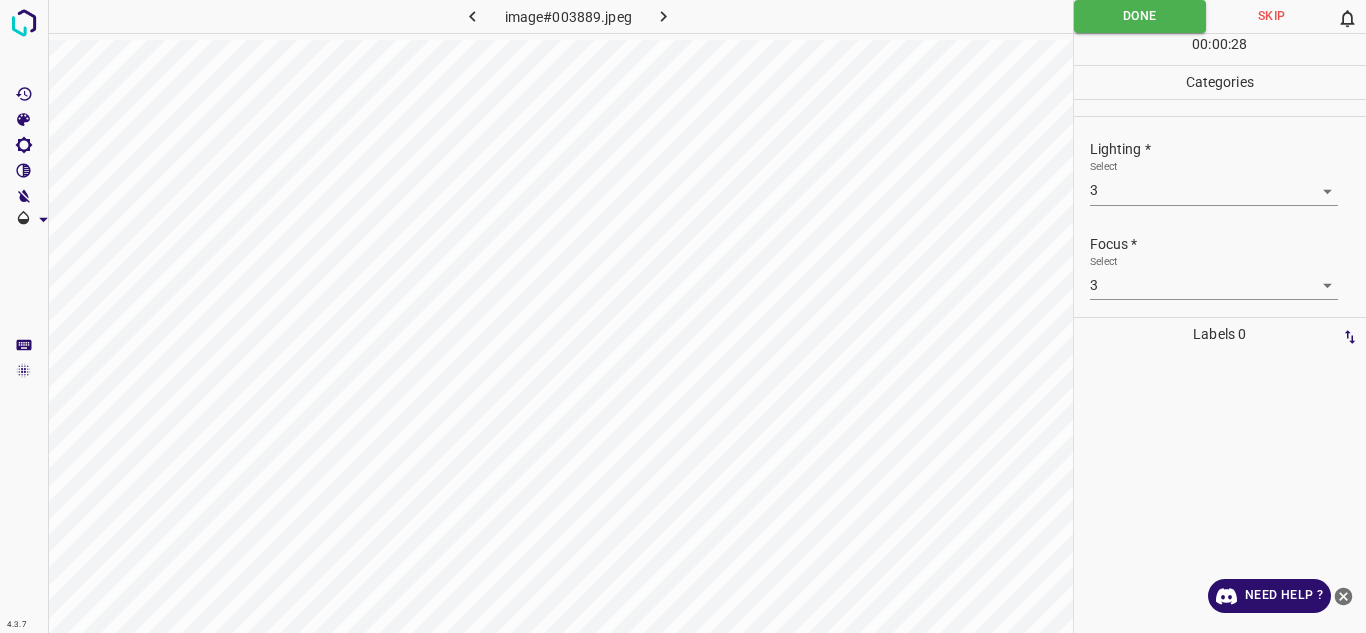 scroll, scrollTop: 0, scrollLeft: 0, axis: both 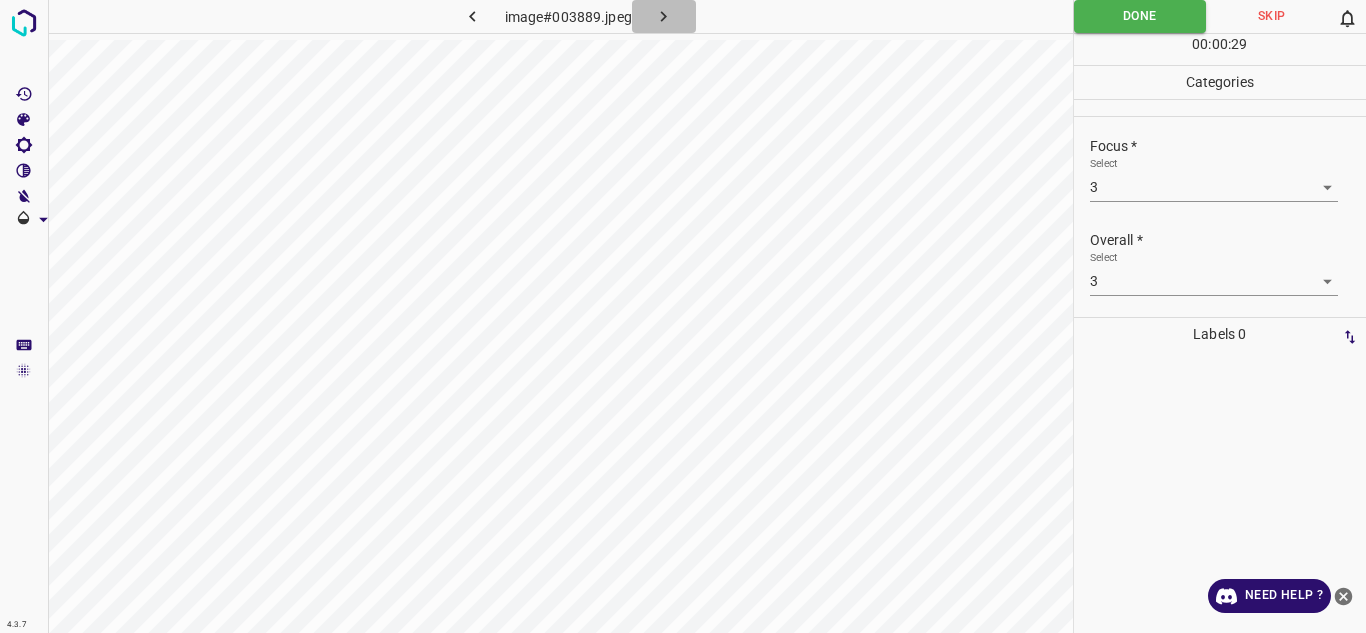 click 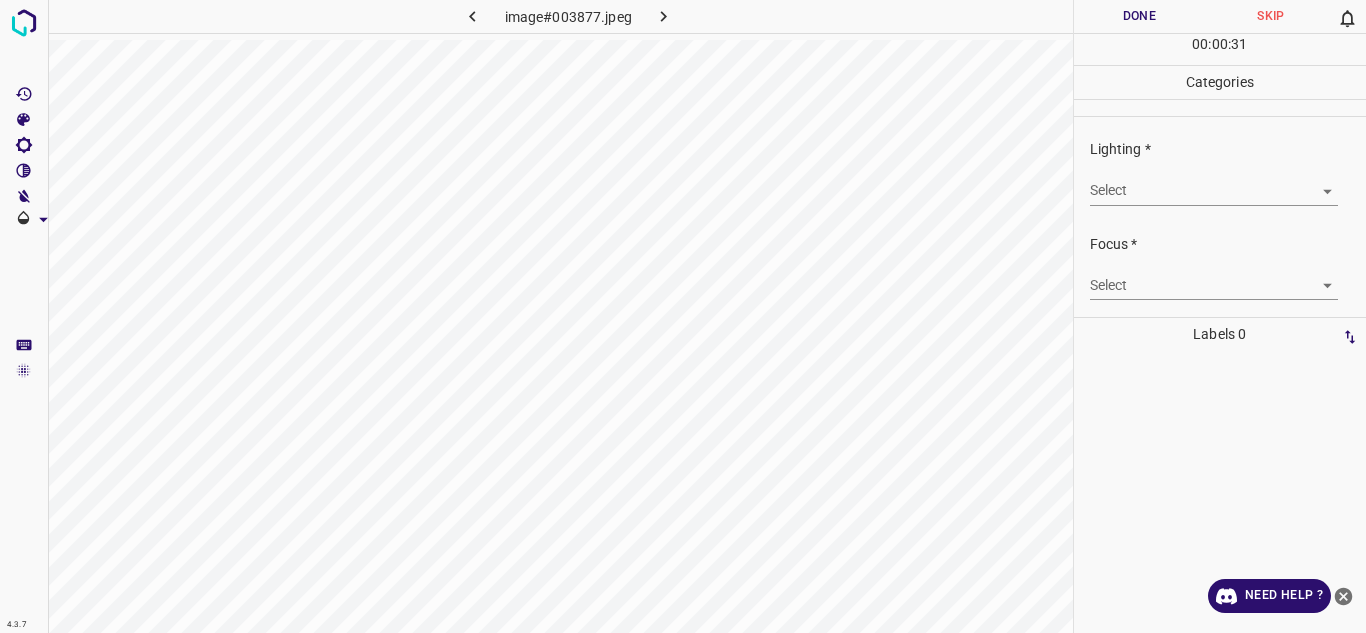 click on "4.3.7 image#003877.jpeg Done Skip 0 00   : 00   : 31   Categories Lighting *  Select ​ Focus *  Select ​ Overall *  Select ​ Labels   0 Categories 1 Lighting 2 Focus 3 Overall Tools Space Change between modes (Draw & Edit) I Auto labeling R Restore zoom M Zoom in N Zoom out Delete Delete selecte label Filters Z Restore filters X Saturation filter C Brightness filter V Contrast filter B Gray scale filter General O Download Need Help ? Texto original Valora esta traducción Tu opinión servirá para ayudar a mejorar el Traductor de Google - Text - Hide - Delete" at bounding box center (683, 316) 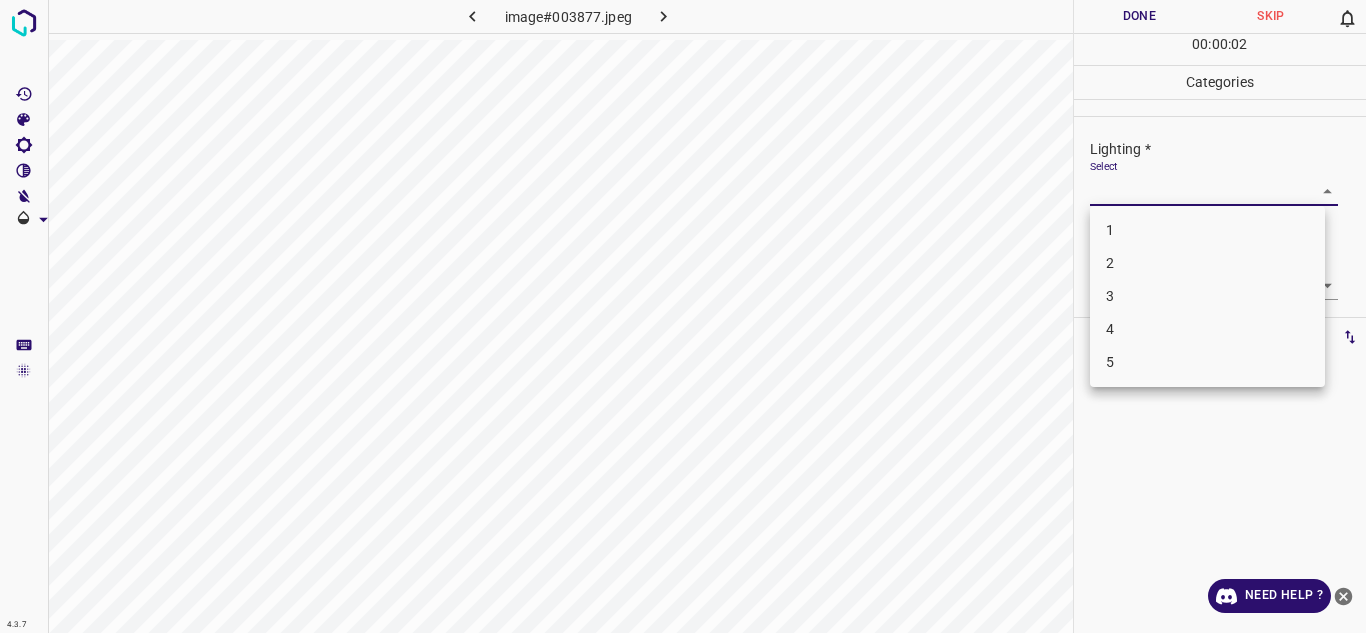 drag, startPoint x: 1161, startPoint y: 300, endPoint x: 1173, endPoint y: 299, distance: 12.0415945 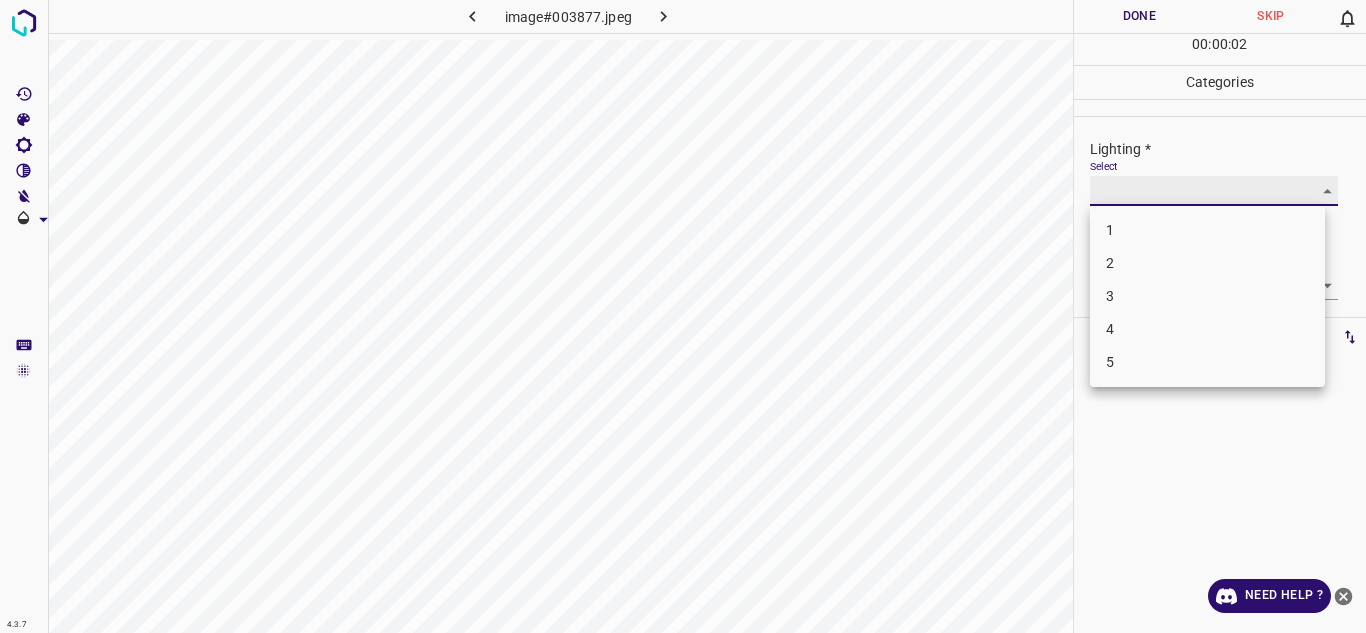 type on "3" 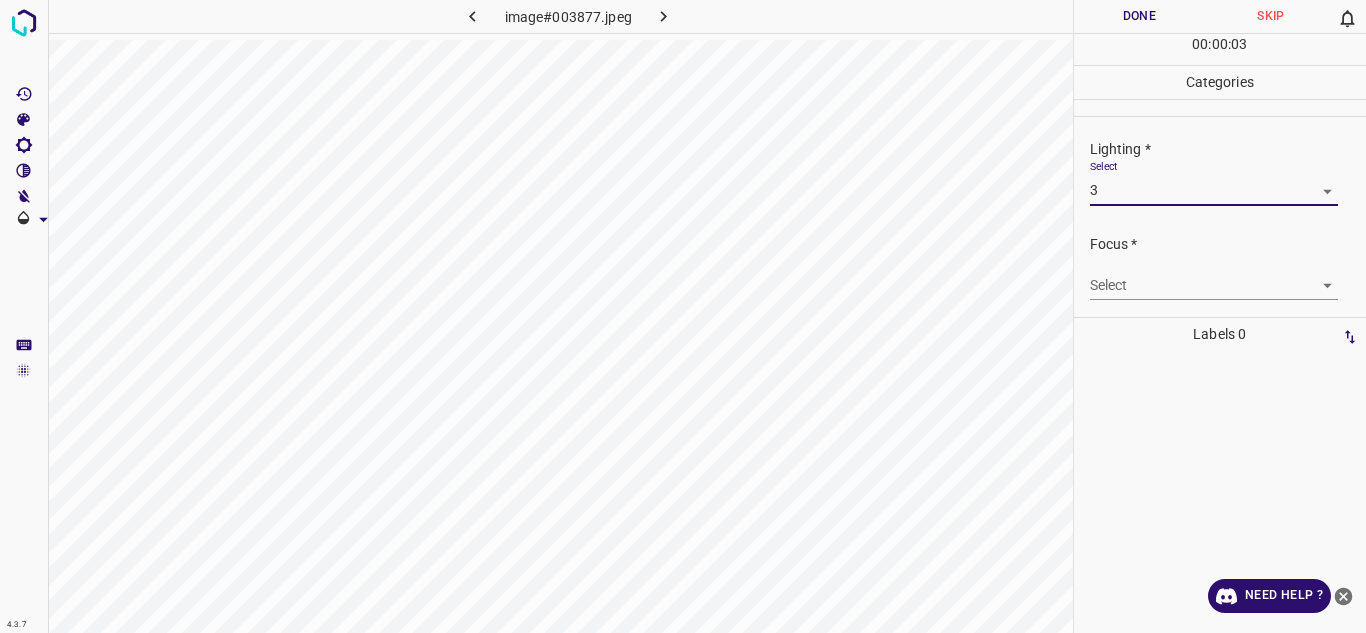 click on "4.3.7 image#003877.jpeg Done Skip 0 00   : 00   : 03   Categories Lighting *  Select 3 3 Focus *  Select ​ Overall *  Select ​ Labels   0 Categories 1 Lighting 2 Focus 3 Overall Tools Space Change between modes (Draw & Edit) I Auto labeling R Restore zoom M Zoom in N Zoom out Delete Delete selecte label Filters Z Restore filters X Saturation filter C Brightness filter V Contrast filter B Gray scale filter General O Download Need Help ? Texto original Valora esta traducción Tu opinión servirá para ayudar a mejorar el Traductor de Google - Text - Hide - Delete" at bounding box center (683, 316) 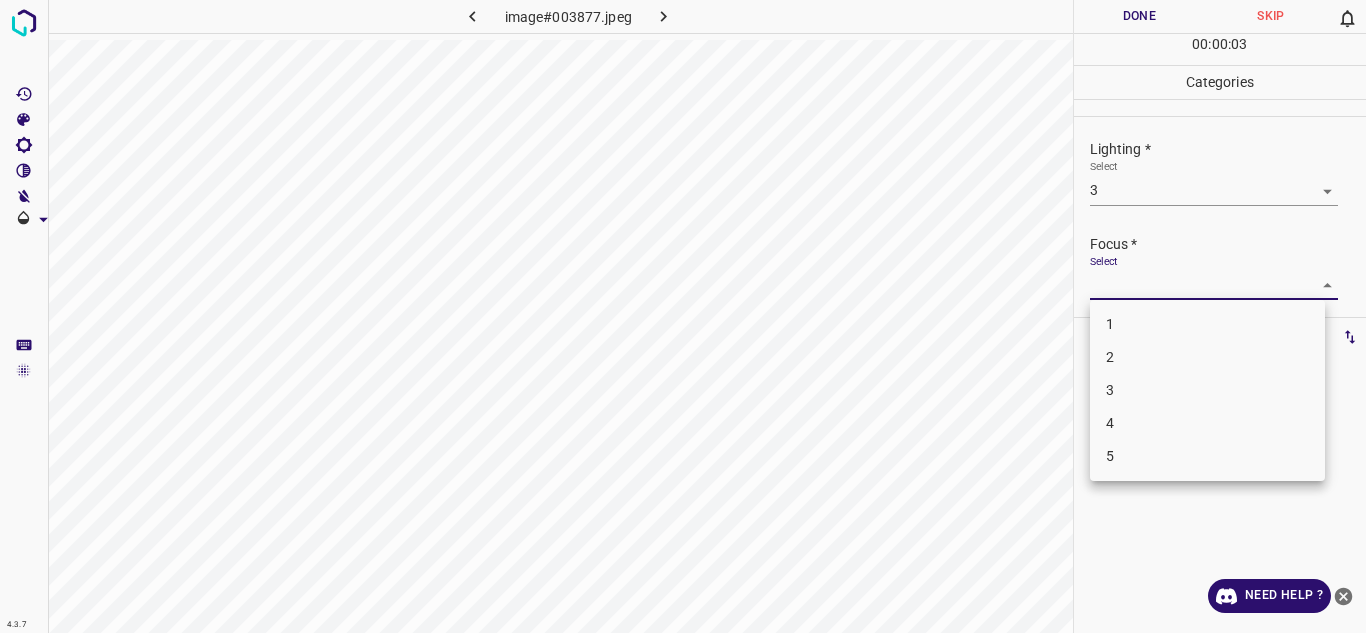 drag, startPoint x: 1190, startPoint y: 353, endPoint x: 1212, endPoint y: 347, distance: 22.803509 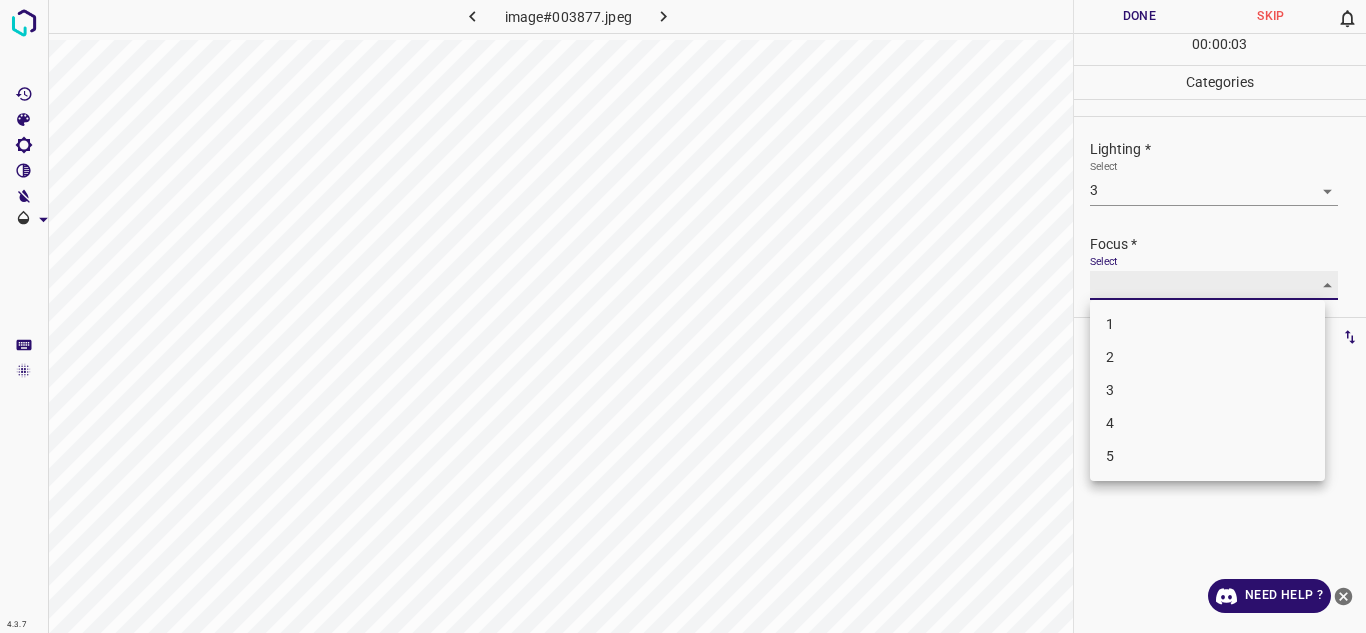 type on "2" 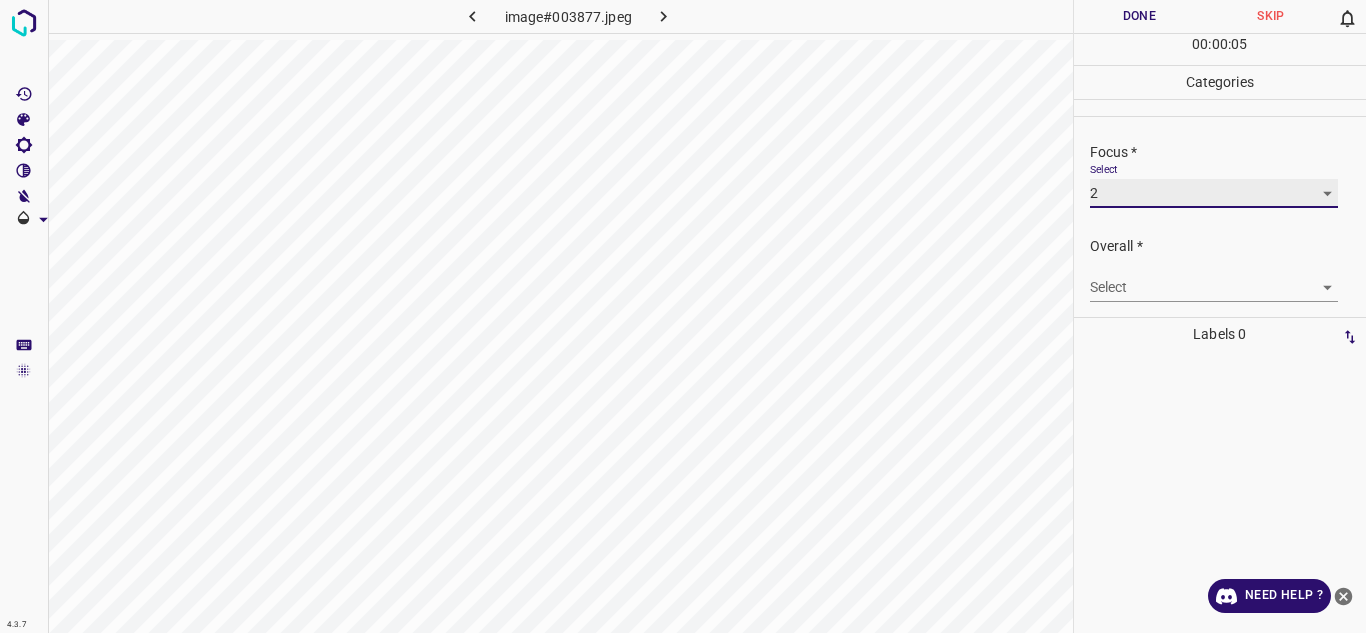 scroll, scrollTop: 98, scrollLeft: 0, axis: vertical 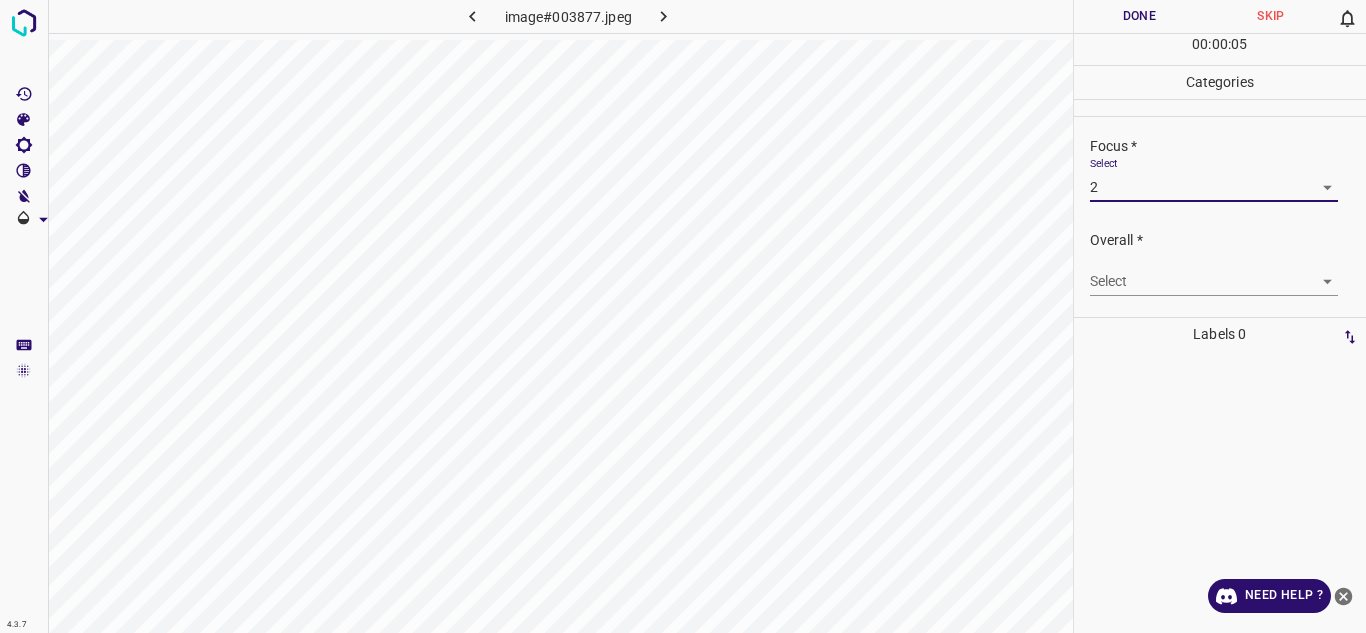 click on "4.3.7 image#003877.jpeg Done Skip 0 00   : 00   : 05   Categories Lighting *  Select 3 3 Focus *  Select 2 2 Overall *  Select ​ Labels   0 Categories 1 Lighting 2 Focus 3 Overall Tools Space Change between modes (Draw & Edit) I Auto labeling R Restore zoom M Zoom in N Zoom out Delete Delete selecte label Filters Z Restore filters X Saturation filter C Brightness filter V Contrast filter B Gray scale filter General O Download Need Help ? Texto original Valora esta traducción Tu opinión servirá para ayudar a mejorar el Traductor de Google - Text - Hide - Delete" at bounding box center (683, 316) 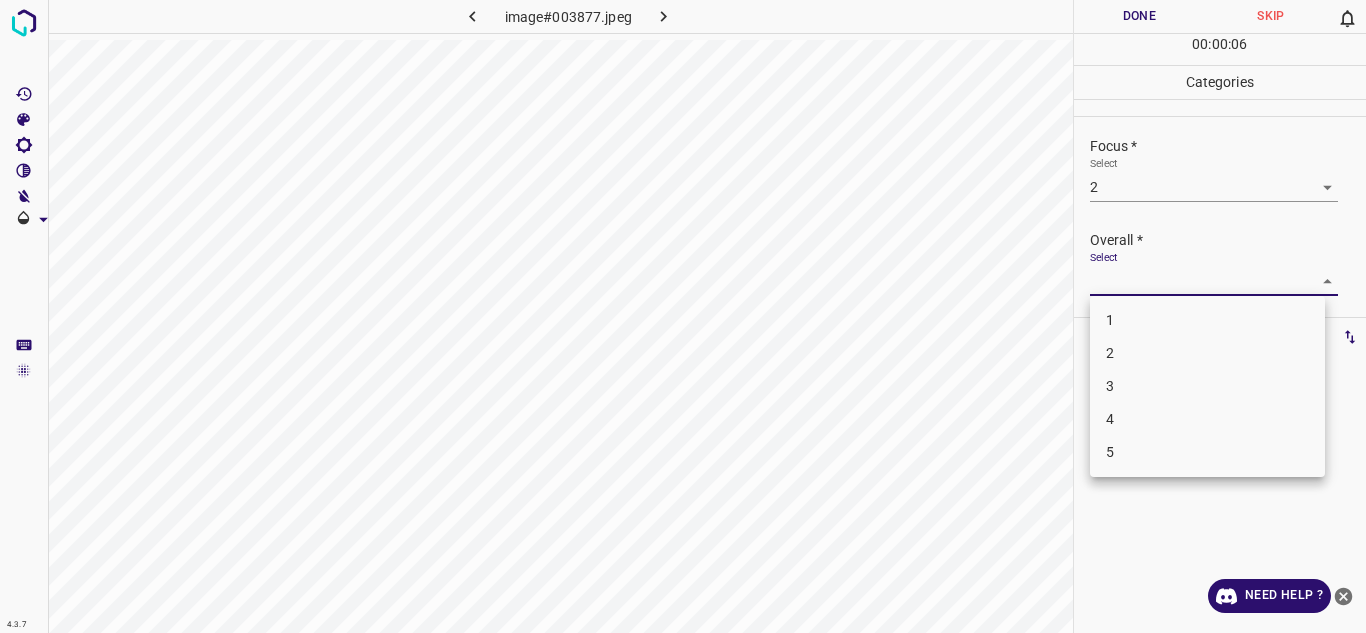 click on "3" at bounding box center (1207, 386) 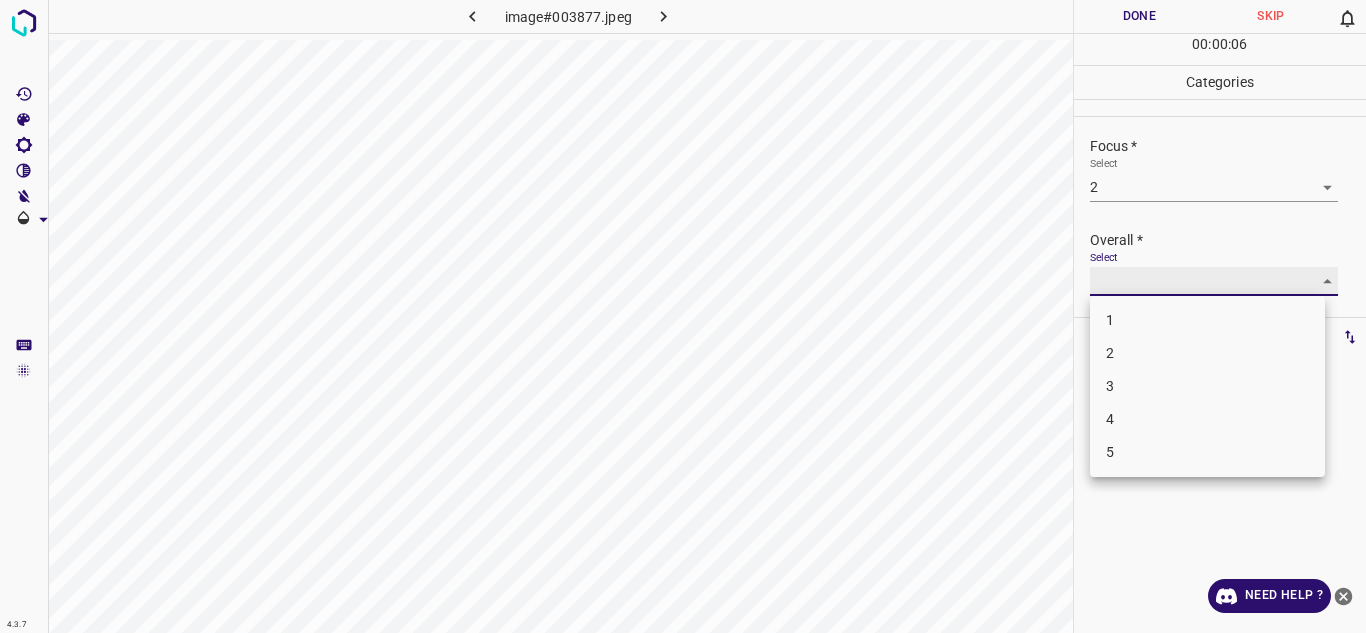 type on "3" 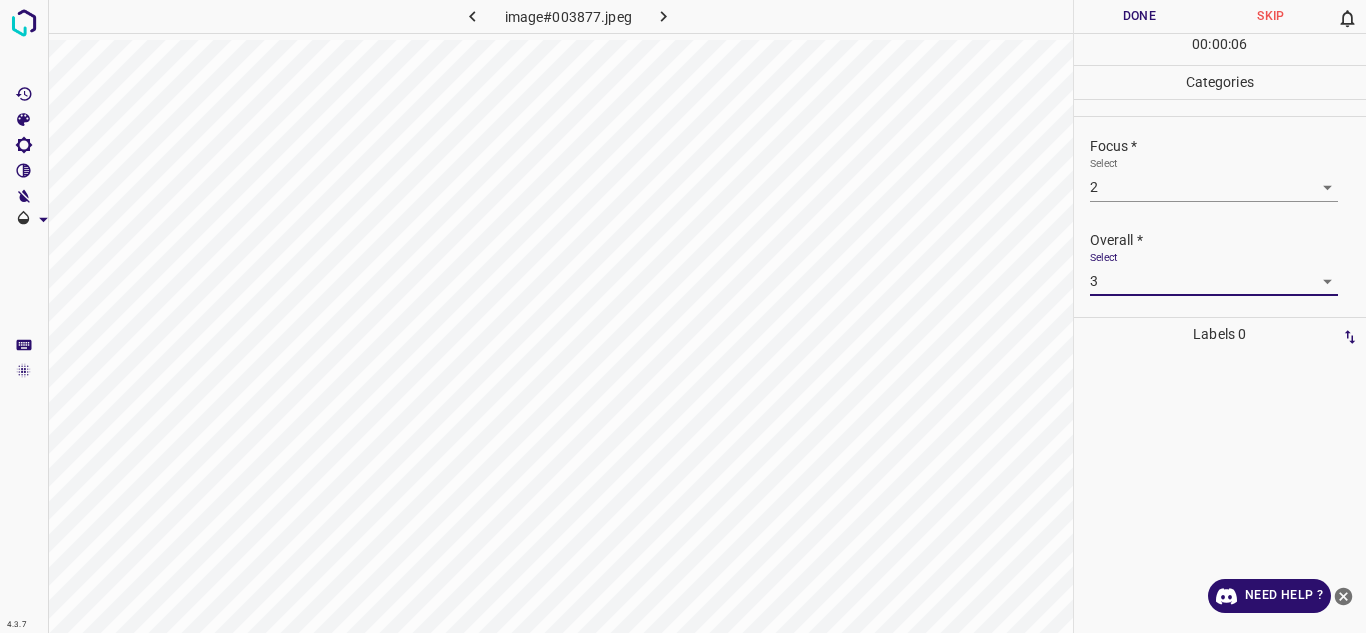 click on "Done" at bounding box center (1140, 16) 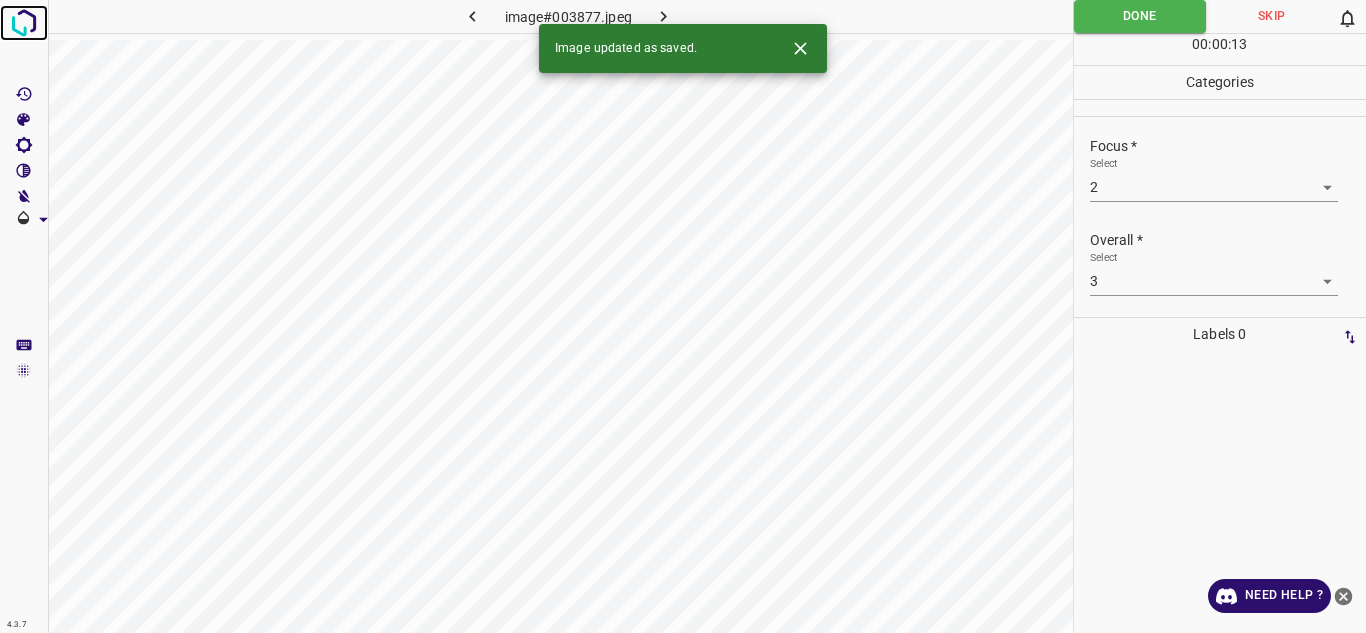click at bounding box center [24, 23] 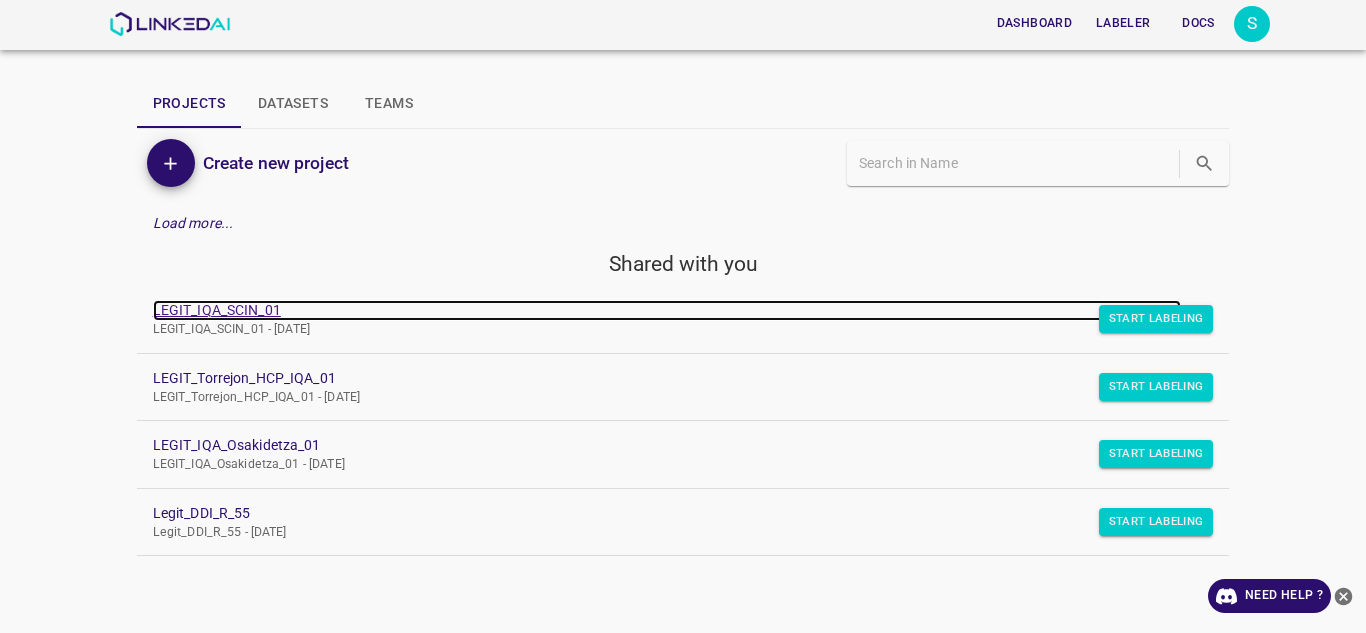 click on "LEGIT_IQA_SCIN_01" at bounding box center [667, 310] 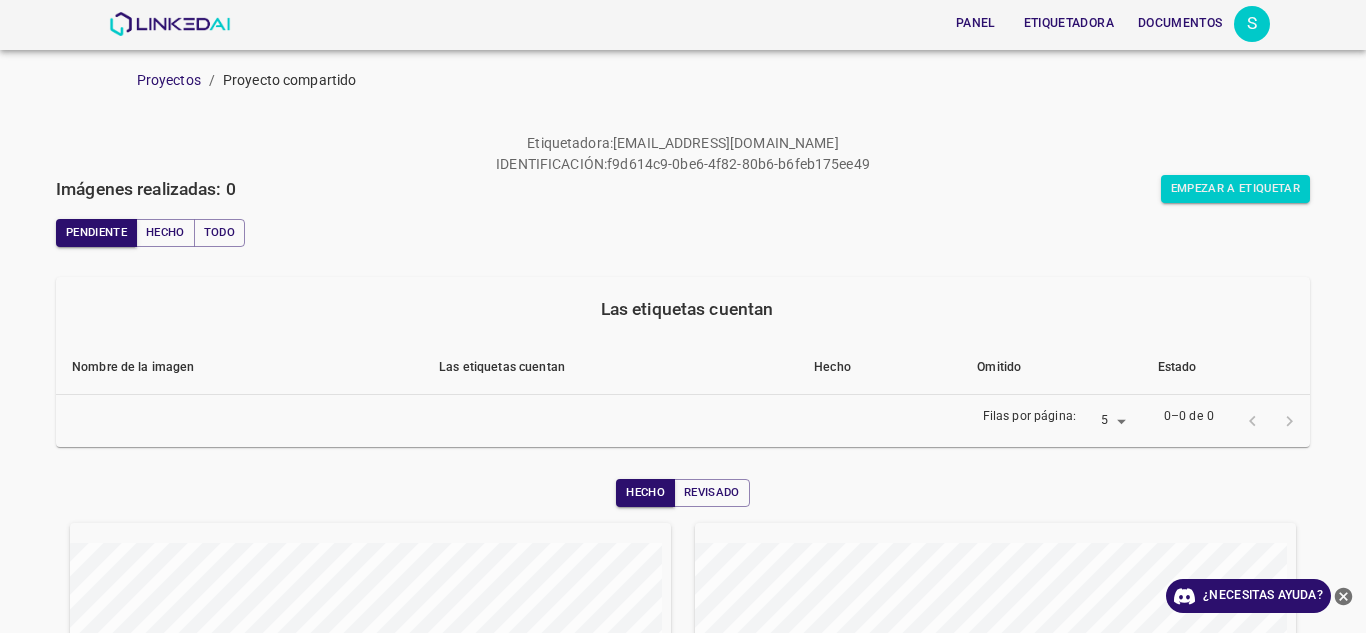 scroll, scrollTop: 0, scrollLeft: 0, axis: both 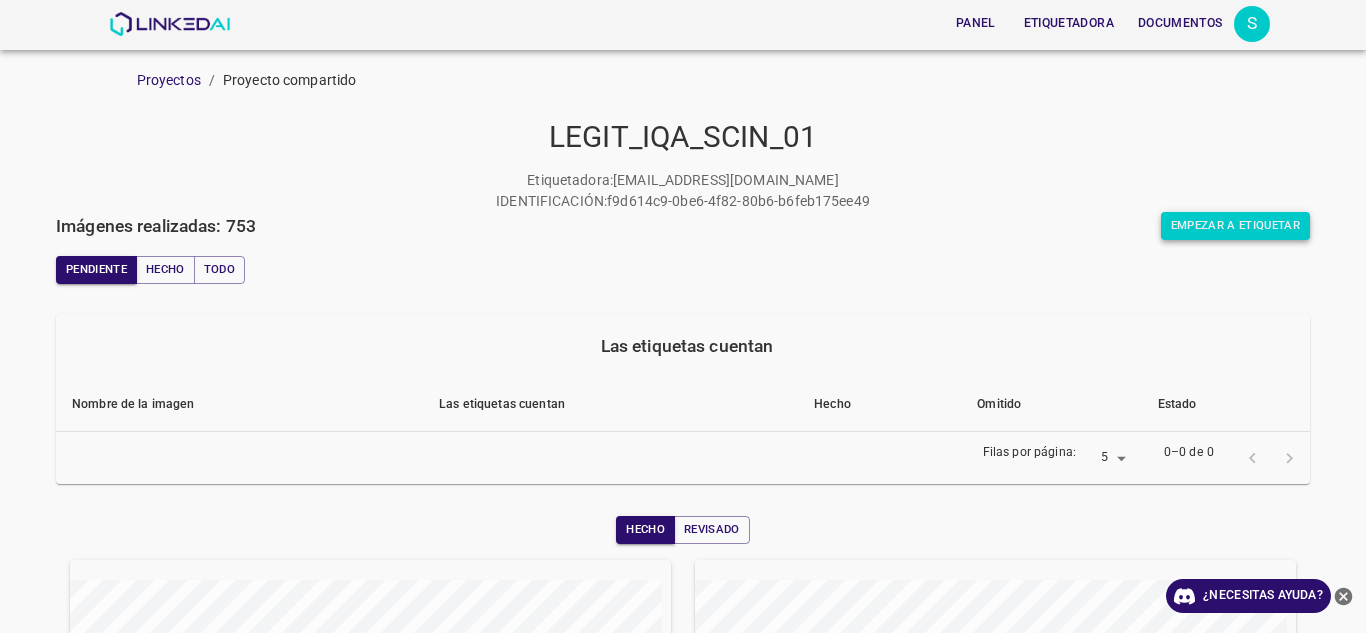 click on "Empezar a etiquetar" at bounding box center [1235, 225] 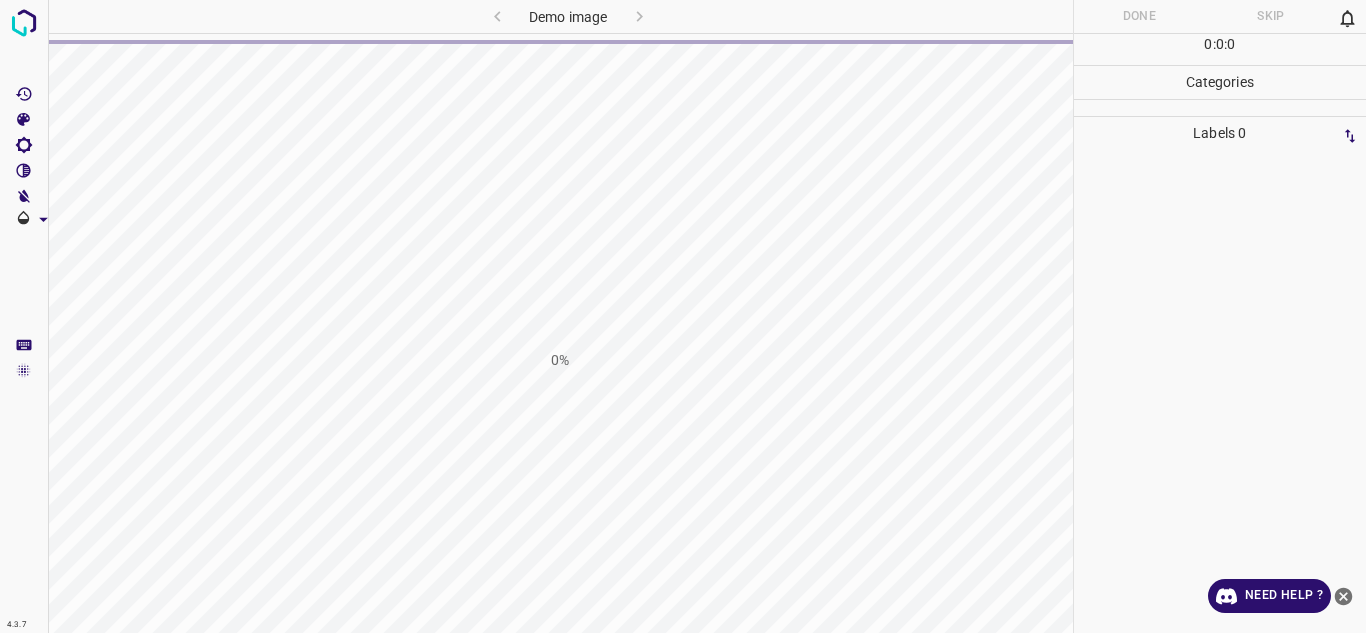 scroll, scrollTop: 0, scrollLeft: 0, axis: both 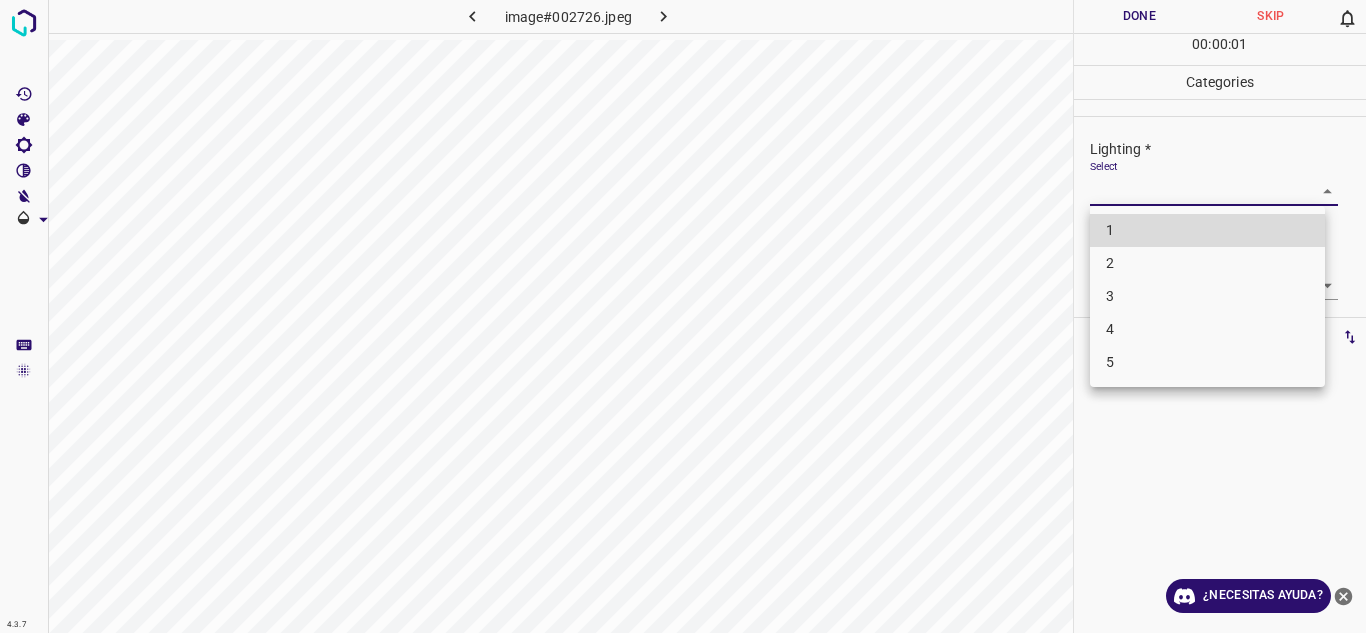 click on "4.3.7 image#002726.jpeg Done Skip 0 00   : 00   : 01   Categories Lighting *  Select ​ Focus *  Select ​ Overall *  Select ​ Labels   0 Categories 1 Lighting 2 Focus 3 Overall Tools Space Change between modes (Draw & Edit) I Auto labeling R Restore zoom M Zoom in N Zoom out Delete Delete selecte label Filters Z Restore filters X Saturation filter C Brightness filter V Contrast filter B Gray scale filter General O Download ¿Necesitas ayuda? Texto original Valora esta traducción Tu opinión servirá para ayudar a mejorar el Traductor de Google - Texto - Esconder - Borrar 1 2 3 4 5" at bounding box center (683, 316) 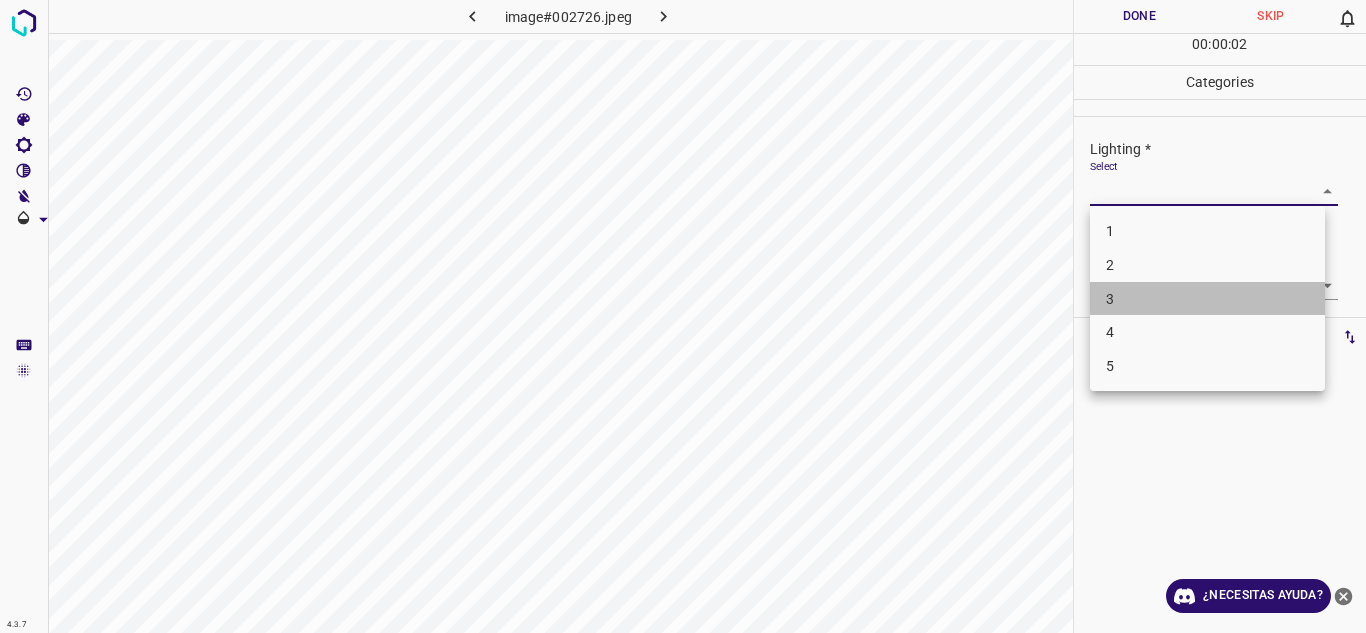 click on "3" at bounding box center (1207, 299) 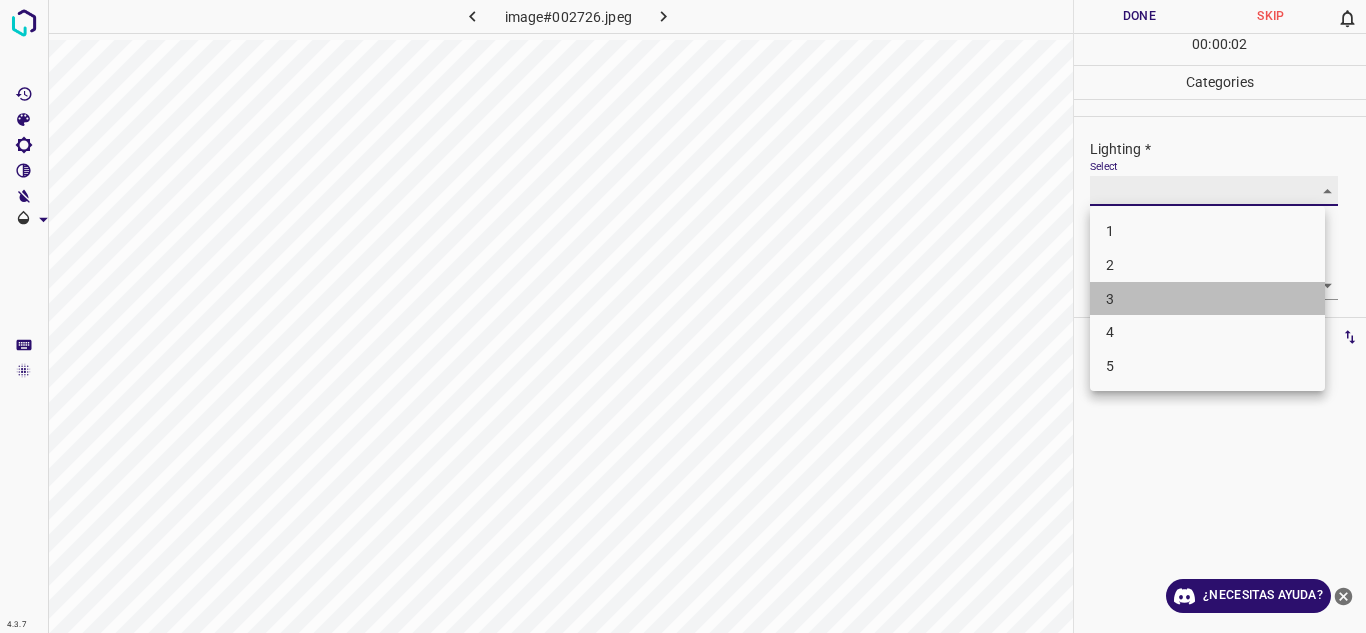 type on "3" 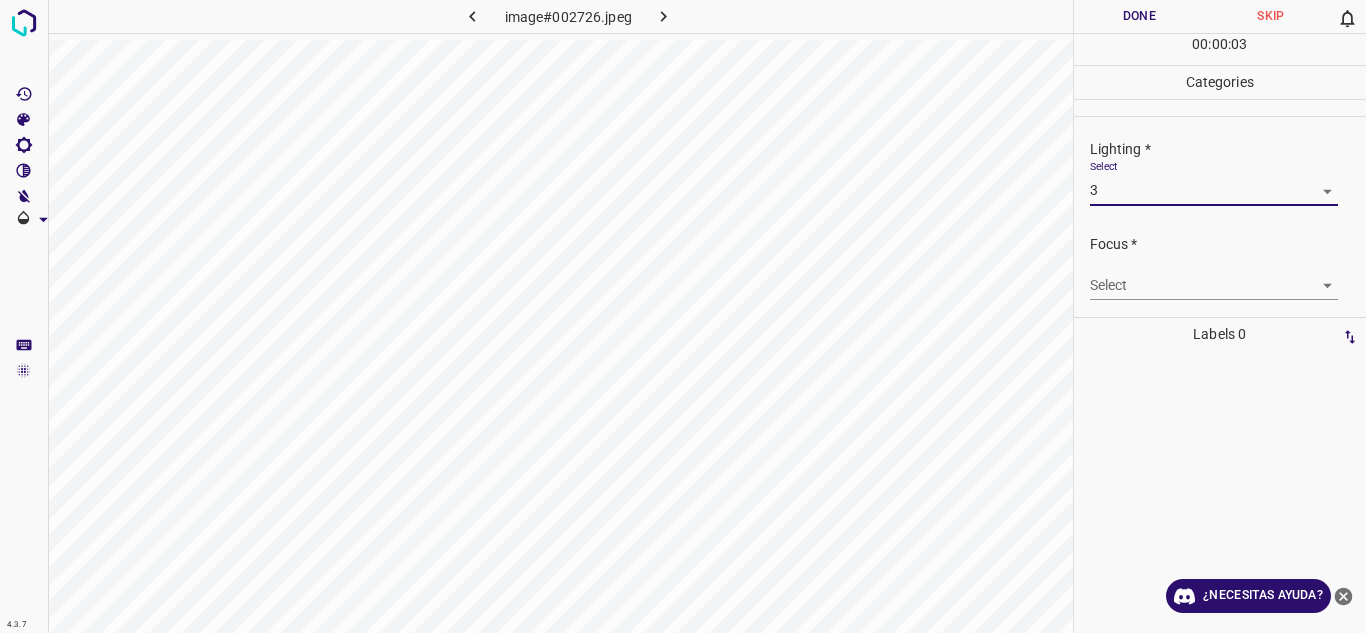 click on "4.3.7 image#002726.jpeg Done Skip 0 00   : 00   : 03   Categories Lighting *  Select 3 3 Focus *  Select ​ Overall *  Select ​ Labels   0 Categories 1 Lighting 2 Focus 3 Overall Tools Space Change between modes (Draw & Edit) I Auto labeling R Restore zoom M Zoom in N Zoom out Delete Delete selecte label Filters Z Restore filters X Saturation filter C Brightness filter V Contrast filter B Gray scale filter General O Download ¿Necesitas ayuda? Texto original Valora esta traducción Tu opinión servirá para ayudar a mejorar el Traductor de Google - Texto - Esconder - Borrar" at bounding box center (683, 316) 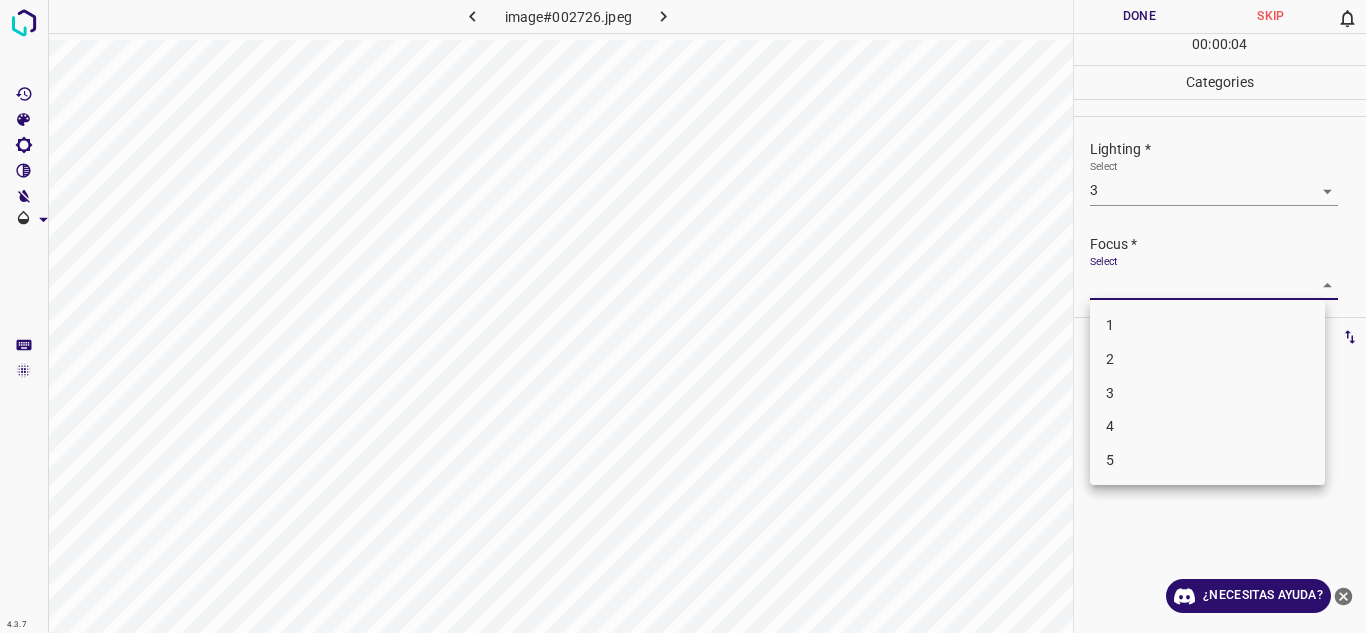 drag, startPoint x: 1137, startPoint y: 359, endPoint x: 1178, endPoint y: 360, distance: 41.01219 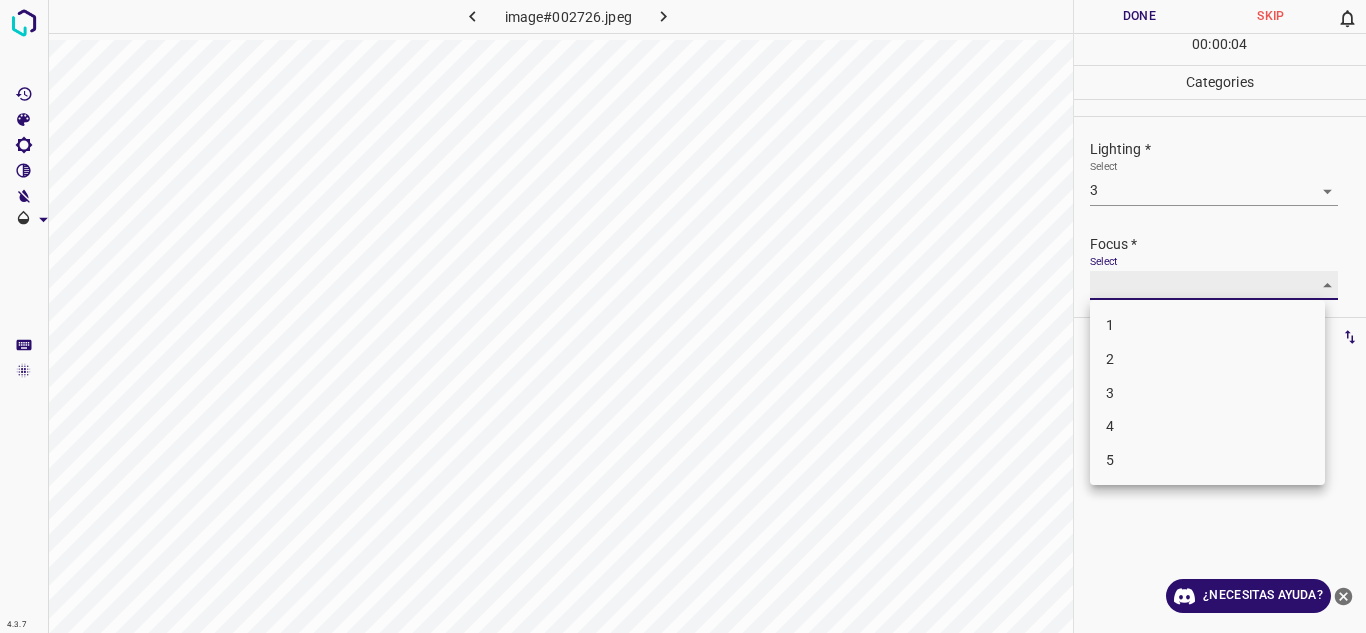type on "2" 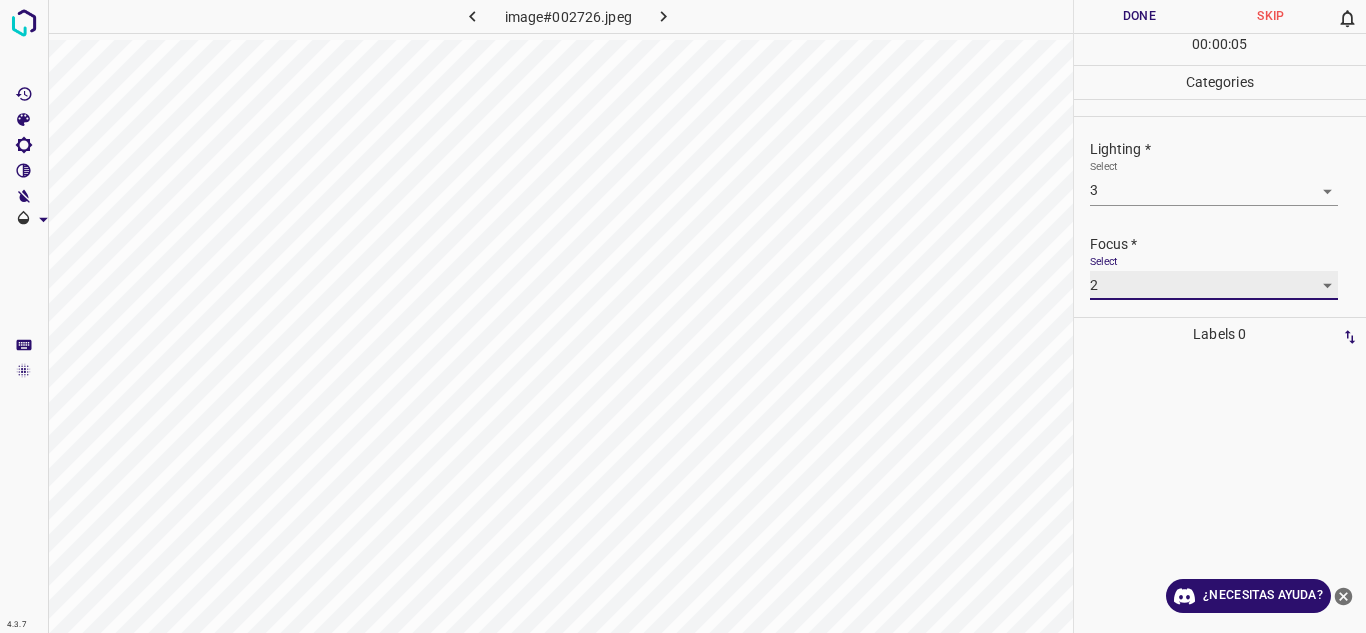 scroll, scrollTop: 98, scrollLeft: 0, axis: vertical 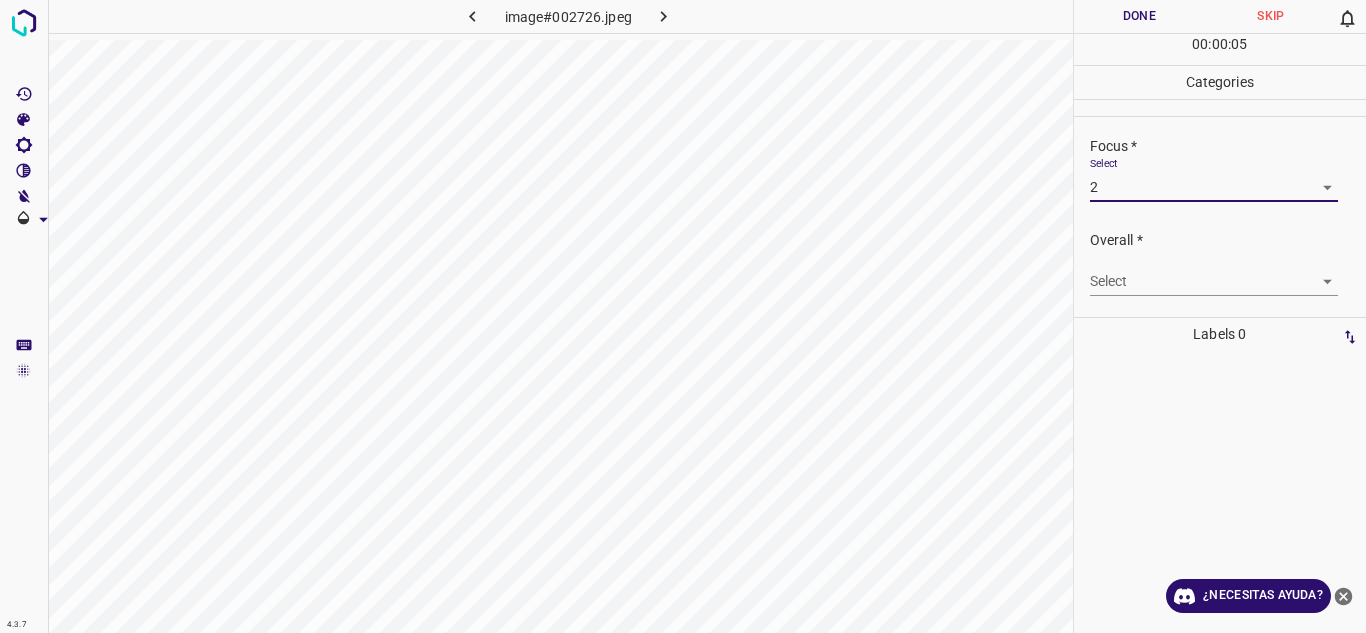 click on "4.3.7 image#002726.jpeg Done Skip 0 00   : 00   : 05   Categories Lighting *  Select 3 3 Focus *  Select 2 2 Overall *  Select ​ Labels   0 Categories 1 Lighting 2 Focus 3 Overall Tools Space Change between modes (Draw & Edit) I Auto labeling R Restore zoom M Zoom in N Zoom out Delete Delete selecte label Filters Z Restore filters X Saturation filter C Brightness filter V Contrast filter B Gray scale filter General O Download ¿Necesitas ayuda? Texto original Valora esta traducción Tu opinión servirá para ayudar a mejorar el Traductor de Google - Texto - Esconder - Borrar" at bounding box center [683, 316] 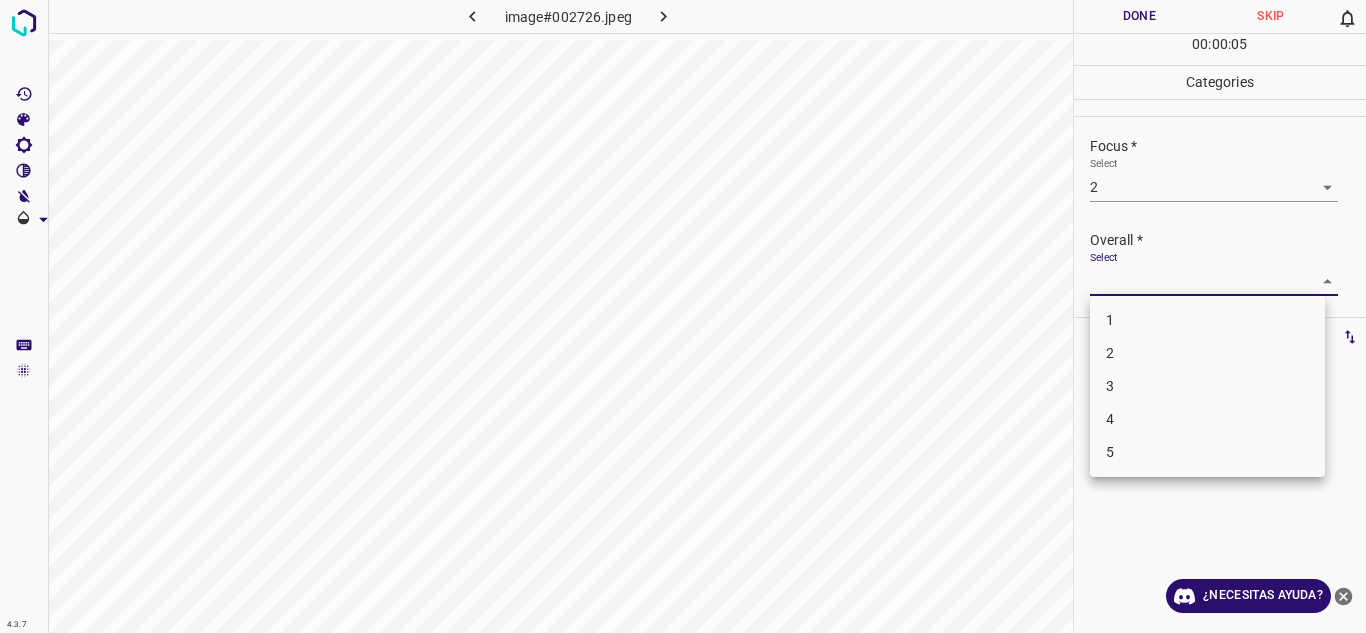 click at bounding box center (683, 316) 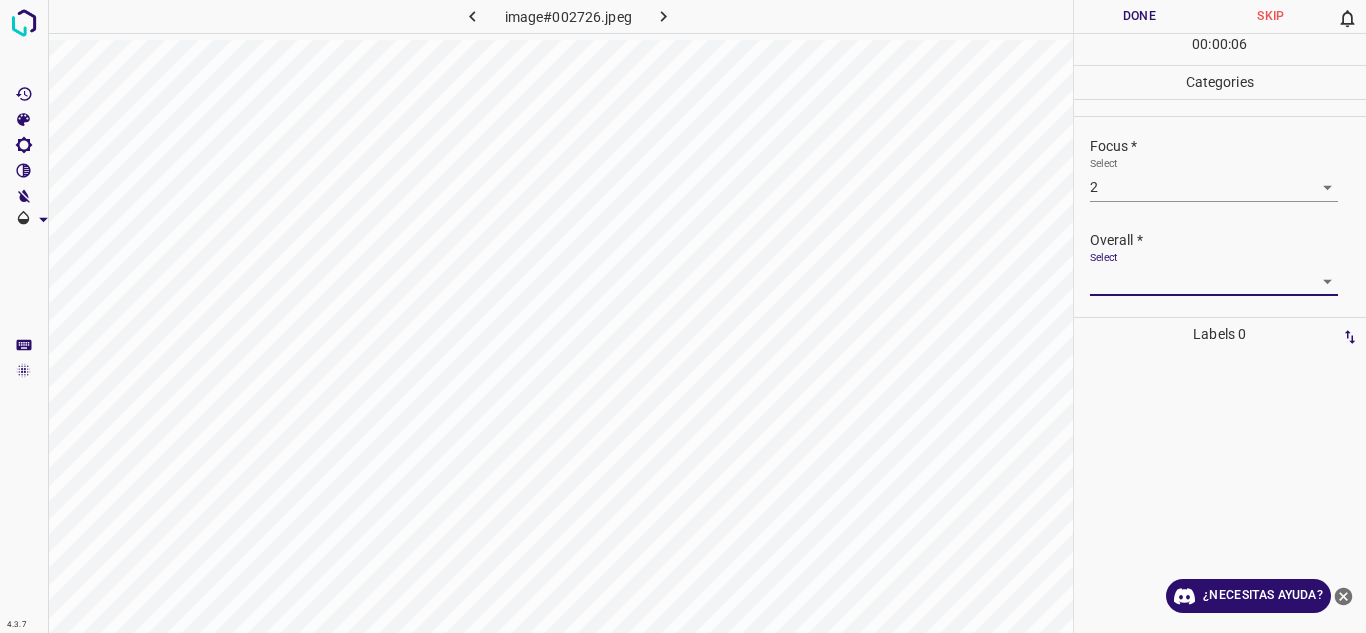 click on "4.3.7 image#002726.jpeg Done Skip 0 00   : 00   : 06   Categories Lighting *  Select 3 3 Focus *  Select 2 2 Overall *  Select ​ Labels   0 Categories 1 Lighting 2 Focus 3 Overall Tools Space Change between modes (Draw & Edit) I Auto labeling R Restore zoom M Zoom in N Zoom out Delete Delete selecte label Filters Z Restore filters X Saturation filter C Brightness filter V Contrast filter B Gray scale filter General O Download ¿Necesitas ayuda? Texto original Valora esta traducción Tu opinión servirá para ayudar a mejorar el Traductor de Google - Texto - Esconder - Borrar" at bounding box center (683, 316) 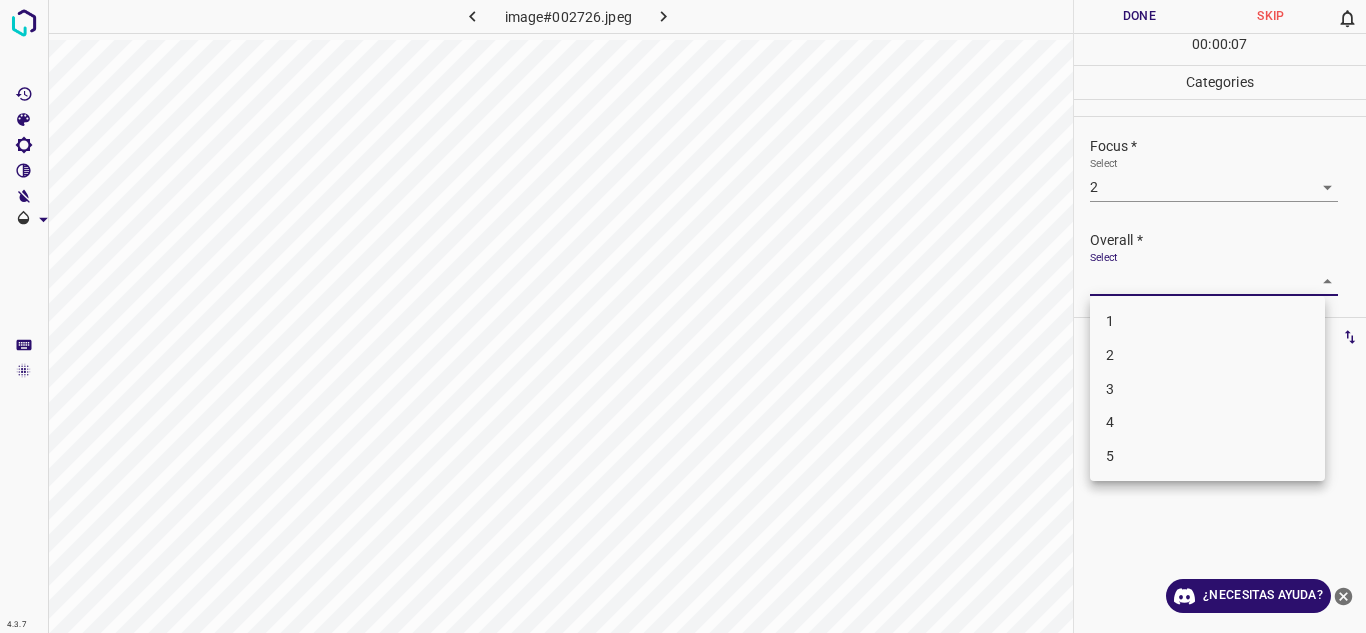 click on "2" at bounding box center [1207, 355] 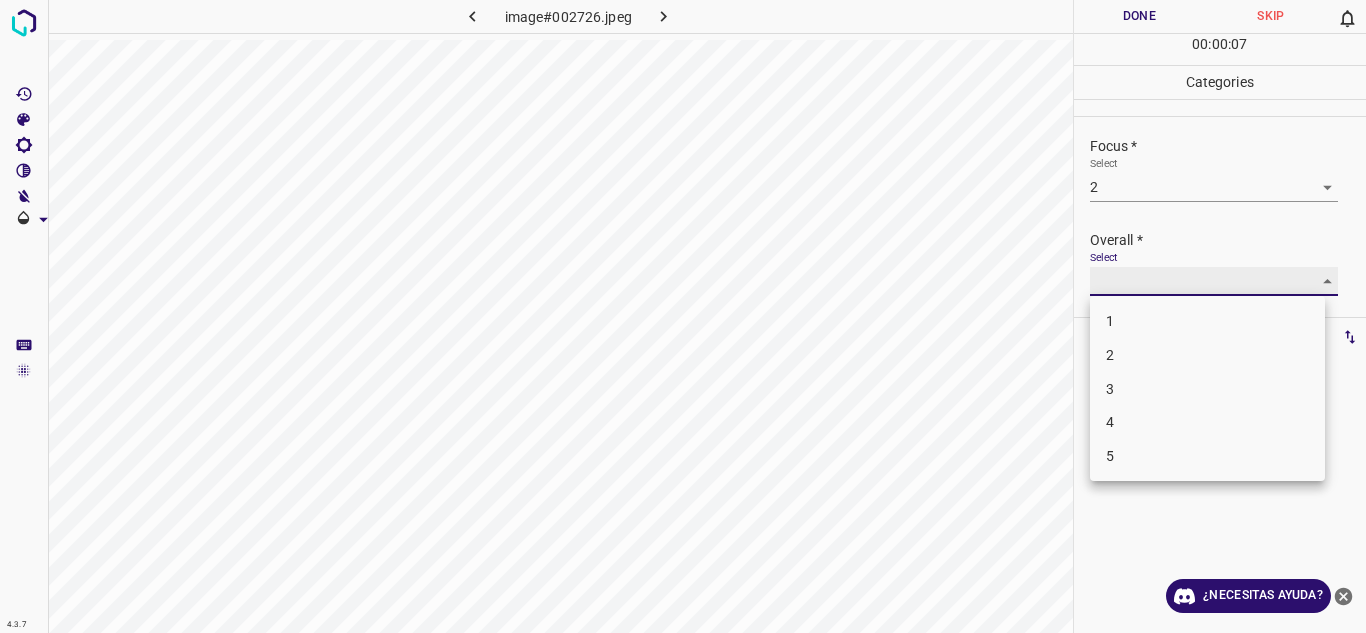 type on "2" 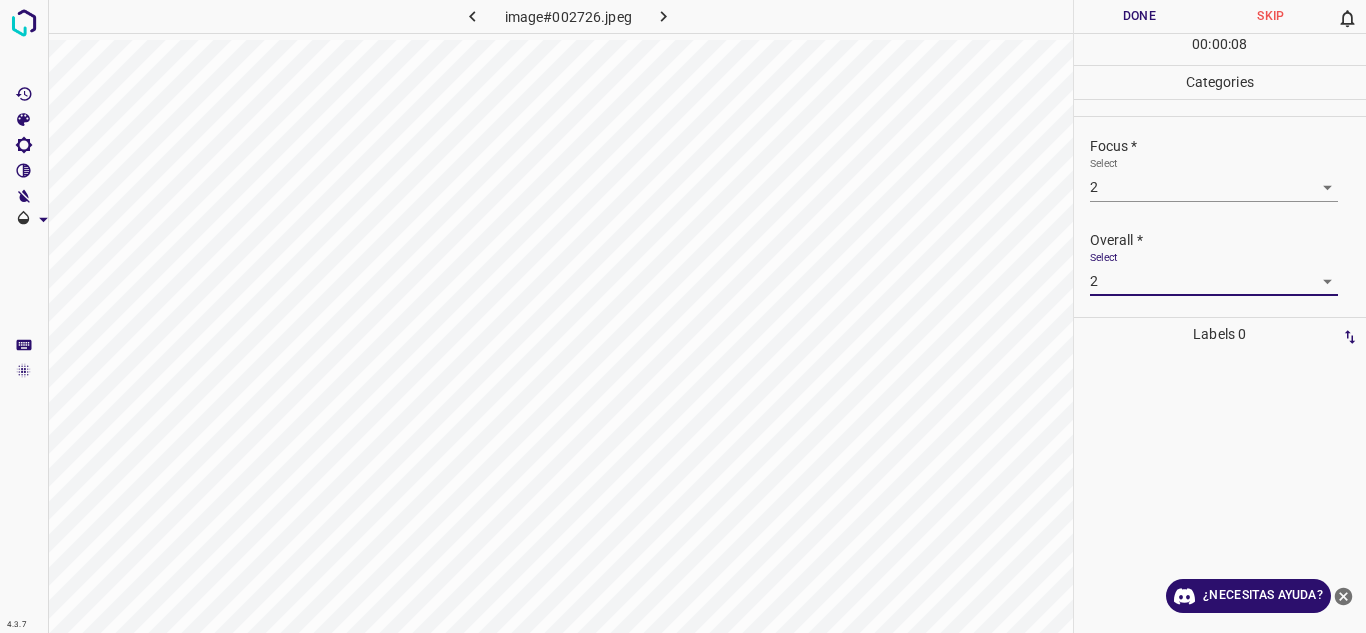 click on "Done" at bounding box center [1140, 16] 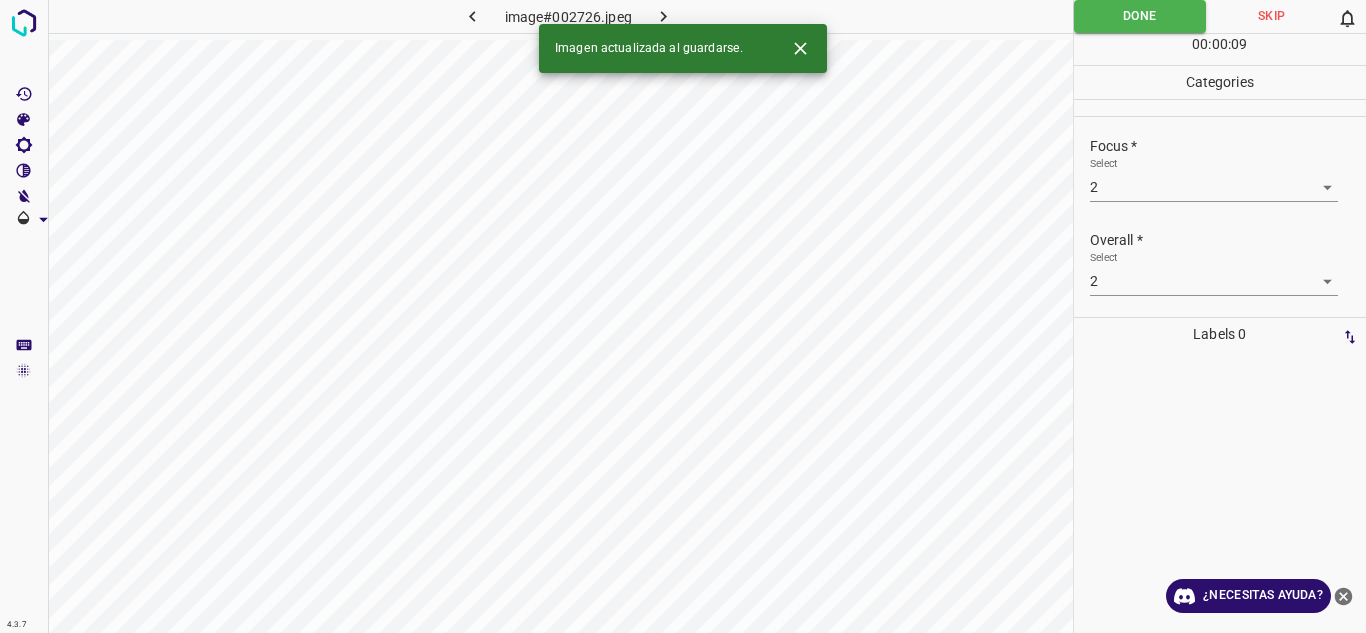 click 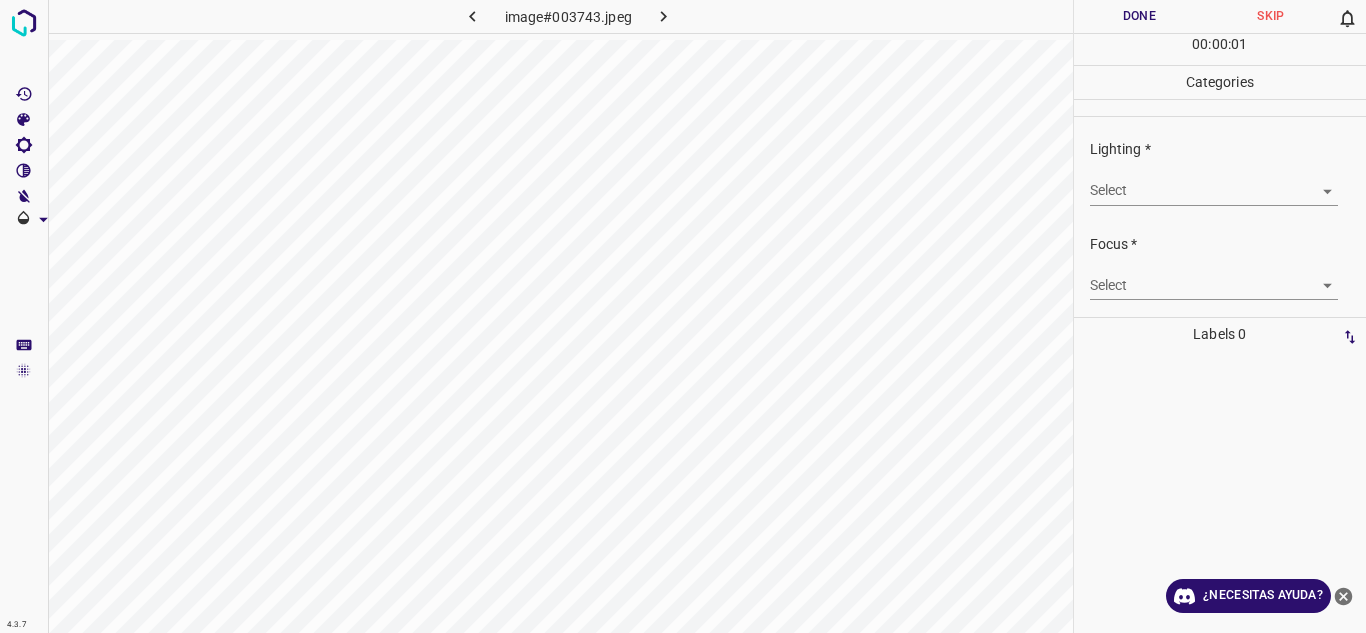 click on "4.3.7 image#003743.jpeg Done Skip 0 00   : 00   : 01   Categories Lighting *  Select ​ Focus *  Select ​ Overall *  Select ​ Labels   0 Categories 1 Lighting 2 Focus 3 Overall Tools Space Change between modes (Draw & Edit) I Auto labeling R Restore zoom M Zoom in N Zoom out Delete Delete selecte label Filters Z Restore filters X Saturation filter C Brightness filter V Contrast filter B Gray scale filter General O Download ¿Necesitas ayuda? Texto original Valora esta traducción Tu opinión servirá para ayudar a mejorar el Traductor de Google - Texto - Esconder - Borrar" at bounding box center (683, 316) 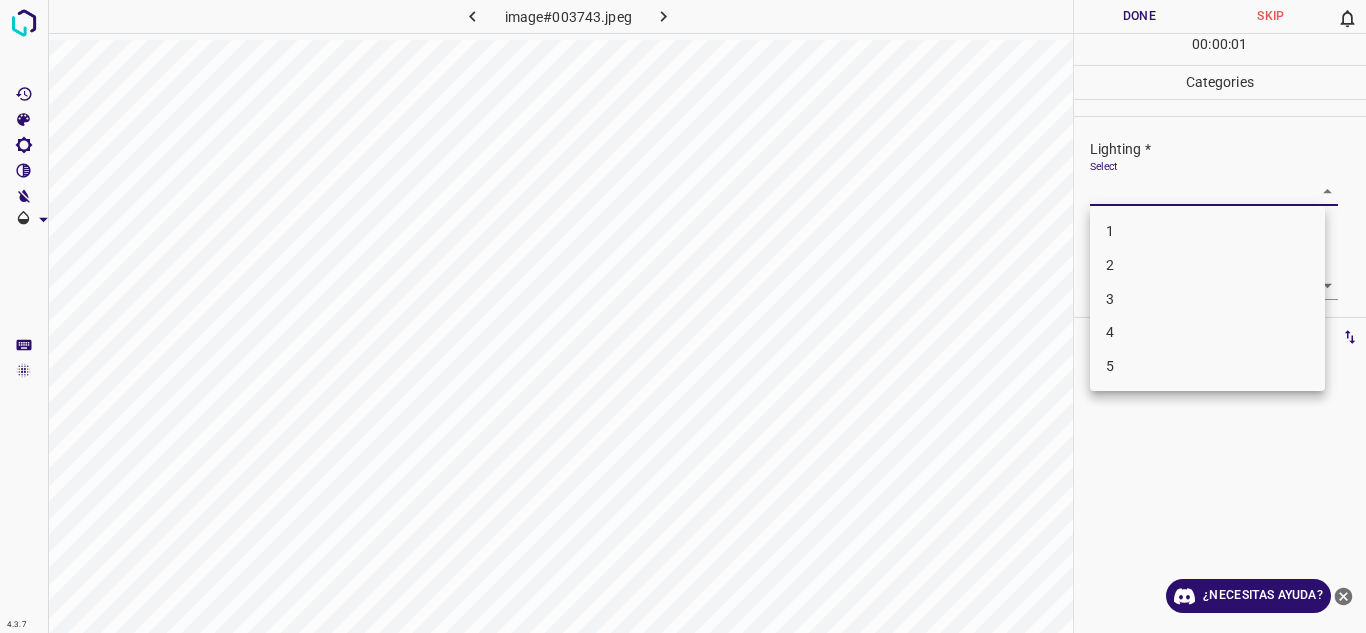 click on "4" at bounding box center [1207, 332] 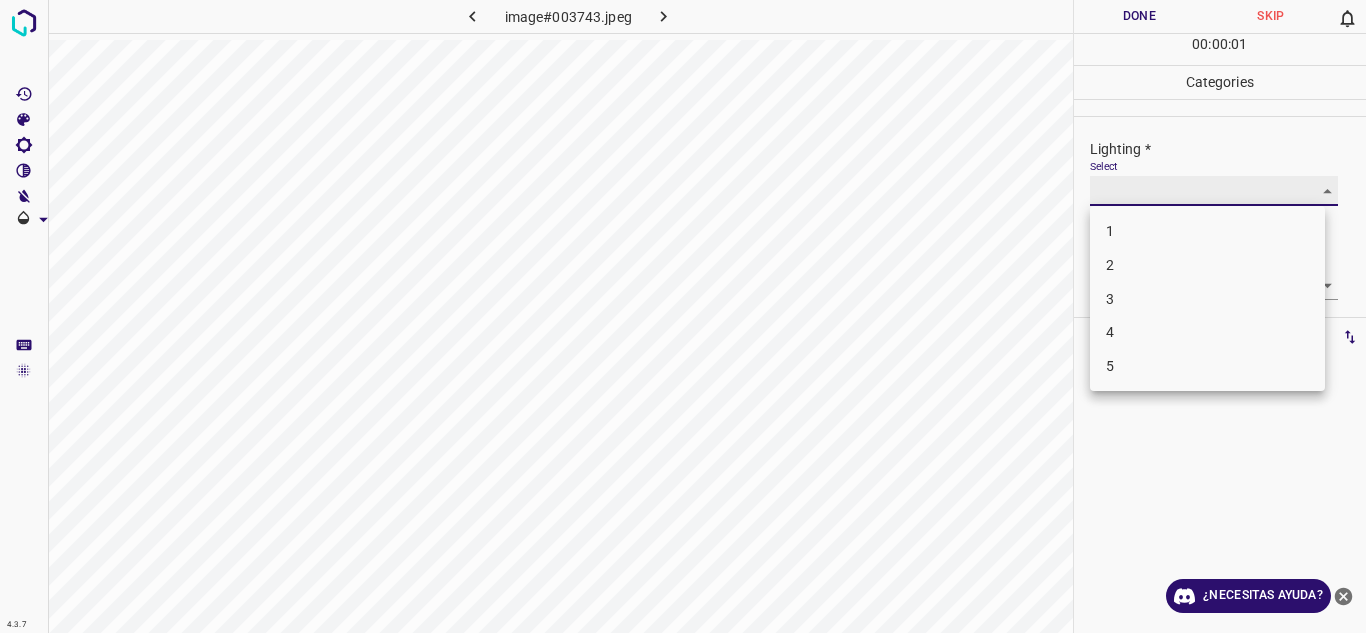 type on "4" 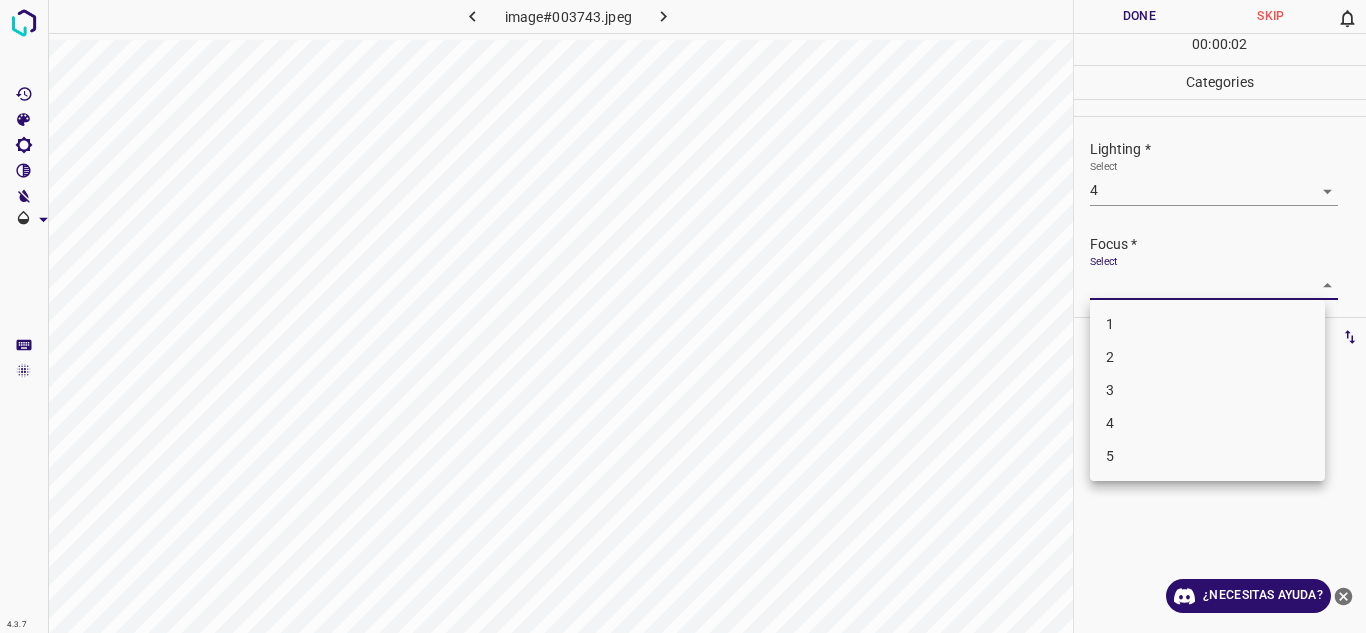 drag, startPoint x: 1303, startPoint y: 286, endPoint x: 1219, endPoint y: 339, distance: 99.32271 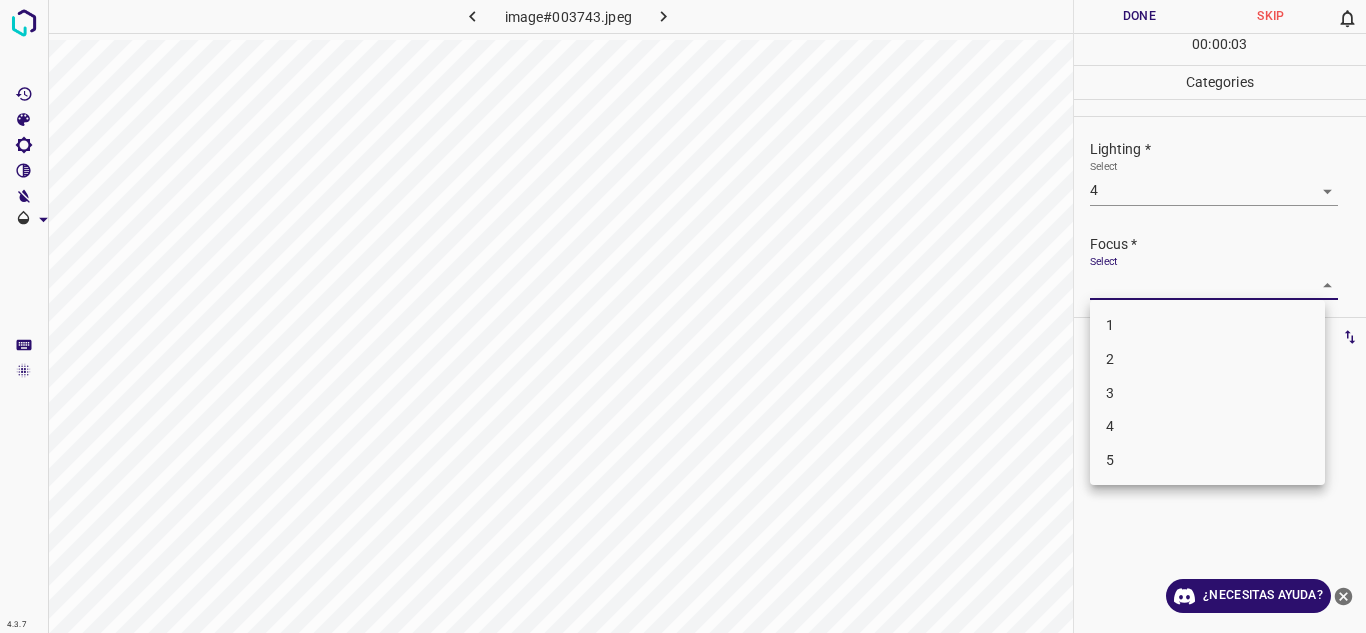 click on "4" at bounding box center (1207, 426) 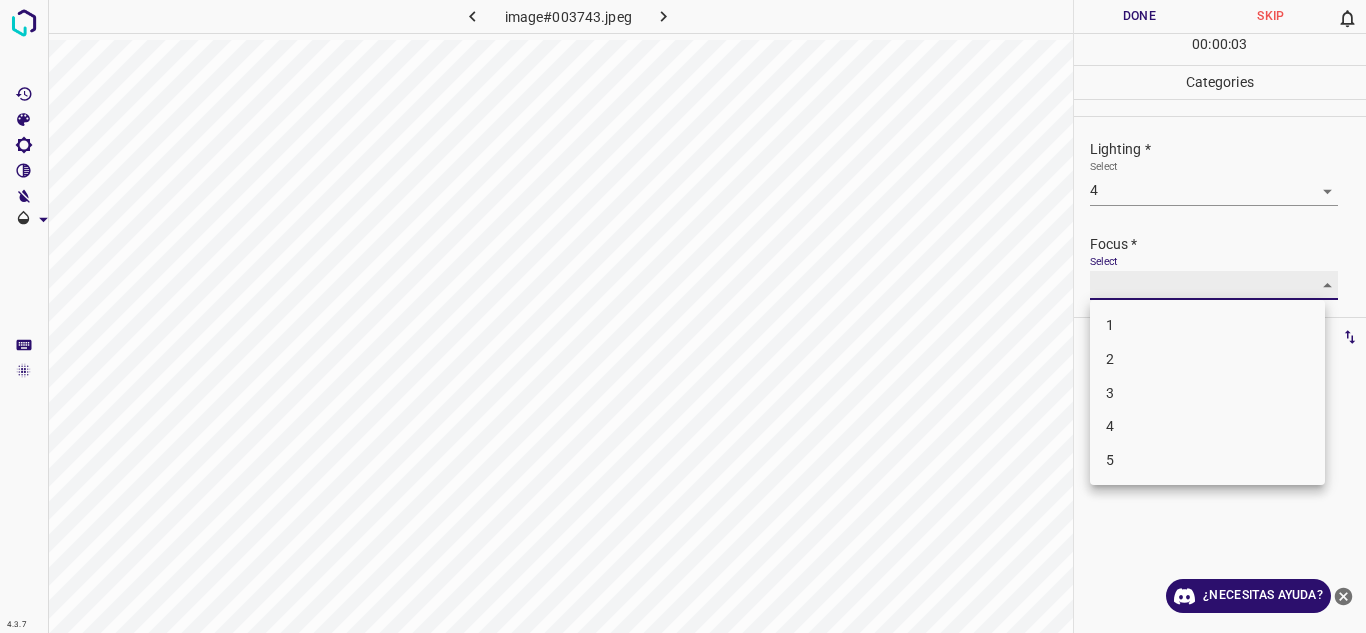 type on "4" 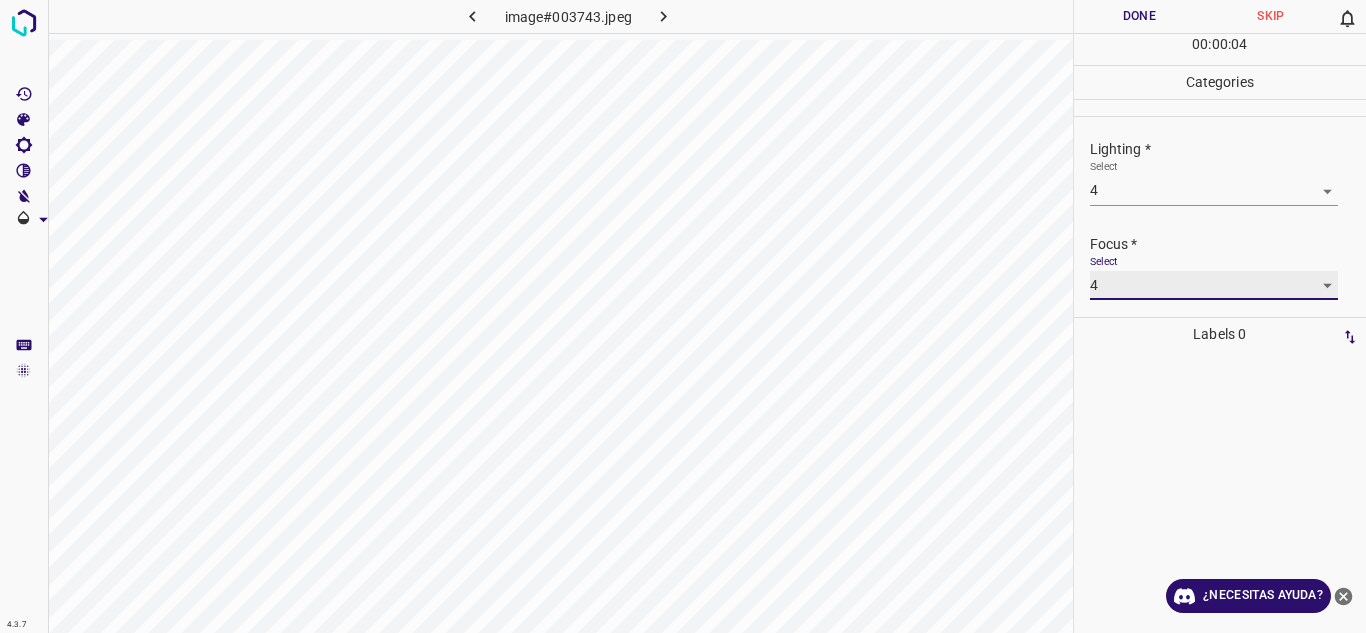 scroll, scrollTop: 98, scrollLeft: 0, axis: vertical 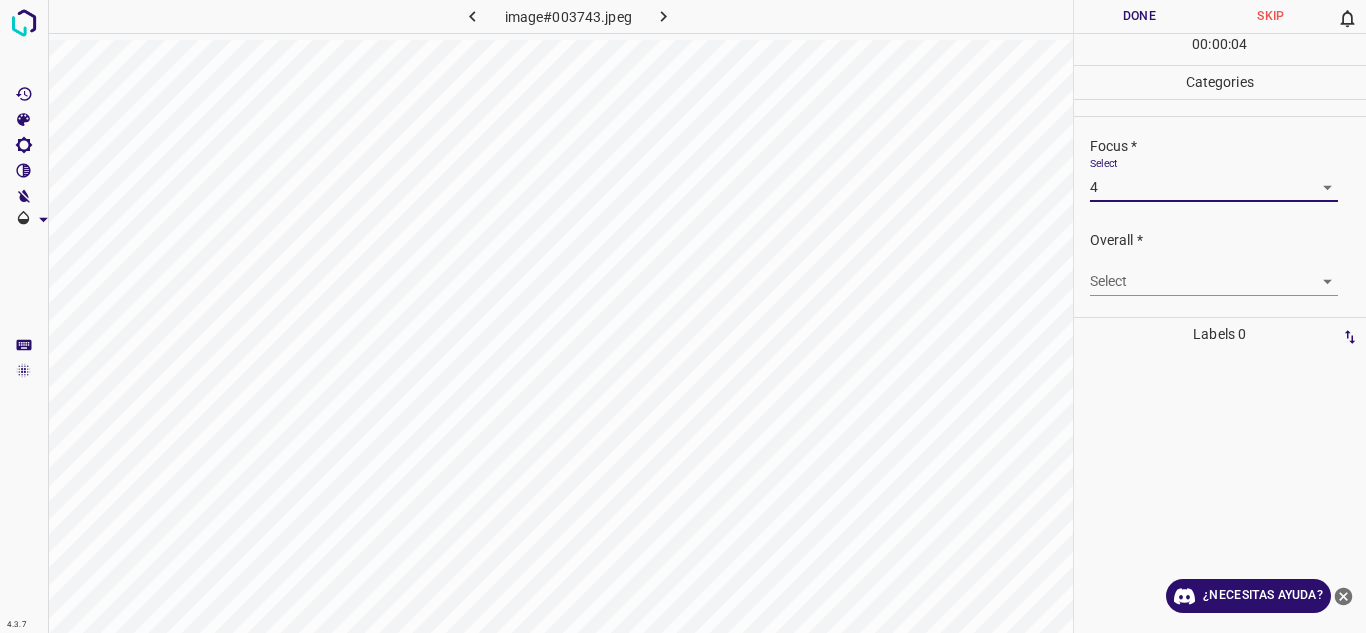 click on "Select ​" at bounding box center [1214, 273] 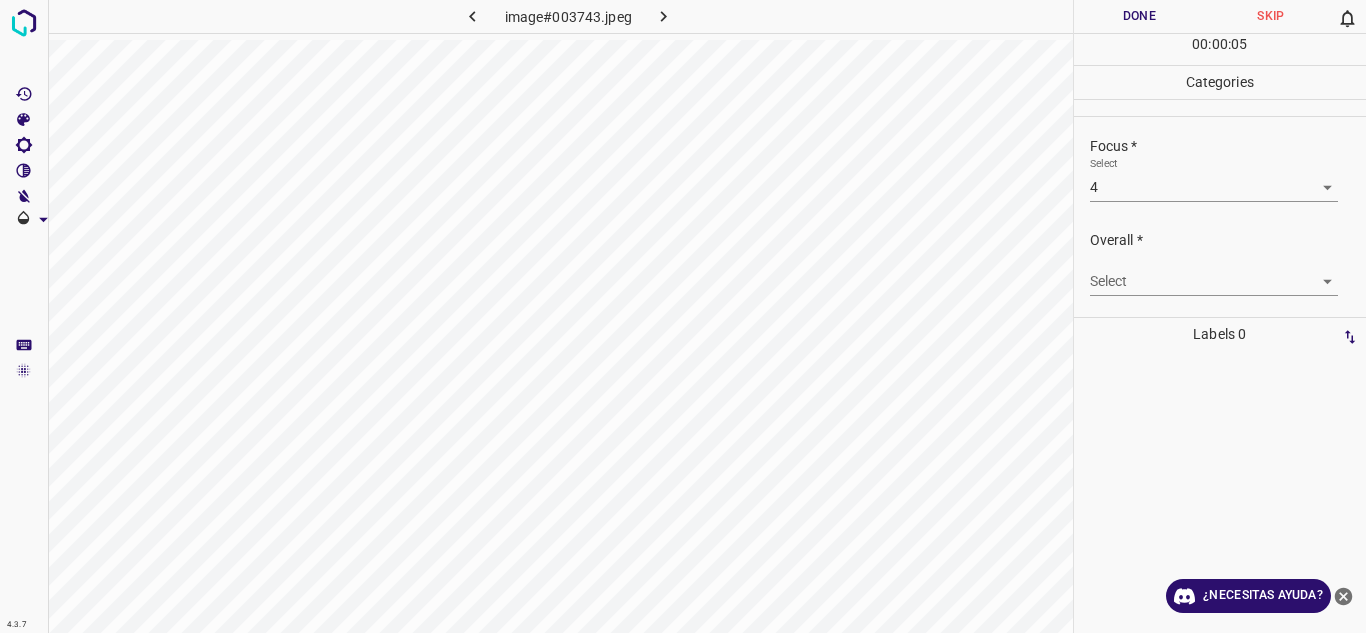 click on "4.3.7 image#003743.jpeg Done Skip 0 00   : 00   : 05   Categories Lighting *  Select 4 4 Focus *  Select 4 4 Overall *  Select ​ Labels   0 Categories 1 Lighting 2 Focus 3 Overall Tools Space Change between modes (Draw & Edit) I Auto labeling R Restore zoom M Zoom in N Zoom out Delete Delete selecte label Filters Z Restore filters X Saturation filter C Brightness filter V Contrast filter B Gray scale filter General O Download ¿Necesitas ayuda? Texto original Valora esta traducción Tu opinión servirá para ayudar a mejorar el Traductor de Google - Texto - Esconder - Borrar" at bounding box center [683, 316] 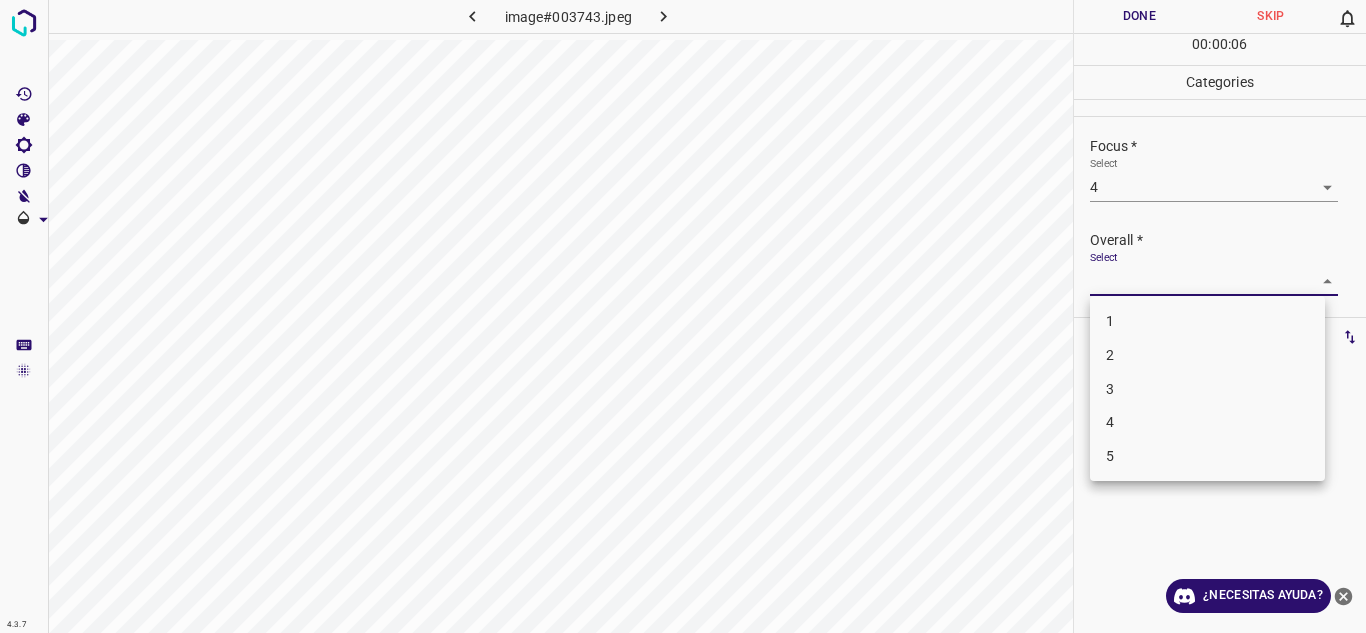 click on "3" at bounding box center [1207, 389] 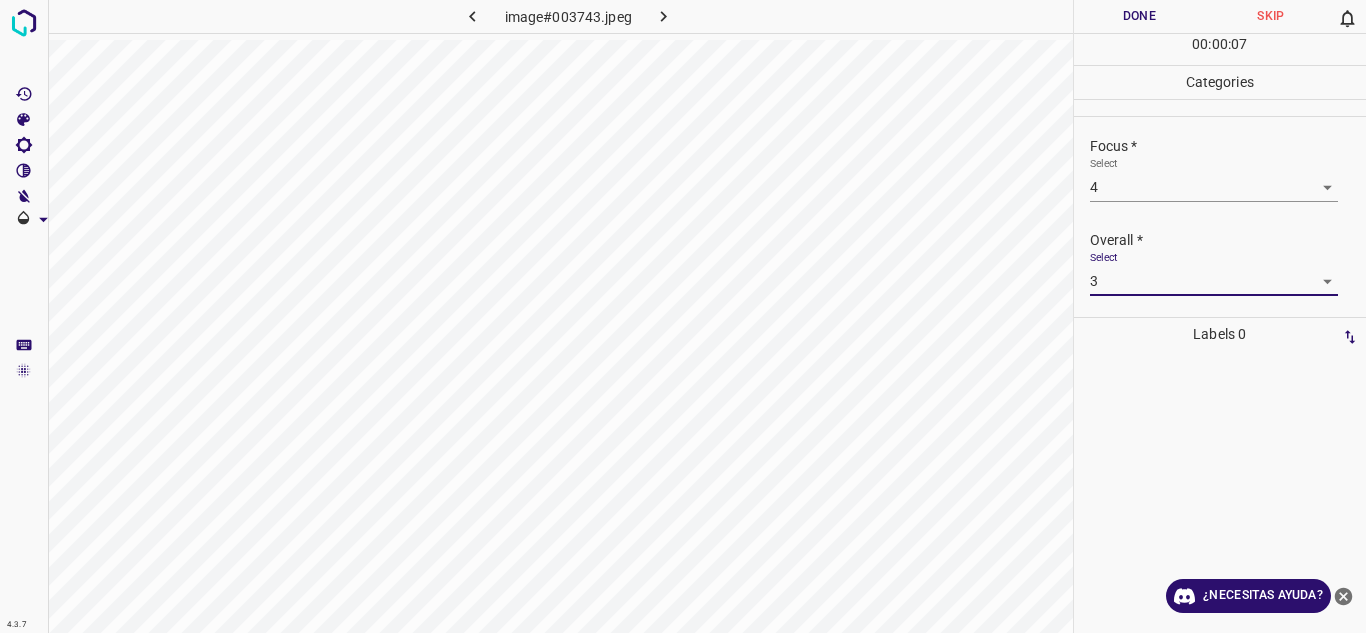click on "4.3.7 image#003743.jpeg Done Skip 0 00   : 00   : 07   Categories Lighting *  Select 4 4 Focus *  Select 4 4 Overall *  Select 3 3 Labels   0 Categories 1 Lighting 2 Focus 3 Overall Tools Space Change between modes (Draw & Edit) I Auto labeling R Restore zoom M Zoom in N Zoom out Delete Delete selecte label Filters Z Restore filters X Saturation filter C Brightness filter V Contrast filter B Gray scale filter General O Download ¿Necesitas ayuda? Texto original Valora esta traducción Tu opinión servirá para ayudar a mejorar el Traductor de Google - Texto - Esconder - Borrar" at bounding box center (683, 316) 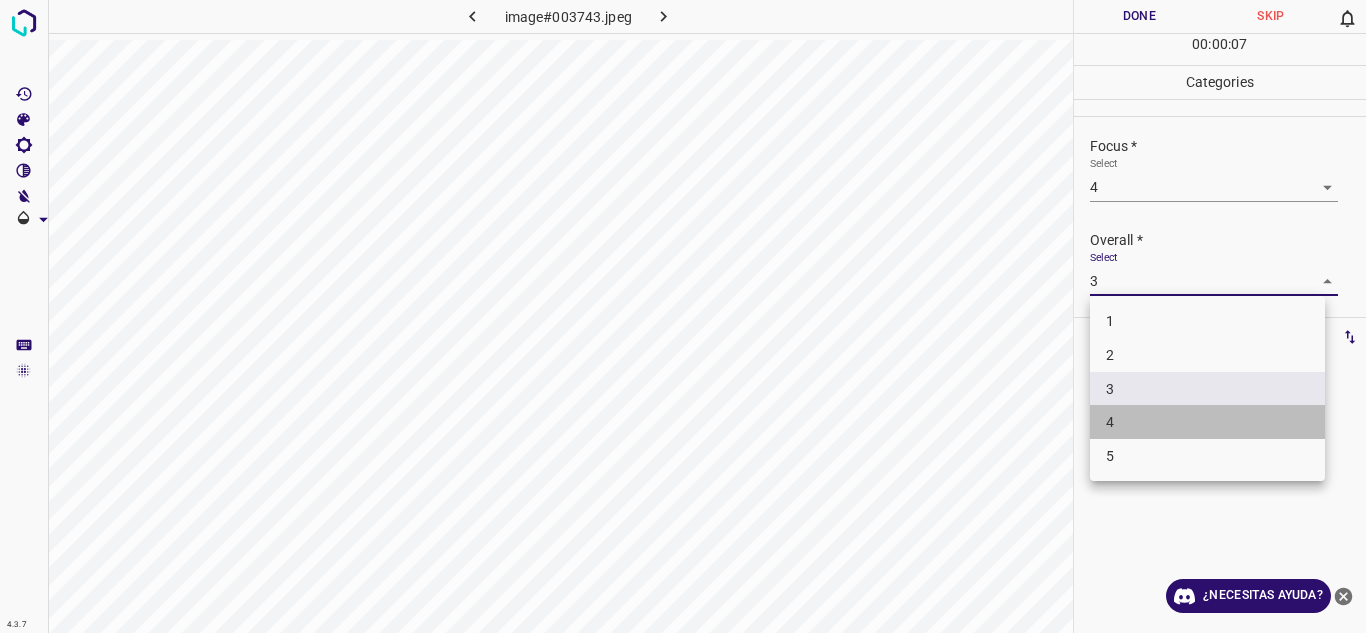 click on "4" at bounding box center (1207, 422) 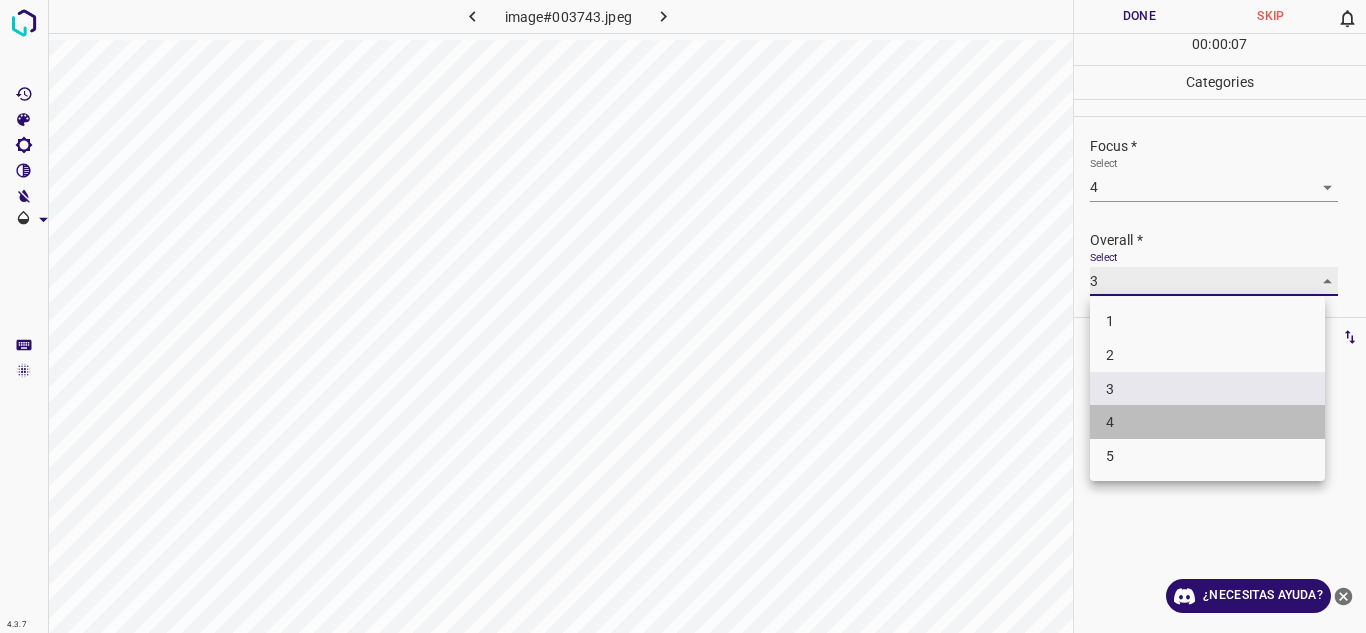 type on "4" 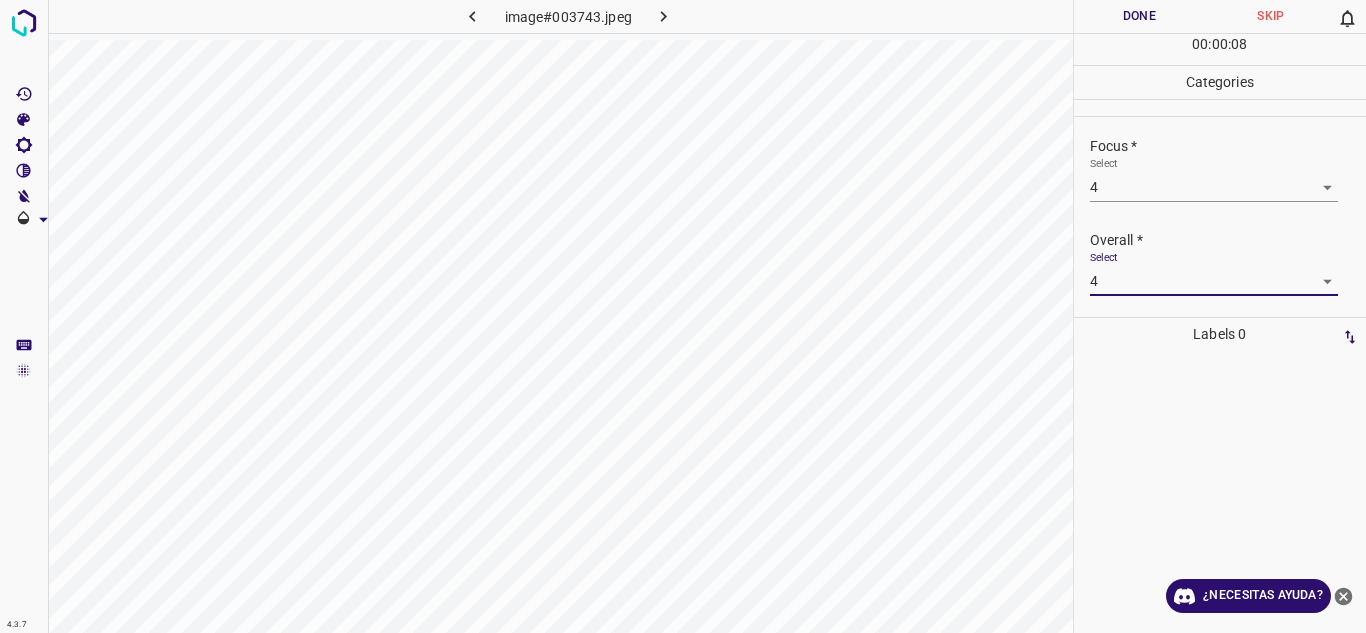 click on "00   : 00   : 08" at bounding box center [1220, 49] 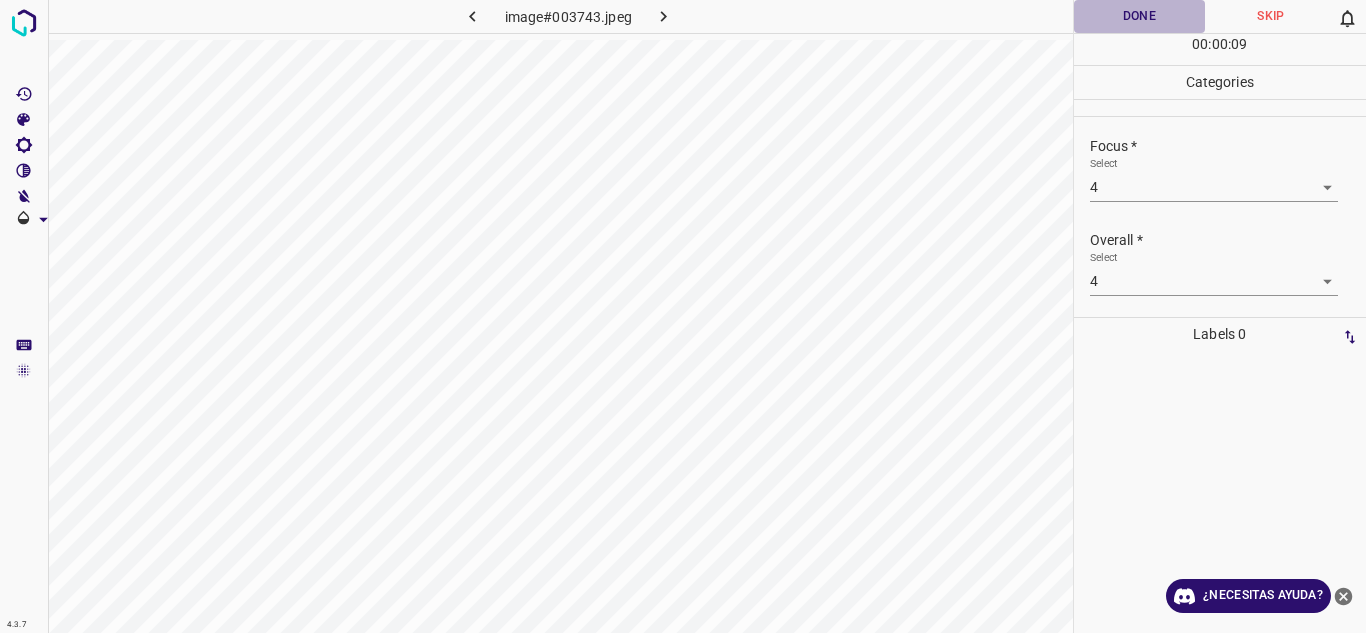 click on "Done" at bounding box center (1140, 16) 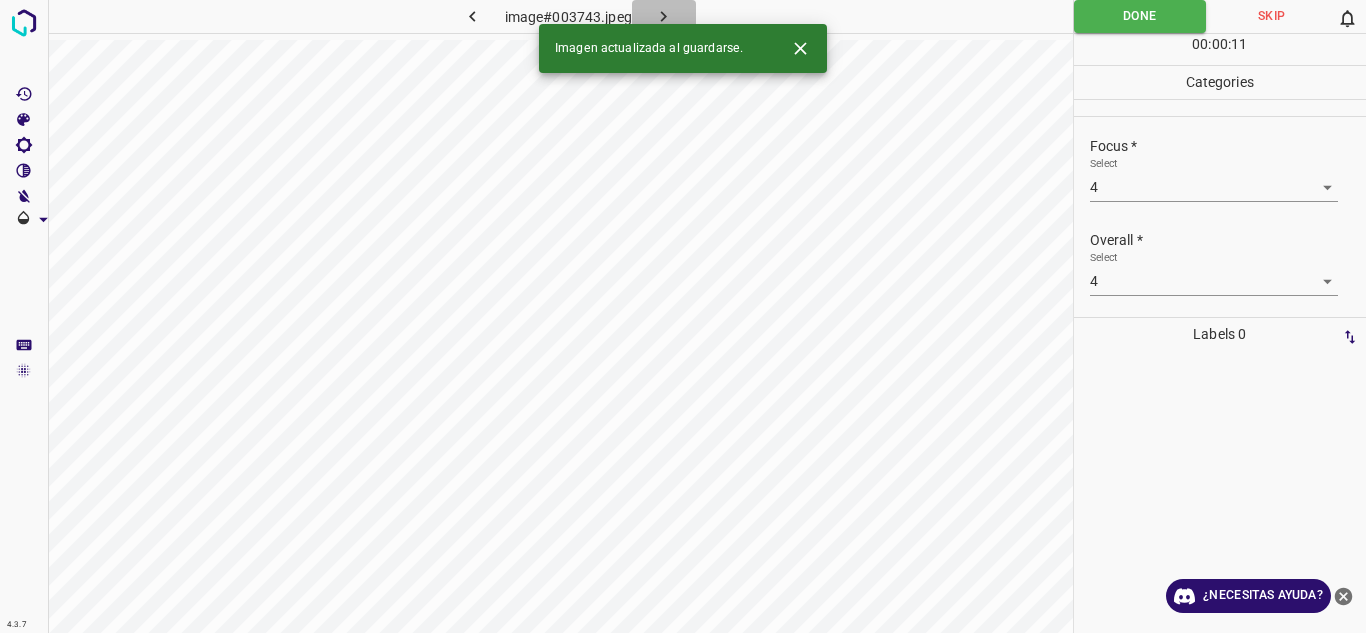 click 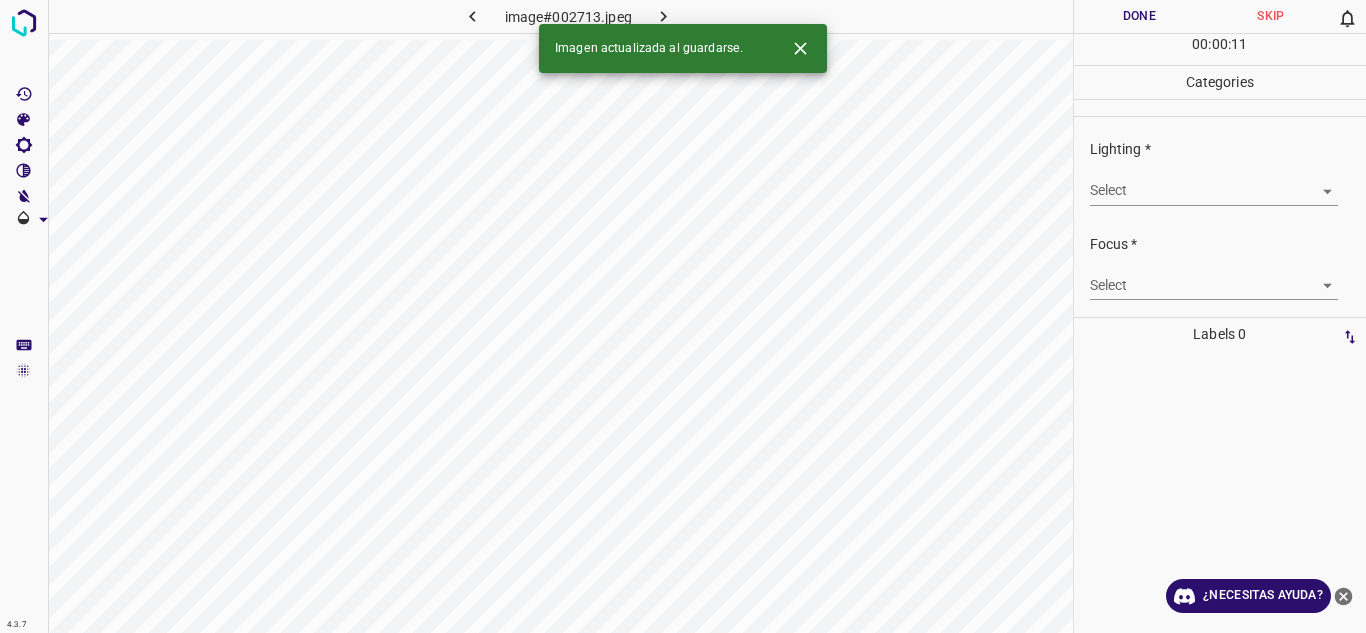 click on "4.3.7 image#002713.jpeg Done Skip 0 00   : 00   : 11   Categories Lighting *  Select ​ Focus *  Select ​ Overall *  Select ​ Labels   0 Categories 1 Lighting 2 Focus 3 Overall Tools Space Change between modes (Draw & Edit) I Auto labeling R Restore zoom M Zoom in N Zoom out Delete Delete selecte label Filters Z Restore filters X Saturation filter C Brightness filter V Contrast filter B Gray scale filter General O Download Imagen actualizada al guardarse. ¿Necesitas ayuda? Texto original Valora esta traducción Tu opinión servirá para ayudar a mejorar el Traductor de Google - Texto - Esconder - Borrar" at bounding box center [683, 316] 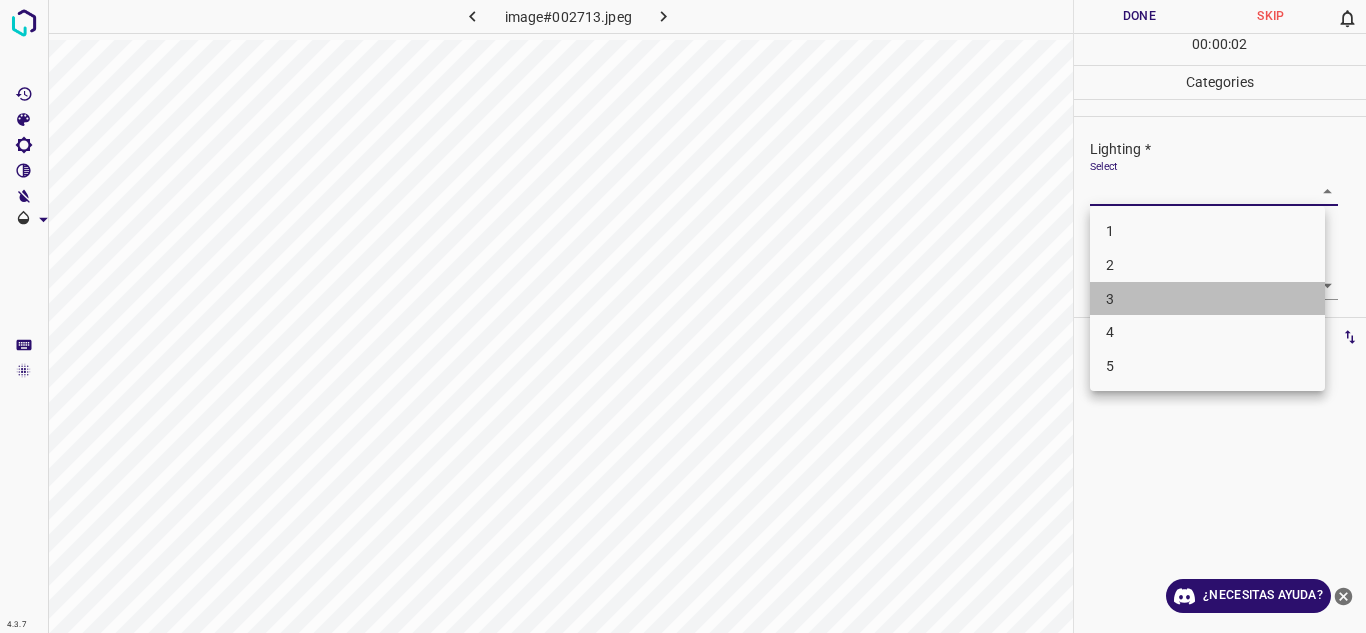 click on "3" at bounding box center [1207, 299] 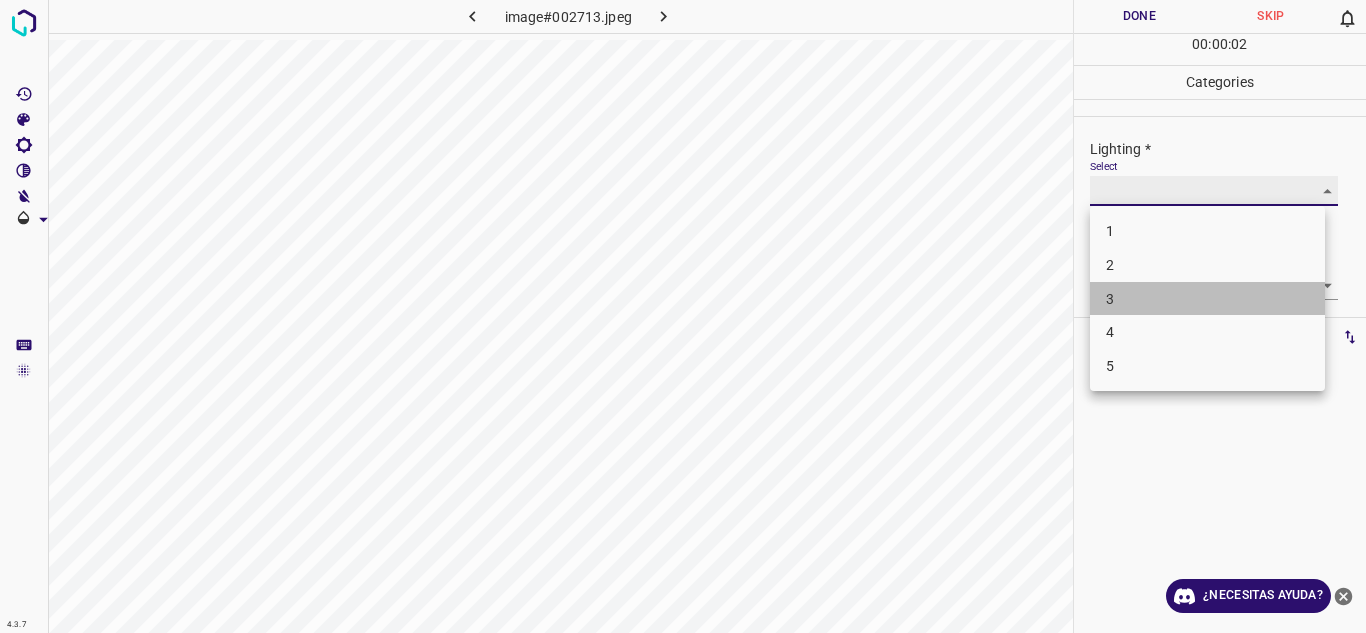 type on "3" 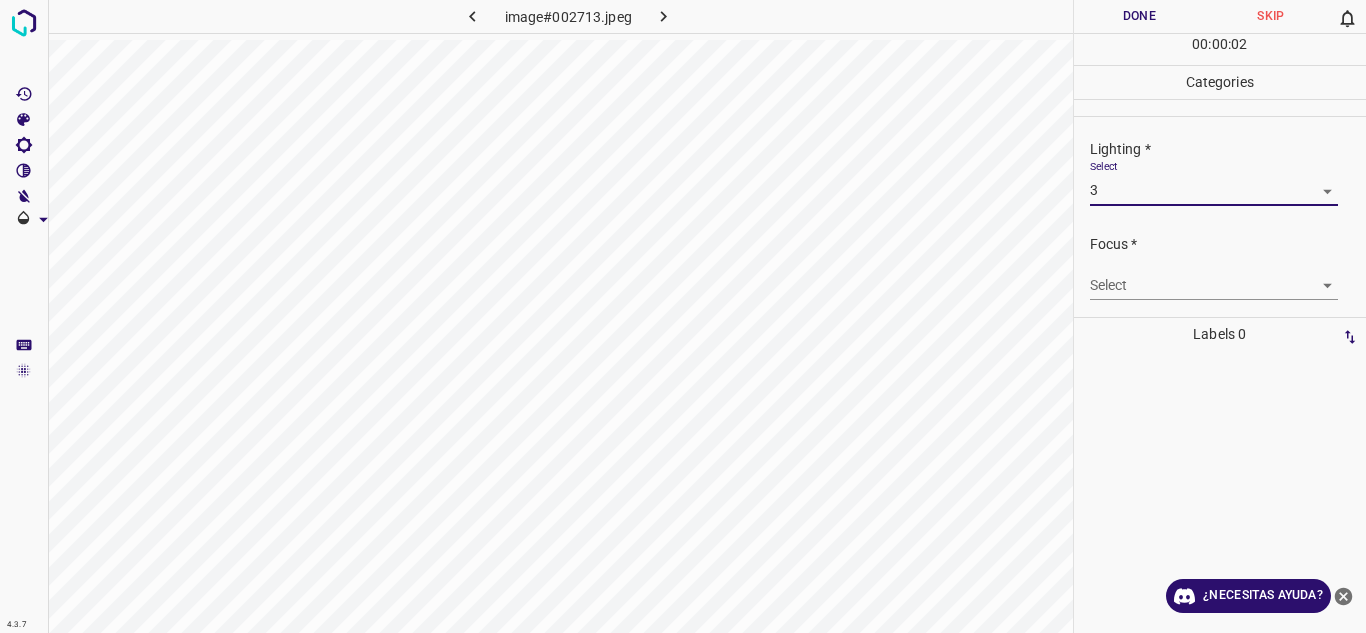 click on "4.3.7 image#002713.jpeg Done Skip 0 00   : 00   : 02   Categories Lighting *  Select 3 3 Focus *  Select ​ Overall *  Select ​ Labels   0 Categories 1 Lighting 2 Focus 3 Overall Tools Space Change between modes (Draw & Edit) I Auto labeling R Restore zoom M Zoom in N Zoom out Delete Delete selecte label Filters Z Restore filters X Saturation filter C Brightness filter V Contrast filter B Gray scale filter General O Download ¿Necesitas ayuda? Texto original Valora esta traducción Tu opinión servirá para ayudar a mejorar el Traductor de Google - Texto - Esconder - Borrar" at bounding box center [683, 316] 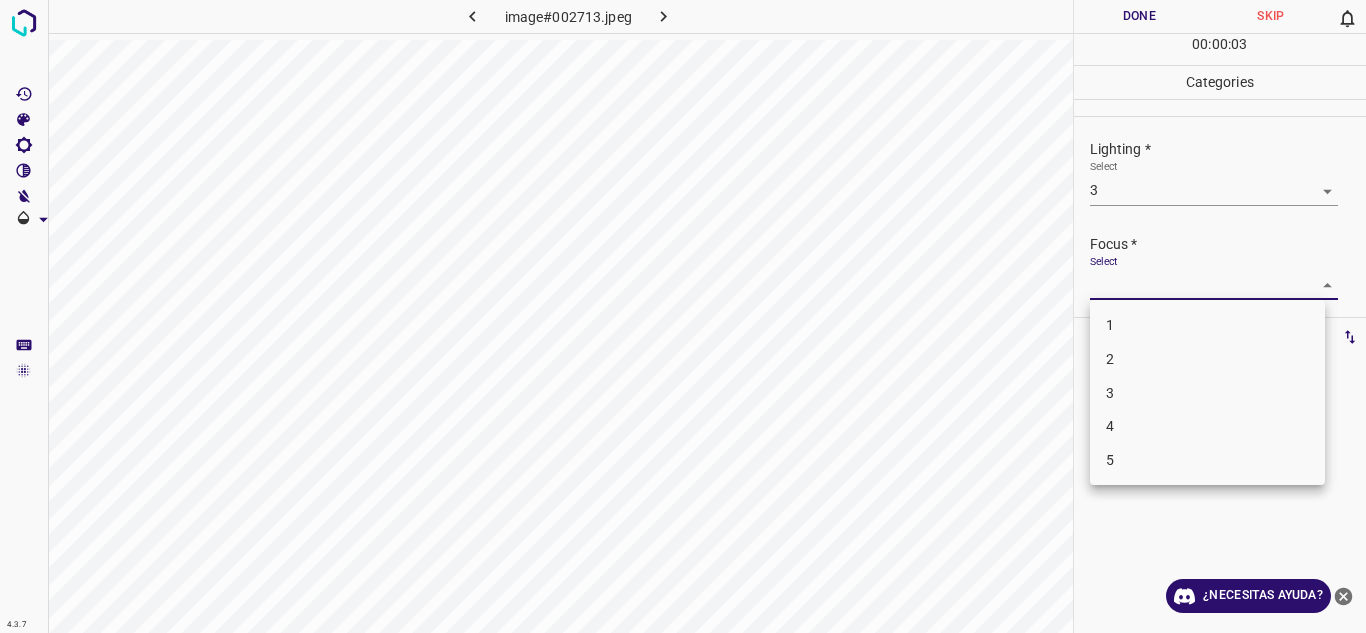 click on "2" at bounding box center (1207, 359) 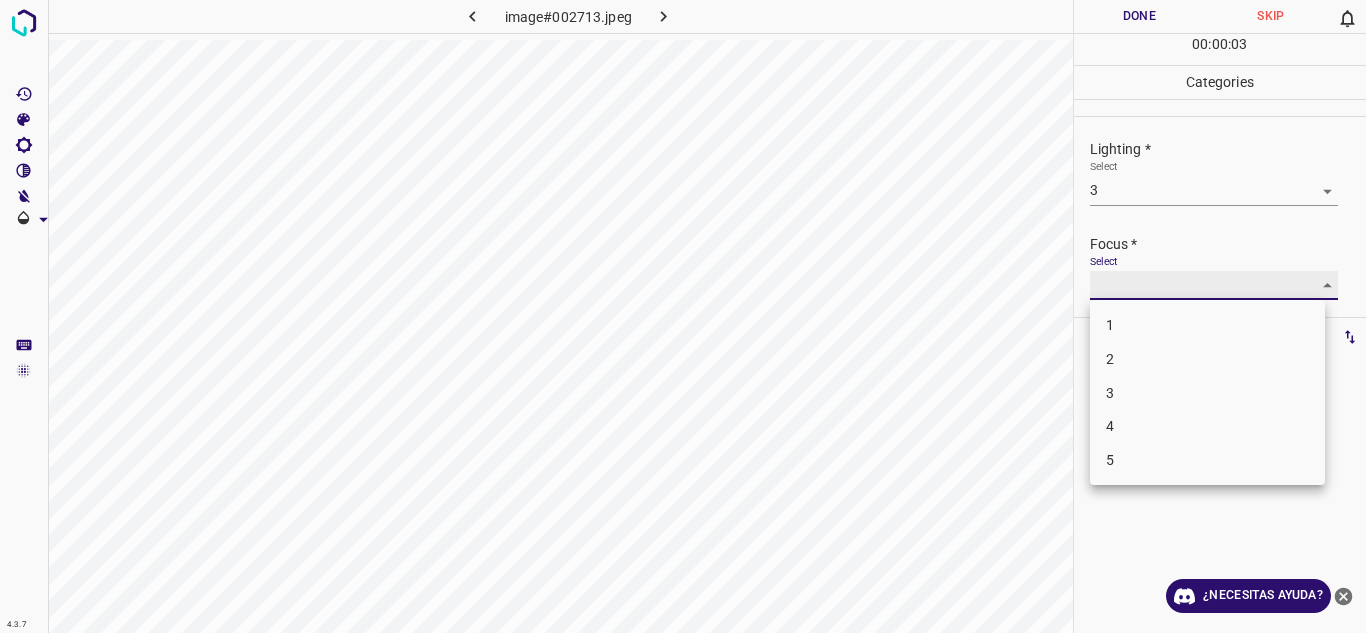 type on "2" 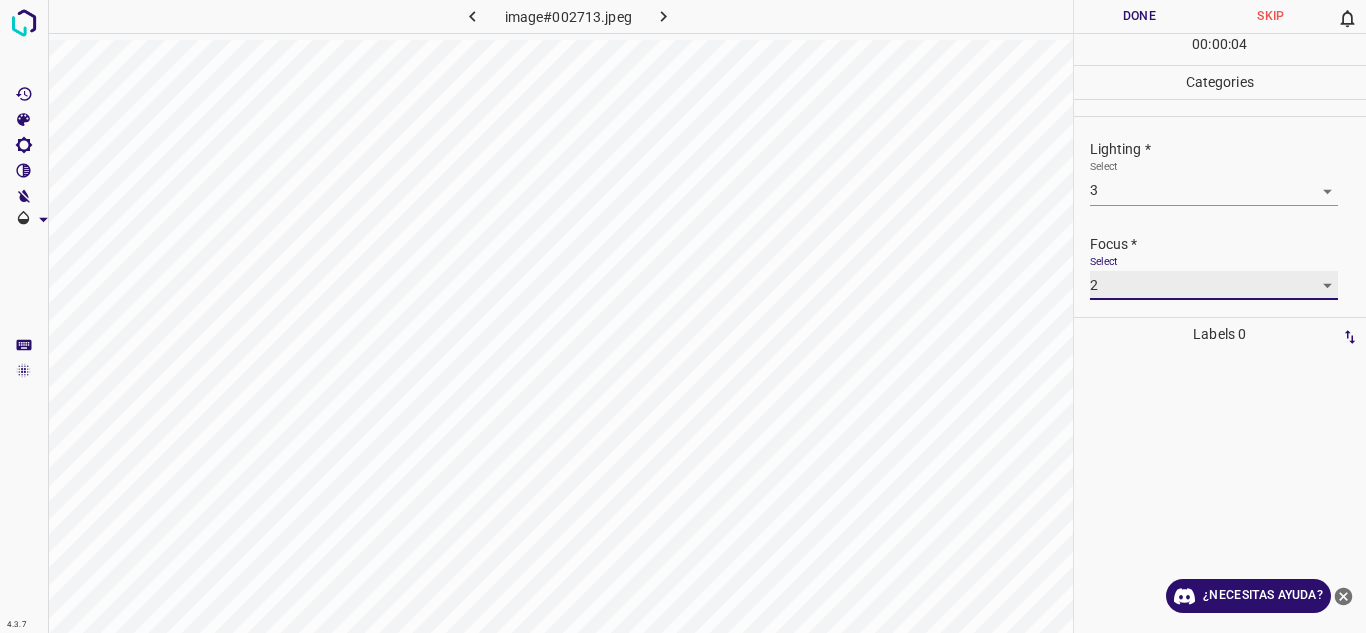 scroll, scrollTop: 98, scrollLeft: 0, axis: vertical 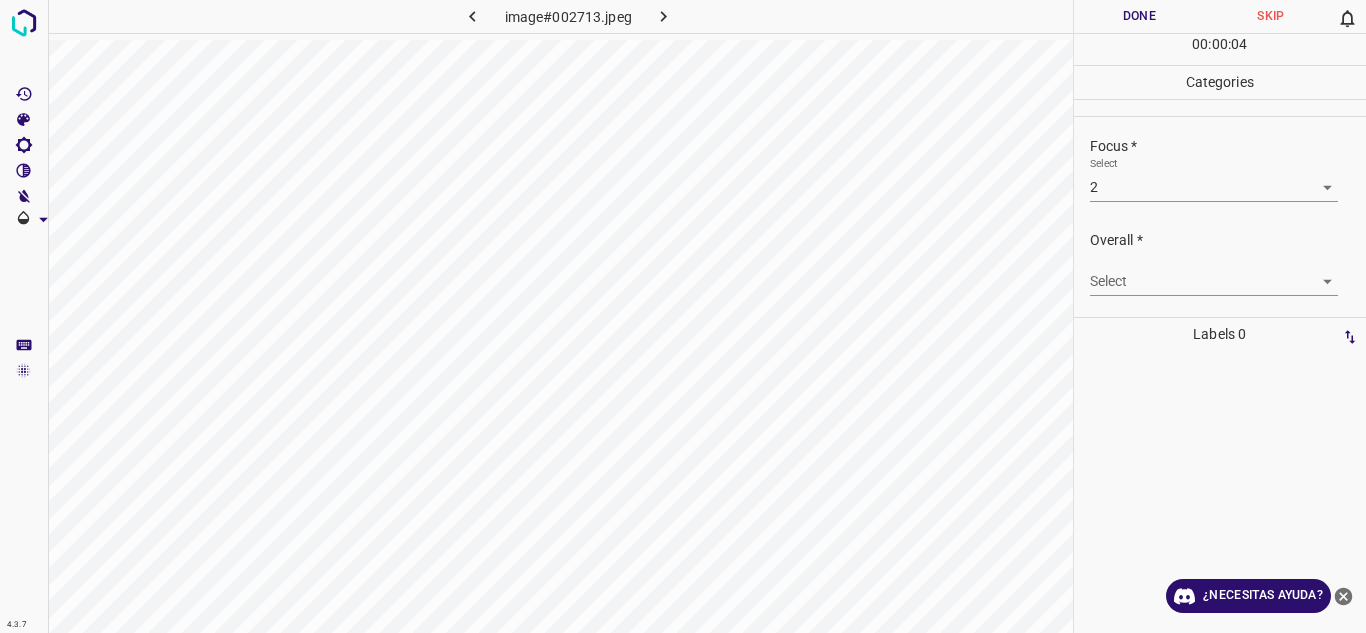 click on "Select ​" at bounding box center (1228, 273) 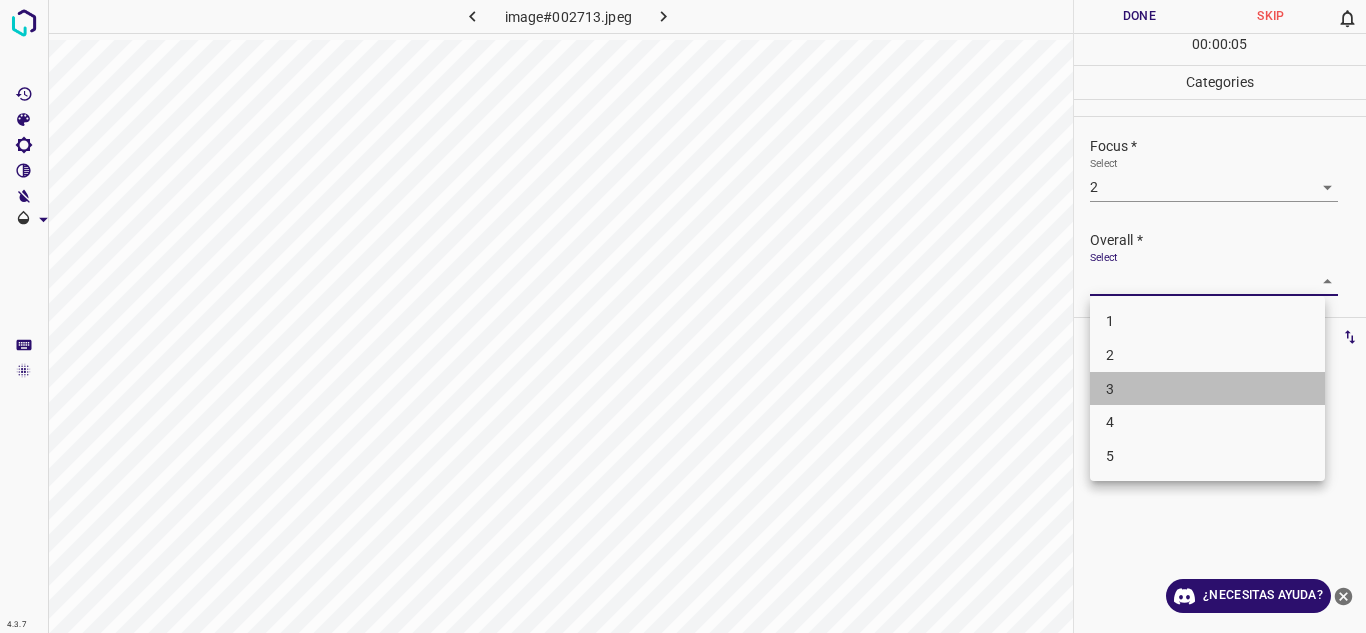 click on "3" at bounding box center (1207, 389) 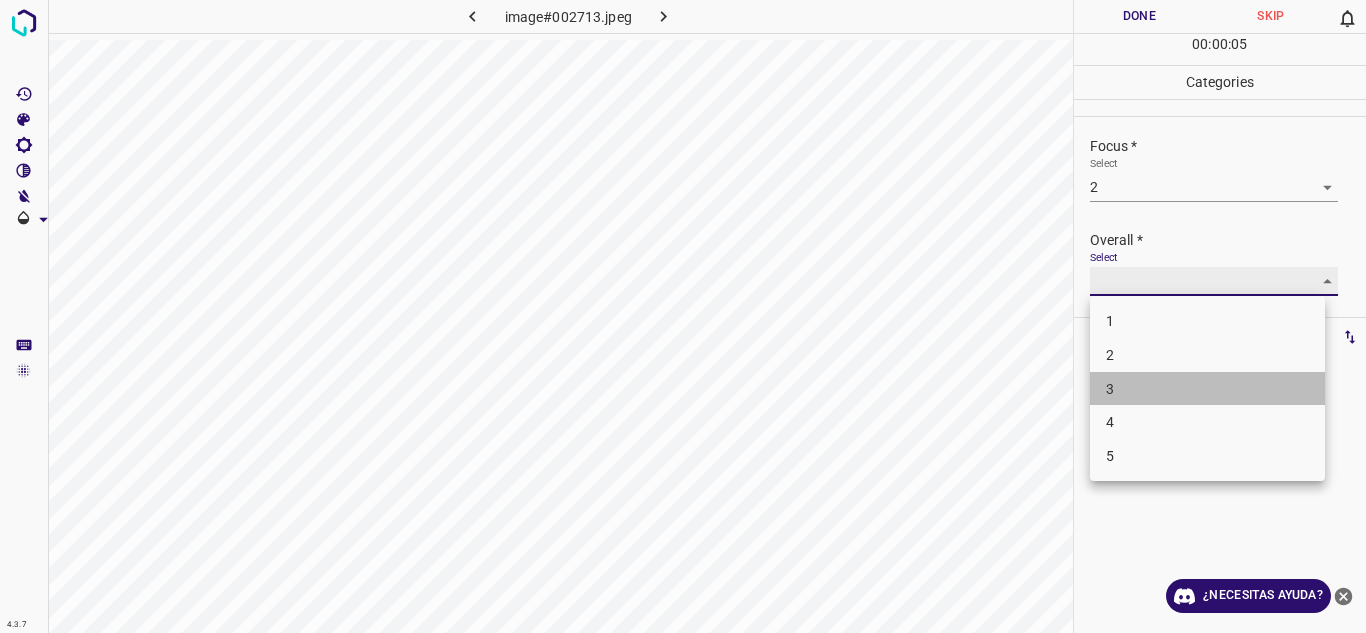 type on "3" 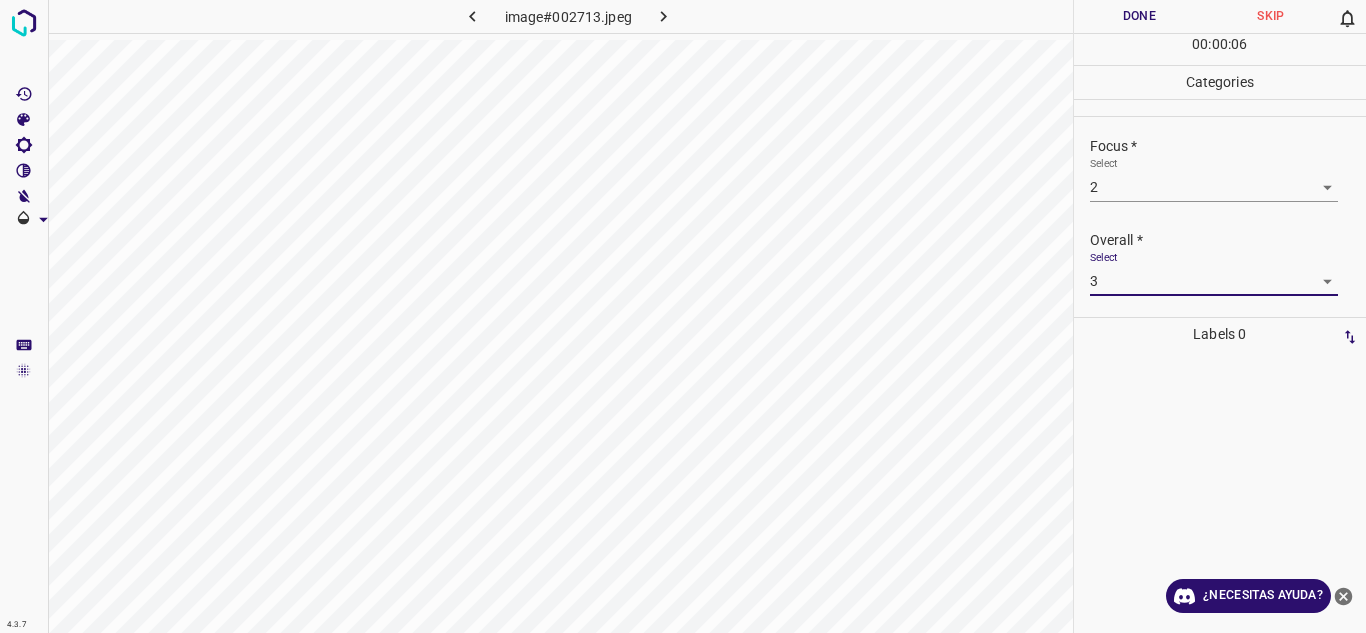click on "Done" at bounding box center [1140, 16] 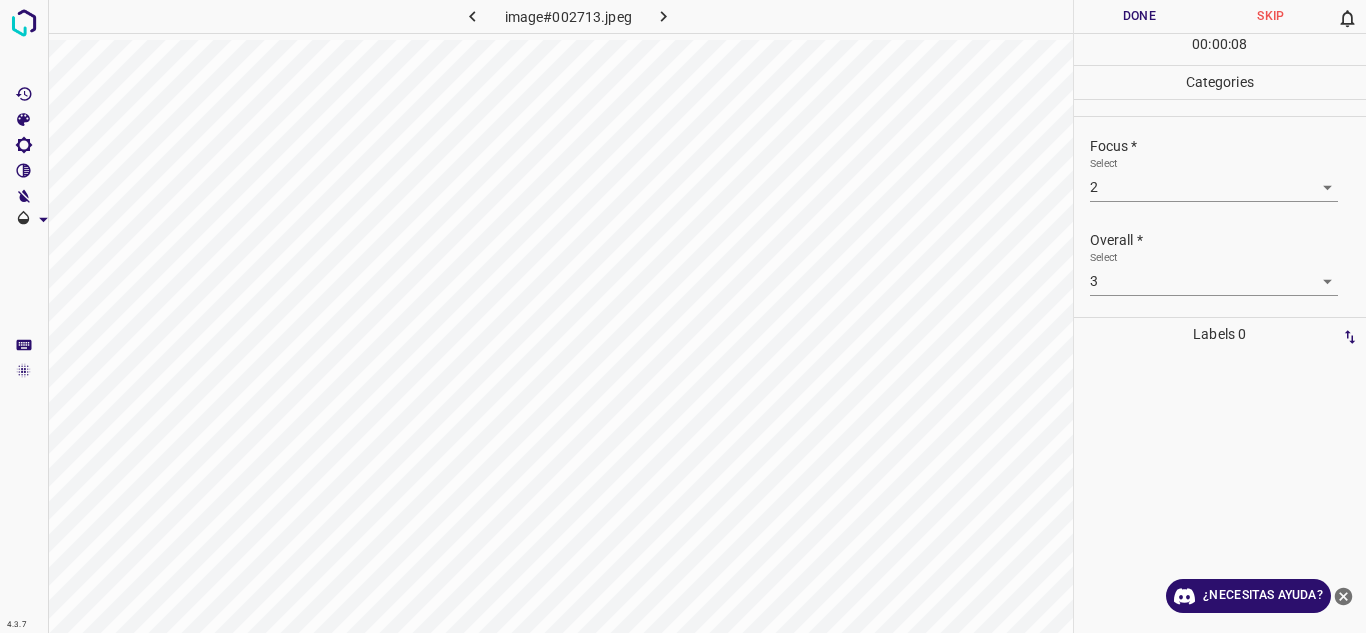 click 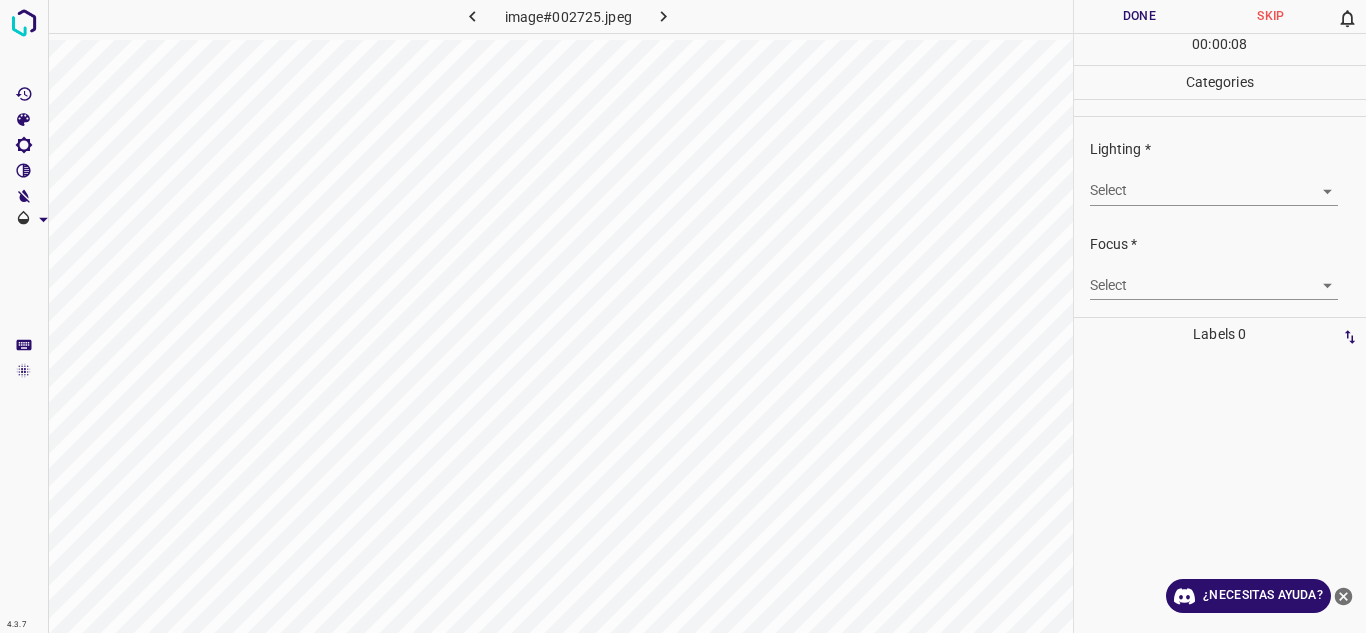 click on "4.3.7 image#002725.jpeg Done Skip 0 00   : 00   : 08   Categories Lighting *  Select ​ Focus *  Select ​ Overall *  Select ​ Labels   0 Categories 1 Lighting 2 Focus 3 Overall Tools Space Change between modes (Draw & Edit) I Auto labeling R Restore zoom M Zoom in N Zoom out Delete Delete selecte label Filters Z Restore filters X Saturation filter C Brightness filter V Contrast filter B Gray scale filter General O Download ¿Necesitas ayuda? Texto original Valora esta traducción Tu opinión servirá para ayudar a mejorar el Traductor de Google - Texto - Esconder - Borrar" at bounding box center [683, 316] 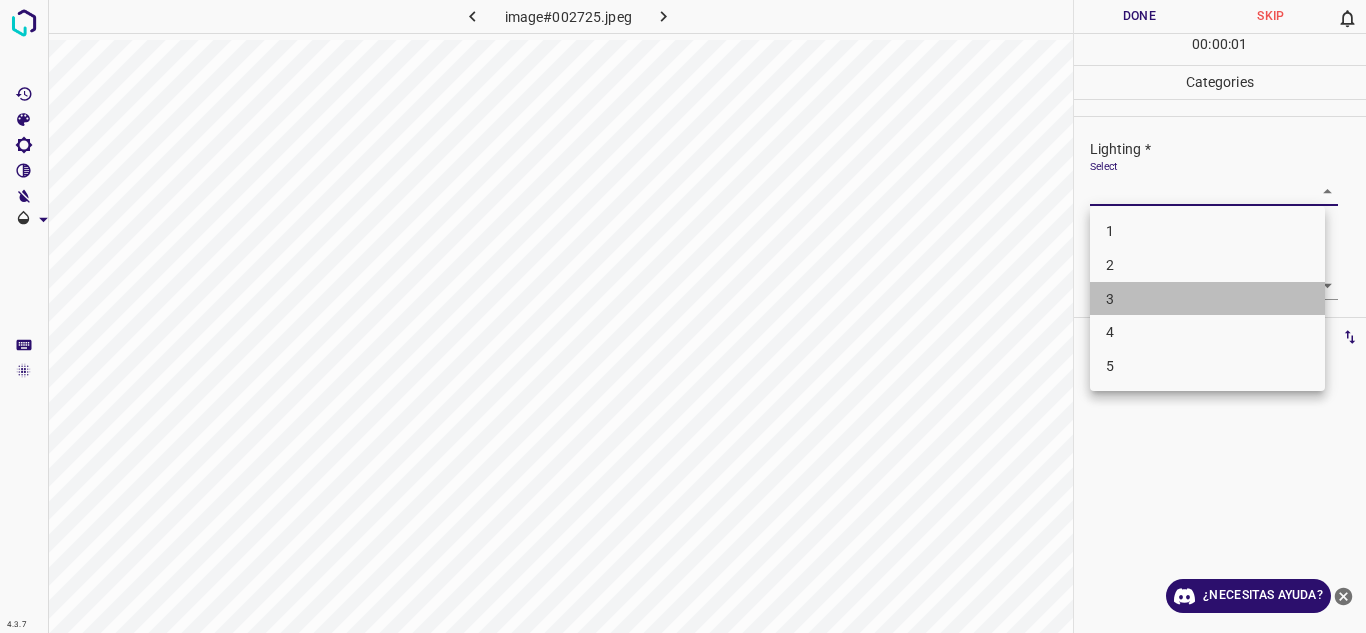 click on "3" at bounding box center [1207, 299] 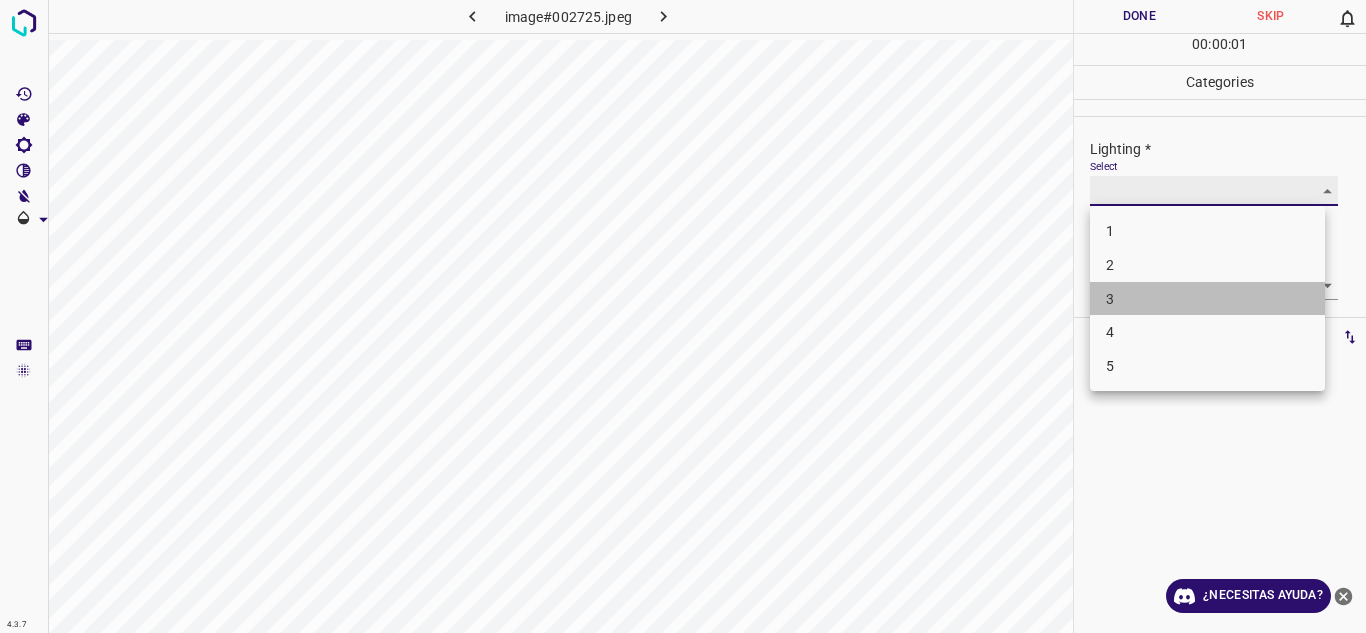 type on "3" 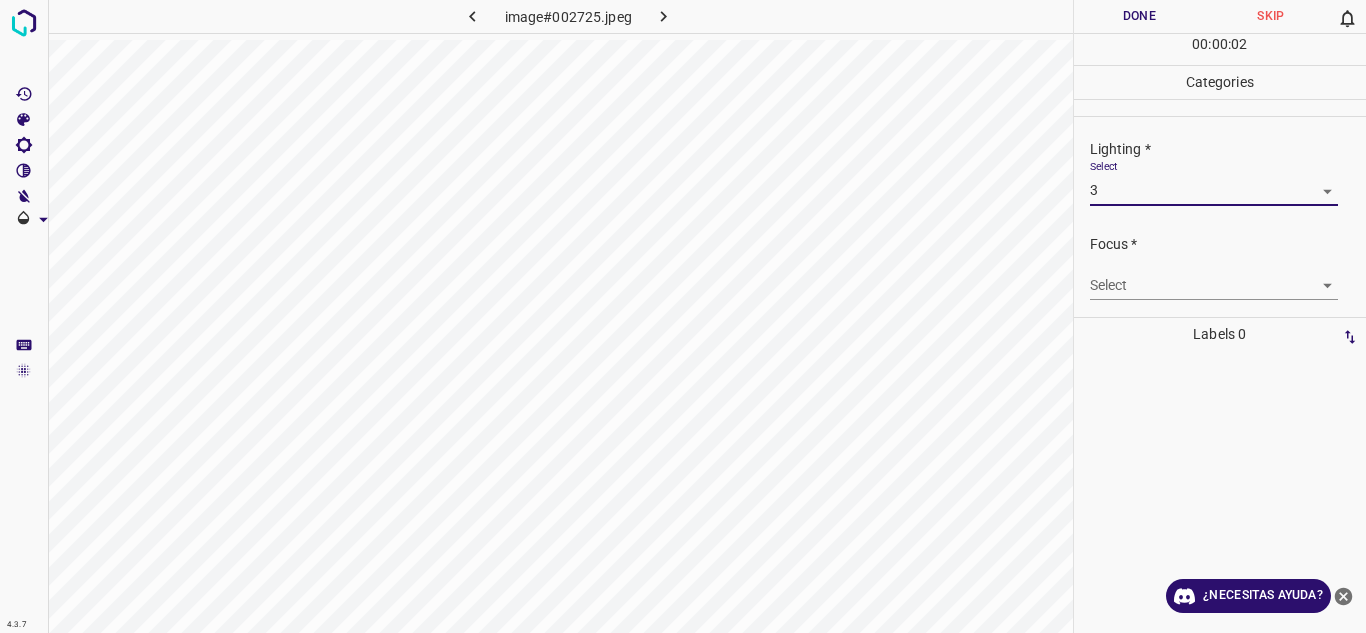click on "4.3.7 image#002725.jpeg Done Skip 0 00   : 00   : 02   Categories Lighting *  Select 3 3 Focus *  Select ​ Overall *  Select ​ Labels   0 Categories 1 Lighting 2 Focus 3 Overall Tools Space Change between modes (Draw & Edit) I Auto labeling R Restore zoom M Zoom in N Zoom out Delete Delete selecte label Filters Z Restore filters X Saturation filter C Brightness filter V Contrast filter B Gray scale filter General O Download ¿Necesitas ayuda? Texto original Valora esta traducción Tu opinión servirá para ayudar a mejorar el Traductor de Google - Texto - Esconder - Borrar" at bounding box center [683, 316] 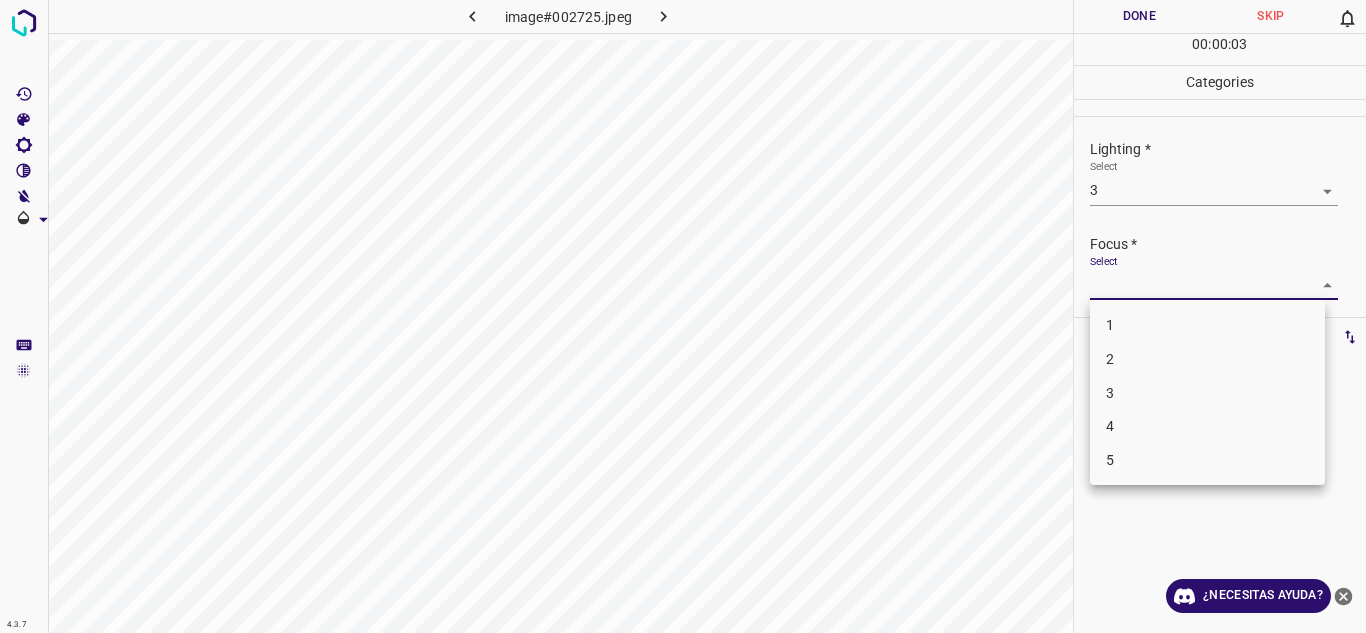click on "2" at bounding box center [1207, 359] 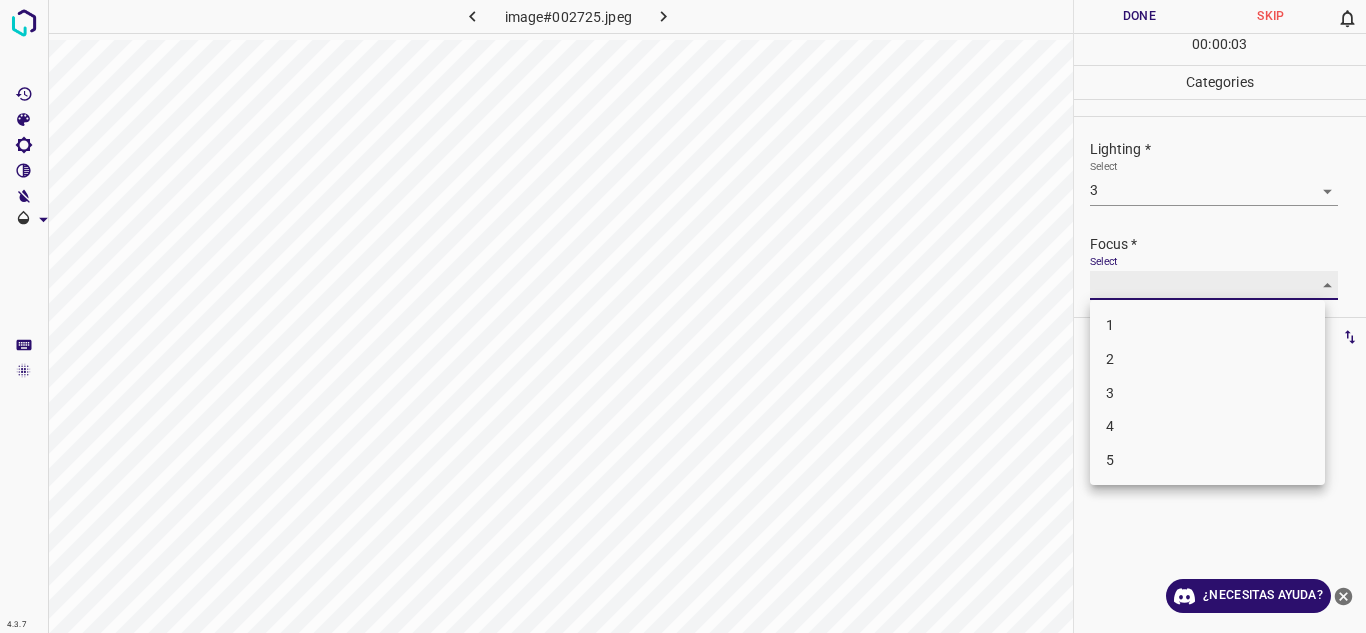 type on "2" 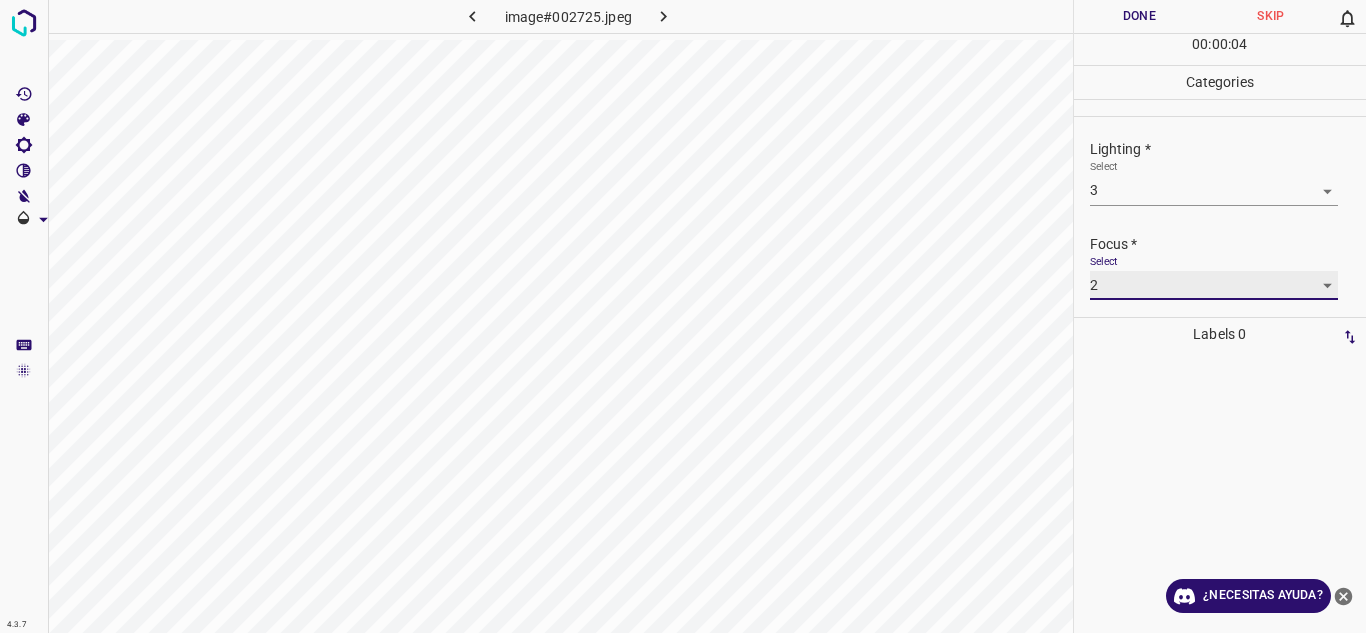 scroll, scrollTop: 98, scrollLeft: 0, axis: vertical 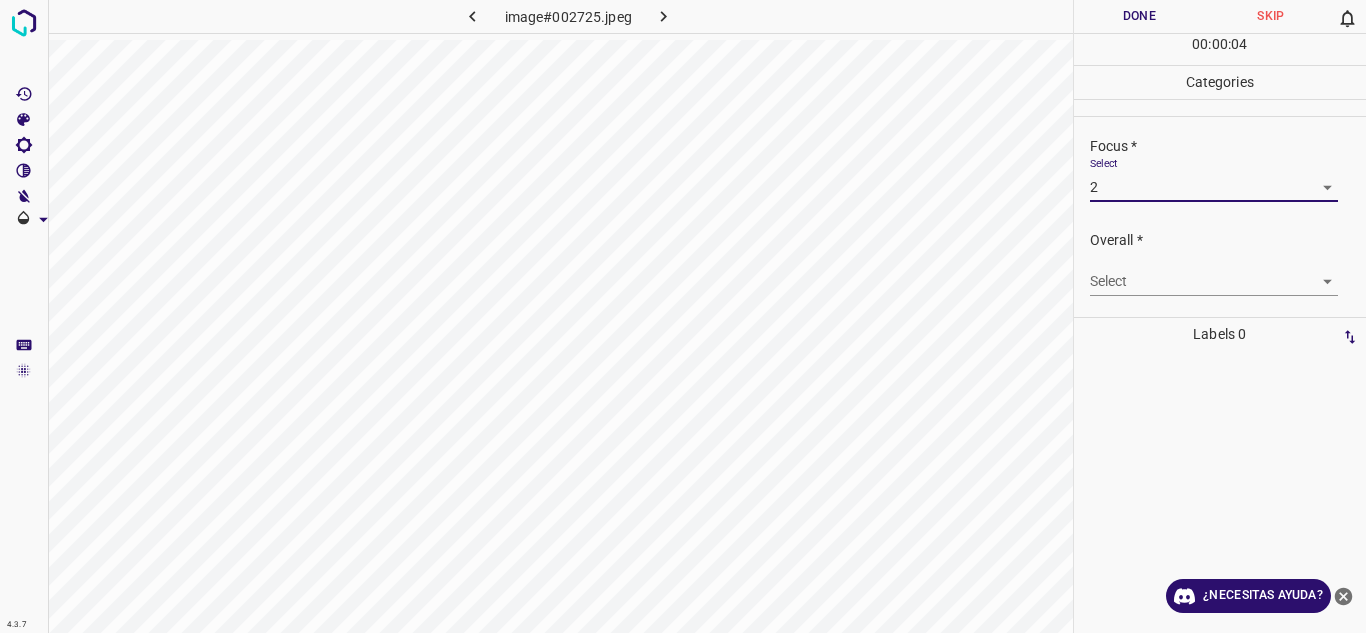 click on "4.3.7 image#002725.jpeg Done Skip 0 00   : 00   : 04   Categories Lighting *  Select 3 3 Focus *  Select 2 2 Overall *  Select ​ Labels   0 Categories 1 Lighting 2 Focus 3 Overall Tools Space Change between modes (Draw & Edit) I Auto labeling R Restore zoom M Zoom in N Zoom out Delete Delete selecte label Filters Z Restore filters X Saturation filter C Brightness filter V Contrast filter B Gray scale filter General O Download ¿Necesitas ayuda? Texto original Valora esta traducción Tu opinión servirá para ayudar a mejorar el Traductor de Google - Texto - Esconder - Borrar" at bounding box center [683, 316] 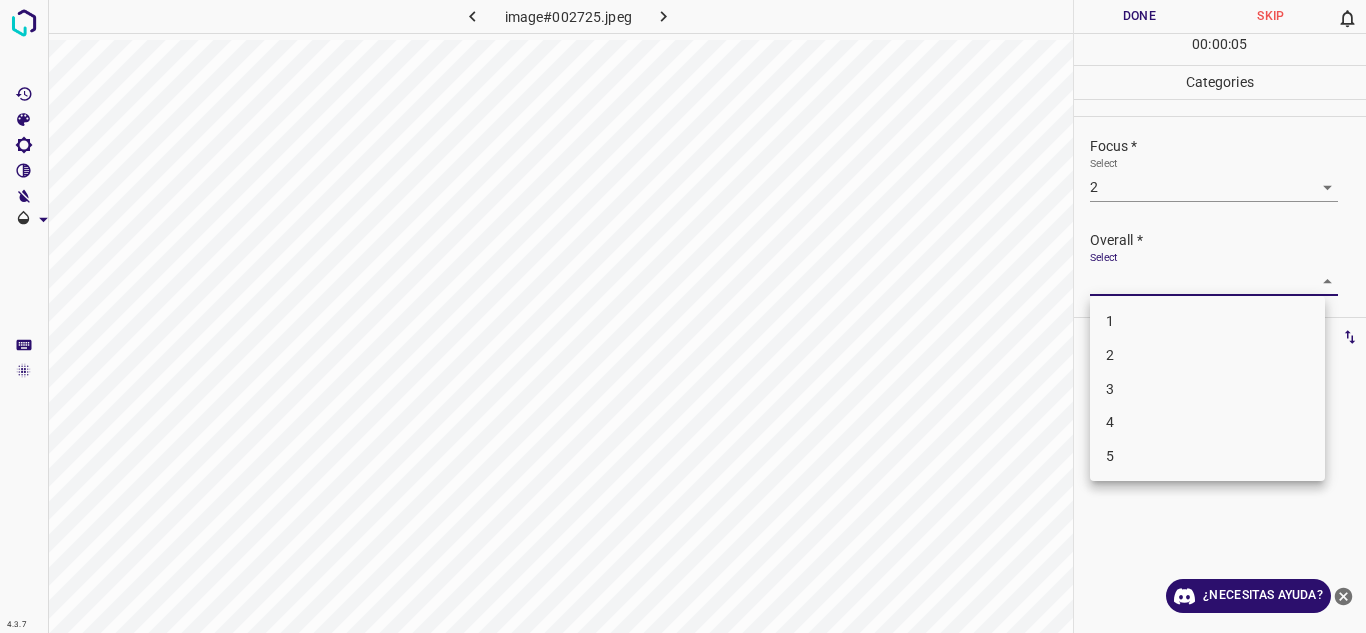 click on "3" at bounding box center [1207, 389] 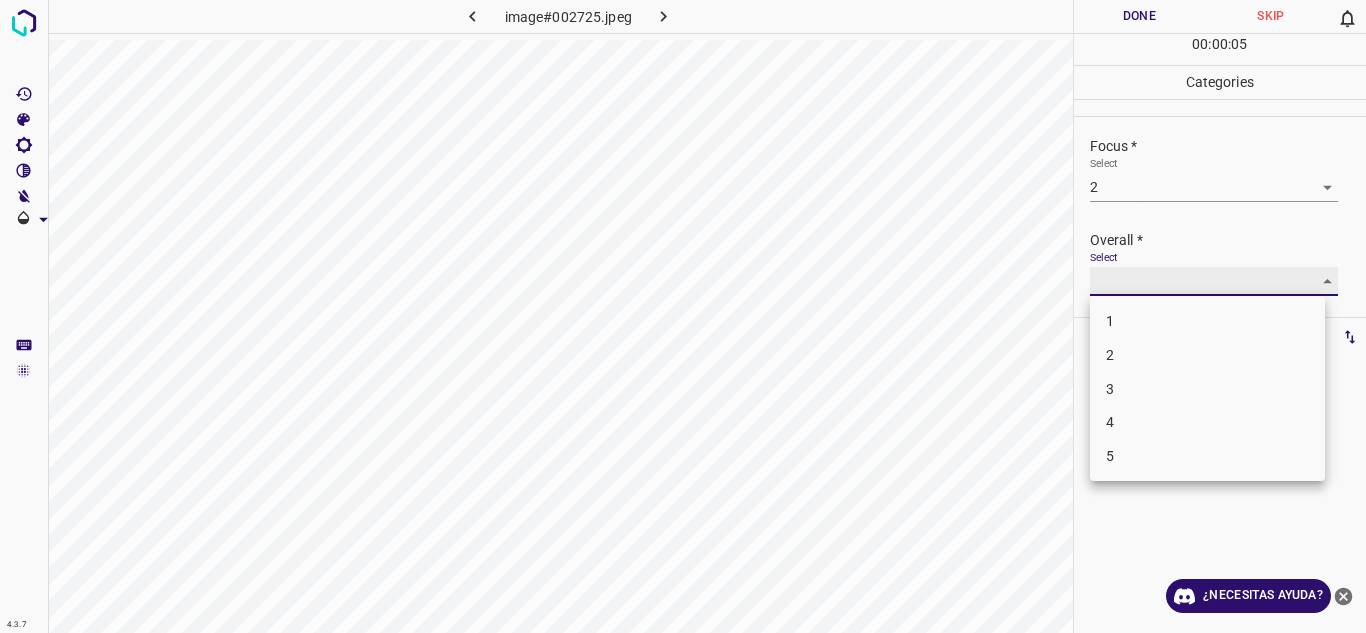 type on "3" 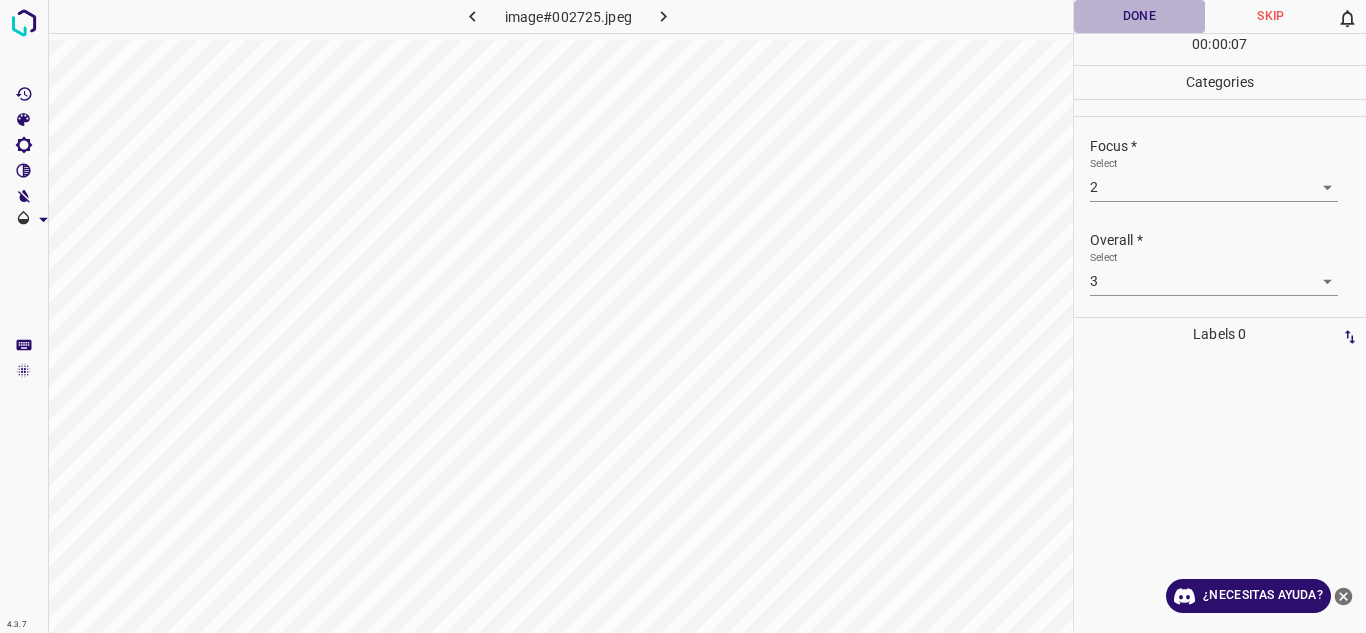 drag, startPoint x: 1129, startPoint y: 15, endPoint x: 1120, endPoint y: 37, distance: 23.769728 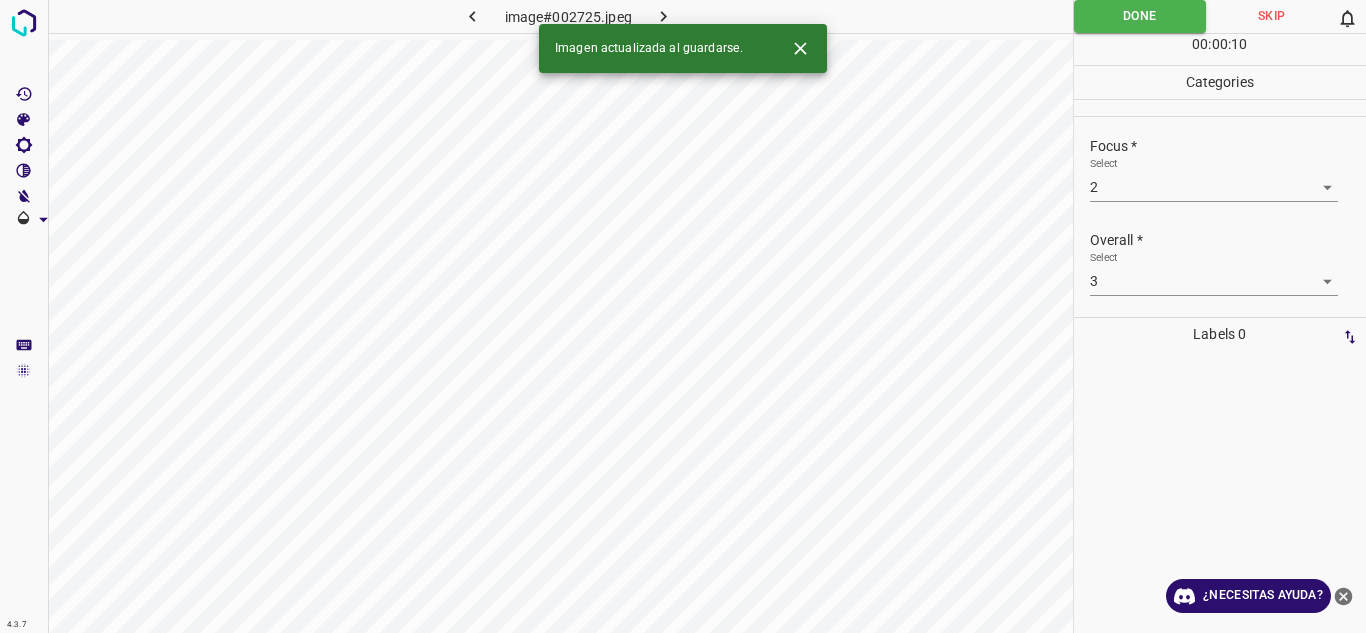click 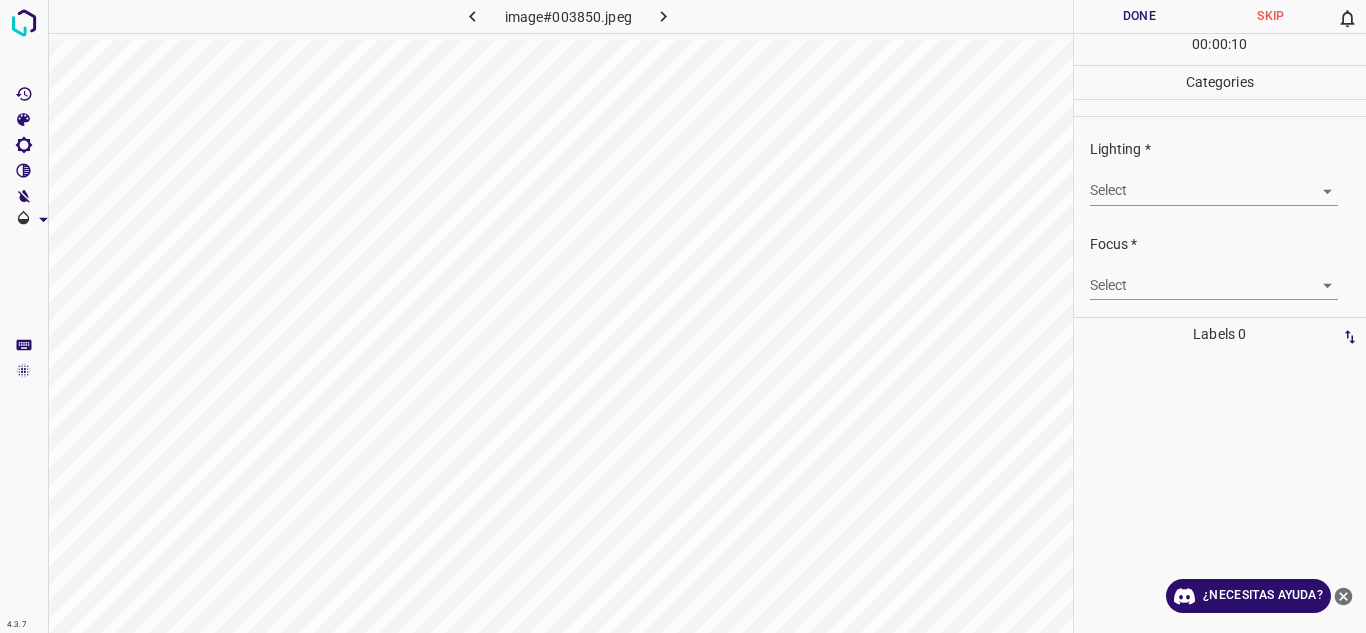 click on "4.3.7 image#003850.jpeg Done Skip 0 00   : 00   : 10   Categories Lighting *  Select ​ Focus *  Select ​ Overall *  Select ​ Labels   0 Categories 1 Lighting 2 Focus 3 Overall Tools Space Change between modes (Draw & Edit) I Auto labeling R Restore zoom M Zoom in N Zoom out Delete Delete selecte label Filters Z Restore filters X Saturation filter C Brightness filter V Contrast filter B Gray scale filter General O Download ¿Necesitas ayuda? Texto original Valora esta traducción Tu opinión servirá para ayudar a mejorar el Traductor de Google - Texto - Esconder - Borrar" at bounding box center (683, 316) 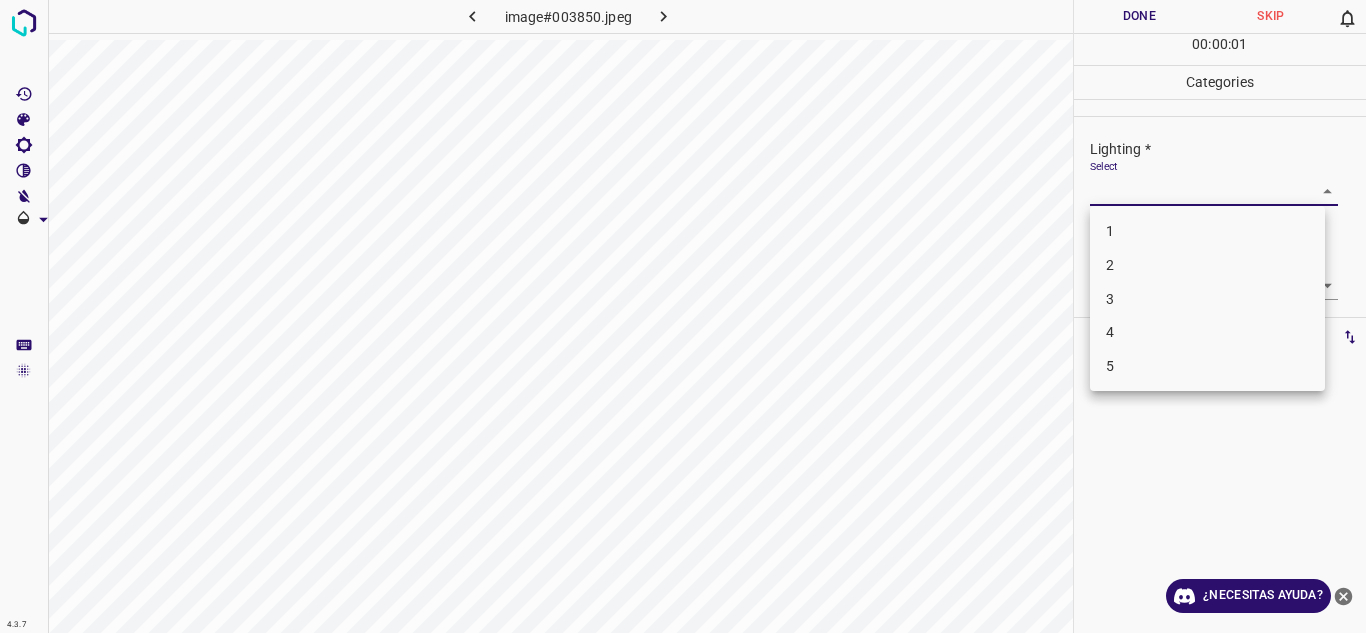 click on "3" at bounding box center (1207, 299) 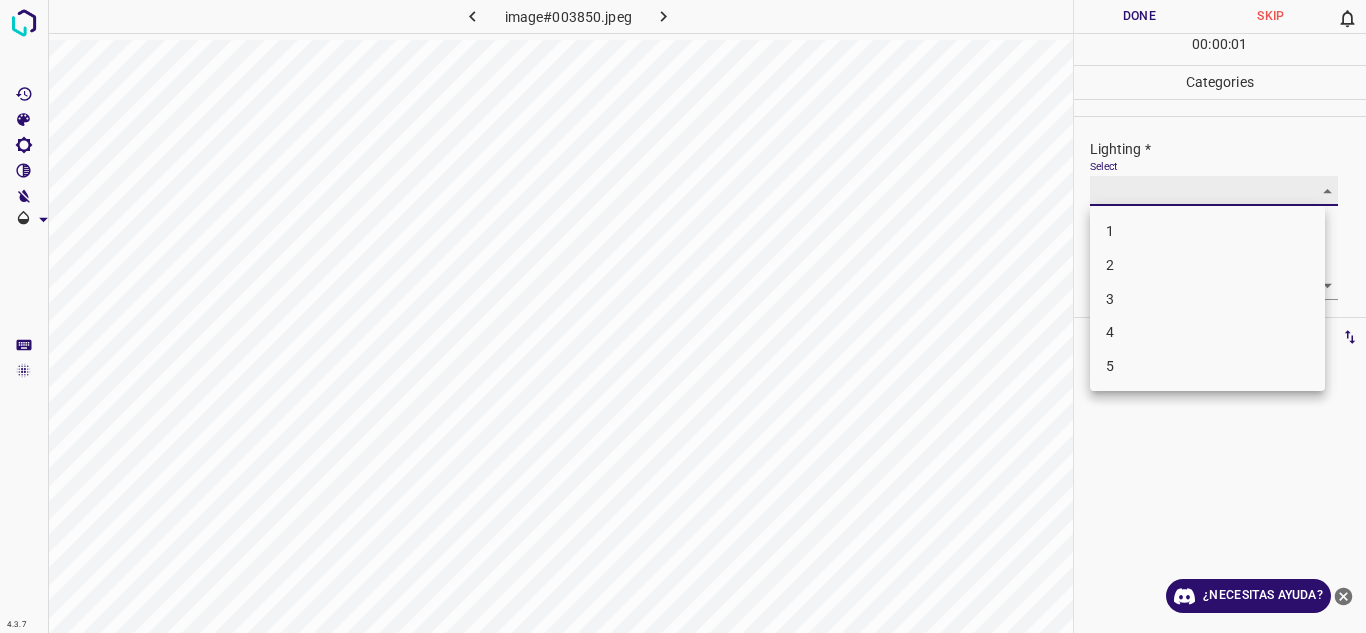 type on "3" 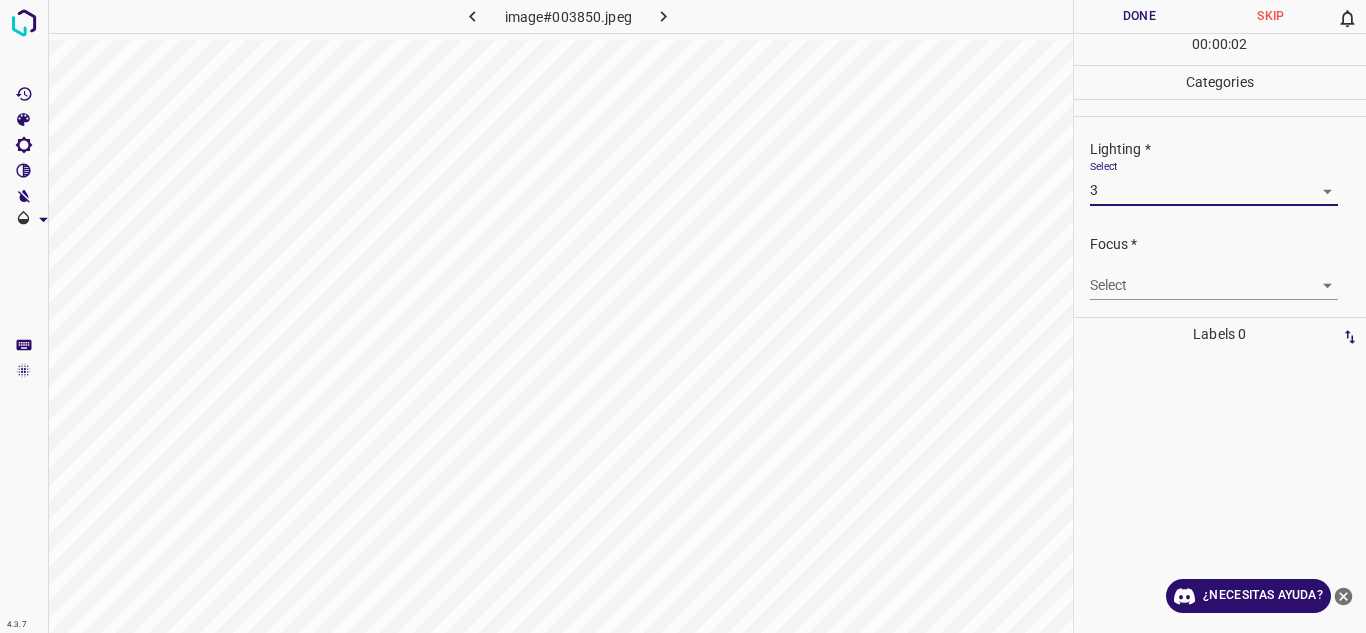 click on "4.3.7 image#003850.jpeg Done Skip 0 00   : 00   : 02   Categories Lighting *  Select 3 3 Focus *  Select ​ Overall *  Select ​ Labels   0 Categories 1 Lighting 2 Focus 3 Overall Tools Space Change between modes (Draw & Edit) I Auto labeling R Restore zoom M Zoom in N Zoom out Delete Delete selecte label Filters Z Restore filters X Saturation filter C Brightness filter V Contrast filter B Gray scale filter General O Download ¿Necesitas ayuda? Texto original Valora esta traducción Tu opinión servirá para ayudar a mejorar el Traductor de Google - Texto - Esconder - Borrar" at bounding box center [683, 316] 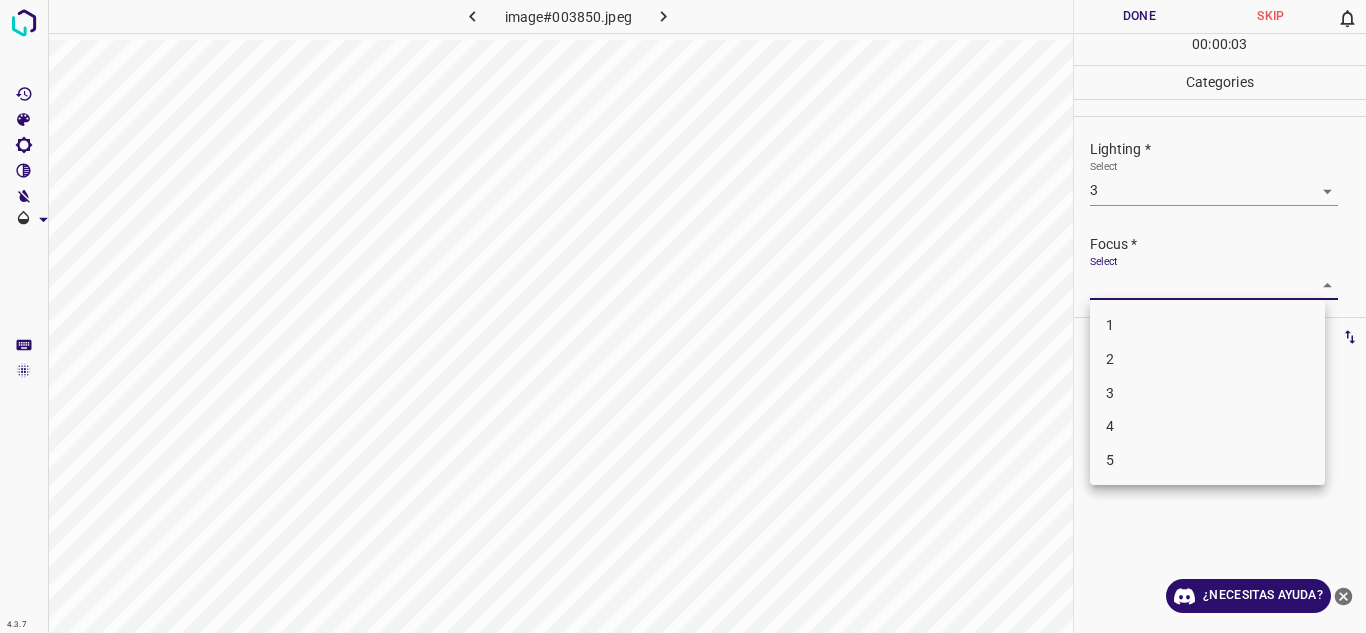 drag, startPoint x: 1162, startPoint y: 360, endPoint x: 1188, endPoint y: 344, distance: 30.528675 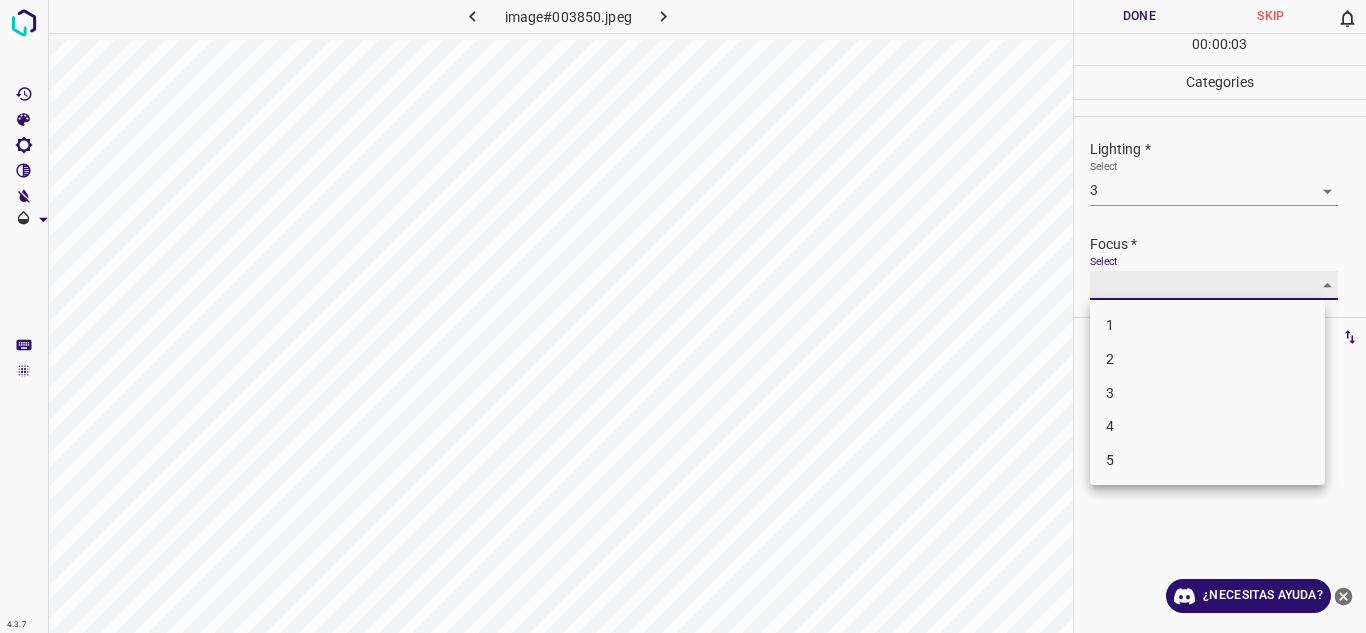 type on "2" 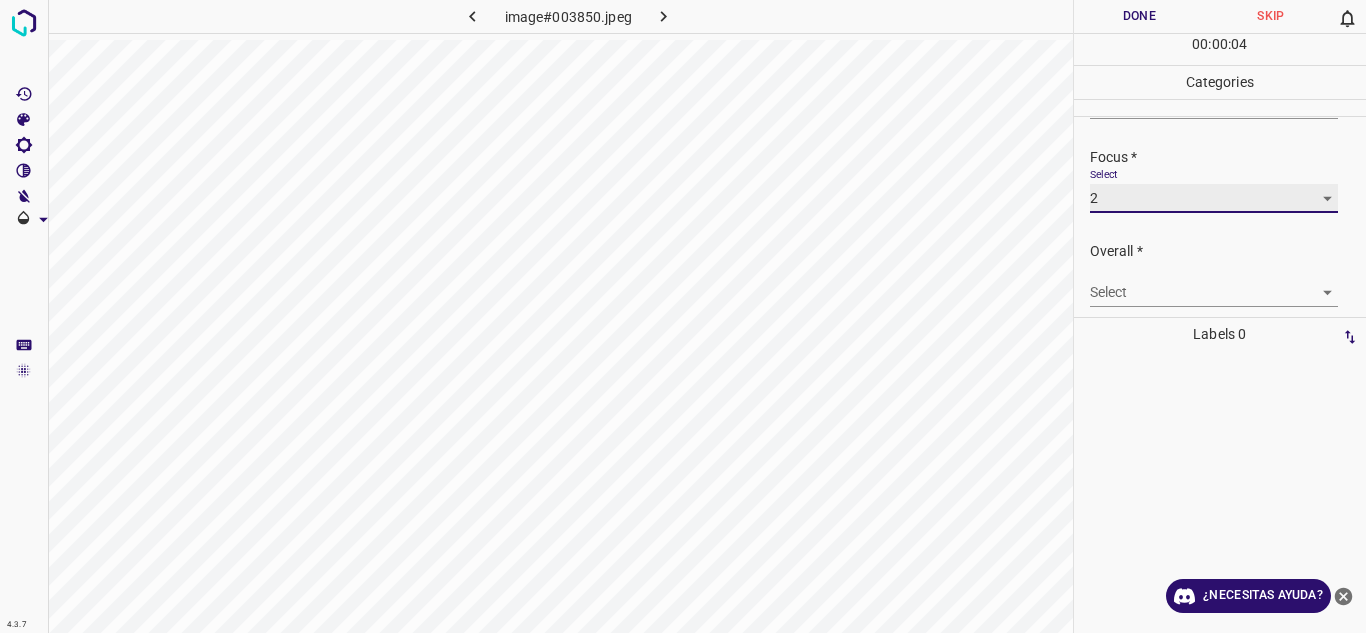 scroll, scrollTop: 98, scrollLeft: 0, axis: vertical 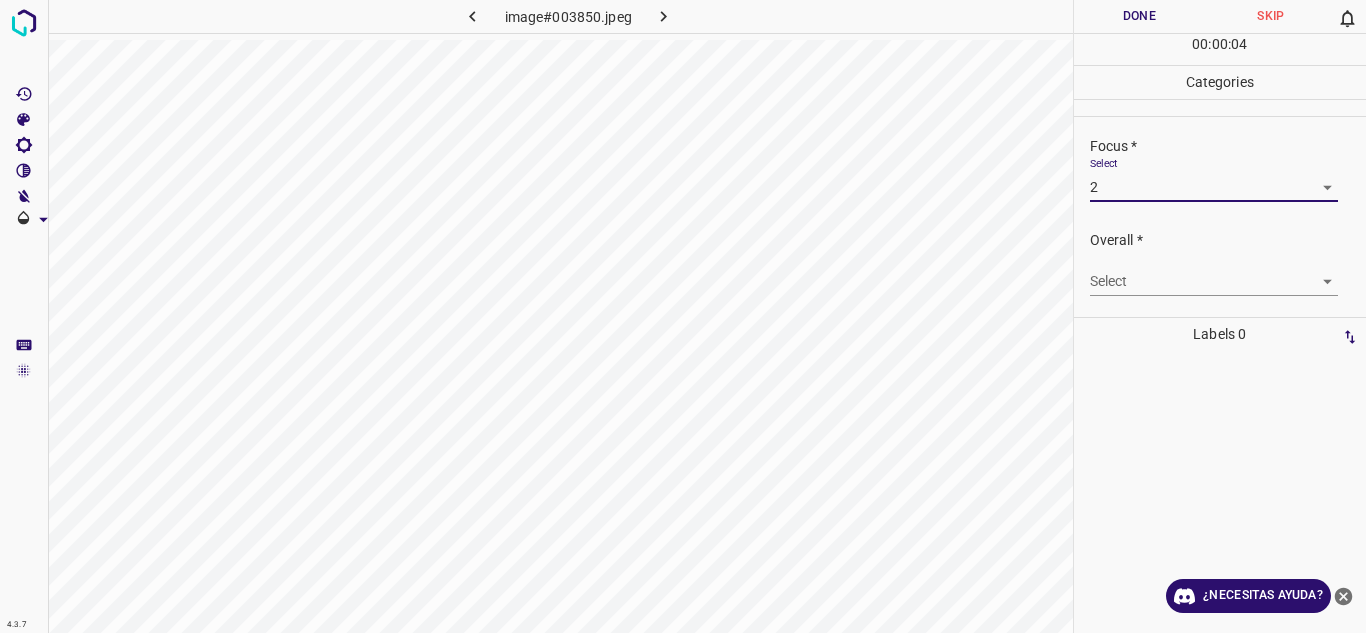 click on "4.3.7 image#003850.jpeg Done Skip 0 00   : 00   : 04   Categories Lighting *  Select 3 3 Focus *  Select 2 2 Overall *  Select ​ Labels   0 Categories 1 Lighting 2 Focus 3 Overall Tools Space Change between modes (Draw & Edit) I Auto labeling R Restore zoom M Zoom in N Zoom out Delete Delete selecte label Filters Z Restore filters X Saturation filter C Brightness filter V Contrast filter B Gray scale filter General O Download ¿Necesitas ayuda? Texto original Valora esta traducción Tu opinión servirá para ayudar a mejorar el Traductor de Google - Texto - Esconder - Borrar" at bounding box center [683, 316] 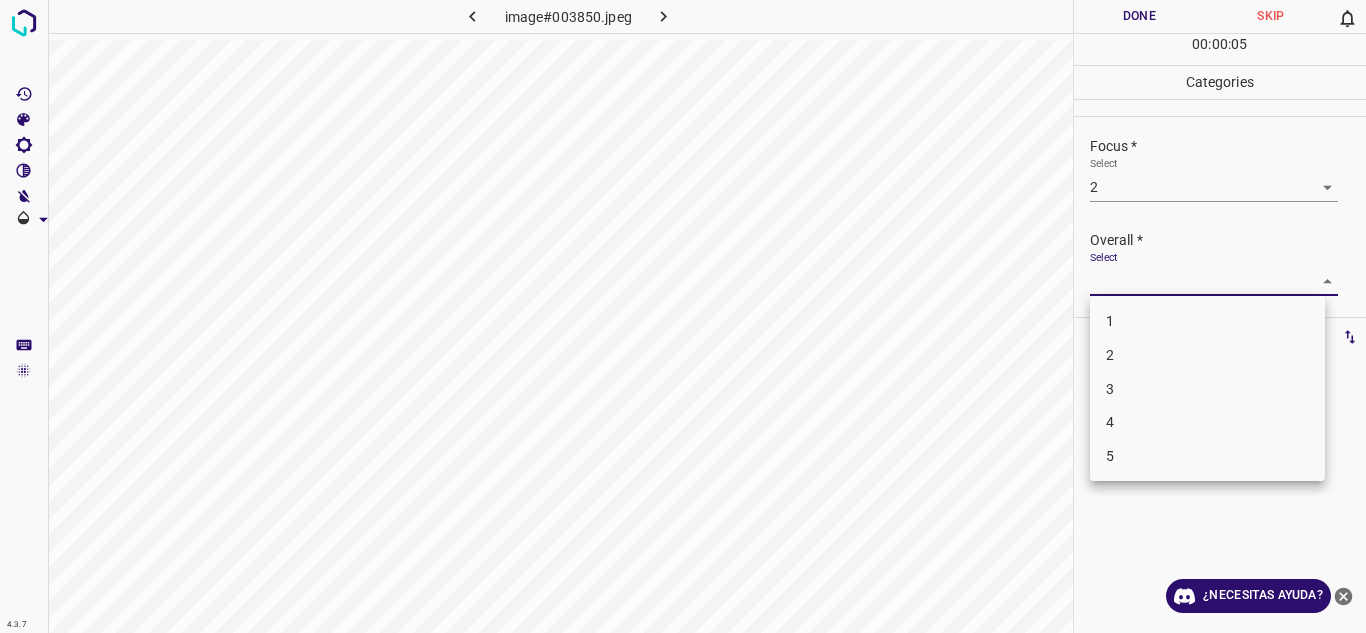 click on "3" at bounding box center (1207, 389) 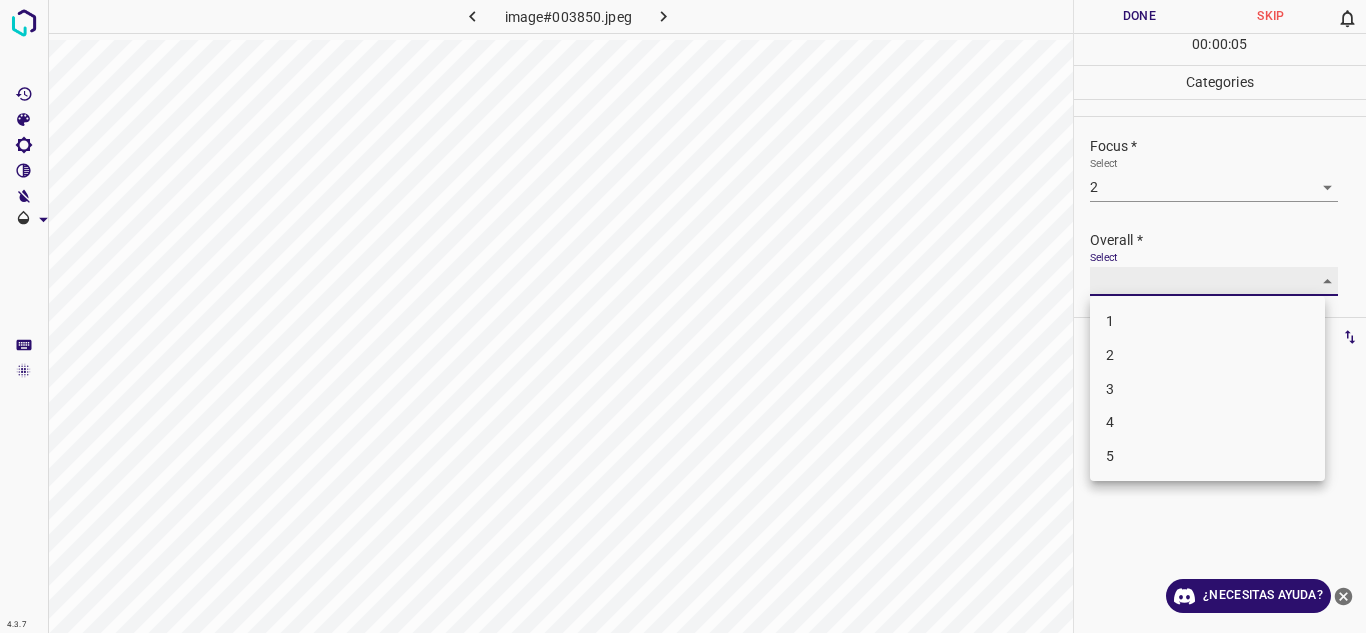 type on "3" 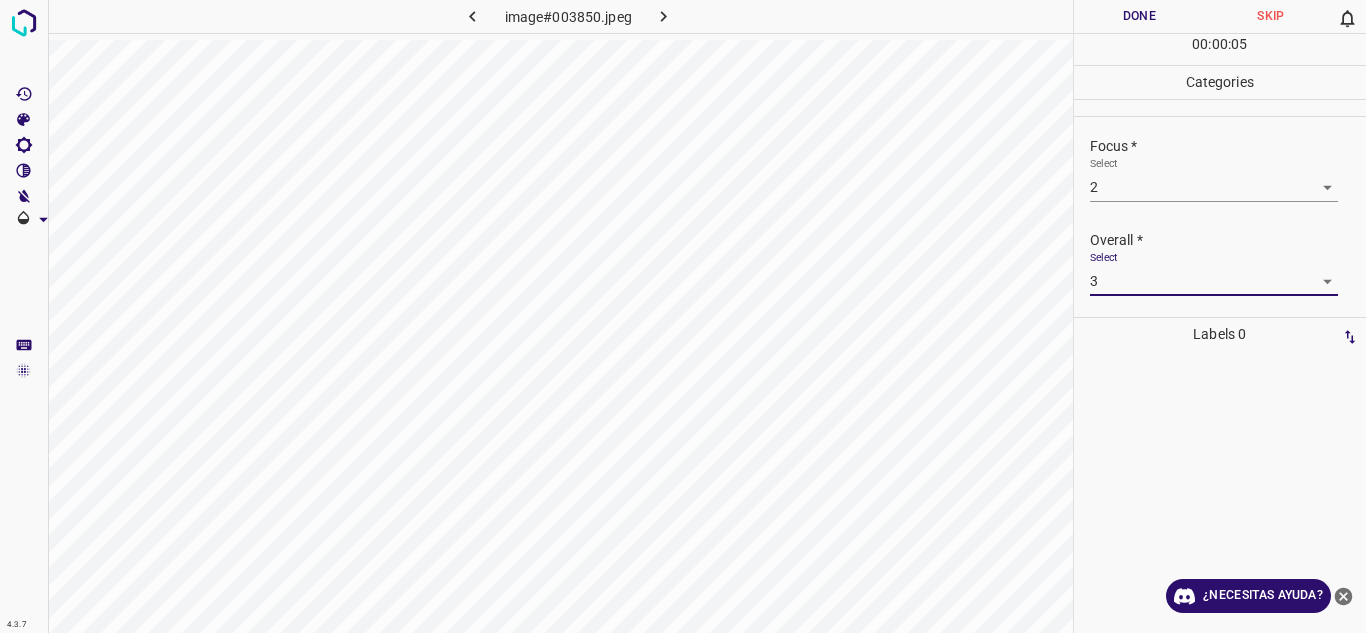 click on "Done" at bounding box center [1140, 16] 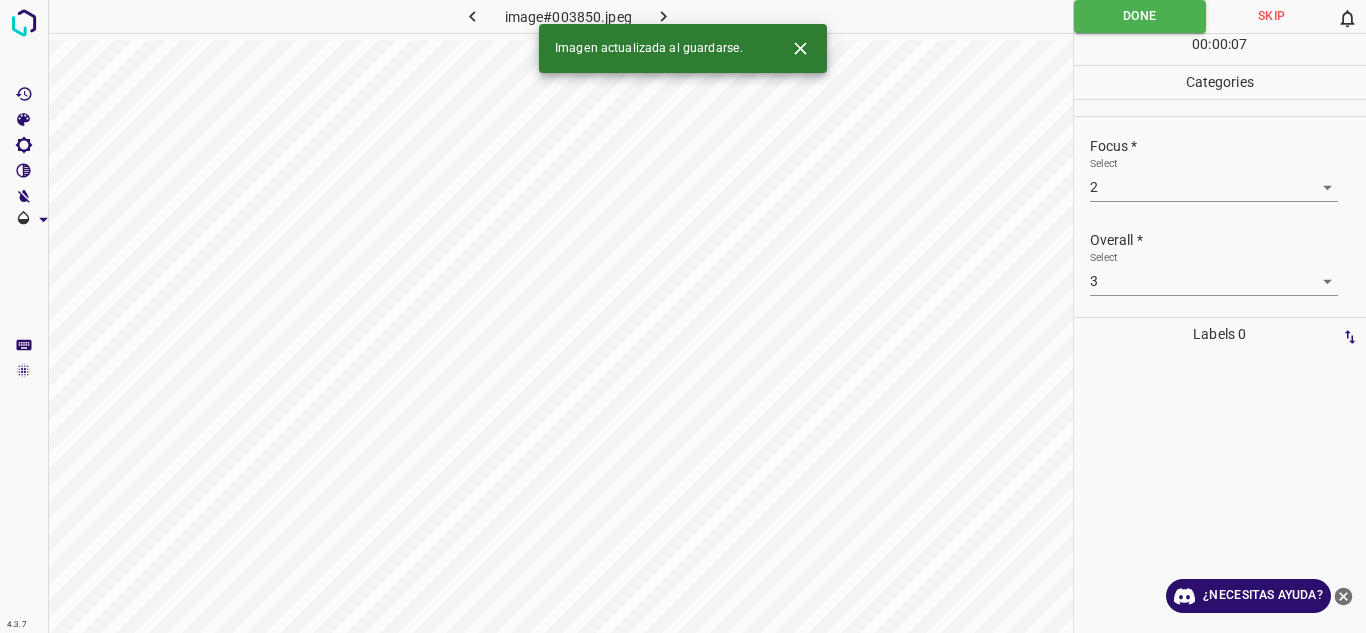click 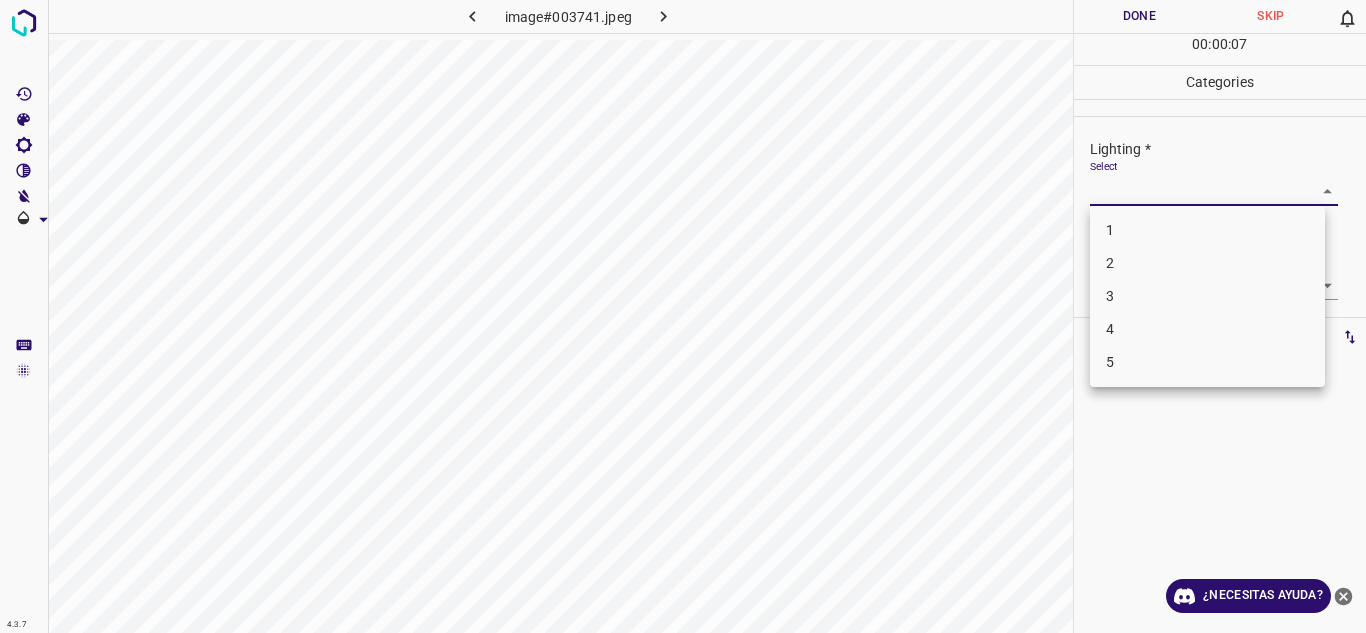 click on "4.3.7 image#003741.jpeg Done Skip 0 00   : 00   : 07   Categories Lighting *  Select ​ Focus *  Select ​ Overall *  Select ​ Labels   0 Categories 1 Lighting 2 Focus 3 Overall Tools Space Change between modes (Draw & Edit) I Auto labeling R Restore zoom M Zoom in N Zoom out Delete Delete selecte label Filters Z Restore filters X Saturation filter C Brightness filter V Contrast filter B Gray scale filter General O Download ¿Necesitas ayuda? Texto original Valora esta traducción Tu opinión servirá para ayudar a mejorar el Traductor de Google - Texto - Esconder - Borrar 1 2 3 4 5" at bounding box center (683, 316) 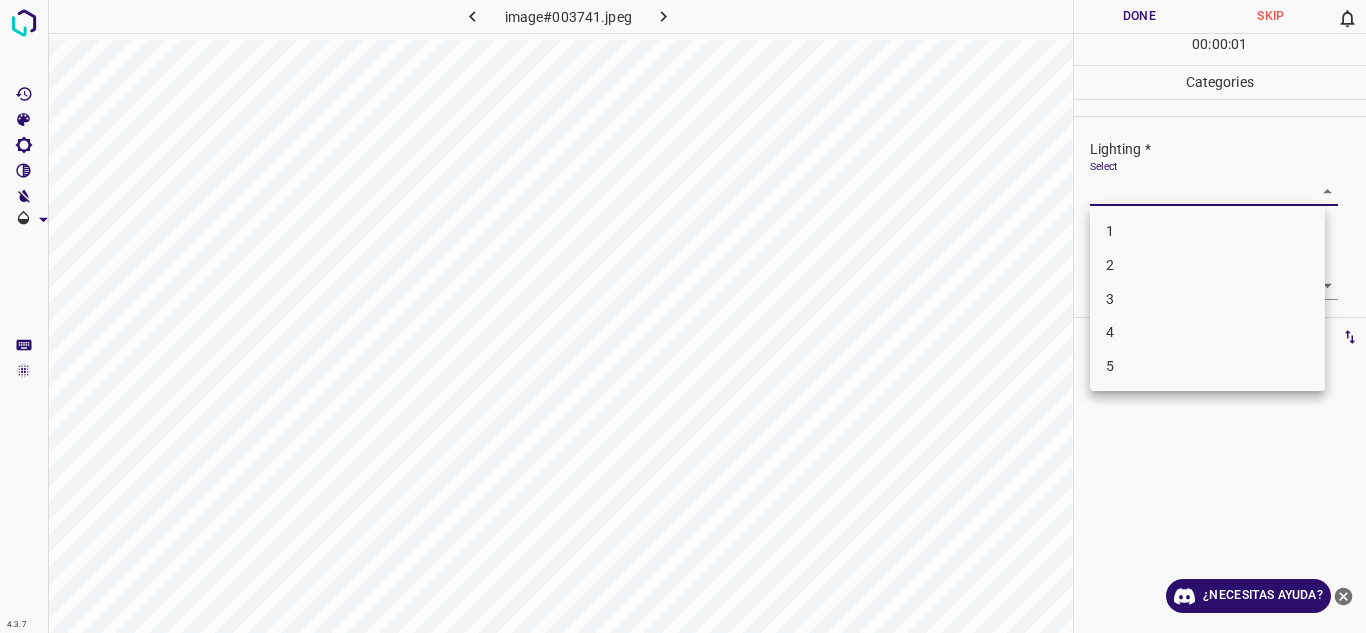 drag, startPoint x: 1134, startPoint y: 339, endPoint x: 1153, endPoint y: 330, distance: 21.023796 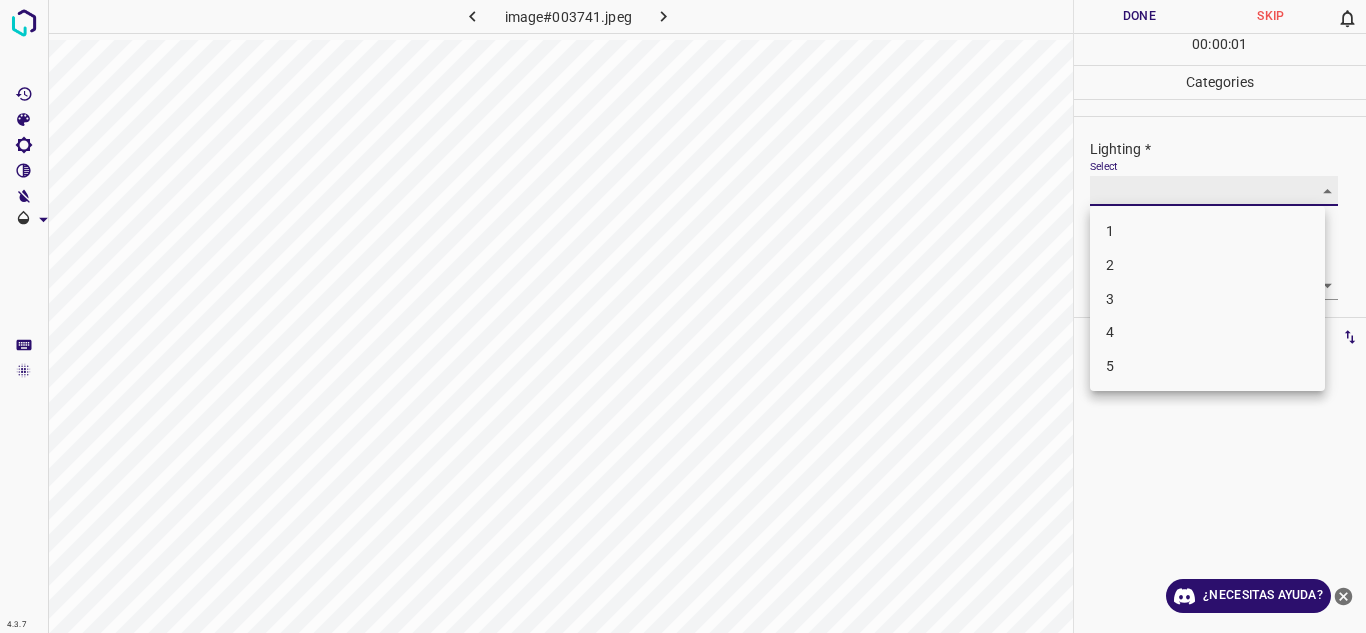 type on "4" 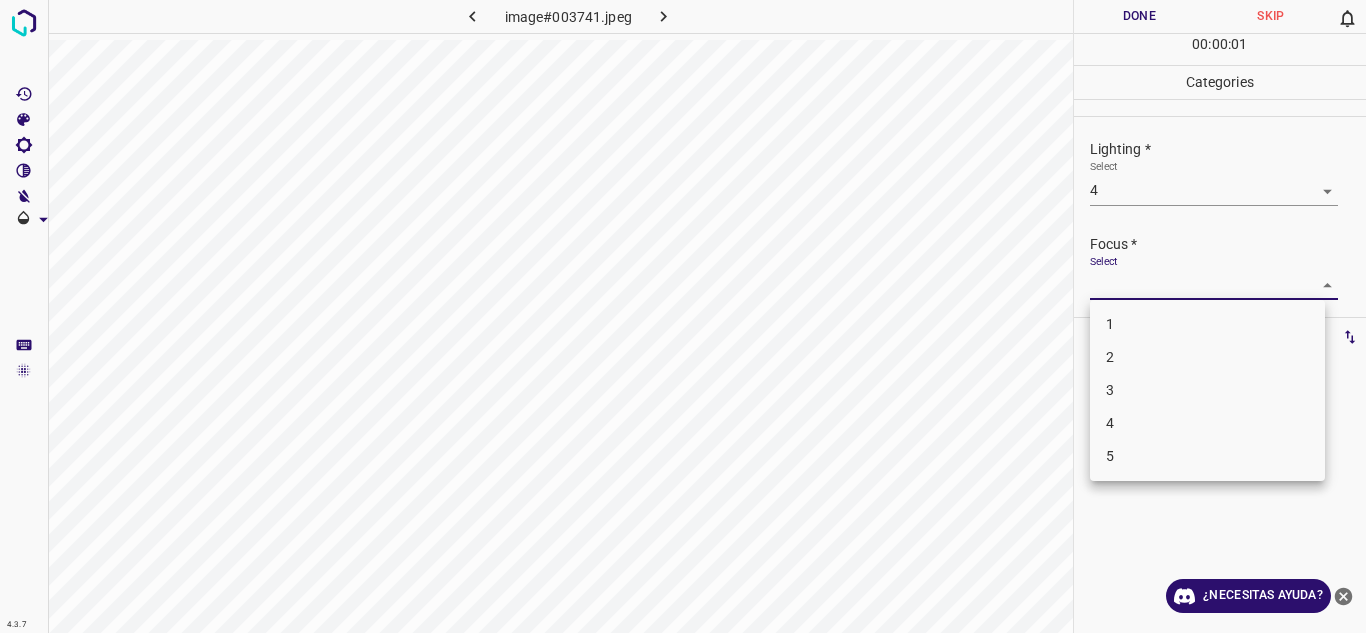 drag, startPoint x: 1314, startPoint y: 282, endPoint x: 1314, endPoint y: 297, distance: 15 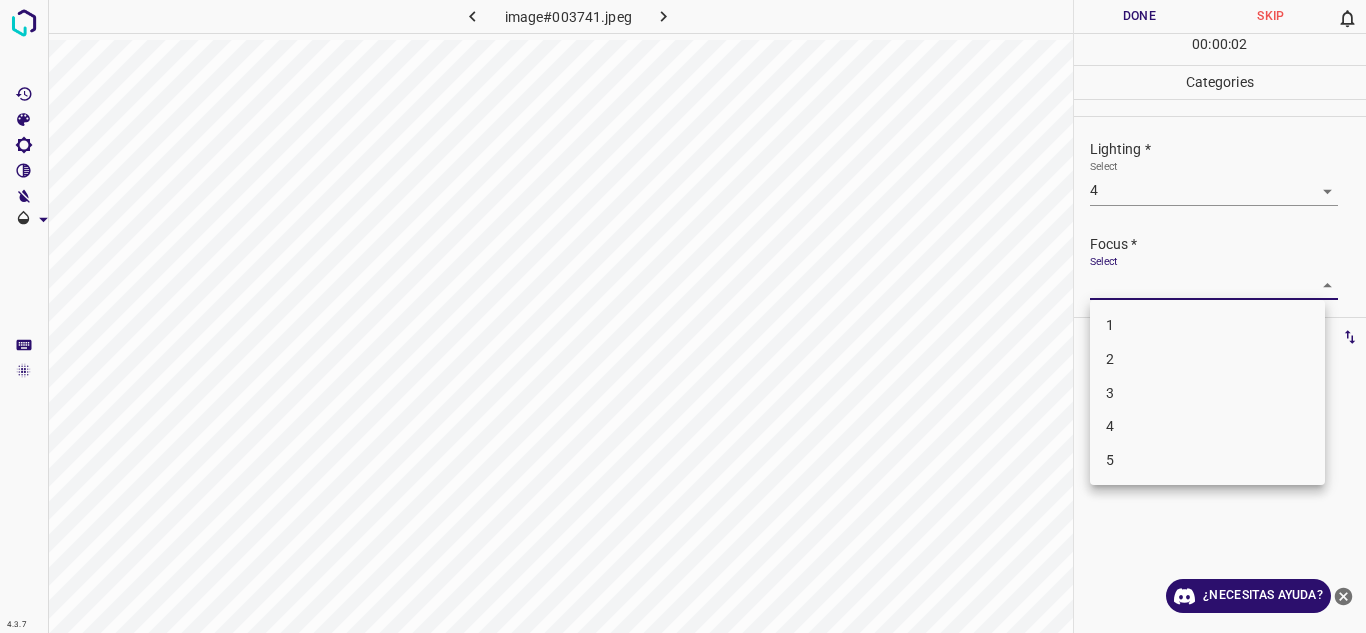 click on "3" at bounding box center (1207, 393) 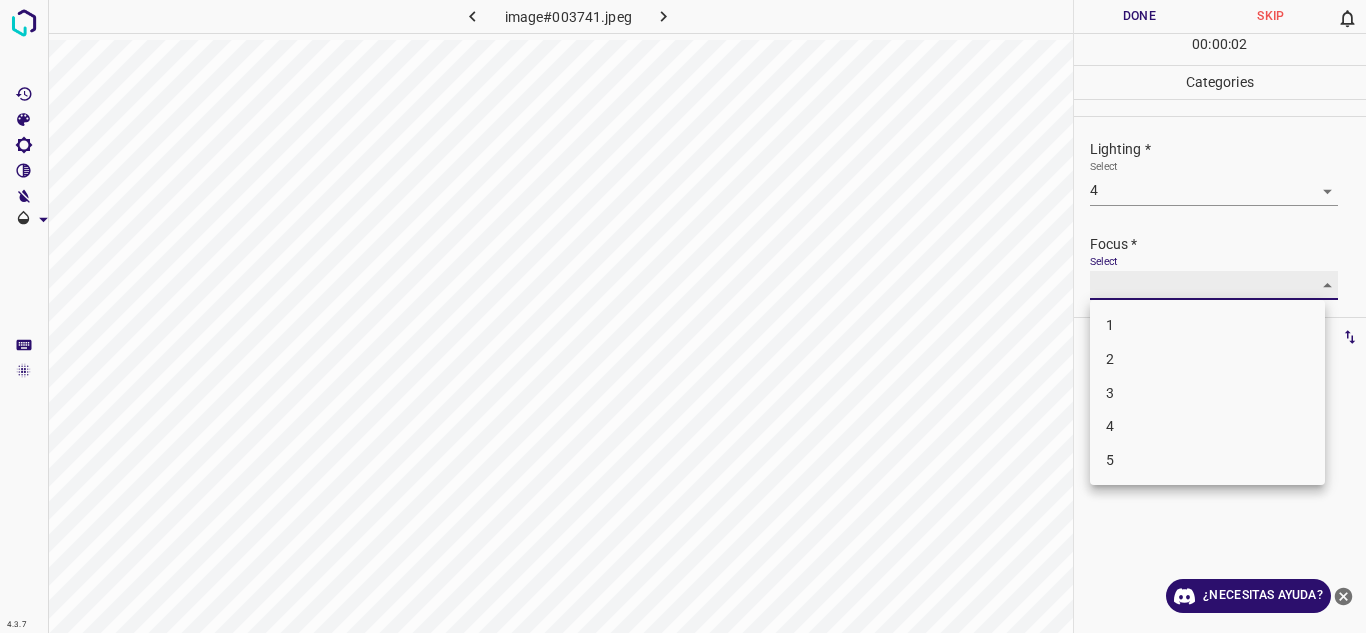 type on "3" 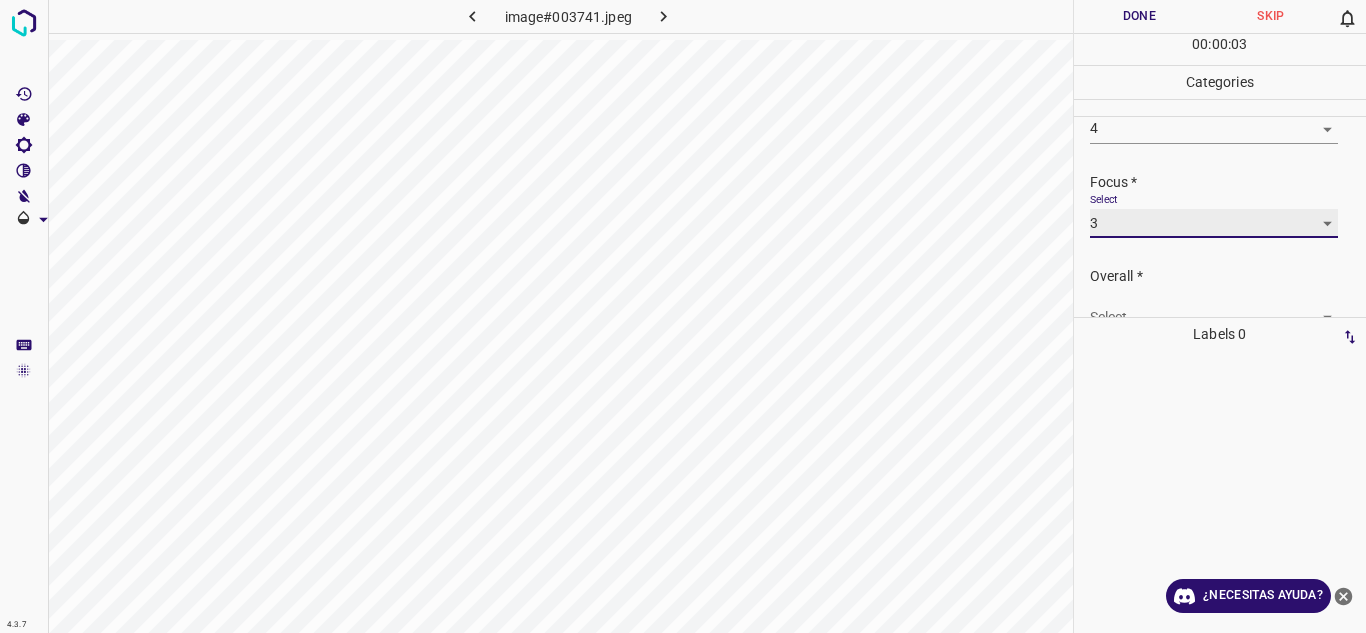 scroll, scrollTop: 98, scrollLeft: 0, axis: vertical 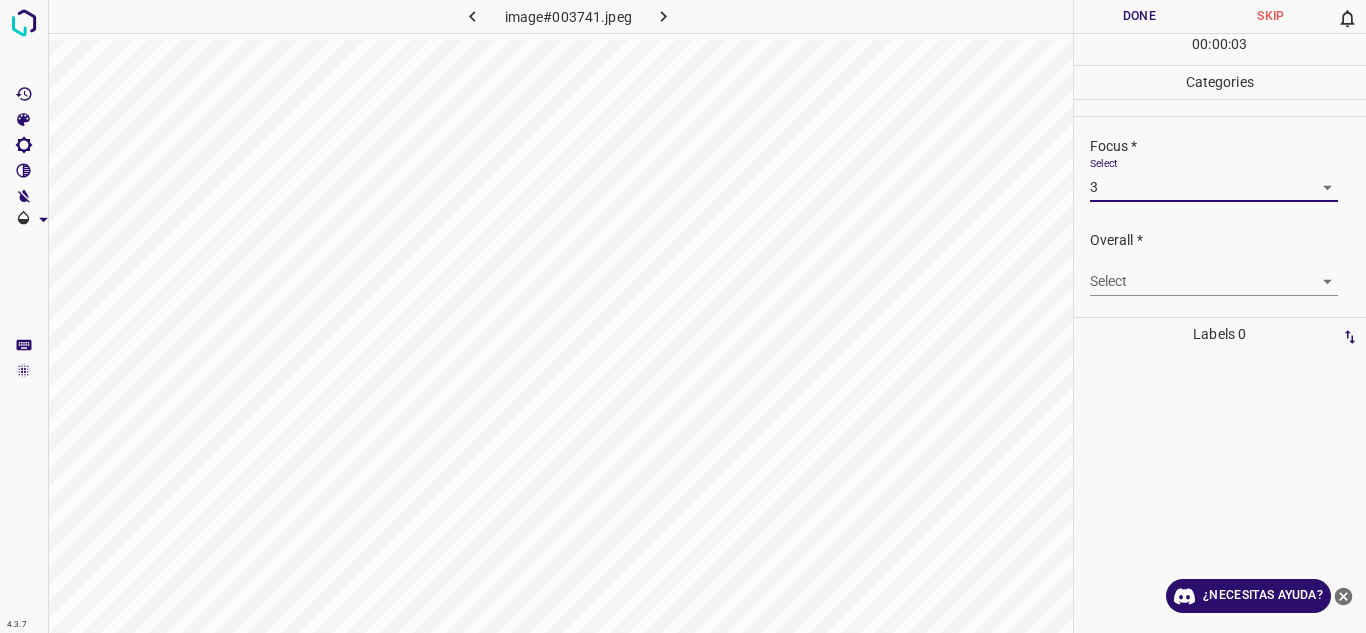 click on "4.3.7 image#003741.jpeg Done Skip 0 00   : 00   : 03   Categories Lighting *  Select 4 4 Focus *  Select 3 3 Overall *  Select ​ Labels   0 Categories 1 Lighting 2 Focus 3 Overall Tools Space Change between modes (Draw & Edit) I Auto labeling R Restore zoom M Zoom in N Zoom out Delete Delete selecte label Filters Z Restore filters X Saturation filter C Brightness filter V Contrast filter B Gray scale filter General O Download ¿Necesitas ayuda? Texto original Valora esta traducción Tu opinión servirá para ayudar a mejorar el Traductor de Google - Texto - Esconder - Borrar" at bounding box center (683, 316) 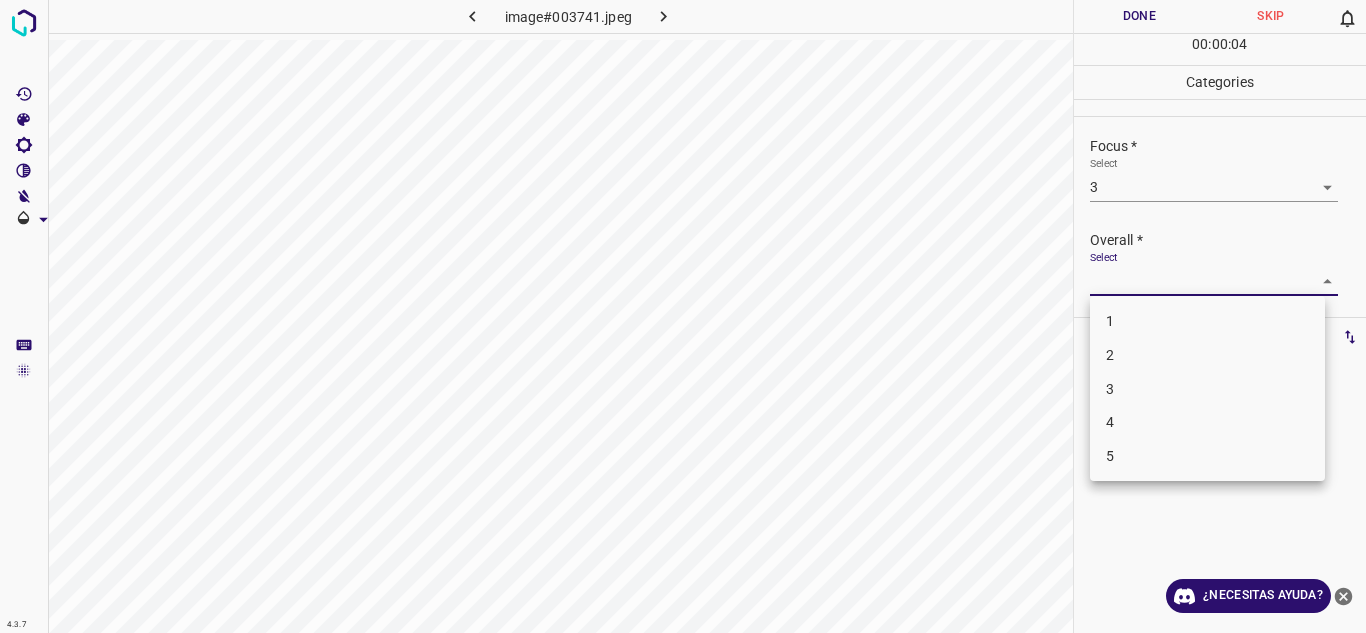 click on "4" at bounding box center [1207, 422] 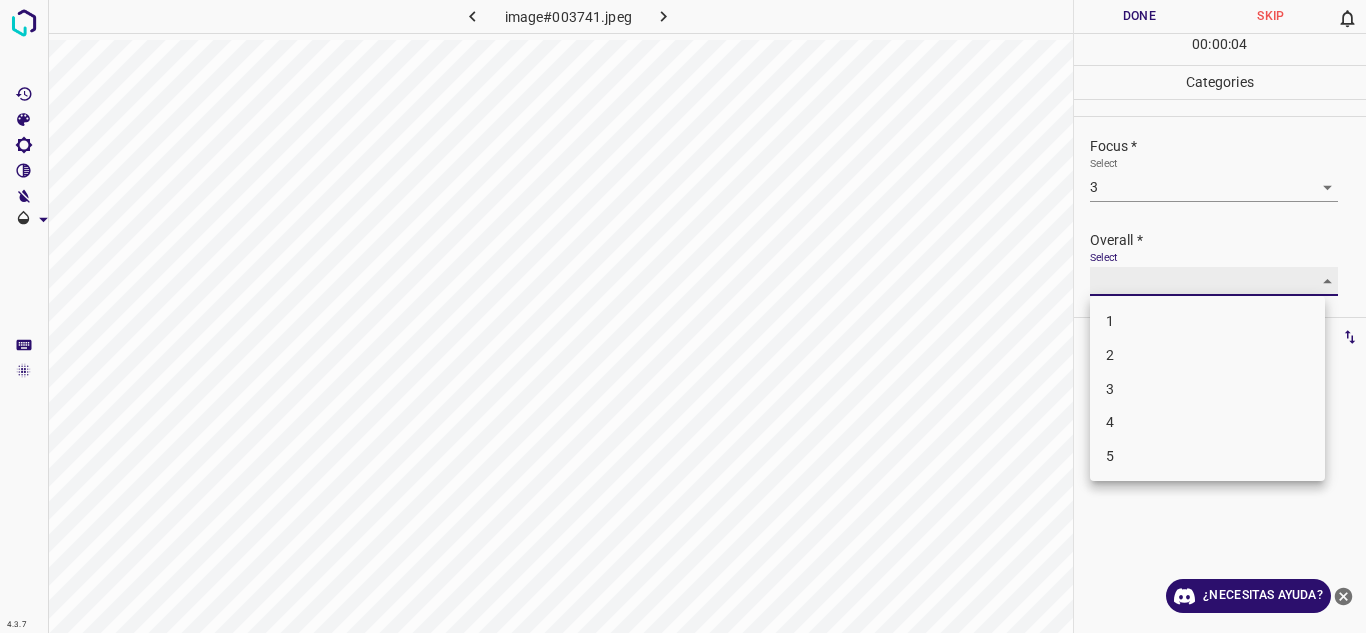 type on "4" 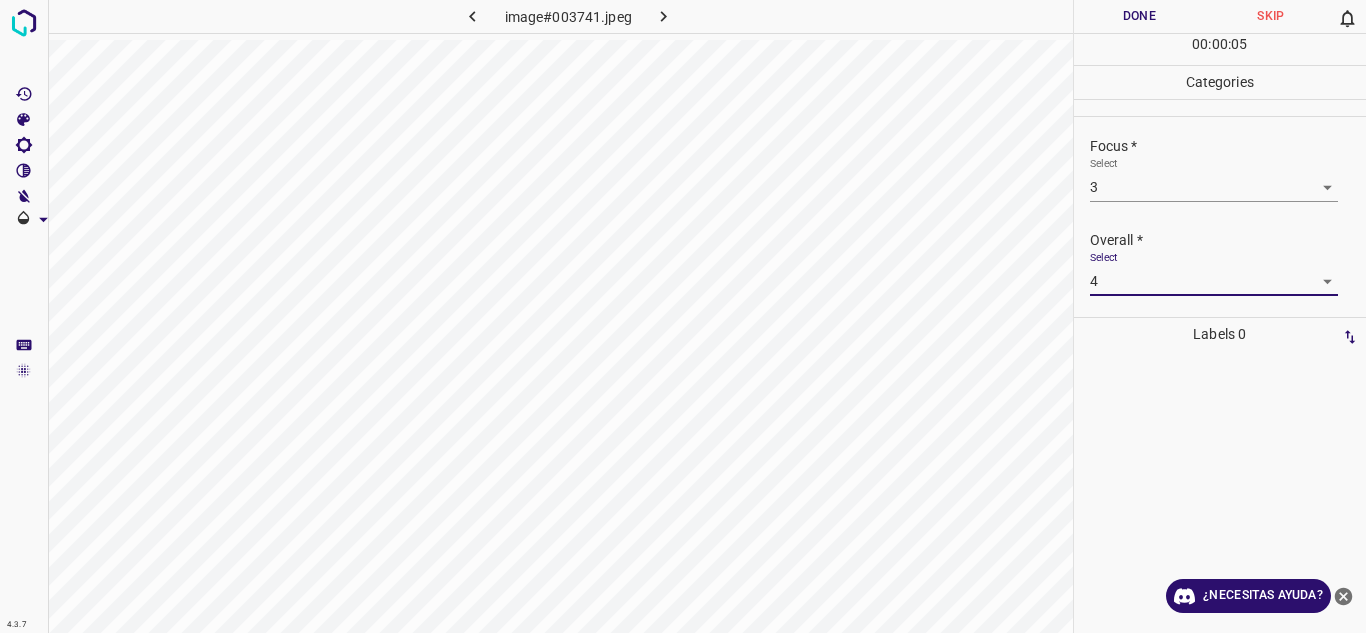 click on "Done" at bounding box center (1140, 16) 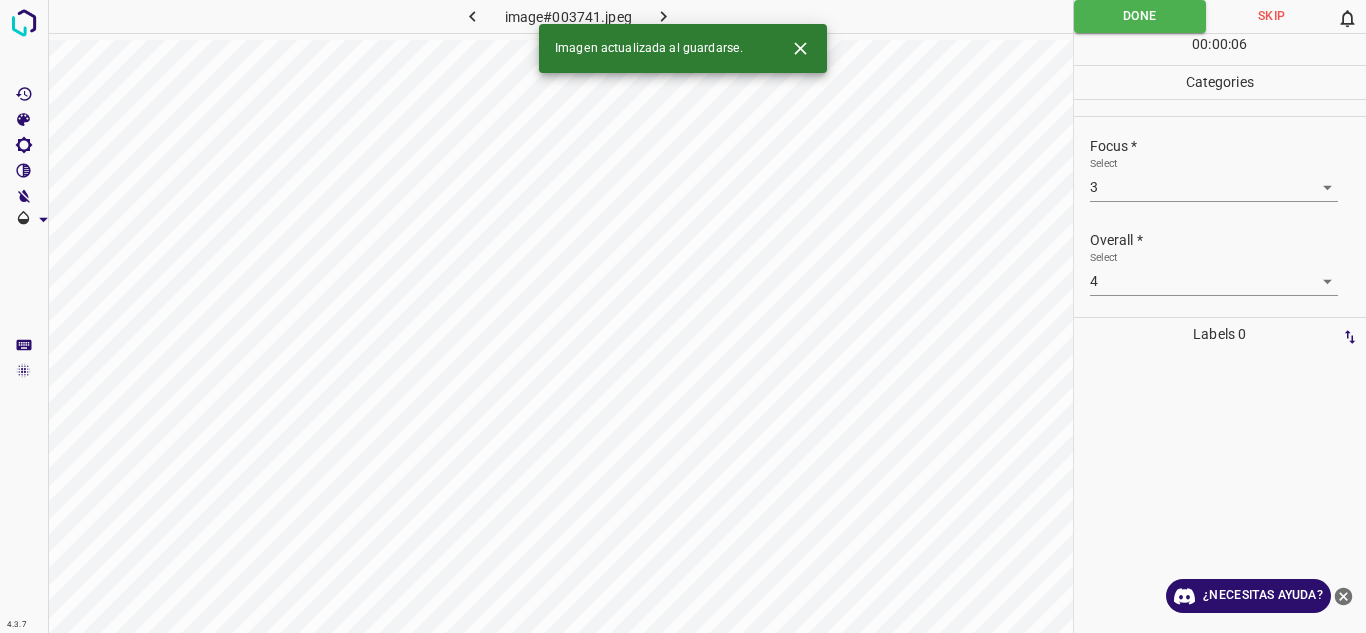 click 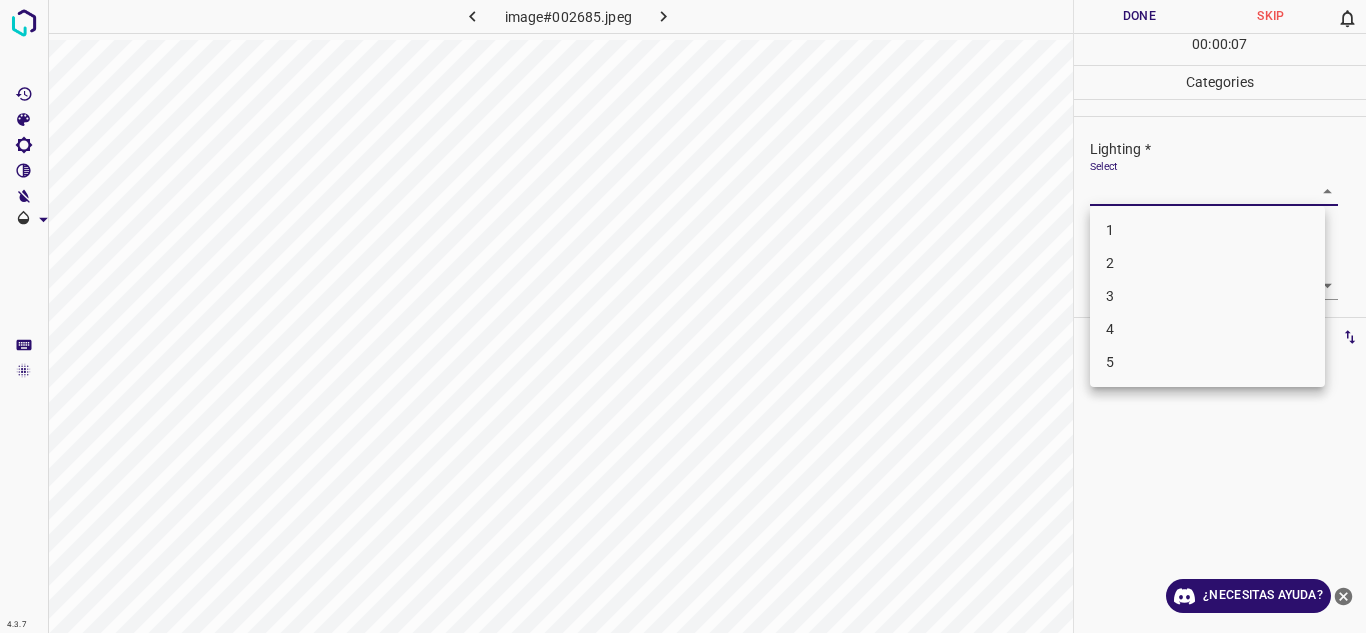 drag, startPoint x: 1306, startPoint y: 191, endPoint x: 1215, endPoint y: 268, distance: 119.2057 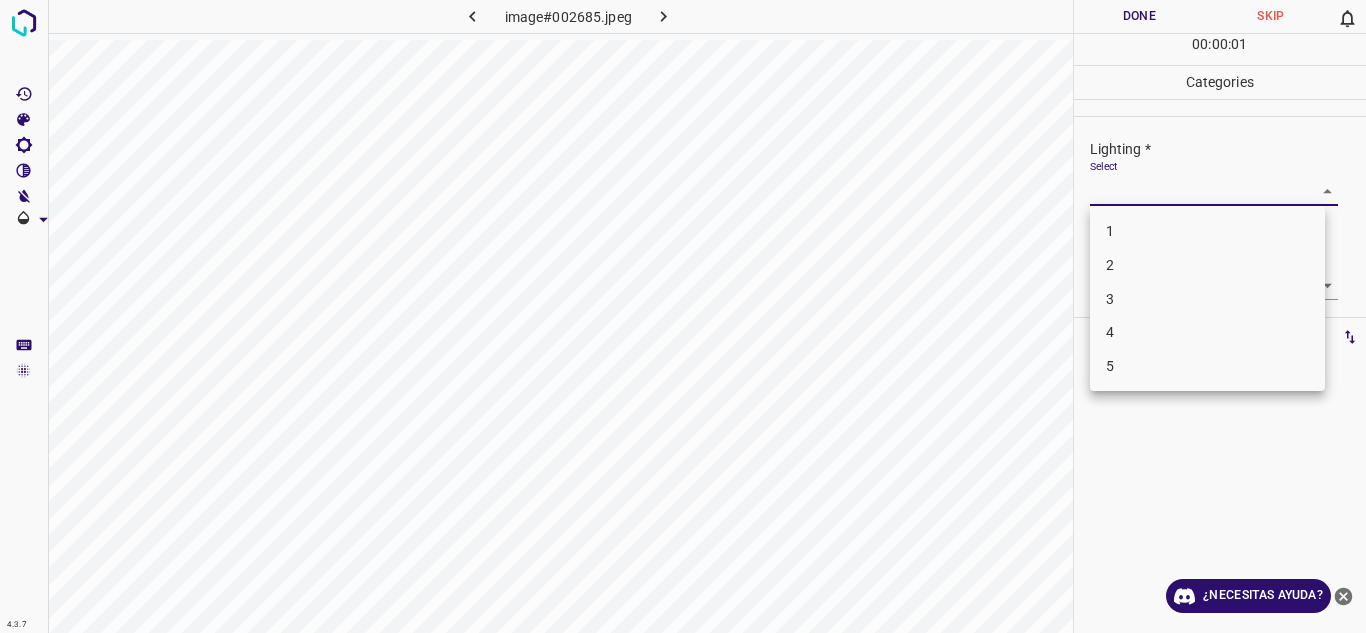click on "3" at bounding box center [1207, 299] 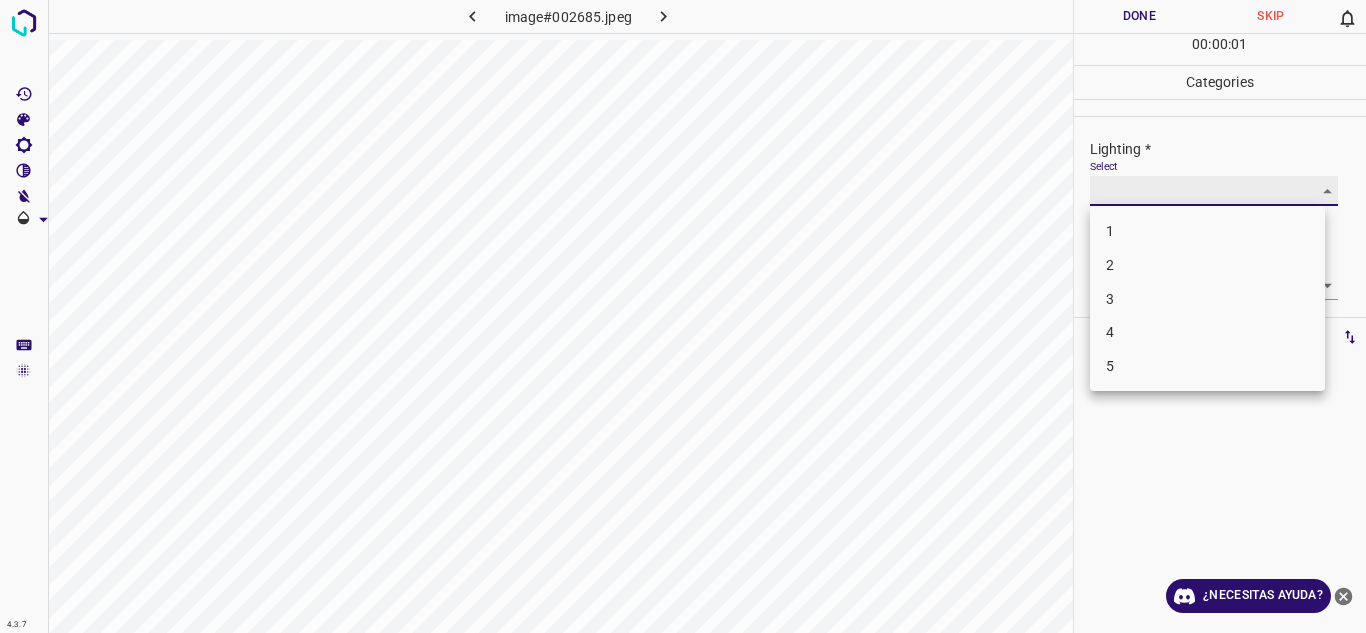 type on "3" 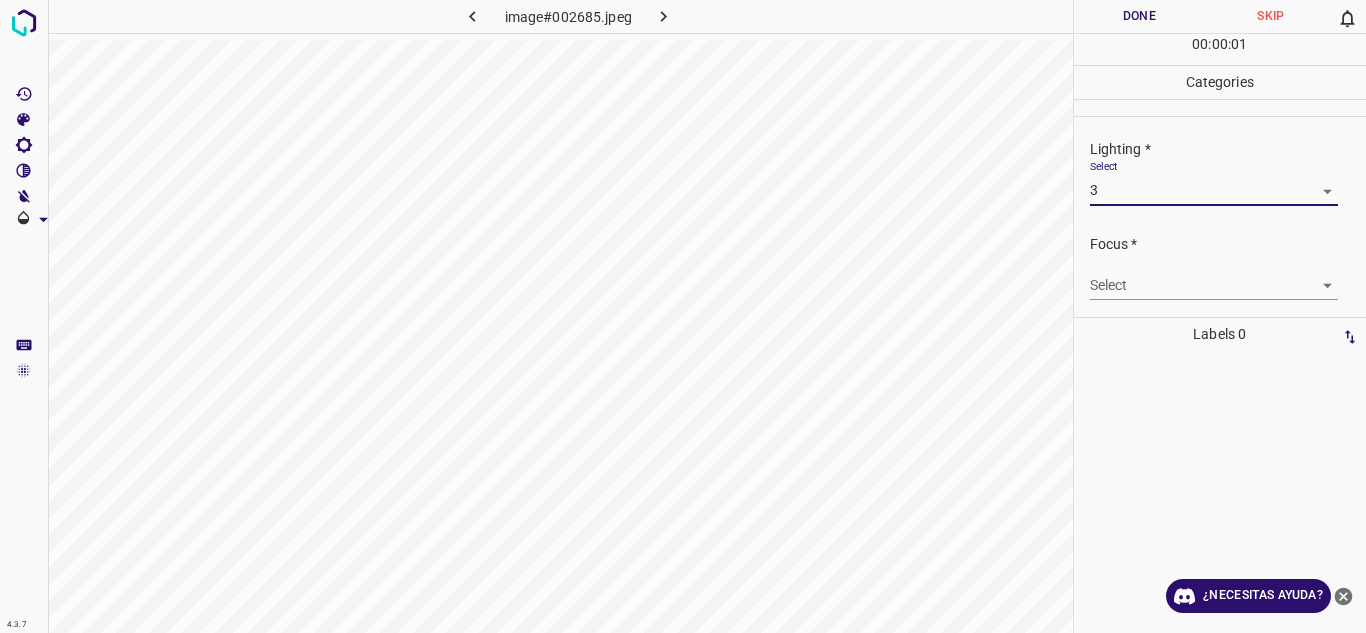 click on "4.3.7 image#002685.jpeg Done Skip 0 00   : 00   : 01   Categories Lighting *  Select 3 3 Focus *  Select ​ Overall *  Select ​ Labels   0 Categories 1 Lighting 2 Focus 3 Overall Tools Space Change between modes (Draw & Edit) I Auto labeling R Restore zoom M Zoom in N Zoom out Delete Delete selecte label Filters Z Restore filters X Saturation filter C Brightness filter V Contrast filter B Gray scale filter General O Download ¿Necesitas ayuda? Texto original Valora esta traducción Tu opinión servirá para ayudar a mejorar el Traductor de Google - Texto - Esconder - Borrar 1 2 3 4 5" at bounding box center (683, 316) 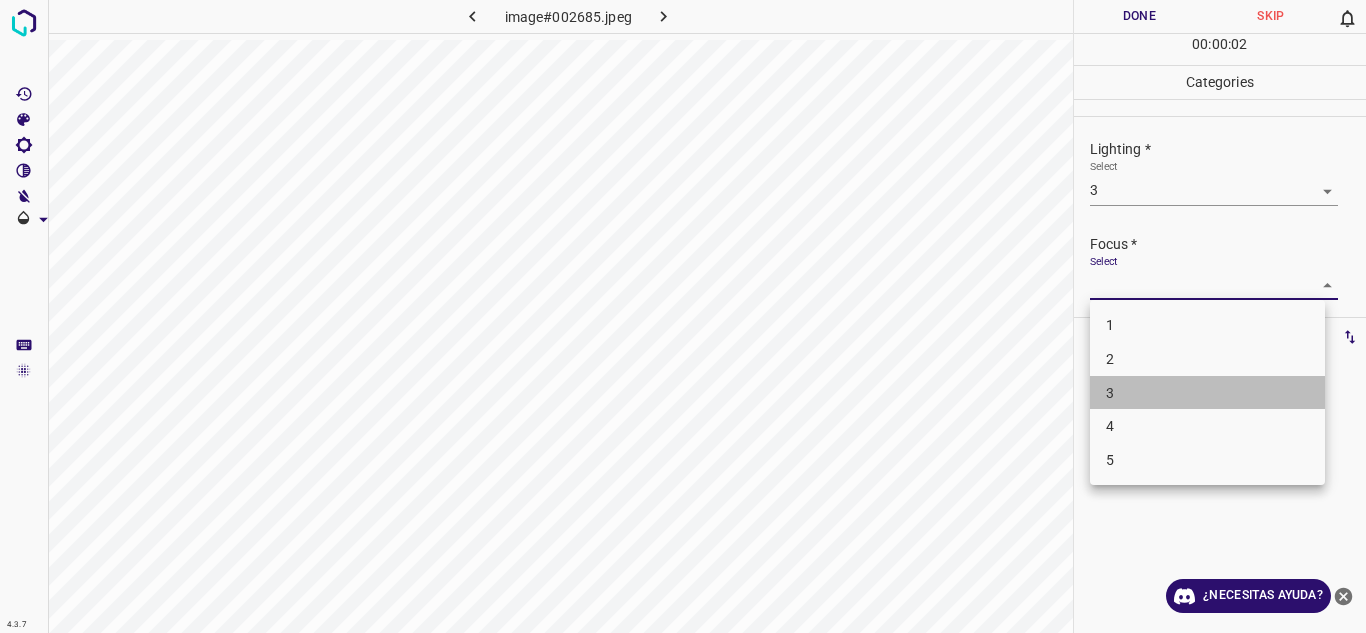 click on "3" at bounding box center (1207, 393) 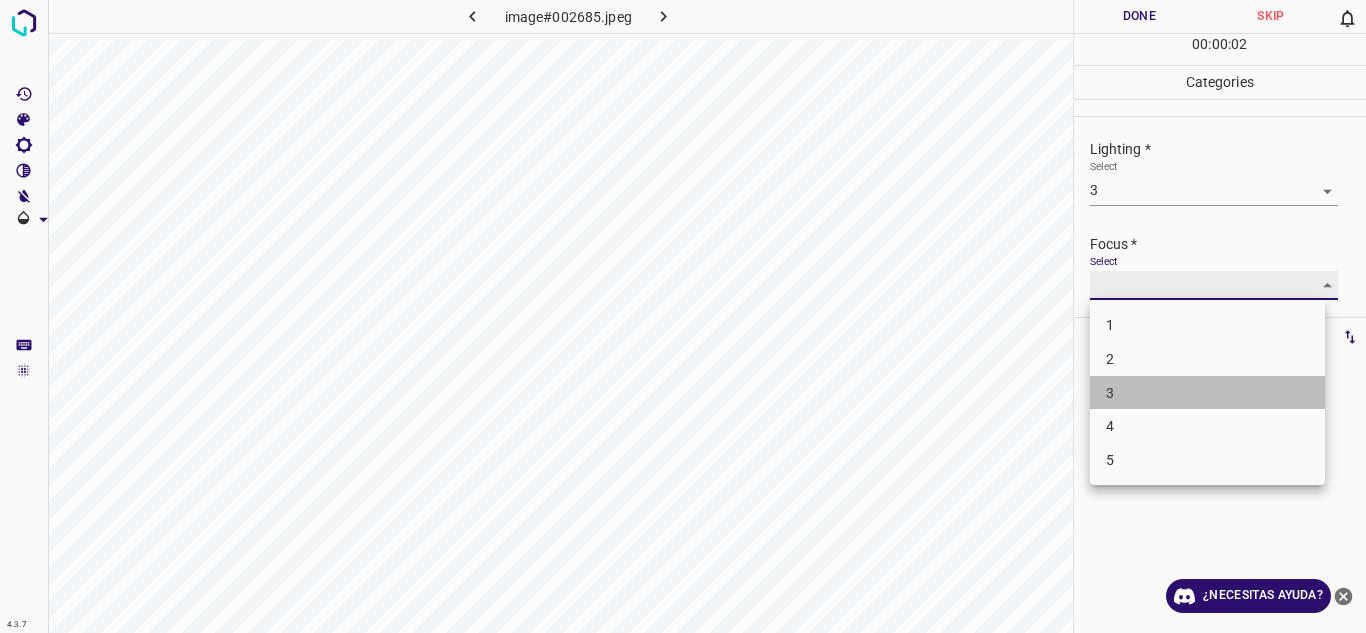 type on "3" 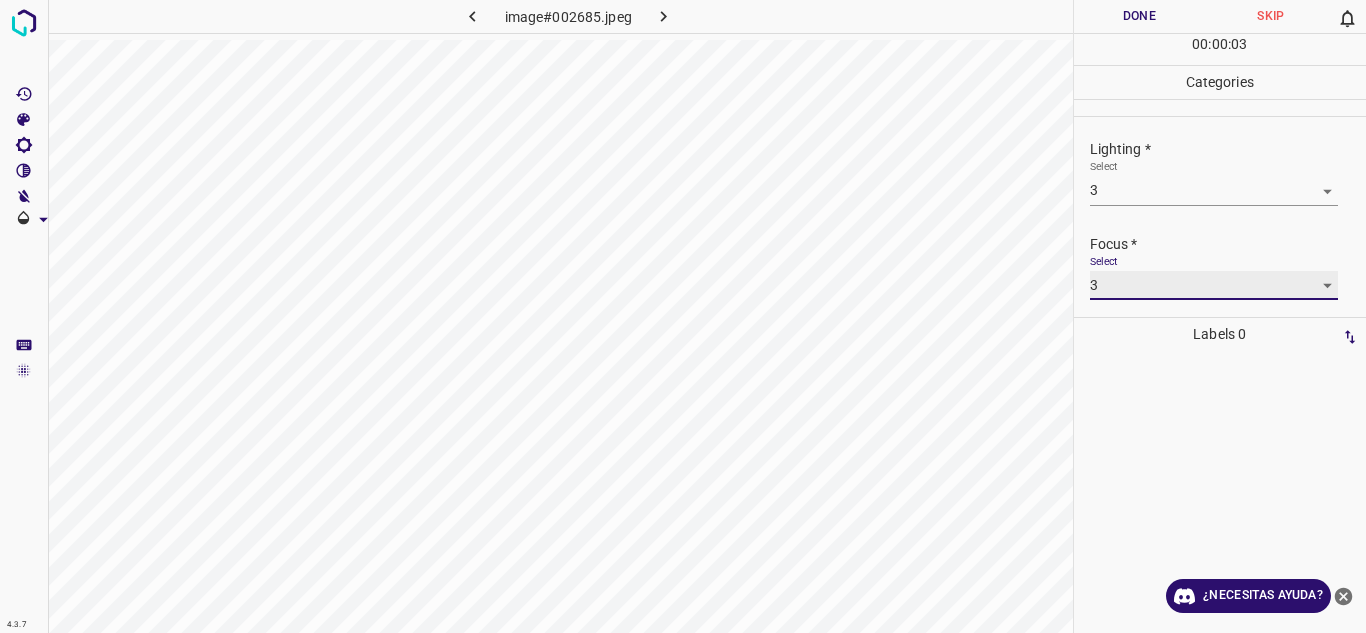 scroll, scrollTop: 98, scrollLeft: 0, axis: vertical 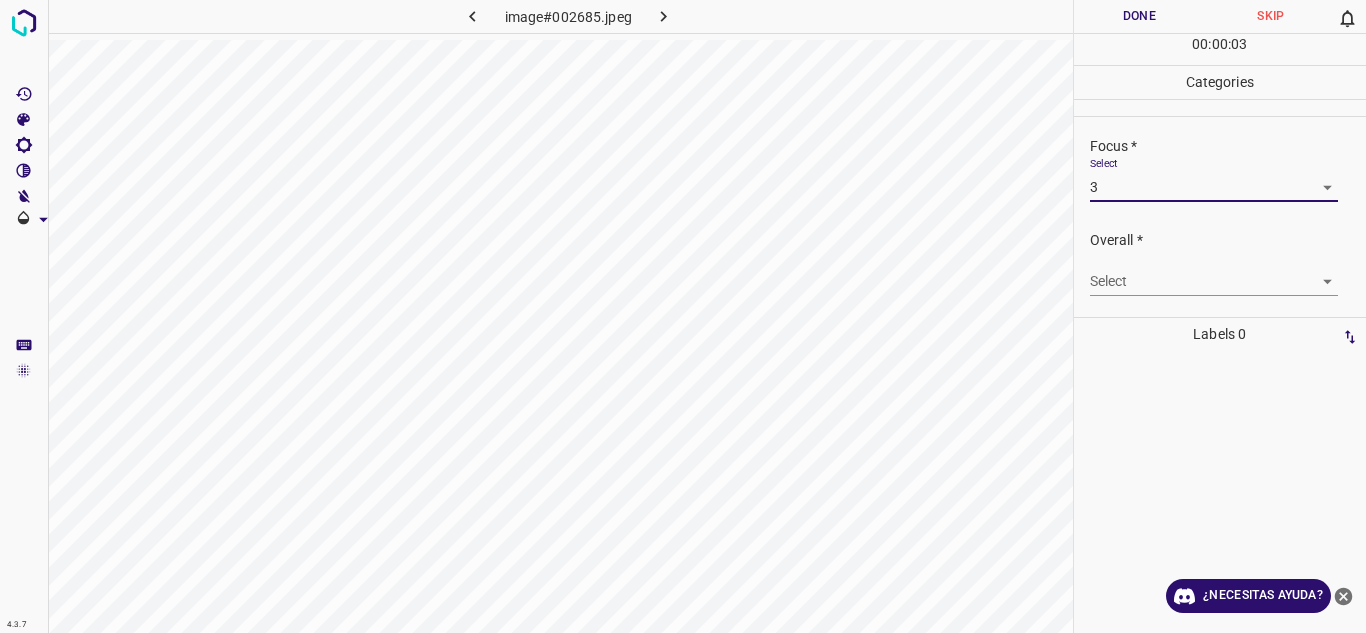 click on "4.3.7 image#002685.jpeg Done Skip 0 00   : 00   : 03   Categories Lighting *  Select 3 3 Focus *  Select 3 3 Overall *  Select ​ Labels   0 Categories 1 Lighting 2 Focus 3 Overall Tools Space Change between modes (Draw & Edit) I Auto labeling R Restore zoom M Zoom in N Zoom out Delete Delete selecte label Filters Z Restore filters X Saturation filter C Brightness filter V Contrast filter B Gray scale filter General O Download ¿Necesitas ayuda? Texto original Valora esta traducción Tu opinión servirá para ayudar a mejorar el Traductor de Google - Texto - Esconder - Borrar" at bounding box center [683, 316] 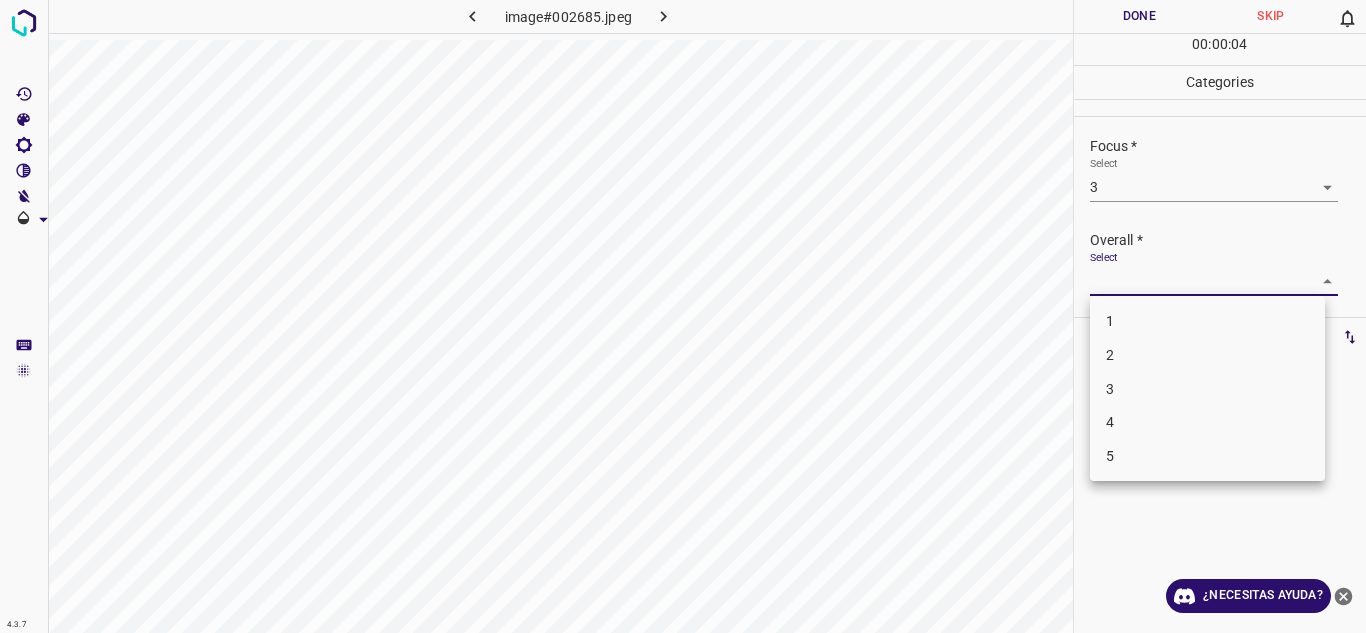 click on "3" at bounding box center [1207, 389] 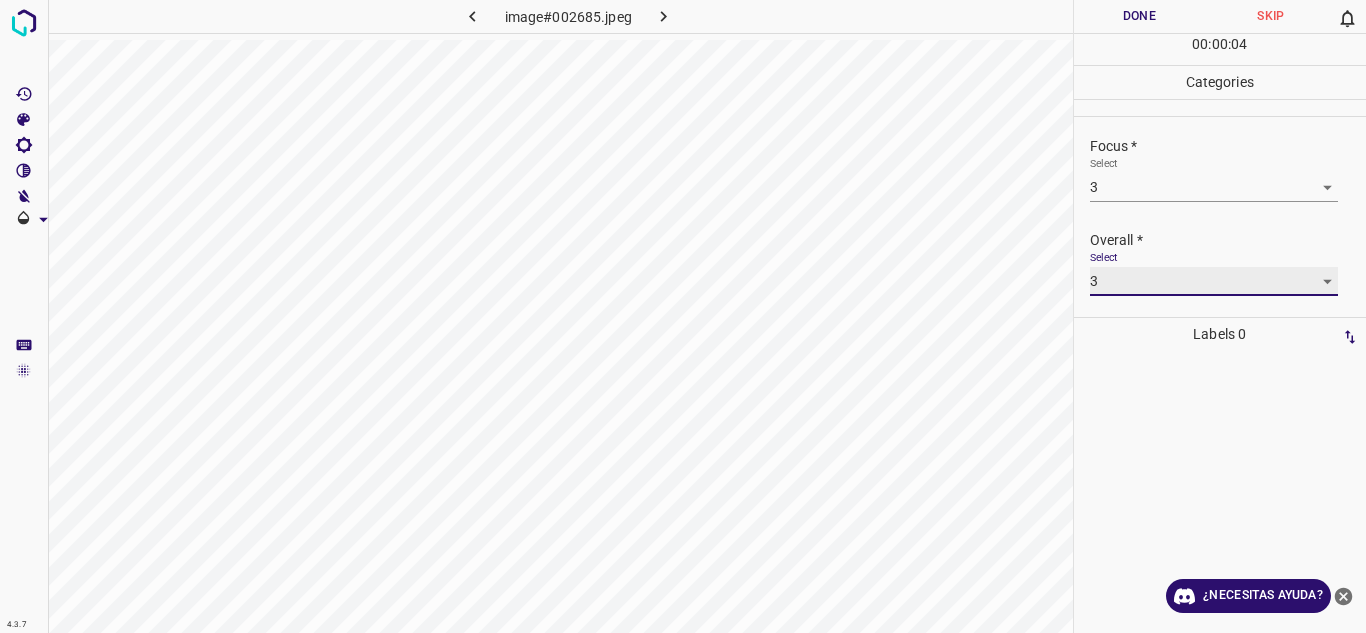 type on "3" 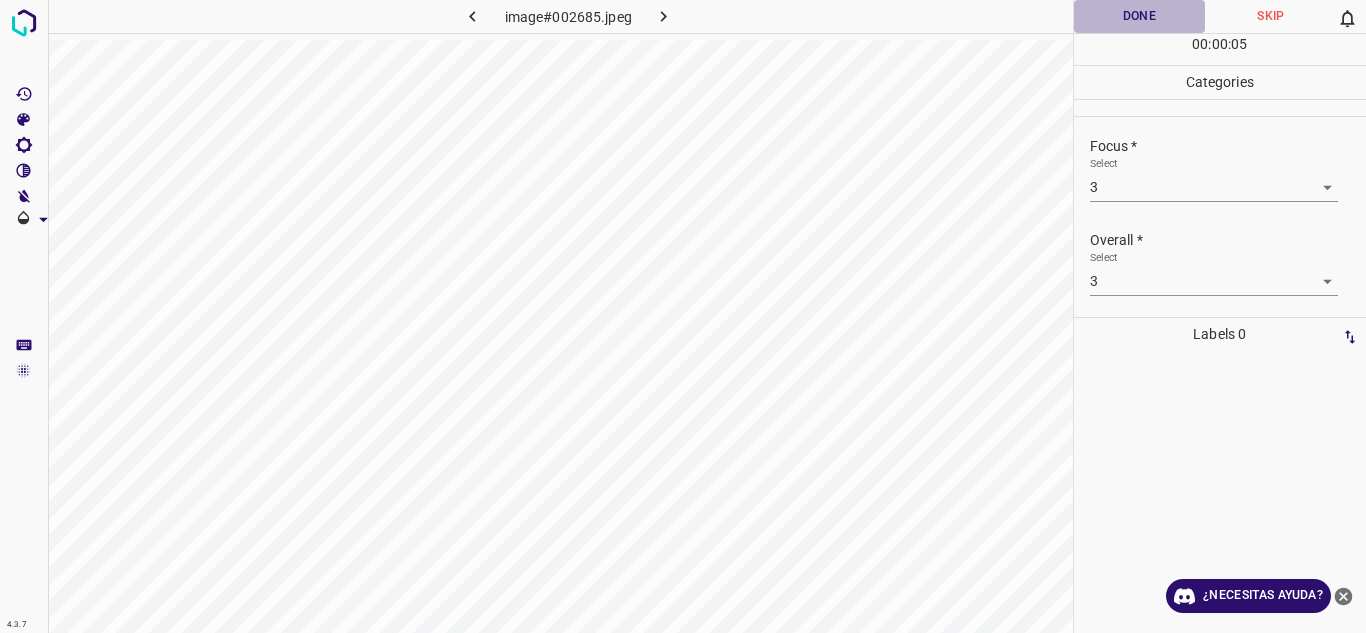 click on "Done" at bounding box center [1140, 16] 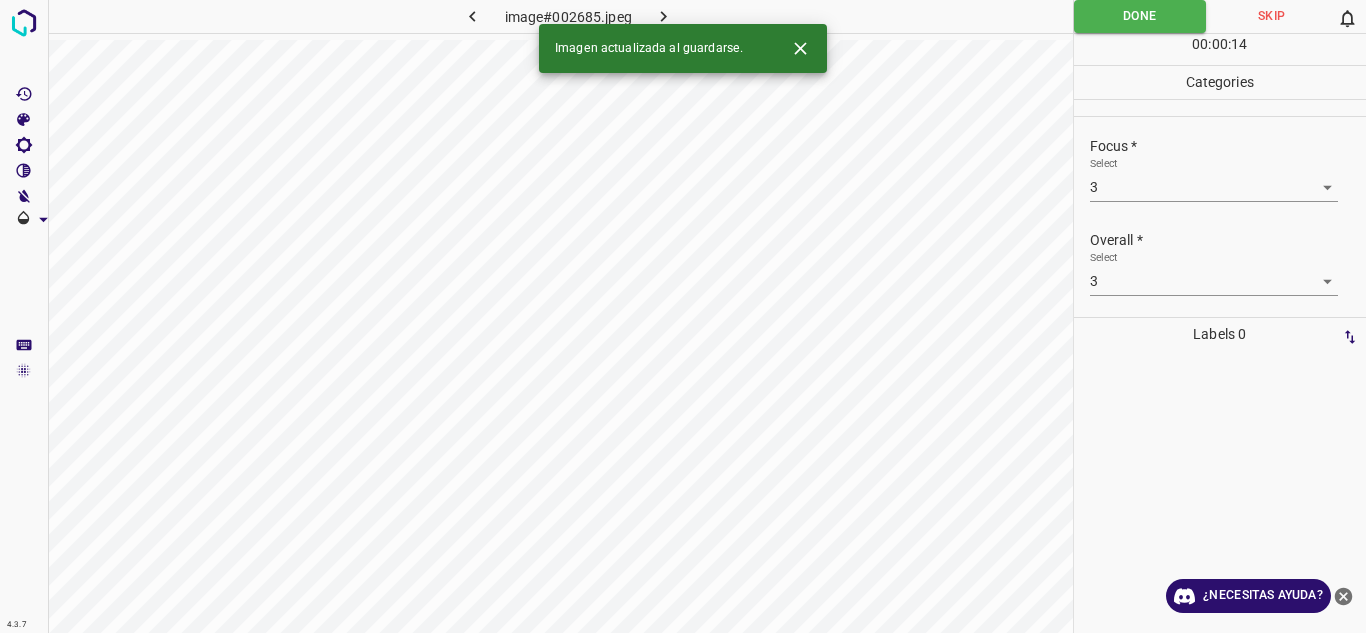 click at bounding box center (664, 16) 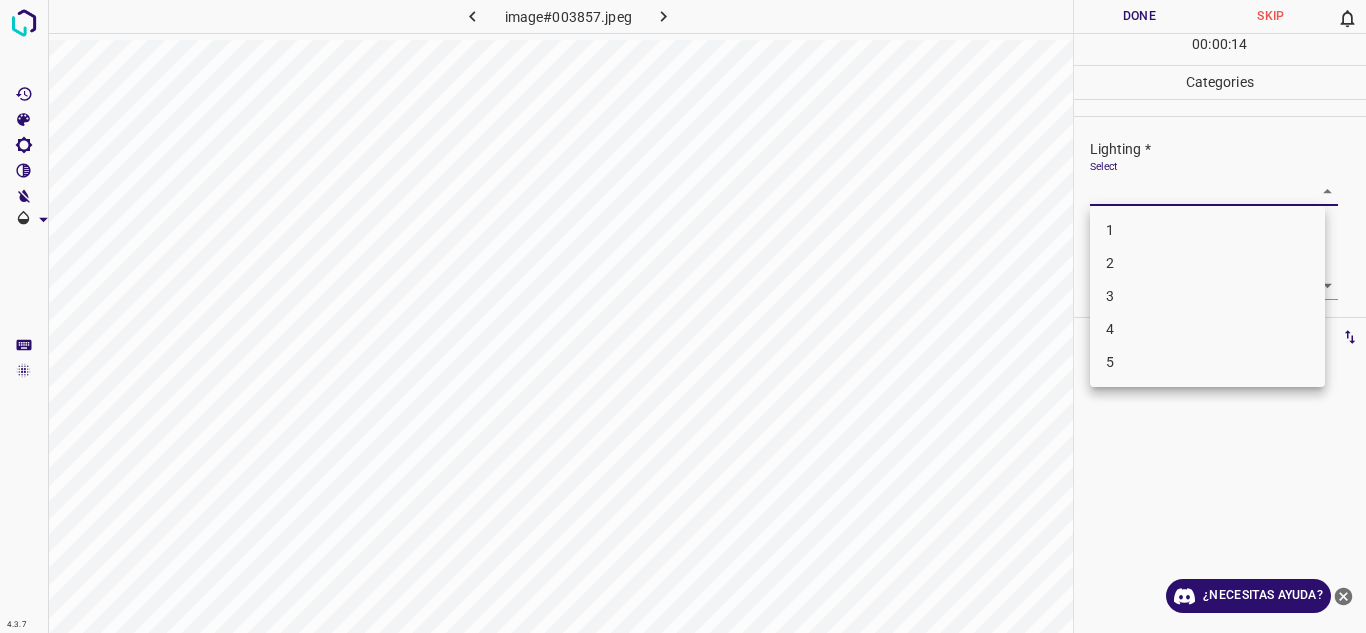 click on "4.3.7 image#003857.jpeg Done Skip 0 00   : 00   : 14   Categories Lighting *  Select ​ Focus *  Select ​ Overall *  Select ​ Labels   0 Categories 1 Lighting 2 Focus 3 Overall Tools Space Change between modes (Draw & Edit) I Auto labeling R Restore zoom M Zoom in N Zoom out Delete Delete selecte label Filters Z Restore filters X Saturation filter C Brightness filter V Contrast filter B Gray scale filter General O Download ¿Necesitas ayuda? Texto original Valora esta traducción Tu opinión servirá para ayudar a mejorar el Traductor de Google - Texto - Esconder - Borrar 1 2 3 4 5" at bounding box center [683, 316] 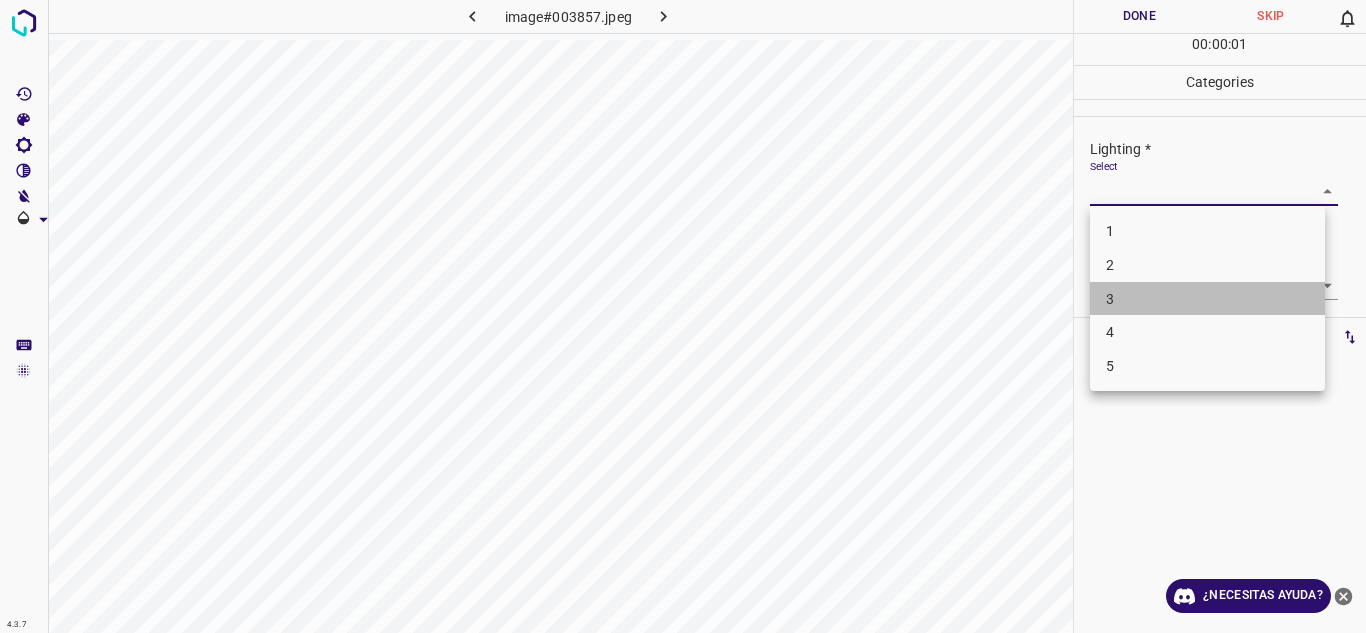 click on "3" at bounding box center (1207, 299) 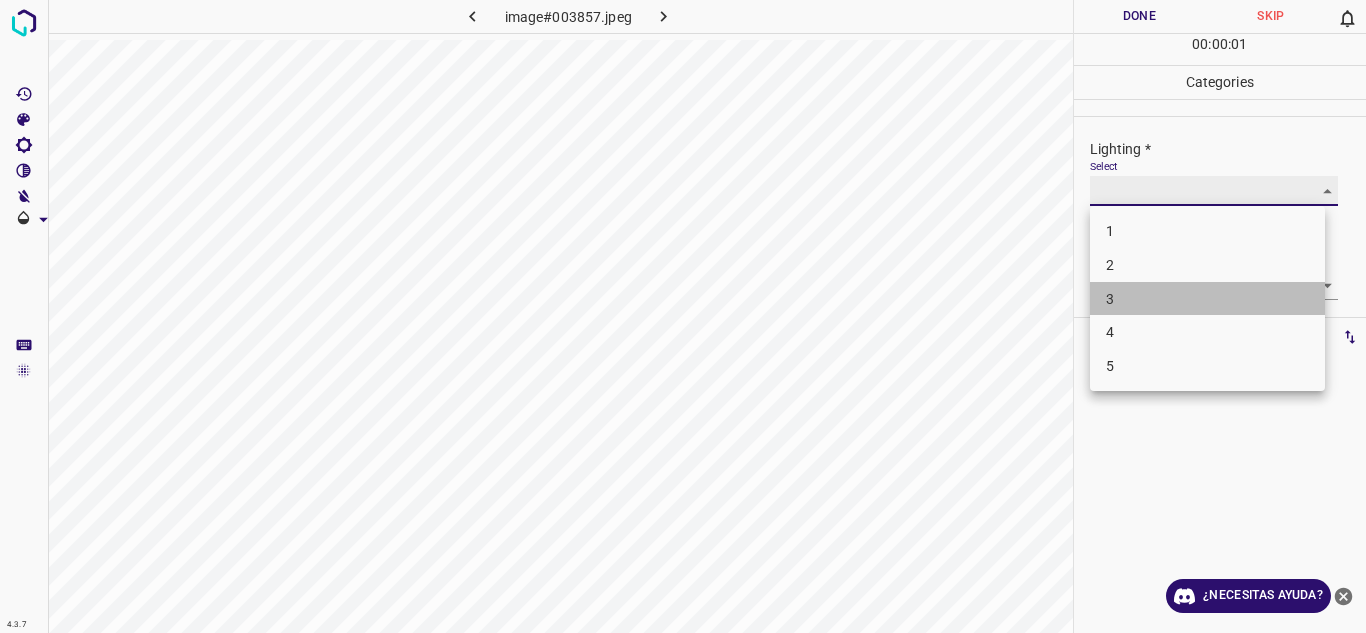 type on "3" 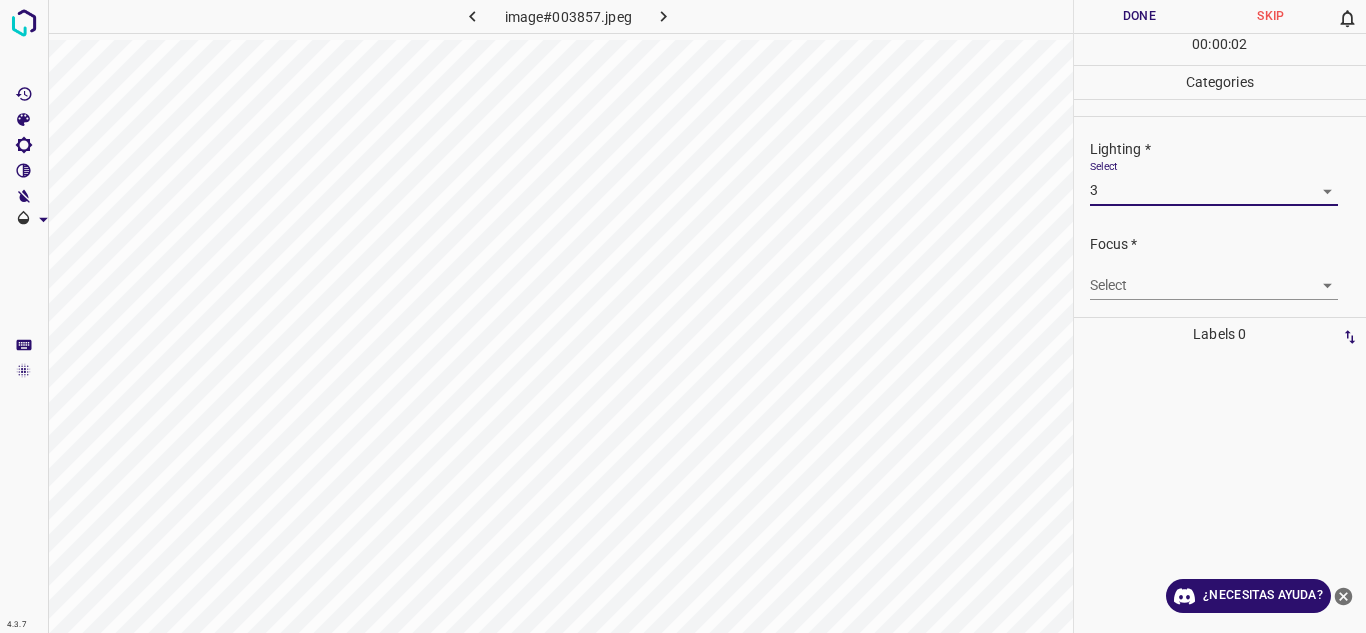 click on "4.3.7 image#003857.jpeg Done Skip 0 00   : 00   : 02   Categories Lighting *  Select 3 3 Focus *  Select ​ Overall *  Select ​ Labels   0 Categories 1 Lighting 2 Focus 3 Overall Tools Space Change between modes (Draw & Edit) I Auto labeling R Restore zoom M Zoom in N Zoom out Delete Delete selecte label Filters Z Restore filters X Saturation filter C Brightness filter V Contrast filter B Gray scale filter General O Download ¿Necesitas ayuda? Texto original Valora esta traducción Tu opinión servirá para ayudar a mejorar el Traductor de Google - Texto - Esconder - Borrar" at bounding box center [683, 316] 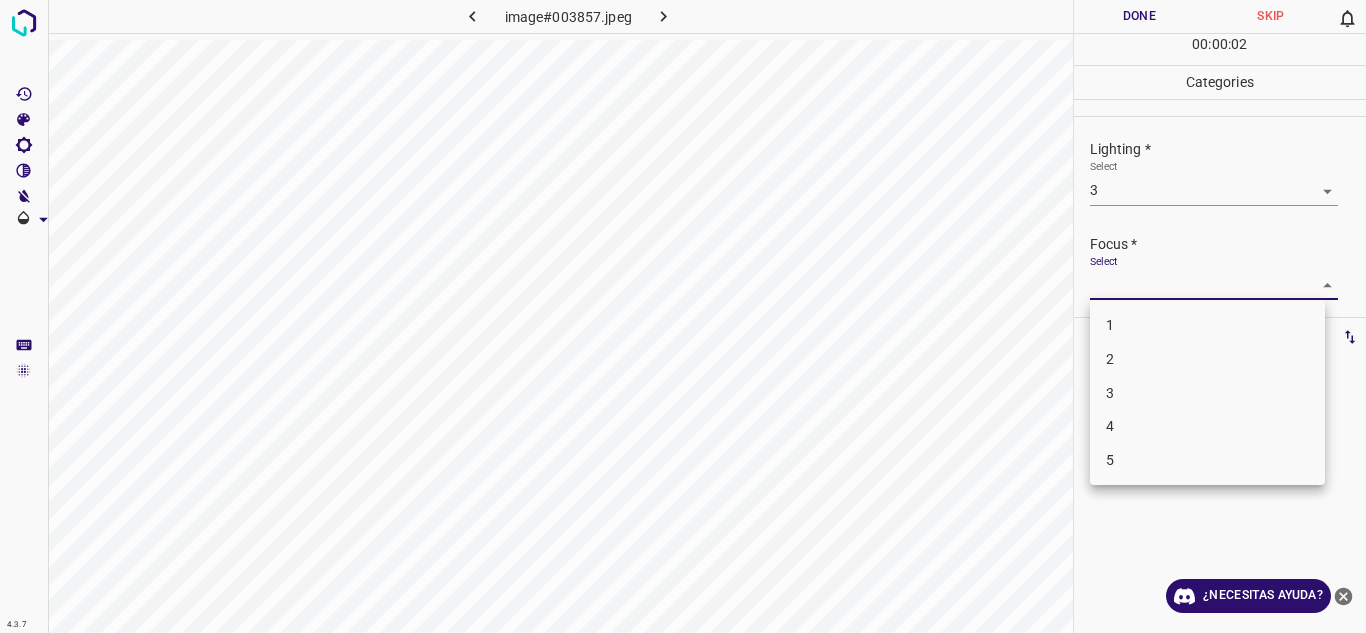 click on "2" at bounding box center (1207, 359) 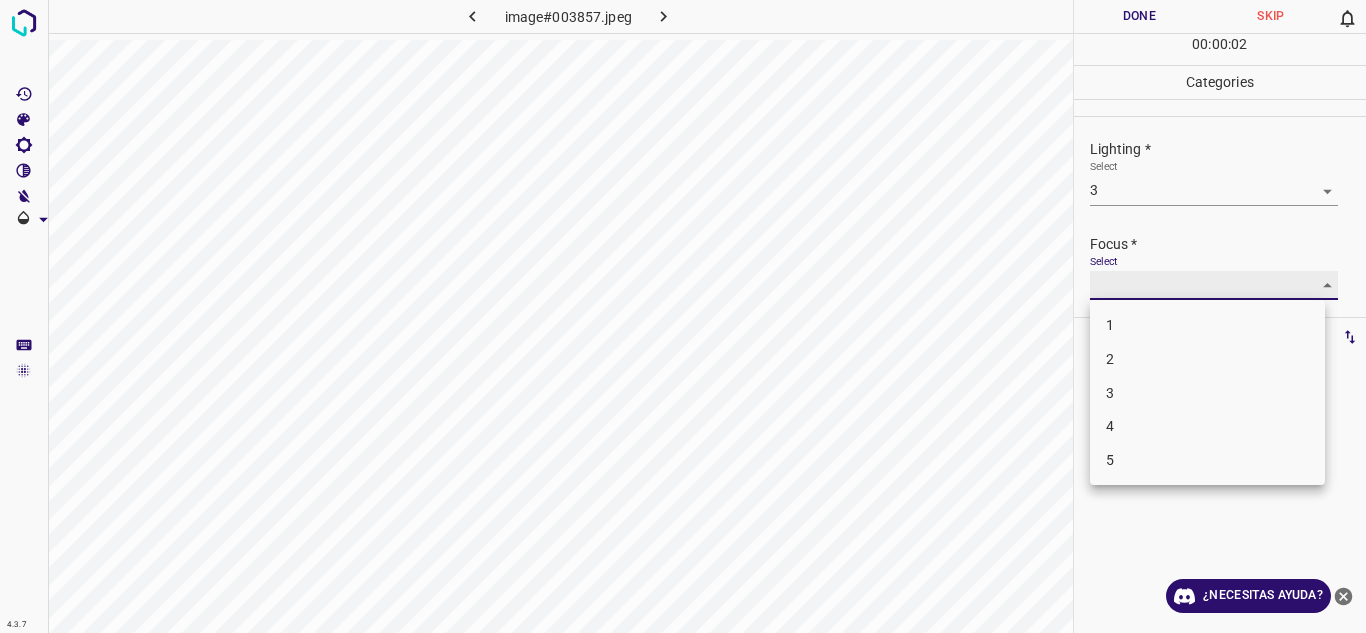 type on "2" 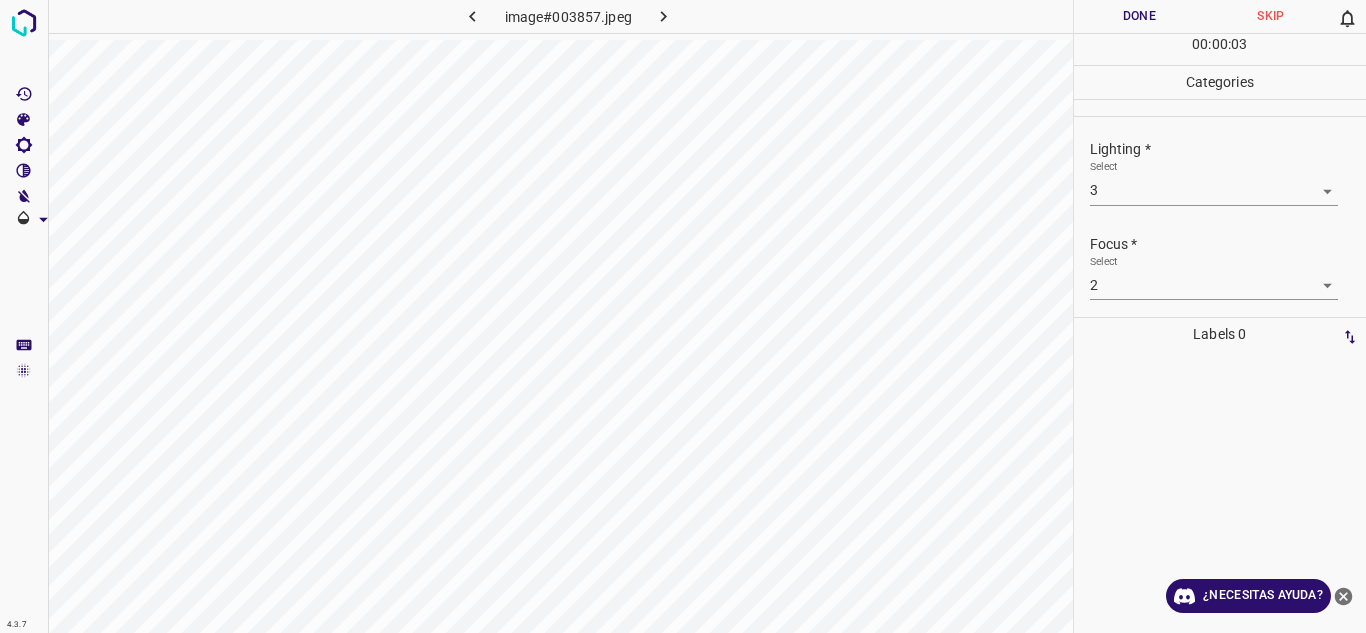 drag, startPoint x: 1365, startPoint y: 223, endPoint x: 1360, endPoint y: 256, distance: 33.37664 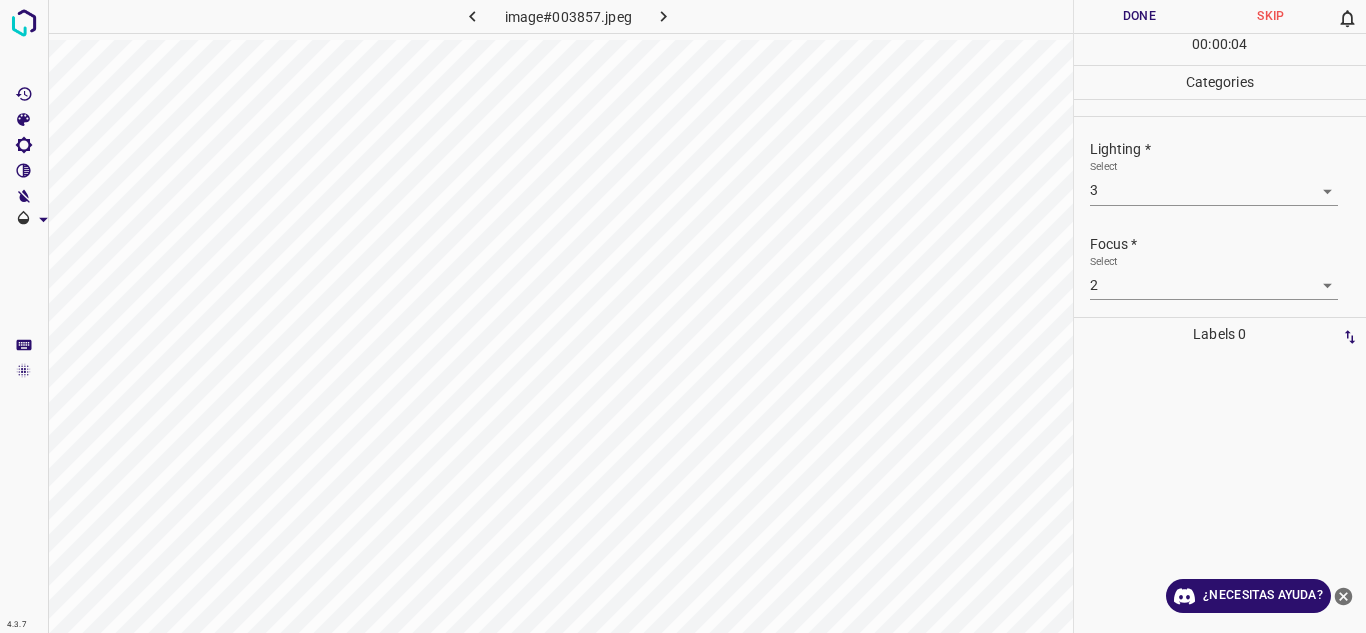 scroll, scrollTop: 98, scrollLeft: 0, axis: vertical 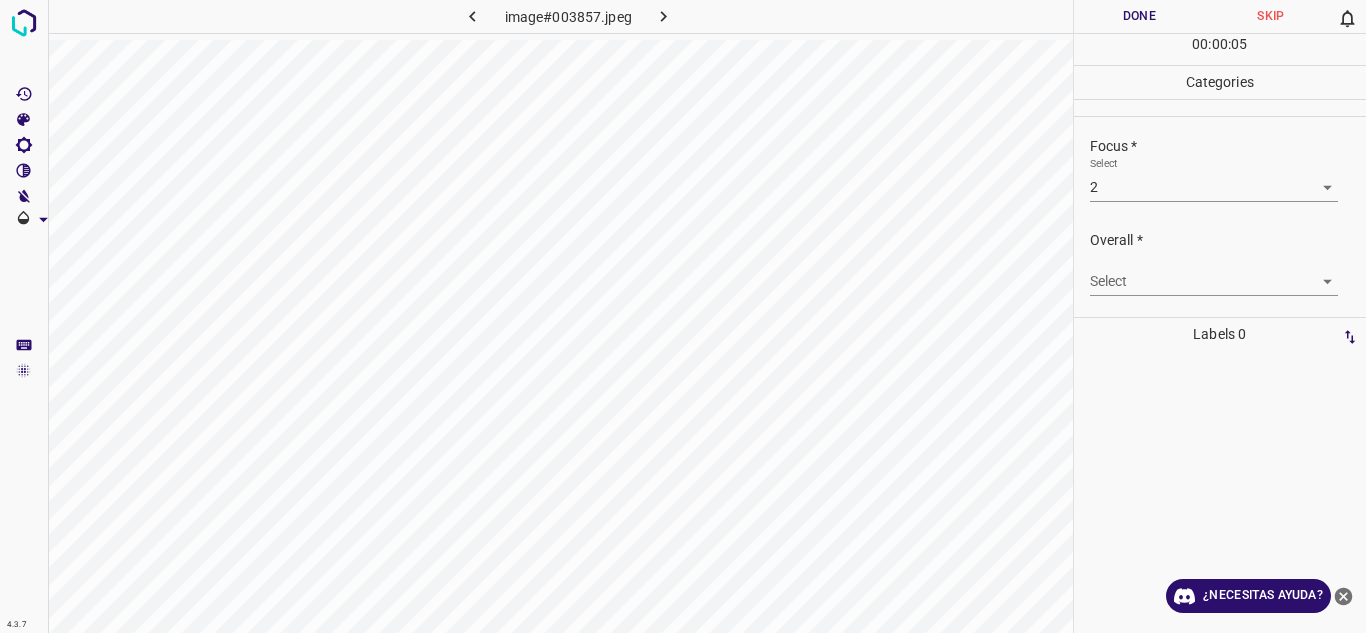 click on "4.3.7 image#003857.jpeg Done Skip 0 00   : 00   : 05   Categories Lighting *  Select 3 3 Focus *  Select 2 2 Overall *  Select ​ Labels   0 Categories 1 Lighting 2 Focus 3 Overall Tools Space Change between modes (Draw & Edit) I Auto labeling R Restore zoom M Zoom in N Zoom out Delete Delete selecte label Filters Z Restore filters X Saturation filter C Brightness filter V Contrast filter B Gray scale filter General O Download ¿Necesitas ayuda? Texto original Valora esta traducción Tu opinión servirá para ayudar a mejorar el Traductor de Google - Texto - Esconder - Borrar" at bounding box center (683, 316) 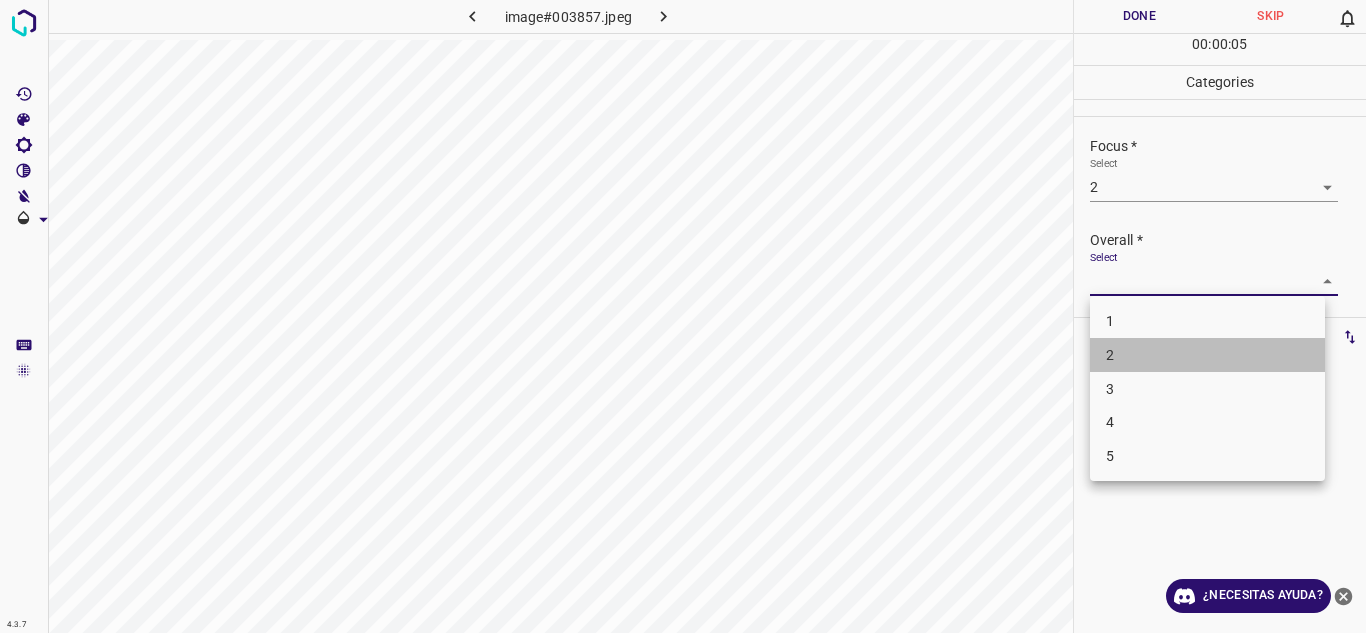 click on "2" at bounding box center [1207, 355] 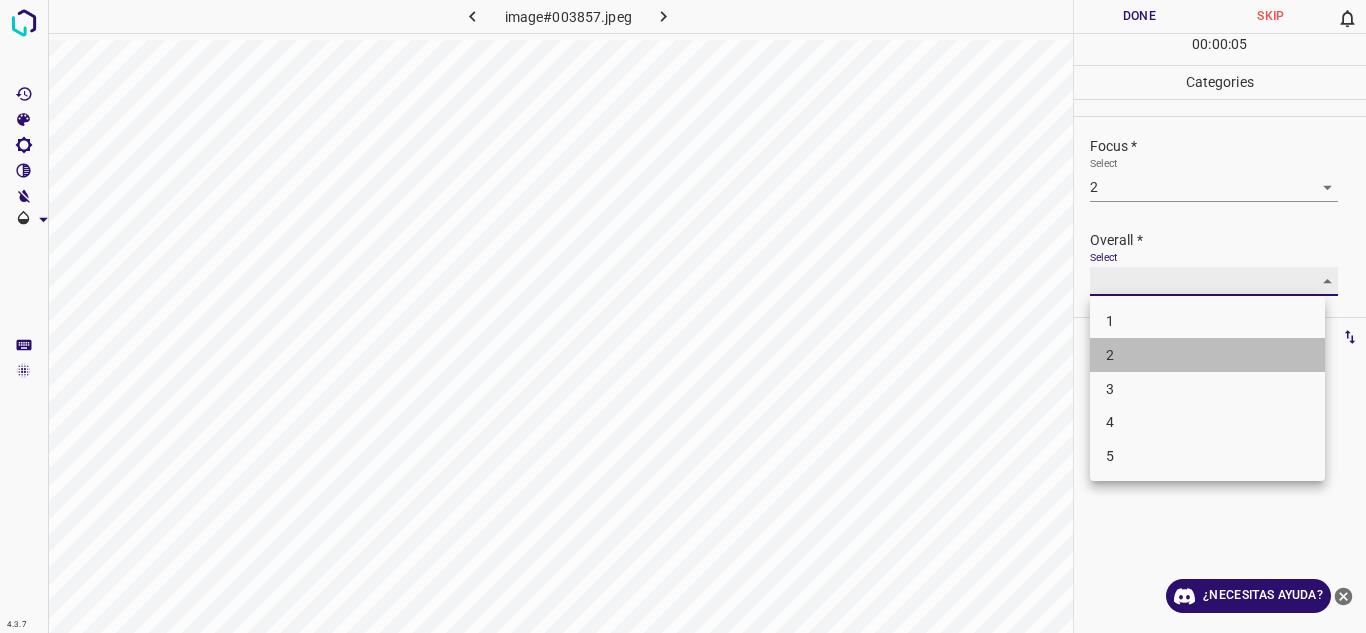 type on "2" 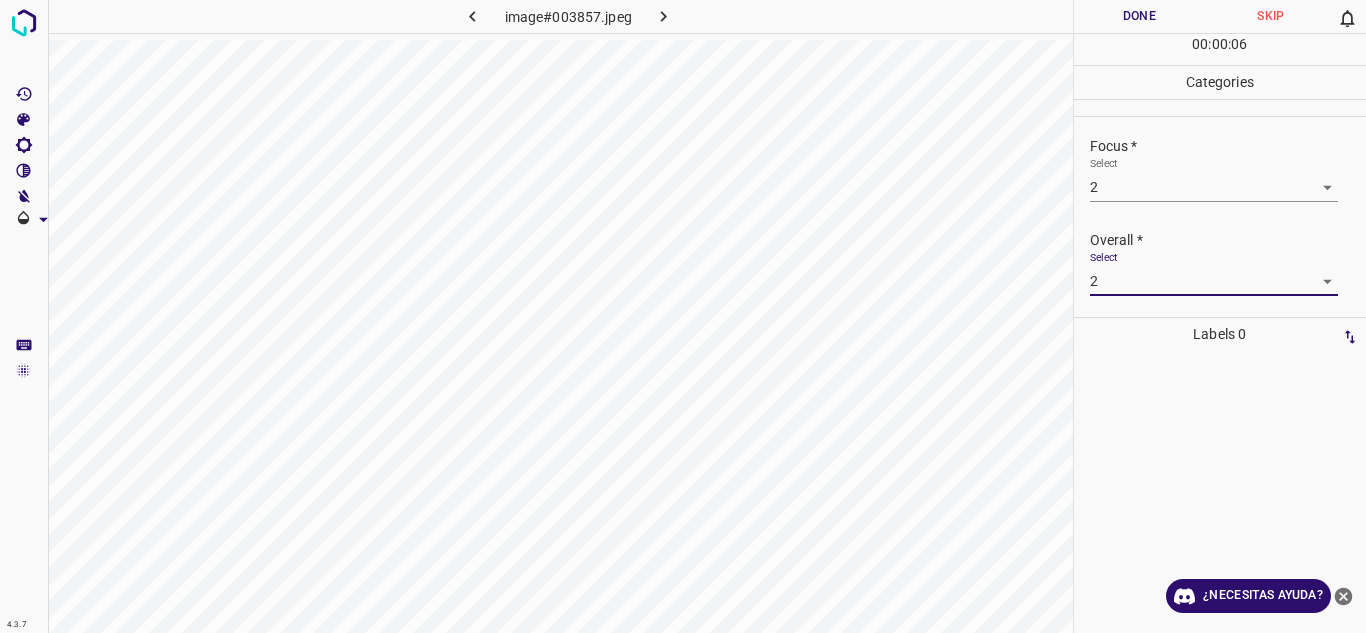 click on "Done" at bounding box center [1140, 16] 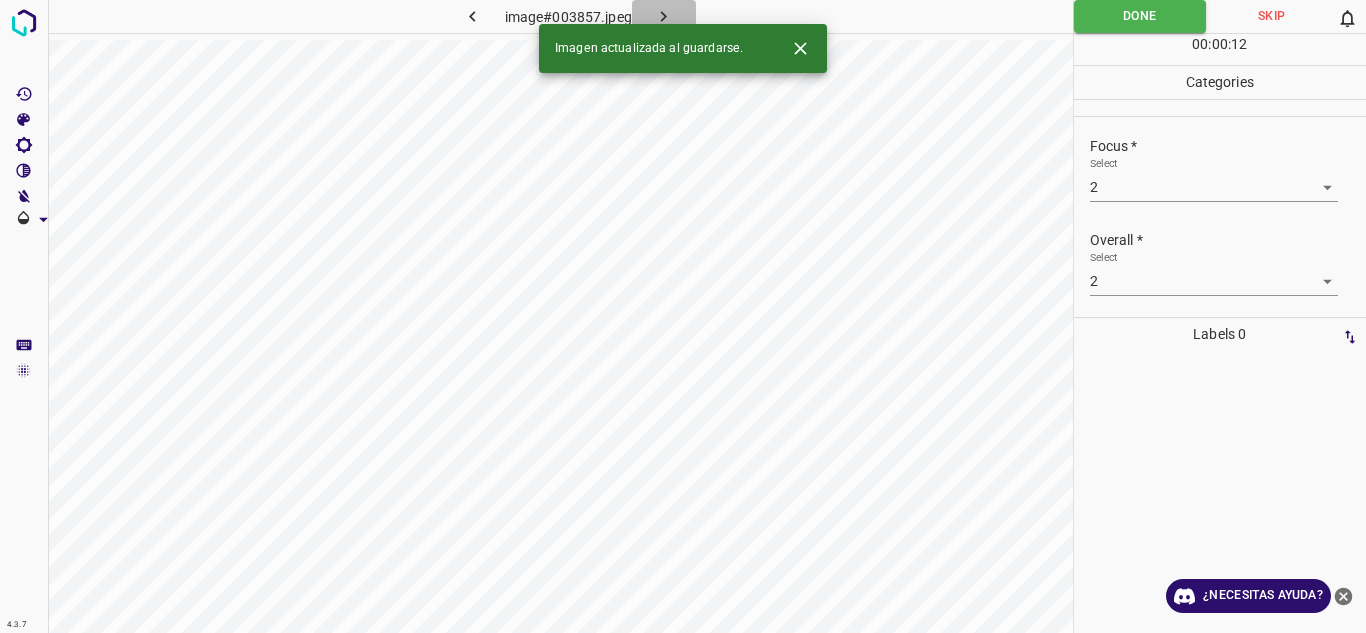 click 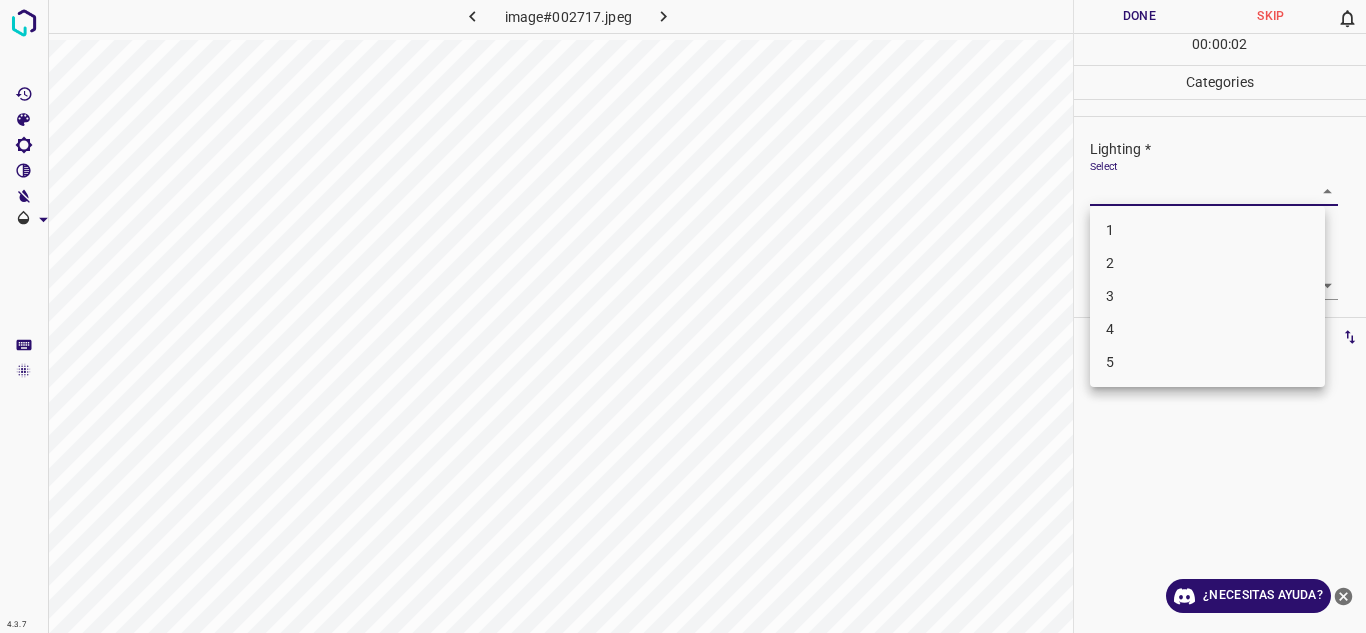 click on "4.3.7 image#002717.jpeg Done Skip 0 00   : 00   : 02   Categories Lighting *  Select ​ Focus *  Select ​ Overall *  Select ​ Labels   0 Categories 1 Lighting 2 Focus 3 Overall Tools Space Change between modes (Draw & Edit) I Auto labeling R Restore zoom M Zoom in N Zoom out Delete Delete selecte label Filters Z Restore filters X Saturation filter C Brightness filter V Contrast filter B Gray scale filter General O Download ¿Necesitas ayuda? Texto original Valora esta traducción Tu opinión servirá para ayudar a mejorar el Traductor de Google - Texto - Esconder - Borrar 1 2 3 4 5" at bounding box center [683, 316] 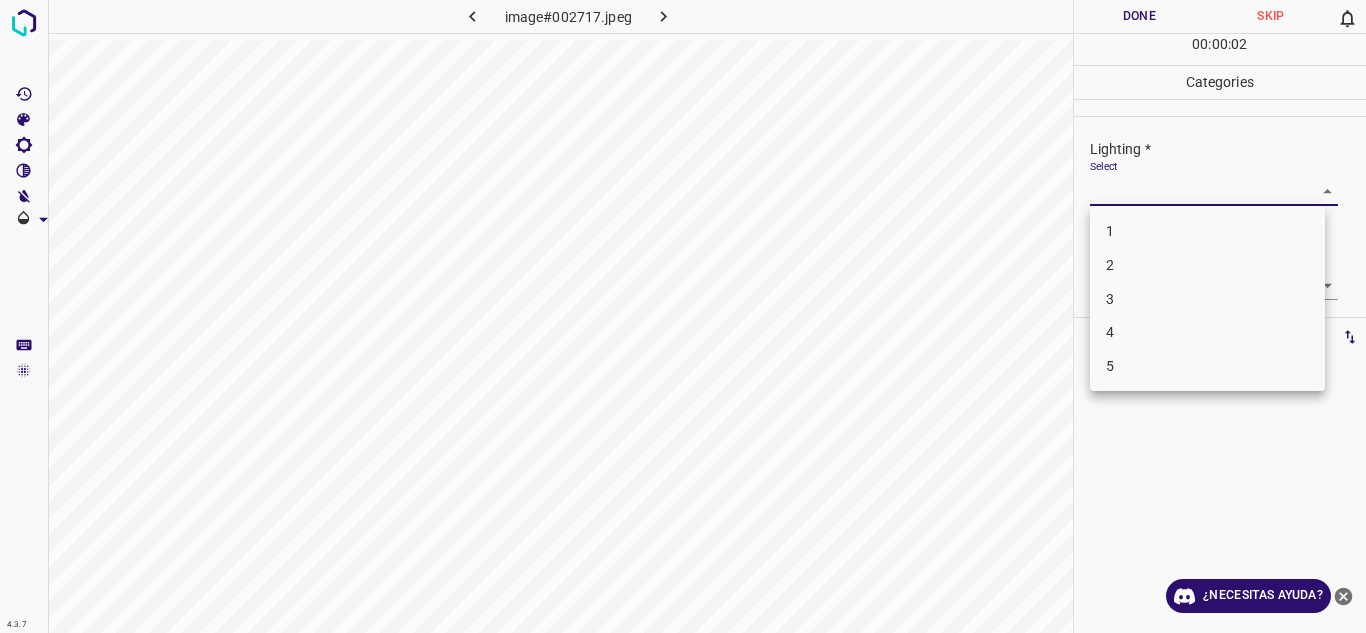 click on "2" at bounding box center (1207, 265) 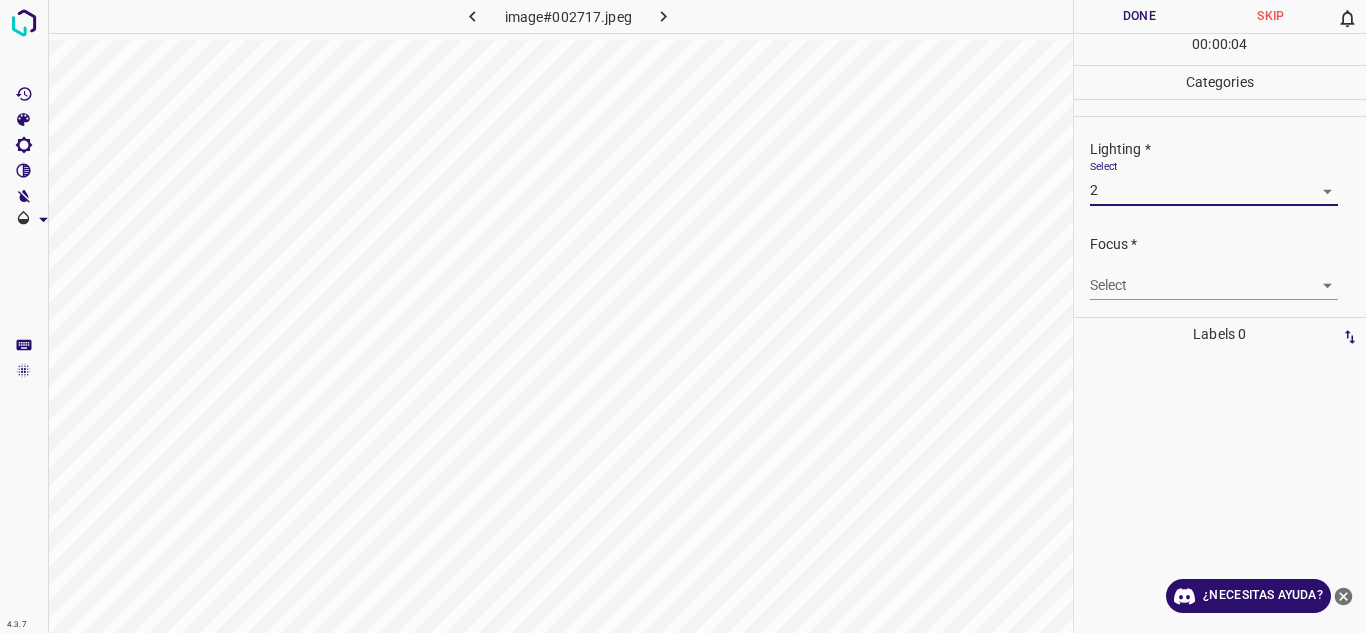 click on "4.3.7 image#002717.jpeg Done Skip 0 00   : 00   : 04   Categories Lighting *  Select 2 2 Focus *  Select ​ Overall *  Select ​ Labels   0 Categories 1 Lighting 2 Focus 3 Overall Tools Space Change between modes (Draw & Edit) I Auto labeling R Restore zoom M Zoom in N Zoom out Delete Delete selecte label Filters Z Restore filters X Saturation filter C Brightness filter V Contrast filter B Gray scale filter General O Download ¿Necesitas ayuda? Texto original Valora esta traducción Tu opinión servirá para ayudar a mejorar el Traductor de Google - Texto - Esconder - Borrar" at bounding box center [683, 316] 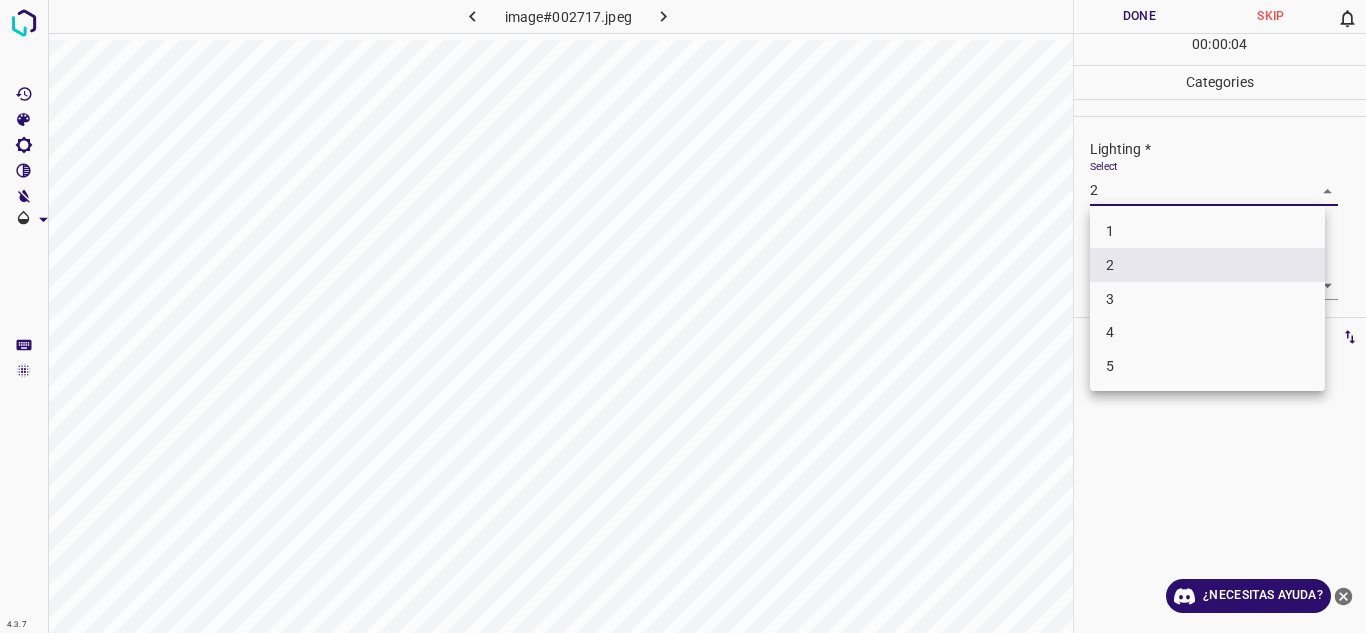 click on "3" at bounding box center [1207, 299] 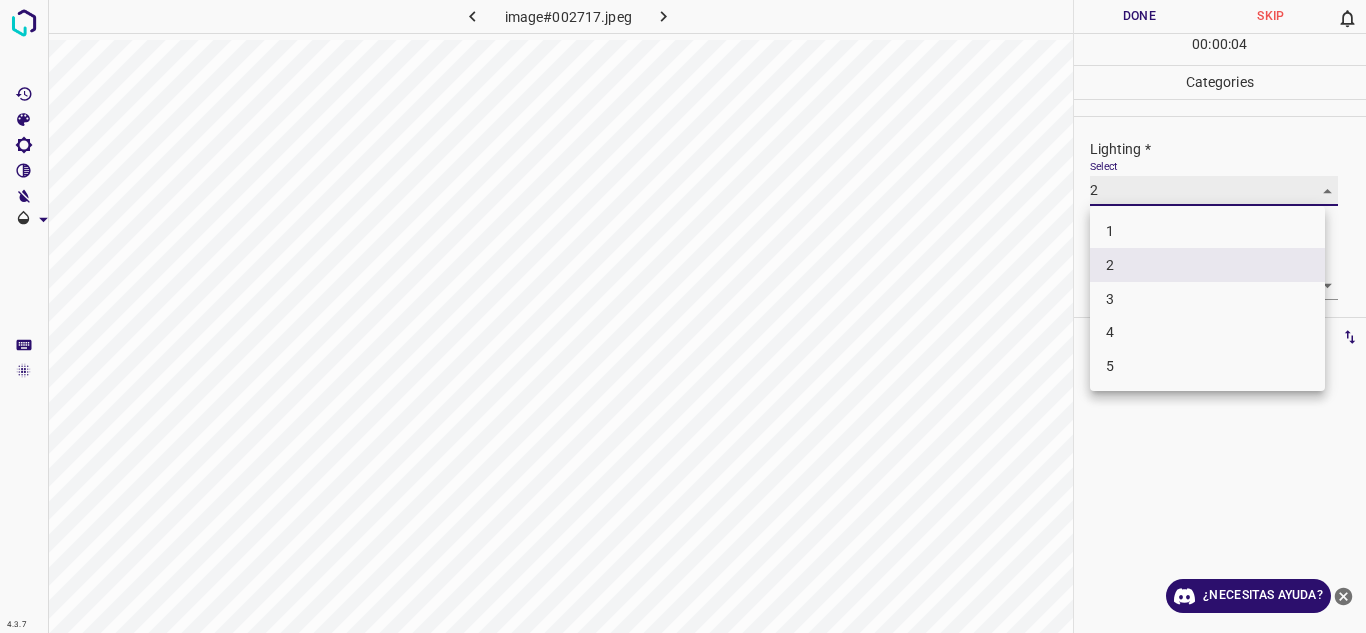 type on "3" 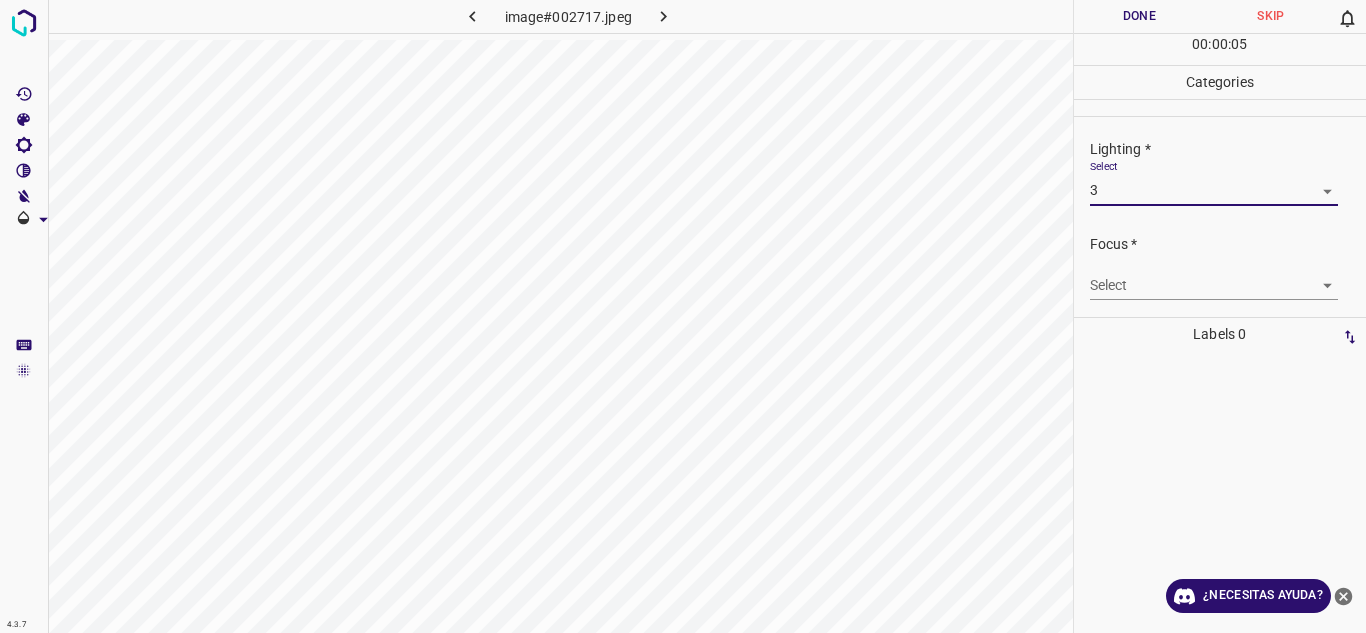 click on "4.3.7 image#002717.jpeg Done Skip 0 00   : 00   : 05   Categories Lighting *  Select 3 3 Focus *  Select ​ Overall *  Select ​ Labels   0 Categories 1 Lighting 2 Focus 3 Overall Tools Space Change between modes (Draw & Edit) I Auto labeling R Restore zoom M Zoom in N Zoom out Delete Delete selecte label Filters Z Restore filters X Saturation filter C Brightness filter V Contrast filter B Gray scale filter General O Download ¿Necesitas ayuda? Texto original Valora esta traducción Tu opinión servirá para ayudar a mejorar el Traductor de Google - Texto - Esconder - Borrar" at bounding box center (683, 316) 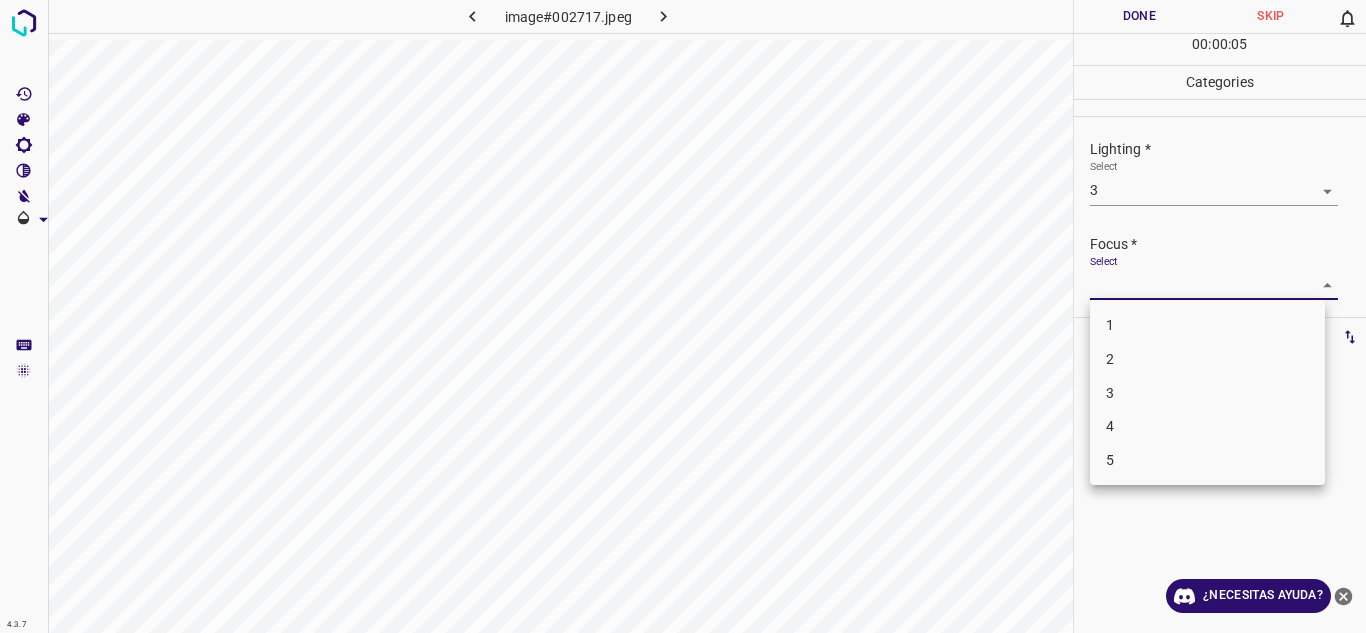 click on "2" at bounding box center [1207, 359] 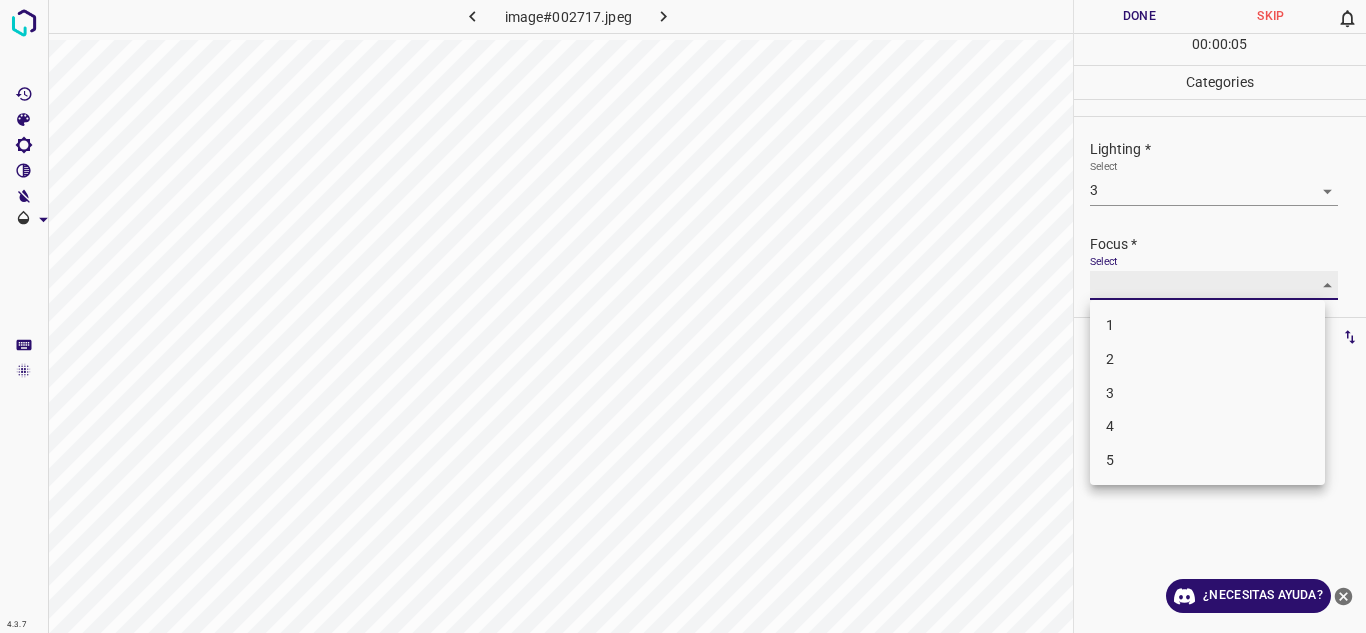 type on "2" 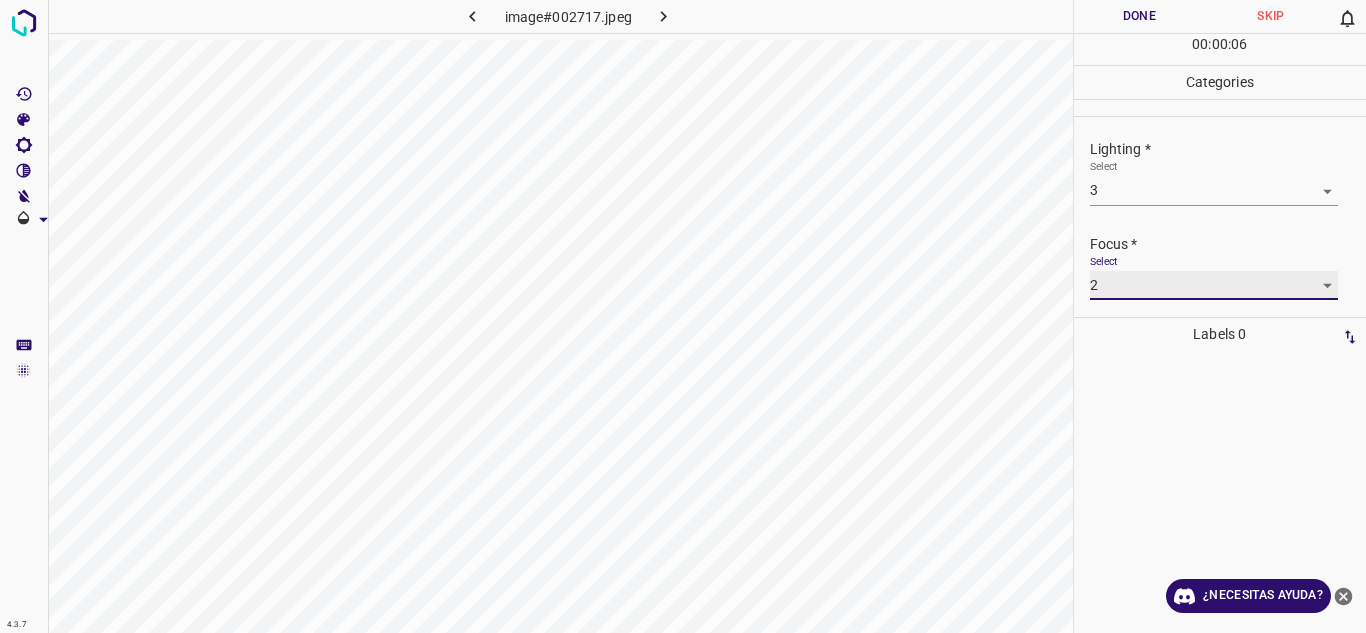 scroll, scrollTop: 98, scrollLeft: 0, axis: vertical 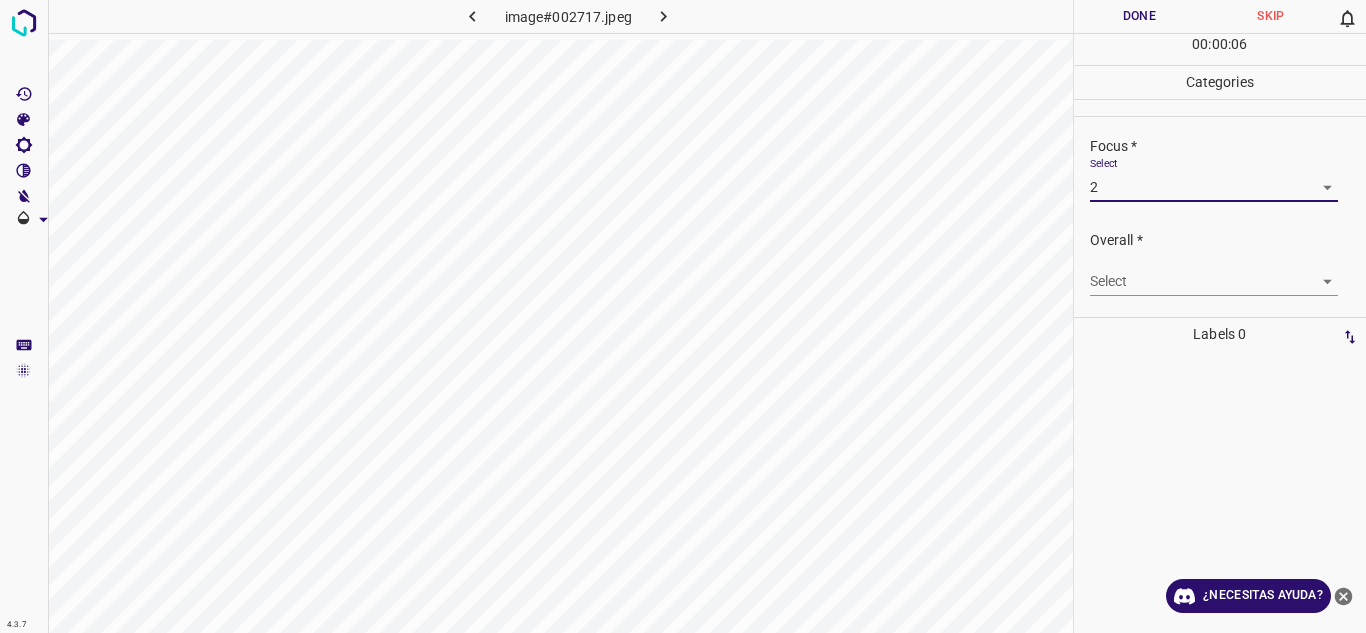 click on "4.3.7 image#002717.jpeg Done Skip 0 00   : 00   : 06   Categories Lighting *  Select 3 3 Focus *  Select 2 2 Overall *  Select ​ Labels   0 Categories 1 Lighting 2 Focus 3 Overall Tools Space Change between modes (Draw & Edit) I Auto labeling R Restore zoom M Zoom in N Zoom out Delete Delete selecte label Filters Z Restore filters X Saturation filter C Brightness filter V Contrast filter B Gray scale filter General O Download ¿Necesitas ayuda? Texto original Valora esta traducción Tu opinión servirá para ayudar a mejorar el Traductor de Google - Texto - Esconder - Borrar" at bounding box center (683, 316) 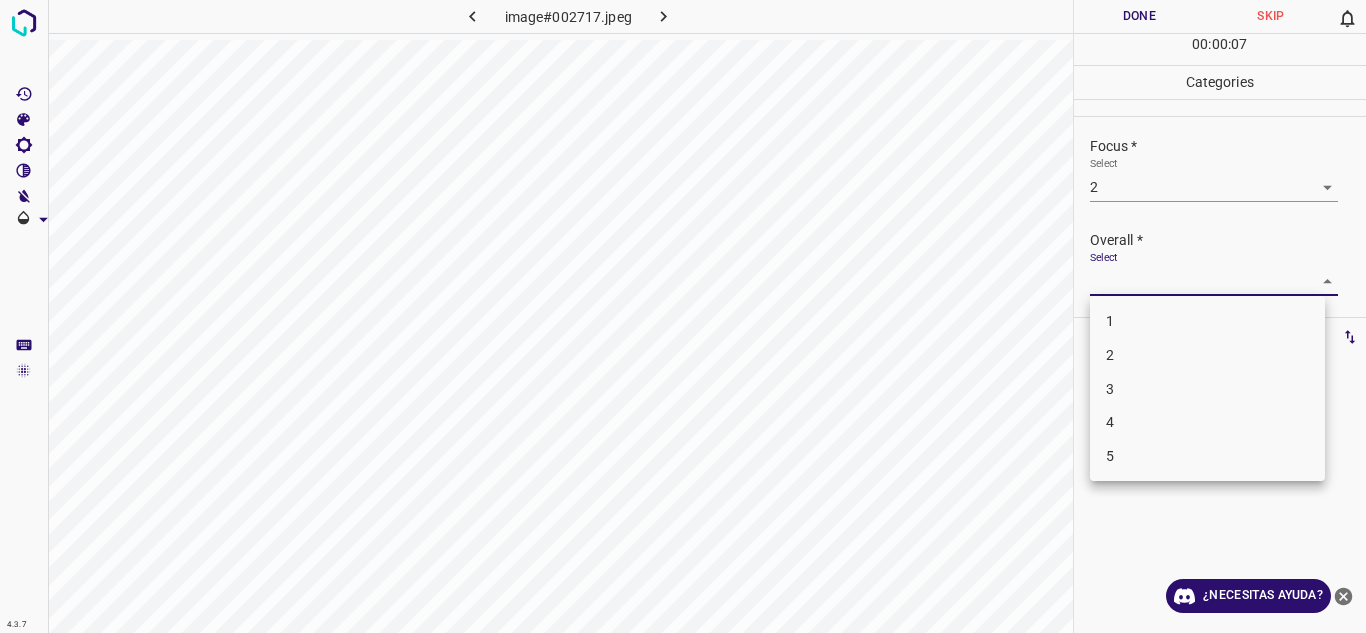 click on "3" at bounding box center (1207, 389) 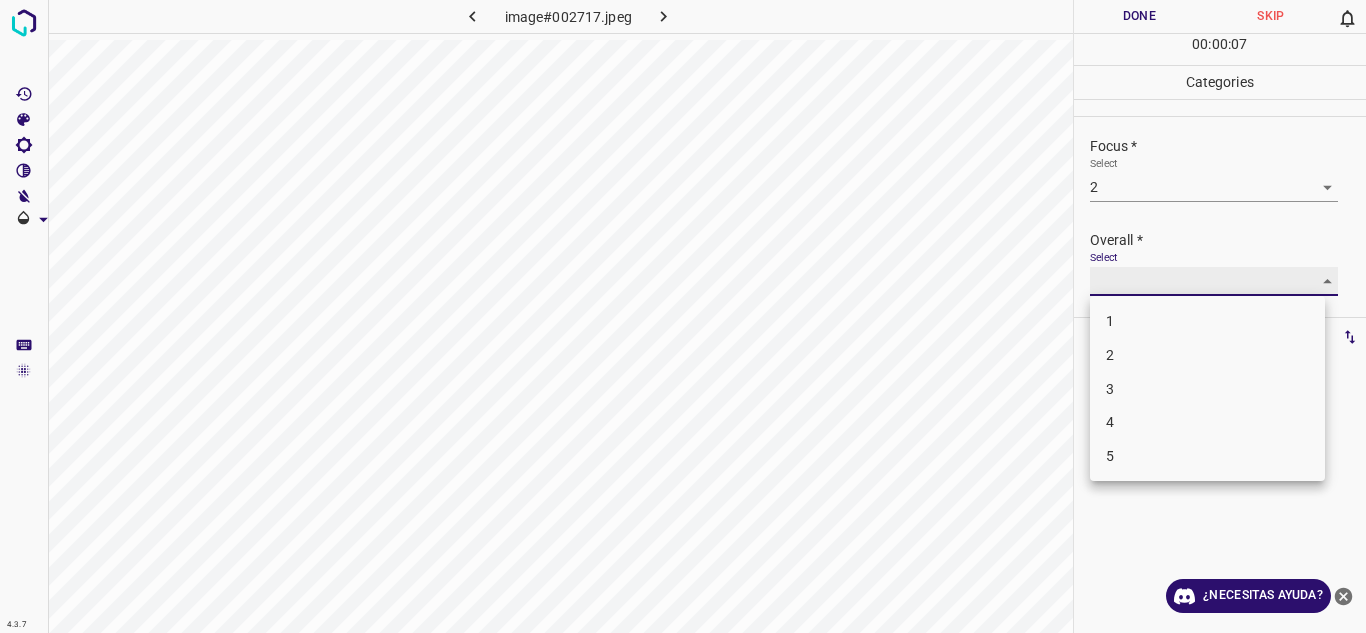 type on "3" 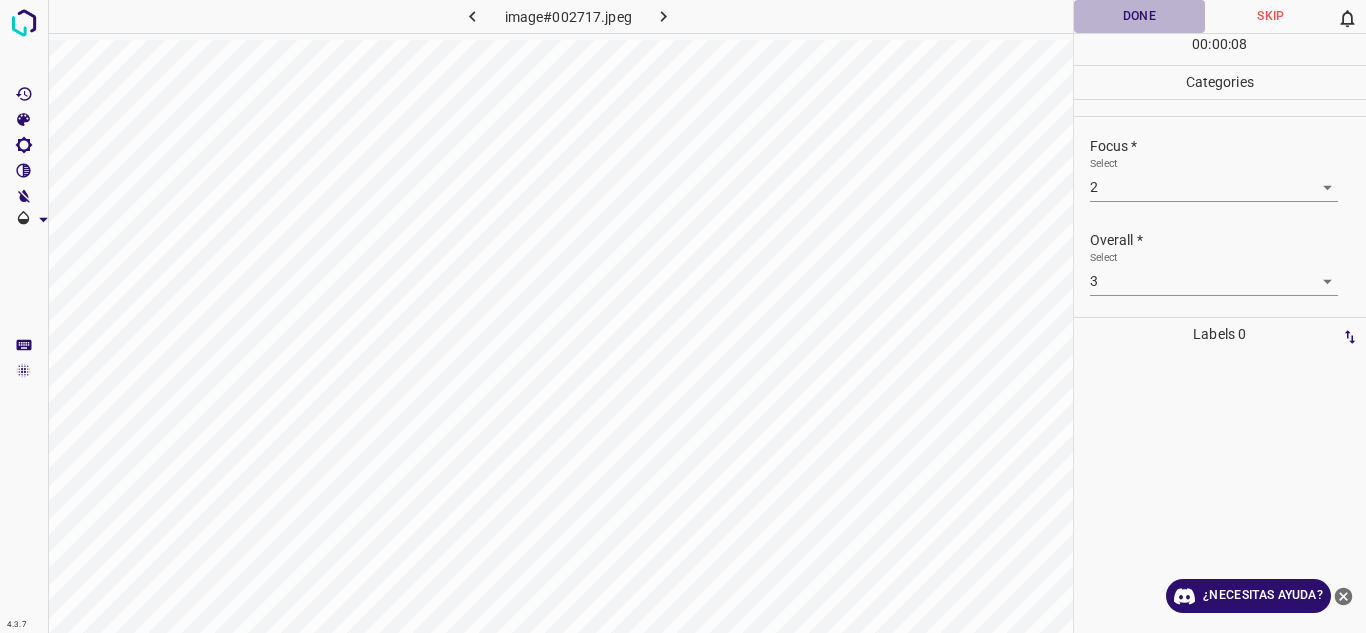 click on "Done" at bounding box center [1140, 16] 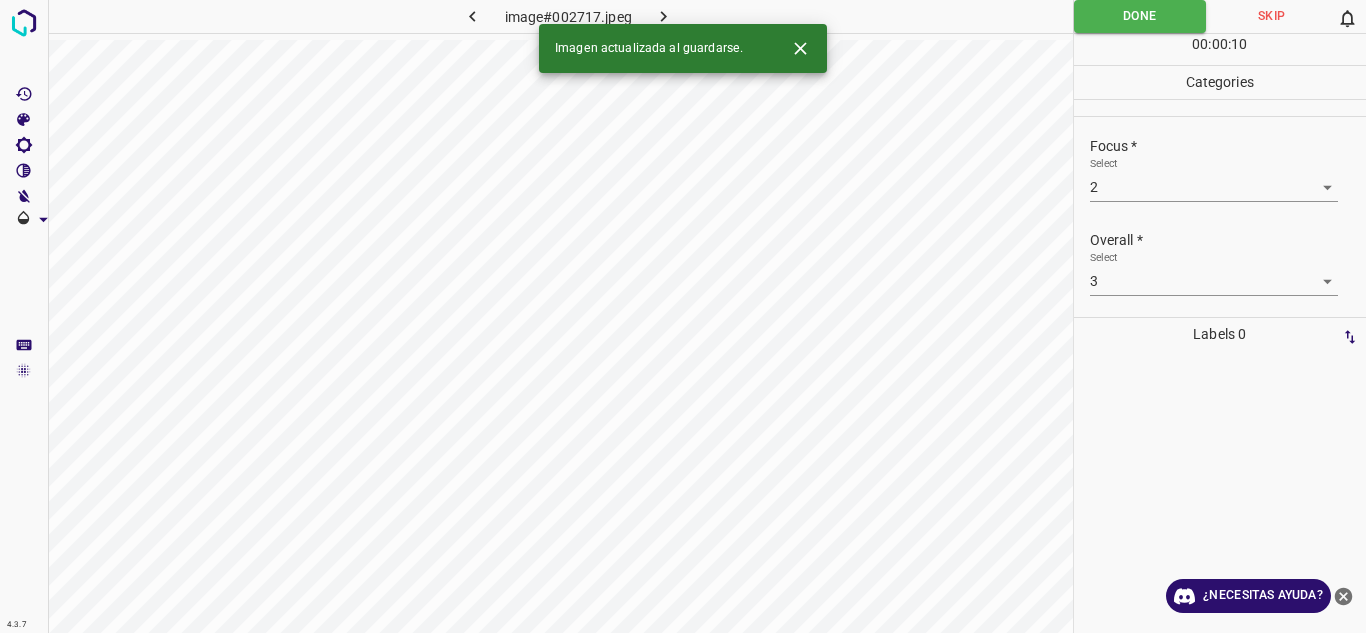 click 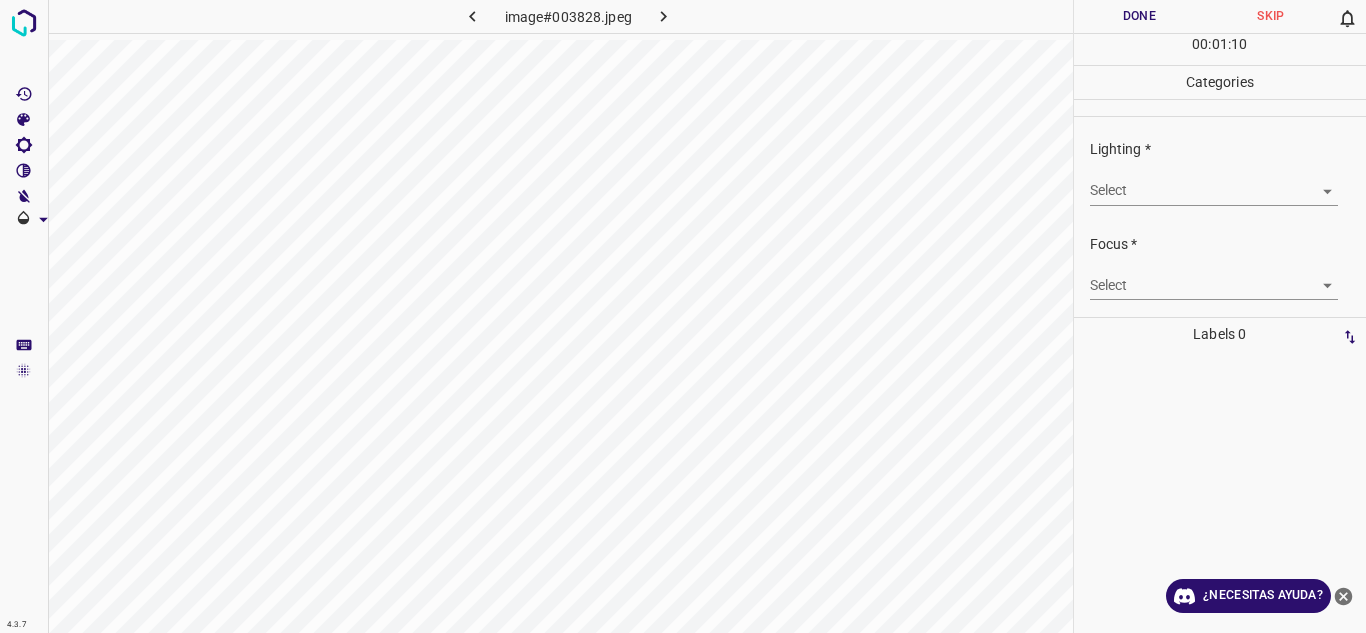 click on "4.3.7 image#003828.jpeg Done Skip 0 00   : 01   : 10   Categories Lighting *  Select ​ Focus *  Select ​ Overall *  Select ​ Labels   0 Categories 1 Lighting 2 Focus 3 Overall Tools Space Change between modes (Draw & Edit) I Auto labeling R Restore zoom M Zoom in N Zoom out Delete Delete selecte label Filters Z Restore filters X Saturation filter C Brightness filter V Contrast filter B Gray scale filter General O Download ¿Necesitas ayuda? Texto original Valora esta traducción Tu opinión servirá para ayudar a mejorar el Traductor de Google - Texto - Esconder - Borrar" at bounding box center [683, 316] 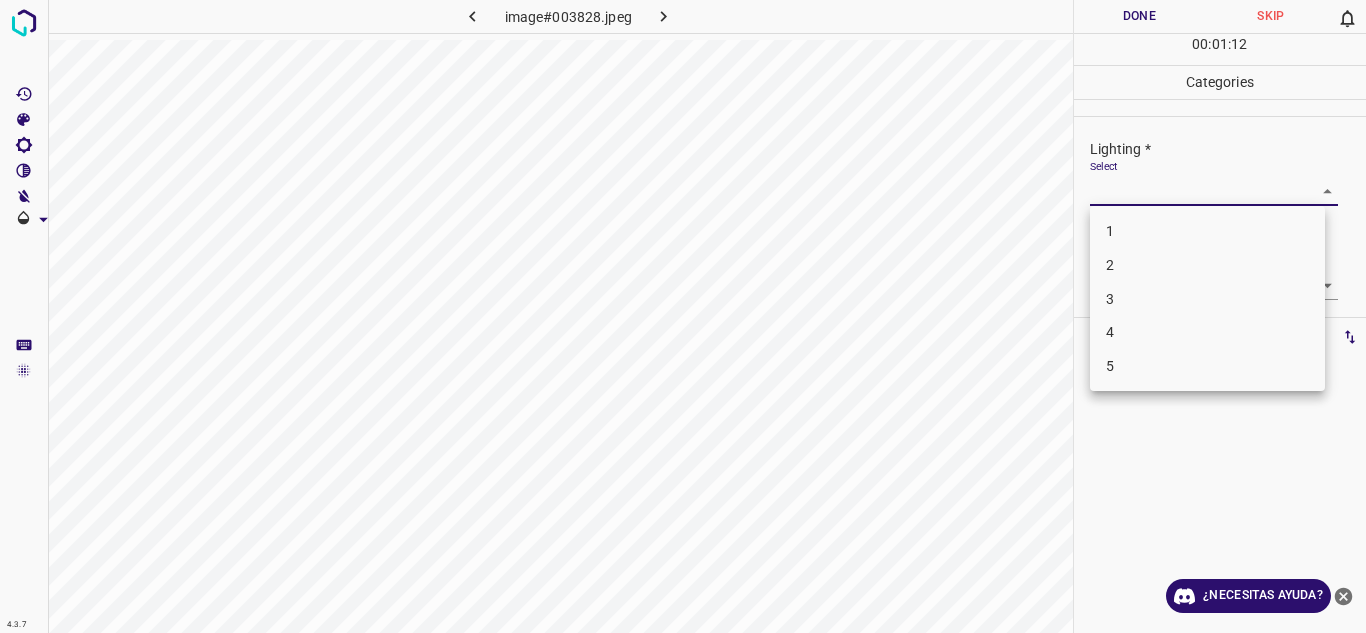 click on "4" at bounding box center [1207, 332] 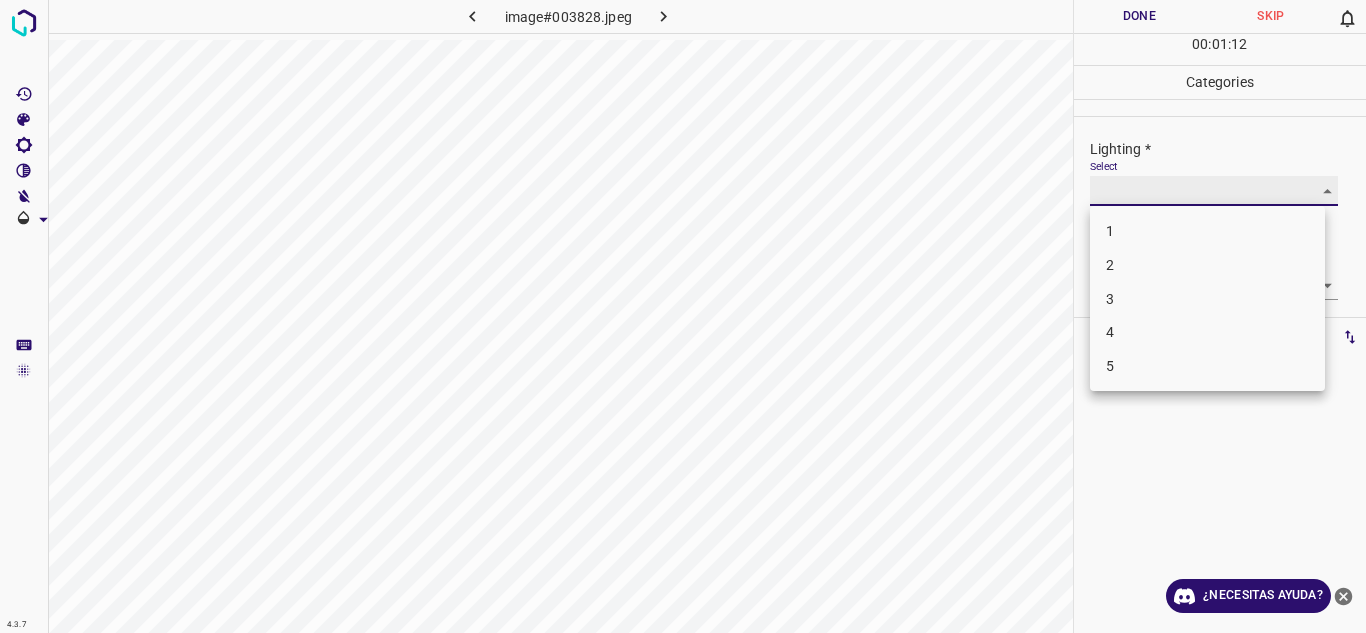 type on "4" 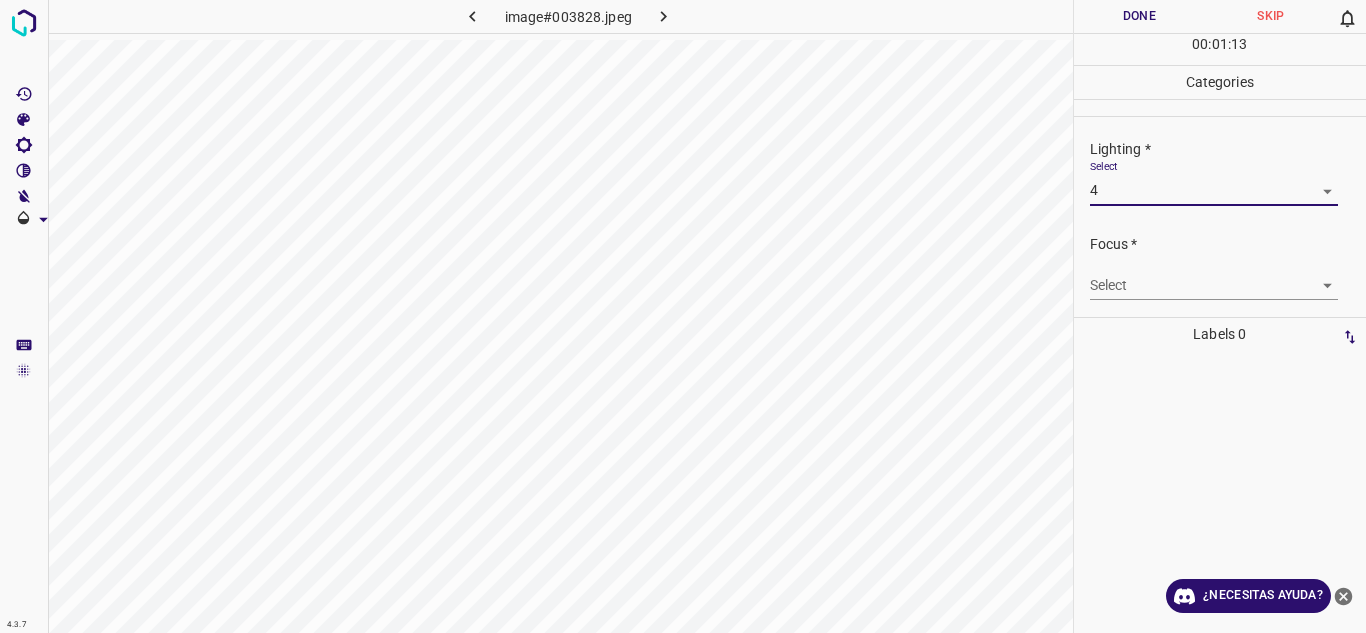 click on "4.3.7 image#003828.jpeg Done Skip 0 00   : 01   : 13   Categories Lighting *  Select 4 4 Focus *  Select ​ Overall *  Select ​ Labels   0 Categories 1 Lighting 2 Focus 3 Overall Tools Space Change between modes (Draw & Edit) I Auto labeling R Restore zoom M Zoom in N Zoom out Delete Delete selecte label Filters Z Restore filters X Saturation filter C Brightness filter V Contrast filter B Gray scale filter General O Download ¿Necesitas ayuda? Texto original Valora esta traducción Tu opinión servirá para ayudar a mejorar el Traductor de Google - Texto - Esconder - Borrar" at bounding box center [683, 316] 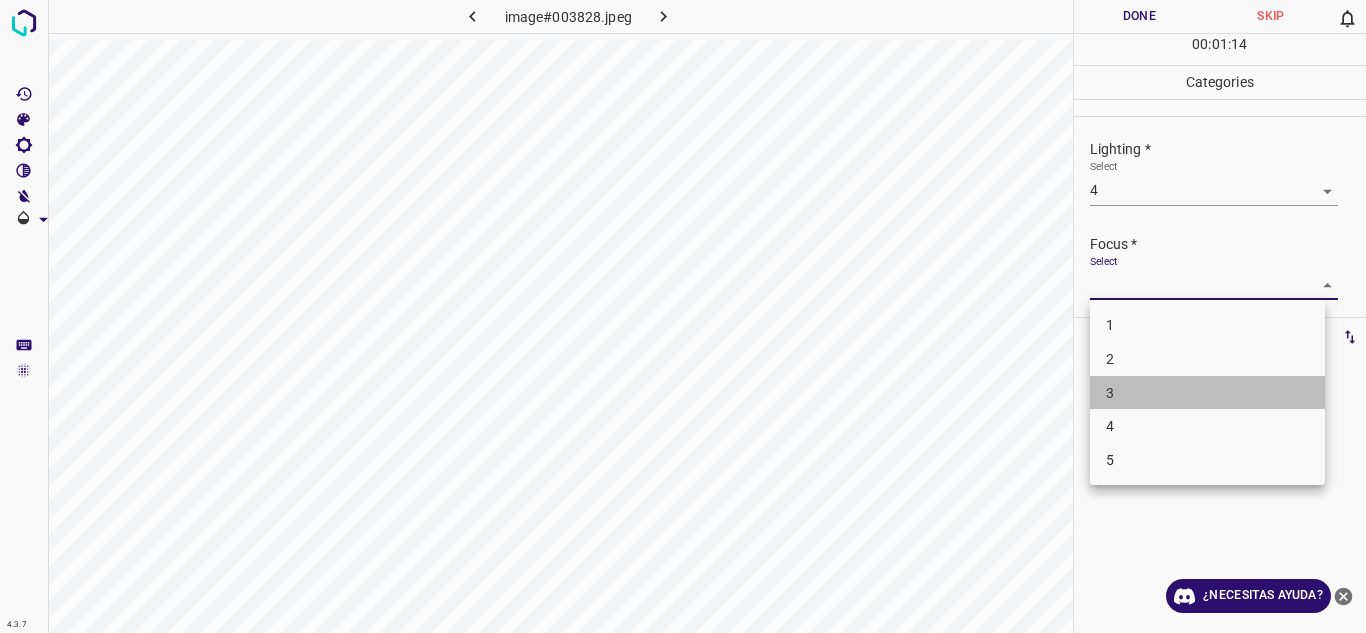 click on "3" at bounding box center [1207, 393] 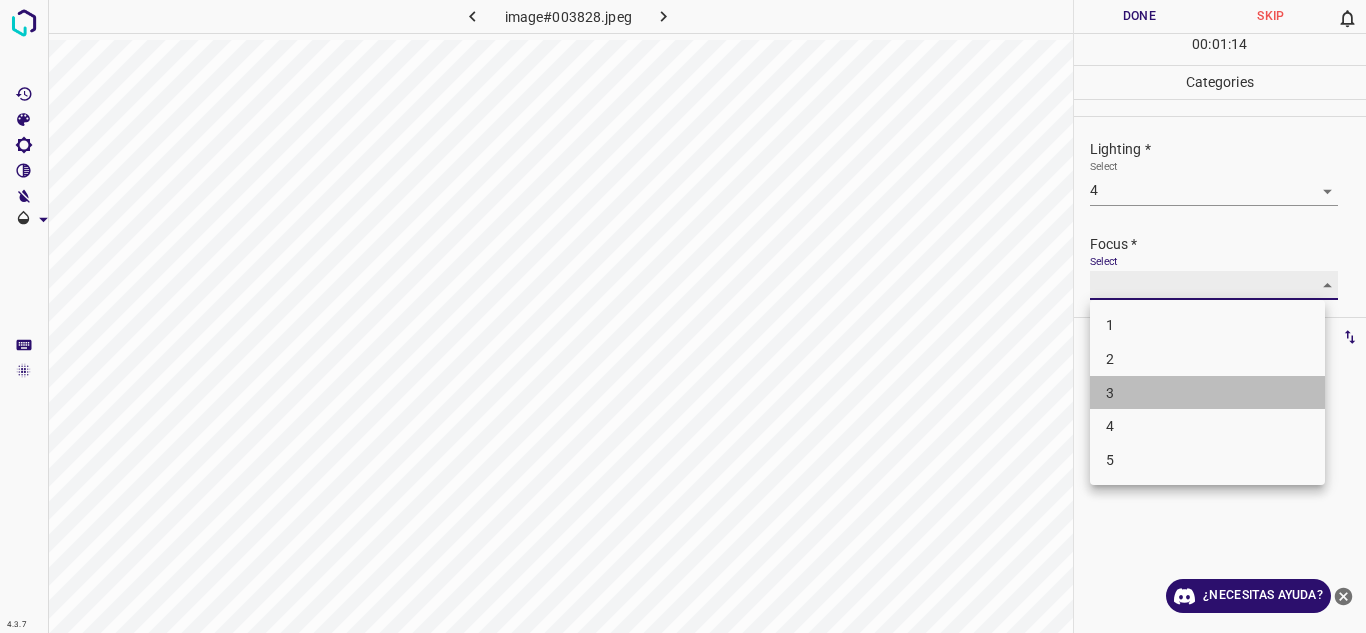 type on "3" 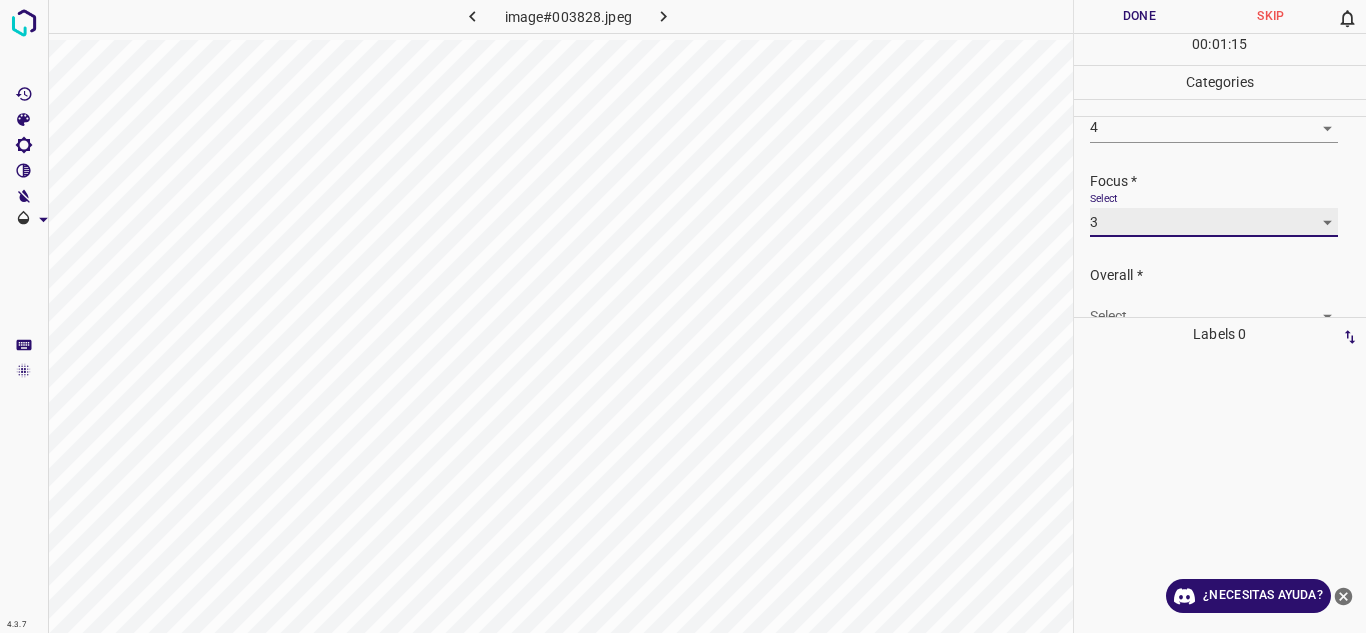 scroll, scrollTop: 98, scrollLeft: 0, axis: vertical 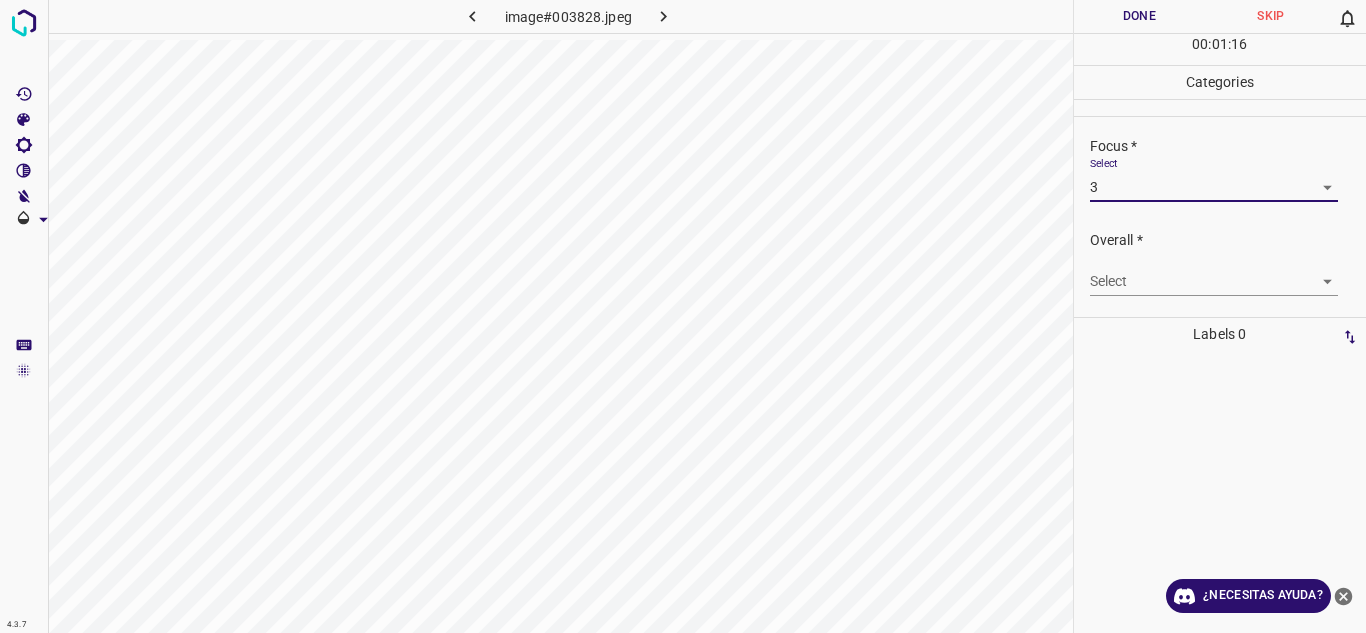click on "4.3.7 image#003828.jpeg Done Skip 0 00   : 01   : 16   Categories Lighting *  Select 4 4 Focus *  Select 3 3 Overall *  Select ​ Labels   0 Categories 1 Lighting 2 Focus 3 Overall Tools Space Change between modes (Draw & Edit) I Auto labeling R Restore zoom M Zoom in N Zoom out Delete Delete selecte label Filters Z Restore filters X Saturation filter C Brightness filter V Contrast filter B Gray scale filter General O Download ¿Necesitas ayuda? Texto original Valora esta traducción Tu opinión servirá para ayudar a mejorar el Traductor de Google - Texto - Esconder - Borrar" at bounding box center [683, 316] 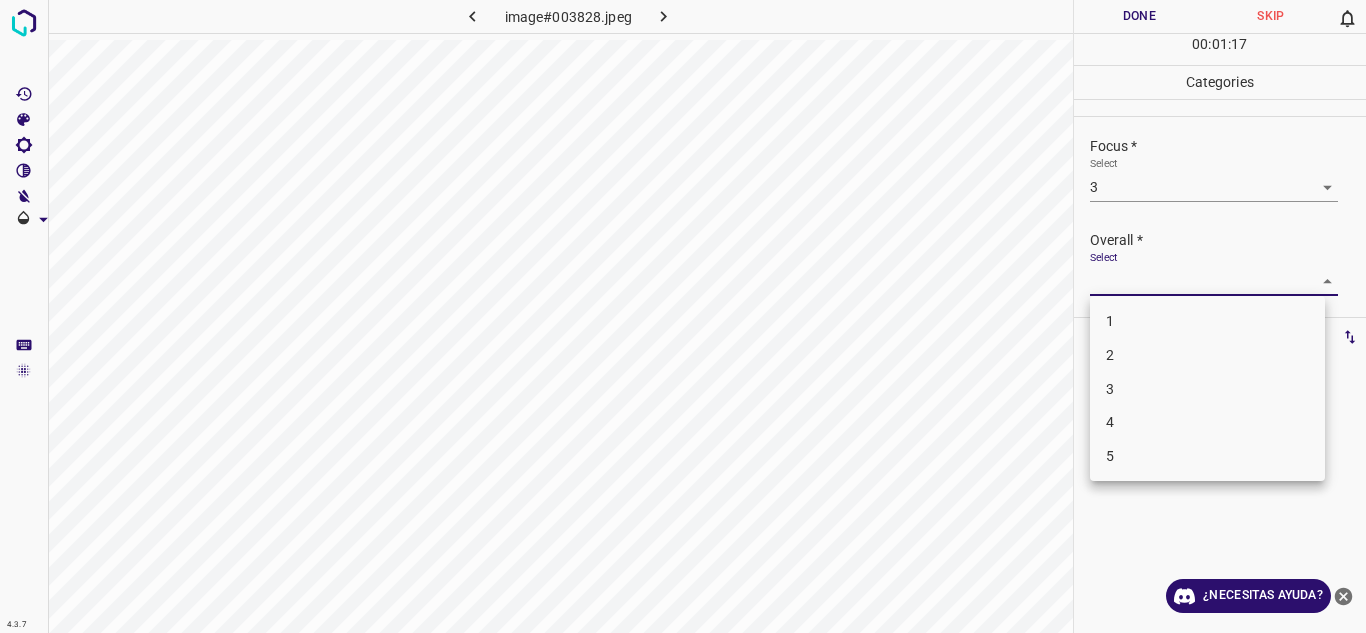 click on "4" at bounding box center [1207, 422] 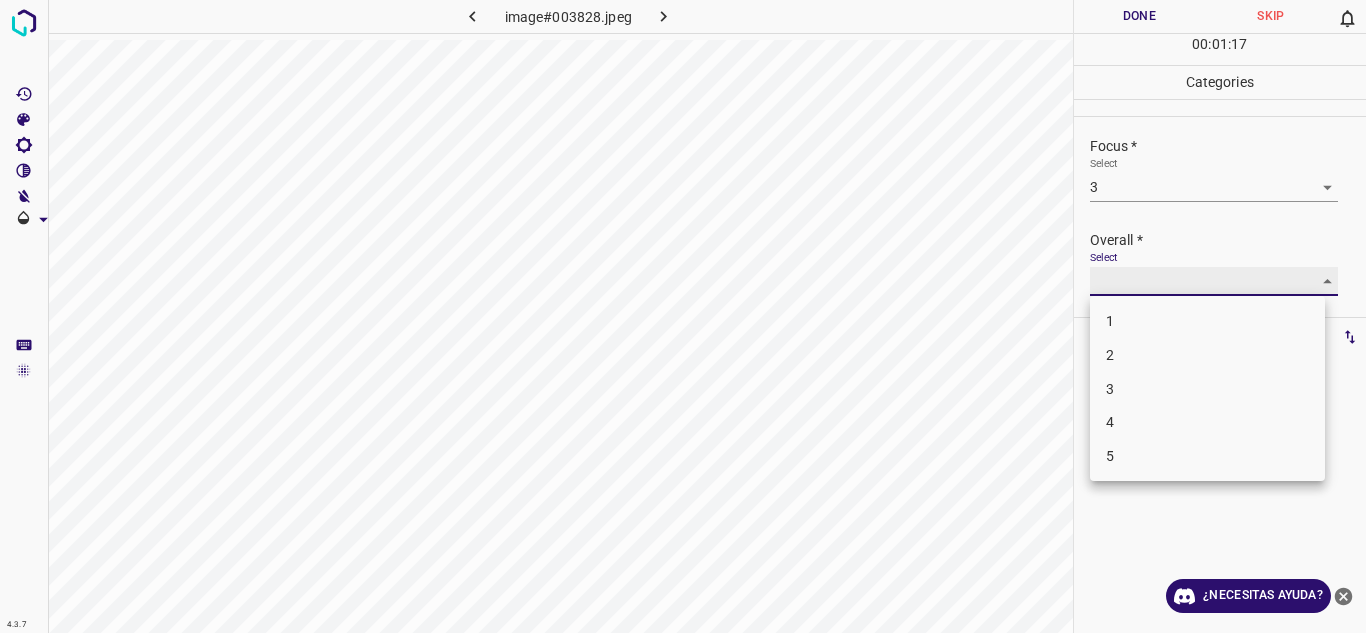type on "4" 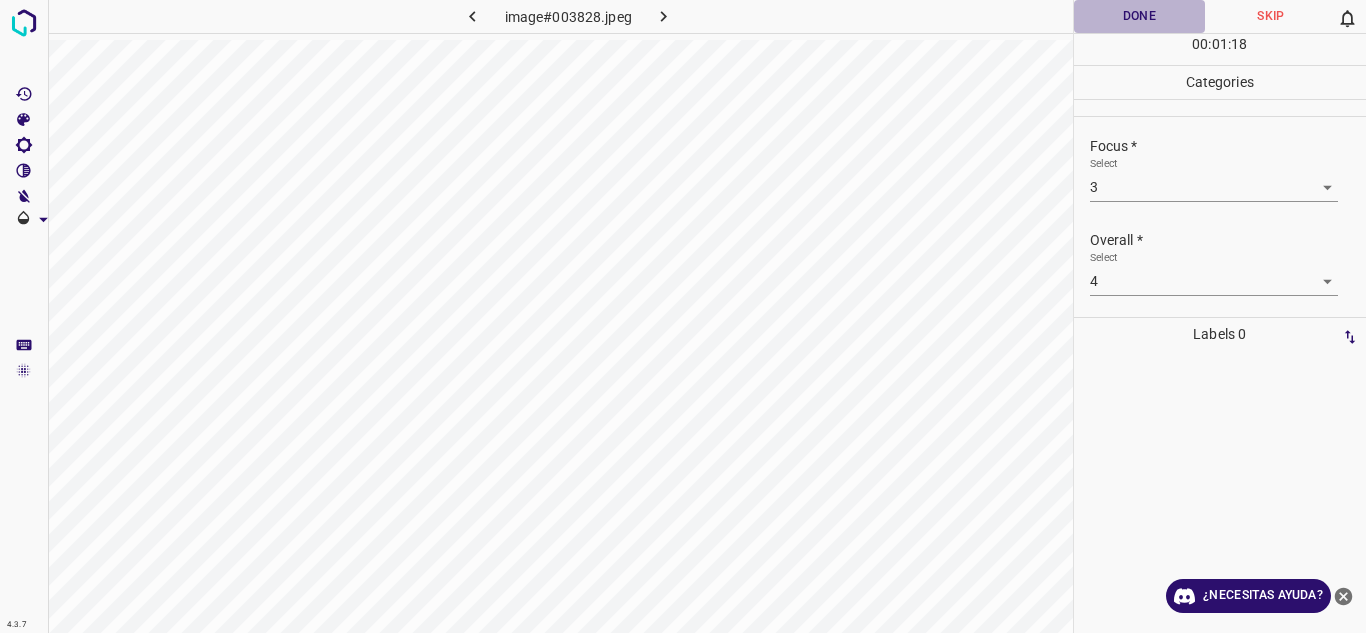 click on "Done" at bounding box center (1140, 16) 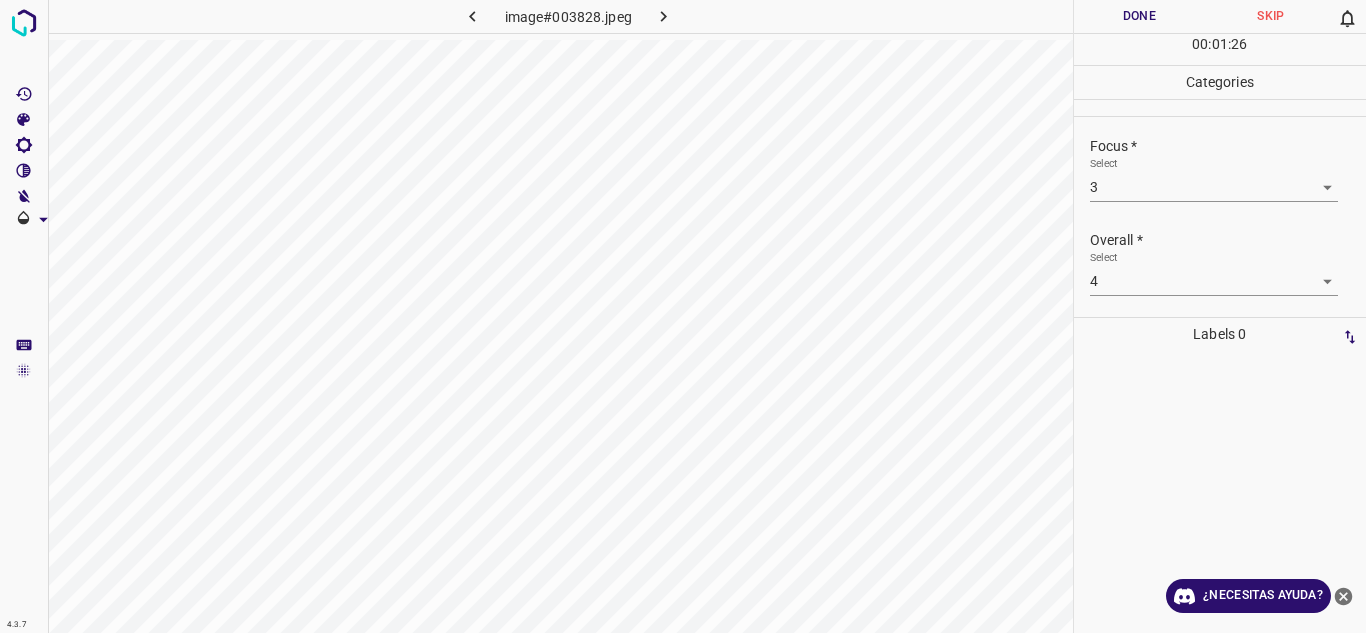 click on "Done" at bounding box center [1140, 16] 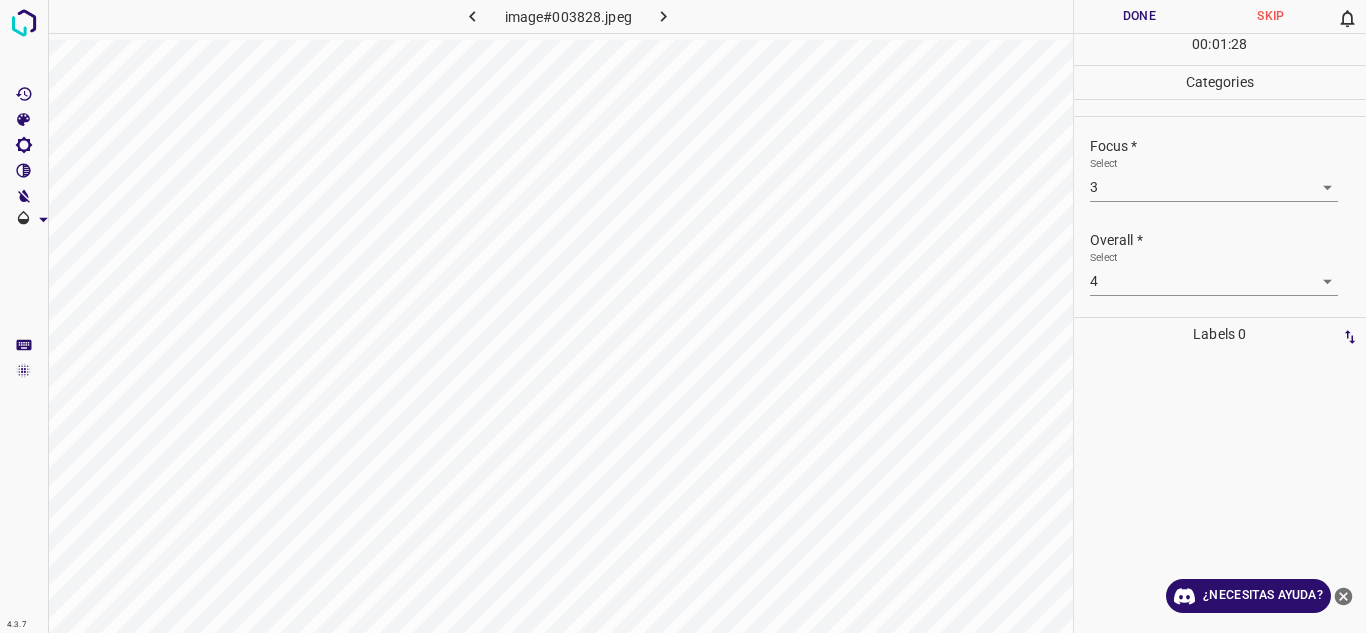 scroll, scrollTop: 0, scrollLeft: 0, axis: both 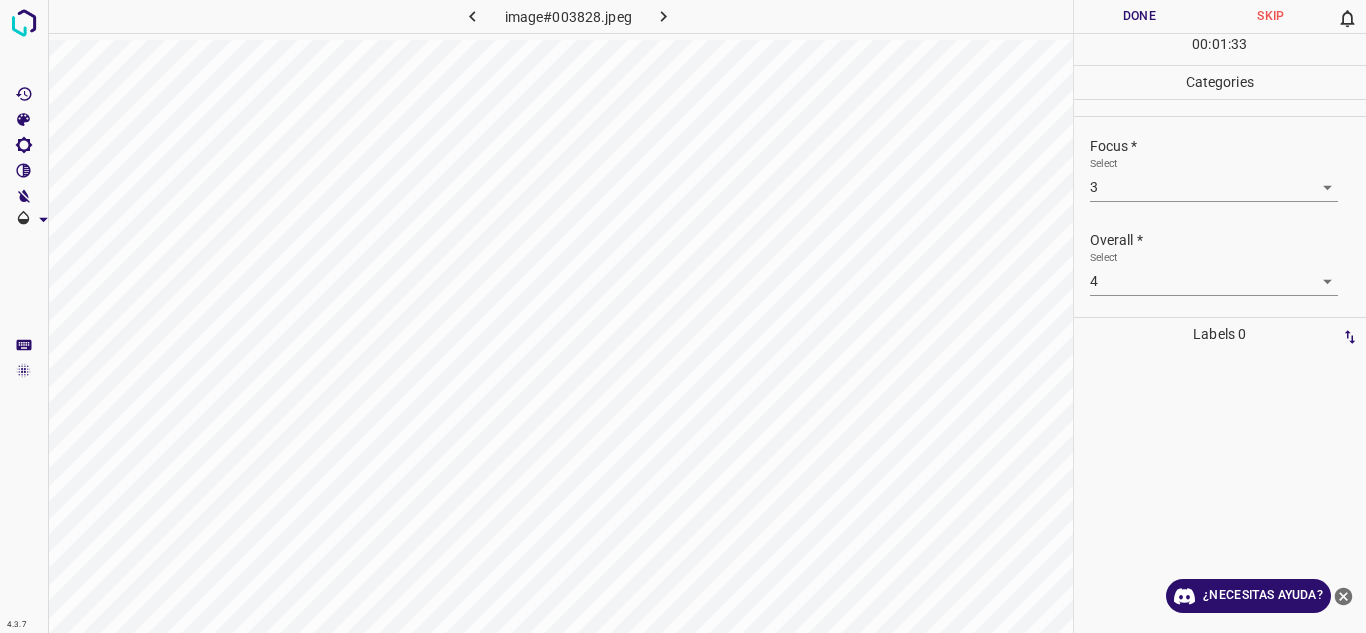 click on "Done" at bounding box center [1140, 16] 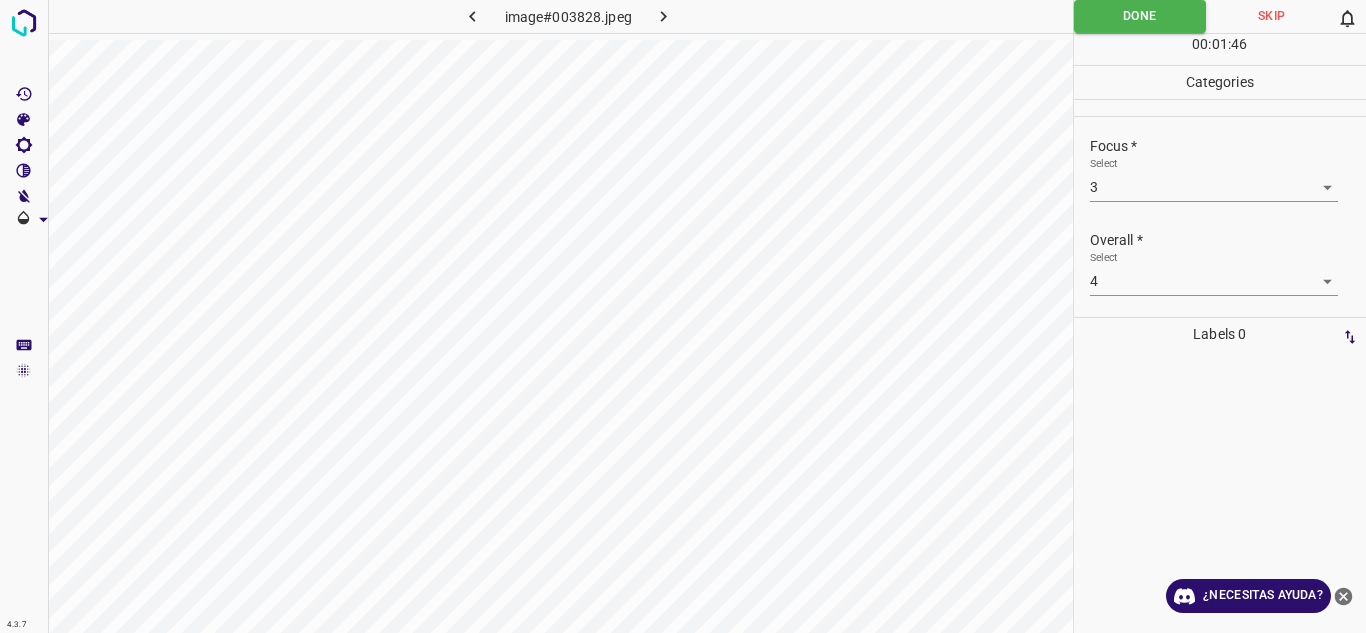 click 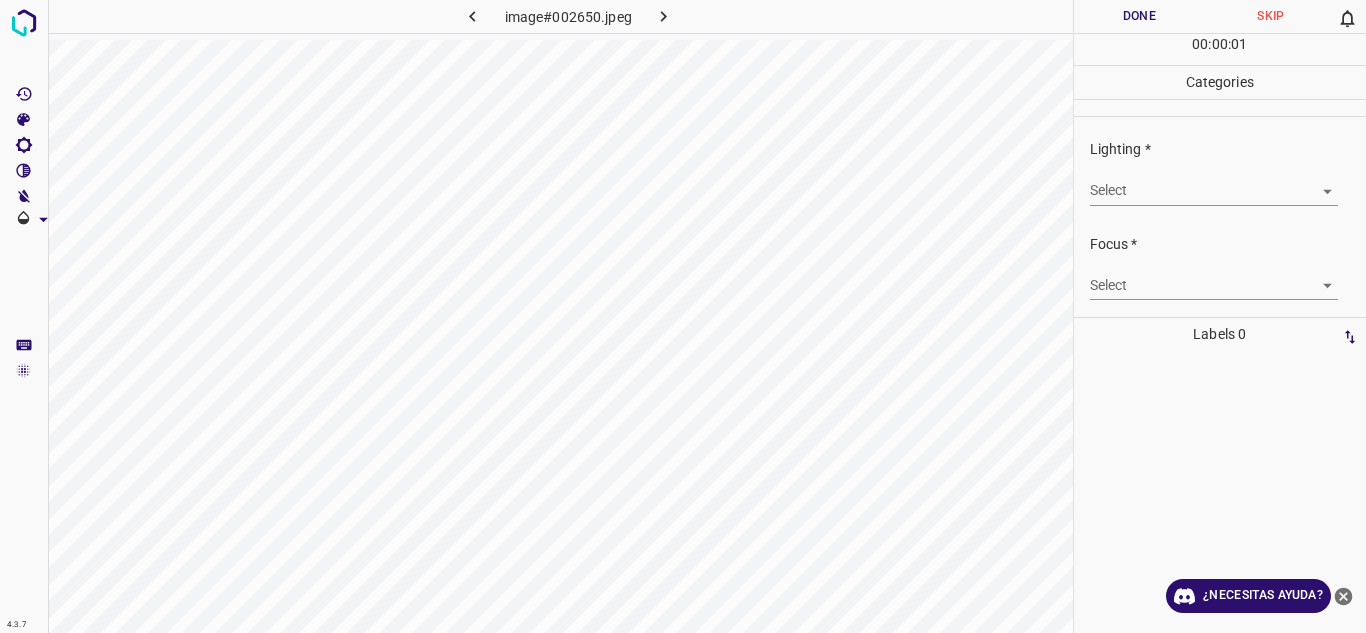 click on "4.3.7 image#002650.jpeg Done Skip 0 00   : 00   : 01   Categories Lighting *  Select ​ Focus *  Select ​ Overall *  Select ​ Labels   0 Categories 1 Lighting 2 Focus 3 Overall Tools Space Change between modes (Draw & Edit) I Auto labeling R Restore zoom M Zoom in N Zoom out Delete Delete selecte label Filters Z Restore filters X Saturation filter C Brightness filter V Contrast filter B Gray scale filter General O Download ¿Necesitas ayuda? Texto original Valora esta traducción Tu opinión servirá para ayudar a mejorar el Traductor de Google - Texto - Esconder - Borrar" at bounding box center [683, 316] 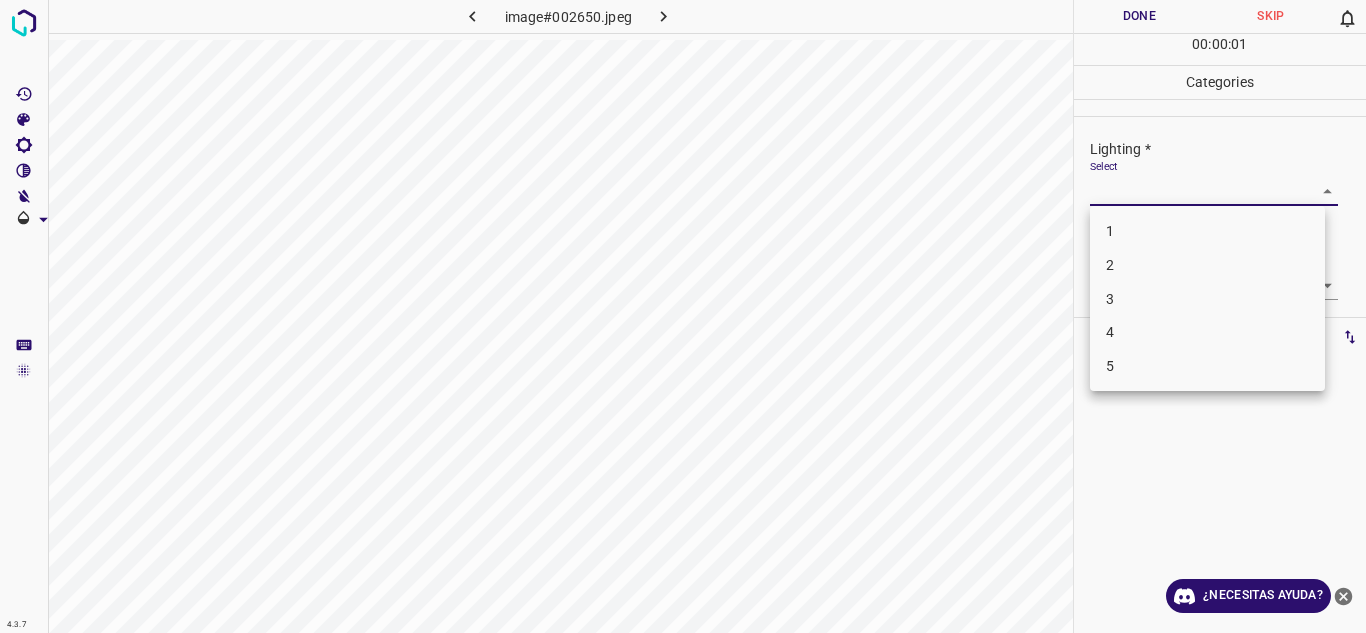 click on "3" at bounding box center [1207, 299] 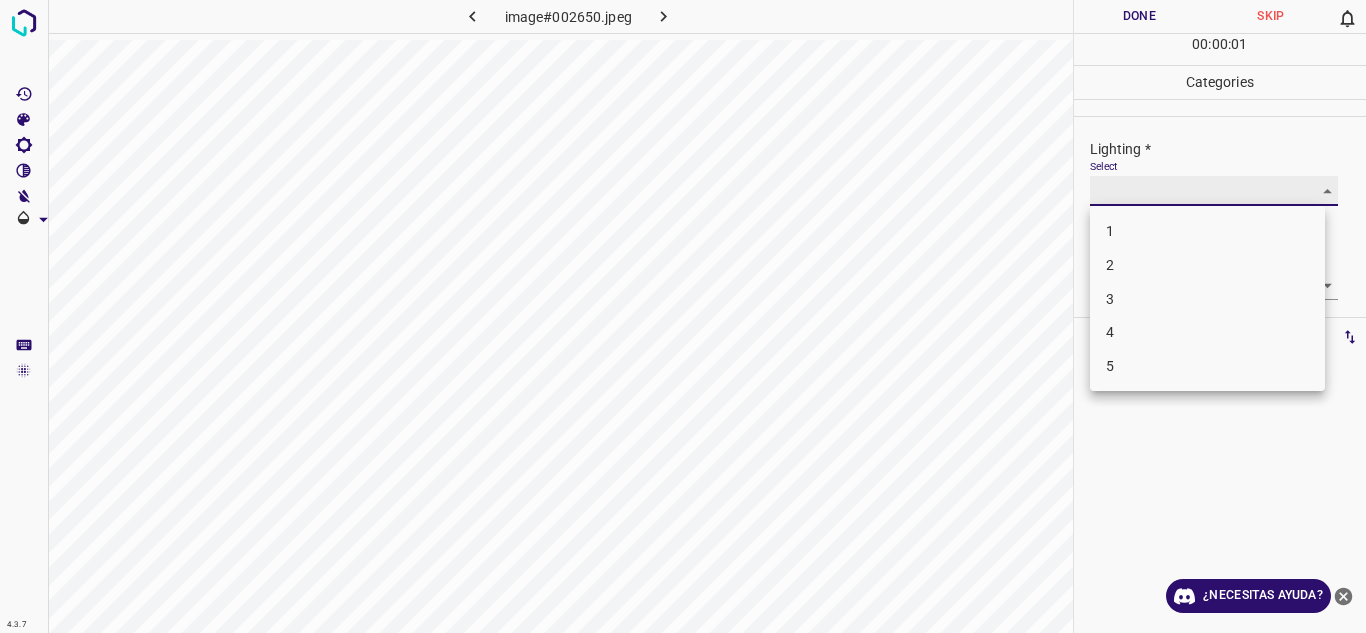 type on "3" 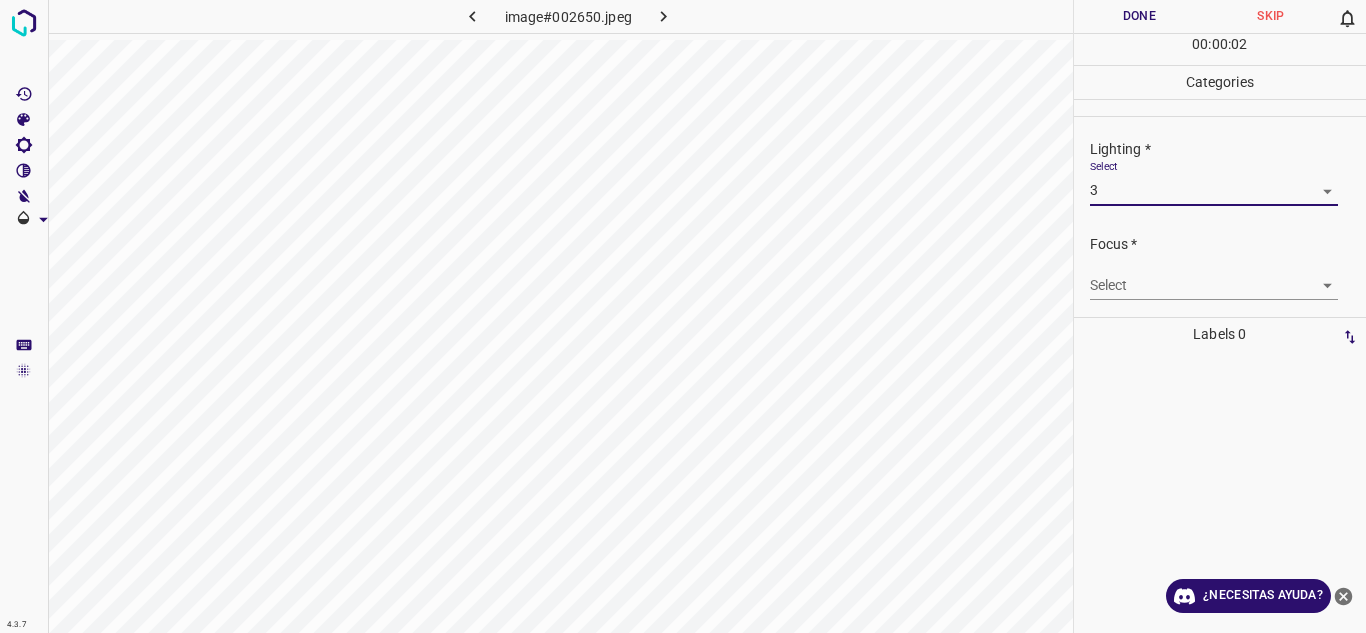 click on "4.3.7 image#002650.jpeg Done Skip 0 00   : 00   : 02   Categories Lighting *  Select 3 3 Focus *  Select ​ Overall *  Select ​ Labels   0 Categories 1 Lighting 2 Focus 3 Overall Tools Space Change between modes (Draw & Edit) I Auto labeling R Restore zoom M Zoom in N Zoom out Delete Delete selecte label Filters Z Restore filters X Saturation filter C Brightness filter V Contrast filter B Gray scale filter General O Download ¿Necesitas ayuda? Texto original Valora esta traducción Tu opinión servirá para ayudar a mejorar el Traductor de Google - Texto - Esconder - Borrar 1 2 3 4 5" at bounding box center [683, 316] 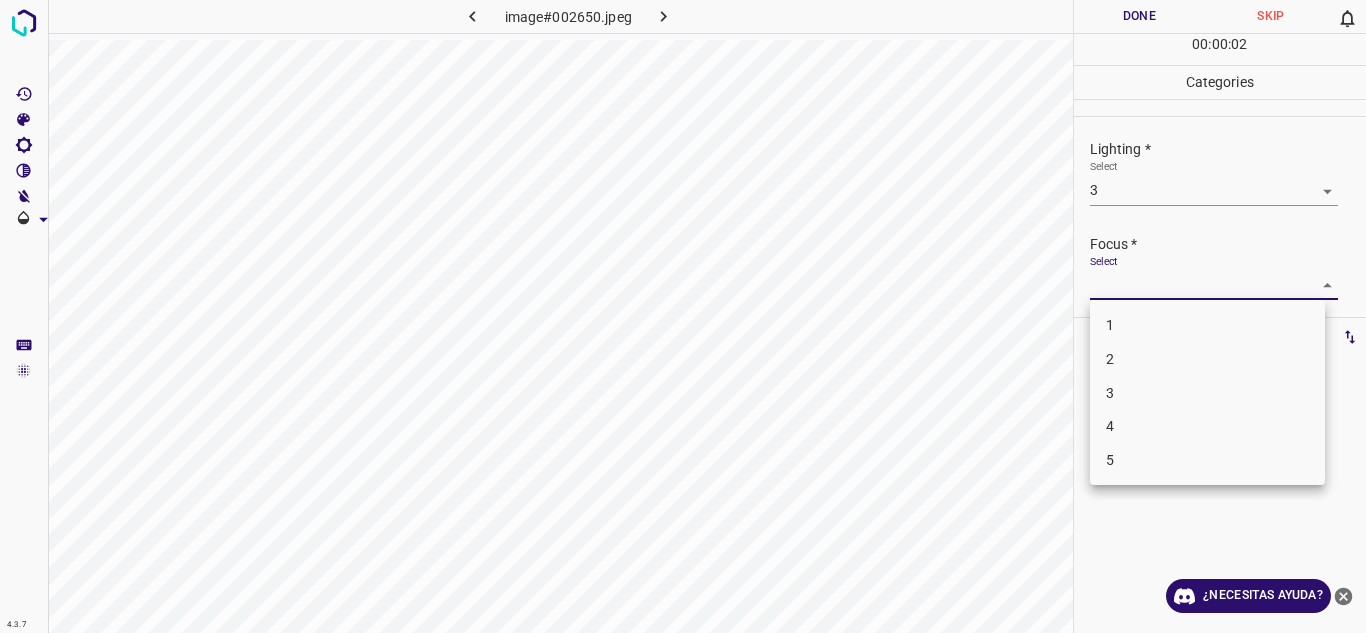 click on "3" at bounding box center (1207, 393) 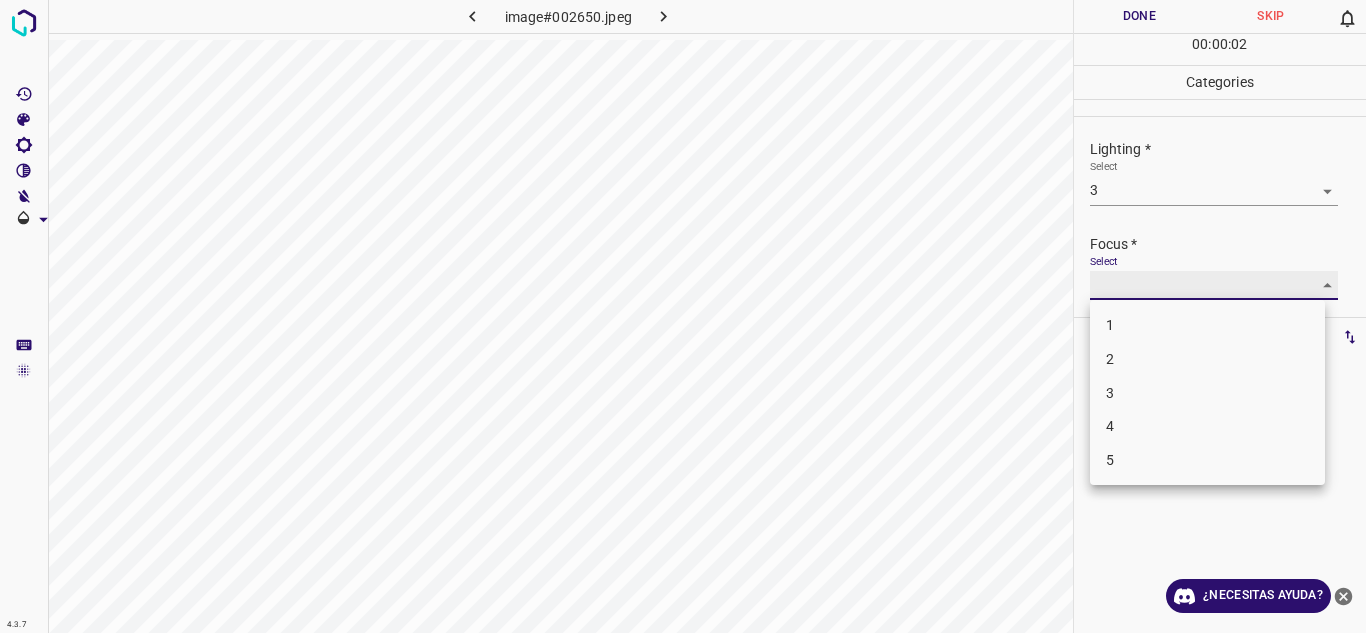 type on "3" 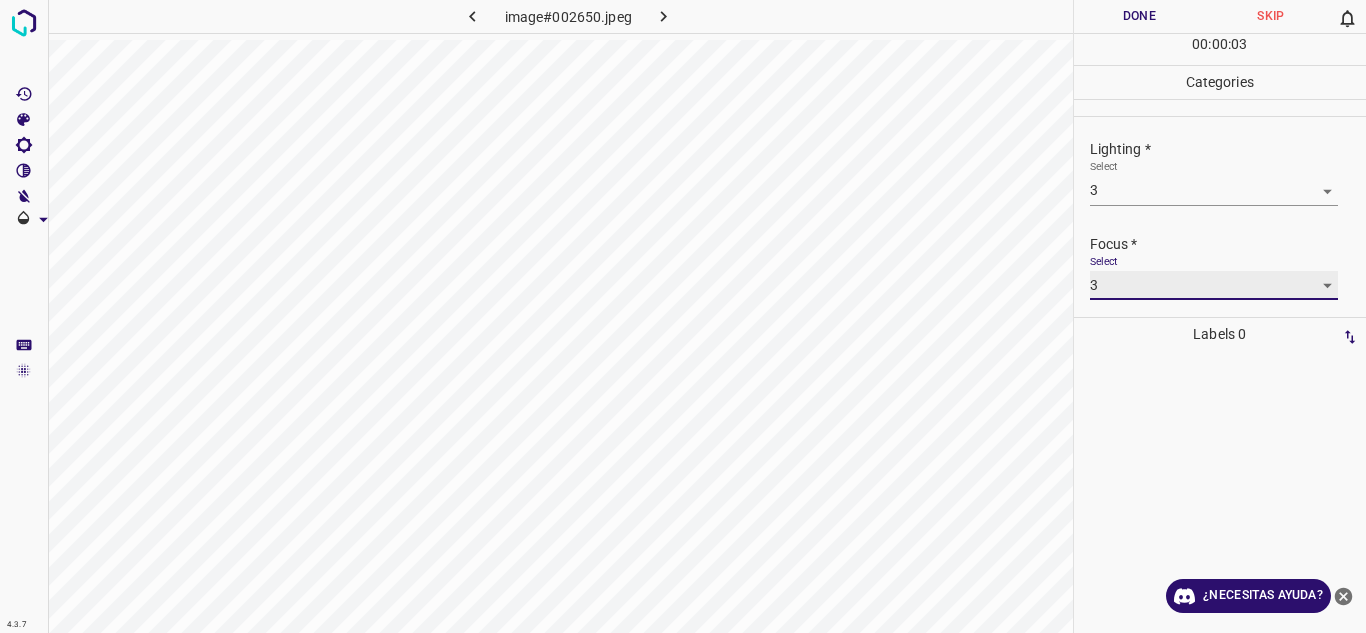 scroll, scrollTop: 98, scrollLeft: 0, axis: vertical 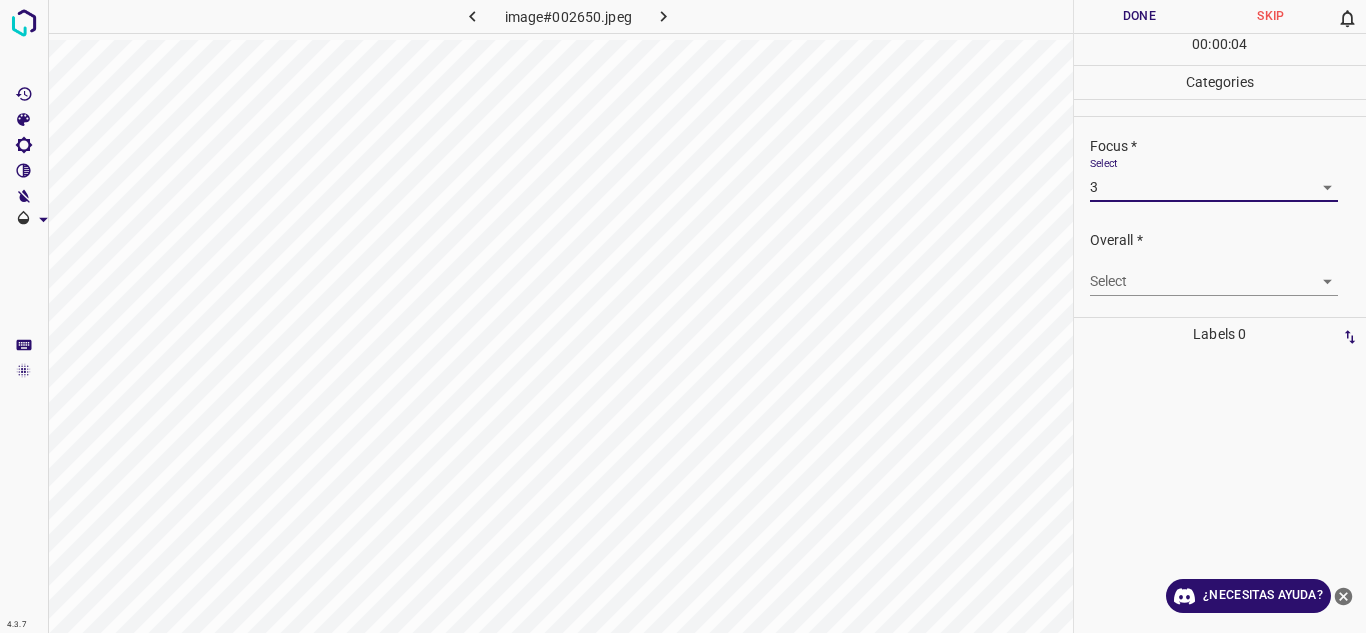 click on "4.3.7 image#002650.jpeg Done Skip 0 00   : 00   : 04   Categories Lighting *  Select 3 3 Focus *  Select 3 3 Overall *  Select ​ Labels   0 Categories 1 Lighting 2 Focus 3 Overall Tools Space Change between modes (Draw & Edit) I Auto labeling R Restore zoom M Zoom in N Zoom out Delete Delete selecte label Filters Z Restore filters X Saturation filter C Brightness filter V Contrast filter B Gray scale filter General O Download ¿Necesitas ayuda? Texto original Valora esta traducción Tu opinión servirá para ayudar a mejorar el Traductor de Google - Texto - Esconder - Borrar" at bounding box center (683, 316) 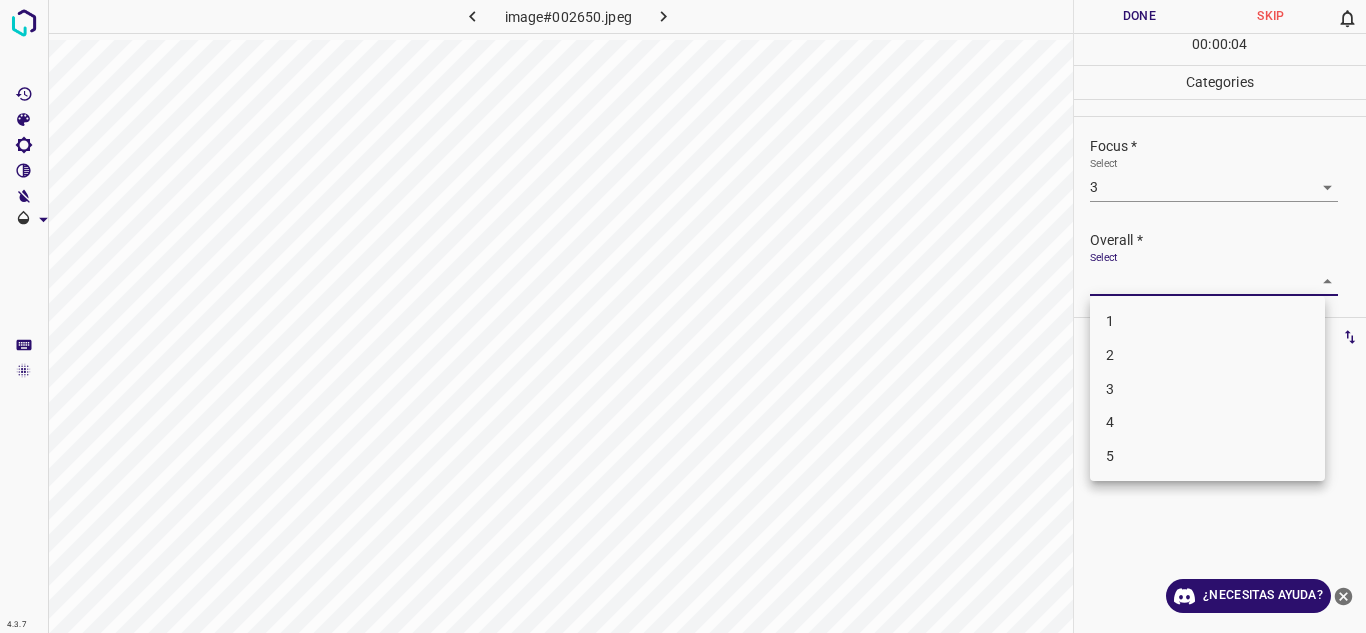 click on "3" at bounding box center [1207, 389] 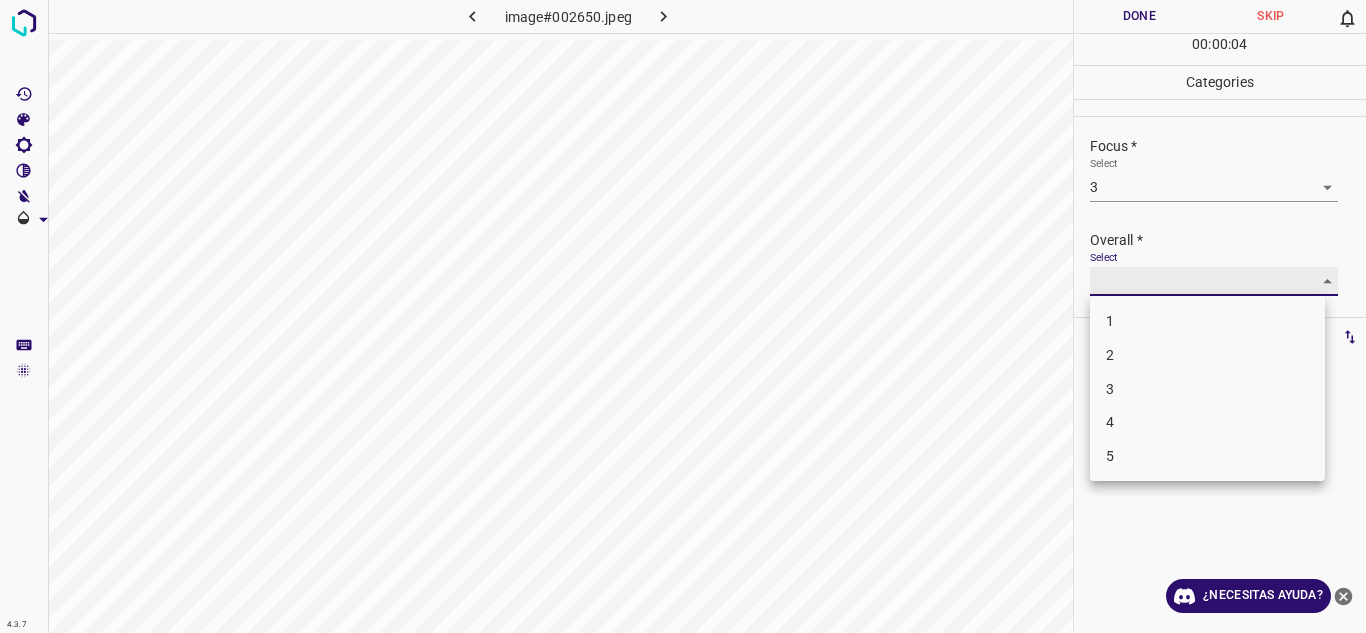 type on "3" 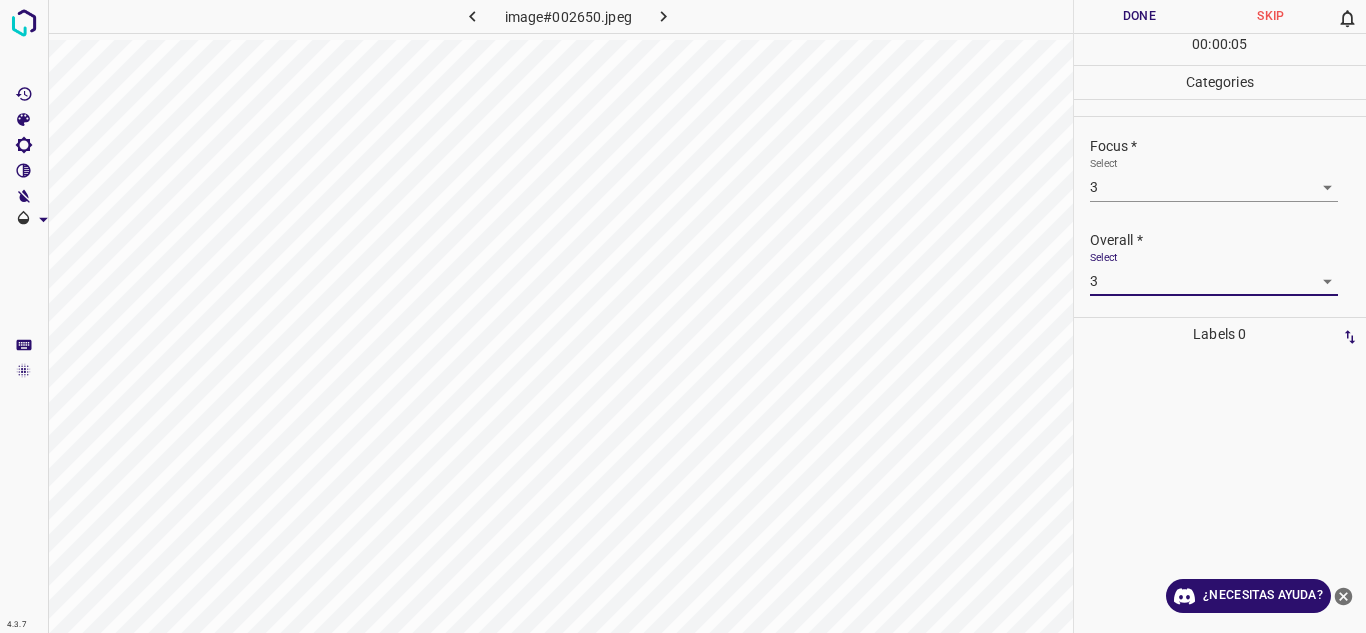 click on "Done" at bounding box center [1140, 16] 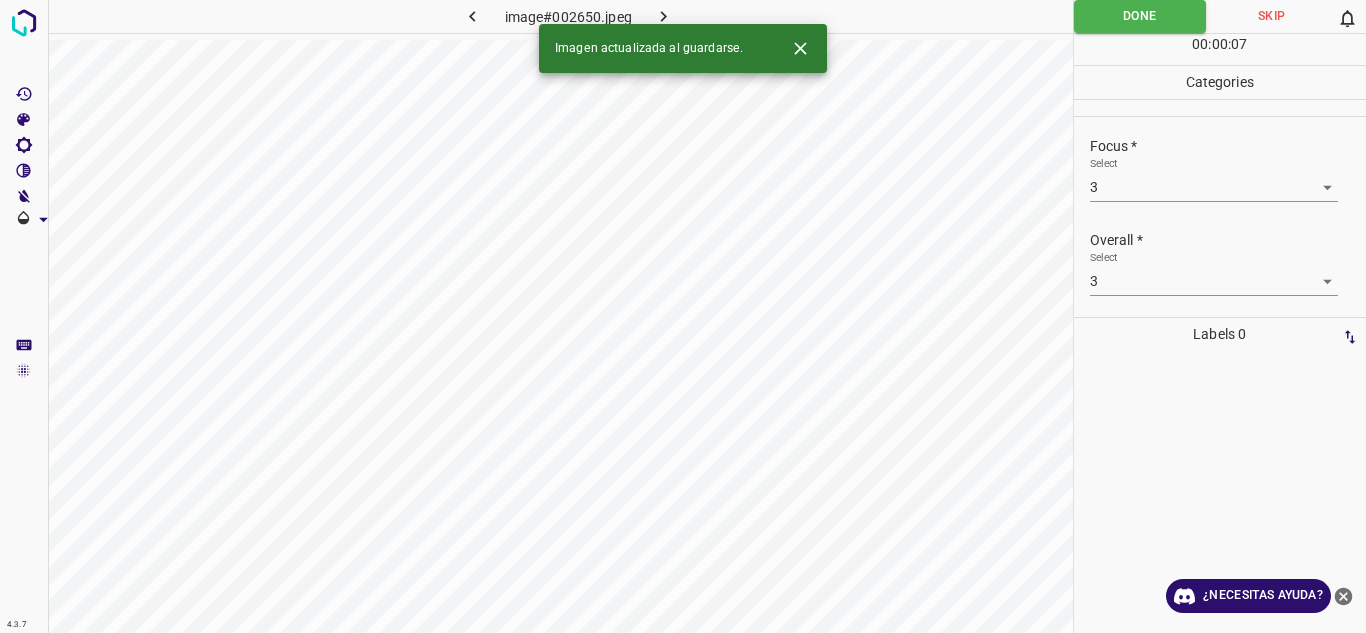 click 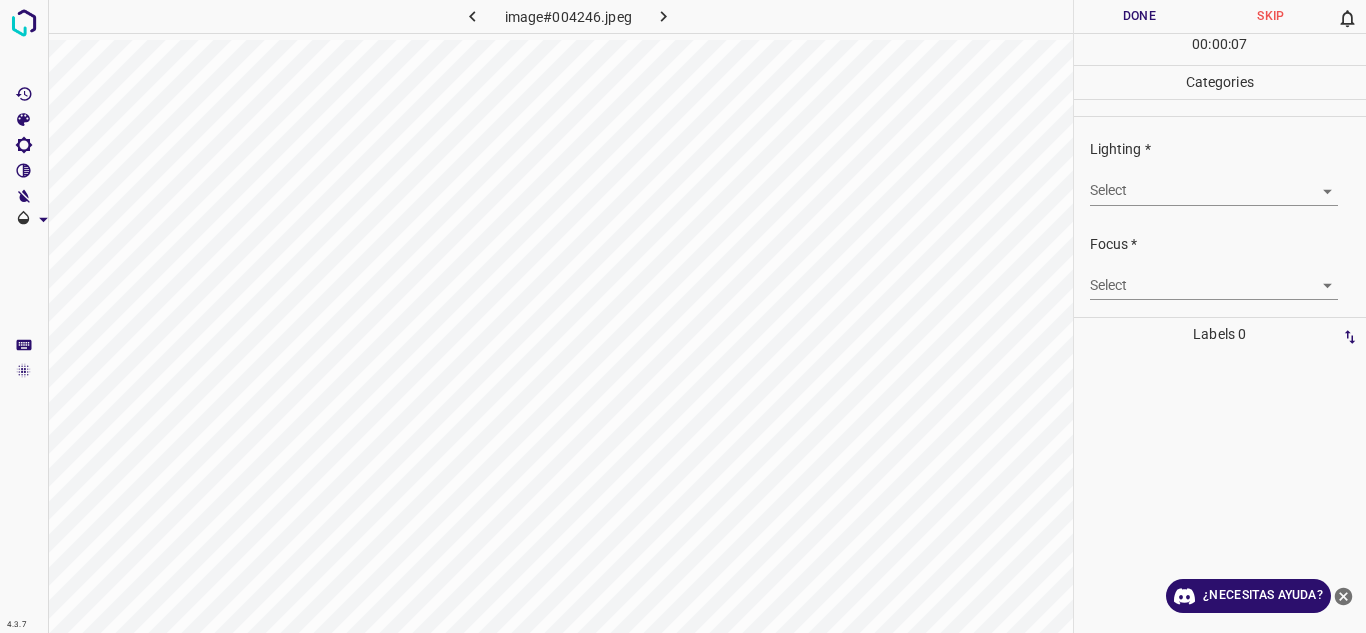 click on "4.3.7 image#004246.jpeg Done Skip 0 00   : 00   : 07   Categories Lighting *  Select ​ Focus *  Select ​ Overall *  Select ​ Labels   0 Categories 1 Lighting 2 Focus 3 Overall Tools Space Change between modes (Draw & Edit) I Auto labeling R Restore zoom M Zoom in N Zoom out Delete Delete selecte label Filters Z Restore filters X Saturation filter C Brightness filter V Contrast filter B Gray scale filter General O Download ¿Necesitas ayuda? Texto original Valora esta traducción Tu opinión servirá para ayudar a mejorar el Traductor de Google - Texto - Esconder - Borrar" at bounding box center [683, 316] 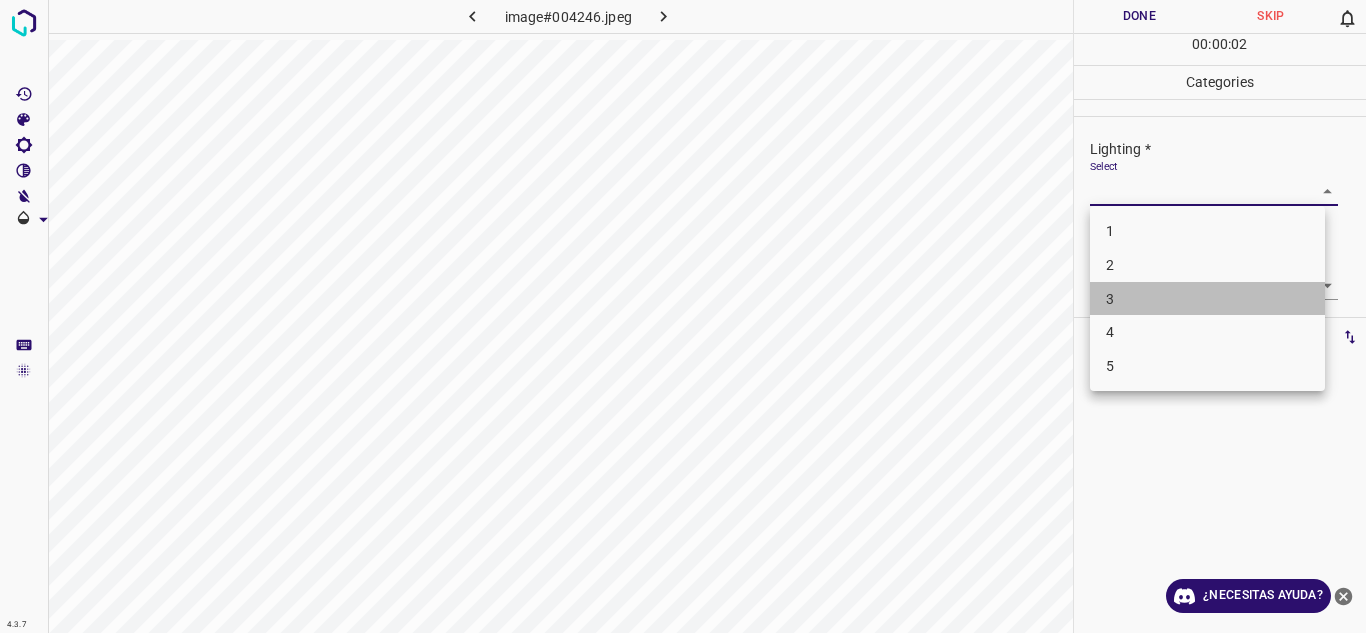 click on "3" at bounding box center [1207, 299] 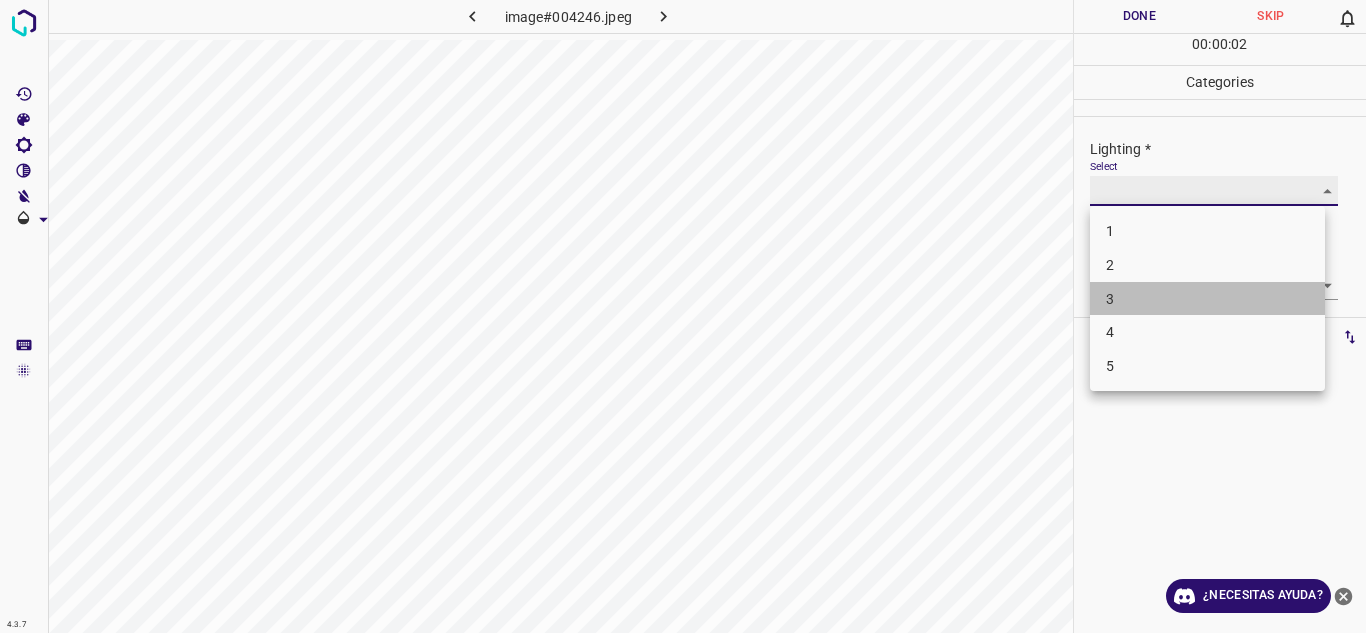 type on "3" 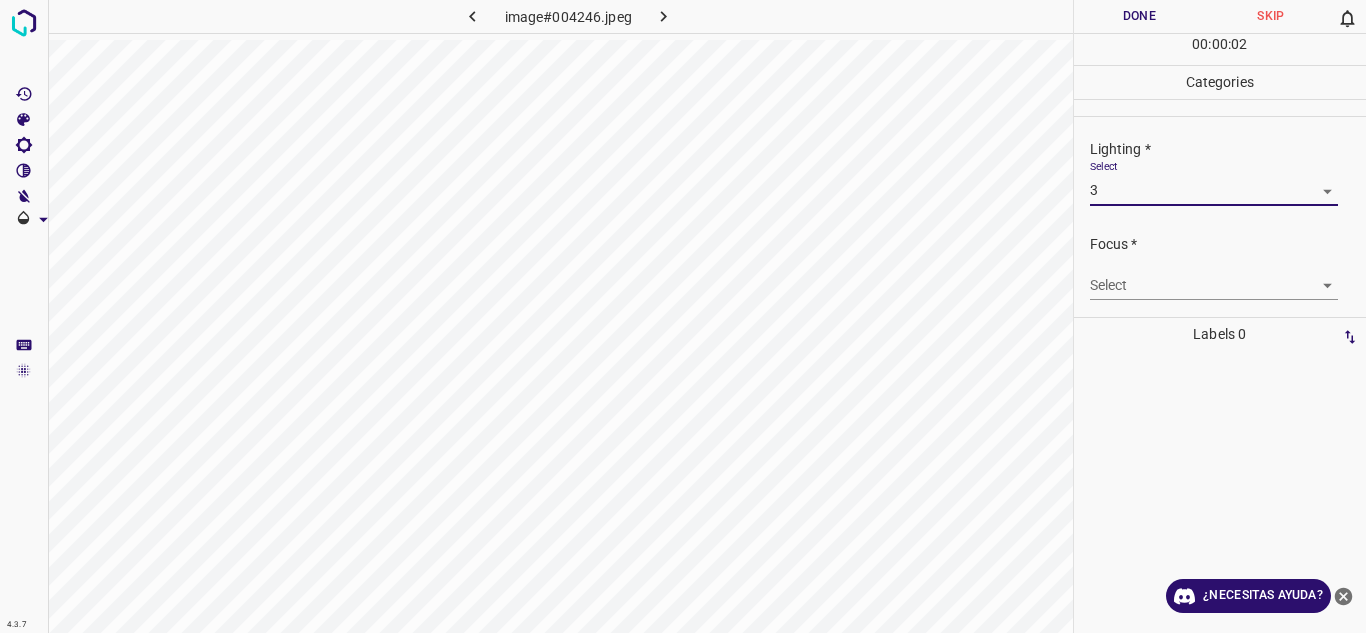 click on "4.3.7 image#004246.jpeg Done Skip 0 00   : 00   : 02   Categories Lighting *  Select 3 3 Focus *  Select ​ Overall *  Select ​ Labels   0 Categories 1 Lighting 2 Focus 3 Overall Tools Space Change between modes (Draw & Edit) I Auto labeling R Restore zoom M Zoom in N Zoom out Delete Delete selecte label Filters Z Restore filters X Saturation filter C Brightness filter V Contrast filter B Gray scale filter General O Download ¿Necesitas ayuda? Texto original Valora esta traducción Tu opinión servirá para ayudar a mejorar el Traductor de Google - Texto - Esconder - Borrar" at bounding box center [683, 316] 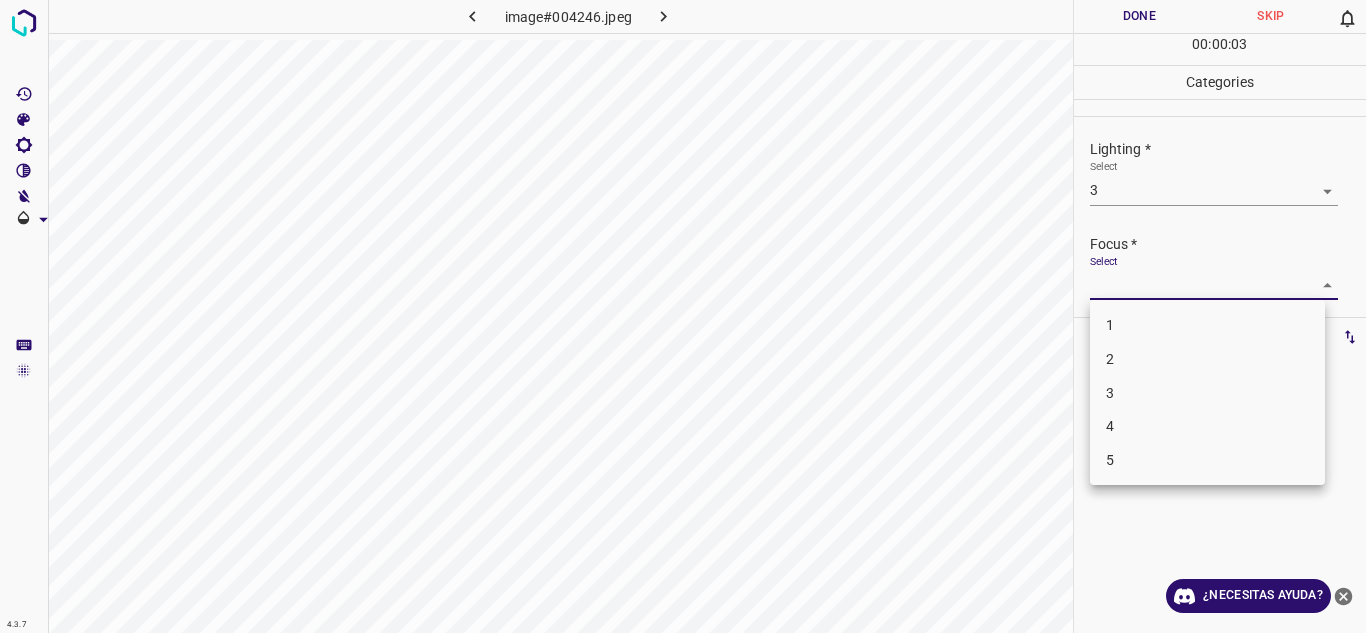 click on "3" at bounding box center [1207, 393] 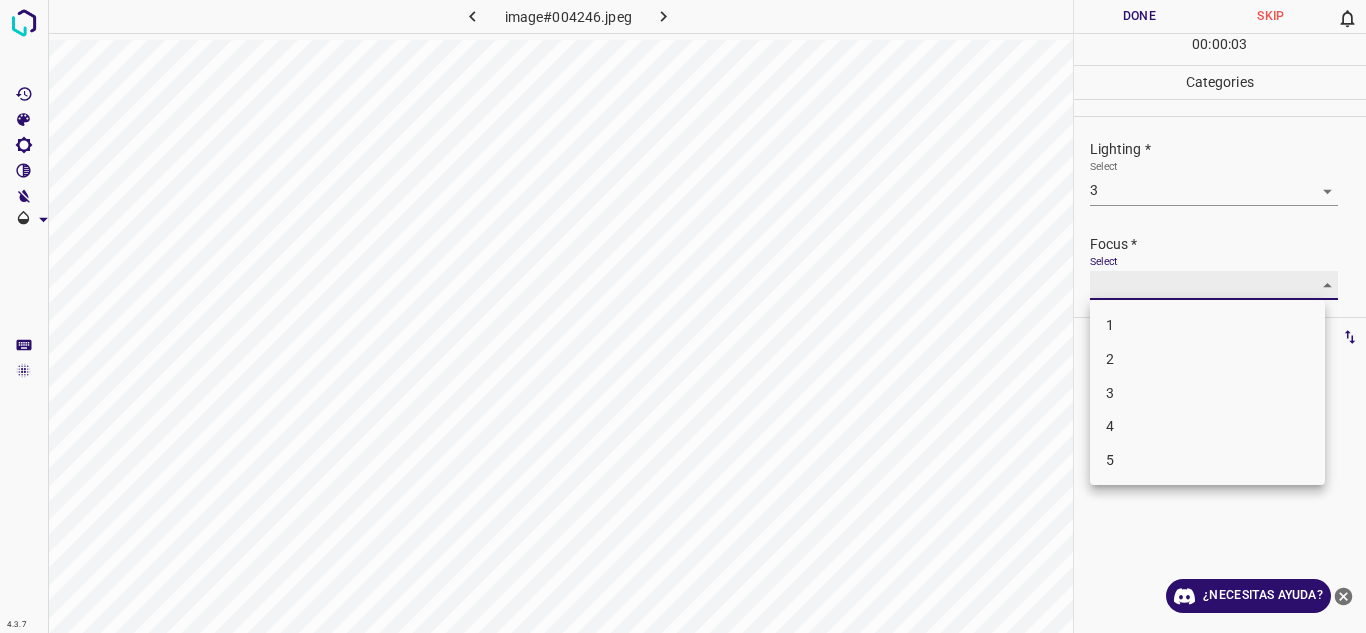 type on "3" 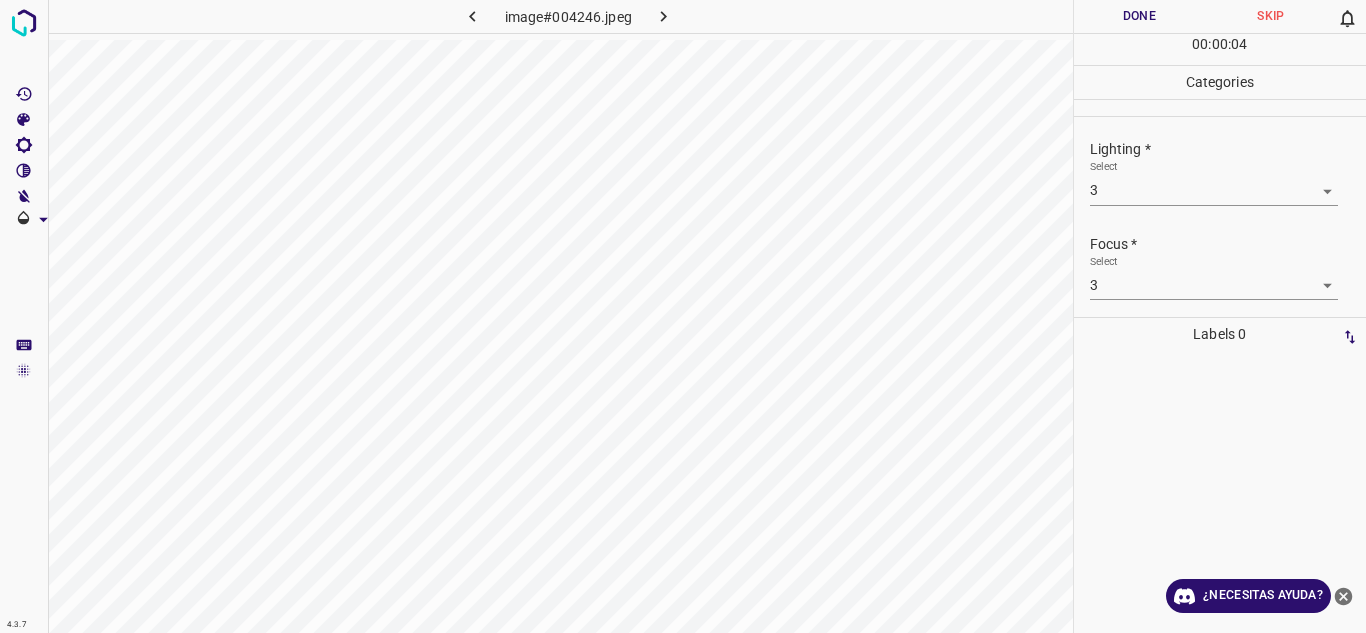 drag, startPoint x: 1345, startPoint y: 258, endPoint x: 1354, endPoint y: 232, distance: 27.513634 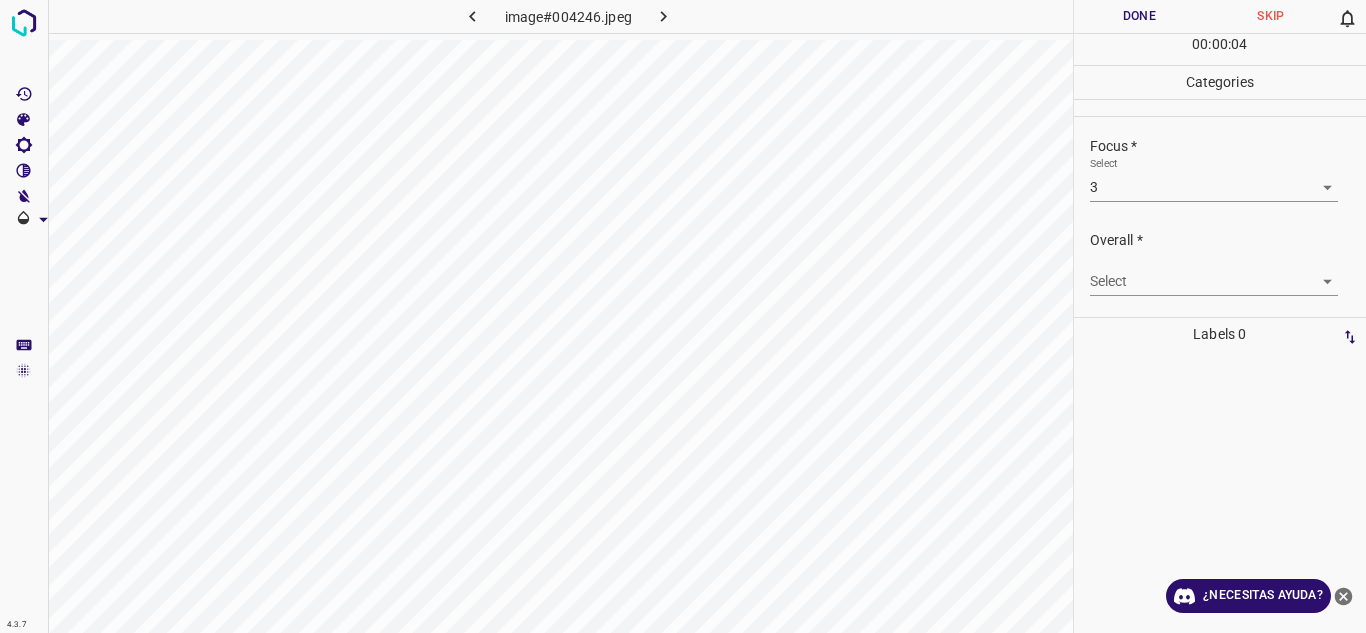 click on "4.3.7 image#004246.jpeg Done Skip 0 00   : 00   : 04   Categories Lighting *  Select 3 3 Focus *  Select 3 3 Overall *  Select ​ Labels   0 Categories 1 Lighting 2 Focus 3 Overall Tools Space Change between modes (Draw & Edit) I Auto labeling R Restore zoom M Zoom in N Zoom out Delete Delete selecte label Filters Z Restore filters X Saturation filter C Brightness filter V Contrast filter B Gray scale filter General O Download ¿Necesitas ayuda? Texto original Valora esta traducción Tu opinión servirá para ayudar a mejorar el Traductor de Google - Texto - Esconder - Borrar" at bounding box center (683, 316) 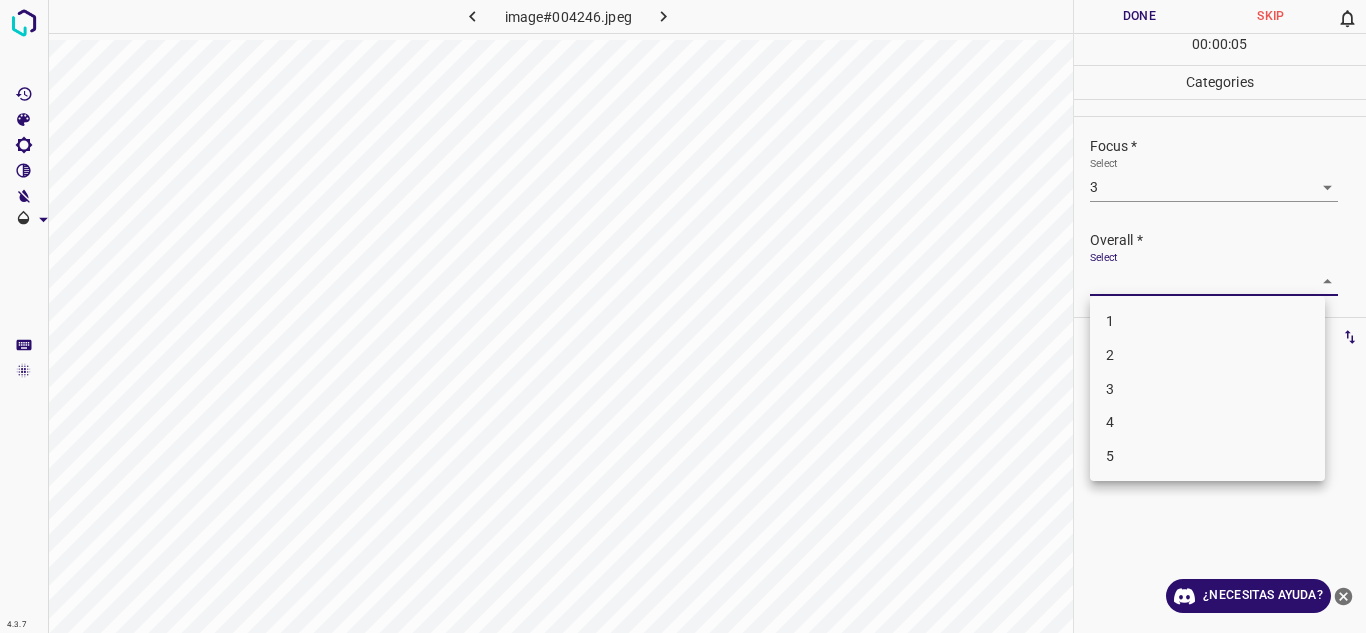 click on "3" at bounding box center [1207, 389] 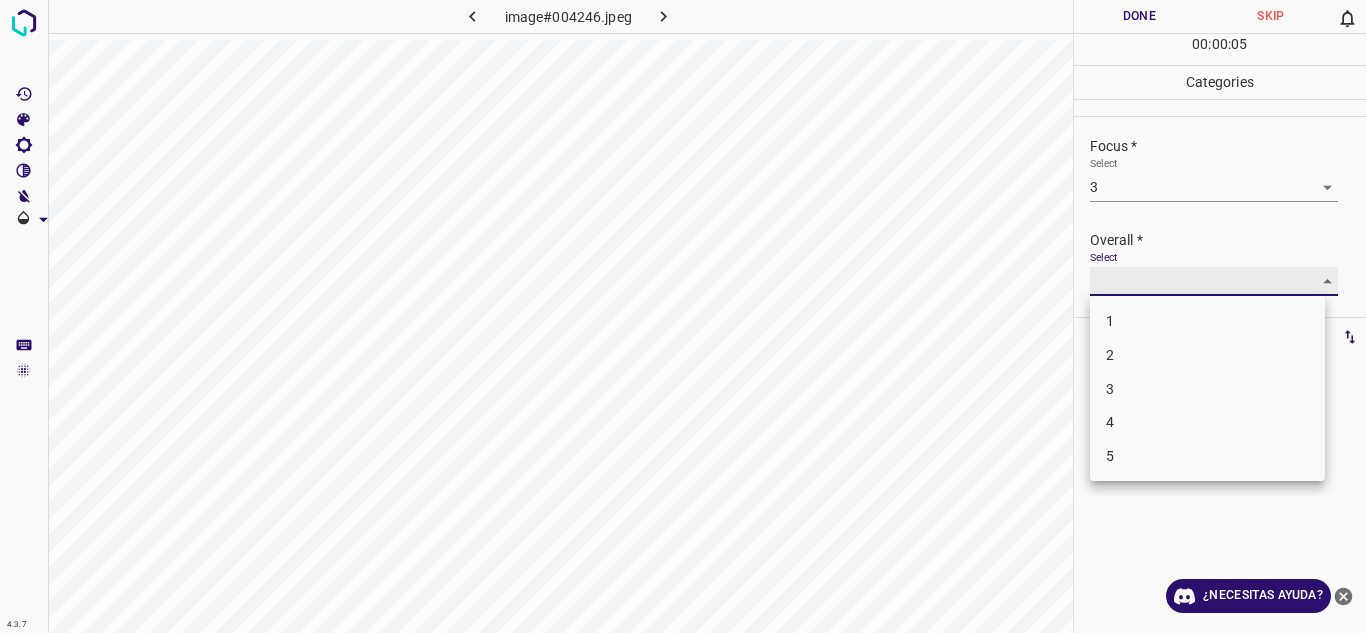 type on "3" 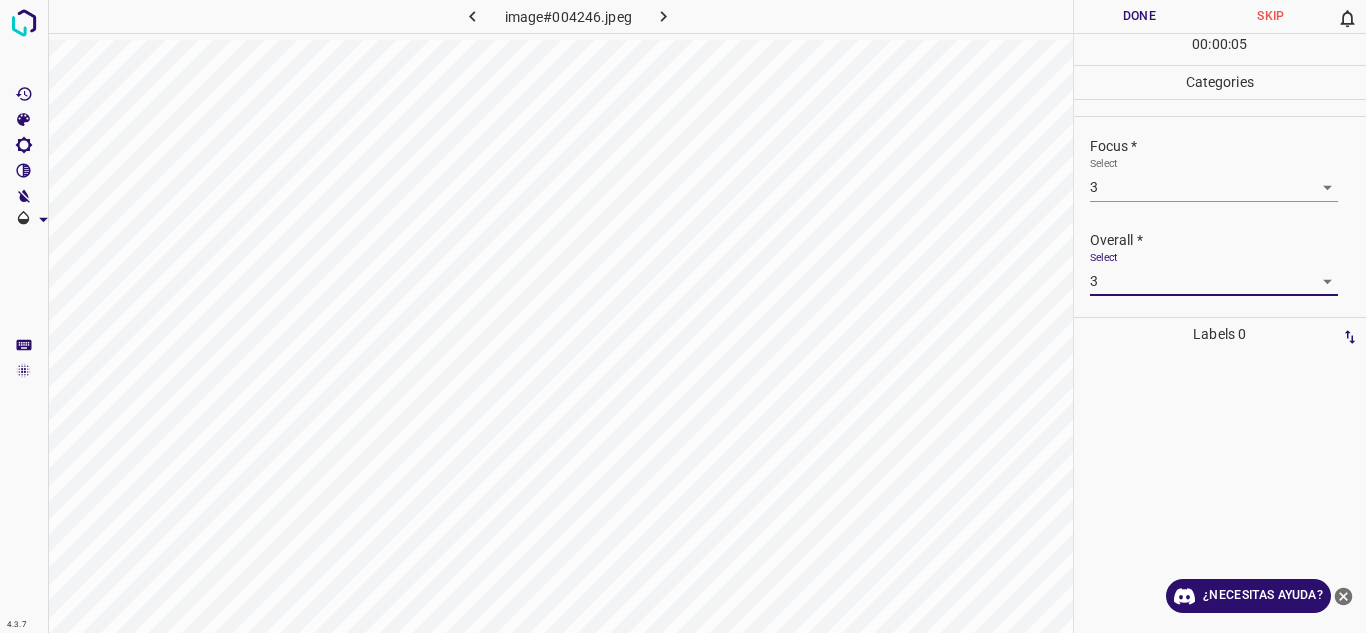 click at bounding box center [1220, 492] 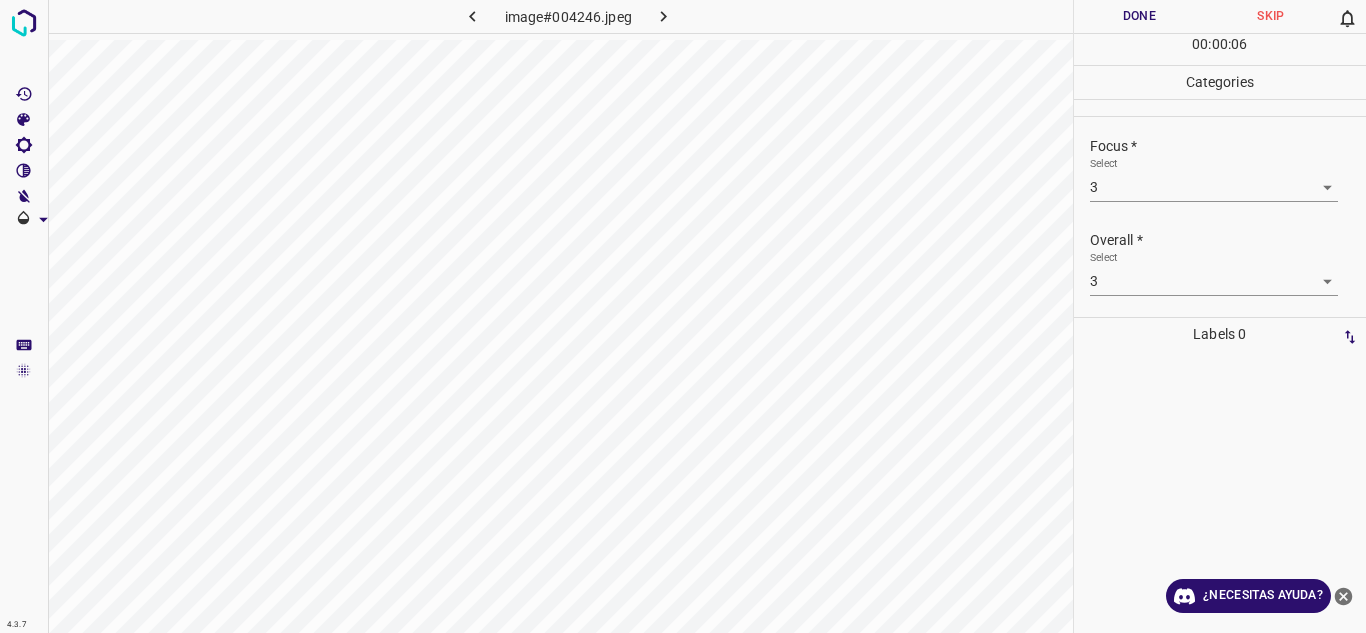 click on "Done" at bounding box center (1140, 16) 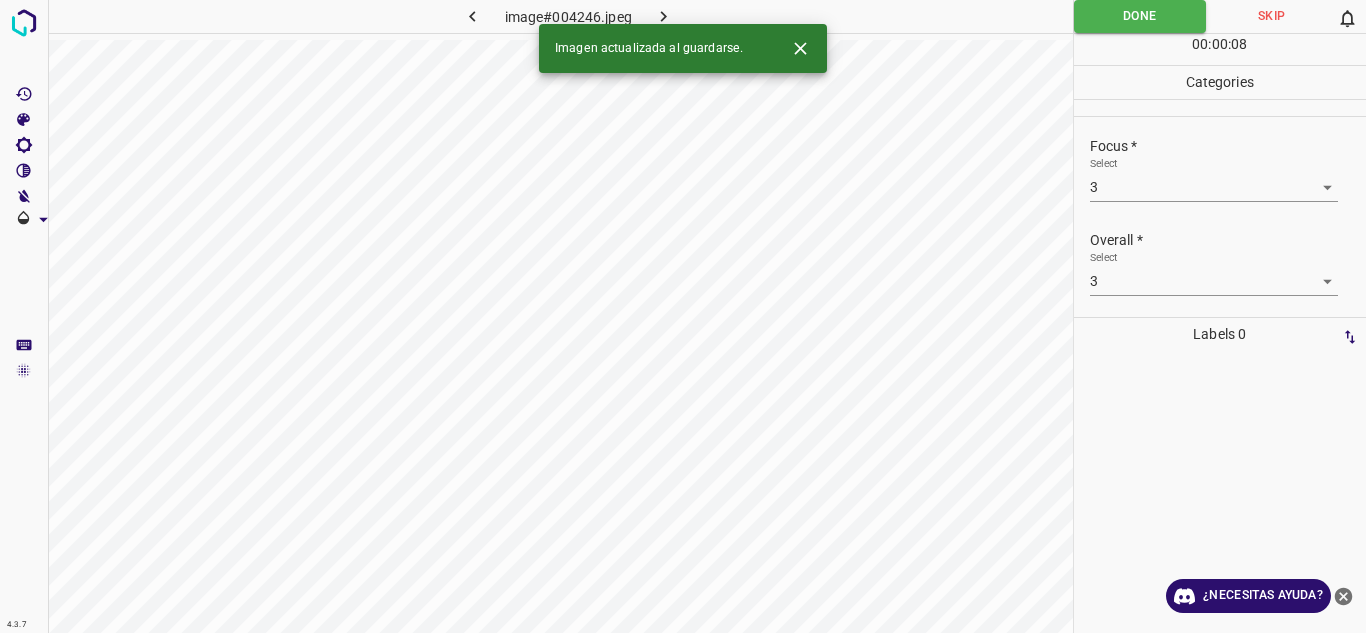 click at bounding box center (664, 16) 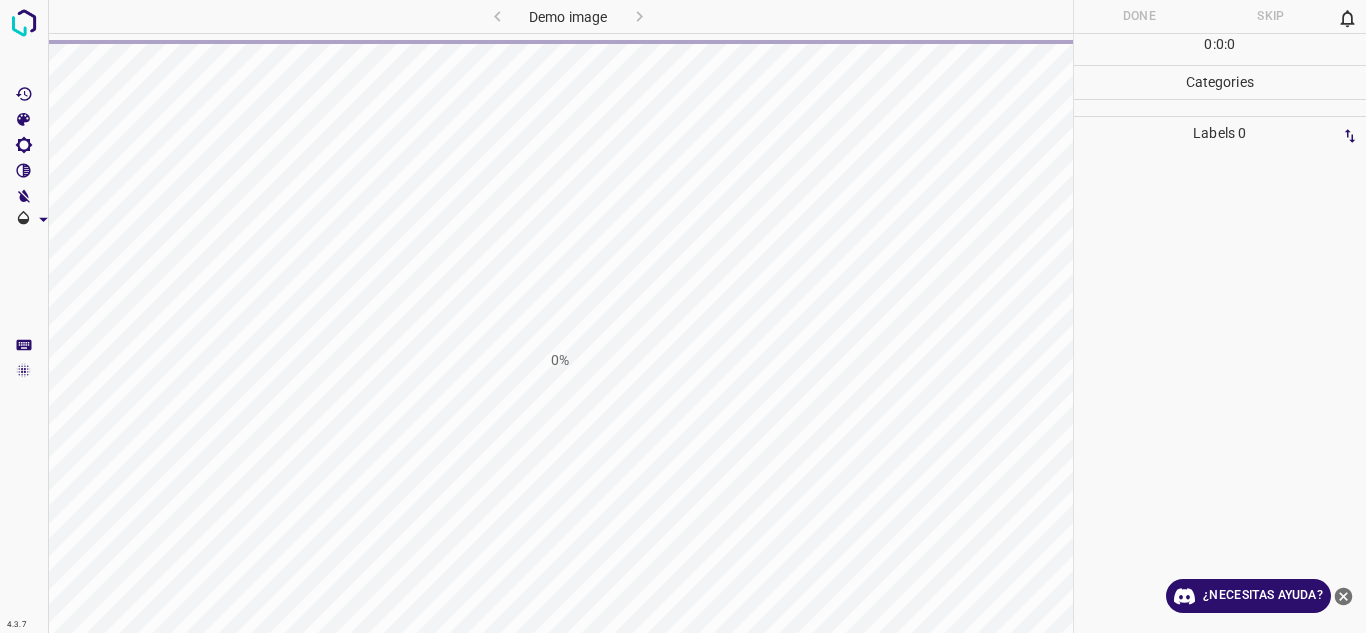 scroll, scrollTop: 0, scrollLeft: 0, axis: both 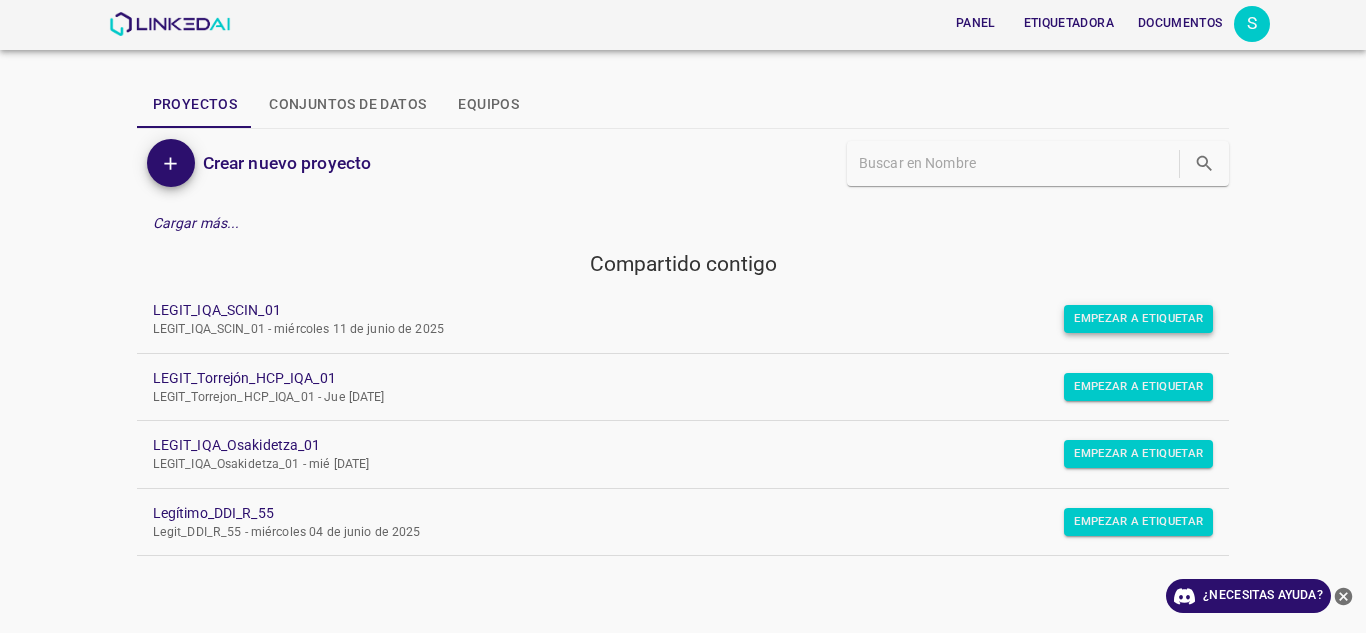 click on "Empezar a etiquetar" at bounding box center (1138, 318) 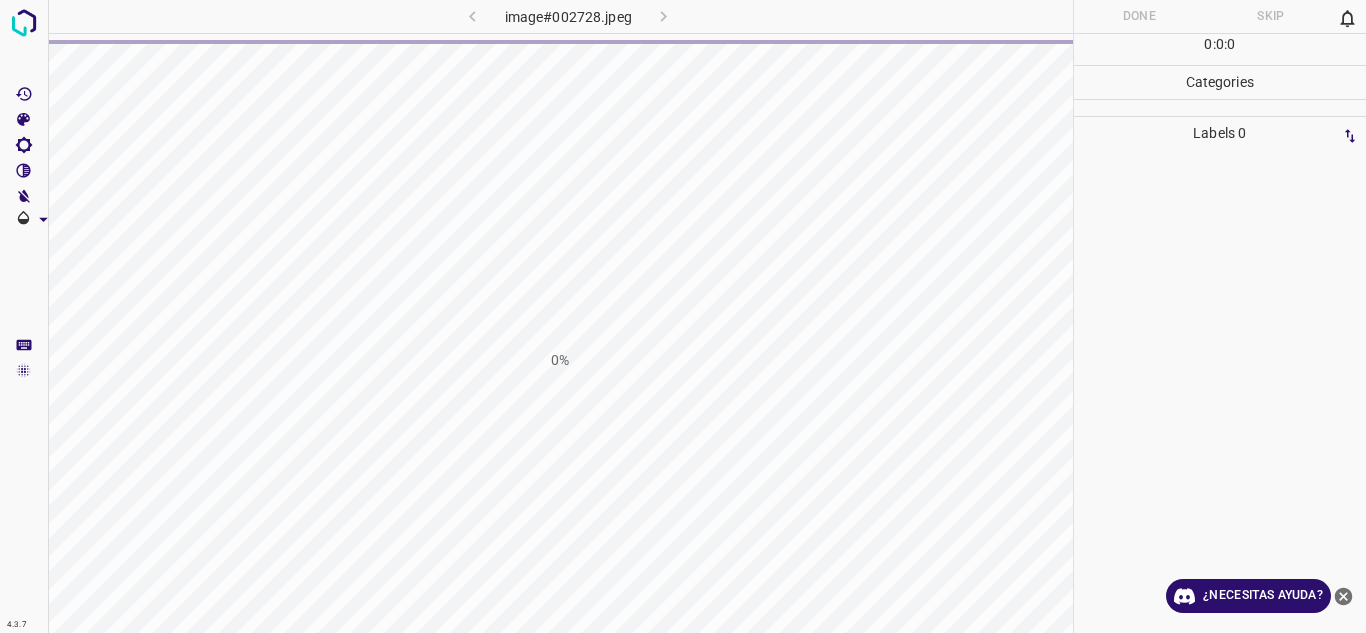 scroll, scrollTop: 0, scrollLeft: 0, axis: both 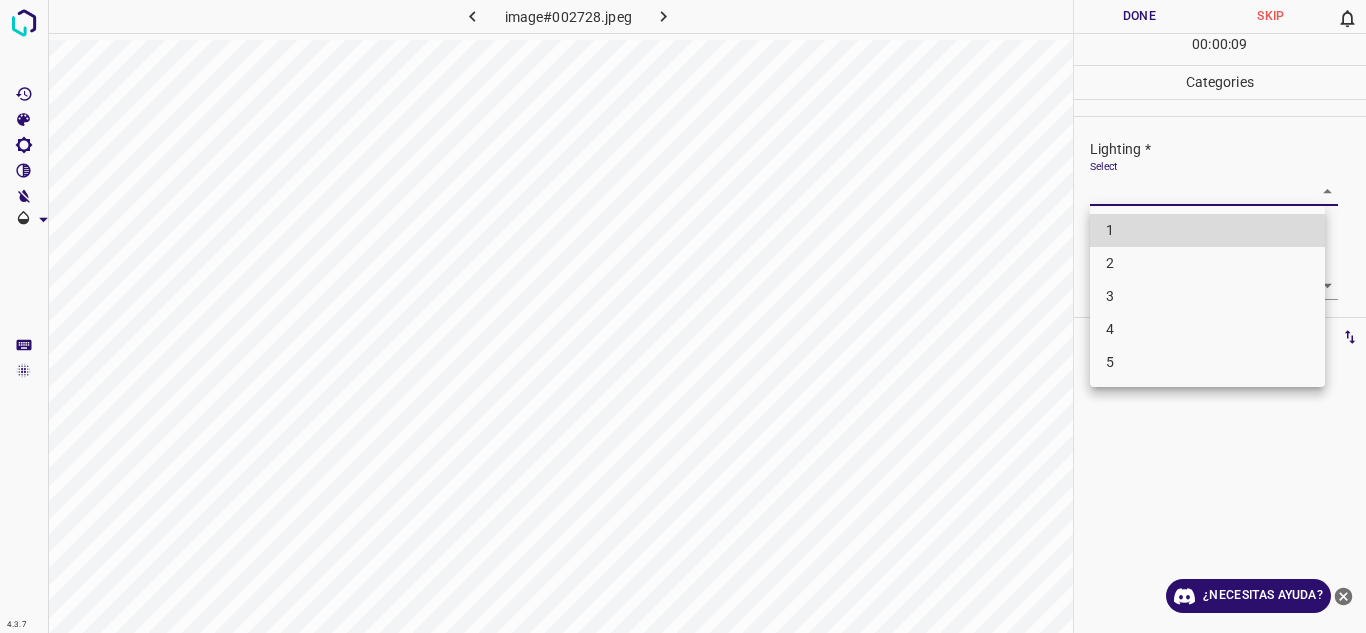 click on "4.3.7 image#002728.jpeg Done Skip 0 00   : 00   : 09   Categories Lighting *  Select ​ Focus *  Select ​ Overall *  Select ​ Labels   0 Categories 1 Lighting 2 Focus 3 Overall Tools Space Change between modes (Draw & Edit) I Auto labeling R Restore zoom M Zoom in N Zoom out Delete Delete selecte label Filters Z Restore filters X Saturation filter C Brightness filter V Contrast filter B Gray scale filter General O Download ¿Necesitas ayuda? Texto original Valora esta traducción Tu opinión servirá para ayudar a mejorar el Traductor de Google - Texto - Esconder - Borrar 1 2 3 4 5" at bounding box center (683, 316) 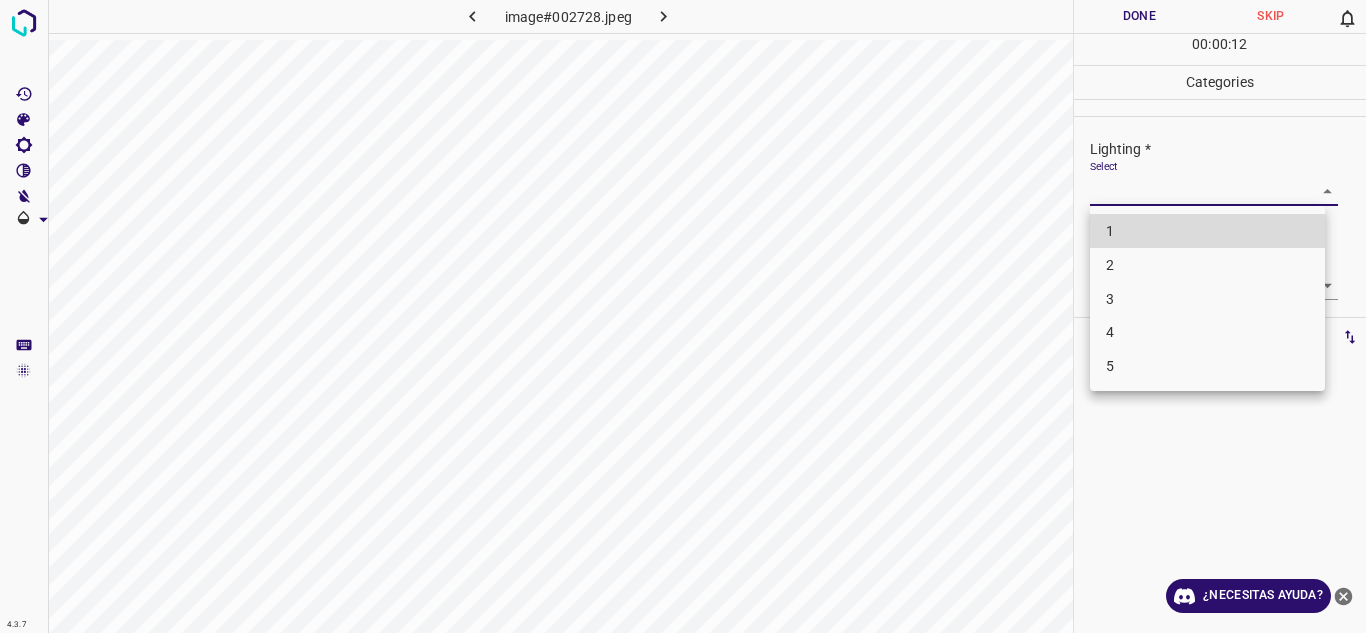 click on "3" at bounding box center [1207, 299] 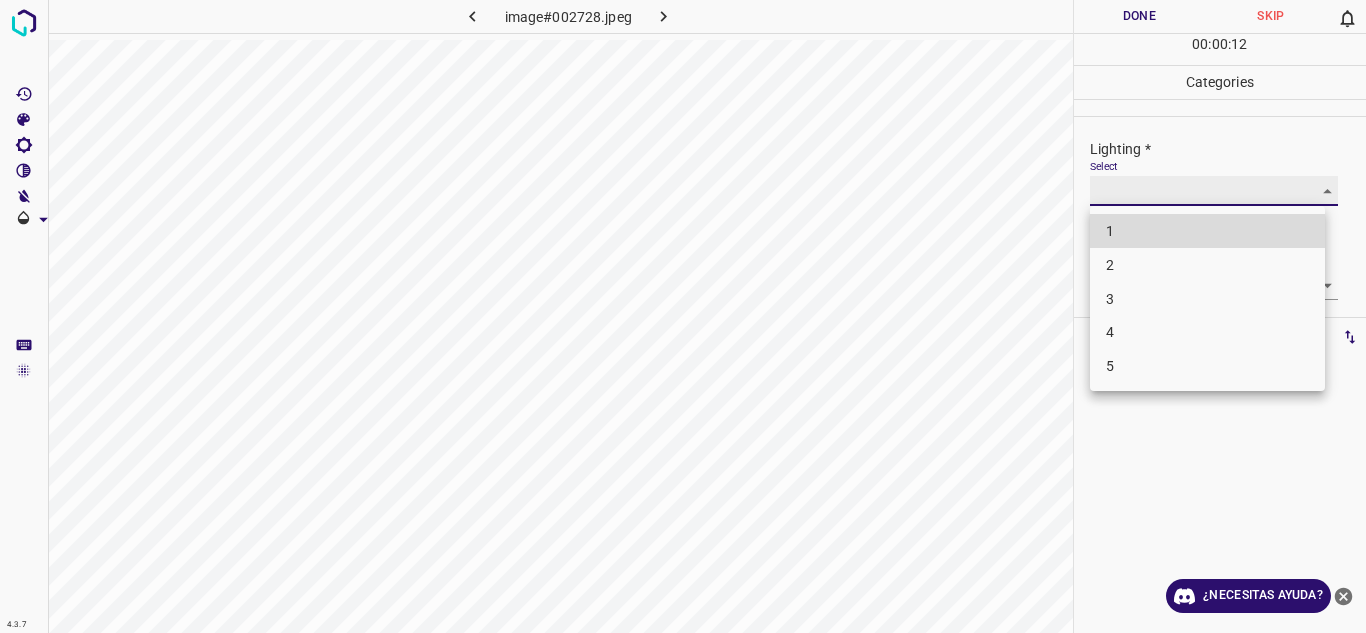 type on "3" 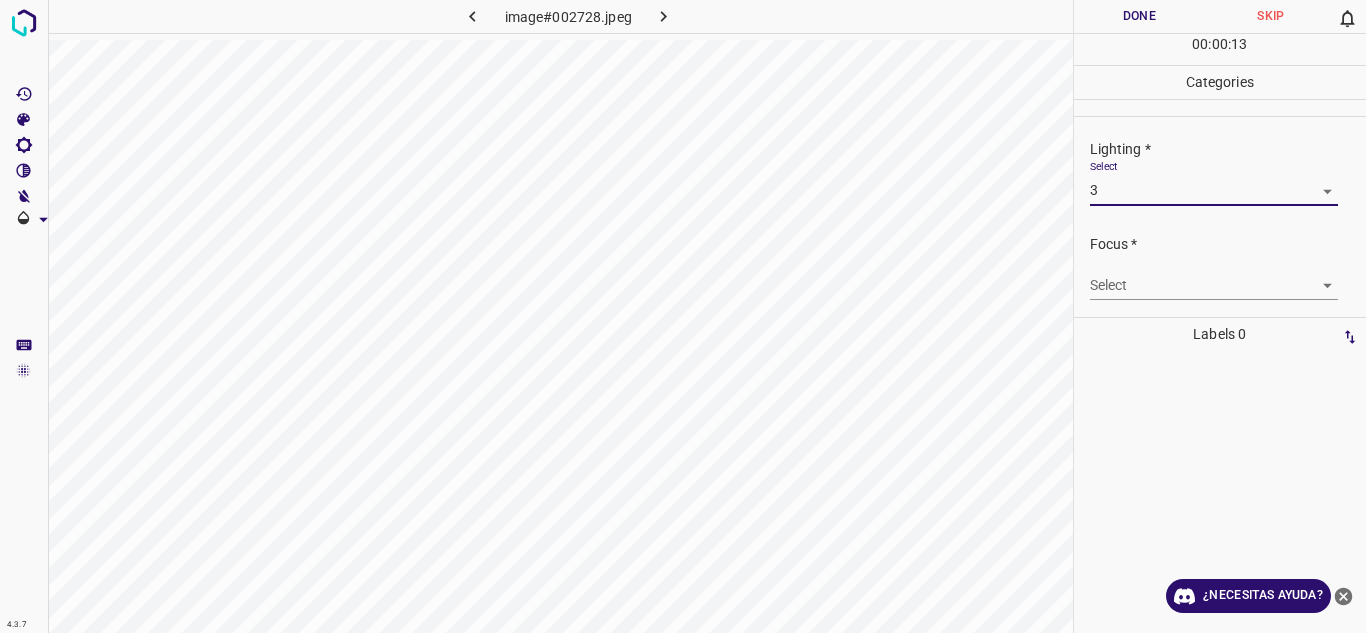 click on "4.3.7 image#002728.jpeg Done Skip 0 00   : 00   : 13   Categories Lighting *  Select 3 3 Focus *  Select ​ Overall *  Select ​ Labels   0 Categories 1 Lighting 2 Focus 3 Overall Tools Space Change between modes (Draw & Edit) I Auto labeling R Restore zoom M Zoom in N Zoom out Delete Delete selecte label Filters Z Restore filters X Saturation filter C Brightness filter V Contrast filter B Gray scale filter General O Download ¿Necesitas ayuda? Texto original Valora esta traducción Tu opinión servirá para ayudar a mejorar el Traductor de Google - Texto - Esconder - Borrar" at bounding box center [683, 316] 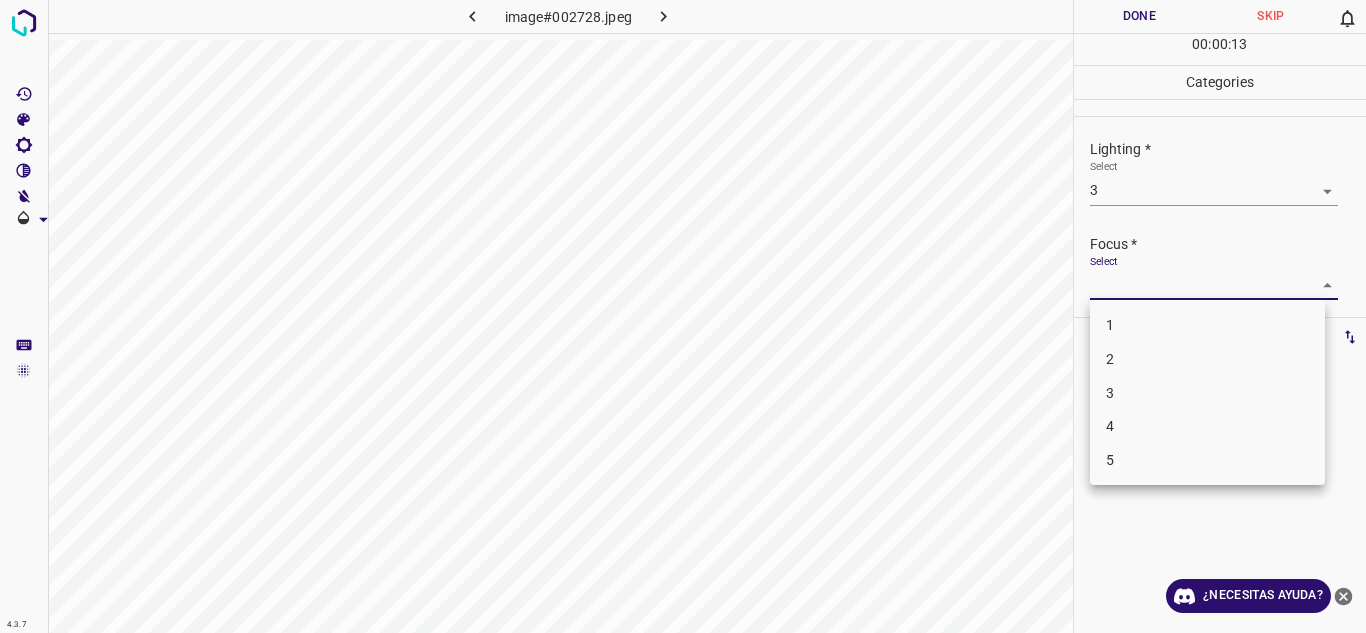 click on "3" at bounding box center [1207, 393] 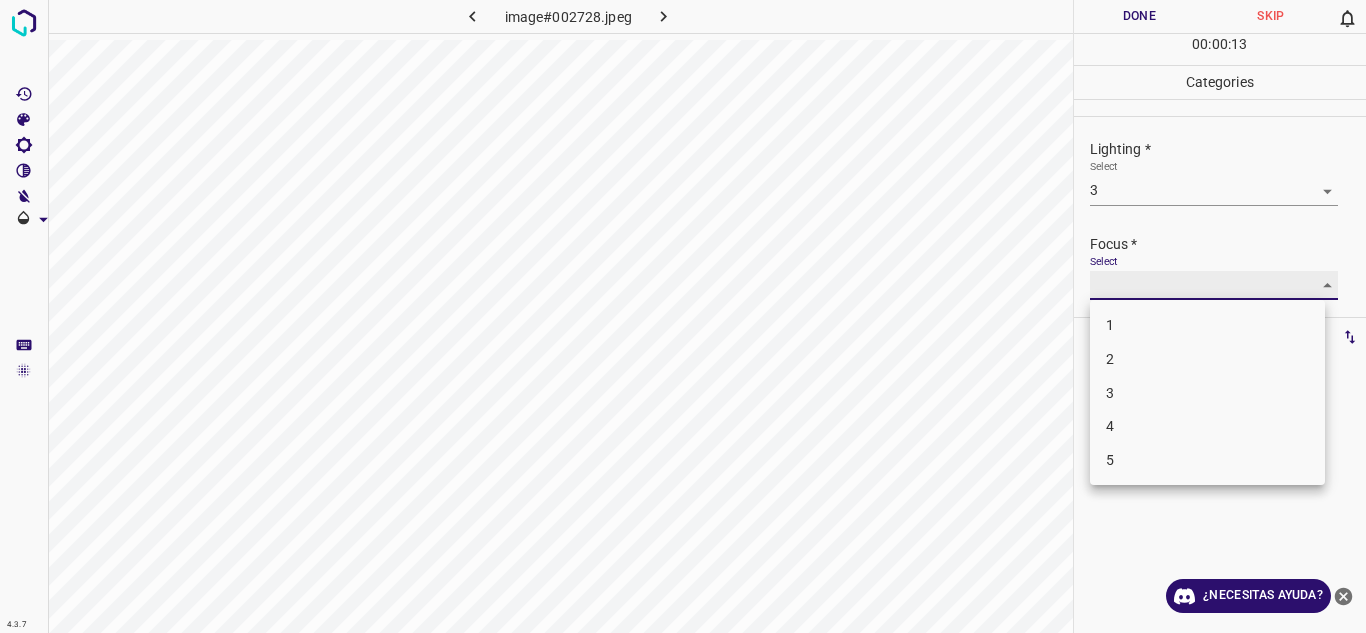 type on "3" 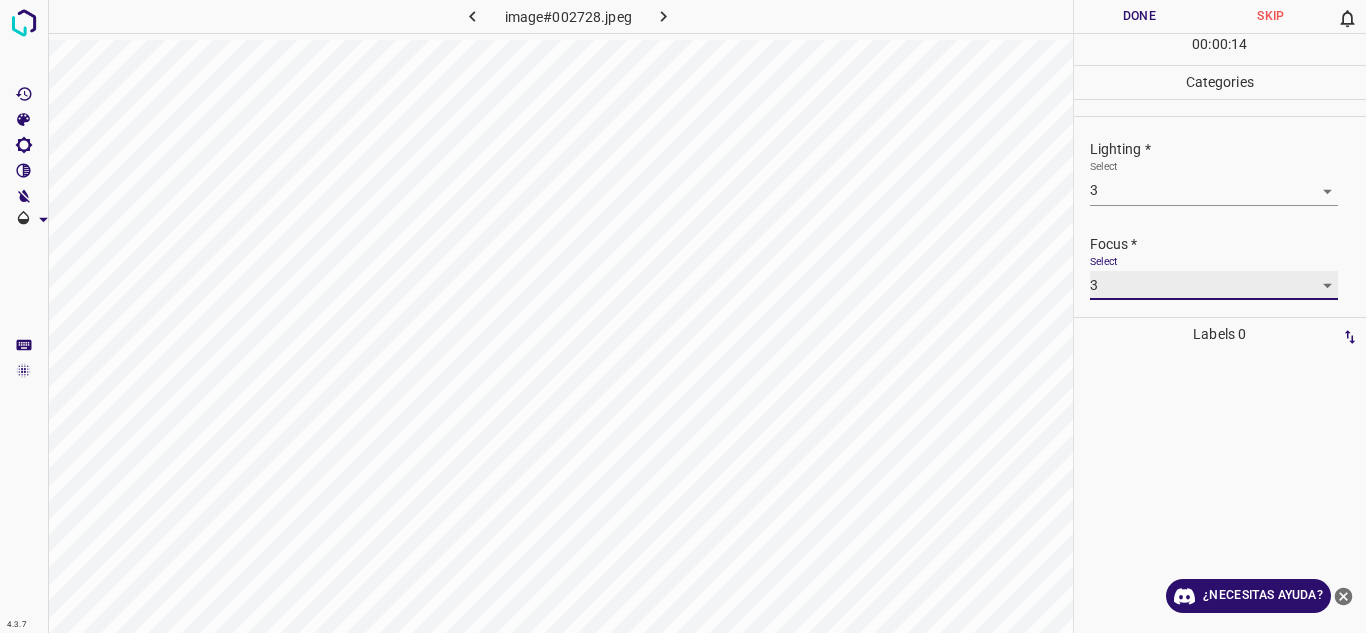 scroll, scrollTop: 98, scrollLeft: 0, axis: vertical 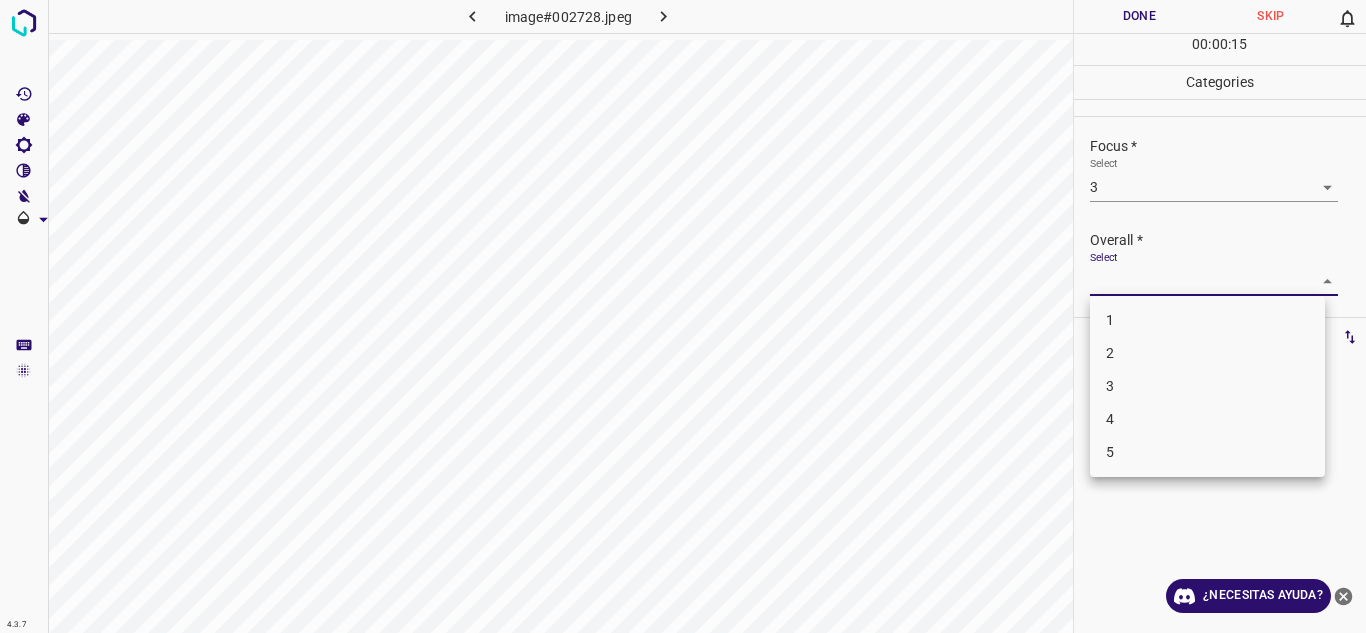click on "4.3.7 image#002728.jpeg Done Skip 0 00   : 00   : 15   Categories Lighting *  Select 3 3 Focus *  Select 3 3 Overall *  Select ​ Labels   0 Categories 1 Lighting 2 Focus 3 Overall Tools Space Change between modes (Draw & Edit) I Auto labeling R Restore zoom M Zoom in N Zoom out Delete Delete selecte label Filters Z Restore filters X Saturation filter C Brightness filter V Contrast filter B Gray scale filter General O Download ¿Necesitas ayuda? Texto original Valora esta traducción Tu opinión servirá para ayudar a mejorar el Traductor de Google - Texto - Esconder - Borrar 1 2 3 4 5" at bounding box center (683, 316) 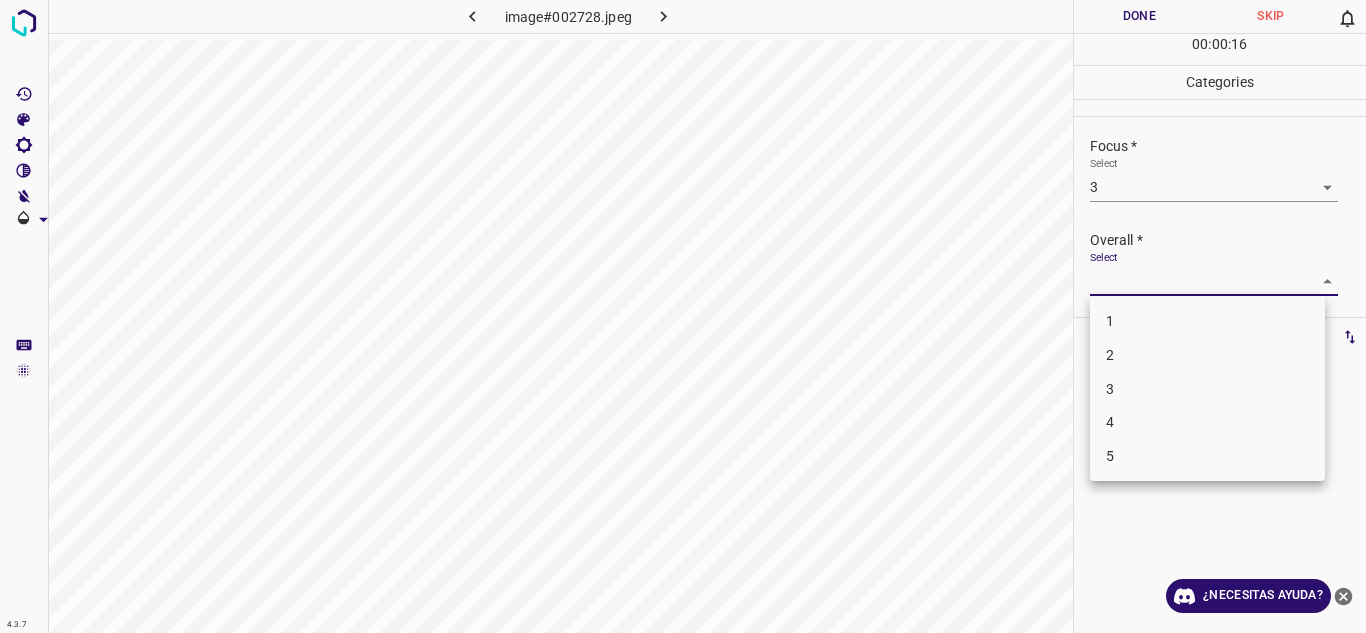 click on "3" at bounding box center (1207, 389) 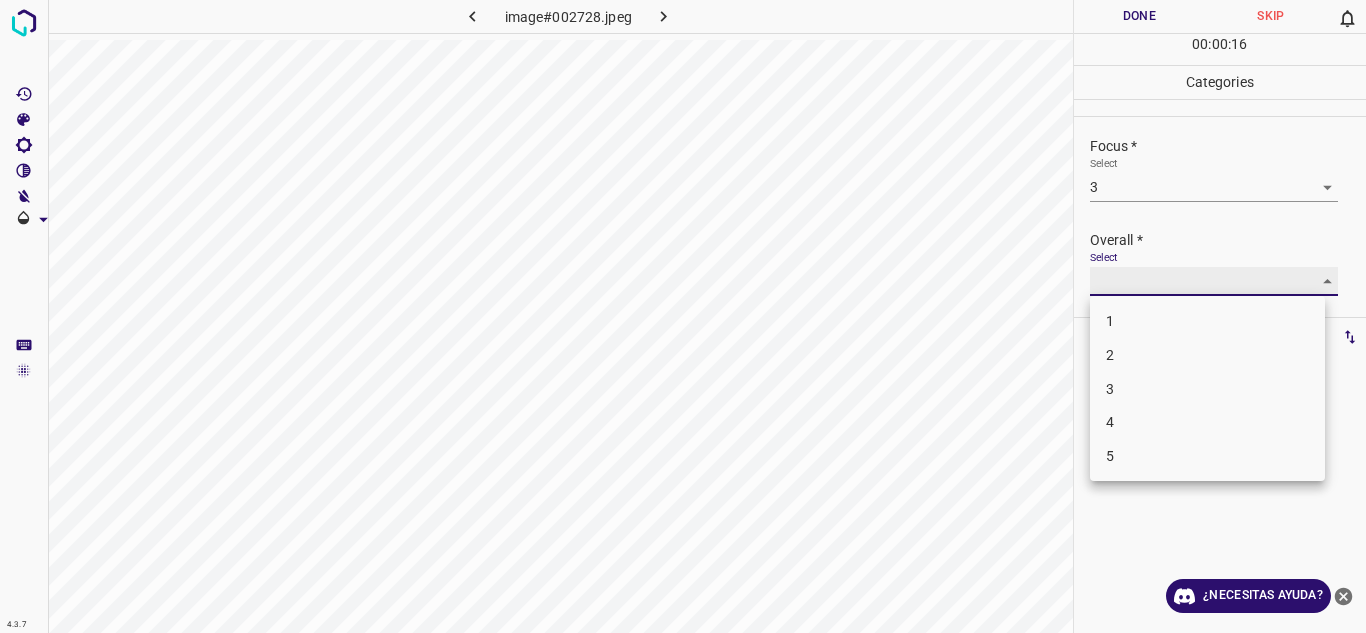 type on "3" 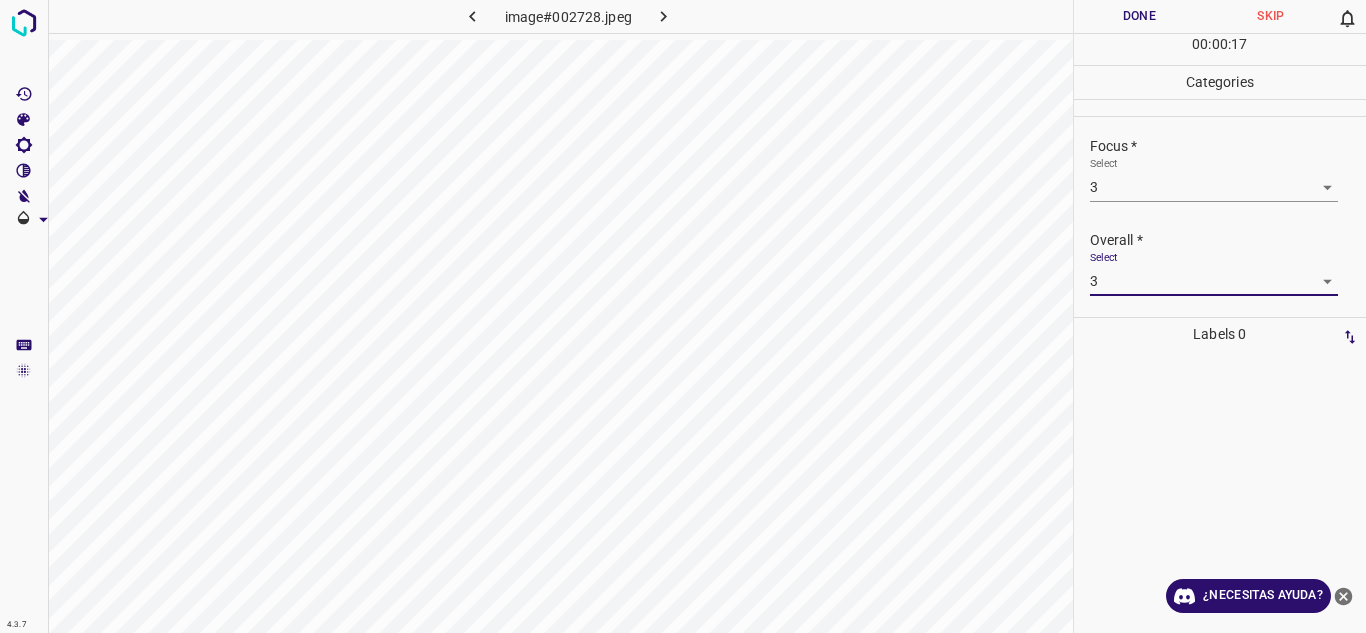 click on "Done" at bounding box center [1140, 16] 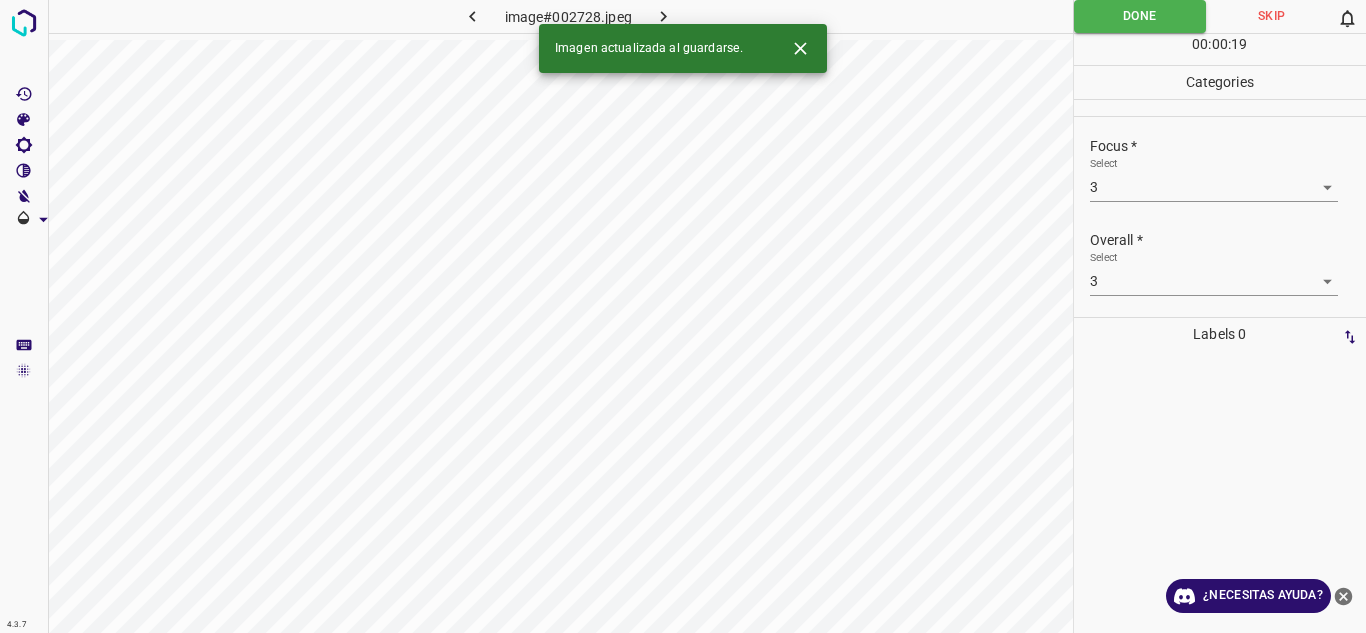 click 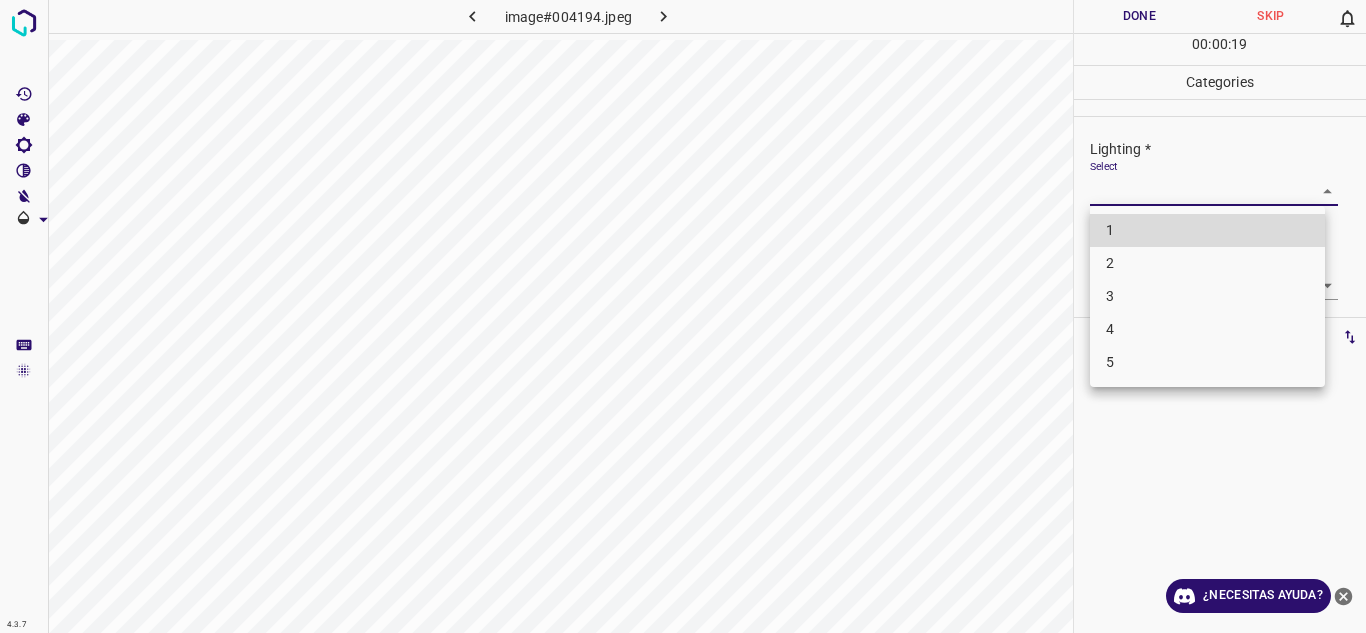 click on "4.3.7 image#004194.jpeg Done Skip 0 00   : 00   : 19   Categories Lighting *  Select ​ Focus *  Select ​ Overall *  Select ​ Labels   0 Categories 1 Lighting 2 Focus 3 Overall Tools Space Change between modes (Draw & Edit) I Auto labeling R Restore zoom M Zoom in N Zoom out Delete Delete selecte label Filters Z Restore filters X Saturation filter C Brightness filter V Contrast filter B Gray scale filter General O Download ¿Necesitas ayuda? Texto original Valora esta traducción Tu opinión servirá para ayudar a mejorar el Traductor de Google - Texto - Esconder - Borrar 1 2 3 4 5" at bounding box center (683, 316) 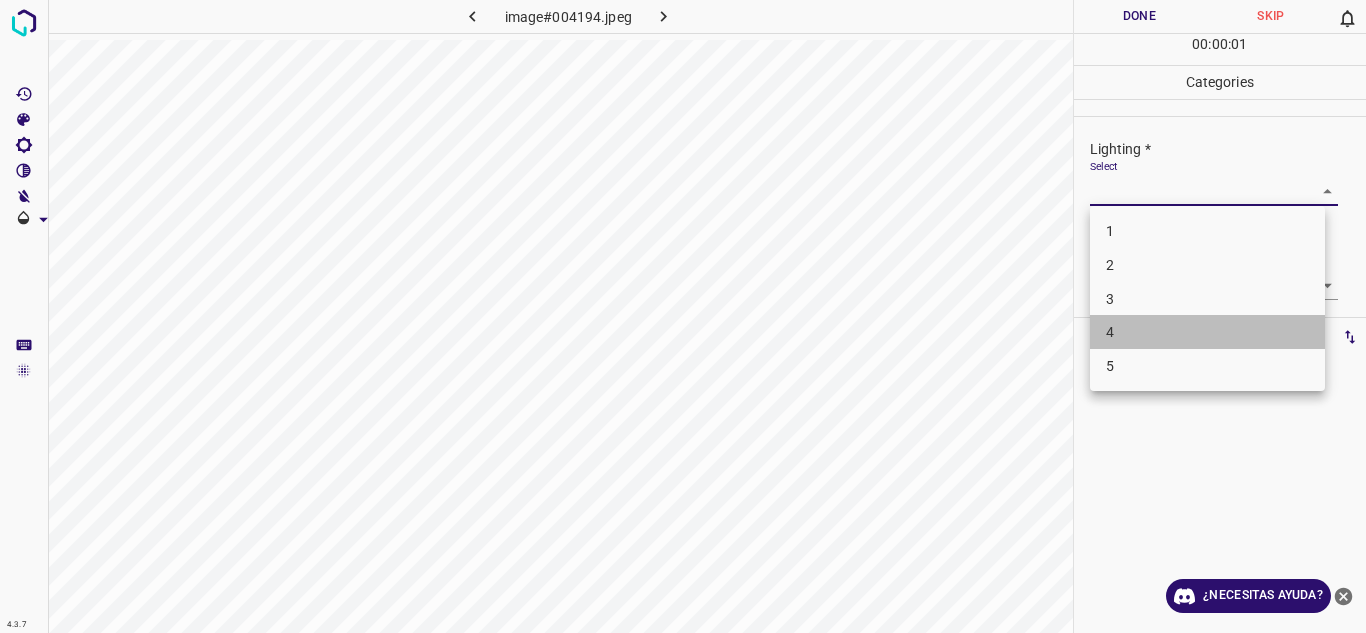 click on "4" at bounding box center [1207, 332] 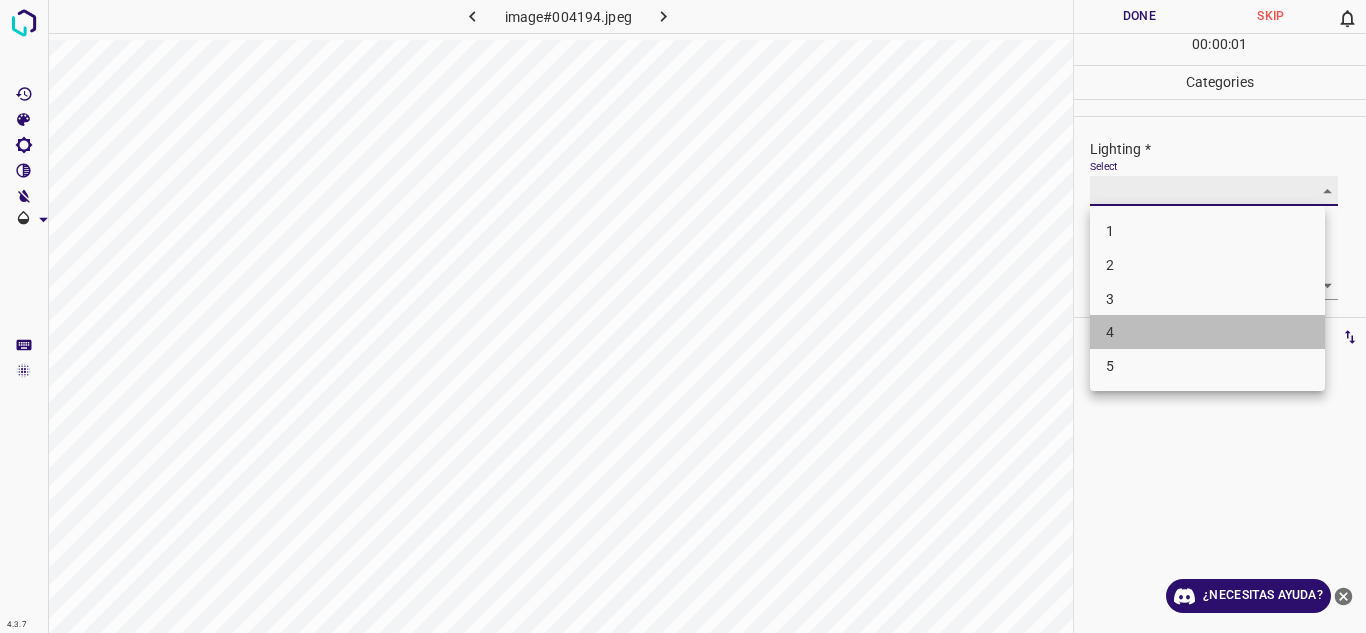 type on "4" 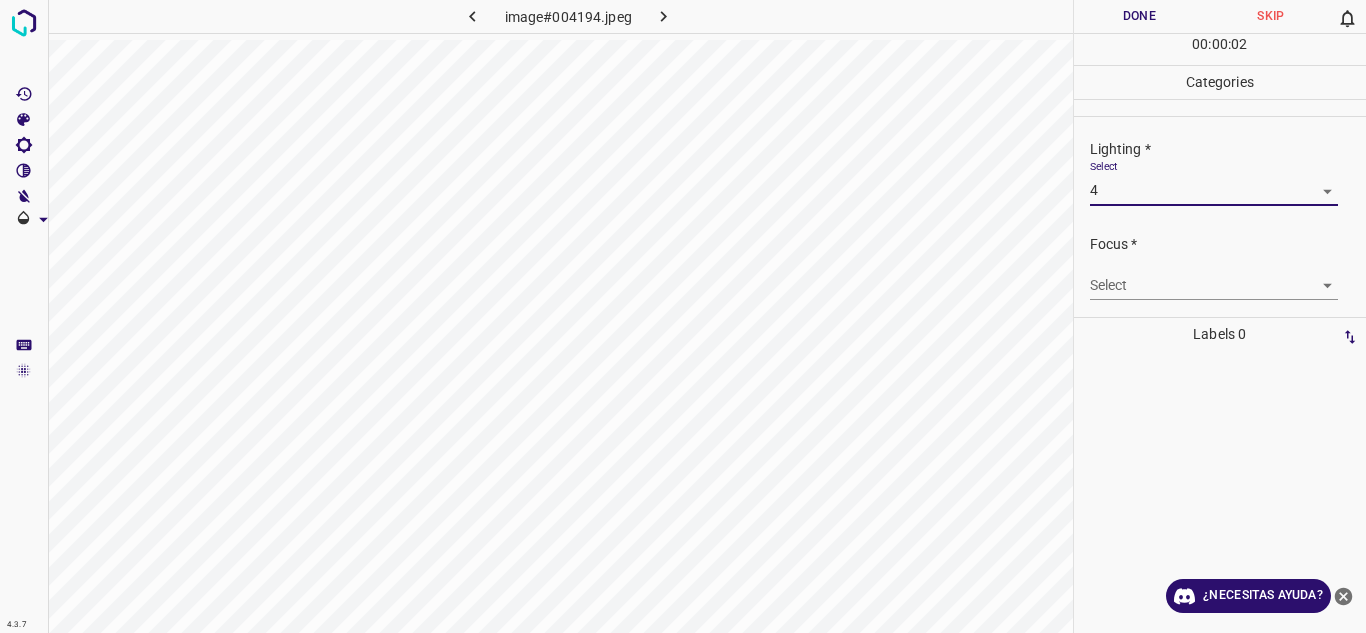 click on "4.3.7 image#004194.jpeg Done Skip 0 00   : 00   : 02   Categories Lighting *  Select 4 4 Focus *  Select ​ Overall *  Select ​ Labels   0 Categories 1 Lighting 2 Focus 3 Overall Tools Space Change between modes (Draw & Edit) I Auto labeling R Restore zoom M Zoom in N Zoom out Delete Delete selecte label Filters Z Restore filters X Saturation filter C Brightness filter V Contrast filter B Gray scale filter General O Download ¿Necesitas ayuda? Texto original Valora esta traducción Tu opinión servirá para ayudar a mejorar el Traductor de Google - Texto - Esconder - Borrar" at bounding box center (683, 316) 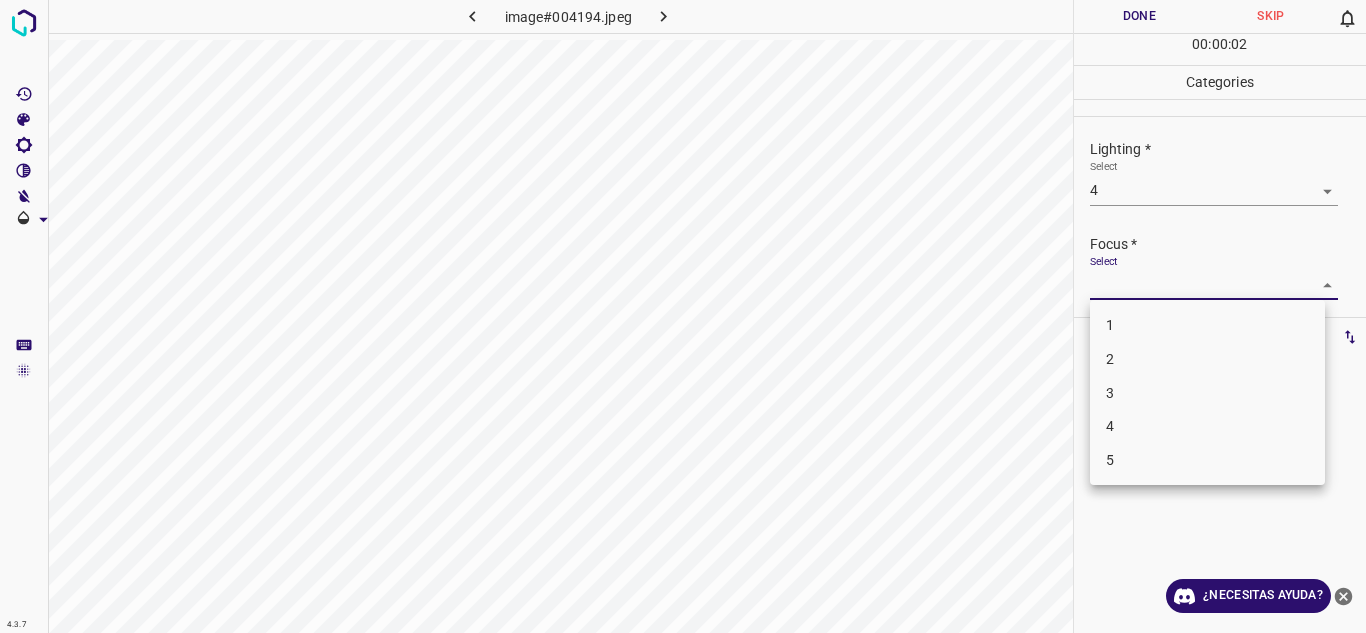 click on "3" at bounding box center [1207, 393] 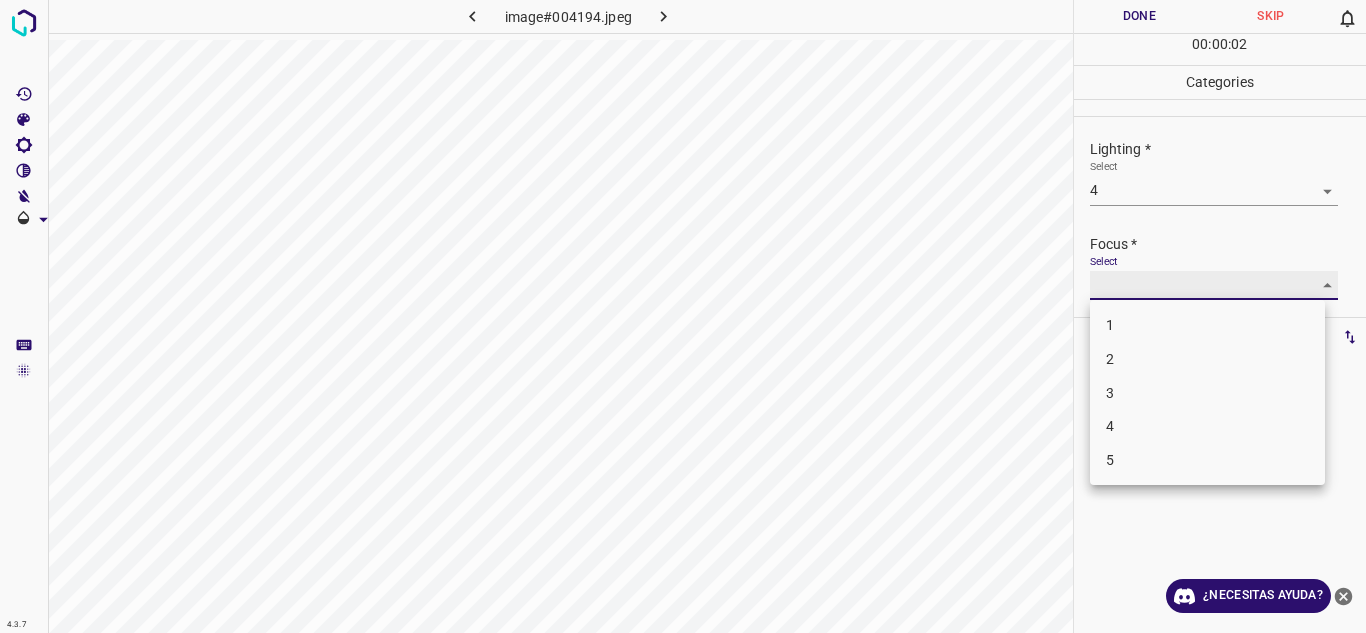 type on "3" 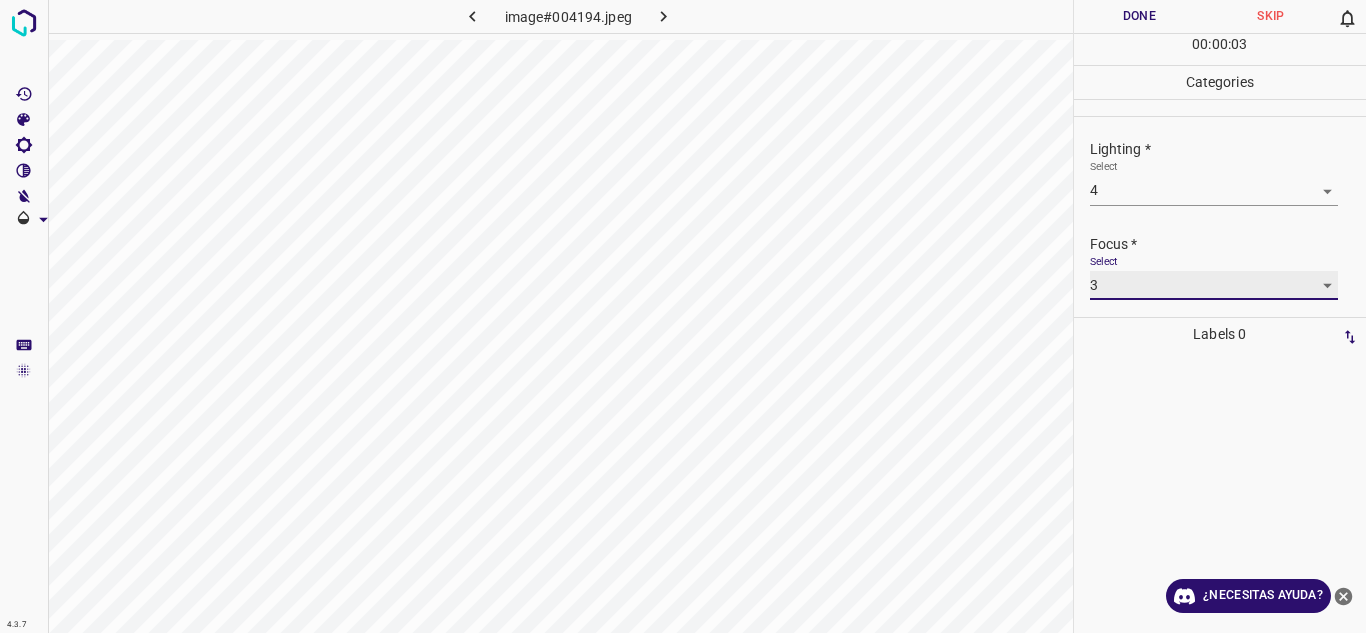 scroll, scrollTop: 98, scrollLeft: 0, axis: vertical 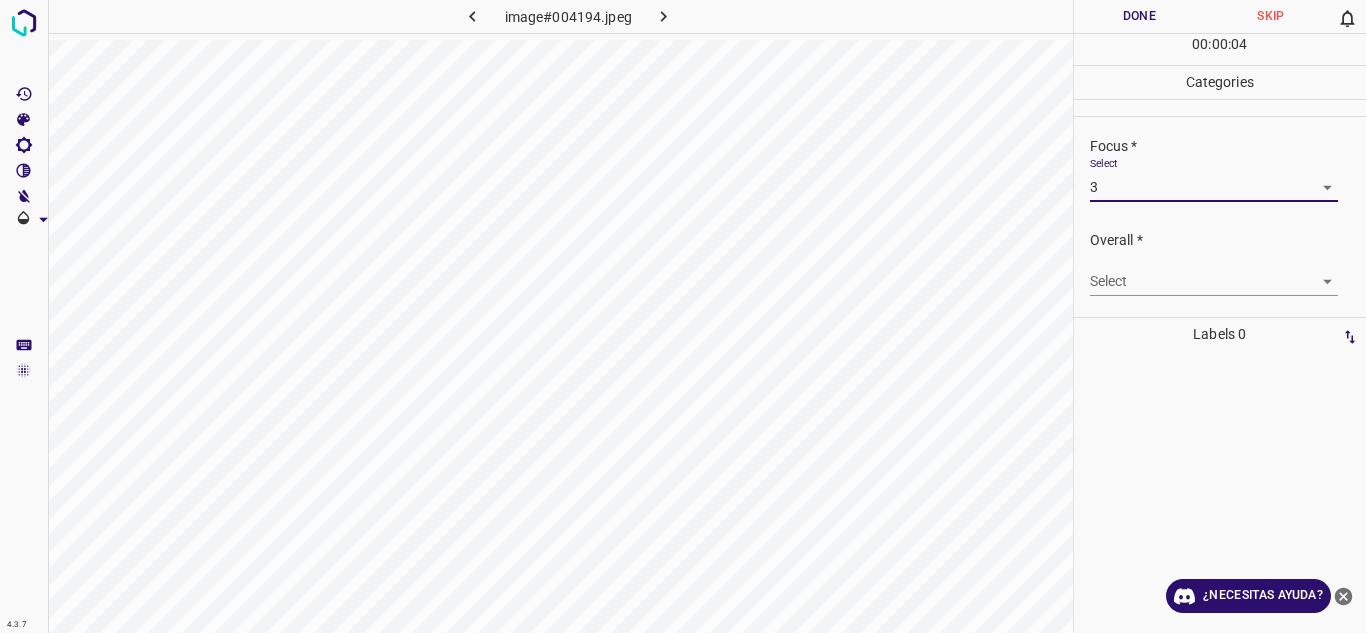 click on "4.3.7 image#004194.jpeg Done Skip 0 00   : 00   : 04   Categories Lighting *  Select 4 4 Focus *  Select 3 3 Overall *  Select ​ Labels   0 Categories 1 Lighting 2 Focus 3 Overall Tools Space Change between modes (Draw & Edit) I Auto labeling R Restore zoom M Zoom in N Zoom out Delete Delete selecte label Filters Z Restore filters X Saturation filter C Brightness filter V Contrast filter B Gray scale filter General O Download ¿Necesitas ayuda? Texto original Valora esta traducción Tu opinión servirá para ayudar a mejorar el Traductor de Google - Texto - Esconder - Borrar" at bounding box center [683, 316] 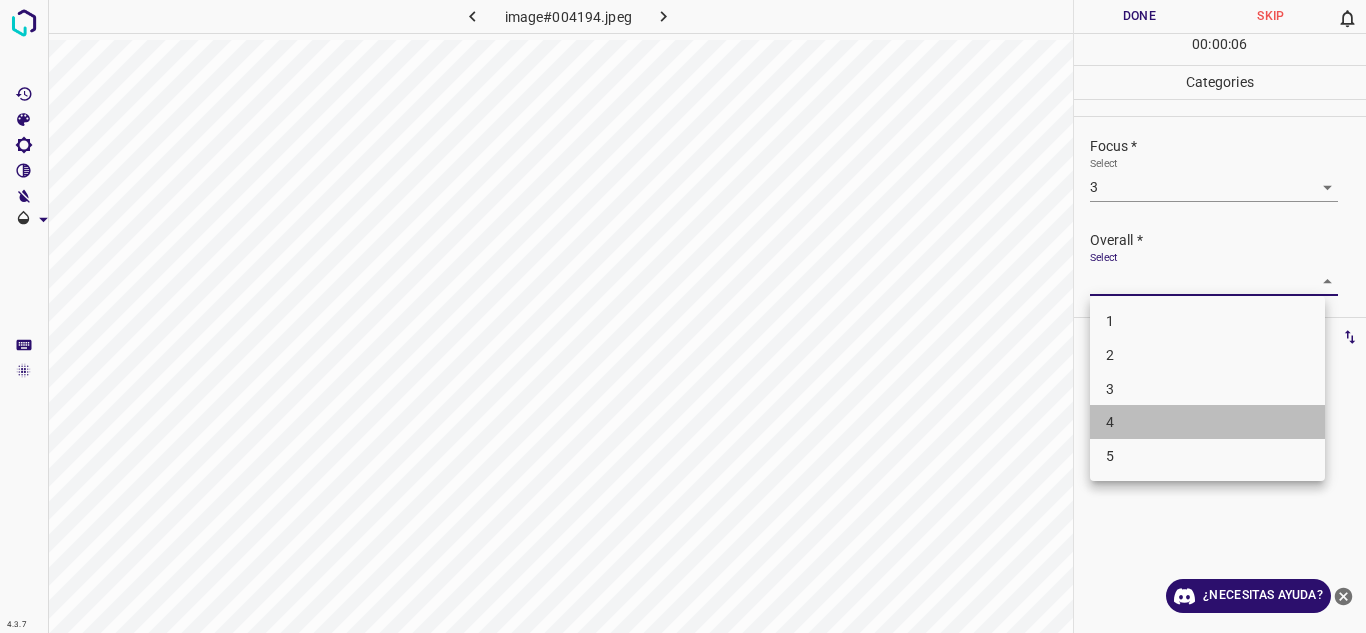 click on "4" at bounding box center (1207, 422) 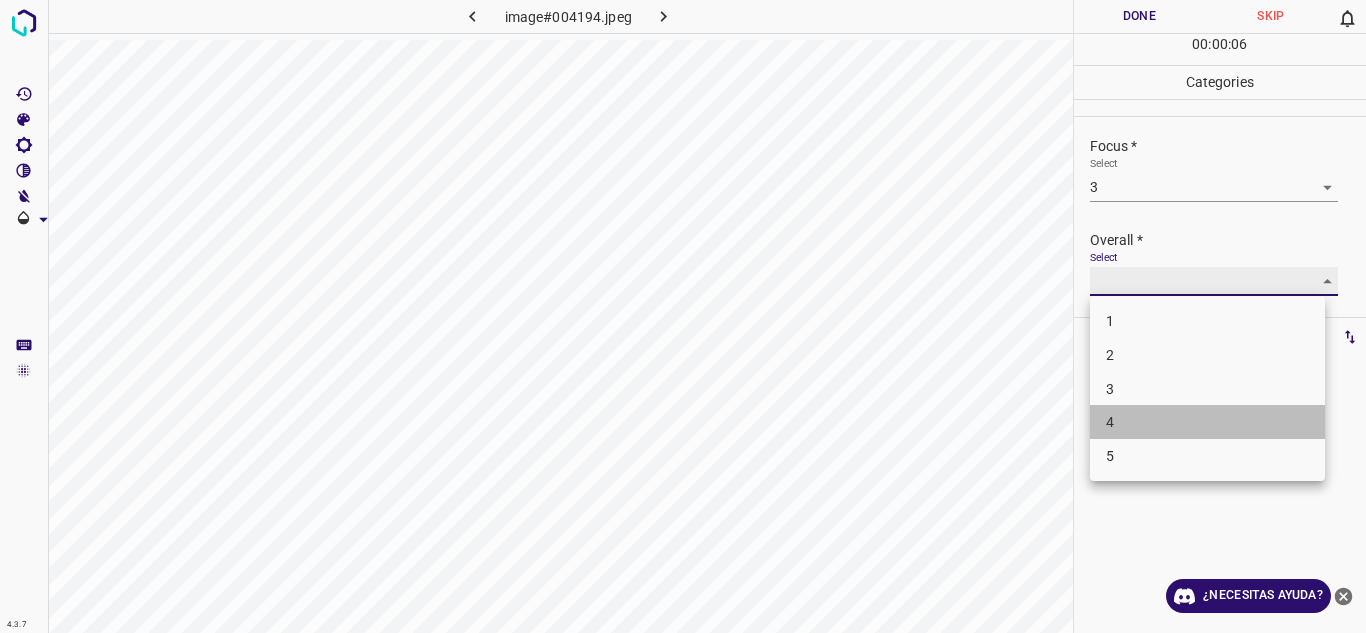 type on "4" 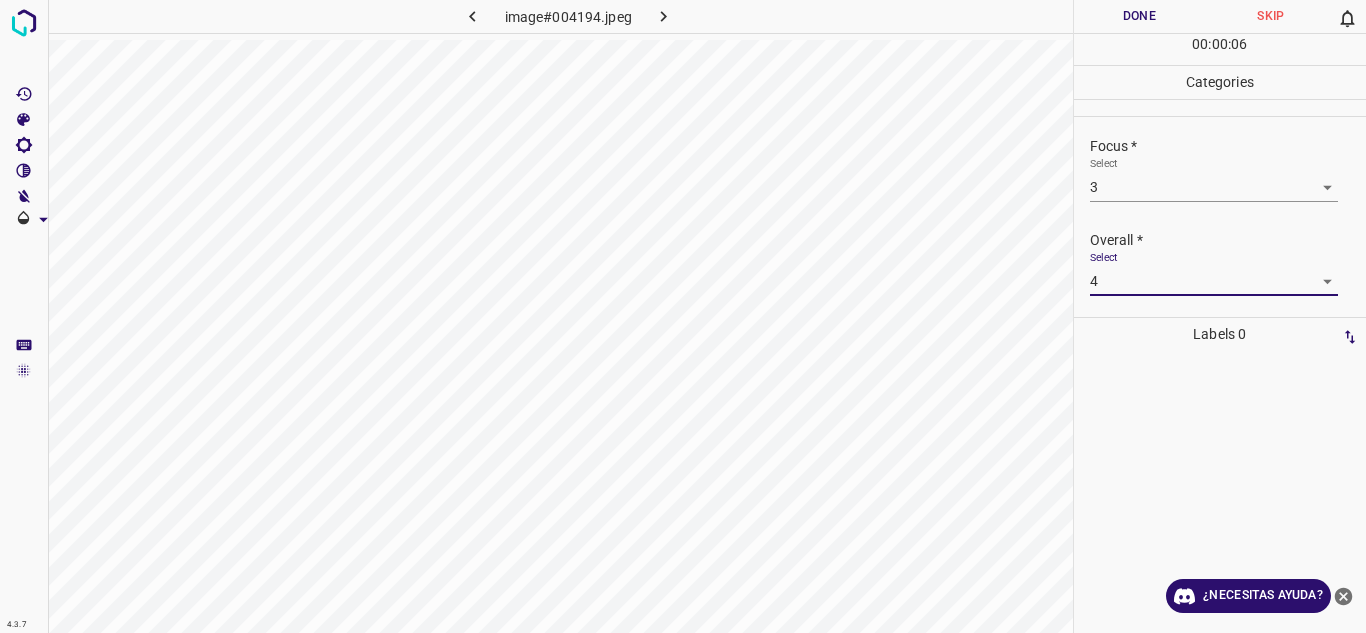click on "Done" at bounding box center [1140, 16] 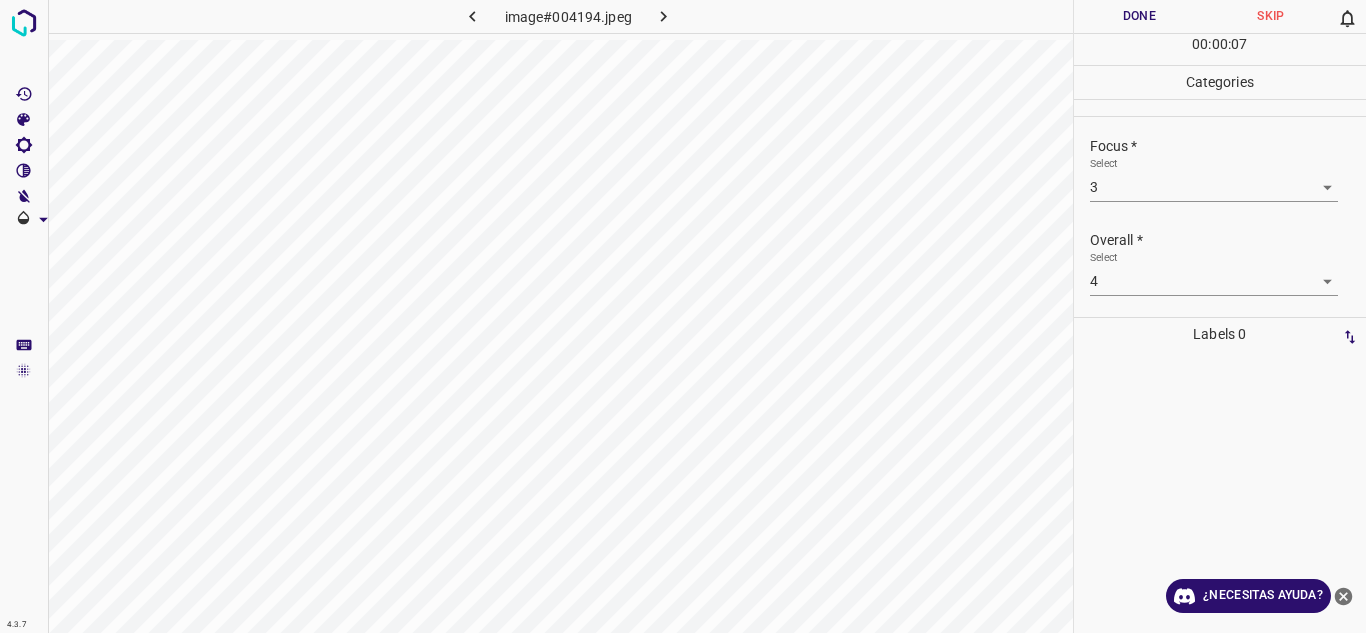 type 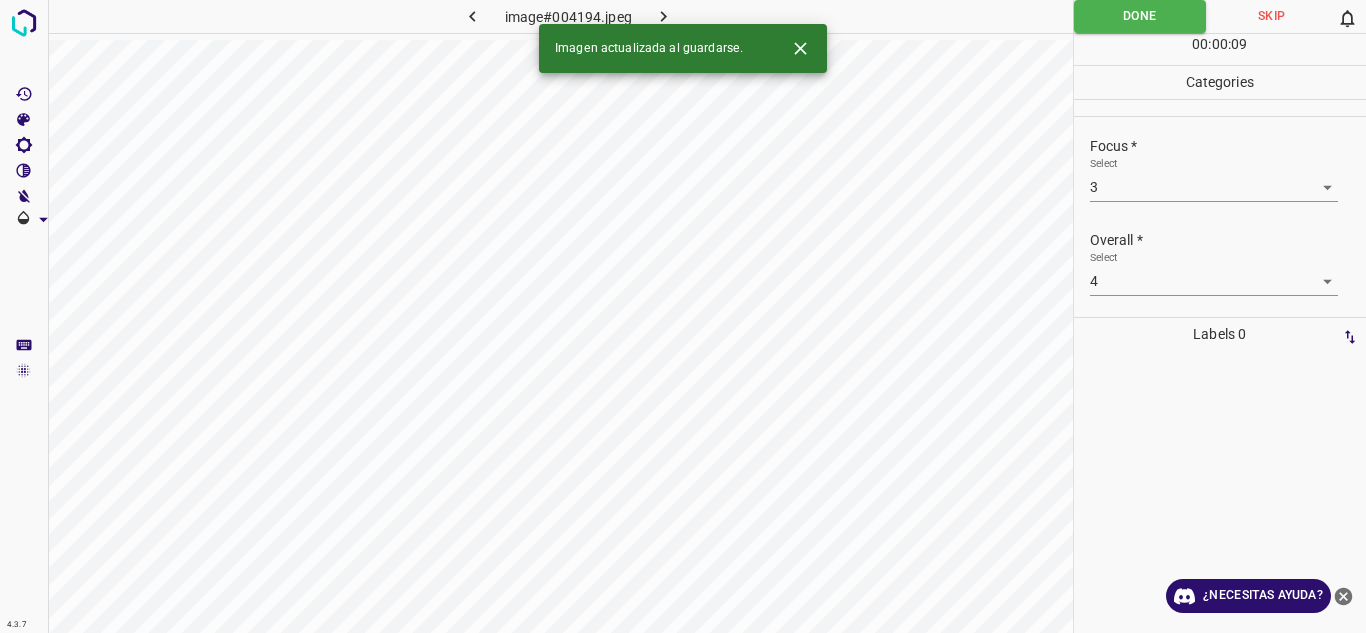 click at bounding box center (664, 16) 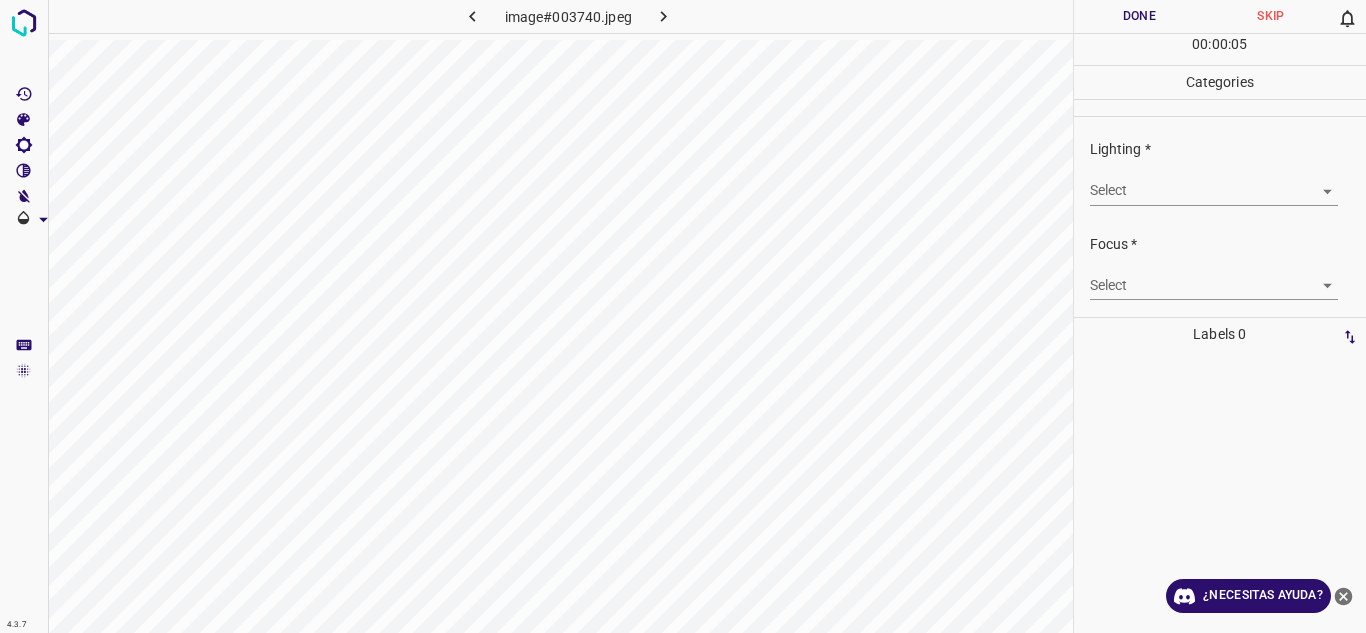 click on "4.3.7 image#003740.jpeg Done Skip 0 00   : 00   : 05   Categories Lighting *  Select ​ Focus *  Select ​ Overall *  Select ​ Labels   0 Categories 1 Lighting 2 Focus 3 Overall Tools Space Change between modes (Draw & Edit) I Auto labeling R Restore zoom M Zoom in N Zoom out Delete Delete selecte label Filters Z Restore filters X Saturation filter C Brightness filter V Contrast filter B Gray scale filter General O Download ¿Necesitas ayuda? Texto original Valora esta traducción Tu opinión servirá para ayudar a mejorar el Traductor de Google - Texto - Esconder - Borrar" at bounding box center (683, 316) 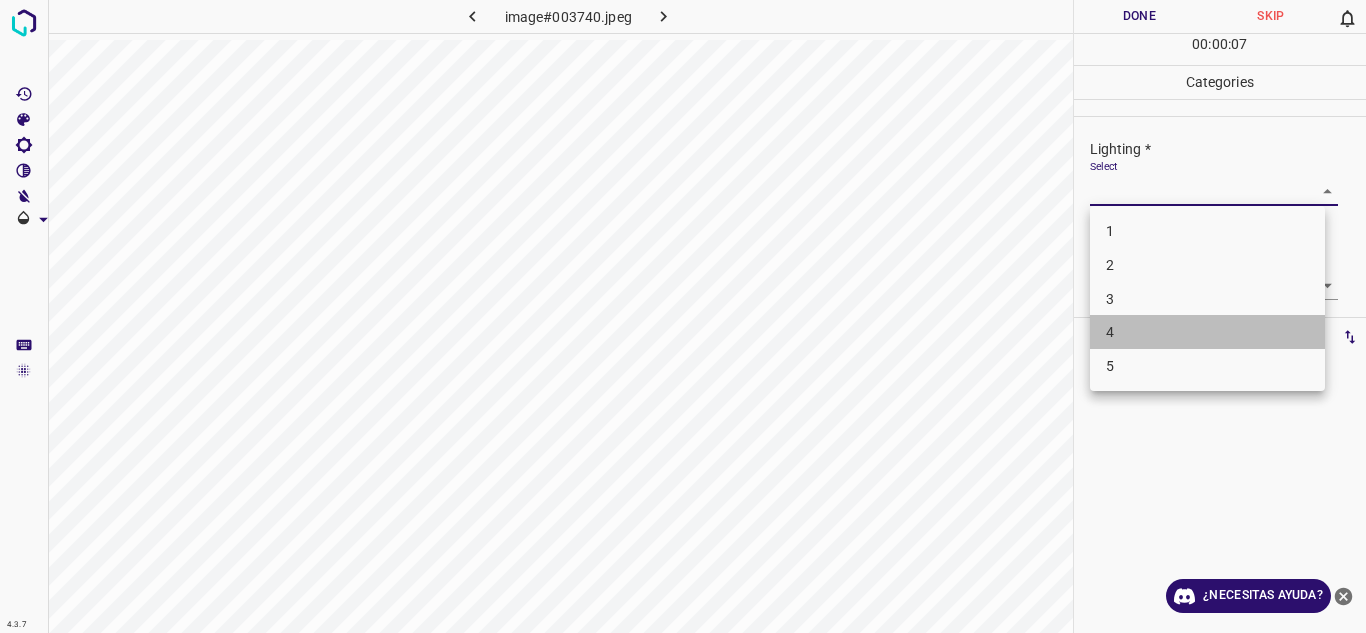 click on "4" at bounding box center (1207, 332) 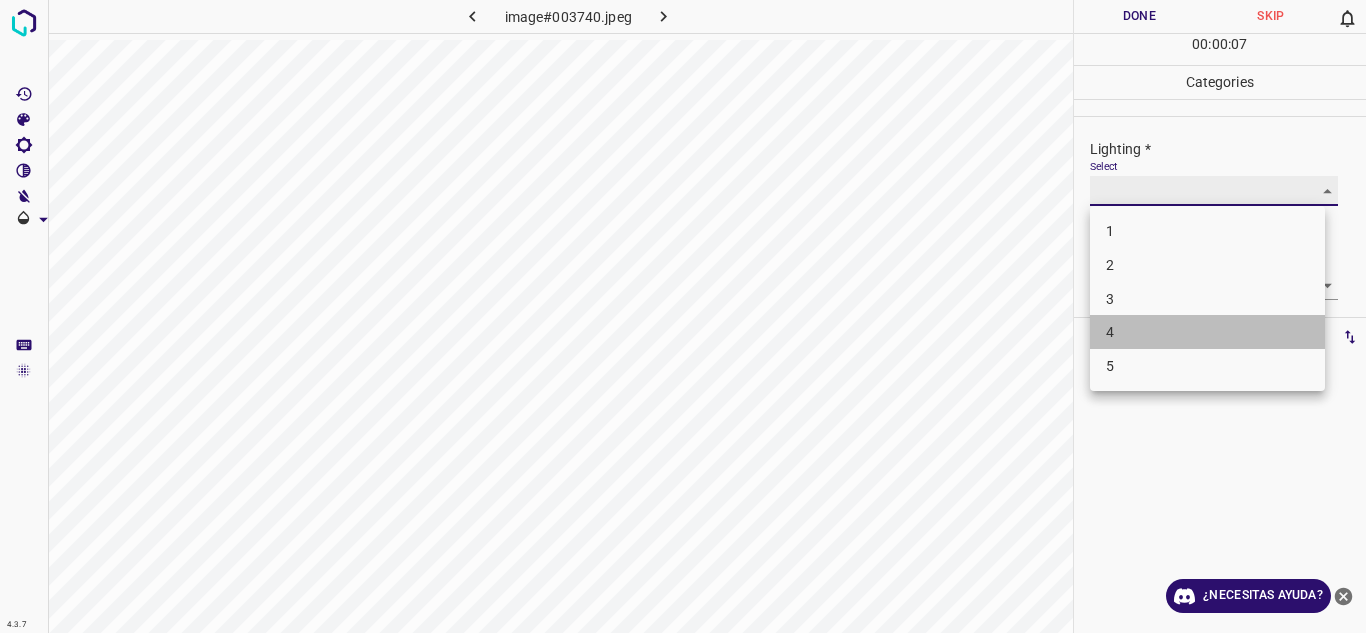 type on "4" 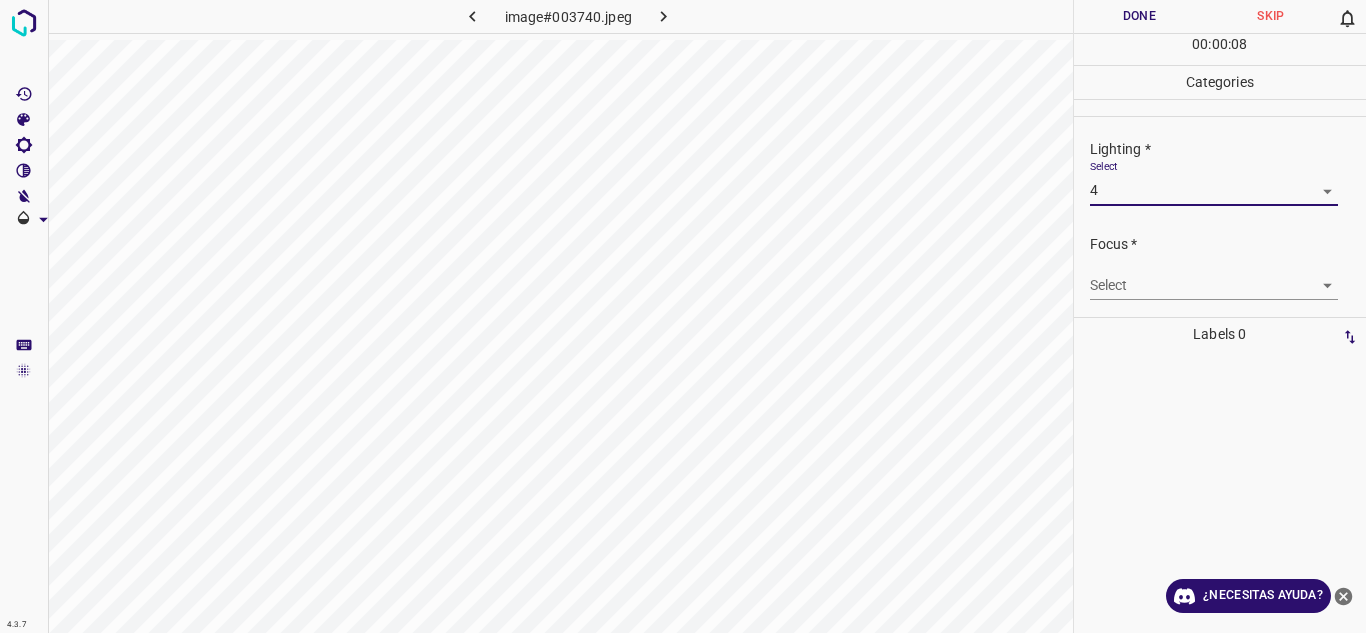 click on "4.3.7 image#003740.jpeg Done Skip 0 00   : 00   : 08   Categories Lighting *  Select 4 4 Focus *  Select ​ Overall *  Select ​ Labels   0 Categories 1 Lighting 2 Focus 3 Overall Tools Space Change between modes (Draw & Edit) I Auto labeling R Restore zoom M Zoom in N Zoom out Delete Delete selecte label Filters Z Restore filters X Saturation filter C Brightness filter V Contrast filter B Gray scale filter General O Download ¿Necesitas ayuda? Texto original Valora esta traducción Tu opinión servirá para ayudar a mejorar el Traductor de Google - Texto - Esconder - Borrar" at bounding box center [683, 316] 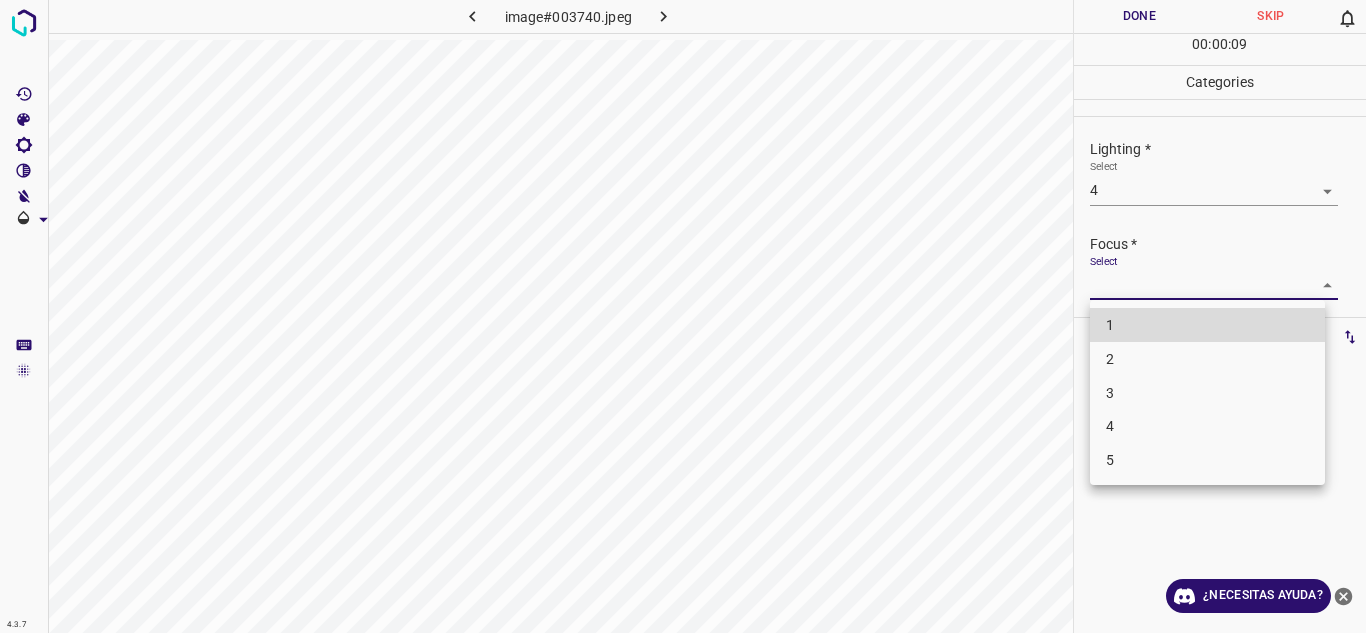 click on "3" at bounding box center (1207, 393) 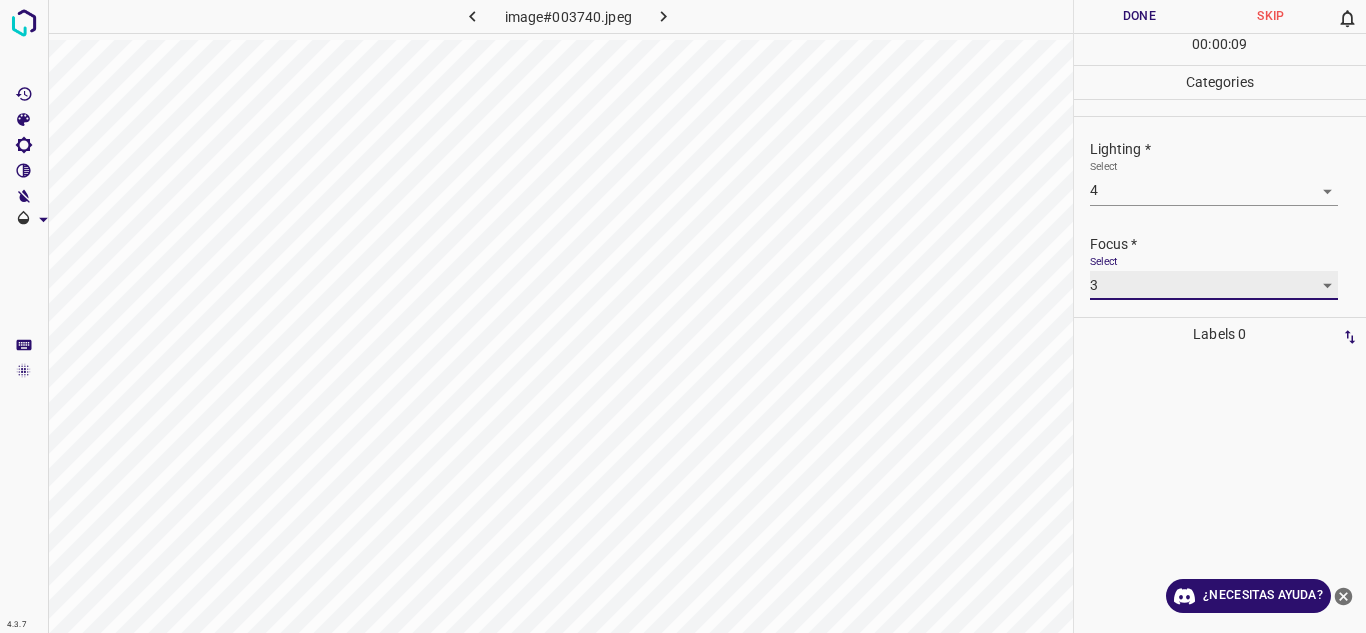 type on "3" 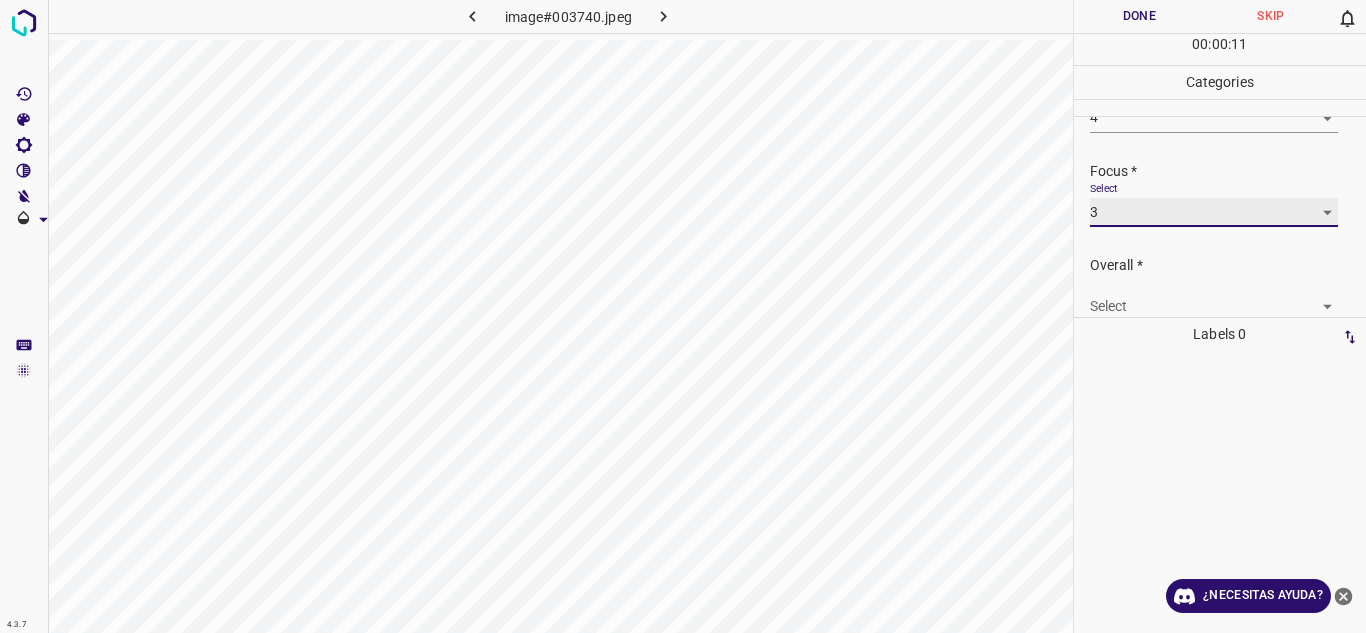 scroll, scrollTop: 98, scrollLeft: 0, axis: vertical 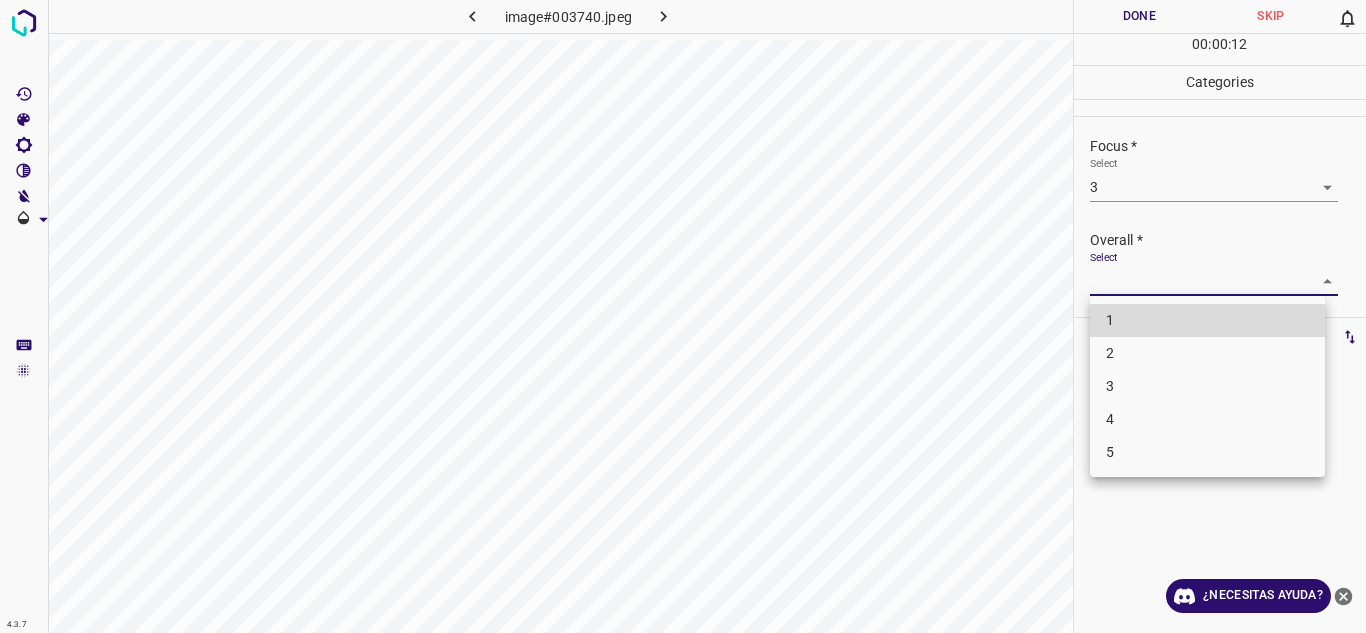 drag, startPoint x: 1299, startPoint y: 282, endPoint x: 1099, endPoint y: 451, distance: 261.84155 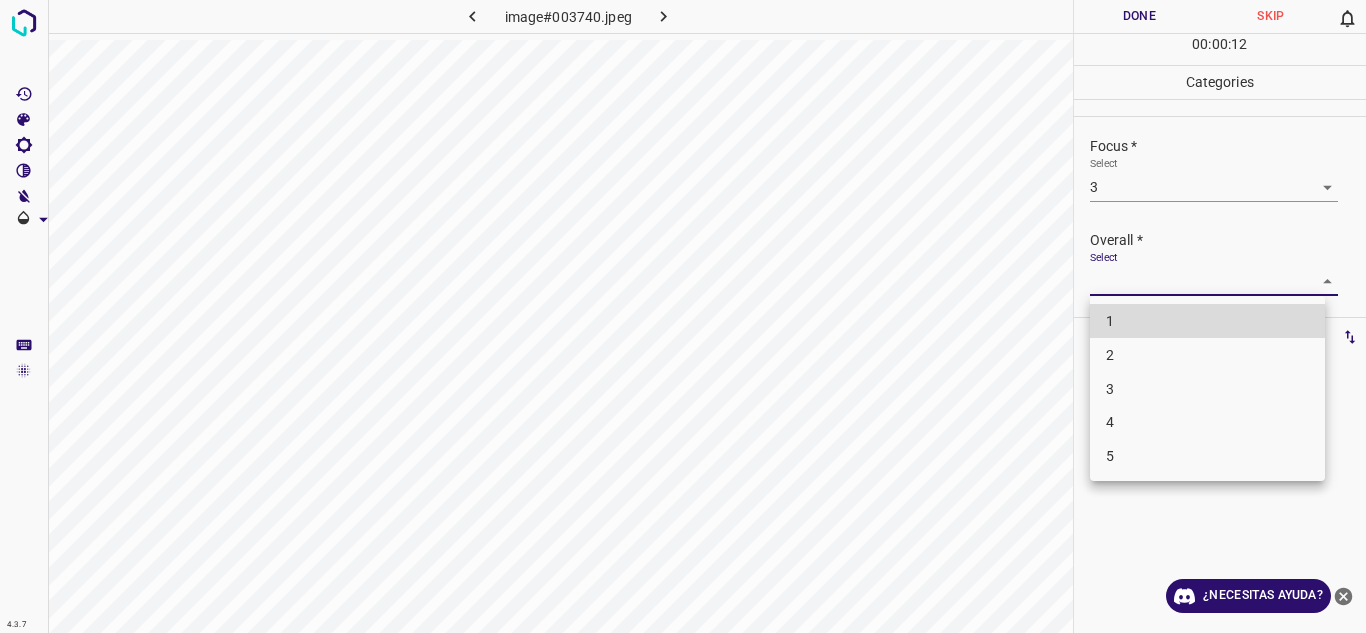 click on "4" at bounding box center [1207, 422] 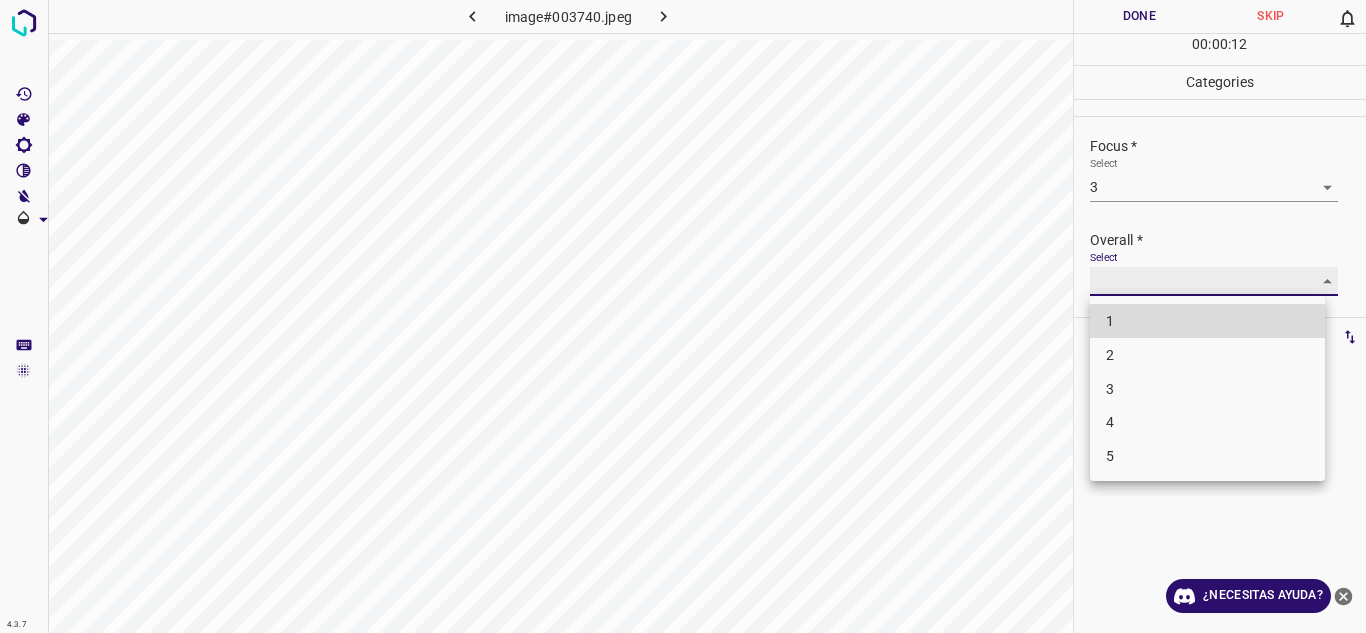 type on "4" 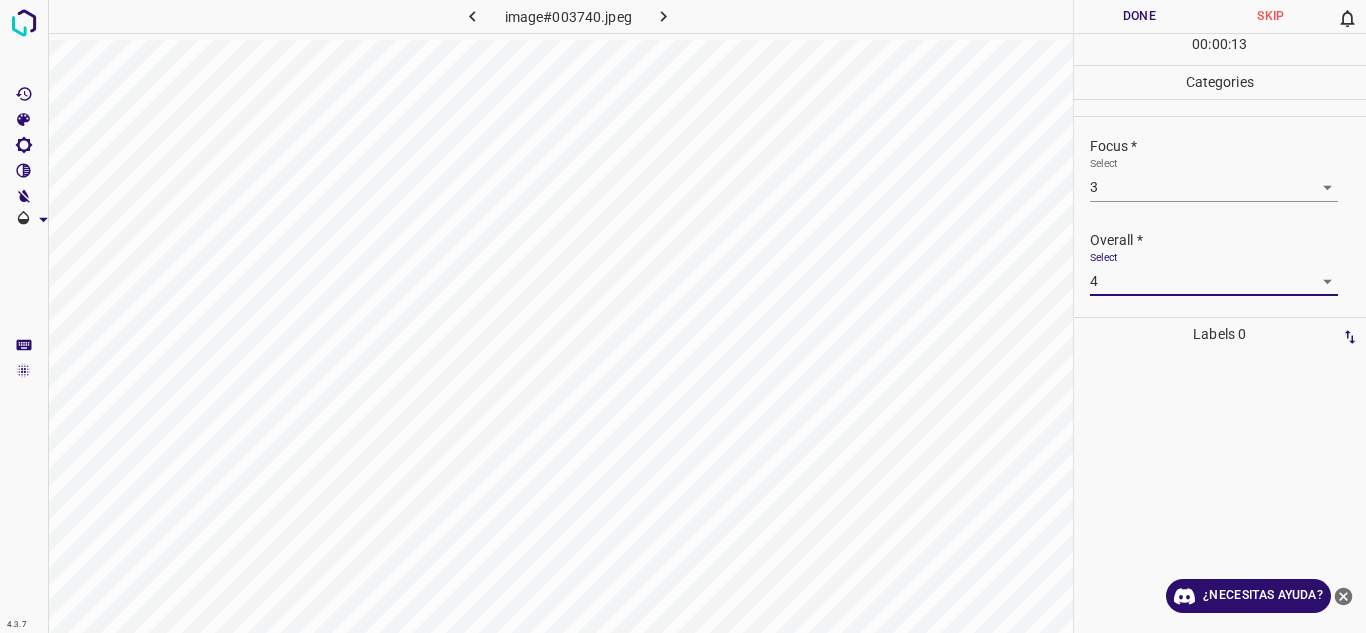 click on "Done" at bounding box center (1140, 16) 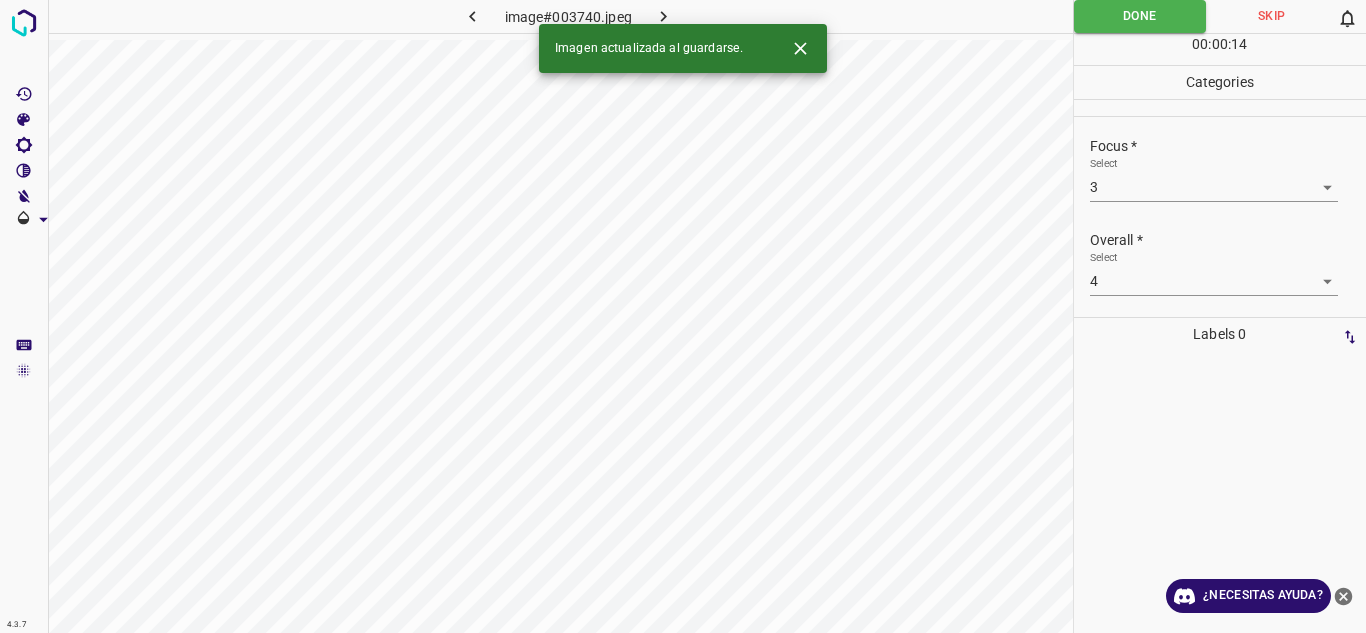 click at bounding box center (664, 16) 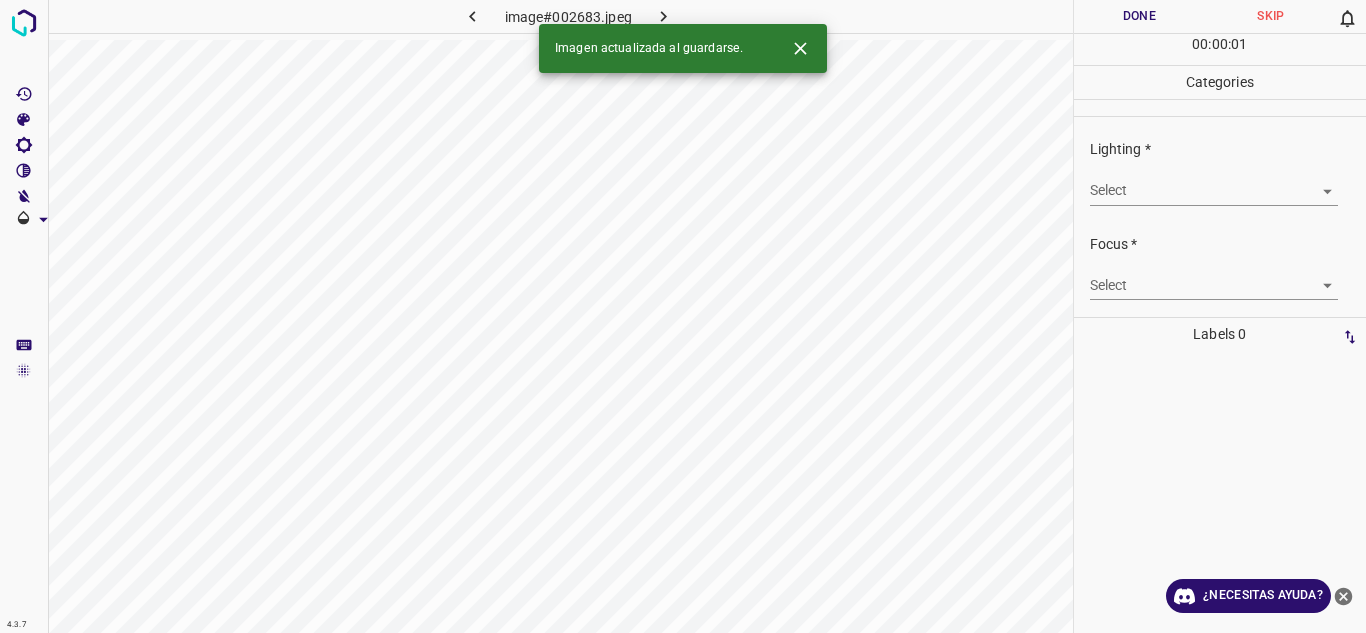 click on "4.3.7 image#002683.jpeg Done Skip 0 00   : 00   : 01   Categories Lighting *  Select ​ Focus *  Select ​ Overall *  Select ​ Labels   0 Categories 1 Lighting 2 Focus 3 Overall Tools Space Change between modes (Draw & Edit) I Auto labeling R Restore zoom M Zoom in N Zoom out Delete Delete selecte label Filters Z Restore filters X Saturation filter C Brightness filter V Contrast filter B Gray scale filter General O Download Imagen actualizada al guardarse. ¿Necesitas ayuda? Texto original Valora esta traducción Tu opinión servirá para ayudar a mejorar el Traductor de Google - Texto - Esconder - Borrar" at bounding box center [683, 316] 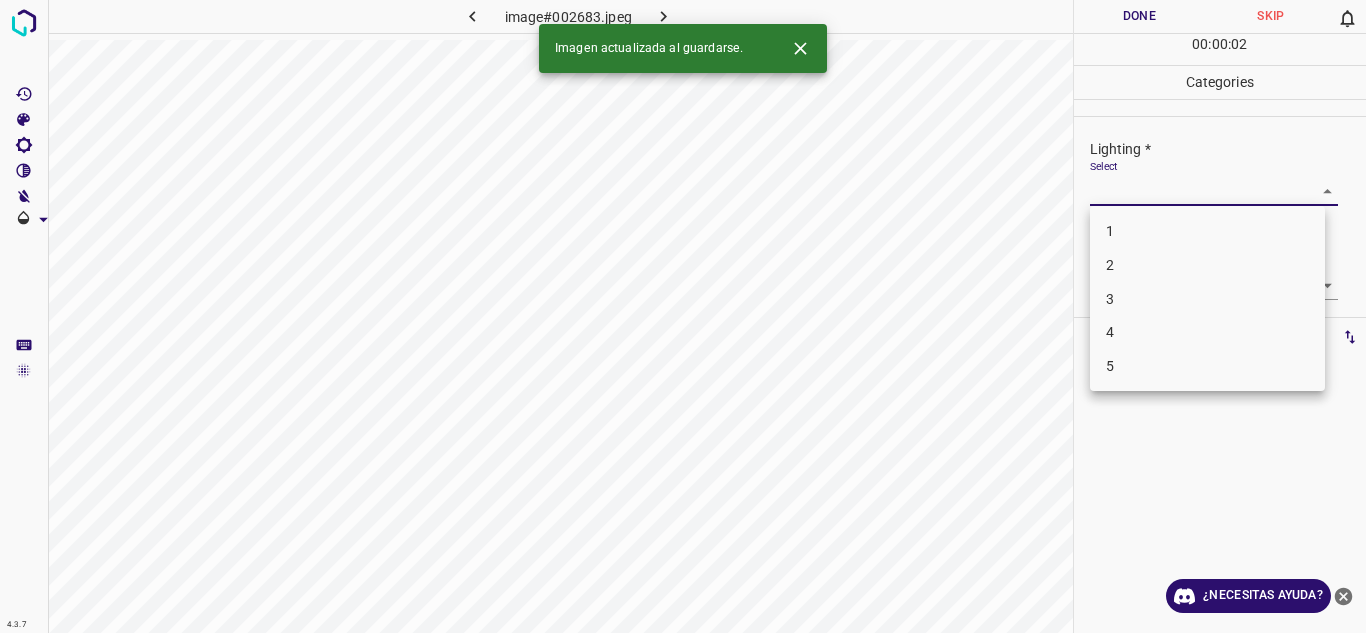 click on "4" at bounding box center (1207, 332) 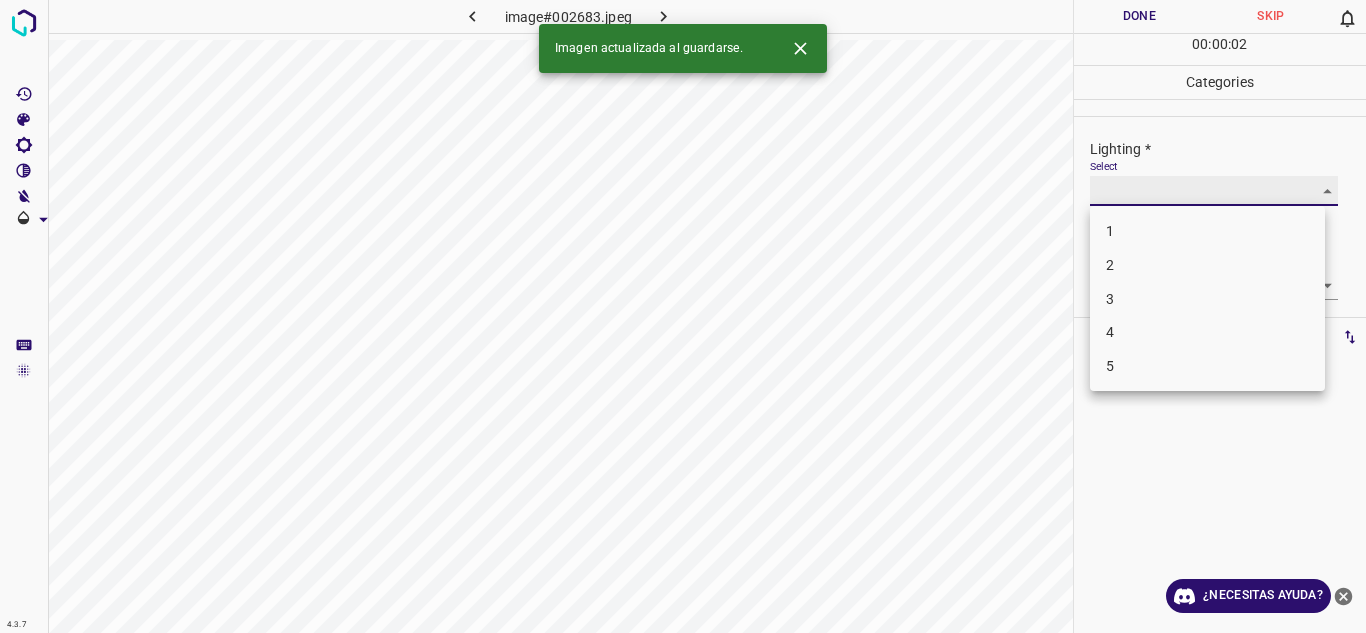 type on "4" 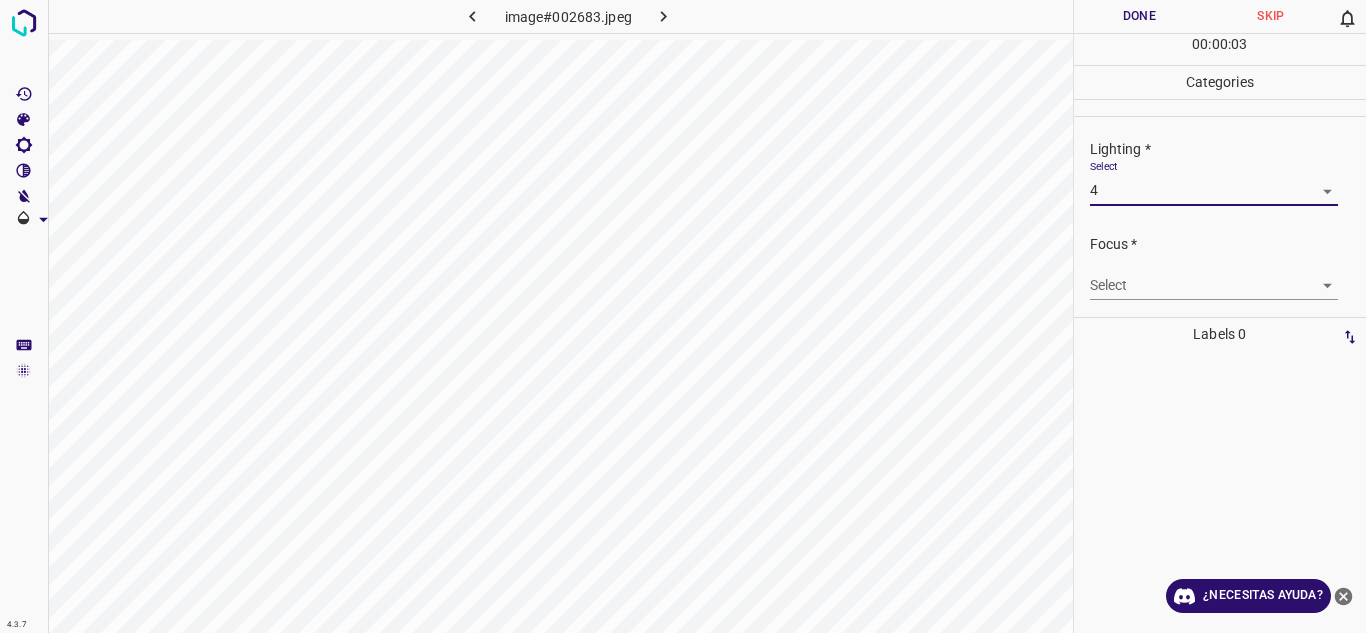click on "4.3.7 image#002683.jpeg Done Skip 0 00   : 00   : 03   Categories Lighting *  Select 4 4 Focus *  Select ​ Overall *  Select ​ Labels   0 Categories 1 Lighting 2 Focus 3 Overall Tools Space Change between modes (Draw & Edit) I Auto labeling R Restore zoom M Zoom in N Zoom out Delete Delete selecte label Filters Z Restore filters X Saturation filter C Brightness filter V Contrast filter B Gray scale filter General O Download ¿Necesitas ayuda? Texto original Valora esta traducción Tu opinión servirá para ayudar a mejorar el Traductor de Google - Texto - Esconder - Borrar" at bounding box center (683, 316) 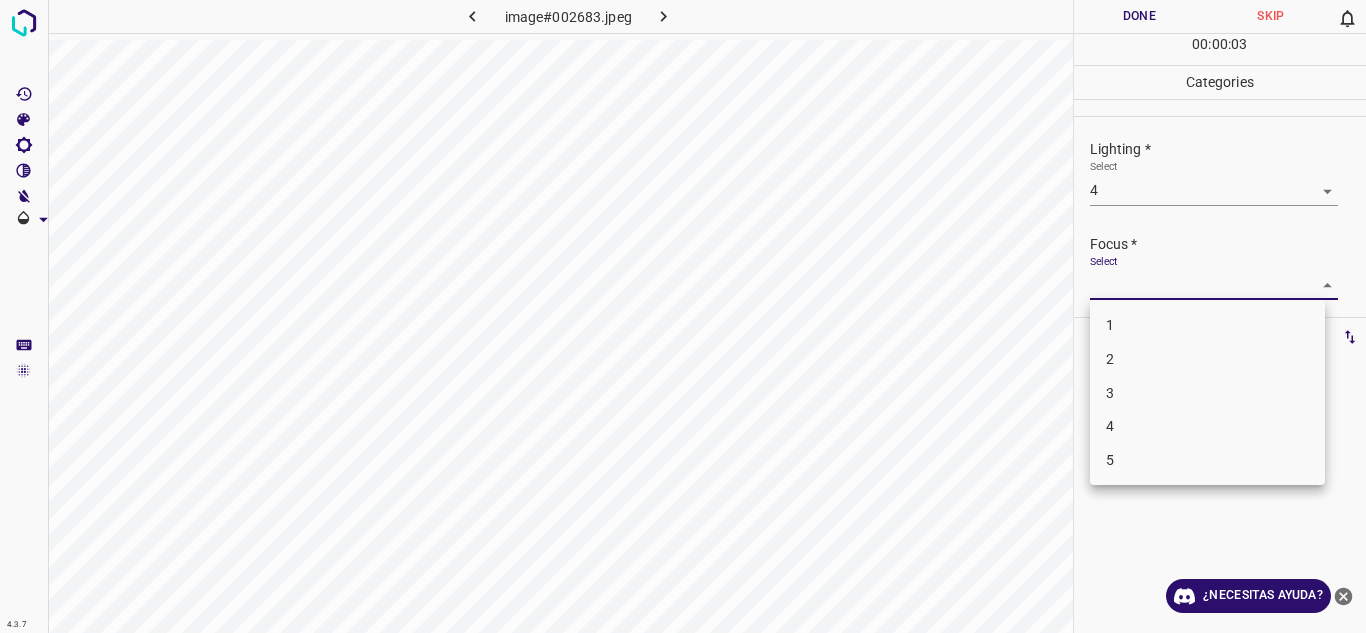 click on "3" at bounding box center (1207, 393) 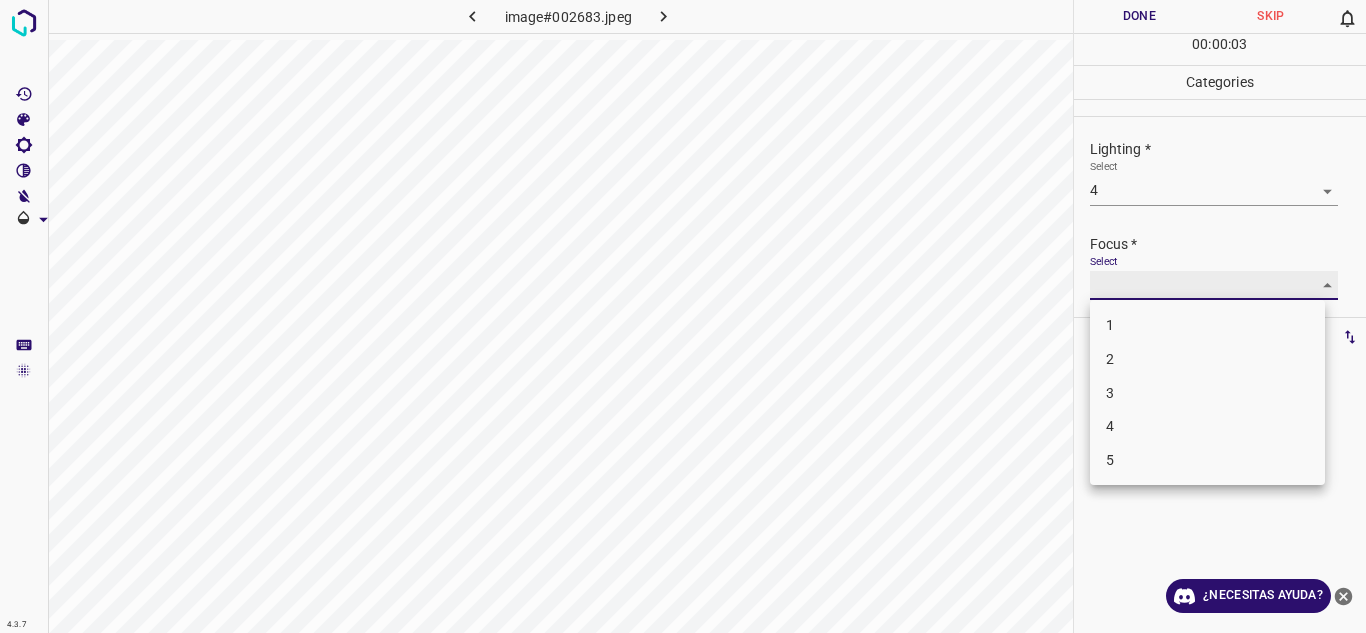 type on "3" 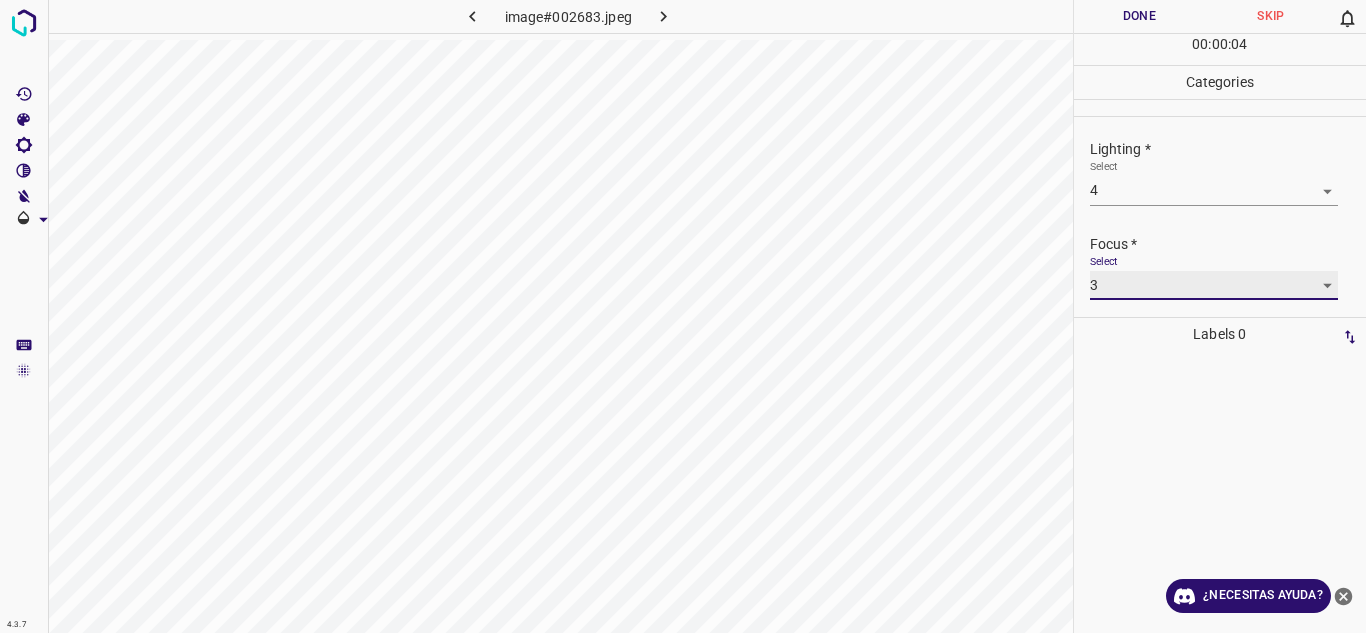 scroll, scrollTop: 98, scrollLeft: 0, axis: vertical 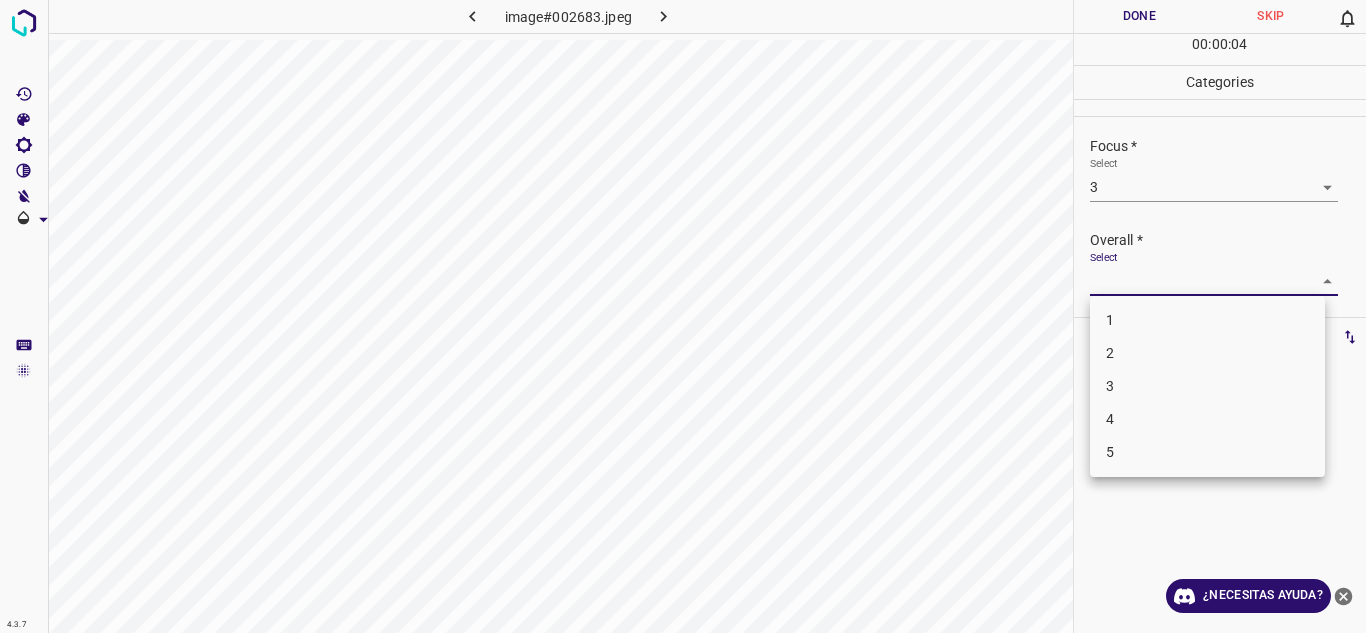 click on "4.3.7 image#002683.jpeg Done Skip 0 00   : 00   : 04   Categories Lighting *  Select 4 4 Focus *  Select 3 3 Overall *  Select ​ Labels   0 Categories 1 Lighting 2 Focus 3 Overall Tools Space Change between modes (Draw & Edit) I Auto labeling R Restore zoom M Zoom in N Zoom out Delete Delete selecte label Filters Z Restore filters X Saturation filter C Brightness filter V Contrast filter B Gray scale filter General O Download ¿Necesitas ayuda? Texto original Valora esta traducción Tu opinión servirá para ayudar a mejorar el Traductor de Google - Texto - Esconder - Borrar 1 2 3 4 5" at bounding box center [683, 316] 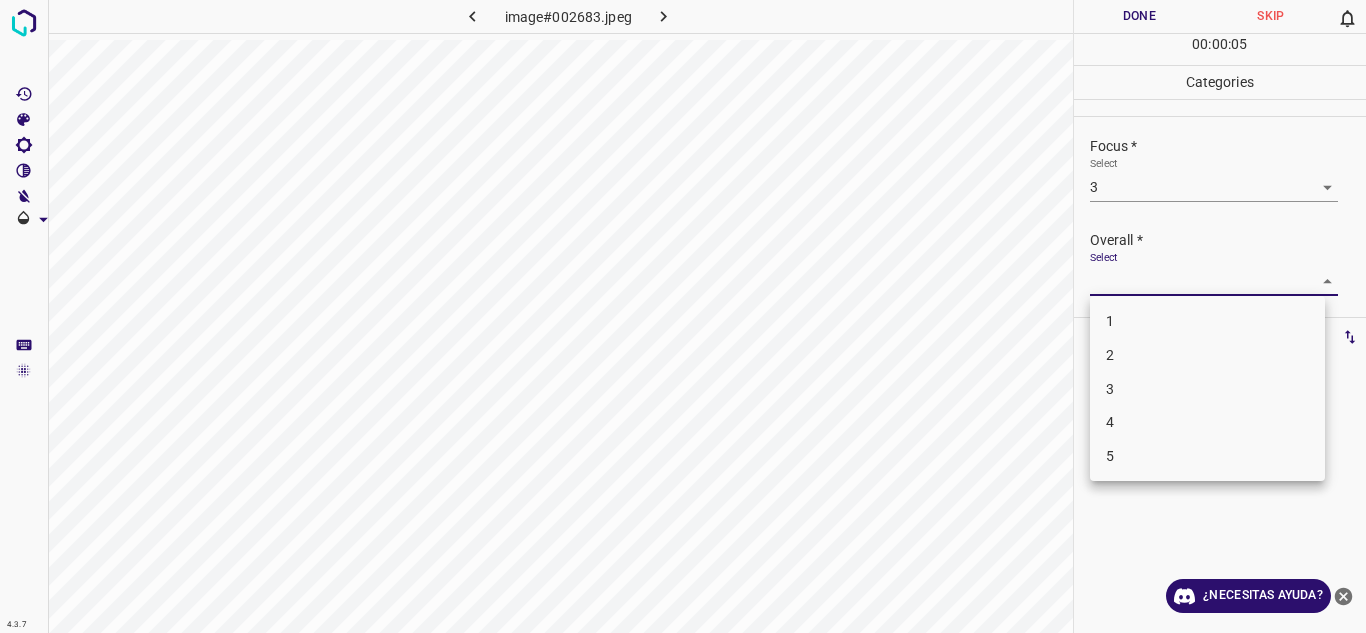 click on "4" at bounding box center [1207, 422] 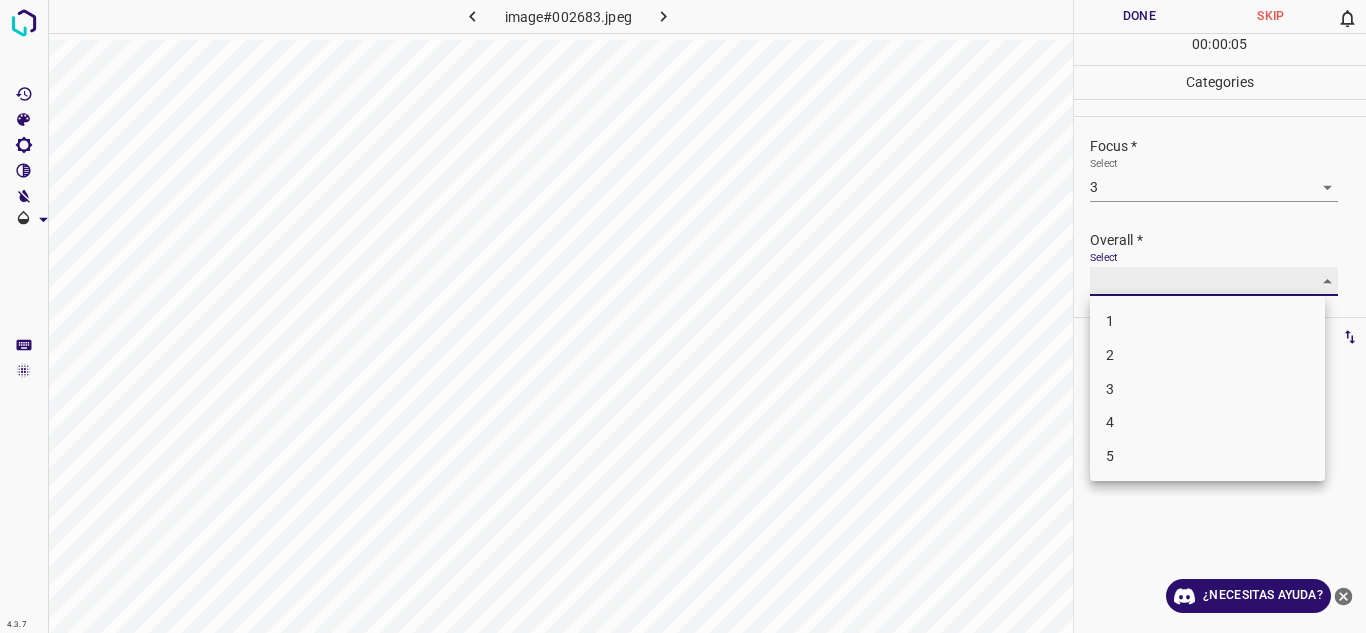type on "4" 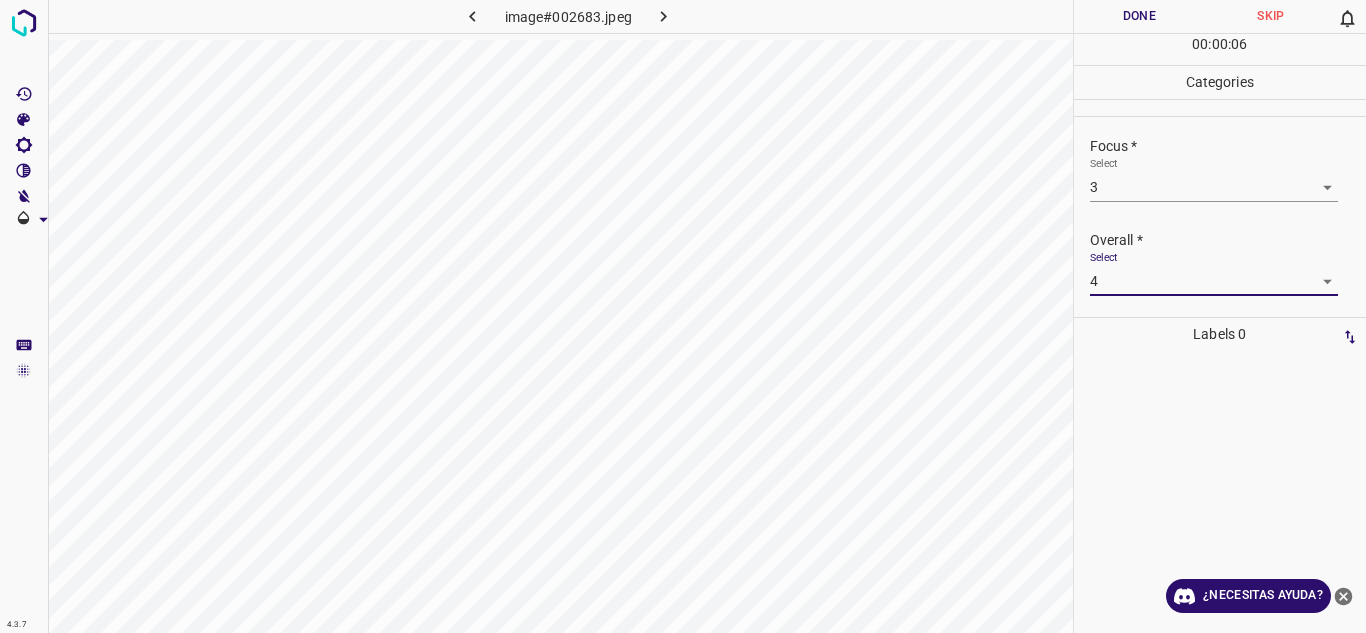 click on "Done" at bounding box center [1140, 16] 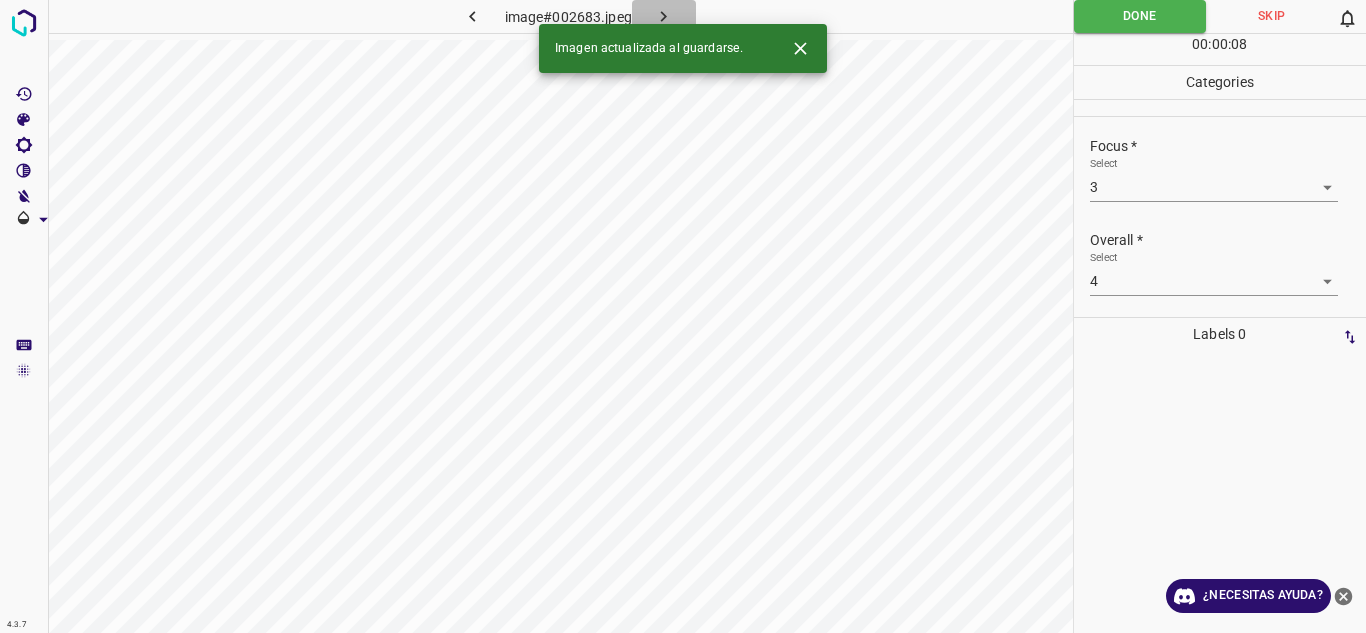 click 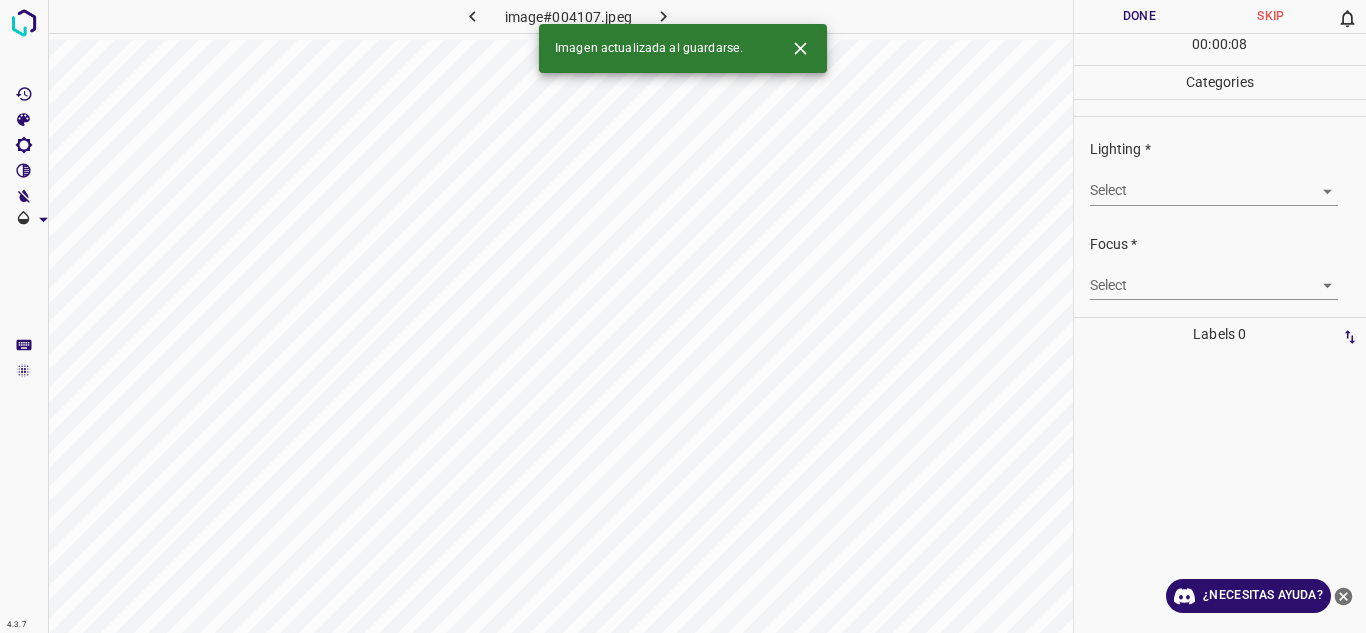 click on "4.3.7 image#004107.jpeg Done Skip 0 00   : 00   : 08   Categories Lighting *  Select ​ Focus *  Select ​ Overall *  Select ​ Labels   0 Categories 1 Lighting 2 Focus 3 Overall Tools Space Change between modes (Draw & Edit) I Auto labeling R Restore zoom M Zoom in N Zoom out Delete Delete selecte label Filters Z Restore filters X Saturation filter C Brightness filter V Contrast filter B Gray scale filter General O Download Imagen actualizada al guardarse. ¿Necesitas ayuda? Texto original Valora esta traducción Tu opinión servirá para ayudar a mejorar el Traductor de Google - Texto - Esconder - Borrar" at bounding box center [683, 316] 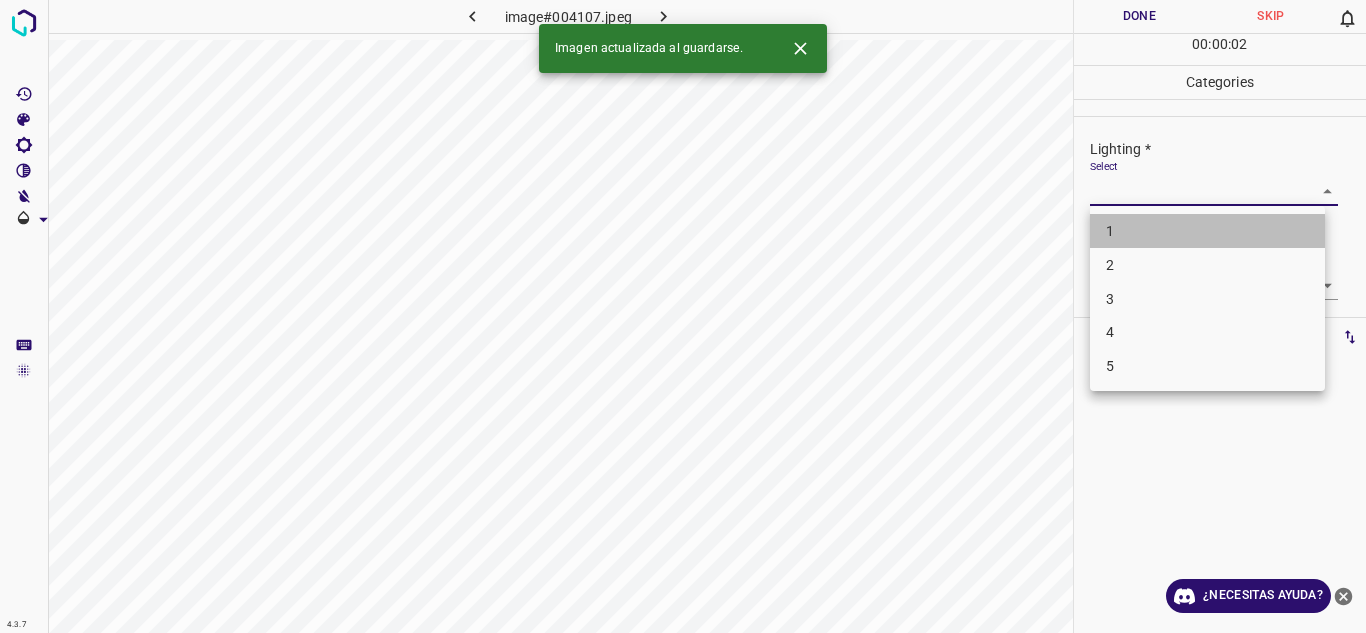 click on "1" at bounding box center [1207, 231] 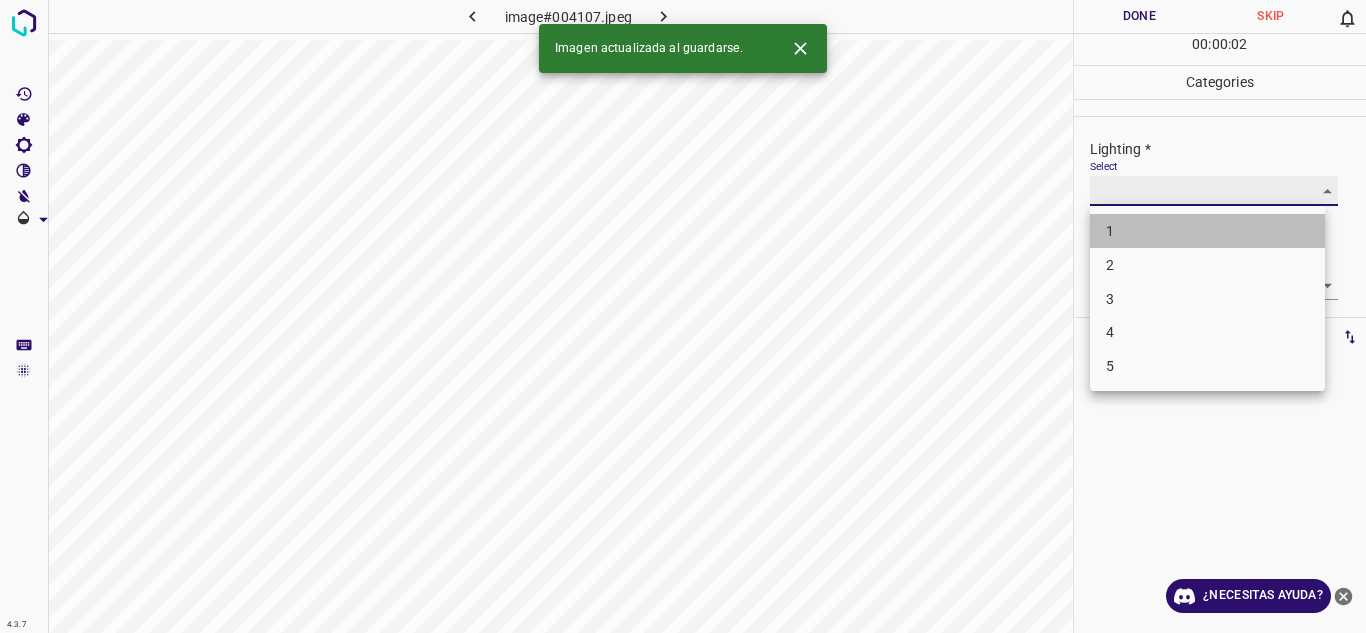 type on "1" 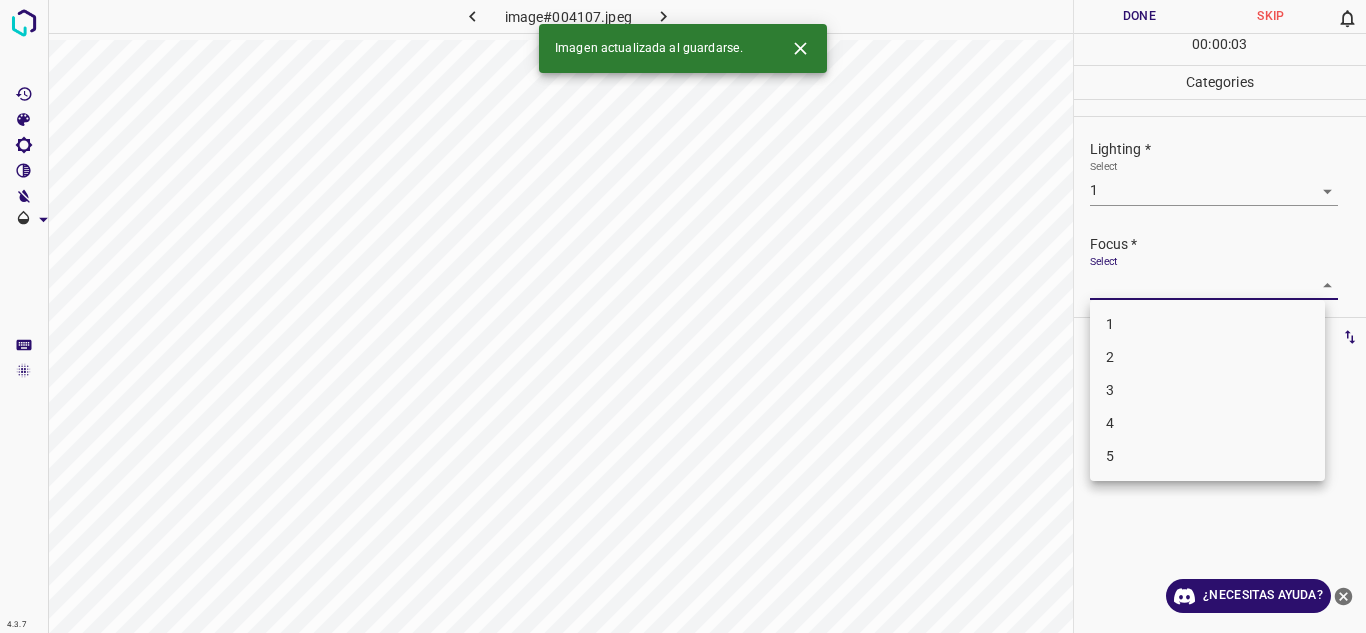 click on "4.3.7 image#004107.jpeg Done Skip 0 00   : 00   : 03   Categories Lighting *  Select 1 1 Focus *  Select ​ Overall *  Select ​ Labels   0 Categories 1 Lighting 2 Focus 3 Overall Tools Space Change between modes (Draw & Edit) I Auto labeling R Restore zoom M Zoom in N Zoom out Delete Delete selecte label Filters Z Restore filters X Saturation filter C Brightness filter V Contrast filter B Gray scale filter General O Download Imagen actualizada al guardarse. ¿Necesitas ayuda? Texto original Valora esta traducción Tu opinión servirá para ayudar a mejorar el Traductor de Google - Texto - Esconder - Borrar 1 2 3 4 5" at bounding box center [683, 316] 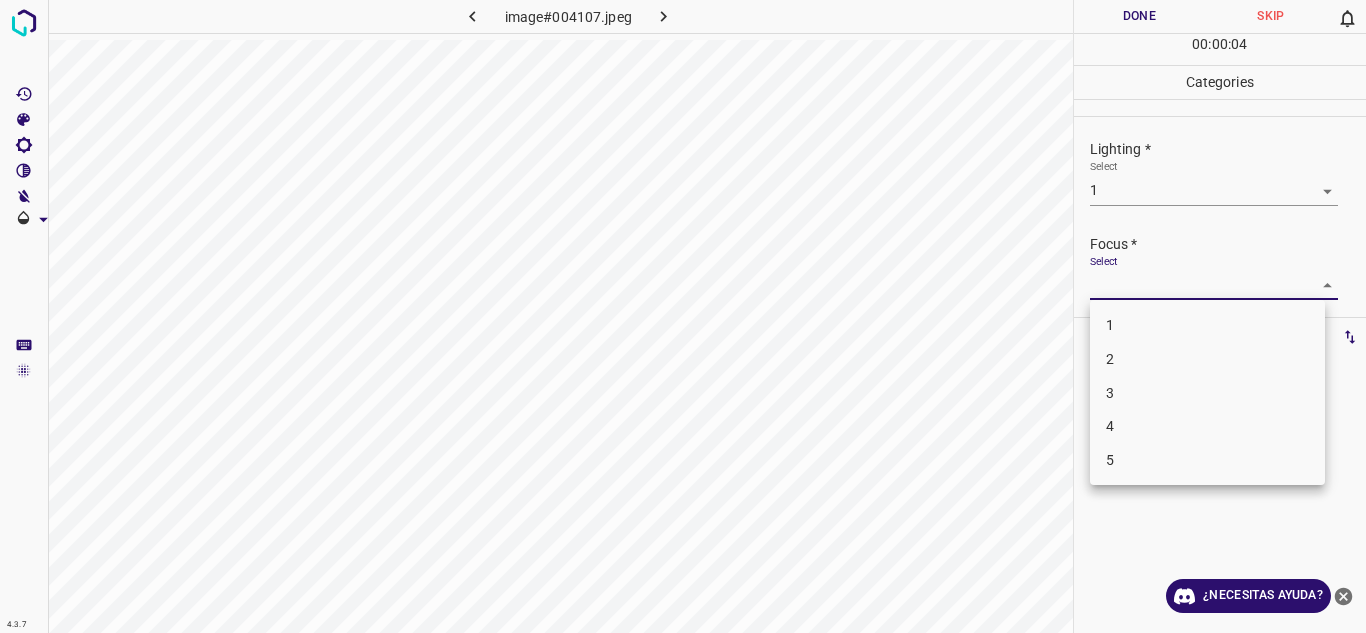 click on "1" at bounding box center (1207, 325) 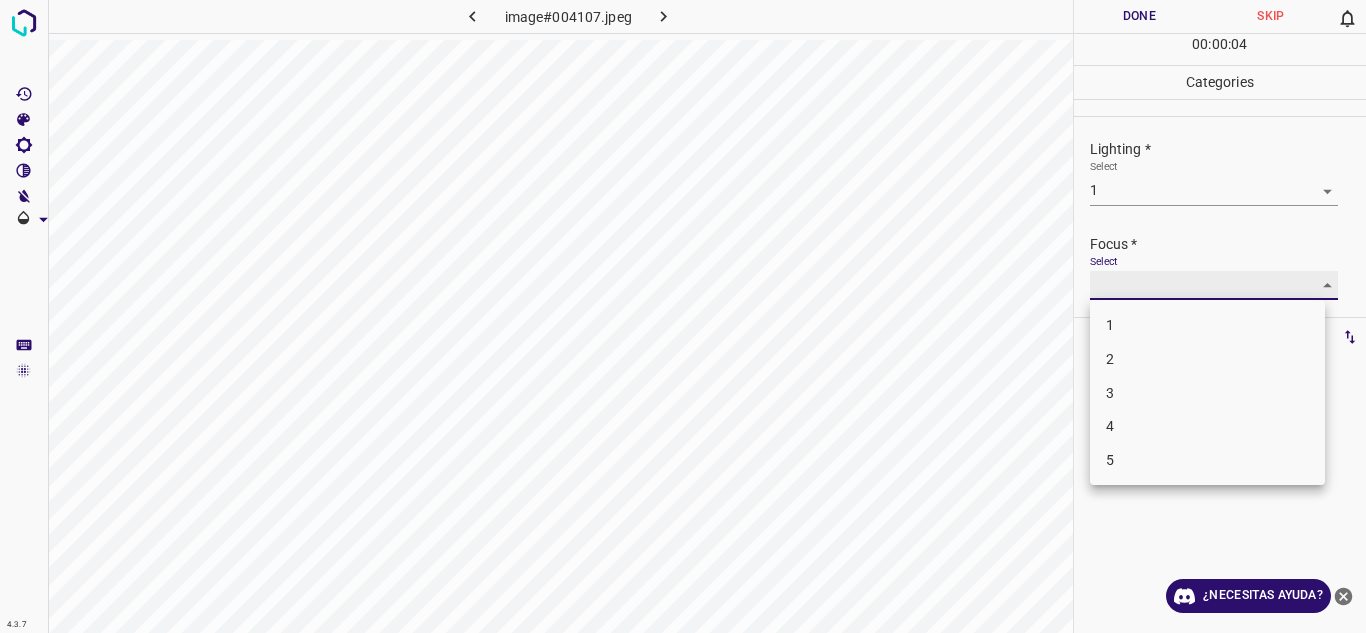 type on "1" 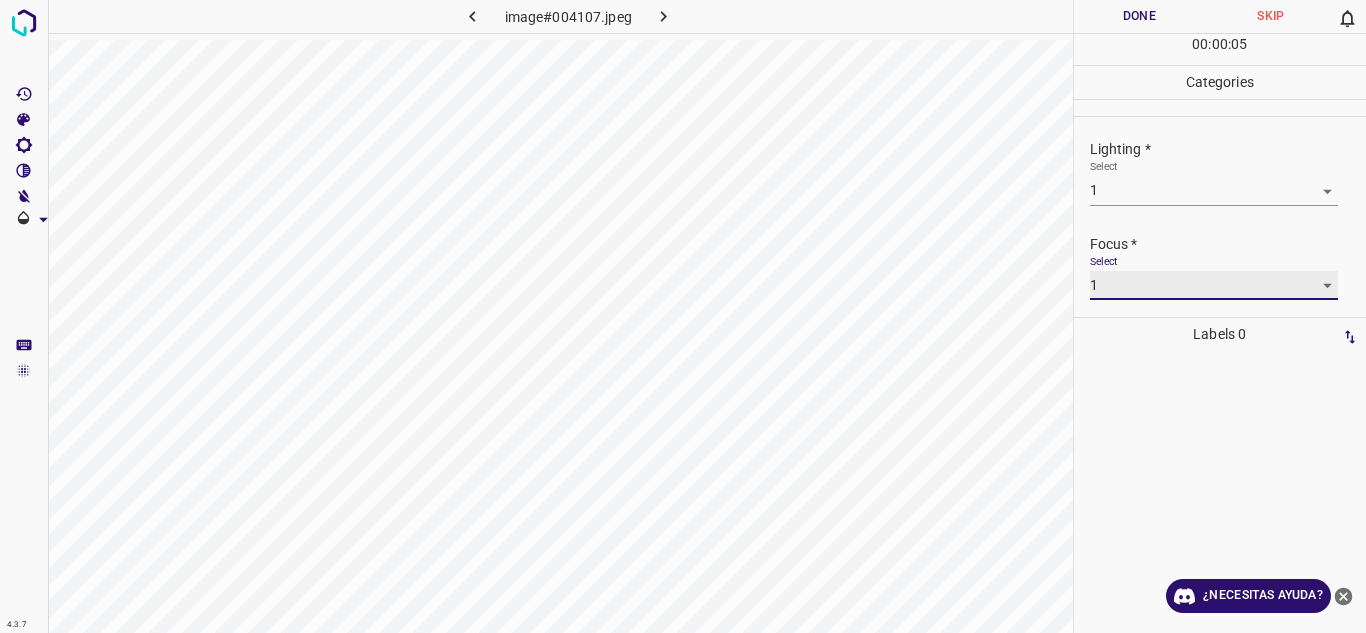 scroll, scrollTop: 98, scrollLeft: 0, axis: vertical 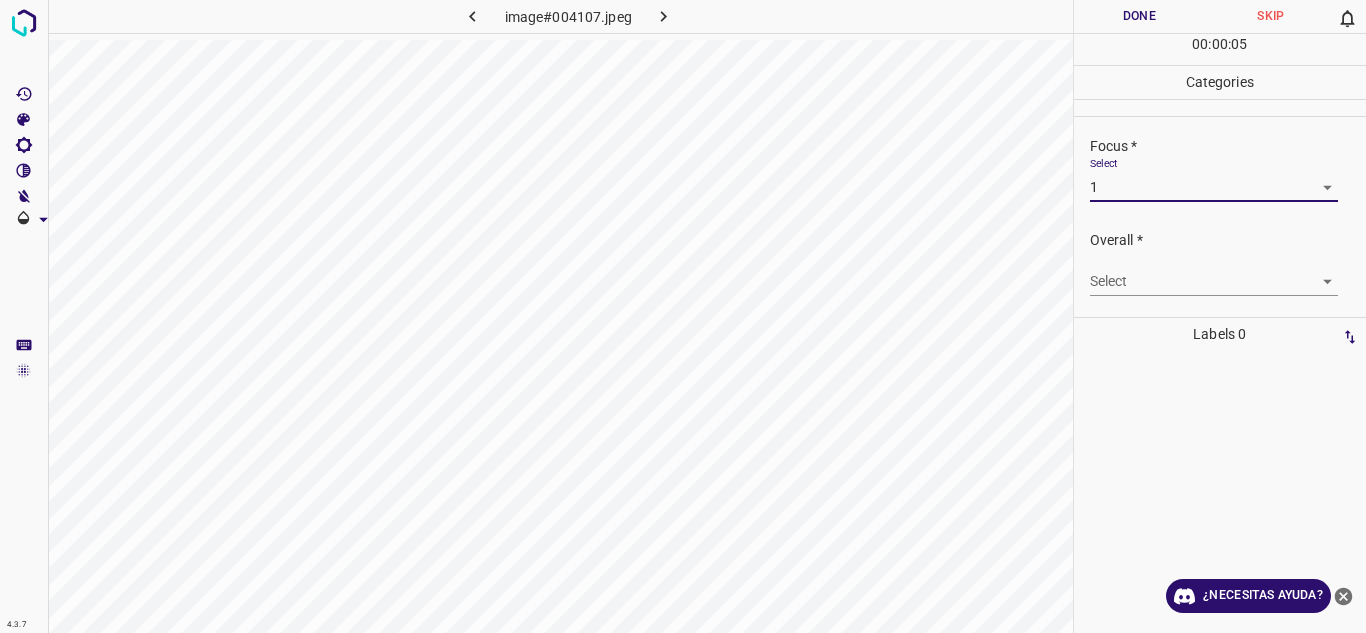 click on "4.3.7 image#004107.jpeg Done Skip 0 00   : 00   : 05   Categories Lighting *  Select 1 1 Focus *  Select 1 1 Overall *  Select ​ Labels   0 Categories 1 Lighting 2 Focus 3 Overall Tools Space Change between modes (Draw & Edit) I Auto labeling R Restore zoom M Zoom in N Zoom out Delete Delete selecte label Filters Z Restore filters X Saturation filter C Brightness filter V Contrast filter B Gray scale filter General O Download ¿Necesitas ayuda? Texto original Valora esta traducción Tu opinión servirá para ayudar a mejorar el Traductor de Google - Texto - Esconder - Borrar" at bounding box center (683, 316) 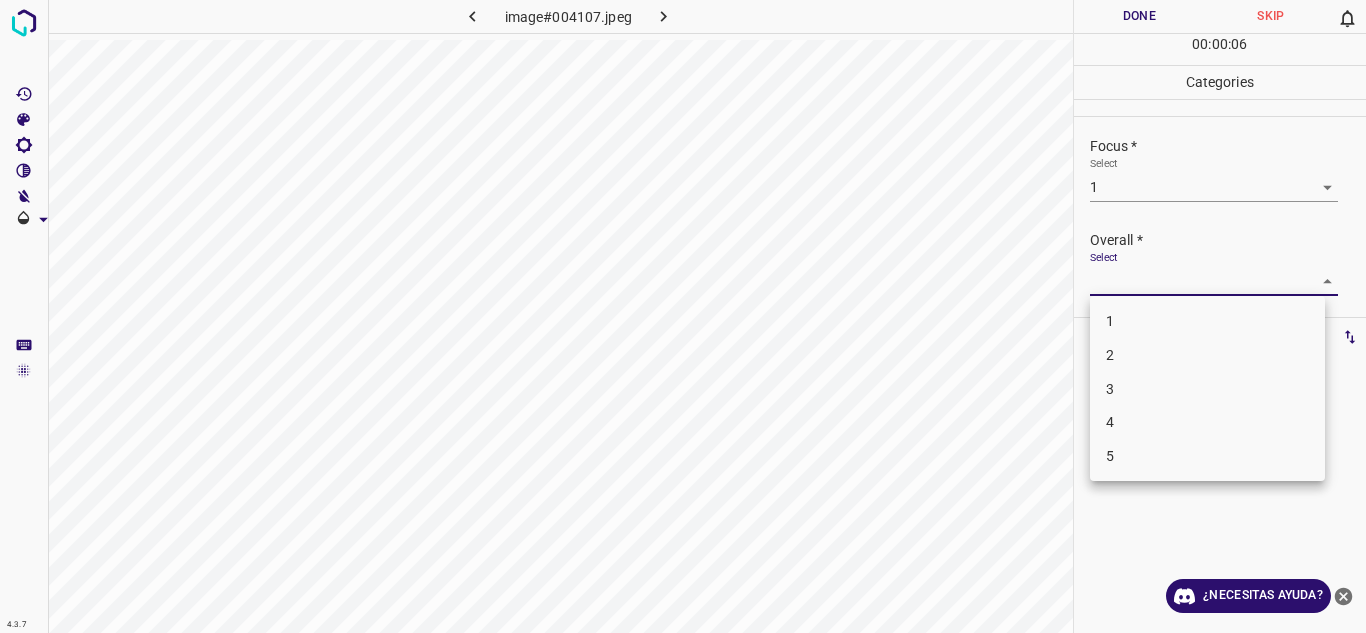 click on "1" at bounding box center [1207, 321] 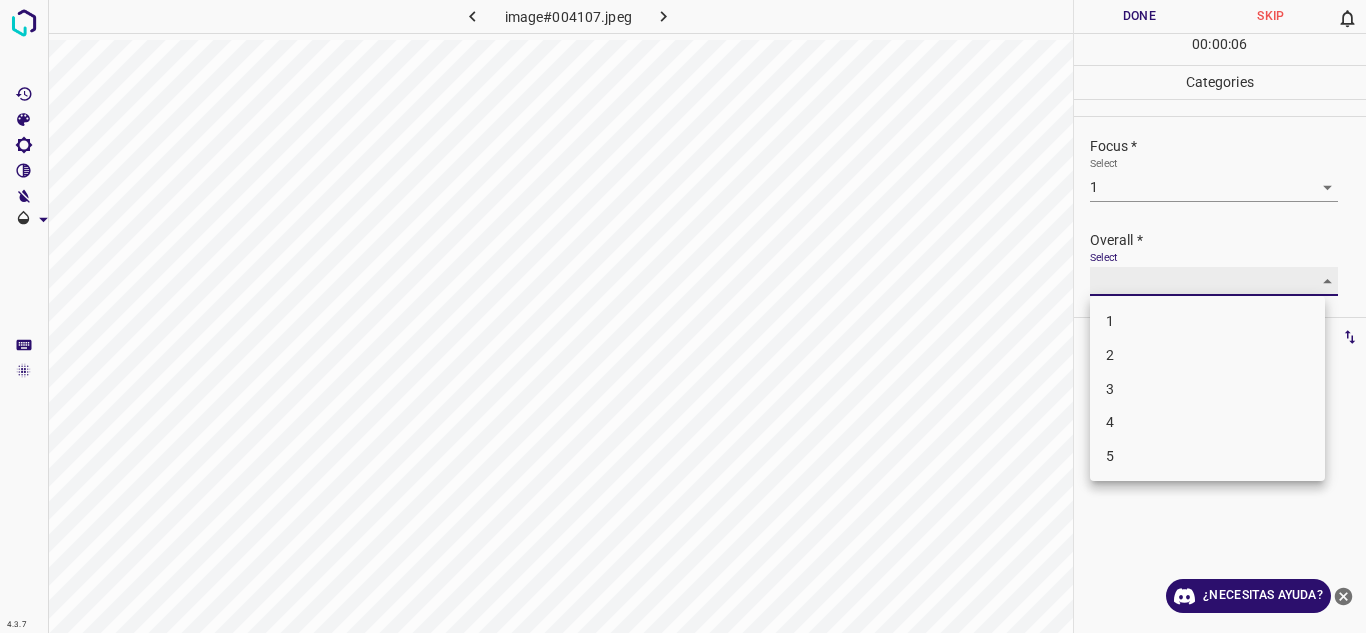 type on "1" 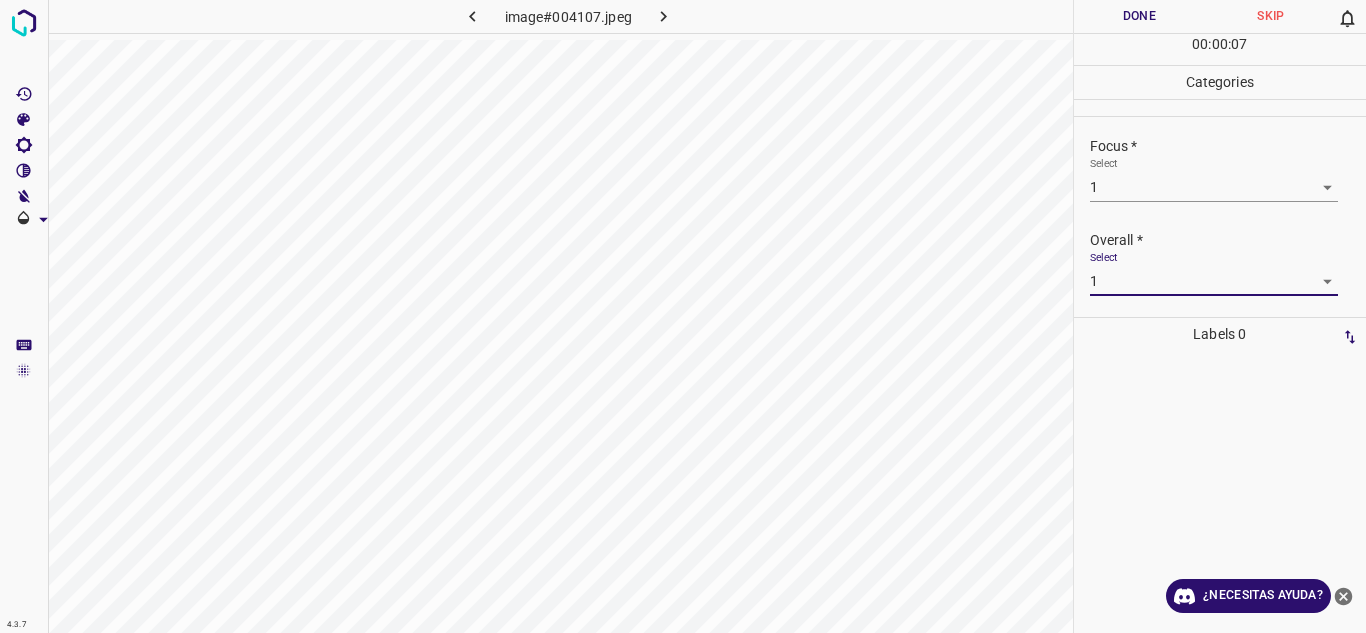 click on "Done" at bounding box center (1140, 16) 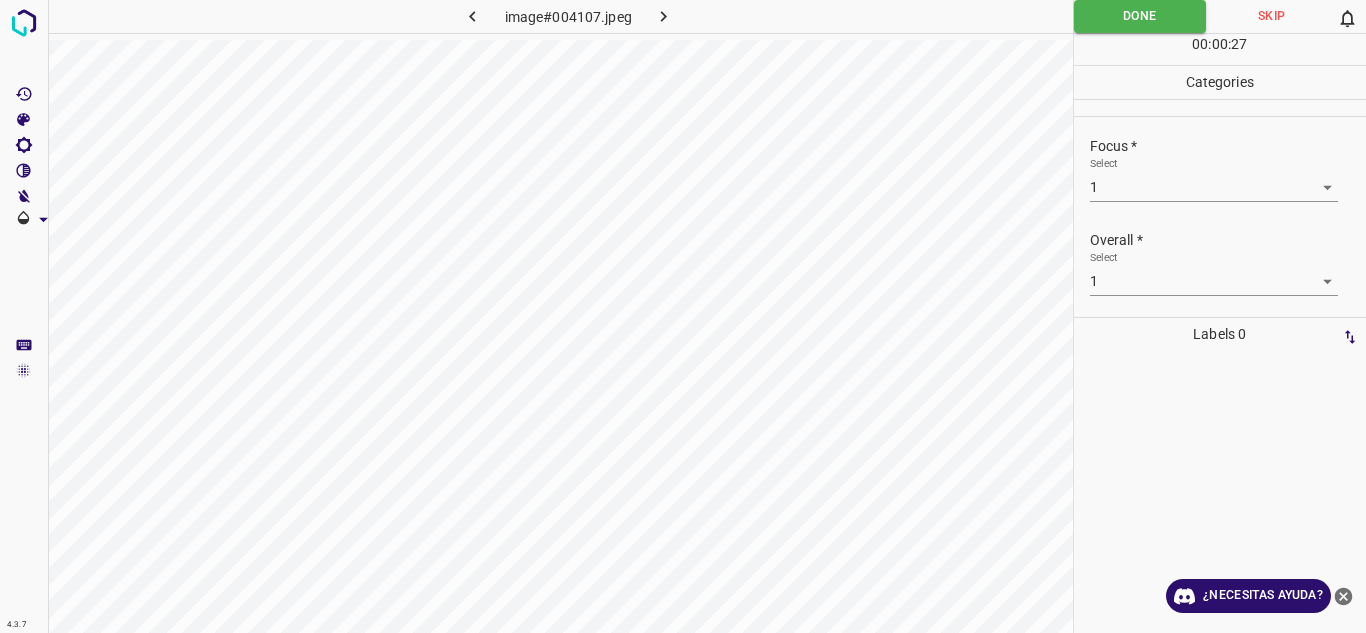 click at bounding box center [664, 16] 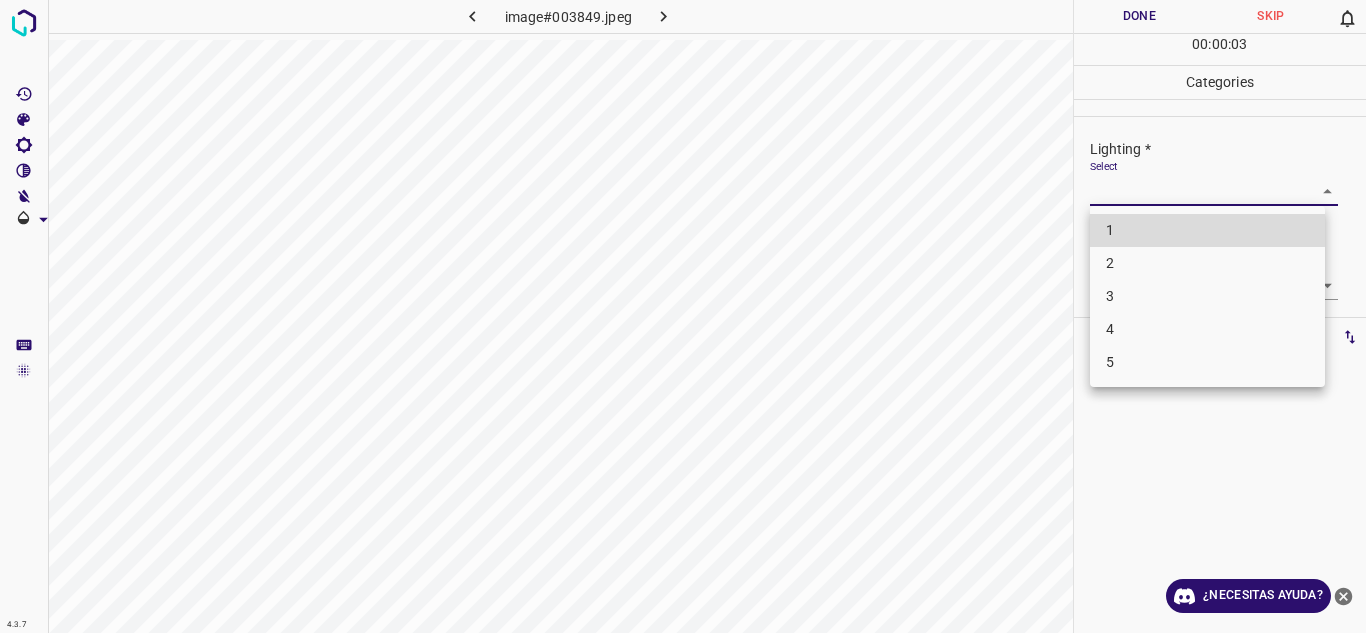 click on "4.3.7 image#003849.jpeg Done Skip 0 00   : 00   : 03   Categories Lighting *  Select ​ Focus *  Select ​ Overall *  Select ​ Labels   0 Categories 1 Lighting 2 Focus 3 Overall Tools Space Change between modes (Draw & Edit) I Auto labeling R Restore zoom M Zoom in N Zoom out Delete Delete selecte label Filters Z Restore filters X Saturation filter C Brightness filter V Contrast filter B Gray scale filter General O Download ¿Necesitas ayuda? Texto original Valora esta traducción Tu opinión servirá para ayudar a mejorar el Traductor de Google - Texto - Esconder - Borrar 1 2 3 4 5" at bounding box center [683, 316] 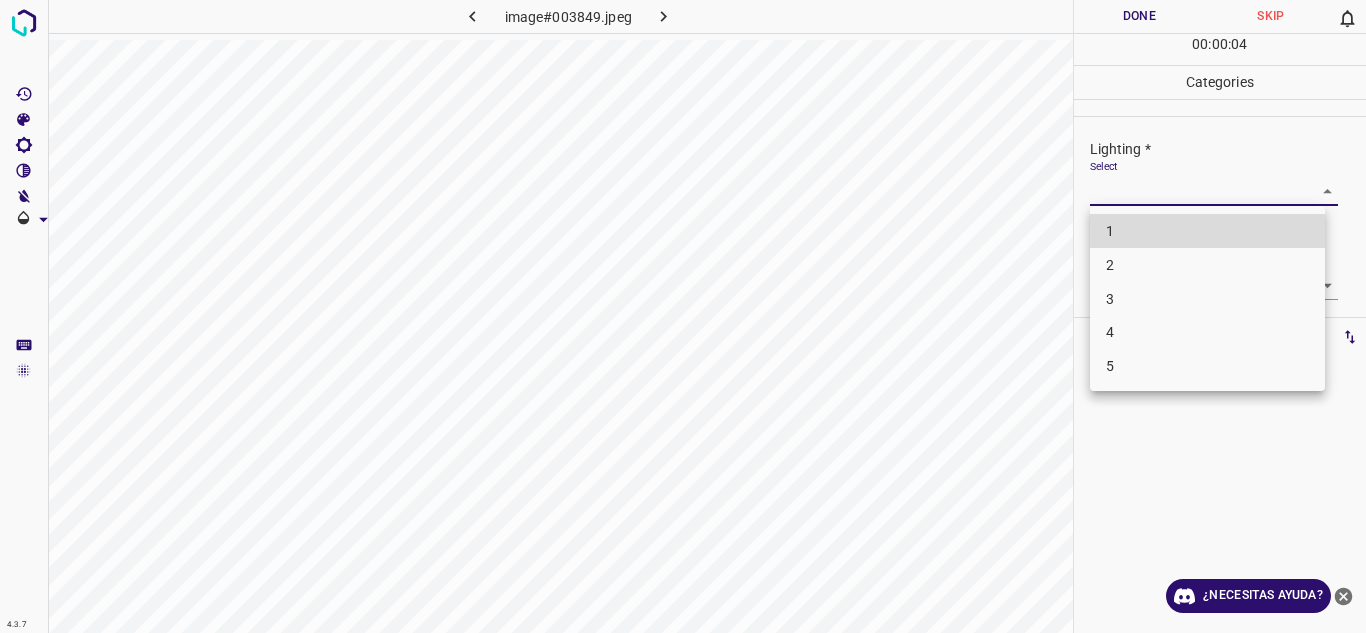 click on "3" at bounding box center [1207, 299] 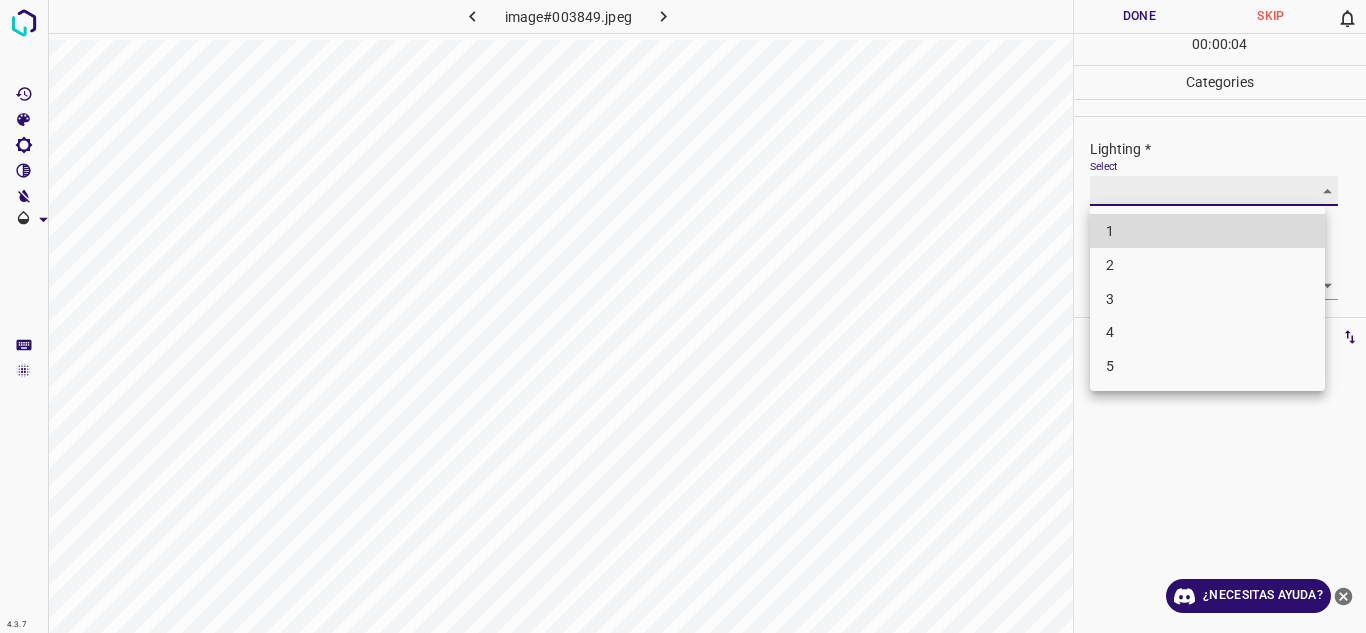 type on "3" 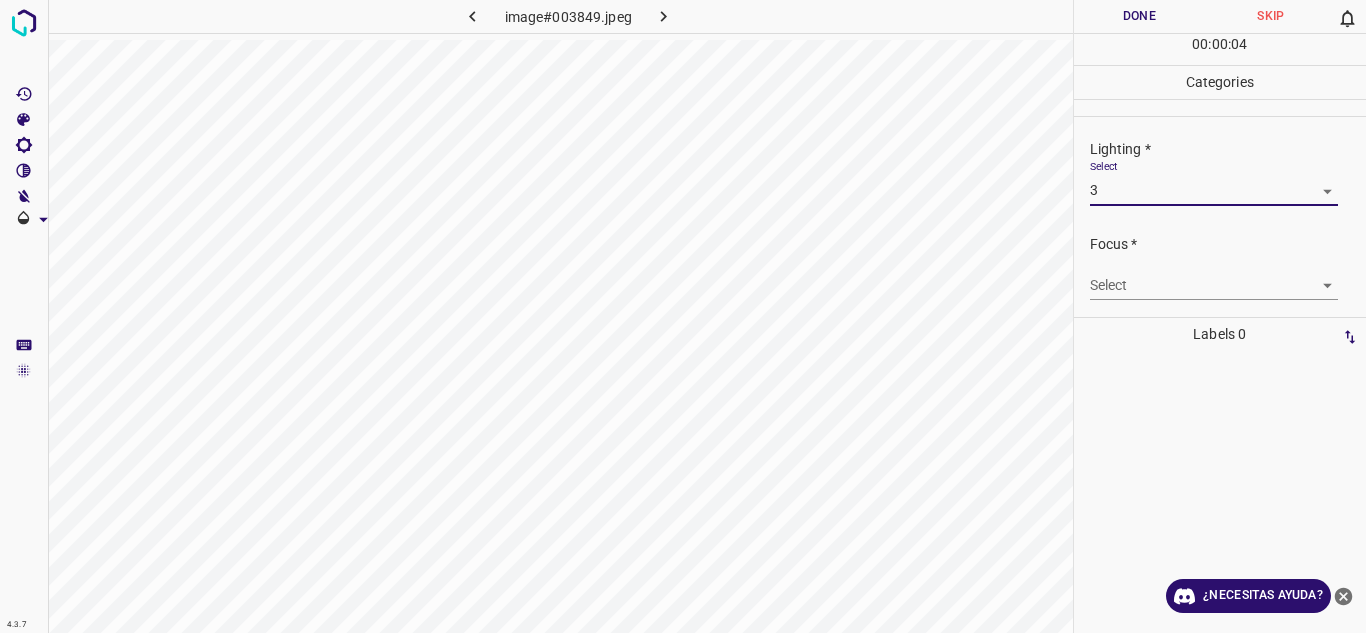 click on "4.3.7 image#003849.jpeg Done Skip 0 00   : 00   : 04   Categories Lighting *  Select 3 3 Focus *  Select ​ Overall *  Select ​ Labels   0 Categories 1 Lighting 2 Focus 3 Overall Tools Space Change between modes (Draw & Edit) I Auto labeling R Restore zoom M Zoom in N Zoom out Delete Delete selecte label Filters Z Restore filters X Saturation filter C Brightness filter V Contrast filter B Gray scale filter General O Download ¿Necesitas ayuda? Texto original Valora esta traducción Tu opinión servirá para ayudar a mejorar el Traductor de Google - Texto - Esconder - Borrar" at bounding box center (683, 316) 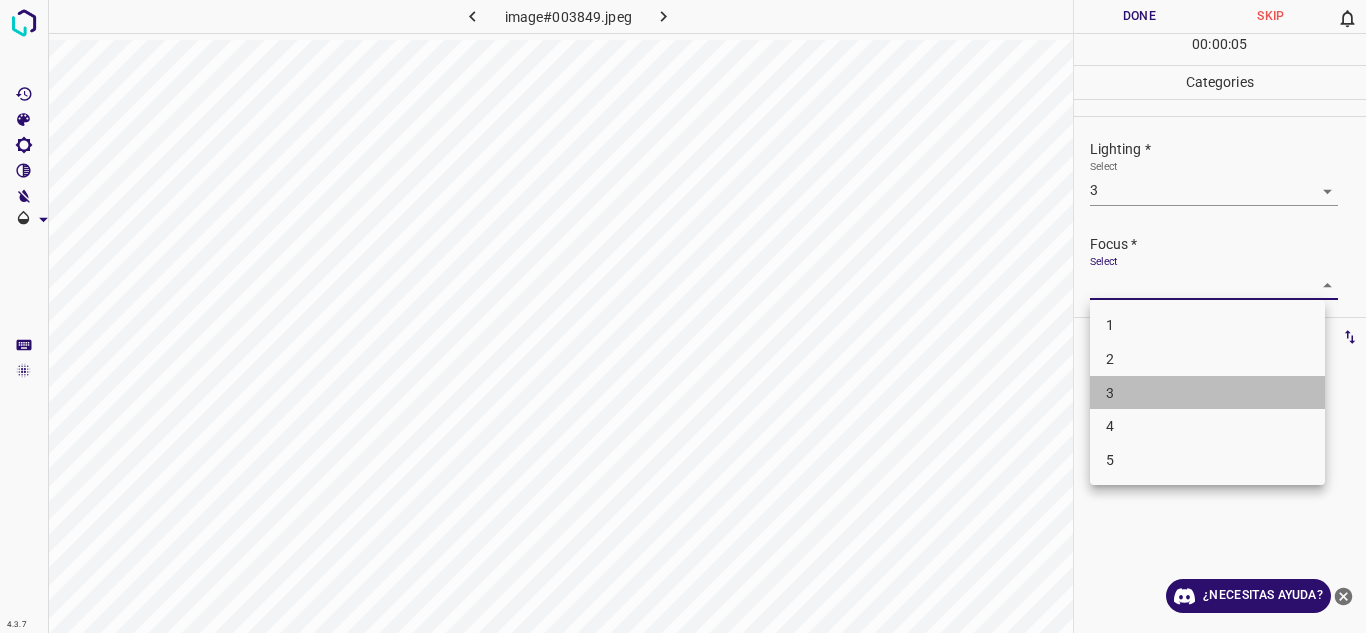 drag, startPoint x: 1206, startPoint y: 393, endPoint x: 1365, endPoint y: 302, distance: 183.19934 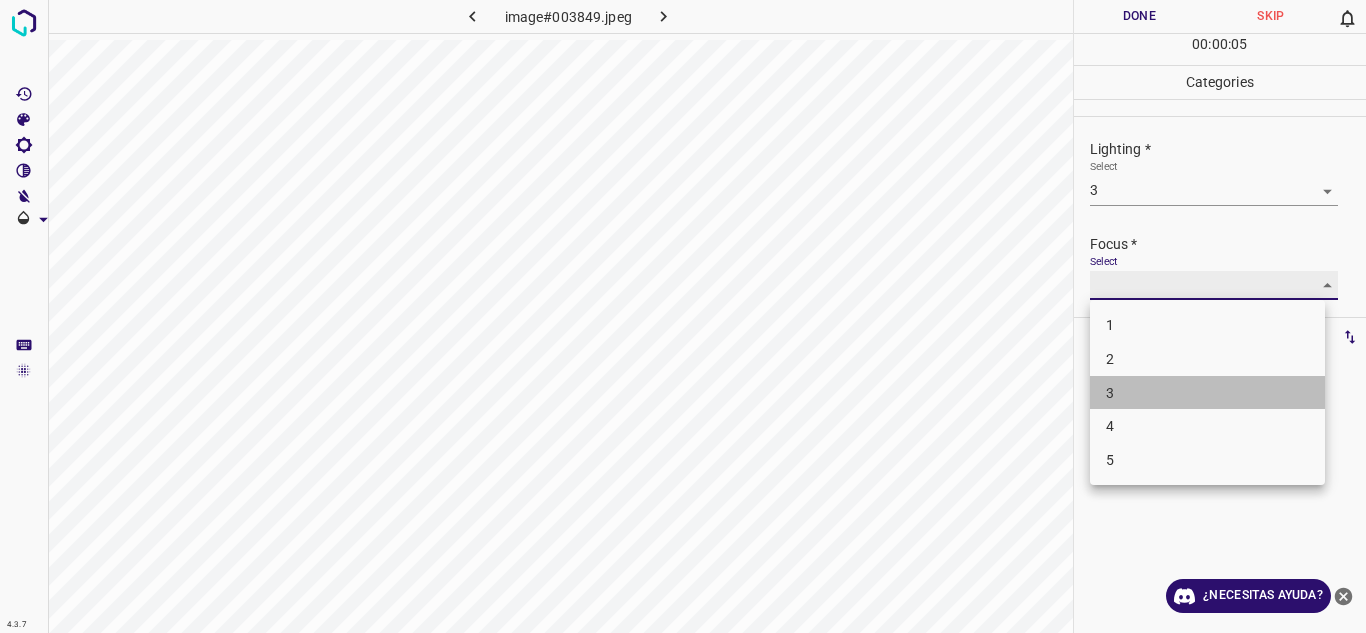 type on "3" 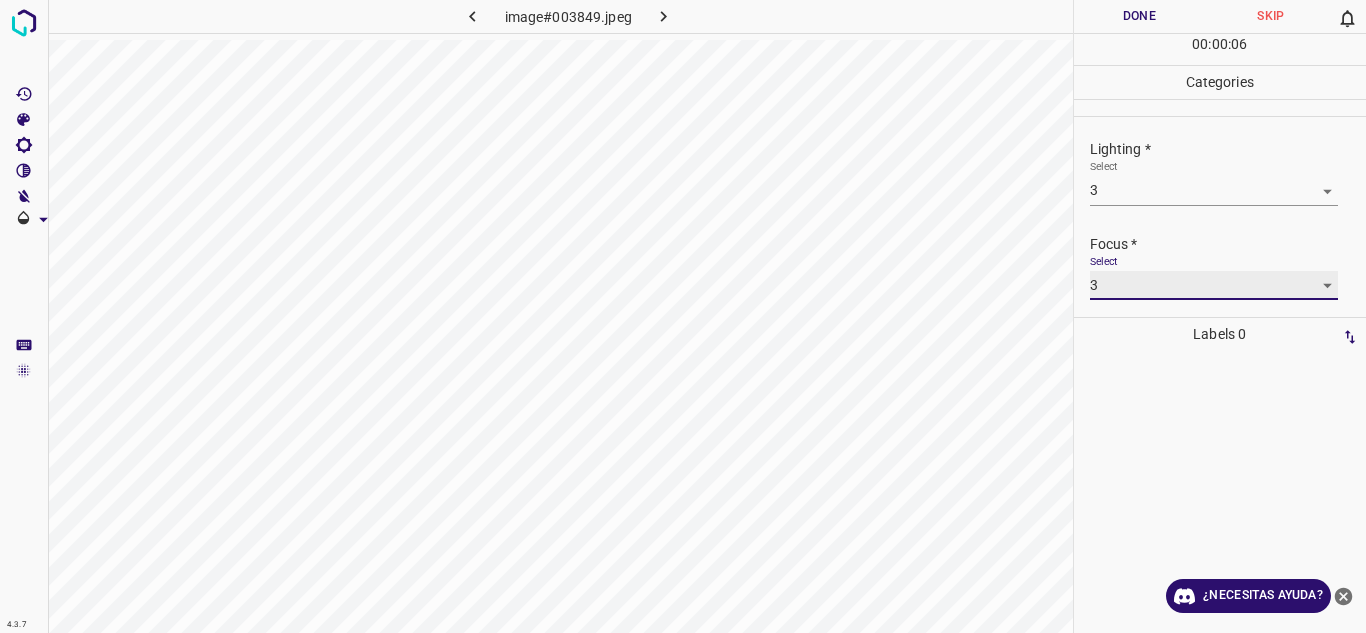 scroll, scrollTop: 98, scrollLeft: 0, axis: vertical 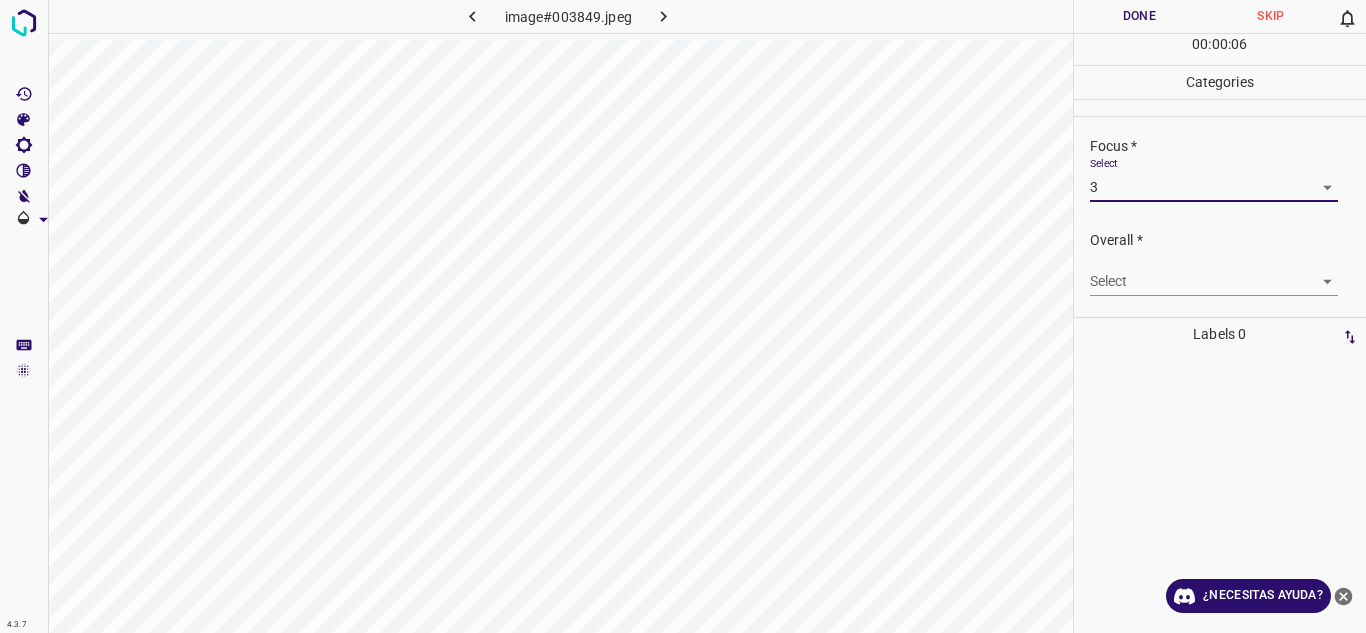 click on "4.3.7 image#003849.jpeg Done Skip 0 00   : 00   : 06   Categories Lighting *  Select 3 3 Focus *  Select 3 3 Overall *  Select ​ Labels   0 Categories 1 Lighting 2 Focus 3 Overall Tools Space Change between modes (Draw & Edit) I Auto labeling R Restore zoom M Zoom in N Zoom out Delete Delete selecte label Filters Z Restore filters X Saturation filter C Brightness filter V Contrast filter B Gray scale filter General O Download ¿Necesitas ayuda? Texto original Valora esta traducción Tu opinión servirá para ayudar a mejorar el Traductor de Google - Texto - Esconder - Borrar" at bounding box center [683, 316] 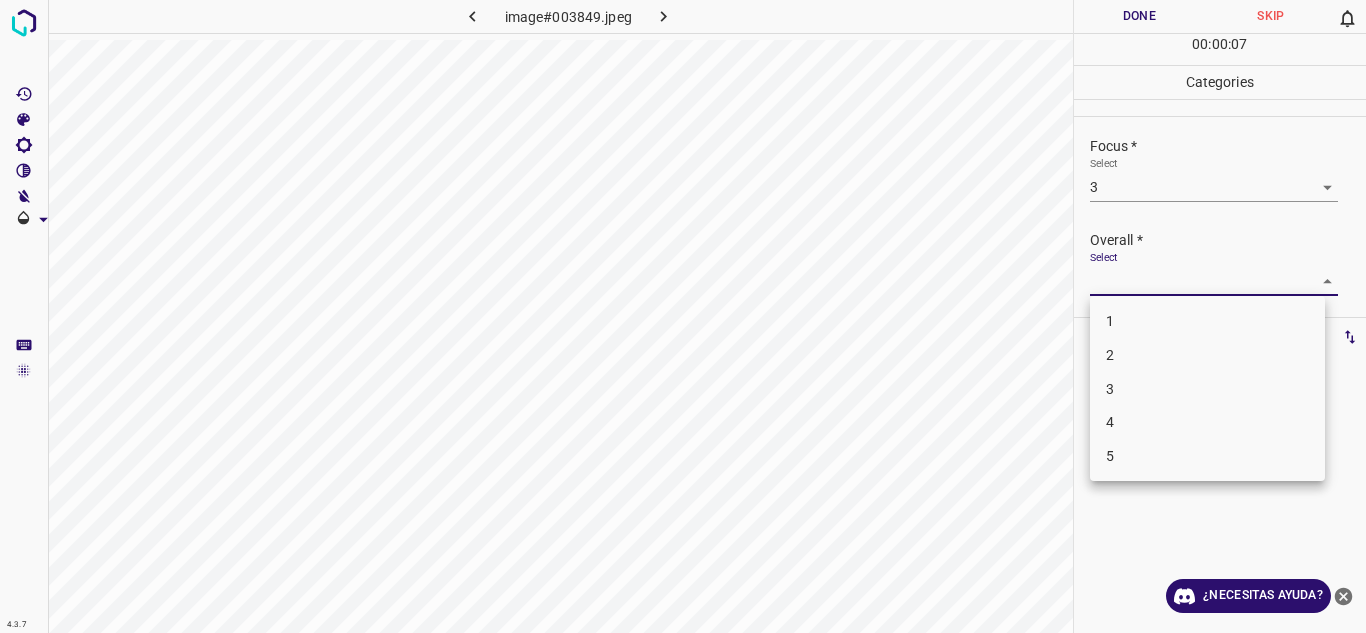 click on "3" at bounding box center (1207, 389) 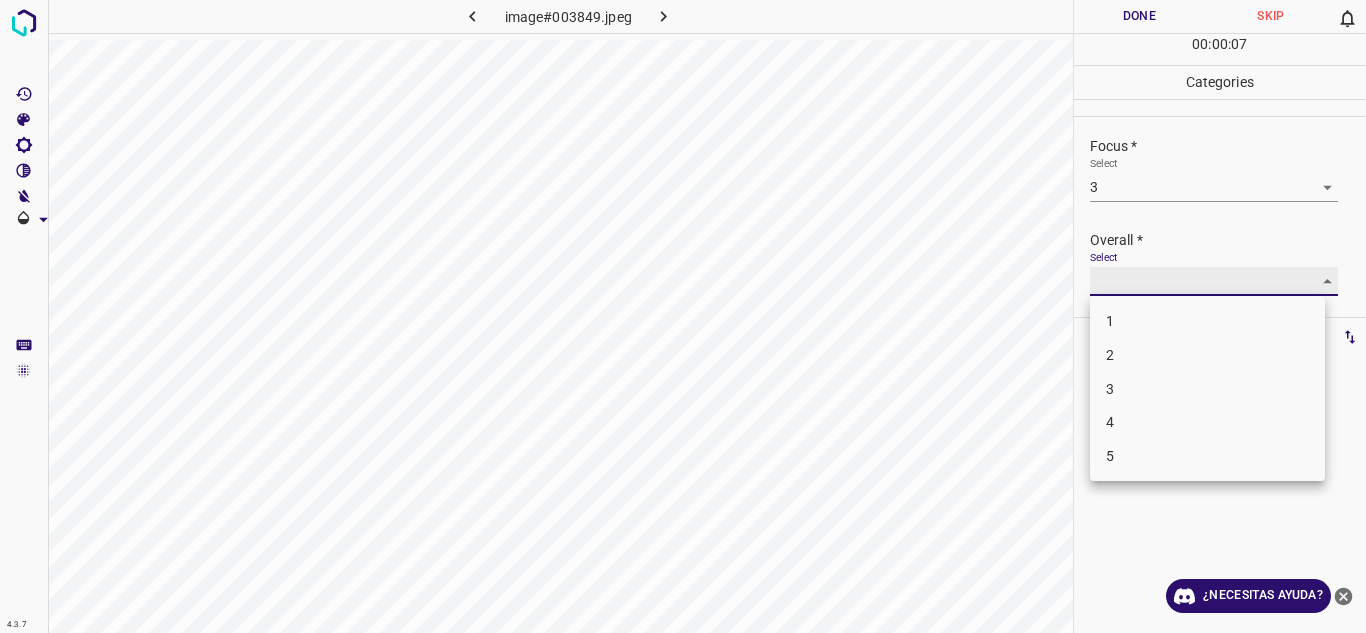 type on "3" 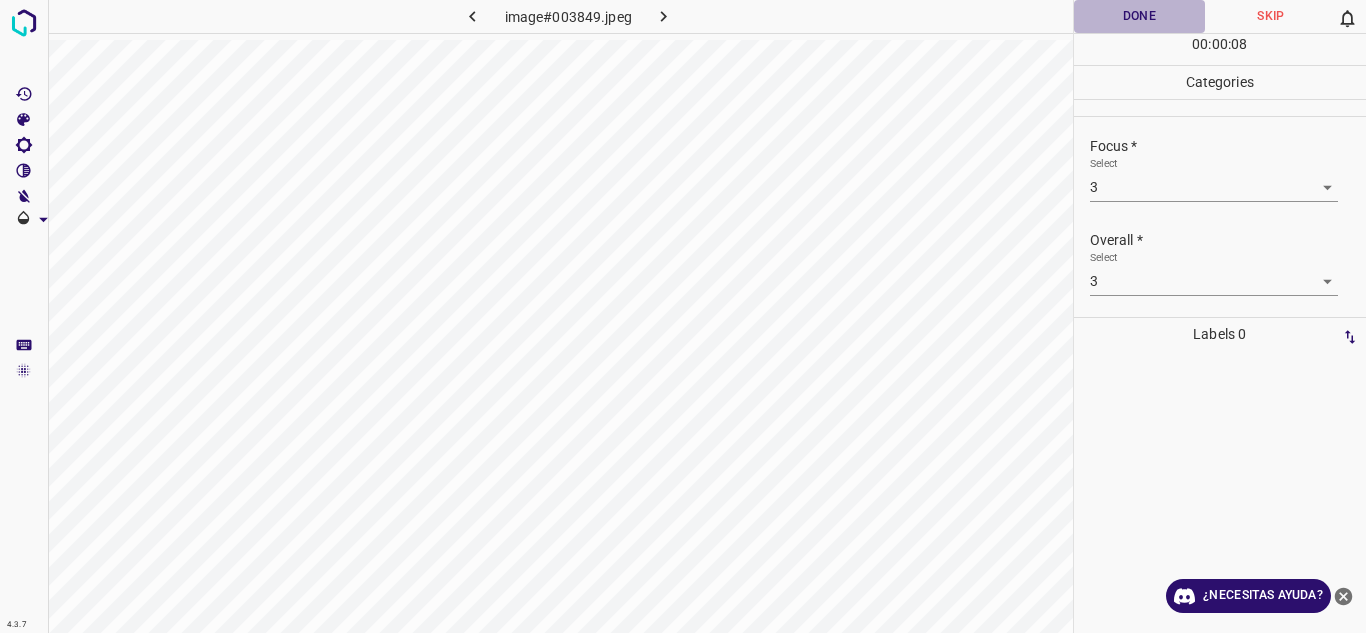 click on "Done" at bounding box center [1140, 16] 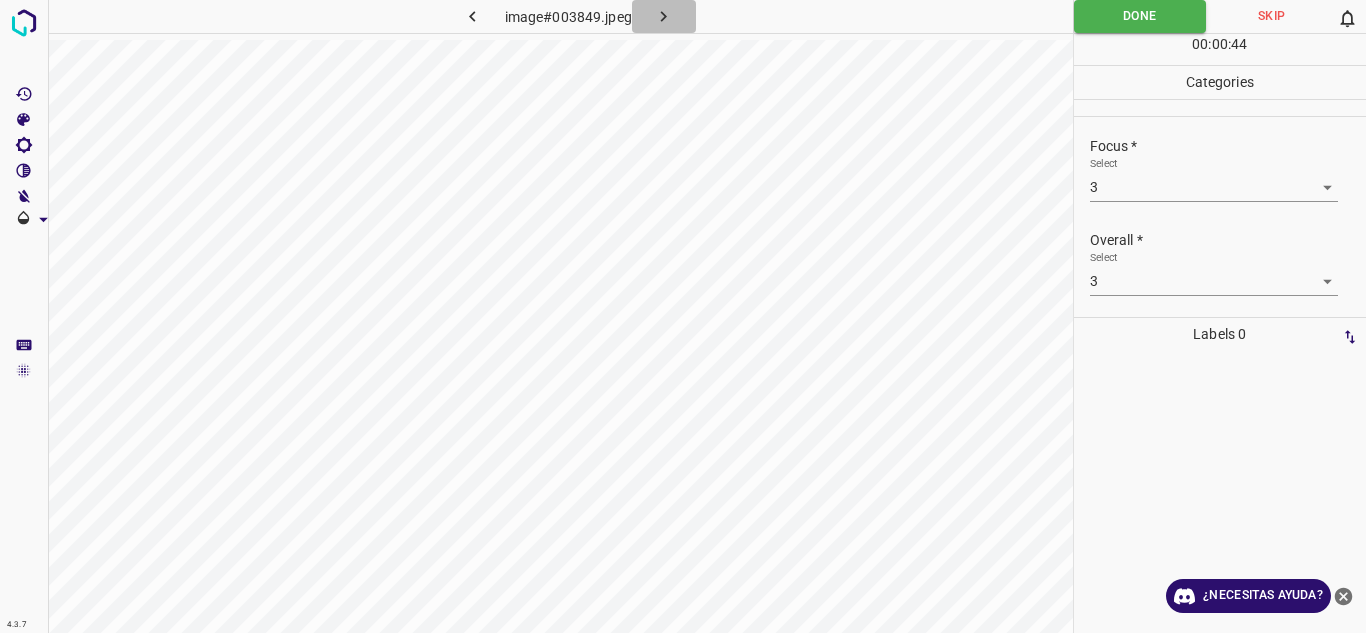 click 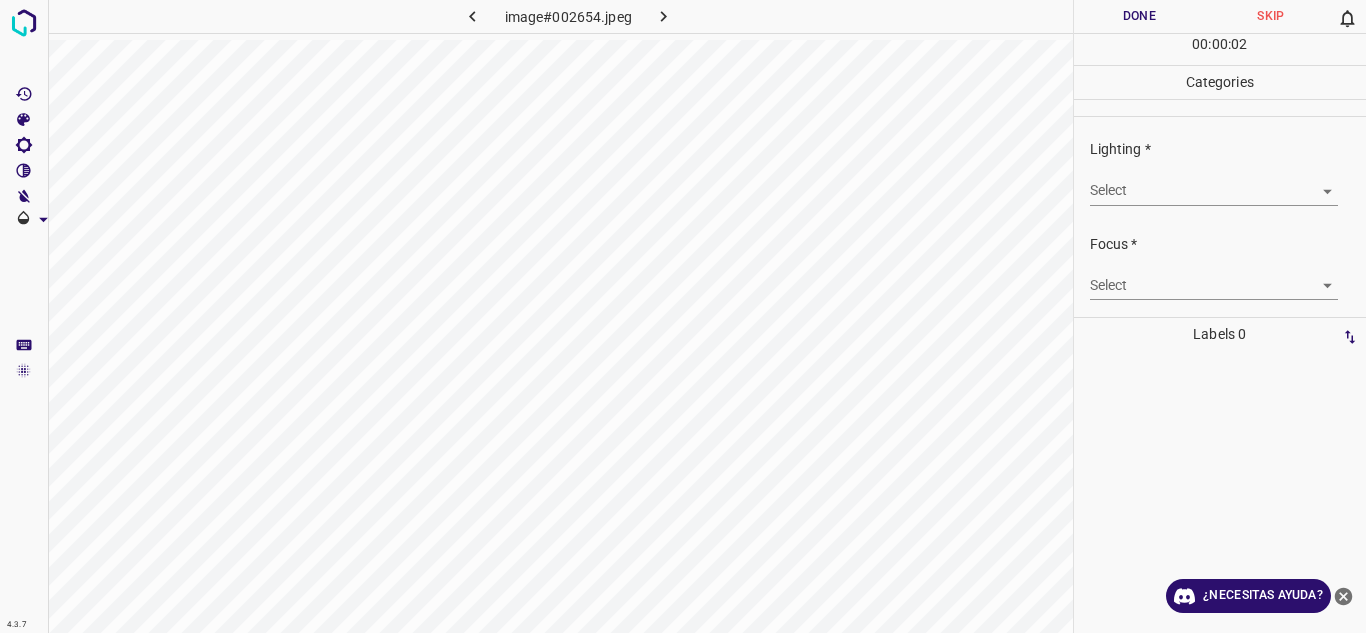 click on "4.3.7 image#002654.jpeg Done Skip 0 00   : 00   : 02   Categories Lighting *  Select ​ Focus *  Select ​ Overall *  Select ​ Labels   0 Categories 1 Lighting 2 Focus 3 Overall Tools Space Change between modes (Draw & Edit) I Auto labeling R Restore zoom M Zoom in N Zoom out Delete Delete selecte label Filters Z Restore filters X Saturation filter C Brightness filter V Contrast filter B Gray scale filter General O Download ¿Necesitas ayuda? Texto original Valora esta traducción Tu opinión servirá para ayudar a mejorar el Traductor de Google - Texto - Esconder - Borrar" at bounding box center [683, 316] 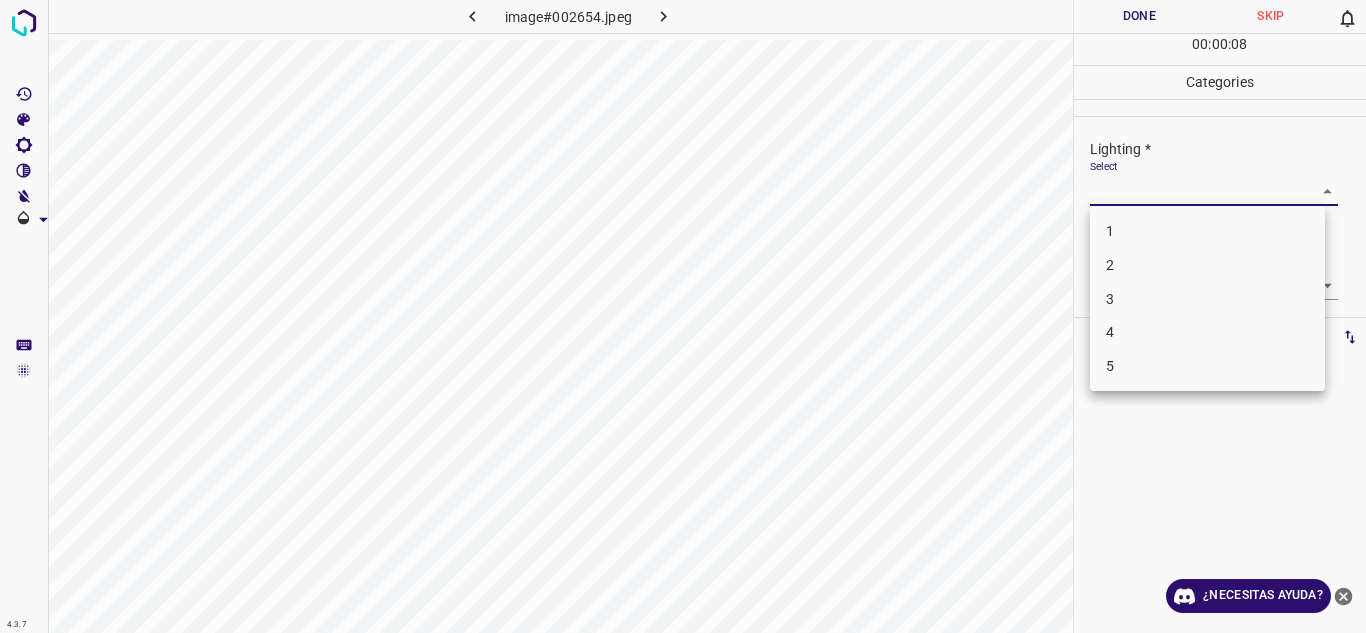 click on "4" at bounding box center (1207, 332) 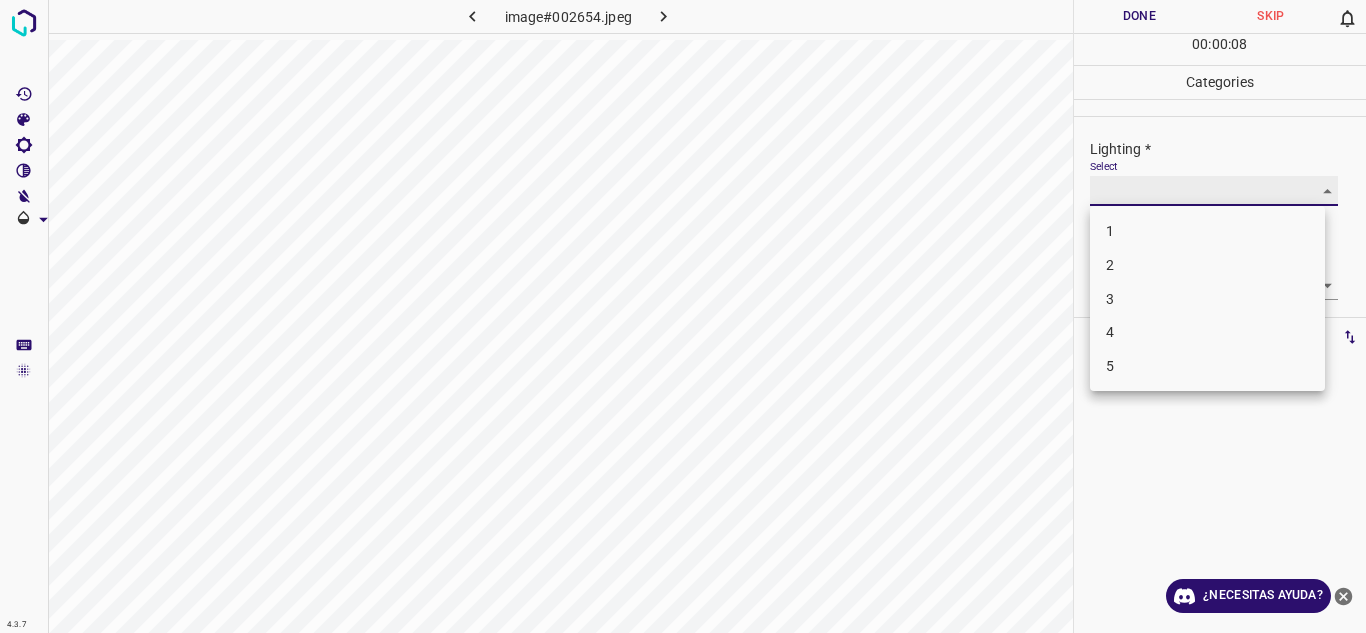 type on "4" 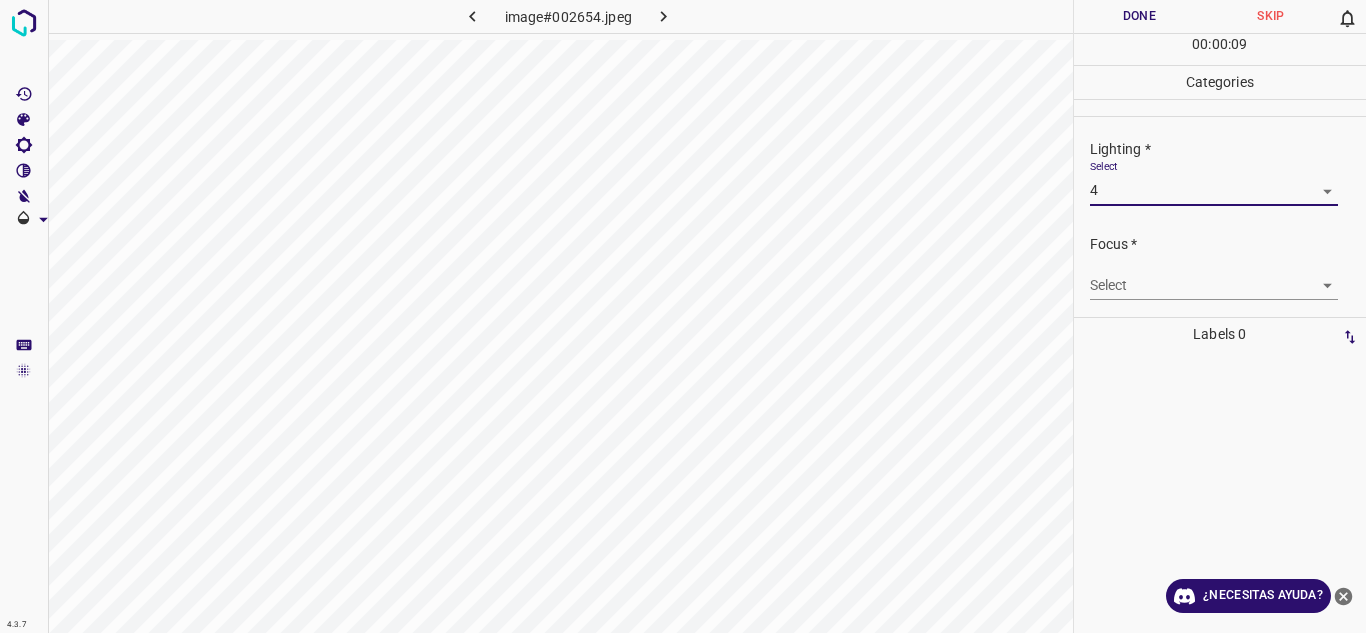 click on "4.3.7 image#002654.jpeg Done Skip 0 00   : 00   : 09   Categories Lighting *  Select 4 4 Focus *  Select ​ Overall *  Select ​ Labels   0 Categories 1 Lighting 2 Focus 3 Overall Tools Space Change between modes (Draw & Edit) I Auto labeling R Restore zoom M Zoom in N Zoom out Delete Delete selecte label Filters Z Restore filters X Saturation filter C Brightness filter V Contrast filter B Gray scale filter General O Download ¿Necesitas ayuda? Texto original Valora esta traducción Tu opinión servirá para ayudar a mejorar el Traductor de Google - Texto - Esconder - Borrar" at bounding box center (683, 316) 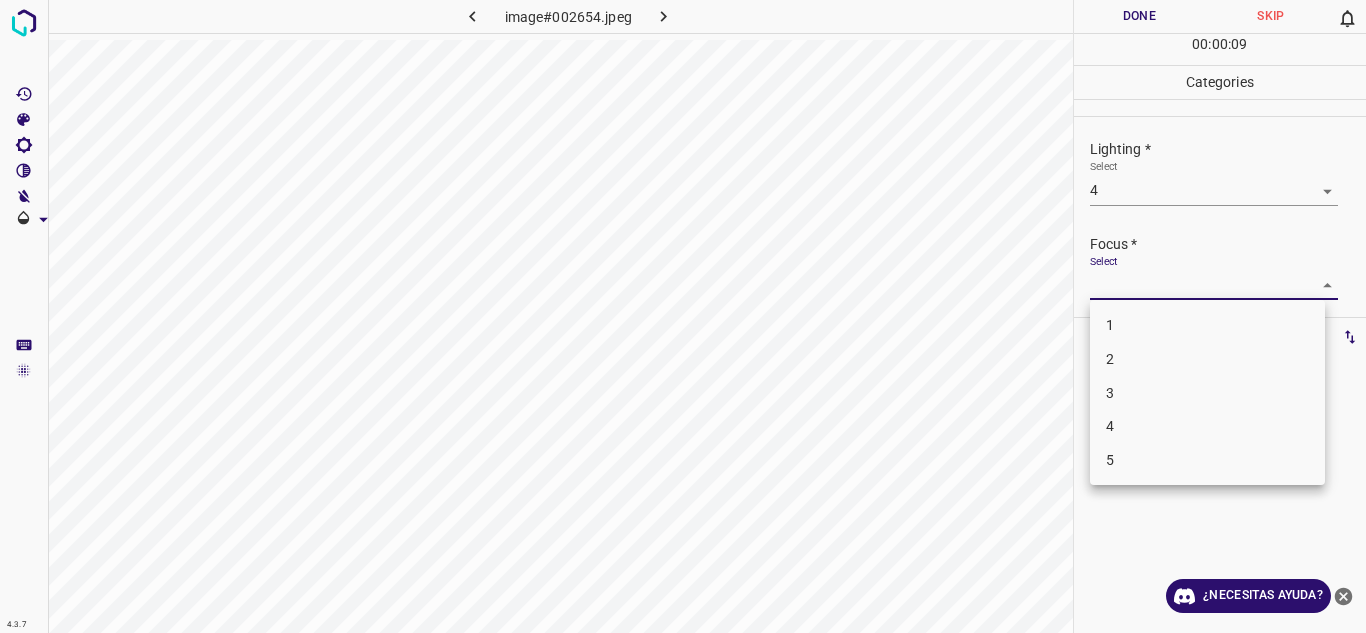 click on "3" at bounding box center [1207, 393] 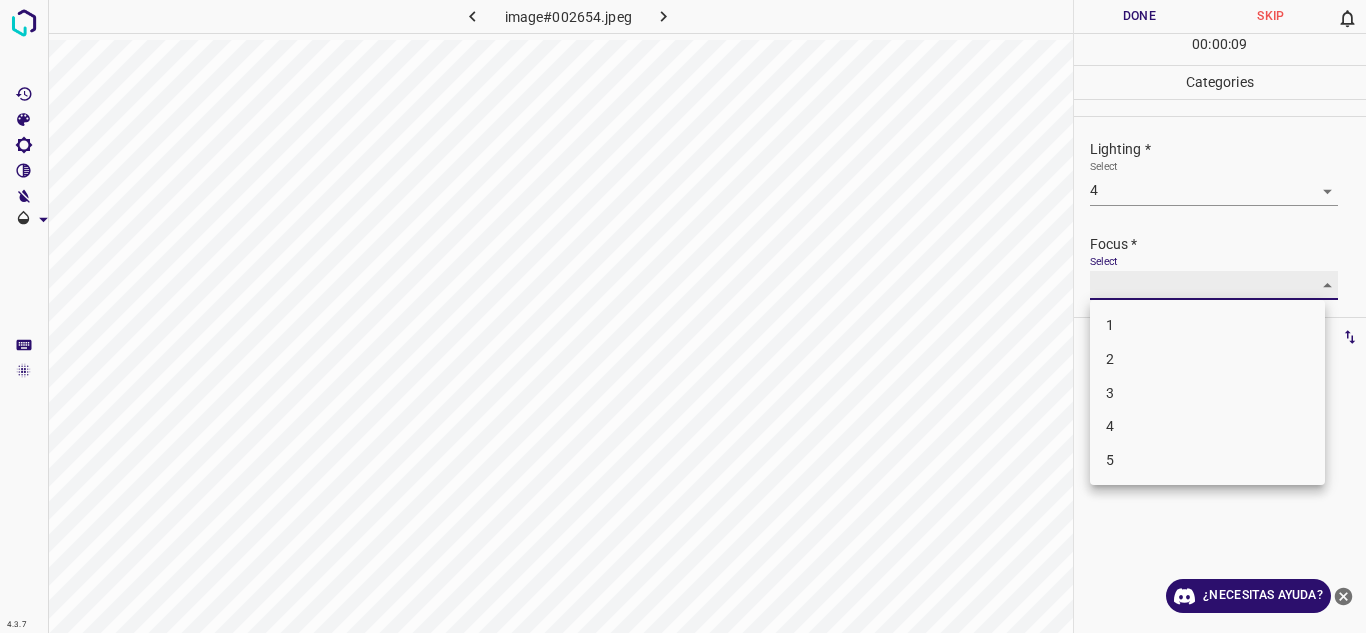 type on "3" 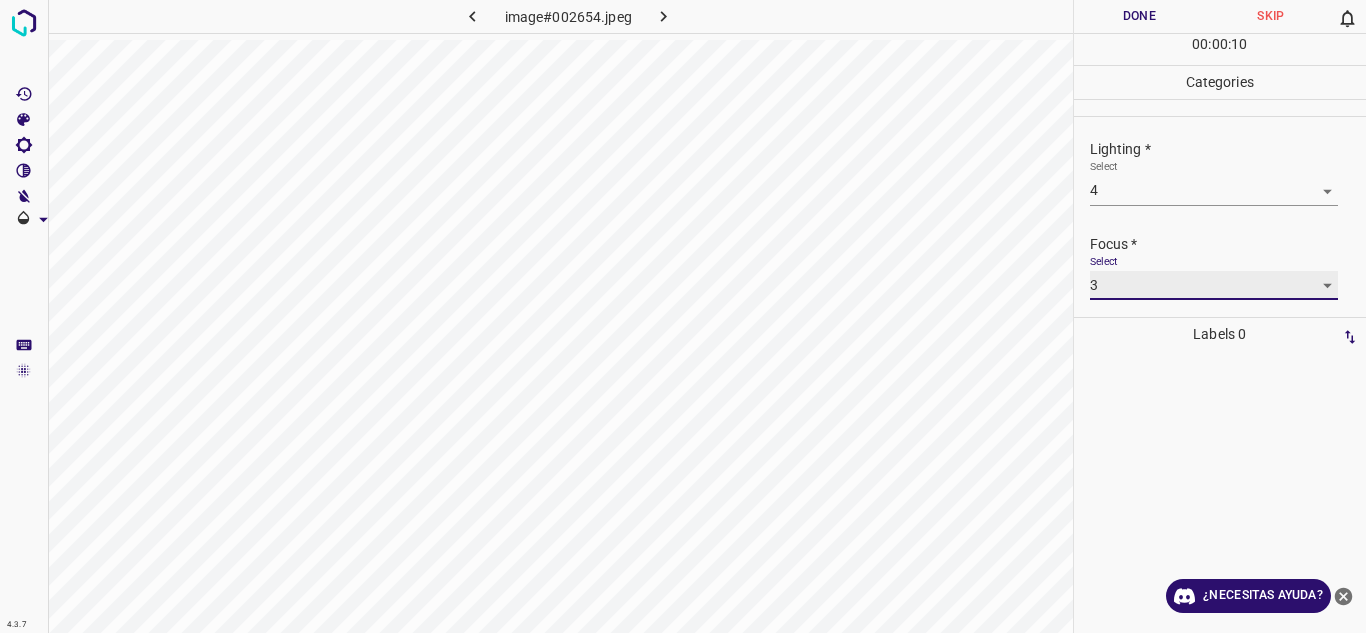 scroll, scrollTop: 98, scrollLeft: 0, axis: vertical 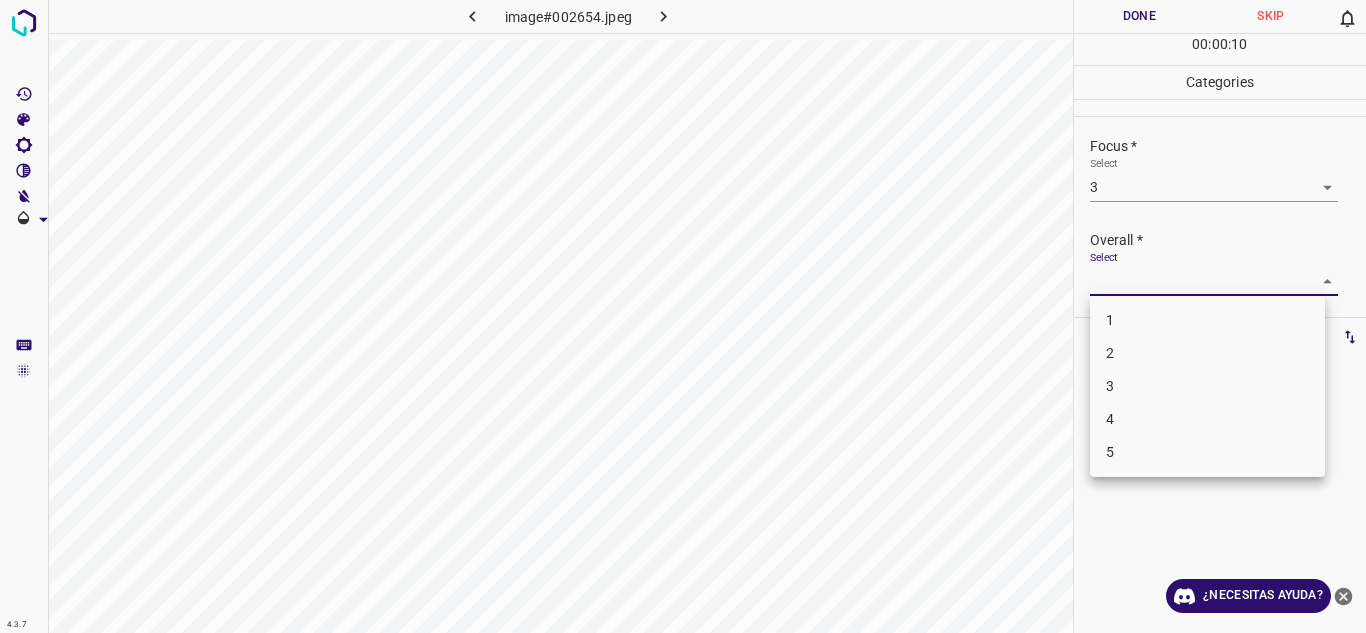 click on "4.3.7 image#002654.jpeg Done Skip 0 00   : 00   : 10   Categories Lighting *  Select 4 4 Focus *  Select 3 3 Overall *  Select ​ Labels   0 Categories 1 Lighting 2 Focus 3 Overall Tools Space Change between modes (Draw & Edit) I Auto labeling R Restore zoom M Zoom in N Zoom out Delete Delete selecte label Filters Z Restore filters X Saturation filter C Brightness filter V Contrast filter B Gray scale filter General O Download ¿Necesitas ayuda? Texto original Valora esta traducción Tu opinión servirá para ayudar a mejorar el Traductor de Google - Texto - Esconder - Borrar 1 2 3 4 5" at bounding box center (683, 316) 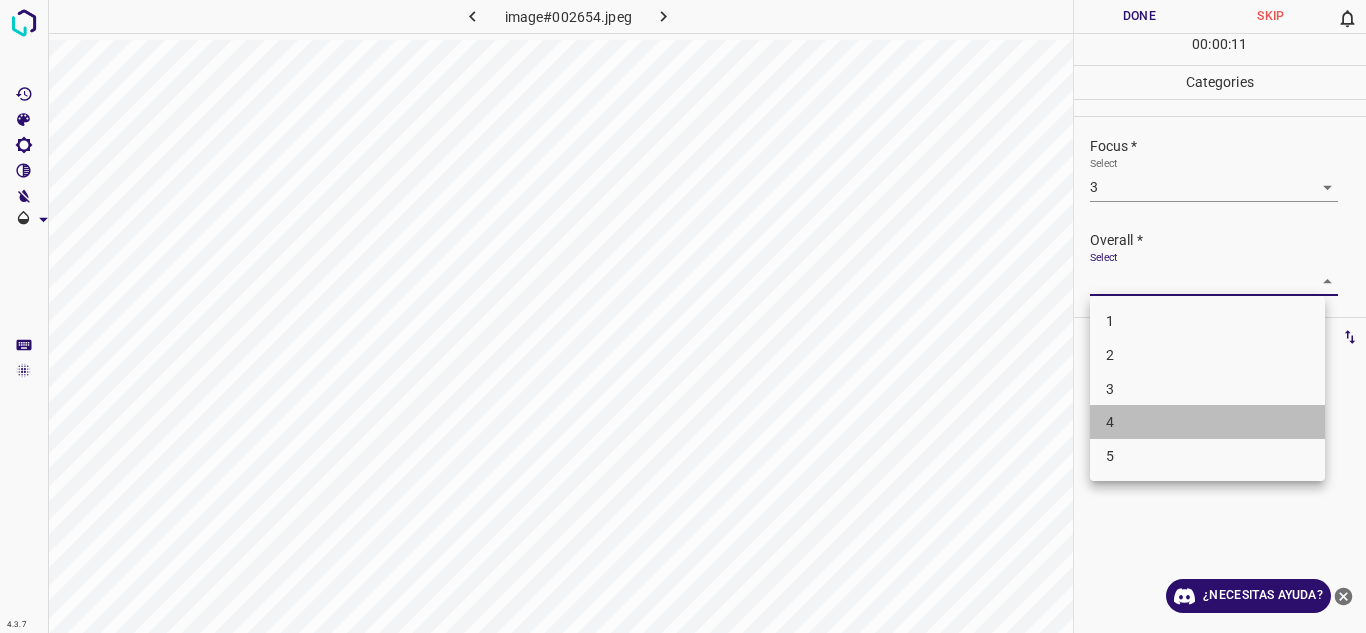click on "4" at bounding box center (1207, 422) 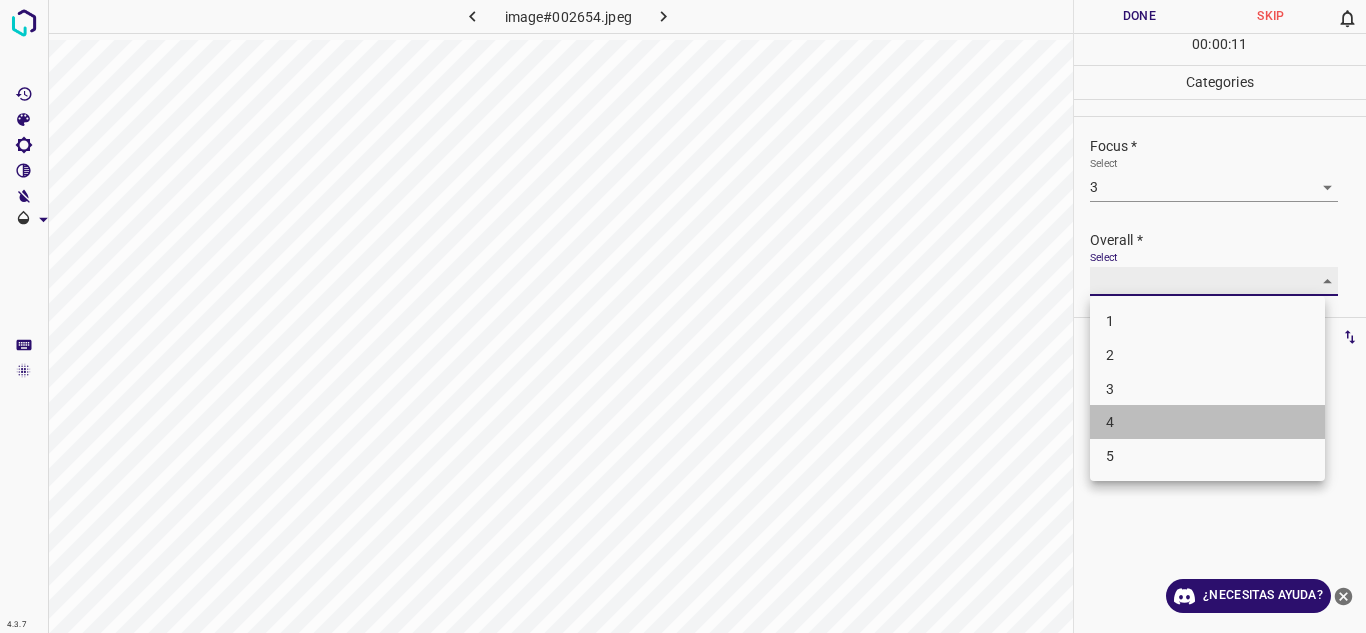 type on "4" 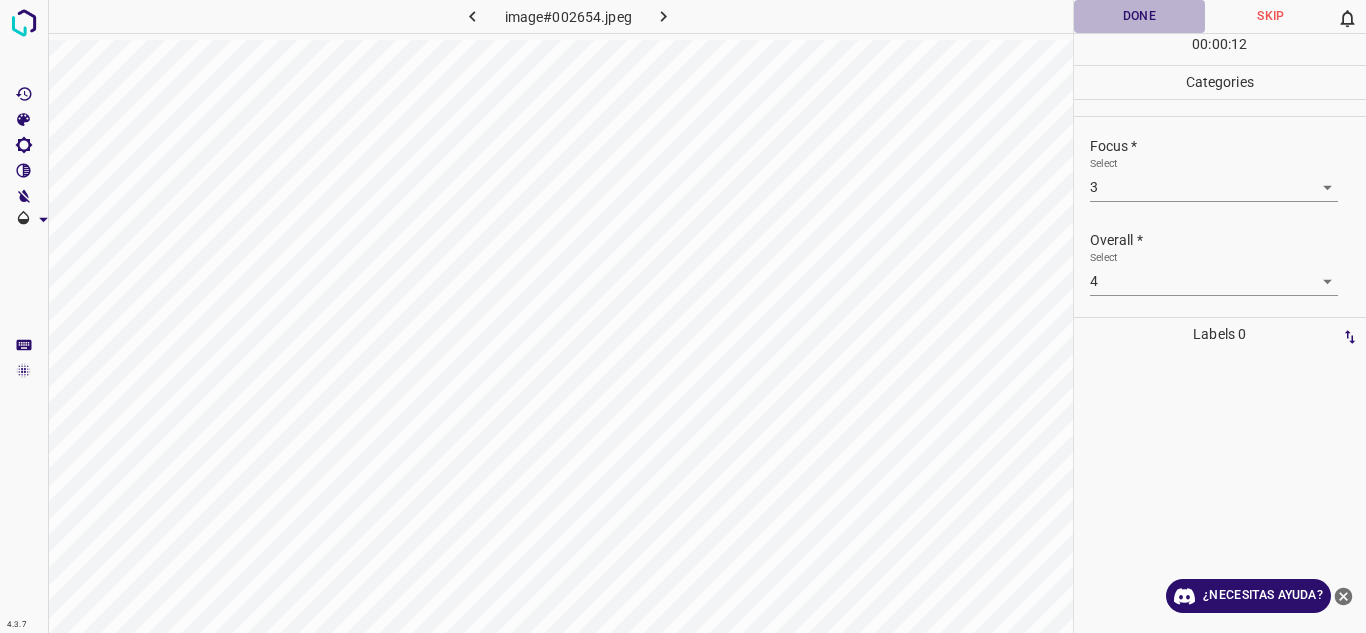 click on "Done" at bounding box center (1140, 16) 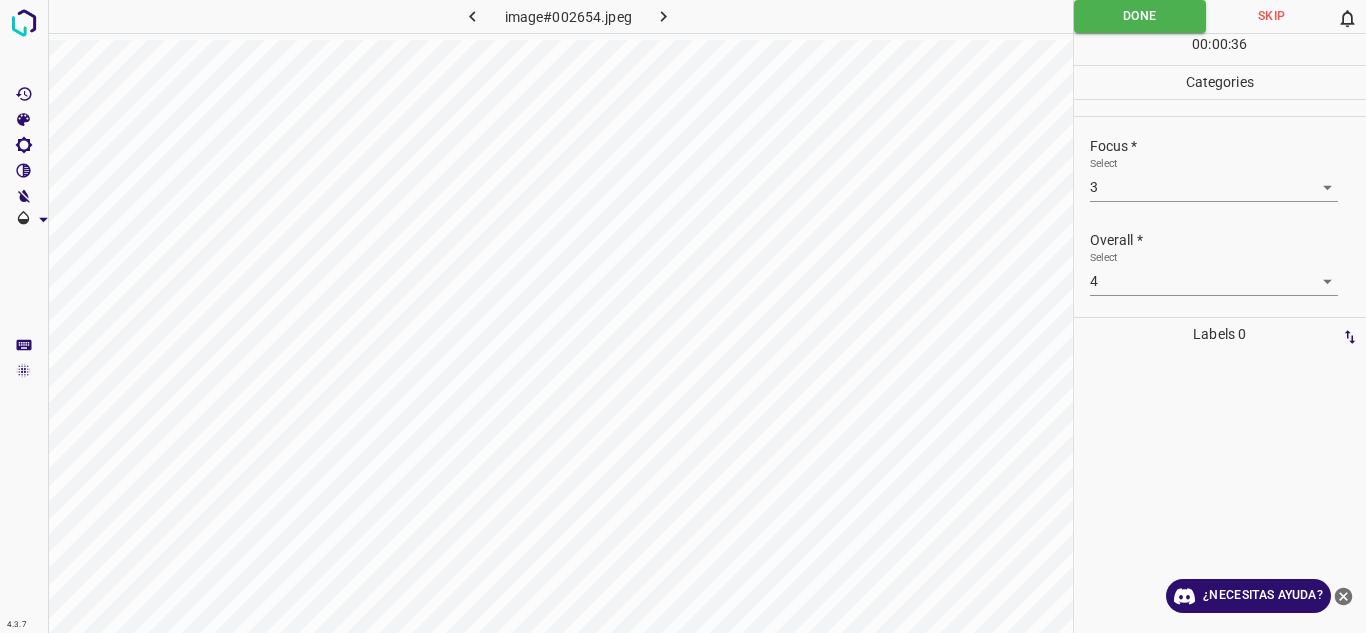 click 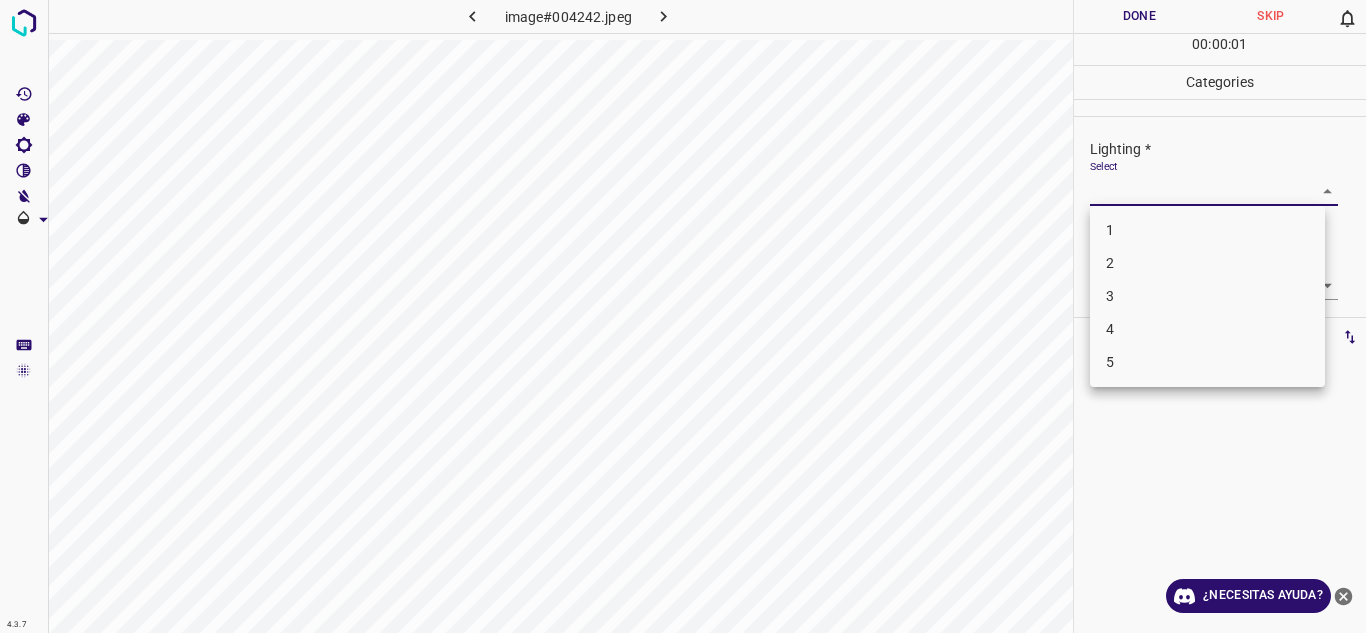 click on "4.3.7 image#004242.jpeg Done Skip 0 00   : 00   : 01   Categories Lighting *  Select ​ Focus *  Select ​ Overall *  Select ​ Labels   0 Categories 1 Lighting 2 Focus 3 Overall Tools Space Change between modes (Draw & Edit) I Auto labeling R Restore zoom M Zoom in N Zoom out Delete Delete selecte label Filters Z Restore filters X Saturation filter C Brightness filter V Contrast filter B Gray scale filter General O Download ¿Necesitas ayuda? Texto original Valora esta traducción Tu opinión servirá para ayudar a mejorar el Traductor de Google - Texto - Esconder - Borrar 1 2 3 4 5" at bounding box center (683, 316) 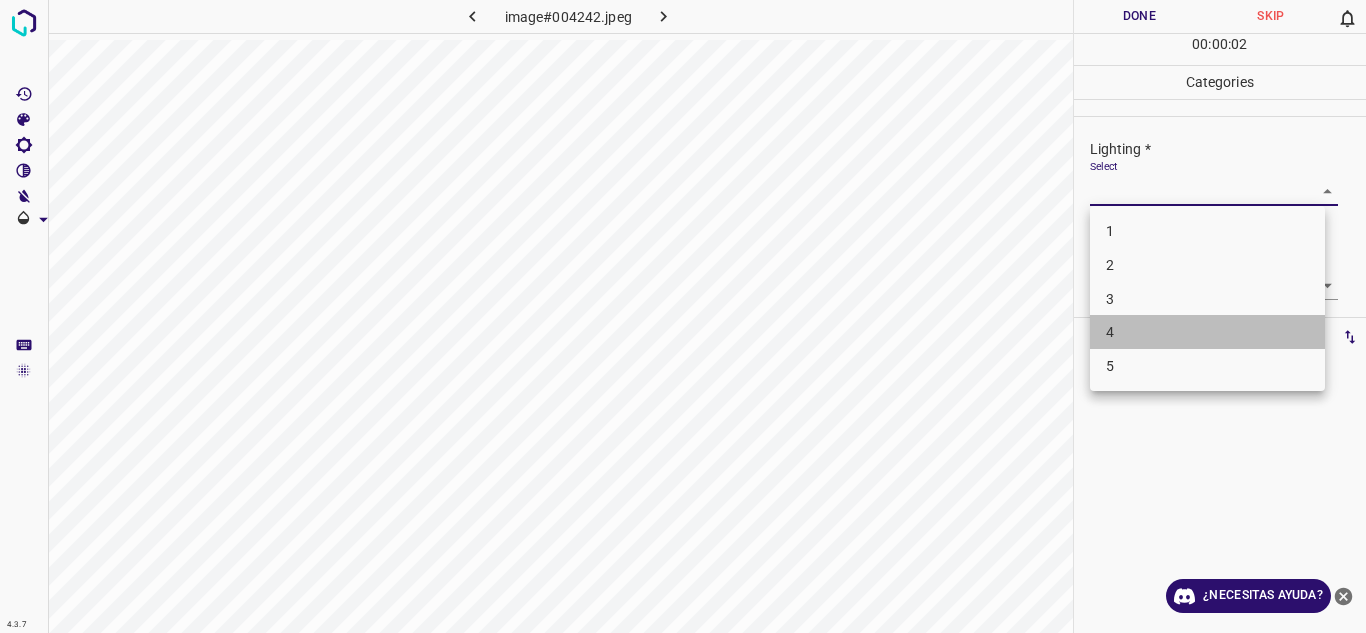 click on "4" at bounding box center [1207, 332] 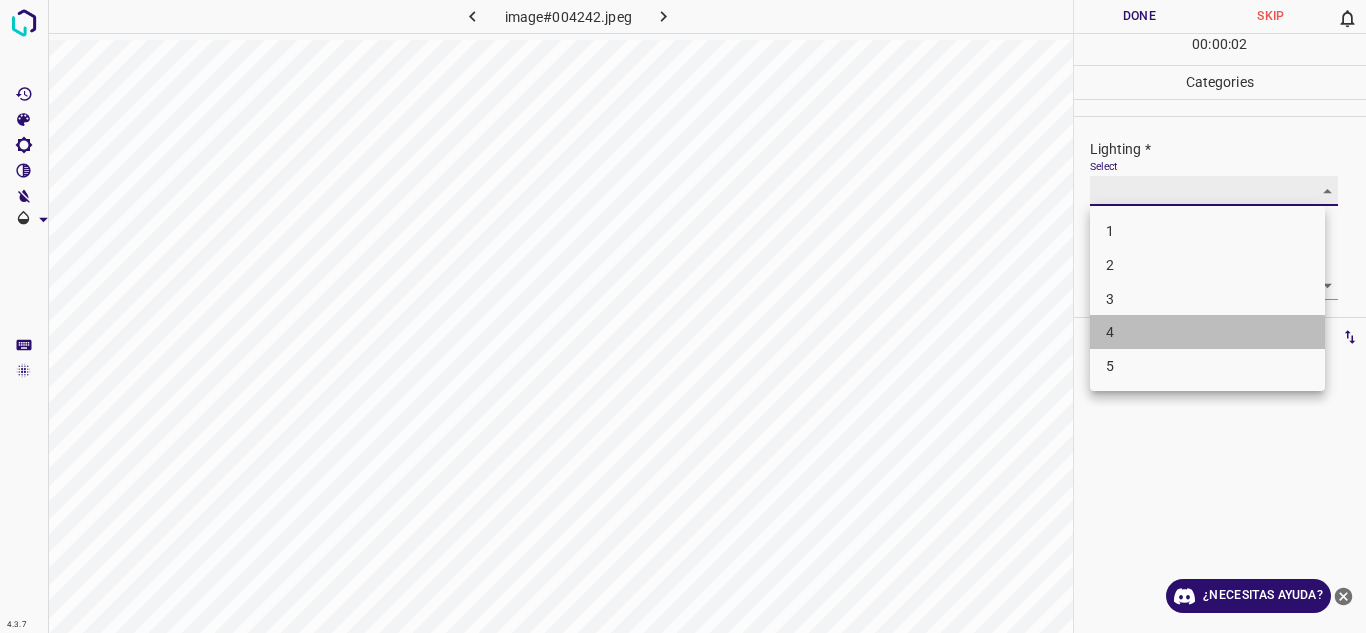 type on "4" 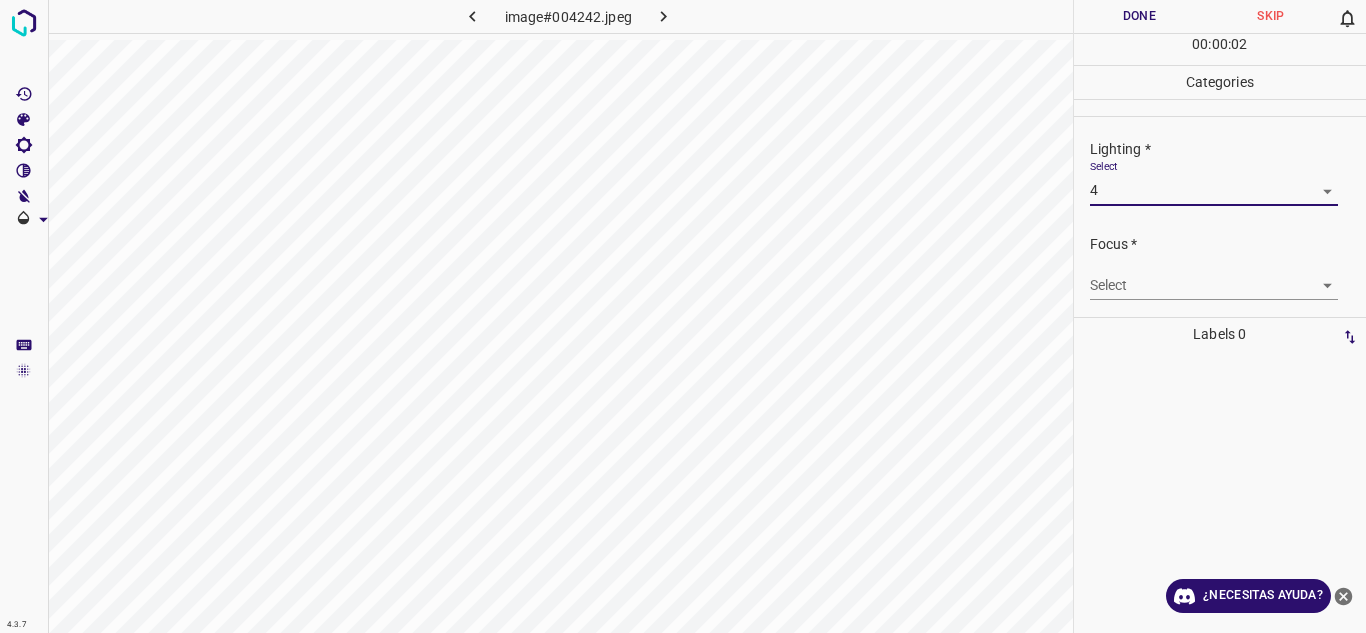 click on "4.3.7 image#004242.jpeg Done Skip 0 00   : 00   : 02   Categories Lighting *  Select 4 4 Focus *  Select ​ Overall *  Select ​ Labels   0 Categories 1 Lighting 2 Focus 3 Overall Tools Space Change between modes (Draw & Edit) I Auto labeling R Restore zoom M Zoom in N Zoom out Delete Delete selecte label Filters Z Restore filters X Saturation filter C Brightness filter V Contrast filter B Gray scale filter General O Download ¿Necesitas ayuda? Texto original Valora esta traducción Tu opinión servirá para ayudar a mejorar el Traductor de Google - Texto - Esconder - Borrar" at bounding box center (683, 316) 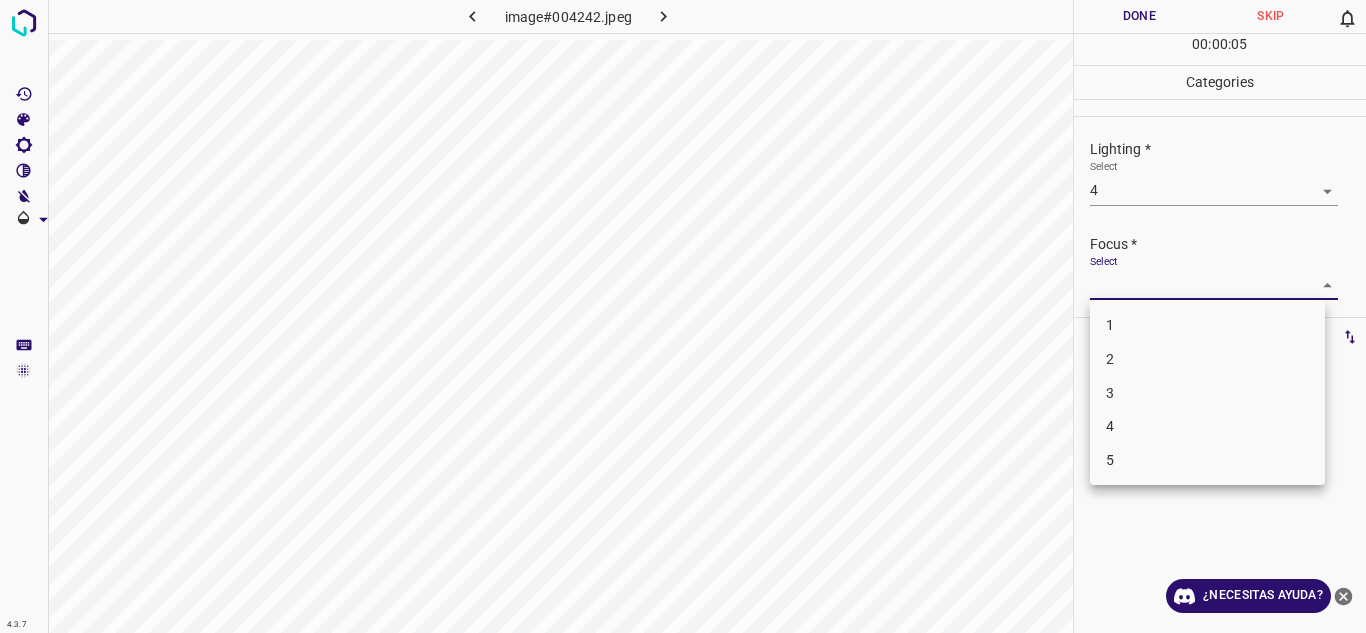 click on "4" at bounding box center (1207, 426) 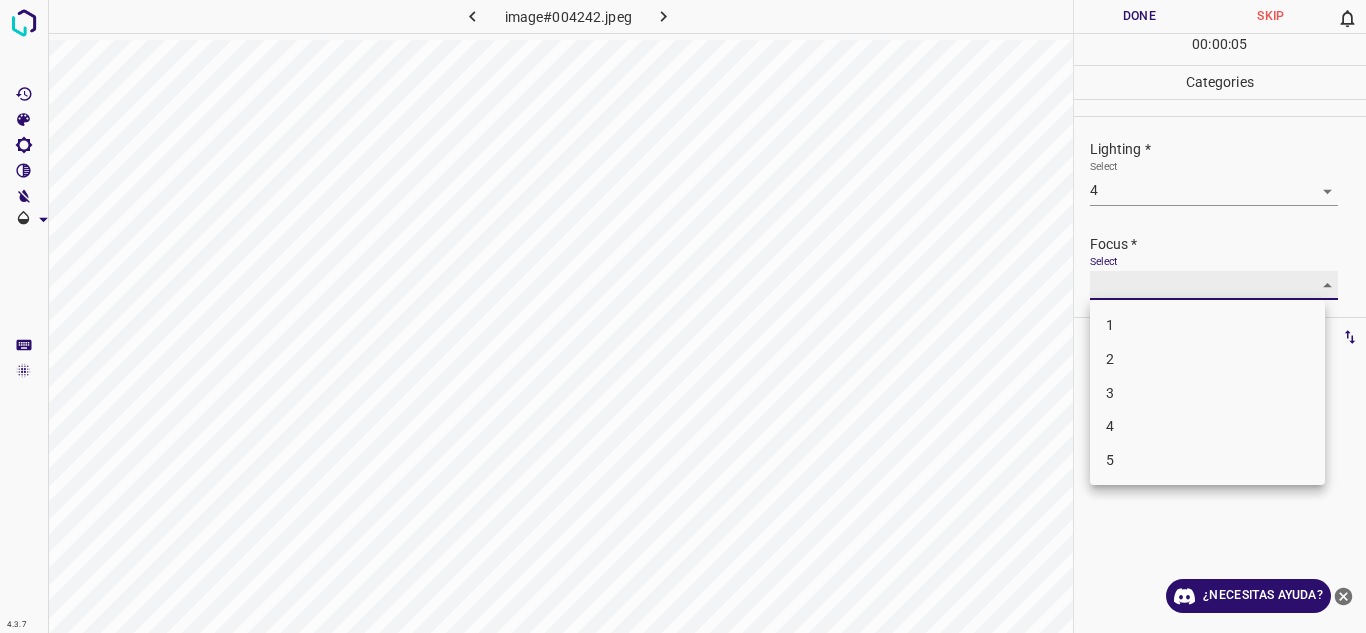 type on "4" 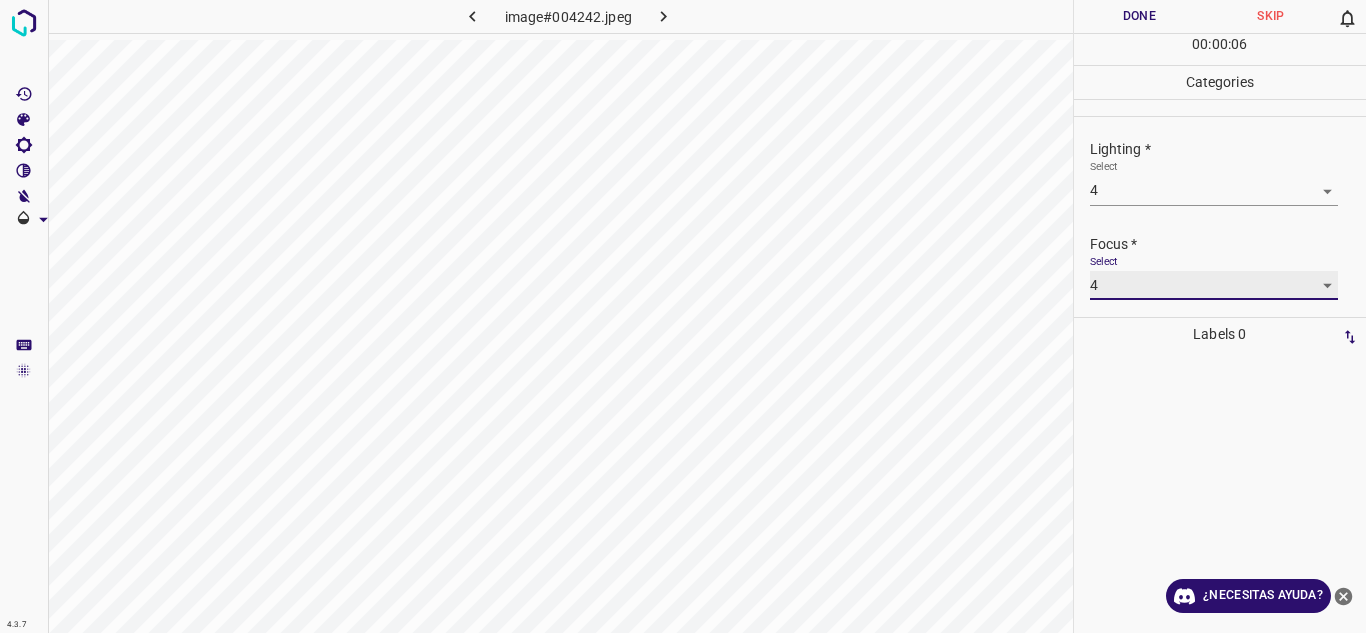 scroll, scrollTop: 98, scrollLeft: 0, axis: vertical 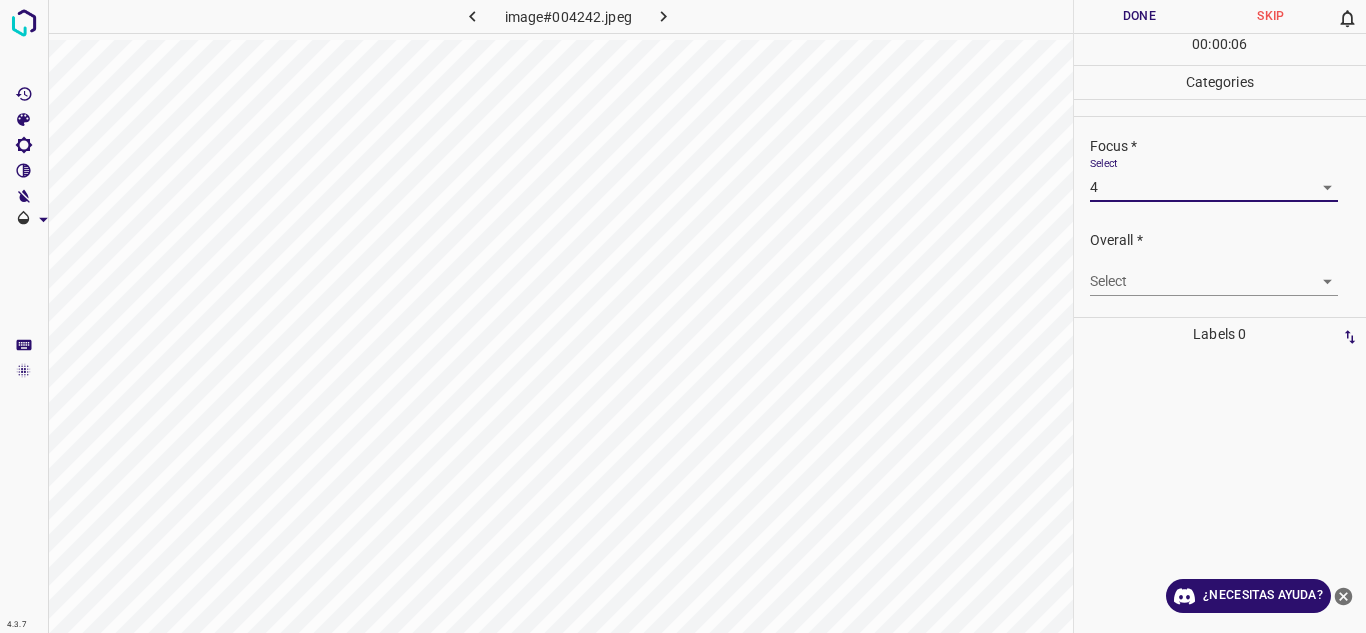 click on "4.3.7 image#004242.jpeg Done Skip 0 00   : 00   : 06   Categories Lighting *  Select 4 4 Focus *  Select 4 4 Overall *  Select ​ Labels   0 Categories 1 Lighting 2 Focus 3 Overall Tools Space Change between modes (Draw & Edit) I Auto labeling R Restore zoom M Zoom in N Zoom out Delete Delete selecte label Filters Z Restore filters X Saturation filter C Brightness filter V Contrast filter B Gray scale filter General O Download ¿Necesitas ayuda? Texto original Valora esta traducción Tu opinión servirá para ayudar a mejorar el Traductor de Google - Texto - Esconder - Borrar" at bounding box center (683, 316) 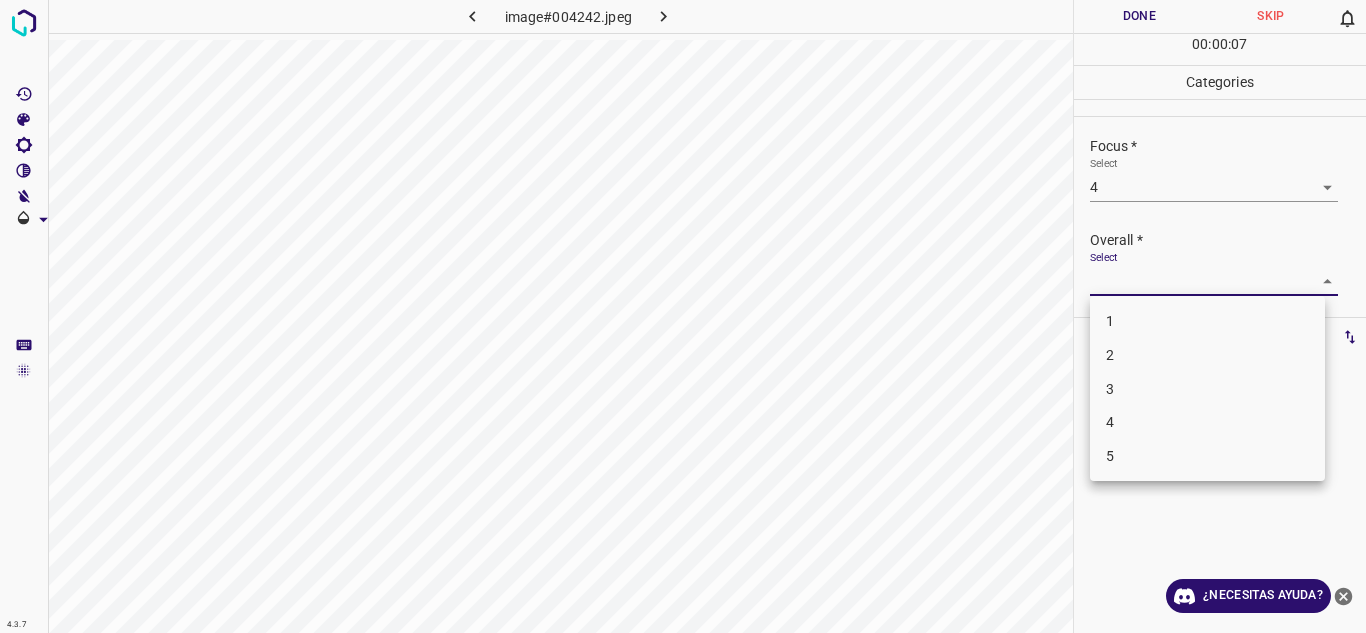 click on "4" at bounding box center (1207, 422) 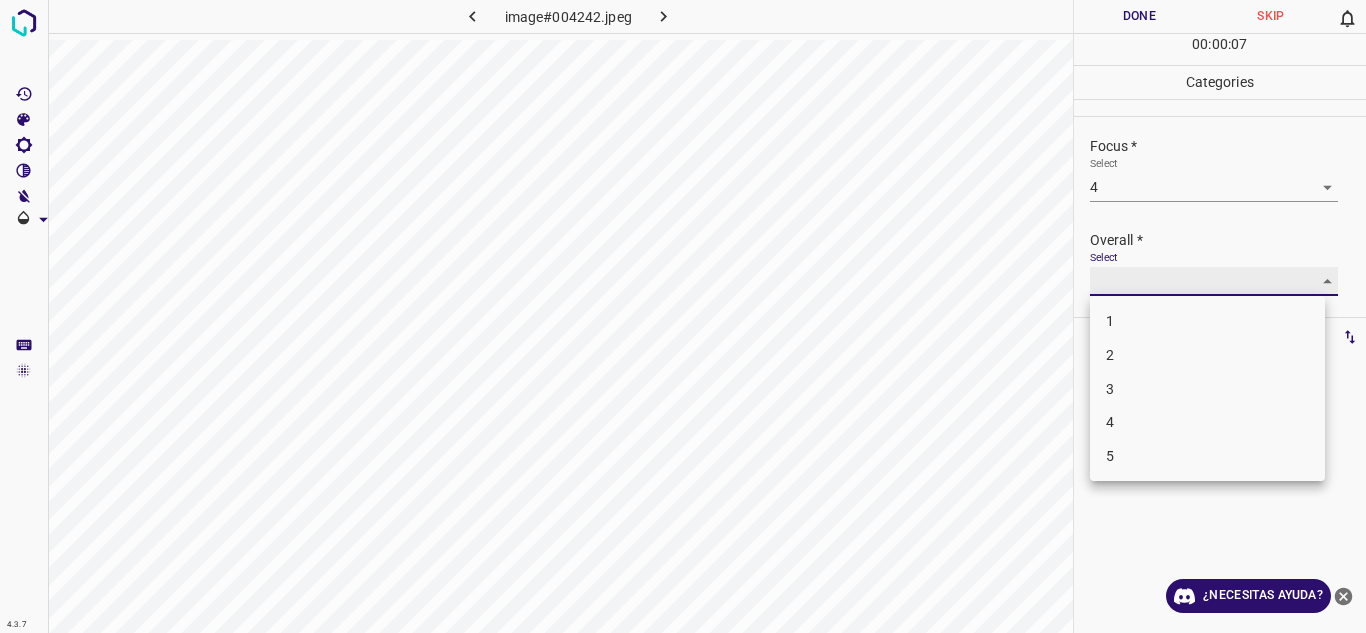 type on "4" 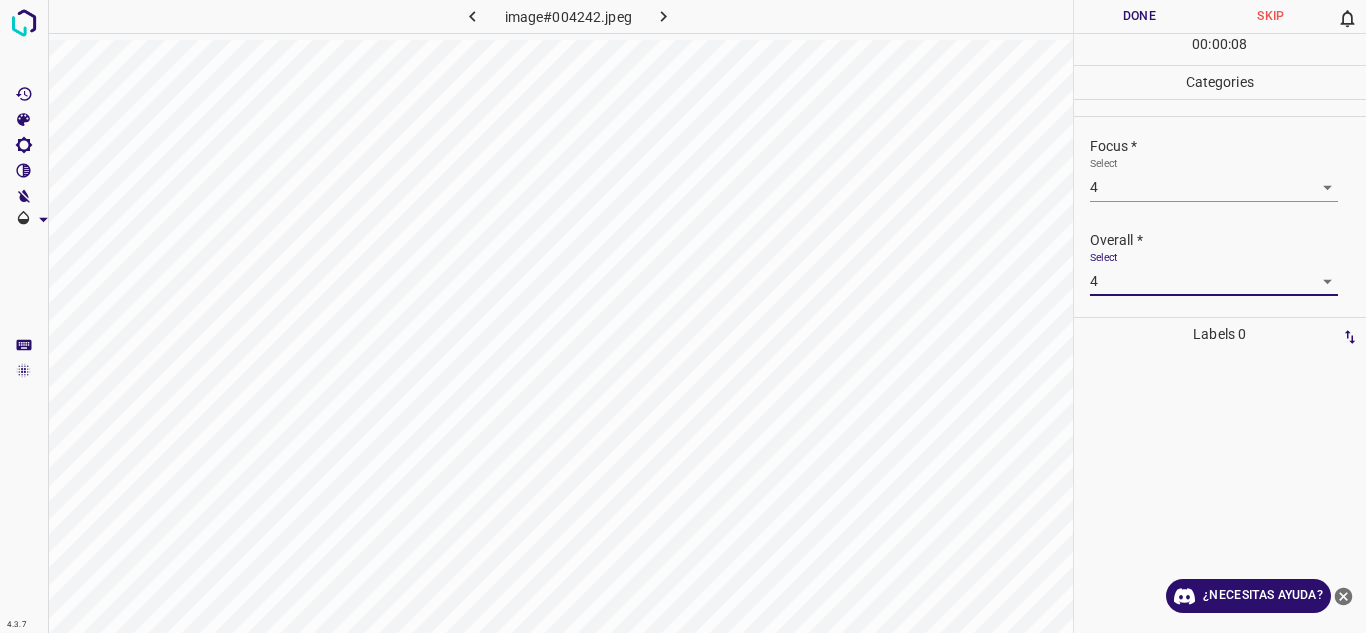 click on "Done" at bounding box center (1140, 16) 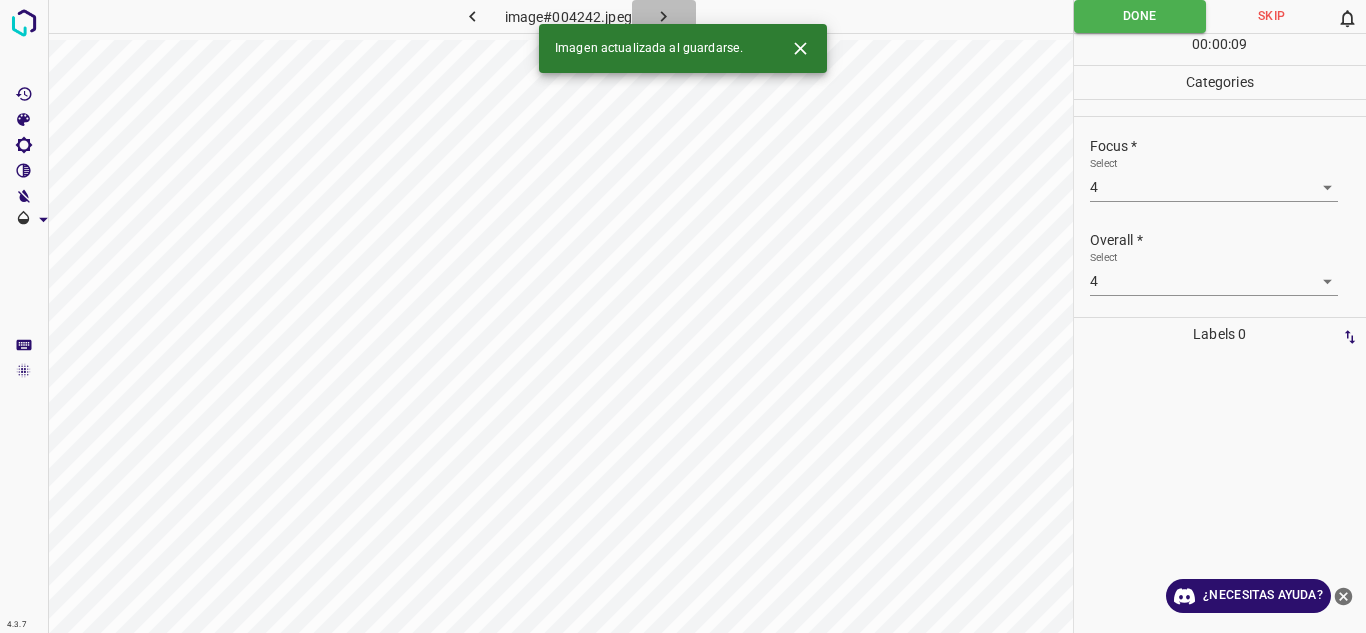 click 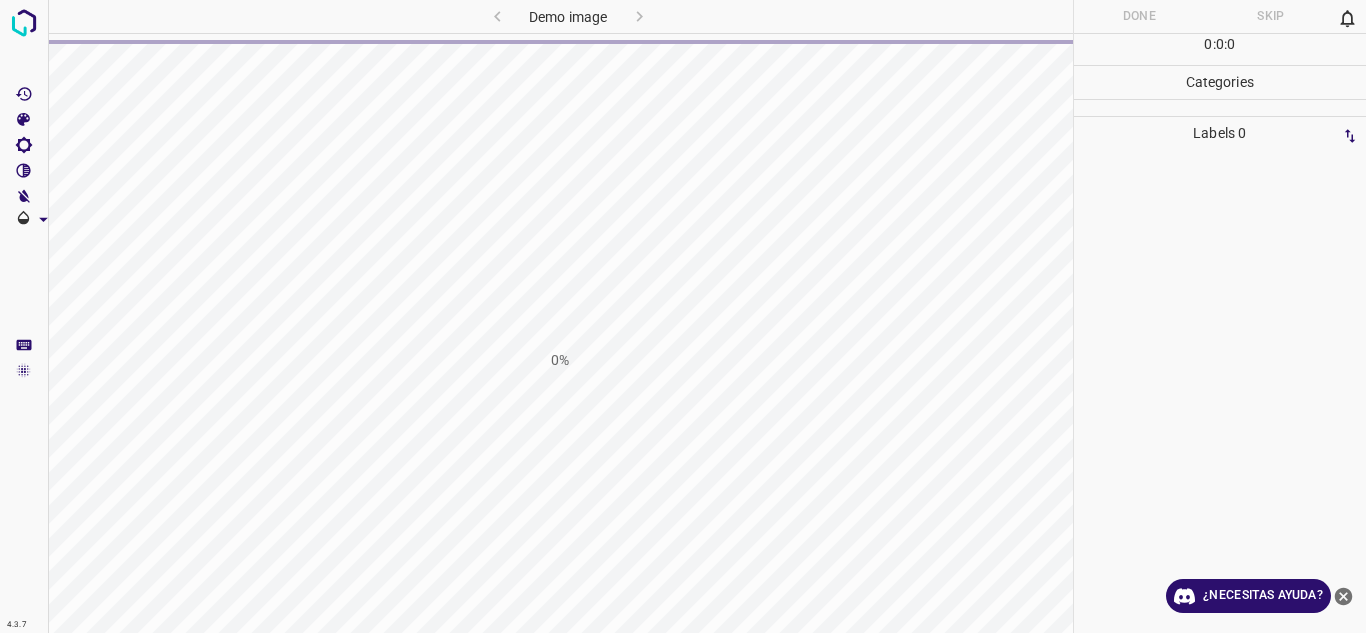 scroll, scrollTop: 0, scrollLeft: 0, axis: both 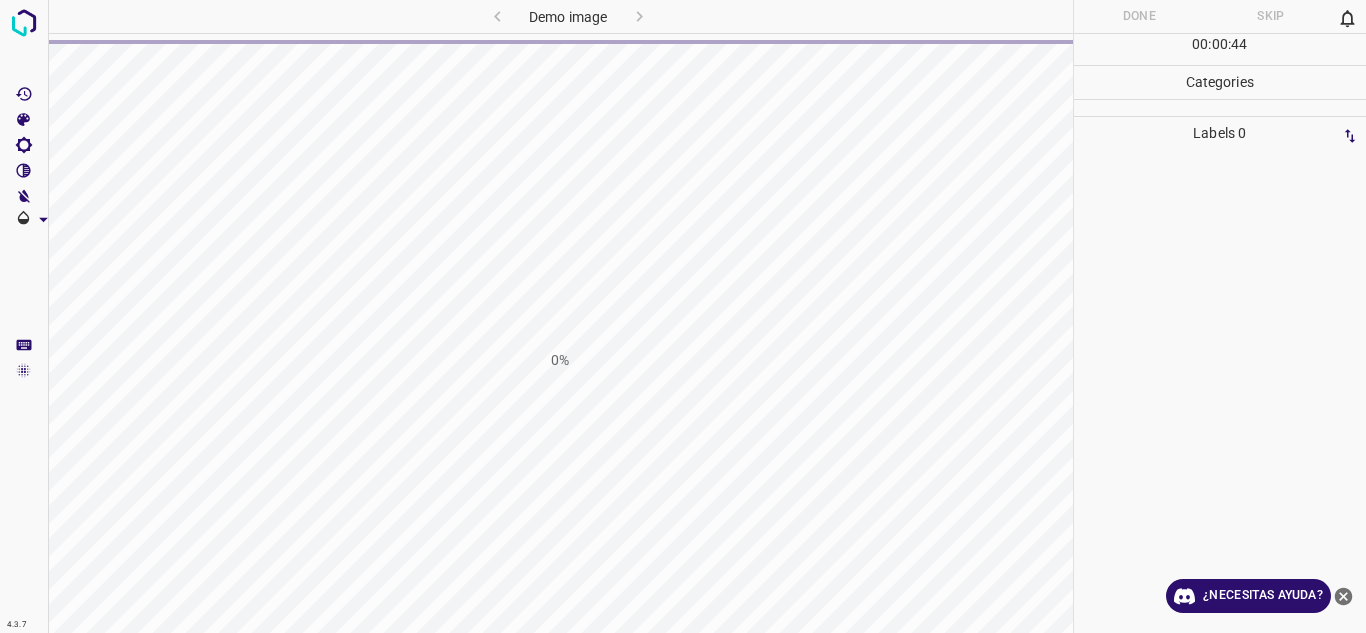 click on "Demo image" at bounding box center [568, 16] 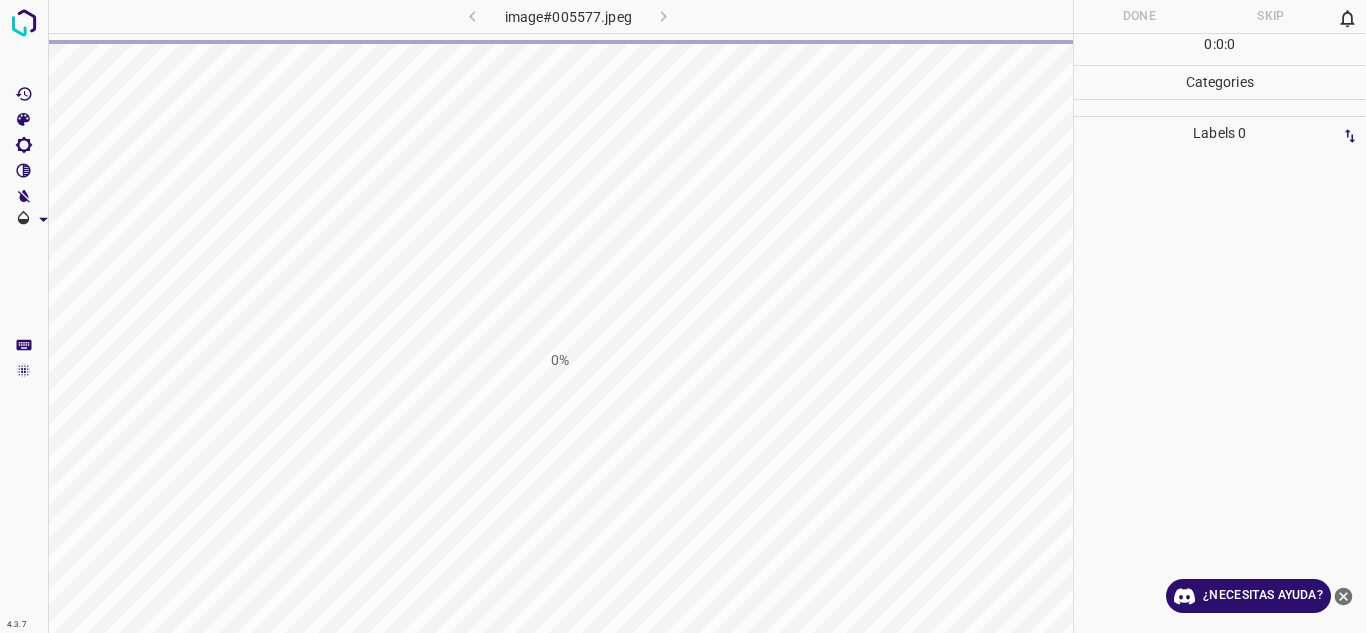 scroll, scrollTop: 0, scrollLeft: 0, axis: both 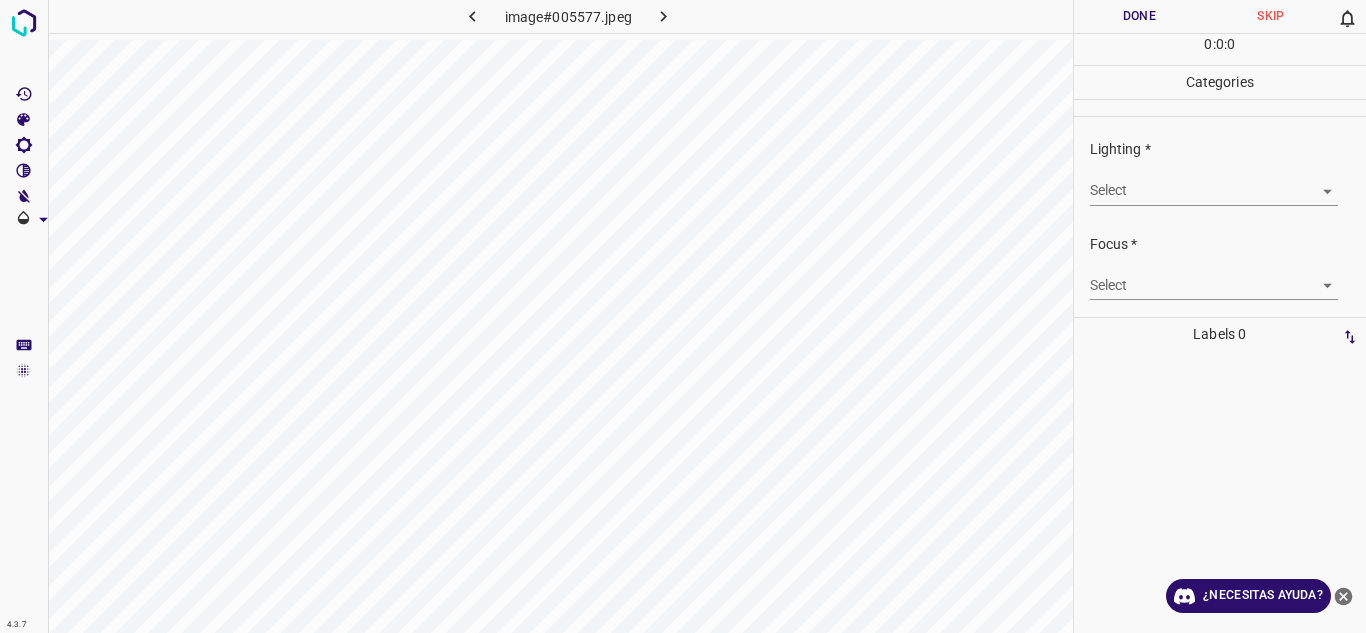 click on "4.3.7 image#005577.jpeg Done Skip 0 0   : 0   : 0   Categories Lighting *  Select ​ Focus *  Select ​ Overall *  Select ​ Labels   0 Categories 1 Lighting 2 Focus 3 Overall Tools Space Change between modes (Draw & Edit) I Auto labeling R Restore zoom M Zoom in N Zoom out Delete Delete selecte label Filters Z Restore filters X Saturation filter C Brightness filter V Contrast filter B Gray scale filter General O Download ¿Necesitas ayuda? Texto original Valora esta traducción Tu opinión servirá para ayudar a mejorar el Traductor de Google - Texto - Esconder - Borrar" at bounding box center (683, 316) 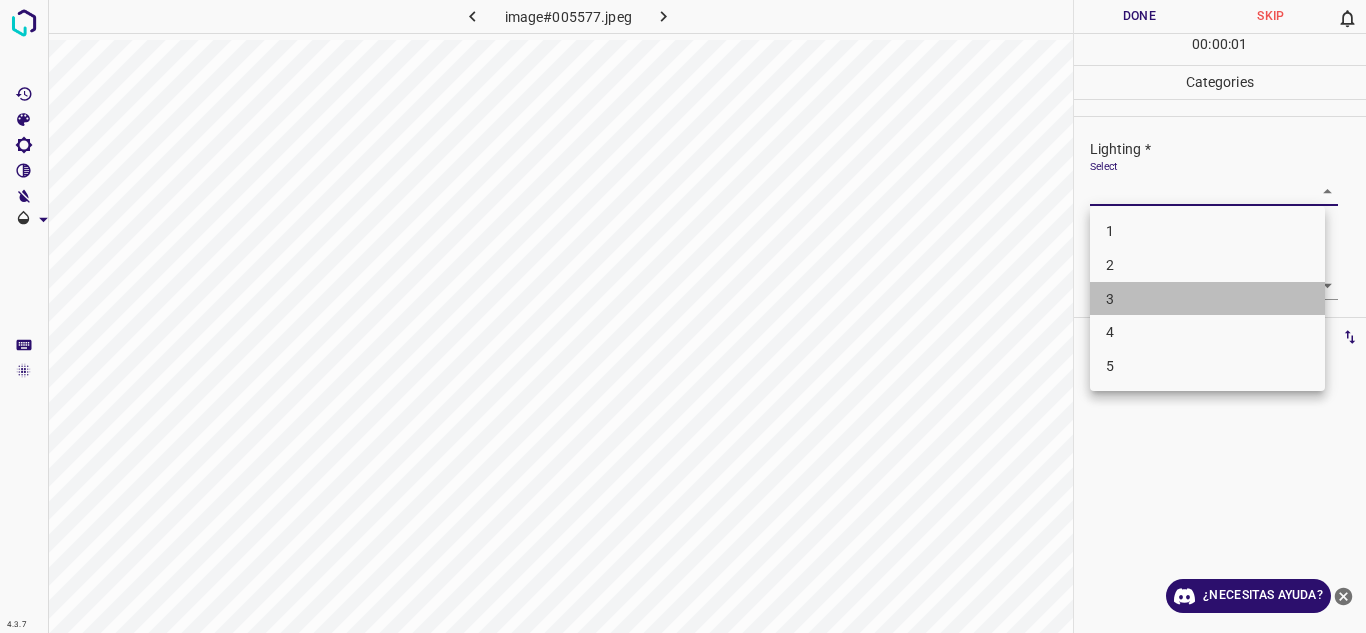 click on "3" at bounding box center (1207, 299) 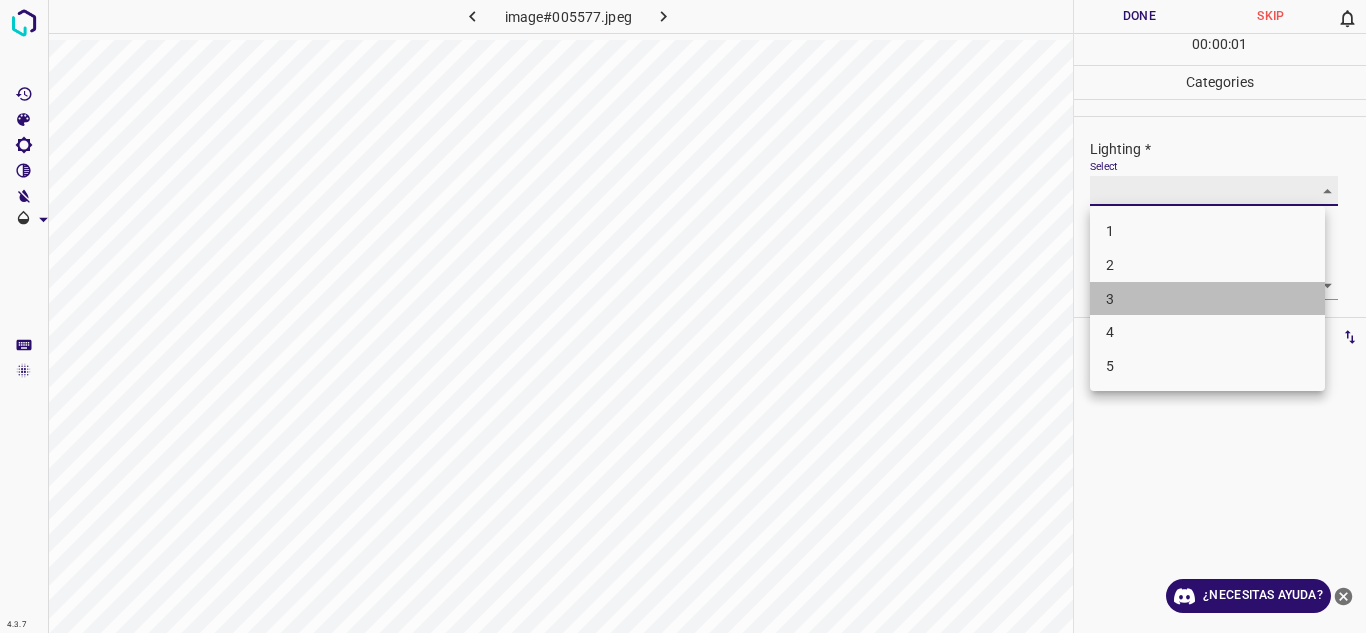 type on "3" 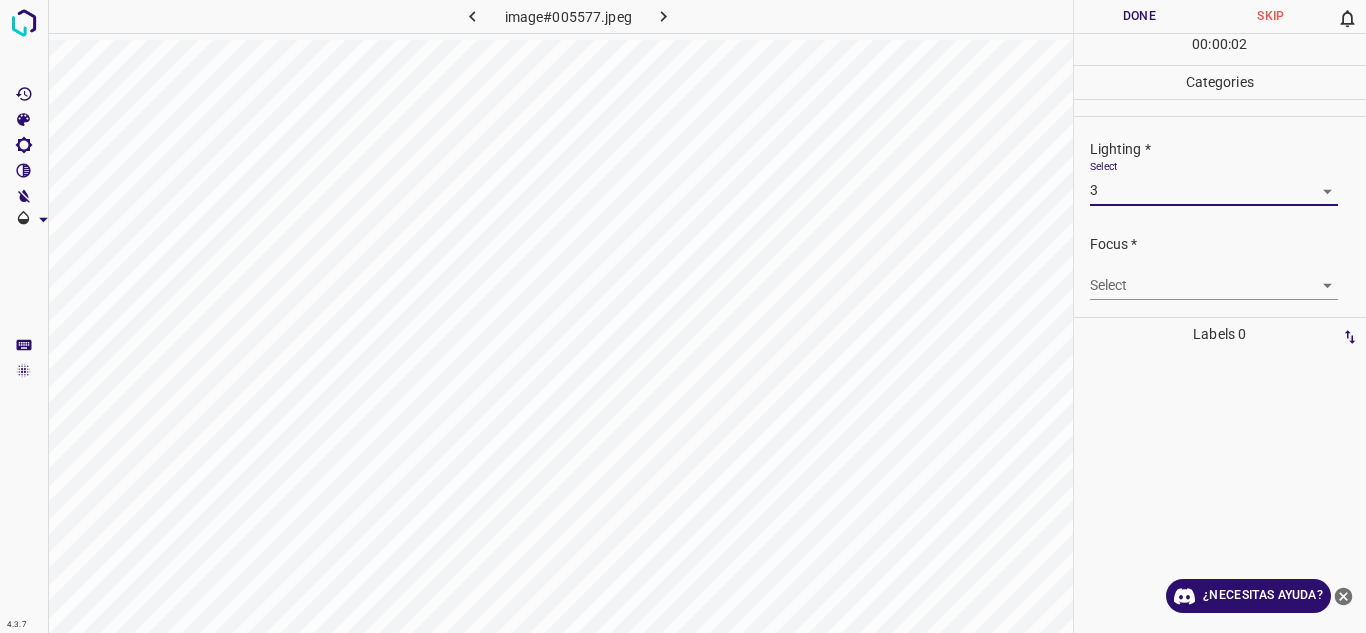 click on "4.3.7 image#005577.jpeg Done Skip 0 00   : 00   : 02   Categories Lighting *  Select 3 3 Focus *  Select ​ Overall *  Select ​ Labels   0 Categories 1 Lighting 2 Focus 3 Overall Tools Space Change between modes (Draw & Edit) I Auto labeling R Restore zoom M Zoom in N Zoom out Delete Delete selecte label Filters Z Restore filters X Saturation filter C Brightness filter V Contrast filter B Gray scale filter General O Download ¿Necesitas ayuda? Texto original Valora esta traducción Tu opinión servirá para ayudar a mejorar el Traductor de Google - Texto - Esconder - Borrar" at bounding box center (683, 316) 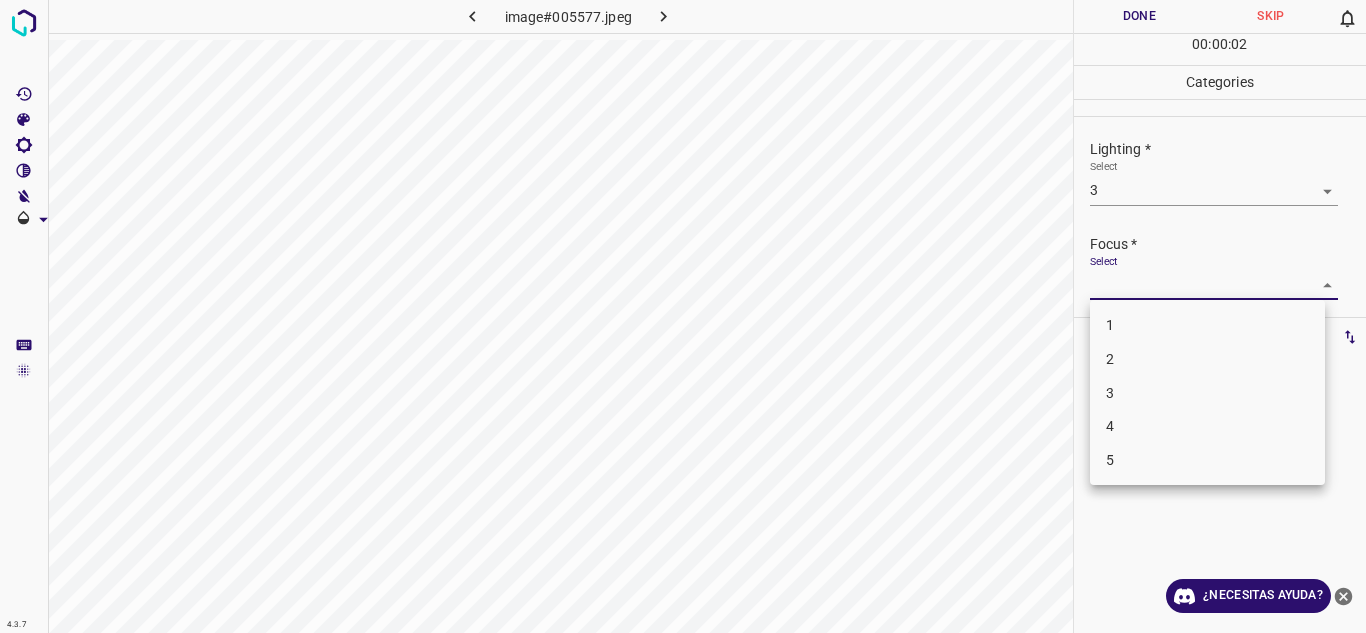 drag, startPoint x: 1189, startPoint y: 367, endPoint x: 1259, endPoint y: 342, distance: 74.330345 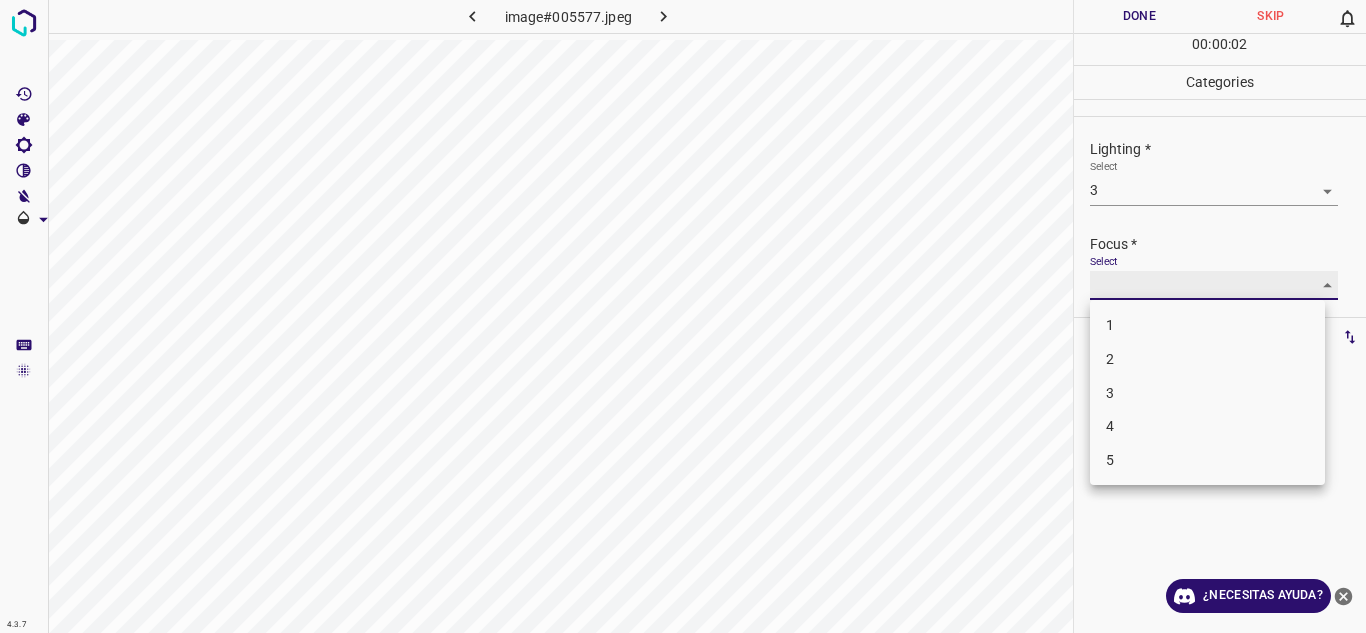 type on "2" 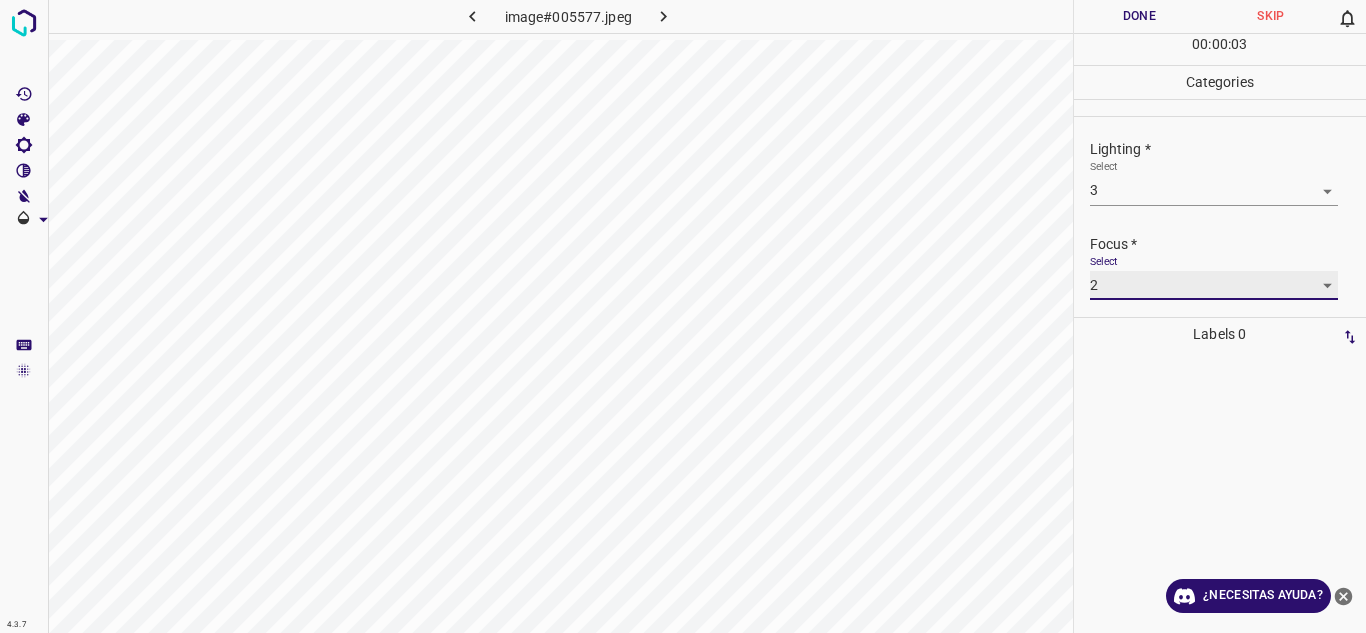 scroll, scrollTop: 98, scrollLeft: 0, axis: vertical 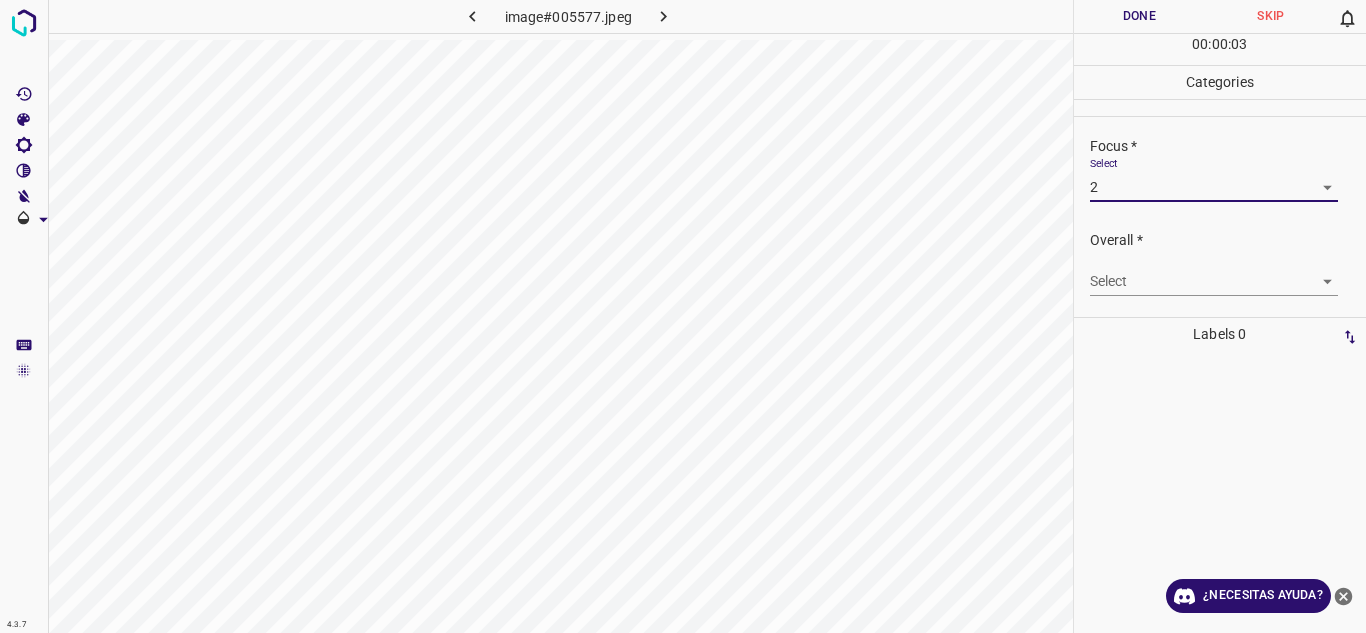 click on "4.3.7 image#005577.jpeg Done Skip 0 00   : 00   : 03   Categories Lighting *  Select 3 3 Focus *  Select 2 2 Overall *  Select ​ Labels   0 Categories 1 Lighting 2 Focus 3 Overall Tools Space Change between modes (Draw & Edit) I Auto labeling R Restore zoom M Zoom in N Zoom out Delete Delete selecte label Filters Z Restore filters X Saturation filter C Brightness filter V Contrast filter B Gray scale filter General O Download ¿Necesitas ayuda? Texto original Valora esta traducción Tu opinión servirá para ayudar a mejorar el Traductor de Google - Texto - Esconder - Borrar" at bounding box center [683, 316] 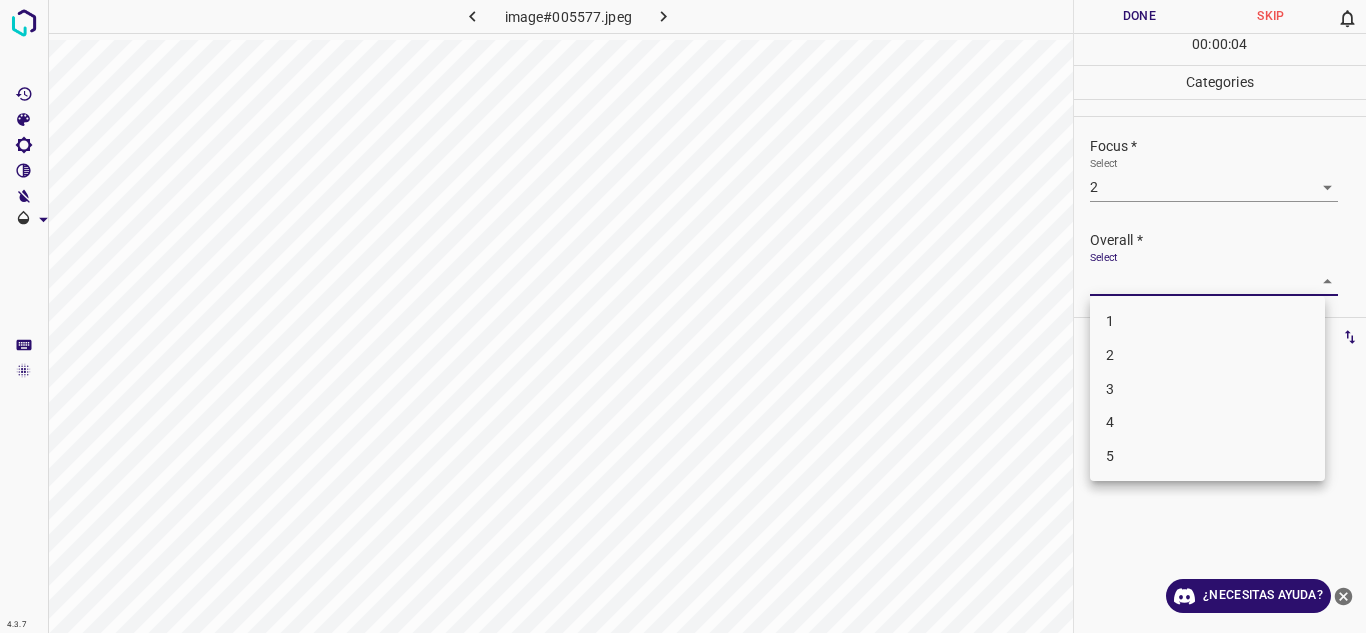 click on "3" at bounding box center (1207, 389) 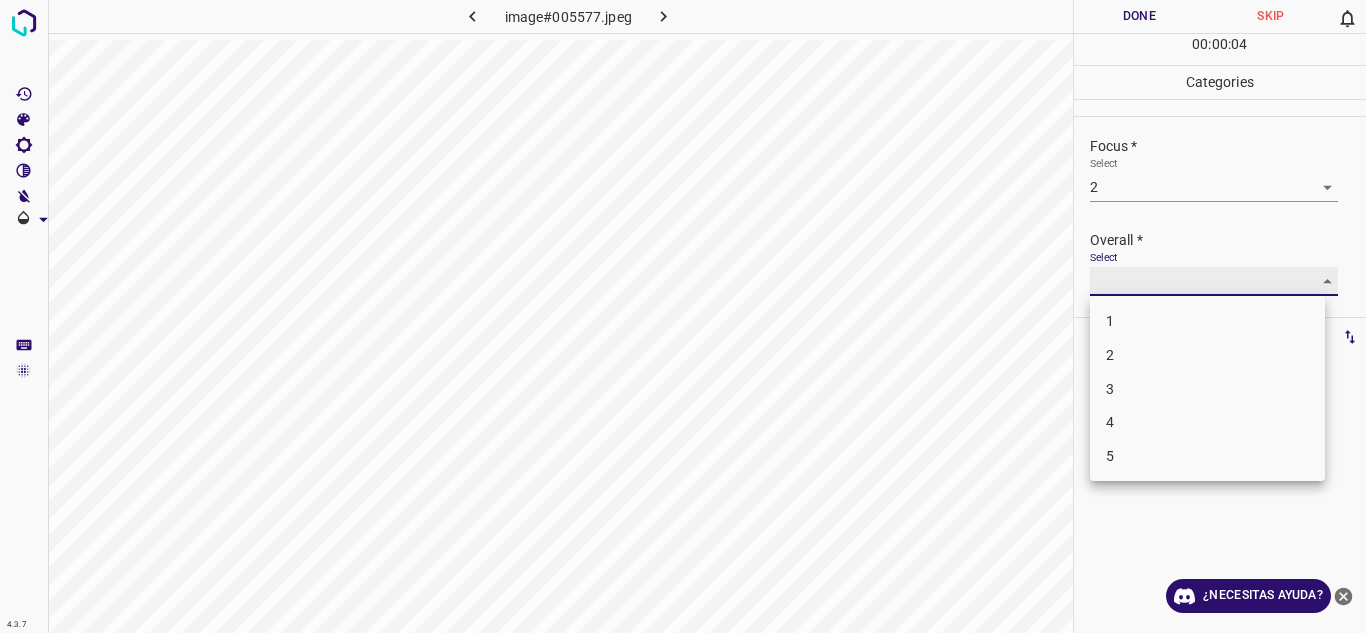 type on "3" 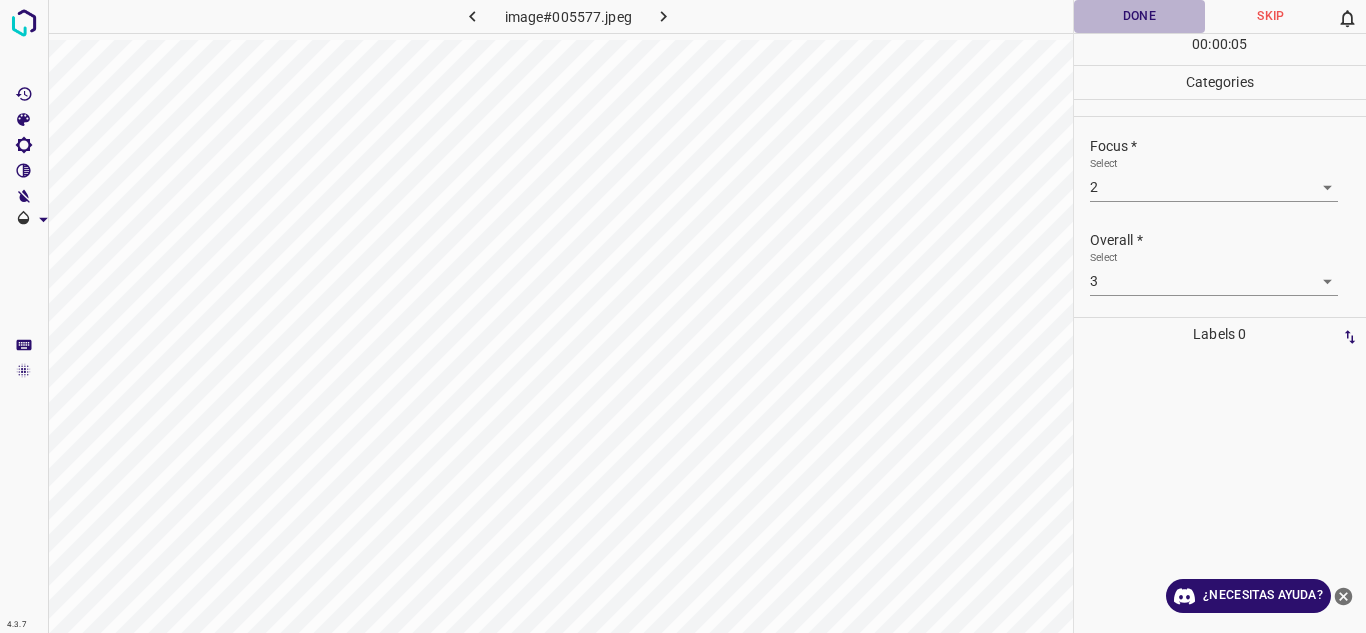 click on "Done" at bounding box center (1140, 16) 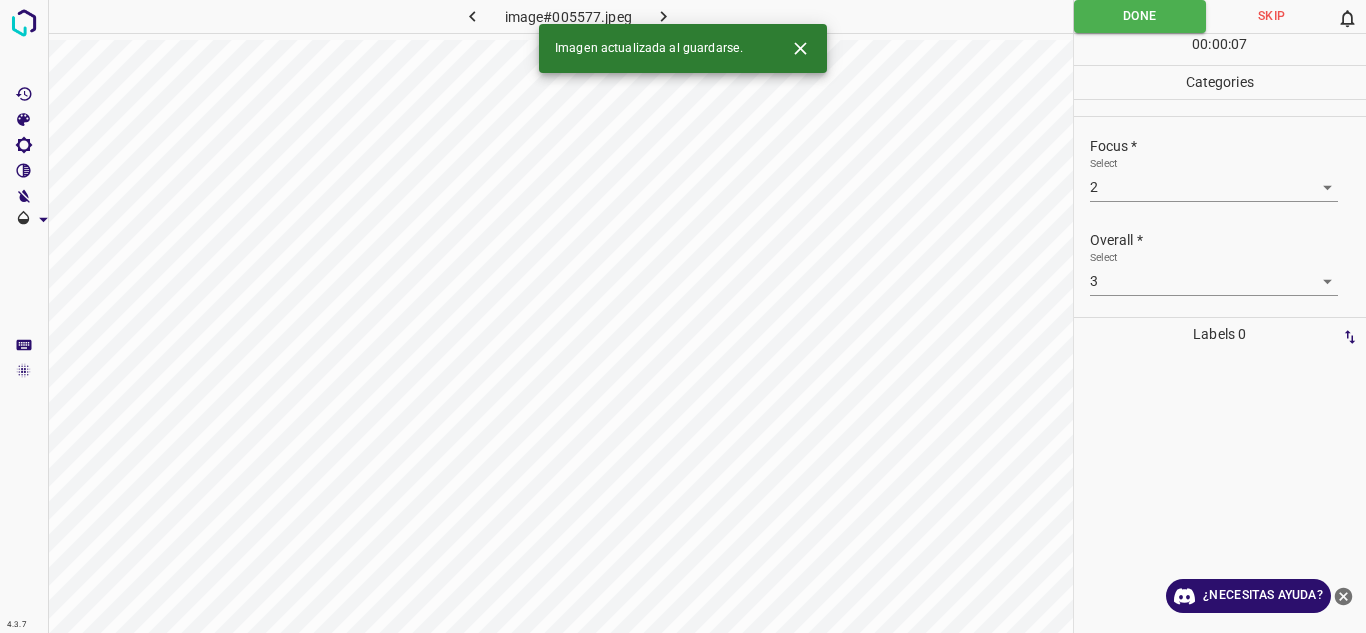 click 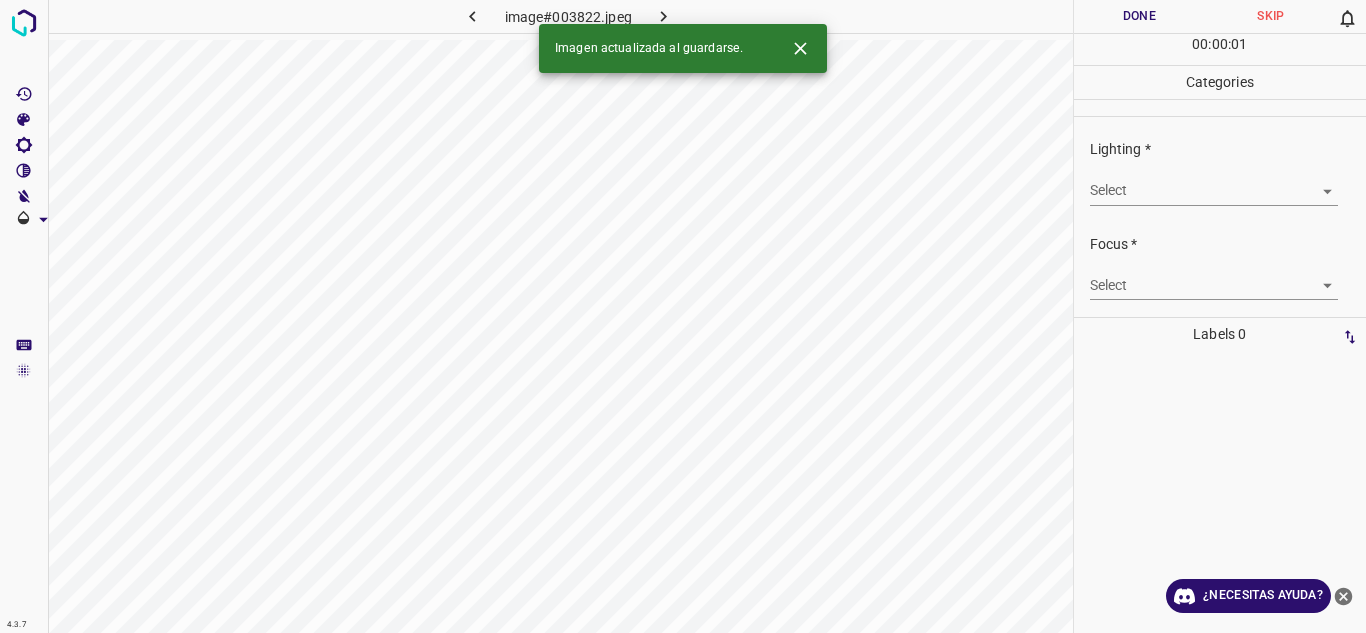 click on "4.3.7 image#003822.jpeg Done Skip 0 00   : 00   : 01   Categories Lighting *  Select ​ Focus *  Select ​ Overall *  Select ​ Labels   0 Categories 1 Lighting 2 Focus 3 Overall Tools Space Change between modes (Draw & Edit) I Auto labeling R Restore zoom M Zoom in N Zoom out Delete Delete selecte label Filters Z Restore filters X Saturation filter C Brightness filter V Contrast filter B Gray scale filter General O Download Imagen actualizada al guardarse. ¿Necesitas ayuda? Texto original Valora esta traducción Tu opinión servirá para ayudar a mejorar el Traductor de Google - Texto - Esconder - Borrar" at bounding box center (683, 316) 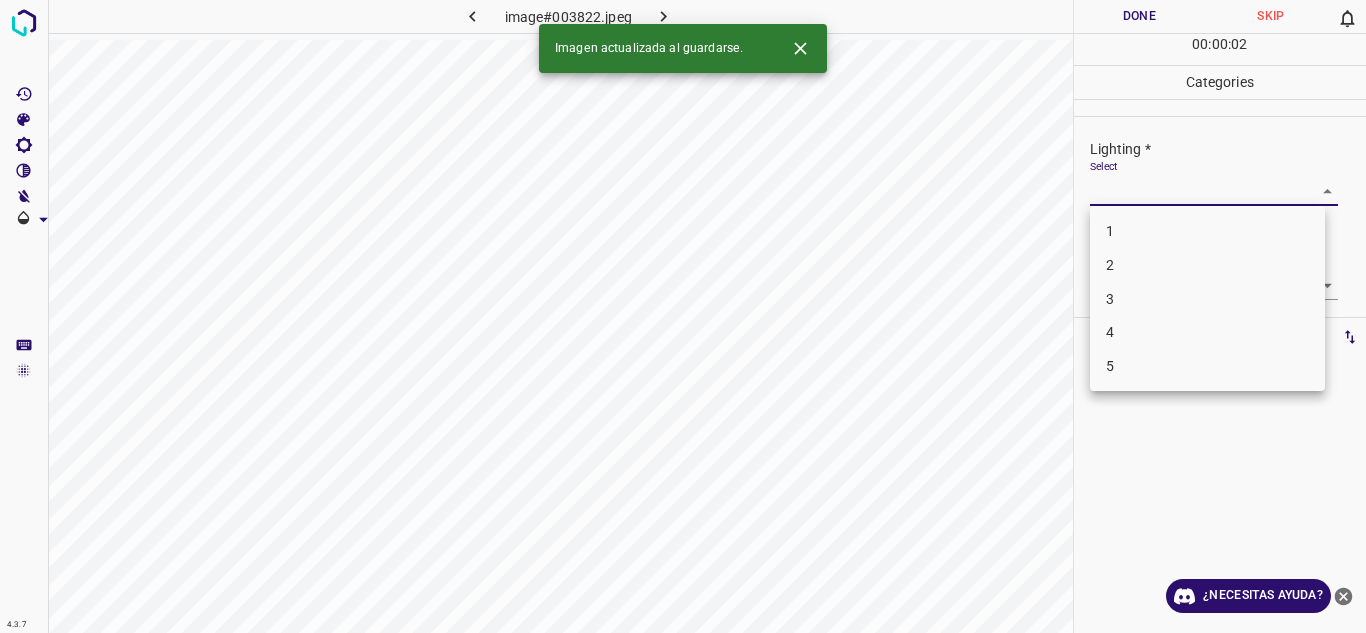 click on "3" at bounding box center [1207, 299] 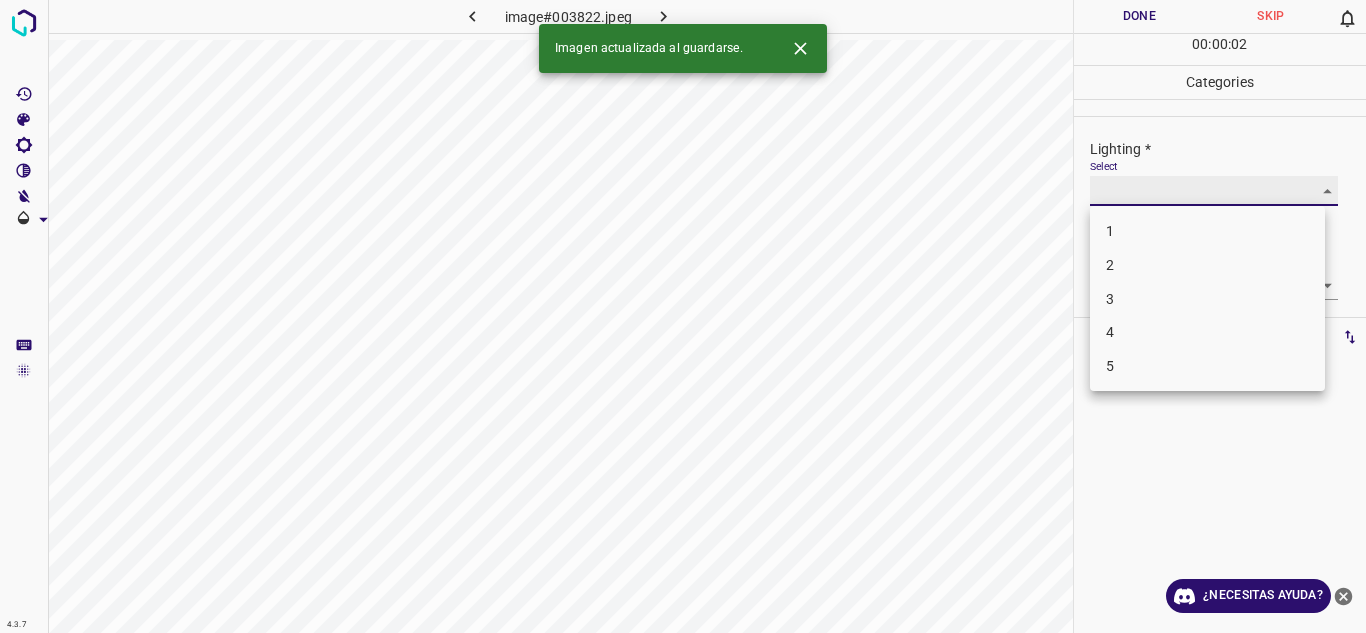 type on "3" 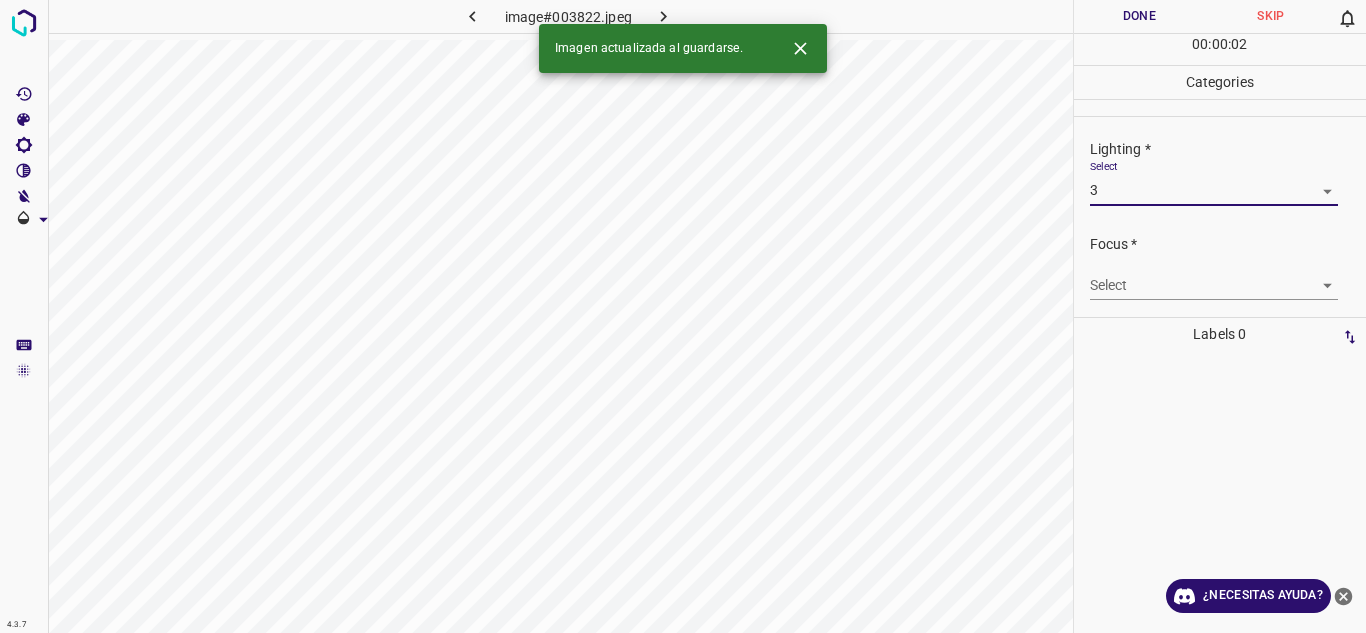 click on "Select ​" at bounding box center [1214, 277] 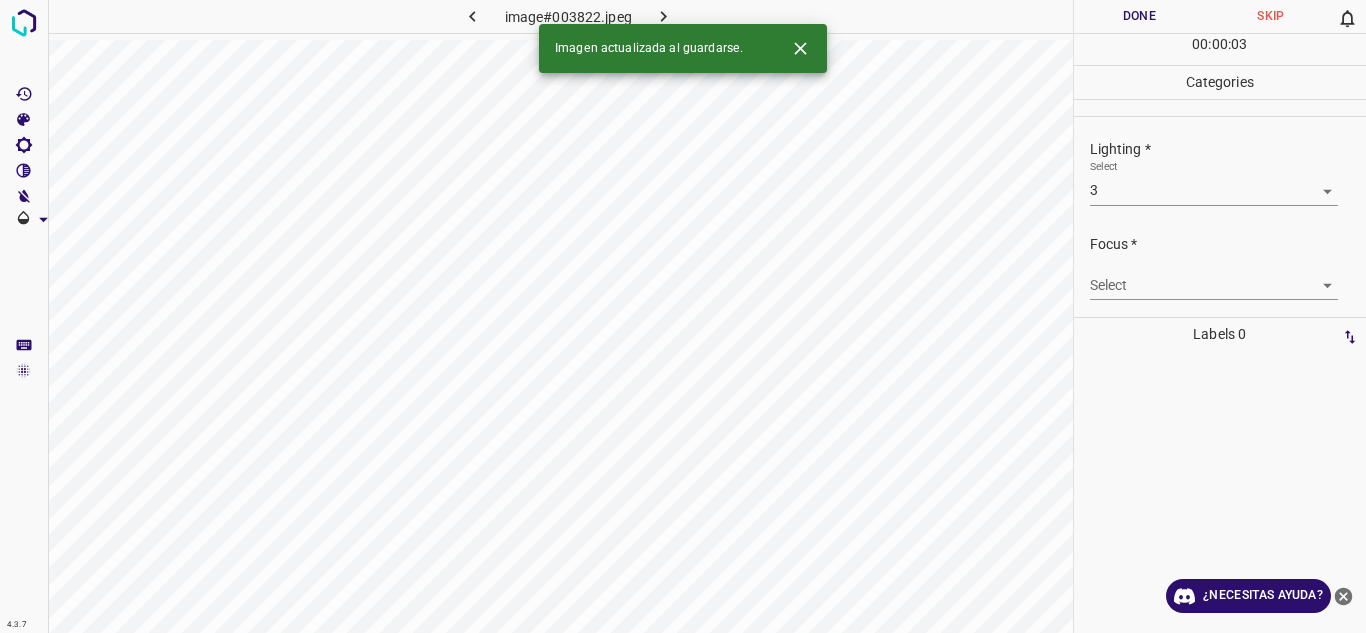 click on "4.3.7 image#003822.jpeg Done Skip 0 00   : 00   : 03   Categories Lighting *  Select 3 3 Focus *  Select ​ Overall *  Select ​ Labels   0 Categories 1 Lighting 2 Focus 3 Overall Tools Space Change between modes (Draw & Edit) I Auto labeling R Restore zoom M Zoom in N Zoom out Delete Delete selecte label Filters Z Restore filters X Saturation filter C Brightness filter V Contrast filter B Gray scale filter General O Download Imagen actualizada al guardarse. ¿Necesitas ayuda? Texto original Valora esta traducción Tu opinión servirá para ayudar a mejorar el Traductor de Google - Texto - Esconder - Borrar" at bounding box center [683, 316] 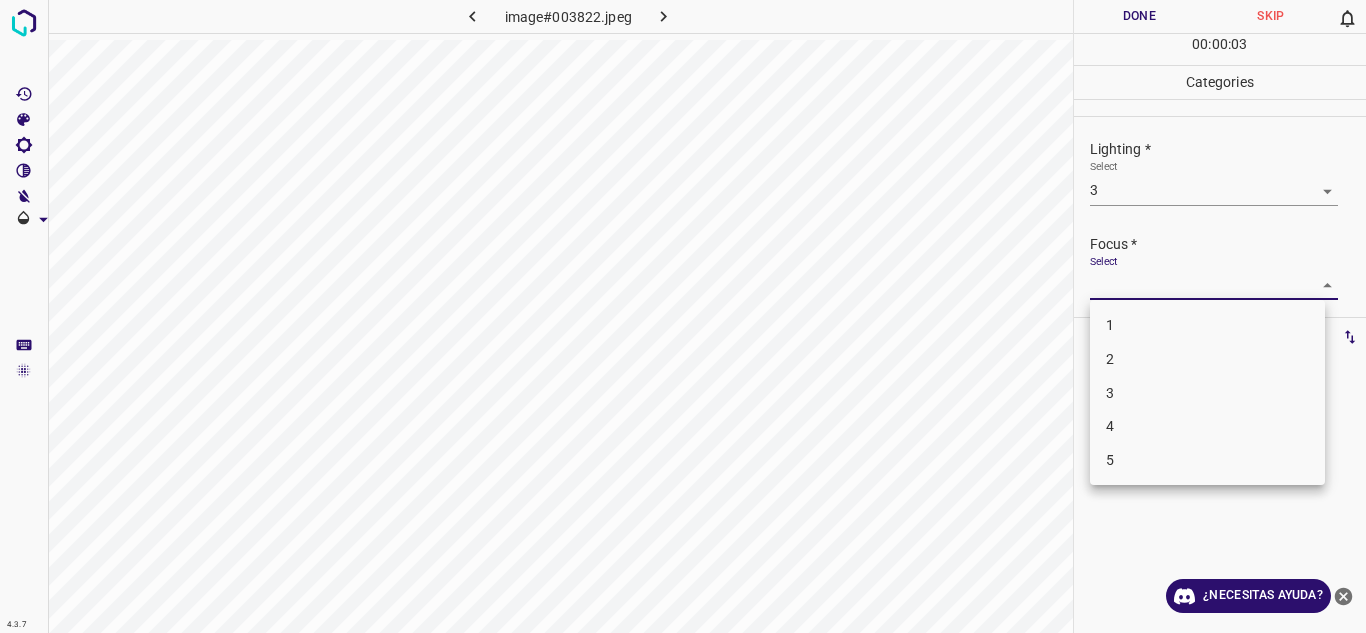 click on "2" at bounding box center (1207, 359) 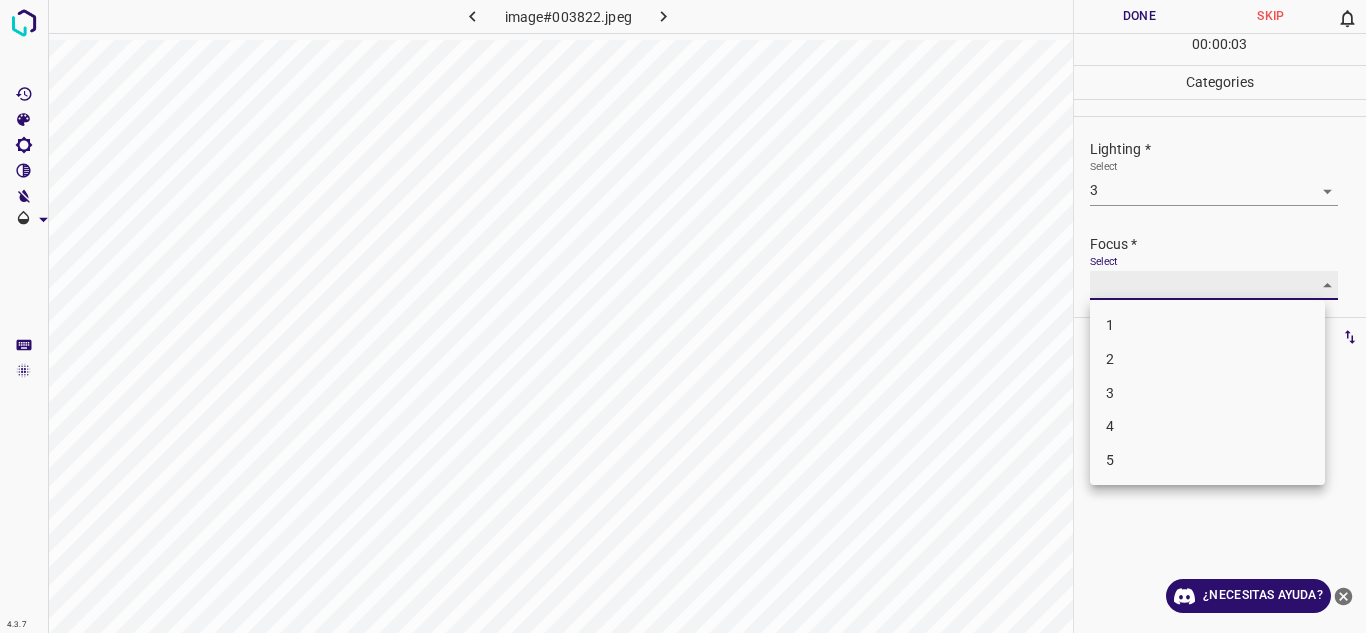 type on "2" 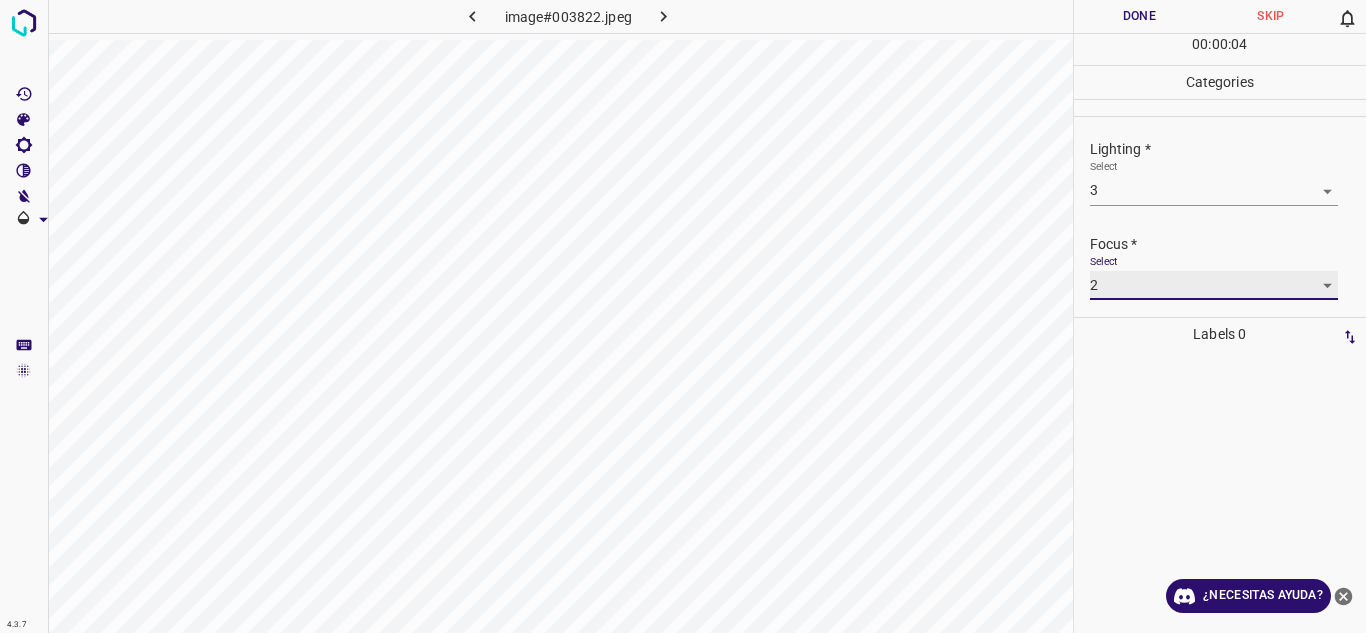 scroll, scrollTop: 98, scrollLeft: 0, axis: vertical 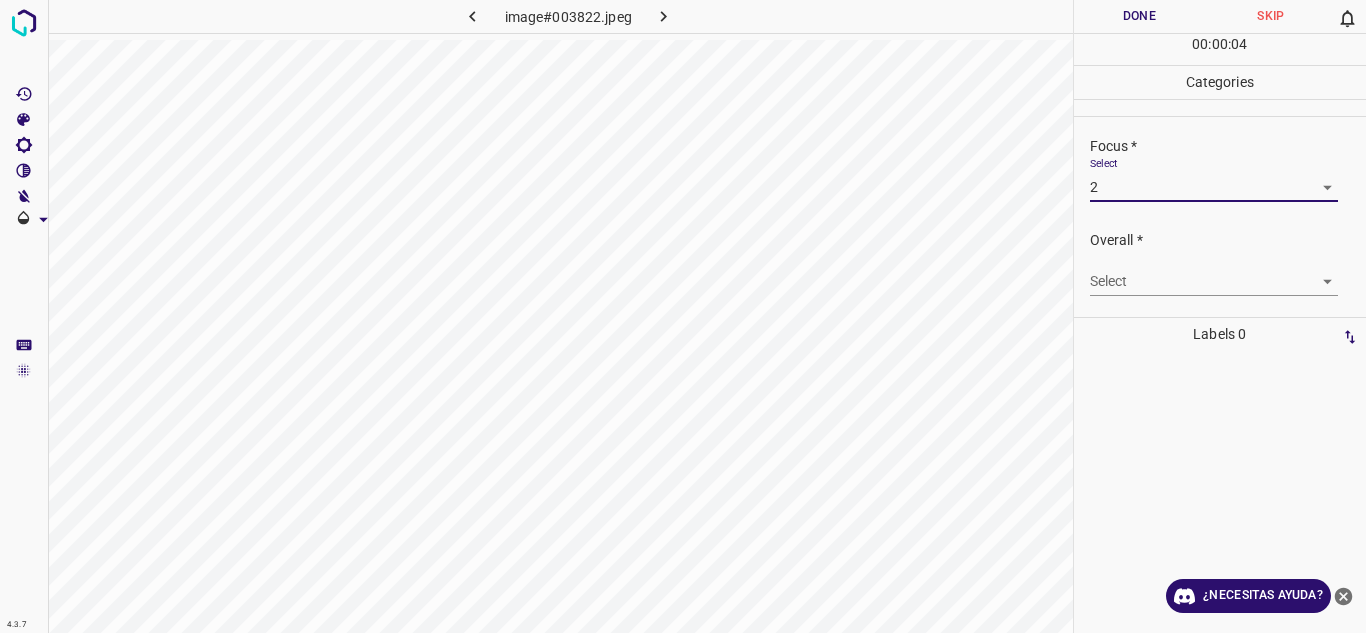 click on "4.3.7 image#003822.jpeg Done Skip 0 00   : 00   : 04   Categories Lighting *  Select 3 3 Focus *  Select 2 2 Overall *  Select ​ Labels   0 Categories 1 Lighting 2 Focus 3 Overall Tools Space Change between modes (Draw & Edit) I Auto labeling R Restore zoom M Zoom in N Zoom out Delete Delete selecte label Filters Z Restore filters X Saturation filter C Brightness filter V Contrast filter B Gray scale filter General O Download ¿Necesitas ayuda? Texto original Valora esta traducción Tu opinión servirá para ayudar a mejorar el Traductor de Google - Texto - Esconder - Borrar" at bounding box center (683, 316) 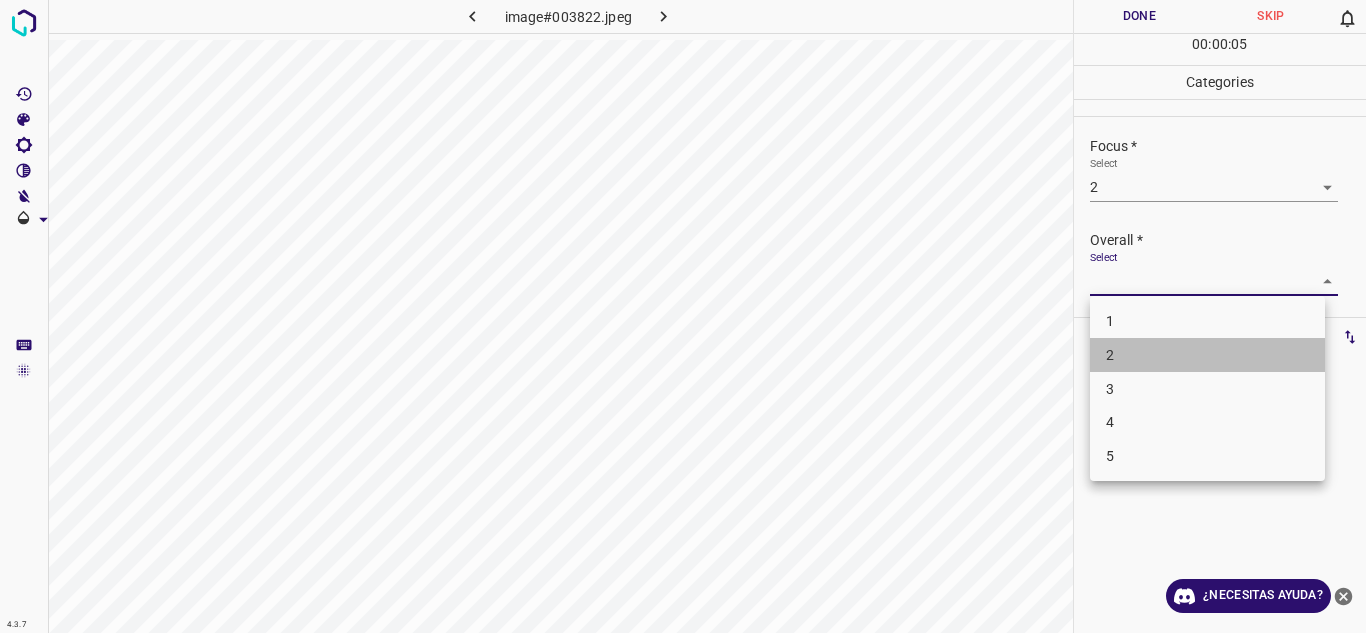 click on "2" at bounding box center (1207, 355) 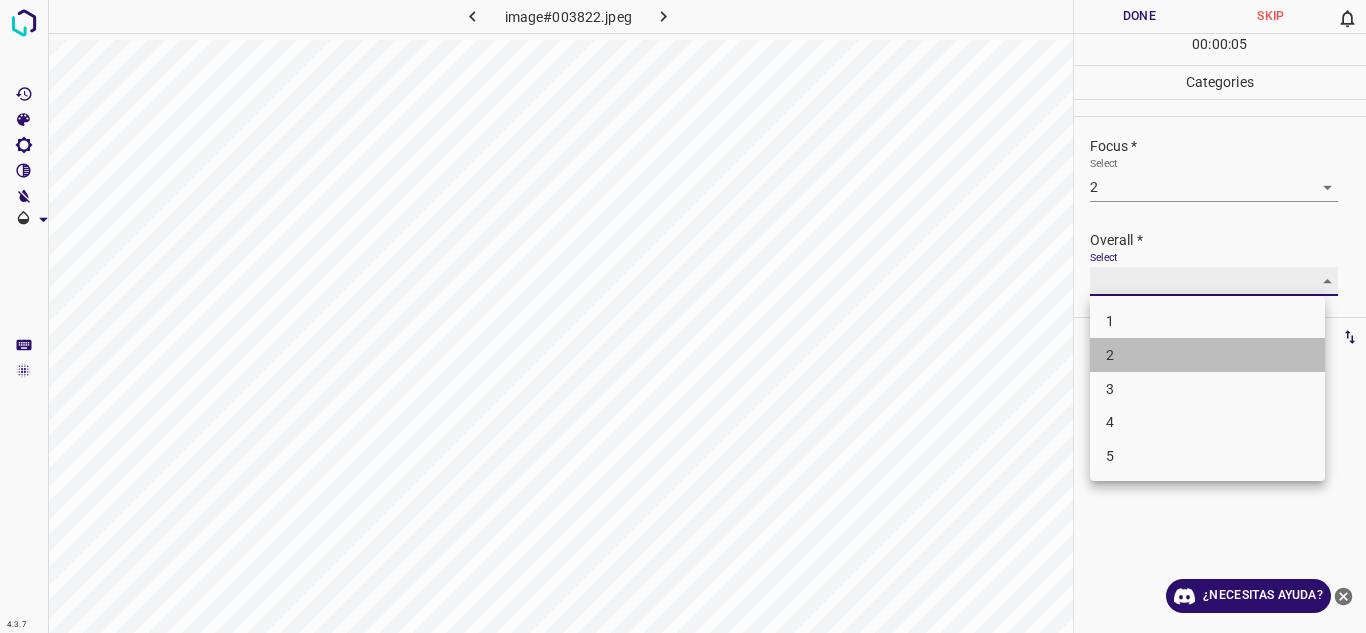 type on "2" 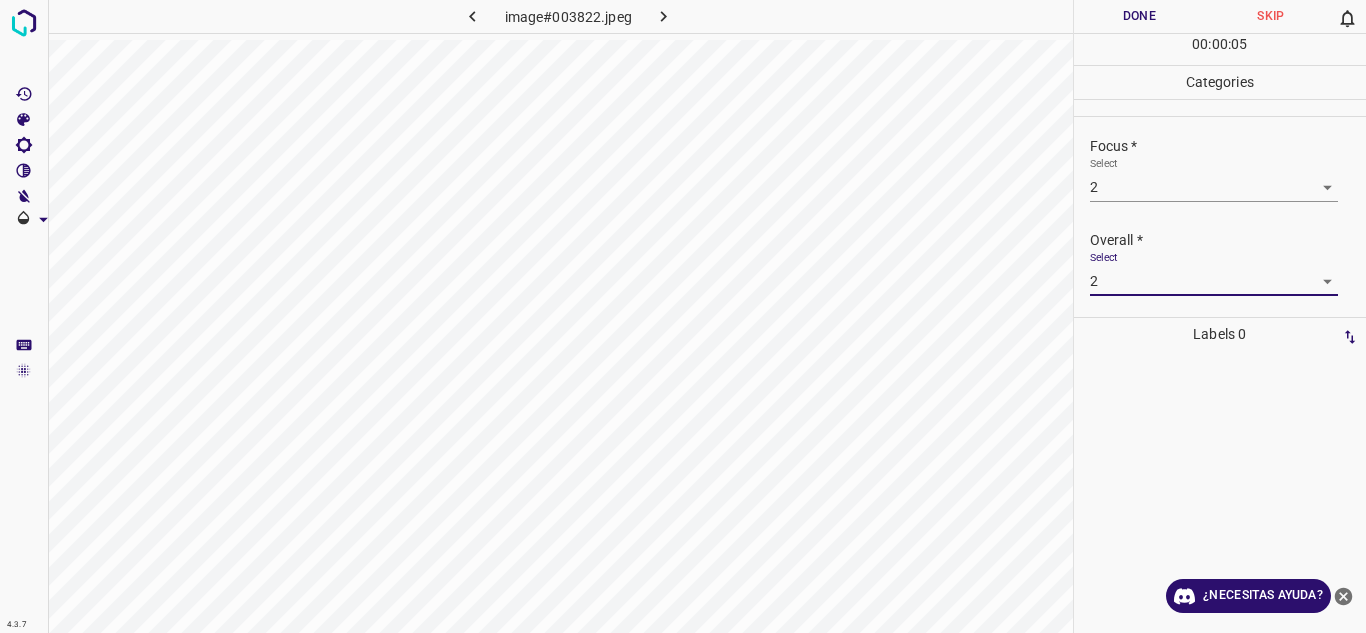 click on "Done" at bounding box center (1140, 16) 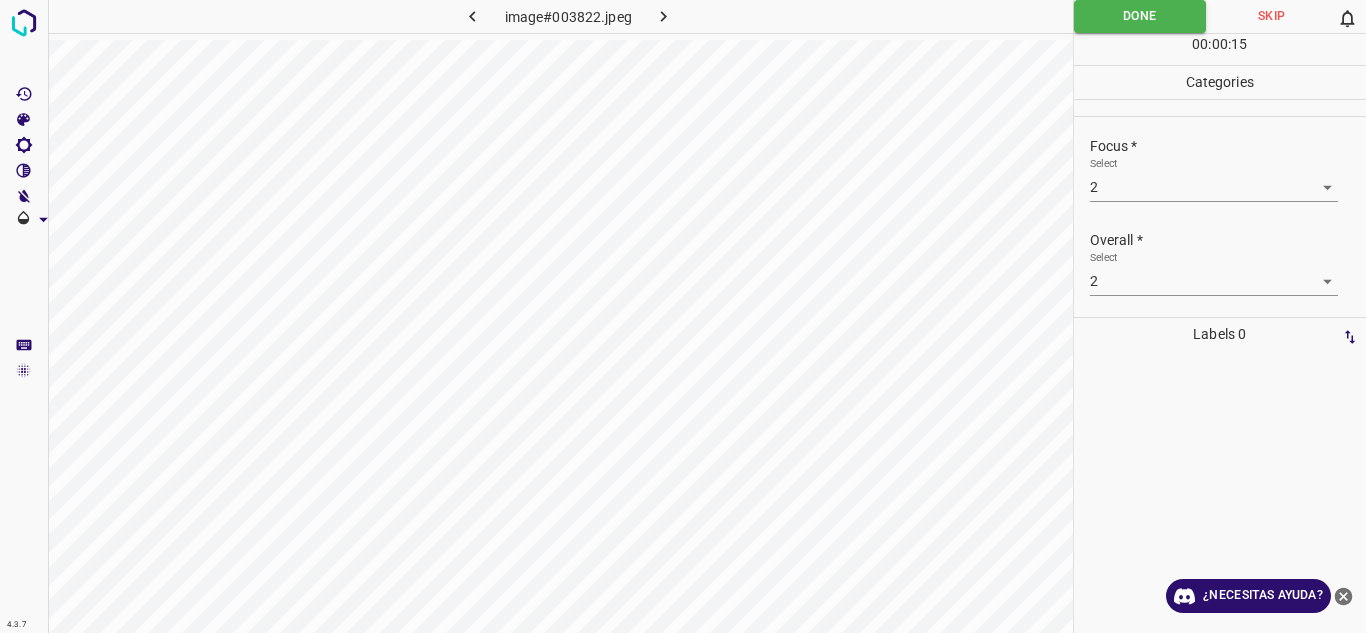 click 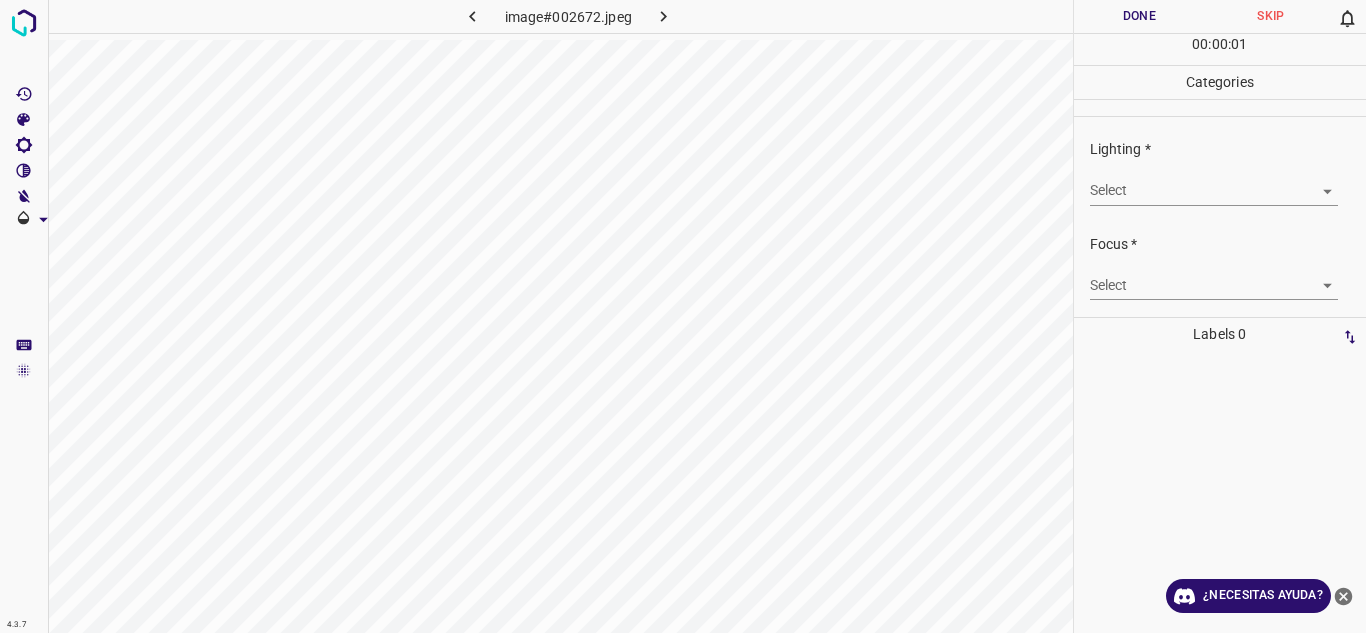 click on "4.3.7 image#002672.jpeg Done Skip 0 00   : 00   : 01   Categories Lighting *  Select ​ Focus *  Select ​ Overall *  Select ​ Labels   0 Categories 1 Lighting 2 Focus 3 Overall Tools Space Change between modes (Draw & Edit) I Auto labeling R Restore zoom M Zoom in N Zoom out Delete Delete selecte label Filters Z Restore filters X Saturation filter C Brightness filter V Contrast filter B Gray scale filter General O Download ¿Necesitas ayuda? Texto original Valora esta traducción Tu opinión servirá para ayudar a mejorar el Traductor de Google - Texto - Esconder - Borrar" at bounding box center [683, 316] 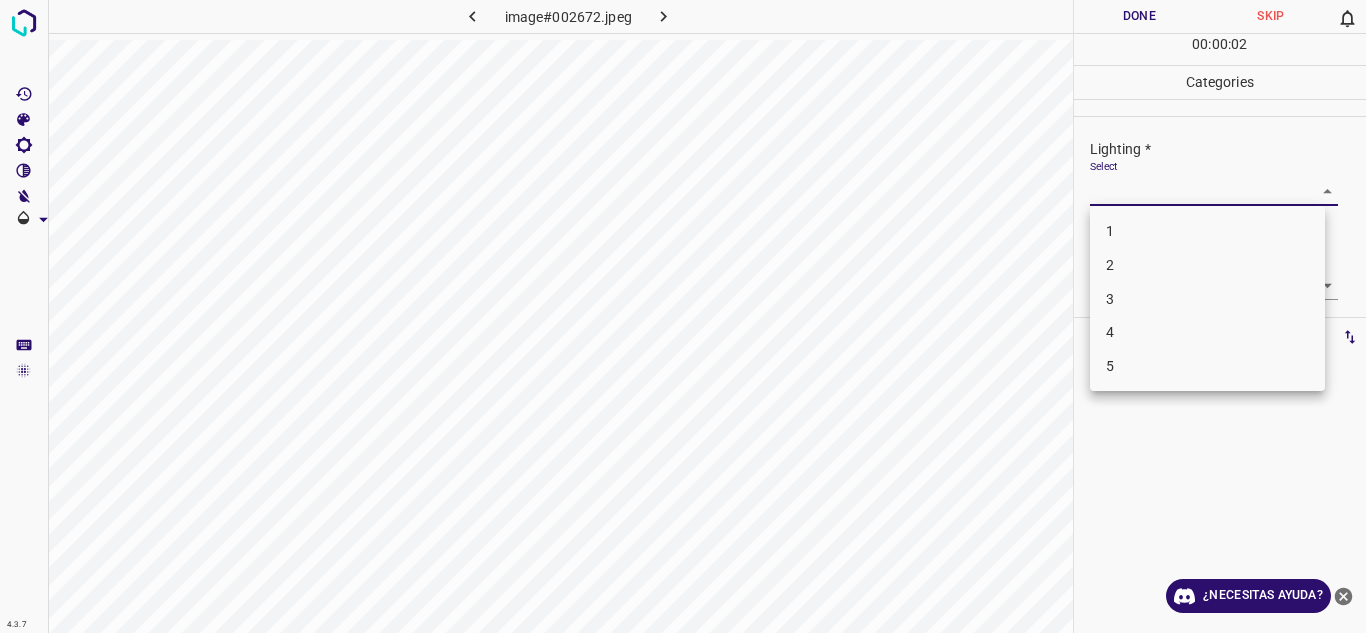 click on "3" at bounding box center (1207, 299) 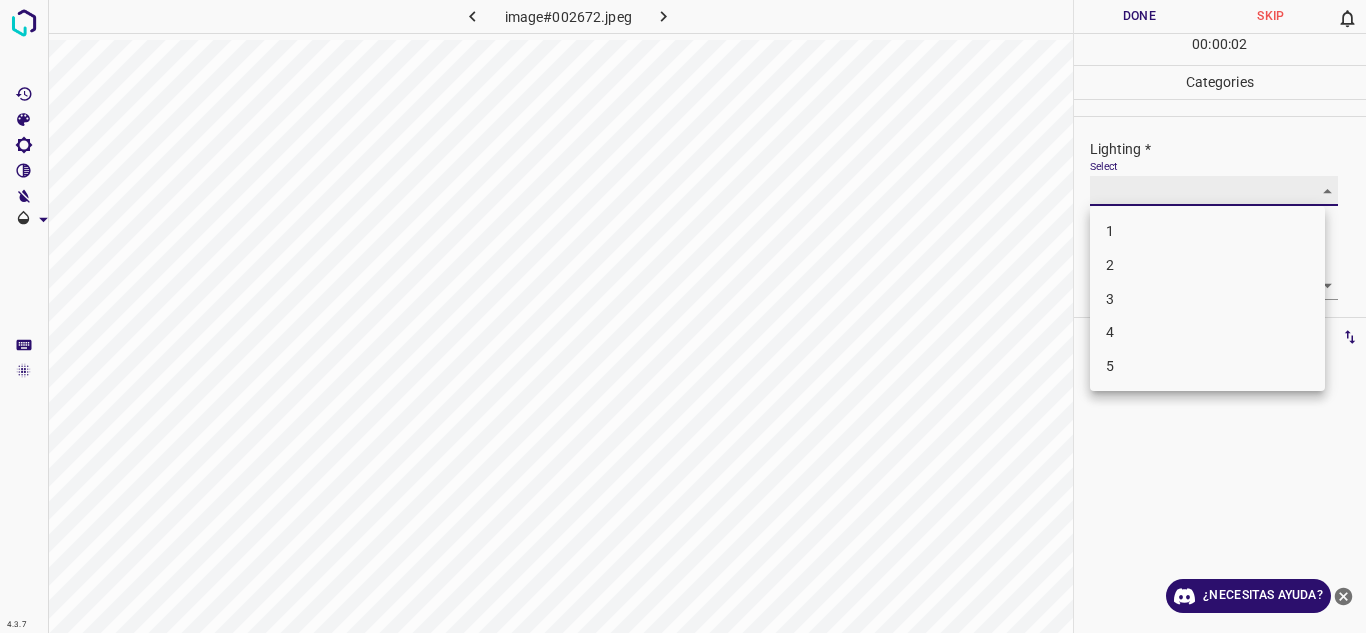 type on "3" 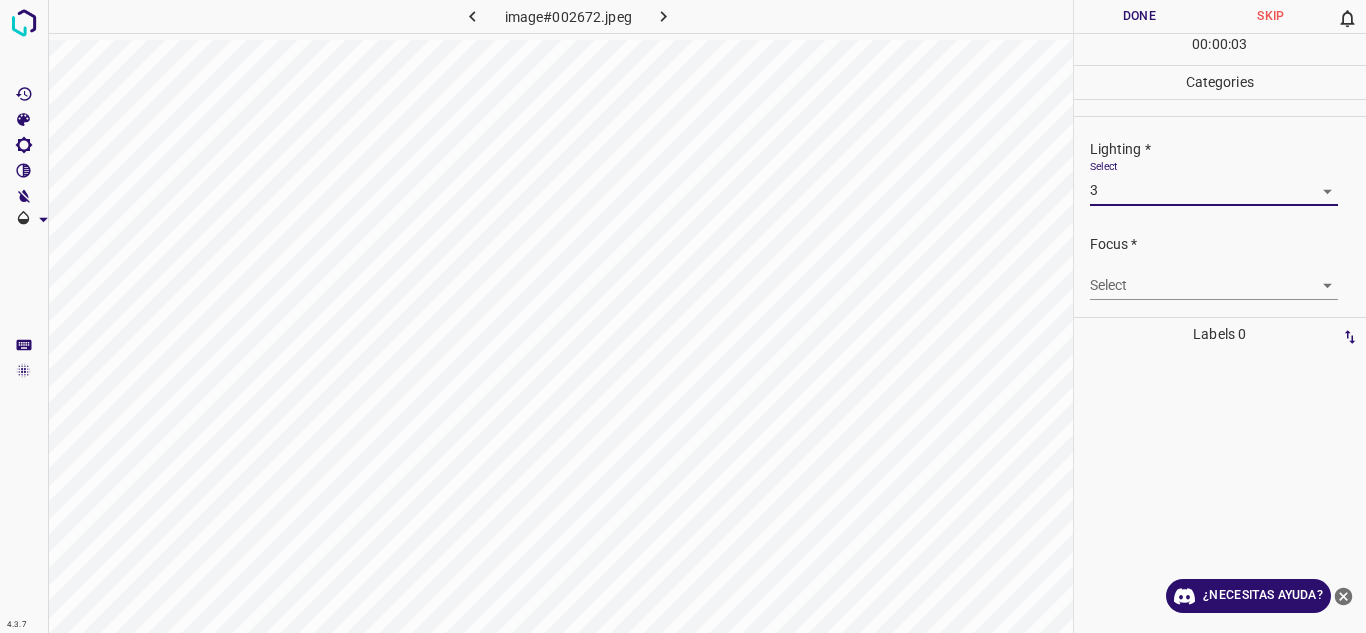 click on "4.3.7 image#002672.jpeg Done Skip 0 00   : 00   : 03   Categories Lighting *  Select 3 3 Focus *  Select ​ Overall *  Select ​ Labels   0 Categories 1 Lighting 2 Focus 3 Overall Tools Space Change between modes (Draw & Edit) I Auto labeling R Restore zoom M Zoom in N Zoom out Delete Delete selecte label Filters Z Restore filters X Saturation filter C Brightness filter V Contrast filter B Gray scale filter General O Download ¿Necesitas ayuda? Texto original Valora esta traducción Tu opinión servirá para ayudar a mejorar el Traductor de Google - Texto - Esconder - Borrar" at bounding box center (683, 316) 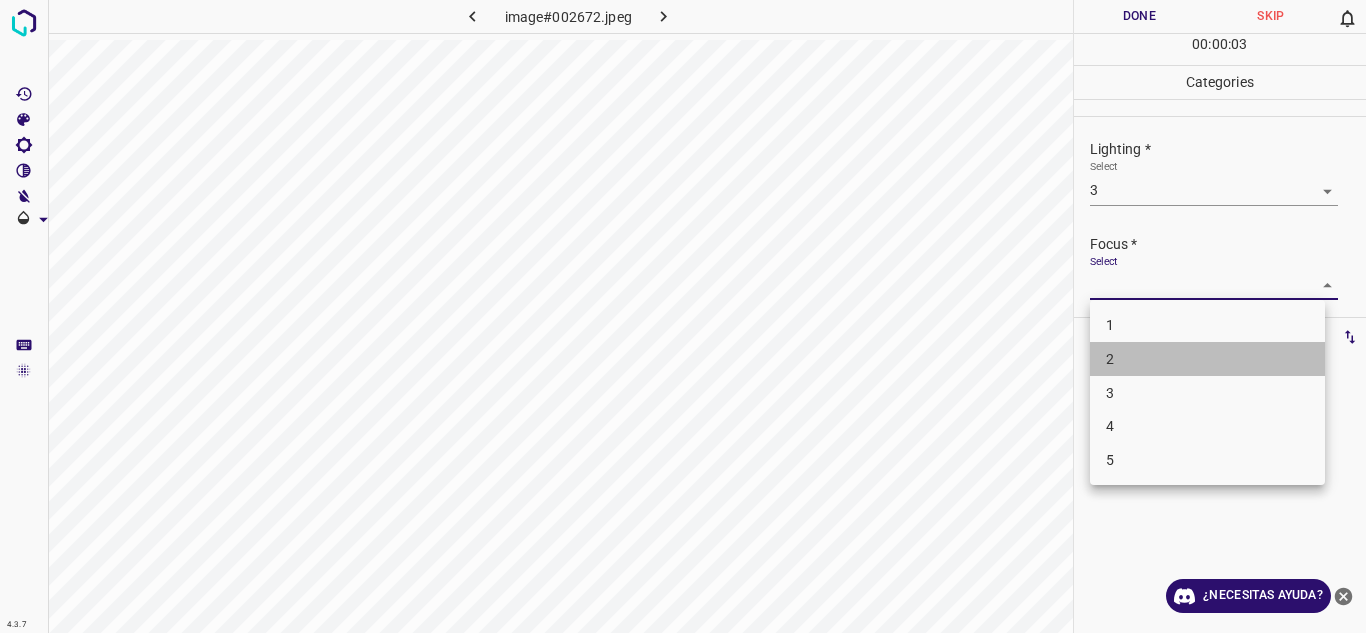click on "2" at bounding box center [1207, 359] 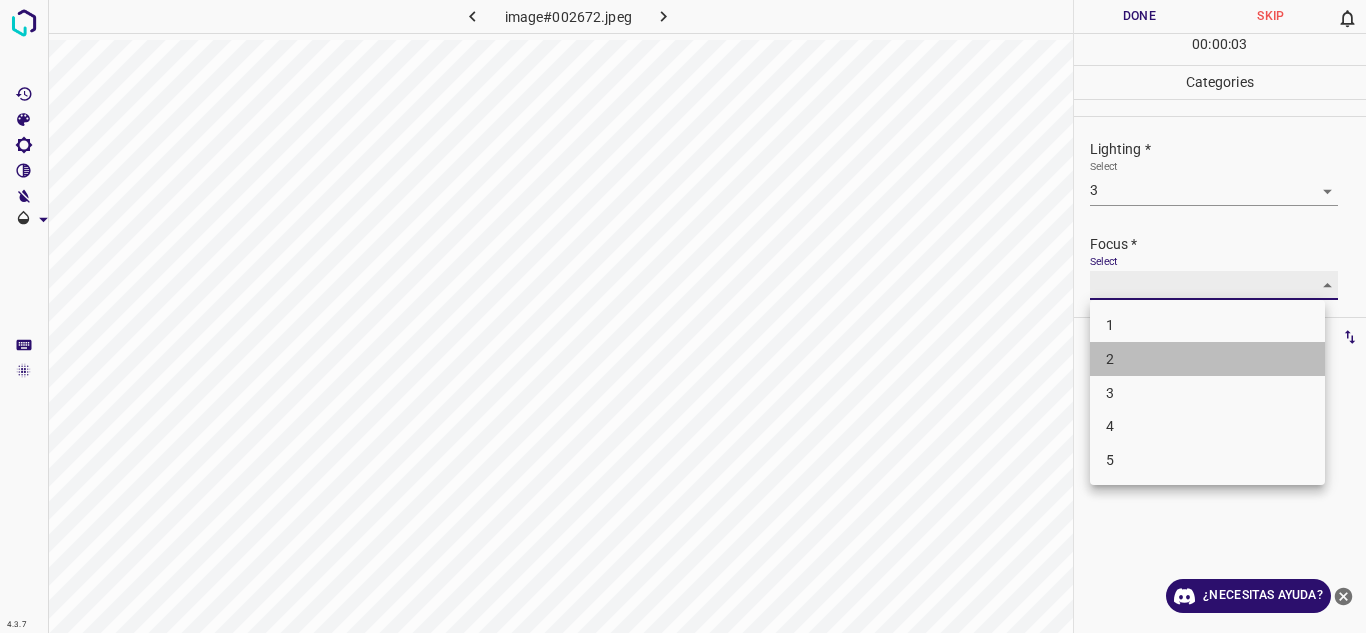 type on "2" 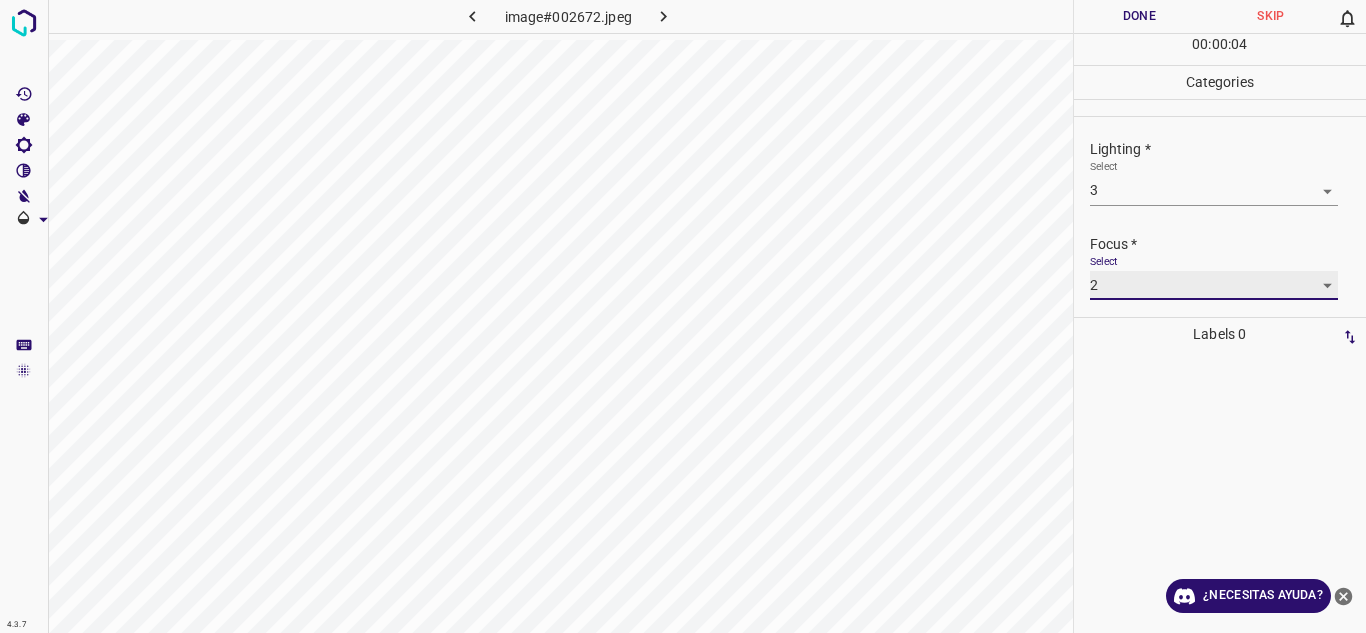 scroll, scrollTop: 98, scrollLeft: 0, axis: vertical 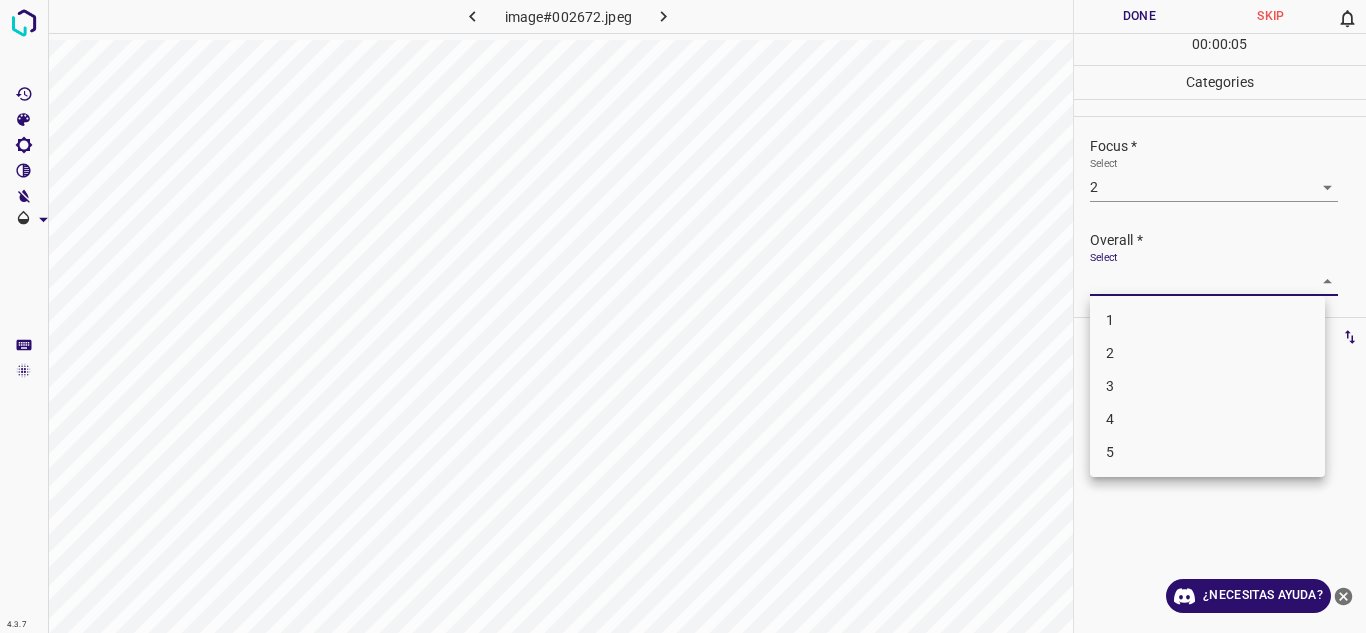 click on "4.3.7 image#002672.jpeg Done Skip 0 00   : 00   : 05   Categories Lighting *  Select 3 3 Focus *  Select 2 2 Overall *  Select ​ Labels   0 Categories 1 Lighting 2 Focus 3 Overall Tools Space Change between modes (Draw & Edit) I Auto labeling R Restore zoom M Zoom in N Zoom out Delete Delete selecte label Filters Z Restore filters X Saturation filter C Brightness filter V Contrast filter B Gray scale filter General O Download ¿Necesitas ayuda? Texto original Valora esta traducción Tu opinión servirá para ayudar a mejorar el Traductor de Google - Texto - Esconder - Borrar 1 2 3 4 5" at bounding box center (683, 316) 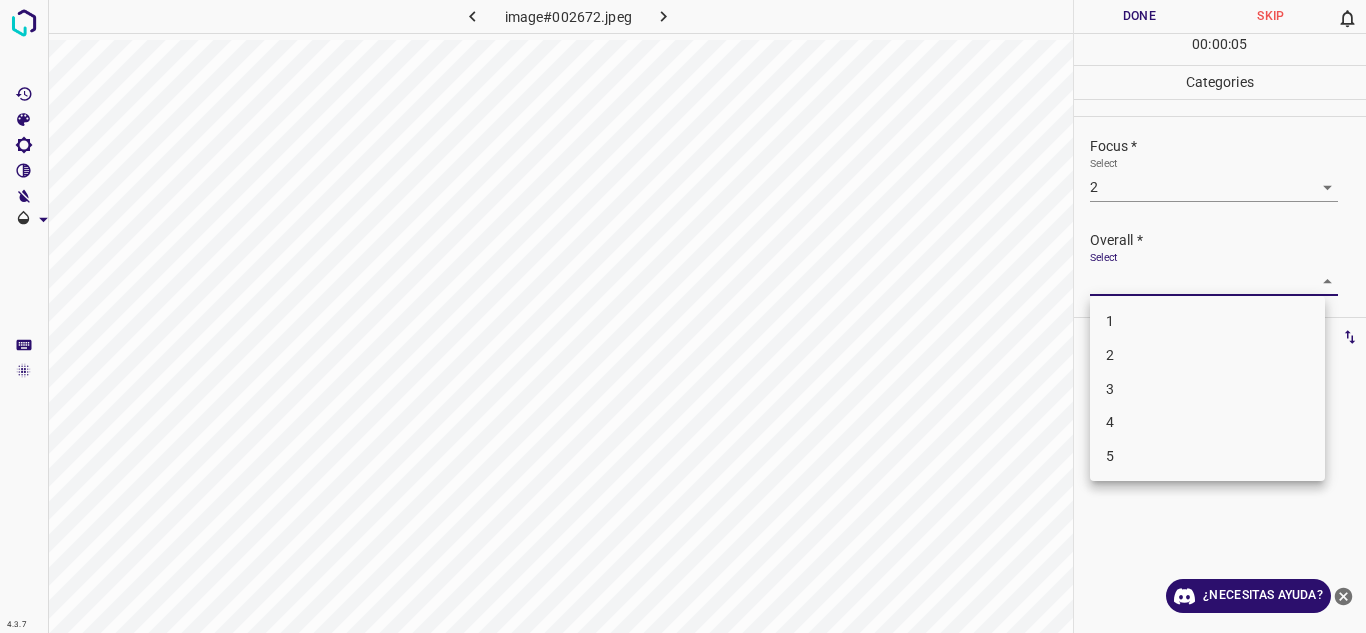 click on "3" at bounding box center (1207, 389) 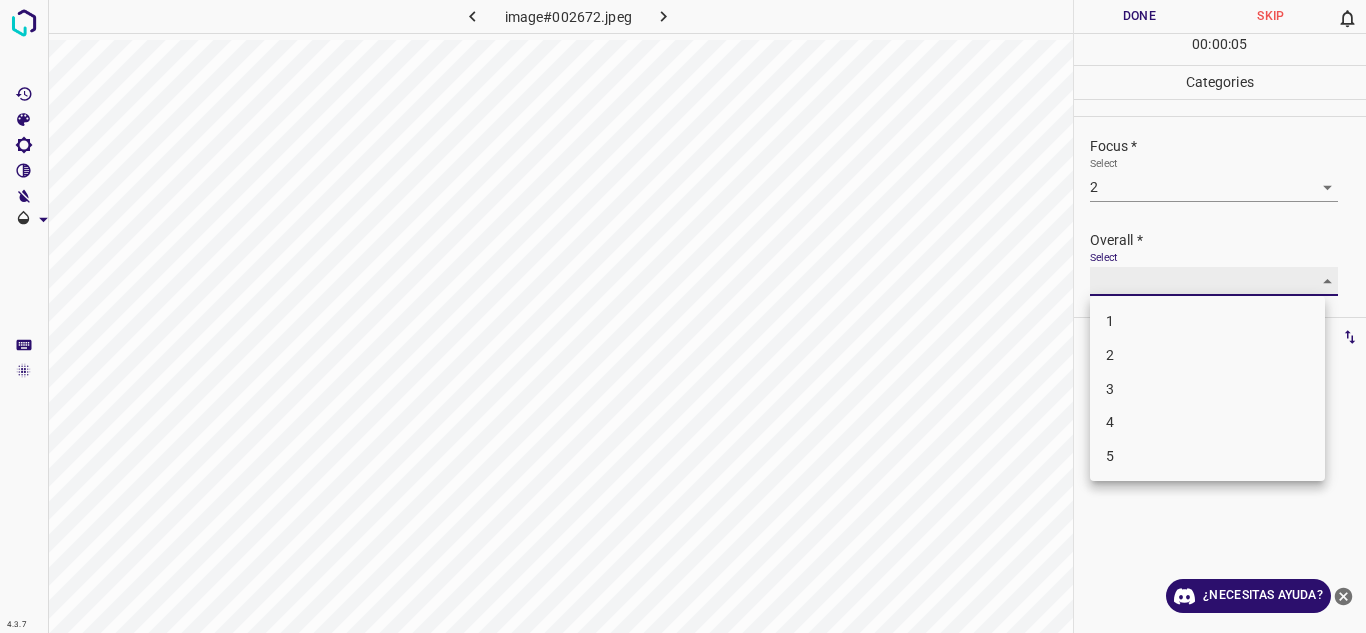 type on "3" 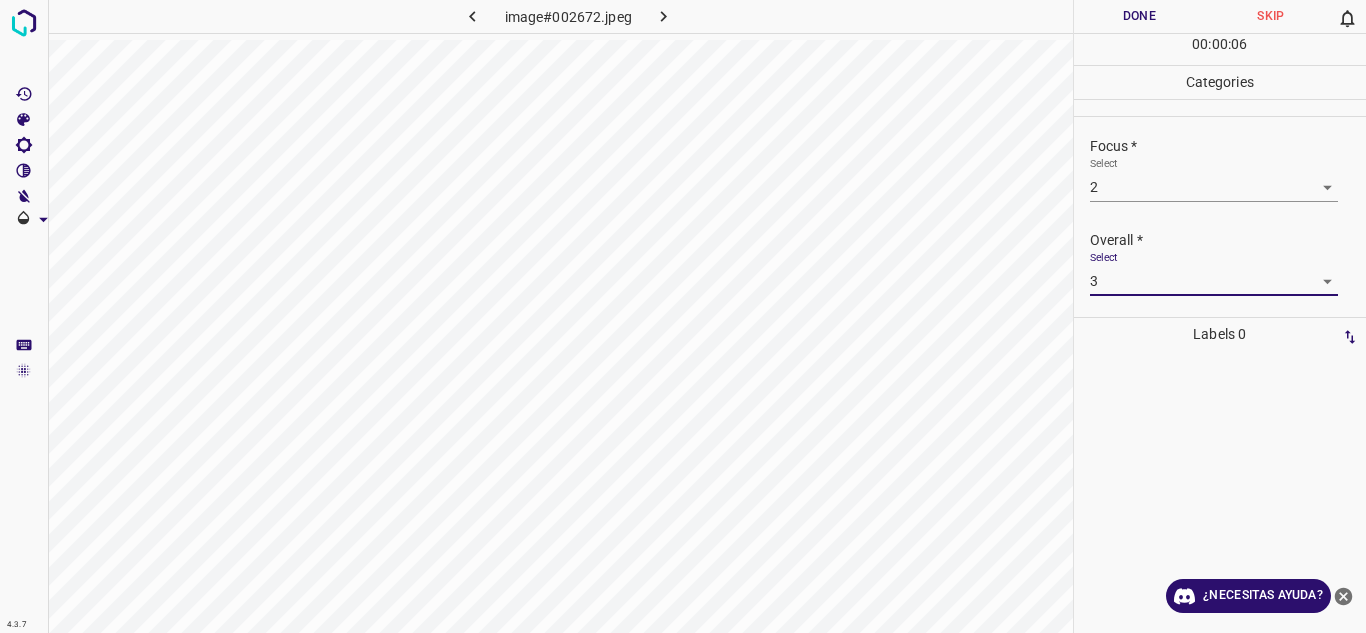 click on "Done" at bounding box center (1140, 16) 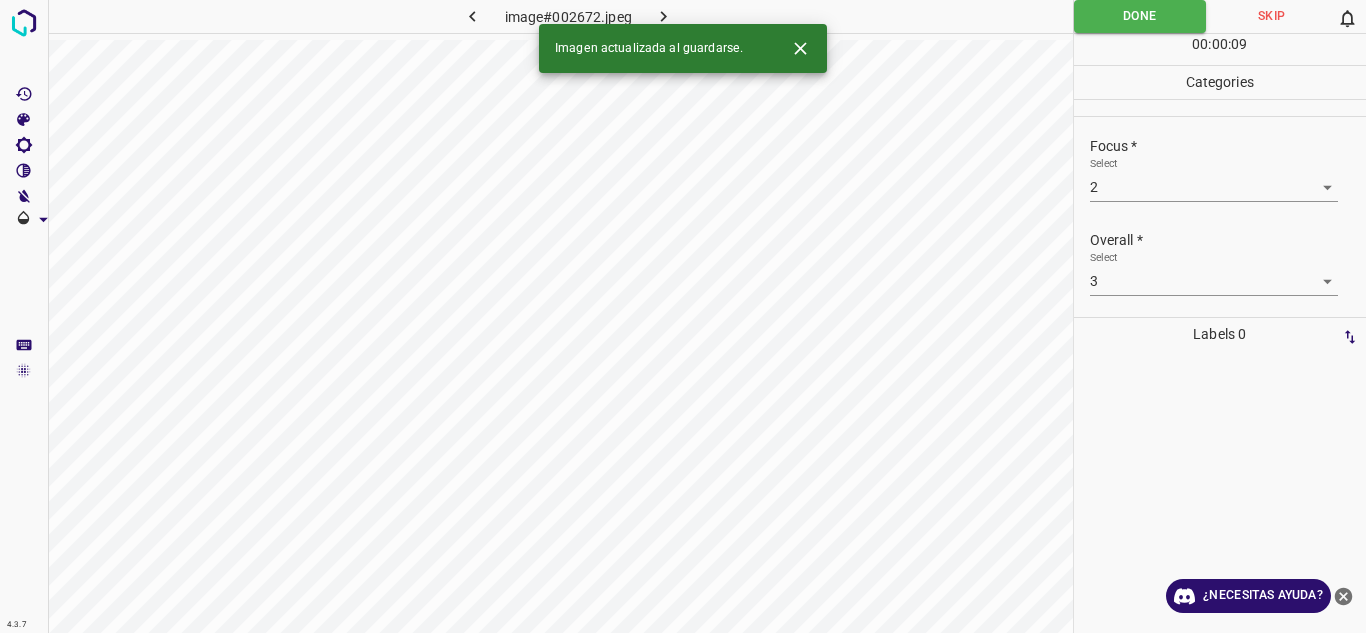 click 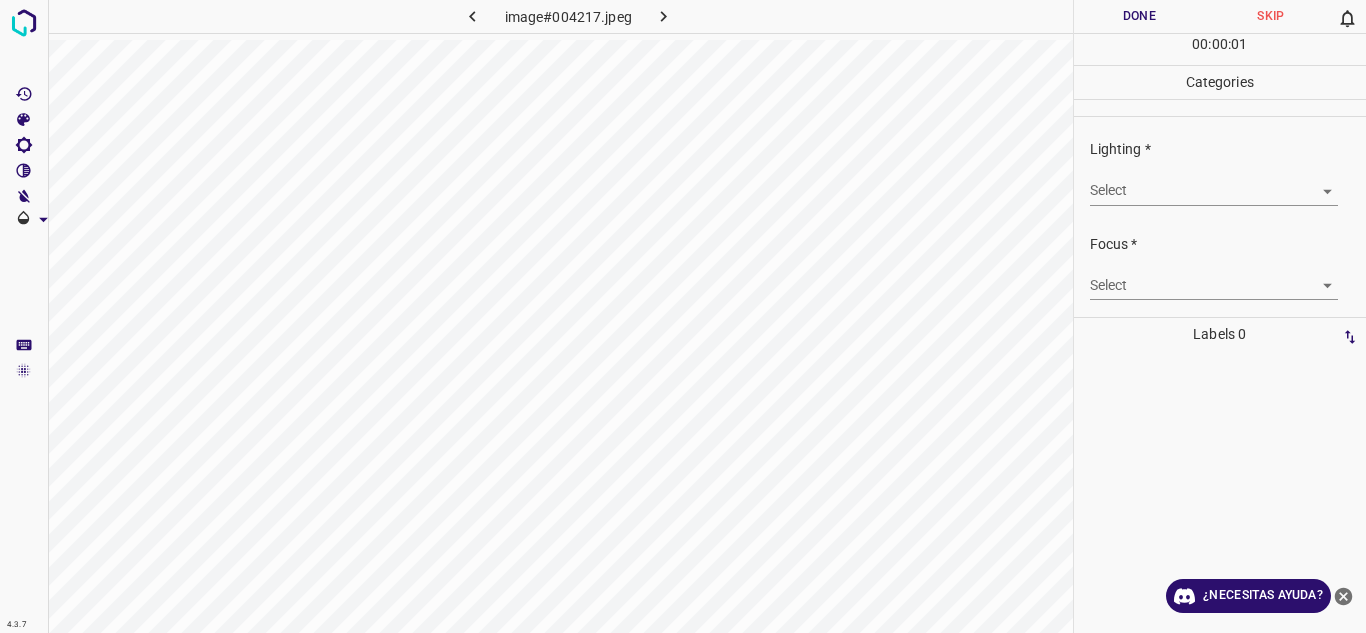 click on "4.3.7 image#004217.jpeg Done Skip 0 00   : 00   : 01   Categories Lighting *  Select ​ Focus *  Select ​ Overall *  Select ​ Labels   0 Categories 1 Lighting 2 Focus 3 Overall Tools Space Change between modes (Draw & Edit) I Auto labeling R Restore zoom M Zoom in N Zoom out Delete Delete selecte label Filters Z Restore filters X Saturation filter C Brightness filter V Contrast filter B Gray scale filter General O Download ¿Necesitas ayuda? Texto original Valora esta traducción Tu opinión servirá para ayudar a mejorar el Traductor de Google - Texto - Esconder - Borrar" at bounding box center (683, 316) 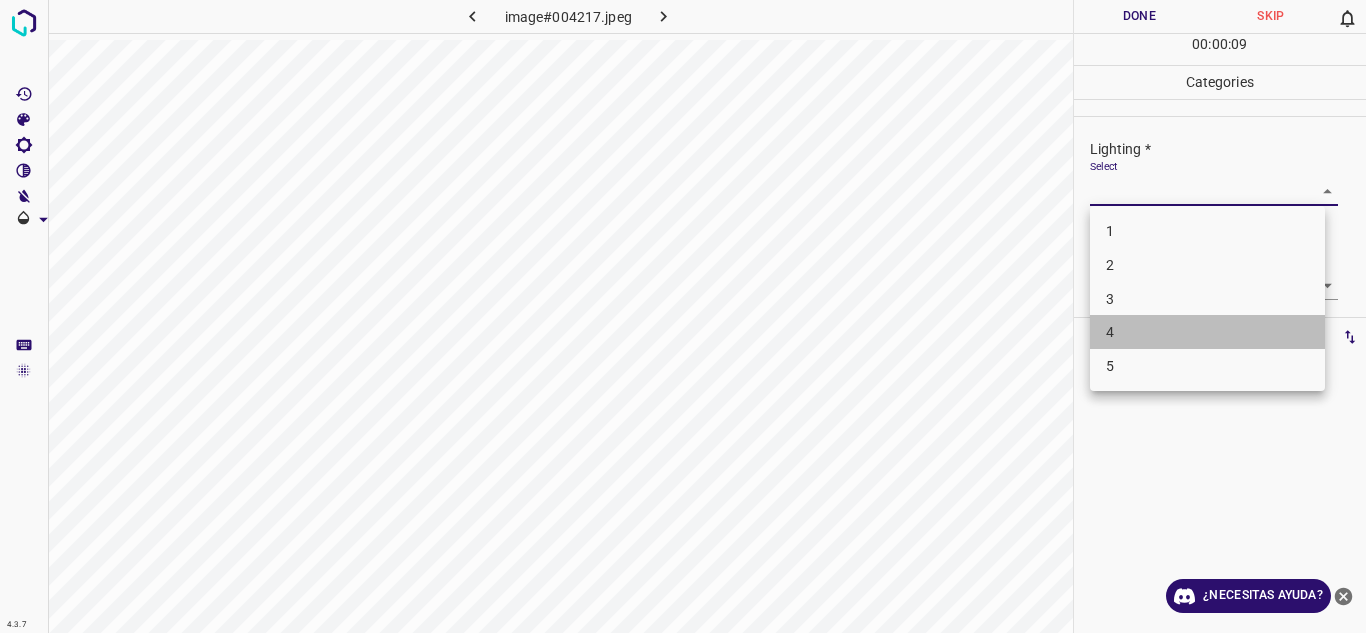 click on "4" at bounding box center [1207, 332] 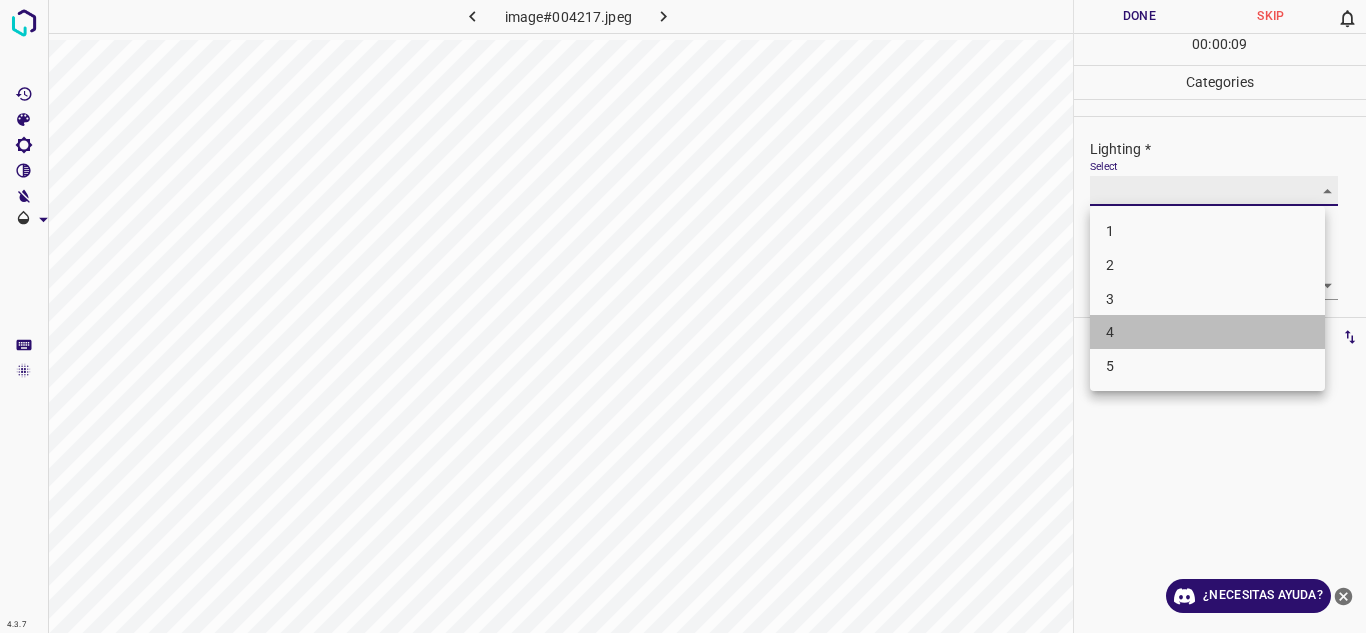 type on "4" 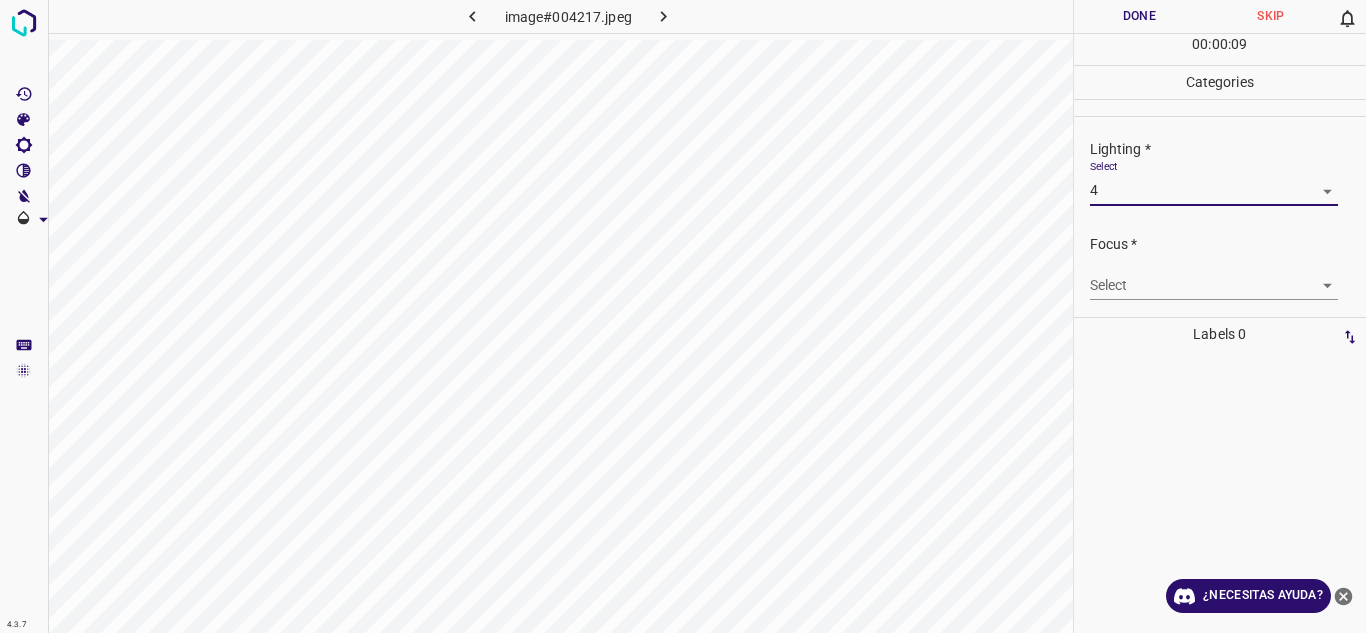 click on "4.3.7 image#004217.jpeg Done Skip 0 00   : 00   : 09   Categories Lighting *  Select 4 4 Focus *  Select ​ Overall *  Select ​ Labels   0 Categories 1 Lighting 2 Focus 3 Overall Tools Space Change between modes (Draw & Edit) I Auto labeling R Restore zoom M Zoom in N Zoom out Delete Delete selecte label Filters Z Restore filters X Saturation filter C Brightness filter V Contrast filter B Gray scale filter General O Download ¿Necesitas ayuda? Texto original Valora esta traducción Tu opinión servirá para ayudar a mejorar el Traductor de Google - Texto - Esconder - Borrar" at bounding box center (683, 316) 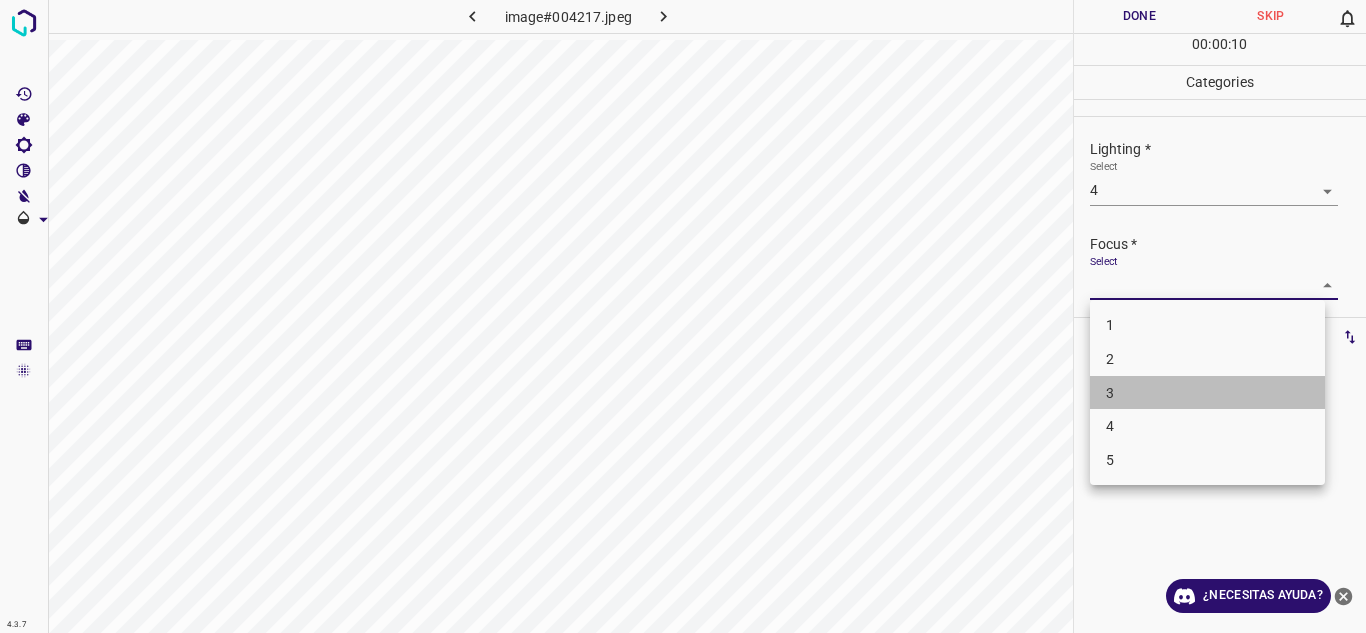 drag, startPoint x: 1139, startPoint y: 388, endPoint x: 1311, endPoint y: 306, distance: 190.54659 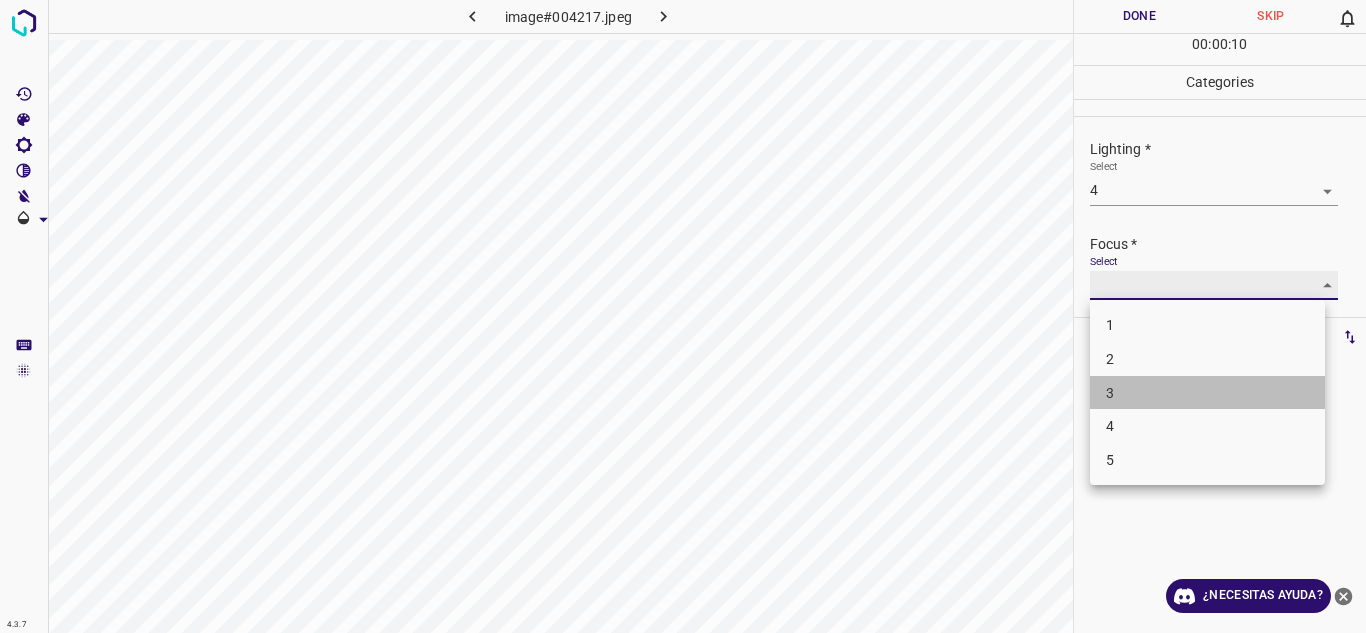 type on "3" 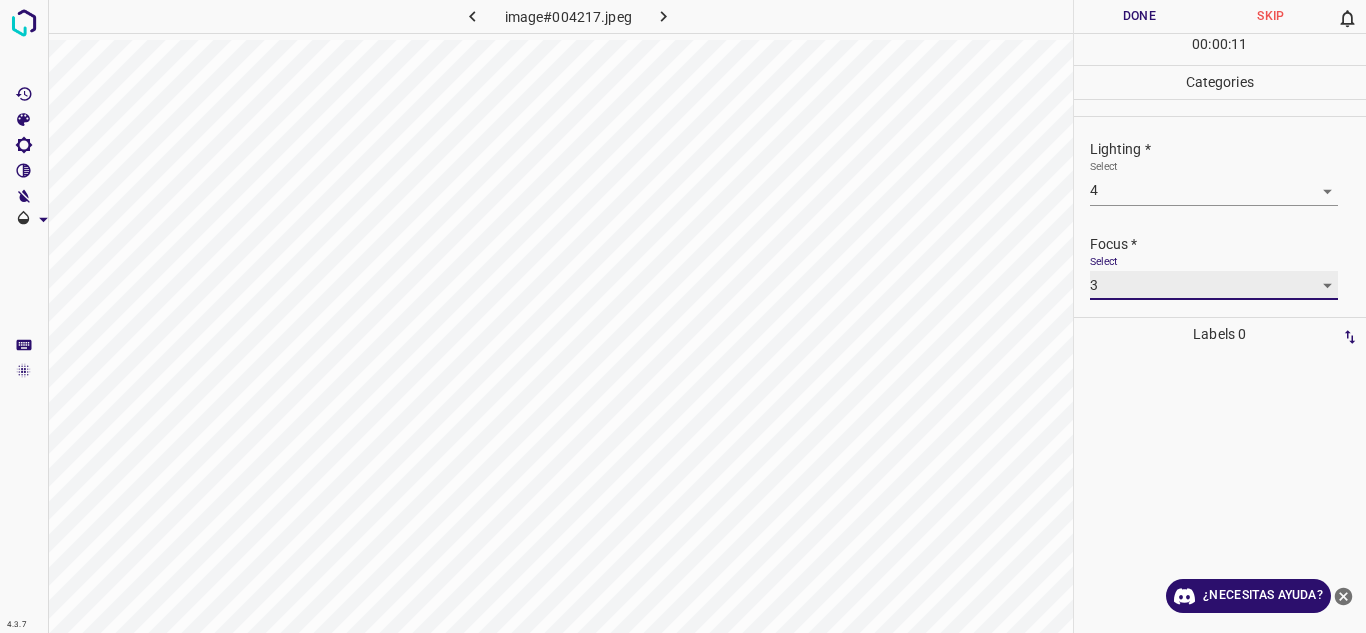 scroll, scrollTop: 98, scrollLeft: 0, axis: vertical 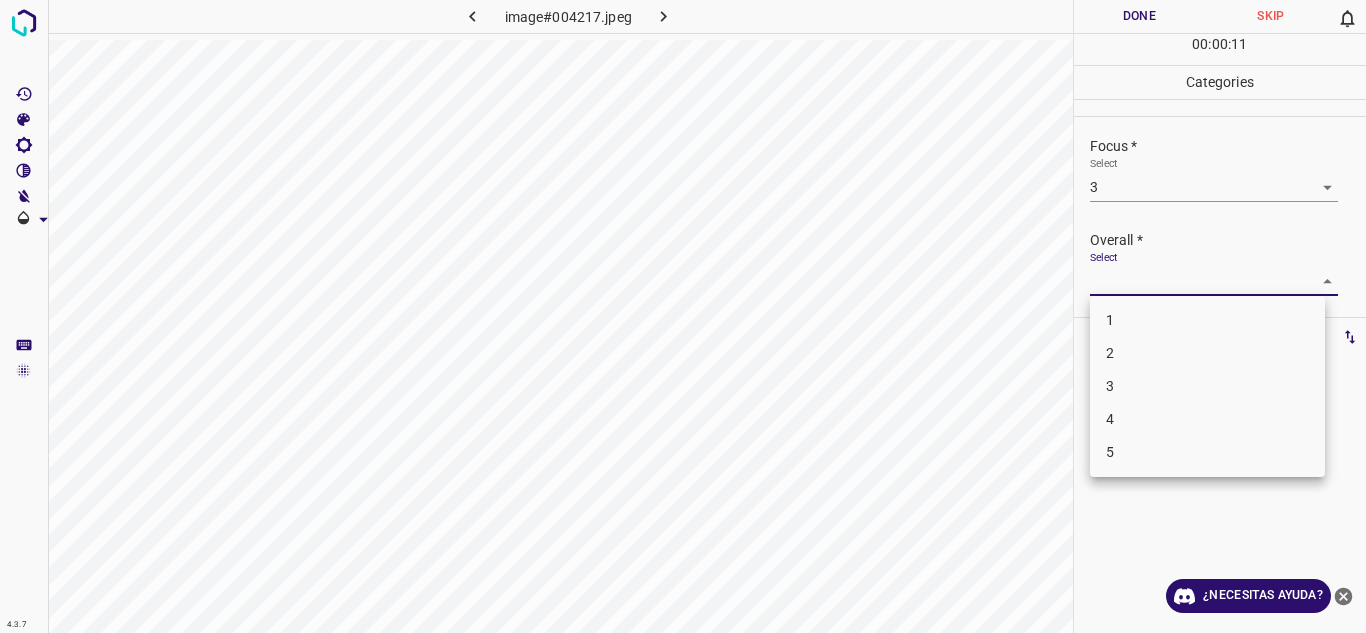 click on "4.3.7 image#004217.jpeg Done Skip 0 00   : 00   : 11   Categories Lighting *  Select 4 4 Focus *  Select 3 3 Overall *  Select ​ Labels   0 Categories 1 Lighting 2 Focus 3 Overall Tools Space Change between modes (Draw & Edit) I Auto labeling R Restore zoom M Zoom in N Zoom out Delete Delete selecte label Filters Z Restore filters X Saturation filter C Brightness filter V Contrast filter B Gray scale filter General O Download ¿Necesitas ayuda? Texto original Valora esta traducción Tu opinión servirá para ayudar a mejorar el Traductor de Google - Texto - Esconder - Borrar 1 2 3 4 5" at bounding box center (683, 316) 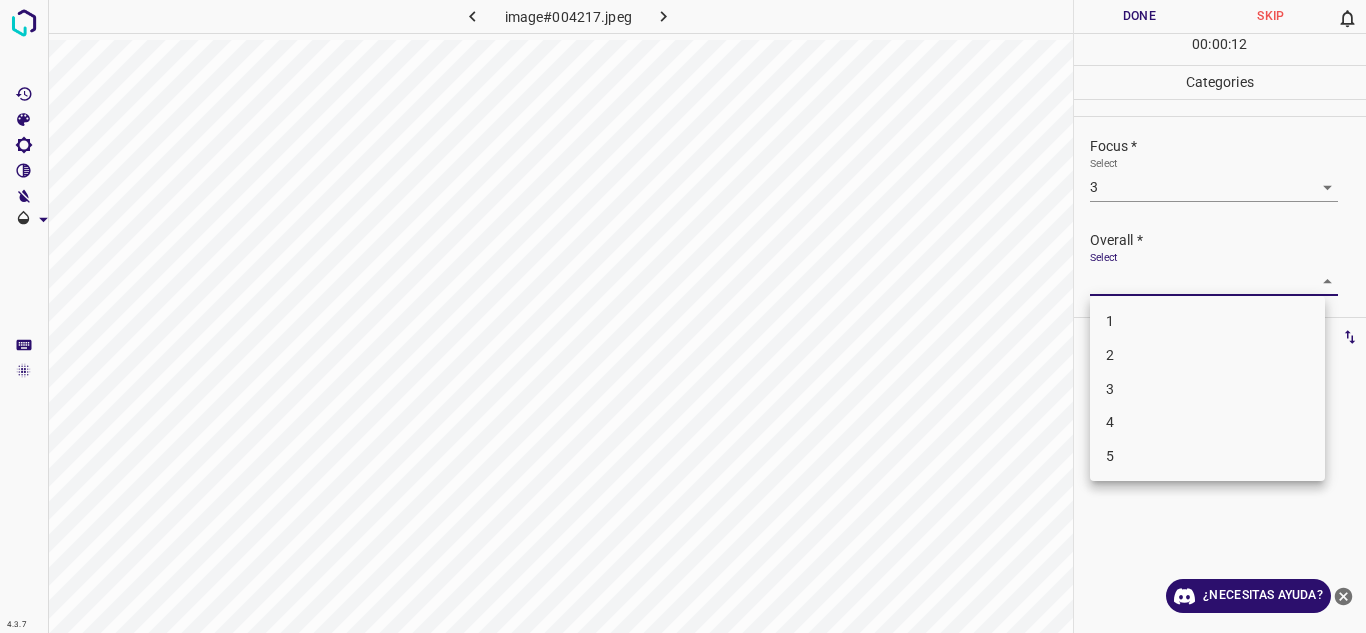 click on "3" at bounding box center (1207, 389) 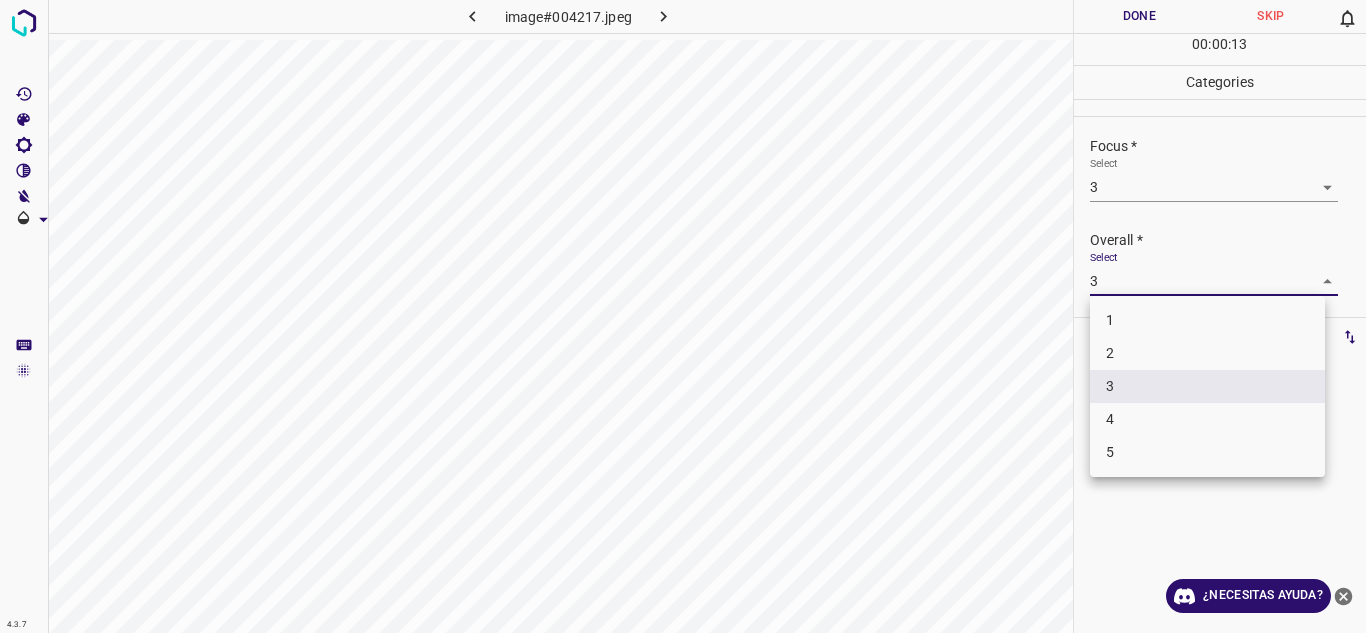 click on "4.3.7 image#004217.jpeg Done Skip 0 00   : 00   : 13   Categories Lighting *  Select 4 4 Focus *  Select 3 3 Overall *  Select 3 3 Labels   0 Categories 1 Lighting 2 Focus 3 Overall Tools Space Change between modes (Draw & Edit) I Auto labeling R Restore zoom M Zoom in N Zoom out Delete Delete selecte label Filters Z Restore filters X Saturation filter C Brightness filter V Contrast filter B Gray scale filter General O Download ¿Necesitas ayuda? Texto original Valora esta traducción Tu opinión servirá para ayudar a mejorar el Traductor de Google - Texto - Esconder - Borrar 1 2 3 4 5" at bounding box center (683, 316) 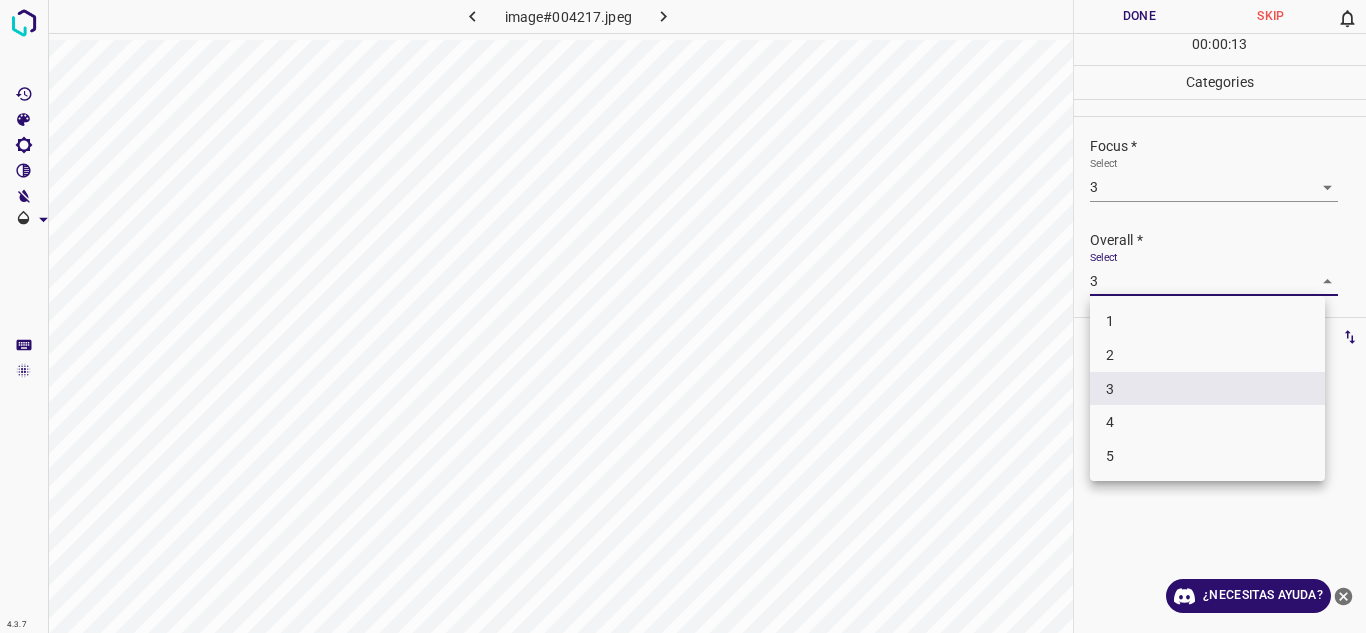 click on "4" at bounding box center (1207, 422) 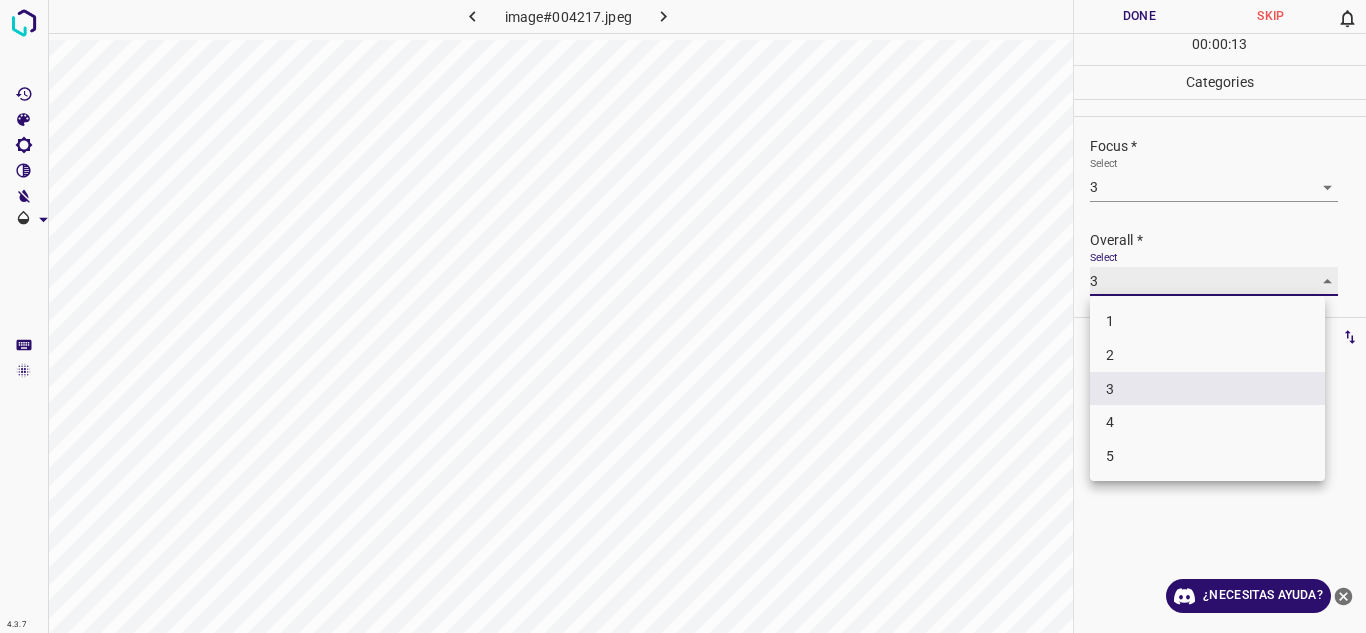 type on "4" 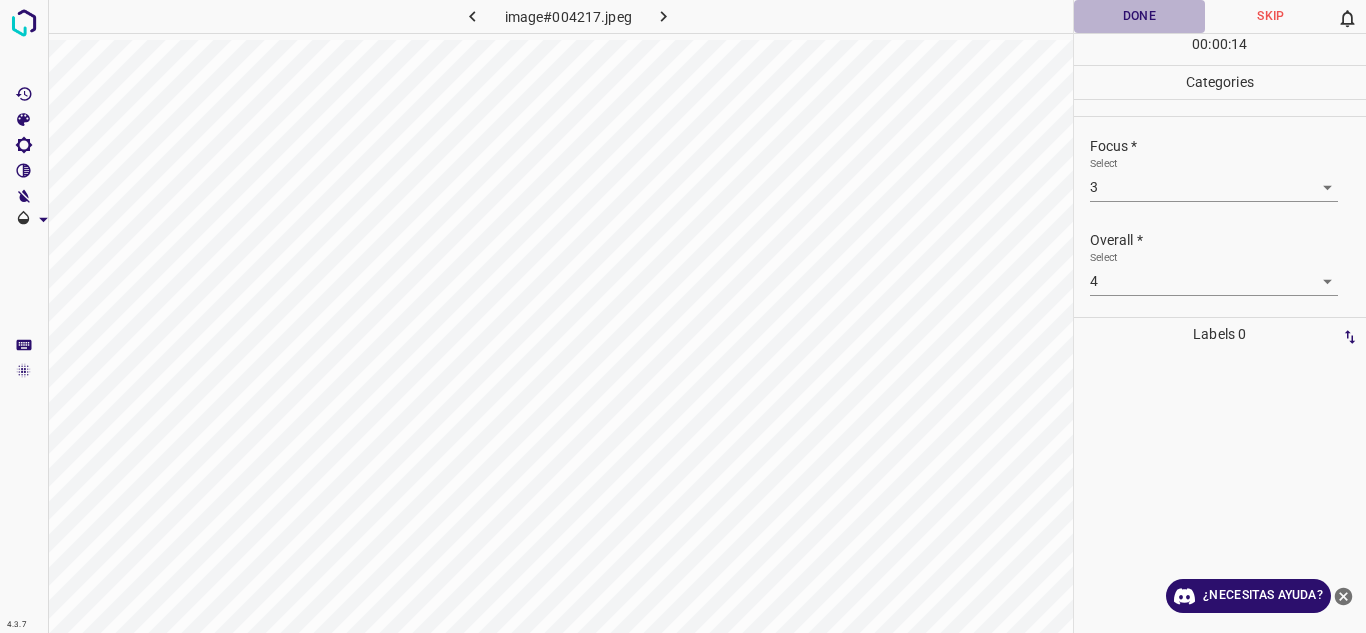 click on "Done" at bounding box center [1140, 16] 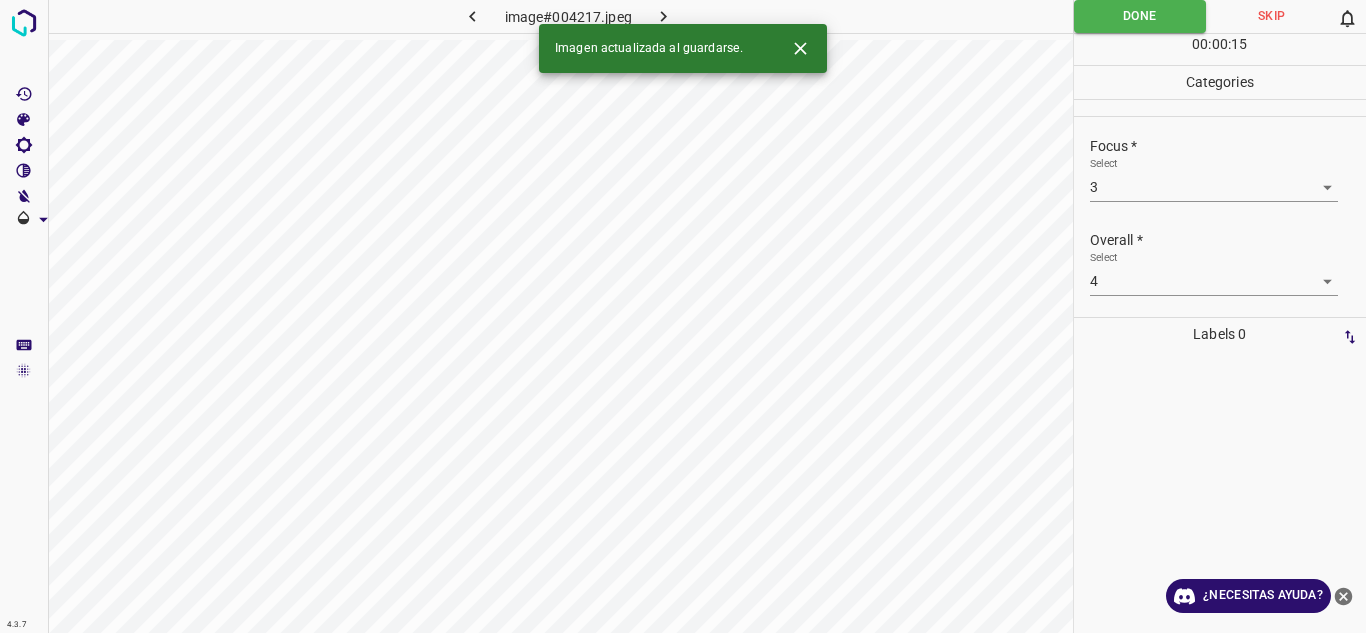 click at bounding box center [664, 16] 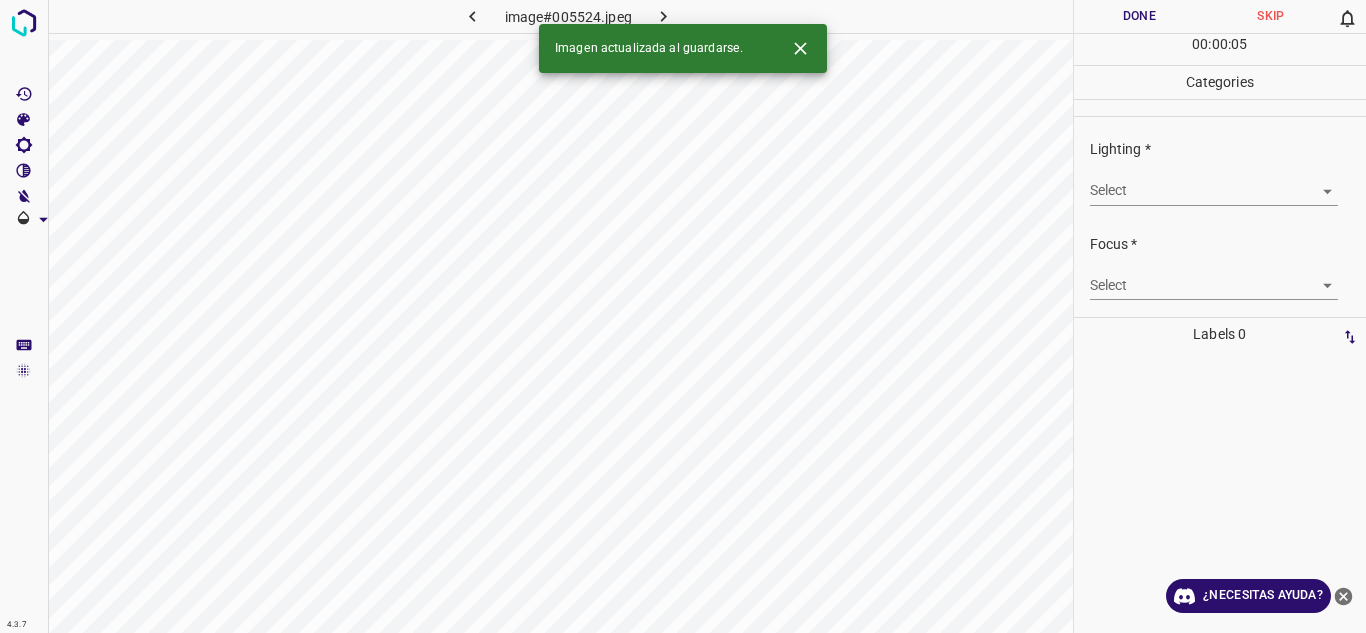 click on "4.3.7 image#005524.jpeg Done Skip 0 00   : 00   : 05   Categories Lighting *  Select ​ Focus *  Select ​ Overall *  Select ​ Labels   0 Categories 1 Lighting 2 Focus 3 Overall Tools Space Change between modes (Draw & Edit) I Auto labeling R Restore zoom M Zoom in N Zoom out Delete Delete selecte label Filters Z Restore filters X Saturation filter C Brightness filter V Contrast filter B Gray scale filter General O Download Imagen actualizada al guardarse. ¿Necesitas ayuda? Texto original Valora esta traducción Tu opinión servirá para ayudar a mejorar el Traductor de Google - Texto - Esconder - Borrar" at bounding box center [683, 316] 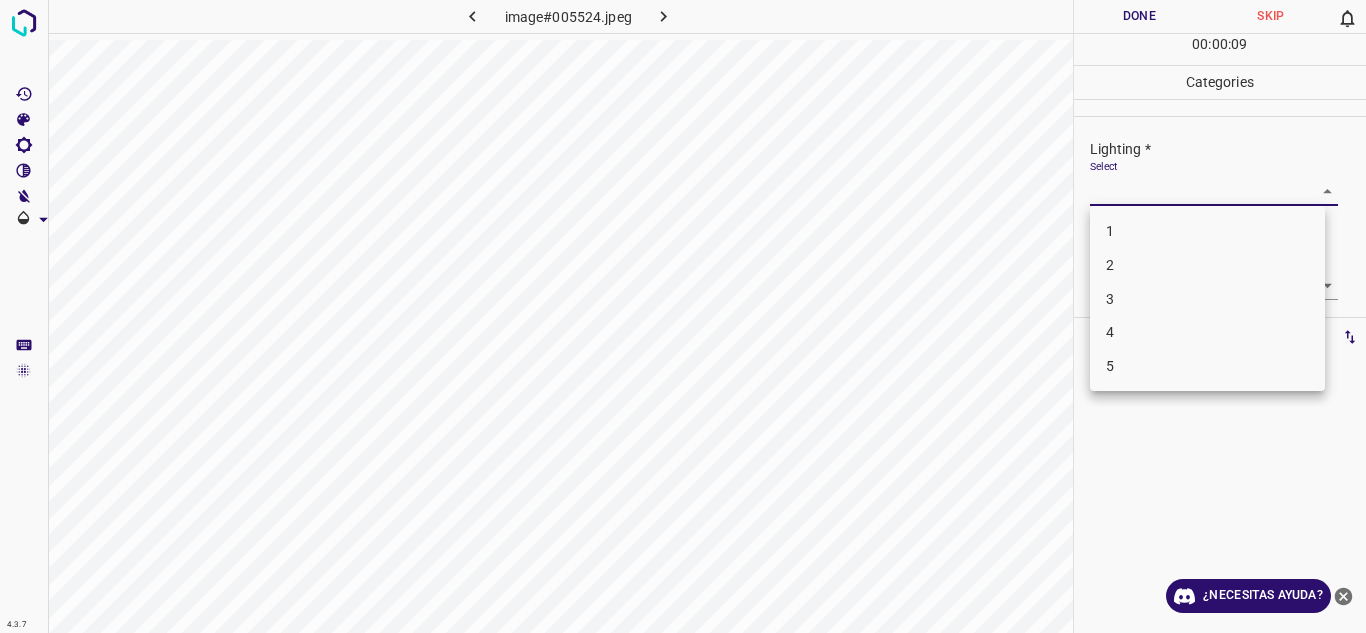 click on "4" at bounding box center (1207, 332) 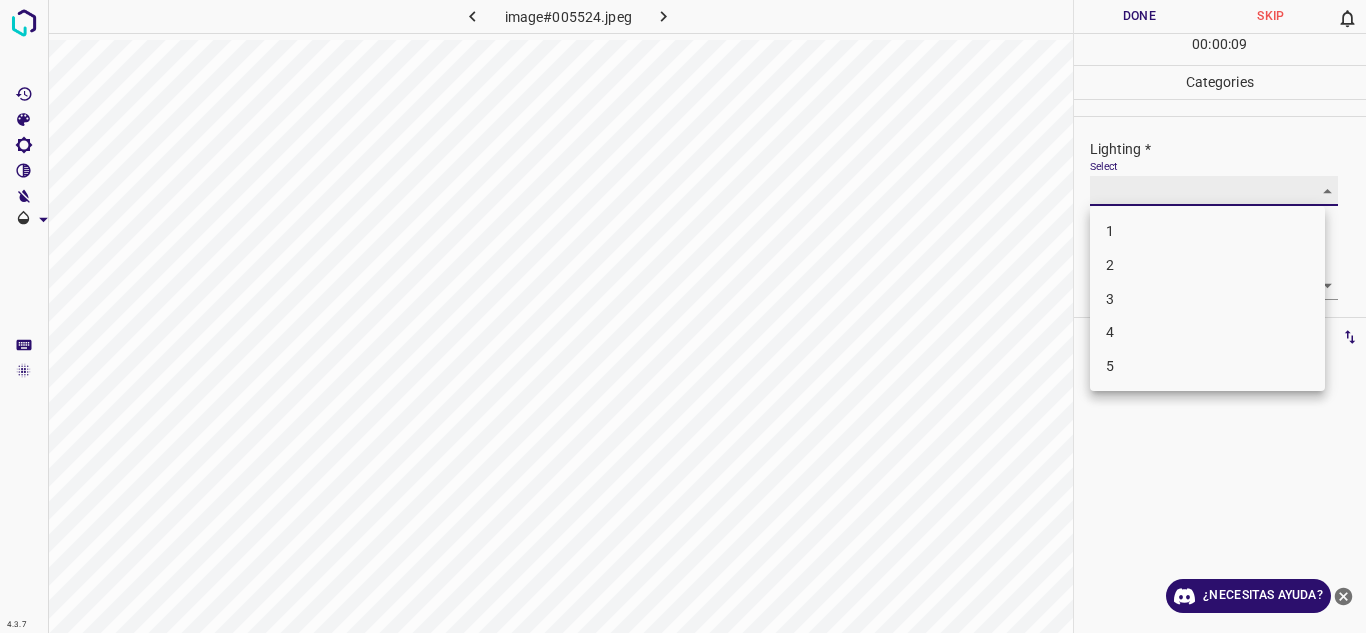 type on "4" 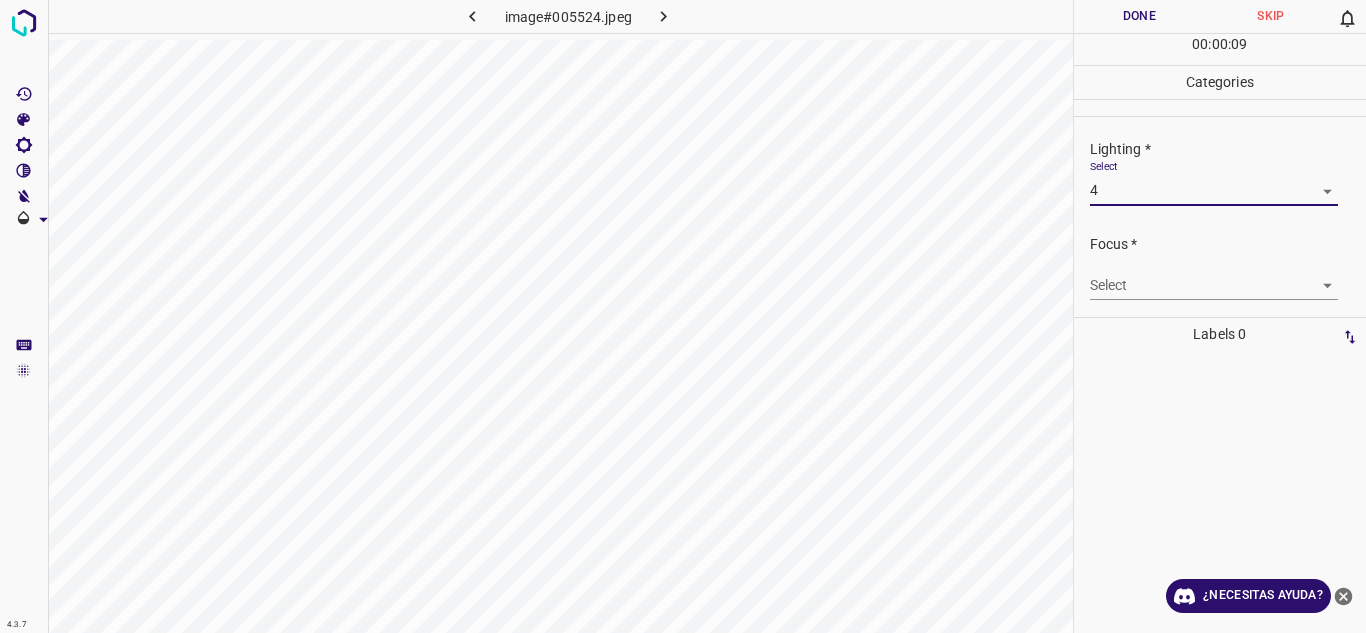 click on "4.3.7 image#005524.jpeg Done Skip 0 00   : 00   : 09   Categories Lighting *  Select 4 4 Focus *  Select ​ Overall *  Select ​ Labels   0 Categories 1 Lighting 2 Focus 3 Overall Tools Space Change between modes (Draw & Edit) I Auto labeling R Restore zoom M Zoom in N Zoom out Delete Delete selecte label Filters Z Restore filters X Saturation filter C Brightness filter V Contrast filter B Gray scale filter General O Download ¿Necesitas ayuda? Texto original Valora esta traducción Tu opinión servirá para ayudar a mejorar el Traductor de Google - Texto - Esconder - Borrar" at bounding box center [683, 316] 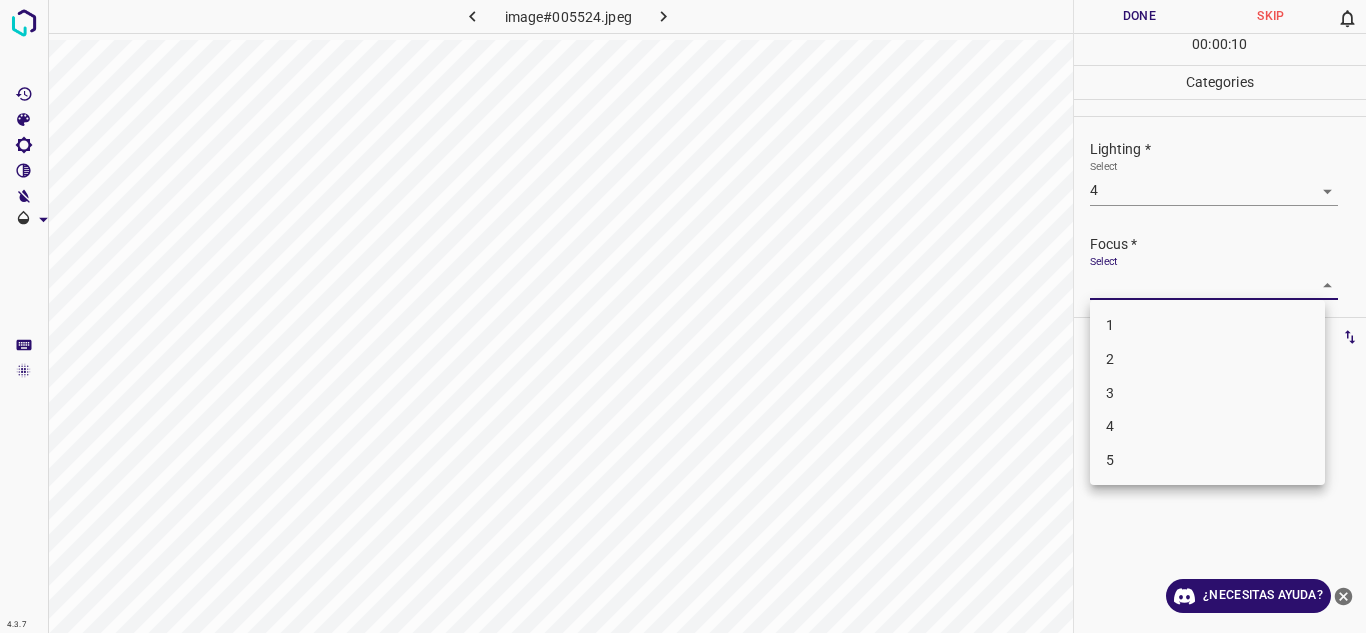 drag, startPoint x: 1127, startPoint y: 398, endPoint x: 1266, endPoint y: 321, distance: 158.90248 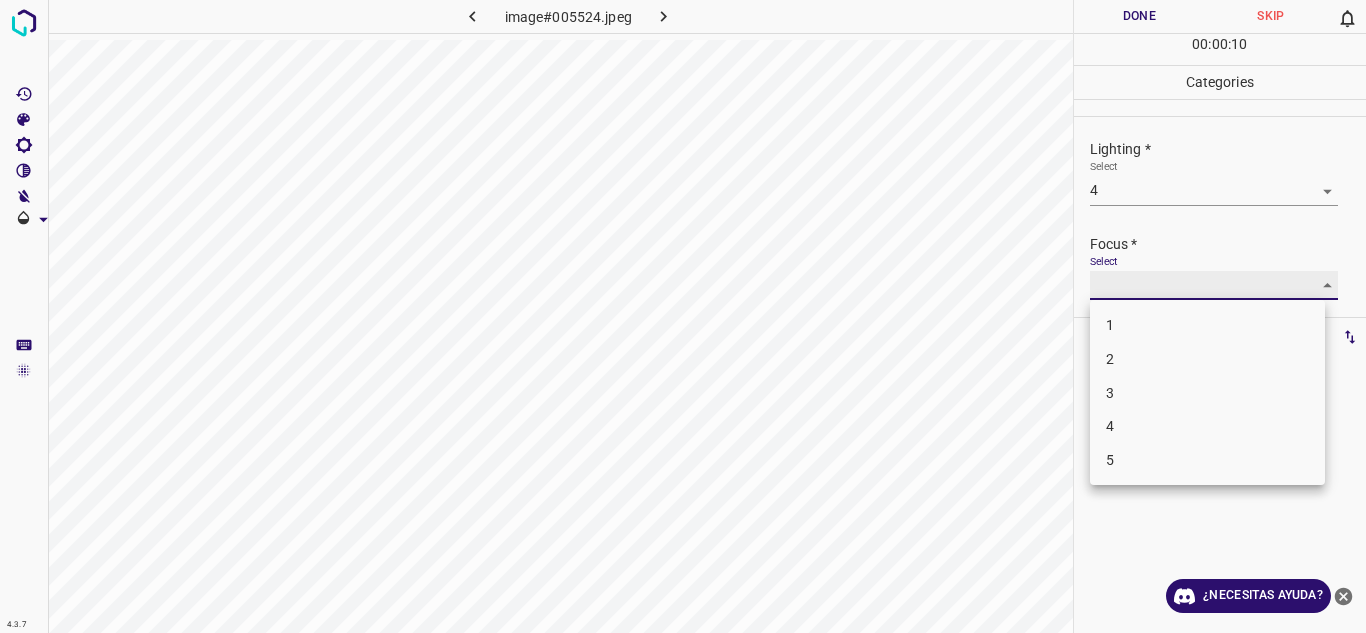 type on "3" 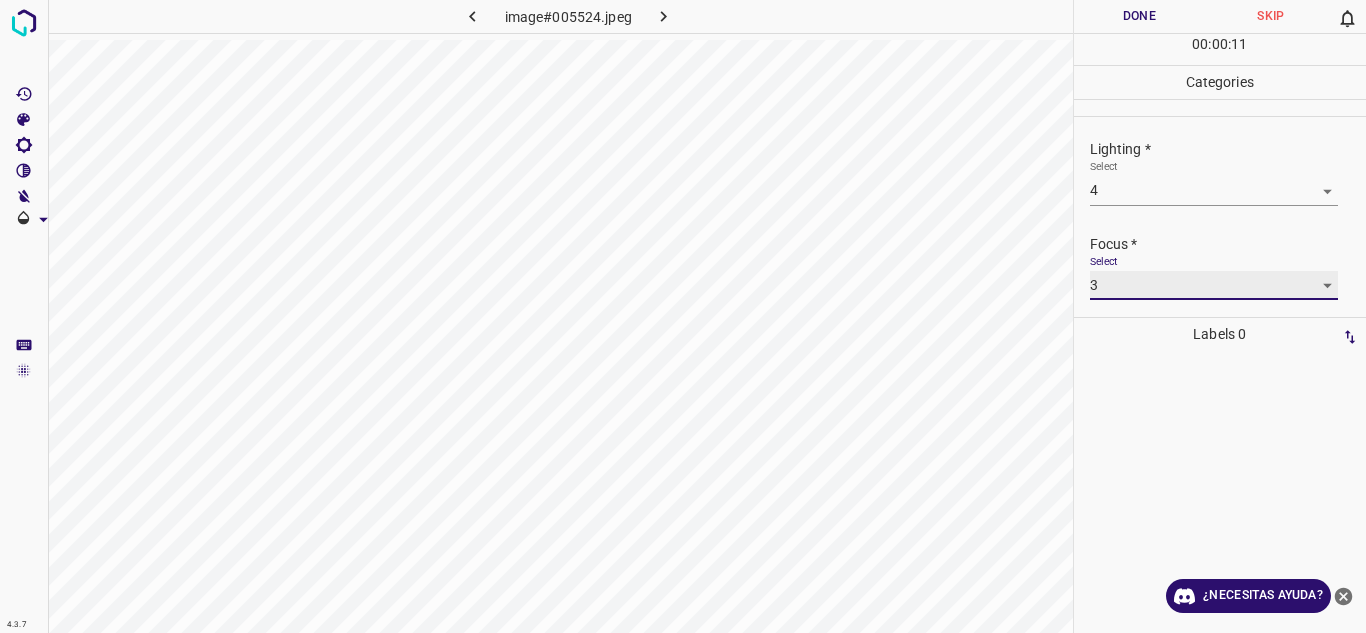 scroll, scrollTop: 98, scrollLeft: 0, axis: vertical 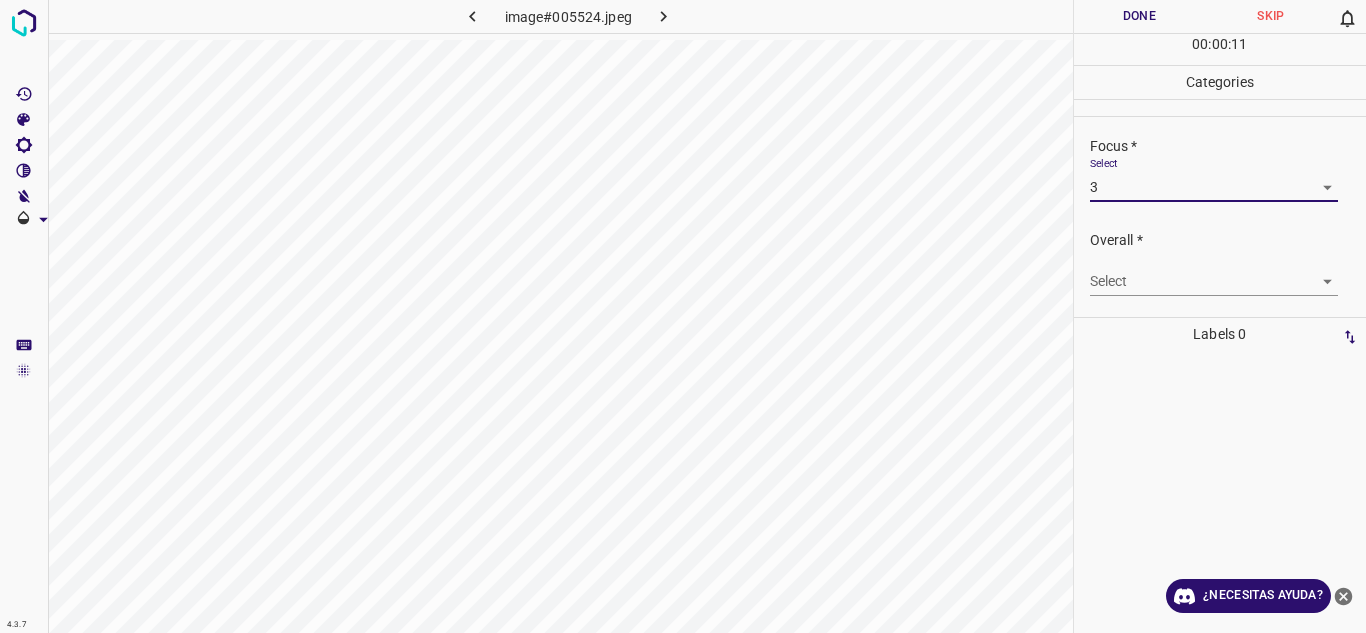 click on "4.3.7 image#005524.jpeg Done Skip 0 00   : 00   : 11   Categories Lighting *  Select 4 4 Focus *  Select 3 3 Overall *  Select ​ Labels   0 Categories 1 Lighting 2 Focus 3 Overall Tools Space Change between modes (Draw & Edit) I Auto labeling R Restore zoom M Zoom in N Zoom out Delete Delete selecte label Filters Z Restore filters X Saturation filter C Brightness filter V Contrast filter B Gray scale filter General O Download ¿Necesitas ayuda? Texto original Valora esta traducción Tu opinión servirá para ayudar a mejorar el Traductor de Google - Texto - Esconder - Borrar" at bounding box center (683, 316) 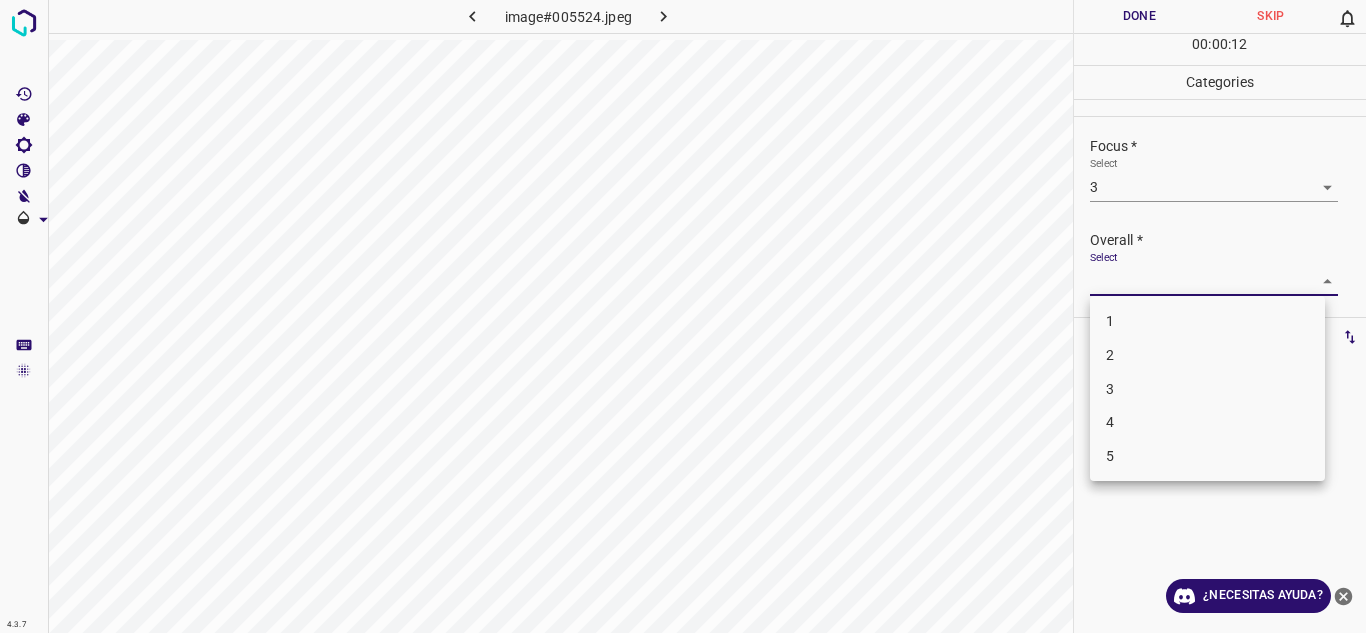 click on "4" at bounding box center [1207, 422] 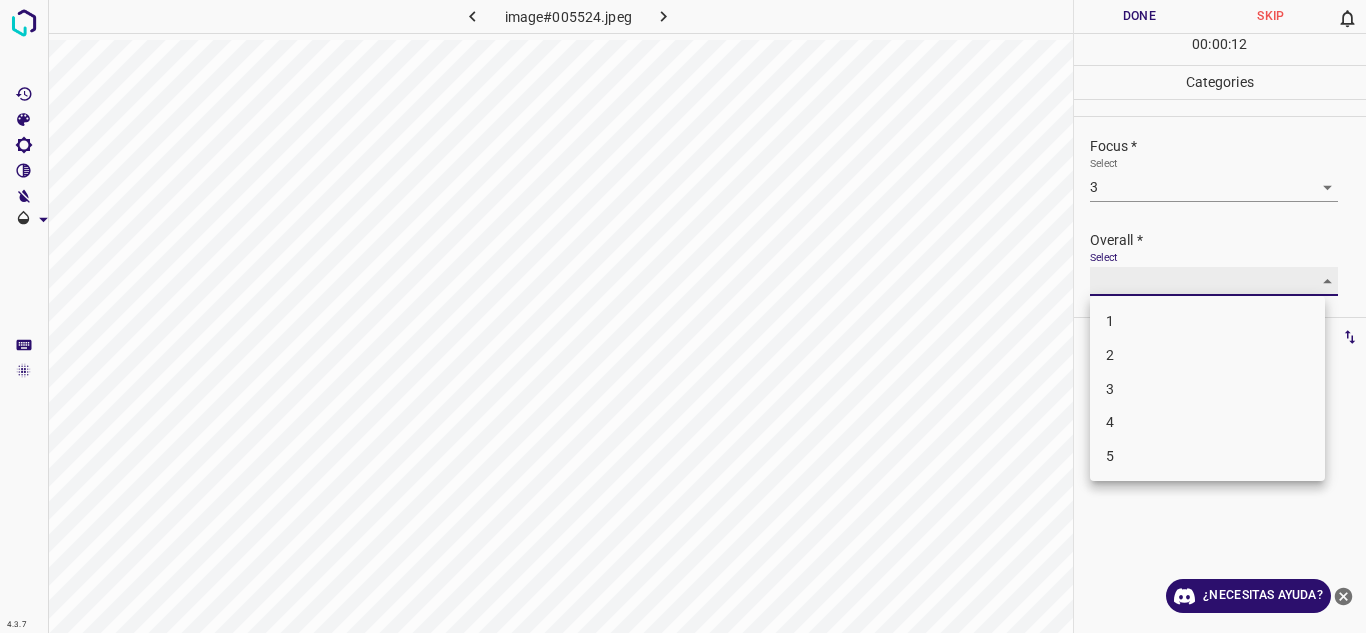 type on "4" 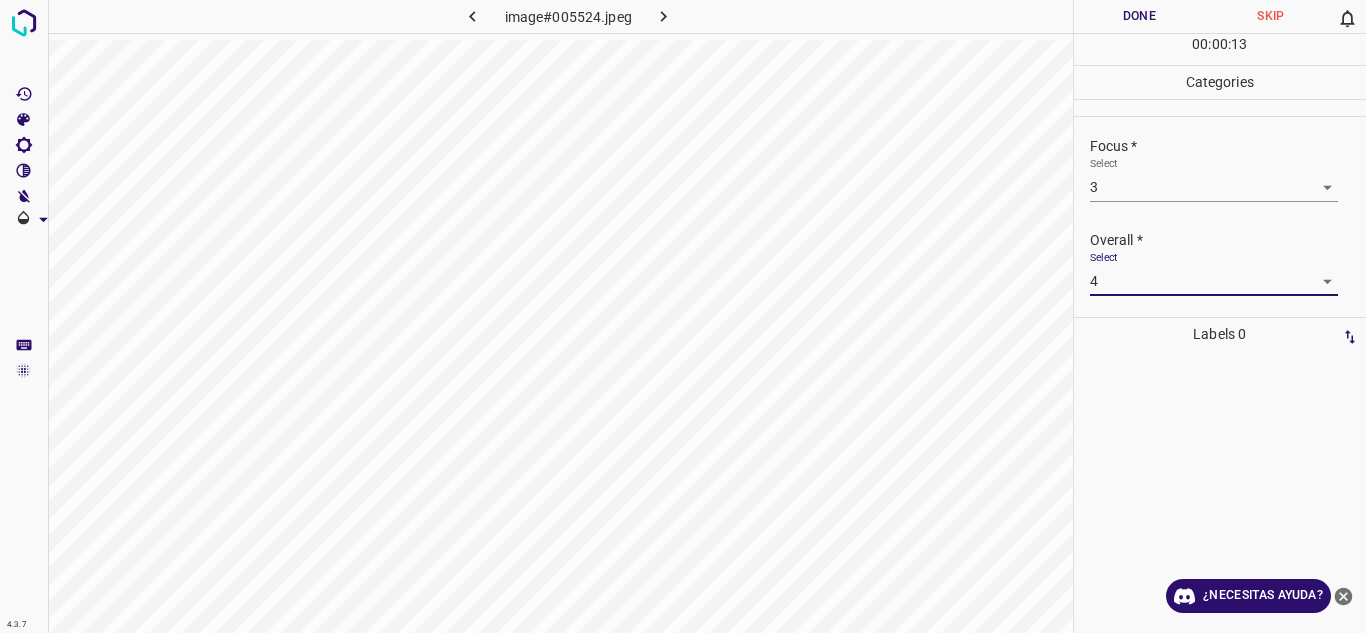 click on "Done" at bounding box center [1140, 16] 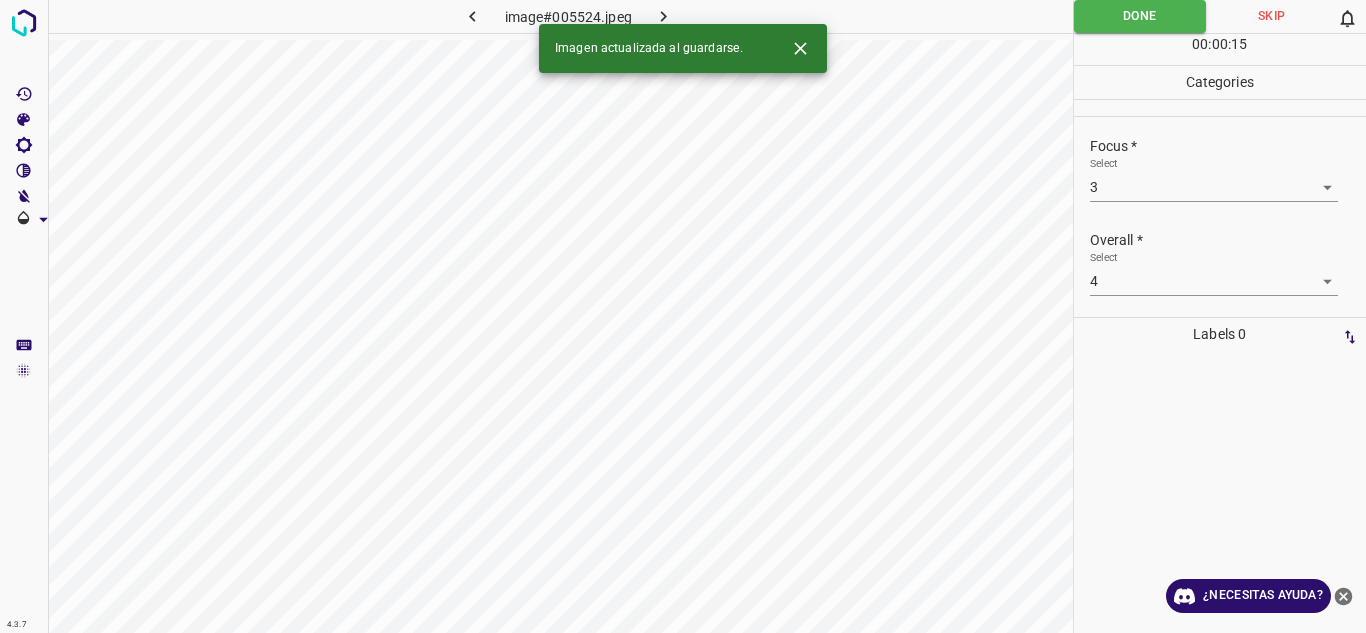 click at bounding box center (664, 16) 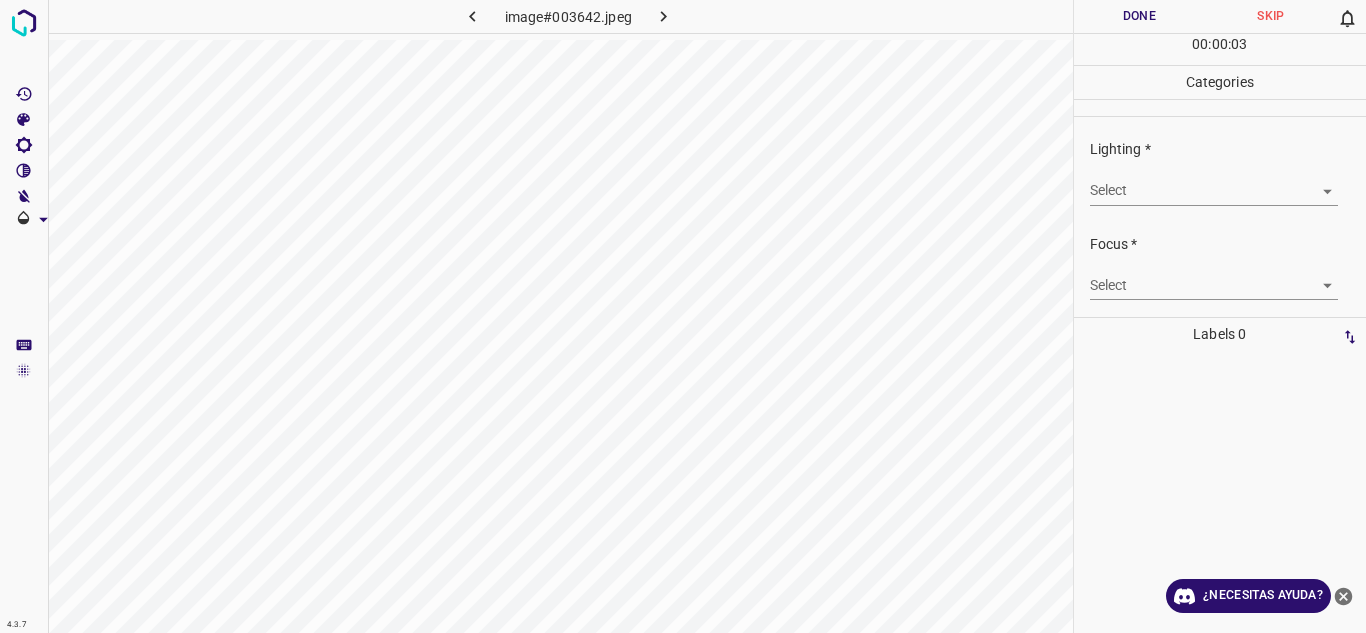 click on "4.3.7 image#003642.jpeg Done Skip 0 00   : 00   : 03   Categories Lighting *  Select ​ Focus *  Select ​ Overall *  Select ​ Labels   0 Categories 1 Lighting 2 Focus 3 Overall Tools Space Change between modes (Draw & Edit) I Auto labeling R Restore zoom M Zoom in N Zoom out Delete Delete selecte label Filters Z Restore filters X Saturation filter C Brightness filter V Contrast filter B Gray scale filter General O Download ¿Necesitas ayuda? Texto original Valora esta traducción Tu opinión servirá para ayudar a mejorar el Traductor de Google - Texto - Esconder - Borrar" at bounding box center [683, 316] 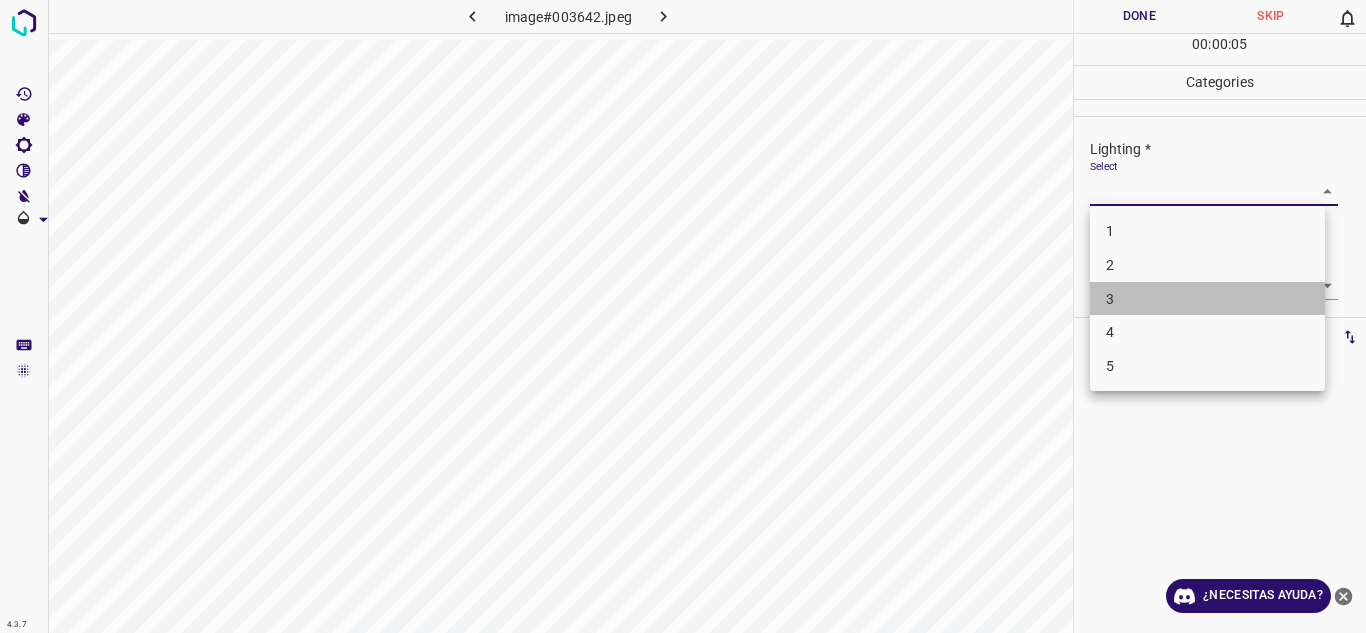 click on "3" at bounding box center [1207, 299] 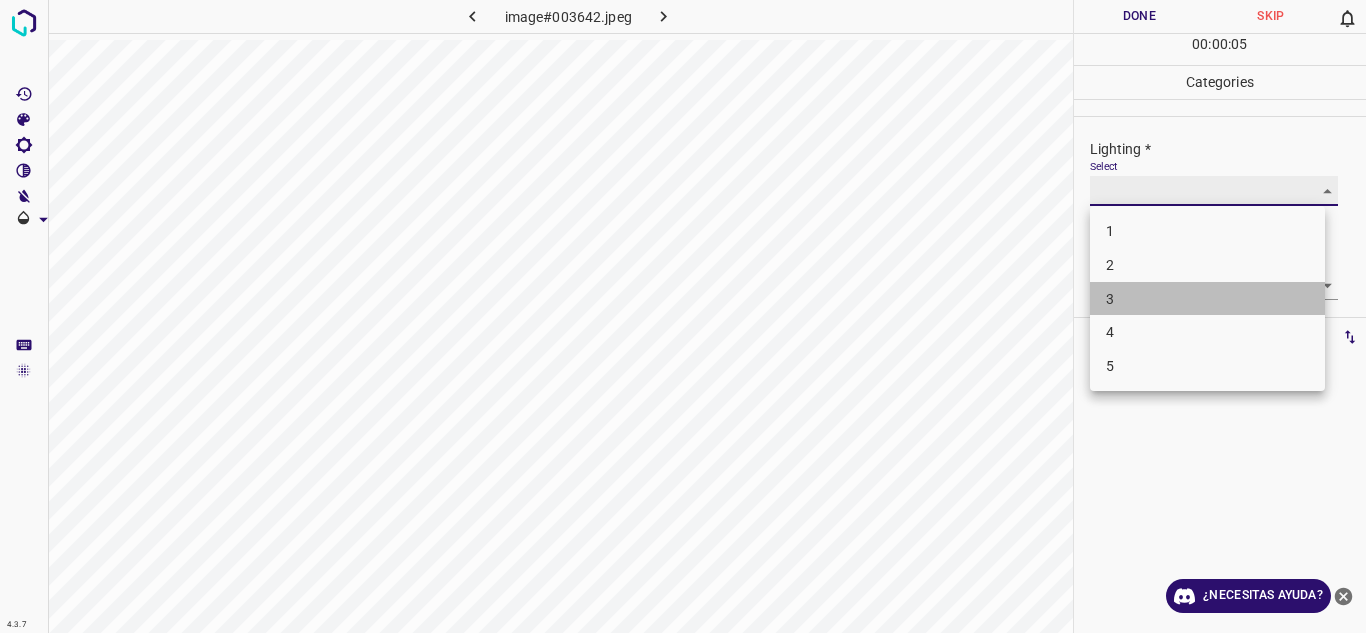 type on "3" 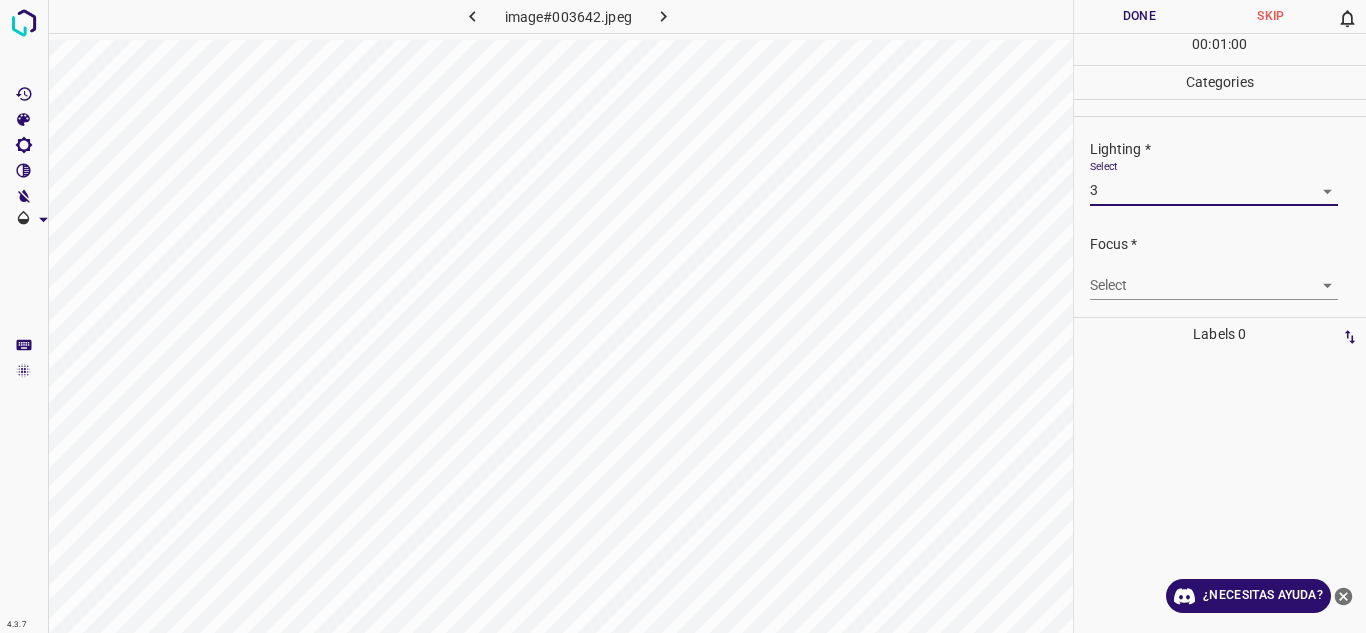 click on "4.3.7 image#003642.jpeg Done Skip 0 00   : 01   : 00   Categories Lighting *  Select 3 3 Focus *  Select ​ Overall *  Select ​ Labels   0 Categories 1 Lighting 2 Focus 3 Overall Tools Space Change between modes (Draw & Edit) I Auto labeling R Restore zoom M Zoom in N Zoom out Delete Delete selecte label Filters Z Restore filters X Saturation filter C Brightness filter V Contrast filter B Gray scale filter General O Download ¿Necesitas ayuda? Texto original Valora esta traducción Tu opinión servirá para ayudar a mejorar el Traductor de Google - Texto - Esconder - Borrar" at bounding box center [683, 316] 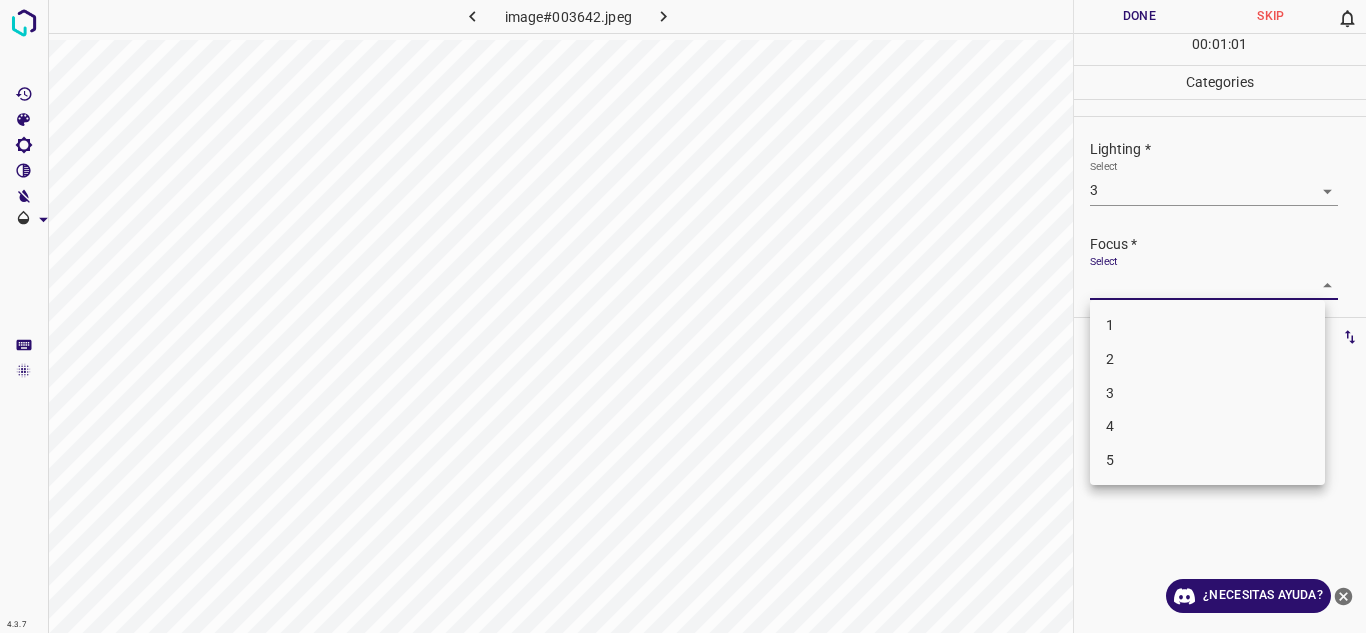 click on "2" at bounding box center (1207, 359) 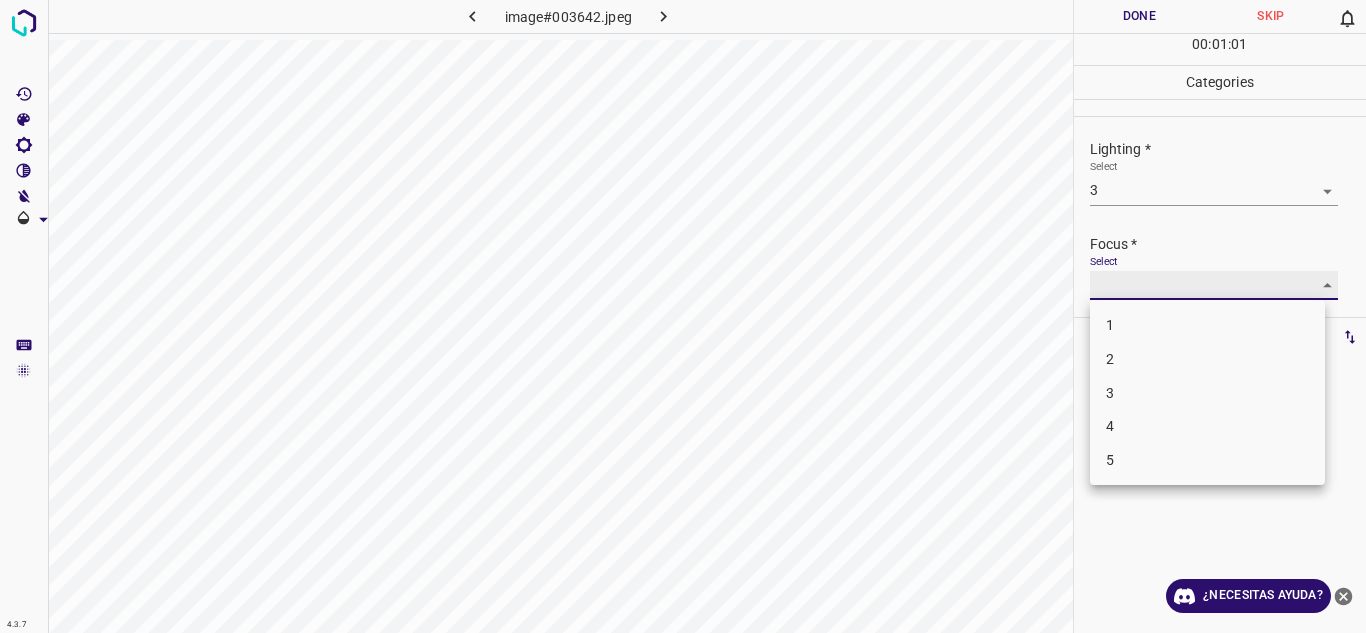 type on "2" 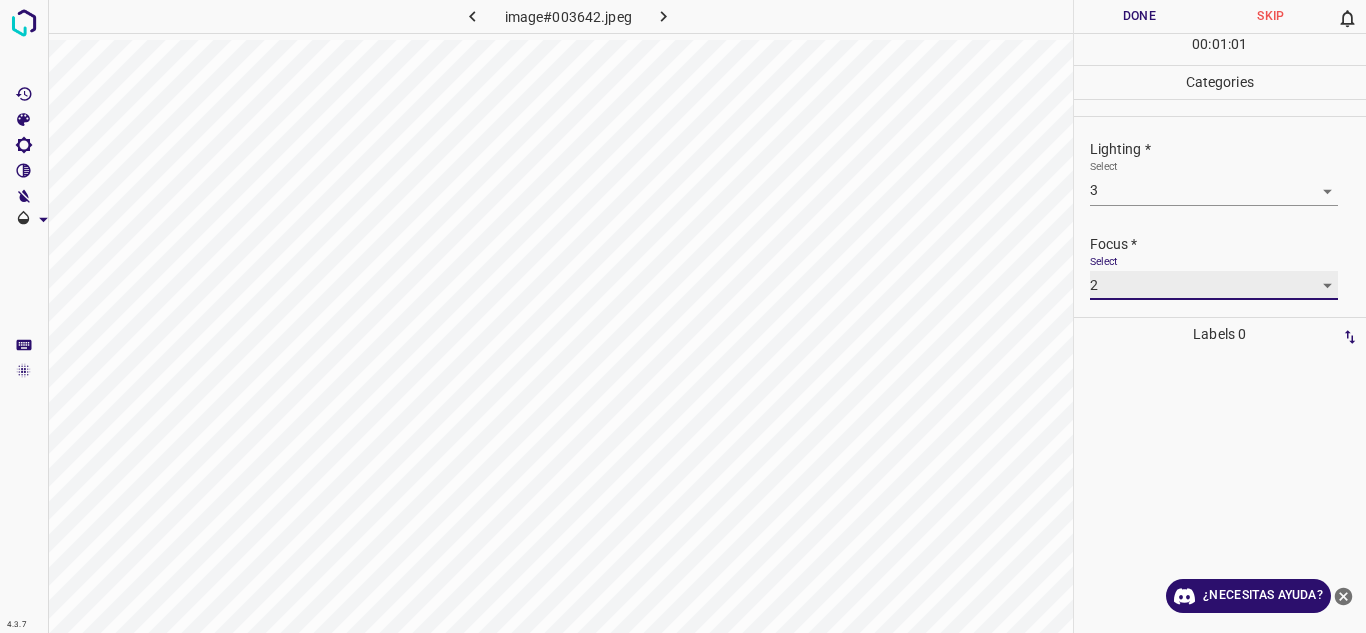 scroll, scrollTop: 98, scrollLeft: 0, axis: vertical 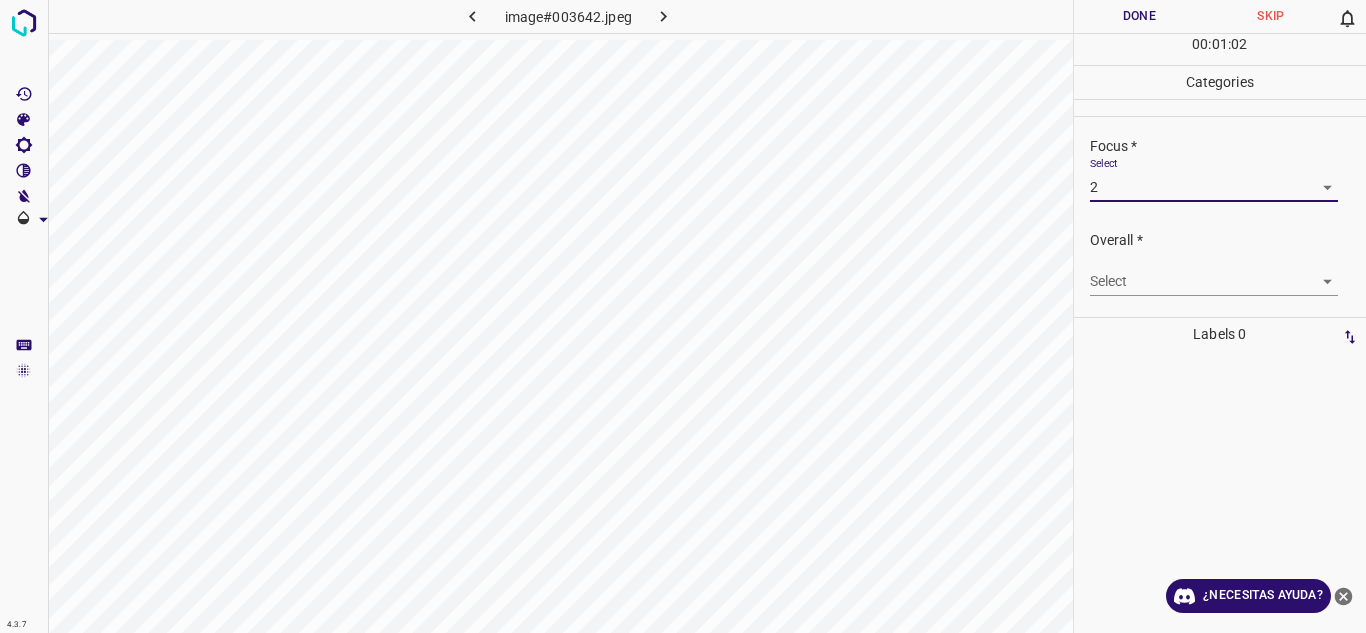 click on "4.3.7 image#003642.jpeg Done Skip 0 00   : 01   : 02   Categories Lighting *  Select 3 3 Focus *  Select 2 2 Overall *  Select ​ Labels   0 Categories 1 Lighting 2 Focus 3 Overall Tools Space Change between modes (Draw & Edit) I Auto labeling R Restore zoom M Zoom in N Zoom out Delete Delete selecte label Filters Z Restore filters X Saturation filter C Brightness filter V Contrast filter B Gray scale filter General O Download ¿Necesitas ayuda? Texto original Valora esta traducción Tu opinión servirá para ayudar a mejorar el Traductor de Google - Texto - Esconder - Borrar" at bounding box center (683, 316) 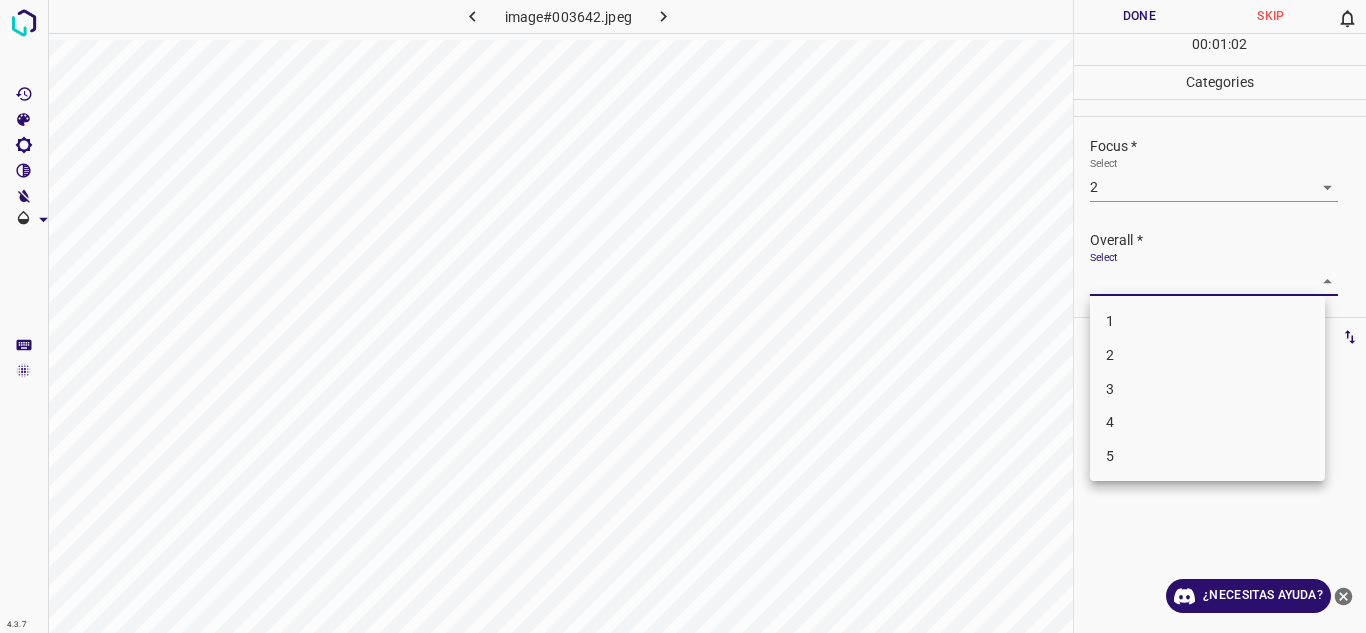 click on "3" at bounding box center (1207, 389) 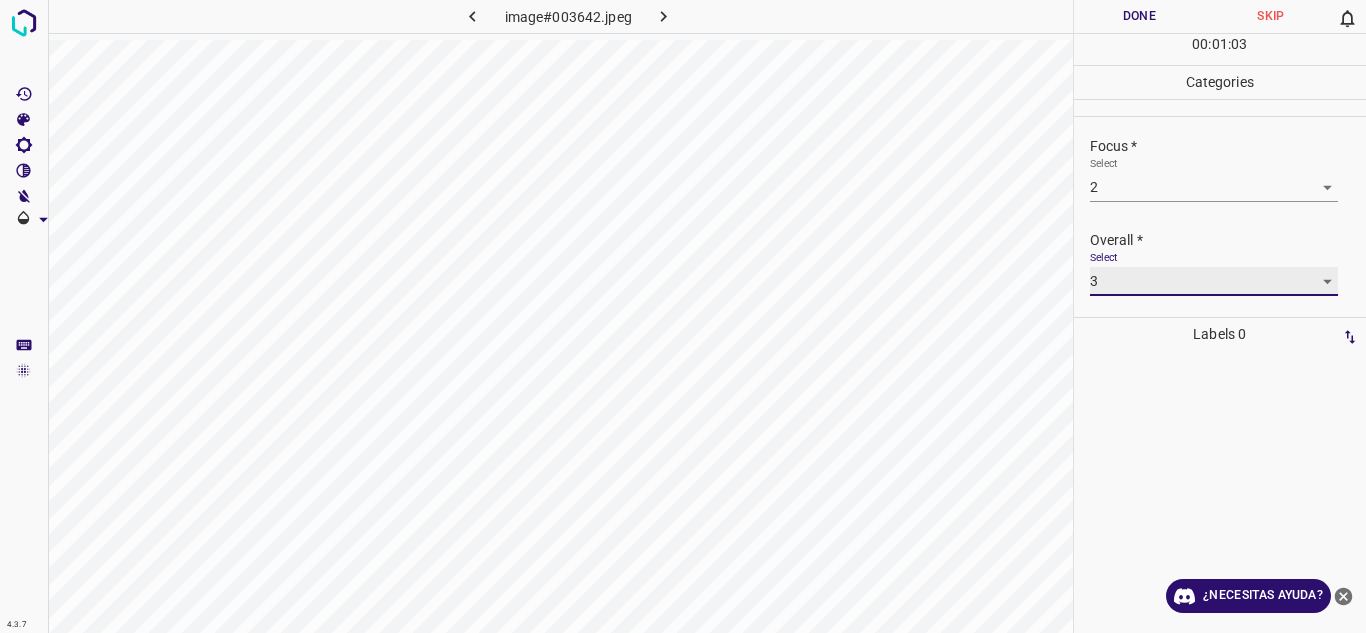 type on "3" 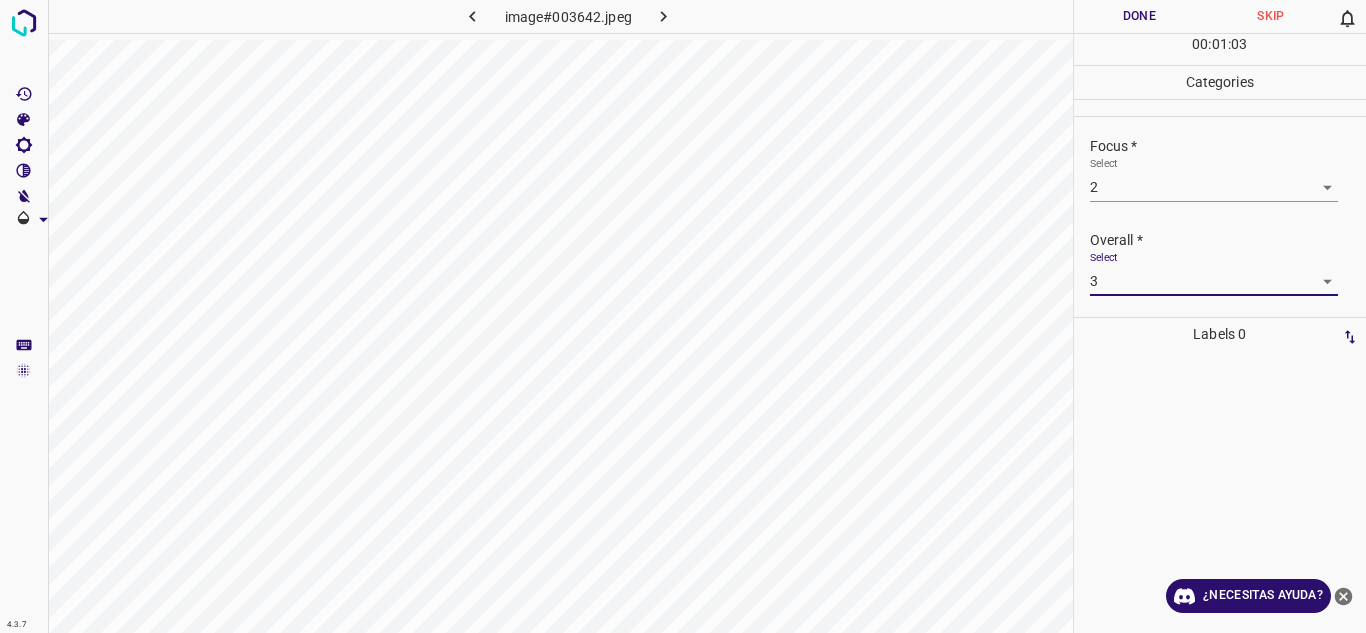 click on "Done" at bounding box center (1140, 16) 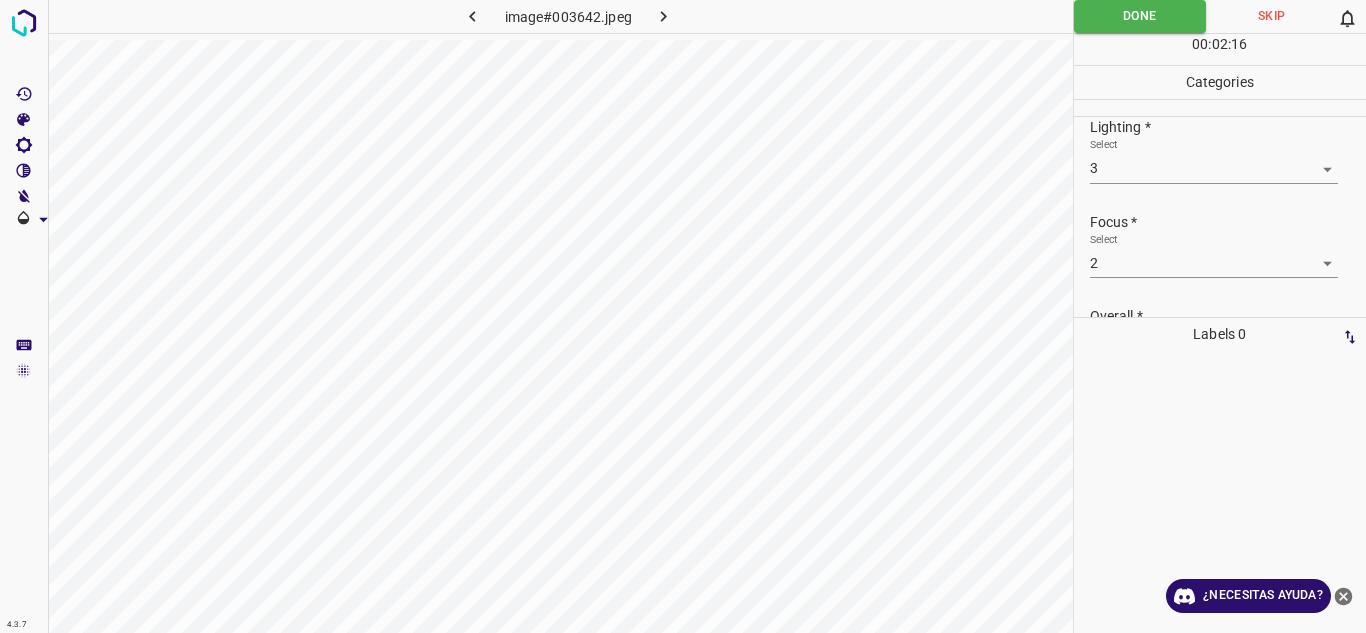 scroll, scrollTop: 0, scrollLeft: 0, axis: both 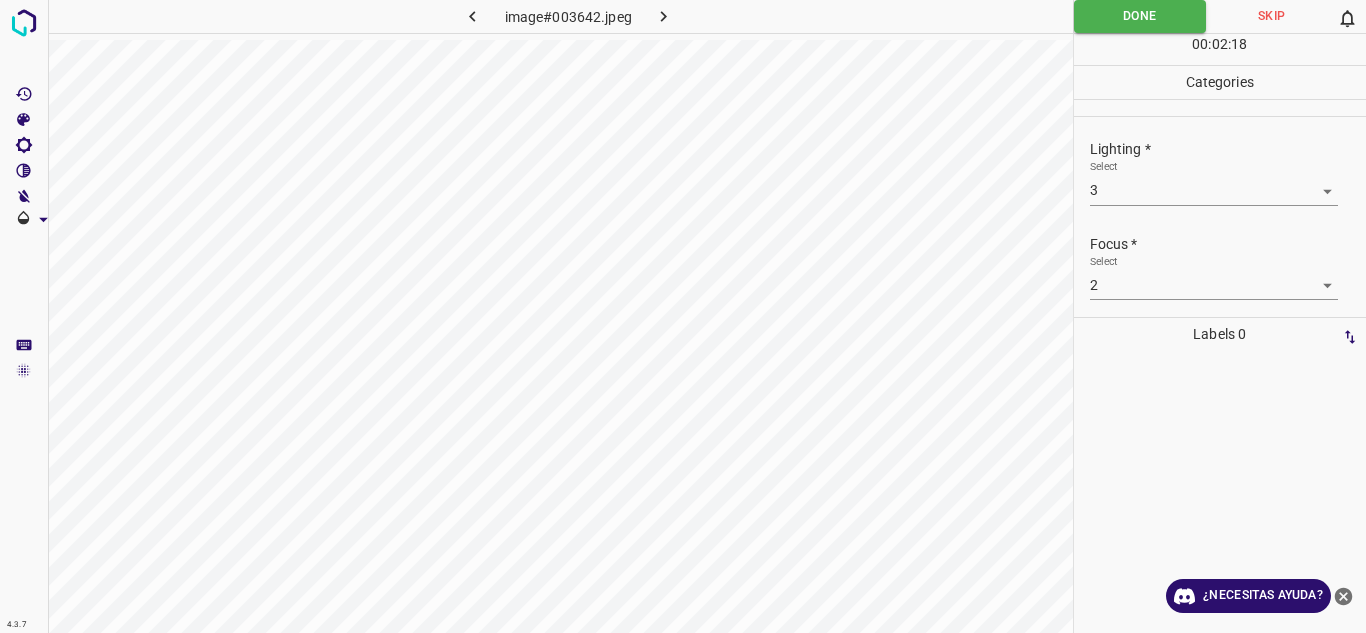 click at bounding box center (664, 16) 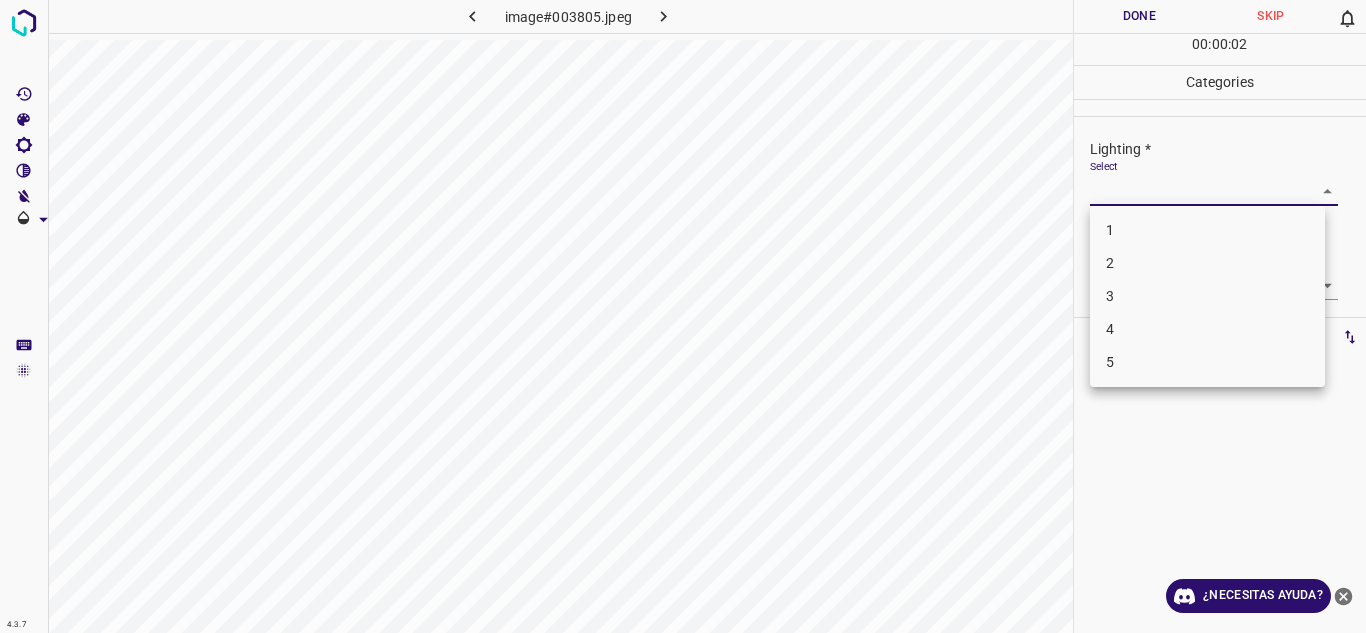 click on "4.3.7 image#003805.jpeg Done Skip 0 00   : 00   : 02   Categories Lighting *  Select ​ Focus *  Select ​ Overall *  Select ​ Labels   0 Categories 1 Lighting 2 Focus 3 Overall Tools Space Change between modes (Draw & Edit) I Auto labeling R Restore zoom M Zoom in N Zoom out Delete Delete selecte label Filters Z Restore filters X Saturation filter C Brightness filter V Contrast filter B Gray scale filter General O Download ¿Necesitas ayuda? Texto original Valora esta traducción Tu opinión servirá para ayudar a mejorar el Traductor de Google - Texto - Esconder - Borrar 1 2 3 4 5" at bounding box center [683, 316] 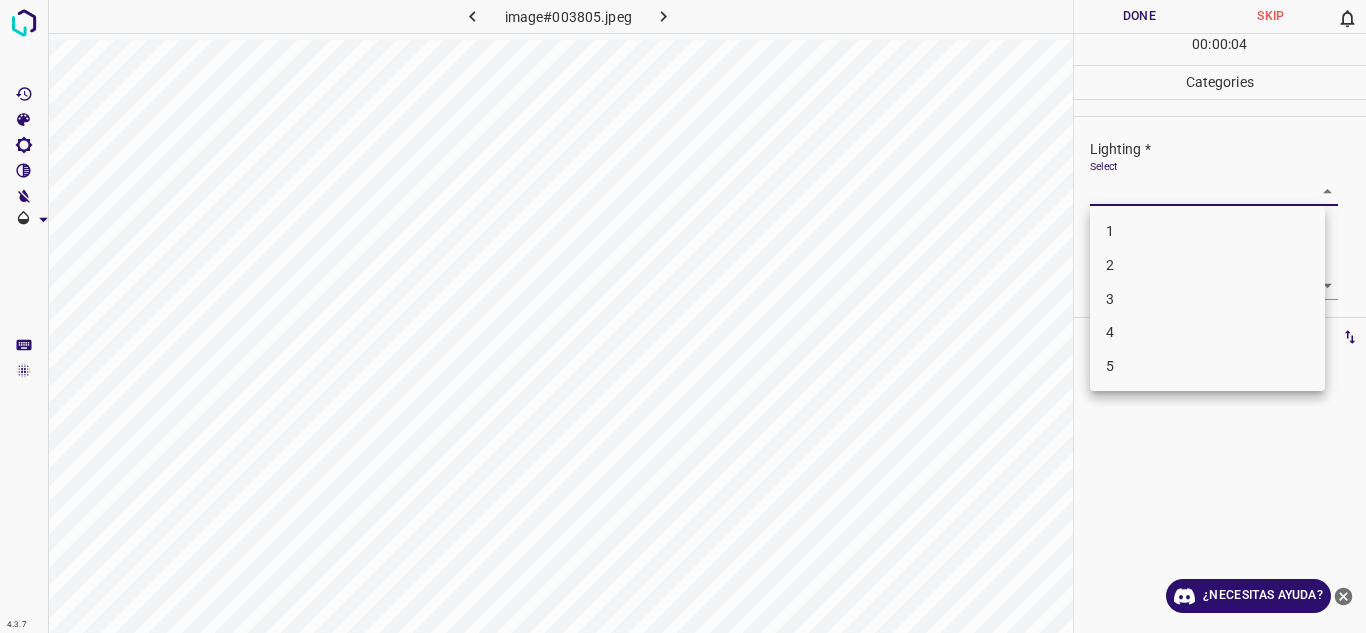 click on "3" at bounding box center (1207, 299) 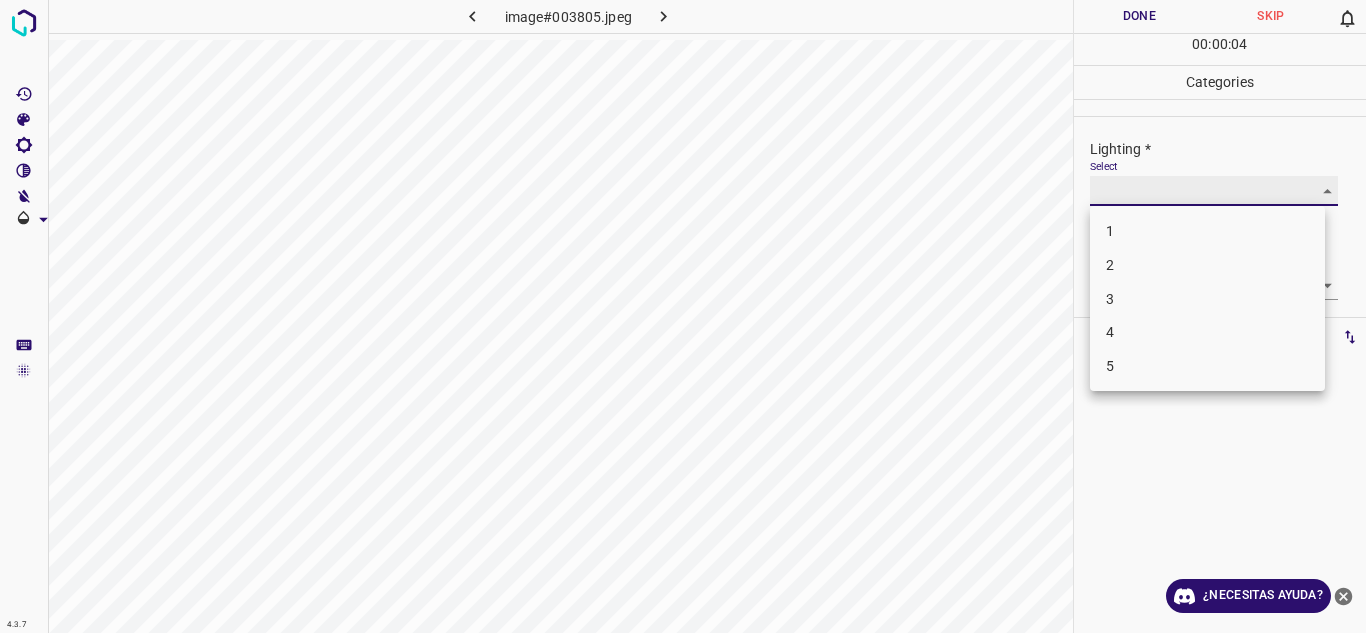 type on "3" 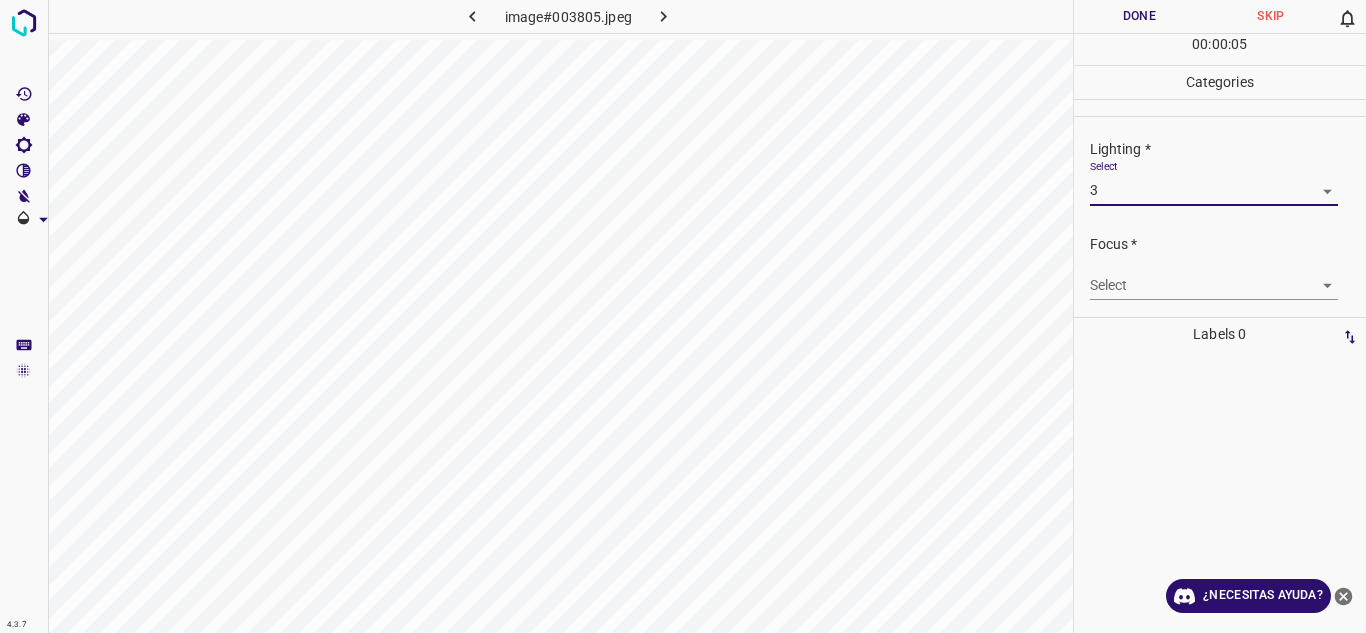 click on "4.3.7 image#003805.jpeg Done Skip 0 00   : 00   : 05   Categories Lighting *  Select 3 3 Focus *  Select ​ Overall *  Select ​ Labels   0 Categories 1 Lighting 2 Focus 3 Overall Tools Space Change between modes (Draw & Edit) I Auto labeling R Restore zoom M Zoom in N Zoom out Delete Delete selecte label Filters Z Restore filters X Saturation filter C Brightness filter V Contrast filter B Gray scale filter General O Download ¿Necesitas ayuda? Texto original Valora esta traducción Tu opinión servirá para ayudar a mejorar el Traductor de Google - Texto - Esconder - Borrar" at bounding box center (683, 316) 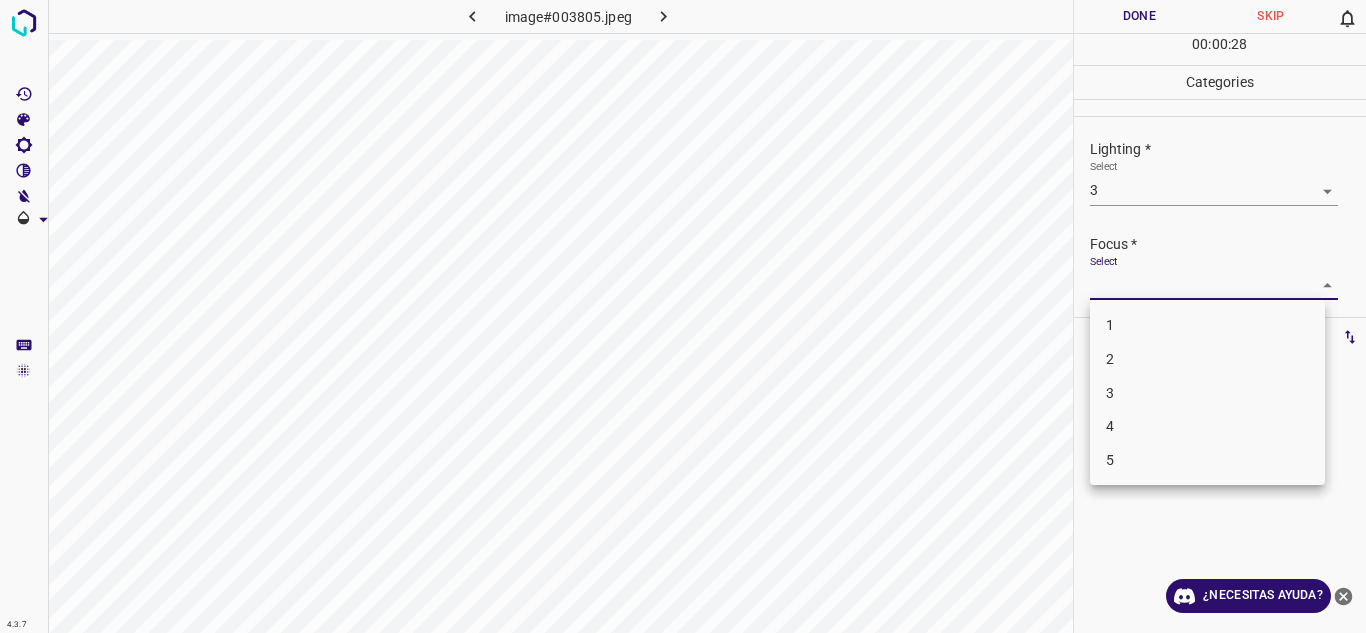 type 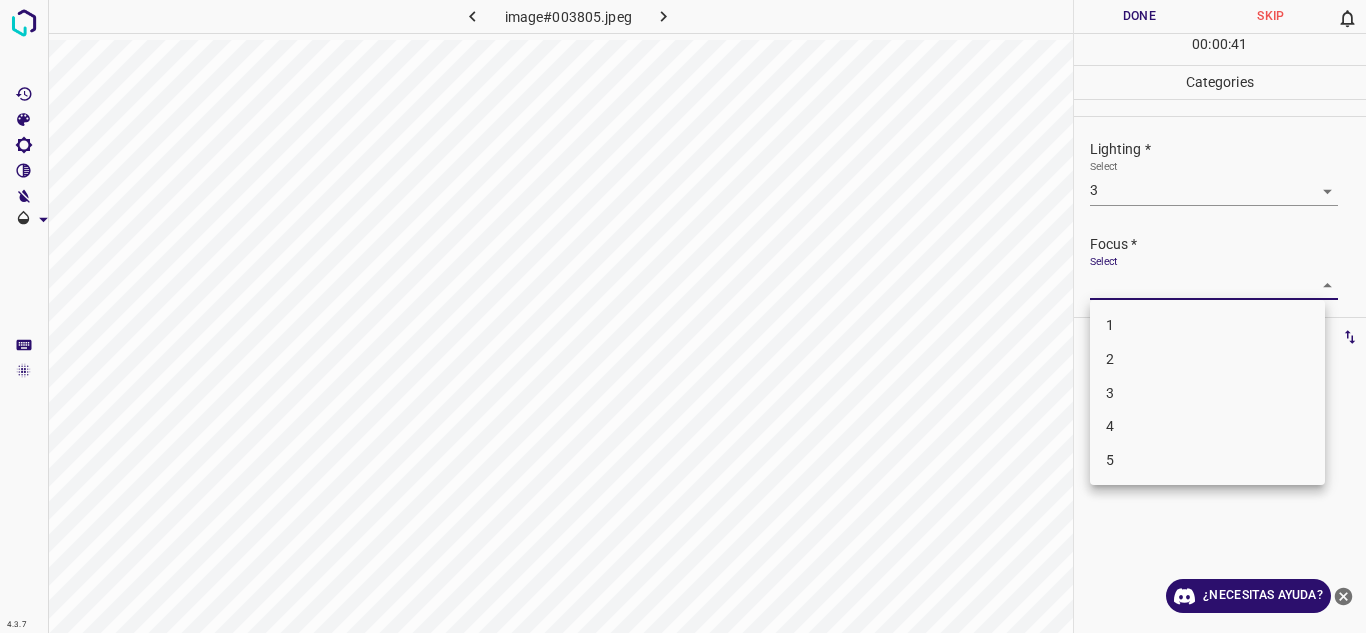 click at bounding box center [683, 316] 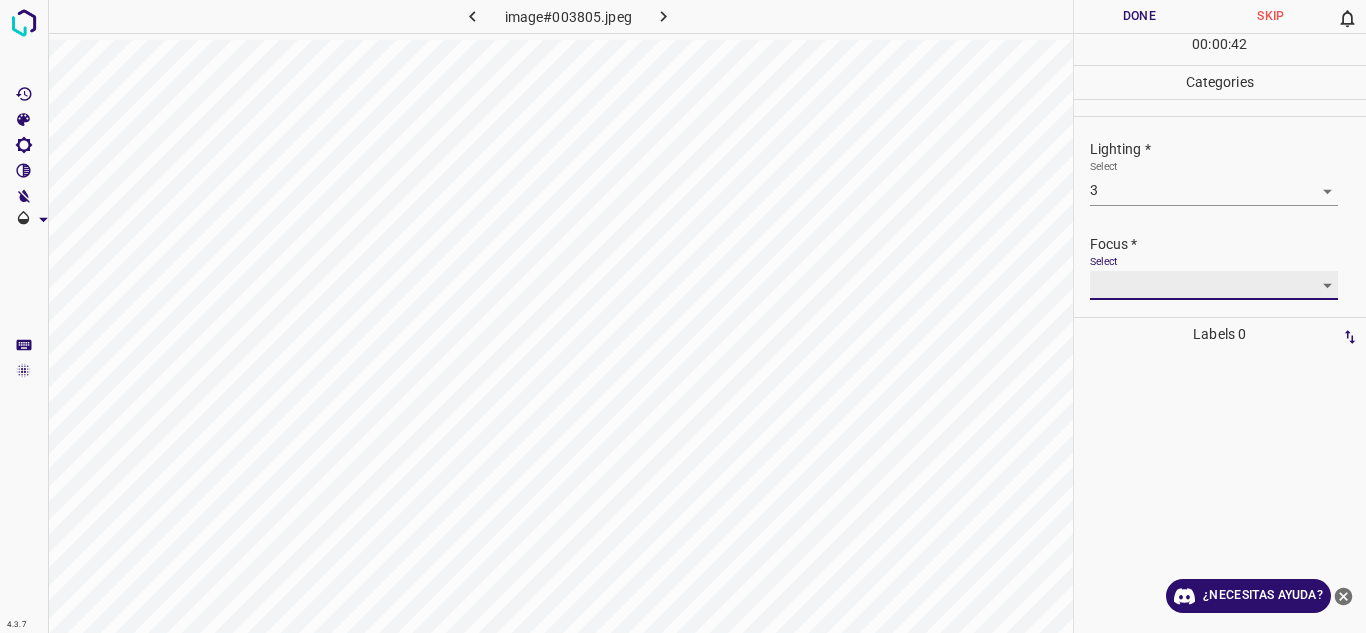 scroll, scrollTop: 98, scrollLeft: 0, axis: vertical 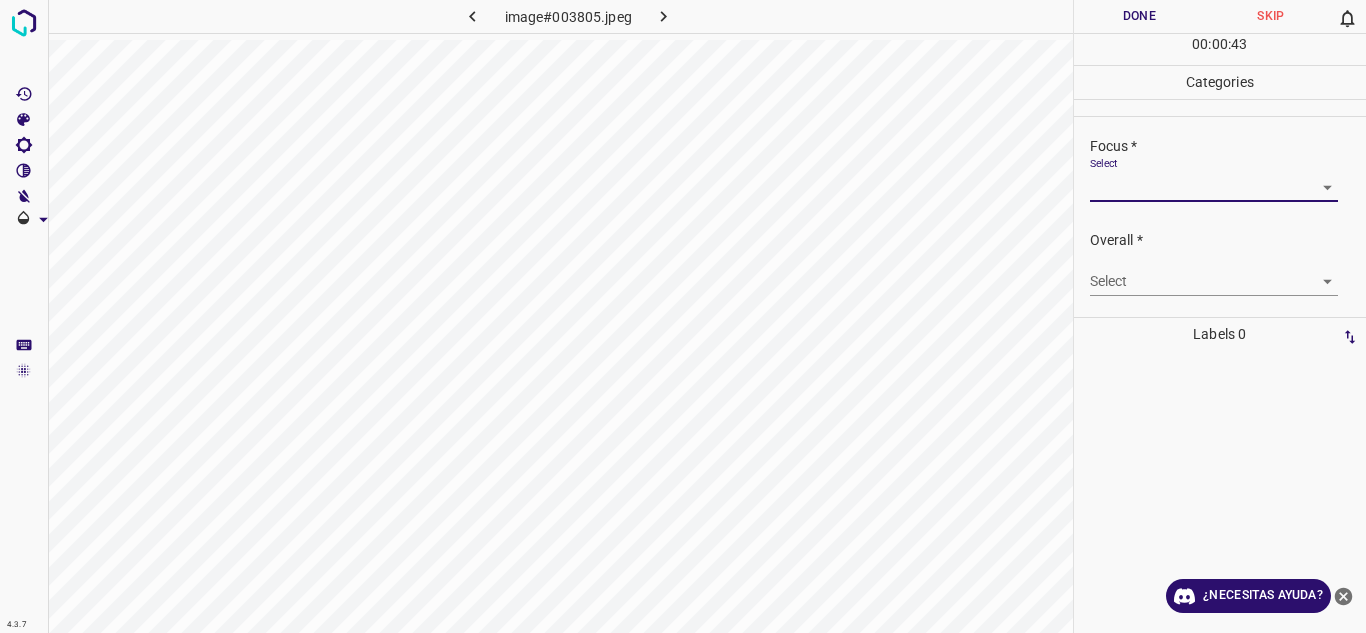 click on "4.3.7 image#003805.jpeg Done Skip 0 00   : 00   : 43   Categories Lighting *  Select 3 3 Focus *  Select ​ Overall *  Select ​ Labels   0 Categories 1 Lighting 2 Focus 3 Overall Tools Space Change between modes (Draw & Edit) I Auto labeling R Restore zoom M Zoom in N Zoom out Delete Delete selecte label Filters Z Restore filters X Saturation filter C Brightness filter V Contrast filter B Gray scale filter General O Download ¿Necesitas ayuda? Texto original Valora esta traducción Tu opinión servirá para ayudar a mejorar el Traductor de Google - Texto - Esconder - Borrar" at bounding box center (683, 316) 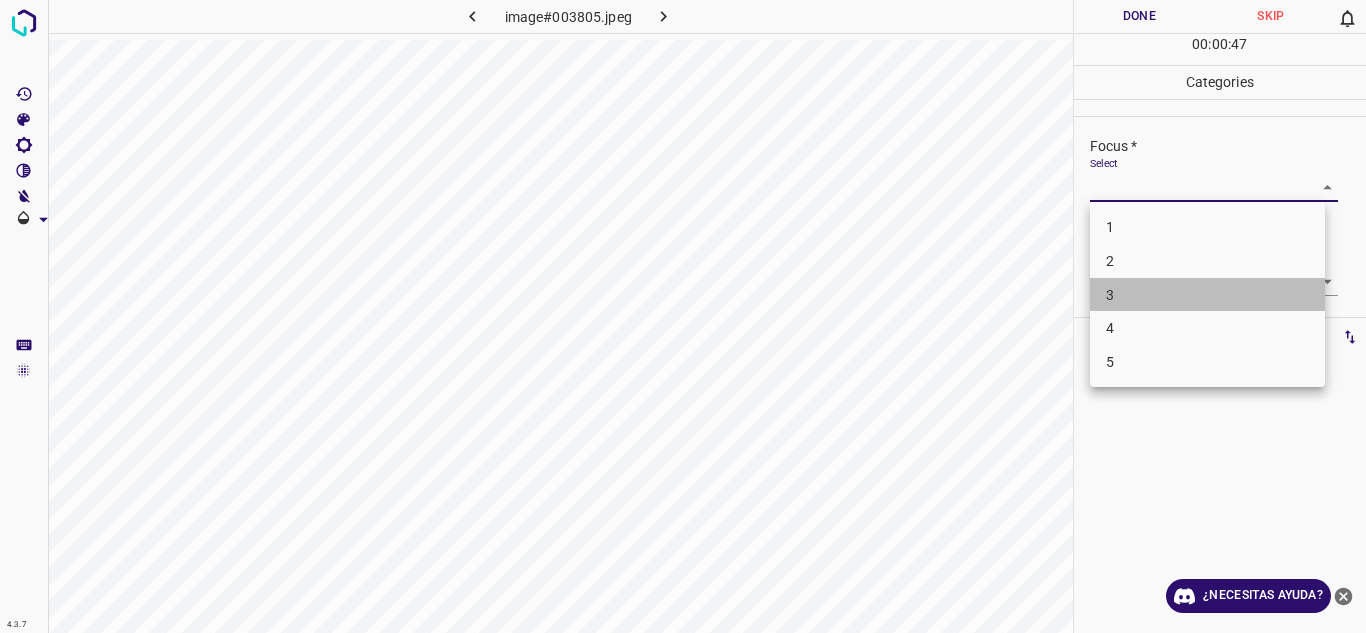click on "3" at bounding box center [1207, 295] 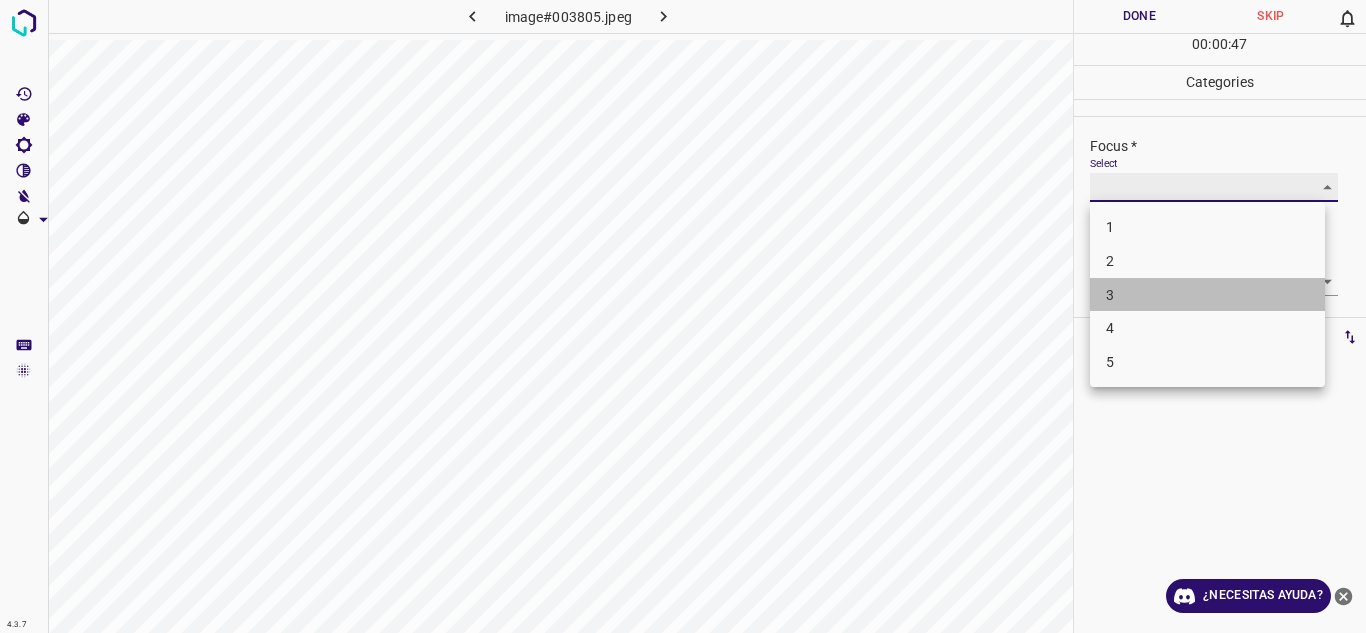 type on "3" 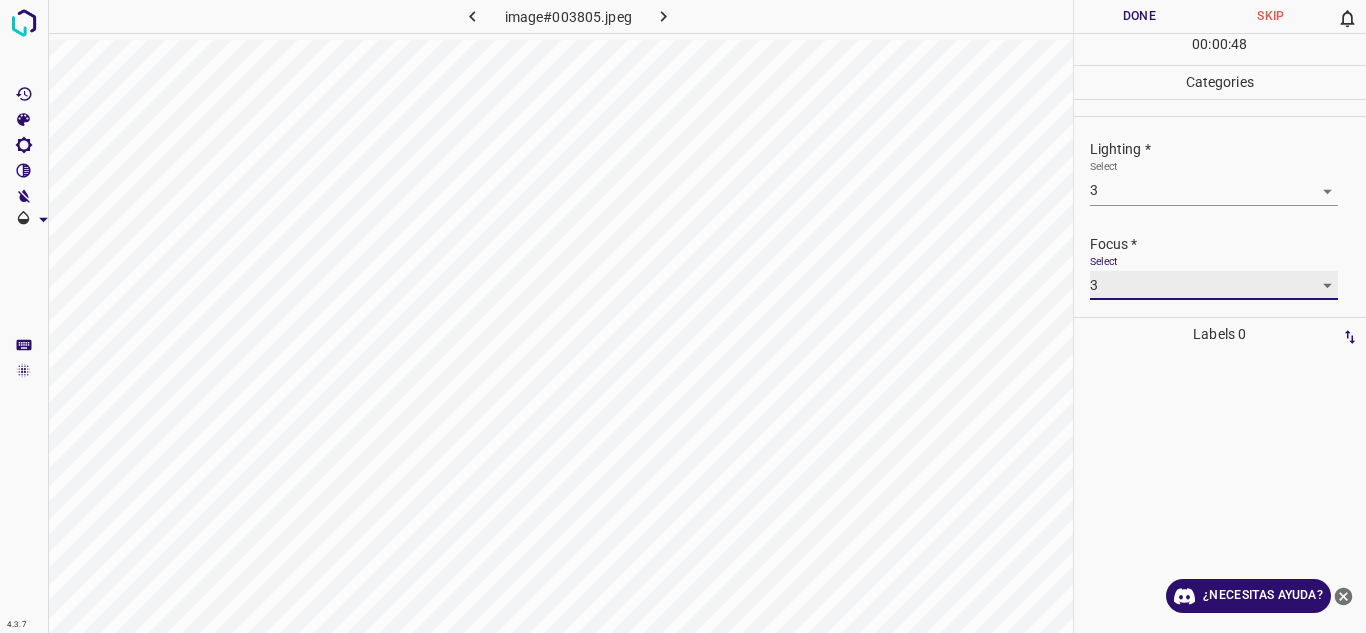 scroll, scrollTop: 98, scrollLeft: 0, axis: vertical 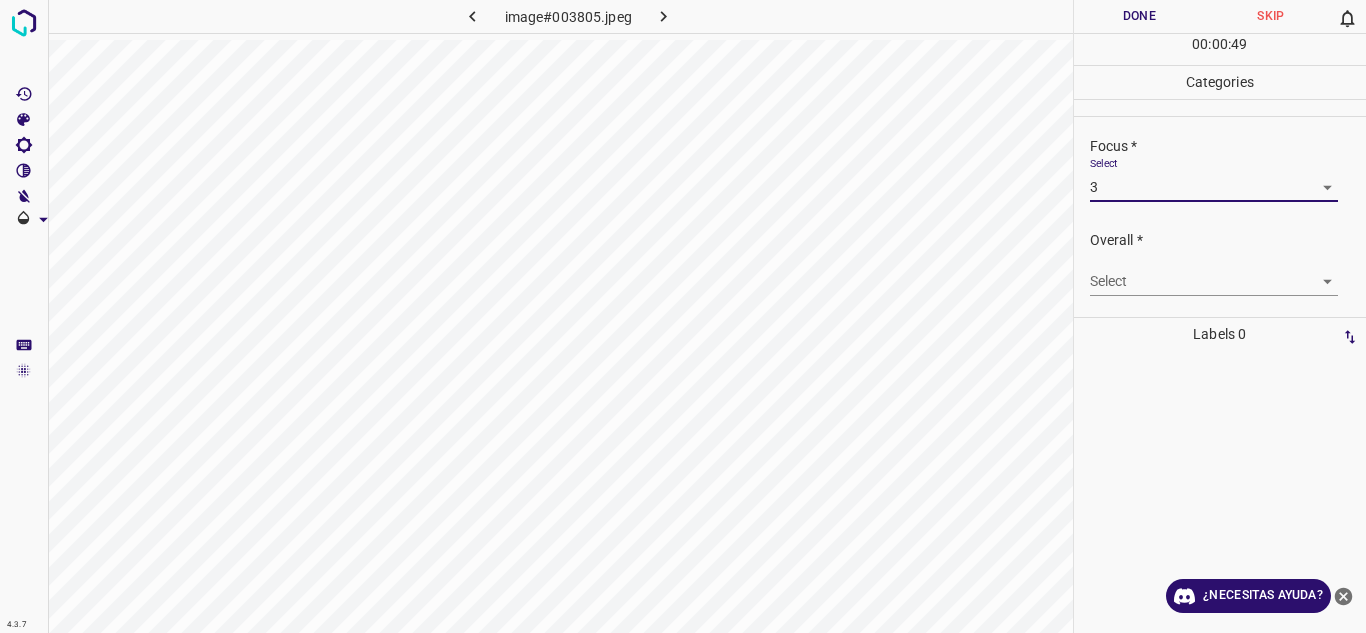 click on "4.3.7 image#003805.jpeg Done Skip 0 00   : 00   : 49   Categories Lighting *  Select 3 3 Focus *  Select 3 3 Overall *  Select ​ Labels   0 Categories 1 Lighting 2 Focus 3 Overall Tools Space Change between modes (Draw & Edit) I Auto labeling R Restore zoom M Zoom in N Zoom out Delete Delete selecte label Filters Z Restore filters X Saturation filter C Brightness filter V Contrast filter B Gray scale filter General O Download ¿Necesitas ayuda? Texto original Valora esta traducción Tu opinión servirá para ayudar a mejorar el Traductor de Google - Texto - Esconder - Borrar" at bounding box center (683, 316) 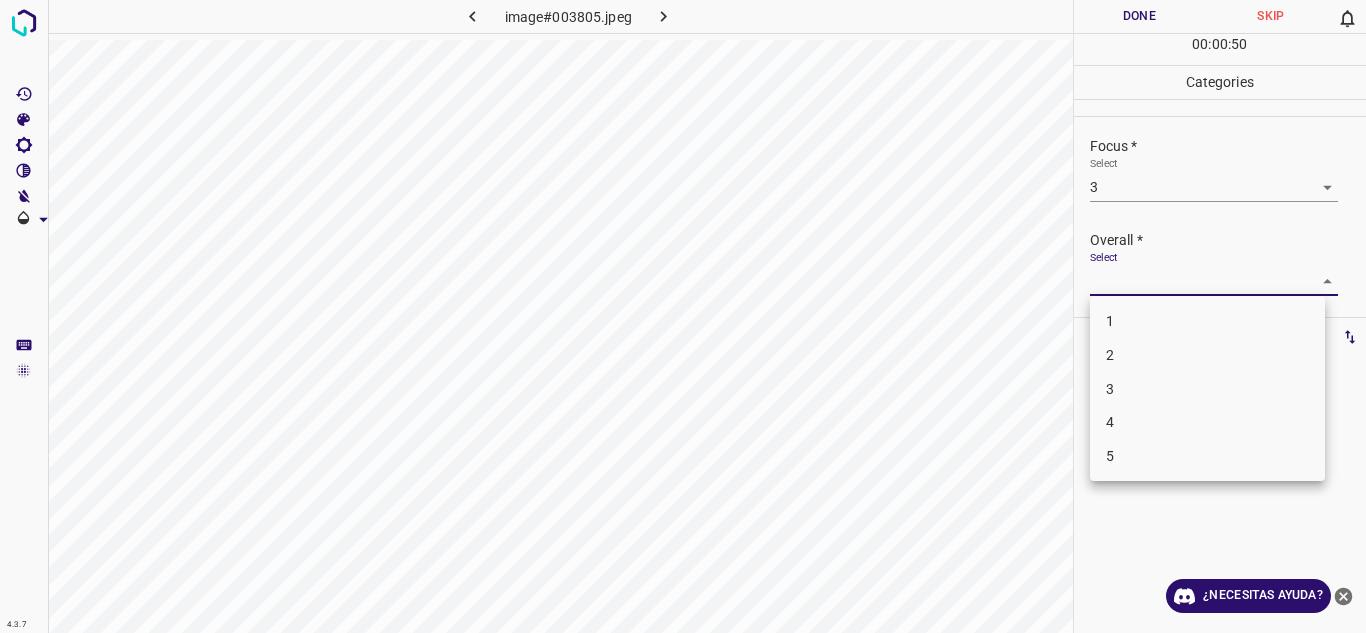 click on "3" at bounding box center [1207, 389] 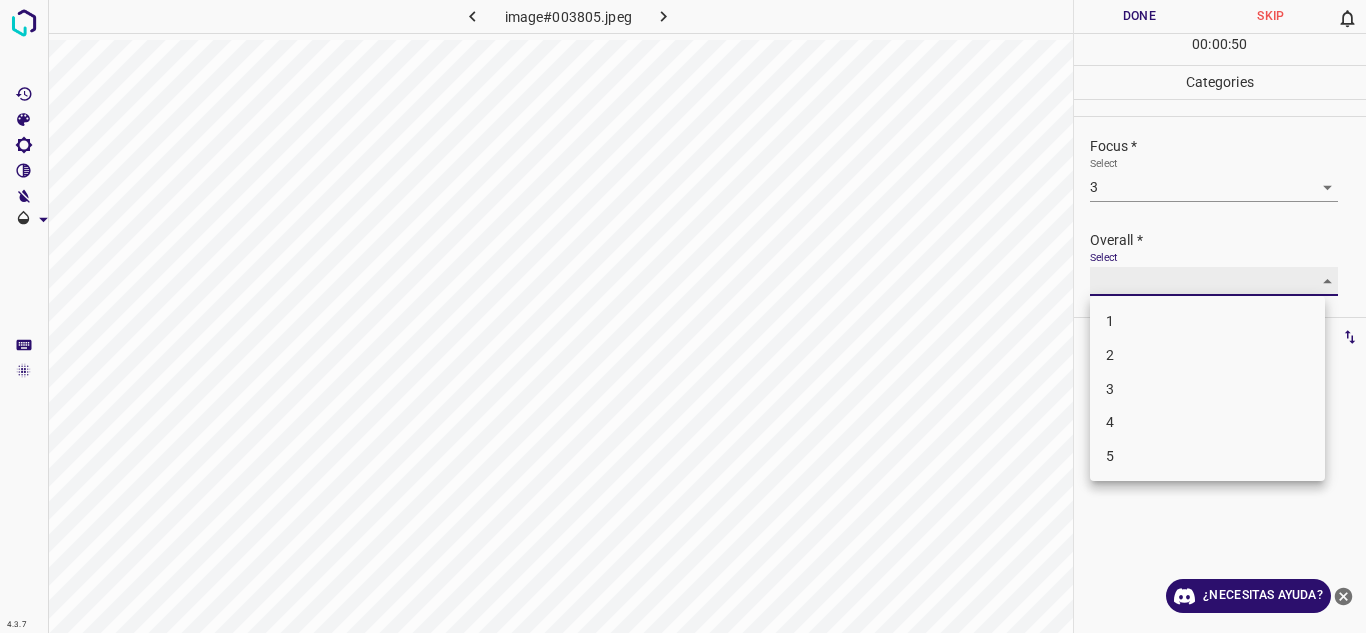 type on "3" 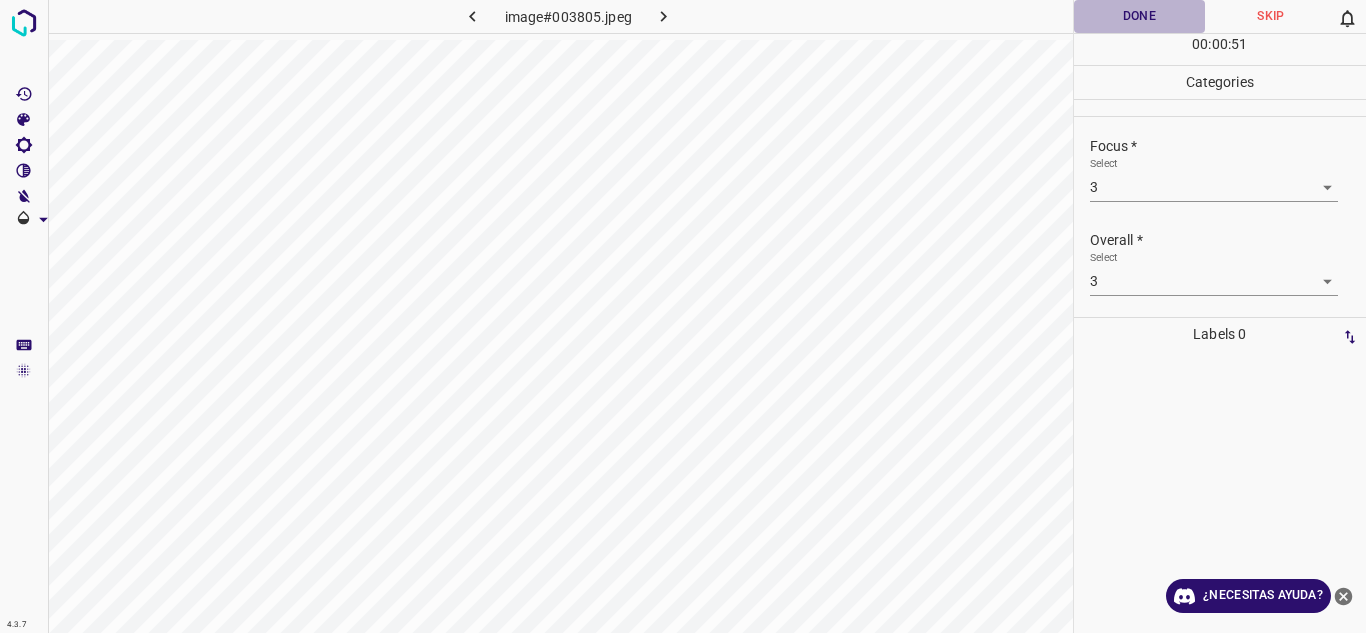 click on "Done" at bounding box center [1140, 16] 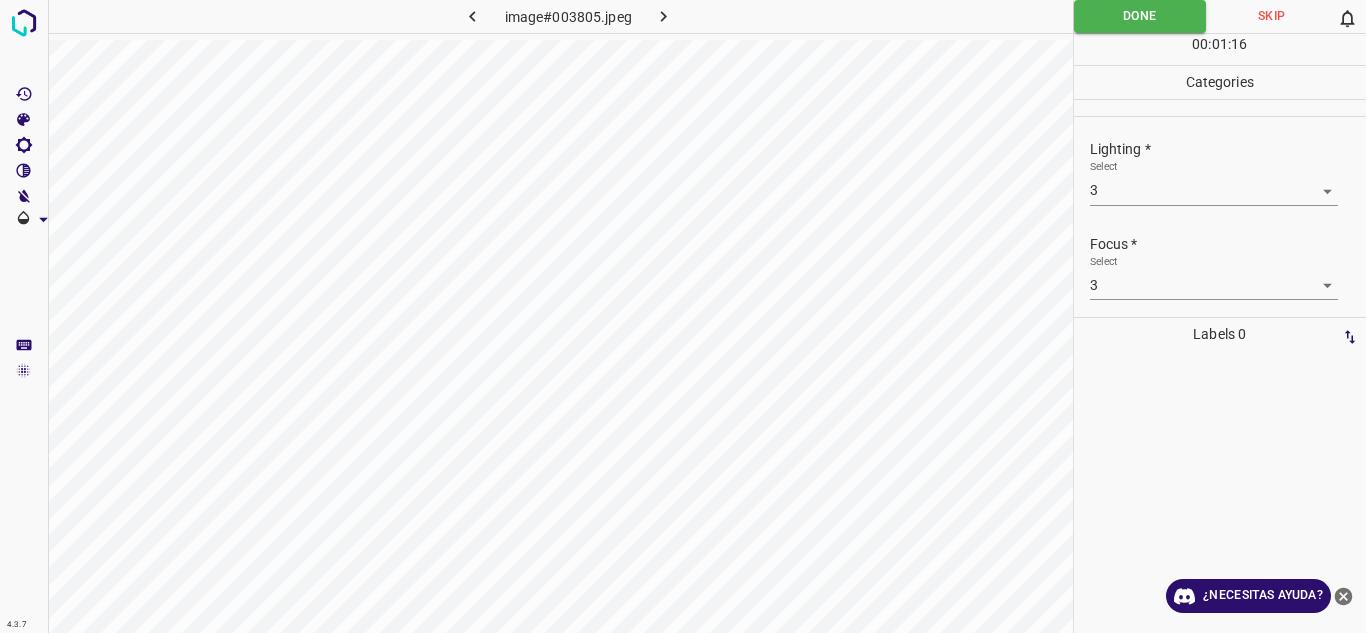 scroll, scrollTop: 98, scrollLeft: 0, axis: vertical 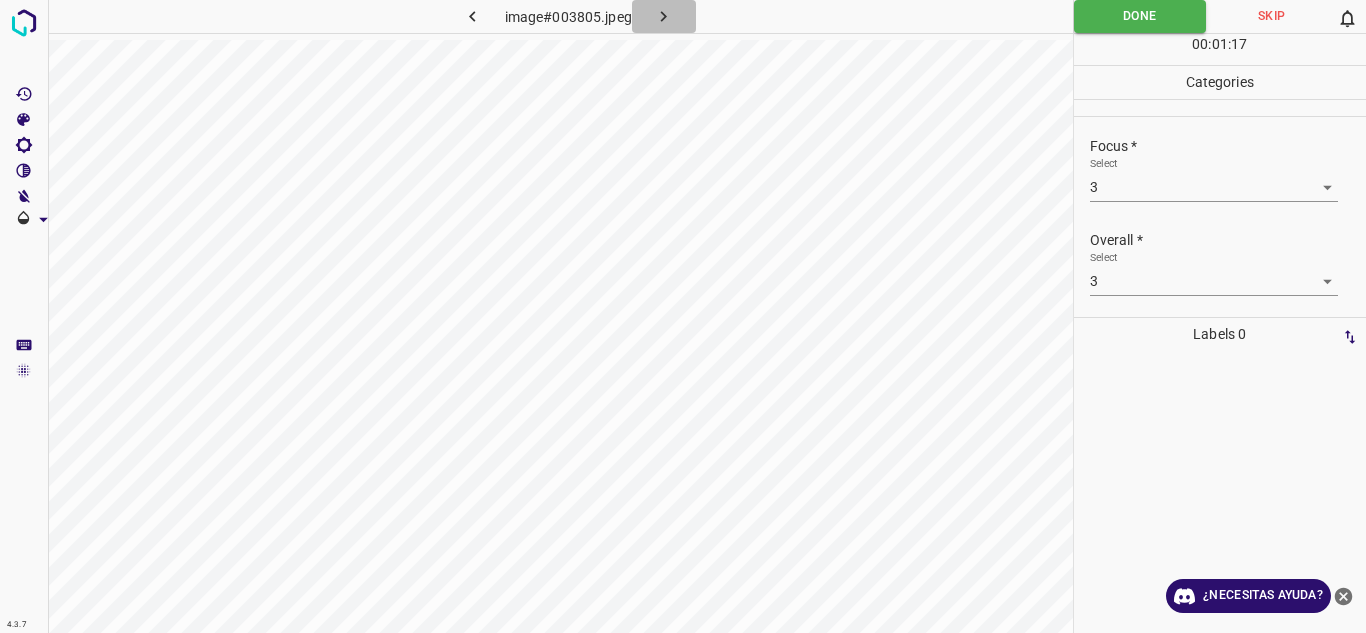 click 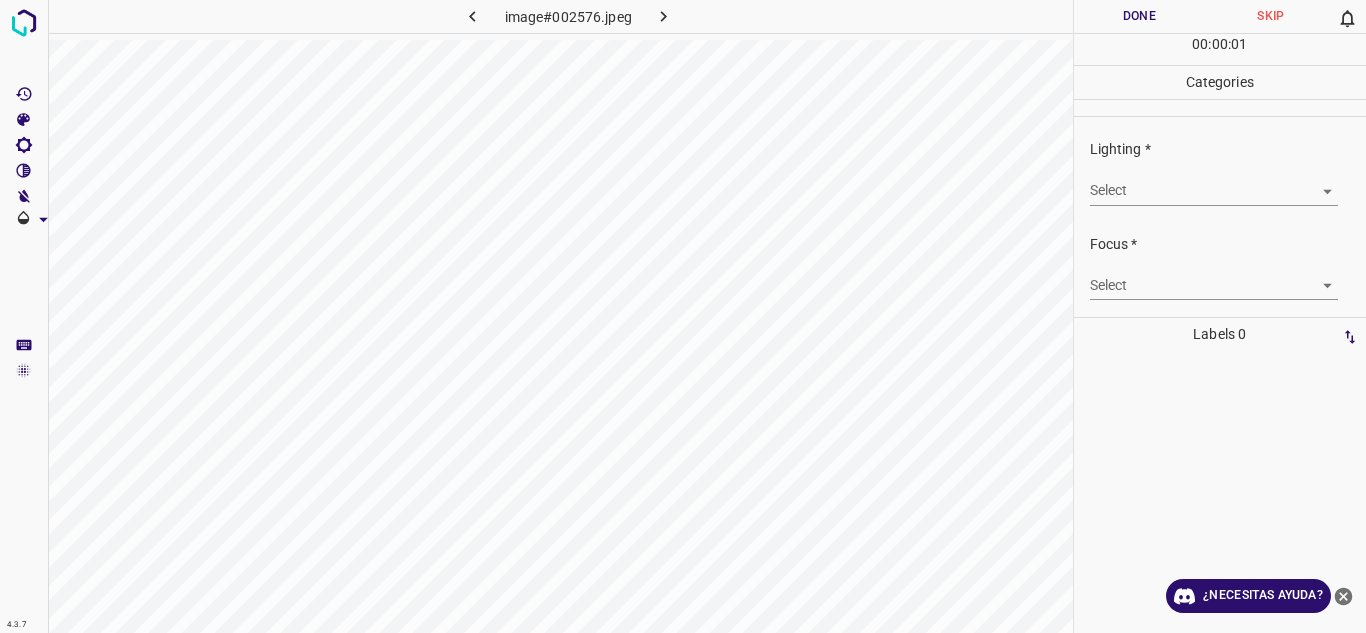 click on "4.3.7 image#002576.jpeg Done Skip 0 00   : 00   : 01   Categories Lighting *  Select ​ Focus *  Select ​ Overall *  Select ​ Labels   0 Categories 1 Lighting 2 Focus 3 Overall Tools Space Change between modes (Draw & Edit) I Auto labeling R Restore zoom M Zoom in N Zoom out Delete Delete selecte label Filters Z Restore filters X Saturation filter C Brightness filter V Contrast filter B Gray scale filter General O Download ¿Necesitas ayuda? Texto original Valora esta traducción Tu opinión servirá para ayudar a mejorar el Traductor de Google - Texto - Esconder - Borrar" at bounding box center (683, 316) 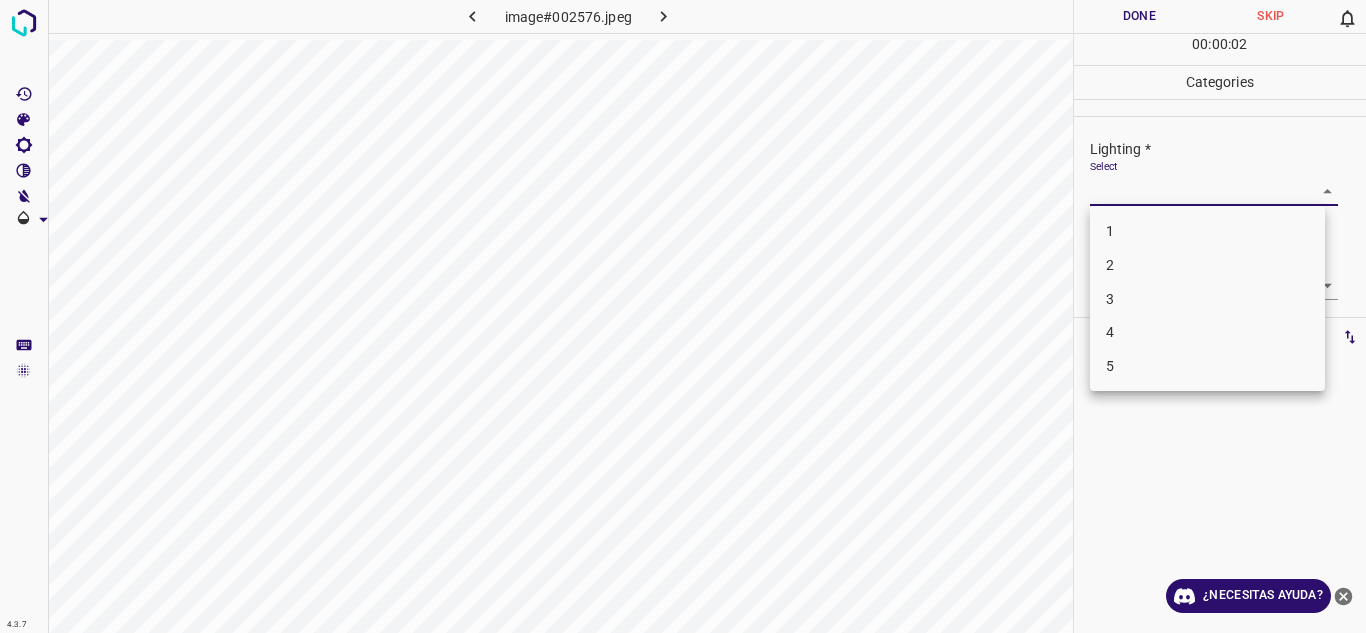 click on "3" at bounding box center (1207, 299) 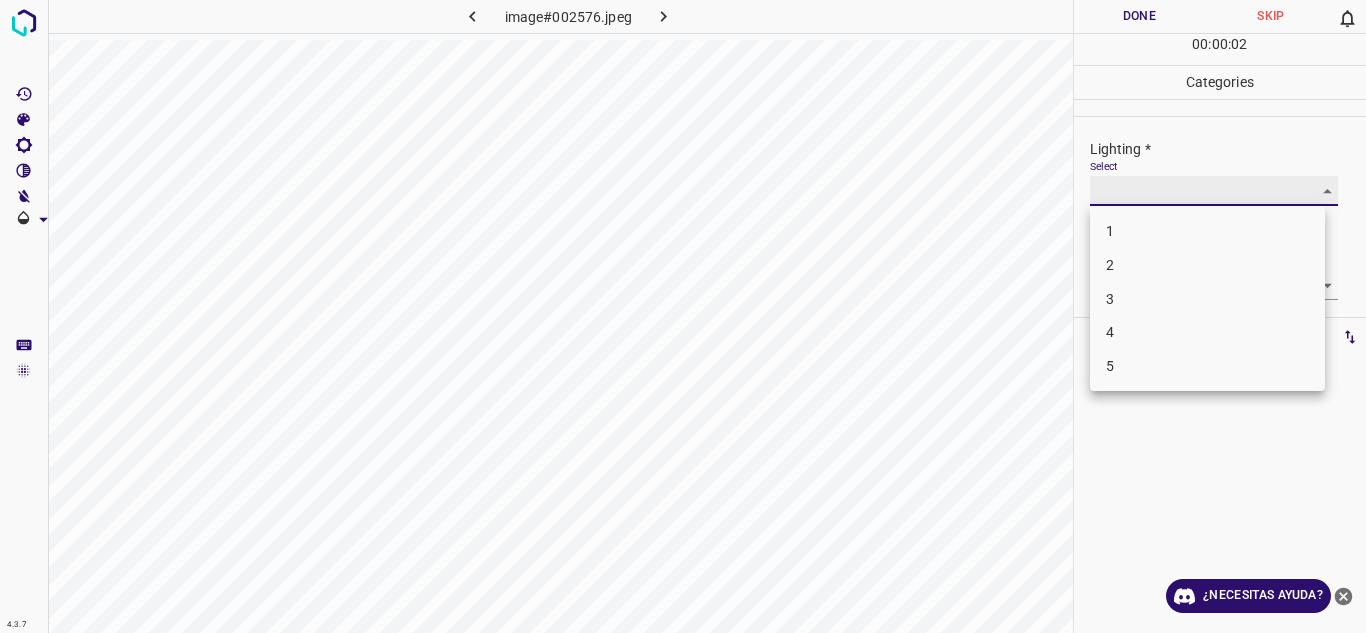 type on "3" 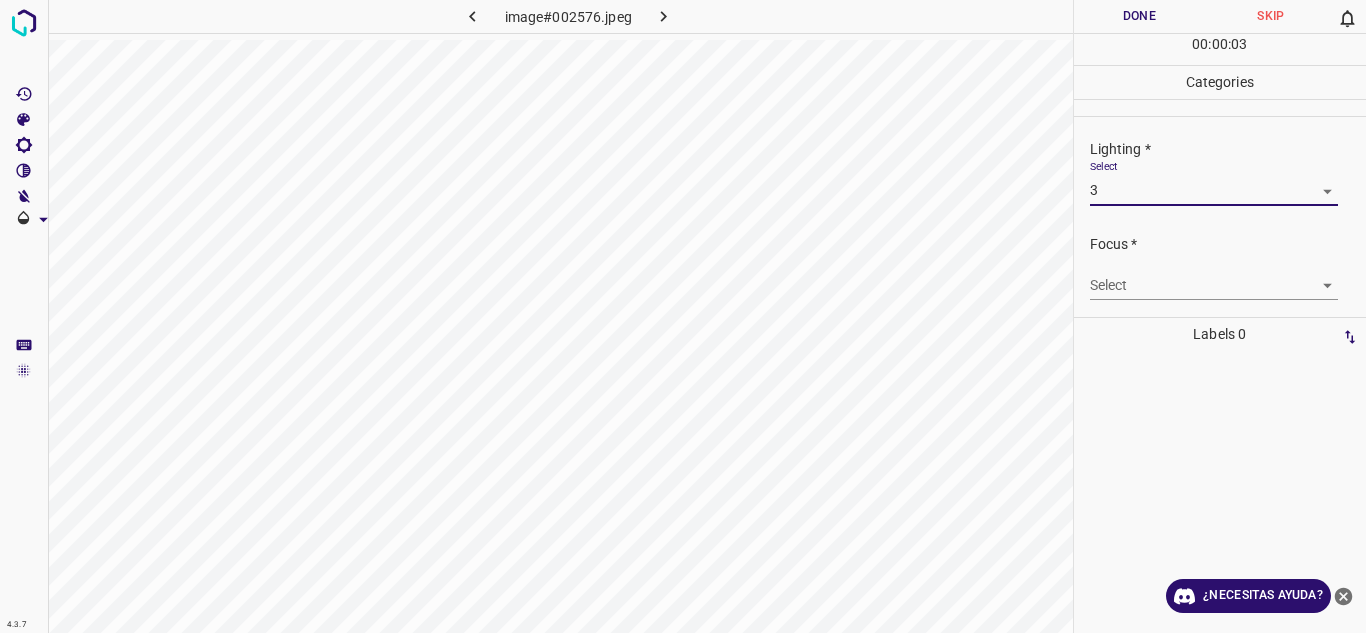 click on "4.3.7 image#002576.jpeg Done Skip 0 00   : 00   : 03   Categories Lighting *  Select 3 3 Focus *  Select ​ Overall *  Select ​ Labels   0 Categories 1 Lighting 2 Focus 3 Overall Tools Space Change between modes (Draw & Edit) I Auto labeling R Restore zoom M Zoom in N Zoom out Delete Delete selecte label Filters Z Restore filters X Saturation filter C Brightness filter V Contrast filter B Gray scale filter General O Download ¿Necesitas ayuda? Texto original Valora esta traducción Tu opinión servirá para ayudar a mejorar el Traductor de Google - Texto - Esconder - Borrar" at bounding box center [683, 316] 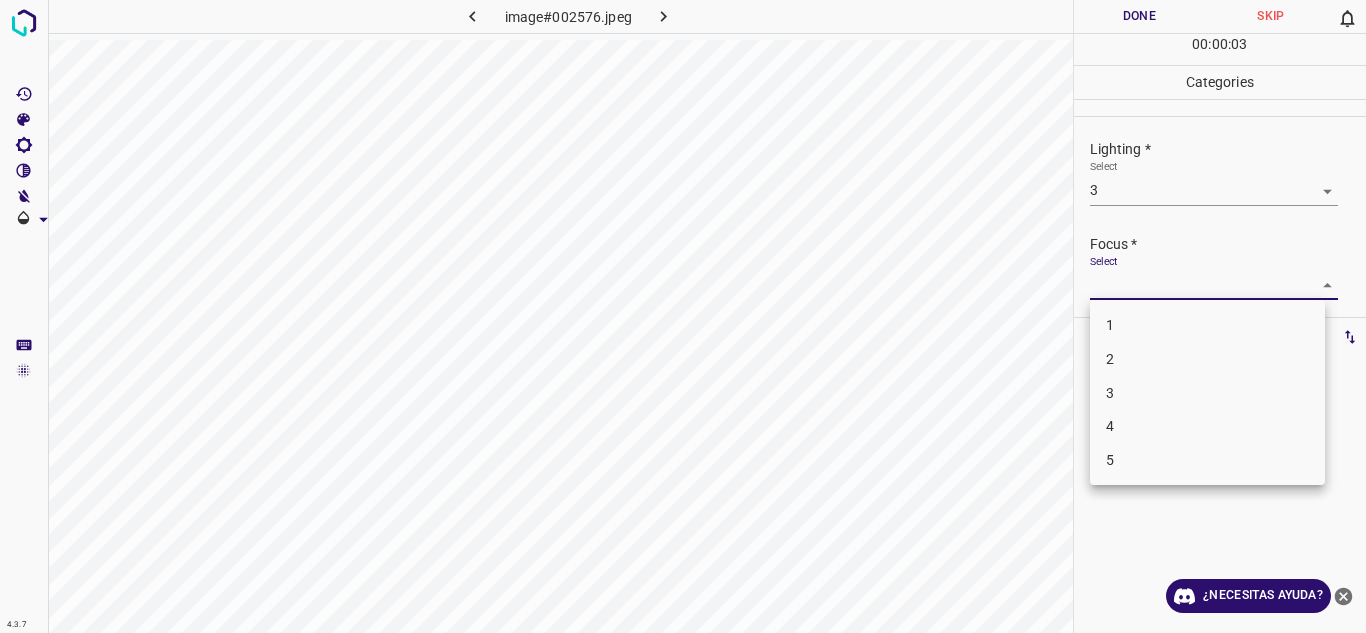 drag, startPoint x: 1202, startPoint y: 354, endPoint x: 1343, endPoint y: 296, distance: 152.4631 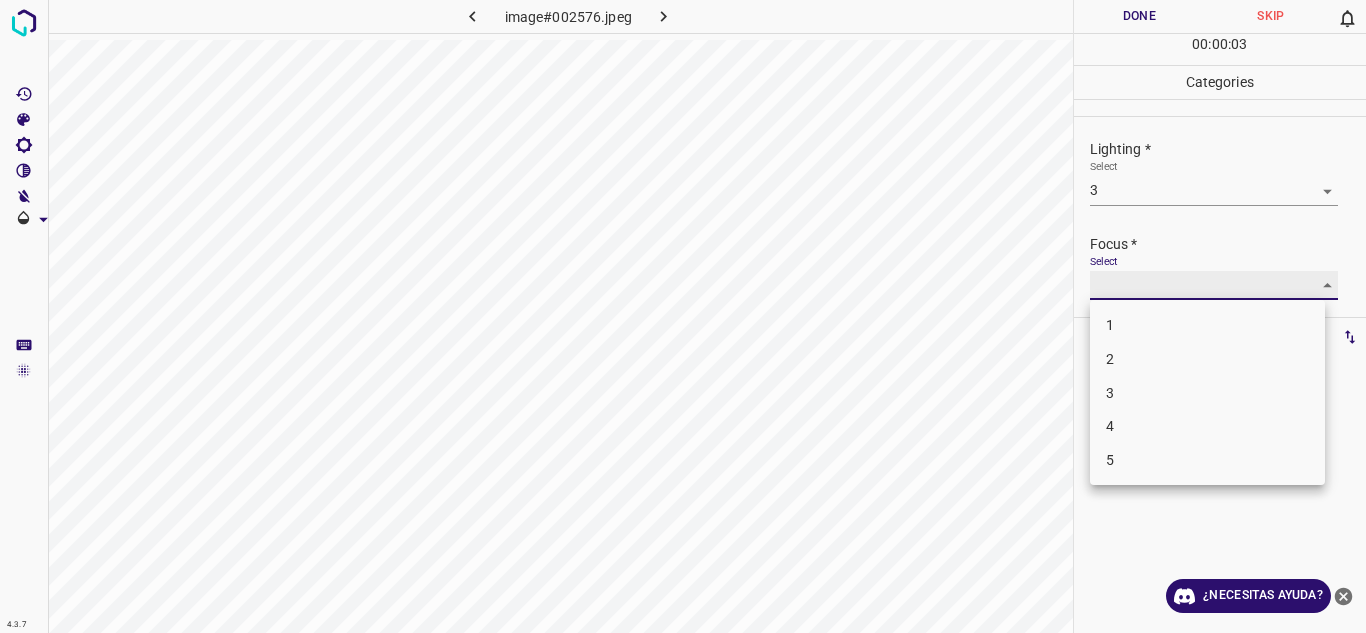 type on "2" 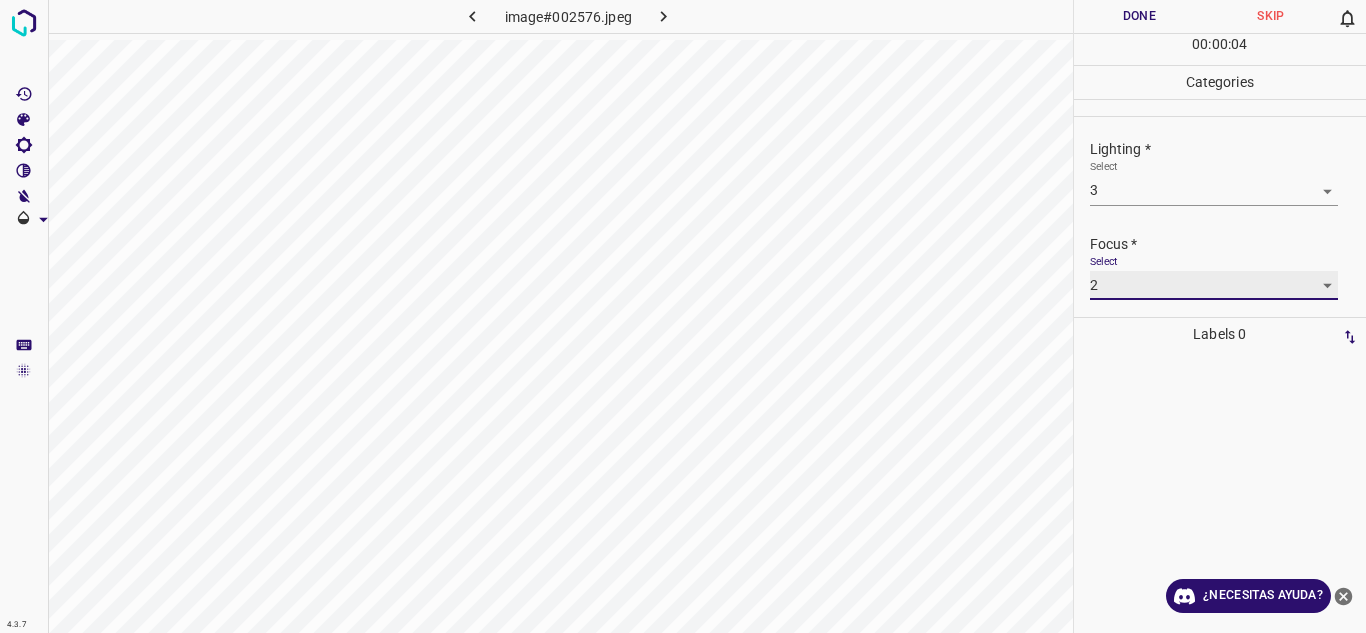 scroll, scrollTop: 98, scrollLeft: 0, axis: vertical 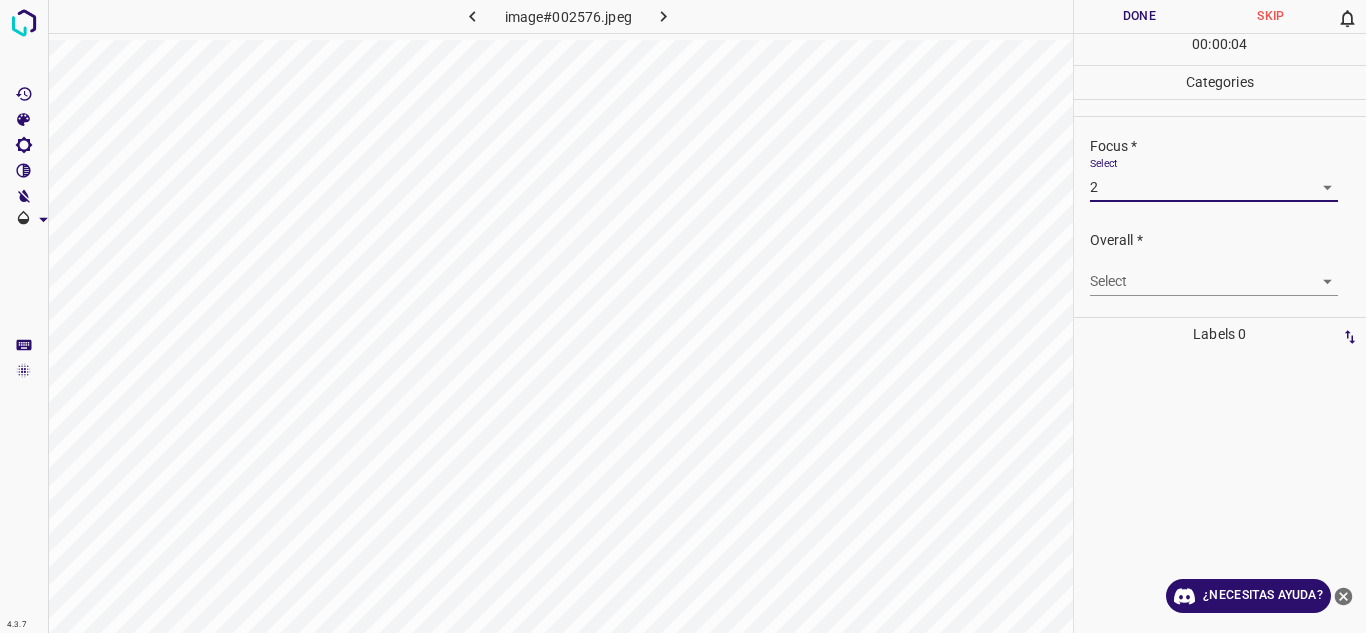 click on "4.3.7 image#002576.jpeg Done Skip 0 00   : 00   : 04   Categories Lighting *  Select 3 3 Focus *  Select 2 2 Overall *  Select ​ Labels   0 Categories 1 Lighting 2 Focus 3 Overall Tools Space Change between modes (Draw & Edit) I Auto labeling R Restore zoom M Zoom in N Zoom out Delete Delete selecte label Filters Z Restore filters X Saturation filter C Brightness filter V Contrast filter B Gray scale filter General O Download ¿Necesitas ayuda? Texto original Valora esta traducción Tu opinión servirá para ayudar a mejorar el Traductor de Google - Texto - Esconder - Borrar" at bounding box center [683, 316] 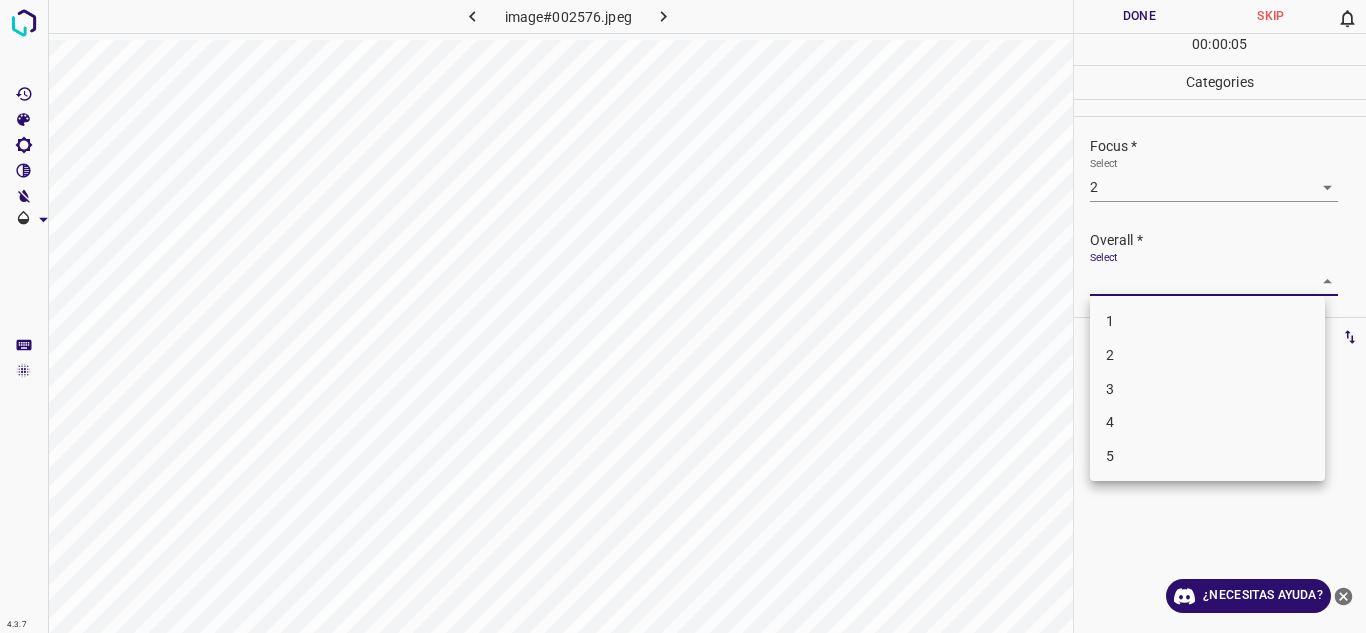 click on "2" at bounding box center (1207, 355) 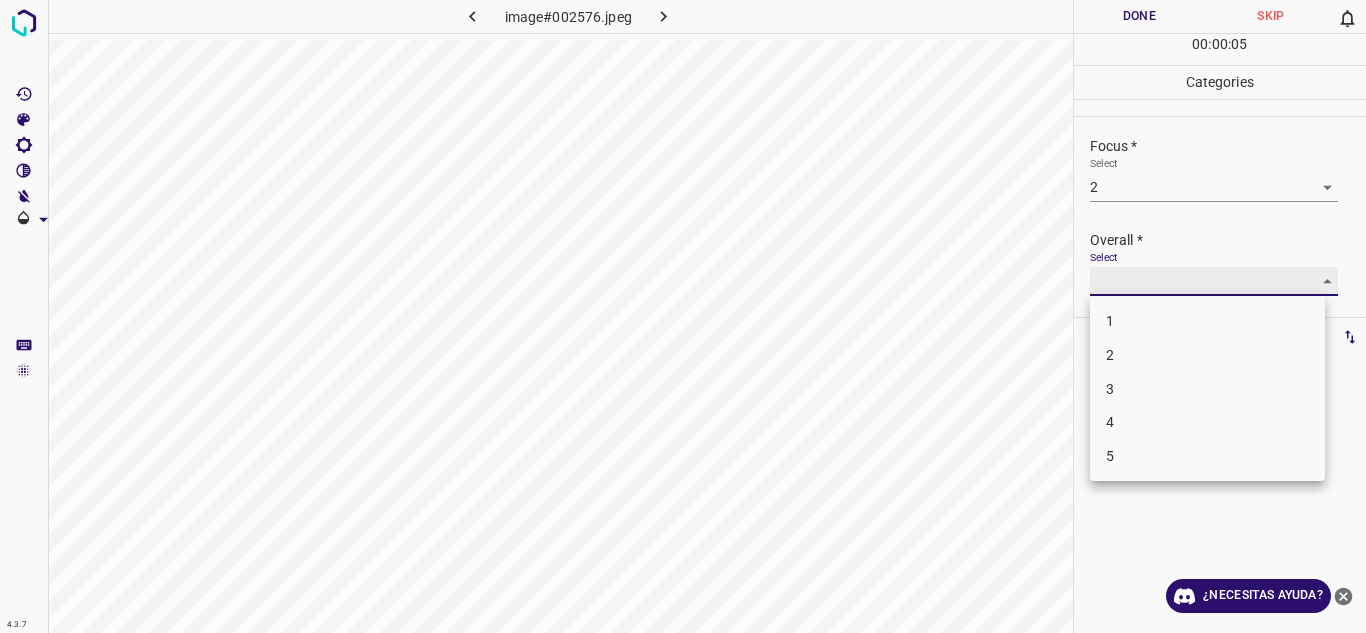 type on "2" 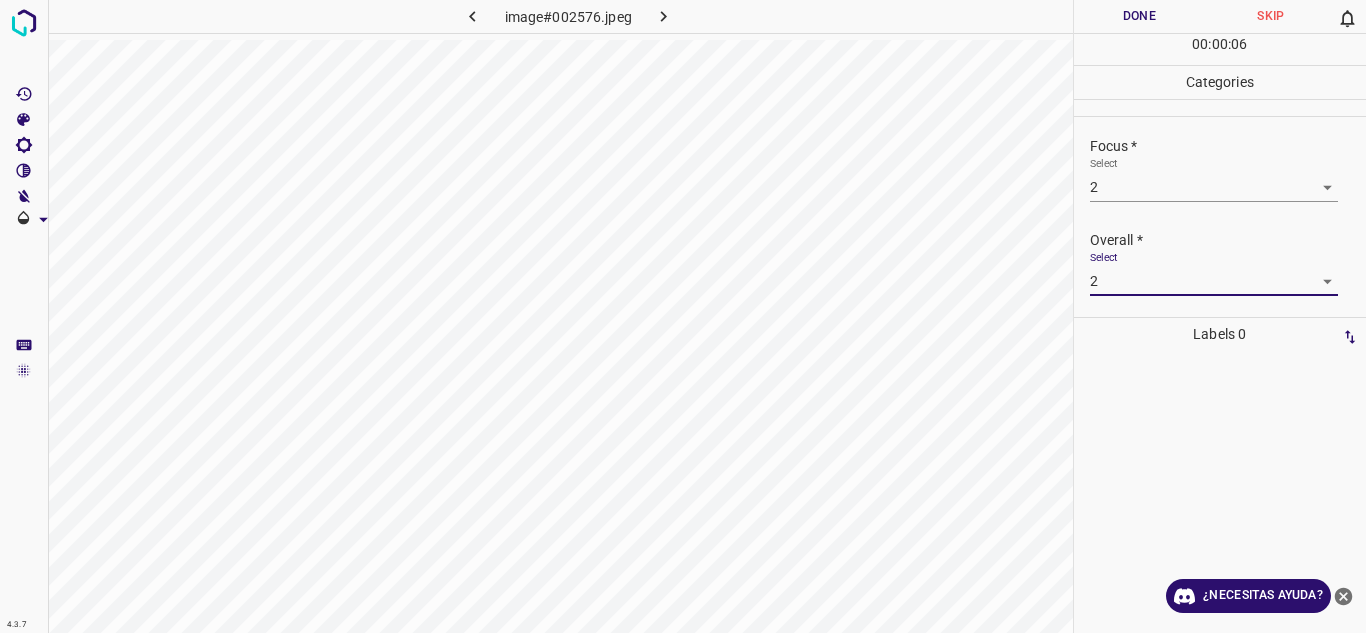 click on "Done" at bounding box center [1140, 16] 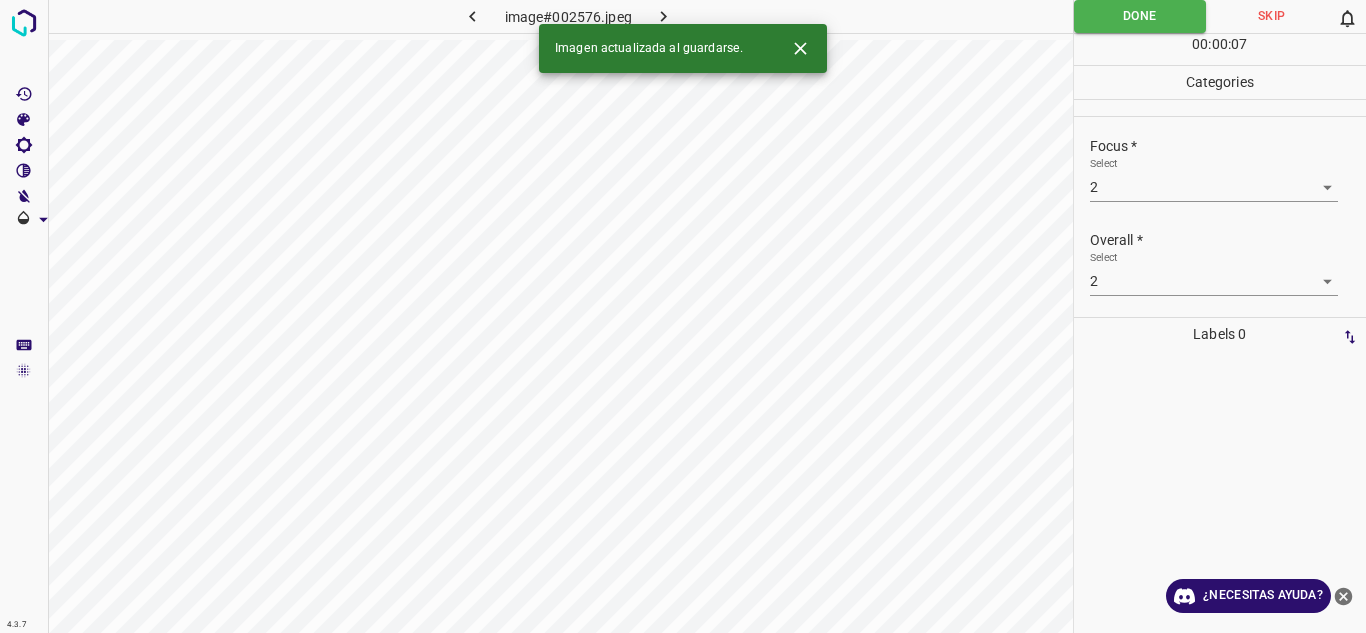 click 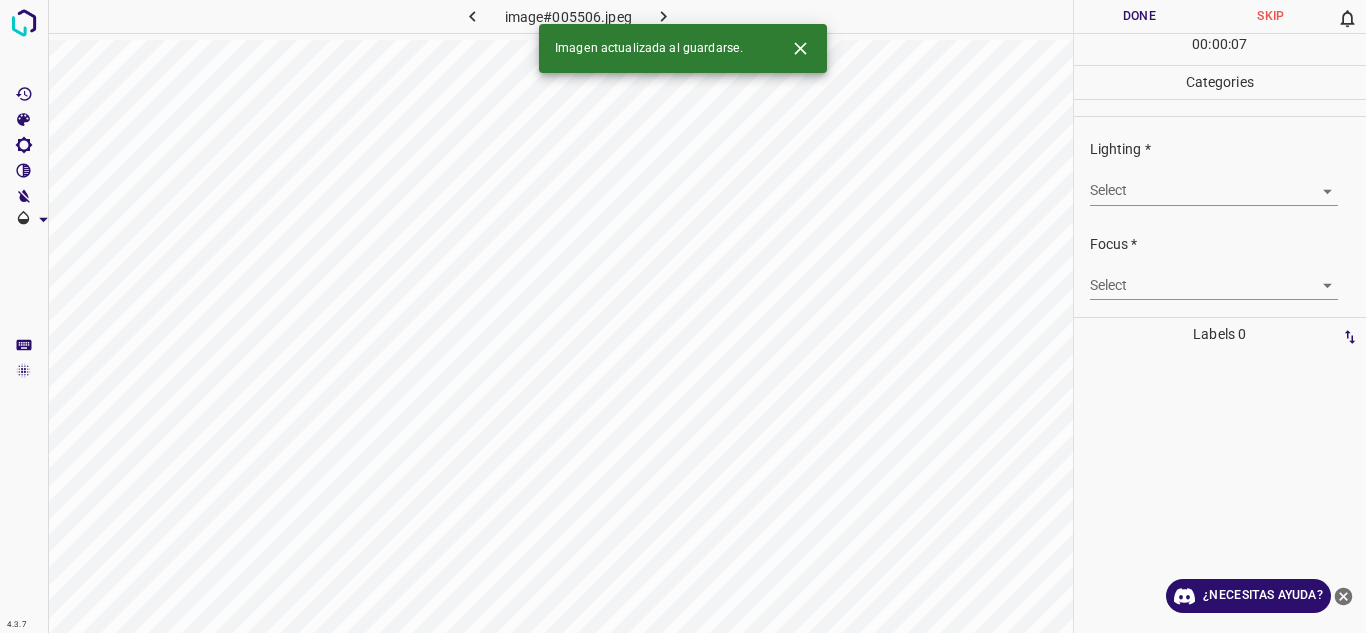 click on "4.3.7 image#005506.jpeg Done Skip 0 00   : 00   : 07   Categories Lighting *  Select ​ Focus *  Select ​ Overall *  Select ​ Labels   0 Categories 1 Lighting 2 Focus 3 Overall Tools Space Change between modes (Draw & Edit) I Auto labeling R Restore zoom M Zoom in N Zoom out Delete Delete selecte label Filters Z Restore filters X Saturation filter C Brightness filter V Contrast filter B Gray scale filter General O Download Imagen actualizada al guardarse. ¿Necesitas ayuda? Texto original Valora esta traducción Tu opinión servirá para ayudar a mejorar el Traductor de Google - Texto - Esconder - Borrar" at bounding box center (683, 316) 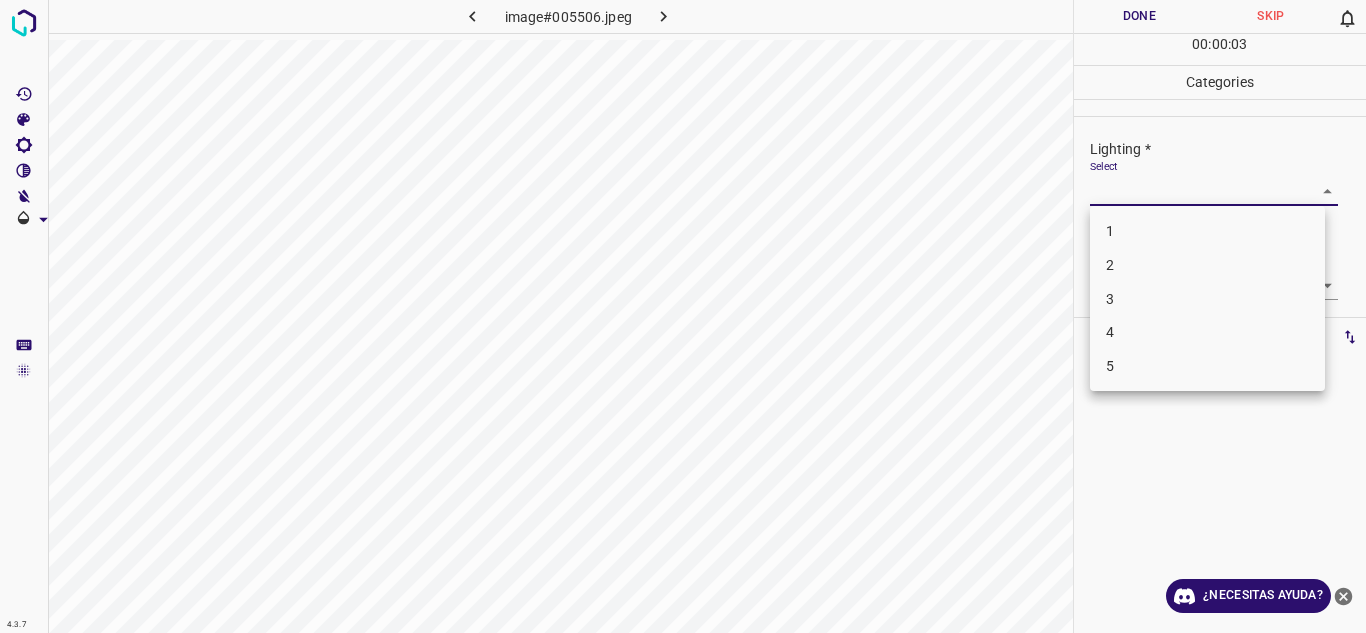 click on "3" at bounding box center [1207, 299] 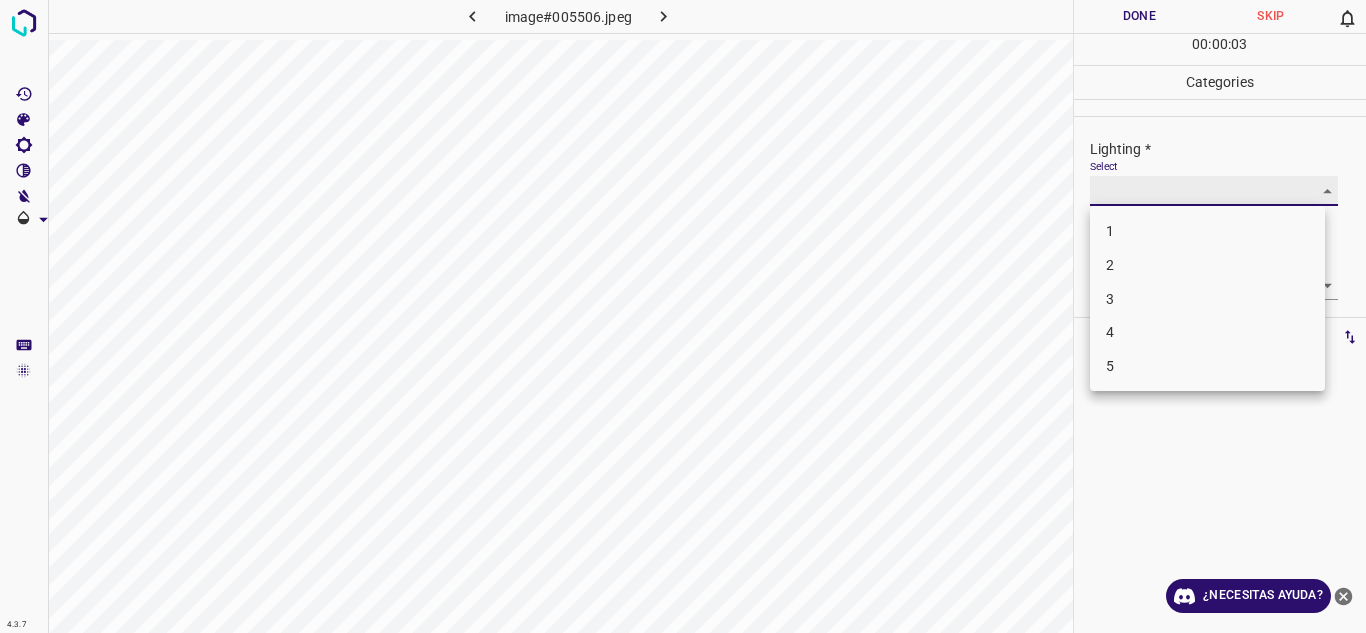 type on "3" 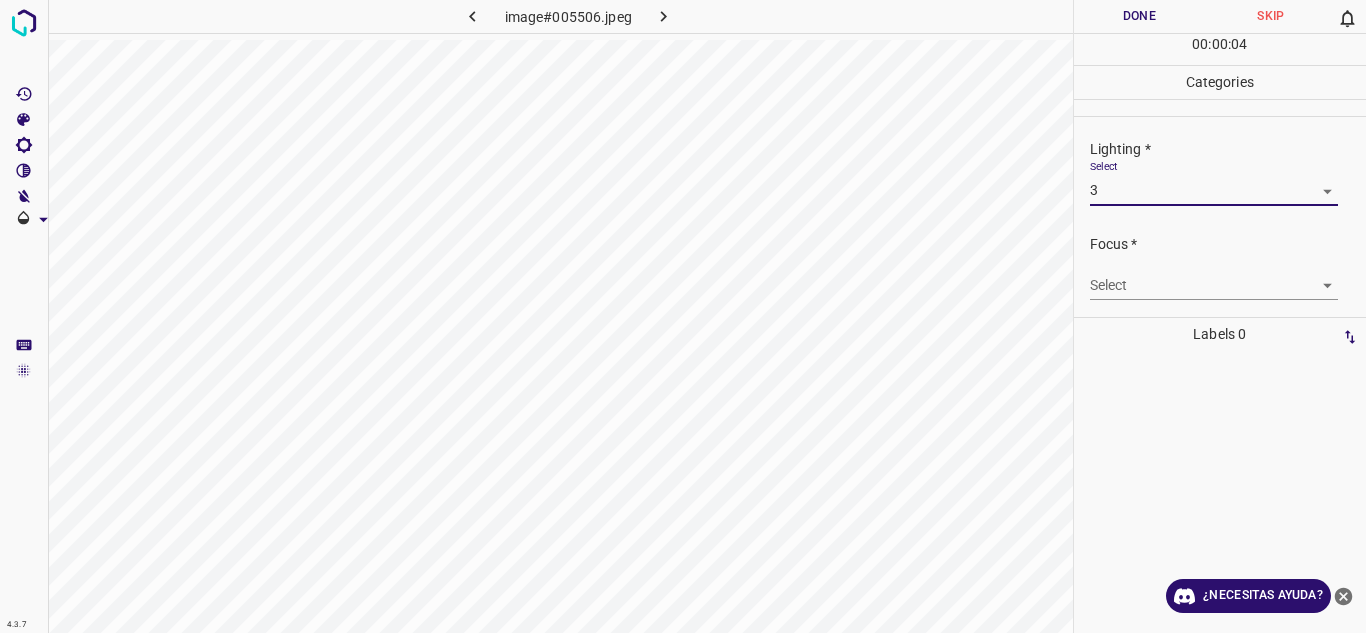 click on "4.3.7 image#005506.jpeg Done Skip 0 00   : 00   : 04   Categories Lighting *  Select 3 3 Focus *  Select ​ Overall *  Select ​ Labels   0 Categories 1 Lighting 2 Focus 3 Overall Tools Space Change between modes (Draw & Edit) I Auto labeling R Restore zoom M Zoom in N Zoom out Delete Delete selecte label Filters Z Restore filters X Saturation filter C Brightness filter V Contrast filter B Gray scale filter General O Download ¿Necesitas ayuda? Texto original Valora esta traducción Tu opinión servirá para ayudar a mejorar el Traductor de Google - Texto - Esconder - Borrar" at bounding box center (683, 316) 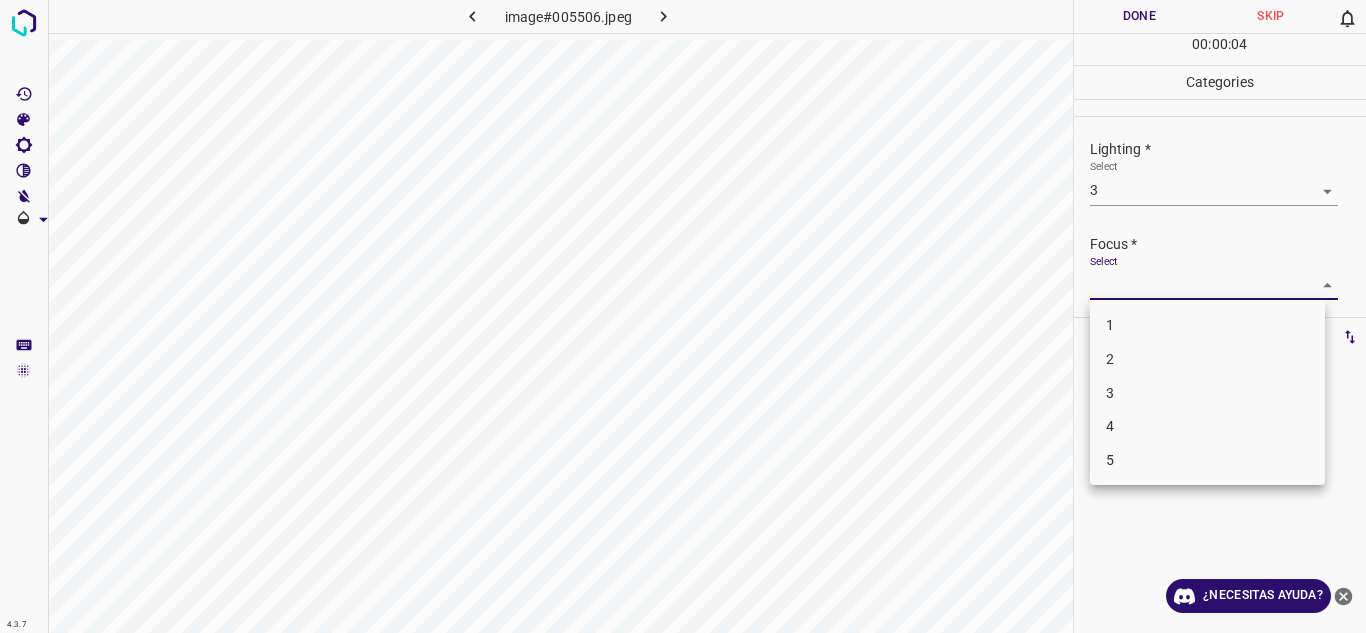 click on "2" at bounding box center (1207, 359) 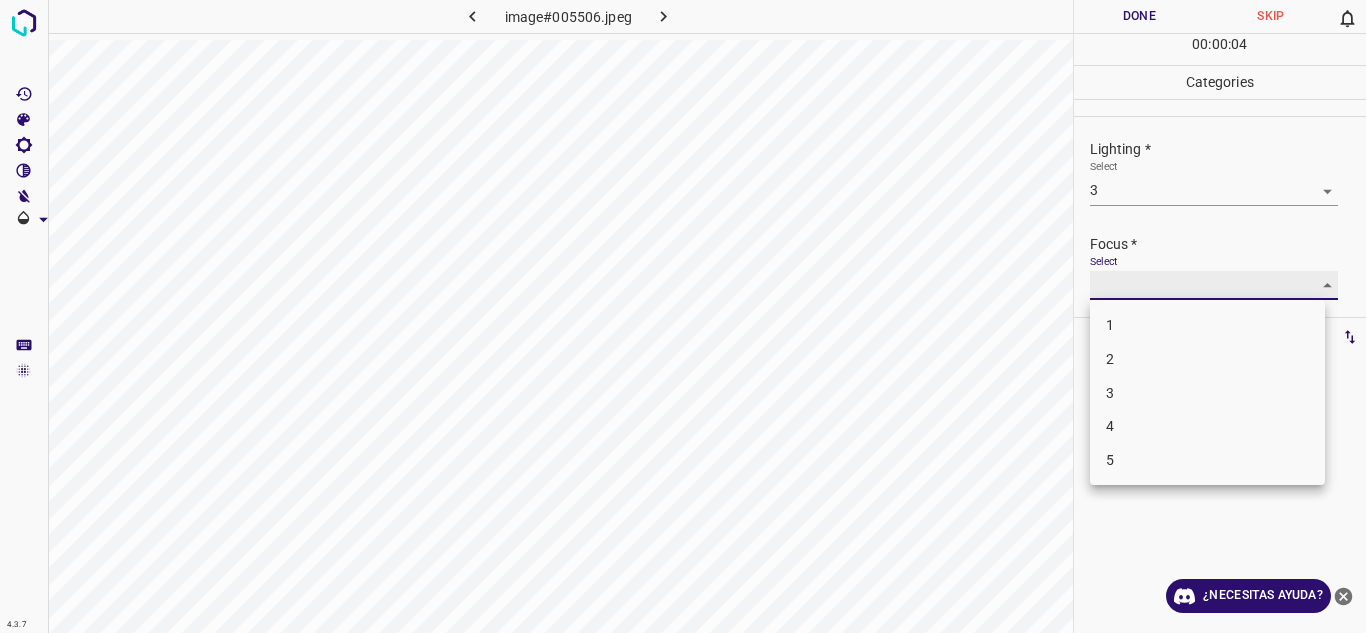 type on "2" 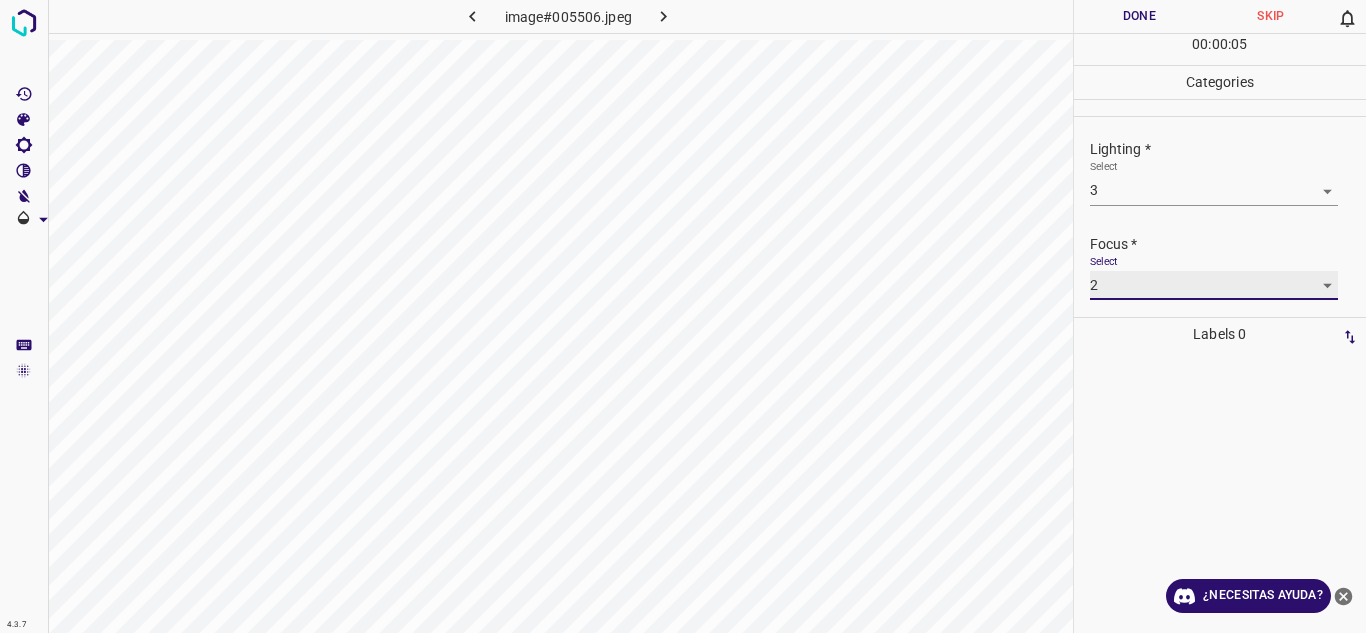 scroll, scrollTop: 98, scrollLeft: 0, axis: vertical 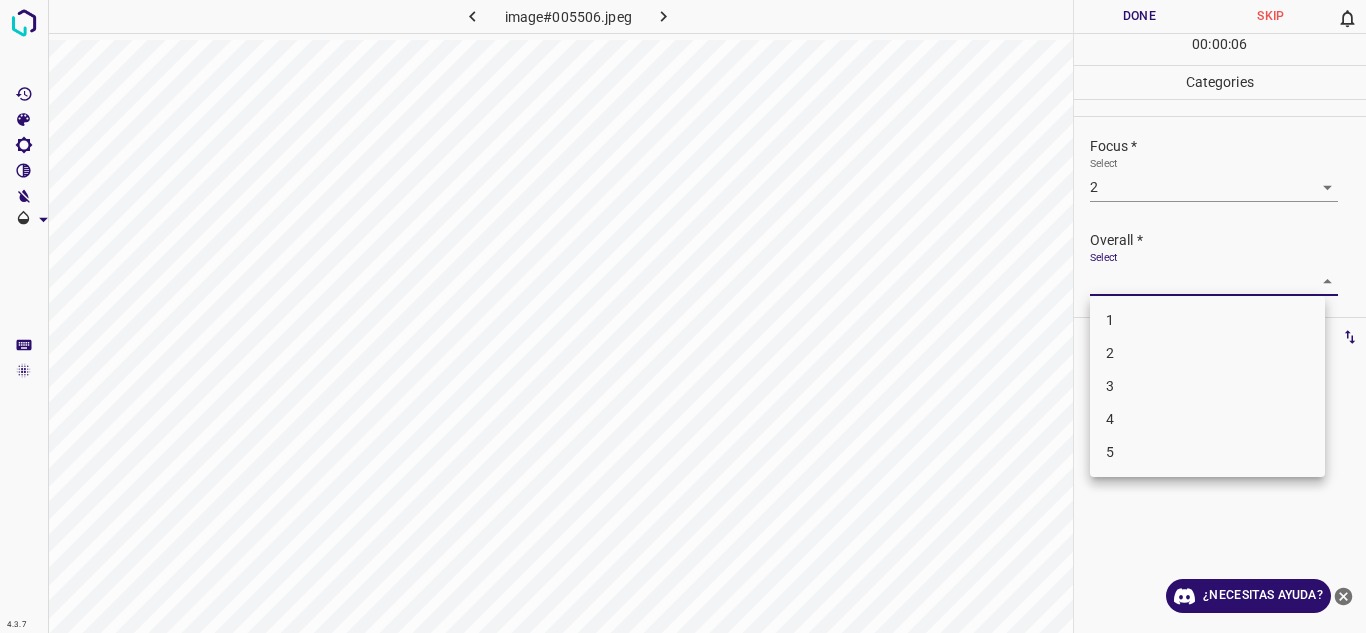 drag, startPoint x: 1314, startPoint y: 285, endPoint x: 1239, endPoint y: 358, distance: 104.66136 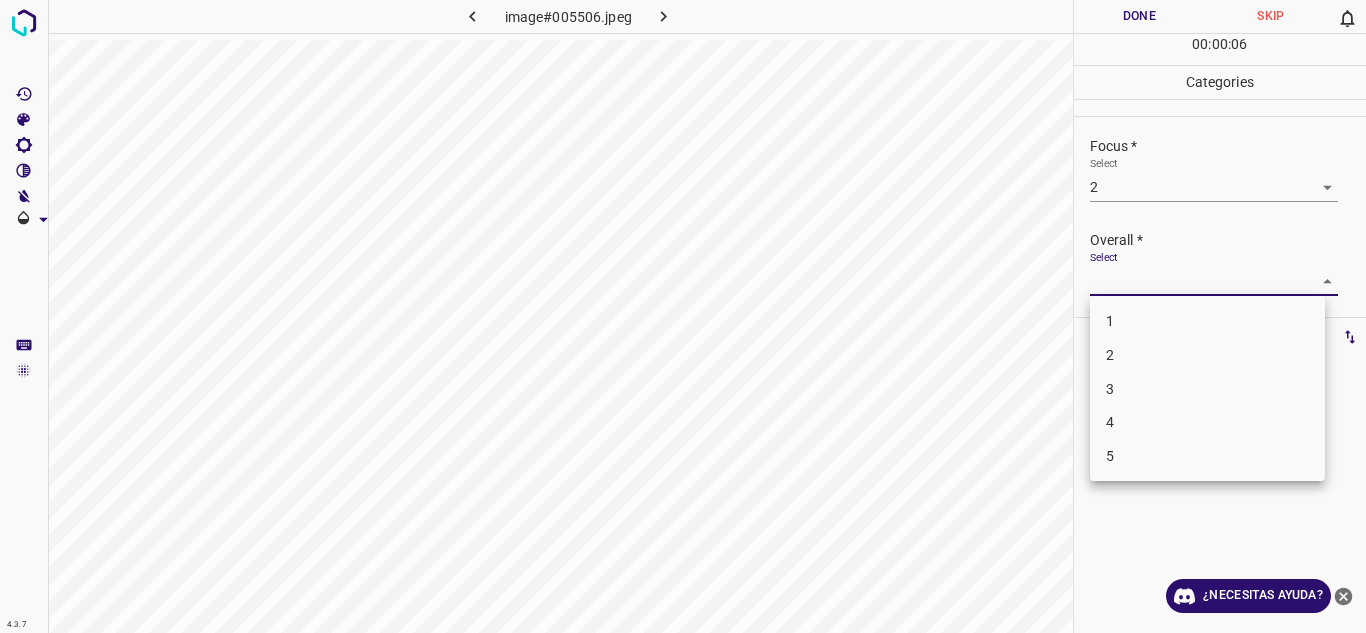 click on "3" at bounding box center [1207, 389] 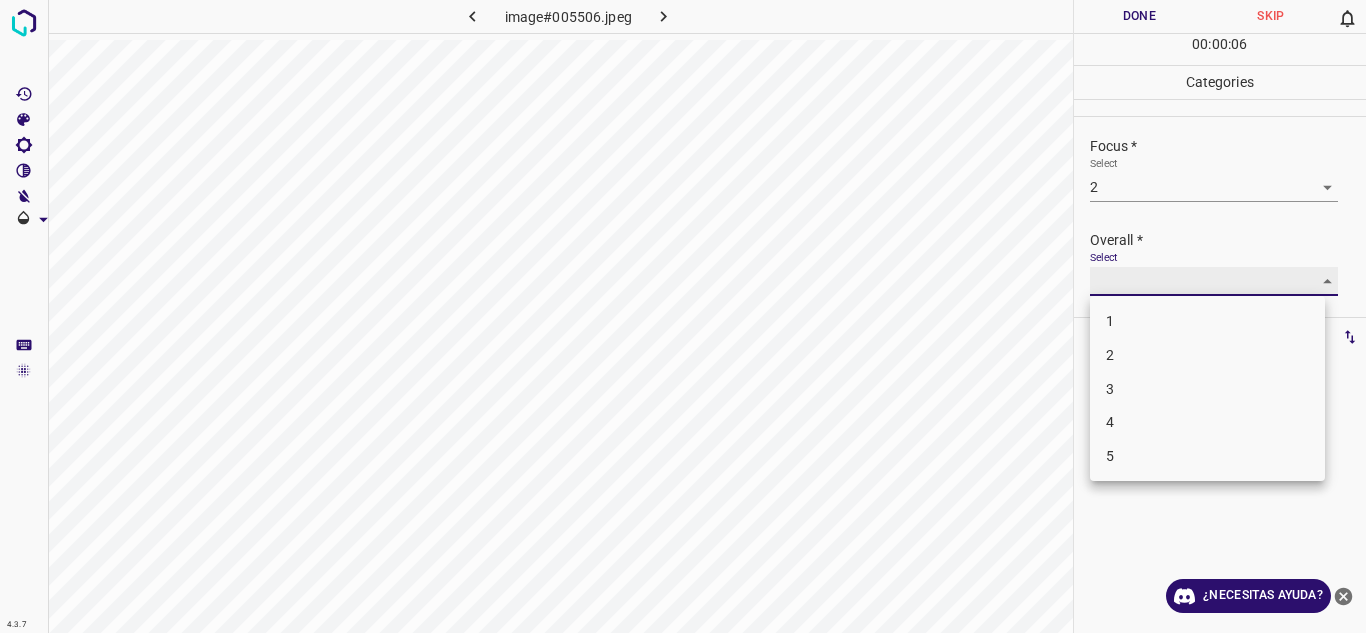 type on "3" 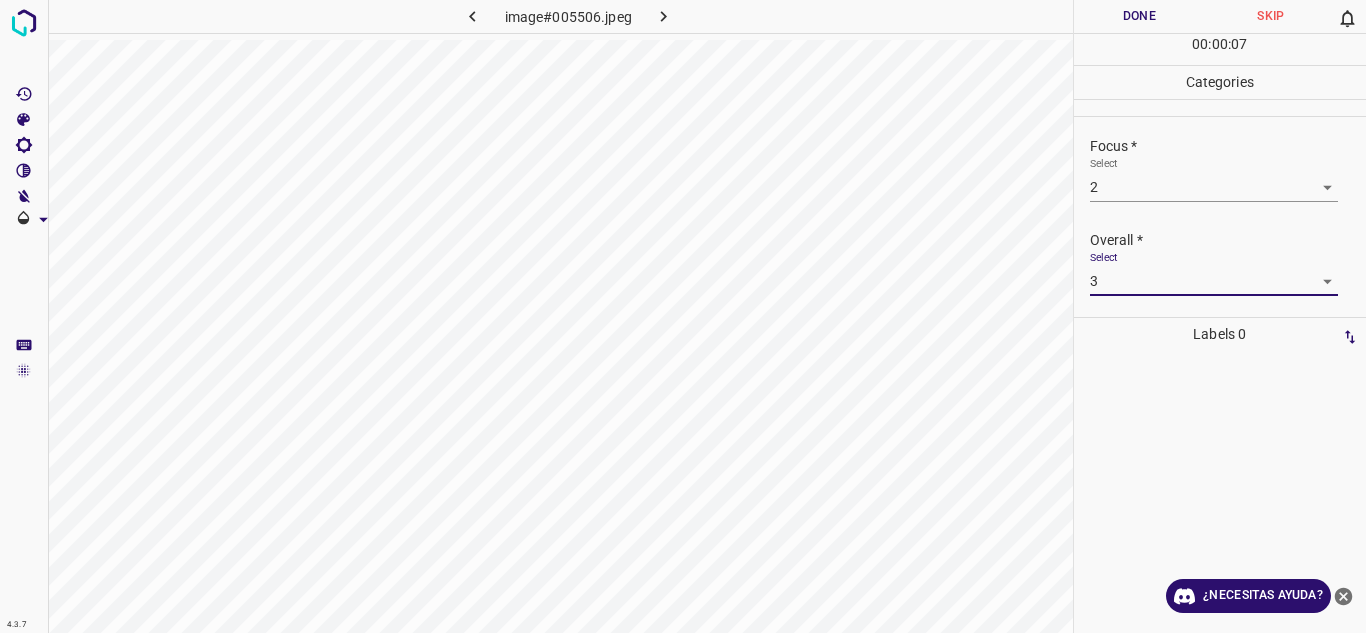 click on "Done" at bounding box center [1140, 16] 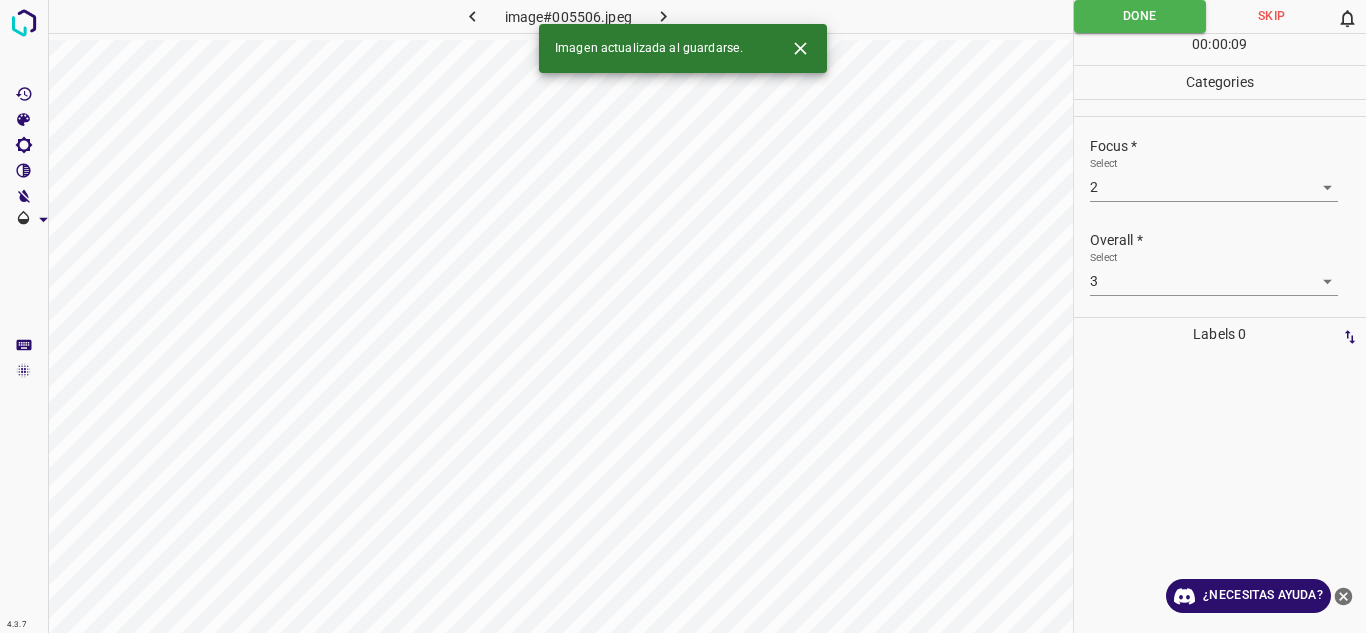 click at bounding box center [664, 16] 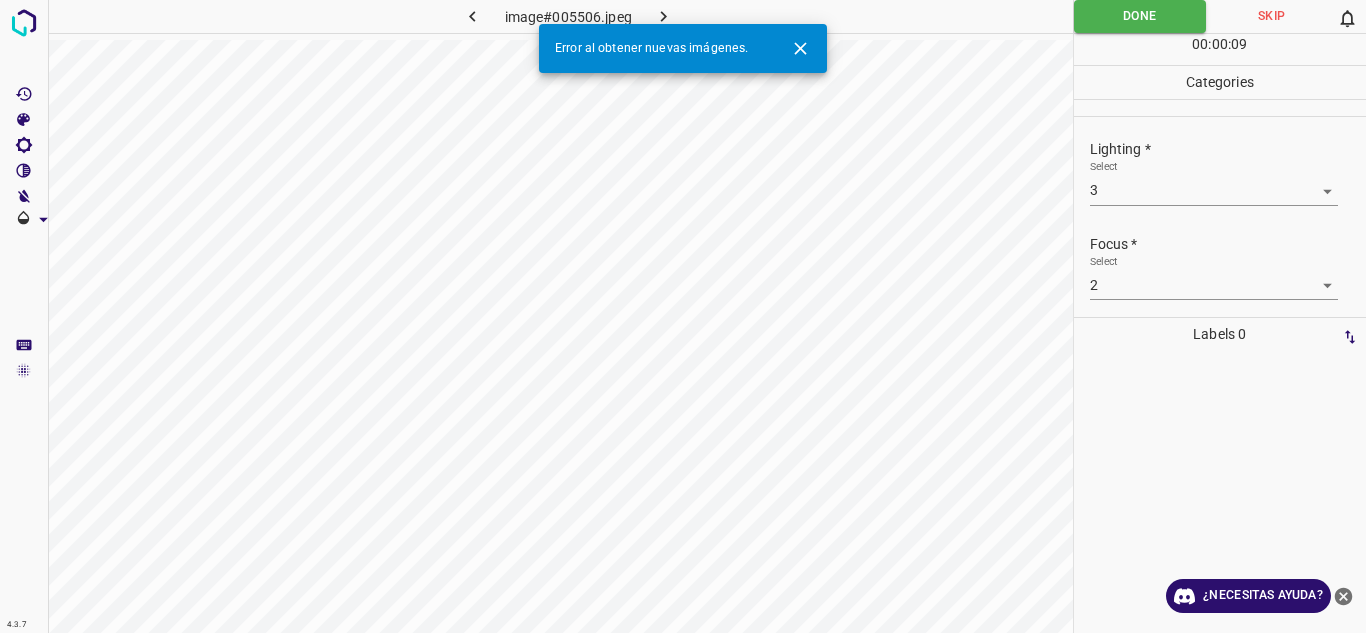 click at bounding box center [664, 16] 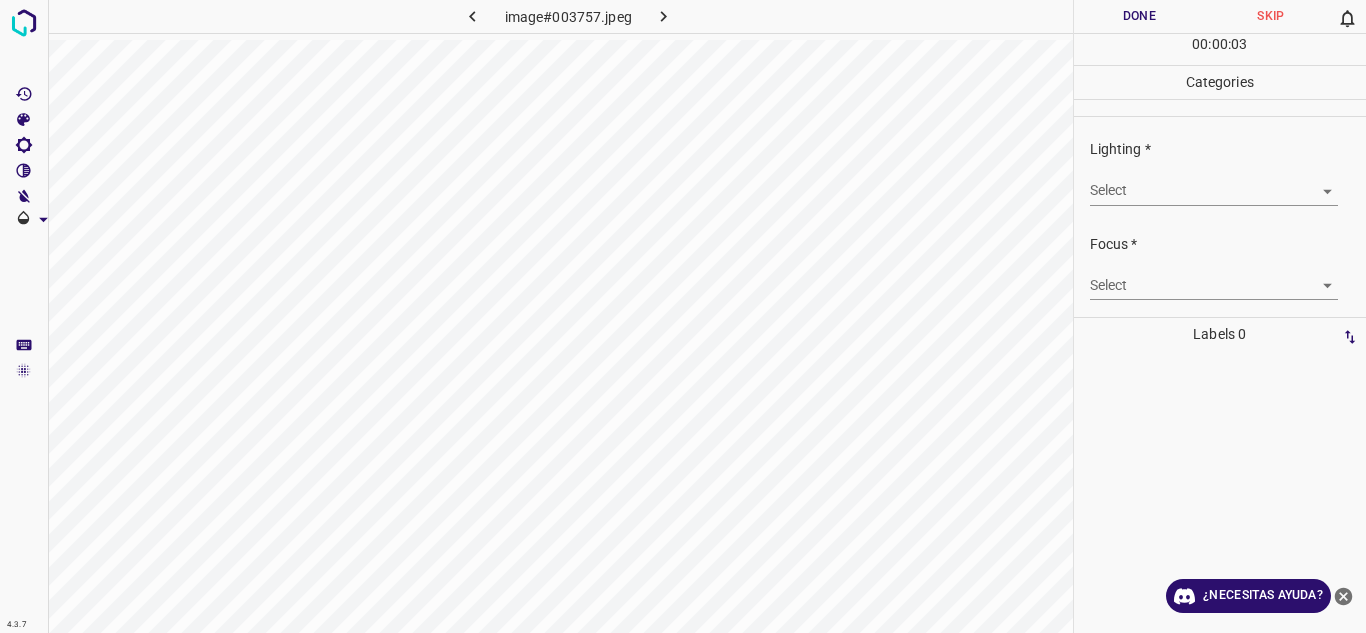 click on "4.3.7 image#003757.jpeg Done Skip 0 00   : 00   : 03   Categories Lighting *  Select ​ Focus *  Select ​ Overall *  Select ​ Labels   0 Categories 1 Lighting 2 Focus 3 Overall Tools Space Change between modes (Draw & Edit) I Auto labeling R Restore zoom M Zoom in N Zoom out Delete Delete selecte label Filters Z Restore filters X Saturation filter C Brightness filter V Contrast filter B Gray scale filter General O Download ¿Necesitas ayuda? Texto original Valora esta traducción Tu opinión servirá para ayudar a mejorar el Traductor de Google - Texto - Esconder - Borrar" at bounding box center [683, 316] 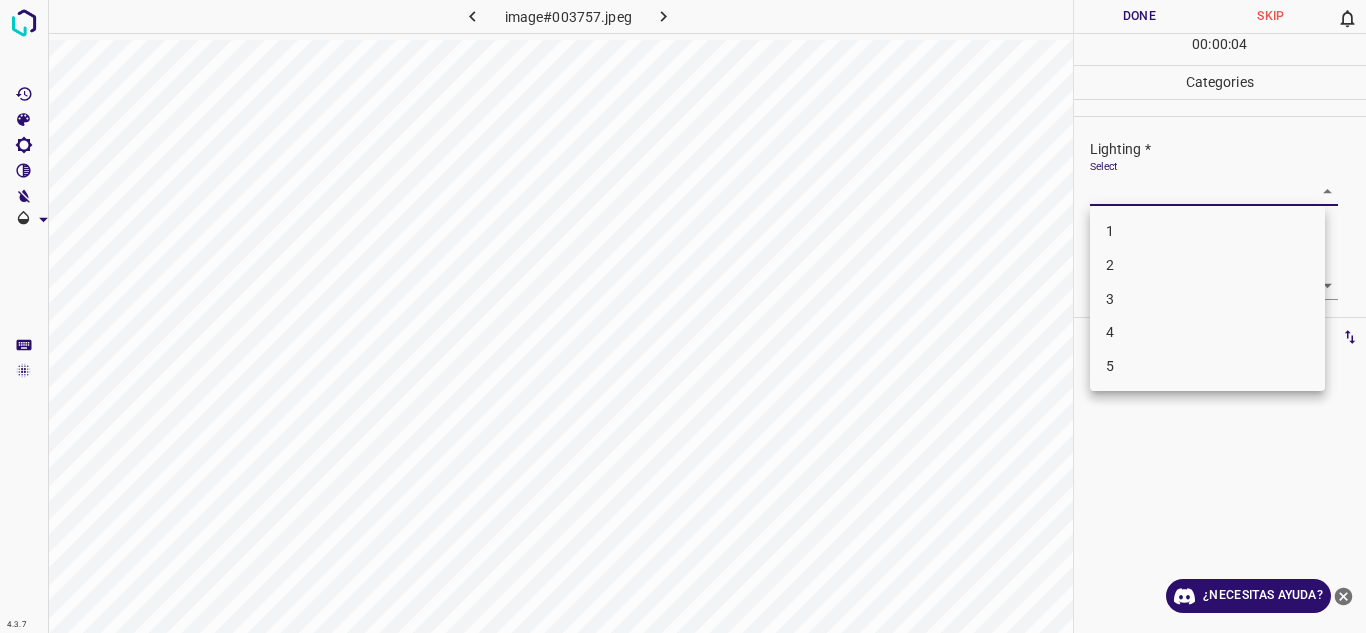 click on "3" at bounding box center [1207, 299] 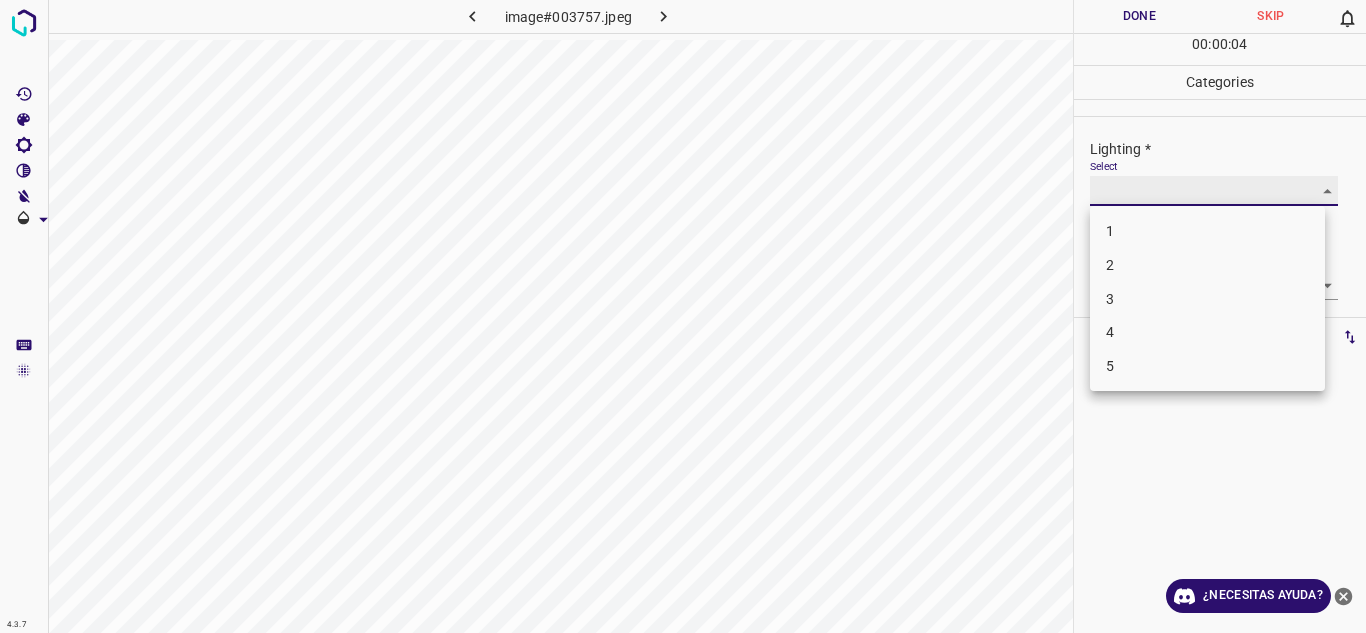type on "3" 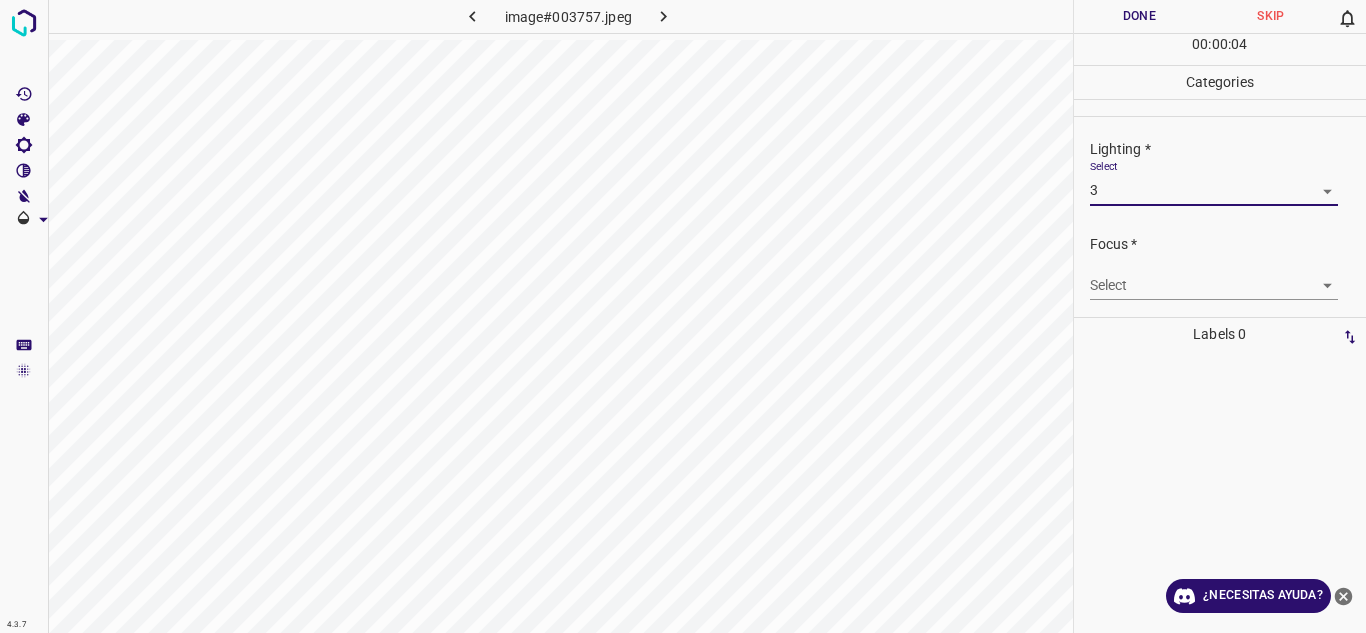 click on "4.3.7 image#003757.jpeg Done Skip 0 00   : 00   : 04   Categories Lighting *  Select 3 3 Focus *  Select ​ Overall *  Select ​ Labels   0 Categories 1 Lighting 2 Focus 3 Overall Tools Space Change between modes (Draw & Edit) I Auto labeling R Restore zoom M Zoom in N Zoom out Delete Delete selecte label Filters Z Restore filters X Saturation filter C Brightness filter V Contrast filter B Gray scale filter General O Download ¿Necesitas ayuda? Texto original Valora esta traducción Tu opinión servirá para ayudar a mejorar el Traductor de Google - Texto - Esconder - Borrar" at bounding box center (683, 316) 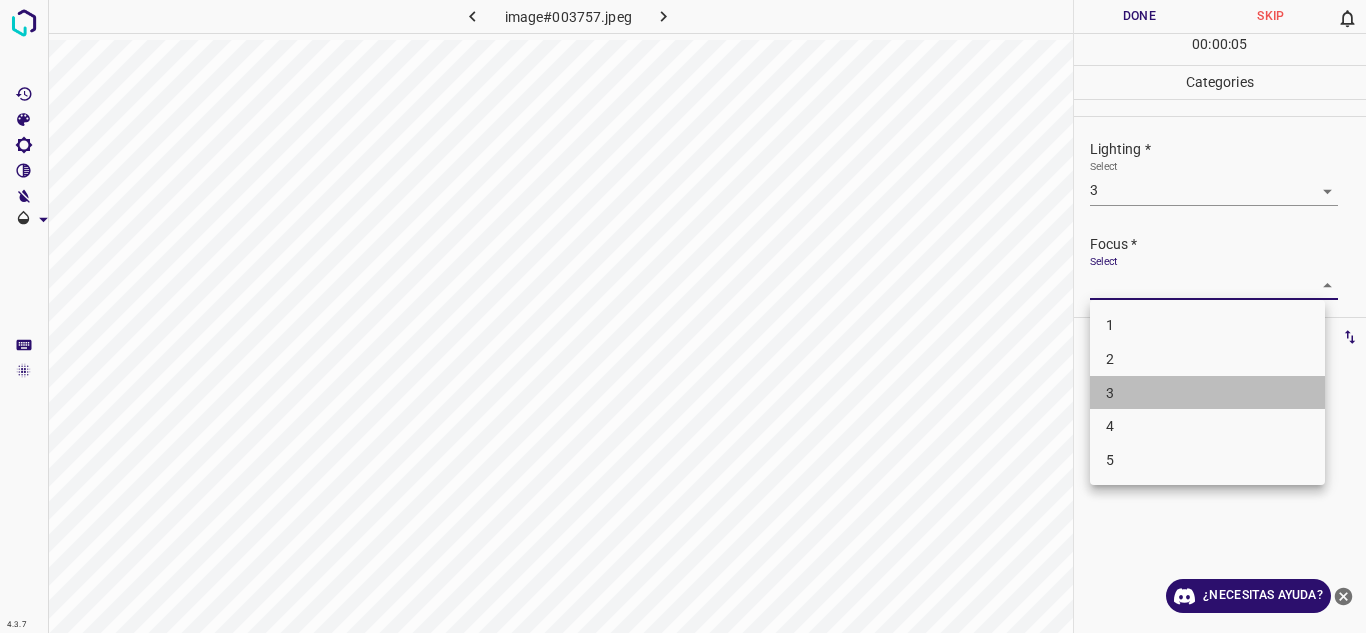 drag, startPoint x: 1144, startPoint y: 394, endPoint x: 1158, endPoint y: 388, distance: 15.231546 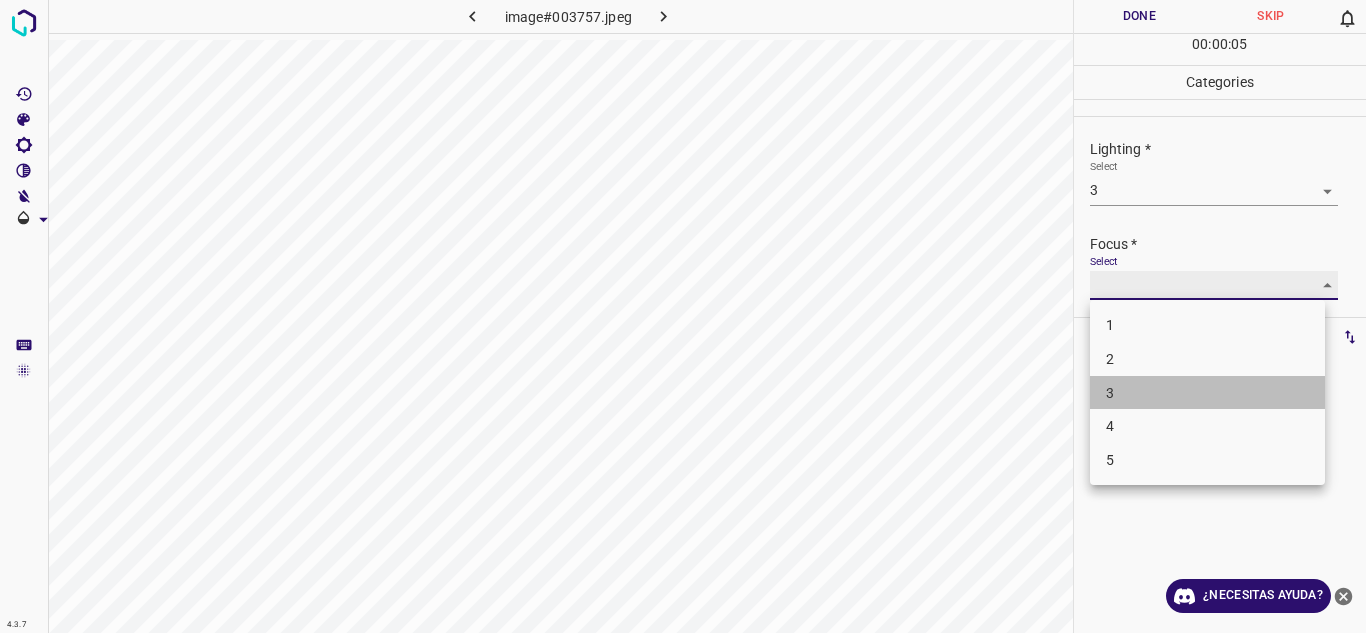 type on "3" 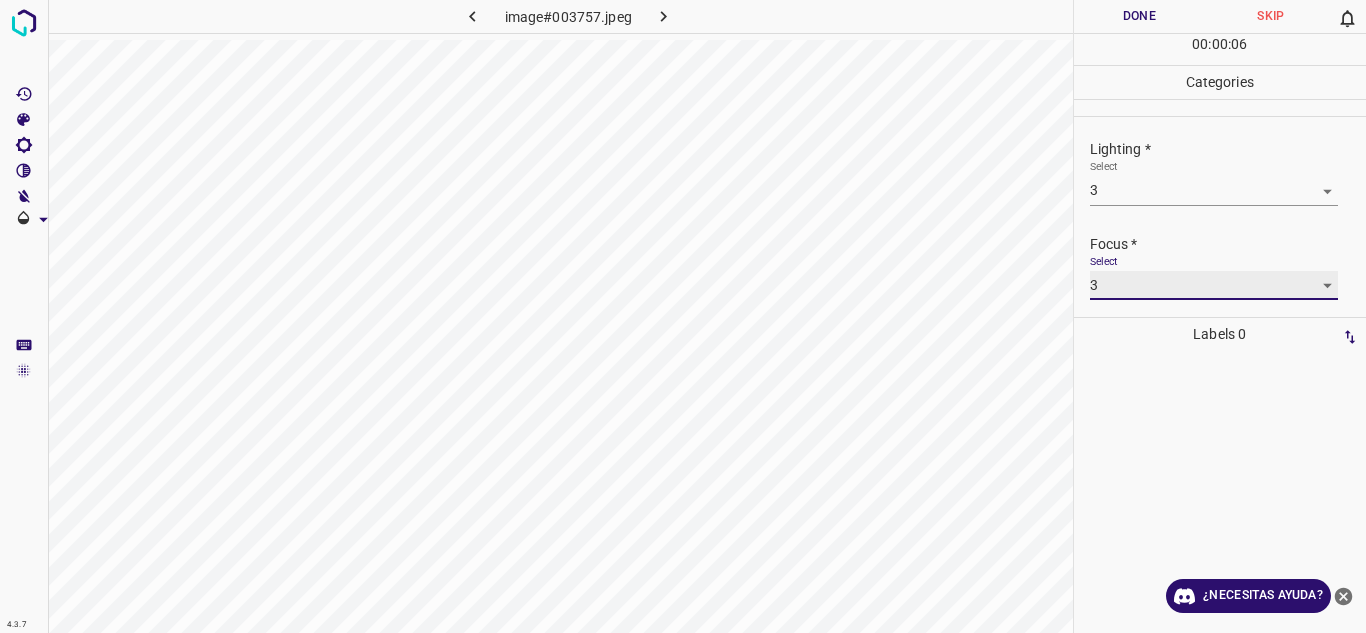 scroll, scrollTop: 98, scrollLeft: 0, axis: vertical 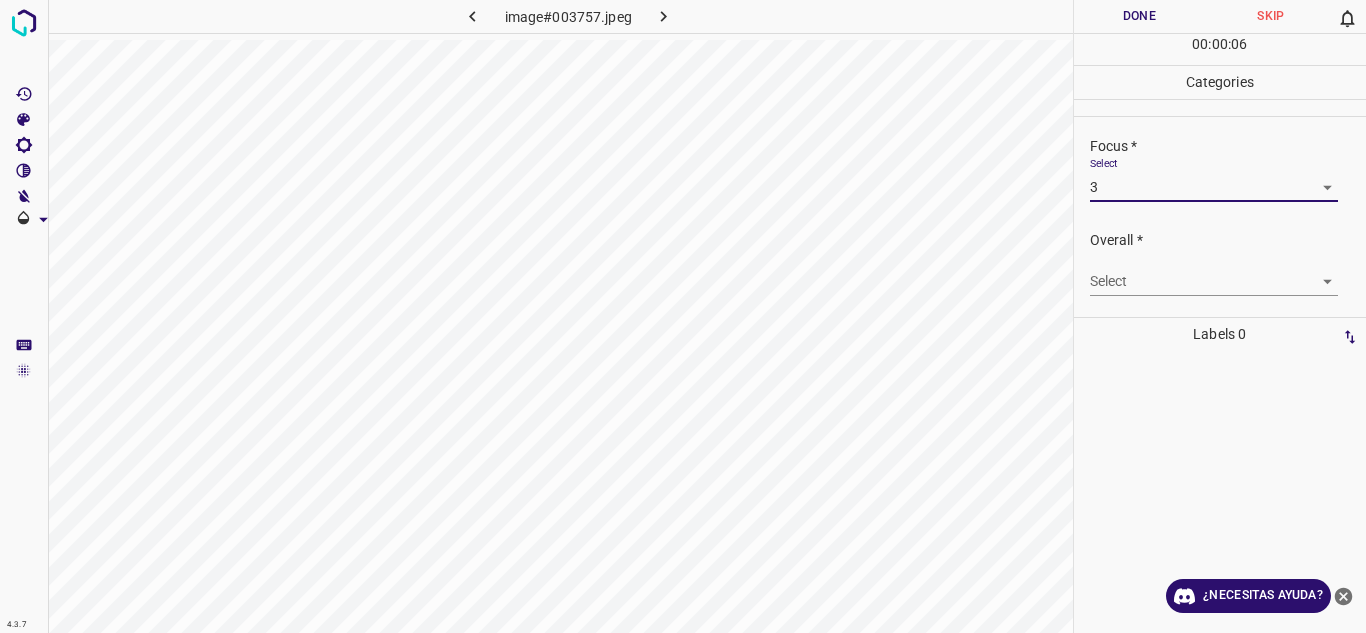 click on "4.3.7 image#003757.jpeg Done Skip 0 00   : 00   : 06   Categories Lighting *  Select 3 3 Focus *  Select 3 3 Overall *  Select ​ Labels   0 Categories 1 Lighting 2 Focus 3 Overall Tools Space Change between modes (Draw & Edit) I Auto labeling R Restore zoom M Zoom in N Zoom out Delete Delete selecte label Filters Z Restore filters X Saturation filter C Brightness filter V Contrast filter B Gray scale filter General O Download ¿Necesitas ayuda? Texto original Valora esta traducción Tu opinión servirá para ayudar a mejorar el Traductor de Google - Texto - Esconder - Borrar" at bounding box center (683, 316) 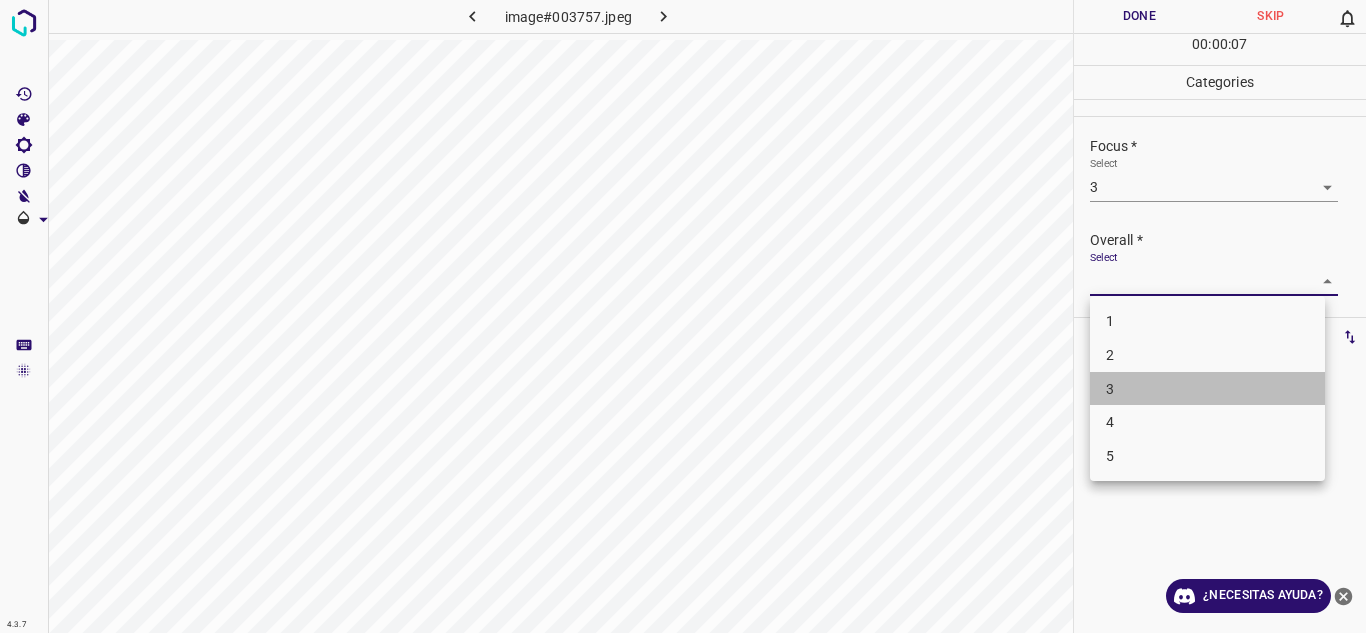 click on "3" at bounding box center [1207, 389] 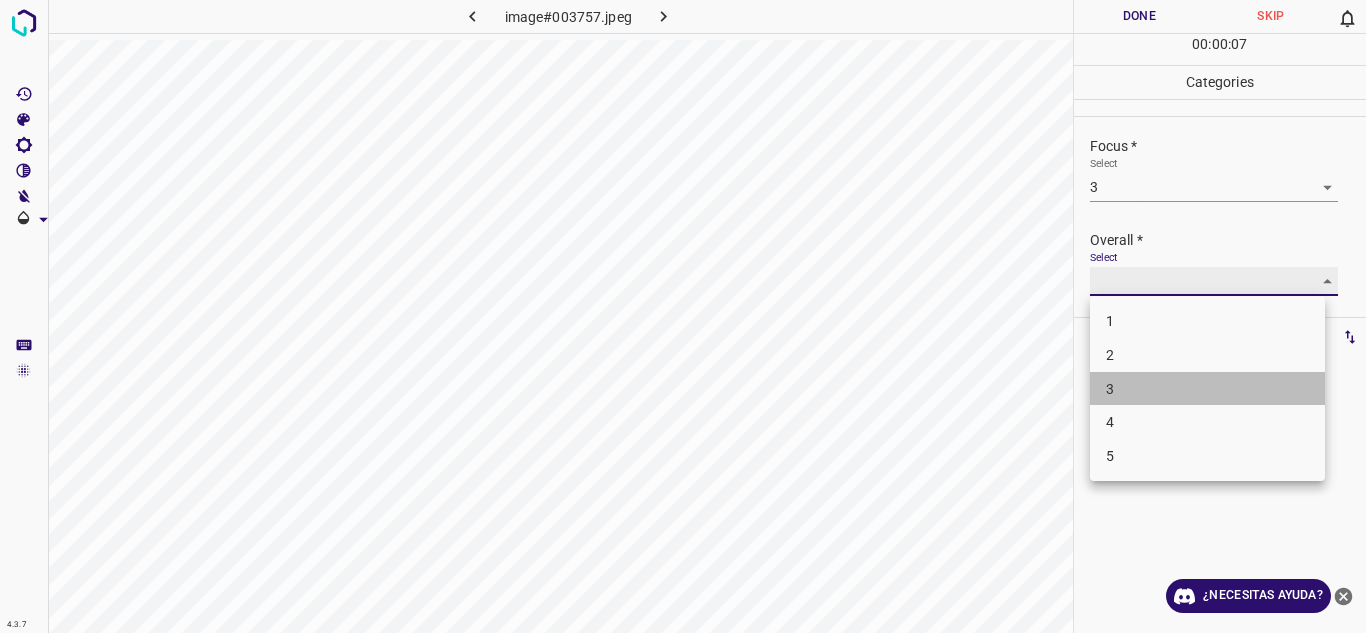 type on "3" 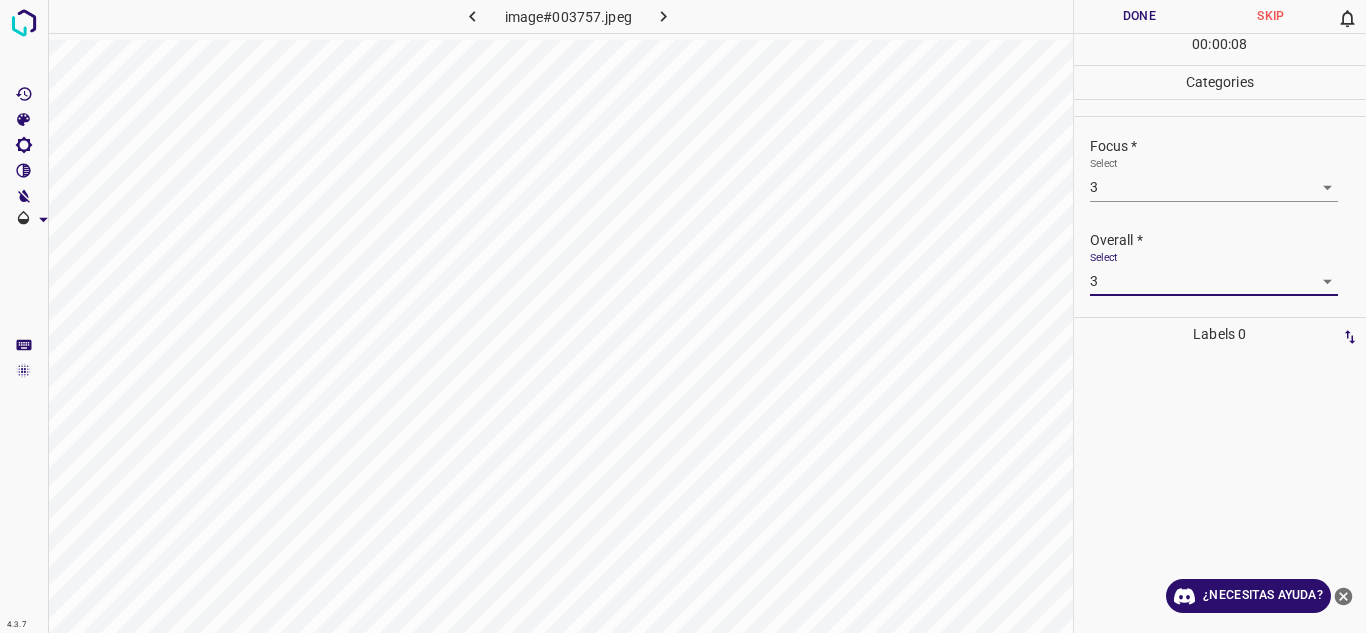 click on "Done" at bounding box center (1140, 16) 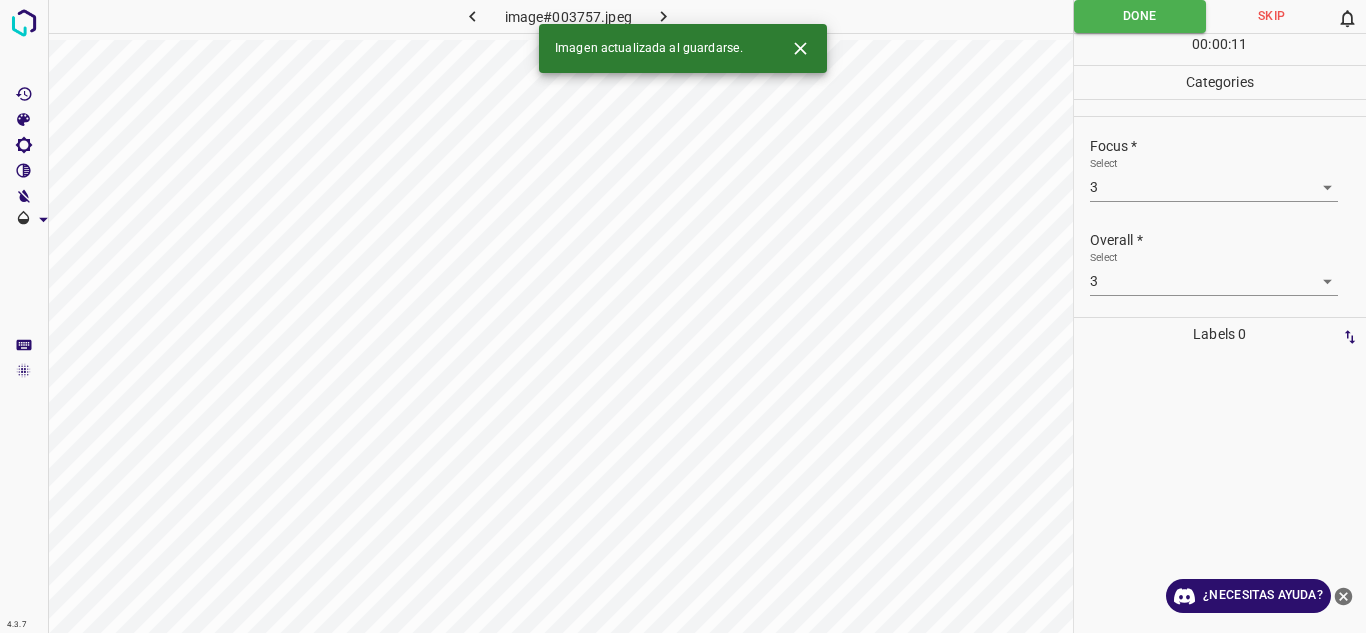 click 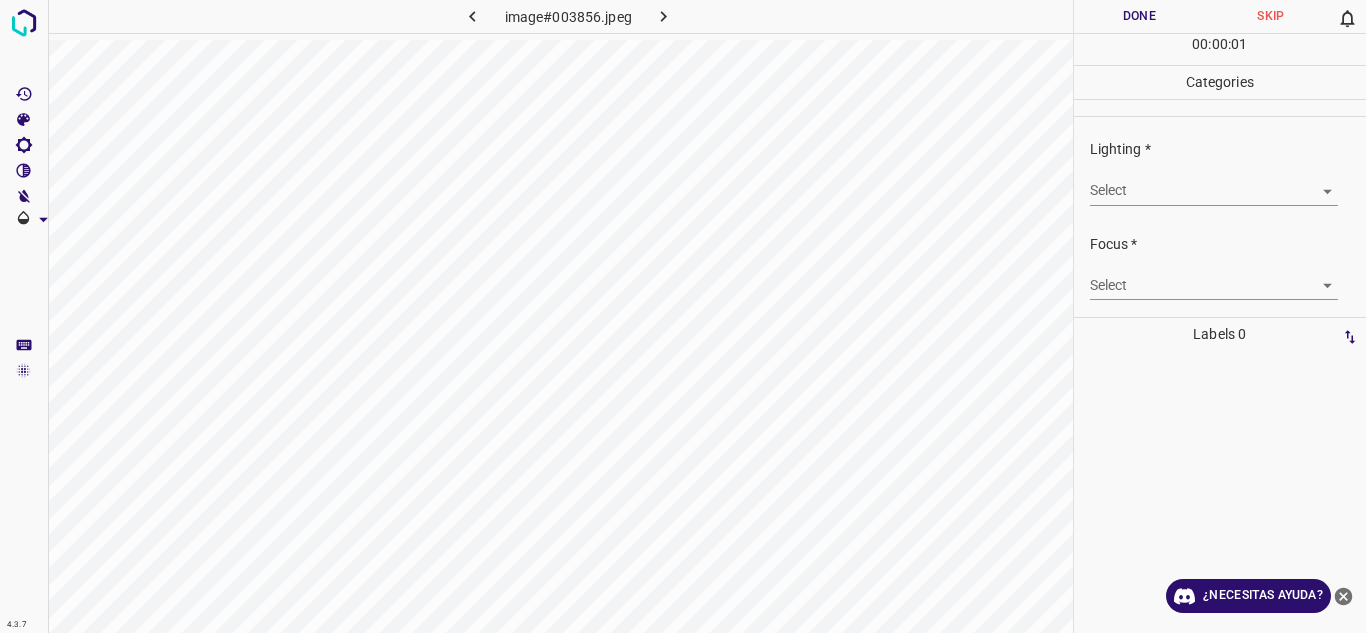 click on "4.3.7 image#003856.jpeg Done Skip 0 00   : 00   : 01   Categories Lighting *  Select ​ Focus *  Select ​ Overall *  Select ​ Labels   0 Categories 1 Lighting 2 Focus 3 Overall Tools Space Change between modes (Draw & Edit) I Auto labeling R Restore zoom M Zoom in N Zoom out Delete Delete selecte label Filters Z Restore filters X Saturation filter C Brightness filter V Contrast filter B Gray scale filter General O Download ¿Necesitas ayuda? Texto original Valora esta traducción Tu opinión servirá para ayudar a mejorar el Traductor de Google - Texto - Esconder - Borrar" at bounding box center (683, 316) 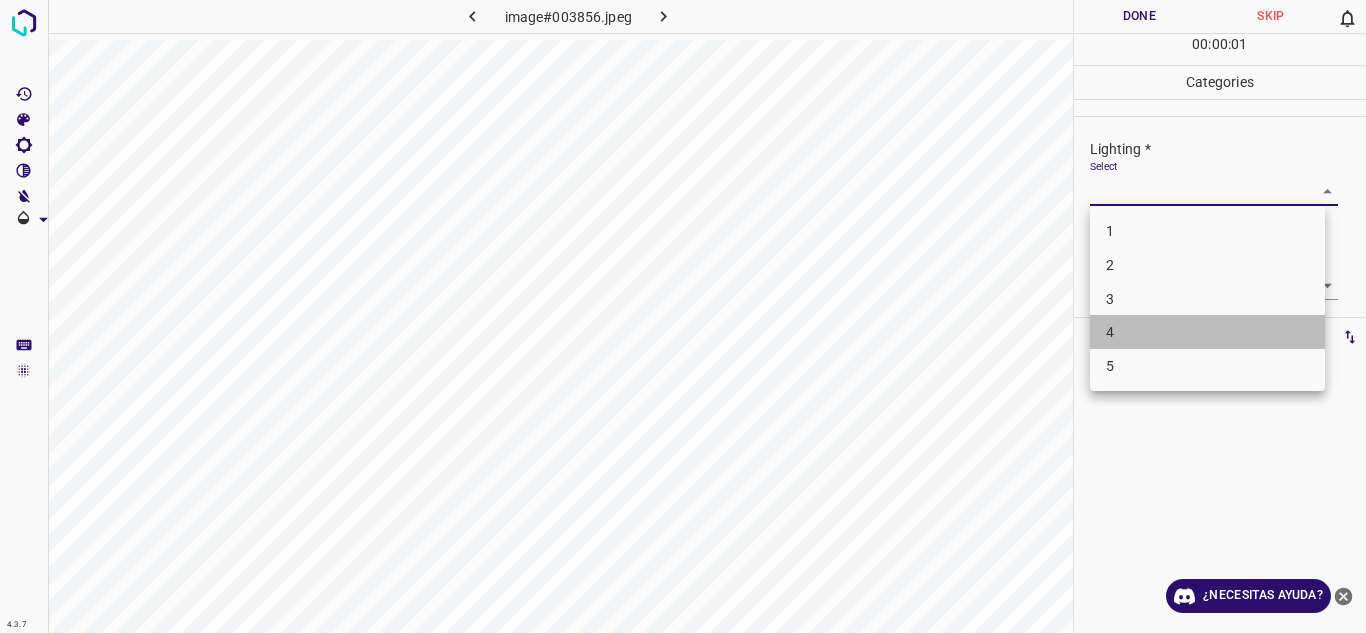 click on "4" at bounding box center (1207, 332) 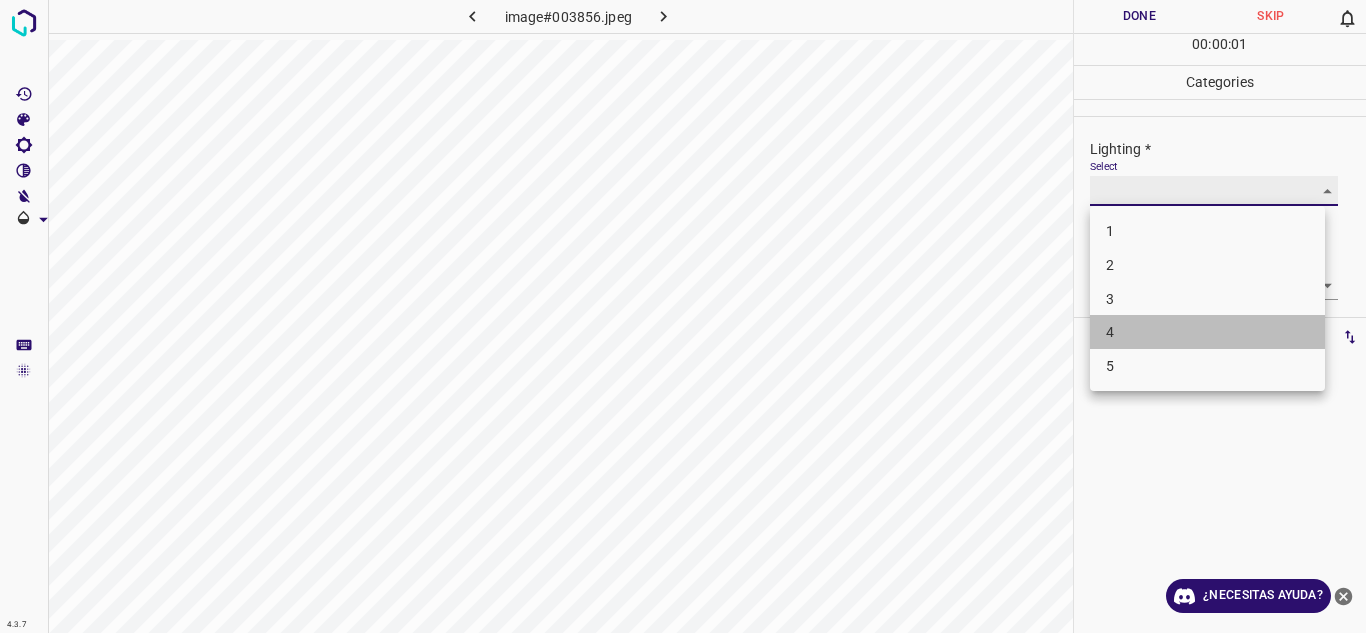 type on "4" 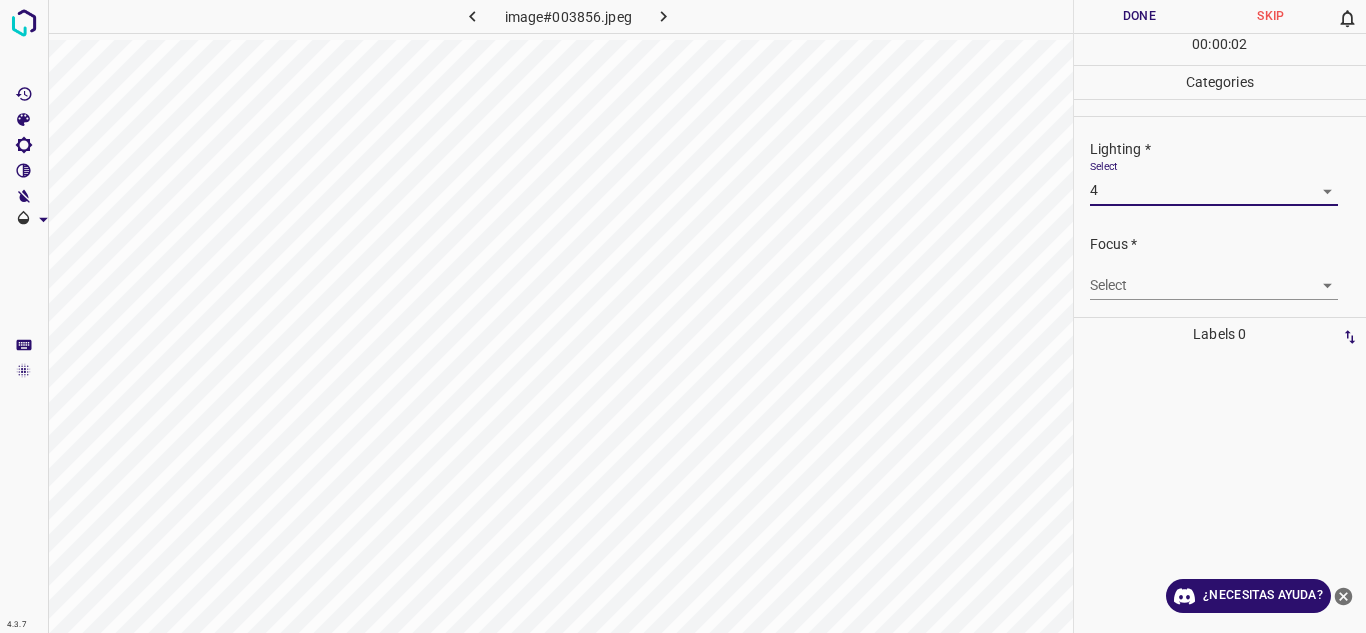 click on "4.3.7 image#003856.jpeg Done Skip 0 00   : 00   : 02   Categories Lighting *  Select 4 4 Focus *  Select ​ Overall *  Select ​ Labels   0 Categories 1 Lighting 2 Focus 3 Overall Tools Space Change between modes (Draw & Edit) I Auto labeling R Restore zoom M Zoom in N Zoom out Delete Delete selecte label Filters Z Restore filters X Saturation filter C Brightness filter V Contrast filter B Gray scale filter General O Download ¿Necesitas ayuda? Texto original Valora esta traducción Tu opinión servirá para ayudar a mejorar el Traductor de Google - Texto - Esconder - Borrar" at bounding box center (683, 316) 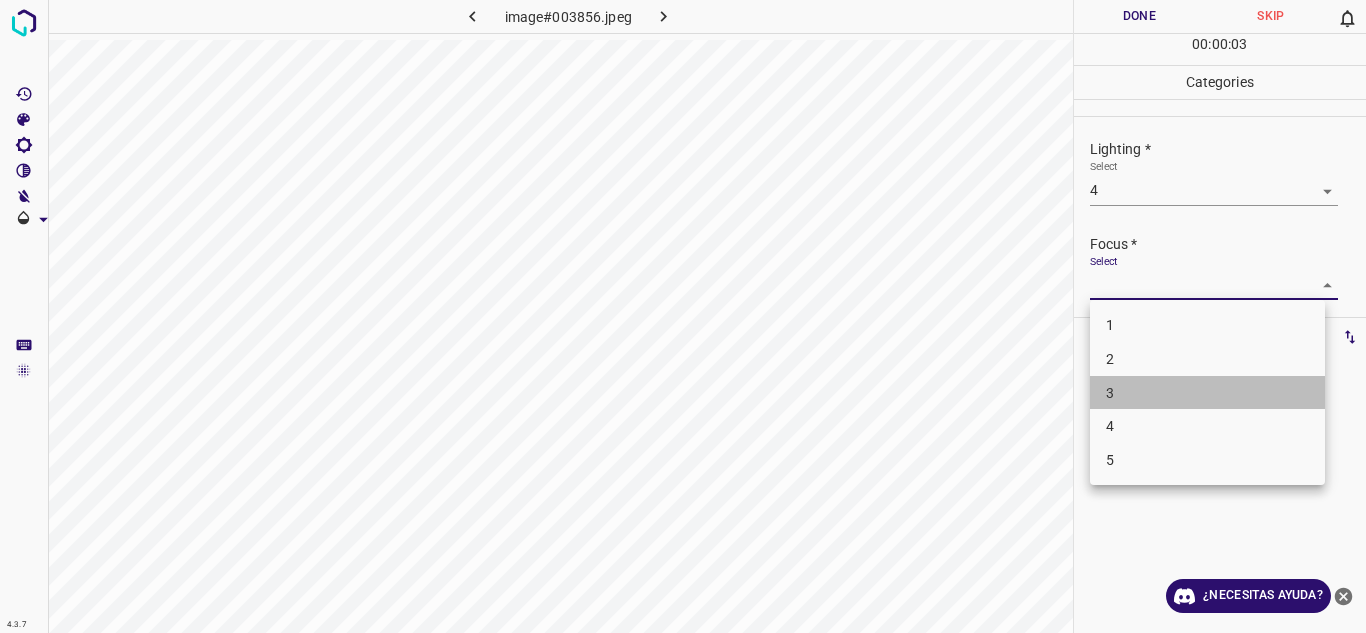 click on "3" at bounding box center (1207, 393) 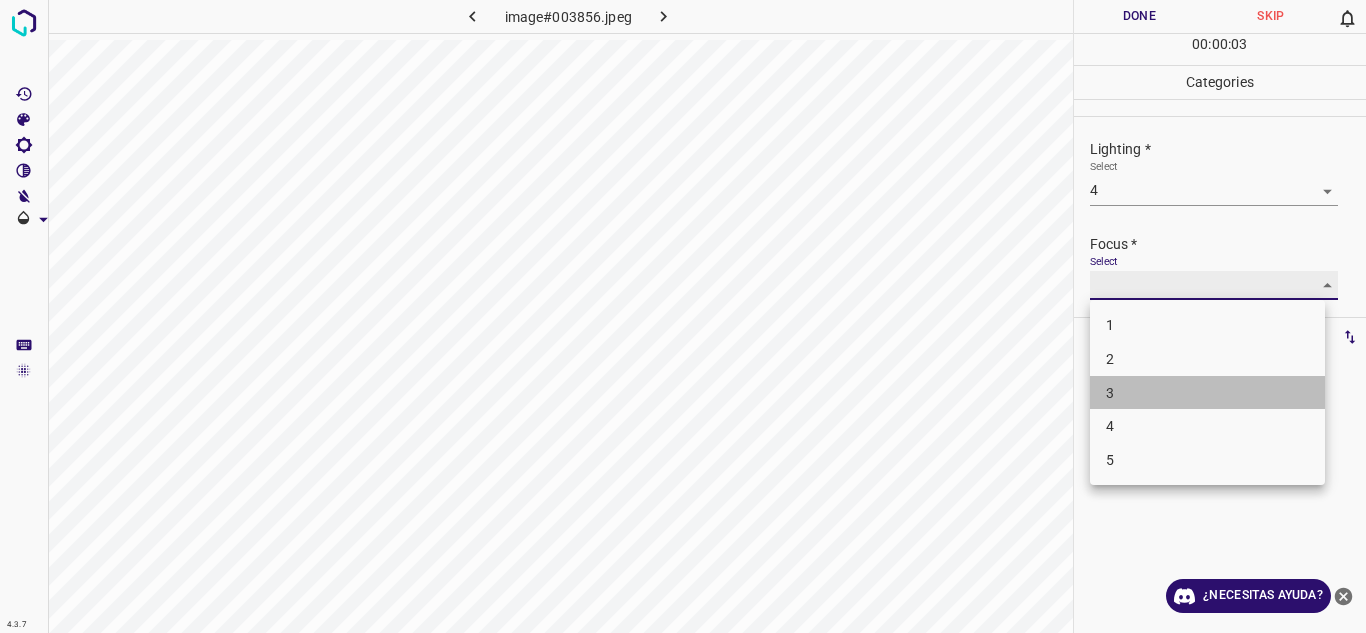 type on "3" 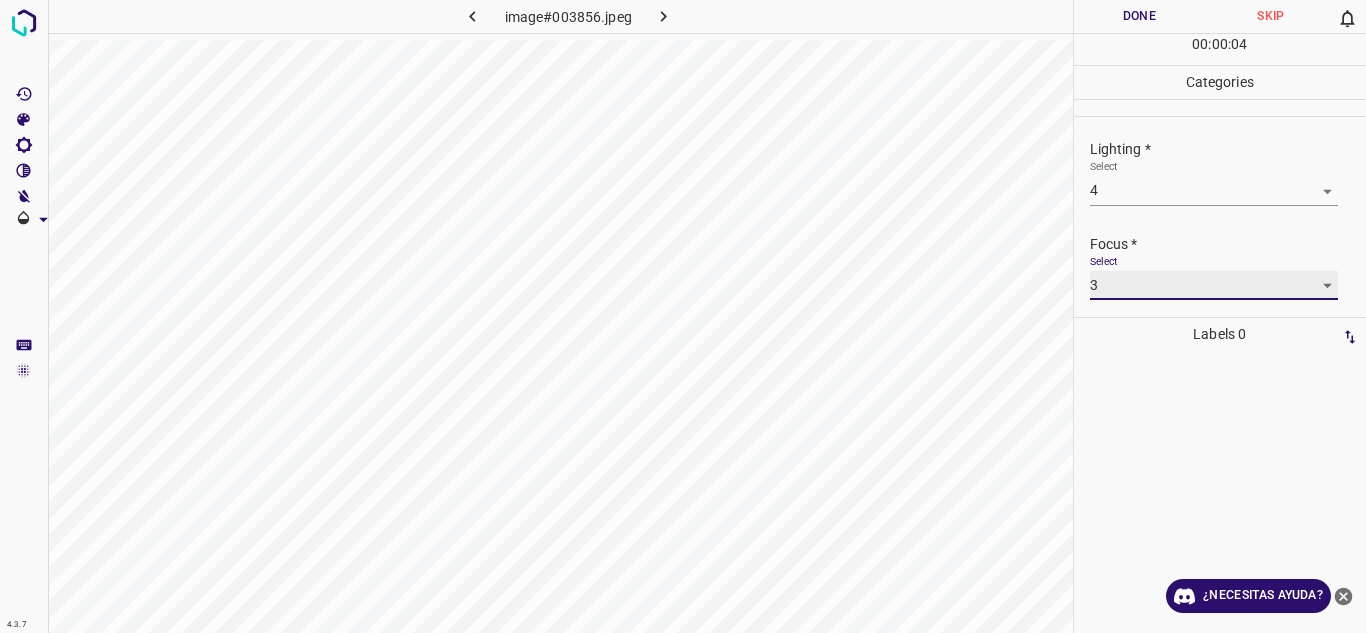 scroll, scrollTop: 98, scrollLeft: 0, axis: vertical 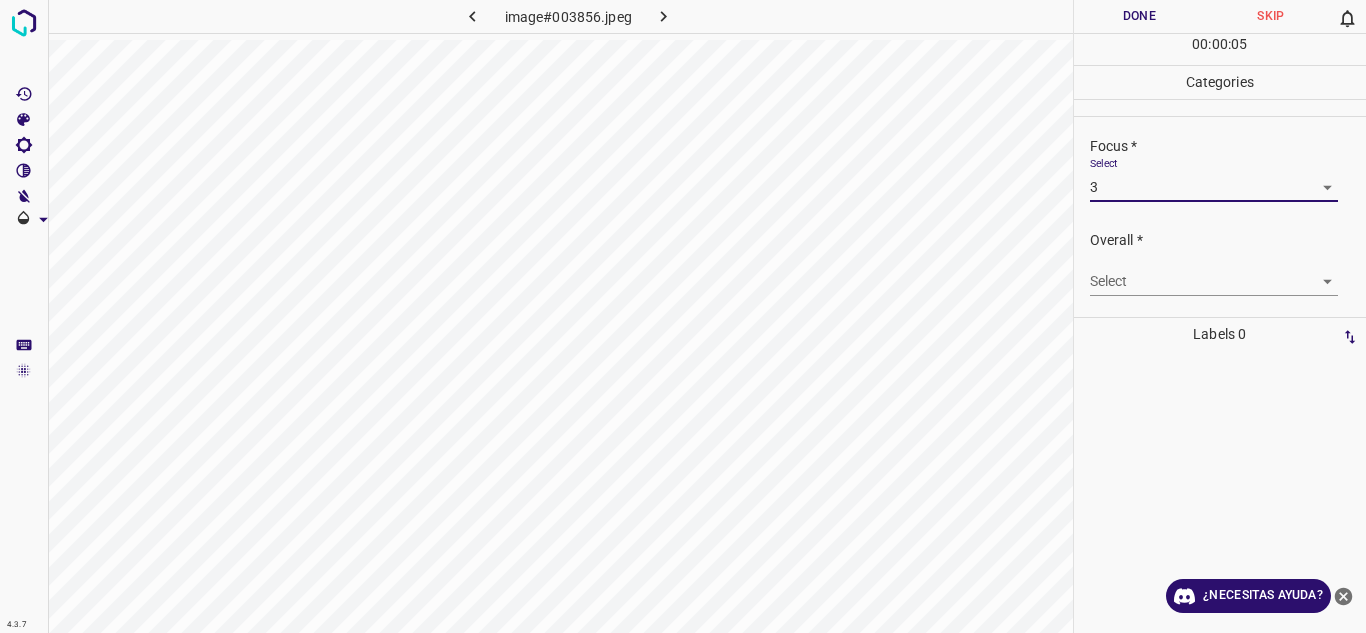 click on "Overall *  Select ​" at bounding box center (1220, 263) 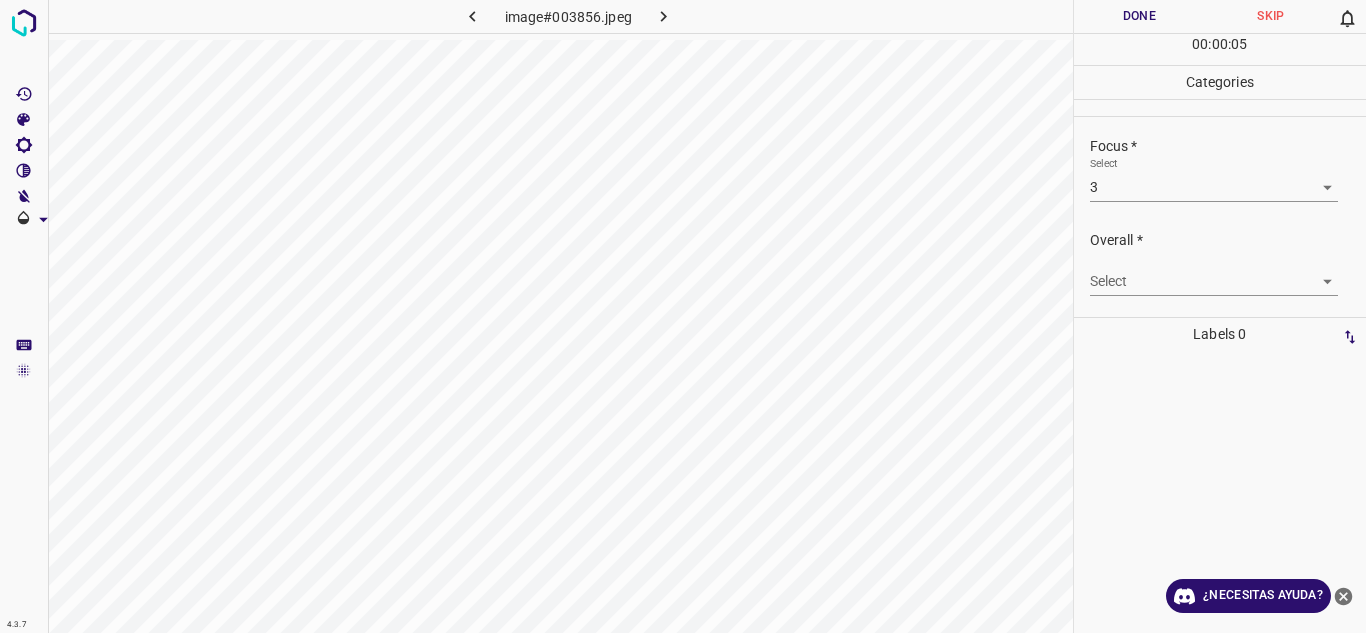 click on "4.3.7 image#003856.jpeg Done Skip 0 00   : 00   : 05   Categories Lighting *  Select 4 4 Focus *  Select 3 3 Overall *  Select ​ Labels   0 Categories 1 Lighting 2 Focus 3 Overall Tools Space Change between modes (Draw & Edit) I Auto labeling R Restore zoom M Zoom in N Zoom out Delete Delete selecte label Filters Z Restore filters X Saturation filter C Brightness filter V Contrast filter B Gray scale filter General O Download ¿Necesitas ayuda? Texto original Valora esta traducción Tu opinión servirá para ayudar a mejorar el Traductor de Google - Texto - Esconder - Borrar" at bounding box center [683, 316] 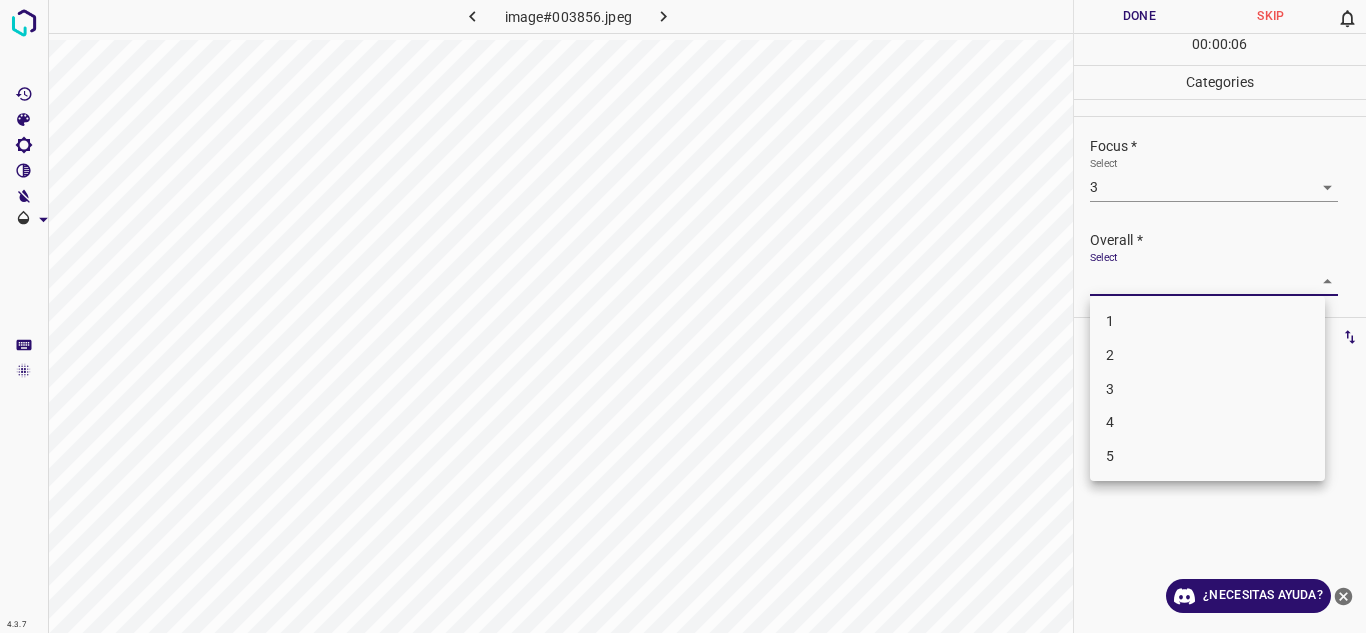 click on "4" at bounding box center [1207, 422] 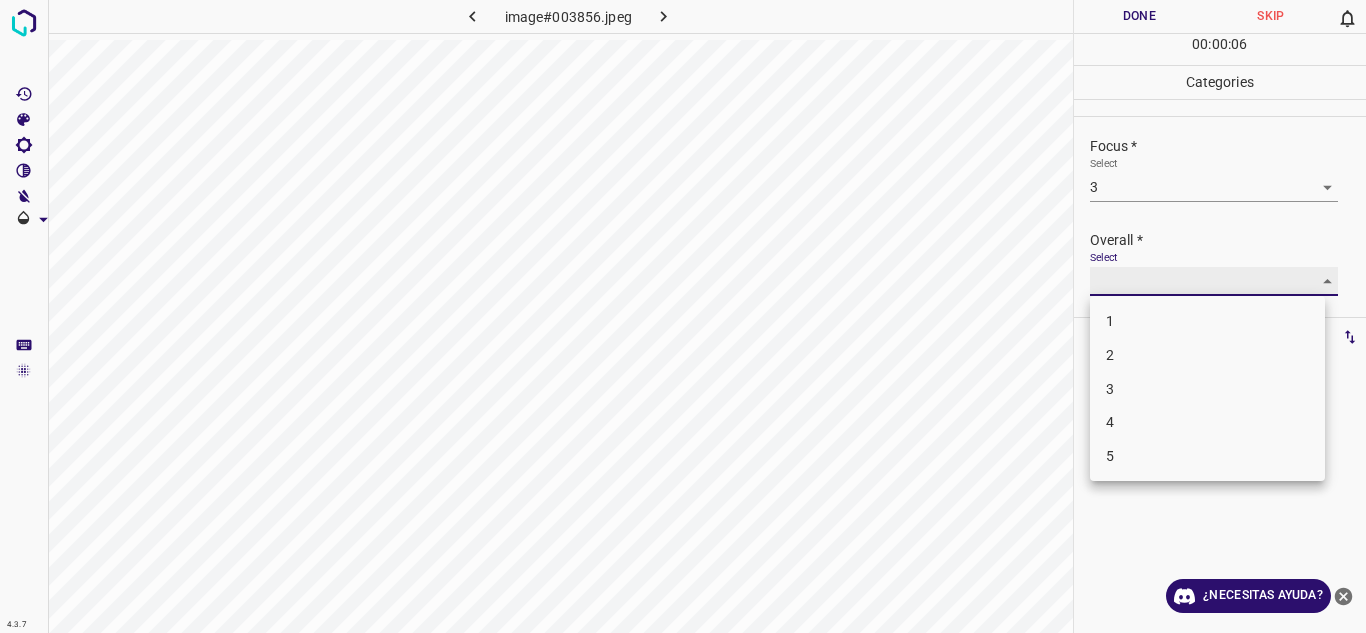 type on "4" 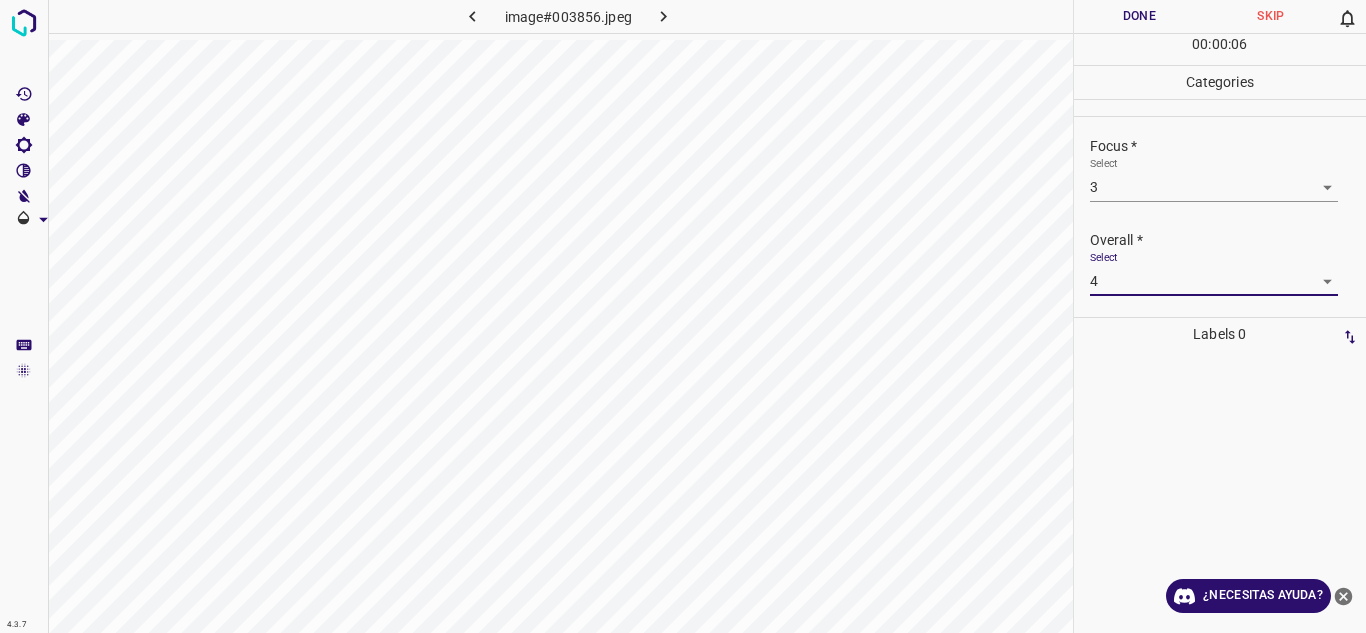 click on "Done" at bounding box center (1140, 16) 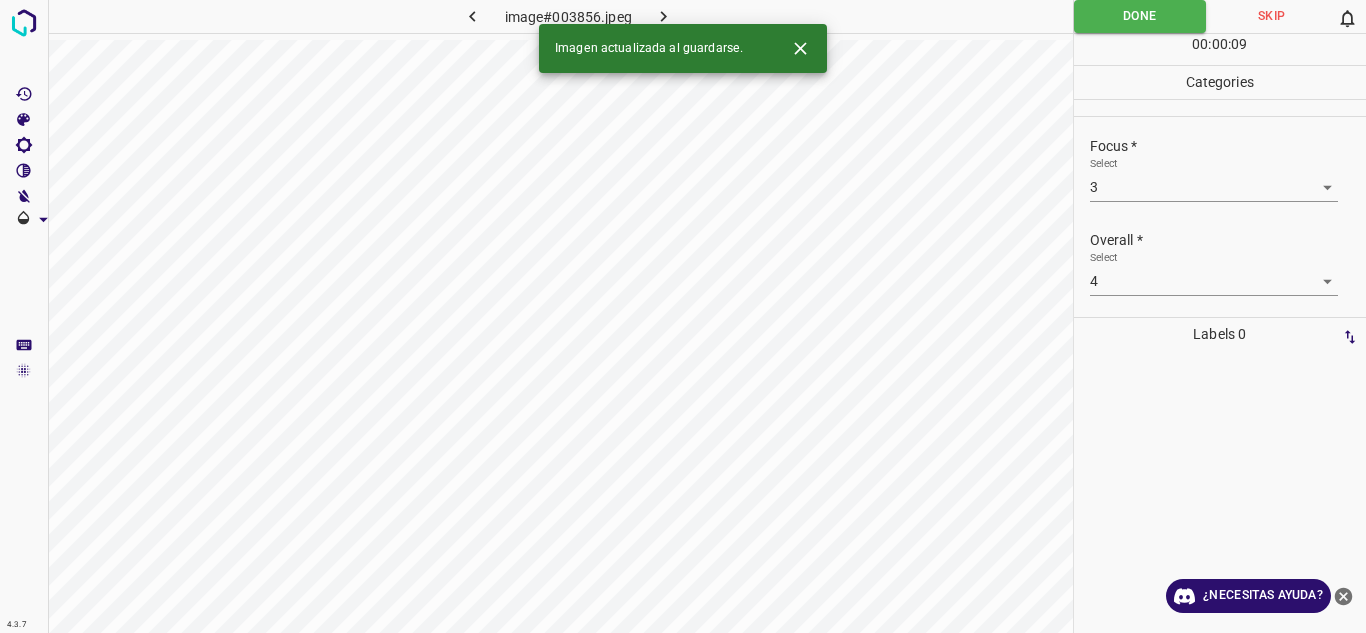 click 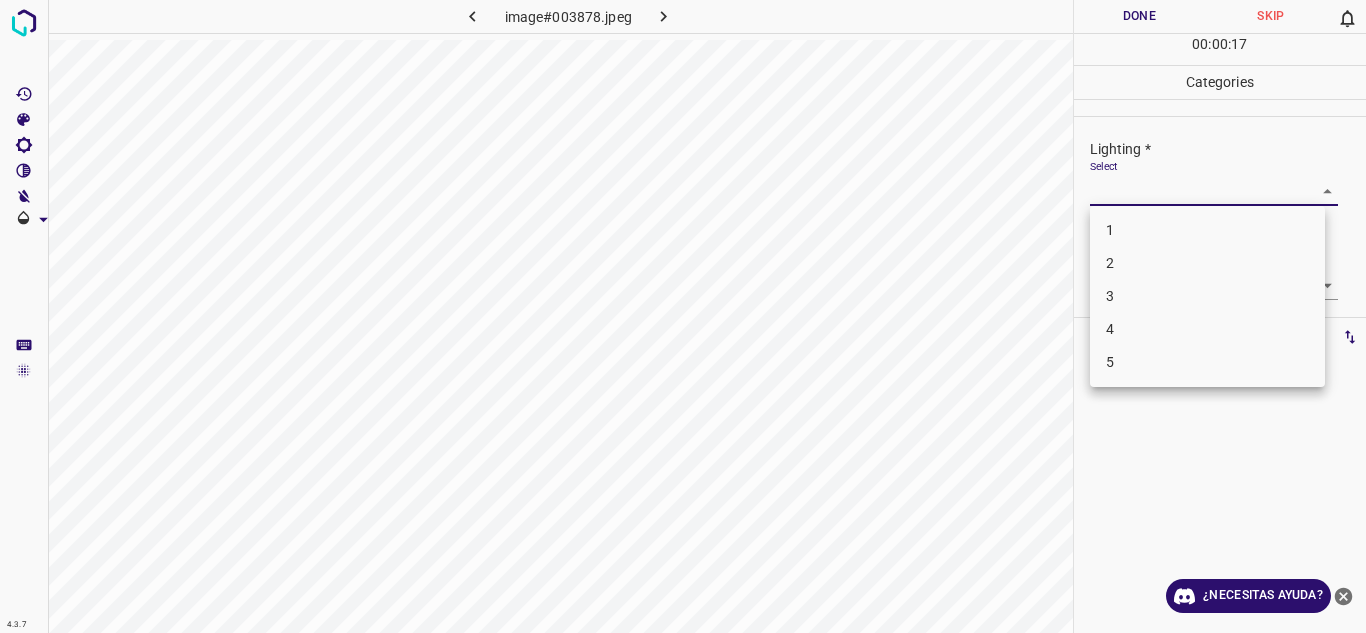 click on "4.3.7 image#003878.jpeg Done Skip 0 00   : 00   : 17   Categories Lighting *  Select ​ Focus *  Select ​ Overall *  Select ​ Labels   0 Categories 1 Lighting 2 Focus 3 Overall Tools Space Change between modes (Draw & Edit) I Auto labeling R Restore zoom M Zoom in N Zoom out Delete Delete selecte label Filters Z Restore filters X Saturation filter C Brightness filter V Contrast filter B Gray scale filter General O Download ¿Necesitas ayuda? Texto original Valora esta traducción Tu opinión servirá para ayudar a mejorar el Traductor de Google - Texto - Esconder - Borrar 1 2 3 4 5" at bounding box center (683, 316) 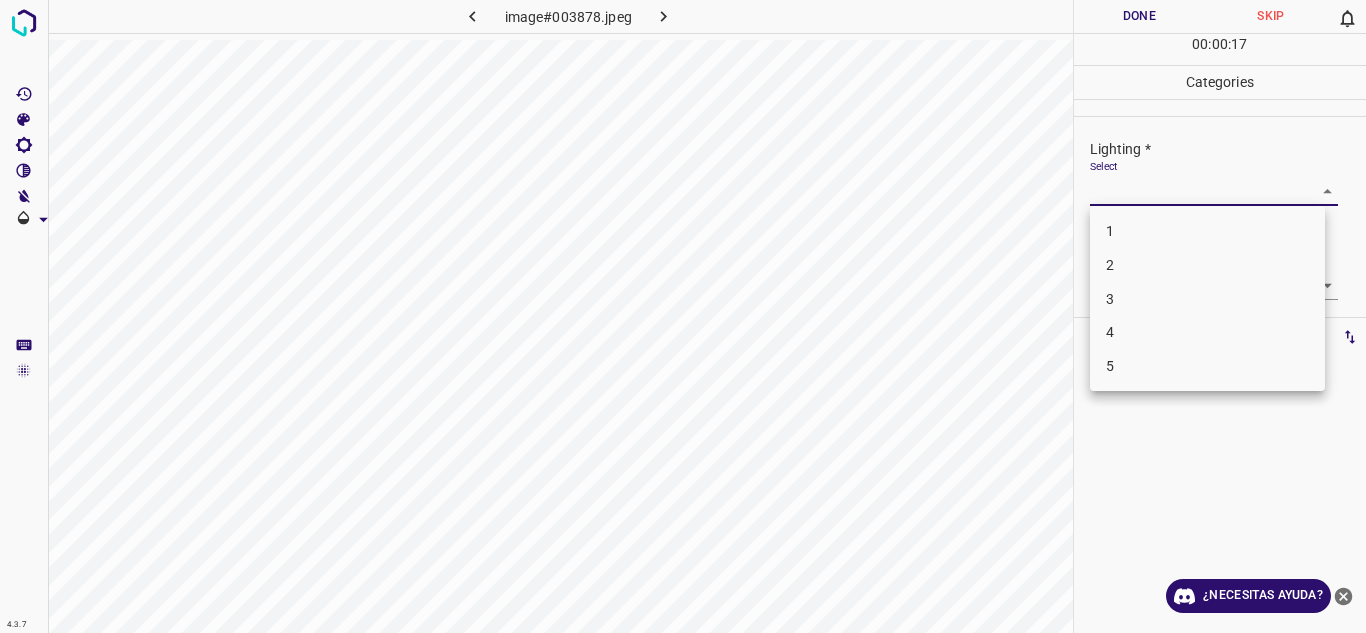 click on "4" at bounding box center (1207, 332) 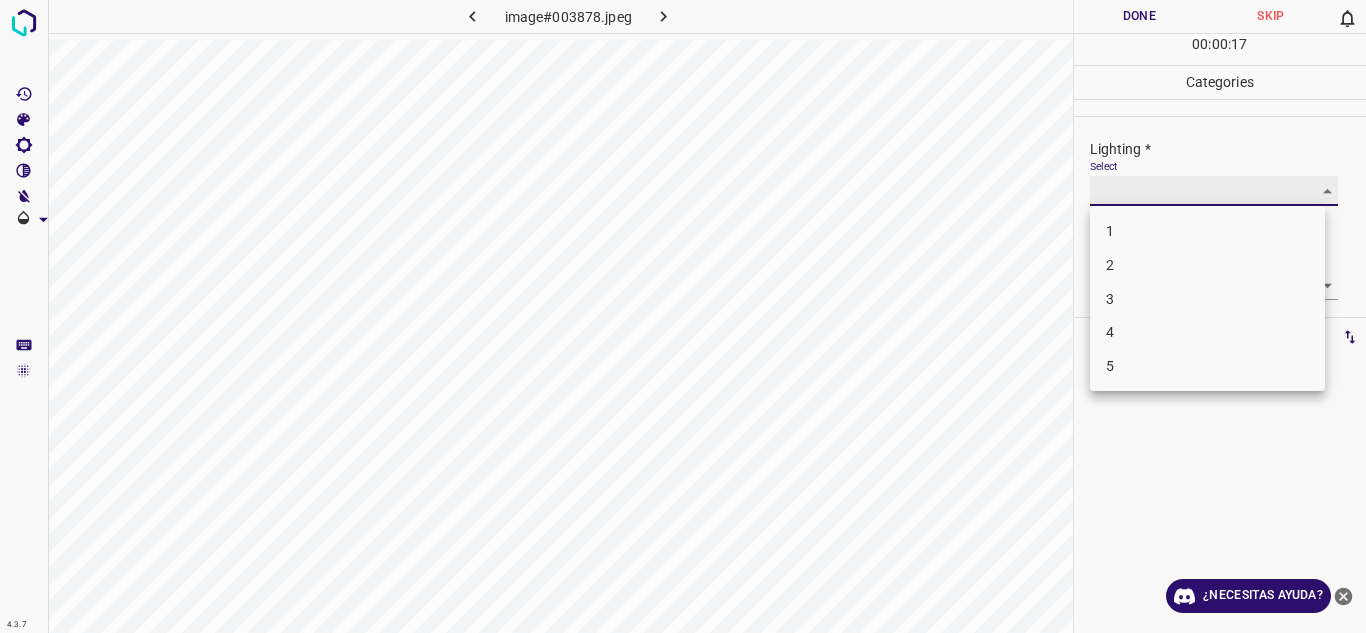 type on "4" 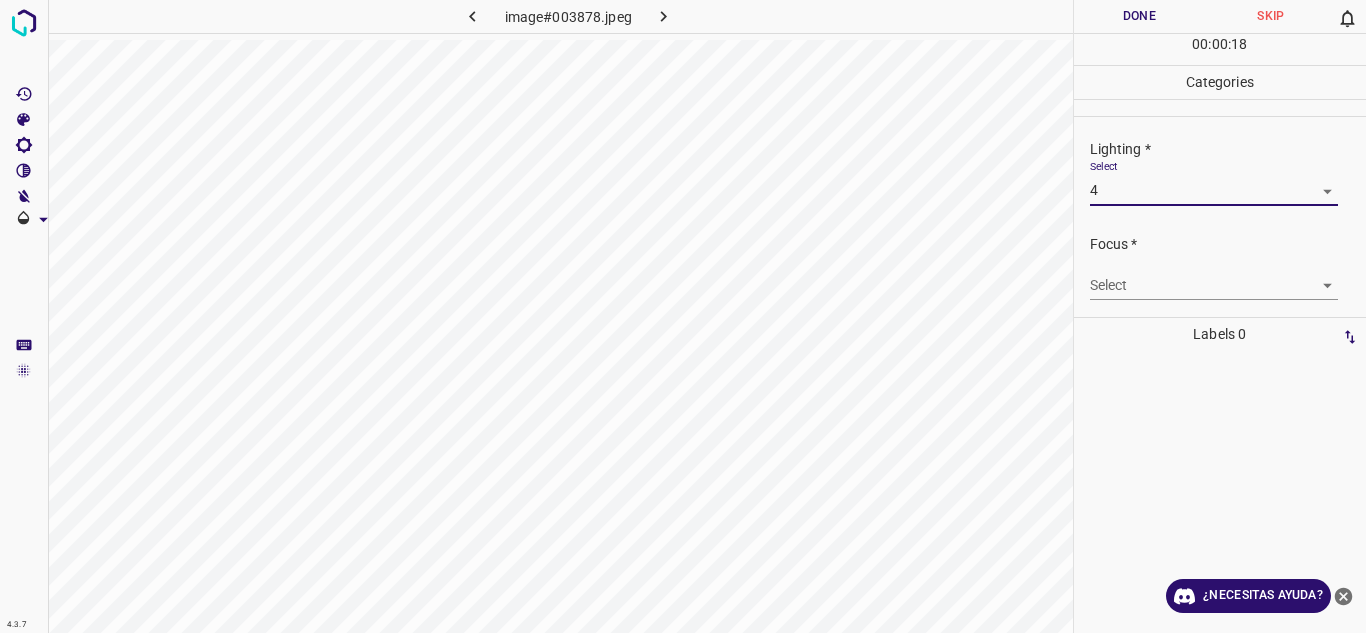 click on "4.3.7 image#003878.jpeg Done Skip 0 00   : 00   : 18   Categories Lighting *  Select 4 4 Focus *  Select ​ Overall *  Select ​ Labels   0 Categories 1 Lighting 2 Focus 3 Overall Tools Space Change between modes (Draw & Edit) I Auto labeling R Restore zoom M Zoom in N Zoom out Delete Delete selecte label Filters Z Restore filters X Saturation filter C Brightness filter V Contrast filter B Gray scale filter General O Download ¿Necesitas ayuda? Texto original Valora esta traducción Tu opinión servirá para ayudar a mejorar el Traductor de Google - Texto - Esconder - Borrar" at bounding box center (683, 316) 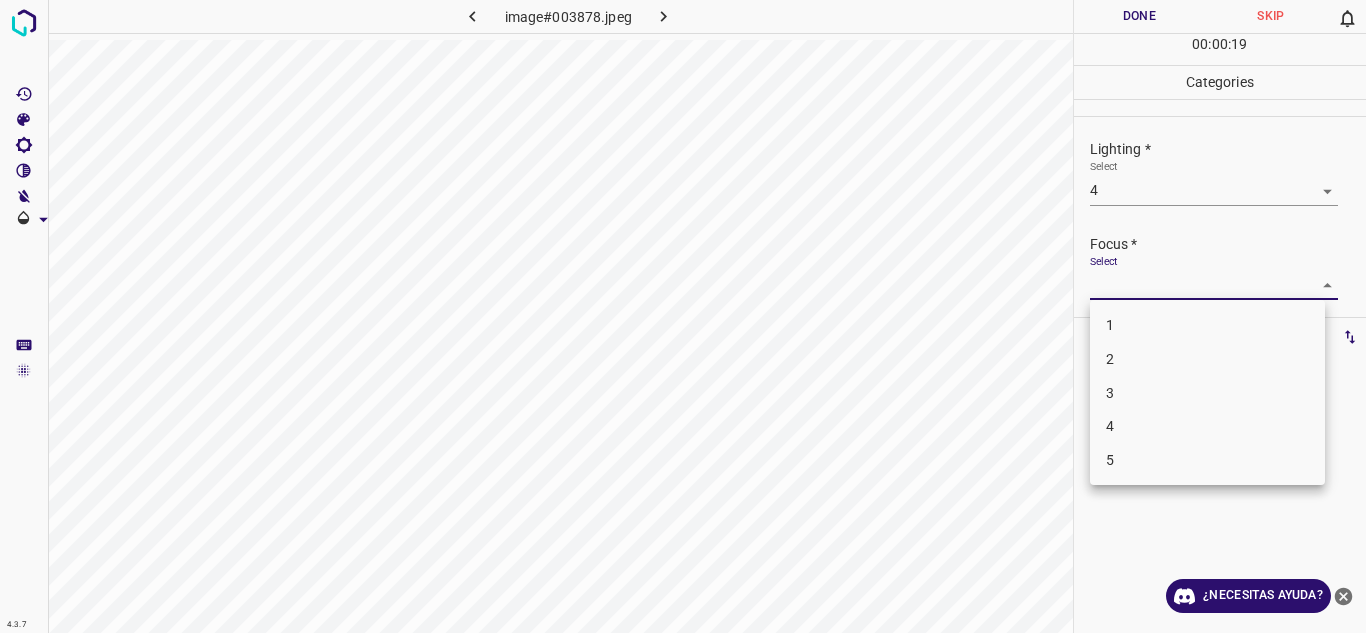 click on "3" at bounding box center [1207, 393] 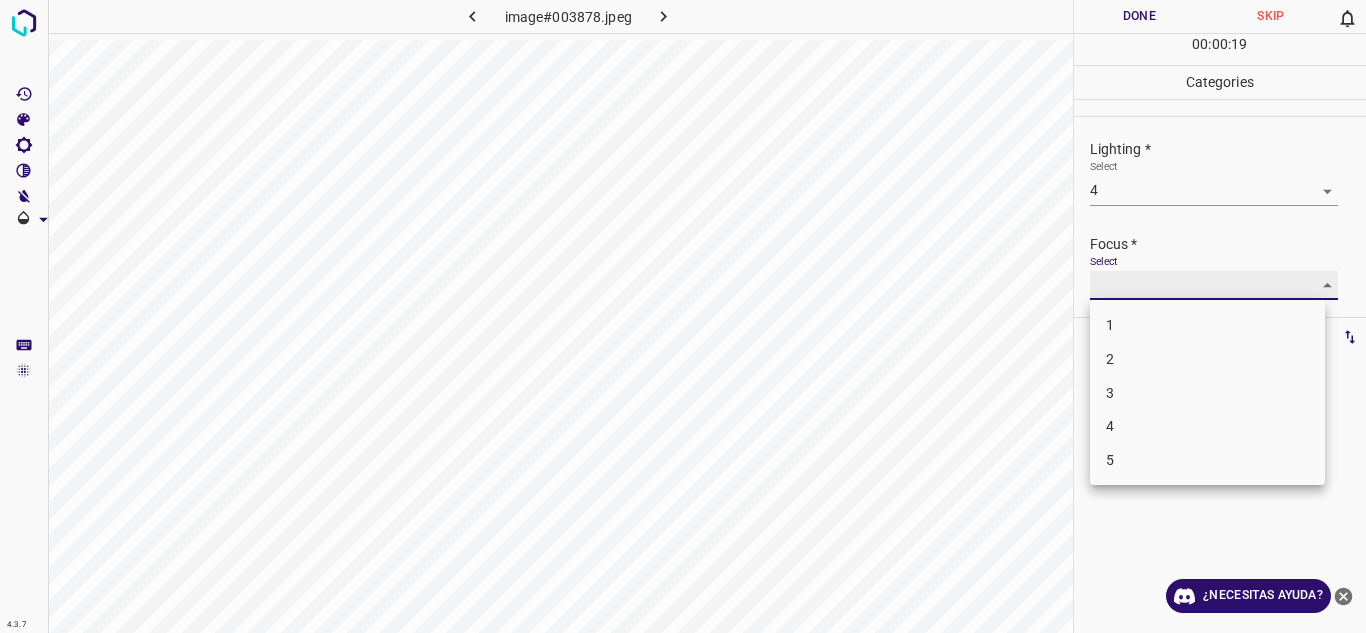 type on "3" 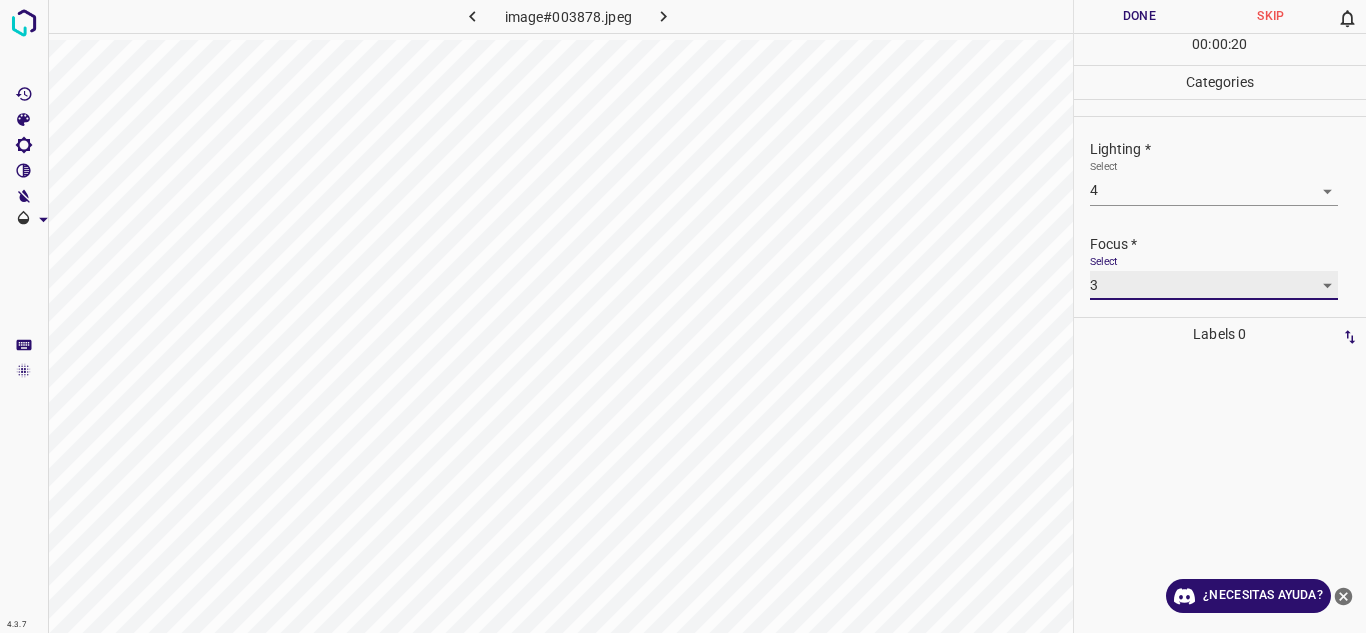 scroll, scrollTop: 98, scrollLeft: 0, axis: vertical 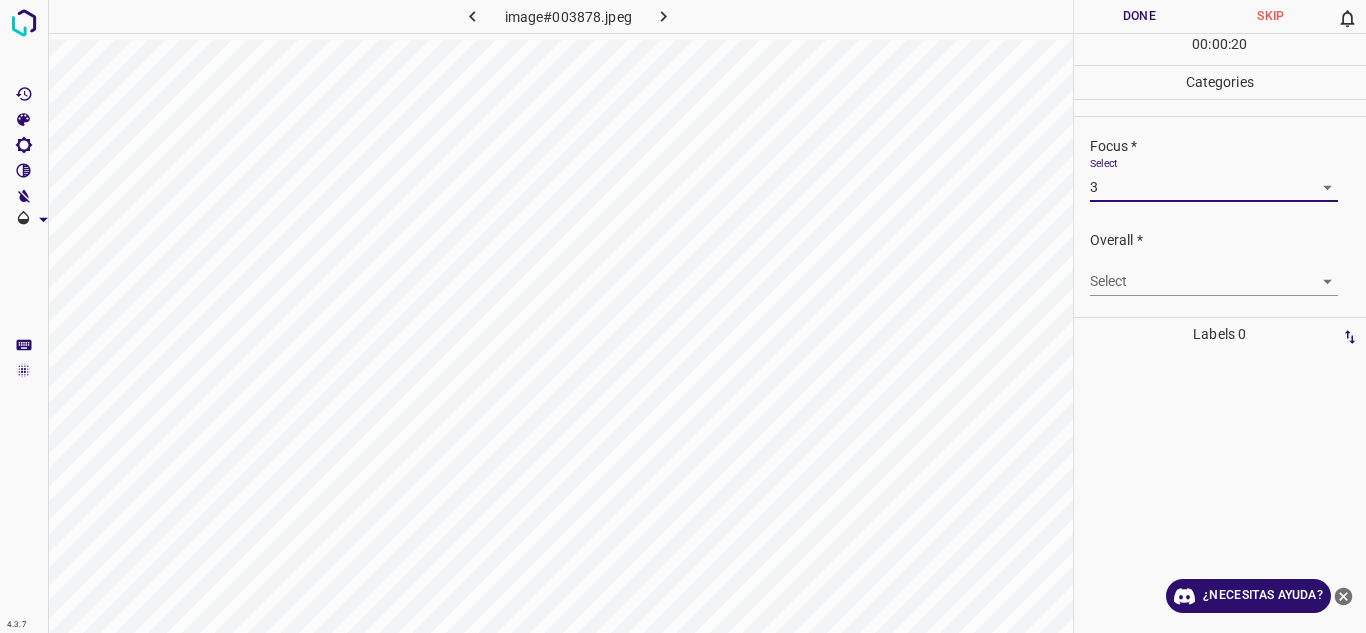 click on "4.3.7 image#003878.jpeg Done Skip 0 00   : 00   : 20   Categories Lighting *  Select 4 4 Focus *  Select 3 3 Overall *  Select ​ Labels   0 Categories 1 Lighting 2 Focus 3 Overall Tools Space Change between modes (Draw & Edit) I Auto labeling R Restore zoom M Zoom in N Zoom out Delete Delete selecte label Filters Z Restore filters X Saturation filter C Brightness filter V Contrast filter B Gray scale filter General O Download ¿Necesitas ayuda? Texto original Valora esta traducción Tu opinión servirá para ayudar a mejorar el Traductor de Google - Texto - Esconder - Borrar" at bounding box center [683, 316] 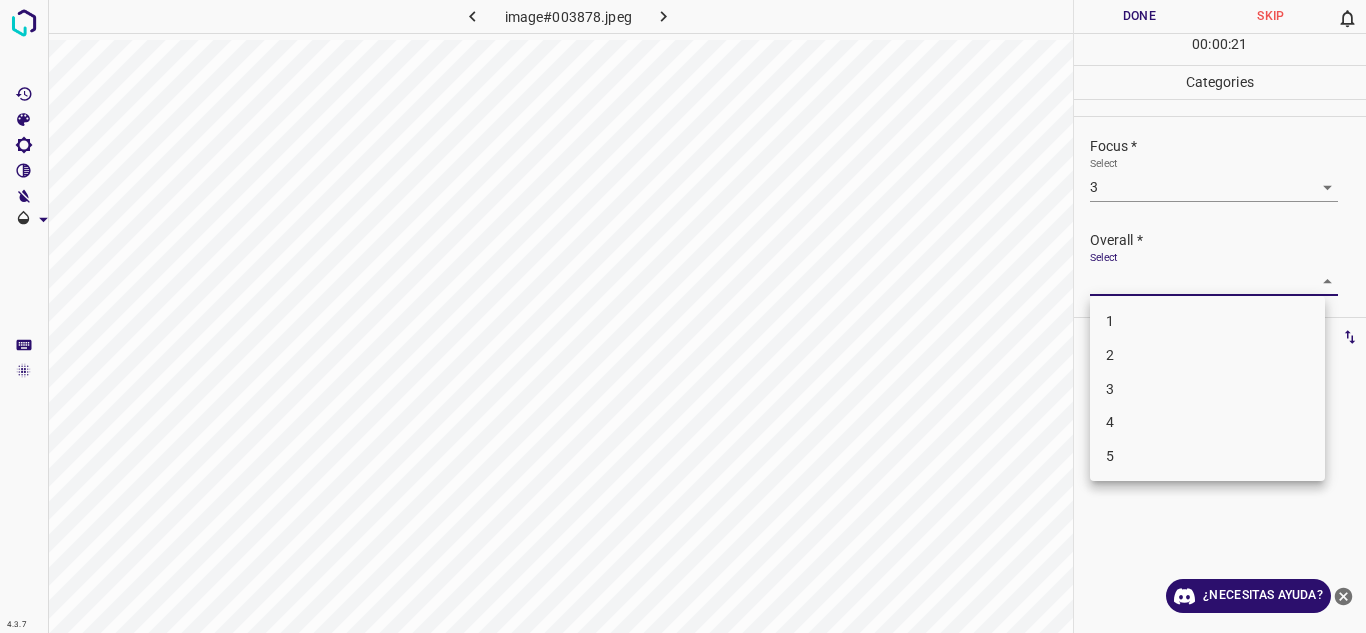 click on "4" at bounding box center (1207, 422) 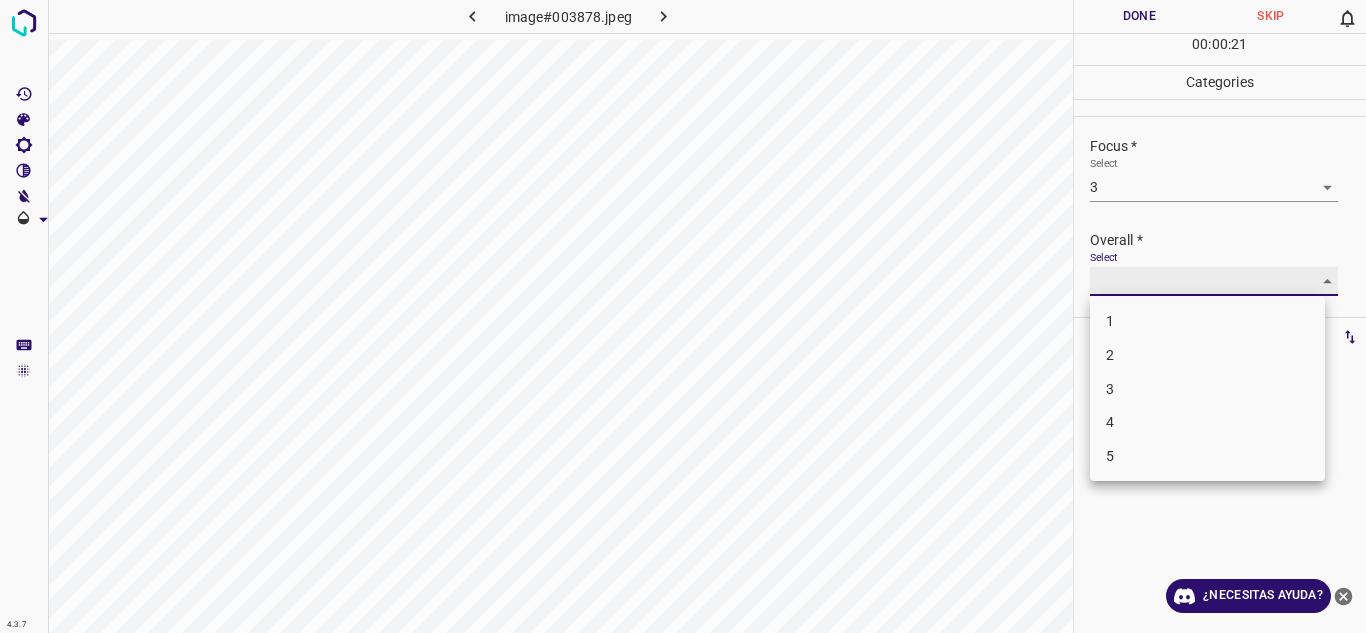 type on "4" 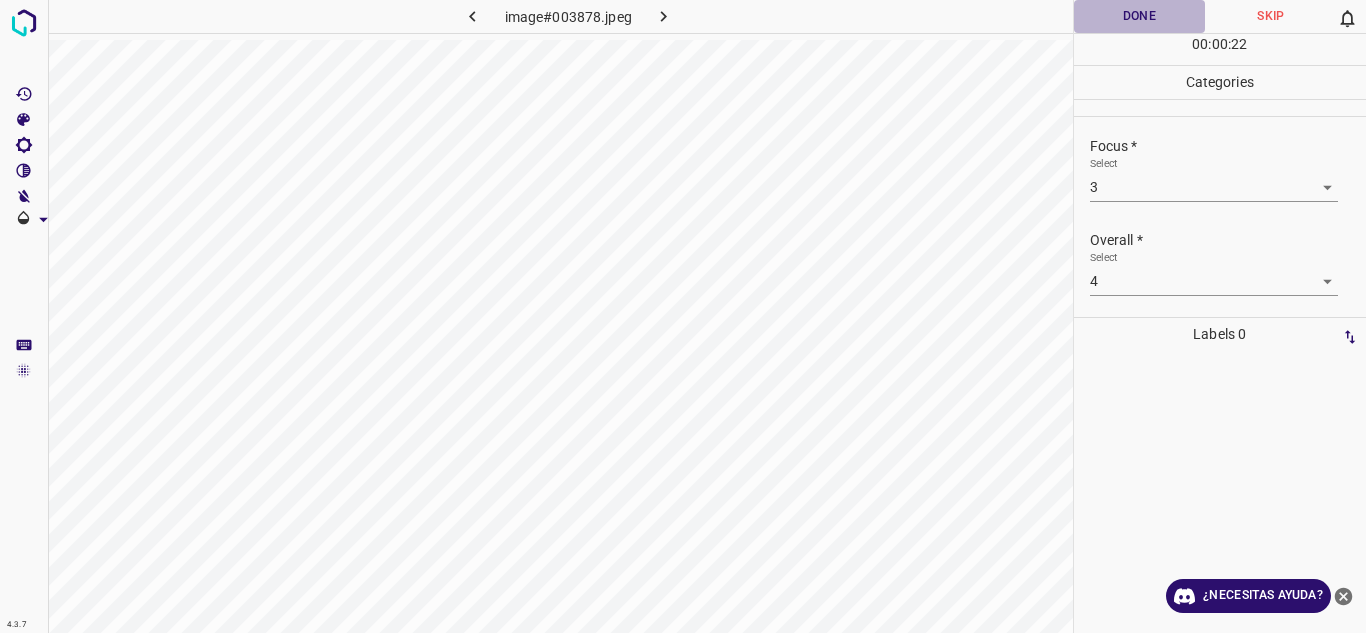 click on "Done" at bounding box center [1140, 16] 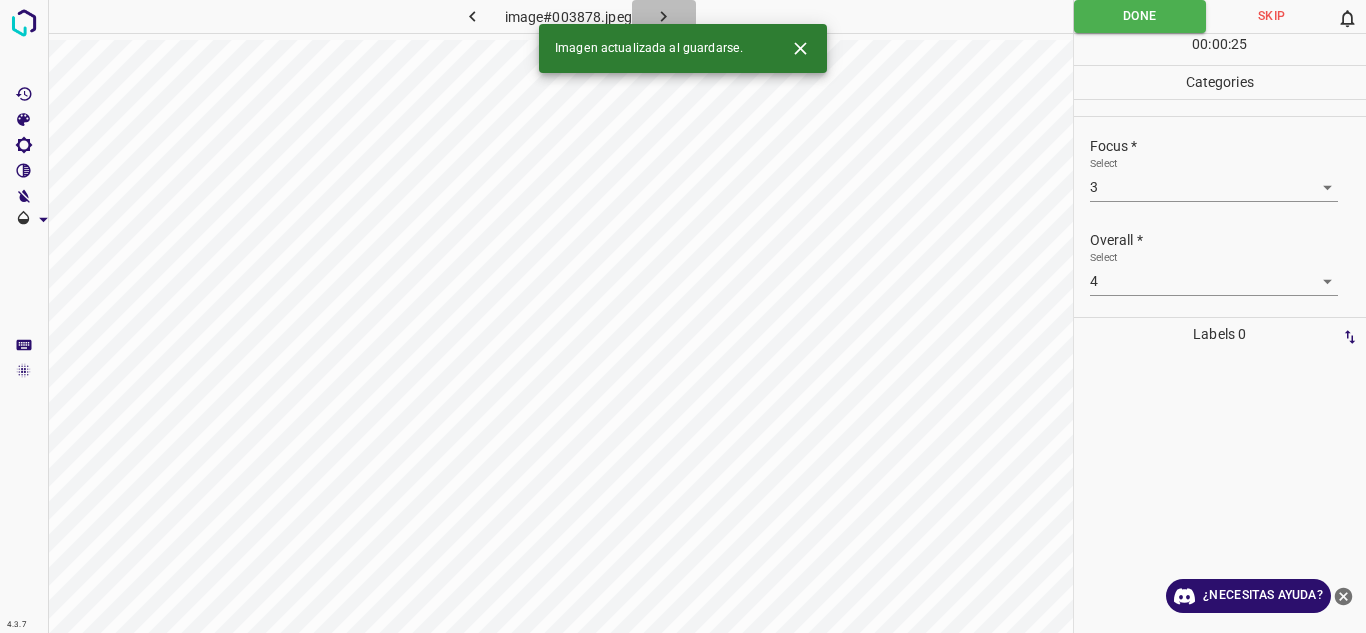 click at bounding box center [664, 16] 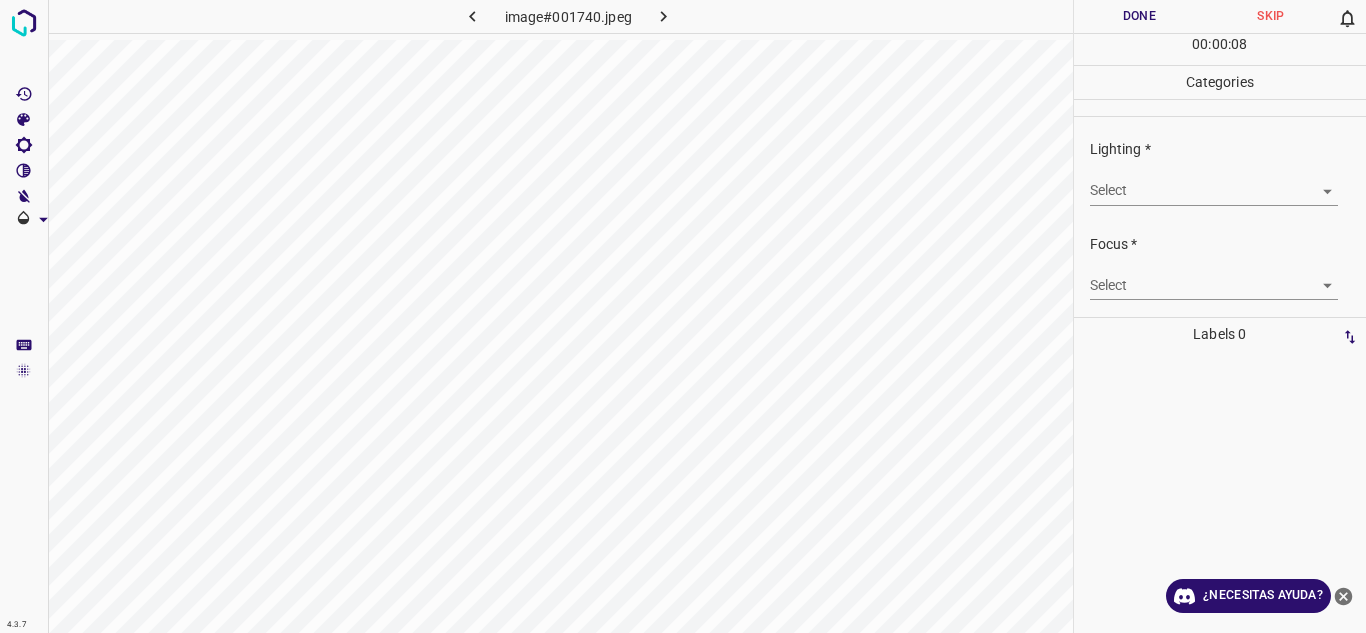 click on "4.3.7 image#001740.jpeg Done Skip 0 00   : 00   : 08   Categories Lighting *  Select ​ Focus *  Select ​ Overall *  Select ​ Labels   0 Categories 1 Lighting 2 Focus 3 Overall Tools Space Change between modes (Draw & Edit) I Auto labeling R Restore zoom M Zoom in N Zoom out Delete Delete selecte label Filters Z Restore filters X Saturation filter C Brightness filter V Contrast filter B Gray scale filter General O Download ¿Necesitas ayuda? Texto original Valora esta traducción Tu opinión servirá para ayudar a mejorar el Traductor de Google - Texto - Esconder - Borrar" at bounding box center [683, 316] 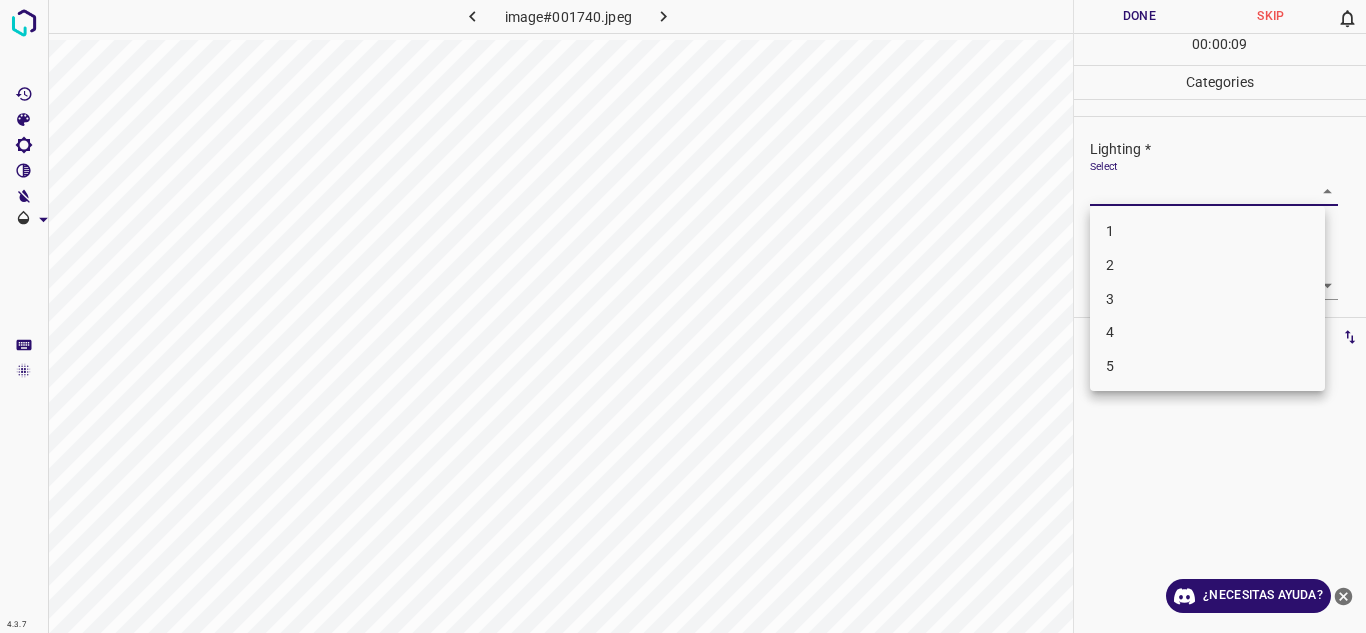 drag, startPoint x: 1133, startPoint y: 335, endPoint x: 1253, endPoint y: 335, distance: 120 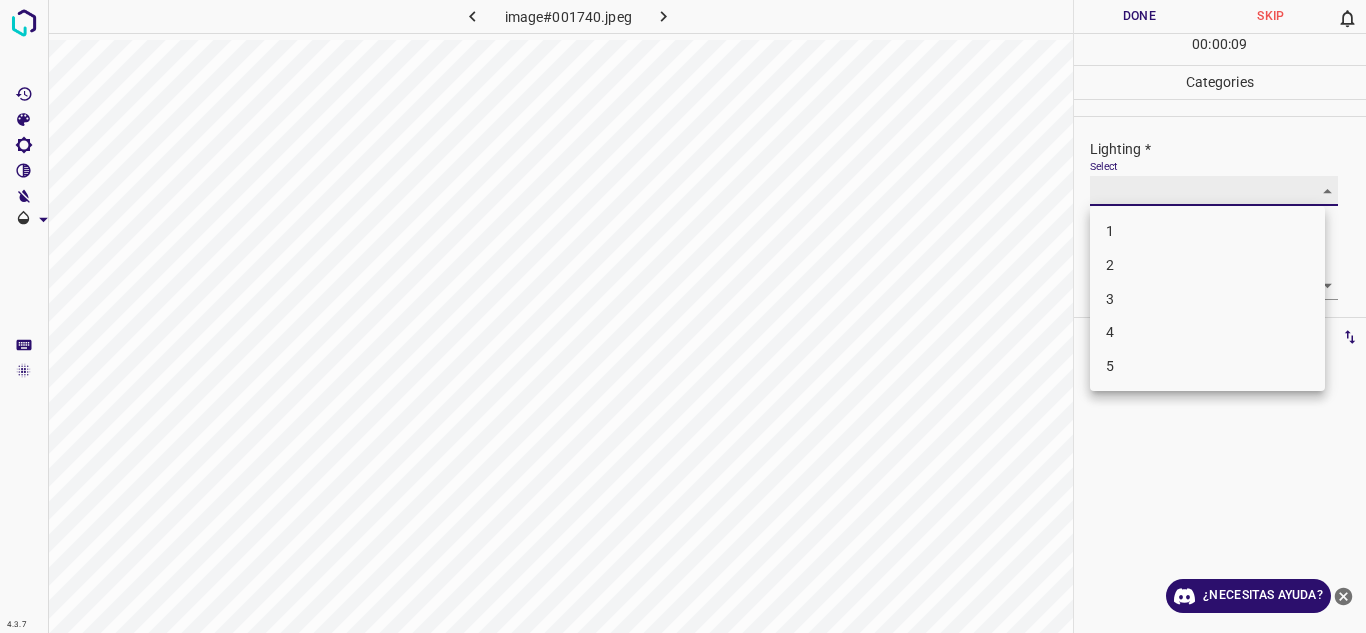 type on "4" 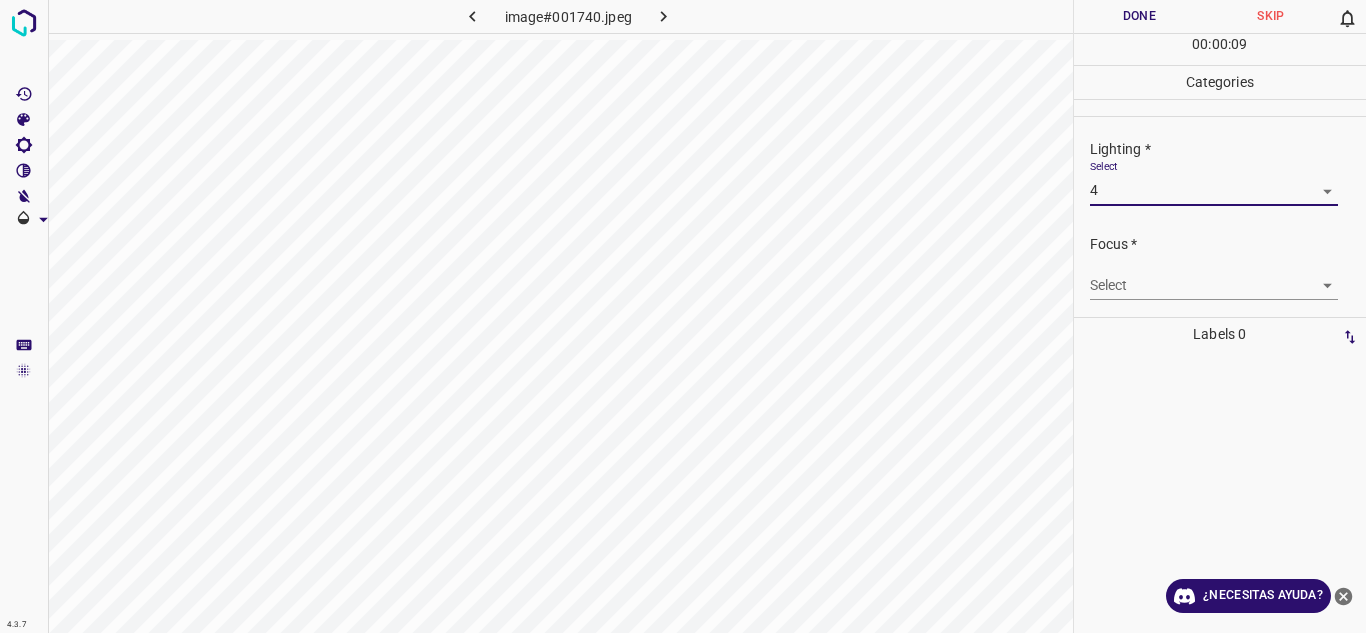 click on "4.3.7 image#001740.jpeg Done Skip 0 00   : 00   : 09   Categories Lighting *  Select 4 4 Focus *  Select ​ Overall *  Select ​ Labels   0 Categories 1 Lighting 2 Focus 3 Overall Tools Space Change between modes (Draw & Edit) I Auto labeling R Restore zoom M Zoom in N Zoom out Delete Delete selecte label Filters Z Restore filters X Saturation filter C Brightness filter V Contrast filter B Gray scale filter General O Download ¿Necesitas ayuda? Texto original Valora esta traducción Tu opinión servirá para ayudar a mejorar el Traductor de Google - Texto - Esconder - Borrar" at bounding box center (683, 316) 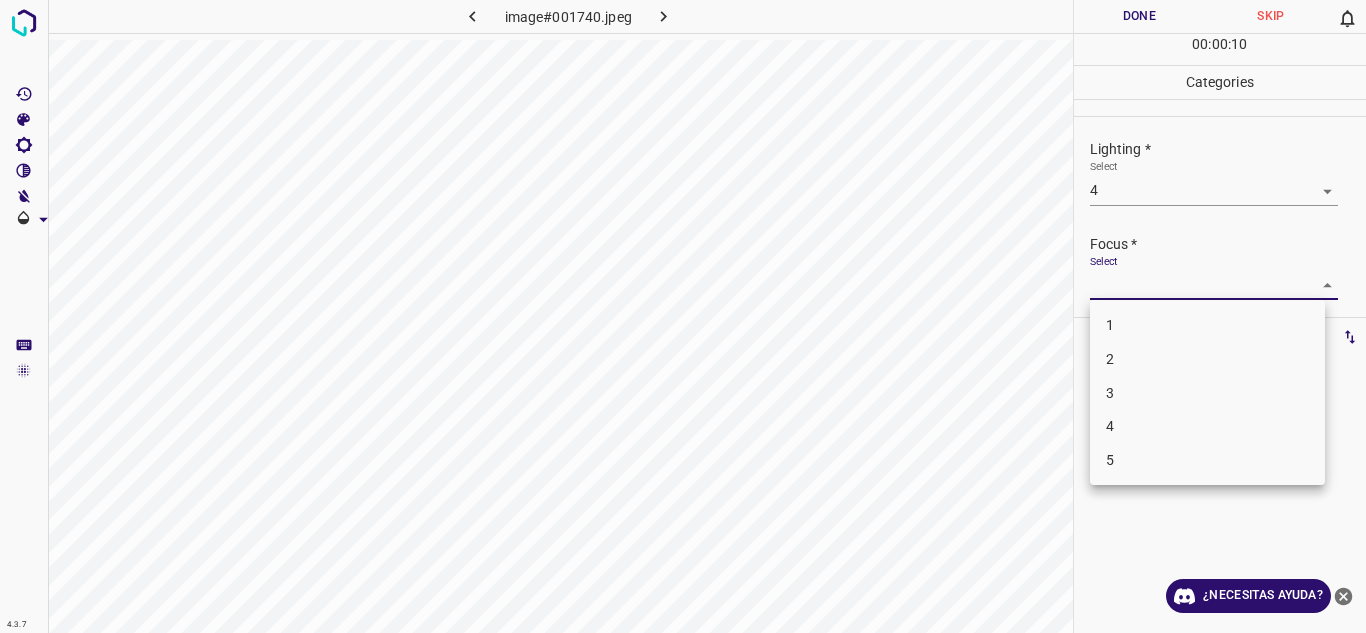 click on "3" at bounding box center [1207, 393] 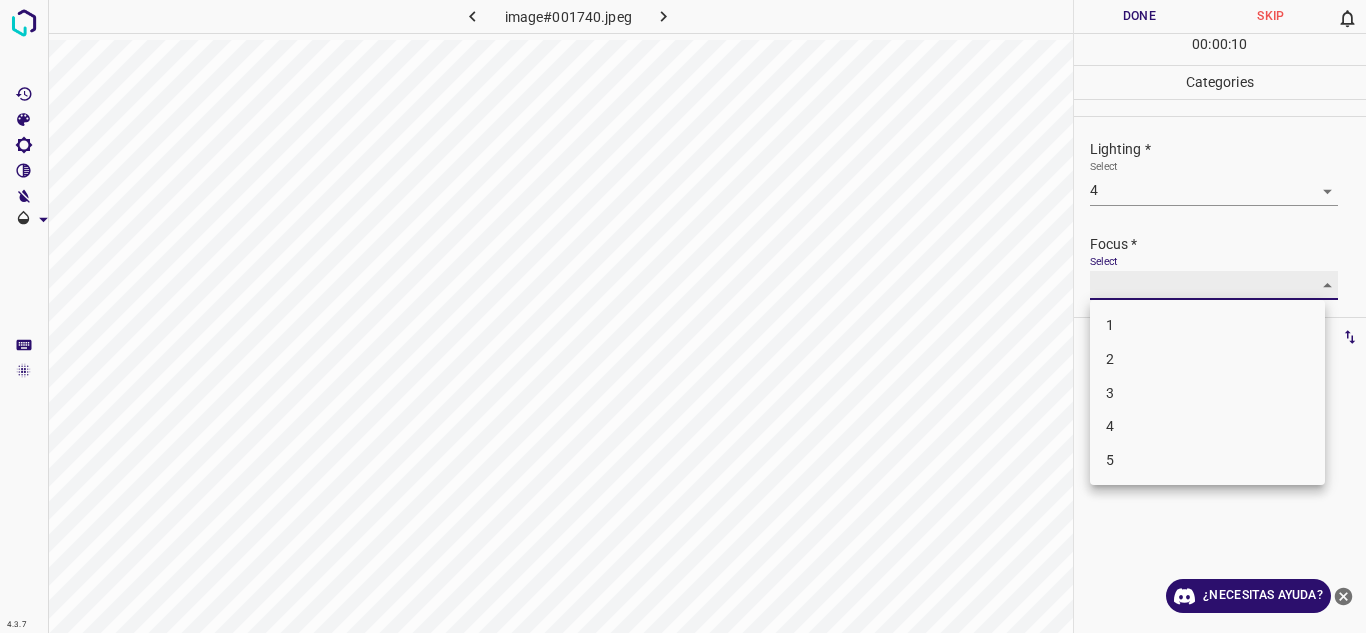 type on "3" 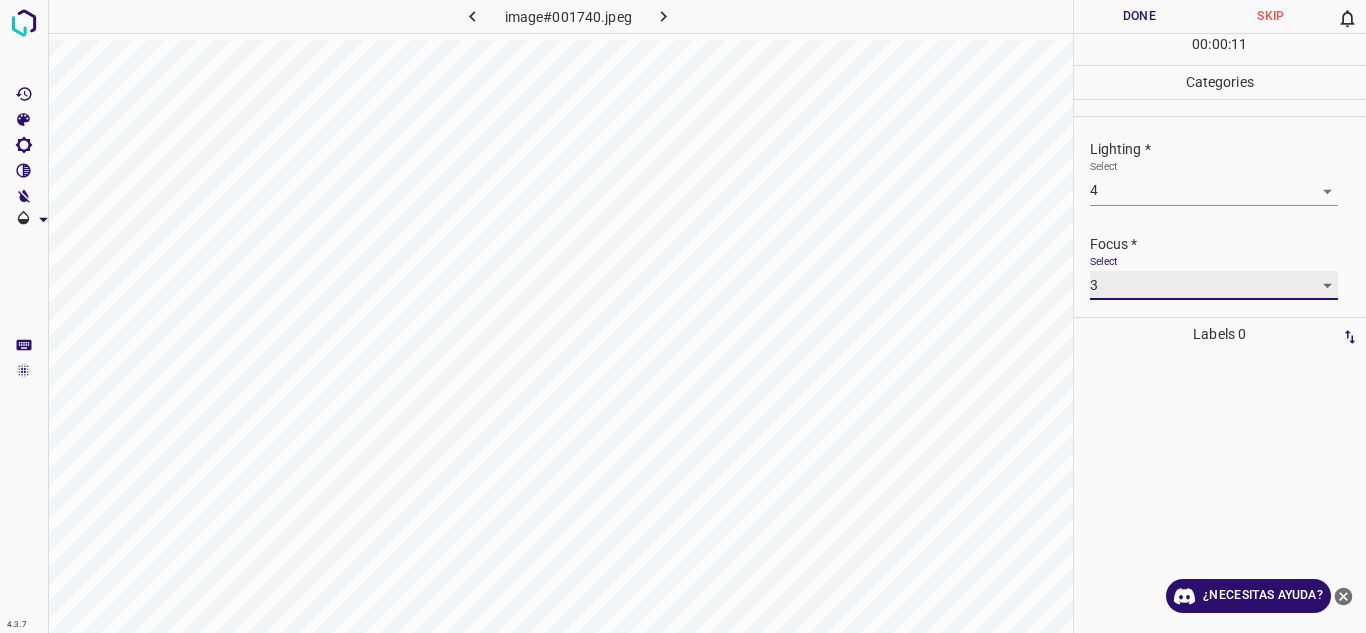 scroll, scrollTop: 98, scrollLeft: 0, axis: vertical 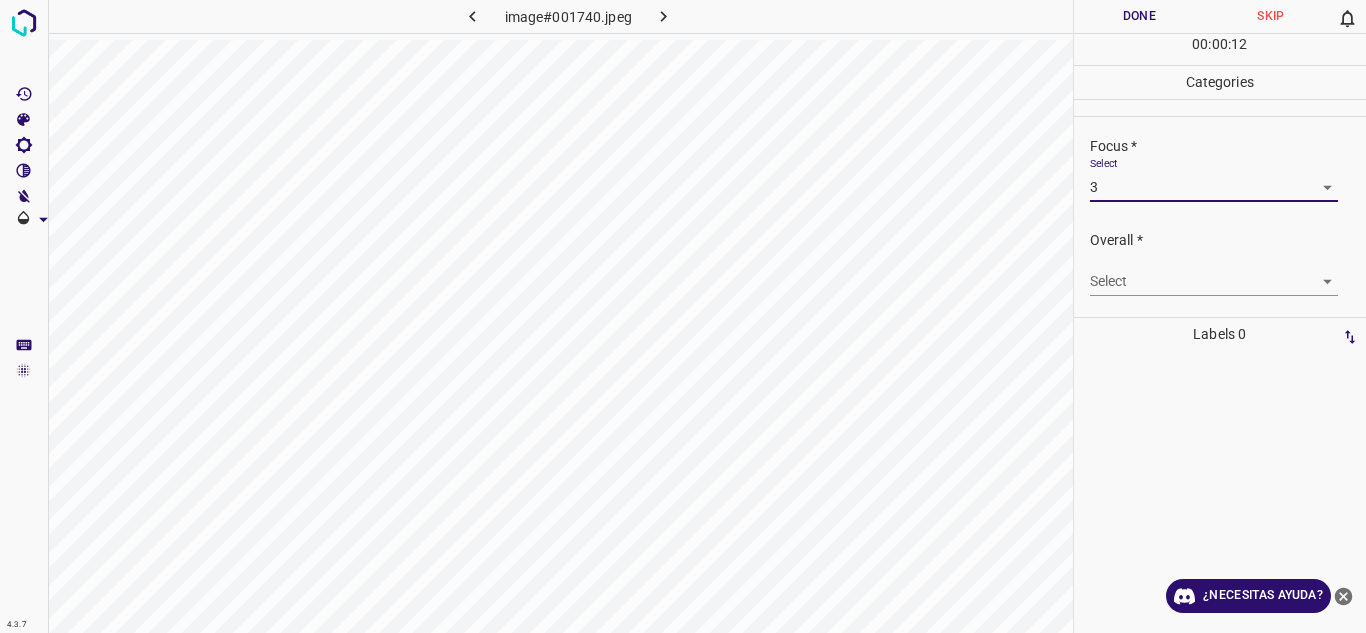 click on "4.3.7 image#001740.jpeg Done Skip 0 00   : 00   : 12   Categories Lighting *  Select 4 4 Focus *  Select 3 3 Overall *  Select ​ Labels   0 Categories 1 Lighting 2 Focus 3 Overall Tools Space Change between modes (Draw & Edit) I Auto labeling R Restore zoom M Zoom in N Zoom out Delete Delete selecte label Filters Z Restore filters X Saturation filter C Brightness filter V Contrast filter B Gray scale filter General O Download ¿Necesitas ayuda? Texto original Valora esta traducción Tu opinión servirá para ayudar a mejorar el Traductor de Google - Texto - Esconder - Borrar" at bounding box center [683, 316] 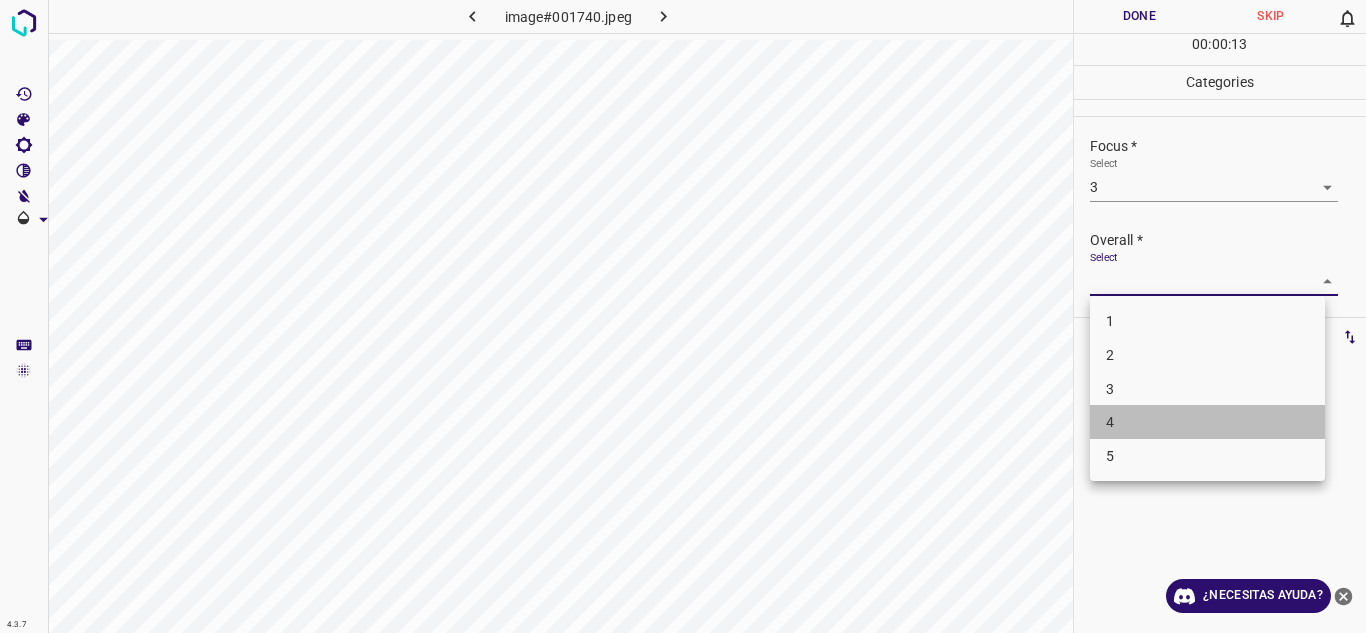 click on "4" at bounding box center [1207, 422] 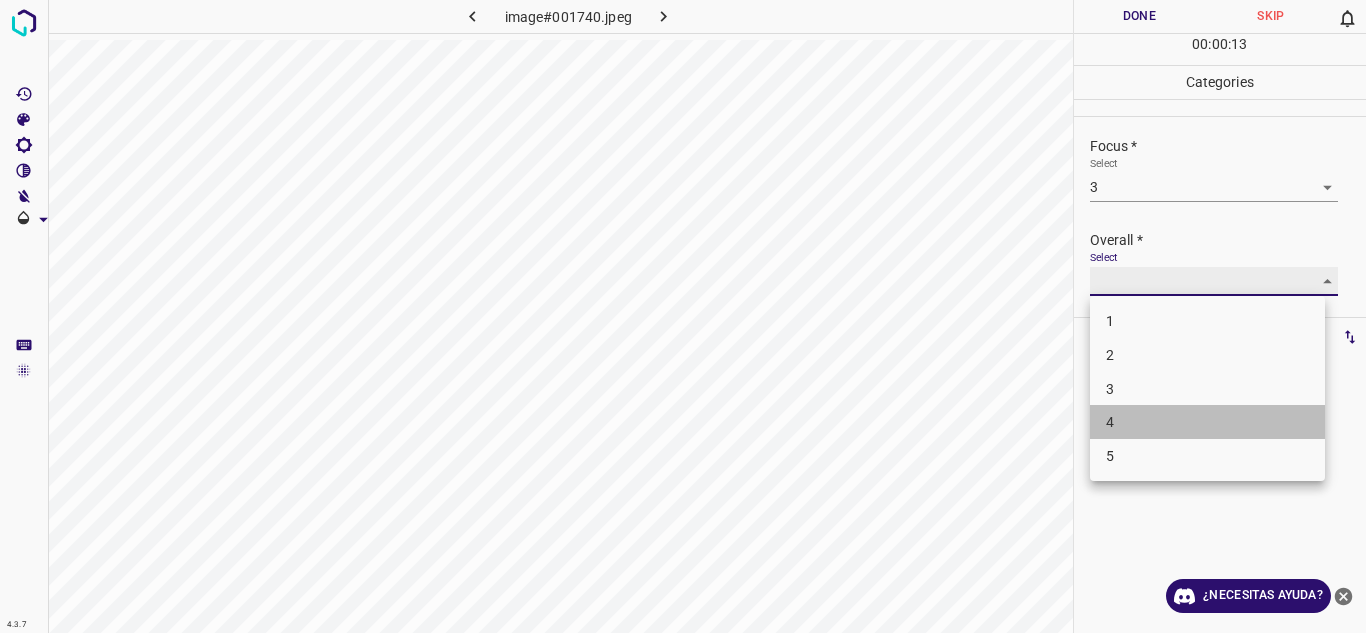type on "4" 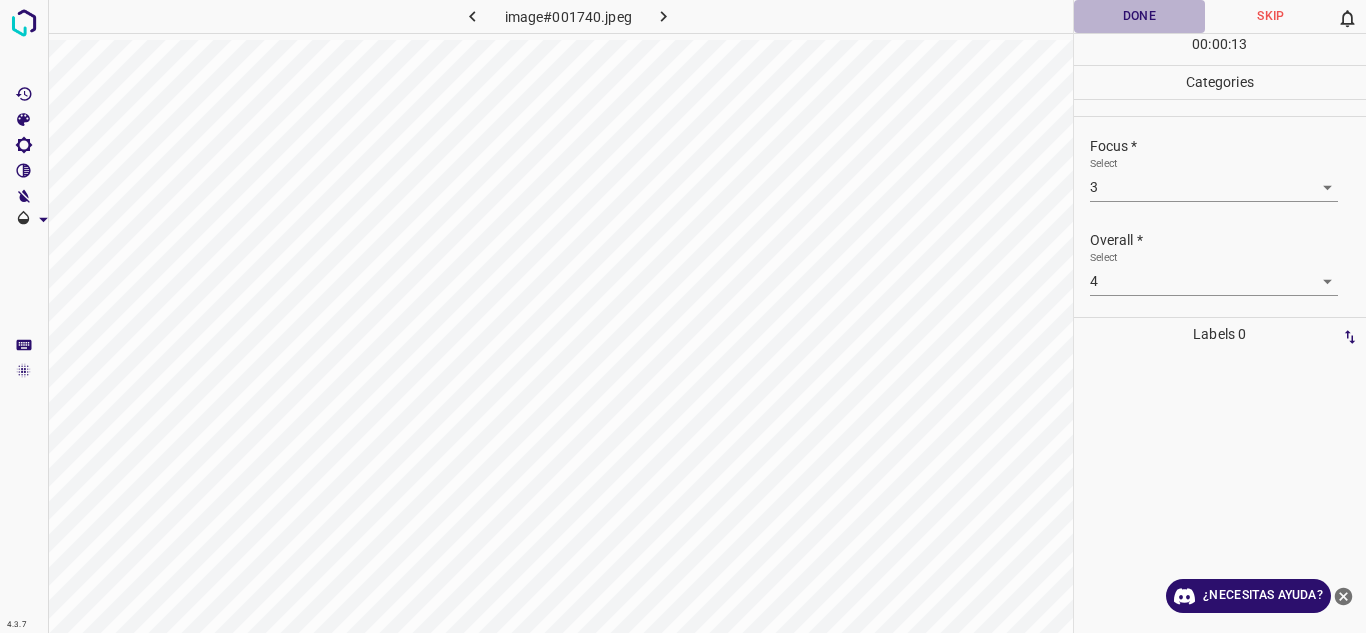 click on "Done" at bounding box center (1140, 16) 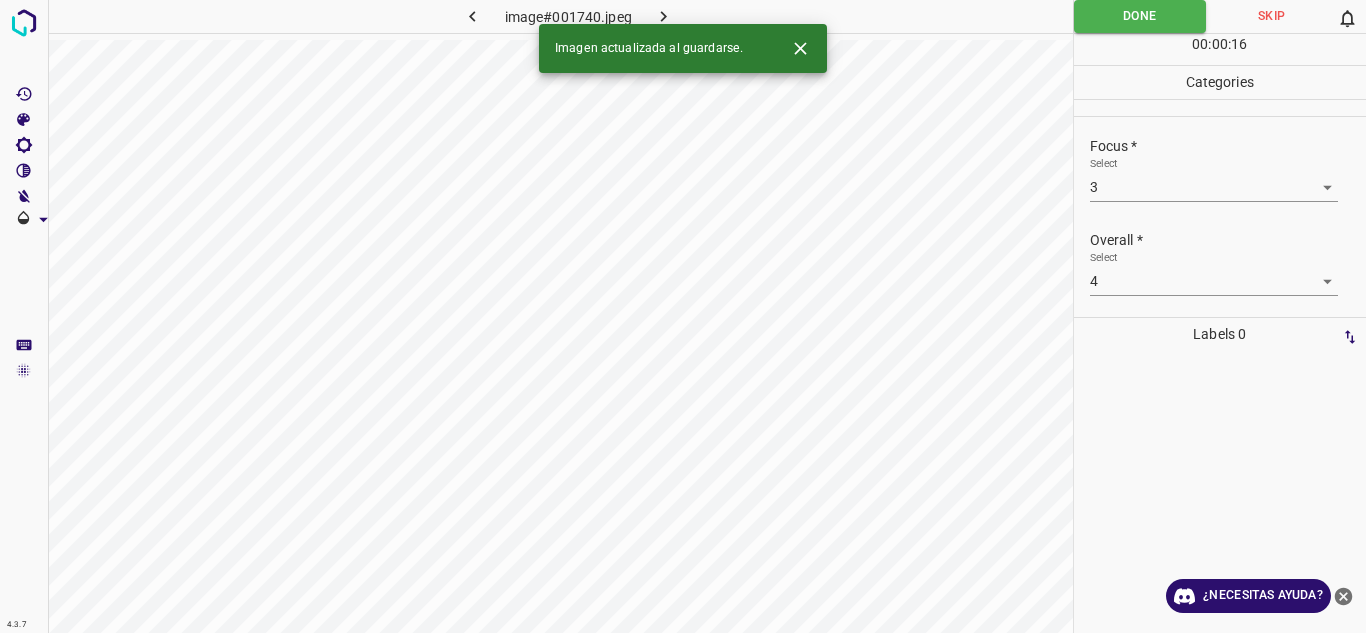 click at bounding box center [664, 16] 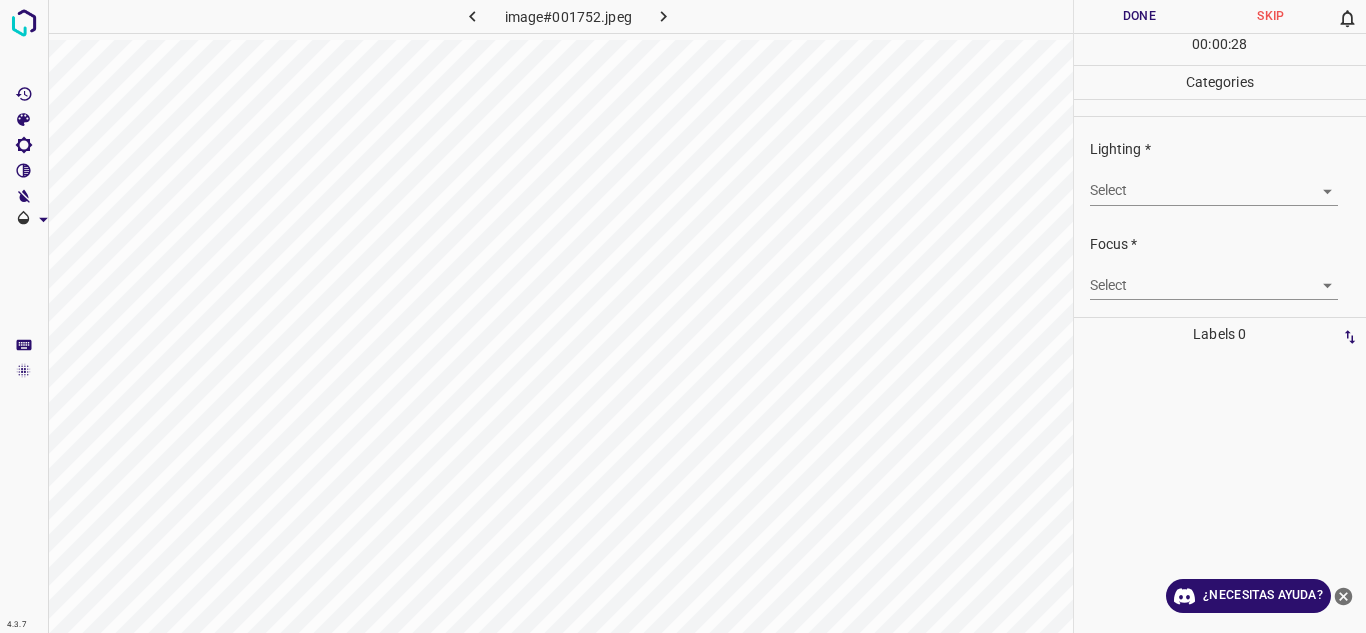 click on "4.3.7 image#001752.jpeg Done Skip 0 00   : 00   : 28   Categories Lighting *  Select ​ Focus *  Select ​ Overall *  Select ​ Labels   0 Categories 1 Lighting 2 Focus 3 Overall Tools Space Change between modes (Draw & Edit) I Auto labeling R Restore zoom M Zoom in N Zoom out Delete Delete selecte label Filters Z Restore filters X Saturation filter C Brightness filter V Contrast filter B Gray scale filter General O Download ¿Necesitas ayuda? Texto original Valora esta traducción Tu opinión servirá para ayudar a mejorar el Traductor de Google - Texto - Esconder - Borrar" at bounding box center [683, 316] 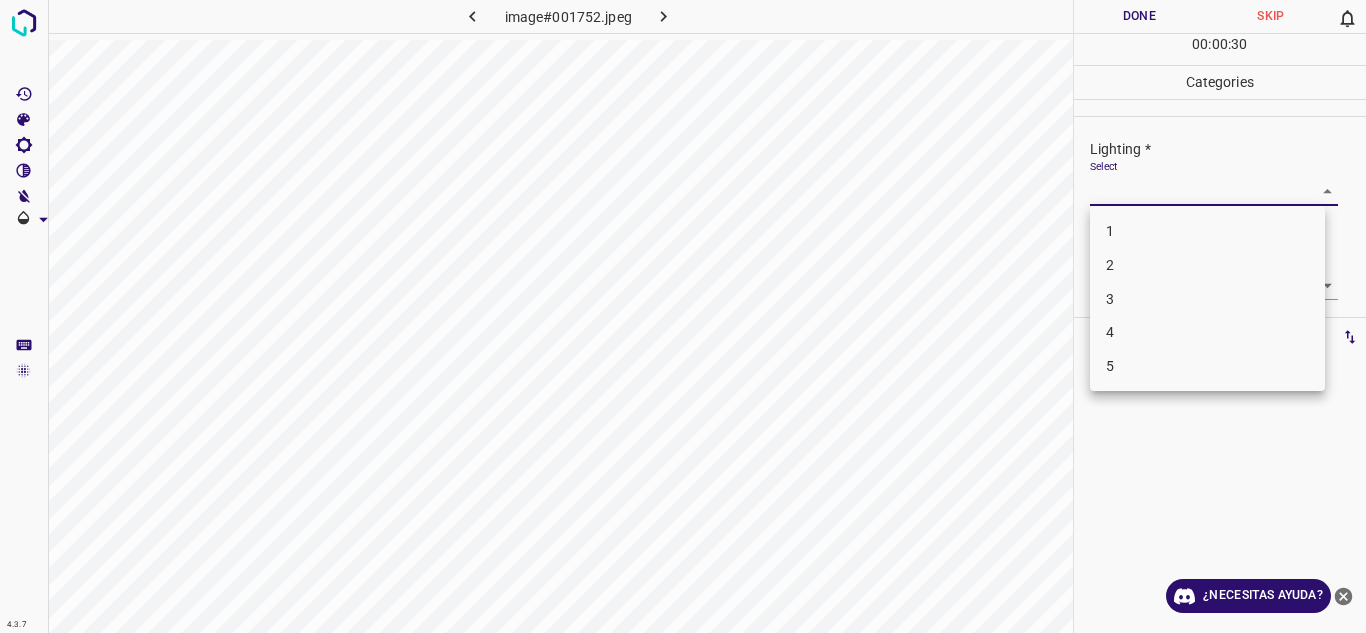 click on "3" at bounding box center (1207, 299) 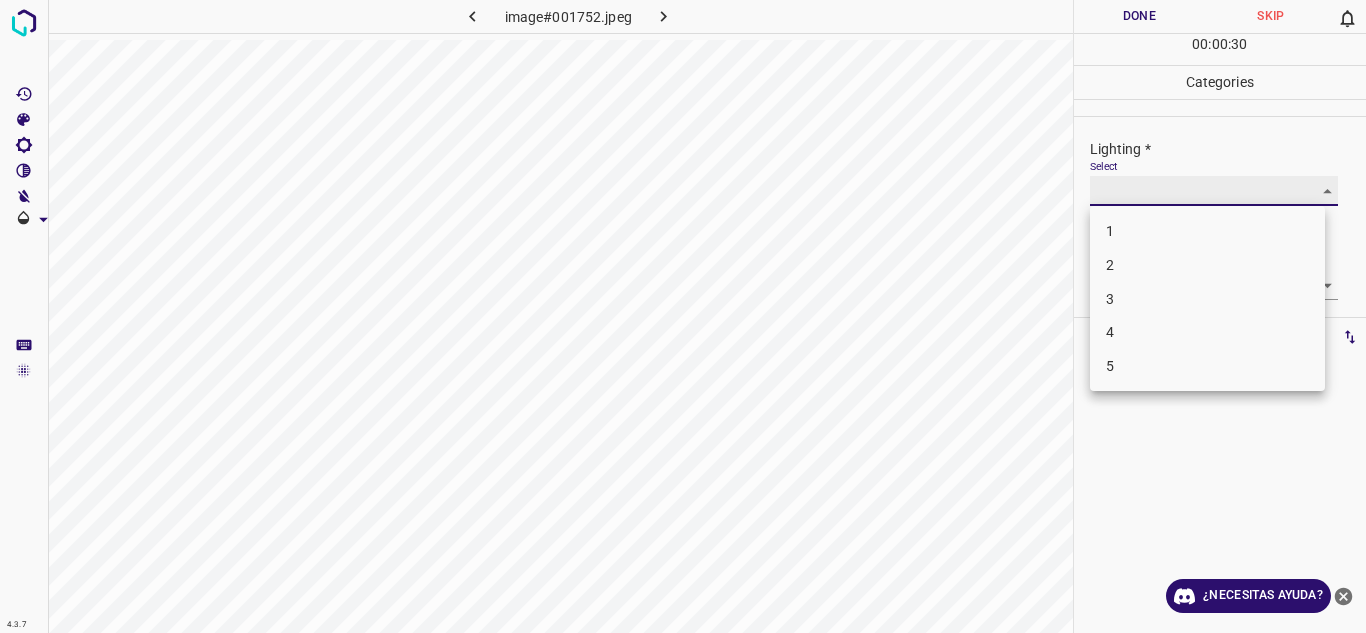 type on "3" 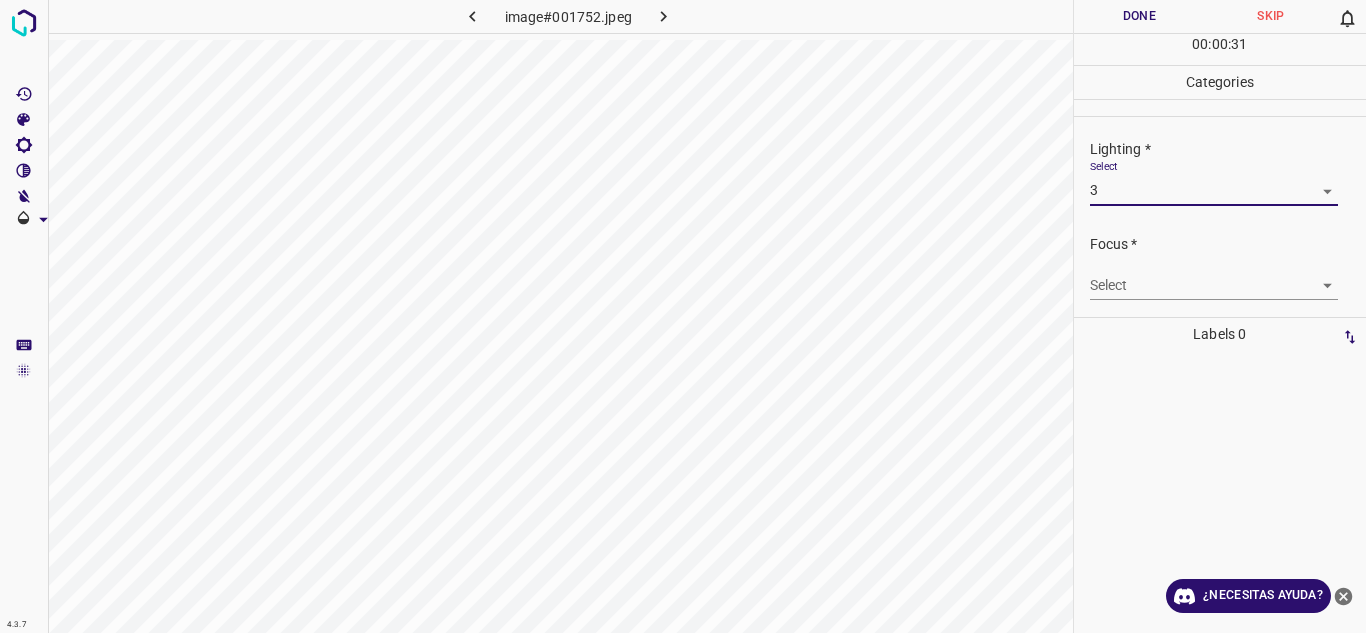 click on "4.3.7 image#001752.jpeg Done Skip 0 00   : 00   : 31   Categories Lighting *  Select 3 3 Focus *  Select ​ Overall *  Select ​ Labels   0 Categories 1 Lighting 2 Focus 3 Overall Tools Space Change between modes (Draw & Edit) I Auto labeling R Restore zoom M Zoom in N Zoom out Delete Delete selecte label Filters Z Restore filters X Saturation filter C Brightness filter V Contrast filter B Gray scale filter General O Download ¿Necesitas ayuda? Texto original Valora esta traducción Tu opinión servirá para ayudar a mejorar el Traductor de Google - Texto - Esconder - Borrar" at bounding box center (683, 316) 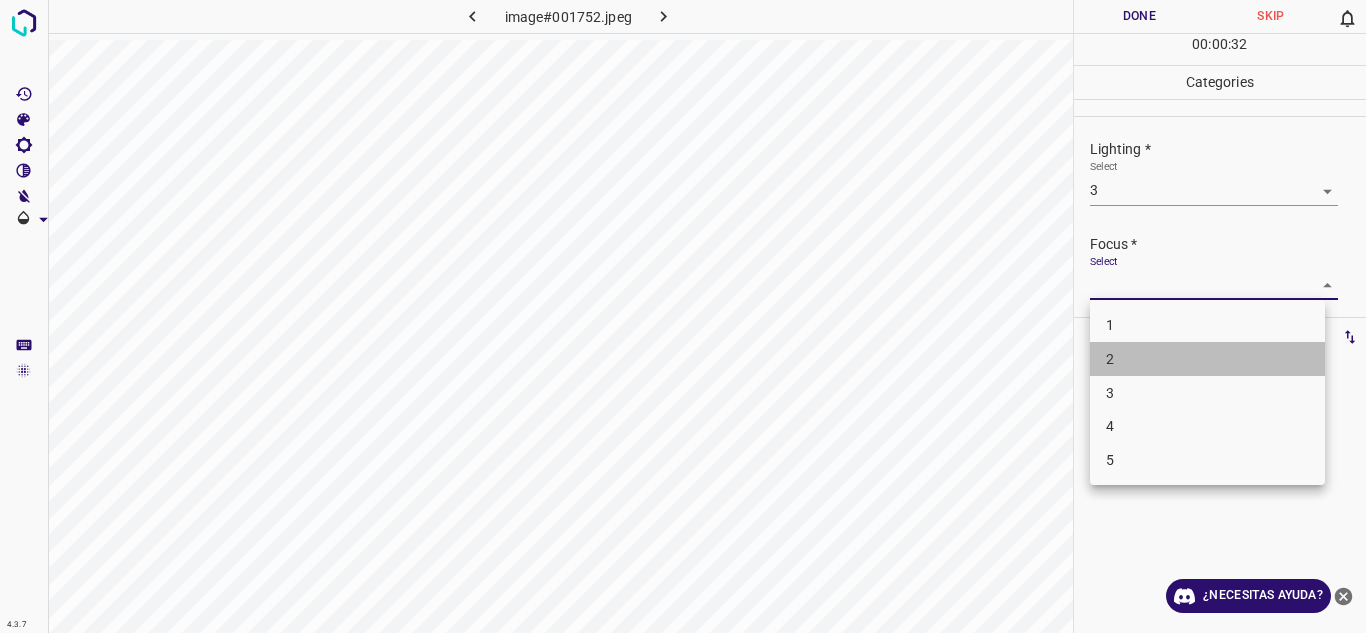 click on "2" at bounding box center [1207, 359] 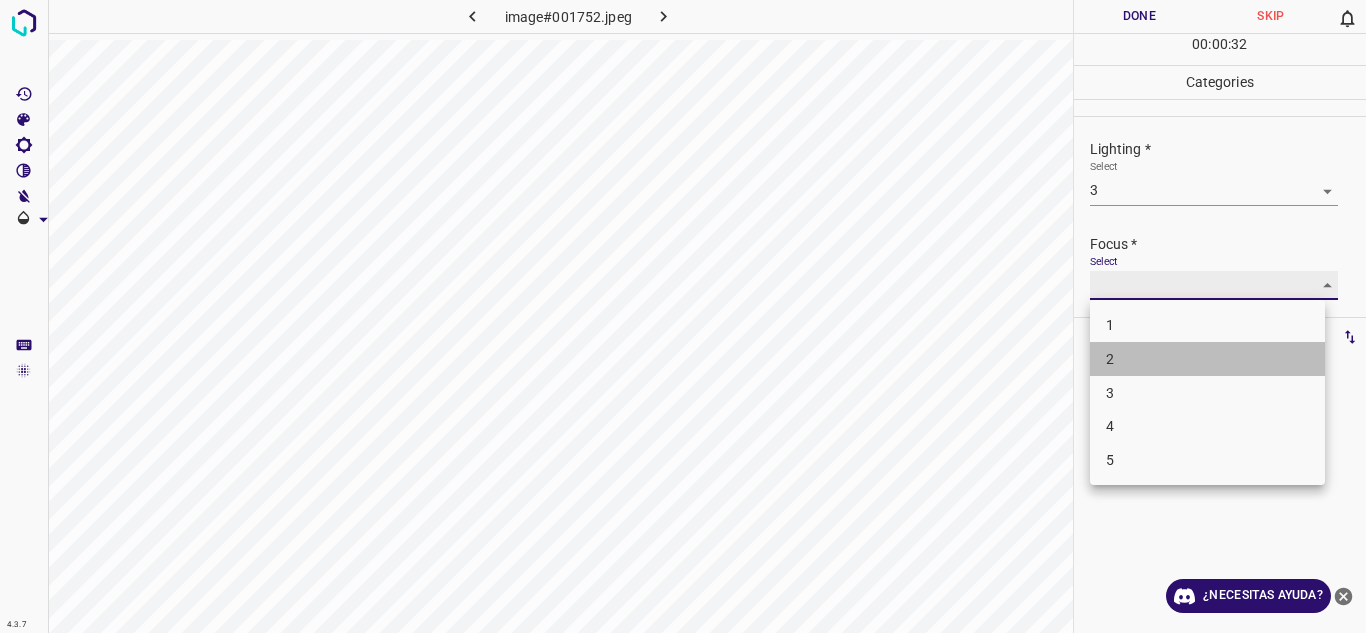 type on "2" 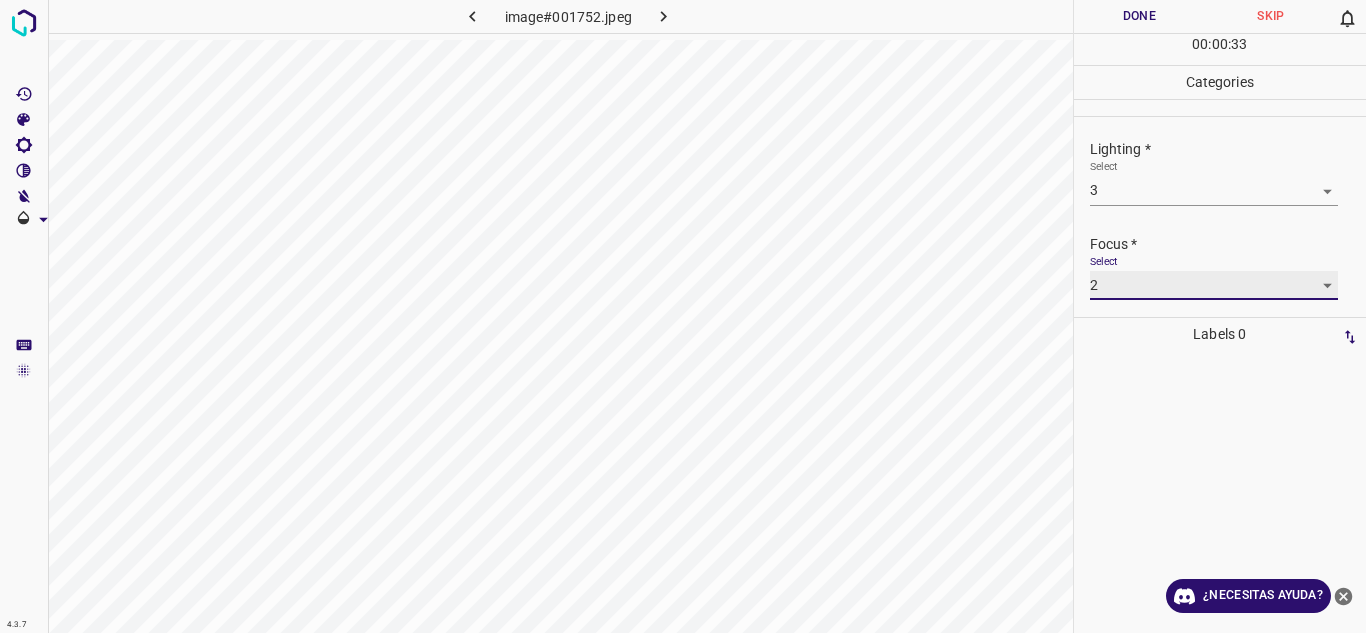 scroll, scrollTop: 98, scrollLeft: 0, axis: vertical 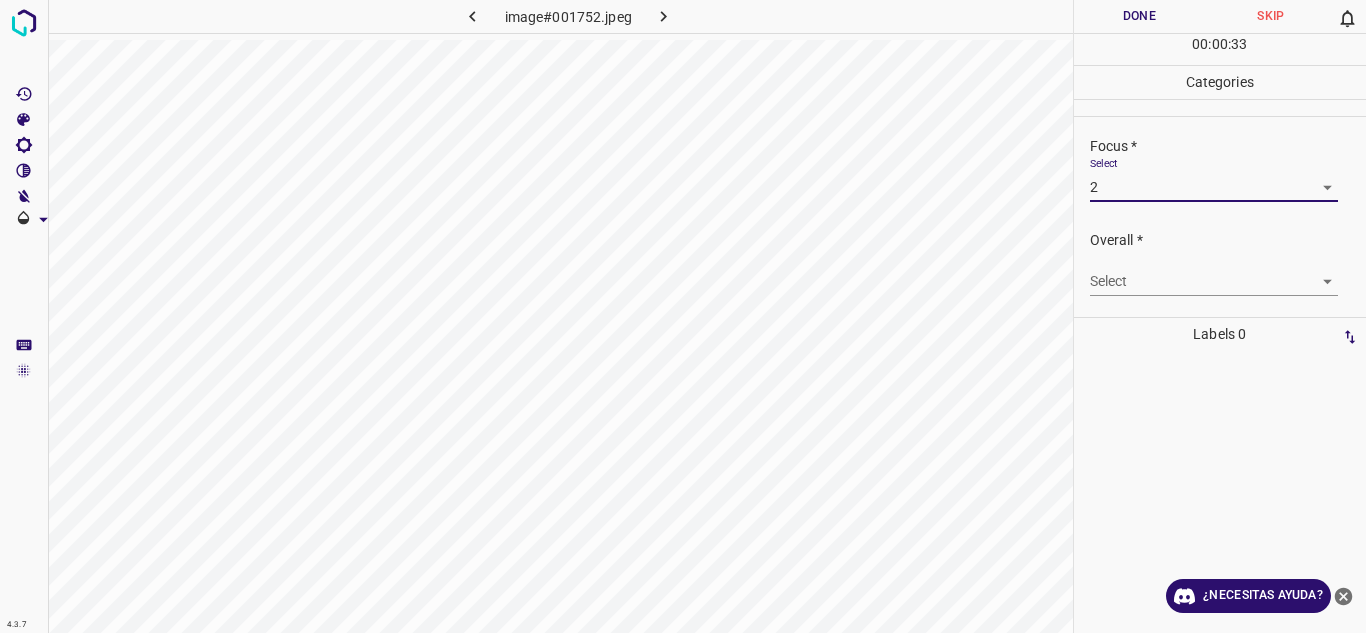 click on "4.3.7 image#001752.jpeg Done Skip 0 00   : 00   : 33   Categories Lighting *  Select 3 3 Focus *  Select 2 2 Overall *  Select ​ Labels   0 Categories 1 Lighting 2 Focus 3 Overall Tools Space Change between modes (Draw & Edit) I Auto labeling R Restore zoom M Zoom in N Zoom out Delete Delete selecte label Filters Z Restore filters X Saturation filter C Brightness filter V Contrast filter B Gray scale filter General O Download ¿Necesitas ayuda? Texto original Valora esta traducción Tu opinión servirá para ayudar a mejorar el Traductor de Google - Texto - Esconder - Borrar" at bounding box center [683, 316] 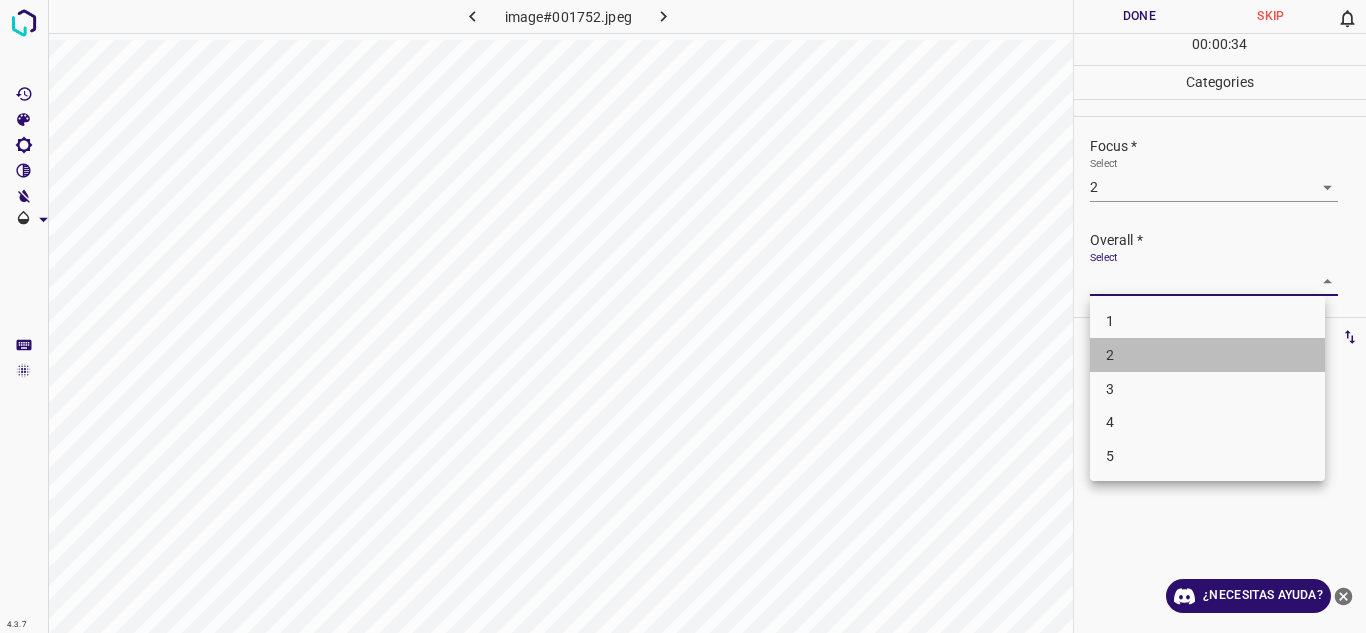 click on "2" at bounding box center (1207, 355) 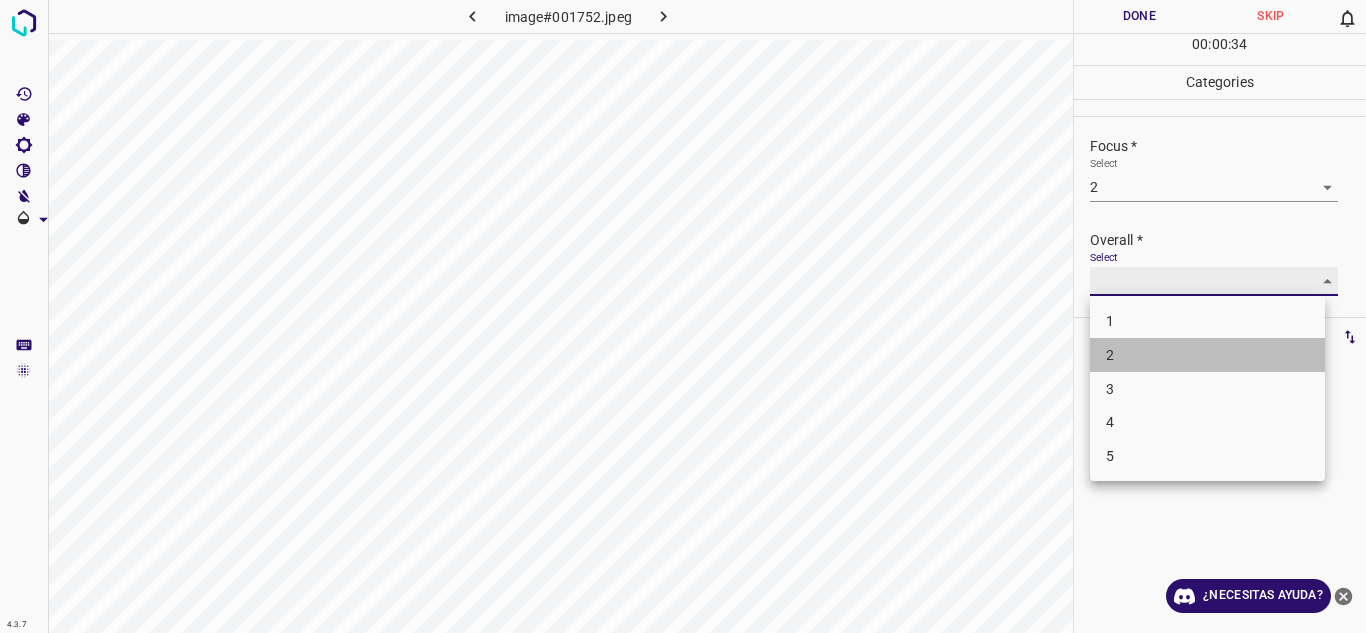 type on "2" 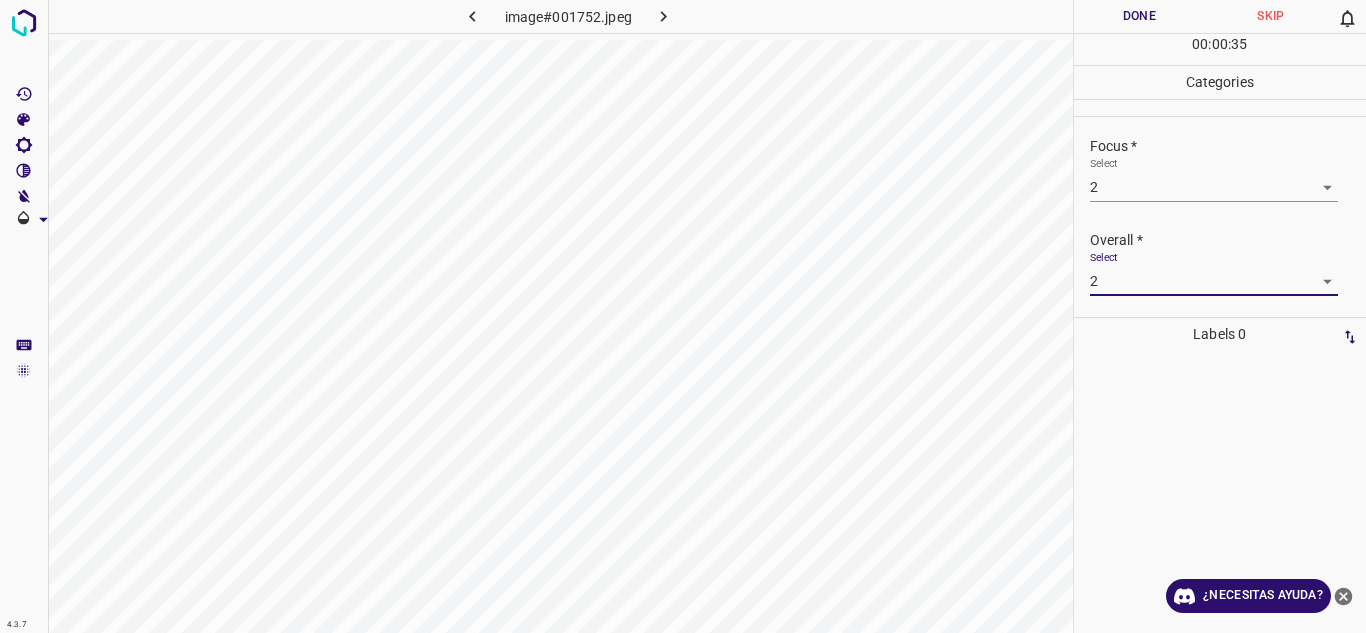 click on "Done" at bounding box center [1140, 16] 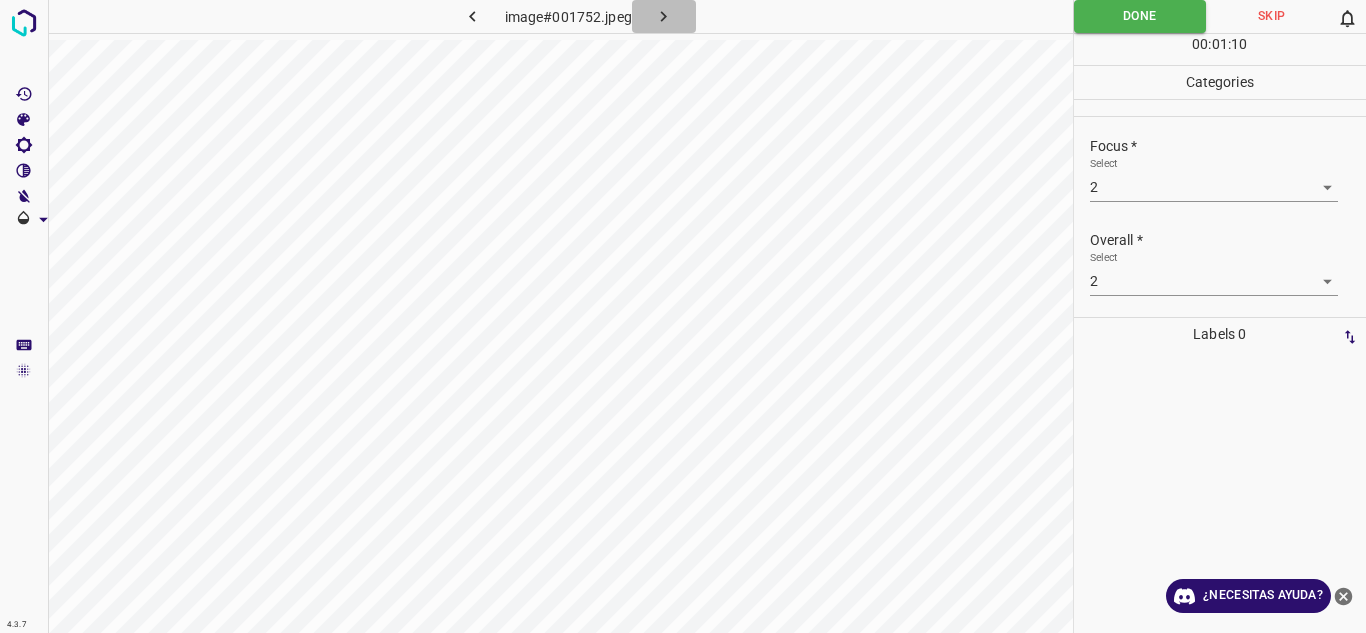 click 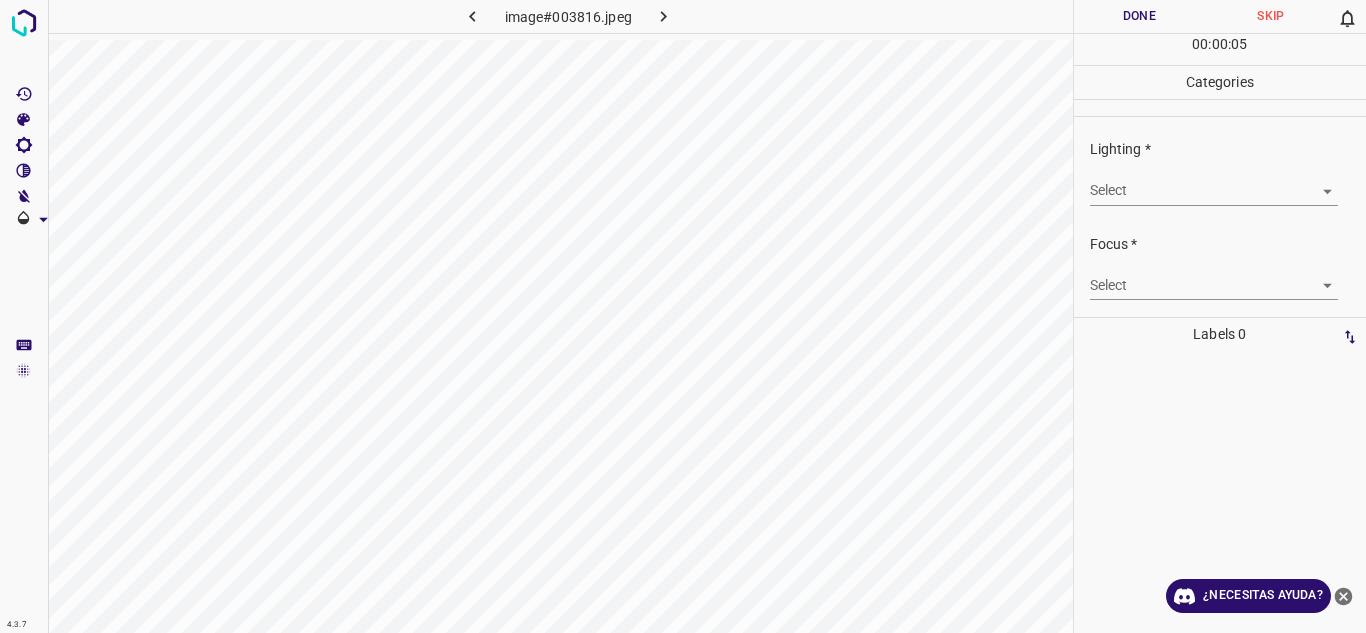 click on "4.3.7 image#003816.jpeg Done Skip 0 00   : 00   : 05   Categories Lighting *  Select ​ Focus *  Select ​ Overall *  Select ​ Labels   0 Categories 1 Lighting 2 Focus 3 Overall Tools Space Change between modes (Draw & Edit) I Auto labeling R Restore zoom M Zoom in N Zoom out Delete Delete selecte label Filters Z Restore filters X Saturation filter C Brightness filter V Contrast filter B Gray scale filter General O Download ¿Necesitas ayuda? Texto original Valora esta traducción Tu opinión servirá para ayudar a mejorar el Traductor de Google - Texto - Esconder - Borrar" at bounding box center (683, 316) 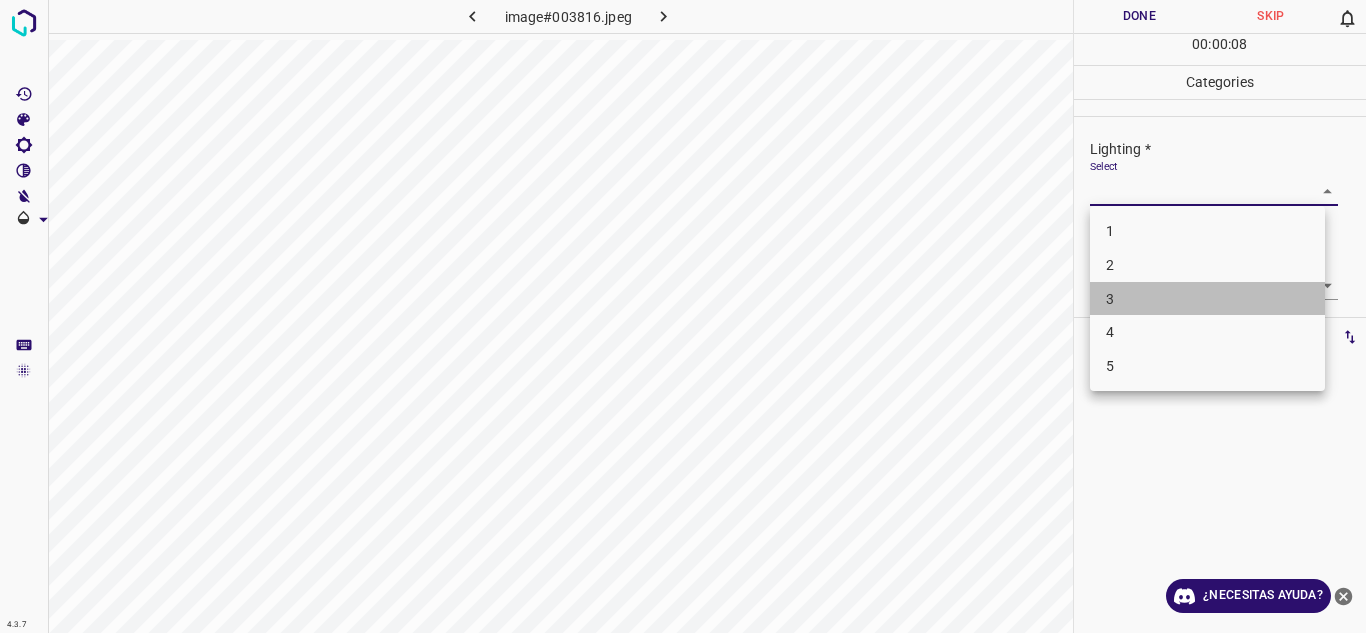 click on "3" at bounding box center (1207, 299) 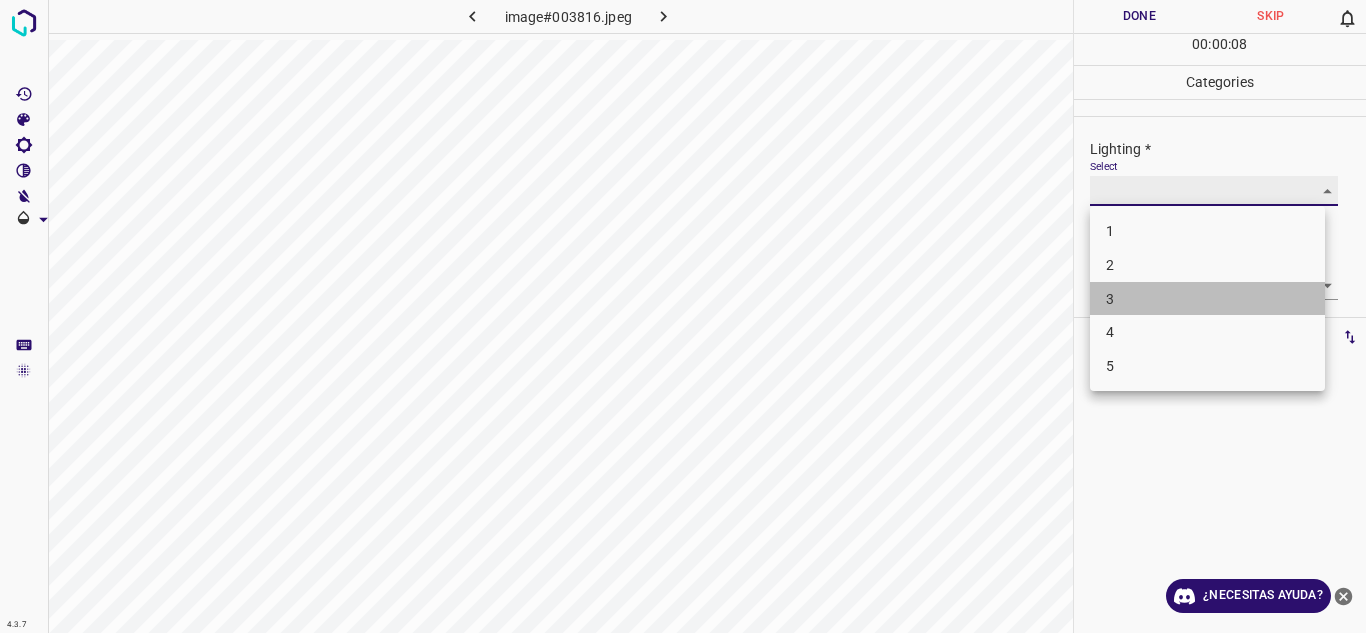 type on "3" 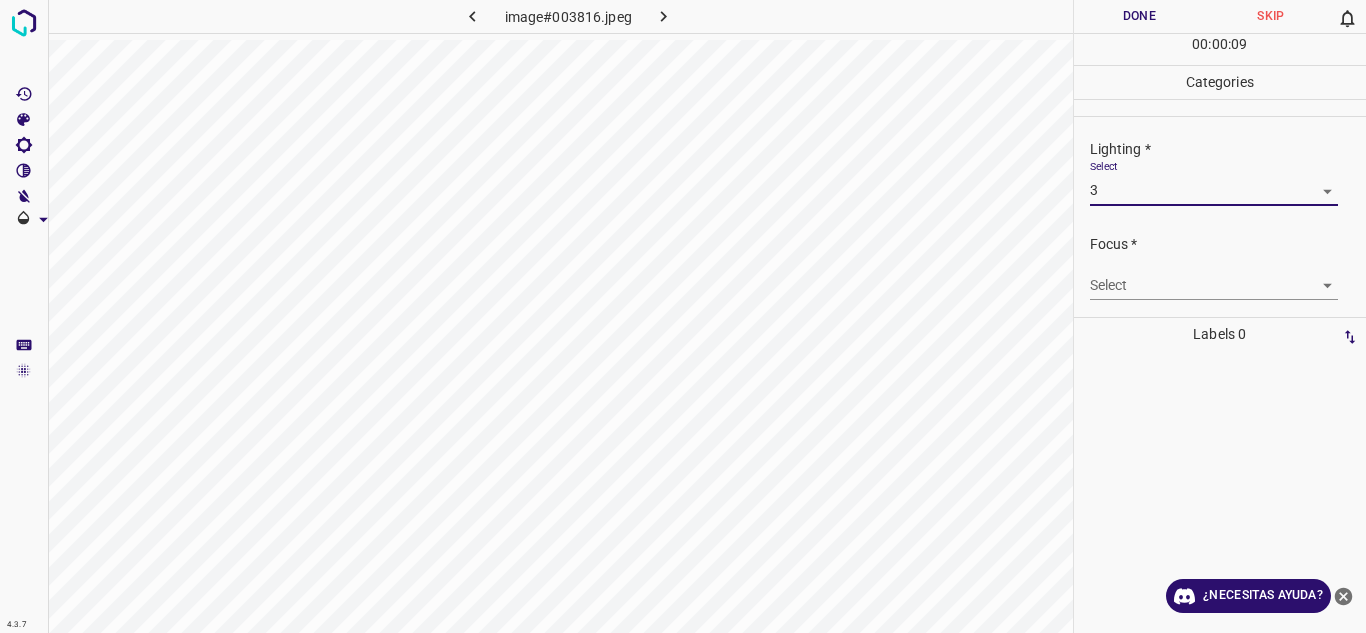 click on "4.3.7 image#003816.jpeg Done Skip 0 00   : 00   : 09   Categories Lighting *  Select 3 3 Focus *  Select ​ Overall *  Select ​ Labels   0 Categories 1 Lighting 2 Focus 3 Overall Tools Space Change between modes (Draw & Edit) I Auto labeling R Restore zoom M Zoom in N Zoom out Delete Delete selecte label Filters Z Restore filters X Saturation filter C Brightness filter V Contrast filter B Gray scale filter General O Download ¿Necesitas ayuda? Texto original Valora esta traducción Tu opinión servirá para ayudar a mejorar el Traductor de Google - Texto - Esconder - Borrar" at bounding box center [683, 316] 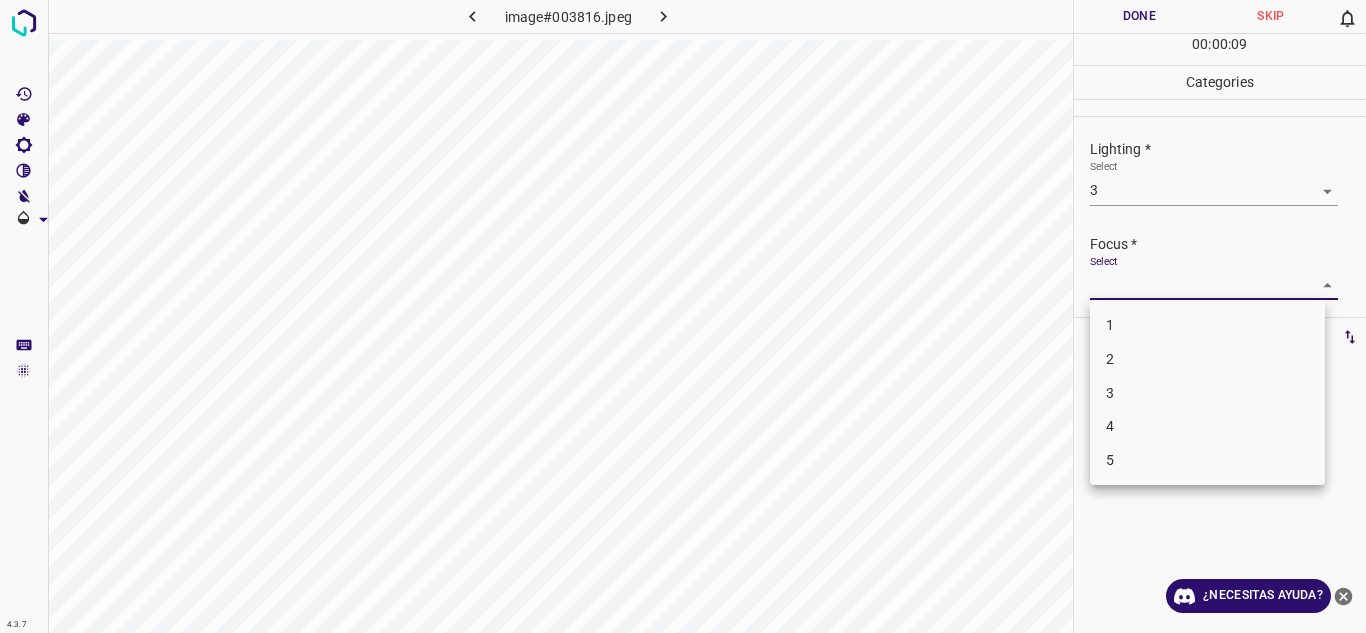 click on "3" at bounding box center (1207, 393) 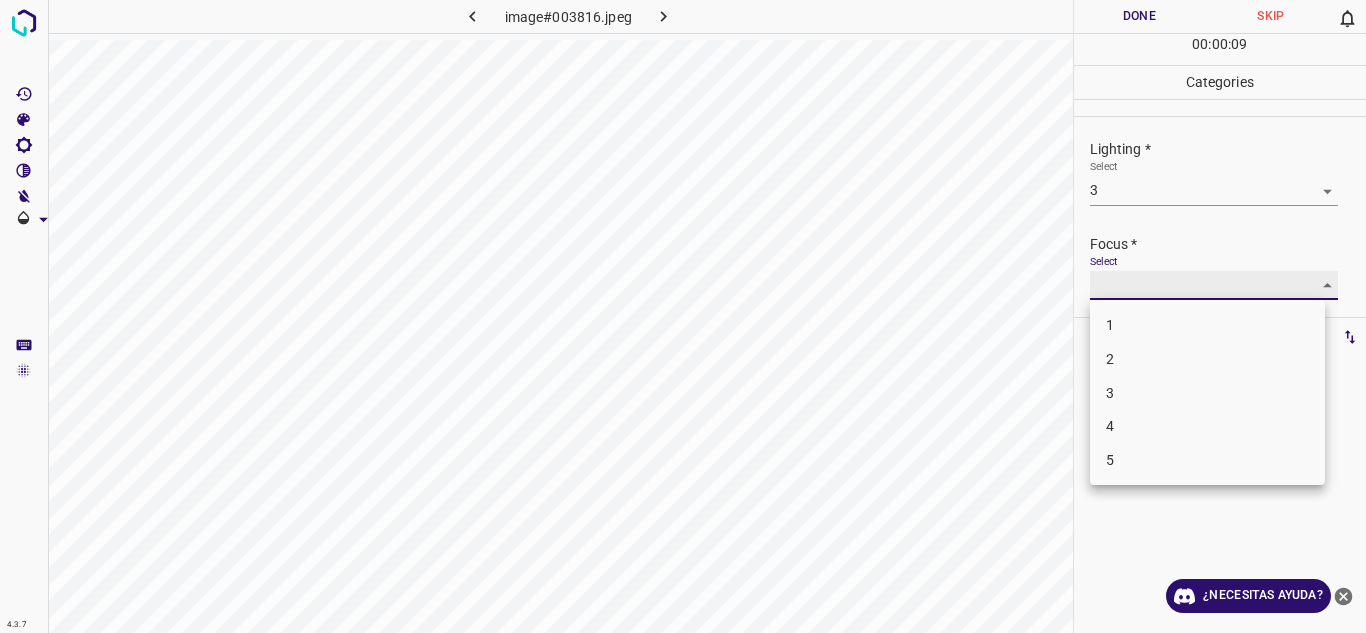 type on "3" 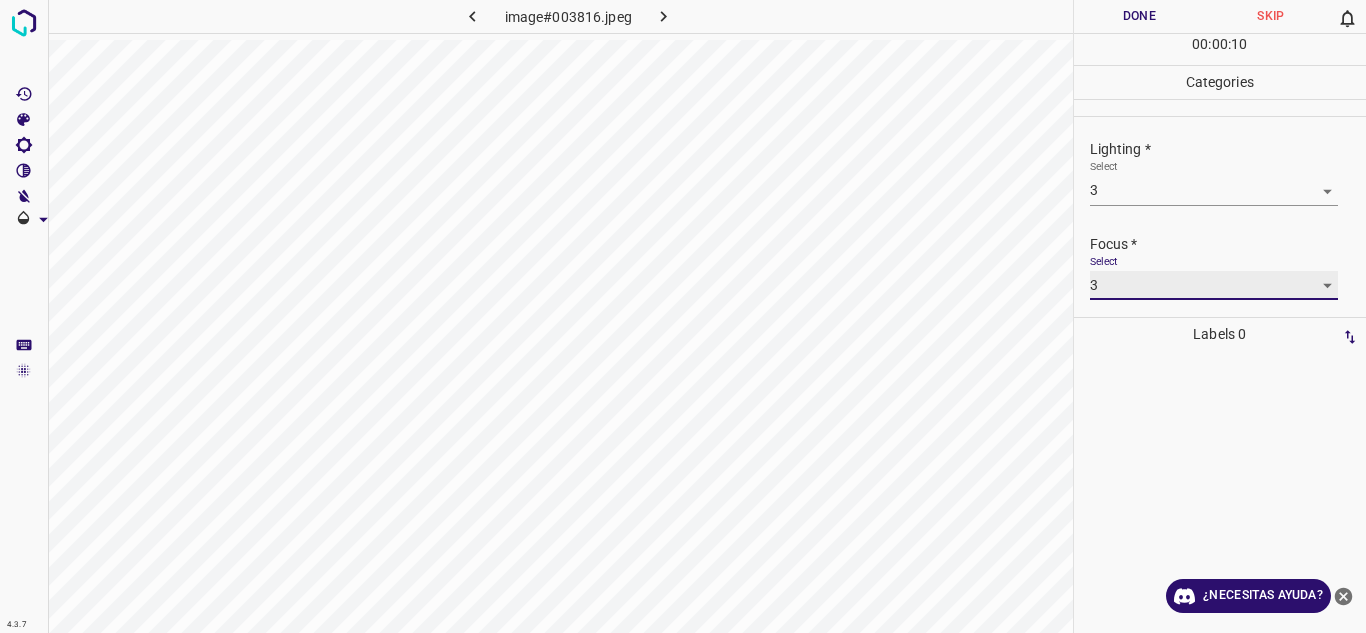 scroll, scrollTop: 98, scrollLeft: 0, axis: vertical 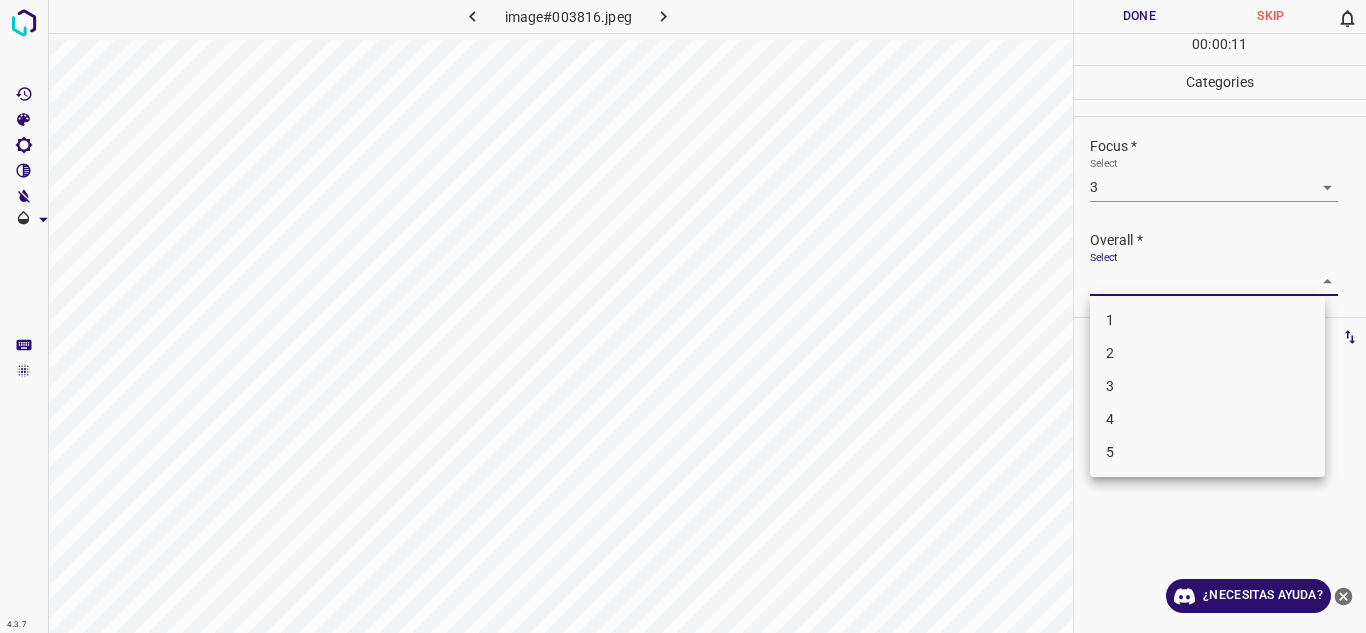 drag, startPoint x: 1307, startPoint y: 287, endPoint x: 1096, endPoint y: 408, distance: 243.2324 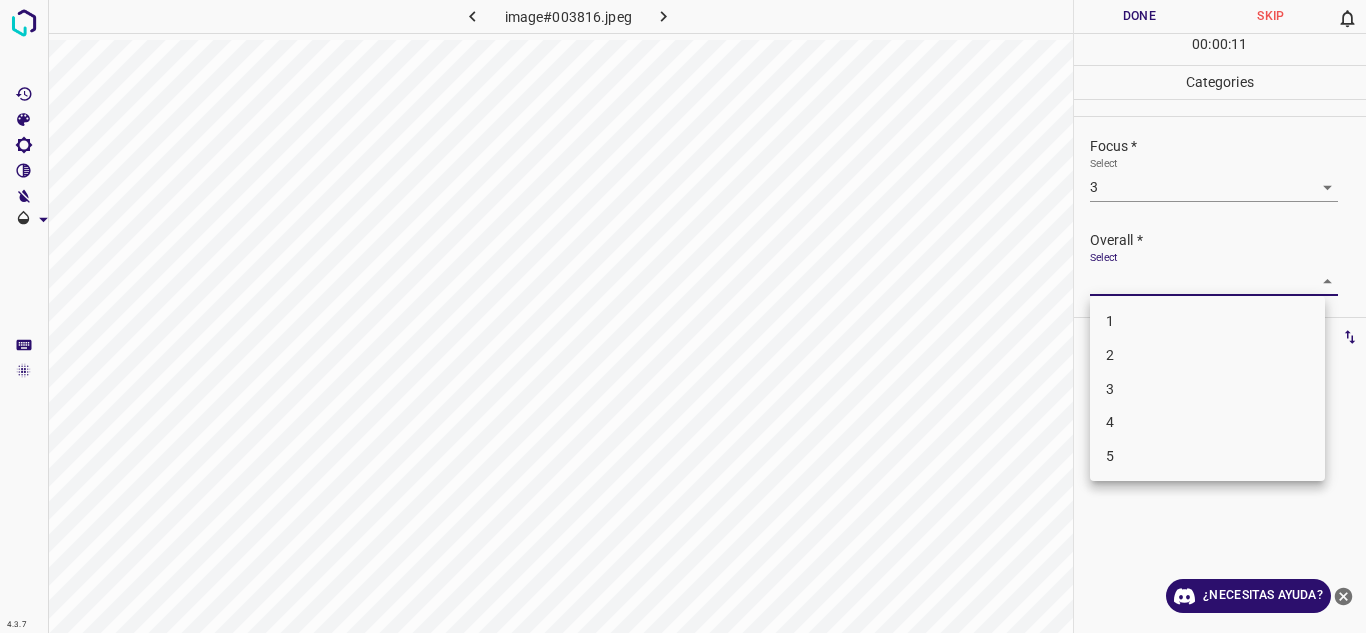 click on "3" at bounding box center [1110, 388] 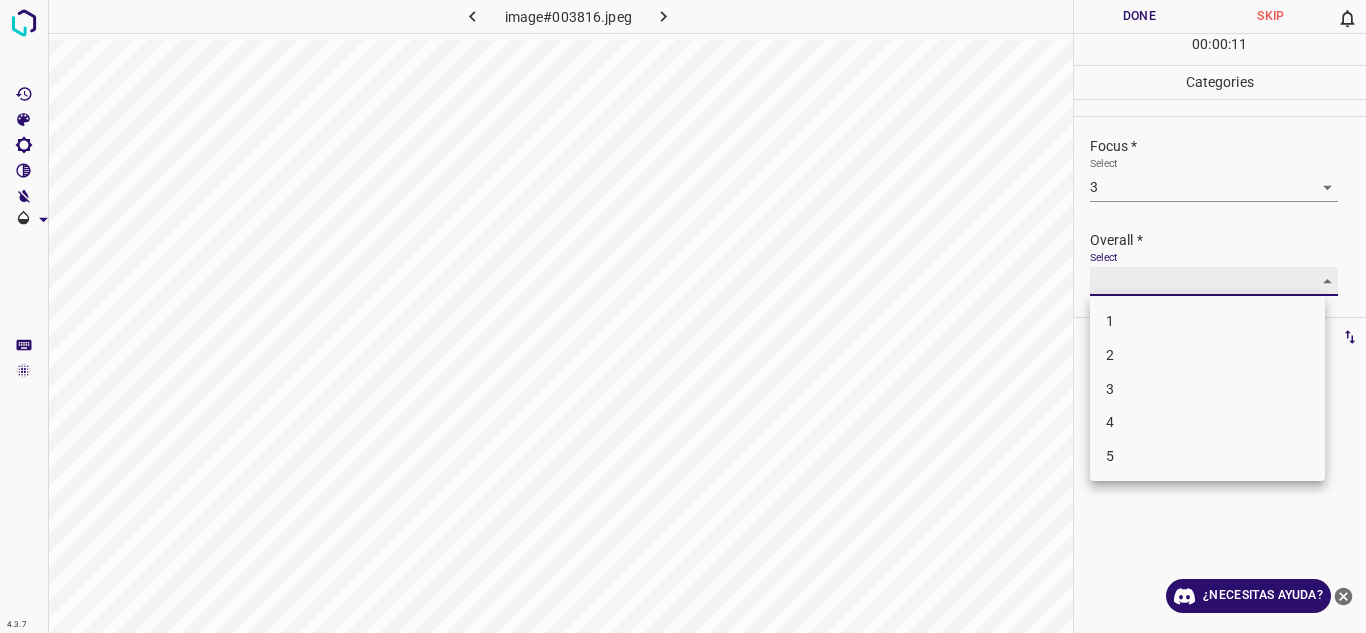 type on "3" 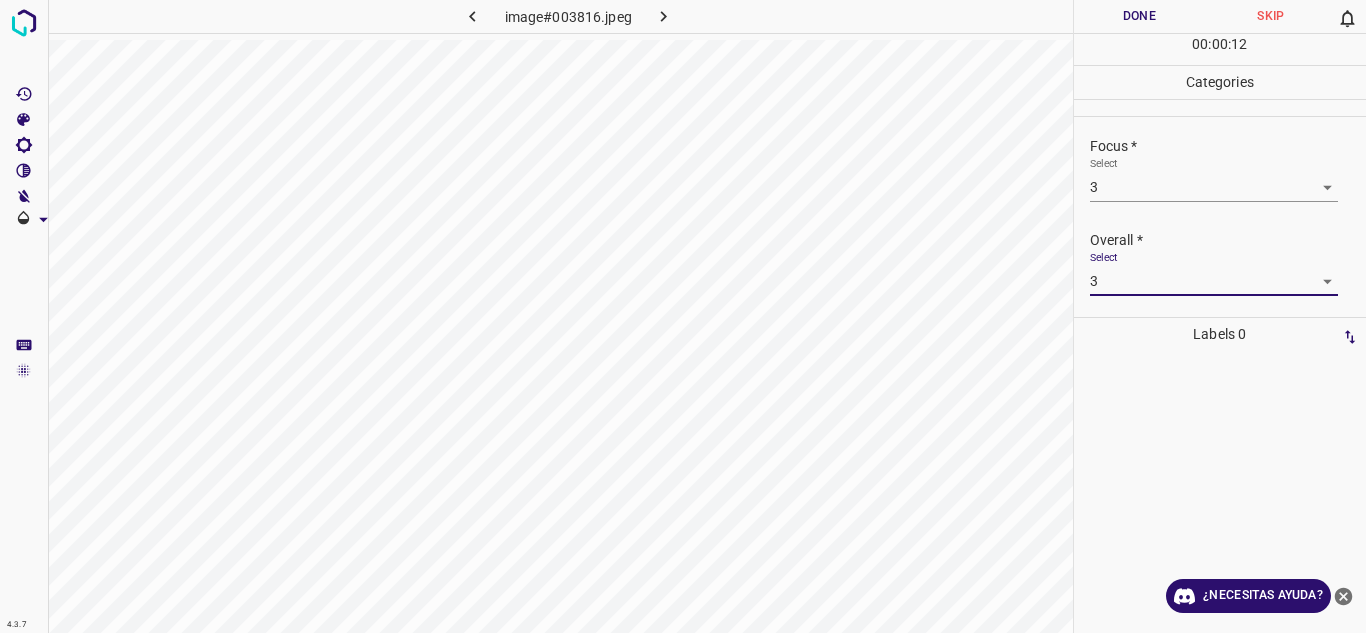click on "Done" at bounding box center (1140, 16) 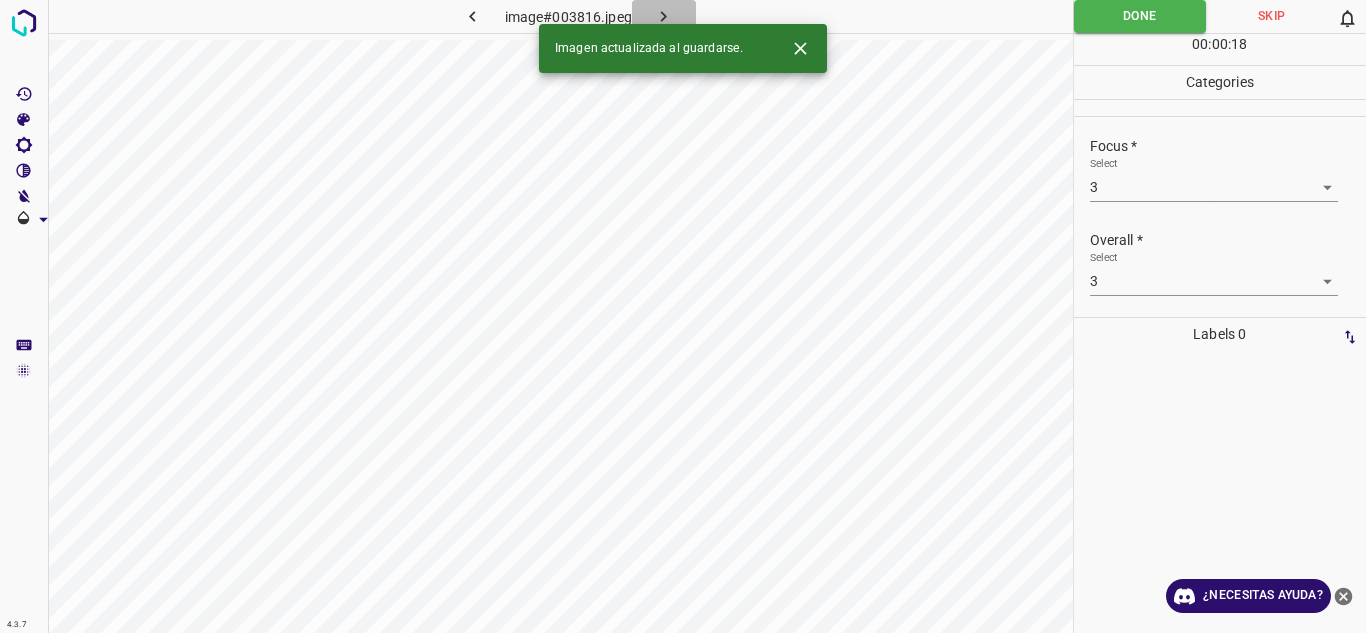 click 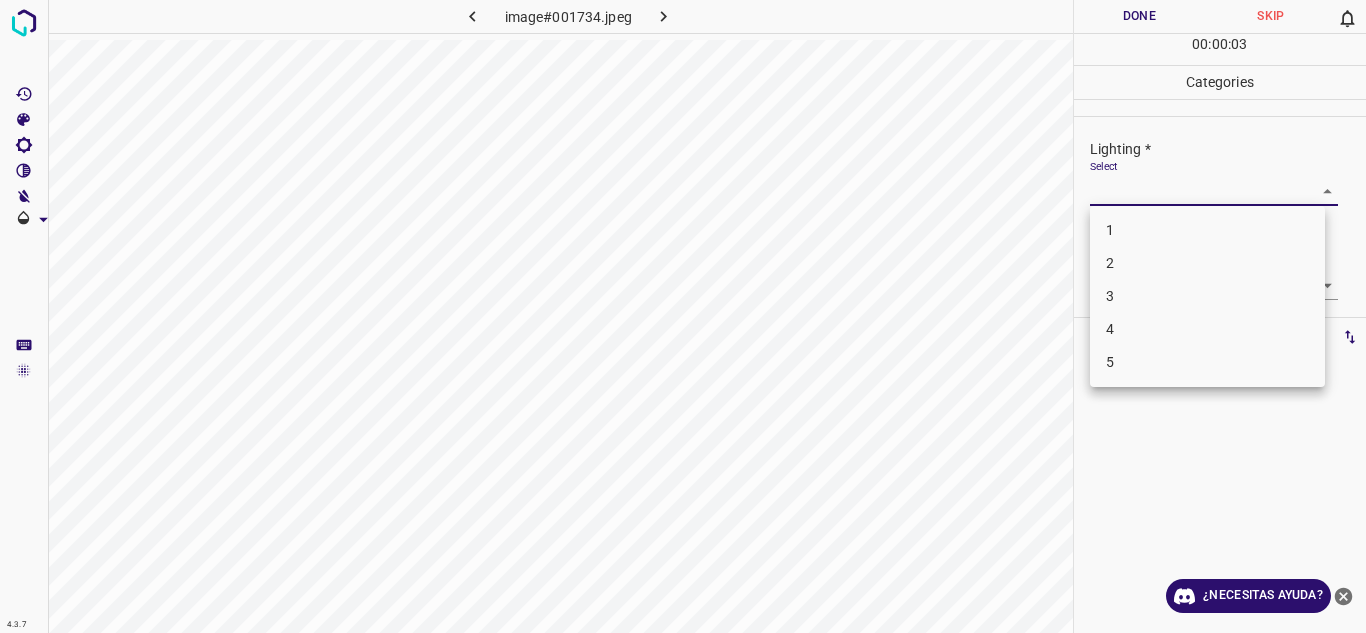 click on "4.3.7 image#001734.jpeg Done Skip 0 00   : 00   : 03   Categories Lighting *  Select ​ Focus *  Select ​ Overall *  Select ​ Labels   0 Categories 1 Lighting 2 Focus 3 Overall Tools Space Change between modes (Draw & Edit) I Auto labeling R Restore zoom M Zoom in N Zoom out Delete Delete selecte label Filters Z Restore filters X Saturation filter C Brightness filter V Contrast filter B Gray scale filter General O Download ¿Necesitas ayuda? Texto original Valora esta traducción Tu opinión servirá para ayudar a mejorar el Traductor de Google - Texto - Esconder - Borrar 1 2 3 4 5" at bounding box center [683, 316] 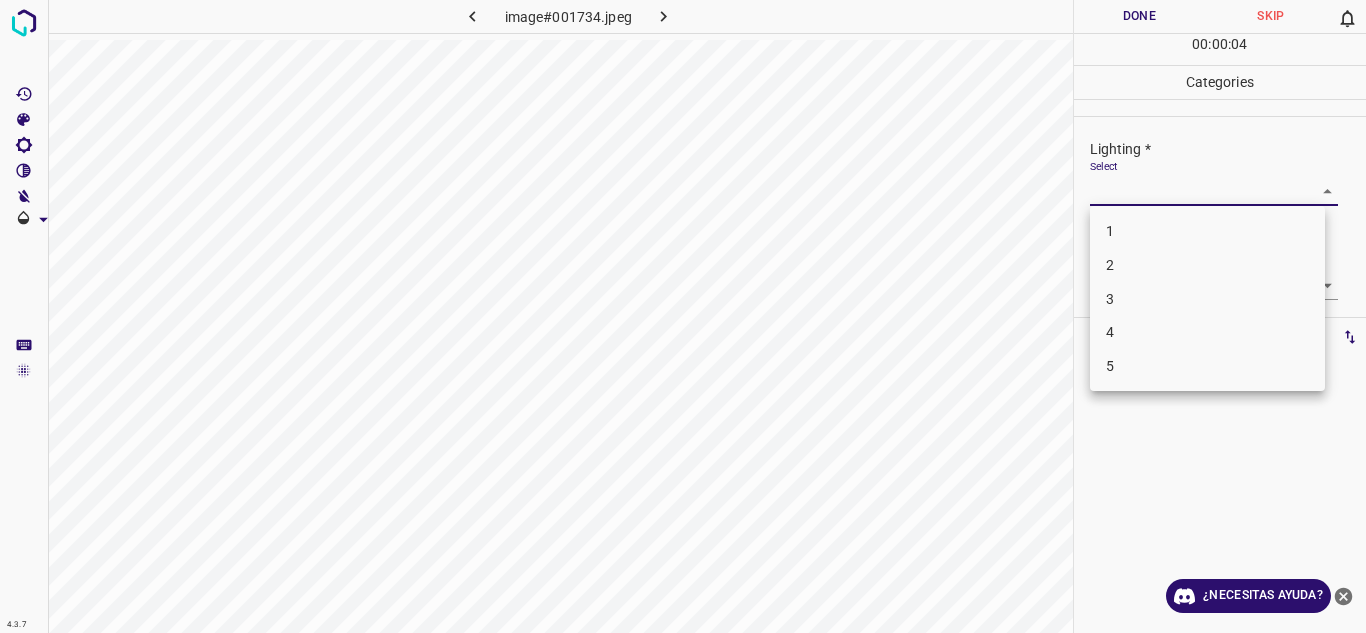click on "4" at bounding box center [1207, 332] 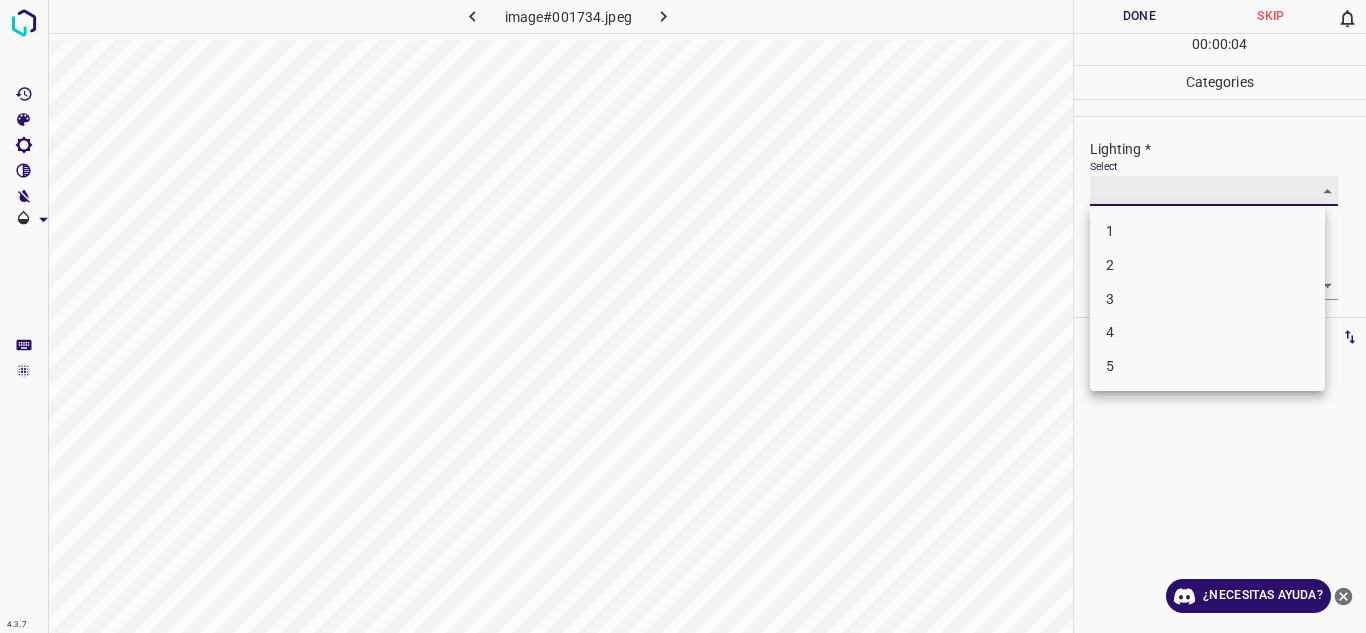 type on "4" 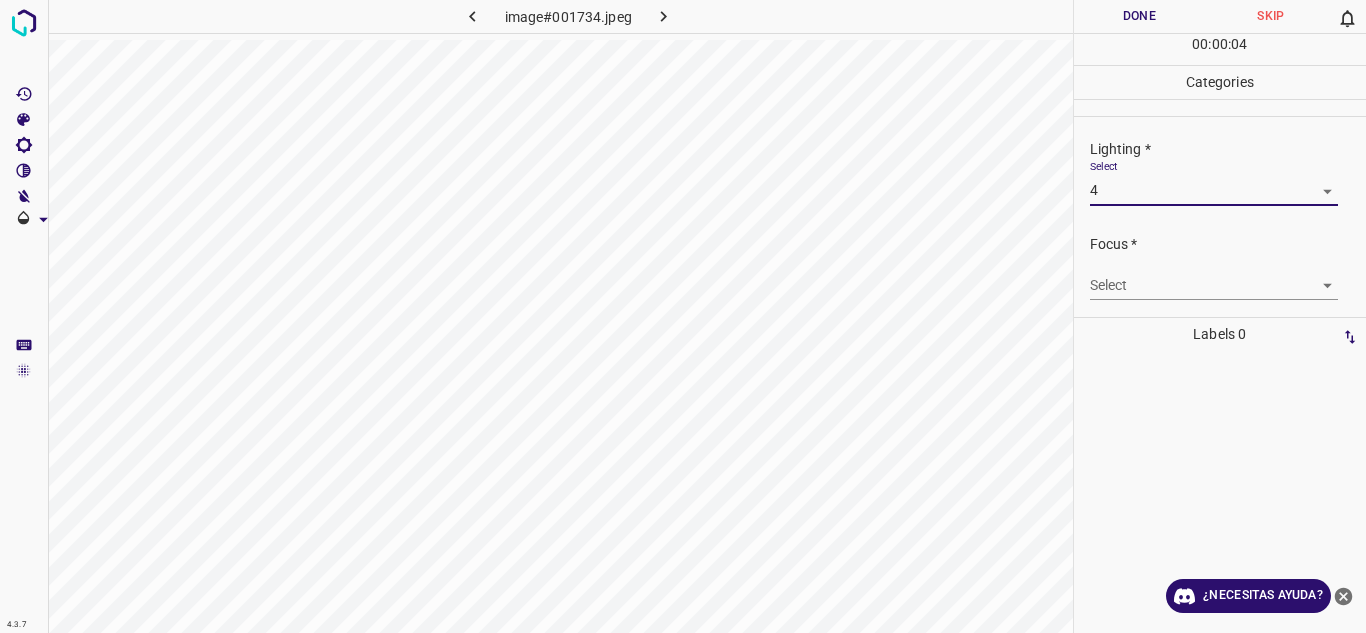 click on "4.3.7 image#001734.jpeg Done Skip 0 00   : 00   : 04   Categories Lighting *  Select 4 4 Focus *  Select ​ Overall *  Select ​ Labels   0 Categories 1 Lighting 2 Focus 3 Overall Tools Space Change between modes (Draw & Edit) I Auto labeling R Restore zoom M Zoom in N Zoom out Delete Delete selecte label Filters Z Restore filters X Saturation filter C Brightness filter V Contrast filter B Gray scale filter General O Download ¿Necesitas ayuda? Texto original Valora esta traducción Tu opinión servirá para ayudar a mejorar el Traductor de Google - Texto - Esconder - Borrar" at bounding box center [683, 316] 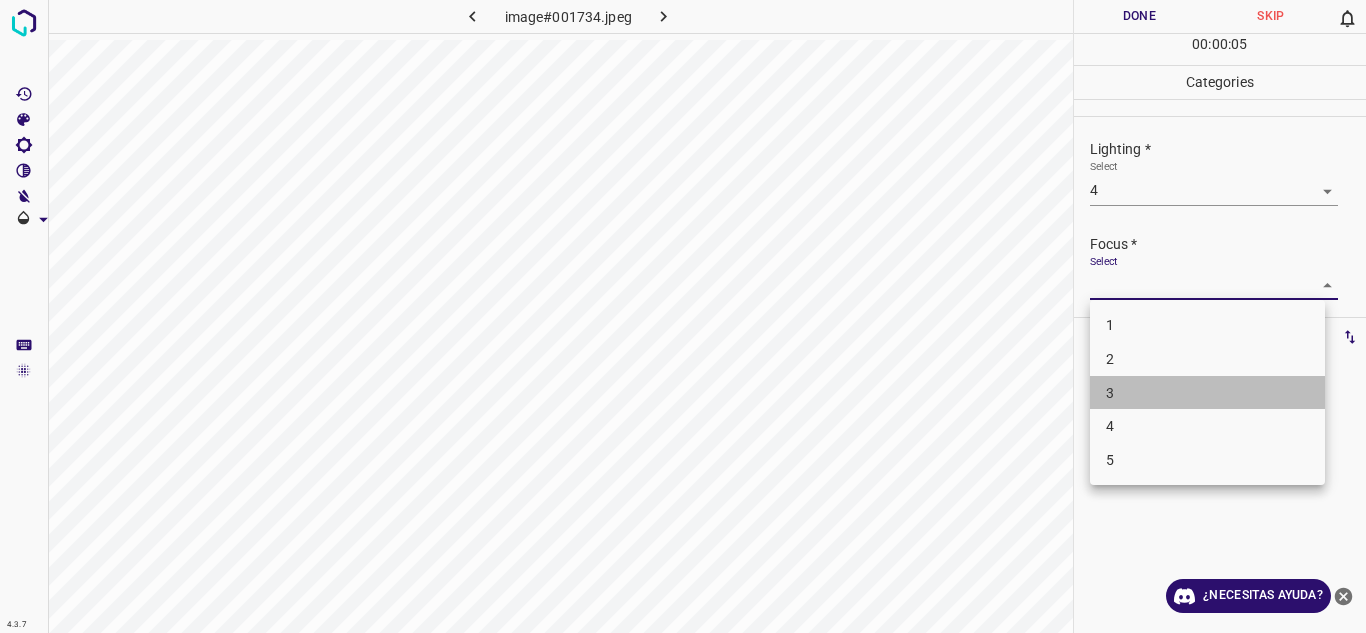 drag, startPoint x: 1159, startPoint y: 393, endPoint x: 1315, endPoint y: 323, distance: 170.98538 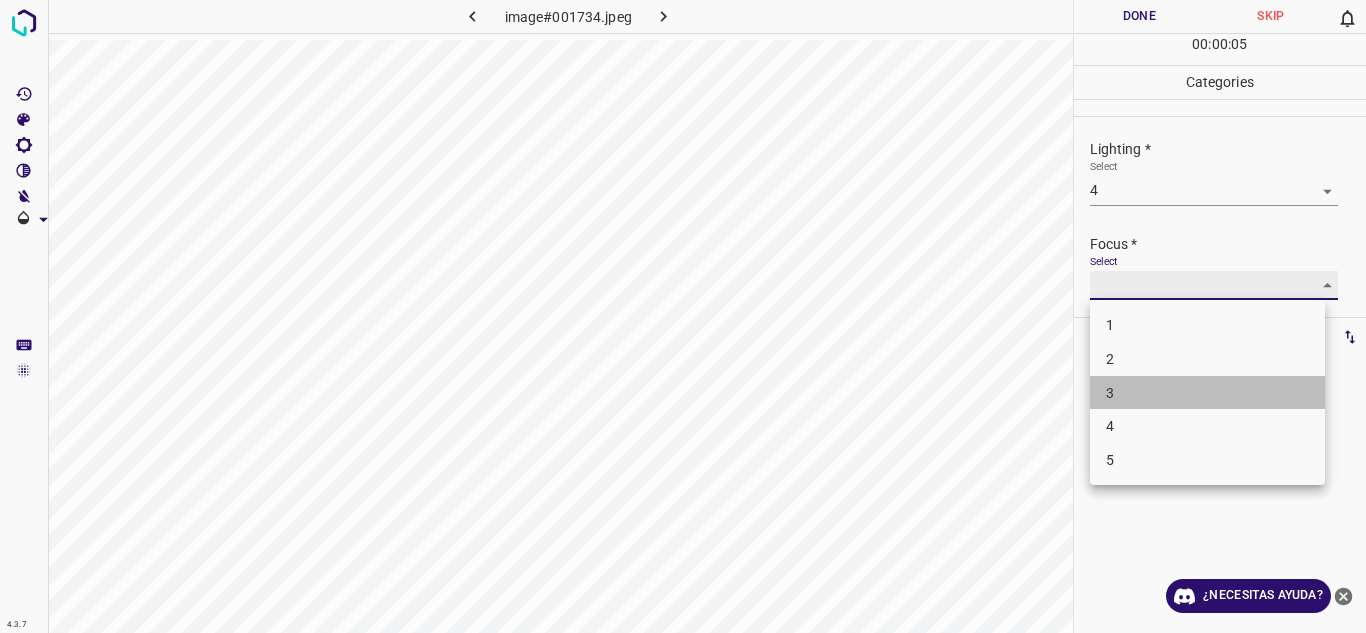 type on "3" 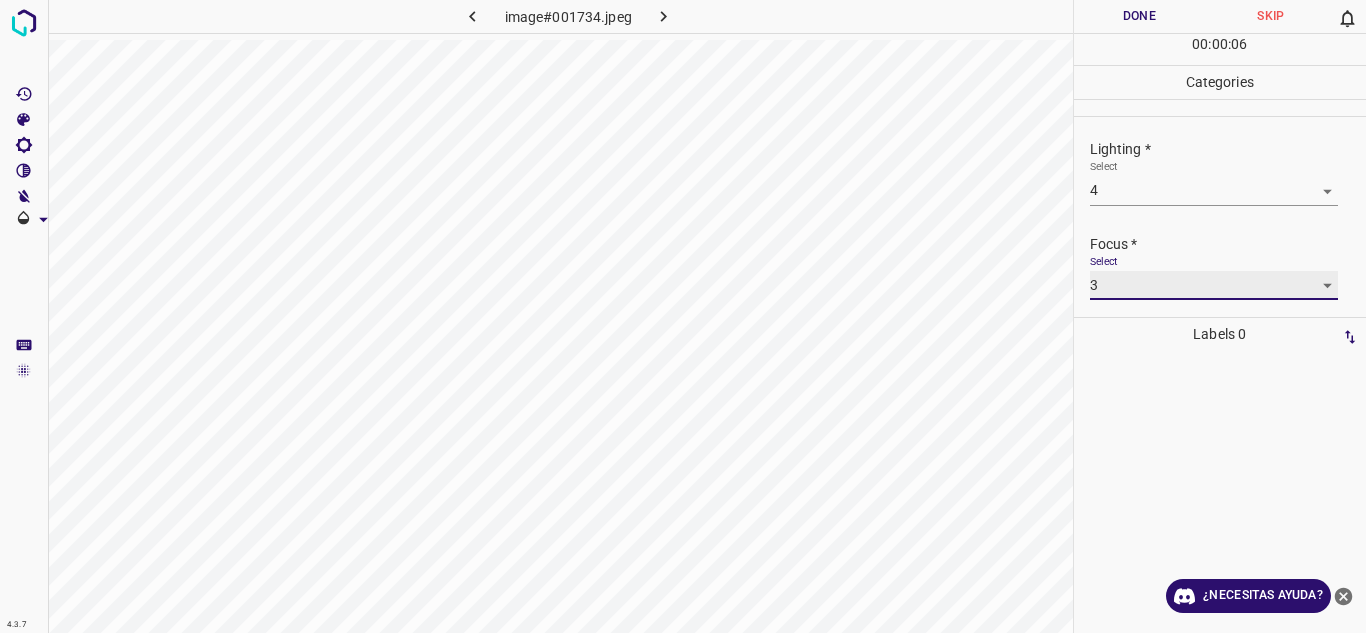 scroll, scrollTop: 98, scrollLeft: 0, axis: vertical 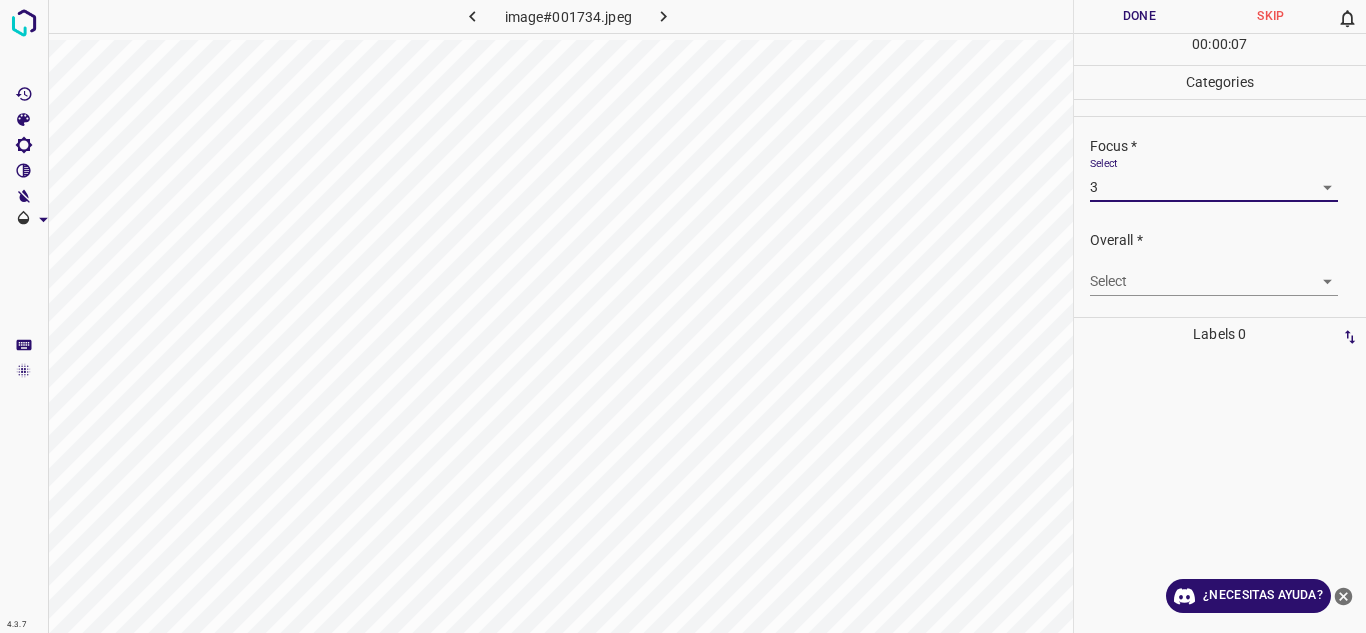 click on "4.3.7 image#001734.jpeg Done Skip 0 00   : 00   : 07   Categories Lighting *  Select 4 4 Focus *  Select 3 3 Overall *  Select ​ Labels   0 Categories 1 Lighting 2 Focus 3 Overall Tools Space Change between modes (Draw & Edit) I Auto labeling R Restore zoom M Zoom in N Zoom out Delete Delete selecte label Filters Z Restore filters X Saturation filter C Brightness filter V Contrast filter B Gray scale filter General O Download ¿Necesitas ayuda? Texto original Valora esta traducción Tu opinión servirá para ayudar a mejorar el Traductor de Google - Texto - Esconder - Borrar" at bounding box center [683, 316] 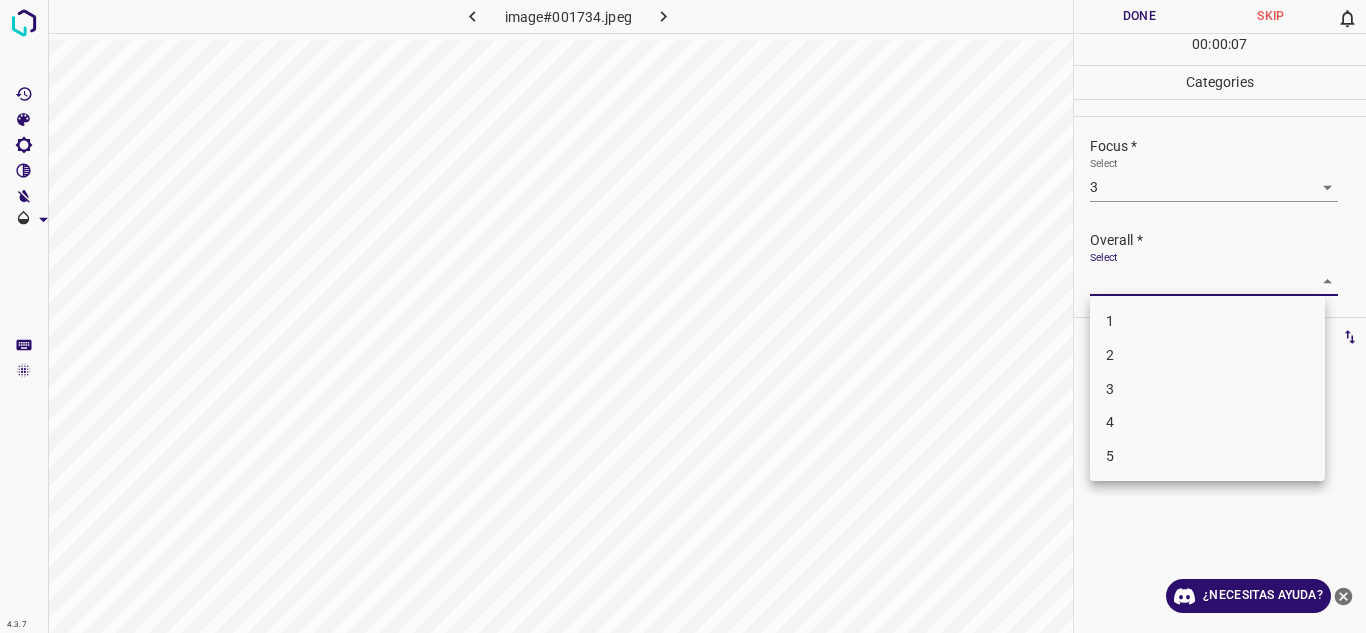 click on "4" at bounding box center [1207, 422] 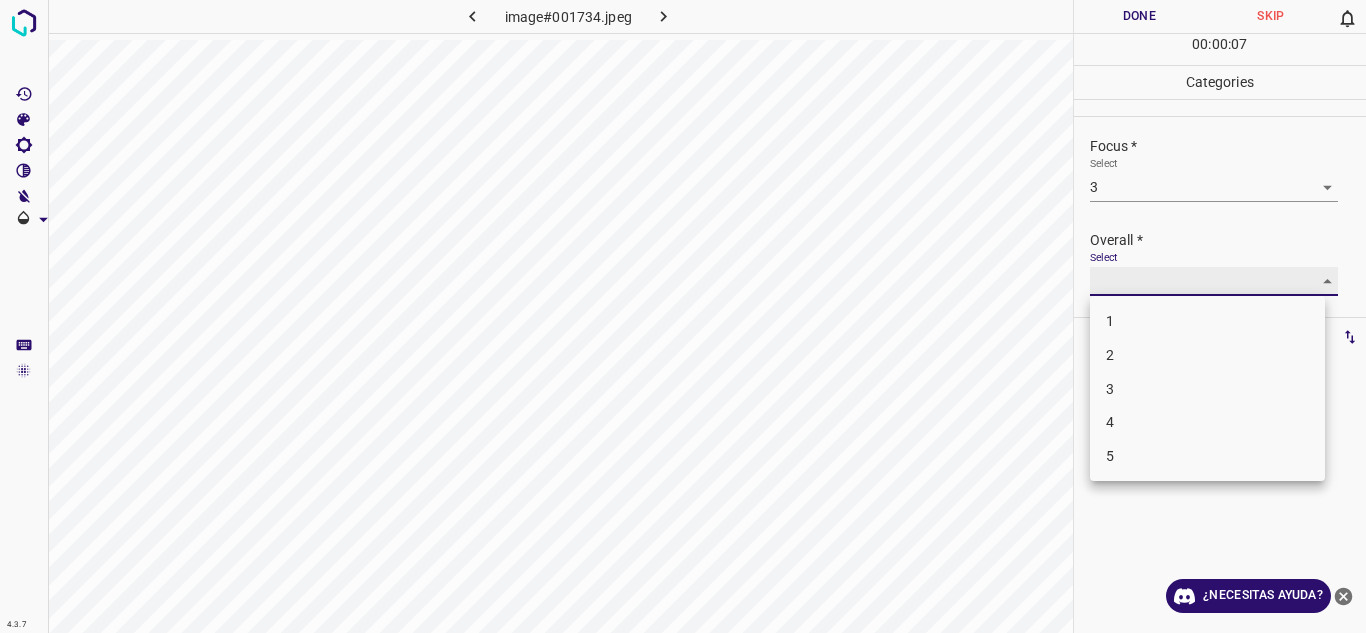 type on "4" 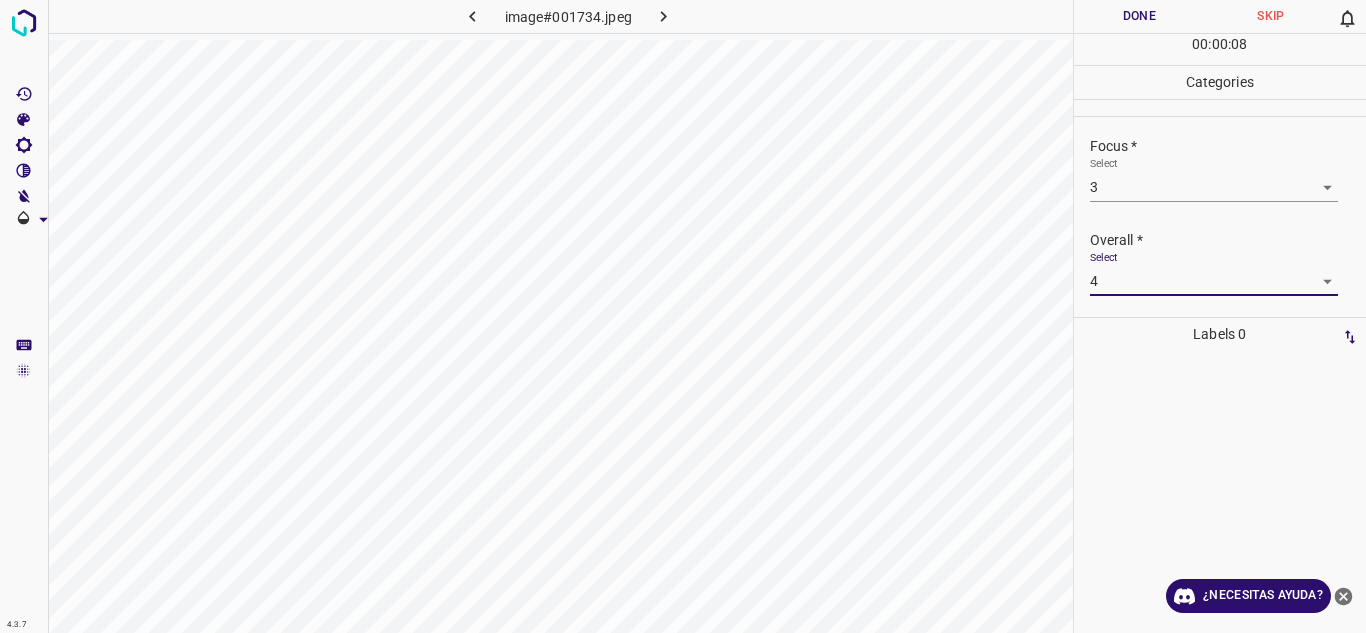 click on "Done" at bounding box center (1140, 16) 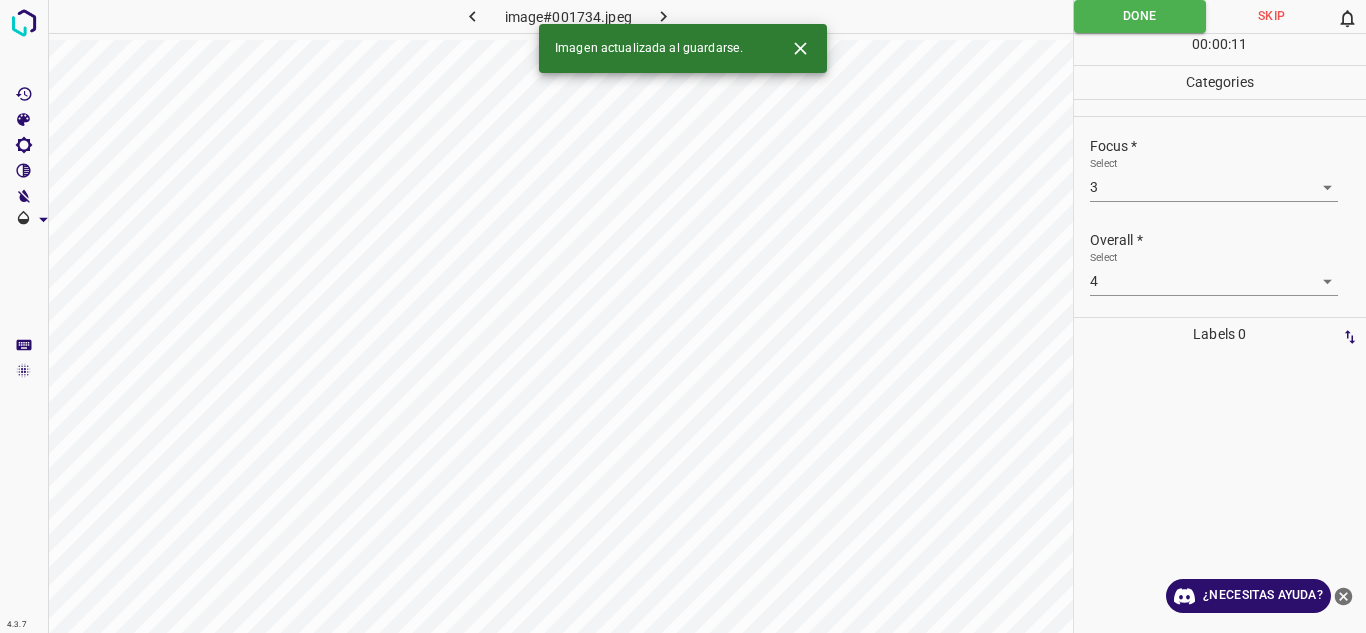 click 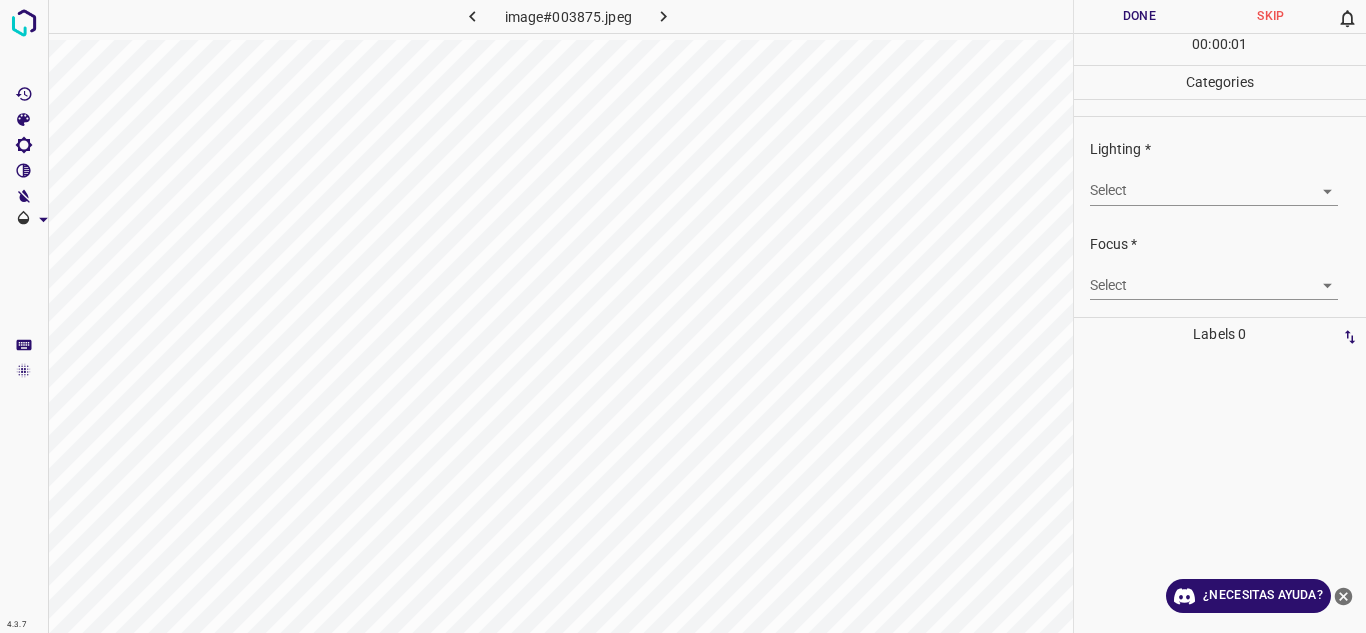 click on "4.3.7 image#003875.jpeg Done Skip 0 00   : 00   : 01   Categories Lighting *  Select ​ Focus *  Select ​ Overall *  Select ​ Labels   0 Categories 1 Lighting 2 Focus 3 Overall Tools Space Change between modes (Draw & Edit) I Auto labeling R Restore zoom M Zoom in N Zoom out Delete Delete selecte label Filters Z Restore filters X Saturation filter C Brightness filter V Contrast filter B Gray scale filter General O Download ¿Necesitas ayuda? Texto original Valora esta traducción Tu opinión servirá para ayudar a mejorar el Traductor de Google - Texto - Esconder - Borrar" at bounding box center [683, 316] 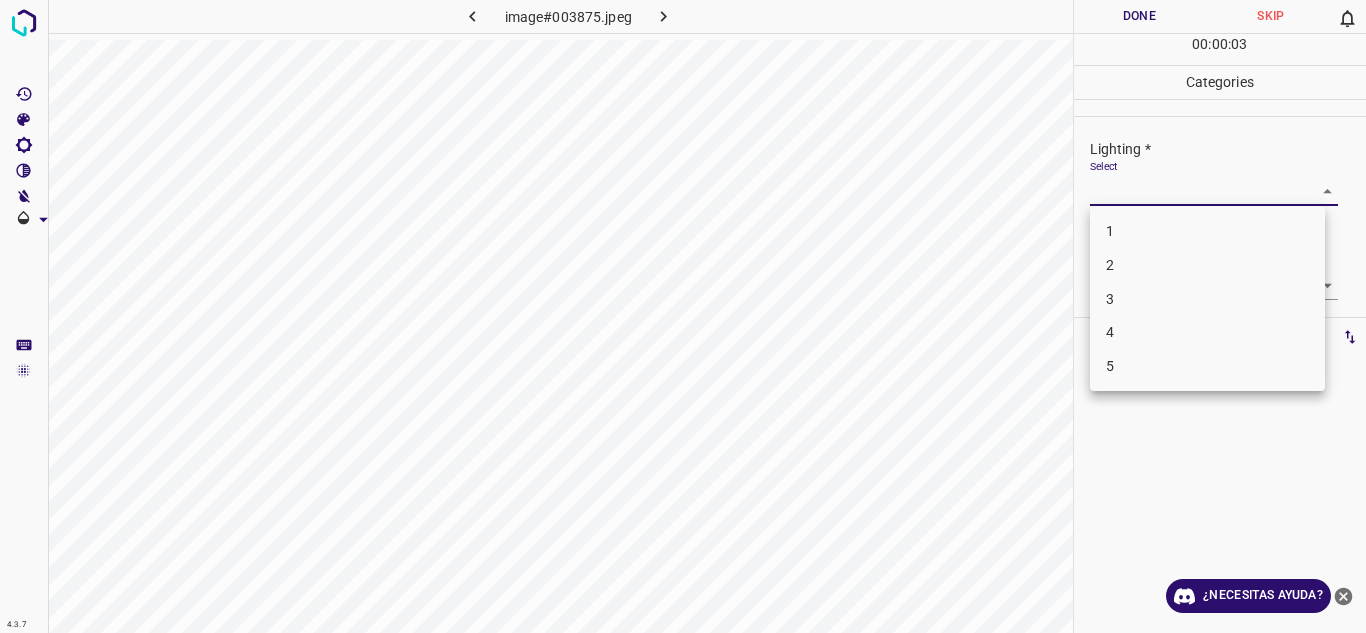 click on "4" at bounding box center (1207, 332) 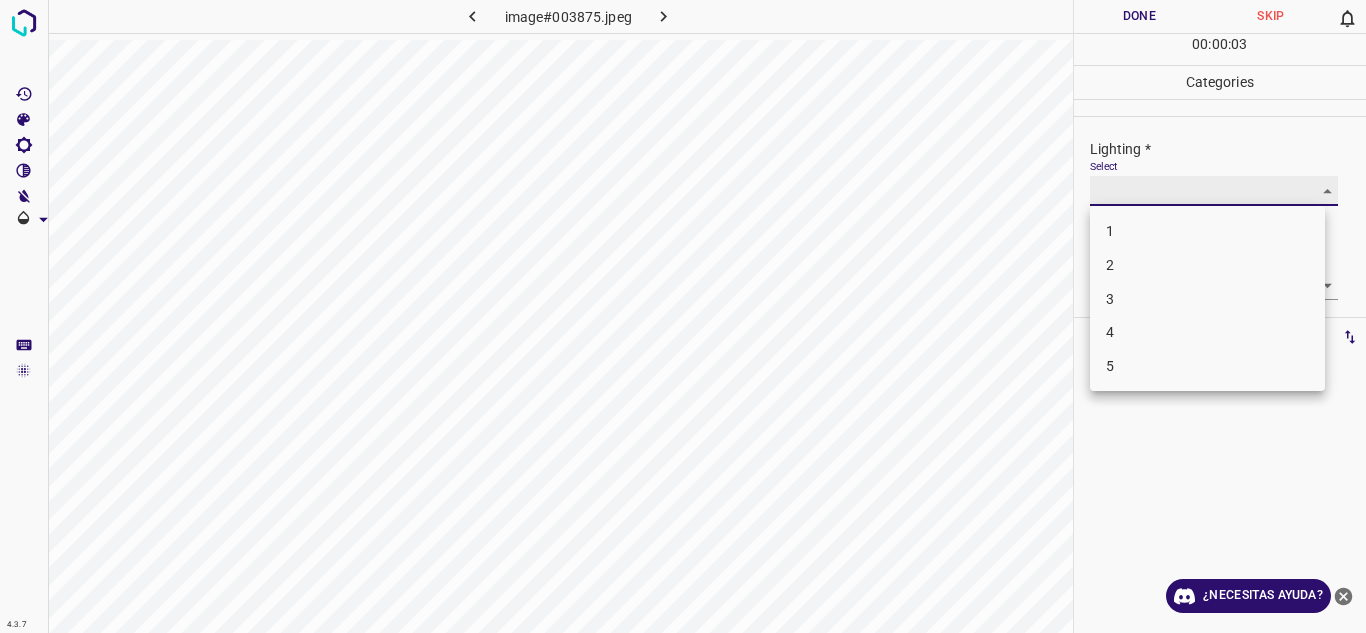 type on "4" 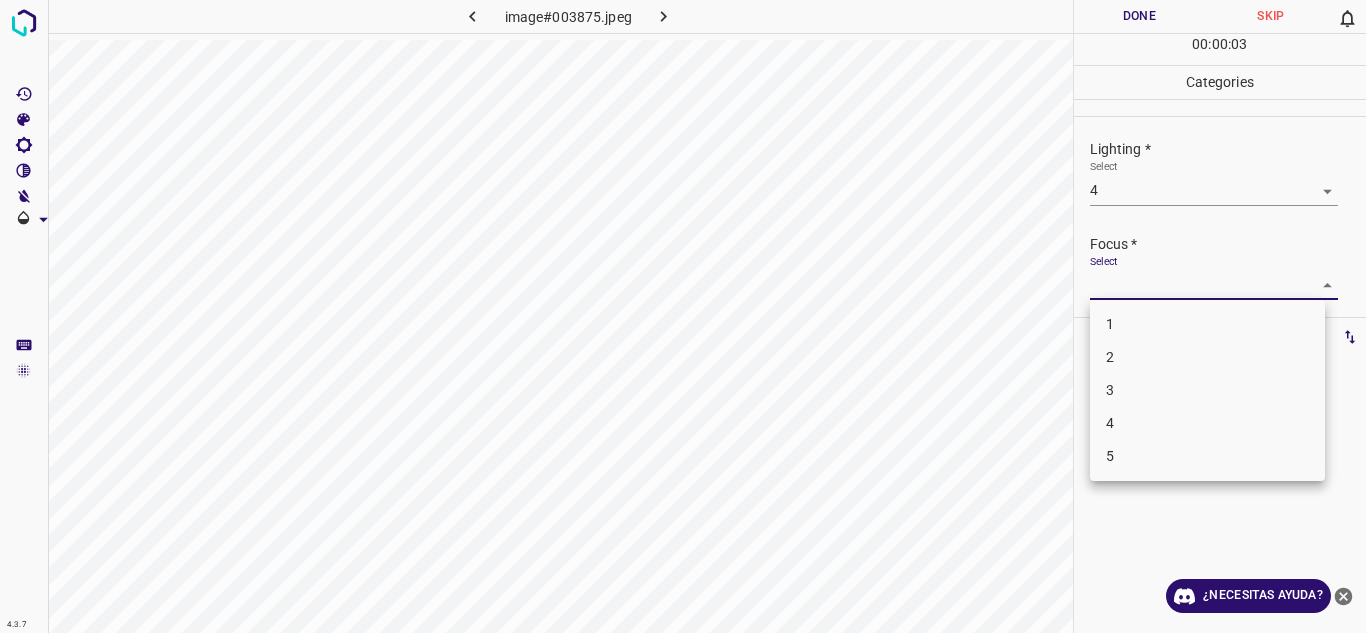 click on "4.3.7 image#003875.jpeg Done Skip 0 00   : 00   : 03   Categories Lighting *  Select 4 4 Focus *  Select ​ Overall *  Select ​ Labels   0 Categories 1 Lighting 2 Focus 3 Overall Tools Space Change between modes (Draw & Edit) I Auto labeling R Restore zoom M Zoom in N Zoom out Delete Delete selecte label Filters Z Restore filters X Saturation filter C Brightness filter V Contrast filter B Gray scale filter General O Download ¿Necesitas ayuda? Texto original Valora esta traducción Tu opinión servirá para ayudar a mejorar el Traductor de Google - Texto - Esconder - Borrar 1 2 3 4 5" at bounding box center (683, 316) 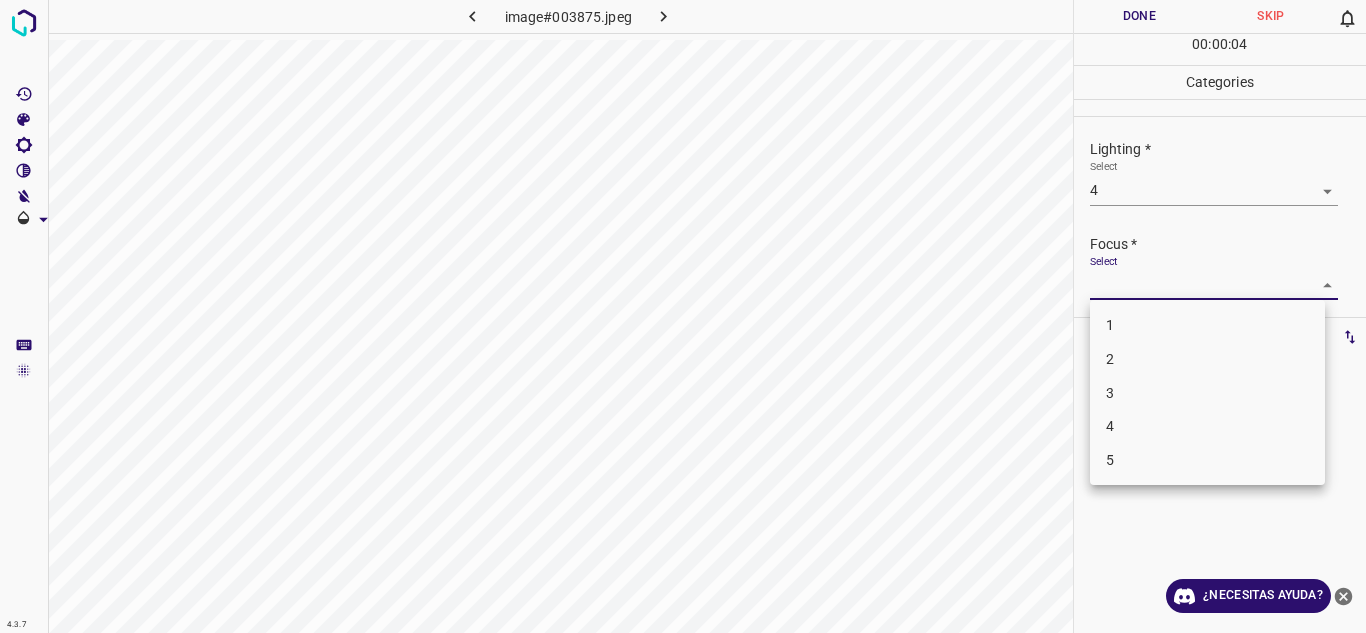 click on "3" at bounding box center (1207, 393) 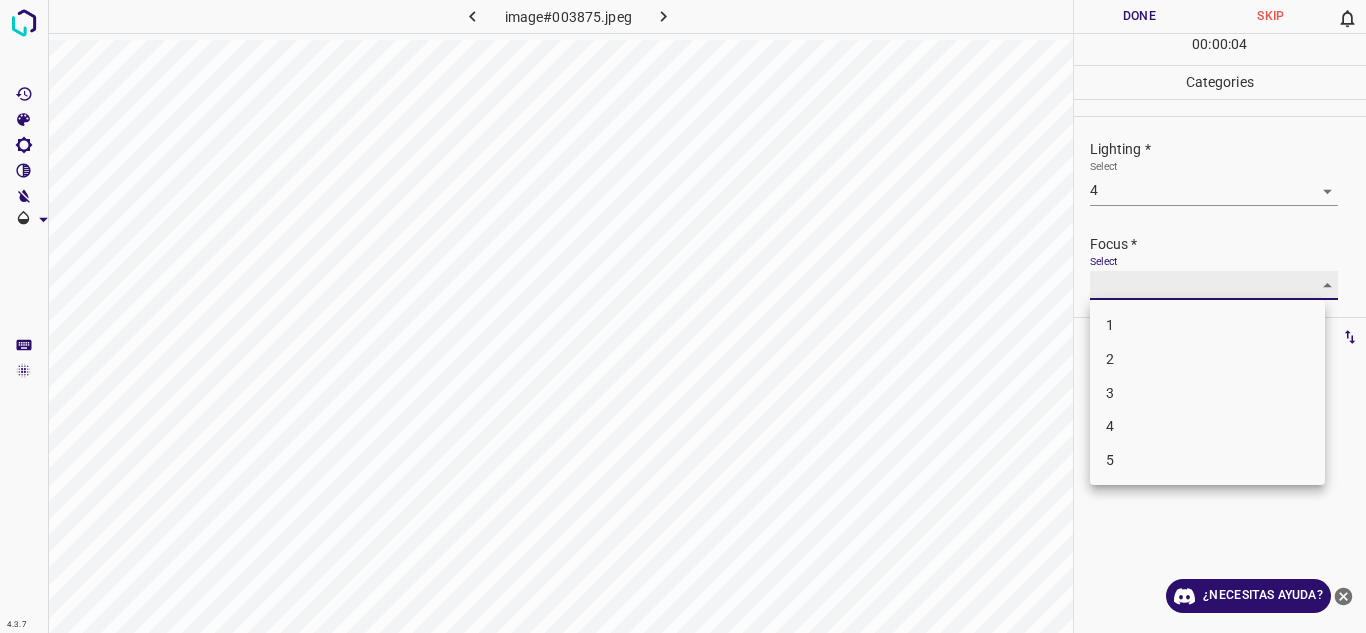 type on "3" 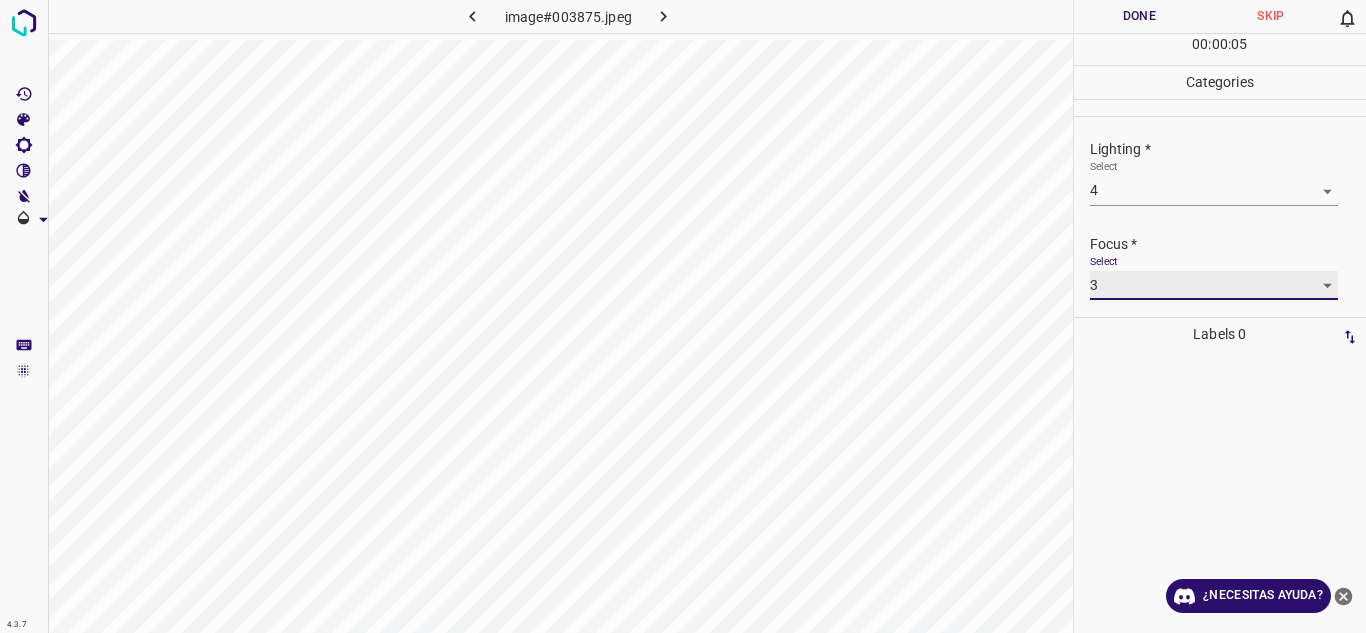 scroll, scrollTop: 98, scrollLeft: 0, axis: vertical 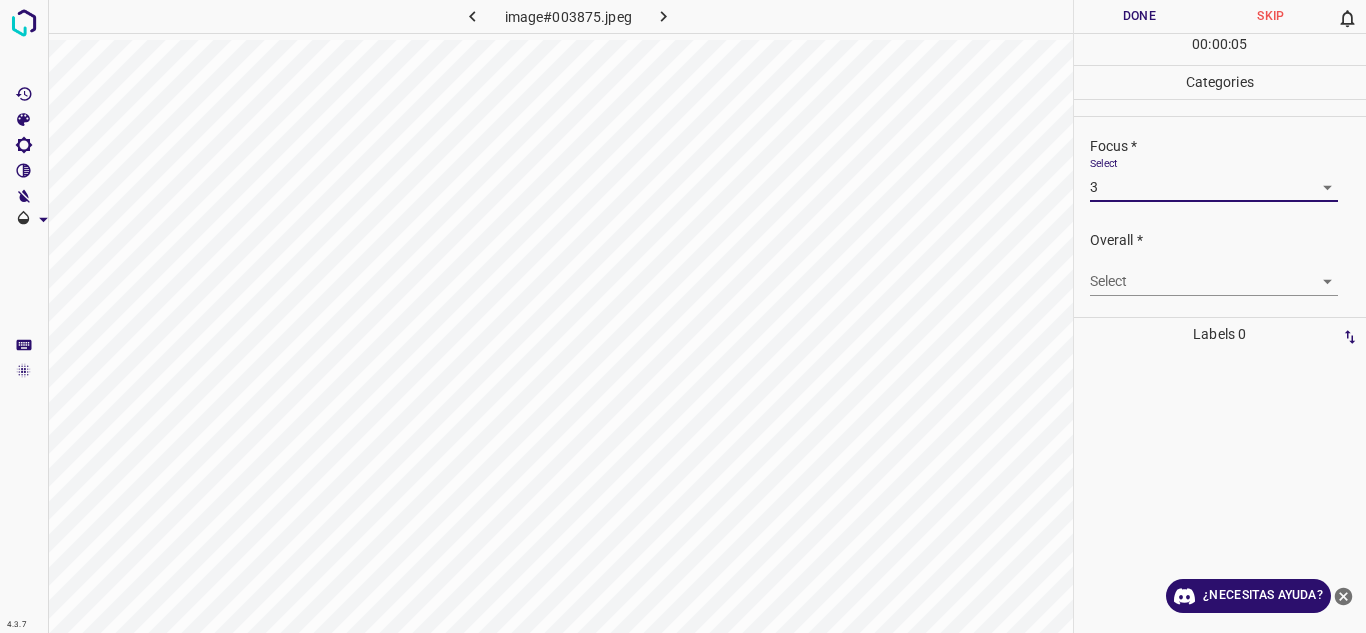 click on "4.3.7 image#003875.jpeg Done Skip 0 00   : 00   : 05   Categories Lighting *  Select 4 4 Focus *  Select 3 3 Overall *  Select ​ Labels   0 Categories 1 Lighting 2 Focus 3 Overall Tools Space Change between modes (Draw & Edit) I Auto labeling R Restore zoom M Zoom in N Zoom out Delete Delete selecte label Filters Z Restore filters X Saturation filter C Brightness filter V Contrast filter B Gray scale filter General O Download ¿Necesitas ayuda? Texto original Valora esta traducción Tu opinión servirá para ayudar a mejorar el Traductor de Google - Texto - Esconder - Borrar" at bounding box center [683, 316] 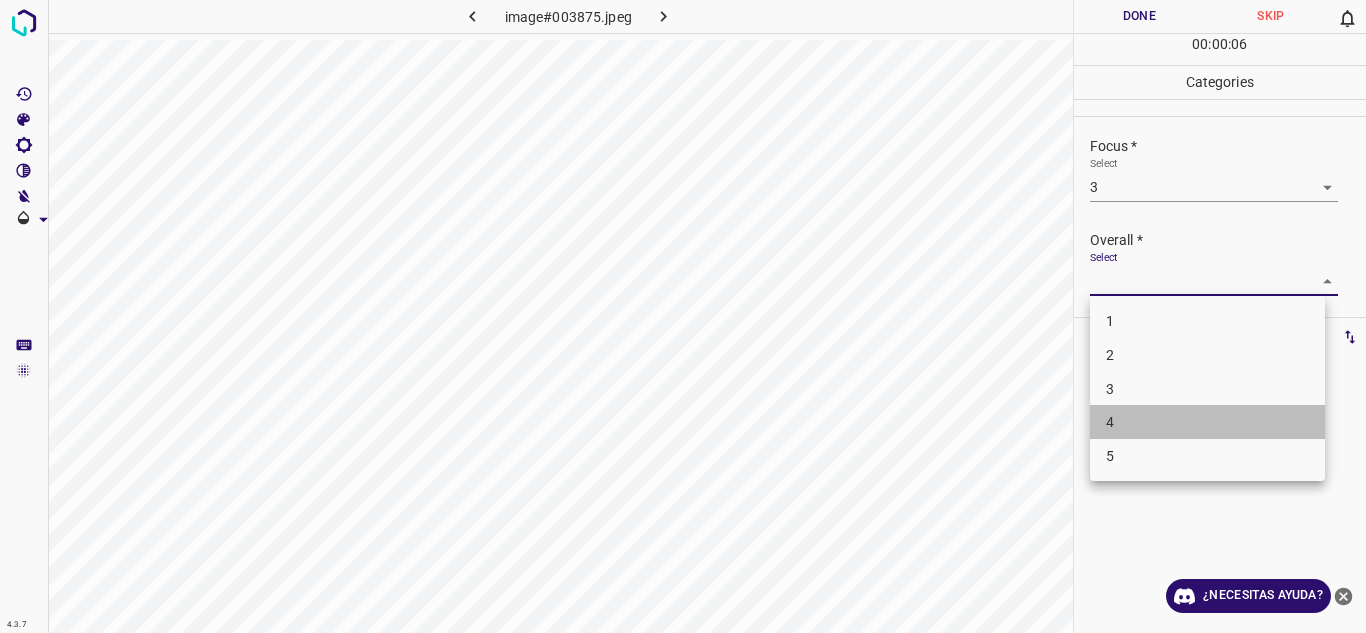 click on "4" at bounding box center [1207, 422] 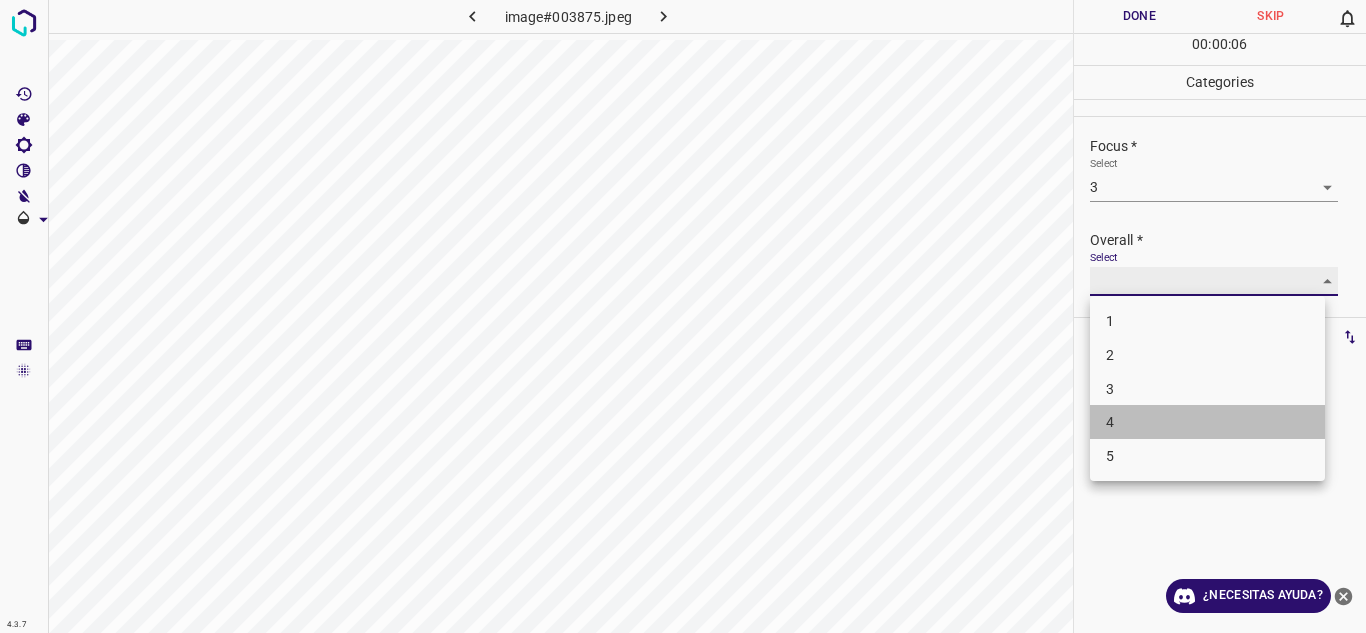 type on "4" 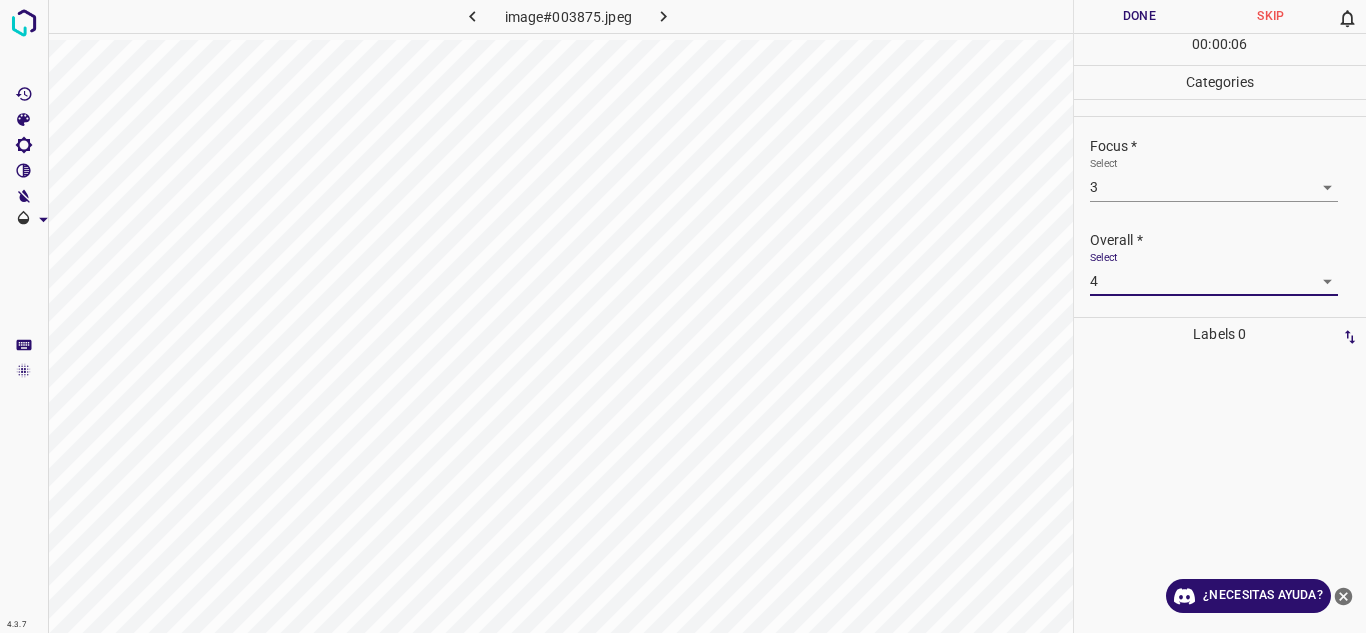 click on "Done" at bounding box center (1140, 16) 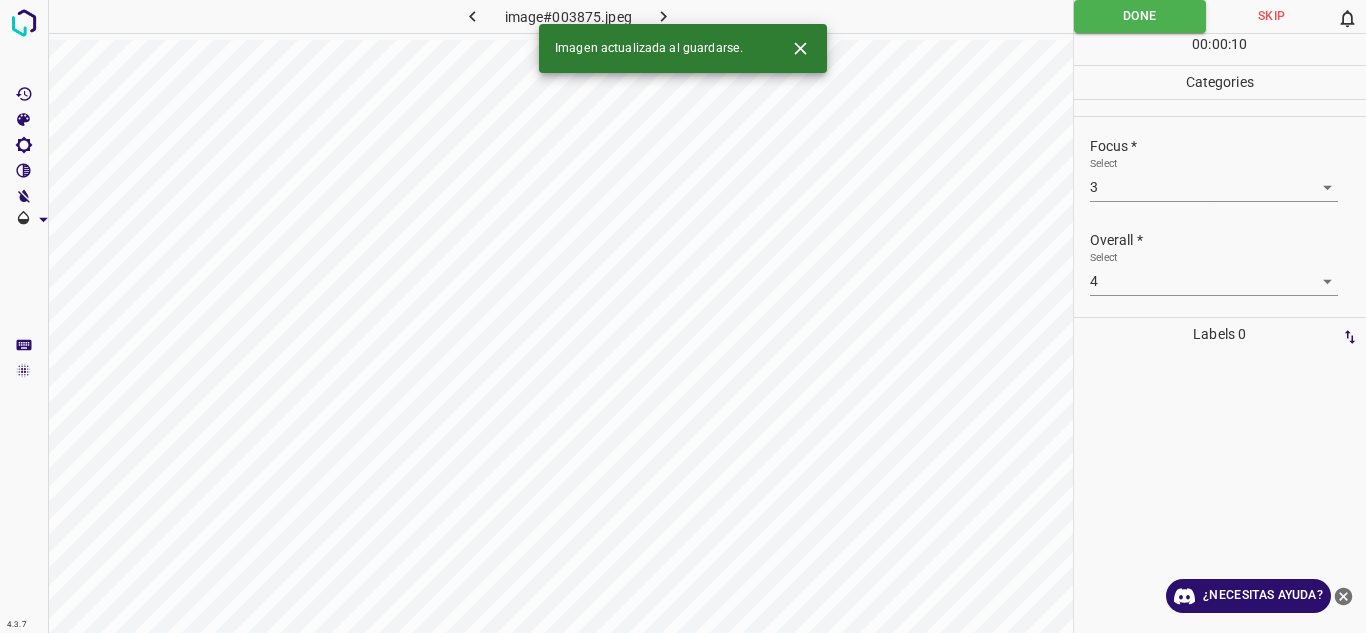 click 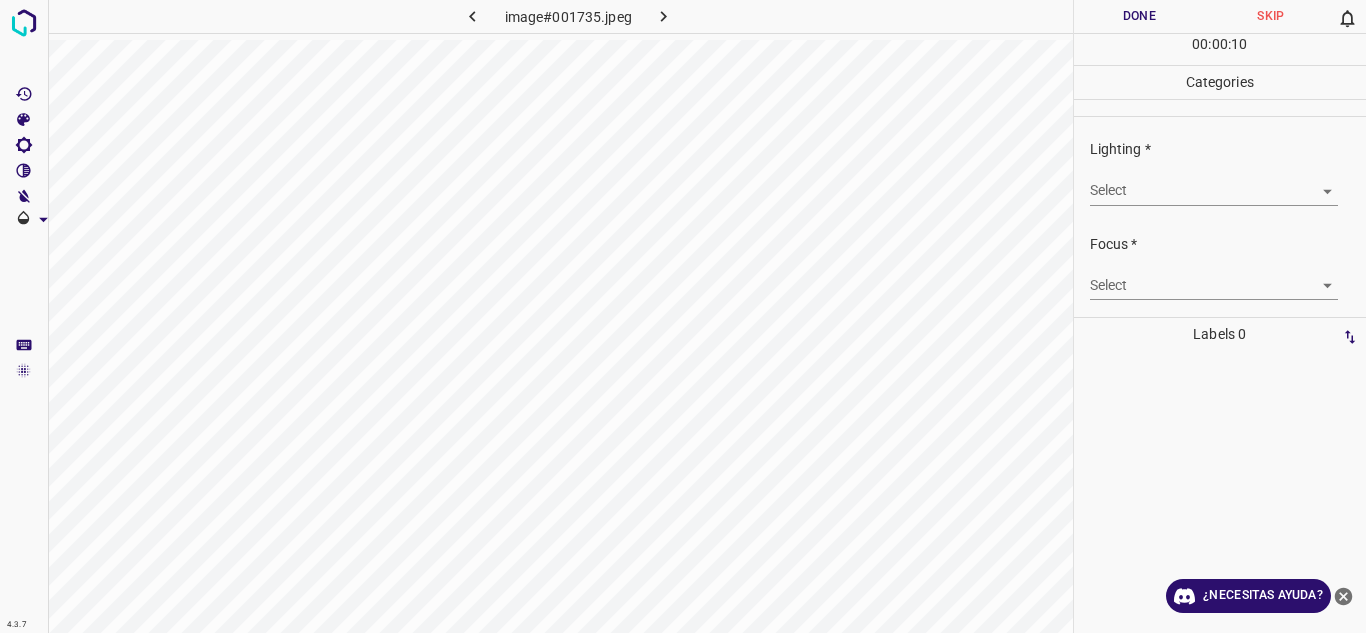 click on "4.3.7 image#001735.jpeg Done Skip 0 00   : 00   : 10   Categories Lighting *  Select ​ Focus *  Select ​ Overall *  Select ​ Labels   0 Categories 1 Lighting 2 Focus 3 Overall Tools Space Change between modes (Draw & Edit) I Auto labeling R Restore zoom M Zoom in N Zoom out Delete Delete selecte label Filters Z Restore filters X Saturation filter C Brightness filter V Contrast filter B Gray scale filter General O Download ¿Necesitas ayuda? Texto original Valora esta traducción Tu opinión servirá para ayudar a mejorar el Traductor de Google - Texto - Esconder - Borrar" at bounding box center [683, 316] 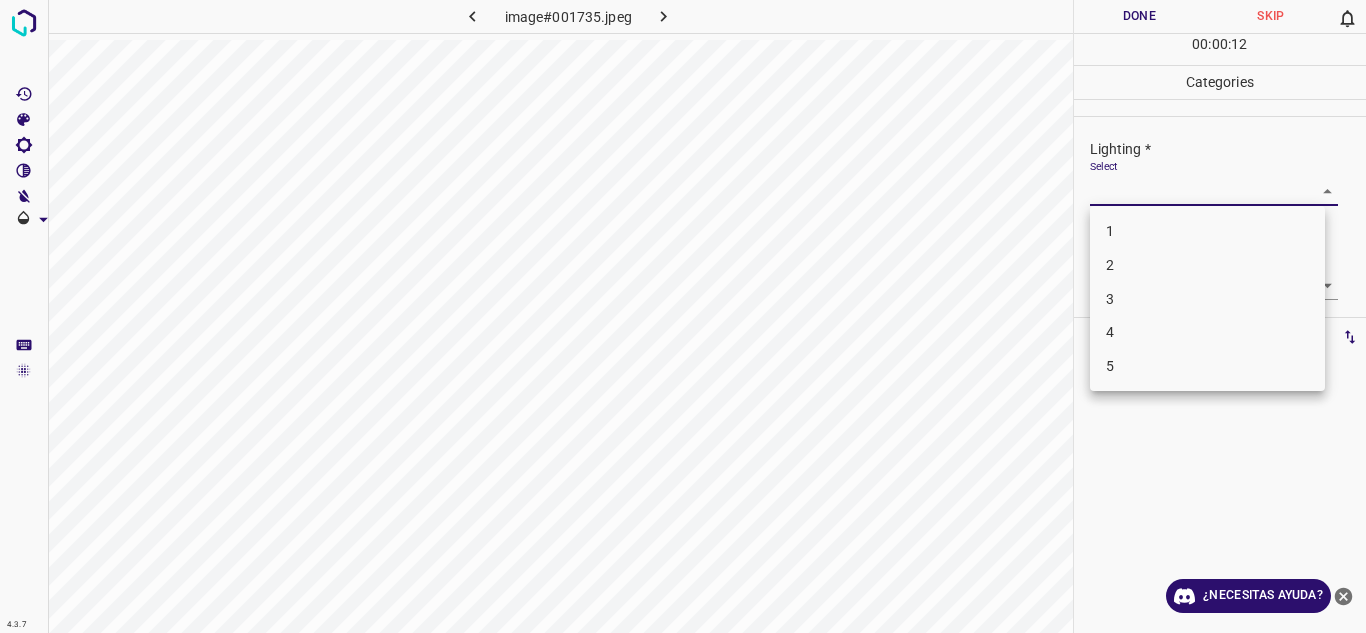 drag, startPoint x: 1173, startPoint y: 264, endPoint x: 1291, endPoint y: 266, distance: 118.016945 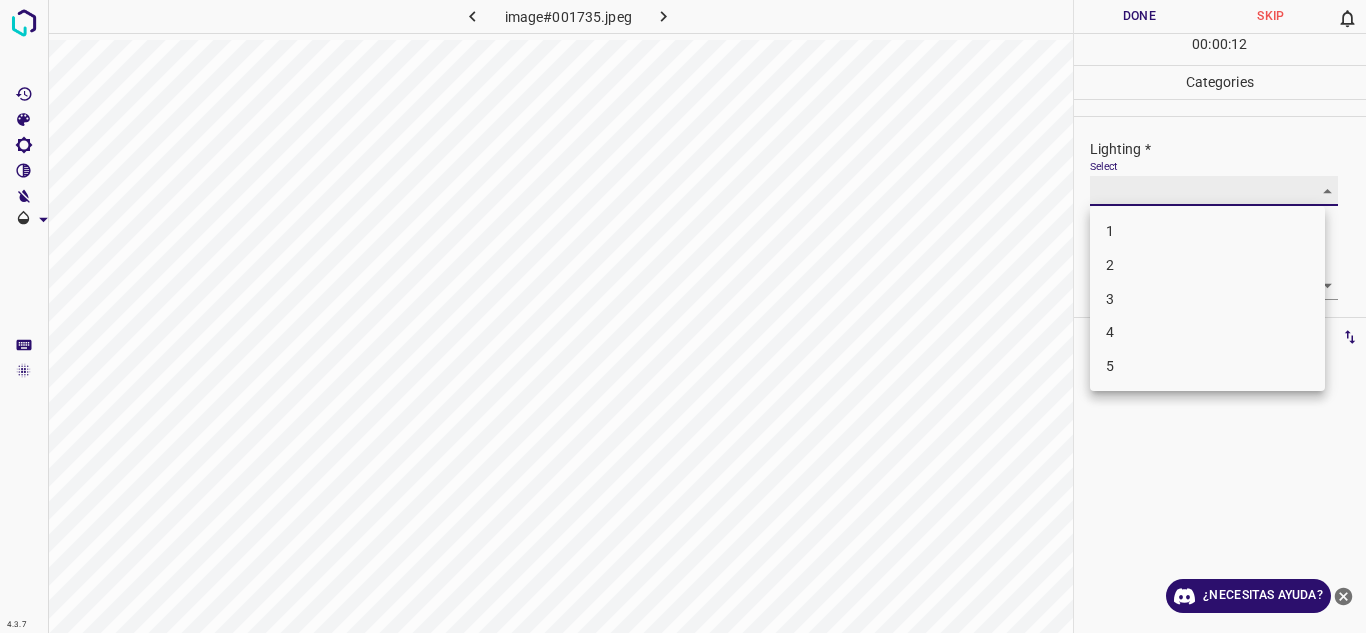 type on "2" 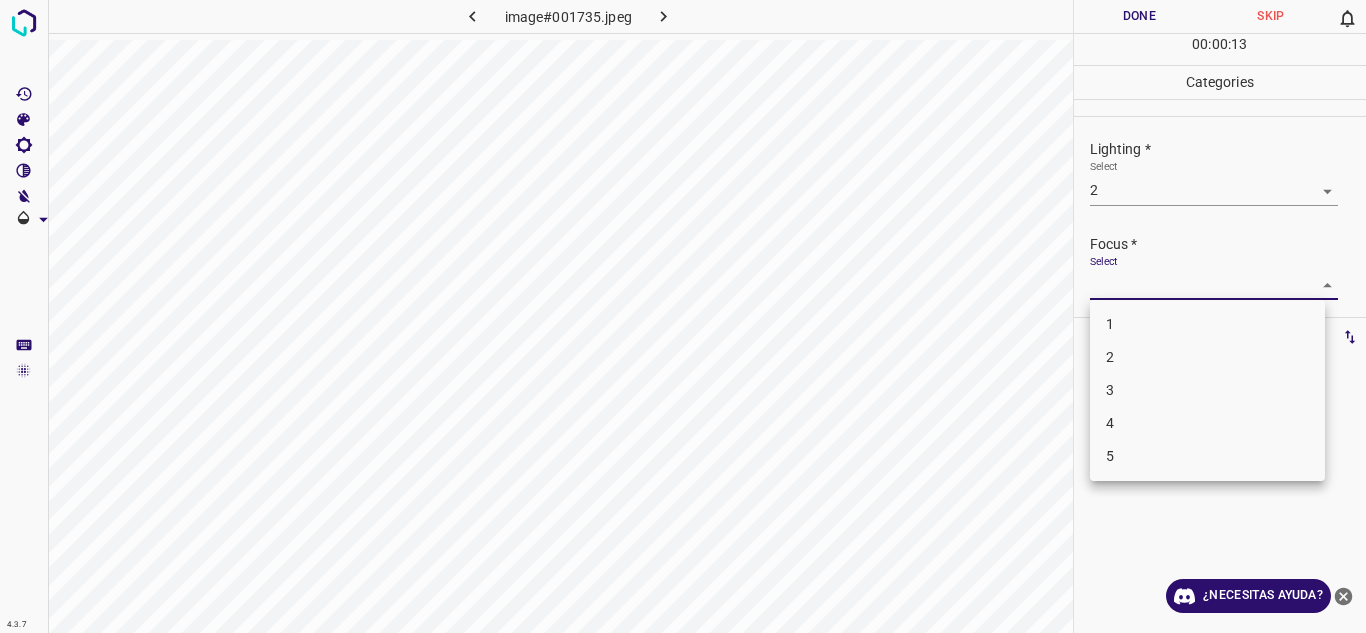 click on "4.3.7 image#001735.jpeg Done Skip 0 00   : 00   : 13   Categories Lighting *  Select 2 2 Focus *  Select ​ Overall *  Select ​ Labels   0 Categories 1 Lighting 2 Focus 3 Overall Tools Space Change between modes (Draw & Edit) I Auto labeling R Restore zoom M Zoom in N Zoom out Delete Delete selecte label Filters Z Restore filters X Saturation filter C Brightness filter V Contrast filter B Gray scale filter General O Download ¿Necesitas ayuda? Texto original Valora esta traducción Tu opinión servirá para ayudar a mejorar el Traductor de Google - Texto - Esconder - Borrar 1 2 3 4 5" at bounding box center (683, 316) 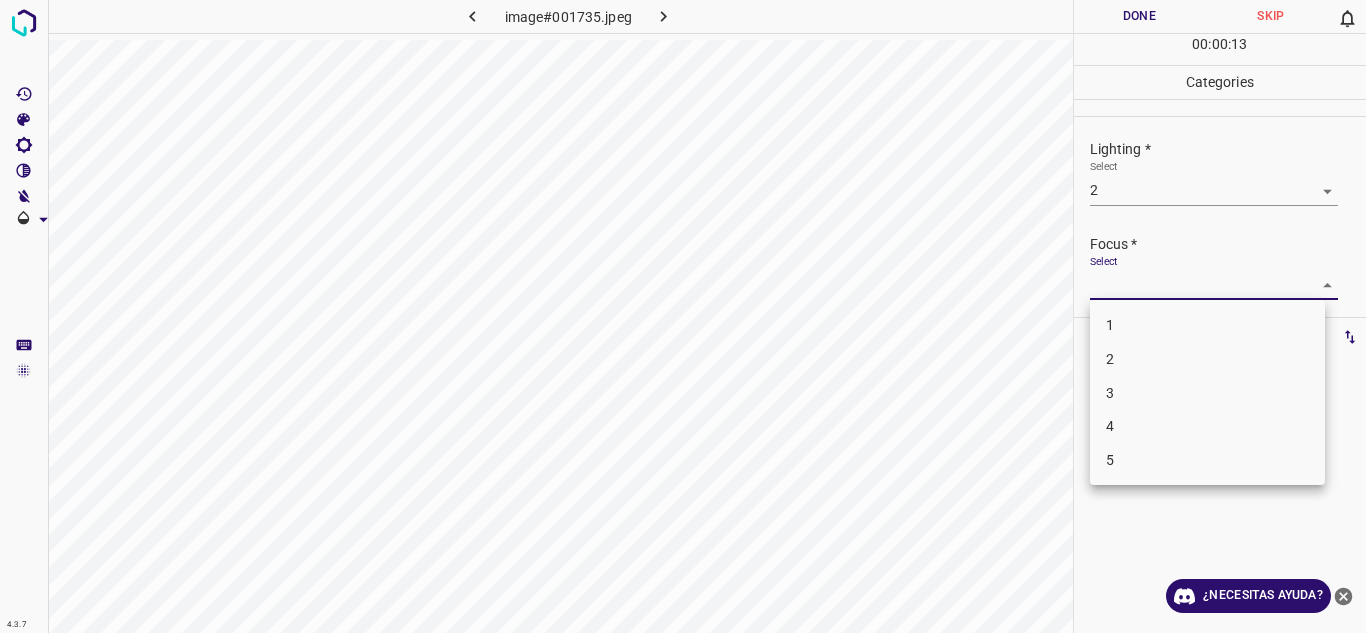 drag, startPoint x: 1182, startPoint y: 358, endPoint x: 1365, endPoint y: 270, distance: 203.0591 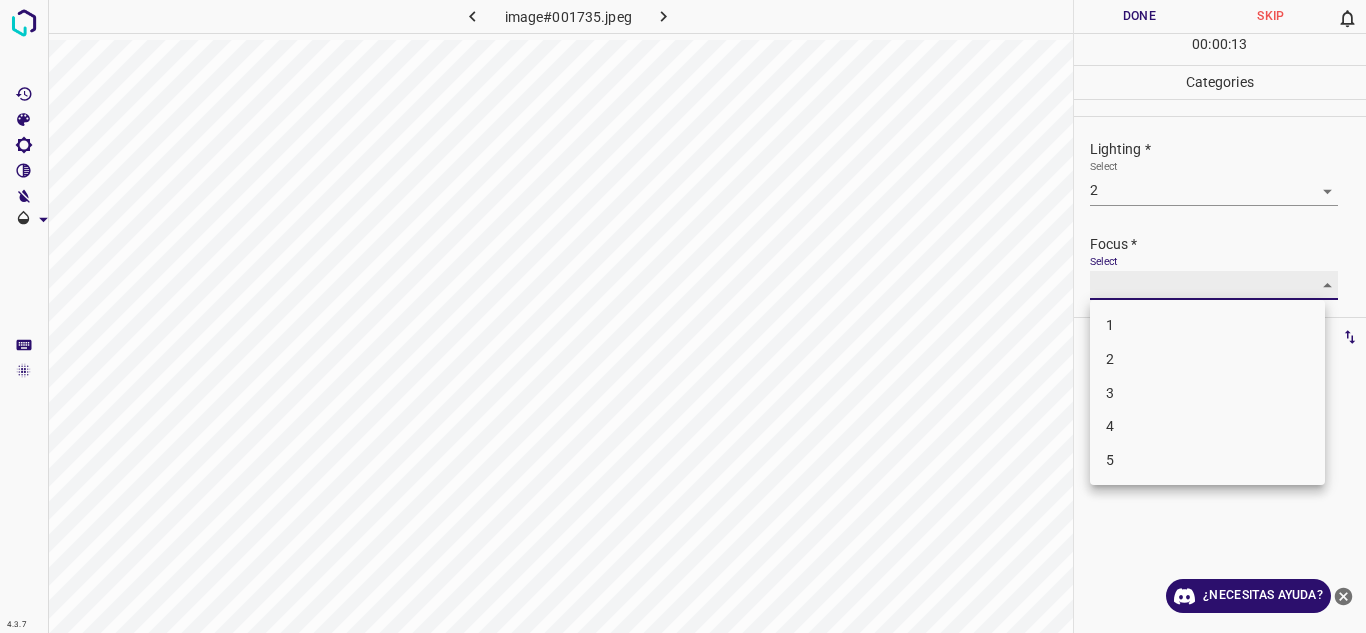type on "2" 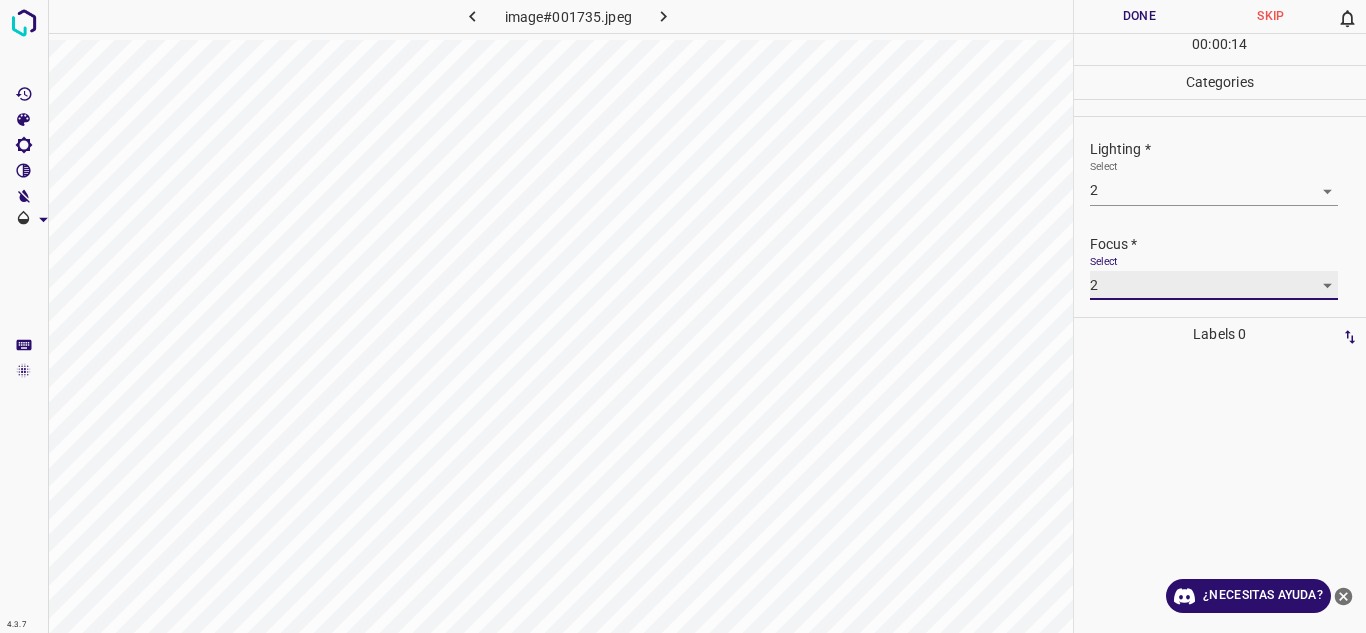 scroll, scrollTop: 98, scrollLeft: 0, axis: vertical 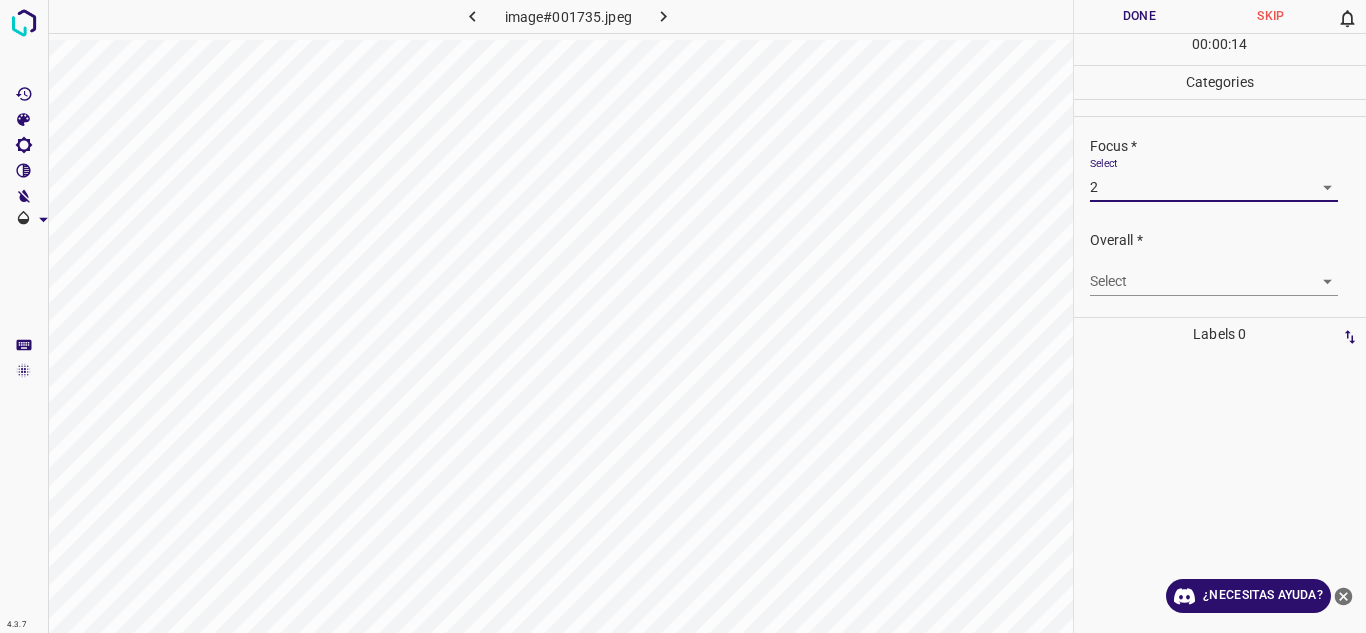 click on "4.3.7 image#001735.jpeg Done Skip 0 00   : 00   : 14   Categories Lighting *  Select 2 2 Focus *  Select 2 2 Overall *  Select ​ Labels   0 Categories 1 Lighting 2 Focus 3 Overall Tools Space Change between modes (Draw & Edit) I Auto labeling R Restore zoom M Zoom in N Zoom out Delete Delete selecte label Filters Z Restore filters X Saturation filter C Brightness filter V Contrast filter B Gray scale filter General O Download ¿Necesitas ayuda? Texto original Valora esta traducción Tu opinión servirá para ayudar a mejorar el Traductor de Google - Texto - Esconder - Borrar" at bounding box center (683, 316) 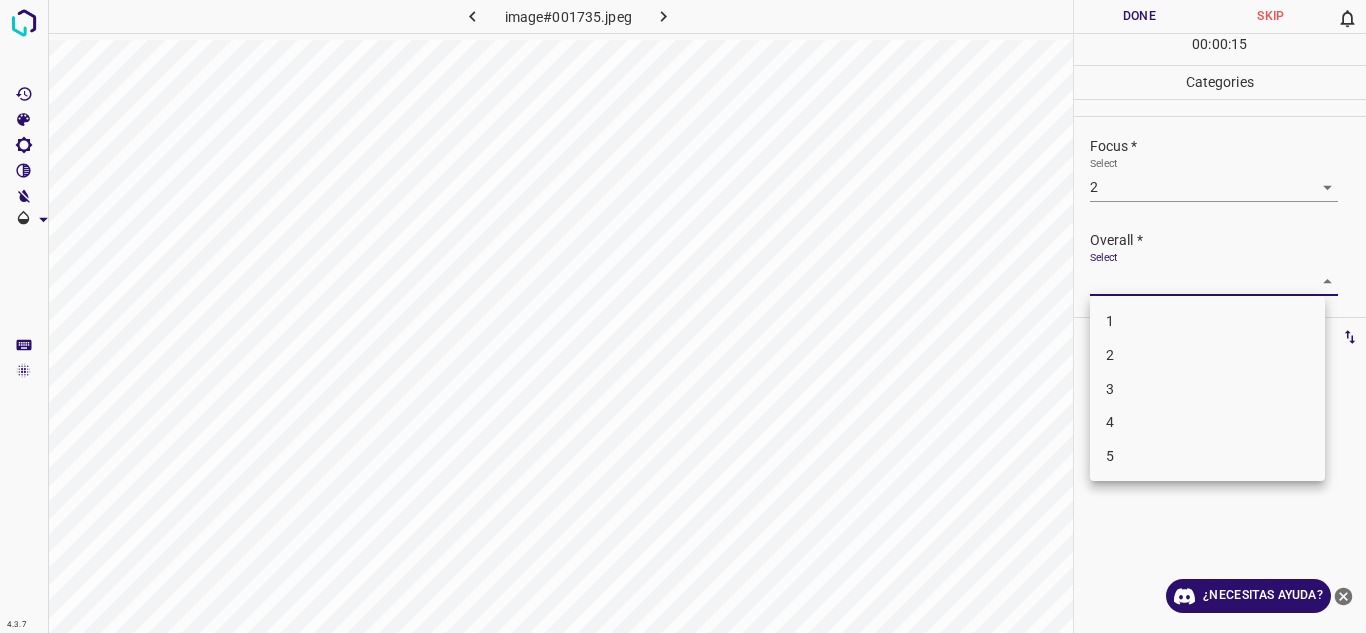 click on "2" at bounding box center [1207, 355] 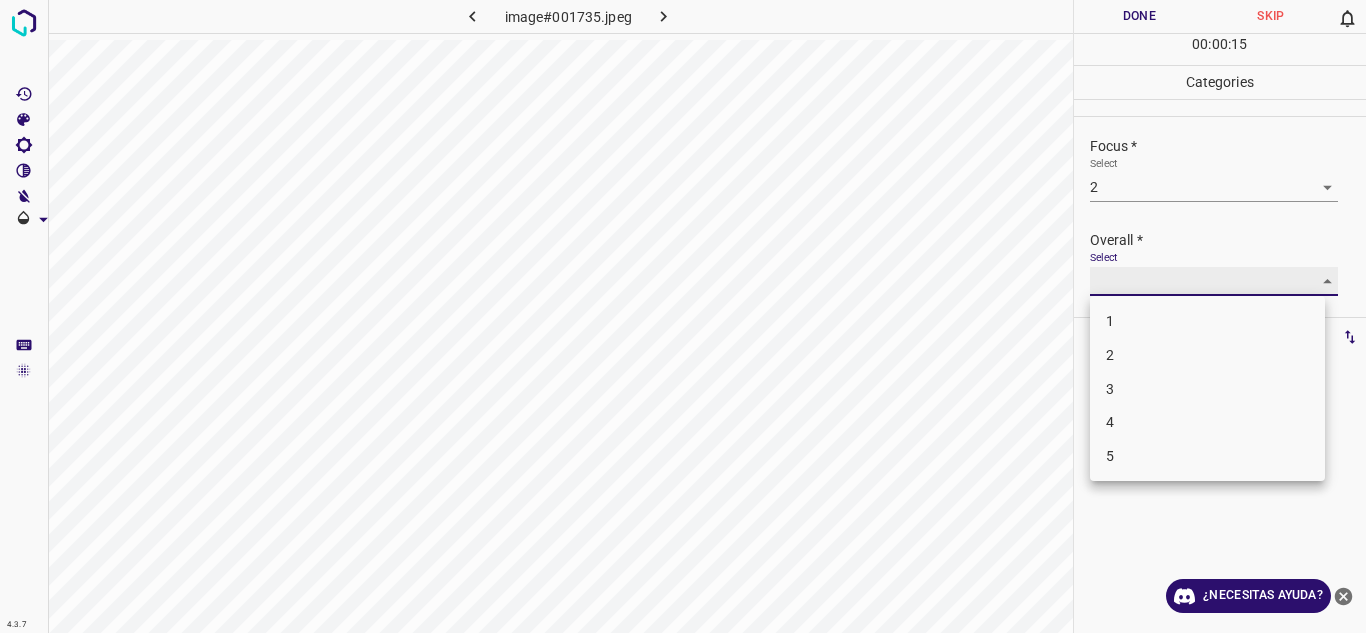 type on "2" 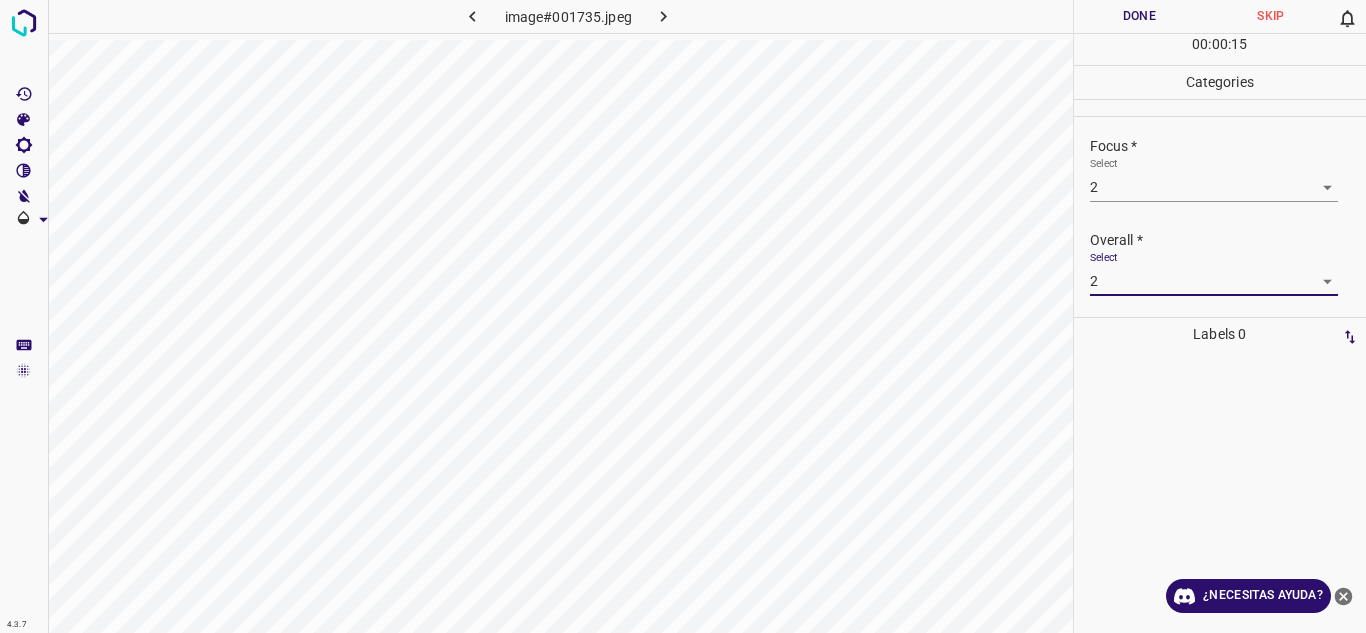 click on "Done" at bounding box center [1140, 16] 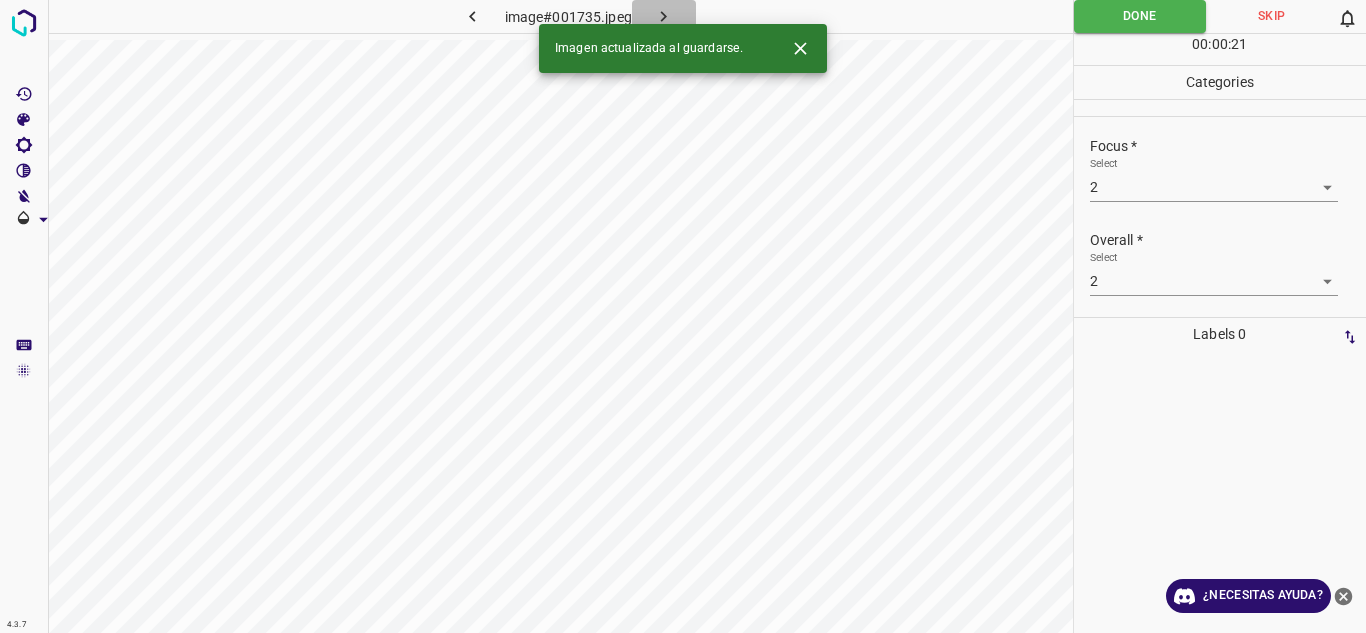 click at bounding box center [664, 16] 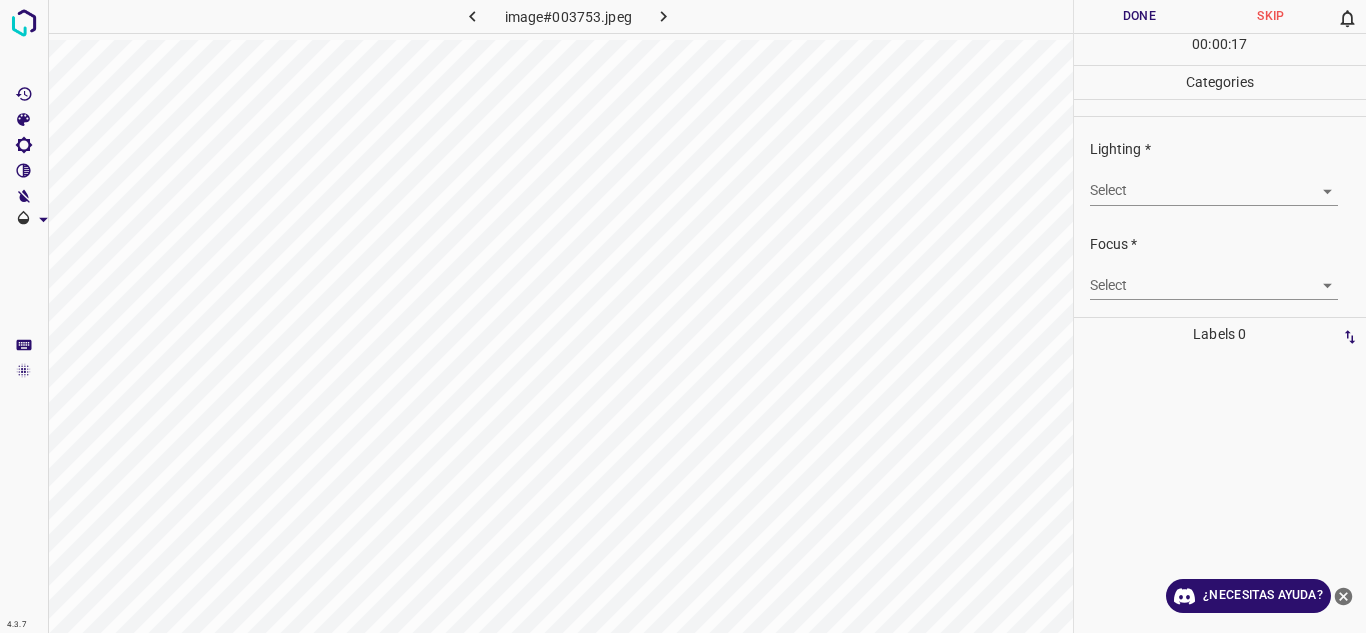 click on "4.3.7 image#003753.jpeg Done Skip 0 00   : 00   : 17   Categories Lighting *  Select ​ Focus *  Select ​ Overall *  Select ​ Labels   0 Categories 1 Lighting 2 Focus 3 Overall Tools Space Change between modes (Draw & Edit) I Auto labeling R Restore zoom M Zoom in N Zoom out Delete Delete selecte label Filters Z Restore filters X Saturation filter C Brightness filter V Contrast filter B Gray scale filter General O Download ¿Necesitas ayuda? Texto original Valora esta traducción Tu opinión servirá para ayudar a mejorar el Traductor de Google - Texto - Esconder - Borrar" at bounding box center [683, 316] 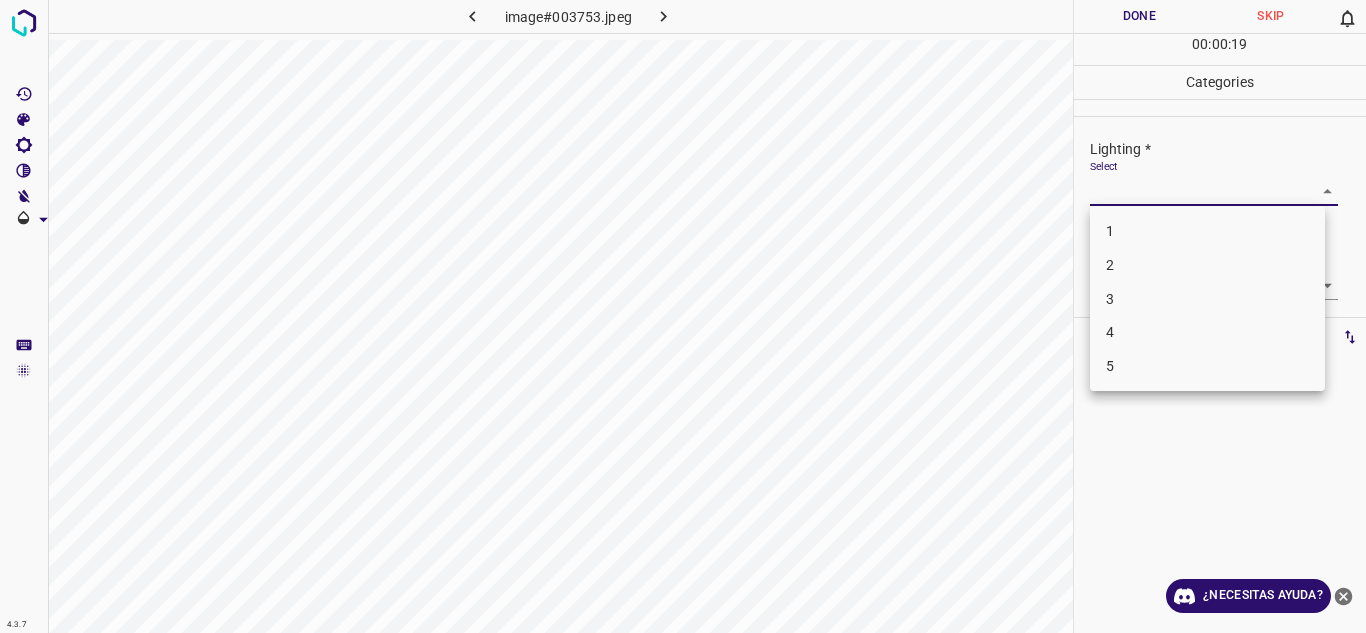 click on "4" at bounding box center (1207, 332) 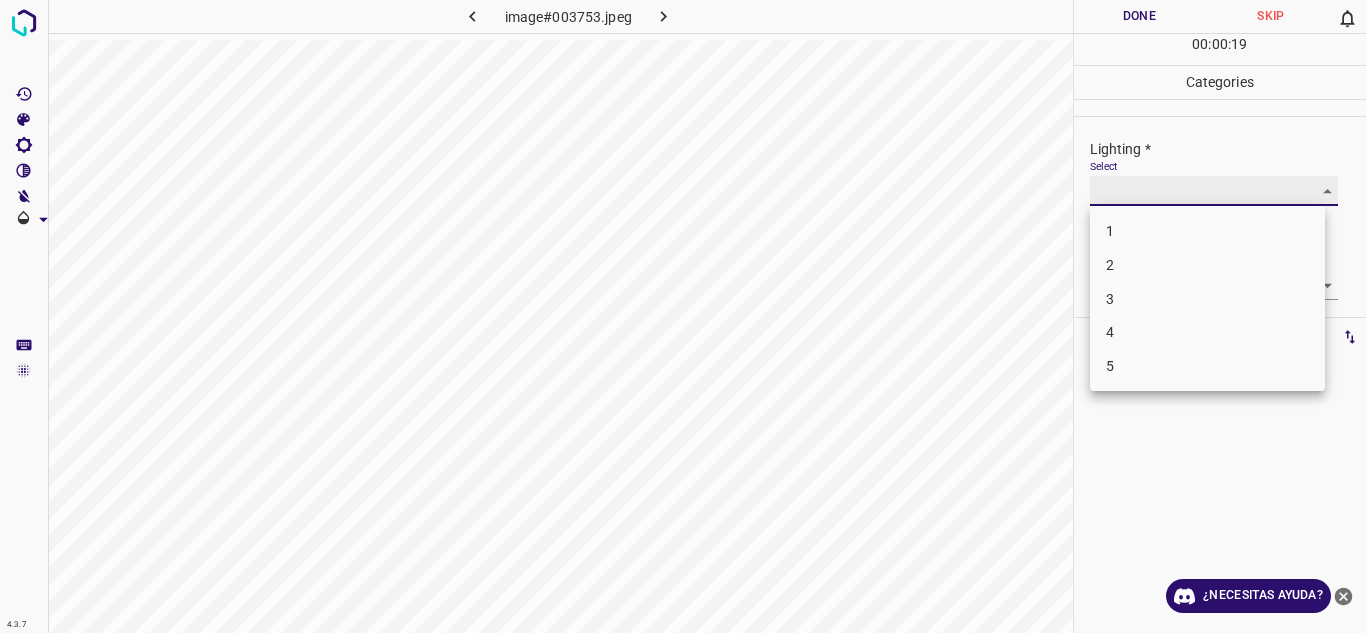type on "4" 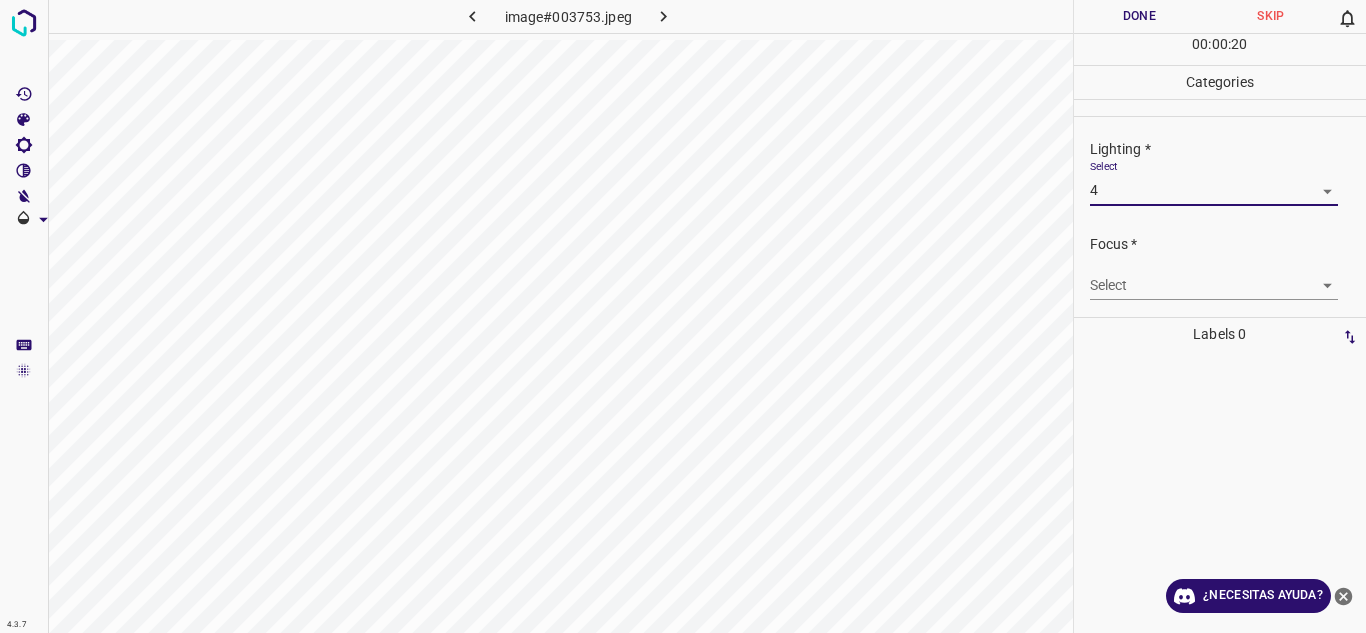 click on "4.3.7 image#003753.jpeg Done Skip 0 00   : 00   : 20   Categories Lighting *  Select 4 4 Focus *  Select ​ Overall *  Select ​ Labels   0 Categories 1 Lighting 2 Focus 3 Overall Tools Space Change between modes (Draw & Edit) I Auto labeling R Restore zoom M Zoom in N Zoom out Delete Delete selecte label Filters Z Restore filters X Saturation filter C Brightness filter V Contrast filter B Gray scale filter General O Download ¿Necesitas ayuda? Texto original Valora esta traducción Tu opinión servirá para ayudar a mejorar el Traductor de Google - Texto - Esconder - Borrar" at bounding box center [683, 316] 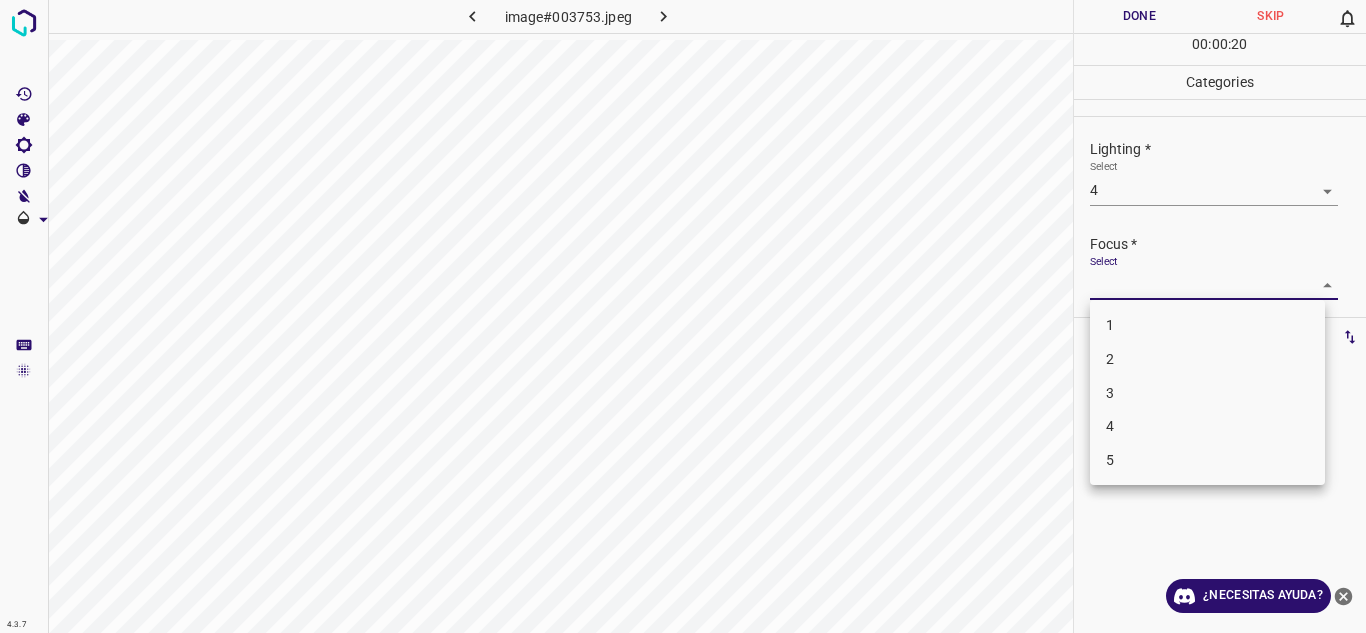 click on "3" at bounding box center [1207, 393] 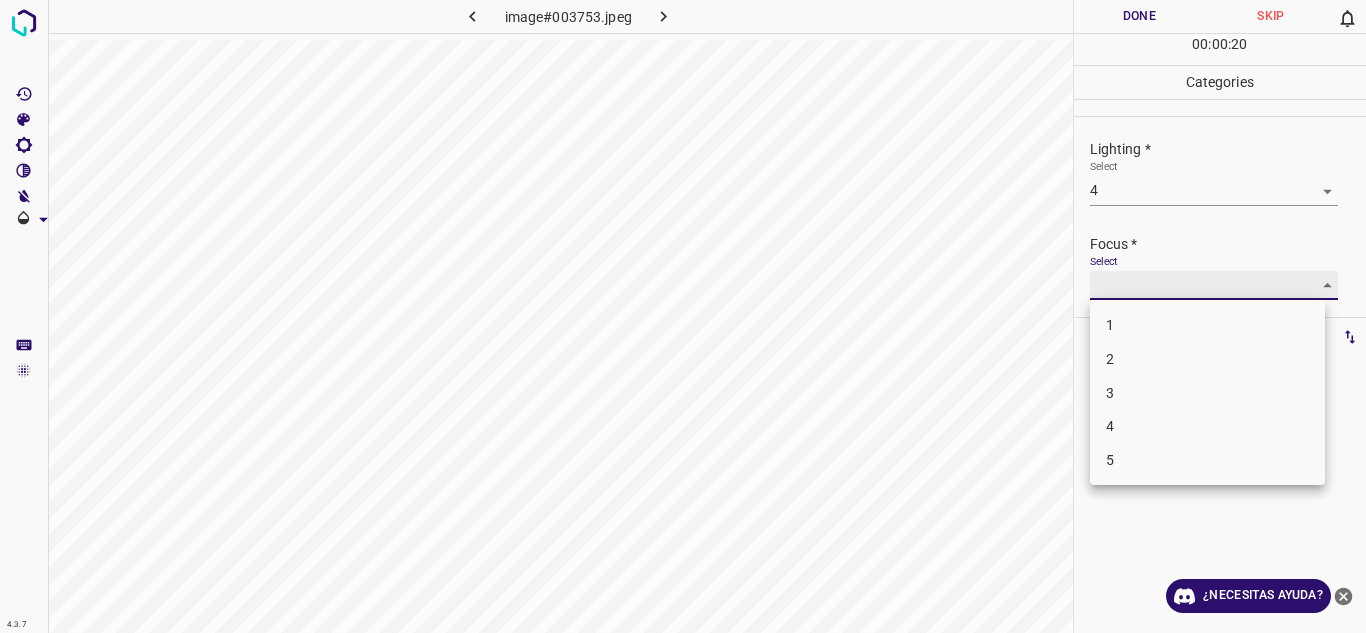 type on "3" 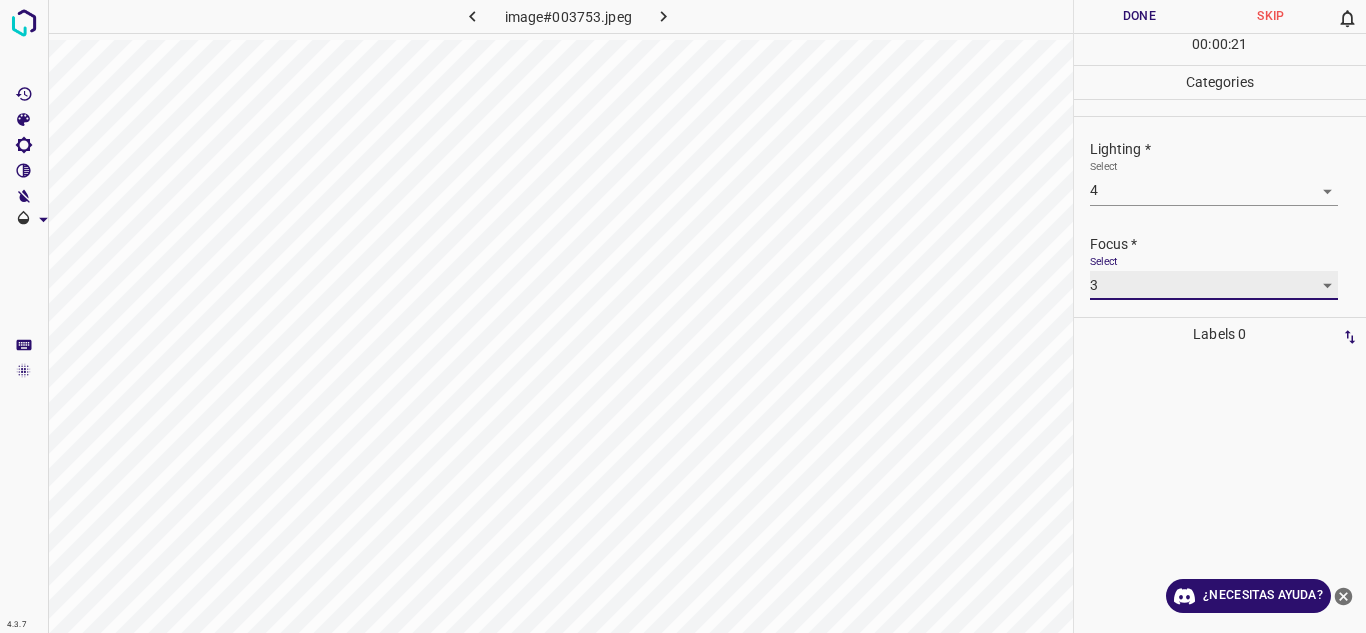 scroll, scrollTop: 98, scrollLeft: 0, axis: vertical 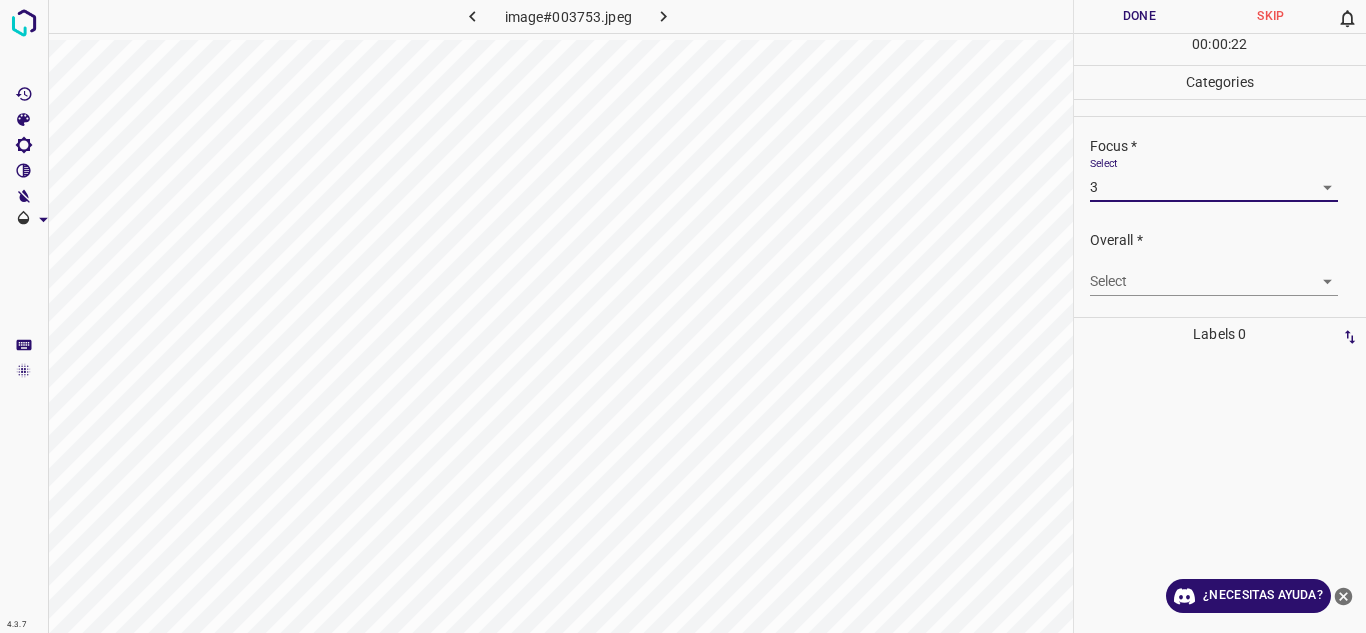 click on "4.3.7 image#003753.jpeg Done Skip 0 00   : 00   : 22   Categories Lighting *  Select 4 4 Focus *  Select 3 3 Overall *  Select ​ Labels   0 Categories 1 Lighting 2 Focus 3 Overall Tools Space Change between modes (Draw & Edit) I Auto labeling R Restore zoom M Zoom in N Zoom out Delete Delete selecte label Filters Z Restore filters X Saturation filter C Brightness filter V Contrast filter B Gray scale filter General O Download ¿Necesitas ayuda? Texto original Valora esta traducción Tu opinión servirá para ayudar a mejorar el Traductor de Google - Texto - Esconder - Borrar" at bounding box center [683, 316] 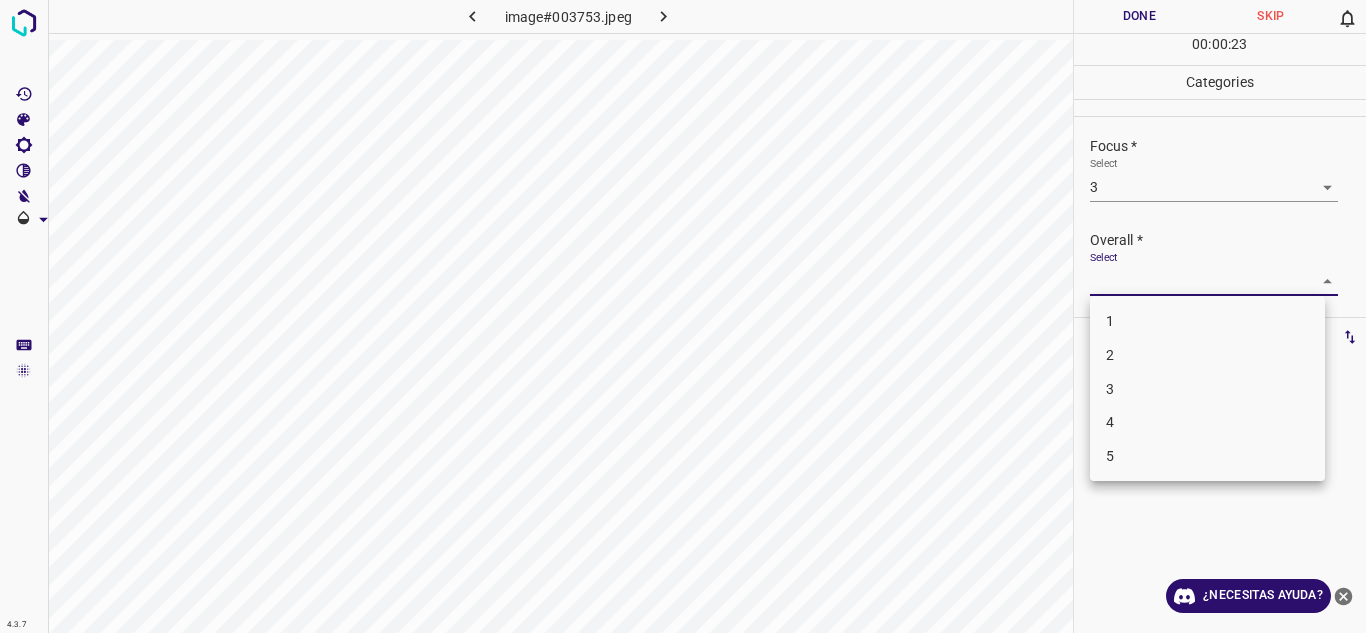 click on "4" at bounding box center [1207, 422] 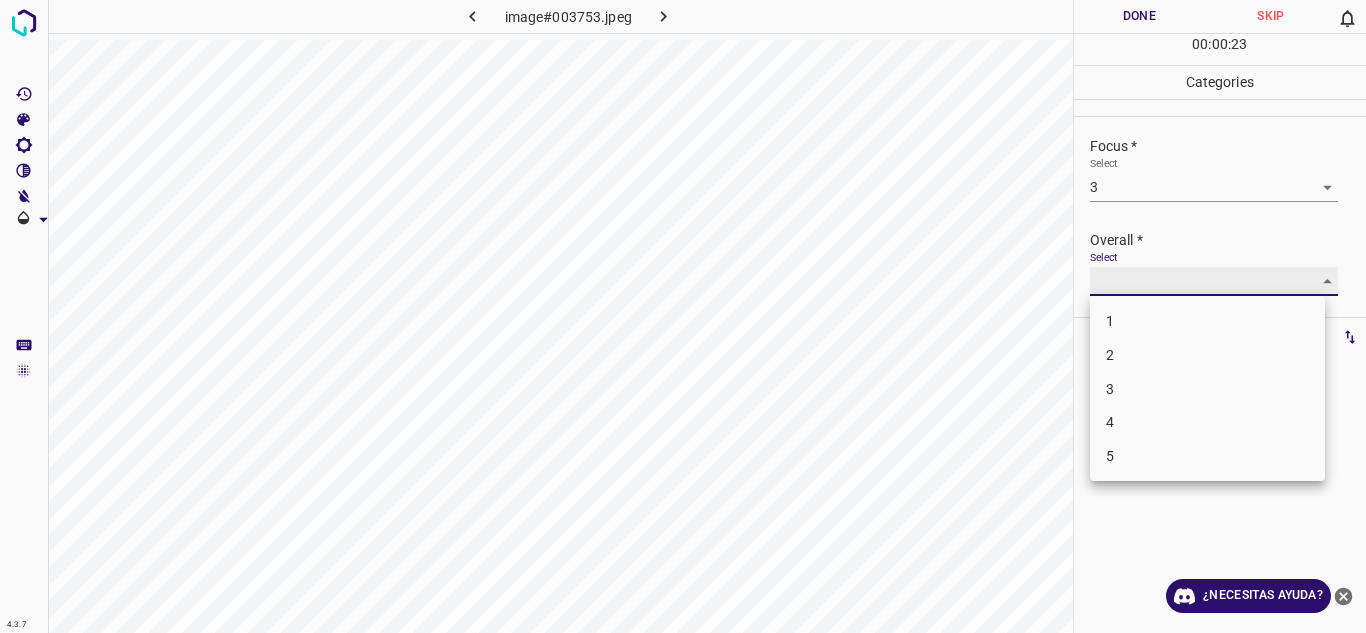 type on "4" 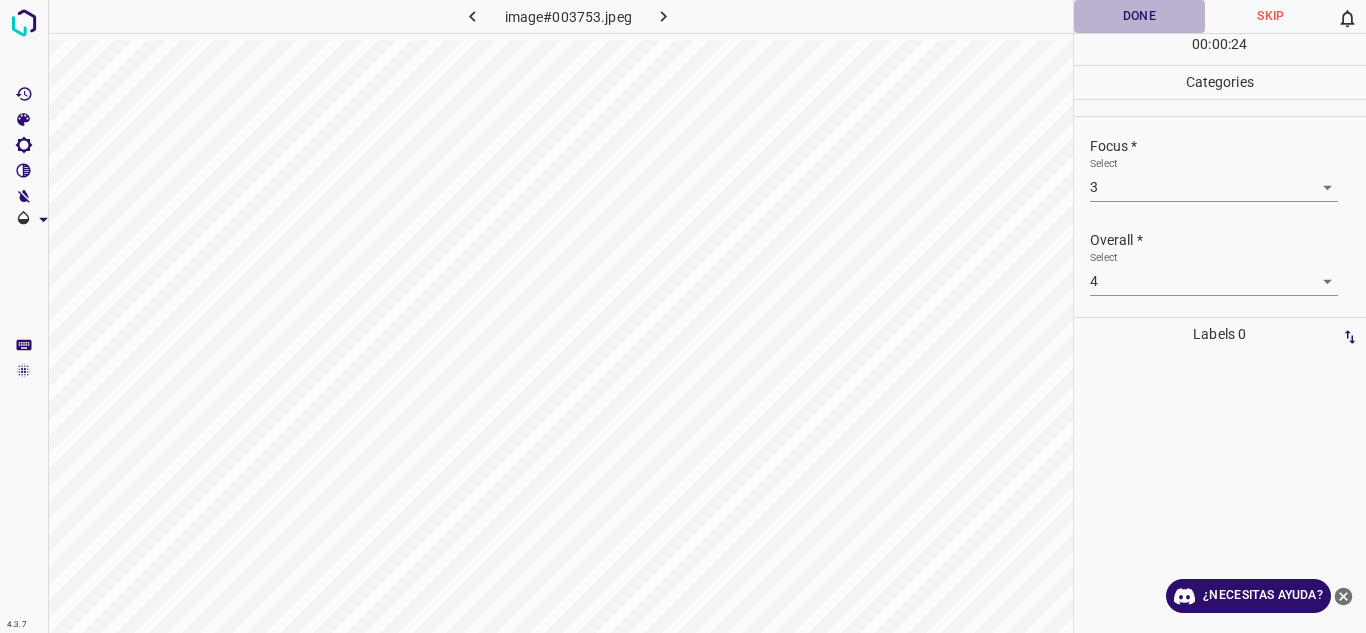 click on "Done" at bounding box center (1140, 16) 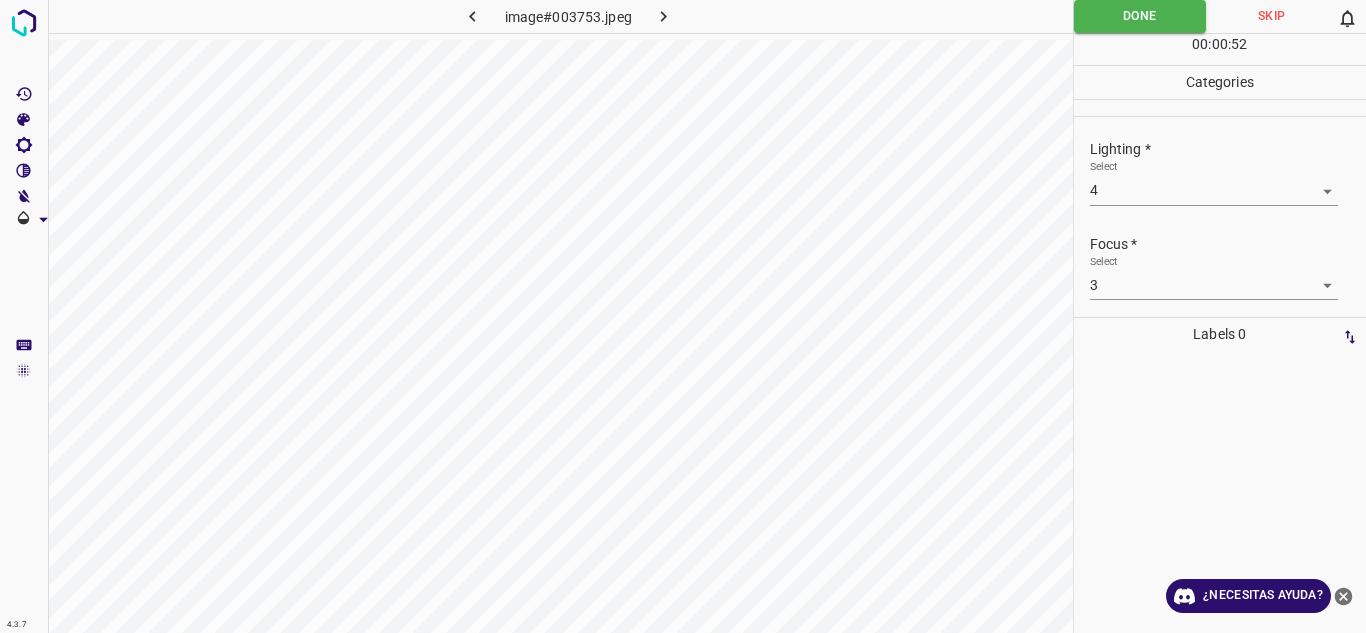 scroll, scrollTop: 98, scrollLeft: 0, axis: vertical 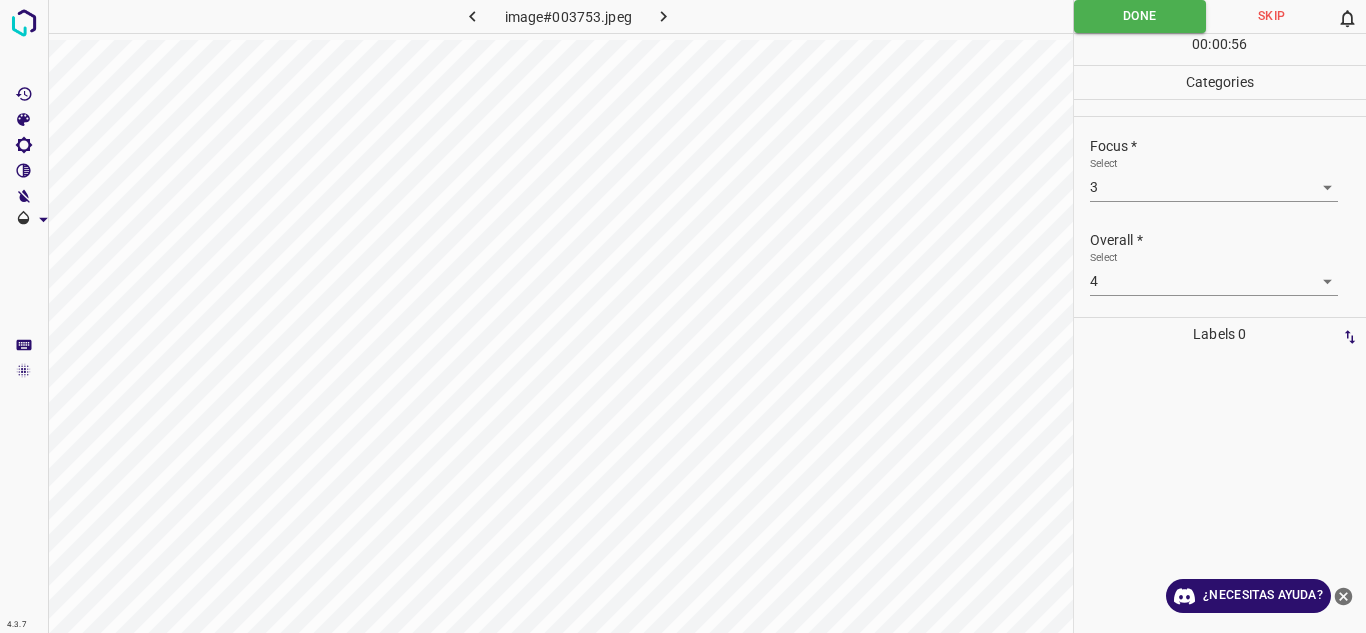 click 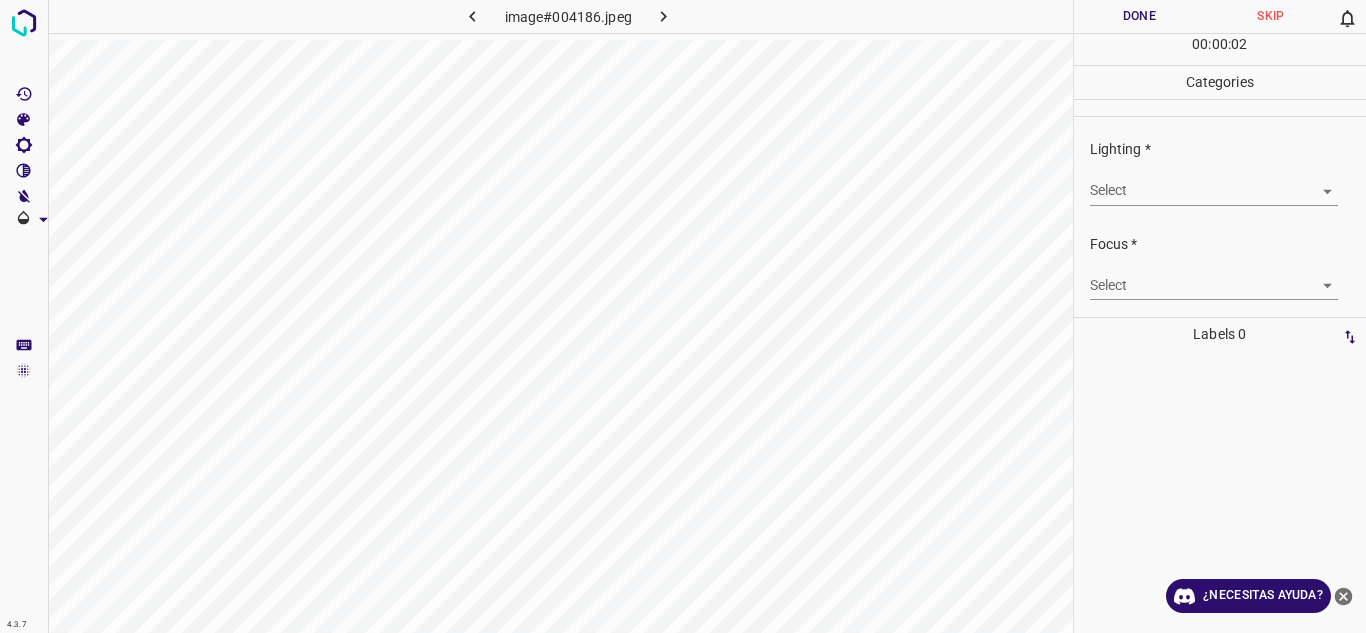 click on "4.3.7 image#004186.jpeg Done Skip 0 00   : 00   : 02   Categories Lighting *  Select ​ Focus *  Select ​ Overall *  Select ​ Labels   0 Categories 1 Lighting 2 Focus 3 Overall Tools Space Change between modes (Draw & Edit) I Auto labeling R Restore zoom M Zoom in N Zoom out Delete Delete selecte label Filters Z Restore filters X Saturation filter C Brightness filter V Contrast filter B Gray scale filter General O Download ¿Necesitas ayuda? Texto original Valora esta traducción Tu opinión servirá para ayudar a mejorar el Traductor de Google - Texto - Esconder - Borrar" at bounding box center (683, 316) 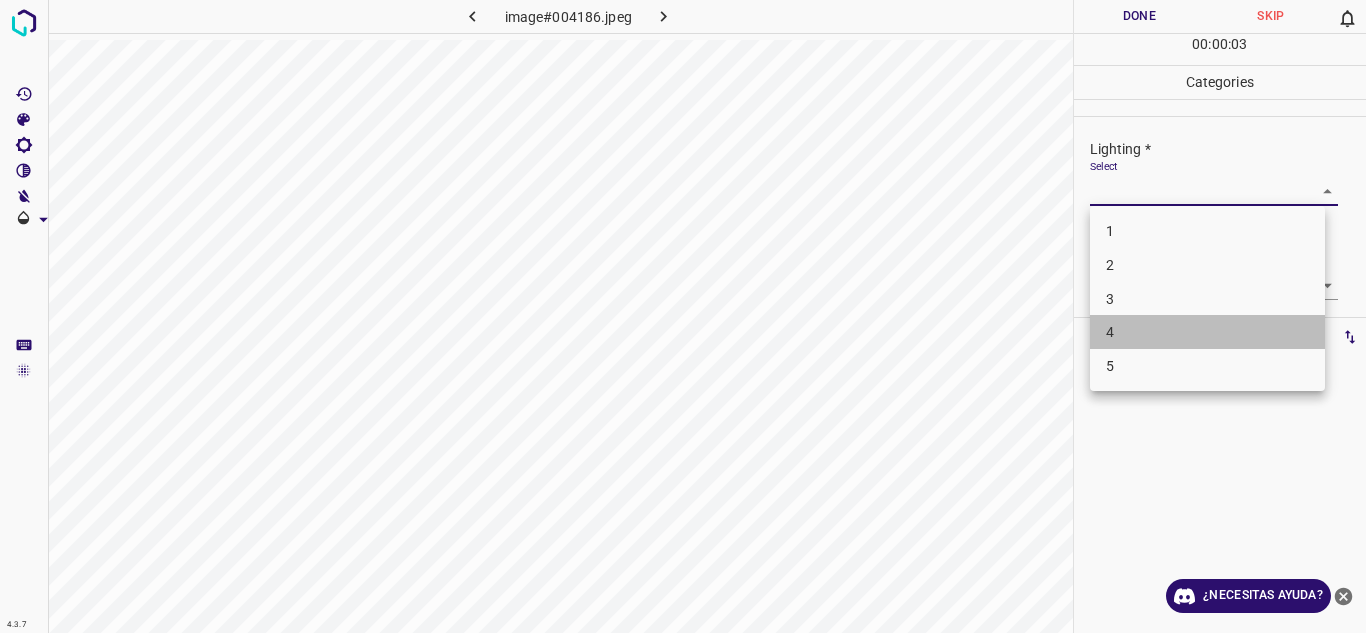 click on "4" at bounding box center [1207, 332] 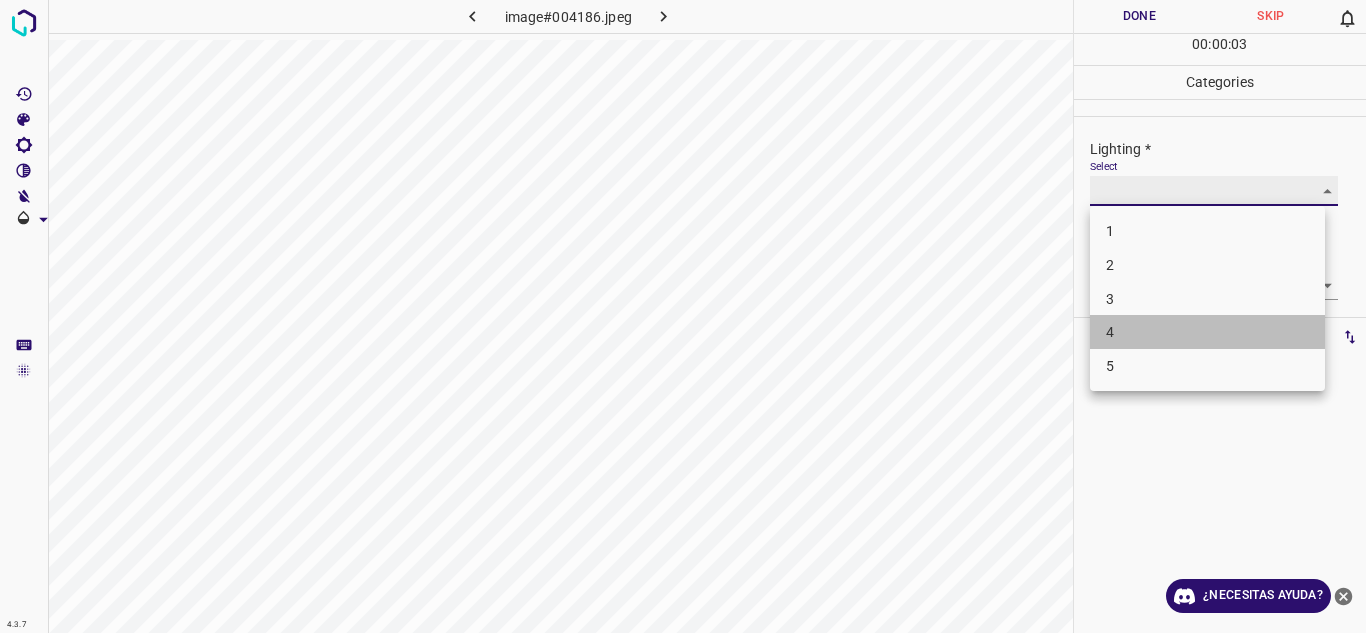 type on "4" 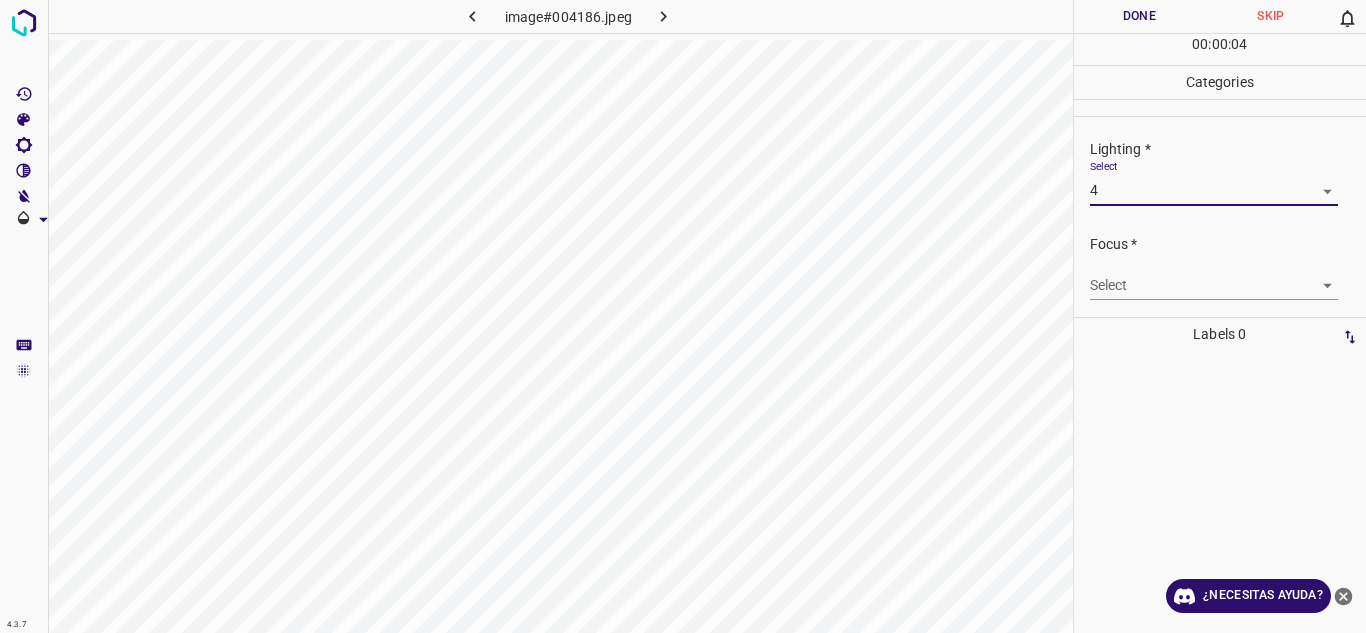 click on "4.3.7 image#004186.jpeg Done Skip 0 00   : 00   : 04   Categories Lighting *  Select 4 4 Focus *  Select ​ Overall *  Select ​ Labels   0 Categories 1 Lighting 2 Focus 3 Overall Tools Space Change between modes (Draw & Edit) I Auto labeling R Restore zoom M Zoom in N Zoom out Delete Delete selecte label Filters Z Restore filters X Saturation filter C Brightness filter V Contrast filter B Gray scale filter General O Download ¿Necesitas ayuda? Texto original Valora esta traducción Tu opinión servirá para ayudar a mejorar el Traductor de Google - Texto - Esconder - Borrar" at bounding box center [683, 316] 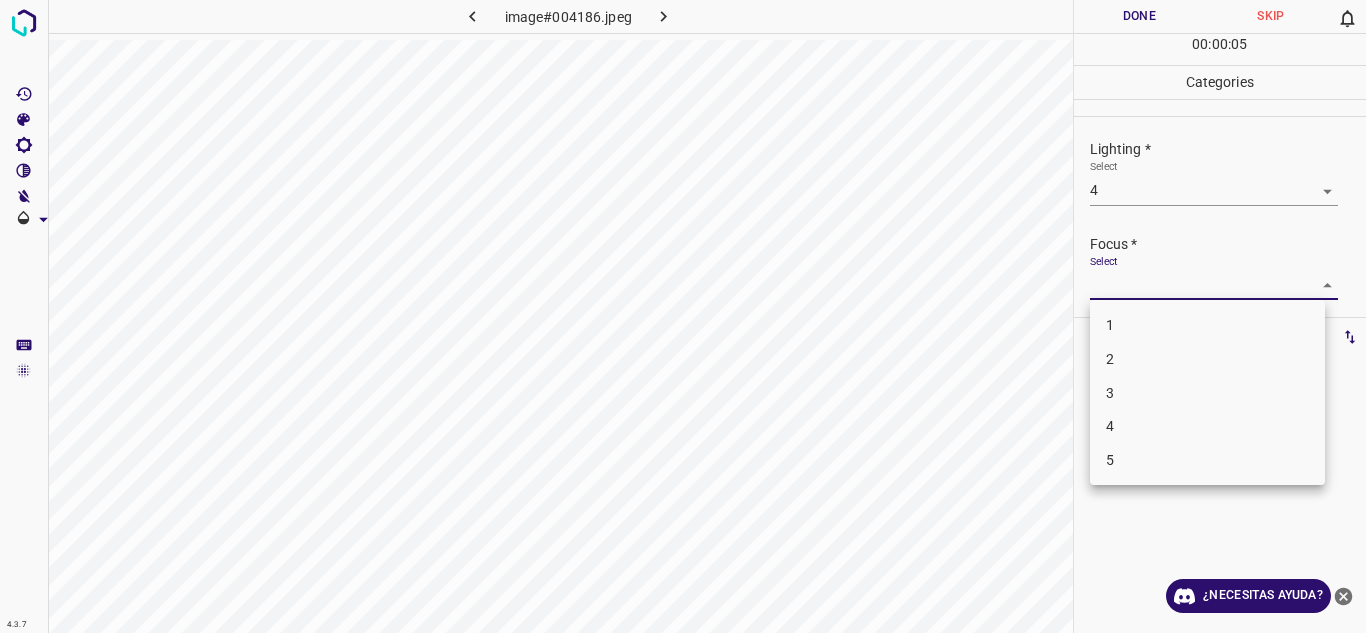 click on "3" at bounding box center [1207, 393] 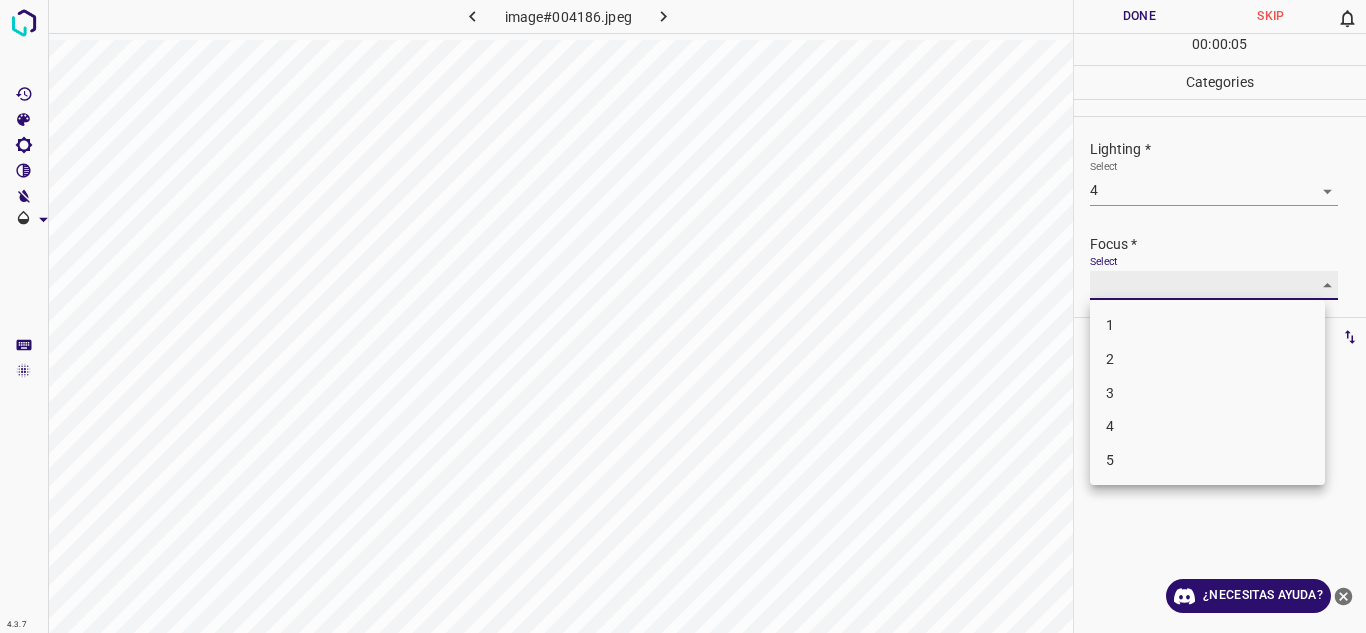 type on "3" 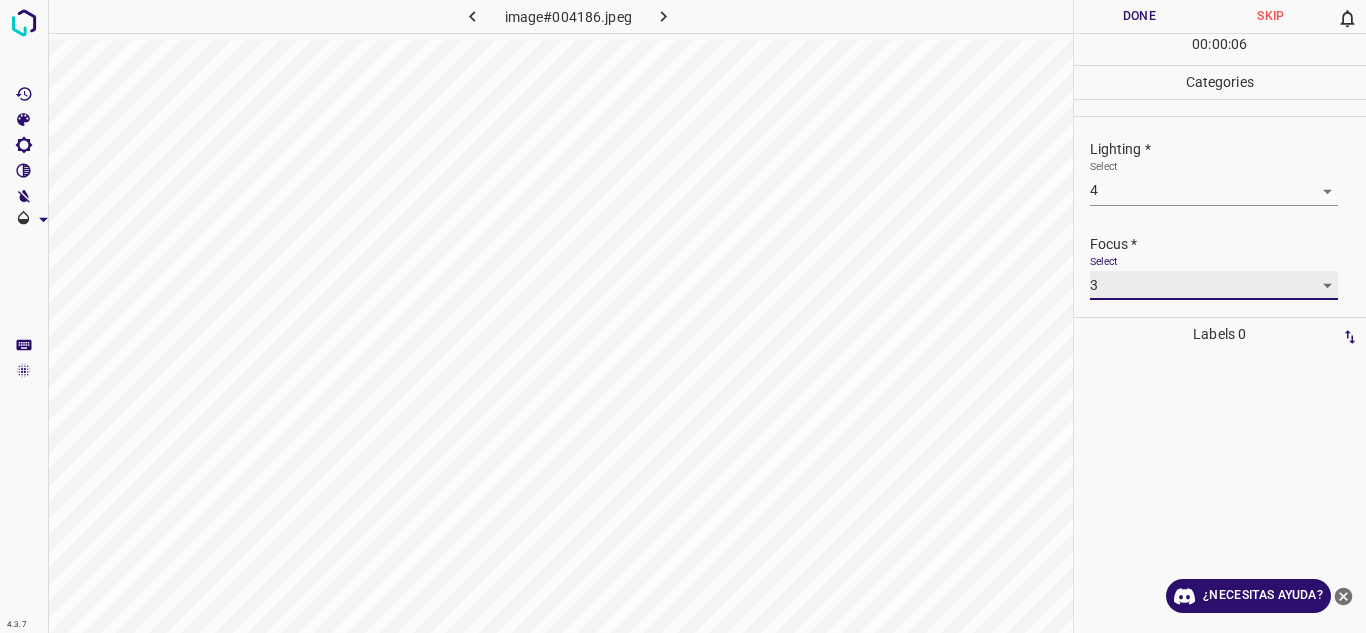 scroll, scrollTop: 98, scrollLeft: 0, axis: vertical 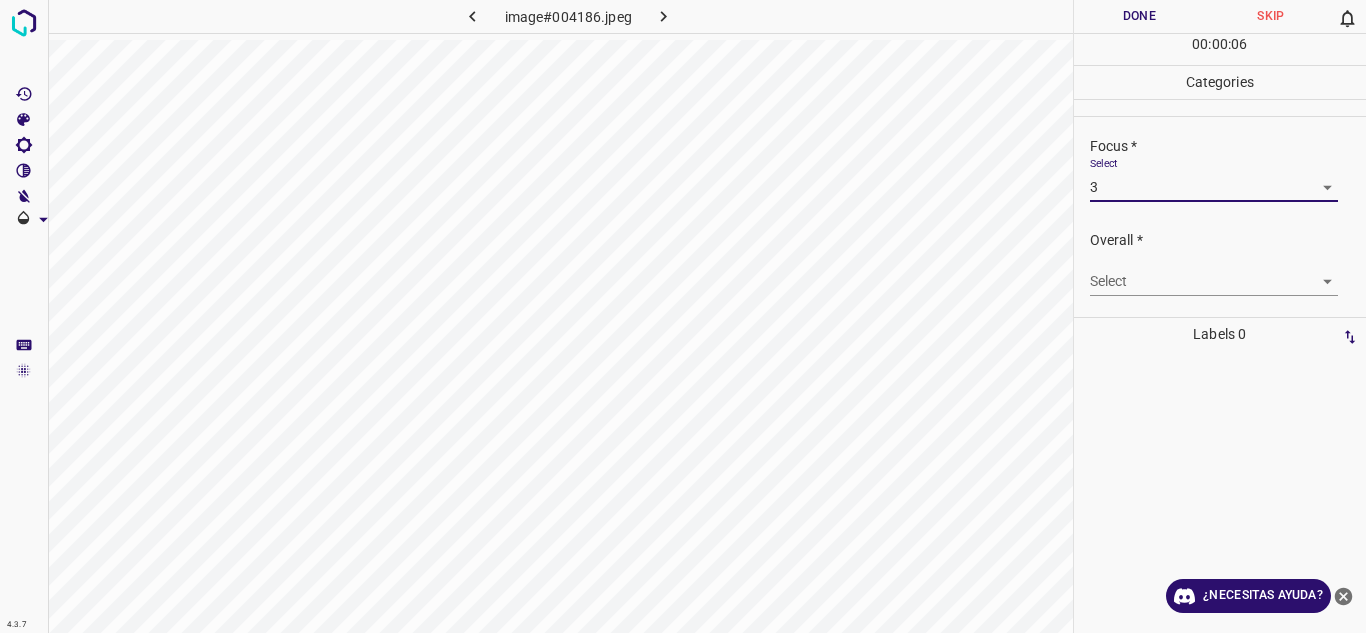 click on "4.3.7 image#004186.jpeg Done Skip 0 00   : 00   : 06   Categories Lighting *  Select 4 4 Focus *  Select 3 3 Overall *  Select ​ Labels   0 Categories 1 Lighting 2 Focus 3 Overall Tools Space Change between modes (Draw & Edit) I Auto labeling R Restore zoom M Zoom in N Zoom out Delete Delete selecte label Filters Z Restore filters X Saturation filter C Brightness filter V Contrast filter B Gray scale filter General O Download ¿Necesitas ayuda? Texto original Valora esta traducción Tu opinión servirá para ayudar a mejorar el Traductor de Google - Texto - Esconder - Borrar" at bounding box center [683, 316] 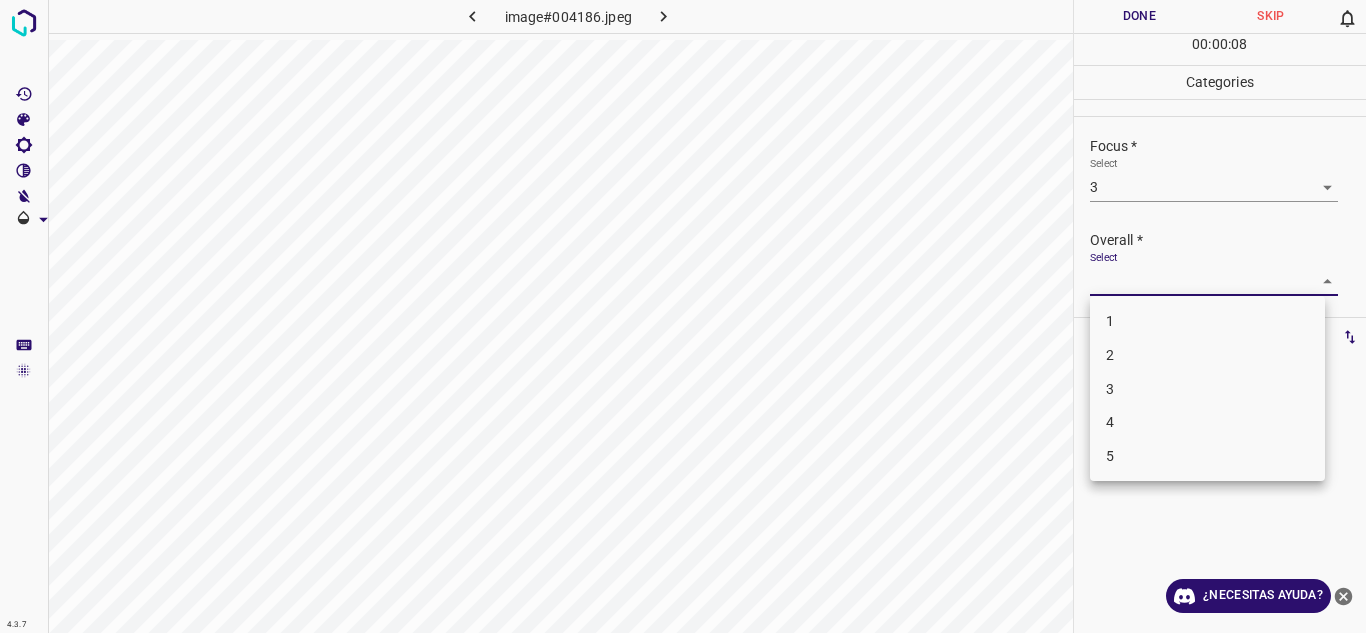 drag, startPoint x: 1365, startPoint y: 255, endPoint x: 1359, endPoint y: 224, distance: 31.575306 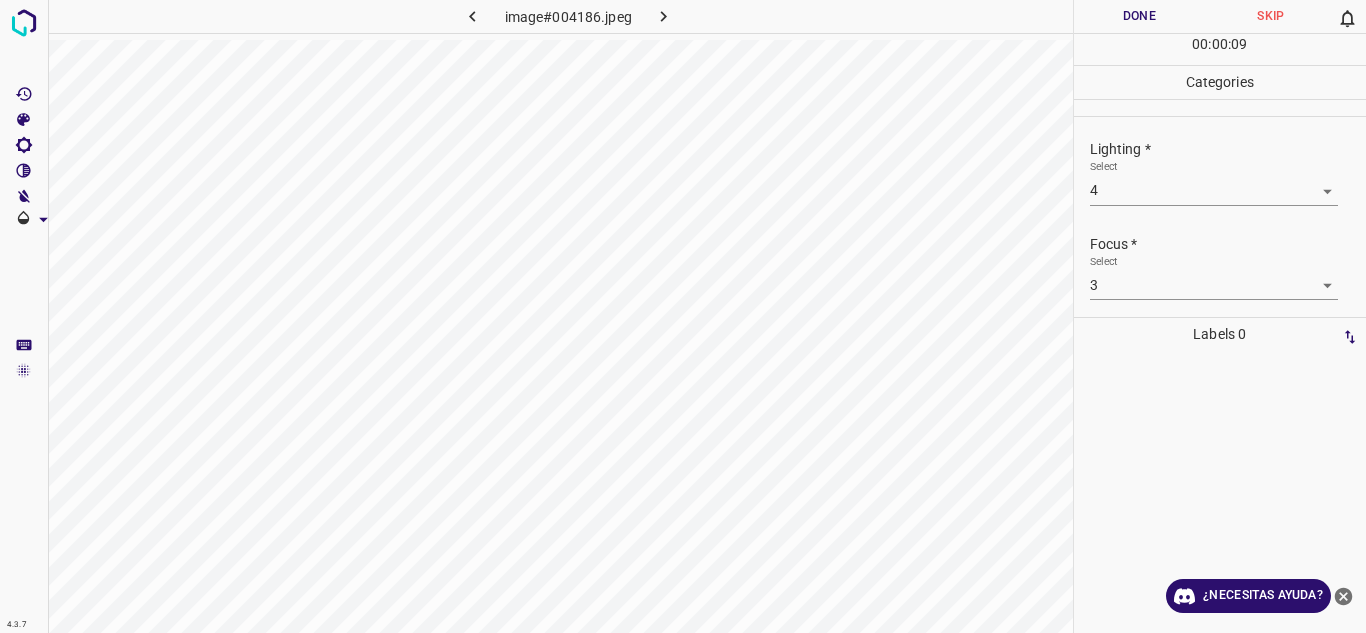 scroll, scrollTop: 98, scrollLeft: 0, axis: vertical 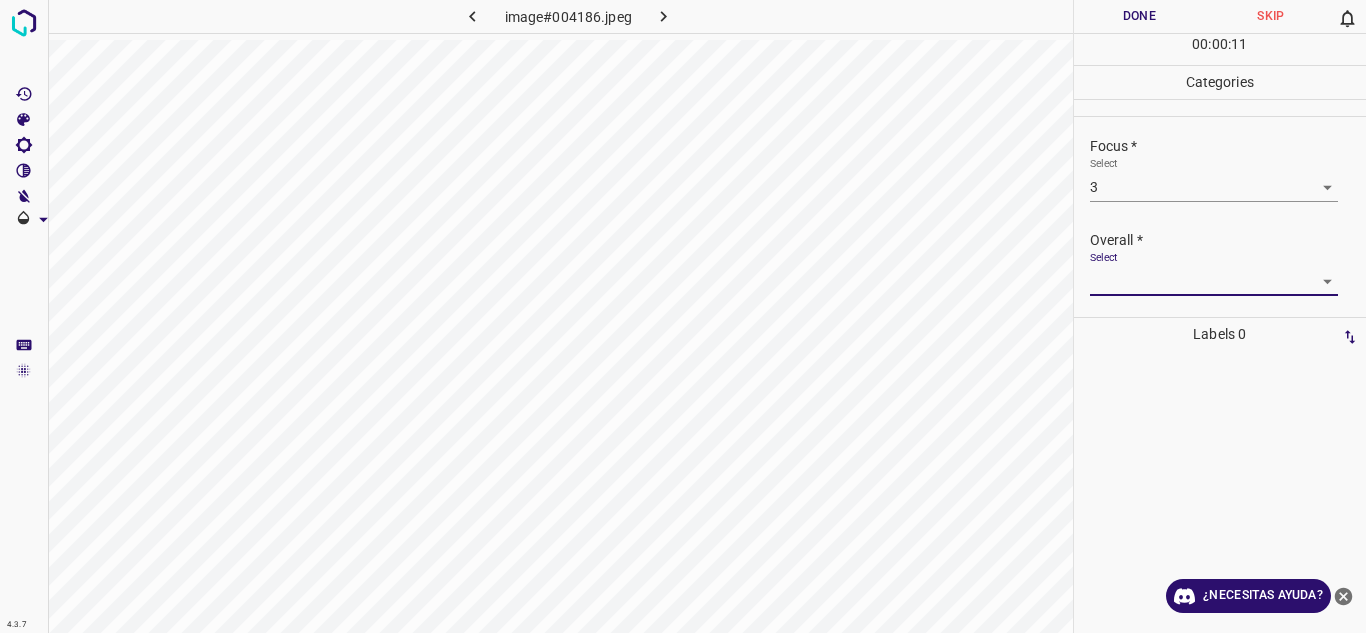 click on "4.3.7 image#004186.jpeg Done Skip 0 00   : 00   : 11   Categories Lighting *  Select 4 4 Focus *  Select 3 3 Overall *  Select ​ Labels   0 Categories 1 Lighting 2 Focus 3 Overall Tools Space Change between modes (Draw & Edit) I Auto labeling R Restore zoom M Zoom in N Zoom out Delete Delete selecte label Filters Z Restore filters X Saturation filter C Brightness filter V Contrast filter B Gray scale filter General O Download ¿Necesitas ayuda? Texto original Valora esta traducción Tu opinión servirá para ayudar a mejorar el Traductor de Google - Texto - Esconder - Borrar" at bounding box center (683, 316) 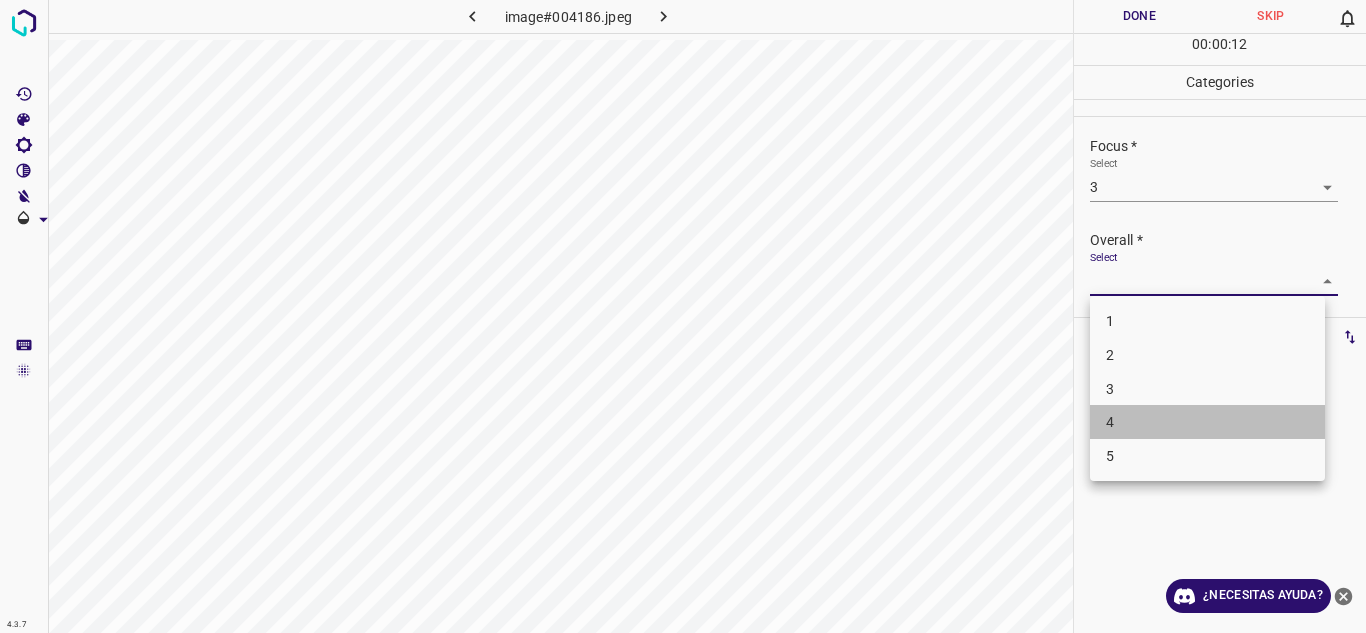 click on "4" at bounding box center [1207, 422] 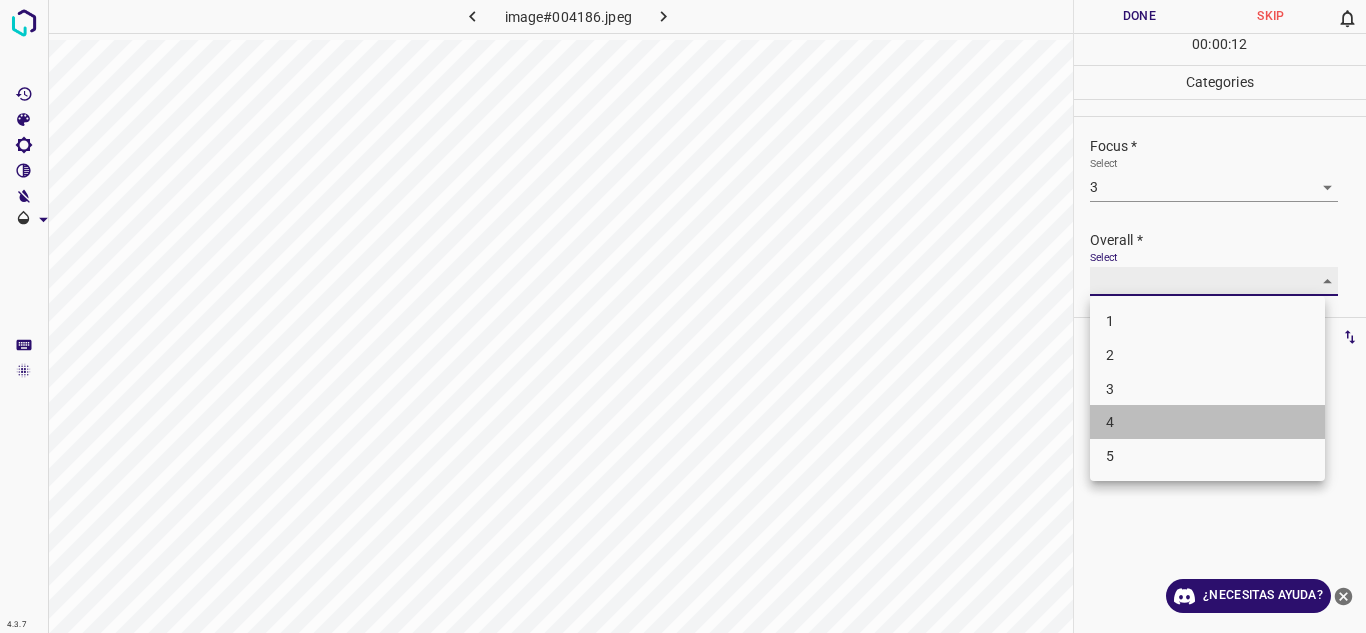 type on "4" 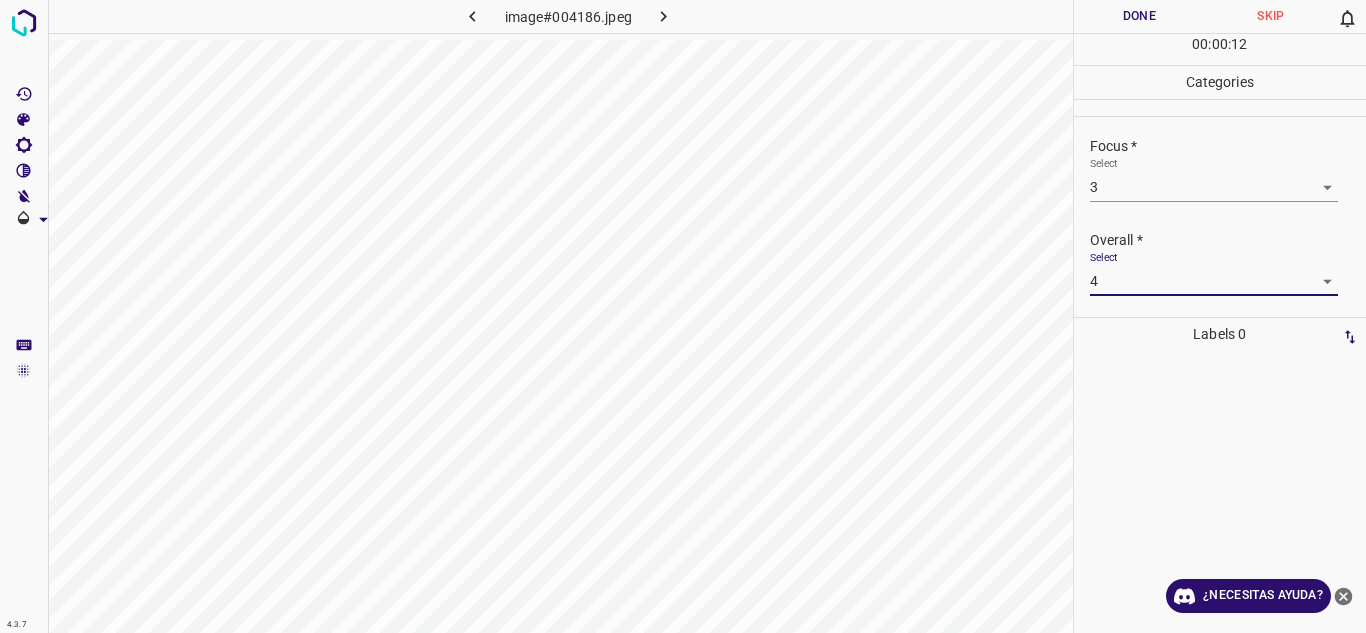 click on "Done" at bounding box center (1140, 16) 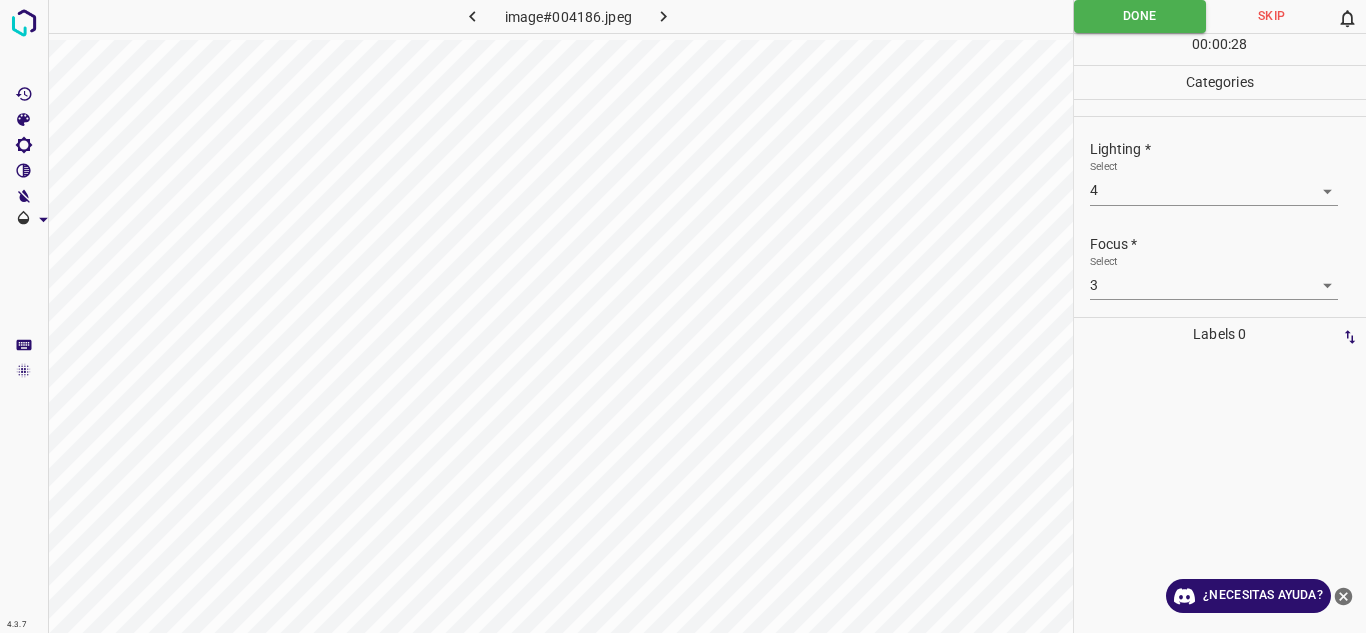 scroll, scrollTop: 98, scrollLeft: 0, axis: vertical 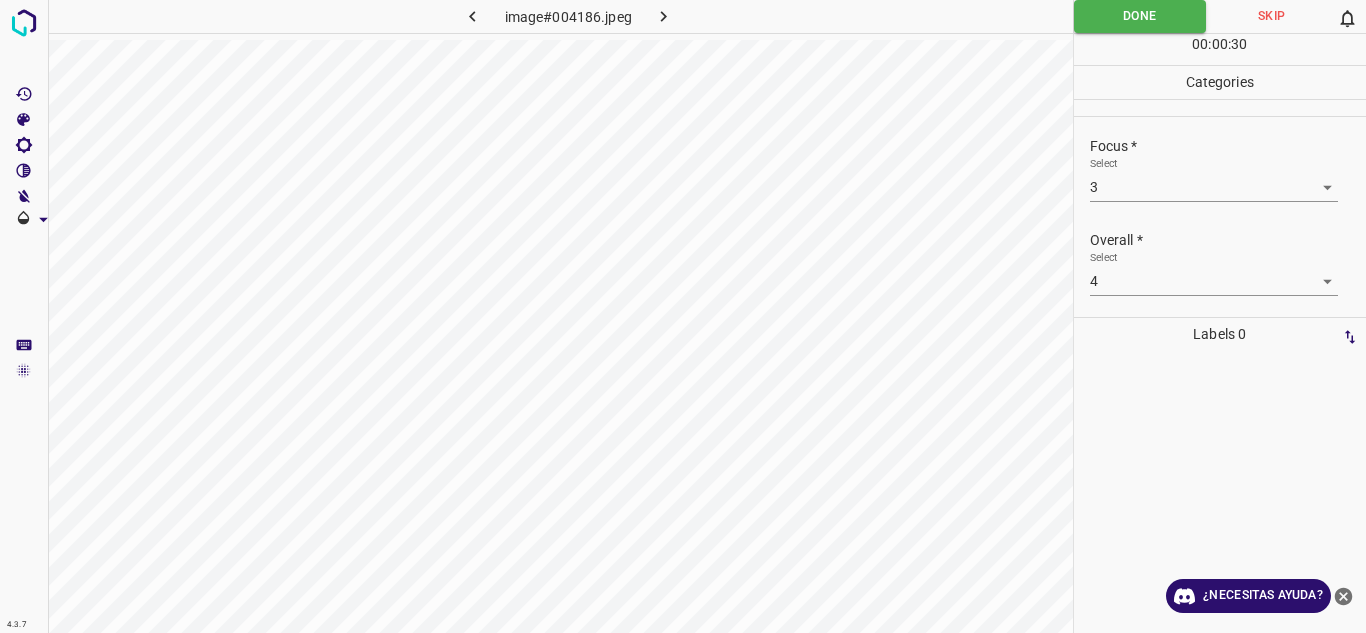 click 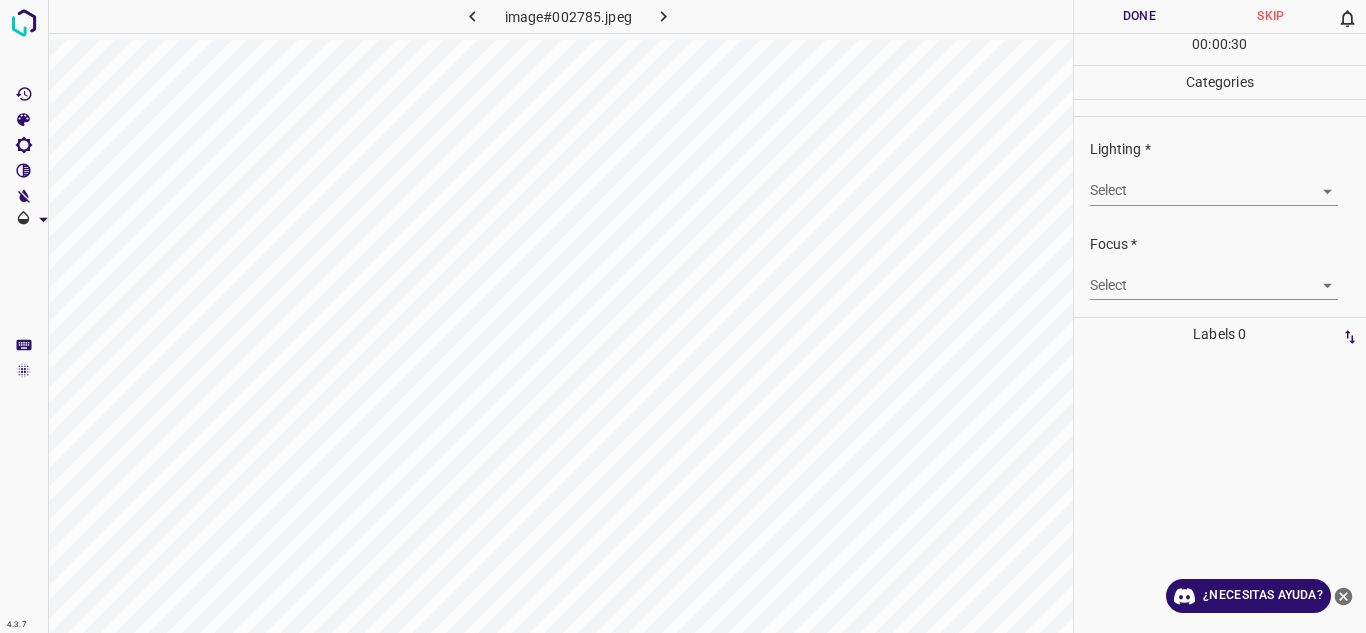 click on "4.3.7 image#002785.jpeg Done Skip 0 00   : 00   : 30   Categories Lighting *  Select ​ Focus *  Select ​ Overall *  Select ​ Labels   0 Categories 1 Lighting 2 Focus 3 Overall Tools Space Change between modes (Draw & Edit) I Auto labeling R Restore zoom M Zoom in N Zoom out Delete Delete selecte label Filters Z Restore filters X Saturation filter C Brightness filter V Contrast filter B Gray scale filter General O Download ¿Necesitas ayuda? Texto original Valora esta traducción Tu opinión servirá para ayudar a mejorar el Traductor de Google - Texto - Esconder - Borrar" at bounding box center (683, 316) 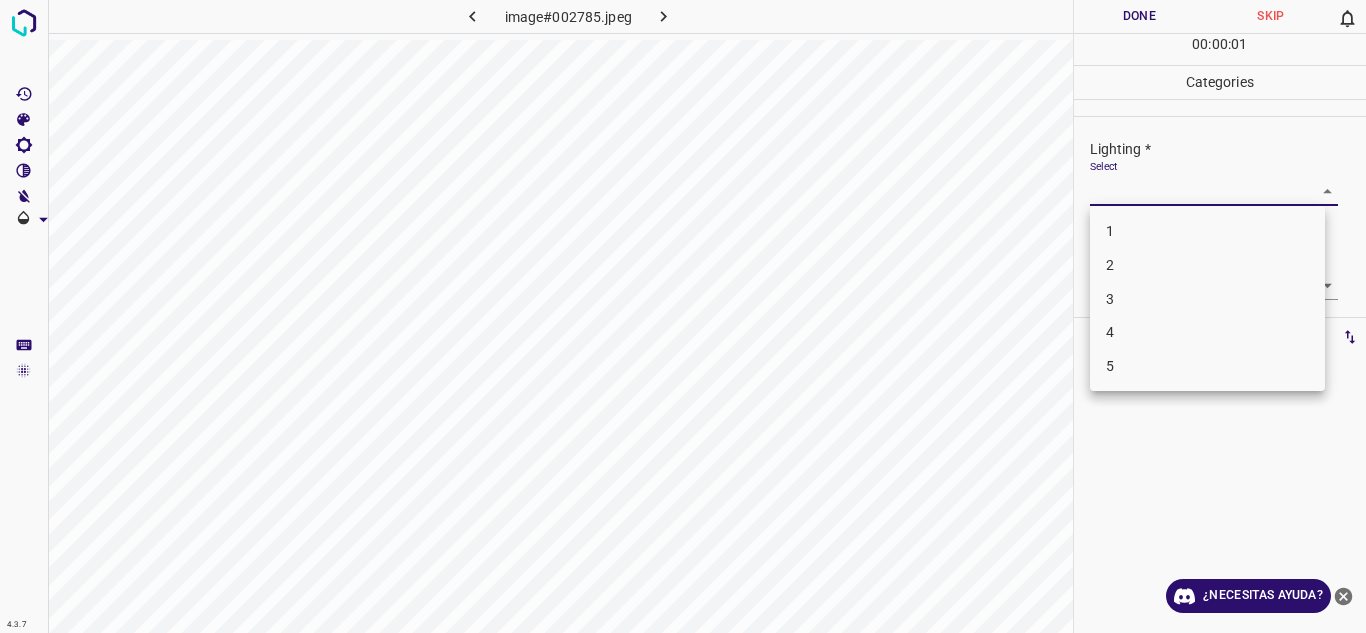 drag, startPoint x: 1136, startPoint y: 300, endPoint x: 1213, endPoint y: 290, distance: 77.64664 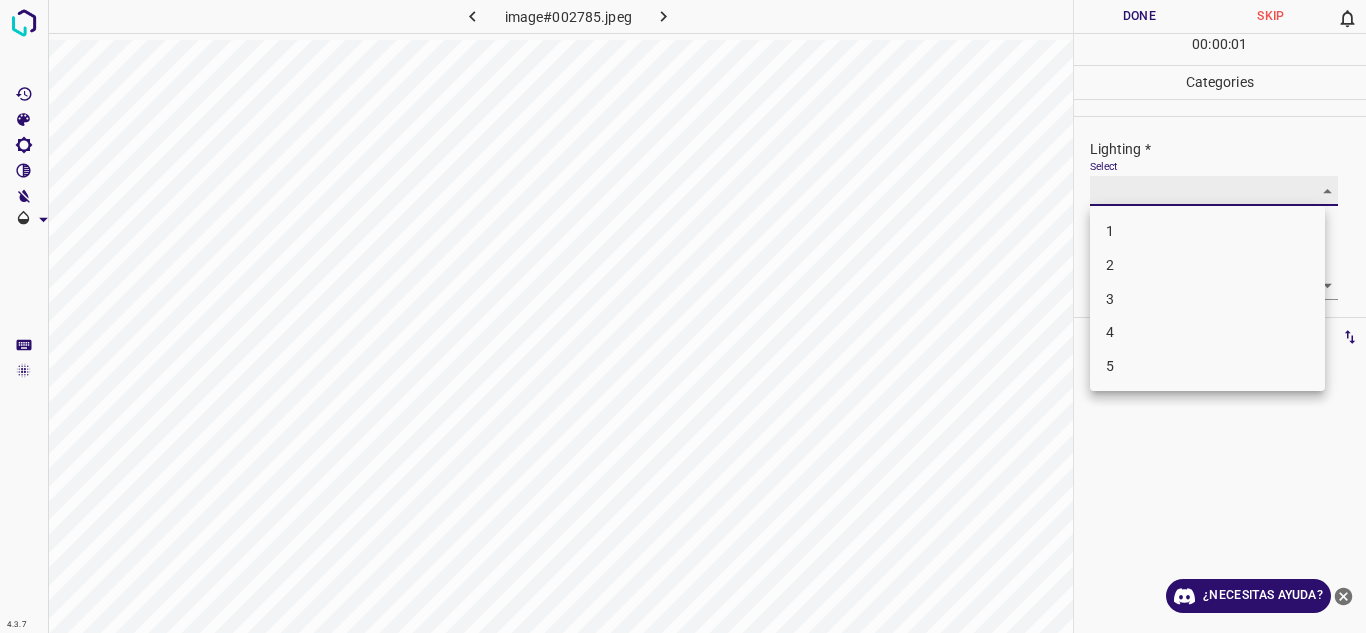 type on "3" 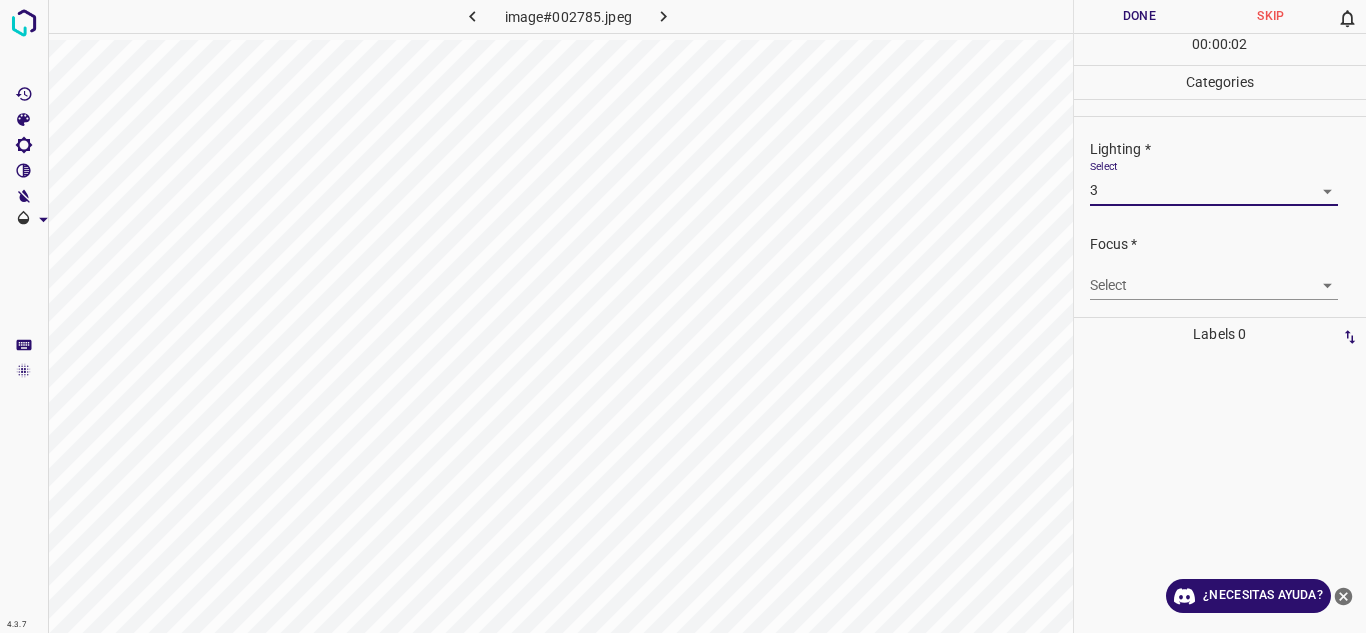 click on "4.3.7 image#002785.jpeg Done Skip 0 00   : 00   : 02   Categories Lighting *  Select 3 3 Focus *  Select ​ Overall *  Select ​ Labels   0 Categories 1 Lighting 2 Focus 3 Overall Tools Space Change between modes (Draw & Edit) I Auto labeling R Restore zoom M Zoom in N Zoom out Delete Delete selecte label Filters Z Restore filters X Saturation filter C Brightness filter V Contrast filter B Gray scale filter General O Download ¿Necesitas ayuda? Texto original Valora esta traducción Tu opinión servirá para ayudar a mejorar el Traductor de Google - Texto - Esconder - Borrar" at bounding box center [683, 316] 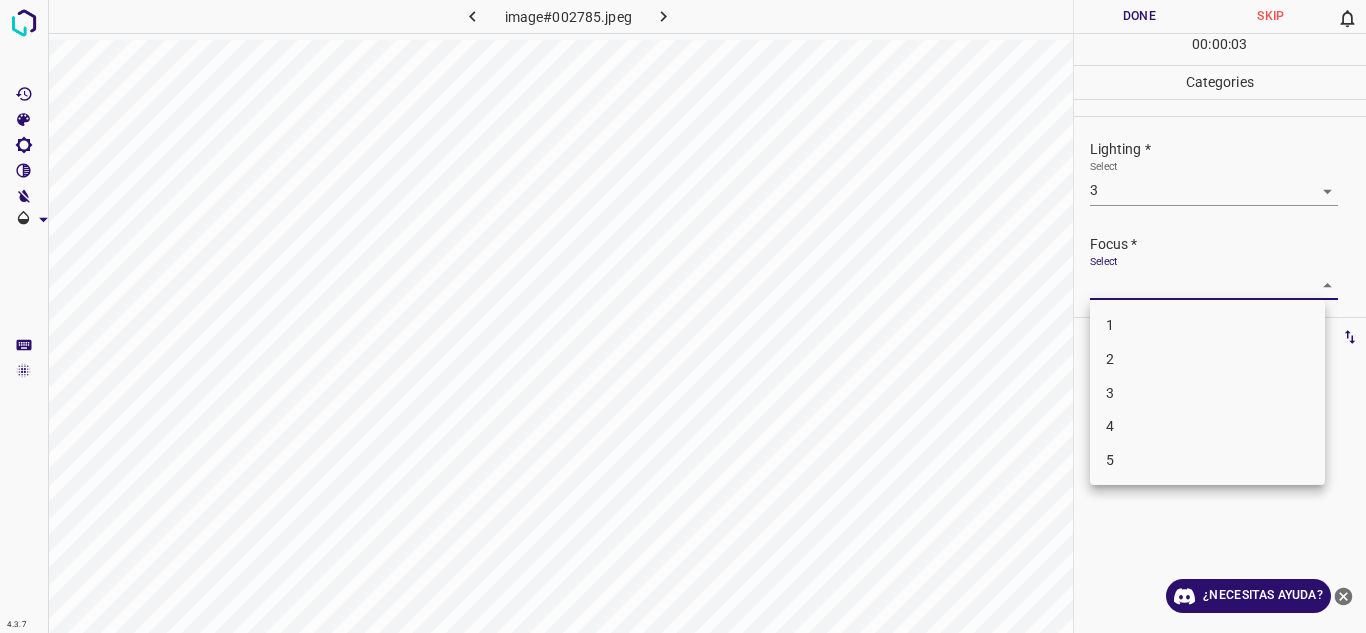 click on "3" at bounding box center (1207, 393) 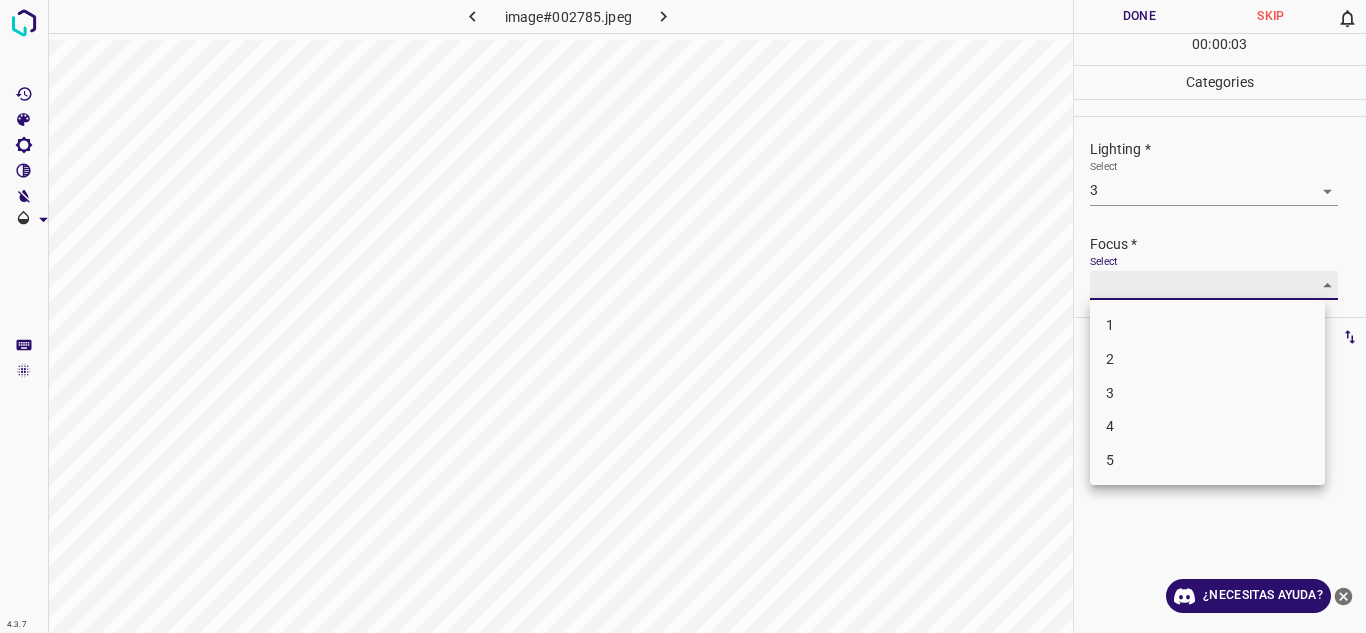 type on "3" 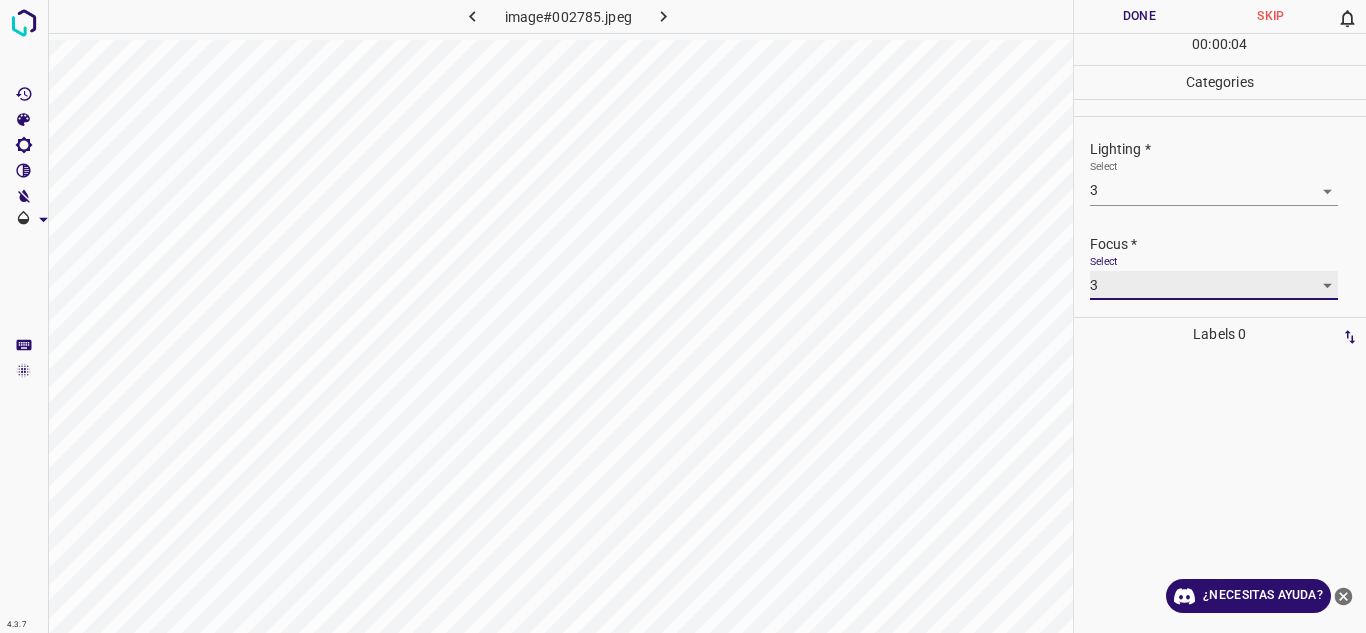 scroll, scrollTop: 98, scrollLeft: 0, axis: vertical 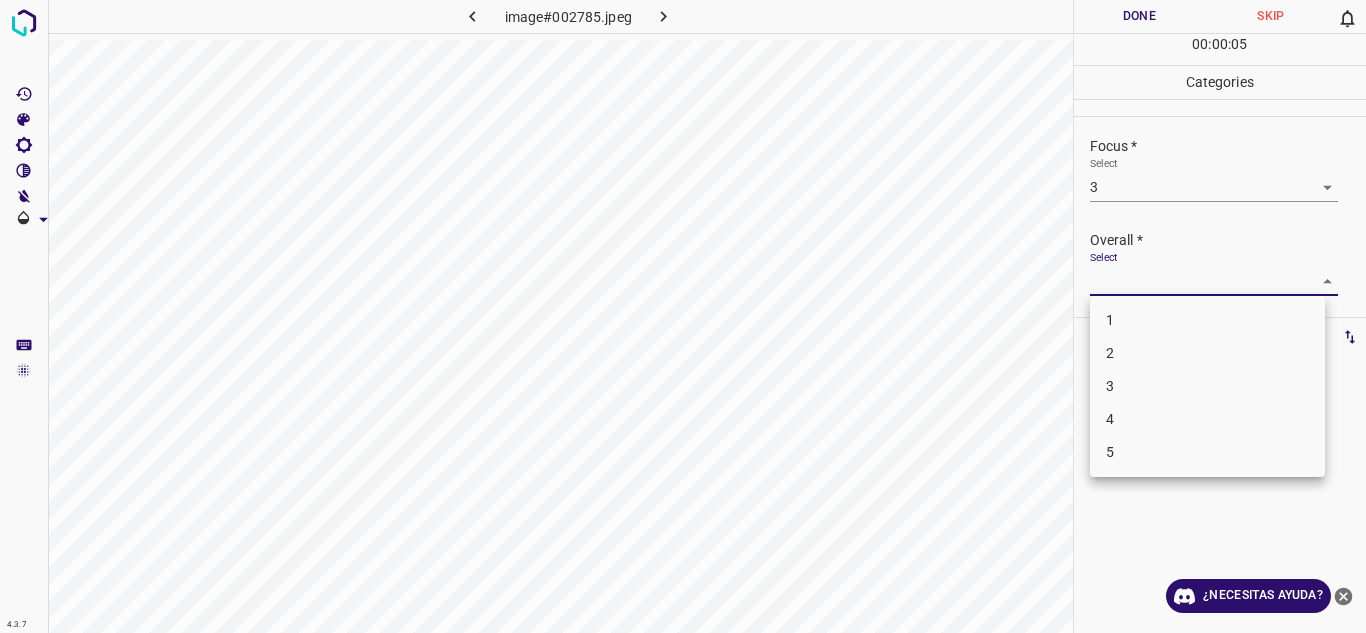 click on "4.3.7 image#002785.jpeg Done Skip 0 00   : 00   : 05   Categories Lighting *  Select 3 3 Focus *  Select 3 3 Overall *  Select ​ Labels   0 Categories 1 Lighting 2 Focus 3 Overall Tools Space Change between modes (Draw & Edit) I Auto labeling R Restore zoom M Zoom in N Zoom out Delete Delete selecte label Filters Z Restore filters X Saturation filter C Brightness filter V Contrast filter B Gray scale filter General O Download ¿Necesitas ayuda? Texto original Valora esta traducción Tu opinión servirá para ayudar a mejorar el Traductor de Google - Texto - Esconder - Borrar 1 2 3 4 5" at bounding box center (683, 316) 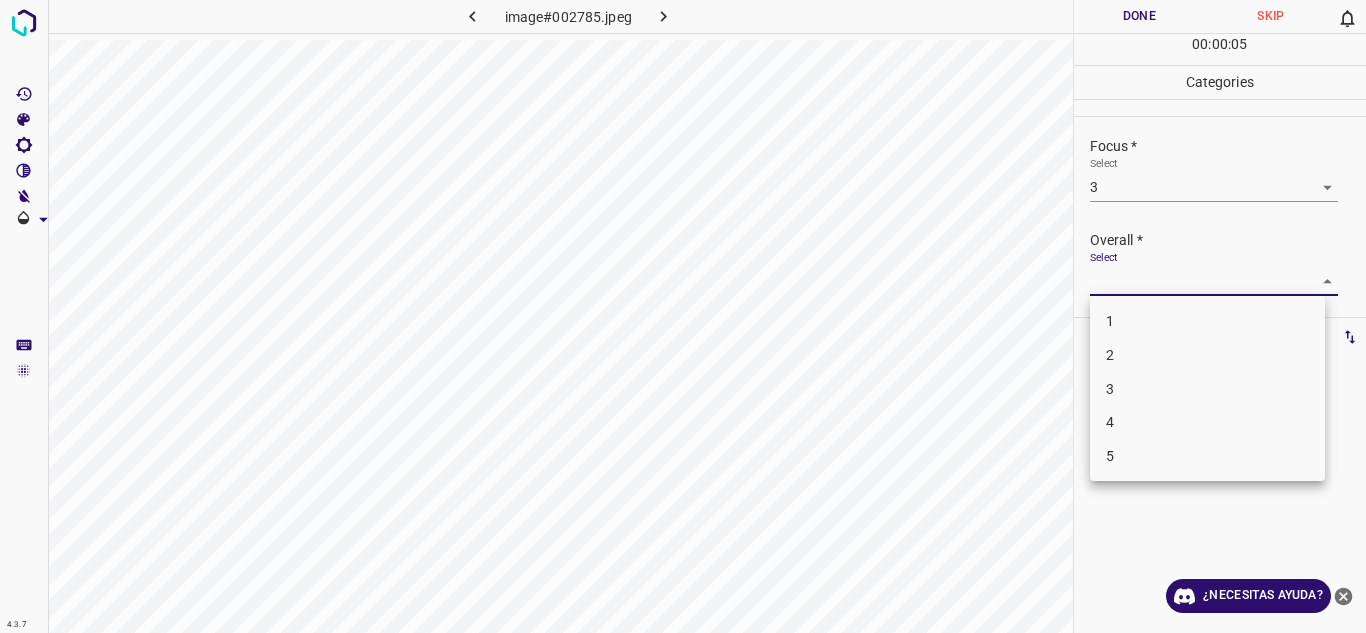 click on "3" at bounding box center (1207, 389) 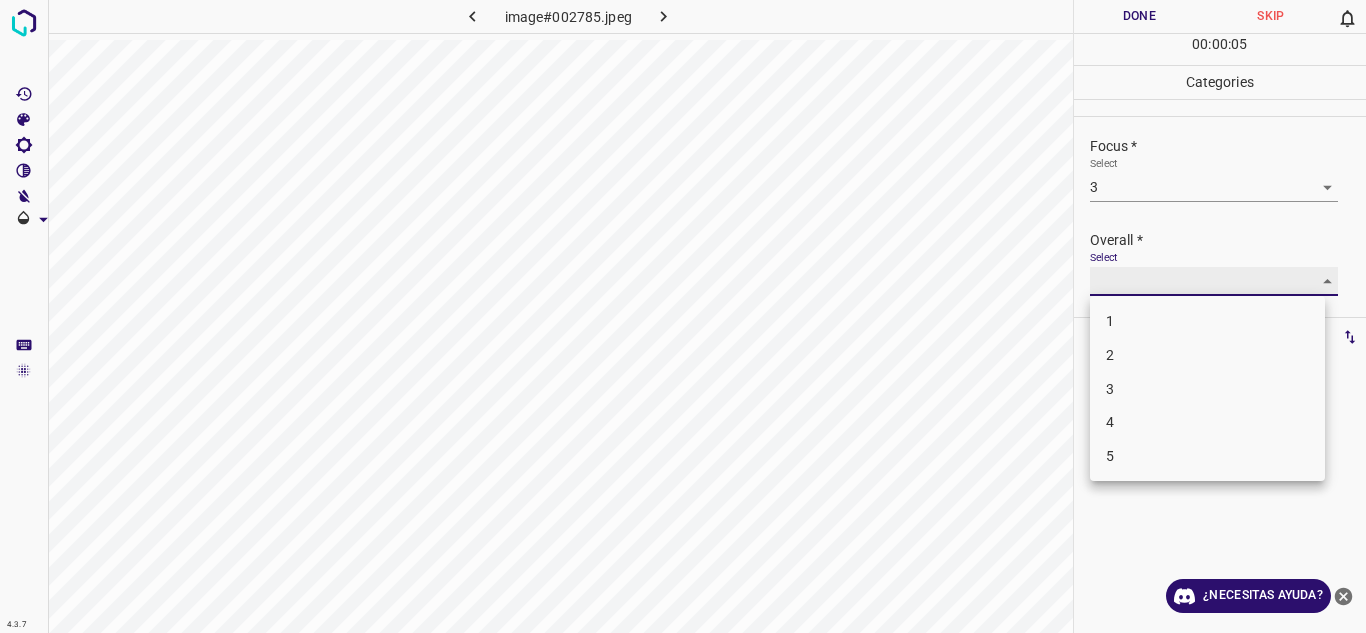 type on "3" 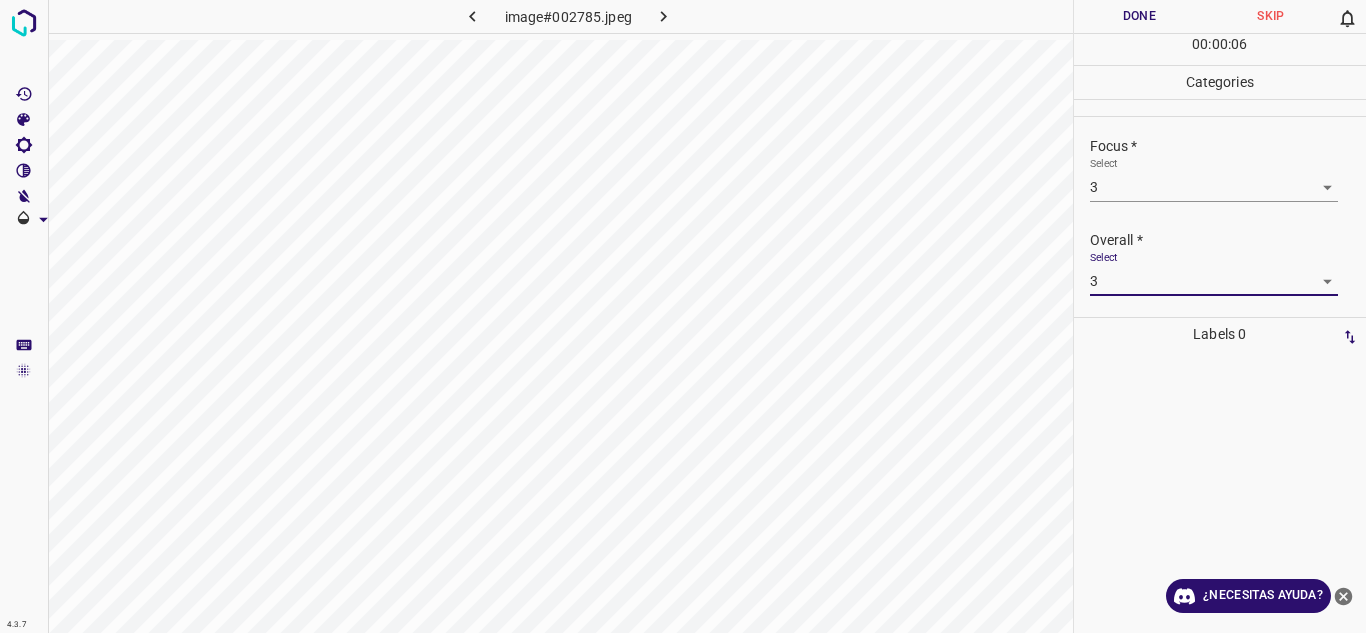click on "Done" at bounding box center [1140, 16] 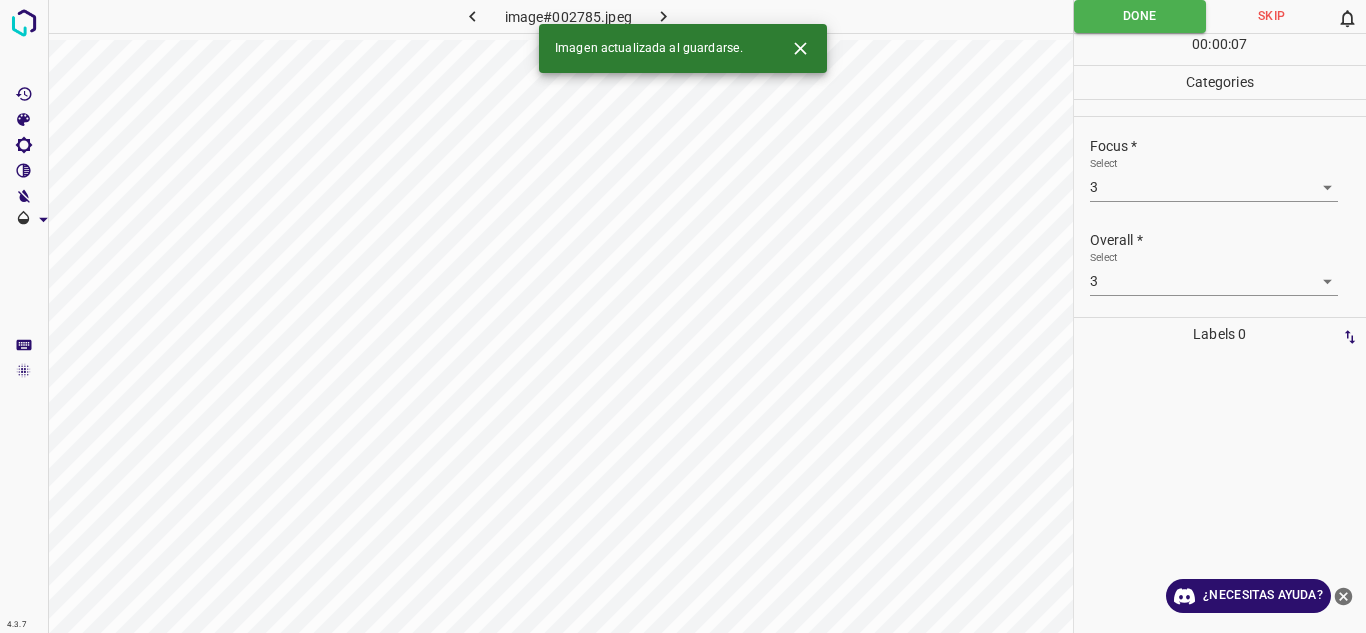 click at bounding box center (664, 16) 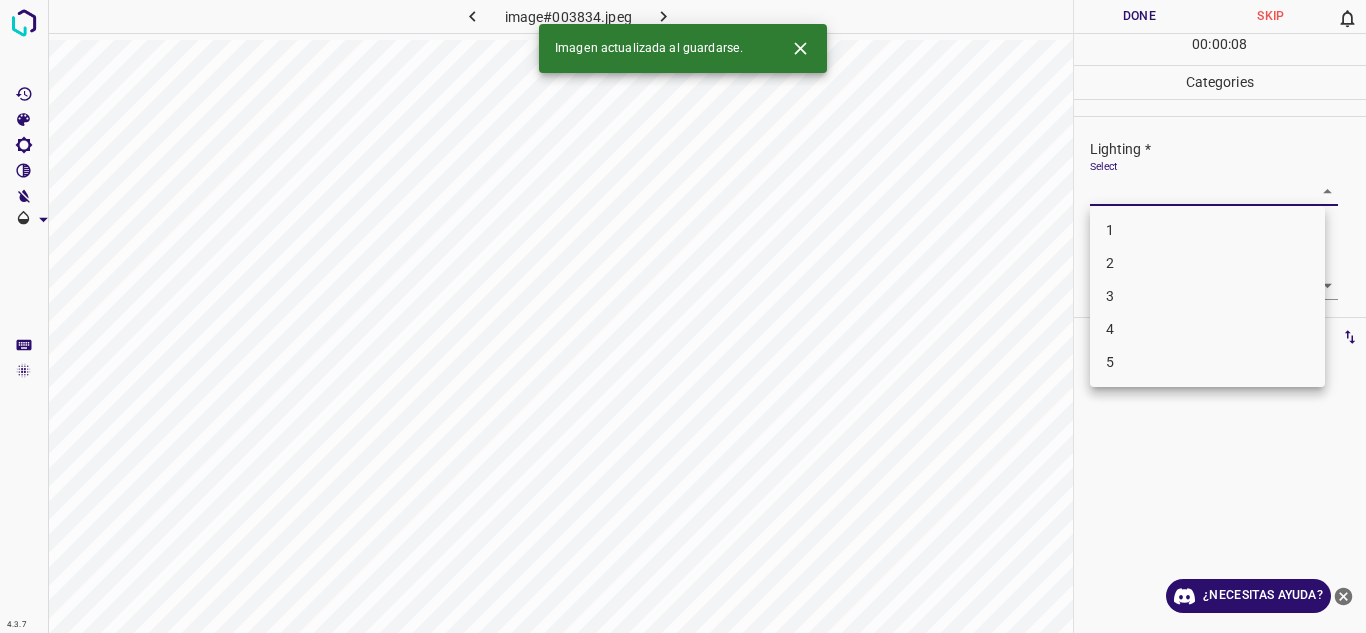 click on "4.3.7 image#003834.jpeg Done Skip 0 00   : 00   : 08   Categories Lighting *  Select ​ Focus *  Select ​ Overall *  Select ​ Labels   0 Categories 1 Lighting 2 Focus 3 Overall Tools Space Change between modes (Draw & Edit) I Auto labeling R Restore zoom M Zoom in N Zoom out Delete Delete selecte label Filters Z Restore filters X Saturation filter C Brightness filter V Contrast filter B Gray scale filter General O Download Imagen actualizada al guardarse. ¿Necesitas ayuda? Texto original Valora esta traducción Tu opinión servirá para ayudar a mejorar el Traductor de Google - Texto - Esconder - Borrar 1 2 3 4 5" at bounding box center [683, 316] 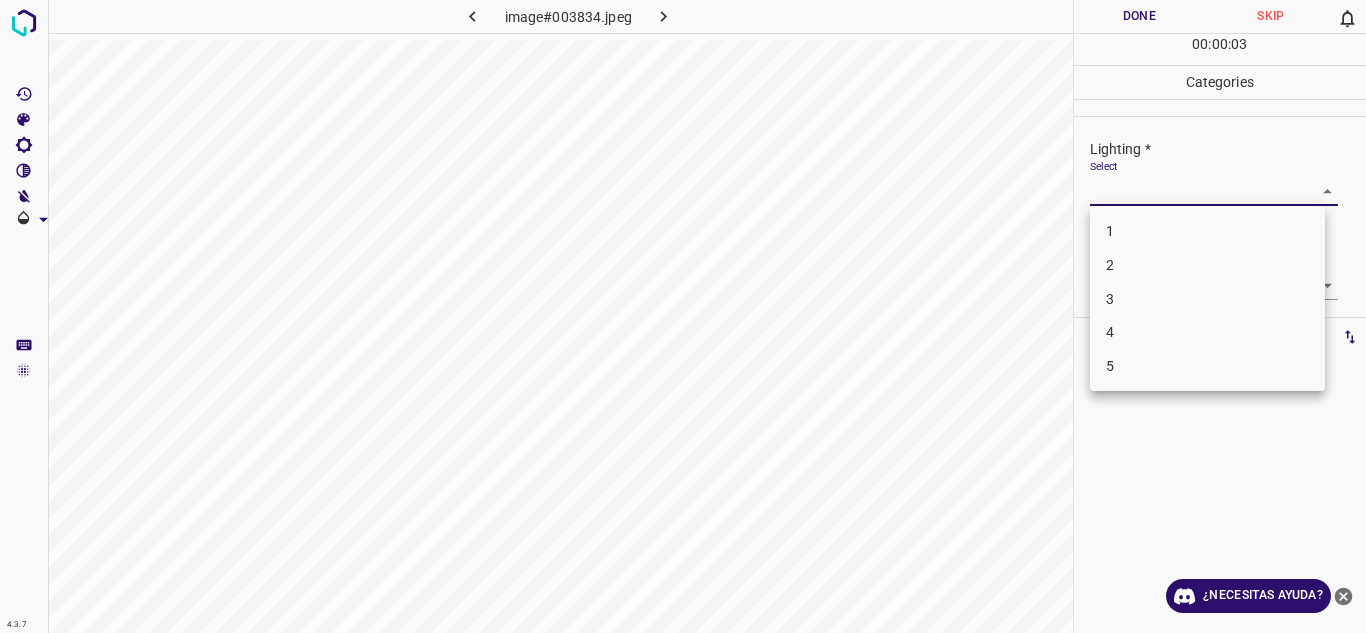 click on "4" at bounding box center (1207, 332) 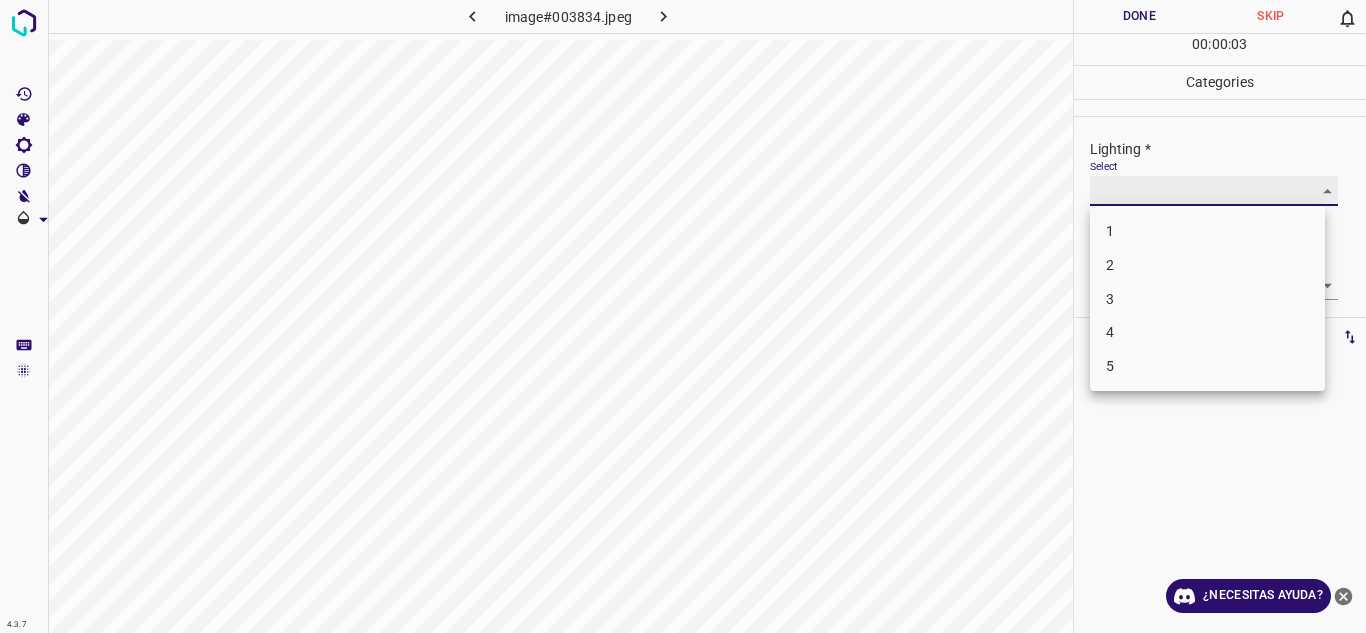 type on "4" 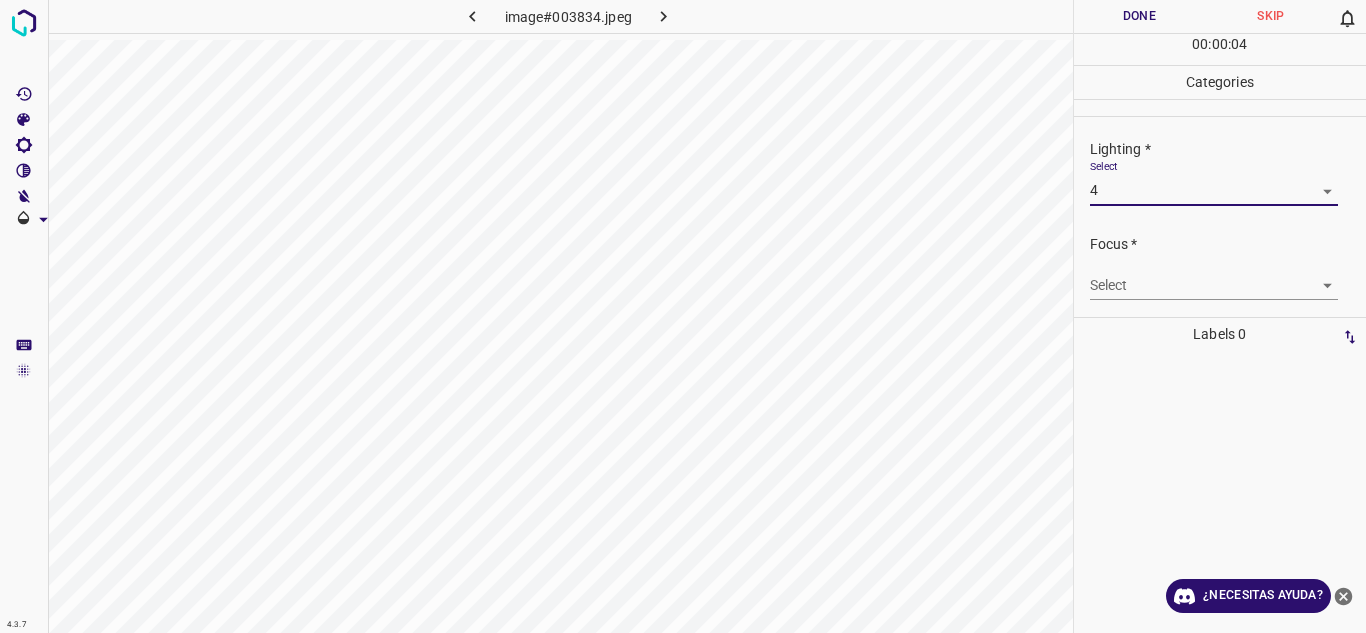 click on "4.3.7 image#003834.jpeg Done Skip 0 00   : 00   : 04   Categories Lighting *  Select 4 4 Focus *  Select ​ Overall *  Select ​ Labels   0 Categories 1 Lighting 2 Focus 3 Overall Tools Space Change between modes (Draw & Edit) I Auto labeling R Restore zoom M Zoom in N Zoom out Delete Delete selecte label Filters Z Restore filters X Saturation filter C Brightness filter V Contrast filter B Gray scale filter General O Download ¿Necesitas ayuda? Texto original Valora esta traducción Tu opinión servirá para ayudar a mejorar el Traductor de Google - Texto - Esconder - Borrar" at bounding box center [683, 316] 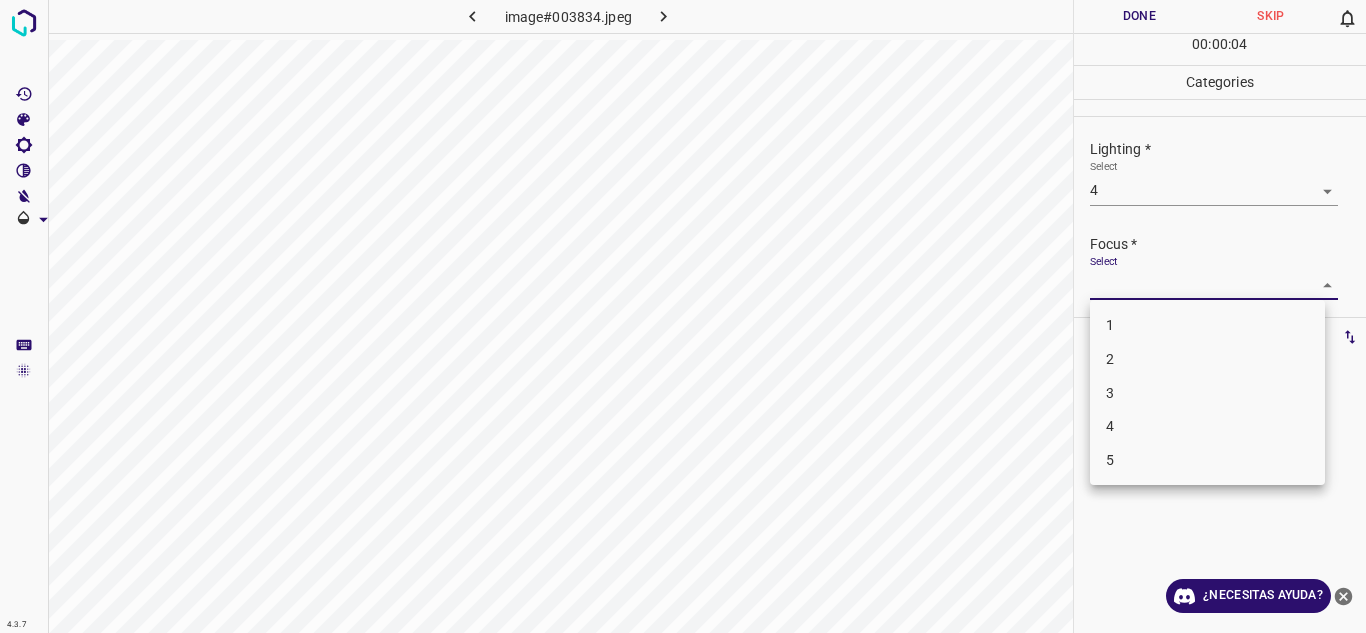 click on "3" at bounding box center (1207, 393) 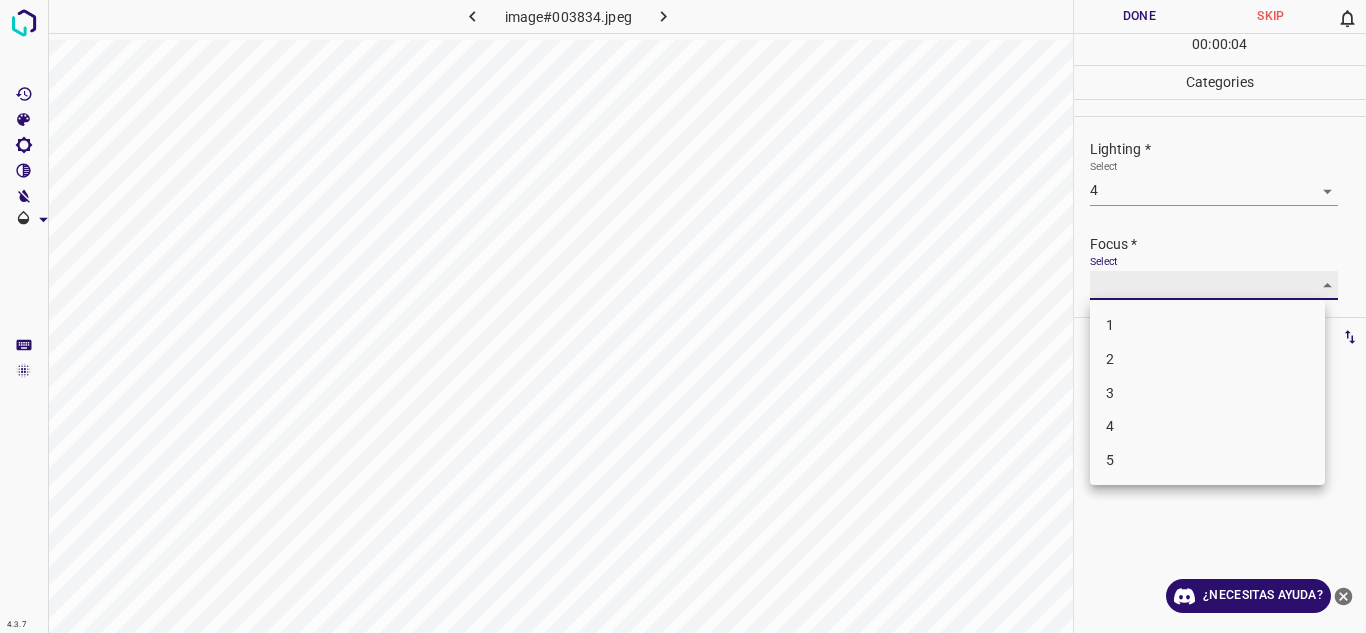 type on "3" 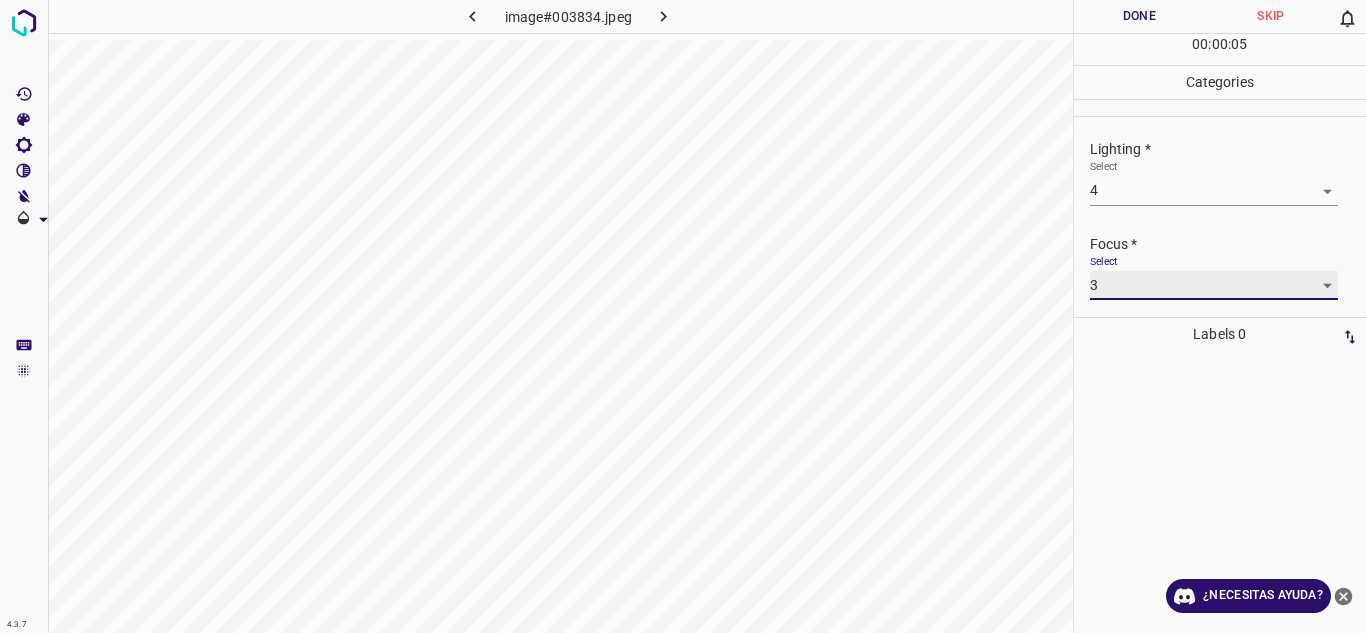 scroll, scrollTop: 98, scrollLeft: 0, axis: vertical 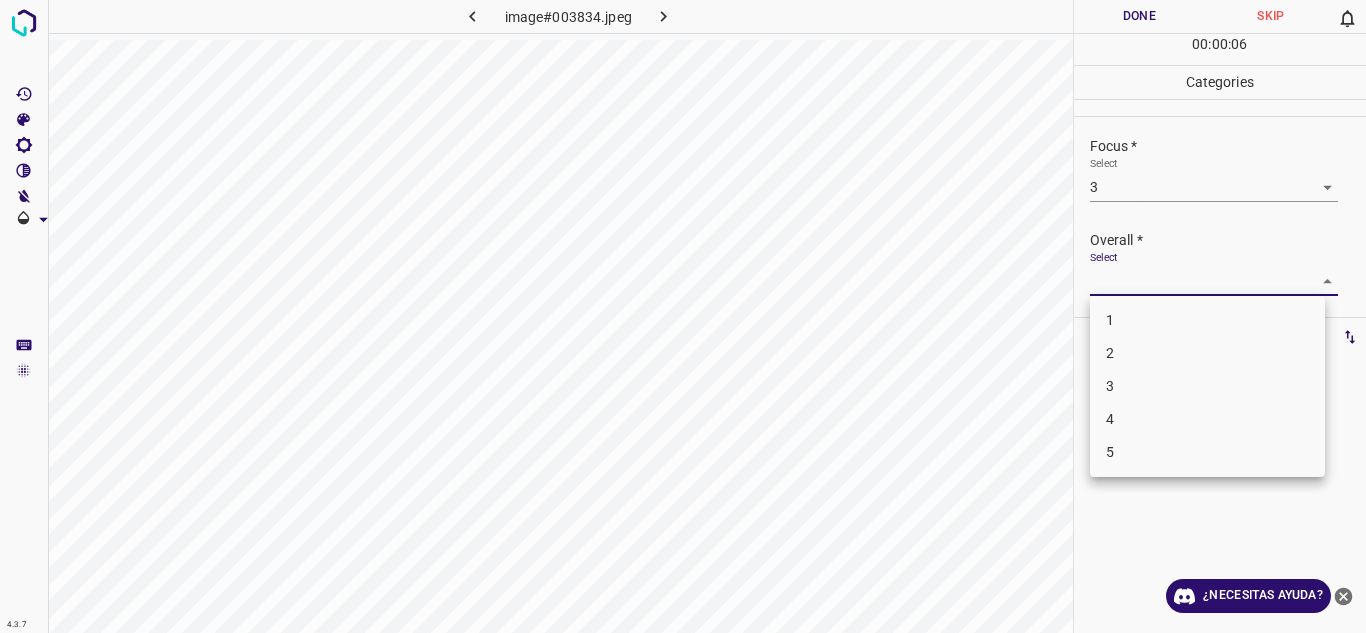 click on "4.3.7 image#003834.jpeg Done Skip 0 00   : 00   : 06   Categories Lighting *  Select 4 4 Focus *  Select 3 3 Overall *  Select ​ Labels   0 Categories 1 Lighting 2 Focus 3 Overall Tools Space Change between modes (Draw & Edit) I Auto labeling R Restore zoom M Zoom in N Zoom out Delete Delete selecte label Filters Z Restore filters X Saturation filter C Brightness filter V Contrast filter B Gray scale filter General O Download ¿Necesitas ayuda? Texto original Valora esta traducción Tu opinión servirá para ayudar a mejorar el Traductor de Google - Texto - Esconder - Borrar 1 2 3 4 5" at bounding box center (683, 316) 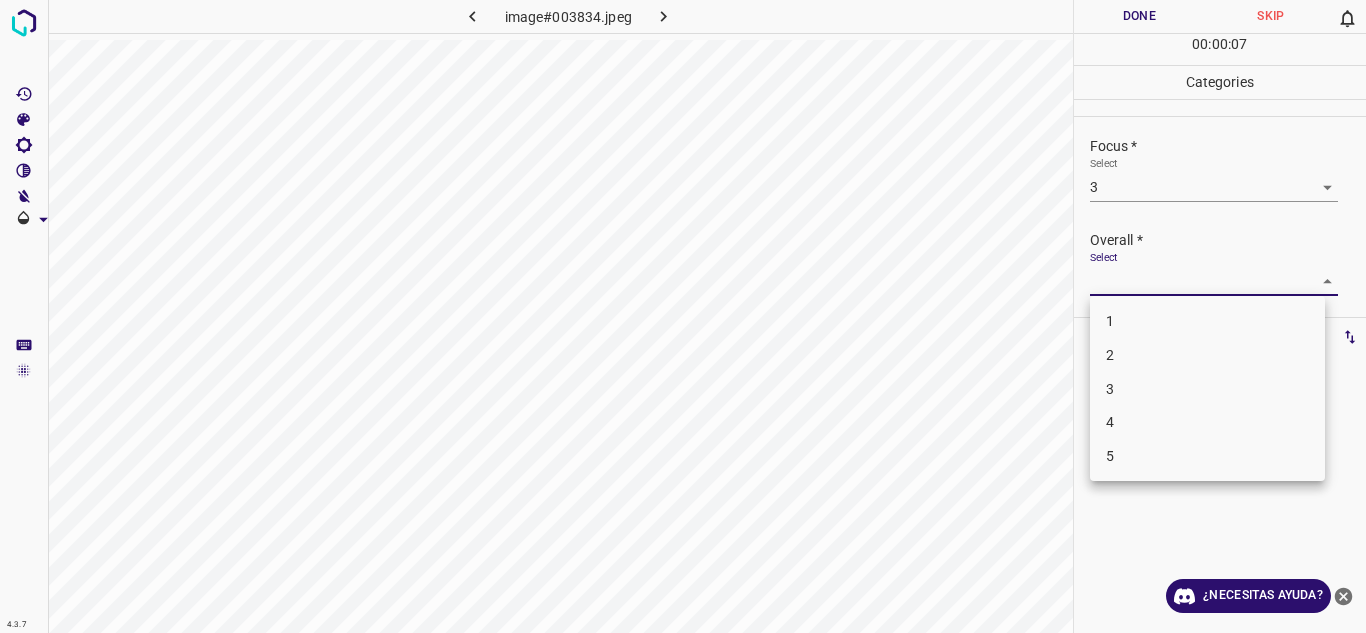 click on "4" at bounding box center (1207, 422) 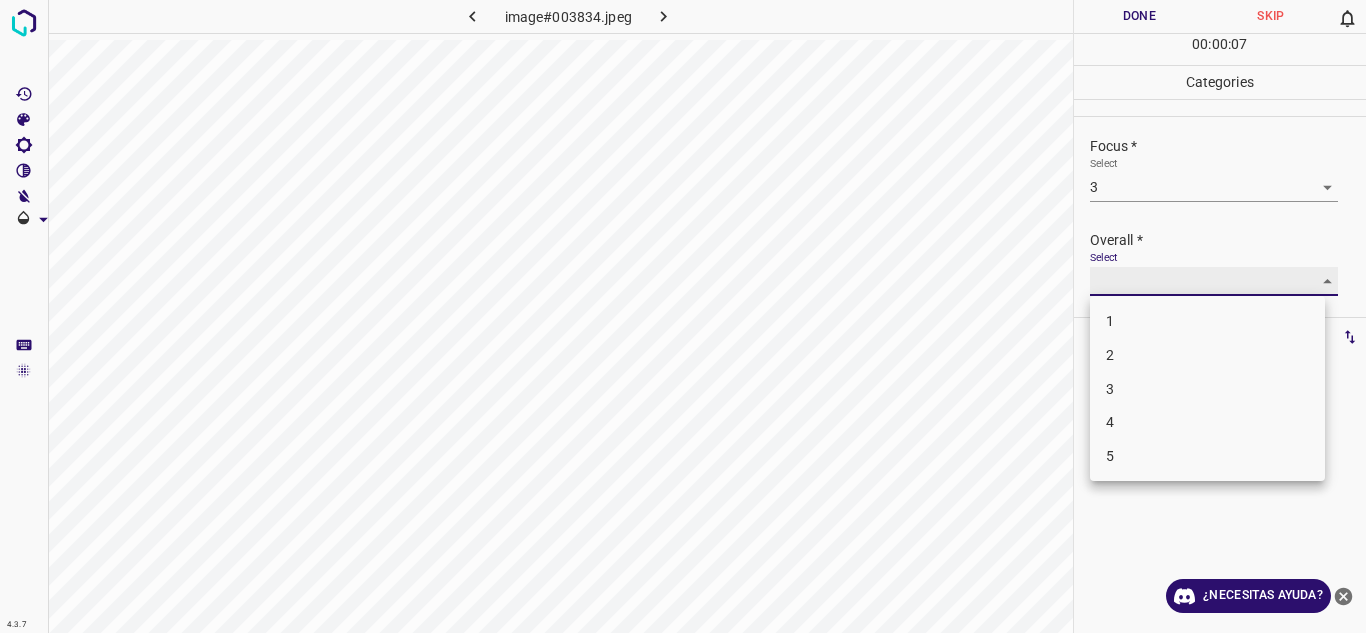 type on "4" 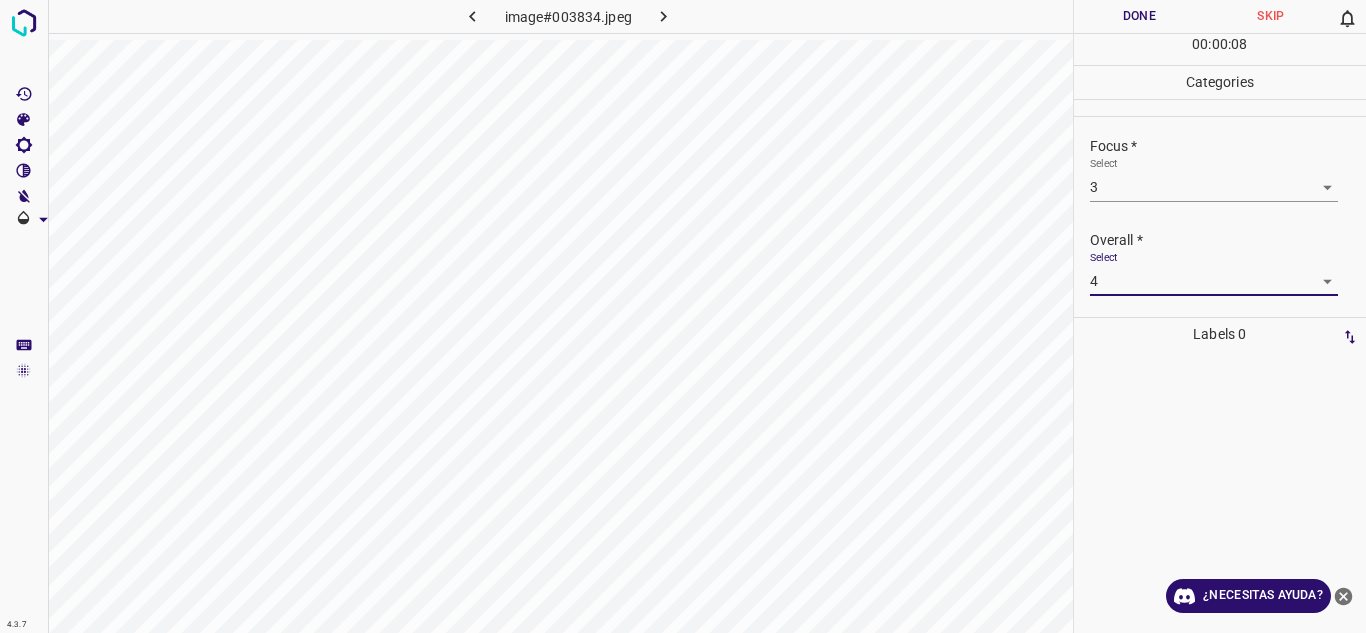 click on "Done" at bounding box center [1140, 16] 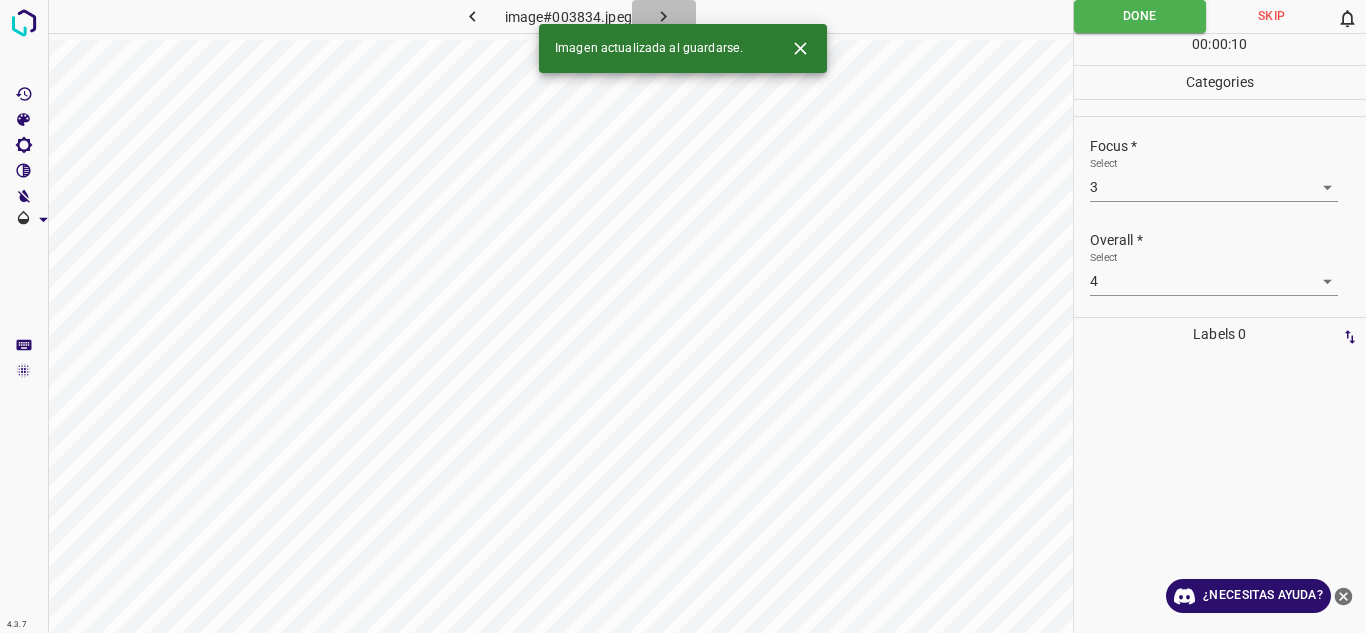 click at bounding box center (664, 16) 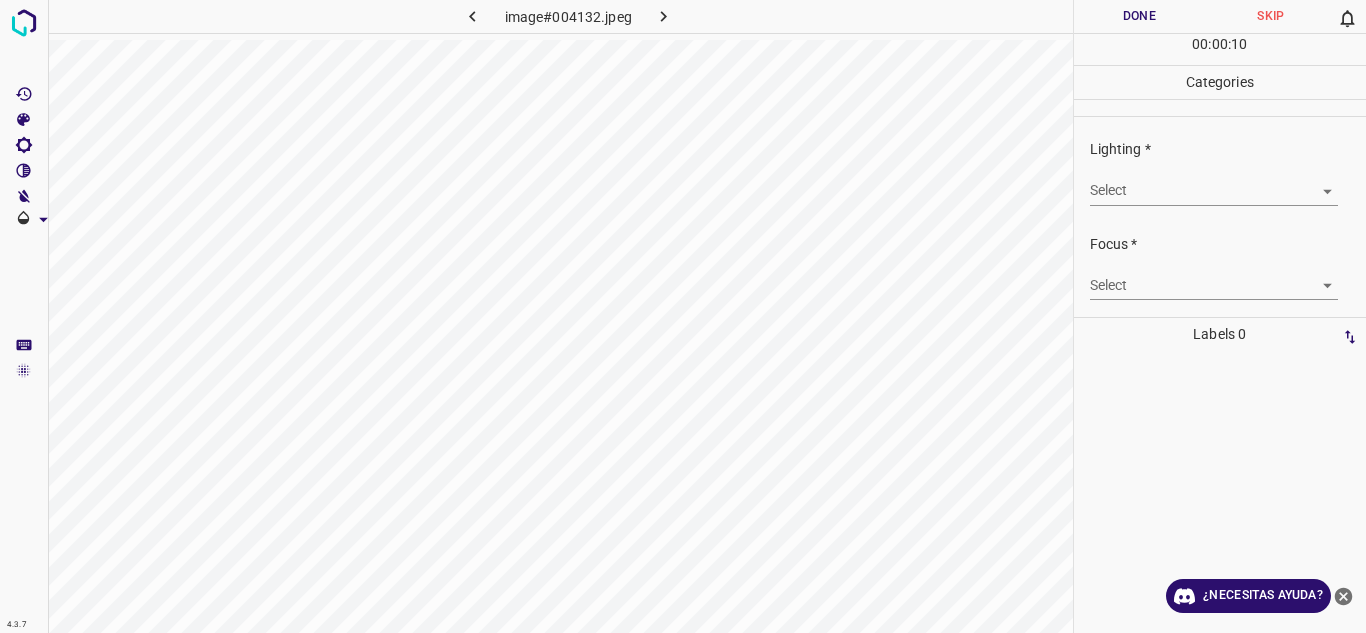 click on "4.3.7 image#004132.jpeg Done Skip 0 00   : 00   : 10   Categories Lighting *  Select ​ Focus *  Select ​ Overall *  Select ​ Labels   0 Categories 1 Lighting 2 Focus 3 Overall Tools Space Change between modes (Draw & Edit) I Auto labeling R Restore zoom M Zoom in N Zoom out Delete Delete selecte label Filters Z Restore filters X Saturation filter C Brightness filter V Contrast filter B Gray scale filter General O Download ¿Necesitas ayuda? Texto original Valora esta traducción Tu opinión servirá para ayudar a mejorar el Traductor de Google - Texto - Esconder - Borrar" at bounding box center (683, 316) 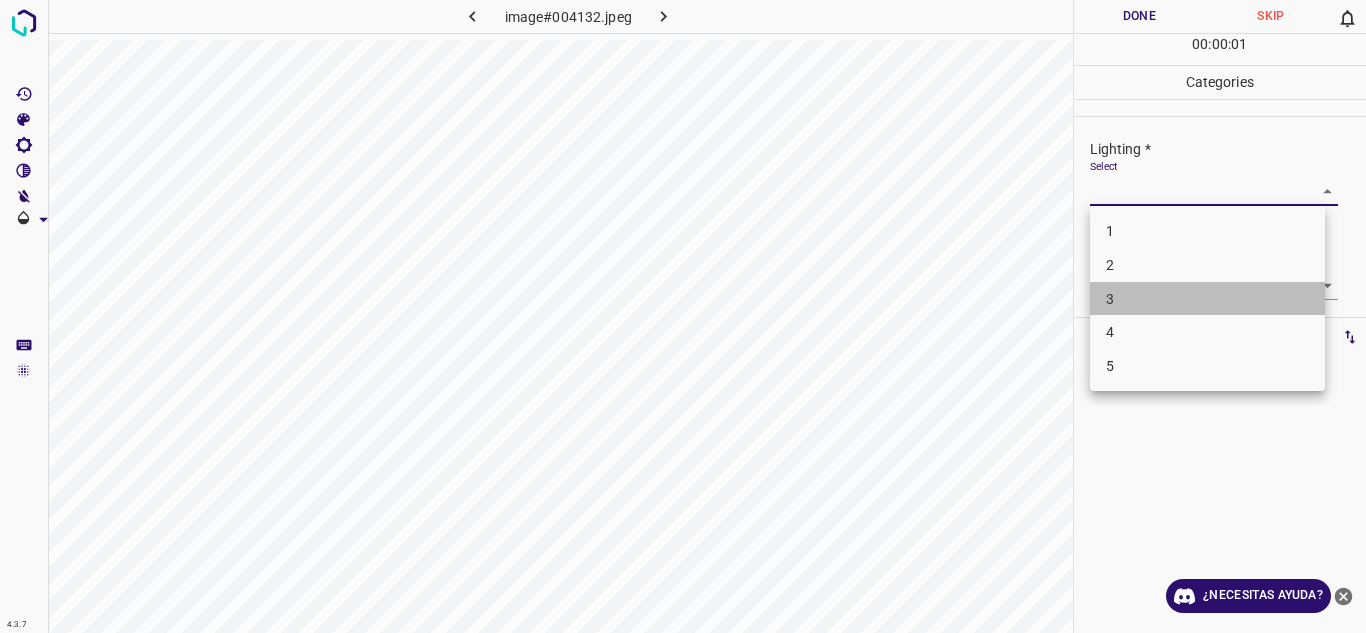 click on "3" at bounding box center [1207, 299] 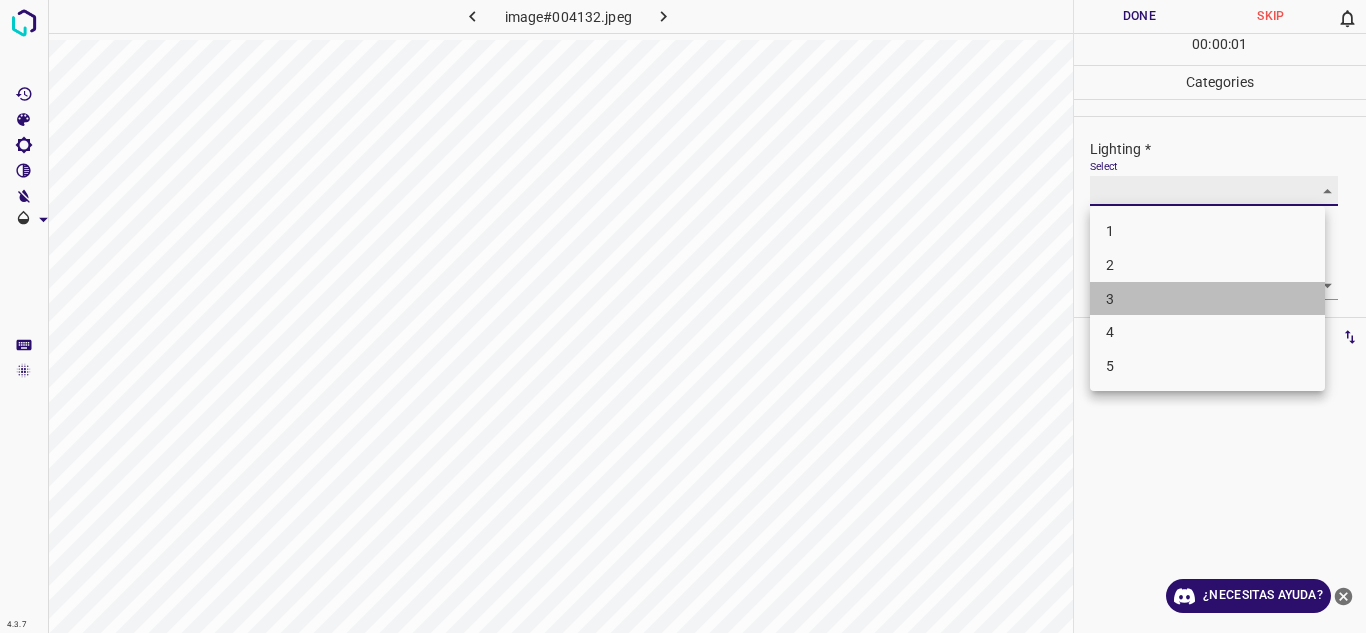 type on "3" 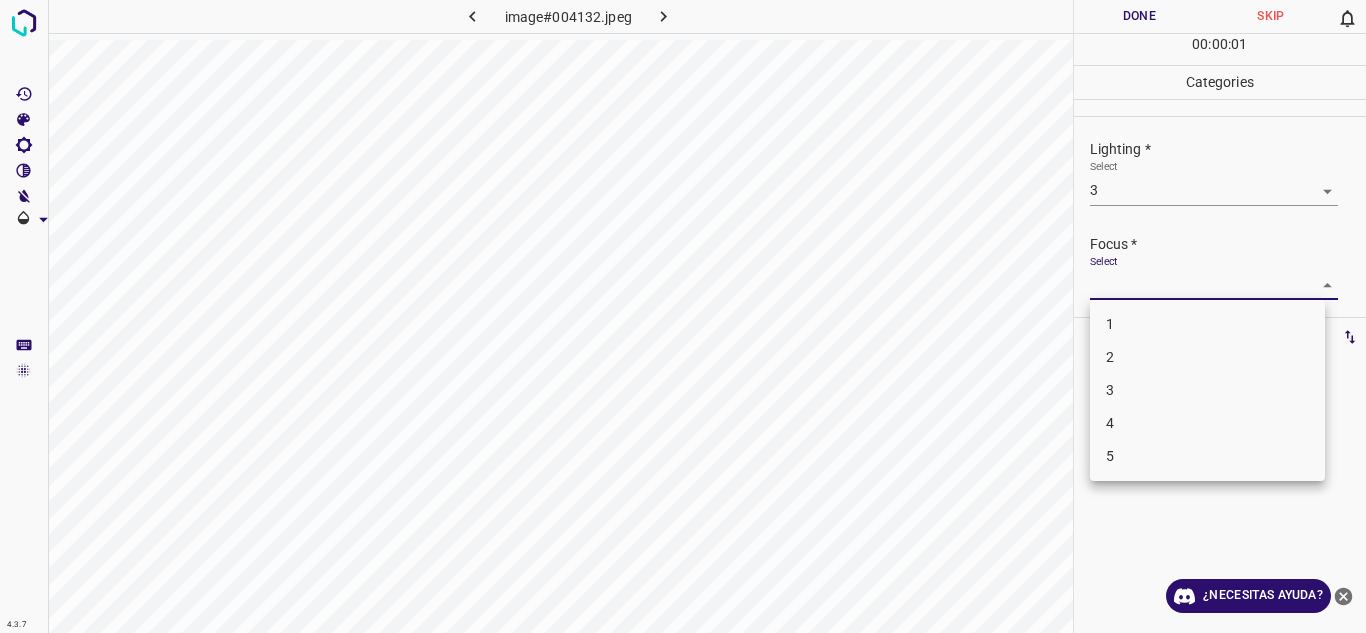 click on "4.3.7 image#004132.jpeg Done Skip 0 00   : 00   : 01   Categories Lighting *  Select 3 3 Focus *  Select ​ Overall *  Select ​ Labels   0 Categories 1 Lighting 2 Focus 3 Overall Tools Space Change between modes (Draw & Edit) I Auto labeling R Restore zoom M Zoom in N Zoom out Delete Delete selecte label Filters Z Restore filters X Saturation filter C Brightness filter V Contrast filter B Gray scale filter General O Download ¿Necesitas ayuda? Texto original Valora esta traducción Tu opinión servirá para ayudar a mejorar el Traductor de Google - Texto - Esconder - Borrar 1 2 3 4 5" at bounding box center (683, 316) 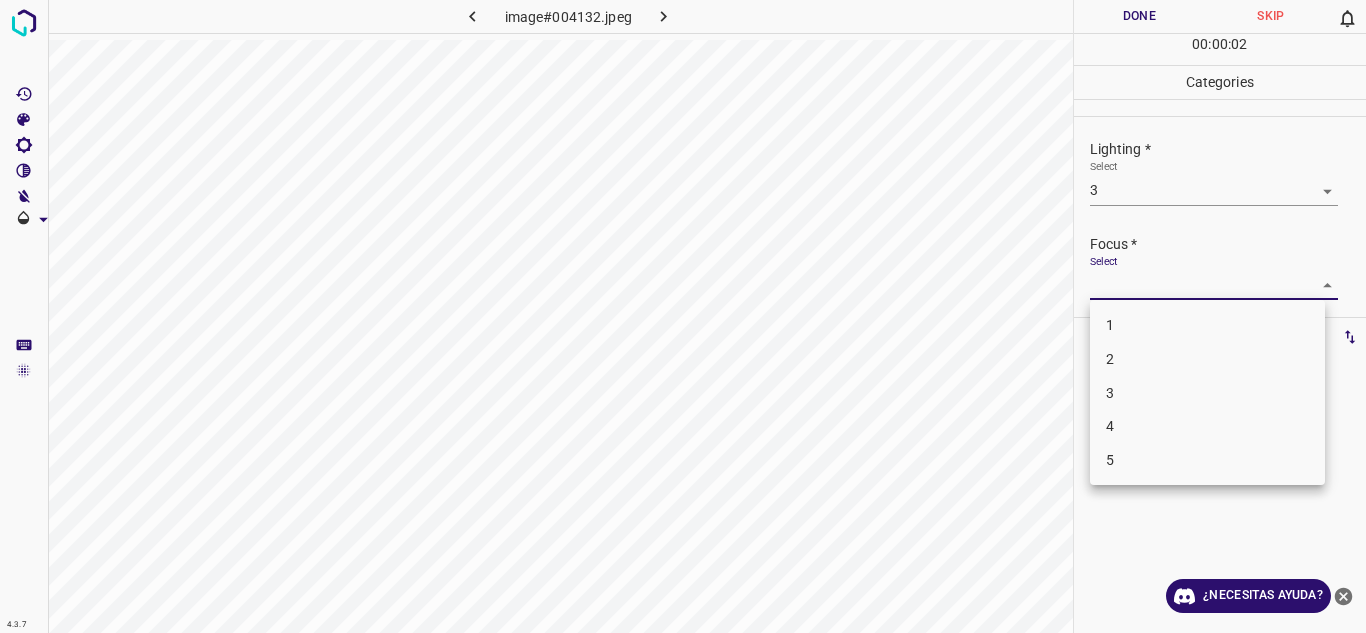 click on "2" at bounding box center (1207, 359) 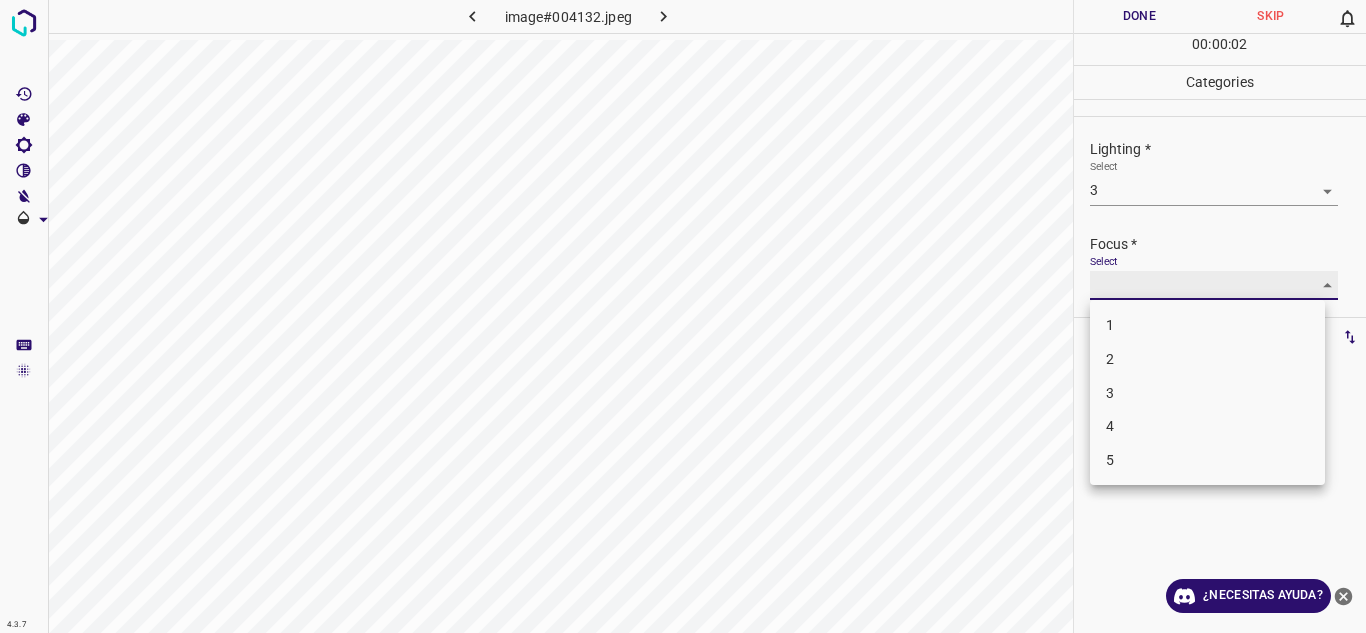 type on "2" 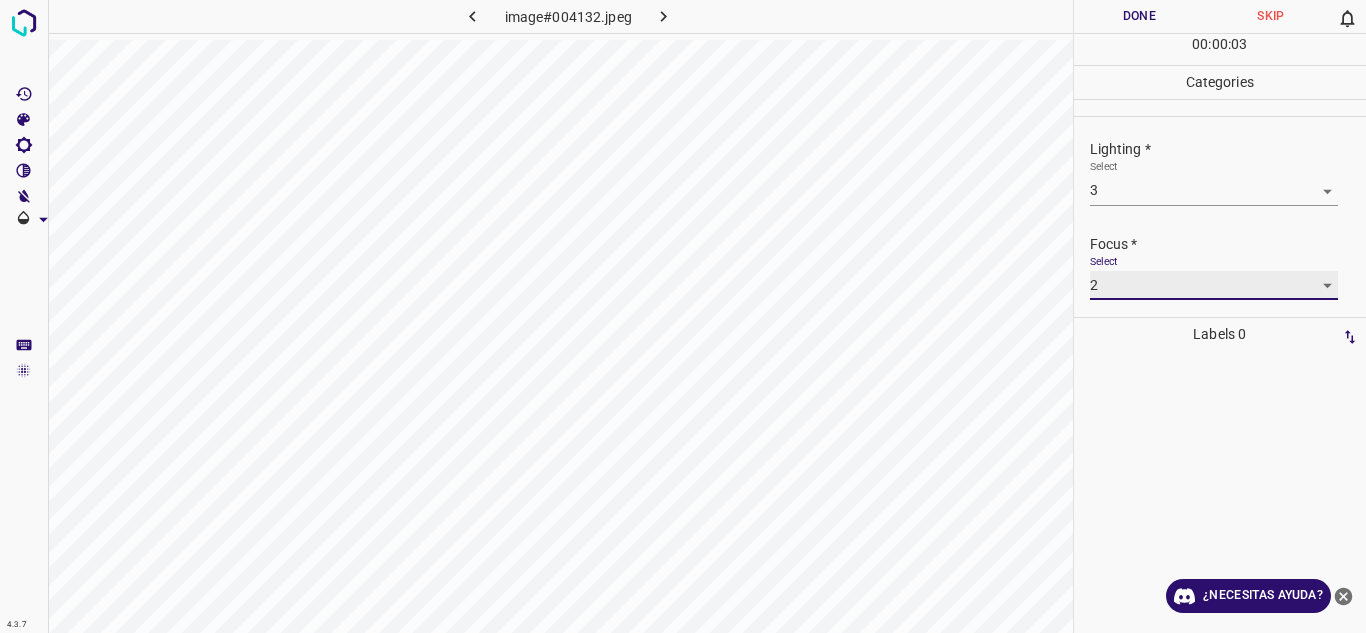 scroll, scrollTop: 98, scrollLeft: 0, axis: vertical 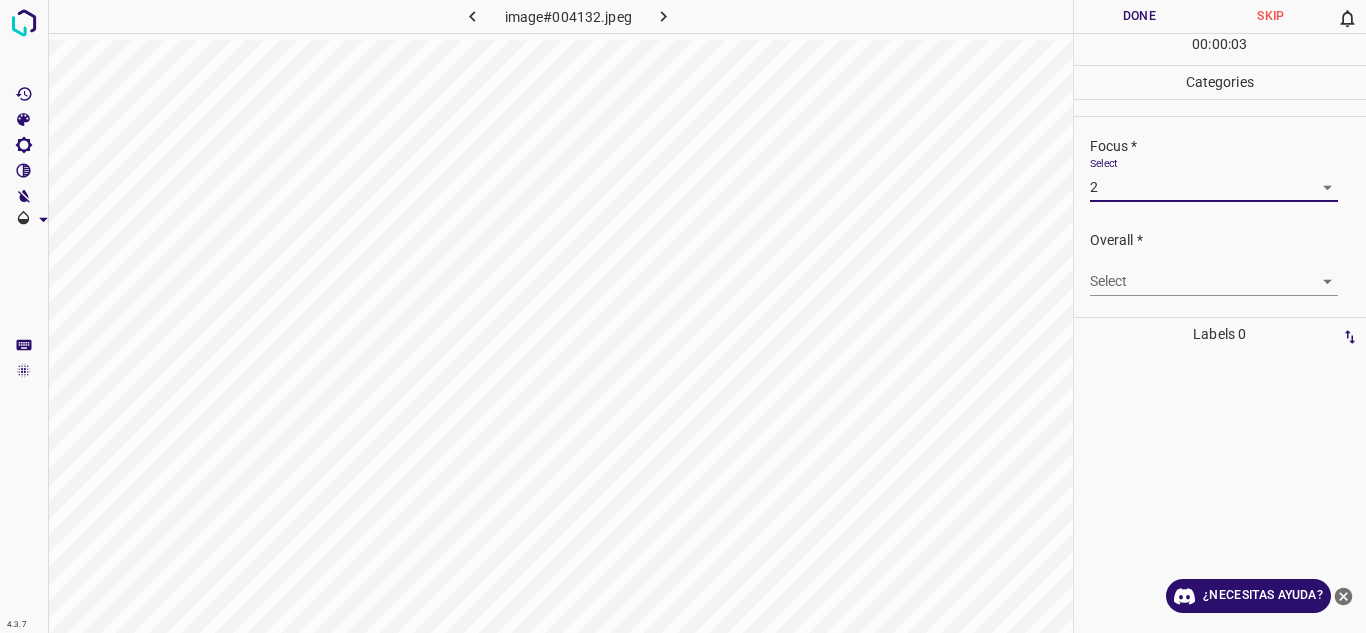 click on "4.3.7 image#004132.jpeg Done Skip 0 00   : 00   : 03   Categories Lighting *  Select 3 3 Focus *  Select 2 2 Overall *  Select ​ Labels   0 Categories 1 Lighting 2 Focus 3 Overall Tools Space Change between modes (Draw & Edit) I Auto labeling R Restore zoom M Zoom in N Zoom out Delete Delete selecte label Filters Z Restore filters X Saturation filter C Brightness filter V Contrast filter B Gray scale filter General O Download ¿Necesitas ayuda? Texto original Valora esta traducción Tu opinión servirá para ayudar a mejorar el Traductor de Google - Texto - Esconder - Borrar" at bounding box center (683, 316) 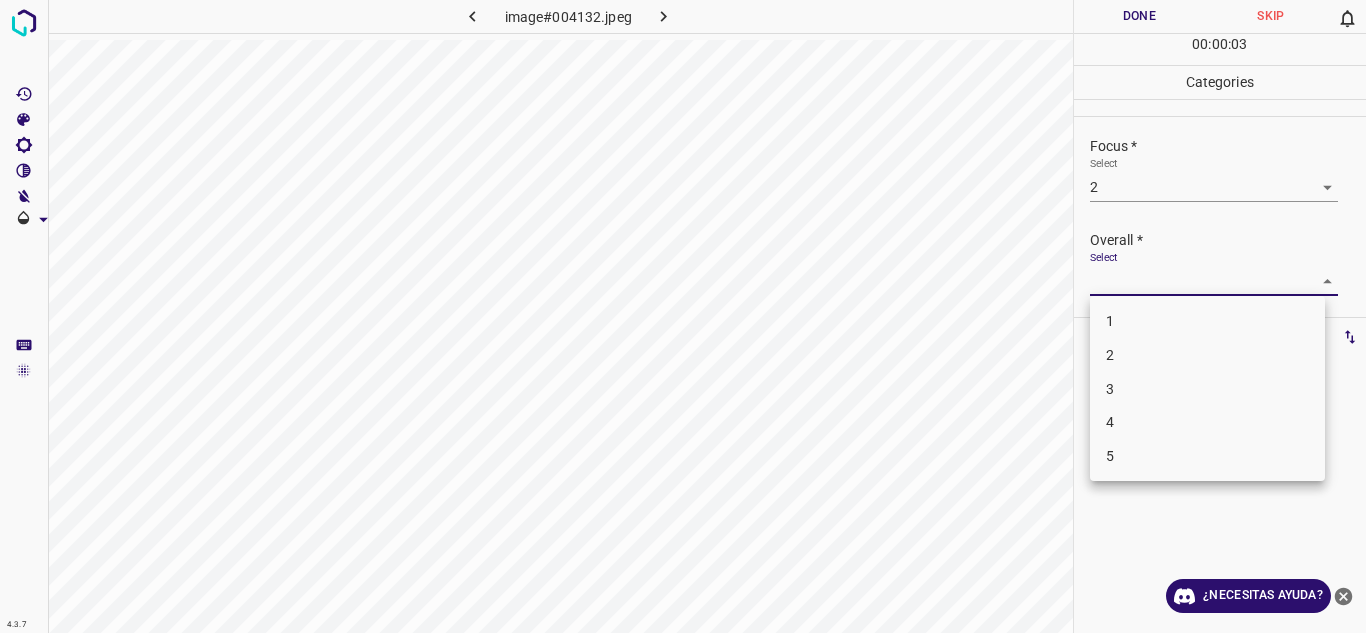 click on "3" at bounding box center (1207, 389) 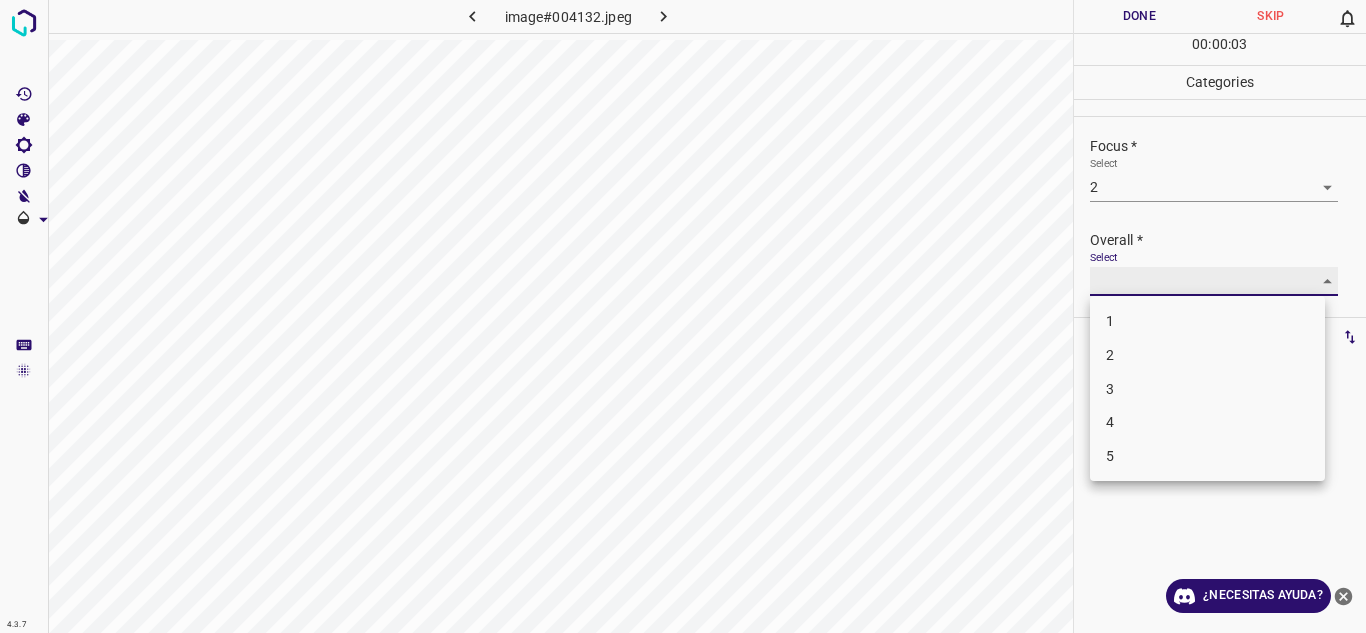 type on "3" 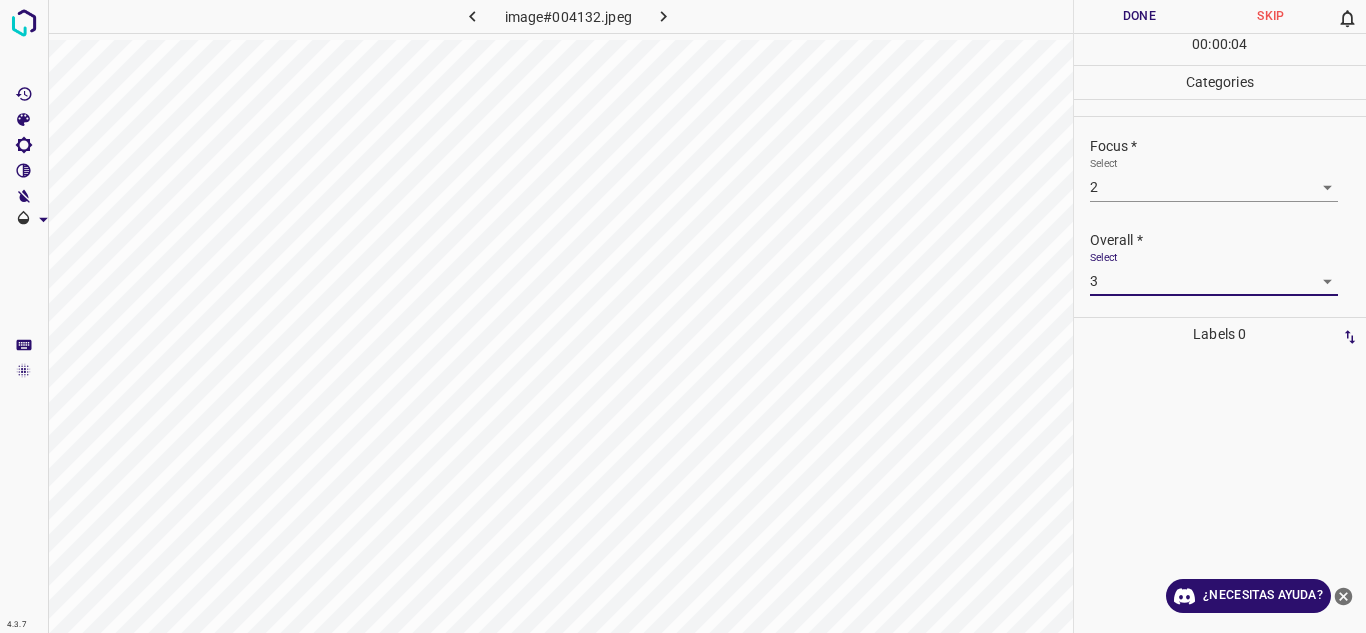 click on "Done" at bounding box center [1140, 16] 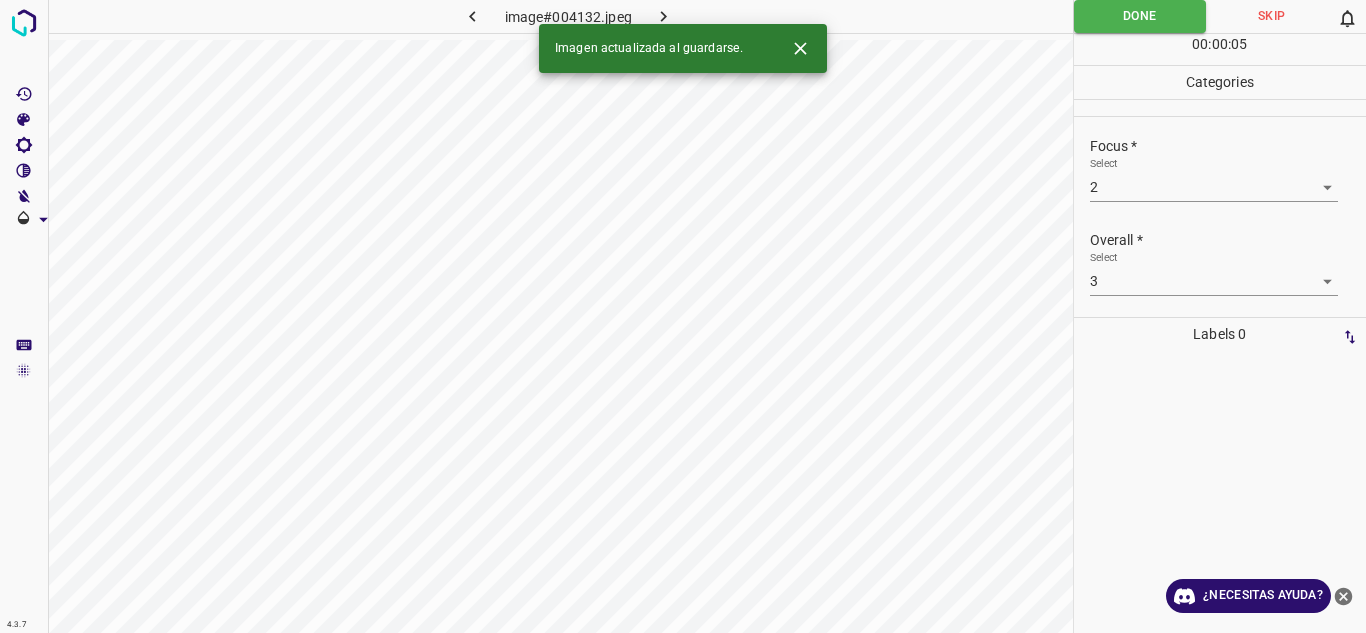click at bounding box center [664, 16] 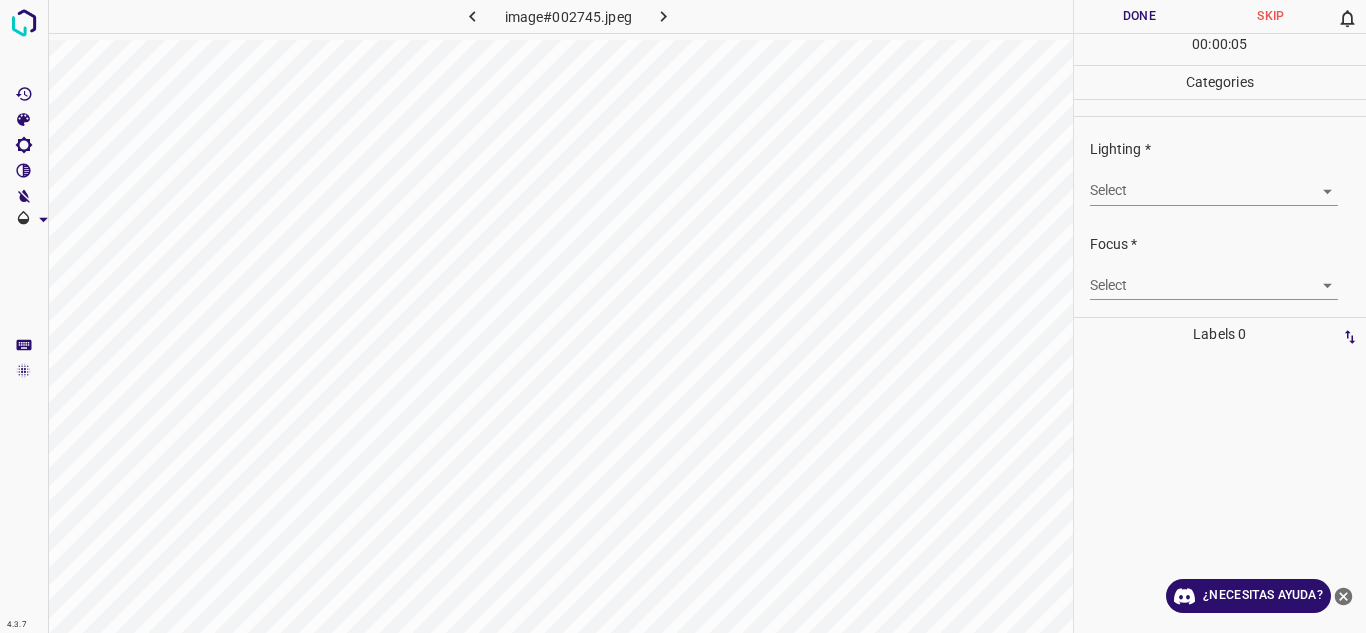click on "4.3.7 image#002745.jpeg Done Skip 0 00   : 00   : 05   Categories Lighting *  Select ​ Focus *  Select ​ Overall *  Select ​ Labels   0 Categories 1 Lighting 2 Focus 3 Overall Tools Space Change between modes (Draw & Edit) I Auto labeling R Restore zoom M Zoom in N Zoom out Delete Delete selecte label Filters Z Restore filters X Saturation filter C Brightness filter V Contrast filter B Gray scale filter General O Download ¿Necesitas ayuda? Texto original Valora esta traducción Tu opinión servirá para ayudar a mejorar el Traductor de Google - Texto - Esconder - Borrar" at bounding box center [683, 316] 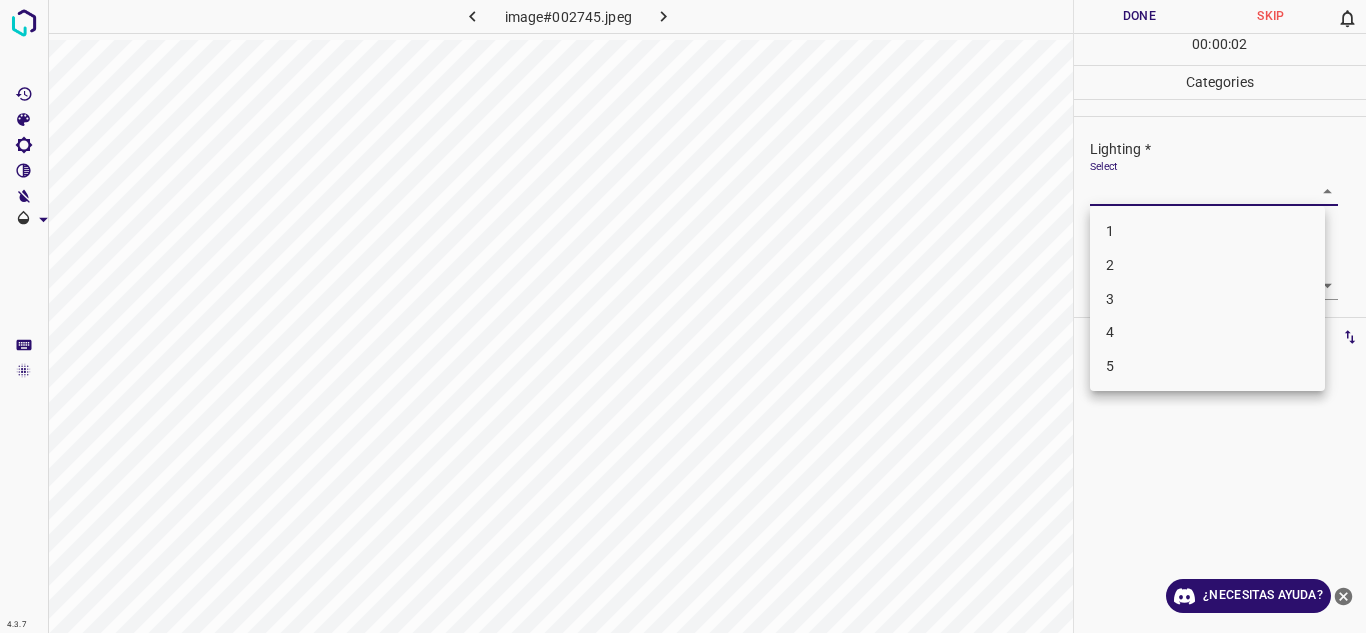 click on "4" at bounding box center [1207, 332] 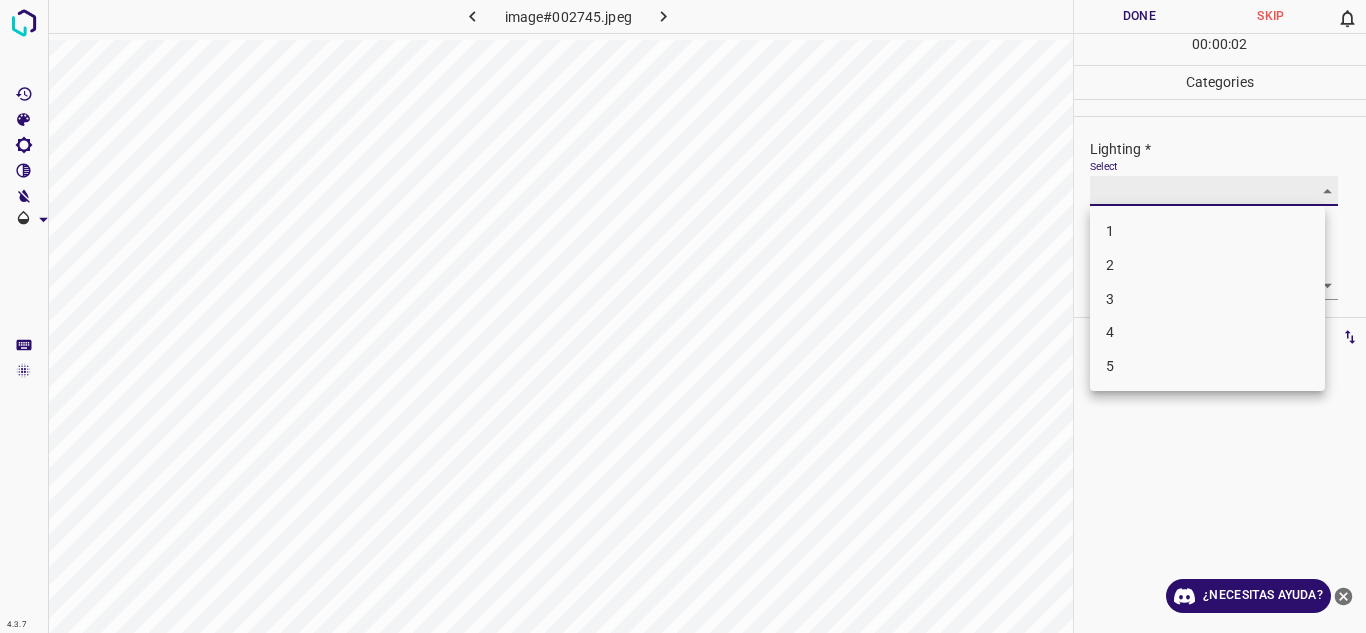 type on "4" 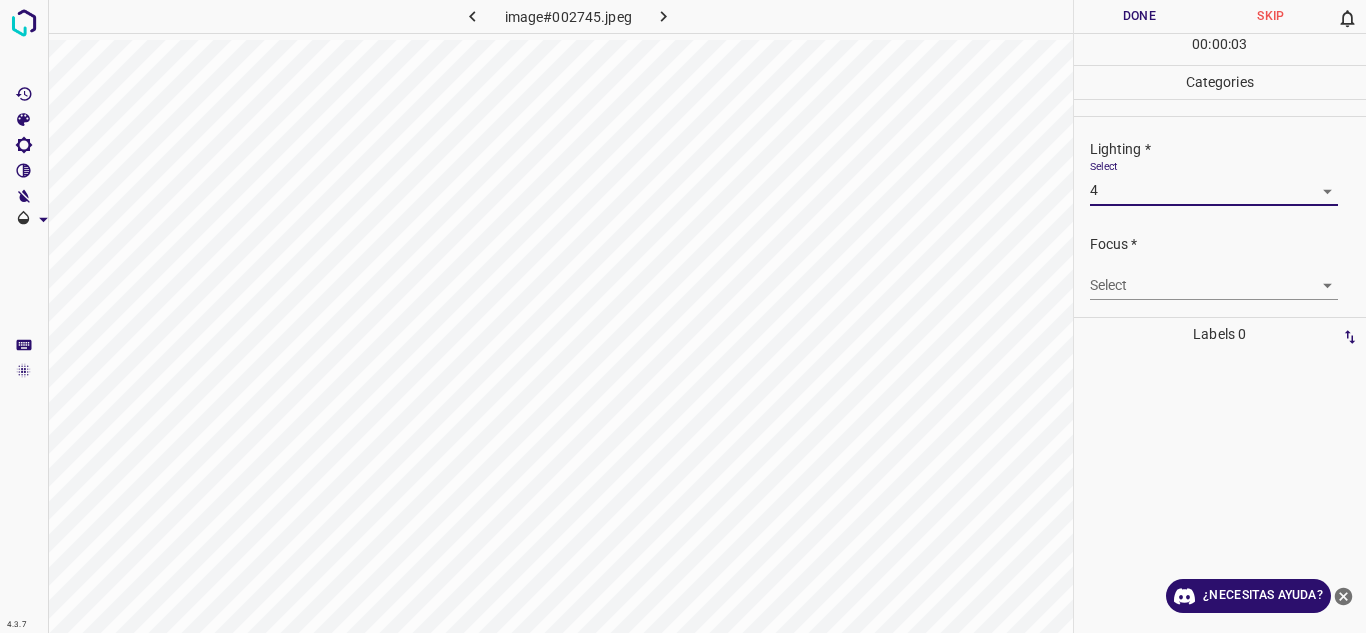 click on "4.3.7 image#002745.jpeg Done Skip 0 00   : 00   : 03   Categories Lighting *  Select 4 4 Focus *  Select ​ Overall *  Select ​ Labels   0 Categories 1 Lighting 2 Focus 3 Overall Tools Space Change between modes (Draw & Edit) I Auto labeling R Restore zoom M Zoom in N Zoom out Delete Delete selecte label Filters Z Restore filters X Saturation filter C Brightness filter V Contrast filter B Gray scale filter General O Download ¿Necesitas ayuda? Texto original Valora esta traducción Tu opinión servirá para ayudar a mejorar el Traductor de Google - Texto - Esconder - Borrar" at bounding box center (683, 316) 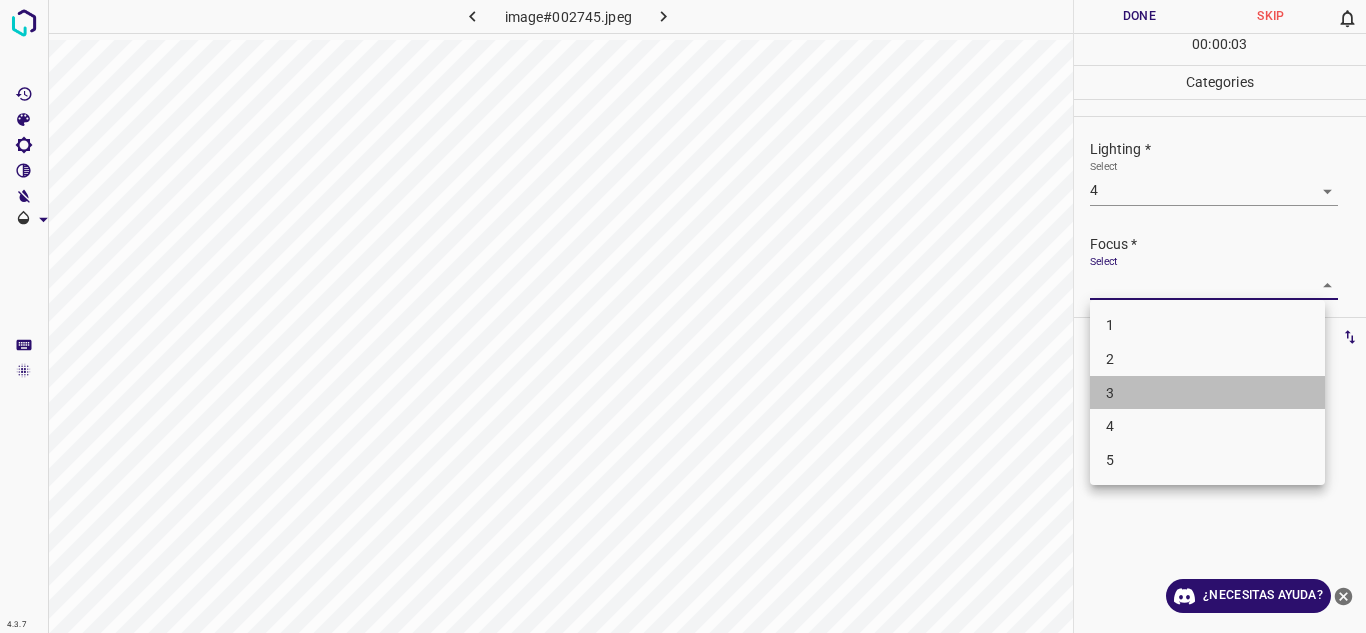 drag, startPoint x: 1165, startPoint y: 386, endPoint x: 1300, endPoint y: 296, distance: 162.2498 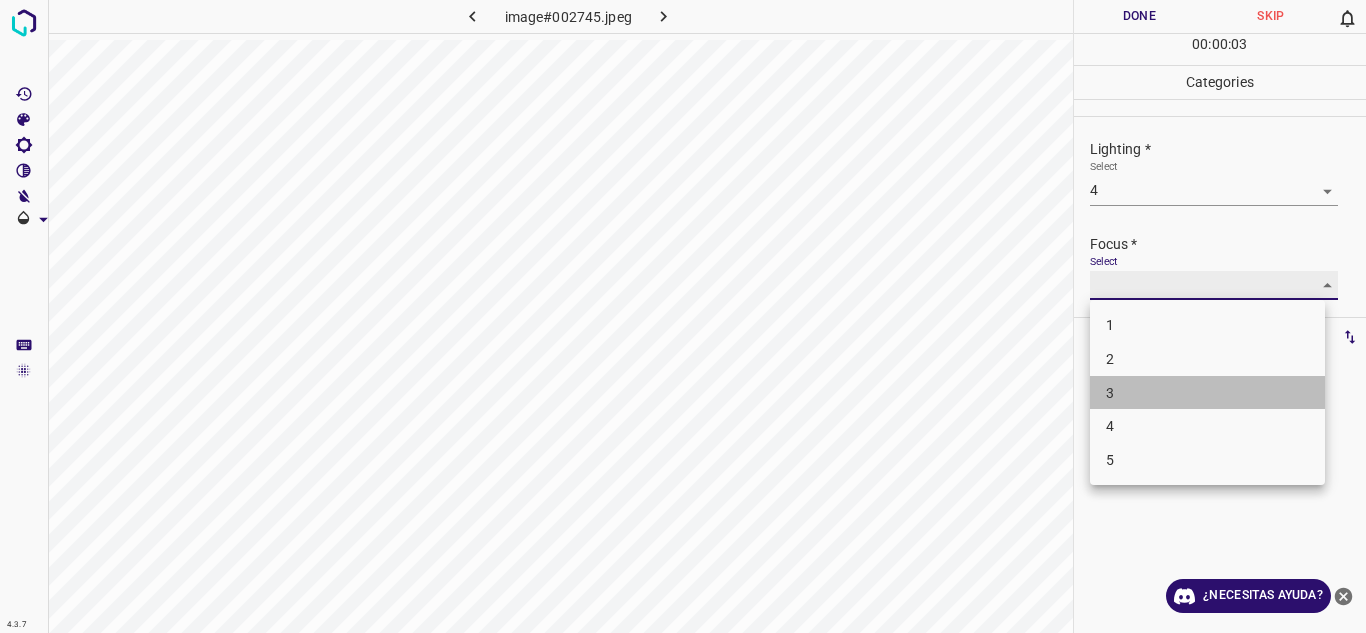 type on "3" 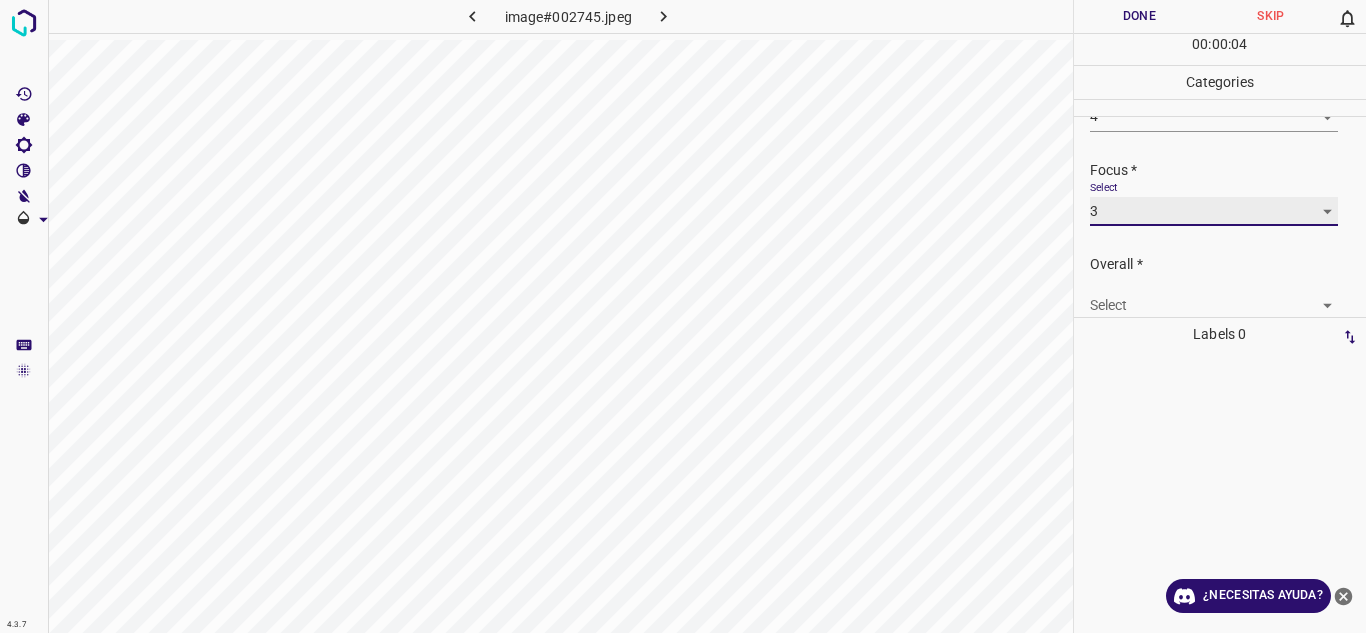 scroll, scrollTop: 98, scrollLeft: 0, axis: vertical 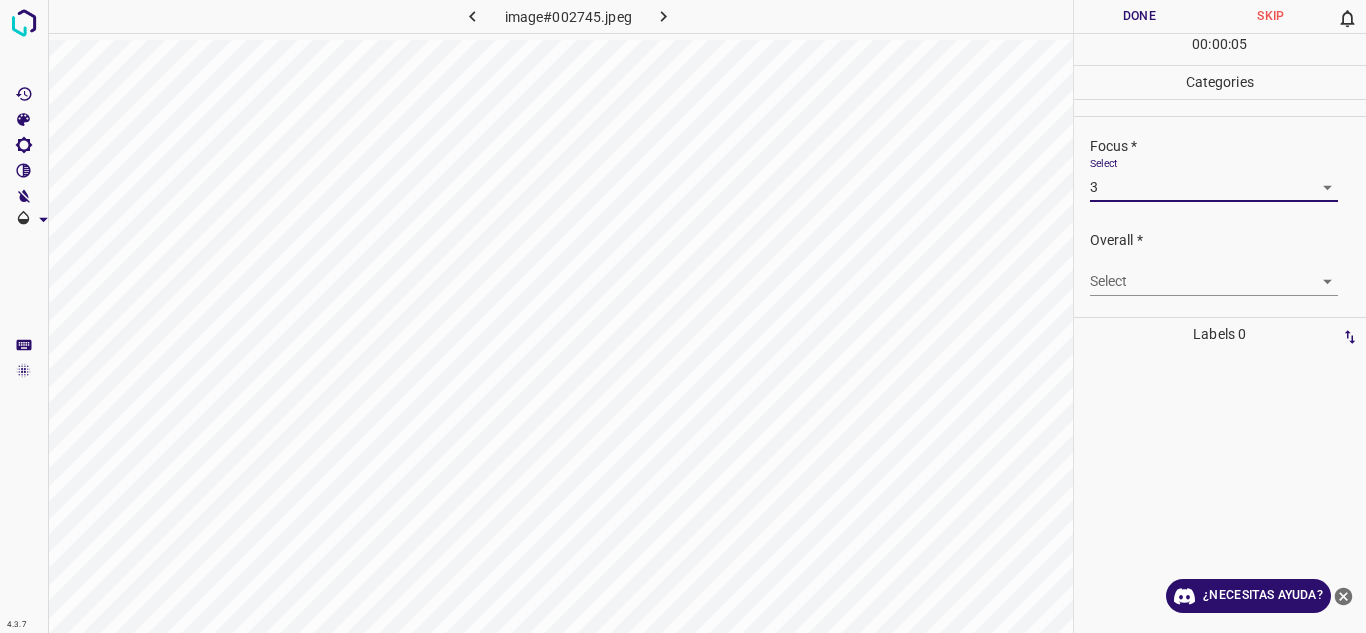 click on "4.3.7 image#002745.jpeg Done Skip 0 00   : 00   : 05   Categories Lighting *  Select 4 4 Focus *  Select 3 3 Overall *  Select ​ Labels   0 Categories 1 Lighting 2 Focus 3 Overall Tools Space Change between modes (Draw & Edit) I Auto labeling R Restore zoom M Zoom in N Zoom out Delete Delete selecte label Filters Z Restore filters X Saturation filter C Brightness filter V Contrast filter B Gray scale filter General O Download ¿Necesitas ayuda? Texto original Valora esta traducción Tu opinión servirá para ayudar a mejorar el Traductor de Google - Texto - Esconder - Borrar" at bounding box center (683, 316) 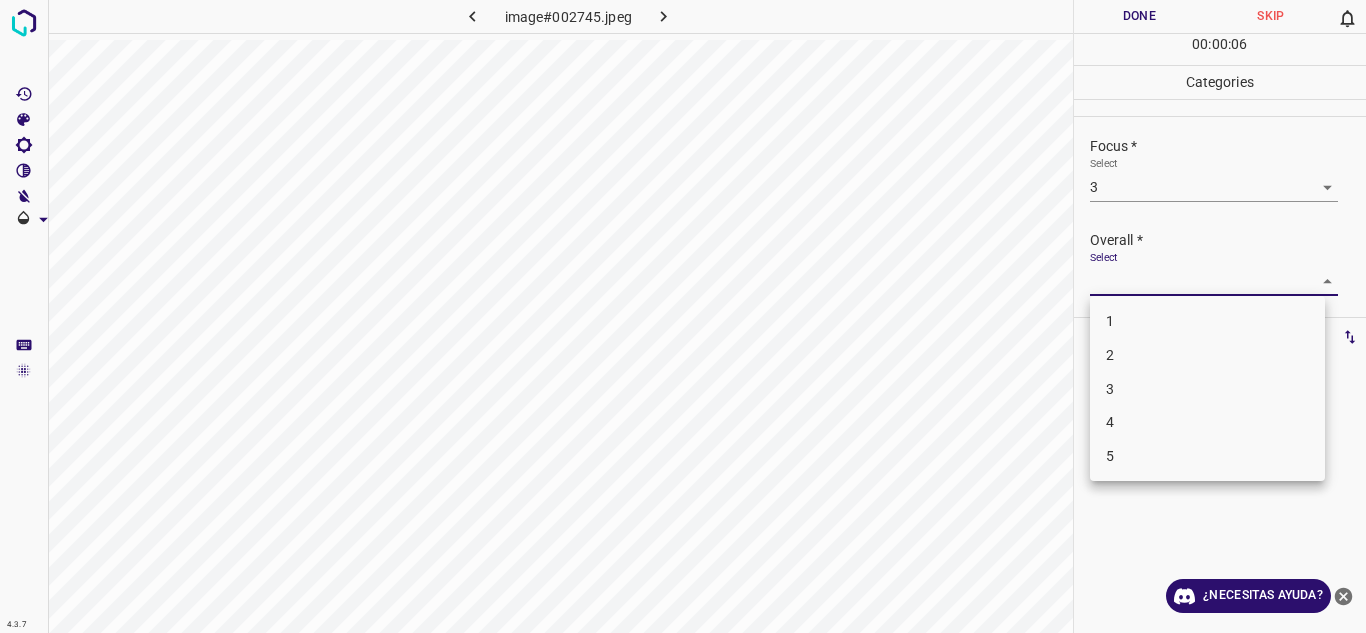 drag, startPoint x: 1178, startPoint y: 412, endPoint x: 1188, endPoint y: 366, distance: 47.07441 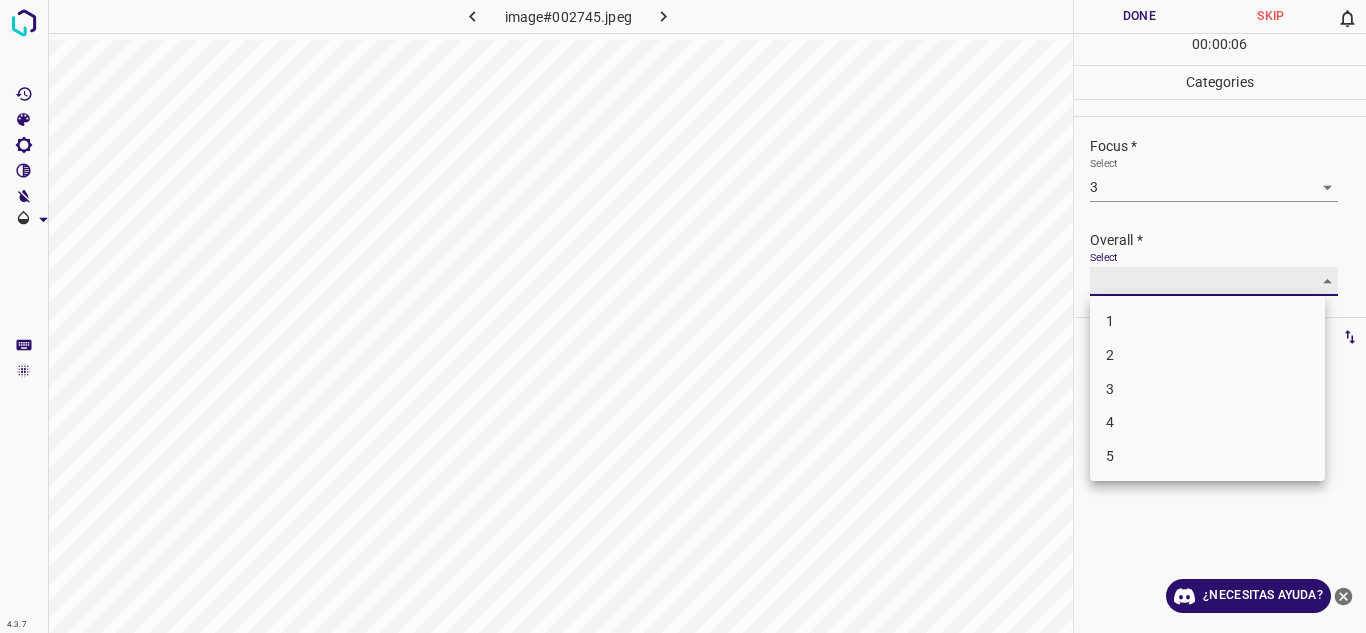 type on "4" 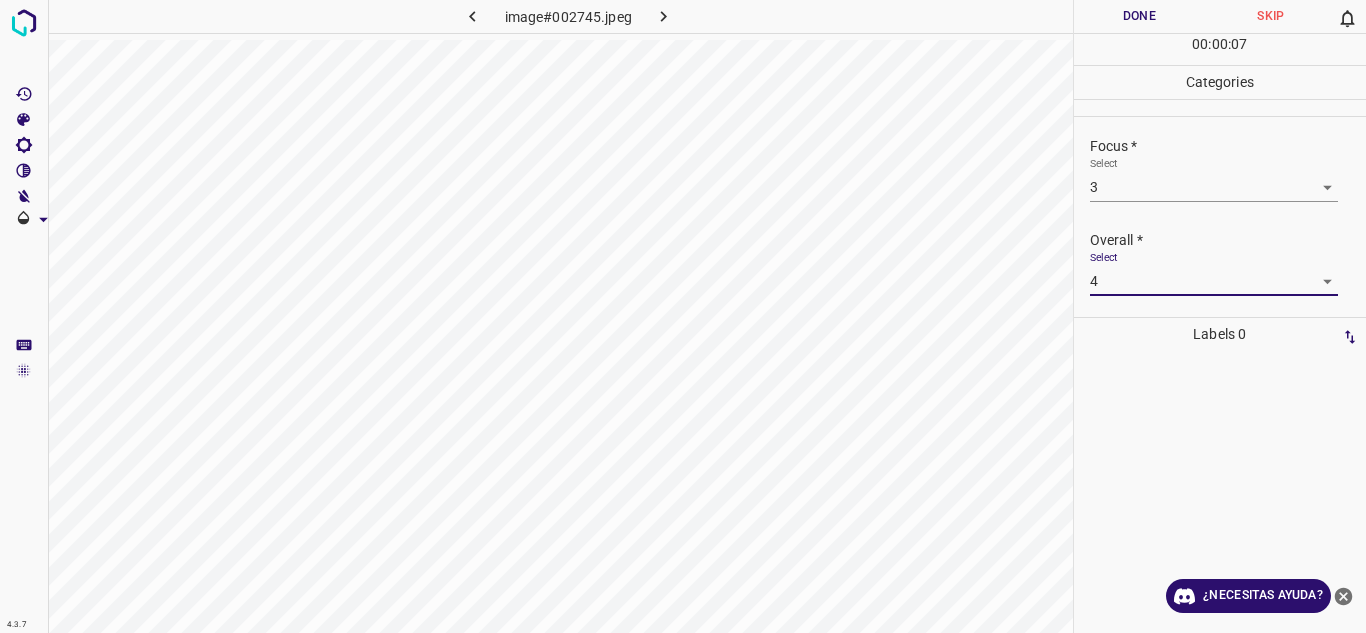 click on "Done" at bounding box center (1140, 16) 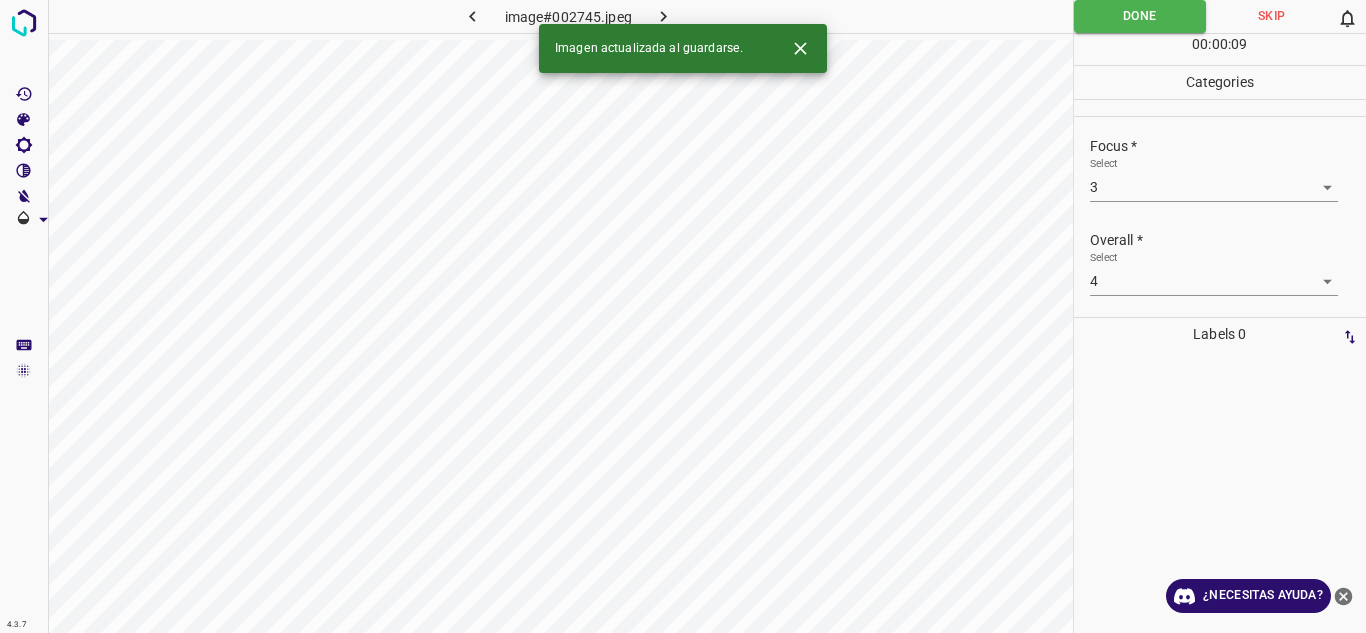 click 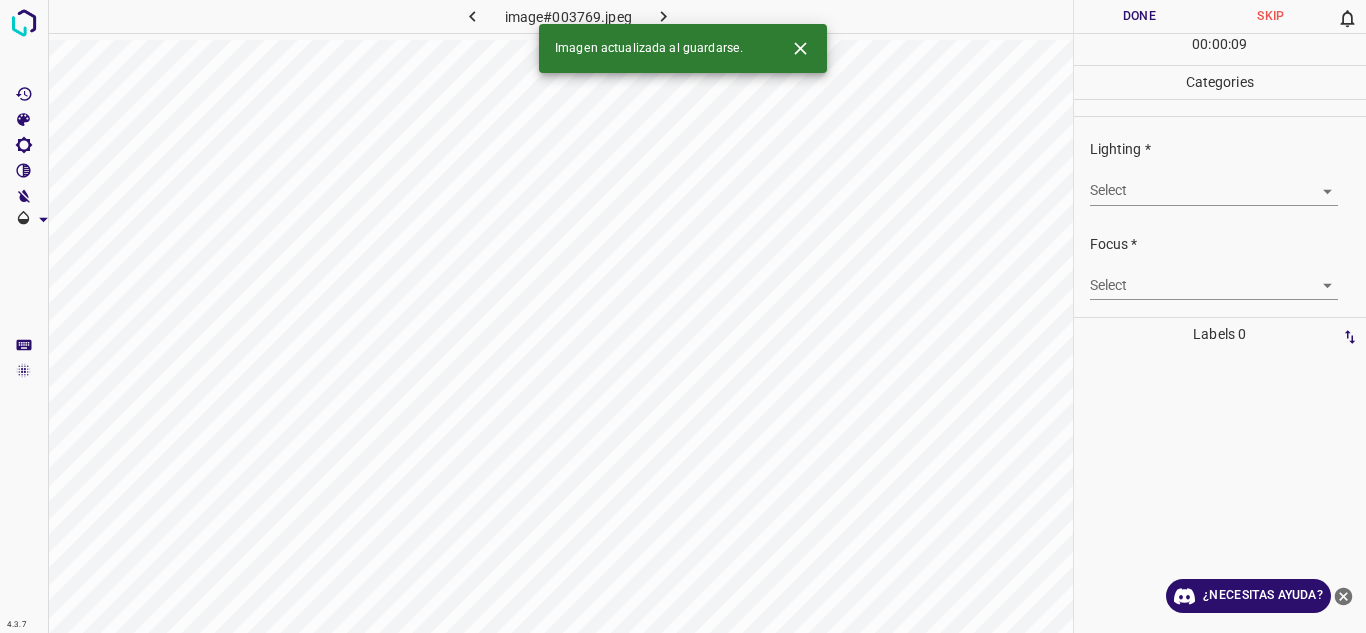 click on "4.3.7 image#003769.jpeg Done Skip 0 00   : 00   : 09   Categories Lighting *  Select ​ Focus *  Select ​ Overall *  Select ​ Labels   0 Categories 1 Lighting 2 Focus 3 Overall Tools Space Change between modes (Draw & Edit) I Auto labeling R Restore zoom M Zoom in N Zoom out Delete Delete selecte label Filters Z Restore filters X Saturation filter C Brightness filter V Contrast filter B Gray scale filter General O Download Imagen actualizada al guardarse. ¿Necesitas ayuda? Texto original Valora esta traducción Tu opinión servirá para ayudar a mejorar el Traductor de Google - Texto - Esconder - Borrar" at bounding box center (683, 316) 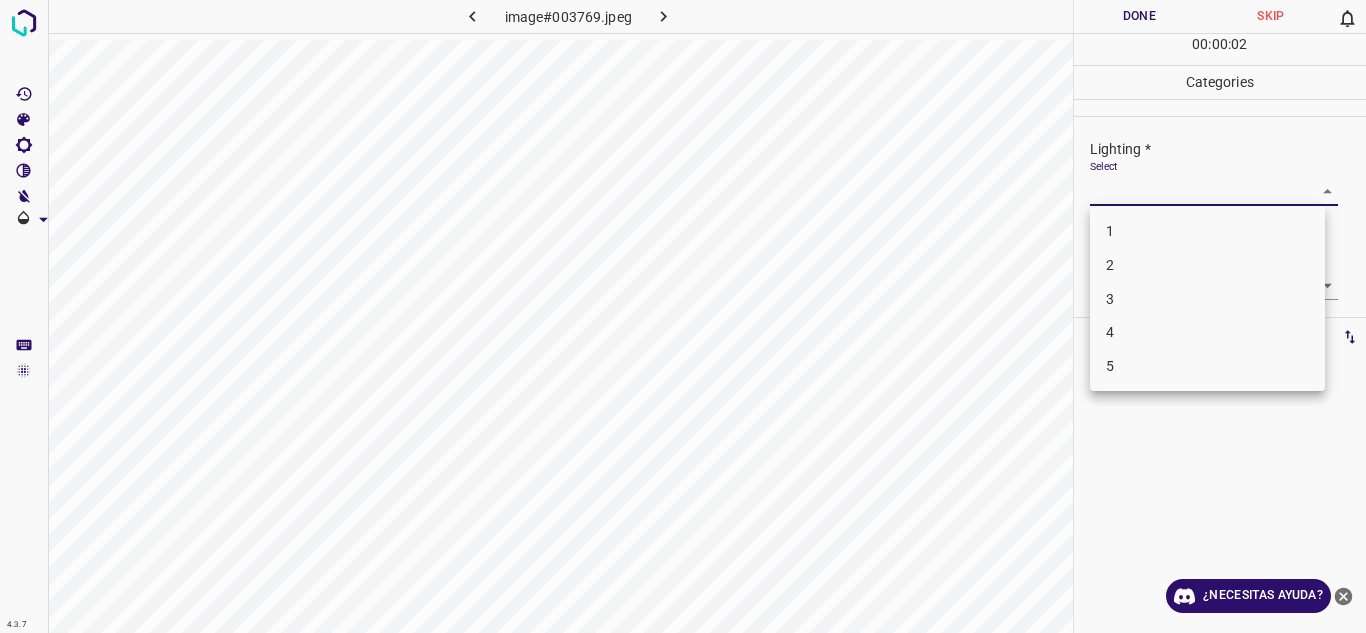 click on "3" at bounding box center [1207, 299] 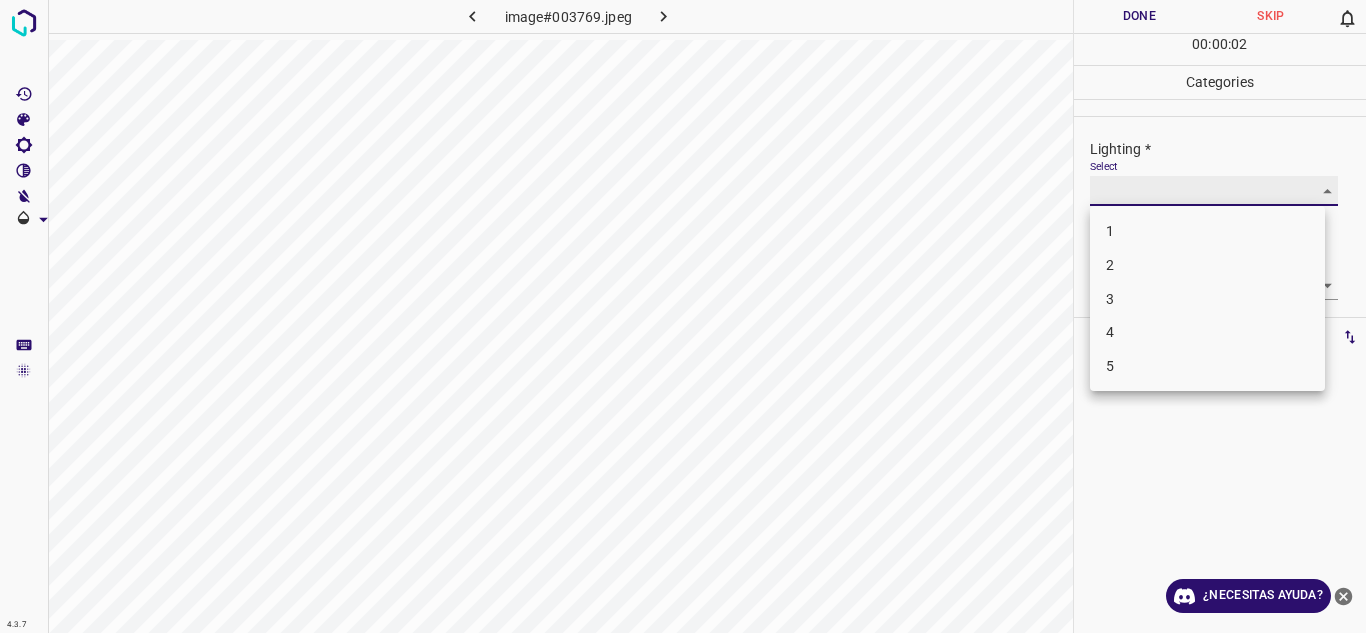 type on "3" 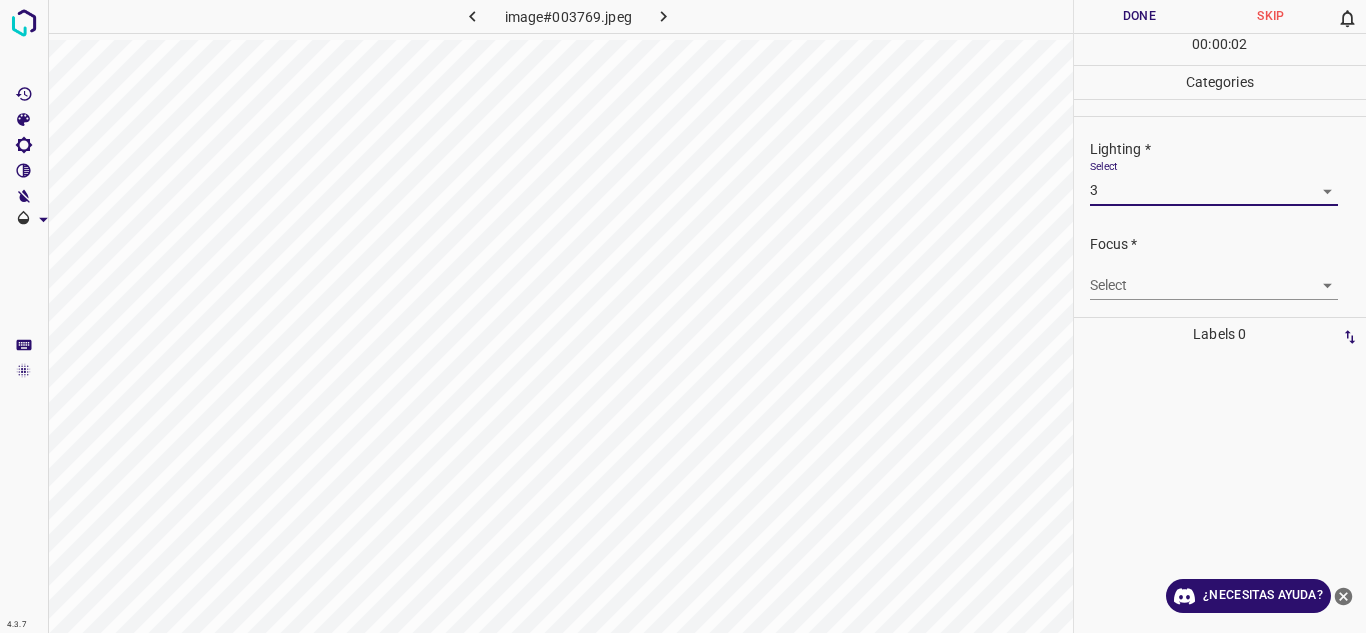 click on "4.3.7 image#003769.jpeg Done Skip 0 00   : 00   : 02   Categories Lighting *  Select 3 3 Focus *  Select ​ Overall *  Select ​ Labels   0 Categories 1 Lighting 2 Focus 3 Overall Tools Space Change between modes (Draw & Edit) I Auto labeling R Restore zoom M Zoom in N Zoom out Delete Delete selecte label Filters Z Restore filters X Saturation filter C Brightness filter V Contrast filter B Gray scale filter General O Download ¿Necesitas ayuda? Texto original Valora esta traducción Tu opinión servirá para ayudar a mejorar el Traductor de Google - Texto - Esconder - Borrar" at bounding box center (683, 316) 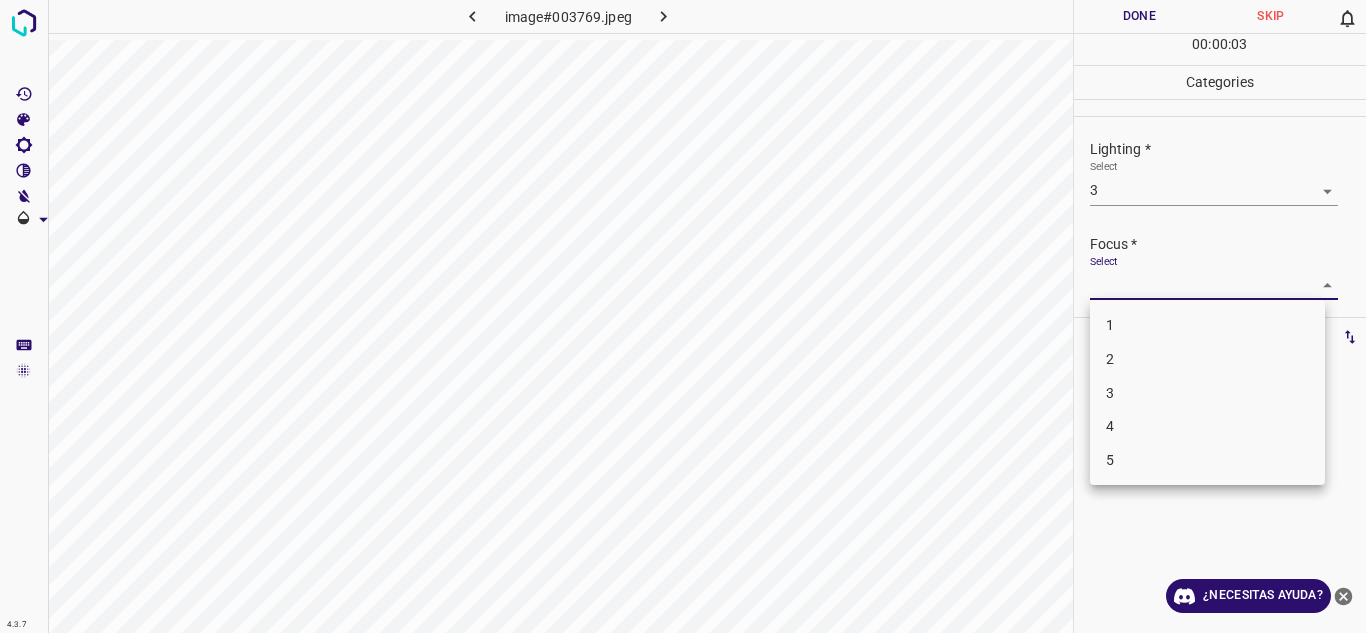 click on "3" at bounding box center [1207, 393] 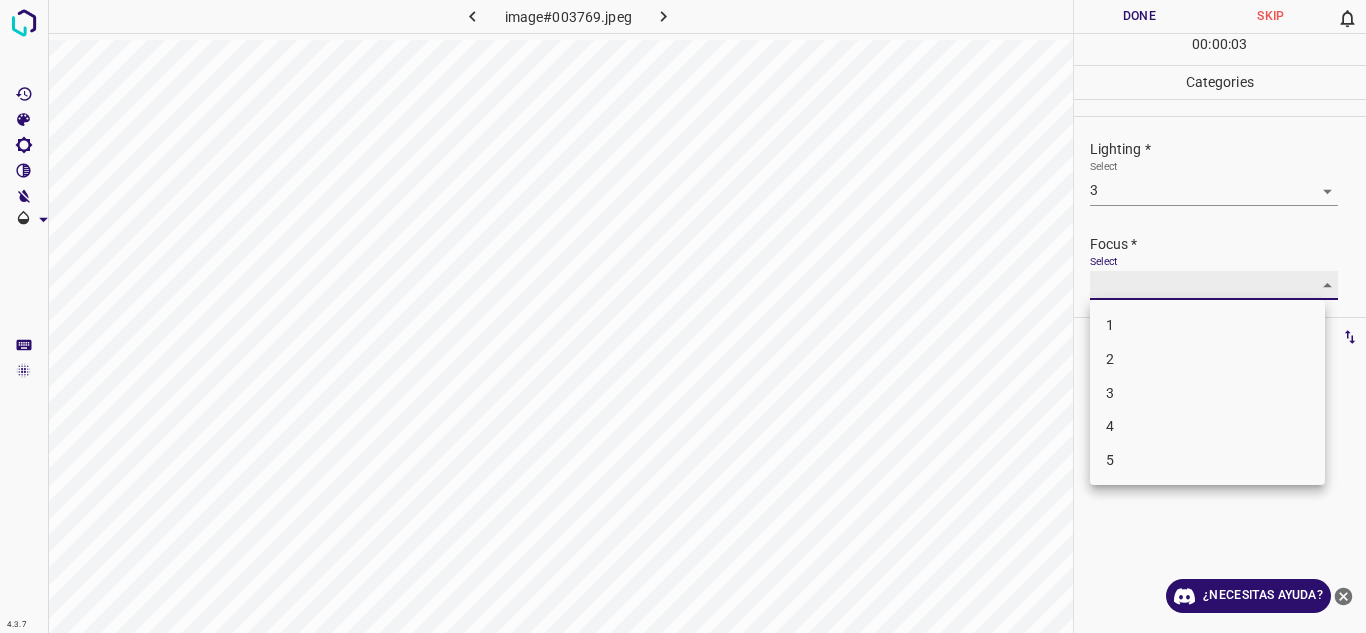 type on "3" 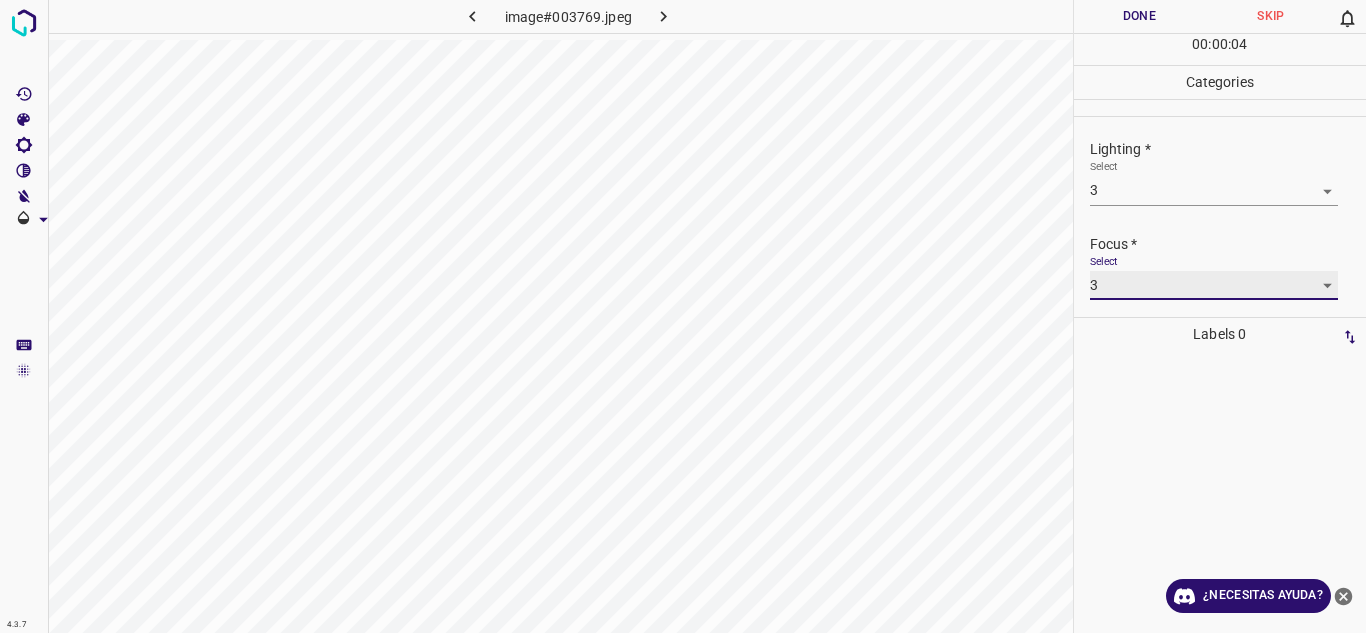 scroll, scrollTop: 98, scrollLeft: 0, axis: vertical 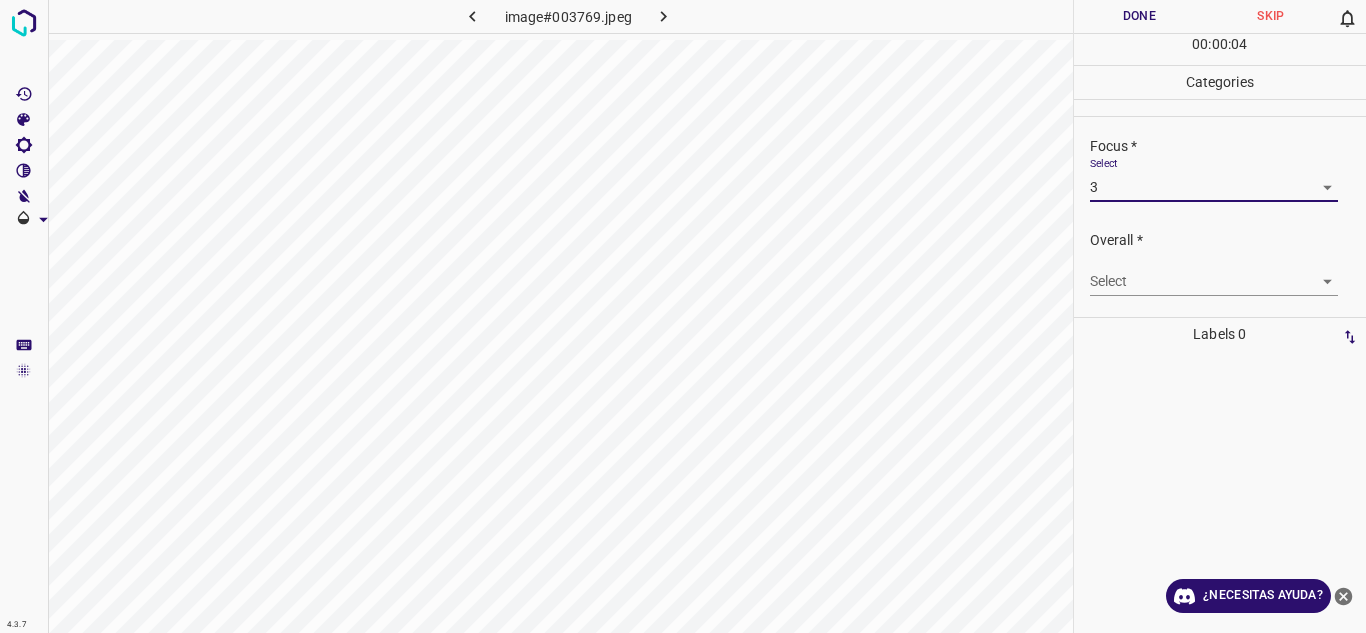 click on "4.3.7 image#003769.jpeg Done Skip 0 00   : 00   : 04   Categories Lighting *  Select 3 3 Focus *  Select 3 3 Overall *  Select ​ Labels   0 Categories 1 Lighting 2 Focus 3 Overall Tools Space Change between modes (Draw & Edit) I Auto labeling R Restore zoom M Zoom in N Zoom out Delete Delete selecte label Filters Z Restore filters X Saturation filter C Brightness filter V Contrast filter B Gray scale filter General O Download ¿Necesitas ayuda? Texto original Valora esta traducción Tu opinión servirá para ayudar a mejorar el Traductor de Google - Texto - Esconder - Borrar" at bounding box center (683, 316) 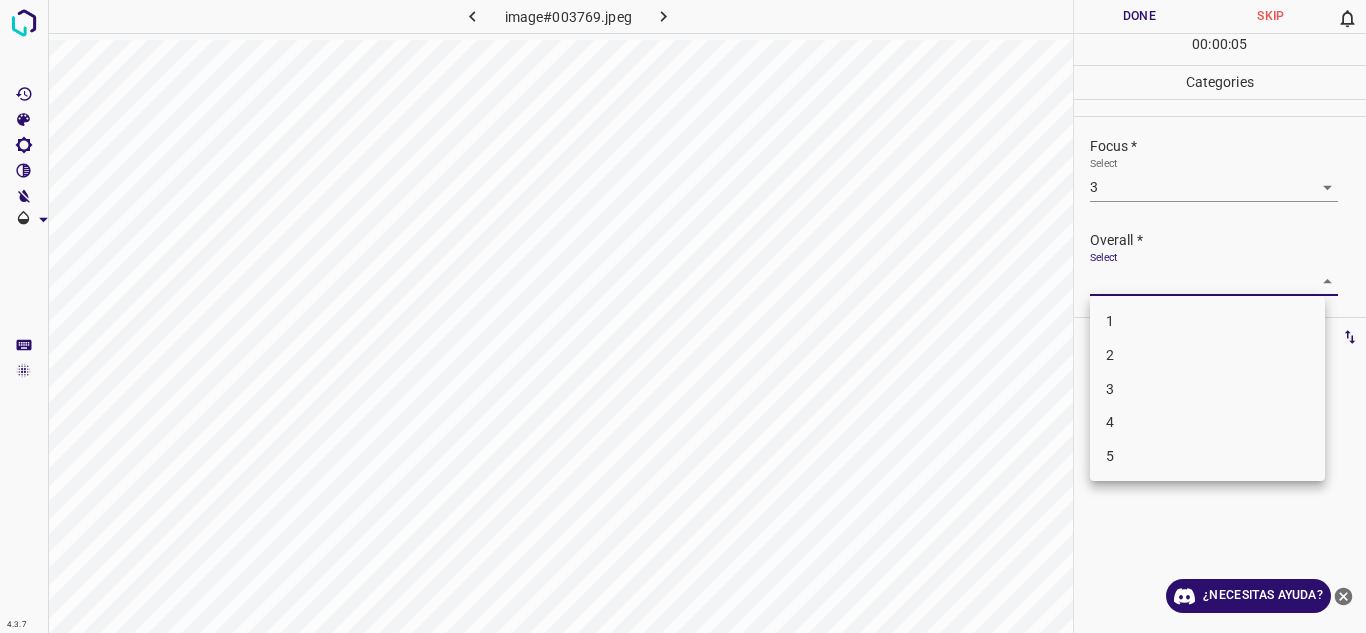 click on "3" at bounding box center [1207, 389] 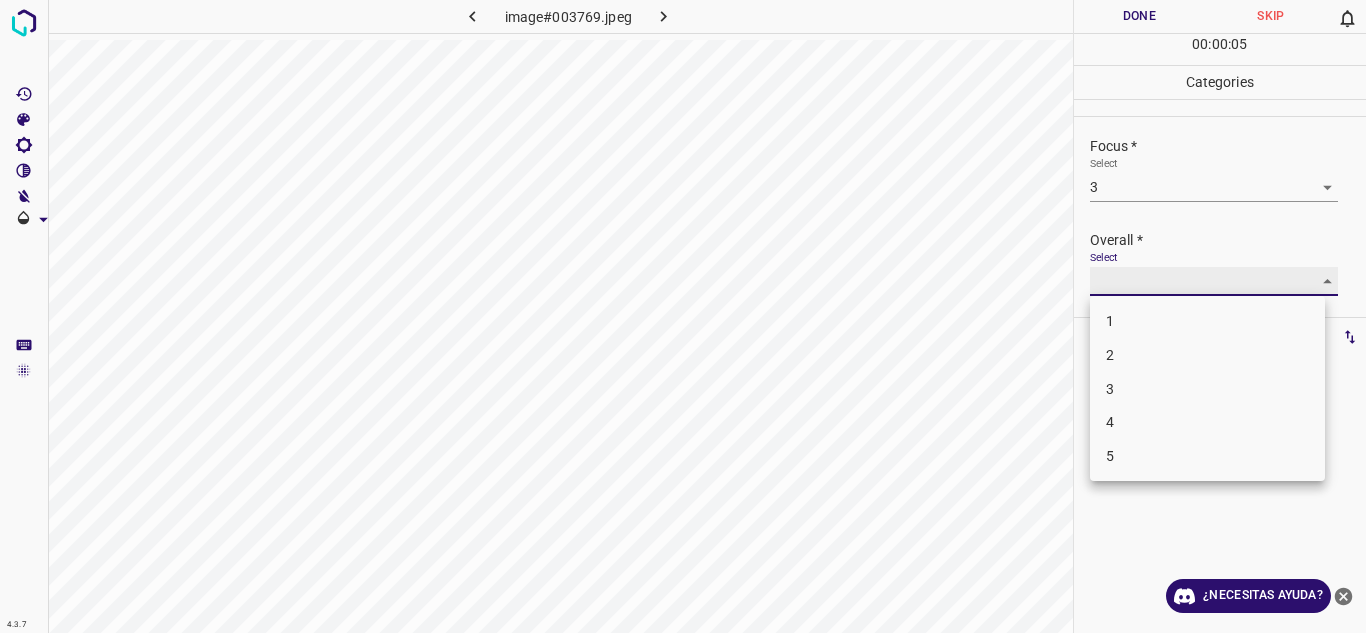 type on "3" 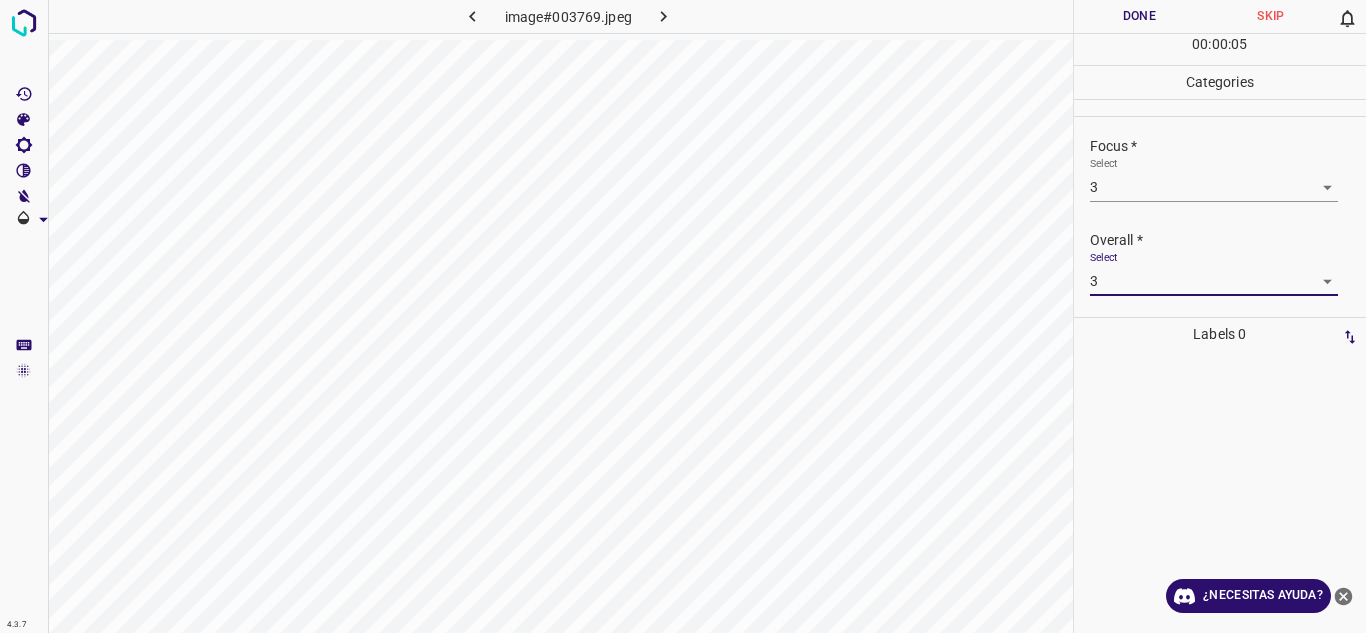 click on "Done" at bounding box center [1140, 16] 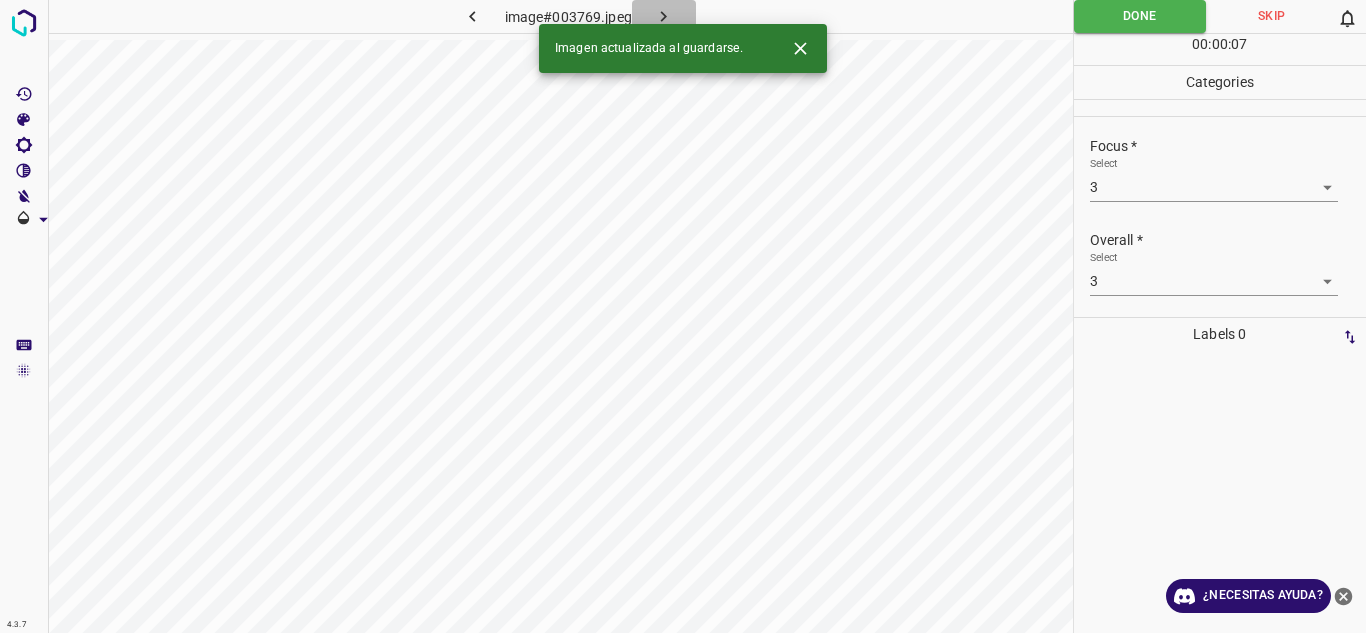 click 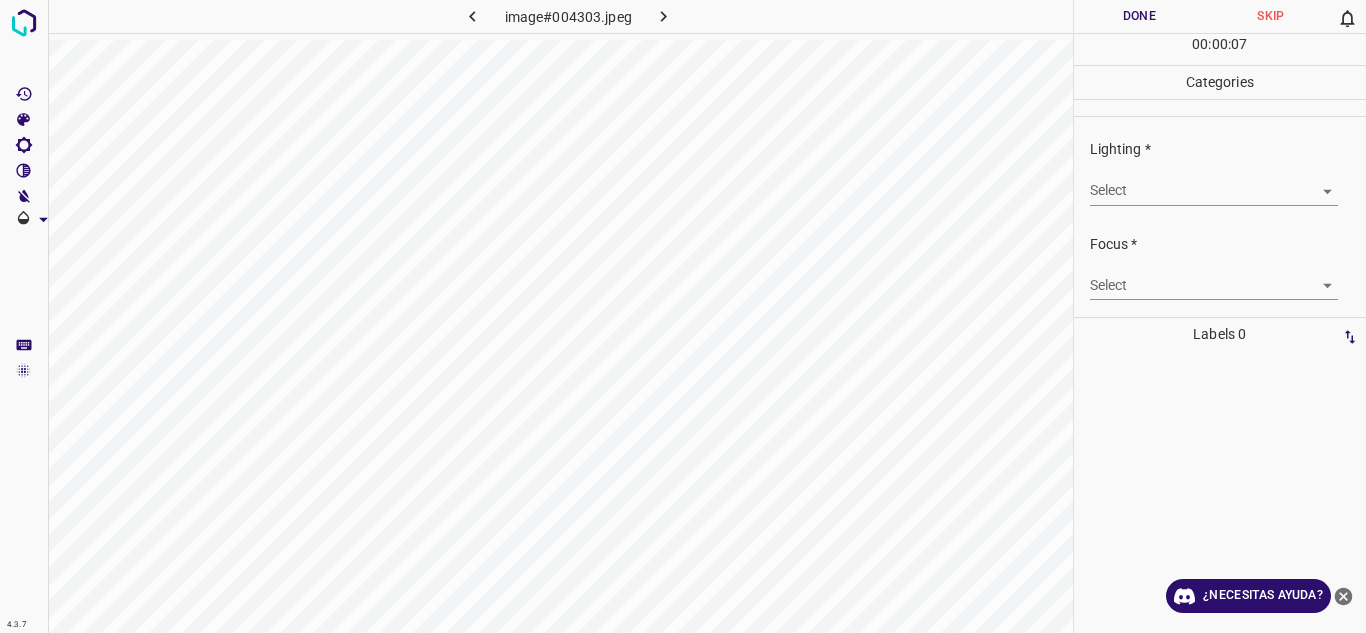 click on "4.3.7 image#004303.jpeg Done Skip 0 00   : 00   : 07   Categories Lighting *  Select ​ Focus *  Select ​ Overall *  Select ​ Labels   0 Categories 1 Lighting 2 Focus 3 Overall Tools Space Change between modes (Draw & Edit) I Auto labeling R Restore zoom M Zoom in N Zoom out Delete Delete selecte label Filters Z Restore filters X Saturation filter C Brightness filter V Contrast filter B Gray scale filter General O Download ¿Necesitas ayuda? Texto original Valora esta traducción Tu opinión servirá para ayudar a mejorar el Traductor de Google - Texto - Esconder - Borrar" at bounding box center (683, 316) 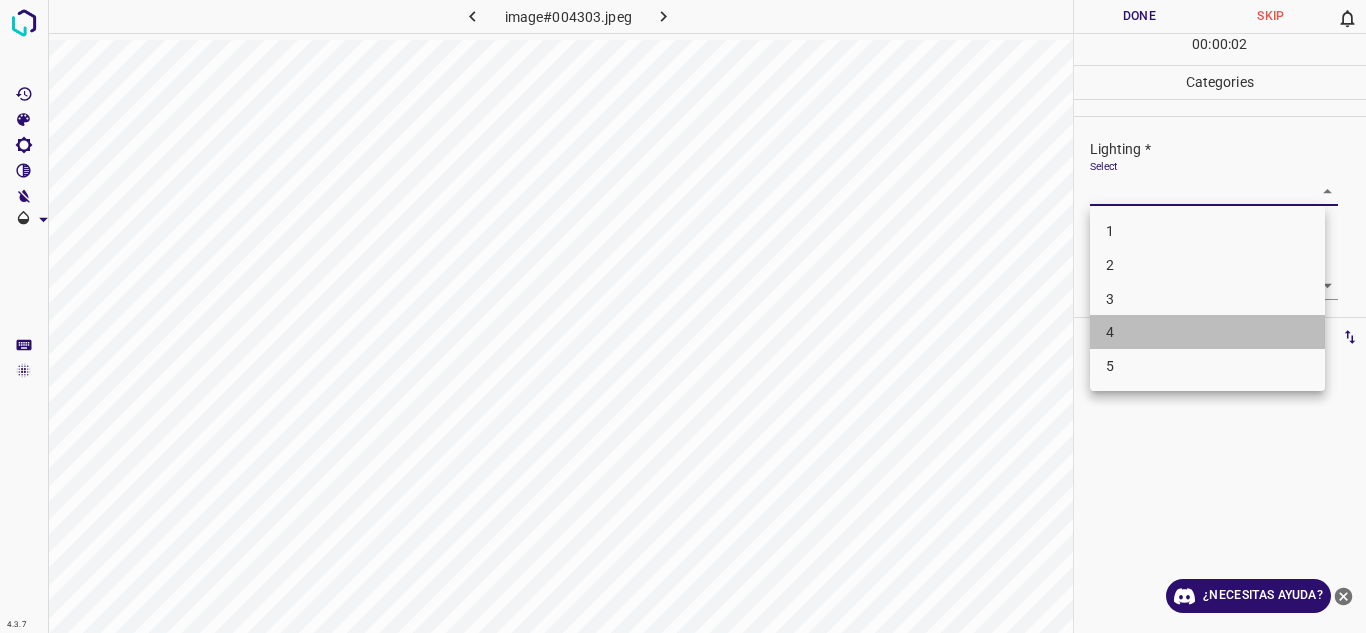 click on "4" at bounding box center [1207, 332] 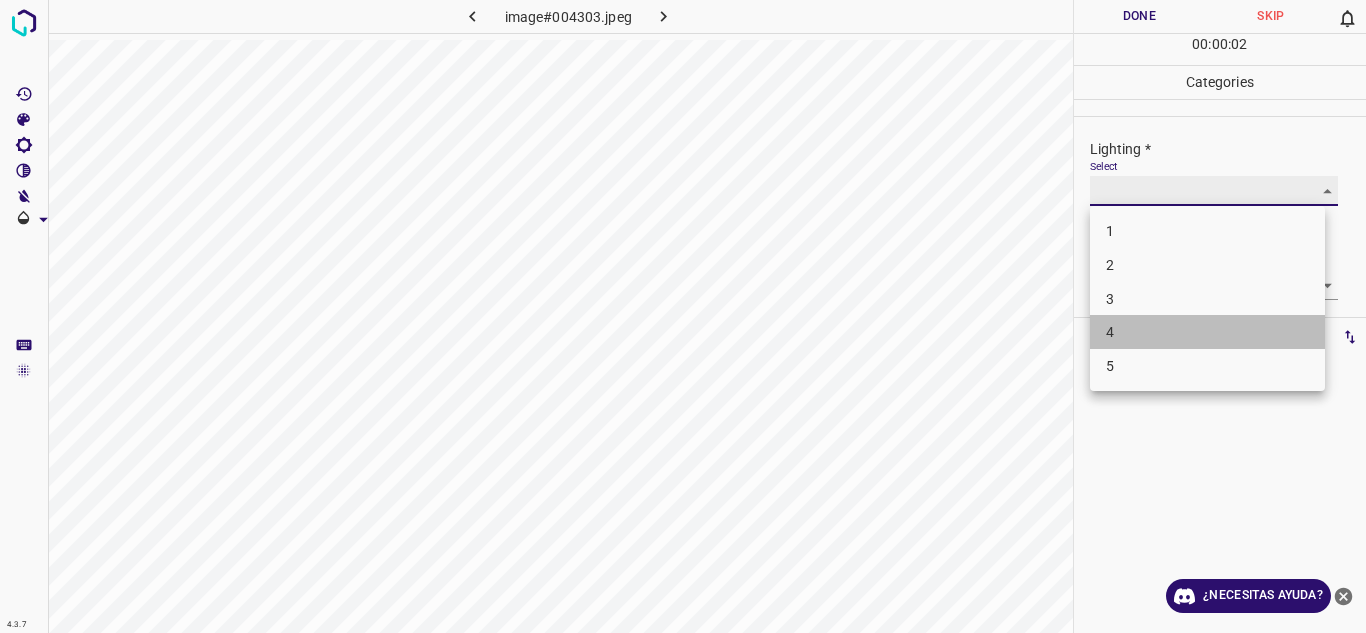 type on "4" 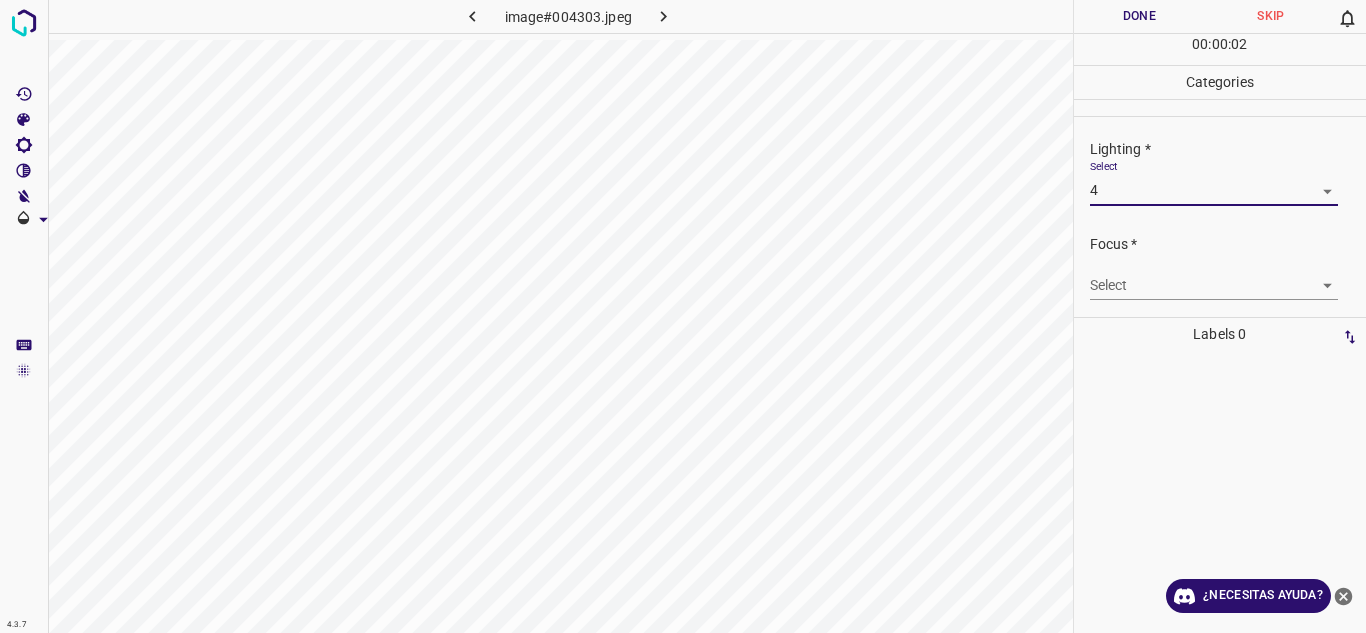 click on "4.3.7 image#004303.jpeg Done Skip 0 00   : 00   : 02   Categories Lighting *  Select 4 4 Focus *  Select ​ Overall *  Select ​ Labels   0 Categories 1 Lighting 2 Focus 3 Overall Tools Space Change between modes (Draw & Edit) I Auto labeling R Restore zoom M Zoom in N Zoom out Delete Delete selecte label Filters Z Restore filters X Saturation filter C Brightness filter V Contrast filter B Gray scale filter General O Download ¿Necesitas ayuda? Texto original Valora esta traducción Tu opinión servirá para ayudar a mejorar el Traductor de Google - Texto - Esconder - Borrar" at bounding box center (683, 316) 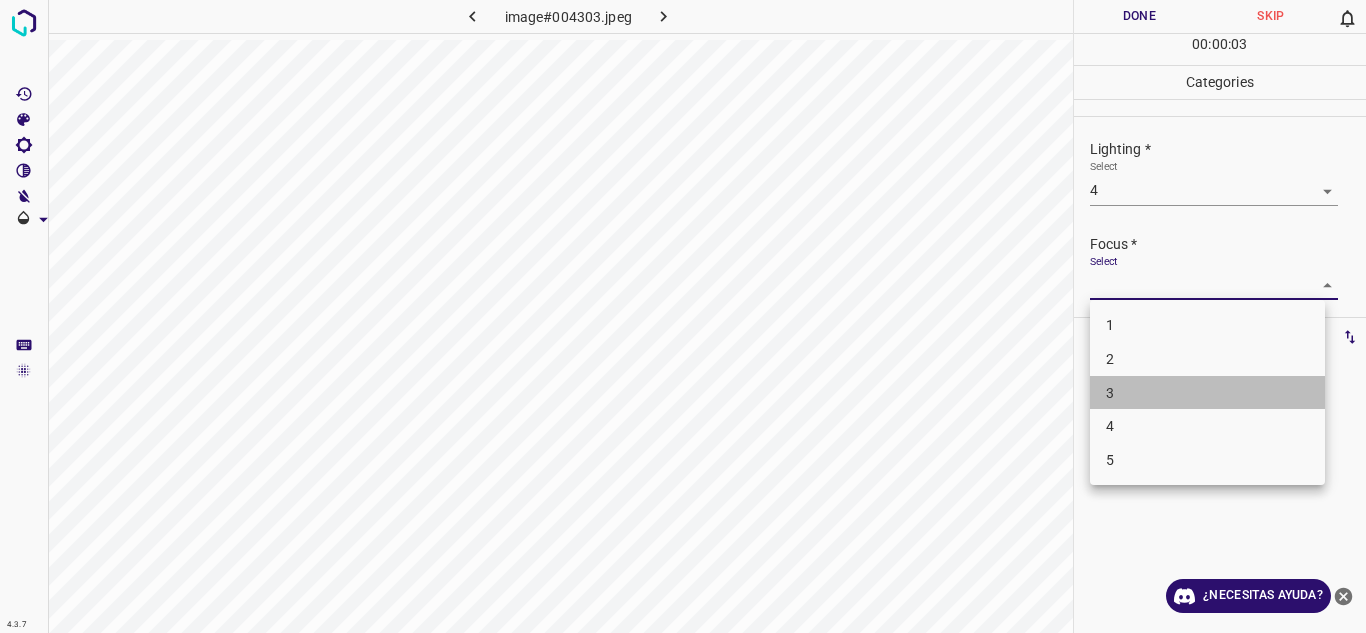 drag, startPoint x: 1131, startPoint y: 394, endPoint x: 1350, endPoint y: 258, distance: 257.79254 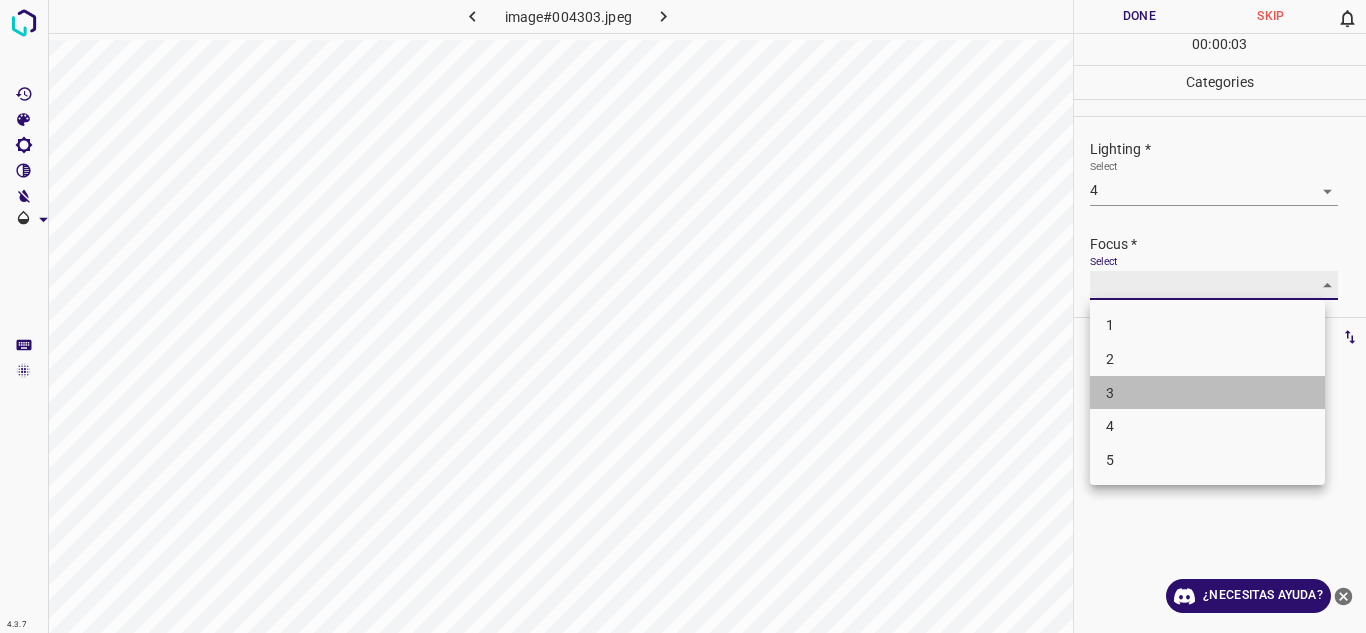 type on "3" 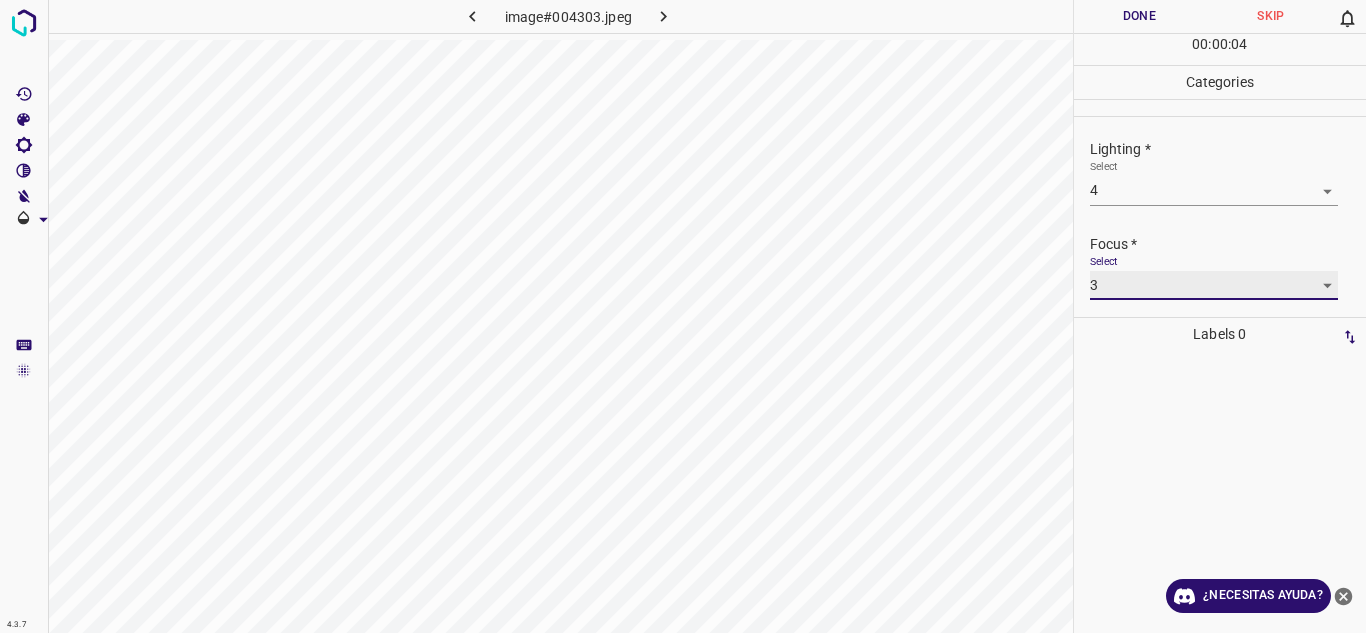 scroll, scrollTop: 98, scrollLeft: 0, axis: vertical 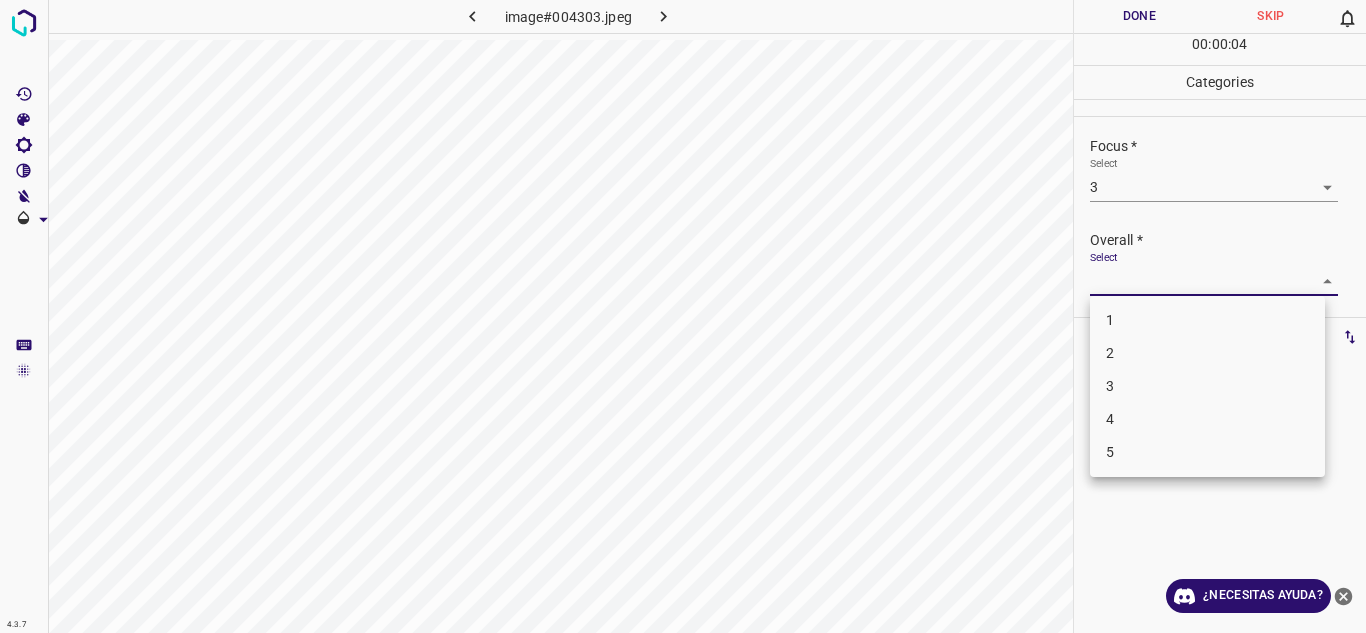 drag, startPoint x: 1316, startPoint y: 271, endPoint x: 1205, endPoint y: 367, distance: 146.7549 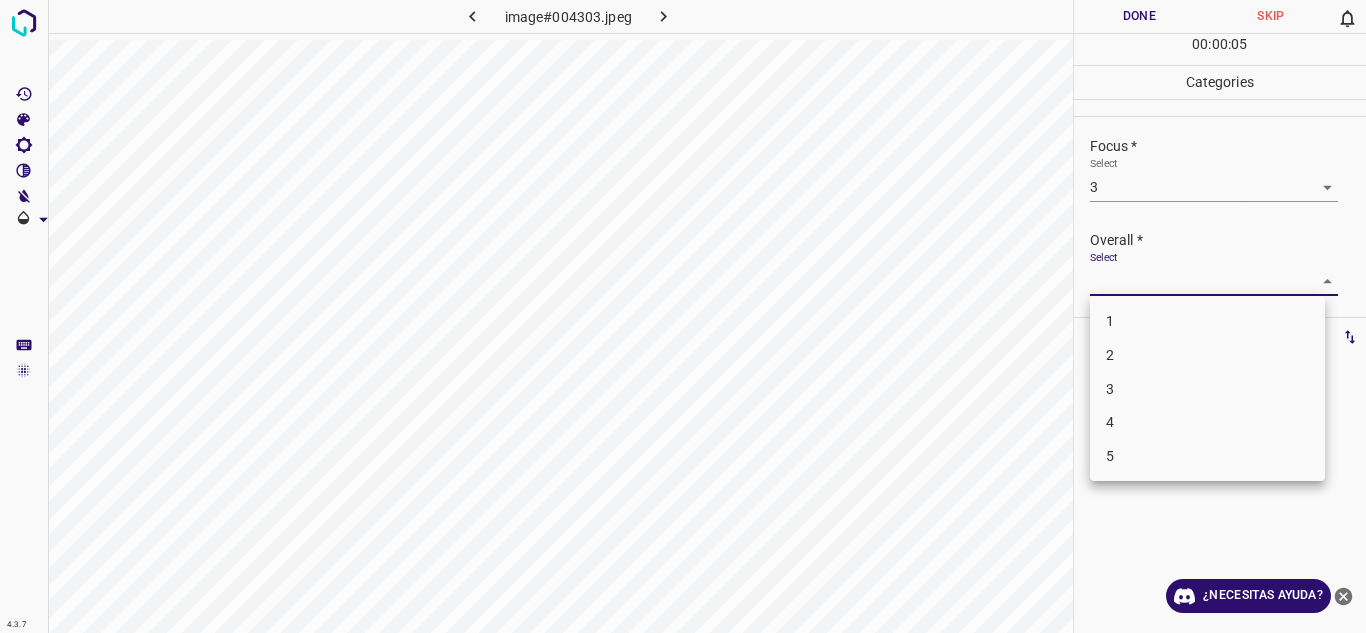 click on "4" at bounding box center [1207, 422] 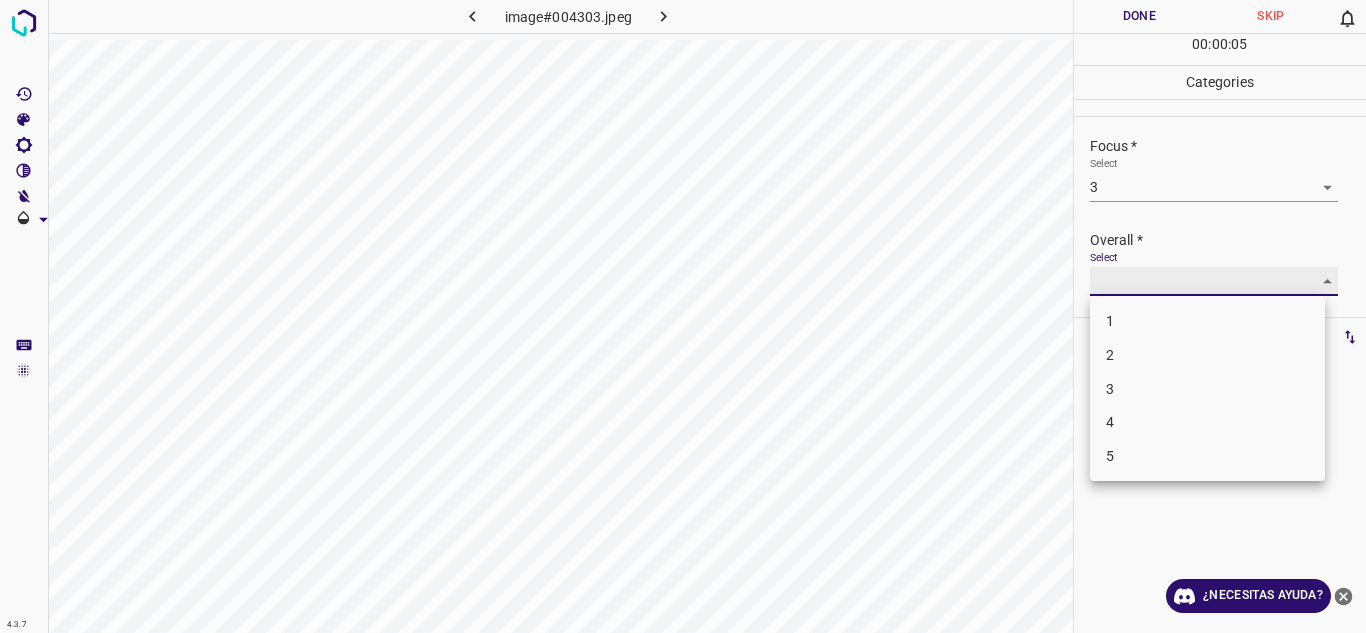type on "4" 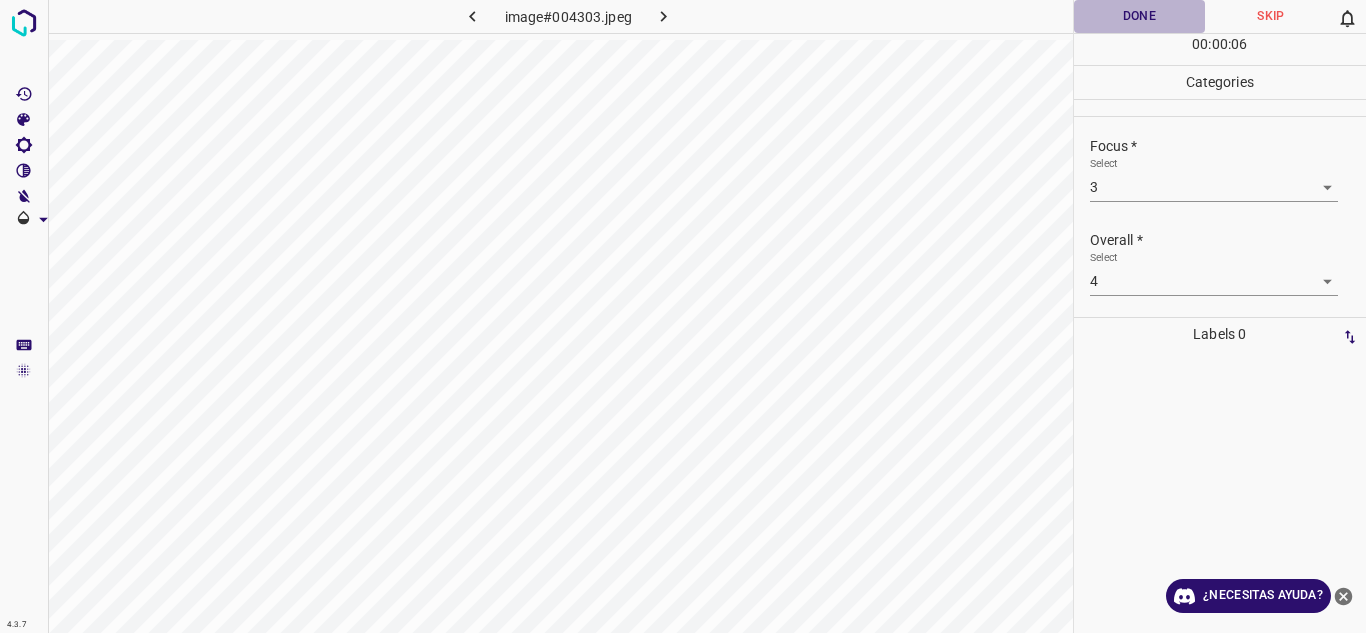 click on "Done" at bounding box center (1140, 16) 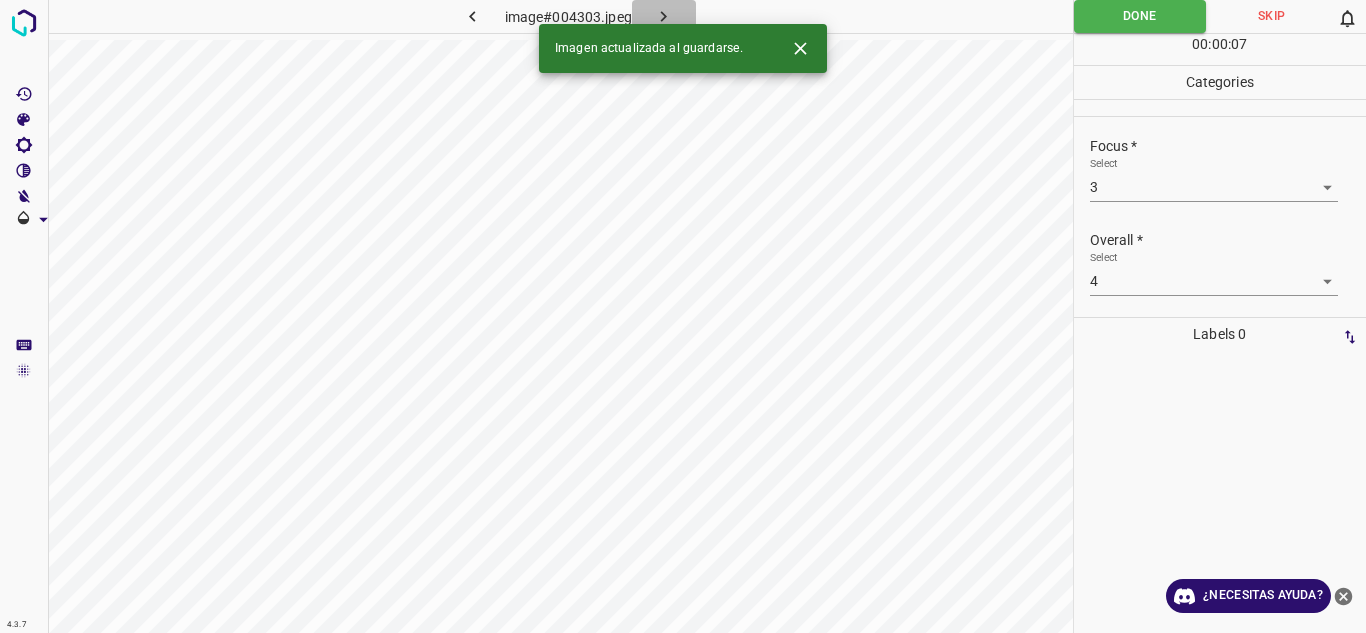 click 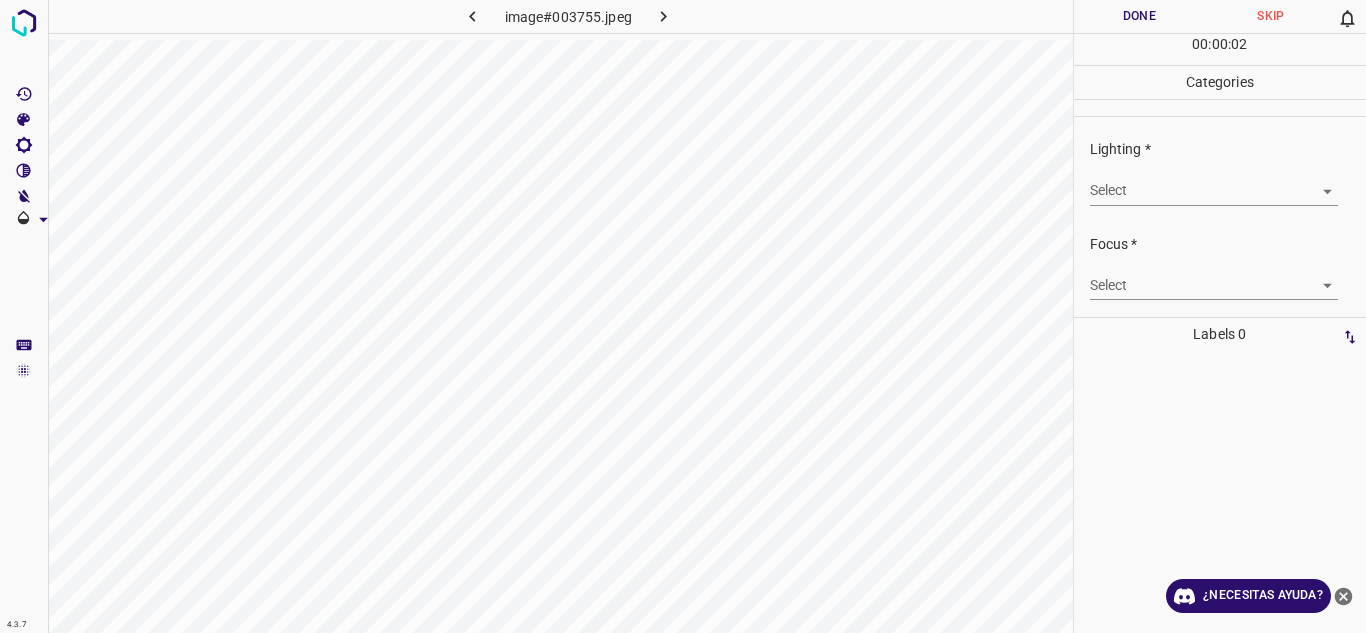 click on "4.3.7 image#003755.jpeg Done Skip 0 00   : 00   : 02   Categories Lighting *  Select ​ Focus *  Select ​ Overall *  Select ​ Labels   0 Categories 1 Lighting 2 Focus 3 Overall Tools Space Change between modes (Draw & Edit) I Auto labeling R Restore zoom M Zoom in N Zoom out Delete Delete selecte label Filters Z Restore filters X Saturation filter C Brightness filter V Contrast filter B Gray scale filter General O Download ¿Necesitas ayuda? Texto original Valora esta traducción Tu opinión servirá para ayudar a mejorar el Traductor de Google - Texto - Esconder - Borrar" at bounding box center (683, 316) 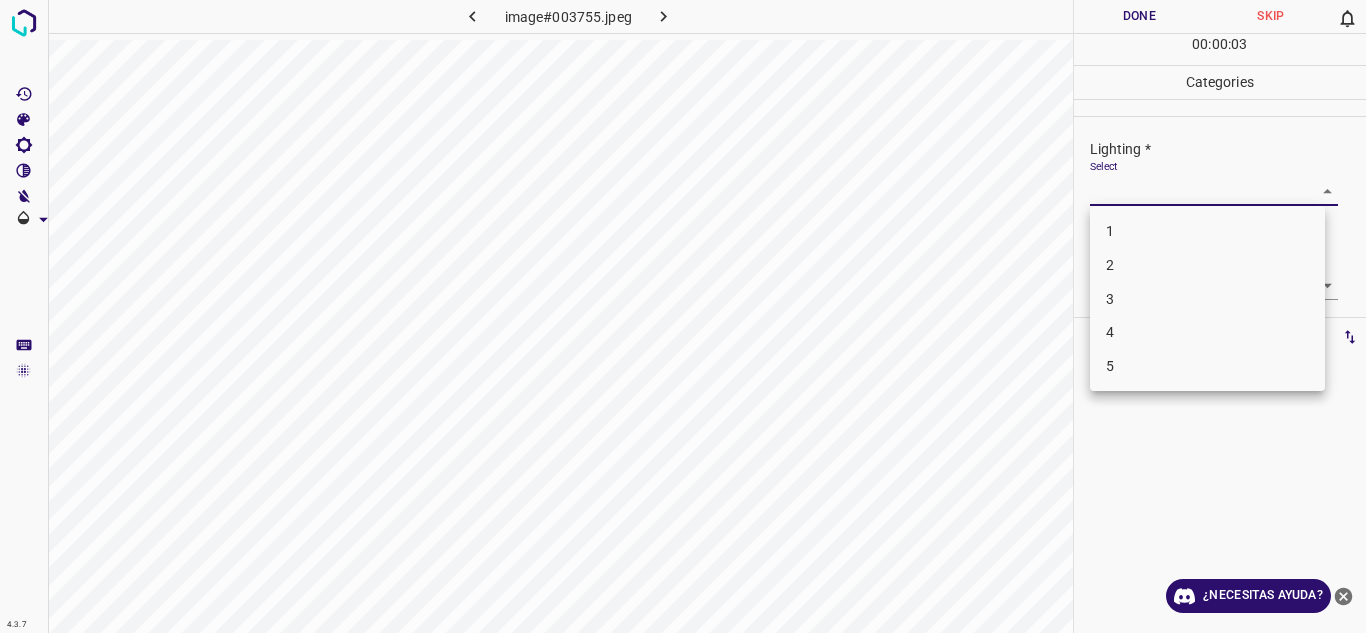 click on "3" at bounding box center (1207, 299) 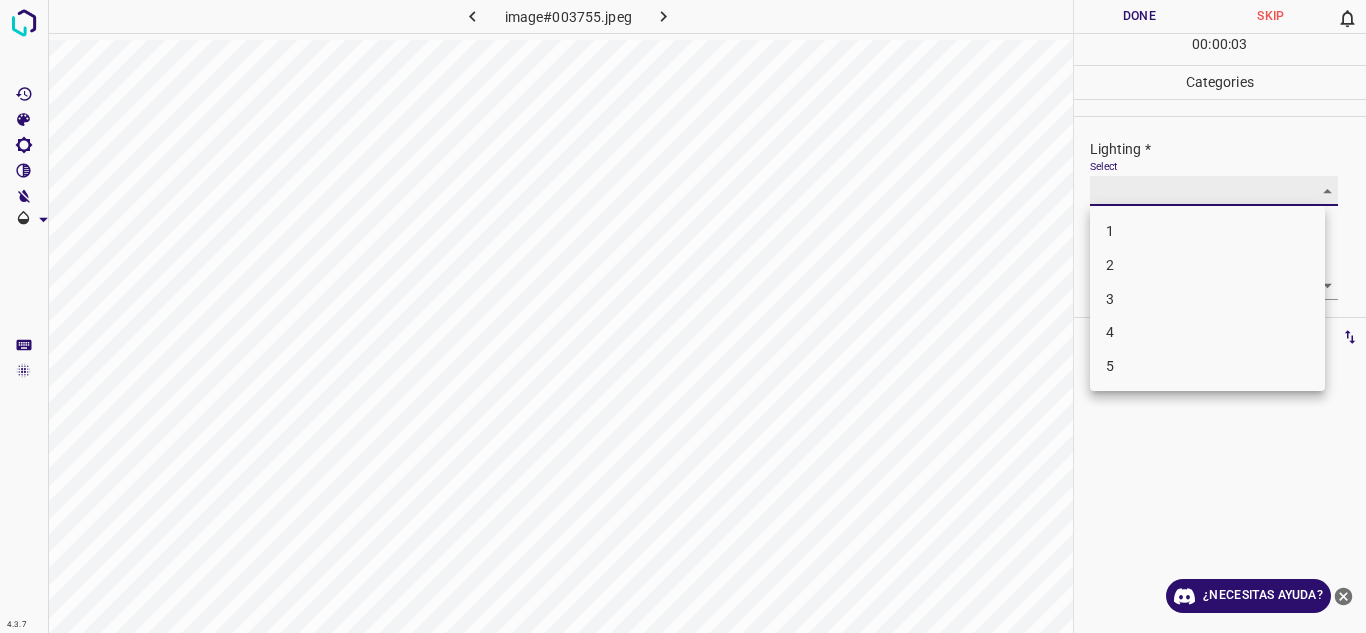 type on "3" 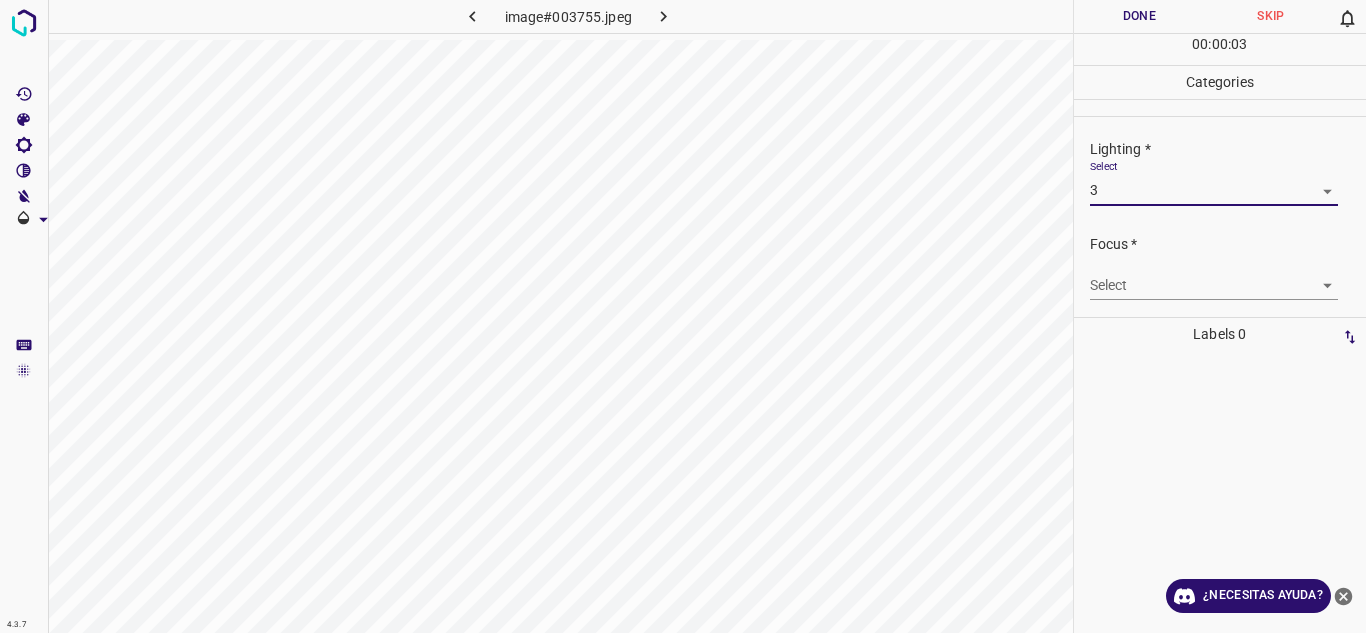 click on "4.3.7 image#003755.jpeg Done Skip 0 00   : 00   : 03   Categories Lighting *  Select 3 3 Focus *  Select ​ Overall *  Select ​ Labels   0 Categories 1 Lighting 2 Focus 3 Overall Tools Space Change between modes (Draw & Edit) I Auto labeling R Restore zoom M Zoom in N Zoom out Delete Delete selecte label Filters Z Restore filters X Saturation filter C Brightness filter V Contrast filter B Gray scale filter General O Download ¿Necesitas ayuda? Texto original Valora esta traducción Tu opinión servirá para ayudar a mejorar el Traductor de Google - Texto - Esconder - Borrar" at bounding box center (683, 316) 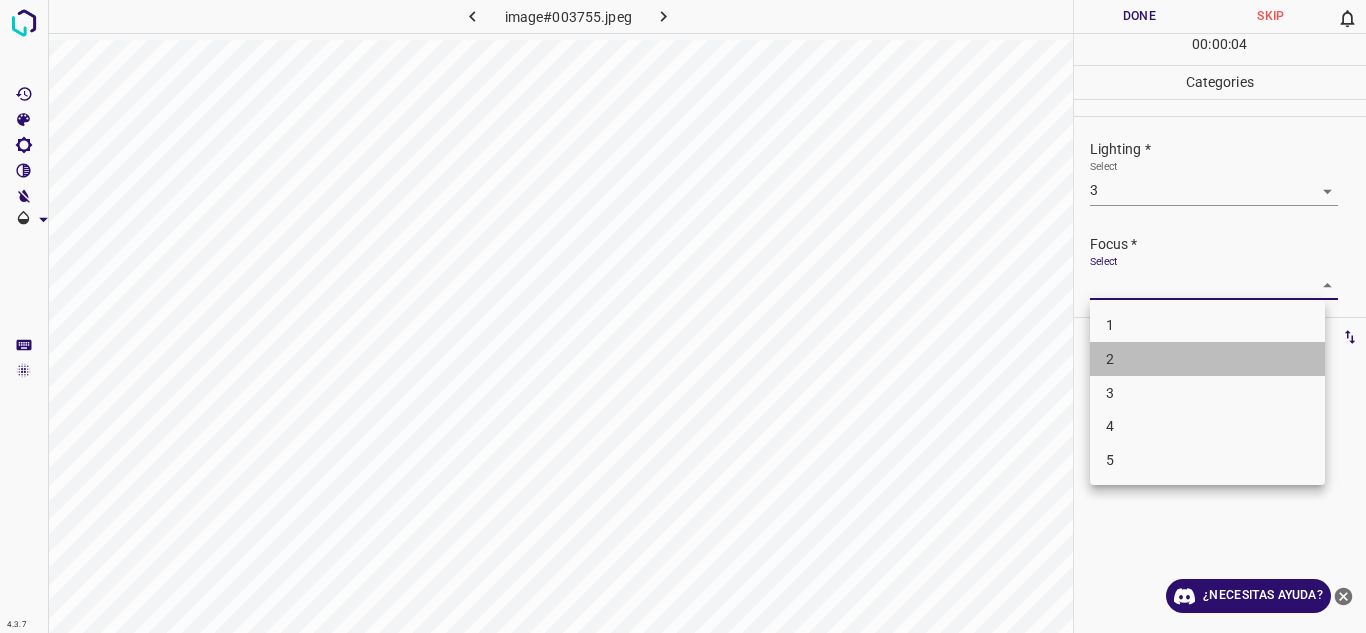 click on "2" at bounding box center [1207, 359] 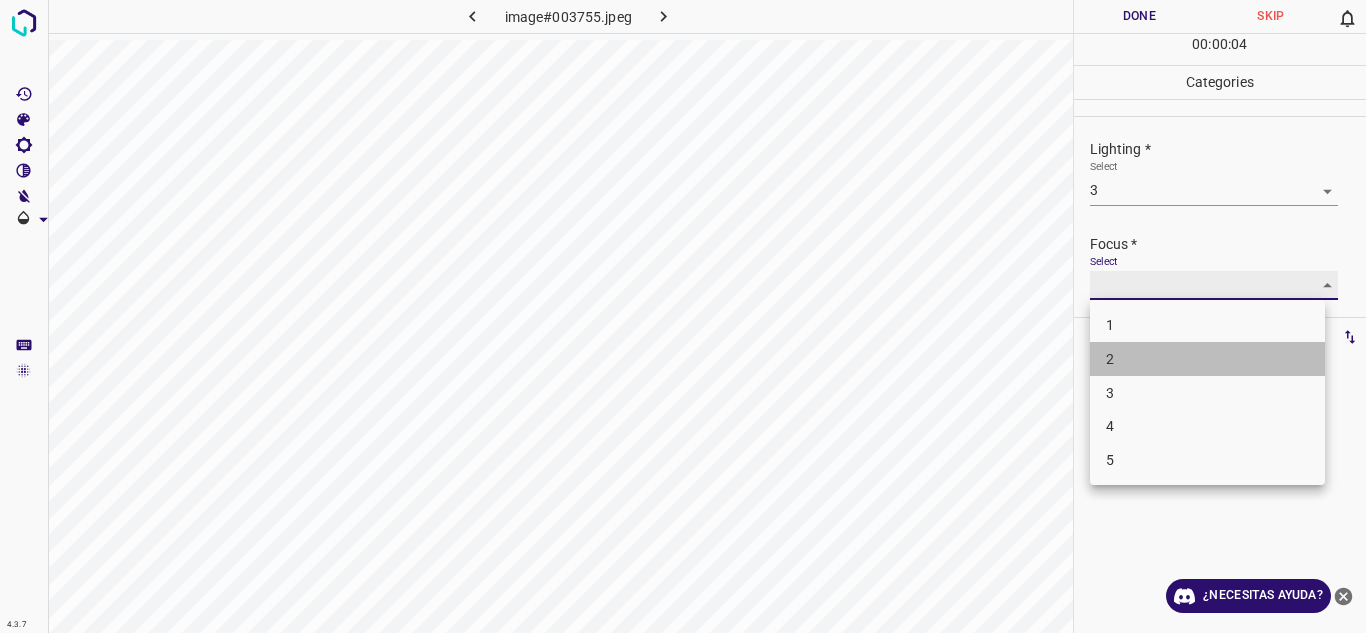 type on "2" 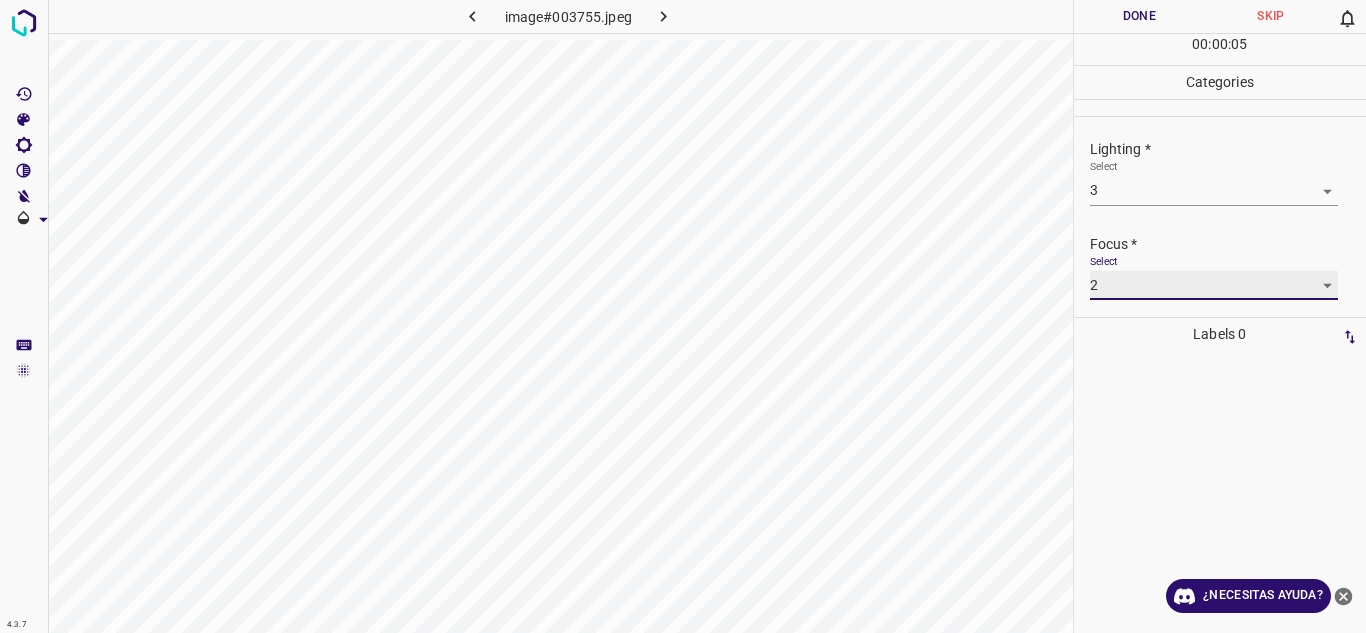 scroll, scrollTop: 98, scrollLeft: 0, axis: vertical 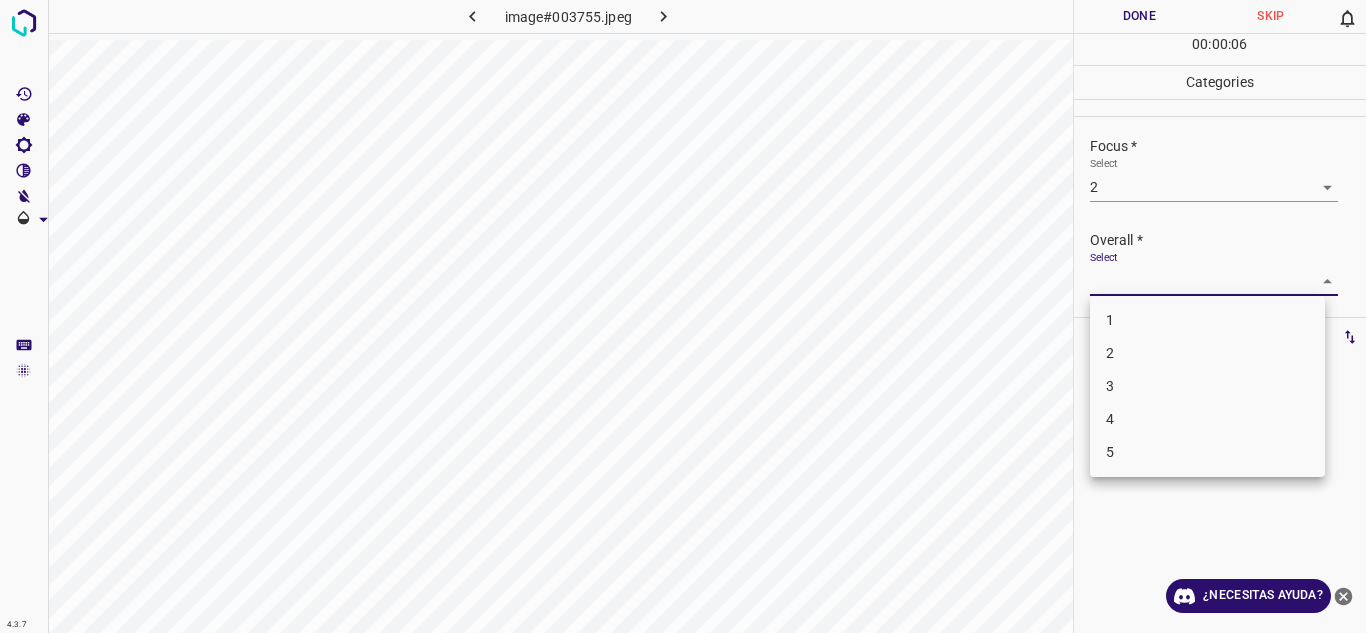 click on "4.3.7 image#003755.jpeg Done Skip 0 00   : 00   : 06   Categories Lighting *  Select 3 3 Focus *  Select 2 2 Overall *  Select ​ Labels   0 Categories 1 Lighting 2 Focus 3 Overall Tools Space Change between modes (Draw & Edit) I Auto labeling R Restore zoom M Zoom in N Zoom out Delete Delete selecte label Filters Z Restore filters X Saturation filter C Brightness filter V Contrast filter B Gray scale filter General O Download ¿Necesitas ayuda? Texto original Valora esta traducción Tu opinión servirá para ayudar a mejorar el Traductor de Google - Texto - Esconder - Borrar 1 2 3 4 5" at bounding box center (683, 316) 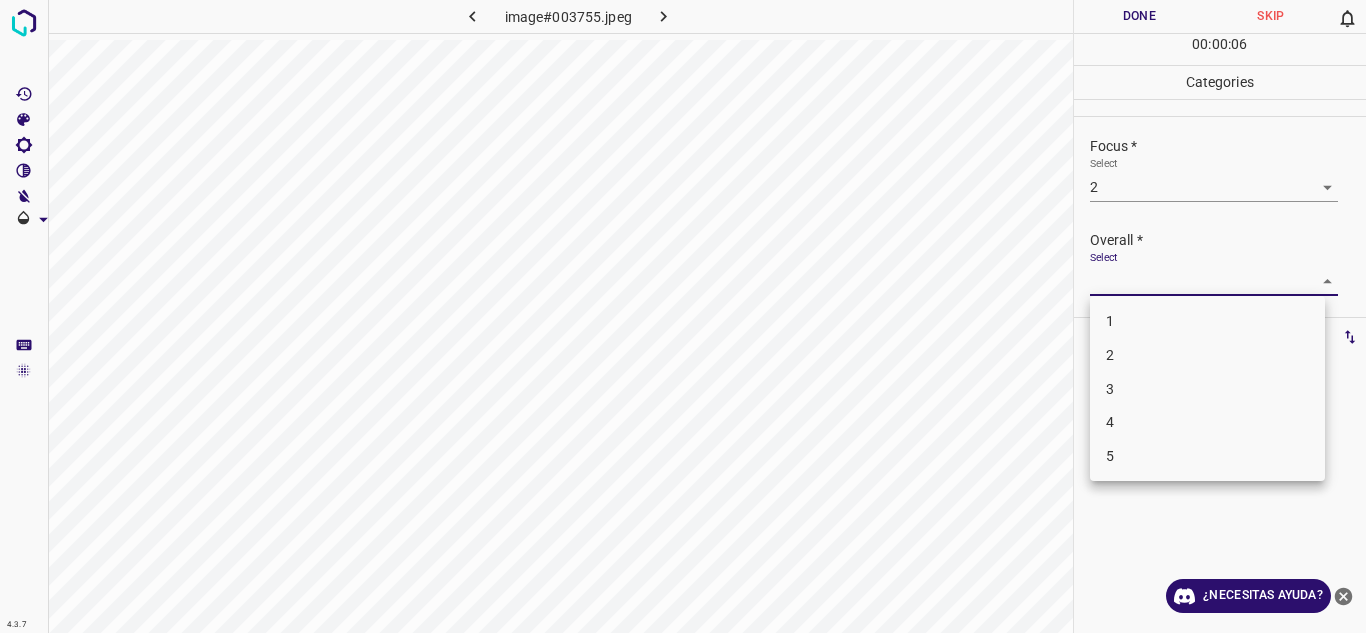 click on "2" at bounding box center [1207, 355] 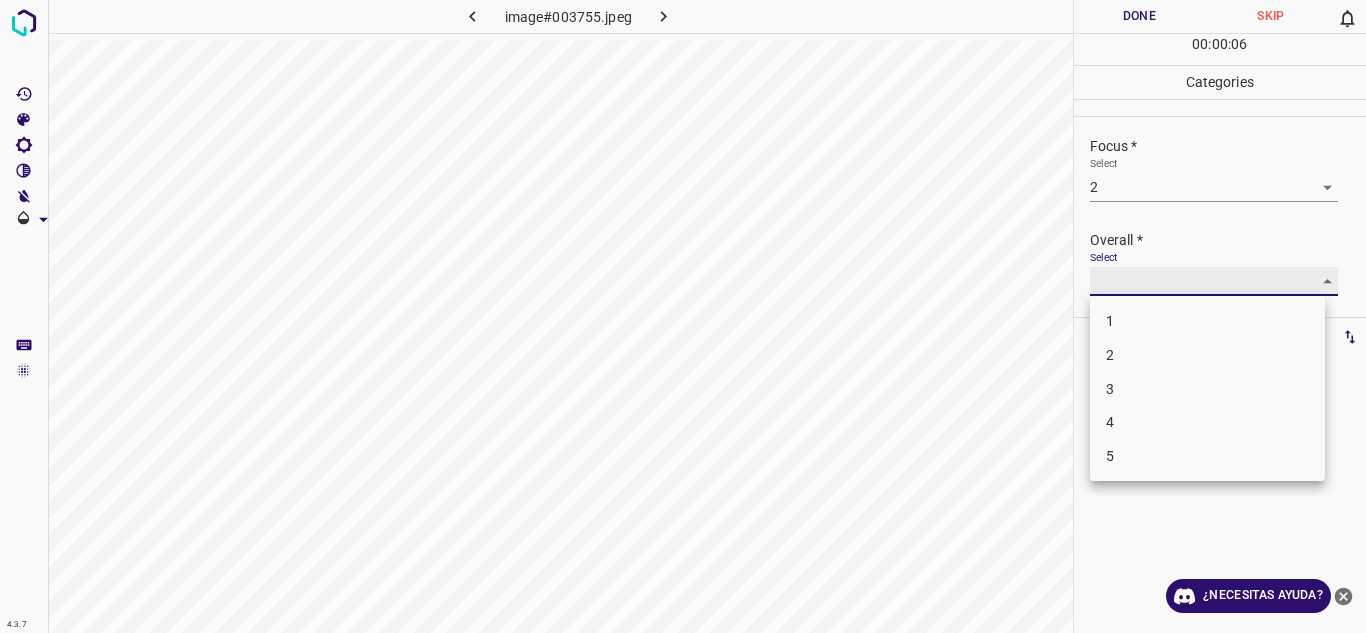 type on "2" 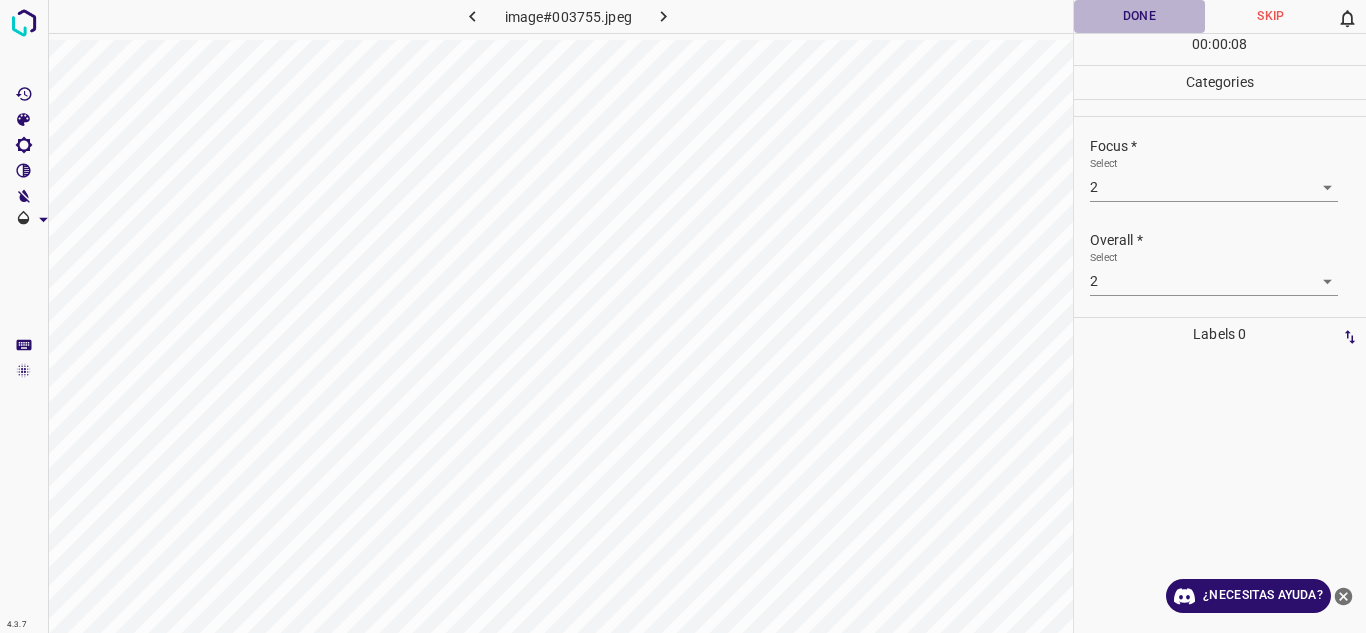 click on "Done" at bounding box center (1140, 16) 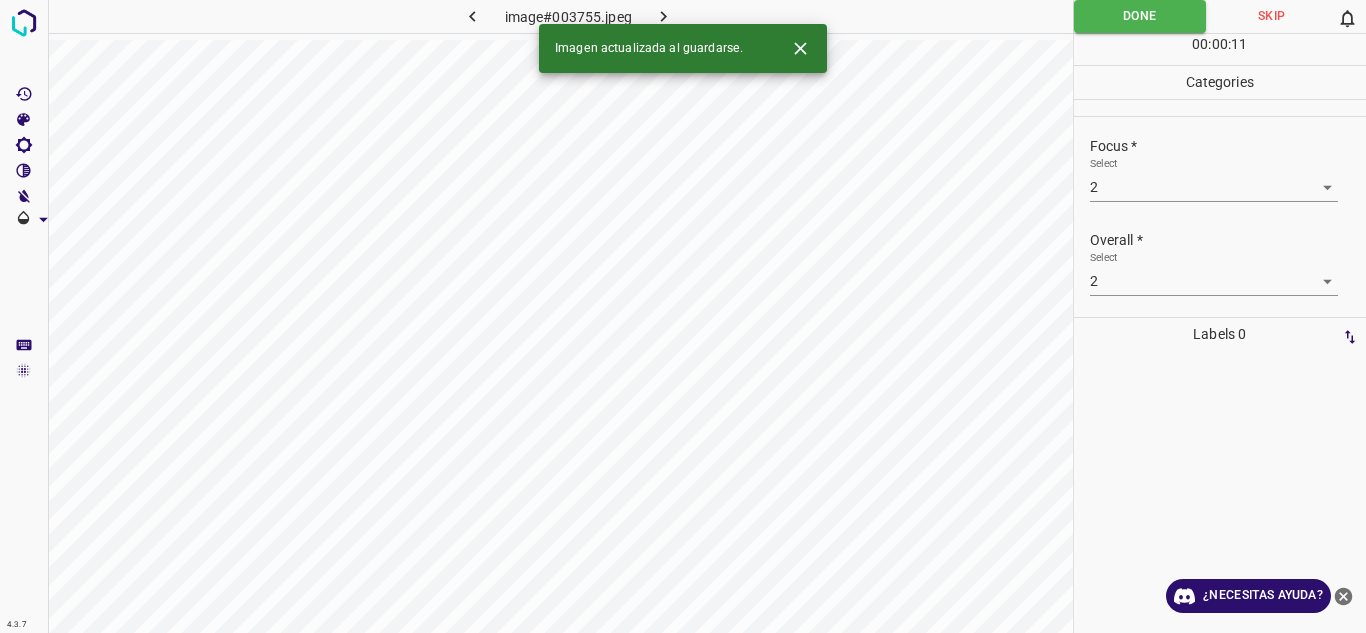click 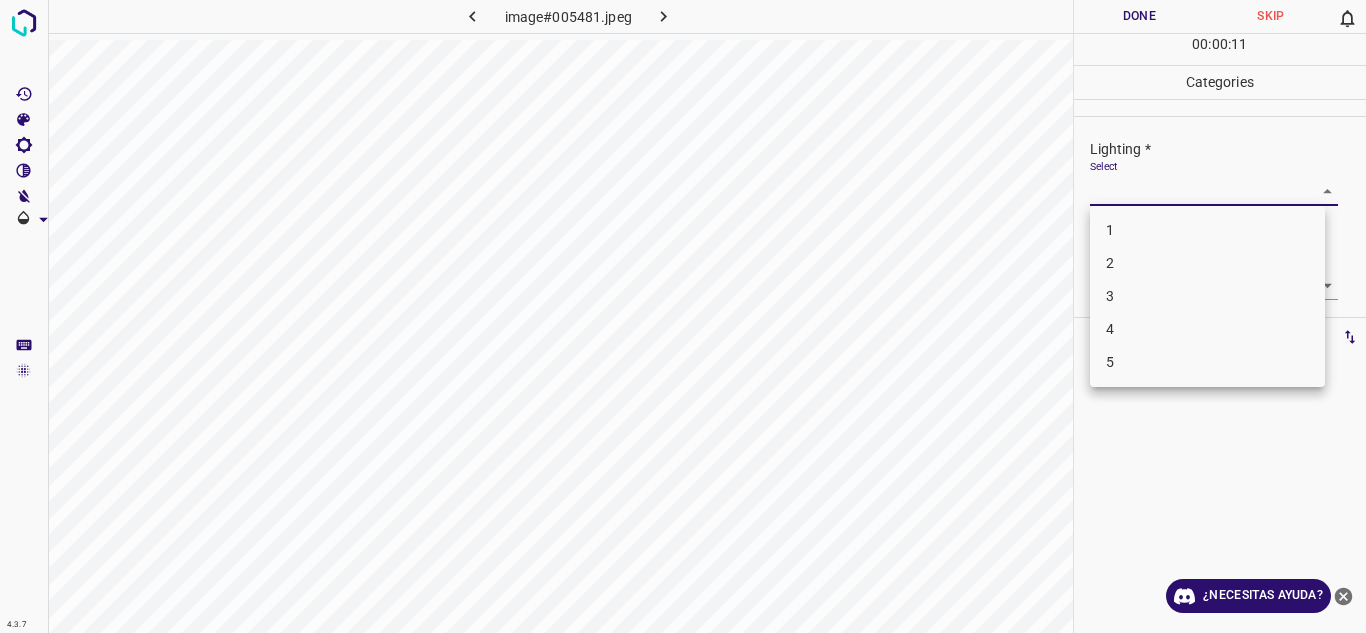 click on "4.3.7 image#005481.jpeg Done Skip 0 00   : 00   : 11   Categories Lighting *  Select ​ Focus *  Select ​ Overall *  Select ​ Labels   0 Categories 1 Lighting 2 Focus 3 Overall Tools Space Change between modes (Draw & Edit) I Auto labeling R Restore zoom M Zoom in N Zoom out Delete Delete selecte label Filters Z Restore filters X Saturation filter C Brightness filter V Contrast filter B Gray scale filter General O Download ¿Necesitas ayuda? Texto original Valora esta traducción Tu opinión servirá para ayudar a mejorar el Traductor de Google - Texto - Esconder - Borrar 1 2 3 4 5" at bounding box center [683, 316] 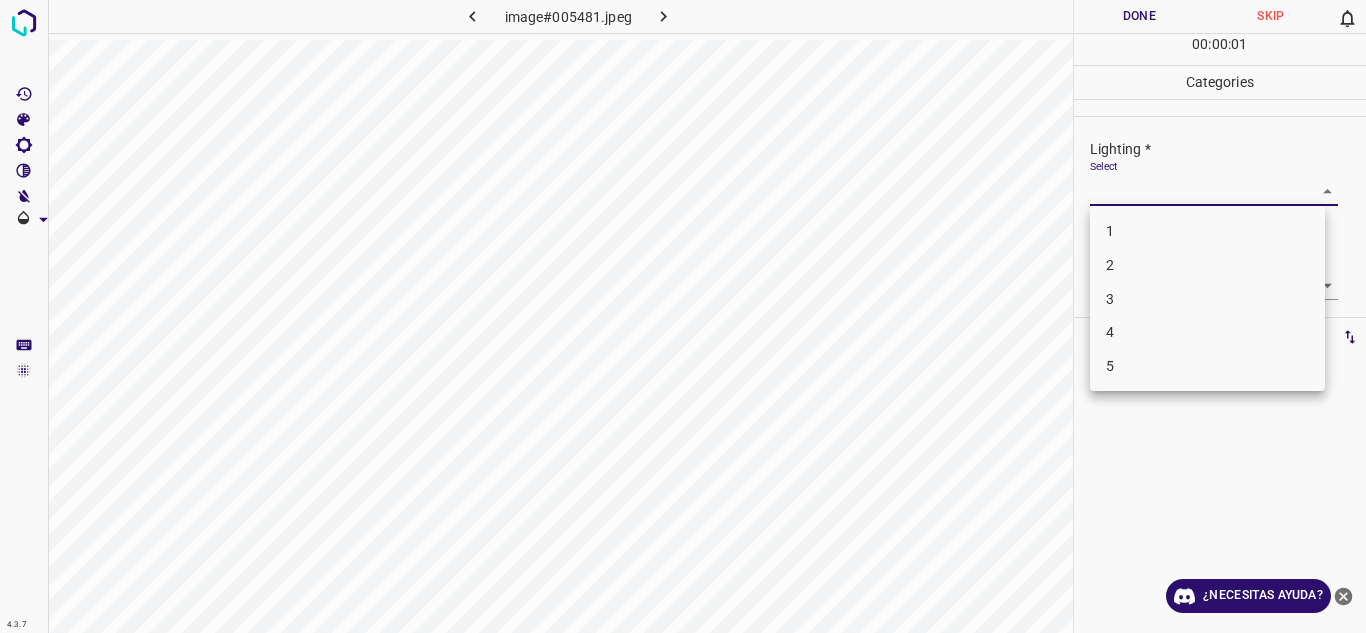 drag, startPoint x: 1094, startPoint y: 300, endPoint x: 1125, endPoint y: 310, distance: 32.572994 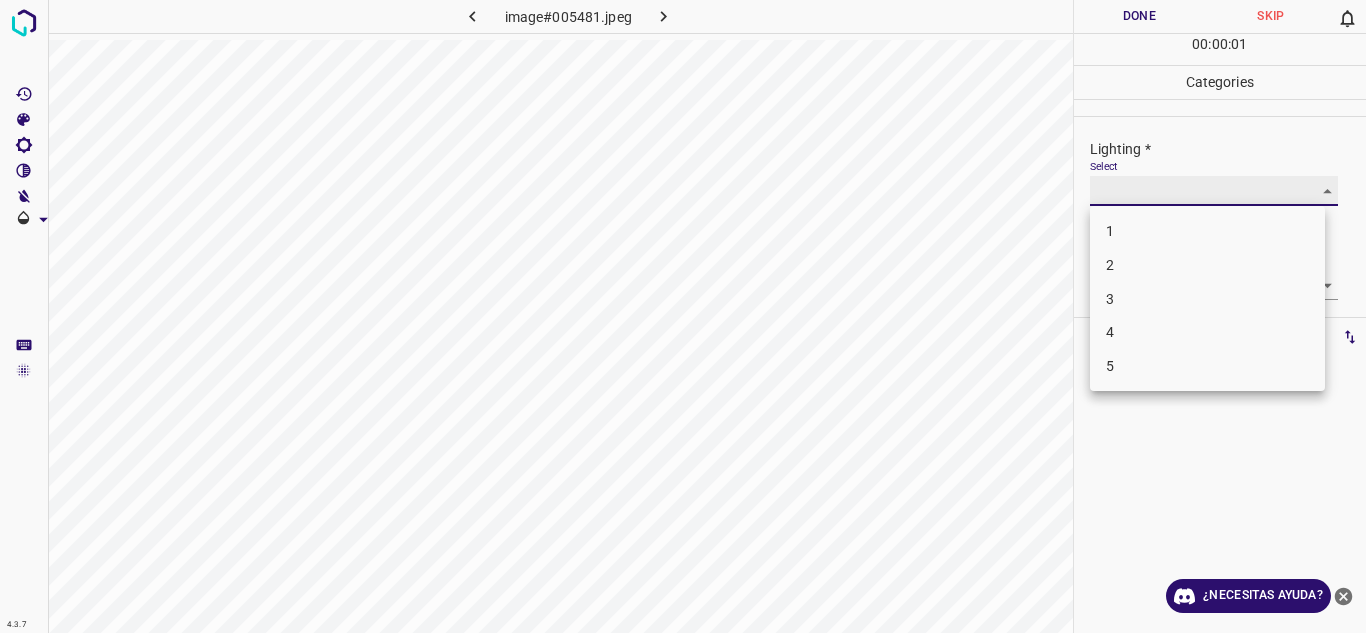 type on "3" 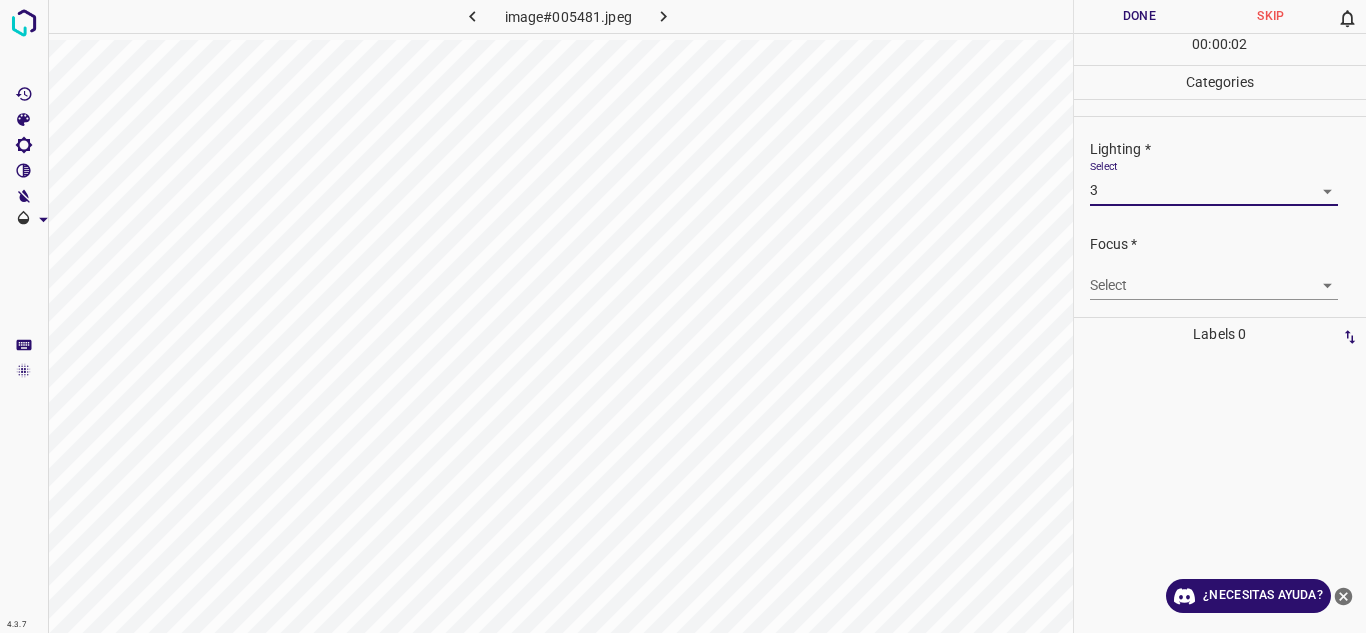 click on "4.3.7 image#005481.jpeg Done Skip 0 00   : 00   : 02   Categories Lighting *  Select 3 3 Focus *  Select ​ Overall *  Select ​ Labels   0 Categories 1 Lighting 2 Focus 3 Overall Tools Space Change between modes (Draw & Edit) I Auto labeling R Restore zoom M Zoom in N Zoom out Delete Delete selecte label Filters Z Restore filters X Saturation filter C Brightness filter V Contrast filter B Gray scale filter General O Download ¿Necesitas ayuda? Texto original Valora esta traducción Tu opinión servirá para ayudar a mejorar el Traductor de Google - Texto - Esconder - Borrar" at bounding box center (683, 316) 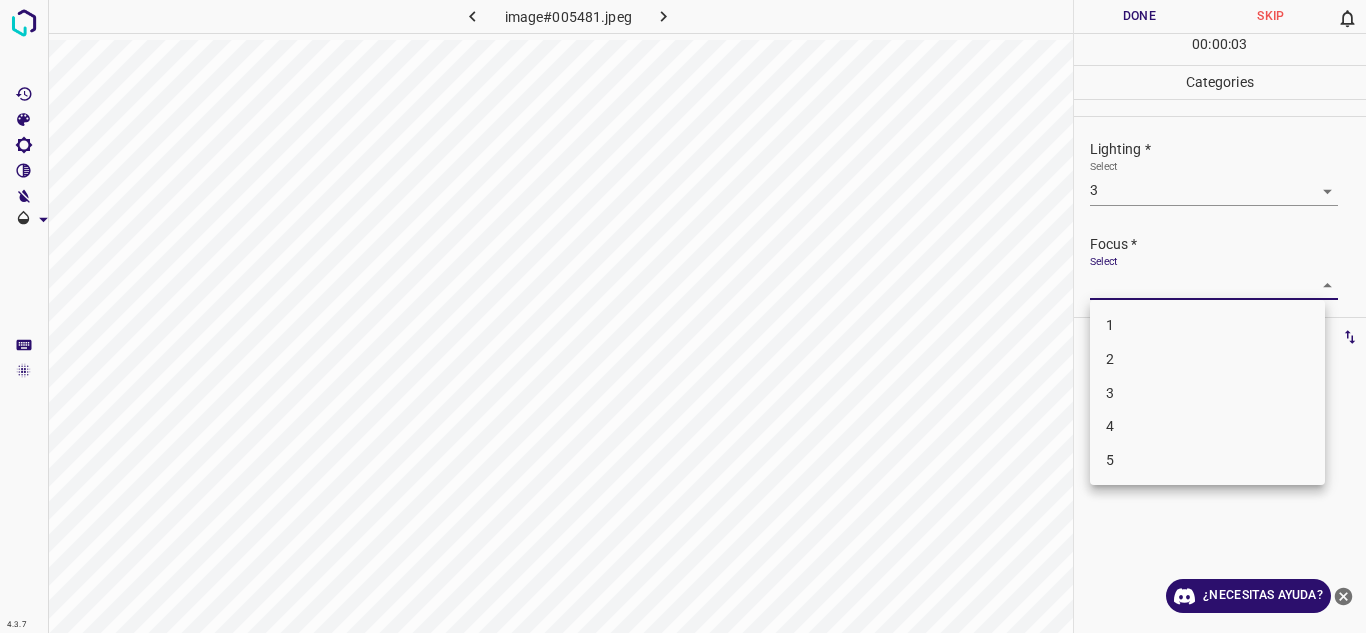 click on "3" at bounding box center [1207, 393] 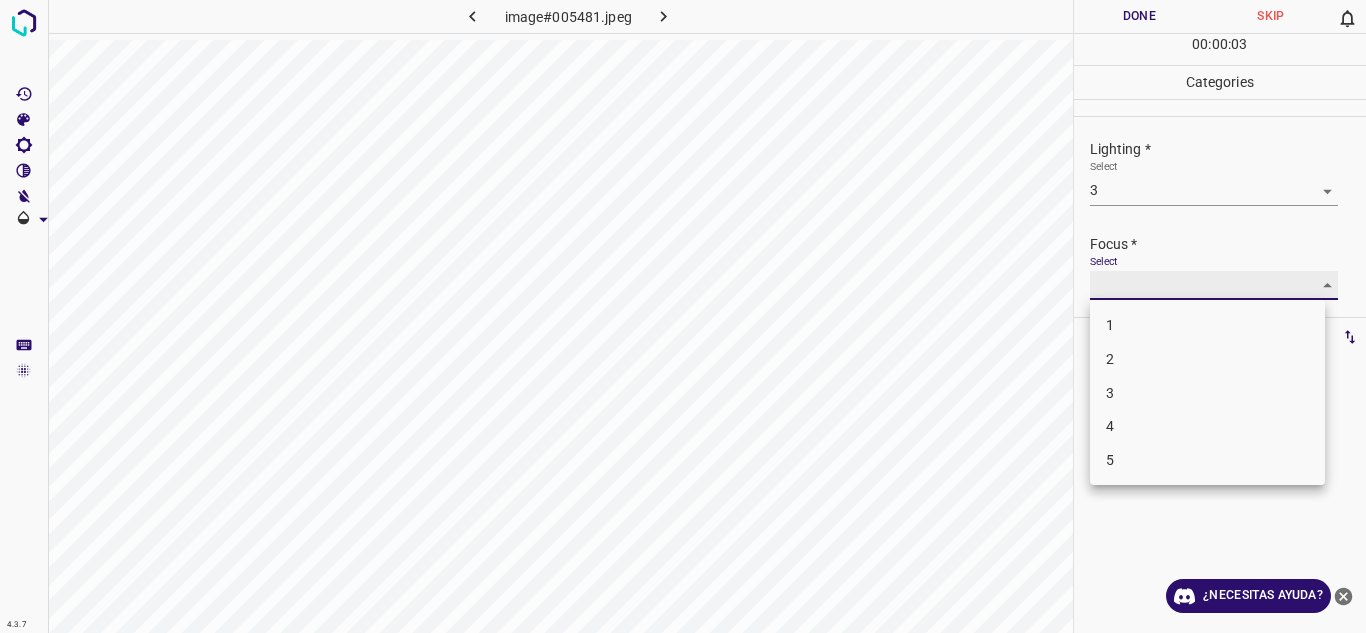 type on "3" 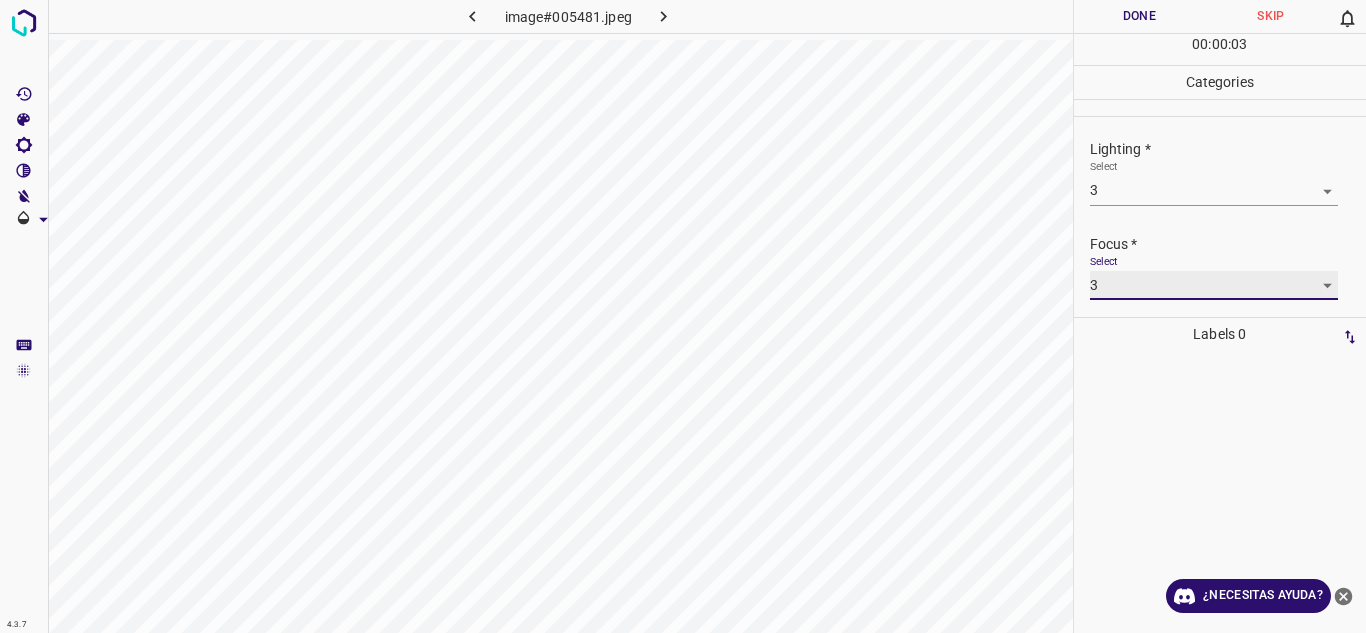 scroll, scrollTop: 98, scrollLeft: 0, axis: vertical 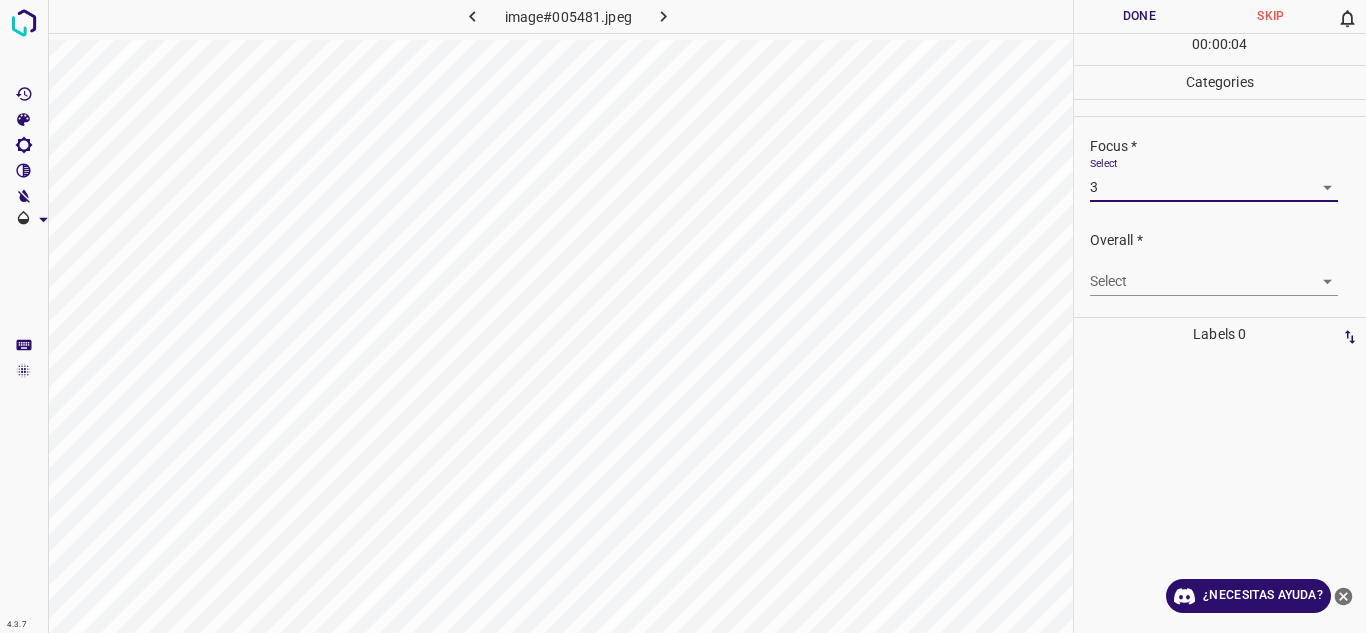 click on "4.3.7 image#005481.jpeg Done Skip 0 00   : 00   : 04   Categories Lighting *  Select 3 3 Focus *  Select 3 3 Overall *  Select ​ Labels   0 Categories 1 Lighting 2 Focus 3 Overall Tools Space Change between modes (Draw & Edit) I Auto labeling R Restore zoom M Zoom in N Zoom out Delete Delete selecte label Filters Z Restore filters X Saturation filter C Brightness filter V Contrast filter B Gray scale filter General O Download ¿Necesitas ayuda? Texto original Valora esta traducción Tu opinión servirá para ayudar a mejorar el Traductor de Google - Texto - Esconder - Borrar" at bounding box center [683, 316] 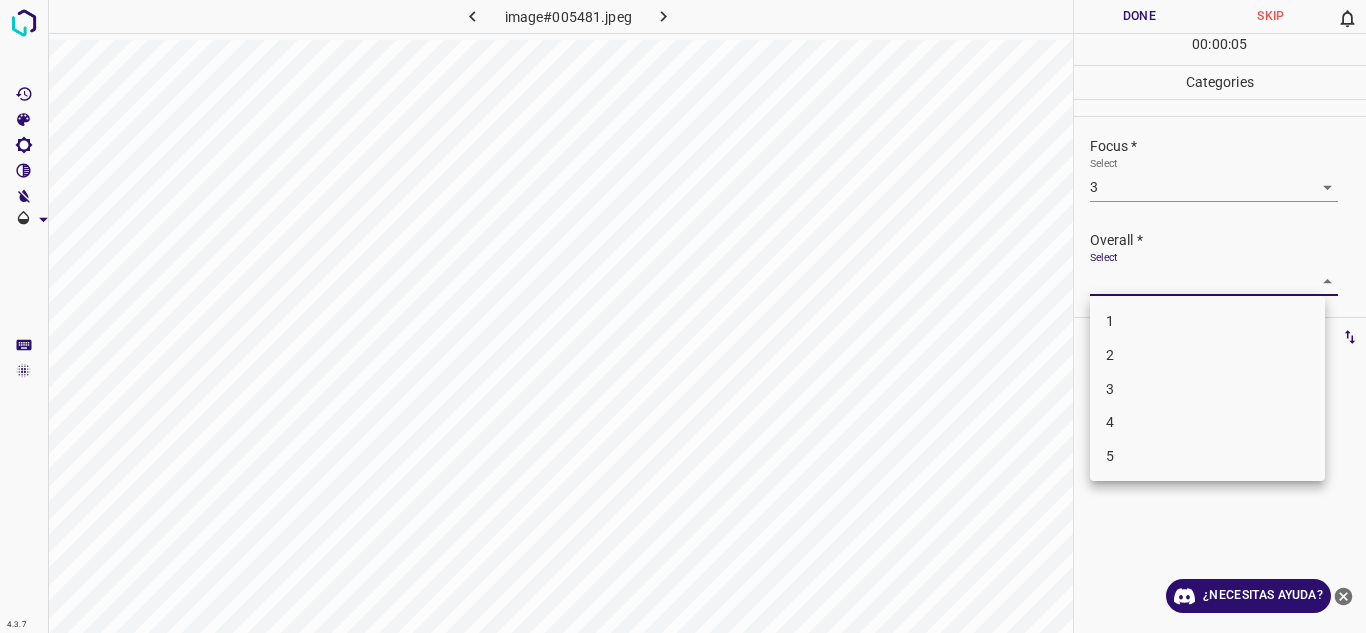 click on "3" at bounding box center [1207, 389] 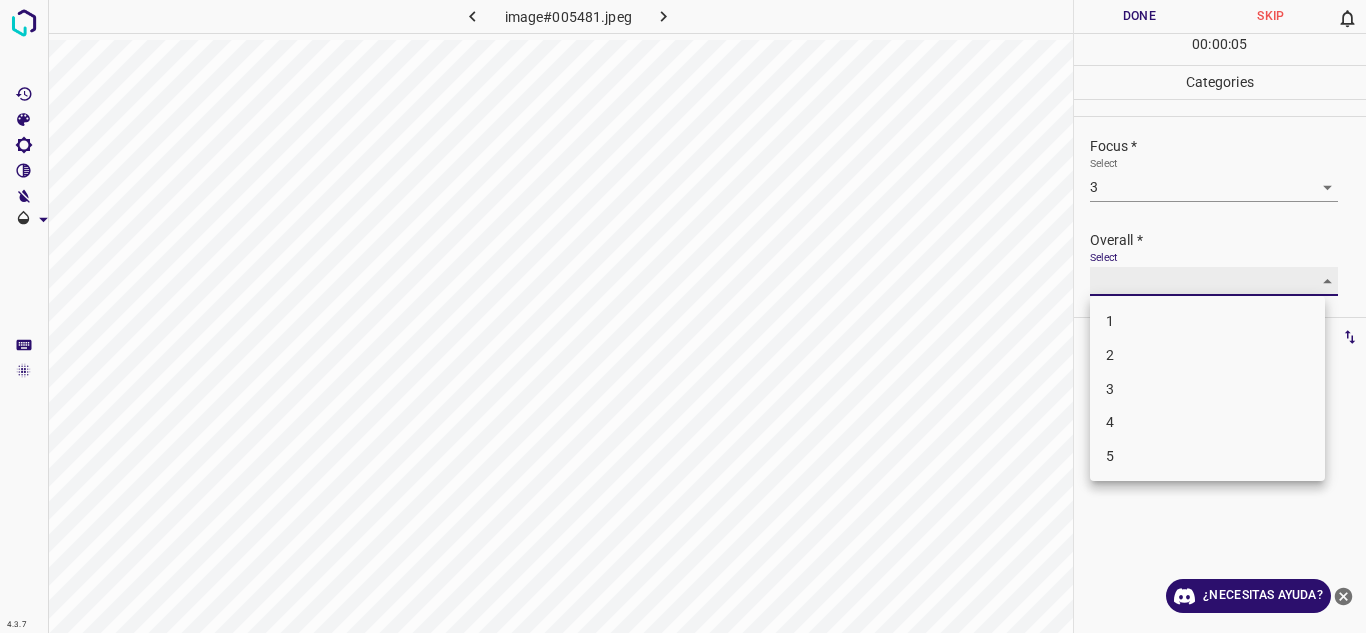 type on "3" 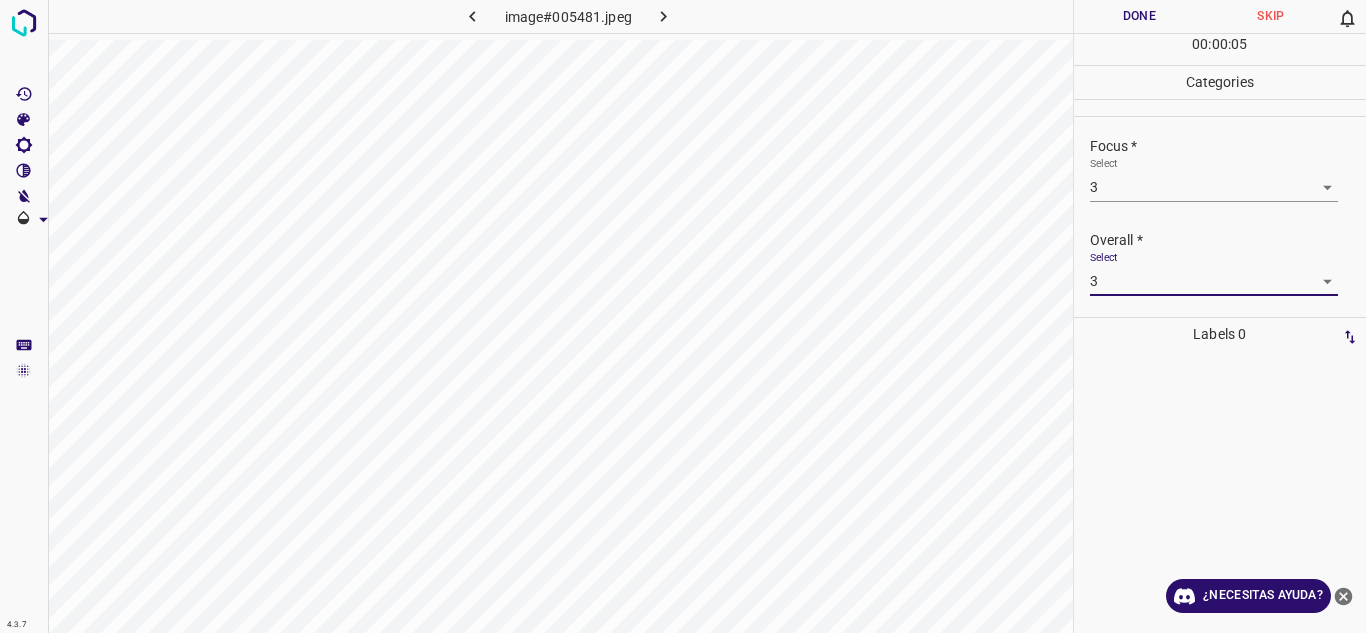 click on "Done" at bounding box center [1140, 16] 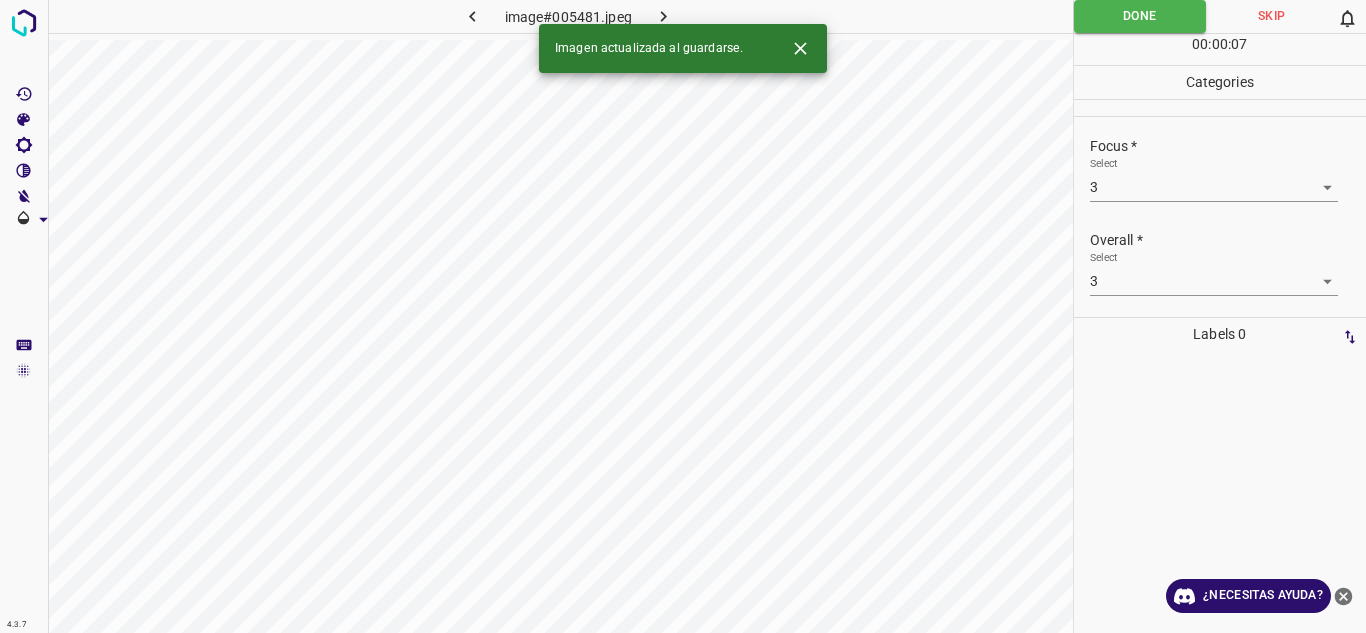 click 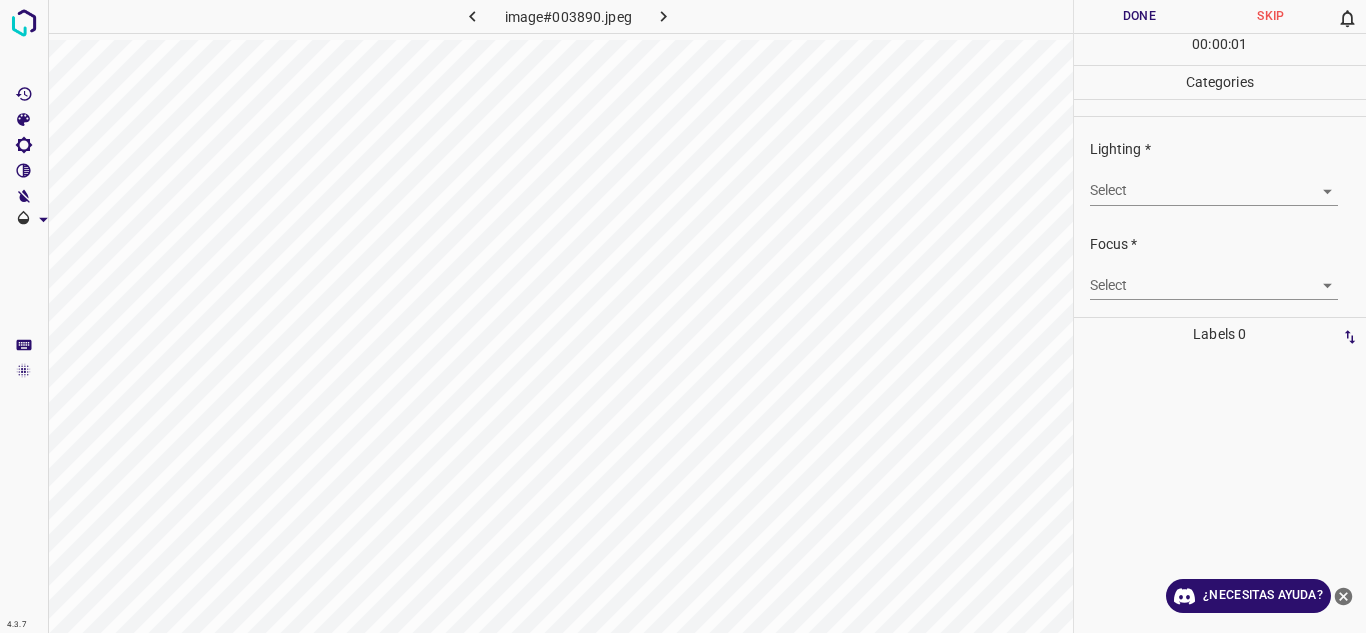 click on "4.3.7 image#003890.jpeg Done Skip 0 00   : 00   : 01   Categories Lighting *  Select ​ Focus *  Select ​ Overall *  Select ​ Labels   0 Categories 1 Lighting 2 Focus 3 Overall Tools Space Change between modes (Draw & Edit) I Auto labeling R Restore zoom M Zoom in N Zoom out Delete Delete selecte label Filters Z Restore filters X Saturation filter C Brightness filter V Contrast filter B Gray scale filter General O Download ¿Necesitas ayuda? Texto original Valora esta traducción Tu opinión servirá para ayudar a mejorar el Traductor de Google - Texto - Esconder - Borrar" at bounding box center (683, 316) 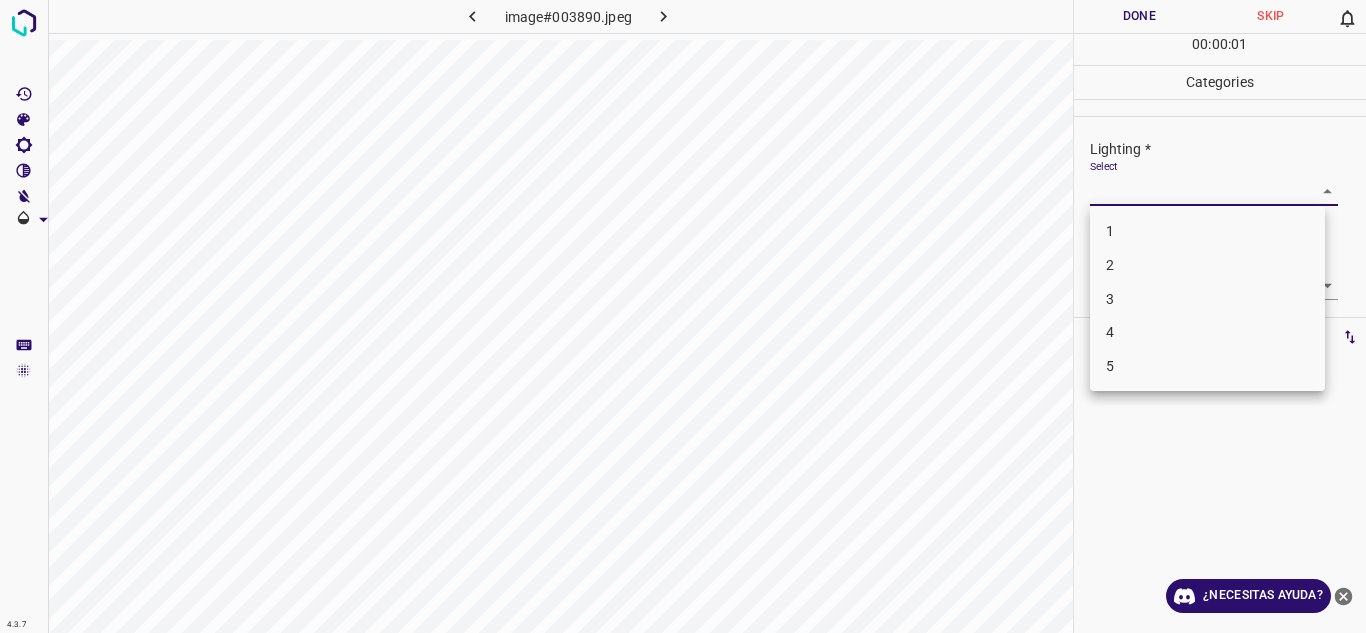 drag, startPoint x: 1113, startPoint y: 343, endPoint x: 1130, endPoint y: 330, distance: 21.400934 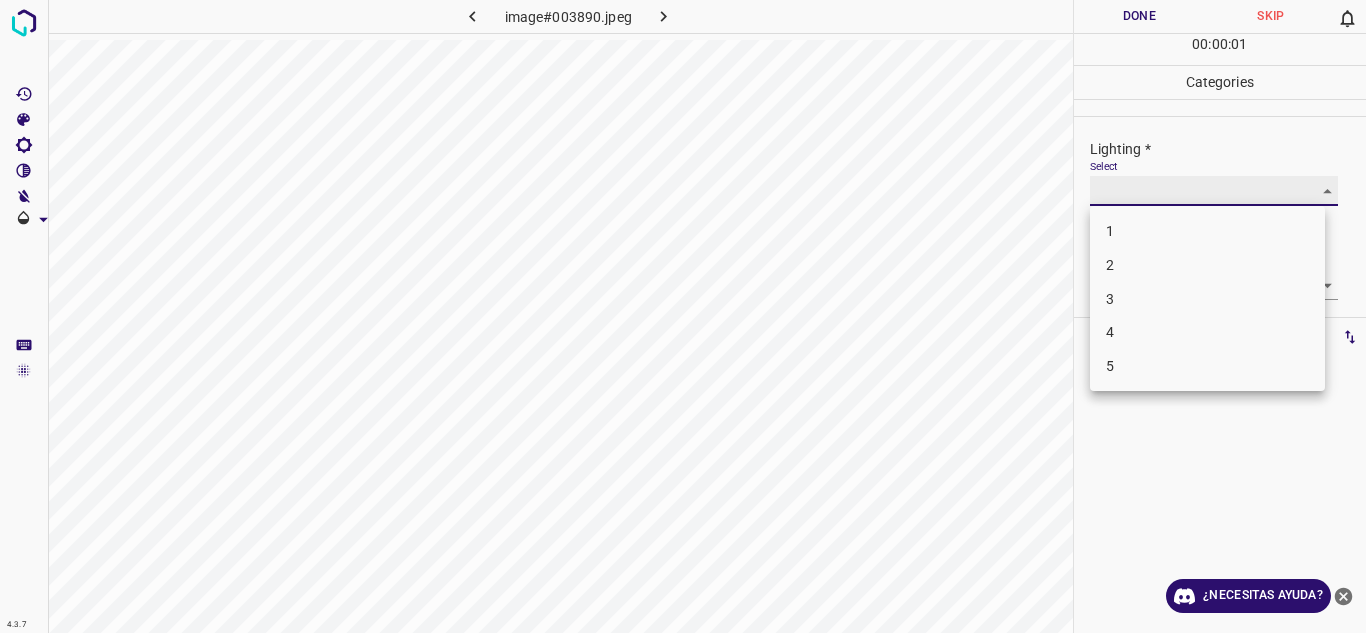 type on "4" 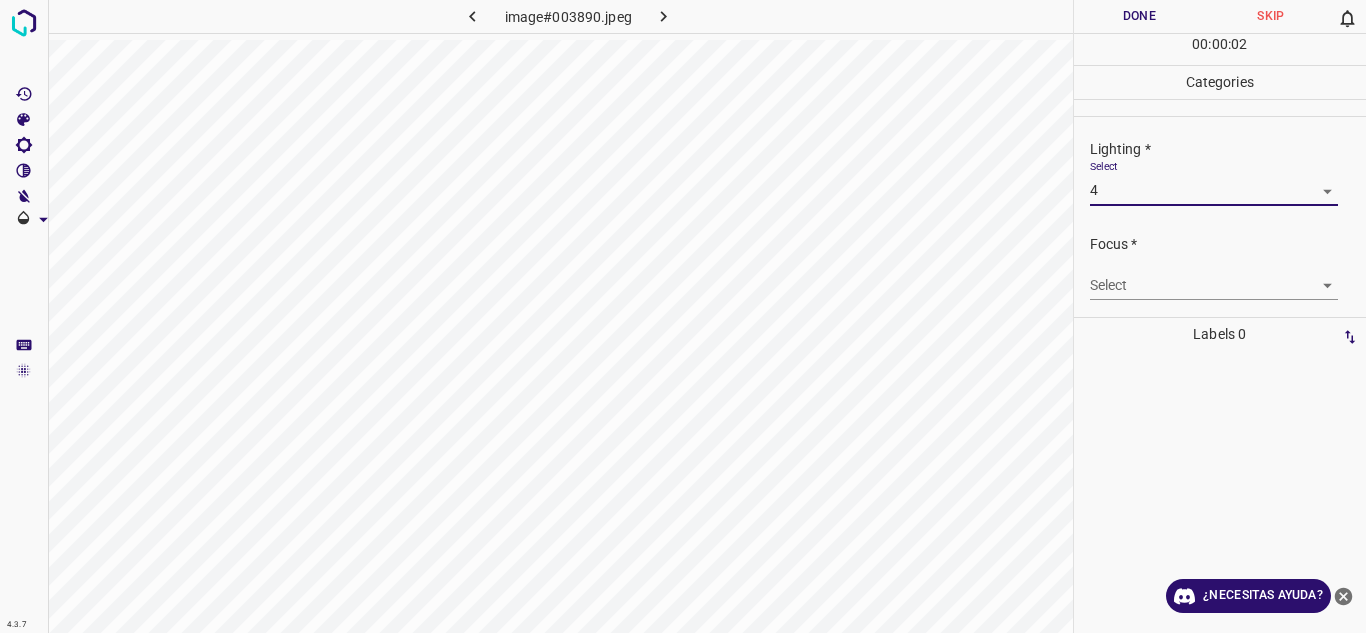 click on "4.3.7 image#003890.jpeg Done Skip 0 00   : 00   : 02   Categories Lighting *  Select 4 4 Focus *  Select ​ Overall *  Select ​ Labels   0 Categories 1 Lighting 2 Focus 3 Overall Tools Space Change between modes (Draw & Edit) I Auto labeling R Restore zoom M Zoom in N Zoom out Delete Delete selecte label Filters Z Restore filters X Saturation filter C Brightness filter V Contrast filter B Gray scale filter General O Download ¿Necesitas ayuda? Texto original Valora esta traducción Tu opinión servirá para ayudar a mejorar el Traductor de Google - Texto - Esconder - Borrar" at bounding box center (683, 316) 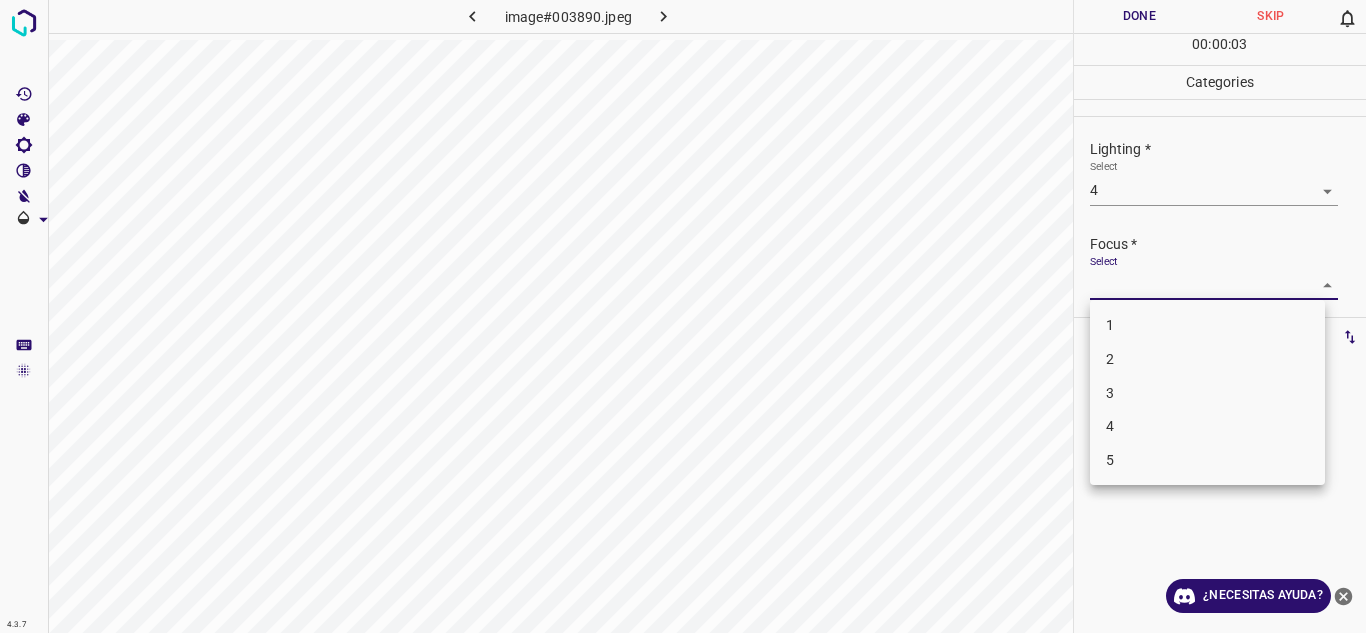 click on "3" at bounding box center [1207, 393] 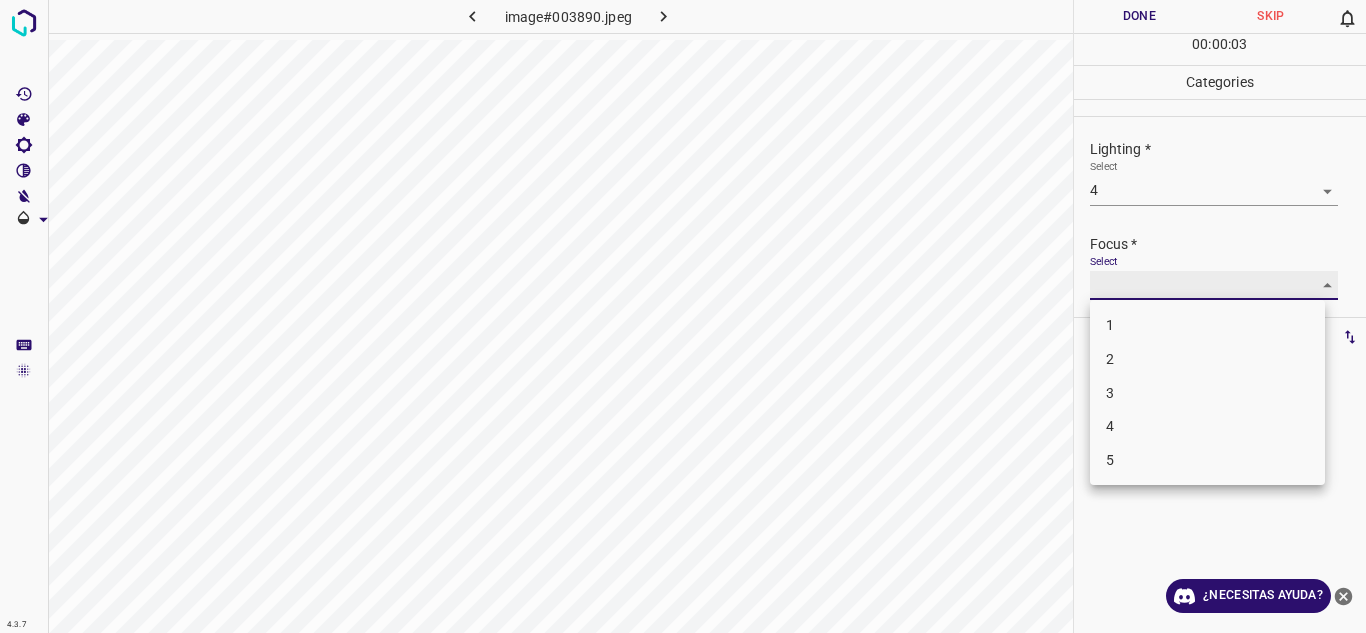 type on "3" 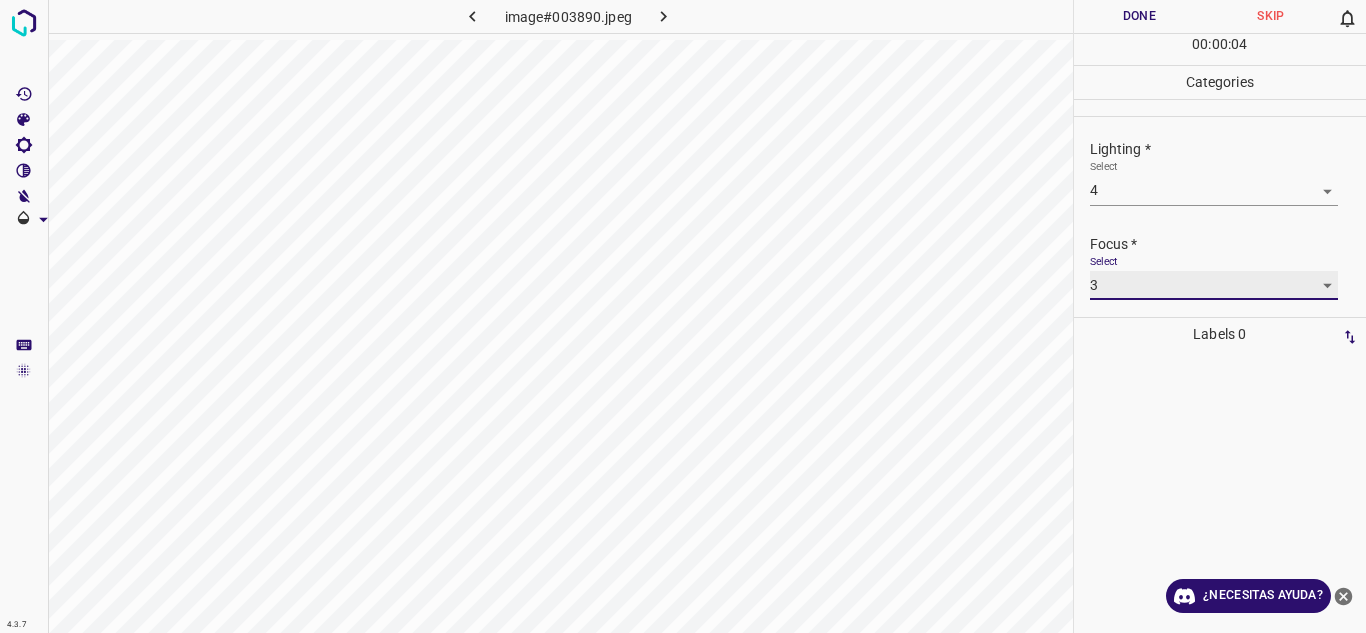 scroll, scrollTop: 98, scrollLeft: 0, axis: vertical 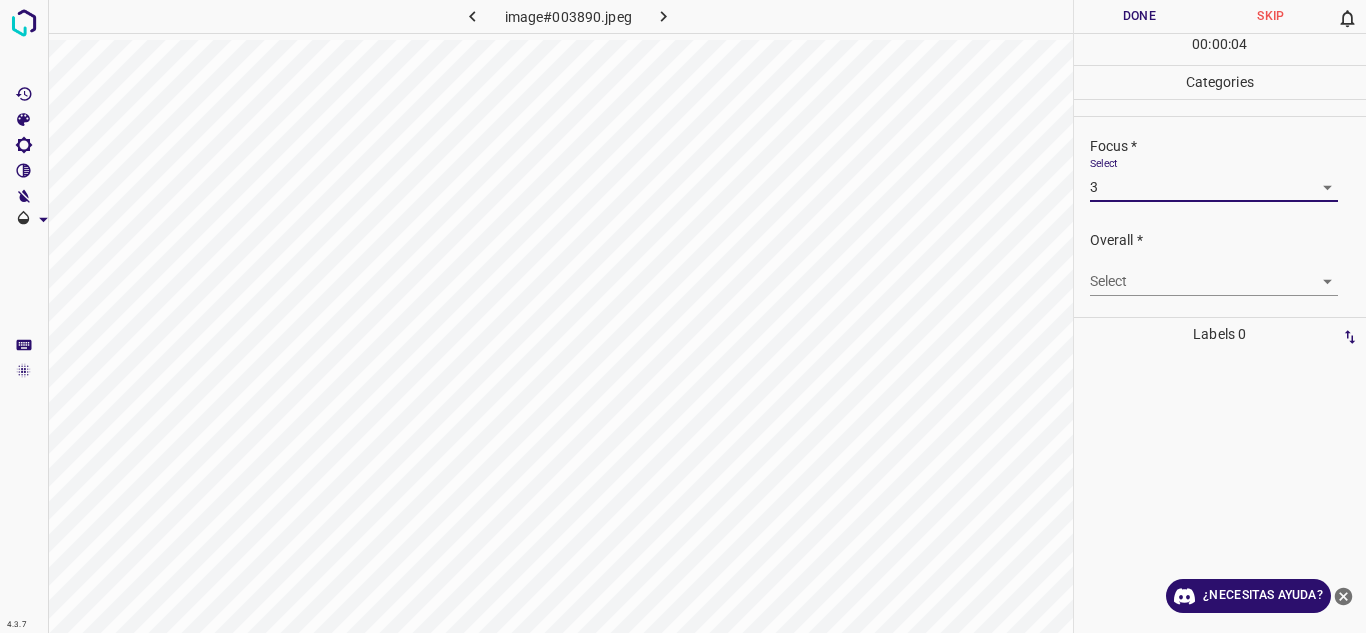click on "4.3.7 image#003890.jpeg Done Skip 0 00   : 00   : 04   Categories Lighting *  Select 4 4 Focus *  Select 3 3 Overall *  Select ​ Labels   0 Categories 1 Lighting 2 Focus 3 Overall Tools Space Change between modes (Draw & Edit) I Auto labeling R Restore zoom M Zoom in N Zoom out Delete Delete selecte label Filters Z Restore filters X Saturation filter C Brightness filter V Contrast filter B Gray scale filter General O Download ¿Necesitas ayuda? Texto original Valora esta traducción Tu opinión servirá para ayudar a mejorar el Traductor de Google - Texto - Esconder - Borrar" at bounding box center [683, 316] 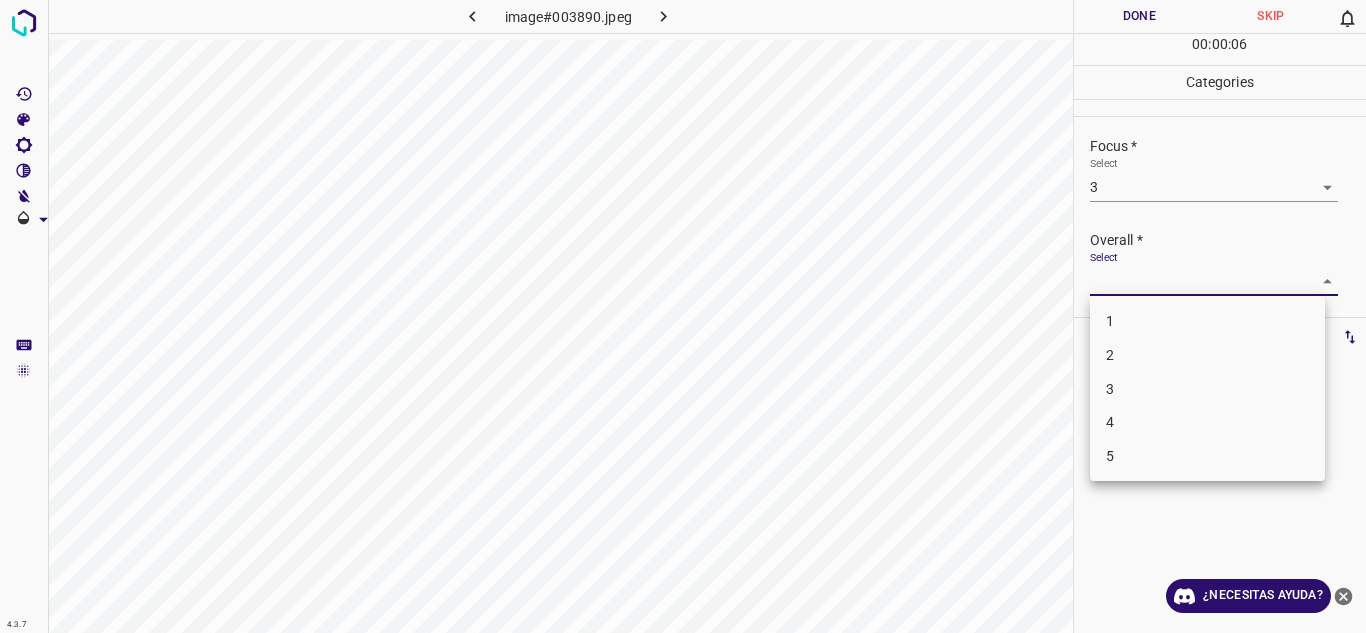 click on "4" at bounding box center (1207, 422) 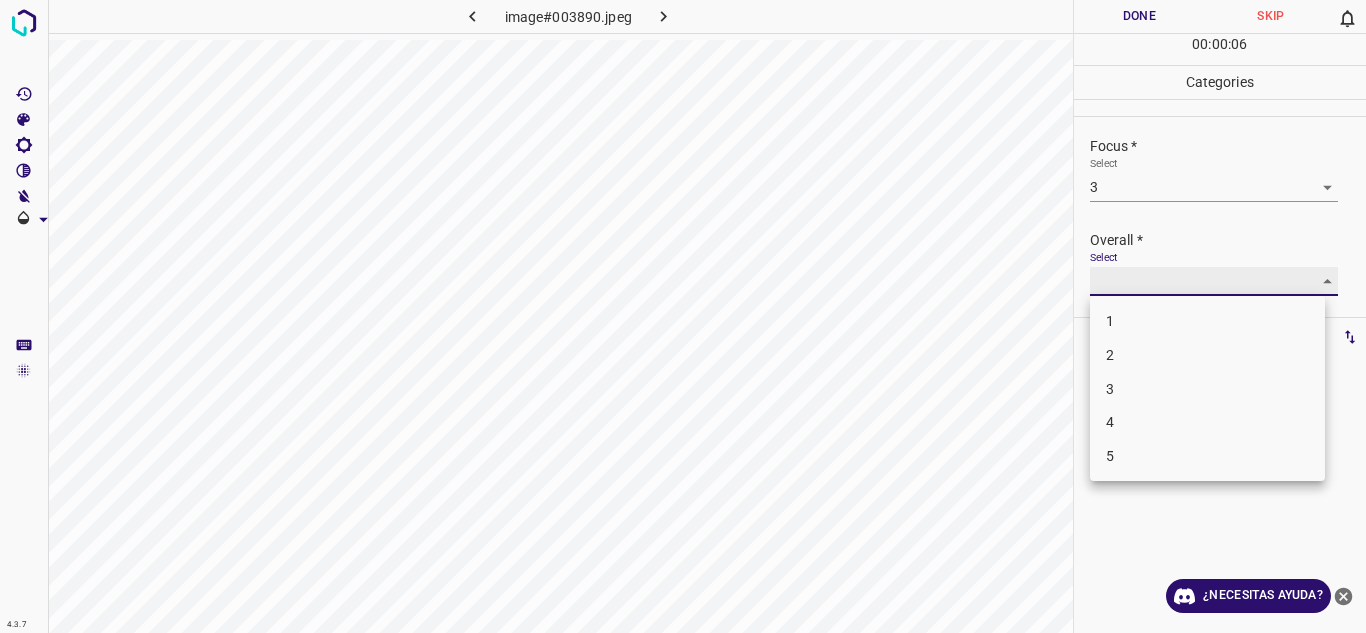 type on "4" 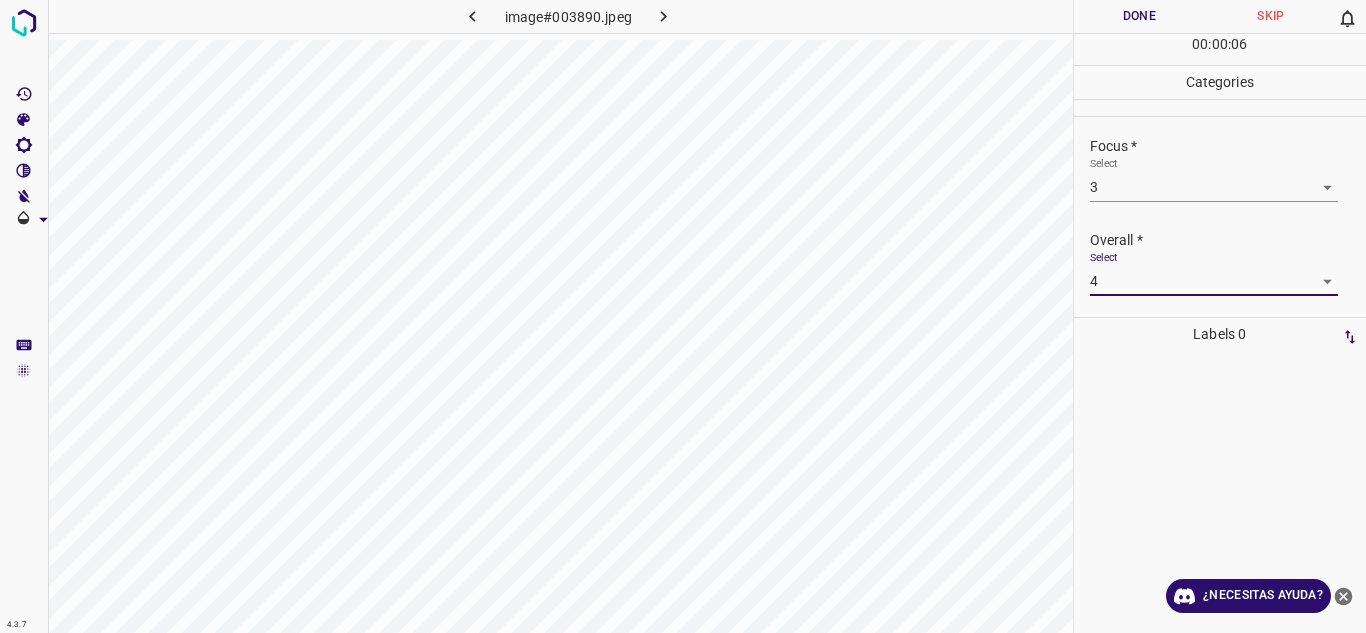 click on "Done" at bounding box center (1140, 16) 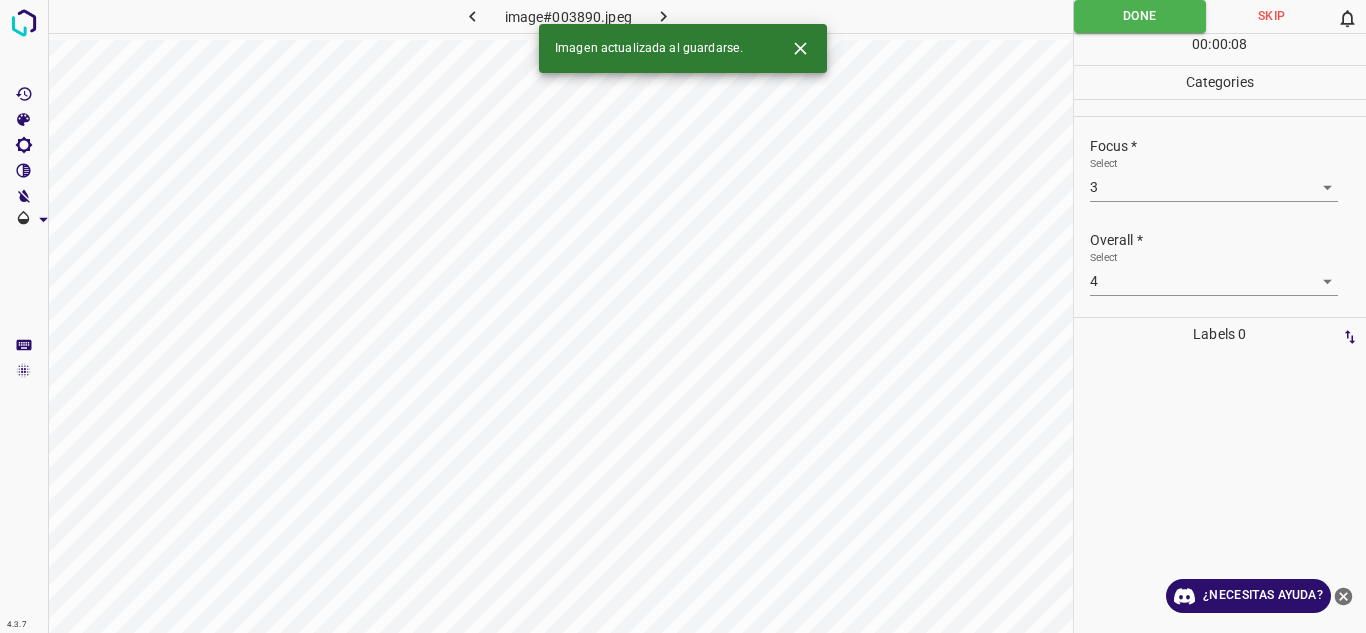 click 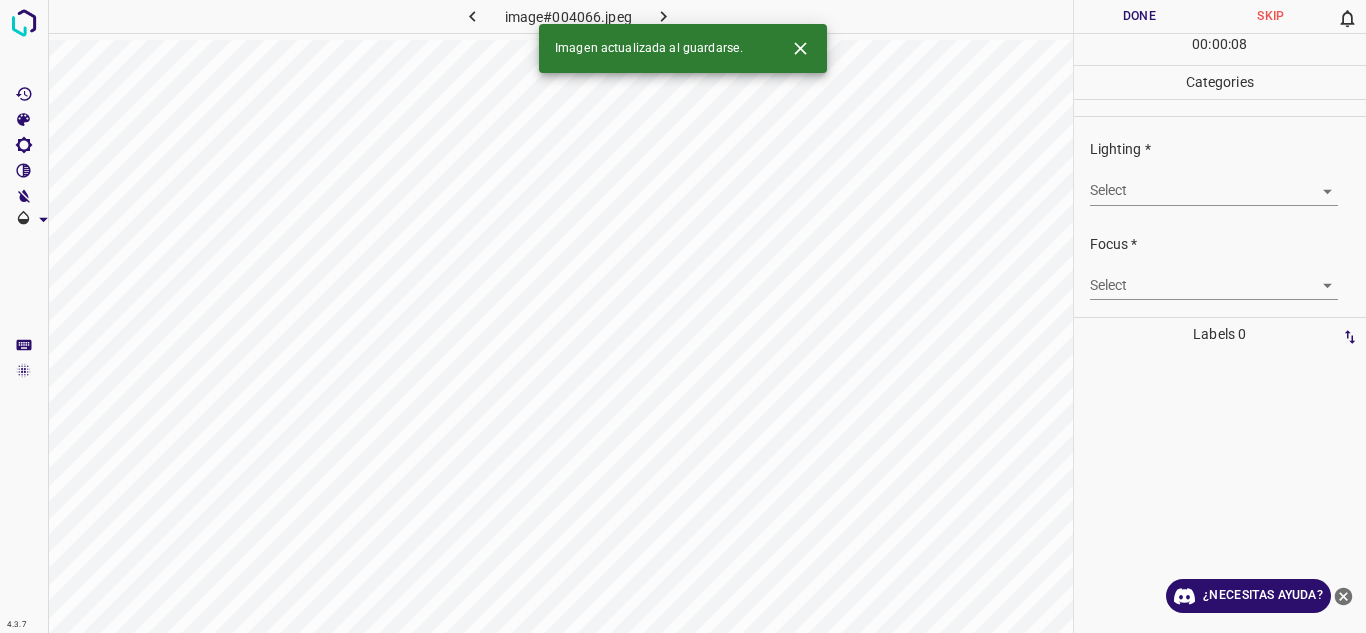 click on "4.3.7 image#004066.jpeg Done Skip 0 00   : 00   : 08   Categories Lighting *  Select ​ Focus *  Select ​ Overall *  Select ​ Labels   0 Categories 1 Lighting 2 Focus 3 Overall Tools Space Change between modes (Draw & Edit) I Auto labeling R Restore zoom M Zoom in N Zoom out Delete Delete selecte label Filters Z Restore filters X Saturation filter C Brightness filter V Contrast filter B Gray scale filter General O Download Imagen actualizada al guardarse. ¿Necesitas ayuda? Texto original Valora esta traducción Tu opinión servirá para ayudar a mejorar el Traductor de Google - Texto - Esconder - Borrar" at bounding box center (683, 316) 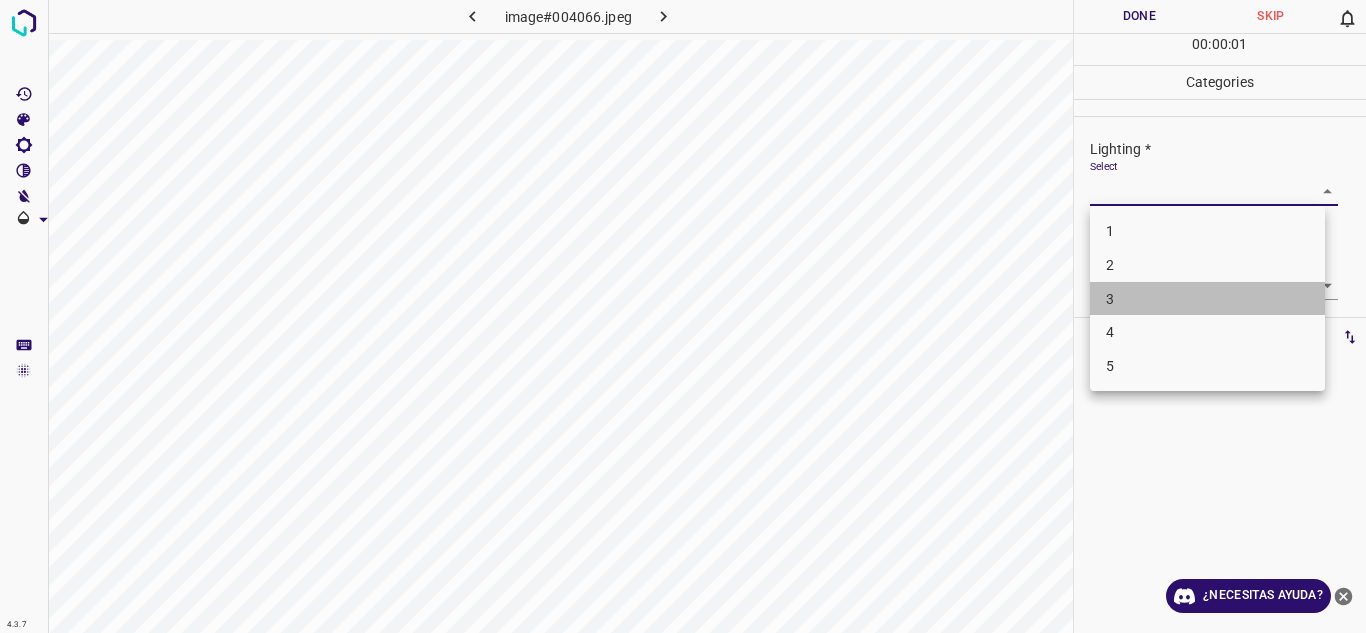 click on "3" at bounding box center (1207, 299) 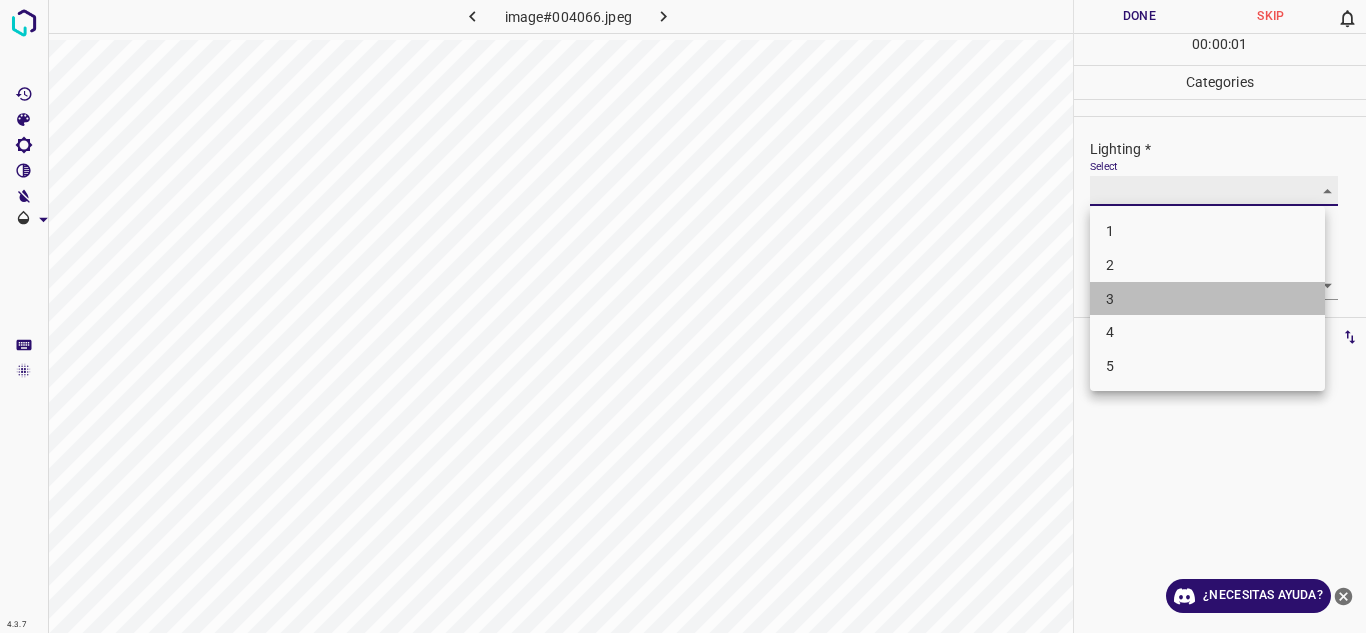 type on "3" 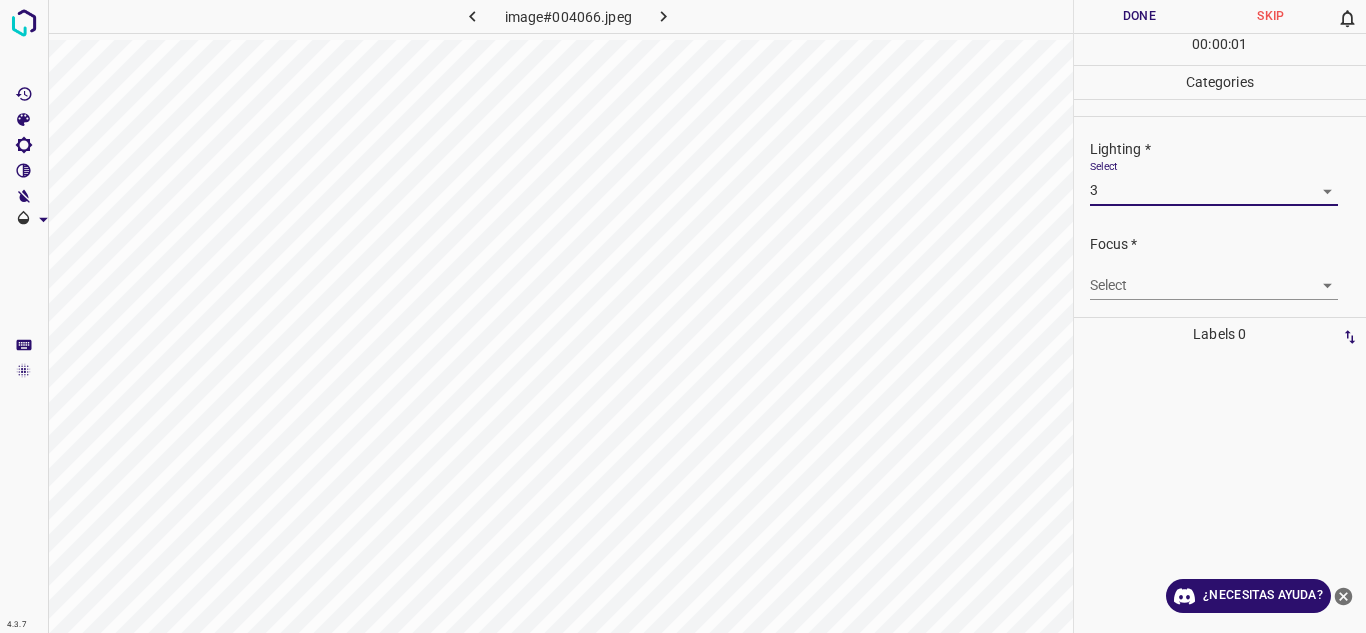 click on "Select ​" at bounding box center (1214, 277) 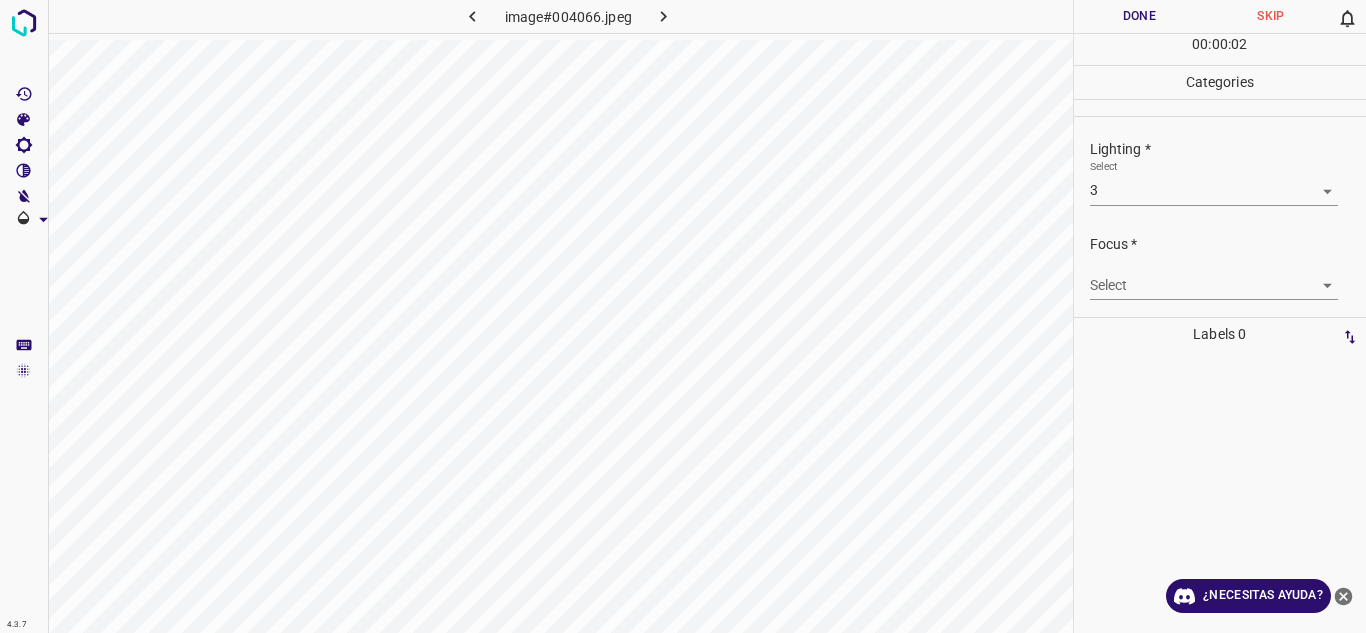 click on "4.3.7 image#004066.jpeg Done Skip 0 00   : 00   : 02   Categories Lighting *  Select 3 3 Focus *  Select ​ Overall *  Select ​ Labels   0 Categories 1 Lighting 2 Focus 3 Overall Tools Space Change between modes (Draw & Edit) I Auto labeling R Restore zoom M Zoom in N Zoom out Delete Delete selecte label Filters Z Restore filters X Saturation filter C Brightness filter V Contrast filter B Gray scale filter General O Download ¿Necesitas ayuda? Texto original Valora esta traducción Tu opinión servirá para ayudar a mejorar el Traductor de Google - Texto - Esconder - Borrar" at bounding box center (683, 316) 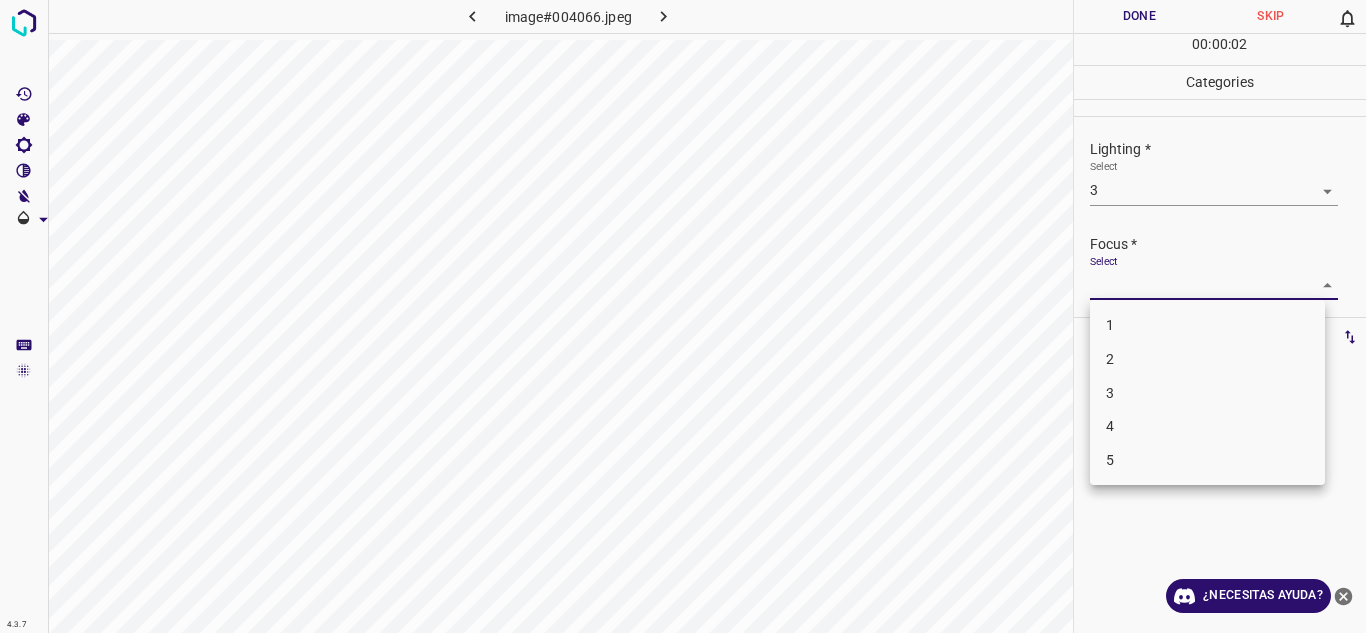 click on "2" at bounding box center (1207, 359) 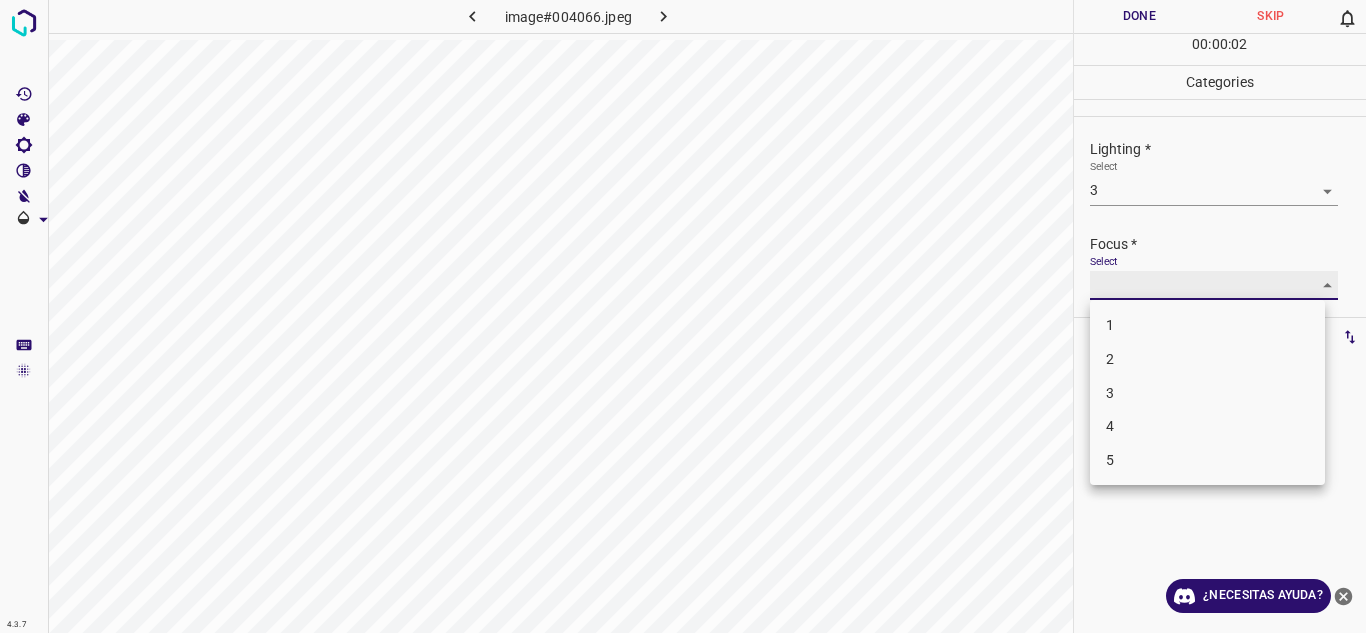 type on "2" 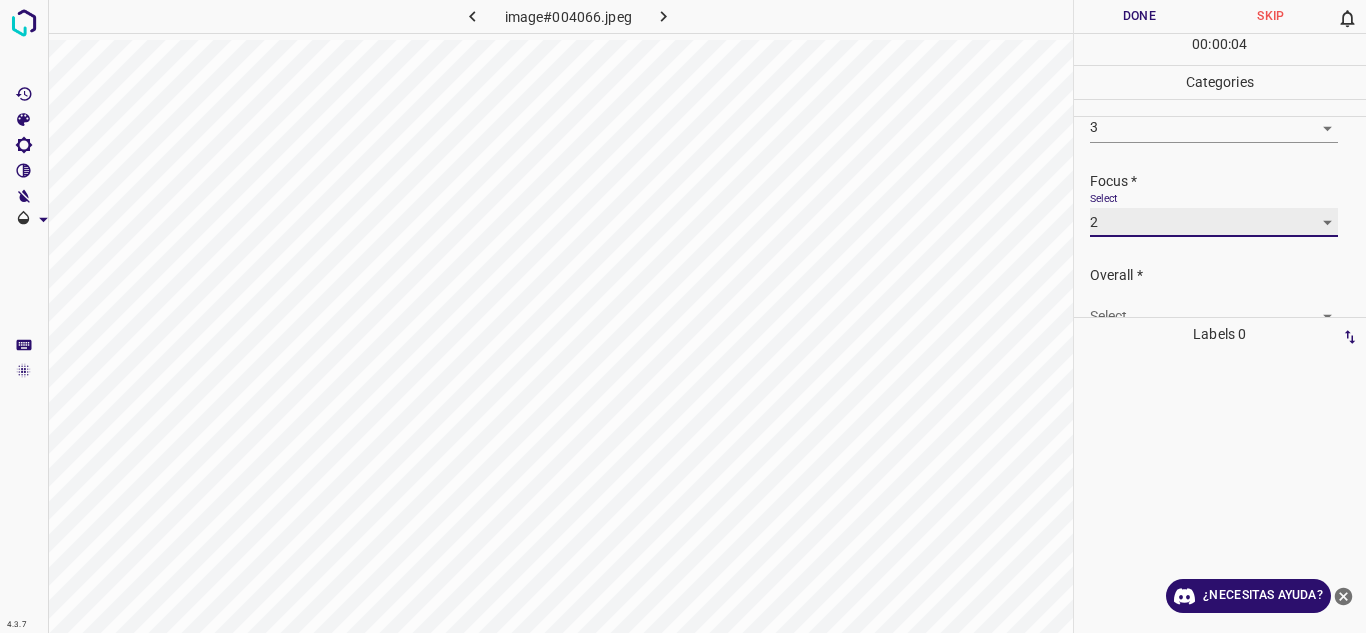 scroll, scrollTop: 98, scrollLeft: 0, axis: vertical 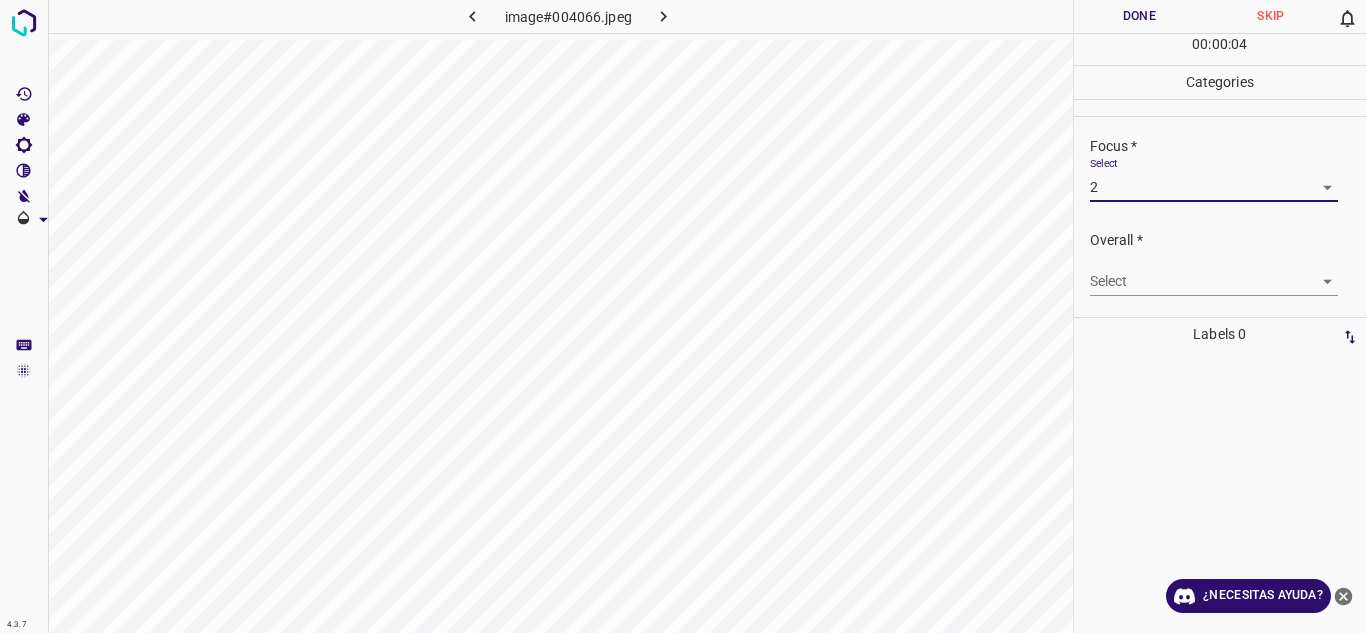 click on "4.3.7 image#004066.jpeg Done Skip 0 00   : 00   : 04   Categories Lighting *  Select 3 3 Focus *  Select 2 2 Overall *  Select ​ Labels   0 Categories 1 Lighting 2 Focus 3 Overall Tools Space Change between modes (Draw & Edit) I Auto labeling R Restore zoom M Zoom in N Zoom out Delete Delete selecte label Filters Z Restore filters X Saturation filter C Brightness filter V Contrast filter B Gray scale filter General O Download ¿Necesitas ayuda? Texto original Valora esta traducción Tu opinión servirá para ayudar a mejorar el Traductor de Google - Texto - Esconder - Borrar" at bounding box center [683, 316] 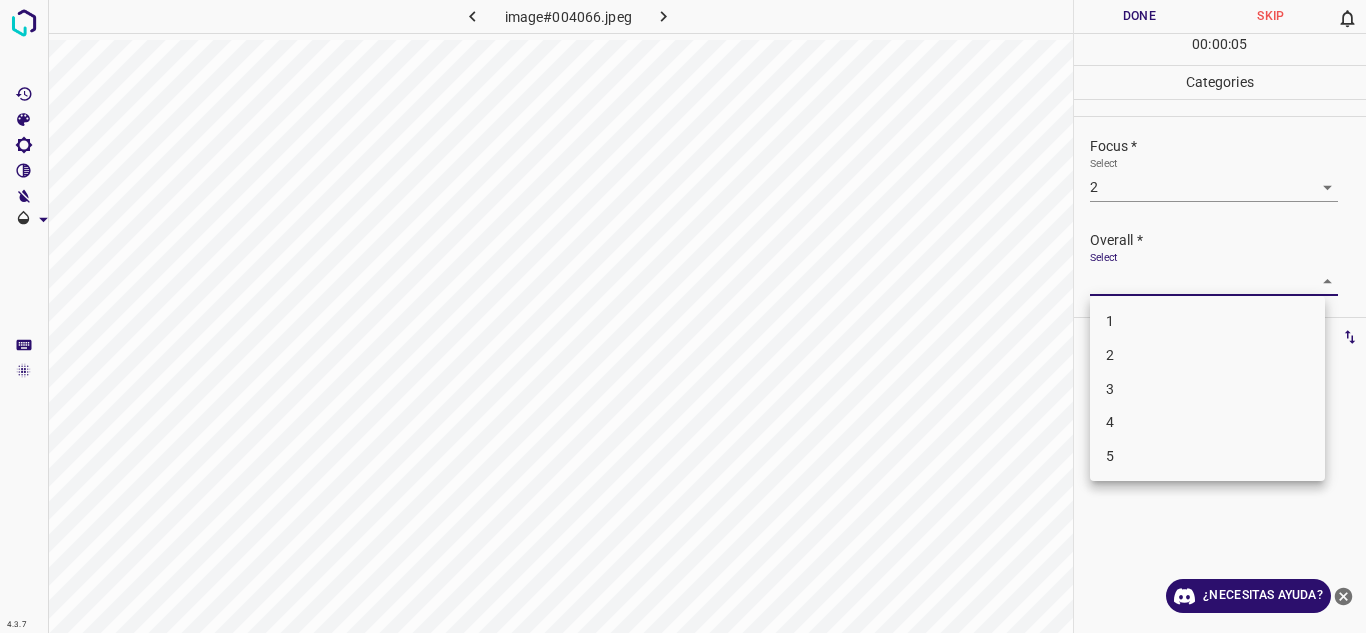 click on "3" at bounding box center (1207, 389) 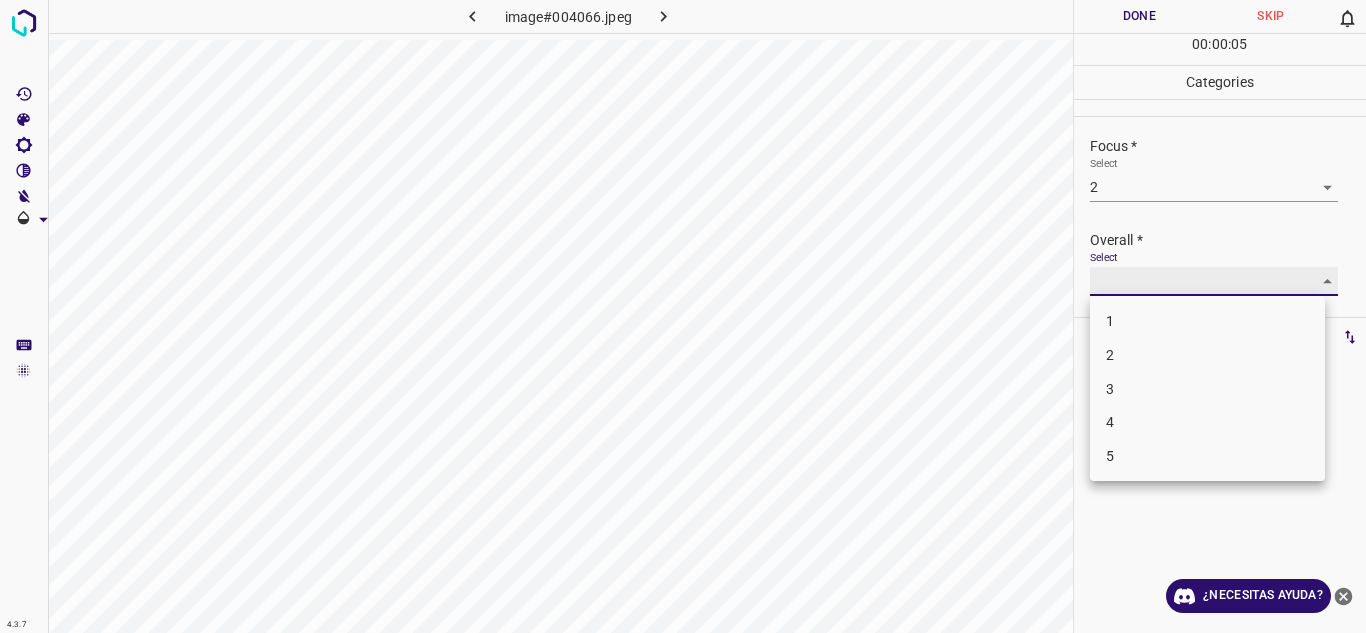 type on "3" 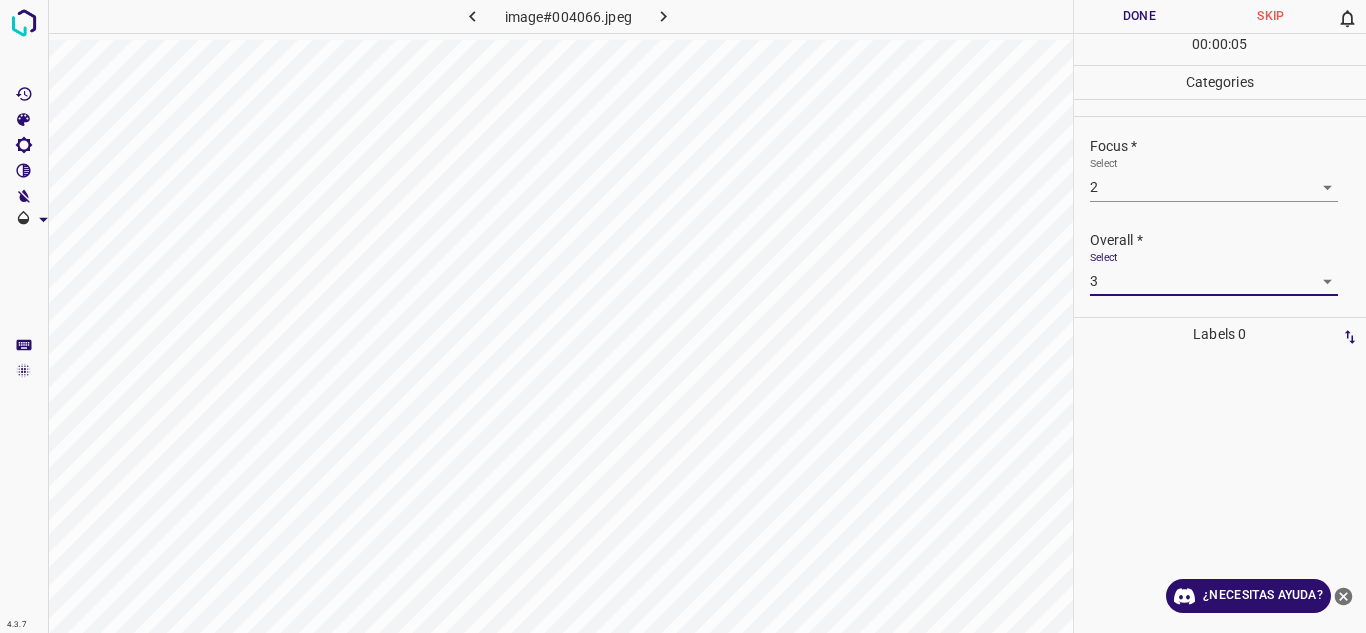 click on "Done" at bounding box center [1140, 16] 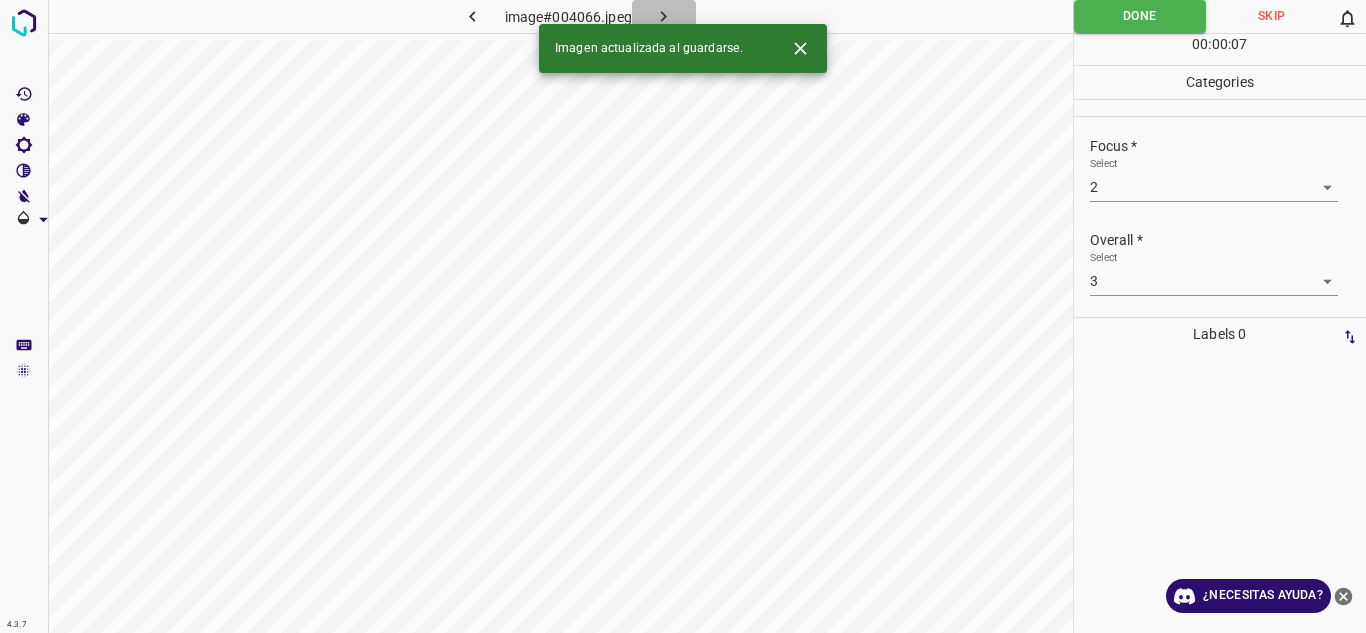 click 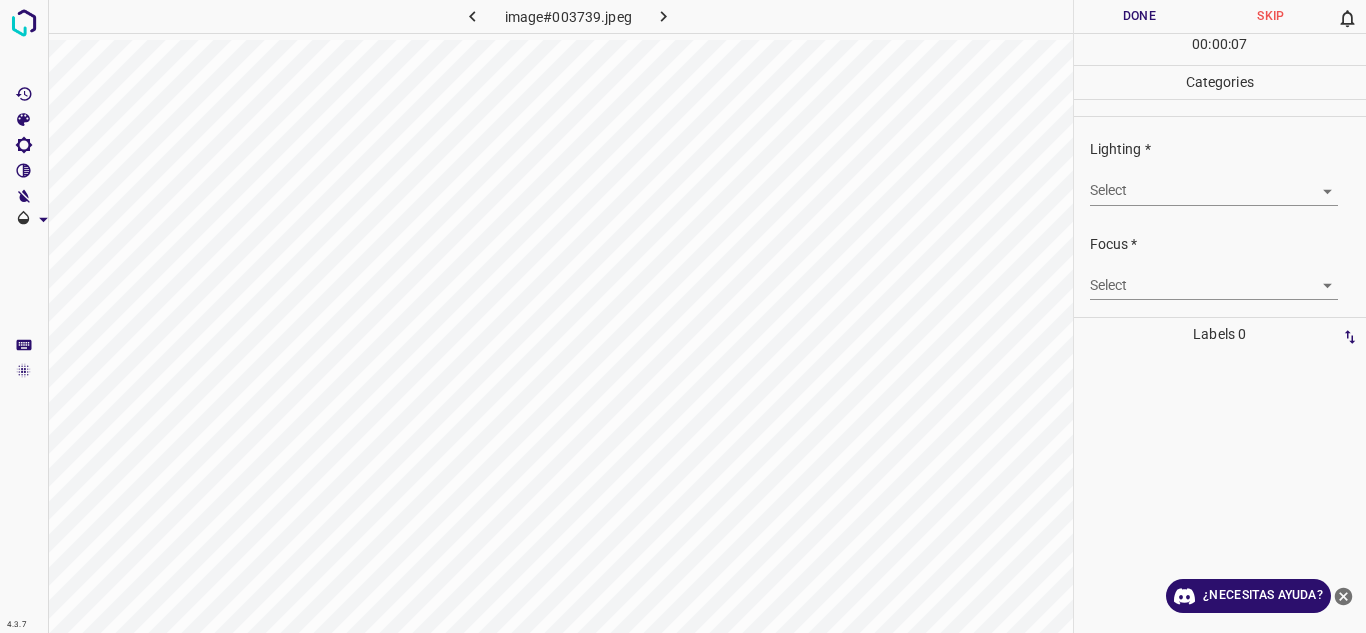 click on "4.3.7 image#003739.jpeg Done Skip 0 00   : 00   : 07   Categories Lighting *  Select ​ Focus *  Select ​ Overall *  Select ​ Labels   0 Categories 1 Lighting 2 Focus 3 Overall Tools Space Change between modes (Draw & Edit) I Auto labeling R Restore zoom M Zoom in N Zoom out Delete Delete selecte label Filters Z Restore filters X Saturation filter C Brightness filter V Contrast filter B Gray scale filter General O Download ¿Necesitas ayuda? Texto original Valora esta traducción Tu opinión servirá para ayudar a mejorar el Traductor de Google - Texto - Esconder - Borrar" at bounding box center (683, 316) 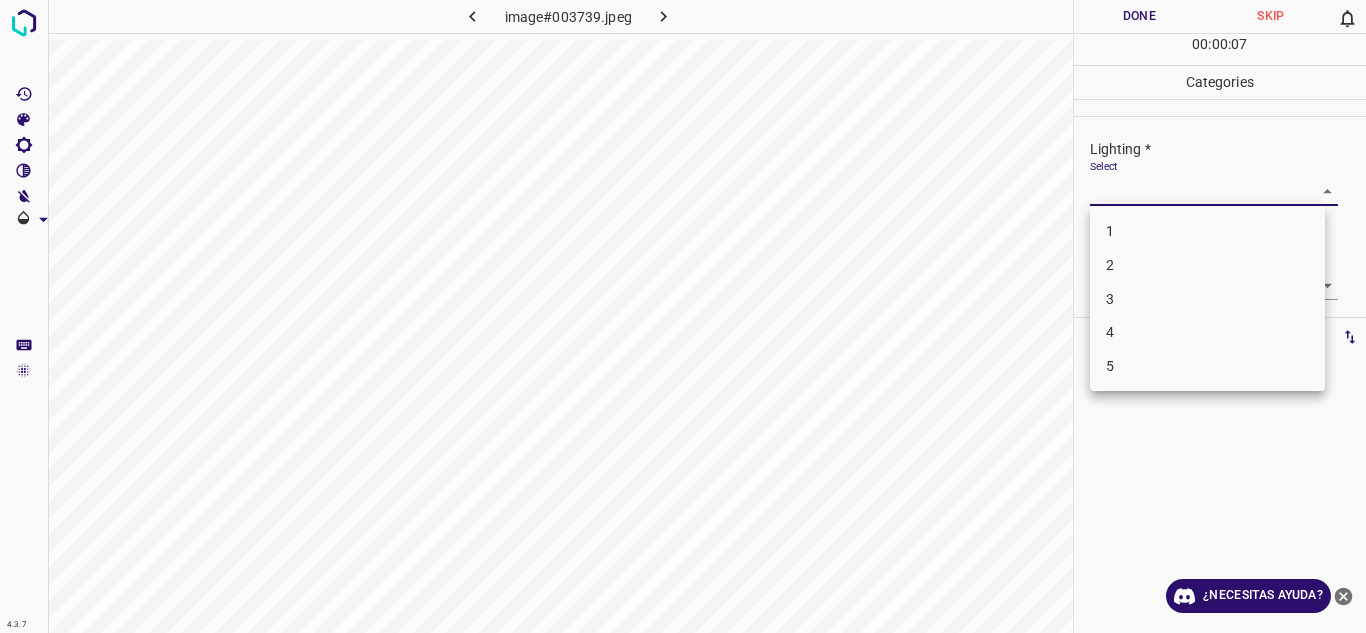 drag, startPoint x: 1173, startPoint y: 321, endPoint x: 1189, endPoint y: 317, distance: 16.492422 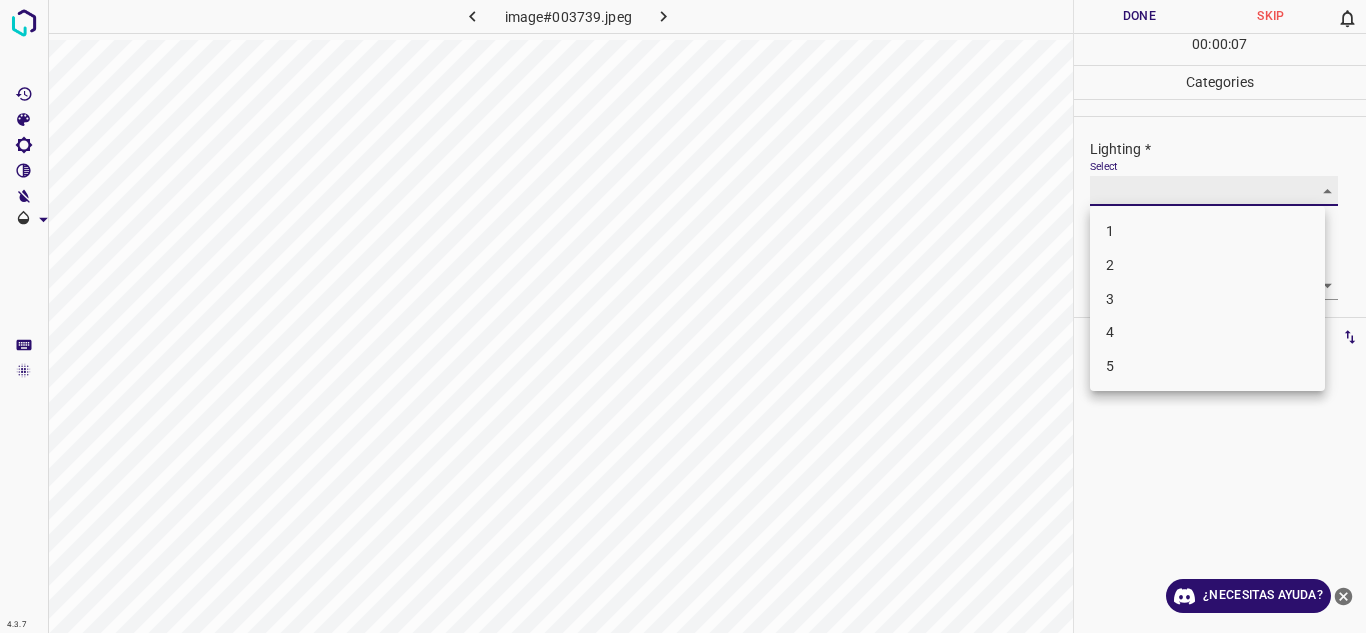 type on "4" 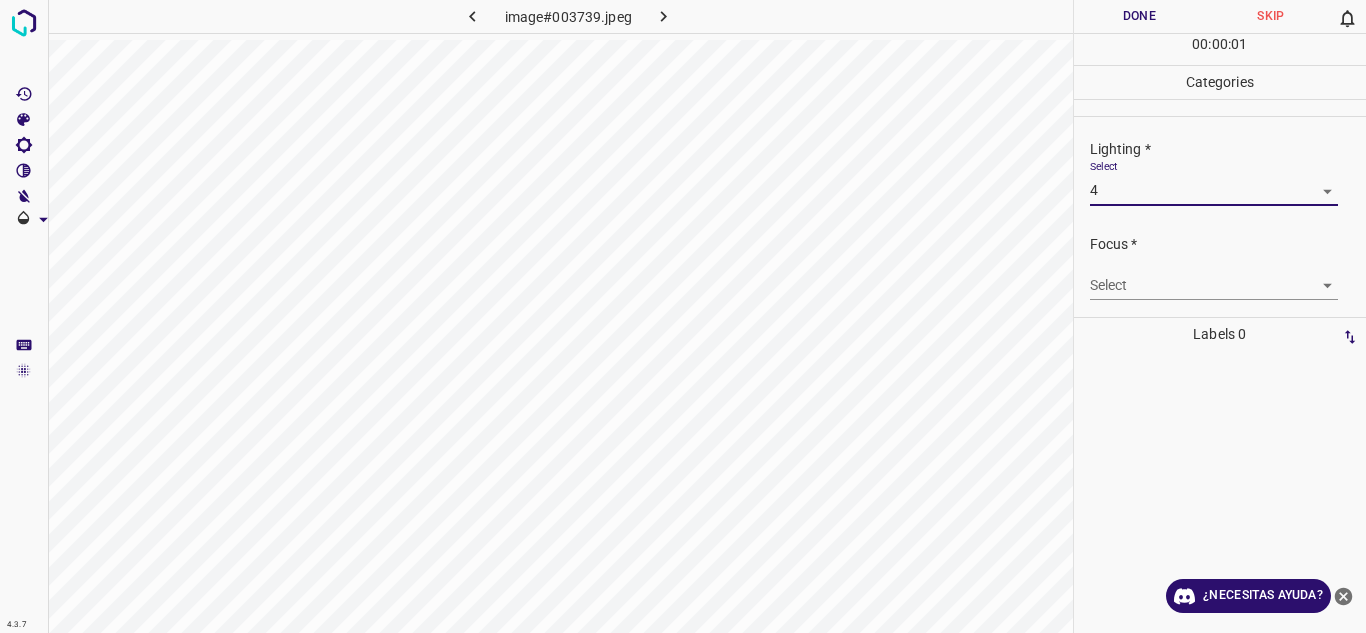 click on "4.3.7 image#003739.jpeg Done Skip 0 00   : 00   : 01   Categories Lighting *  Select 4 4 Focus *  Select ​ Overall *  Select ​ Labels   0 Categories 1 Lighting 2 Focus 3 Overall Tools Space Change between modes (Draw & Edit) I Auto labeling R Restore zoom M Zoom in N Zoom out Delete Delete selecte label Filters Z Restore filters X Saturation filter C Brightness filter V Contrast filter B Gray scale filter General O Download ¿Necesitas ayuda? Texto original Valora esta traducción Tu opinión servirá para ayudar a mejorar el Traductor de Google - Texto - Esconder - Borrar" at bounding box center (683, 316) 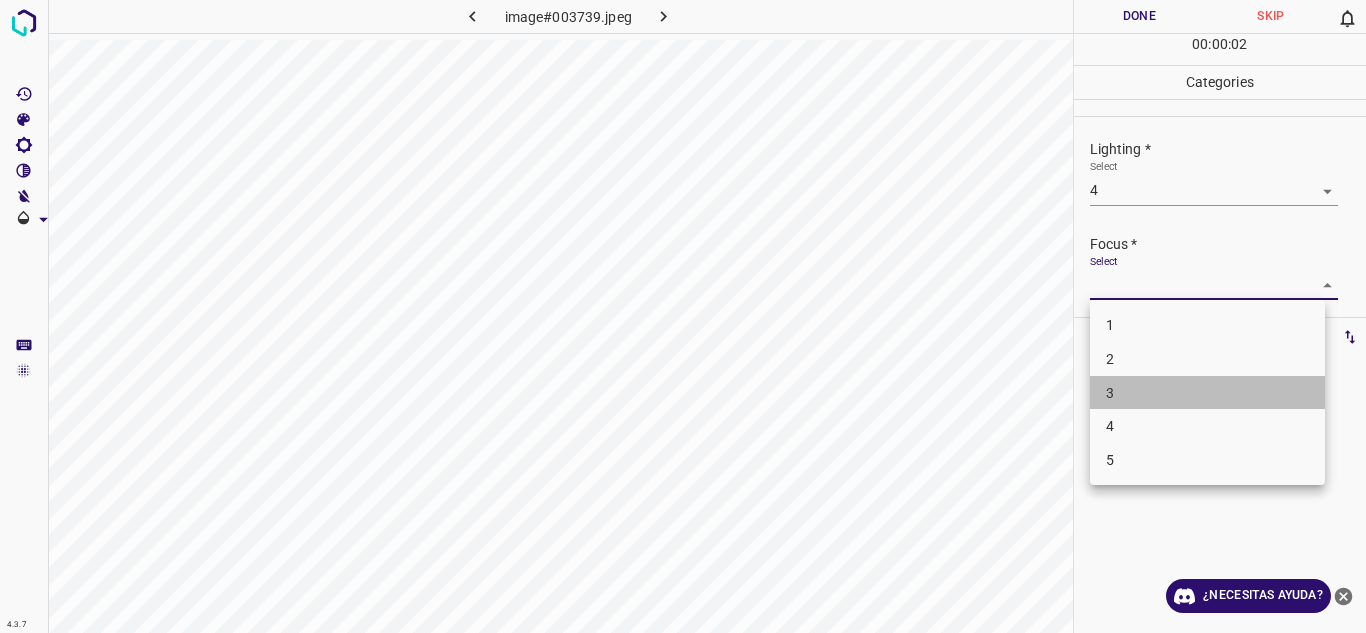 drag, startPoint x: 1172, startPoint y: 398, endPoint x: 1351, endPoint y: 268, distance: 221.22614 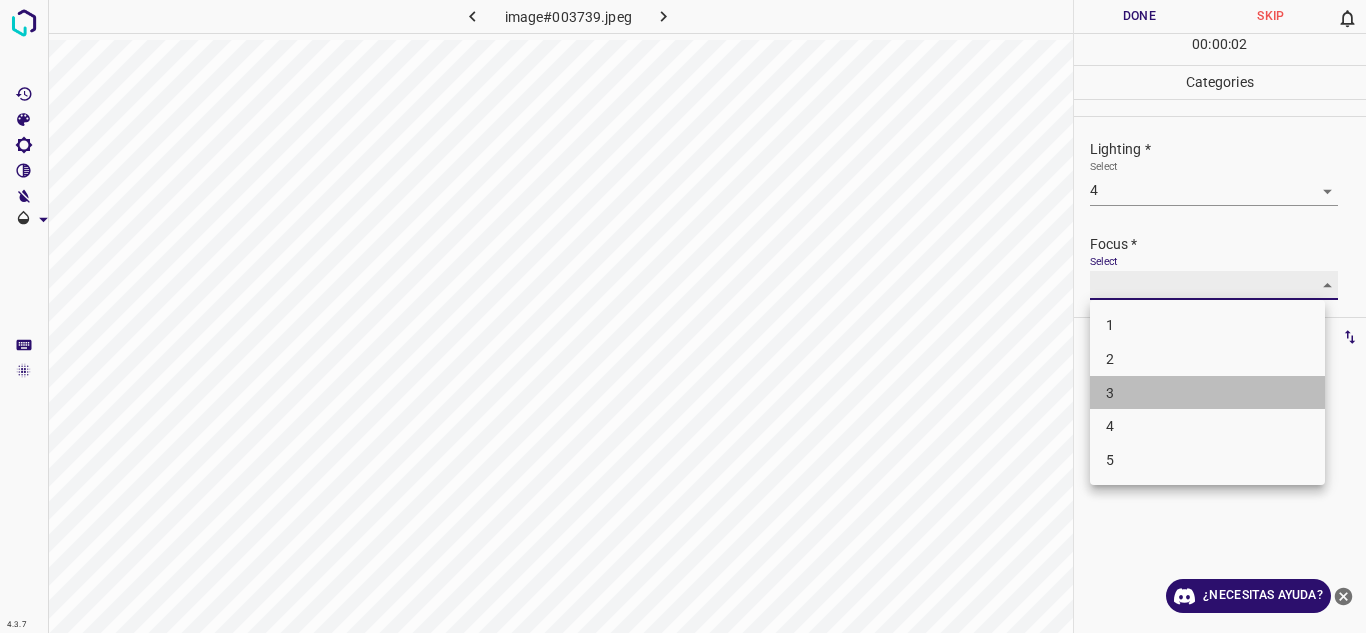 type on "3" 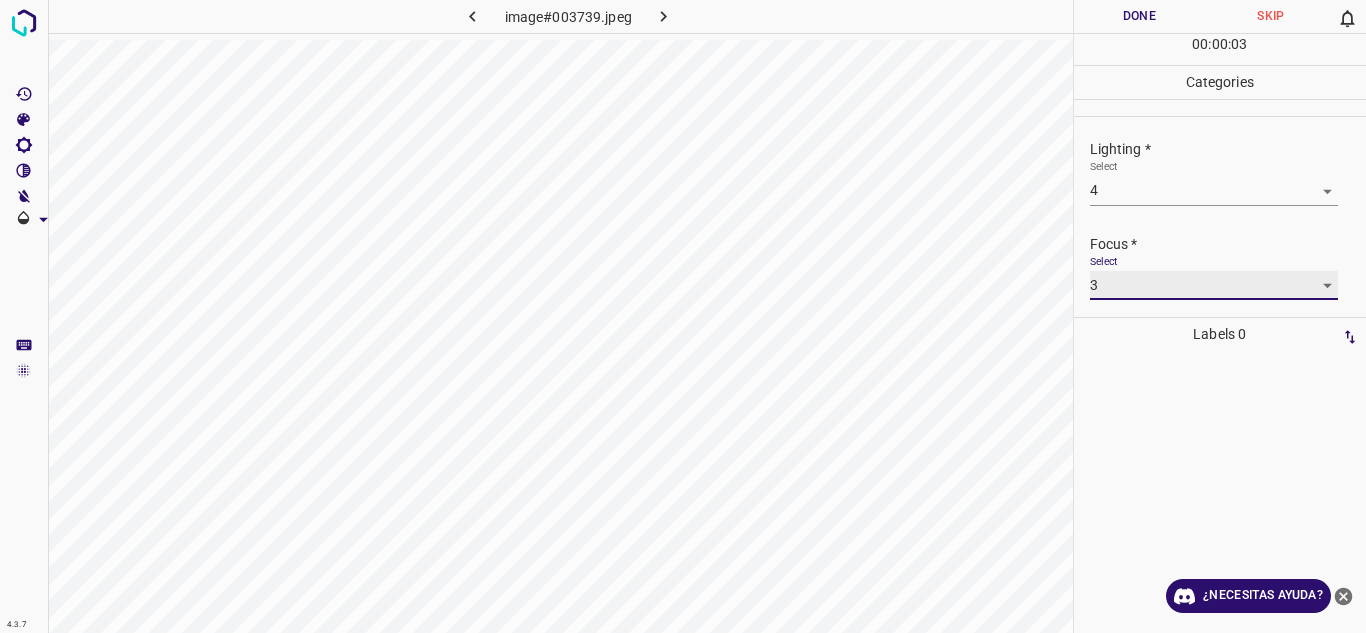 scroll, scrollTop: 98, scrollLeft: 0, axis: vertical 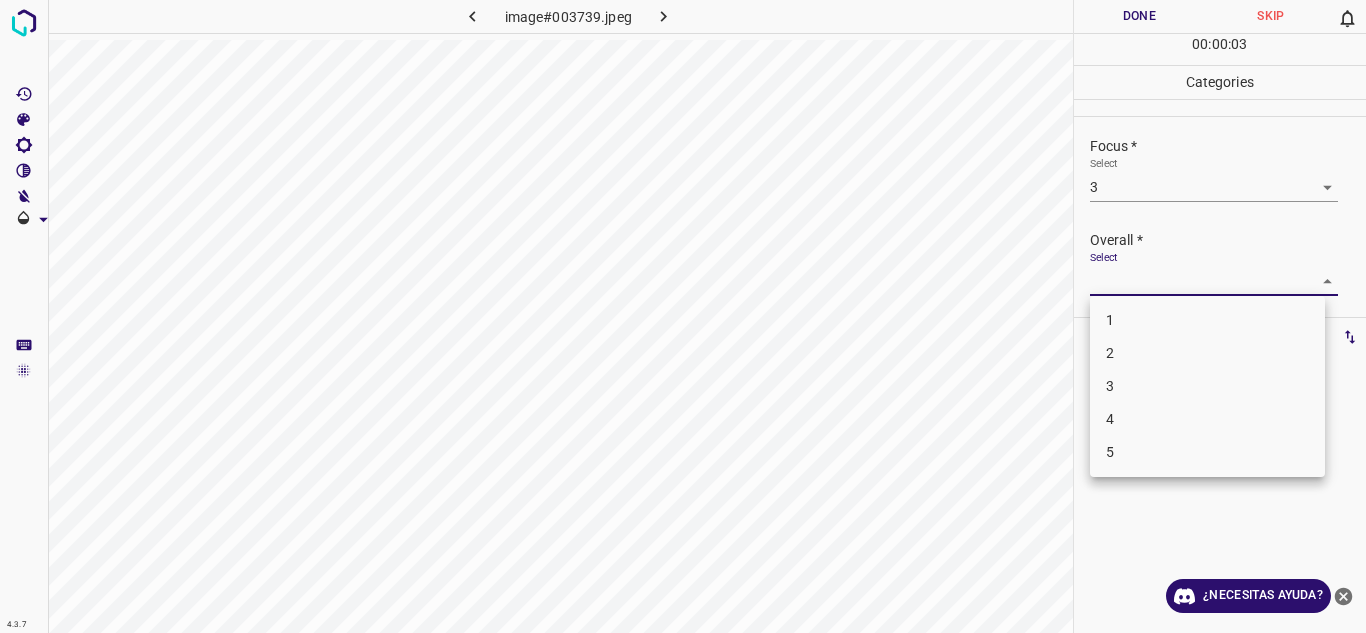 click on "4.3.7 image#003739.jpeg Done Skip 0 00   : 00   : 03   Categories Lighting *  Select 4 4 Focus *  Select 3 3 Overall *  Select ​ Labels   0 Categories 1 Lighting 2 Focus 3 Overall Tools Space Change between modes (Draw & Edit) I Auto labeling R Restore zoom M Zoom in N Zoom out Delete Delete selecte label Filters Z Restore filters X Saturation filter C Brightness filter V Contrast filter B Gray scale filter General O Download ¿Necesitas ayuda? Texto original Valora esta traducción Tu opinión servirá para ayudar a mejorar el Traductor de Google - Texto - Esconder - Borrar 1 2 3 4 5" at bounding box center [683, 316] 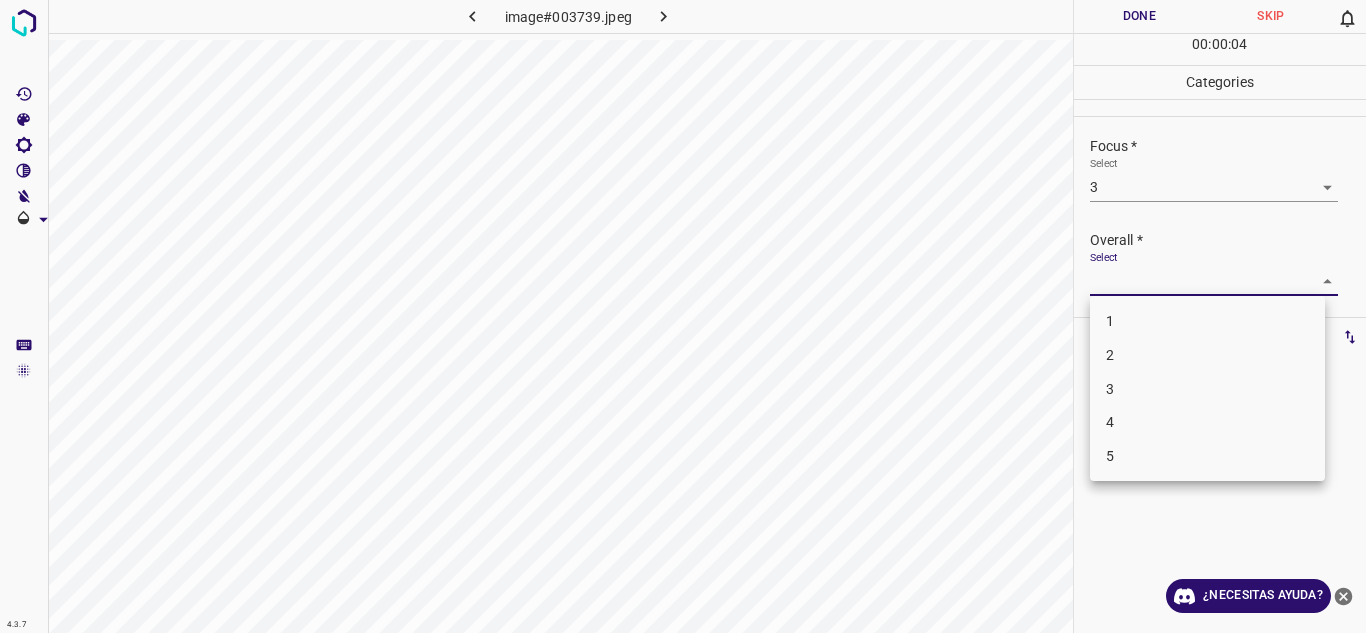 click on "4" at bounding box center (1207, 422) 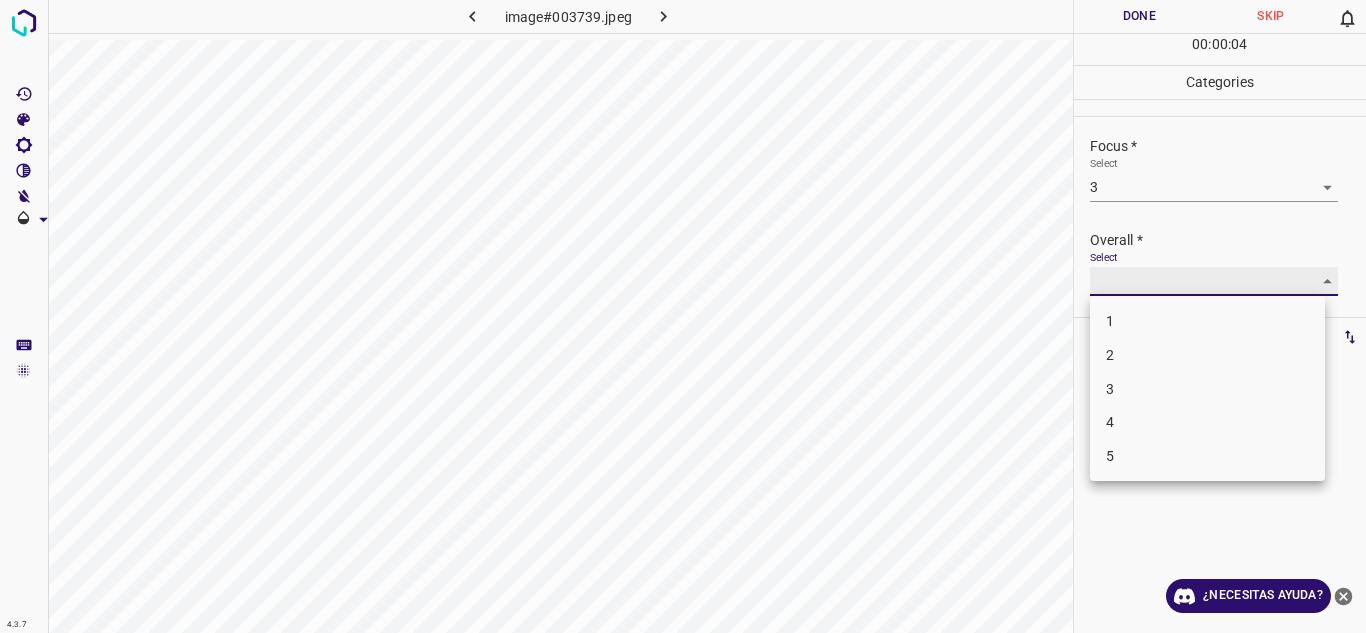 type on "4" 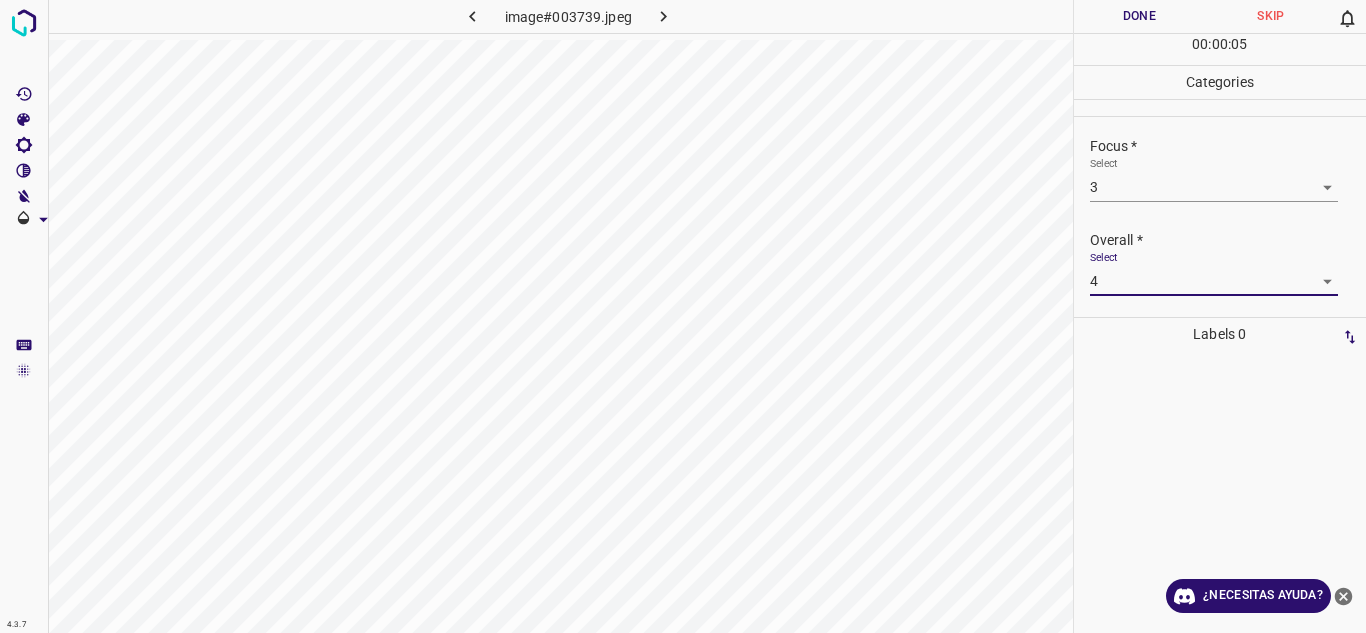 click on "Done" at bounding box center (1140, 16) 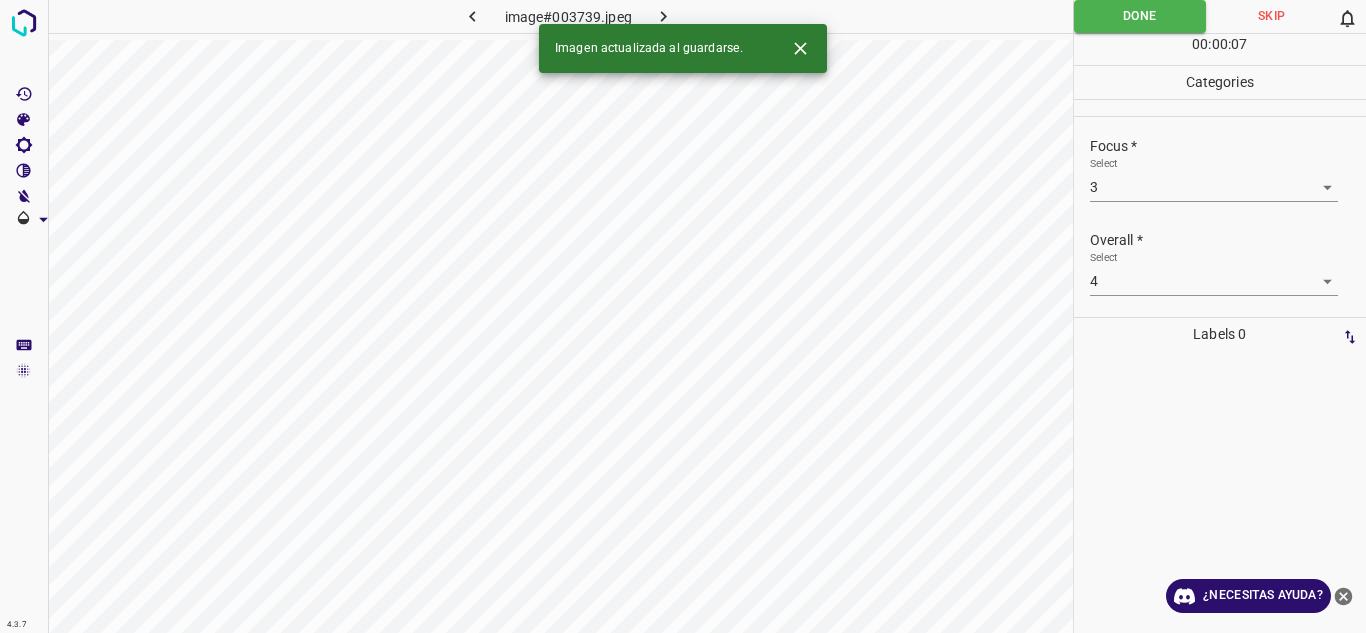 click 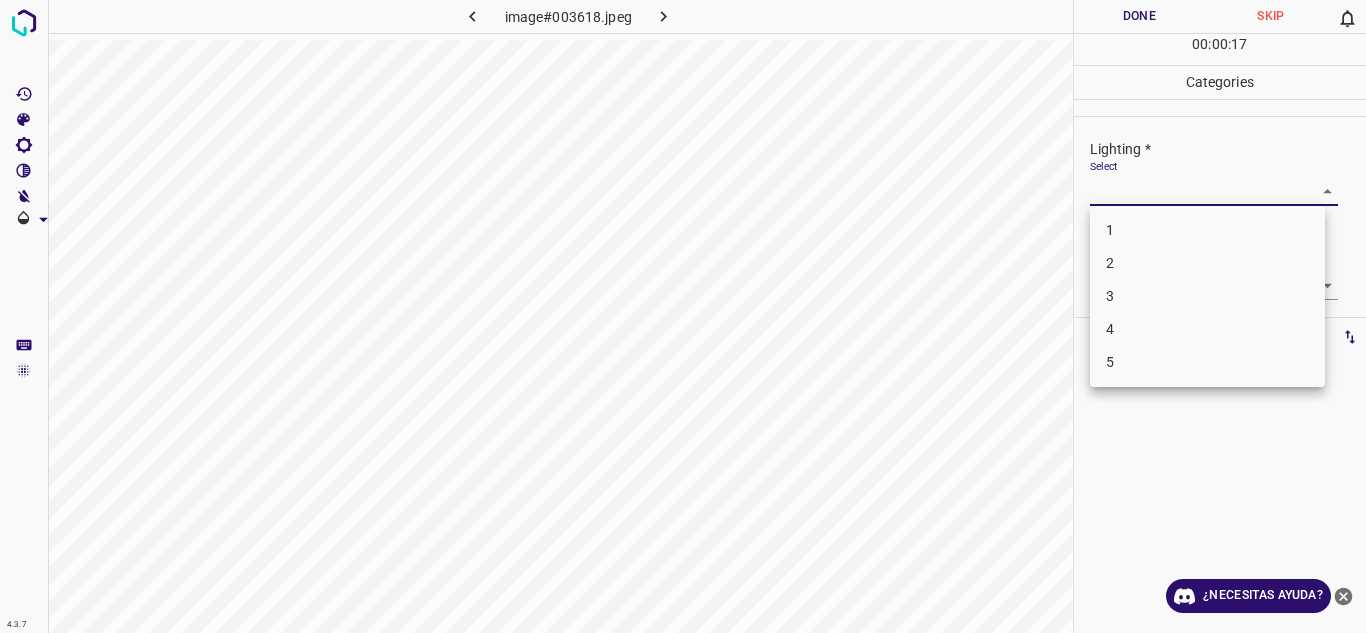 click on "4.3.7 image#003618.jpeg Done Skip 0 00   : 00   : 17   Categories Lighting *  Select ​ Focus *  Select ​ Overall *  Select ​ Labels   0 Categories 1 Lighting 2 Focus 3 Overall Tools Space Change between modes (Draw & Edit) I Auto labeling R Restore zoom M Zoom in N Zoom out Delete Delete selecte label Filters Z Restore filters X Saturation filter C Brightness filter V Contrast filter B Gray scale filter General O Download ¿Necesitas ayuda? Texto original Valora esta traducción Tu opinión servirá para ayudar a mejorar el Traductor de Google - Texto - Esconder - Borrar 1 2 3 4 5" at bounding box center [683, 316] 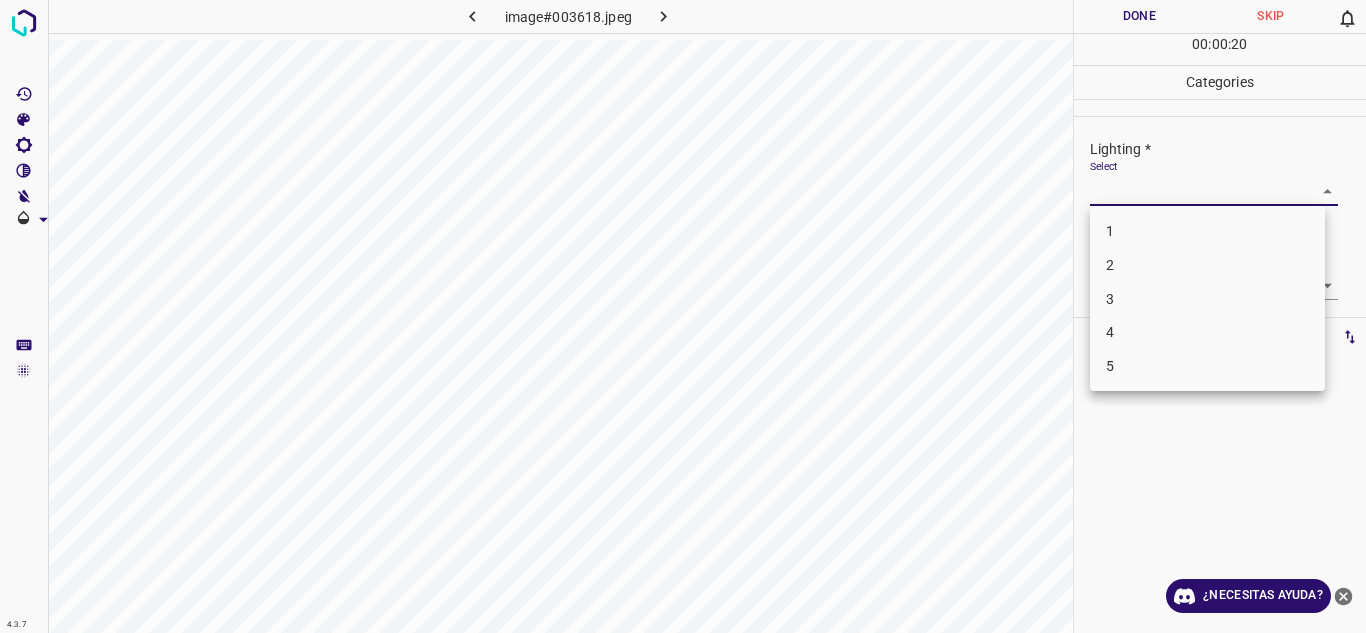 click on "4" at bounding box center (1207, 332) 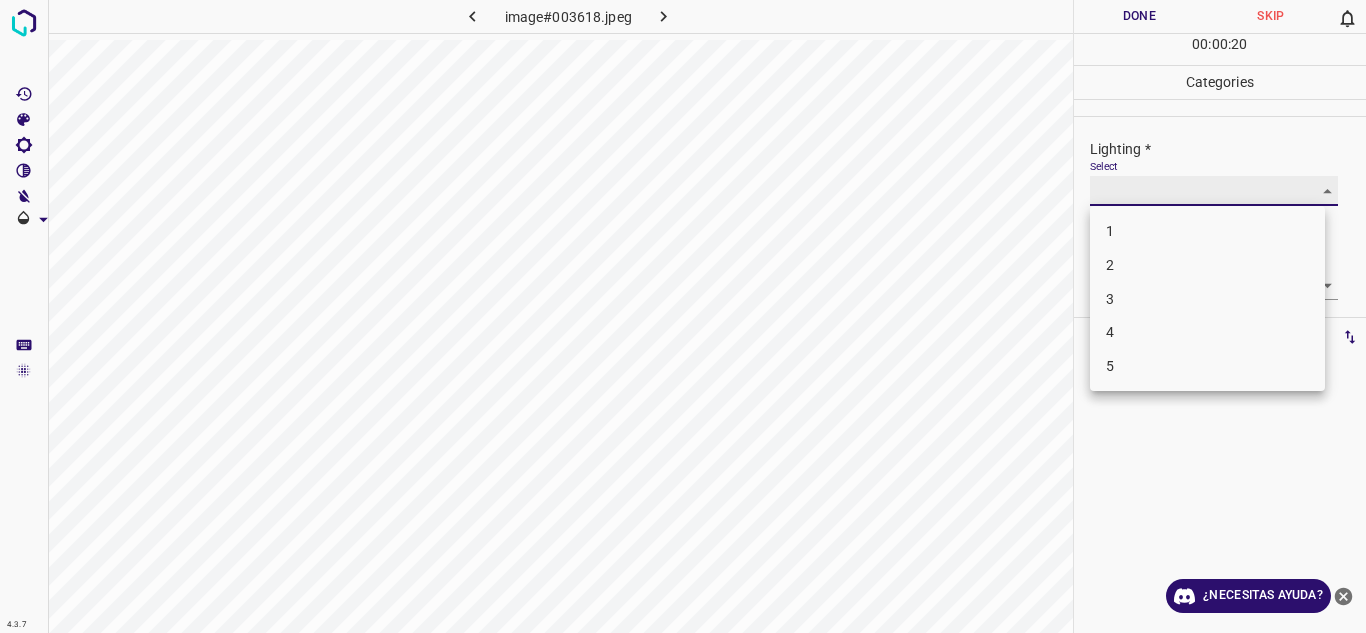 type on "4" 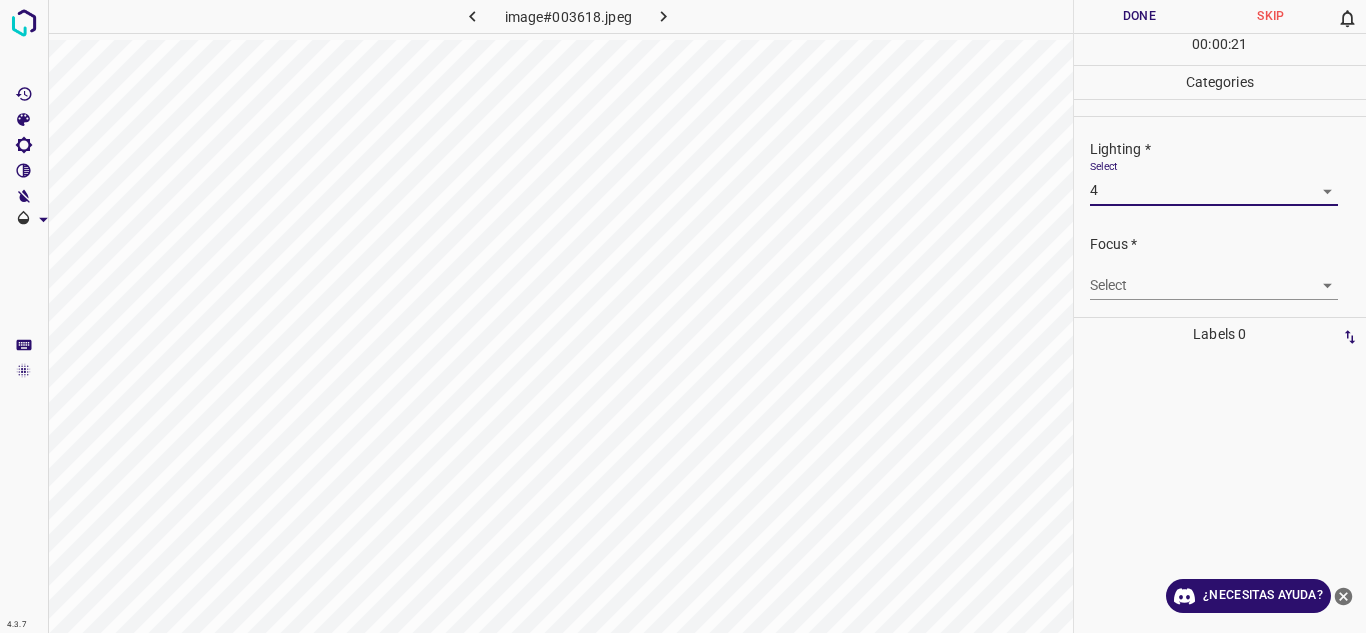 click on "4.3.7 image#003618.jpeg Done Skip 0 00   : 00   : 21   Categories Lighting *  Select 4 4 Focus *  Select ​ Overall *  Select ​ Labels   0 Categories 1 Lighting 2 Focus 3 Overall Tools Space Change between modes (Draw & Edit) I Auto labeling R Restore zoom M Zoom in N Zoom out Delete Delete selecte label Filters Z Restore filters X Saturation filter C Brightness filter V Contrast filter B Gray scale filter General O Download ¿Necesitas ayuda? Texto original Valora esta traducción Tu opinión servirá para ayudar a mejorar el Traductor de Google - Texto - Esconder - Borrar" at bounding box center [683, 316] 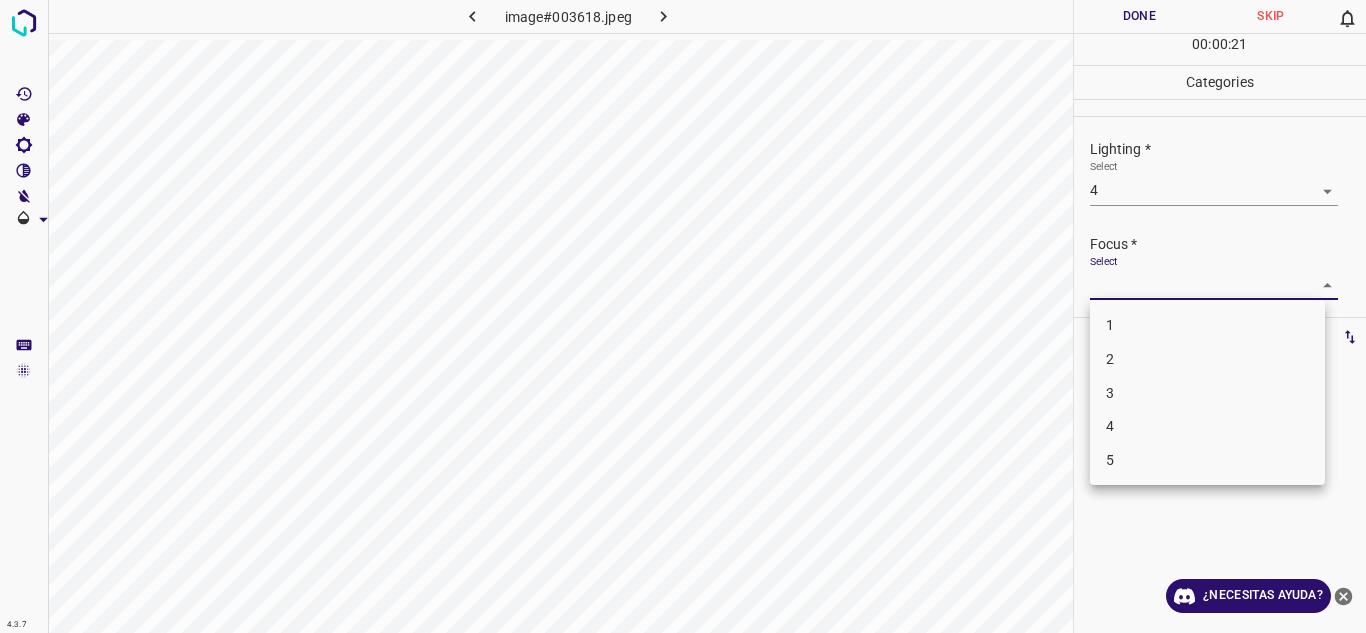 click on "2" at bounding box center (1207, 359) 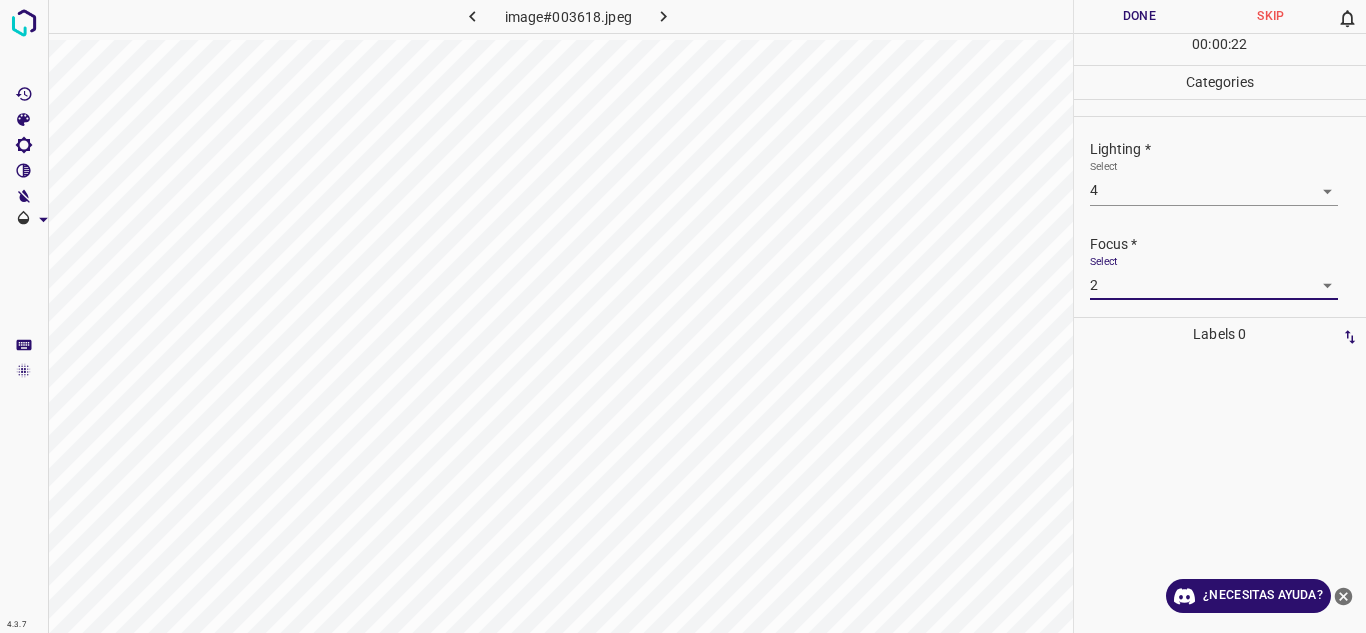 click on "4.3.7 image#003618.jpeg Done Skip 0 00   : 00   : 22   Categories Lighting *  Select 4 4 Focus *  Select 2 2 Overall *  Select ​ Labels   0 Categories 1 Lighting 2 Focus 3 Overall Tools Space Change between modes (Draw & Edit) I Auto labeling R Restore zoom M Zoom in N Zoom out Delete Delete selecte label Filters Z Restore filters X Saturation filter C Brightness filter V Contrast filter B Gray scale filter General O Download ¿Necesitas ayuda? Texto original Valora esta traducción Tu opinión servirá para ayudar a mejorar el Traductor de Google - Texto - Esconder - Borrar" at bounding box center [683, 316] 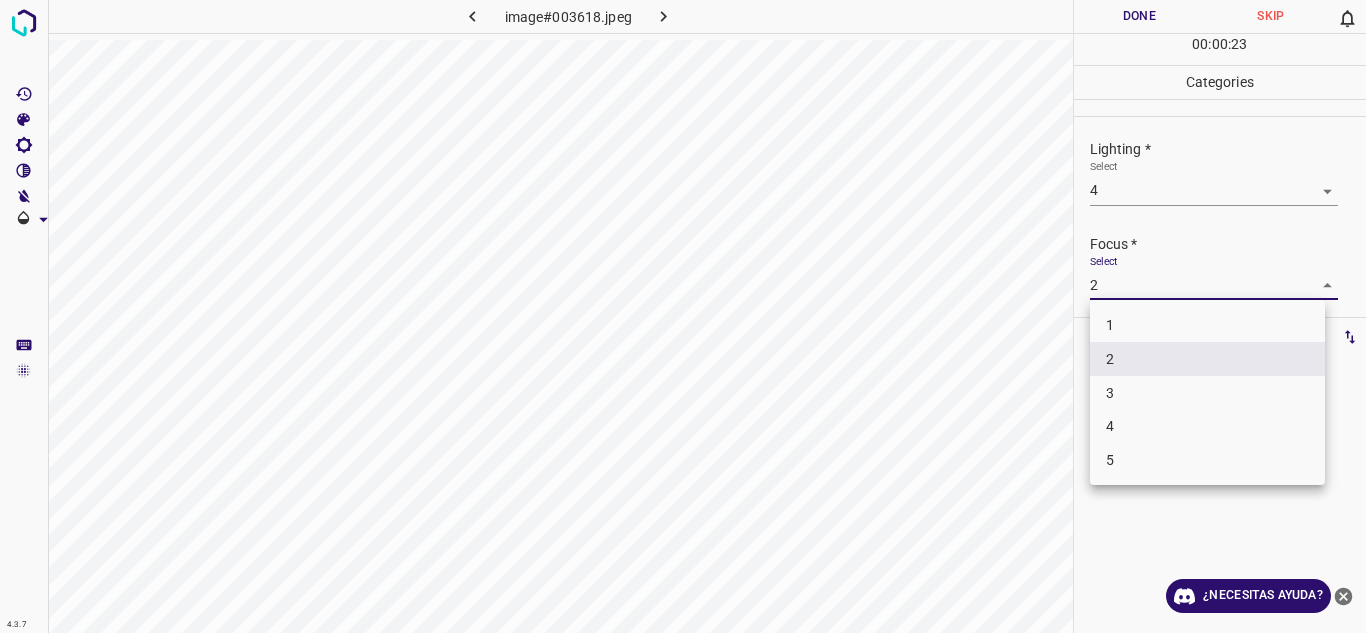 click on "3" at bounding box center [1207, 393] 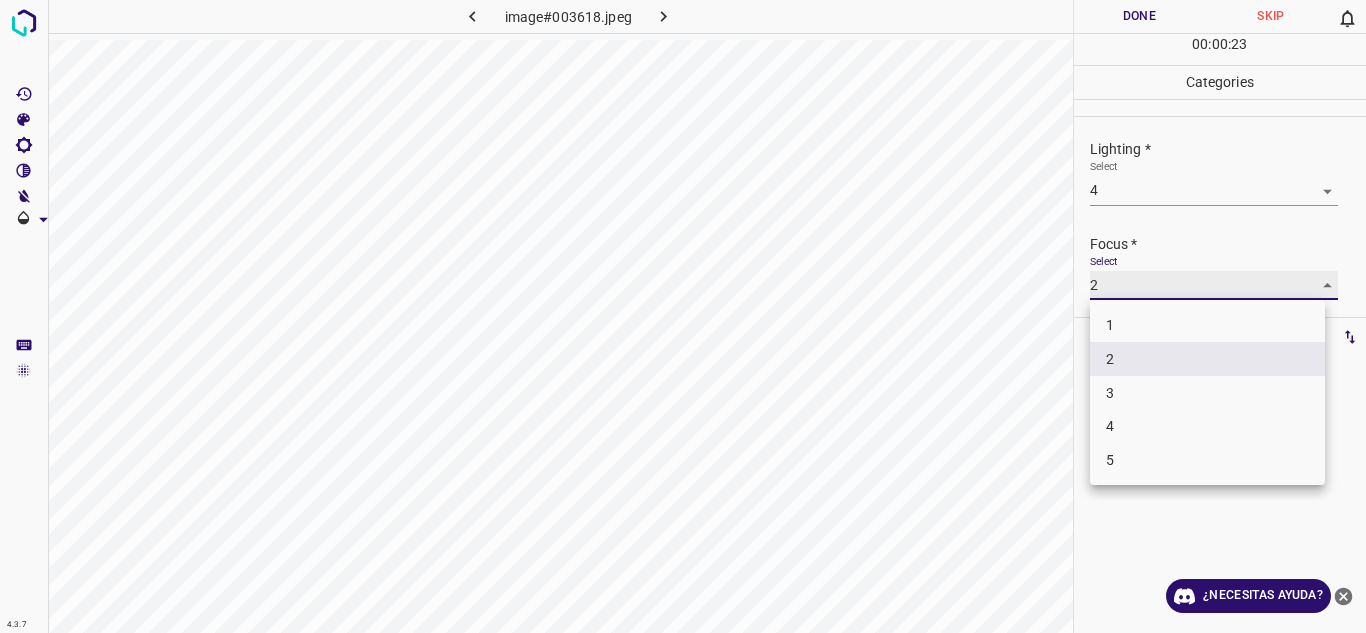 type on "3" 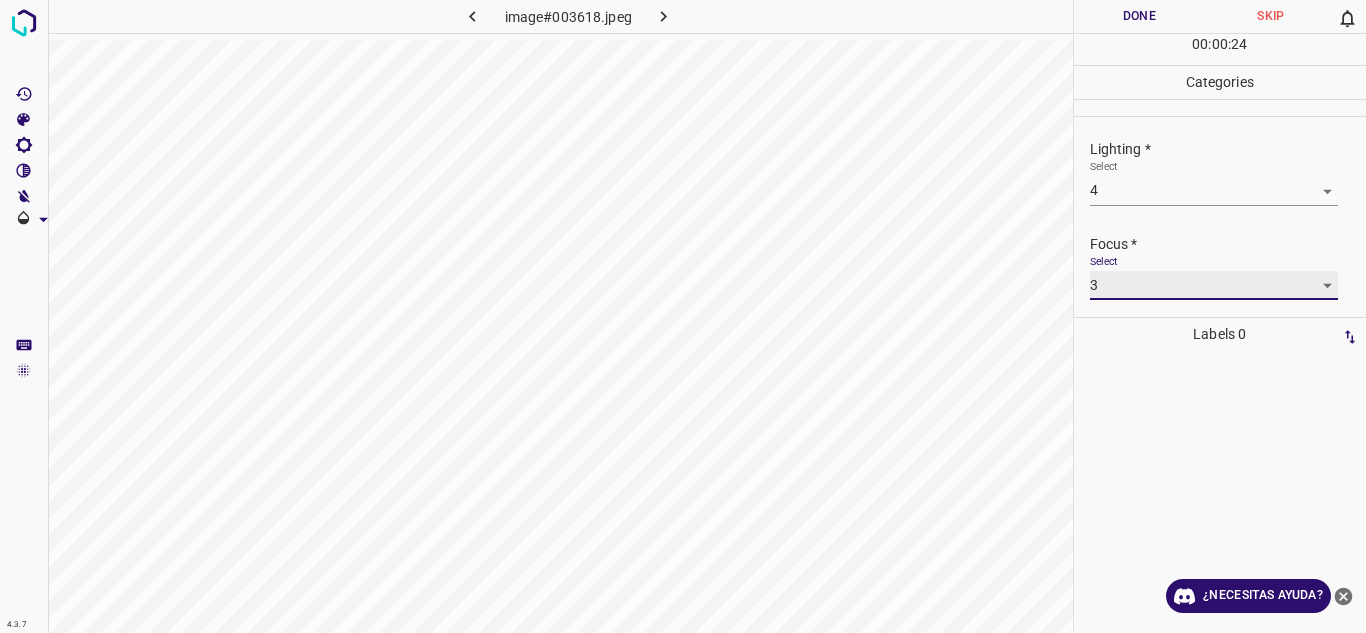 scroll, scrollTop: 98, scrollLeft: 0, axis: vertical 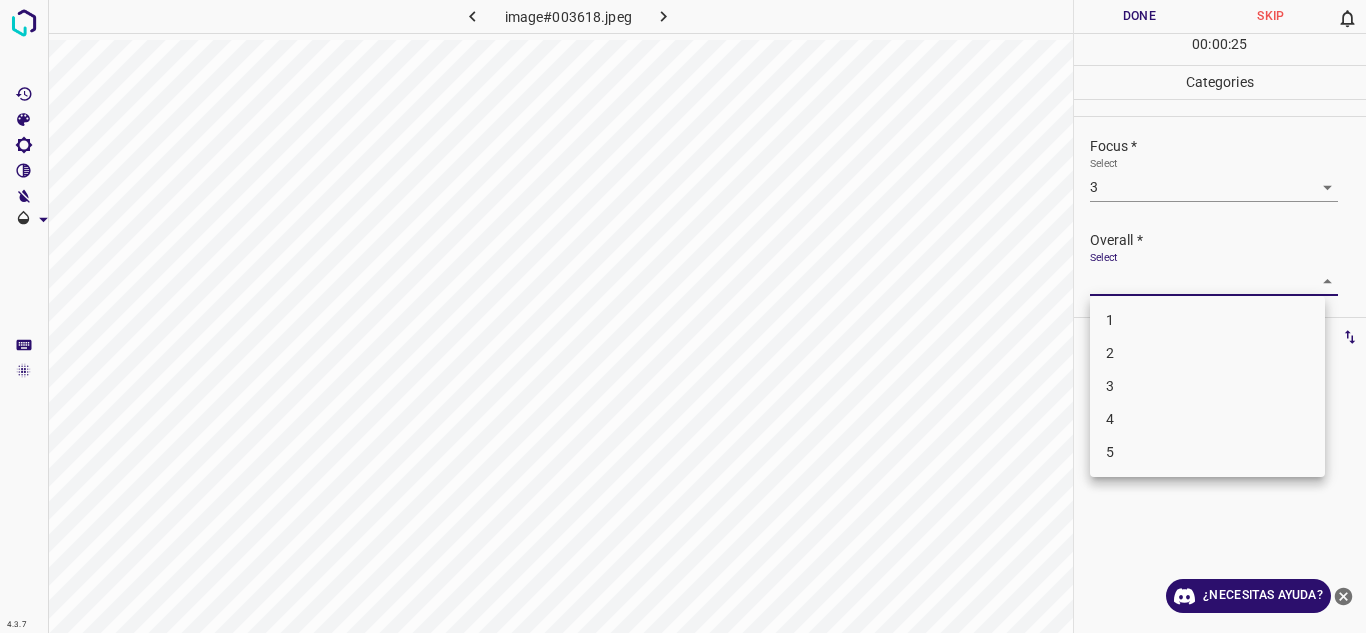 click on "4.3.7 image#003618.jpeg Done Skip 0 00   : 00   : 25   Categories Lighting *  Select 4 4 Focus *  Select 3 3 Overall *  Select ​ Labels   0 Categories 1 Lighting 2 Focus 3 Overall Tools Space Change between modes (Draw & Edit) I Auto labeling R Restore zoom M Zoom in N Zoom out Delete Delete selecte label Filters Z Restore filters X Saturation filter C Brightness filter V Contrast filter B Gray scale filter General O Download ¿Necesitas ayuda? Texto original Valora esta traducción Tu opinión servirá para ayudar a mejorar el Traductor de Google - Texto - Esconder - Borrar 1 2 3 4 5" at bounding box center (683, 316) 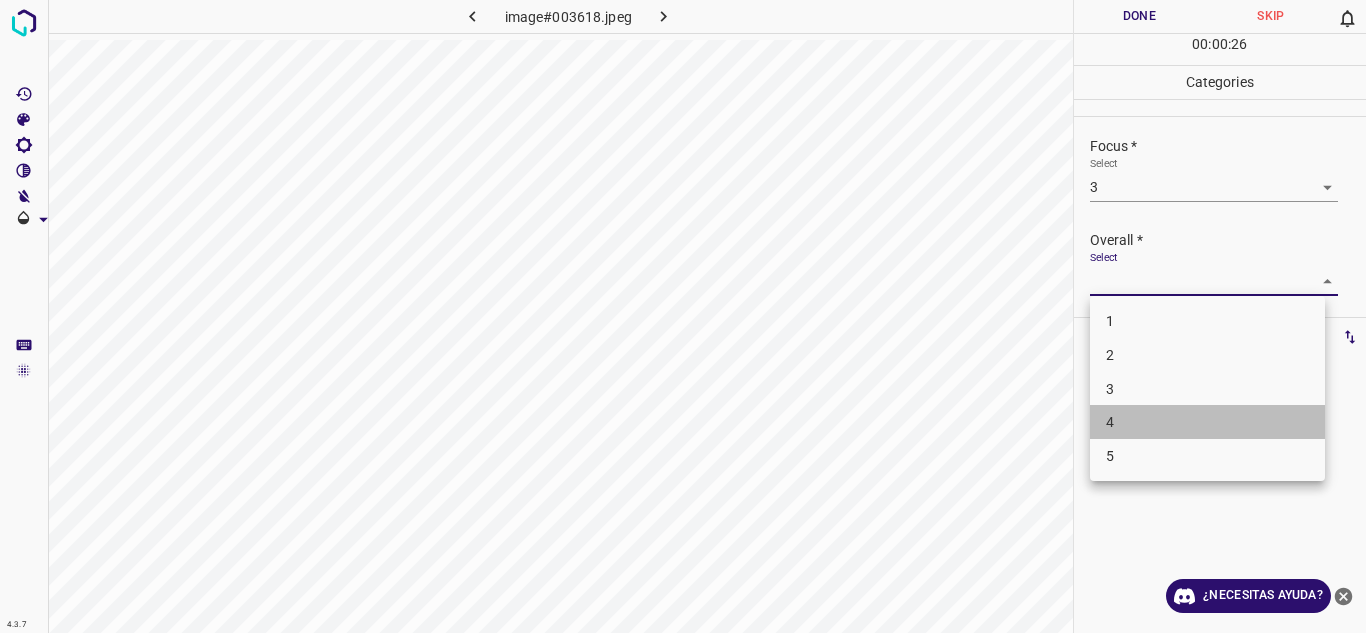 click on "4" at bounding box center [1207, 422] 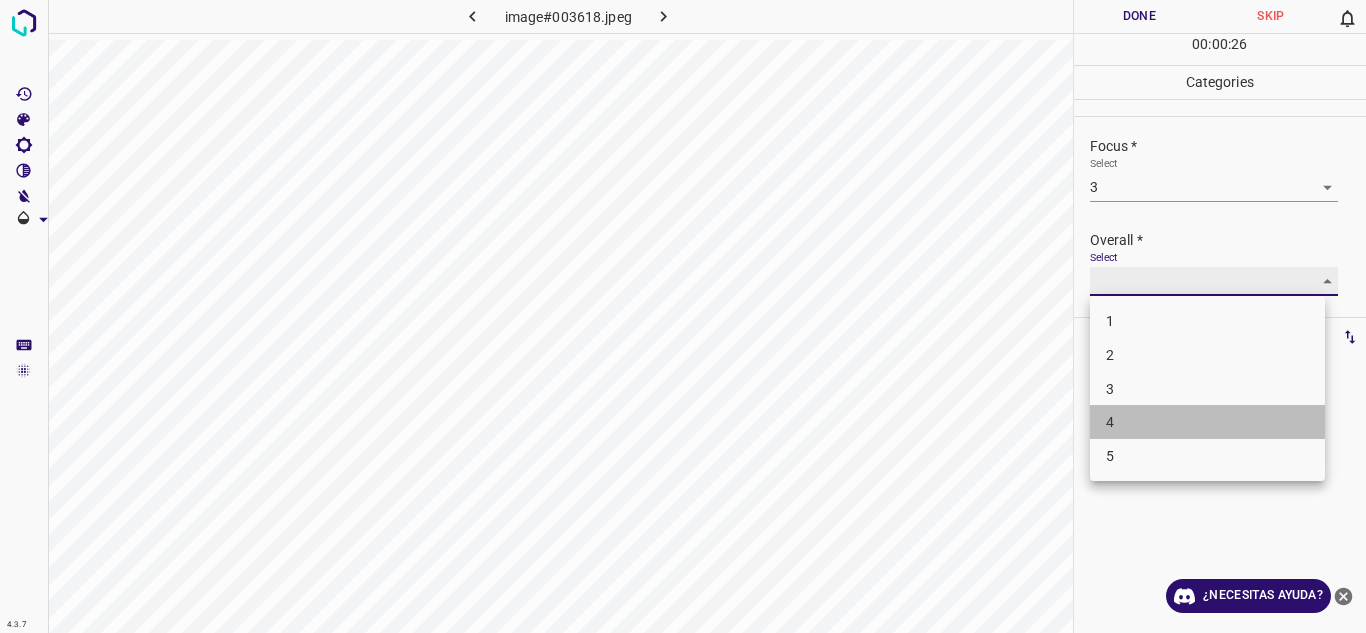 type on "4" 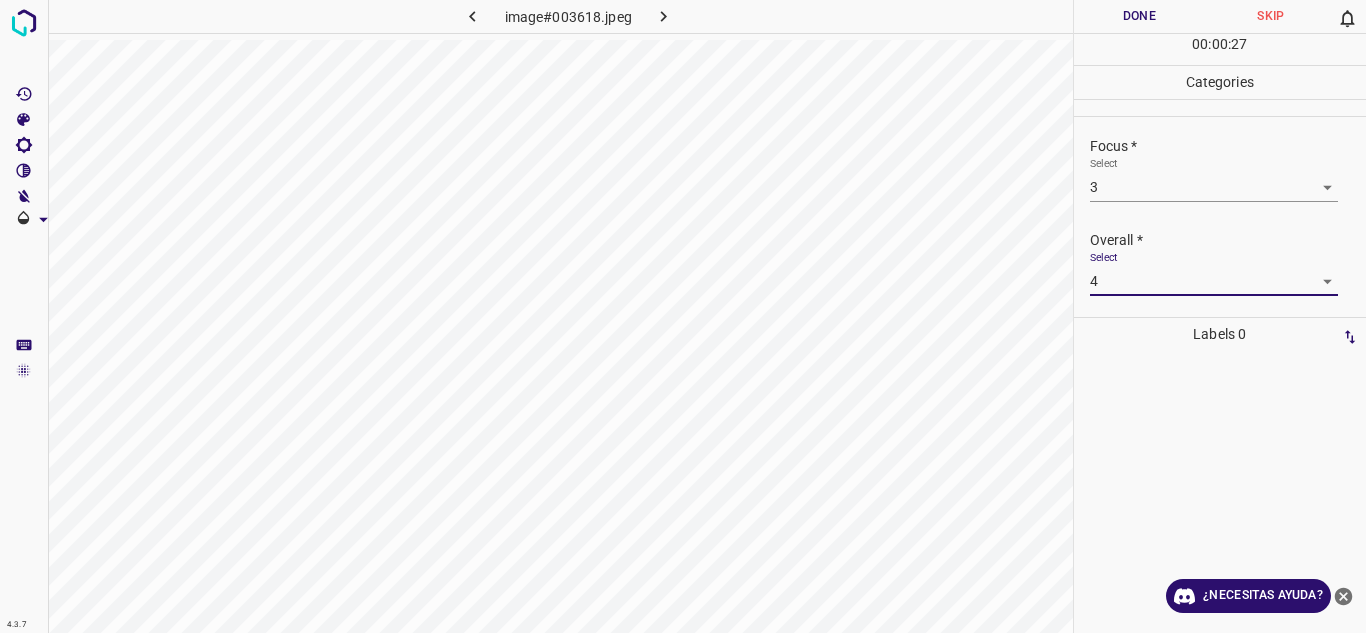 click on "Done" at bounding box center (1140, 16) 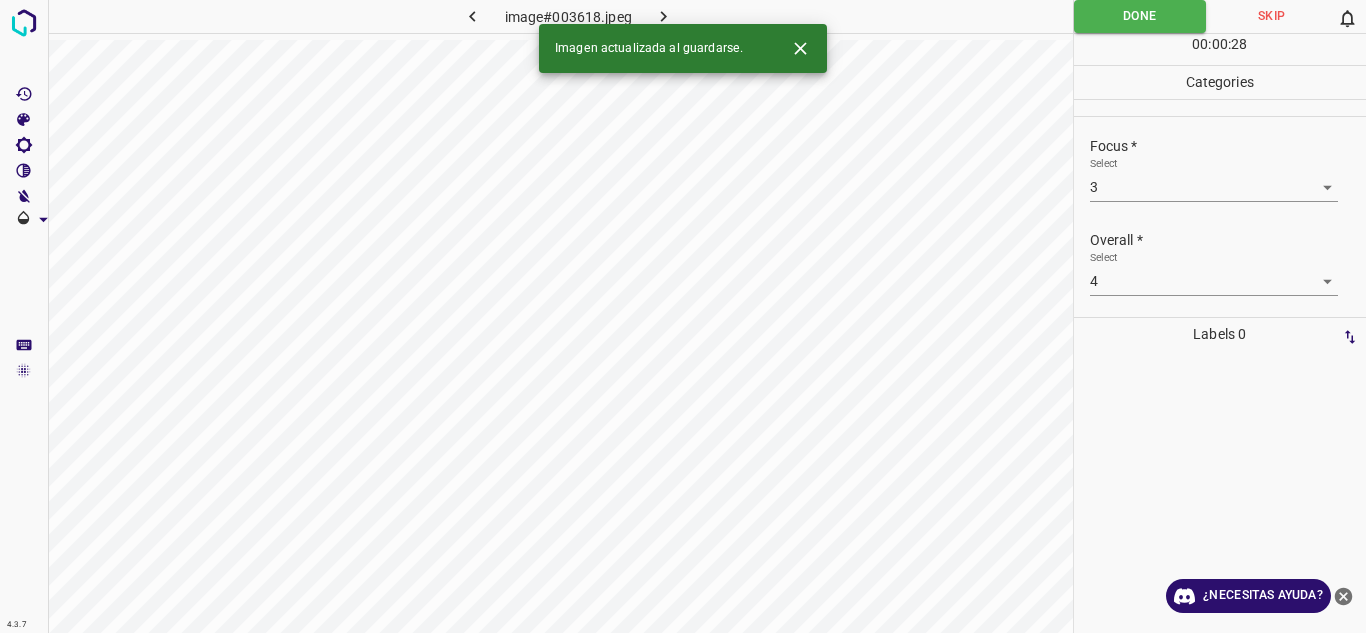 click at bounding box center (664, 16) 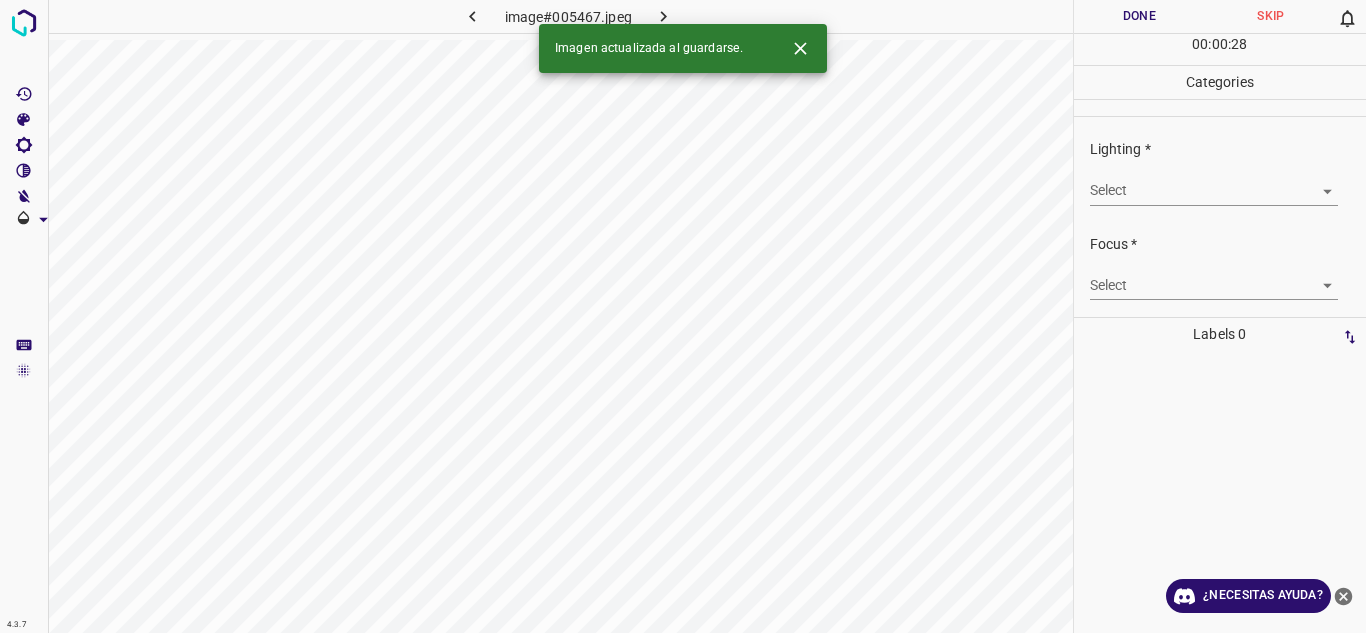 click on "4.3.7 image#005467.jpeg Done Skip 0 00   : 00   : 28   Categories Lighting *  Select ​ Focus *  Select ​ Overall *  Select ​ Labels   0 Categories 1 Lighting 2 Focus 3 Overall Tools Space Change between modes (Draw & Edit) I Auto labeling R Restore zoom M Zoom in N Zoom out Delete Delete selecte label Filters Z Restore filters X Saturation filter C Brightness filter V Contrast filter B Gray scale filter General O Download Imagen actualizada al guardarse. ¿Necesitas ayuda? Texto original Valora esta traducción Tu opinión servirá para ayudar a mejorar el Traductor de Google - Texto - Esconder - Borrar" at bounding box center (683, 316) 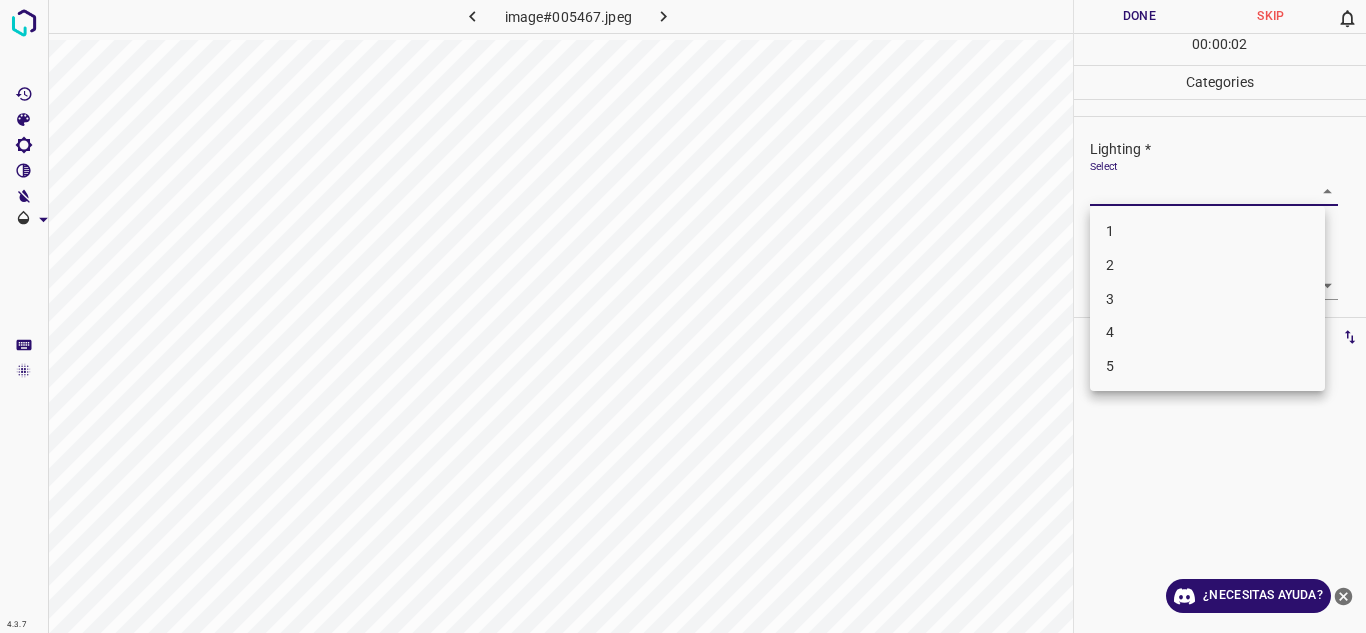 click on "3" at bounding box center [1207, 299] 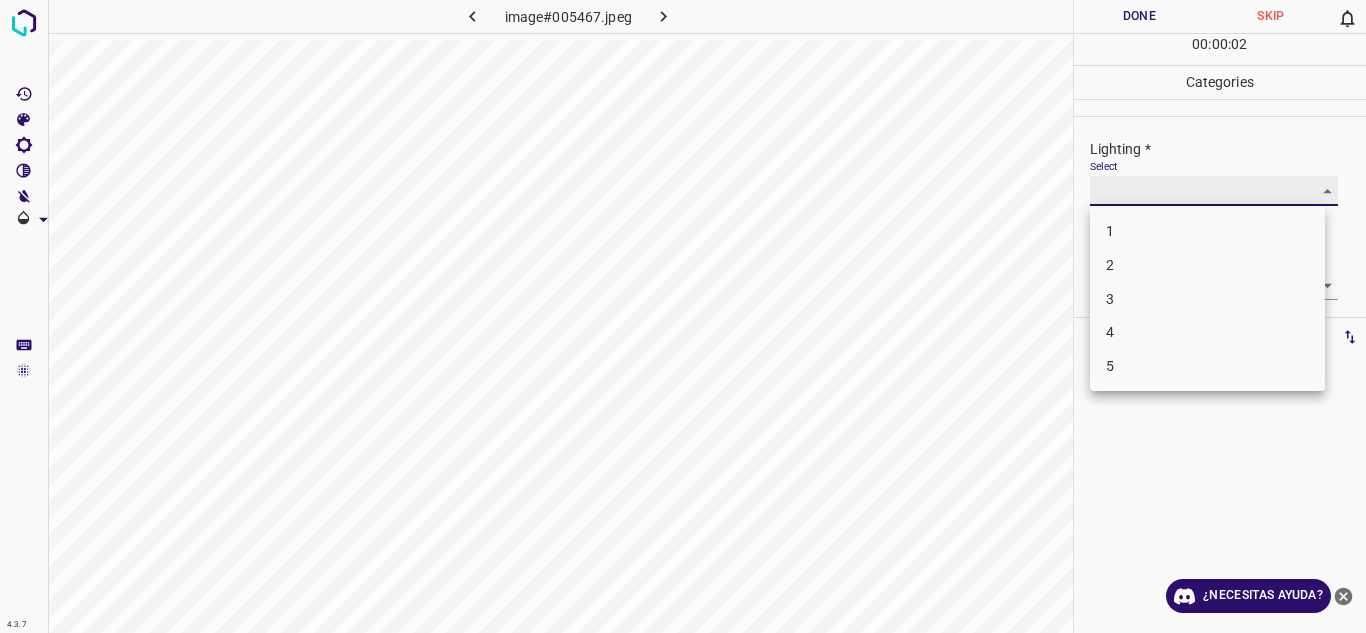 type on "3" 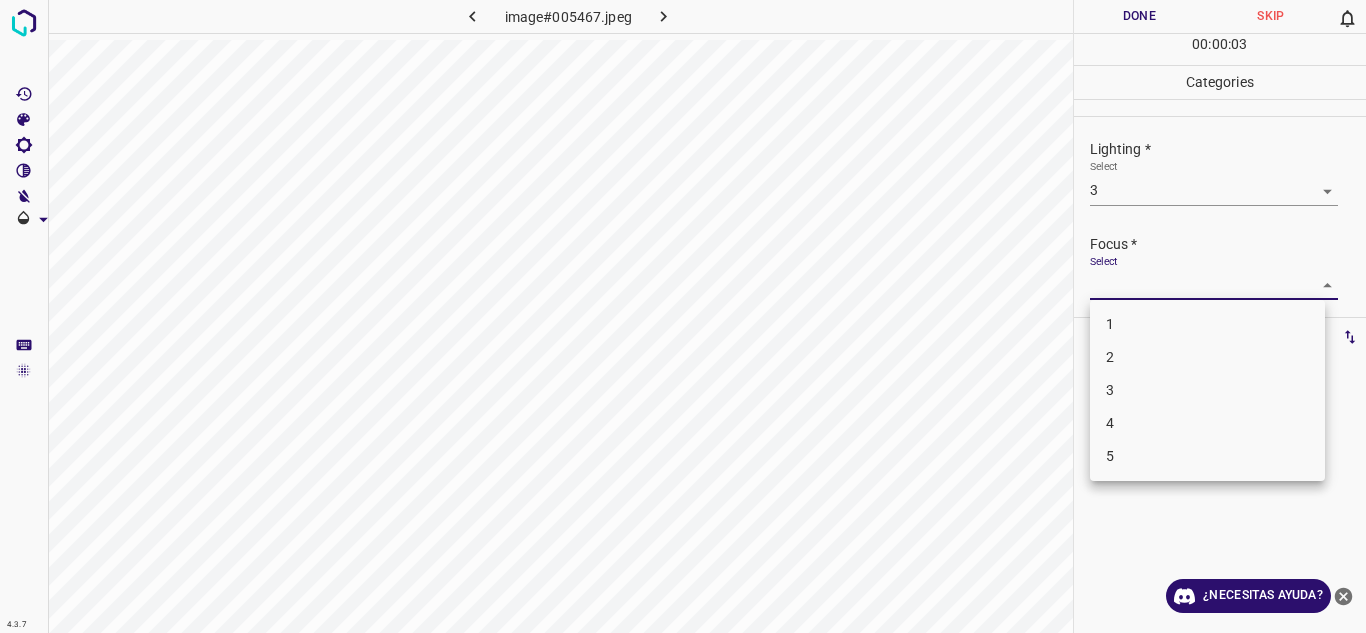 click on "4.3.7 image#005467.jpeg Done Skip 0 00   : 00   : 03   Categories Lighting *  Select 3 3 Focus *  Select ​ Overall *  Select ​ Labels   0 Categories 1 Lighting 2 Focus 3 Overall Tools Space Change between modes (Draw & Edit) I Auto labeling R Restore zoom M Zoom in N Zoom out Delete Delete selecte label Filters Z Restore filters X Saturation filter C Brightness filter V Contrast filter B Gray scale filter General O Download ¿Necesitas ayuda? Texto original Valora esta traducción Tu opinión servirá para ayudar a mejorar el Traductor de Google - Texto - Esconder - Borrar 1 2 3 4 5" at bounding box center [683, 316] 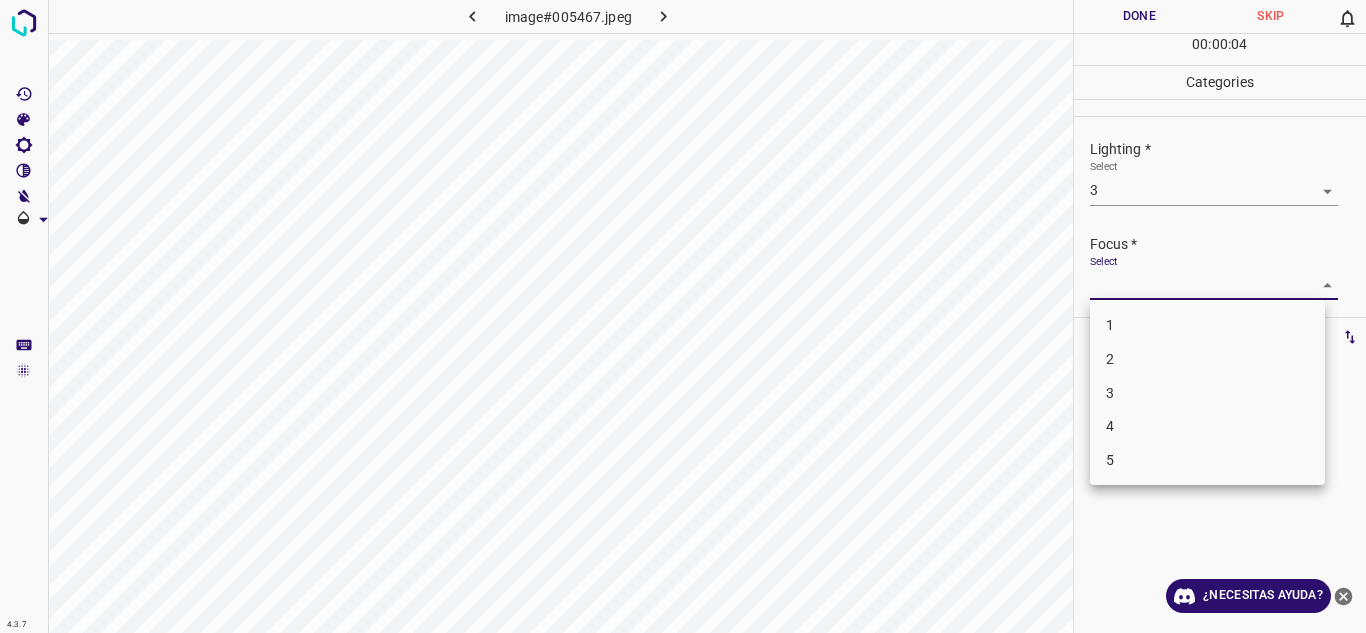 click on "3" at bounding box center (1207, 393) 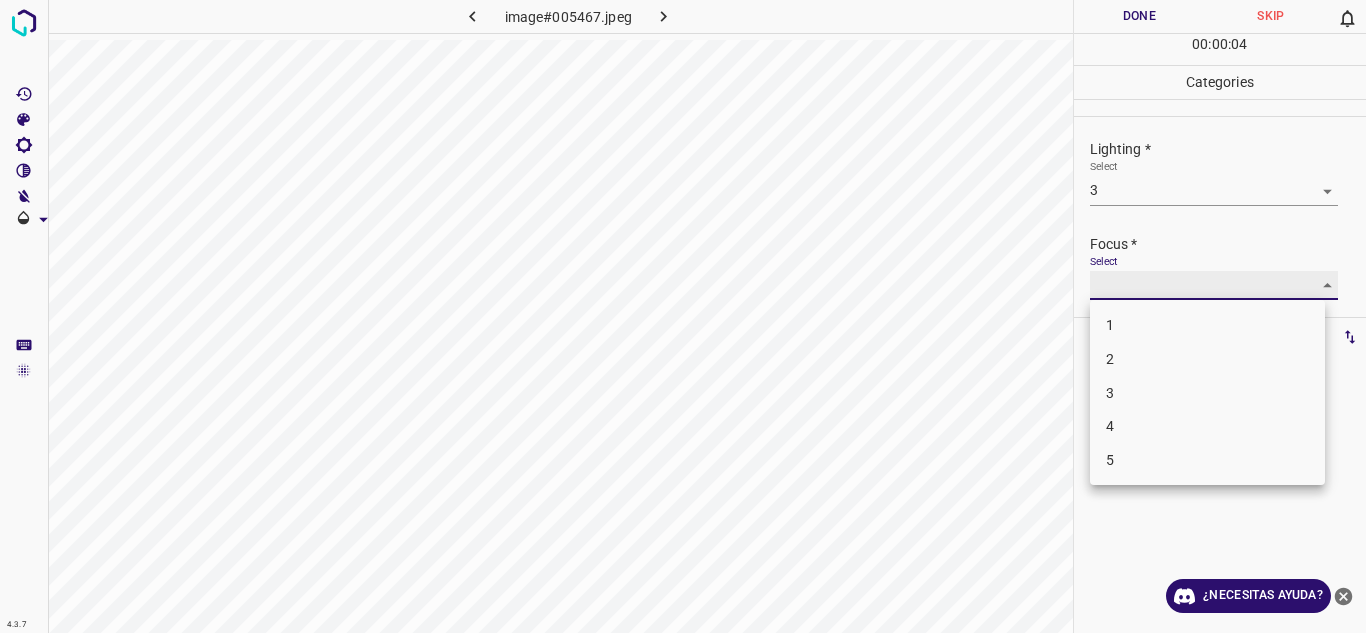 type on "3" 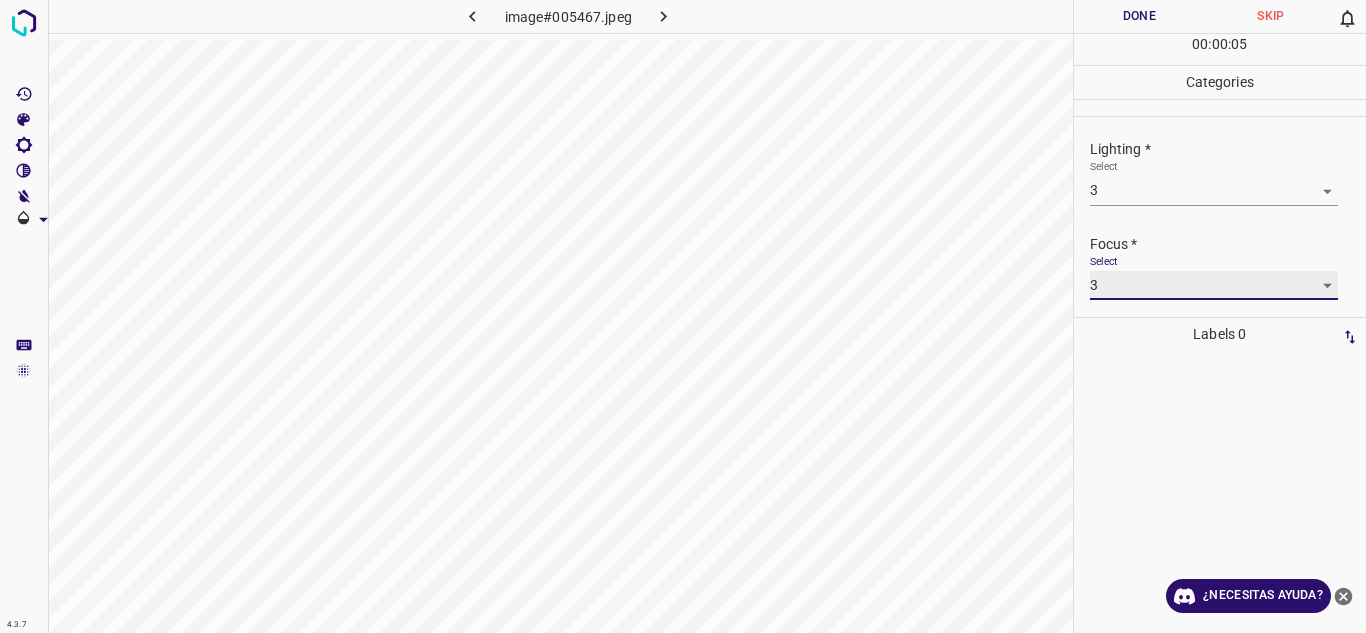 scroll, scrollTop: 98, scrollLeft: 0, axis: vertical 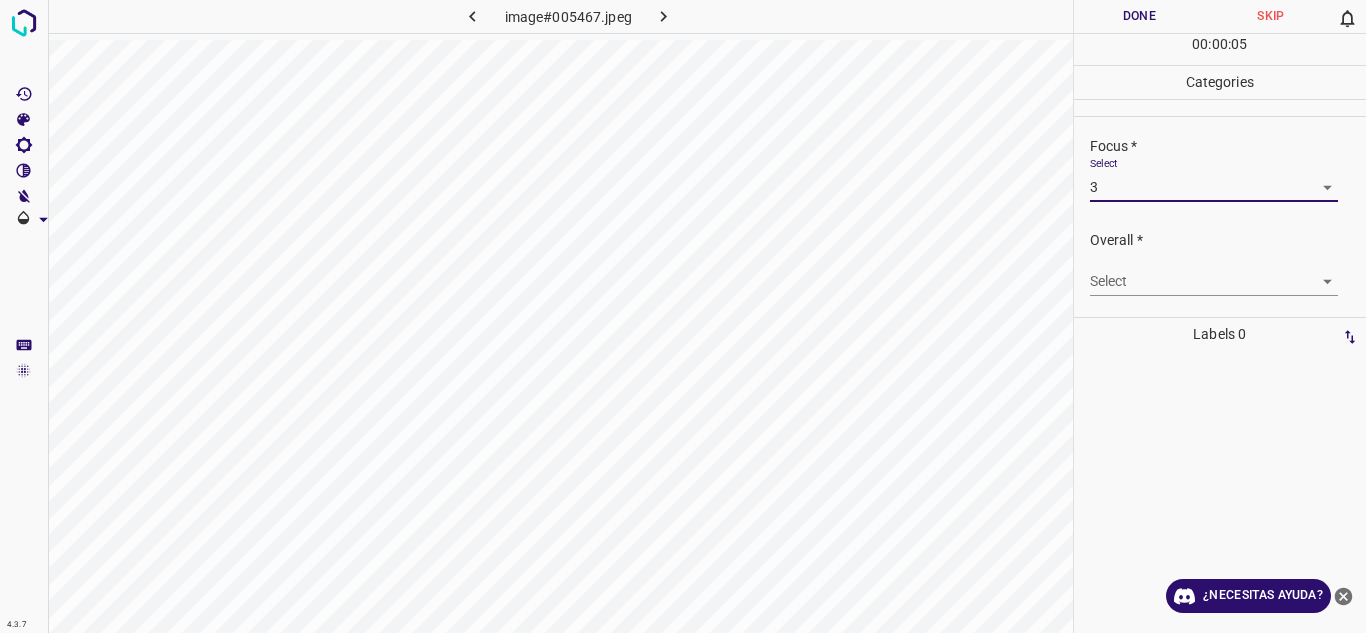 click on "4.3.7 image#005467.jpeg Done Skip 0 00   : 00   : 05   Categories Lighting *  Select 3 3 Focus *  Select 3 3 Overall *  Select ​ Labels   0 Categories 1 Lighting 2 Focus 3 Overall Tools Space Change between modes (Draw & Edit) I Auto labeling R Restore zoom M Zoom in N Zoom out Delete Delete selecte label Filters Z Restore filters X Saturation filter C Brightness filter V Contrast filter B Gray scale filter General O Download ¿Necesitas ayuda? Texto original Valora esta traducción Tu opinión servirá para ayudar a mejorar el Traductor de Google - Texto - Esconder - Borrar" at bounding box center [683, 316] 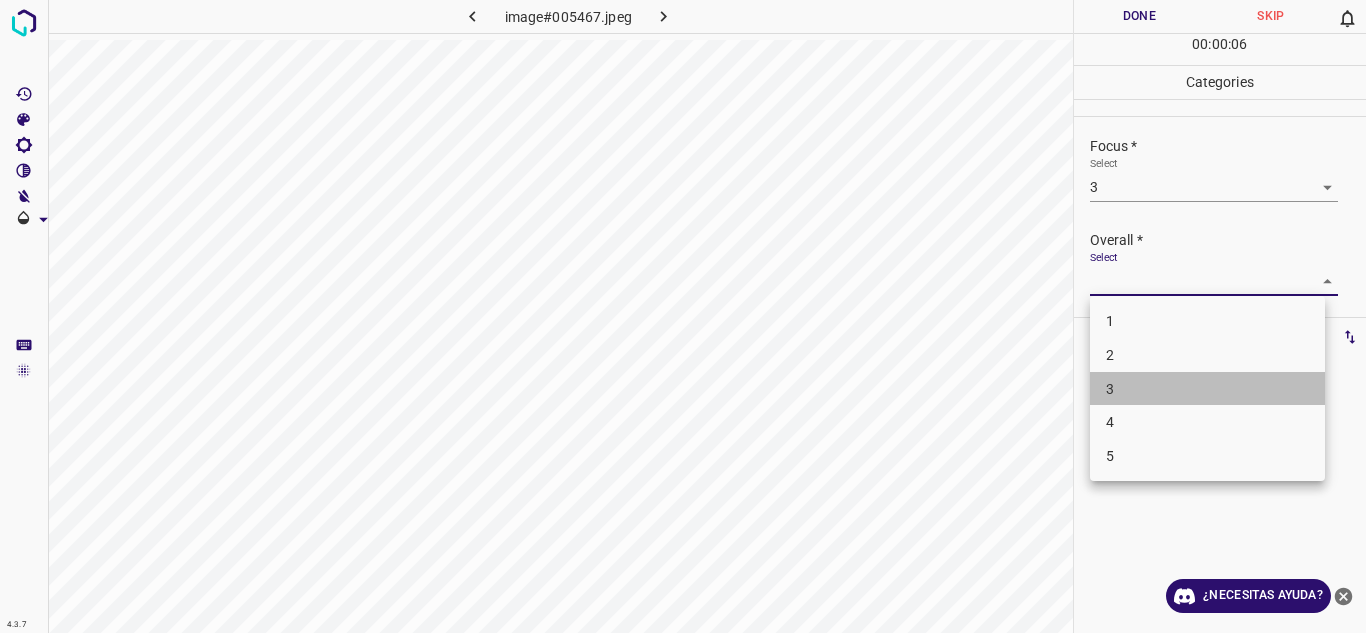 drag, startPoint x: 1213, startPoint y: 384, endPoint x: 1213, endPoint y: 358, distance: 26 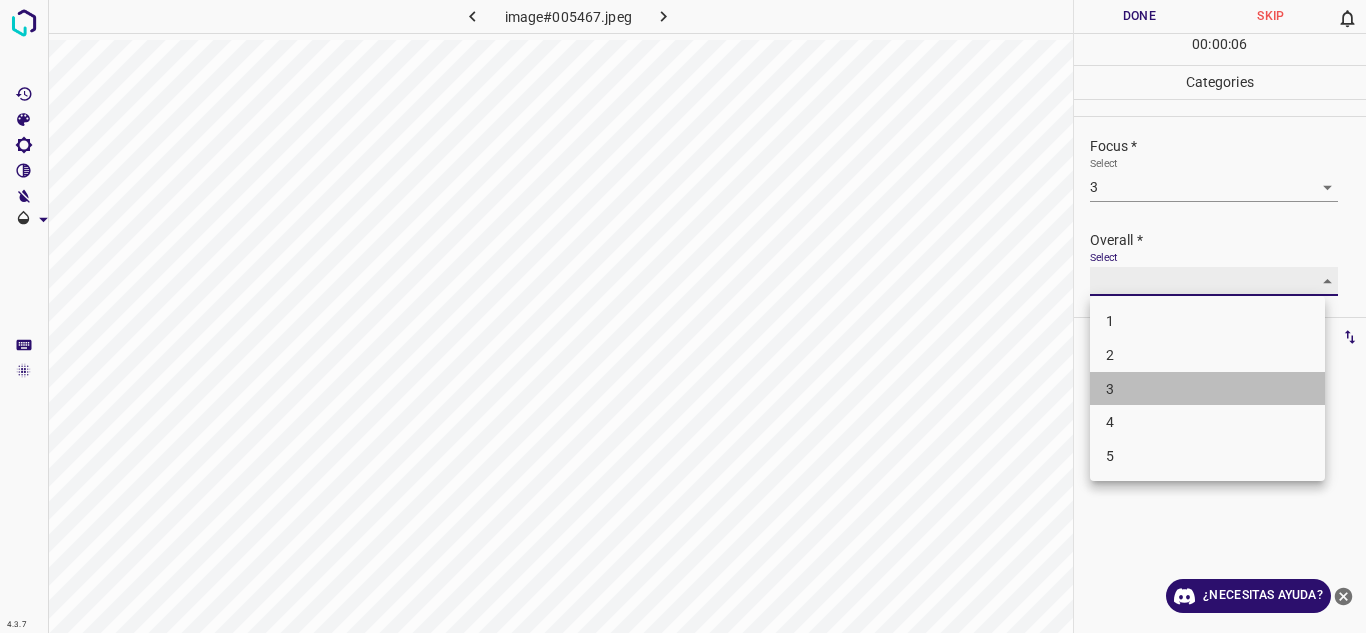 type on "3" 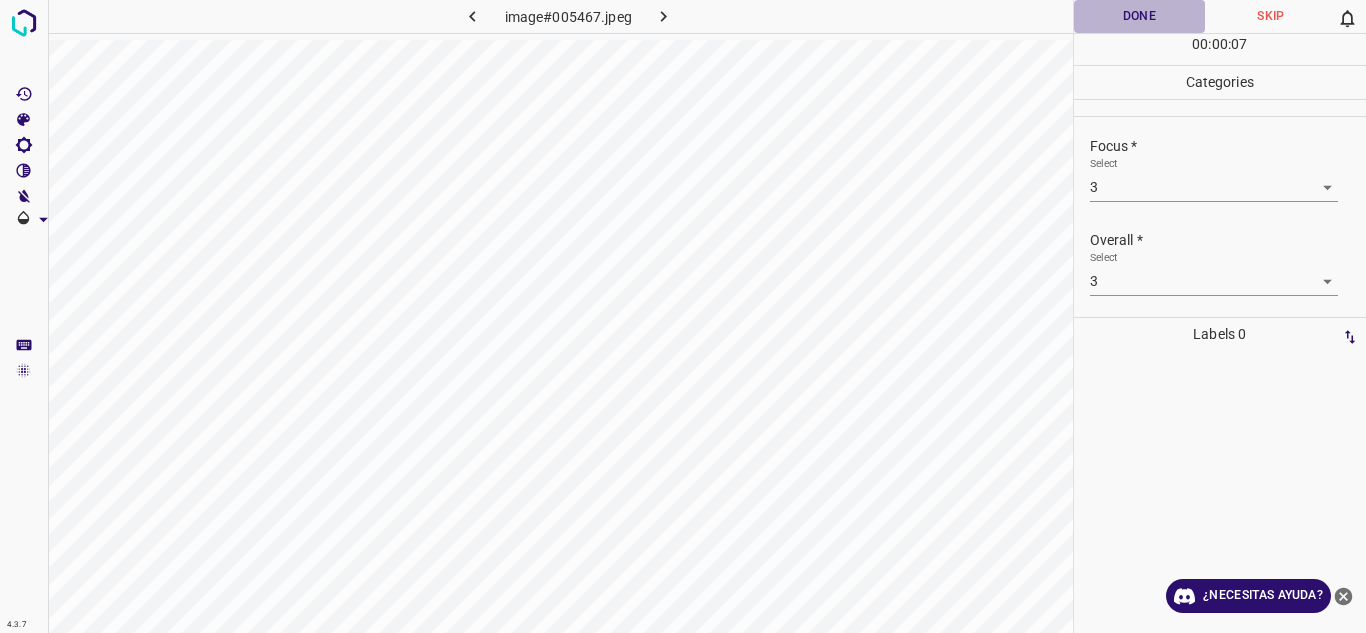 click on "Done" at bounding box center (1140, 16) 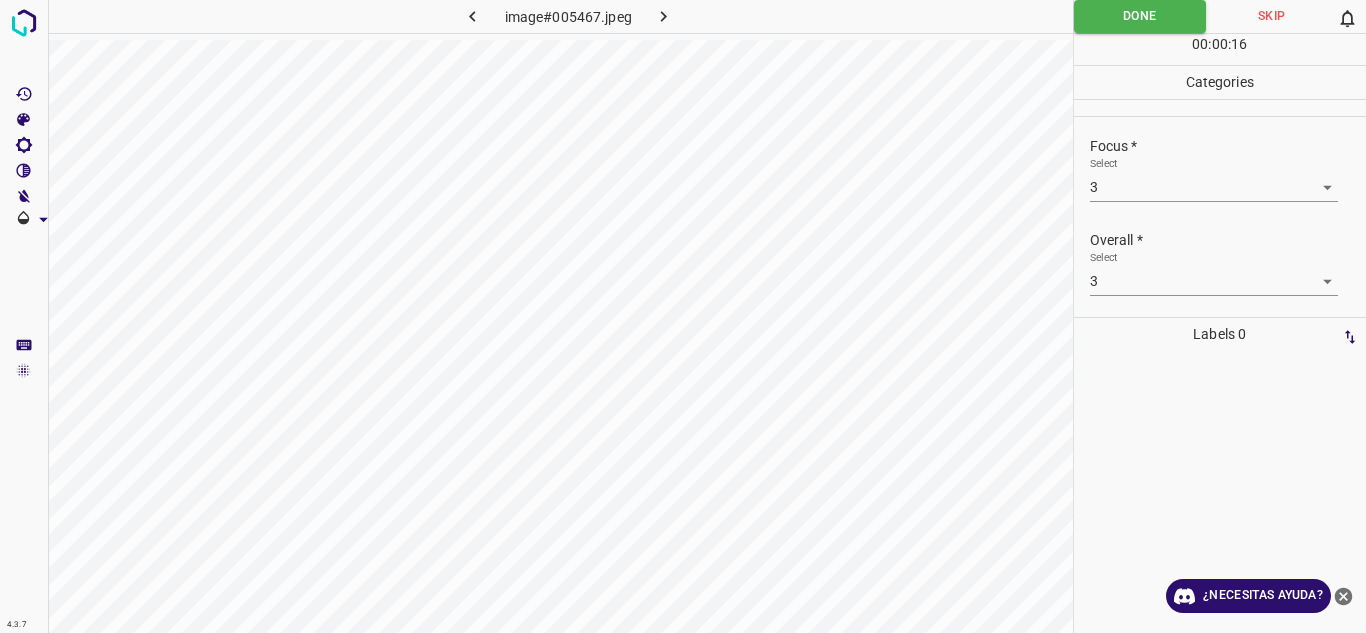 click 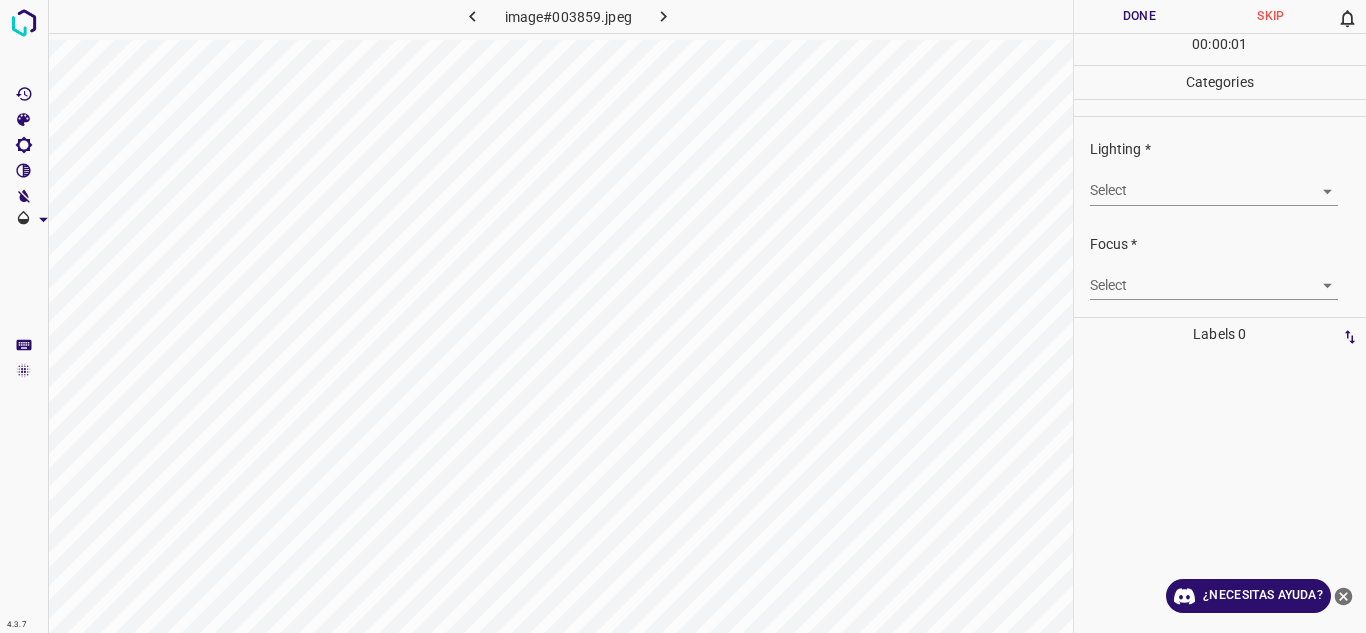 click on "4.3.7 image#003859.jpeg Done Skip 0 00   : 00   : 01   Categories Lighting *  Select ​ Focus *  Select ​ Overall *  Select ​ Labels   0 Categories 1 Lighting 2 Focus 3 Overall Tools Space Change between modes (Draw & Edit) I Auto labeling R Restore zoom M Zoom in N Zoom out Delete Delete selecte label Filters Z Restore filters X Saturation filter C Brightness filter V Contrast filter B Gray scale filter General O Download ¿Necesitas ayuda? Texto original Valora esta traducción Tu opinión servirá para ayudar a mejorar el Traductor de Google - Texto - Esconder - Borrar" at bounding box center (683, 316) 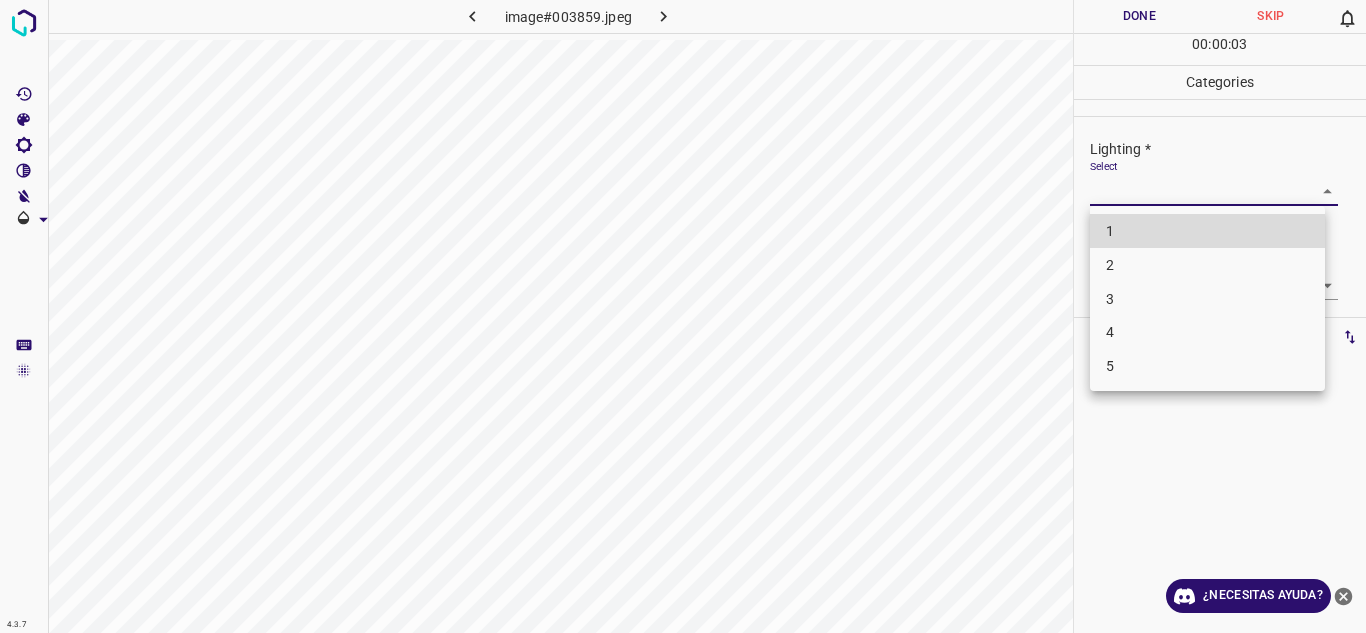 click on "4" at bounding box center (1207, 332) 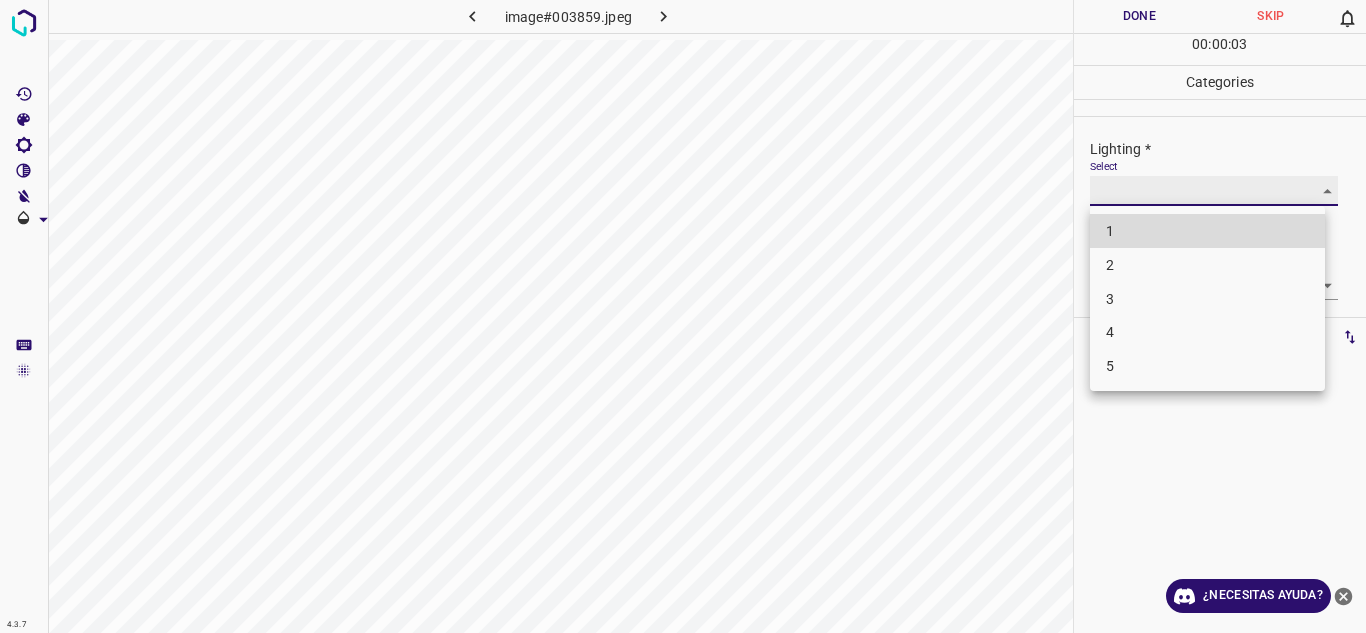 type on "4" 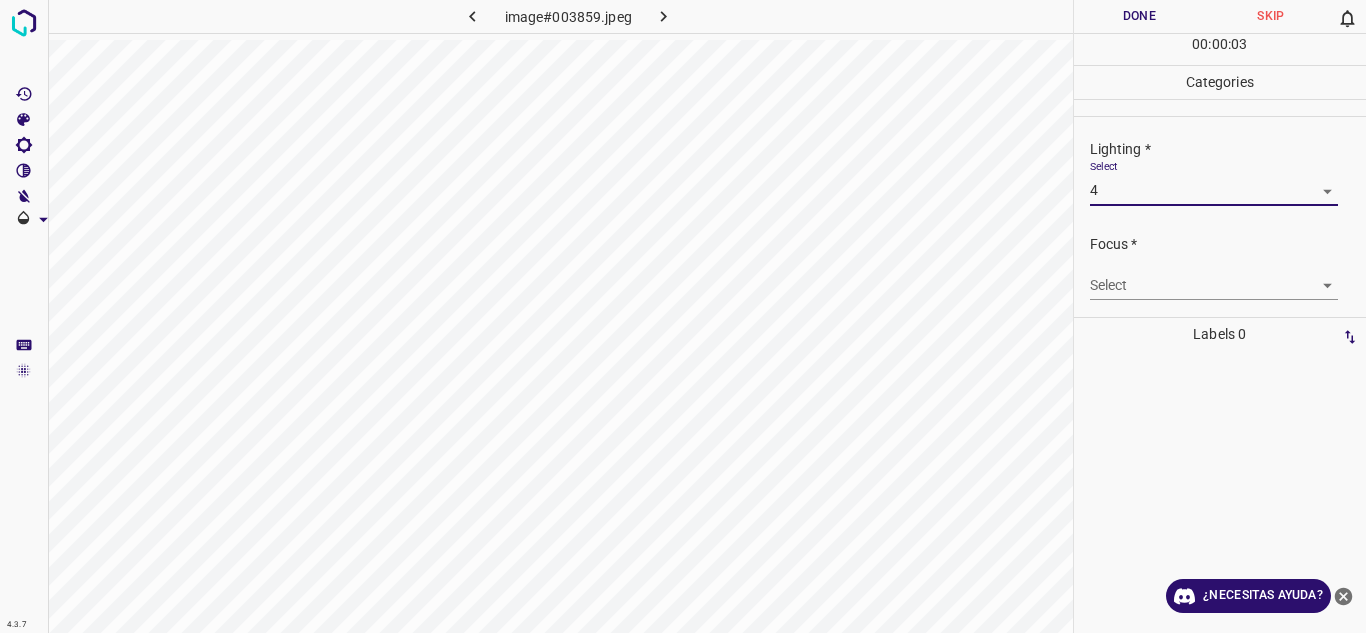click on "4.3.7 image#003859.jpeg Done Skip 0 00   : 00   : 03   Categories Lighting *  Select 4 4 Focus *  Select ​ Overall *  Select ​ Labels   0 Categories 1 Lighting 2 Focus 3 Overall Tools Space Change between modes (Draw & Edit) I Auto labeling R Restore zoom M Zoom in N Zoom out Delete Delete selecte label Filters Z Restore filters X Saturation filter C Brightness filter V Contrast filter B Gray scale filter General O Download ¿Necesitas ayuda? Texto original Valora esta traducción Tu opinión servirá para ayudar a mejorar el Traductor de Google - Texto - Esconder - Borrar" at bounding box center [683, 316] 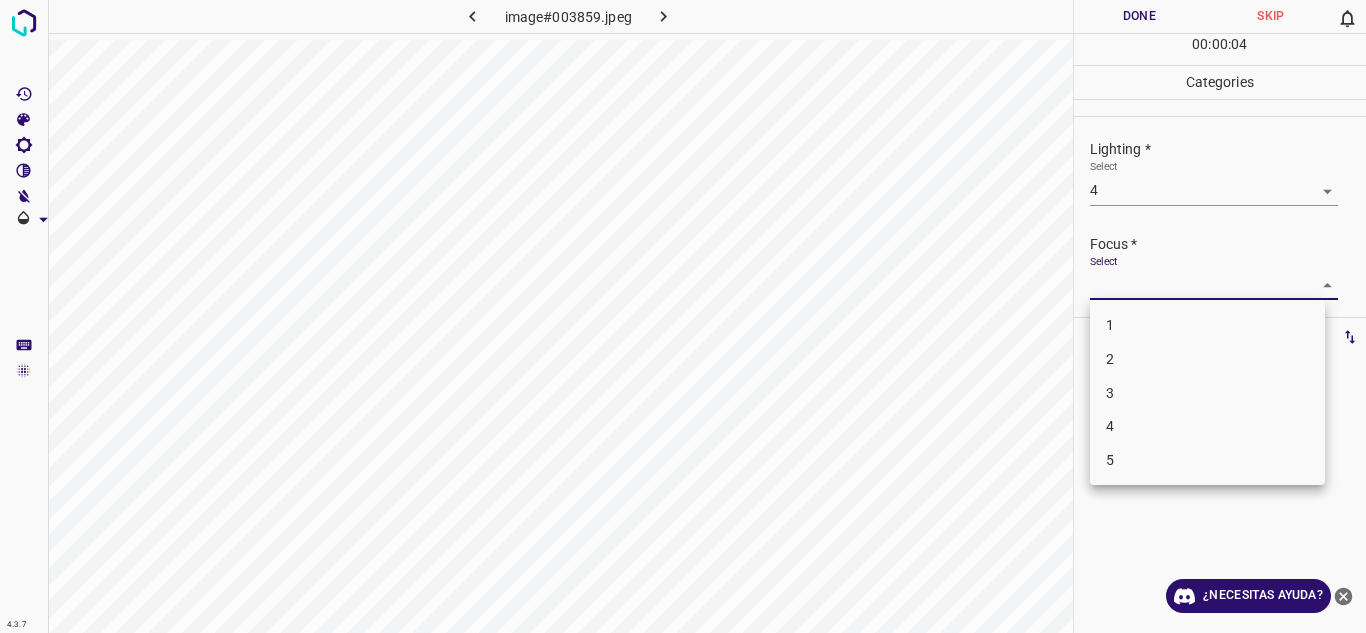 click on "3" at bounding box center (1207, 393) 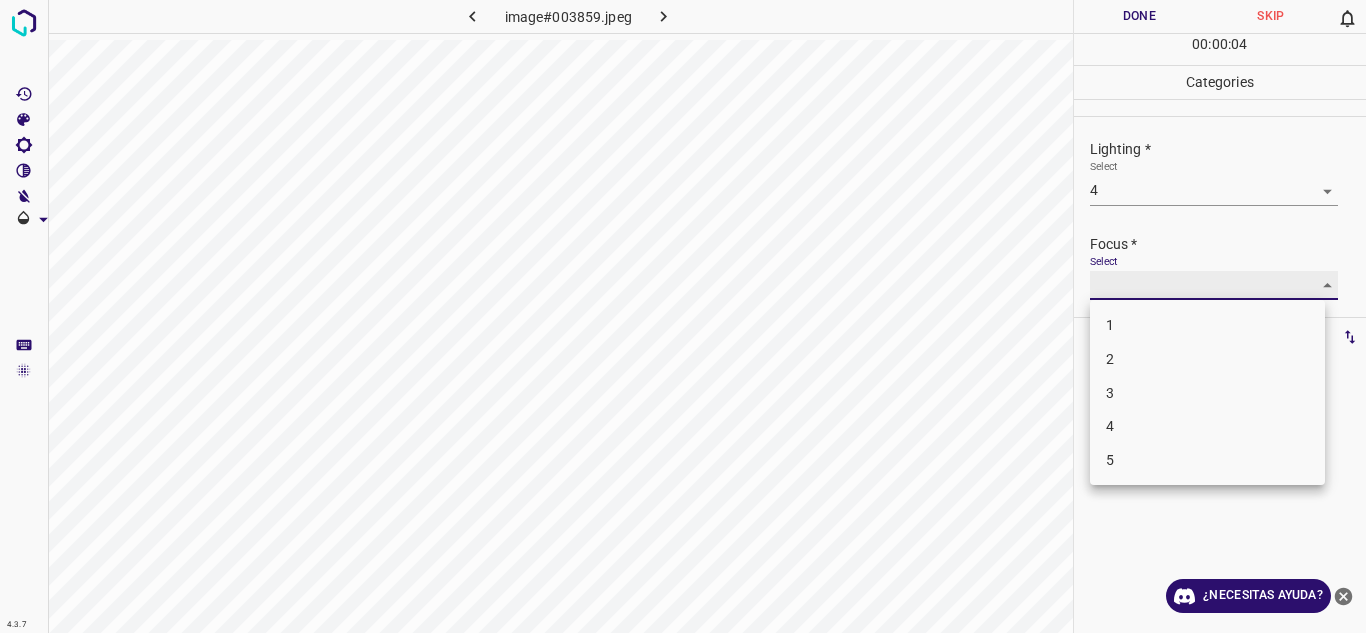 type on "3" 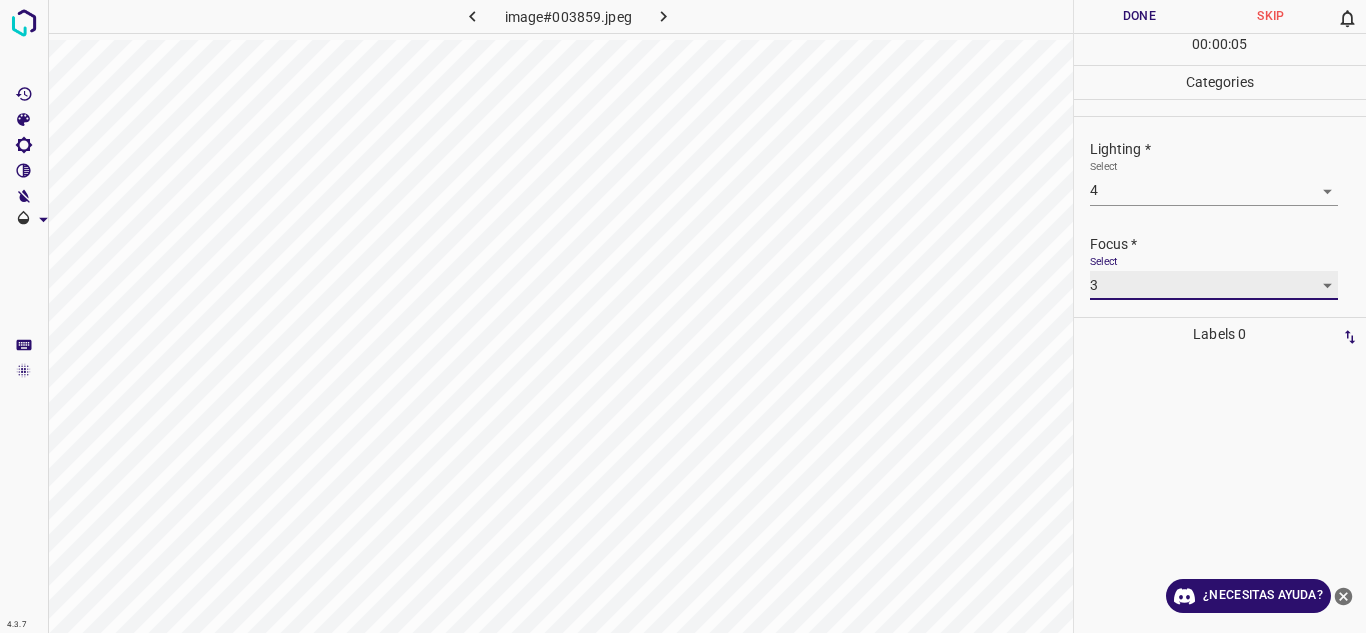 scroll, scrollTop: 98, scrollLeft: 0, axis: vertical 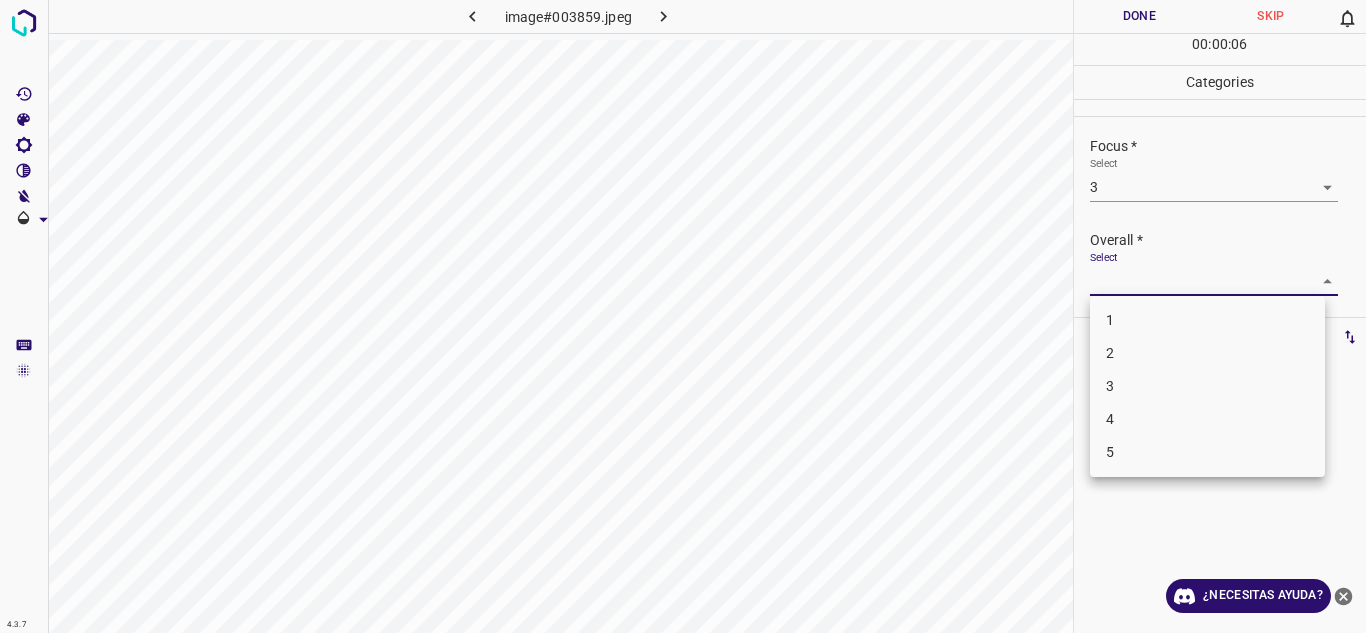 click on "4.3.7 image#003859.jpeg Done Skip 0 00   : 00   : 06   Categories Lighting *  Select 4 4 Focus *  Select 3 3 Overall *  Select ​ Labels   0 Categories 1 Lighting 2 Focus 3 Overall Tools Space Change between modes (Draw & Edit) I Auto labeling R Restore zoom M Zoom in N Zoom out Delete Delete selecte label Filters Z Restore filters X Saturation filter C Brightness filter V Contrast filter B Gray scale filter General O Download ¿Necesitas ayuda? Texto original Valora esta traducción Tu opinión servirá para ayudar a mejorar el Traductor de Google - Texto - Esconder - Borrar 1 2 3 4 5" at bounding box center [683, 316] 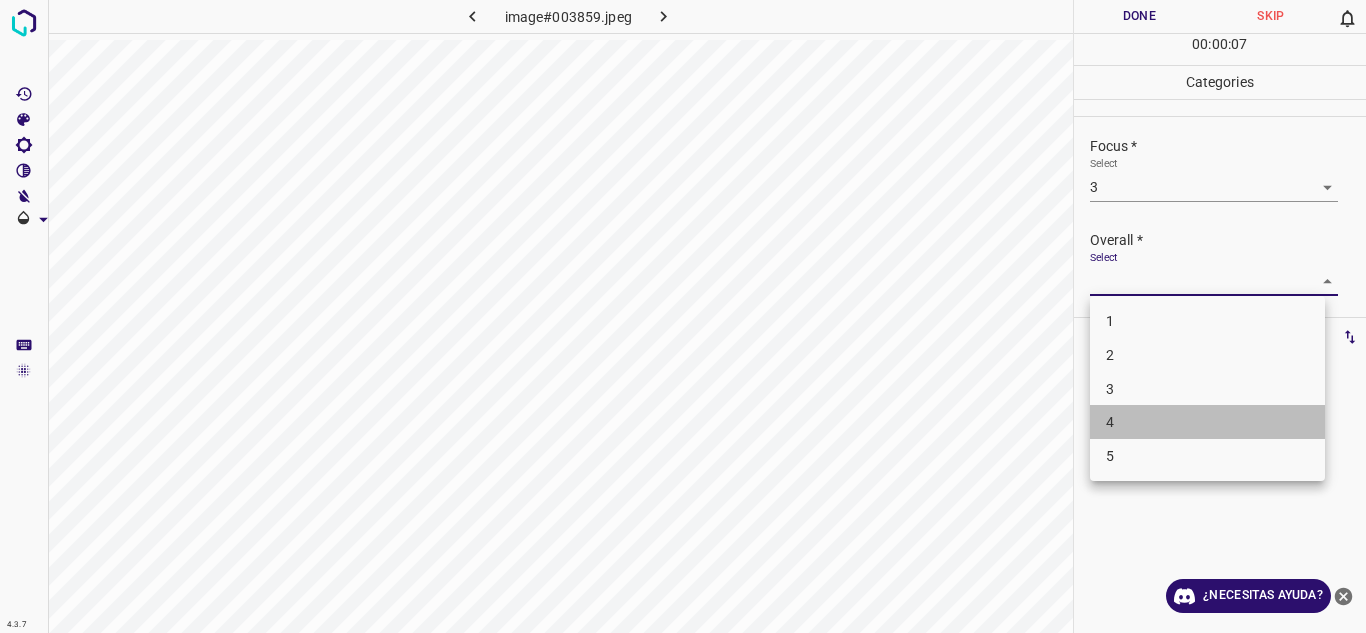 click on "4" at bounding box center (1207, 422) 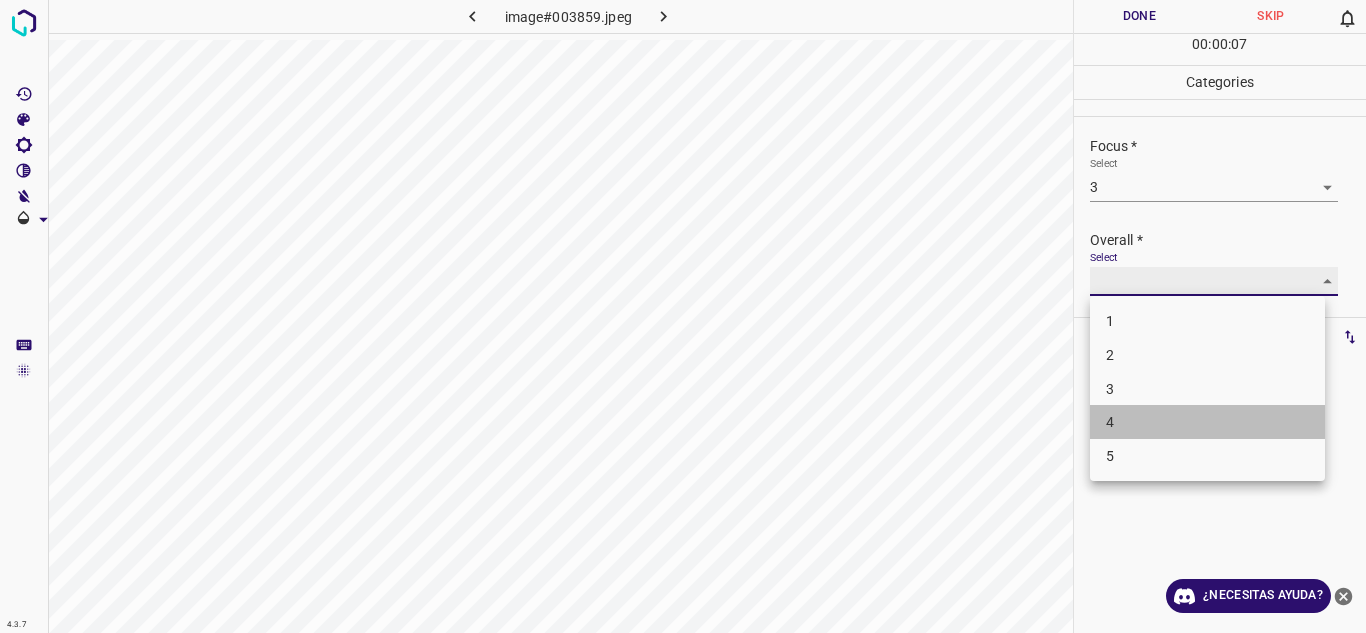 type on "4" 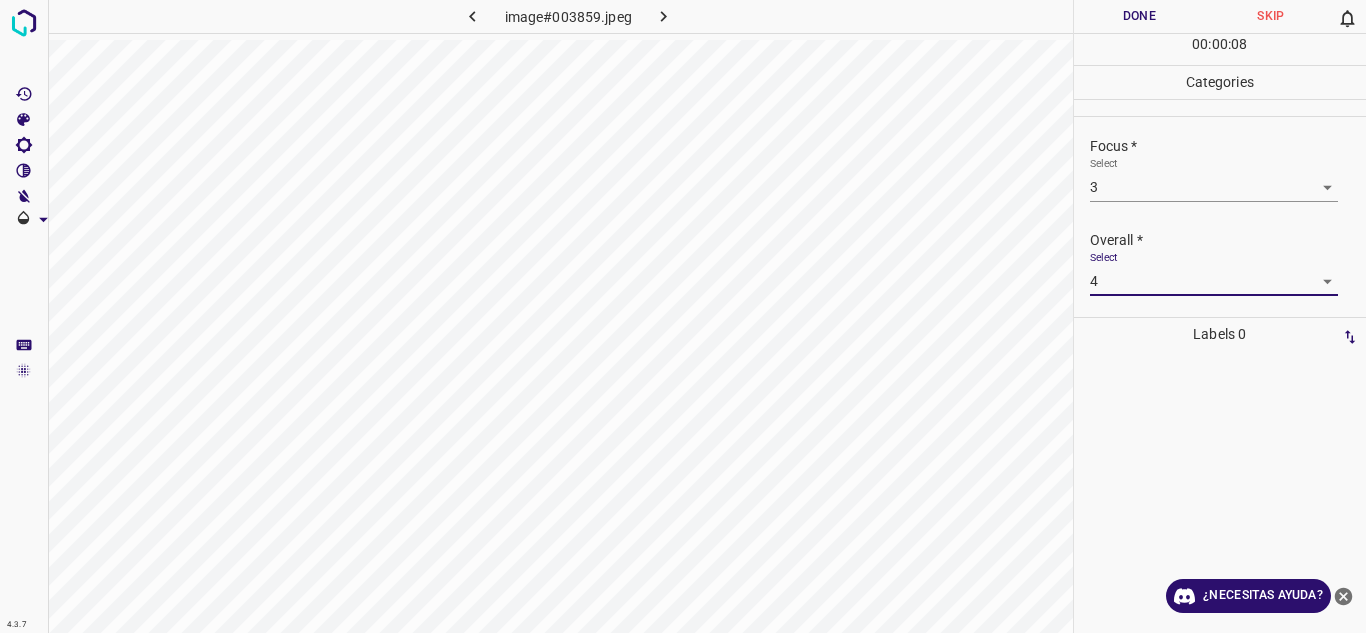 click on "Done" at bounding box center (1140, 16) 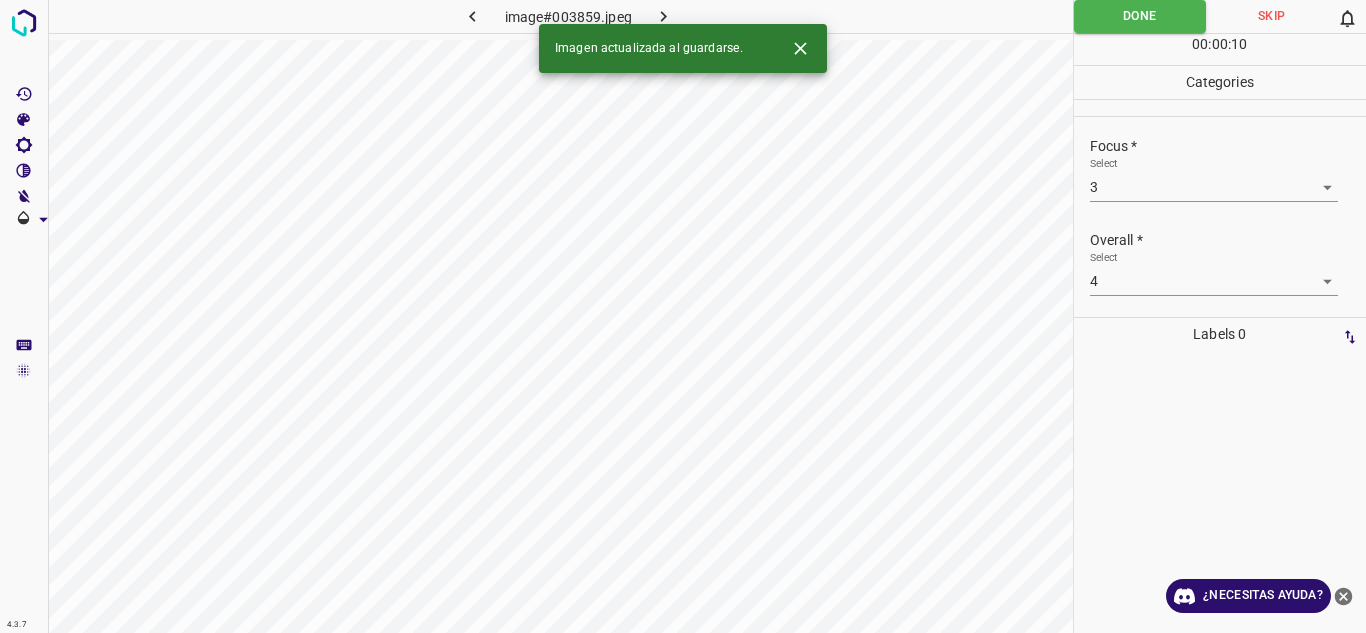 click at bounding box center [664, 16] 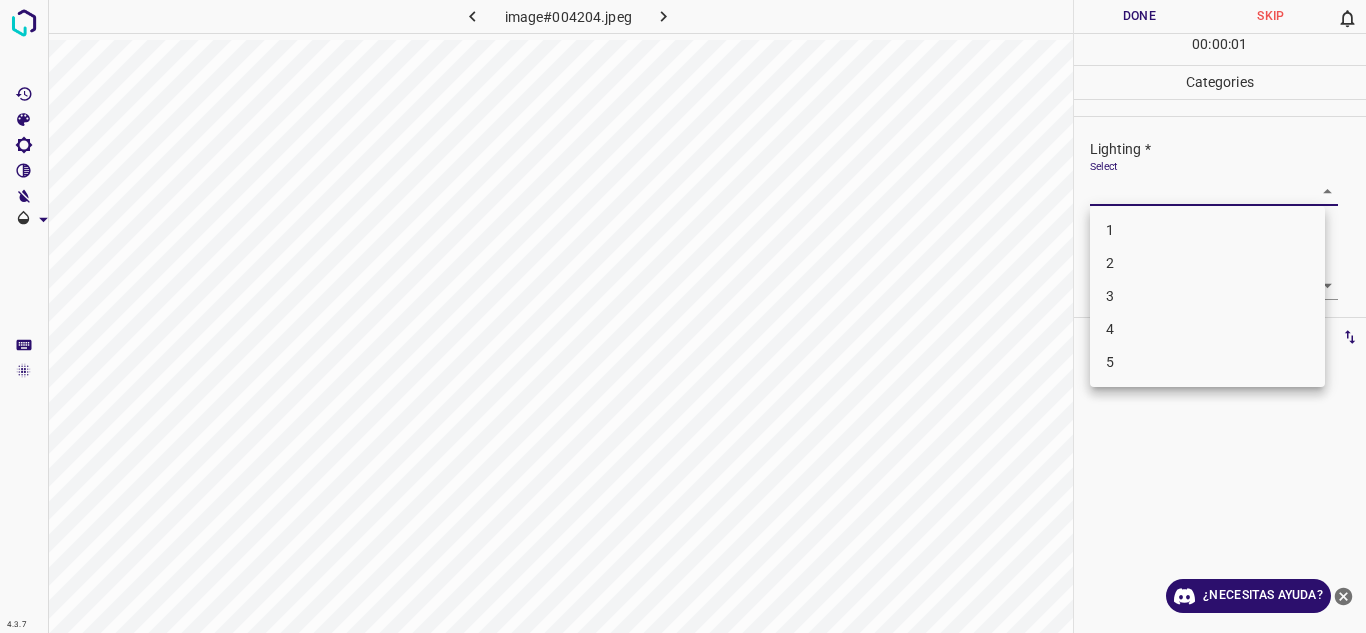click on "4.3.7 image#004204.jpeg Done Skip 0 00   : 00   : 01   Categories Lighting *  Select ​ Focus *  Select ​ Overall *  Select ​ Labels   0 Categories 1 Lighting 2 Focus 3 Overall Tools Space Change between modes (Draw & Edit) I Auto labeling R Restore zoom M Zoom in N Zoom out Delete Delete selecte label Filters Z Restore filters X Saturation filter C Brightness filter V Contrast filter B Gray scale filter General O Download ¿Necesitas ayuda? Texto original Valora esta traducción Tu opinión servirá para ayudar a mejorar el Traductor de Google - Texto - Esconder - Borrar 1 2 3 4 5" at bounding box center (683, 316) 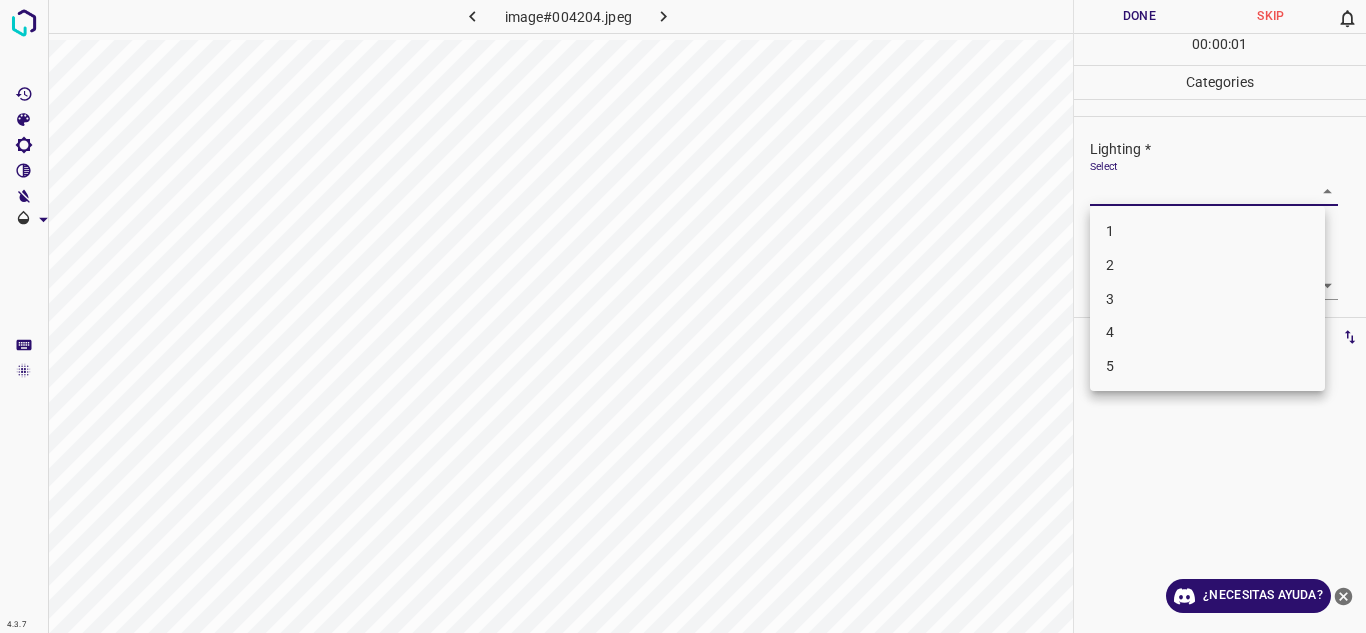 click on "4" at bounding box center (1207, 332) 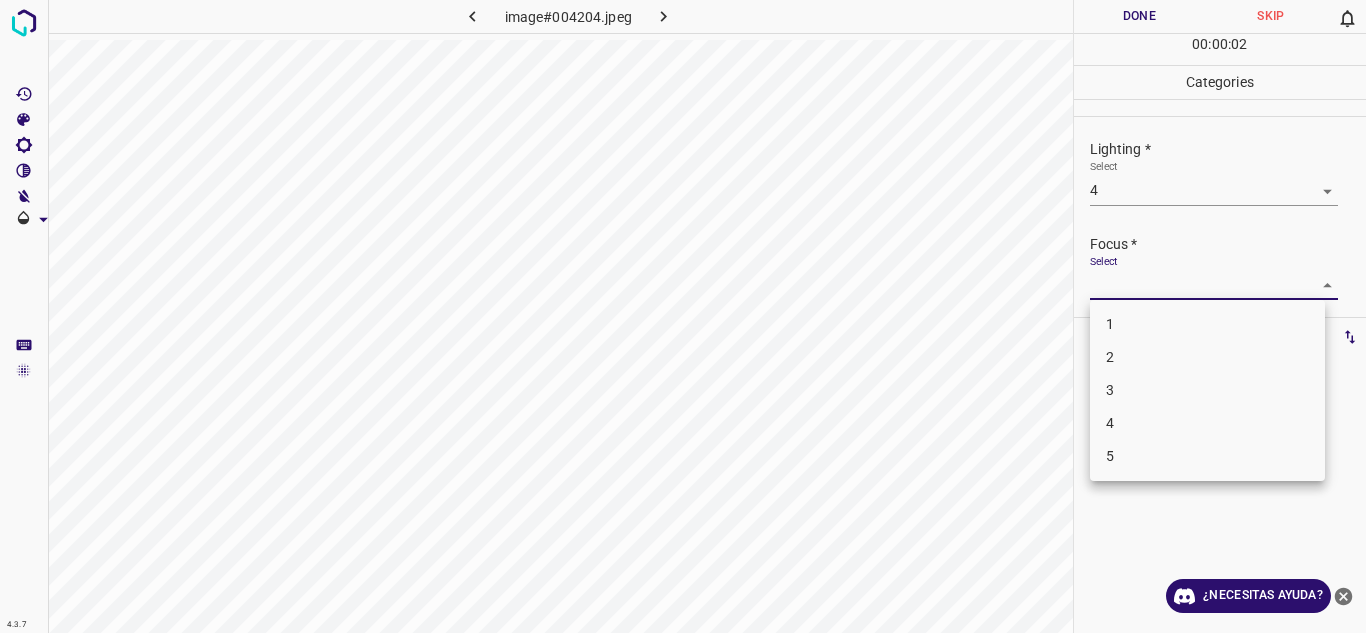 click on "4.3.7 image#004204.jpeg Done Skip 0 00   : 00   : 02   Categories Lighting *  Select 4 4 Focus *  Select ​ Overall *  Select ​ Labels   0 Categories 1 Lighting 2 Focus 3 Overall Tools Space Change between modes (Draw & Edit) I Auto labeling R Restore zoom M Zoom in N Zoom out Delete Delete selecte label Filters Z Restore filters X Saturation filter C Brightness filter V Contrast filter B Gray scale filter General O Download ¿Necesitas ayuda? Texto original Valora esta traducción Tu opinión servirá para ayudar a mejorar el Traductor de Google - Texto - Esconder - Borrar 1 2 3 4 5" at bounding box center [683, 316] 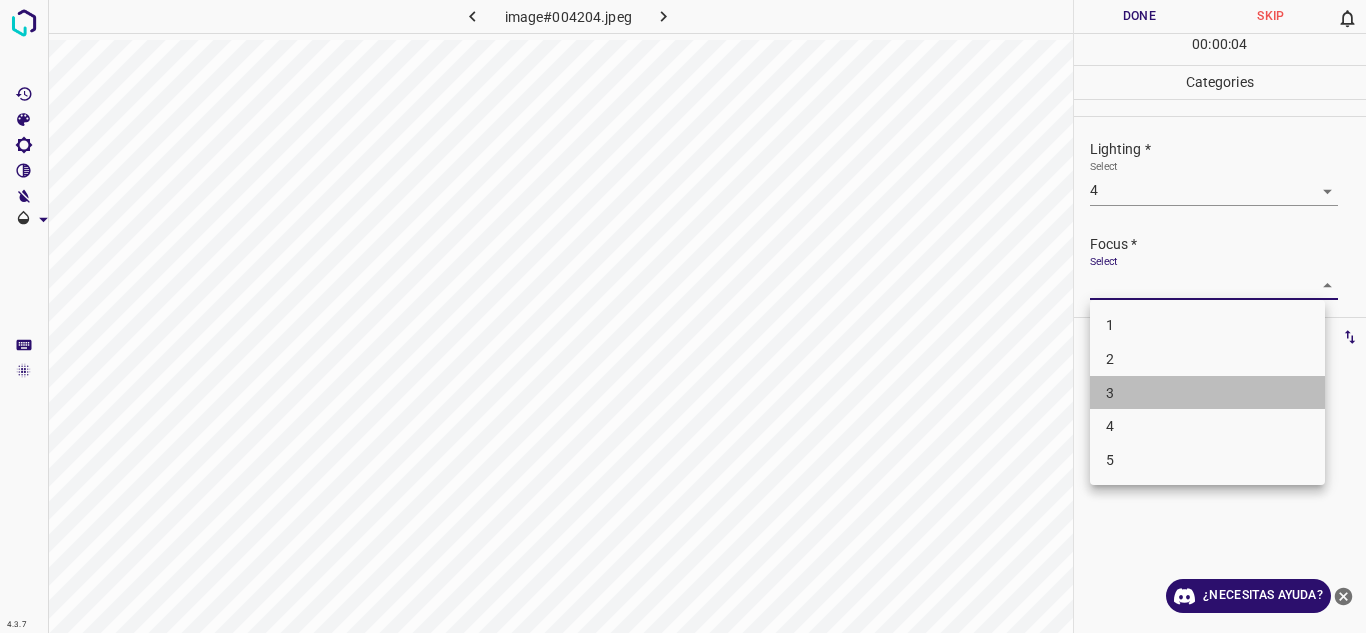 click on "3" at bounding box center [1207, 393] 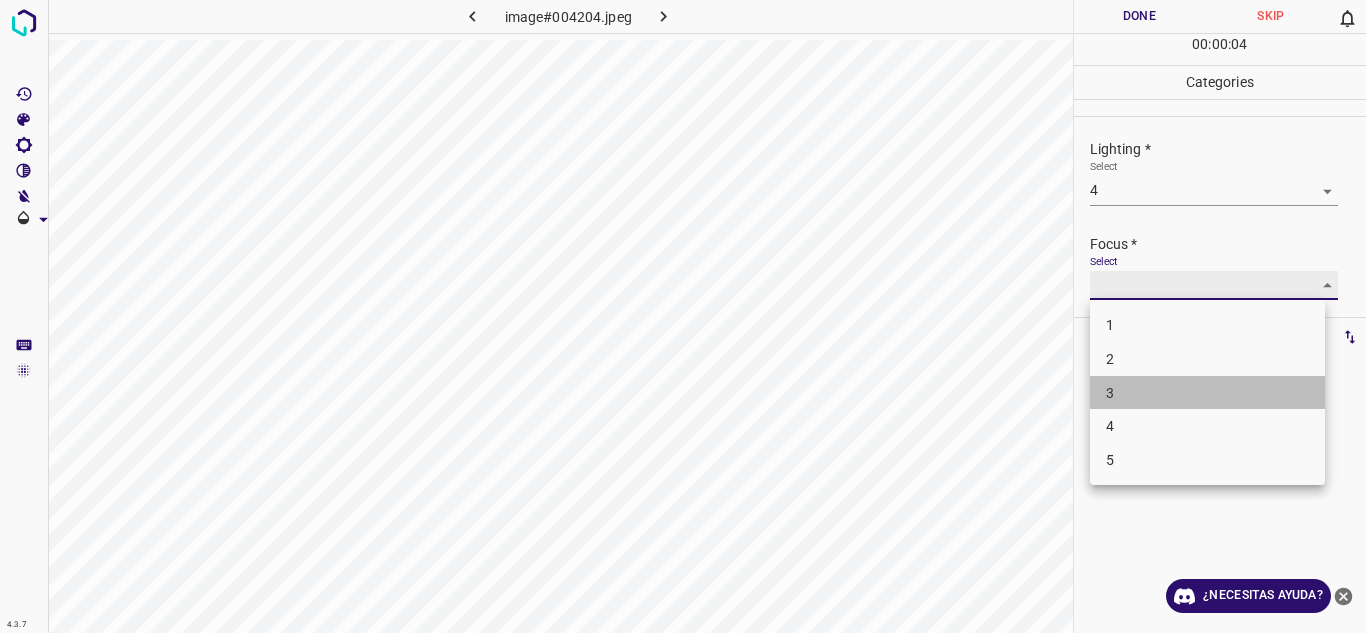 type on "3" 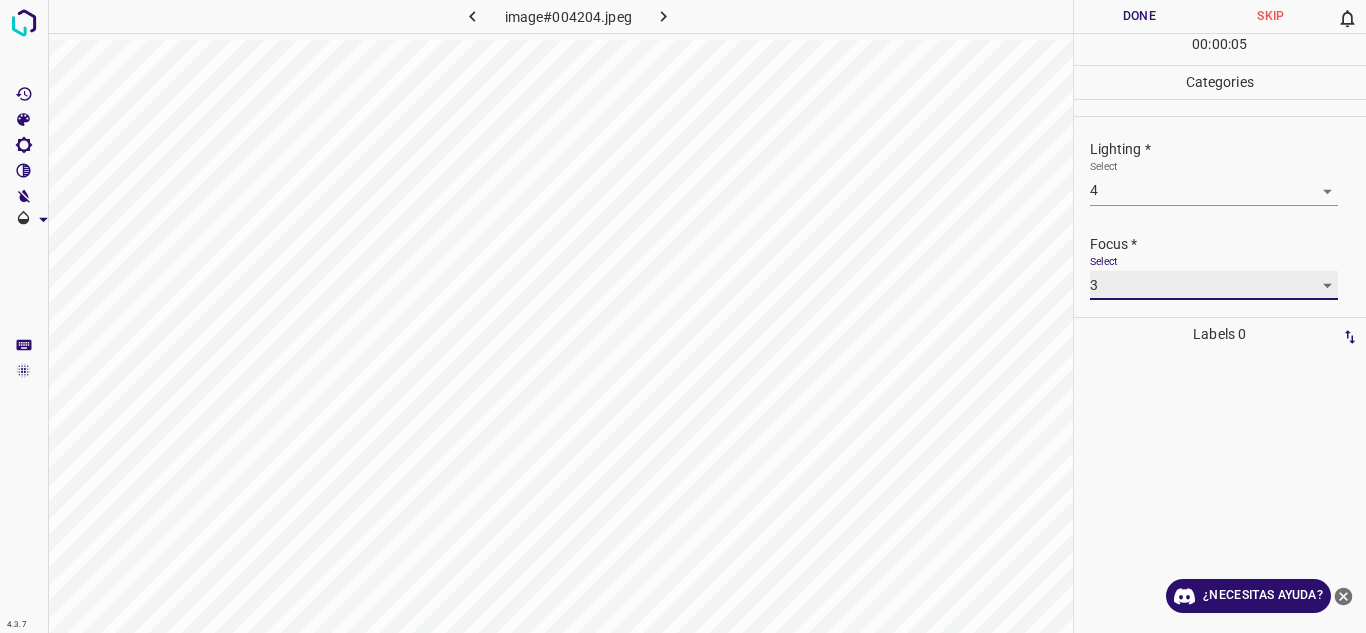 scroll, scrollTop: 98, scrollLeft: 0, axis: vertical 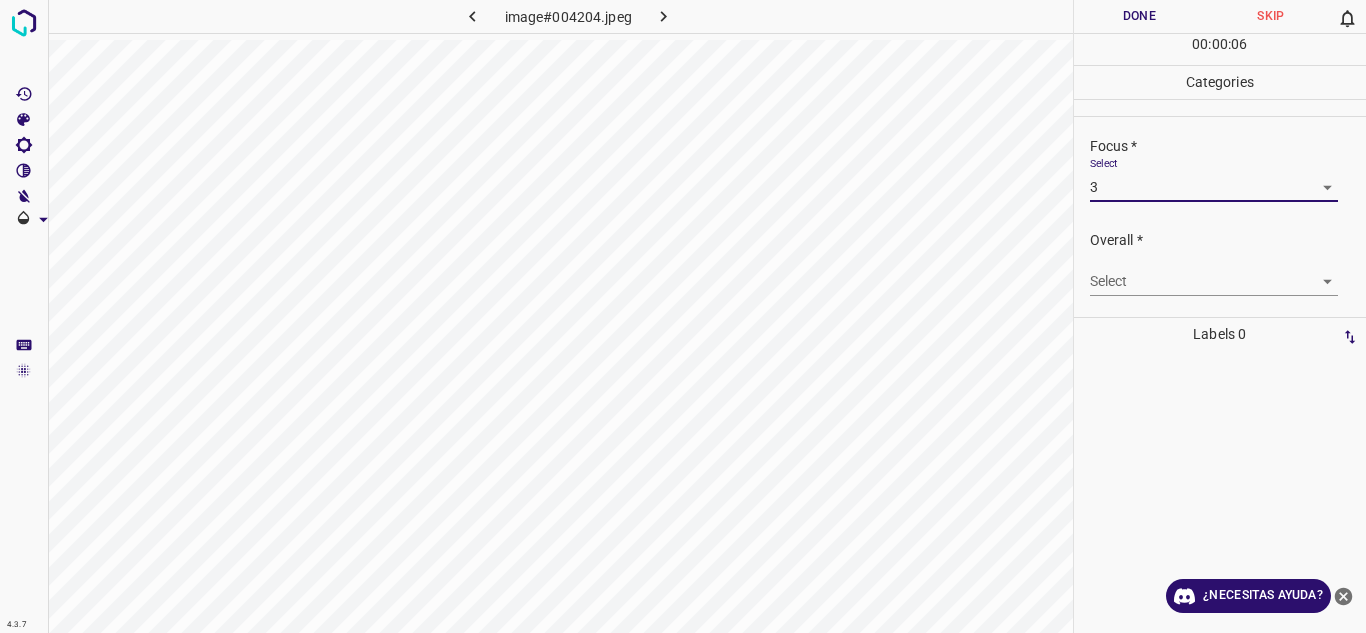 click on "4.3.7 image#004204.jpeg Done Skip 0 00   : 00   : 06   Categories Lighting *  Select 4 4 Focus *  Select 3 3 Overall *  Select ​ Labels   0 Categories 1 Lighting 2 Focus 3 Overall Tools Space Change between modes (Draw & Edit) I Auto labeling R Restore zoom M Zoom in N Zoom out Delete Delete selecte label Filters Z Restore filters X Saturation filter C Brightness filter V Contrast filter B Gray scale filter General O Download ¿Necesitas ayuda? Texto original Valora esta traducción Tu opinión servirá para ayudar a mejorar el Traductor de Google - Texto - Esconder - Borrar" at bounding box center (683, 316) 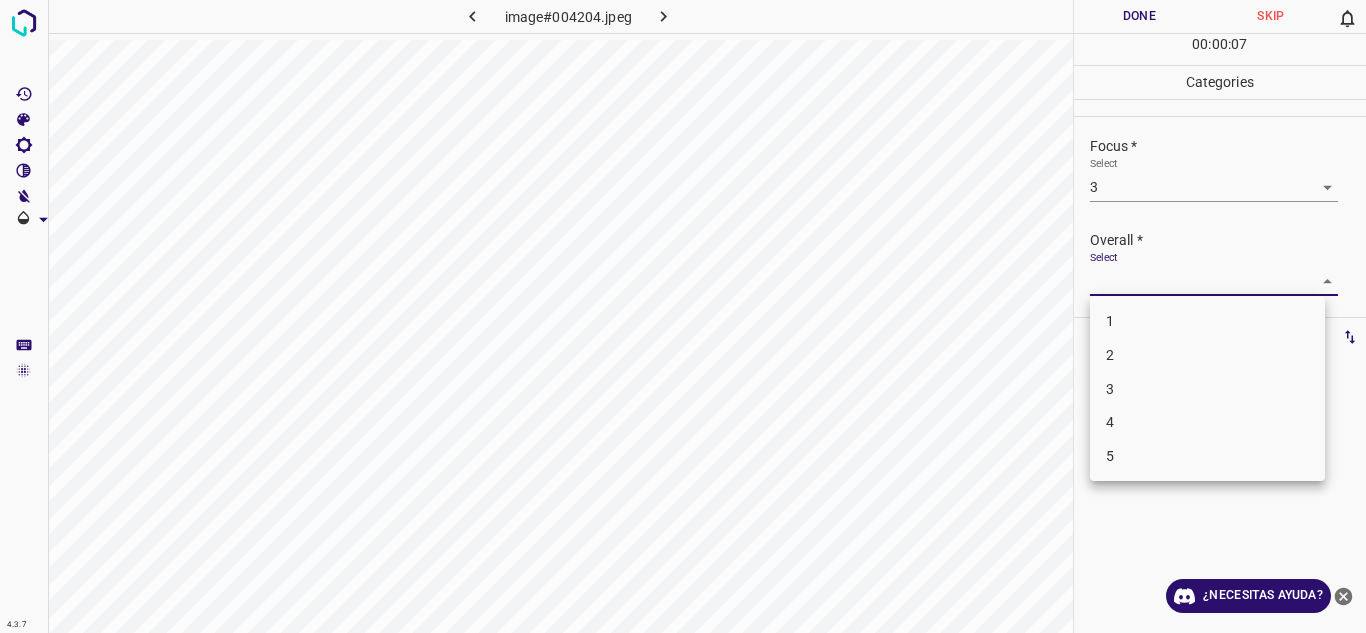click on "4" at bounding box center [1207, 422] 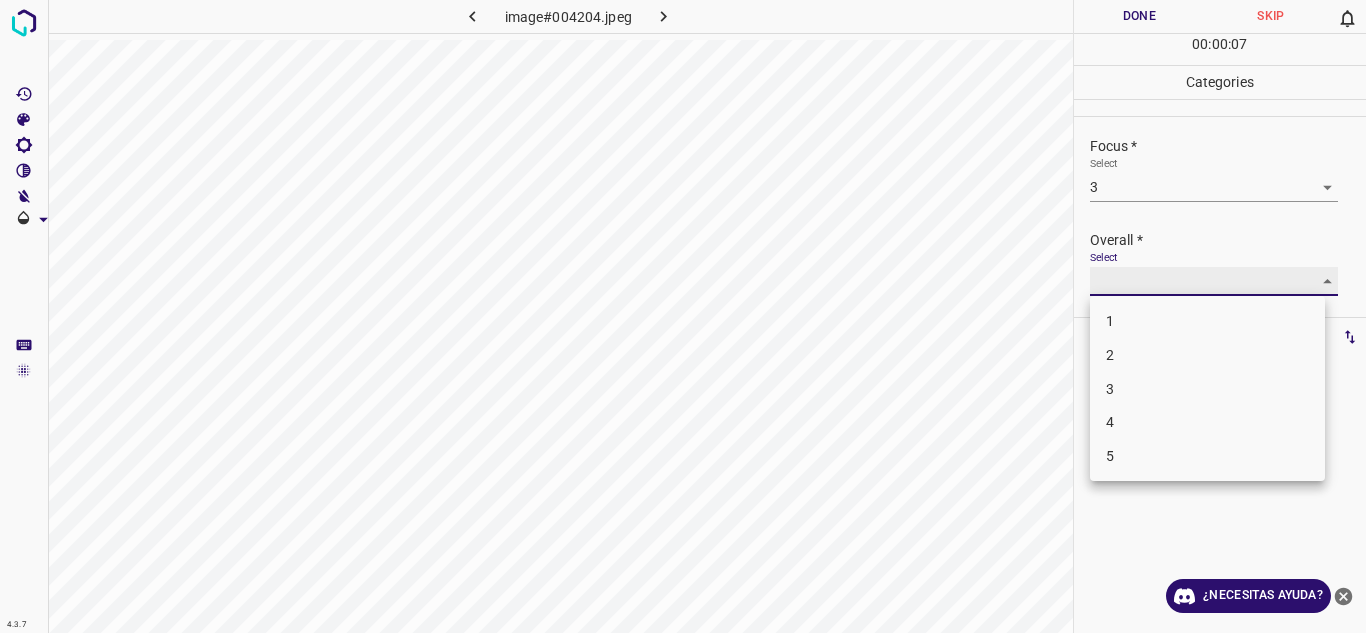 type on "4" 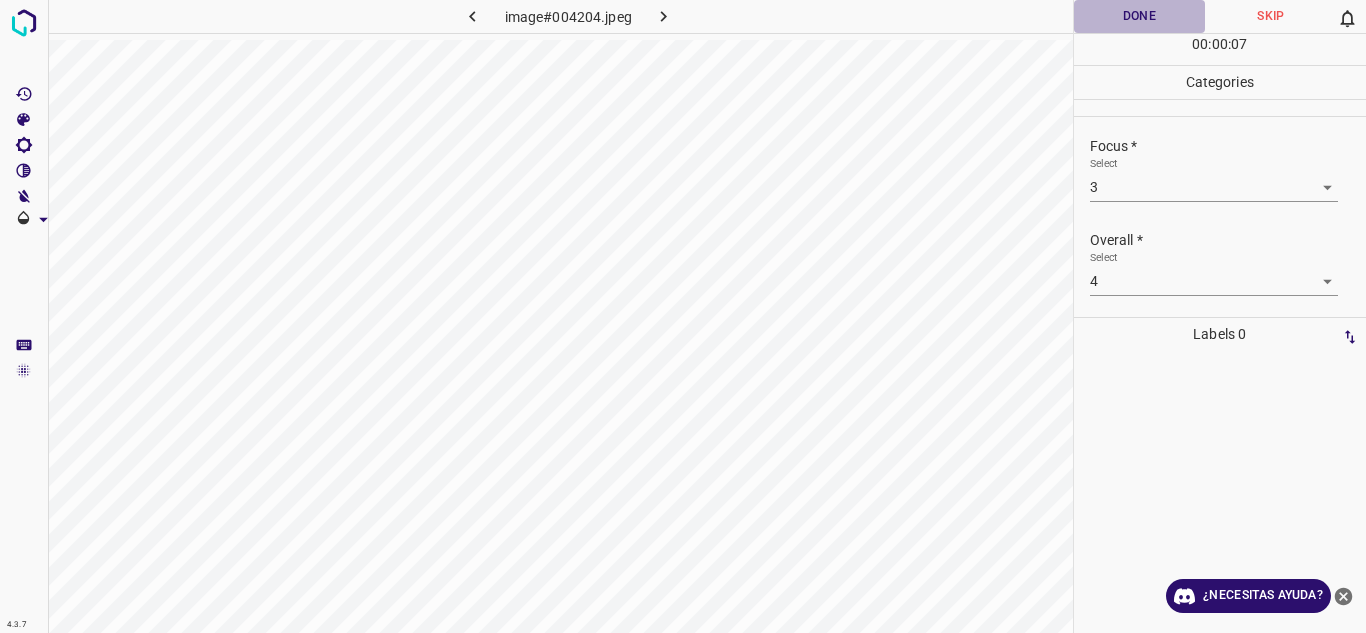 click on "Done" at bounding box center [1140, 16] 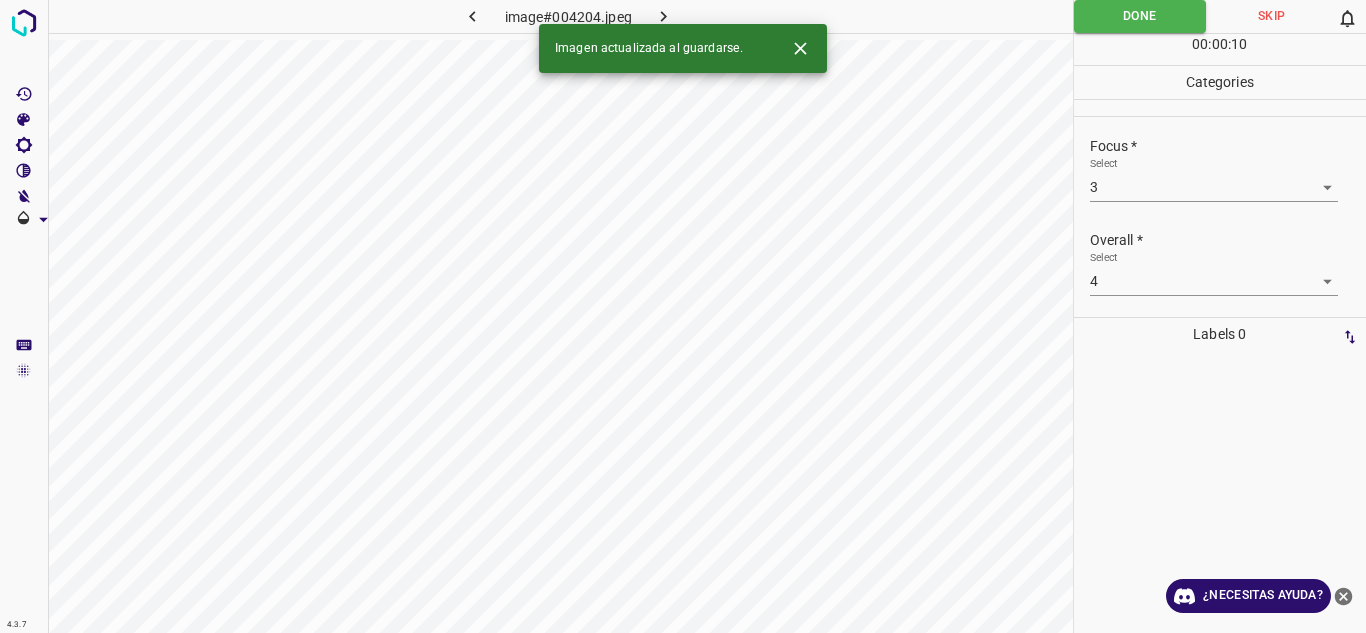 click 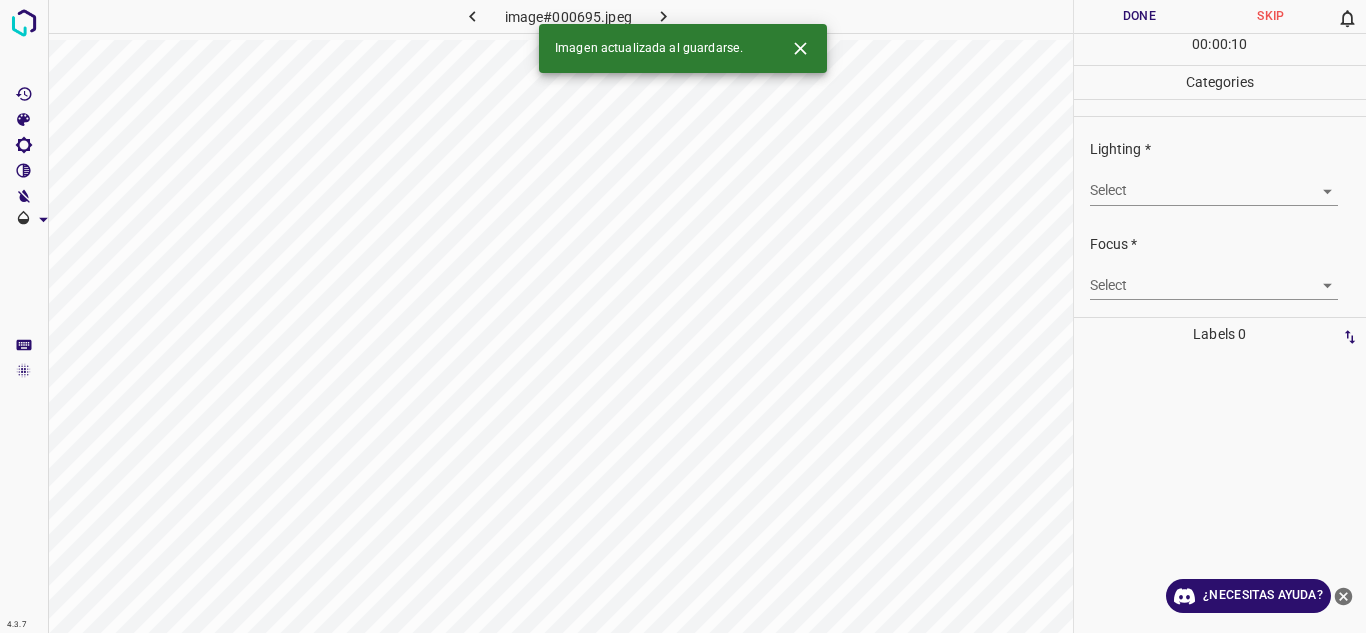 click on "4.3.7 image#000695.jpeg Done Skip 0 00   : 00   : 10   Categories Lighting *  Select ​ Focus *  Select ​ Overall *  Select ​ Labels   0 Categories 1 Lighting 2 Focus 3 Overall Tools Space Change between modes (Draw & Edit) I Auto labeling R Restore zoom M Zoom in N Zoom out Delete Delete selecte label Filters Z Restore filters X Saturation filter C Brightness filter V Contrast filter B Gray scale filter General O Download Imagen actualizada al guardarse. ¿Necesitas ayuda? Texto original Valora esta traducción Tu opinión servirá para ayudar a mejorar el Traductor de Google - Texto - Esconder - Borrar" at bounding box center (683, 316) 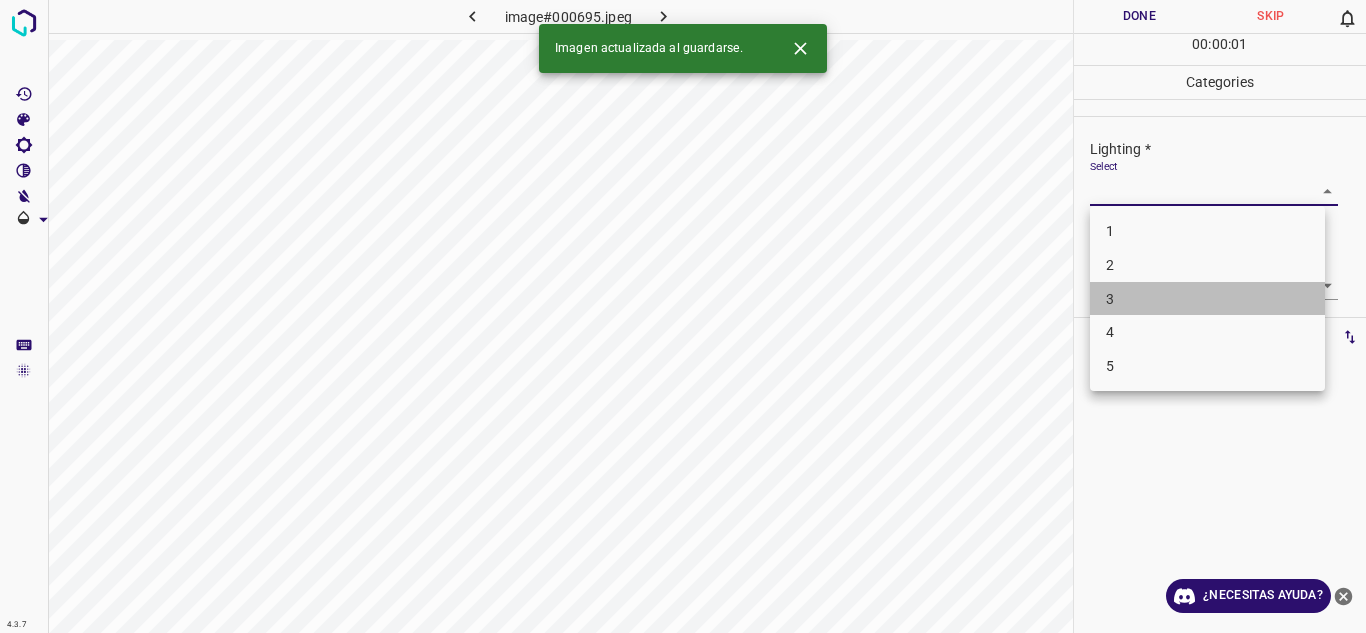 click on "3" at bounding box center (1207, 299) 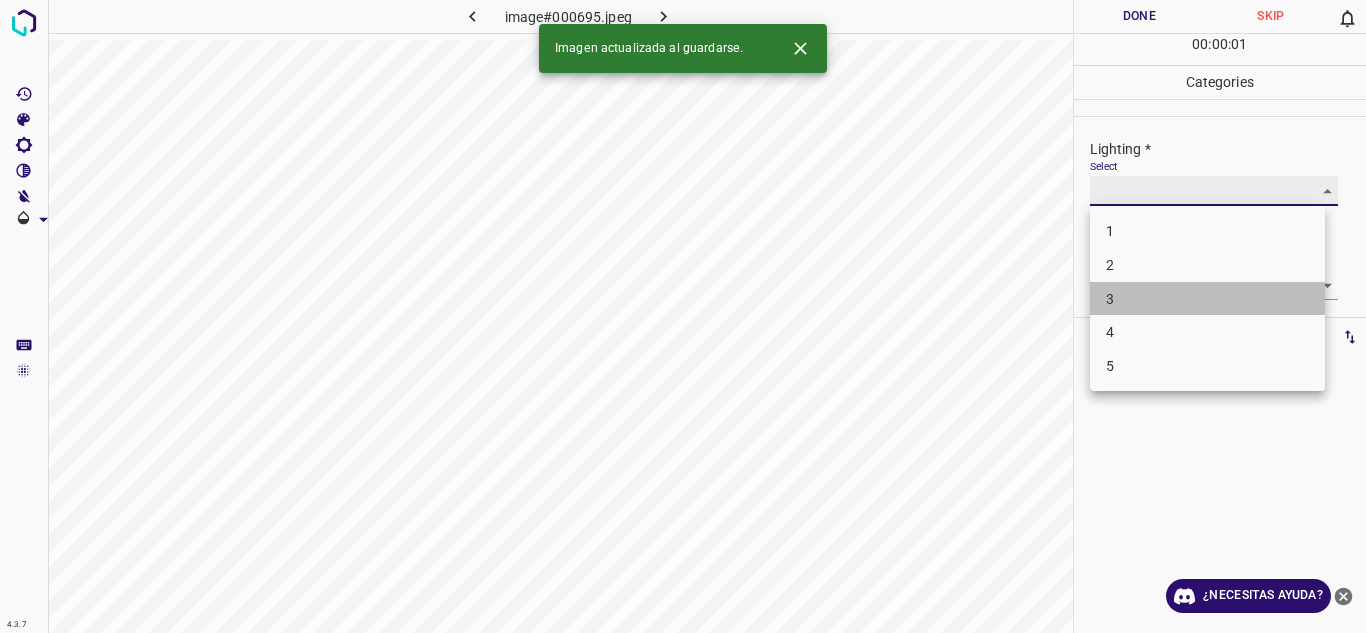 type on "3" 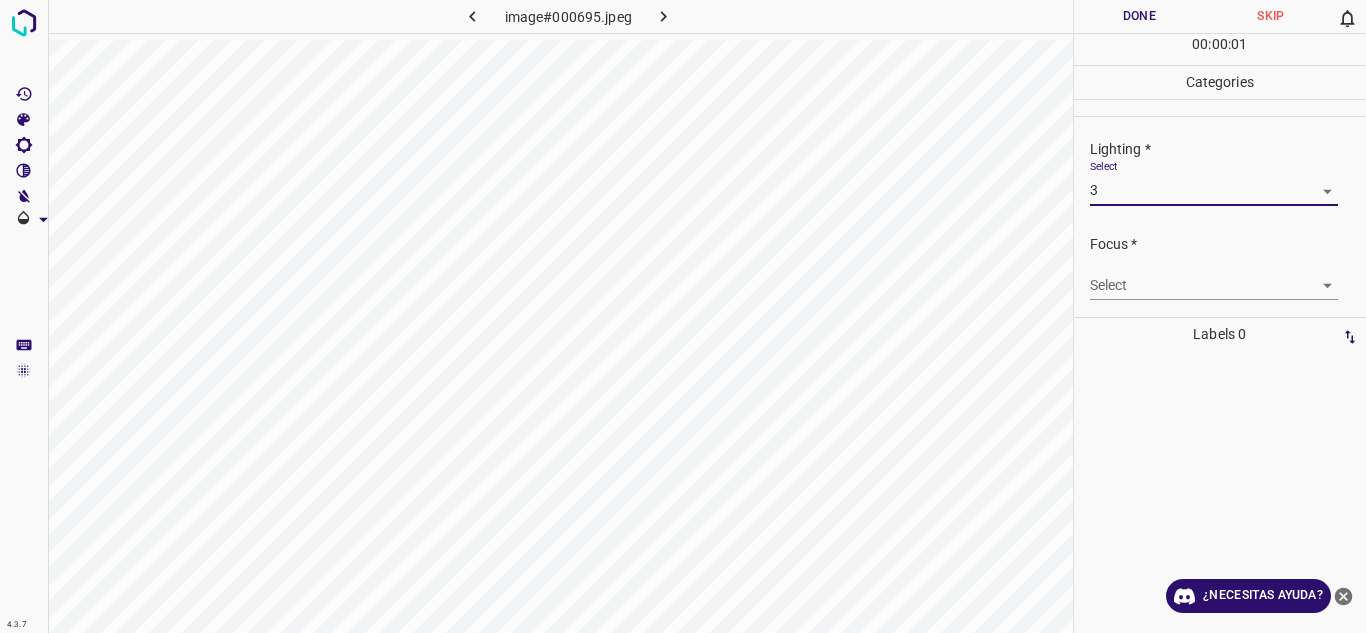 click on "4.3.7 image#000695.jpeg Done Skip 0 00   : 00   : 01   Categories Lighting *  Select 3 3 Focus *  Select ​ Overall *  Select ​ Labels   0 Categories 1 Lighting 2 Focus 3 Overall Tools Space Change between modes (Draw & Edit) I Auto labeling R Restore zoom M Zoom in N Zoom out Delete Delete selecte label Filters Z Restore filters X Saturation filter C Brightness filter V Contrast filter B Gray scale filter General O Download ¿Necesitas ayuda? Texto original Valora esta traducción Tu opinión servirá para ayudar a mejorar el Traductor de Google - Texto - Esconder - Borrar" at bounding box center (683, 316) 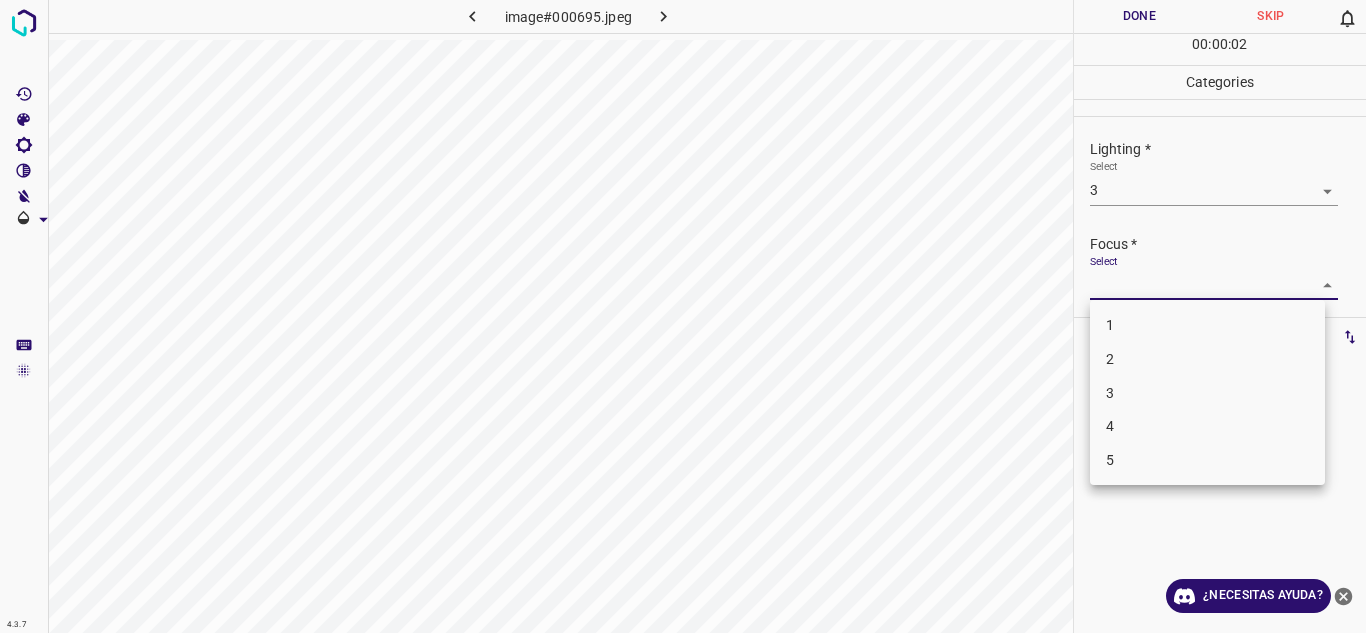 click on "2" at bounding box center (1207, 359) 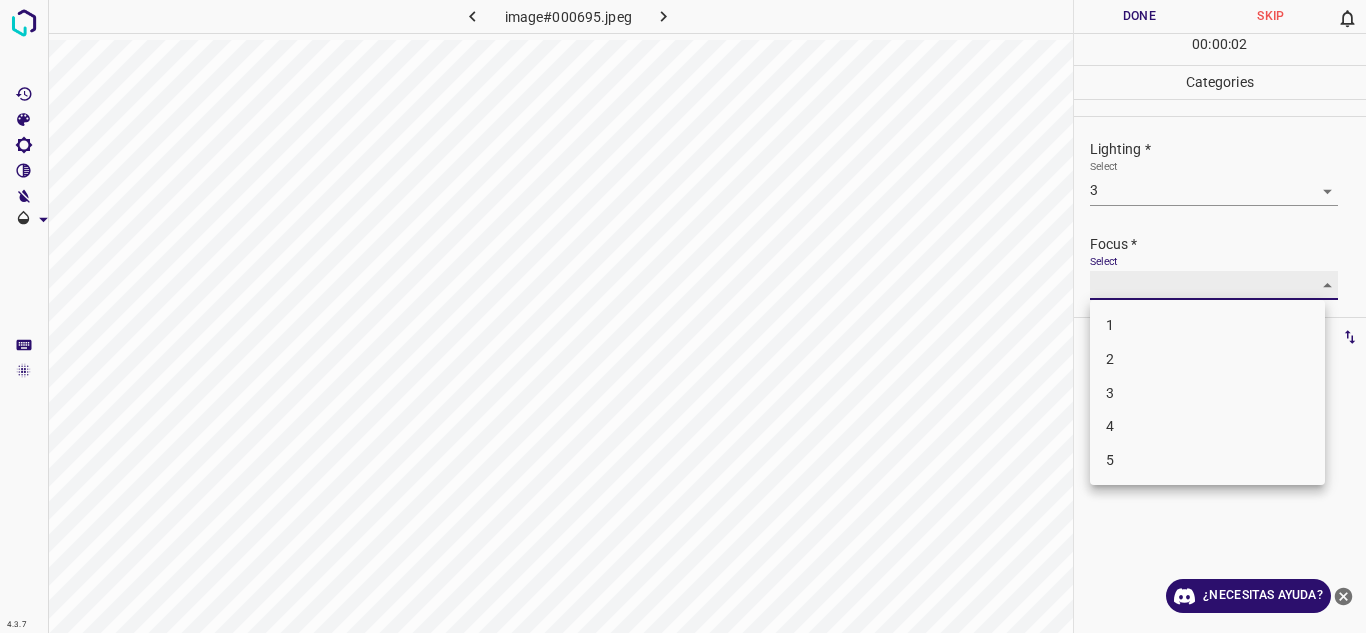 type on "2" 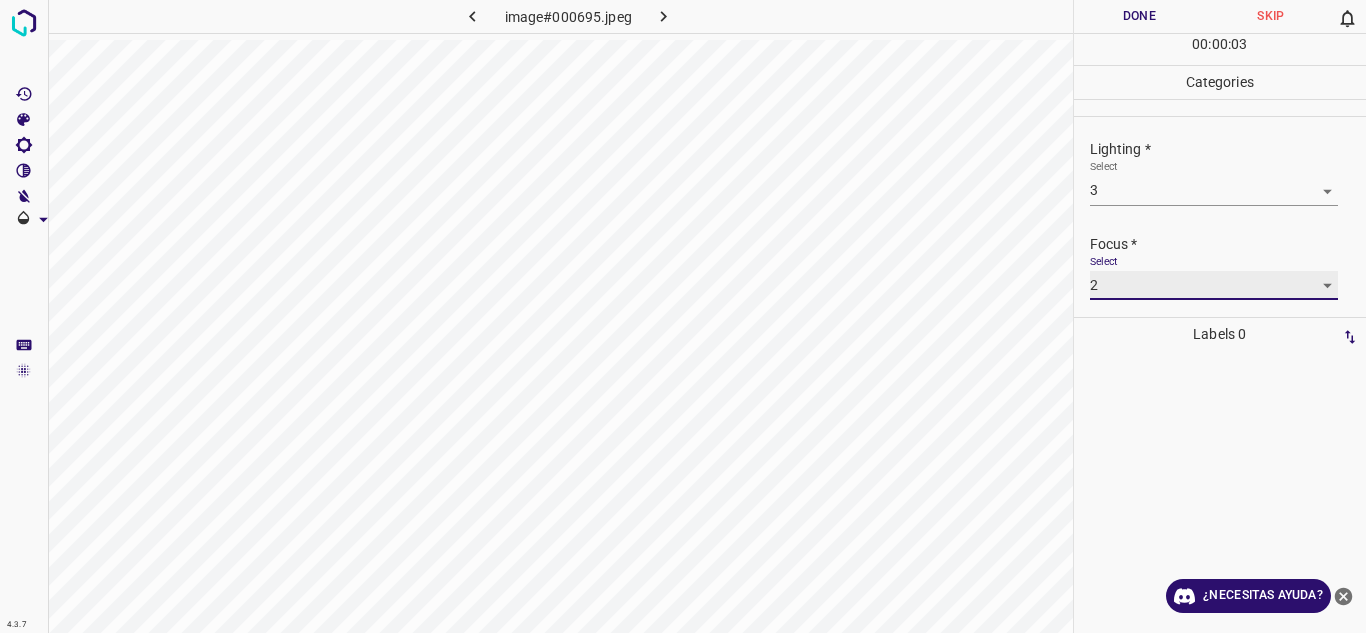 scroll, scrollTop: 98, scrollLeft: 0, axis: vertical 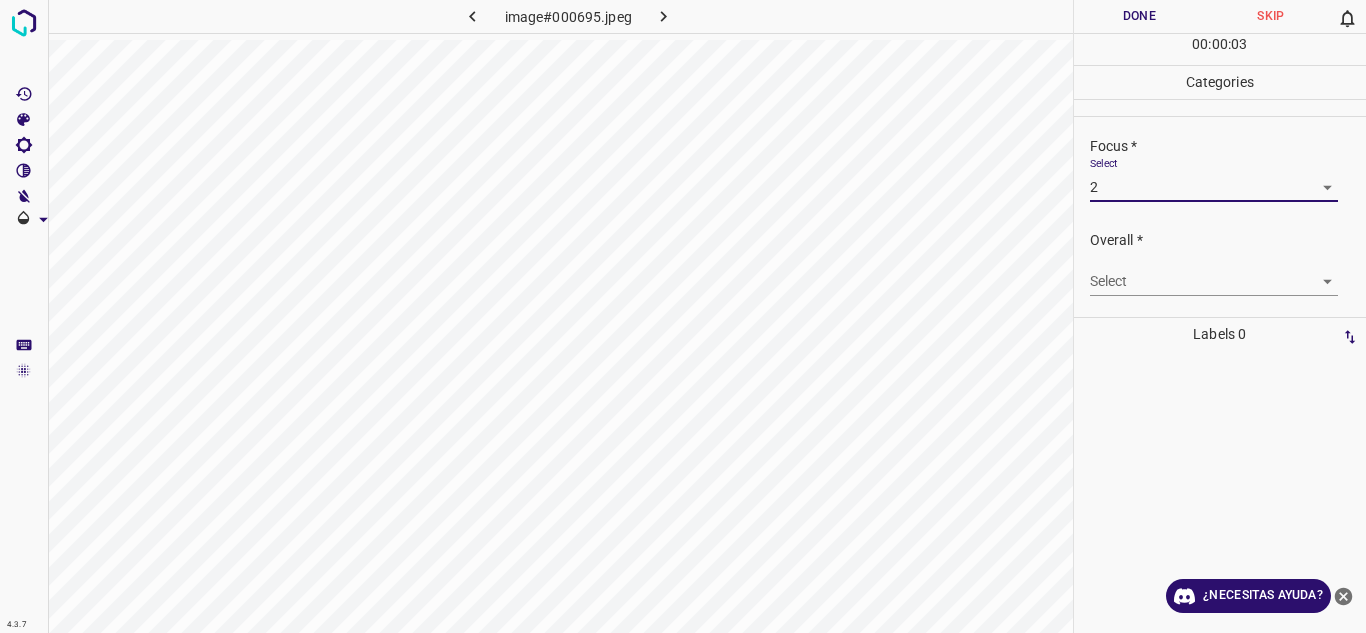 click on "4.3.7 image#000695.jpeg Done Skip 0 00   : 00   : 03   Categories Lighting *  Select 3 3 Focus *  Select 2 2 Overall *  Select ​ Labels   0 Categories 1 Lighting 2 Focus 3 Overall Tools Space Change between modes (Draw & Edit) I Auto labeling R Restore zoom M Zoom in N Zoom out Delete Delete selecte label Filters Z Restore filters X Saturation filter C Brightness filter V Contrast filter B Gray scale filter General O Download ¿Necesitas ayuda? Texto original Valora esta traducción Tu opinión servirá para ayudar a mejorar el Traductor de Google - Texto - Esconder - Borrar" at bounding box center (683, 316) 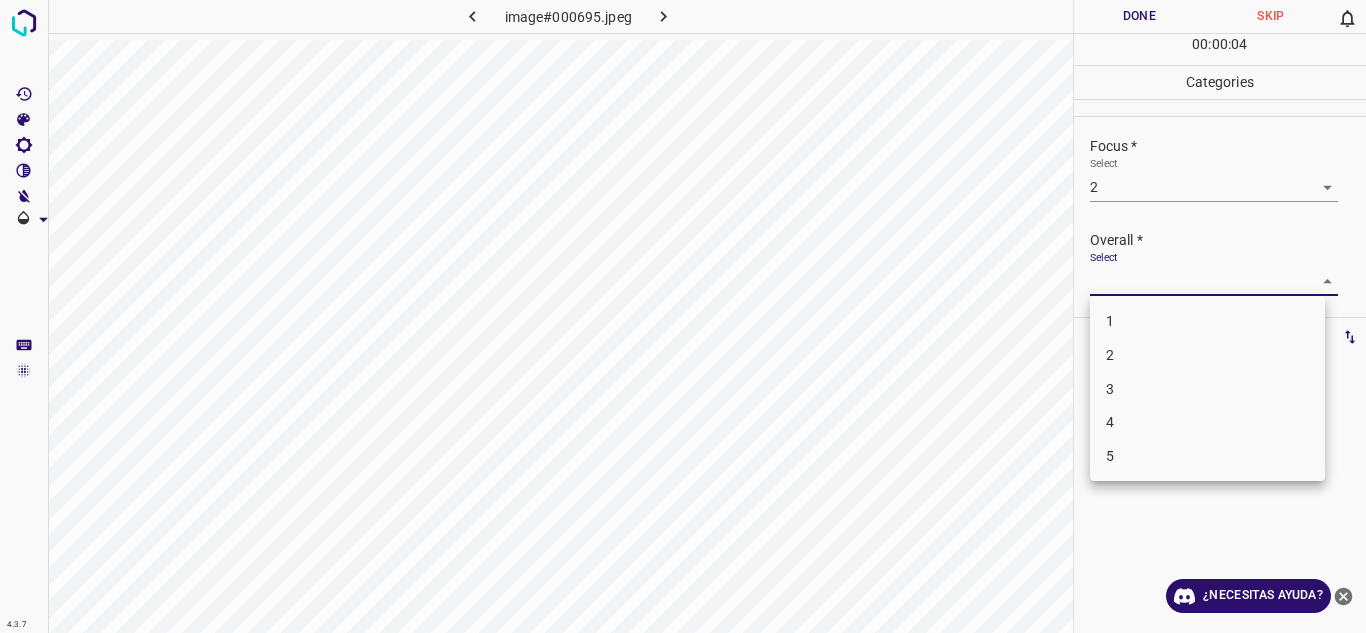 click on "3" at bounding box center [1207, 389] 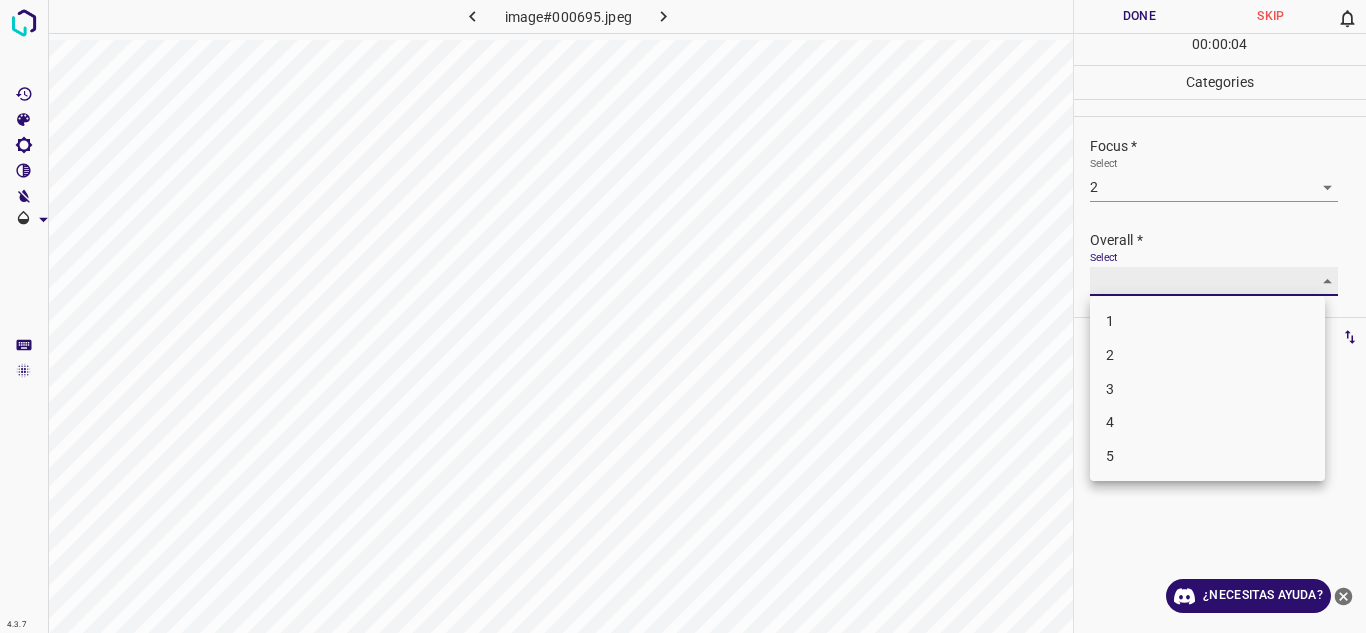 type on "3" 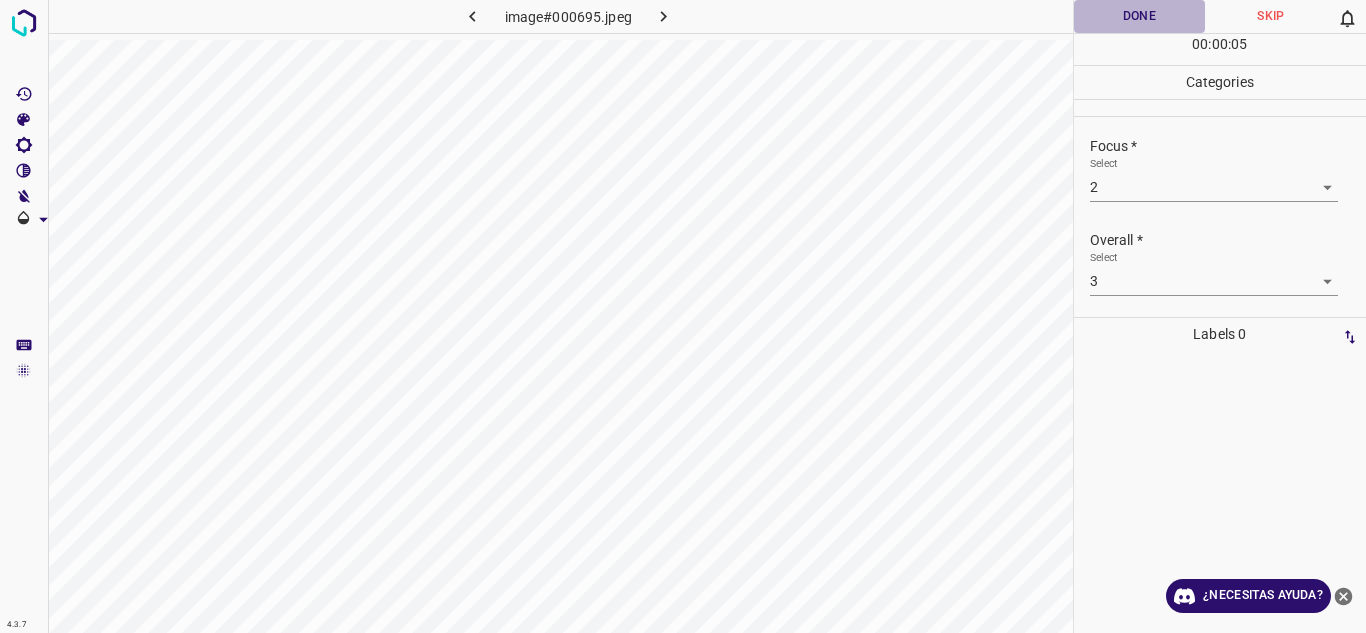 click on "Done" at bounding box center (1140, 16) 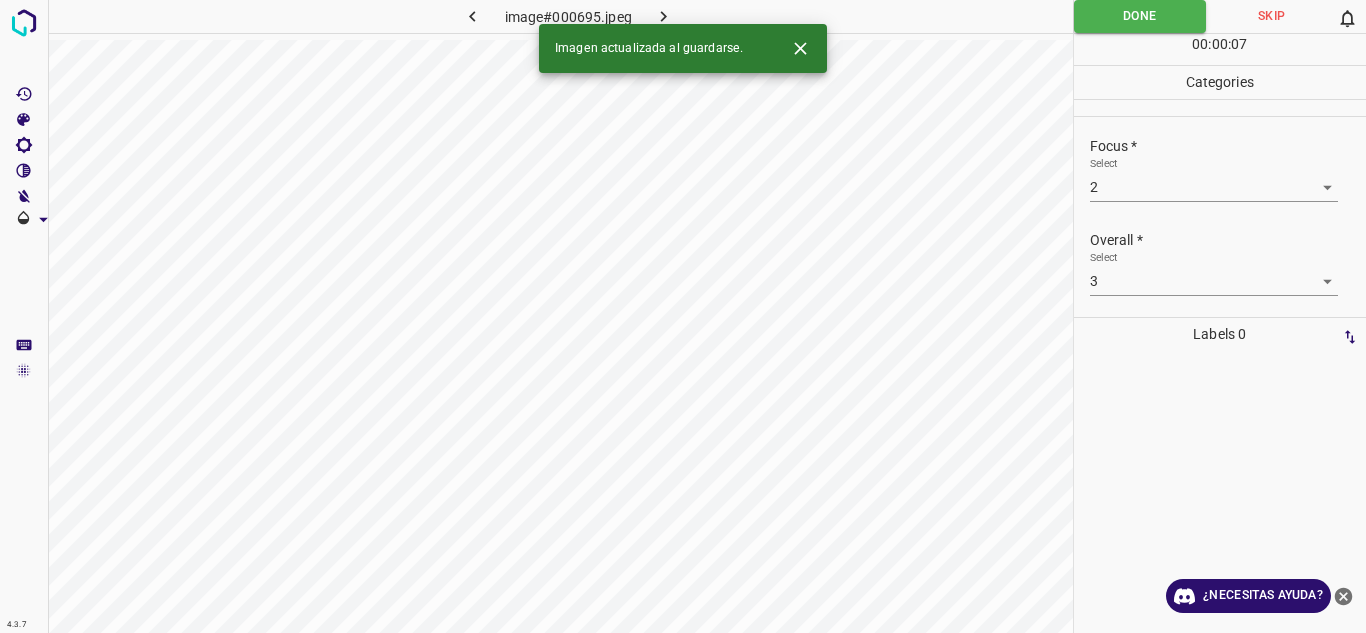 click at bounding box center [664, 16] 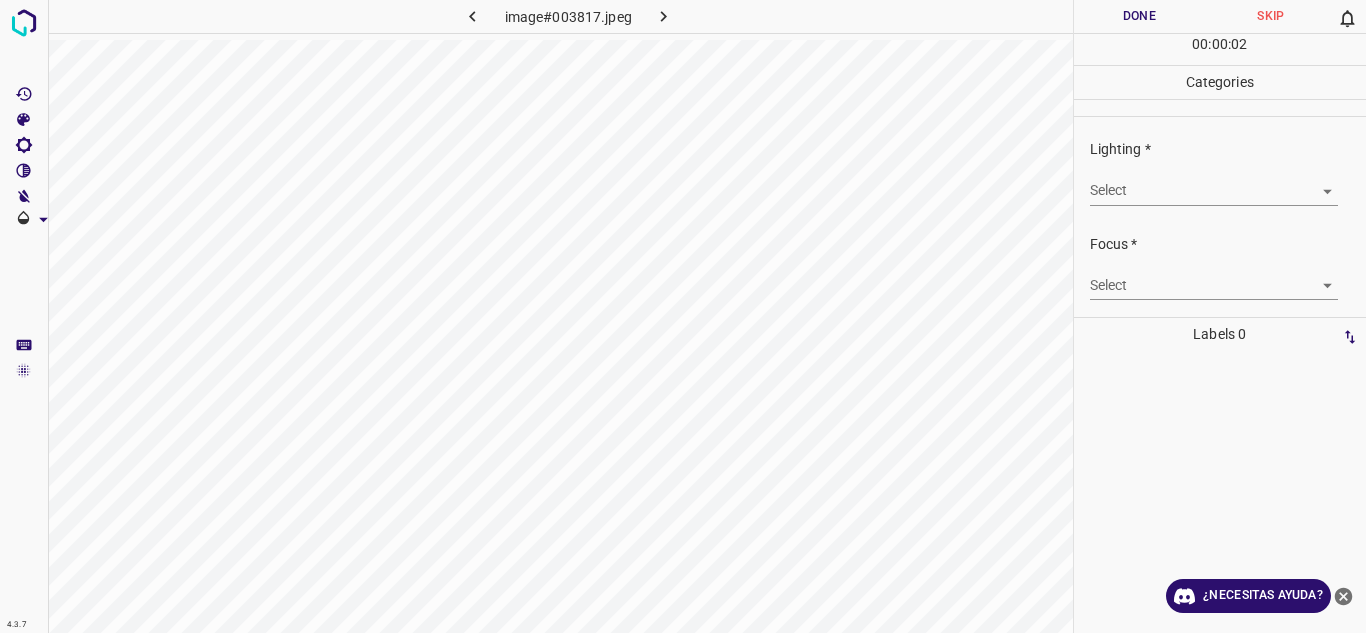 click on "4.3.7 image#003817.jpeg Done Skip 0 00   : 00   : 02   Categories Lighting *  Select ​ Focus *  Select ​ Overall *  Select ​ Labels   0 Categories 1 Lighting 2 Focus 3 Overall Tools Space Change between modes (Draw & Edit) I Auto labeling R Restore zoom M Zoom in N Zoom out Delete Delete selecte label Filters Z Restore filters X Saturation filter C Brightness filter V Contrast filter B Gray scale filter General O Download ¿Necesitas ayuda? Texto original Valora esta traducción Tu opinión servirá para ayudar a mejorar el Traductor de Google - Texto - Esconder - Borrar" at bounding box center [683, 316] 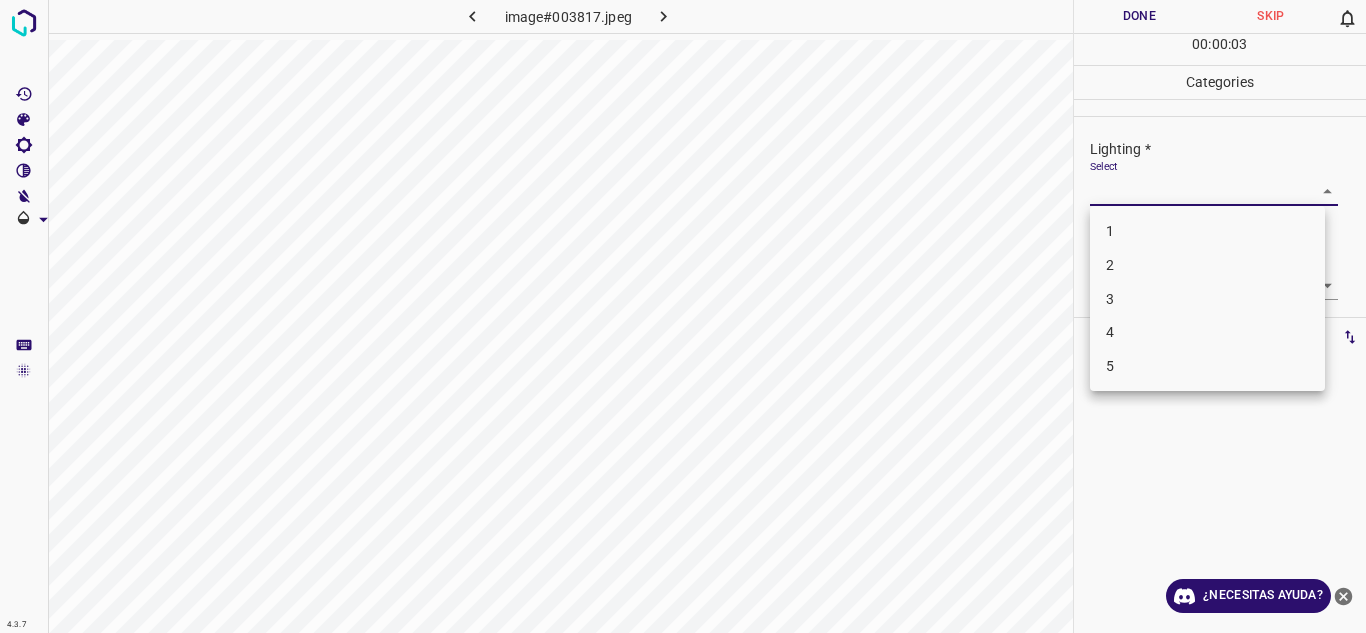click on "3" at bounding box center [1207, 299] 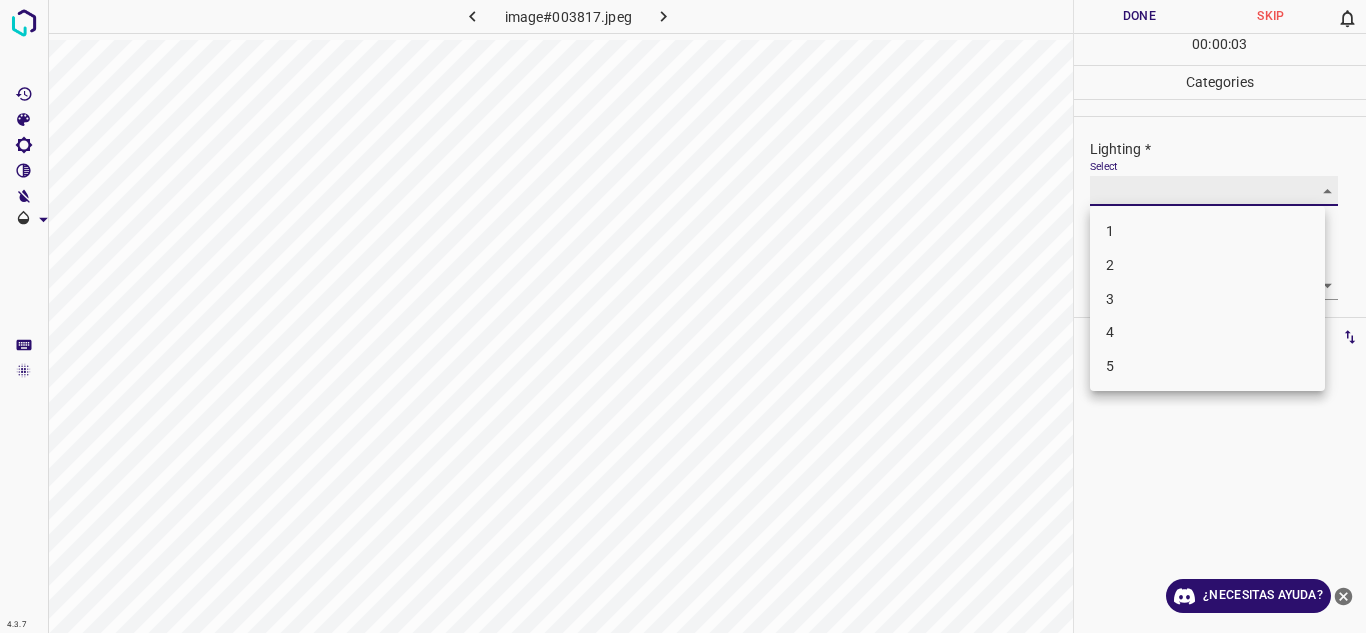 type on "3" 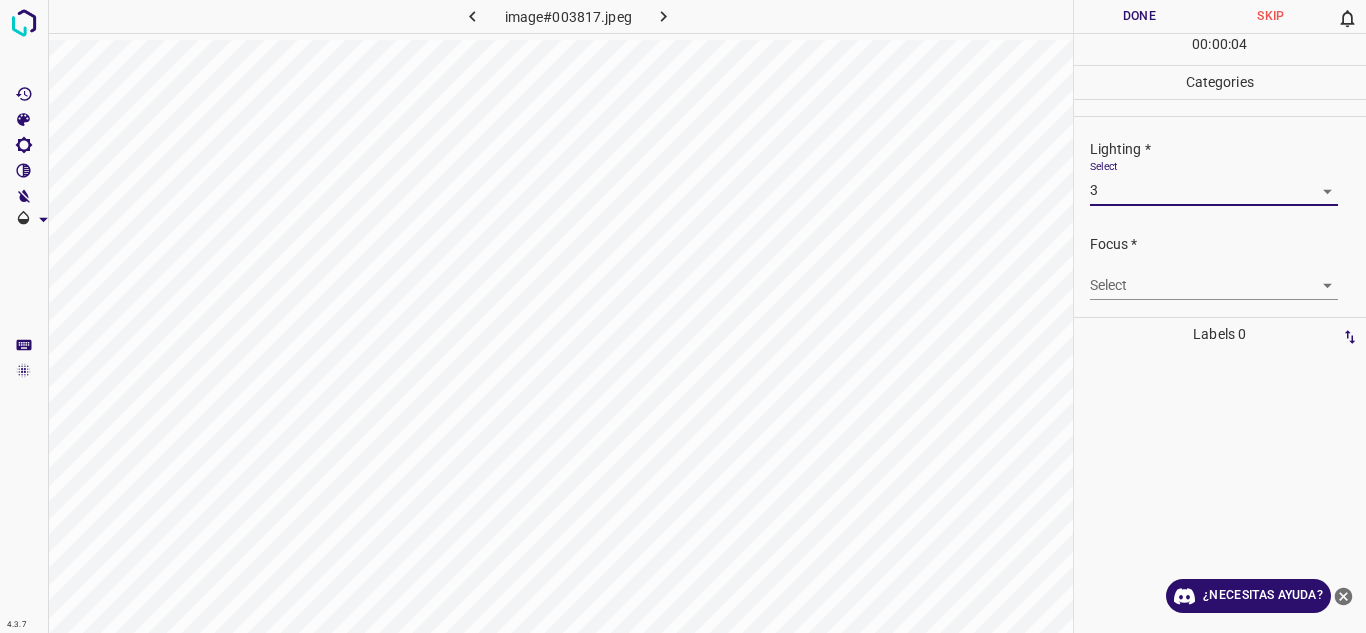 click on "4.3.7 image#003817.jpeg Done Skip 0 00   : 00   : 04   Categories Lighting *  Select 3 3 Focus *  Select ​ Overall *  Select ​ Labels   0 Categories 1 Lighting 2 Focus 3 Overall Tools Space Change between modes (Draw & Edit) I Auto labeling R Restore zoom M Zoom in N Zoom out Delete Delete selecte label Filters Z Restore filters X Saturation filter C Brightness filter V Contrast filter B Gray scale filter General O Download ¿Necesitas ayuda? Texto original Valora esta traducción Tu opinión servirá para ayudar a mejorar el Traductor de Google - Texto - Esconder - Borrar" at bounding box center [683, 316] 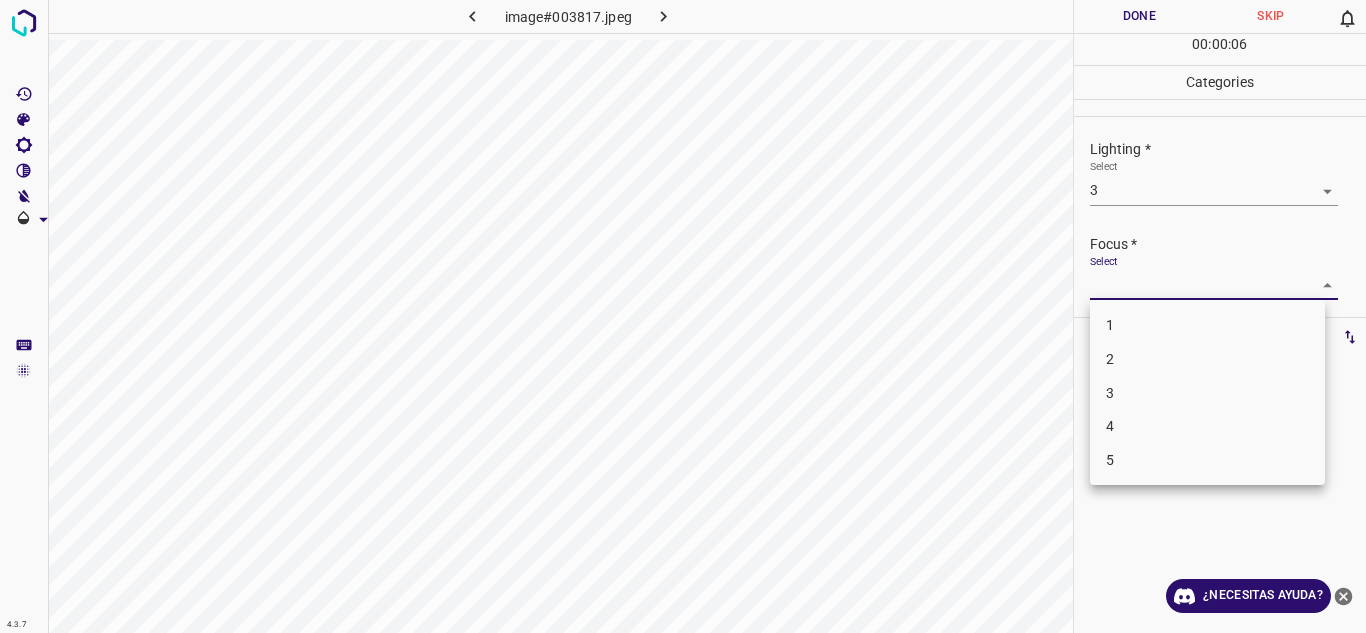 click on "2" at bounding box center [1207, 359] 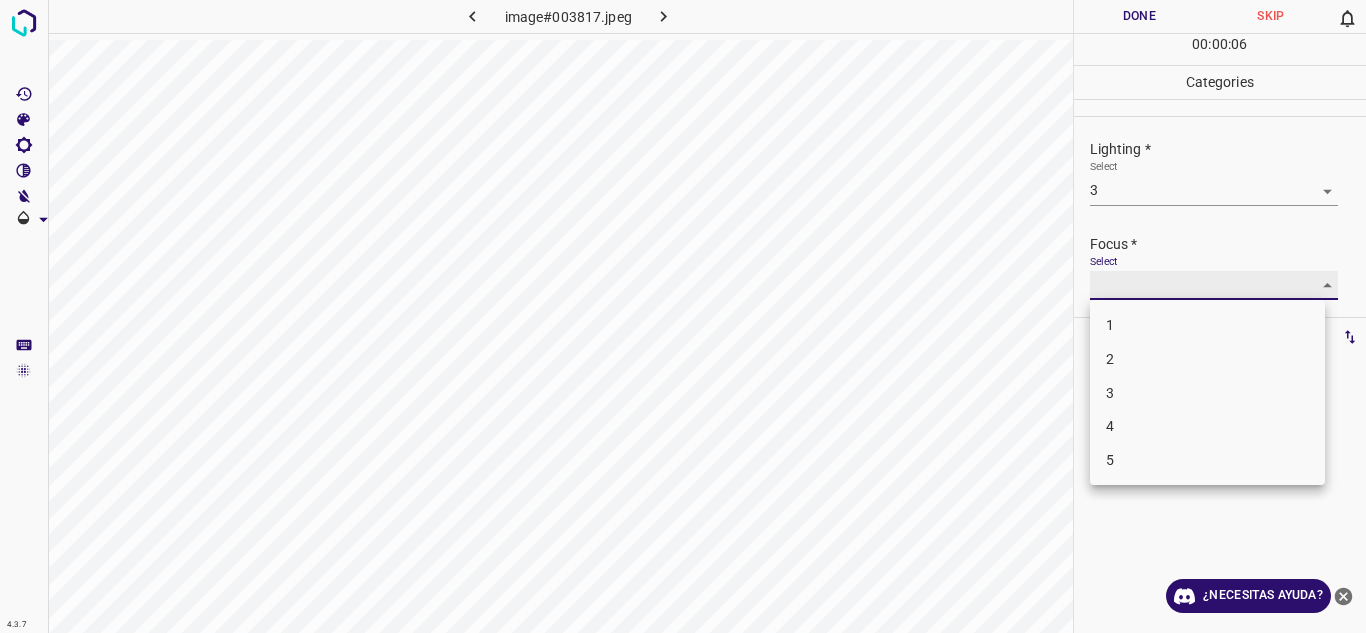 type on "2" 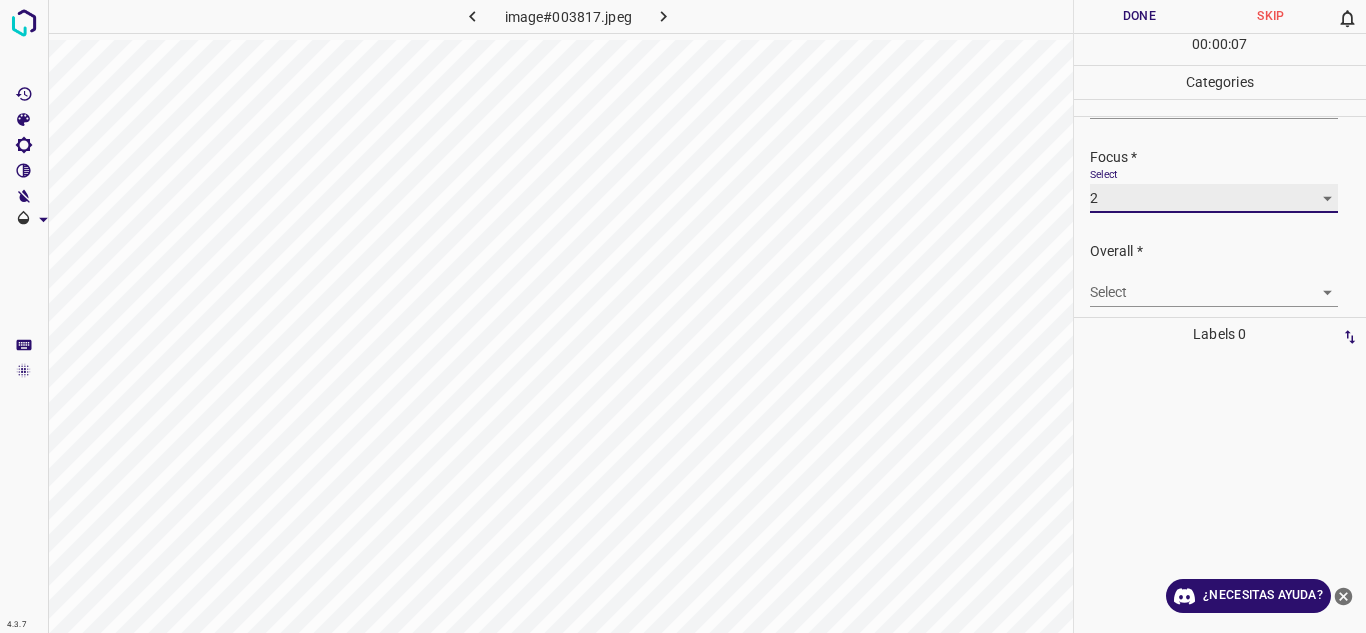 scroll, scrollTop: 98, scrollLeft: 0, axis: vertical 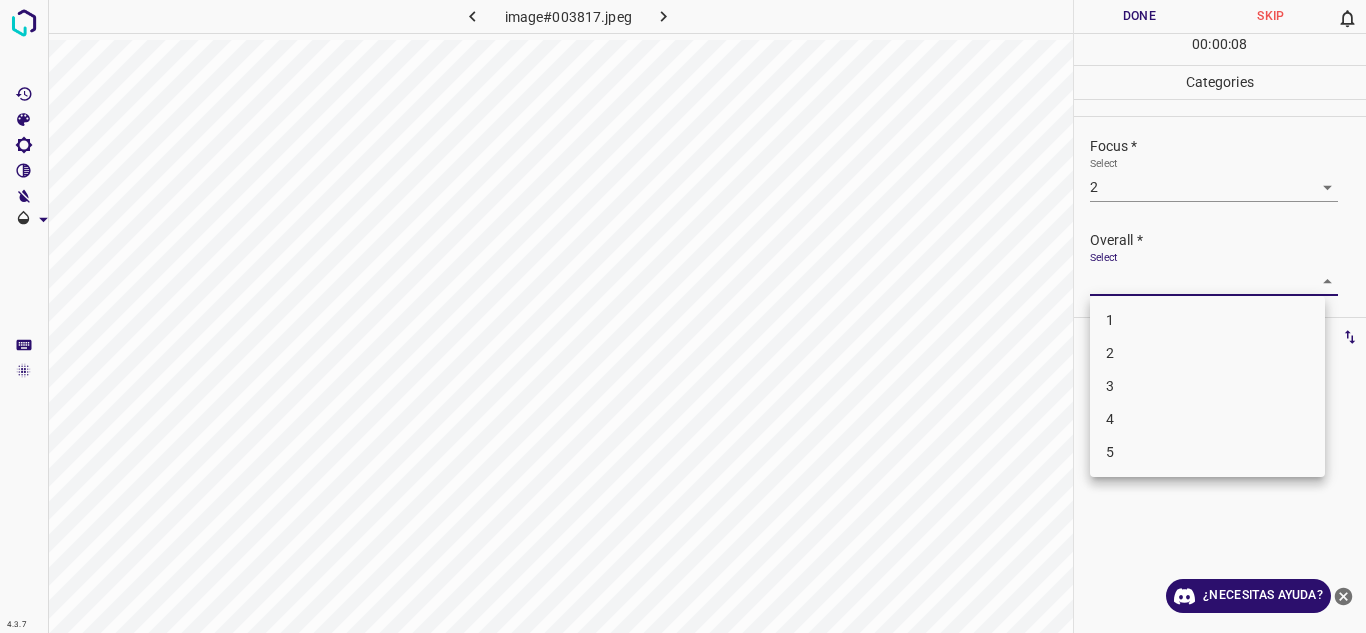 click on "4.3.7 image#003817.jpeg Done Skip 0 00   : 00   : 08   Categories Lighting *  Select 3 3 Focus *  Select 2 2 Overall *  Select ​ Labels   0 Categories 1 Lighting 2 Focus 3 Overall Tools Space Change between modes (Draw & Edit) I Auto labeling R Restore zoom M Zoom in N Zoom out Delete Delete selecte label Filters Z Restore filters X Saturation filter C Brightness filter V Contrast filter B Gray scale filter General O Download ¿Necesitas ayuda? Texto original Valora esta traducción Tu opinión servirá para ayudar a mejorar el Traductor de Google - Texto - Esconder - Borrar 1 2 3 4 5" at bounding box center (683, 316) 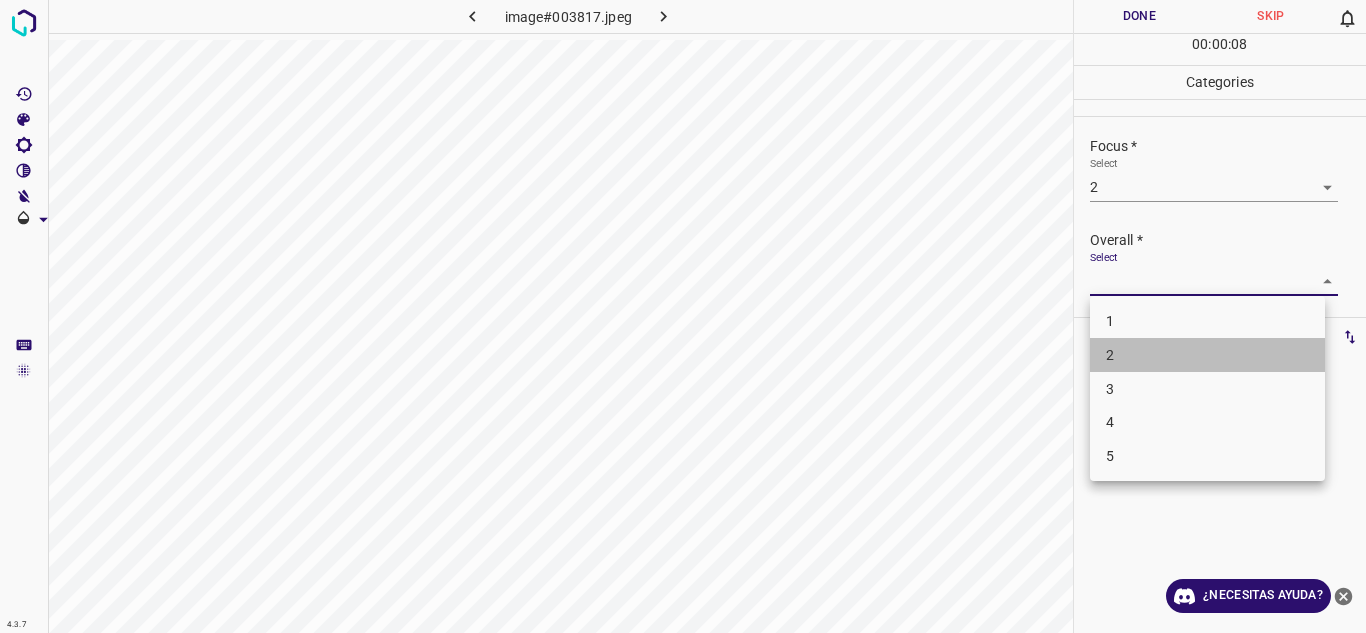 click on "2" at bounding box center (1207, 355) 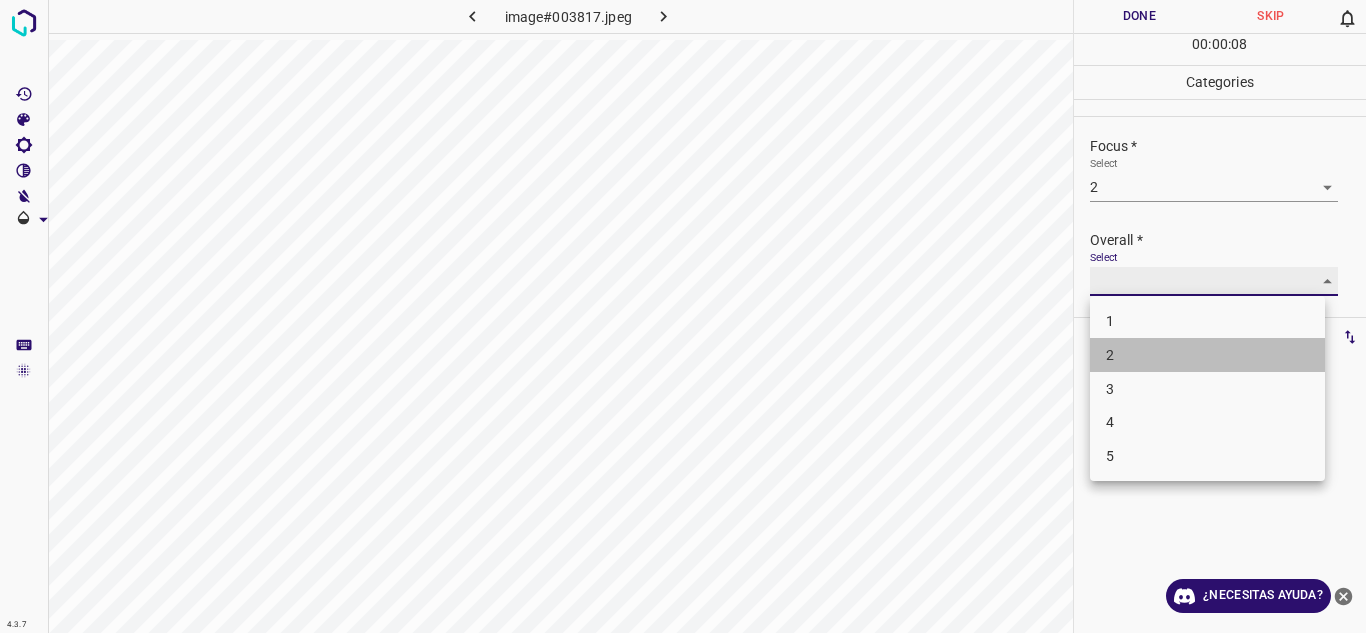 type on "2" 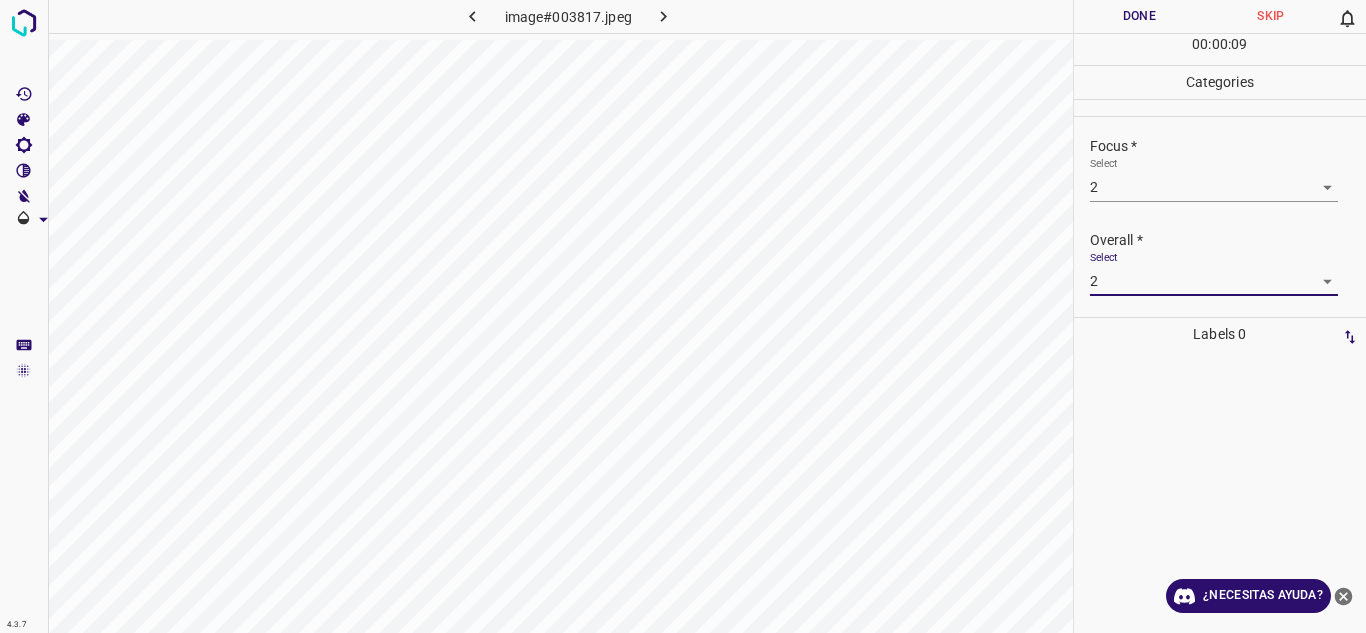 click on "Done" at bounding box center [1140, 16] 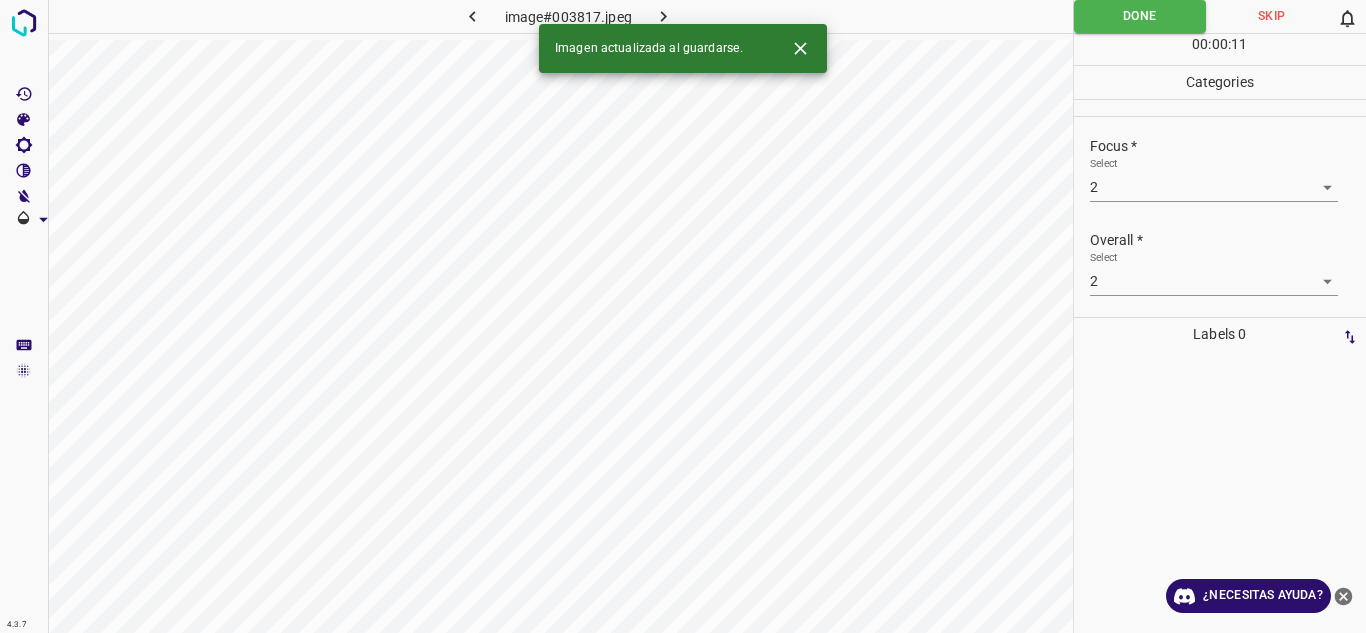 click 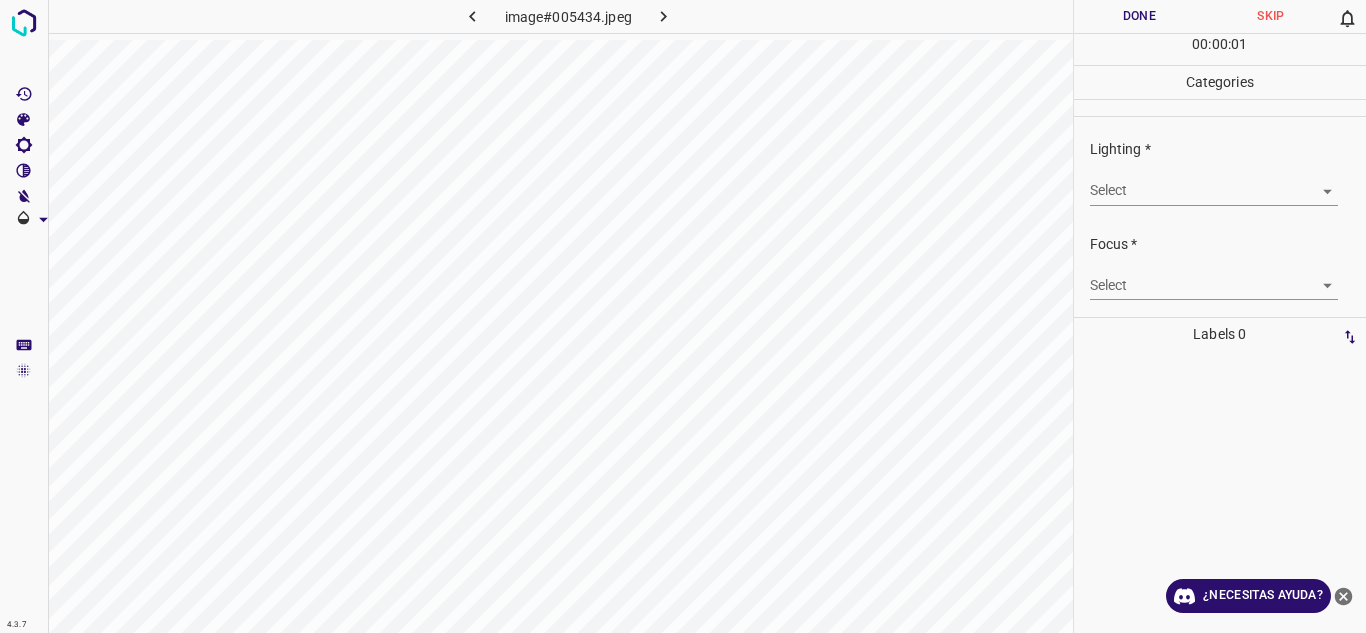 click on "4.3.7 image#005434.jpeg Done Skip 0 00   : 00   : 01   Categories Lighting *  Select ​ Focus *  Select ​ Overall *  Select ​ Labels   0 Categories 1 Lighting 2 Focus 3 Overall Tools Space Change between modes (Draw & Edit) I Auto labeling R Restore zoom M Zoom in N Zoom out Delete Delete selecte label Filters Z Restore filters X Saturation filter C Brightness filter V Contrast filter B Gray scale filter General O Download ¿Necesitas ayuda? Texto original Valora esta traducción Tu opinión servirá para ayudar a mejorar el Traductor de Google - Texto - Esconder - Borrar" at bounding box center (683, 316) 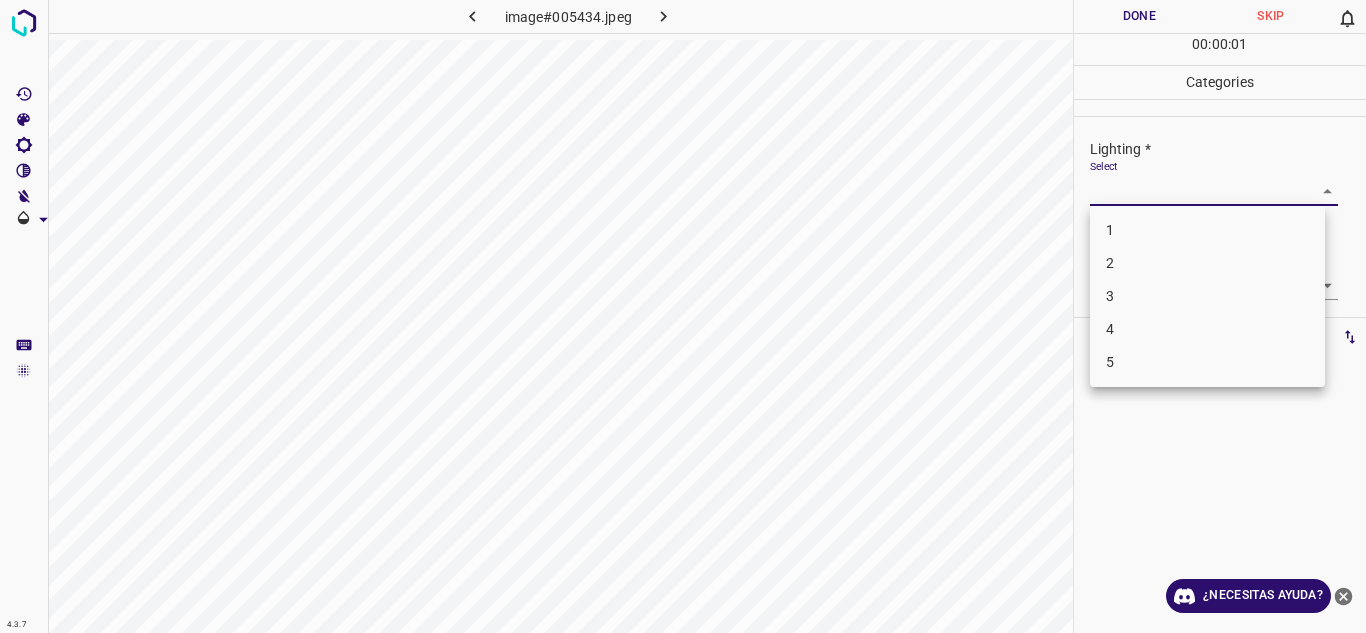 click on "4" at bounding box center [1207, 329] 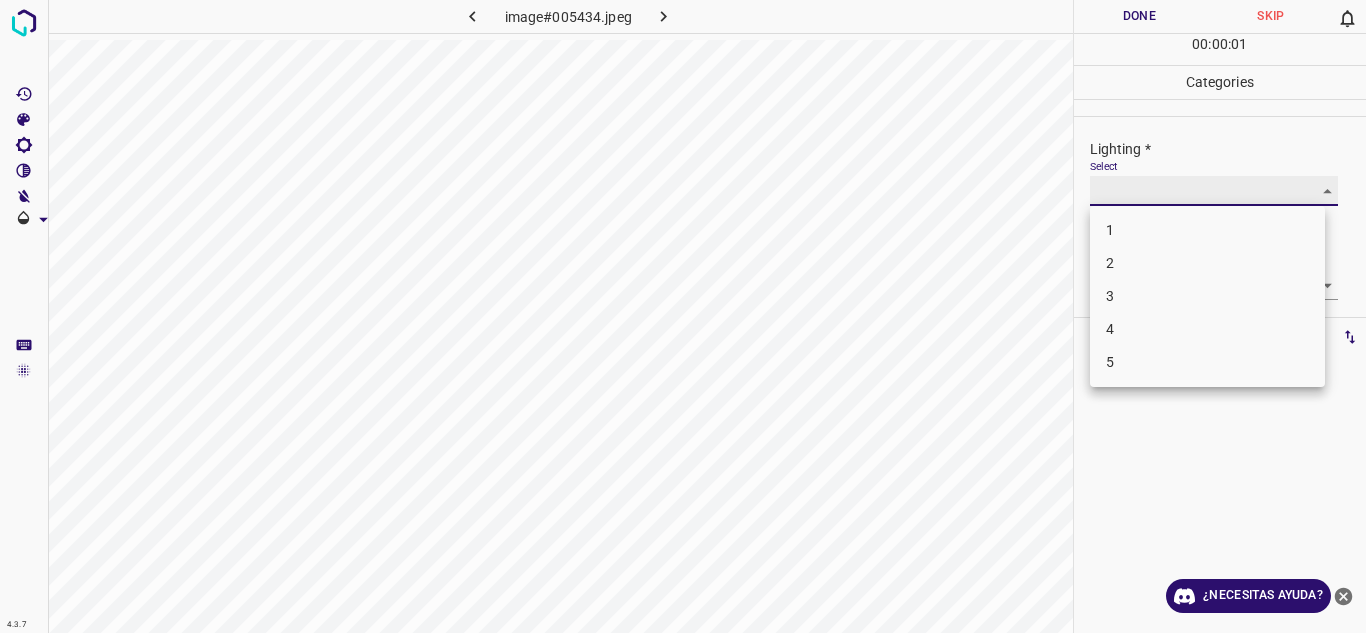 type on "4" 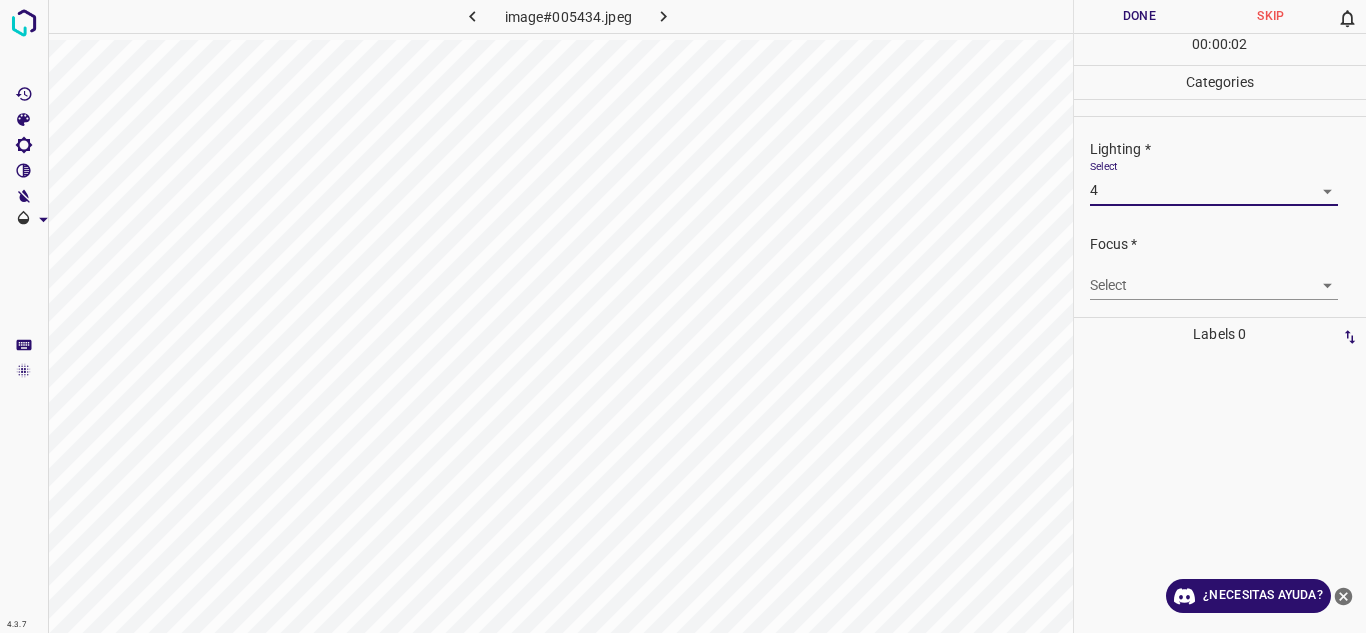 click on "4.3.7 image#005434.jpeg Done Skip 0 00   : 00   : 02   Categories Lighting *  Select 4 4 Focus *  Select ​ Overall *  Select ​ Labels   0 Categories 1 Lighting 2 Focus 3 Overall Tools Space Change between modes (Draw & Edit) I Auto labeling R Restore zoom M Zoom in N Zoom out Delete Delete selecte label Filters Z Restore filters X Saturation filter C Brightness filter V Contrast filter B Gray scale filter General O Download ¿Necesitas ayuda? Texto original Valora esta traducción Tu opinión servirá para ayudar a mejorar el Traductor de Google - Texto - Esconder - Borrar" at bounding box center [683, 316] 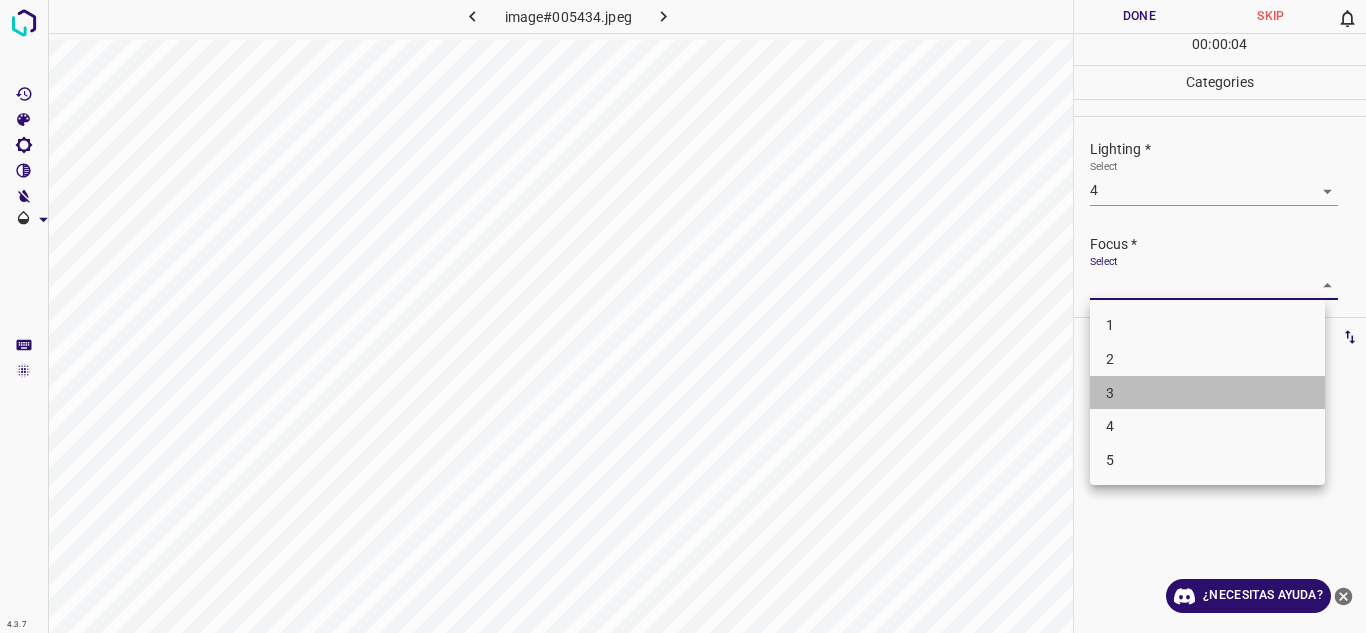 click on "3" at bounding box center (1207, 393) 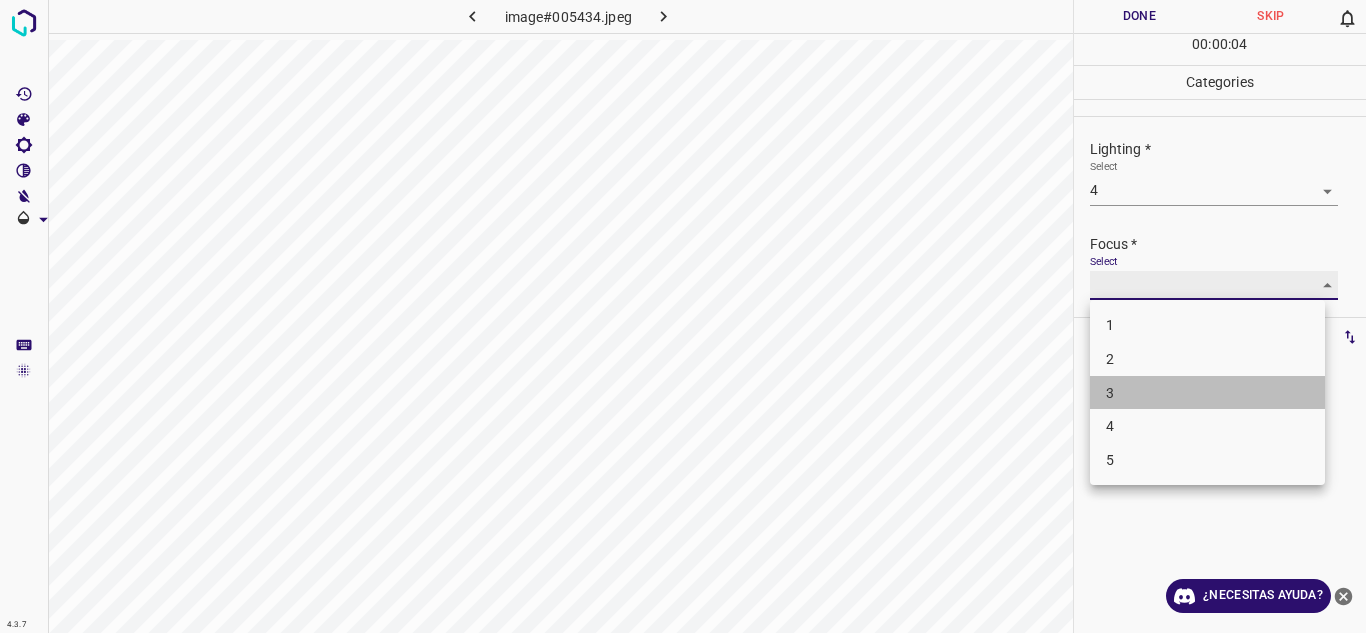 type on "3" 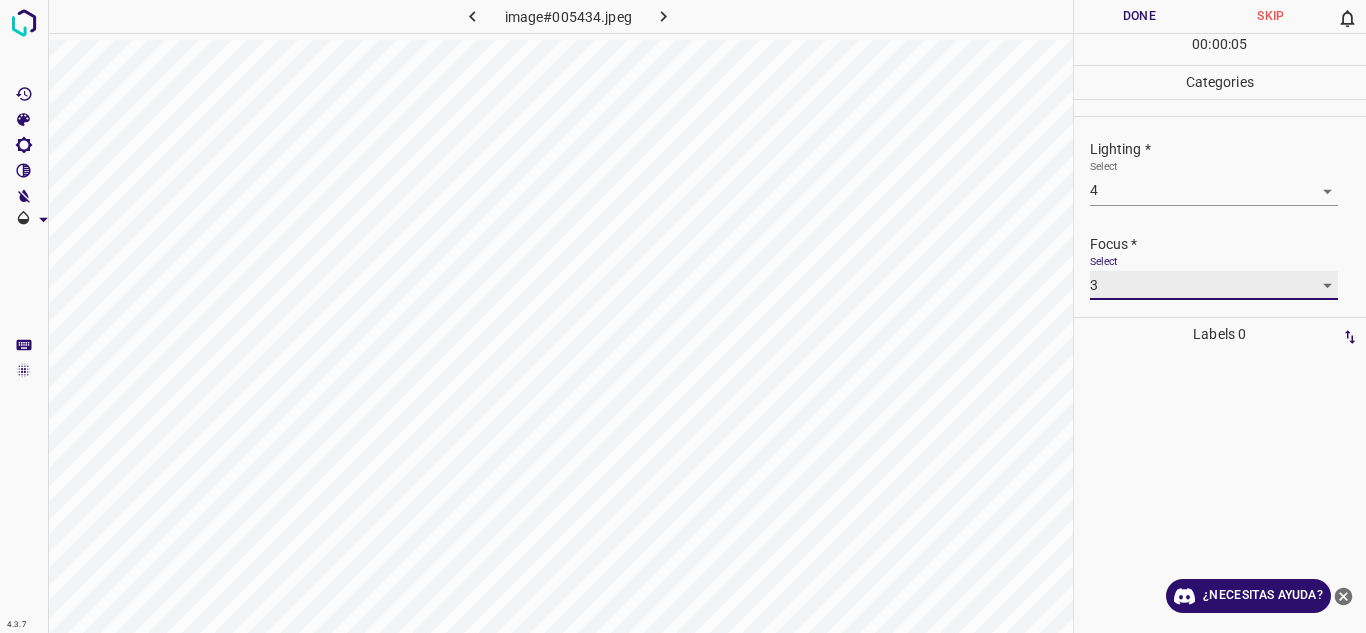 scroll, scrollTop: 98, scrollLeft: 0, axis: vertical 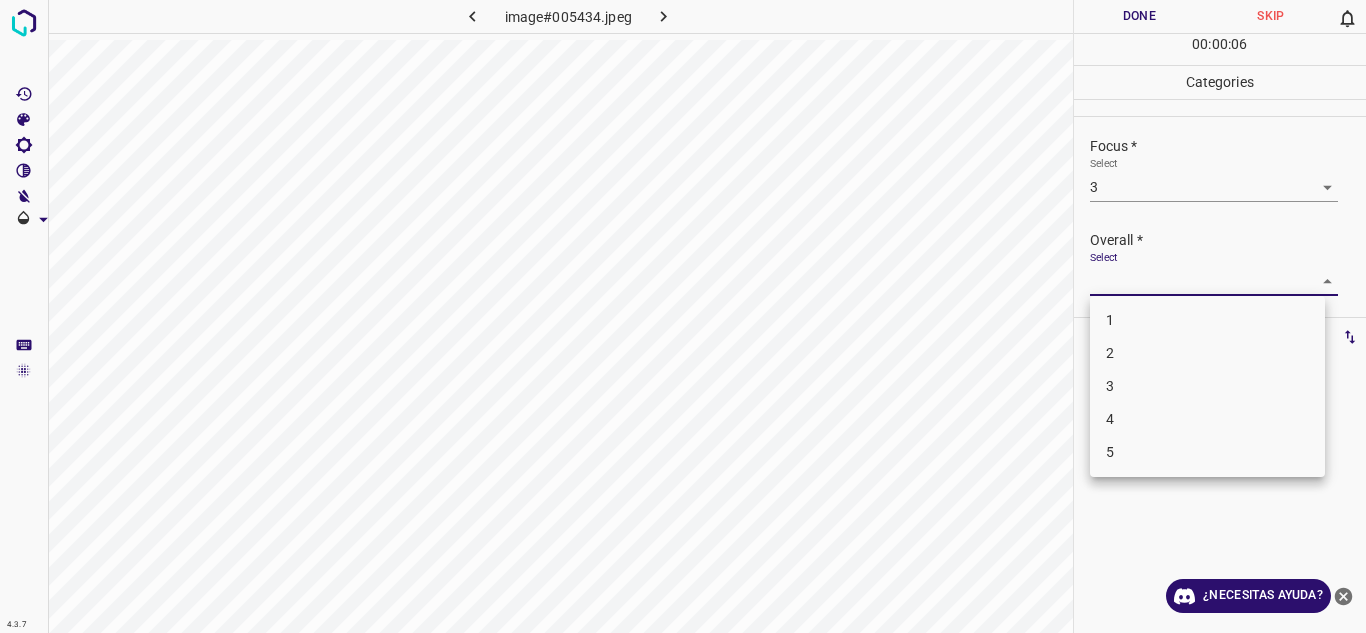 click on "4.3.7 image#005434.jpeg Done Skip 0 00   : 00   : 06   Categories Lighting *  Select 4 4 Focus *  Select 3 3 Overall *  Select ​ Labels   0 Categories 1 Lighting 2 Focus 3 Overall Tools Space Change between modes (Draw & Edit) I Auto labeling R Restore zoom M Zoom in N Zoom out Delete Delete selecte label Filters Z Restore filters X Saturation filter C Brightness filter V Contrast filter B Gray scale filter General O Download ¿Necesitas ayuda? Texto original Valora esta traducción Tu opinión servirá para ayudar a mejorar el Traductor de Google - Texto - Esconder - Borrar 1 2 3 4 5" at bounding box center (683, 316) 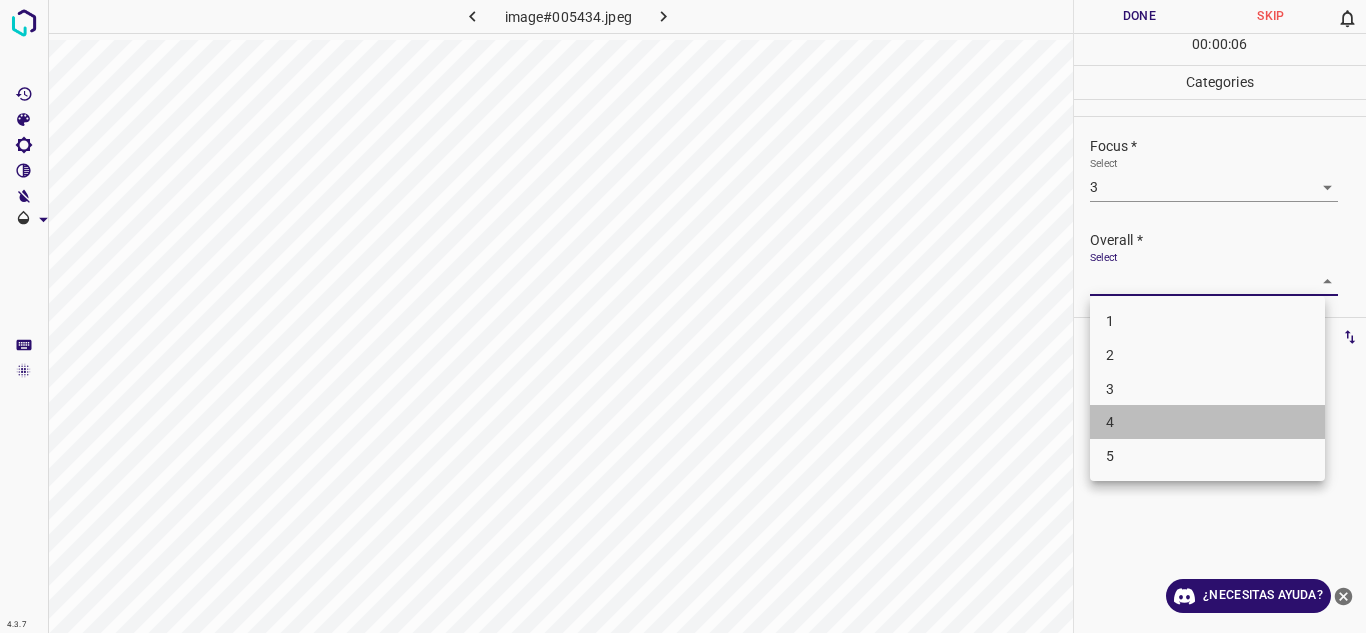 click on "4" at bounding box center (1207, 422) 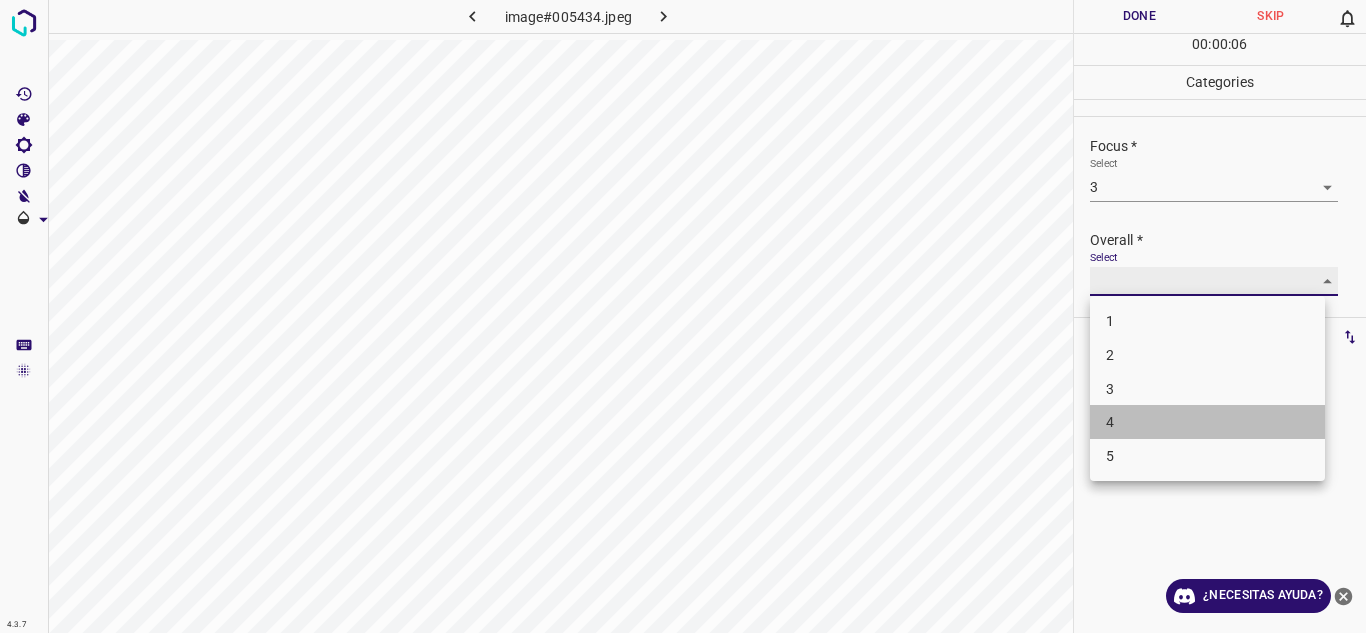 type on "4" 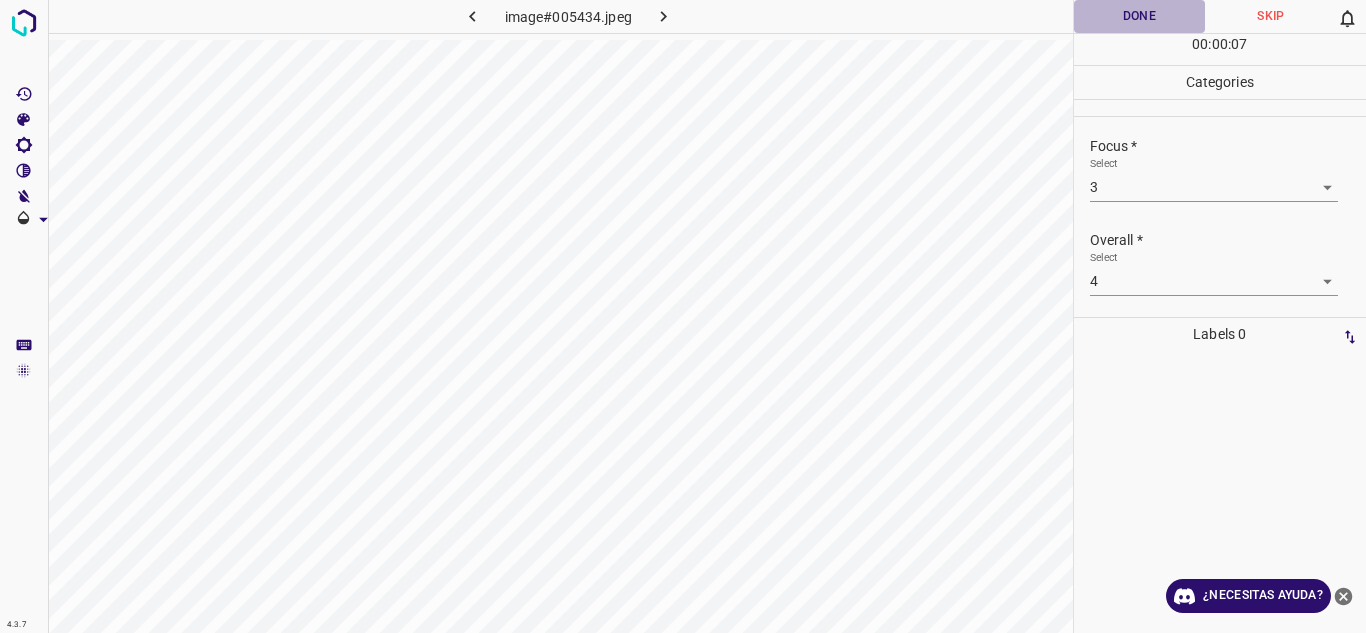 click on "Done" at bounding box center (1140, 16) 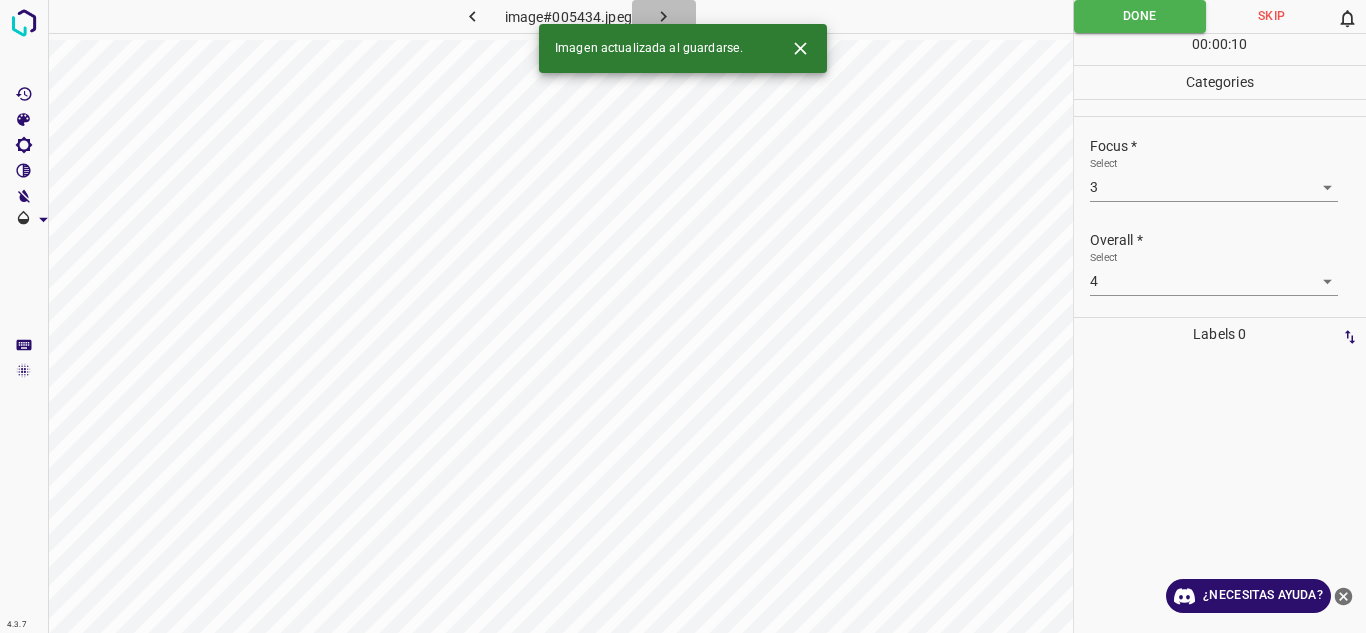 click 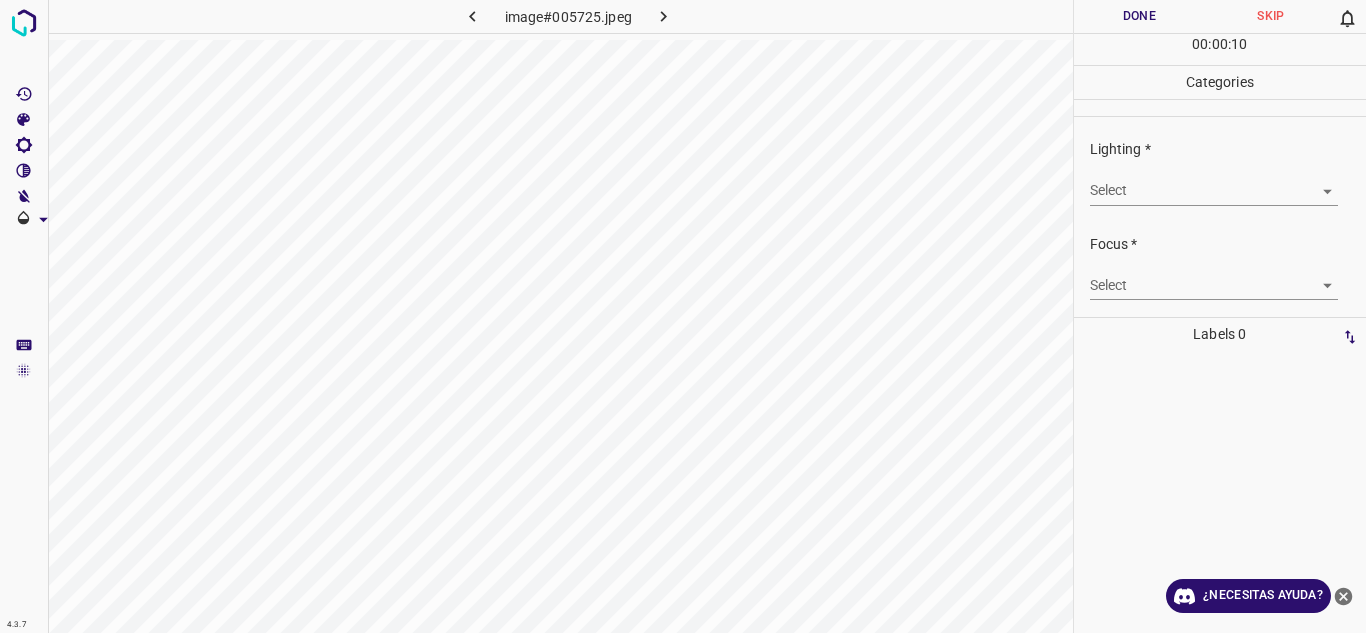 click on "4.3.7 image#005725.jpeg Done Skip 0 00   : 00   : 10   Categories Lighting *  Select ​ Focus *  Select ​ Overall *  Select ​ Labels   0 Categories 1 Lighting 2 Focus 3 Overall Tools Space Change between modes (Draw & Edit) I Auto labeling R Restore zoom M Zoom in N Zoom out Delete Delete selecte label Filters Z Restore filters X Saturation filter C Brightness filter V Contrast filter B Gray scale filter General O Download ¿Necesitas ayuda? Texto original Valora esta traducción Tu opinión servirá para ayudar a mejorar el Traductor de Google - Texto - Esconder - Borrar" at bounding box center [683, 316] 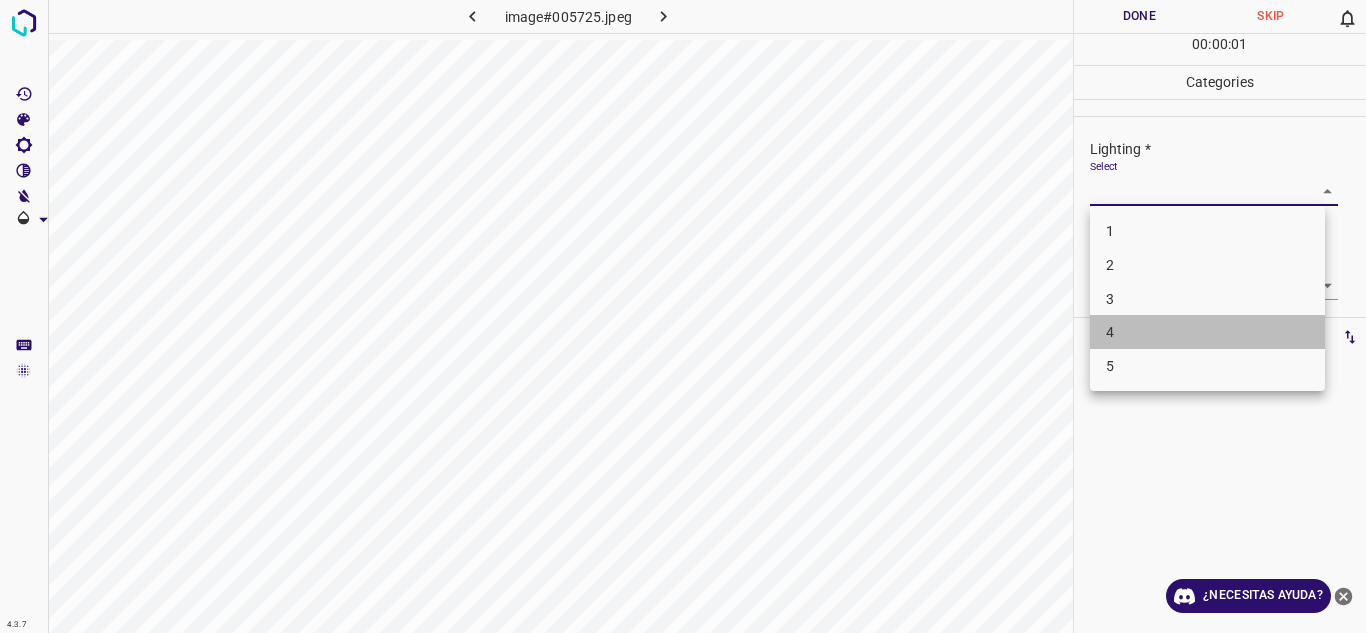 click on "4" at bounding box center (1207, 332) 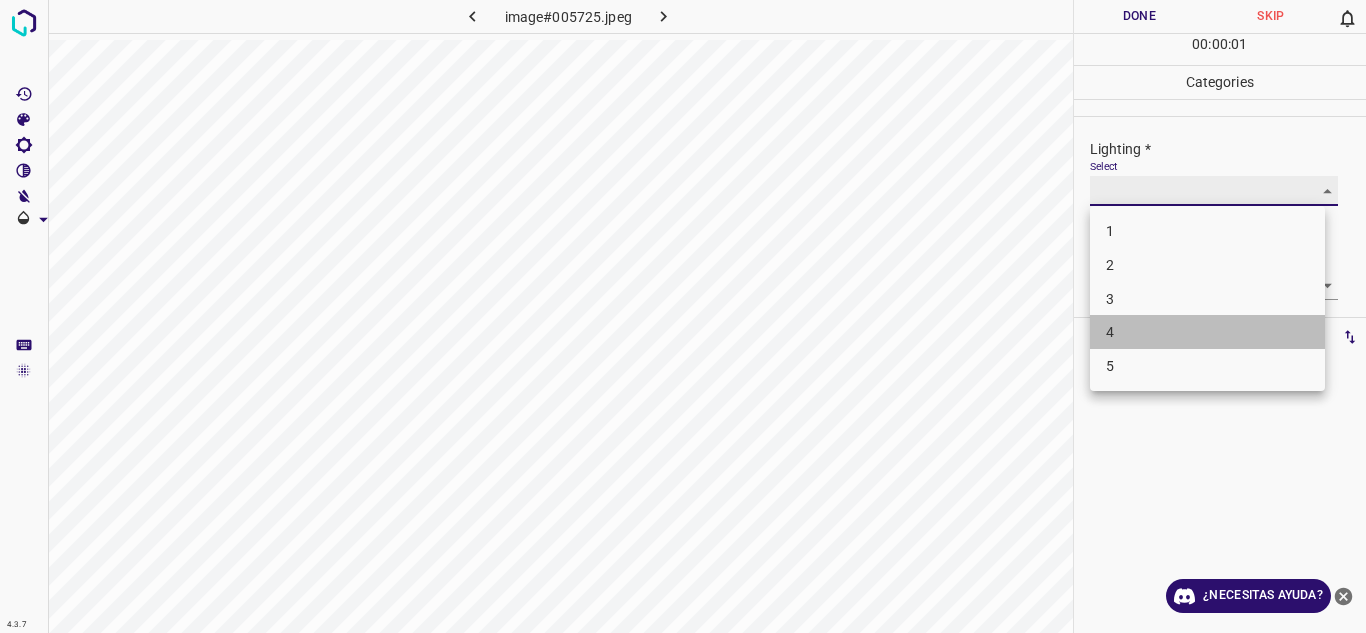 type on "4" 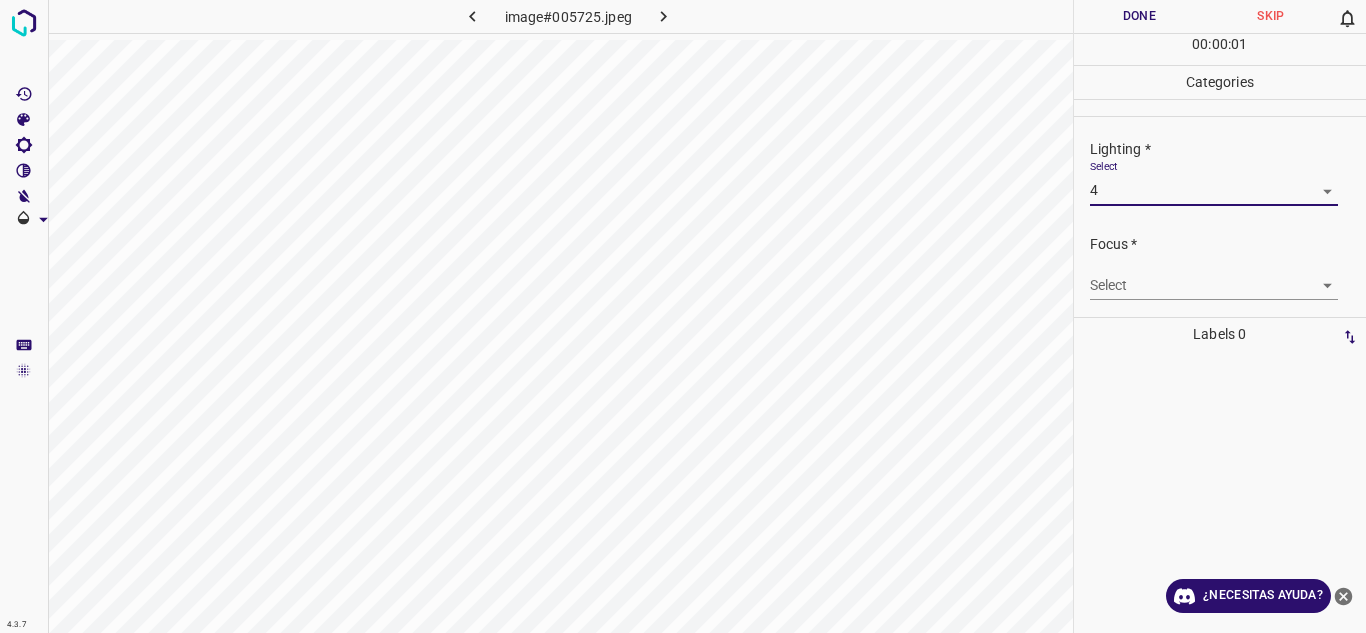 click on "4.3.7 image#005725.jpeg Done Skip 0 00   : 00   : 01   Categories Lighting *  Select 4 4 Focus *  Select ​ Overall *  Select ​ Labels   0 Categories 1 Lighting 2 Focus 3 Overall Tools Space Change between modes (Draw & Edit) I Auto labeling R Restore zoom M Zoom in N Zoom out Delete Delete selecte label Filters Z Restore filters X Saturation filter C Brightness filter V Contrast filter B Gray scale filter General O Download ¿Necesitas ayuda? Texto original Valora esta traducción Tu opinión servirá para ayudar a mejorar el Traductor de Google - Texto - Esconder - Borrar" at bounding box center [683, 316] 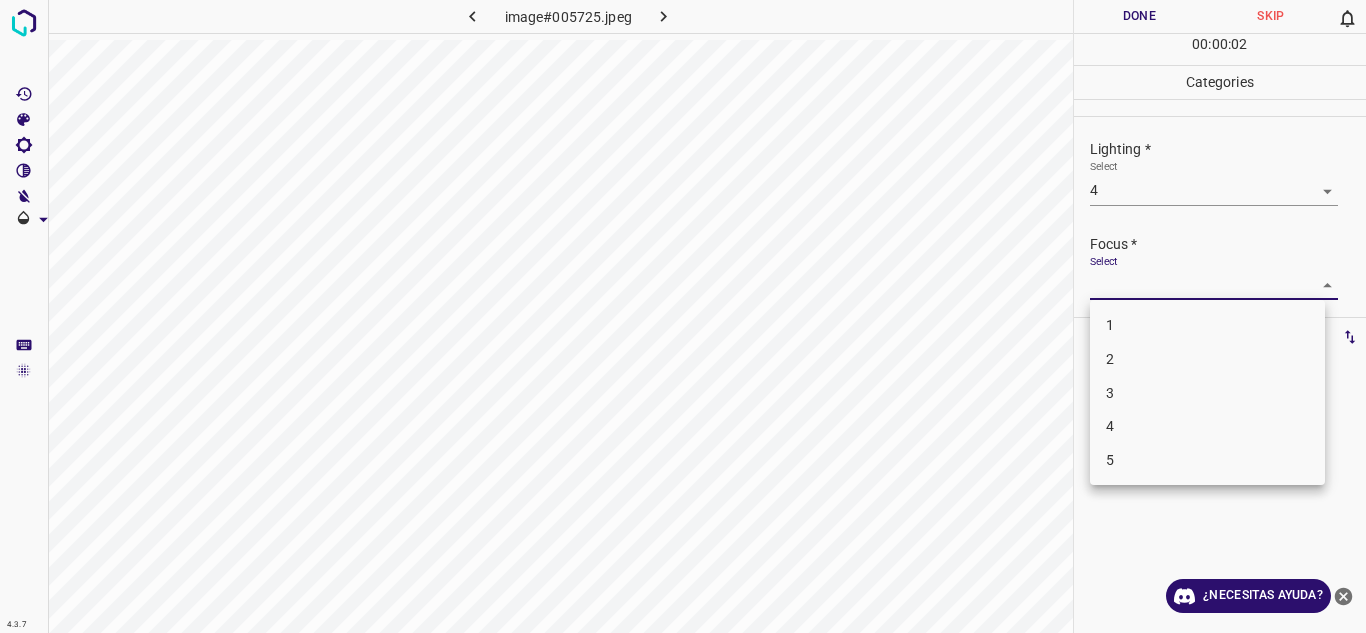 click on "4" at bounding box center [1207, 426] 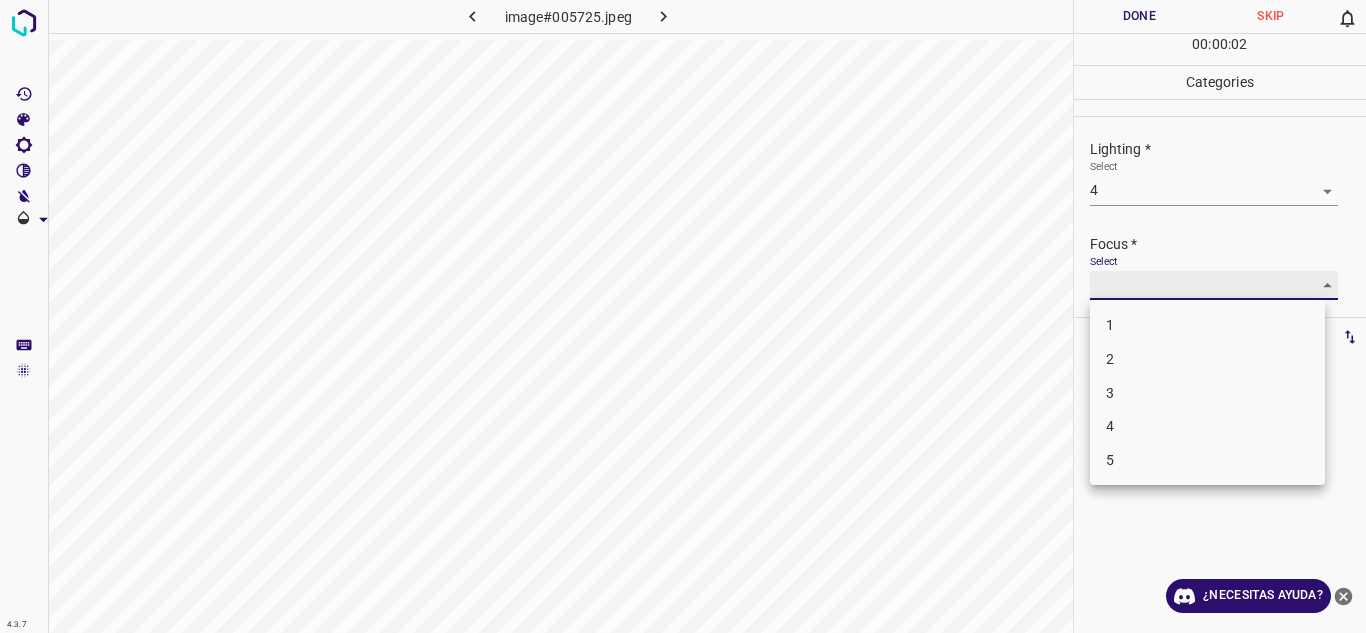 type on "4" 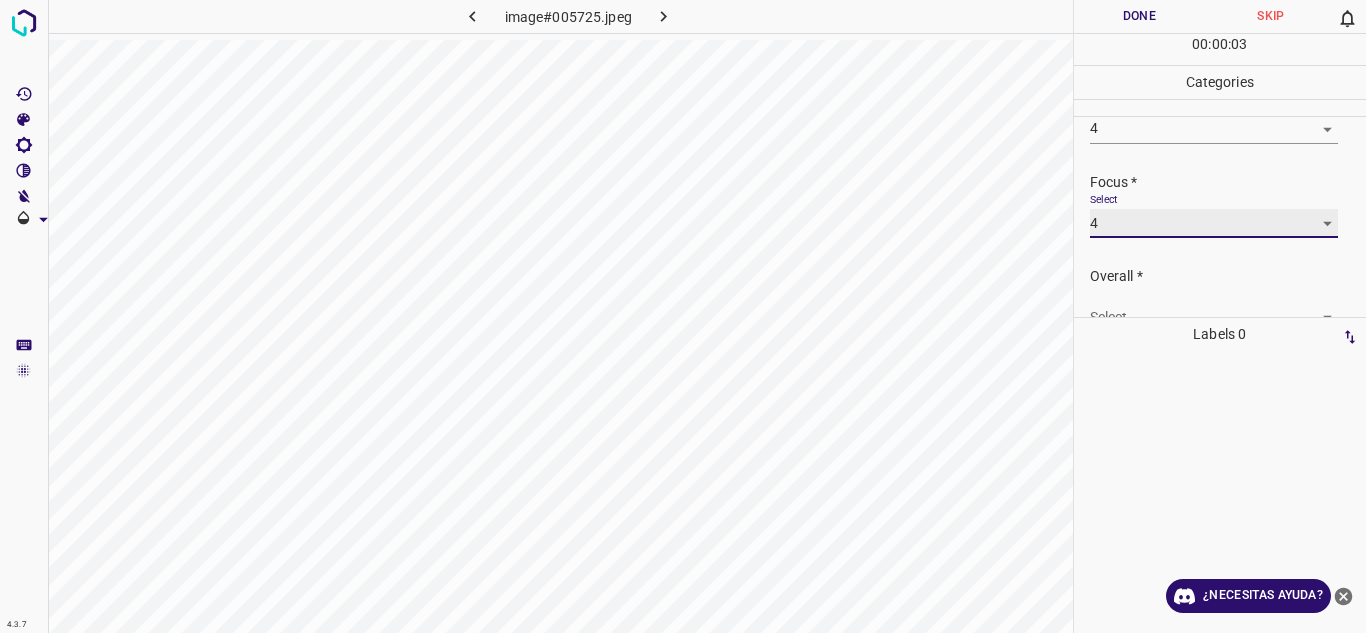 scroll, scrollTop: 98, scrollLeft: 0, axis: vertical 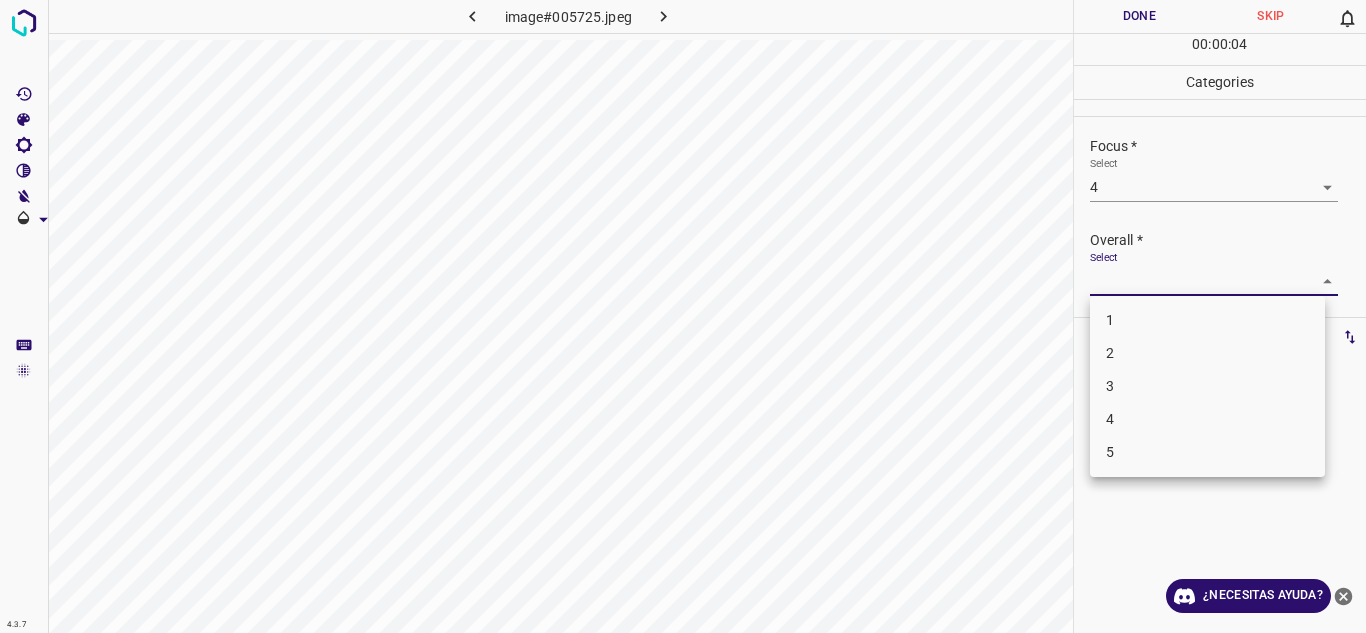 drag, startPoint x: 1315, startPoint y: 271, endPoint x: 1251, endPoint y: 349, distance: 100.89599 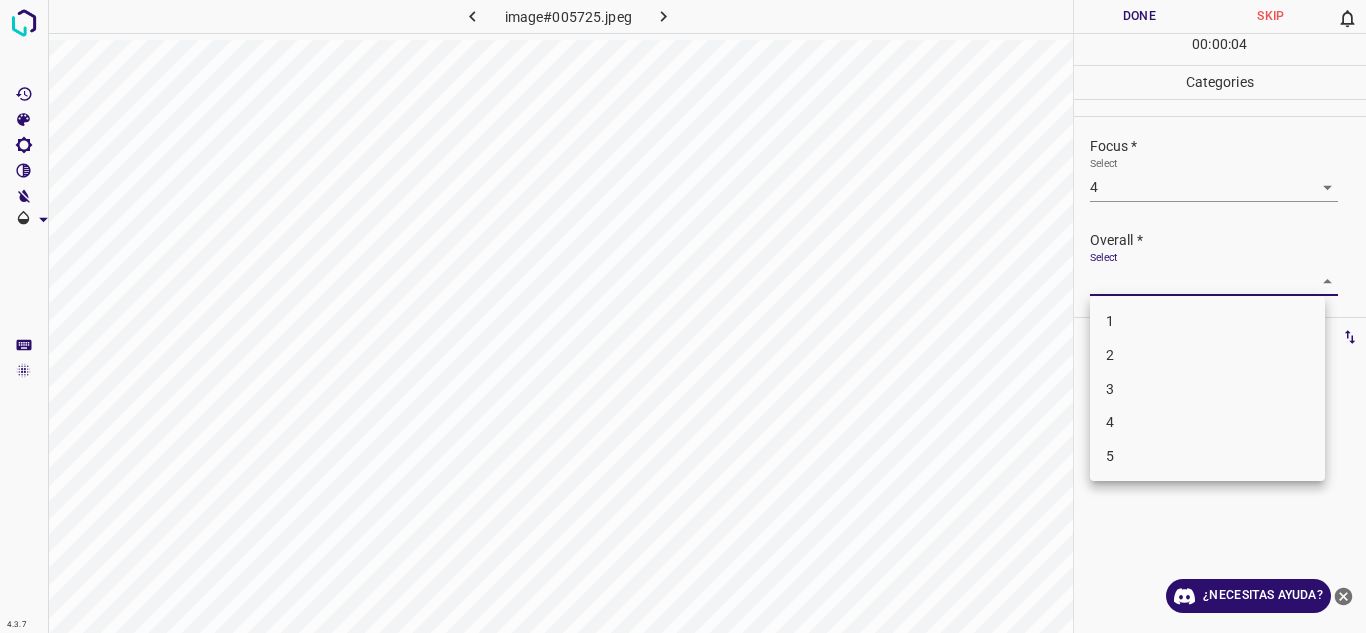click on "4" at bounding box center [1207, 422] 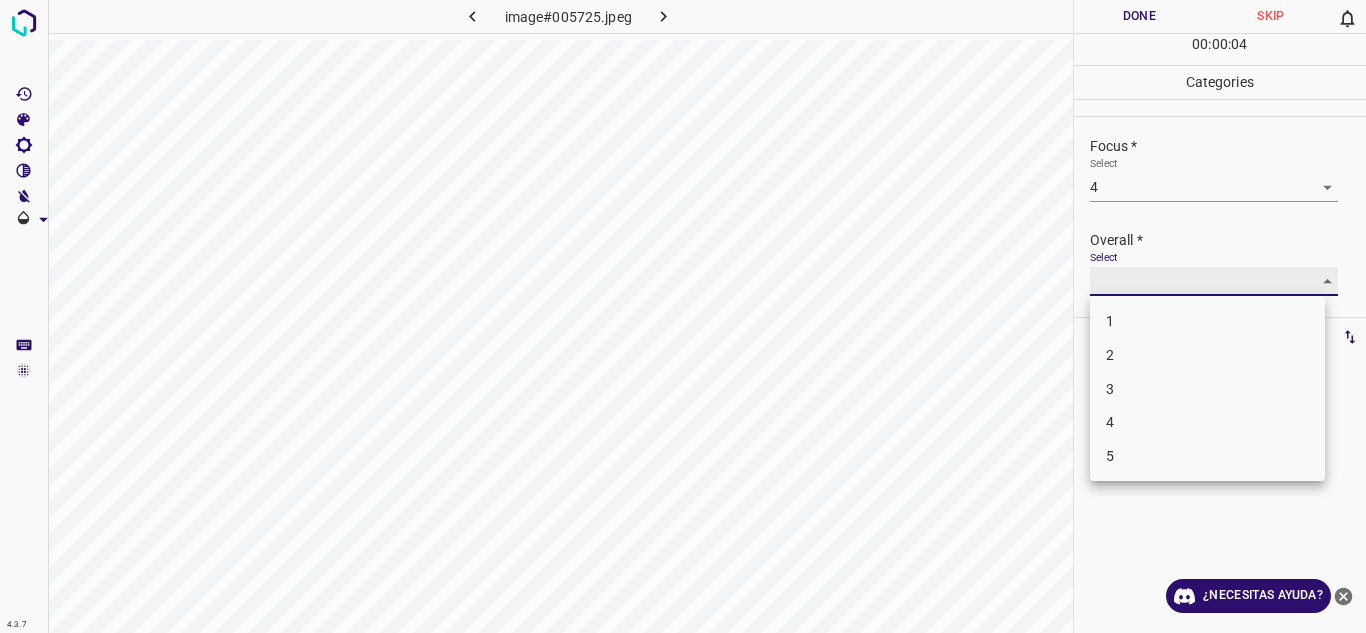 type on "4" 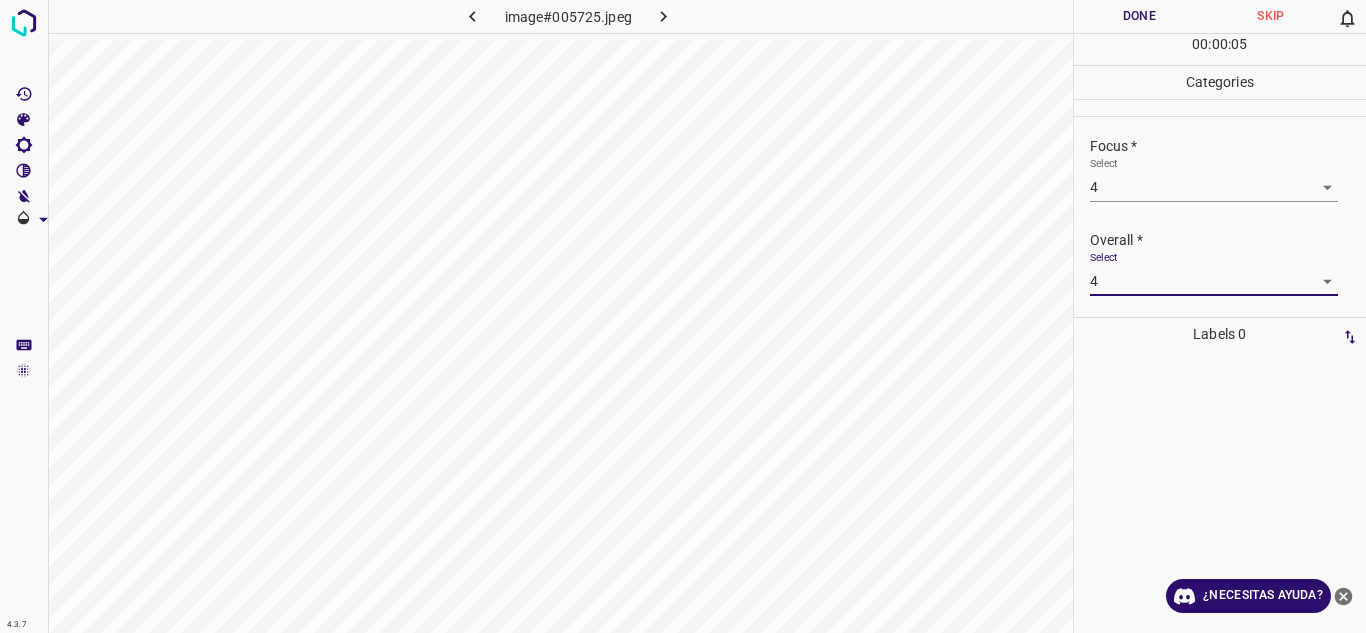 click on "Done" at bounding box center [1140, 16] 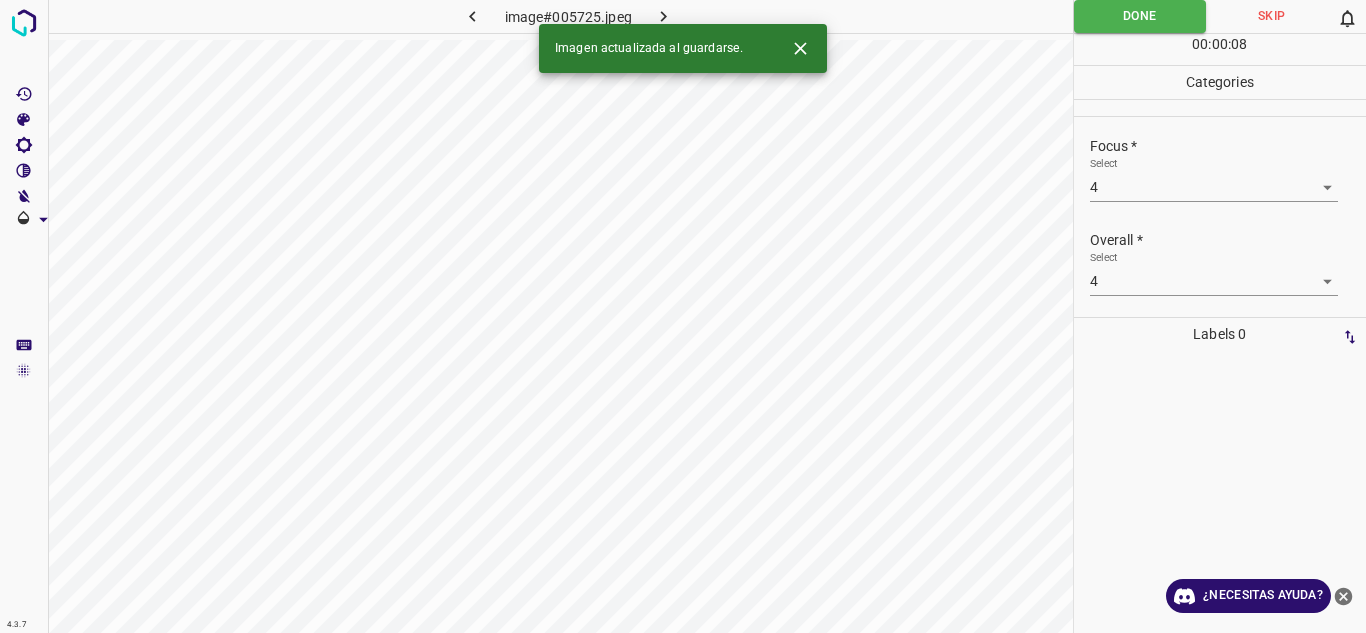 click 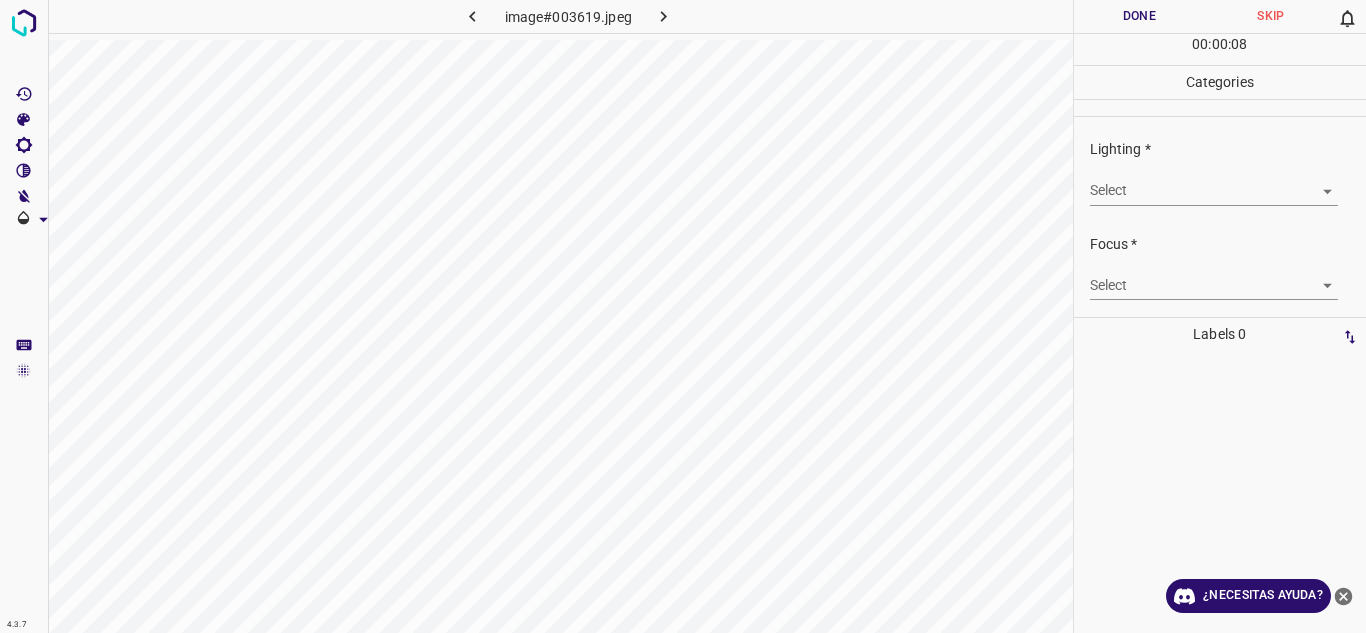 click on "4.3.7 image#003619.jpeg Done Skip 0 00   : 00   : 08   Categories Lighting *  Select ​ Focus *  Select ​ Overall *  Select ​ Labels   0 Categories 1 Lighting 2 Focus 3 Overall Tools Space Change between modes (Draw & Edit) I Auto labeling R Restore zoom M Zoom in N Zoom out Delete Delete selecte label Filters Z Restore filters X Saturation filter C Brightness filter V Contrast filter B Gray scale filter General O Download ¿Necesitas ayuda? Texto original Valora esta traducción Tu opinión servirá para ayudar a mejorar el Traductor de Google - Texto - Esconder - Borrar" at bounding box center (683, 316) 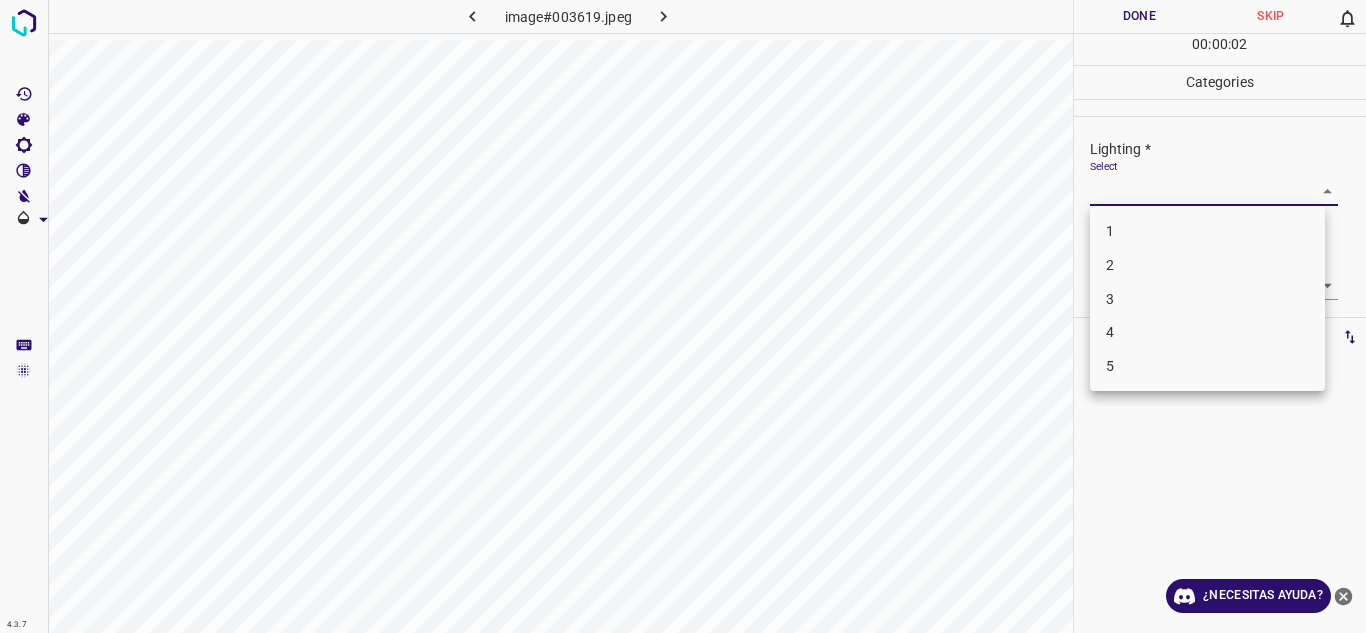 click on "3" at bounding box center (1207, 299) 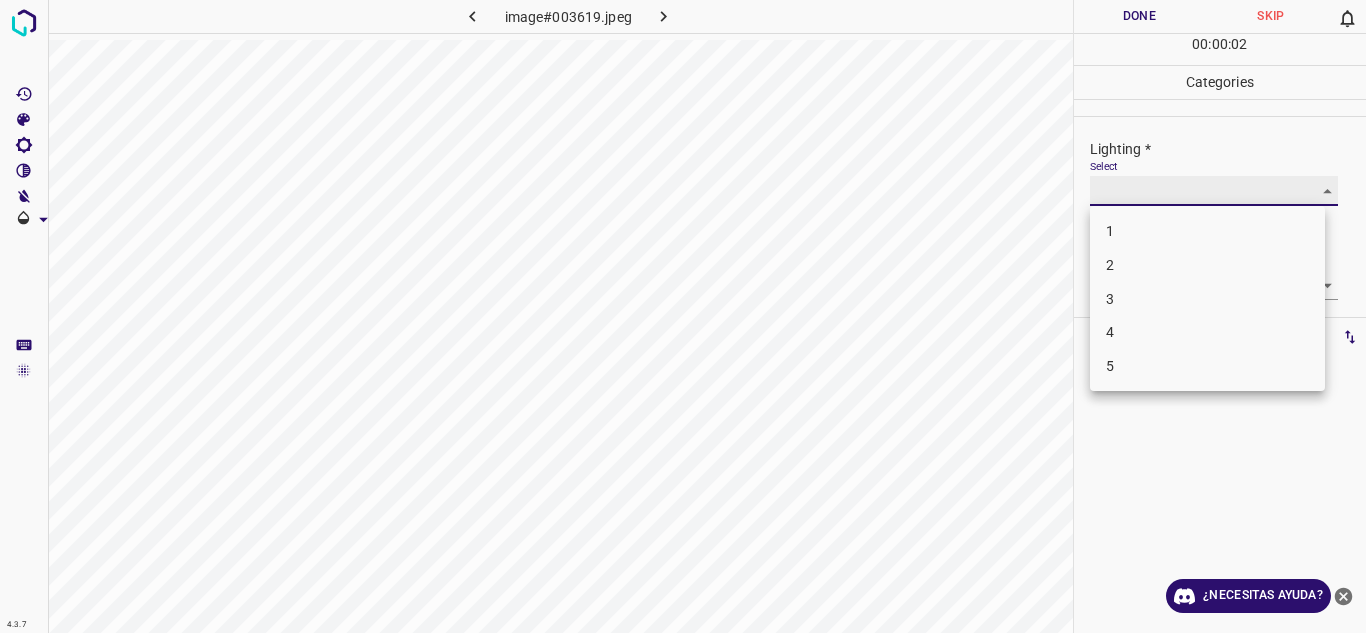 type on "3" 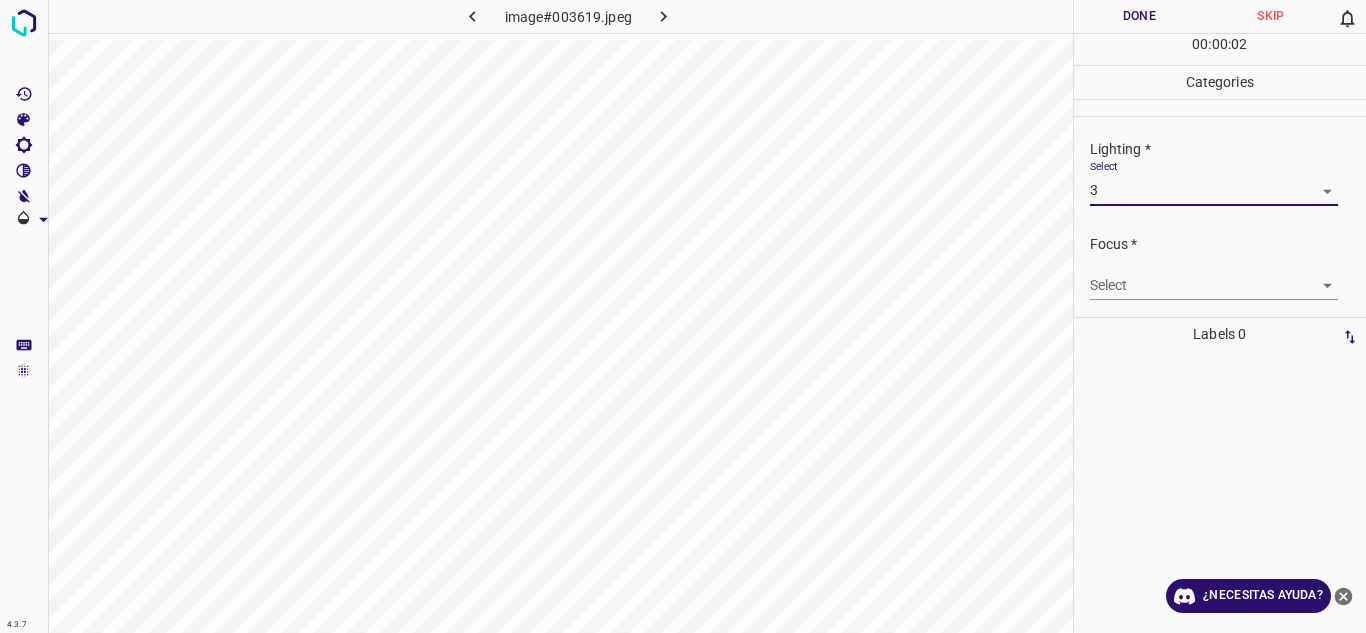 click on "4.3.7 image#003619.jpeg Done Skip 0 00   : 00   : 02   Categories Lighting *  Select 3 3 Focus *  Select ​ Overall *  Select ​ Labels   0 Categories 1 Lighting 2 Focus 3 Overall Tools Space Change between modes (Draw & Edit) I Auto labeling R Restore zoom M Zoom in N Zoom out Delete Delete selecte label Filters Z Restore filters X Saturation filter C Brightness filter V Contrast filter B Gray scale filter General O Download ¿Necesitas ayuda? Texto original Valora esta traducción Tu opinión servirá para ayudar a mejorar el Traductor de Google - Texto - Esconder - Borrar" at bounding box center (683, 316) 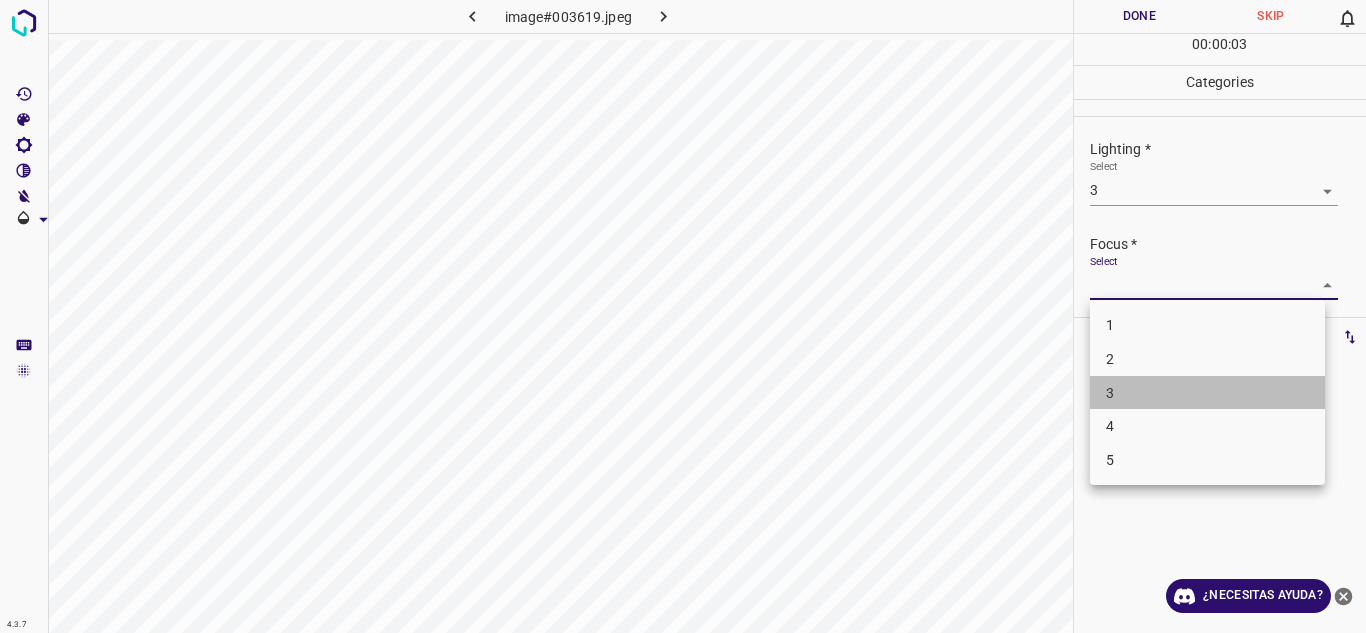 click on "3" at bounding box center [1207, 393] 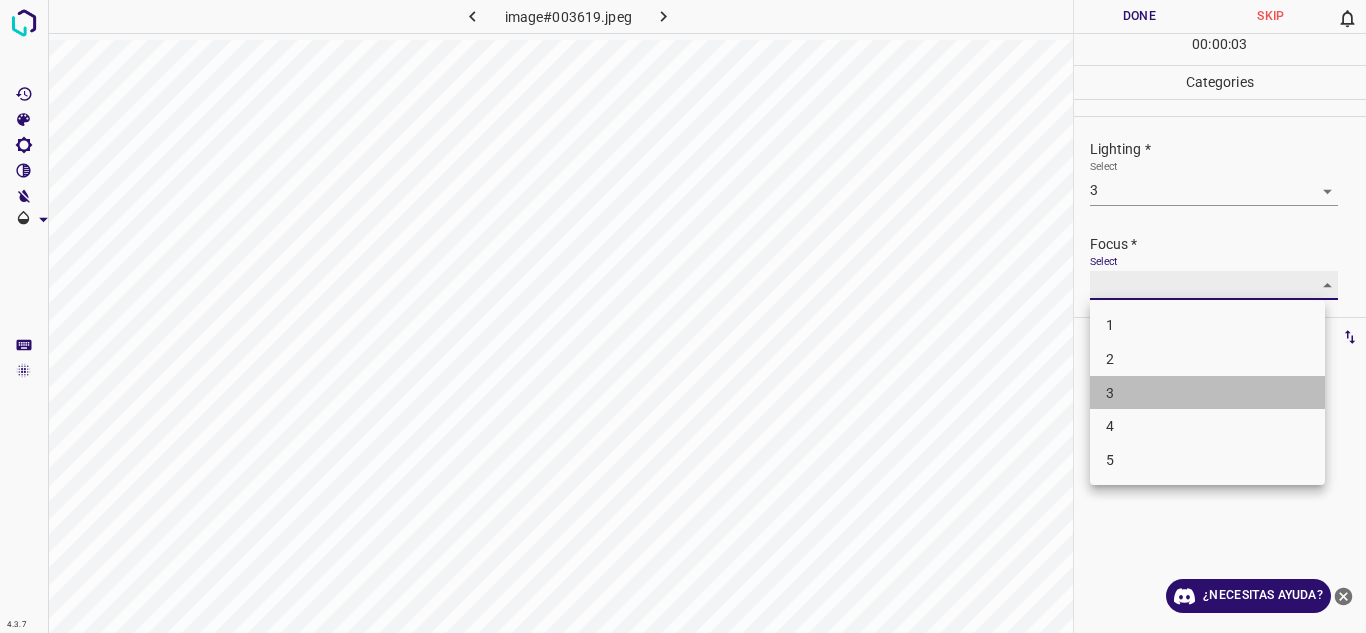 type on "3" 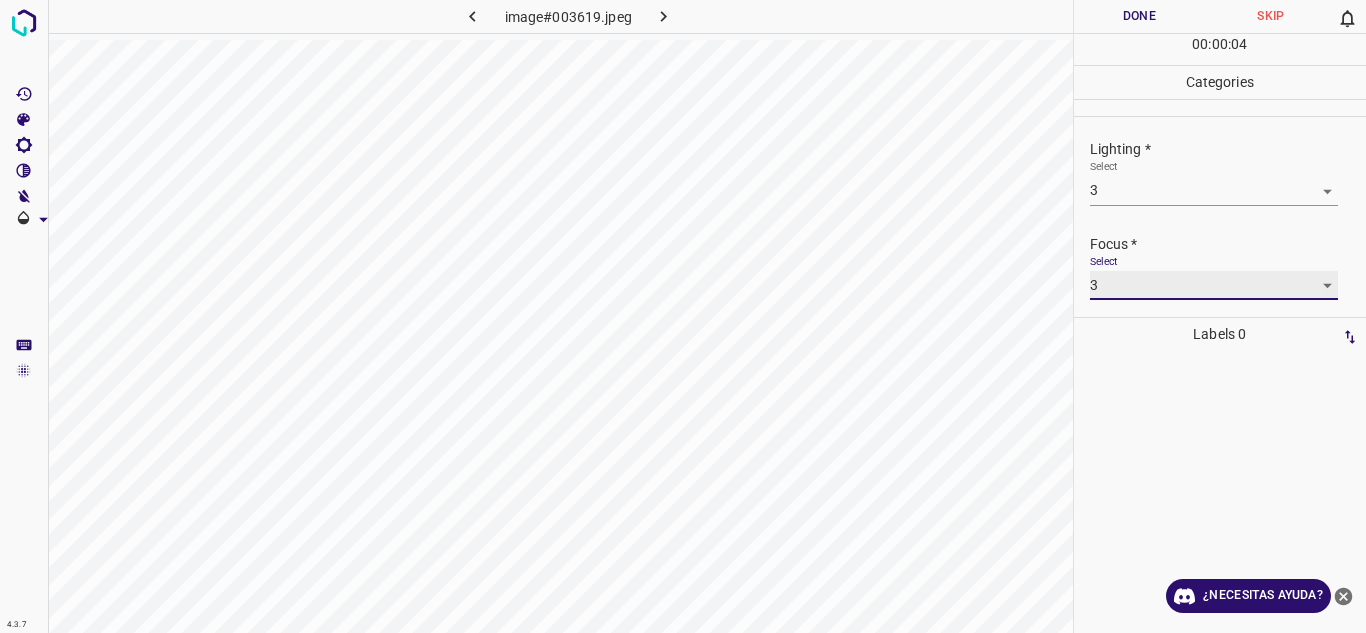scroll, scrollTop: 98, scrollLeft: 0, axis: vertical 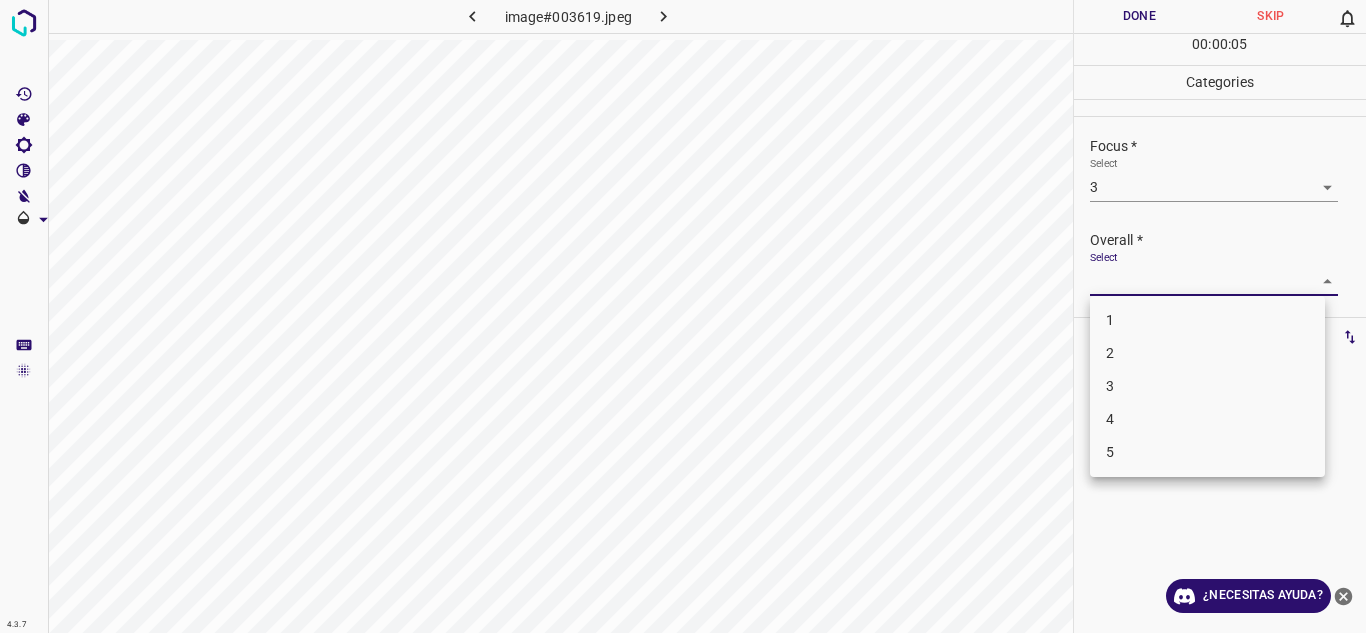drag, startPoint x: 1303, startPoint y: 288, endPoint x: 1212, endPoint y: 380, distance: 129.40247 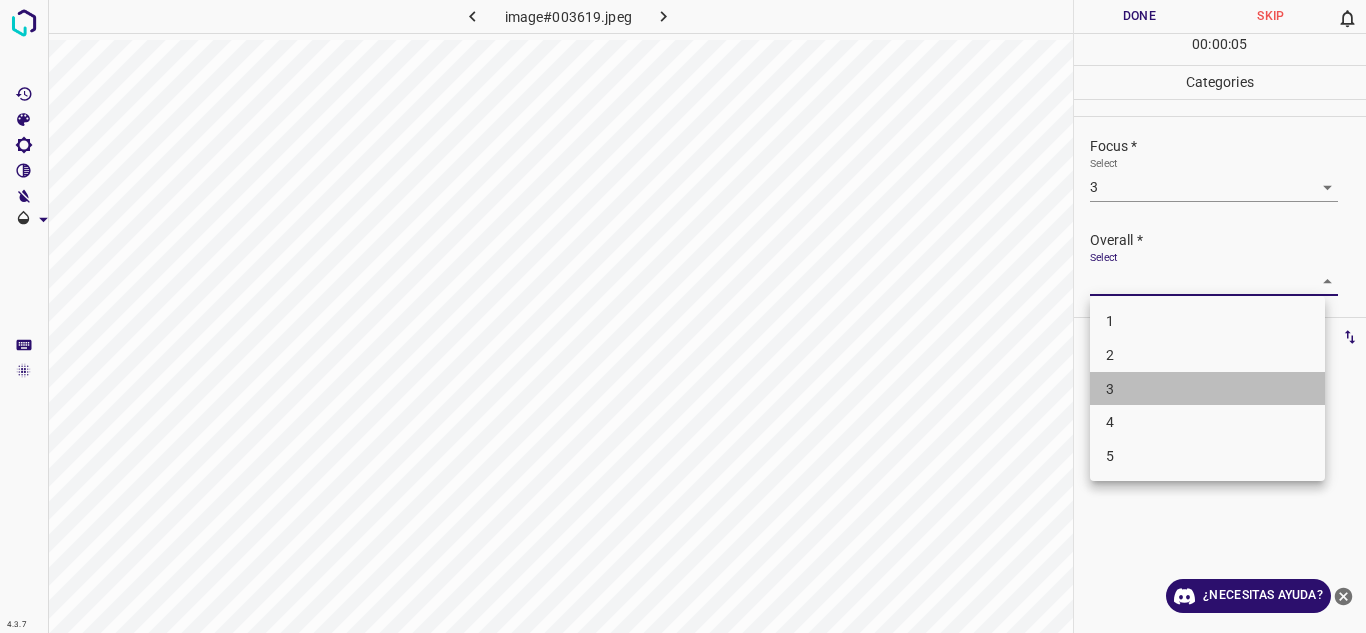 click on "3" at bounding box center (1207, 389) 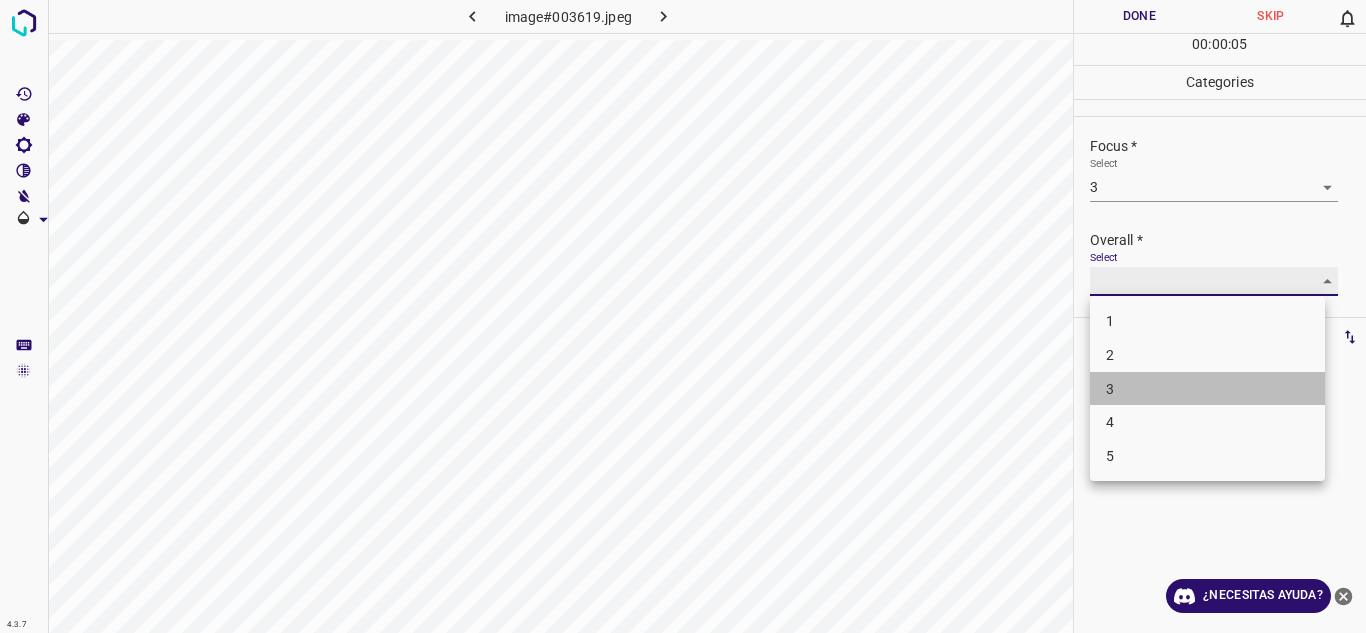 type on "3" 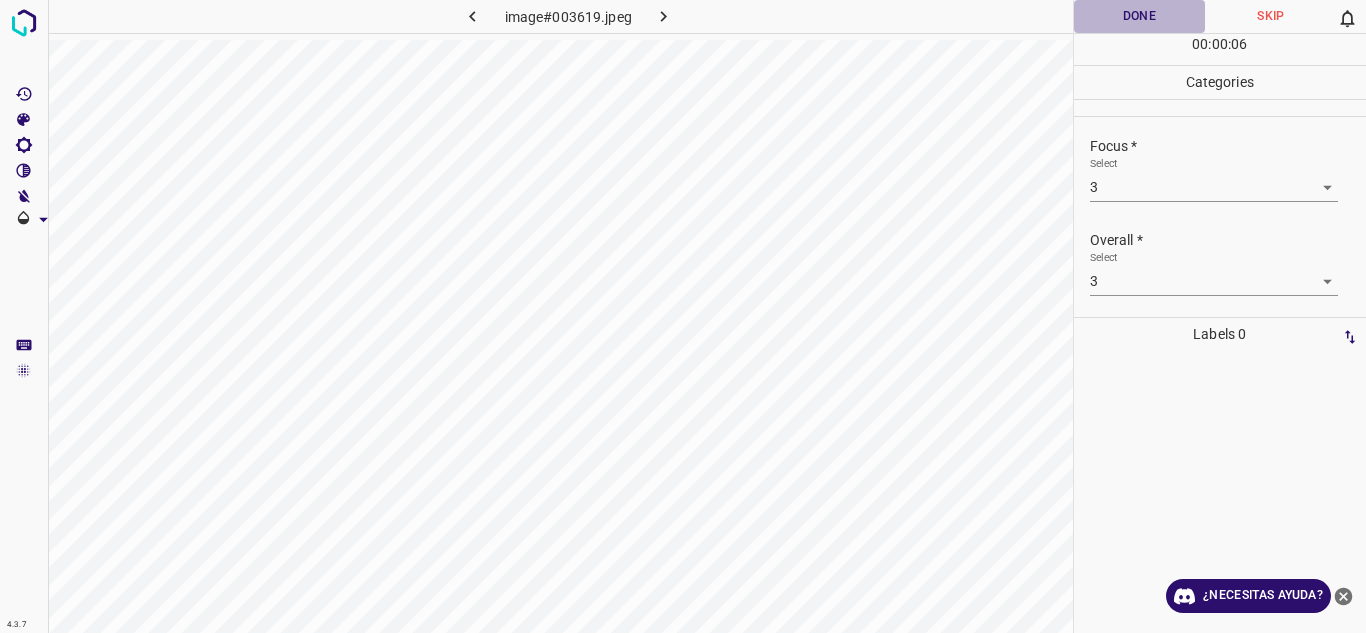click on "Done" at bounding box center [1140, 16] 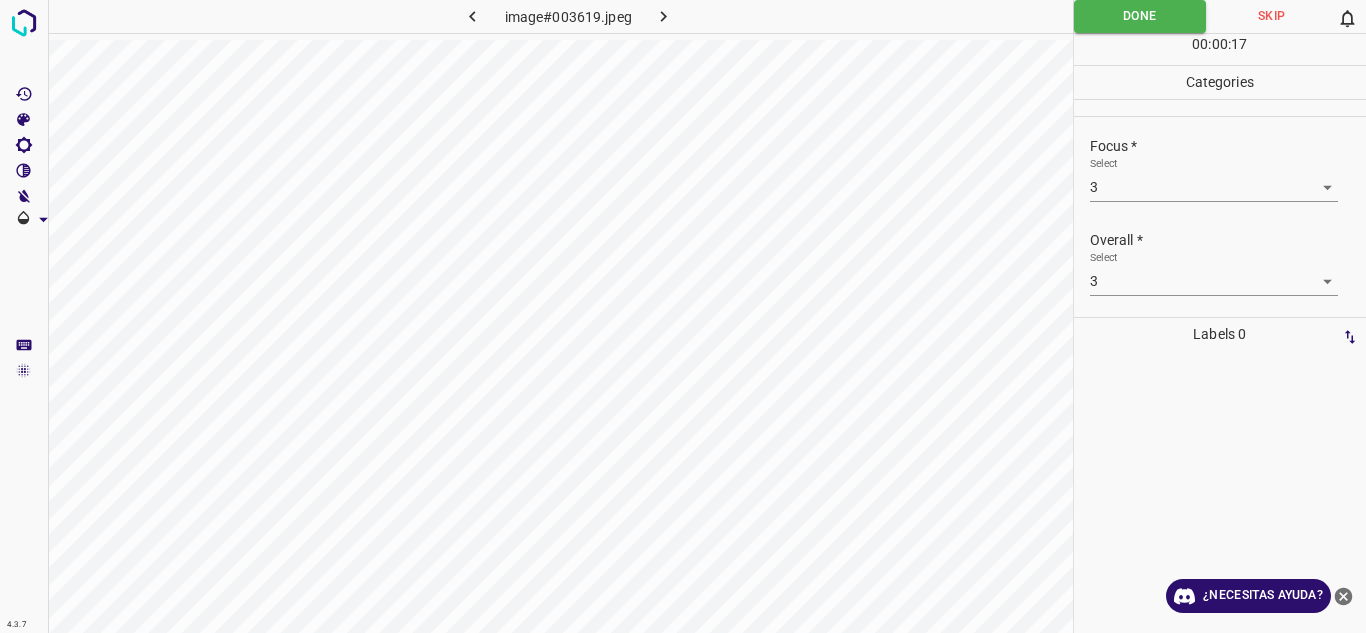 click 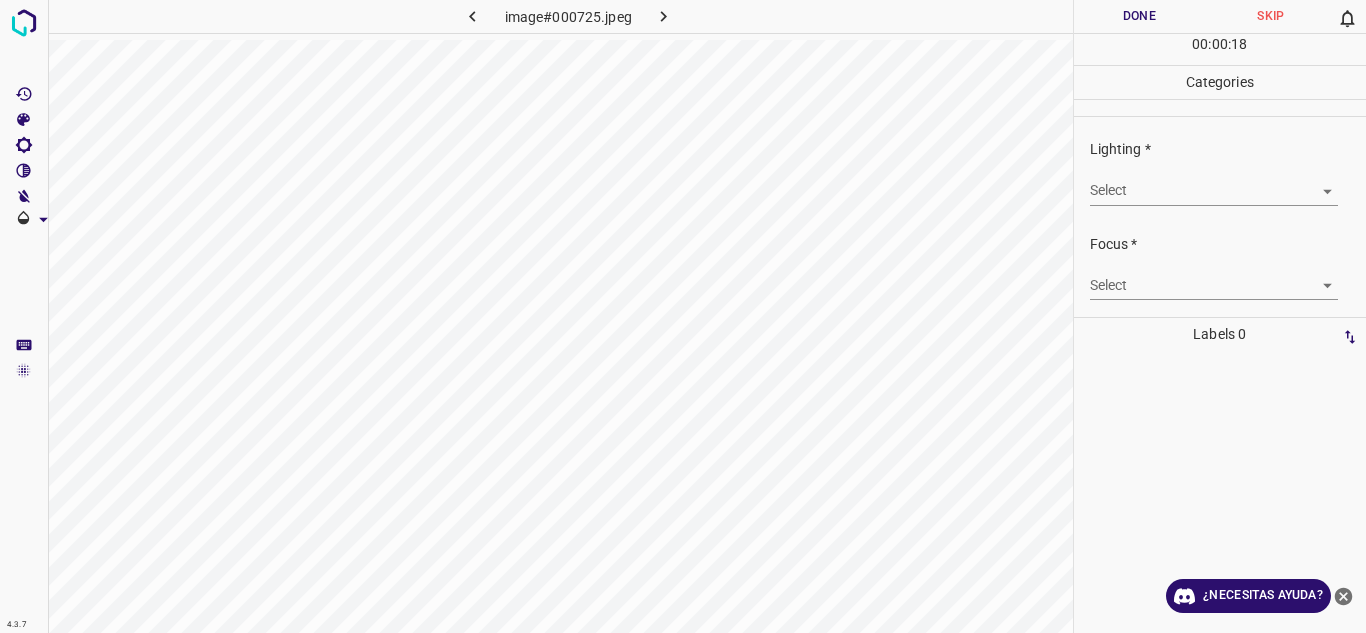 click on "4.3.7 image#000725.jpeg Done Skip 0 00   : 00   : 18   Categories Lighting *  Select ​ Focus *  Select ​ Overall *  Select ​ Labels   0 Categories 1 Lighting 2 Focus 3 Overall Tools Space Change between modes (Draw & Edit) I Auto labeling R Restore zoom M Zoom in N Zoom out Delete Delete selecte label Filters Z Restore filters X Saturation filter C Brightness filter V Contrast filter B Gray scale filter General O Download ¿Necesitas ayuda? Texto original Valora esta traducción Tu opinión servirá para ayudar a mejorar el Traductor de Google - Texto - Esconder - Borrar" at bounding box center [683, 316] 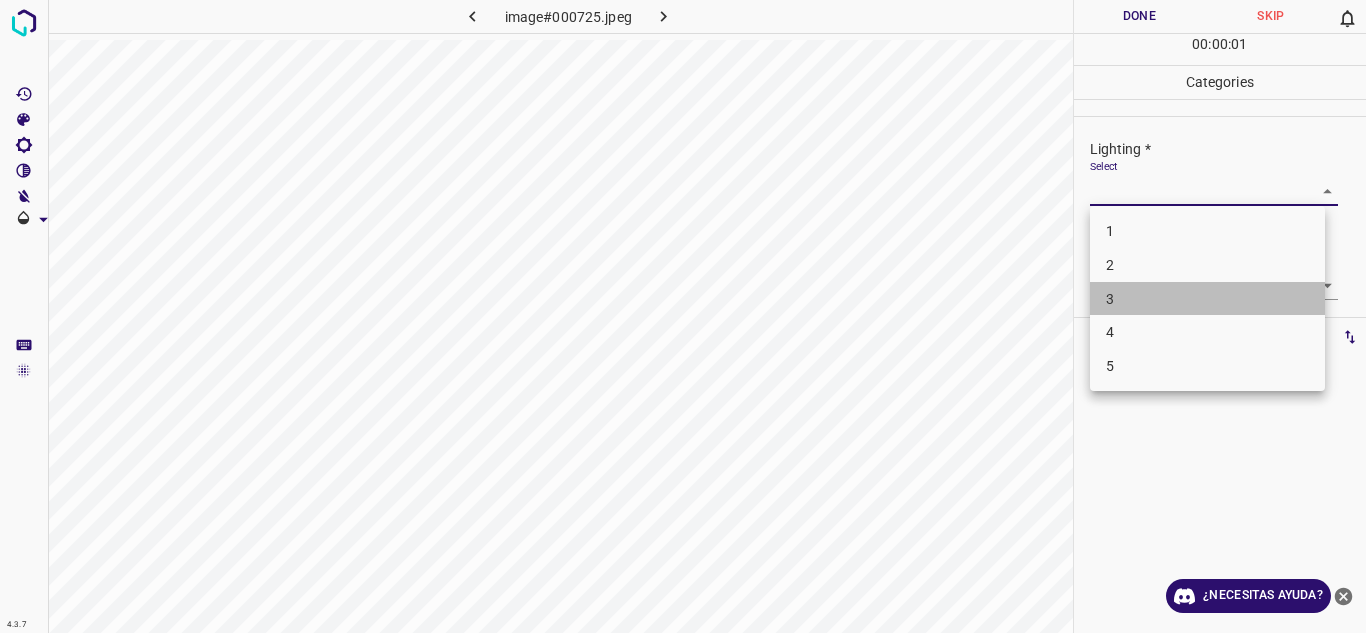 click on "3" at bounding box center (1207, 299) 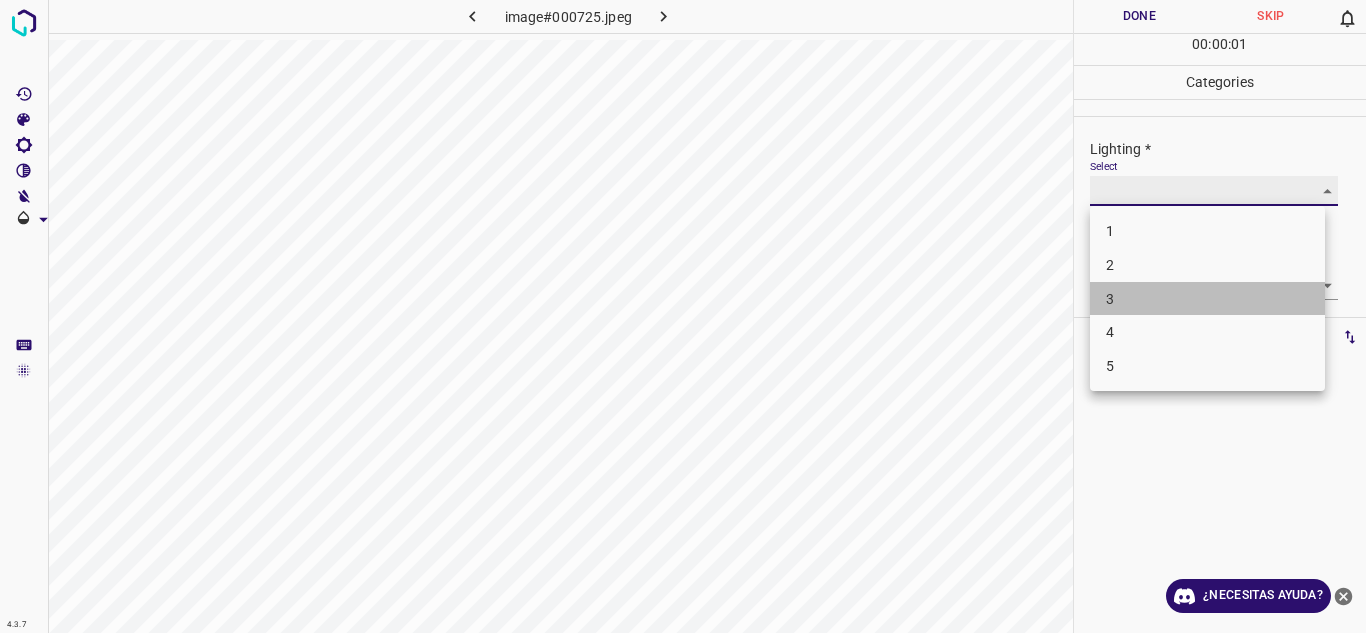 type on "3" 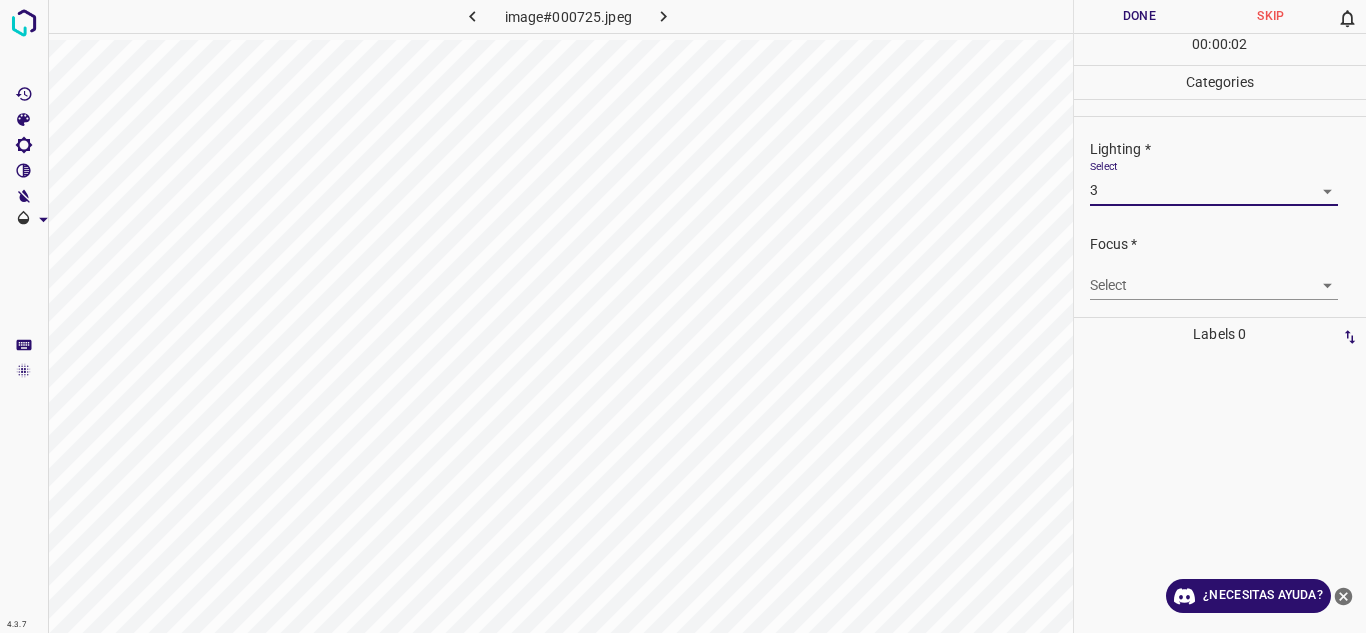 click on "4.3.7 image#000725.jpeg Done Skip 0 00   : 00   : 02   Categories Lighting *  Select 3 3 Focus *  Select ​ Overall *  Select ​ Labels   0 Categories 1 Lighting 2 Focus 3 Overall Tools Space Change between modes (Draw & Edit) I Auto labeling R Restore zoom M Zoom in N Zoom out Delete Delete selecte label Filters Z Restore filters X Saturation filter C Brightness filter V Contrast filter B Gray scale filter General O Download ¿Necesitas ayuda? Texto original Valora esta traducción Tu opinión servirá para ayudar a mejorar el Traductor de Google - Texto - Esconder - Borrar 1 2 3 4 5" at bounding box center (683, 316) 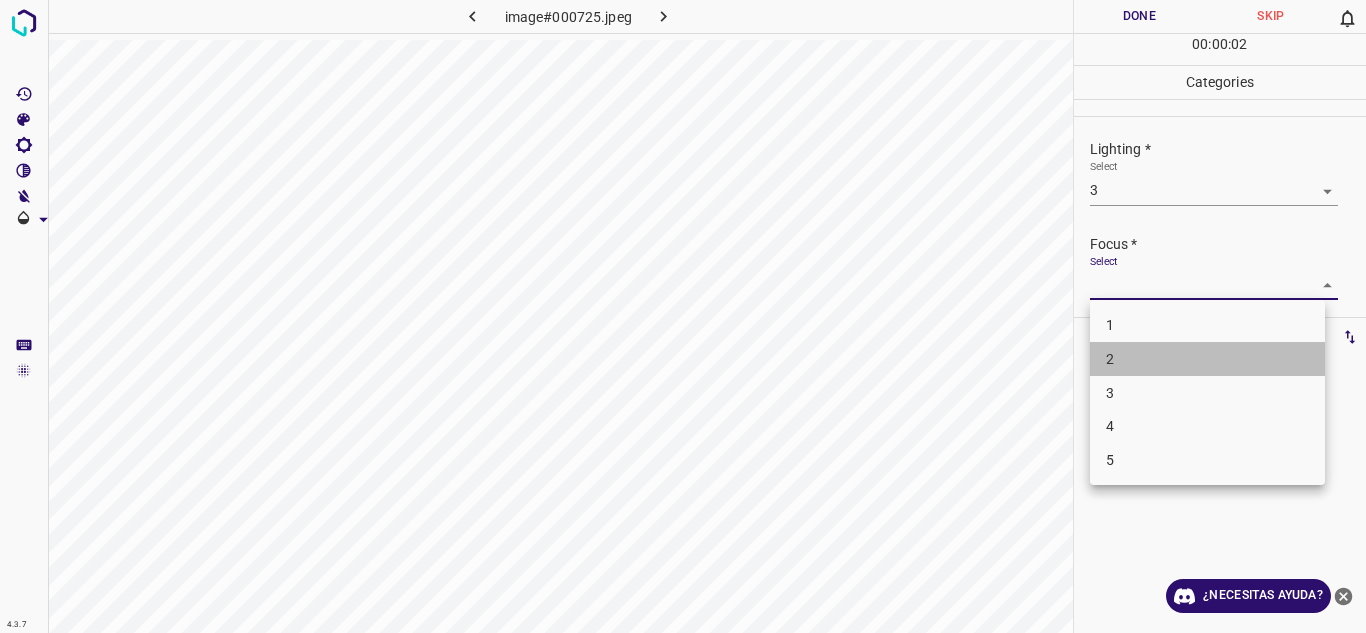 drag, startPoint x: 1146, startPoint y: 355, endPoint x: 1365, endPoint y: 244, distance: 245.52393 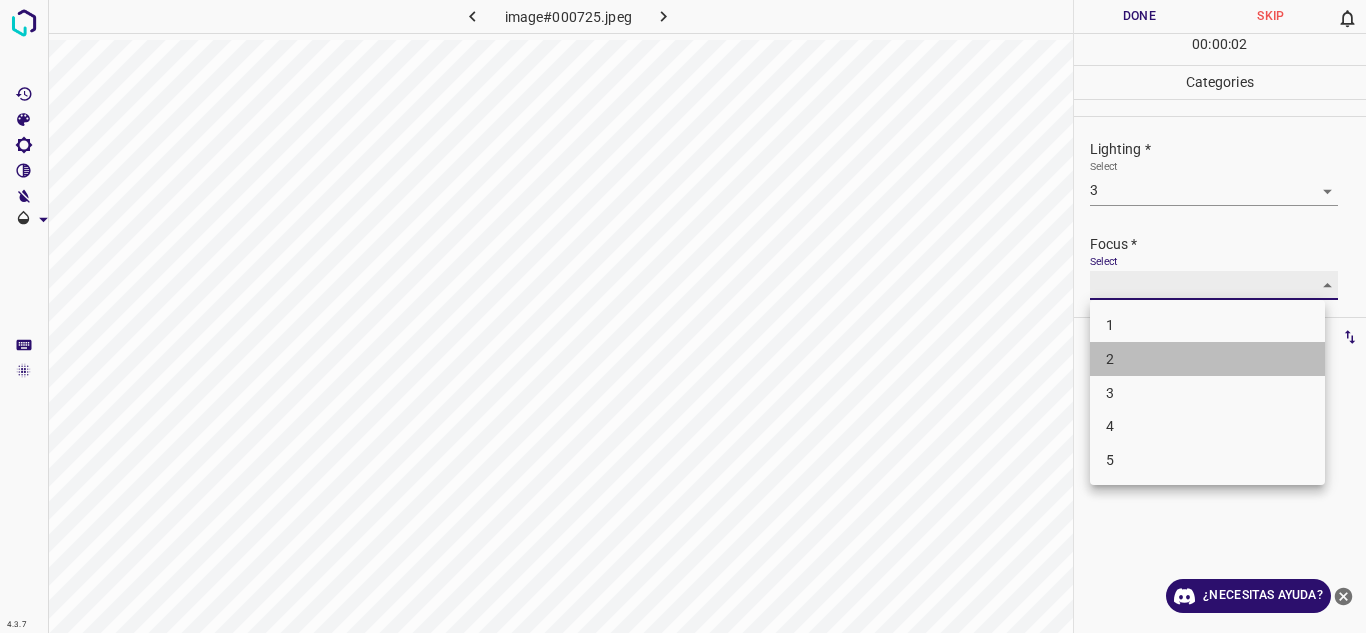type on "2" 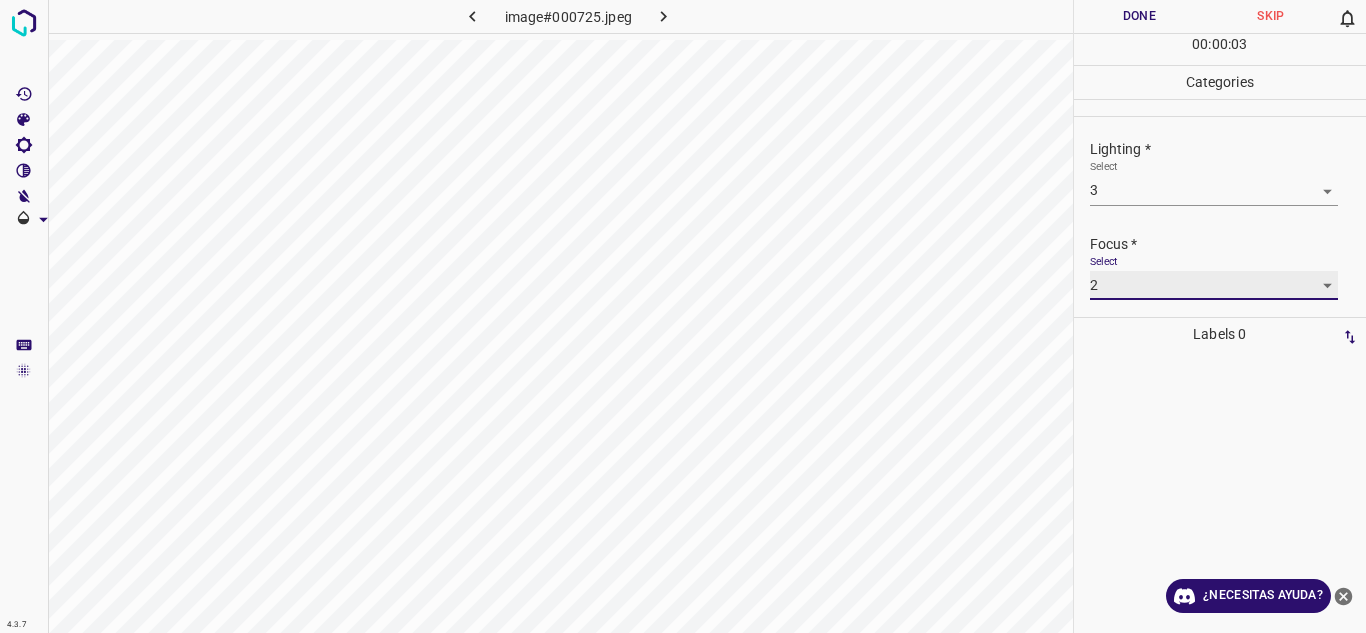 scroll, scrollTop: 98, scrollLeft: 0, axis: vertical 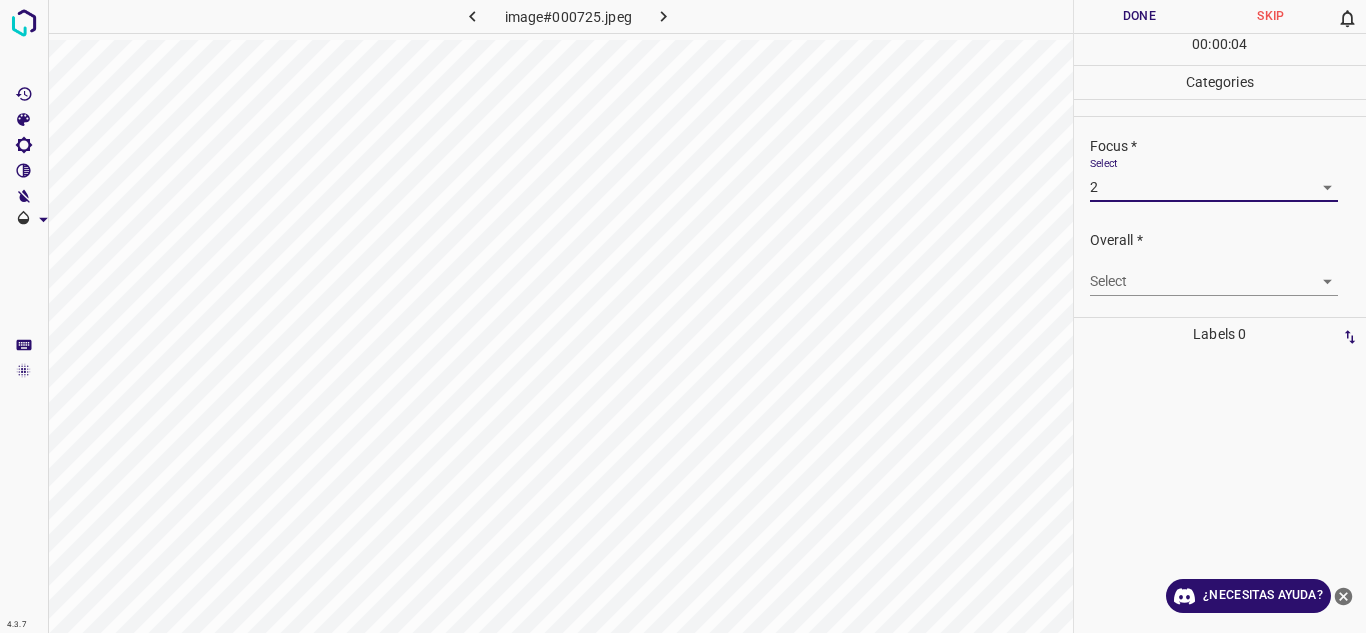 click on "4.3.7 image#000725.jpeg Done Skip 0 00   : 00   : 04   Categories Lighting *  Select 3 3 Focus *  Select 2 2 Overall *  Select ​ Labels   0 Categories 1 Lighting 2 Focus 3 Overall Tools Space Change between modes (Draw & Edit) I Auto labeling R Restore zoom M Zoom in N Zoom out Delete Delete selecte label Filters Z Restore filters X Saturation filter C Brightness filter V Contrast filter B Gray scale filter General O Download ¿Necesitas ayuda? Texto original Valora esta traducción Tu opinión servirá para ayudar a mejorar el Traductor de Google - Texto - Esconder - Borrar" at bounding box center (683, 316) 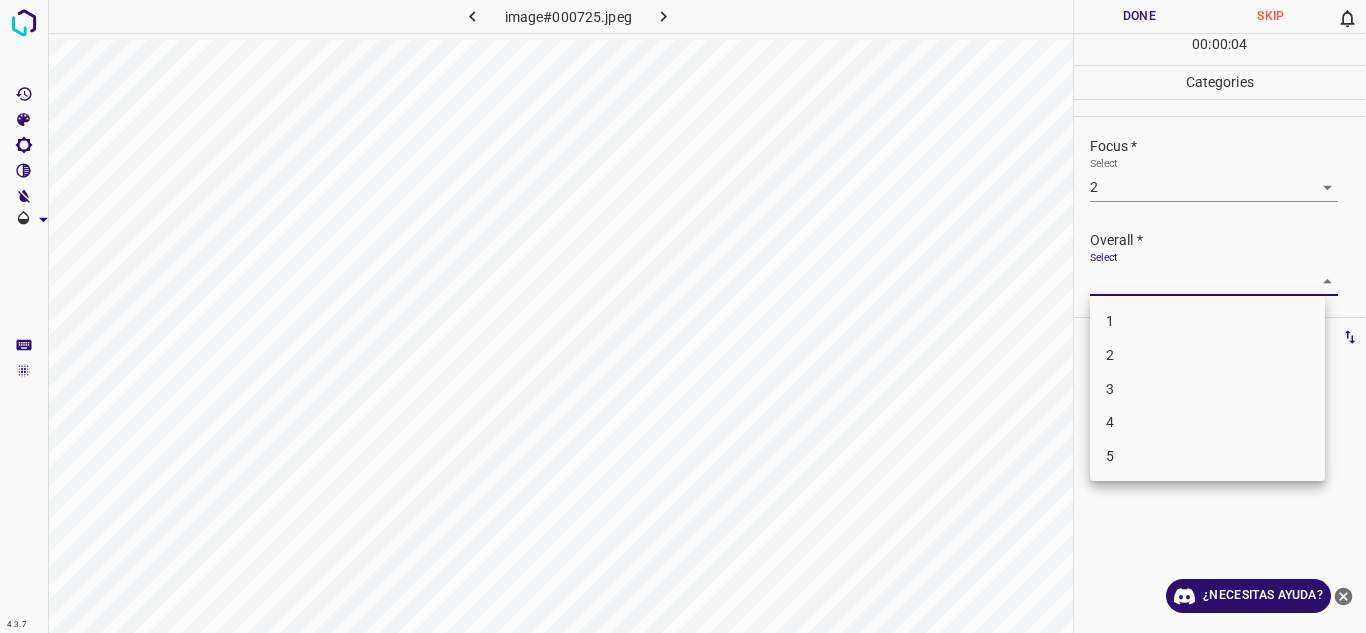 click on "3" at bounding box center [1207, 389] 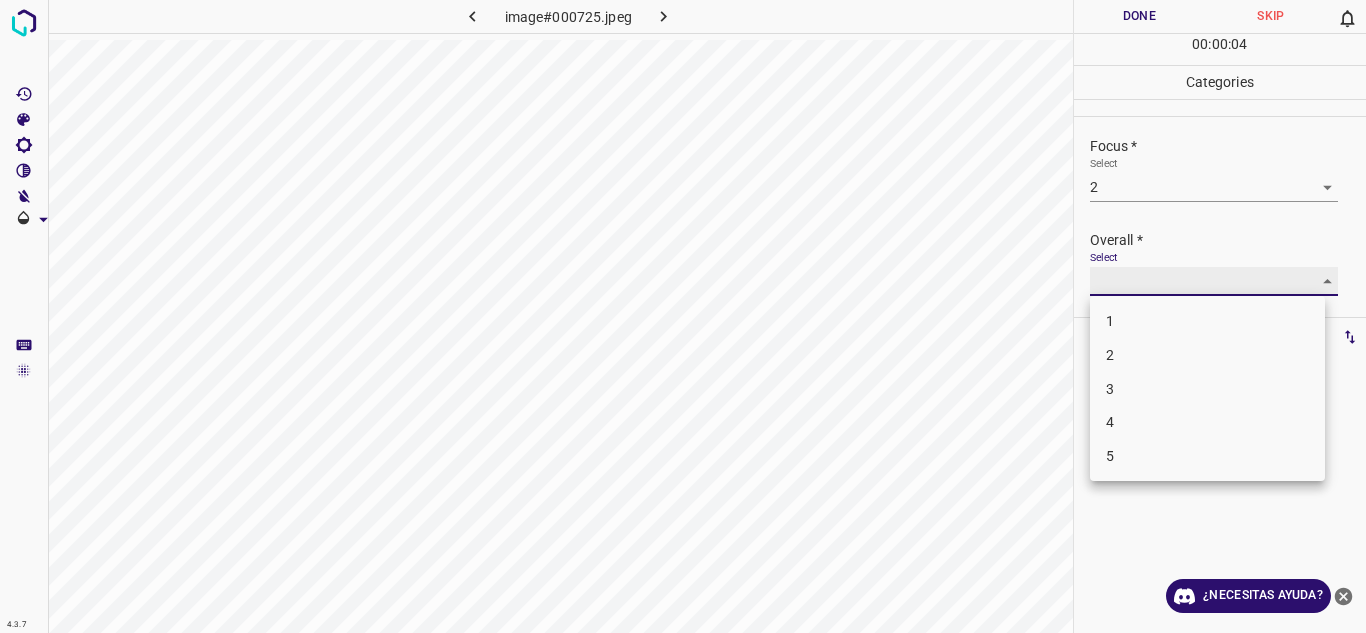 type on "3" 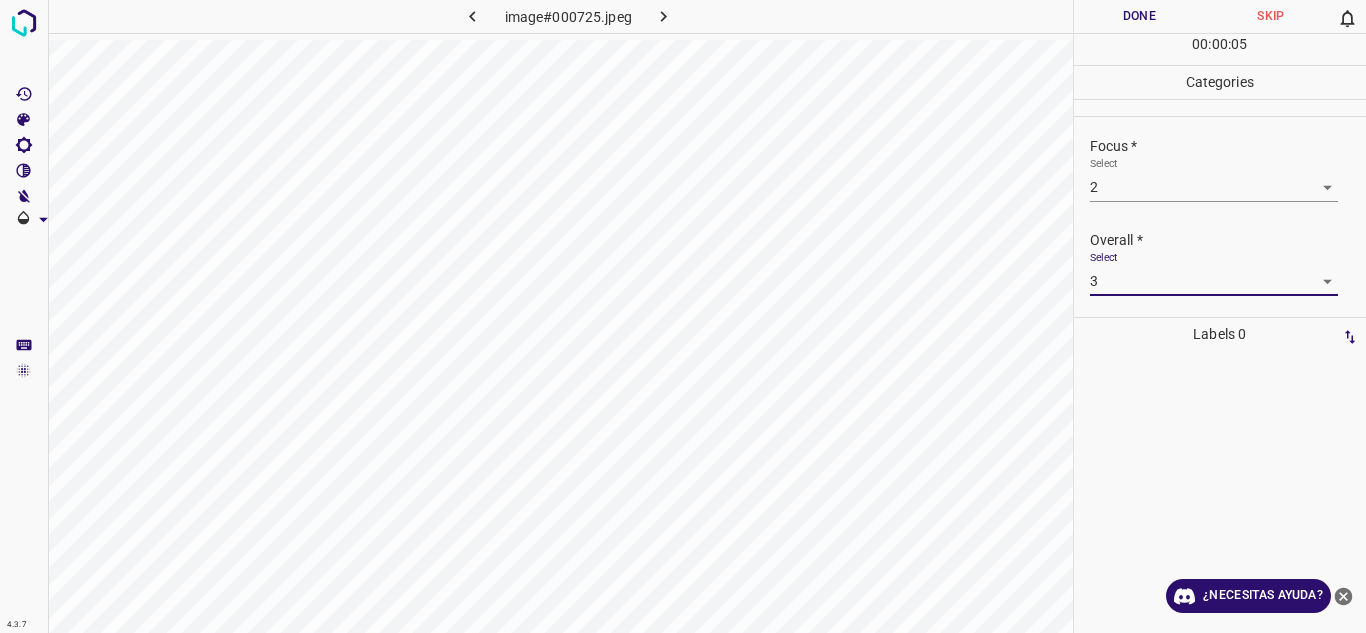 click on "Done" at bounding box center [1140, 16] 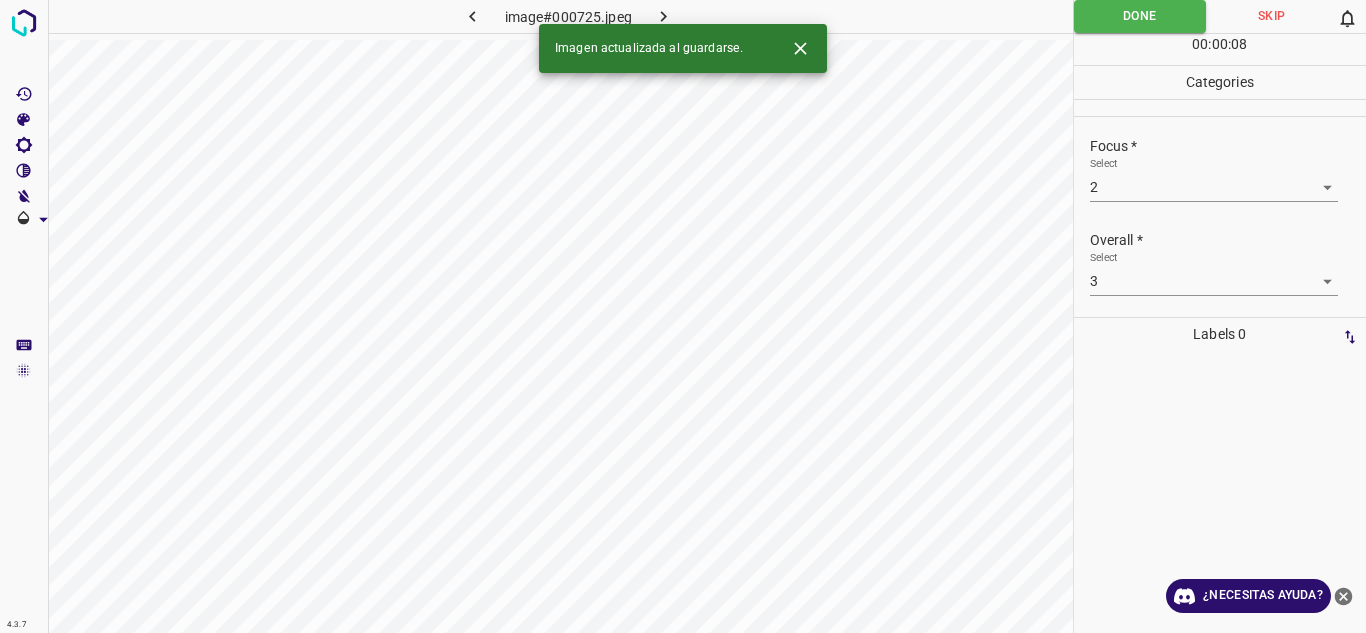 click at bounding box center (664, 16) 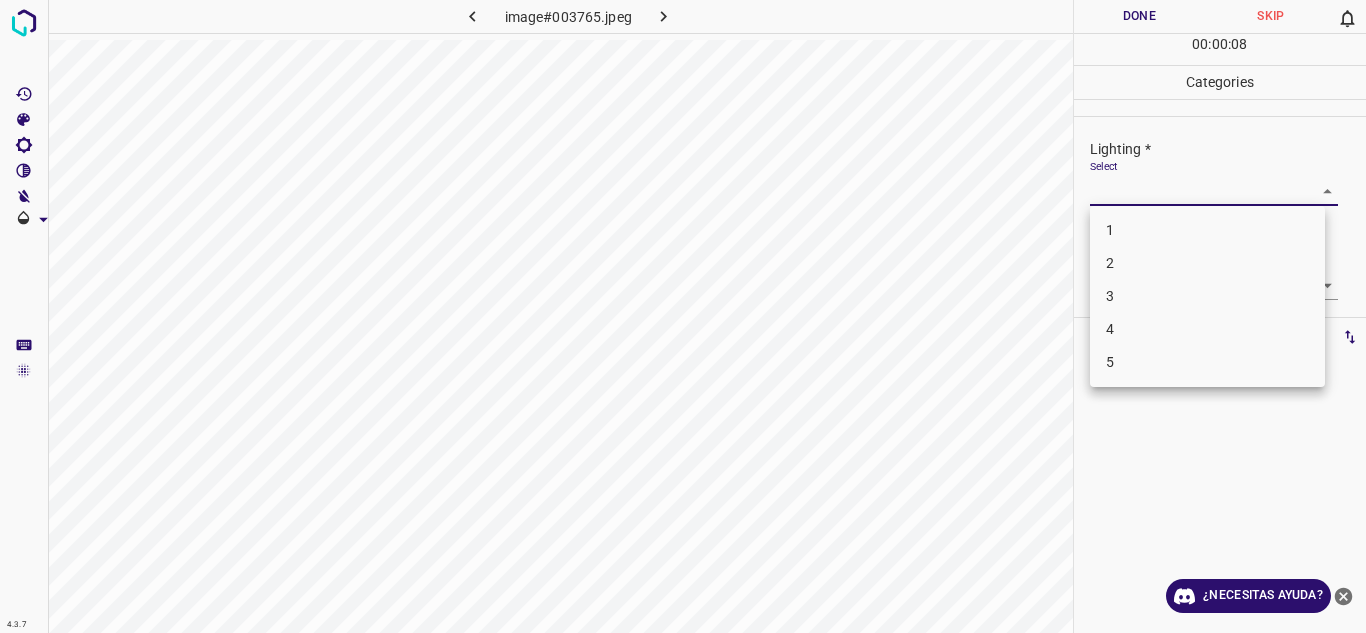 click on "4.3.7 image#003765.jpeg Done Skip 0 00   : 00   : 08   Categories Lighting *  Select ​ Focus *  Select ​ Overall *  Select ​ Labels   0 Categories 1 Lighting 2 Focus 3 Overall Tools Space Change between modes (Draw & Edit) I Auto labeling R Restore zoom M Zoom in N Zoom out Delete Delete selecte label Filters Z Restore filters X Saturation filter C Brightness filter V Contrast filter B Gray scale filter General O Download ¿Necesitas ayuda? Texto original Valora esta traducción Tu opinión servirá para ayudar a mejorar el Traductor de Google - Texto - Esconder - Borrar 1 2 3 4 5" at bounding box center (683, 316) 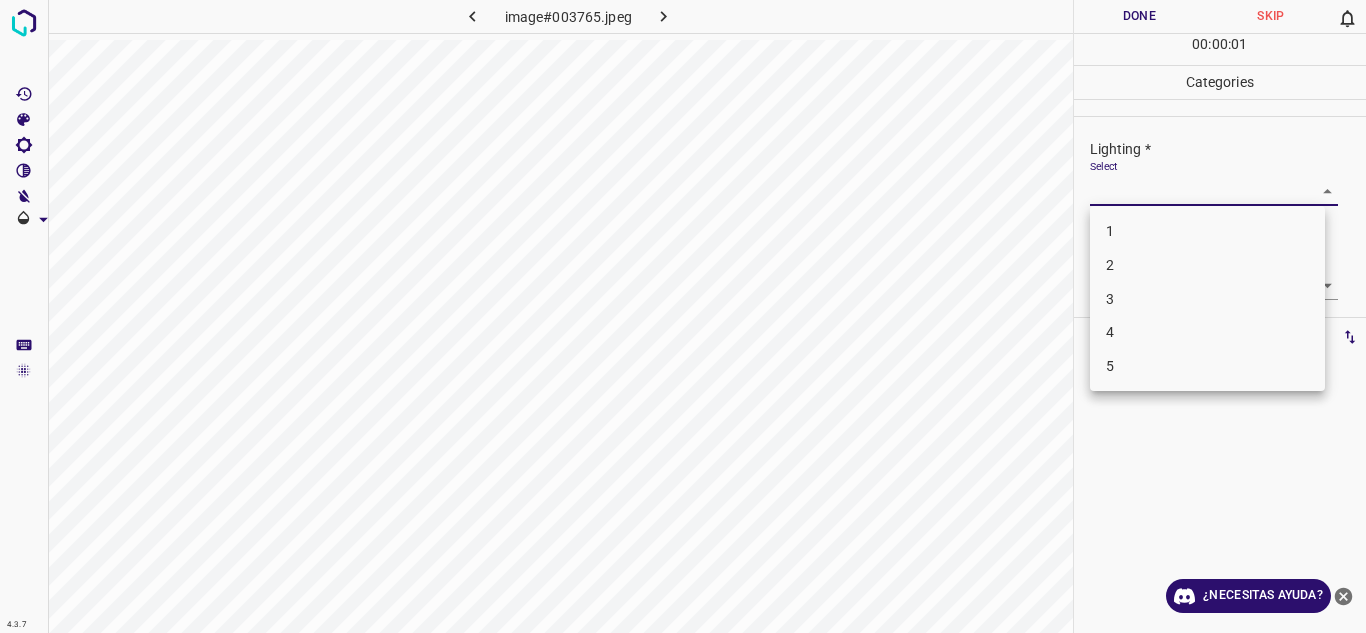 click on "1" at bounding box center [1207, 231] 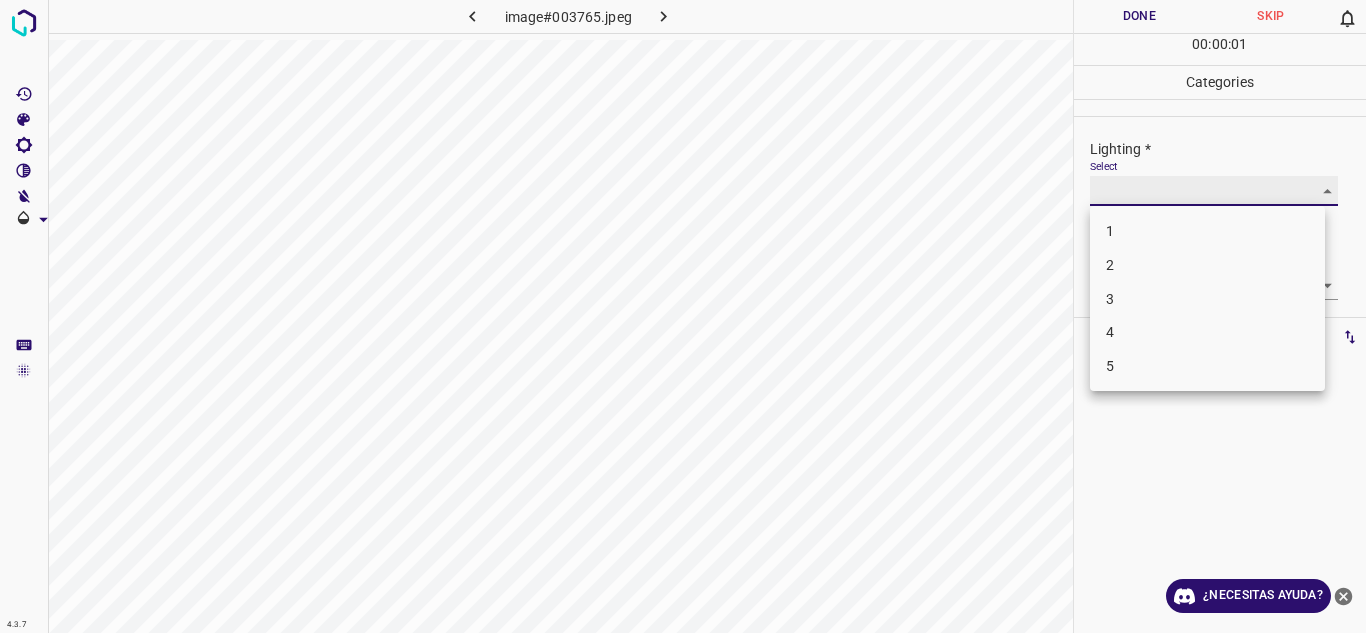 type on "1" 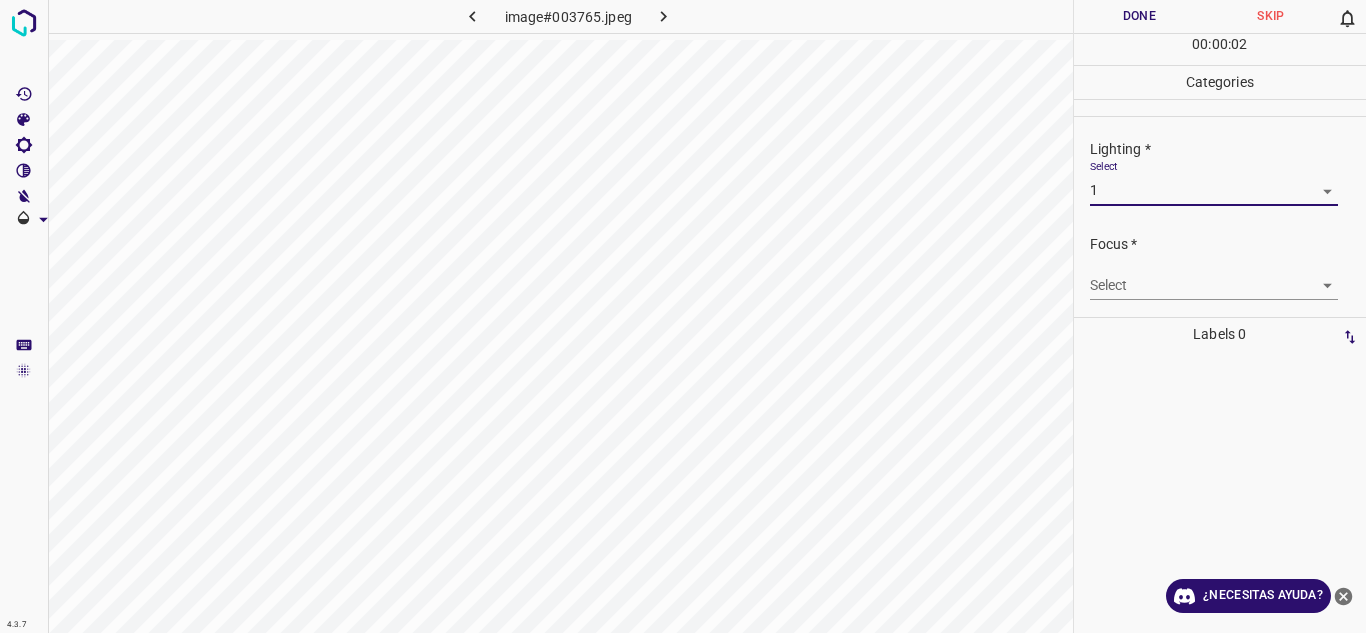 click on "4.3.7 image#003765.jpeg Done Skip 0 00   : 00   : 02   Categories Lighting *  Select 1 1 Focus *  Select ​ Overall *  Select ​ Labels   0 Categories 1 Lighting 2 Focus 3 Overall Tools Space Change between modes (Draw & Edit) I Auto labeling R Restore zoom M Zoom in N Zoom out Delete Delete selecte label Filters Z Restore filters X Saturation filter C Brightness filter V Contrast filter B Gray scale filter General O Download ¿Necesitas ayuda? Texto original Valora esta traducción Tu opinión servirá para ayudar a mejorar el Traductor de Google - Texto - Esconder - Borrar" at bounding box center (683, 316) 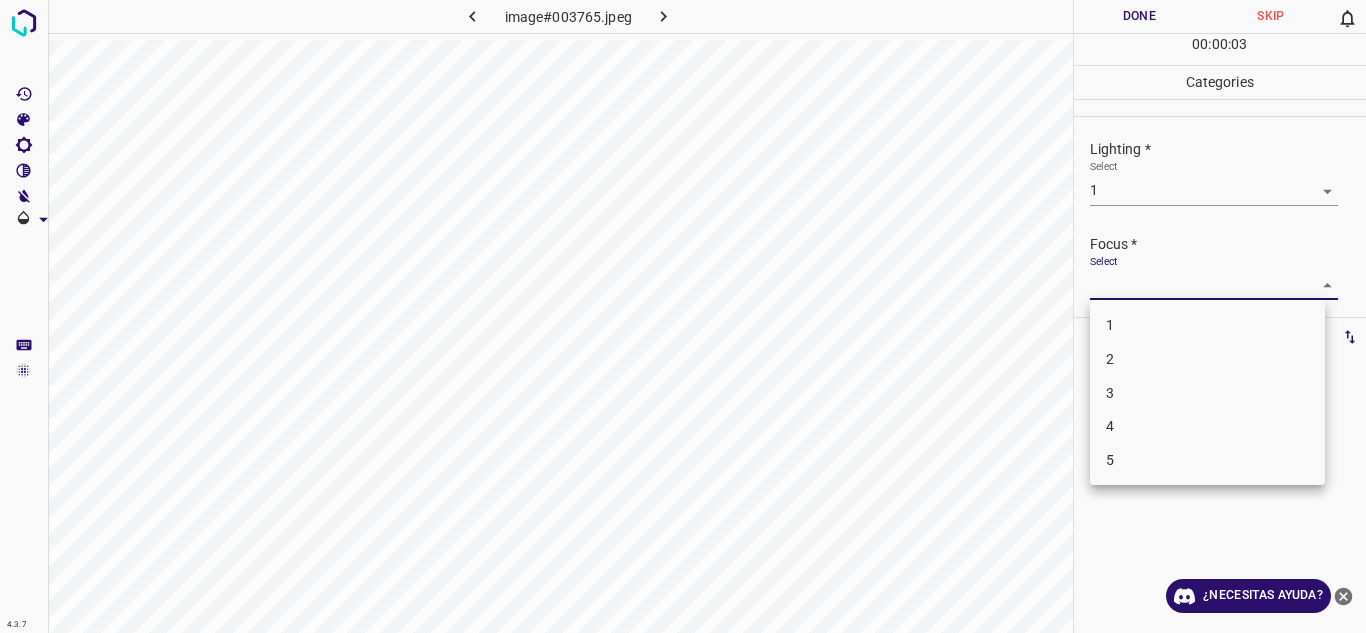 click on "1" at bounding box center [1207, 325] 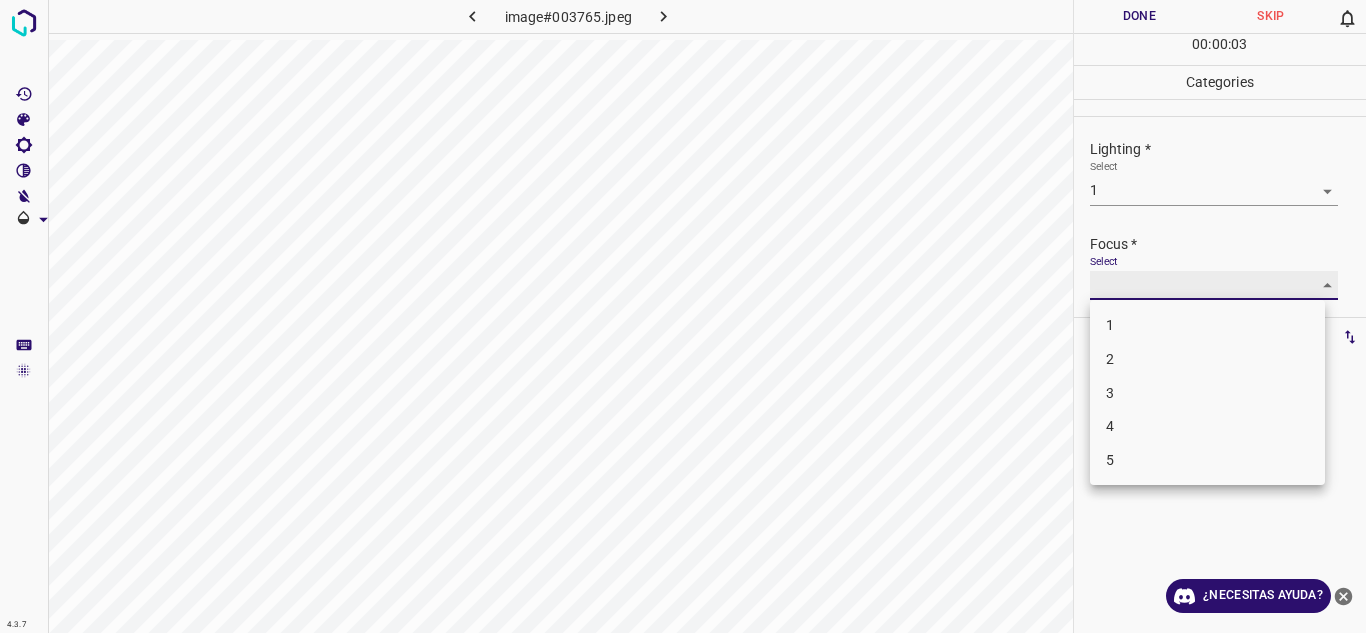 type on "1" 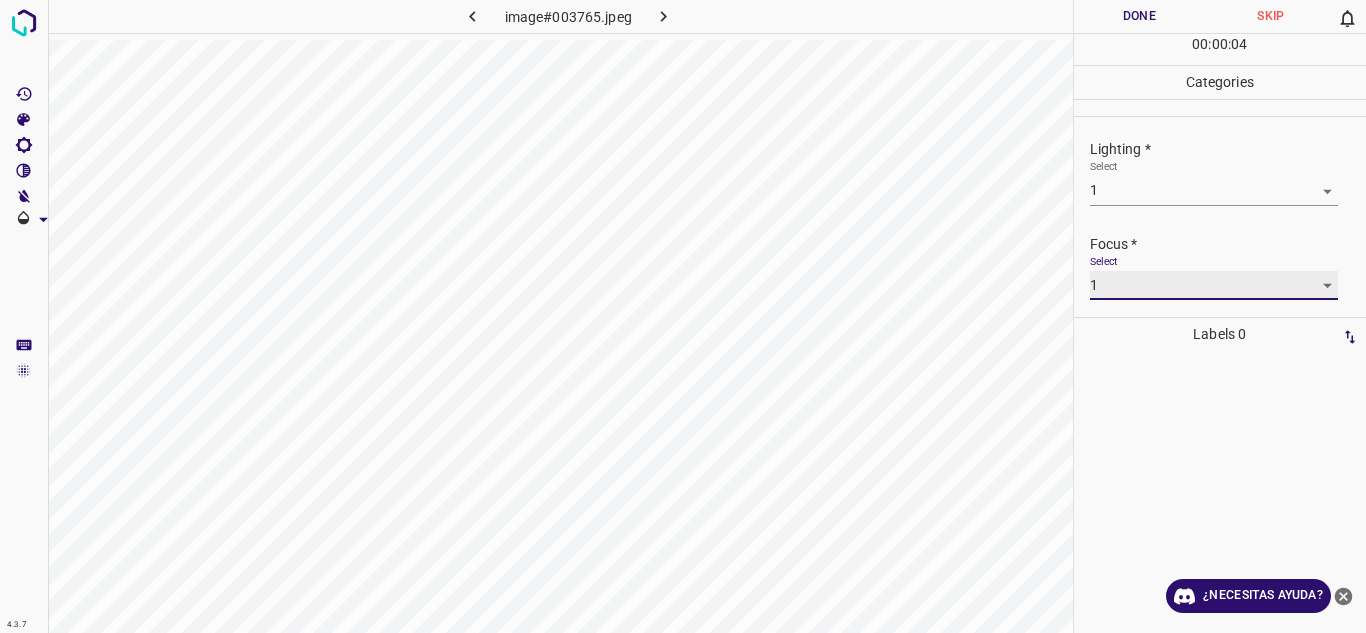 scroll, scrollTop: 98, scrollLeft: 0, axis: vertical 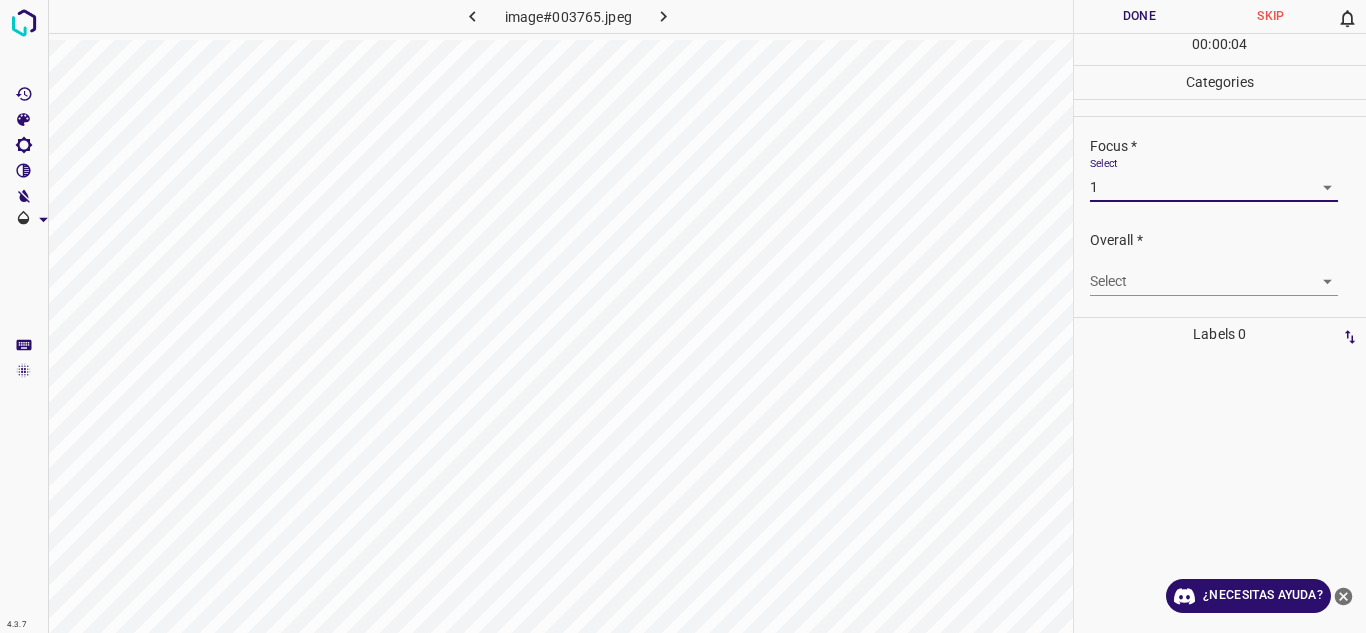 click on "4.3.7 image#003765.jpeg Done Skip 0 00   : 00   : 04   Categories Lighting *  Select 1 1 Focus *  Select 1 1 Overall *  Select ​ Labels   0 Categories 1 Lighting 2 Focus 3 Overall Tools Space Change between modes (Draw & Edit) I Auto labeling R Restore zoom M Zoom in N Zoom out Delete Delete selecte label Filters Z Restore filters X Saturation filter C Brightness filter V Contrast filter B Gray scale filter General O Download ¿Necesitas ayuda? Texto original Valora esta traducción Tu opinión servirá para ayudar a mejorar el Traductor de Google - Texto - Esconder - Borrar" at bounding box center [683, 316] 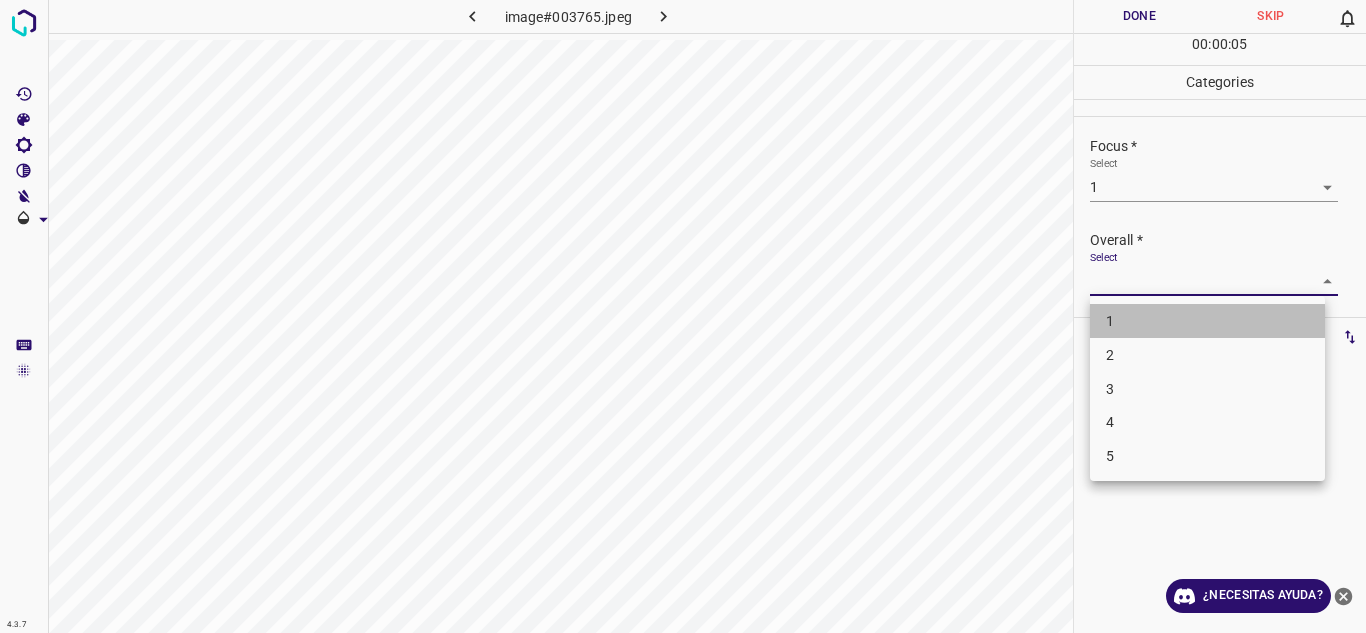 click on "1" at bounding box center [1207, 321] 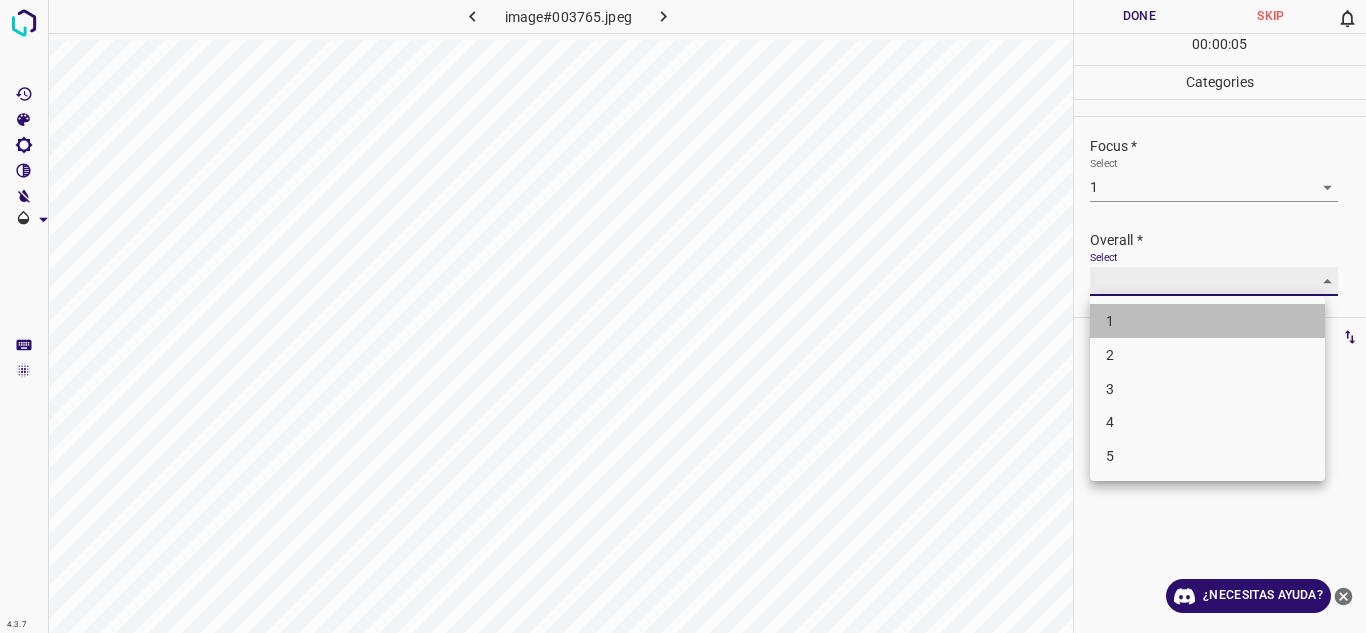 type on "1" 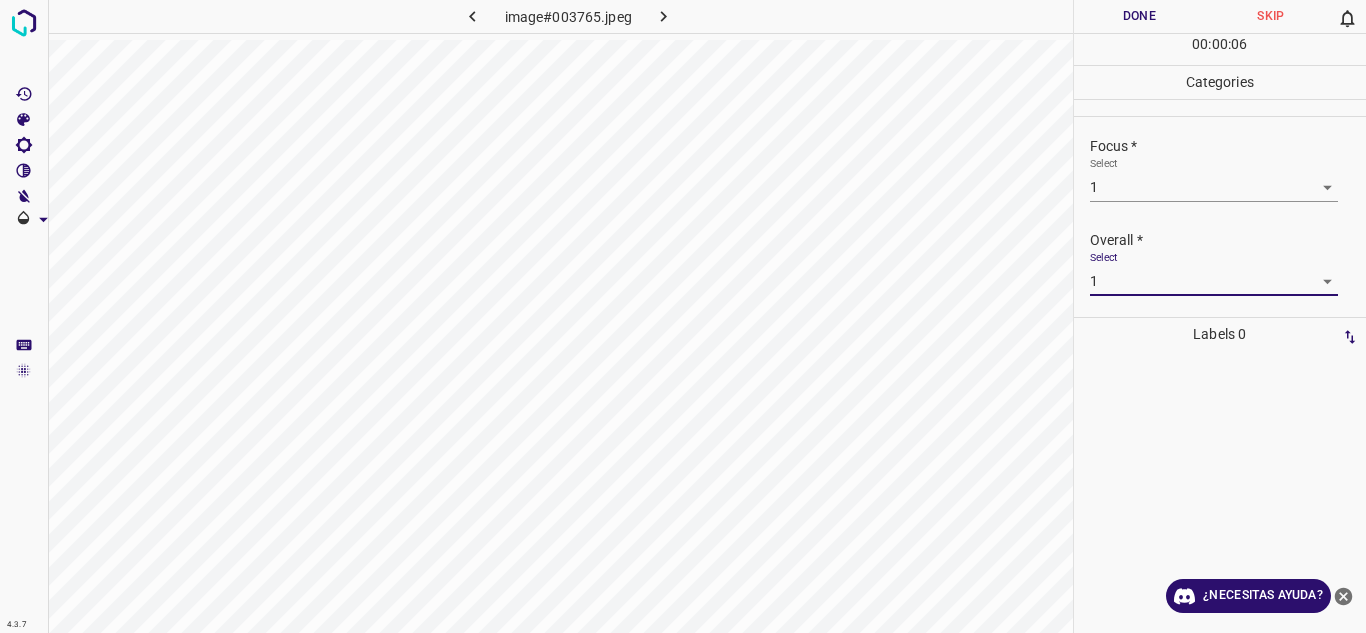 click on "Done" at bounding box center (1140, 16) 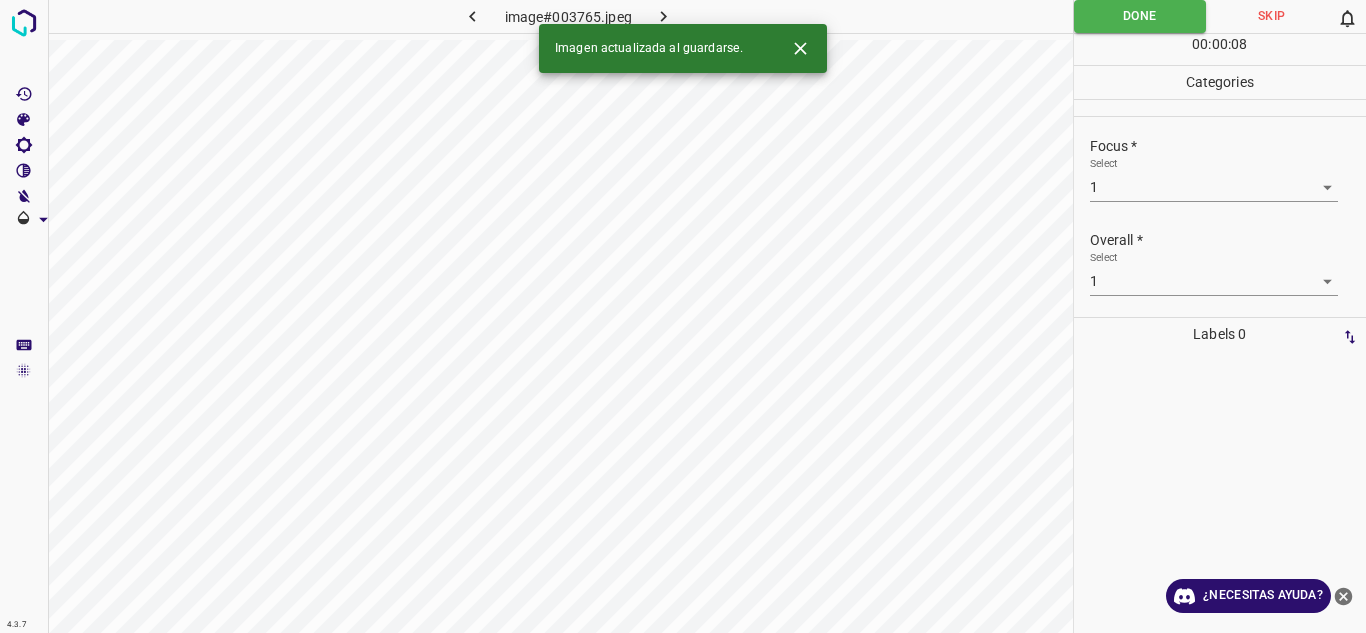 click 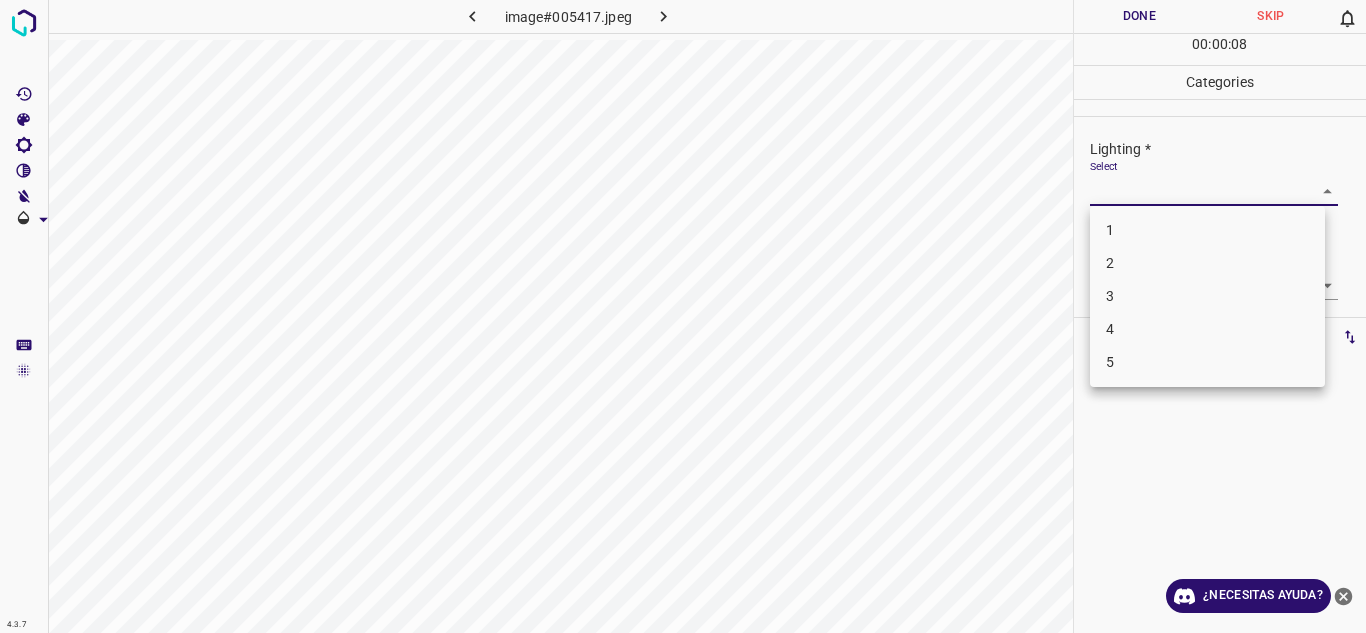 click on "4.3.7 image#005417.jpeg Done Skip 0 00   : 00   : 08   Categories Lighting *  Select ​ Focus *  Select ​ Overall *  Select ​ Labels   0 Categories 1 Lighting 2 Focus 3 Overall Tools Space Change between modes (Draw & Edit) I Auto labeling R Restore zoom M Zoom in N Zoom out Delete Delete selecte label Filters Z Restore filters X Saturation filter C Brightness filter V Contrast filter B Gray scale filter General O Download ¿Necesitas ayuda? Texto original Valora esta traducción Tu opinión servirá para ayudar a mejorar el Traductor de Google - Texto - Esconder - Borrar 1 2 3 4 5" at bounding box center [683, 316] 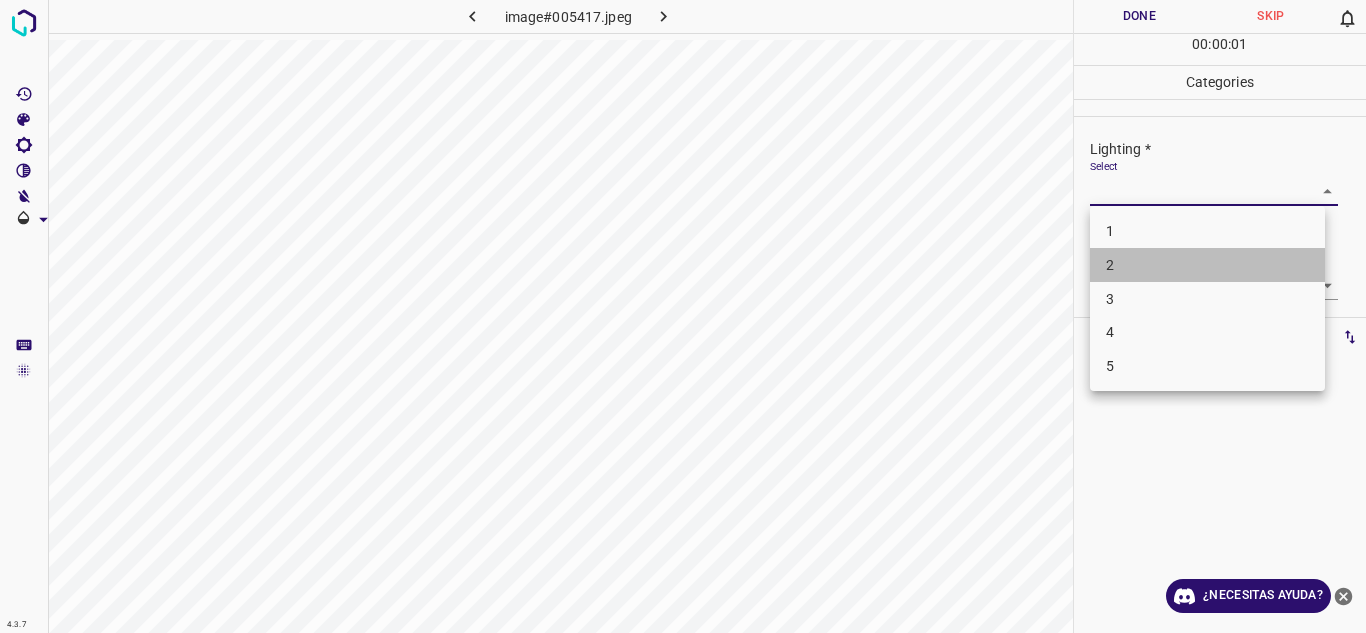 click on "2" at bounding box center (1207, 265) 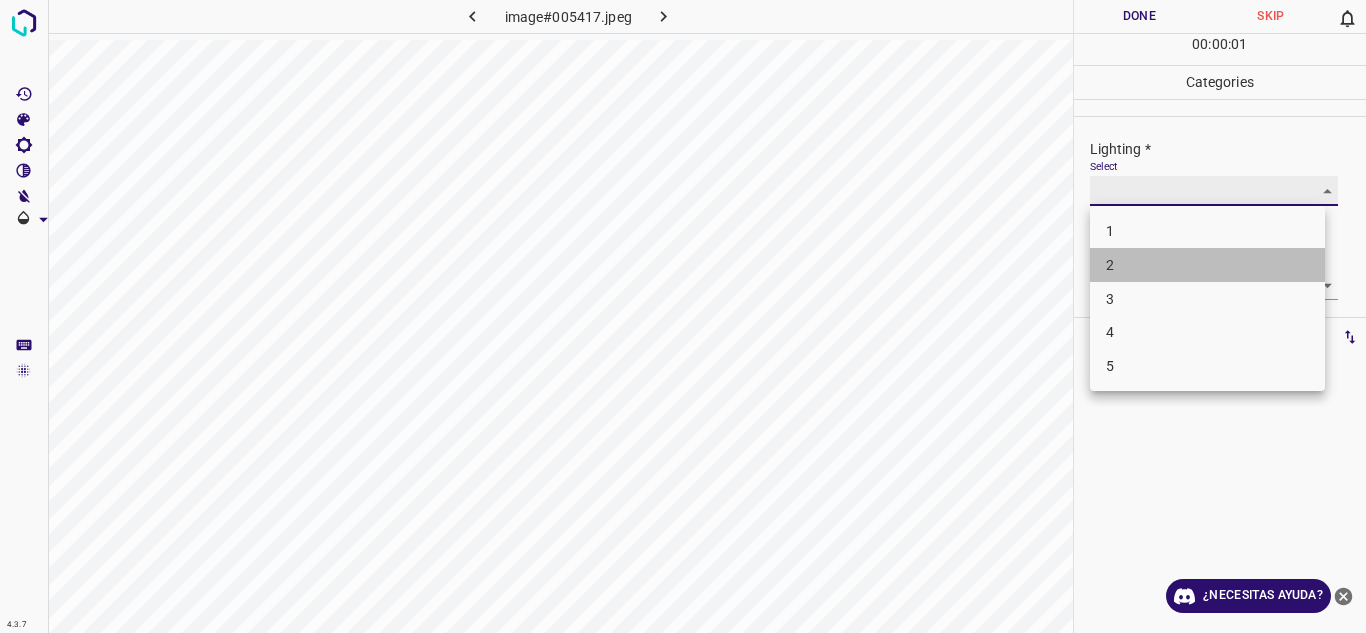 type on "2" 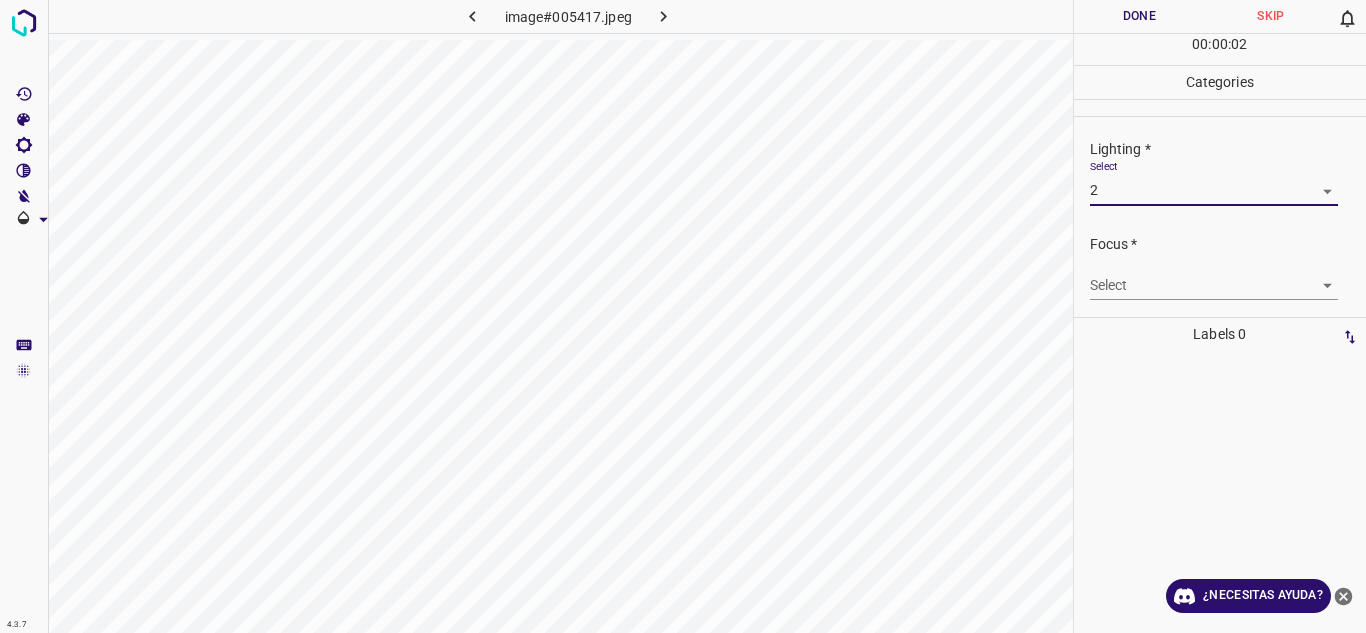 click on "4.3.7 image#005417.jpeg Done Skip 0 00   : 00   : 02   Categories Lighting *  Select 2 2 Focus *  Select ​ Overall *  Select ​ Labels   0 Categories 1 Lighting 2 Focus 3 Overall Tools Space Change between modes (Draw & Edit) I Auto labeling R Restore zoom M Zoom in N Zoom out Delete Delete selecte label Filters Z Restore filters X Saturation filter C Brightness filter V Contrast filter B Gray scale filter General O Download ¿Necesitas ayuda? Texto original Valora esta traducción Tu opinión servirá para ayudar a mejorar el Traductor de Google - Texto - Esconder - Borrar" at bounding box center (683, 316) 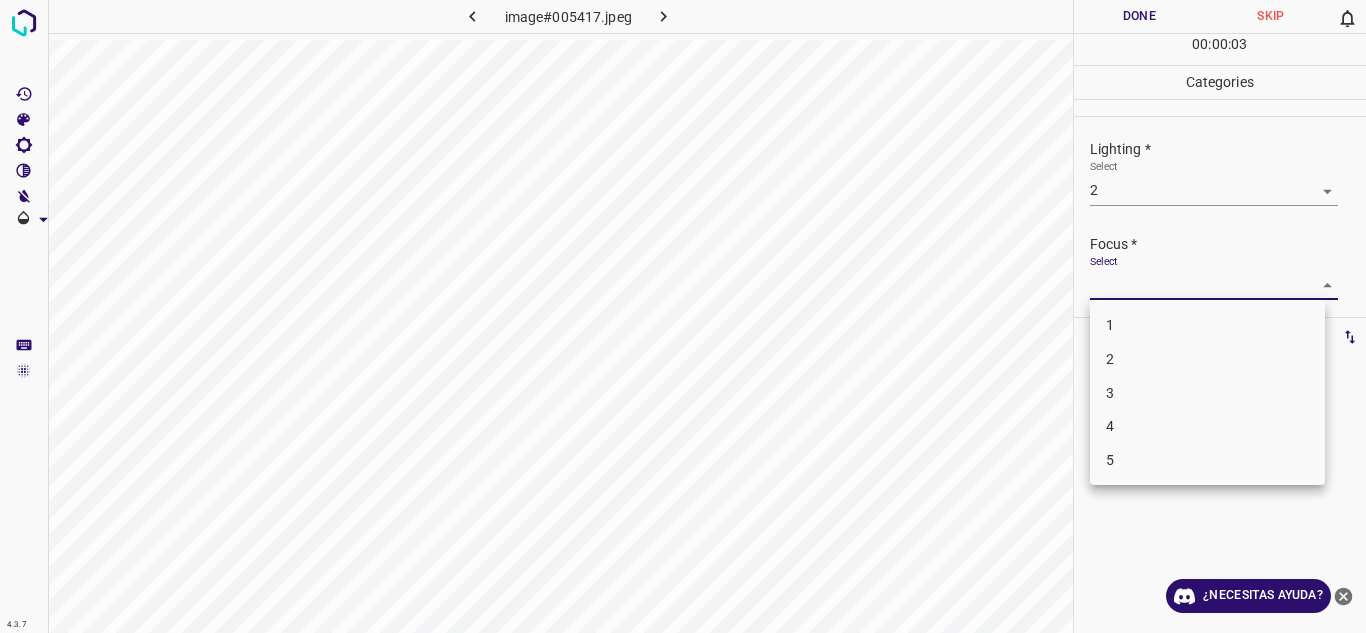 click on "1" at bounding box center [1207, 325] 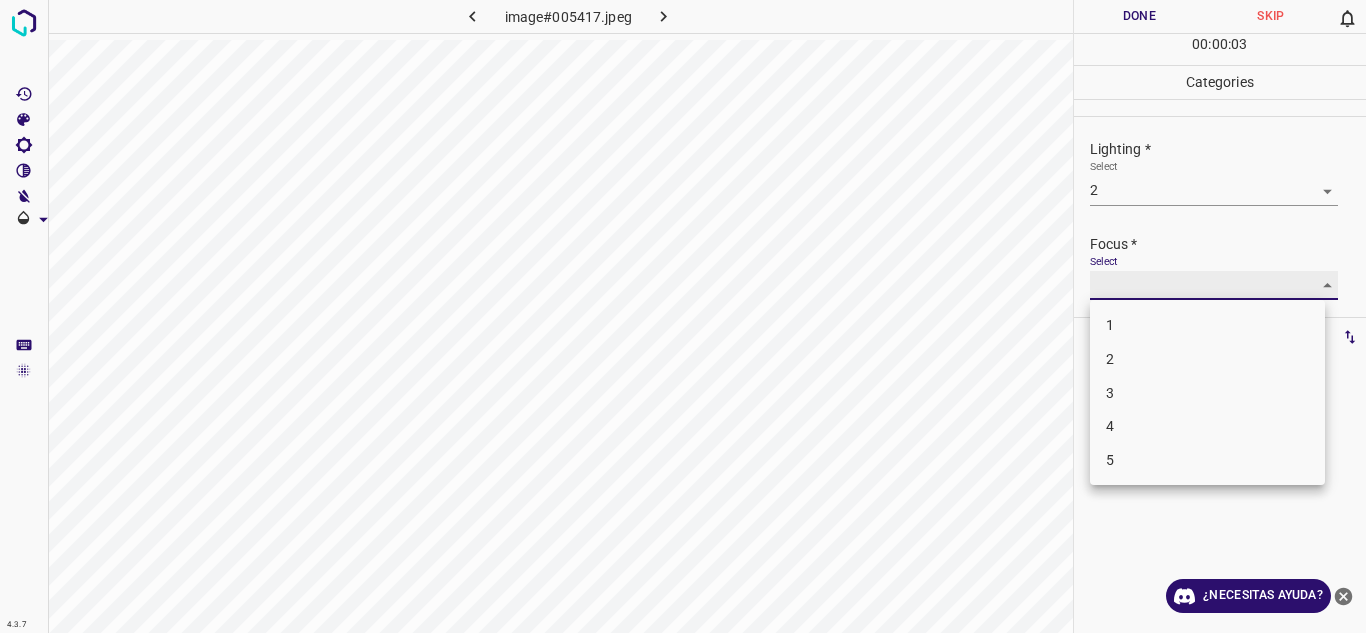 type on "1" 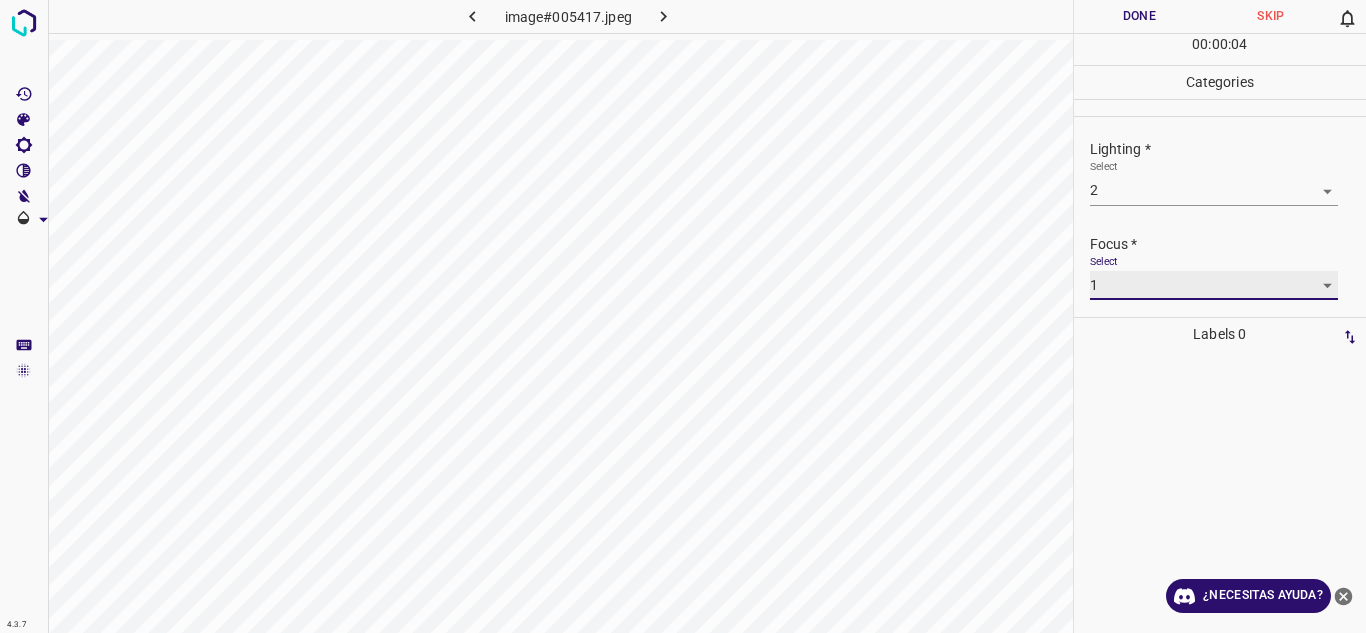 scroll, scrollTop: 98, scrollLeft: 0, axis: vertical 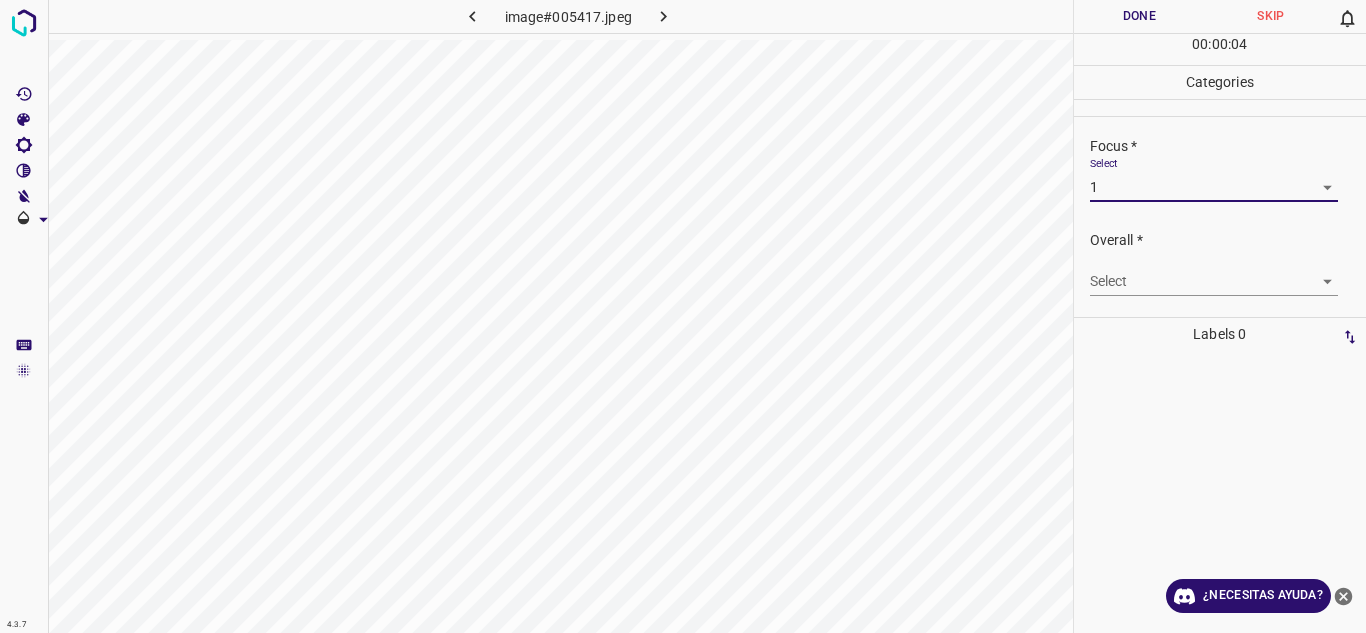click on "4.3.7 image#005417.jpeg Done Skip 0 00   : 00   : 04   Categories Lighting *  Select 2 2 Focus *  Select 1 1 Overall *  Select ​ Labels   0 Categories 1 Lighting 2 Focus 3 Overall Tools Space Change between modes (Draw & Edit) I Auto labeling R Restore zoom M Zoom in N Zoom out Delete Delete selecte label Filters Z Restore filters X Saturation filter C Brightness filter V Contrast filter B Gray scale filter General O Download ¿Necesitas ayuda? Texto original Valora esta traducción Tu opinión servirá para ayudar a mejorar el Traductor de Google - Texto - Esconder - Borrar" at bounding box center [683, 316] 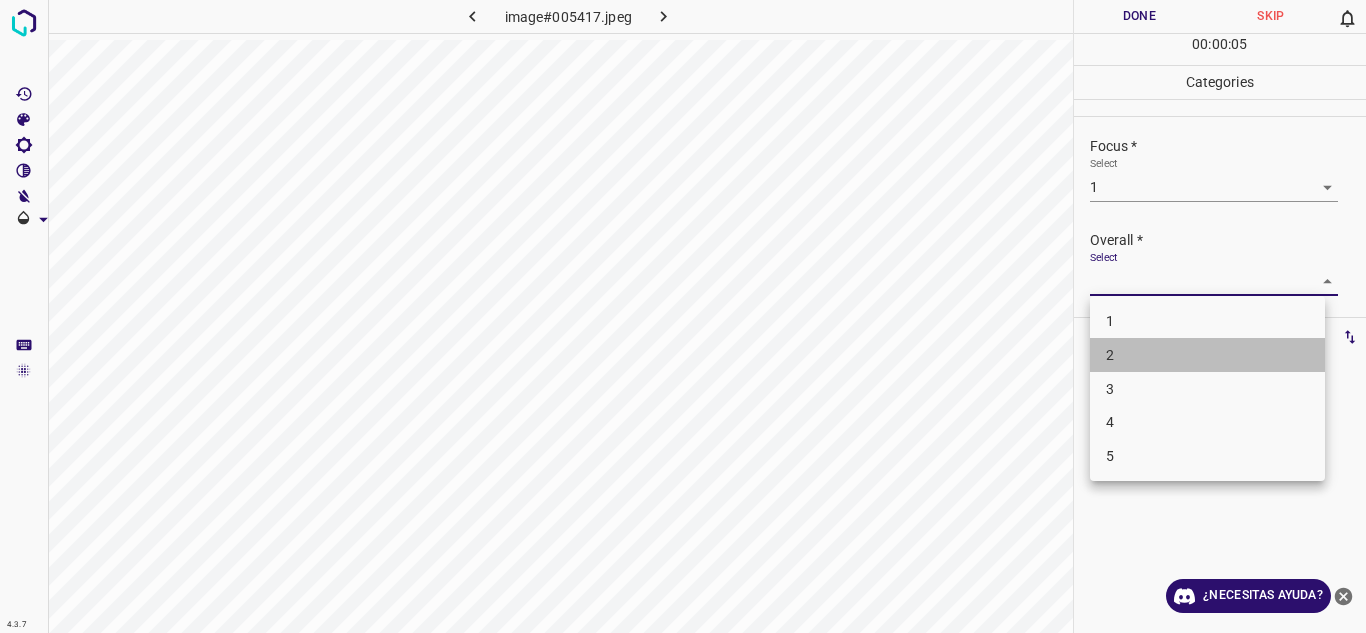 click on "2" at bounding box center (1207, 355) 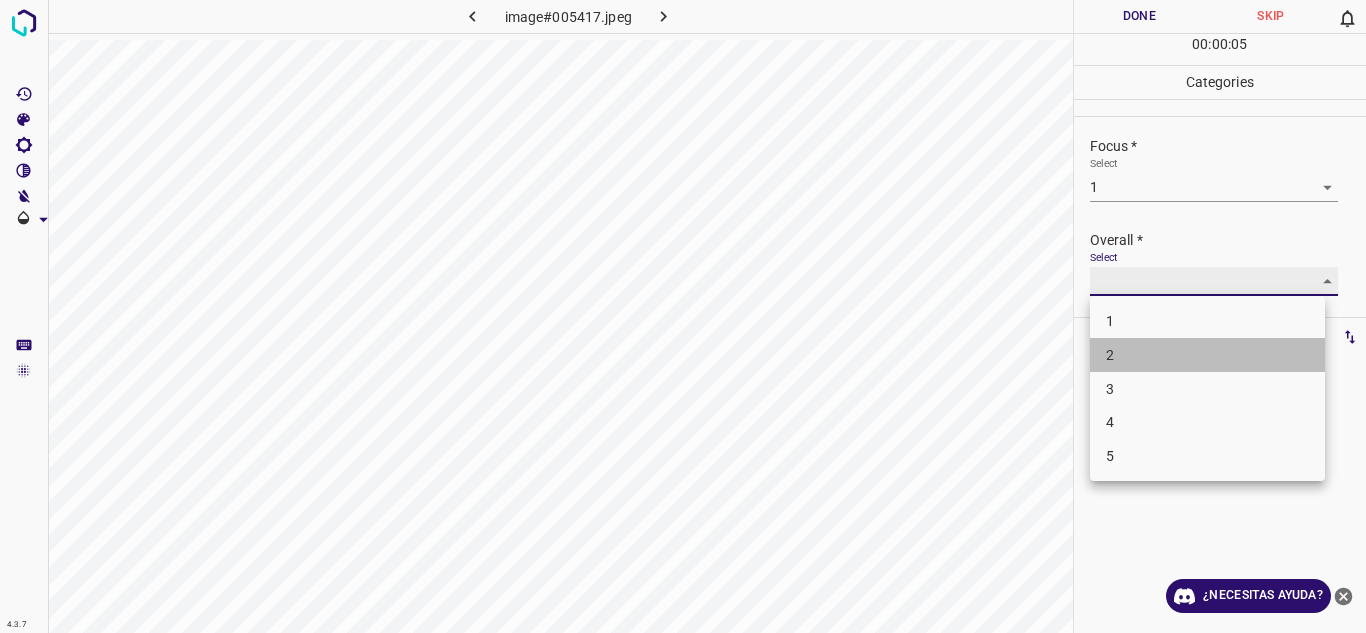 type on "2" 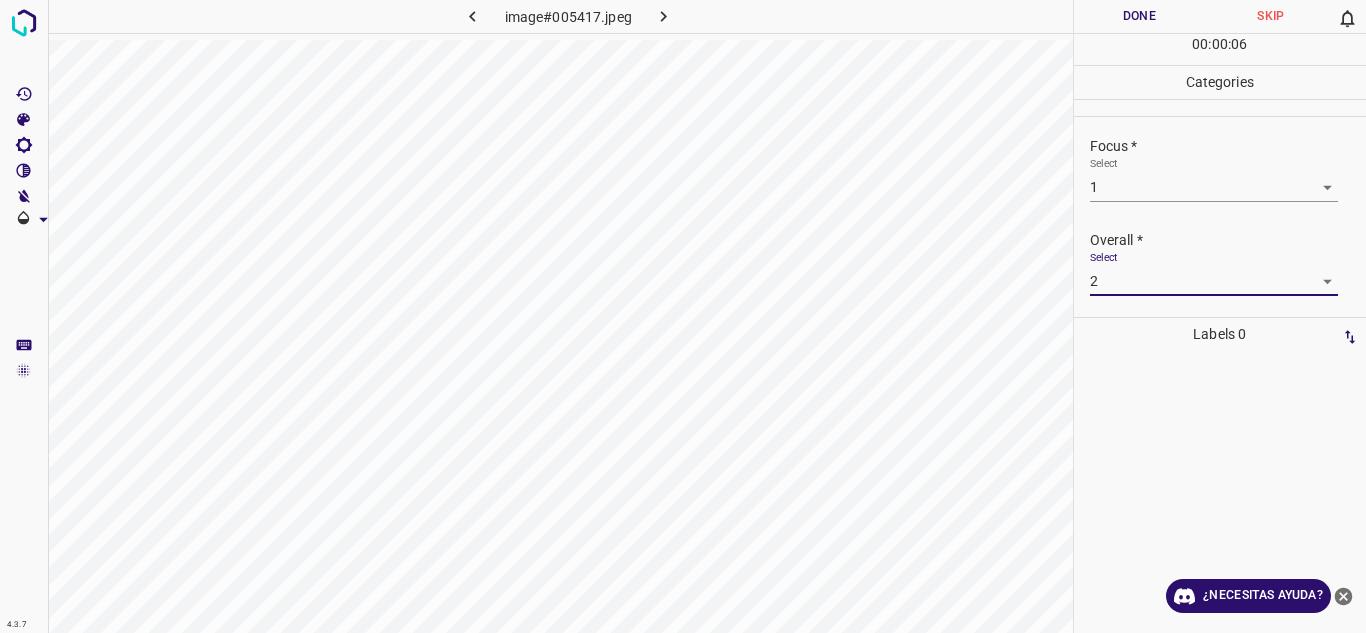 click on "Done" at bounding box center (1140, 16) 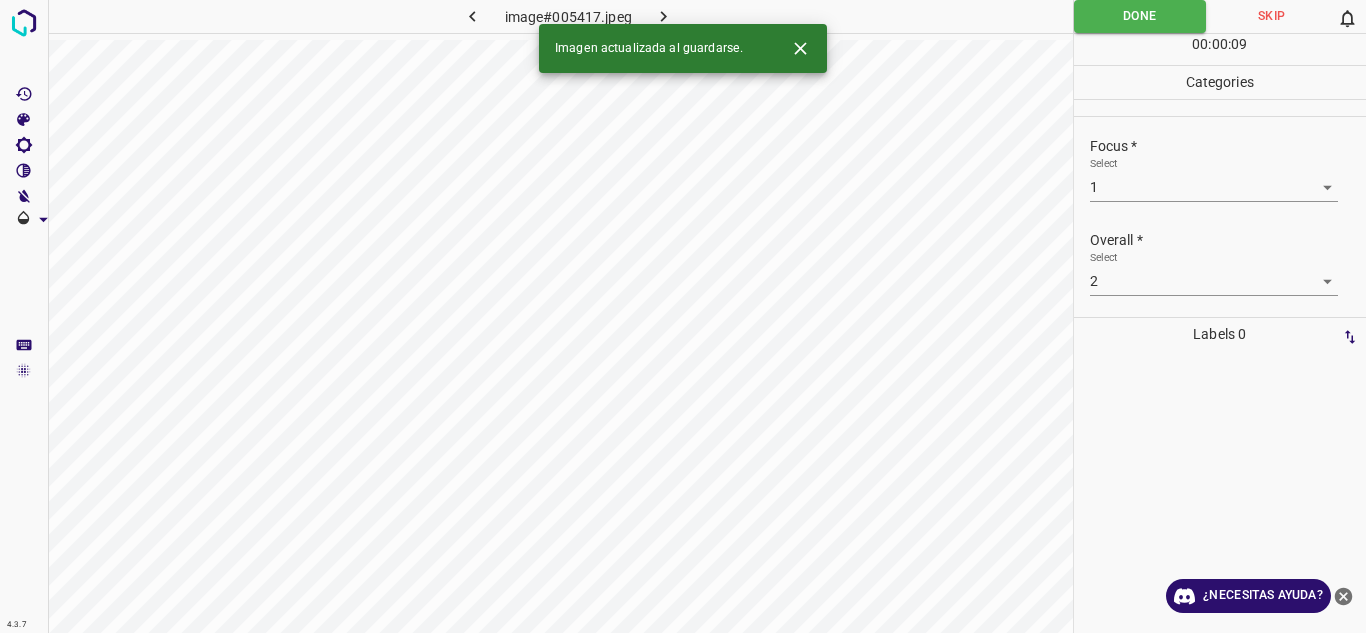 click 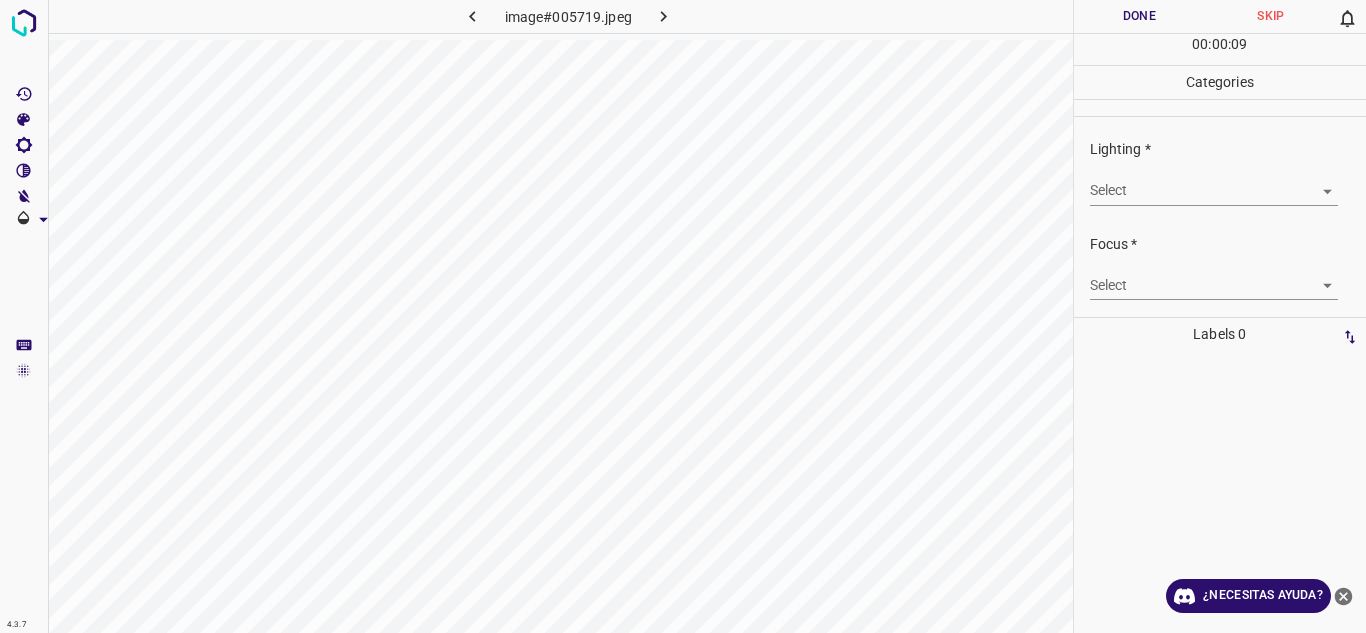 click on "4.3.7 image#005719.jpeg Done Skip 0 00   : 00   : 09   Categories Lighting *  Select ​ Focus *  Select ​ Overall *  Select ​ Labels   0 Categories 1 Lighting 2 Focus 3 Overall Tools Space Change between modes (Draw & Edit) I Auto labeling R Restore zoom M Zoom in N Zoom out Delete Delete selecte label Filters Z Restore filters X Saturation filter C Brightness filter V Contrast filter B Gray scale filter General O Download ¿Necesitas ayuda? Texto original Valora esta traducción Tu opinión servirá para ayudar a mejorar el Traductor de Google - Texto - Esconder - Borrar" at bounding box center [683, 316] 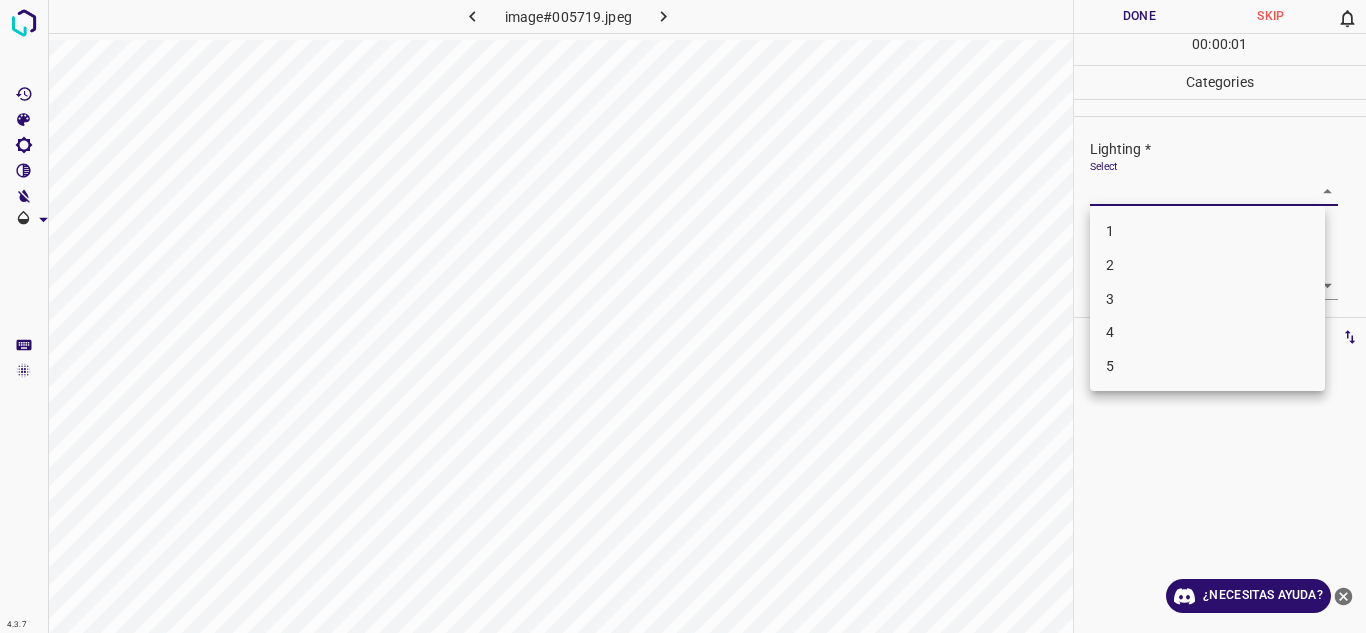 click on "4" at bounding box center (1207, 332) 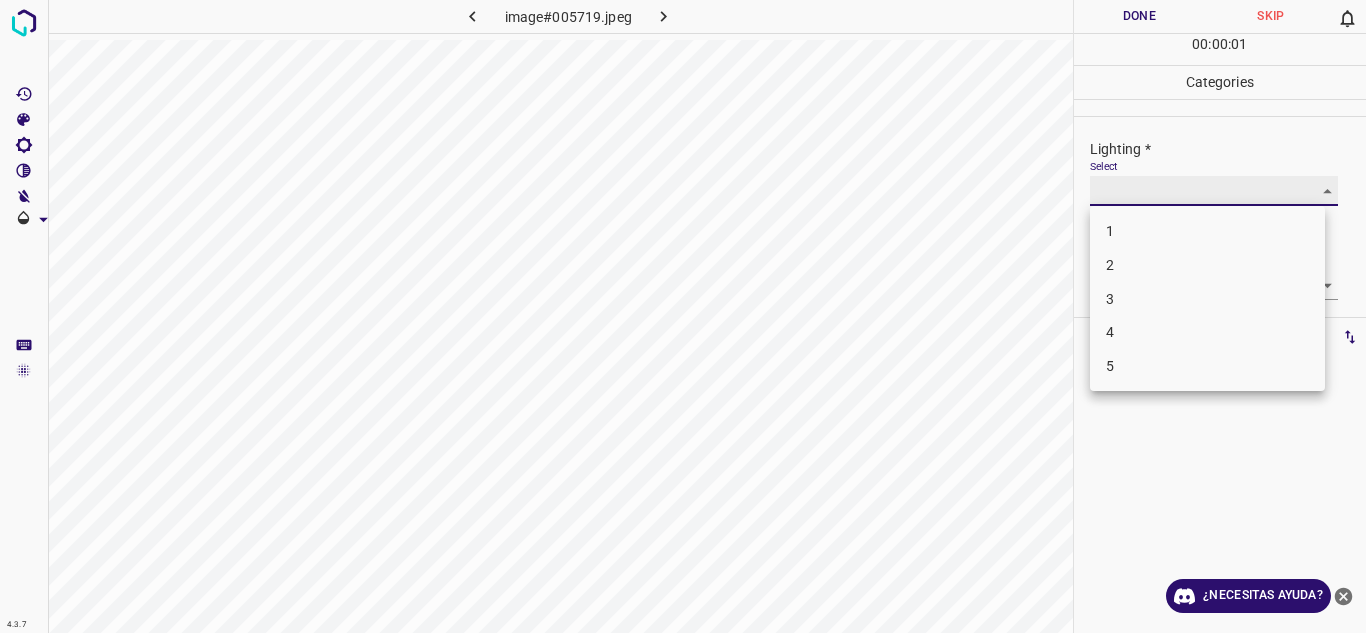 type on "4" 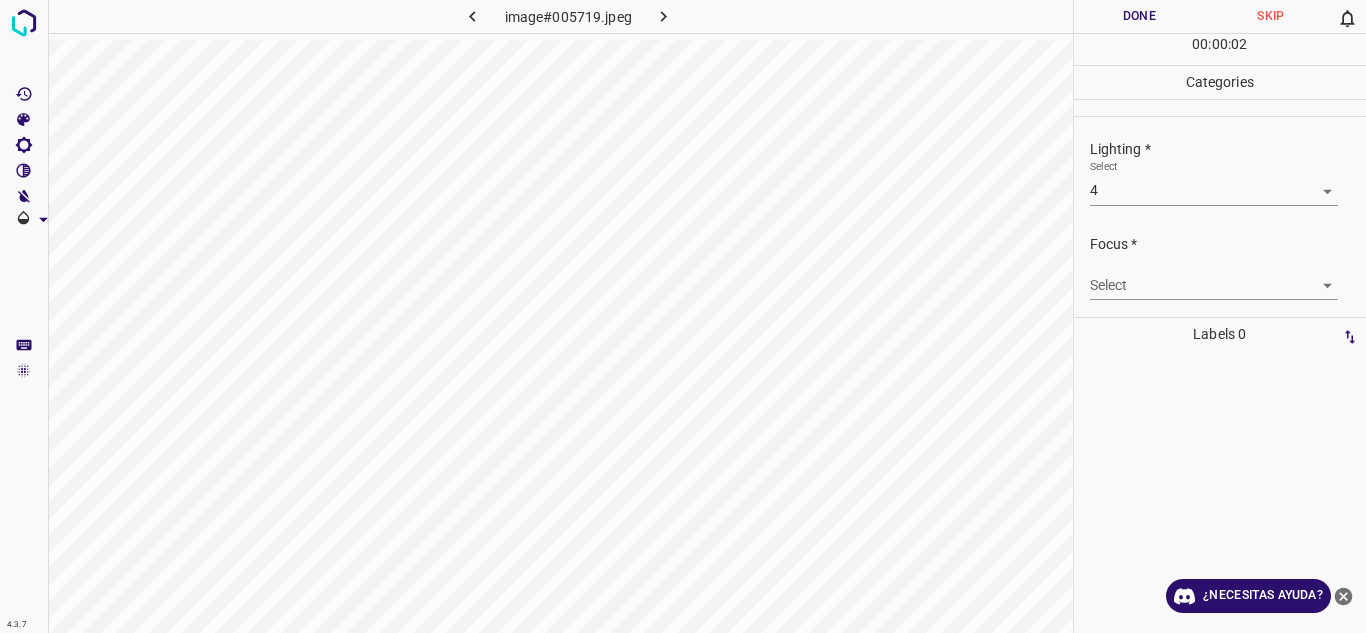 click on "Focus *  Select ​" at bounding box center [1220, 267] 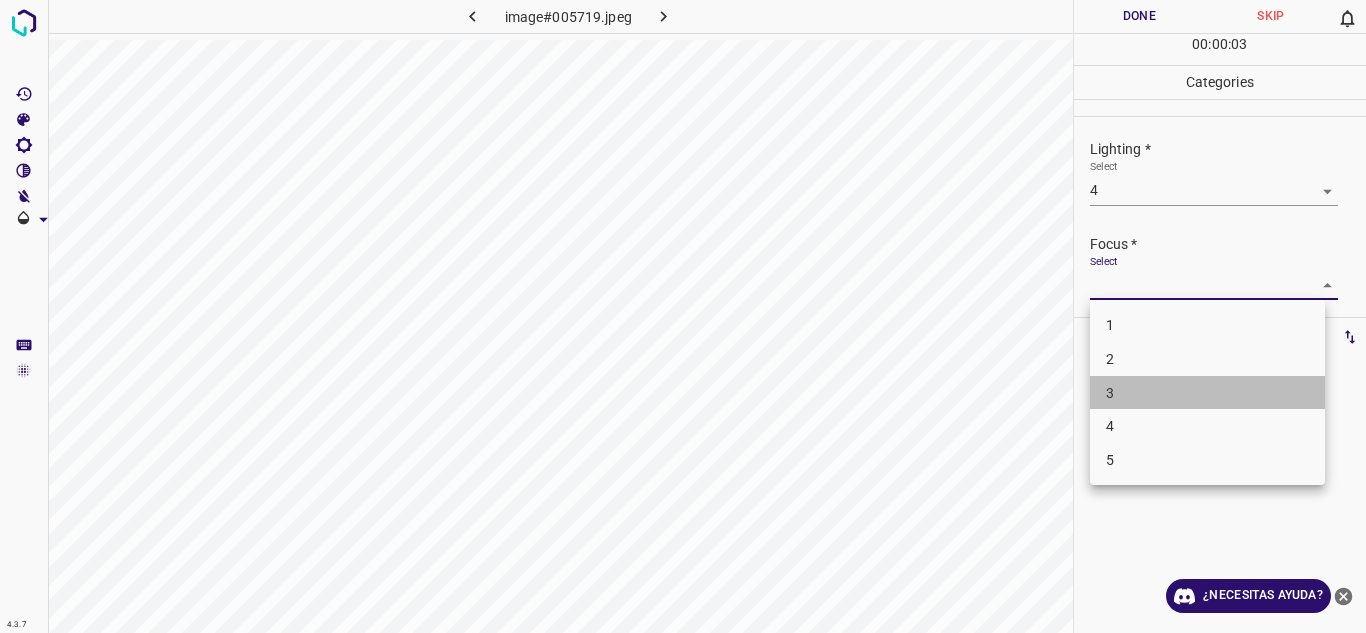 click on "3" at bounding box center (1207, 393) 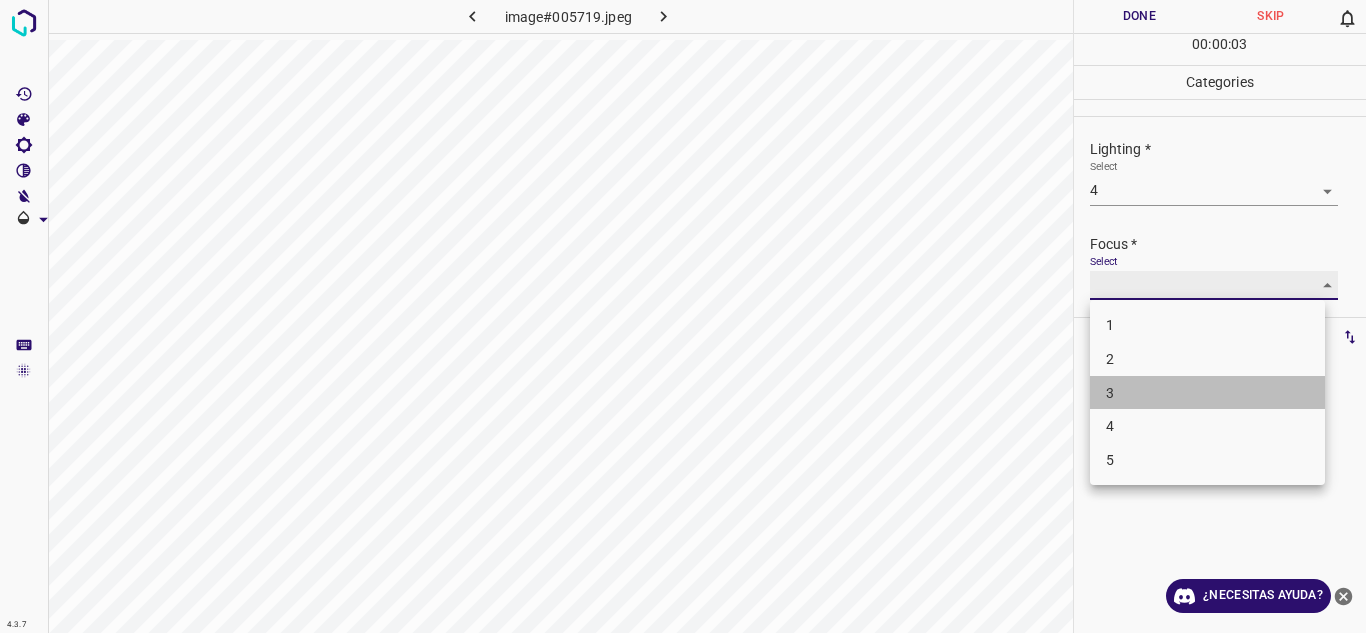 type on "3" 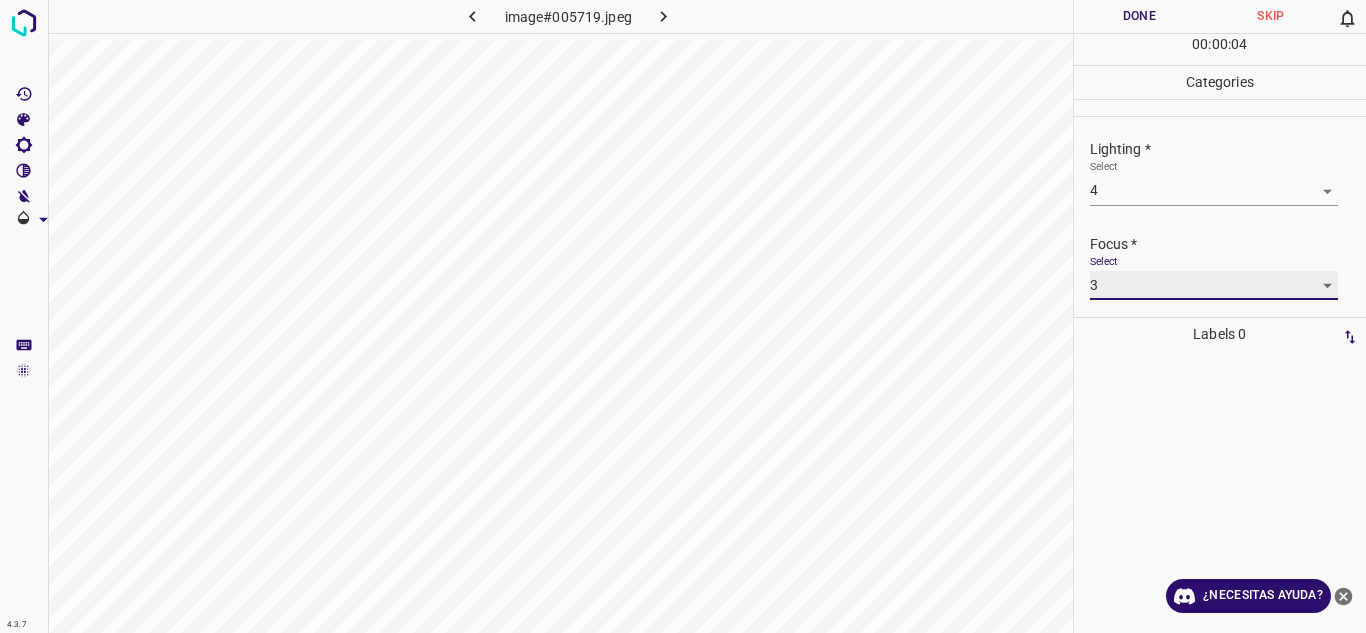 scroll, scrollTop: 98, scrollLeft: 0, axis: vertical 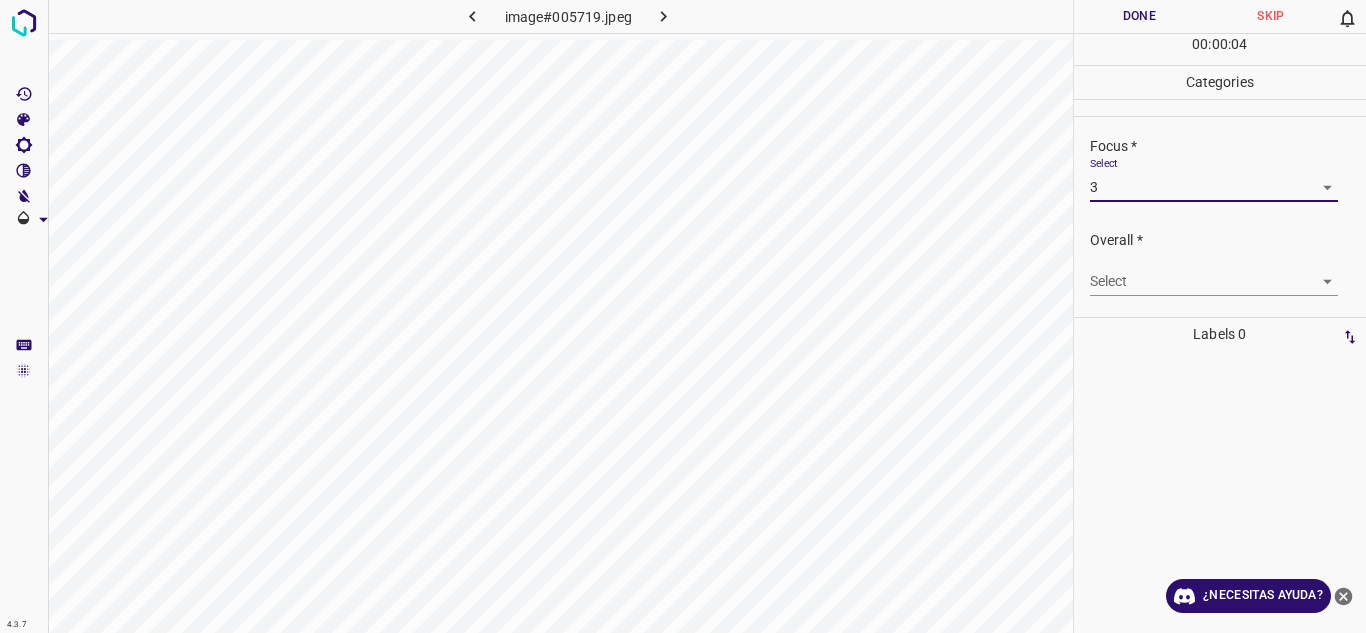 click on "4.3.7 image#005719.jpeg Done Skip 0 00   : 00   : 04   Categories Lighting *  Select 4 4 Focus *  Select 3 3 Overall *  Select ​ Labels   0 Categories 1 Lighting 2 Focus 3 Overall Tools Space Change between modes (Draw & Edit) I Auto labeling R Restore zoom M Zoom in N Zoom out Delete Delete selecte label Filters Z Restore filters X Saturation filter C Brightness filter V Contrast filter B Gray scale filter General O Download ¿Necesitas ayuda? Texto original Valora esta traducción Tu opinión servirá para ayudar a mejorar el Traductor de Google - Texto - Esconder - Borrar" at bounding box center (683, 316) 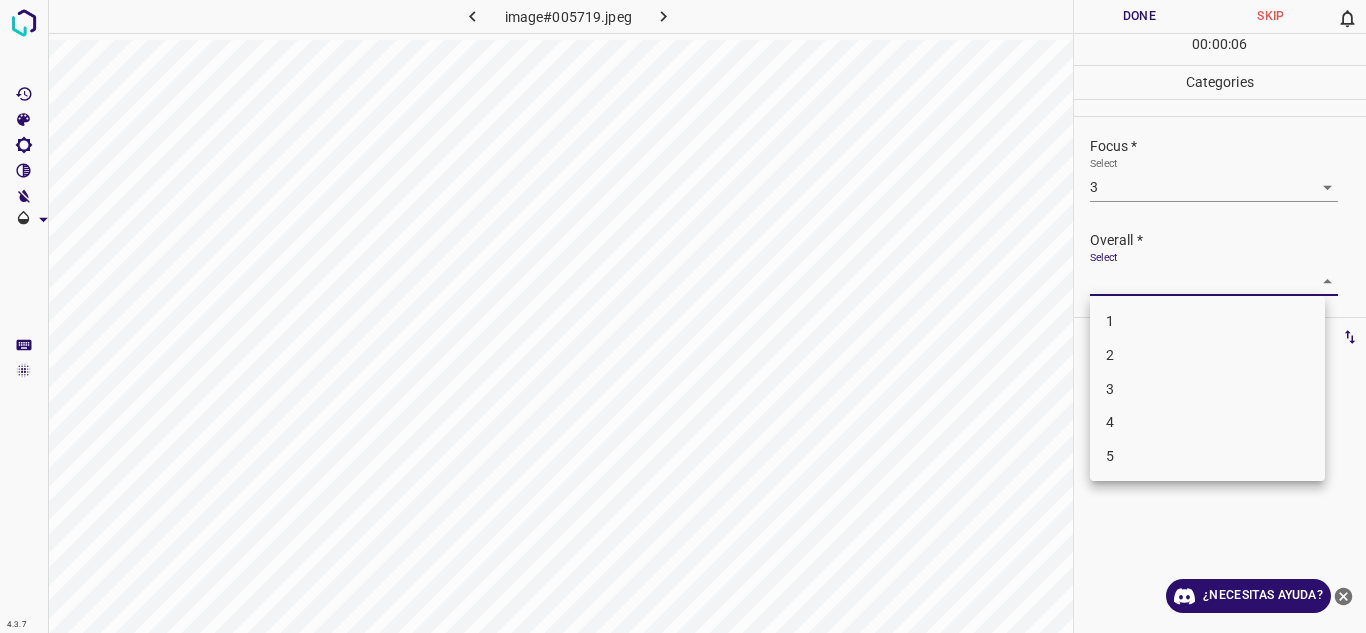 click on "4" at bounding box center (1207, 422) 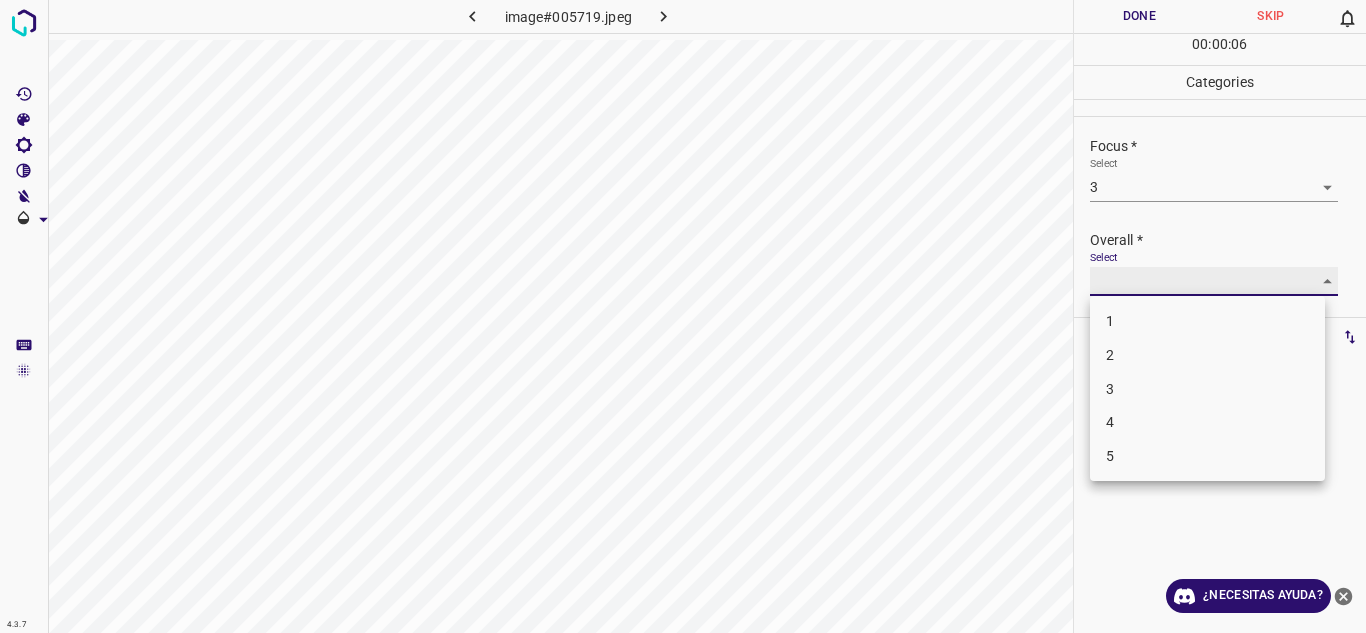 type on "4" 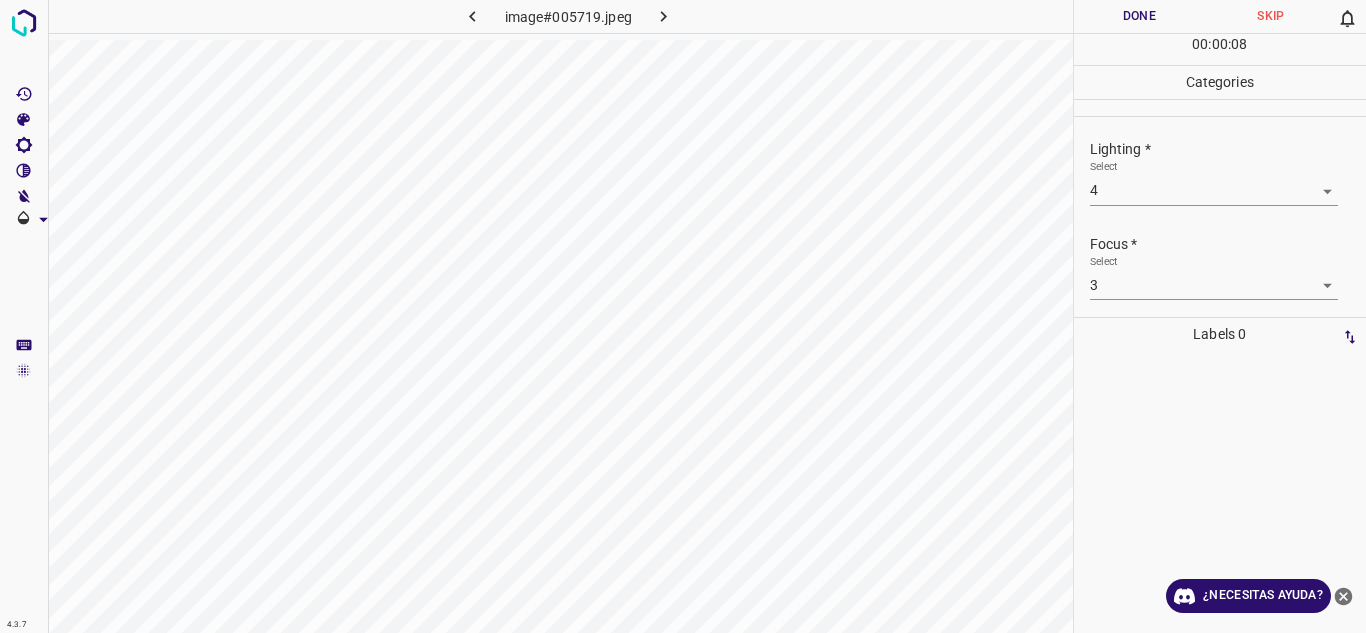 scroll, scrollTop: 98, scrollLeft: 0, axis: vertical 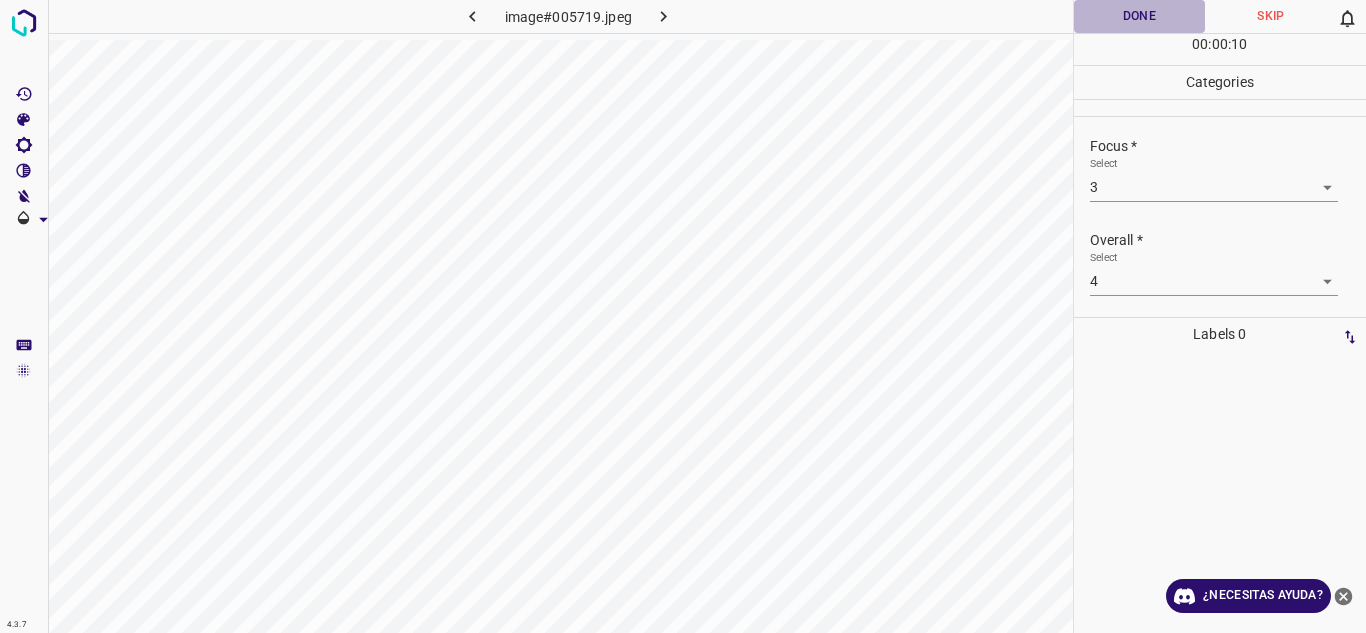 click on "Done" at bounding box center (1140, 16) 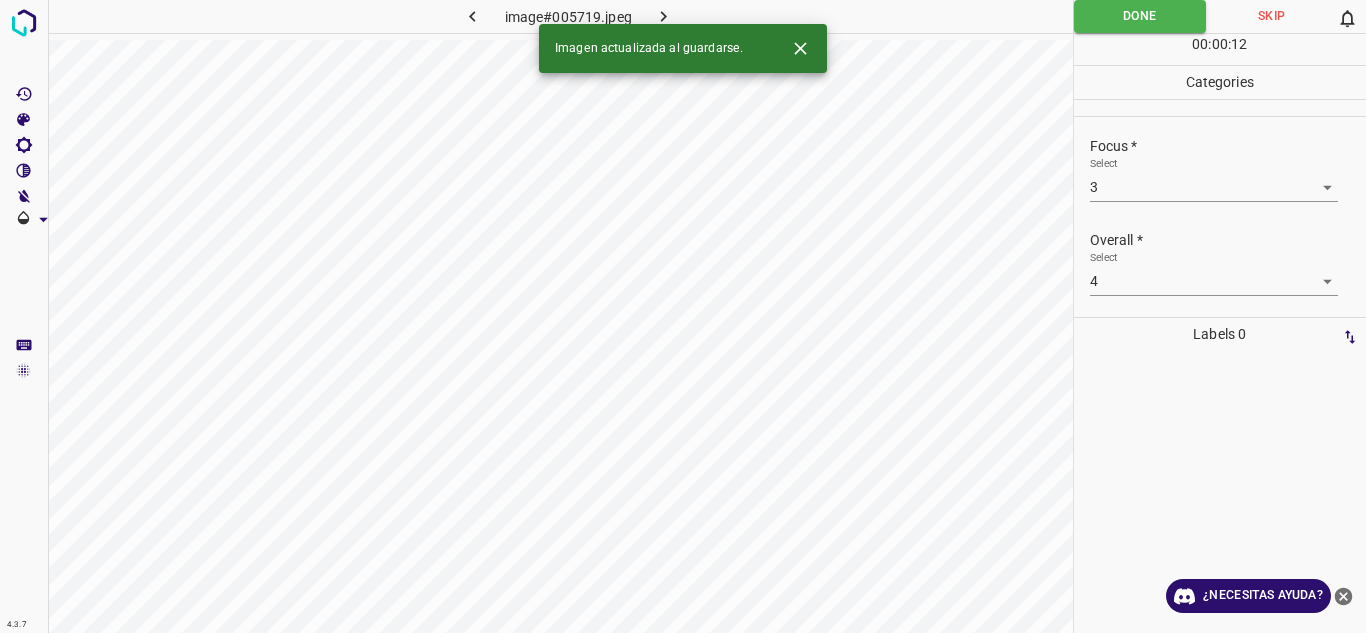 click 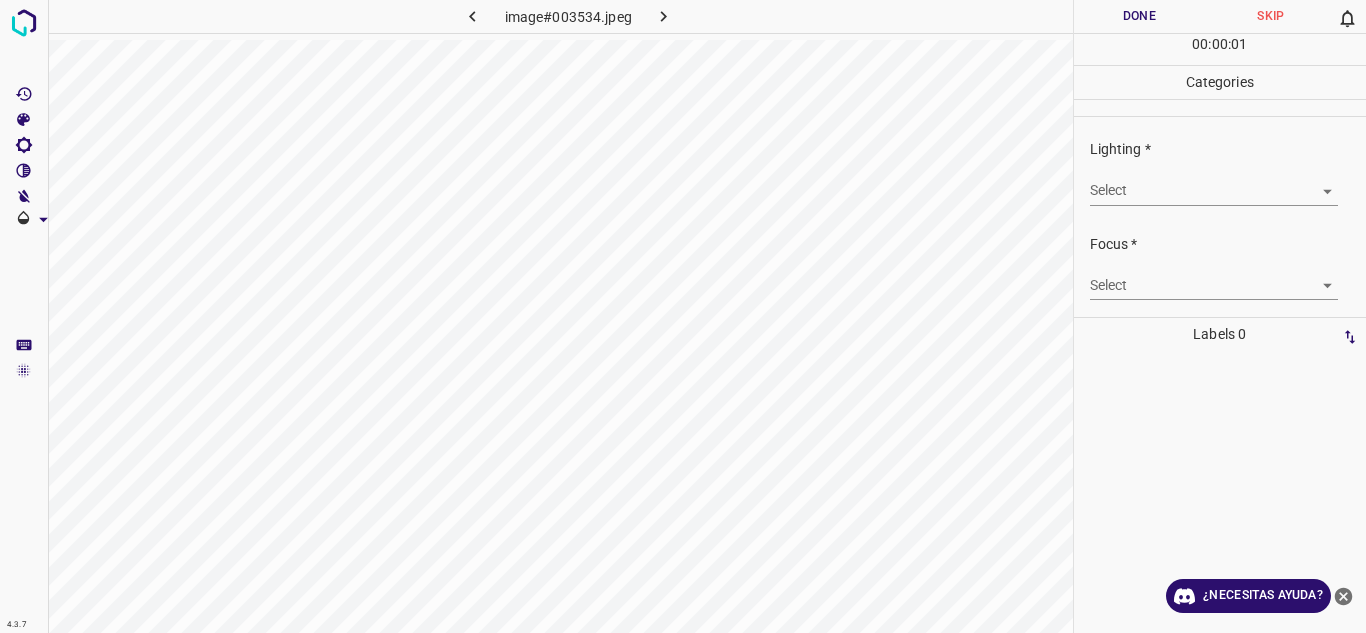 click on "4.3.7 image#003534.jpeg Done Skip 0 00   : 00   : 01   Categories Lighting *  Select ​ Focus *  Select ​ Overall *  Select ​ Labels   0 Categories 1 Lighting 2 Focus 3 Overall Tools Space Change between modes (Draw & Edit) I Auto labeling R Restore zoom M Zoom in N Zoom out Delete Delete selecte label Filters Z Restore filters X Saturation filter C Brightness filter V Contrast filter B Gray scale filter General O Download ¿Necesitas ayuda? Texto original Valora esta traducción Tu opinión servirá para ayudar a mejorar el Traductor de Google - Texto - Esconder - Borrar" at bounding box center [683, 316] 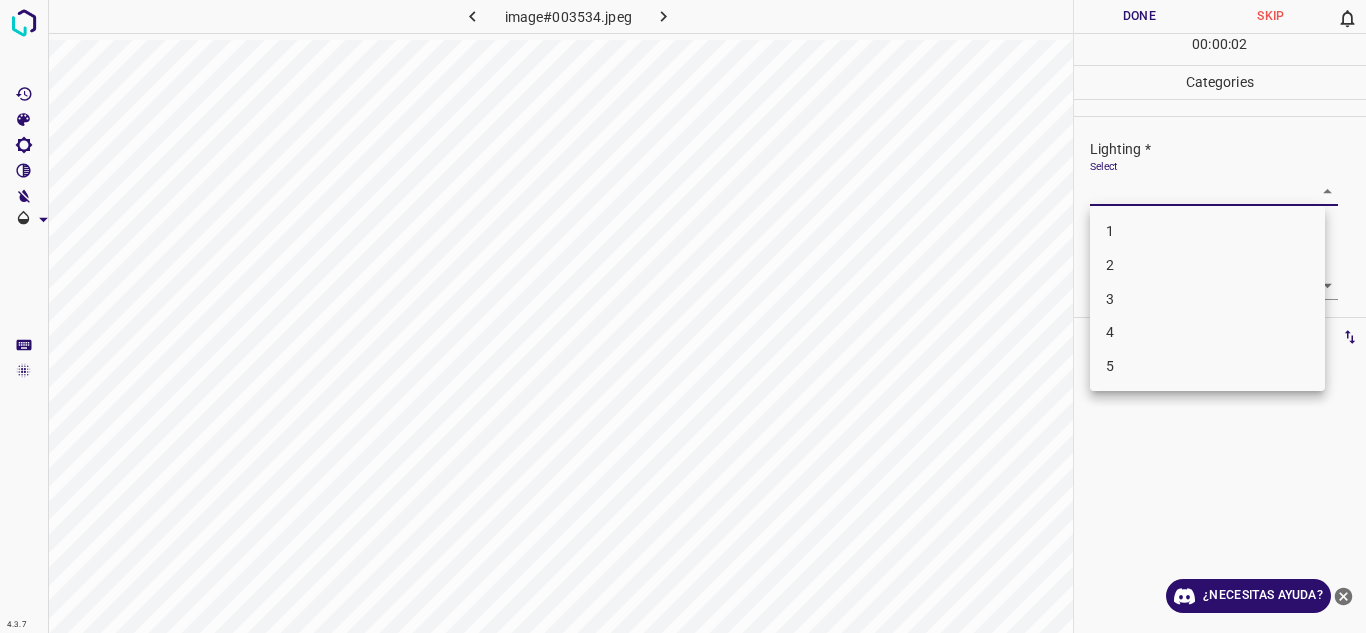 click on "4" at bounding box center (1207, 332) 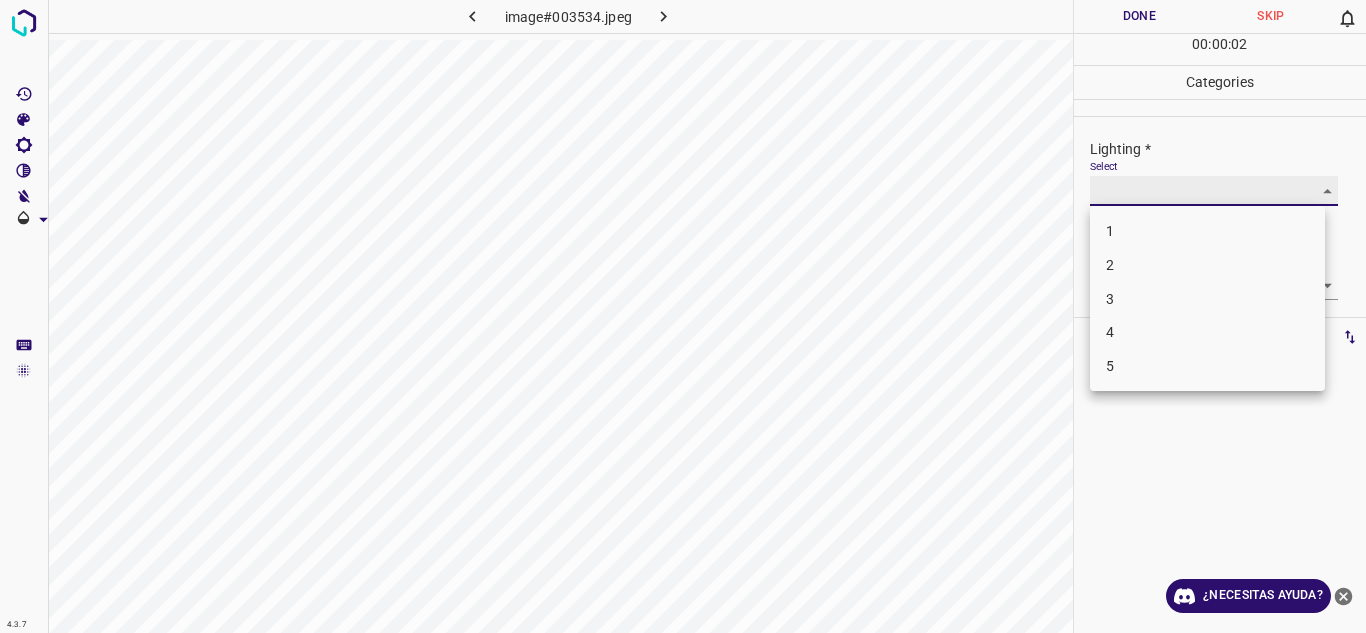 type on "4" 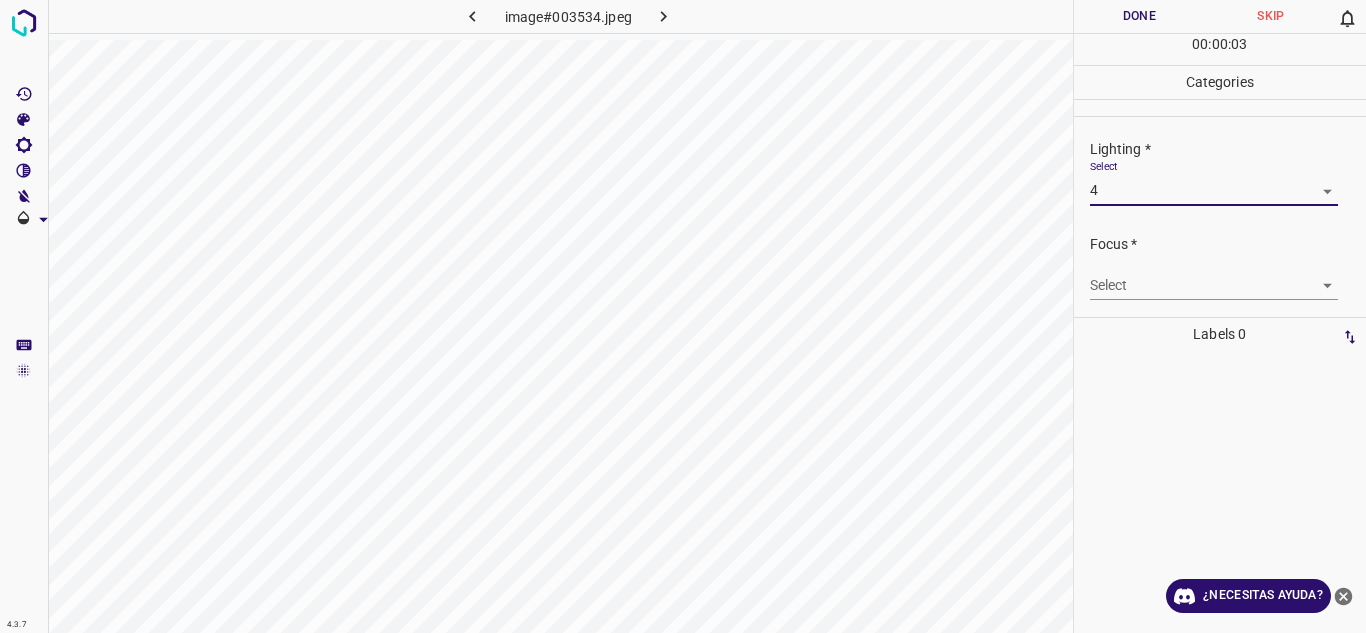 click on "4.3.7 image#003534.jpeg Done Skip 0 00   : 00   : 03   Categories Lighting *  Select 4 4 Focus *  Select ​ Overall *  Select ​ Labels   0 Categories 1 Lighting 2 Focus 3 Overall Tools Space Change between modes (Draw & Edit) I Auto labeling R Restore zoom M Zoom in N Zoom out Delete Delete selecte label Filters Z Restore filters X Saturation filter C Brightness filter V Contrast filter B Gray scale filter General O Download ¿Necesitas ayuda? Texto original Valora esta traducción Tu opinión servirá para ayudar a mejorar el Traductor de Google - Texto - Esconder - Borrar" at bounding box center (683, 316) 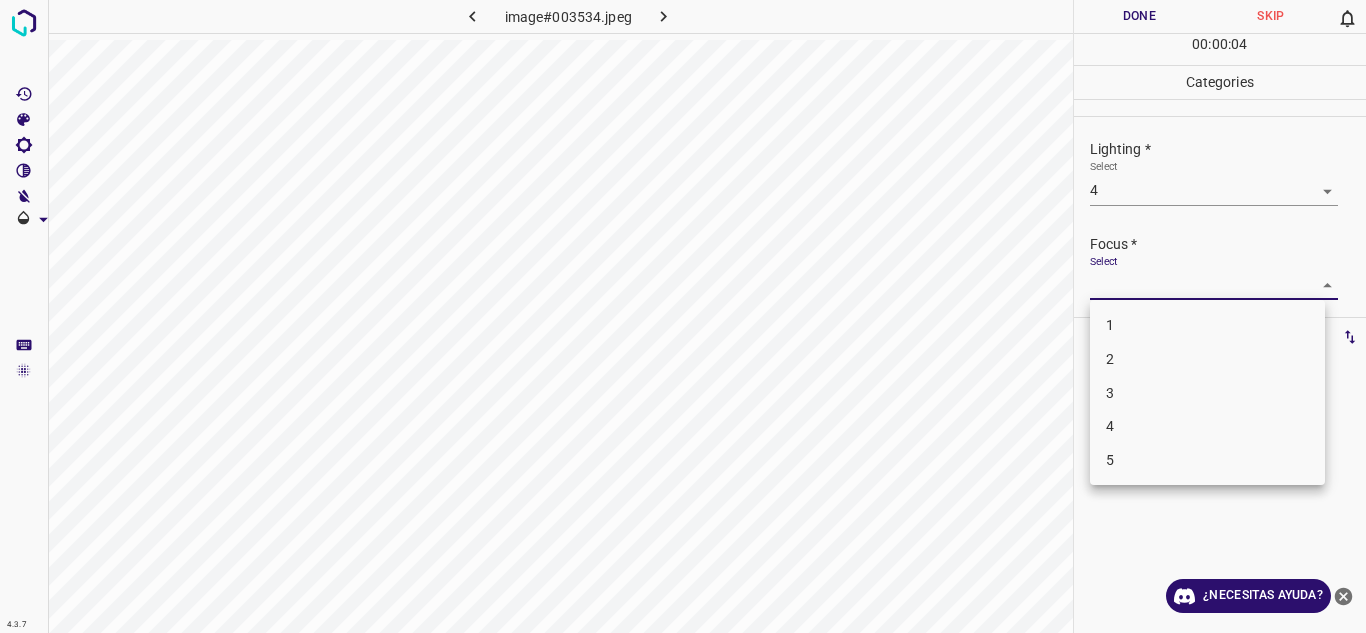 click on "4" at bounding box center (1207, 426) 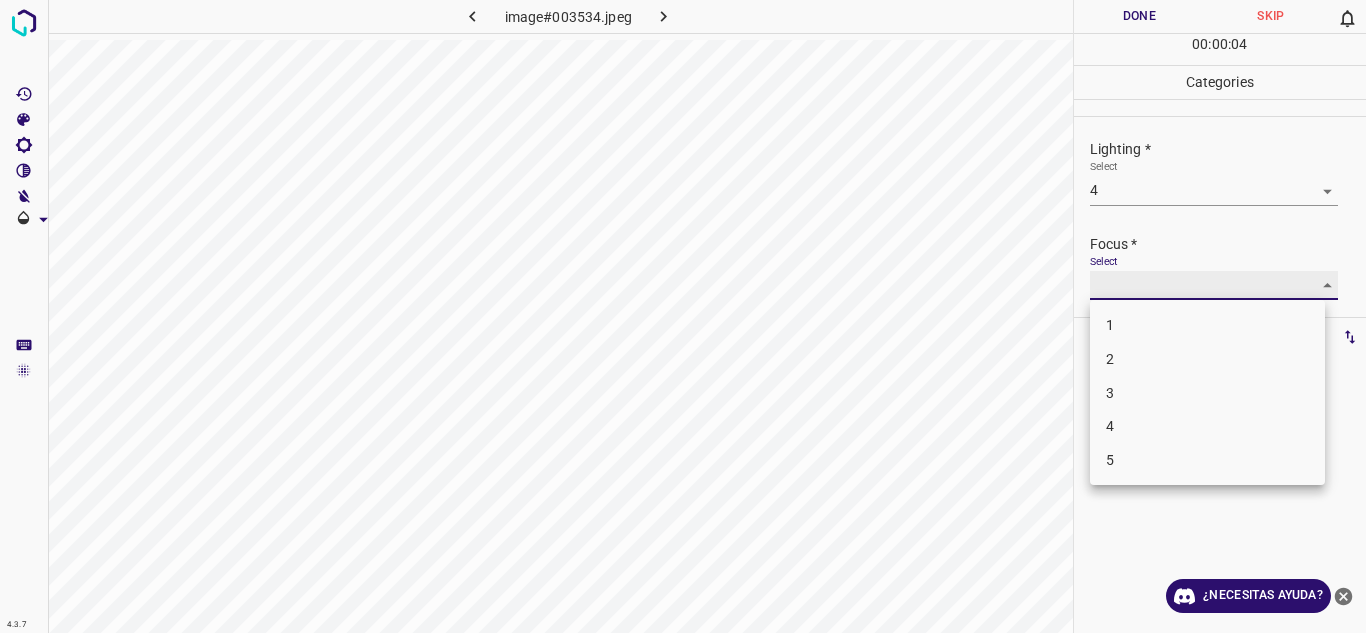 type on "4" 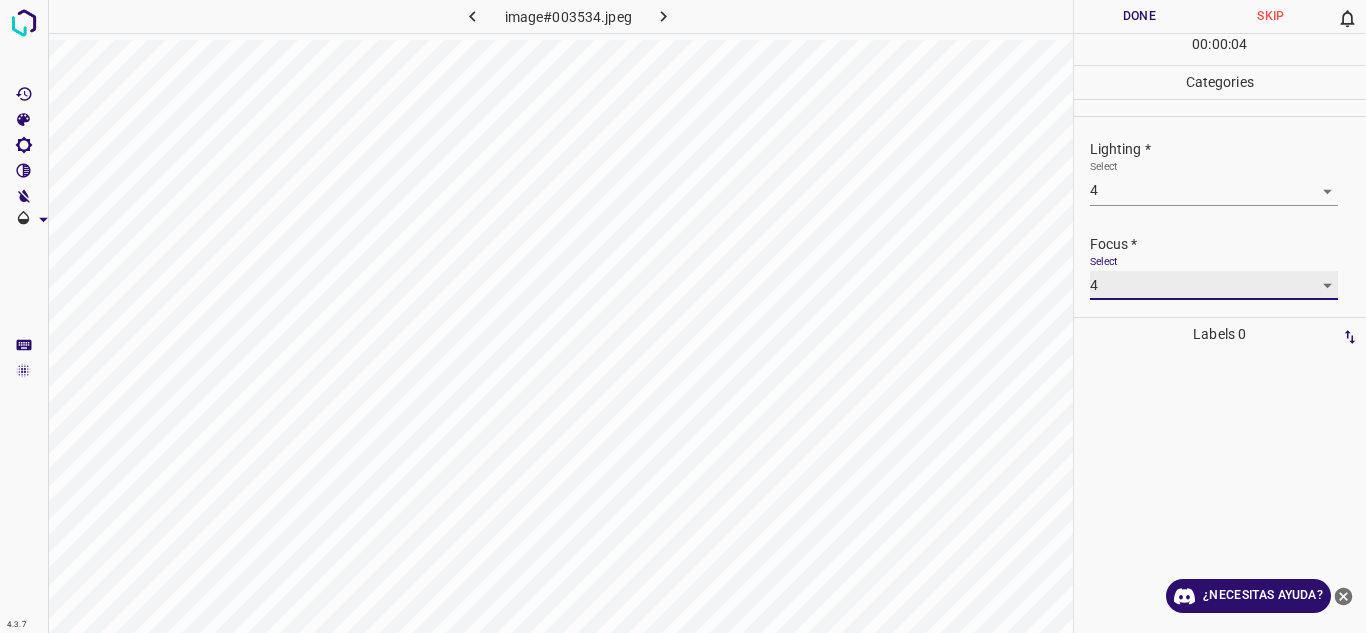 scroll, scrollTop: 98, scrollLeft: 0, axis: vertical 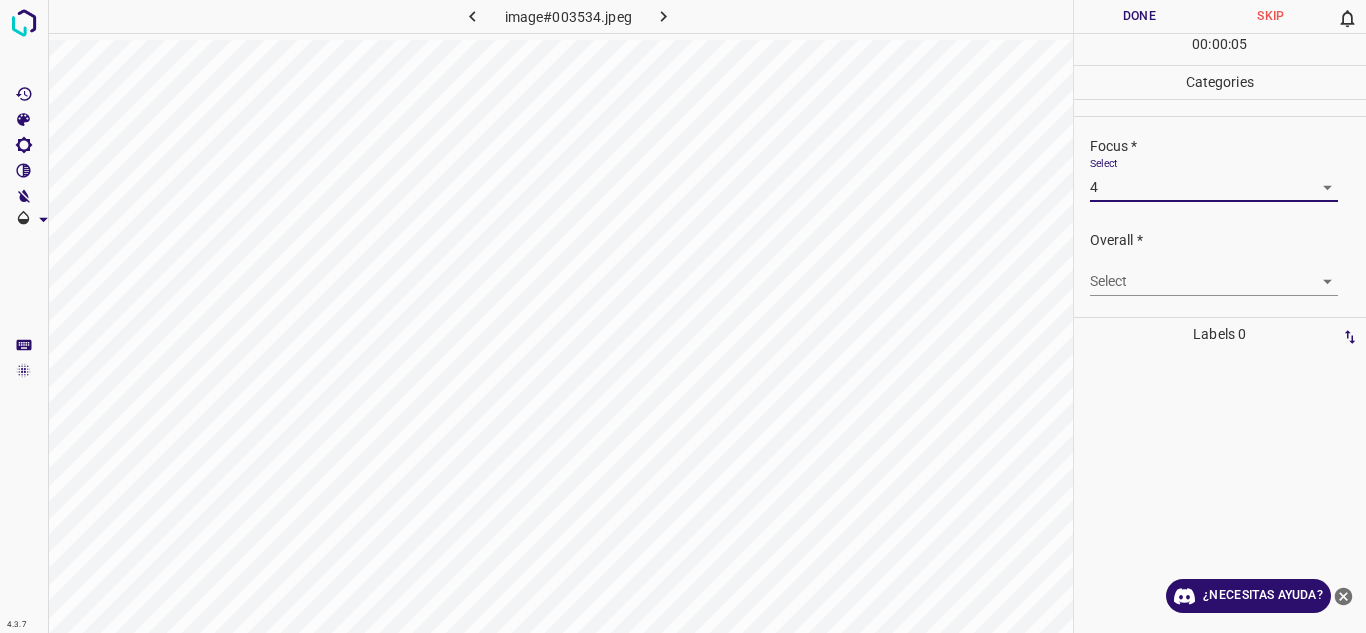 click on "4.3.7 image#003534.jpeg Done Skip 0 00   : 00   : 05   Categories Lighting *  Select 4 4 Focus *  Select 4 4 Overall *  Select ​ Labels   0 Categories 1 Lighting 2 Focus 3 Overall Tools Space Change between modes (Draw & Edit) I Auto labeling R Restore zoom M Zoom in N Zoom out Delete Delete selecte label Filters Z Restore filters X Saturation filter C Brightness filter V Contrast filter B Gray scale filter General O Download ¿Necesitas ayuda? Texto original Valora esta traducción Tu opinión servirá para ayudar a mejorar el Traductor de Google - Texto - Esconder - Borrar" at bounding box center [683, 316] 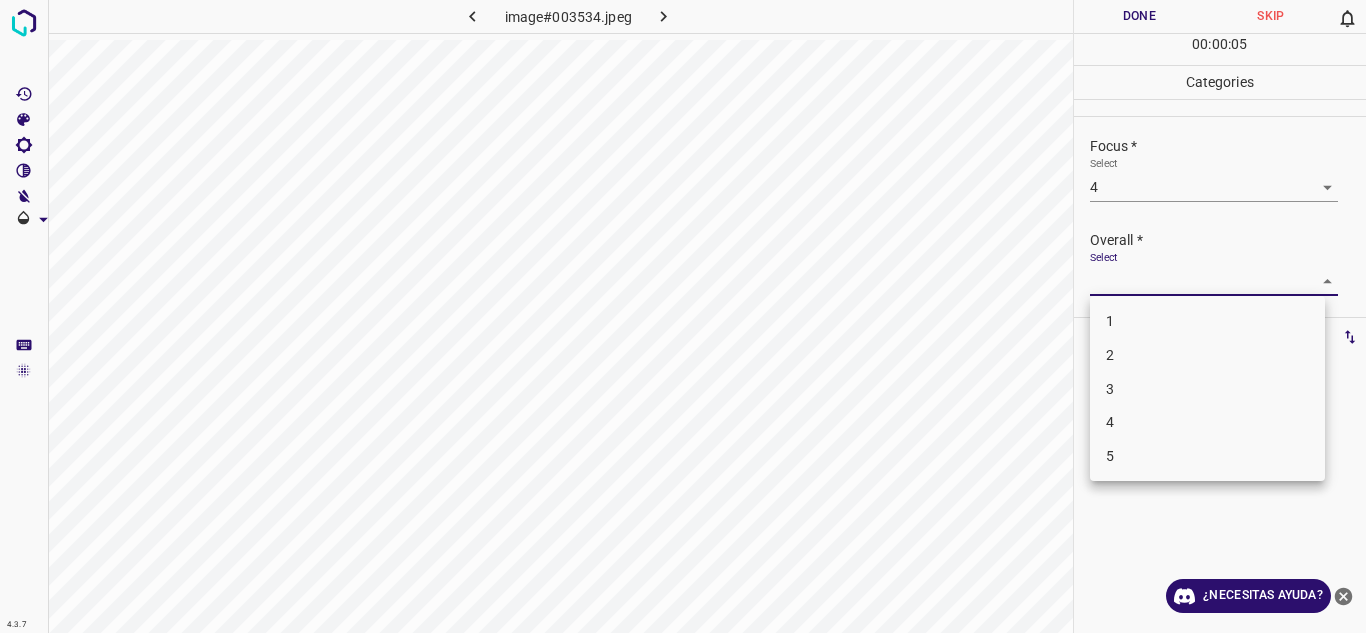 click on "4" at bounding box center [1207, 422] 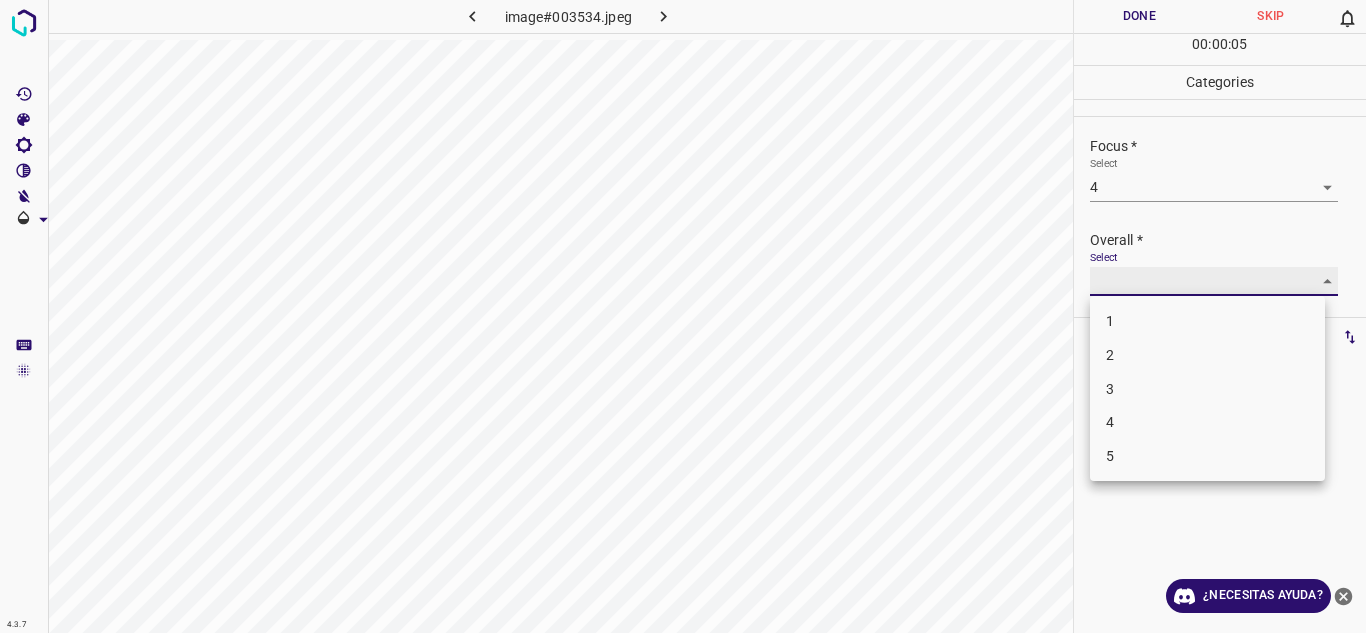 type on "4" 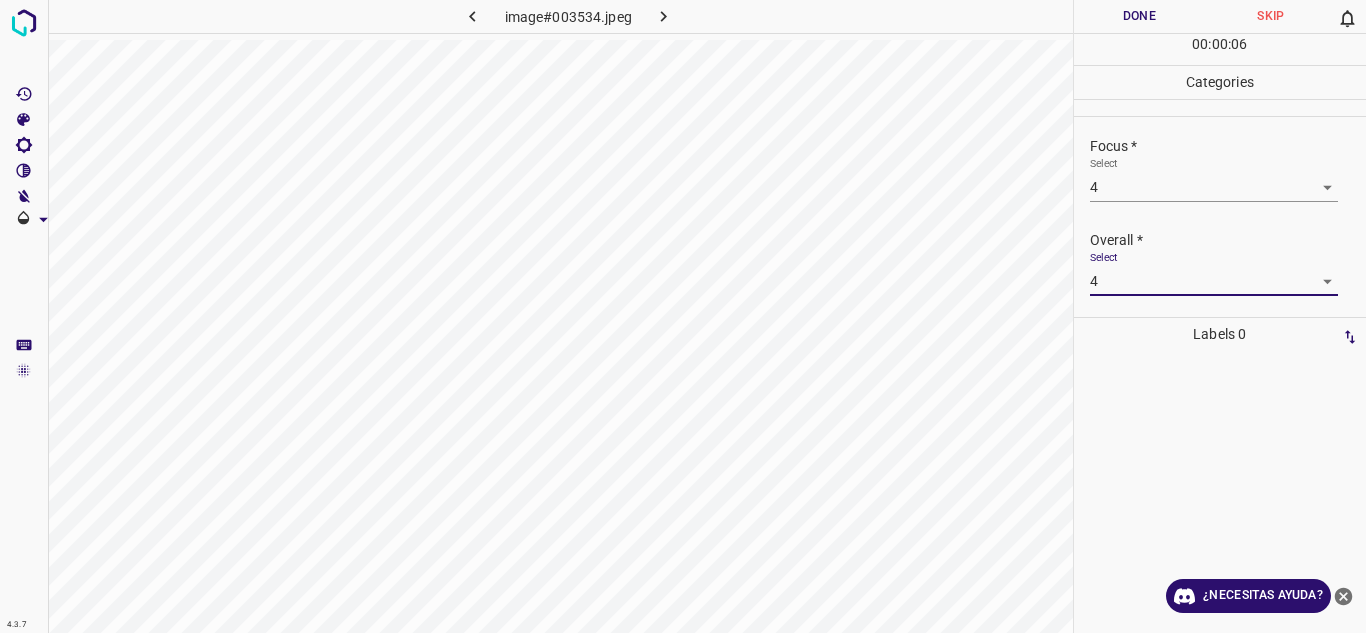 click on "Done" at bounding box center (1140, 16) 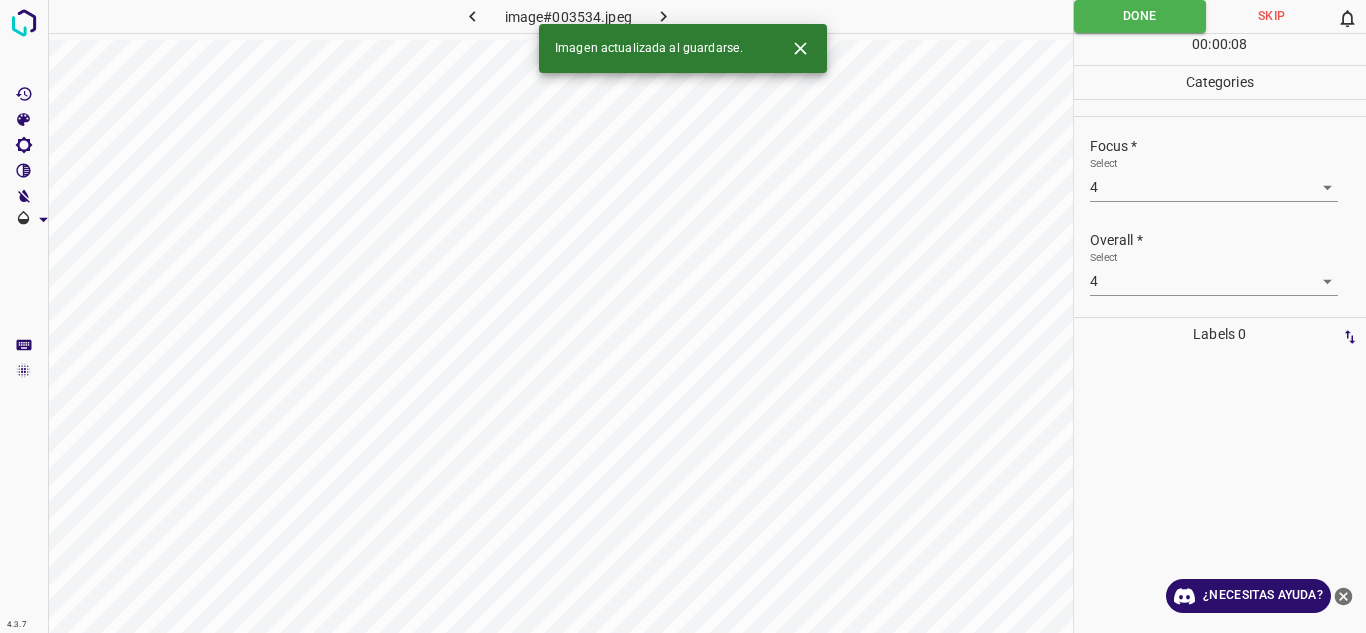 click 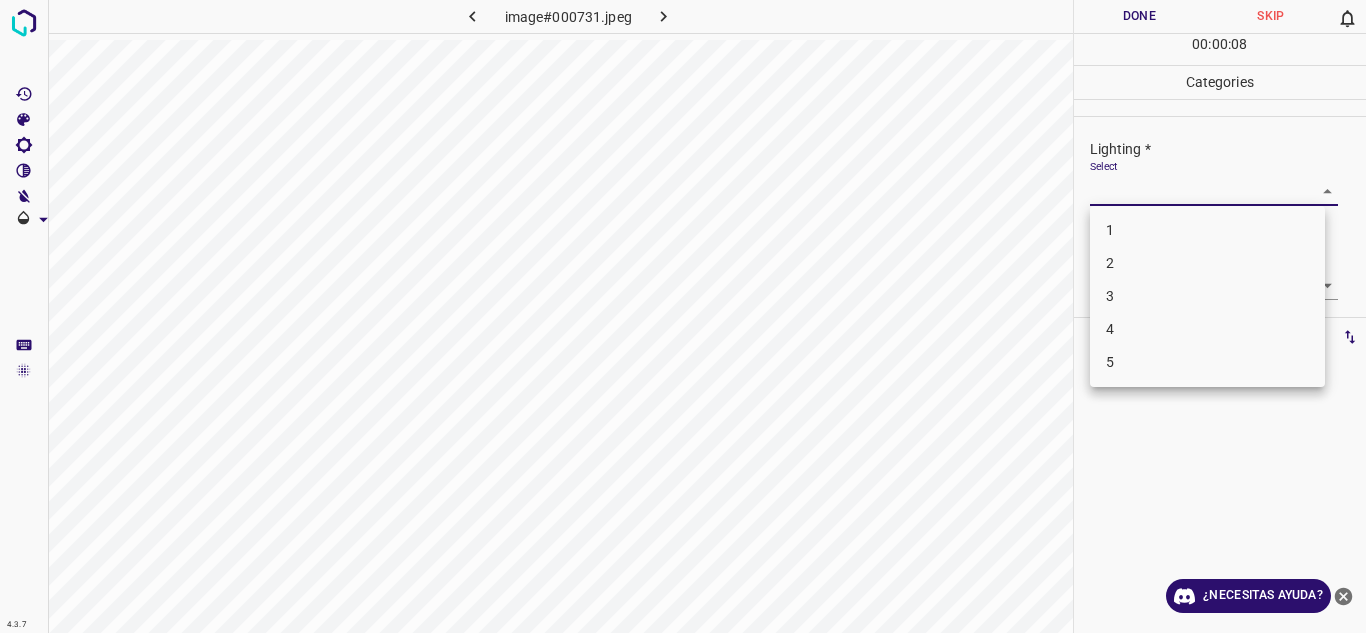 click on "4.3.7 image#000731.jpeg Done Skip 0 00   : 00   : 08   Categories Lighting *  Select ​ Focus *  Select ​ Overall *  Select ​ Labels   0 Categories 1 Lighting 2 Focus 3 Overall Tools Space Change between modes (Draw & Edit) I Auto labeling R Restore zoom M Zoom in N Zoom out Delete Delete selecte label Filters Z Restore filters X Saturation filter C Brightness filter V Contrast filter B Gray scale filter General O Download ¿Necesitas ayuda? Texto original Valora esta traducción Tu opinión servirá para ayudar a mejorar el Traductor de Google - Texto - Esconder - Borrar 1 2 3 4 5" at bounding box center [683, 316] 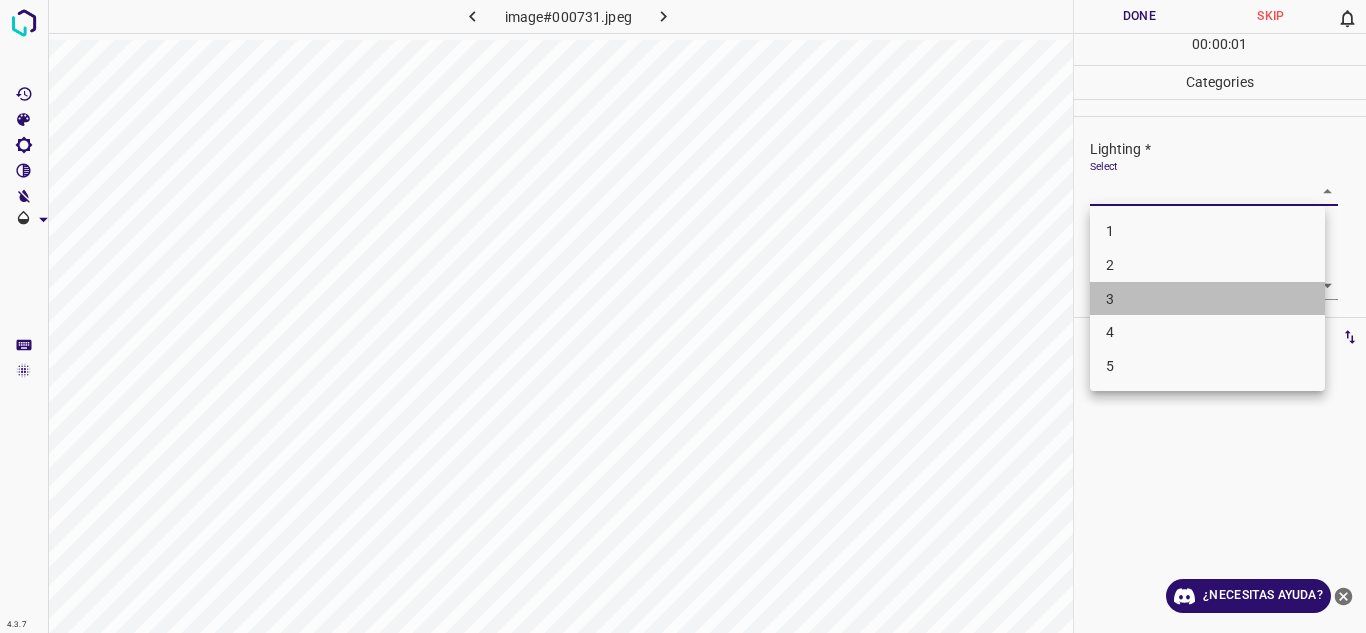 click on "3" at bounding box center (1207, 299) 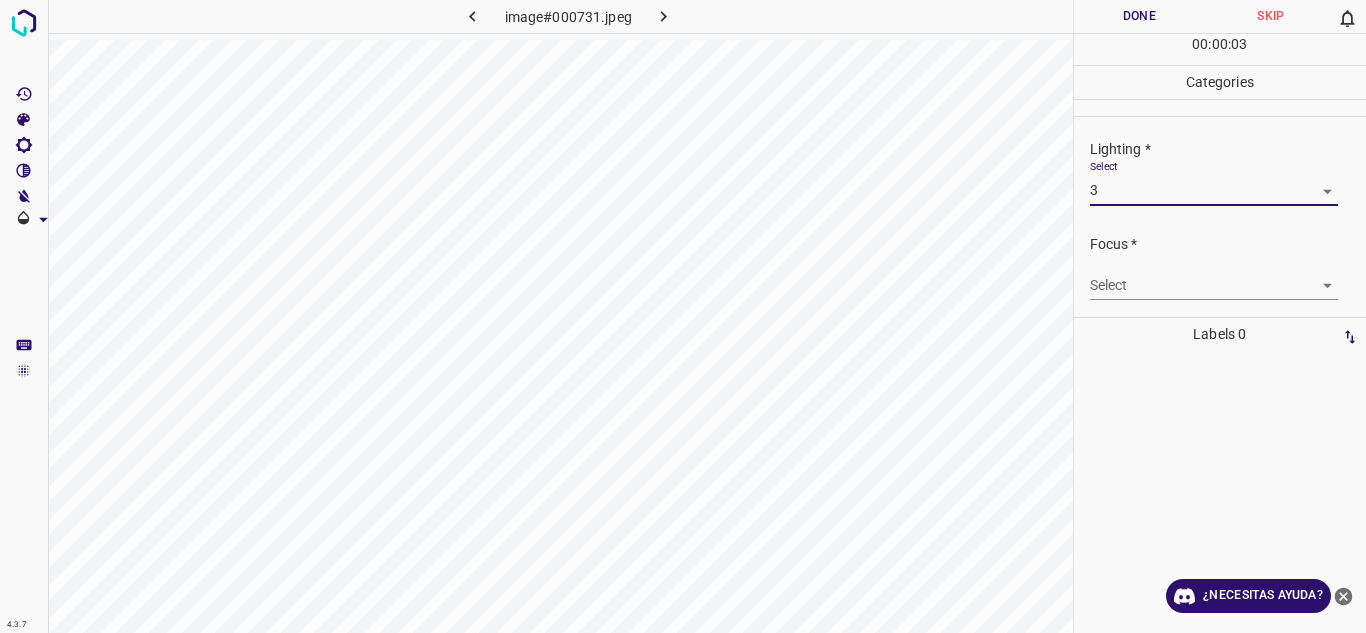 click on "4.3.7 image#000731.jpeg Done Skip 0 00   : 00   : 03   Categories Lighting *  Select 3 3 Focus *  Select ​ Overall *  Select ​ Labels   0 Categories 1 Lighting 2 Focus 3 Overall Tools Space Change between modes (Draw & Edit) I Auto labeling R Restore zoom M Zoom in N Zoom out Delete Delete selecte label Filters Z Restore filters X Saturation filter C Brightness filter V Contrast filter B Gray scale filter General O Download ¿Necesitas ayuda? Texto original Valora esta traducción Tu opinión servirá para ayudar a mejorar el Traductor de Google - Texto - Esconder - Borrar" at bounding box center [683, 316] 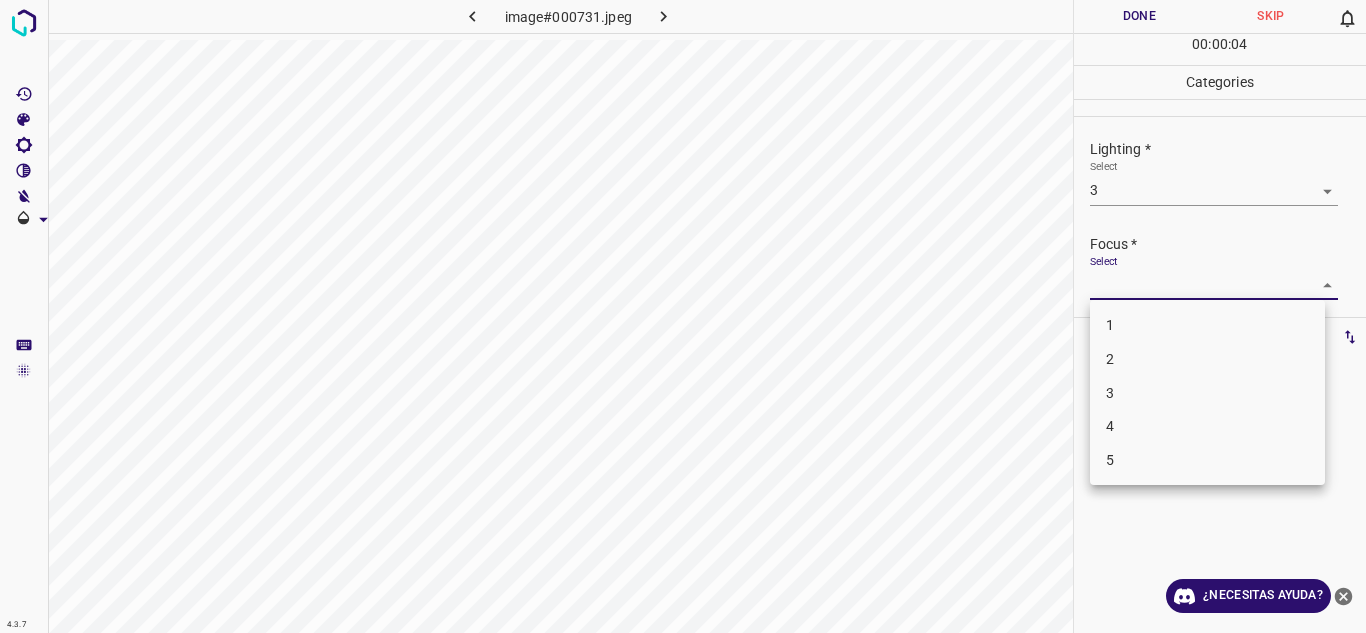click at bounding box center (683, 316) 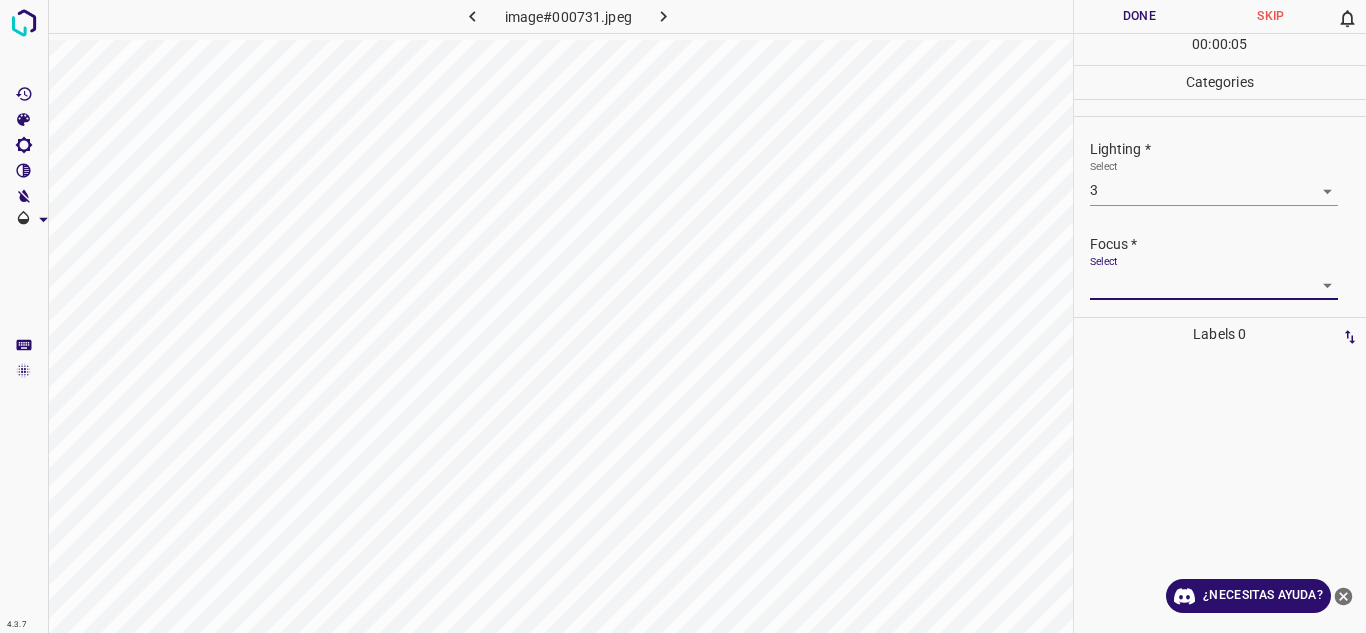 click on "4.3.7 image#000731.jpeg Done Skip 0 00   : 00   : 05   Categories Lighting *  Select 3 3 Focus *  Select ​ Overall *  Select ​ Labels   0 Categories 1 Lighting 2 Focus 3 Overall Tools Space Change between modes (Draw & Edit) I Auto labeling R Restore zoom M Zoom in N Zoom out Delete Delete selecte label Filters Z Restore filters X Saturation filter C Brightness filter V Contrast filter B Gray scale filter General O Download ¿Necesitas ayuda? Texto original Valora esta traducción Tu opinión servirá para ayudar a mejorar el Traductor de Google - Texto - Esconder - Borrar" at bounding box center (683, 316) 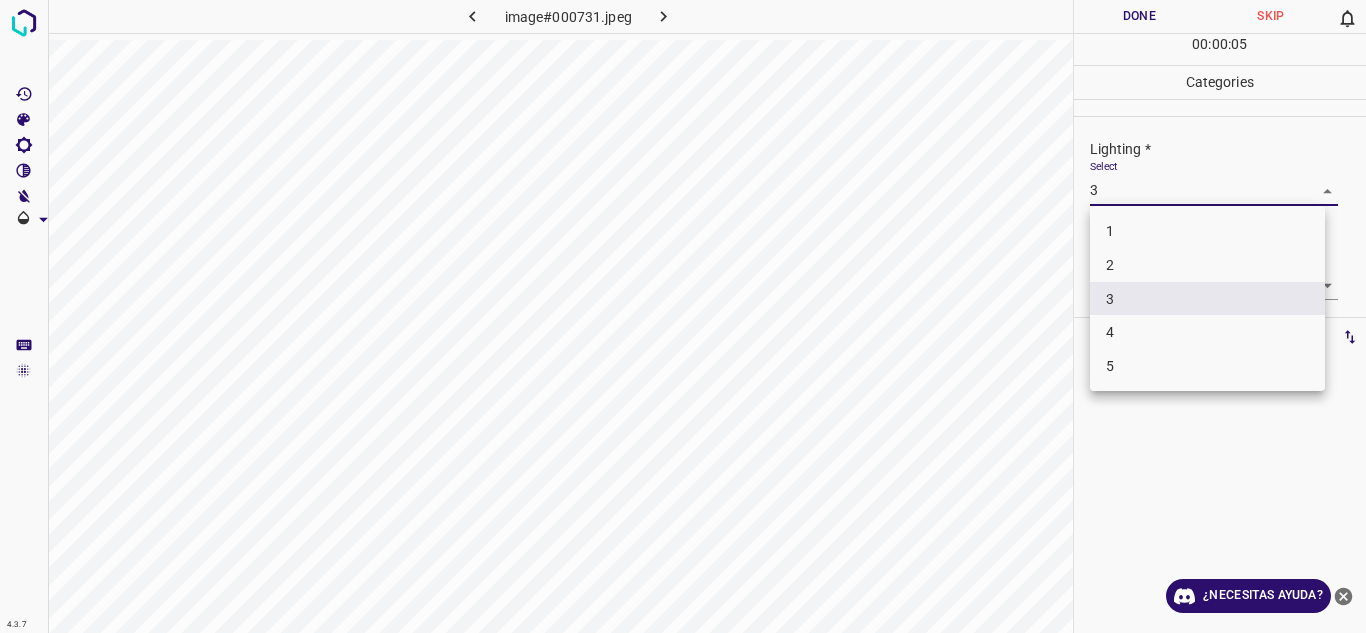 click on "4" at bounding box center (1207, 332) 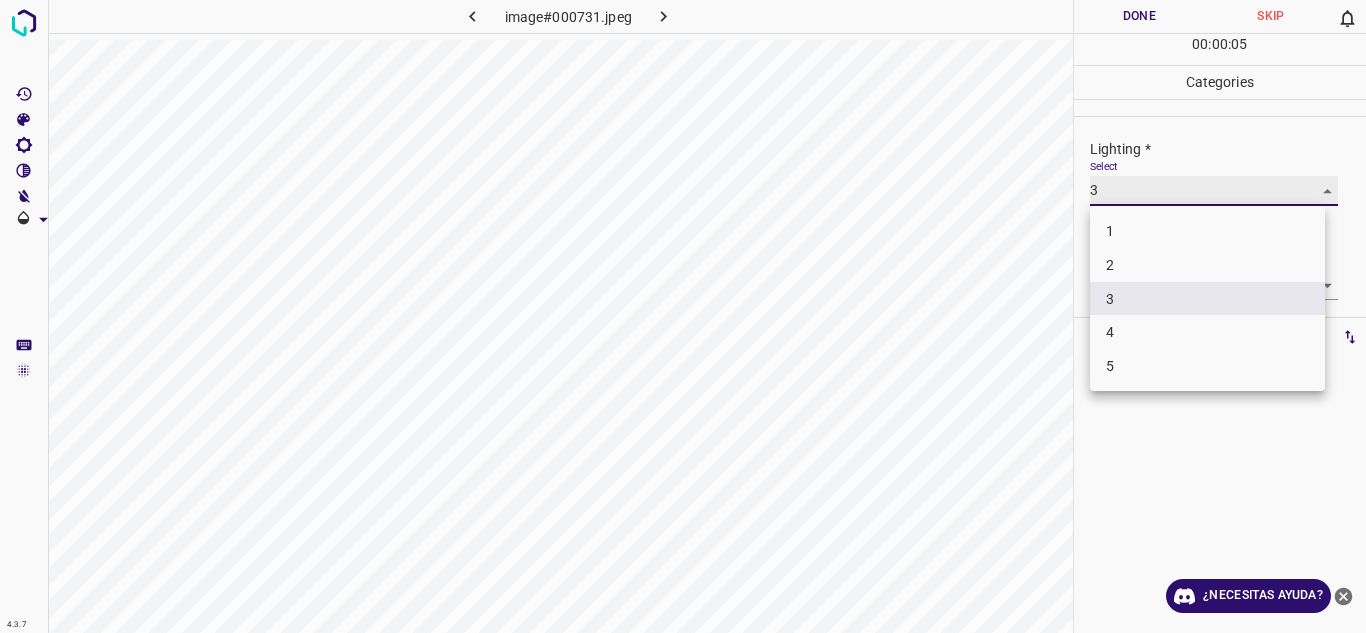type on "4" 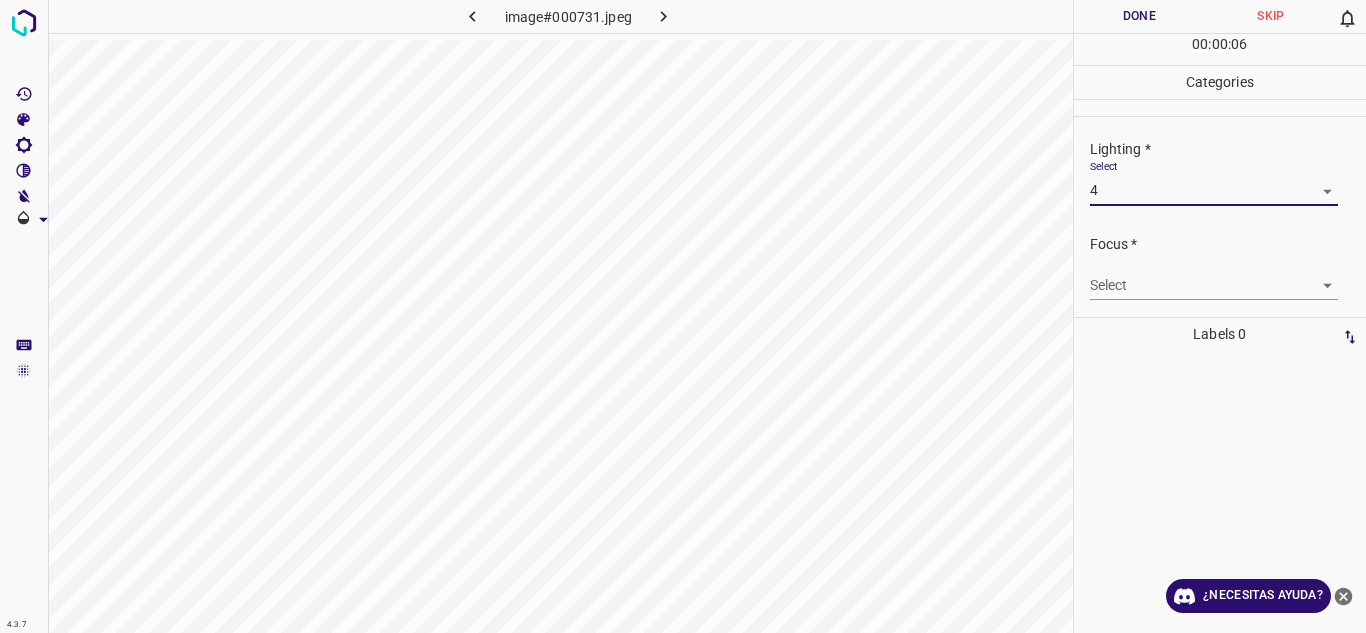 click on "4.3.7 image#000731.jpeg Done Skip 0 00   : 00   : 06   Categories Lighting *  Select 4 4 Focus *  Select ​ Overall *  Select ​ Labels   0 Categories 1 Lighting 2 Focus 3 Overall Tools Space Change between modes (Draw & Edit) I Auto labeling R Restore zoom M Zoom in N Zoom out Delete Delete selecte label Filters Z Restore filters X Saturation filter C Brightness filter V Contrast filter B Gray scale filter General O Download ¿Necesitas ayuda? Texto original Valora esta traducción Tu opinión servirá para ayudar a mejorar el Traductor de Google - Texto - Esconder - Borrar" at bounding box center [683, 316] 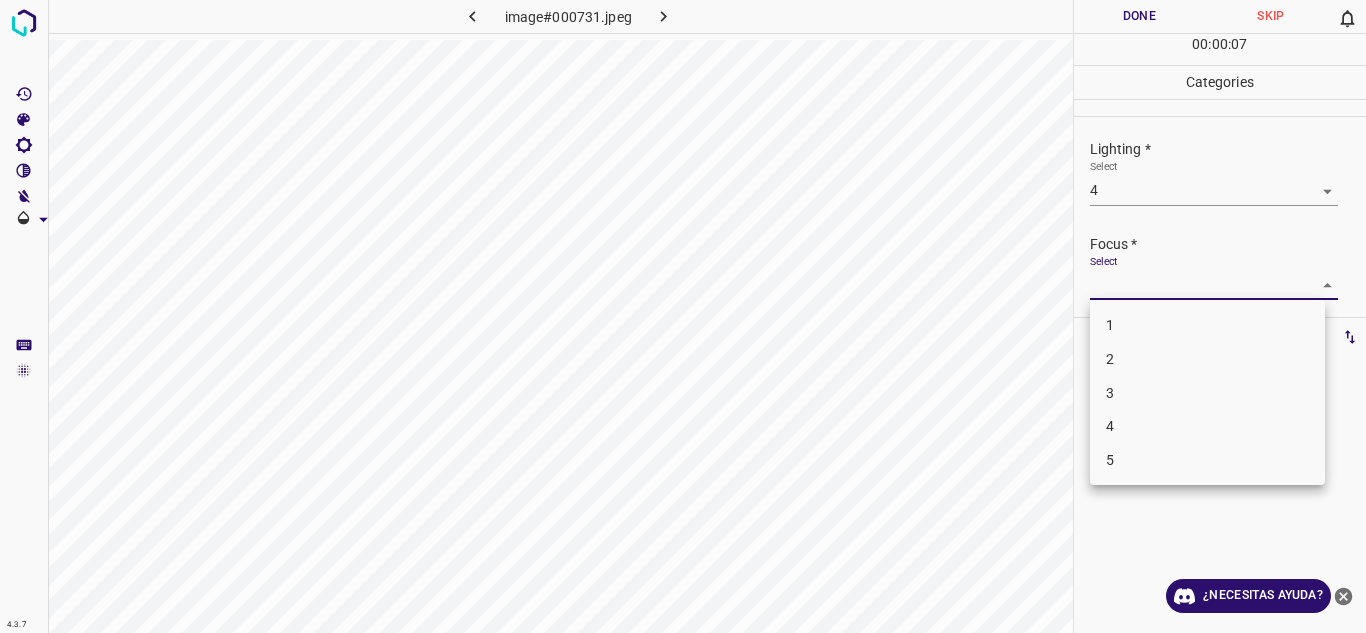 click on "3" at bounding box center [1207, 393] 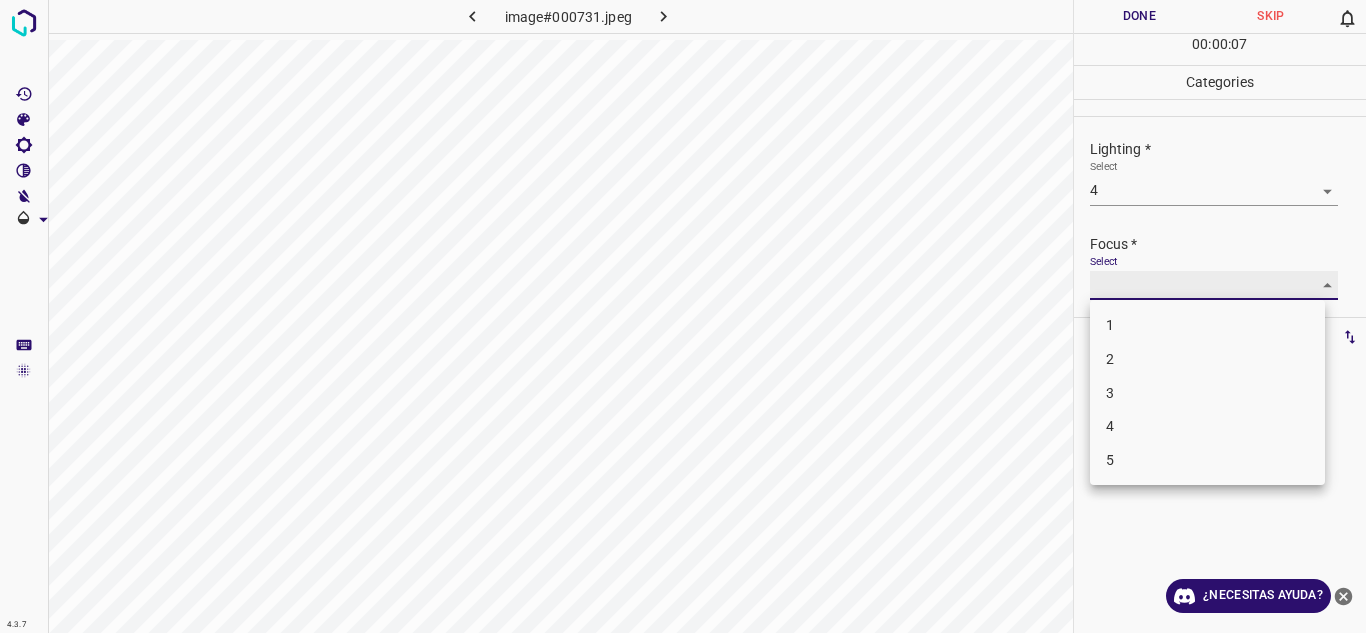 type on "3" 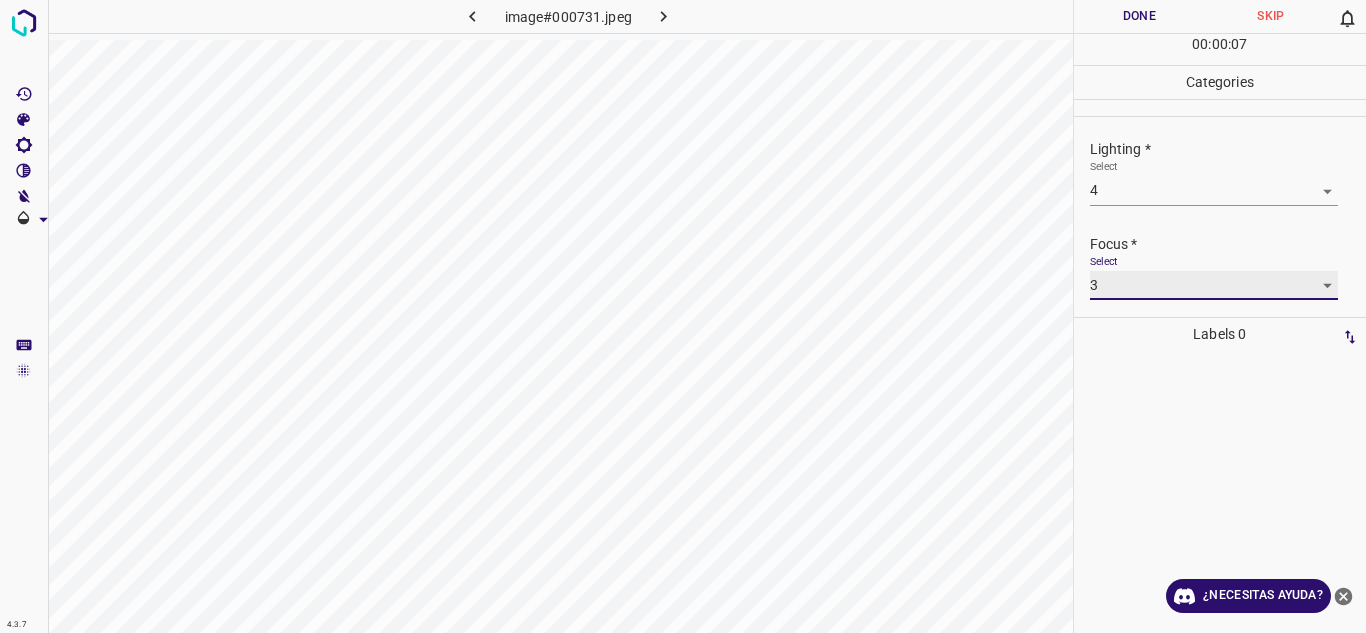 scroll, scrollTop: 98, scrollLeft: 0, axis: vertical 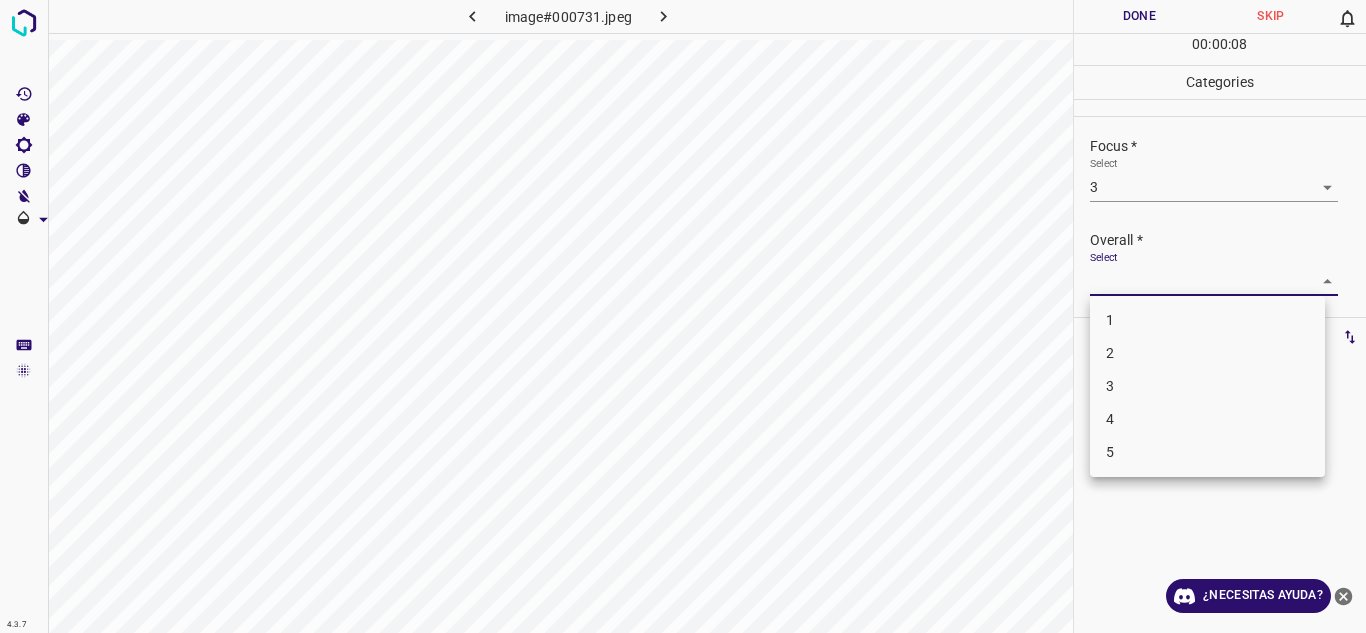 drag, startPoint x: 1300, startPoint y: 282, endPoint x: 1212, endPoint y: 378, distance: 130.23056 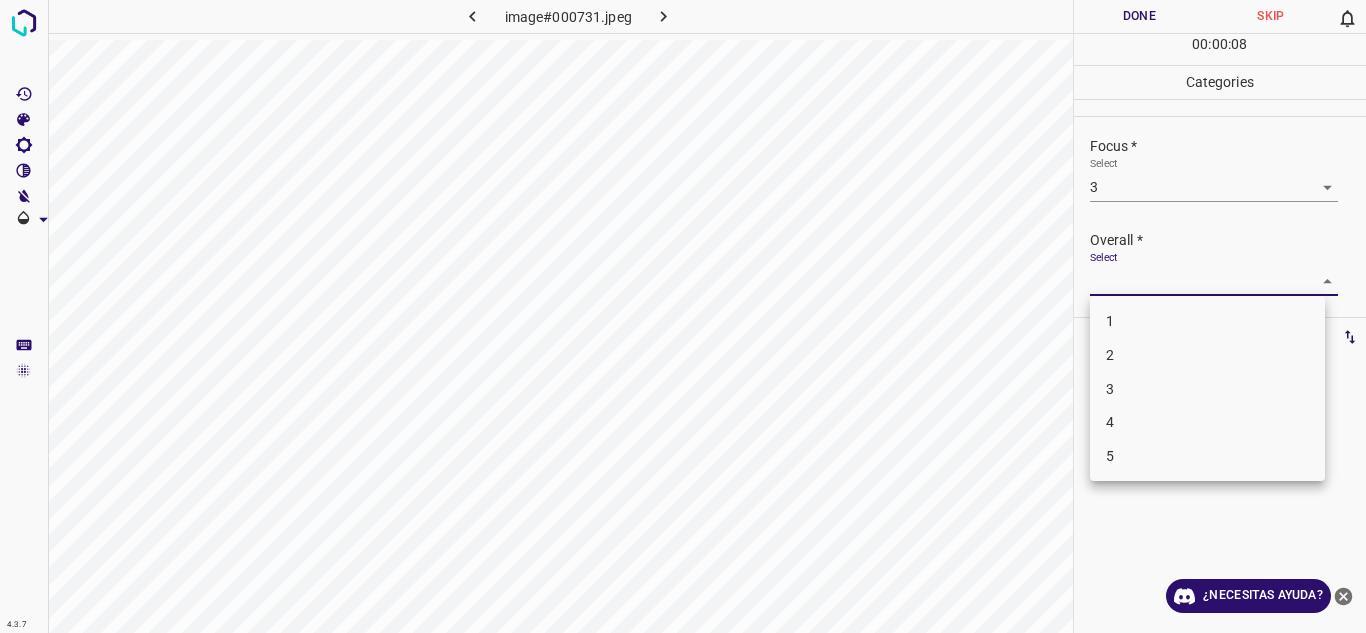 click on "4" at bounding box center [1207, 422] 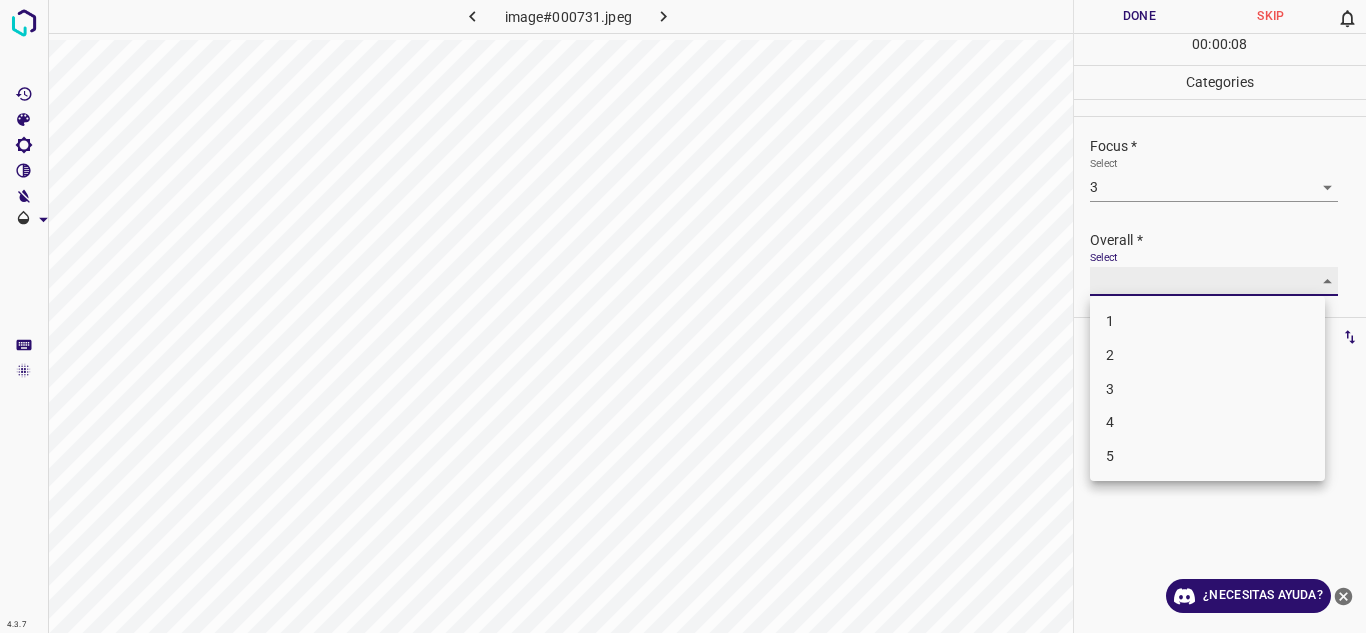 type on "4" 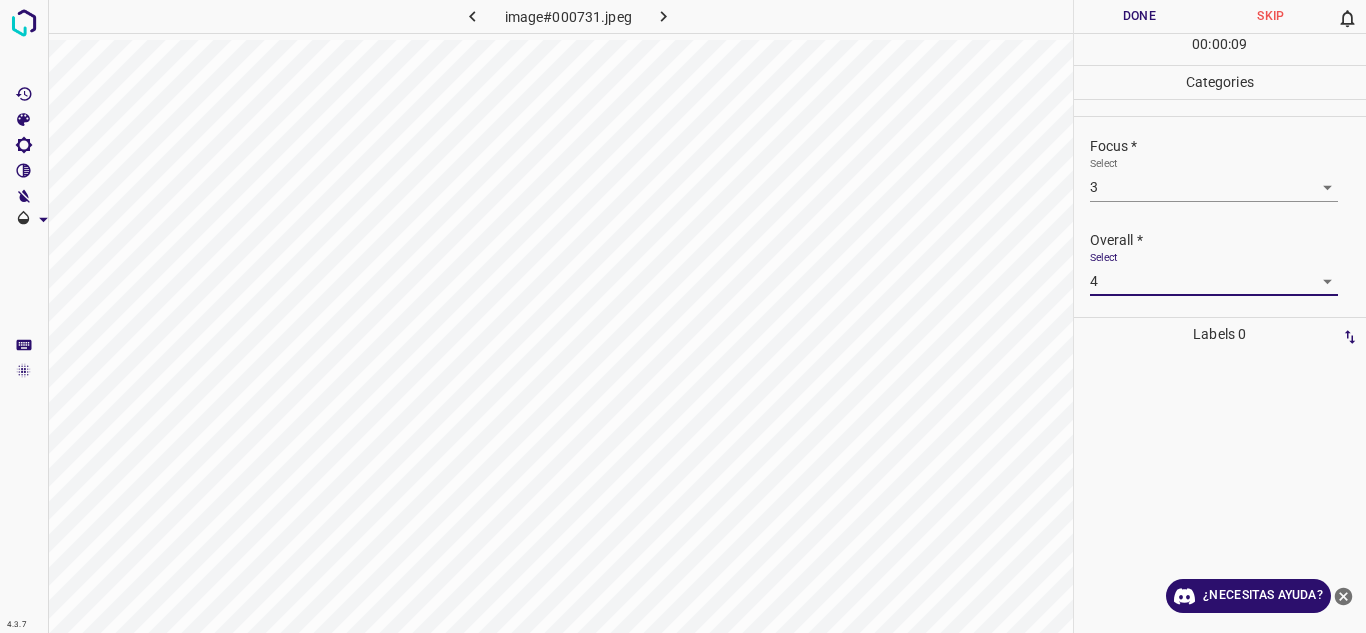 click on "Done" at bounding box center [1140, 16] 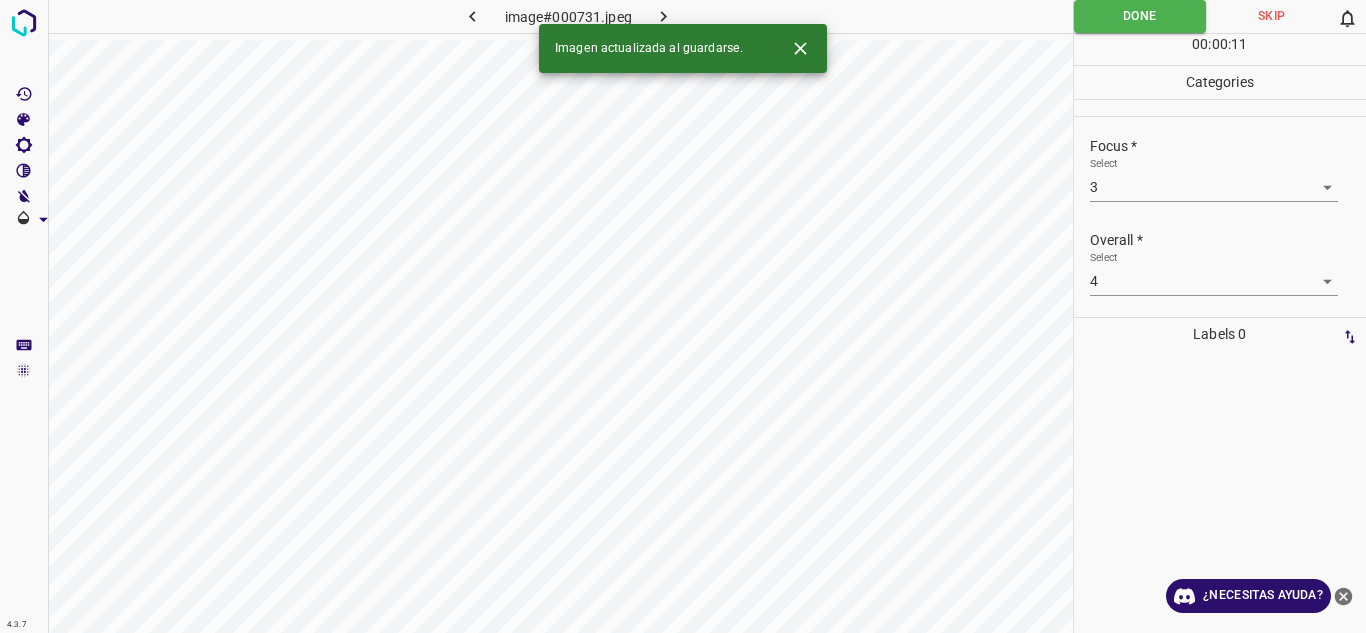 click 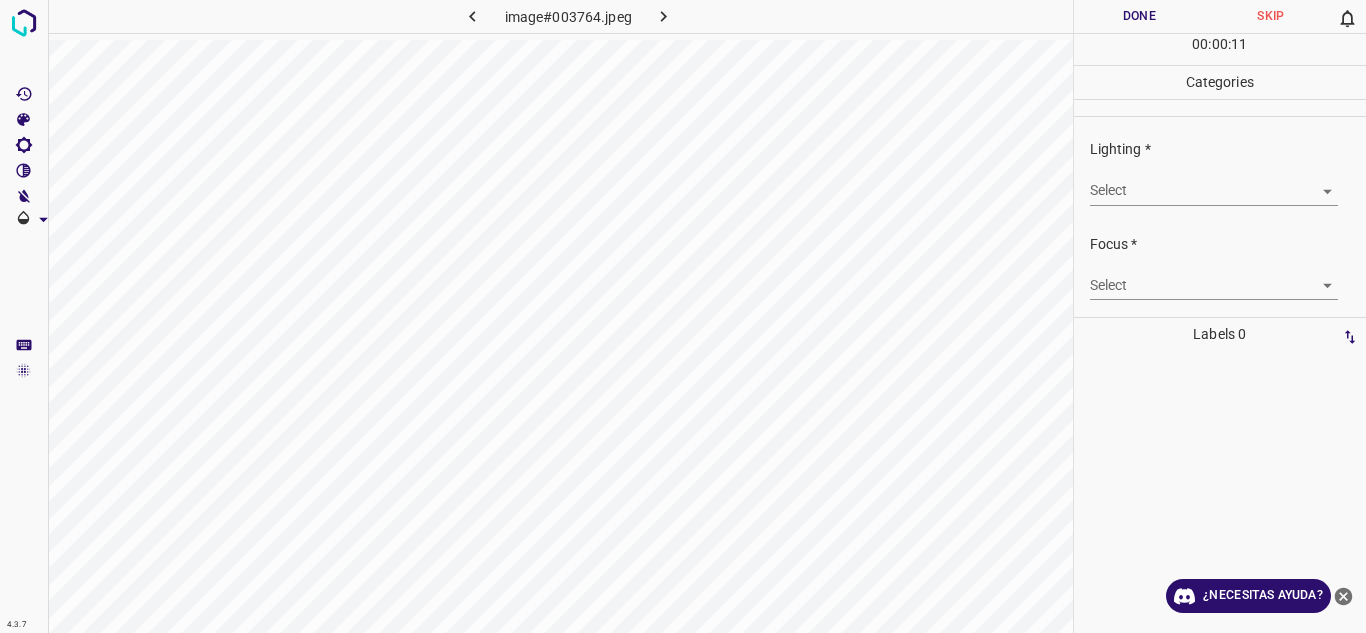 click on "4.3.7 image#003764.jpeg Done Skip 0 00   : 00   : 11   Categories Lighting *  Select ​ Focus *  Select ​ Overall *  Select ​ Labels   0 Categories 1 Lighting 2 Focus 3 Overall Tools Space Change between modes (Draw & Edit) I Auto labeling R Restore zoom M Zoom in N Zoom out Delete Delete selecte label Filters Z Restore filters X Saturation filter C Brightness filter V Contrast filter B Gray scale filter General O Download ¿Necesitas ayuda? Texto original Valora esta traducción Tu opinión servirá para ayudar a mejorar el Traductor de Google - Texto - Esconder - Borrar" at bounding box center [683, 316] 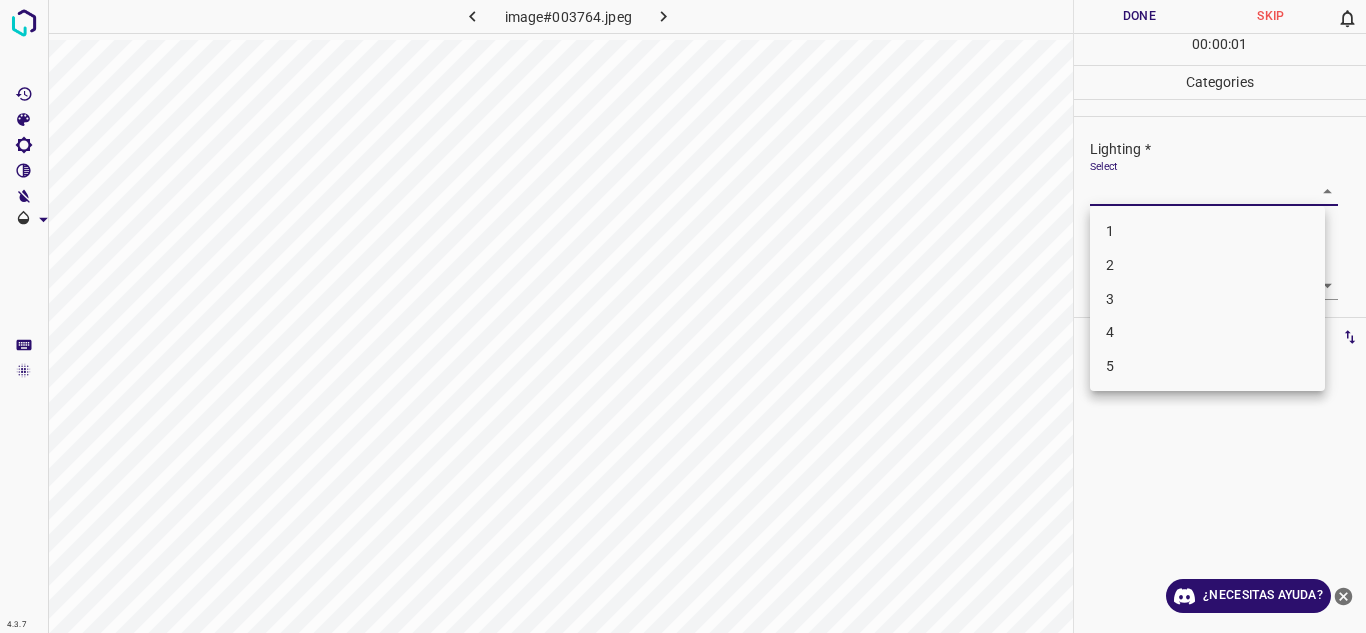 drag, startPoint x: 1189, startPoint y: 333, endPoint x: 1258, endPoint y: 318, distance: 70.61161 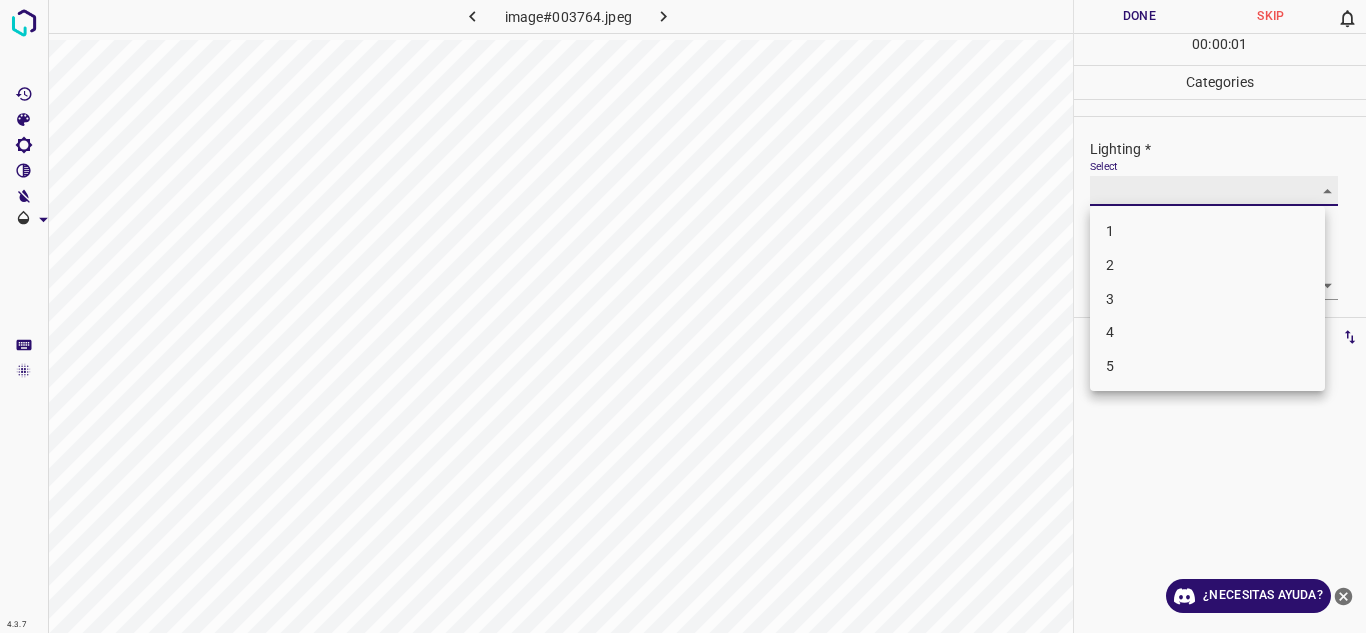 type on "4" 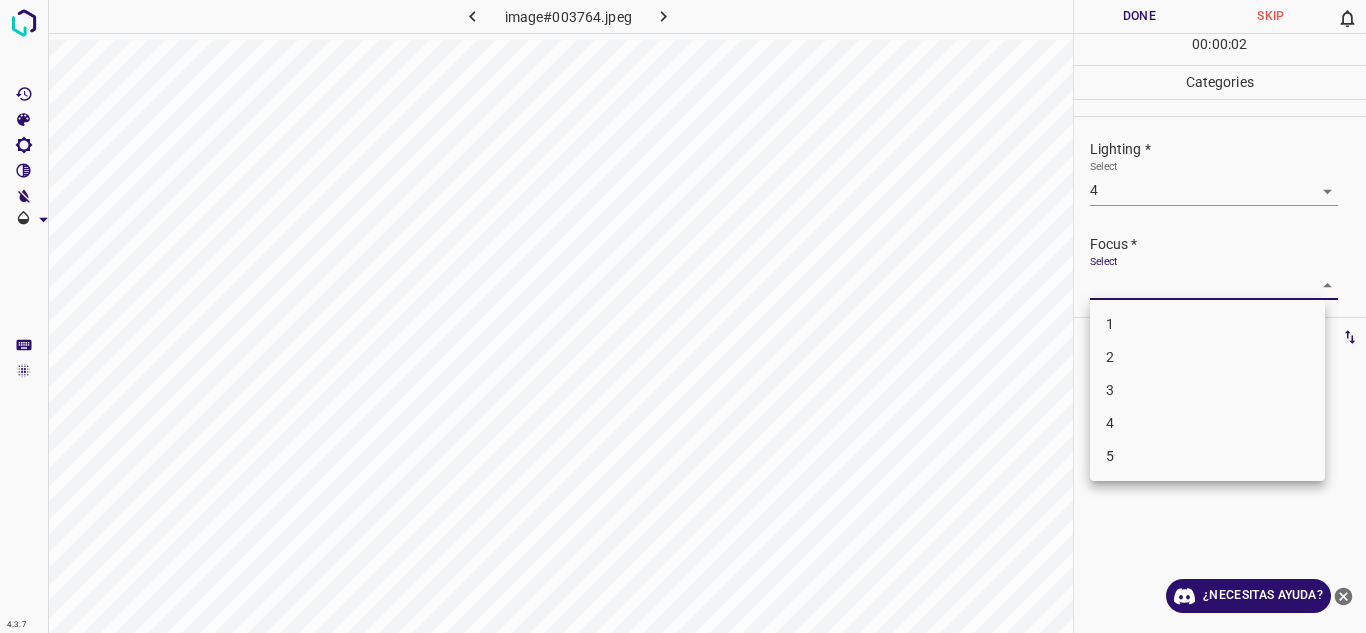 click on "4.3.7 image#003764.jpeg Done Skip 0 00   : 00   : 02   Categories Lighting *  Select 4 4 Focus *  Select ​ Overall *  Select ​ Labels   0 Categories 1 Lighting 2 Focus 3 Overall Tools Space Change between modes (Draw & Edit) I Auto labeling R Restore zoom M Zoom in N Zoom out Delete Delete selecte label Filters Z Restore filters X Saturation filter C Brightness filter V Contrast filter B Gray scale filter General O Download ¿Necesitas ayuda? Texto original Valora esta traducción Tu opinión servirá para ayudar a mejorar el Traductor de Google - Texto - Esconder - Borrar 1 2 3 4 5" at bounding box center (683, 316) 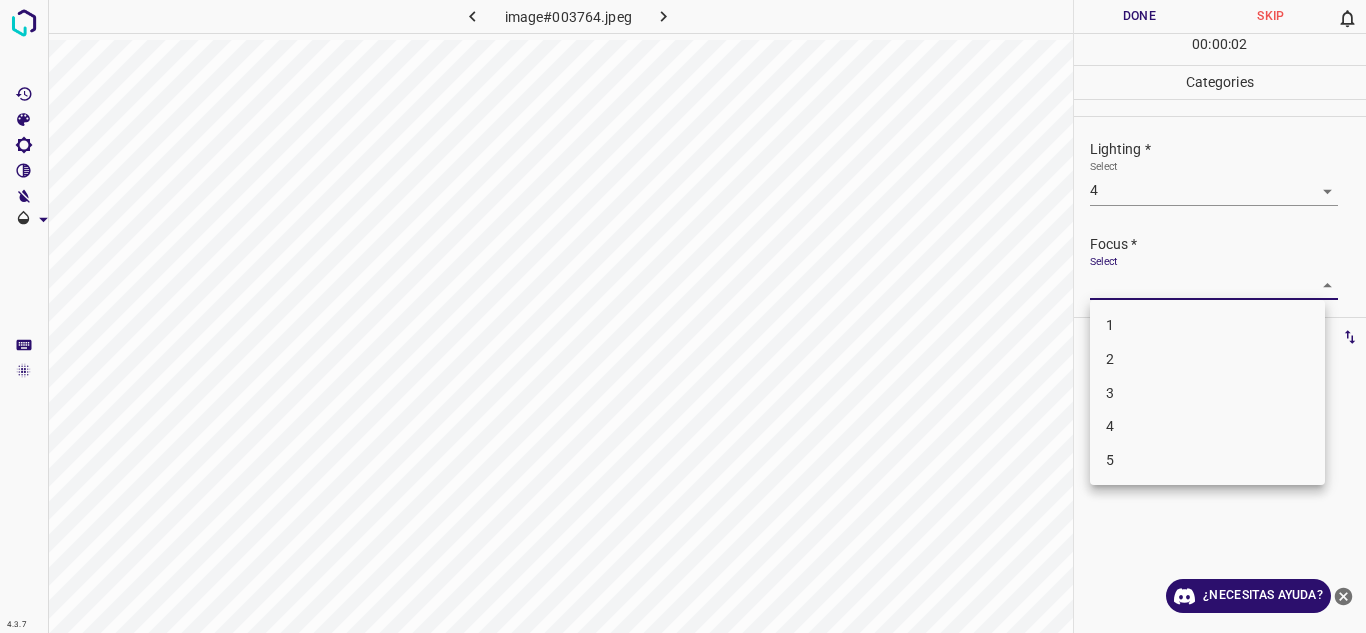 click on "3" at bounding box center [1207, 393] 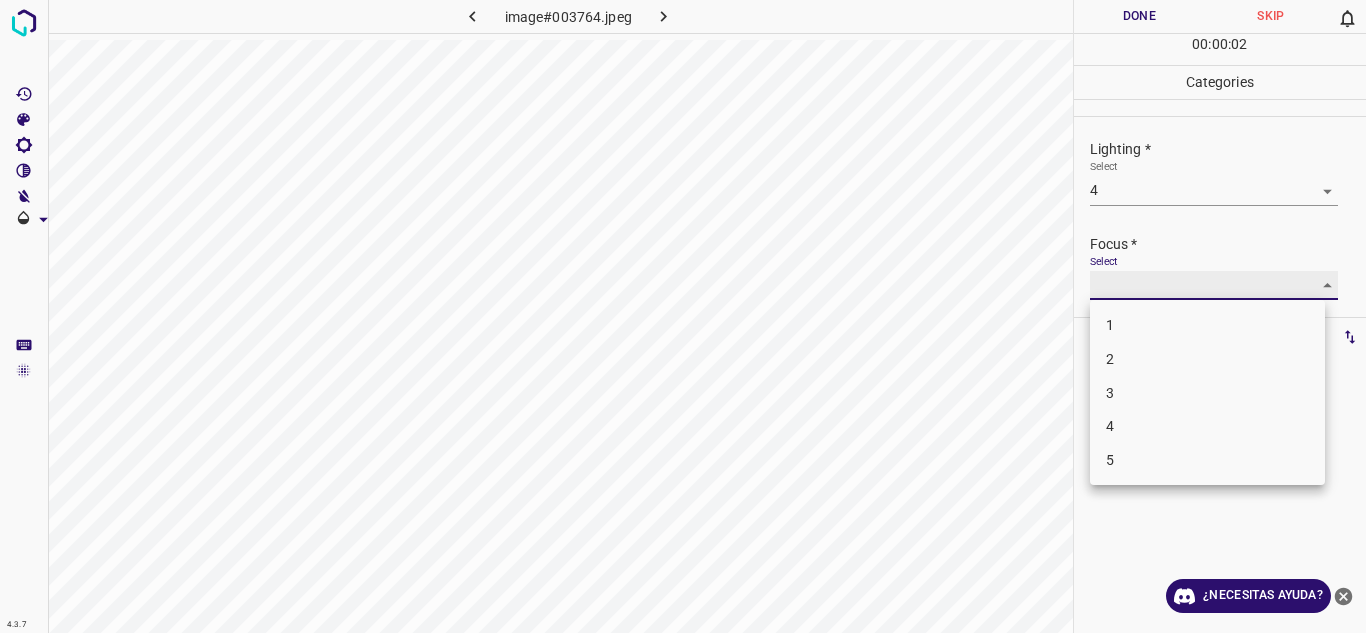 type on "3" 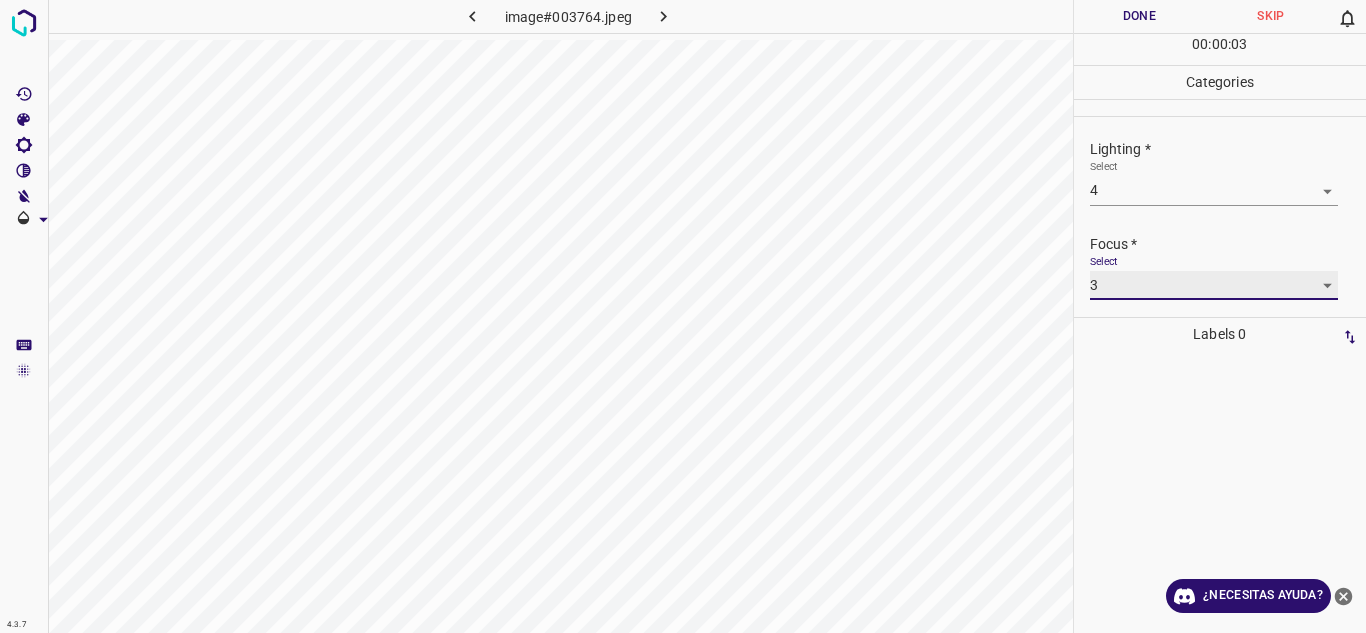 scroll, scrollTop: 98, scrollLeft: 0, axis: vertical 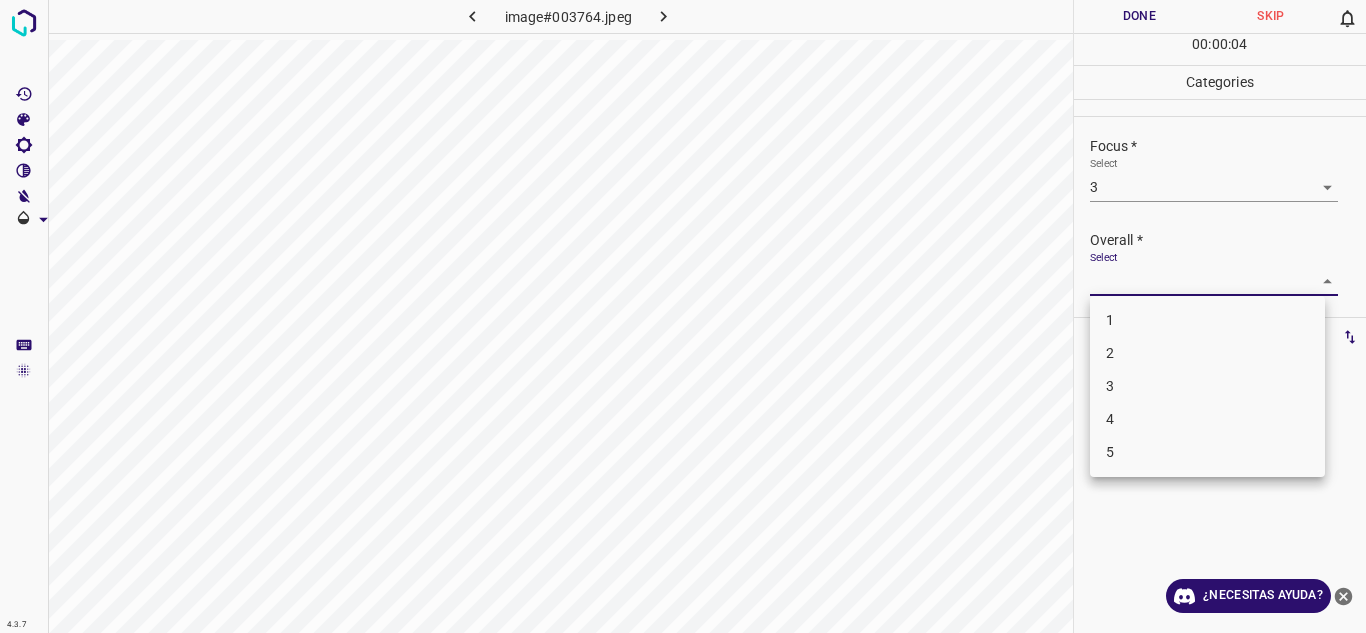 drag, startPoint x: 1311, startPoint y: 292, endPoint x: 1222, endPoint y: 358, distance: 110.80163 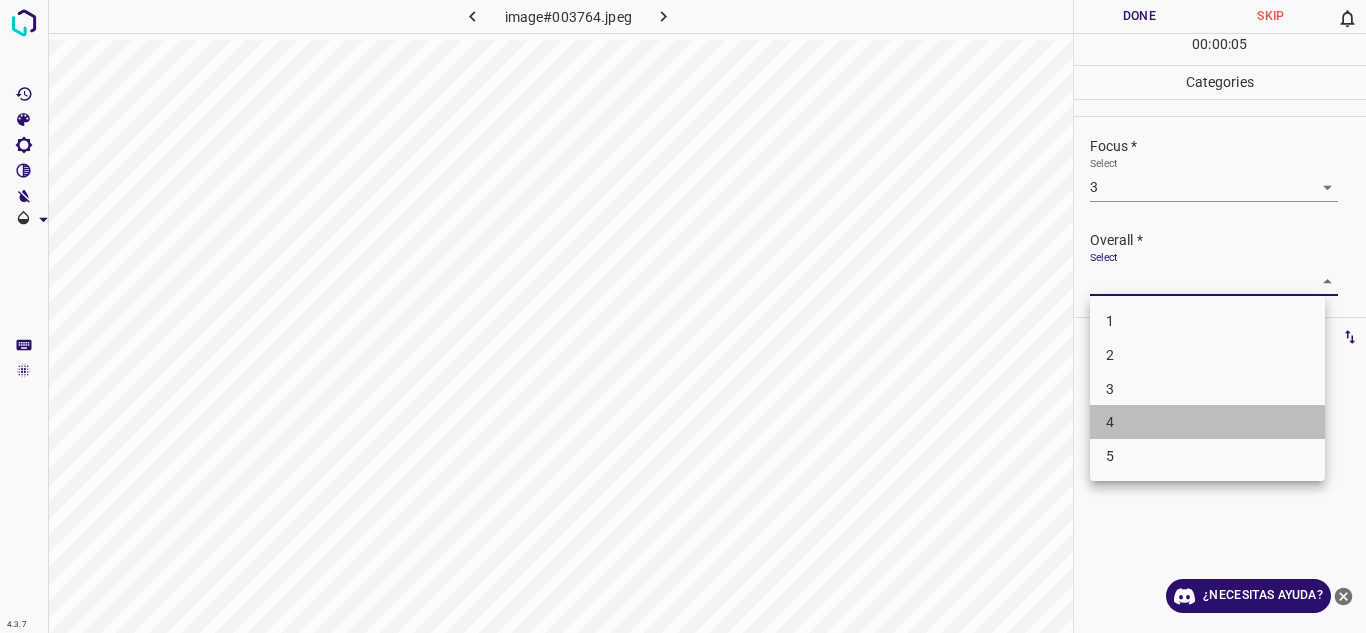 click on "4" at bounding box center [1207, 422] 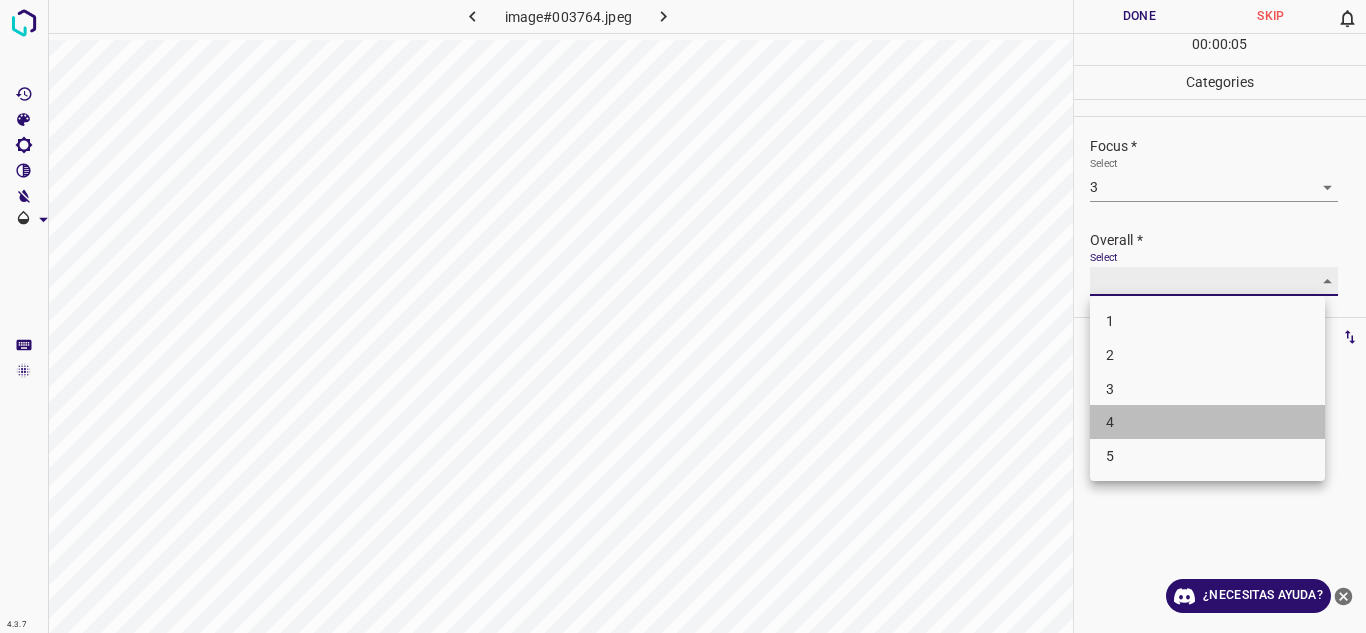 type on "4" 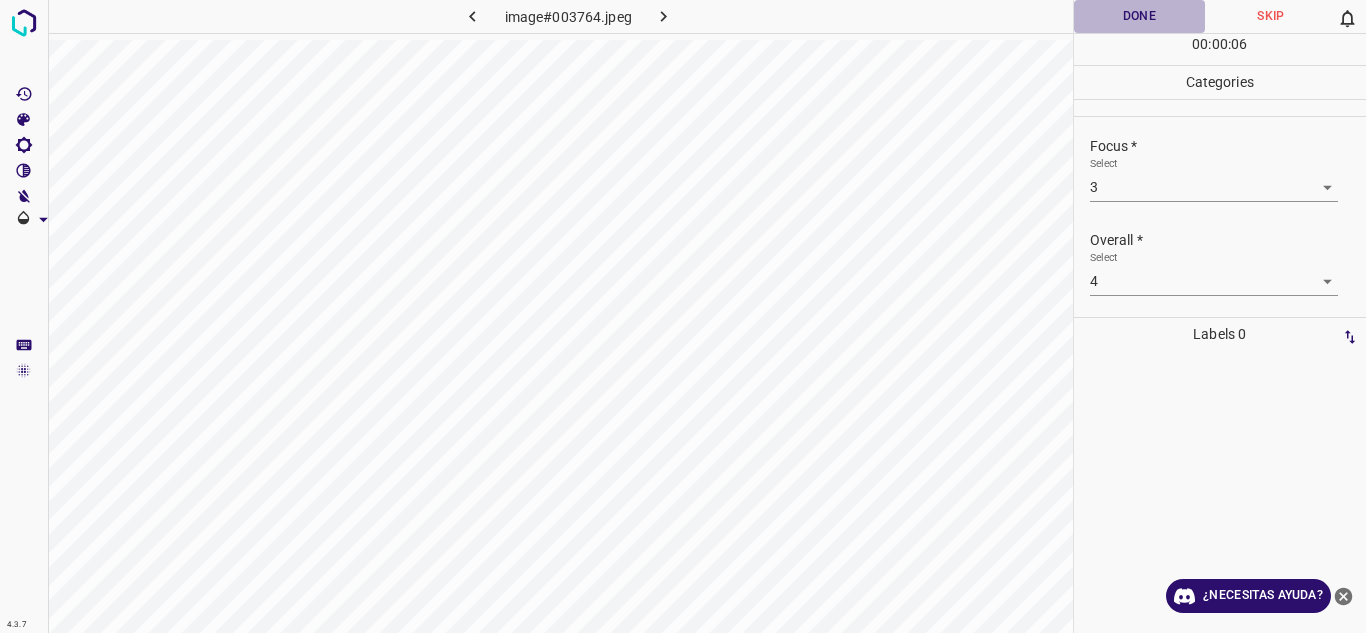 click on "Done" at bounding box center [1140, 16] 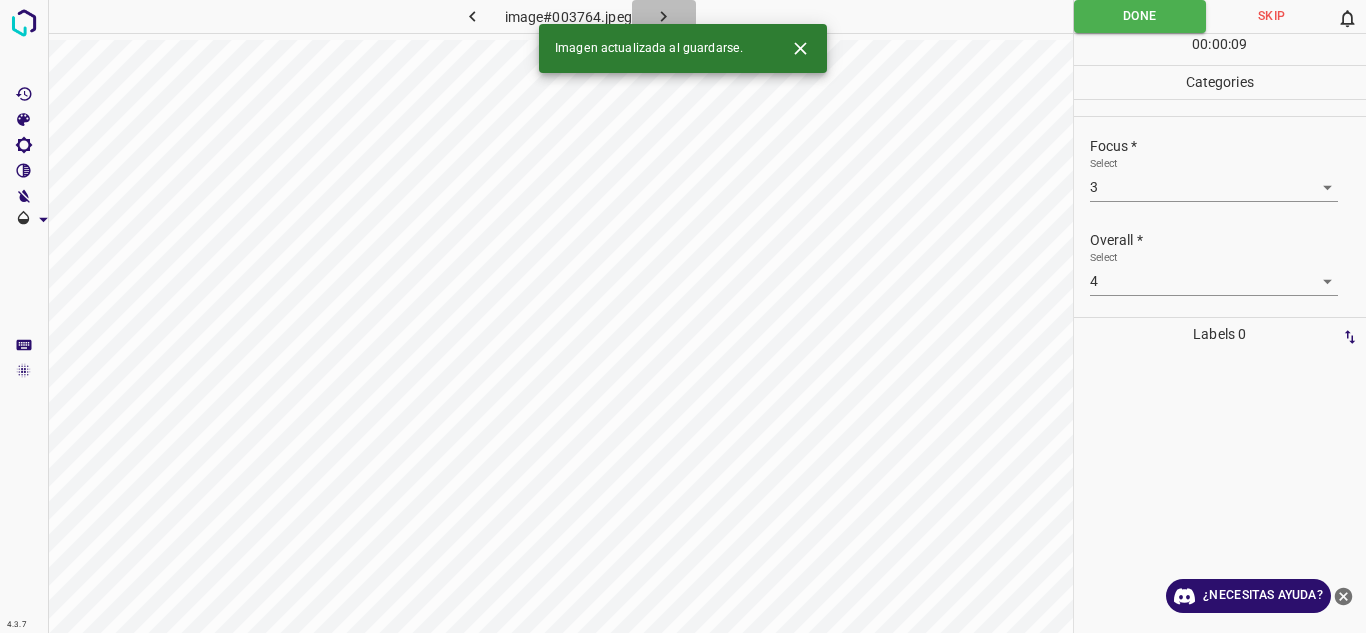 click 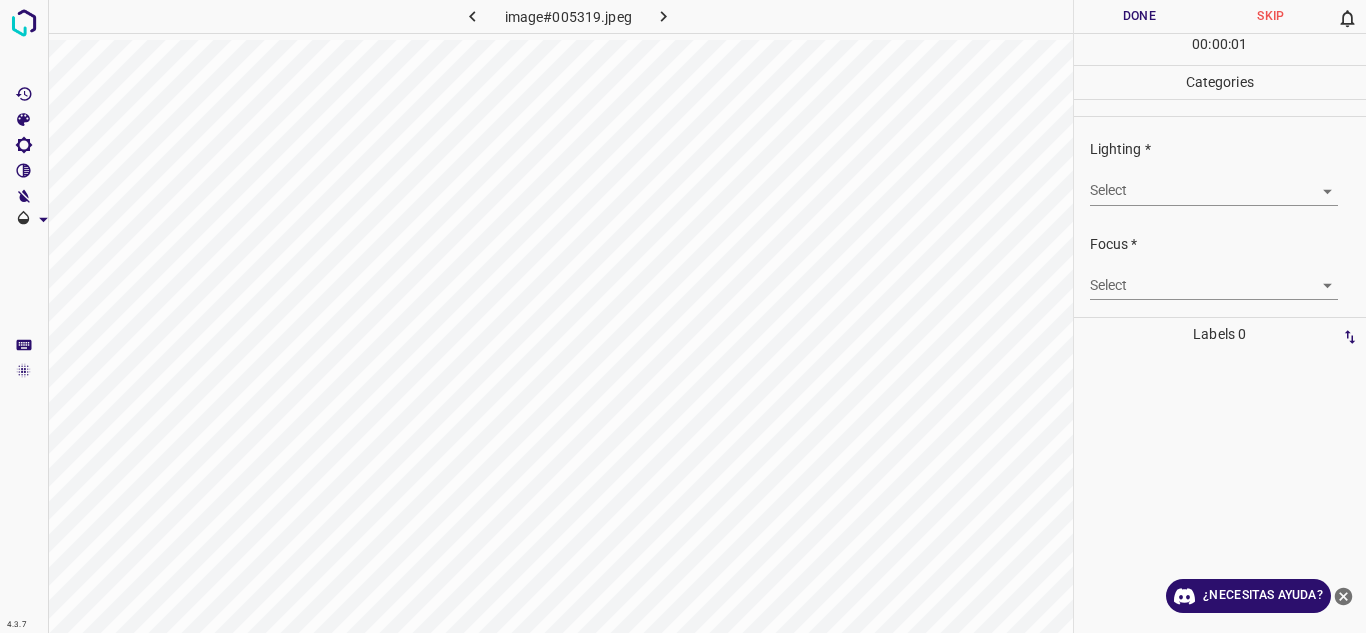 click on "Select ​" at bounding box center (1228, 182) 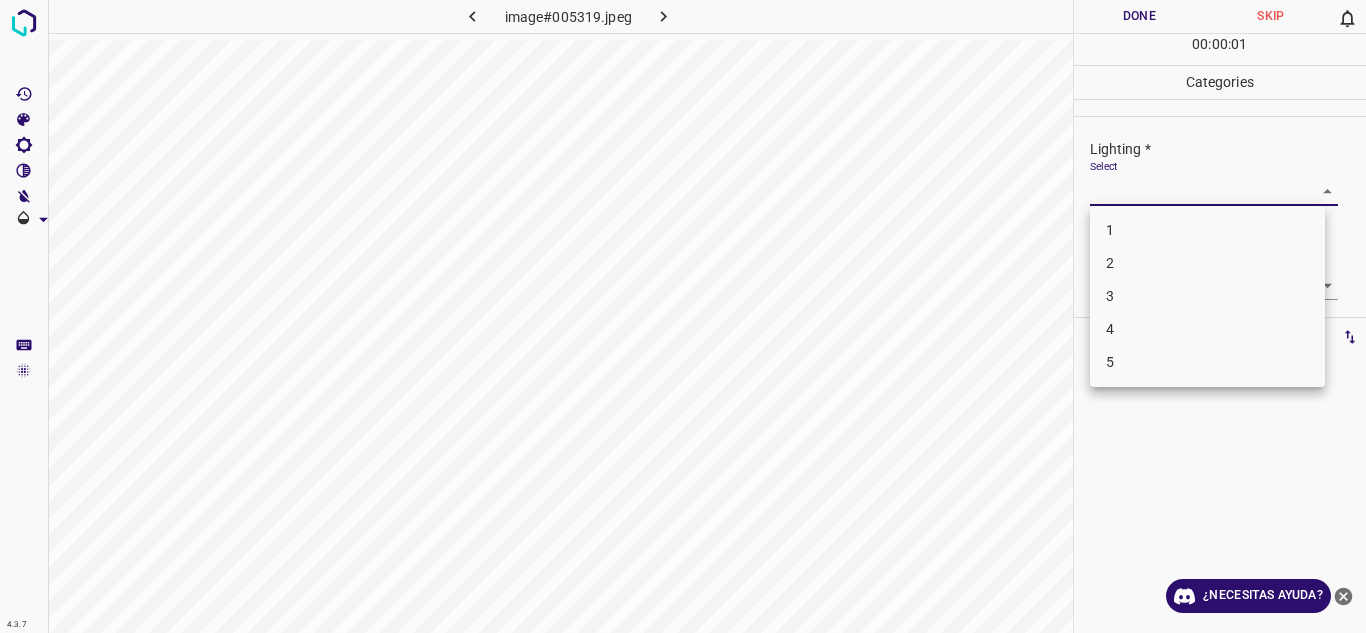 click on "4.3.7 image#005319.jpeg Done Skip 0 00   : 00   : 01   Categories Lighting *  Select ​ Focus *  Select ​ Overall *  Select ​ Labels   0 Categories 1 Lighting 2 Focus 3 Overall Tools Space Change between modes (Draw & Edit) I Auto labeling R Restore zoom M Zoom in N Zoom out Delete Delete selecte label Filters Z Restore filters X Saturation filter C Brightness filter V Contrast filter B Gray scale filter General O Download ¿Necesitas ayuda? Texto original Valora esta traducción Tu opinión servirá para ayudar a mejorar el Traductor de Google - Texto - Esconder - Borrar 1 2 3 4 5" at bounding box center [683, 316] 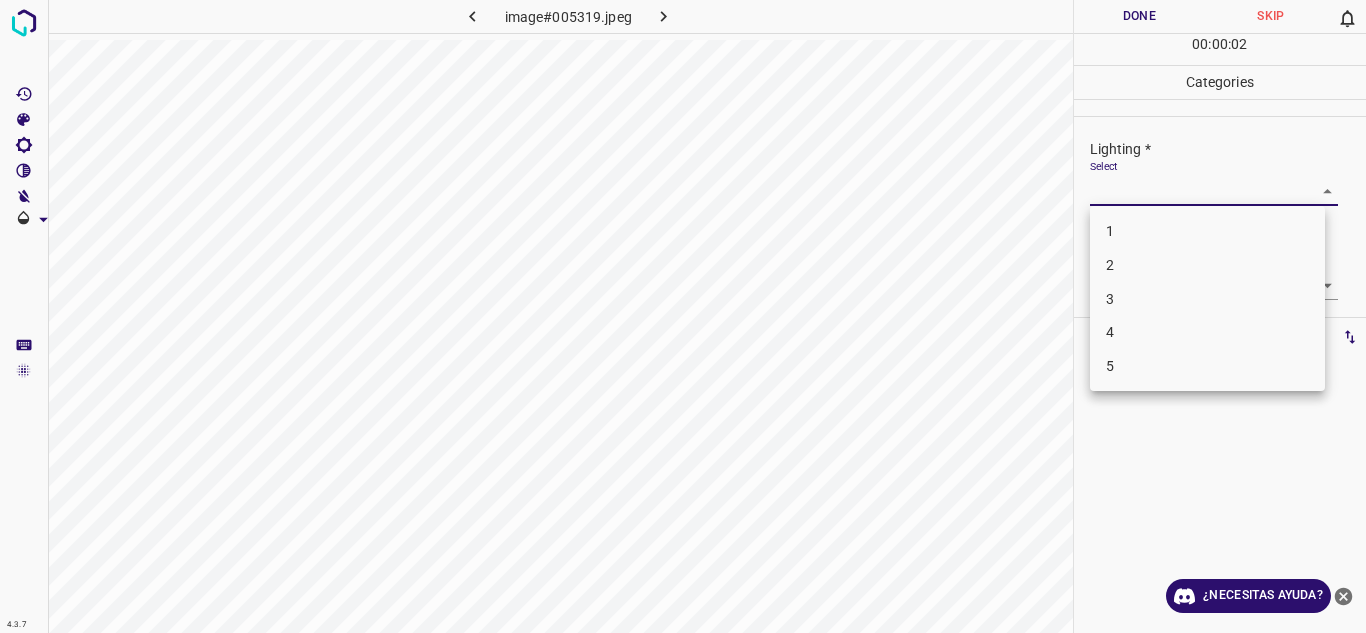 click on "4" at bounding box center (1207, 332) 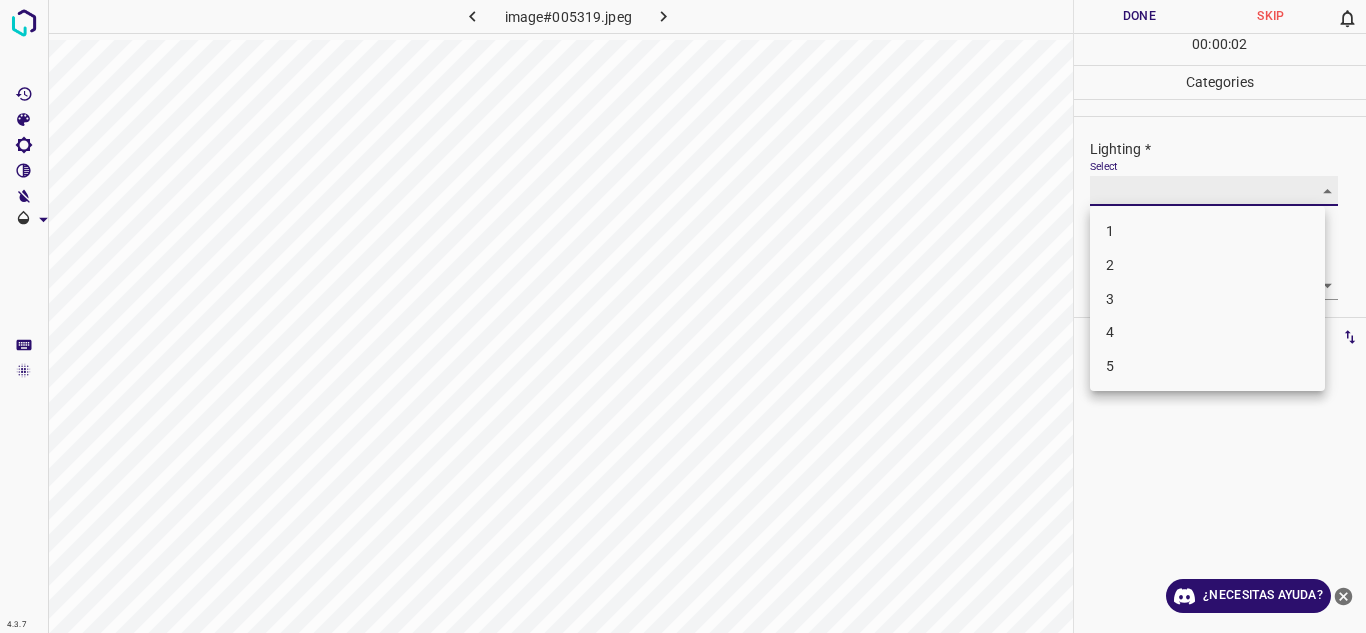 type on "4" 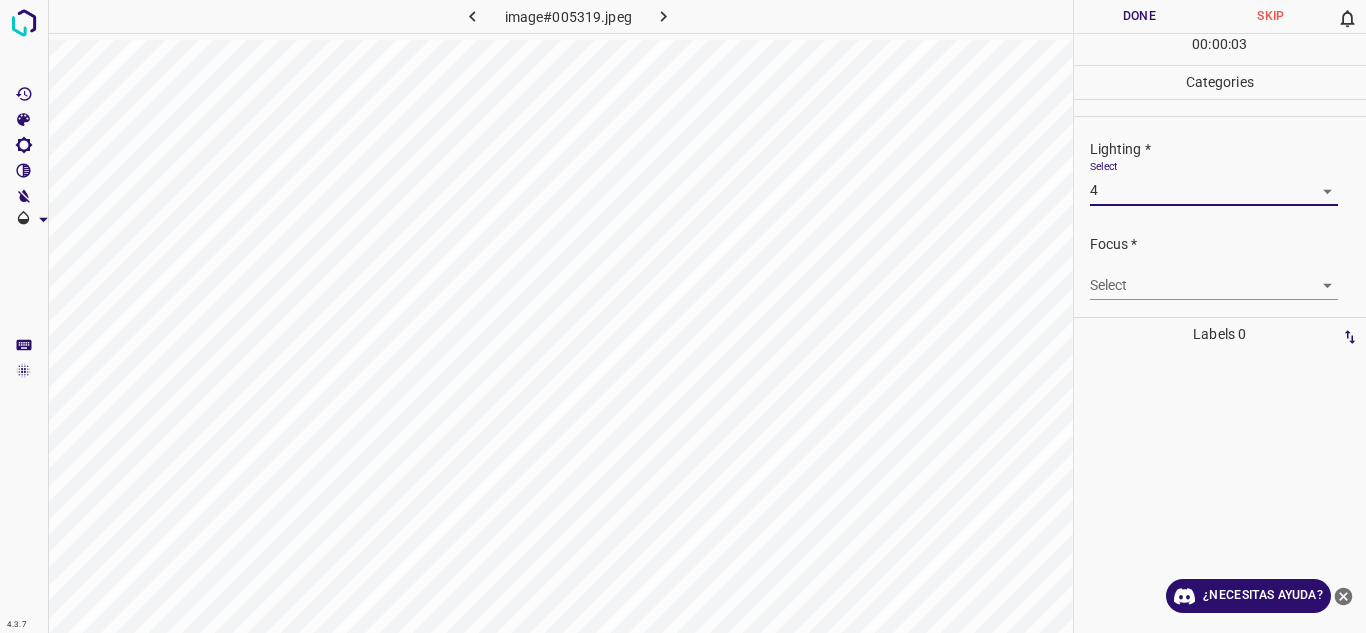 click on "4.3.7 image#005319.jpeg Done Skip 0 00   : 00   : 03   Categories Lighting *  Select 4 4 Focus *  Select ​ Overall *  Select ​ Labels   0 Categories 1 Lighting 2 Focus 3 Overall Tools Space Change between modes (Draw & Edit) I Auto labeling R Restore zoom M Zoom in N Zoom out Delete Delete selecte label Filters Z Restore filters X Saturation filter C Brightness filter V Contrast filter B Gray scale filter General O Download ¿Necesitas ayuda? Texto original Valora esta traducción Tu opinión servirá para ayudar a mejorar el Traductor de Google - Texto - Esconder - Borrar" at bounding box center (683, 316) 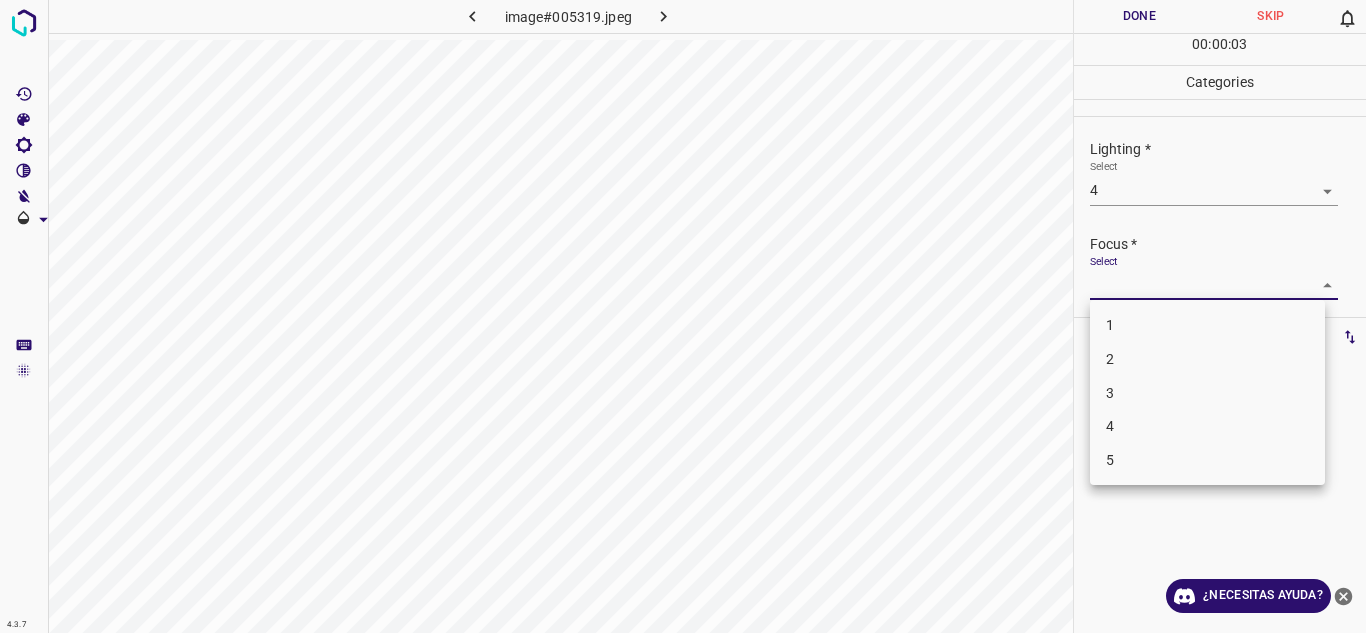 click on "3" at bounding box center [1207, 393] 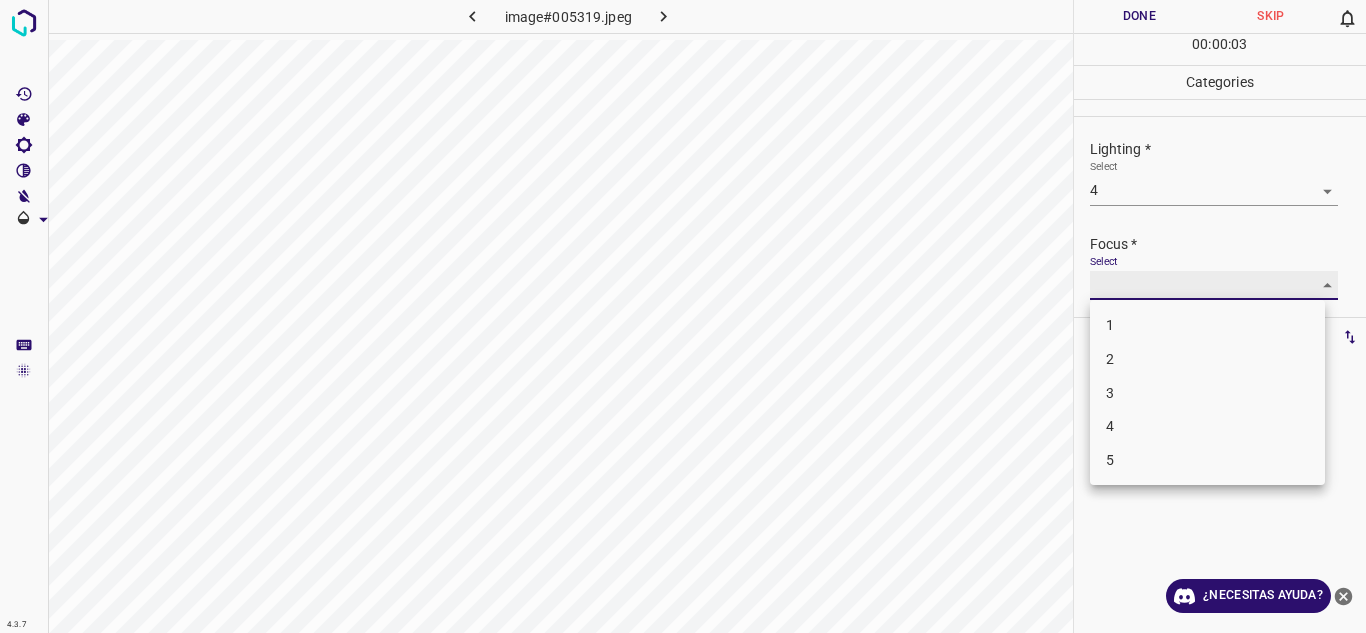type on "3" 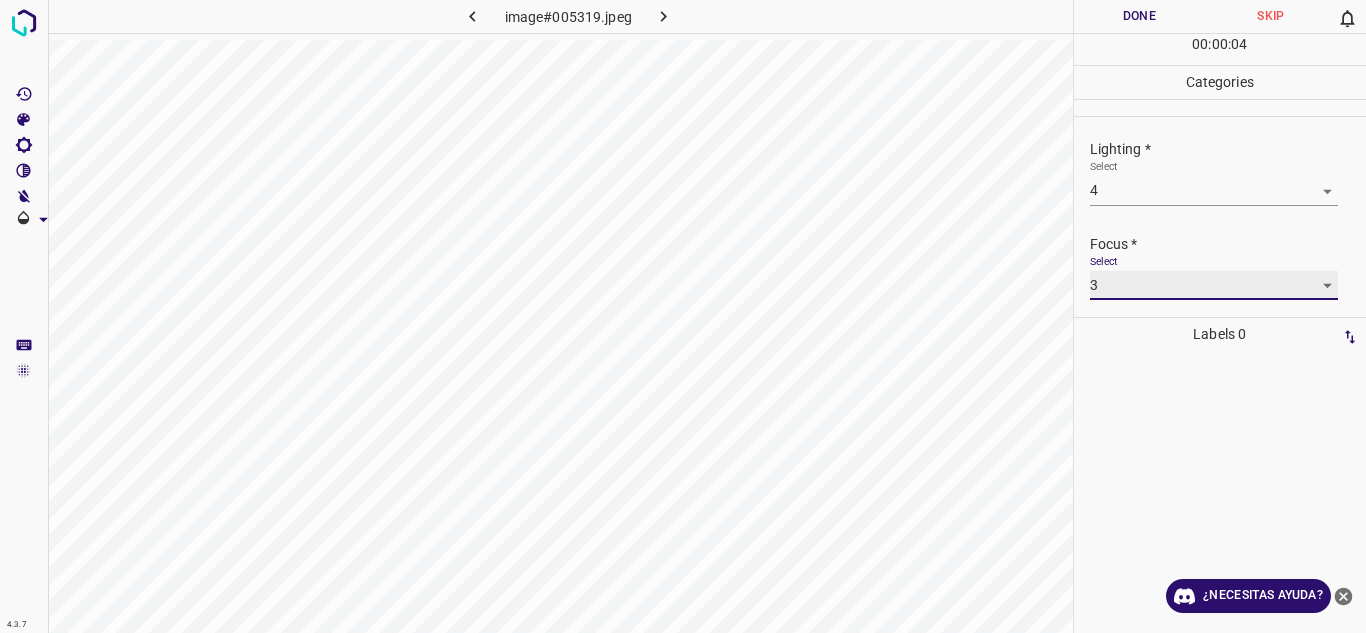 scroll, scrollTop: 98, scrollLeft: 0, axis: vertical 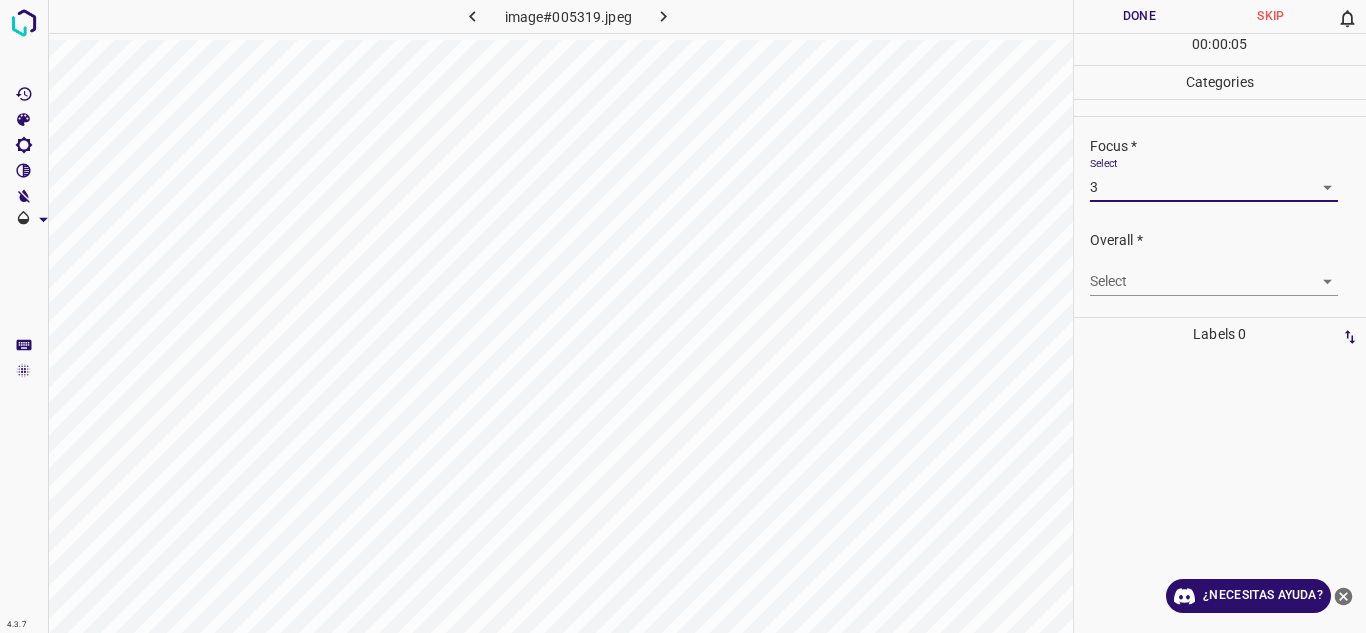 click on "4.3.7 image#005319.jpeg Done Skip 0 00   : 00   : 05   Categories Lighting *  Select 4 4 Focus *  Select 3 3 Overall *  Select ​ Labels   0 Categories 1 Lighting 2 Focus 3 Overall Tools Space Change between modes (Draw & Edit) I Auto labeling R Restore zoom M Zoom in N Zoom out Delete Delete selecte label Filters Z Restore filters X Saturation filter C Brightness filter V Contrast filter B Gray scale filter General O Download ¿Necesitas ayuda? Texto original Valora esta traducción Tu opinión servirá para ayudar a mejorar el Traductor de Google - Texto - Esconder - Borrar" at bounding box center [683, 316] 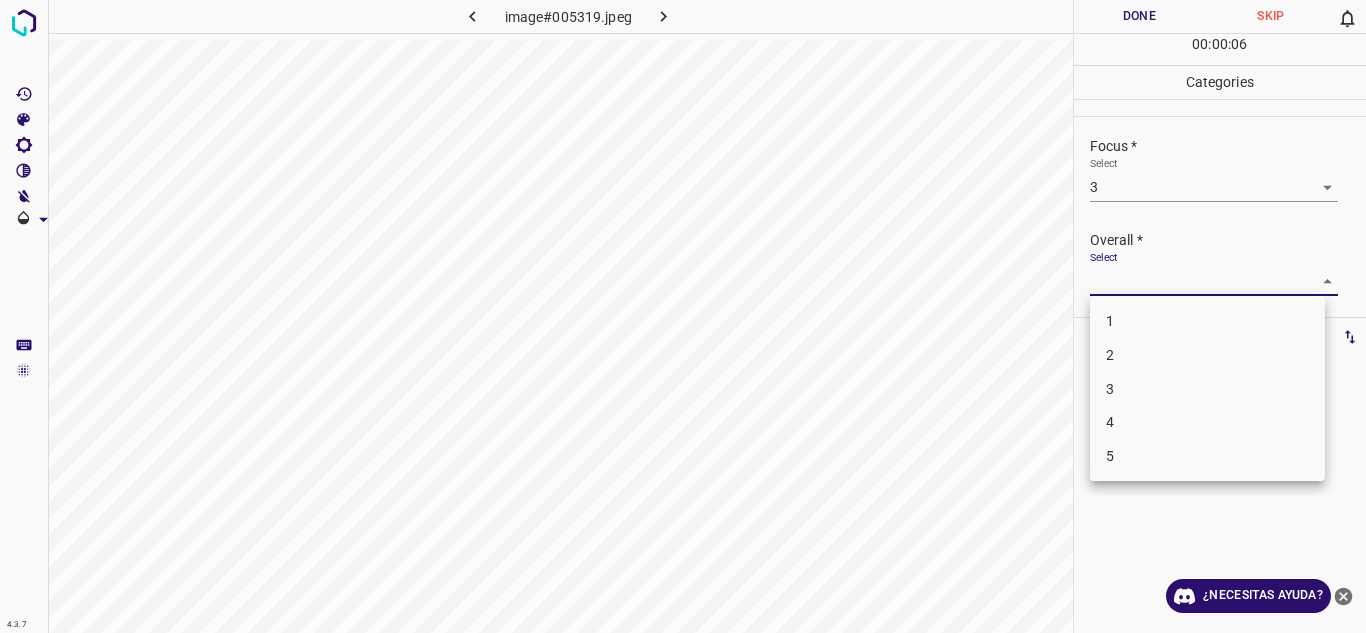 click on "4" at bounding box center [1207, 422] 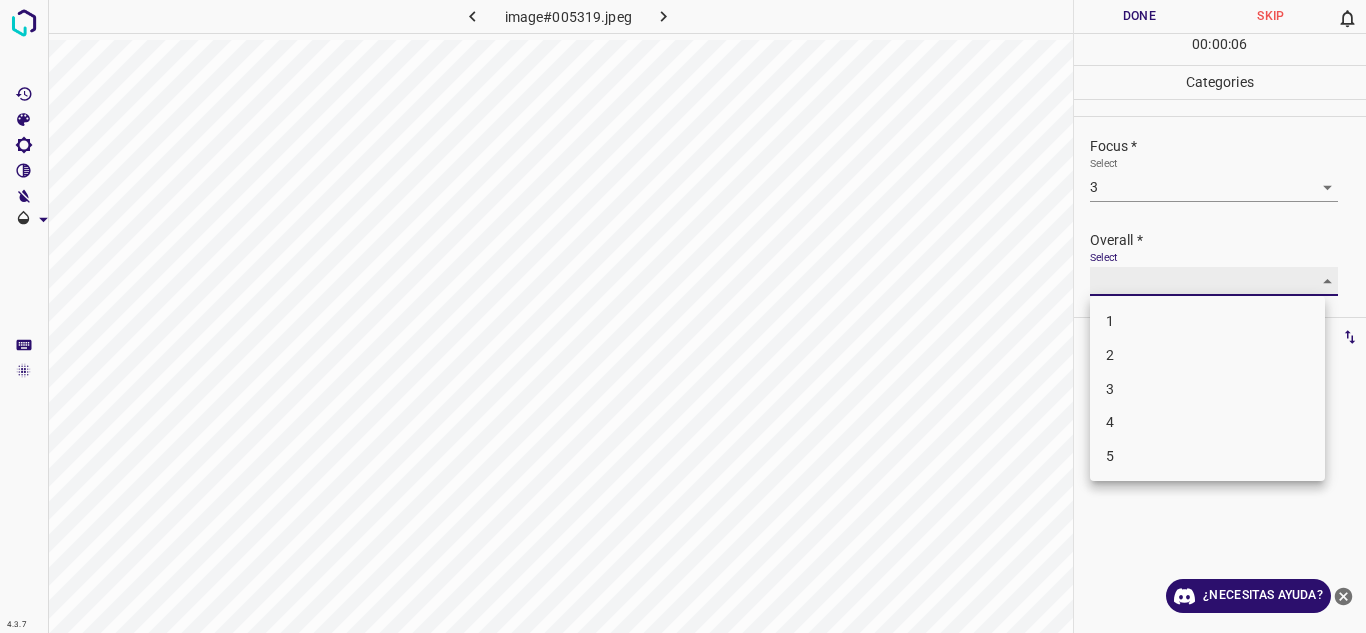 type on "4" 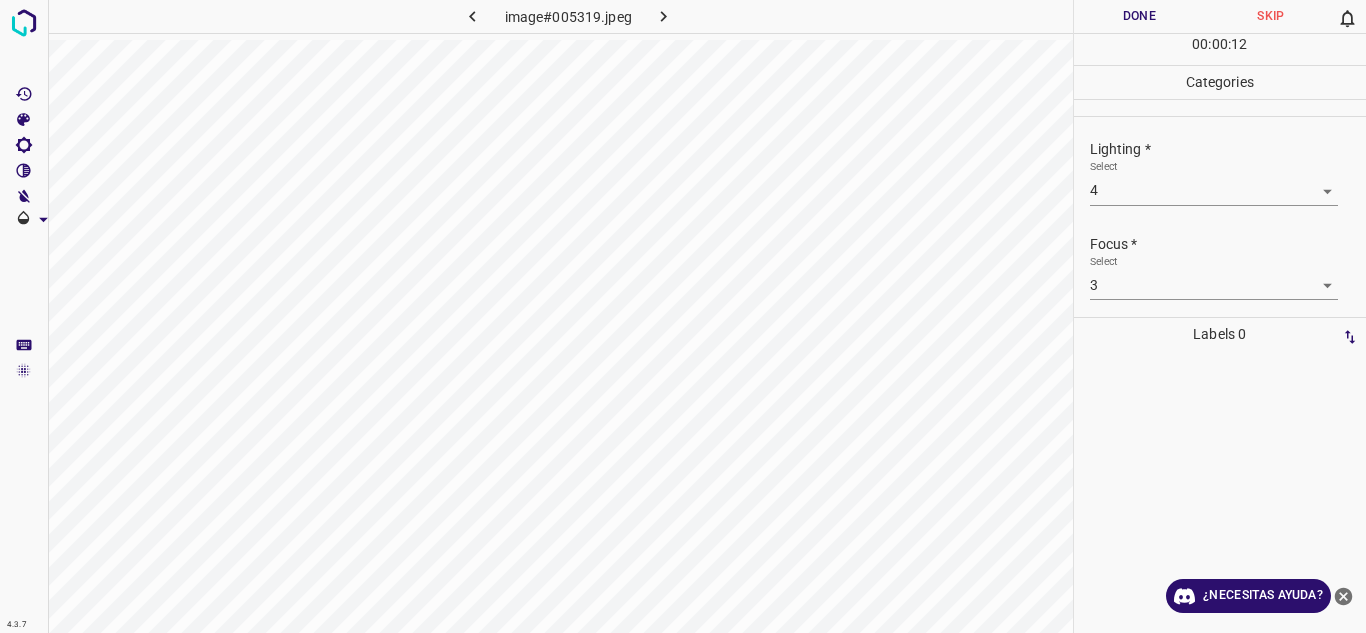 scroll, scrollTop: 98, scrollLeft: 0, axis: vertical 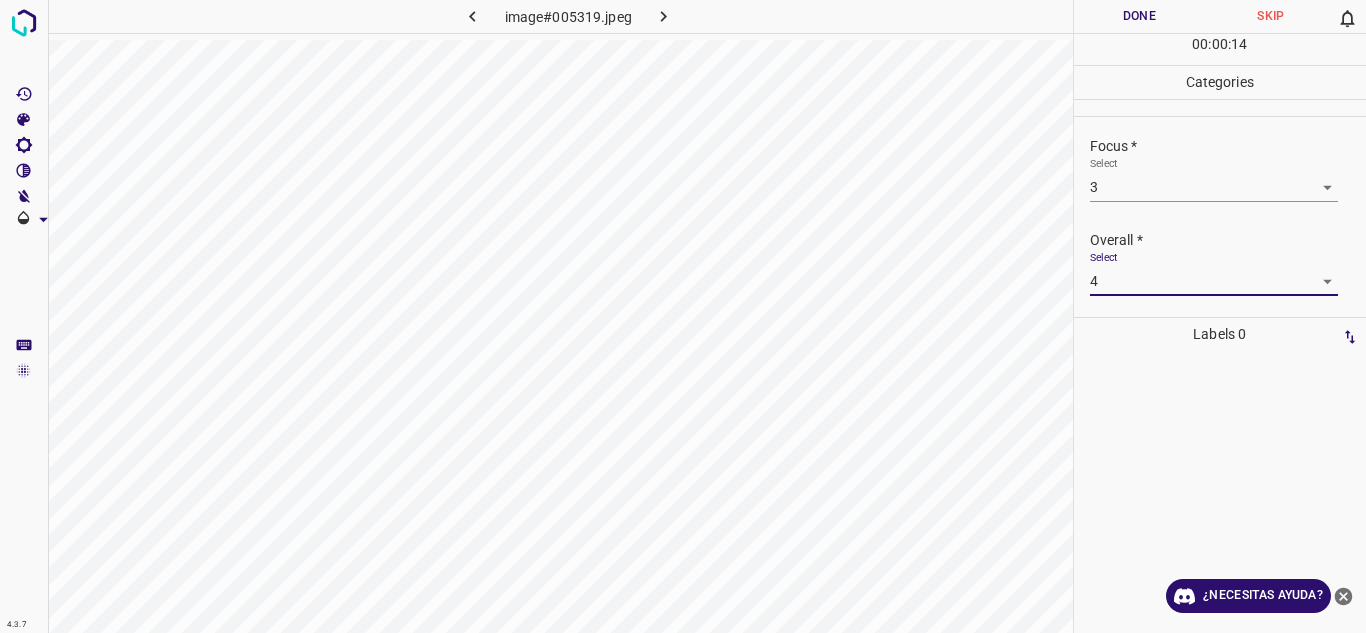 click on "Done" at bounding box center (1140, 16) 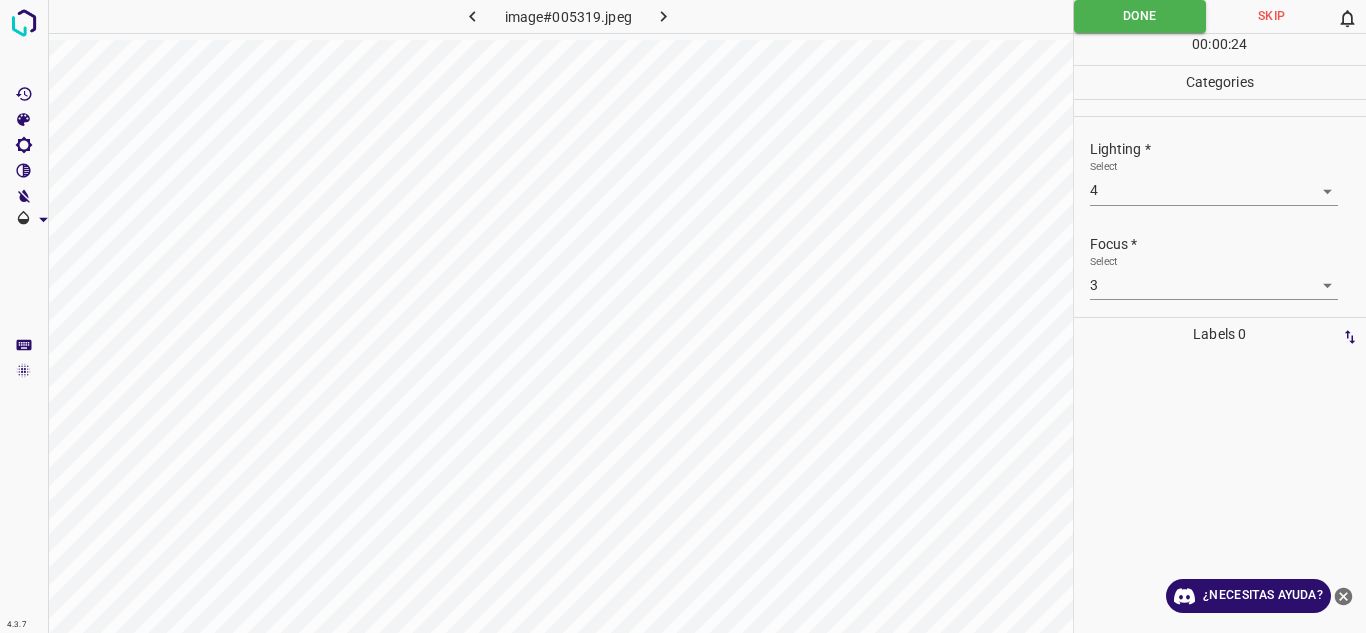 scroll, scrollTop: 98, scrollLeft: 0, axis: vertical 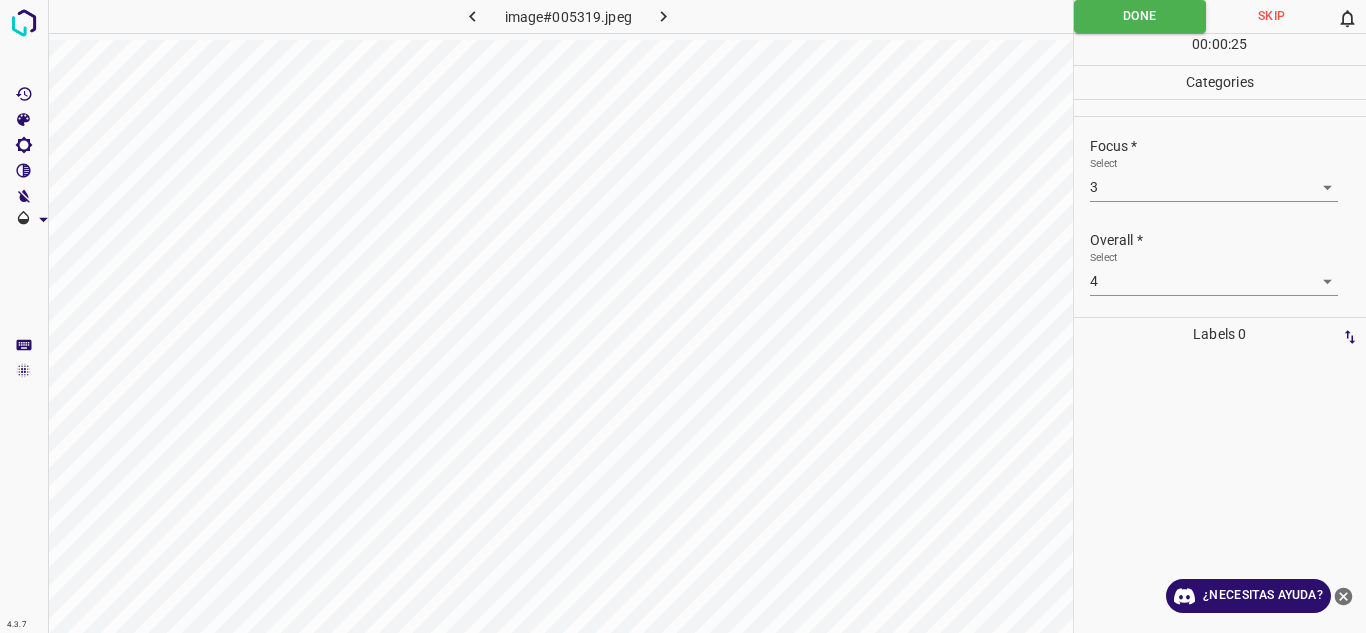 click 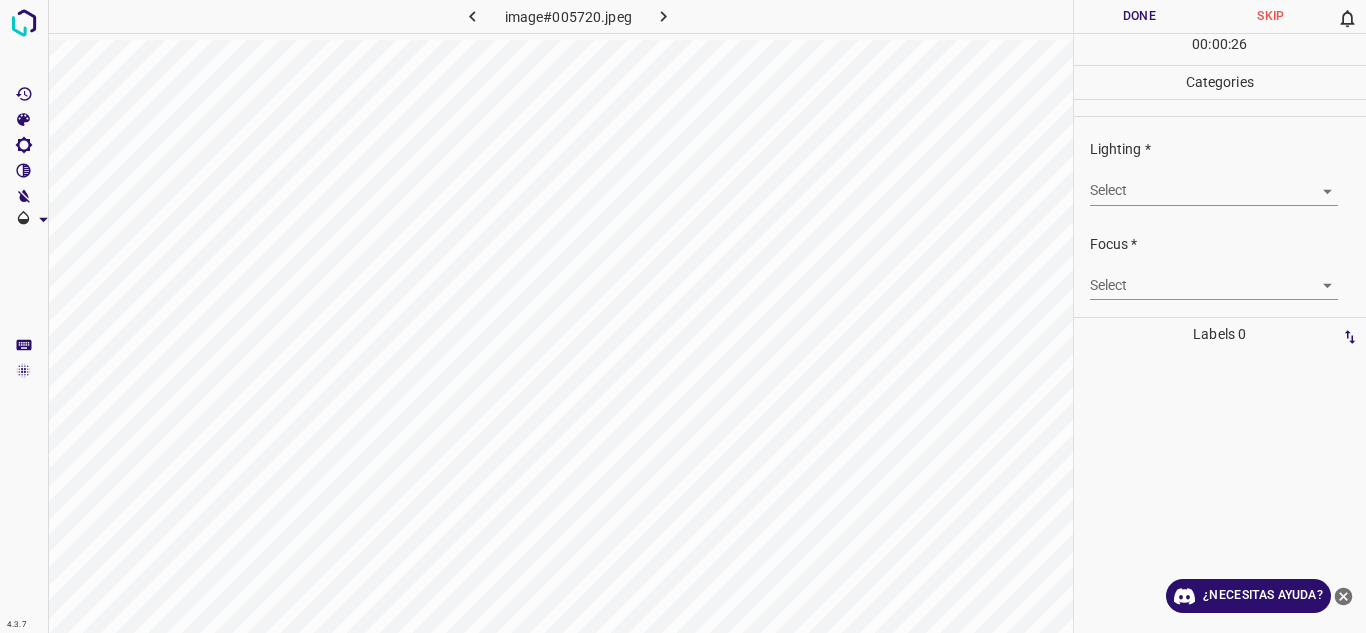 click on "4.3.7 image#005720.jpeg Done Skip 0 00   : 00   : 26   Categories Lighting *  Select ​ Focus *  Select ​ Overall *  Select ​ Labels   0 Categories 1 Lighting 2 Focus 3 Overall Tools Space Change between modes (Draw & Edit) I Auto labeling R Restore zoom M Zoom in N Zoom out Delete Delete selecte label Filters Z Restore filters X Saturation filter C Brightness filter V Contrast filter B Gray scale filter General O Download ¿Necesitas ayuda? Texto original Valora esta traducción Tu opinión servirá para ayudar a mejorar el Traductor de Google - Texto - Esconder - Borrar" at bounding box center (683, 316) 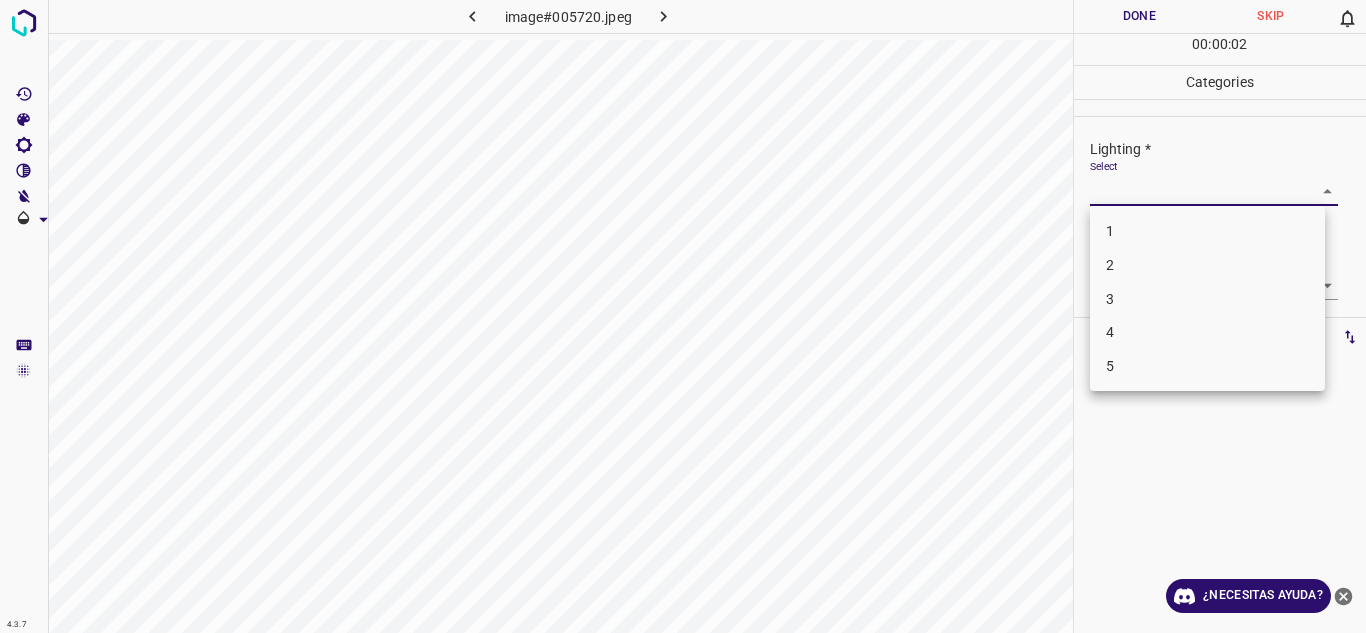 click on "3" at bounding box center [1207, 299] 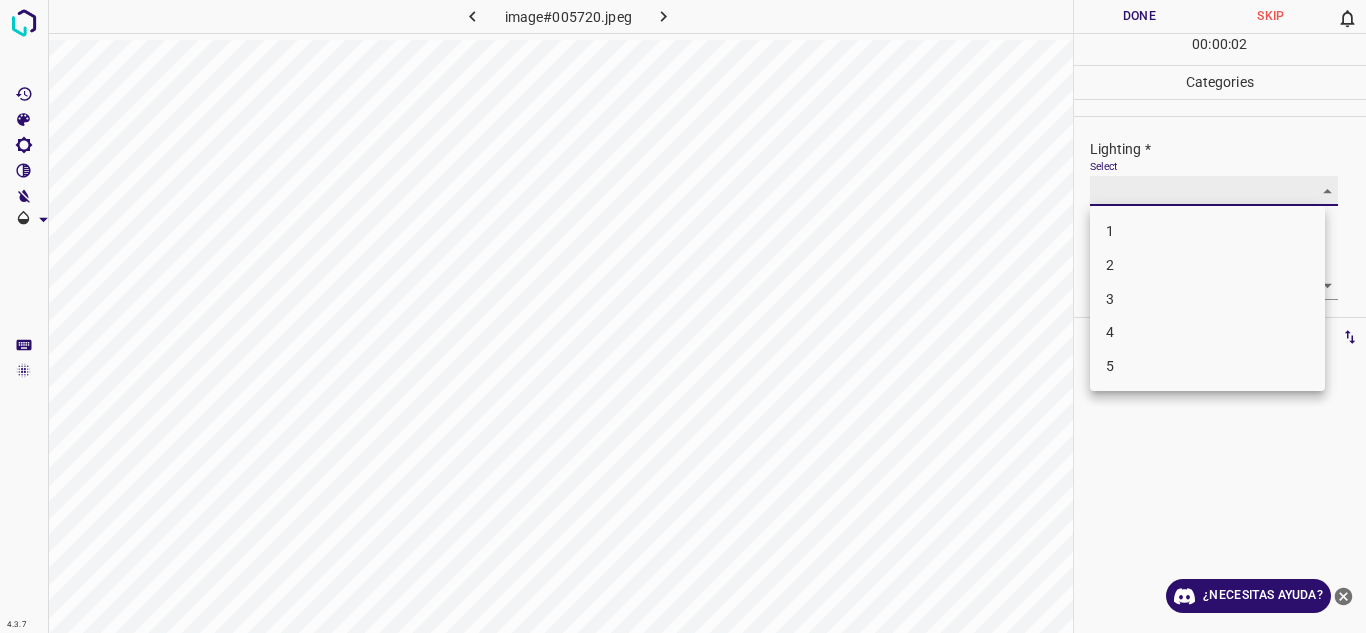 type on "3" 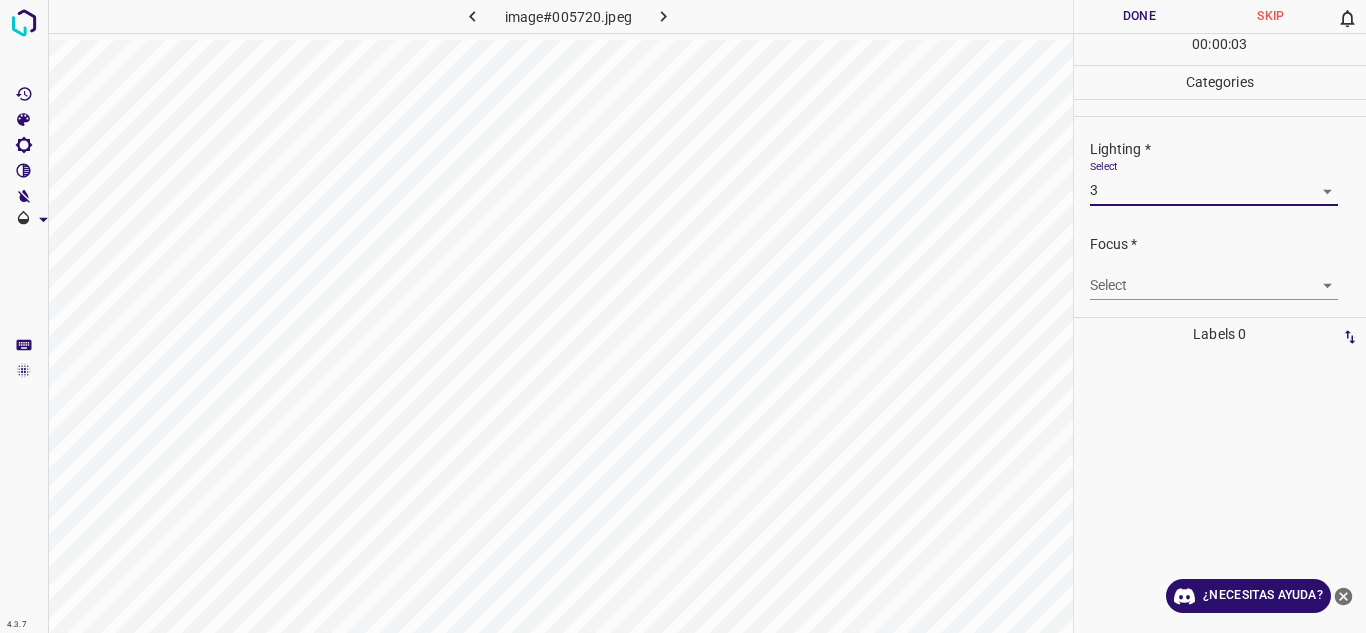 click on "4.3.7 image#005720.jpeg Done Skip 0 00   : 00   : 03   Categories Lighting *  Select 3 3 Focus *  Select ​ Overall *  Select ​ Labels   0 Categories 1 Lighting 2 Focus 3 Overall Tools Space Change between modes (Draw & Edit) I Auto labeling R Restore zoom M Zoom in N Zoom out Delete Delete selecte label Filters Z Restore filters X Saturation filter C Brightness filter V Contrast filter B Gray scale filter General O Download ¿Necesitas ayuda? Texto original Valora esta traducción Tu opinión servirá para ayudar a mejorar el Traductor de Google - Texto - Esconder - Borrar" at bounding box center [683, 316] 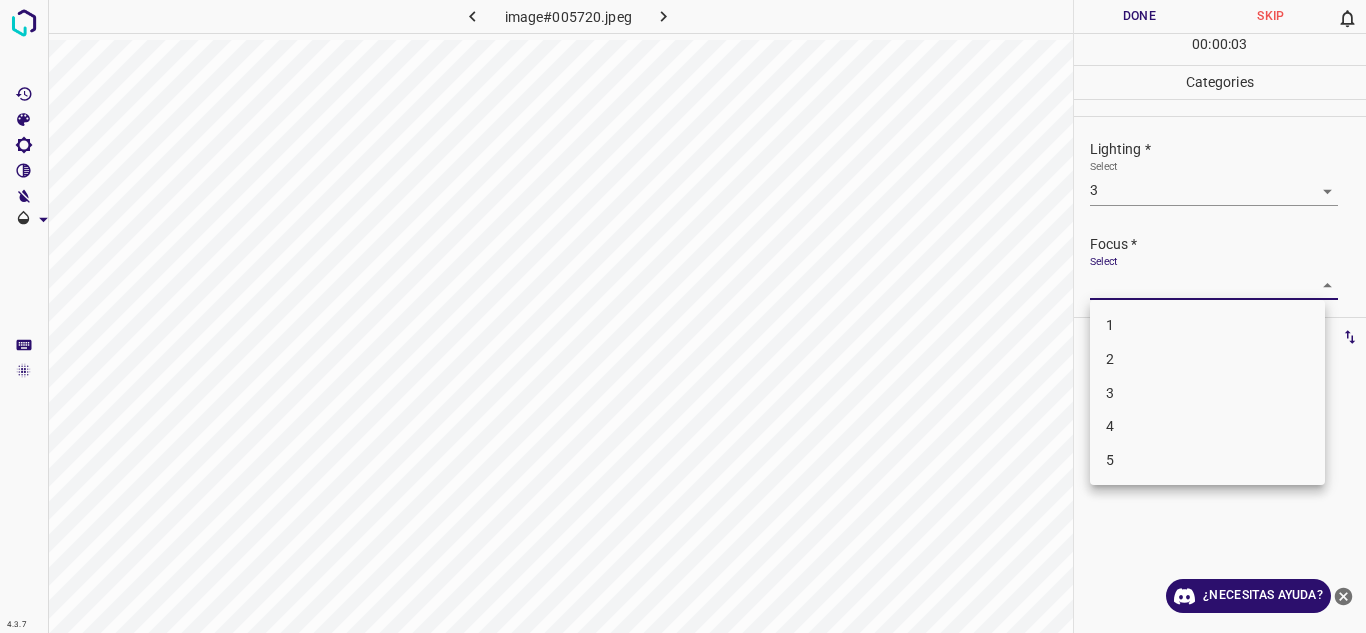 click on "3" at bounding box center [1207, 393] 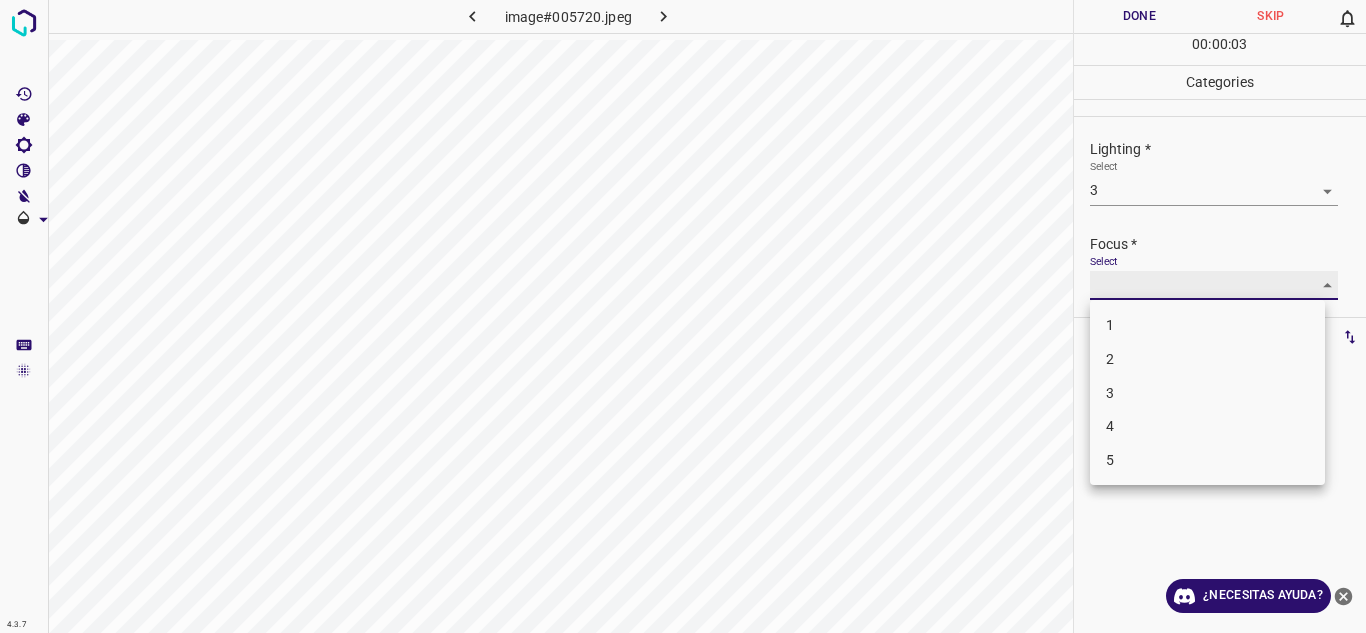 type on "3" 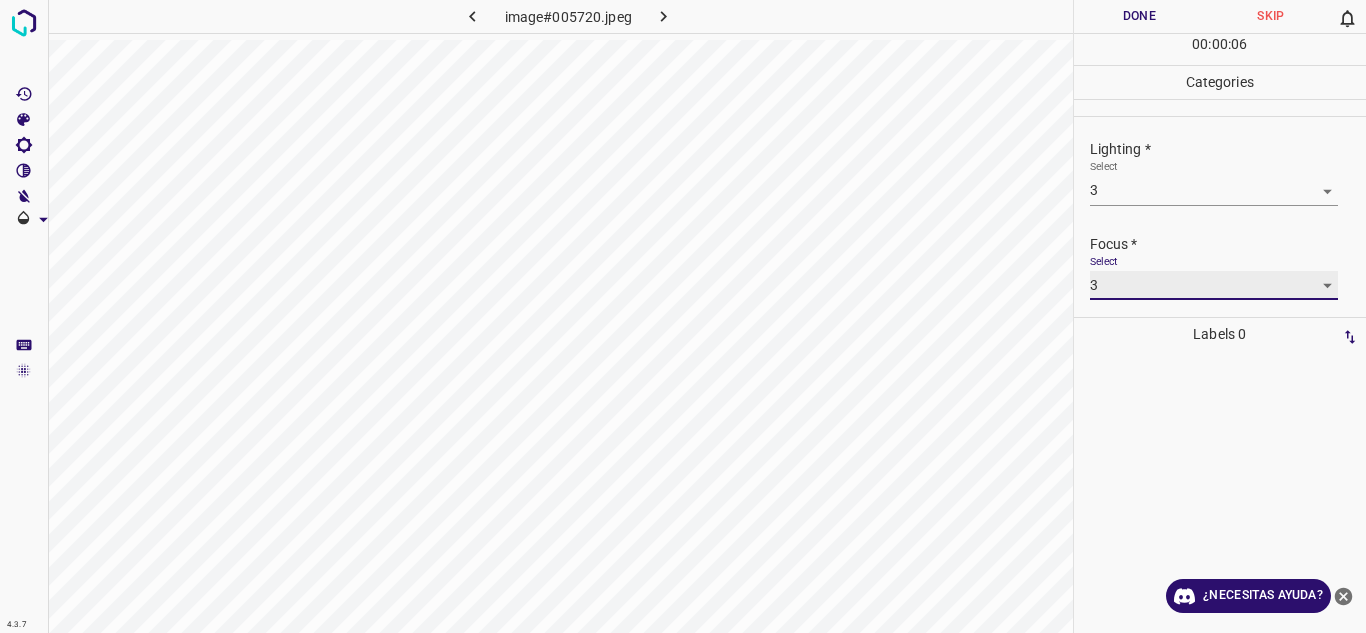 scroll, scrollTop: 98, scrollLeft: 0, axis: vertical 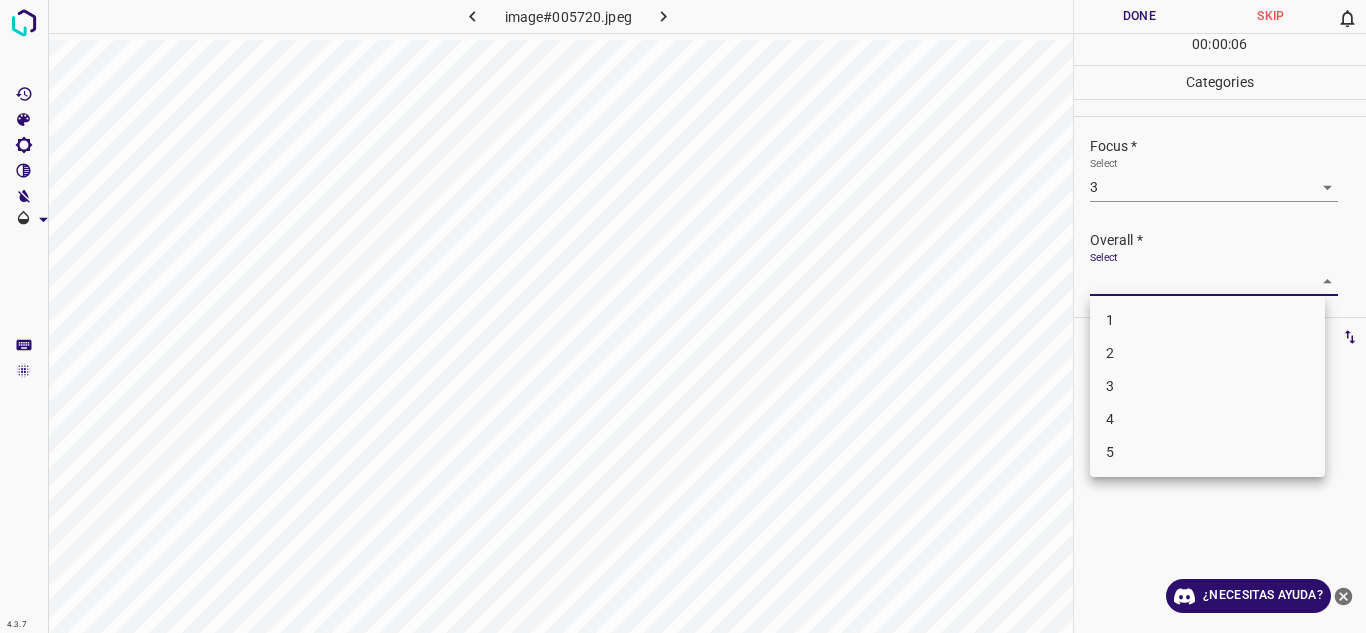 click on "4.3.7 image#005720.jpeg Done Skip 0 00   : 00   : 06   Categories Lighting *  Select 3 3 Focus *  Select 3 3 Overall *  Select ​ Labels   0 Categories 1 Lighting 2 Focus 3 Overall Tools Space Change between modes (Draw & Edit) I Auto labeling R Restore zoom M Zoom in N Zoom out Delete Delete selecte label Filters Z Restore filters X Saturation filter C Brightness filter V Contrast filter B Gray scale filter General O Download ¿Necesitas ayuda? Texto original Valora esta traducción Tu opinión servirá para ayudar a mejorar el Traductor de Google - Texto - Esconder - Borrar 1 2 3 4 5" at bounding box center [683, 316] 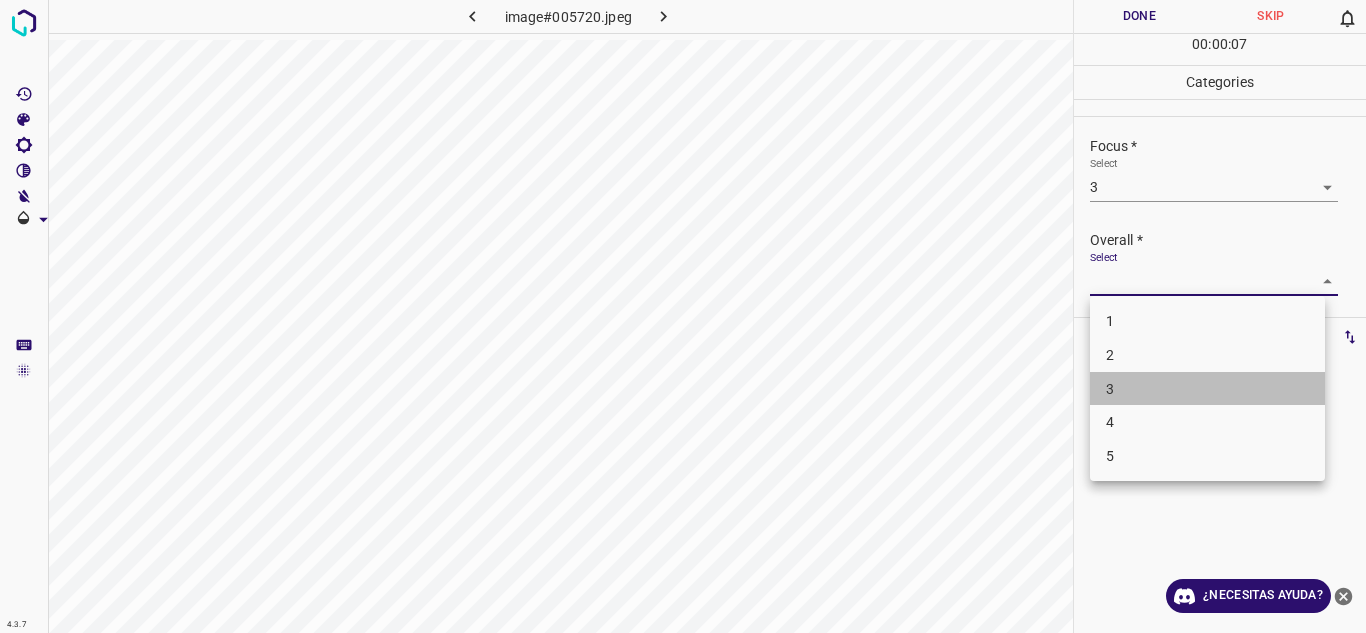 click on "3" at bounding box center (1207, 389) 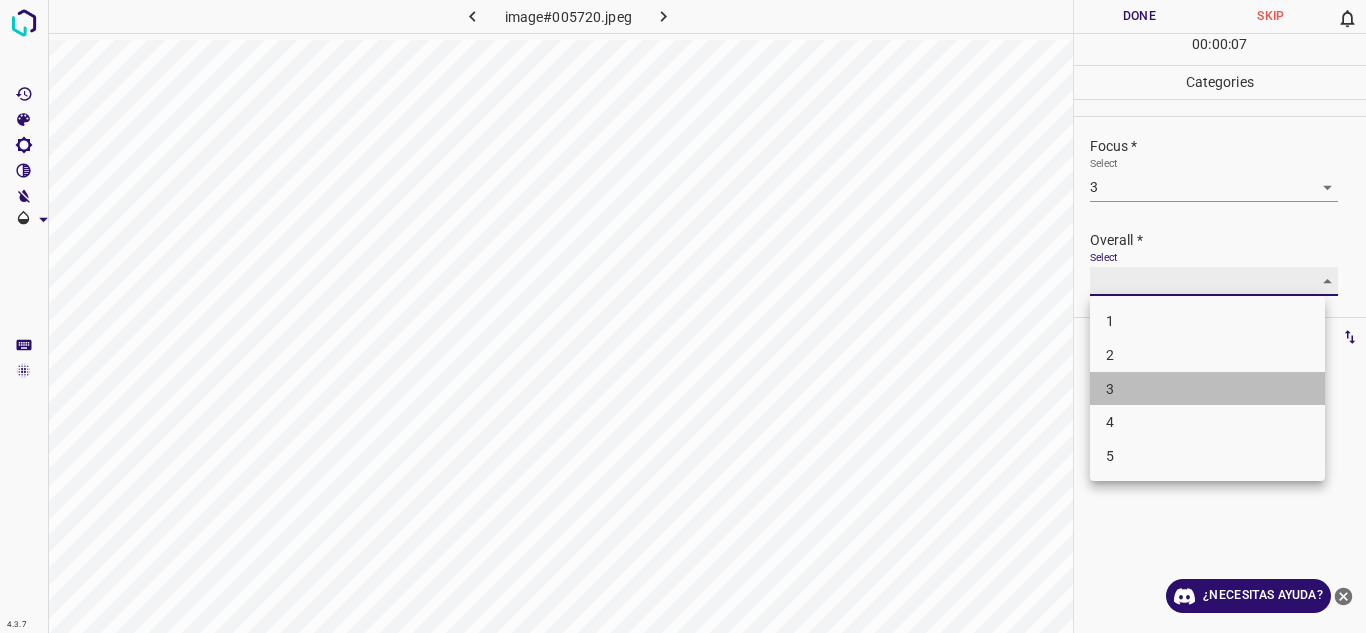 type on "3" 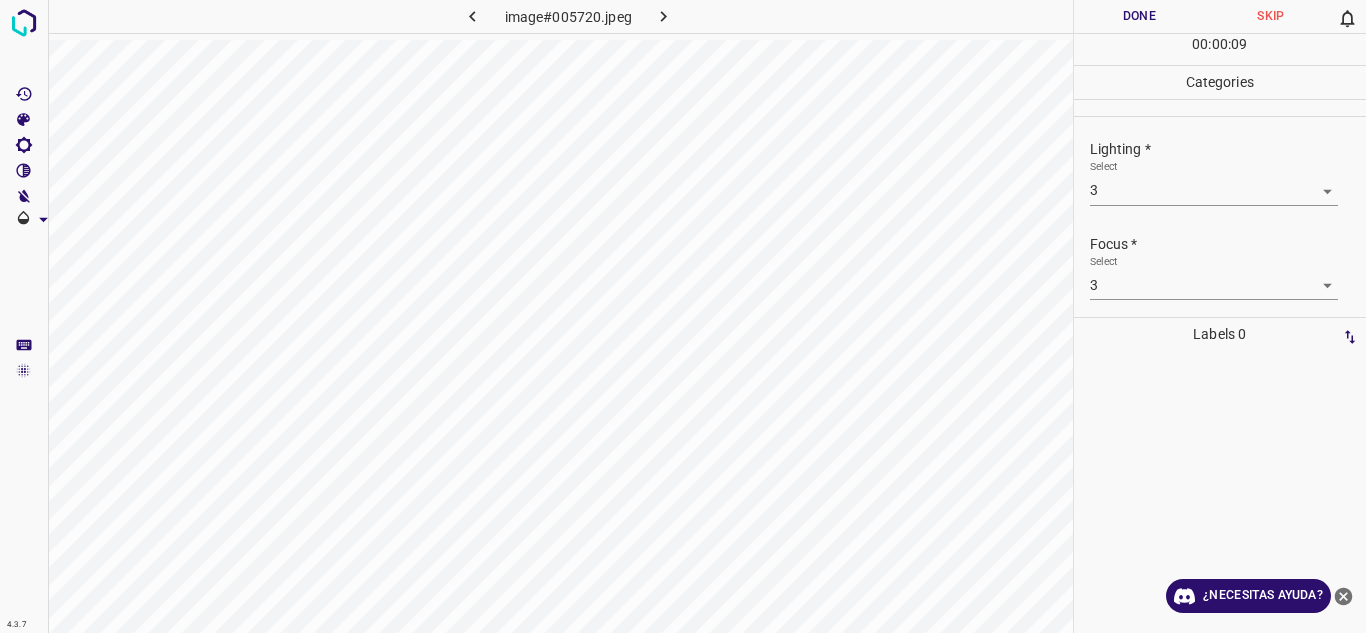 scroll, scrollTop: 98, scrollLeft: 0, axis: vertical 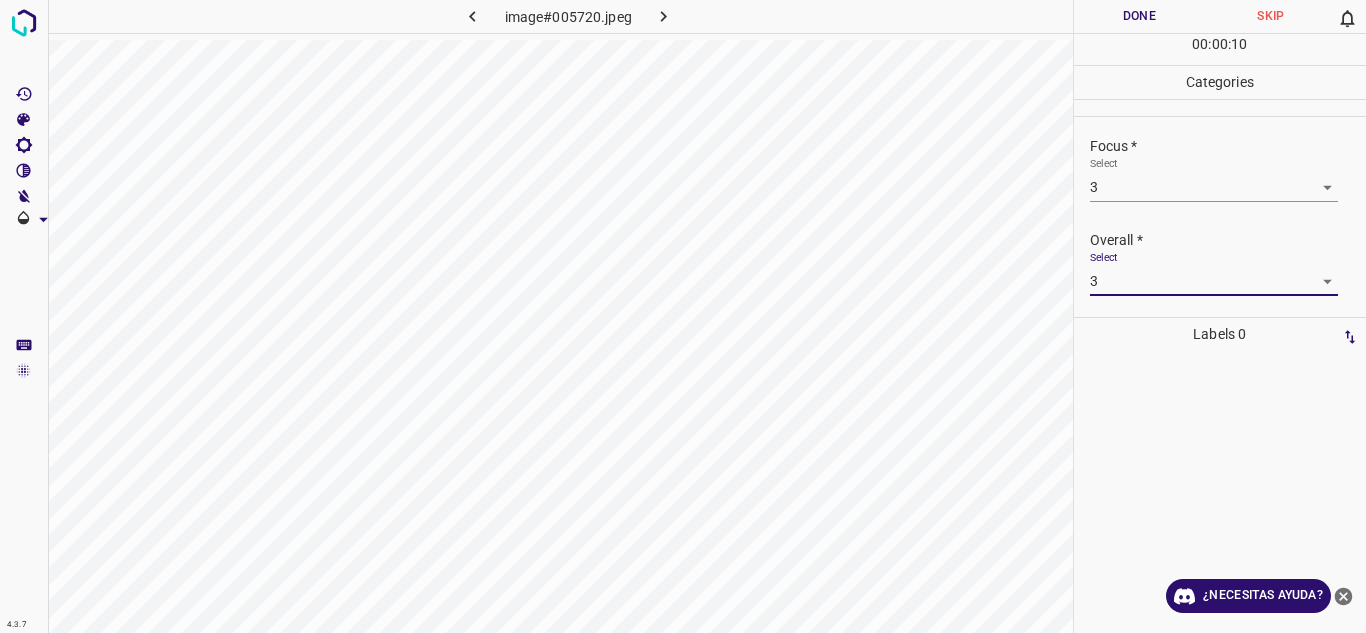 click on "4.3.7 image#005720.jpeg Done Skip 0 00   : 00   : 10   Categories Lighting *  Select 3 3 Focus *  Select 3 3 Overall *  Select 3 3 Labels   0 Categories 1 Lighting 2 Focus 3 Overall Tools Space Change between modes (Draw & Edit) I Auto labeling R Restore zoom M Zoom in N Zoom out Delete Delete selecte label Filters Z Restore filters X Saturation filter C Brightness filter V Contrast filter B Gray scale filter General O Download ¿Necesitas ayuda? Texto original Valora esta traducción Tu opinión servirá para ayudar a mejorar el Traductor de Google - Texto - Esconder - Borrar" at bounding box center [683, 316] 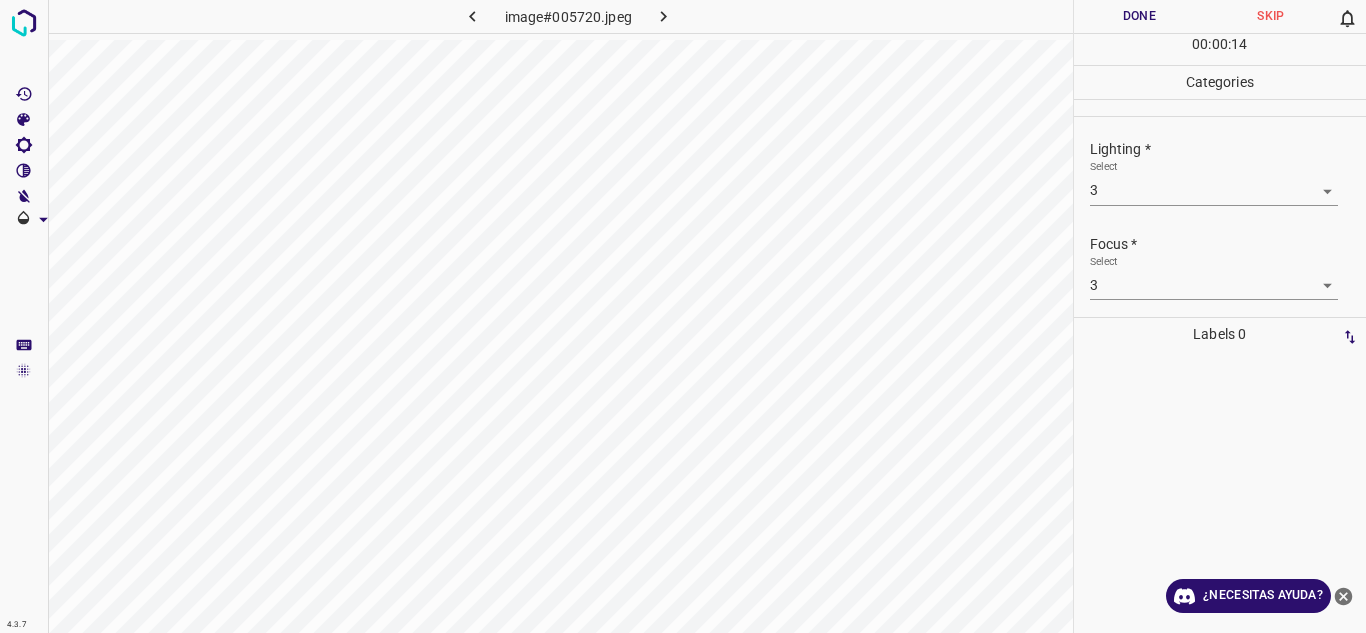 scroll, scrollTop: 98, scrollLeft: 0, axis: vertical 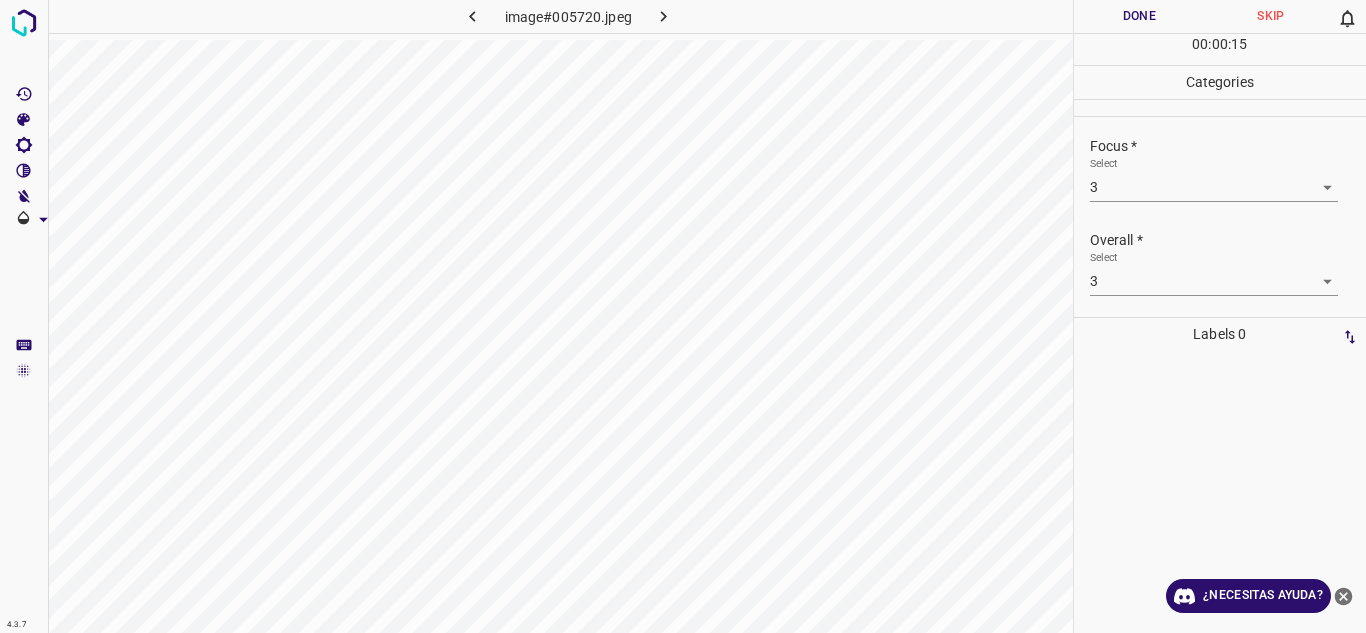 click on "Done" at bounding box center [1140, 16] 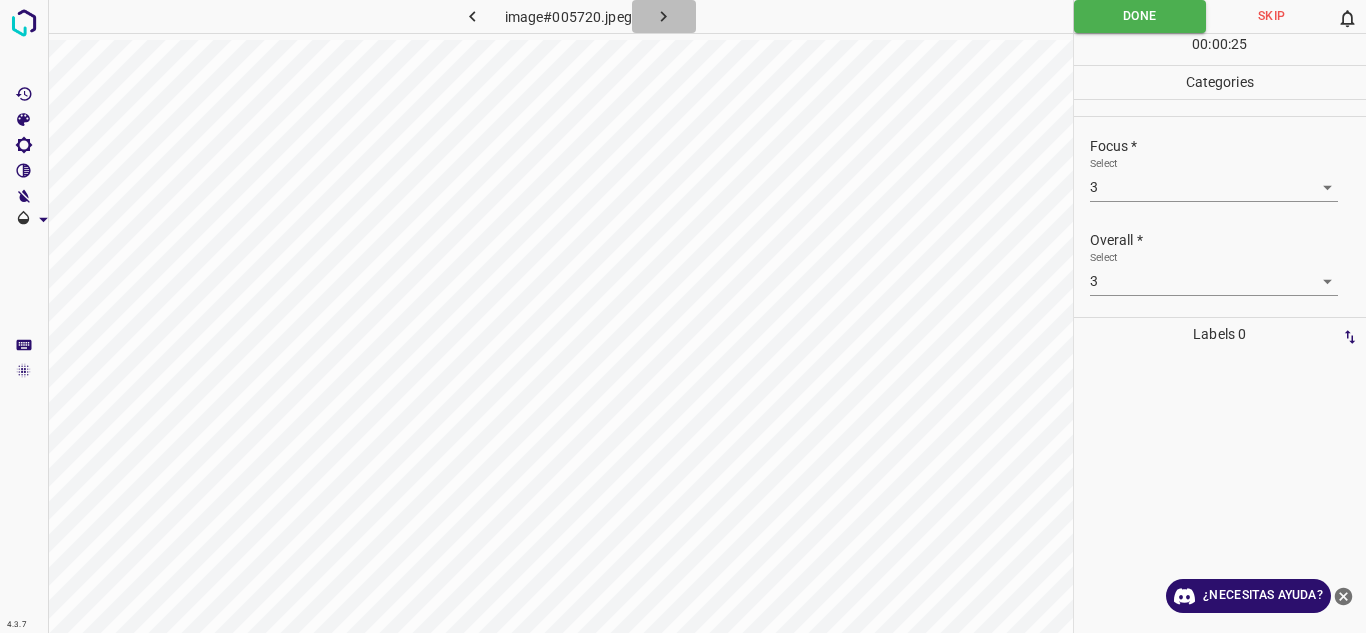 click 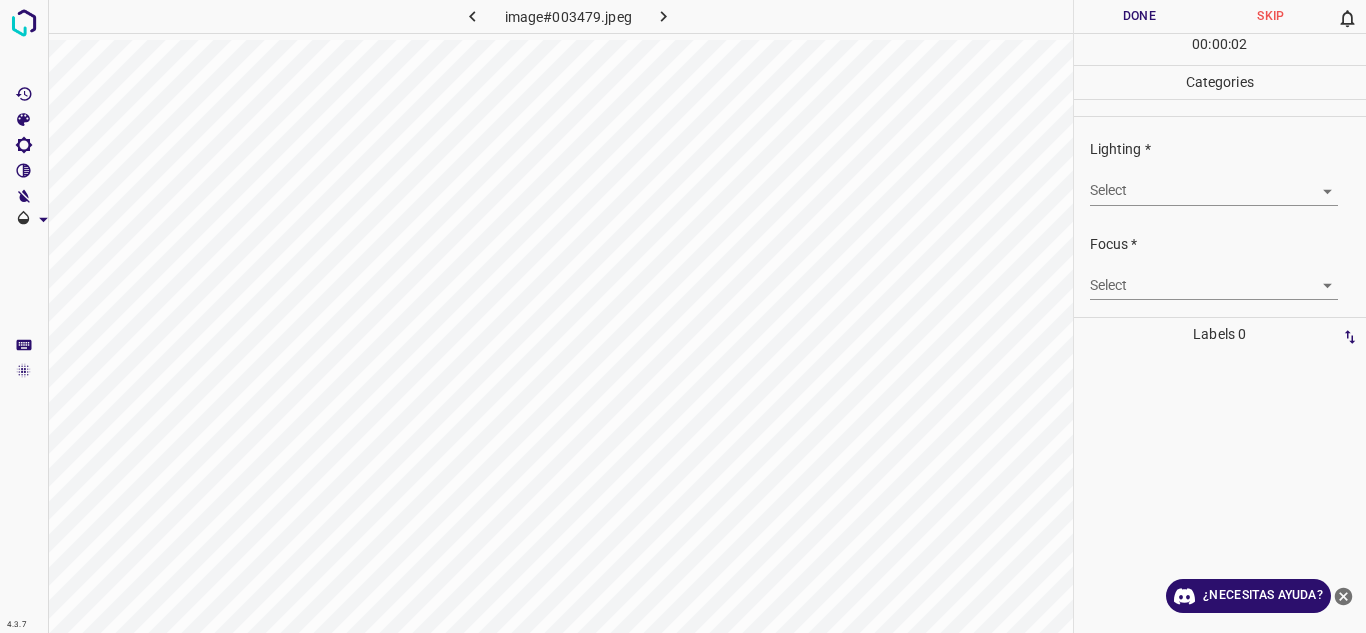 click on "4.3.7 image#003479.jpeg Done Skip 0 00   : 00   : 02   Categories Lighting *  Select ​ Focus *  Select ​ Overall *  Select ​ Labels   0 Categories 1 Lighting 2 Focus 3 Overall Tools Space Change between modes (Draw & Edit) I Auto labeling R Restore zoom M Zoom in N Zoom out Delete Delete selecte label Filters Z Restore filters X Saturation filter C Brightness filter V Contrast filter B Gray scale filter General O Download ¿Necesitas ayuda? Texto original Valora esta traducción Tu opinión servirá para ayudar a mejorar el Traductor de Google - Texto - Esconder - Borrar" at bounding box center (683, 316) 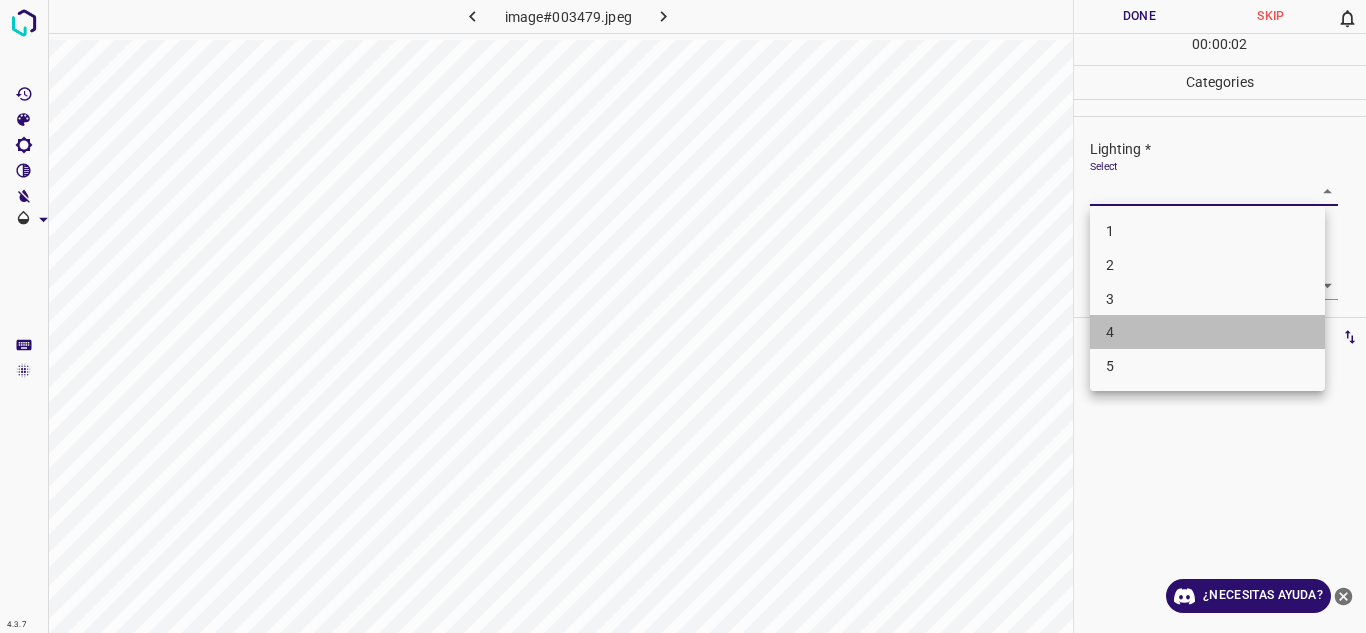 click on "4" at bounding box center [1207, 332] 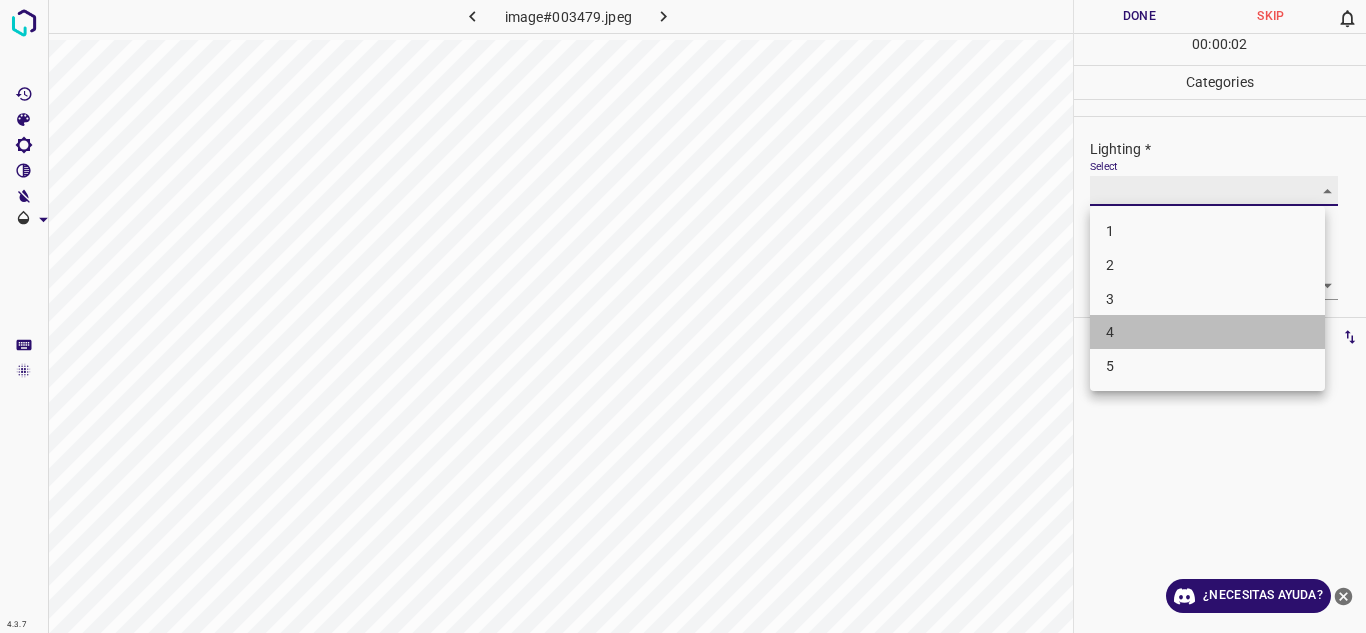 type on "4" 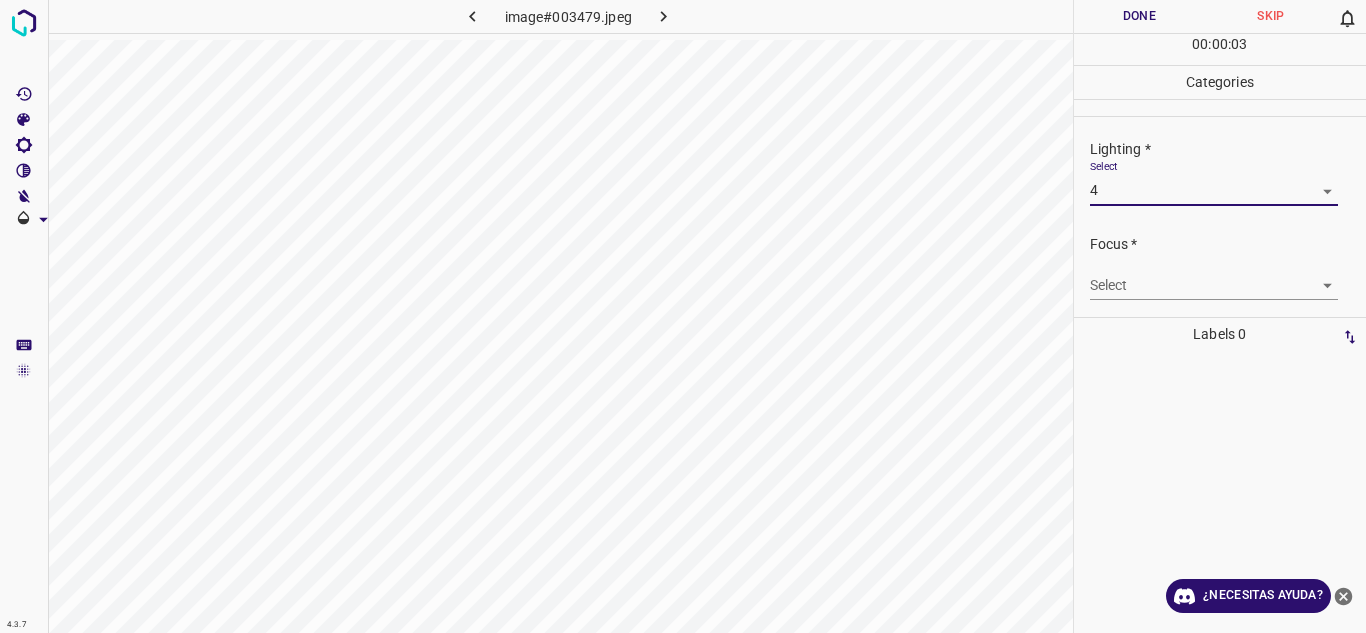 click on "Select ​" at bounding box center [1228, 277] 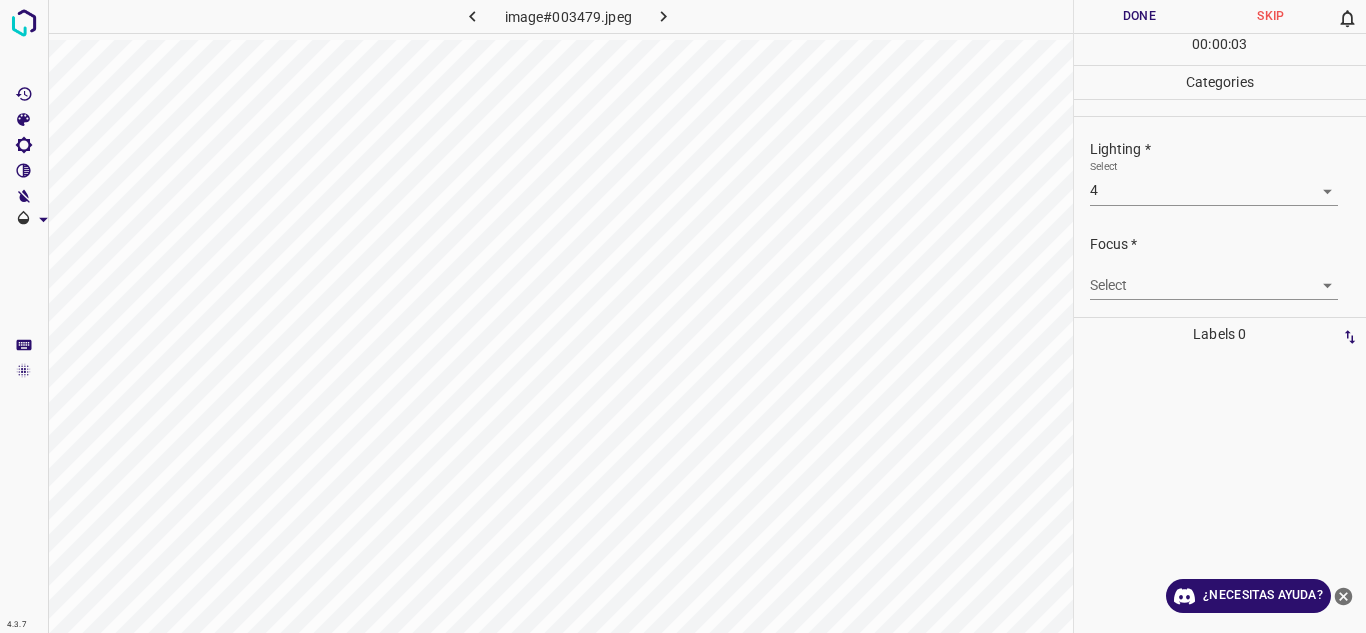 click on "4.3.7 image#003479.jpeg Done Skip 0 00   : 00   : 03   Categories Lighting *  Select 4 4 Focus *  Select ​ Overall *  Select ​ Labels   0 Categories 1 Lighting 2 Focus 3 Overall Tools Space Change between modes (Draw & Edit) I Auto labeling R Restore zoom M Zoom in N Zoom out Delete Delete selecte label Filters Z Restore filters X Saturation filter C Brightness filter V Contrast filter B Gray scale filter General O Download ¿Necesitas ayuda? Texto original Valora esta traducción Tu opinión servirá para ayudar a mejorar el Traductor de Google - Texto - Esconder - Borrar" at bounding box center [683, 316] 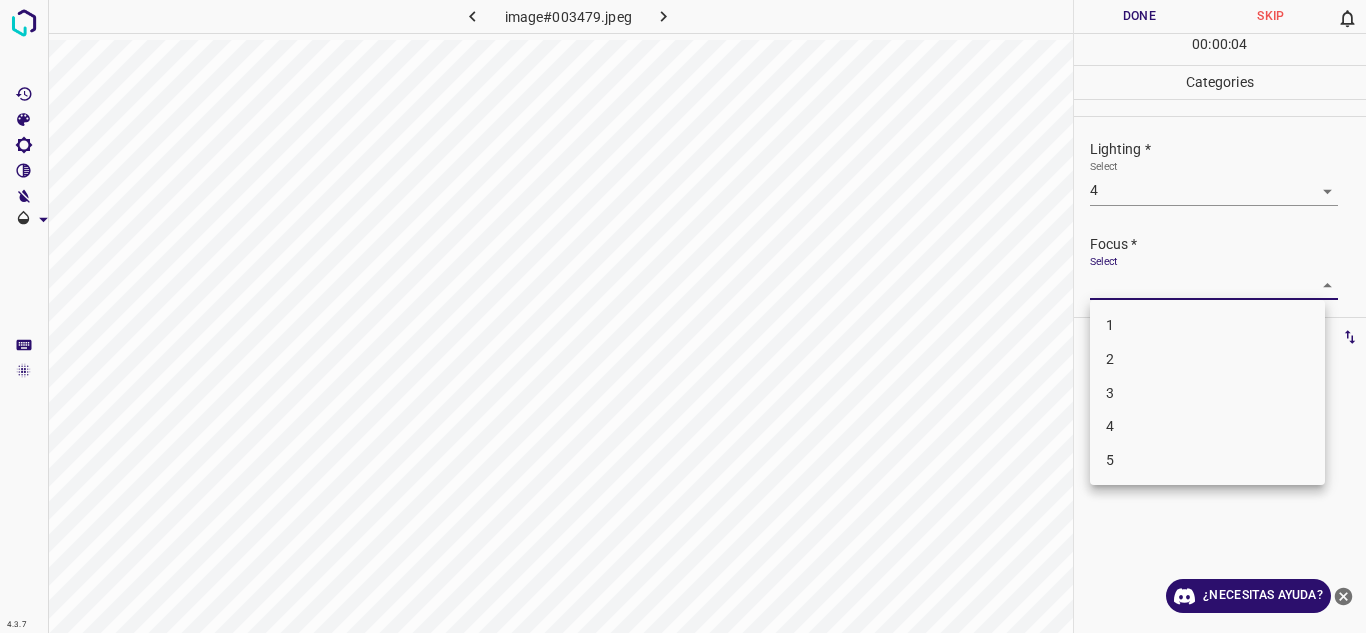 click on "3" at bounding box center [1207, 393] 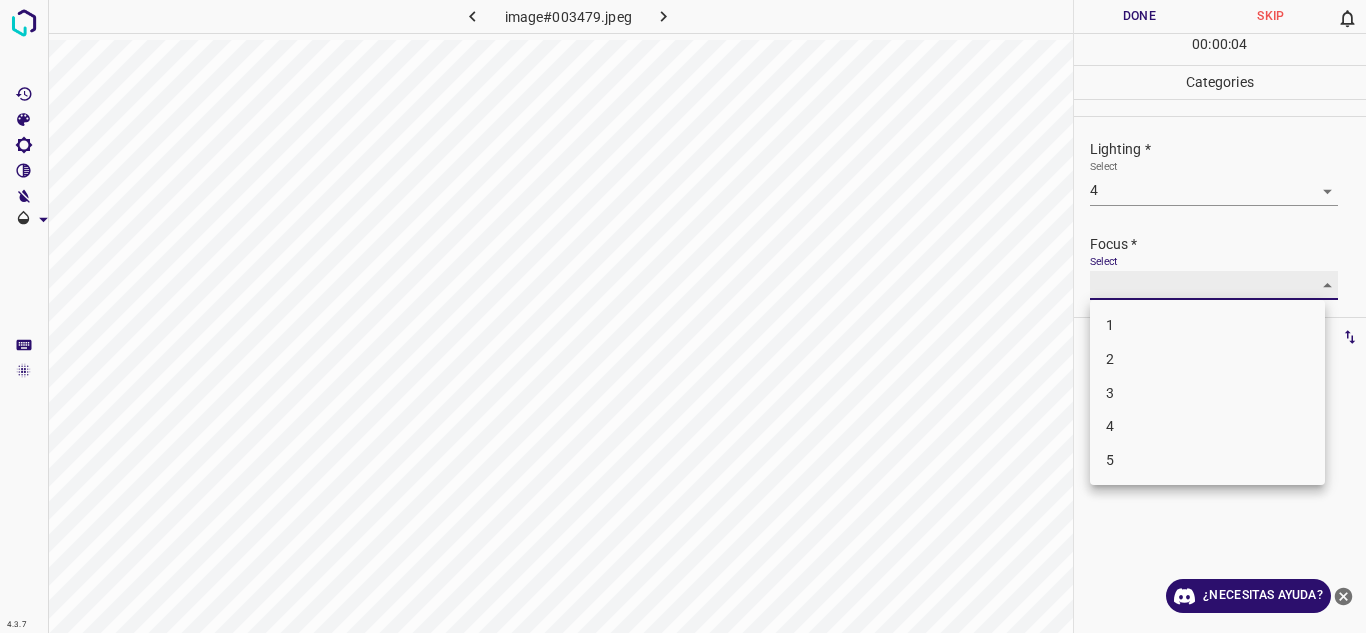 type on "3" 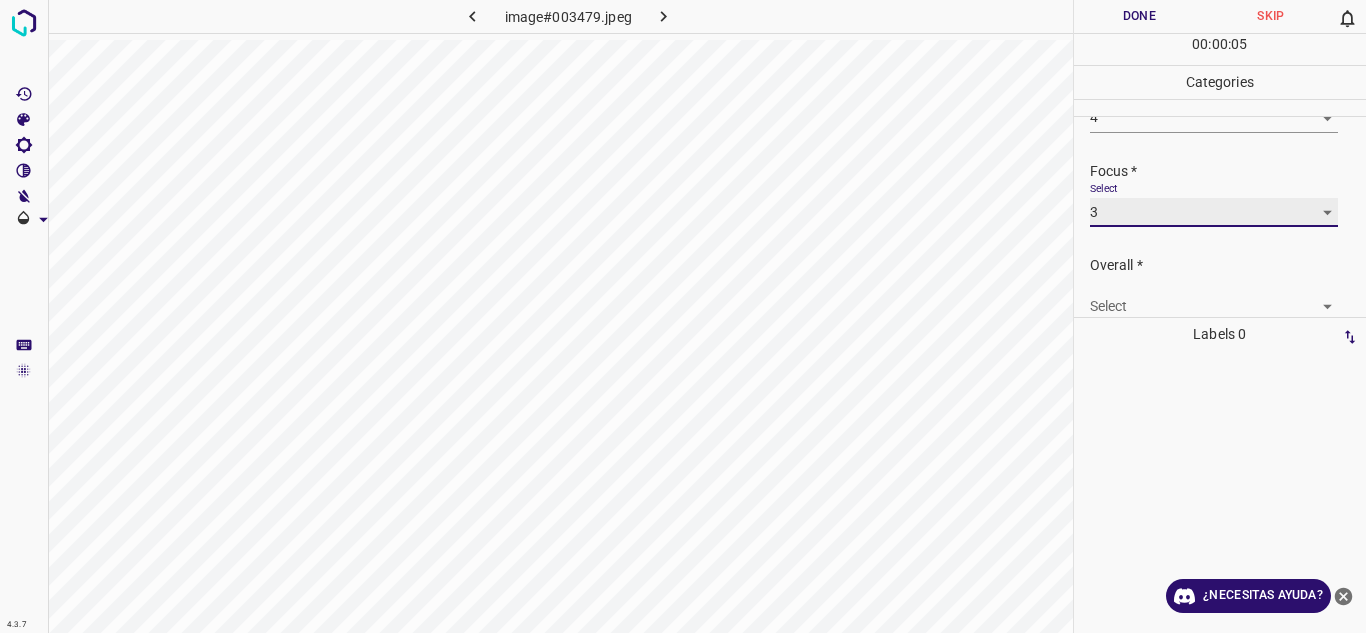 scroll, scrollTop: 98, scrollLeft: 0, axis: vertical 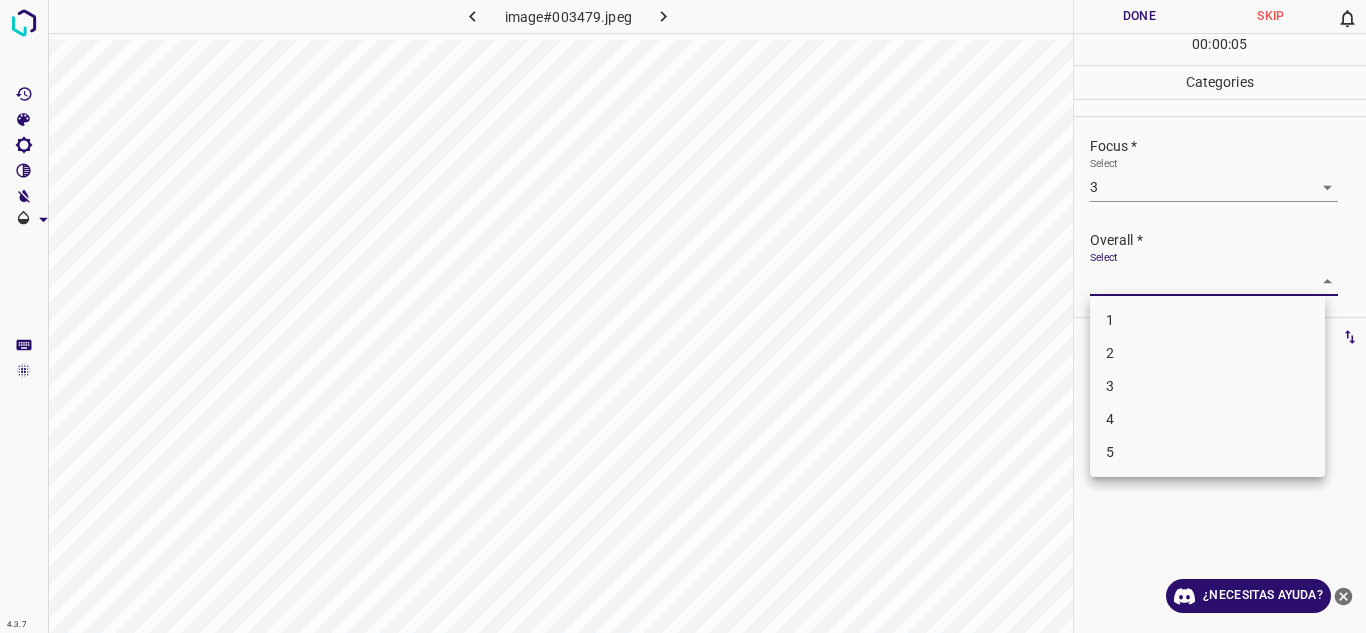 click on "4.3.7 image#003479.jpeg Done Skip 0 00   : 00   : 05   Categories Lighting *  Select 4 4 Focus *  Select 3 3 Overall *  Select ​ Labels   0 Categories 1 Lighting 2 Focus 3 Overall Tools Space Change between modes (Draw & Edit) I Auto labeling R Restore zoom M Zoom in N Zoom out Delete Delete selecte label Filters Z Restore filters X Saturation filter C Brightness filter V Contrast filter B Gray scale filter General O Download ¿Necesitas ayuda? Texto original Valora esta traducción Tu opinión servirá para ayudar a mejorar el Traductor de Google - Texto - Esconder - Borrar 1 2 3 4 5" at bounding box center [683, 316] 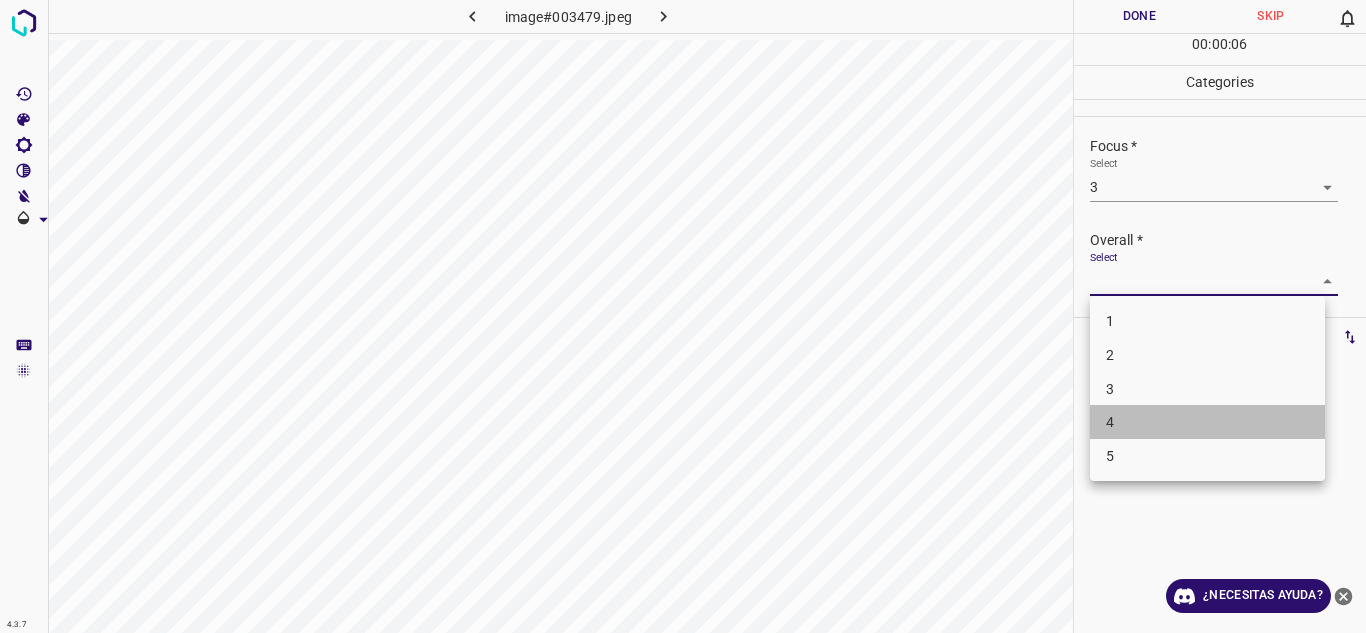 click on "4" at bounding box center (1207, 422) 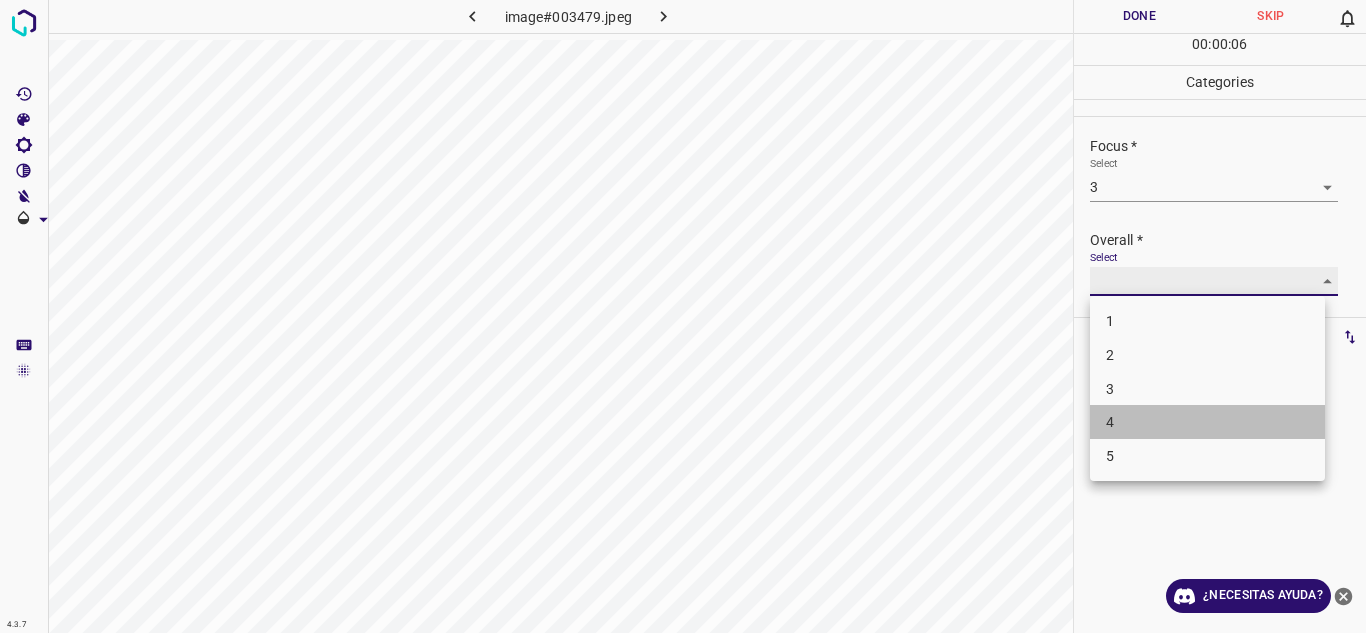 type on "4" 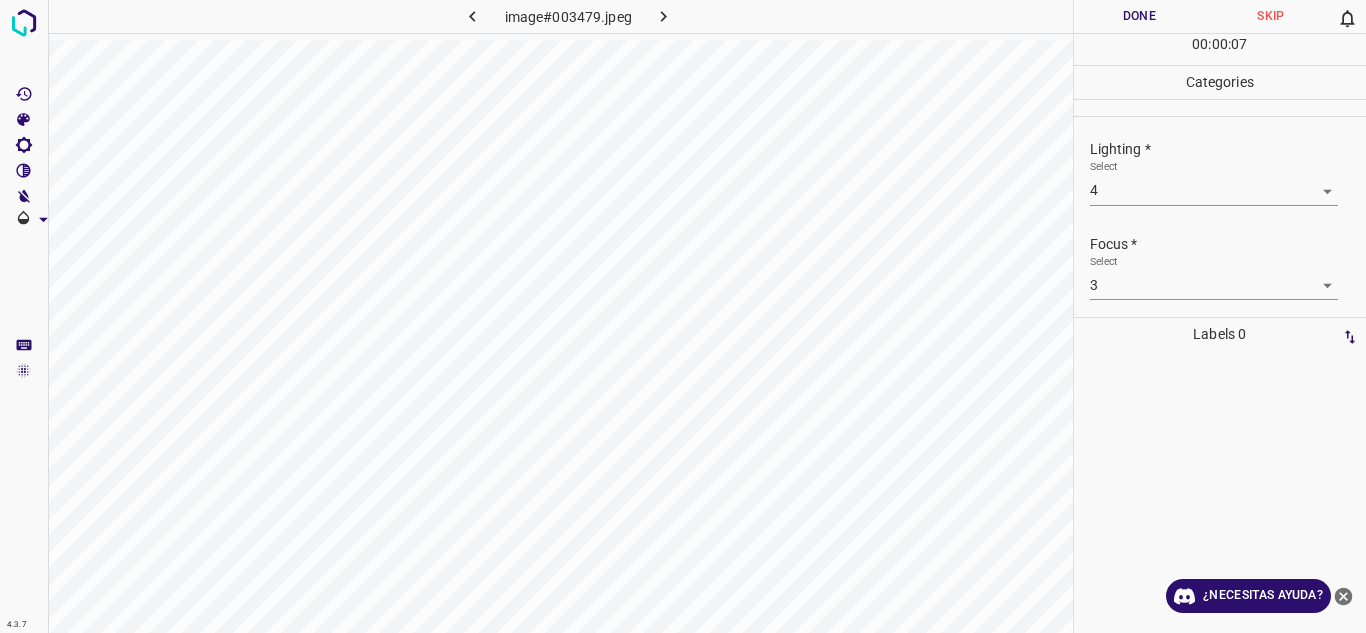 scroll, scrollTop: 98, scrollLeft: 0, axis: vertical 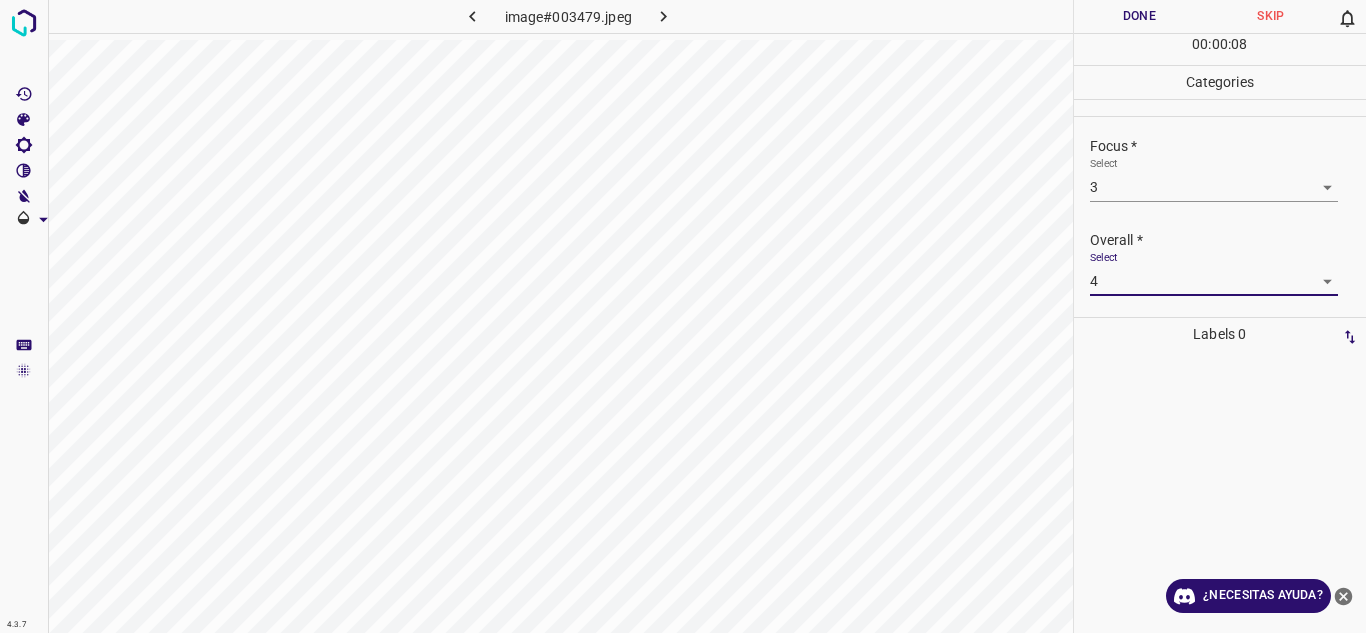 click on "Done" at bounding box center (1140, 16) 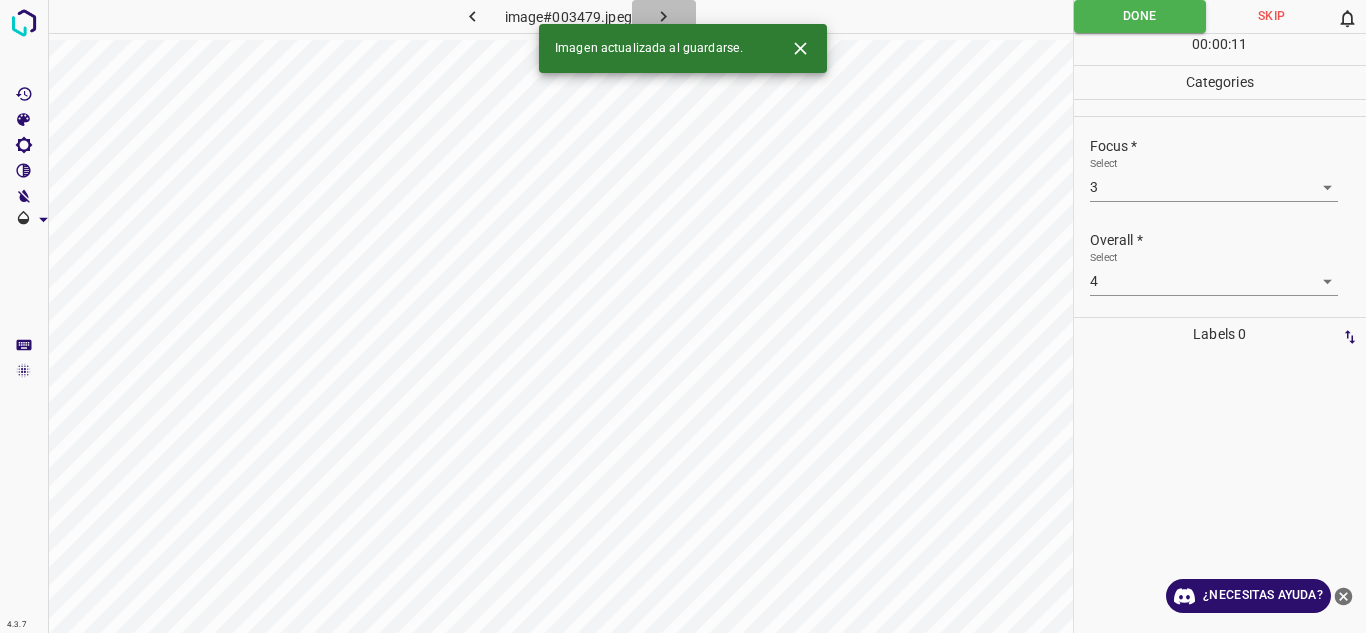 click 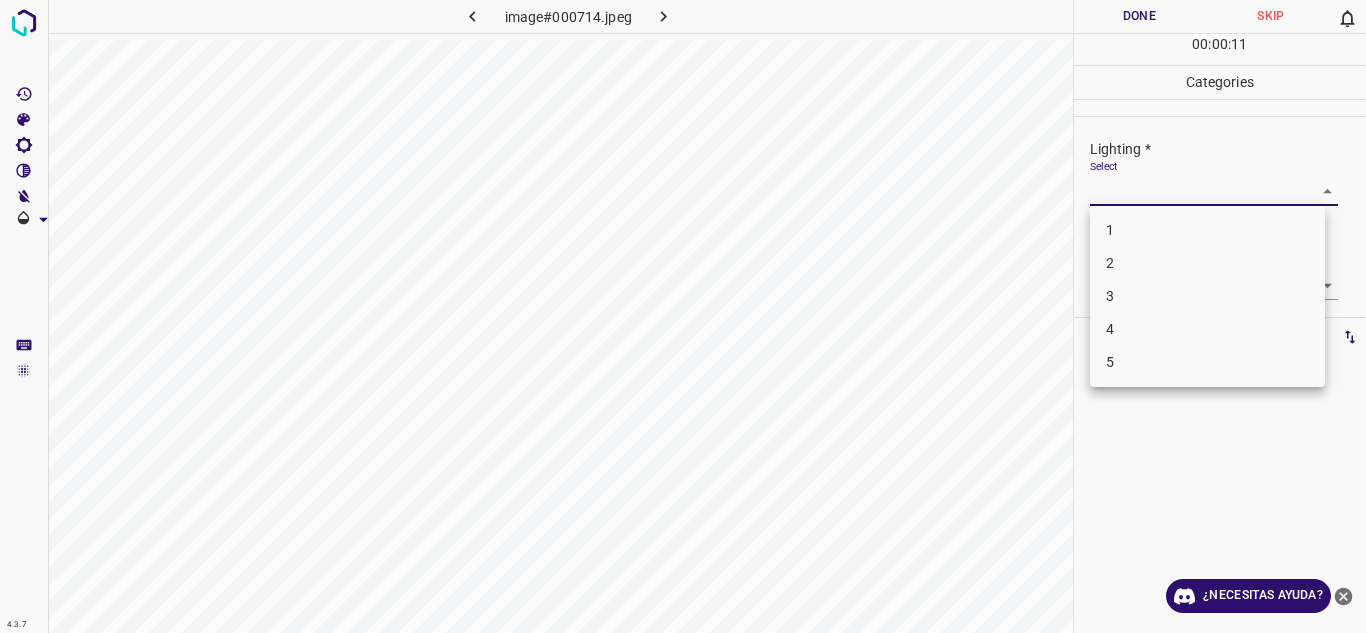 click on "4.3.7 image#000714.jpeg Done Skip 0 00   : 00   : 11   Categories Lighting *  Select ​ Focus *  Select ​ Overall *  Select ​ Labels   0 Categories 1 Lighting 2 Focus 3 Overall Tools Space Change between modes (Draw & Edit) I Auto labeling R Restore zoom M Zoom in N Zoom out Delete Delete selecte label Filters Z Restore filters X Saturation filter C Brightness filter V Contrast filter B Gray scale filter General O Download ¿Necesitas ayuda? Texto original Valora esta traducción Tu opinión servirá para ayudar a mejorar el Traductor de Google - Texto - Esconder - Borrar 1 2 3 4 5" at bounding box center [683, 316] 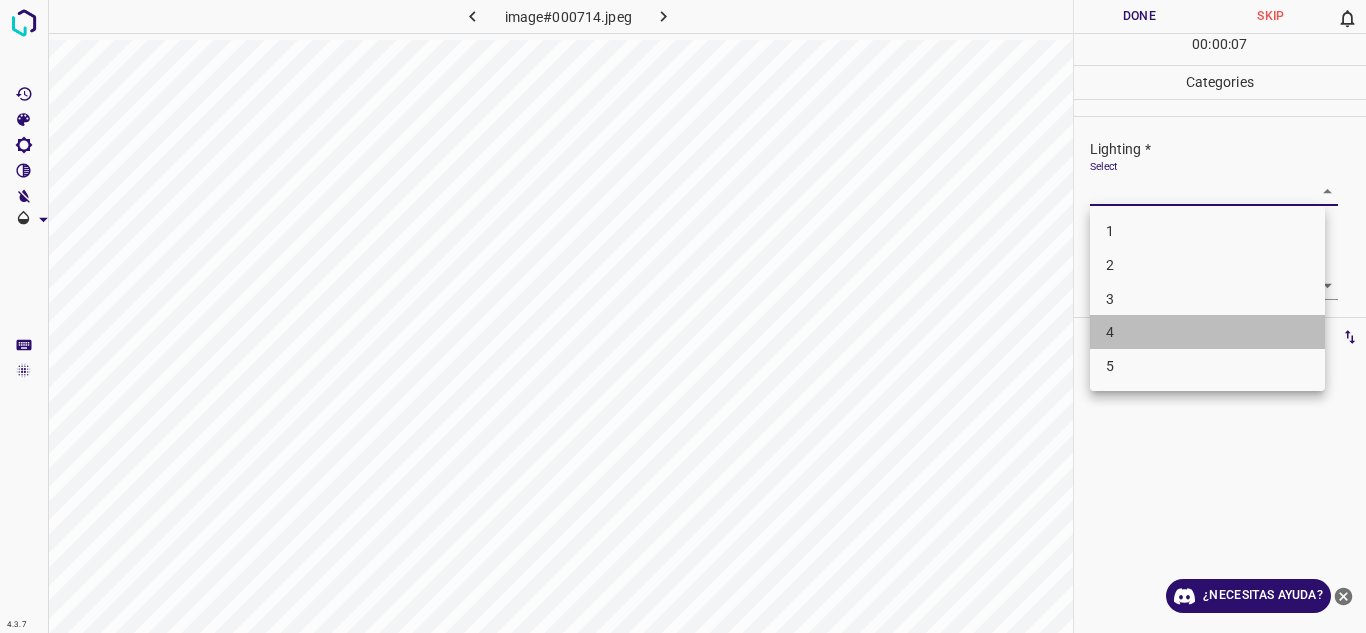 click on "4" at bounding box center [1207, 332] 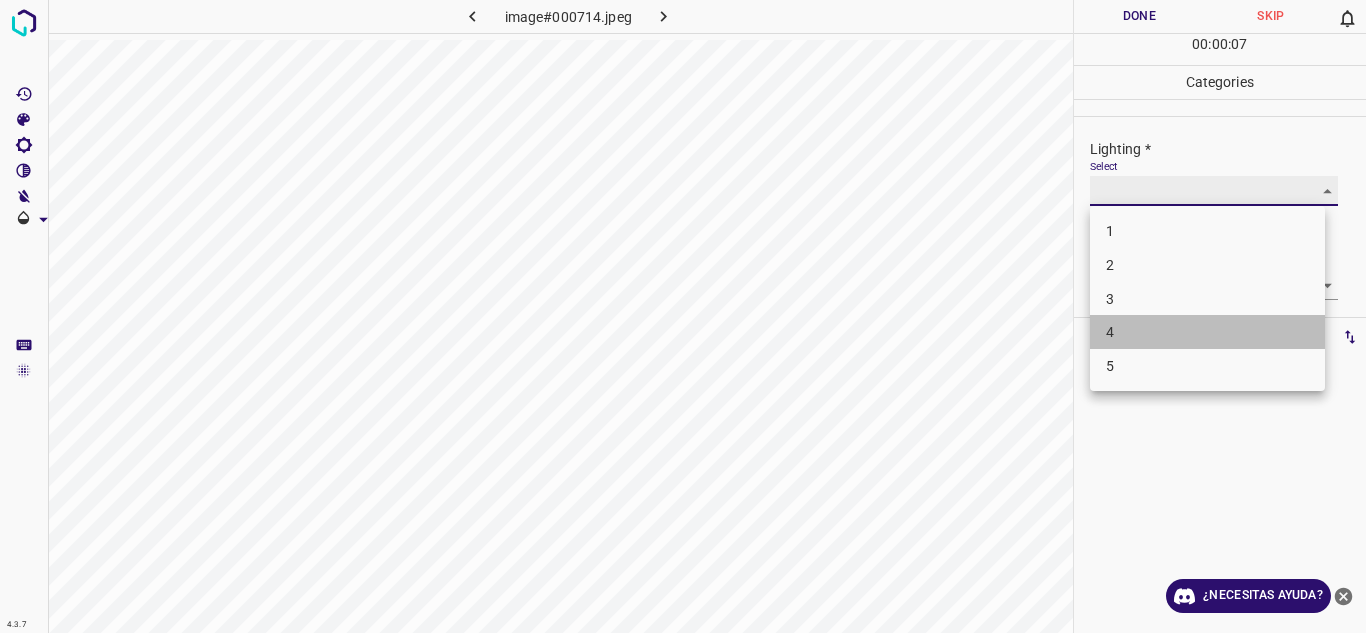 type on "4" 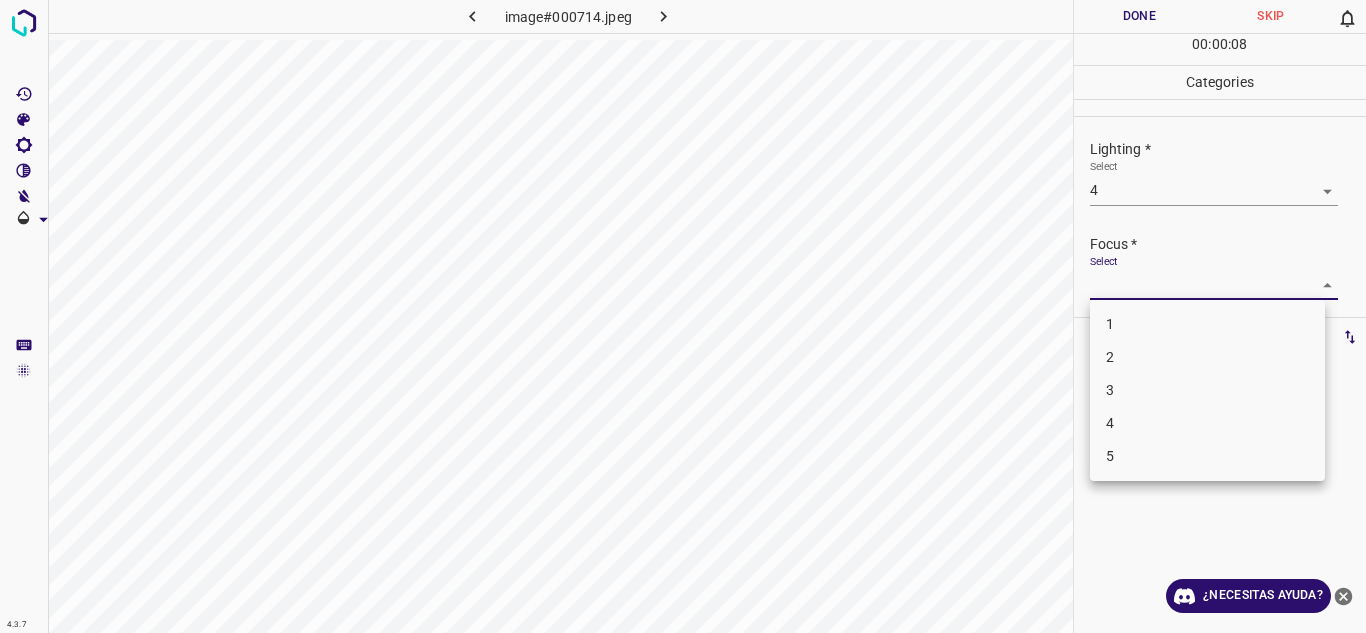 click on "4.3.7 image#000714.jpeg Done Skip 0 00   : 00   : 08   Categories Lighting *  Select 4 4 Focus *  Select ​ Overall *  Select ​ Labels   0 Categories 1 Lighting 2 Focus 3 Overall Tools Space Change between modes (Draw & Edit) I Auto labeling R Restore zoom M Zoom in N Zoom out Delete Delete selecte label Filters Z Restore filters X Saturation filter C Brightness filter V Contrast filter B Gray scale filter General O Download ¿Necesitas ayuda? Texto original Valora esta traducción Tu opinión servirá para ayudar a mejorar el Traductor de Google - Texto - Esconder - Borrar 1 2 3 4 5" at bounding box center [683, 316] 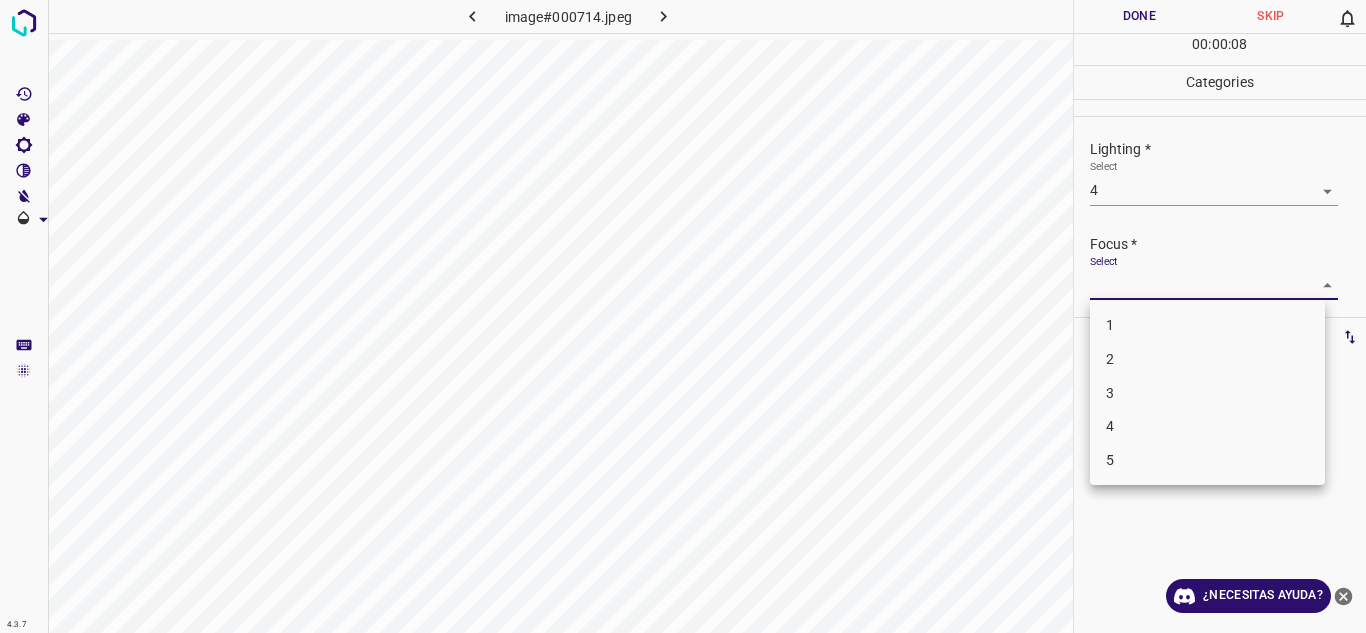 click on "3" at bounding box center (1207, 393) 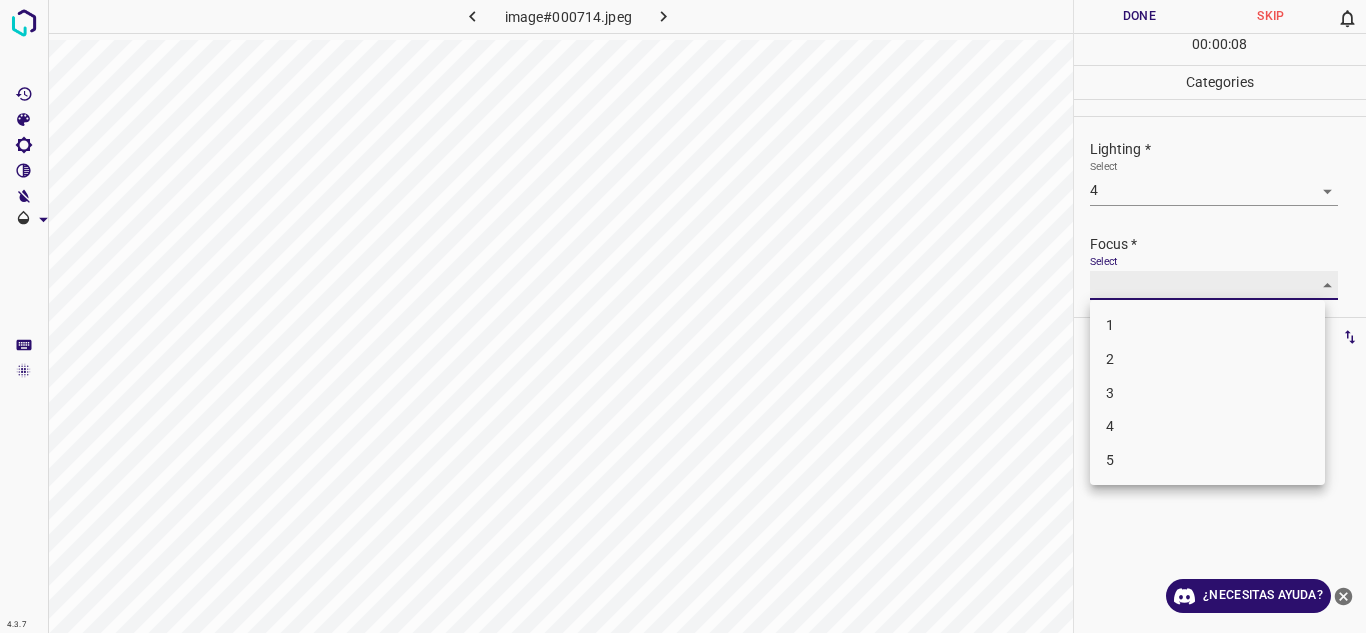 type on "3" 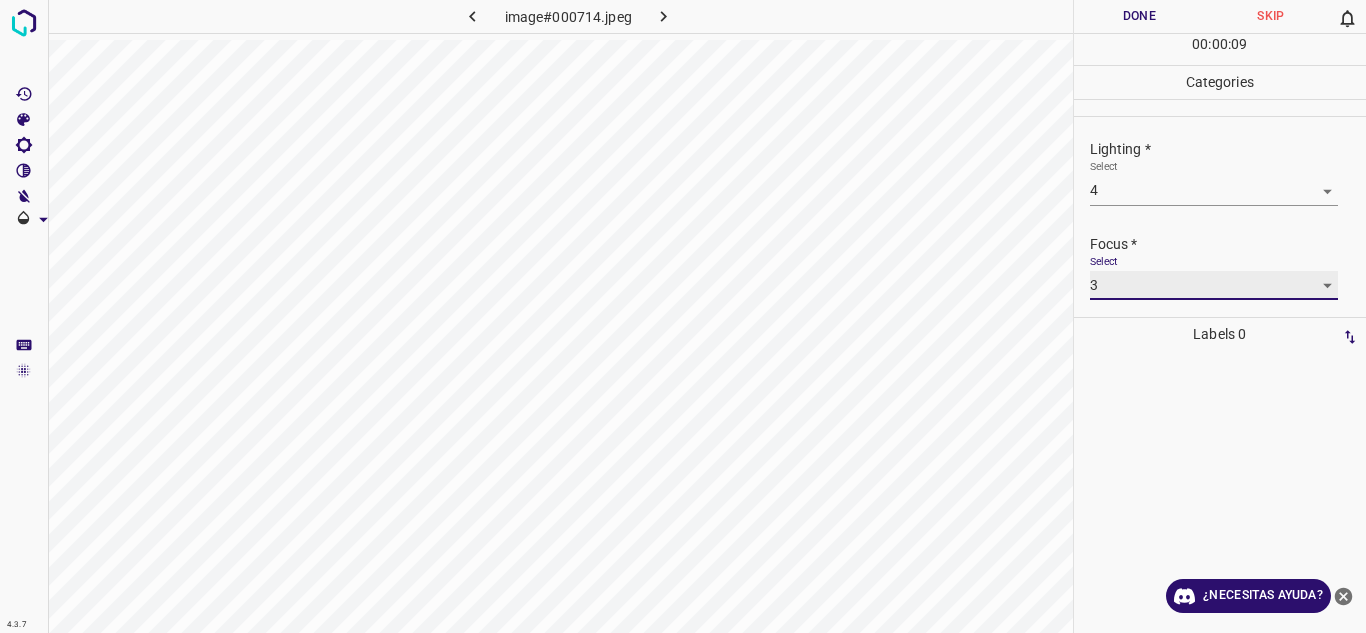 scroll, scrollTop: 98, scrollLeft: 0, axis: vertical 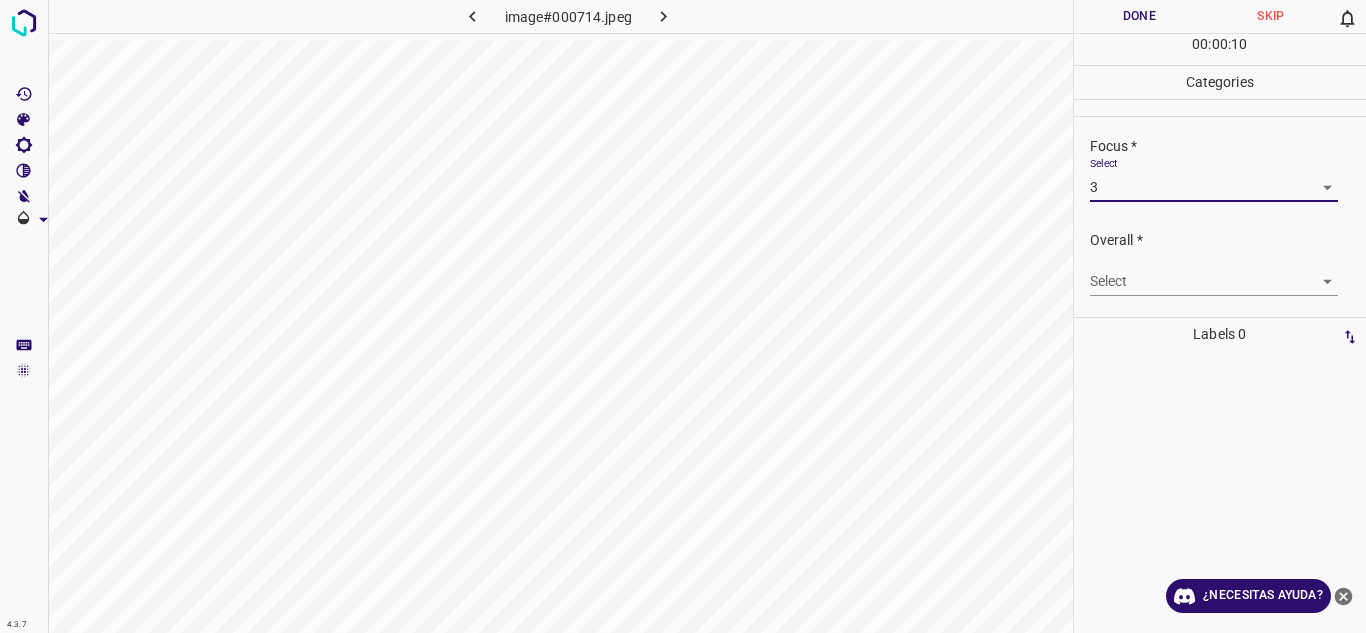 click on "4.3.7 image#000714.jpeg Done Skip 0 00   : 00   : 10   Categories Lighting *  Select 4 4 Focus *  Select 3 3 Overall *  Select ​ Labels   0 Categories 1 Lighting 2 Focus 3 Overall Tools Space Change between modes (Draw & Edit) I Auto labeling R Restore zoom M Zoom in N Zoom out Delete Delete selecte label Filters Z Restore filters X Saturation filter C Brightness filter V Contrast filter B Gray scale filter General O Download ¿Necesitas ayuda? Texto original Valora esta traducción Tu opinión servirá para ayudar a mejorar el Traductor de Google - Texto - Esconder - Borrar" at bounding box center (683, 316) 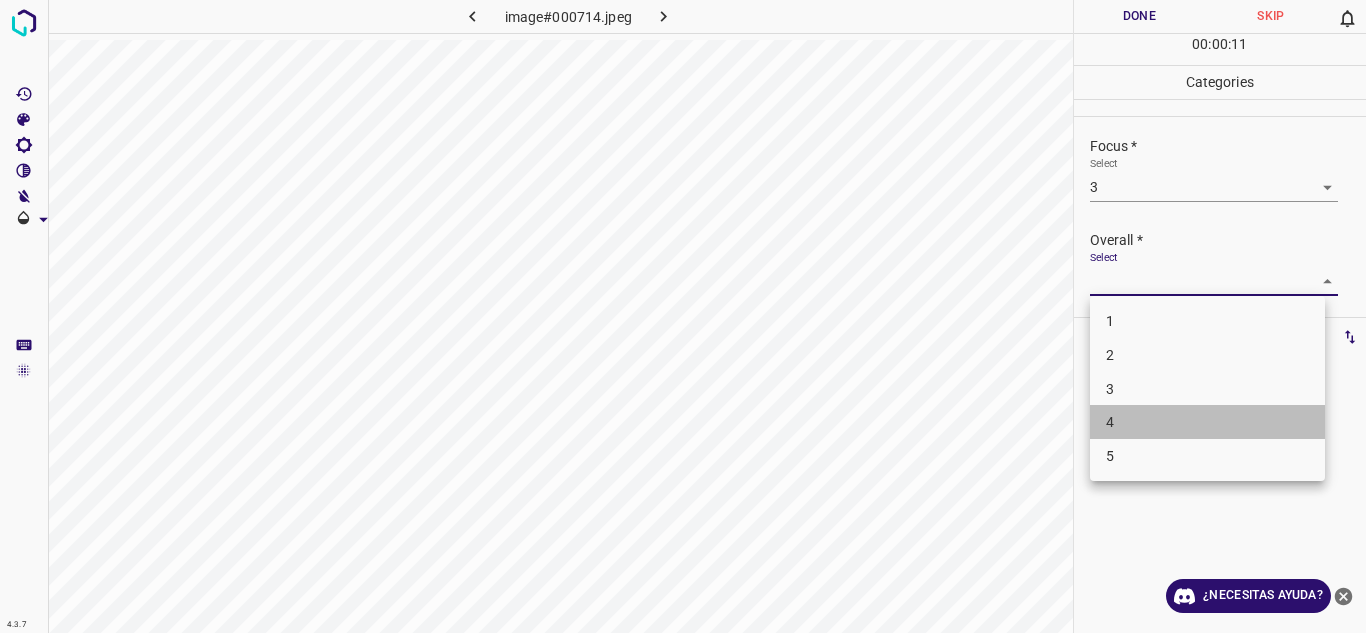click on "4" at bounding box center [1207, 422] 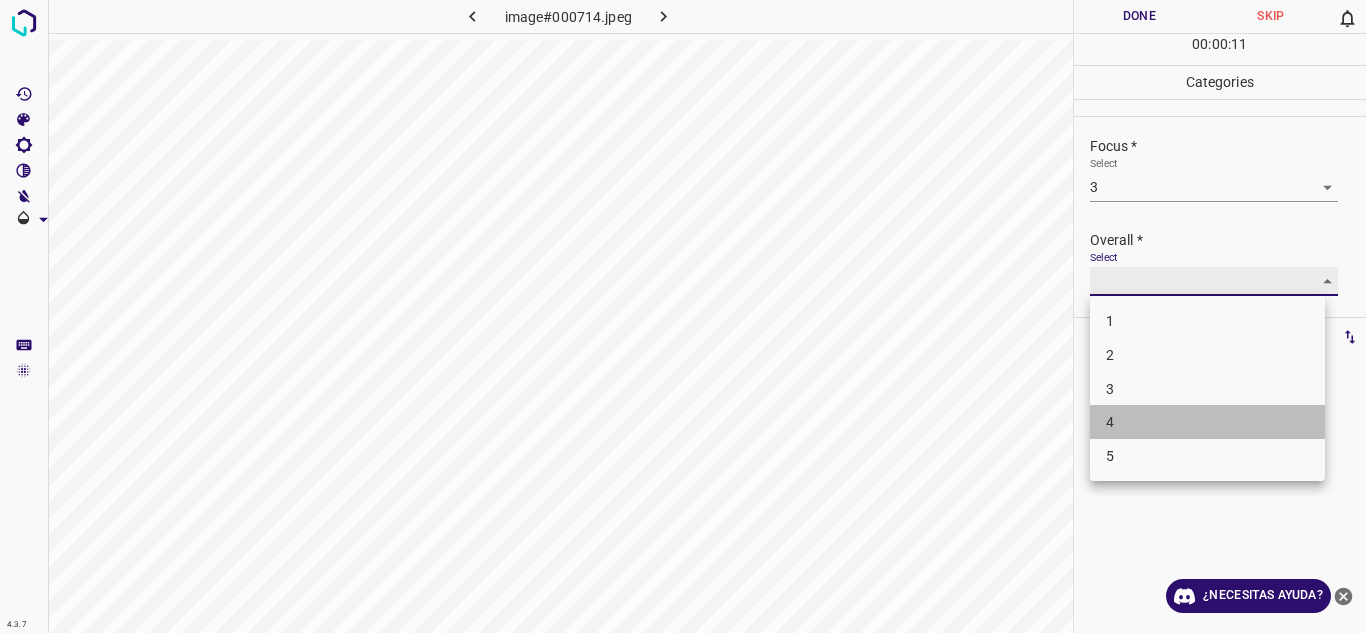 type on "4" 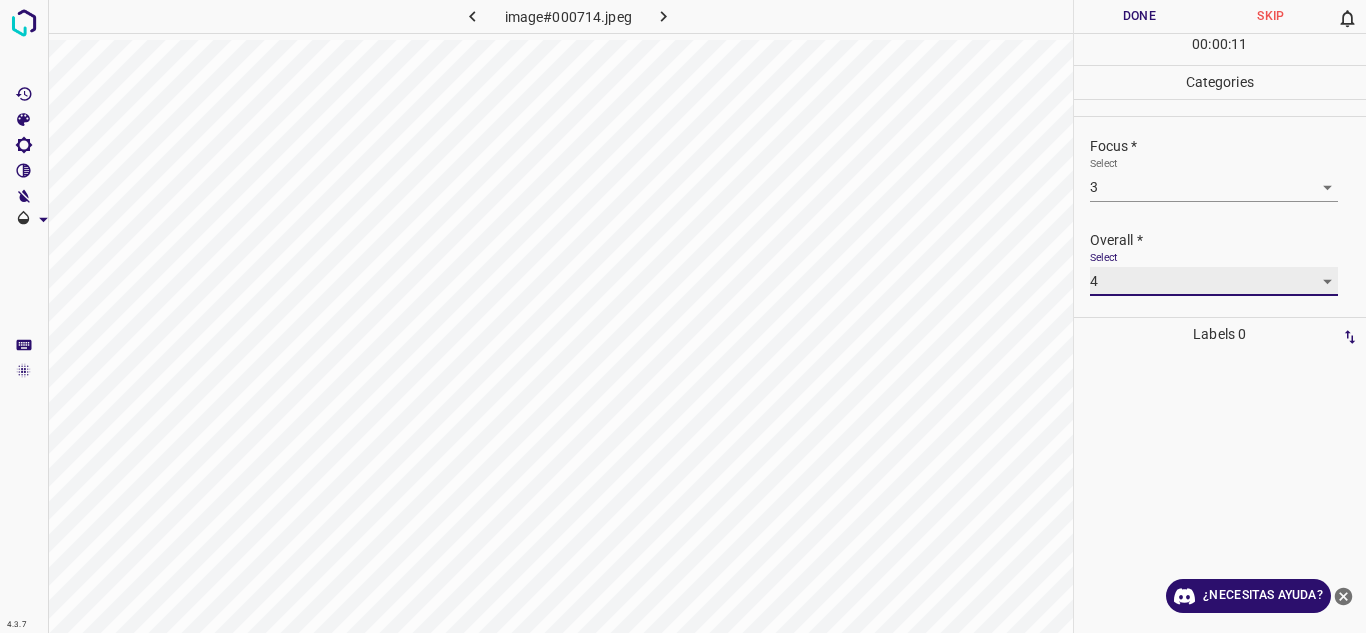scroll, scrollTop: 0, scrollLeft: 0, axis: both 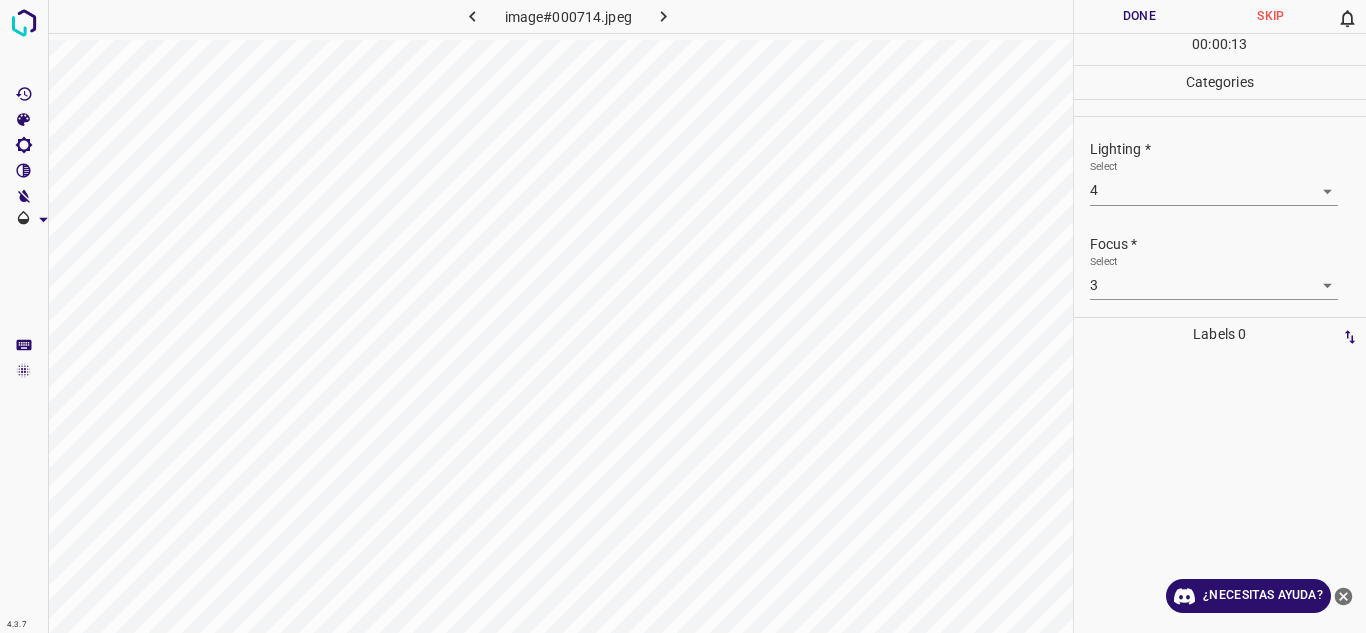 click on "Done" at bounding box center (1140, 16) 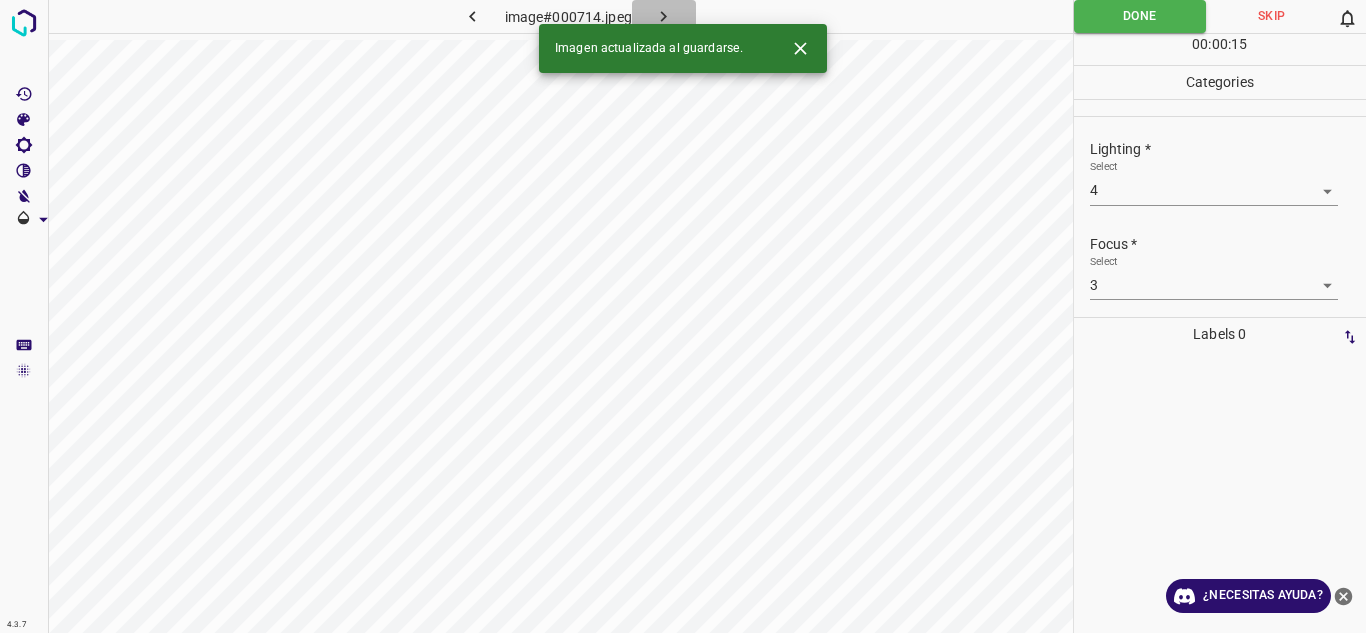 click 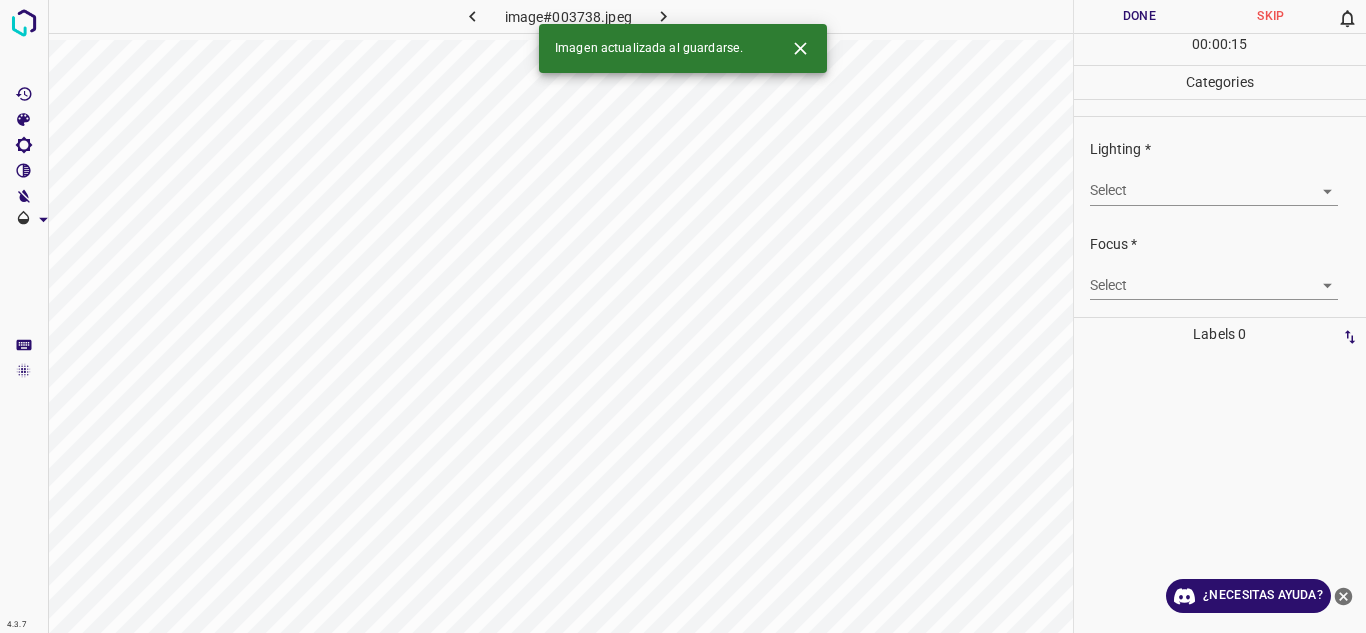 click on "4.3.7 image#003738.jpeg Done Skip 0 00   : 00   : 15   Categories Lighting *  Select ​ Focus *  Select ​ Overall *  Select ​ Labels   0 Categories 1 Lighting 2 Focus 3 Overall Tools Space Change between modes (Draw & Edit) I Auto labeling R Restore zoom M Zoom in N Zoom out Delete Delete selecte label Filters Z Restore filters X Saturation filter C Brightness filter V Contrast filter B Gray scale filter General O Download Imagen actualizada al guardarse. ¿Necesitas ayuda? Texto original Valora esta traducción Tu opinión servirá para ayudar a mejorar el Traductor de Google - Texto - Esconder - Borrar" at bounding box center [683, 316] 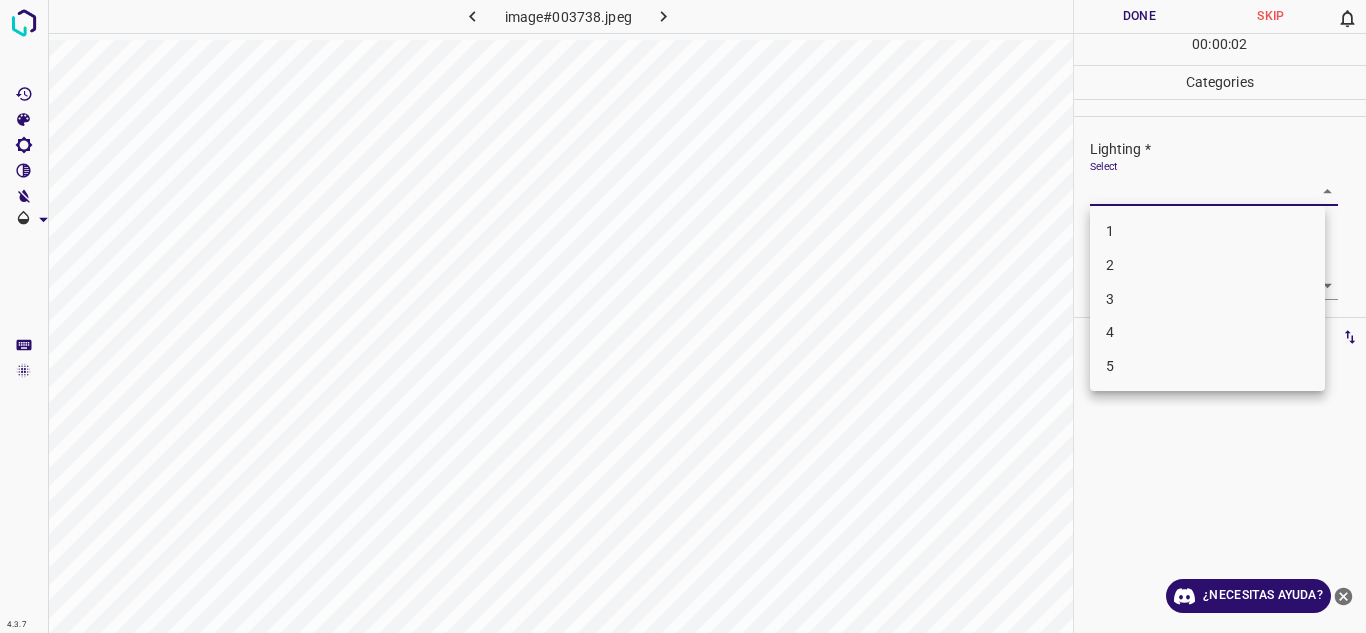 click on "3" at bounding box center (1207, 299) 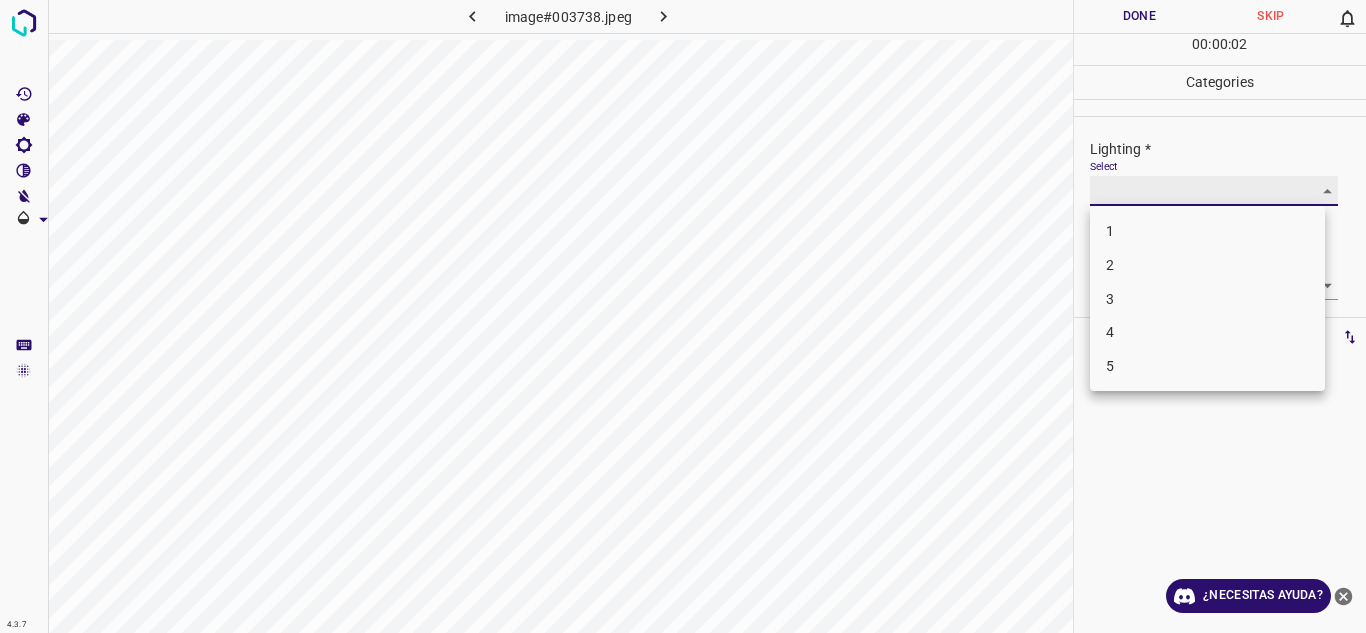 type on "3" 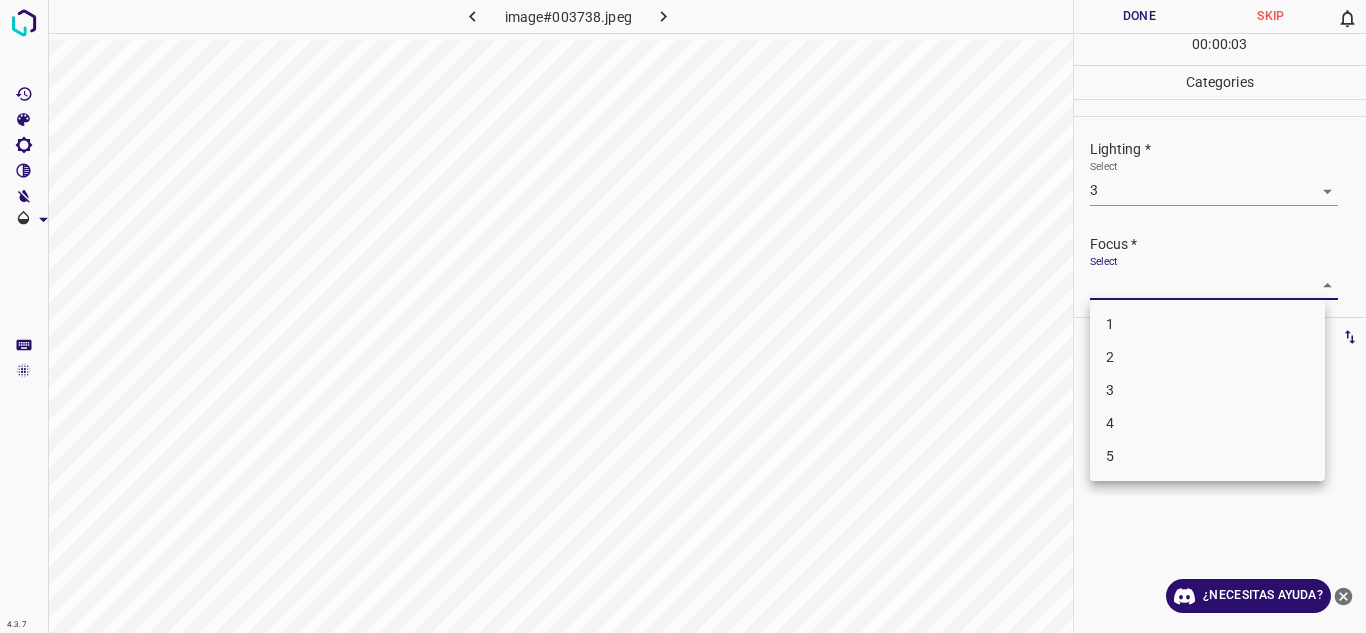 click on "4.3.7 image#003738.jpeg Done Skip 0 00   : 00   : 03   Categories Lighting *  Select 3 3 Focus *  Select ​ Overall *  Select ​ Labels   0 Categories 1 Lighting 2 Focus 3 Overall Tools Space Change between modes (Draw & Edit) I Auto labeling R Restore zoom M Zoom in N Zoom out Delete Delete selecte label Filters Z Restore filters X Saturation filter C Brightness filter V Contrast filter B Gray scale filter General O Download ¿Necesitas ayuda? Texto original Valora esta traducción Tu opinión servirá para ayudar a mejorar el Traductor de Google - Texto - Esconder - Borrar 1 2 3 4 5" at bounding box center (683, 316) 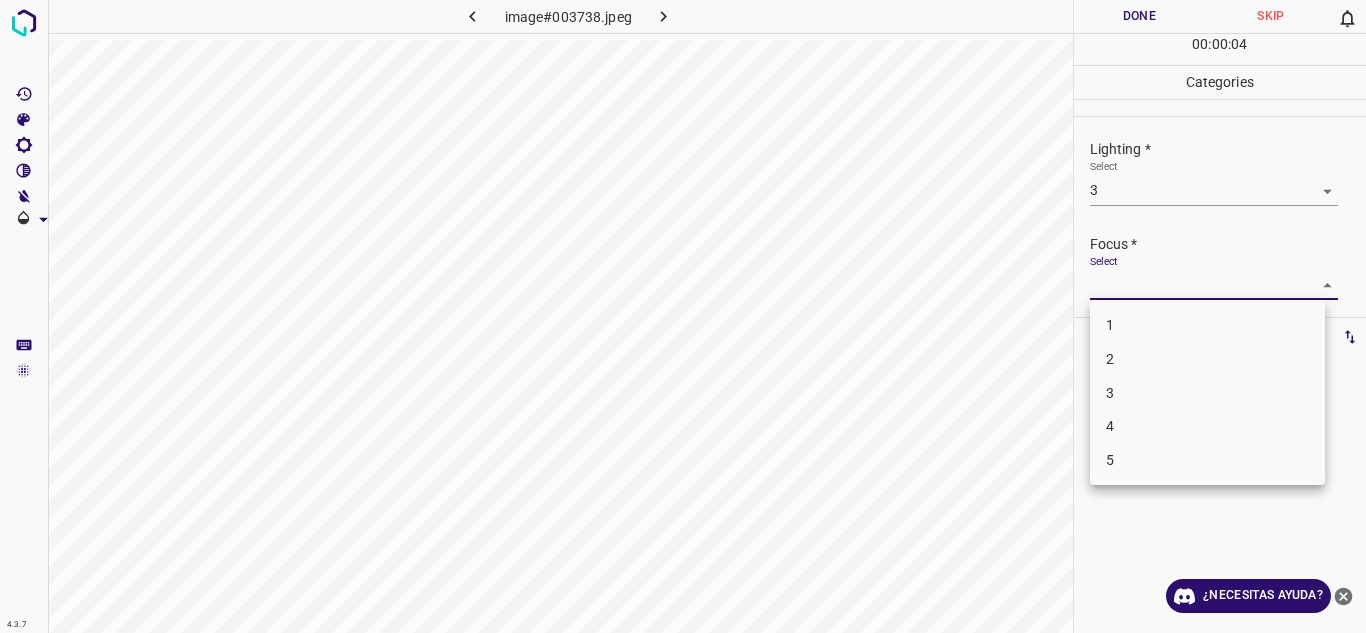 drag, startPoint x: 1194, startPoint y: 397, endPoint x: 1207, endPoint y: 392, distance: 13.928389 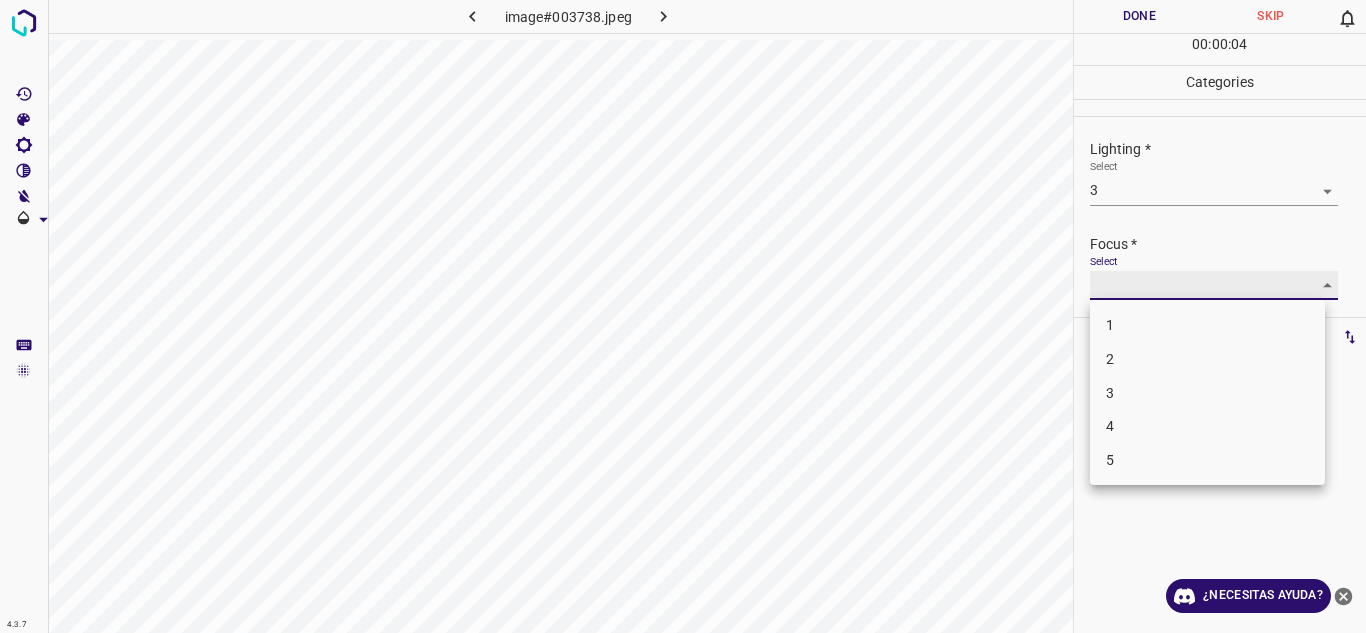 type on "3" 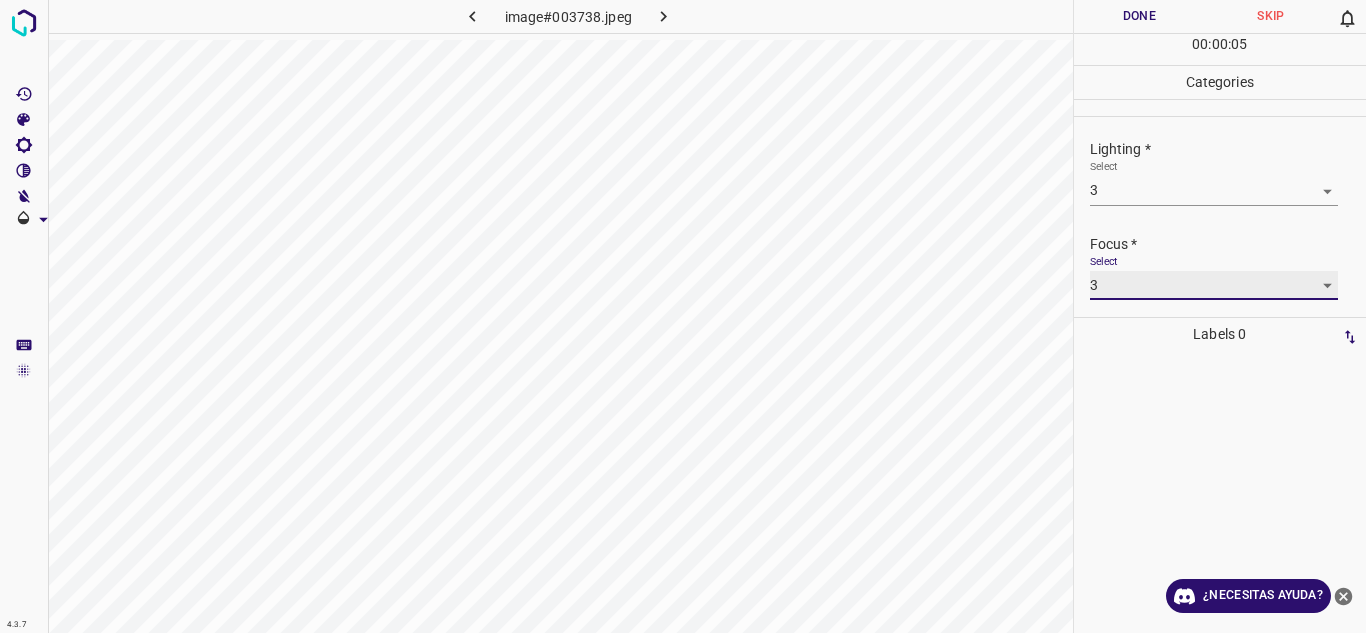 scroll, scrollTop: 98, scrollLeft: 0, axis: vertical 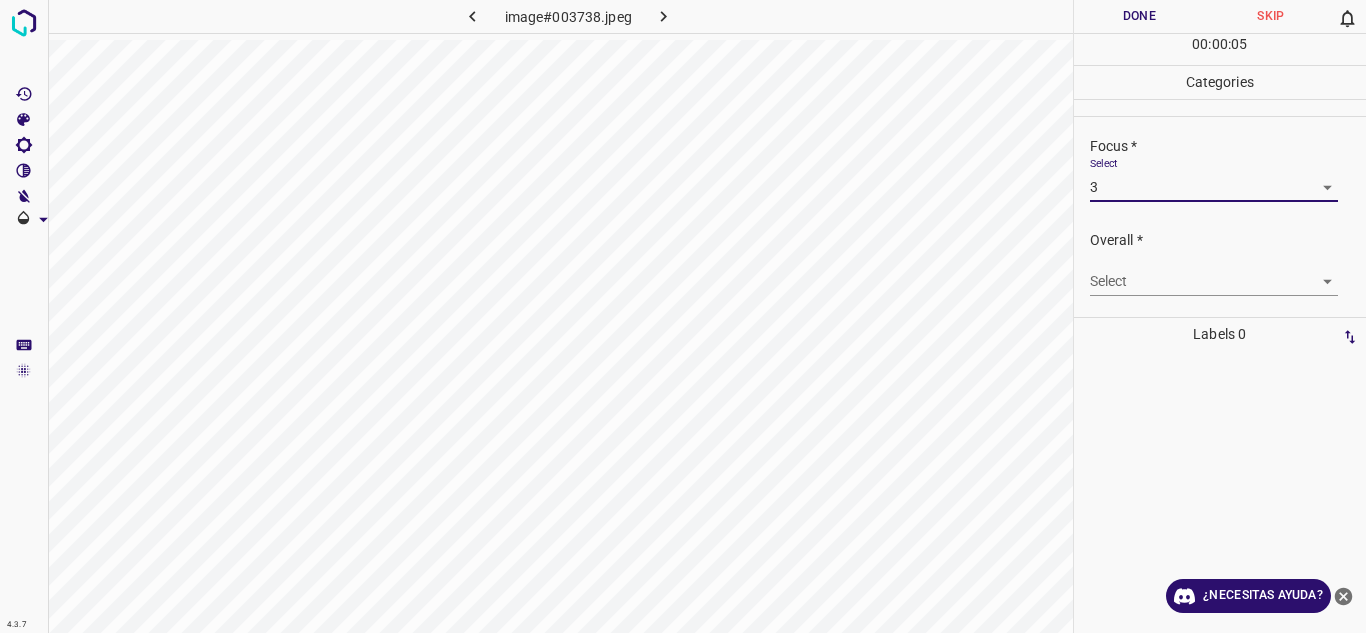 click on "4.3.7 image#003738.jpeg Done Skip 0 00   : 00   : 05   Categories Lighting *  Select 3 3 Focus *  Select 3 3 Overall *  Select ​ Labels   0 Categories 1 Lighting 2 Focus 3 Overall Tools Space Change between modes (Draw & Edit) I Auto labeling R Restore zoom M Zoom in N Zoom out Delete Delete selecte label Filters Z Restore filters X Saturation filter C Brightness filter V Contrast filter B Gray scale filter General O Download ¿Necesitas ayuda? Texto original Valora esta traducción Tu opinión servirá para ayudar a mejorar el Traductor de Google - Texto - Esconder - Borrar" at bounding box center [683, 316] 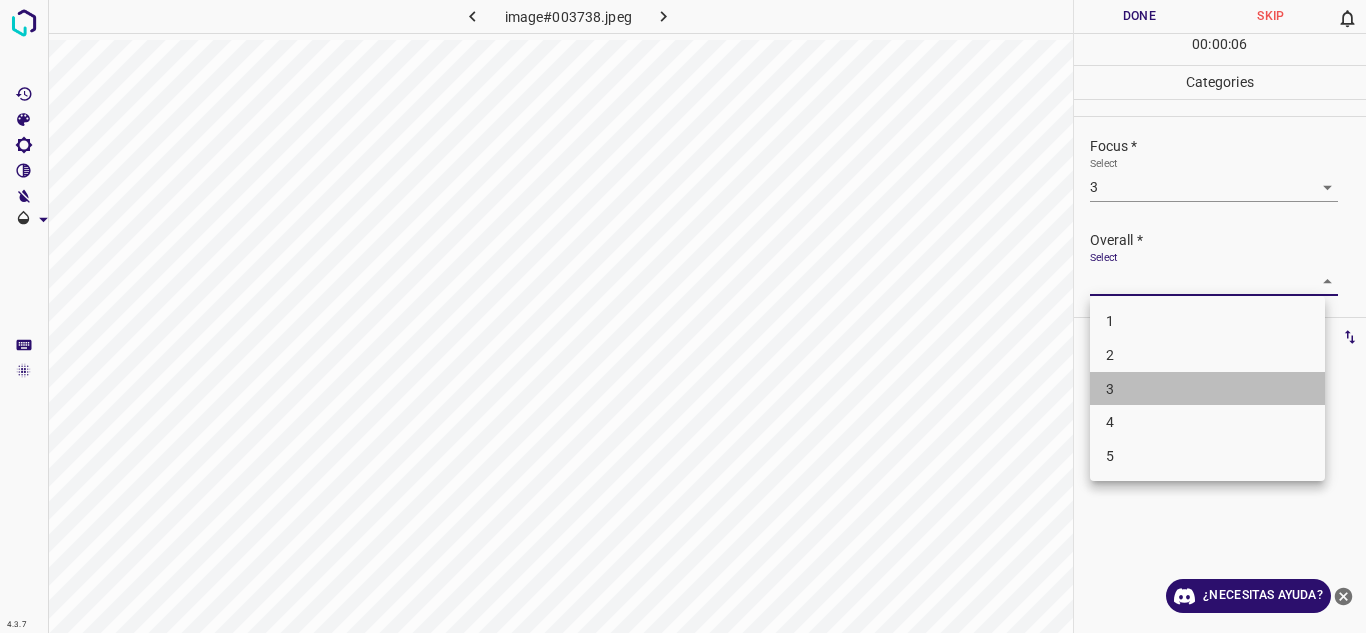 click on "3" at bounding box center (1207, 389) 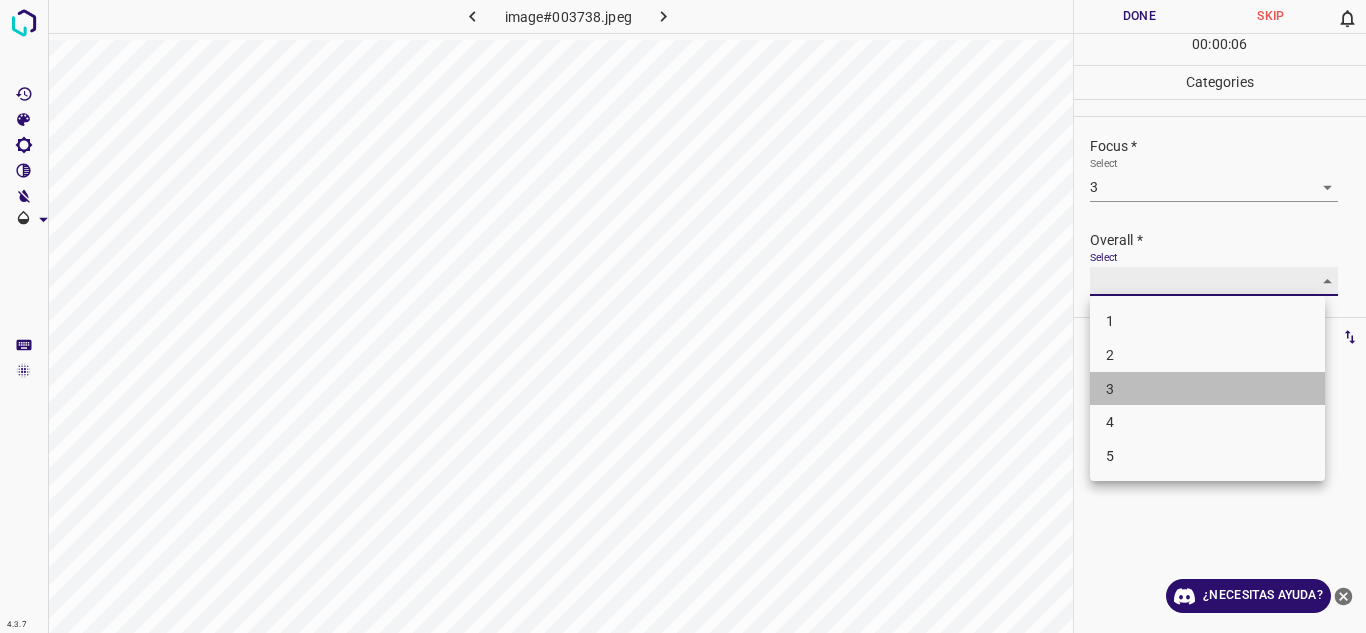 type on "3" 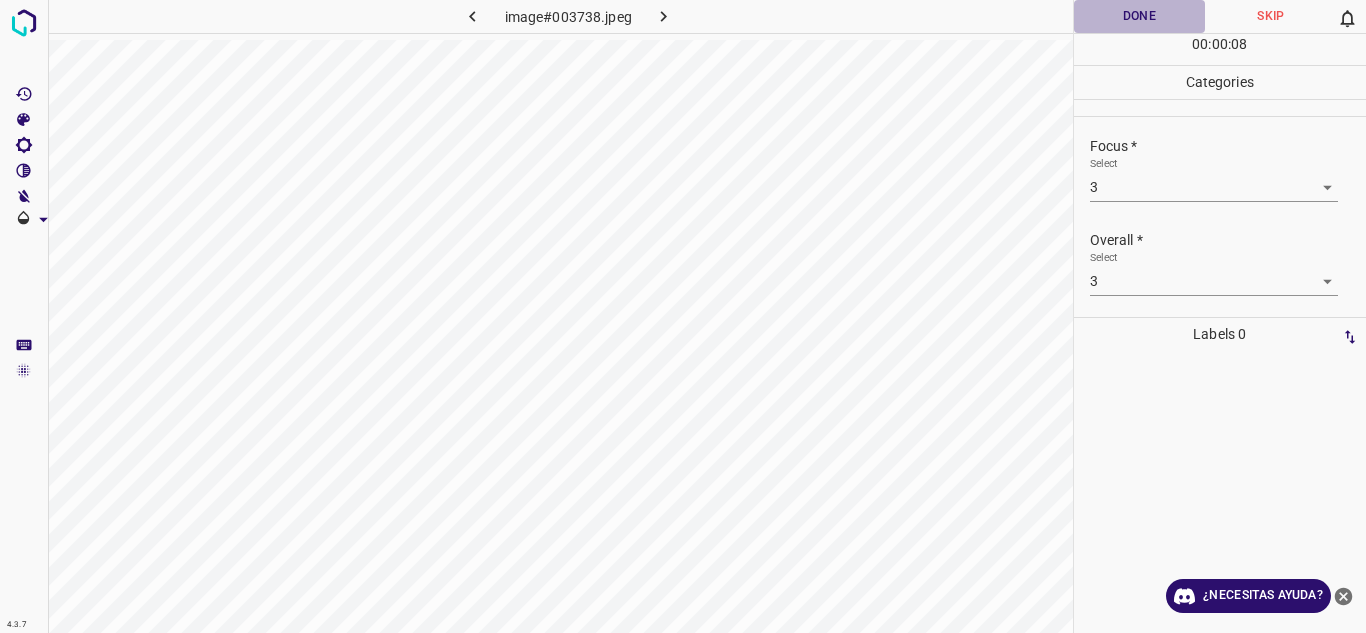 click on "Done" at bounding box center [1140, 16] 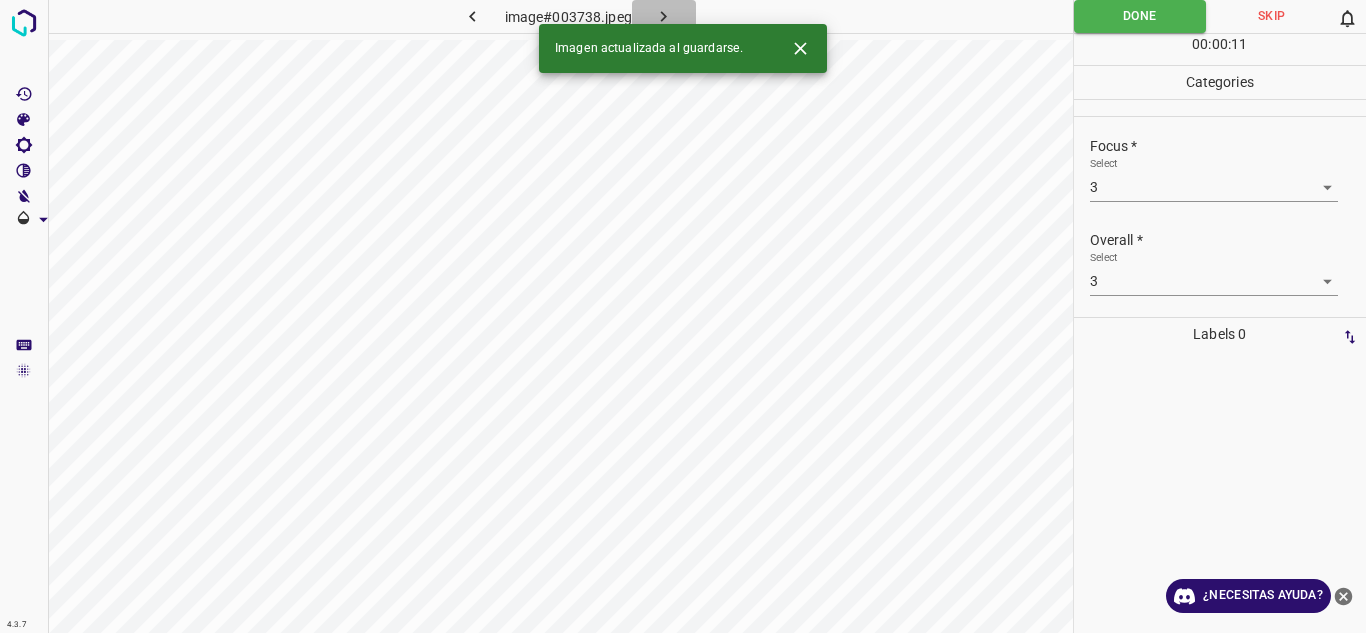 click 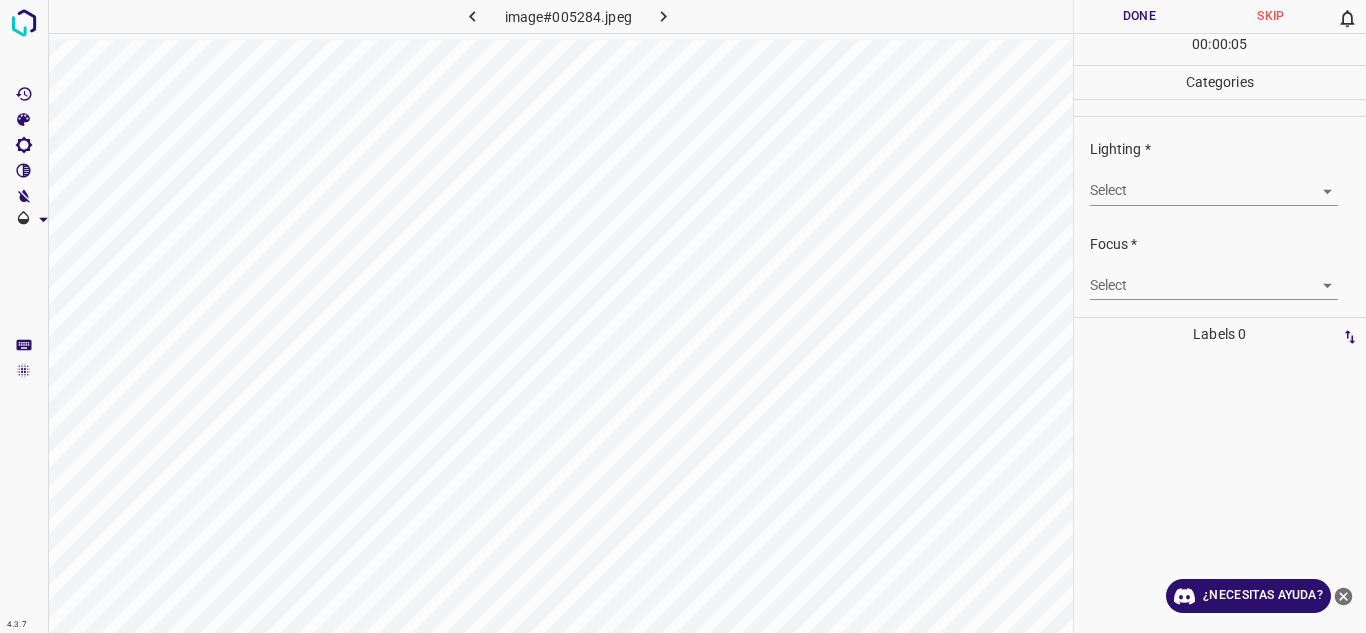 click on "4.3.7 image#005284.jpeg Done Skip 0 00   : 00   : 05   Categories Lighting *  Select ​ Focus *  Select ​ Overall *  Select ​ Labels   0 Categories 1 Lighting 2 Focus 3 Overall Tools Space Change between modes (Draw & Edit) I Auto labeling R Restore zoom M Zoom in N Zoom out Delete Delete selecte label Filters Z Restore filters X Saturation filter C Brightness filter V Contrast filter B Gray scale filter General O Download ¿Necesitas ayuda? Texto original Valora esta traducción Tu opinión servirá para ayudar a mejorar el Traductor de Google - Texto - Esconder - Borrar" at bounding box center [683, 316] 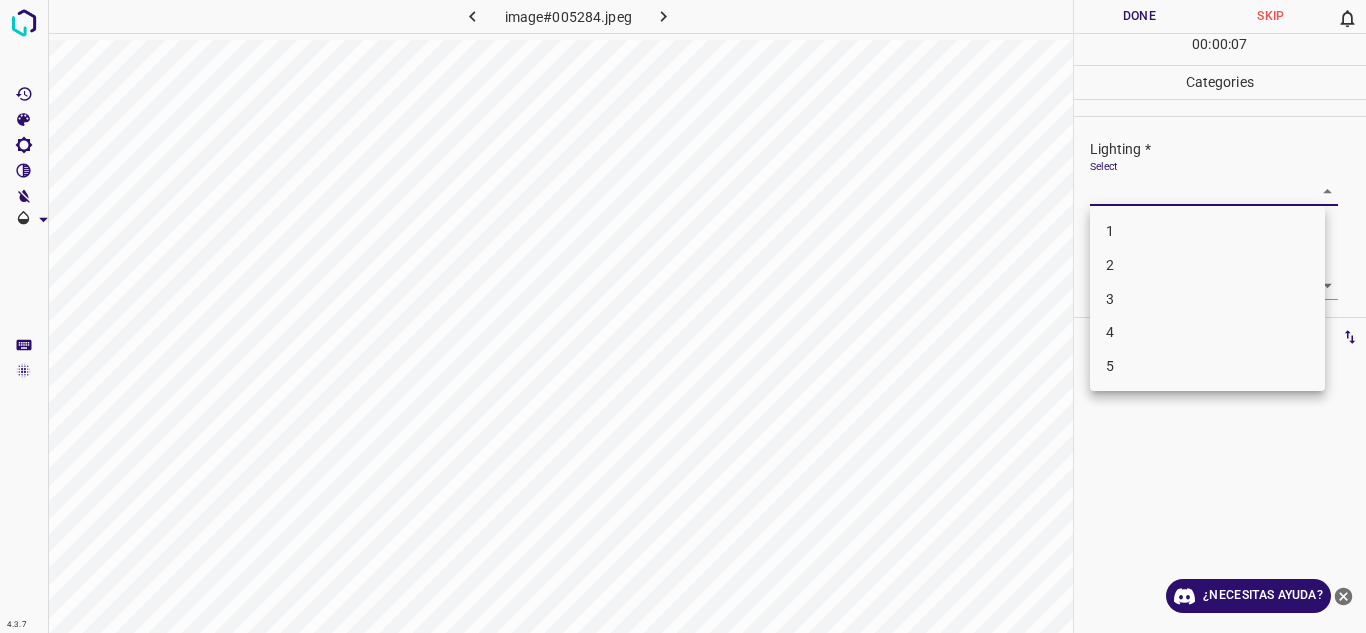 click on "3" at bounding box center [1207, 299] 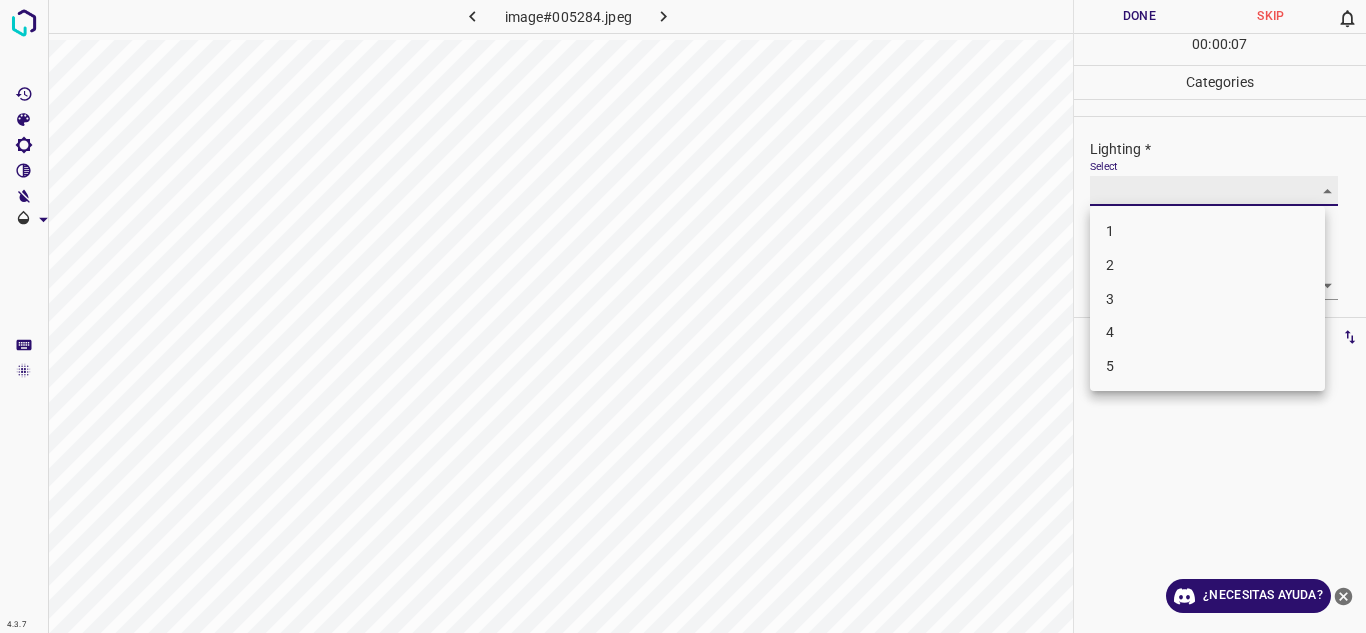 type on "3" 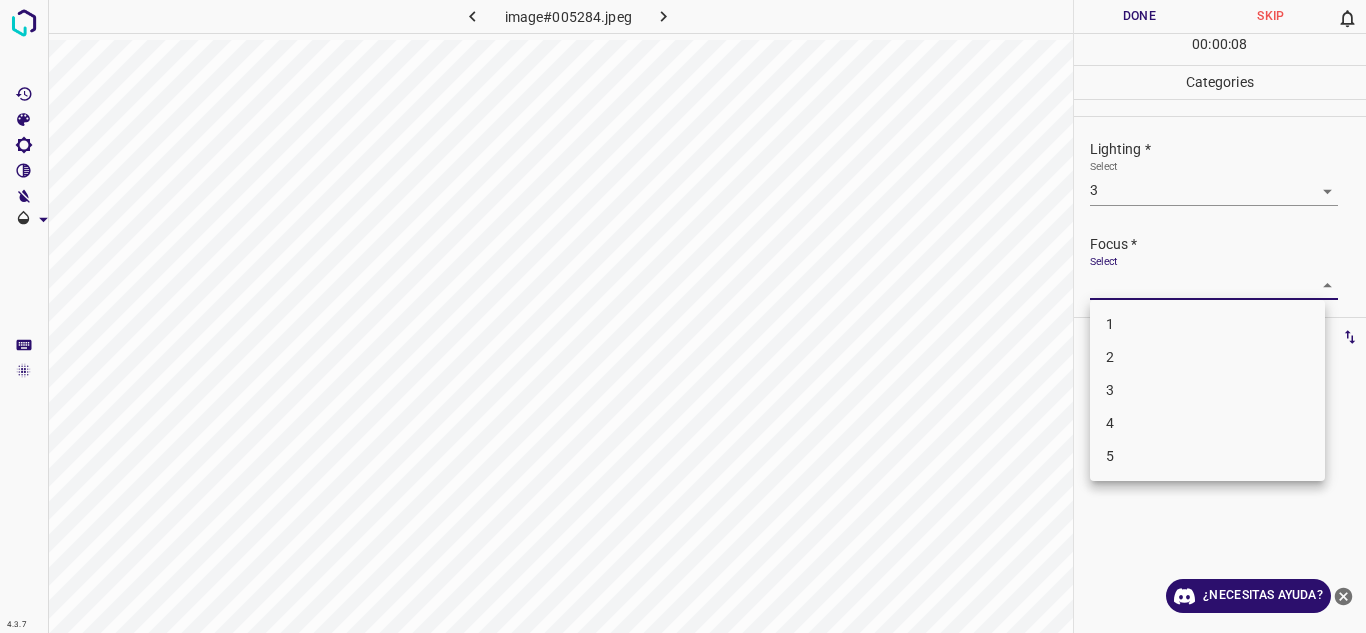 click on "4.3.7 image#005284.jpeg Done Skip 0 00   : 00   : 08   Categories Lighting *  Select 3 3 Focus *  Select ​ Overall *  Select ​ Labels   0 Categories 1 Lighting 2 Focus 3 Overall Tools Space Change between modes (Draw & Edit) I Auto labeling R Restore zoom M Zoom in N Zoom out Delete Delete selecte label Filters Z Restore filters X Saturation filter C Brightness filter V Contrast filter B Gray scale filter General O Download ¿Necesitas ayuda? Texto original Valora esta traducción Tu opinión servirá para ayudar a mejorar el Traductor de Google - Texto - Esconder - Borrar 1 2 3 4 5" at bounding box center (683, 316) 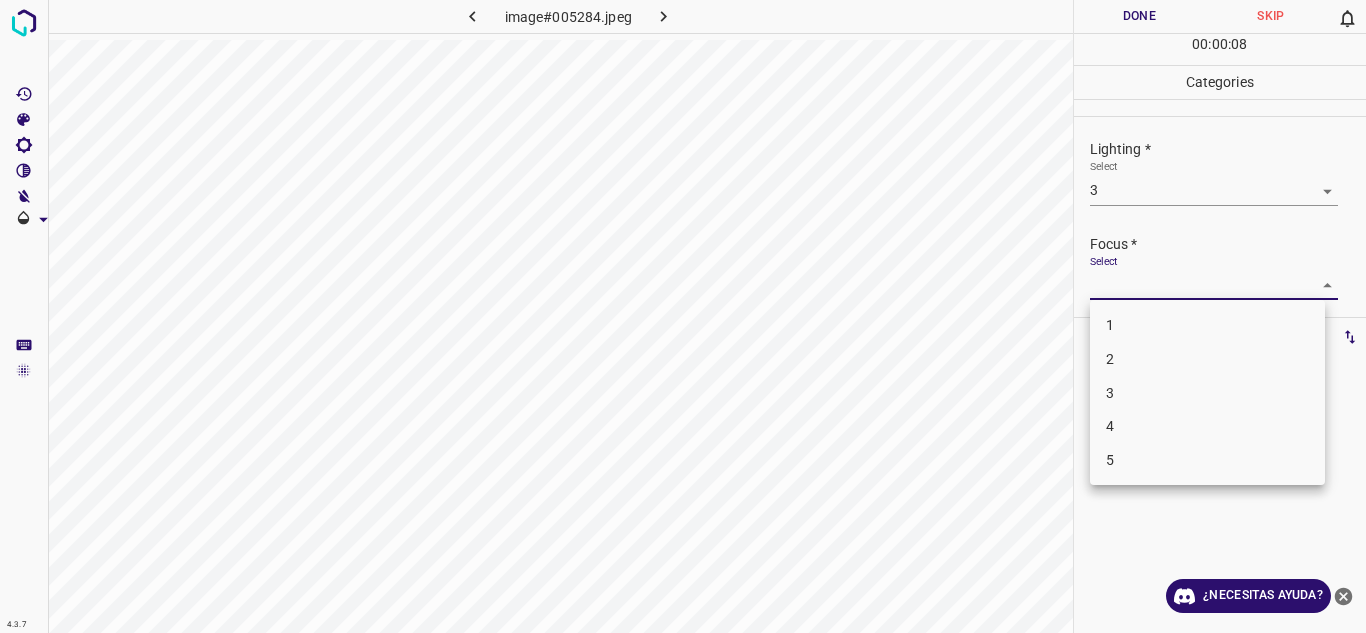 drag, startPoint x: 1146, startPoint y: 384, endPoint x: 1179, endPoint y: 372, distance: 35.1141 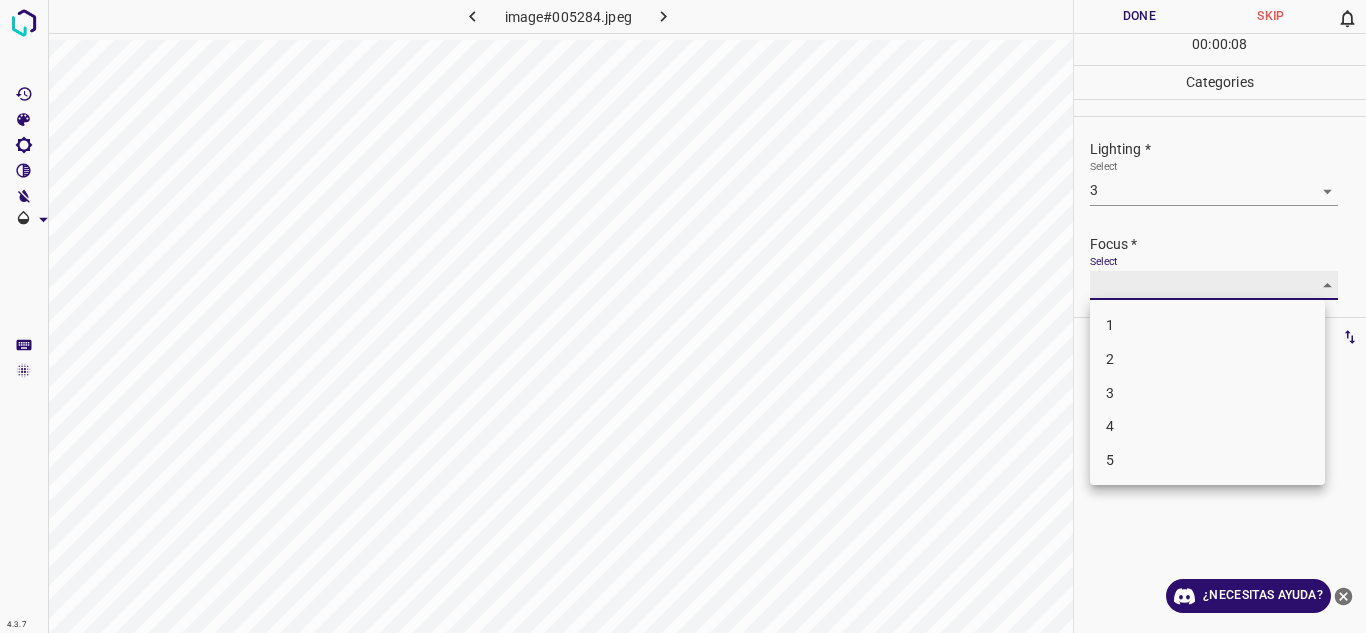 type on "3" 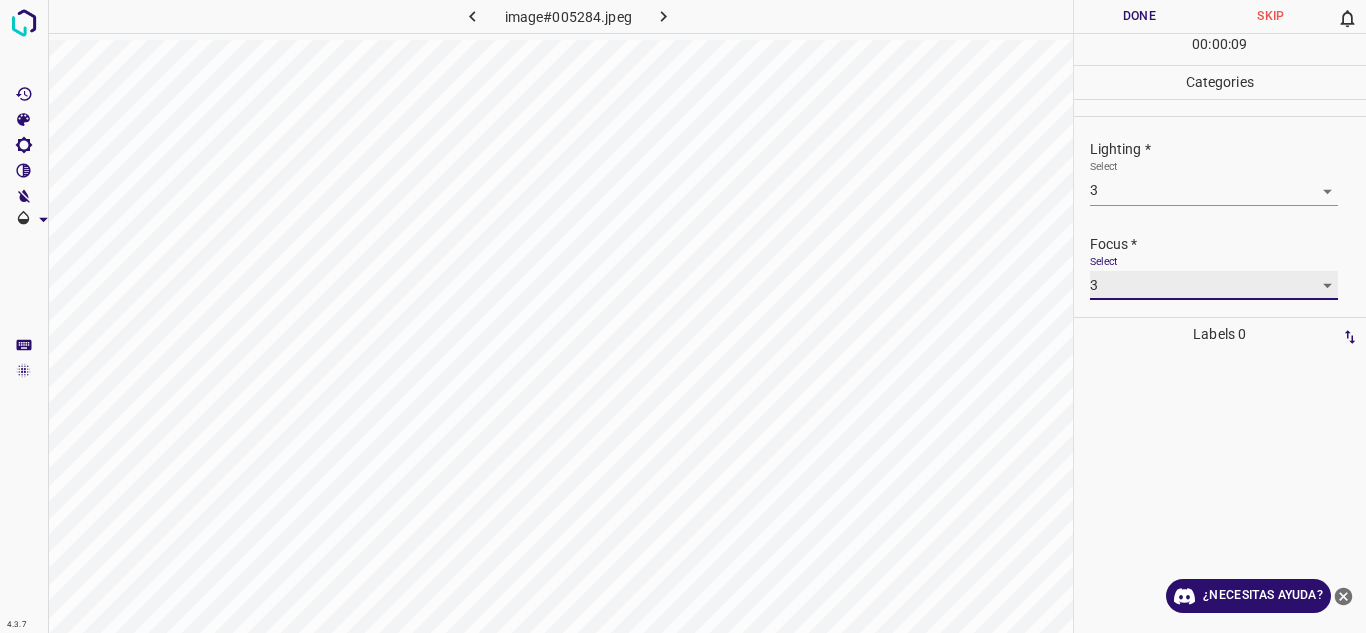 scroll, scrollTop: 98, scrollLeft: 0, axis: vertical 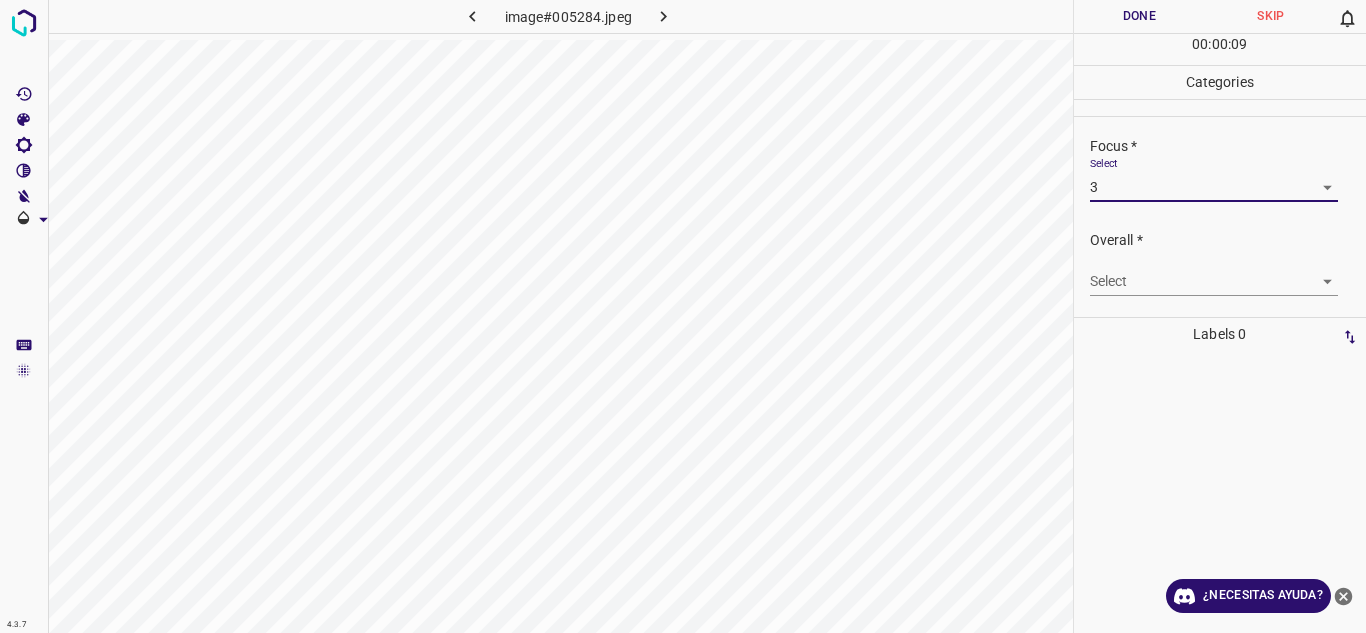 click on "4.3.7 image#005284.jpeg Done Skip 0 00   : 00   : 09   Categories Lighting *  Select 3 3 Focus *  Select 3 3 Overall *  Select ​ Labels   0 Categories 1 Lighting 2 Focus 3 Overall Tools Space Change between modes (Draw & Edit) I Auto labeling R Restore zoom M Zoom in N Zoom out Delete Delete selecte label Filters Z Restore filters X Saturation filter C Brightness filter V Contrast filter B Gray scale filter General O Download ¿Necesitas ayuda? Texto original Valora esta traducción Tu opinión servirá para ayudar a mejorar el Traductor de Google - Texto - Esconder - Borrar" at bounding box center (683, 316) 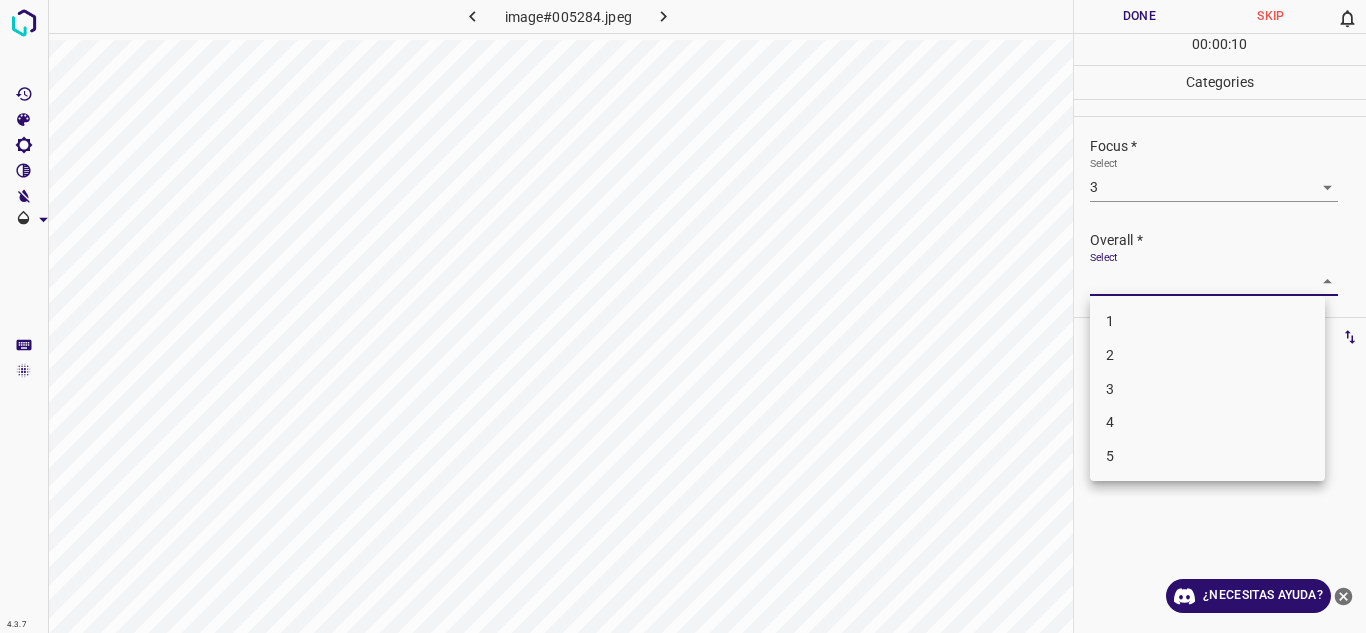 click on "3" at bounding box center [1207, 389] 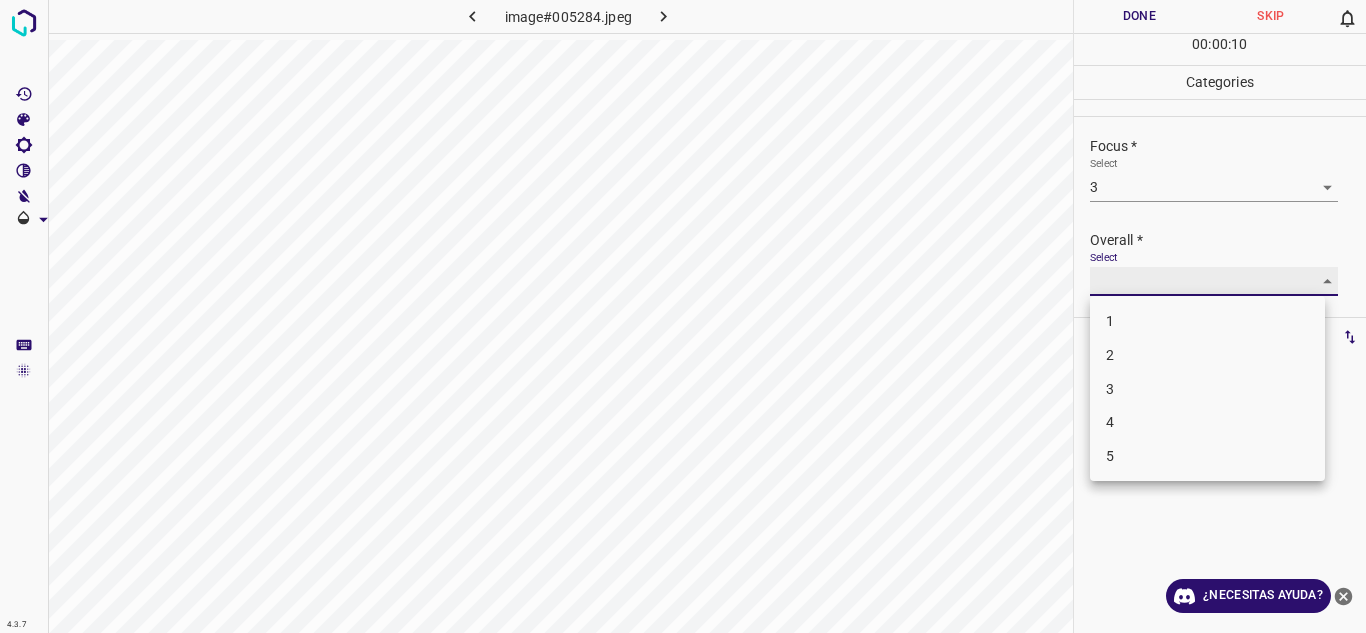 type on "3" 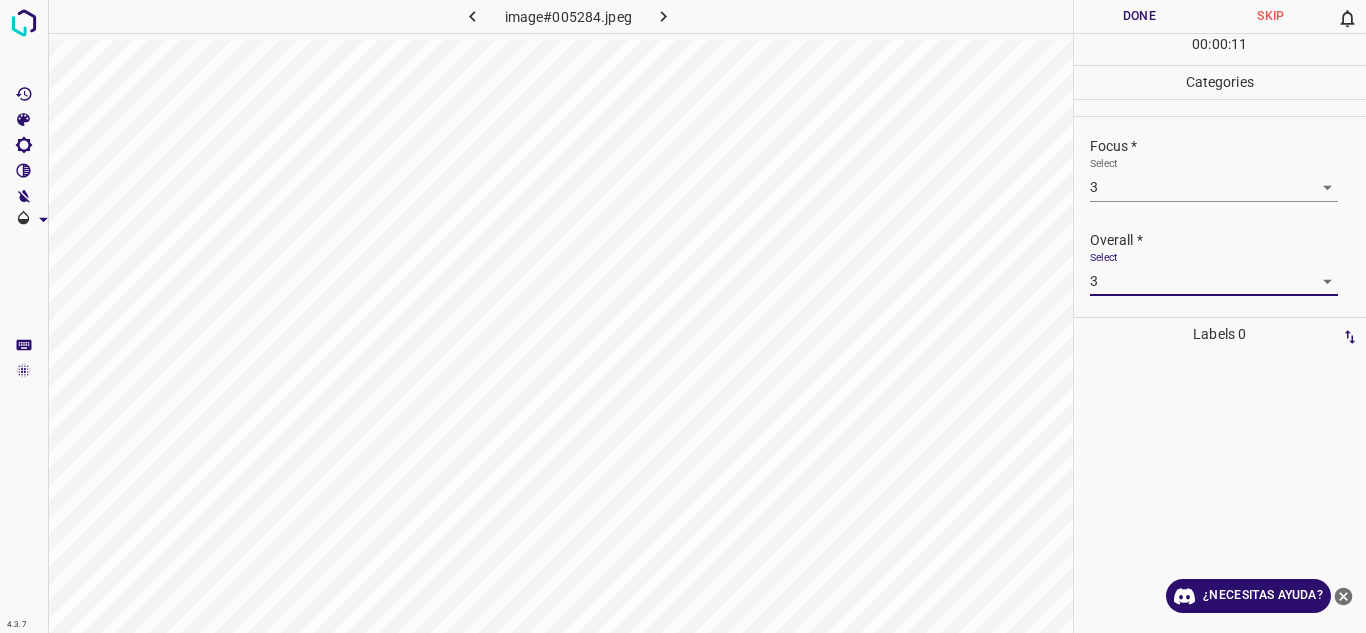 click on "Done" at bounding box center (1140, 16) 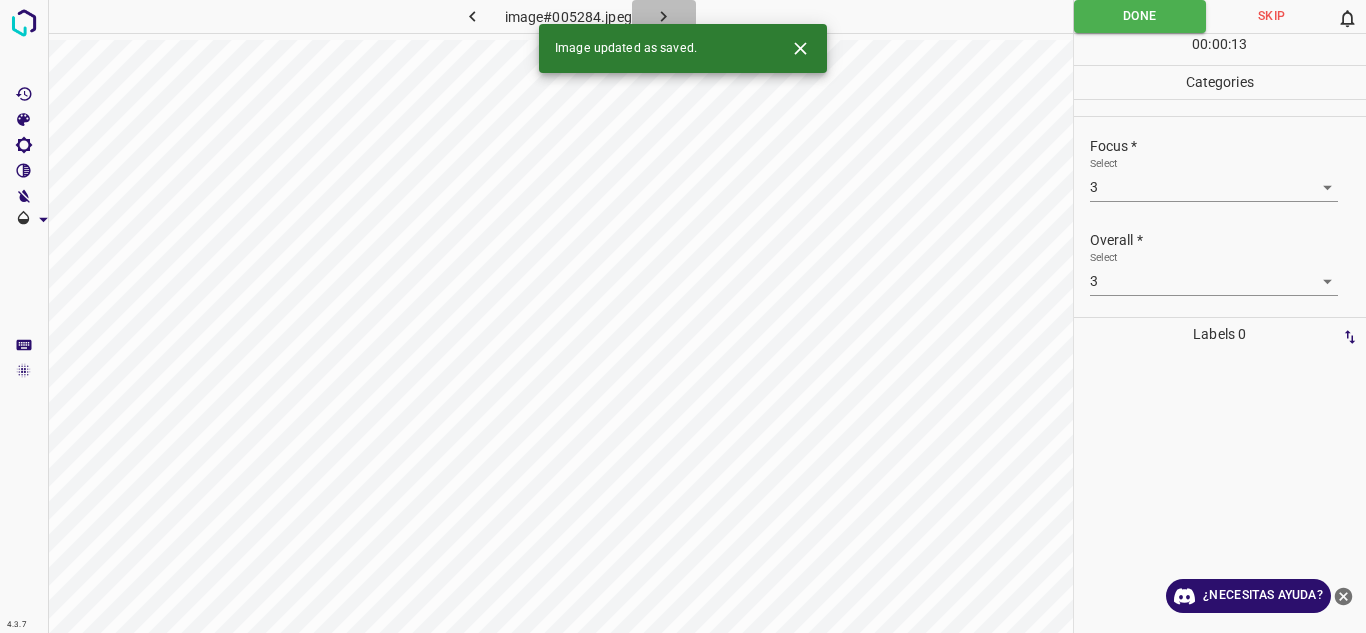 click 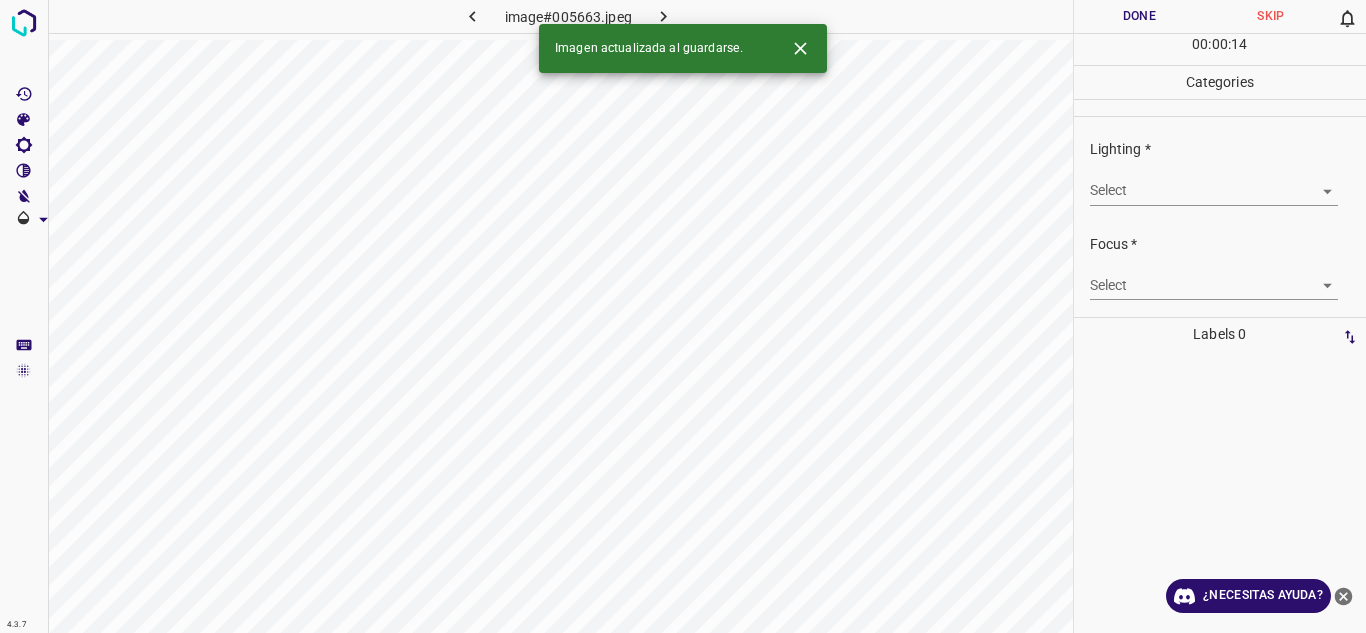 click on "Lighting *  Select ​" at bounding box center (1220, 172) 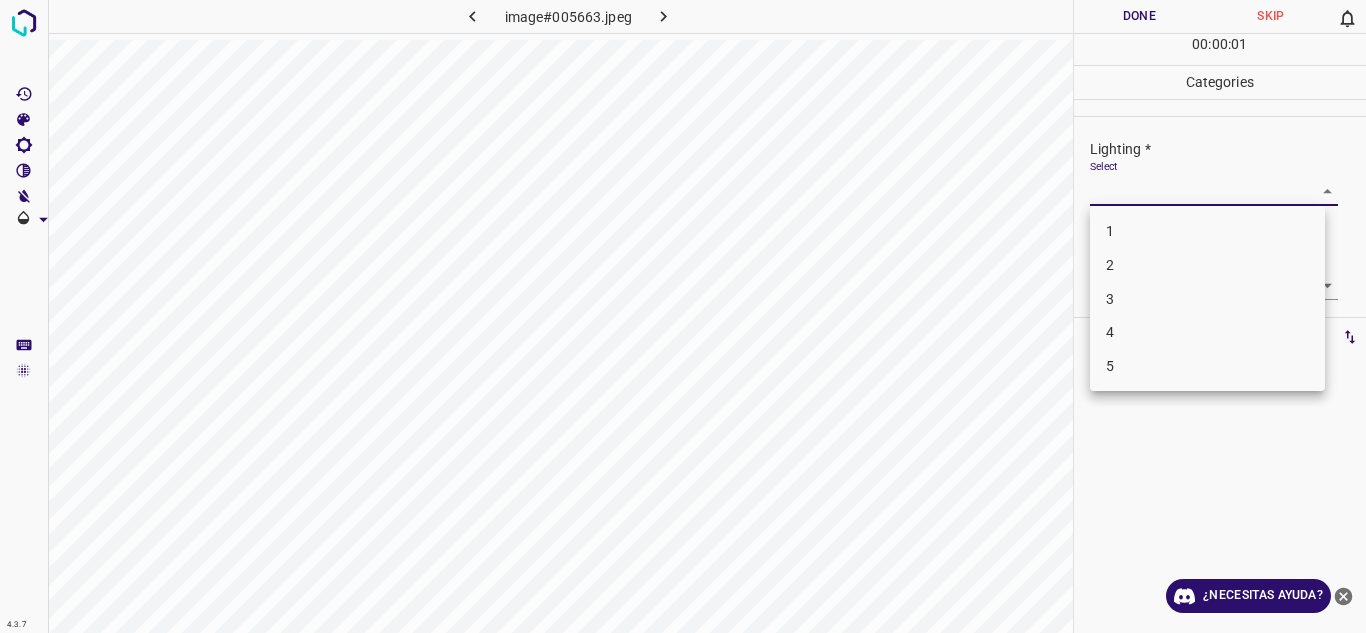 click on "3" at bounding box center [1207, 299] 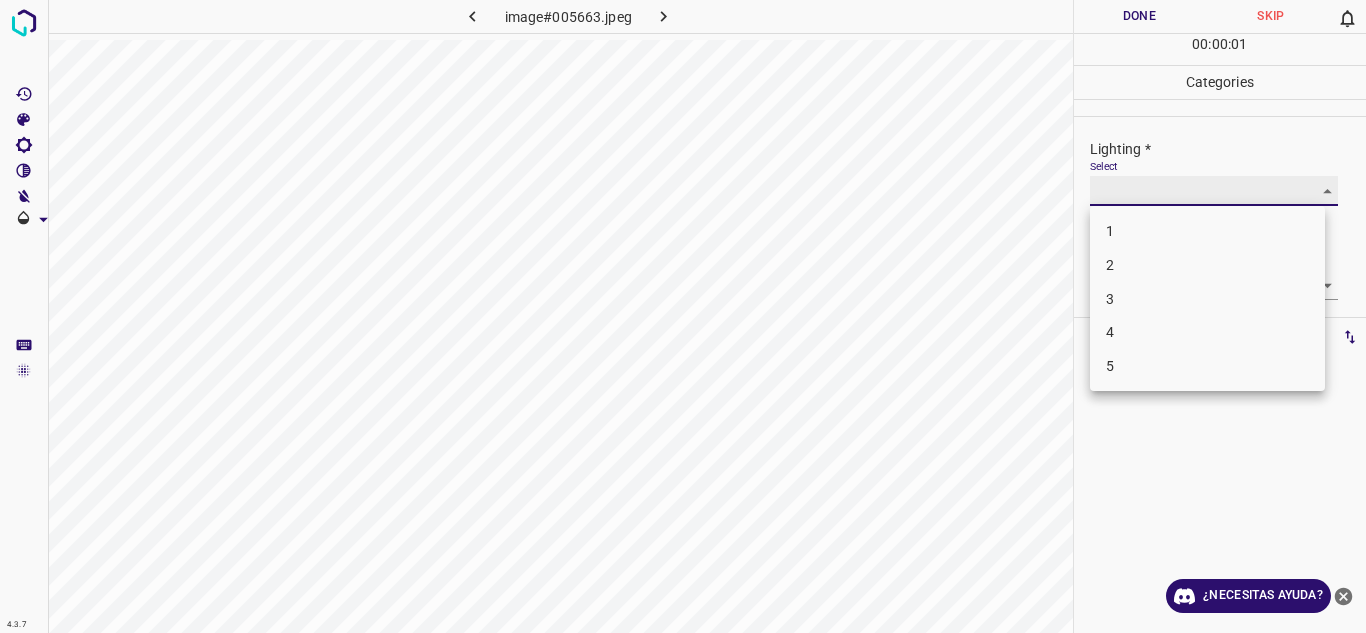 type on "3" 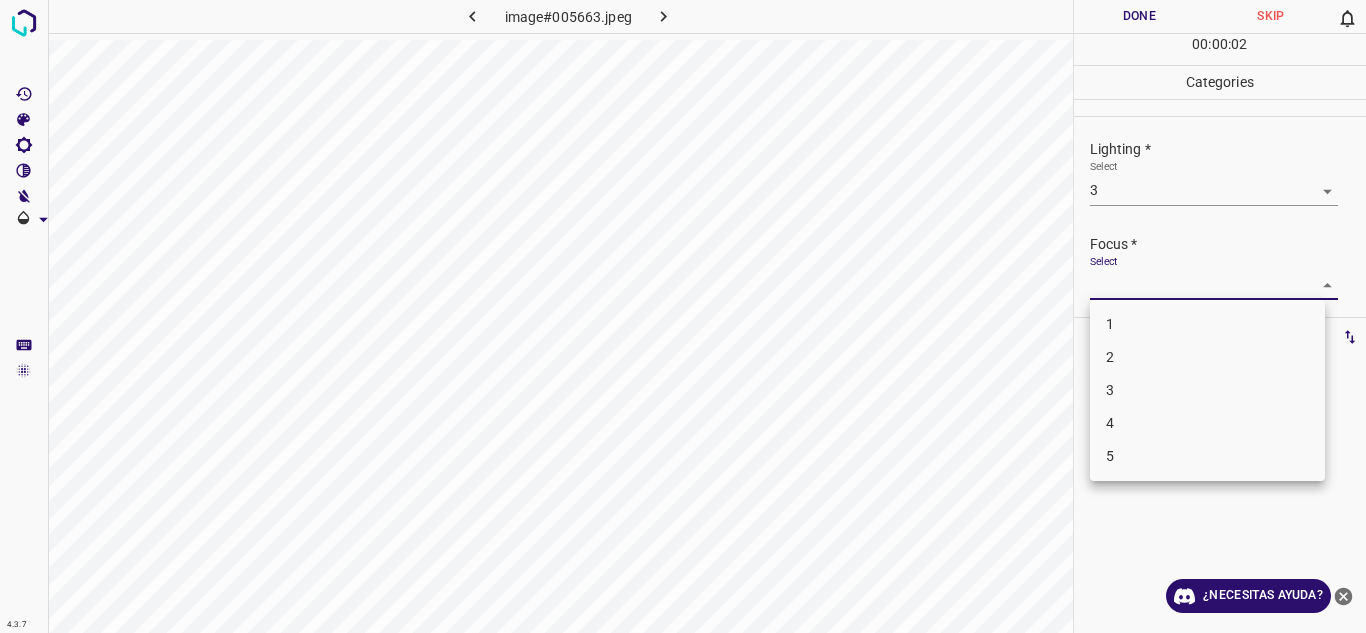 click on "4.3.7 image#005663.jpeg Done Skip 0 00   : 00   : 02   Categories Lighting *  Select 3 3 Focus *  Select ​ Overall *  Select ​ Labels   0 Categories 1 Lighting 2 Focus 3 Overall Tools Space Change between modes (Draw & Edit) I Auto labeling R Restore zoom M Zoom in N Zoom out Delete Delete selecte label Filters Z Restore filters X Saturation filter C Brightness filter V Contrast filter B Gray scale filter General O Download ¿Necesitas ayuda? Texto original Valora esta traducción Tu opinión servirá para ayudar a mejorar el Traductor de Google - Texto - Esconder - Borrar 1 2 3 4 5" at bounding box center [683, 316] 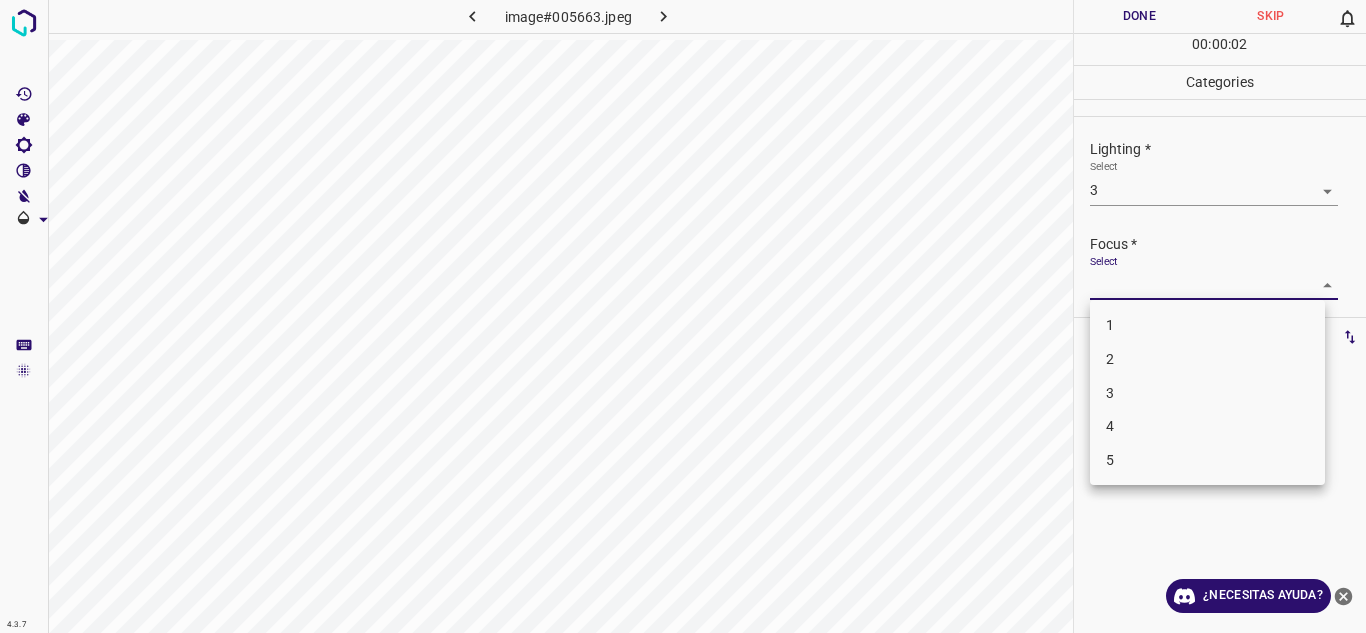 drag, startPoint x: 1138, startPoint y: 368, endPoint x: 1254, endPoint y: 352, distance: 117.09825 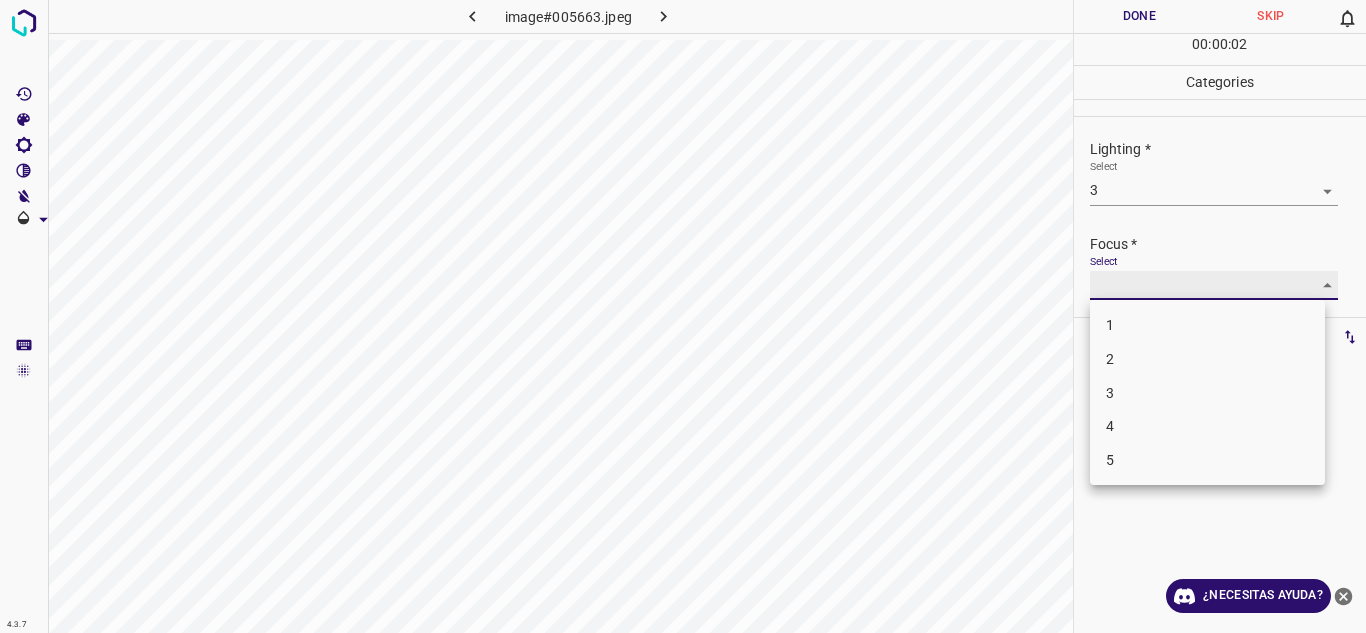 type on "2" 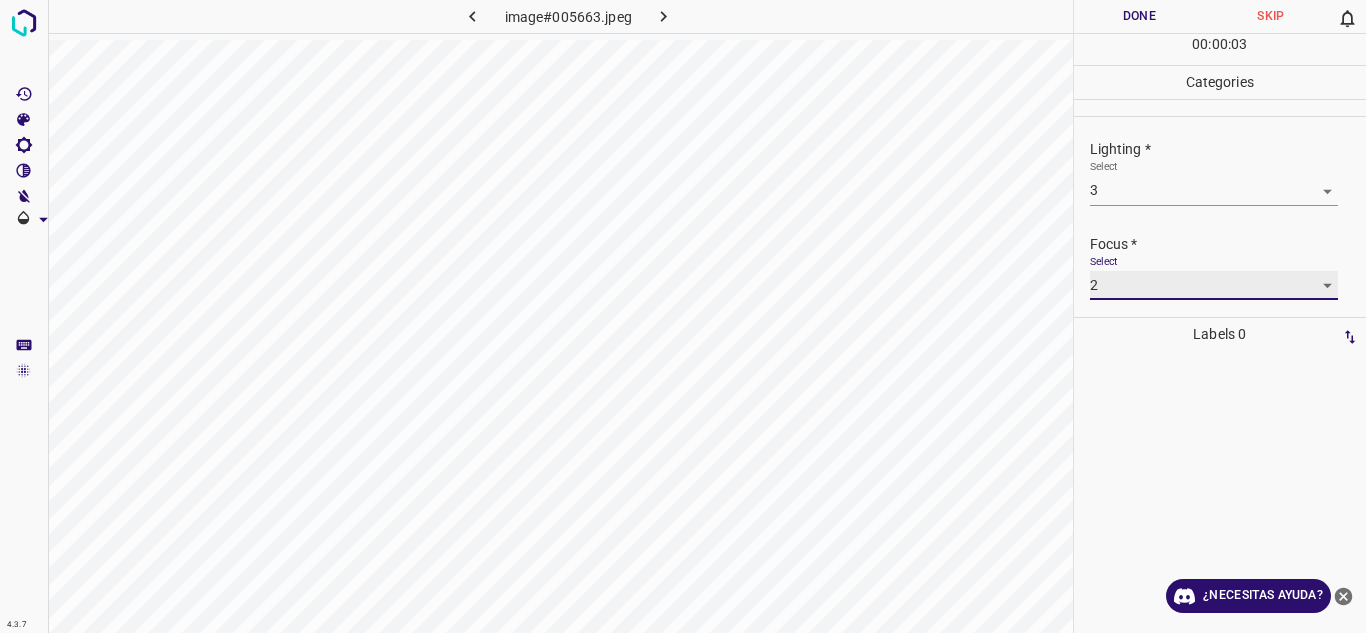 scroll, scrollTop: 98, scrollLeft: 0, axis: vertical 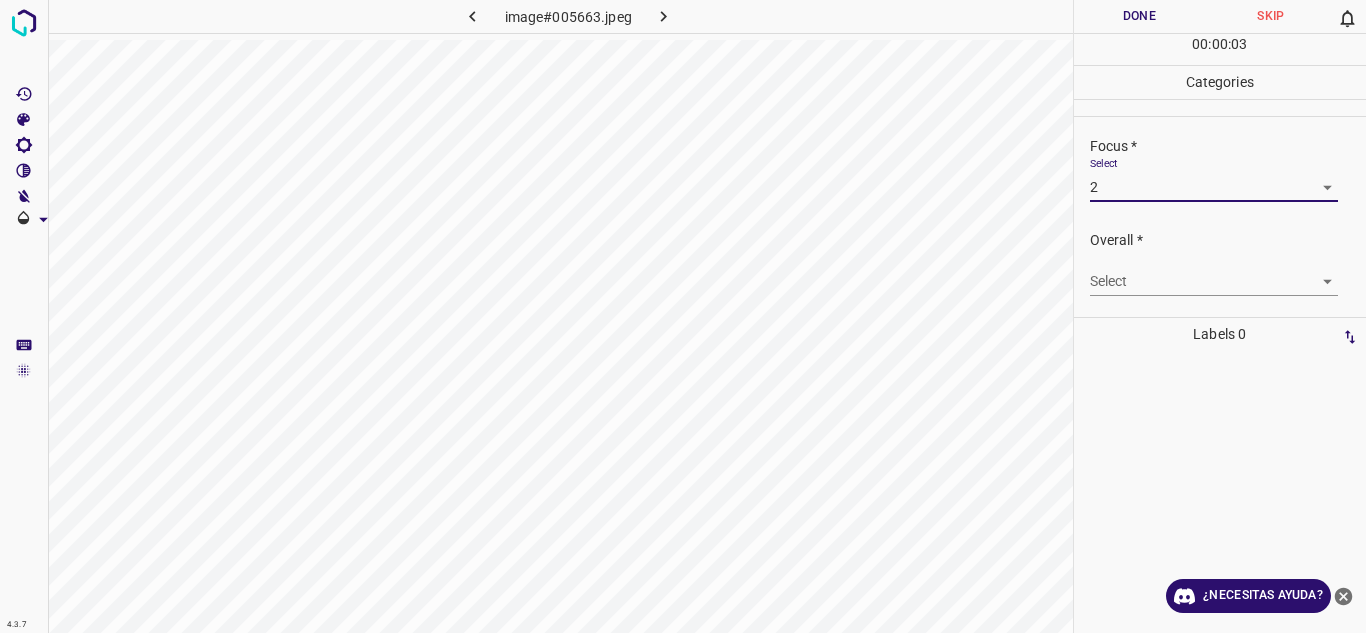 click on "4.3.7 image#005663.jpeg Done Skip 0 00   : 00   : 03   Categories Lighting *  Select 3 3 Focus *  Select 2 2 Overall *  Select ​ Labels   0 Categories 1 Lighting 2 Focus 3 Overall Tools Space Change between modes (Draw & Edit) I Auto labeling R Restore zoom M Zoom in N Zoom out Delete Delete selecte label Filters Z Restore filters X Saturation filter C Brightness filter V Contrast filter B Gray scale filter General O Download ¿Necesitas ayuda? Texto original Valora esta traducción Tu opinión servirá para ayudar a mejorar el Traductor de Google - Texto - Esconder - Borrar" at bounding box center (683, 316) 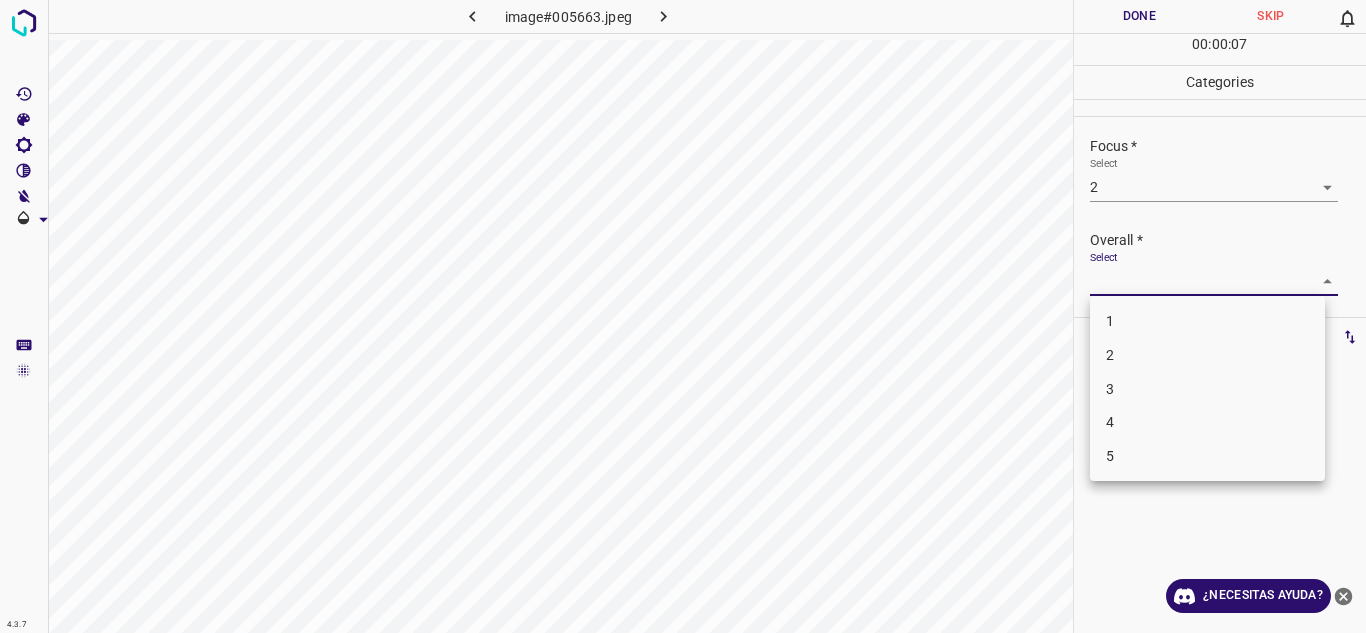 drag, startPoint x: 1357, startPoint y: 232, endPoint x: 1356, endPoint y: 165, distance: 67.00746 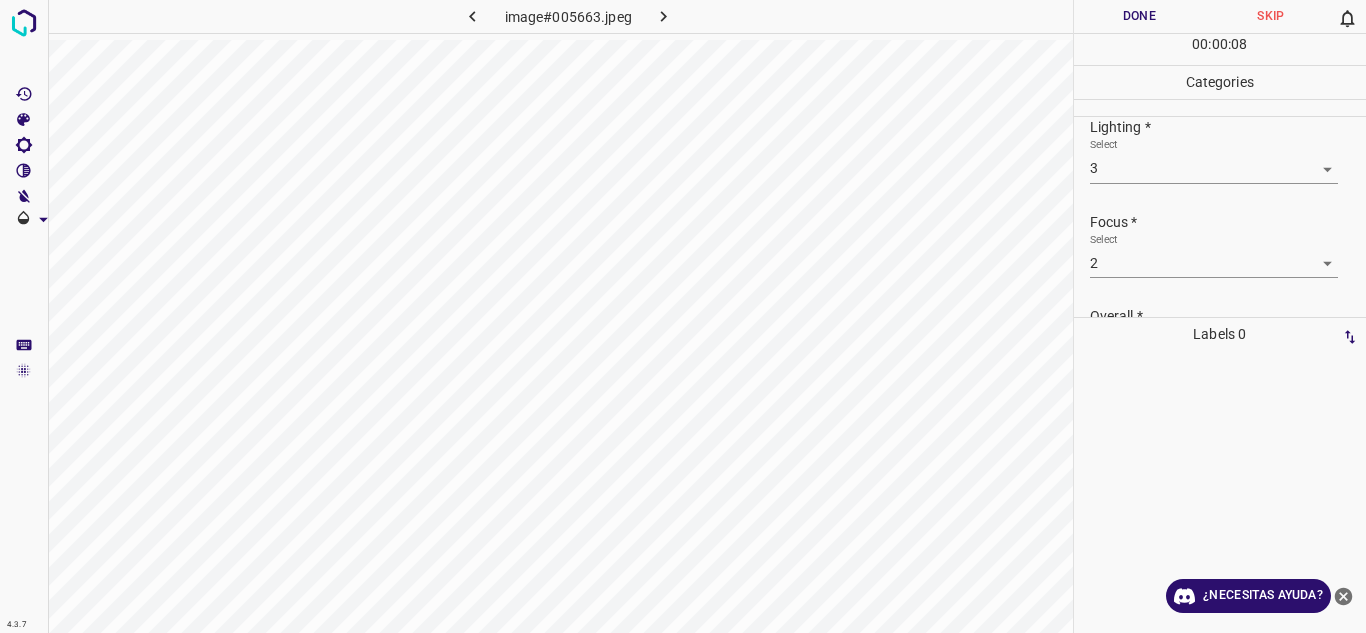 scroll, scrollTop: 7, scrollLeft: 0, axis: vertical 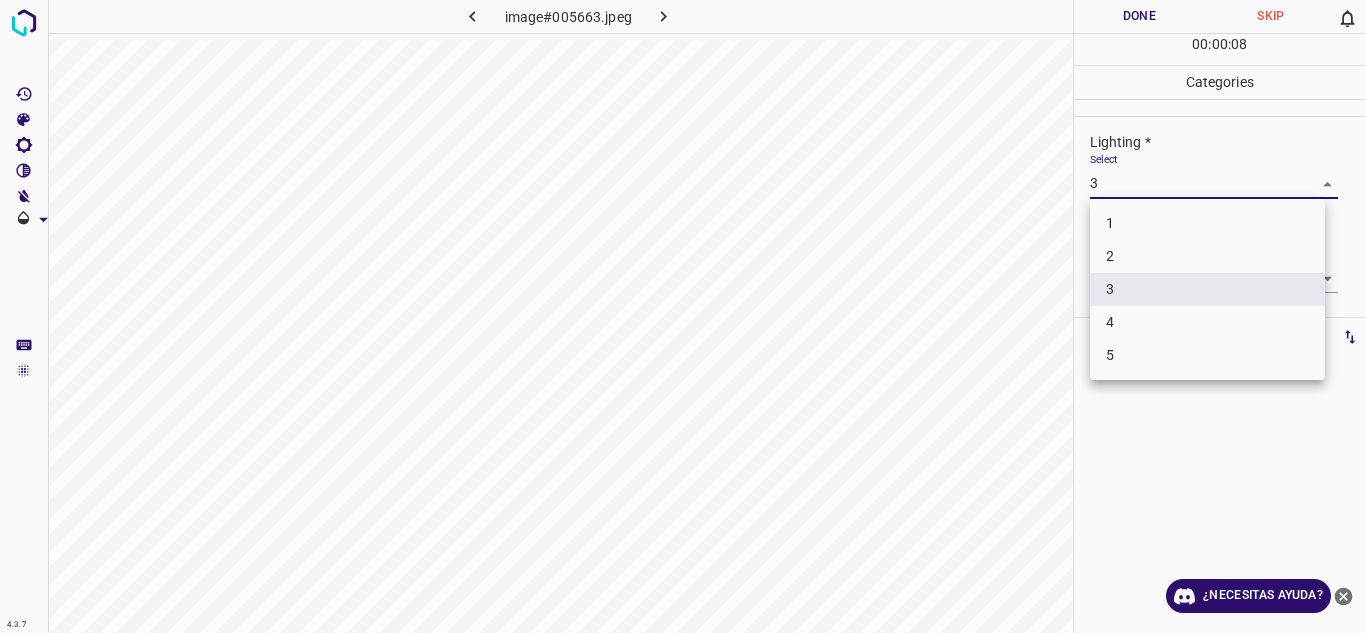 click on "4.3.7 image#005663.jpeg Done Skip 0 00   : 00   : 08   Categories Lighting *  Select 3 3 Focus *  Select 2 2 Overall *  Select ​ Labels   0 Categories 1 Lighting 2 Focus 3 Overall Tools Space Change between modes (Draw & Edit) I Auto labeling R Restore zoom M Zoom in N Zoom out Delete Delete selecte label Filters Z Restore filters X Saturation filter C Brightness filter V Contrast filter B Gray scale filter General O Download ¿Necesitas ayuda? Texto original Valora esta traducción Tu opinión servirá para ayudar a mejorar el Traductor de Google - Texto - Esconder - Borrar 1 2 3 4 5" at bounding box center [683, 316] 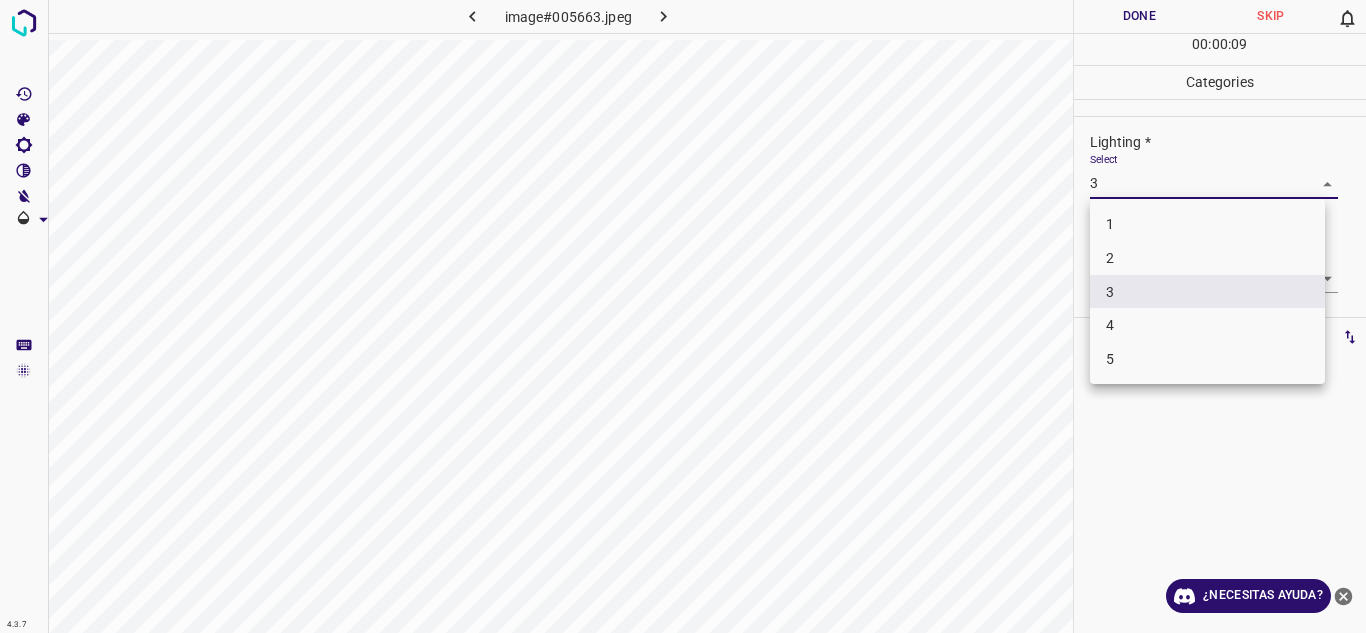 click on "2" at bounding box center [1207, 258] 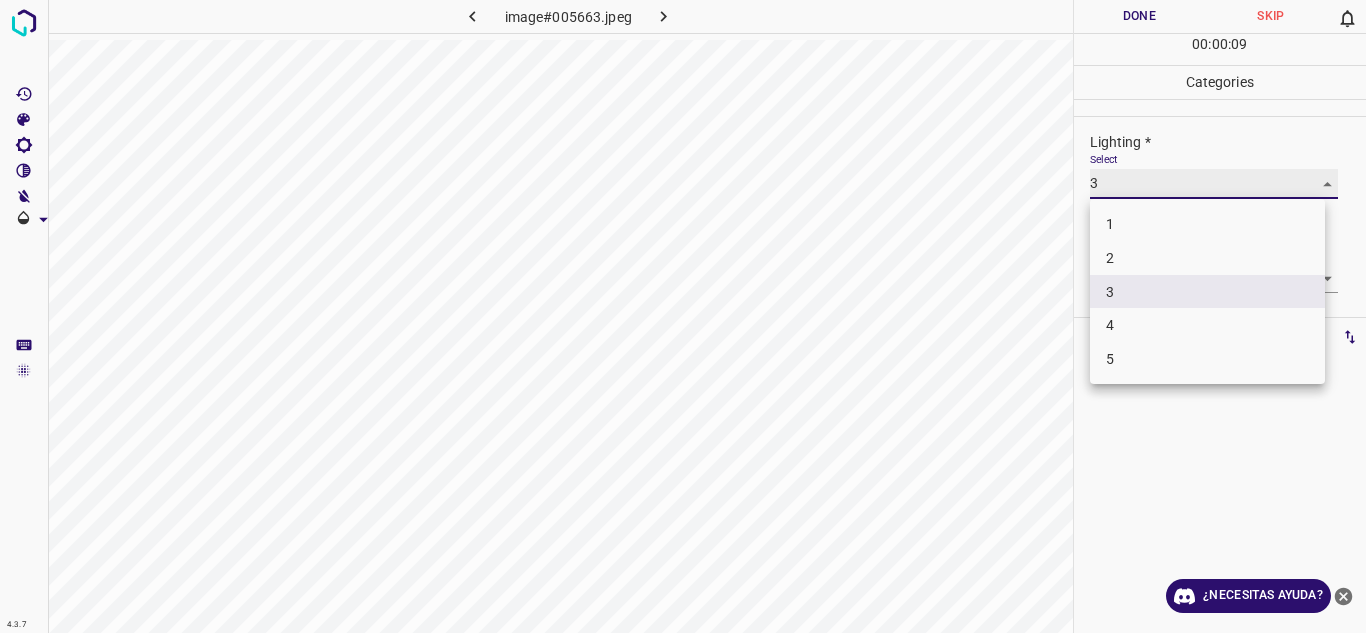 type on "2" 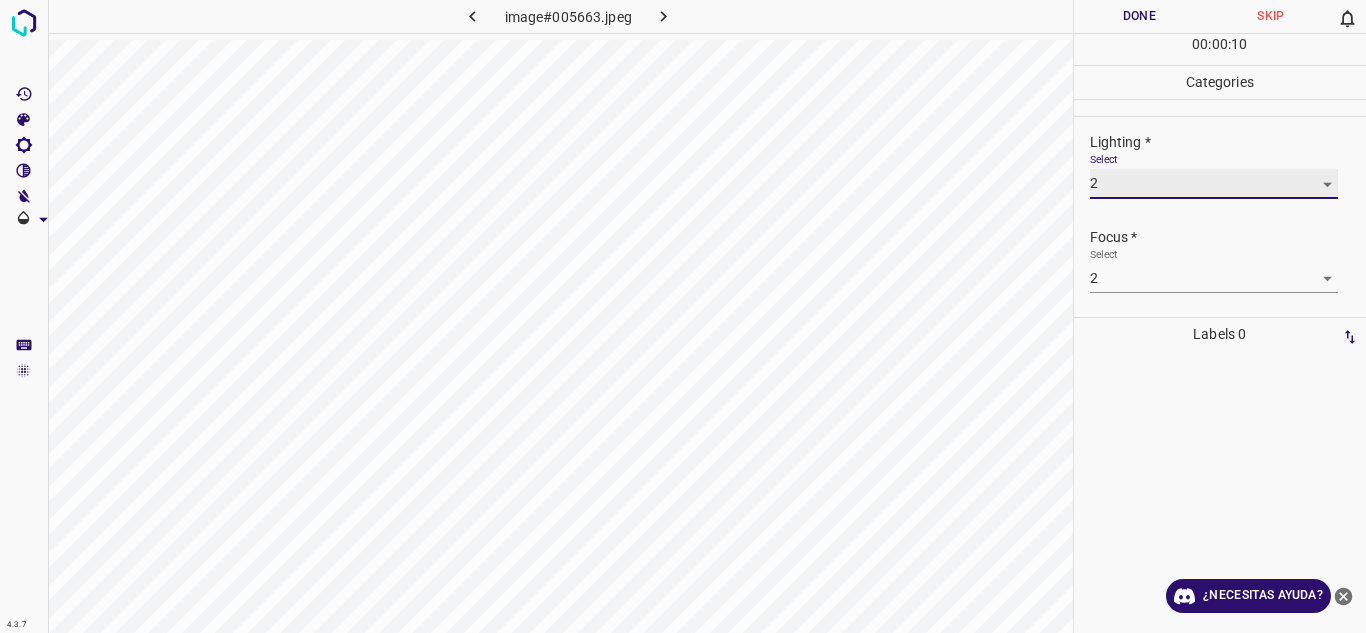 scroll, scrollTop: 98, scrollLeft: 0, axis: vertical 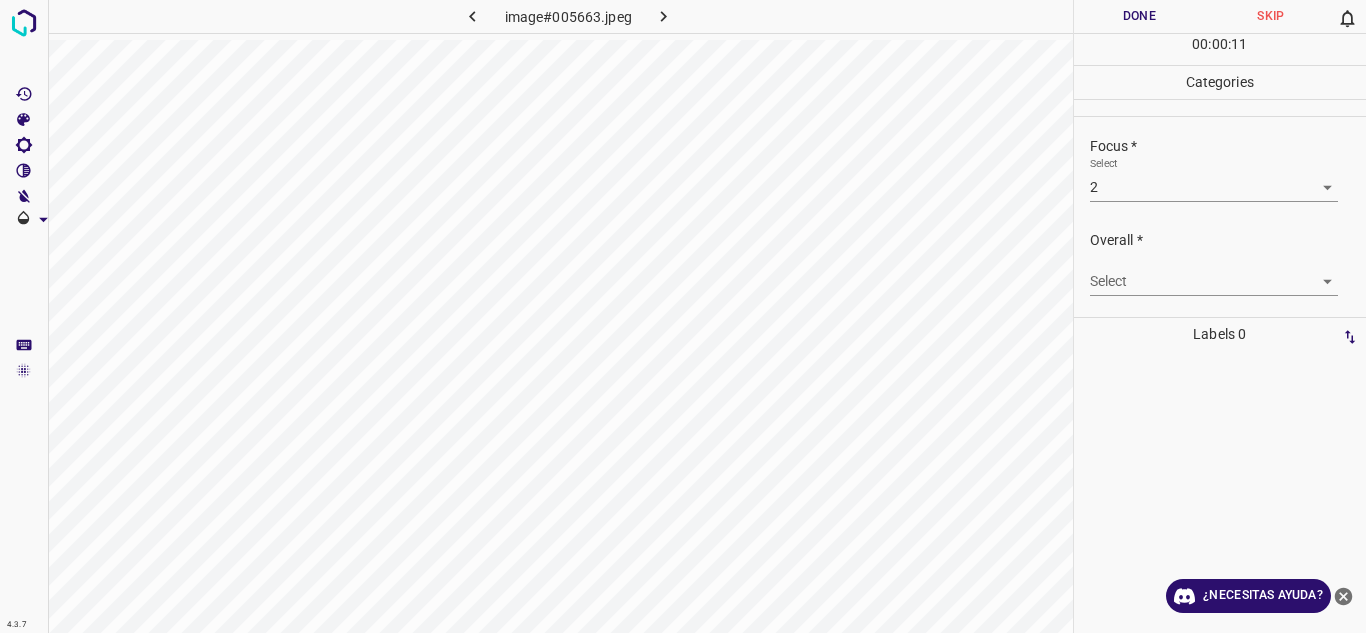 click on "4.3.7 image#005663.jpeg Done Skip 0 00   : 00   : 11   Categories Lighting *  Select 2 2 Focus *  Select 2 2 Overall *  Select ​ Labels   0 Categories 1 Lighting 2 Focus 3 Overall Tools Space Change between modes (Draw & Edit) I Auto labeling R Restore zoom M Zoom in N Zoom out Delete Delete selecte label Filters Z Restore filters X Saturation filter C Brightness filter V Contrast filter B Gray scale filter General O Download ¿Necesitas ayuda? Texto original Valora esta traducción Tu opinión servirá para ayudar a mejorar el Traductor de Google - Texto - Esconder - Borrar" at bounding box center [683, 316] 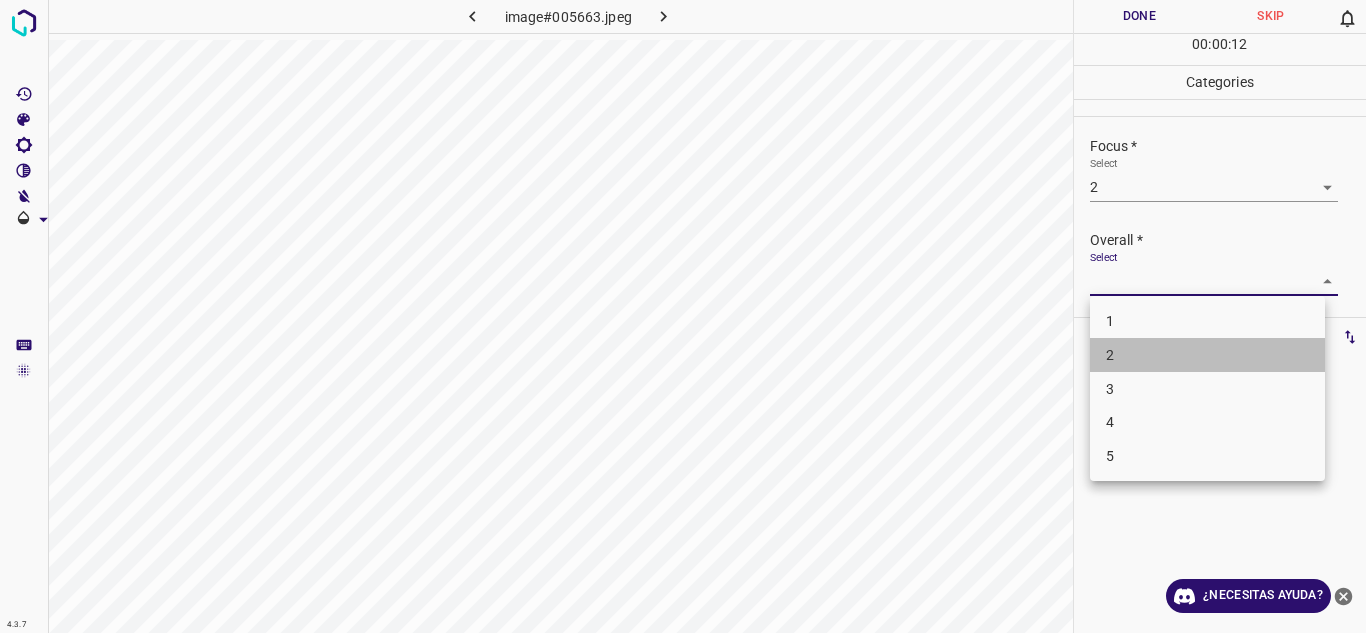 click on "2" at bounding box center (1207, 355) 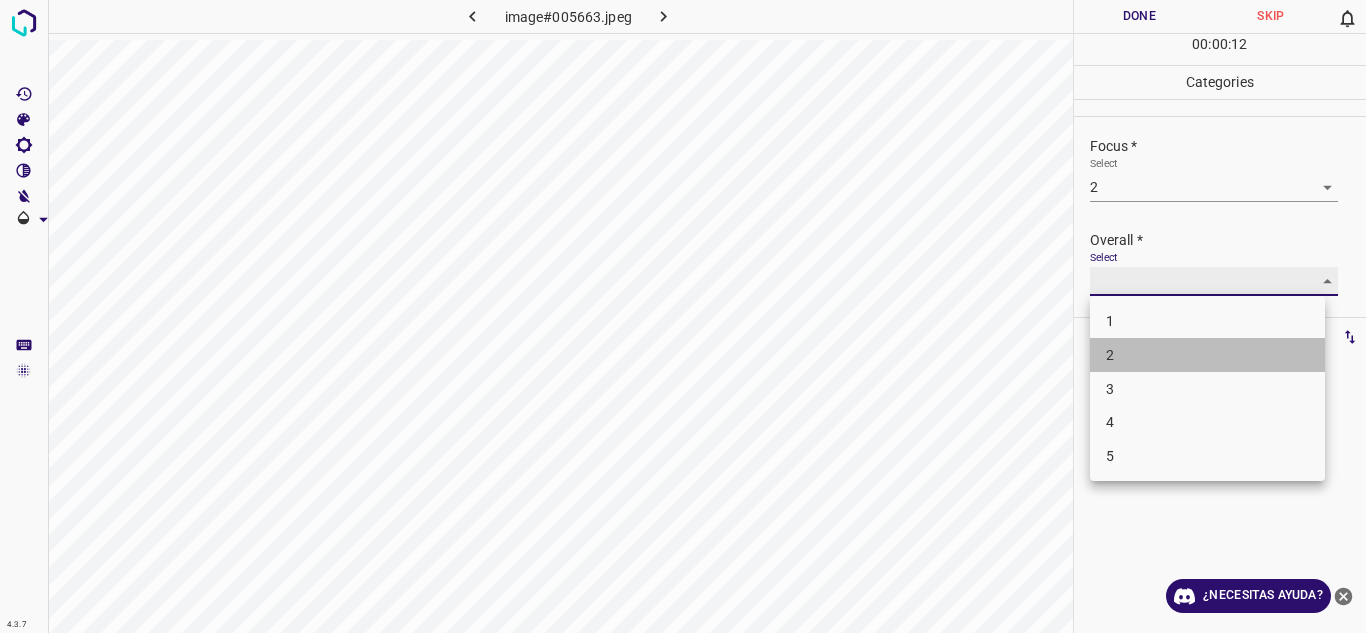 type on "2" 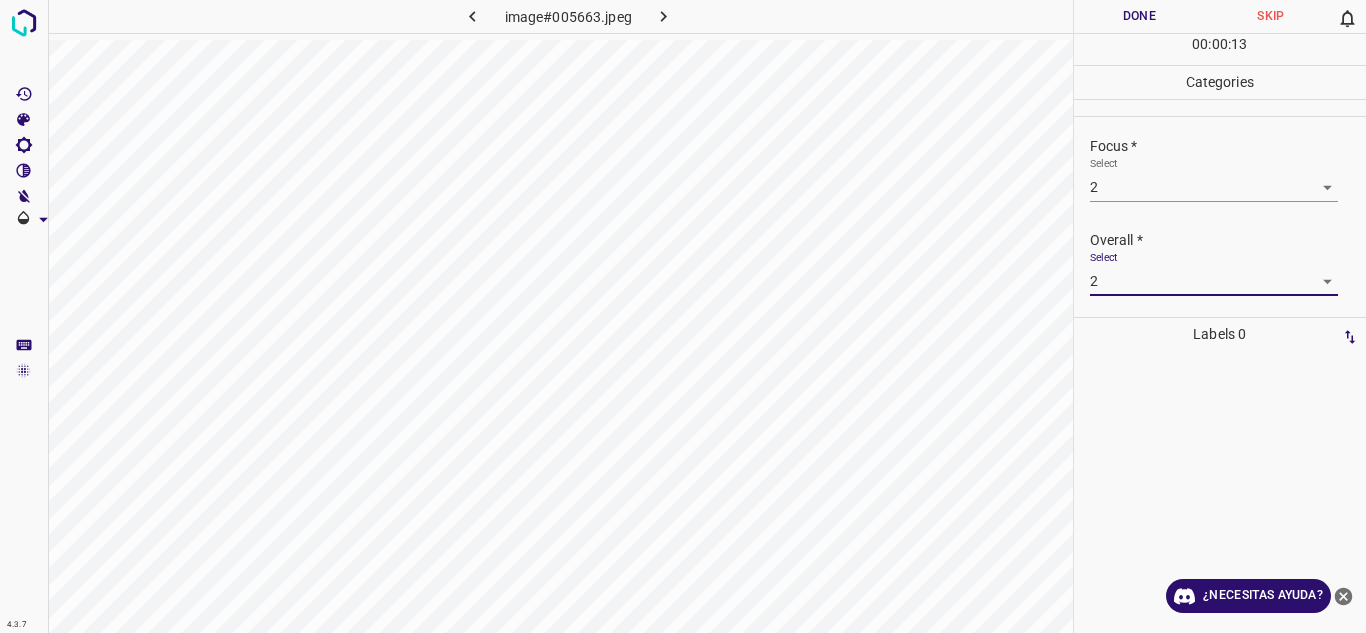 click on "Done" at bounding box center [1140, 16] 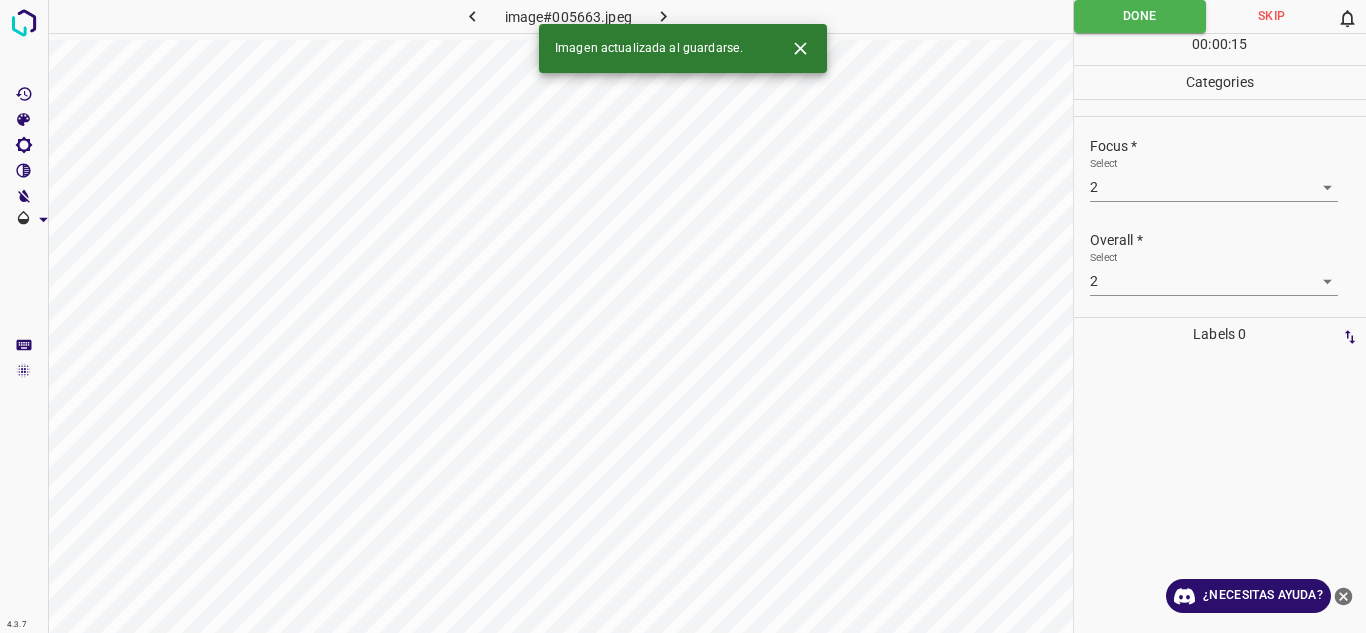 click 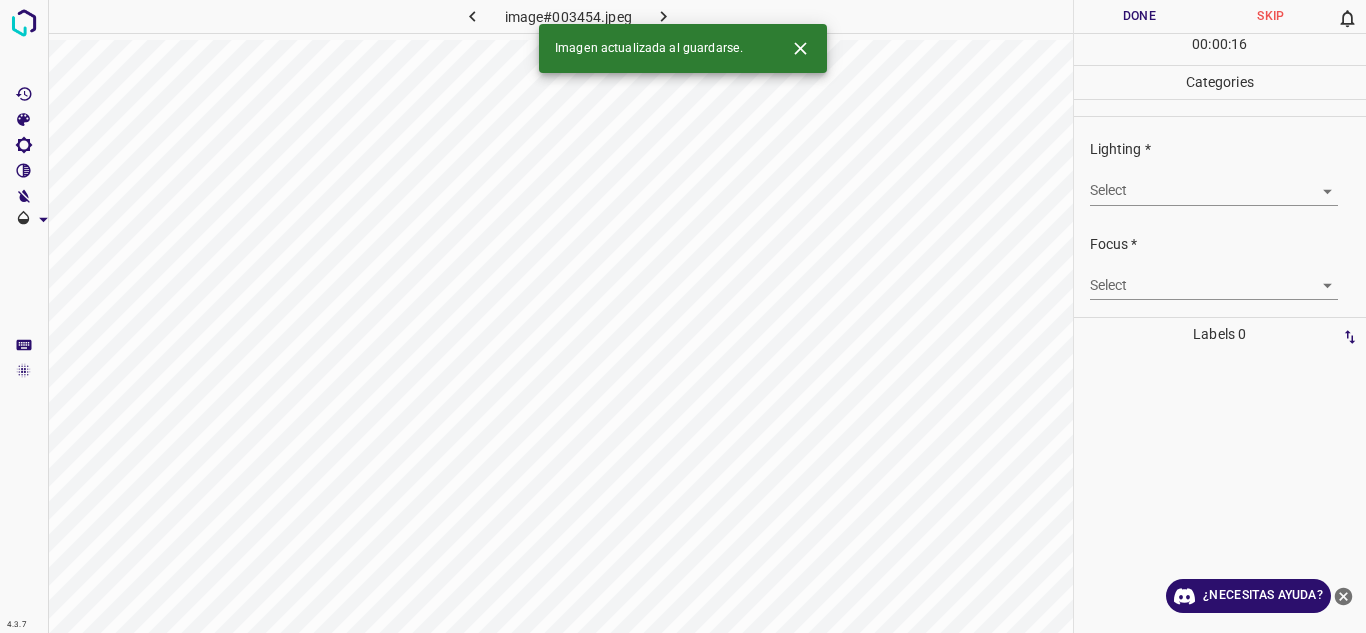 click on "4.3.7 image#003454.jpeg Done Skip 0 00   : 00   : 16   Categories Lighting *  Select ​ Focus *  Select ​ Overall *  Select ​ Labels   0 Categories 1 Lighting 2 Focus 3 Overall Tools Space Change between modes (Draw & Edit) I Auto labeling R Restore zoom M Zoom in N Zoom out Delete Delete selecte label Filters Z Restore filters X Saturation filter C Brightness filter V Contrast filter B Gray scale filter General O Download Imagen actualizada al guardarse. ¿Necesitas ayuda? Texto original Valora esta traducción Tu opinión servirá para ayudar a mejorar el Traductor de Google - Texto - Esconder - Borrar" at bounding box center (683, 316) 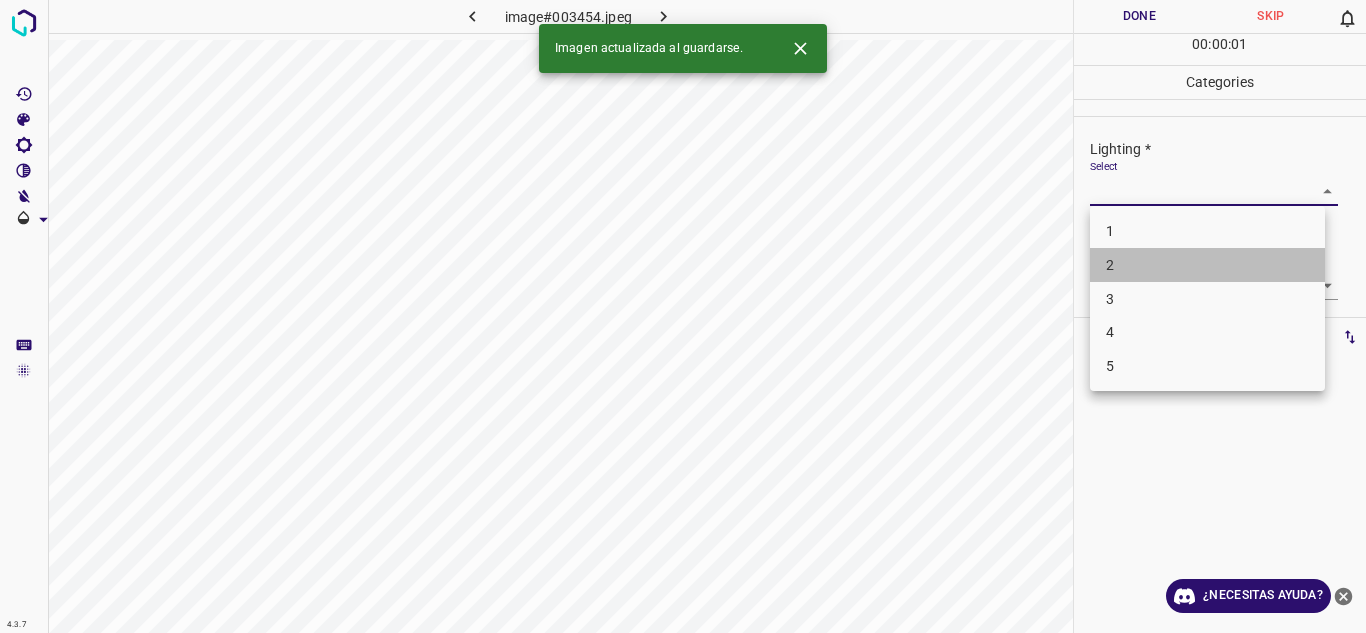 click on "2" at bounding box center [1207, 265] 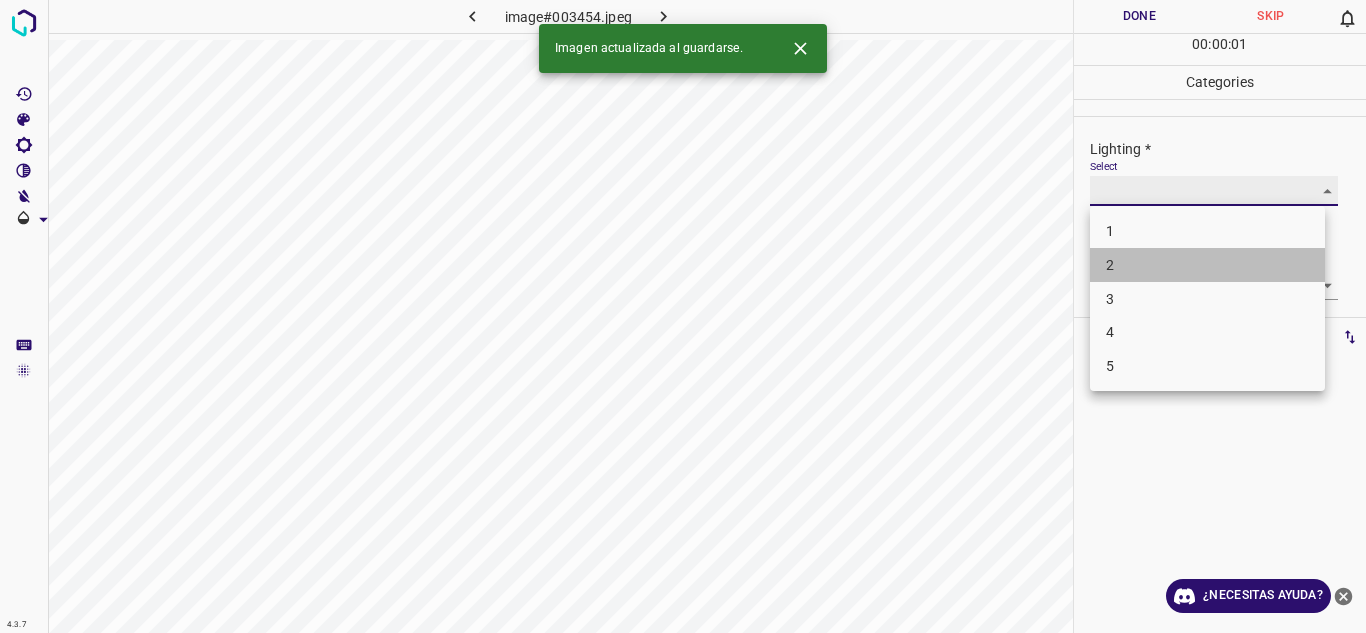 type on "2" 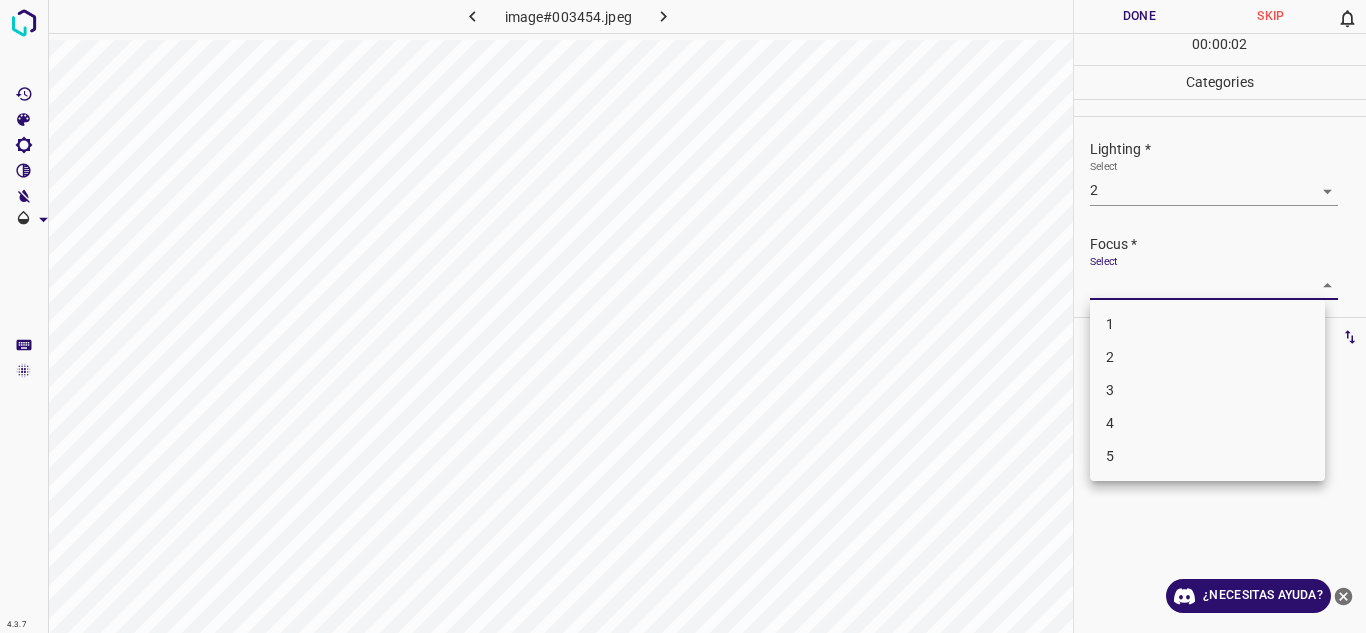 click on "4.3.7 image#003454.jpeg Done Skip 0 00   : 00   : 02   Categories Lighting *  Select 2 2 Focus *  Select ​ Overall *  Select ​ Labels   0 Categories 1 Lighting 2 Focus 3 Overall Tools Space Change between modes (Draw & Edit) I Auto labeling R Restore zoom M Zoom in N Zoom out Delete Delete selecte label Filters Z Restore filters X Saturation filter C Brightness filter V Contrast filter B Gray scale filter General O Download ¿Necesitas ayuda? Texto original Valora esta traducción Tu opinión servirá para ayudar a mejorar el Traductor de Google - Texto - Esconder - Borrar 1 2 3 4 5" at bounding box center (683, 316) 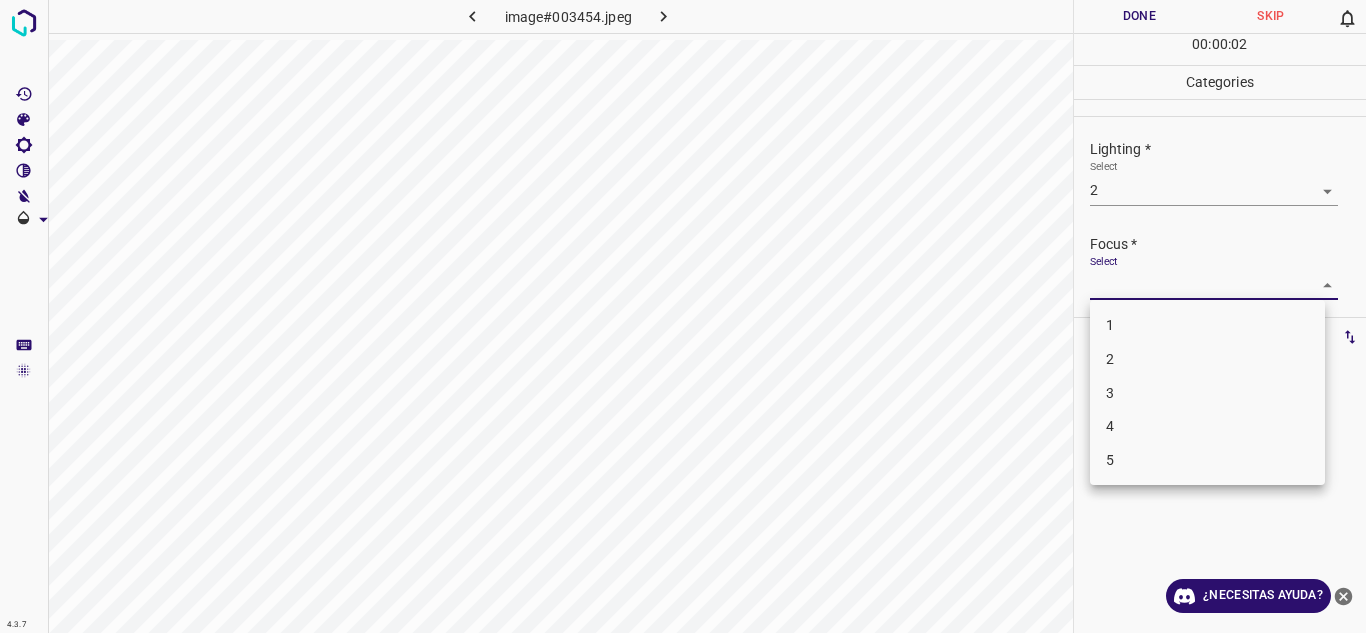 click on "2" at bounding box center [1207, 359] 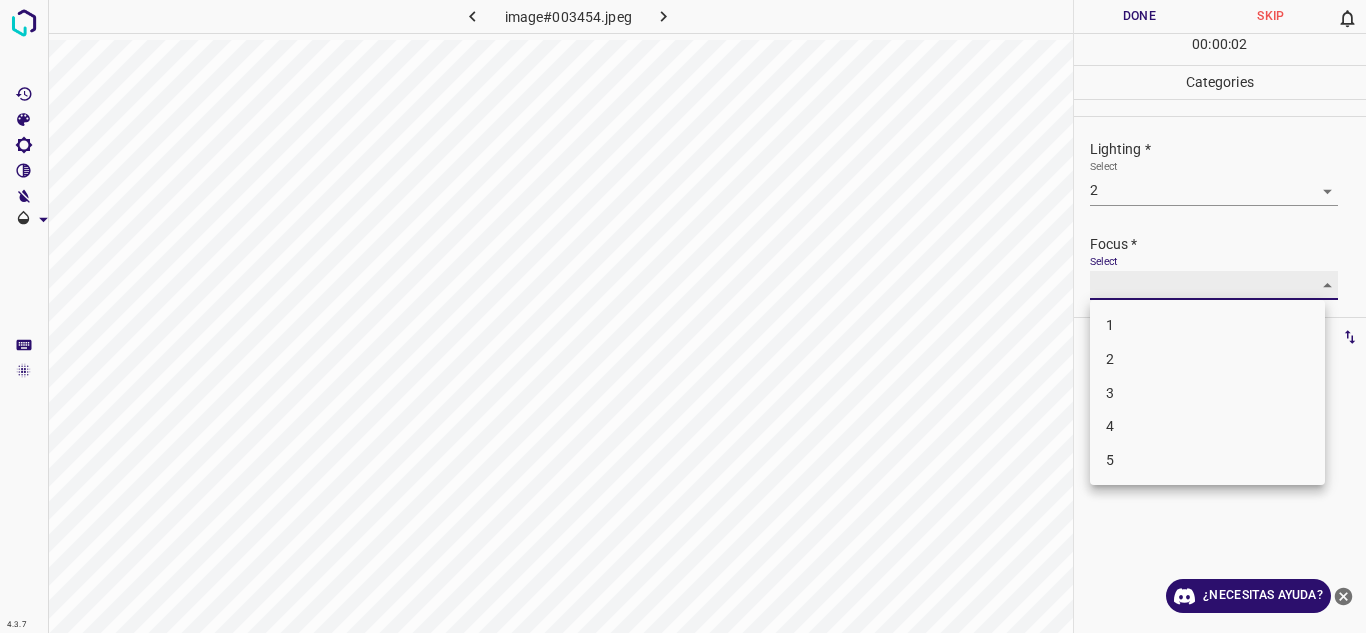 type on "2" 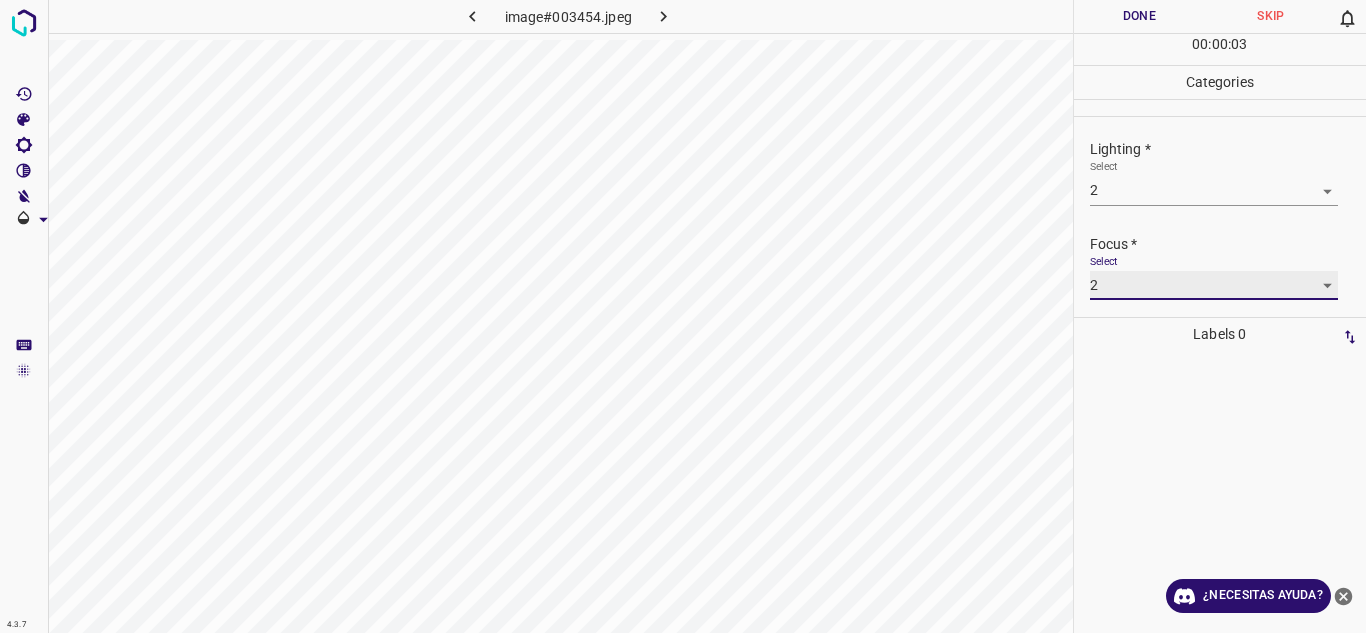 scroll, scrollTop: 98, scrollLeft: 0, axis: vertical 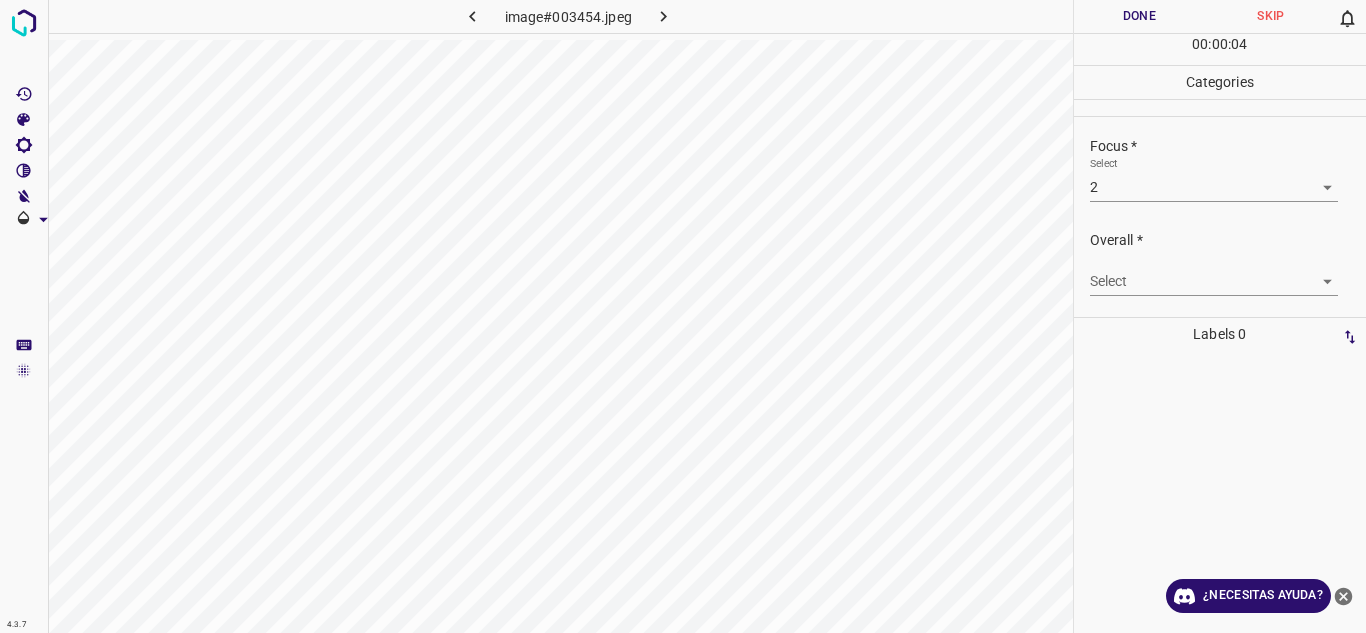 click on "Select ​" at bounding box center (1228, 273) 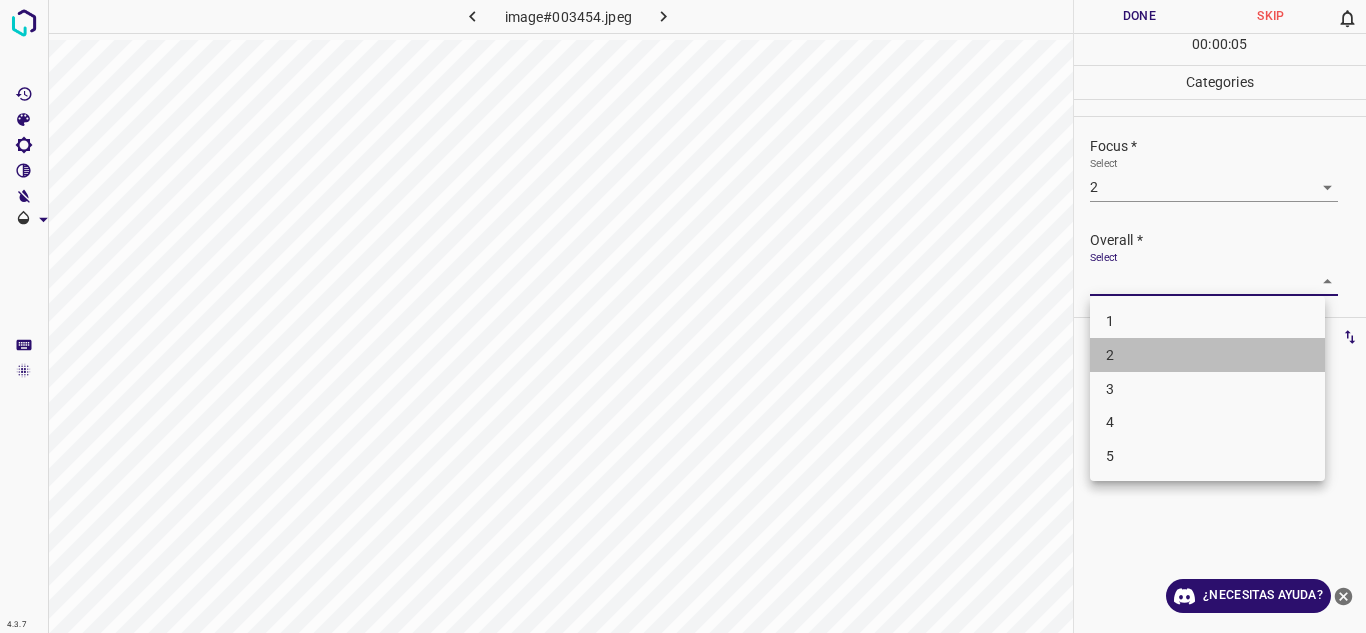 click on "2" at bounding box center (1207, 355) 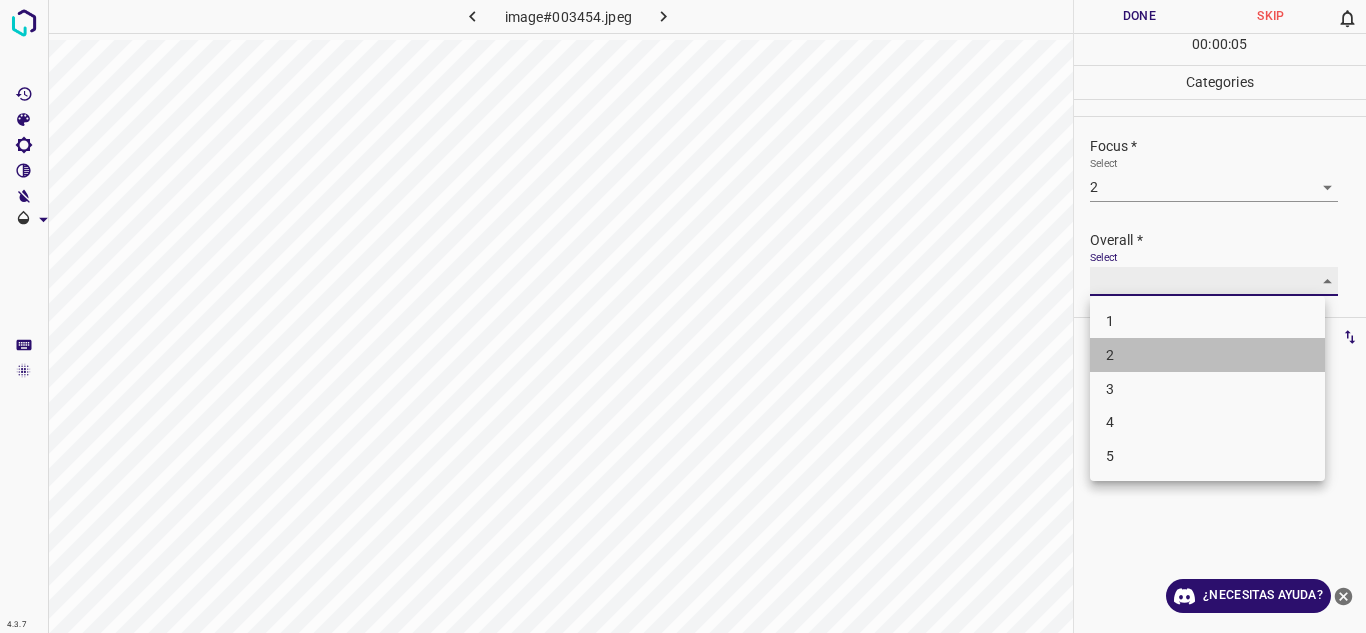 type on "2" 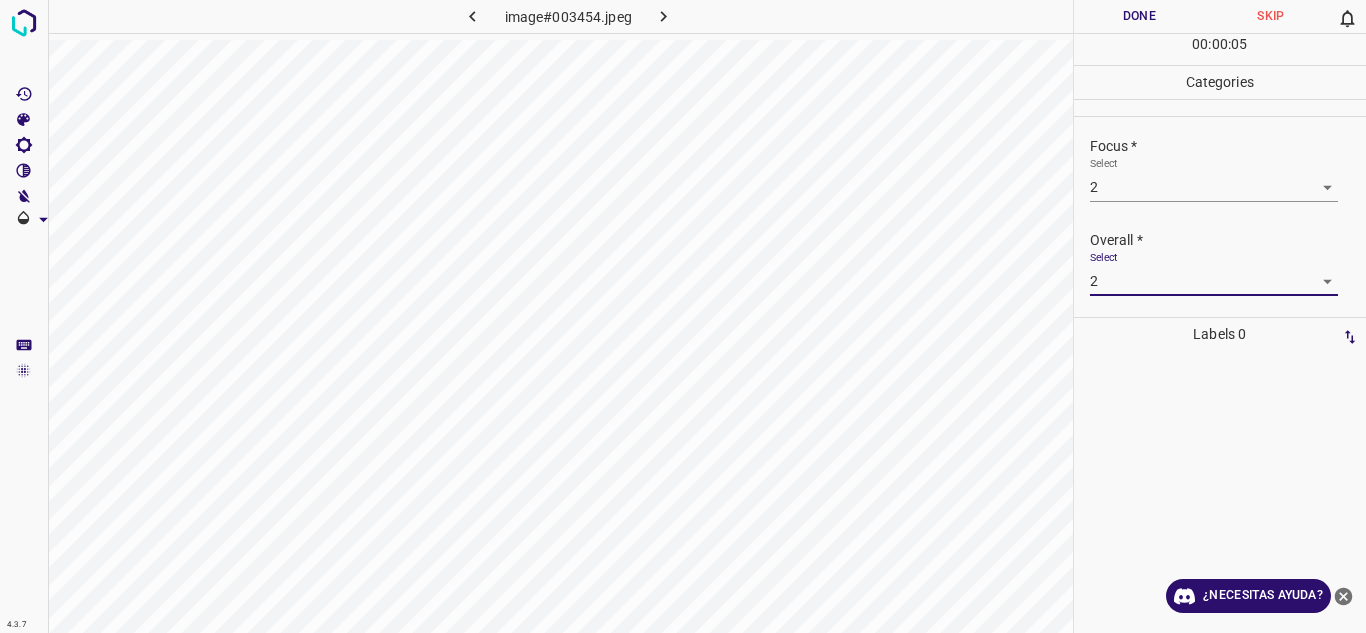 click on "Done" at bounding box center (1140, 16) 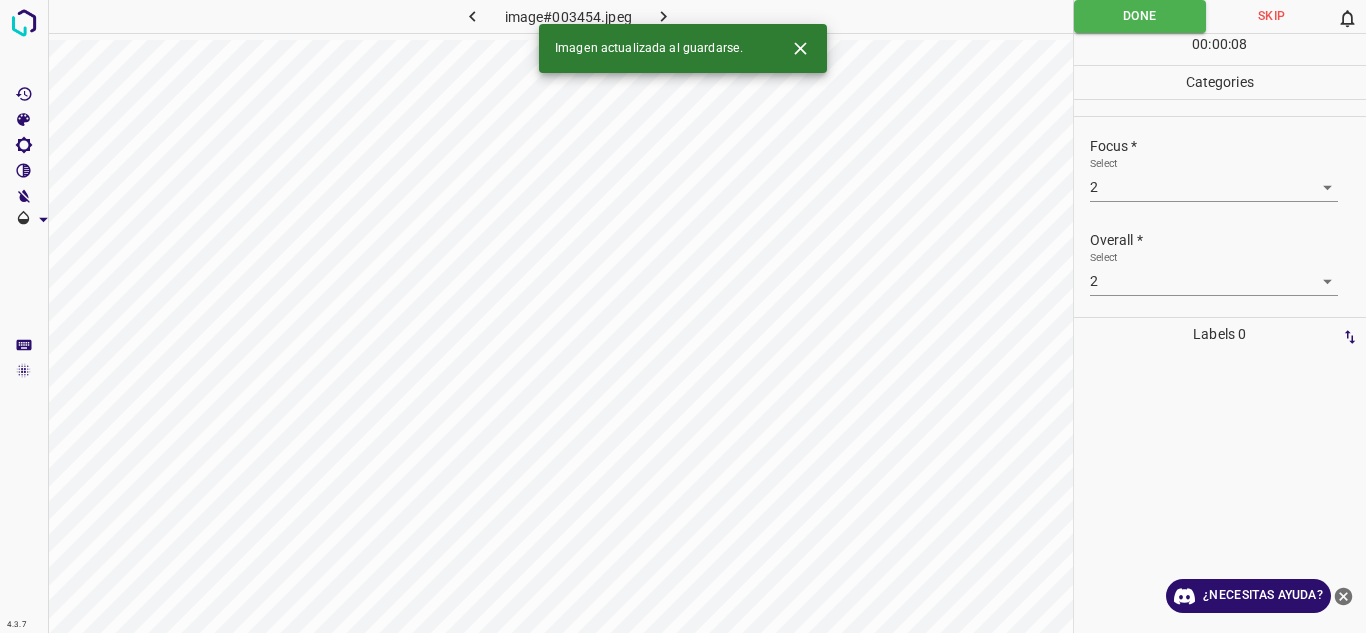 click 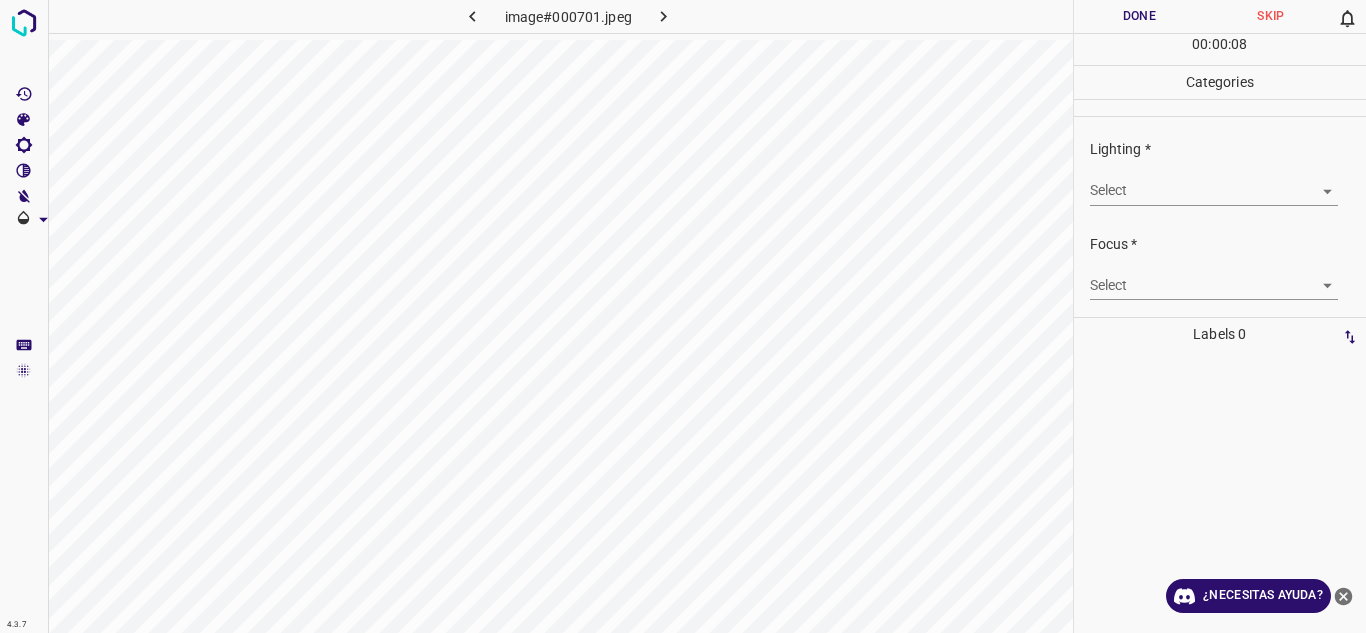 click on "4.3.7 image#000701.jpeg Done Skip 0 00   : 00   : 08   Categories Lighting *  Select ​ Focus *  Select ​ Overall *  Select ​ Labels   0 Categories 1 Lighting 2 Focus 3 Overall Tools Space Change between modes (Draw & Edit) I Auto labeling R Restore zoom M Zoom in N Zoom out Delete Delete selecte label Filters Z Restore filters X Saturation filter C Brightness filter V Contrast filter B Gray scale filter General O Download ¿Necesitas ayuda? Texto original Valora esta traducción Tu opinión servirá para ayudar a mejorar el Traductor de Google - Texto - Esconder - Borrar" at bounding box center (683, 316) 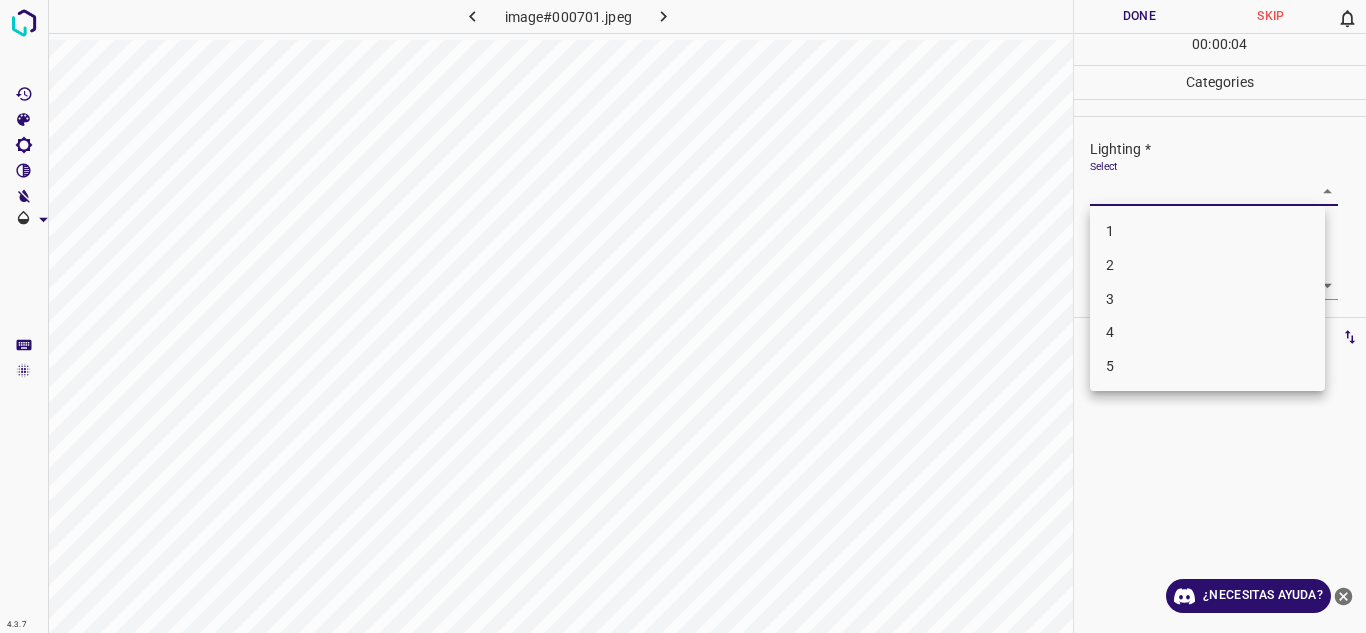 drag, startPoint x: 1121, startPoint y: 337, endPoint x: 1155, endPoint y: 337, distance: 34 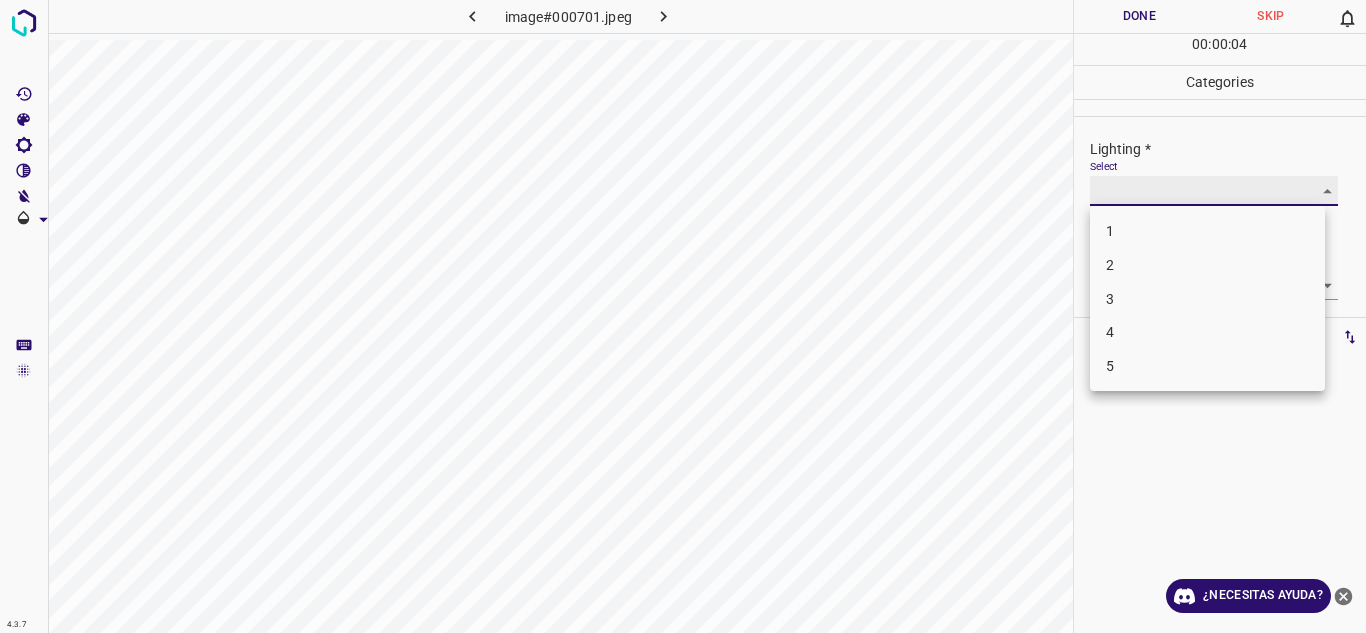 type on "4" 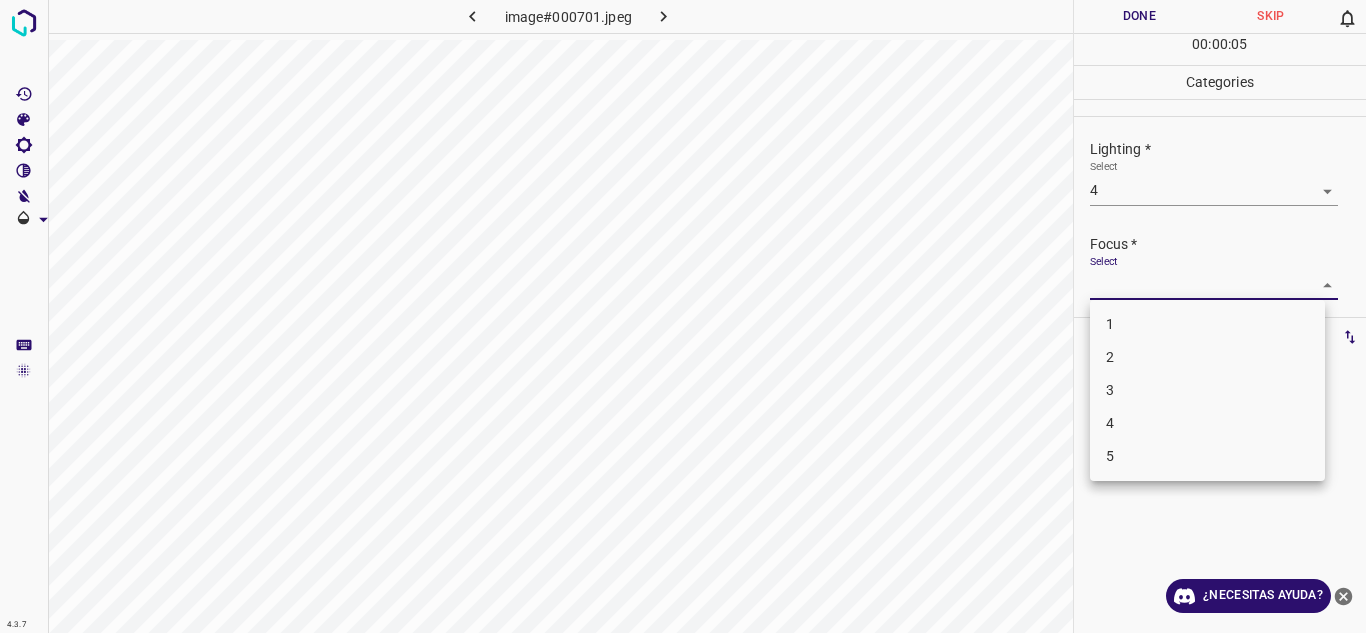click on "4.3.7 image#000701.jpeg Done Skip 0 00   : 00   : 05   Categories Lighting *  Select 4 4 Focus *  Select ​ Overall *  Select ​ Labels   0 Categories 1 Lighting 2 Focus 3 Overall Tools Space Change between modes (Draw & Edit) I Auto labeling R Restore zoom M Zoom in N Zoom out Delete Delete selecte label Filters Z Restore filters X Saturation filter C Brightness filter V Contrast filter B Gray scale filter General O Download ¿Necesitas ayuda? Texto original Valora esta traducción Tu opinión servirá para ayudar a mejorar el Traductor de Google - Texto - Esconder - Borrar 1 2 3 4 5" at bounding box center [683, 316] 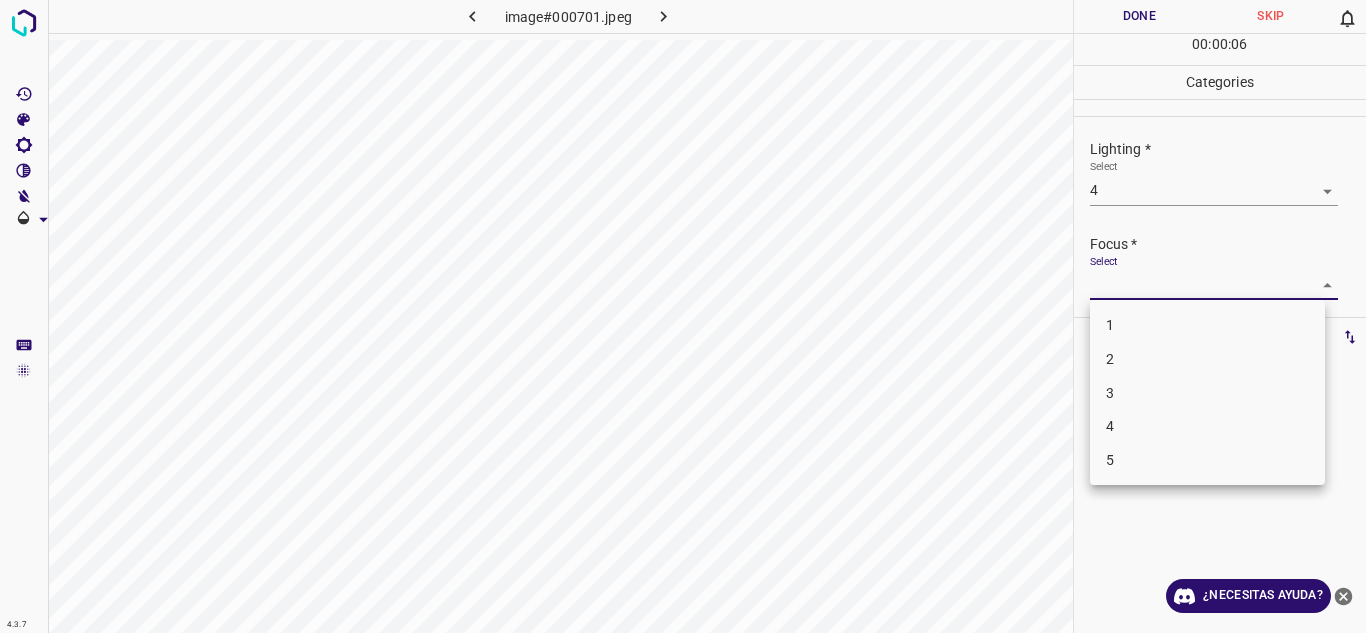 drag, startPoint x: 1174, startPoint y: 395, endPoint x: 1206, endPoint y: 383, distance: 34.176014 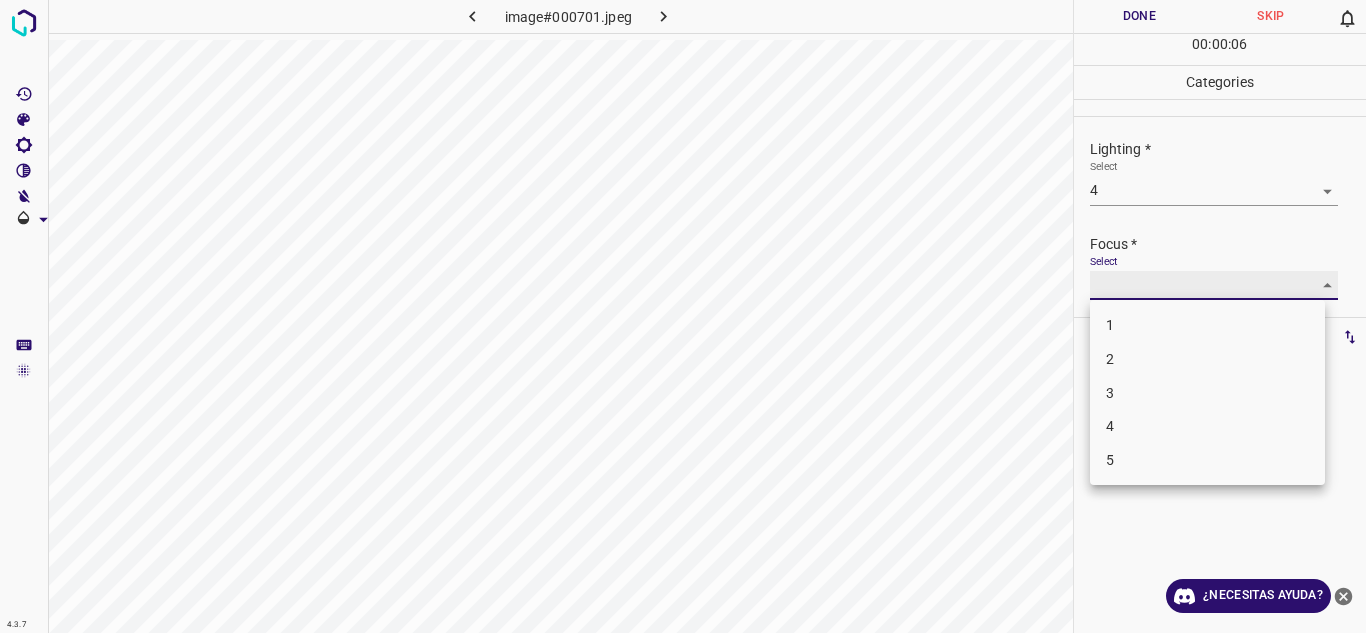 type on "3" 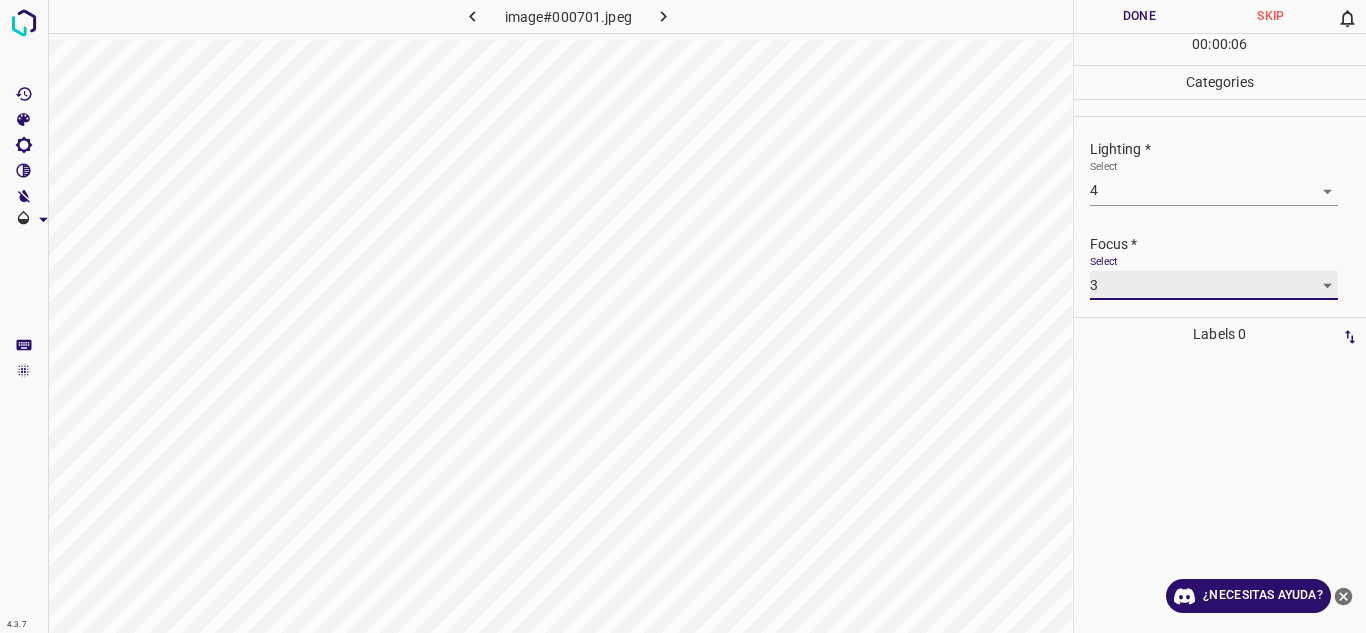 scroll, scrollTop: 98, scrollLeft: 0, axis: vertical 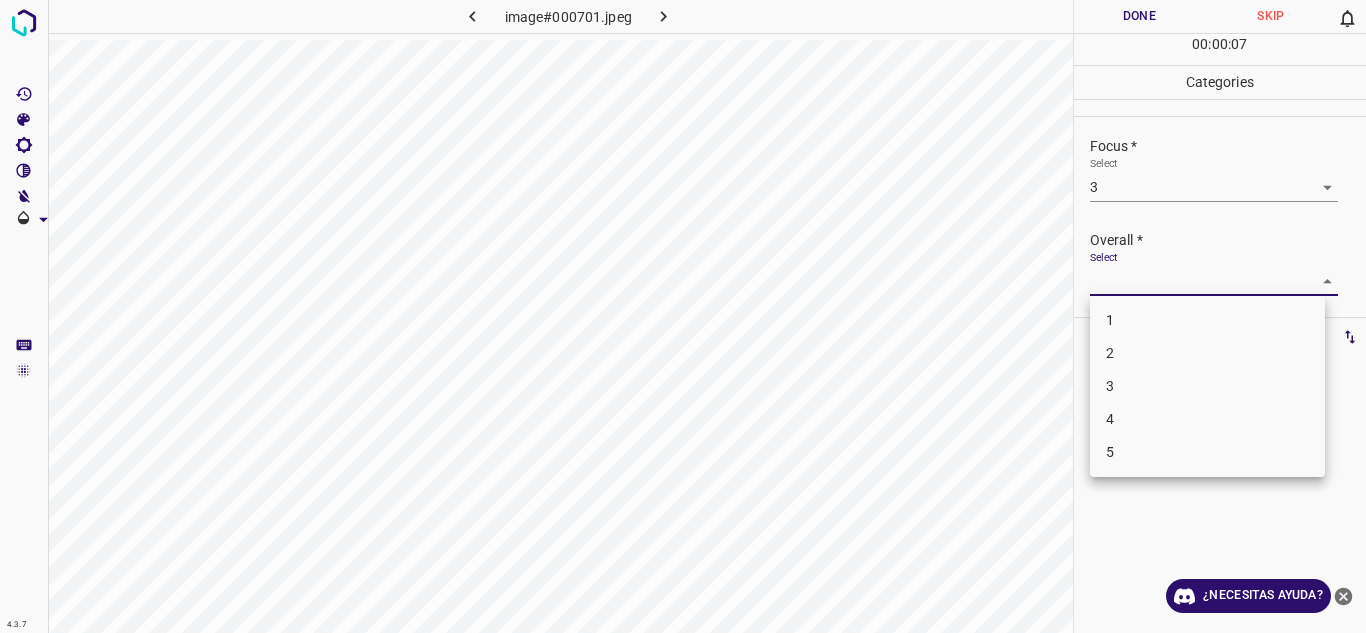 click on "4.3.7 image#000701.jpeg Done Skip 0 00   : 00   : 07   Categories Lighting *  Select 4 4 Focus *  Select 3 3 Overall *  Select ​ Labels   0 Categories 1 Lighting 2 Focus 3 Overall Tools Space Change between modes (Draw & Edit) I Auto labeling R Restore zoom M Zoom in N Zoom out Delete Delete selecte label Filters Z Restore filters X Saturation filter C Brightness filter V Contrast filter B Gray scale filter General O Download ¿Necesitas ayuda? Texto original Valora esta traducción Tu opinión servirá para ayudar a mejorar el Traductor de Google - Texto - Esconder - Borrar 1 2 3 4 5" at bounding box center [683, 316] 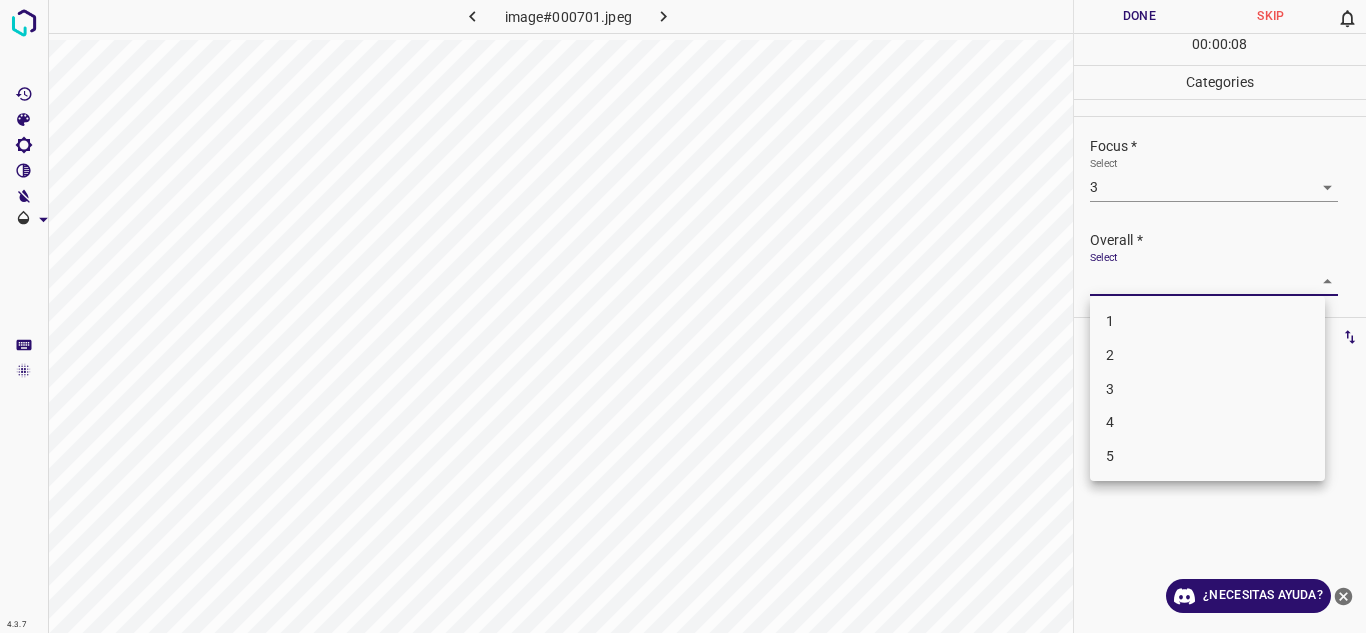 click on "4" at bounding box center [1207, 422] 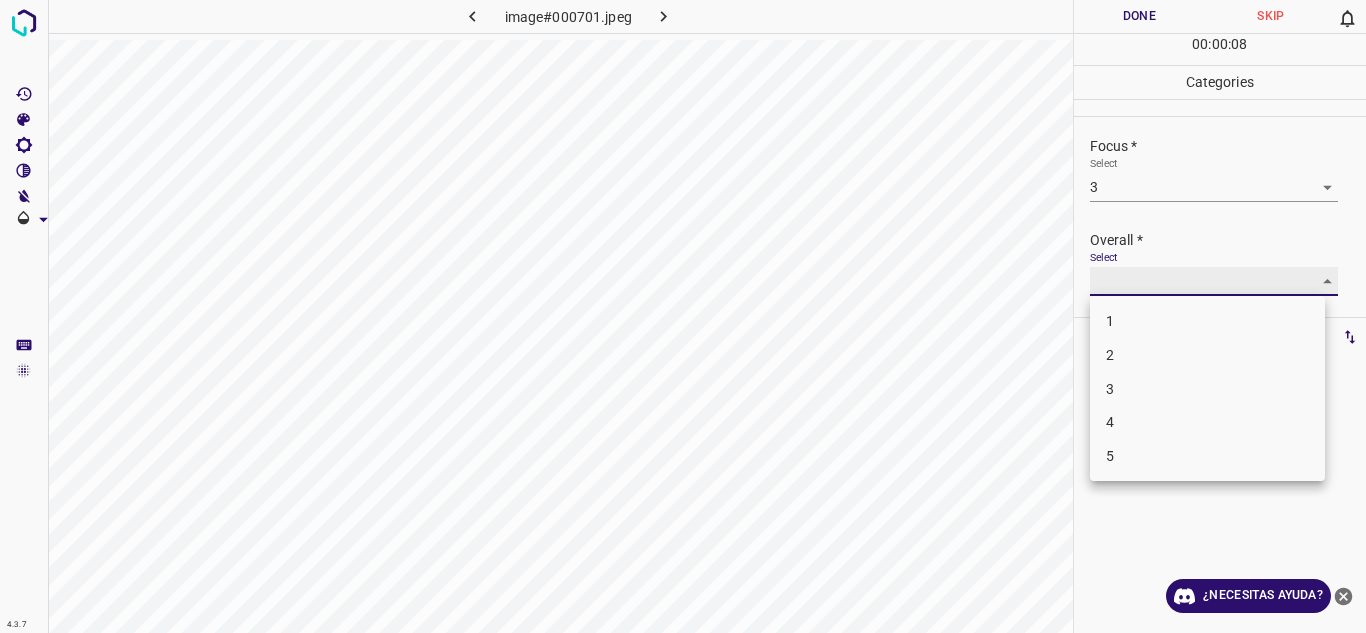 type on "4" 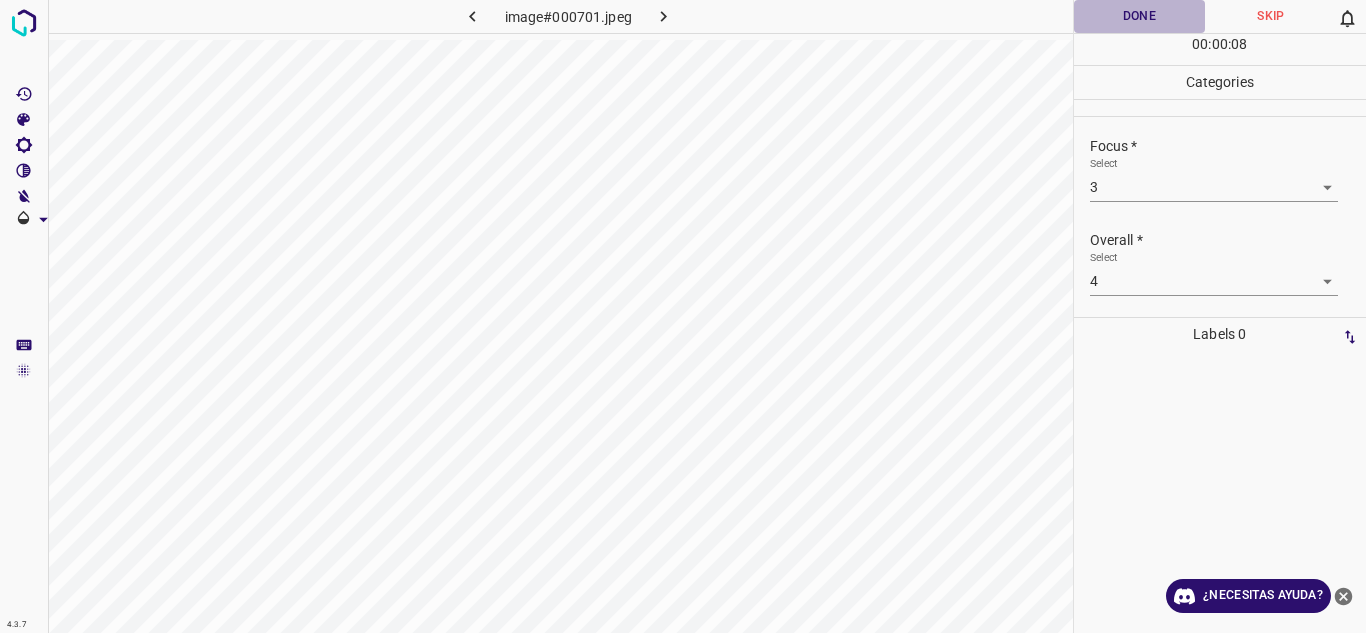 click on "Done" at bounding box center (1140, 16) 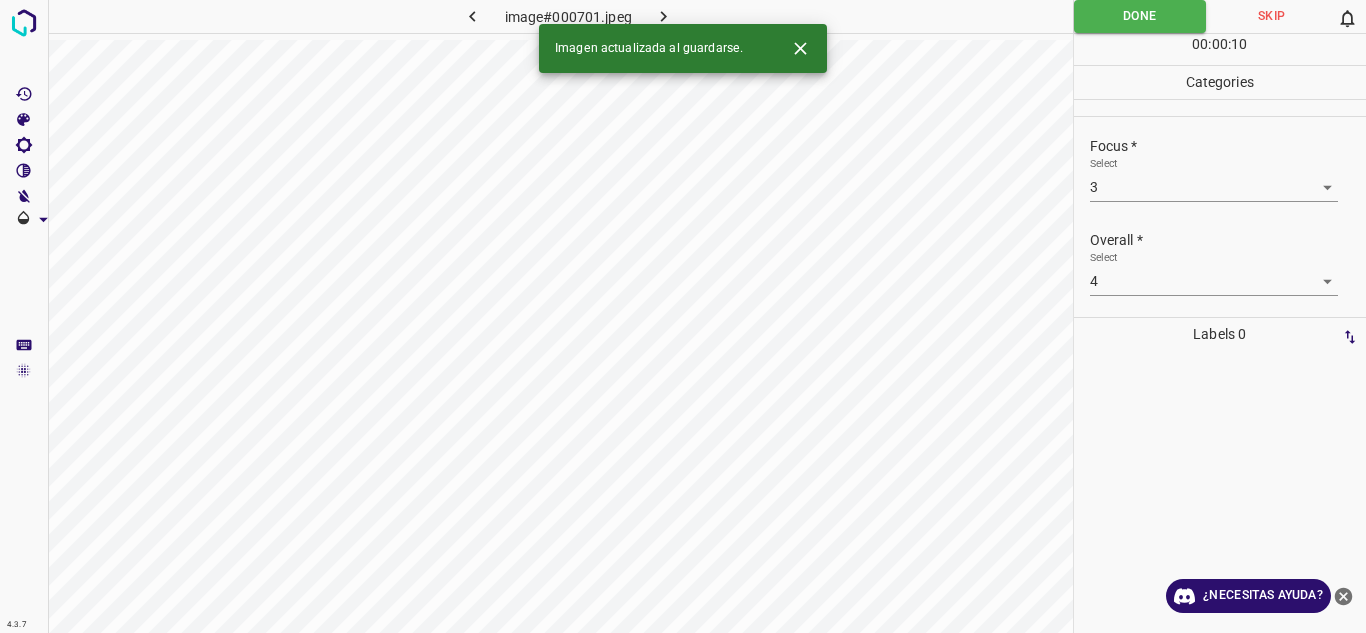 click 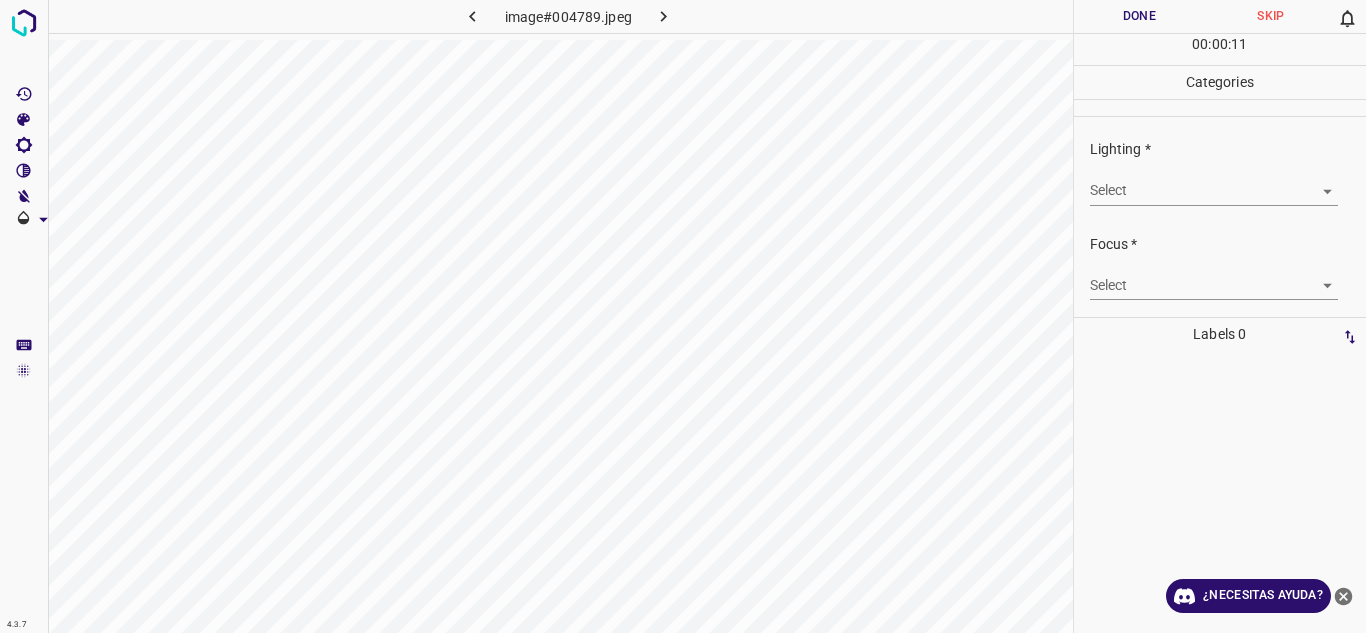 click on "4.3.7 image#004789.jpeg Done Skip 0 00   : 00   : 11   Categories Lighting *  Select ​ Focus *  Select ​ Overall *  Select ​ Labels   0 Categories 1 Lighting 2 Focus 3 Overall Tools Space Change between modes (Draw & Edit) I Auto labeling R Restore zoom M Zoom in N Zoom out Delete Delete selecte label Filters Z Restore filters X Saturation filter C Brightness filter V Contrast filter B Gray scale filter General O Download ¿Necesitas ayuda? Texto original Valora esta traducción Tu opinión servirá para ayudar a mejorar el Traductor de Google - Texto - Esconder - Borrar" at bounding box center [683, 316] 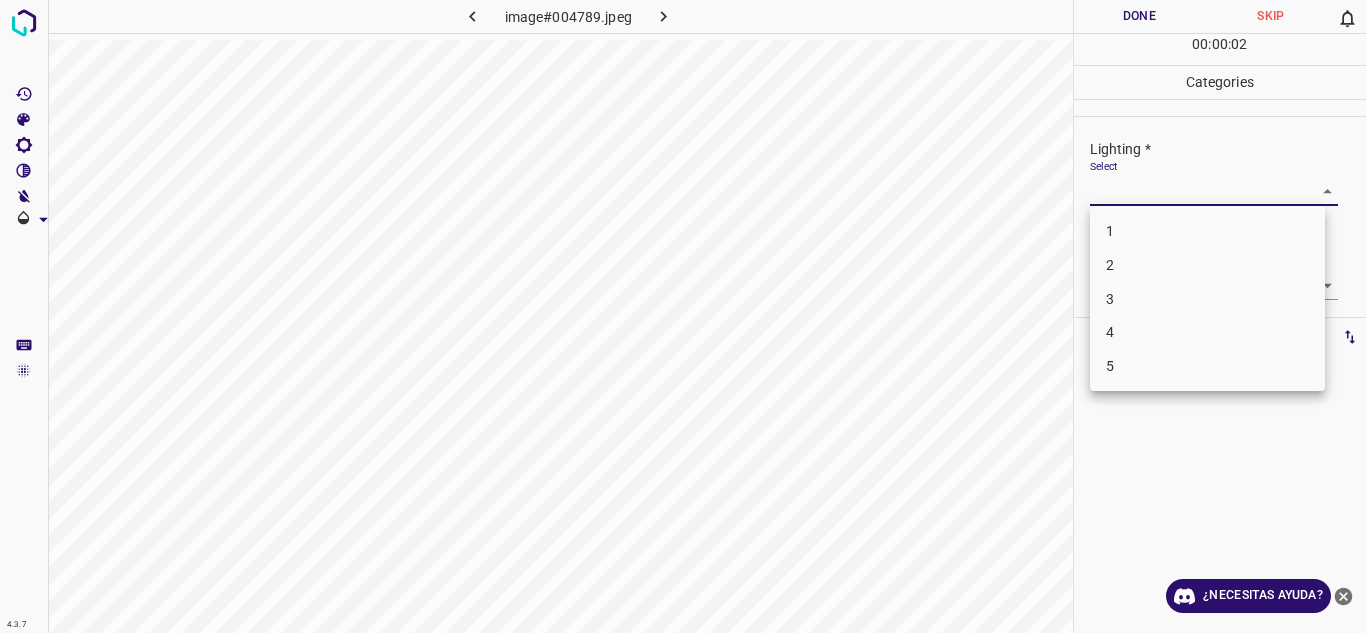 drag, startPoint x: 1191, startPoint y: 333, endPoint x: 1249, endPoint y: 325, distance: 58.549126 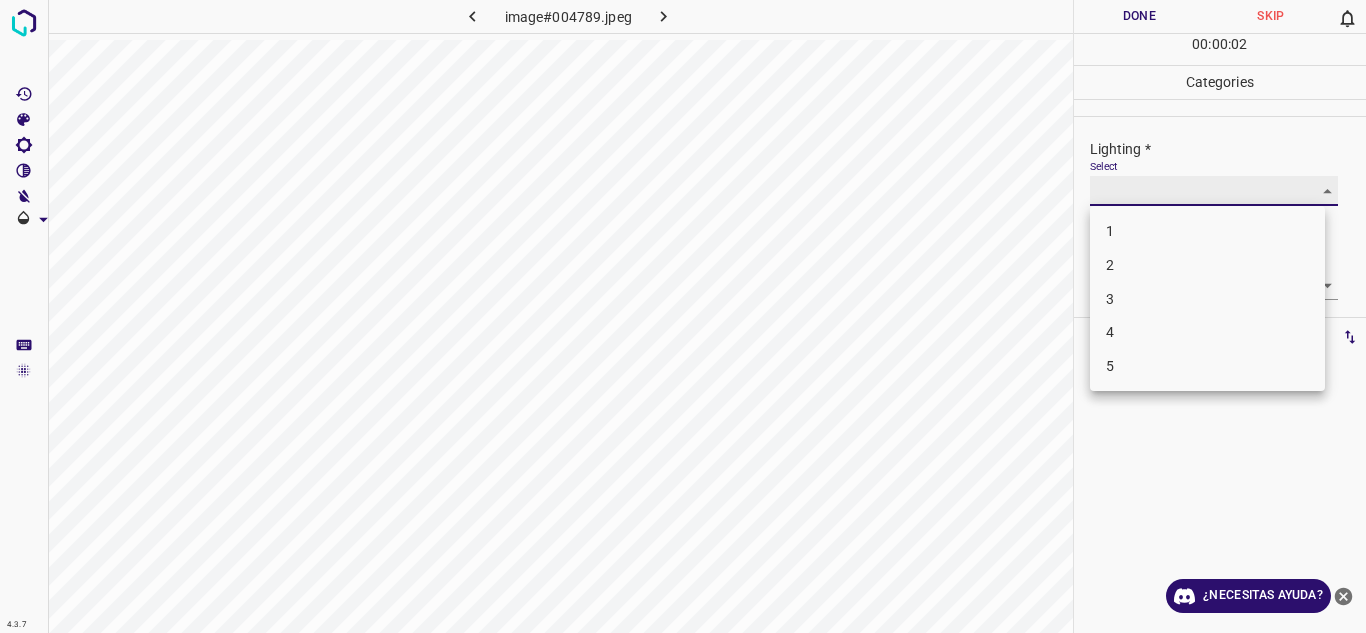 type on "4" 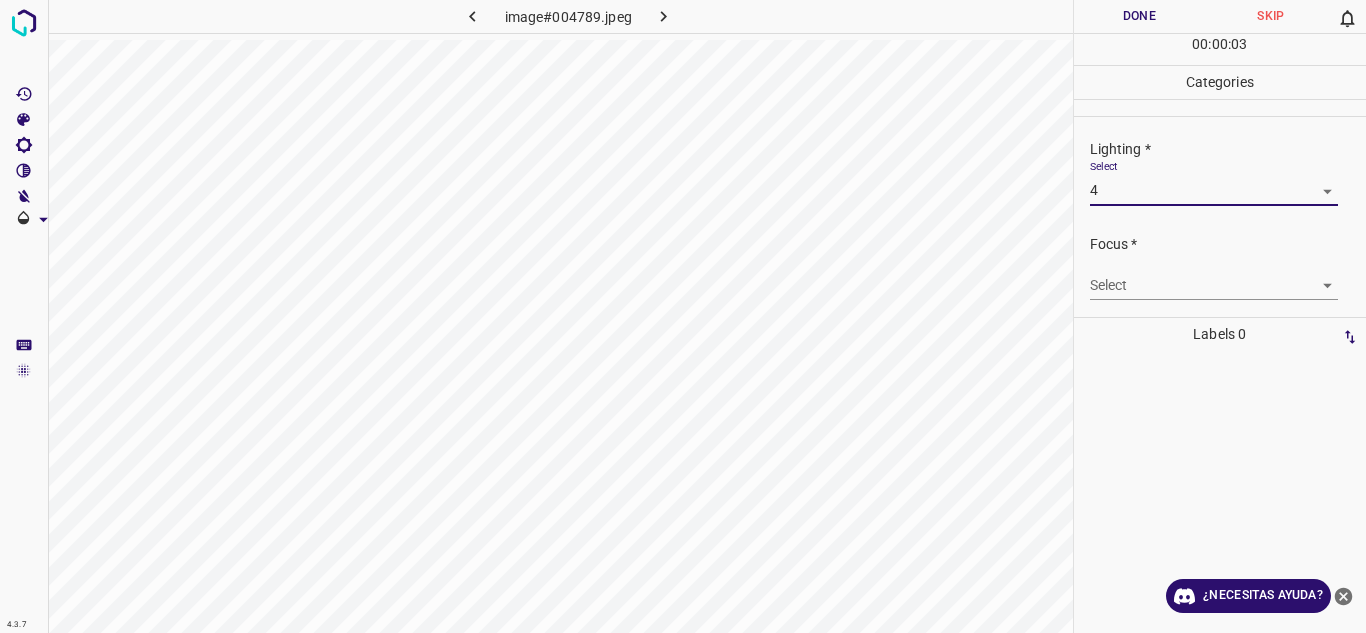 click on "4.3.7 image#004789.jpeg Done Skip 0 00   : 00   : 03   Categories Lighting *  Select 4 4 Focus *  Select ​ Overall *  Select ​ Labels   0 Categories 1 Lighting 2 Focus 3 Overall Tools Space Change between modes (Draw & Edit) I Auto labeling R Restore zoom M Zoom in N Zoom out Delete Delete selecte label Filters Z Restore filters X Saturation filter C Brightness filter V Contrast filter B Gray scale filter General O Download ¿Necesitas ayuda? Texto original Valora esta traducción Tu opinión servirá para ayudar a mejorar el Traductor de Google - Texto - Esconder - Borrar" at bounding box center (683, 316) 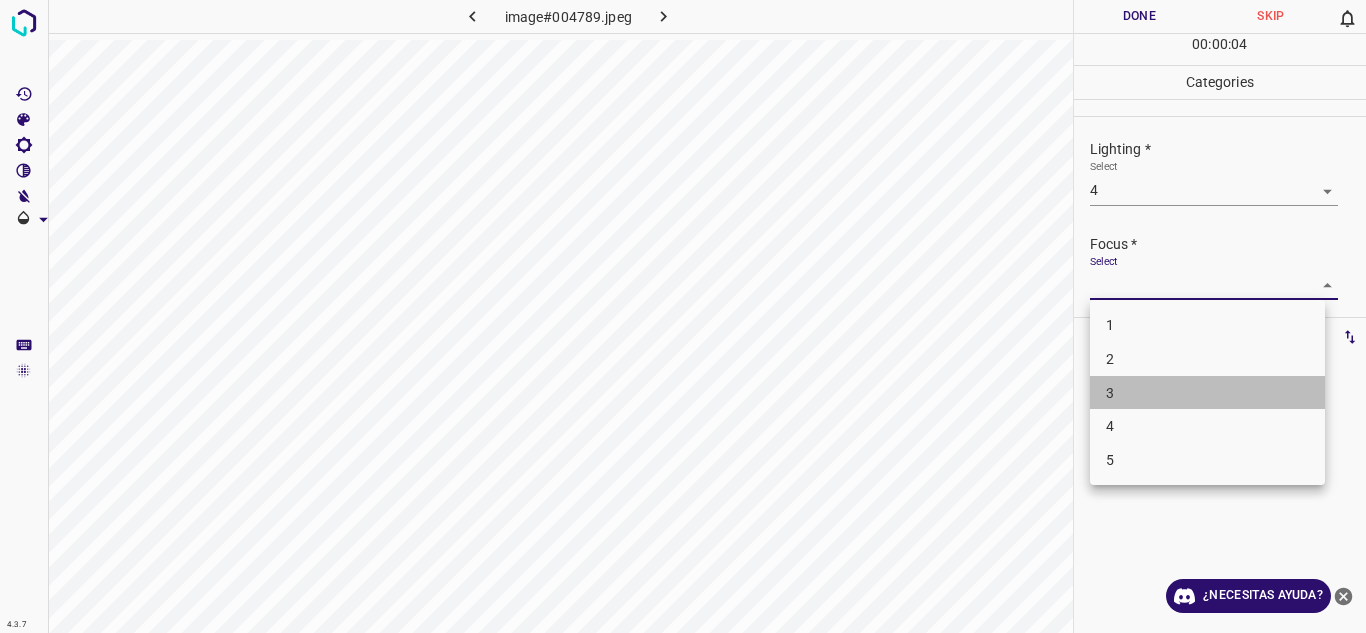 drag, startPoint x: 1142, startPoint y: 394, endPoint x: 1289, endPoint y: 302, distance: 173.41568 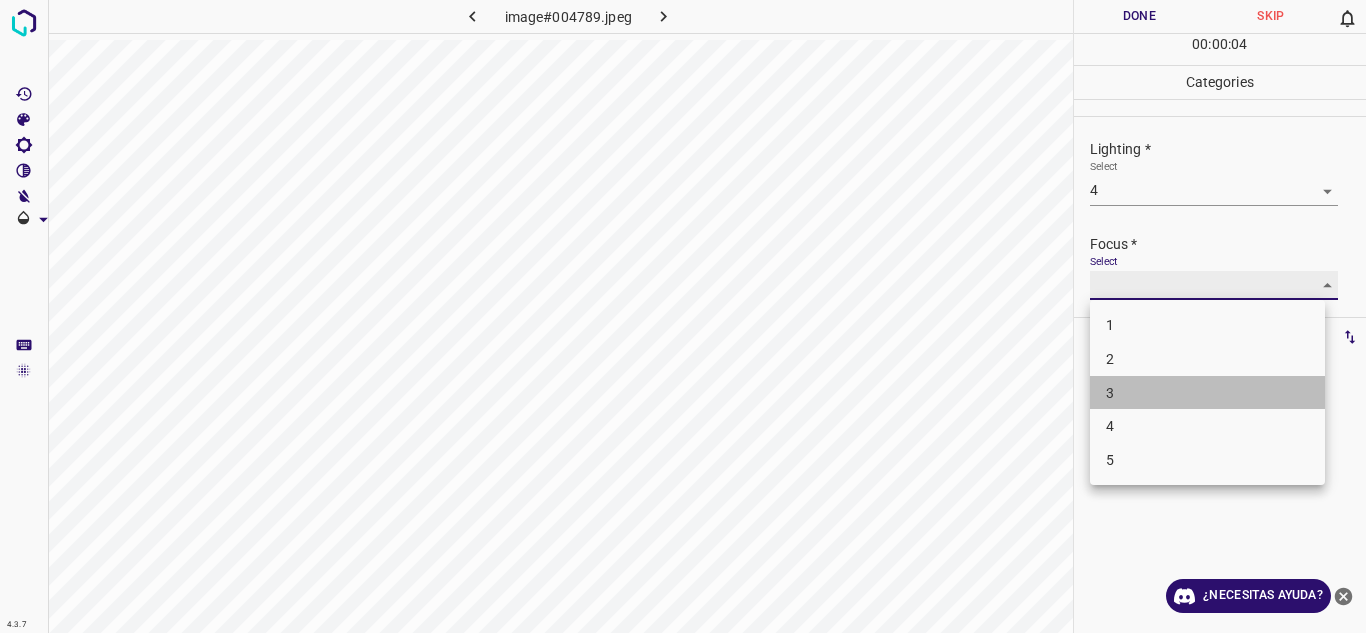type on "3" 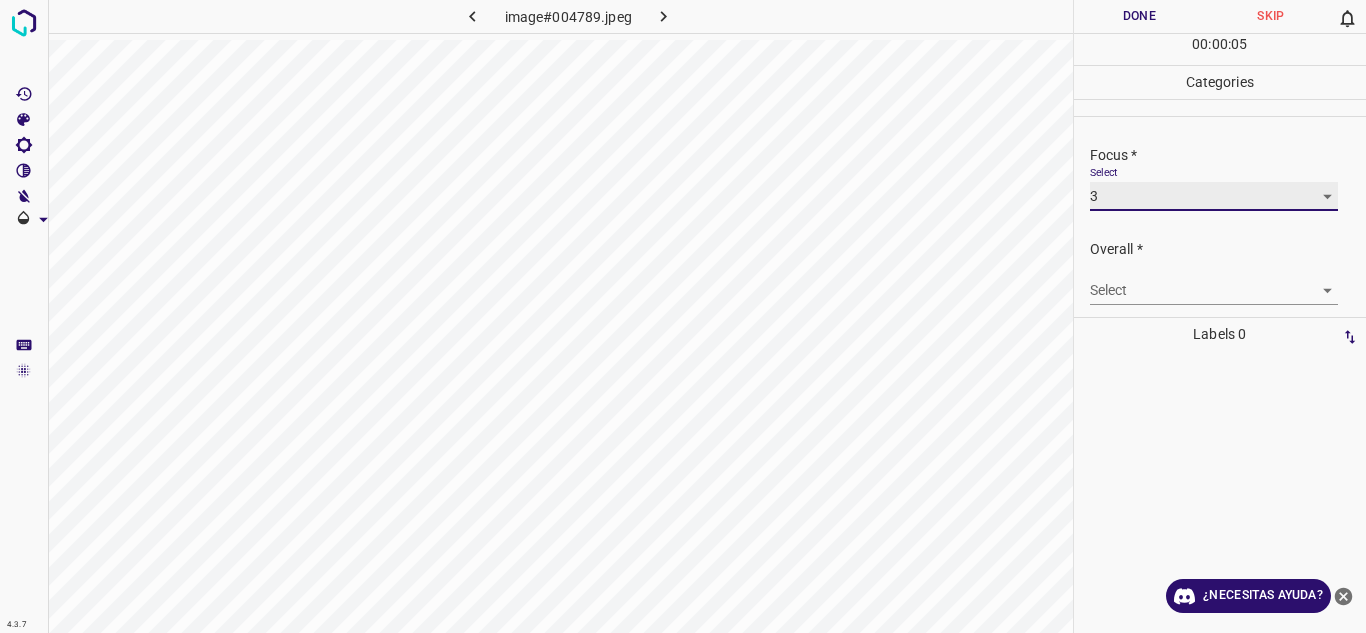 scroll, scrollTop: 98, scrollLeft: 0, axis: vertical 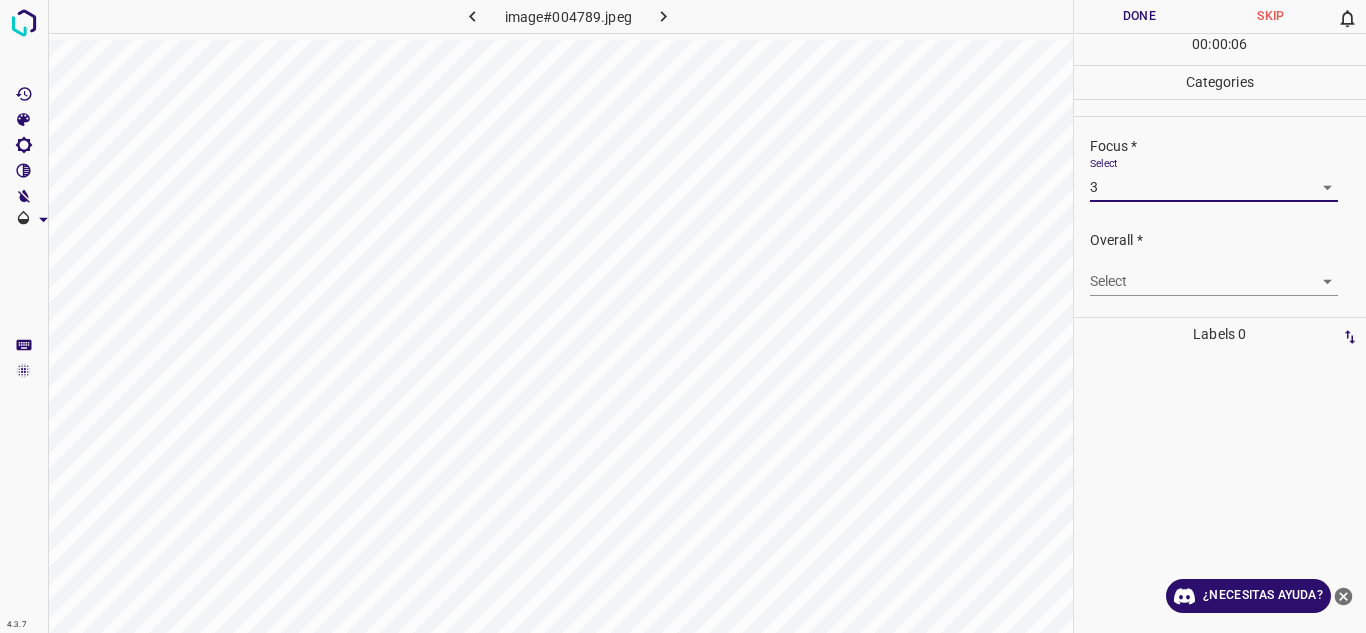 click on "4.3.7 image#004789.jpeg Done Skip 0 00   : 00   : 06   Categories Lighting *  Select 4 4 Focus *  Select 3 3 Overall *  Select ​ Labels   0 Categories 1 Lighting 2 Focus 3 Overall Tools Space Change between modes (Draw & Edit) I Auto labeling R Restore zoom M Zoom in N Zoom out Delete Delete selecte label Filters Z Restore filters X Saturation filter C Brightness filter V Contrast filter B Gray scale filter General O Download ¿Necesitas ayuda? Texto original Valora esta traducción Tu opinión servirá para ayudar a mejorar el Traductor de Google - Texto - Esconder - Borrar" at bounding box center (683, 316) 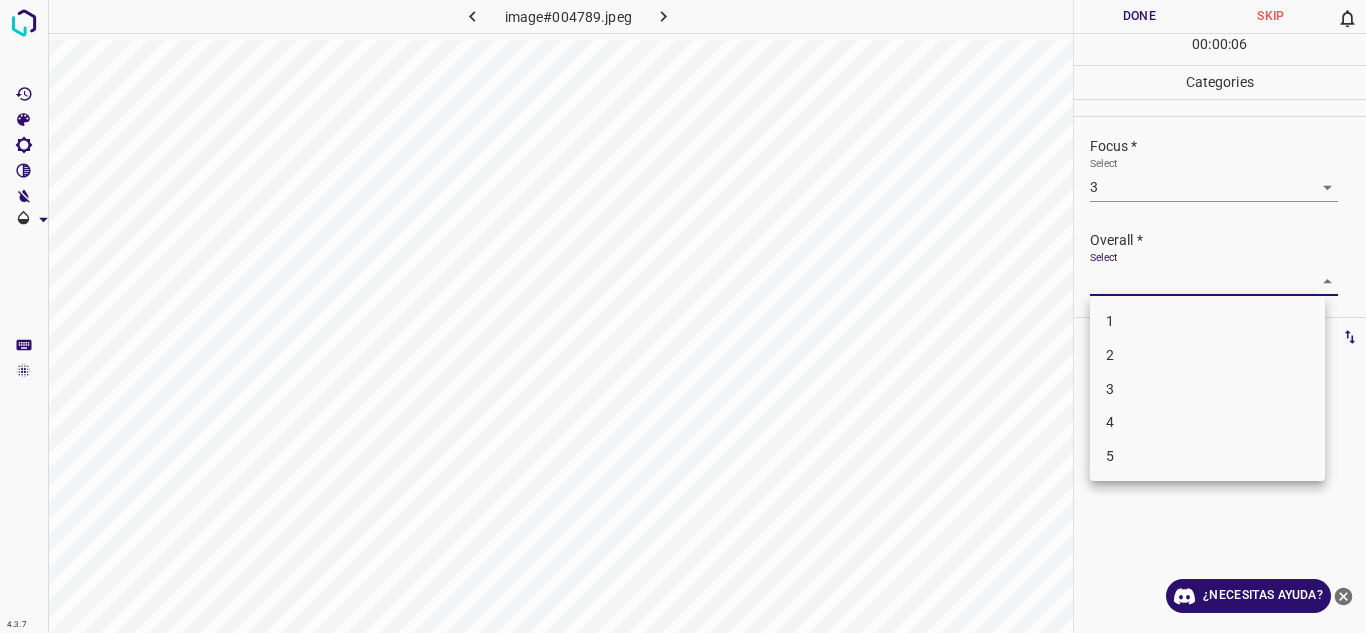 click on "4" at bounding box center [1207, 422] 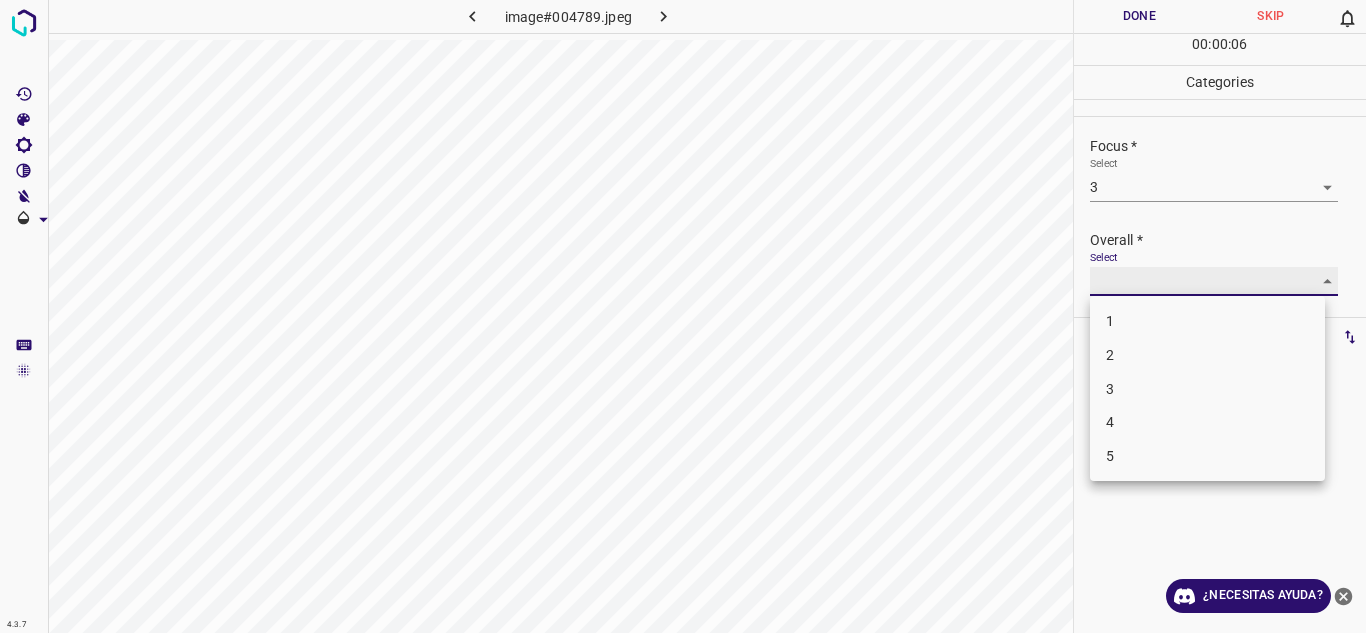 type on "4" 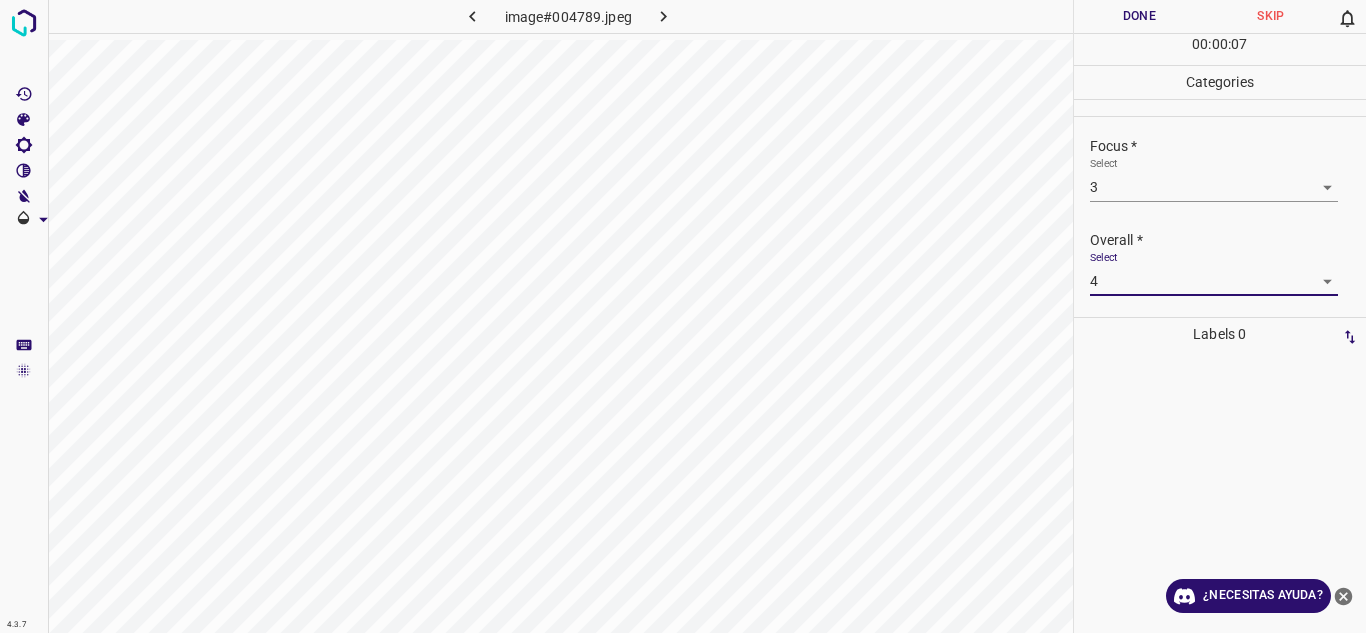 click on "Done" at bounding box center (1140, 16) 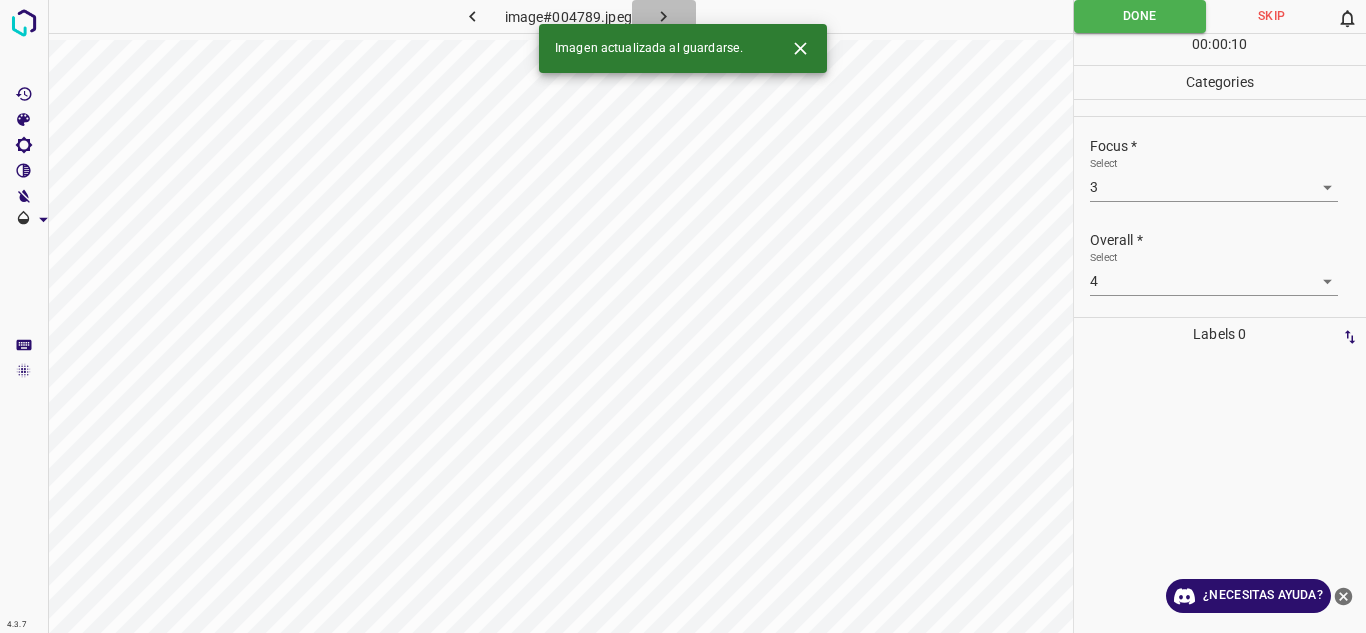 click 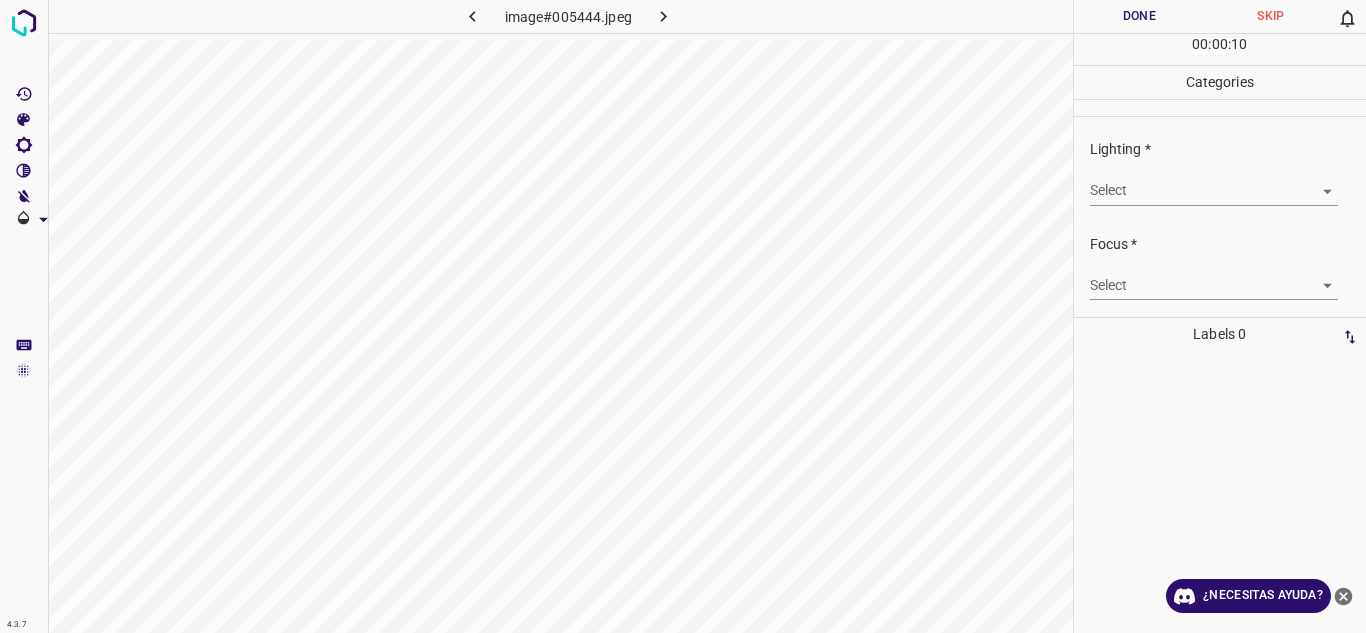 click on "4.3.7 image#005444.jpeg Done Skip 0 00   : 00   : 10   Categories Lighting *  Select ​ Focus *  Select ​ Overall *  Select ​ Labels   0 Categories 1 Lighting 2 Focus 3 Overall Tools Space Change between modes (Draw & Edit) I Auto labeling R Restore zoom M Zoom in N Zoom out Delete Delete selecte label Filters Z Restore filters X Saturation filter C Brightness filter V Contrast filter B Gray scale filter General O Download ¿Necesitas ayuda? Texto original Valora esta traducción Tu opinión servirá para ayudar a mejorar el Traductor de Google - Texto - Esconder - Borrar" at bounding box center (683, 316) 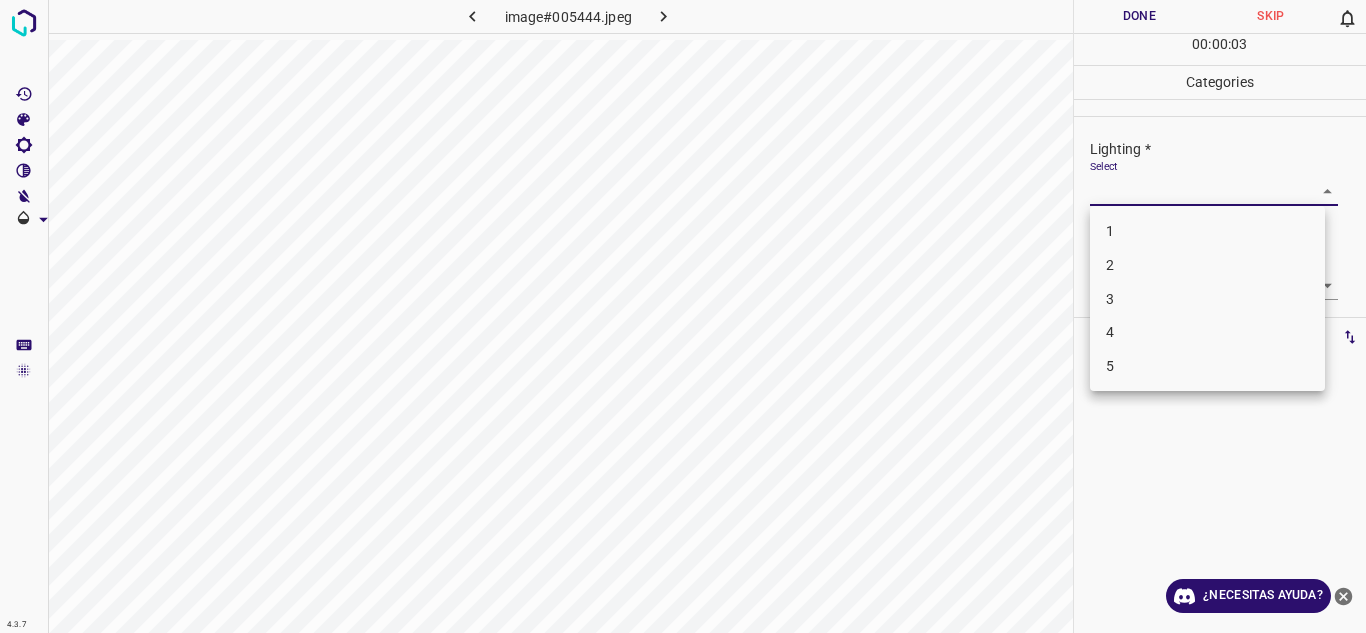 click on "4" at bounding box center [1207, 332] 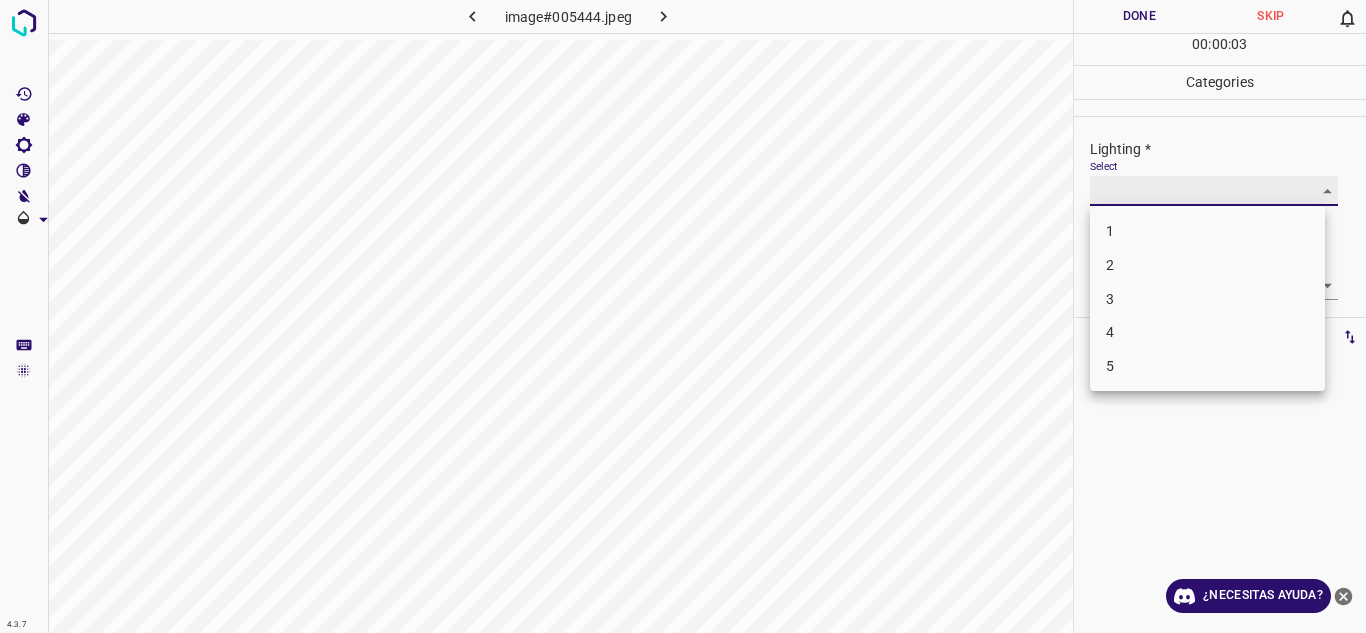 type on "4" 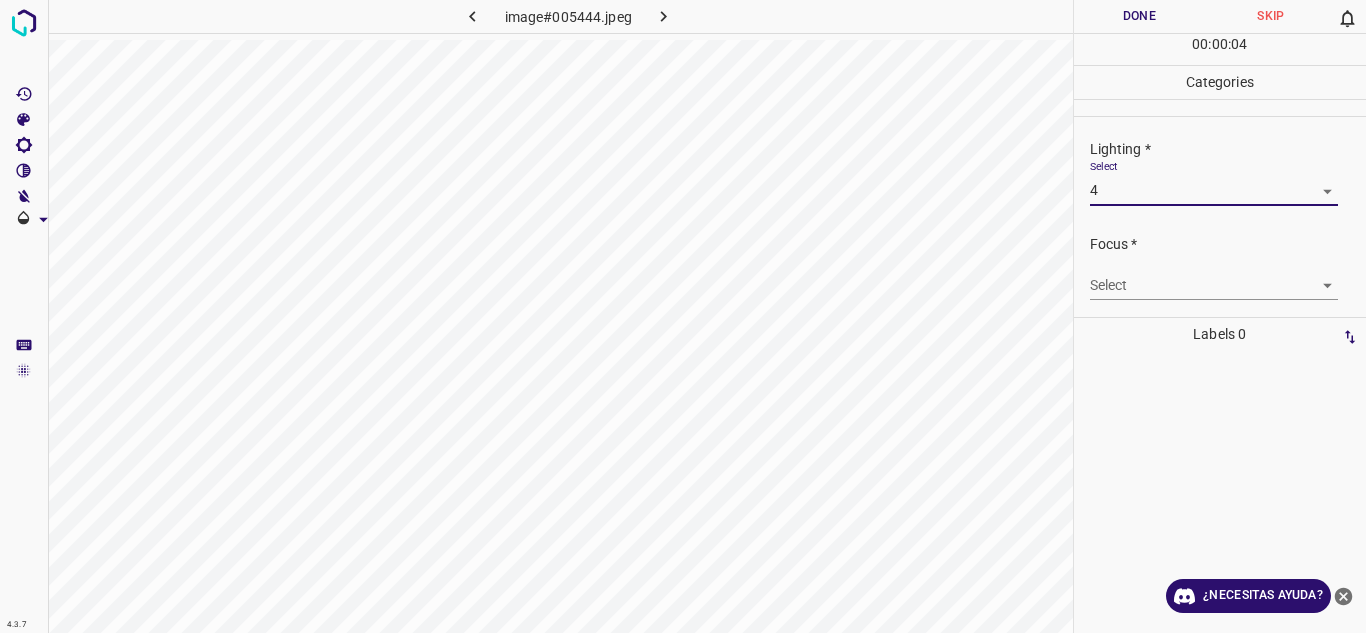 click on "4.3.7 image#005444.jpeg Done Skip 0 00   : 00   : 04   Categories Lighting *  Select 4 4 Focus *  Select ​ Overall *  Select ​ Labels   0 Categories 1 Lighting 2 Focus 3 Overall Tools Space Change between modes (Draw & Edit) I Auto labeling R Restore zoom M Zoom in N Zoom out Delete Delete selecte label Filters Z Restore filters X Saturation filter C Brightness filter V Contrast filter B Gray scale filter General O Download ¿Necesitas ayuda? Texto original Valora esta traducción Tu opinión servirá para ayudar a mejorar el Traductor de Google - Texto - Esconder - Borrar" at bounding box center (683, 316) 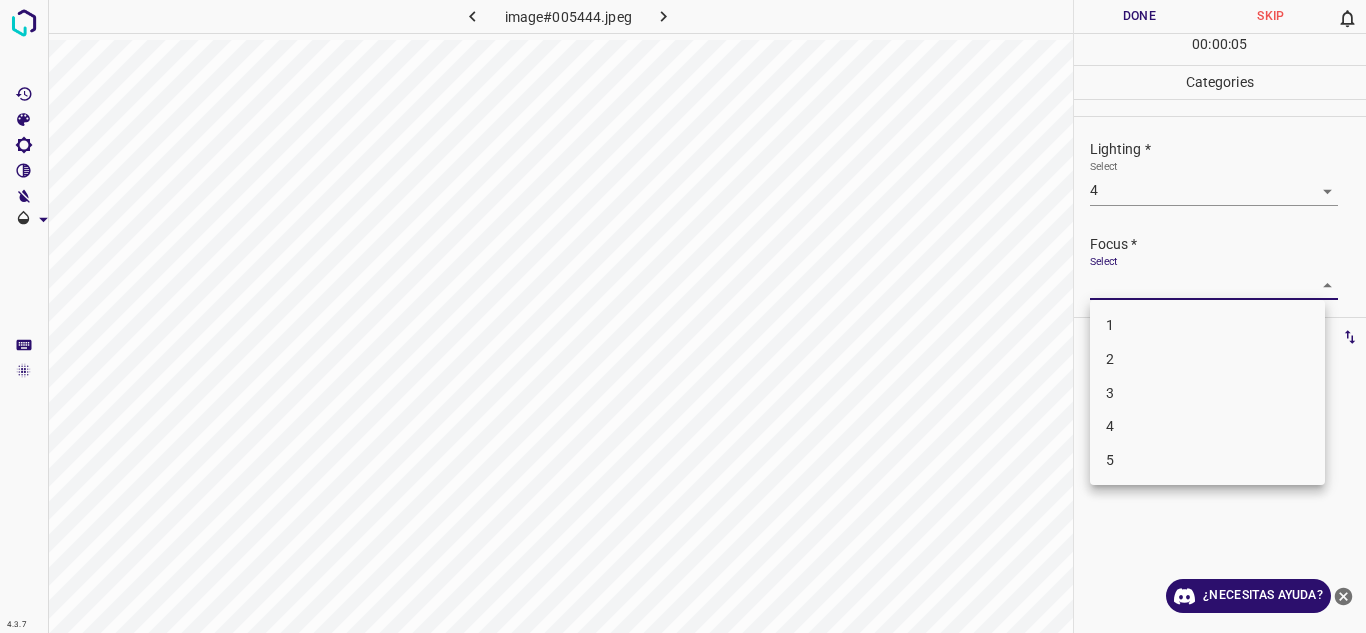 click on "3" at bounding box center (1207, 393) 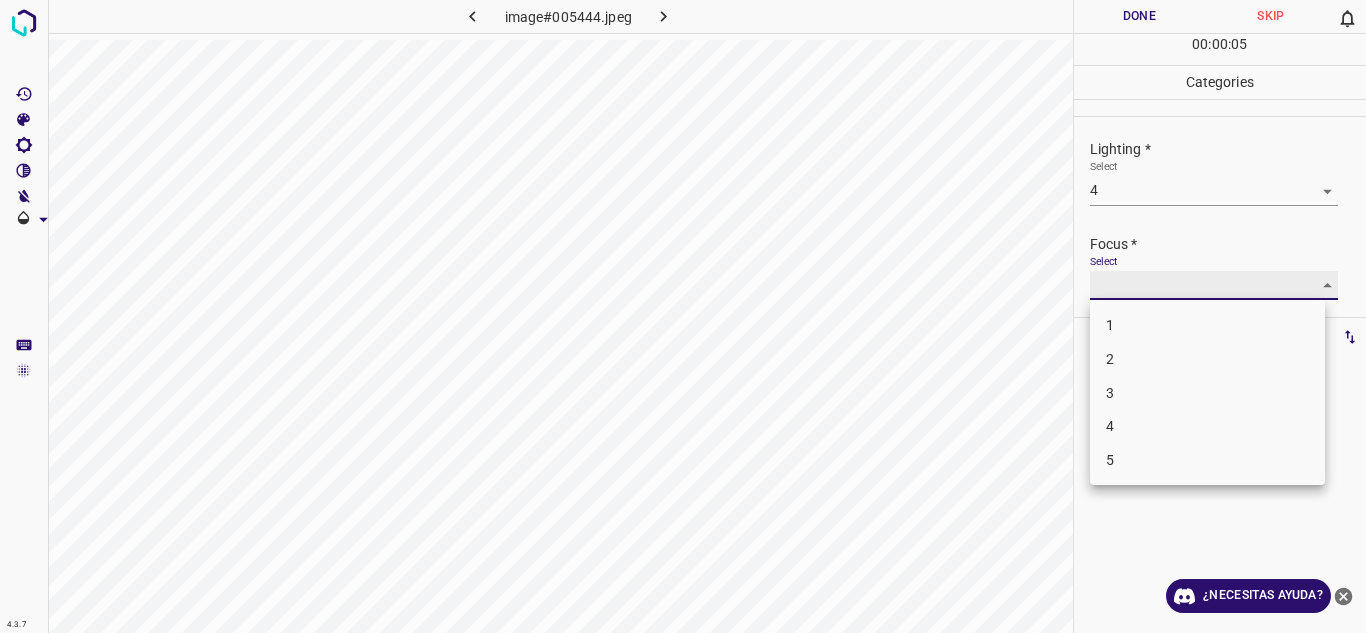 type on "3" 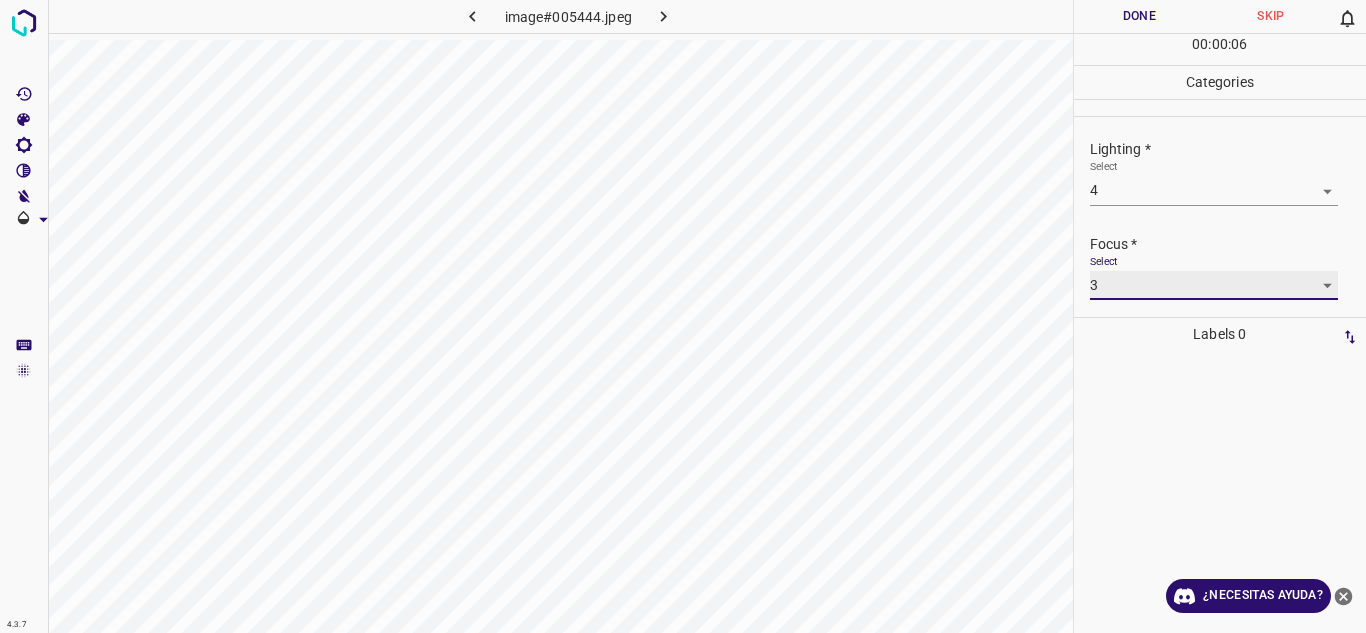 scroll, scrollTop: 98, scrollLeft: 0, axis: vertical 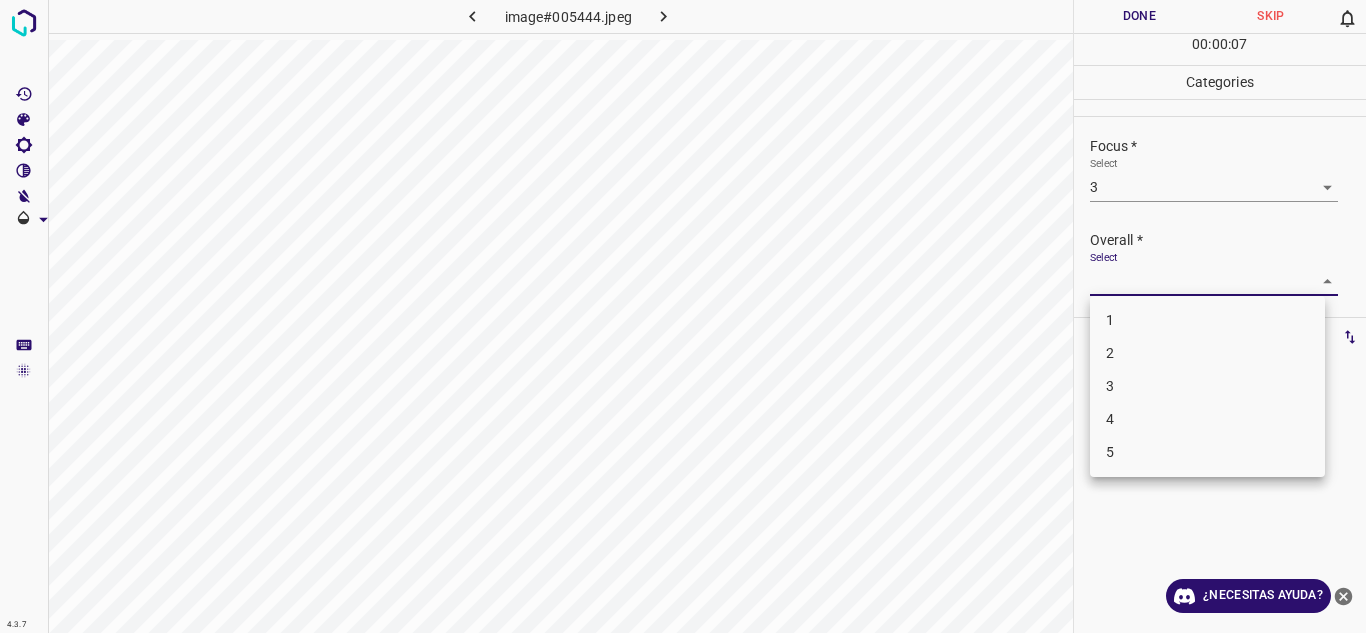 click on "4.3.7 image#005444.jpeg Done Skip 0 00   : 00   : 07   Categories Lighting *  Select 4 4 Focus *  Select 3 3 Overall *  Select ​ Labels   0 Categories 1 Lighting 2 Focus 3 Overall Tools Space Change between modes (Draw & Edit) I Auto labeling R Restore zoom M Zoom in N Zoom out Delete Delete selecte label Filters Z Restore filters X Saturation filter C Brightness filter V Contrast filter B Gray scale filter General O Download ¿Necesitas ayuda? Texto original Valora esta traducción Tu opinión servirá para ayudar a mejorar el Traductor de Google - Texto - Esconder - Borrar 1 2 3 4 5" at bounding box center [683, 316] 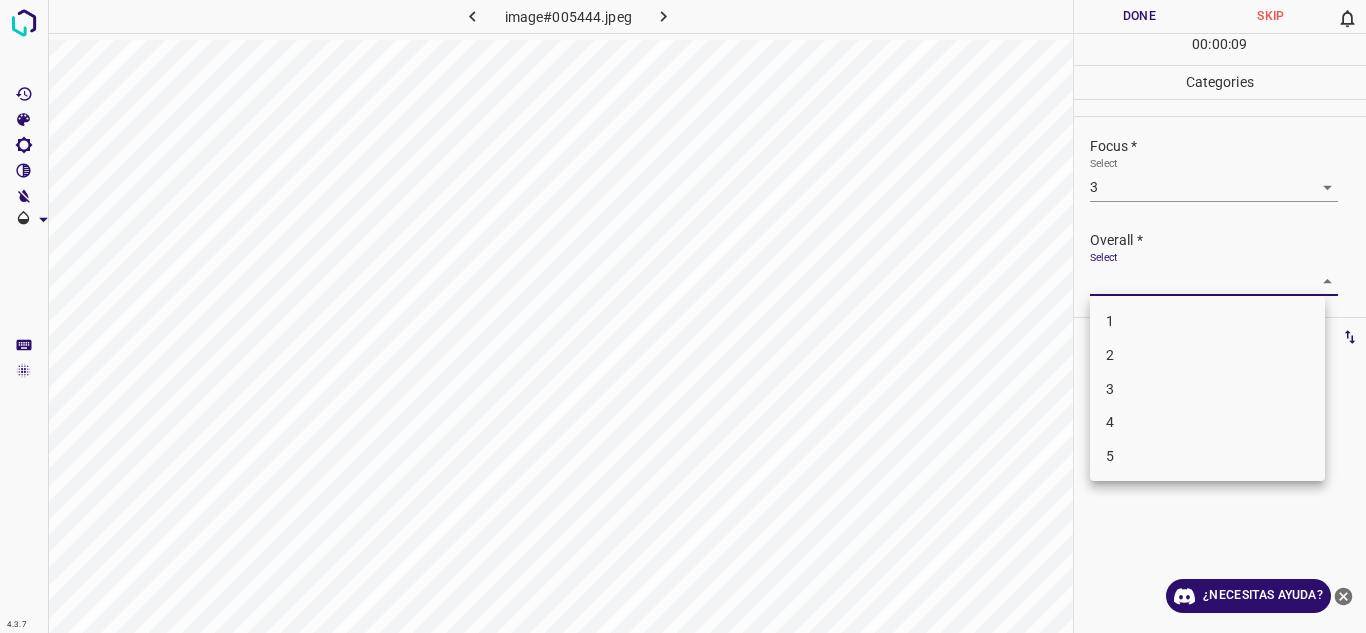 click on "4" at bounding box center [1207, 422] 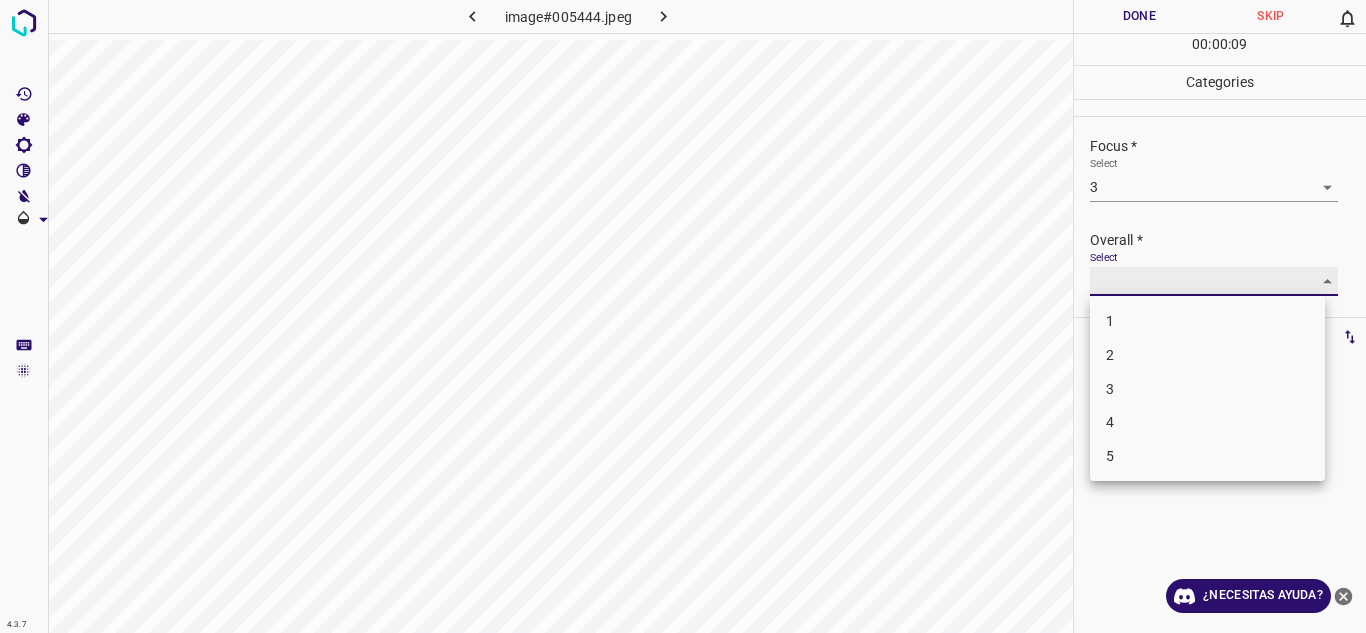 type on "4" 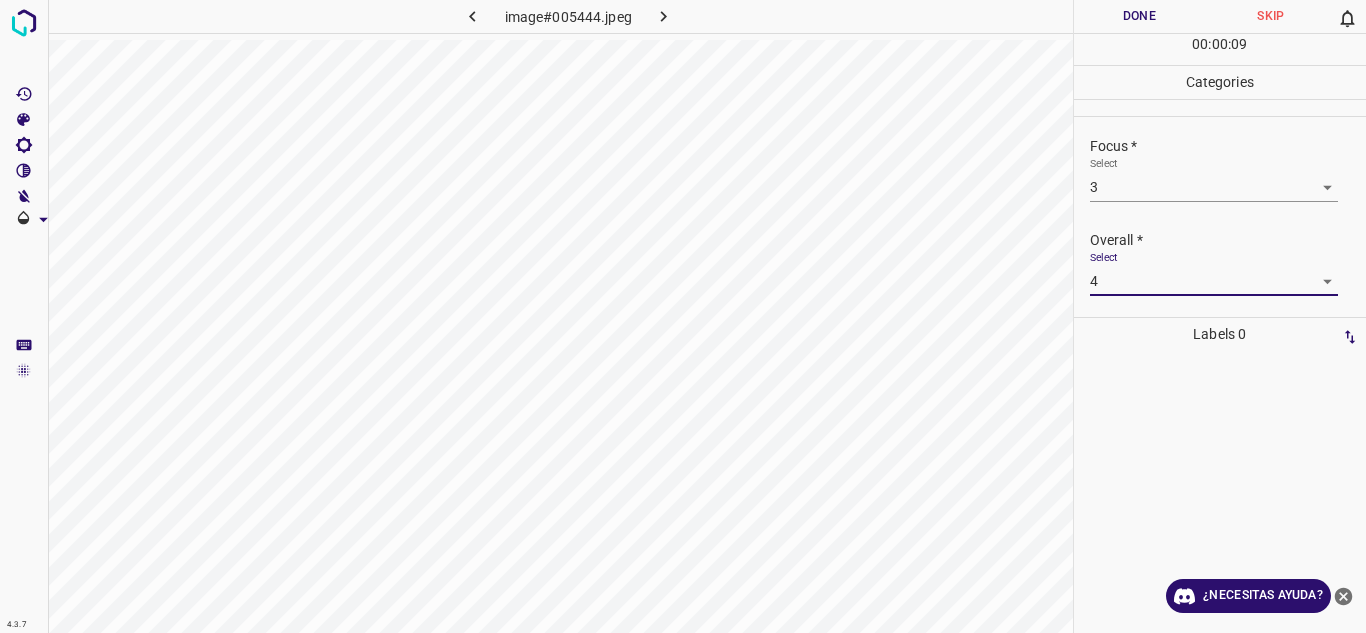 click on "Done" at bounding box center [1140, 16] 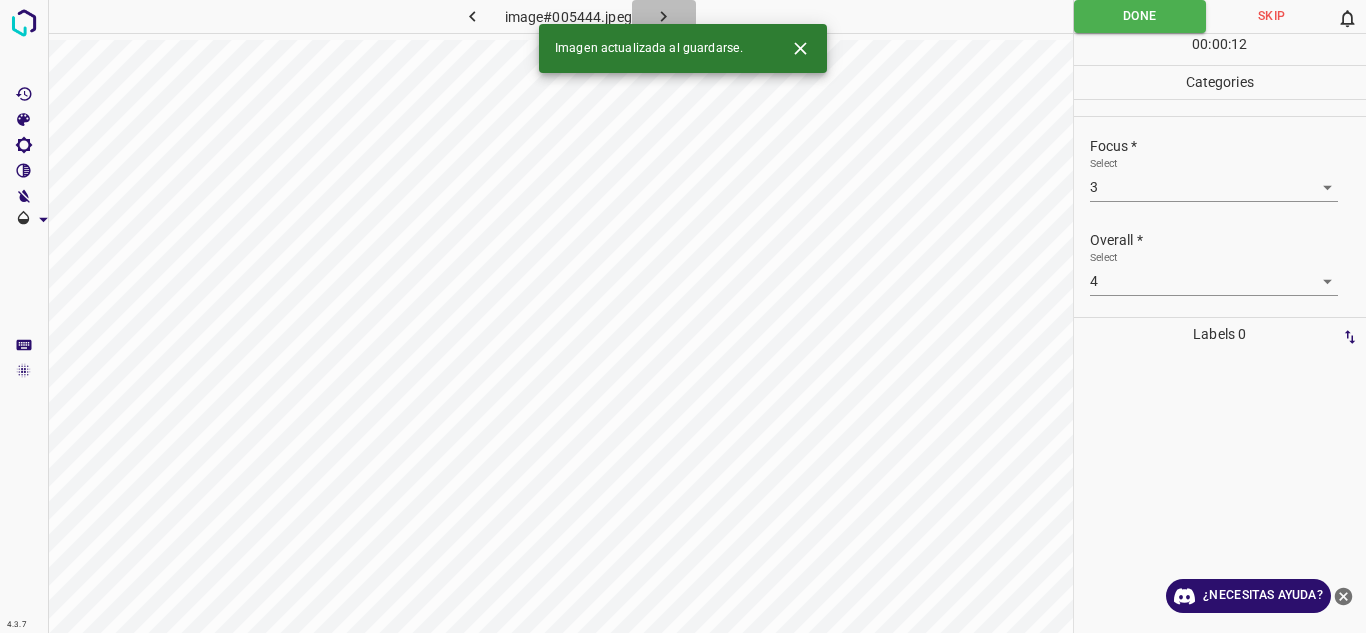 click 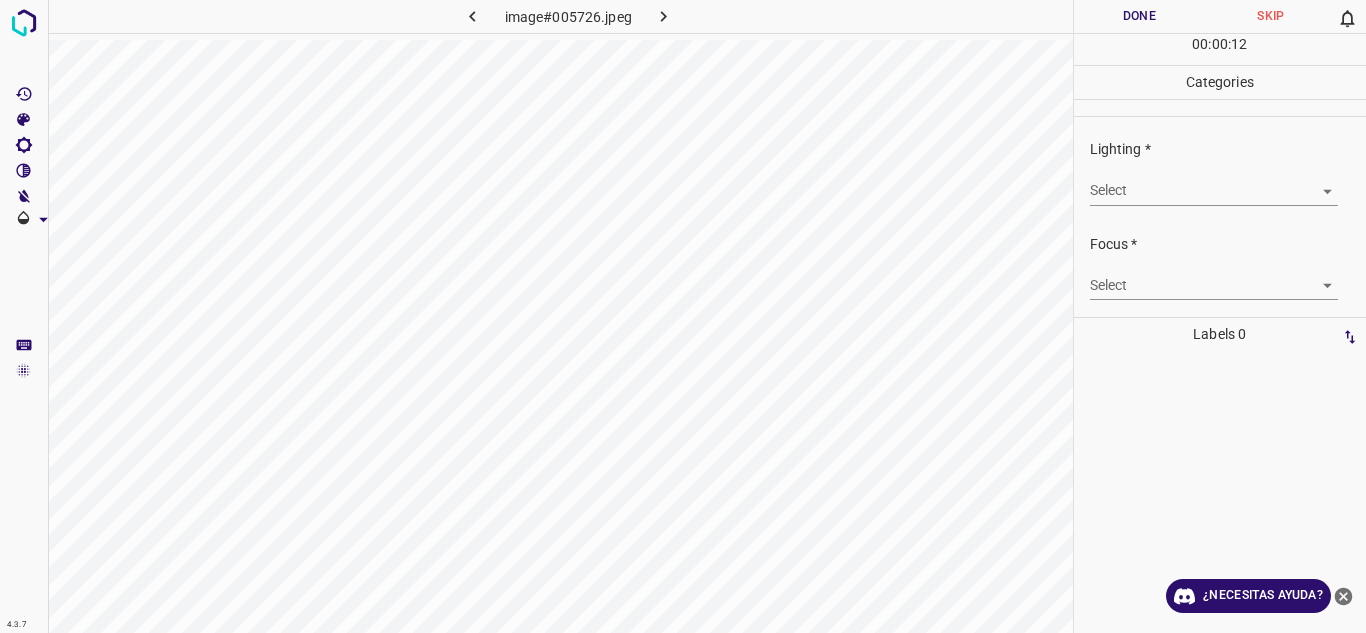 click on "4.3.7 image#005726.jpeg Done Skip 0 00   : 00   : 12   Categories Lighting *  Select ​ Focus *  Select ​ Overall *  Select ​ Labels   0 Categories 1 Lighting 2 Focus 3 Overall Tools Space Change between modes (Draw & Edit) I Auto labeling R Restore zoom M Zoom in N Zoom out Delete Delete selecte label Filters Z Restore filters X Saturation filter C Brightness filter V Contrast filter B Gray scale filter General O Download ¿Necesitas ayuda? Texto original Valora esta traducción Tu opinión servirá para ayudar a mejorar el Traductor de Google - Texto - Esconder - Borrar" at bounding box center [683, 316] 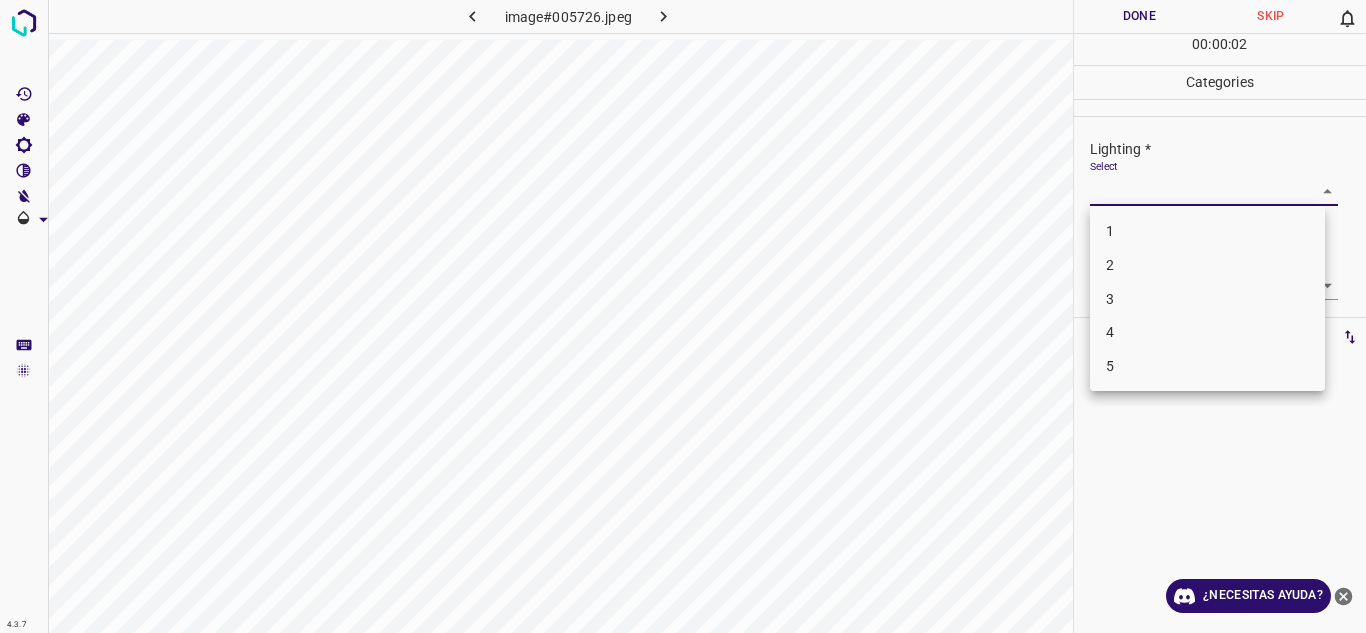 click on "3" at bounding box center (1207, 299) 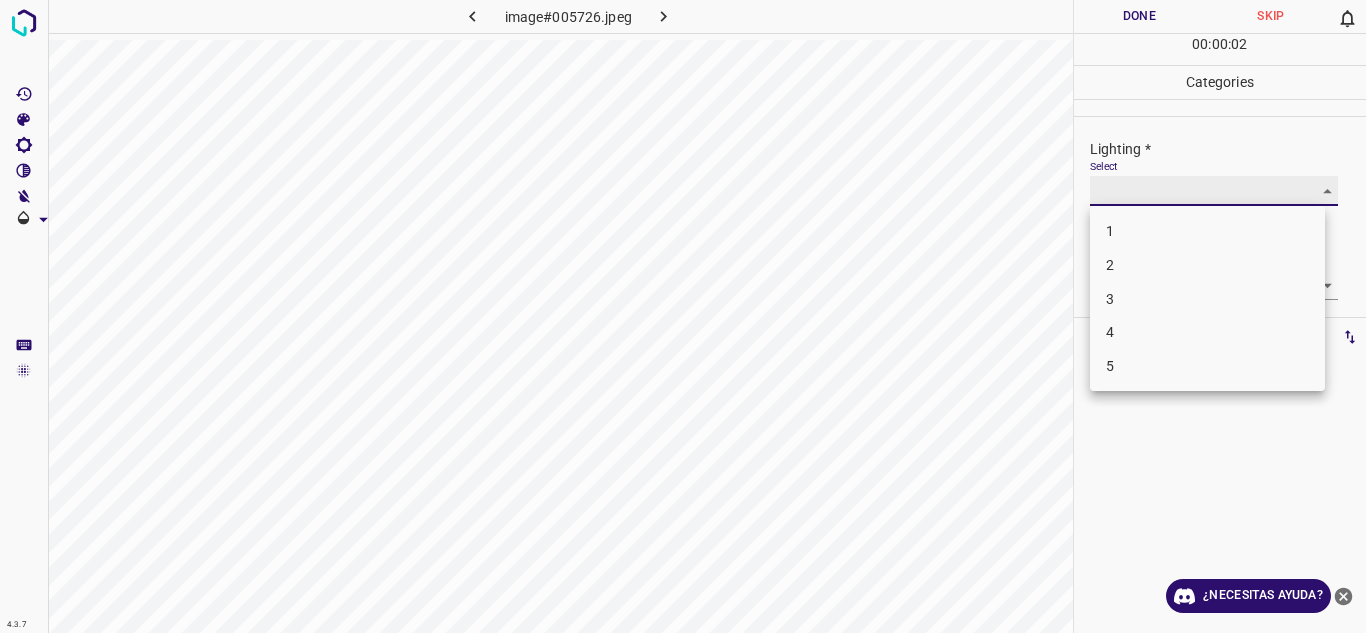 type on "3" 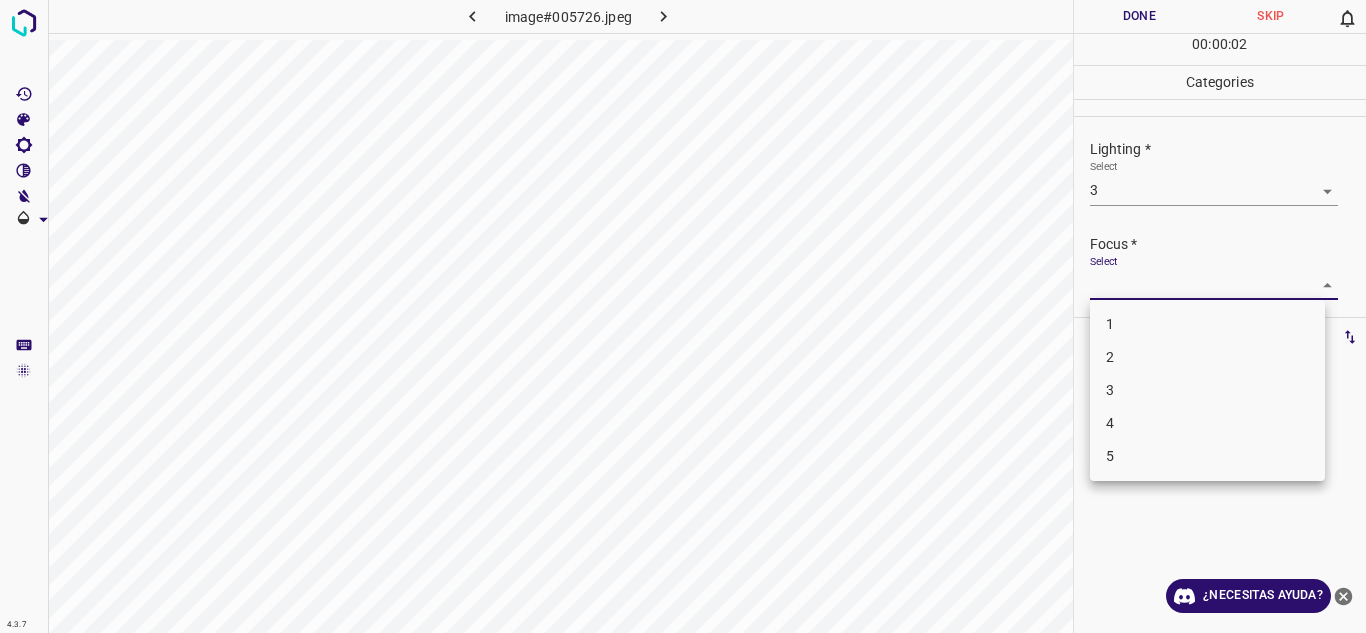 click on "4.3.7 image#005726.jpeg Done Skip 0 00   : 00   : 02   Categories Lighting *  Select 3 3 Focus *  Select ​ Overall *  Select ​ Labels   0 Categories 1 Lighting 2 Focus 3 Overall Tools Space Change between modes (Draw & Edit) I Auto labeling R Restore zoom M Zoom in N Zoom out Delete Delete selecte label Filters Z Restore filters X Saturation filter C Brightness filter V Contrast filter B Gray scale filter General O Download ¿Necesitas ayuda? Texto original Valora esta traducción Tu opinión servirá para ayudar a mejorar el Traductor de Google - Texto - Esconder - Borrar 1 2 3 4 5" at bounding box center (683, 316) 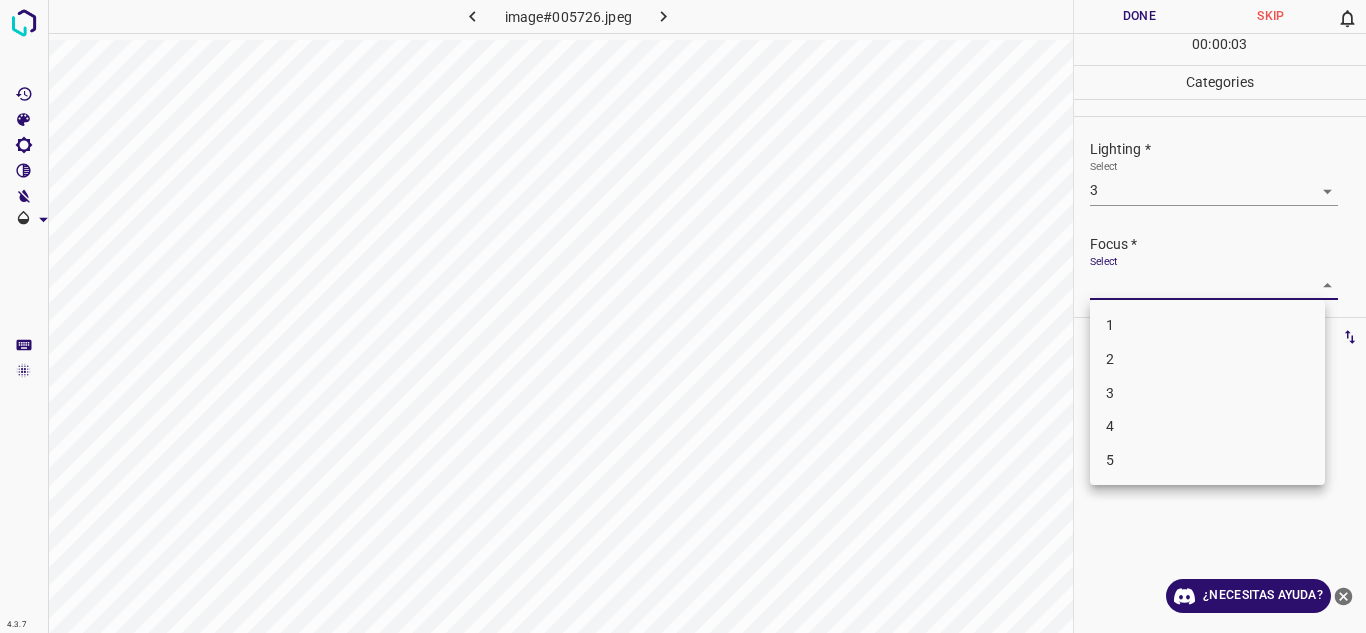 click on "2" at bounding box center [1207, 359] 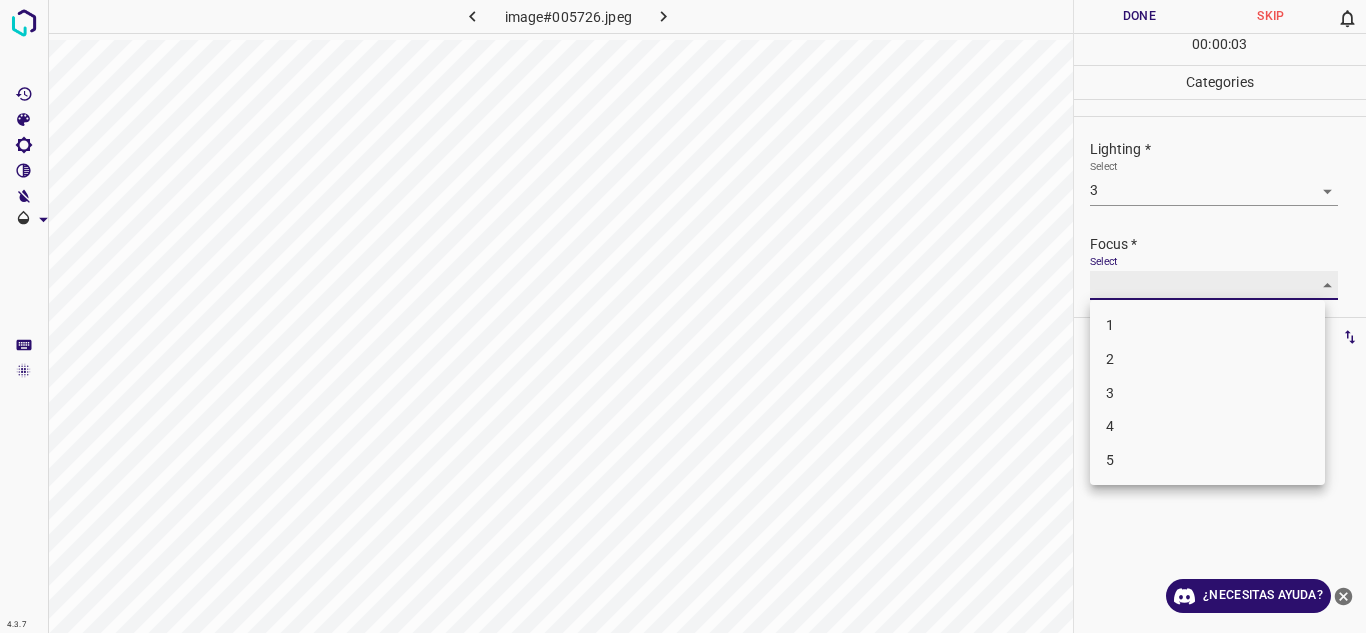 type on "2" 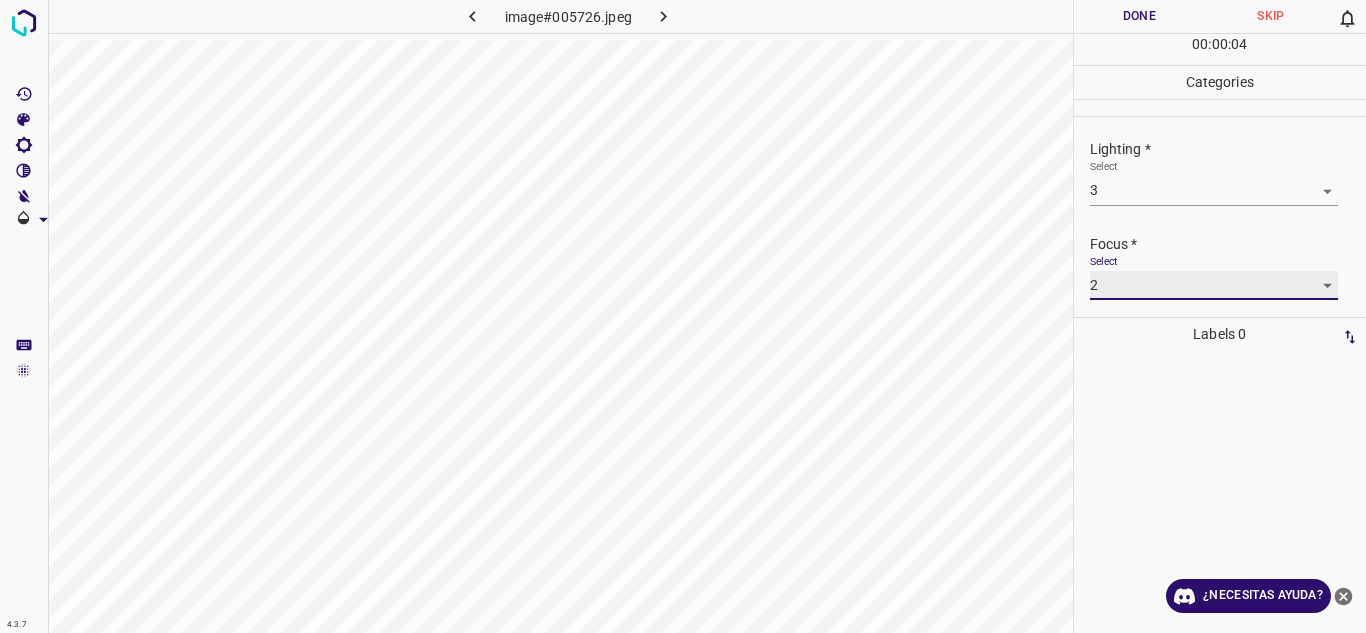 scroll, scrollTop: 98, scrollLeft: 0, axis: vertical 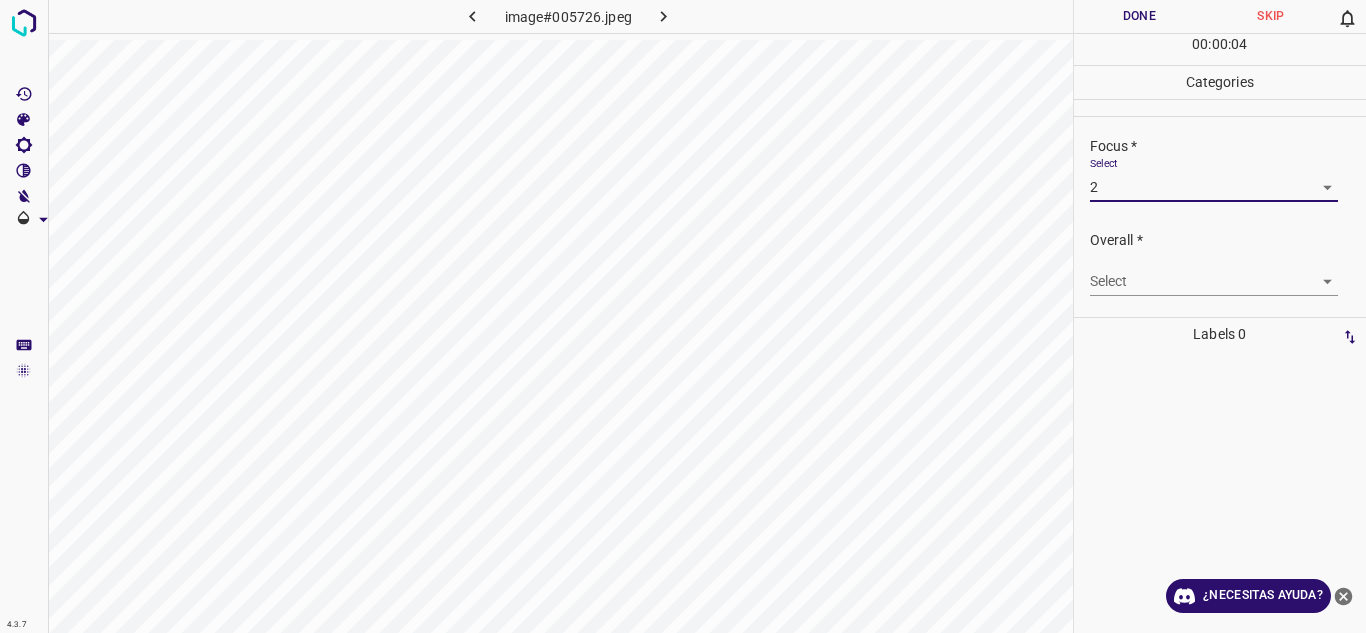 click on "4.3.7 image#005726.jpeg Done Skip 0 00   : 00   : 04   Categories Lighting *  Select 3 3 Focus *  Select 2 2 Overall *  Select ​ Labels   0 Categories 1 Lighting 2 Focus 3 Overall Tools Space Change between modes (Draw & Edit) I Auto labeling R Restore zoom M Zoom in N Zoom out Delete Delete selecte label Filters Z Restore filters X Saturation filter C Brightness filter V Contrast filter B Gray scale filter General O Download ¿Necesitas ayuda? Texto original Valora esta traducción Tu opinión servirá para ayudar a mejorar el Traductor de Google - Texto - Esconder - Borrar" at bounding box center [683, 316] 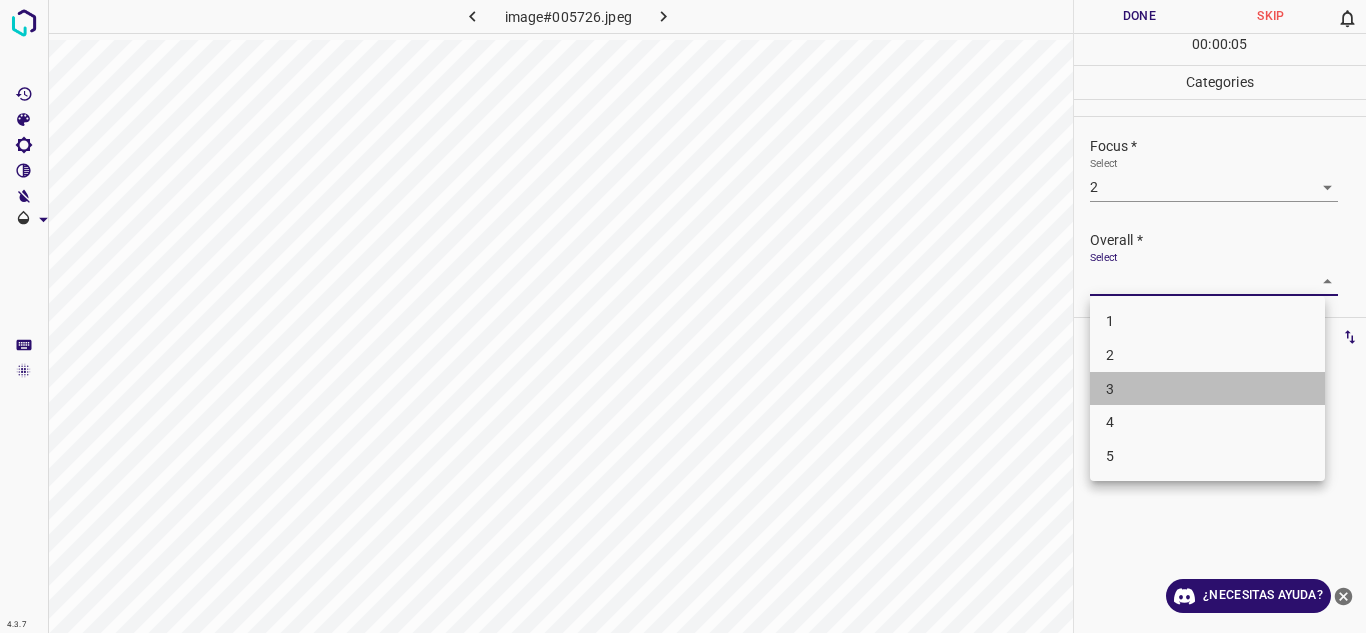 click on "3" at bounding box center [1207, 389] 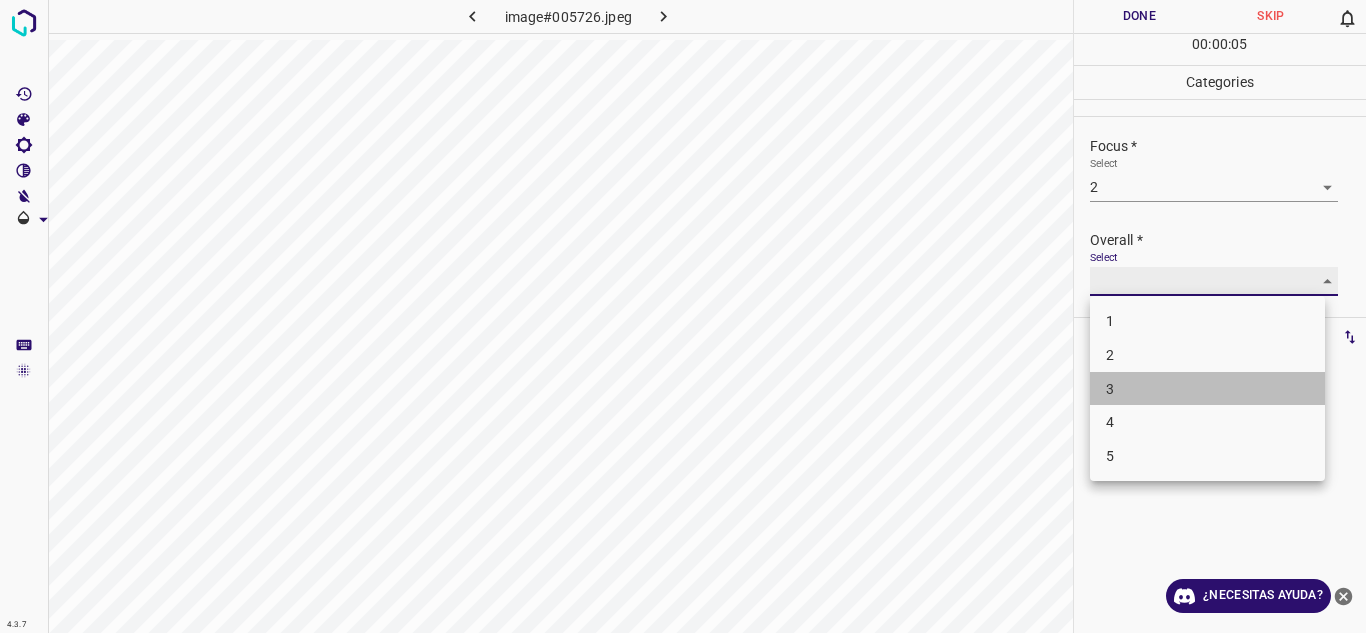 type on "3" 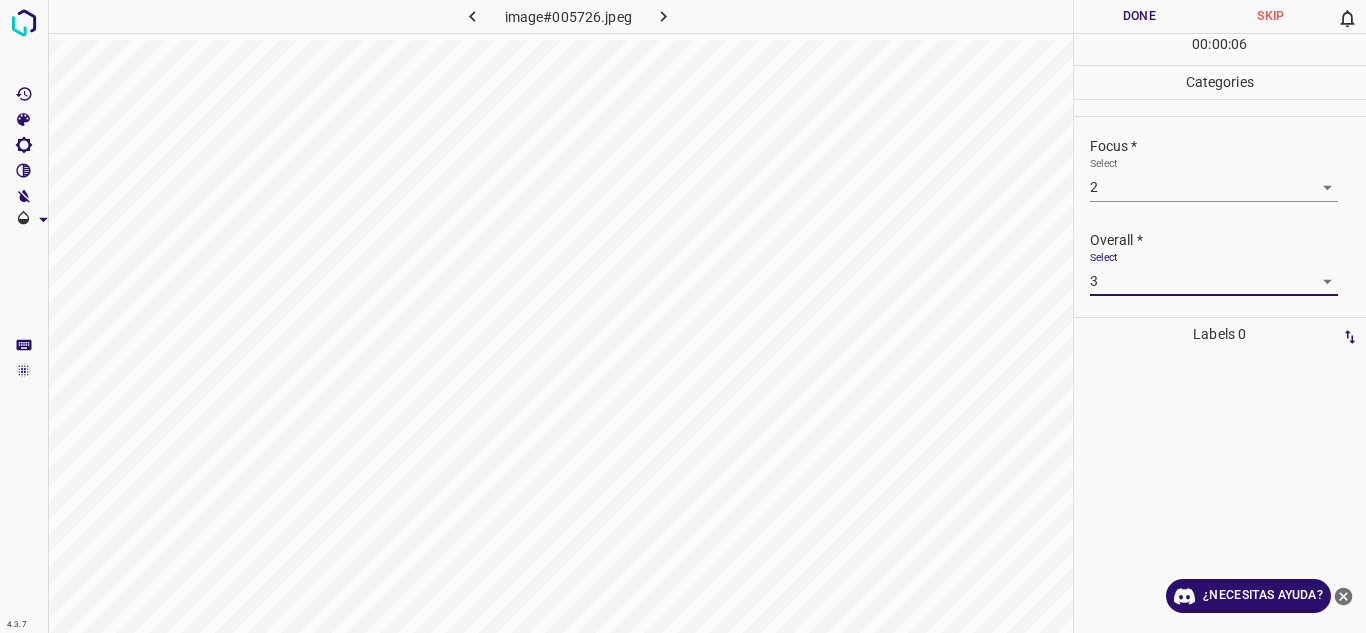 click on "Done" at bounding box center [1140, 16] 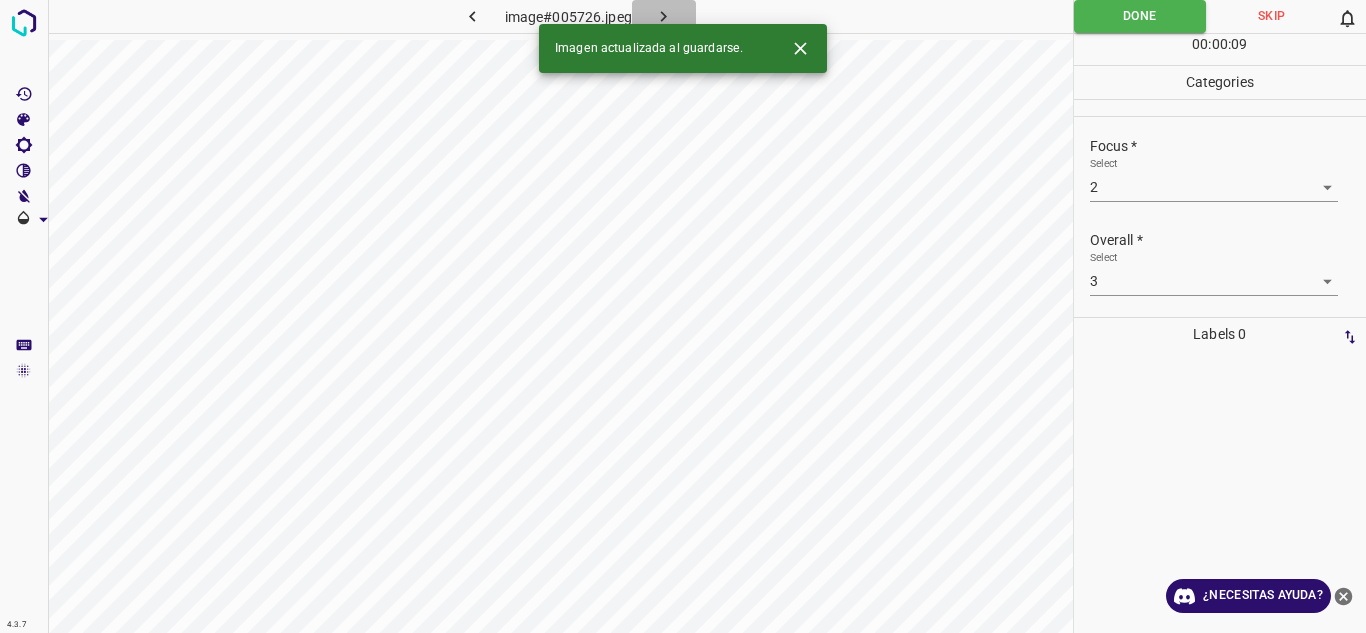 click 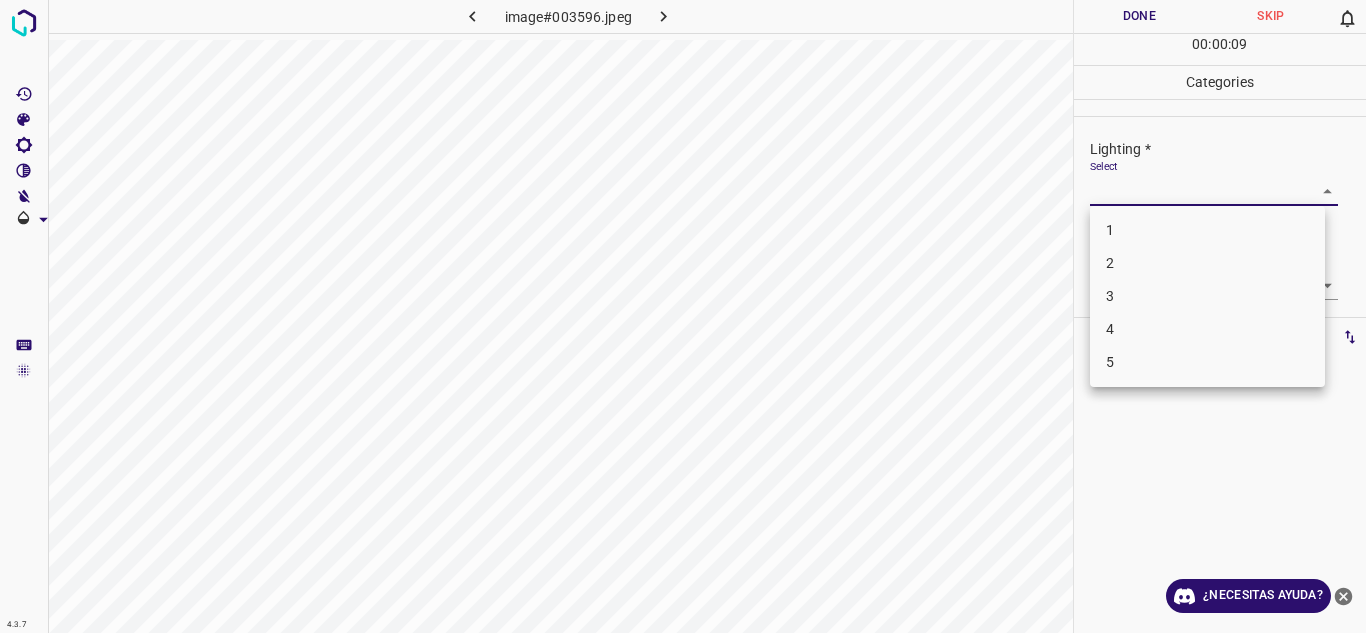 drag, startPoint x: 1308, startPoint y: 186, endPoint x: 1298, endPoint y: 196, distance: 14.142136 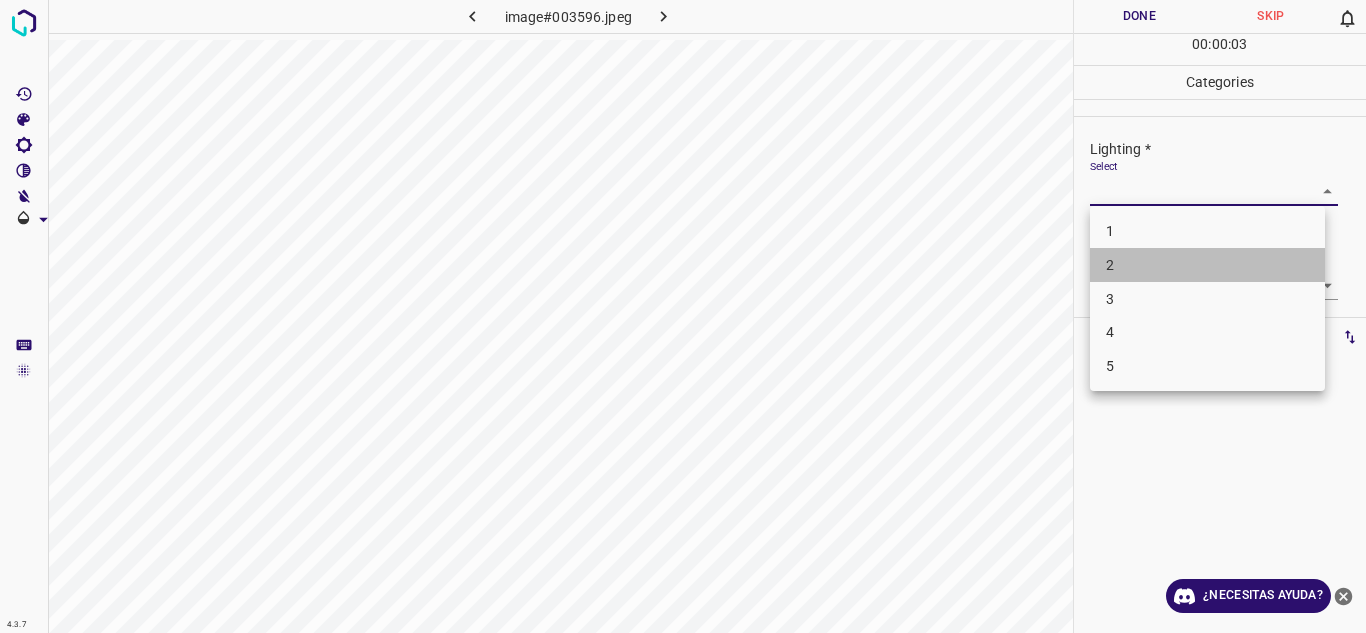 click on "2" at bounding box center (1207, 265) 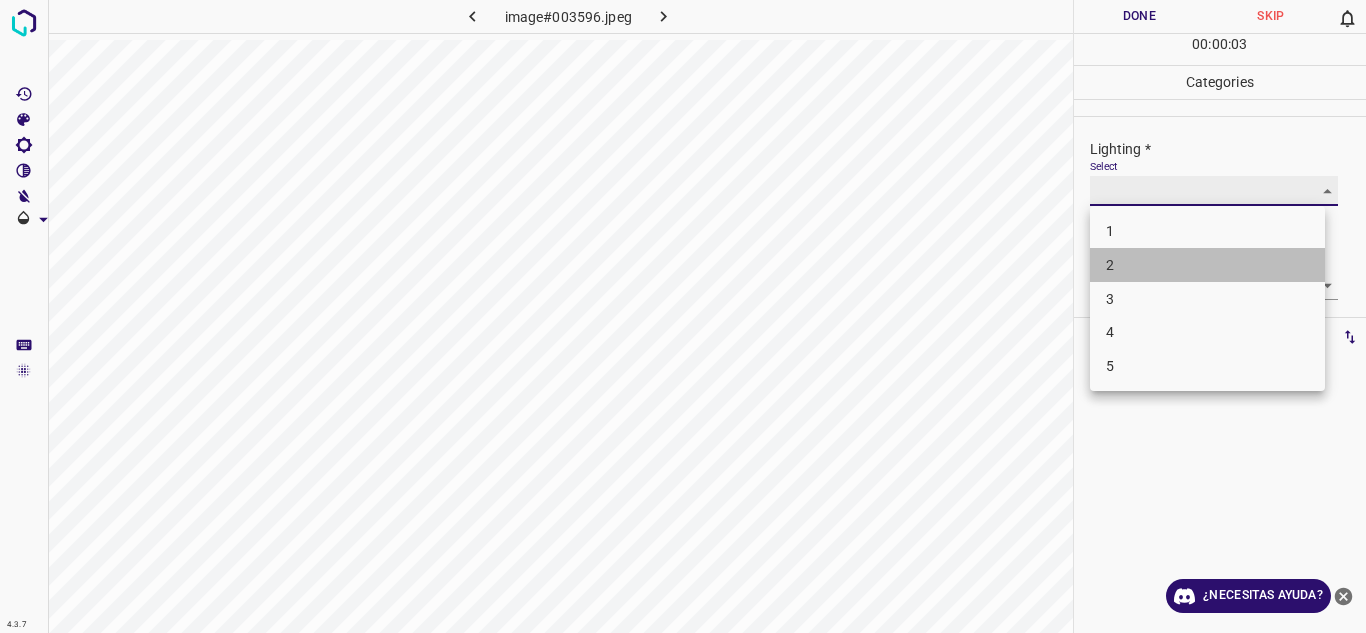 type on "2" 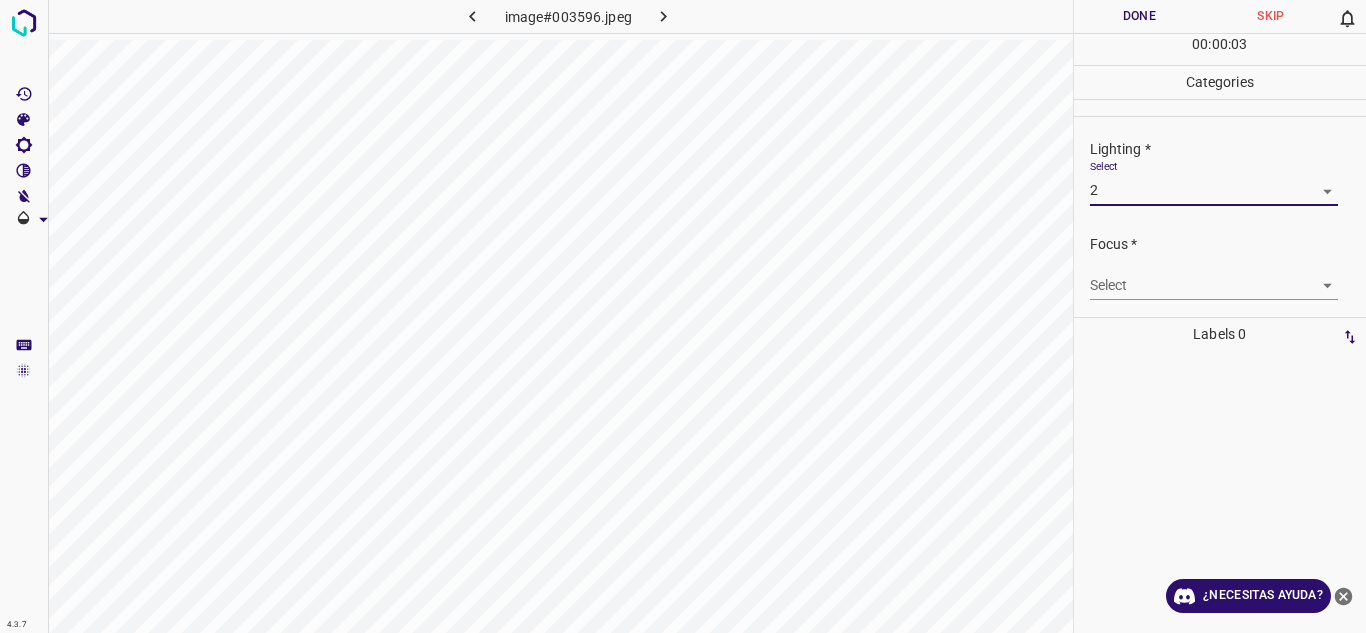 click on "4.3.7 image#003596.jpeg Done Skip 0 00   : 00   : 03   Categories Lighting *  Select 2 2 Focus *  Select ​ Overall *  Select ​ Labels   0 Categories 1 Lighting 2 Focus 3 Overall Tools Space Change between modes (Draw & Edit) I Auto labeling R Restore zoom M Zoom in N Zoom out Delete Delete selecte label Filters Z Restore filters X Saturation filter C Brightness filter V Contrast filter B Gray scale filter General O Download ¿Necesitas ayuda? Texto original Valora esta traducción Tu opinión servirá para ayudar a mejorar el Traductor de Google - Texto - Esconder - Borrar" at bounding box center [683, 316] 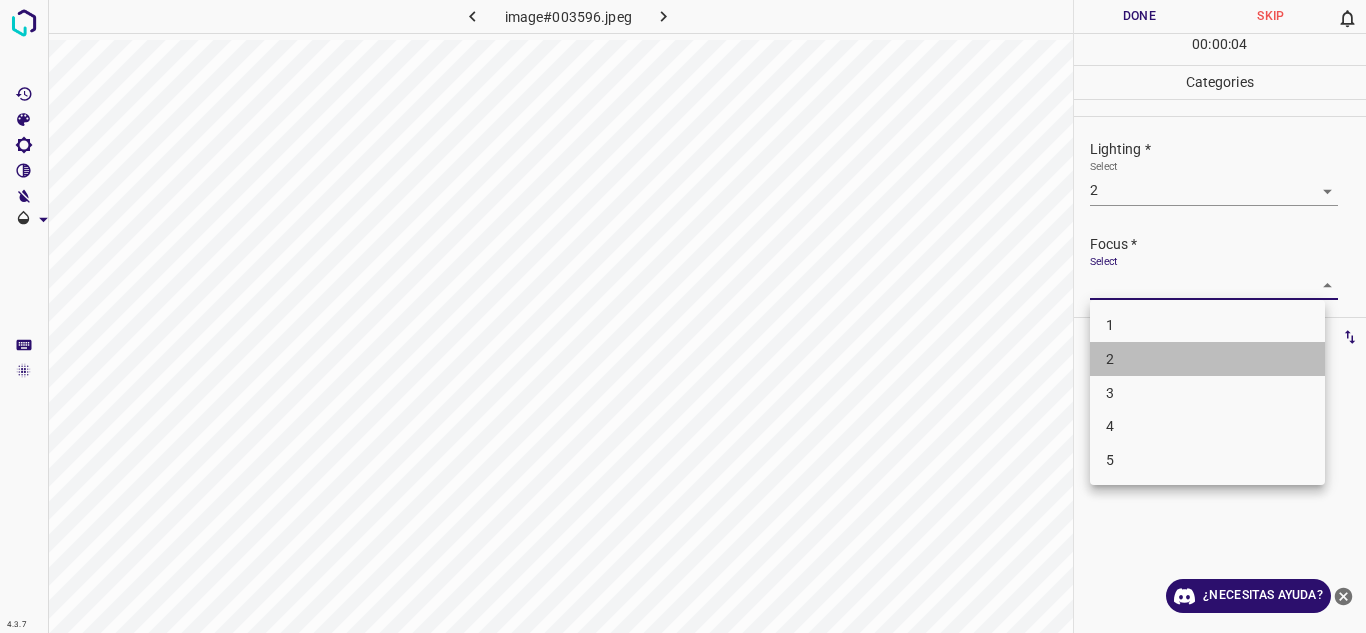 click on "2" at bounding box center [1207, 359] 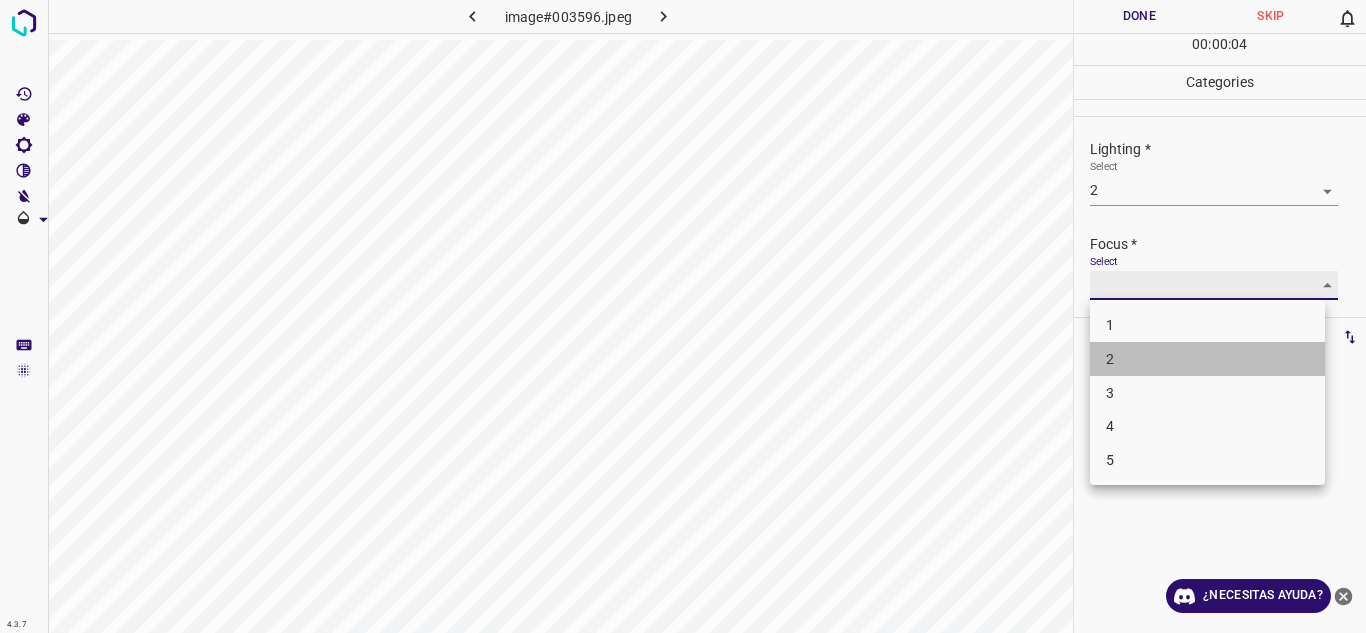 type on "2" 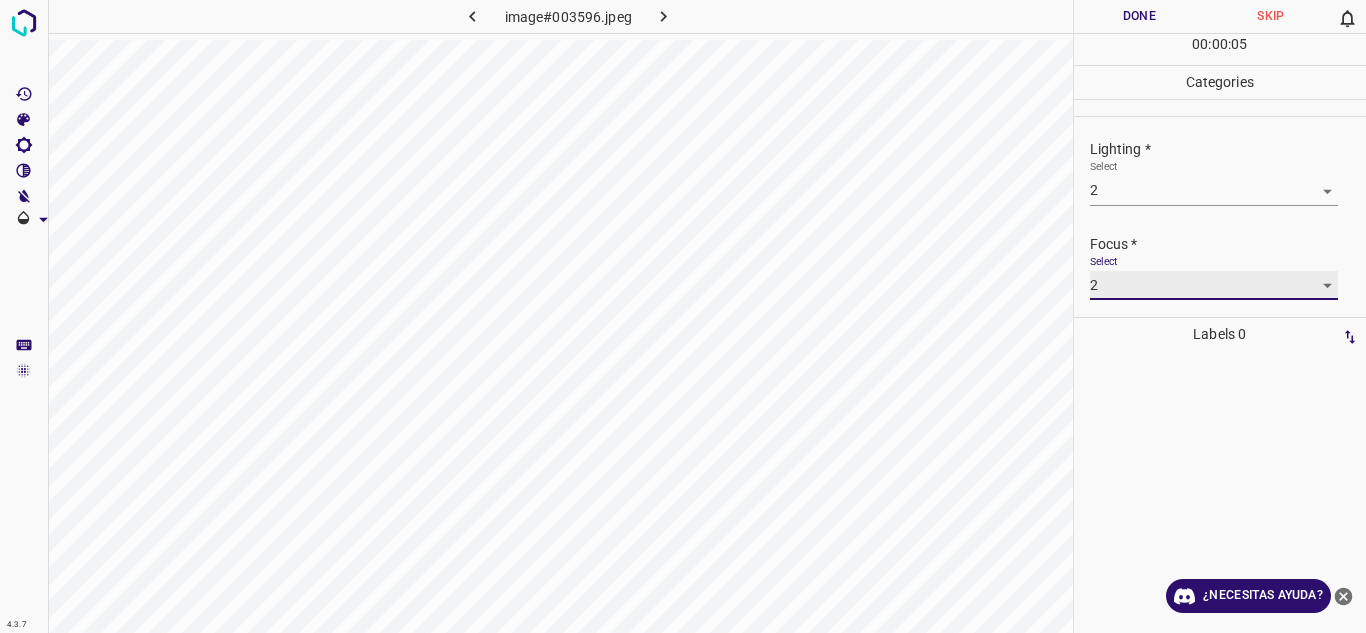 scroll, scrollTop: 98, scrollLeft: 0, axis: vertical 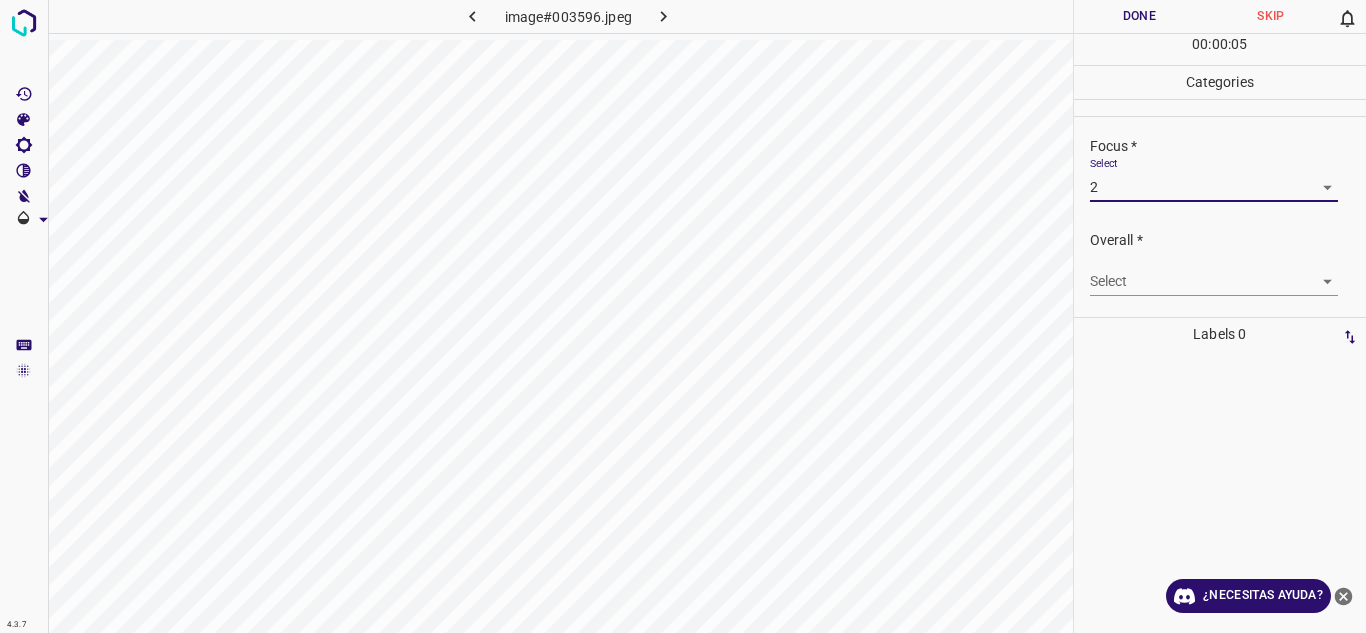 click on "4.3.7 image#003596.jpeg Done Skip 0 00   : 00   : 05   Categories Lighting *  Select 2 2 Focus *  Select 2 2 Overall *  Select ​ Labels   0 Categories 1 Lighting 2 Focus 3 Overall Tools Space Change between modes (Draw & Edit) I Auto labeling R Restore zoom M Zoom in N Zoom out Delete Delete selecte label Filters Z Restore filters X Saturation filter C Brightness filter V Contrast filter B Gray scale filter General O Download ¿Necesitas ayuda? Texto original Valora esta traducción Tu opinión servirá para ayudar a mejorar el Traductor de Google - Texto - Esconder - Borrar" at bounding box center [683, 316] 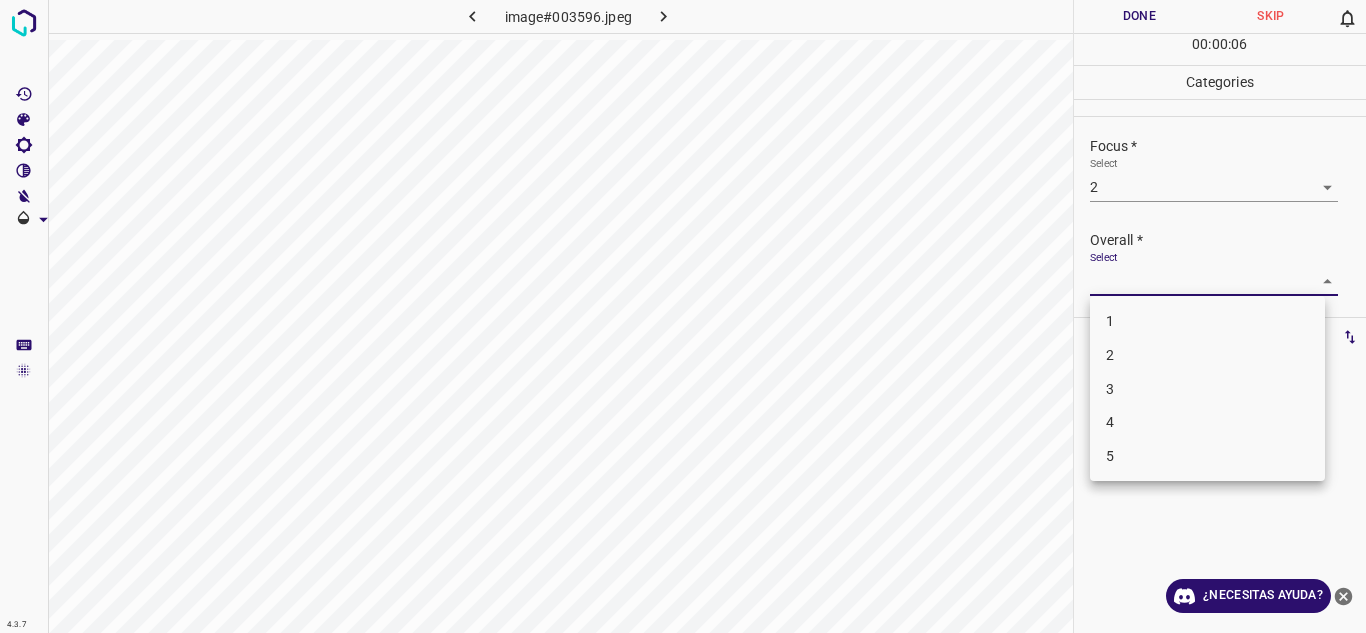 click on "2" at bounding box center [1207, 355] 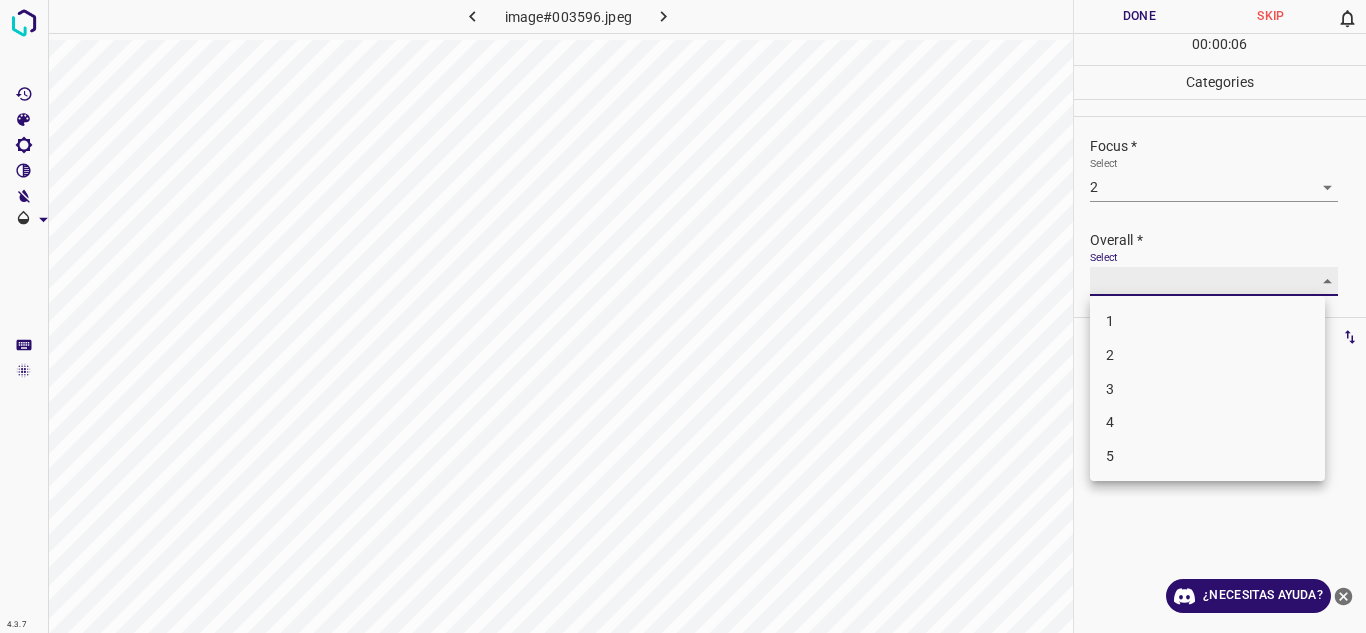 type on "2" 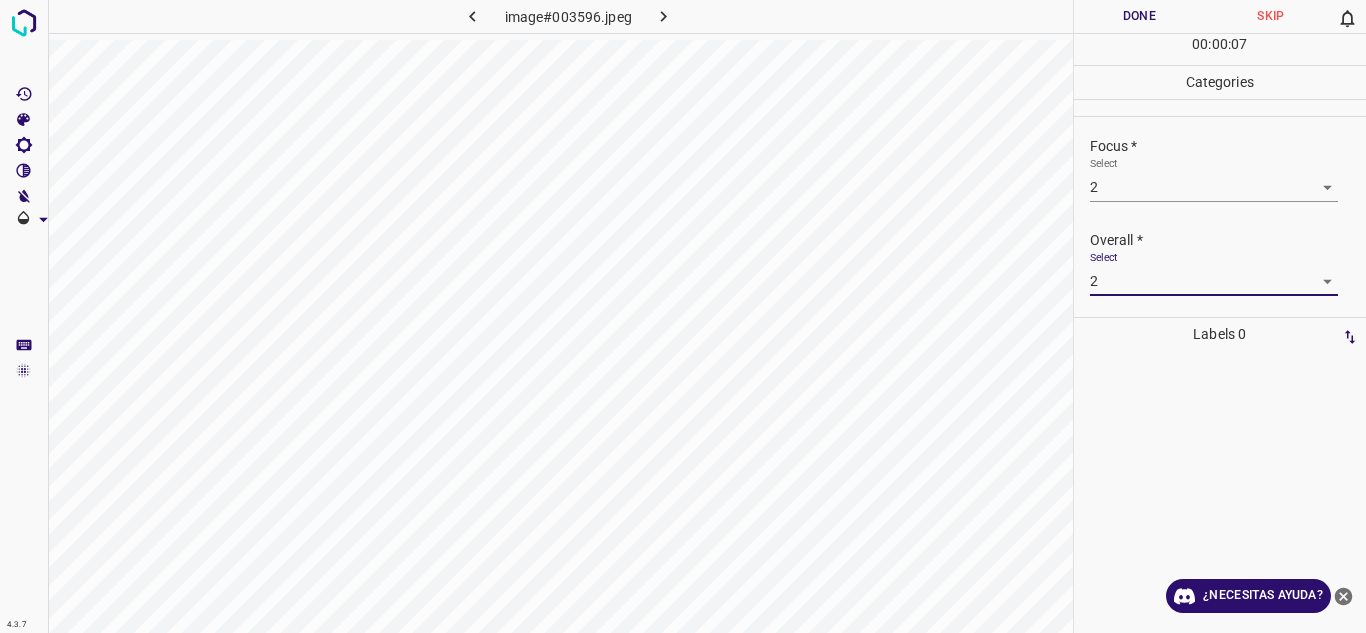 click on "Done" at bounding box center [1140, 16] 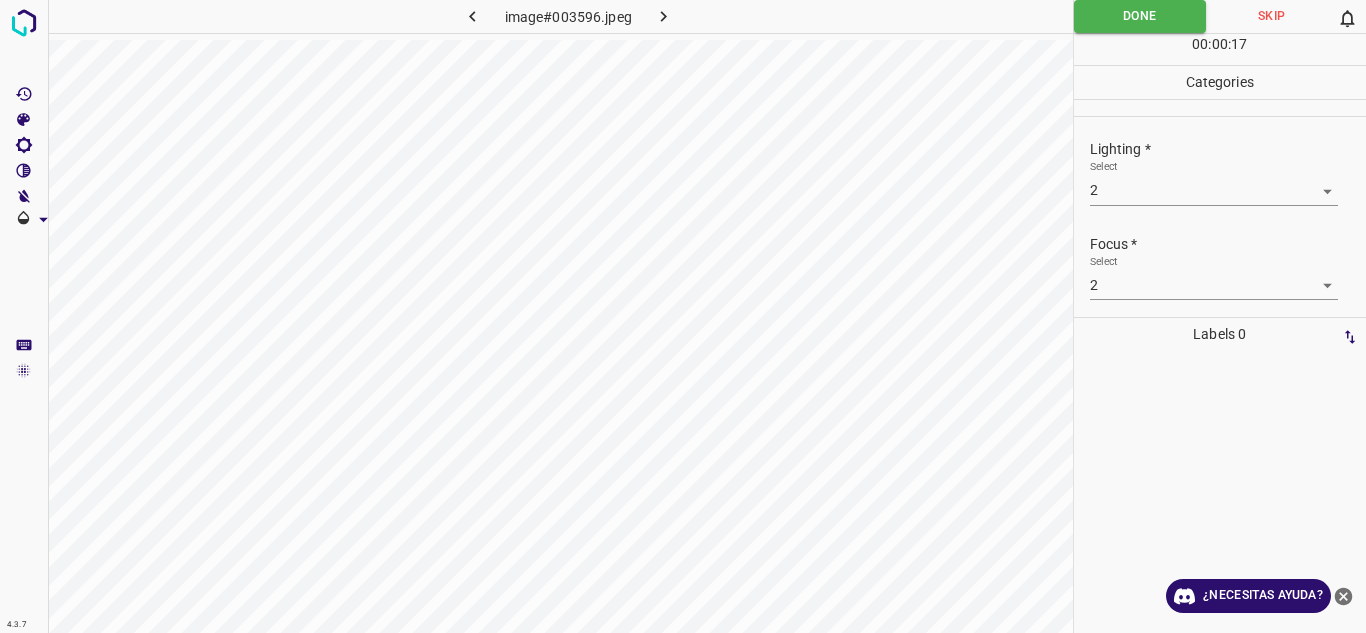 scroll, scrollTop: 98, scrollLeft: 0, axis: vertical 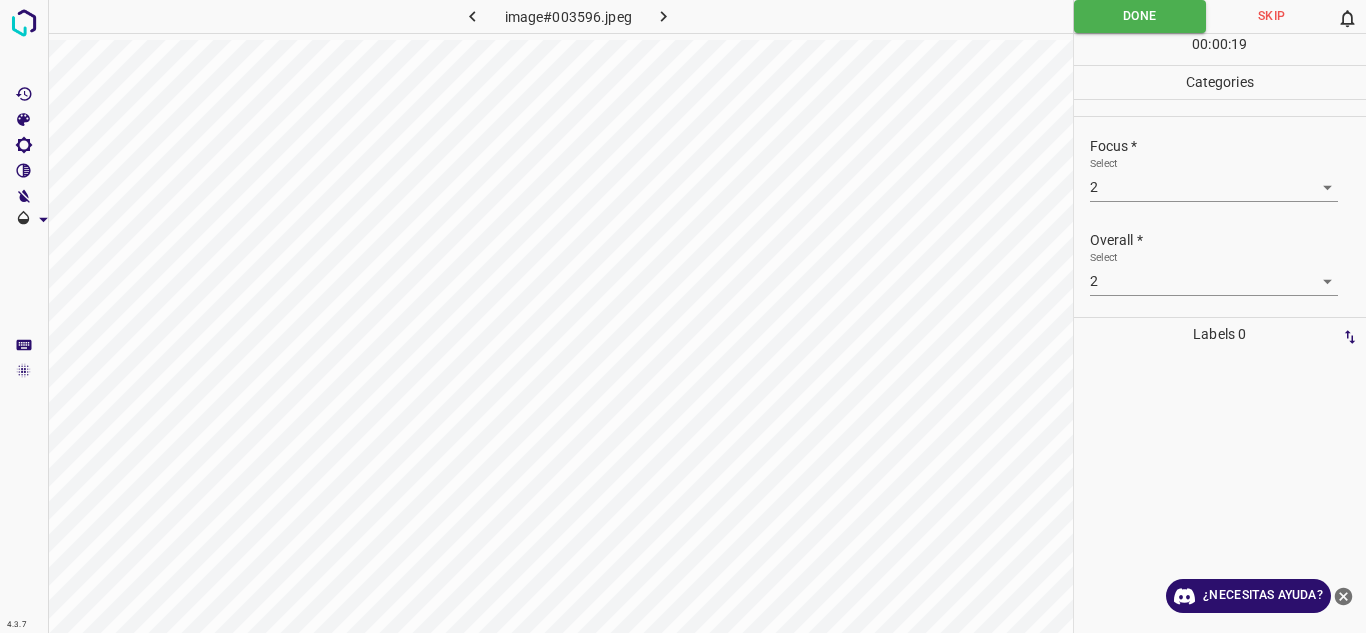 click 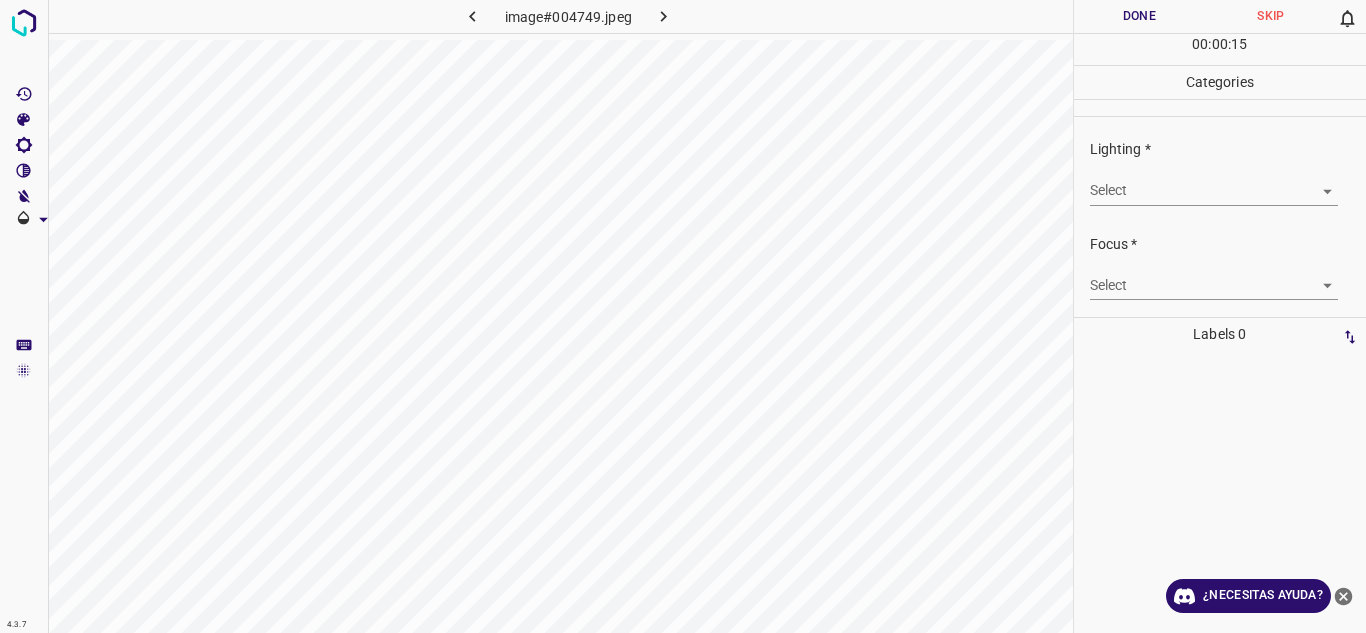 click on "4.3.7 image#004749.jpeg Done Skip 0 00   : 00   : 15   Categories Lighting *  Select ​ Focus *  Select ​ Overall *  Select ​ Labels   0 Categories 1 Lighting 2 Focus 3 Overall Tools Space Change between modes (Draw & Edit) I Auto labeling R Restore zoom M Zoom in N Zoom out Delete Delete selecte label Filters Z Restore filters X Saturation filter C Brightness filter V Contrast filter B Gray scale filter General O Download ¿Necesitas ayuda? Texto original Valora esta traducción Tu opinión servirá para ayudar a mejorar el Traductor de Google - Texto - Esconder - Borrar" at bounding box center [683, 316] 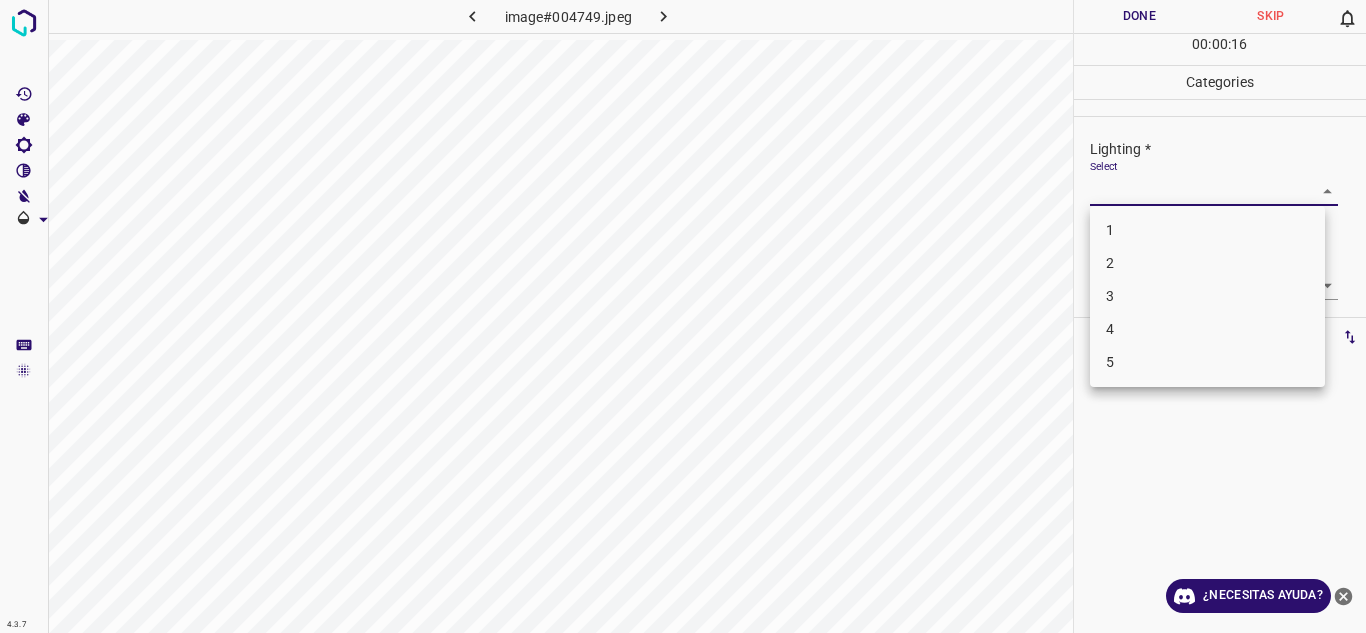 click on "2" at bounding box center [1207, 263] 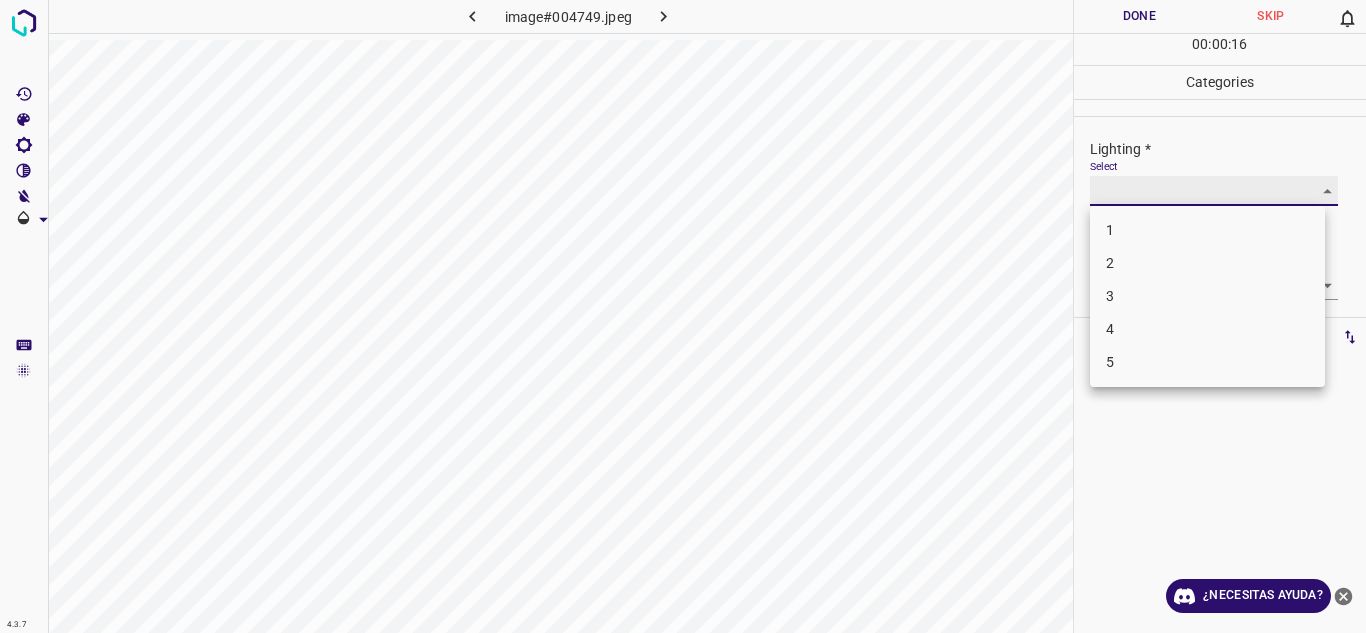 type on "2" 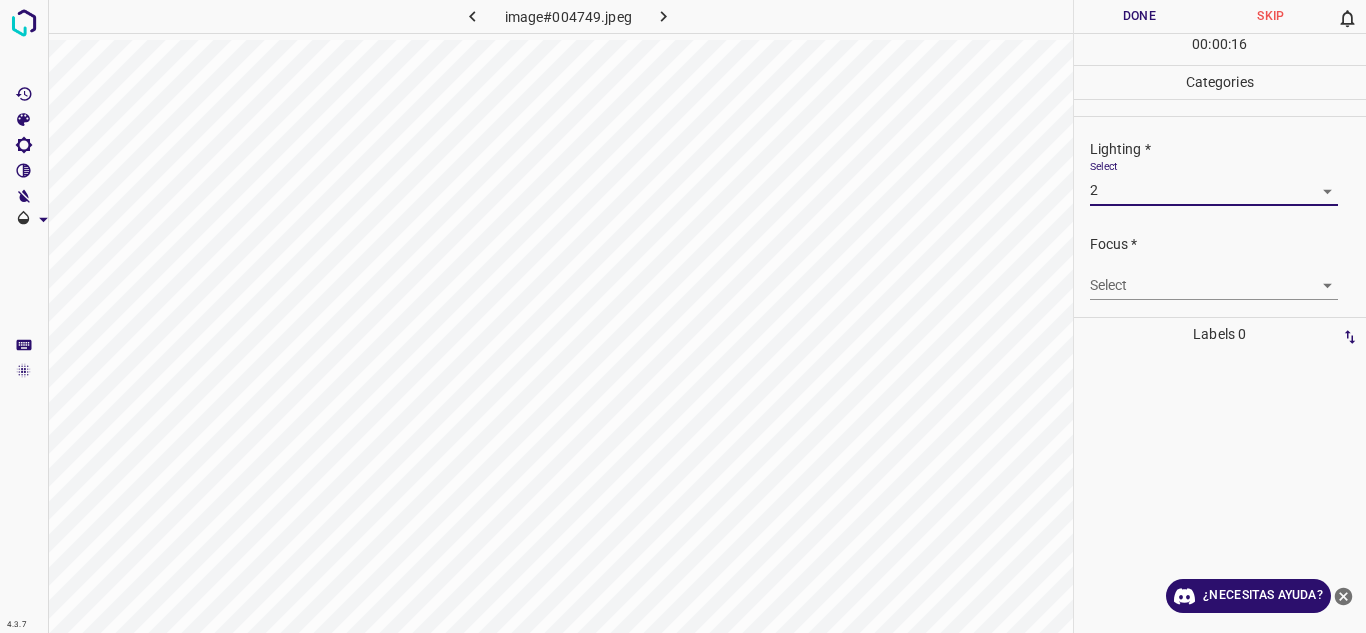 click on "4.3.7 image#004749.jpeg Done Skip 0 00   : 00   : 16   Categories Lighting *  Select 2 2 Focus *  Select ​ Overall *  Select ​ Labels   0 Categories 1 Lighting 2 Focus 3 Overall Tools Space Change between modes (Draw & Edit) I Auto labeling R Restore zoom M Zoom in N Zoom out Delete Delete selecte label Filters Z Restore filters X Saturation filter C Brightness filter V Contrast filter B Gray scale filter General O Download ¿Necesitas ayuda? Texto original Valora esta traducción Tu opinión servirá para ayudar a mejorar el Traductor de Google - Texto - Esconder - Borrar" at bounding box center [683, 316] 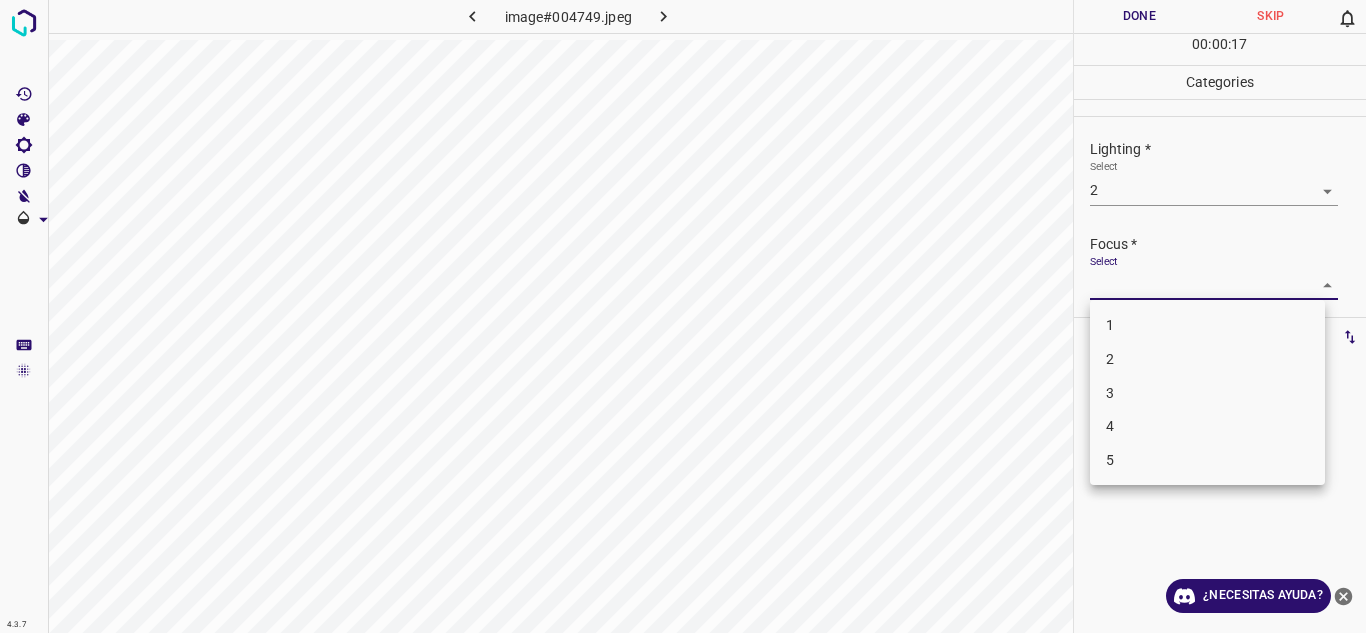 click on "2" at bounding box center (1207, 359) 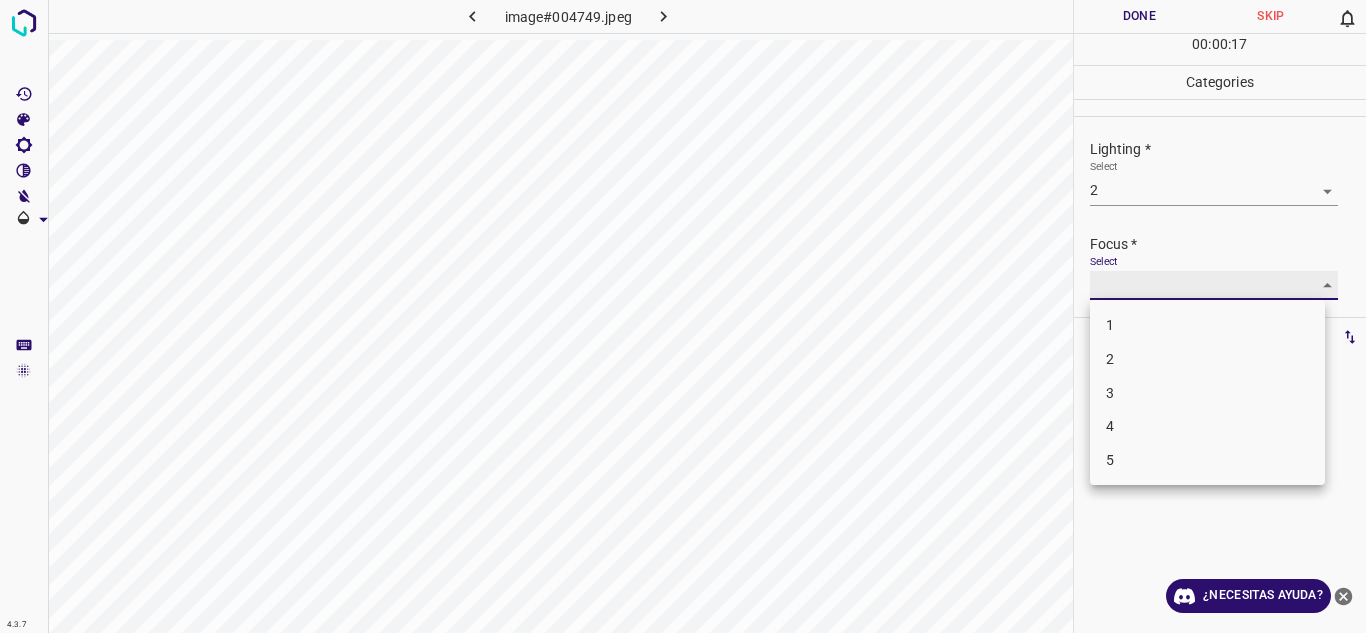 type on "2" 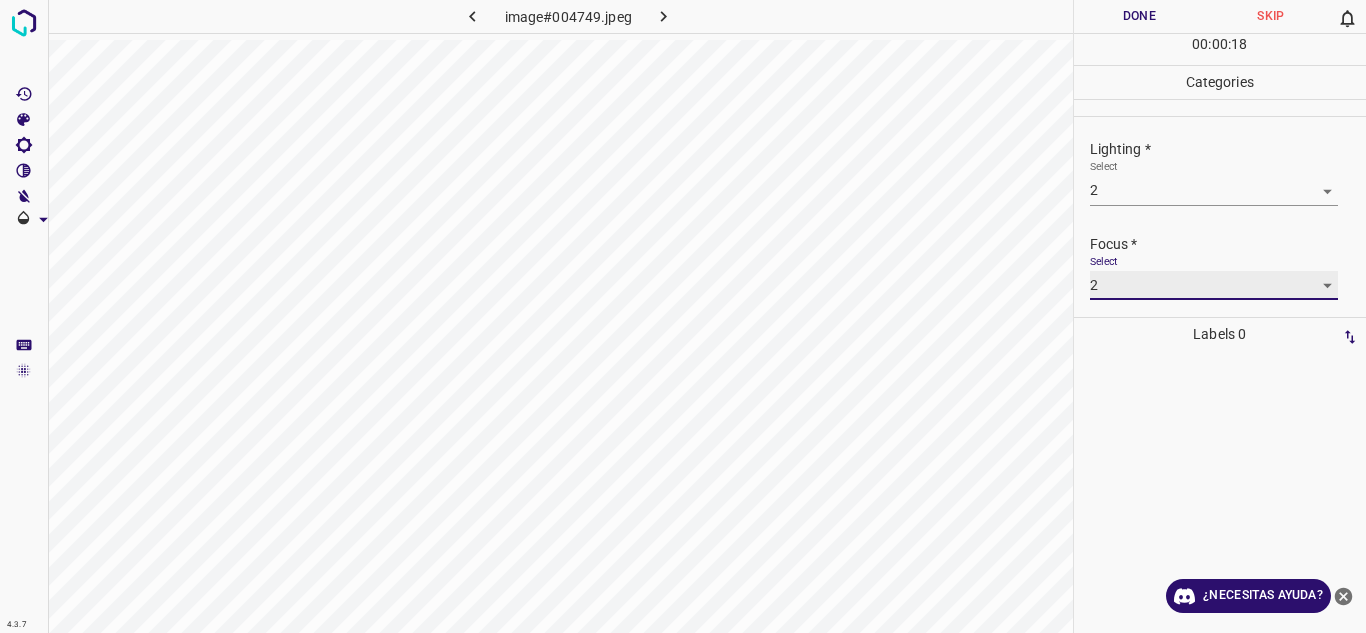 scroll, scrollTop: 98, scrollLeft: 0, axis: vertical 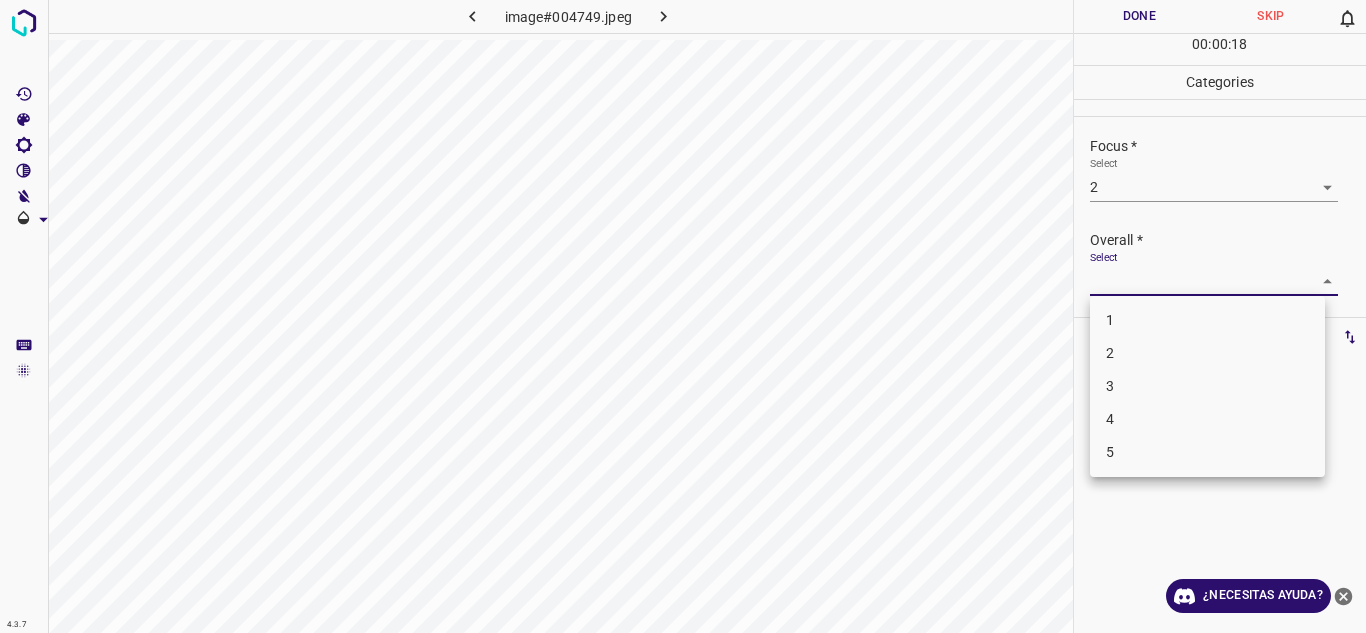 click on "4.3.7 image#004749.jpeg Done Skip 0 00   : 00   : 18   Categories Lighting *  Select 2 2 Focus *  Select 2 2 Overall *  Select ​ Labels   0 Categories 1 Lighting 2 Focus 3 Overall Tools Space Change between modes (Draw & Edit) I Auto labeling R Restore zoom M Zoom in N Zoom out Delete Delete selecte label Filters Z Restore filters X Saturation filter C Brightness filter V Contrast filter B Gray scale filter General O Download ¿Necesitas ayuda? Texto original Valora esta traducción Tu opinión servirá para ayudar a mejorar el Traductor de Google - Texto - Esconder - Borrar 1 2 3 4 5" at bounding box center (683, 316) 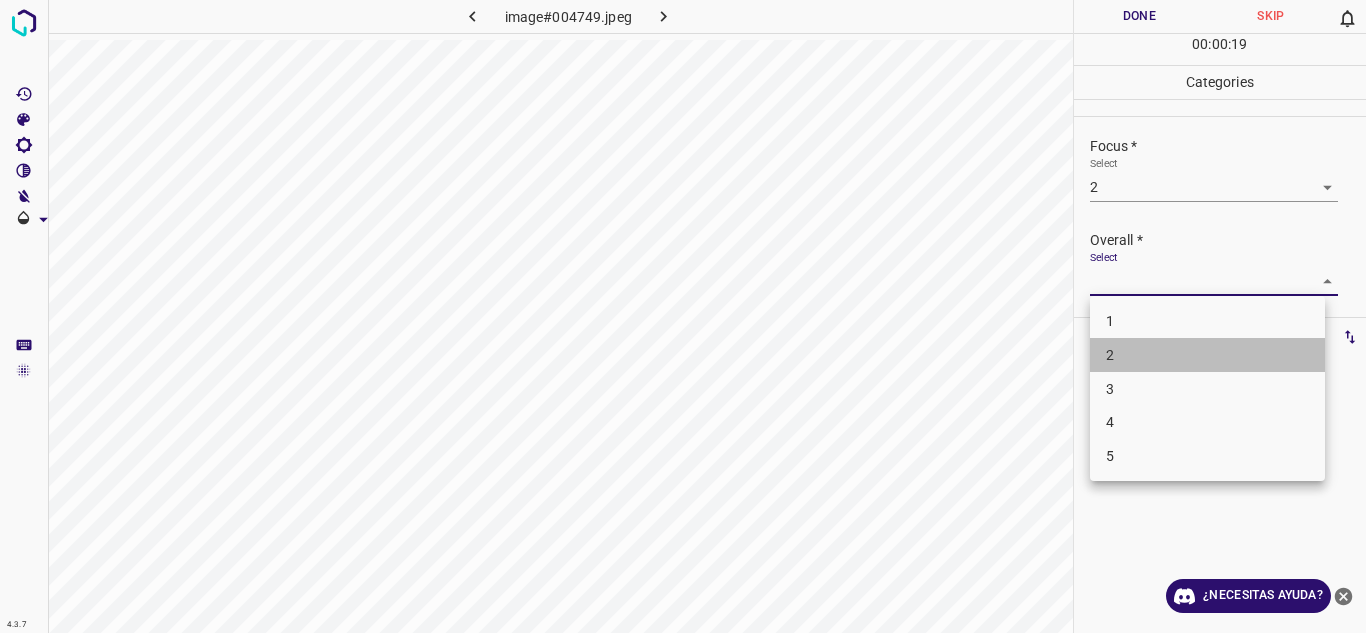click on "2" at bounding box center (1207, 355) 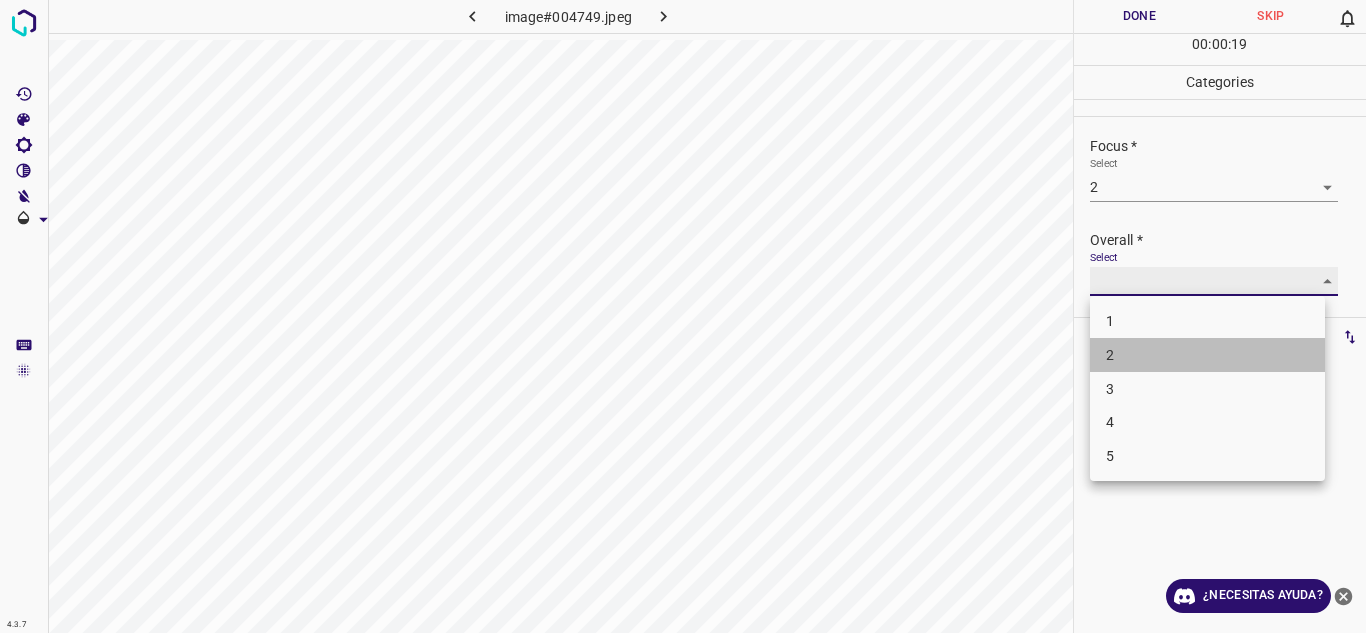 type on "2" 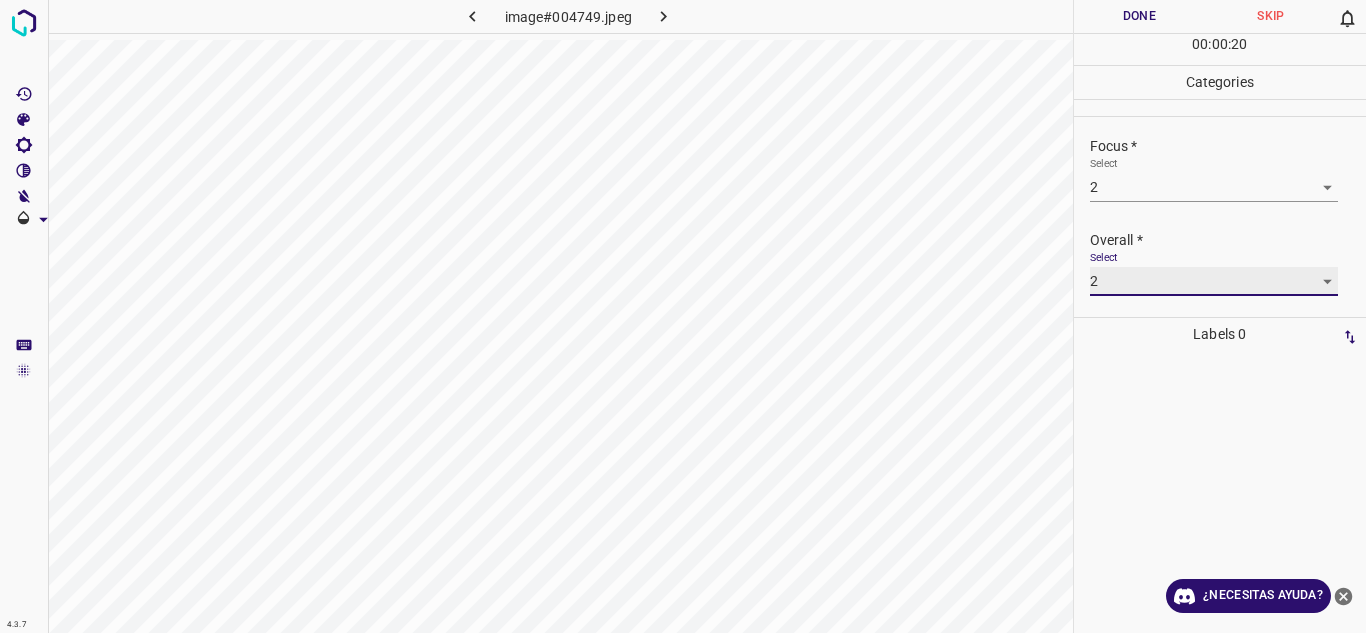 scroll, scrollTop: 0, scrollLeft: 0, axis: both 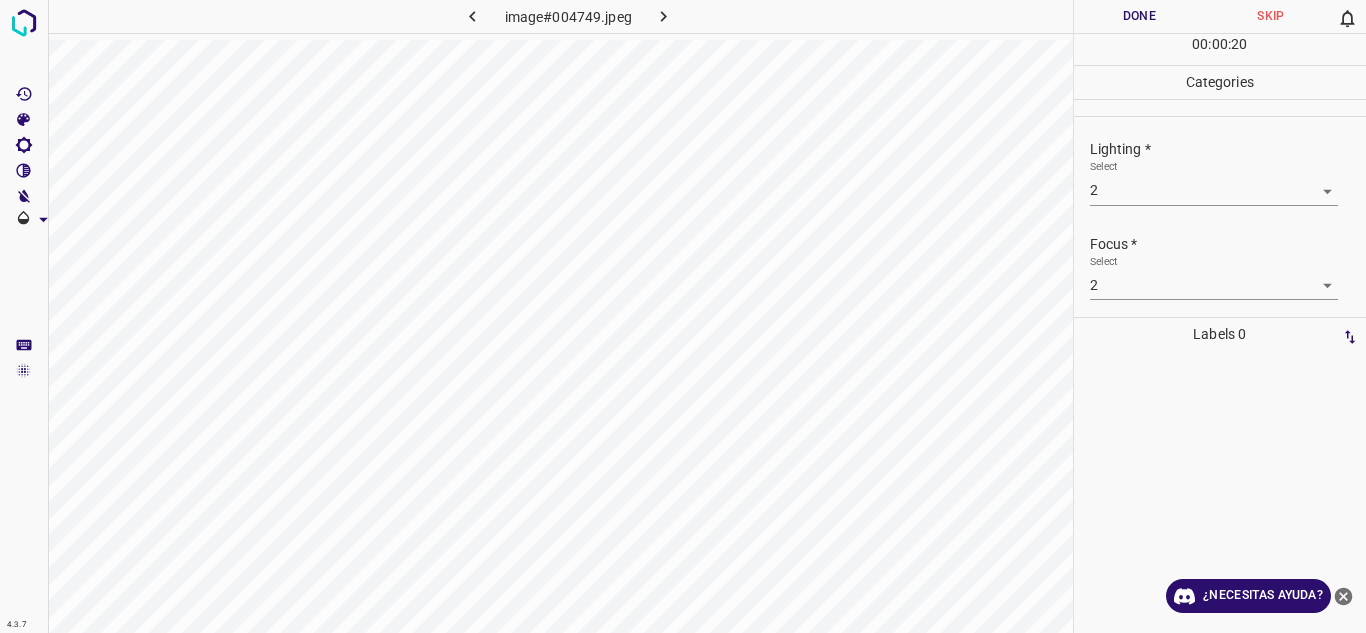 click on "Done" at bounding box center (1140, 16) 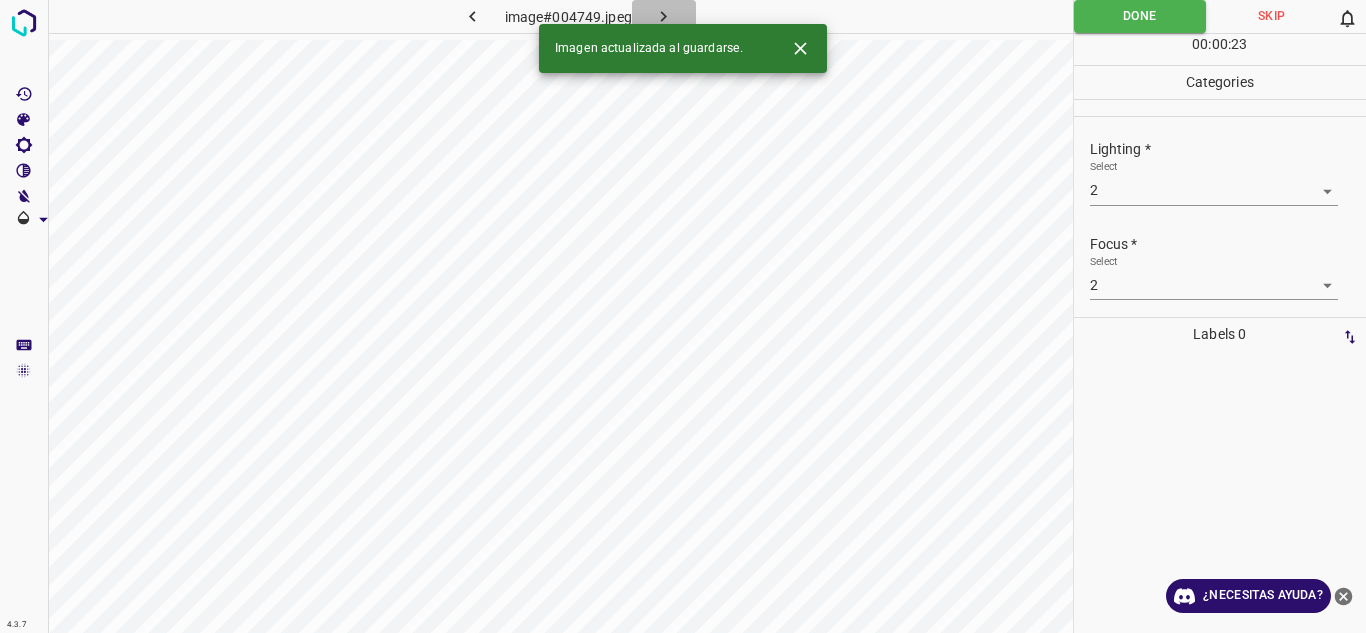 click 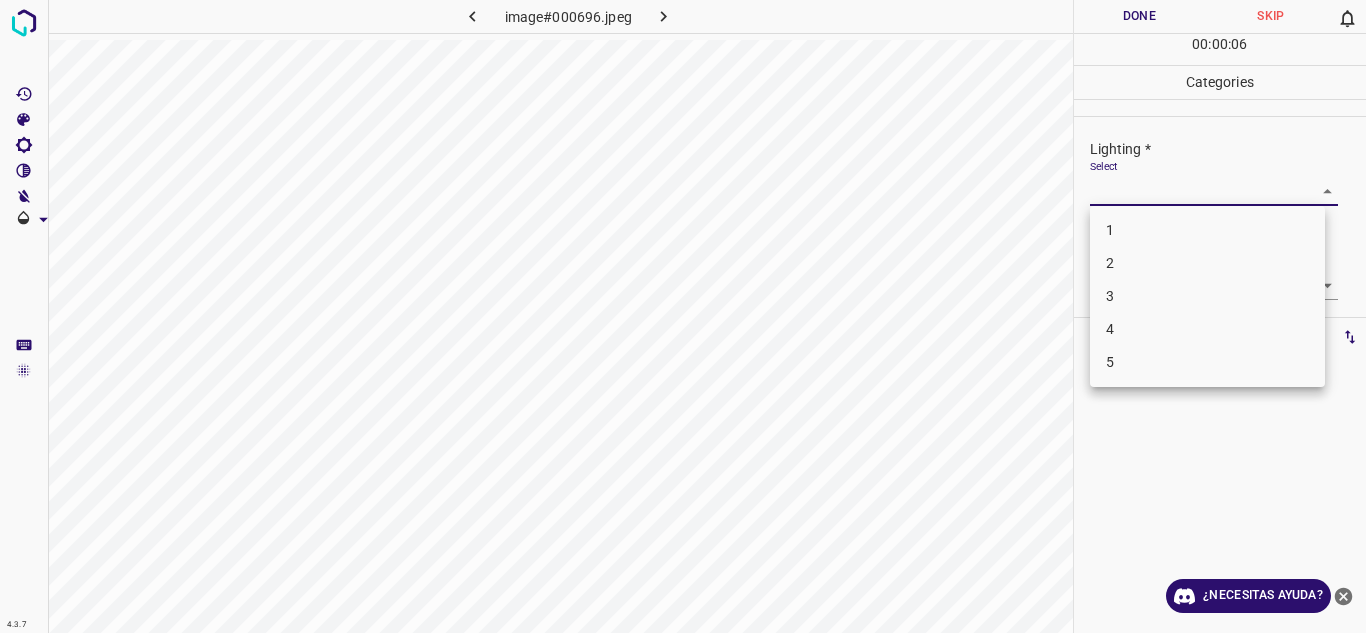 click on "4.3.7 image#000696.jpeg Done Skip 0 00   : 00   : 06   Categories Lighting *  Select ​ Focus *  Select ​ Overall *  Select ​ Labels   0 Categories 1 Lighting 2 Focus 3 Overall Tools Space Change between modes (Draw & Edit) I Auto labeling R Restore zoom M Zoom in N Zoom out Delete Delete selecte label Filters Z Restore filters X Saturation filter C Brightness filter V Contrast filter B Gray scale filter General O Download ¿Necesitas ayuda? Texto original Valora esta traducción Tu opinión servirá para ayudar a mejorar el Traductor de Google - Texto - Esconder - Borrar 1 2 3 4 5" at bounding box center [683, 316] 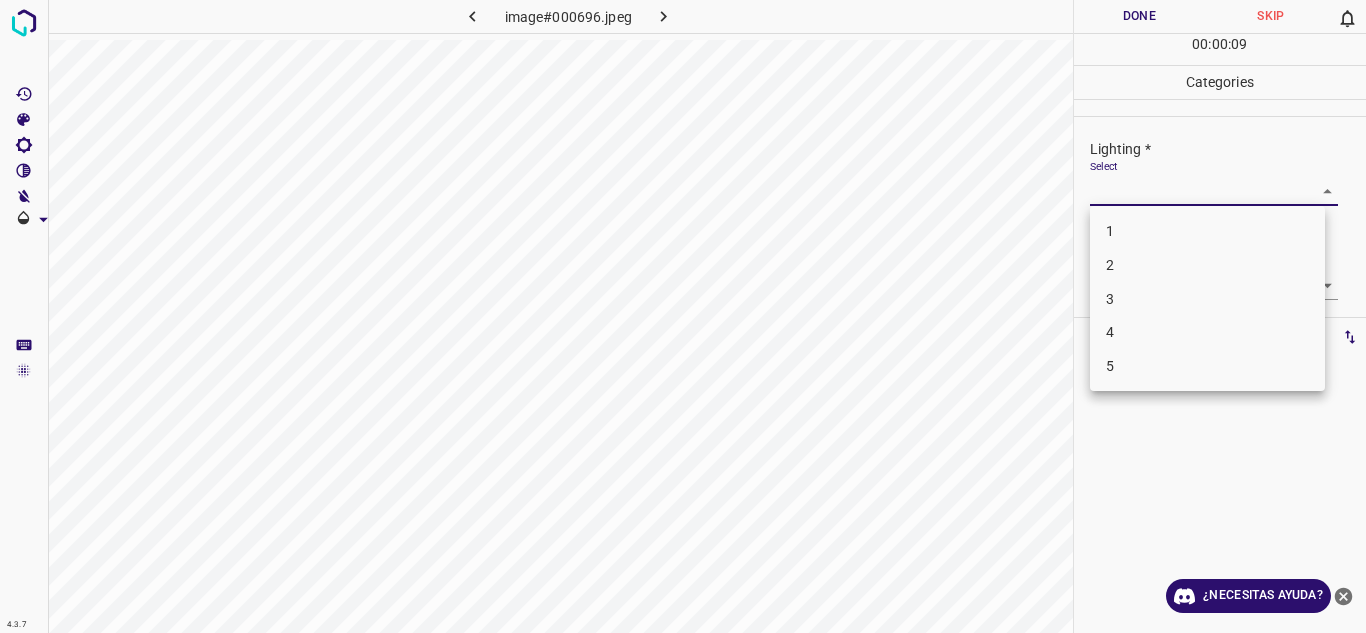 click on "3" at bounding box center [1207, 299] 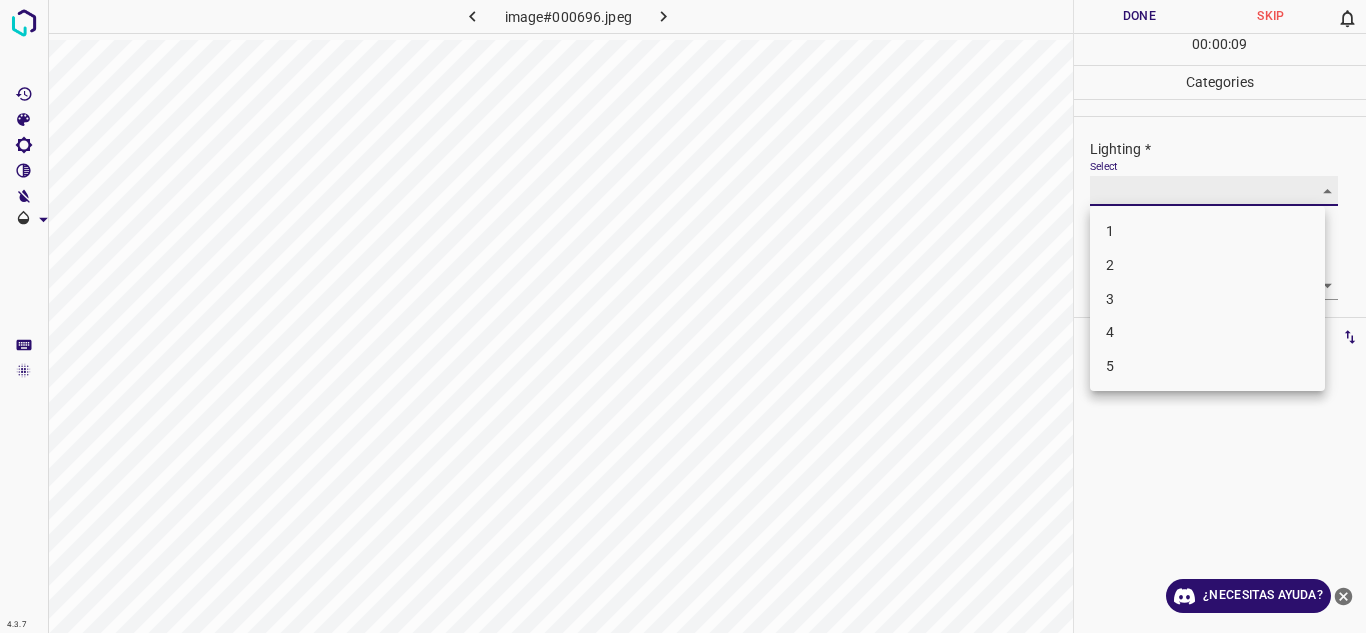 type on "3" 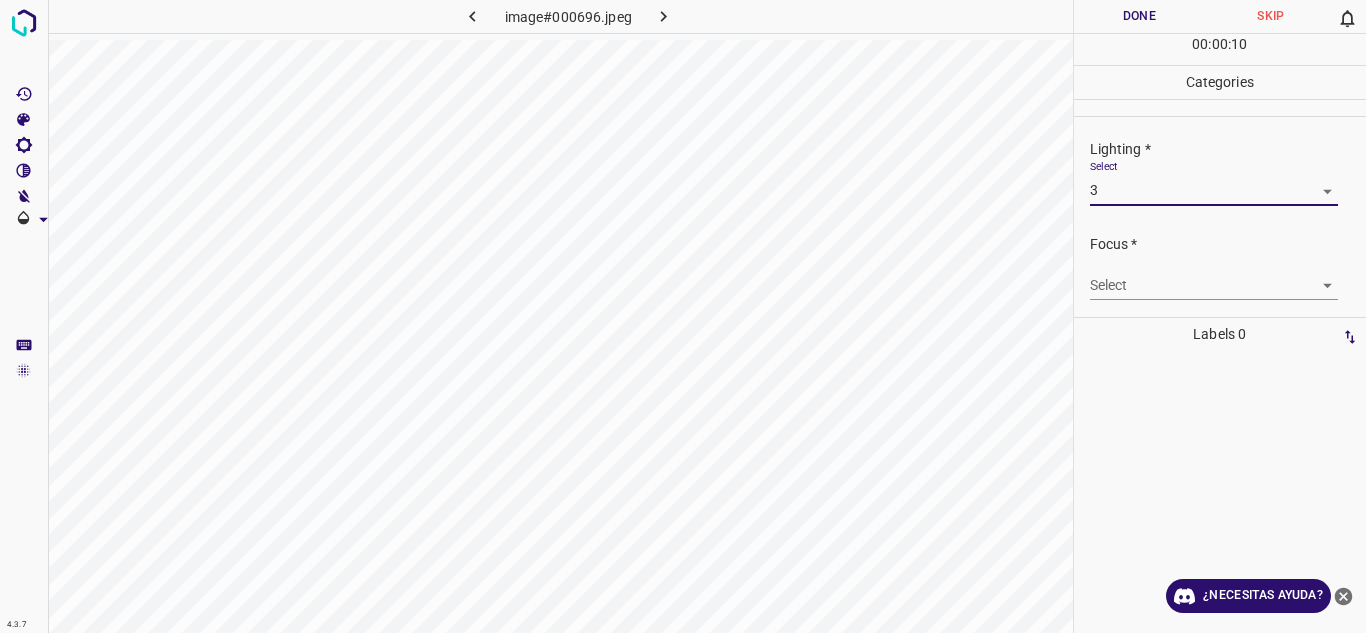 click on "4.3.7 image#000696.jpeg Done Skip 0 00   : 00   : 10   Categories Lighting *  Select 3 3 Focus *  Select ​ Overall *  Select ​ Labels   0 Categories 1 Lighting 2 Focus 3 Overall Tools Space Change between modes (Draw & Edit) I Auto labeling R Restore zoom M Zoom in N Zoom out Delete Delete selecte label Filters Z Restore filters X Saturation filter C Brightness filter V Contrast filter B Gray scale filter General O Download ¿Necesitas ayuda? Texto original Valora esta traducción Tu opinión servirá para ayudar a mejorar el Traductor de Google - Texto - Esconder - Borrar" at bounding box center [683, 316] 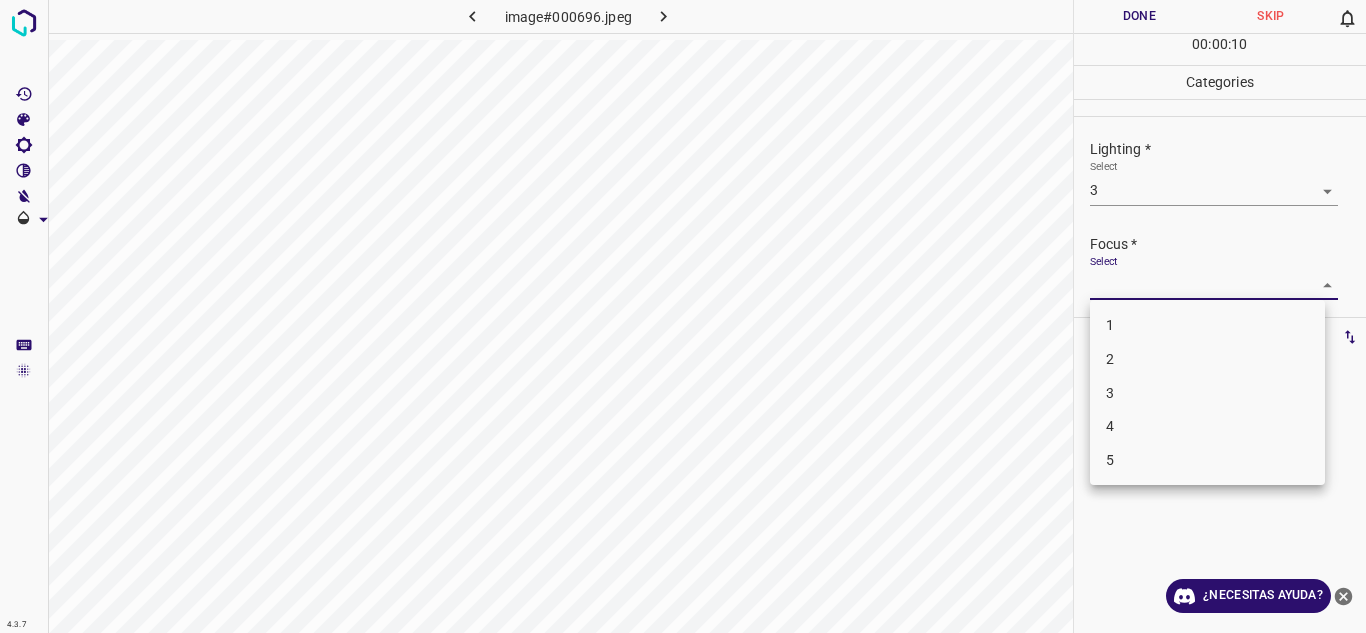drag, startPoint x: 1151, startPoint y: 395, endPoint x: 1271, endPoint y: 346, distance: 129.61867 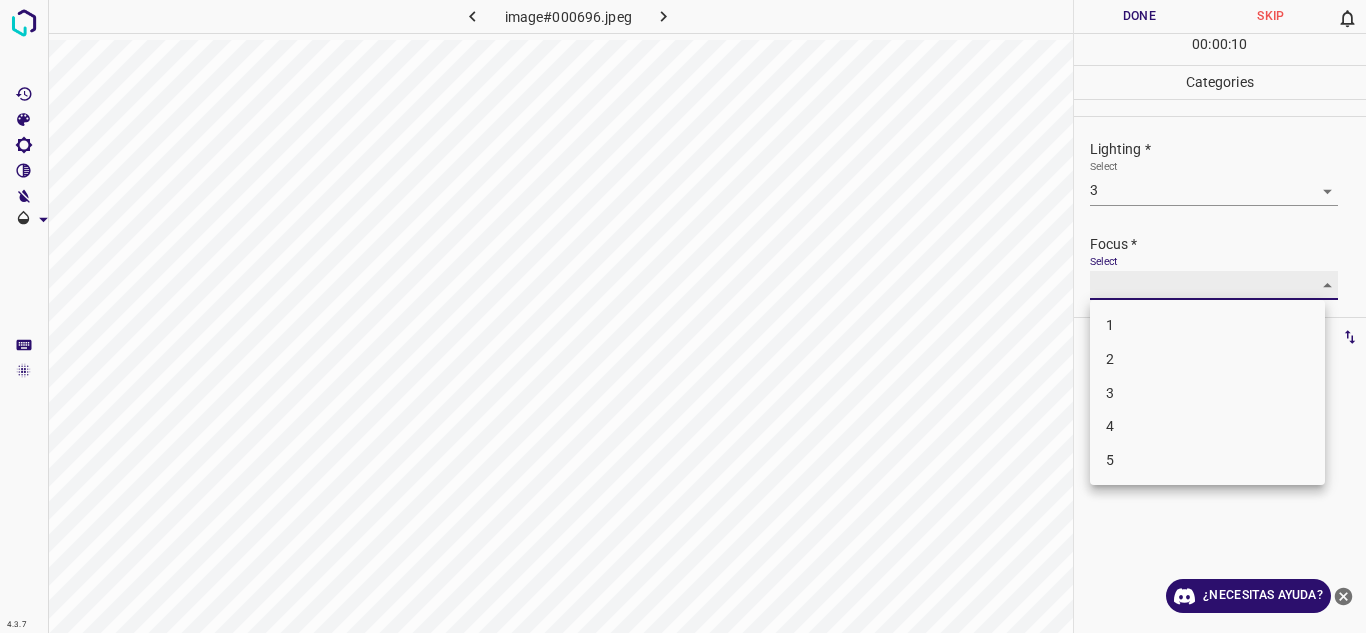 type on "3" 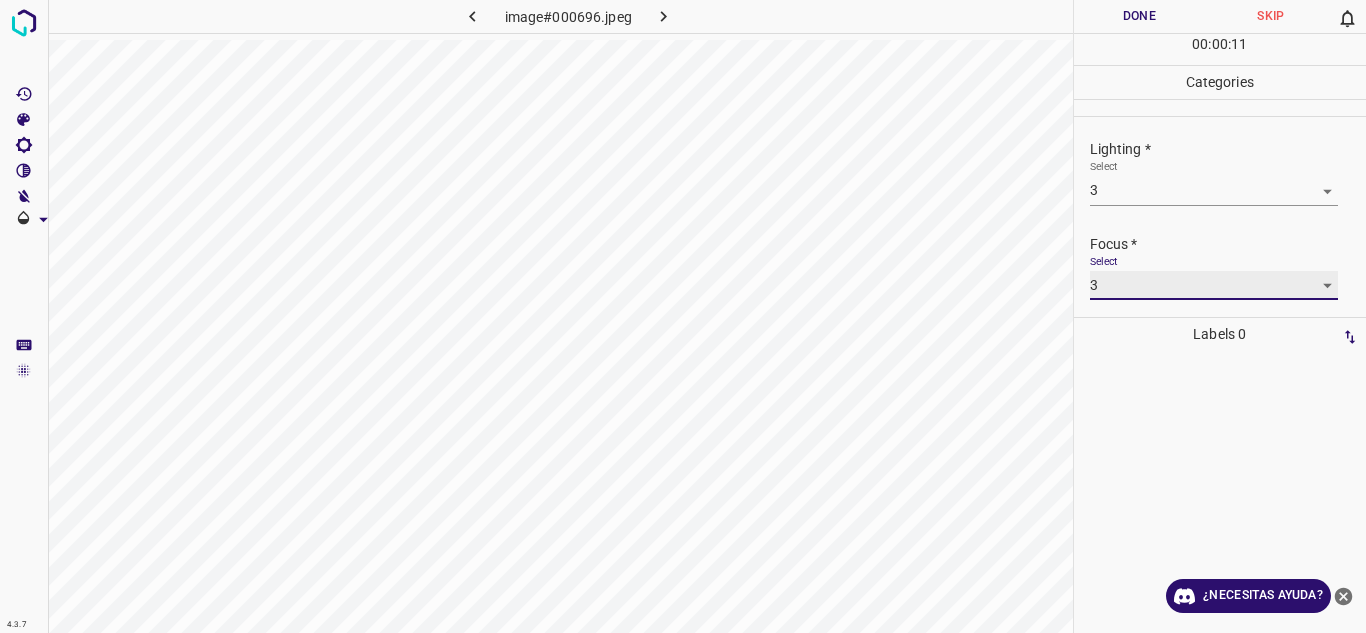 scroll, scrollTop: 98, scrollLeft: 0, axis: vertical 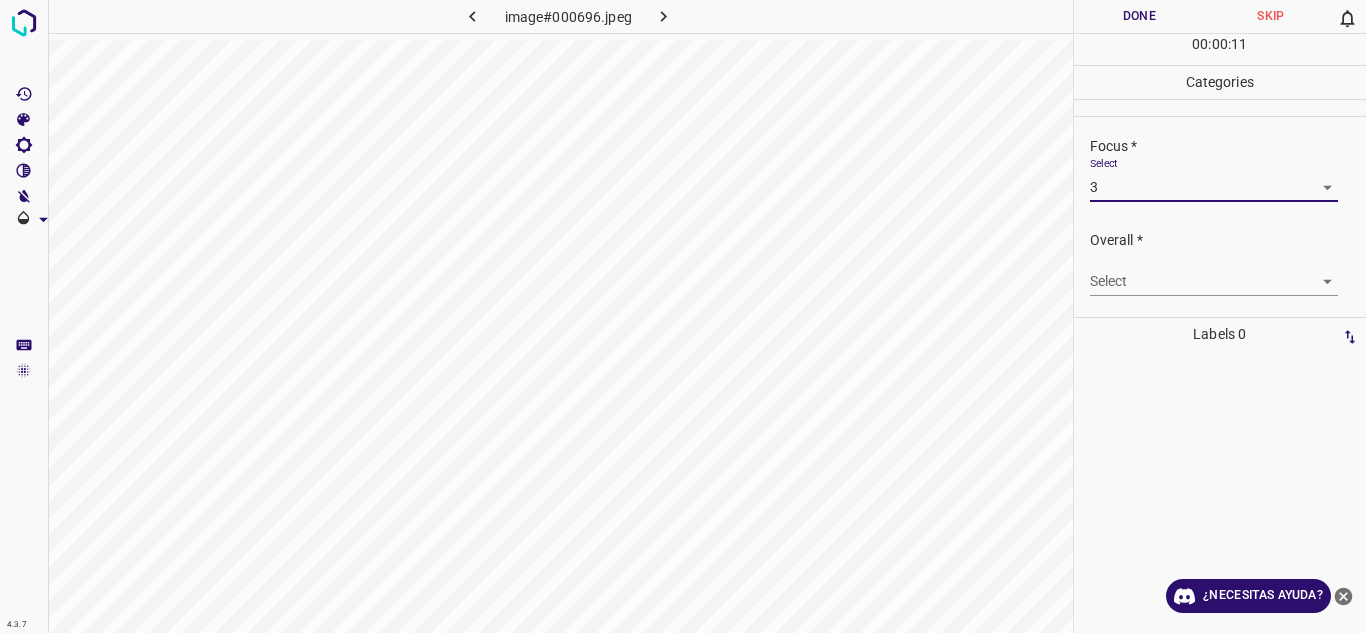 click on "4.3.7 image#000696.jpeg Done Skip 0 00   : 00   : 11   Categories Lighting *  Select 3 3 Focus *  Select 3 3 Overall *  Select ​ Labels   0 Categories 1 Lighting 2 Focus 3 Overall Tools Space Change between modes (Draw & Edit) I Auto labeling R Restore zoom M Zoom in N Zoom out Delete Delete selecte label Filters Z Restore filters X Saturation filter C Brightness filter V Contrast filter B Gray scale filter General O Download ¿Necesitas ayuda? Texto original Valora esta traducción Tu opinión servirá para ayudar a mejorar el Traductor de Google - Texto - Esconder - Borrar" at bounding box center (683, 316) 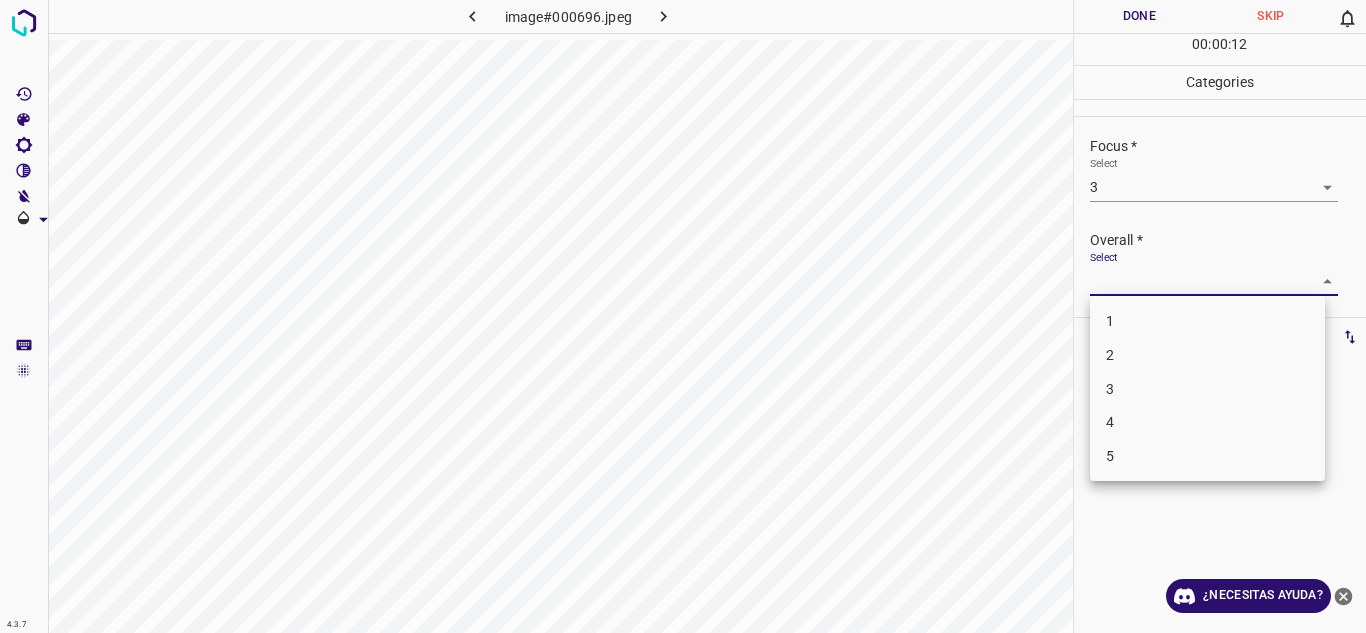 click on "3" at bounding box center [1207, 389] 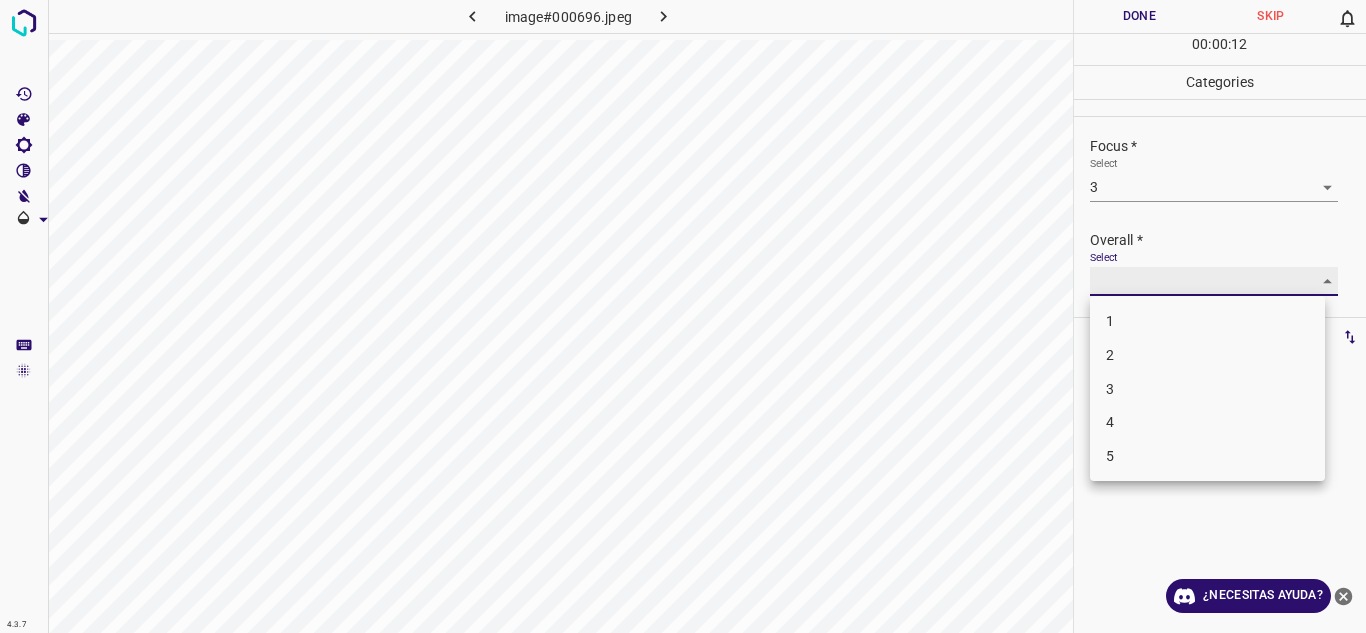 type on "3" 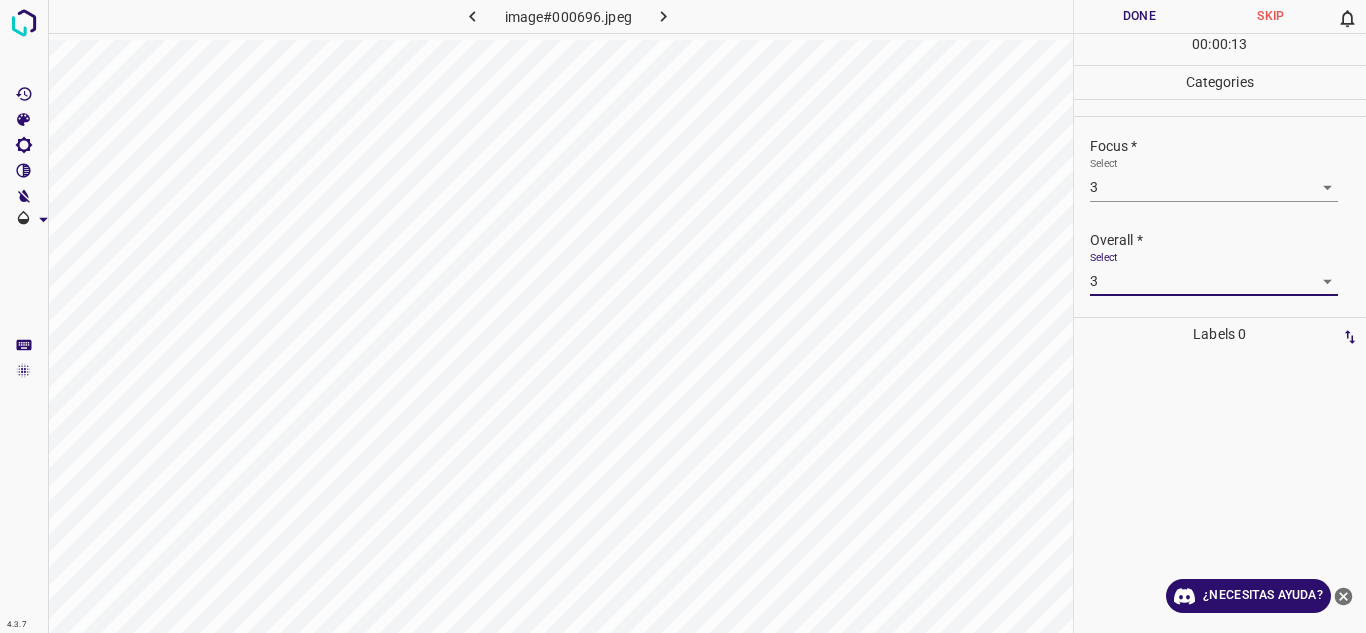 click on "Done" at bounding box center [1140, 16] 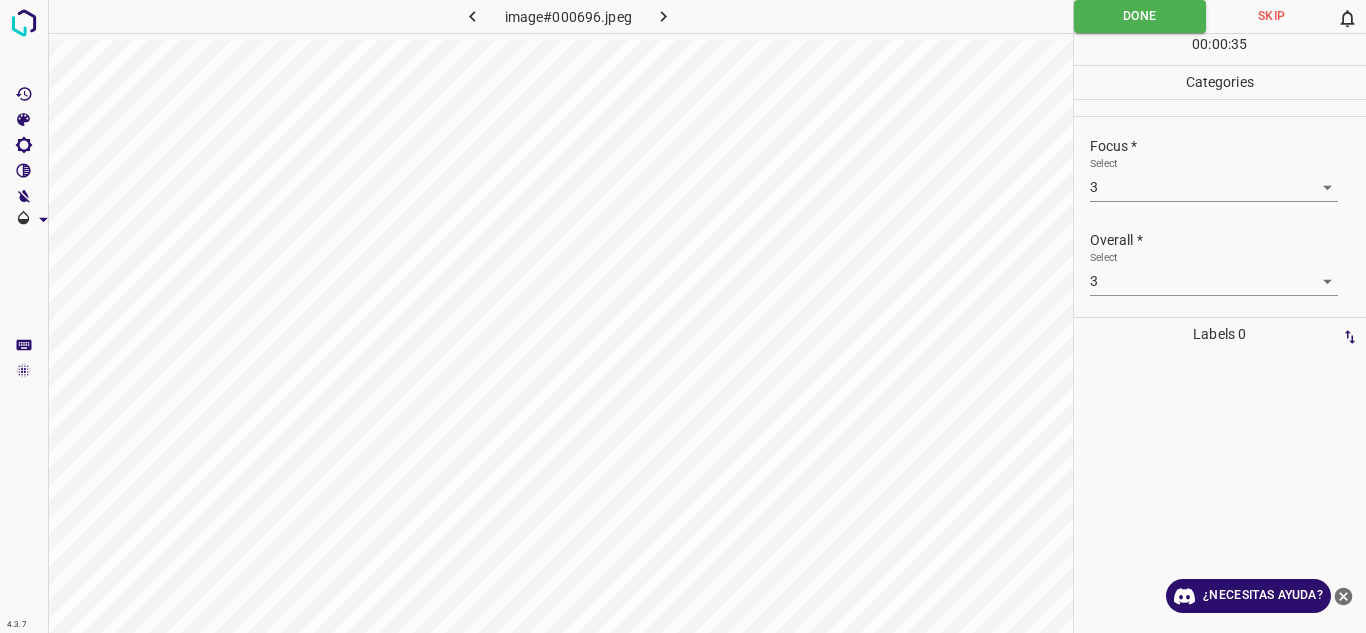 click 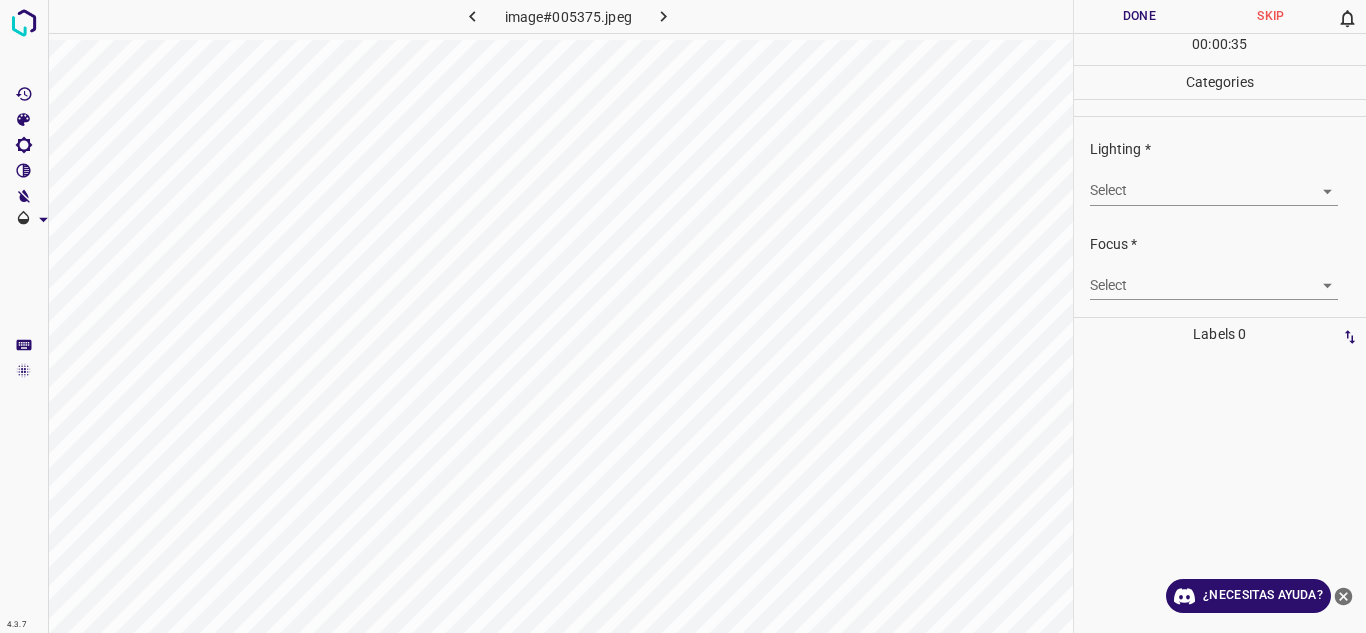 click on "4.3.7 image#005375.jpeg Done Skip 0 00   : 00   : 35   Categories Lighting *  Select ​ Focus *  Select ​ Overall *  Select ​ Labels   0 Categories 1 Lighting 2 Focus 3 Overall Tools Space Change between modes (Draw & Edit) I Auto labeling R Restore zoom M Zoom in N Zoom out Delete Delete selecte label Filters Z Restore filters X Saturation filter C Brightness filter V Contrast filter B Gray scale filter General O Download ¿Necesitas ayuda? Texto original Valora esta traducción Tu opinión servirá para ayudar a mejorar el Traductor de Google - Texto - Esconder - Borrar" at bounding box center [683, 316] 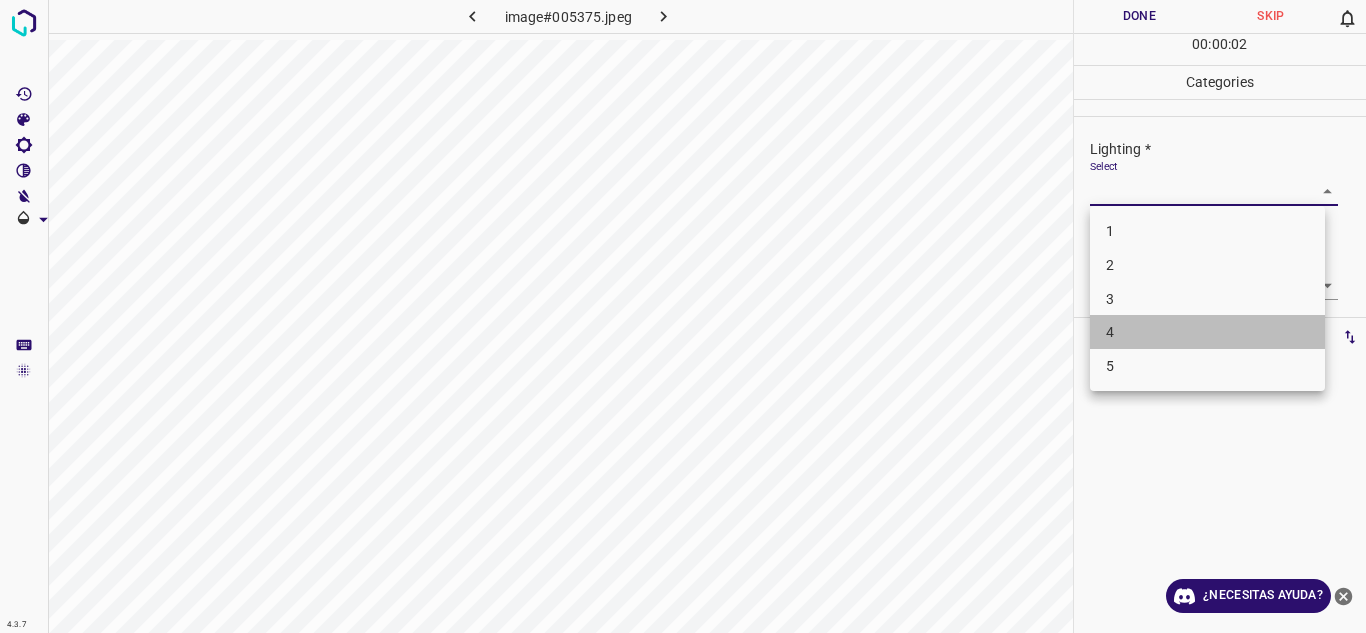 click on "4" at bounding box center [1207, 332] 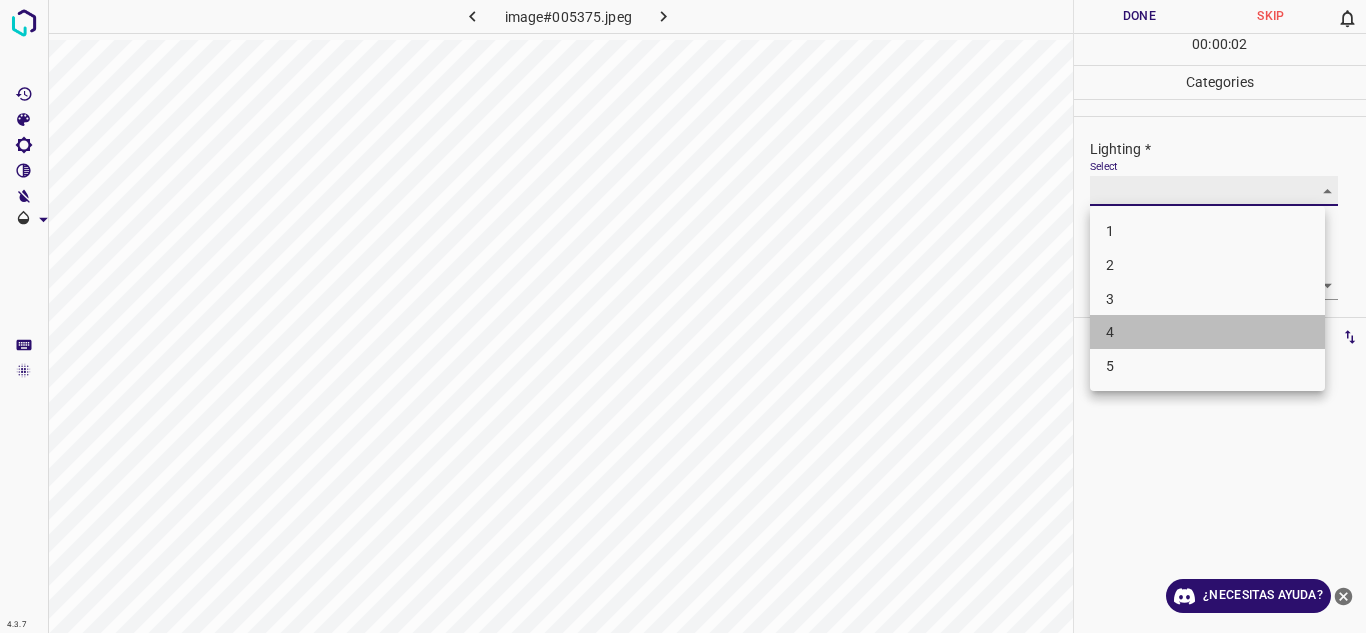 type on "4" 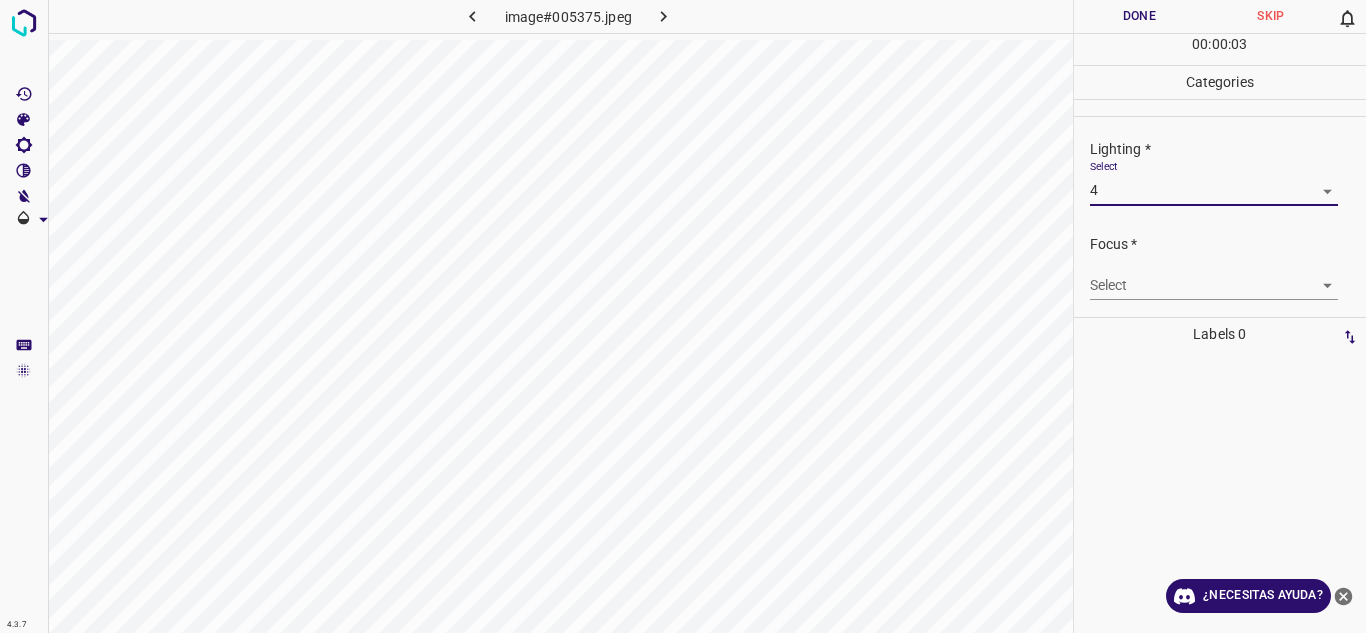click on "4.3.7 image#005375.jpeg Done Skip 0 00   : 00   : 03   Categories Lighting *  Select 4 4 Focus *  Select ​ Overall *  Select ​ Labels   0 Categories 1 Lighting 2 Focus 3 Overall Tools Space Change between modes (Draw & Edit) I Auto labeling R Restore zoom M Zoom in N Zoom out Delete Delete selecte label Filters Z Restore filters X Saturation filter C Brightness filter V Contrast filter B Gray scale filter General O Download ¿Necesitas ayuda? Texto original Valora esta traducción Tu opinión servirá para ayudar a mejorar el Traductor de Google - Texto - Esconder - Borrar" at bounding box center (683, 316) 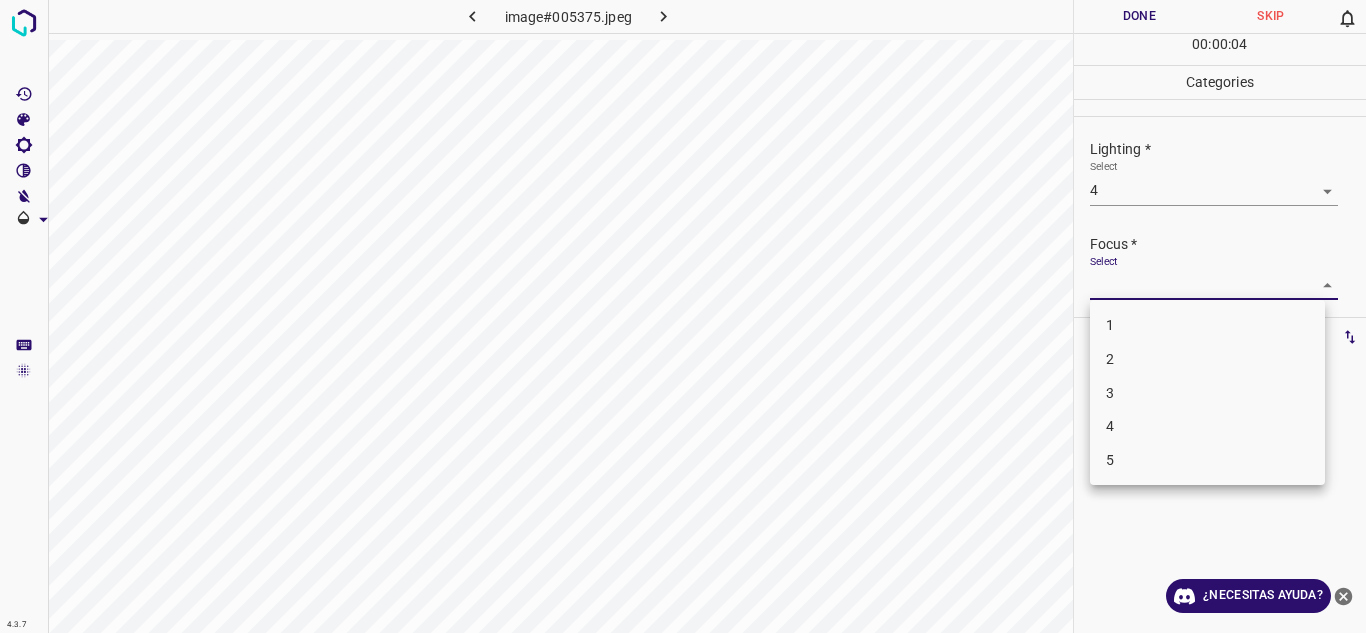 click on "3" at bounding box center [1207, 393] 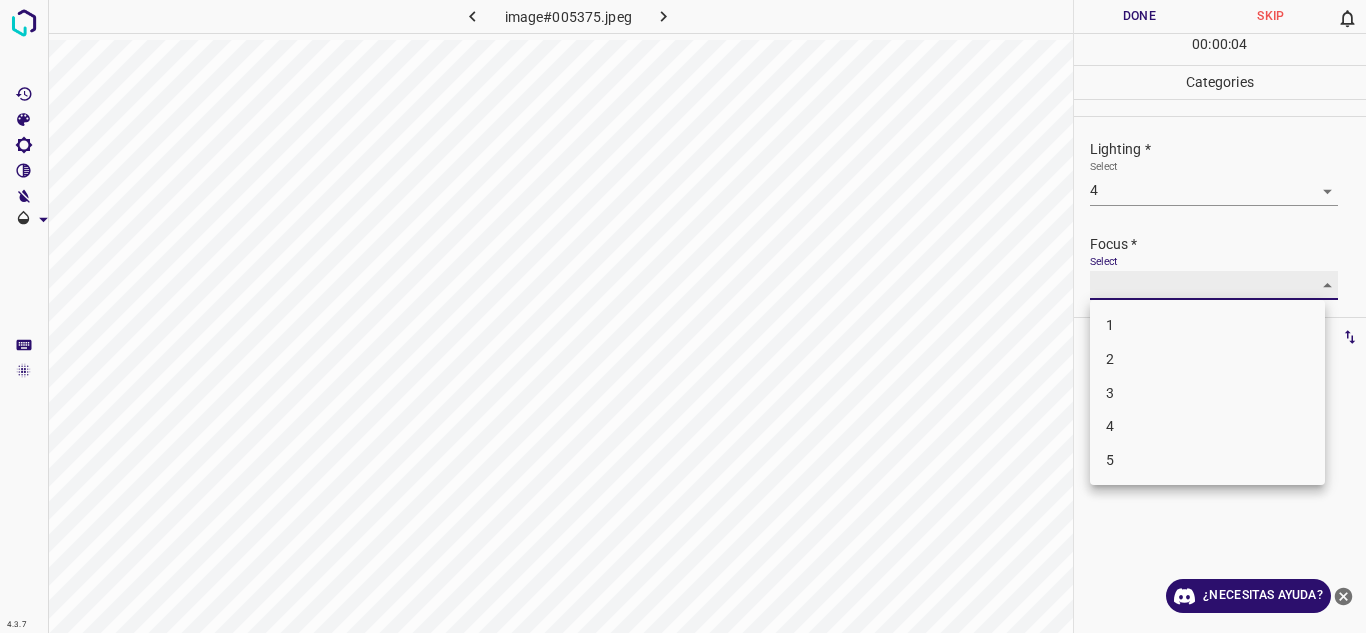 type on "3" 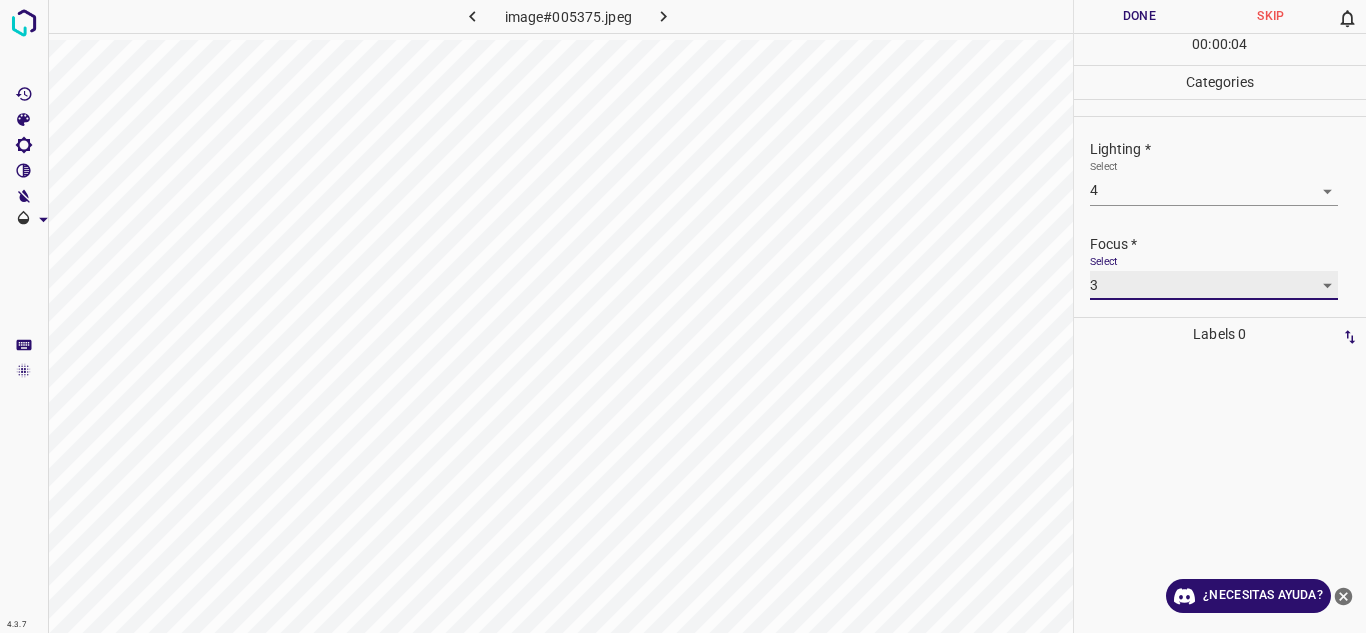 scroll, scrollTop: 98, scrollLeft: 0, axis: vertical 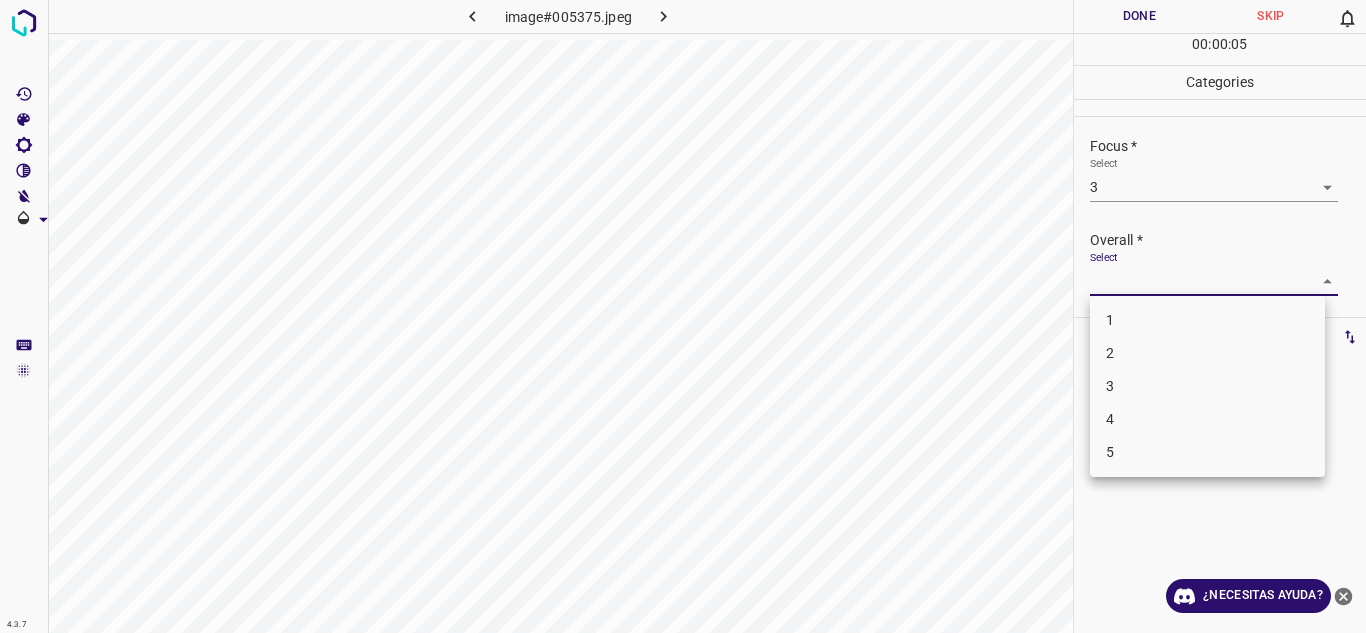 drag, startPoint x: 1309, startPoint y: 274, endPoint x: 1208, endPoint y: 382, distance: 147.86818 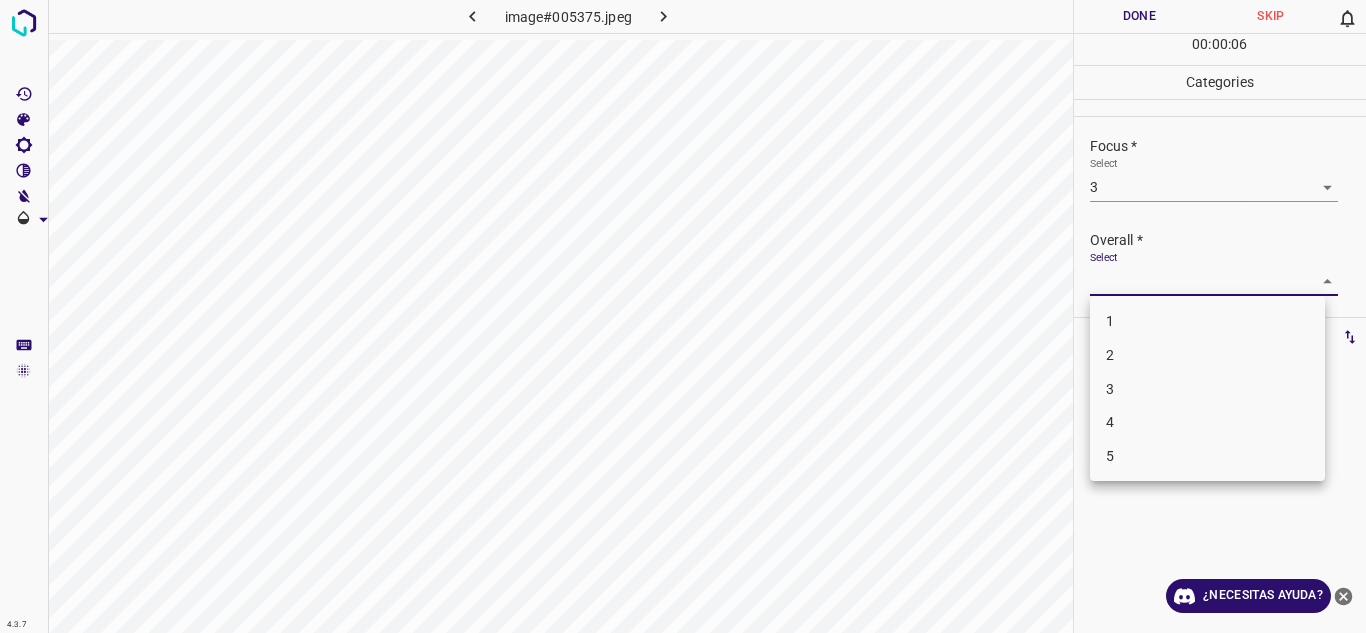 click on "4" at bounding box center (1207, 422) 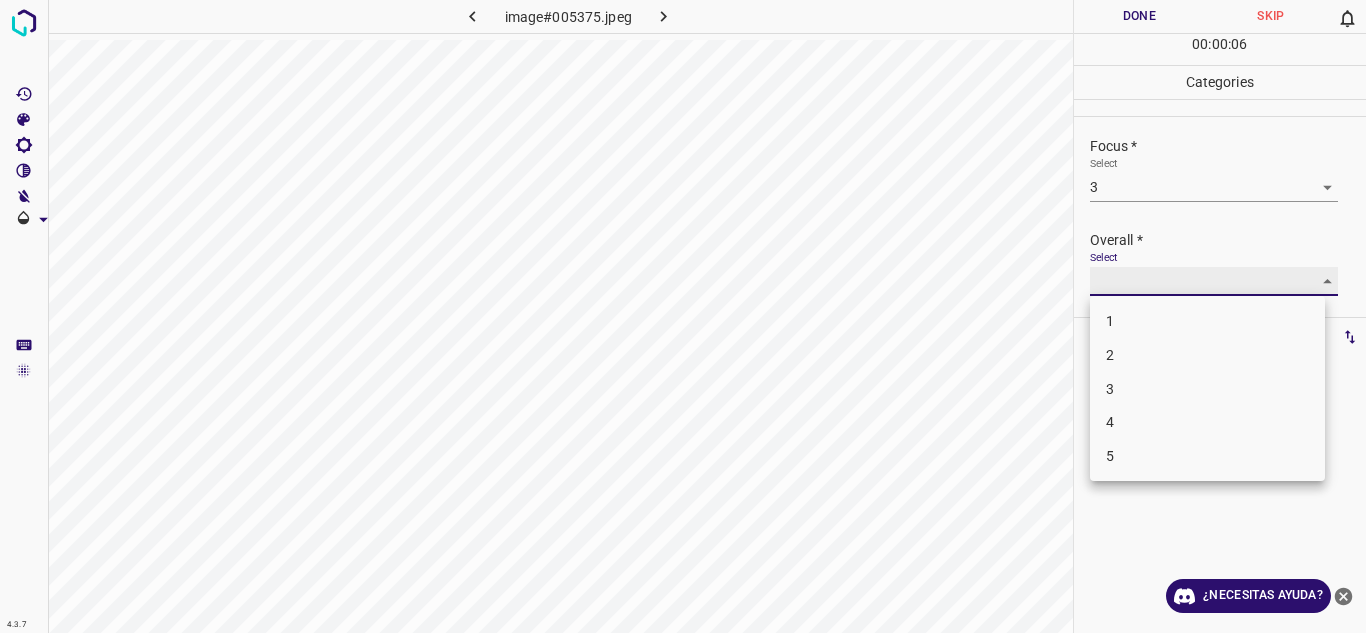 type on "4" 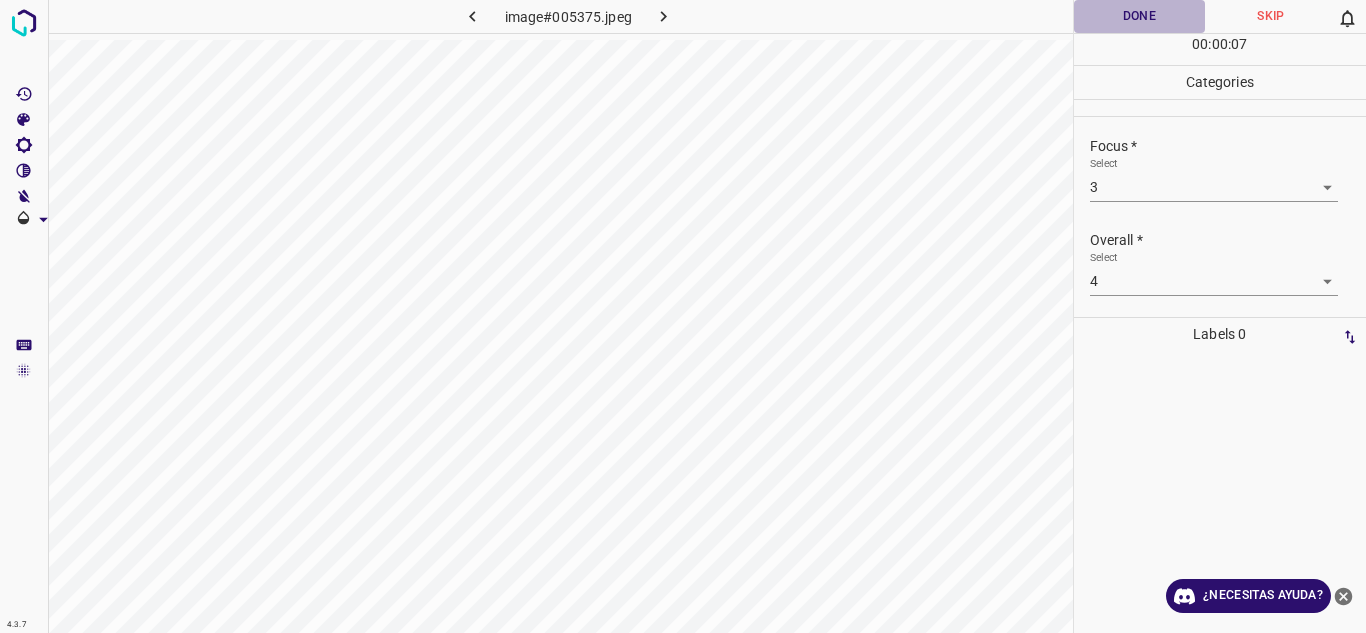 click on "Done" at bounding box center (1140, 16) 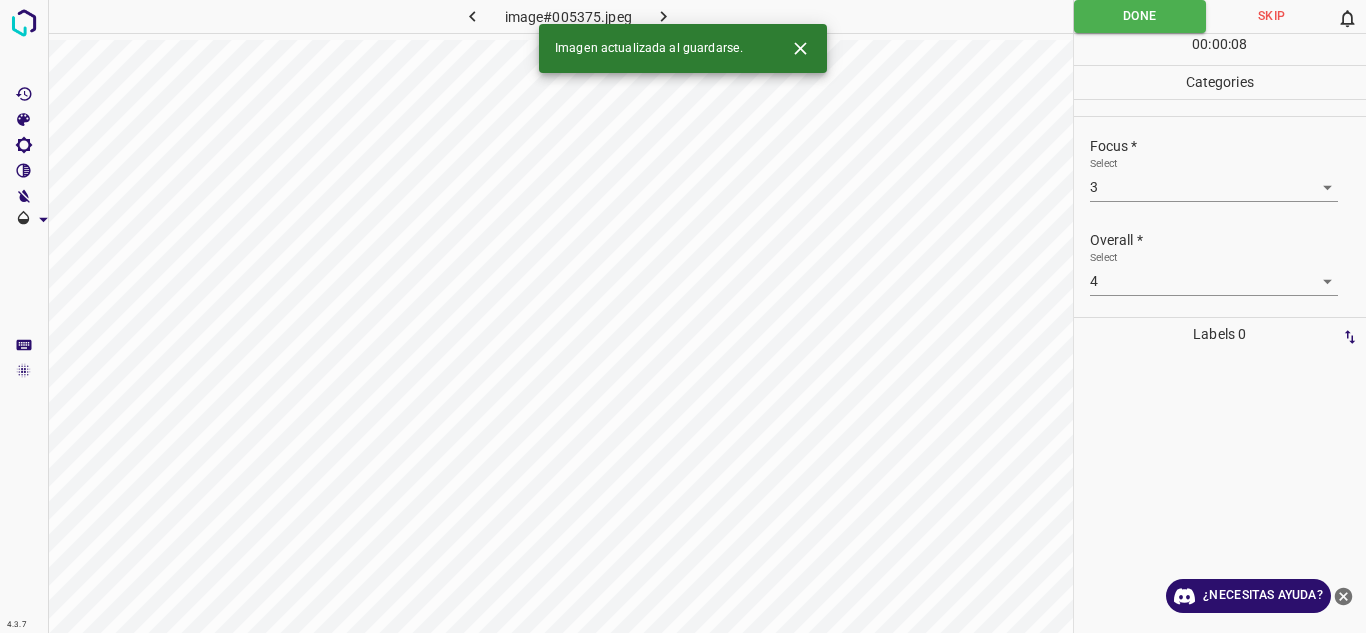 click 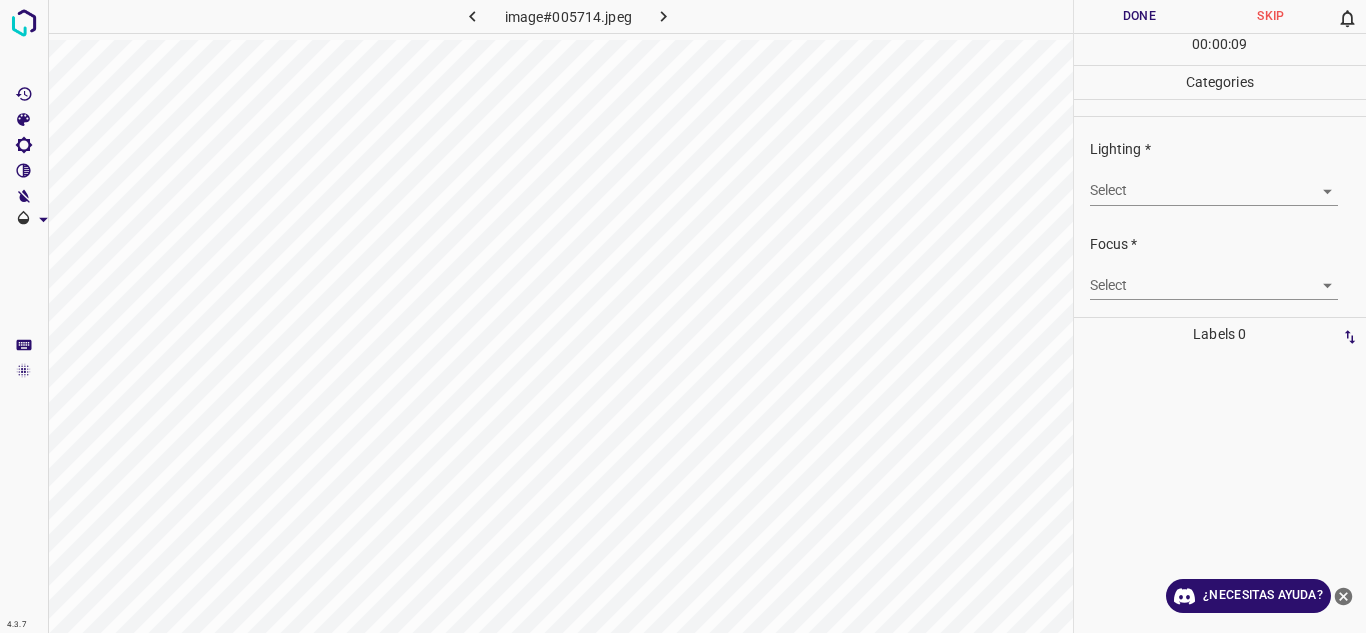 click on "4.3.7 image#005714.jpeg Done Skip 0 00   : 00   : 09   Categories Lighting *  Select ​ Focus *  Select ​ Overall *  Select ​ Labels   0 Categories 1 Lighting 2 Focus 3 Overall Tools Space Change between modes (Draw & Edit) I Auto labeling R Restore zoom M Zoom in N Zoom out Delete Delete selecte label Filters Z Restore filters X Saturation filter C Brightness filter V Contrast filter B Gray scale filter General O Download ¿Necesitas ayuda? Texto original Valora esta traducción Tu opinión servirá para ayudar a mejorar el Traductor de Google - Texto - Esconder - Borrar" at bounding box center (683, 316) 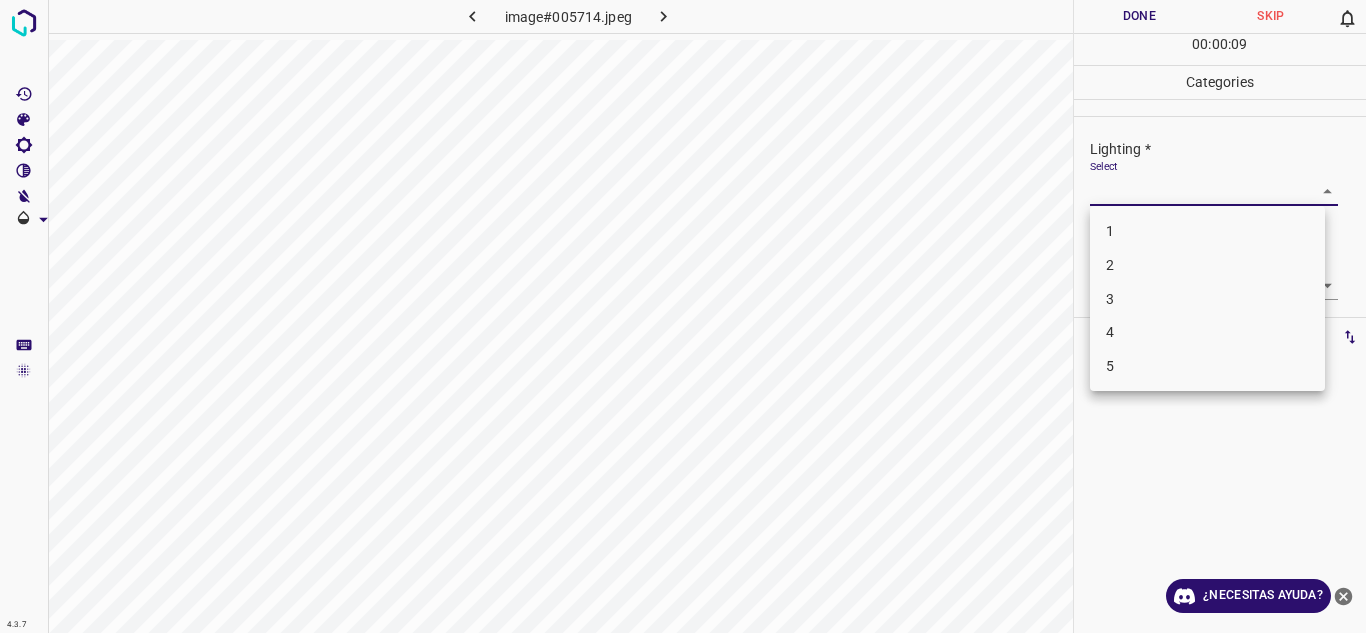 click on "3" at bounding box center [1207, 299] 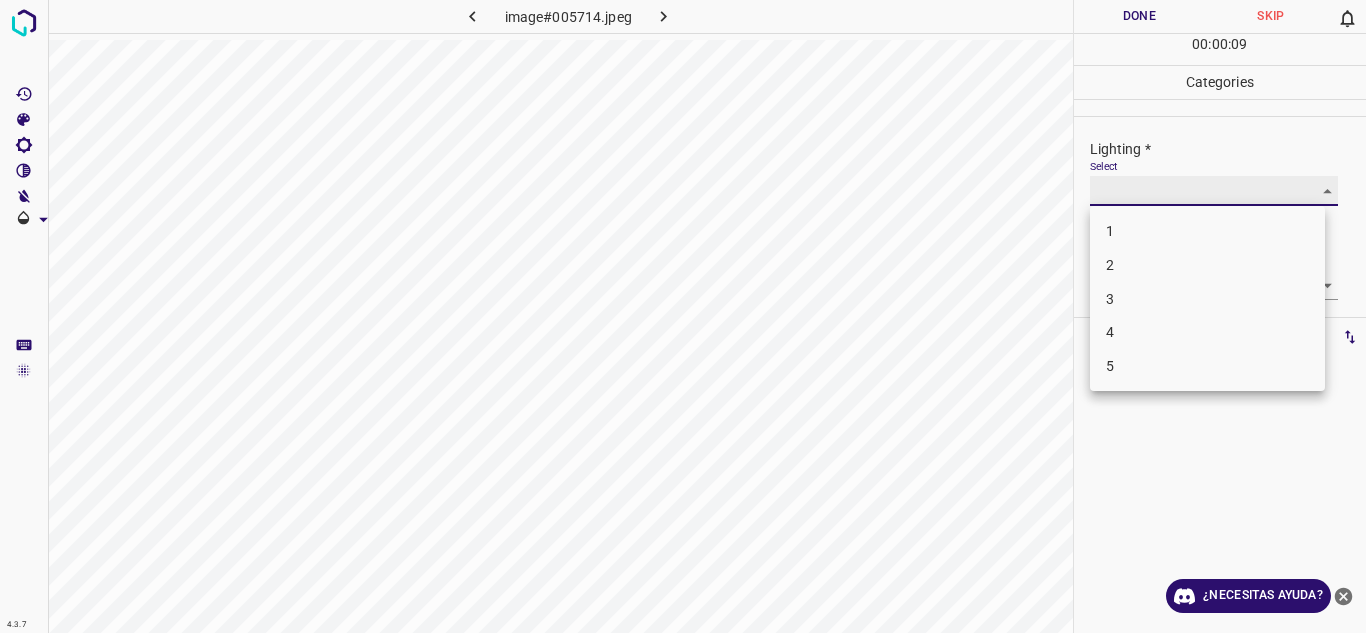 type on "3" 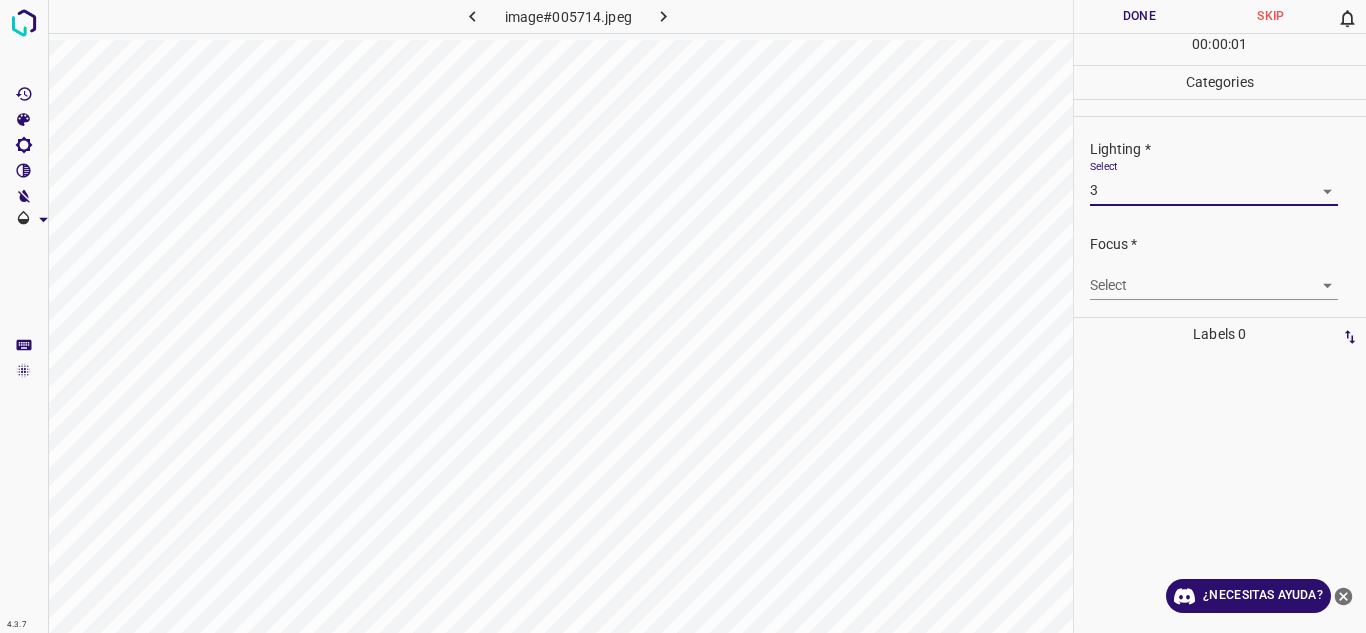 click on "Select ​" at bounding box center (1214, 277) 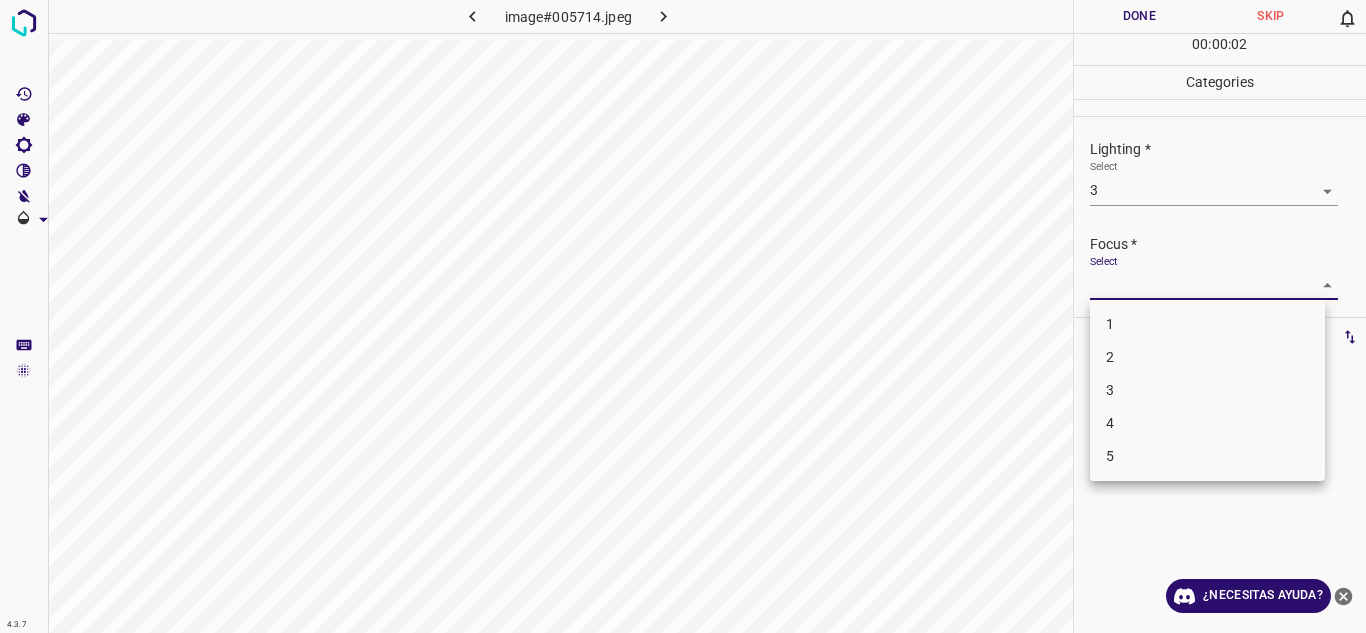 click on "4.3.7 image#005714.jpeg Done Skip 0 00   : 00   : 02   Categories Lighting *  Select 3 3 Focus *  Select ​ Overall *  Select ​ Labels   0 Categories 1 Lighting 2 Focus 3 Overall Tools Space Change between modes (Draw & Edit) I Auto labeling R Restore zoom M Zoom in N Zoom out Delete Delete selecte label Filters Z Restore filters X Saturation filter C Brightness filter V Contrast filter B Gray scale filter General O Download ¿Necesitas ayuda? Texto original Valora esta traducción Tu opinión servirá para ayudar a mejorar el Traductor de Google - Texto - Esconder - Borrar 1 2 3 4 5" at bounding box center [683, 316] 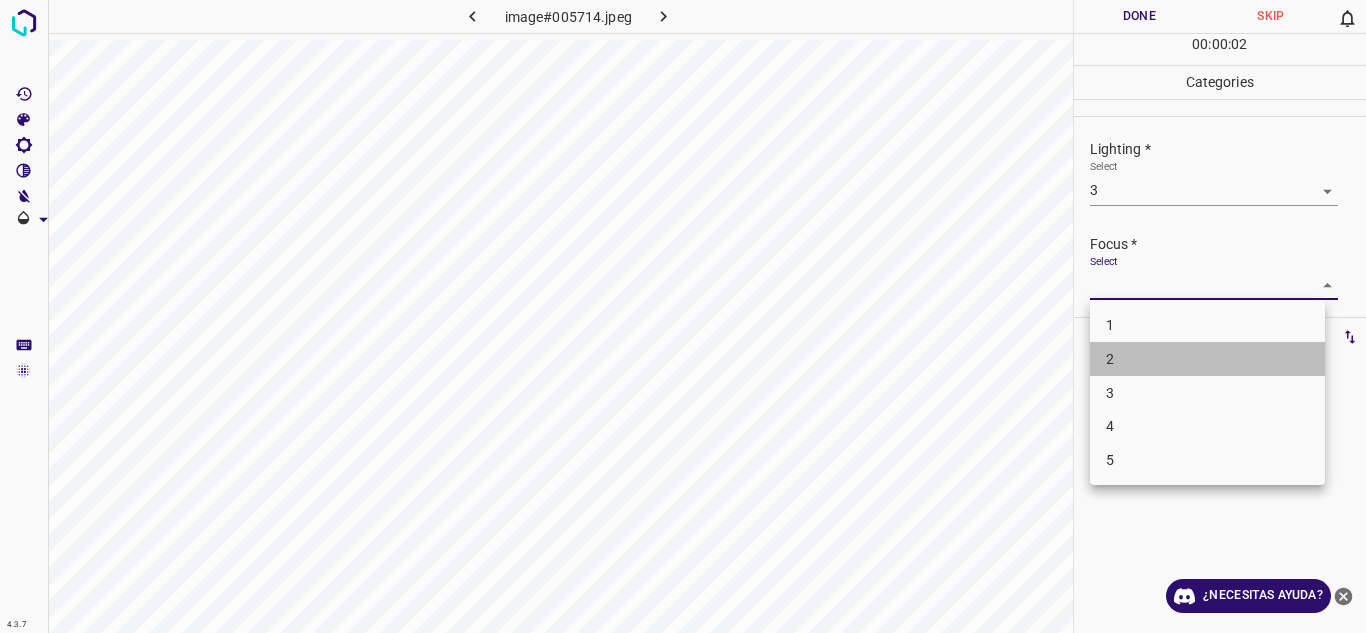 click on "2" at bounding box center (1207, 359) 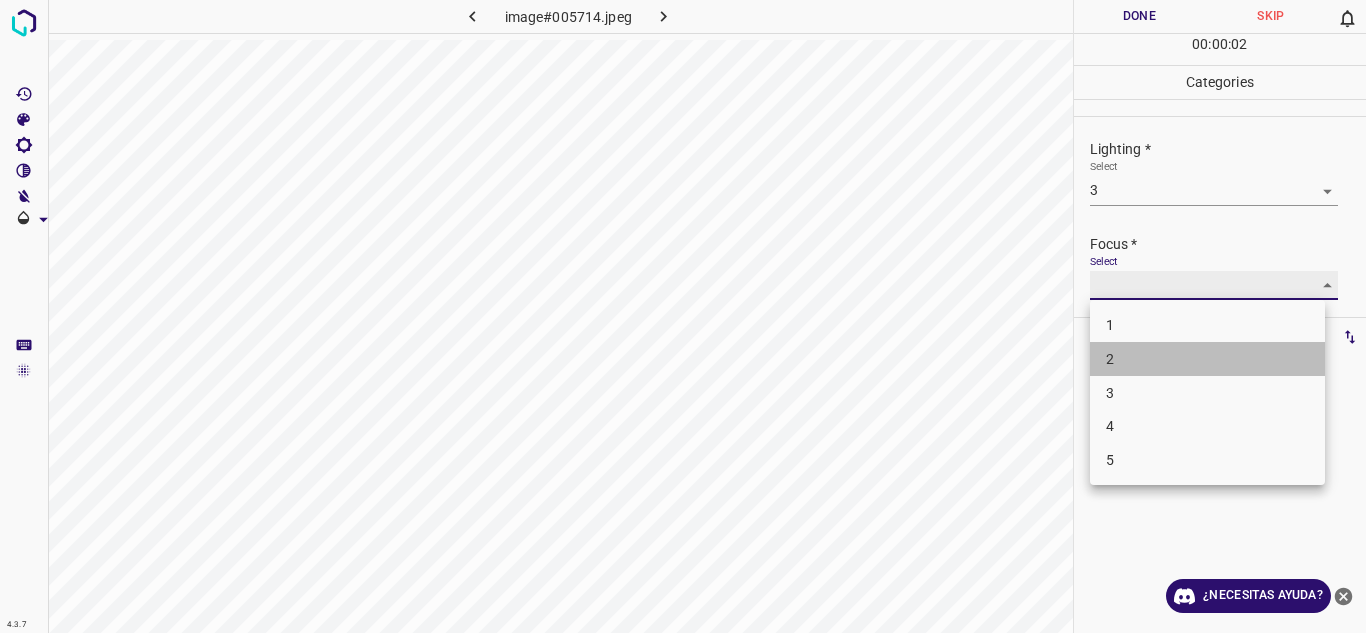 type on "2" 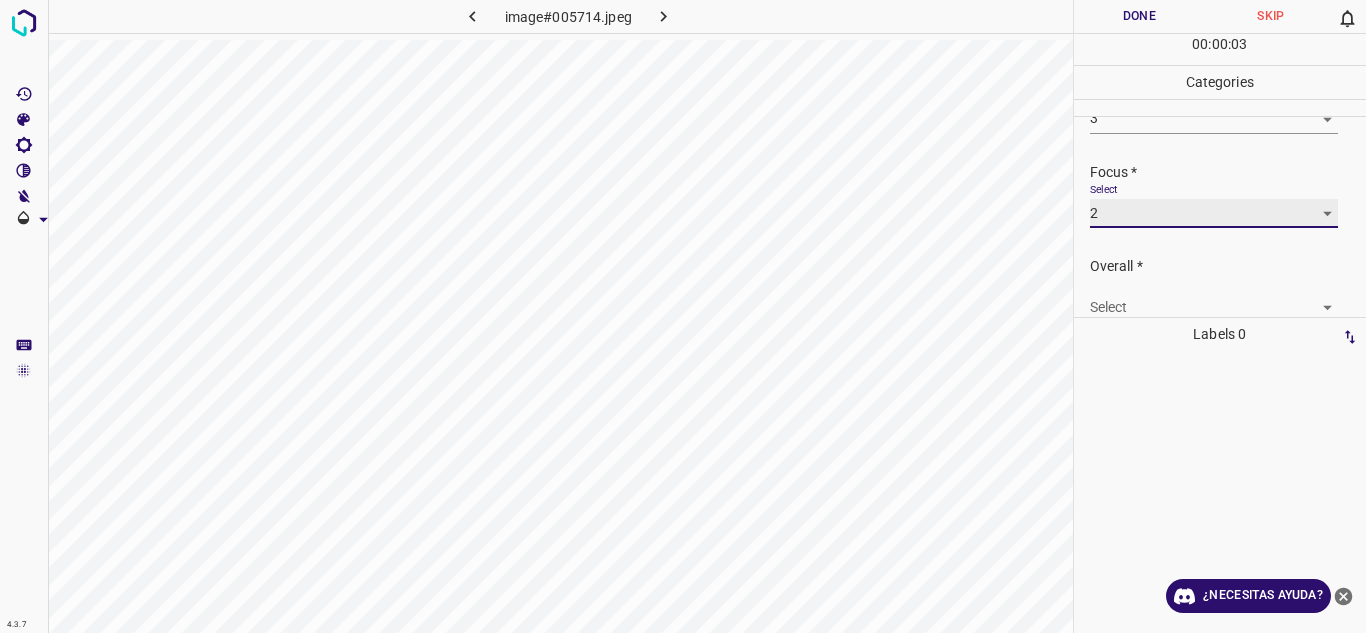 scroll, scrollTop: 98, scrollLeft: 0, axis: vertical 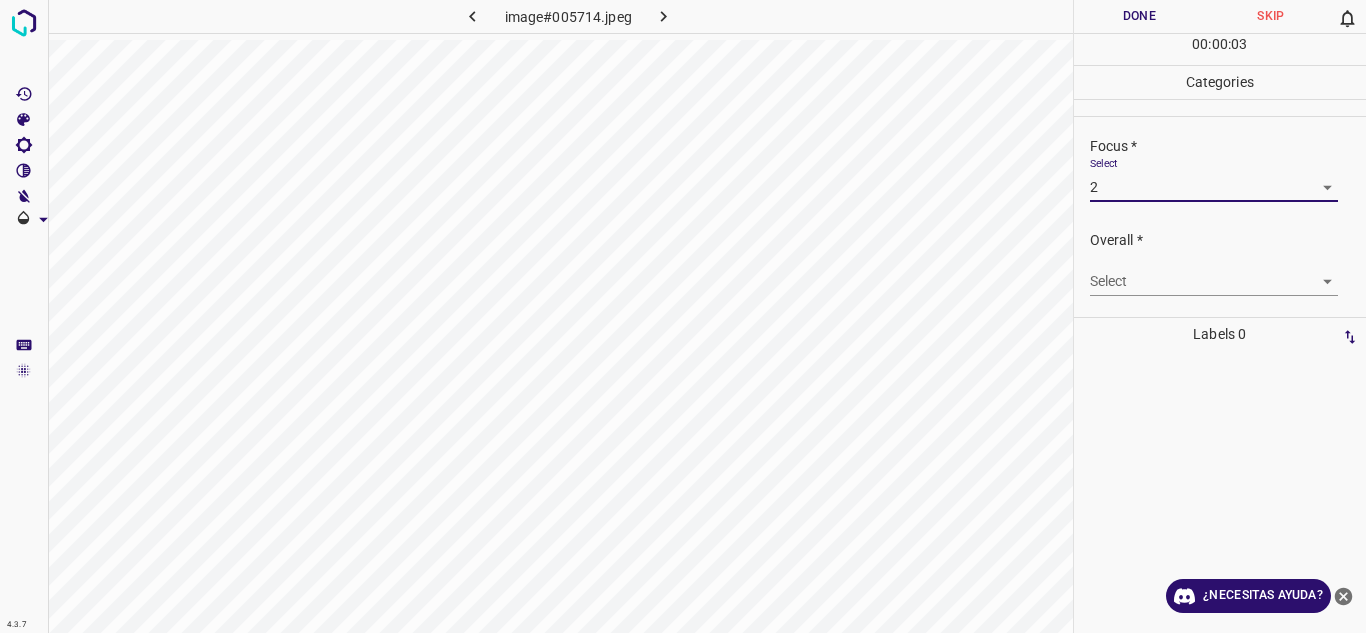click on "4.3.7 image#005714.jpeg Done Skip 0 00   : 00   : 03   Categories Lighting *  Select 3 3 Focus *  Select 2 2 Overall *  Select ​ Labels   0 Categories 1 Lighting 2 Focus 3 Overall Tools Space Change between modes (Draw & Edit) I Auto labeling R Restore zoom M Zoom in N Zoom out Delete Delete selecte label Filters Z Restore filters X Saturation filter C Brightness filter V Contrast filter B Gray scale filter General O Download ¿Necesitas ayuda? Texto original Valora esta traducción Tu opinión servirá para ayudar a mejorar el Traductor de Google - Texto - Esconder - Borrar" at bounding box center [683, 316] 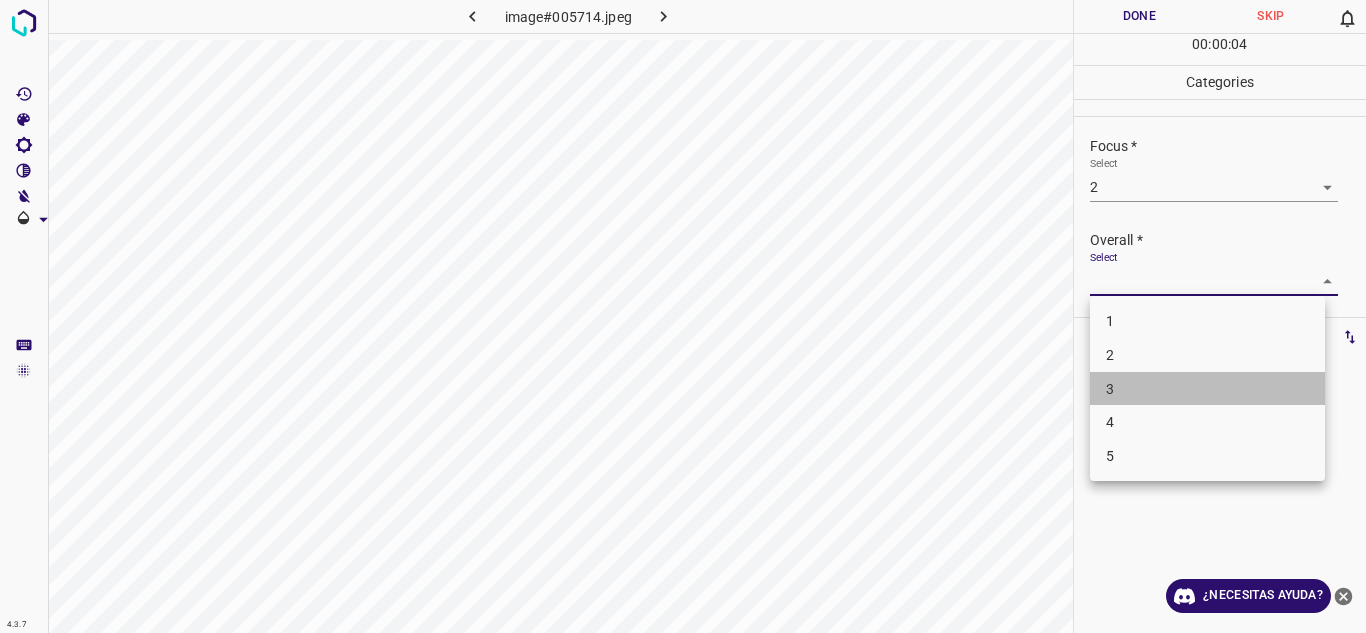 click on "3" at bounding box center (1207, 389) 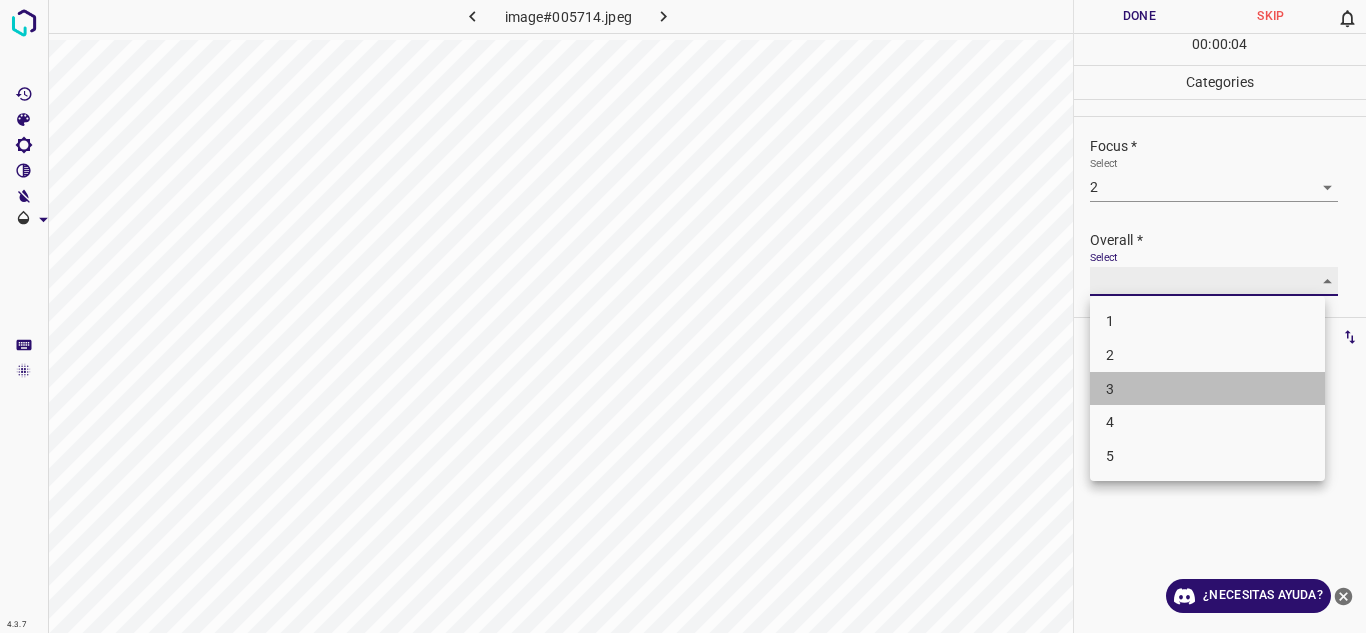 type on "3" 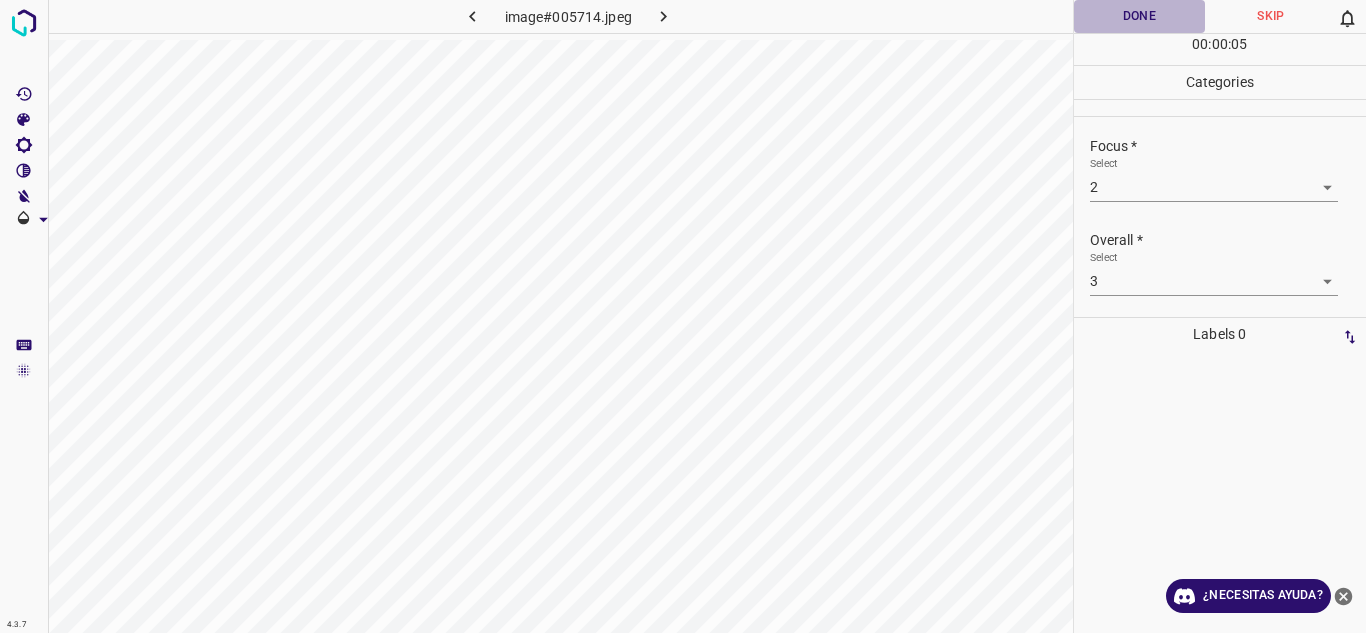 click on "Done" at bounding box center [1140, 16] 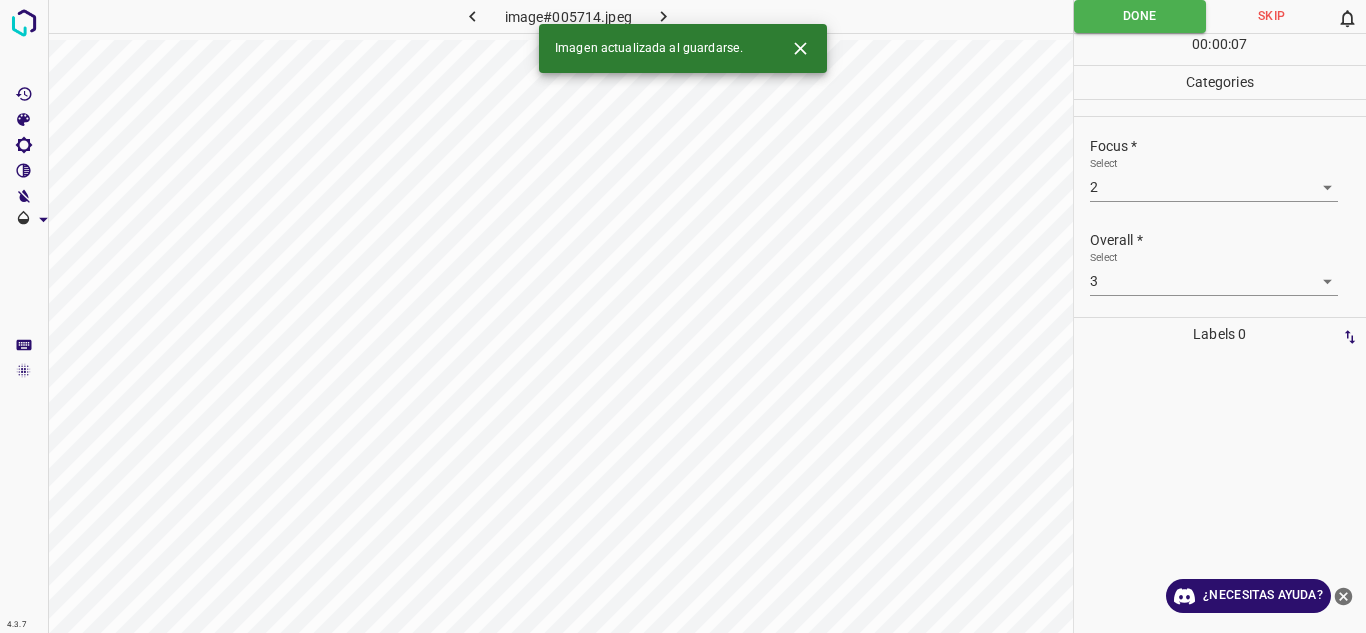 click 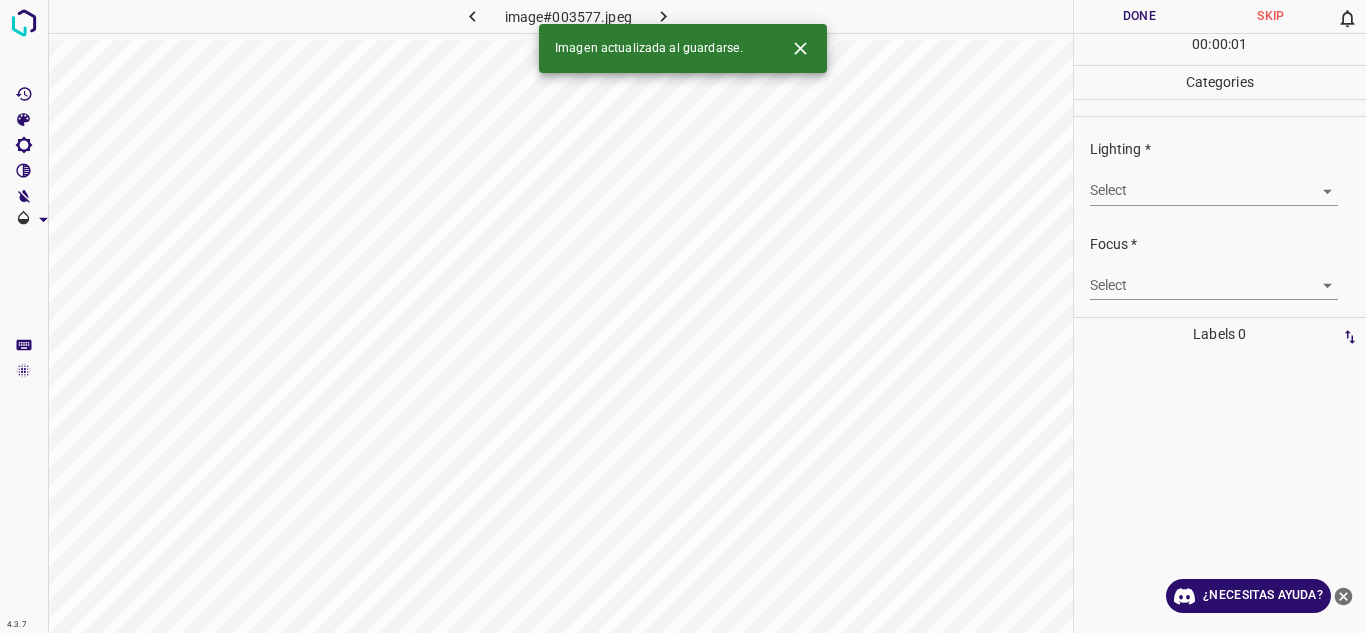 click on "4.3.7 image#003577.jpeg Done Skip 0 00   : 00   : 01   Categories Lighting *  Select ​ Focus *  Select ​ Overall *  Select ​ Labels   0 Categories 1 Lighting 2 Focus 3 Overall Tools Space Change between modes (Draw & Edit) I Auto labeling R Restore zoom M Zoom in N Zoom out Delete Delete selecte label Filters Z Restore filters X Saturation filter C Brightness filter V Contrast filter B Gray scale filter General O Download Imagen actualizada al guardarse. ¿Necesitas ayuda? Texto original Valora esta traducción Tu opinión servirá para ayudar a mejorar el Traductor de Google - Texto - Esconder - Borrar" at bounding box center [683, 316] 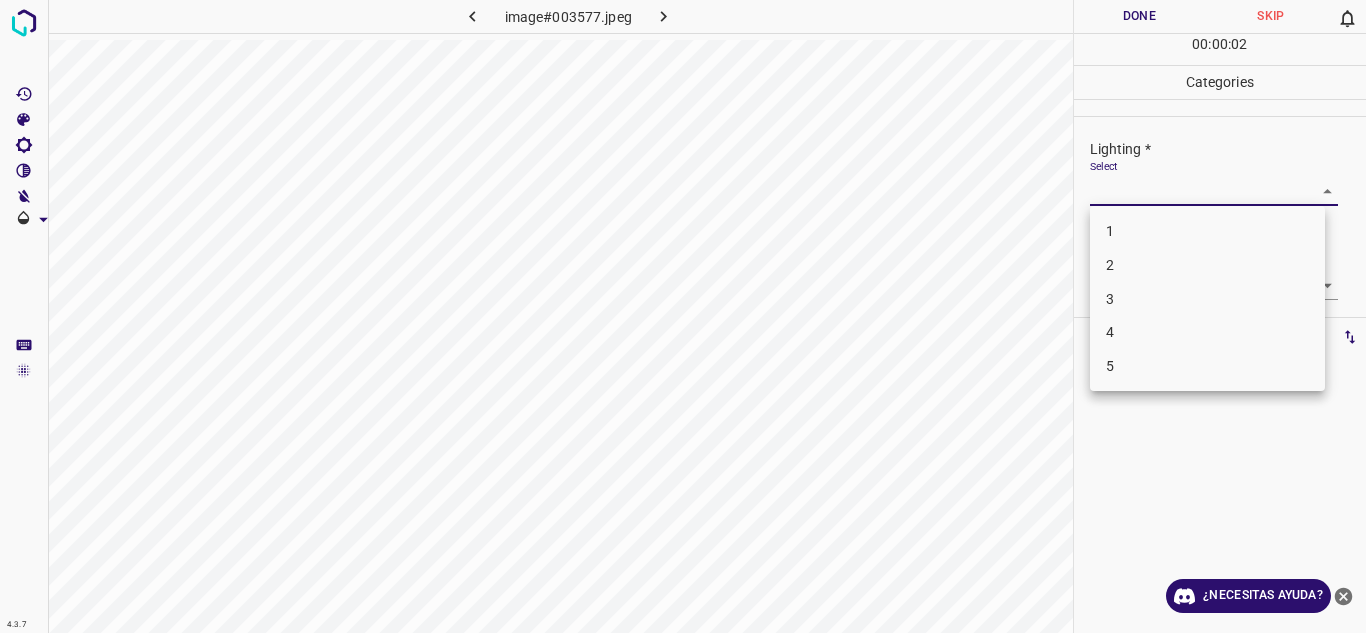 click on "4" at bounding box center [1207, 332] 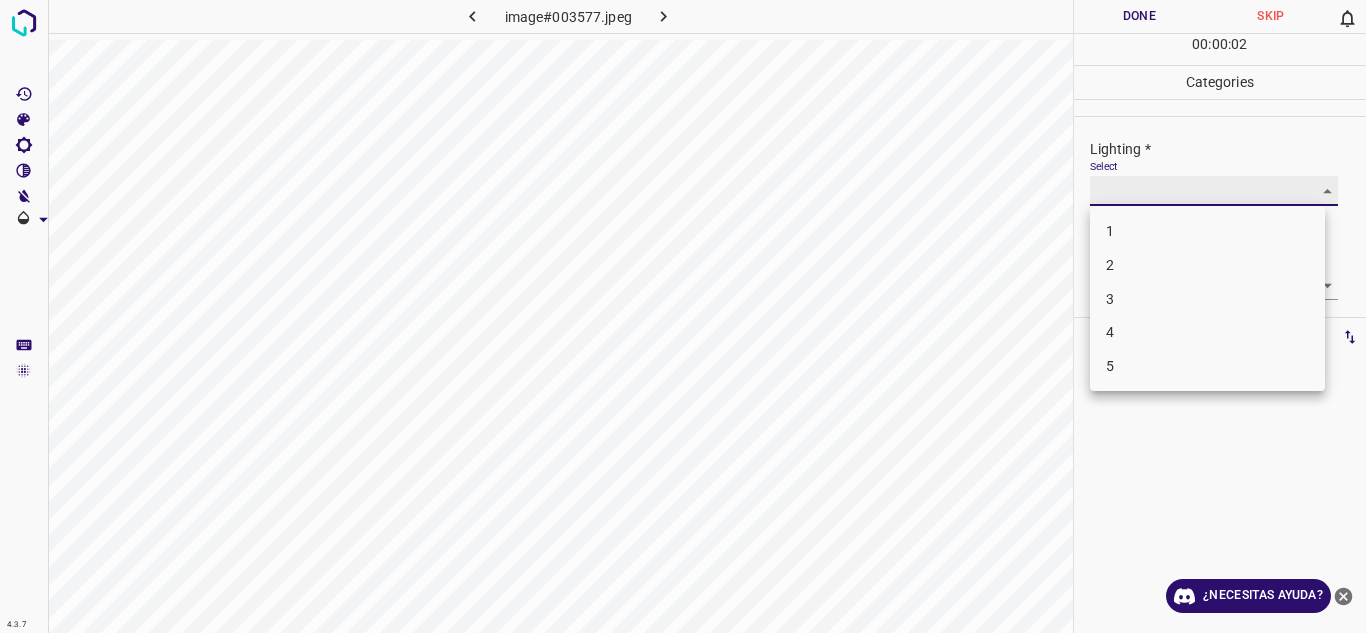 type on "4" 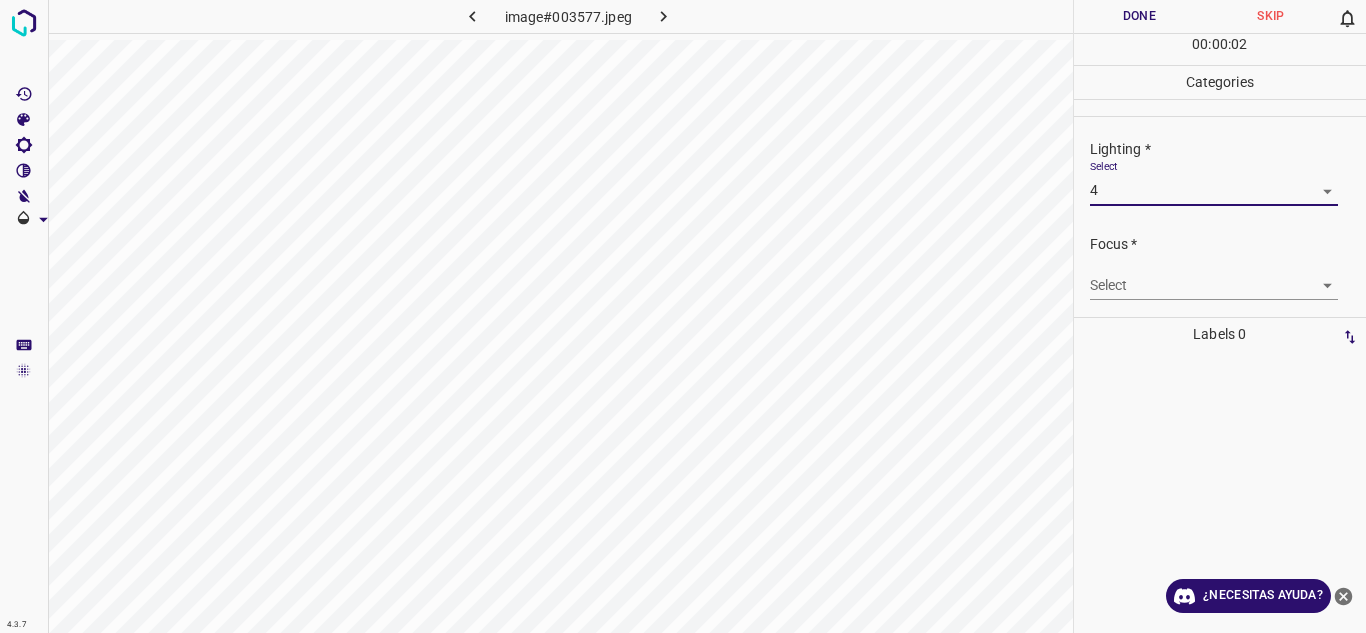 click on "4.3.7 image#003577.jpeg Done Skip 0 00   : 00   : 02   Categories Lighting *  Select 4 4 Focus *  Select ​ Overall *  Select ​ Labels   0 Categories 1 Lighting 2 Focus 3 Overall Tools Space Change between modes (Draw & Edit) I Auto labeling R Restore zoom M Zoom in N Zoom out Delete Delete selecte label Filters Z Restore filters X Saturation filter C Brightness filter V Contrast filter B Gray scale filter General O Download ¿Necesitas ayuda? Texto original Valora esta traducción Tu opinión servirá para ayudar a mejorar el Traductor de Google - Texto - Esconder - Borrar" at bounding box center [683, 316] 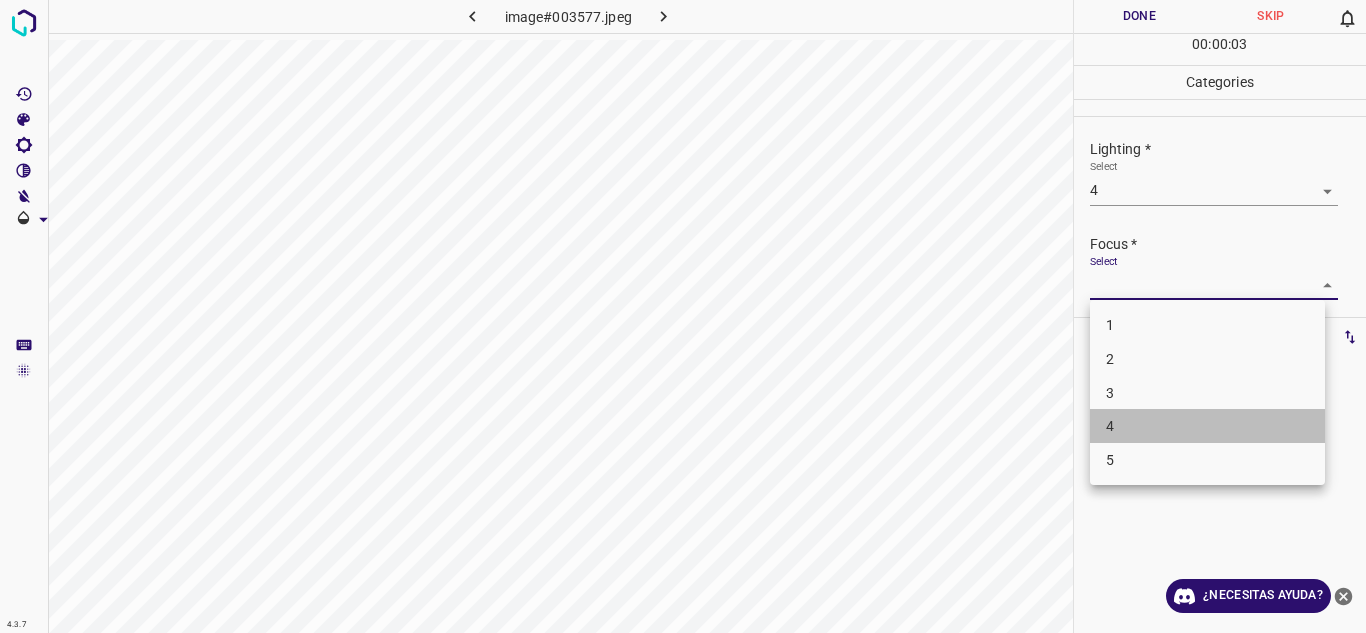 click on "4" at bounding box center [1207, 426] 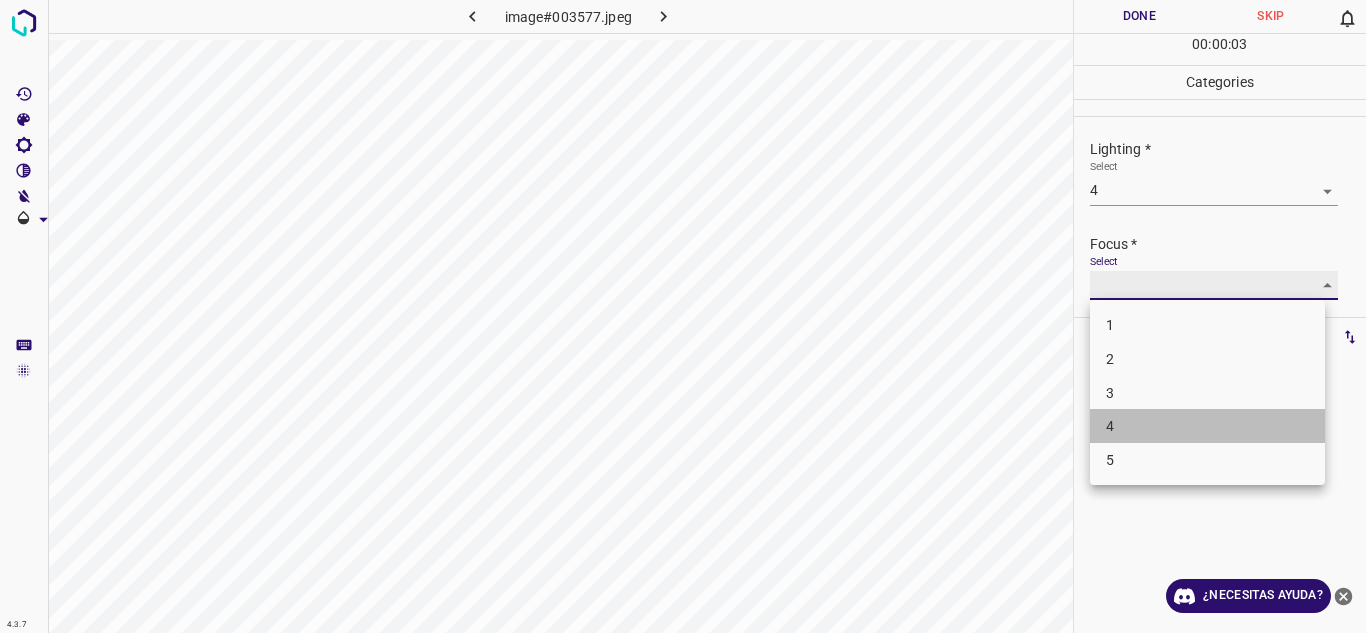 type on "4" 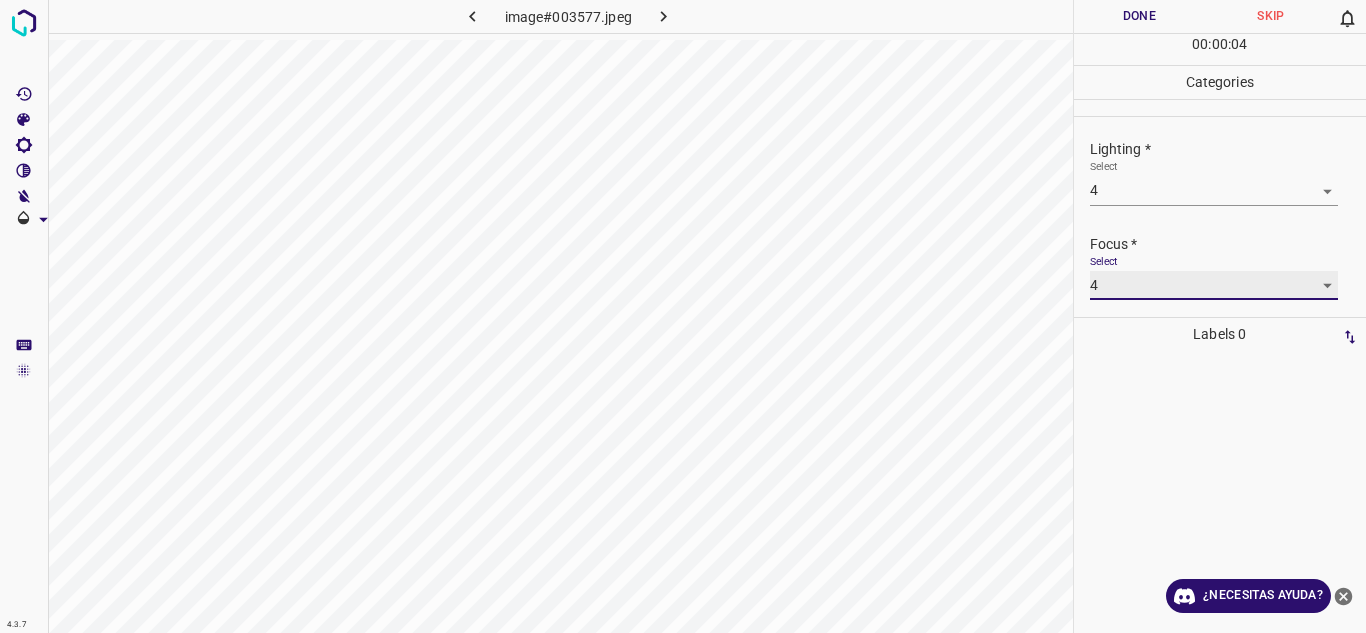 scroll, scrollTop: 98, scrollLeft: 0, axis: vertical 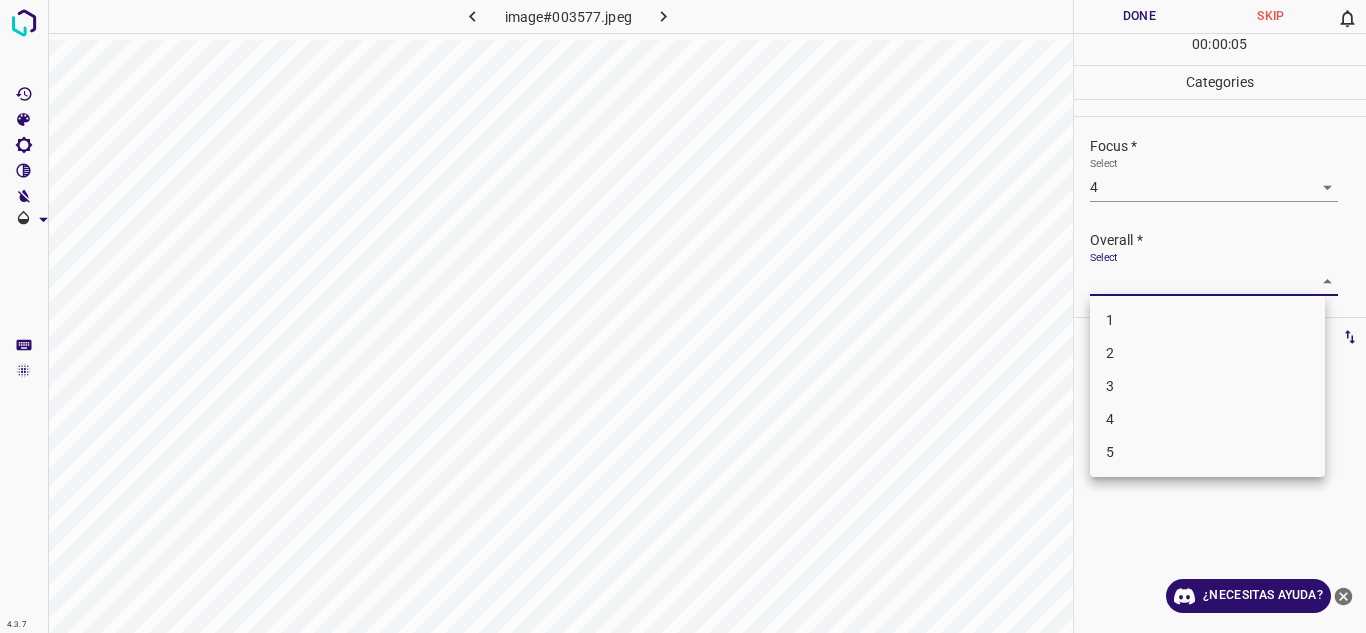 click on "4.3.7 image#003577.jpeg Done Skip 0 00   : 00   : 05   Categories Lighting *  Select 4 4 Focus *  Select 4 4 Overall *  Select ​ Labels   0 Categories 1 Lighting 2 Focus 3 Overall Tools Space Change between modes (Draw & Edit) I Auto labeling R Restore zoom M Zoom in N Zoom out Delete Delete selecte label Filters Z Restore filters X Saturation filter C Brightness filter V Contrast filter B Gray scale filter General O Download ¿Necesitas ayuda? Texto original Valora esta traducción Tu opinión servirá para ayudar a mejorar el Traductor de Google - Texto - Esconder - Borrar 1 2 3 4 5" at bounding box center (683, 316) 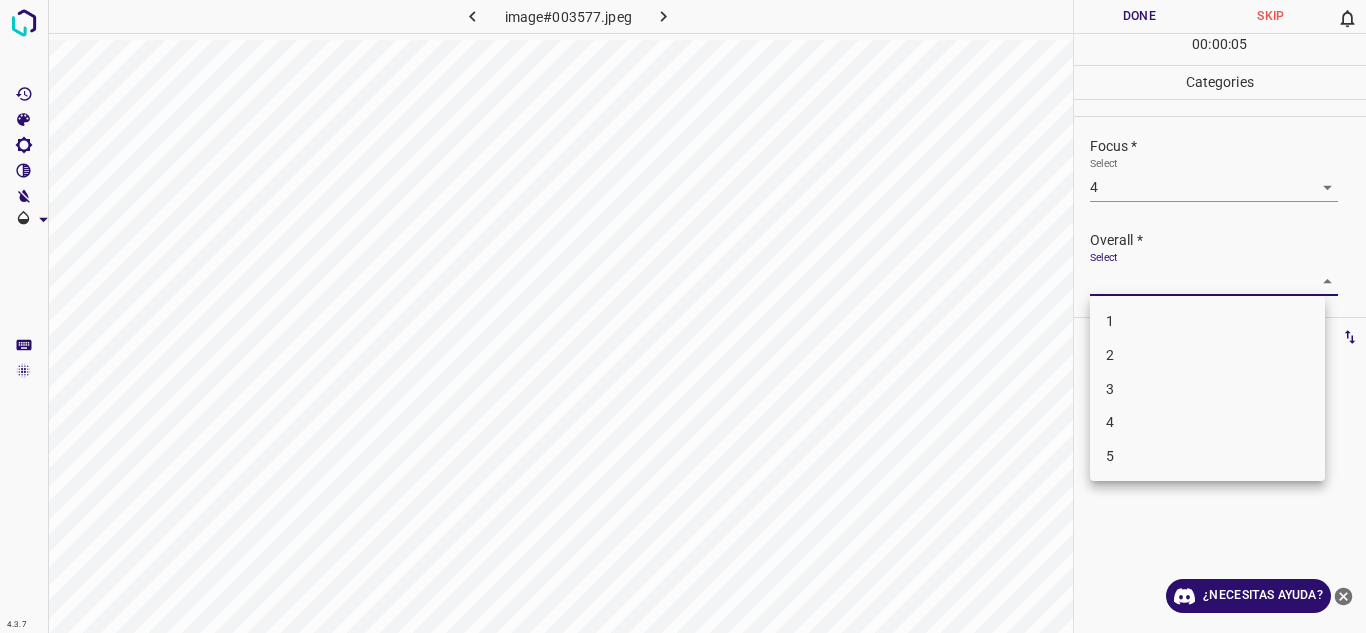 click on "4" at bounding box center (1207, 422) 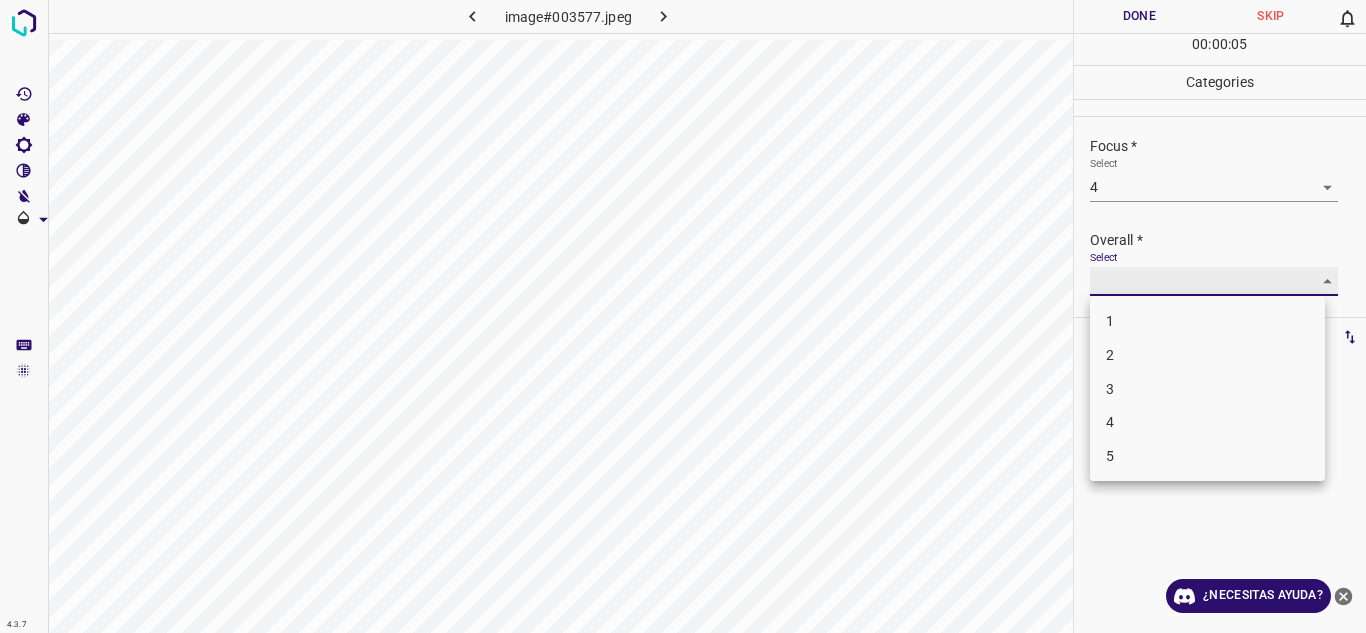 type on "4" 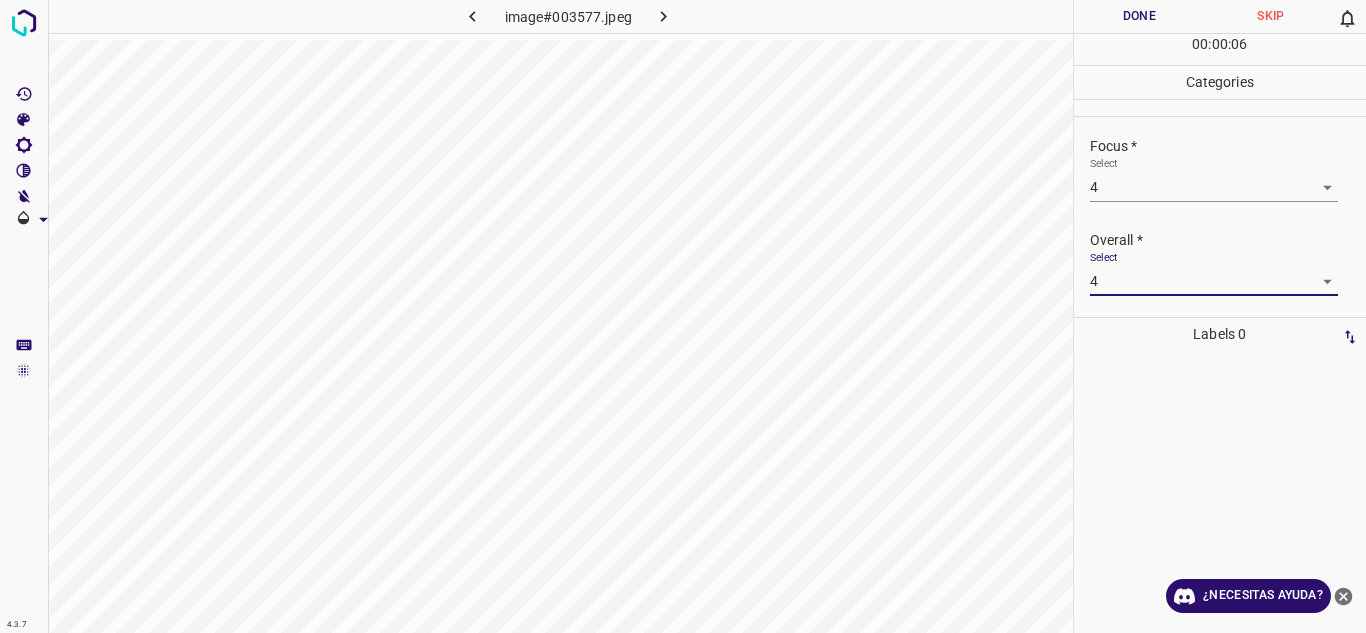 click on "Done" at bounding box center (1140, 16) 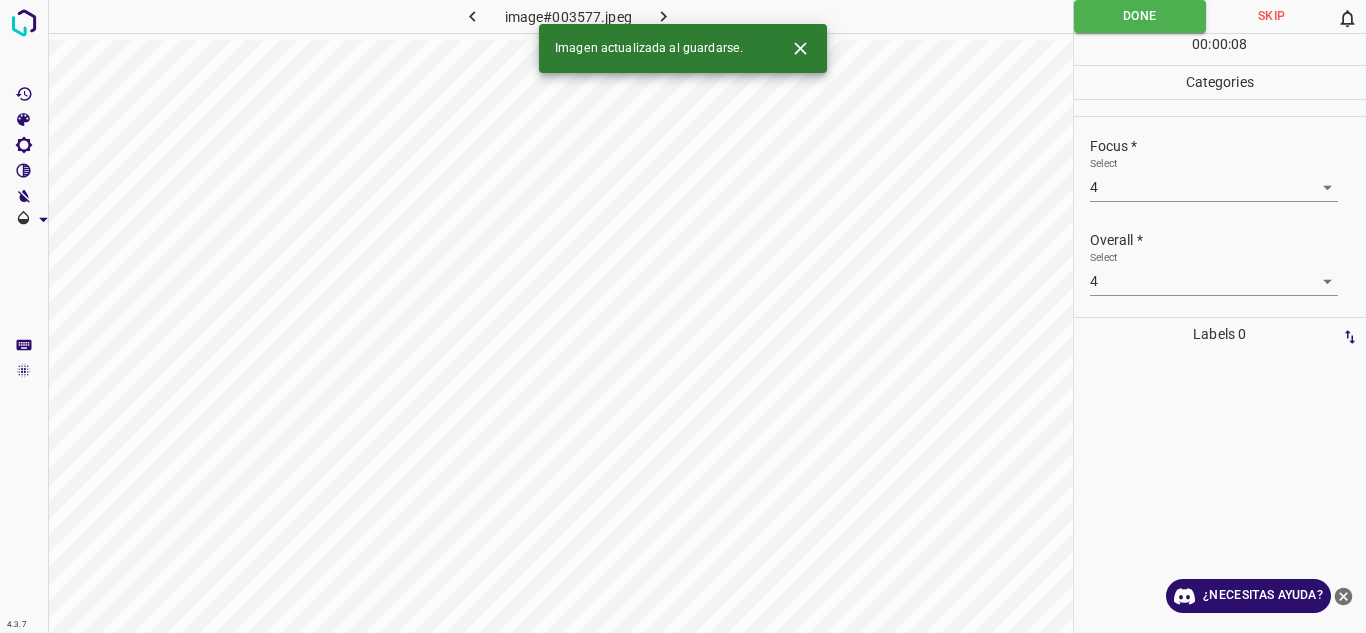 click at bounding box center (664, 16) 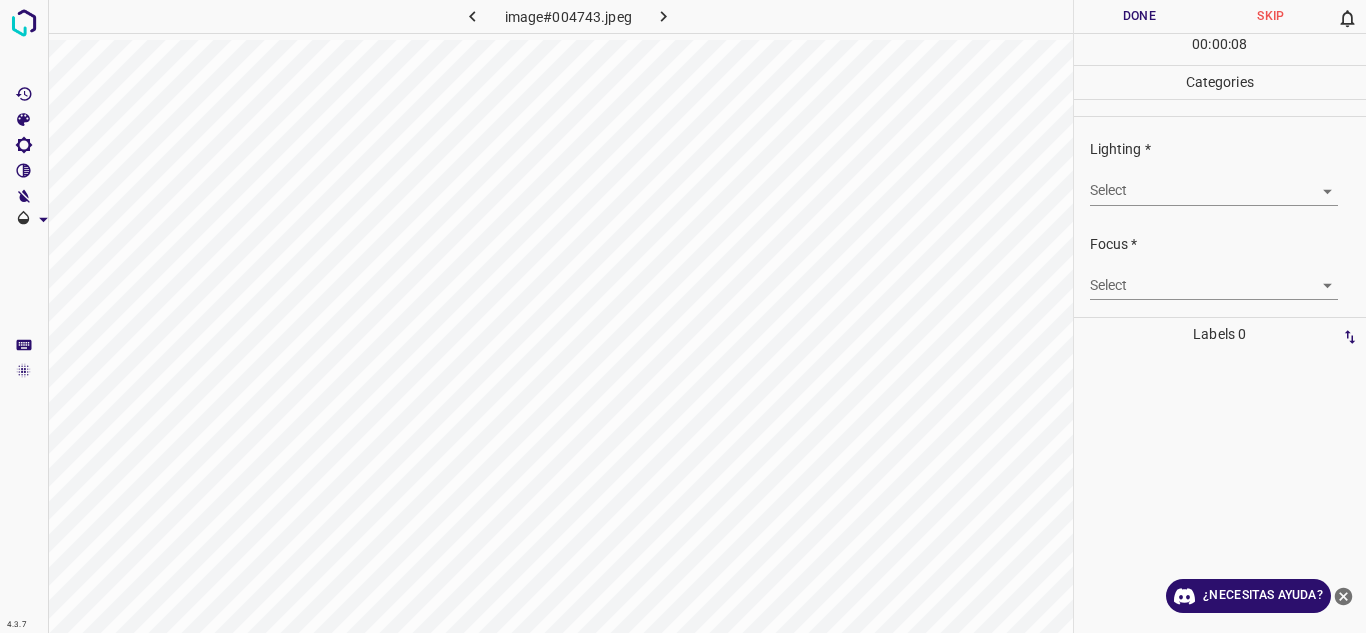 click on "4.3.7 image#004743.jpeg Done Skip 0 00   : 00   : 08   Categories Lighting *  Select ​ Focus *  Select ​ Overall *  Select ​ Labels   0 Categories 1 Lighting 2 Focus 3 Overall Tools Space Change between modes (Draw & Edit) I Auto labeling R Restore zoom M Zoom in N Zoom out Delete Delete selecte label Filters Z Restore filters X Saturation filter C Brightness filter V Contrast filter B Gray scale filter General O Download ¿Necesitas ayuda? Texto original Valora esta traducción Tu opinión servirá para ayudar a mejorar el Traductor de Google - Texto - Esconder - Borrar" at bounding box center [683, 316] 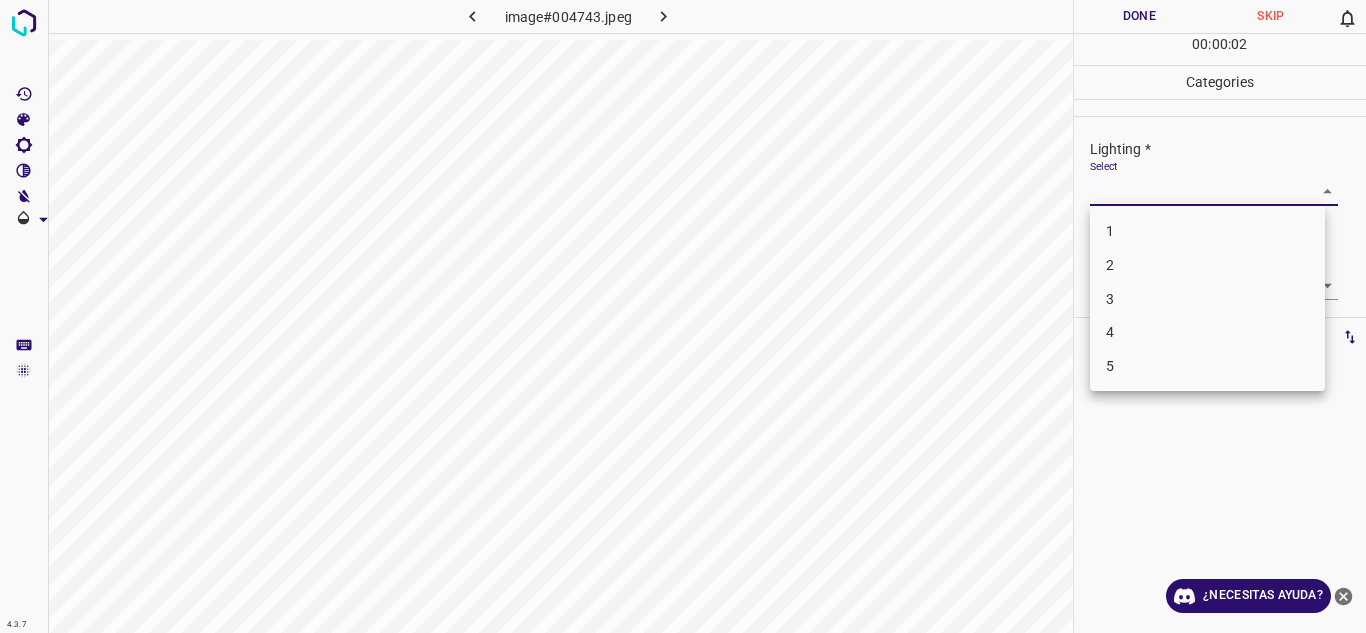click on "4" at bounding box center (1207, 332) 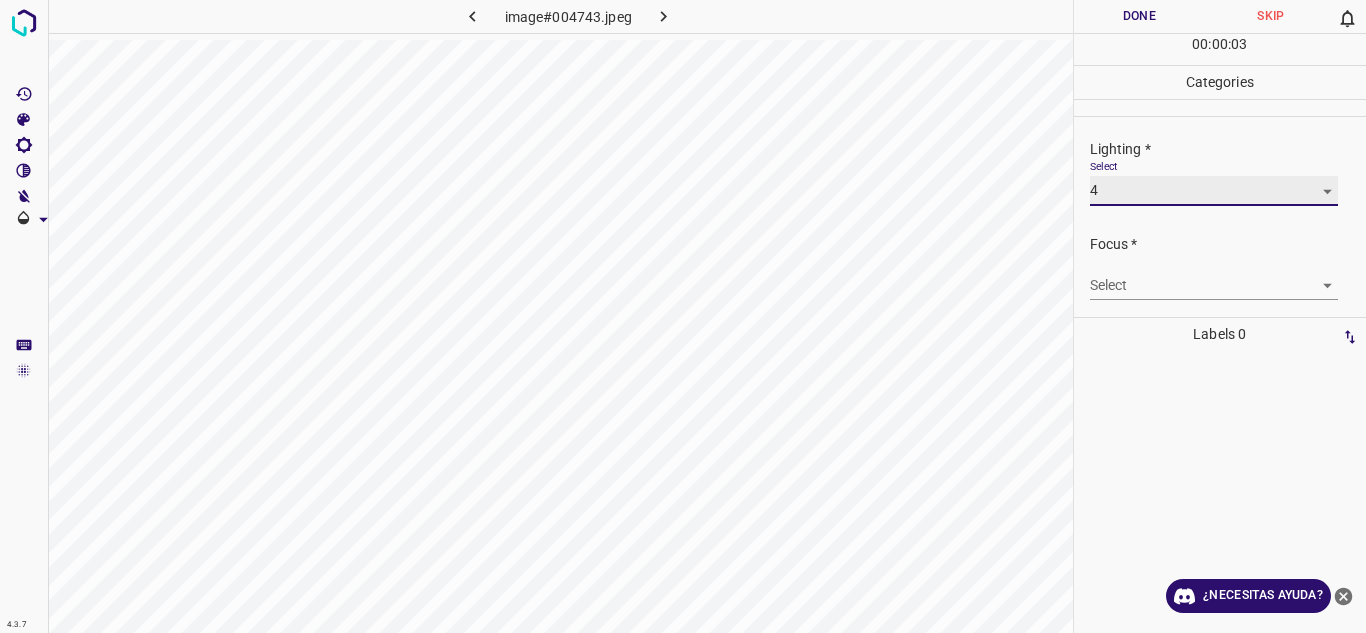 type on "4" 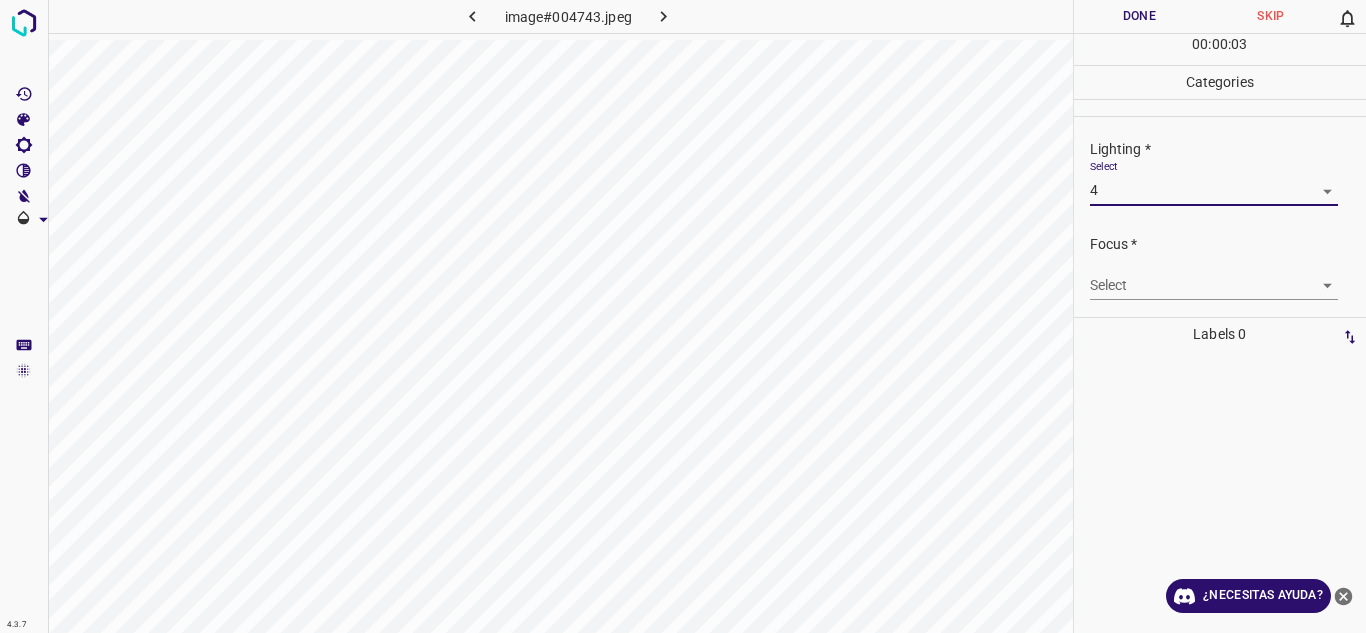 click on "4.3.7 image#004743.jpeg Done Skip 0 00   : 00   : 03   Categories Lighting *  Select 4 4 Focus *  Select ​ Overall *  Select ​ Labels   0 Categories 1 Lighting 2 Focus 3 Overall Tools Space Change between modes (Draw & Edit) I Auto labeling R Restore zoom M Zoom in N Zoom out Delete Delete selecte label Filters Z Restore filters X Saturation filter C Brightness filter V Contrast filter B Gray scale filter General O Download ¿Necesitas ayuda? Texto original Valora esta traducción Tu opinión servirá para ayudar a mejorar el Traductor de Google - Texto - Esconder - Borrar" at bounding box center [683, 316] 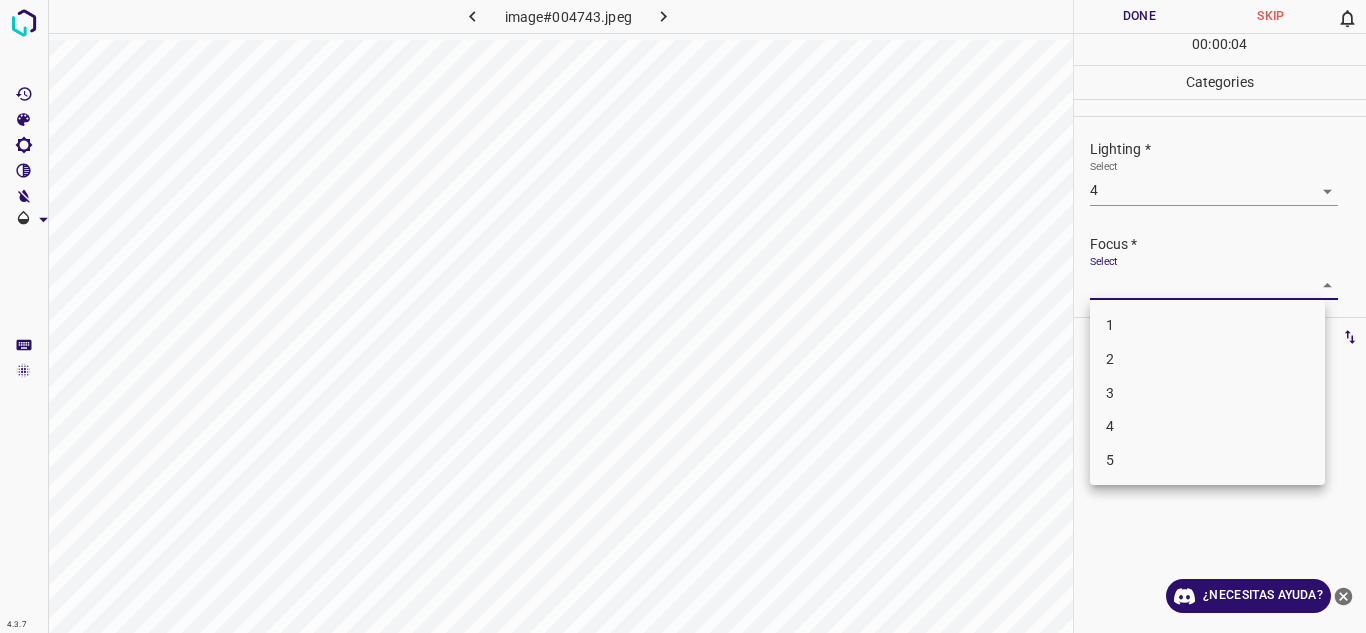 click on "3" at bounding box center (1207, 393) 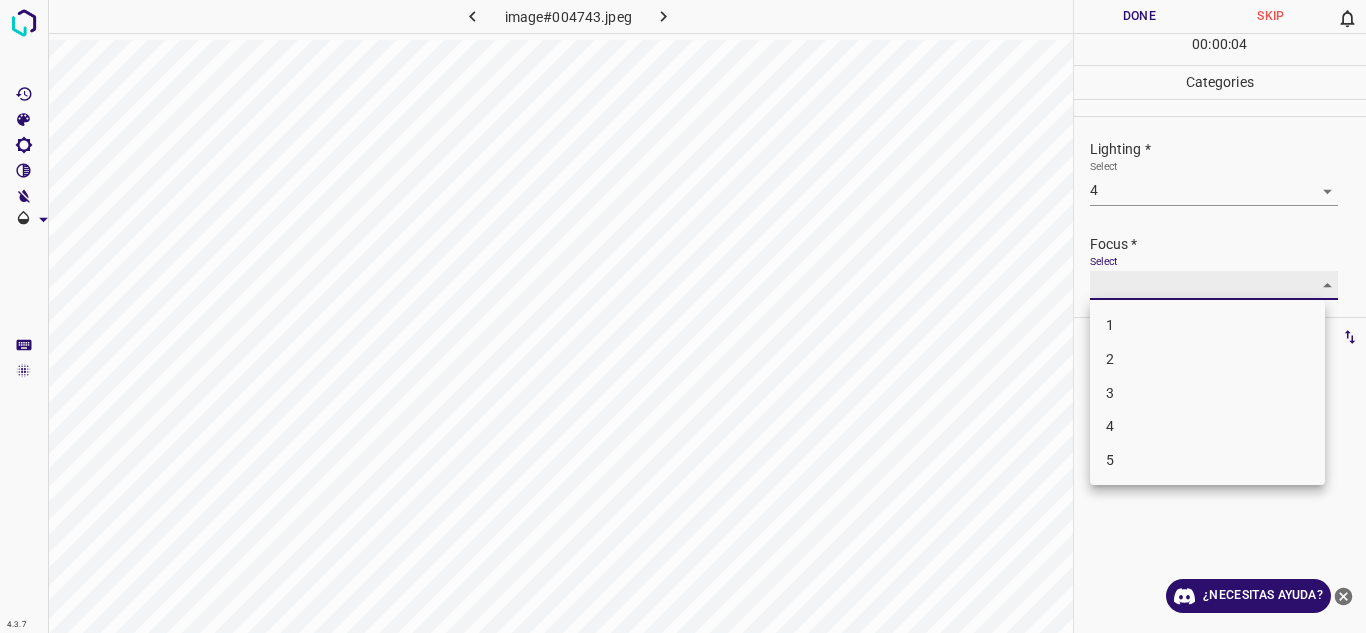 type on "3" 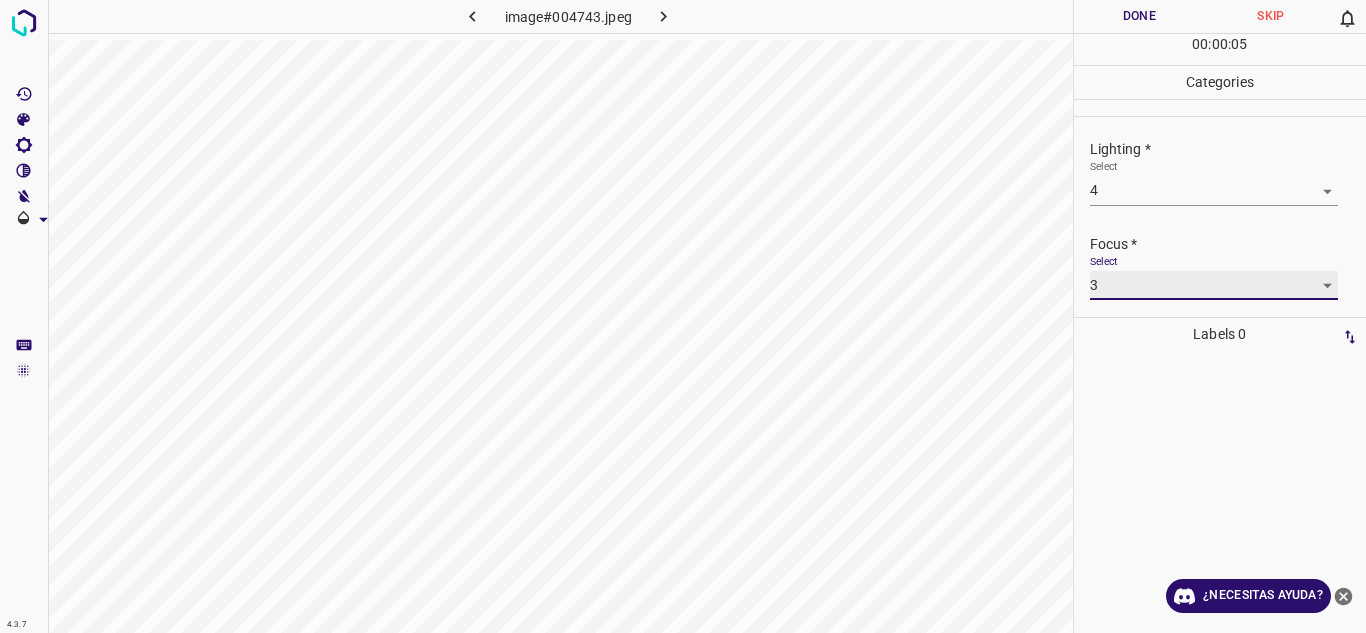 scroll, scrollTop: 98, scrollLeft: 0, axis: vertical 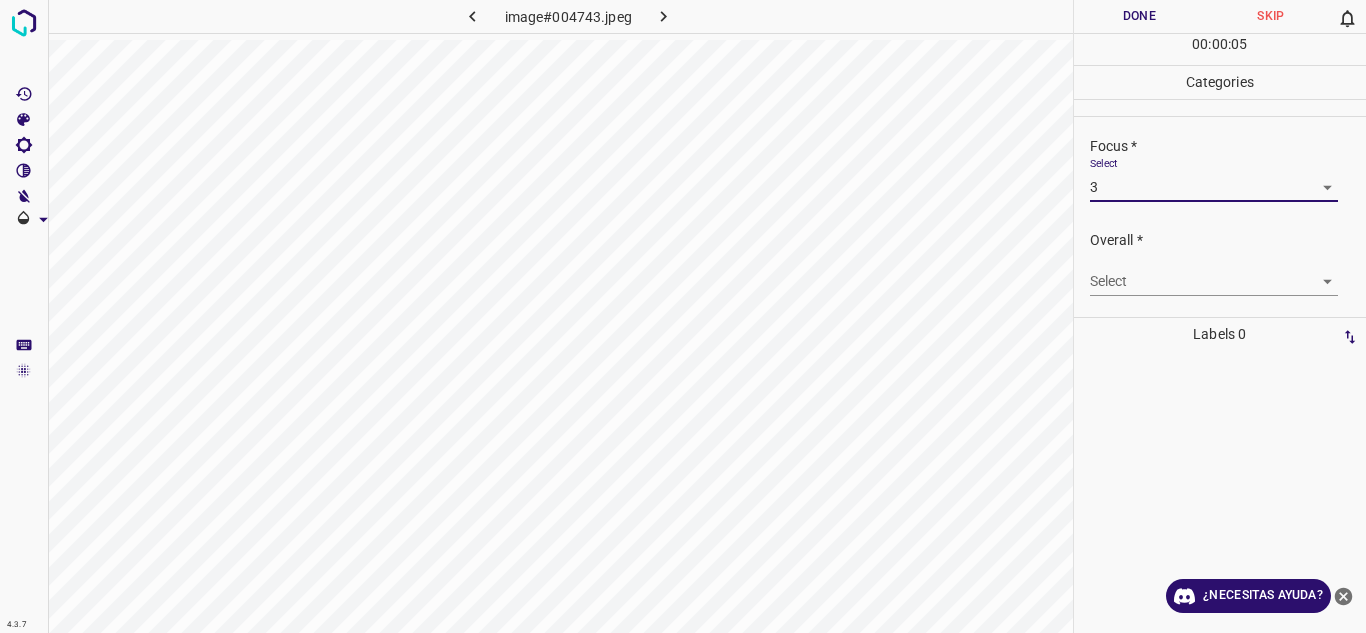 click on "4.3.7 image#004743.jpeg Done Skip 0 00   : 00   : 05   Categories Lighting *  Select 4 4 Focus *  Select 3 3 Overall *  Select ​ Labels   0 Categories 1 Lighting 2 Focus 3 Overall Tools Space Change between modes (Draw & Edit) I Auto labeling R Restore zoom M Zoom in N Zoom out Delete Delete selecte label Filters Z Restore filters X Saturation filter C Brightness filter V Contrast filter B Gray scale filter General O Download ¿Necesitas ayuda? Texto original Valora esta traducción Tu opinión servirá para ayudar a mejorar el Traductor de Google - Texto - Esconder - Borrar" at bounding box center (683, 316) 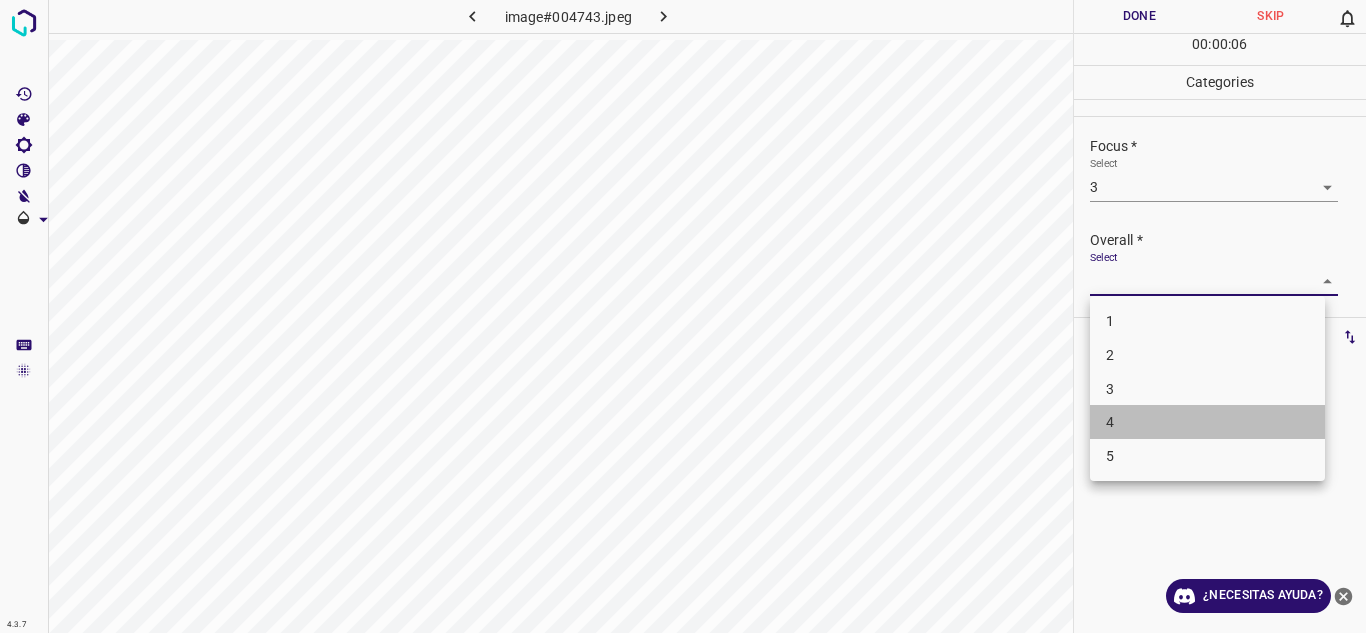 click on "4" at bounding box center [1207, 422] 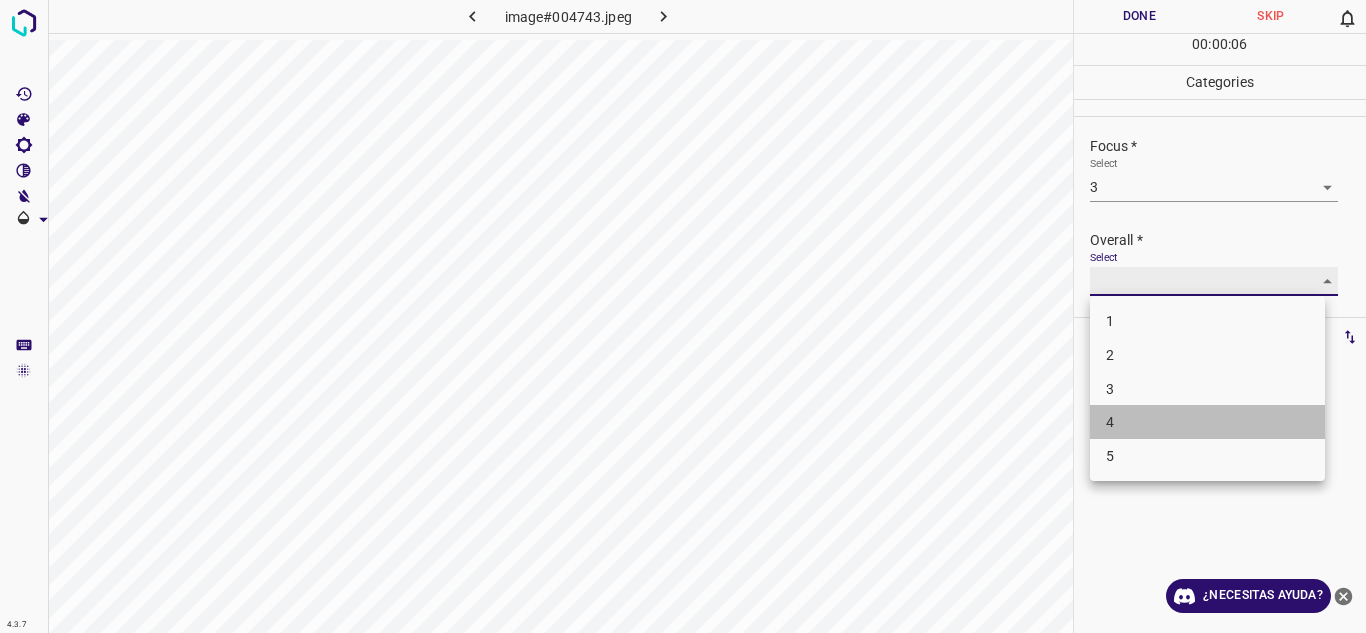 type on "4" 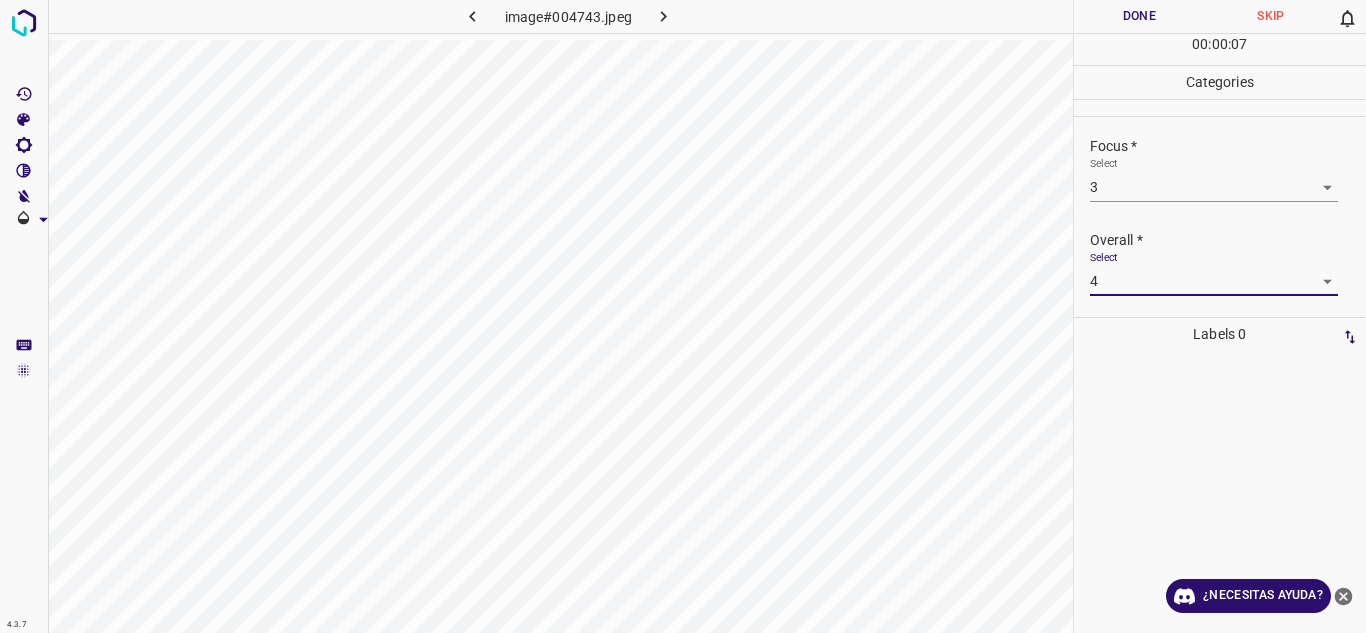 click on "Done" at bounding box center (1140, 16) 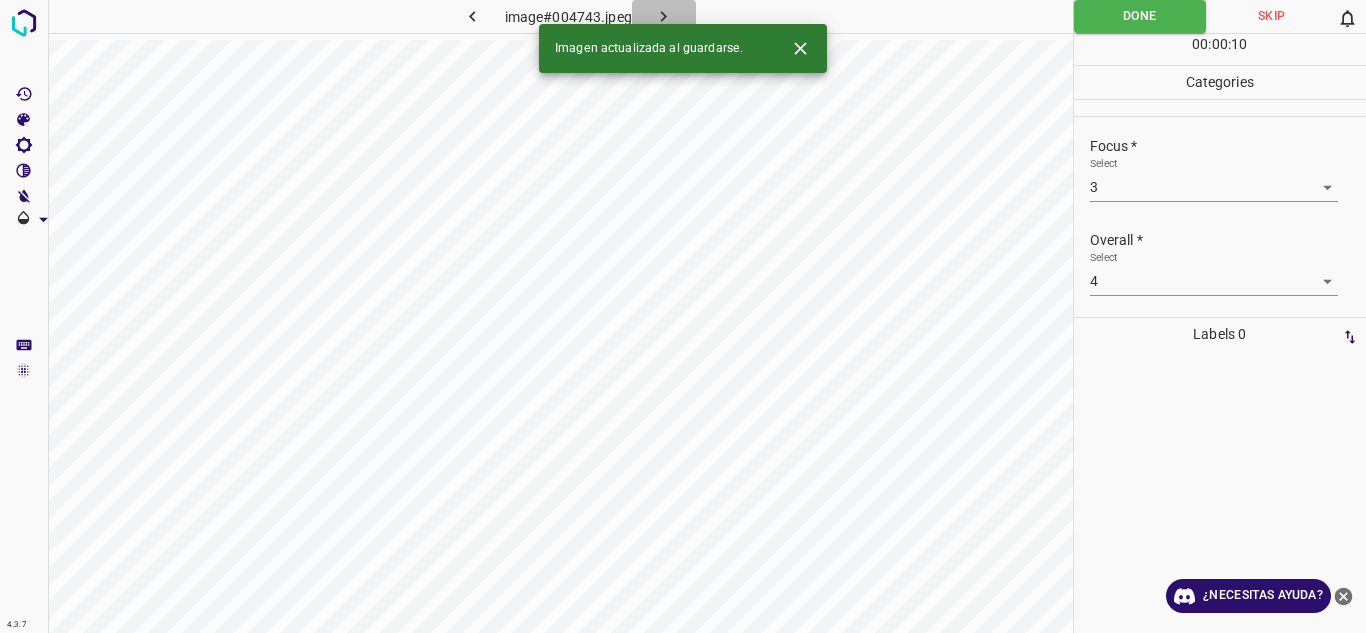 click 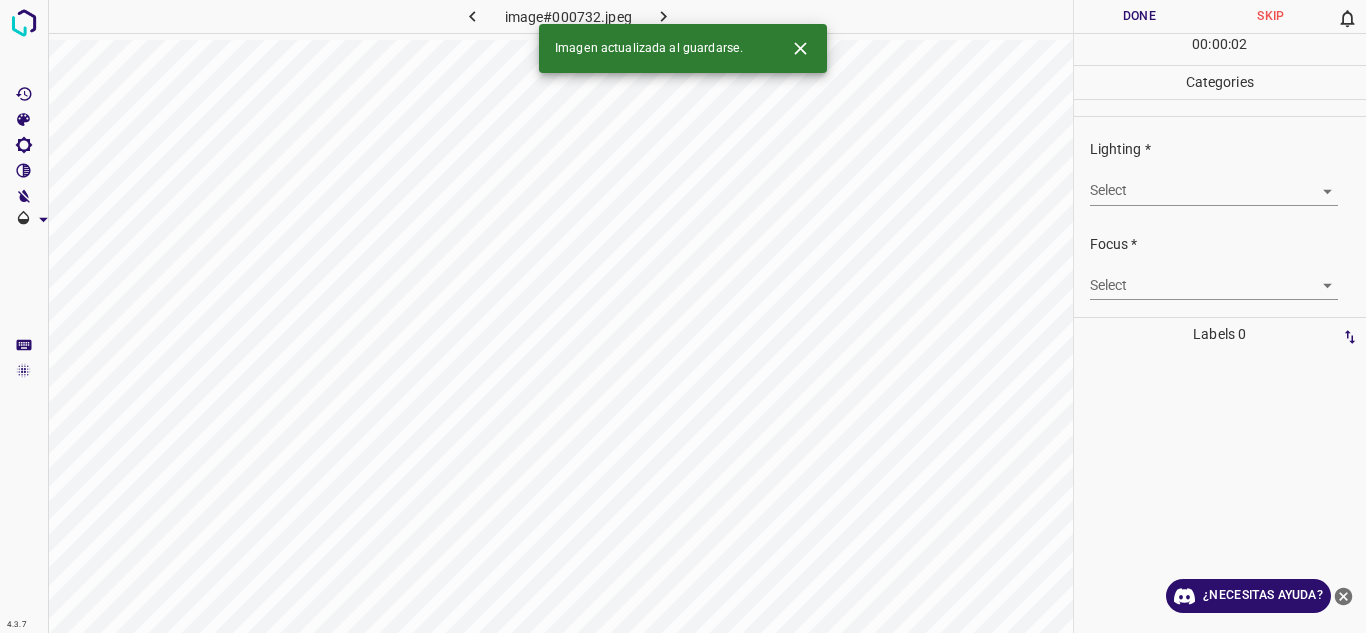 click on "4.3.7 image#000732.jpeg Done Skip 0 00   : 00   : 02   Categories Lighting *  Select ​ Focus *  Select ​ Overall *  Select ​ Labels   0 Categories 1 Lighting 2 Focus 3 Overall Tools Space Change between modes (Draw & Edit) I Auto labeling R Restore zoom M Zoom in N Zoom out Delete Delete selecte label Filters Z Restore filters X Saturation filter C Brightness filter V Contrast filter B Gray scale filter General O Download Imagen actualizada al guardarse. ¿Necesitas ayuda? Texto original Valora esta traducción Tu opinión servirá para ayudar a mejorar el Traductor de Google - Texto - Esconder - Borrar" at bounding box center (683, 316) 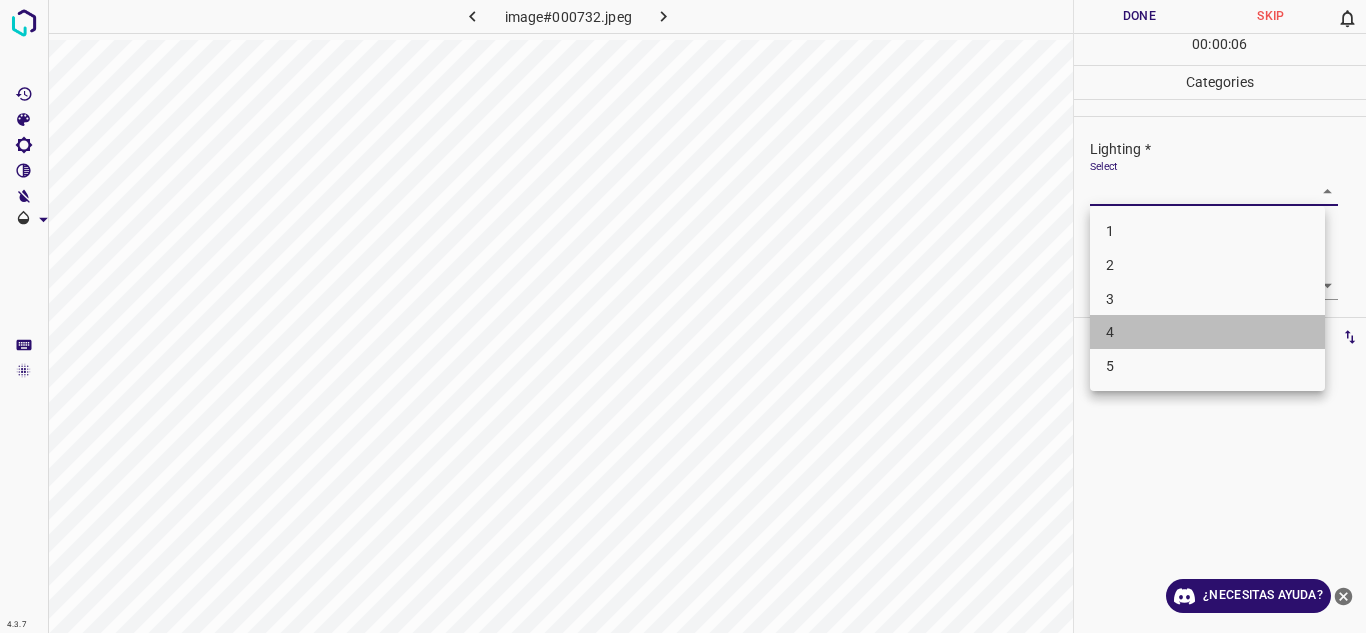 click on "4" at bounding box center [1207, 332] 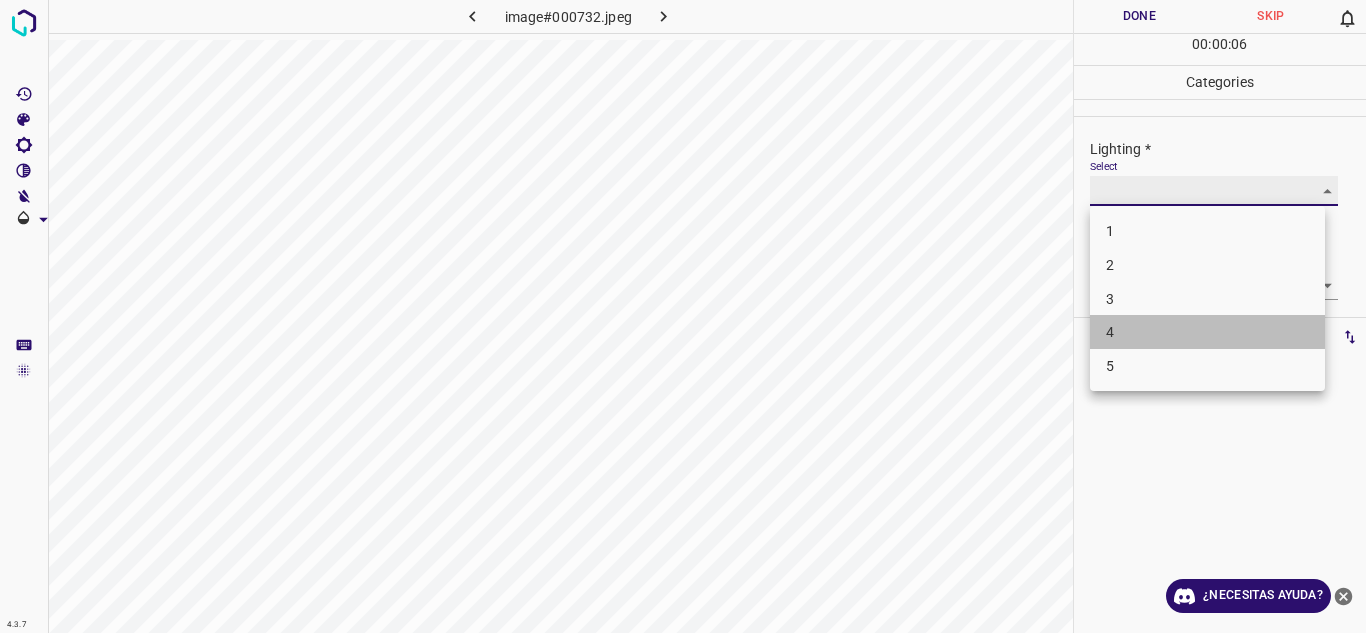 type 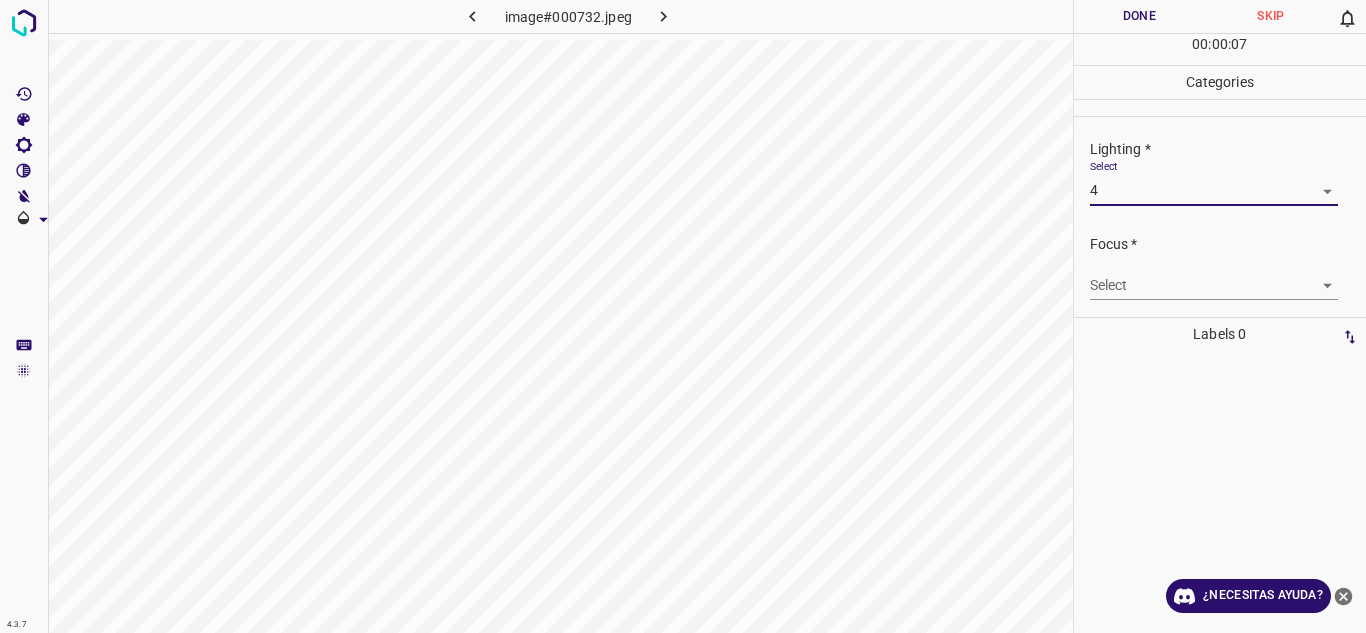 click on "4.3.7 image#000732.jpeg Done Skip 0 00   : 00   : 07   Categories Lighting *  Select 4 4 Focus *  Select ​ Overall *  Select ​ Labels   0 Categories 1 Lighting 2 Focus 3 Overall Tools Space Change between modes (Draw & Edit) I Auto labeling R Restore zoom M Zoom in N Zoom out Delete Delete selecte label Filters Z Restore filters X Saturation filter C Brightness filter V Contrast filter B Gray scale filter General O Download ¿Necesitas ayuda? Texto original Valora esta traducción Tu opinión servirá para ayudar a mejorar el Traductor de Google - Texto - Esconder - Borrar" at bounding box center [683, 316] 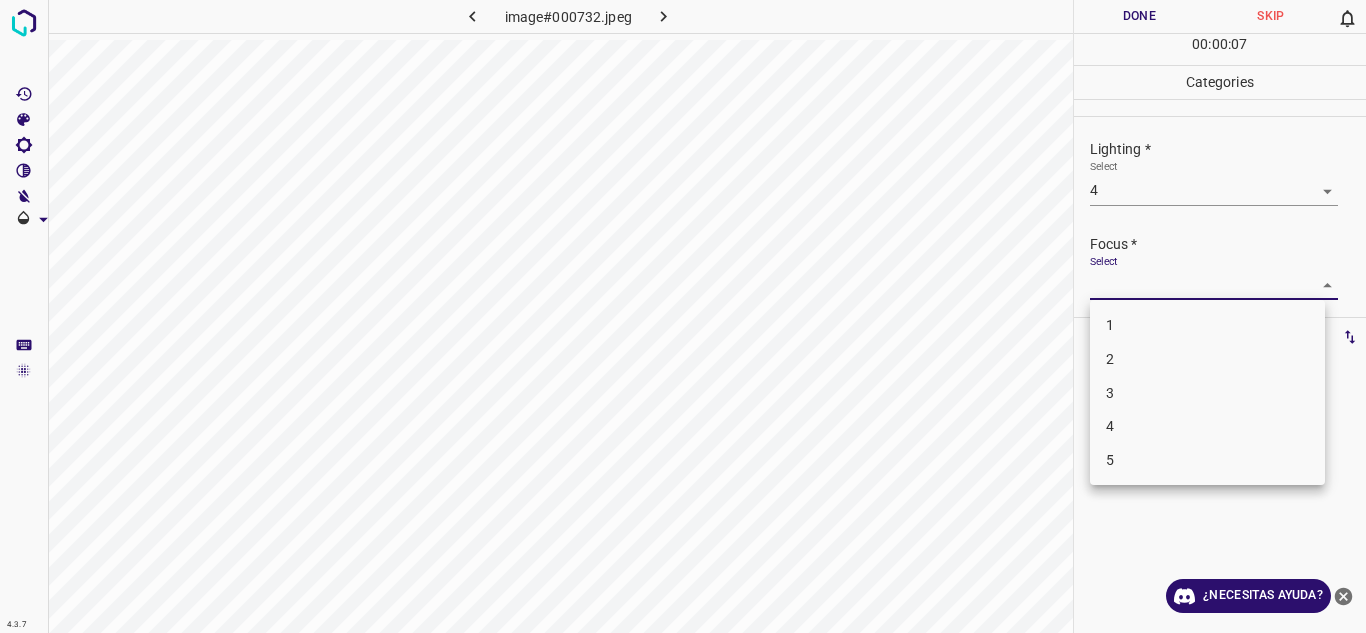 click on "3" at bounding box center [1207, 393] 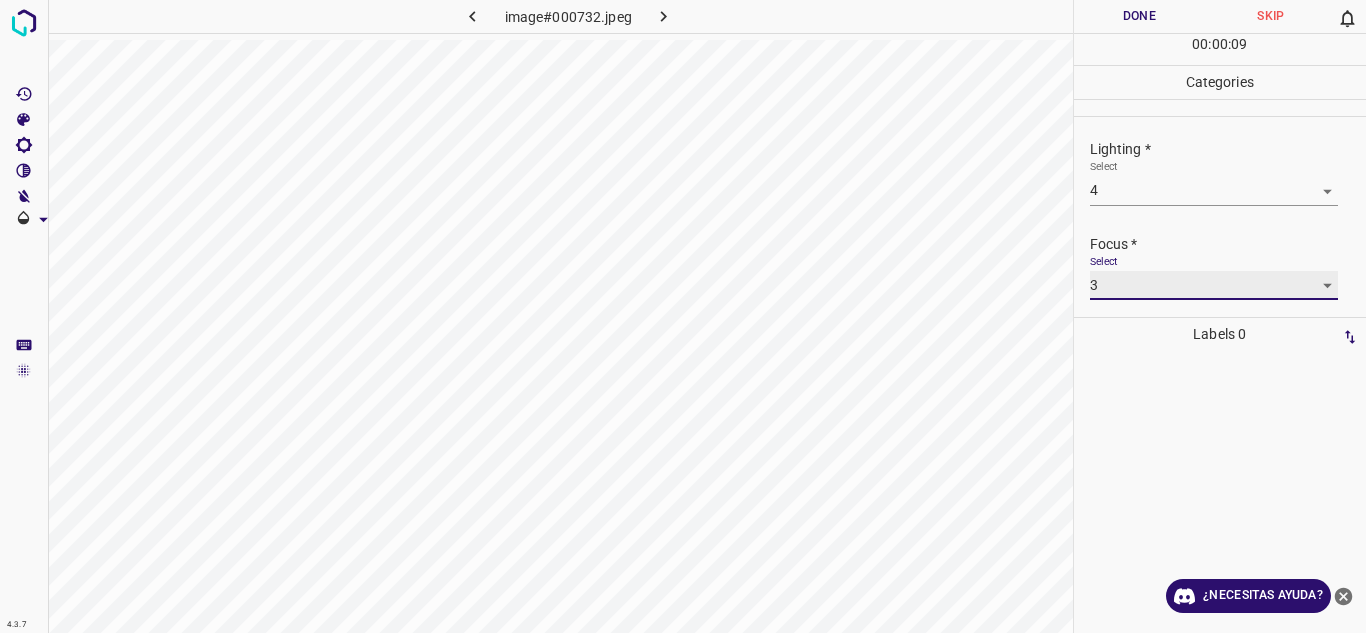 scroll, scrollTop: 98, scrollLeft: 0, axis: vertical 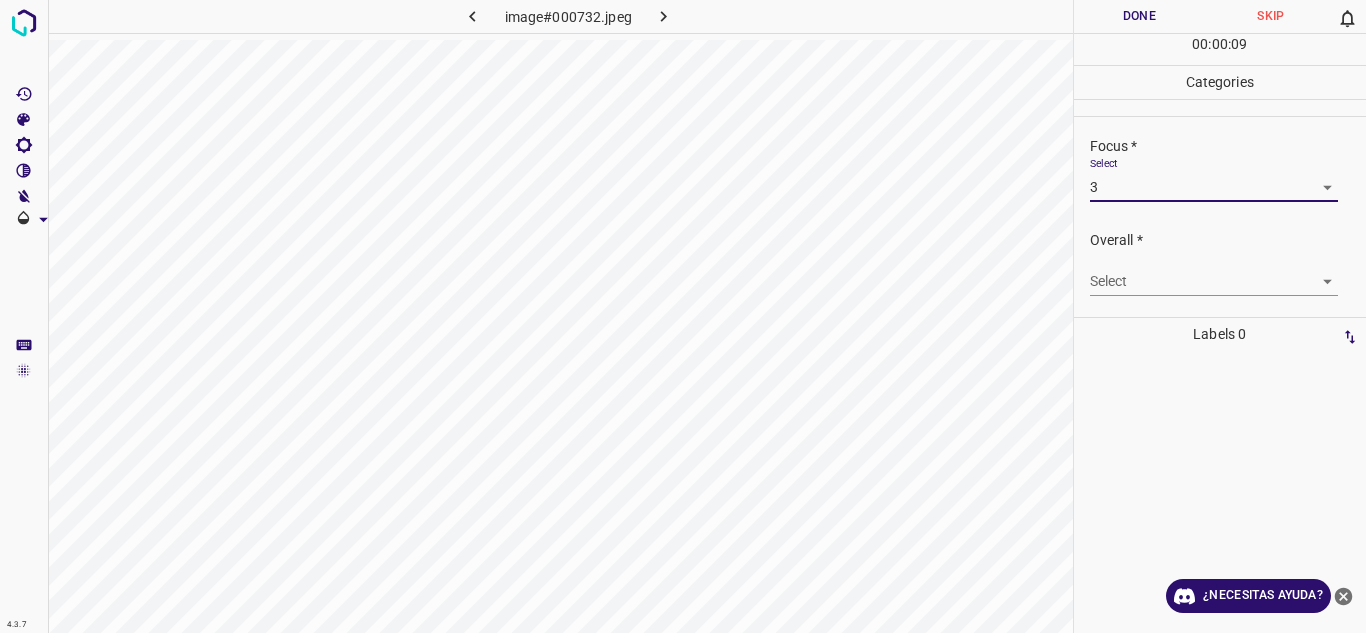 click on "4.3.7 image#000732.jpeg Done Skip 0 00   : 00   : 09   Categories Lighting *  Select 4 4 Focus *  Select 3 3 Overall *  Select ​ Labels   0 Categories 1 Lighting 2 Focus 3 Overall Tools Space Change between modes (Draw & Edit) I Auto labeling R Restore zoom M Zoom in N Zoom out Delete Delete selecte label Filters Z Restore filters X Saturation filter C Brightness filter V Contrast filter B Gray scale filter General O Download ¿Necesitas ayuda? Texto original Valora esta traducción Tu opinión servirá para ayudar a mejorar el Traductor de Google - Texto - Esconder - Borrar" at bounding box center [683, 316] 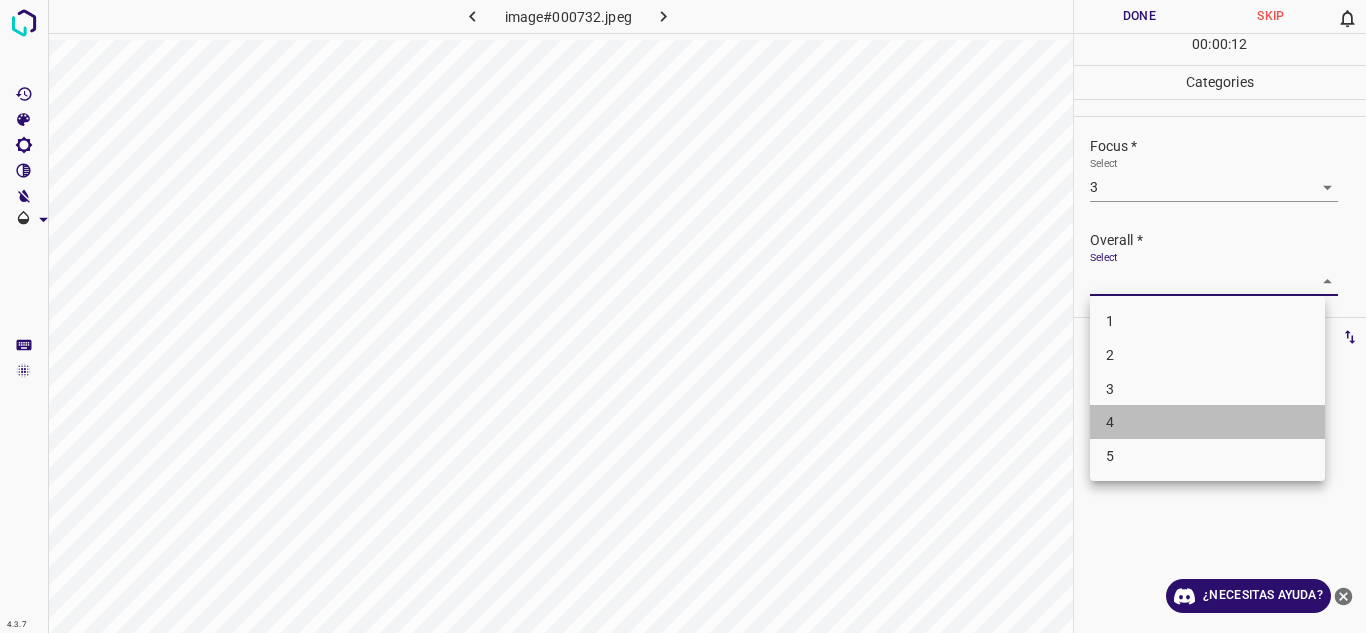drag, startPoint x: 1148, startPoint y: 425, endPoint x: 1176, endPoint y: 237, distance: 190.07367 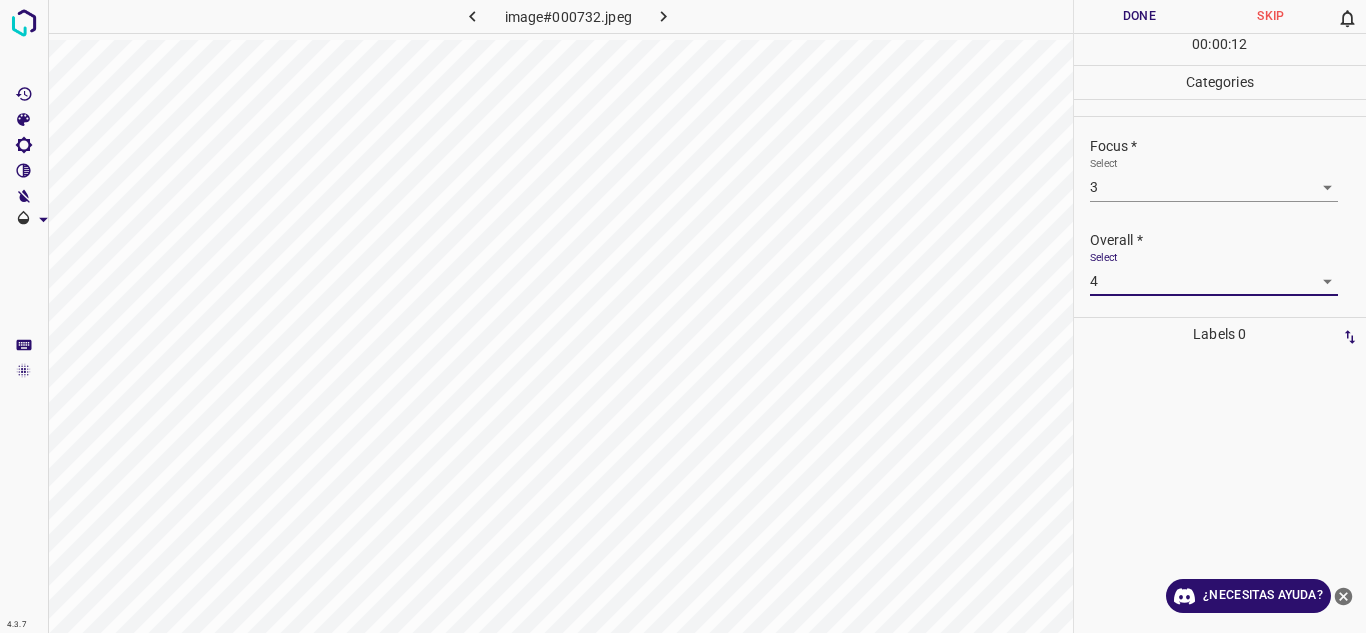 click on "Done" at bounding box center (1140, 16) 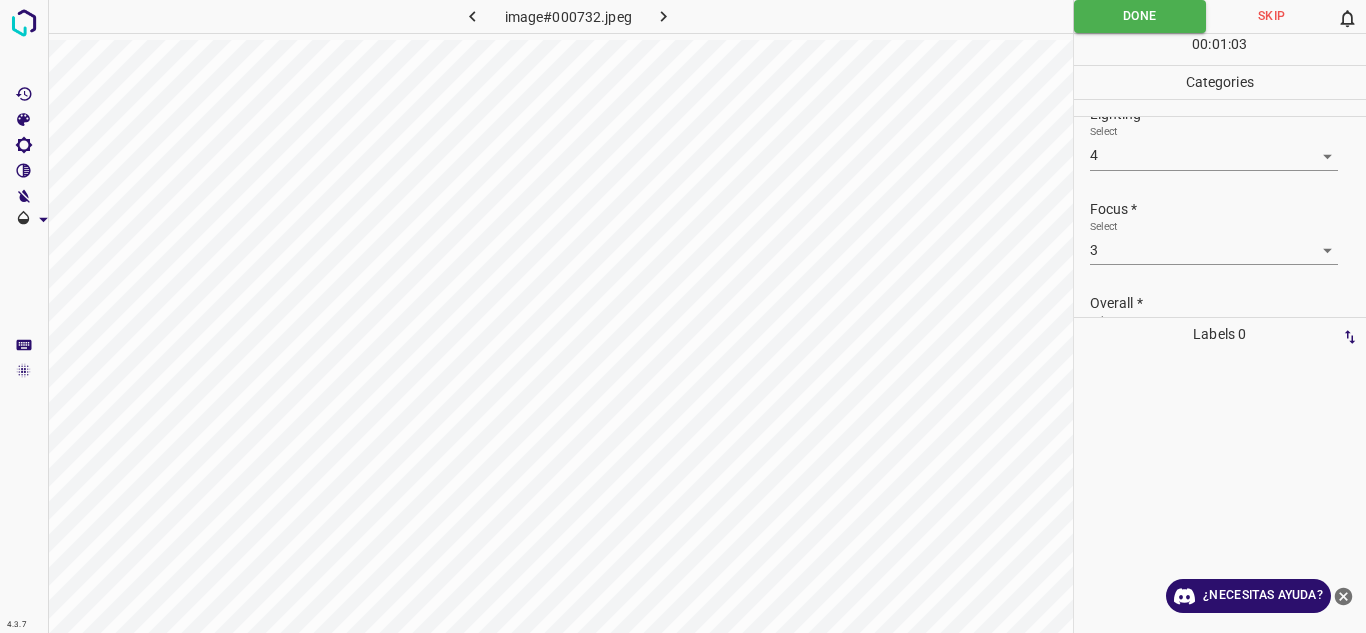 scroll, scrollTop: 0, scrollLeft: 0, axis: both 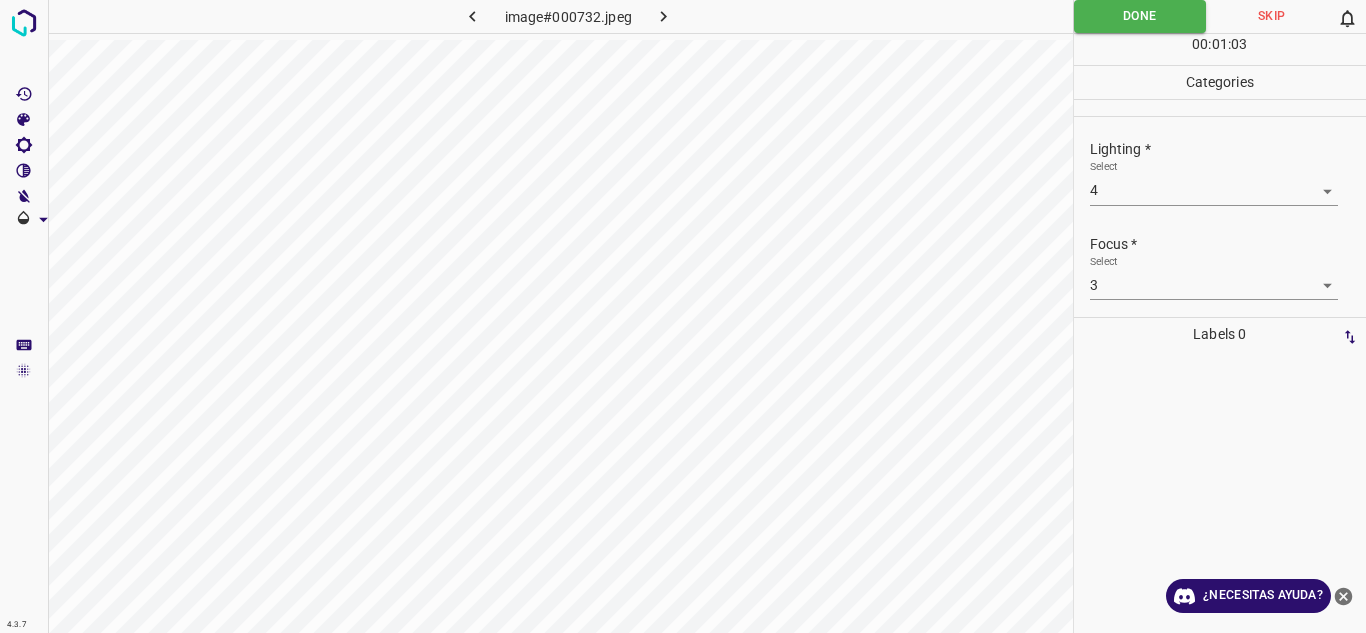 click at bounding box center [664, 16] 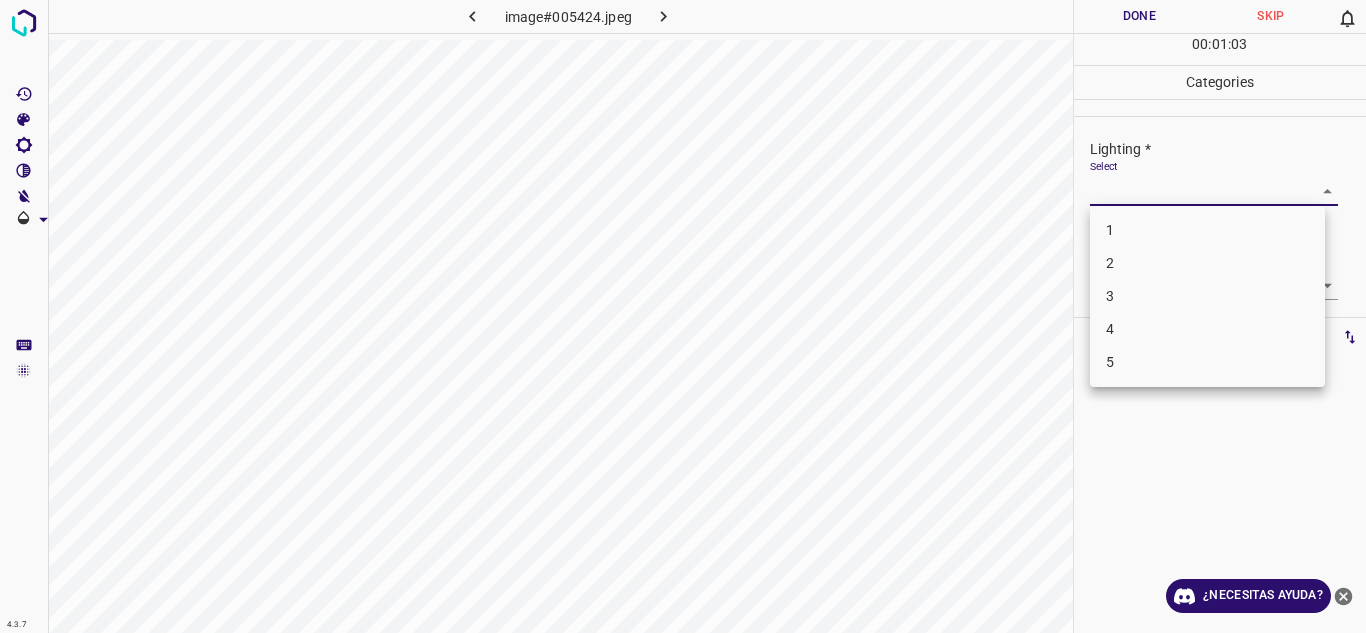 click on "4.3.7 image#005424.jpeg Done Skip 0 00   : 01   : 03   Categories Lighting *  Select ​ Focus *  Select ​ Overall *  Select ​ Labels   0 Categories 1 Lighting 2 Focus 3 Overall Tools Space Change between modes (Draw & Edit) I Auto labeling R Restore zoom M Zoom in N Zoom out Delete Delete selecte label Filters Z Restore filters X Saturation filter C Brightness filter V Contrast filter B Gray scale filter General O Download ¿Necesitas ayuda? Texto original Valora esta traducción Tu opinión servirá para ayudar a mejorar el Traductor de Google - Texto - Esconder - Borrar 1 2 3 4 5" at bounding box center (683, 316) 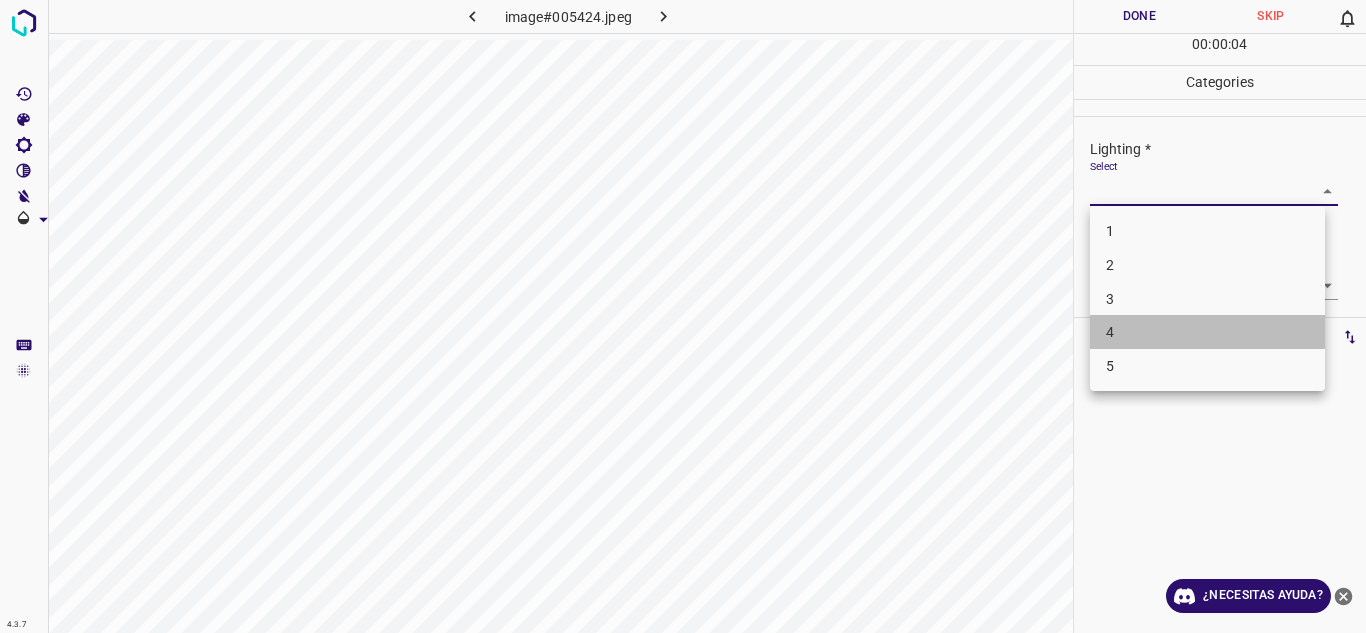 click on "4" at bounding box center [1207, 332] 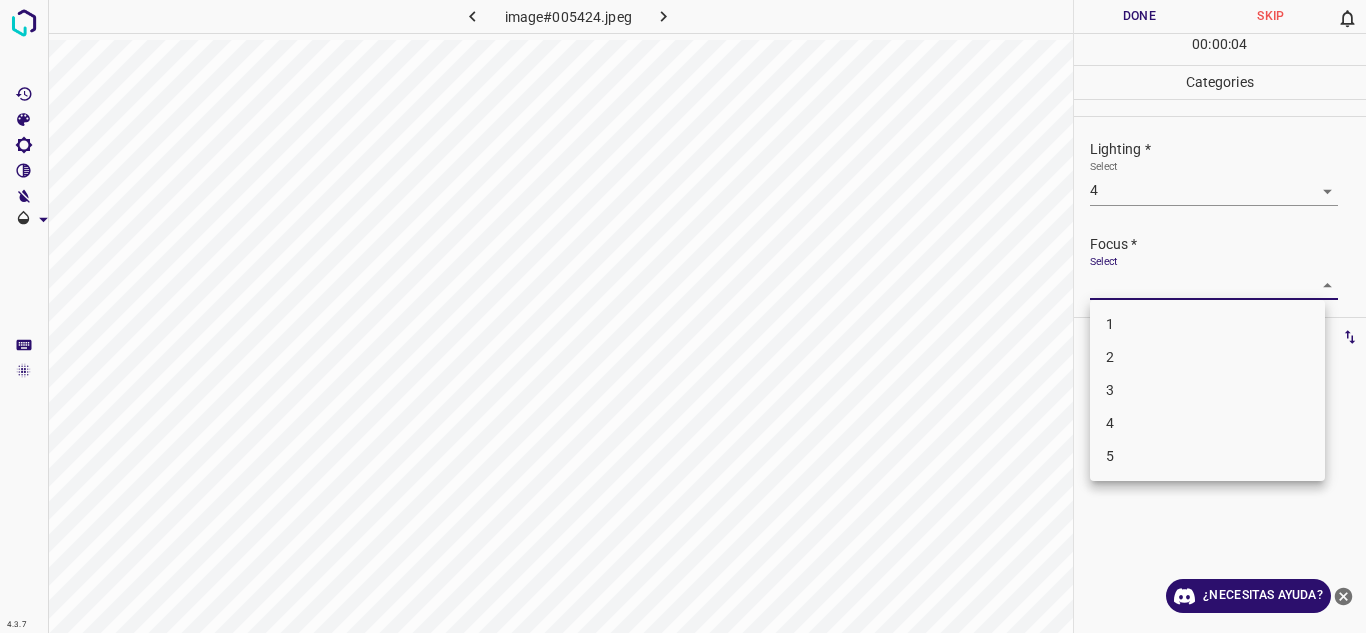 click on "4.3.7 image#005424.jpeg Done Skip 0 00   : 00   : 04   Categories Lighting *  Select 4 4 Focus *  Select ​ Overall *  Select ​ Labels   0 Categories 1 Lighting 2 Focus 3 Overall Tools Space Change between modes (Draw & Edit) I Auto labeling R Restore zoom M Zoom in N Zoom out Delete Delete selecte label Filters Z Restore filters X Saturation filter C Brightness filter V Contrast filter B Gray scale filter General O Download ¿Necesitas ayuda? Texto original Valora esta traducción Tu opinión servirá para ayudar a mejorar el Traductor de Google - Texto - Esconder - Borrar 1 2 3 4 5" at bounding box center (683, 316) 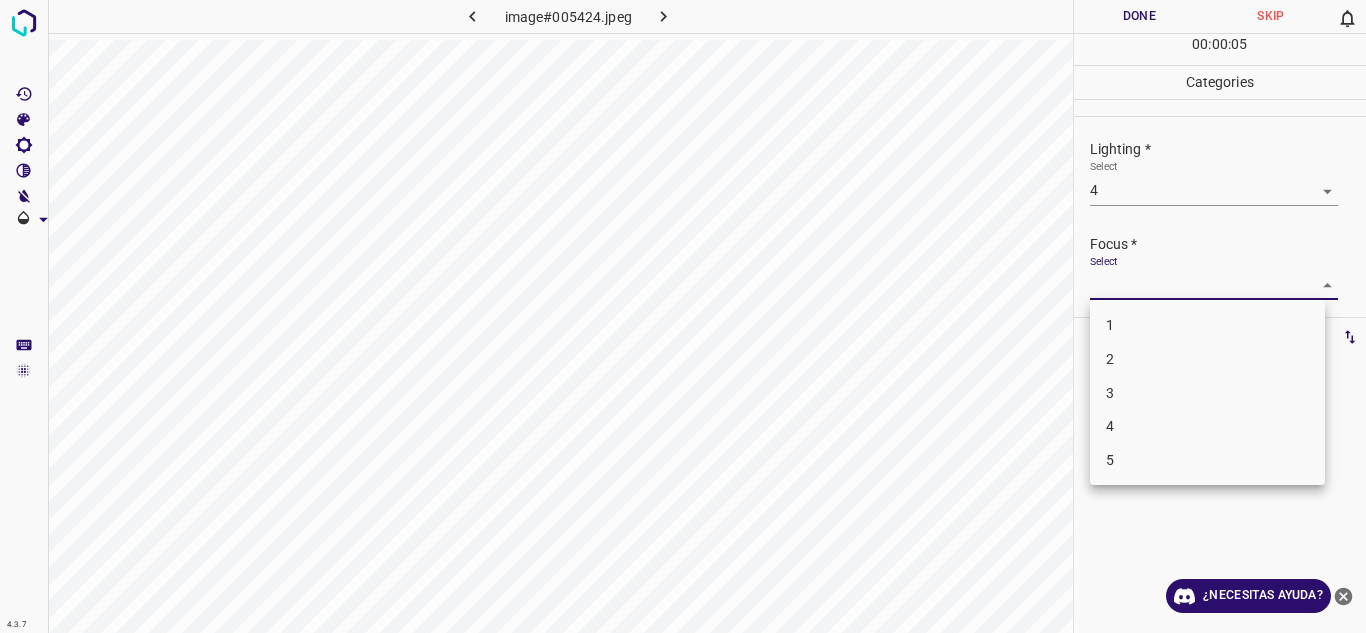 click on "3" at bounding box center (1207, 393) 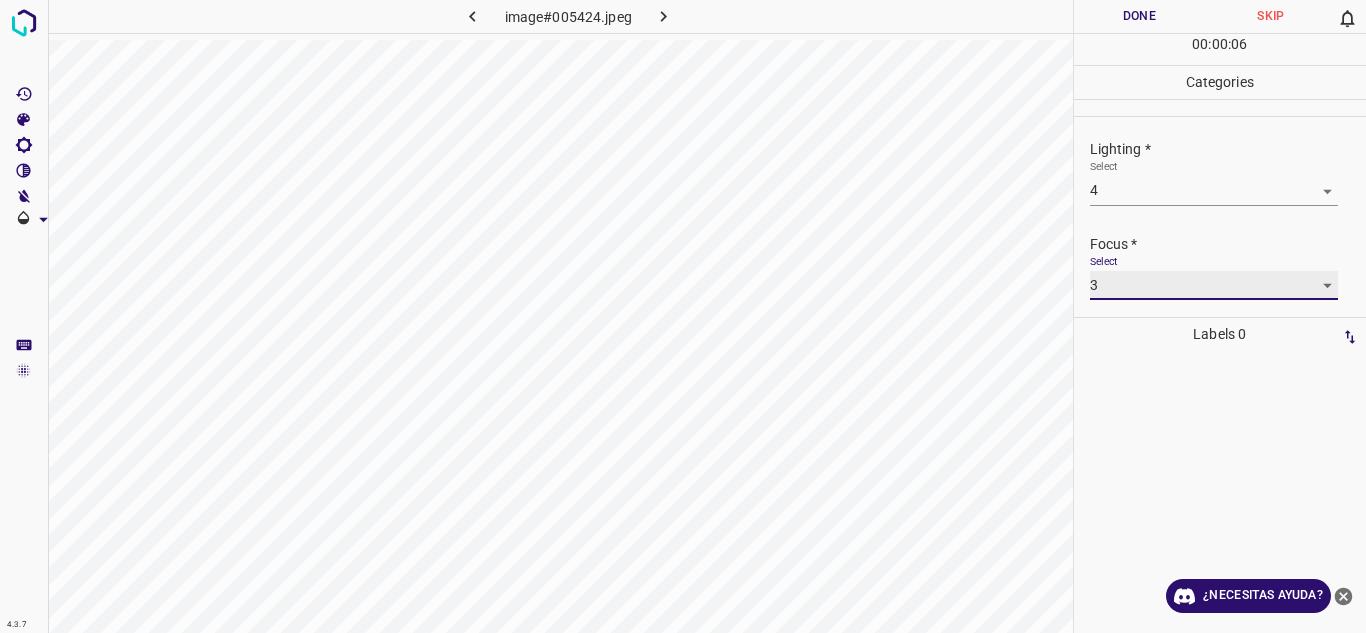 scroll, scrollTop: 98, scrollLeft: 0, axis: vertical 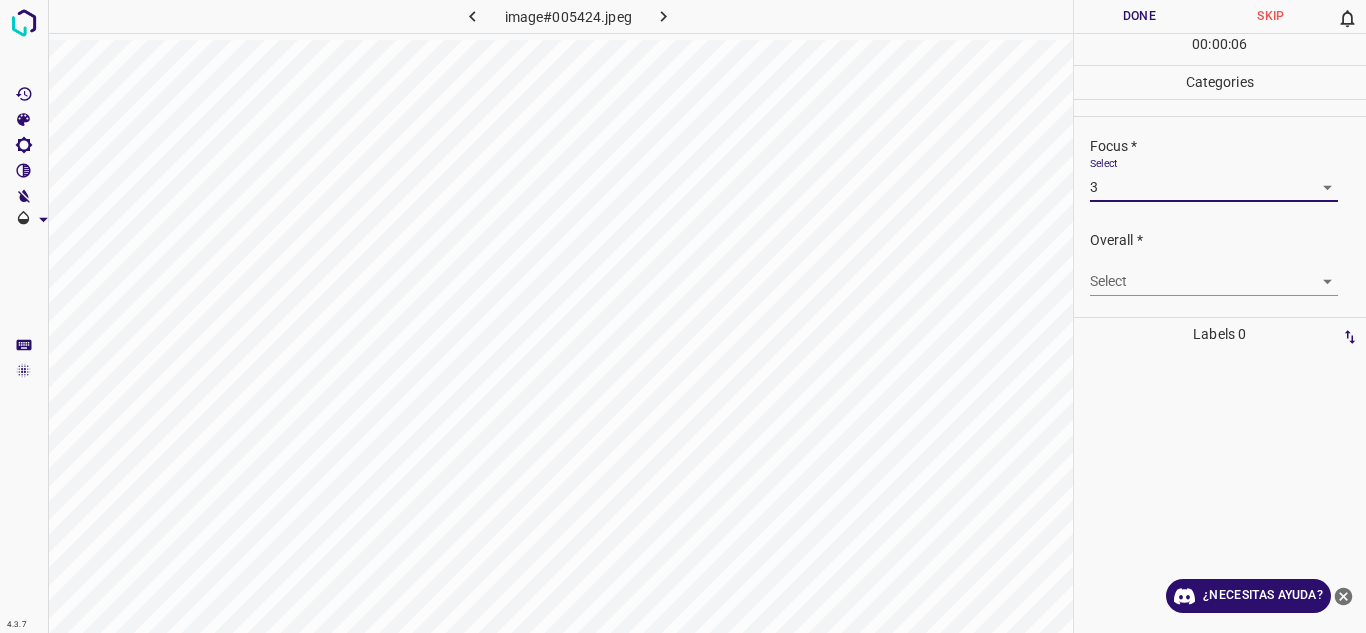 click on "4.3.7 image#005424.jpeg Done Skip 0 00   : 00   : 06   Categories Lighting *  Select 4 4 Focus *  Select 3 3 Overall *  Select ​ Labels   0 Categories 1 Lighting 2 Focus 3 Overall Tools Space Change between modes (Draw & Edit) I Auto labeling R Restore zoom M Zoom in N Zoom out Delete Delete selecte label Filters Z Restore filters X Saturation filter C Brightness filter V Contrast filter B Gray scale filter General O Download ¿Necesitas ayuda? Texto original Valora esta traducción Tu opinión servirá para ayudar a mejorar el Traductor de Google - Texto - Esconder - Borrar" at bounding box center [683, 316] 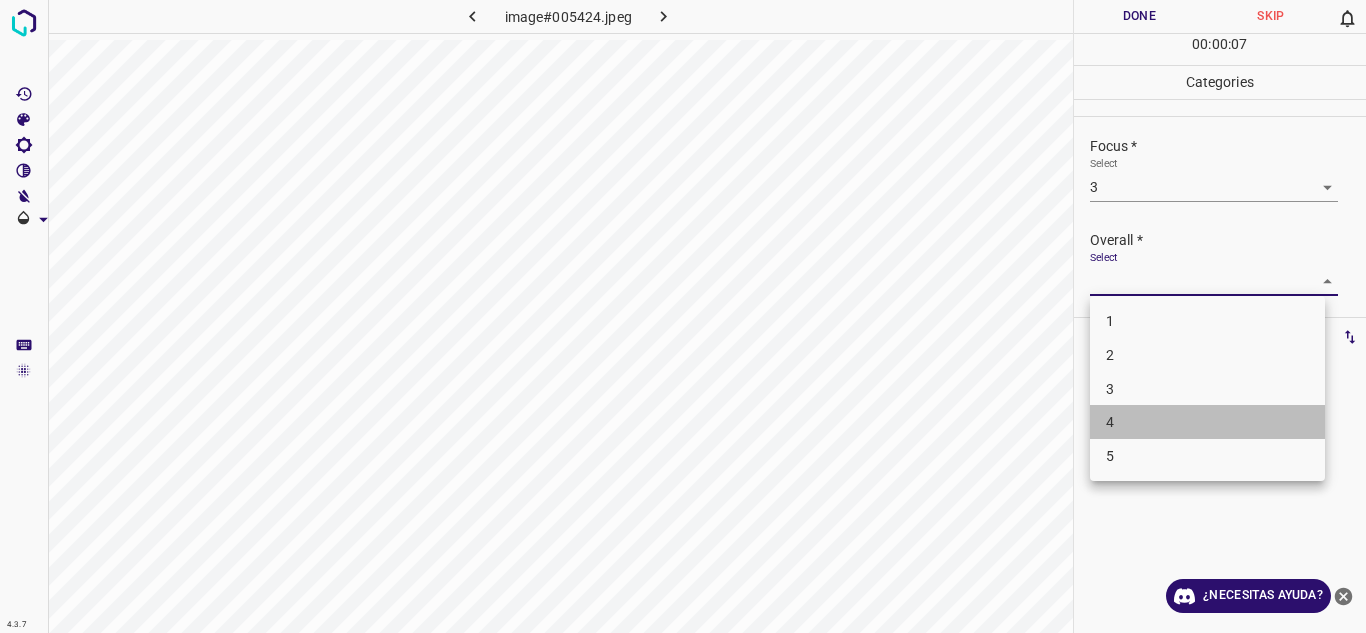 click on "4" at bounding box center [1207, 422] 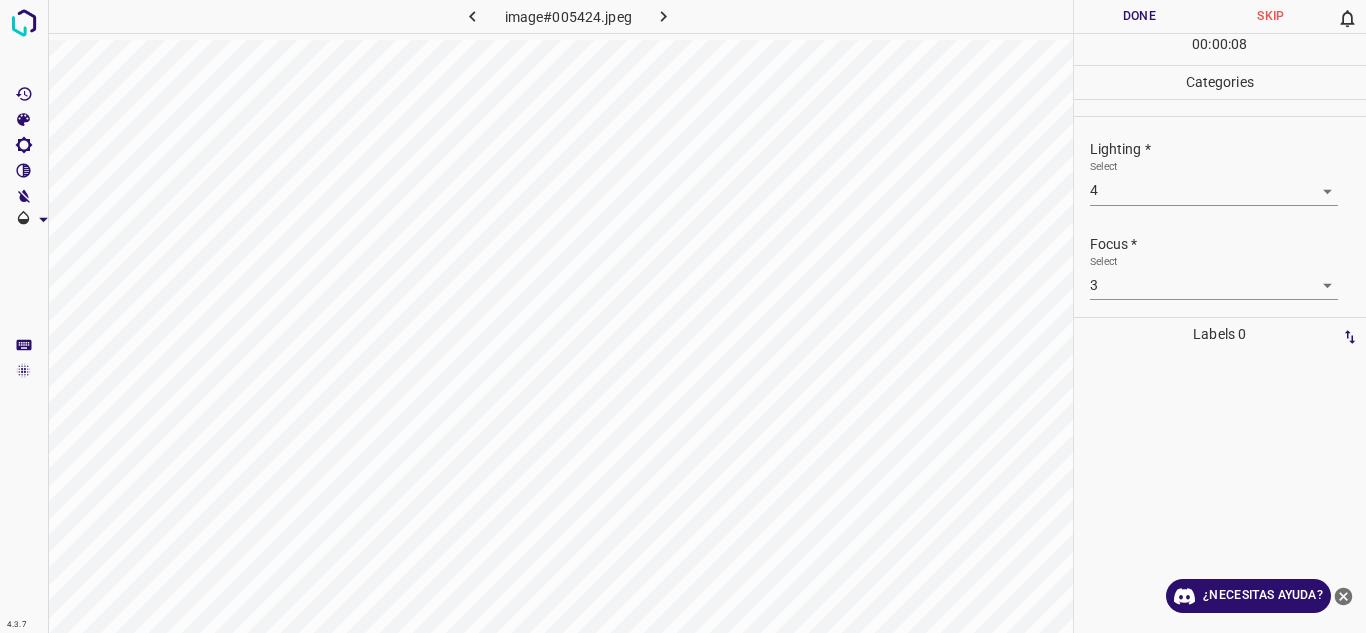 scroll, scrollTop: 98, scrollLeft: 0, axis: vertical 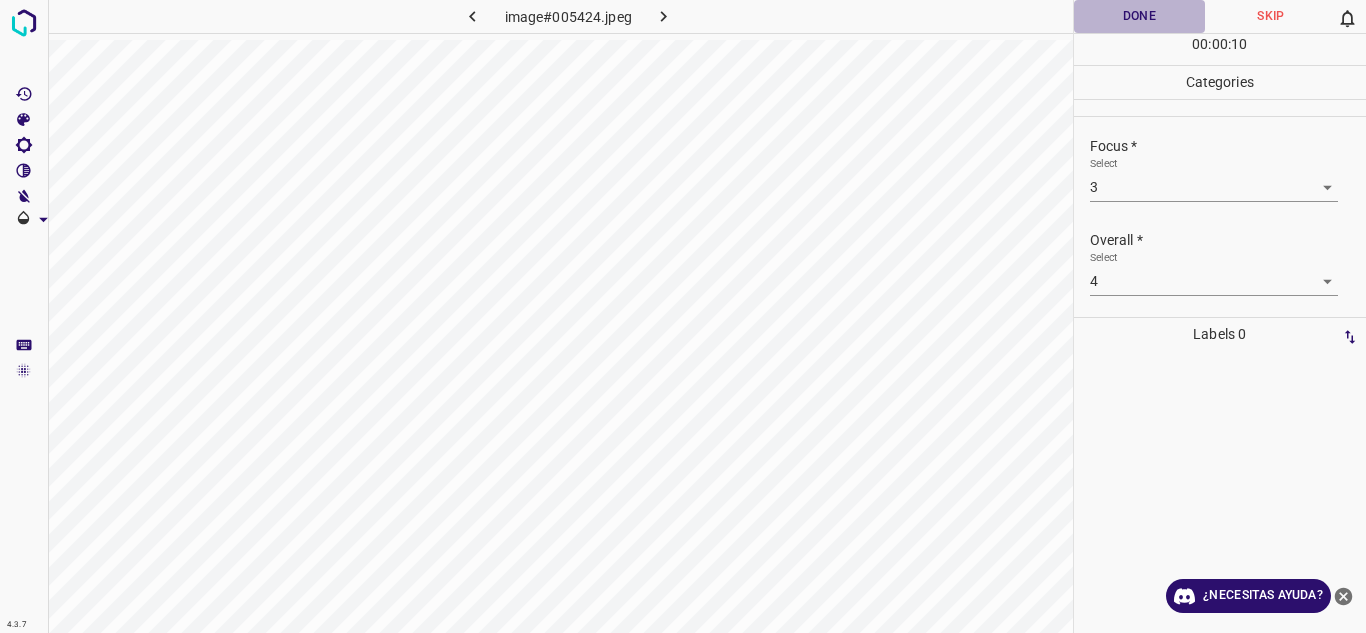 click on "Done" at bounding box center [1140, 16] 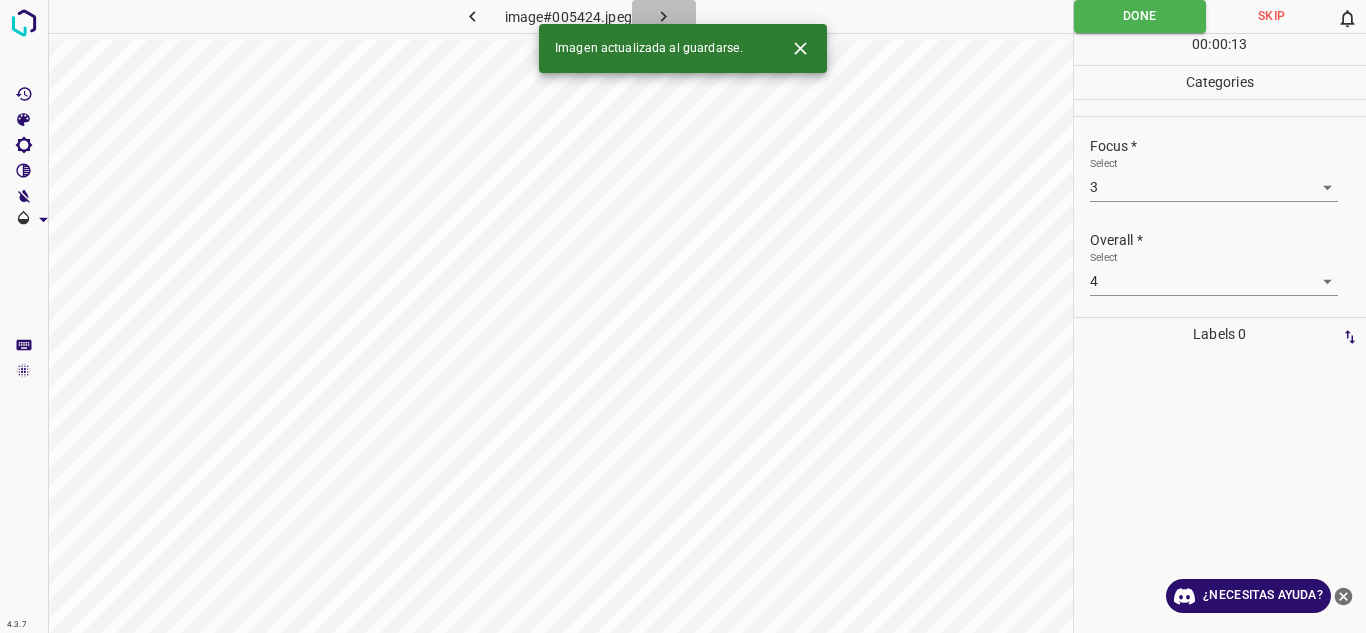 click 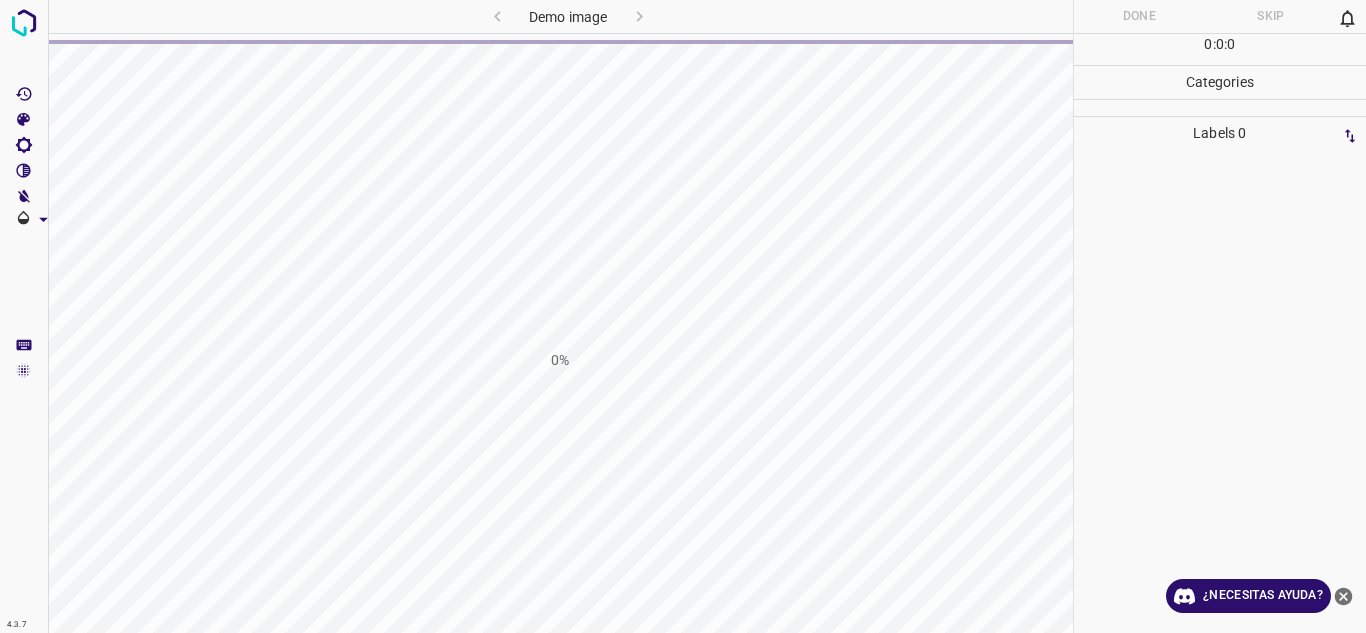 scroll, scrollTop: 0, scrollLeft: 0, axis: both 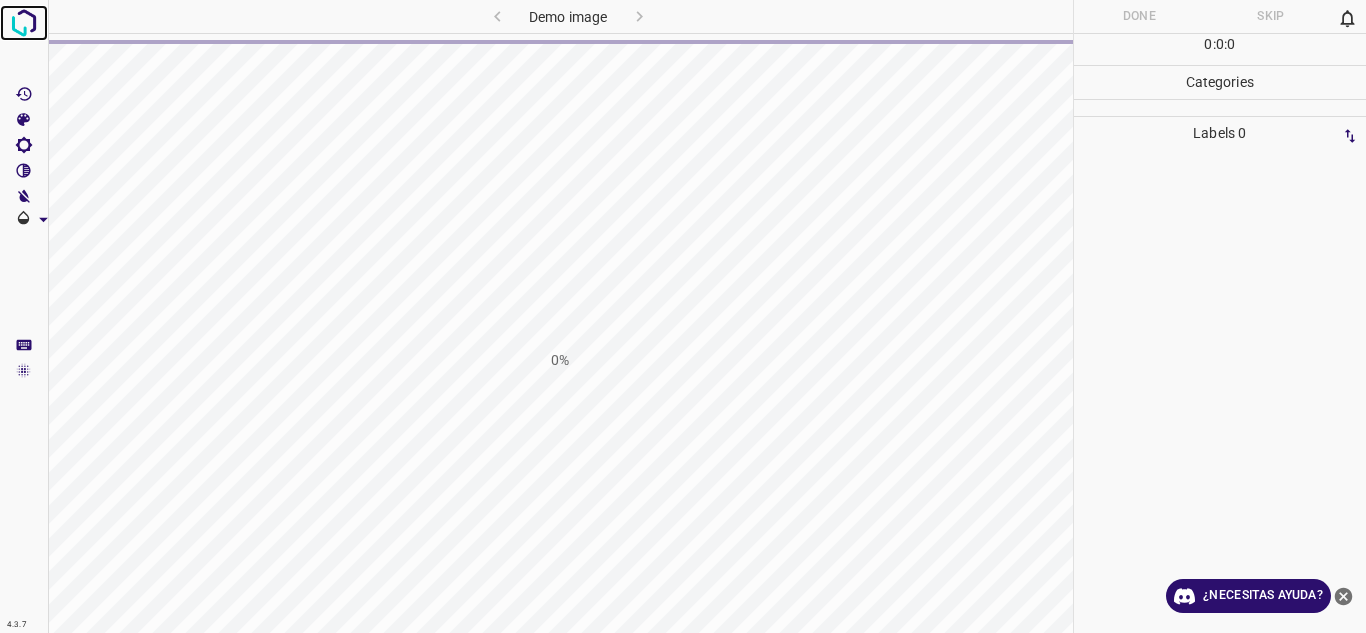 click at bounding box center [24, 23] 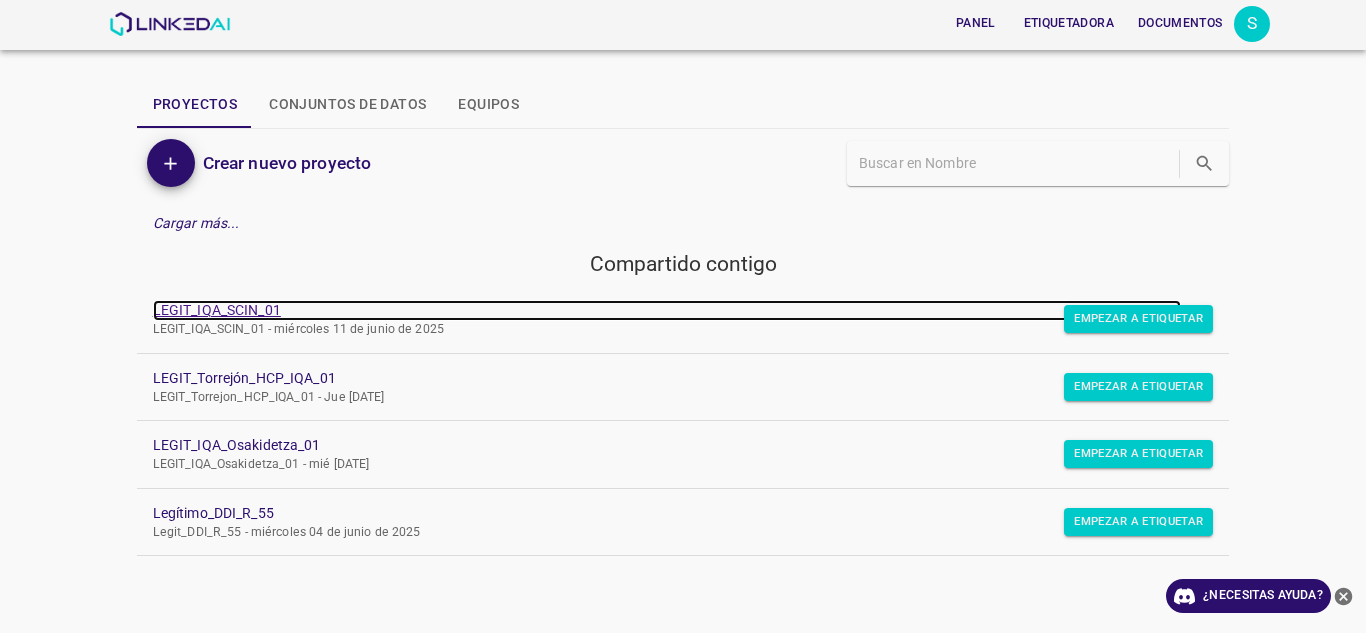 click on "LEGIT_IQA_SCIN_01" at bounding box center [217, 310] 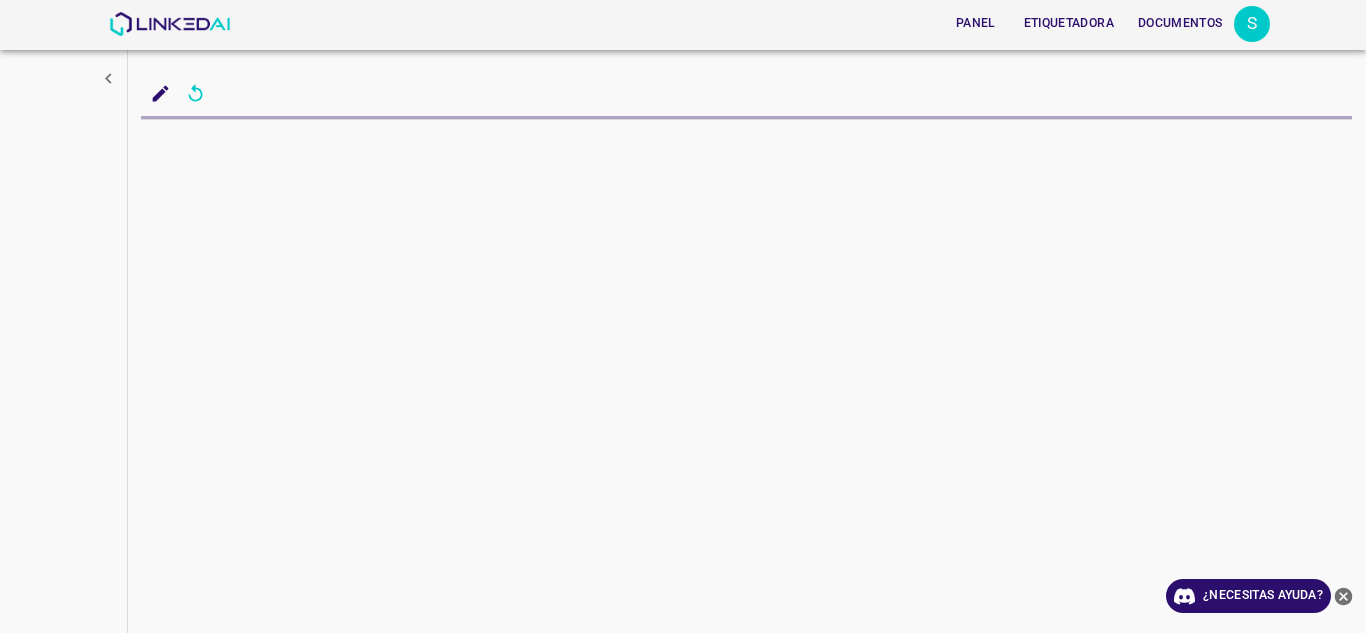 scroll, scrollTop: 0, scrollLeft: 0, axis: both 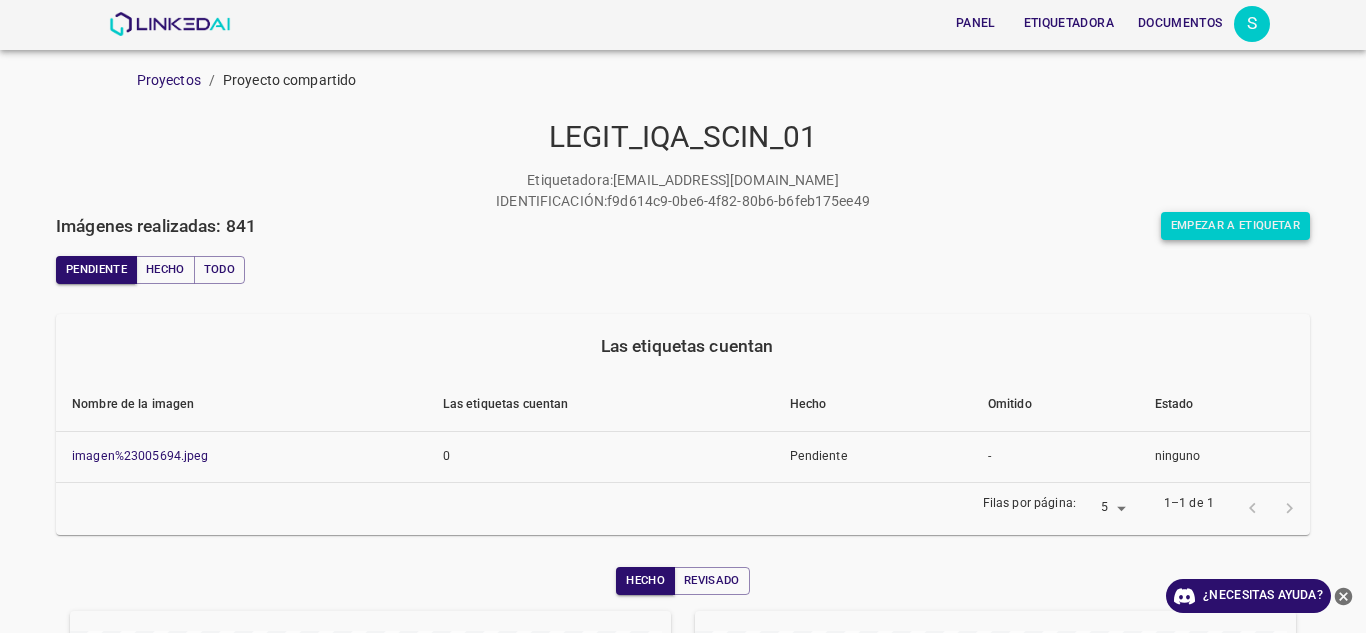 click on "Empezar a etiquetar" at bounding box center (1235, 225) 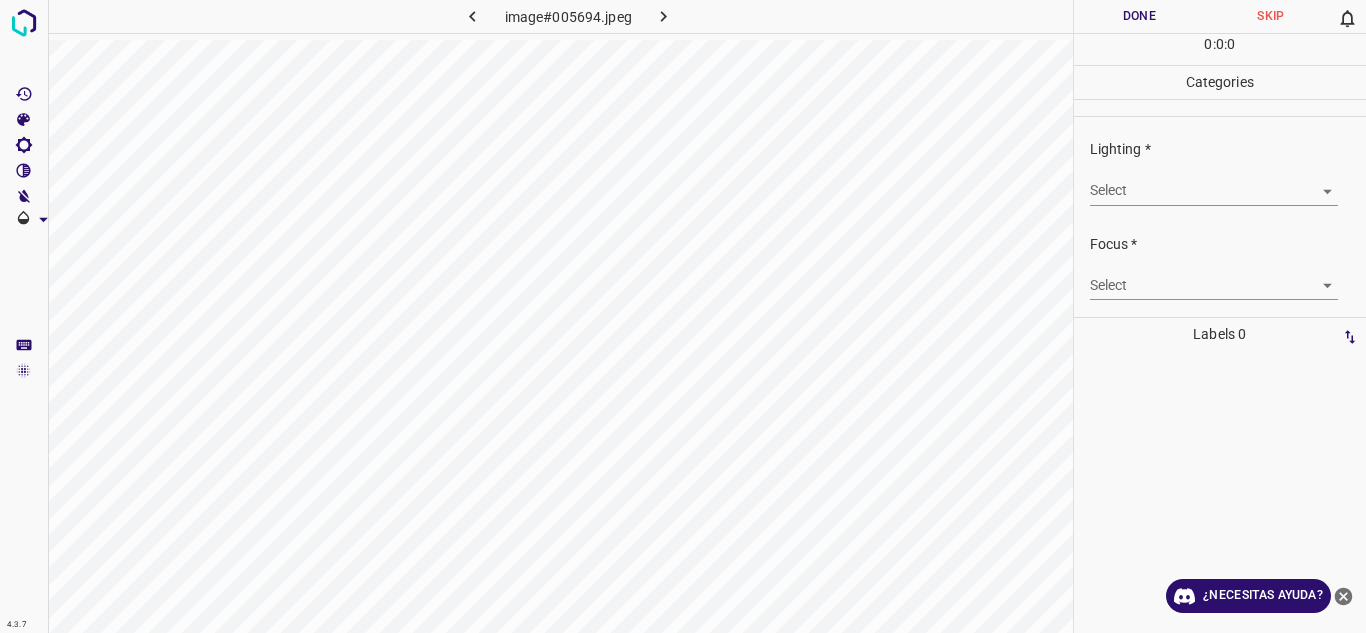 click on "4.3.7 image#005694.jpeg Done Skip 0 0   : 0   : 0   Categories Lighting *  Select ​ Focus *  Select ​ Overall *  Select ​ Labels   0 Categories 1 Lighting 2 Focus 3 Overall Tools Space Change between modes (Draw & Edit) I Auto labeling R Restore zoom M Zoom in N Zoom out Delete Delete selecte label Filters Z Restore filters X Saturation filter C Brightness filter V Contrast filter B Gray scale filter General O Download ¿Necesitas ayuda? Texto original Valora esta traducción Tu opinión servirá para ayudar a mejorar el Traductor de Google - Texto - Esconder - Borrar" at bounding box center (683, 316) 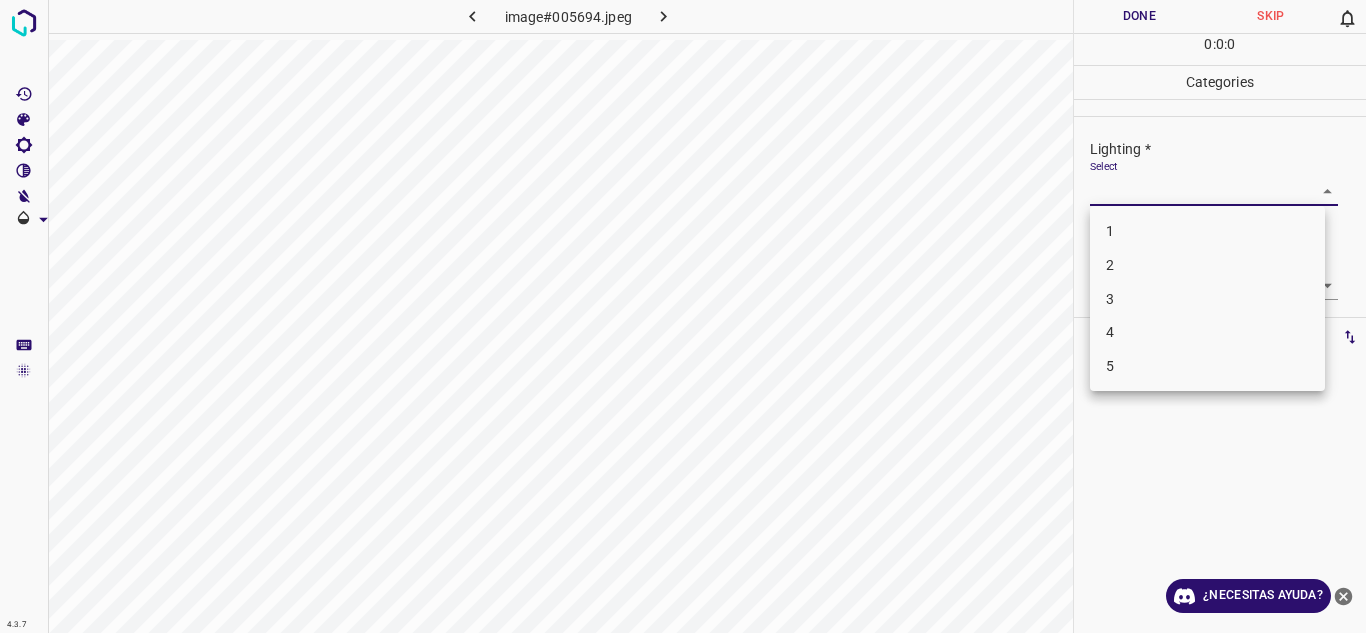 click on "2" at bounding box center (1207, 265) 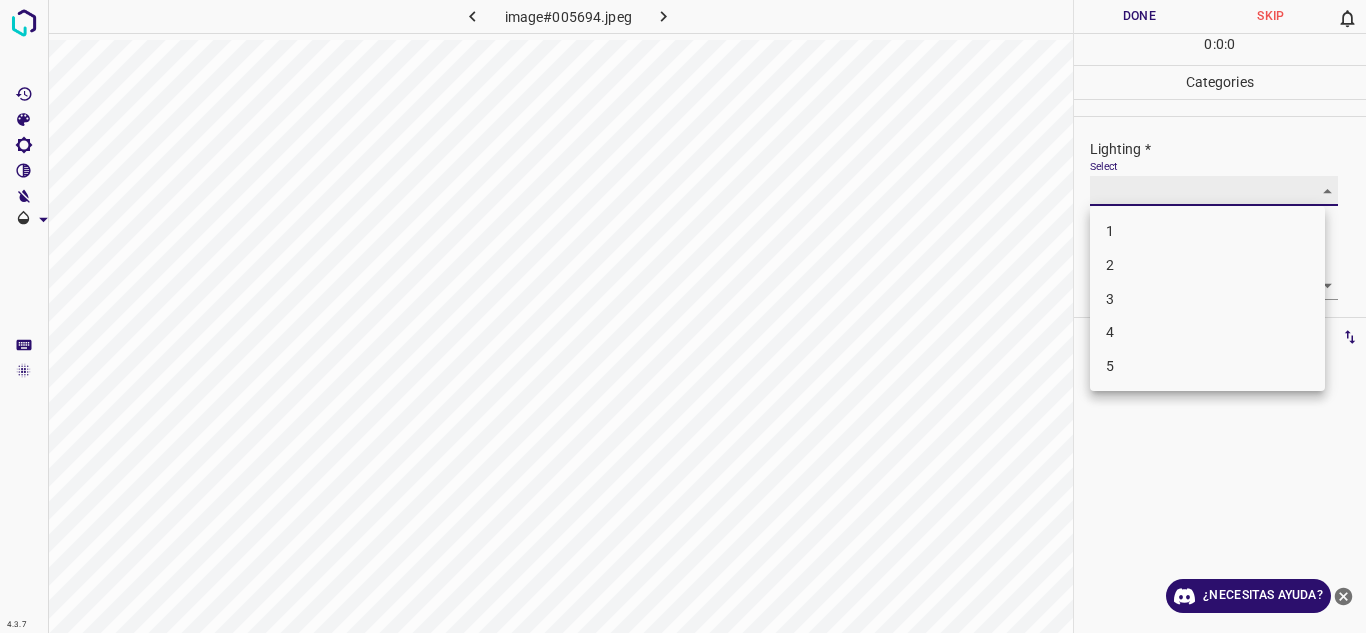type on "2" 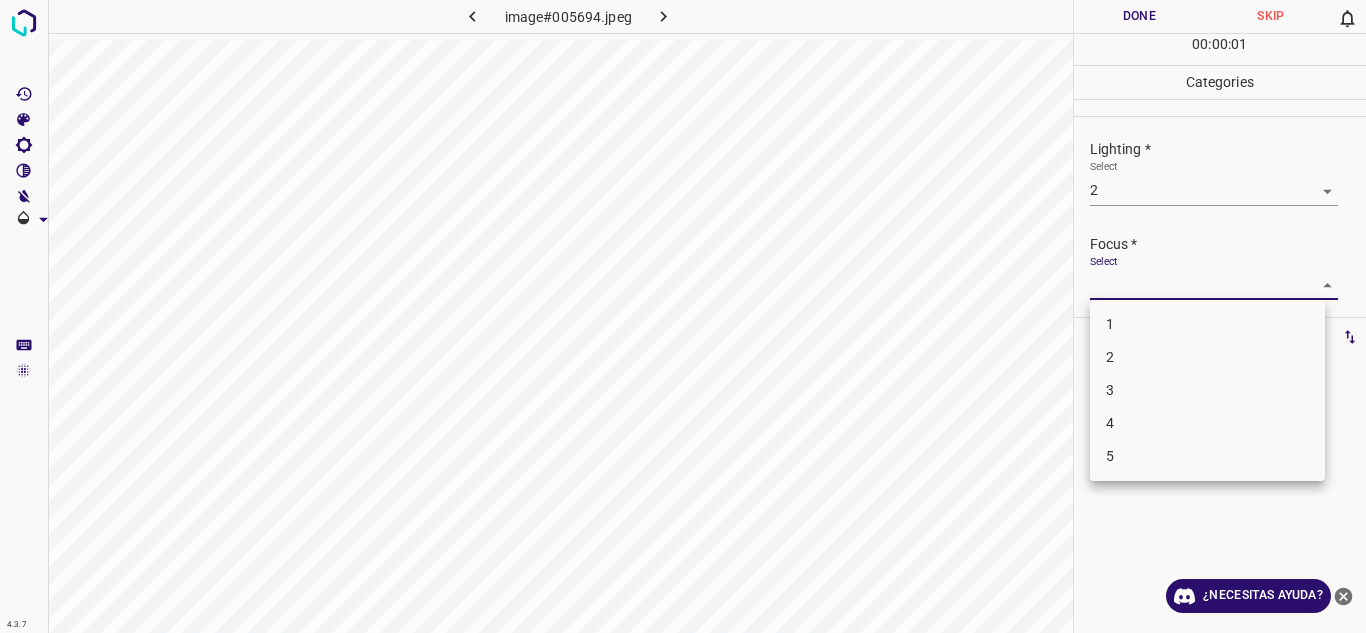 click on "4.3.7 image#005694.jpeg Done Skip 0 00   : 00   : 01   Categories Lighting *  Select 2 2 Focus *  Select ​ Overall *  Select ​ Labels   0 Categories 1 Lighting 2 Focus 3 Overall Tools Space Change between modes (Draw & Edit) I Auto labeling R Restore zoom M Zoom in N Zoom out Delete Delete selecte label Filters Z Restore filters X Saturation filter C Brightness filter V Contrast filter B Gray scale filter General O Download ¿Necesitas ayuda? Texto original Valora esta traducción Tu opinión servirá para ayudar a mejorar el Traductor de Google - Texto - Esconder - Borrar 1 2 3 4 5" at bounding box center [683, 316] 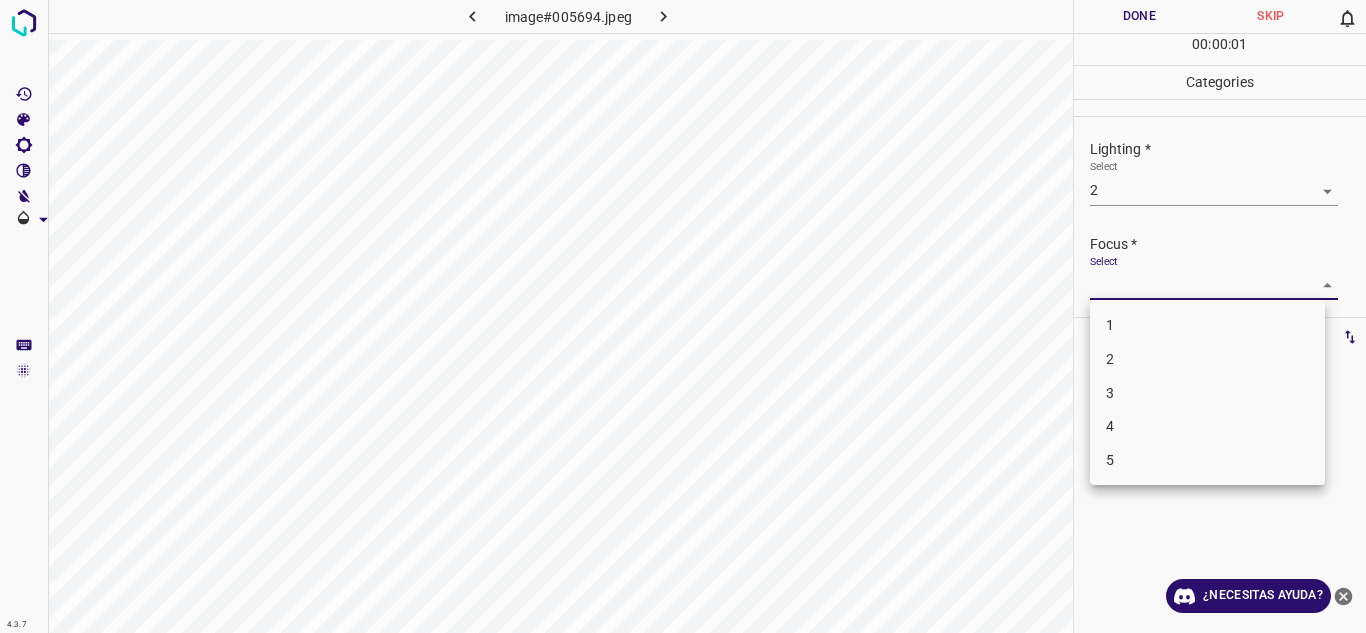 click on "2" at bounding box center (1207, 359) 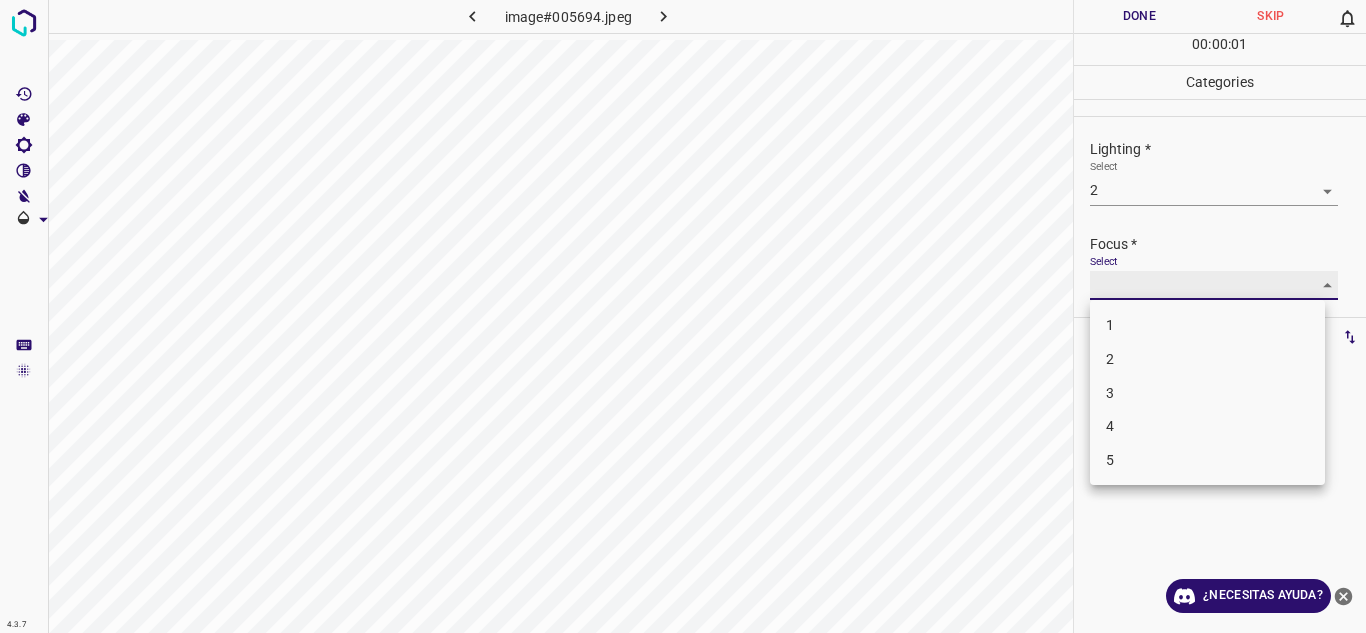type on "2" 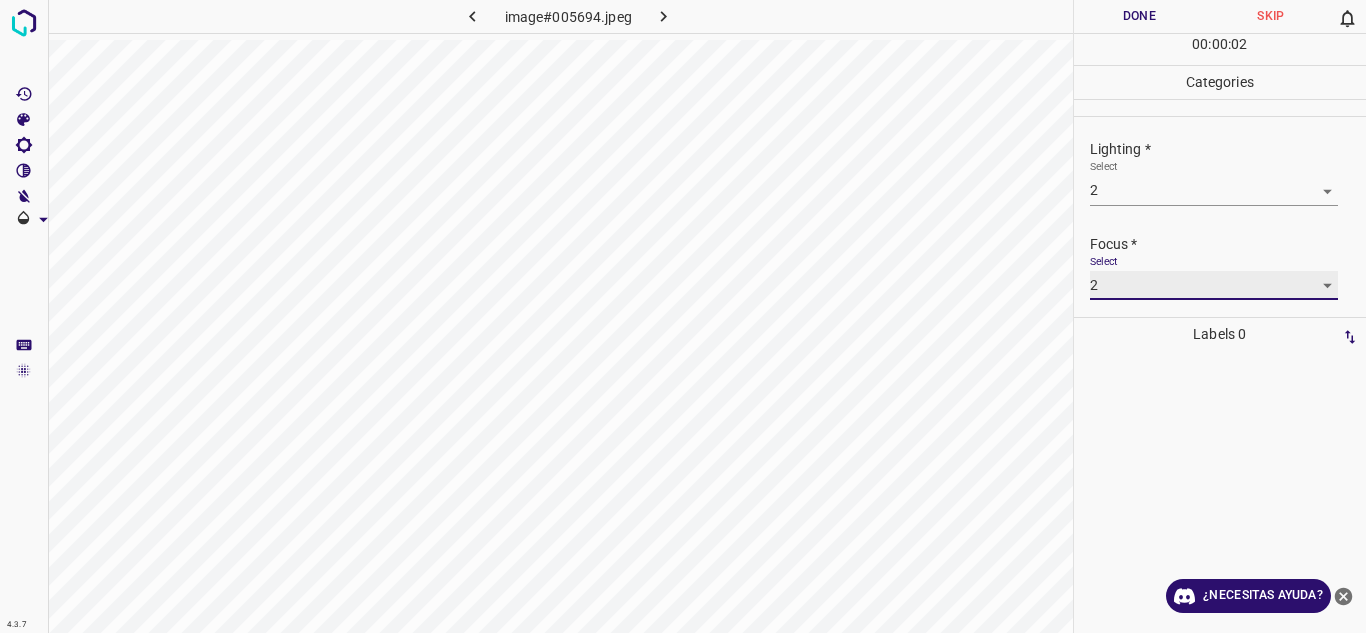 scroll, scrollTop: 98, scrollLeft: 0, axis: vertical 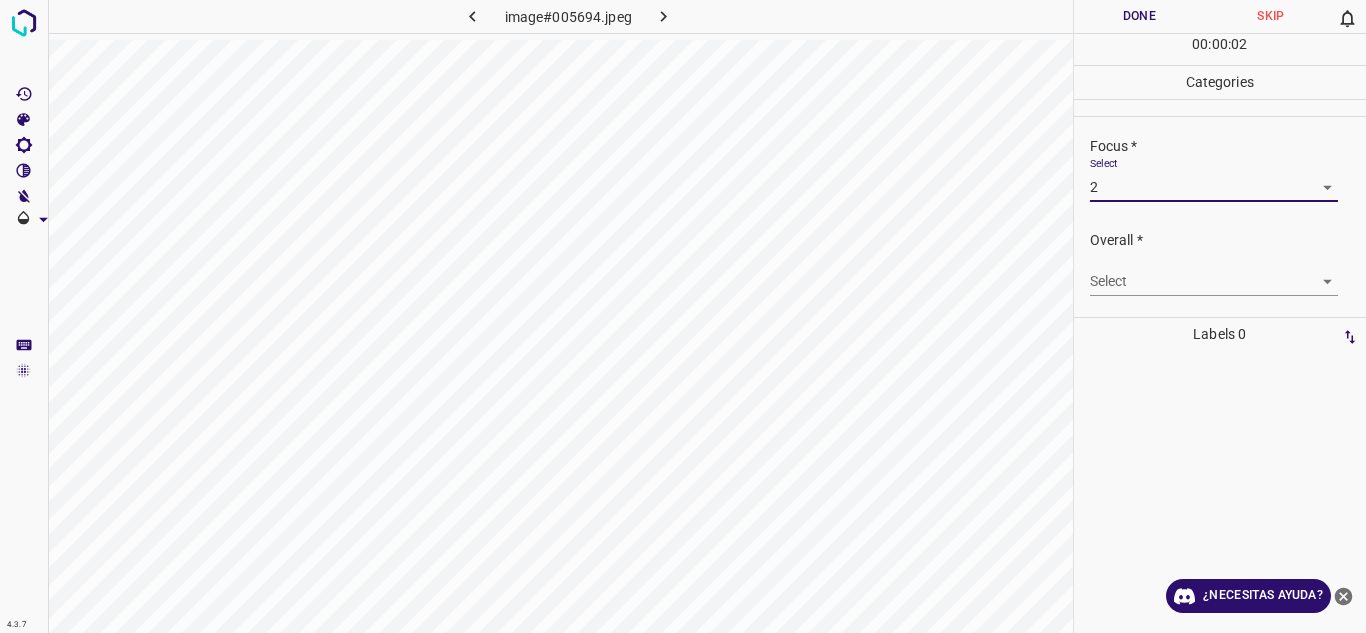 click on "4.3.7 image#005694.jpeg Done Skip 0 00   : 00   : 02   Categories Lighting *  Select 2 2 Focus *  Select 2 2 Overall *  Select ​ Labels   0 Categories 1 Lighting 2 Focus 3 Overall Tools Space Change between modes (Draw & Edit) I Auto labeling R Restore zoom M Zoom in N Zoom out Delete Delete selecte label Filters Z Restore filters X Saturation filter C Brightness filter V Contrast filter B Gray scale filter General O Download ¿Necesitas ayuda? Texto original Valora esta traducción Tu opinión servirá para ayudar a mejorar el Traductor de Google - Texto - Esconder - Borrar" at bounding box center (683, 316) 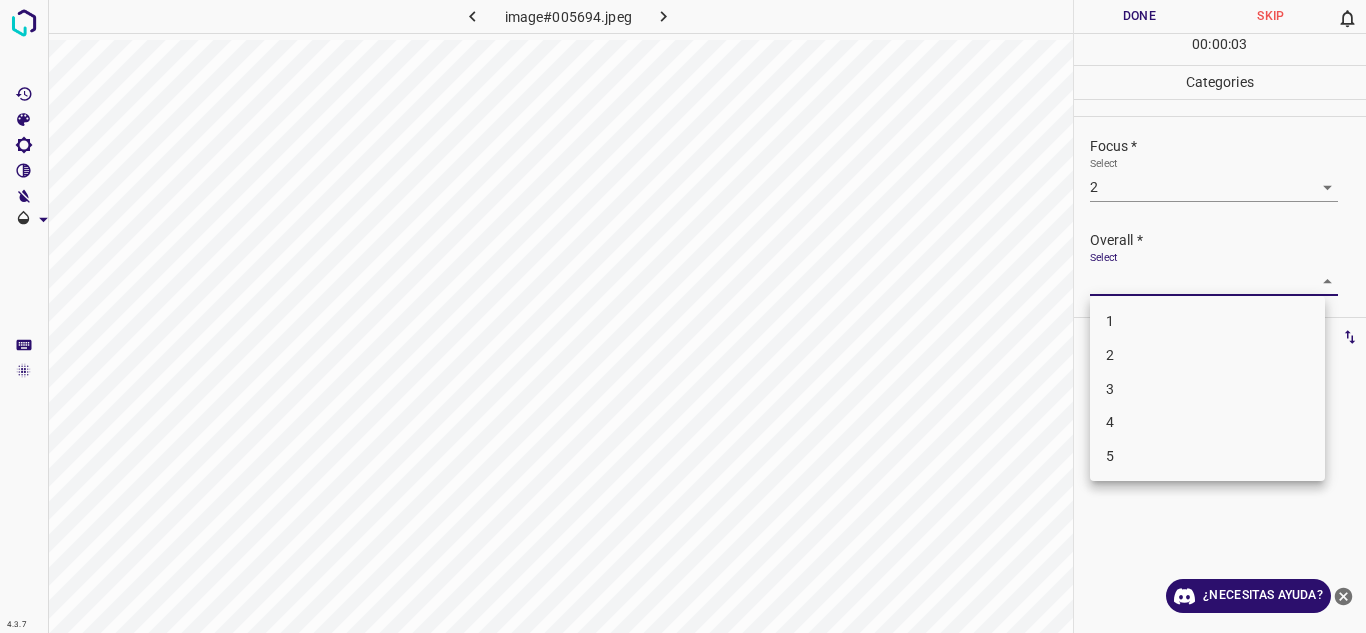 click on "2" at bounding box center [1207, 355] 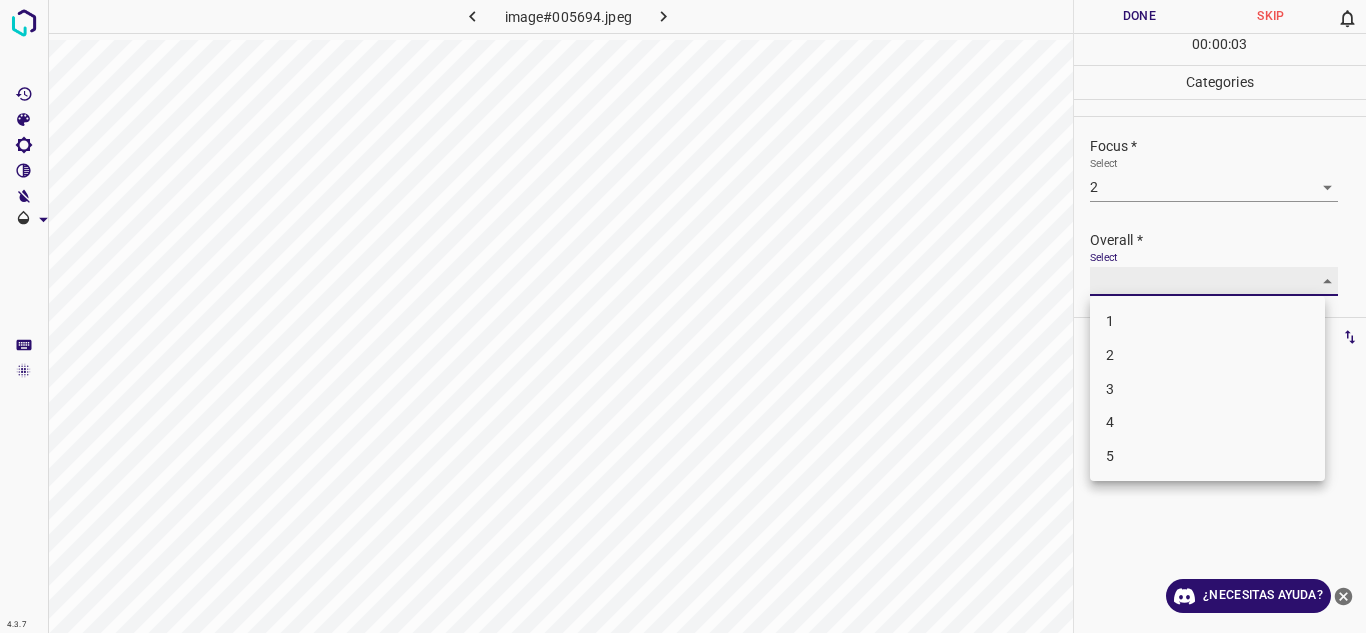 type on "2" 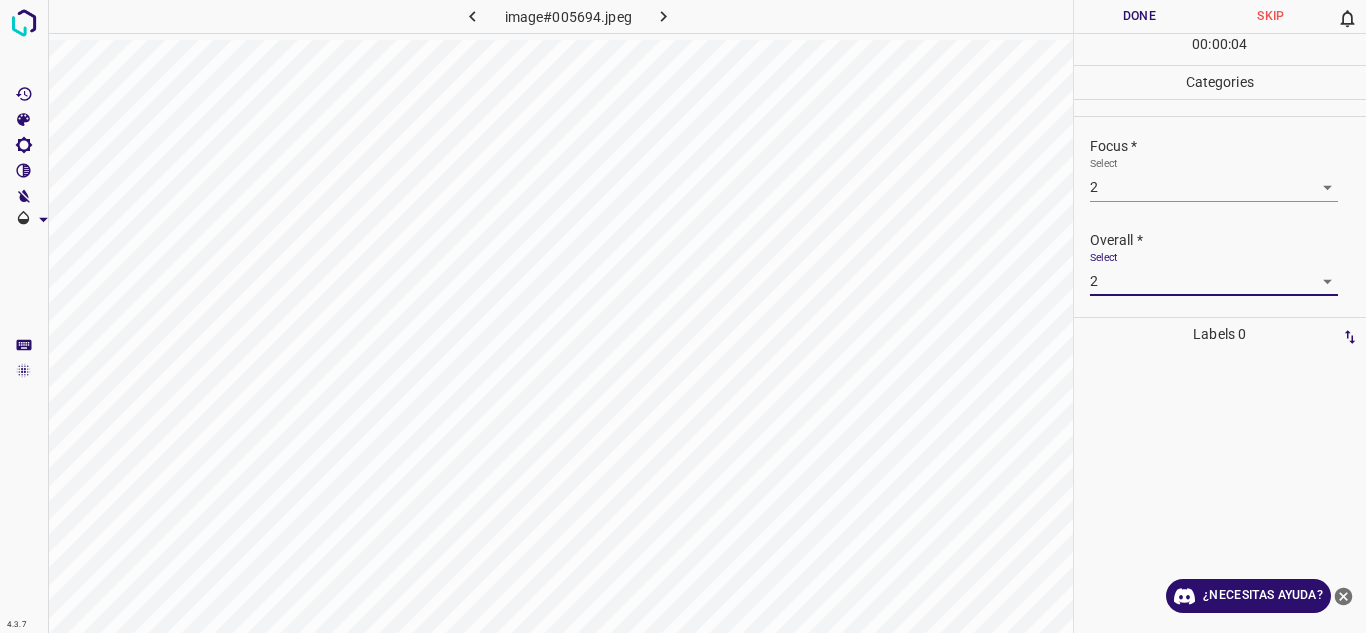 click on "Done" at bounding box center (1140, 16) 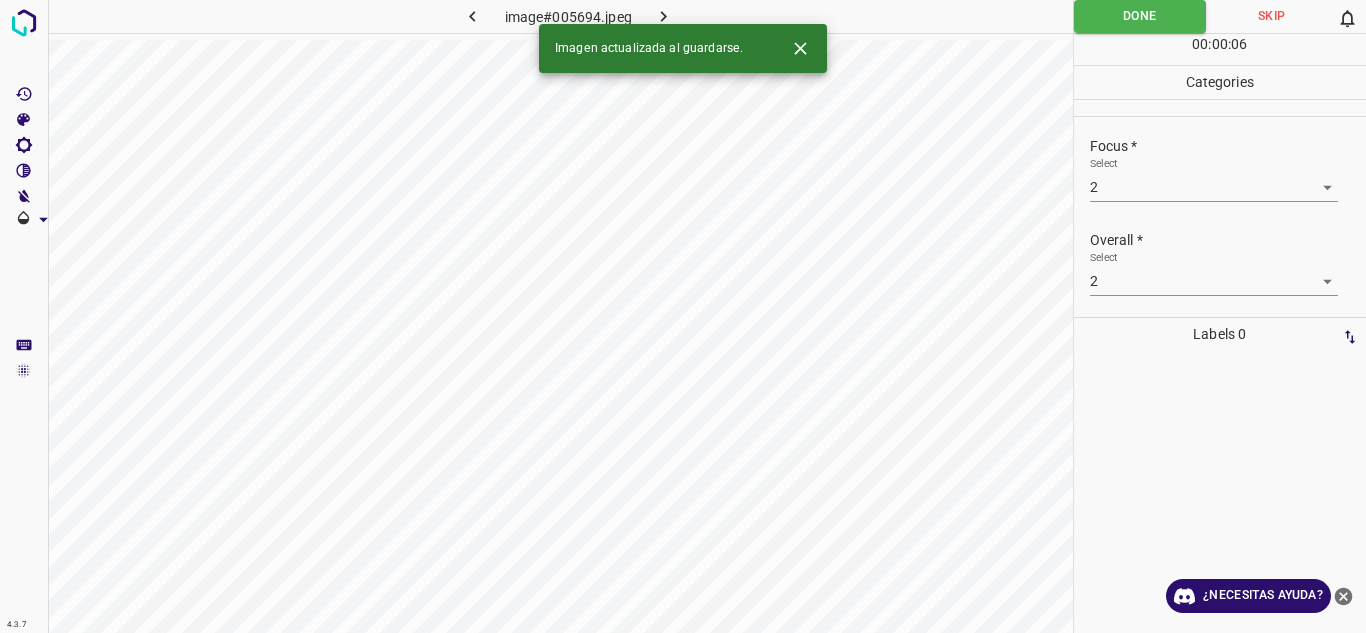 click 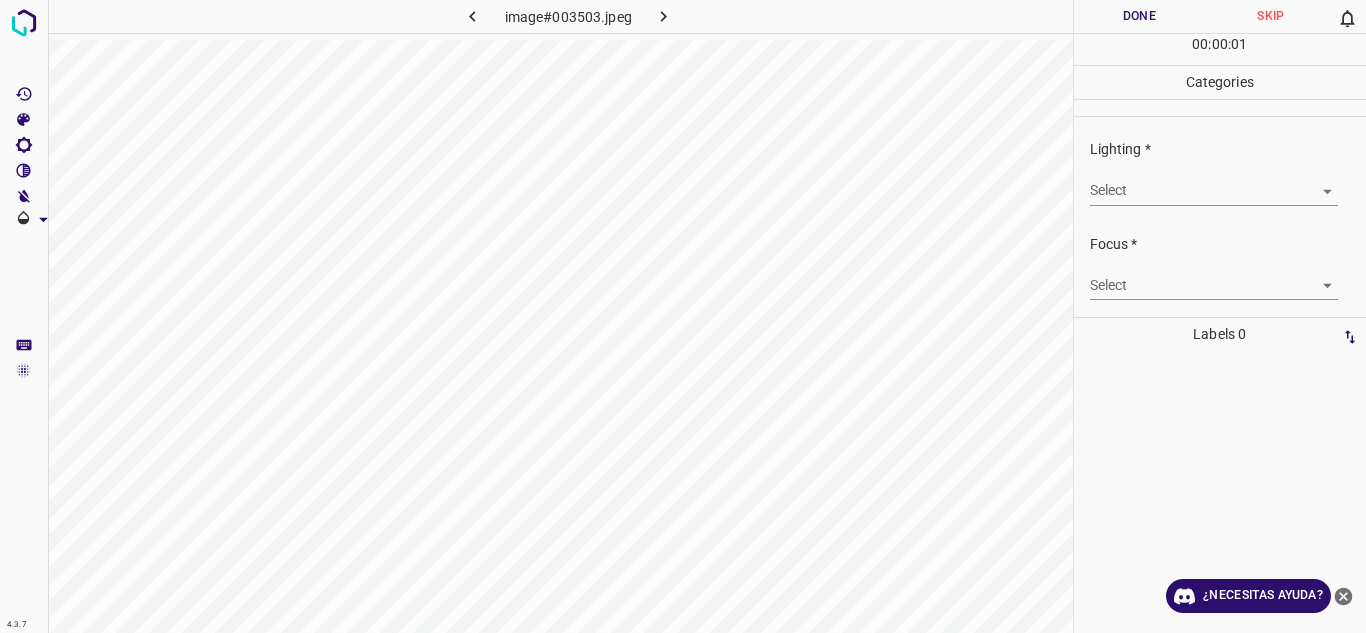 drag, startPoint x: 1317, startPoint y: 166, endPoint x: 1317, endPoint y: 182, distance: 16 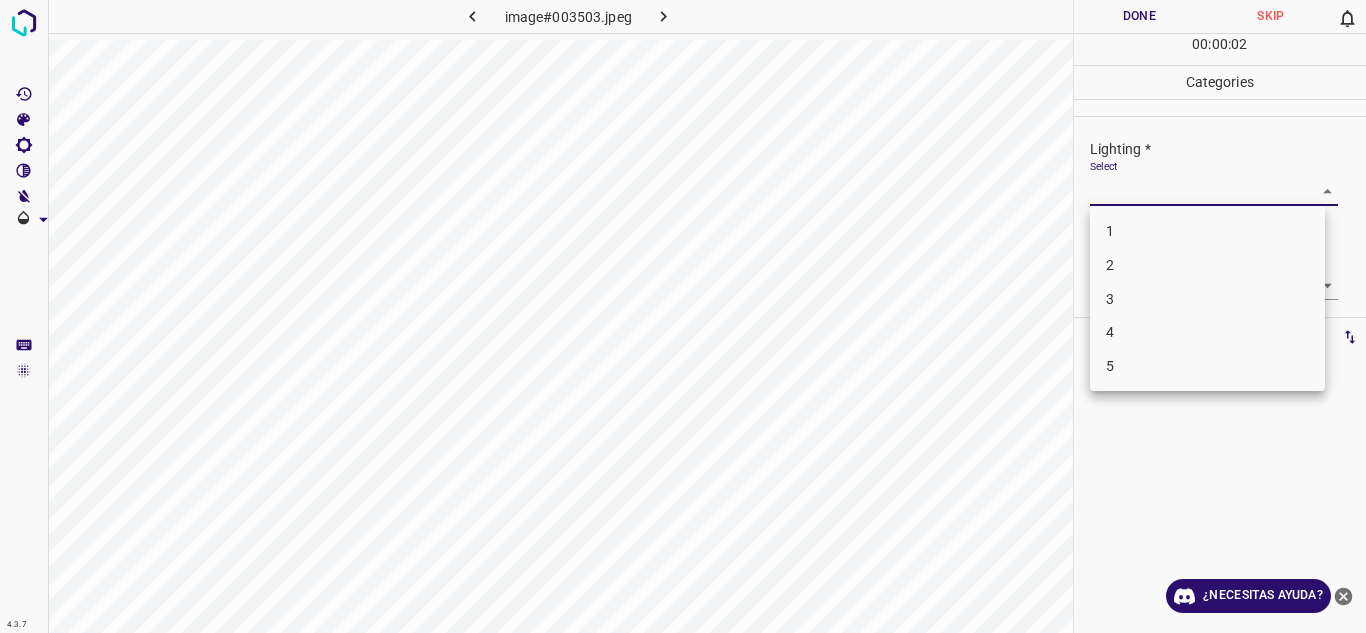 click on "3" at bounding box center [1207, 299] 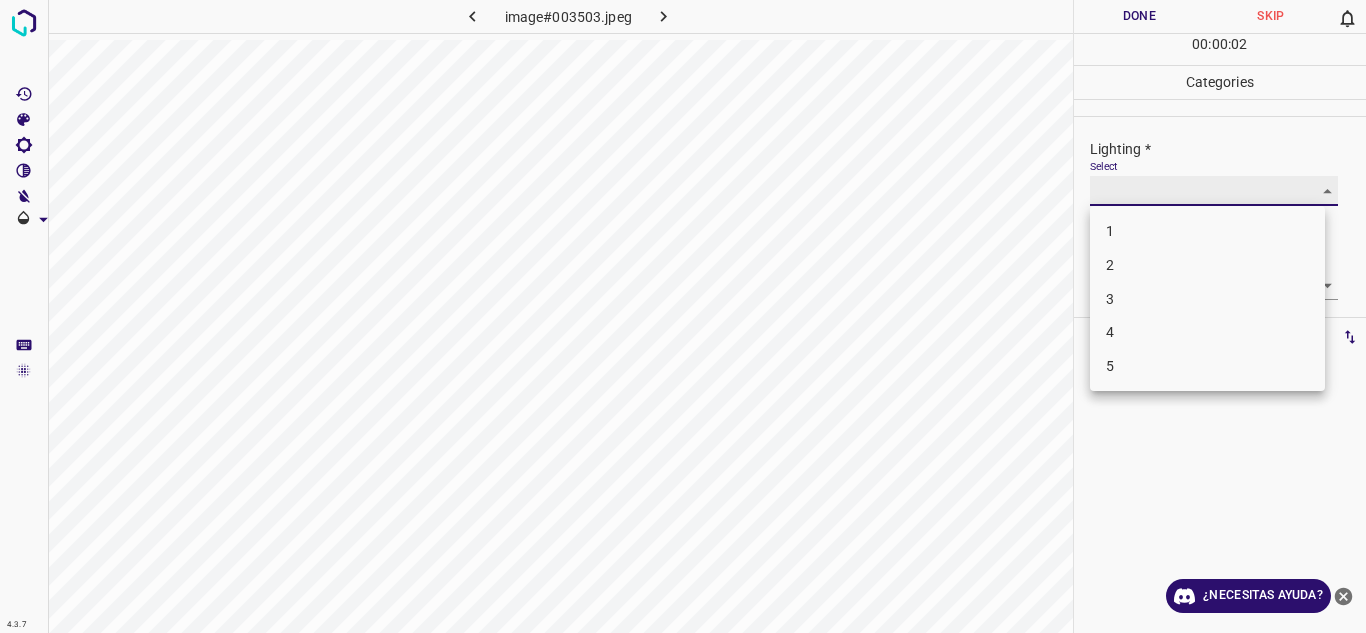 type on "3" 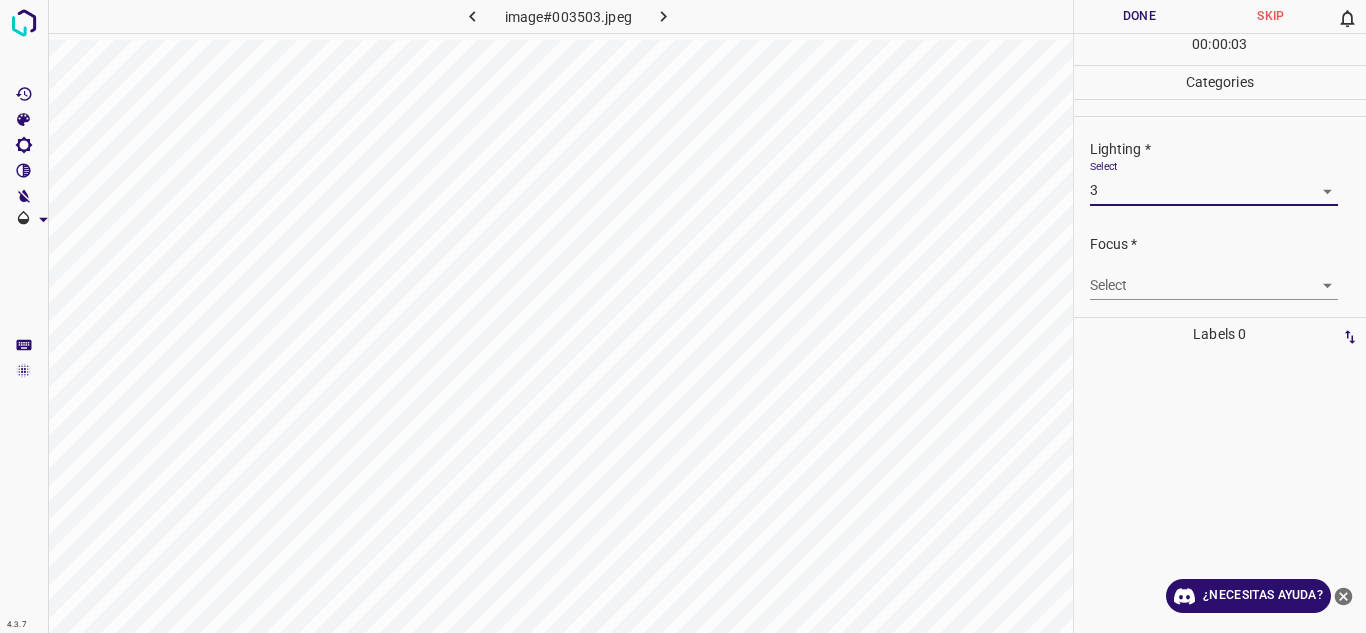 click on "4.3.7 image#003503.jpeg Done Skip 0 00   : 00   : 03   Categories Lighting *  Select 3 3 Focus *  Select ​ Overall *  Select ​ Labels   0 Categories 1 Lighting 2 Focus 3 Overall Tools Space Change between modes (Draw & Edit) I Auto labeling R Restore zoom M Zoom in N Zoom out Delete Delete selecte label Filters Z Restore filters X Saturation filter C Brightness filter V Contrast filter B Gray scale filter General O Download ¿Necesitas ayuda? Texto original Valora esta traducción Tu opinión servirá para ayudar a mejorar el Traductor de Google - Texto - Esconder - Borrar" at bounding box center (683, 316) 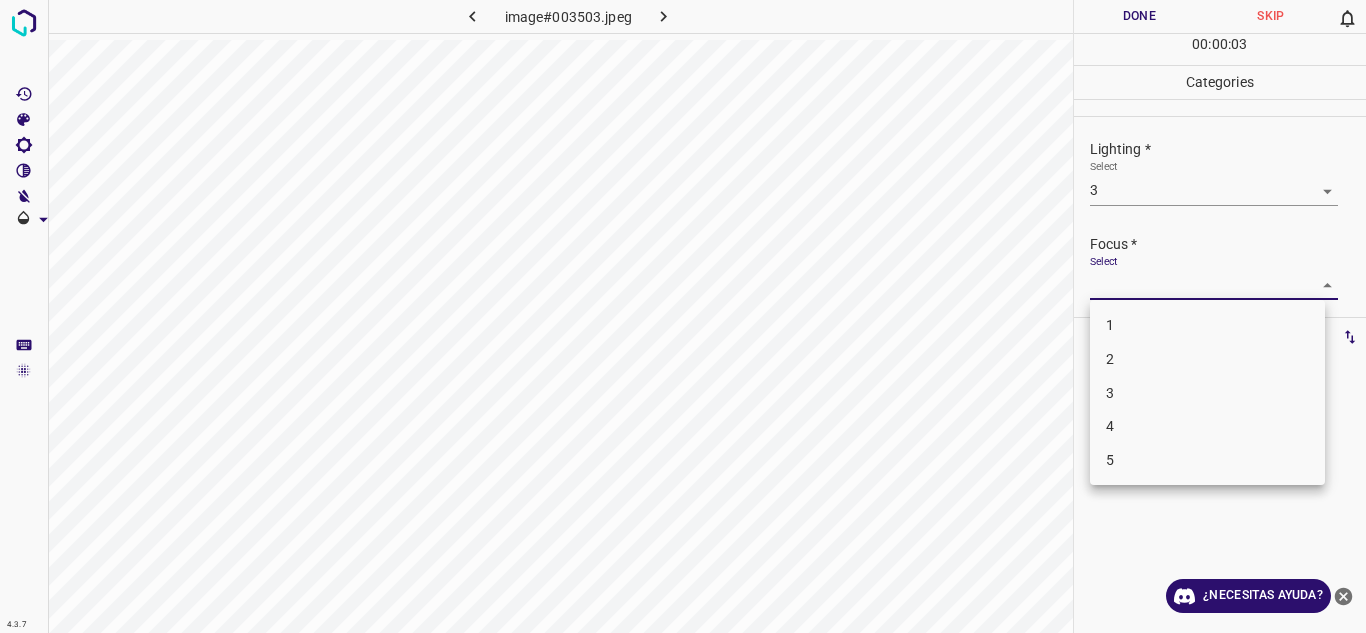 click on "2" at bounding box center (1207, 359) 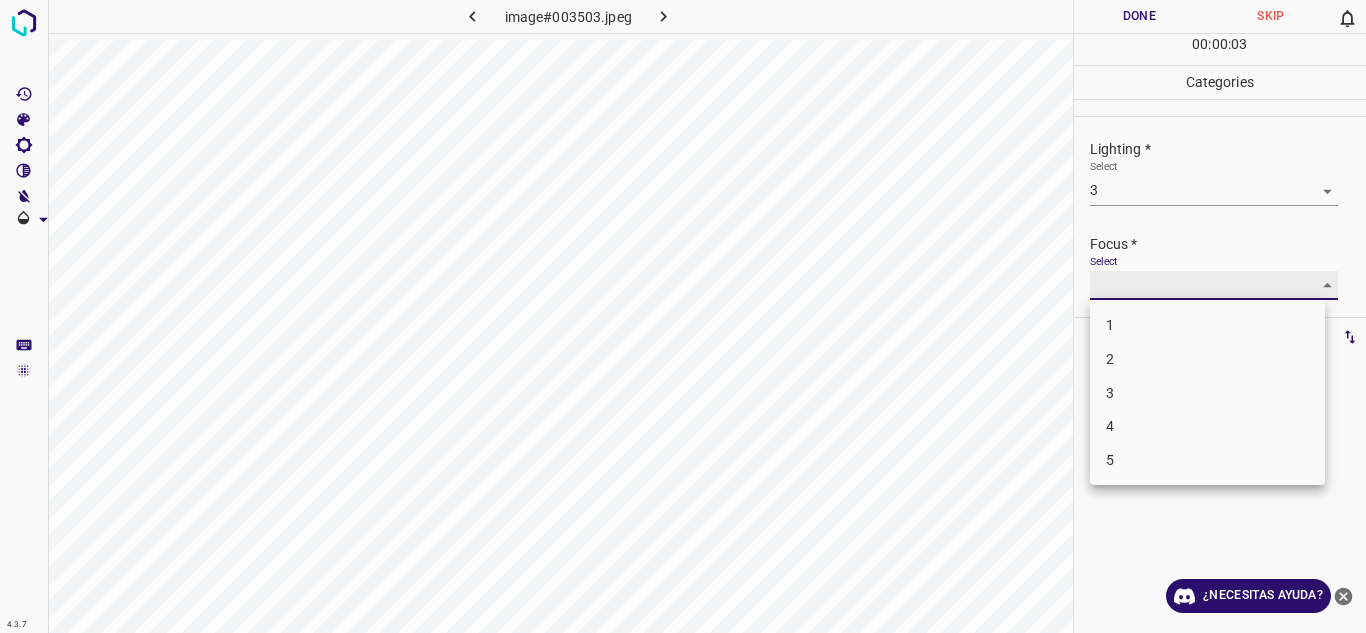 type on "2" 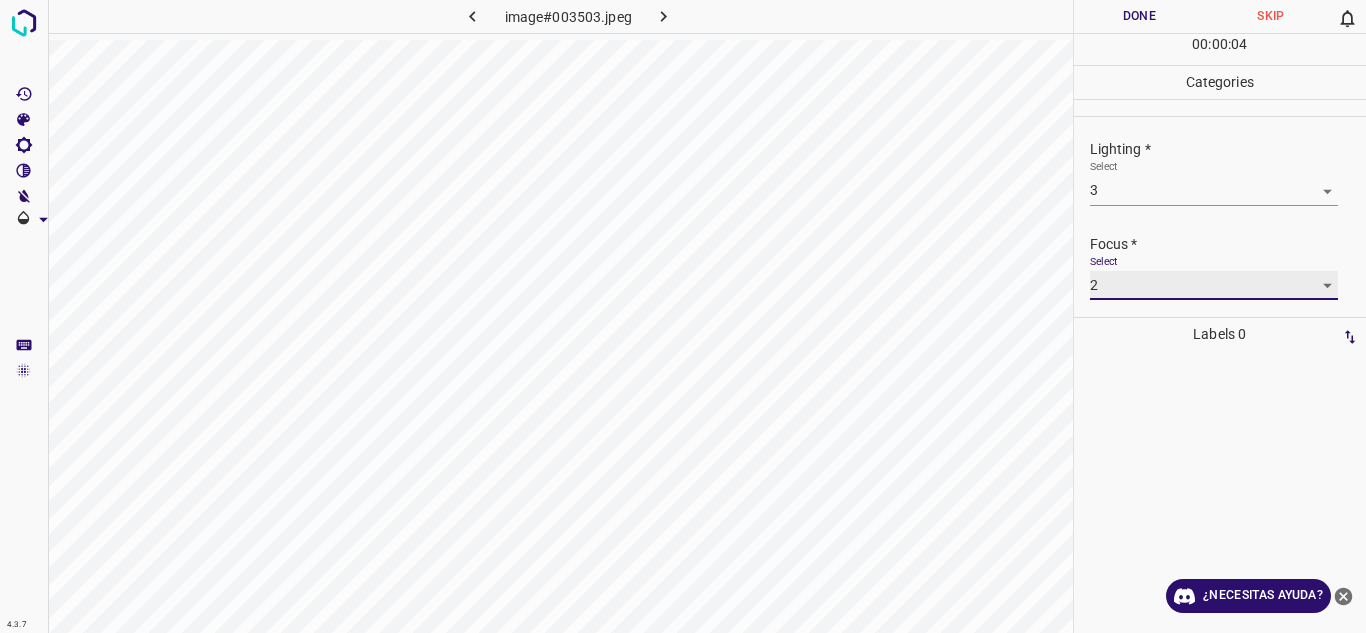scroll, scrollTop: 98, scrollLeft: 0, axis: vertical 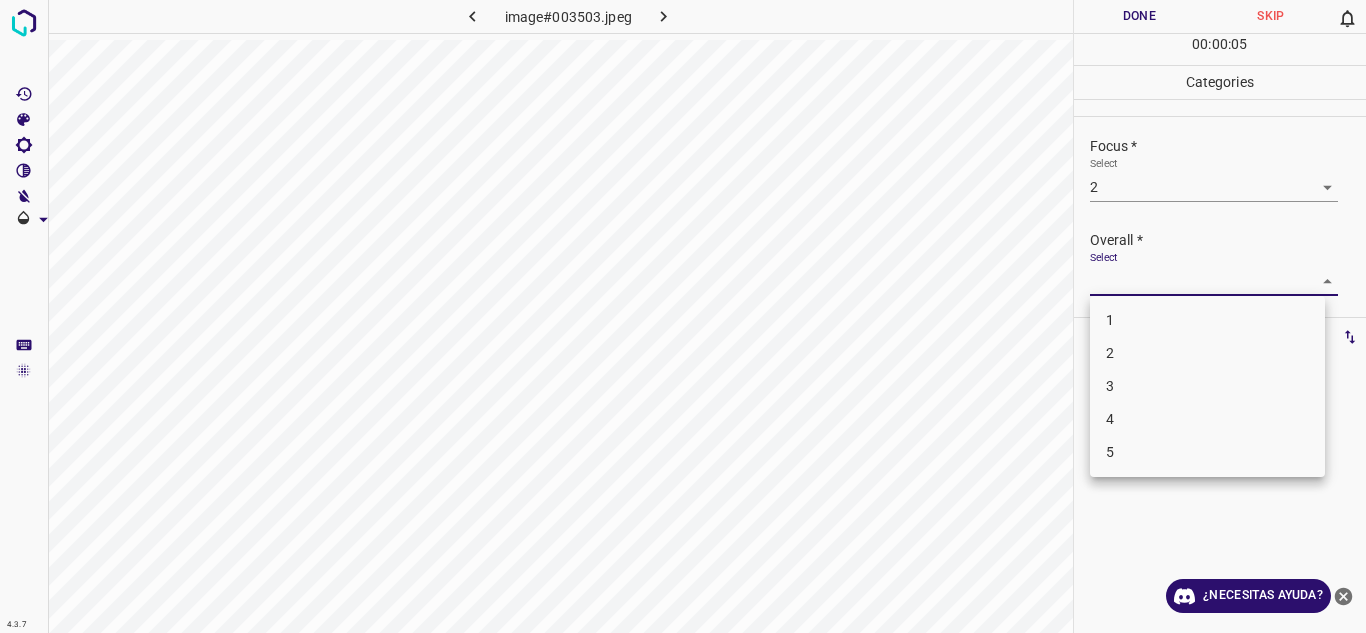 drag, startPoint x: 1316, startPoint y: 271, endPoint x: 1247, endPoint y: 358, distance: 111.040535 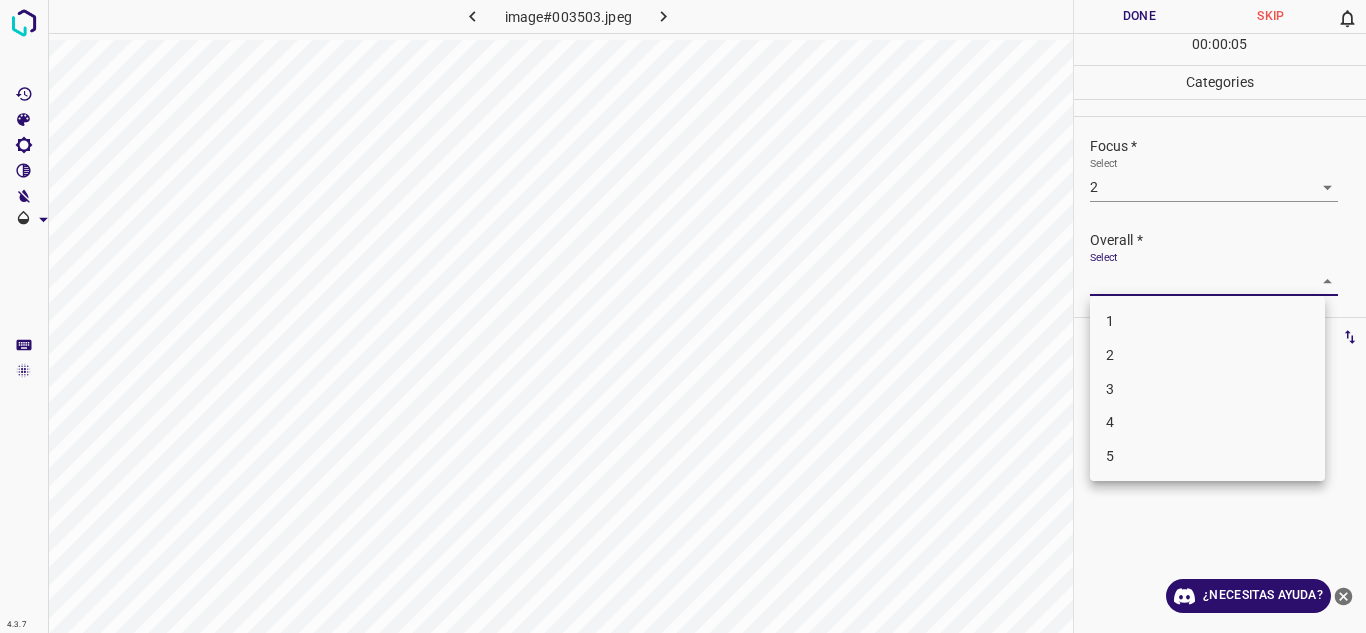 click on "2" at bounding box center [1207, 355] 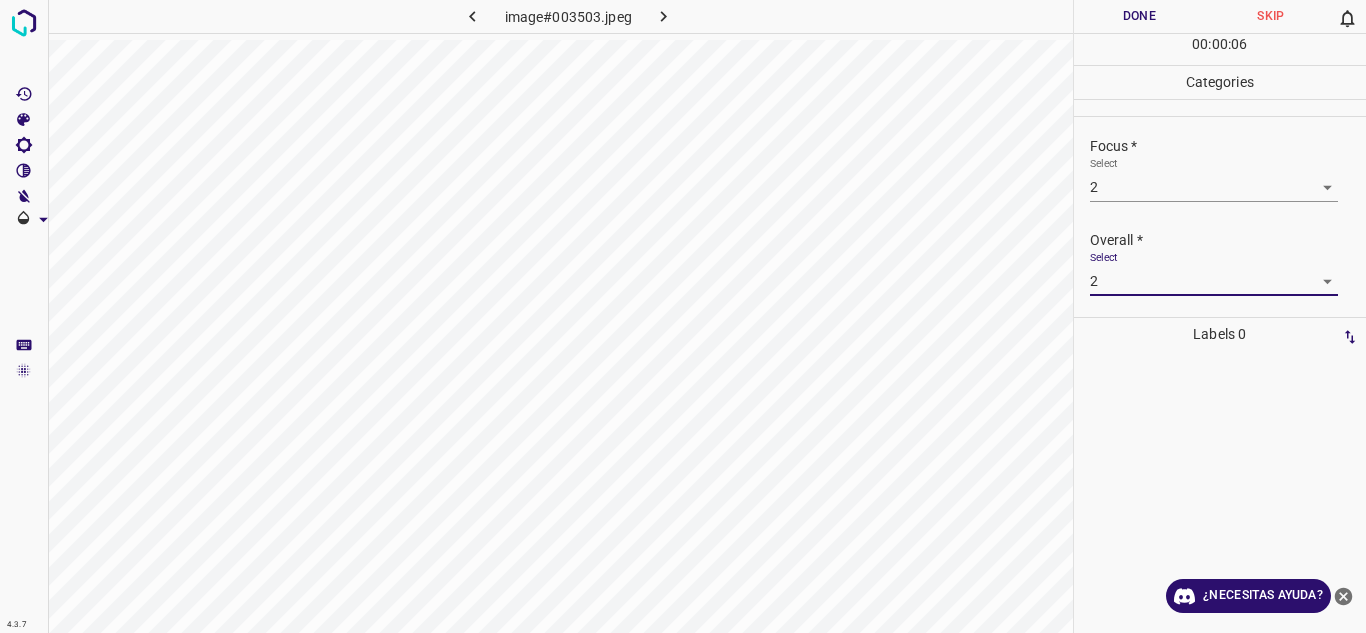 click on "4.3.7 image#003503.jpeg Done Skip 0 00   : 00   : 06   Categories Lighting *  Select 3 3 Focus *  Select 2 2 Overall *  Select 2 2 Labels   0 Categories 1 Lighting 2 Focus 3 Overall Tools Space Change between modes (Draw & Edit) I Auto labeling R Restore zoom M Zoom in N Zoom out Delete Delete selecte label Filters Z Restore filters X Saturation filter C Brightness filter V Contrast filter B Gray scale filter General O Download ¿Necesitas ayuda? Texto original Valora esta traducción Tu opinión servirá para ayudar a mejorar el Traductor de Google - Texto - Esconder - Borrar" at bounding box center (683, 316) 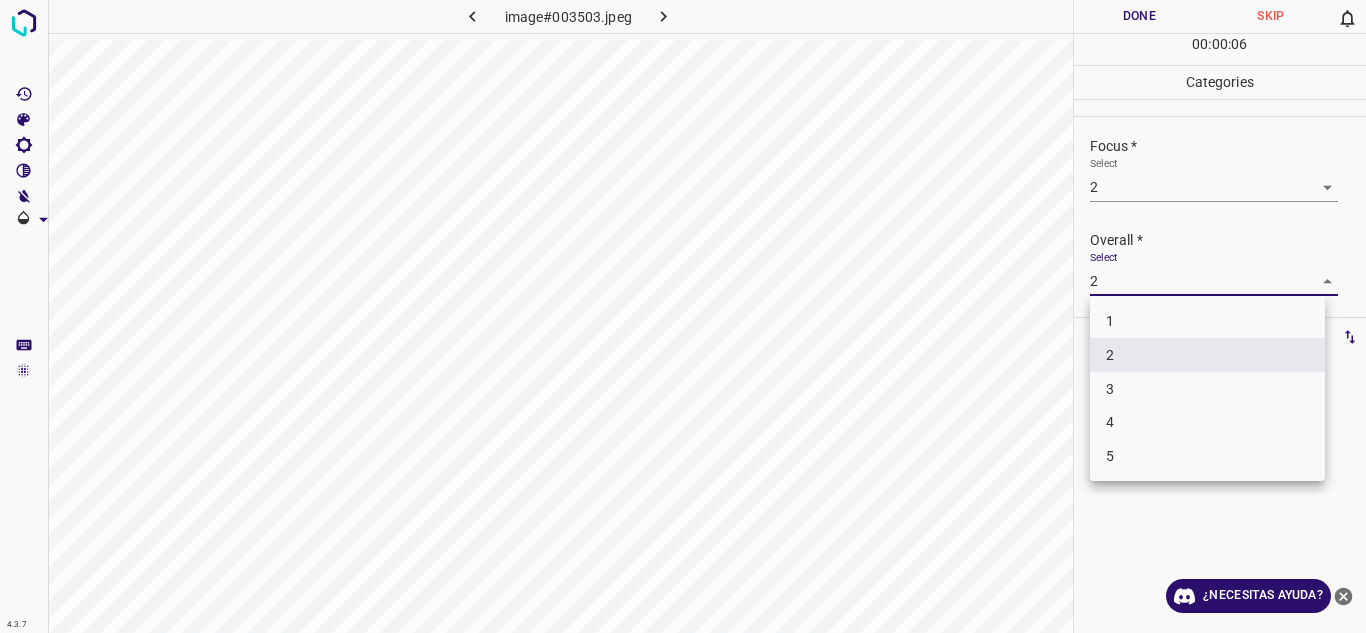 click on "3" at bounding box center [1207, 389] 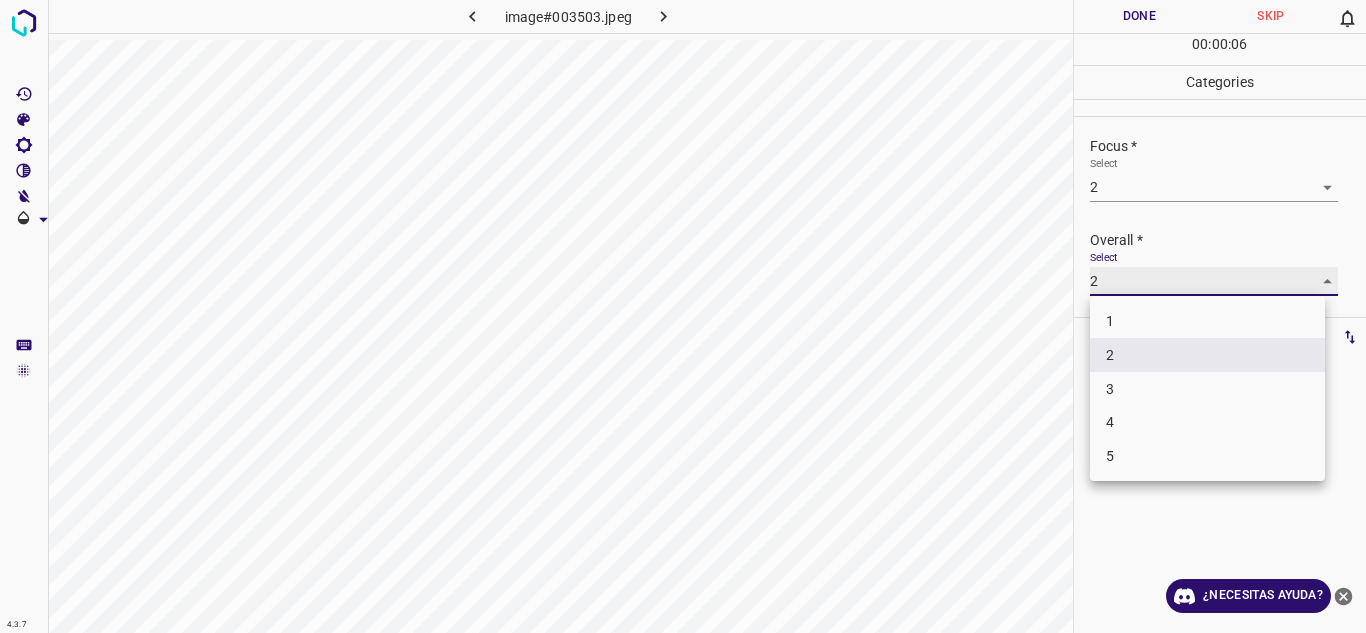 type on "3" 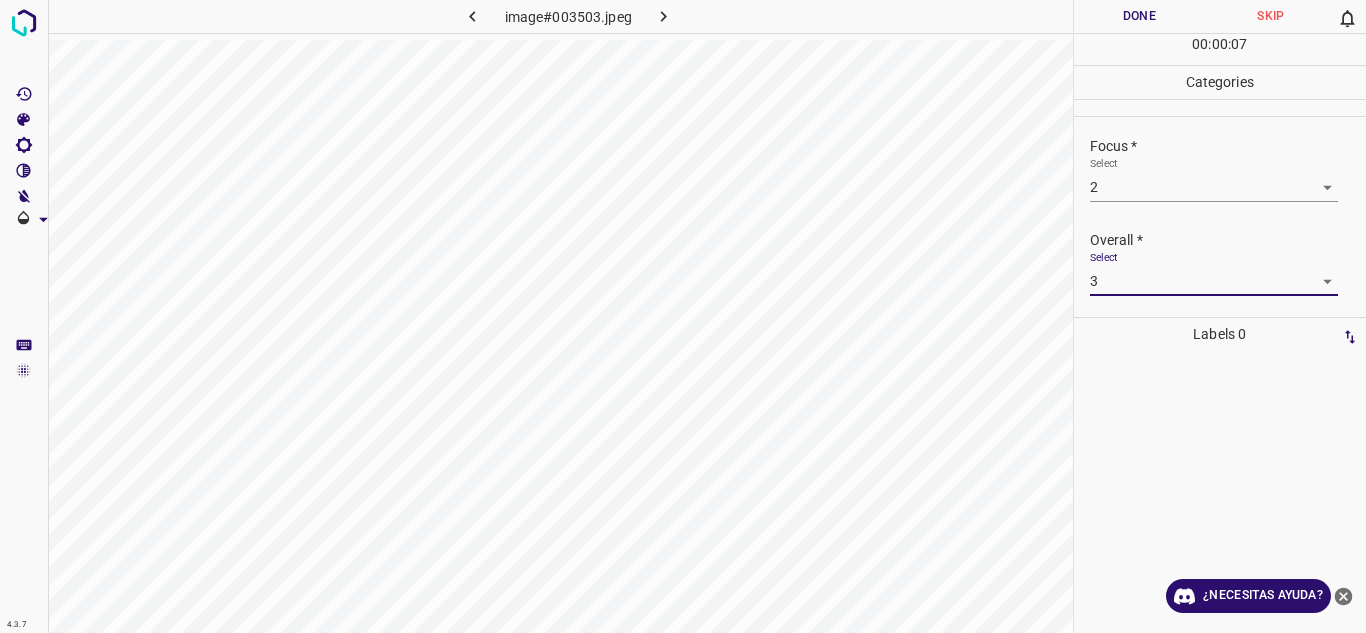 click on "Done" at bounding box center (1140, 16) 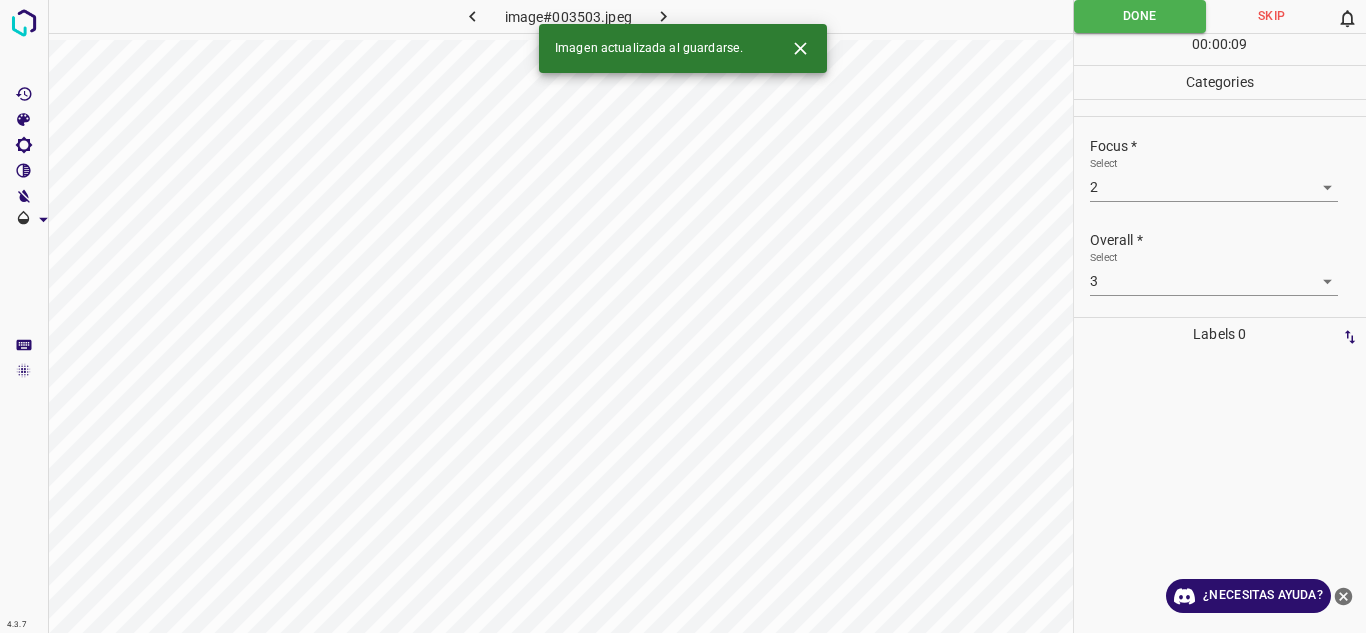 click at bounding box center (664, 16) 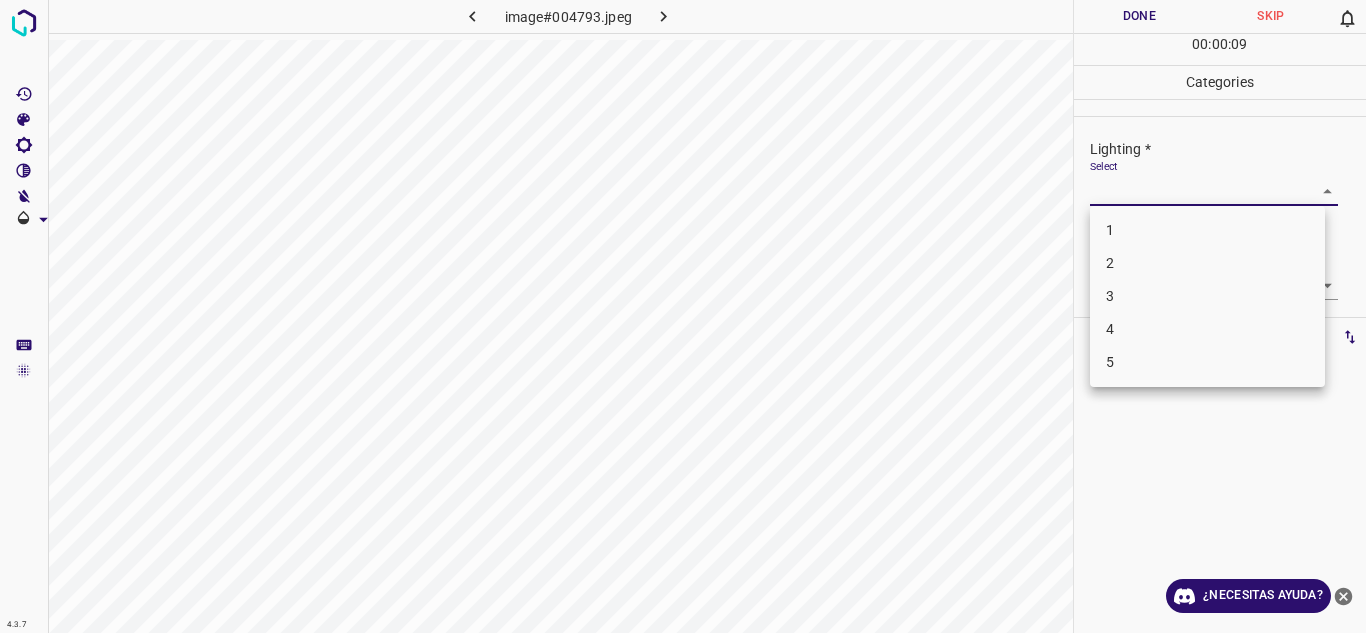 click on "4.3.7 image#004793.jpeg Done Skip 0 00   : 00   : 09   Categories Lighting *  Select ​ Focus *  Select ​ Overall *  Select ​ Labels   0 Categories 1 Lighting 2 Focus 3 Overall Tools Space Change between modes (Draw & Edit) I Auto labeling R Restore zoom M Zoom in N Zoom out Delete Delete selecte label Filters Z Restore filters X Saturation filter C Brightness filter V Contrast filter B Gray scale filter General O Download ¿Necesitas ayuda? Texto original Valora esta traducción Tu opinión servirá para ayudar a mejorar el Traductor de Google - Texto - Esconder - Borrar 1 2 3 4 5" at bounding box center [683, 316] 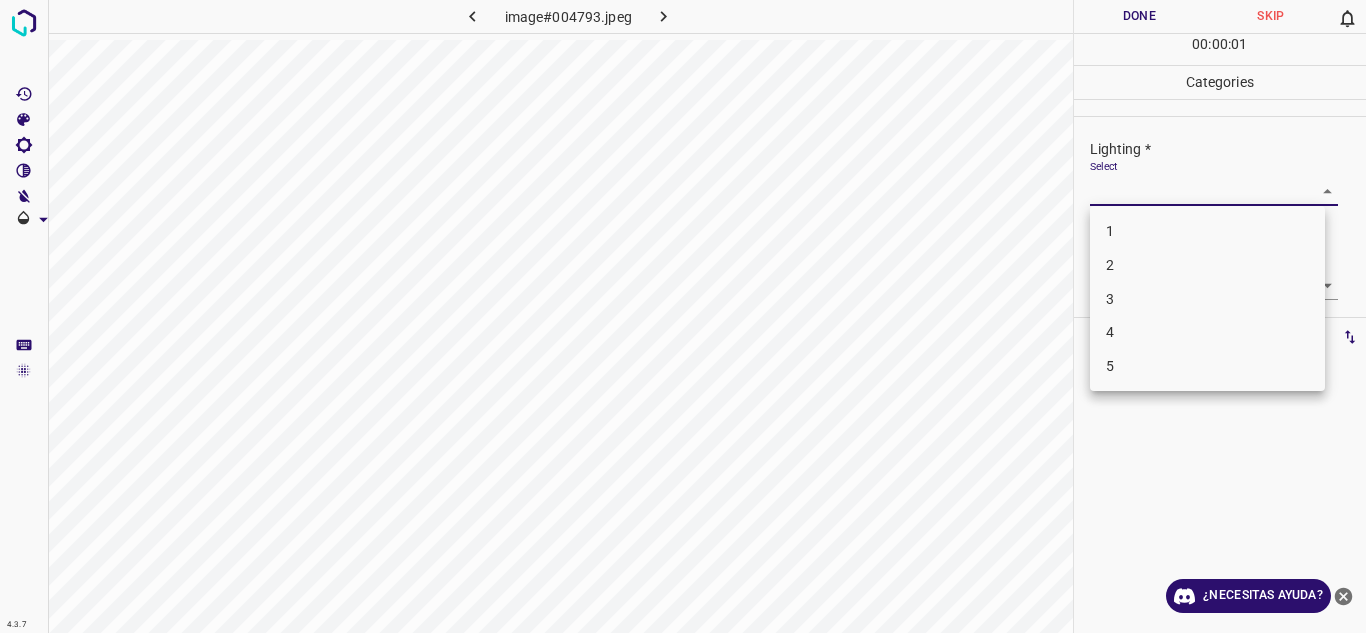 click on "4" at bounding box center [1207, 332] 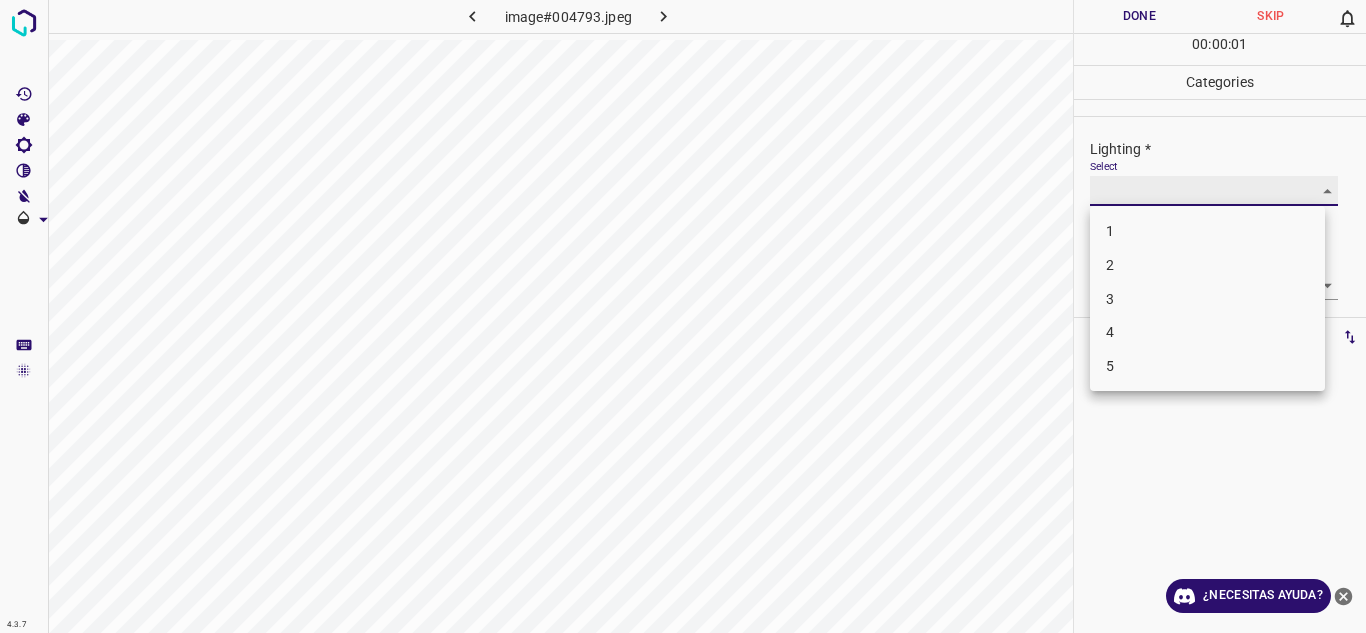 type on "4" 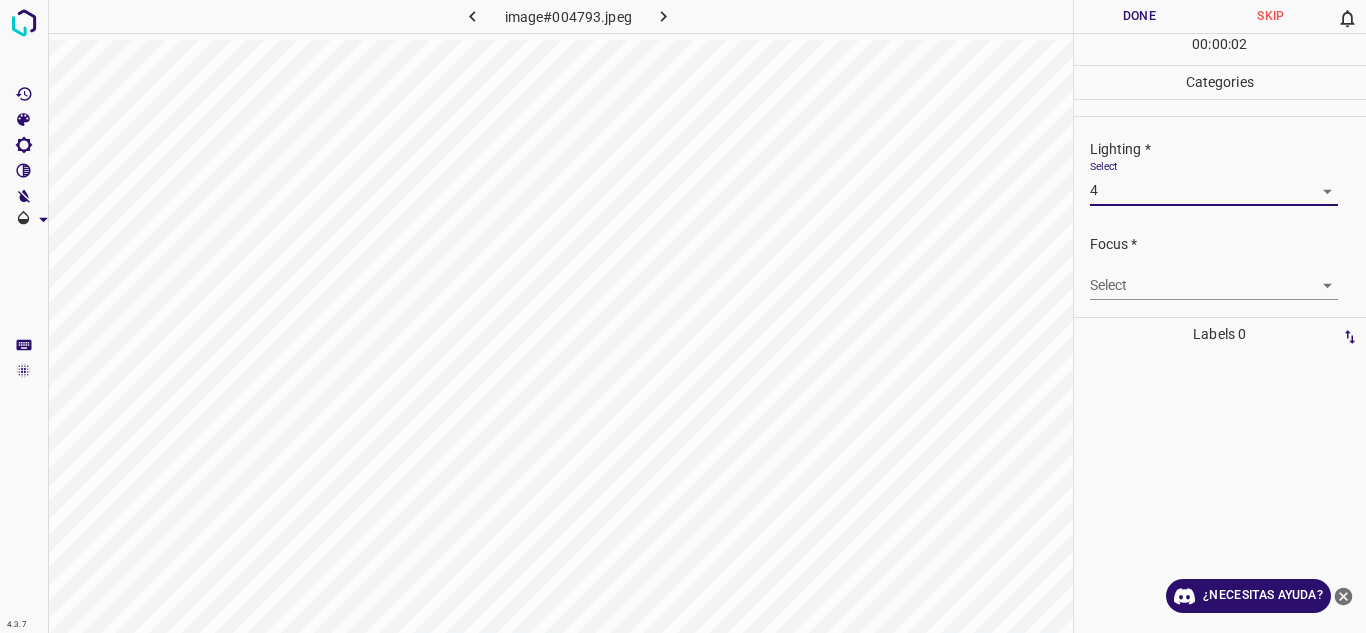click on "4.3.7 image#004793.jpeg Done Skip 0 00   : 00   : 02   Categories Lighting *  Select 4 4 Focus *  Select ​ Overall *  Select ​ Labels   0 Categories 1 Lighting 2 Focus 3 Overall Tools Space Change between modes (Draw & Edit) I Auto labeling R Restore zoom M Zoom in N Zoom out Delete Delete selecte label Filters Z Restore filters X Saturation filter C Brightness filter V Contrast filter B Gray scale filter General O Download ¿Necesitas ayuda? Texto original Valora esta traducción Tu opinión servirá para ayudar a mejorar el Traductor de Google - Texto - Esconder - Borrar" at bounding box center (683, 316) 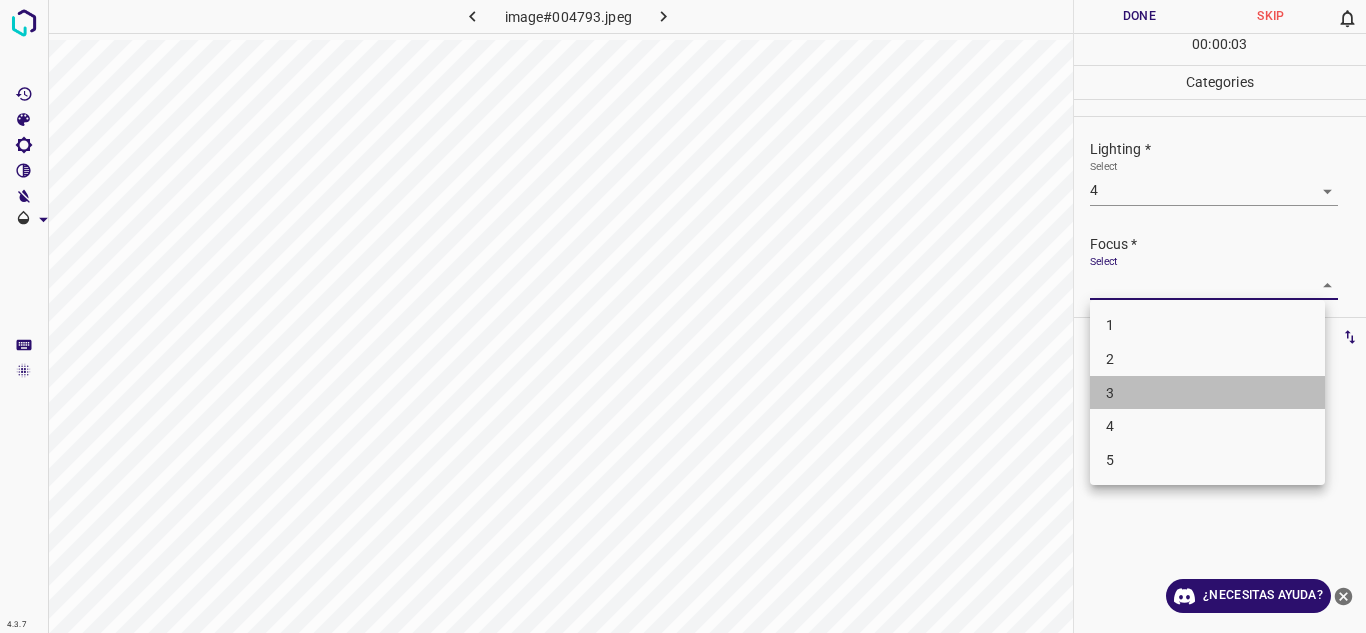 click on "3" at bounding box center [1207, 393] 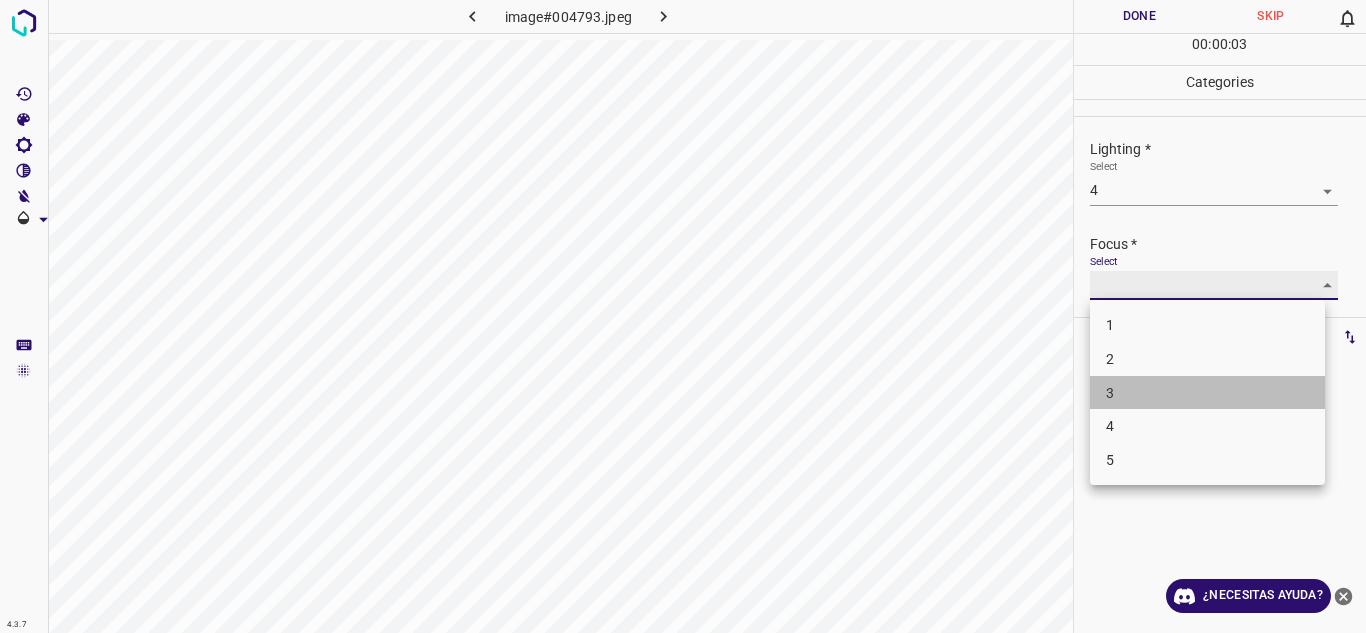 type on "3" 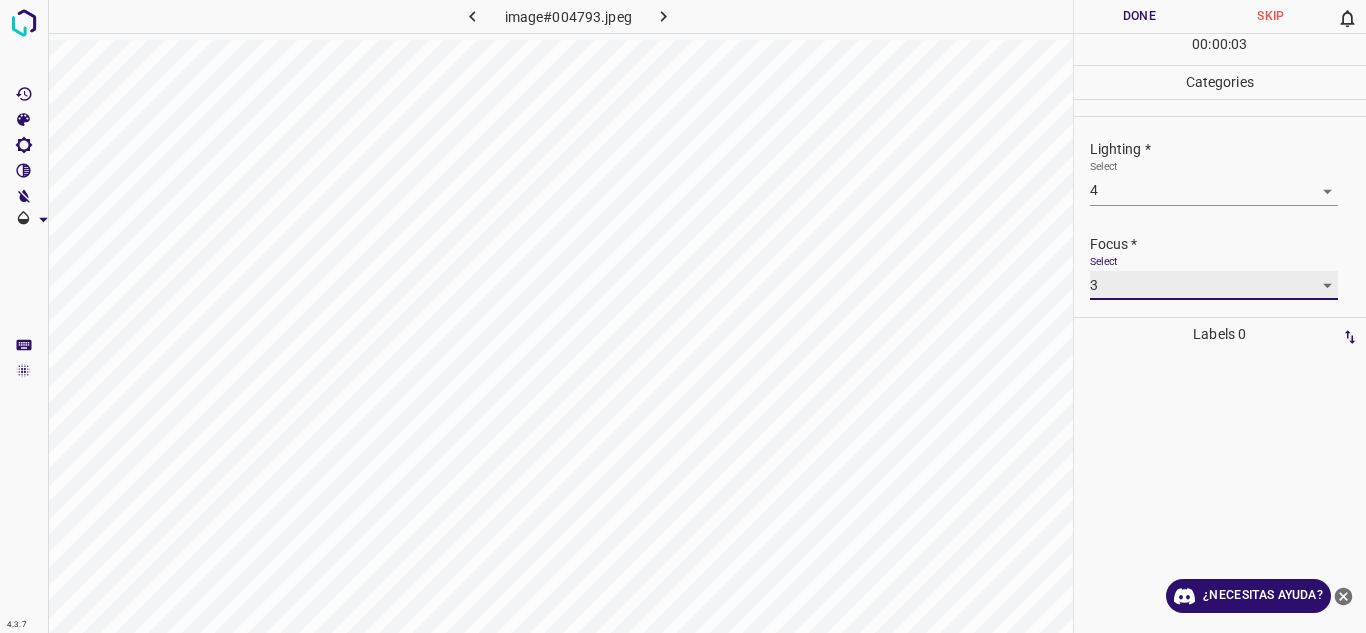 scroll, scrollTop: 98, scrollLeft: 0, axis: vertical 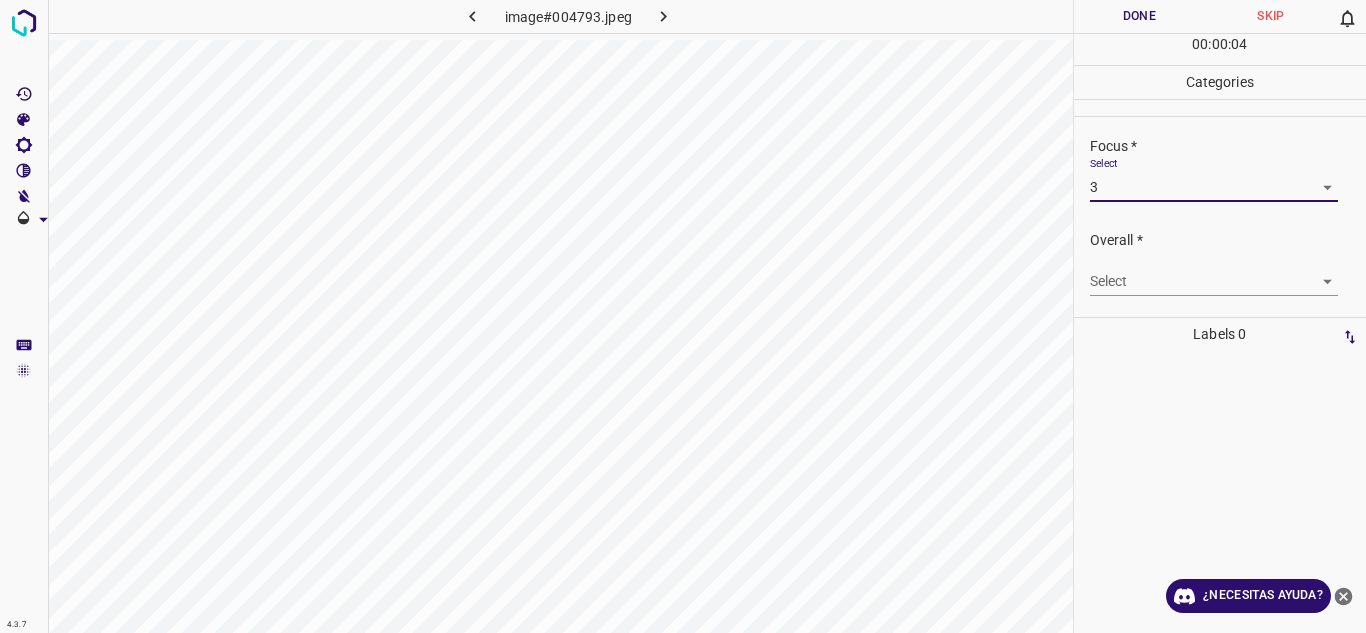 click on "4.3.7 image#004793.jpeg Done Skip 0 00   : 00   : 04   Categories Lighting *  Select 4 4 Focus *  Select 3 3 Overall *  Select ​ Labels   0 Categories 1 Lighting 2 Focus 3 Overall Tools Space Change between modes (Draw & Edit) I Auto labeling R Restore zoom M Zoom in N Zoom out Delete Delete selecte label Filters Z Restore filters X Saturation filter C Brightness filter V Contrast filter B Gray scale filter General O Download ¿Necesitas ayuda? Texto original Valora esta traducción Tu opinión servirá para ayudar a mejorar el Traductor de Google - Texto - Esconder - Borrar" at bounding box center [683, 316] 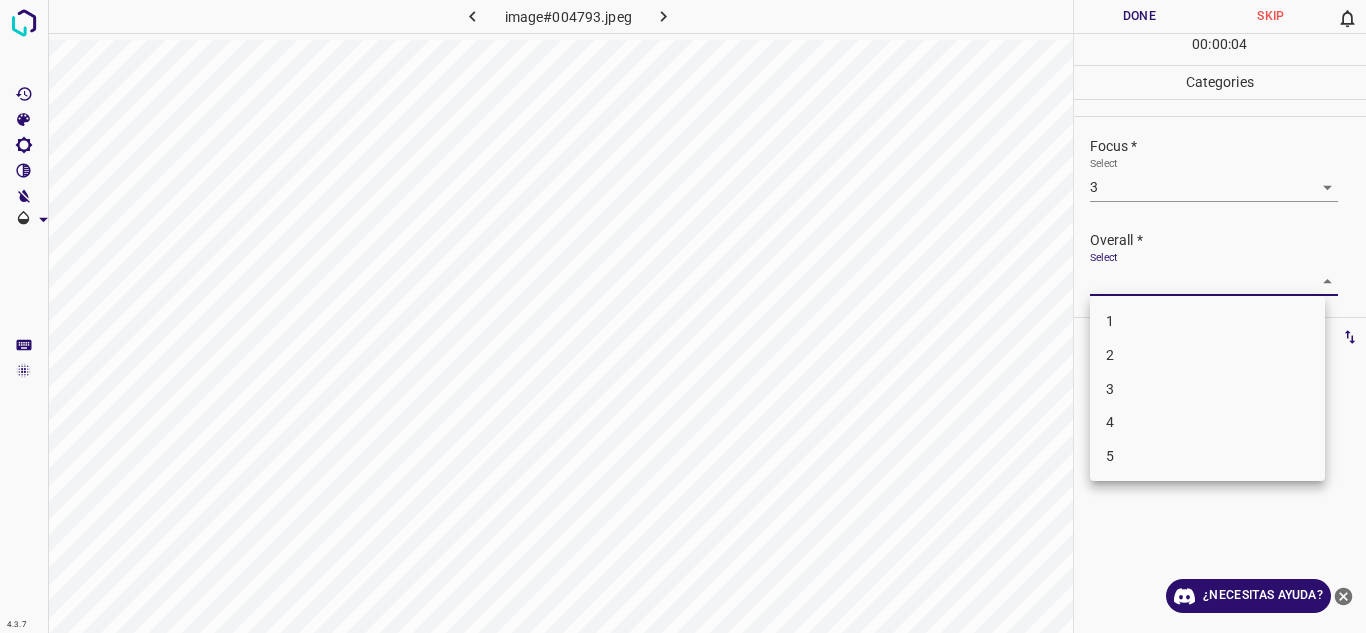 click on "3" at bounding box center (1110, 388) 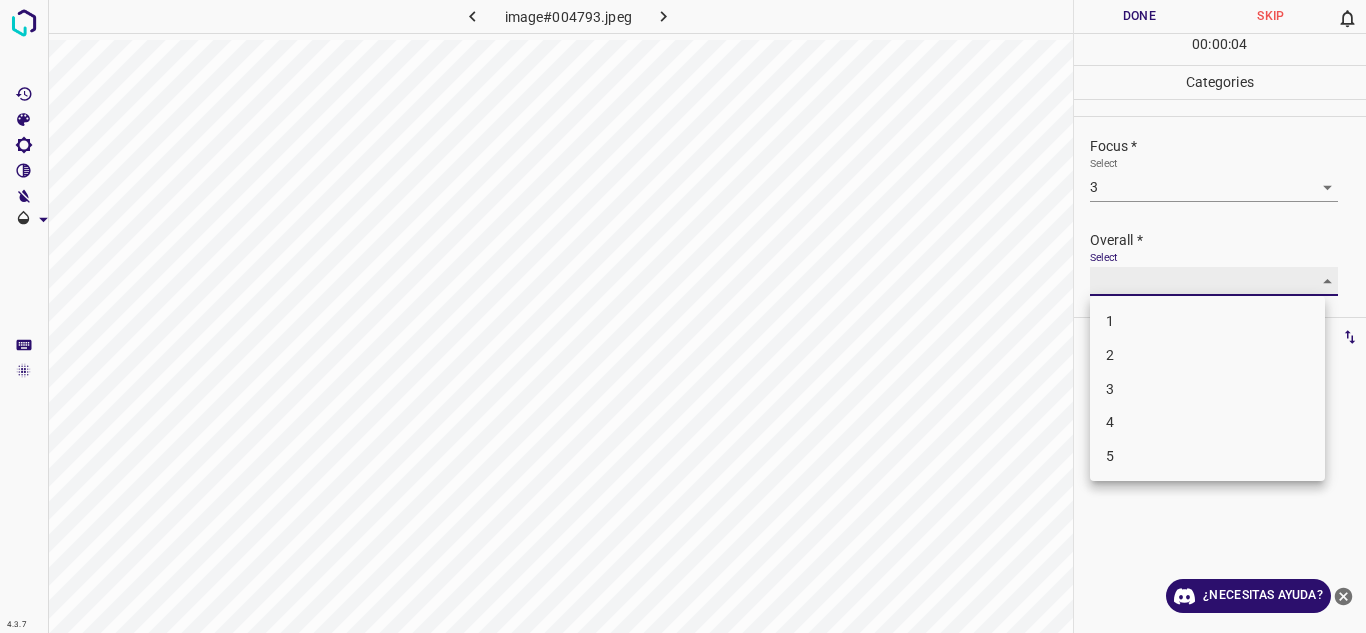 type on "3" 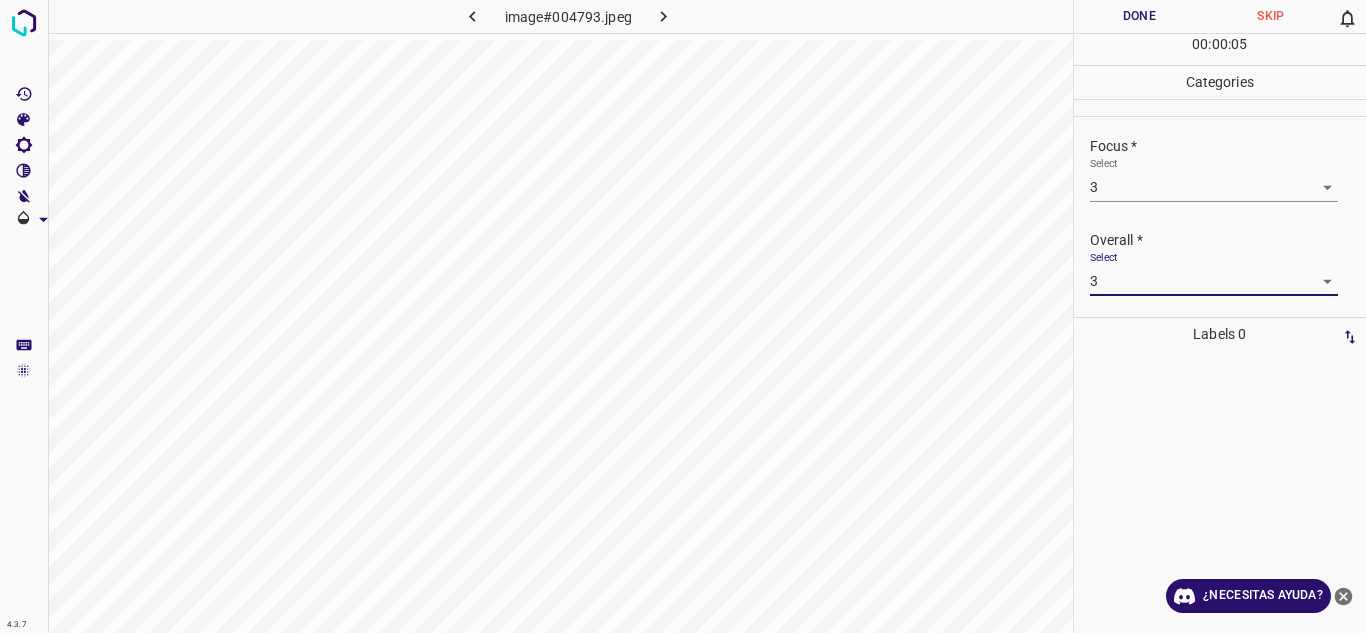 click on "Done" at bounding box center [1140, 16] 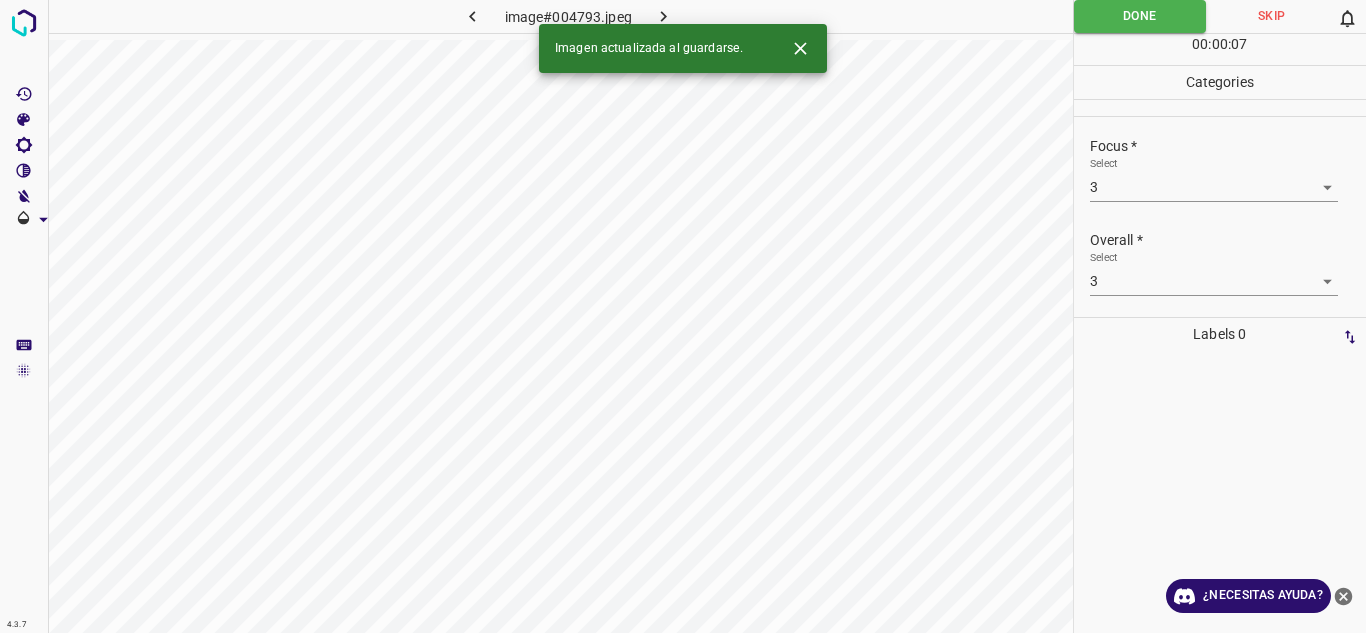 click 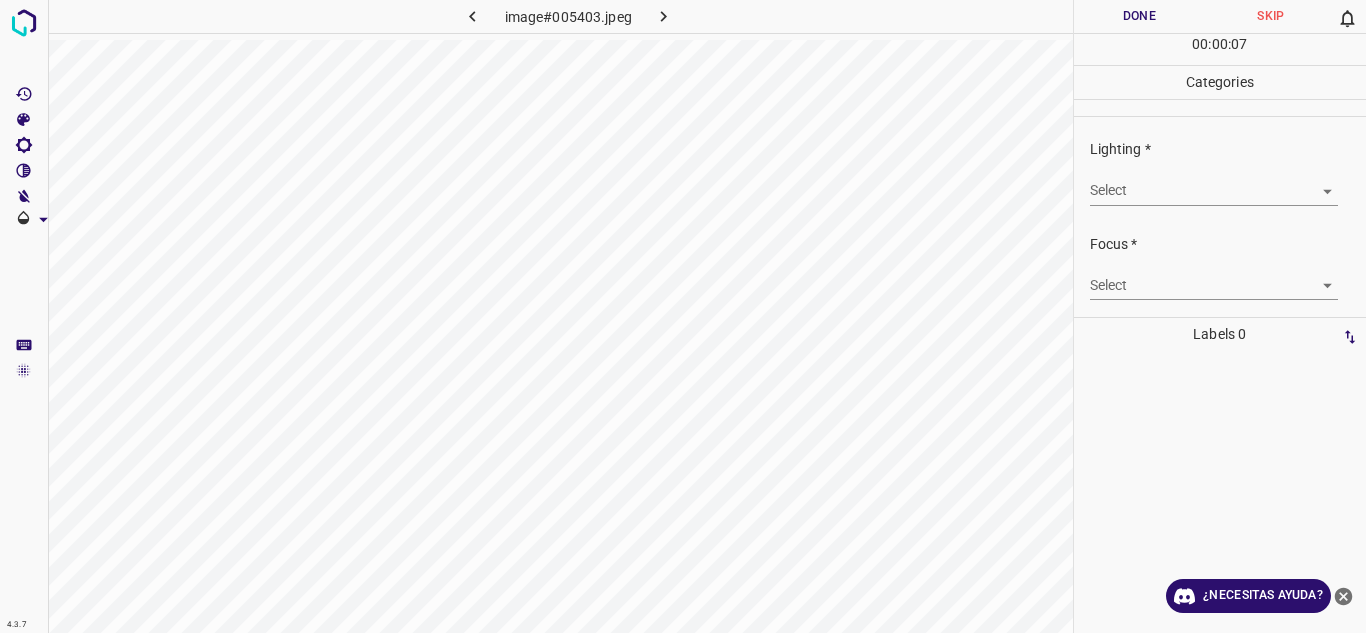 click on "4.3.7 image#005403.jpeg Done Skip 0 00   : 00   : 07   Categories Lighting *  Select ​ Focus *  Select ​ Overall *  Select ​ Labels   0 Categories 1 Lighting 2 Focus 3 Overall Tools Space Change between modes (Draw & Edit) I Auto labeling R Restore zoom M Zoom in N Zoom out Delete Delete selecte label Filters Z Restore filters X Saturation filter C Brightness filter V Contrast filter B Gray scale filter General O Download ¿Necesitas ayuda? Texto original Valora esta traducción Tu opinión servirá para ayudar a mejorar el Traductor de Google - Texto - Esconder - Borrar" at bounding box center [683, 316] 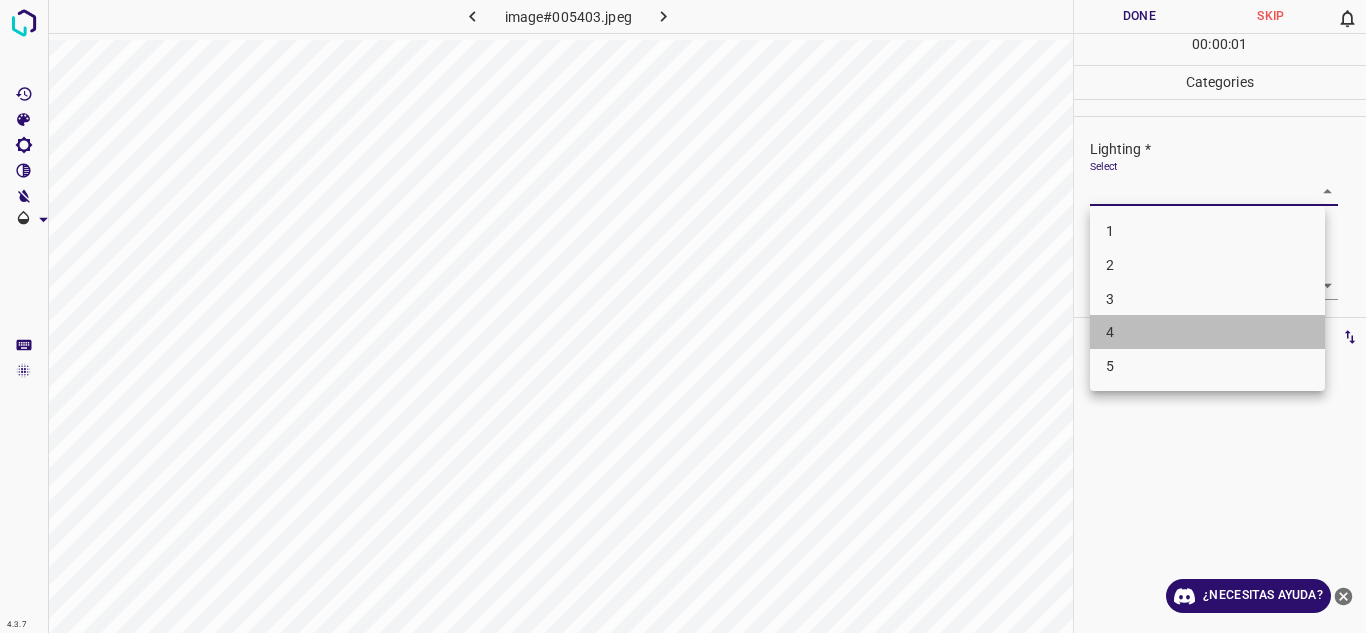 click on "4" at bounding box center [1207, 332] 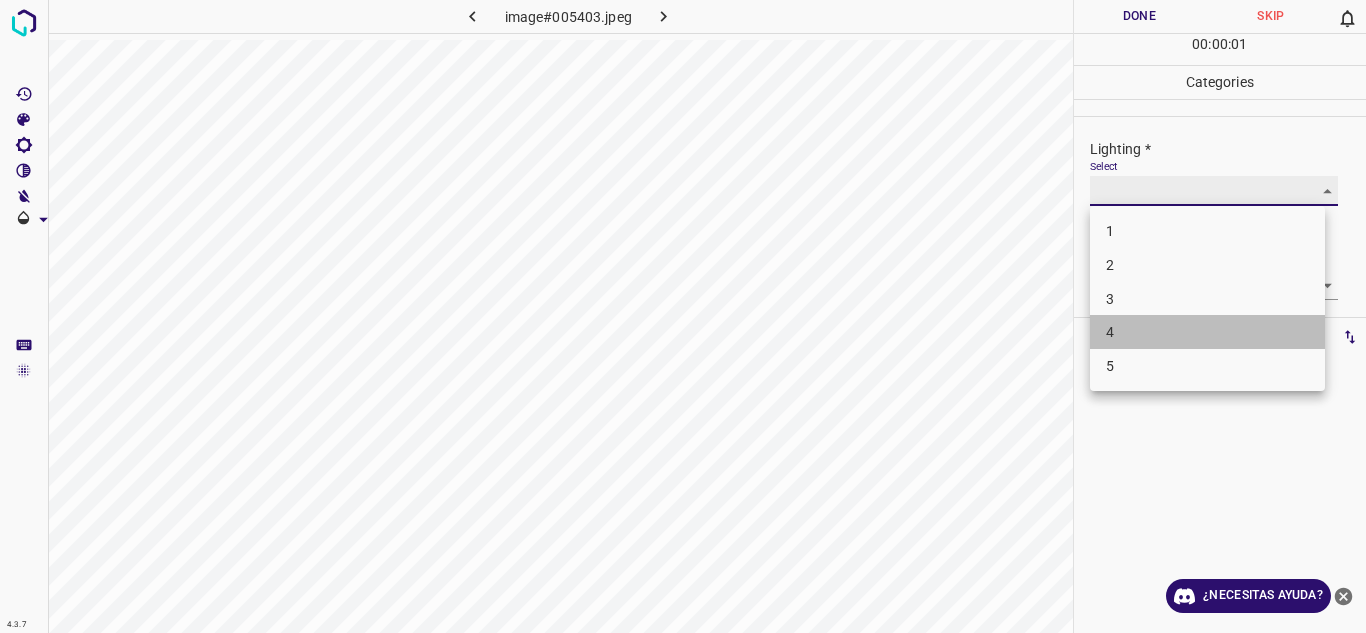 type on "4" 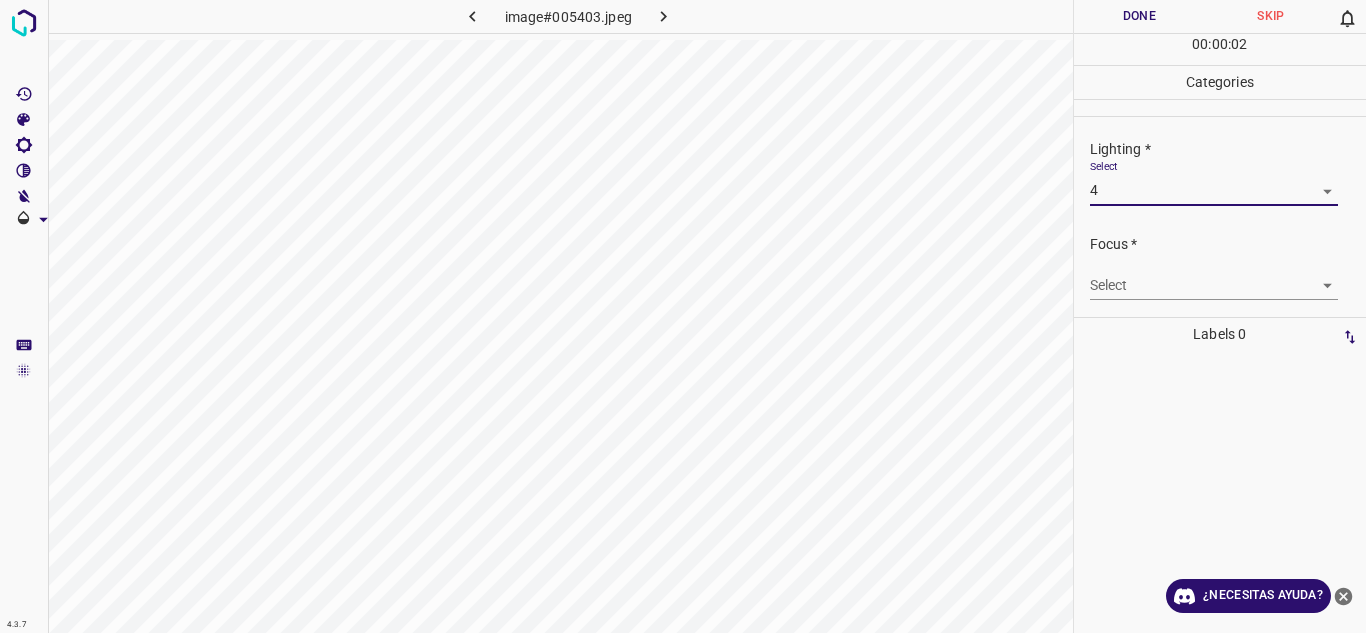 click on "4.3.7 image#005403.jpeg Done Skip 0 00   : 00   : 02   Categories Lighting *  Select 4 4 Focus *  Select ​ Overall *  Select ​ Labels   0 Categories 1 Lighting 2 Focus 3 Overall Tools Space Change between modes (Draw & Edit) I Auto labeling R Restore zoom M Zoom in N Zoom out Delete Delete selecte label Filters Z Restore filters X Saturation filter C Brightness filter V Contrast filter B Gray scale filter General O Download ¿Necesitas ayuda? Texto original Valora esta traducción Tu opinión servirá para ayudar a mejorar el Traductor de Google - Texto - Esconder - Borrar" at bounding box center (683, 316) 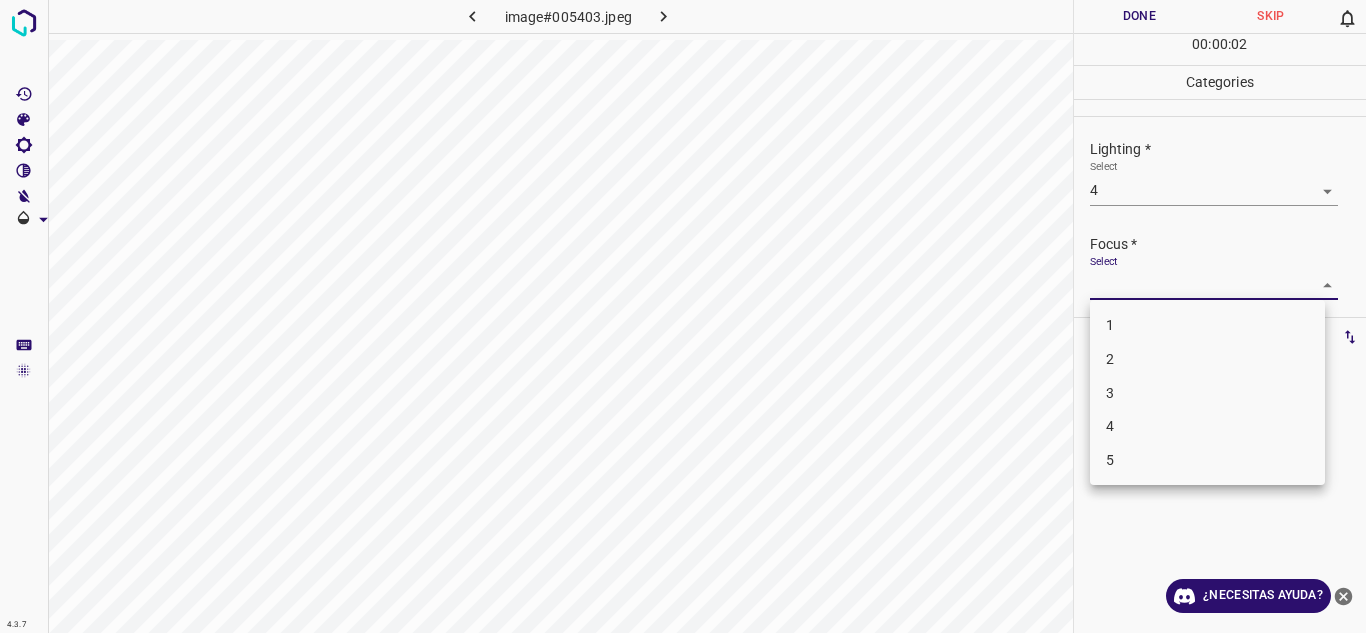 drag, startPoint x: 1132, startPoint y: 396, endPoint x: 1365, endPoint y: 240, distance: 280.4015 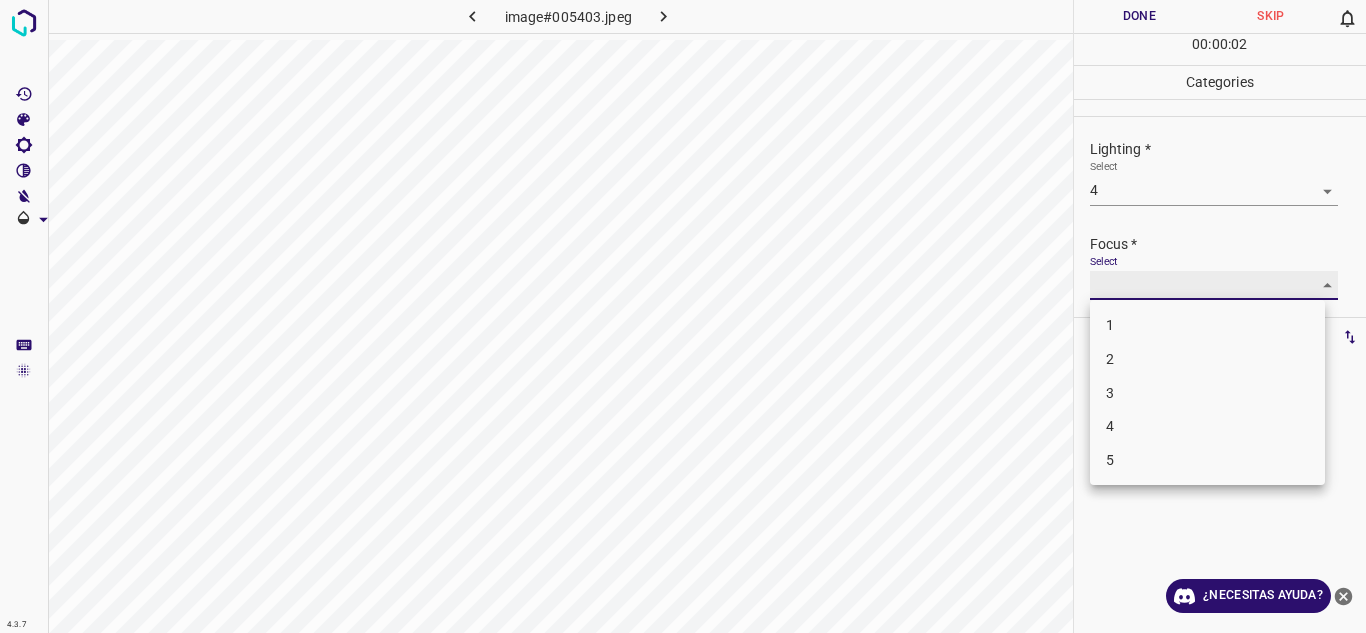 type on "3" 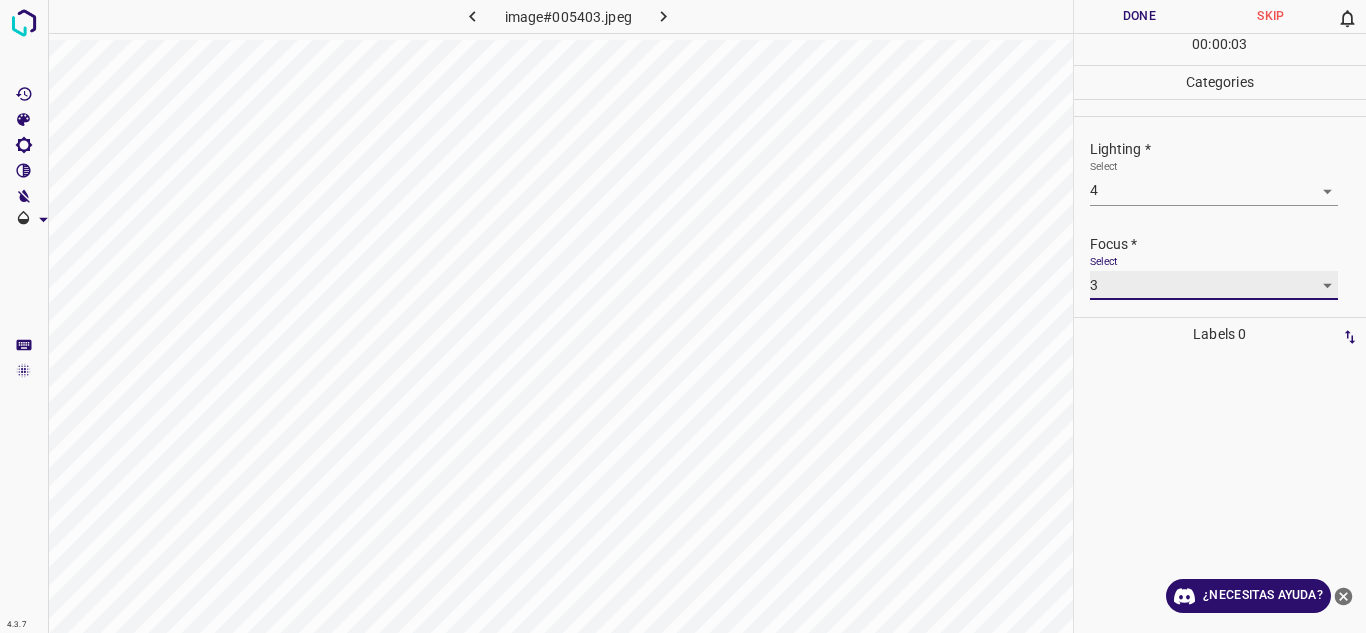 scroll, scrollTop: 98, scrollLeft: 0, axis: vertical 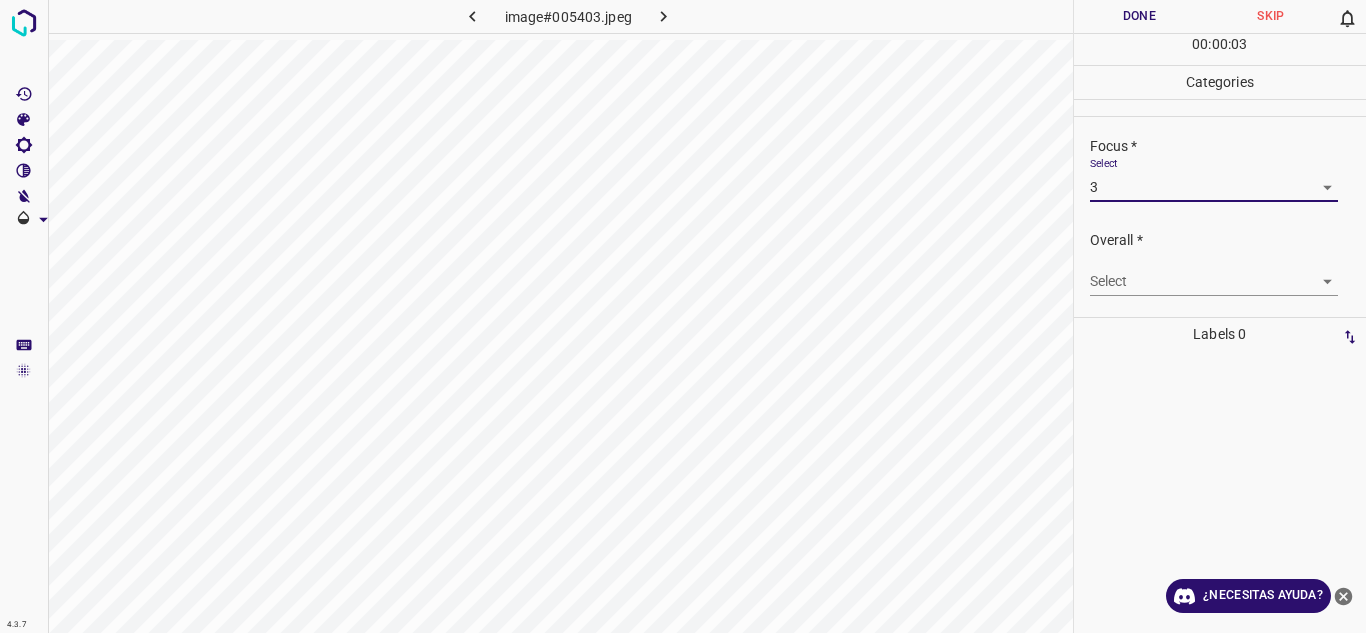 click on "4.3.7 image#005403.jpeg Done Skip 0 00   : 00   : 03   Categories Lighting *  Select 4 4 Focus *  Select 3 3 Overall *  Select ​ Labels   0 Categories 1 Lighting 2 Focus 3 Overall Tools Space Change between modes (Draw & Edit) I Auto labeling R Restore zoom M Zoom in N Zoom out Delete Delete selecte label Filters Z Restore filters X Saturation filter C Brightness filter V Contrast filter B Gray scale filter General O Download ¿Necesitas ayuda? Texto original Valora esta traducción Tu opinión servirá para ayudar a mejorar el Traductor de Google - Texto - Esconder - Borrar" at bounding box center (683, 316) 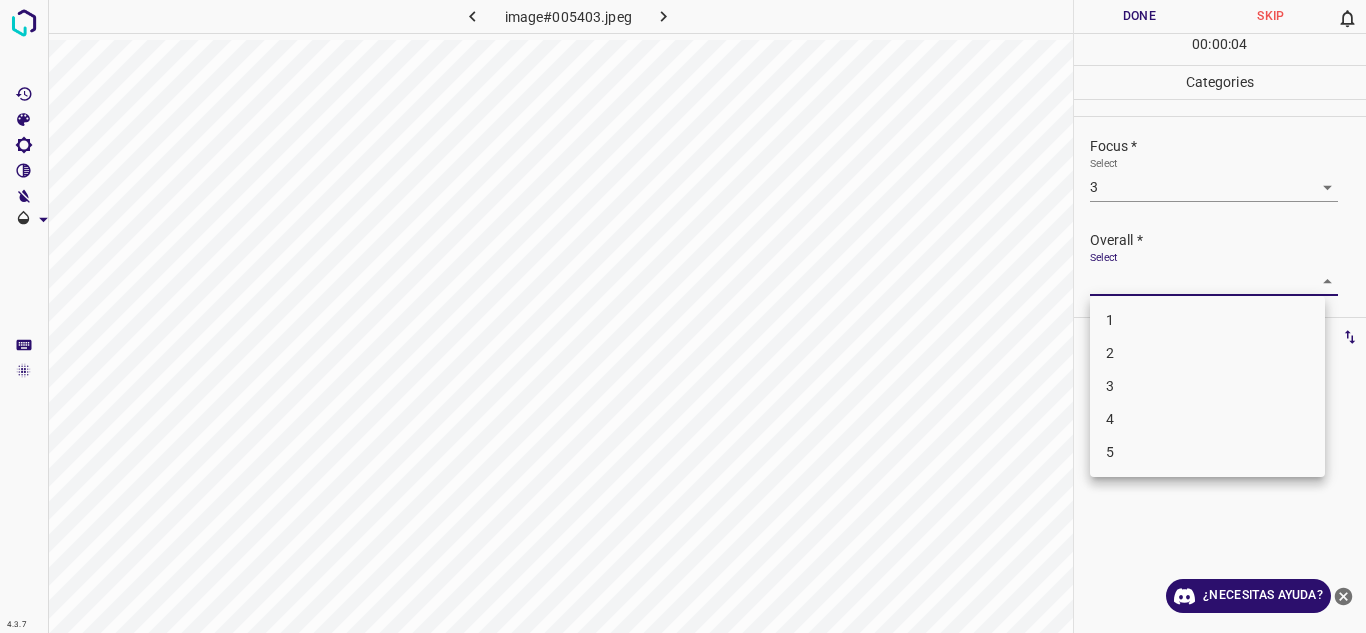 click on "4" at bounding box center (1207, 419) 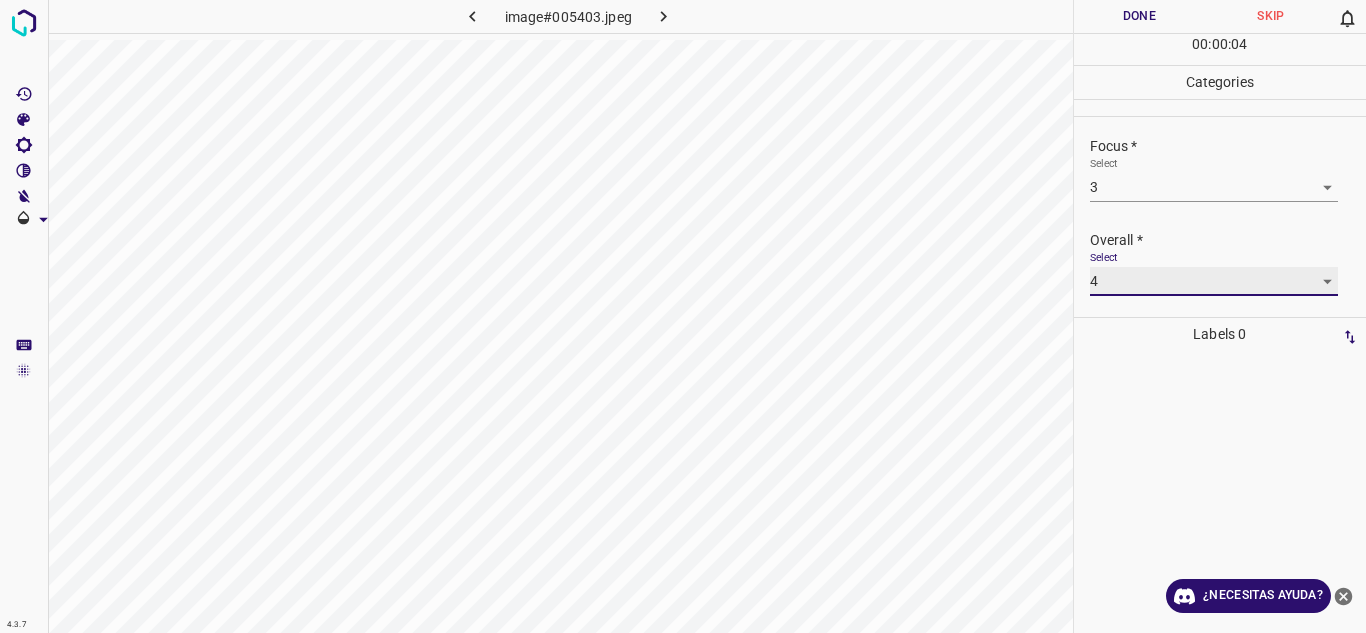 type on "4" 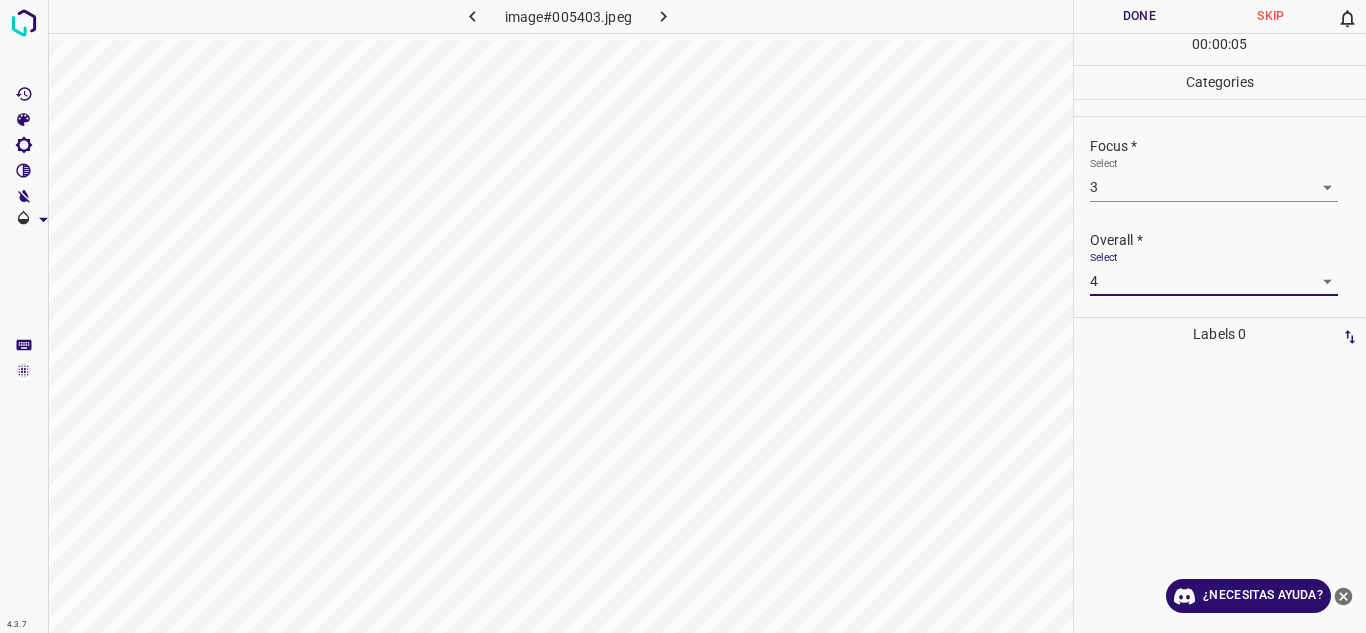 click on "Done" at bounding box center [1140, 16] 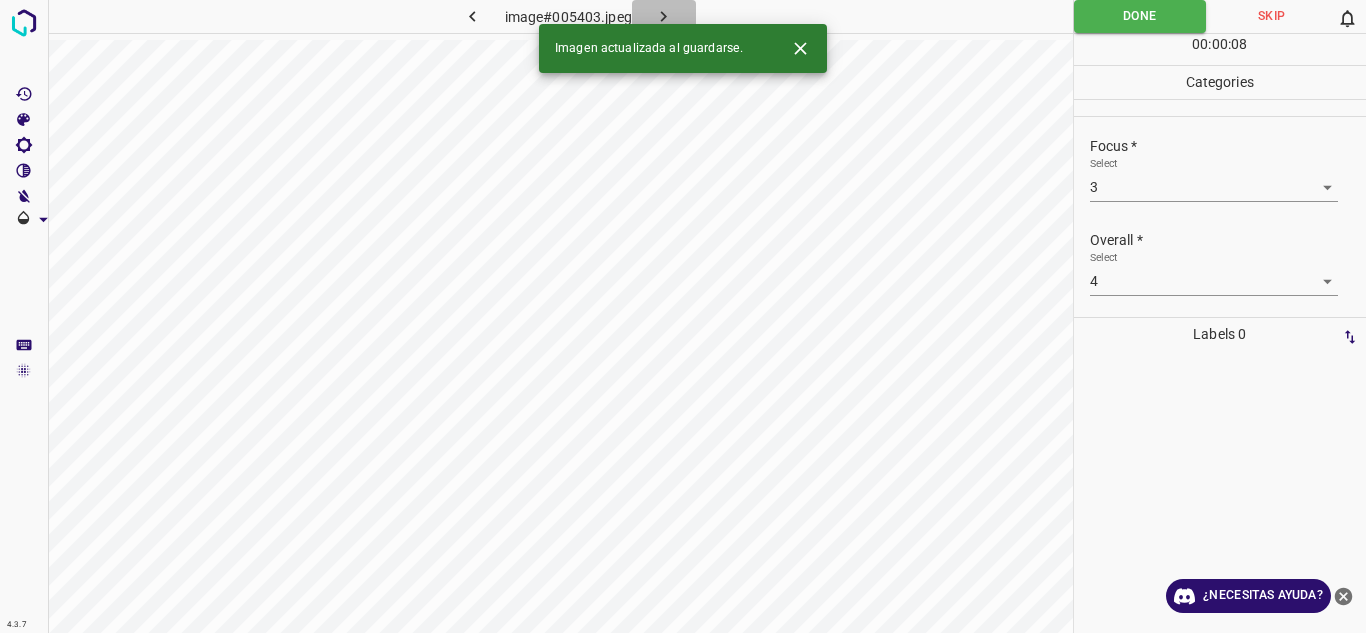 click 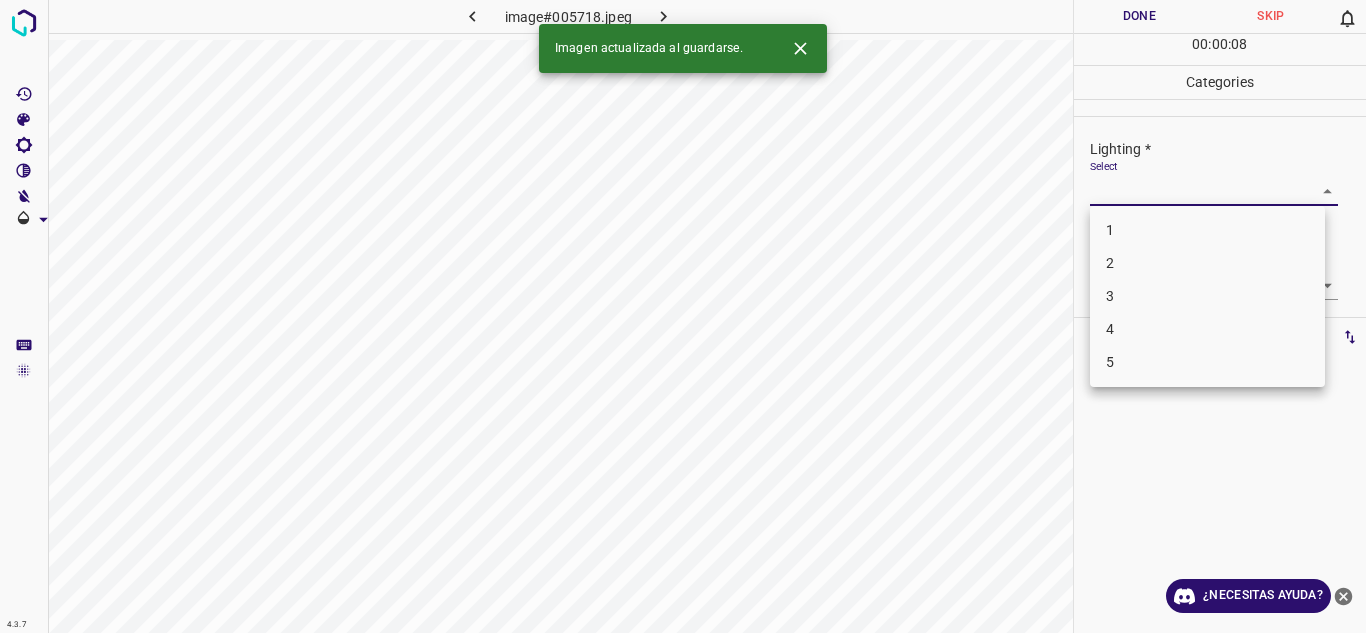 click on "4.3.7 image#005718.jpeg Done Skip 0 00   : 00   : 08   Categories Lighting *  Select ​ Focus *  Select ​ Overall *  Select ​ Labels   0 Categories 1 Lighting 2 Focus 3 Overall Tools Space Change between modes (Draw & Edit) I Auto labeling R Restore zoom M Zoom in N Zoom out Delete Delete selecte label Filters Z Restore filters X Saturation filter C Brightness filter V Contrast filter B Gray scale filter General O Download Imagen actualizada al guardarse. ¿Necesitas ayuda? Texto original Valora esta traducción Tu opinión servirá para ayudar a mejorar el Traductor de Google - Texto - Esconder - Borrar 1 2 3 4 5" at bounding box center (683, 316) 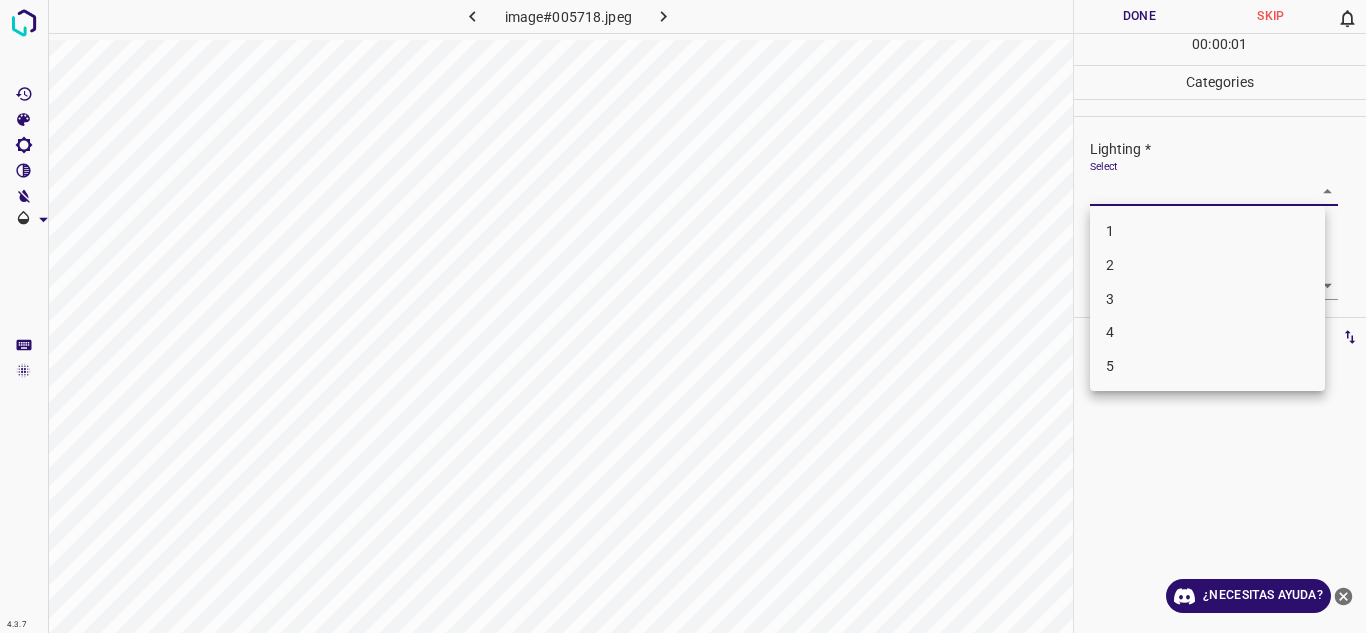 click on "2" at bounding box center (1207, 265) 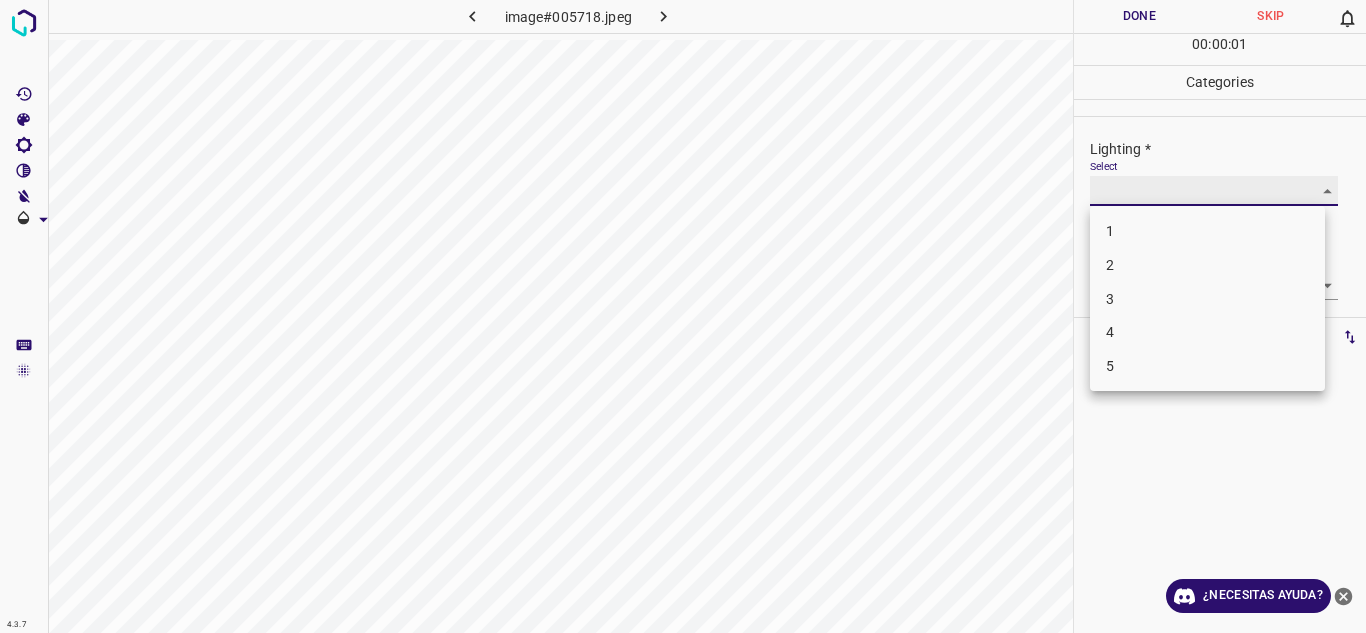 type on "2" 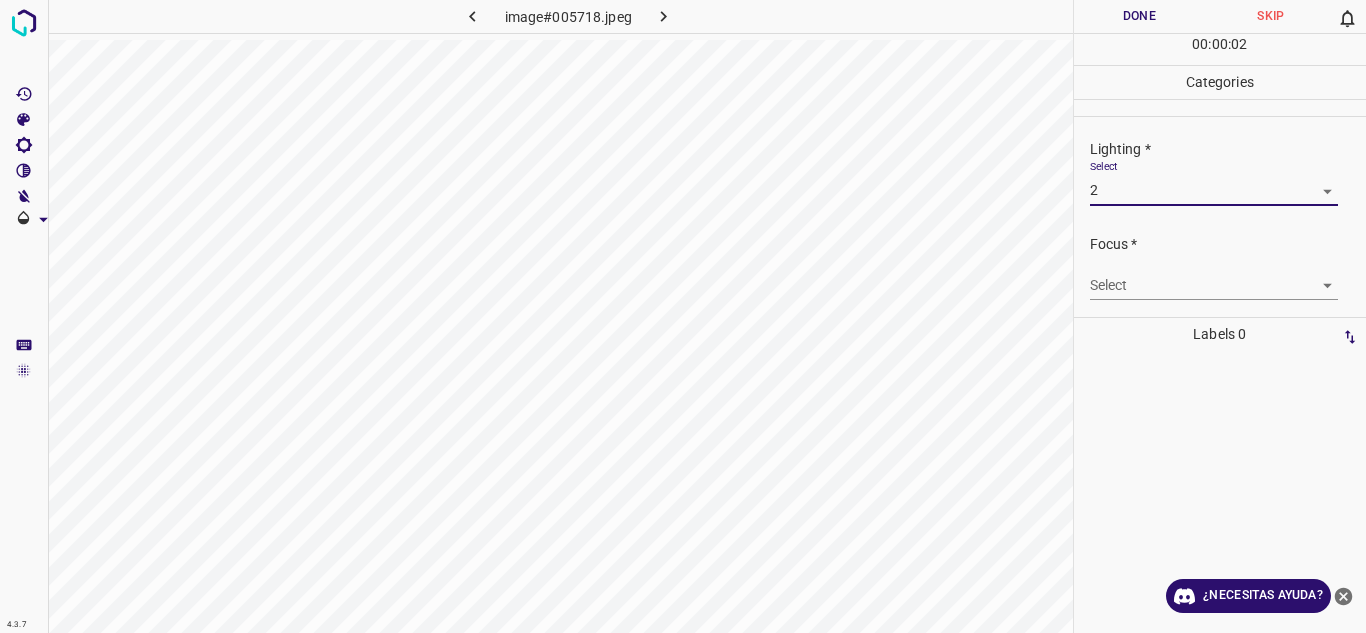 click on "4.3.7 image#005718.jpeg Done Skip 0 00   : 00   : 02   Categories Lighting *  Select 2 2 Focus *  Select ​ Overall *  Select ​ Labels   0 Categories 1 Lighting 2 Focus 3 Overall Tools Space Change between modes (Draw & Edit) I Auto labeling R Restore zoom M Zoom in N Zoom out Delete Delete selecte label Filters Z Restore filters X Saturation filter C Brightness filter V Contrast filter B Gray scale filter General O Download ¿Necesitas ayuda? Texto original Valora esta traducción Tu opinión servirá para ayudar a mejorar el Traductor de Google - Texto - Esconder - Borrar" at bounding box center [683, 316] 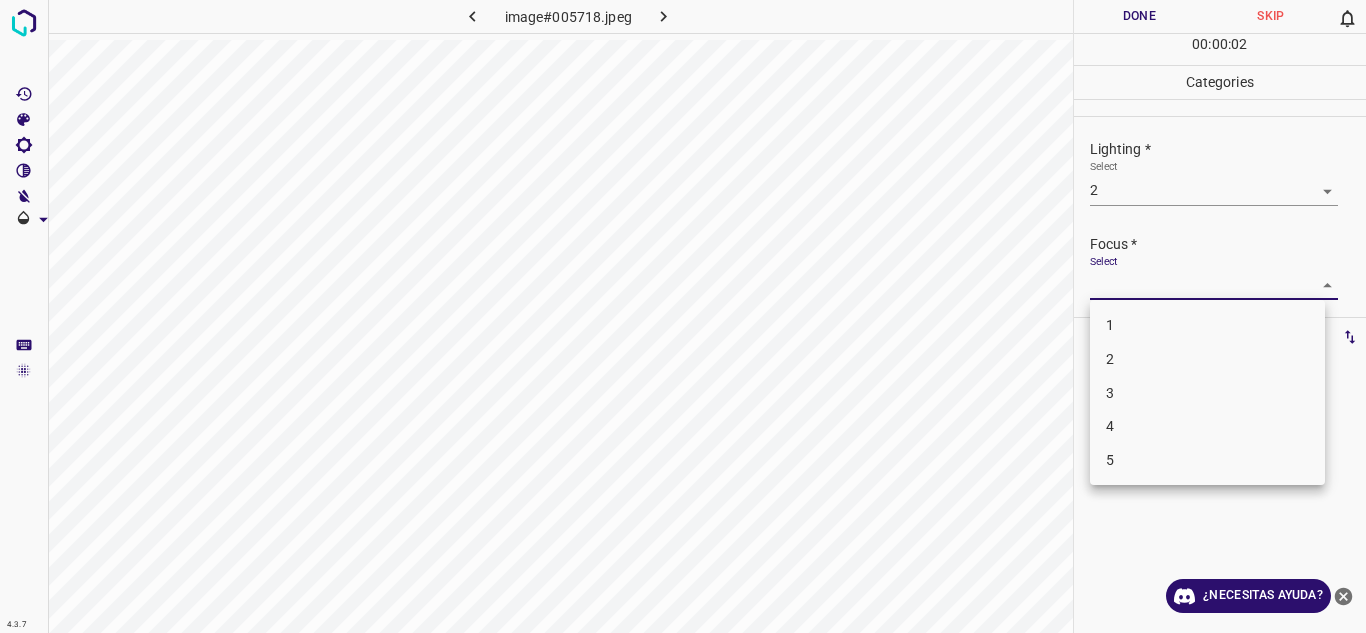 click on "2" at bounding box center [1207, 359] 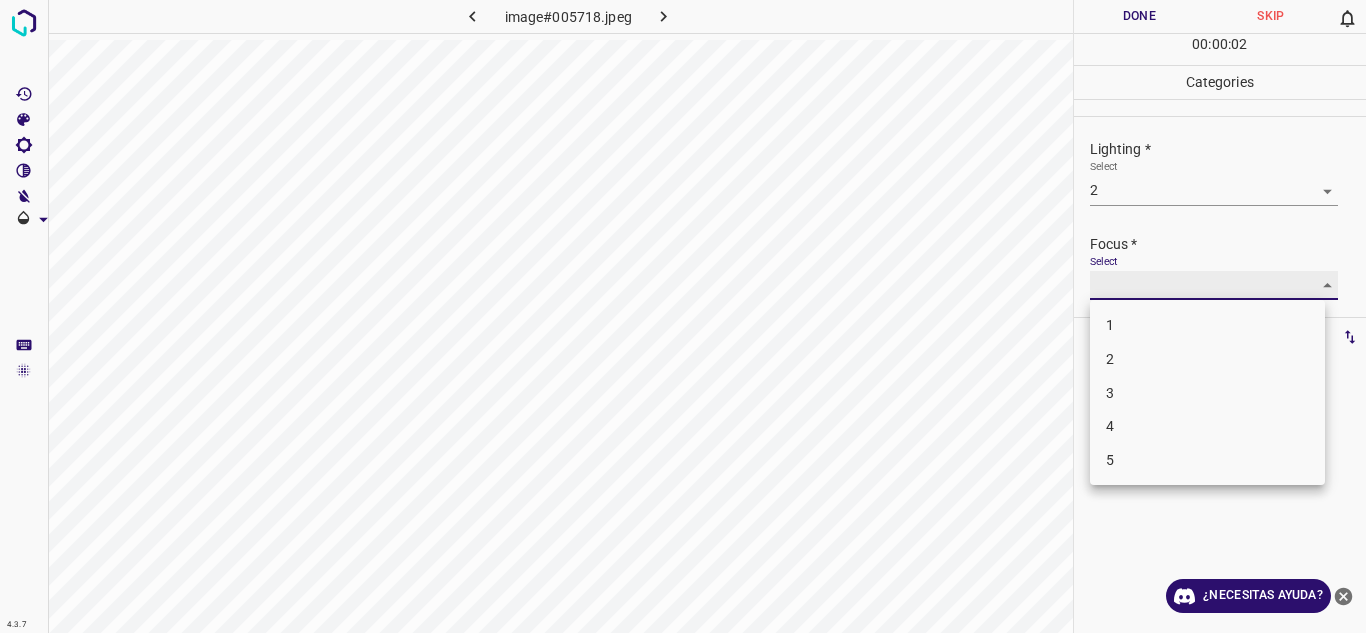 type on "2" 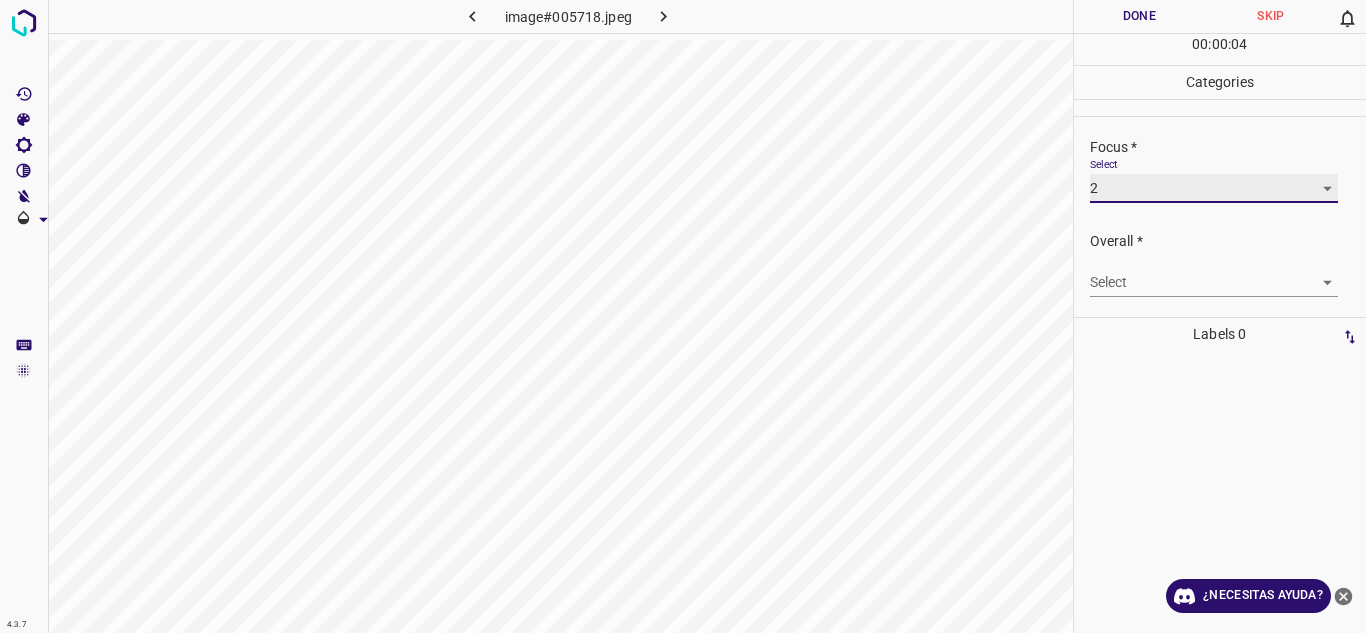 scroll, scrollTop: 98, scrollLeft: 0, axis: vertical 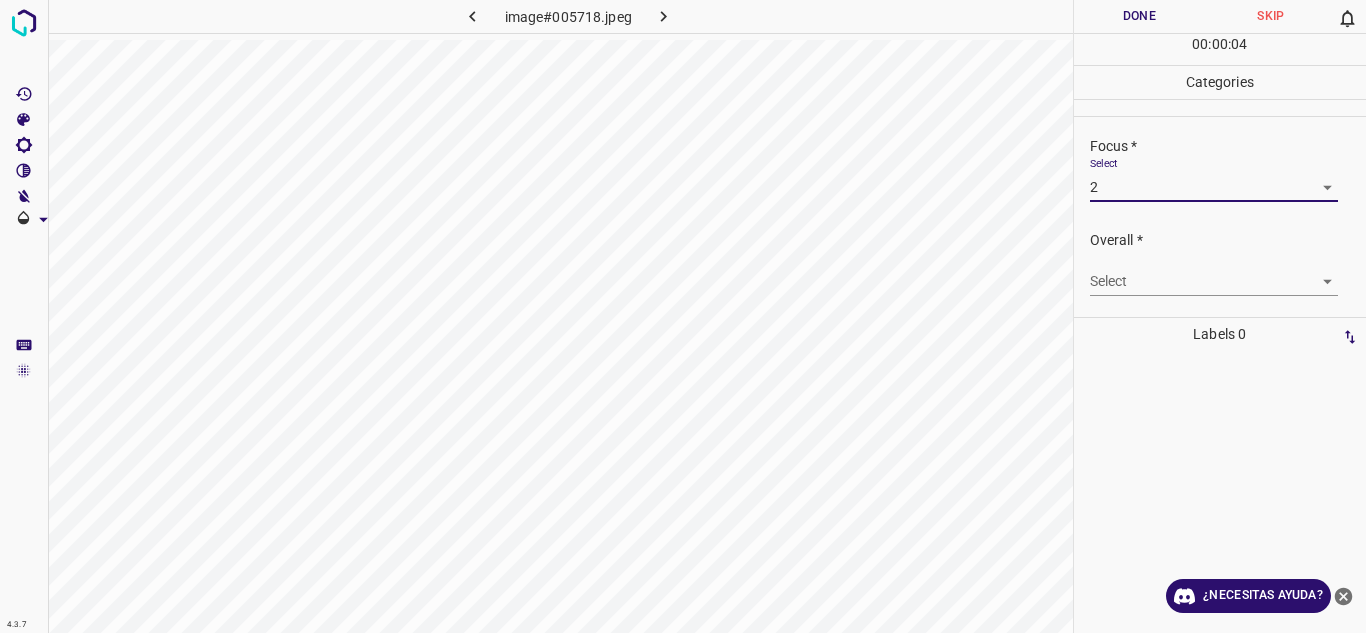click on "4.3.7 image#005718.jpeg Done Skip 0 00   : 00   : 04   Categories Lighting *  Select 2 2 Focus *  Select 2 2 Overall *  Select ​ Labels   0 Categories 1 Lighting 2 Focus 3 Overall Tools Space Change between modes (Draw & Edit) I Auto labeling R Restore zoom M Zoom in N Zoom out Delete Delete selecte label Filters Z Restore filters X Saturation filter C Brightness filter V Contrast filter B Gray scale filter General O Download ¿Necesitas ayuda? Texto original Valora esta traducción Tu opinión servirá para ayudar a mejorar el Traductor de Google - Texto - Esconder - Borrar" at bounding box center [683, 316] 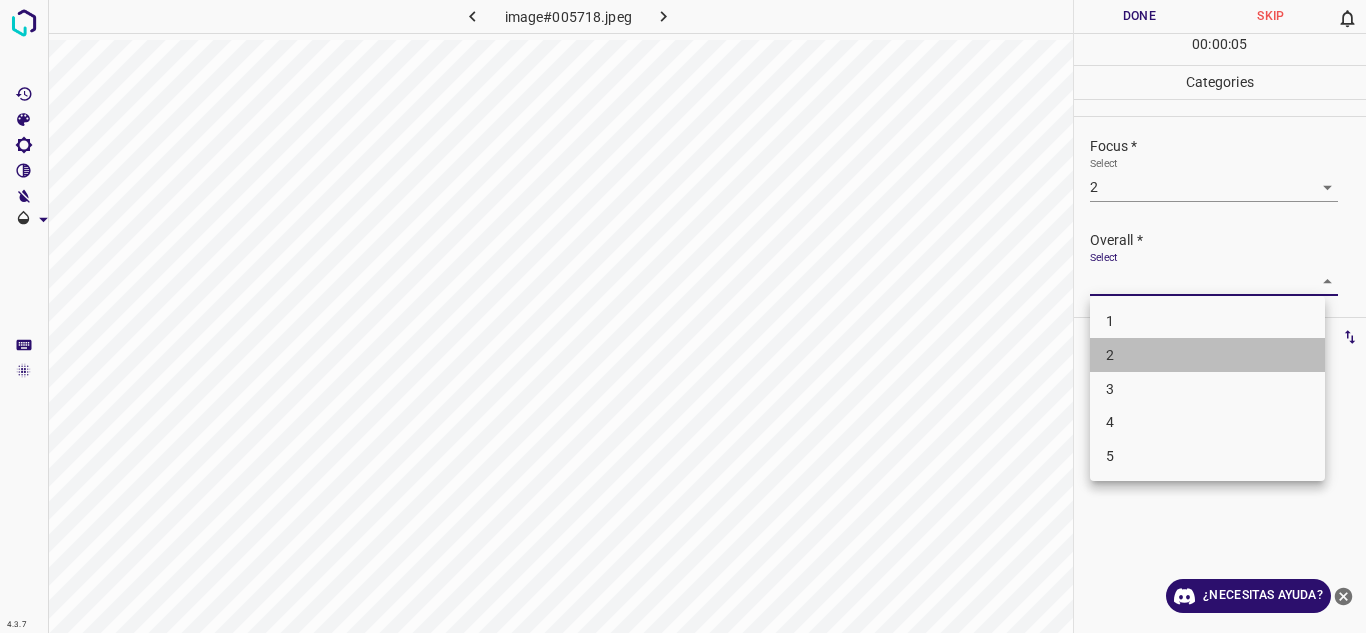click on "2" at bounding box center [1207, 355] 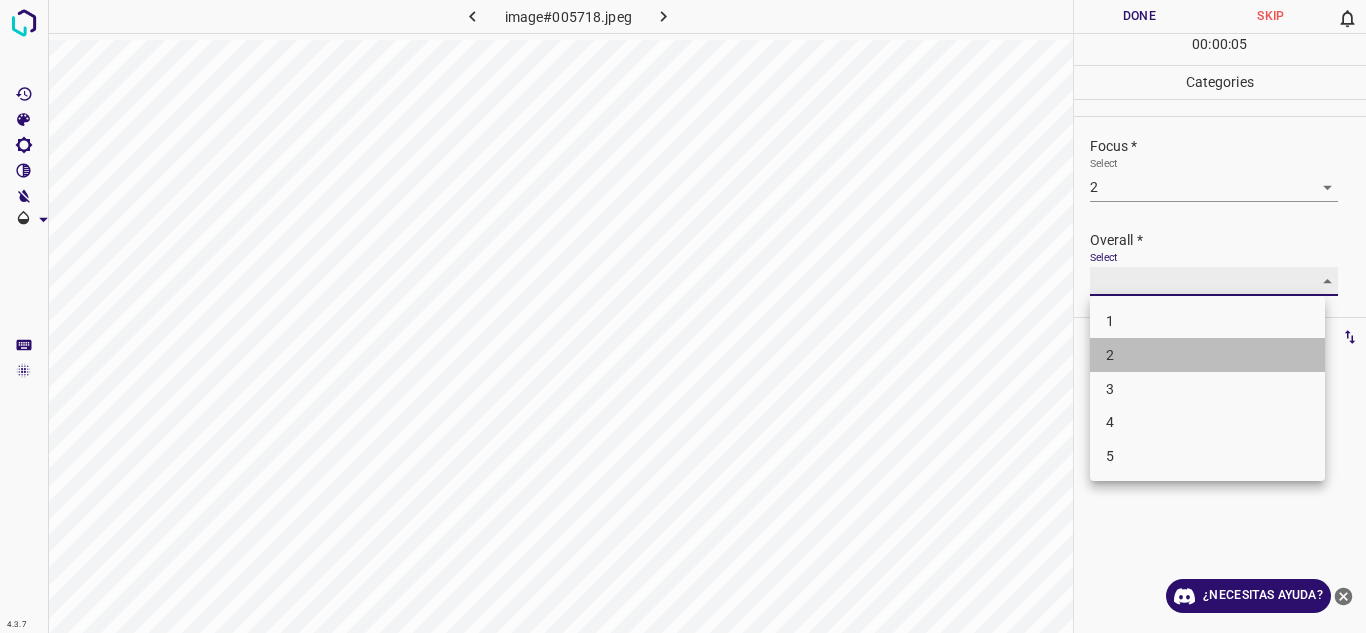 type on "2" 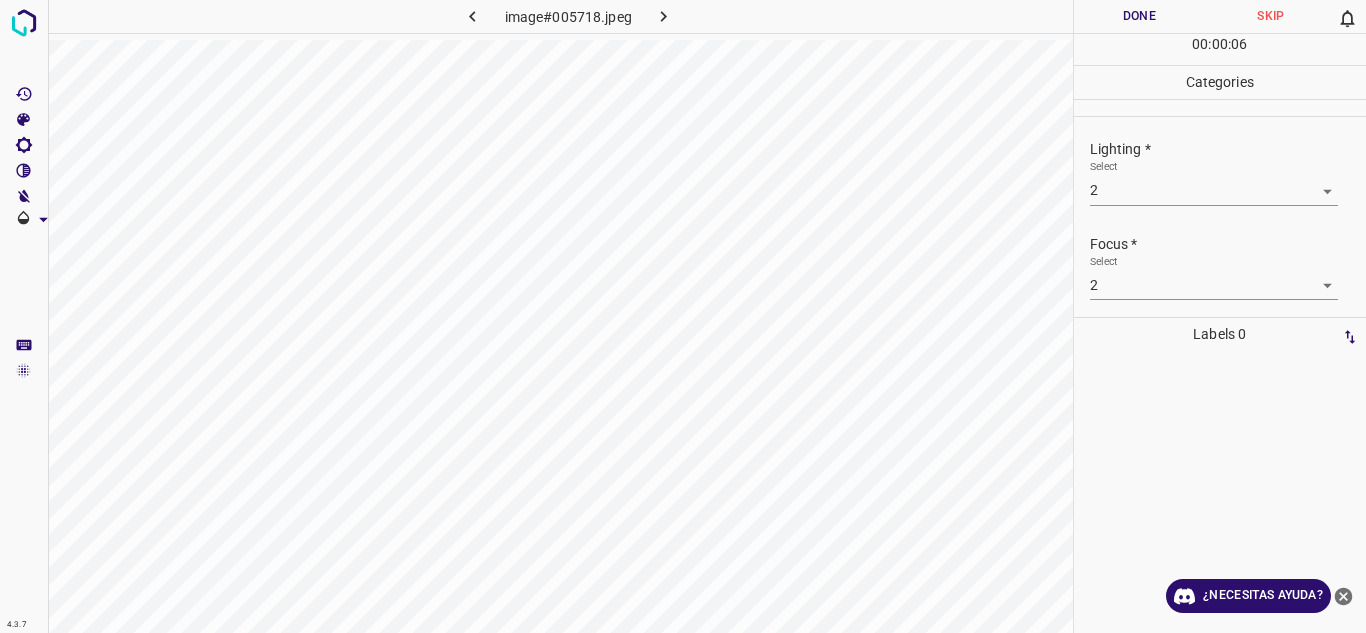 scroll, scrollTop: 98, scrollLeft: 0, axis: vertical 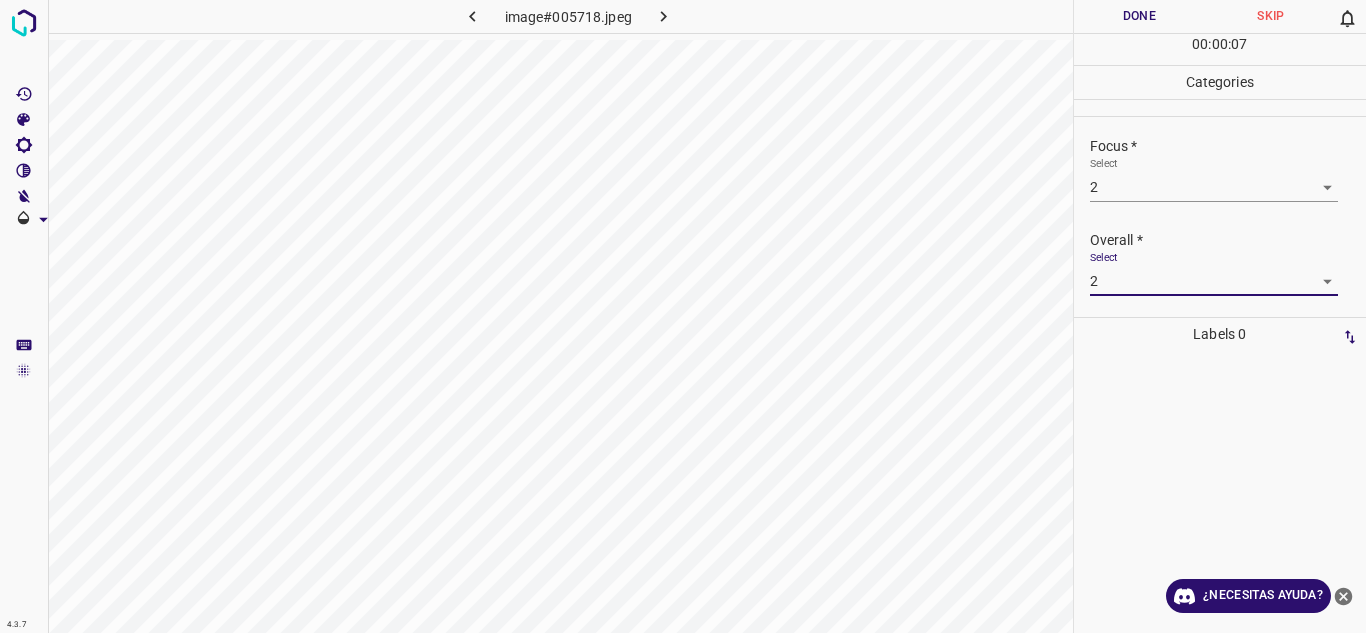 click on "Done" at bounding box center [1140, 16] 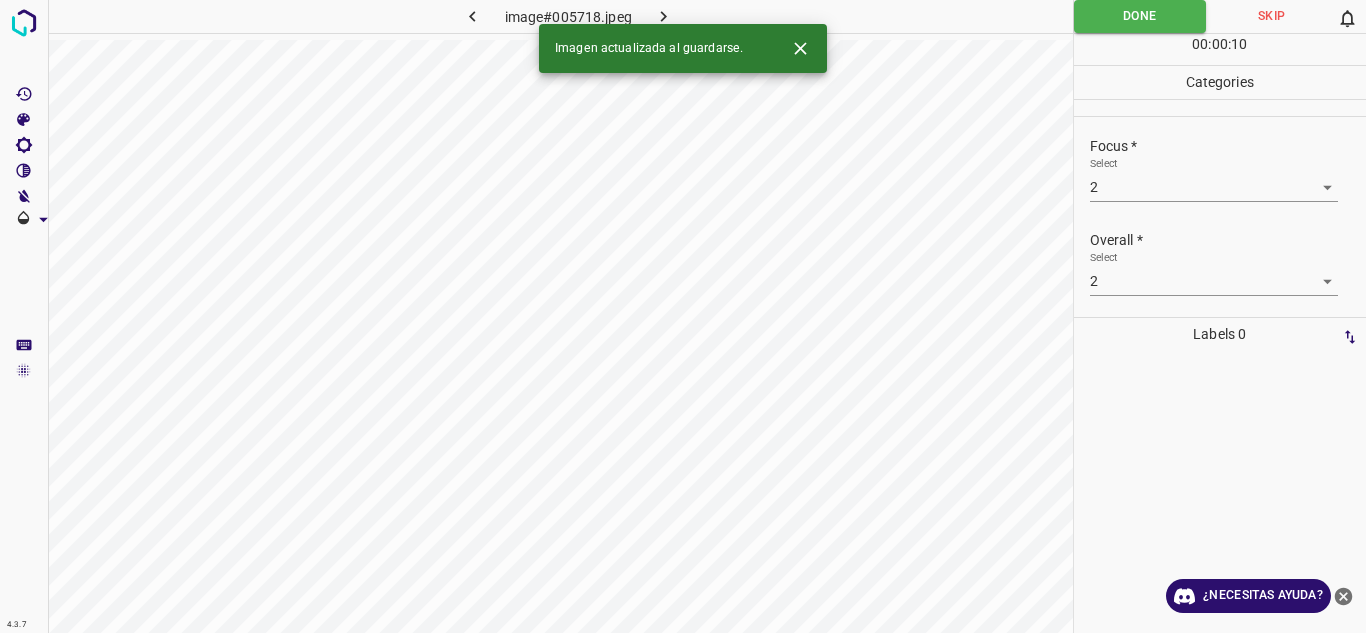 click 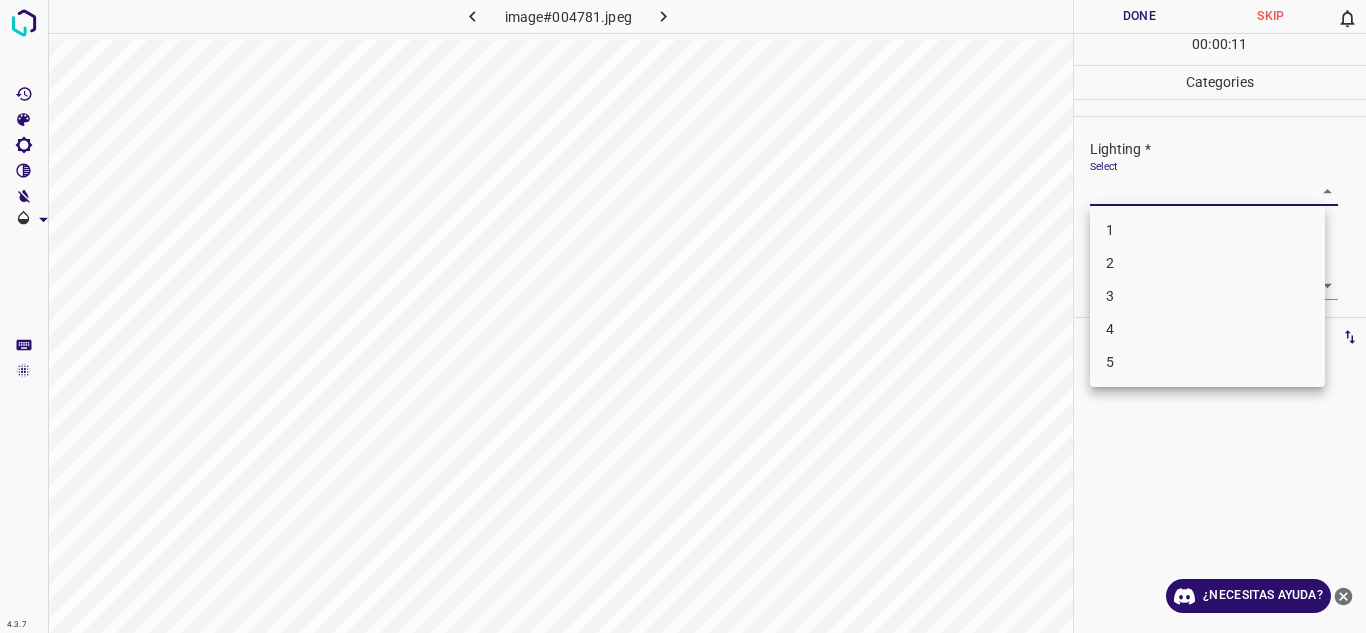 click on "4.3.7 image#004781.jpeg Done Skip 0 00   : 00   : 11   Categories Lighting *  Select ​ Focus *  Select ​ Overall *  Select ​ Labels   0 Categories 1 Lighting 2 Focus 3 Overall Tools Space Change between modes (Draw & Edit) I Auto labeling R Restore zoom M Zoom in N Zoom out Delete Delete selecte label Filters Z Restore filters X Saturation filter C Brightness filter V Contrast filter B Gray scale filter General O Download ¿Necesitas ayuda? Texto original Valora esta traducción Tu opinión servirá para ayudar a mejorar el Traductor de Google - Texto - Esconder - Borrar 1 2 3 4 5" at bounding box center (683, 316) 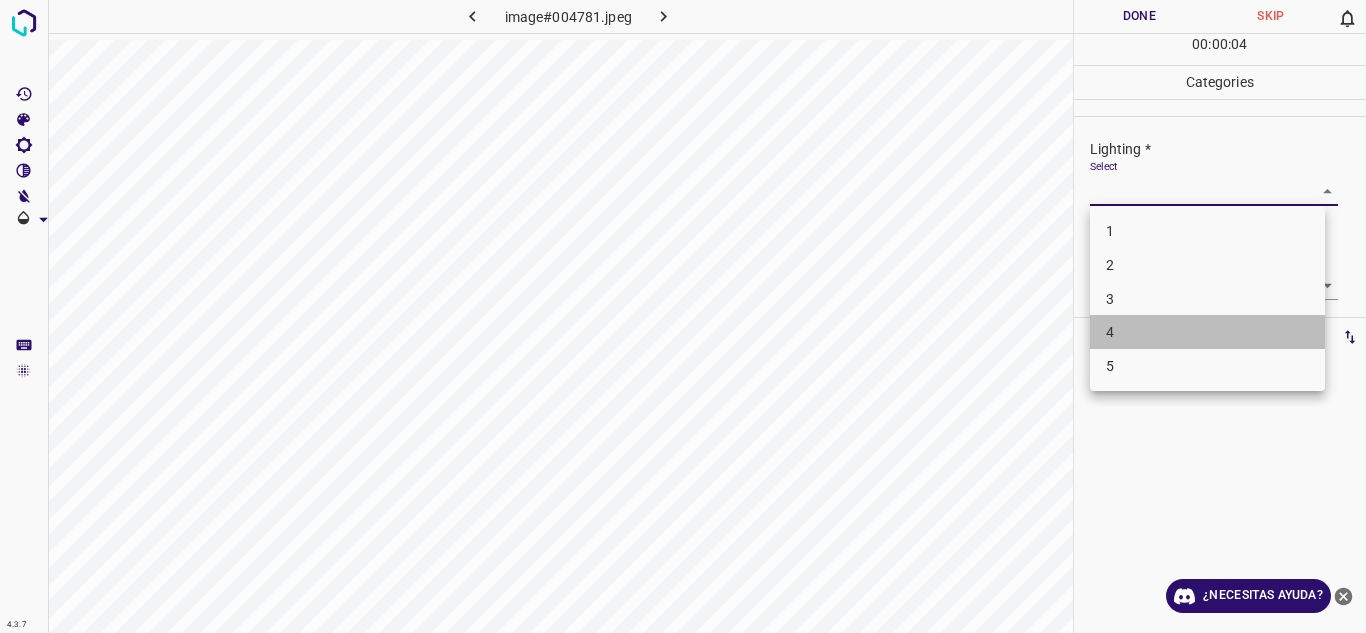 click on "4" at bounding box center (1207, 332) 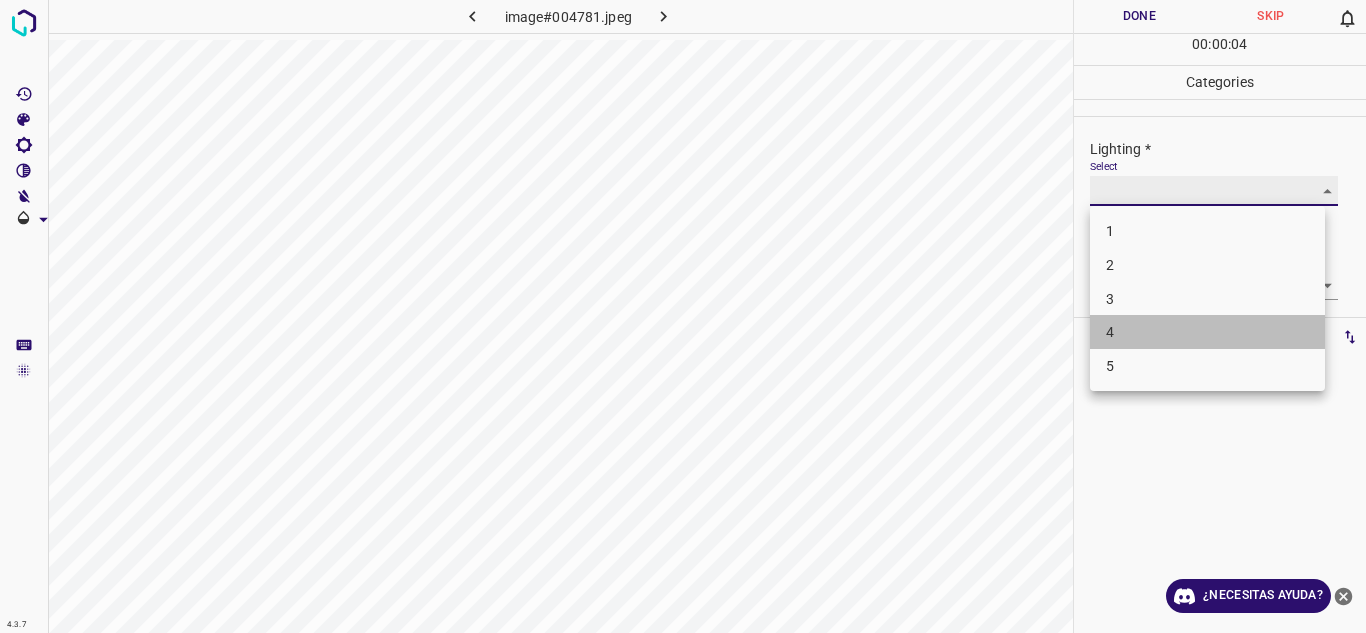 type on "4" 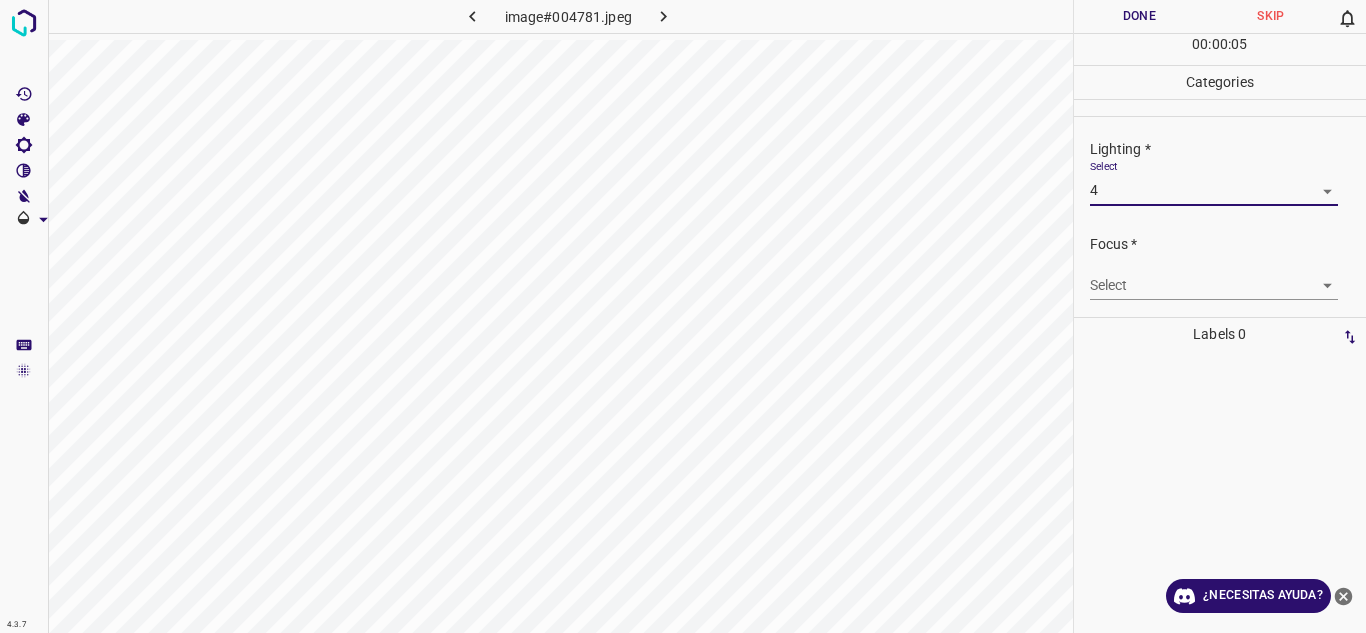click on "4.3.7 image#004781.jpeg Done Skip 0 00   : 00   : 05   Categories Lighting *  Select 4 4 Focus *  Select ​ Overall *  Select ​ Labels   0 Categories 1 Lighting 2 Focus 3 Overall Tools Space Change between modes (Draw & Edit) I Auto labeling R Restore zoom M Zoom in N Zoom out Delete Delete selecte label Filters Z Restore filters X Saturation filter C Brightness filter V Contrast filter B Gray scale filter General O Download ¿Necesitas ayuda? Texto original Valora esta traducción Tu opinión servirá para ayudar a mejorar el Traductor de Google - Texto - Esconder - Borrar" at bounding box center (683, 316) 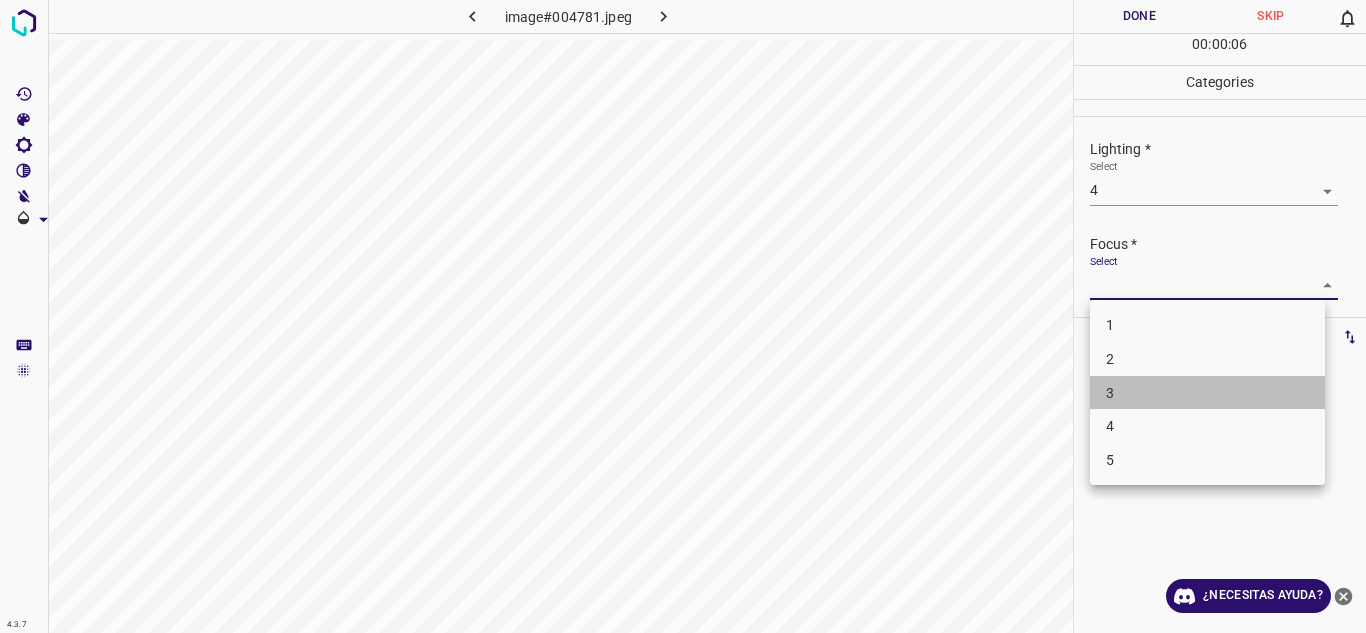 click on "3" at bounding box center (1207, 393) 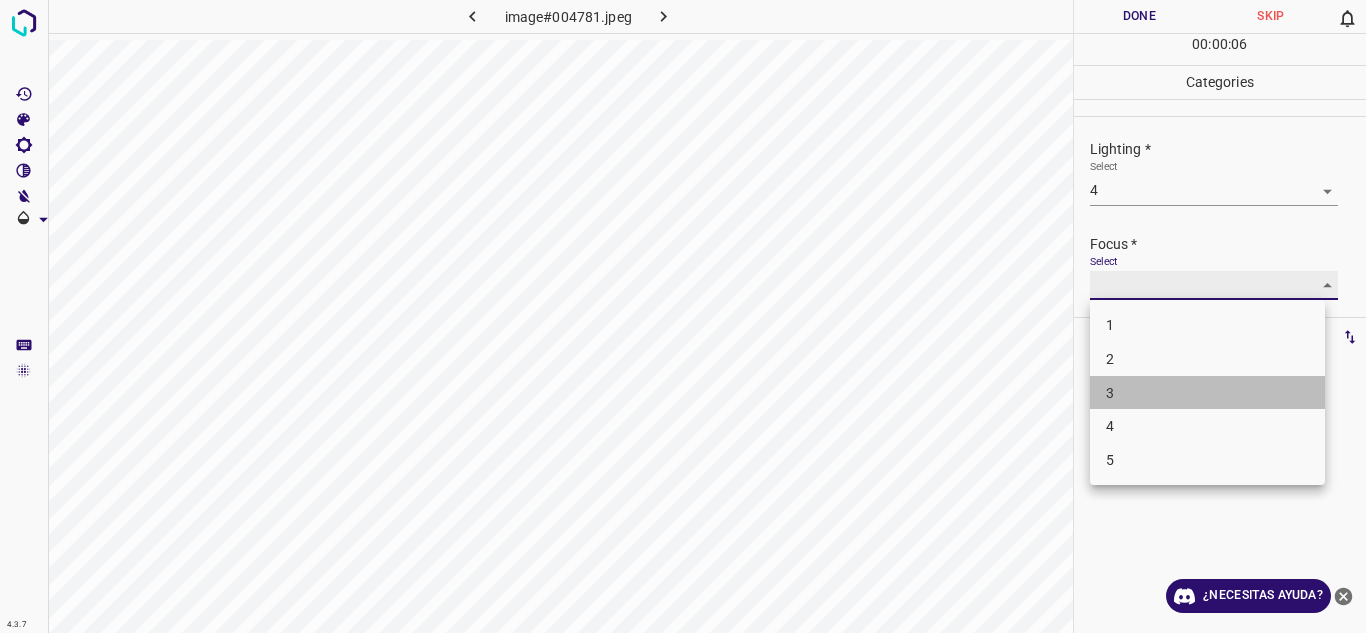 type on "3" 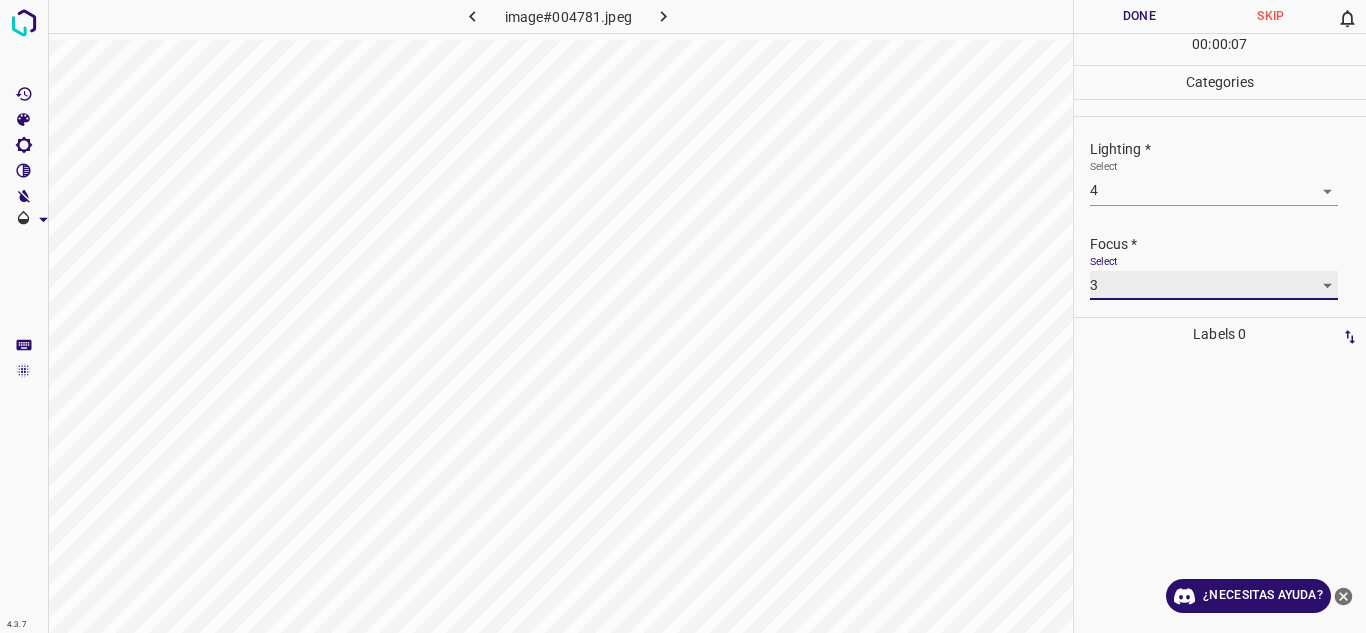 scroll, scrollTop: 98, scrollLeft: 0, axis: vertical 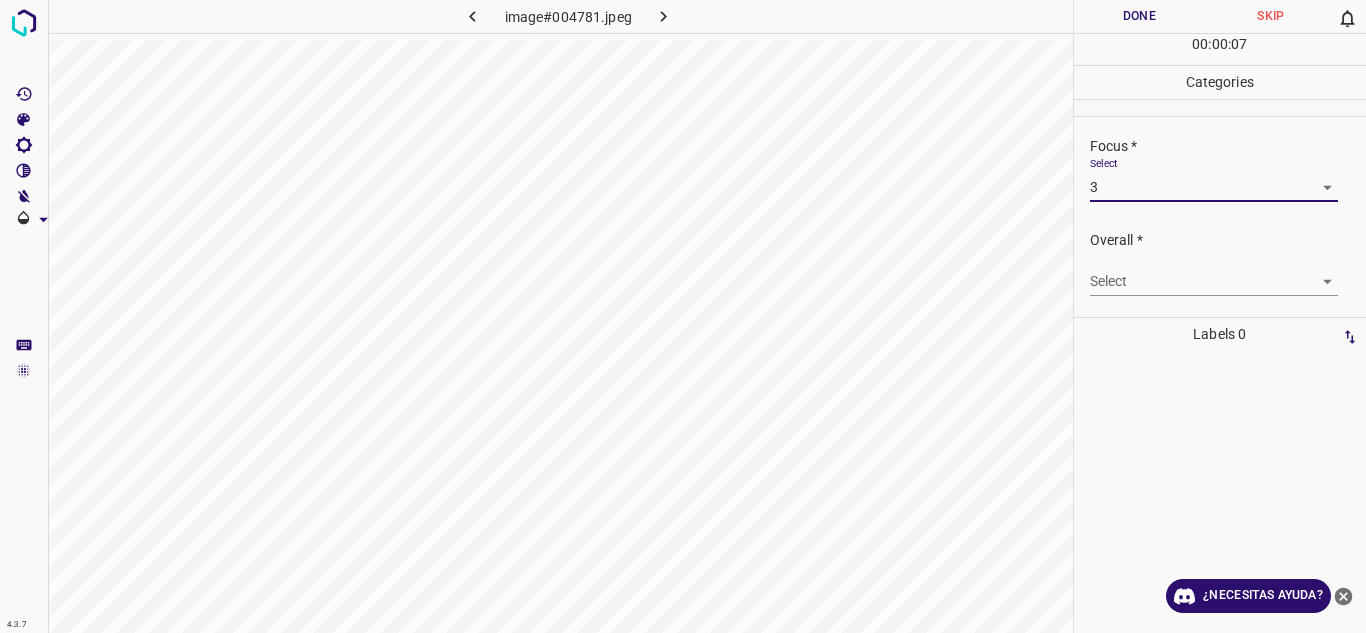 click on "4.3.7 image#004781.jpeg Done Skip 0 00   : 00   : 07   Categories Lighting *  Select 4 4 Focus *  Select 3 3 Overall *  Select ​ Labels   0 Categories 1 Lighting 2 Focus 3 Overall Tools Space Change between modes (Draw & Edit) I Auto labeling R Restore zoom M Zoom in N Zoom out Delete Delete selecte label Filters Z Restore filters X Saturation filter C Brightness filter V Contrast filter B Gray scale filter General O Download ¿Necesitas ayuda? Texto original Valora esta traducción Tu opinión servirá para ayudar a mejorar el Traductor de Google - Texto - Esconder - Borrar" at bounding box center [683, 316] 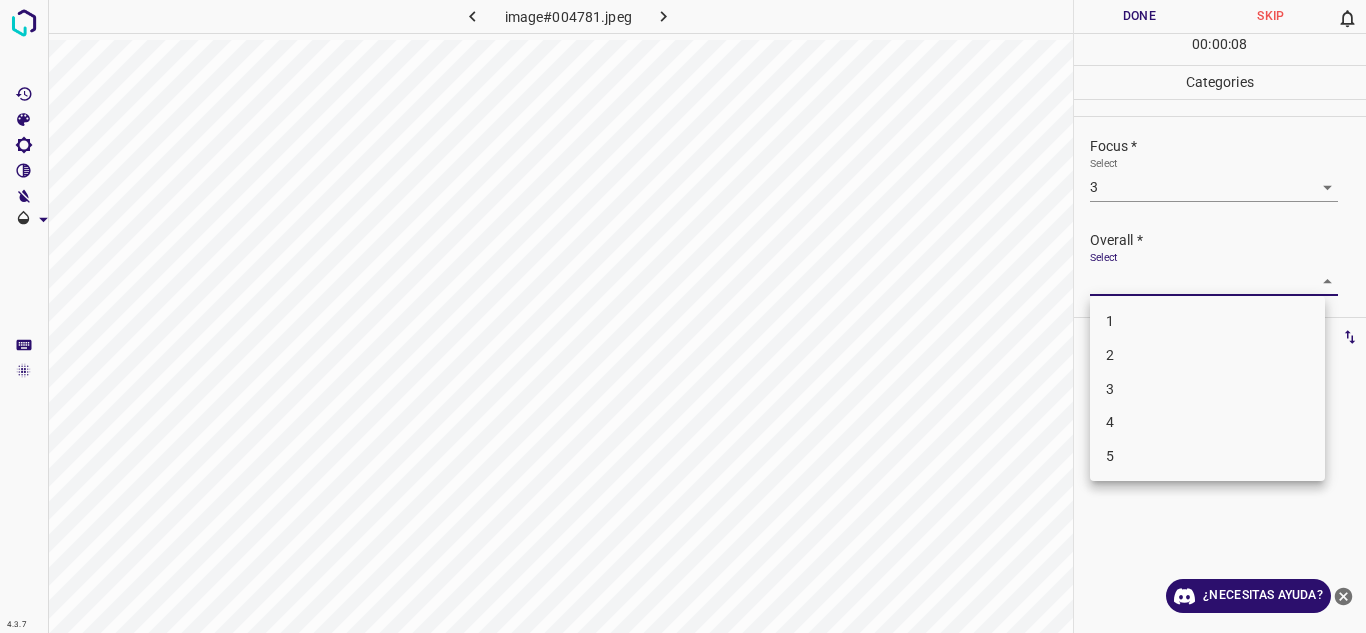 click on "4" at bounding box center [1207, 422] 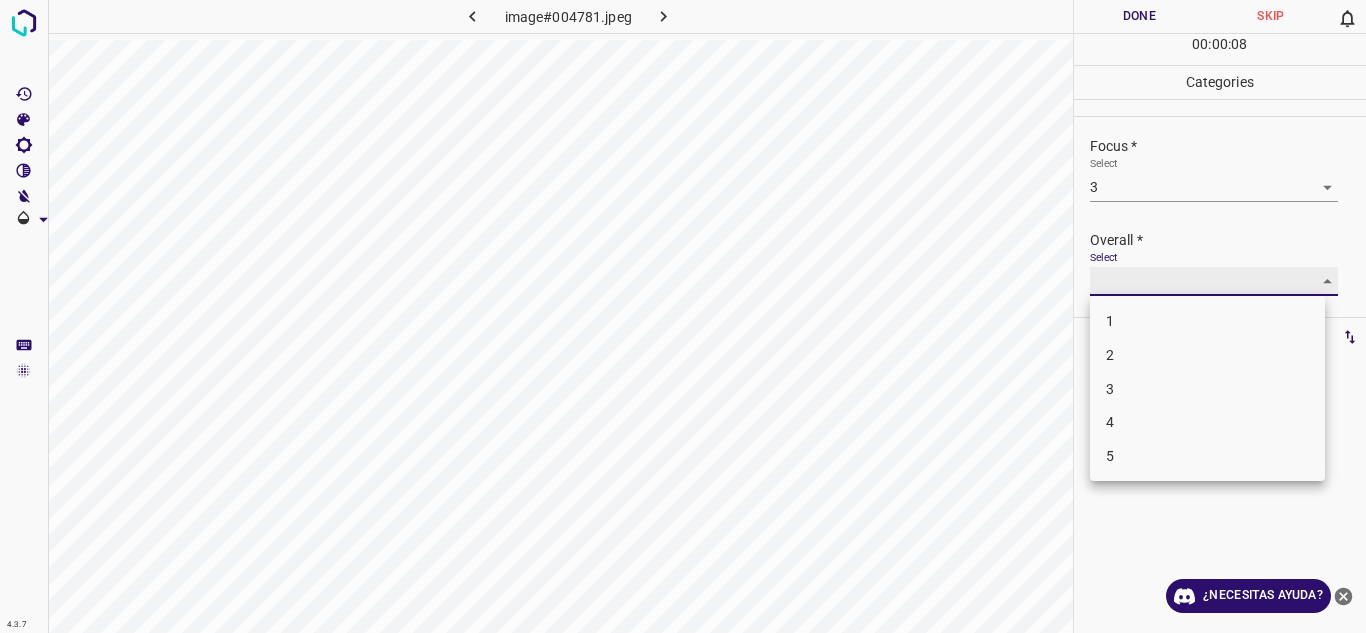 type on "4" 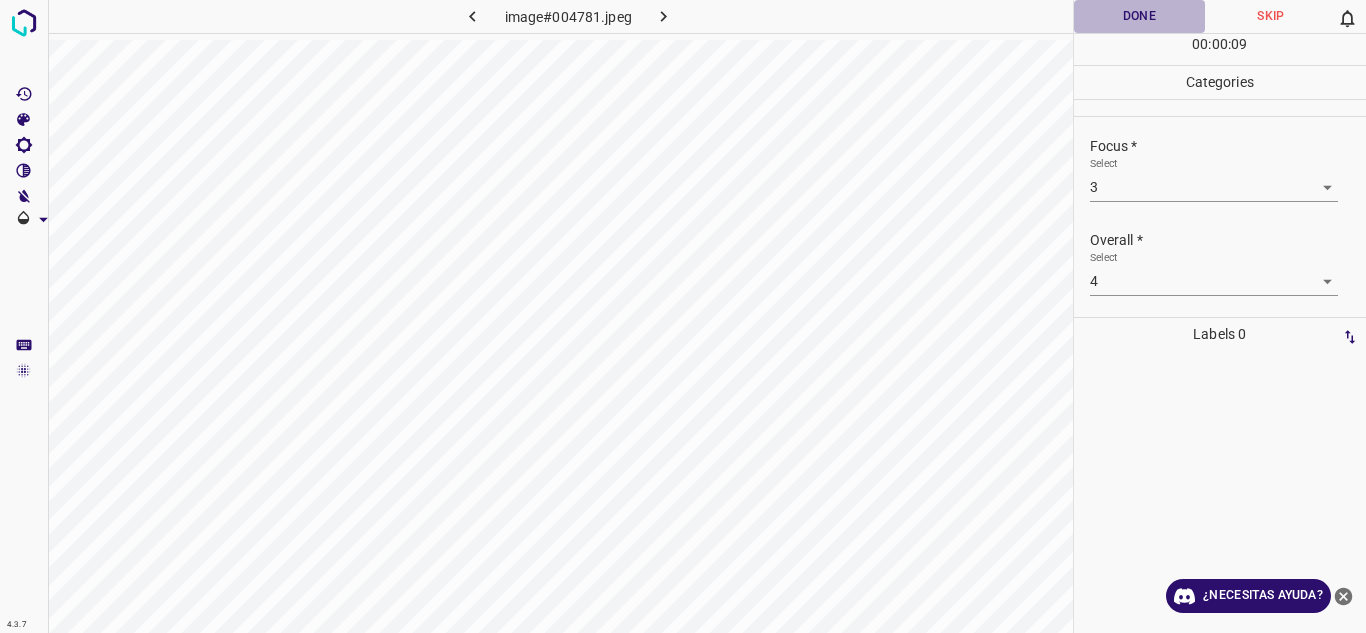 click on "Done" at bounding box center [1140, 16] 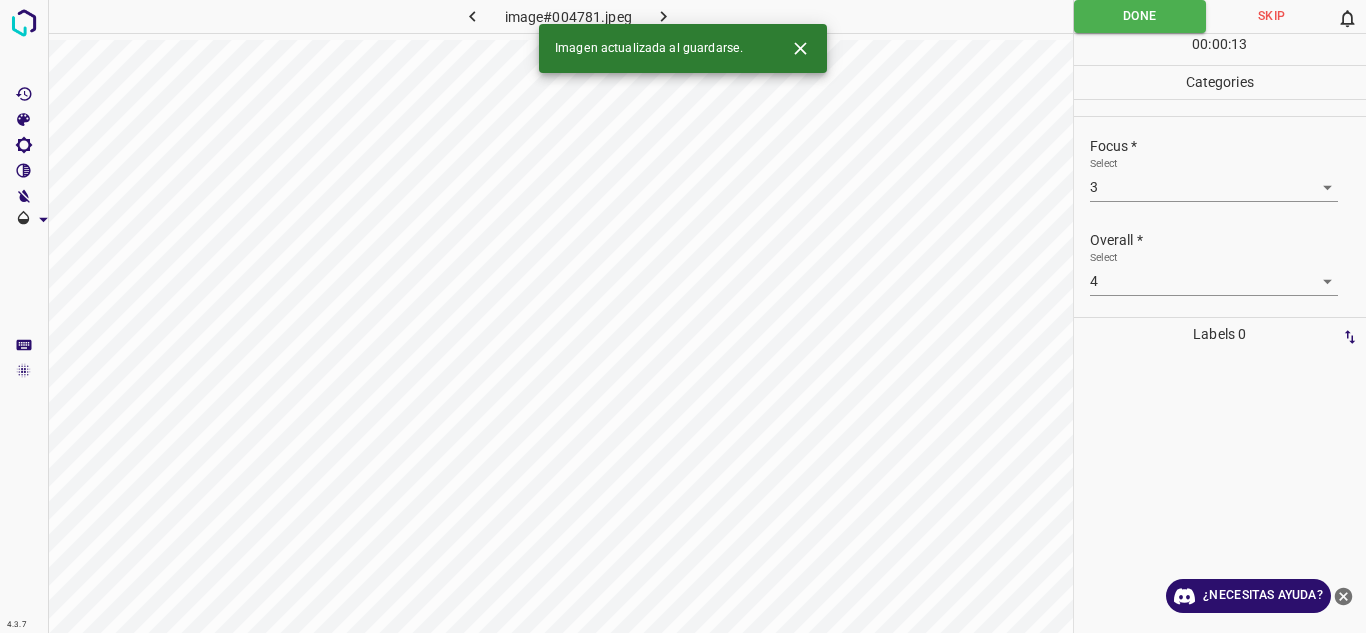 click 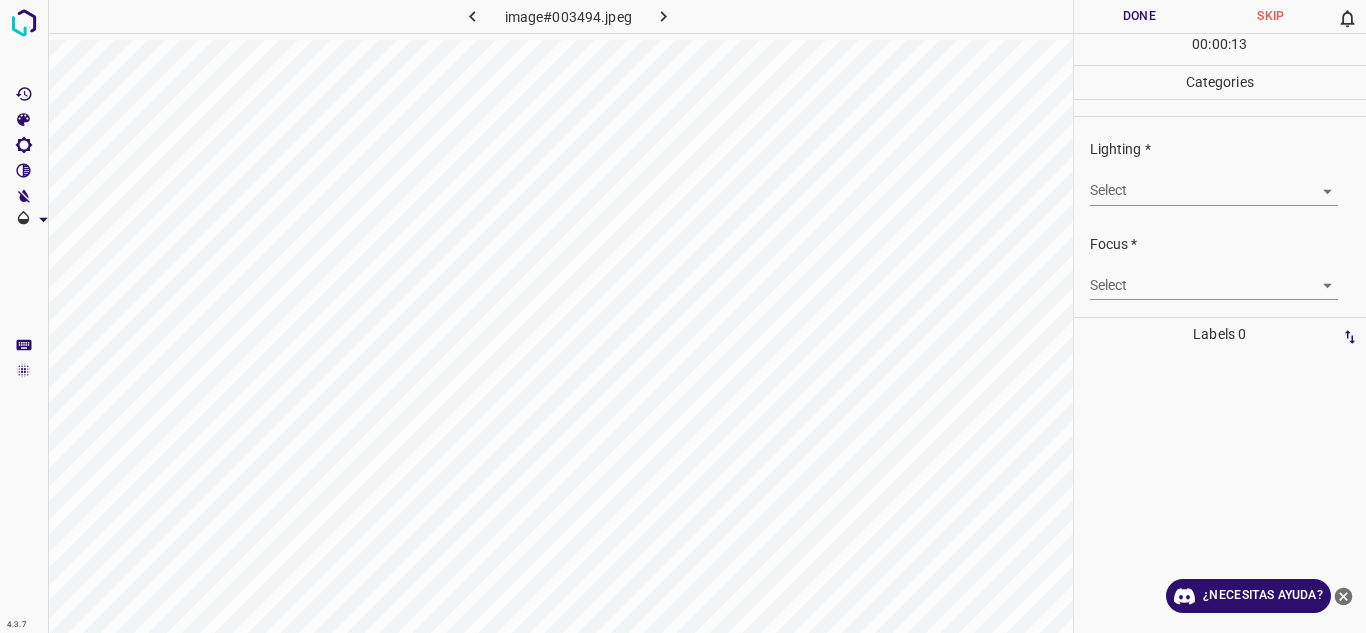 click on "4.3.7 image#003494.jpeg Done Skip 0 00   : 00   : 13   Categories Lighting *  Select ​ Focus *  Select ​ Overall *  Select ​ Labels   0 Categories 1 Lighting 2 Focus 3 Overall Tools Space Change between modes (Draw & Edit) I Auto labeling R Restore zoom M Zoom in N Zoom out Delete Delete selecte label Filters Z Restore filters X Saturation filter C Brightness filter V Contrast filter B Gray scale filter General O Download ¿Necesitas ayuda? Texto original Valora esta traducción Tu opinión servirá para ayudar a mejorar el Traductor de Google - Texto - Esconder - Borrar" at bounding box center [683, 316] 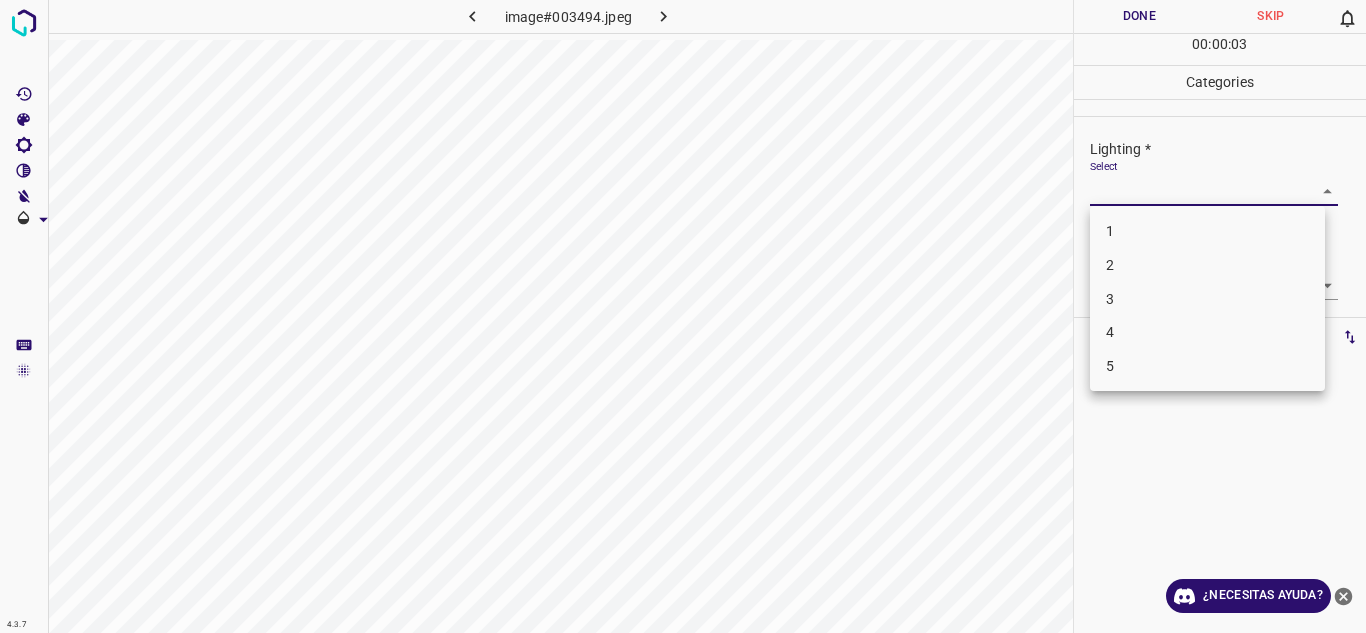 drag, startPoint x: 1200, startPoint y: 295, endPoint x: 1283, endPoint y: 317, distance: 85.86617 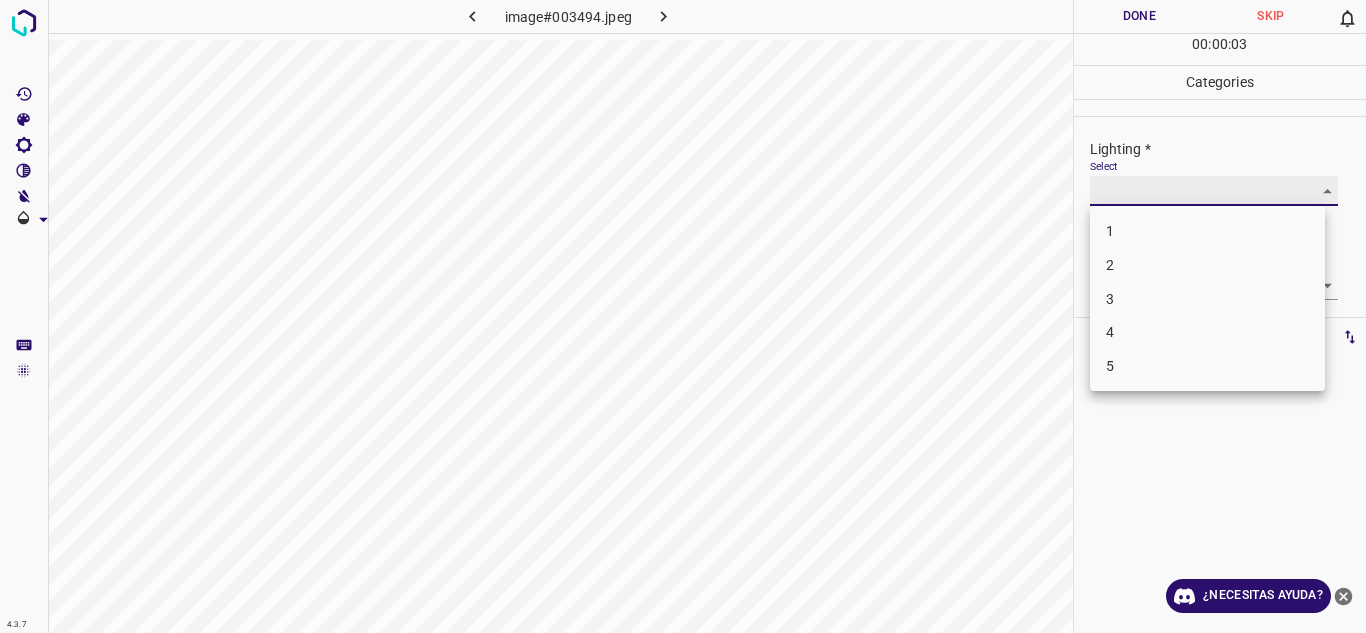 type on "3" 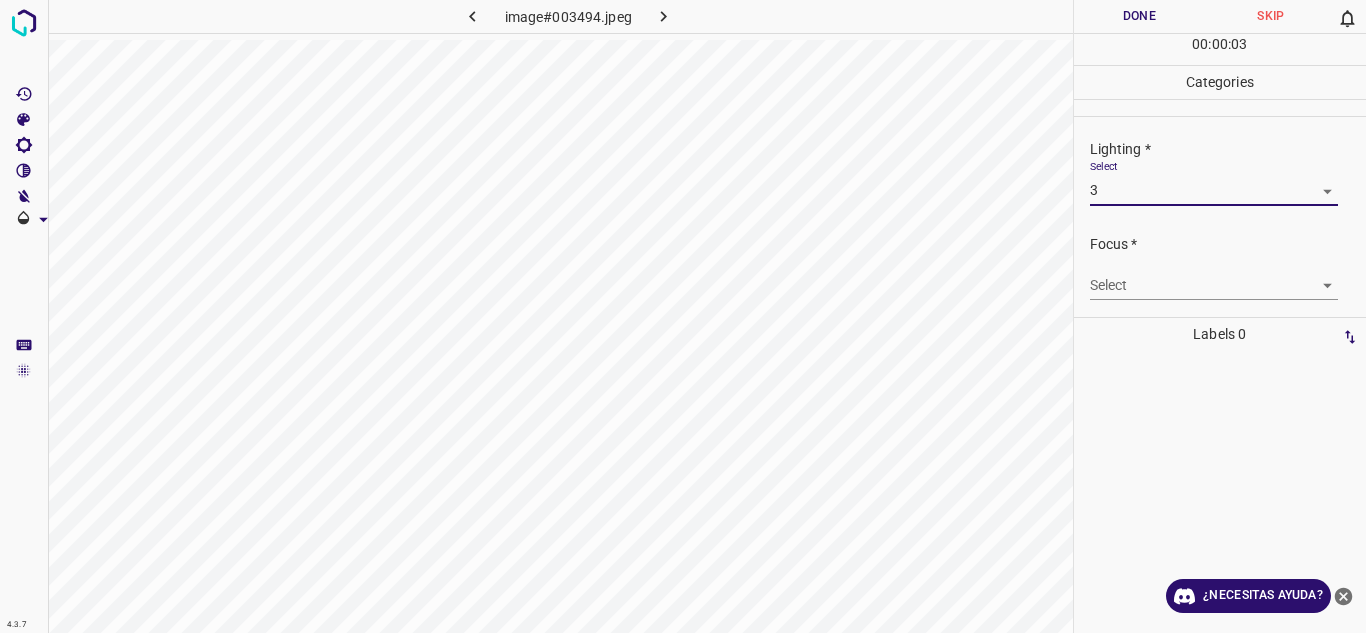 click on "4.3.7 image#003494.jpeg Done Skip 0 00   : 00   : 03   Categories Lighting *  Select 3 3 Focus *  Select ​ Overall *  Select ​ Labels   0 Categories 1 Lighting 2 Focus 3 Overall Tools Space Change between modes (Draw & Edit) I Auto labeling R Restore zoom M Zoom in N Zoom out Delete Delete selecte label Filters Z Restore filters X Saturation filter C Brightness filter V Contrast filter B Gray scale filter General O Download ¿Necesitas ayuda? Texto original Valora esta traducción Tu opinión servirá para ayudar a mejorar el Traductor de Google - Texto - Esconder - Borrar" at bounding box center (683, 316) 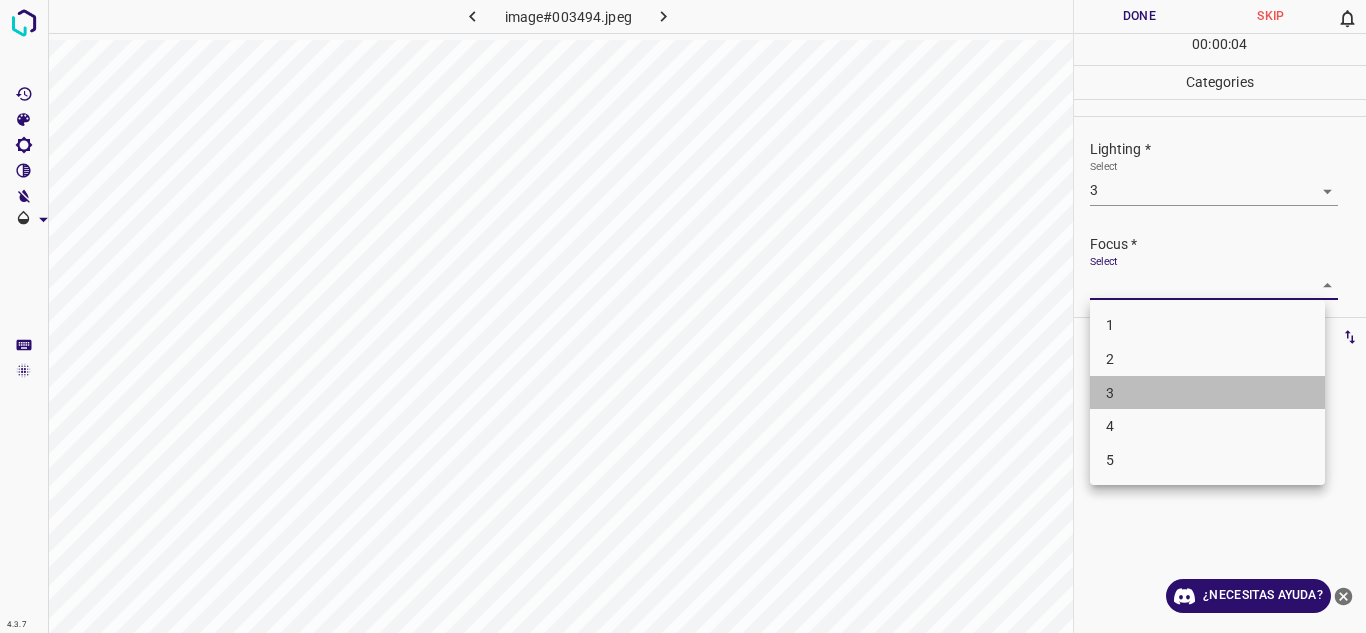 click on "3" at bounding box center (1207, 393) 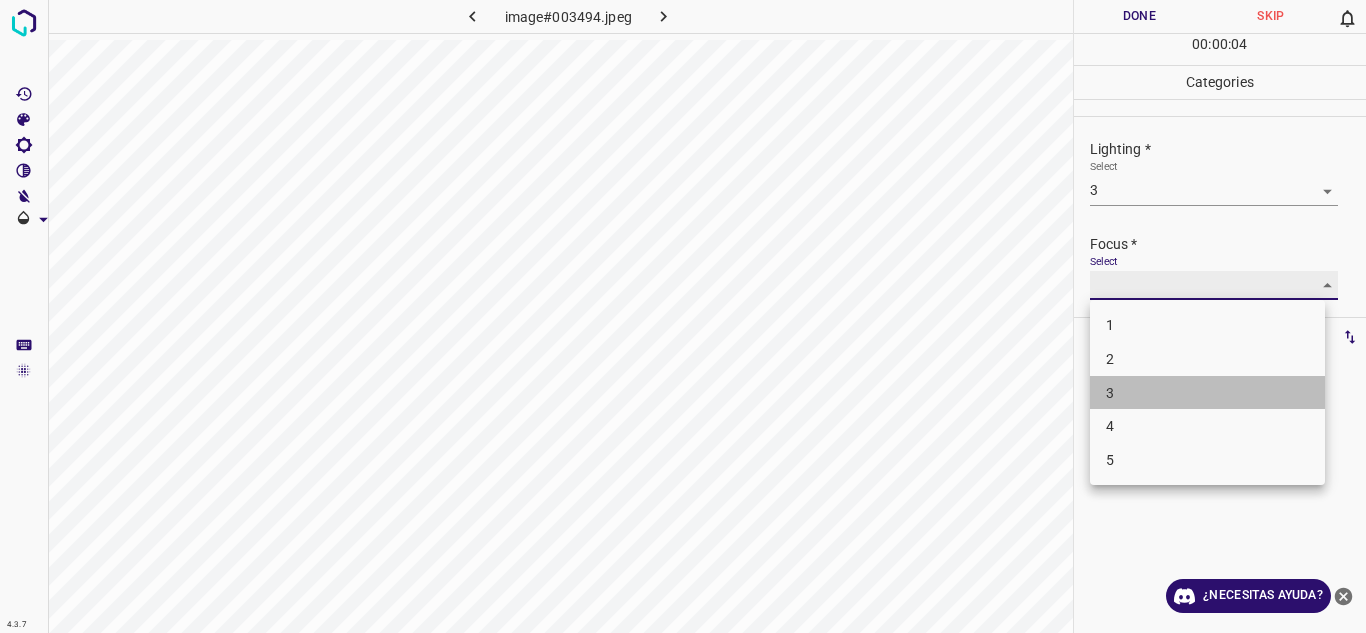 type on "3" 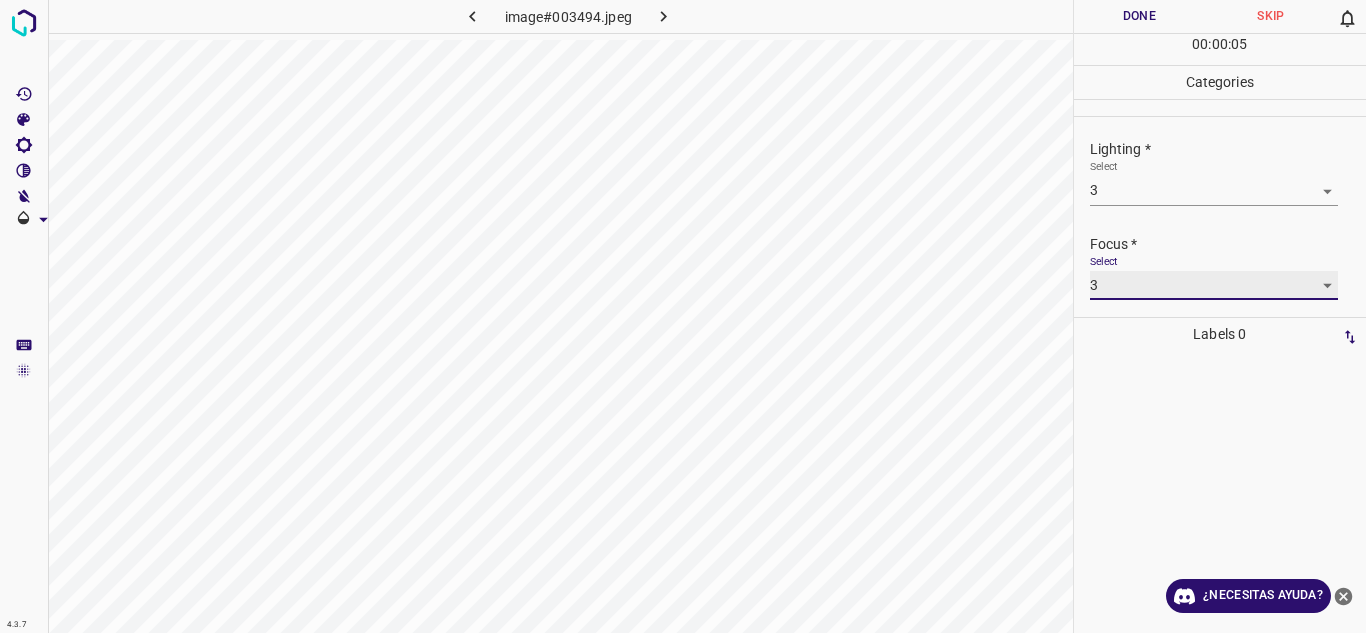 scroll, scrollTop: 98, scrollLeft: 0, axis: vertical 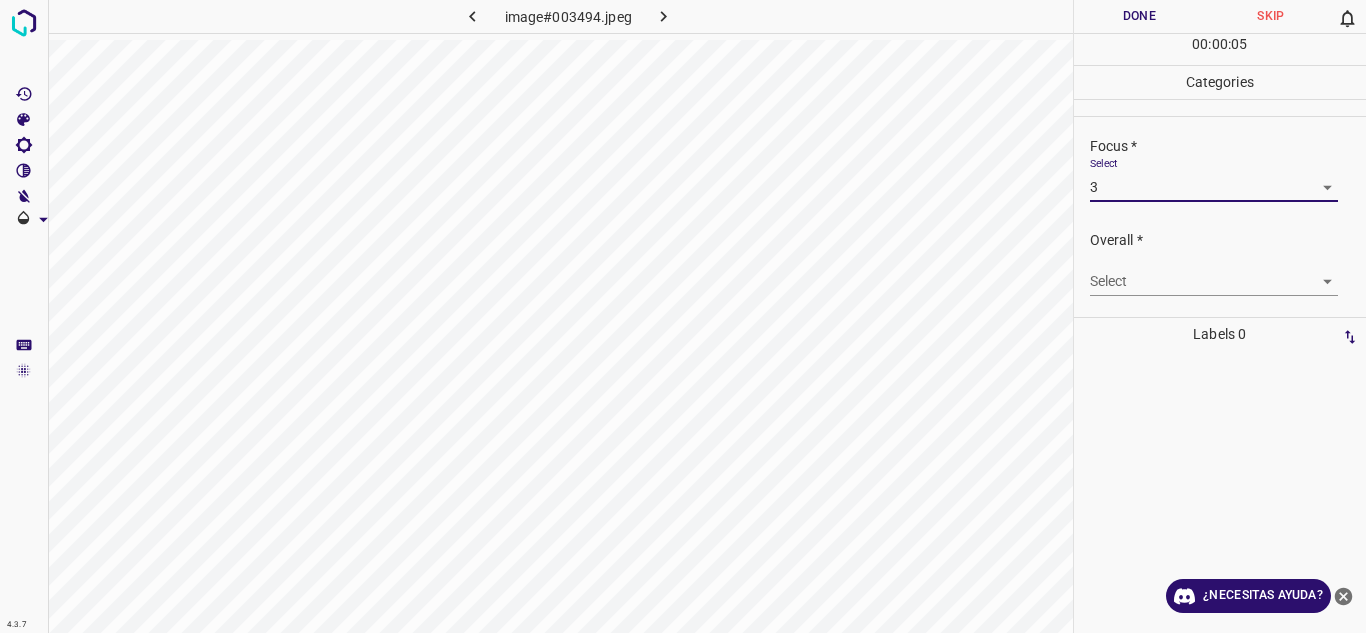 click on "4.3.7 image#003494.jpeg Done Skip 0 00   : 00   : 05   Categories Lighting *  Select 3 3 Focus *  Select 3 3 Overall *  Select ​ Labels   0 Categories 1 Lighting 2 Focus 3 Overall Tools Space Change between modes (Draw & Edit) I Auto labeling R Restore zoom M Zoom in N Zoom out Delete Delete selecte label Filters Z Restore filters X Saturation filter C Brightness filter V Contrast filter B Gray scale filter General O Download ¿Necesitas ayuda? Texto original Valora esta traducción Tu opinión servirá para ayudar a mejorar el Traductor de Google - Texto - Esconder - Borrar" at bounding box center (683, 316) 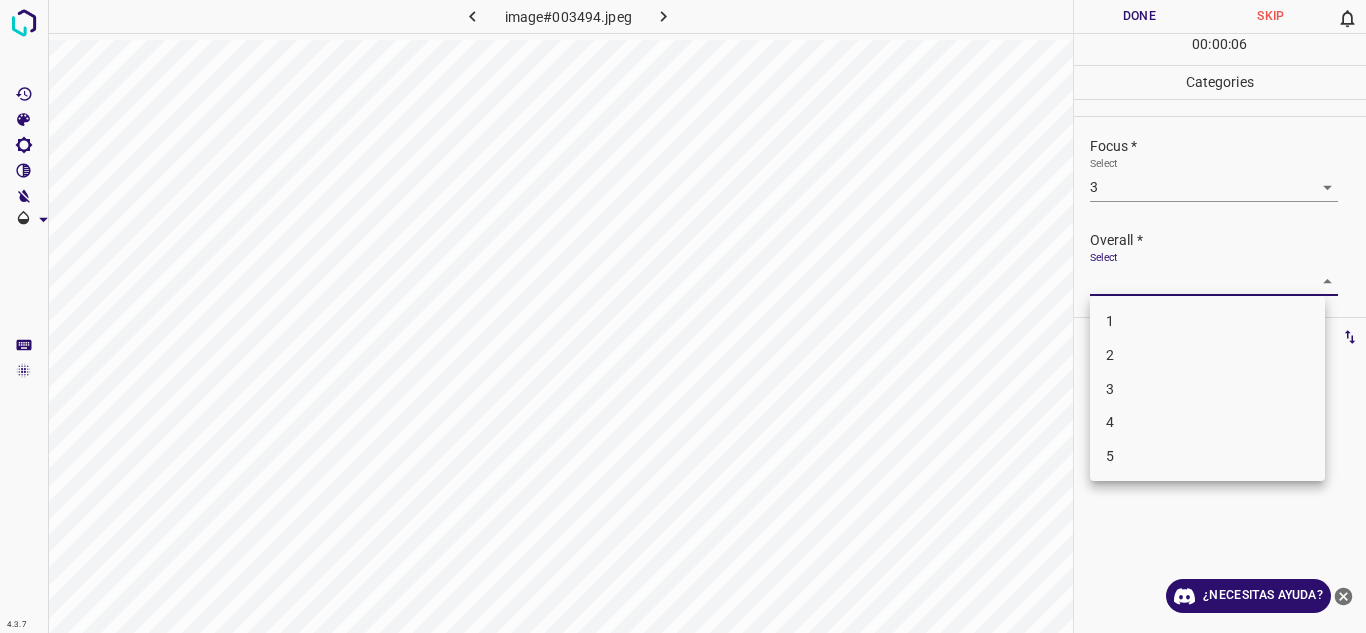 click on "3" at bounding box center [1207, 389] 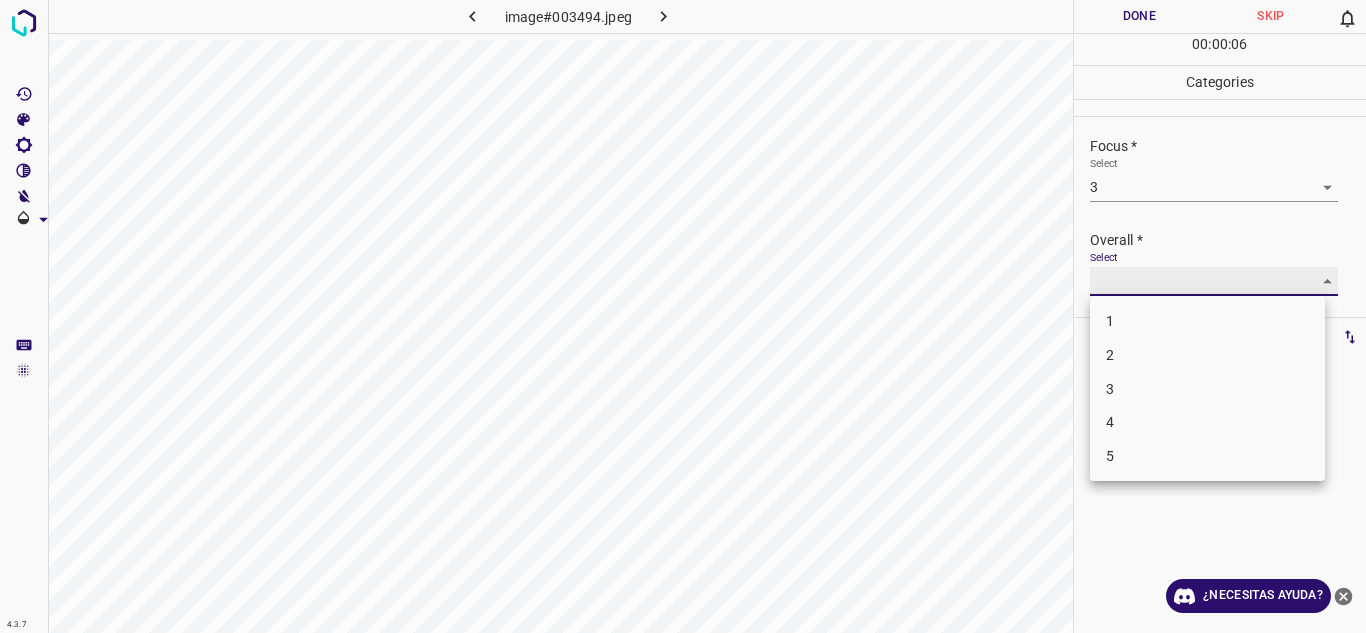 type on "3" 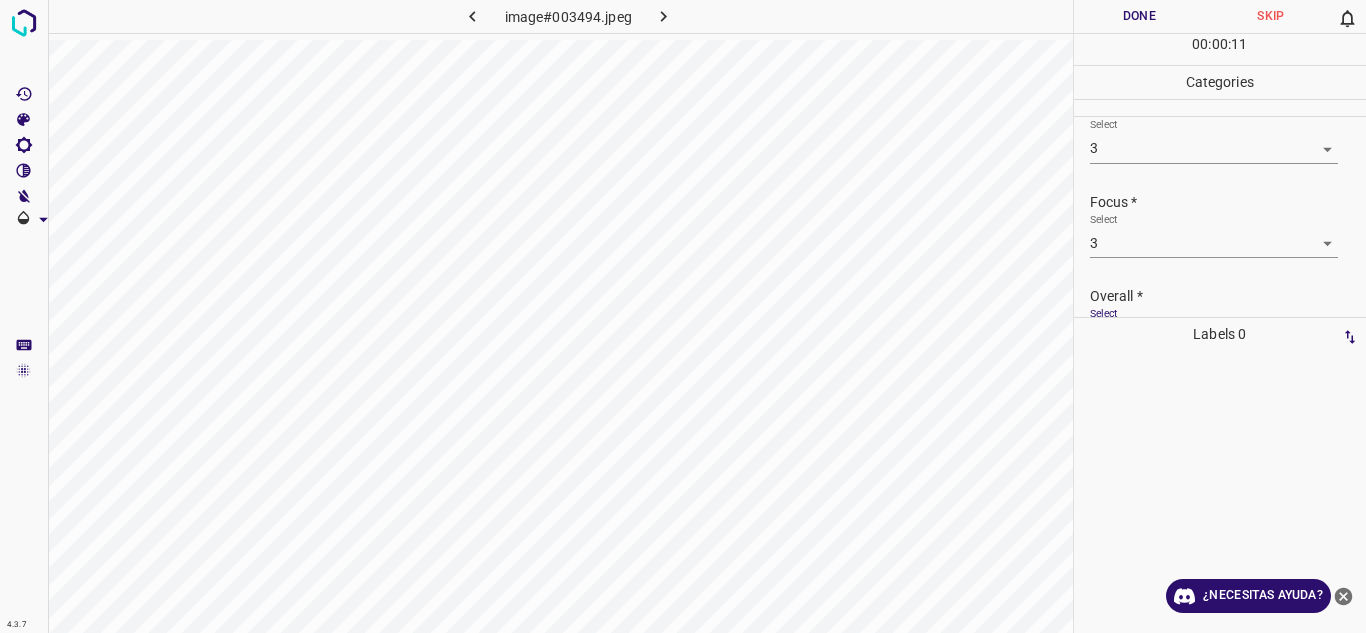 scroll, scrollTop: 98, scrollLeft: 0, axis: vertical 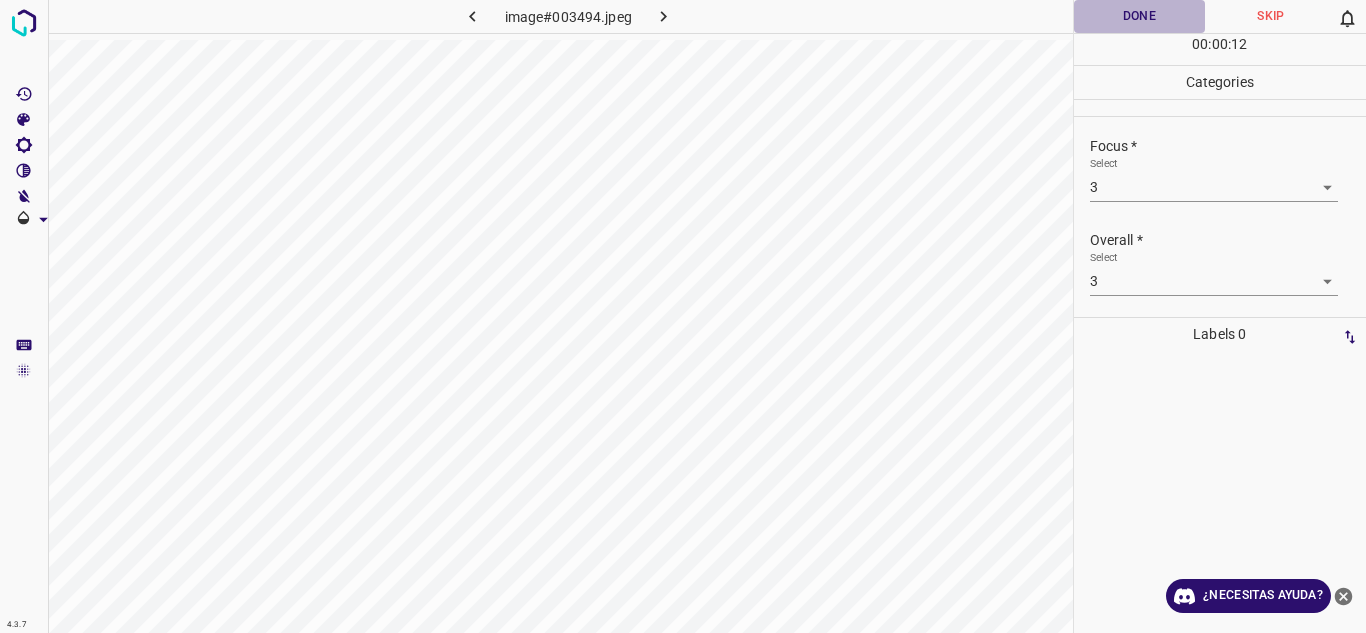 click on "Done" at bounding box center (1140, 16) 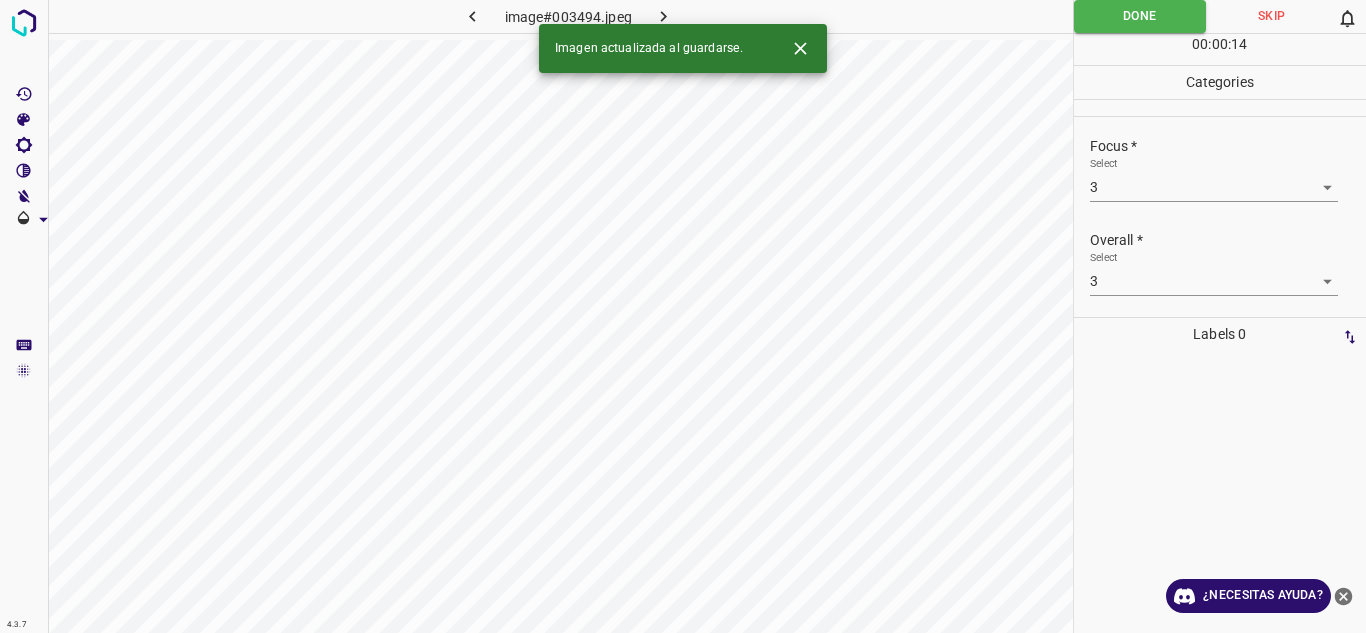 click at bounding box center (664, 16) 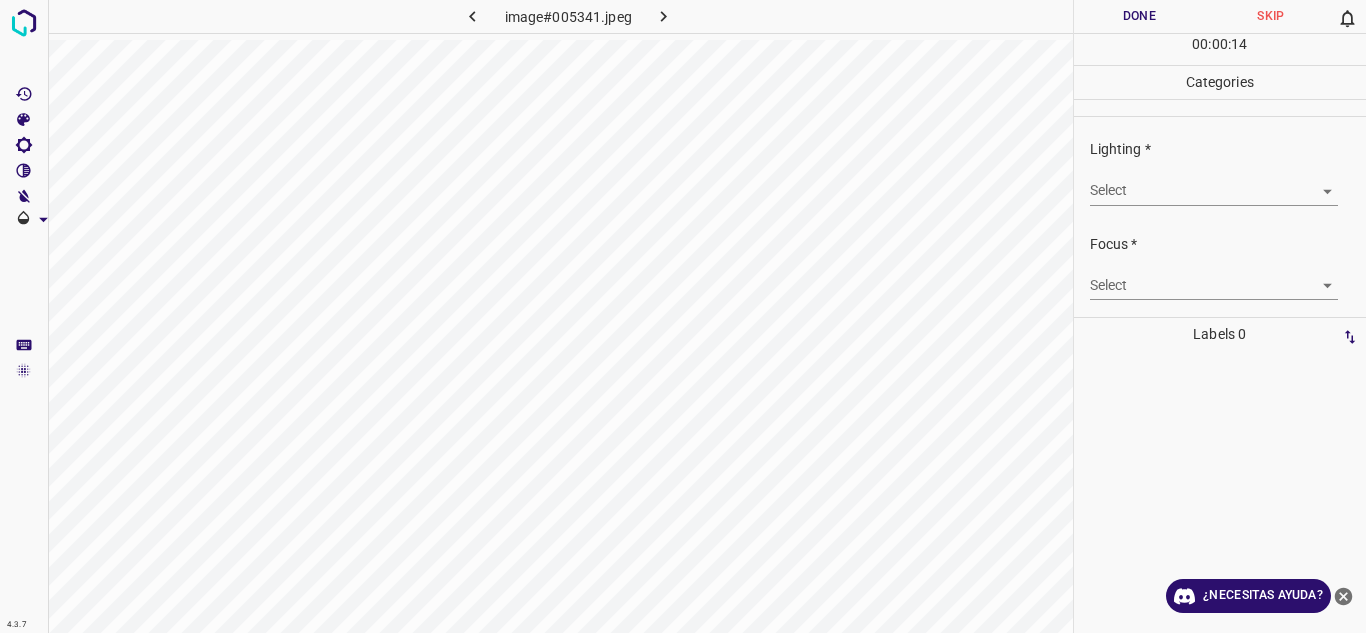 click on "4.3.7 image#005341.jpeg Done Skip 0 00   : 00   : 14   Categories Lighting *  Select ​ Focus *  Select ​ Overall *  Select ​ Labels   0 Categories 1 Lighting 2 Focus 3 Overall Tools Space Change between modes (Draw & Edit) I Auto labeling R Restore zoom M Zoom in N Zoom out Delete Delete selecte label Filters Z Restore filters X Saturation filter C Brightness filter V Contrast filter B Gray scale filter General O Download ¿Necesitas ayuda? Texto original Valora esta traducción Tu opinión servirá para ayudar a mejorar el Traductor de Google - Texto - Esconder - Borrar" at bounding box center (683, 316) 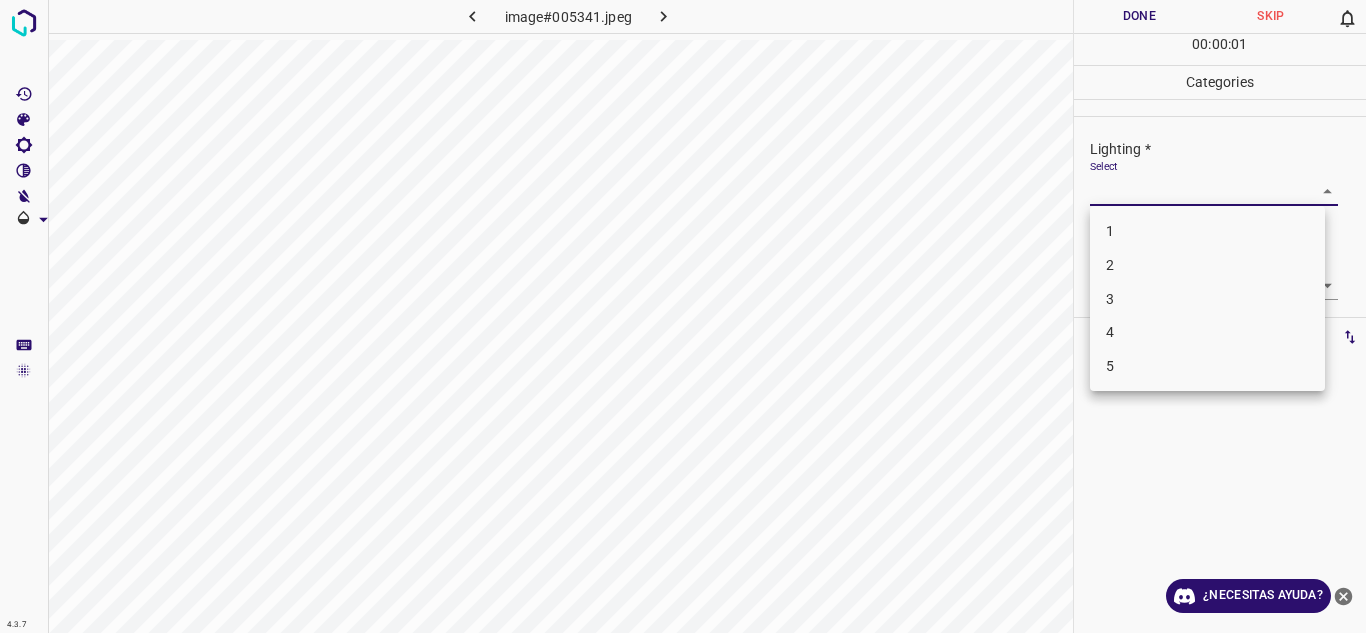 click on "1" at bounding box center (1207, 231) 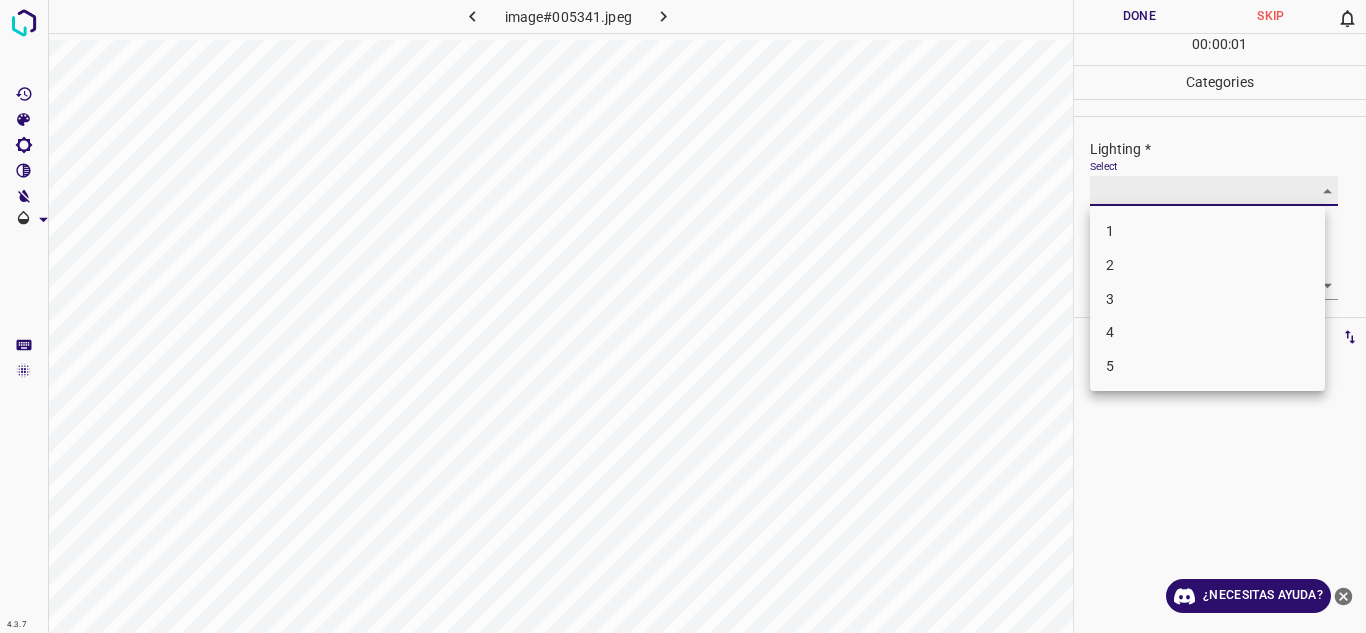 type on "1" 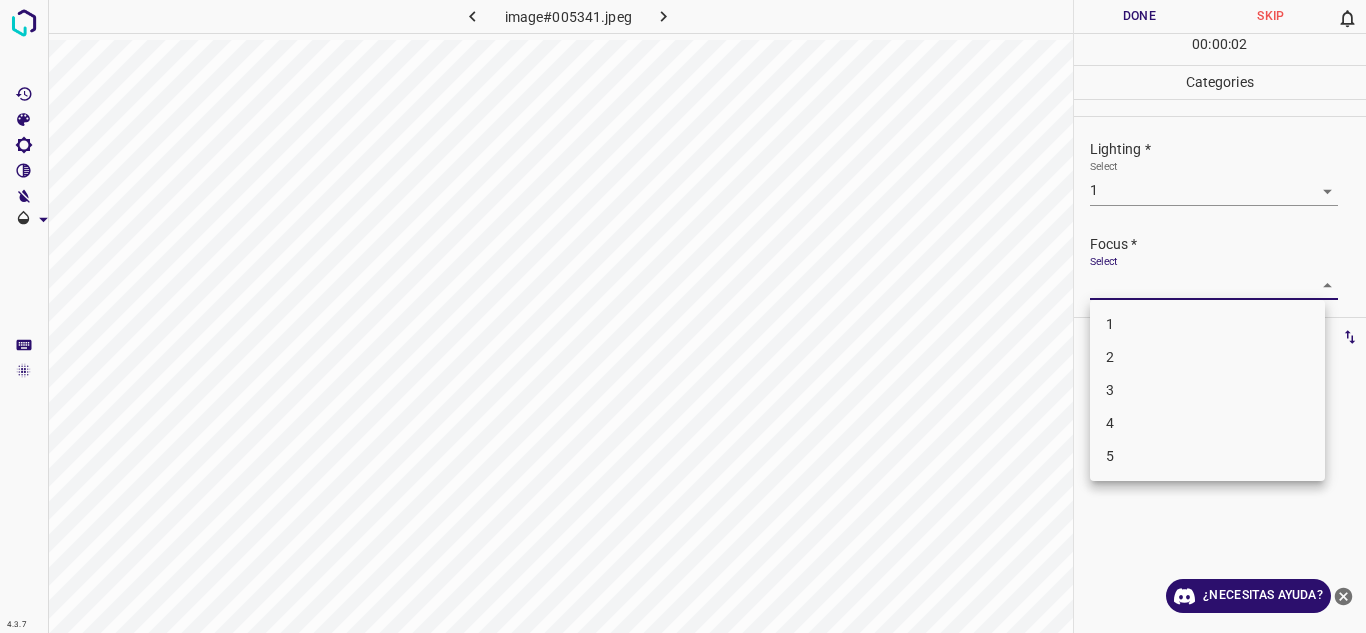 drag, startPoint x: 1291, startPoint y: 273, endPoint x: 1259, endPoint y: 328, distance: 63.631752 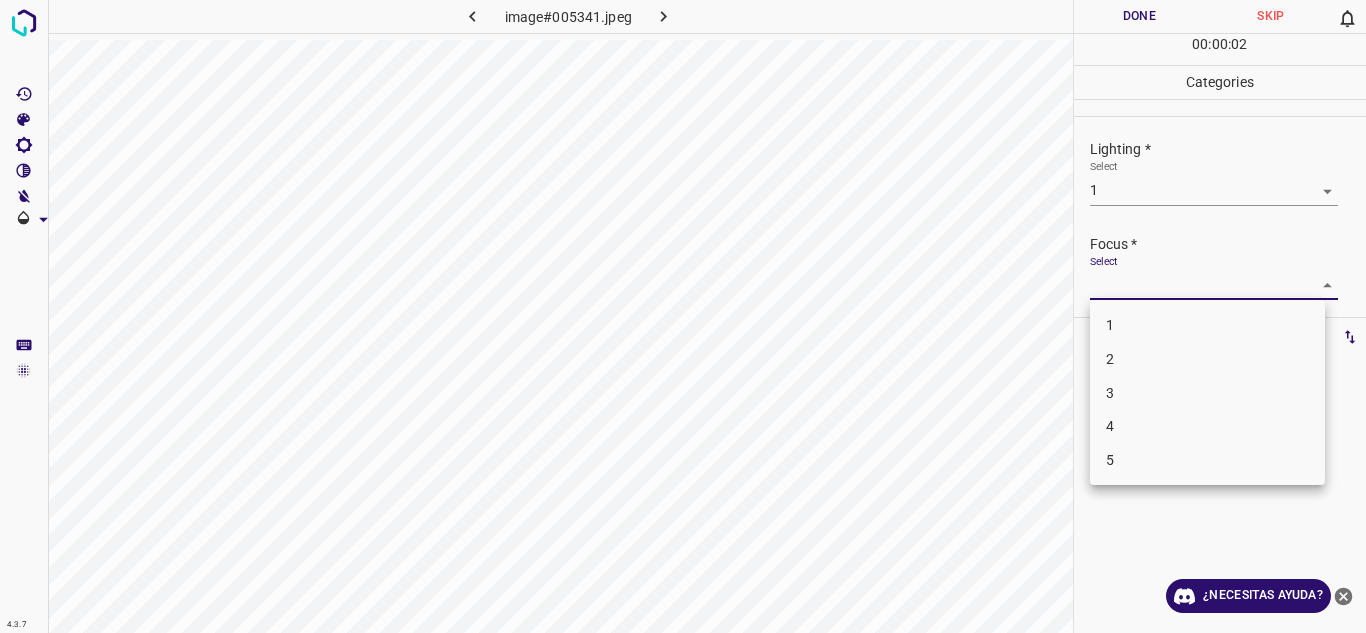 click on "1" at bounding box center (1207, 325) 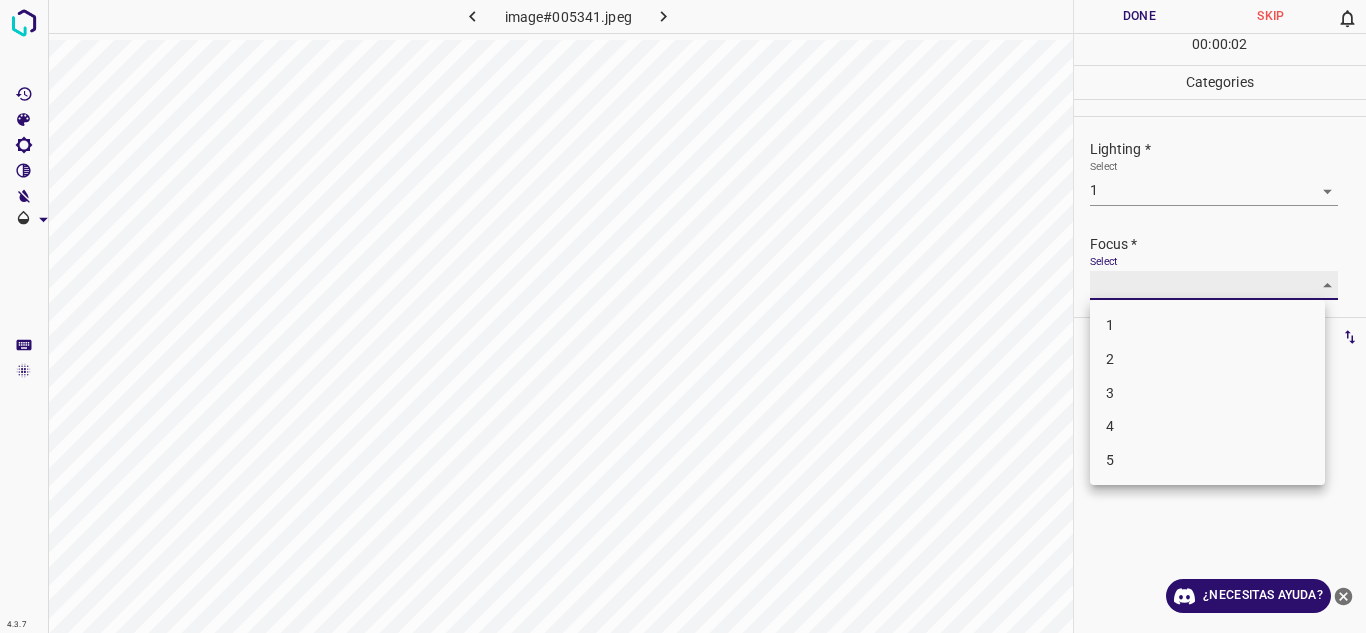 type on "1" 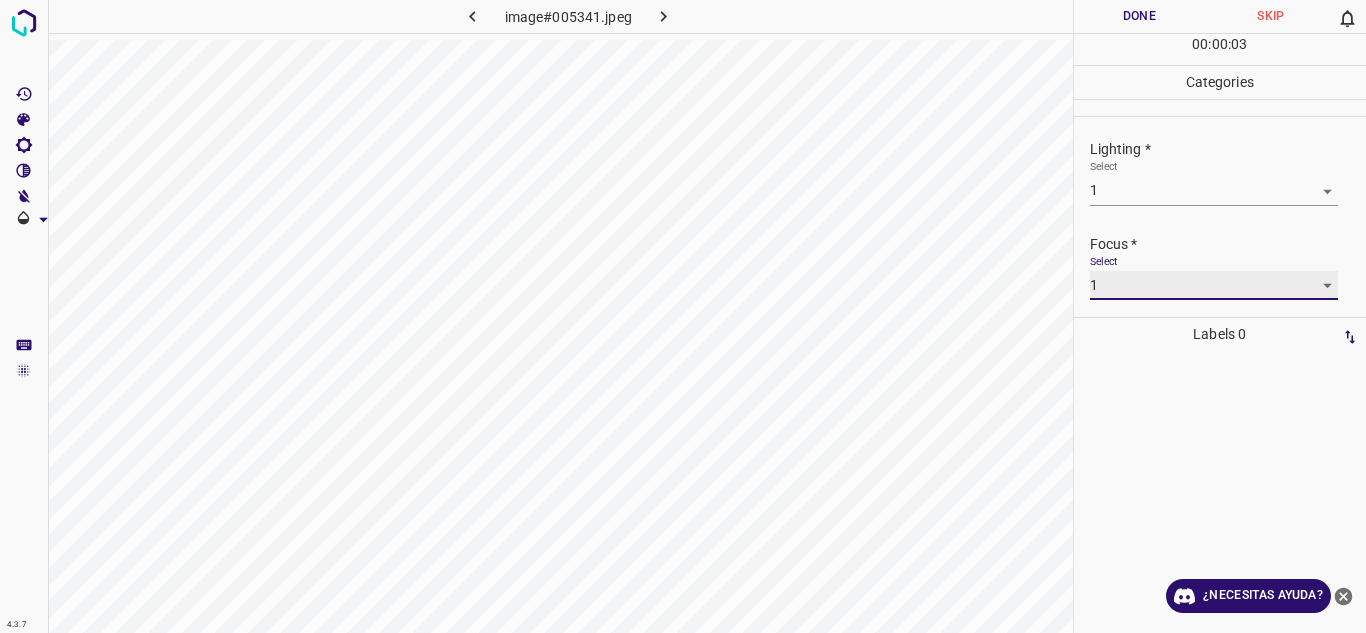 scroll, scrollTop: 98, scrollLeft: 0, axis: vertical 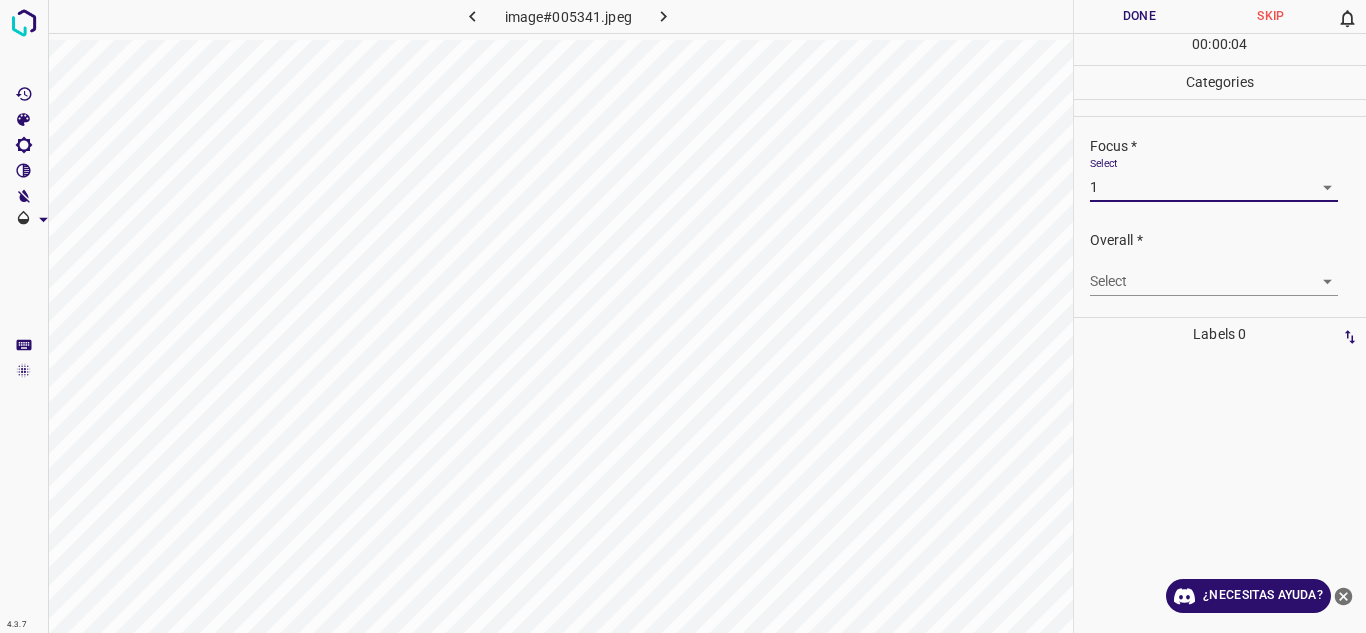 click on "4.3.7 image#005341.jpeg Done Skip 0 00   : 00   : 04   Categories Lighting *  Select 1 1 Focus *  Select 1 1 Overall *  Select ​ Labels   0 Categories 1 Lighting 2 Focus 3 Overall Tools Space Change between modes (Draw & Edit) I Auto labeling R Restore zoom M Zoom in N Zoom out Delete Delete selecte label Filters Z Restore filters X Saturation filter C Brightness filter V Contrast filter B Gray scale filter General O Download ¿Necesitas ayuda? Texto original Valora esta traducción Tu opinión servirá para ayudar a mejorar el Traductor de Google - Texto - Esconder - Borrar" at bounding box center [683, 316] 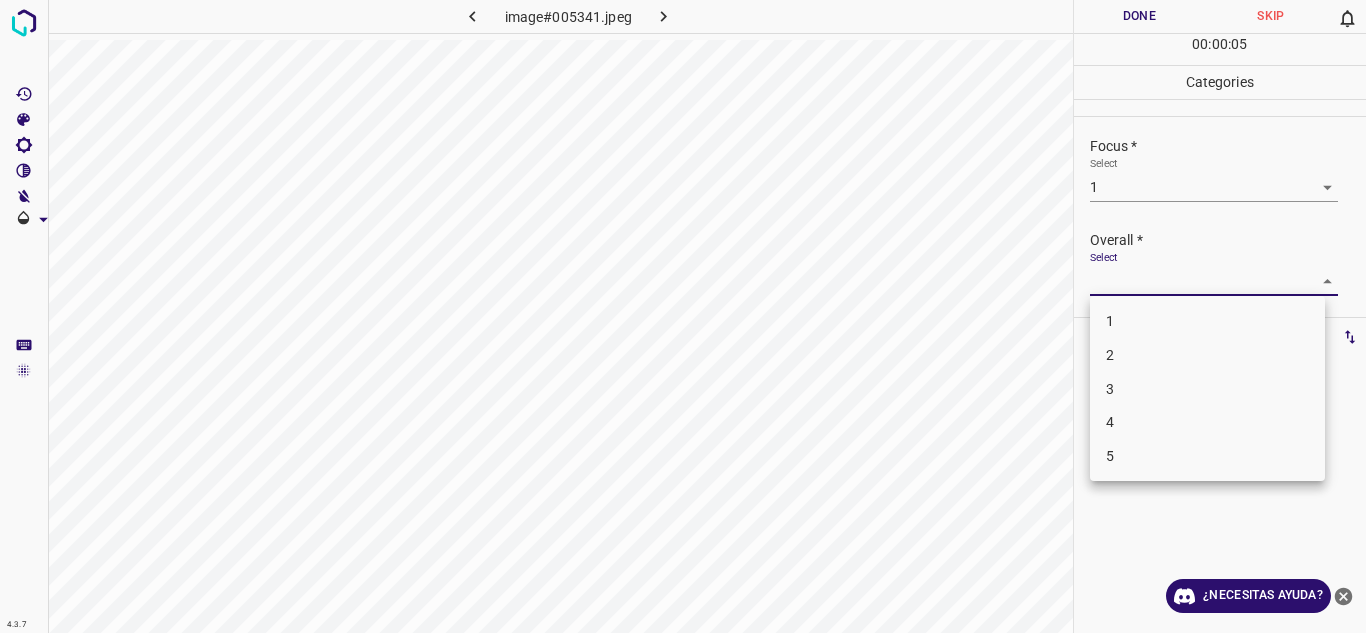 click on "1" at bounding box center [1207, 321] 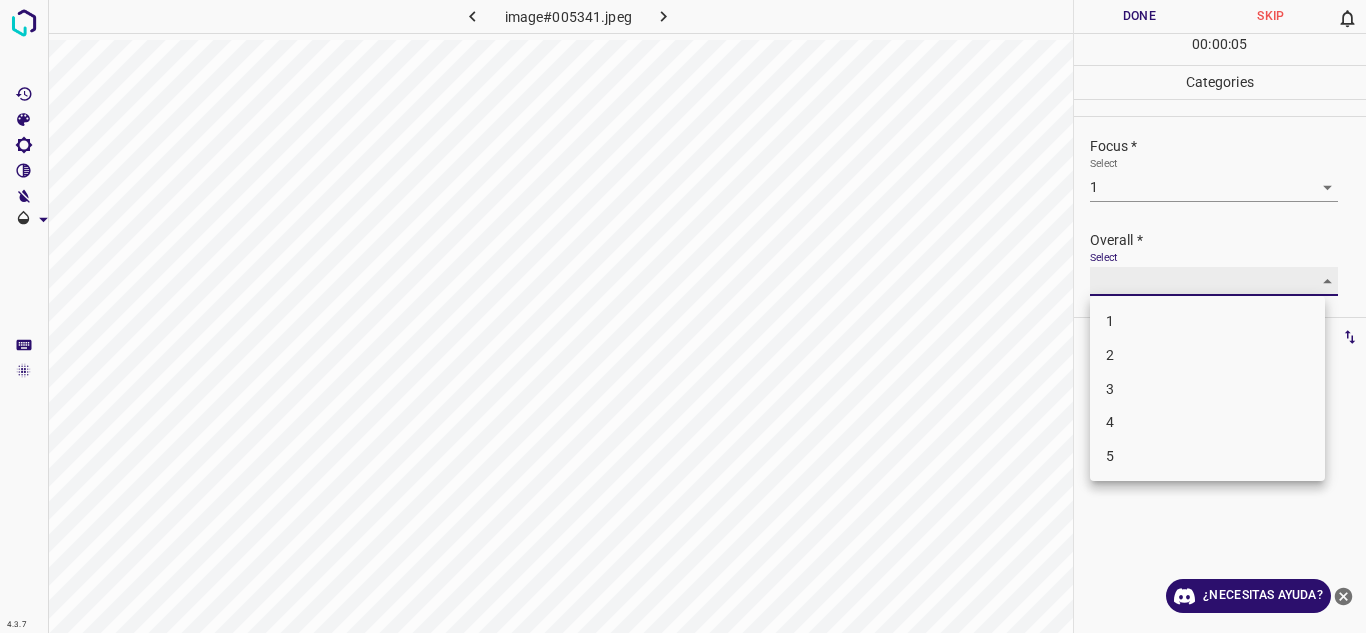type on "1" 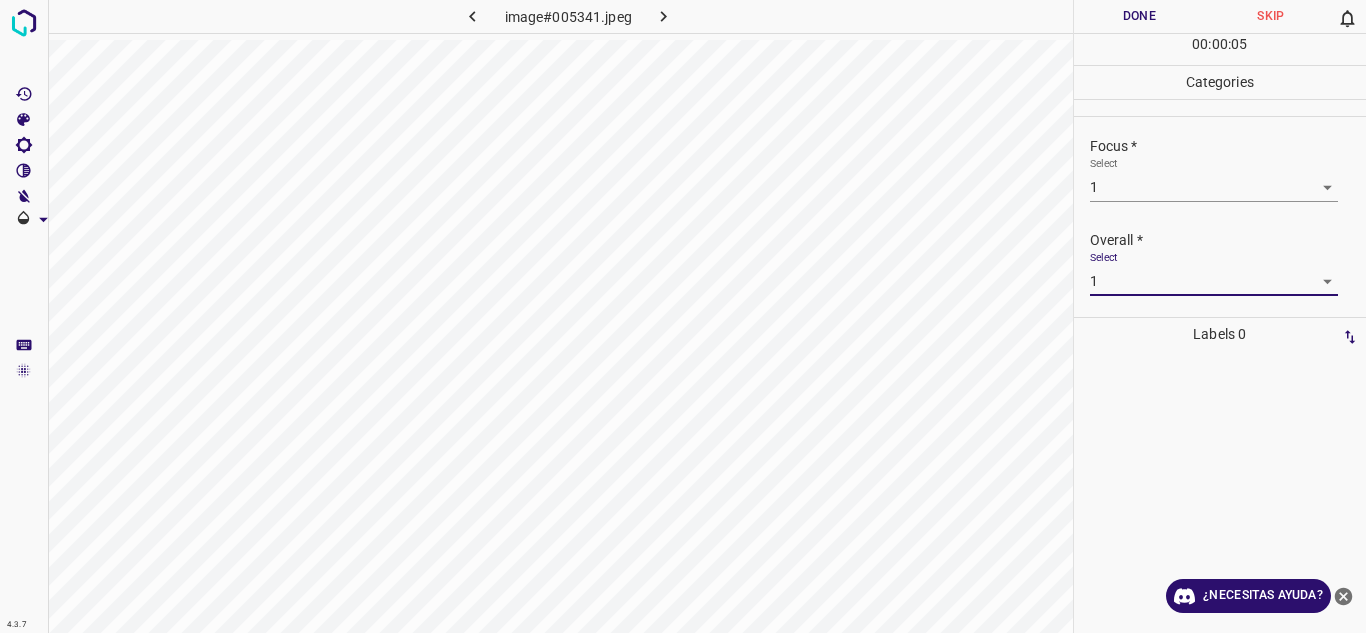 click on "Done" at bounding box center (1140, 16) 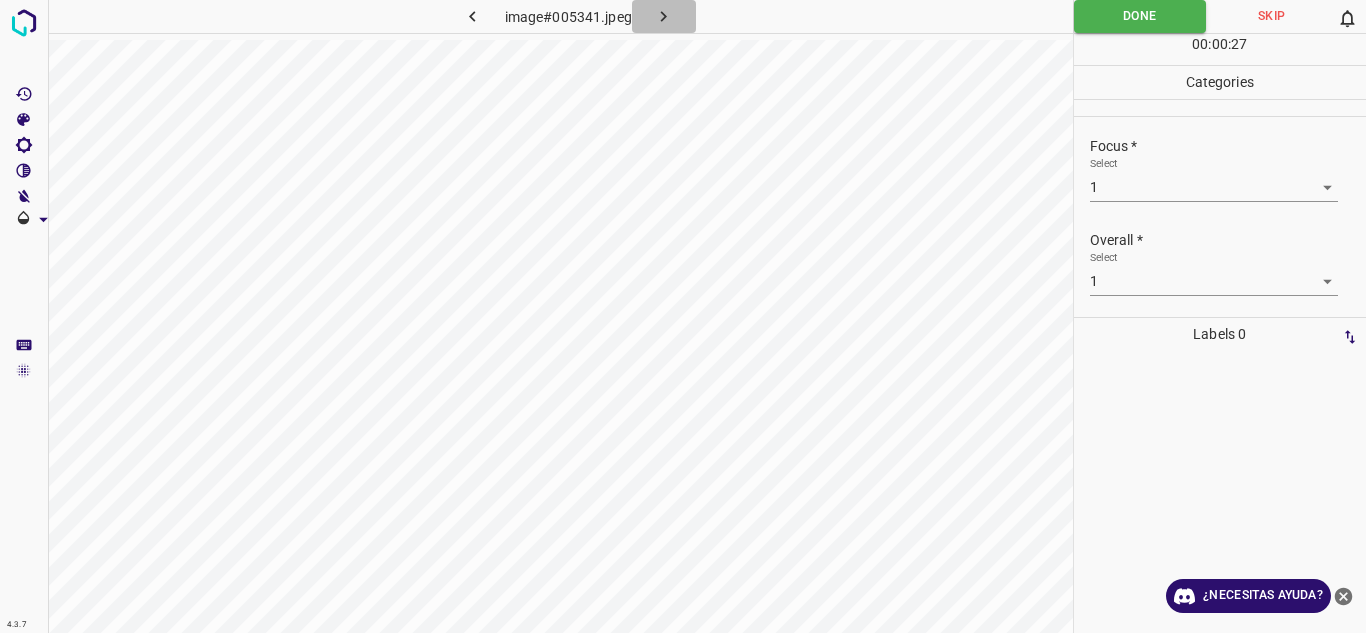 click 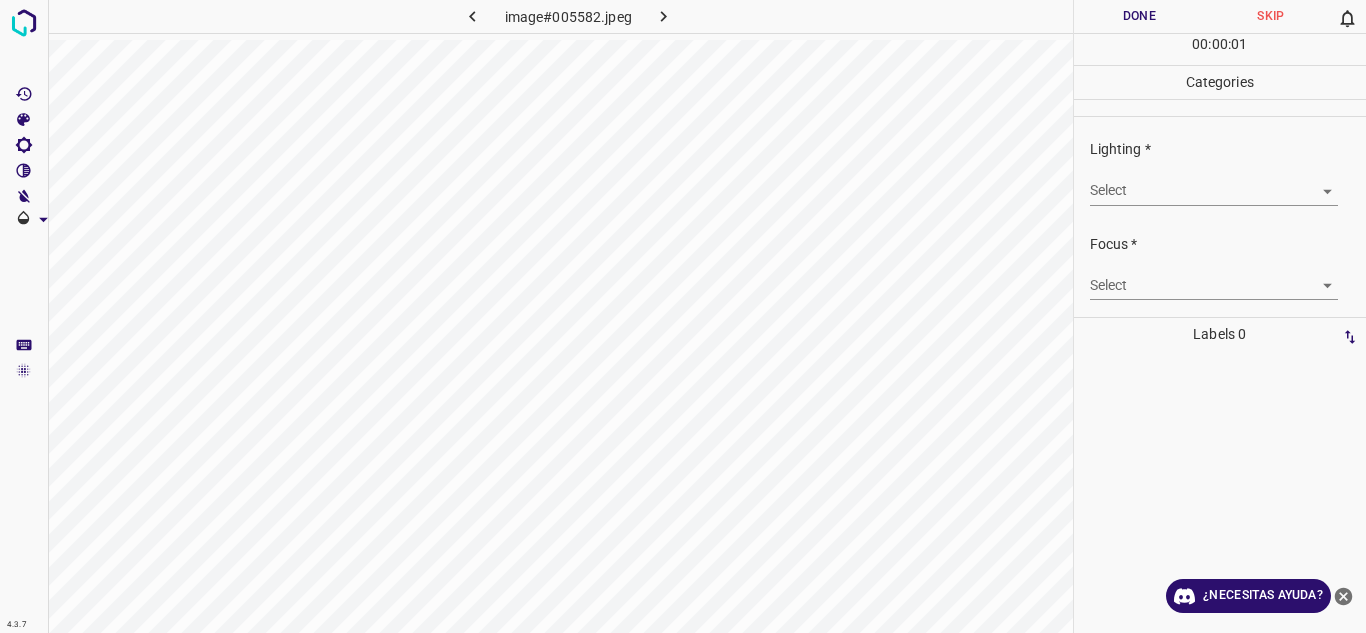click on "4.3.7 image#005582.jpeg Done Skip 0 00   : 00   : 01   Categories Lighting *  Select ​ Focus *  Select ​ Overall *  Select ​ Labels   0 Categories 1 Lighting 2 Focus 3 Overall Tools Space Change between modes (Draw & Edit) I Auto labeling R Restore zoom M Zoom in N Zoom out Delete Delete selecte label Filters Z Restore filters X Saturation filter C Brightness filter V Contrast filter B Gray scale filter General O Download ¿Necesitas ayuda? Texto original Valora esta traducción Tu opinión servirá para ayudar a mejorar el Traductor de Google - Texto - Esconder - Borrar" at bounding box center (683, 316) 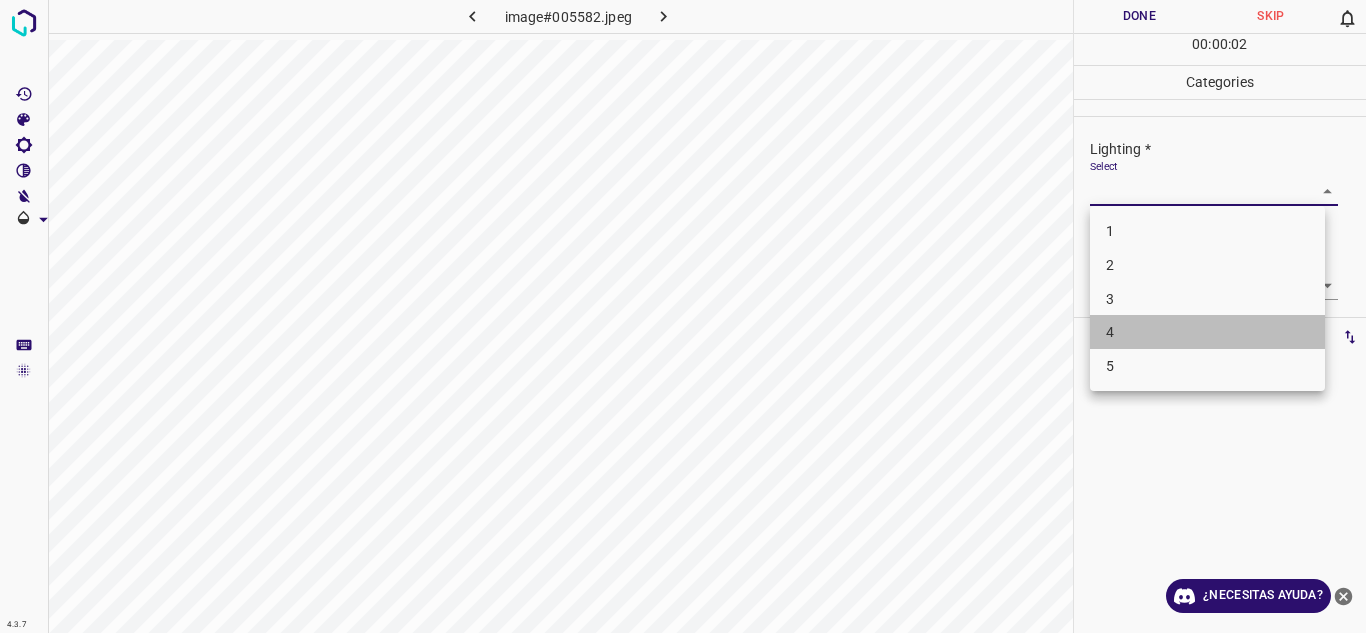 click on "4" at bounding box center (1207, 332) 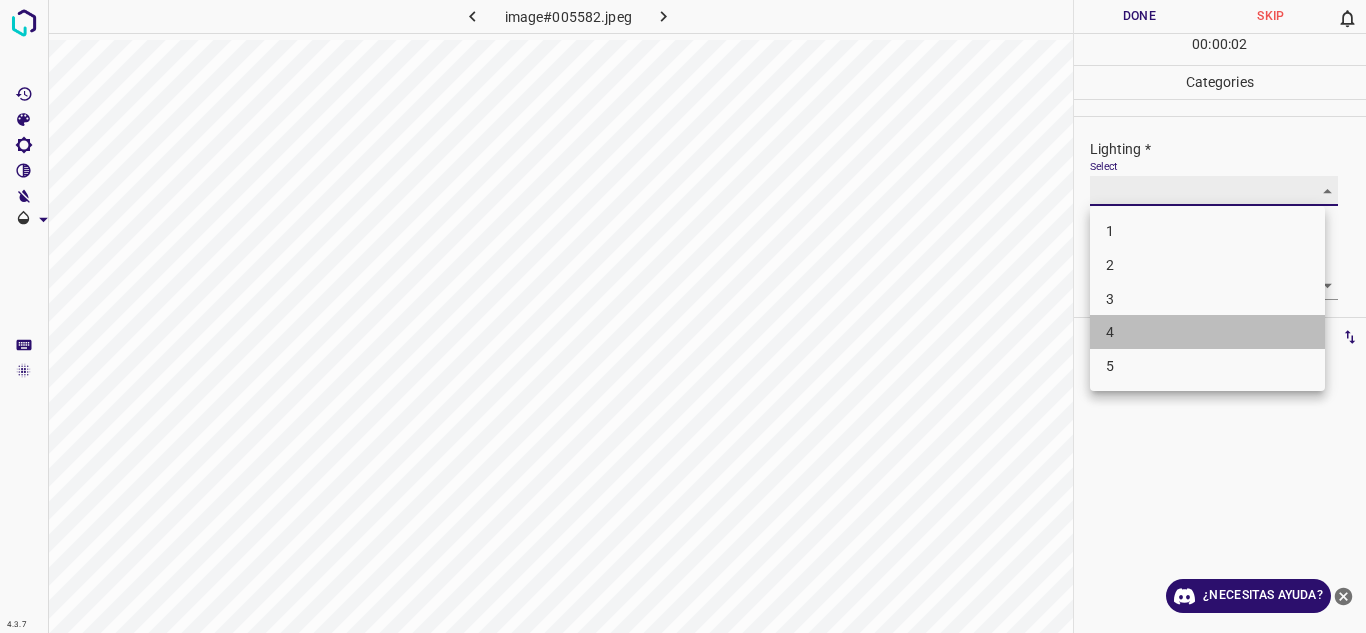 type on "4" 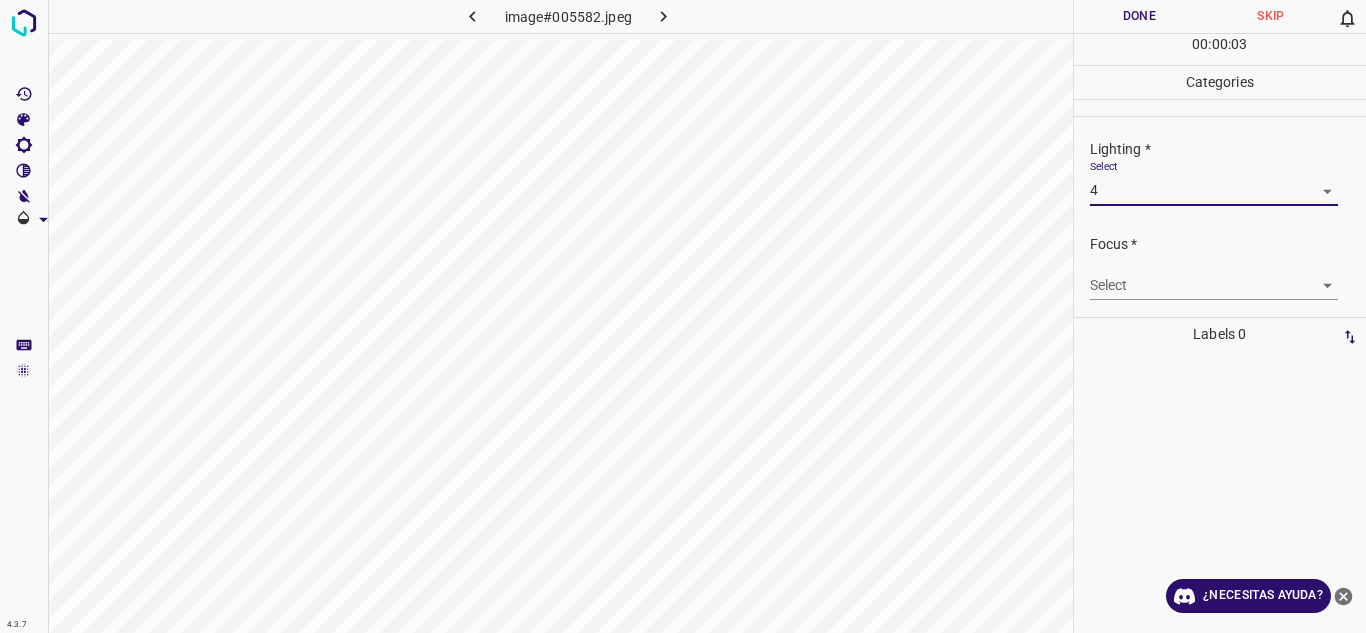 click on "4.3.7 image#005582.jpeg Done Skip 0 00   : 00   : 03   Categories Lighting *  Select 4 4 Focus *  Select ​ Overall *  Select ​ Labels   0 Categories 1 Lighting 2 Focus 3 Overall Tools Space Change between modes (Draw & Edit) I Auto labeling R Restore zoom M Zoom in N Zoom out Delete Delete selecte label Filters Z Restore filters X Saturation filter C Brightness filter V Contrast filter B Gray scale filter General O Download ¿Necesitas ayuda? Texto original Valora esta traducción Tu opinión servirá para ayudar a mejorar el Traductor de Google - Texto - Esconder - Borrar" at bounding box center (683, 316) 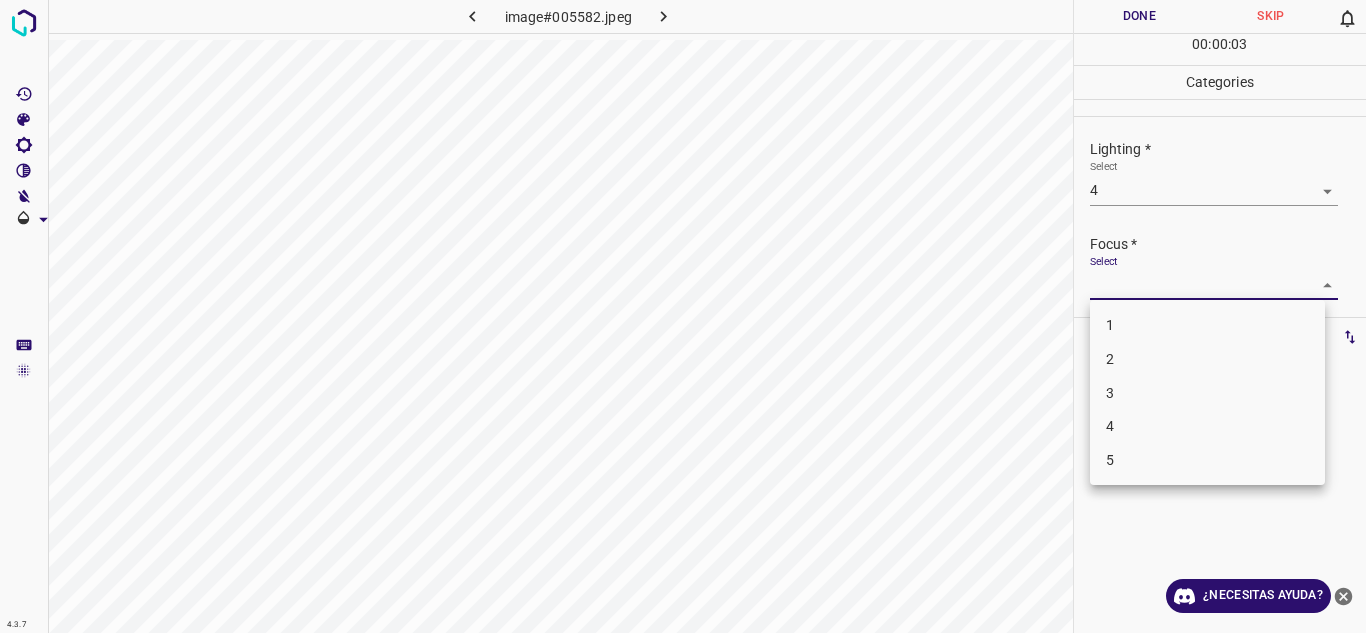 click on "3" at bounding box center (1110, 392) 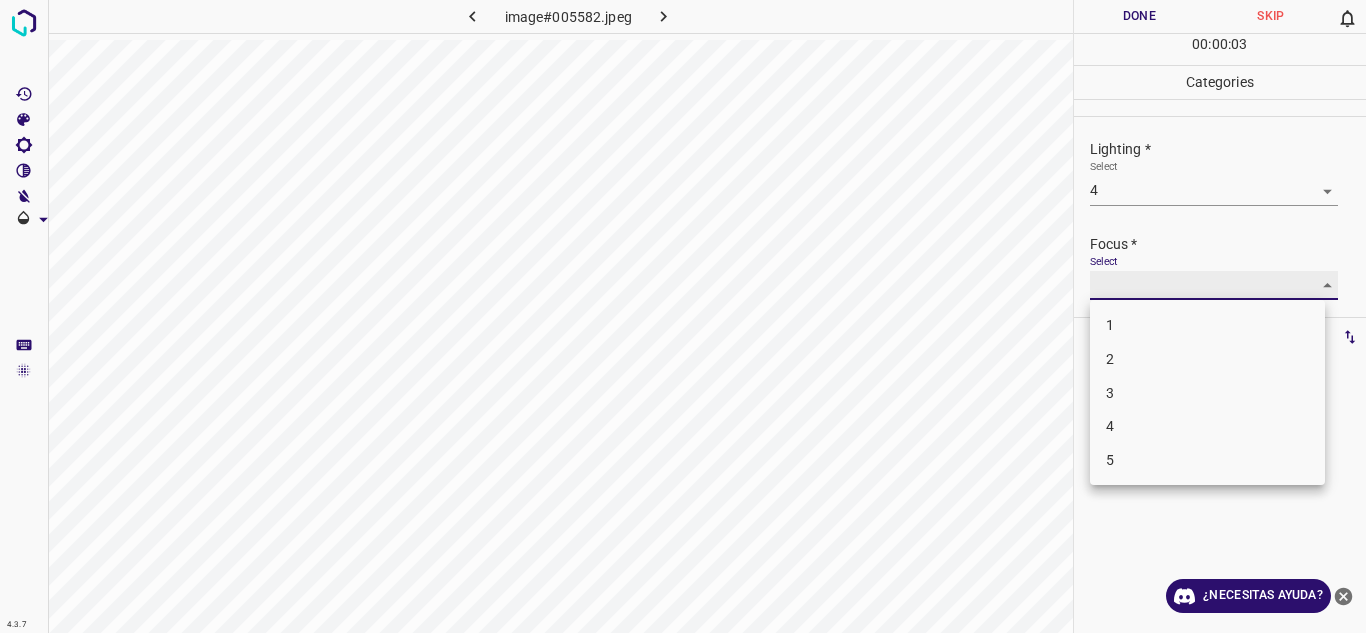 type on "3" 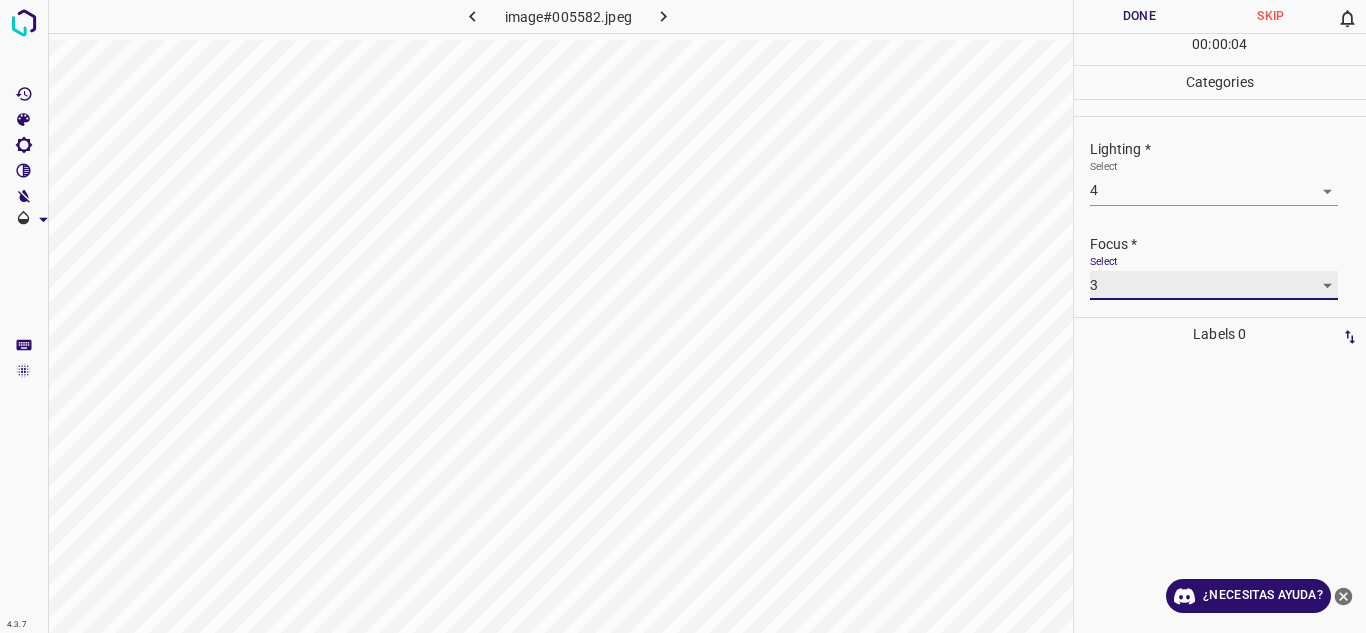 scroll, scrollTop: 98, scrollLeft: 0, axis: vertical 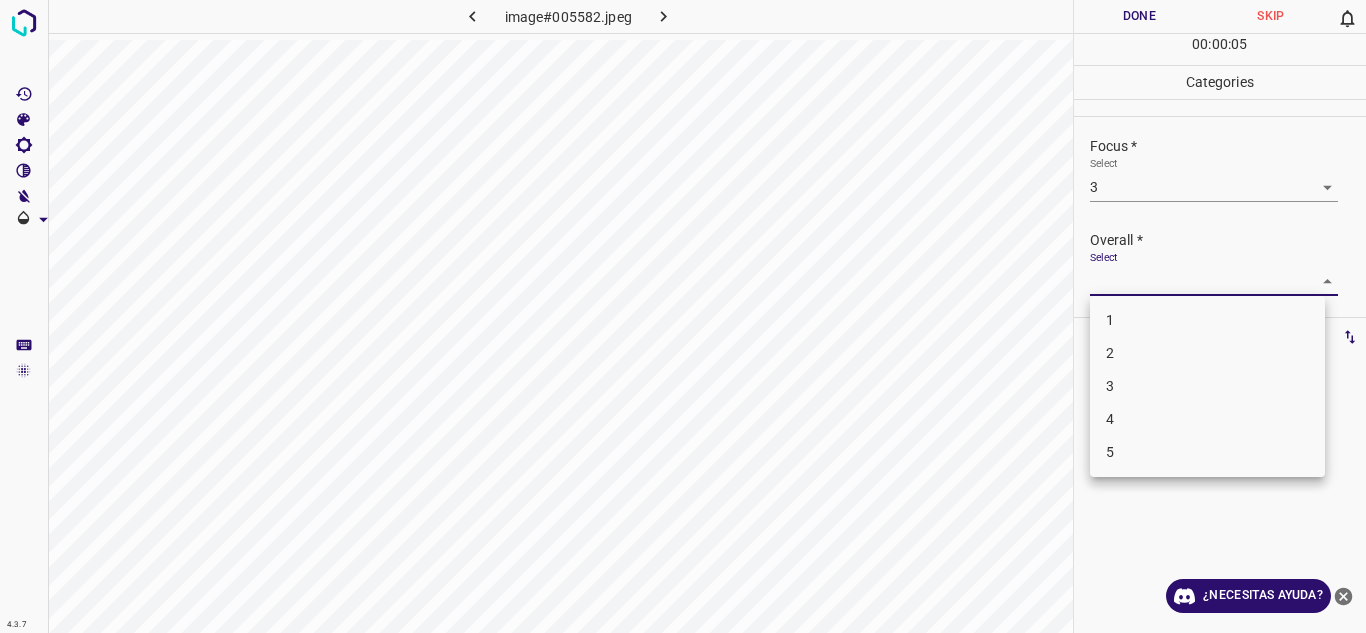 drag, startPoint x: 1303, startPoint y: 280, endPoint x: 1223, endPoint y: 378, distance: 126.50692 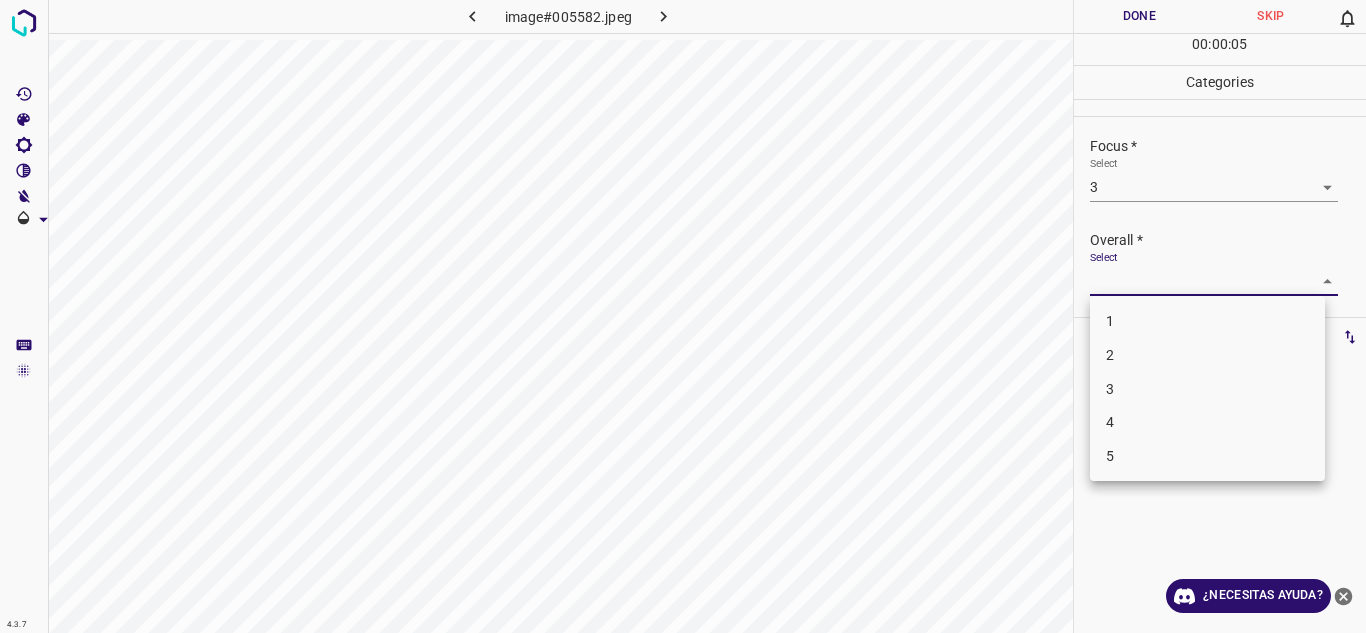 click on "4" at bounding box center (1207, 422) 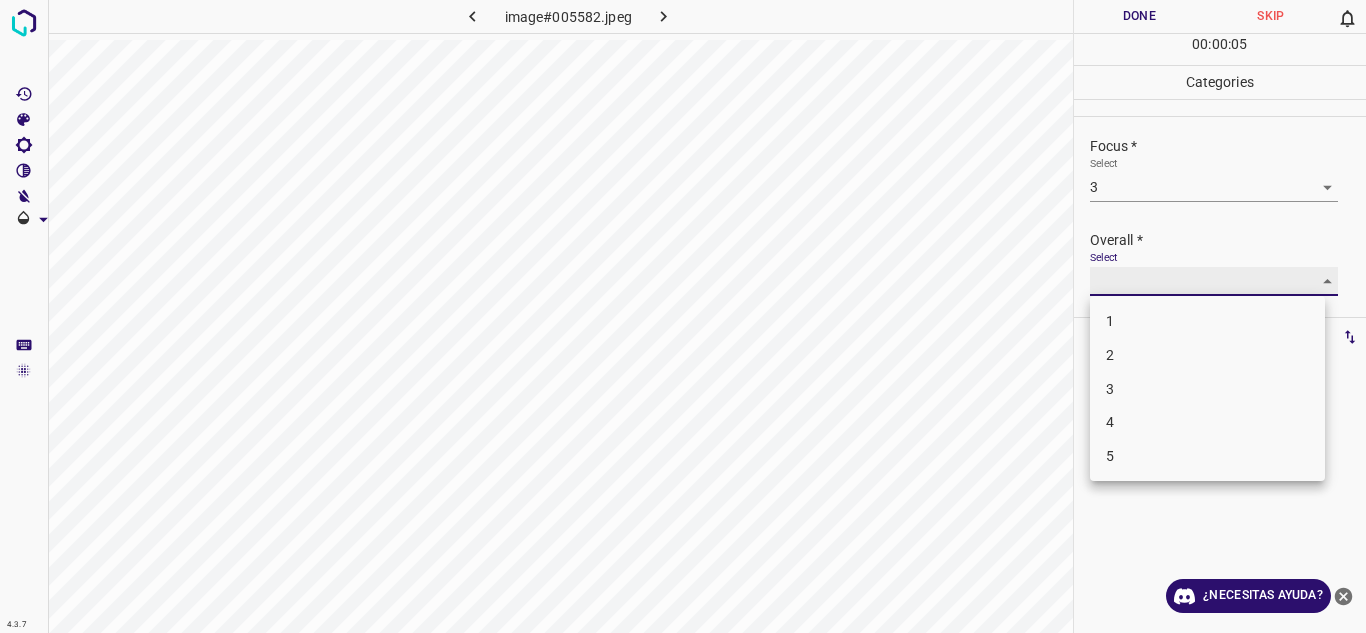 type on "4" 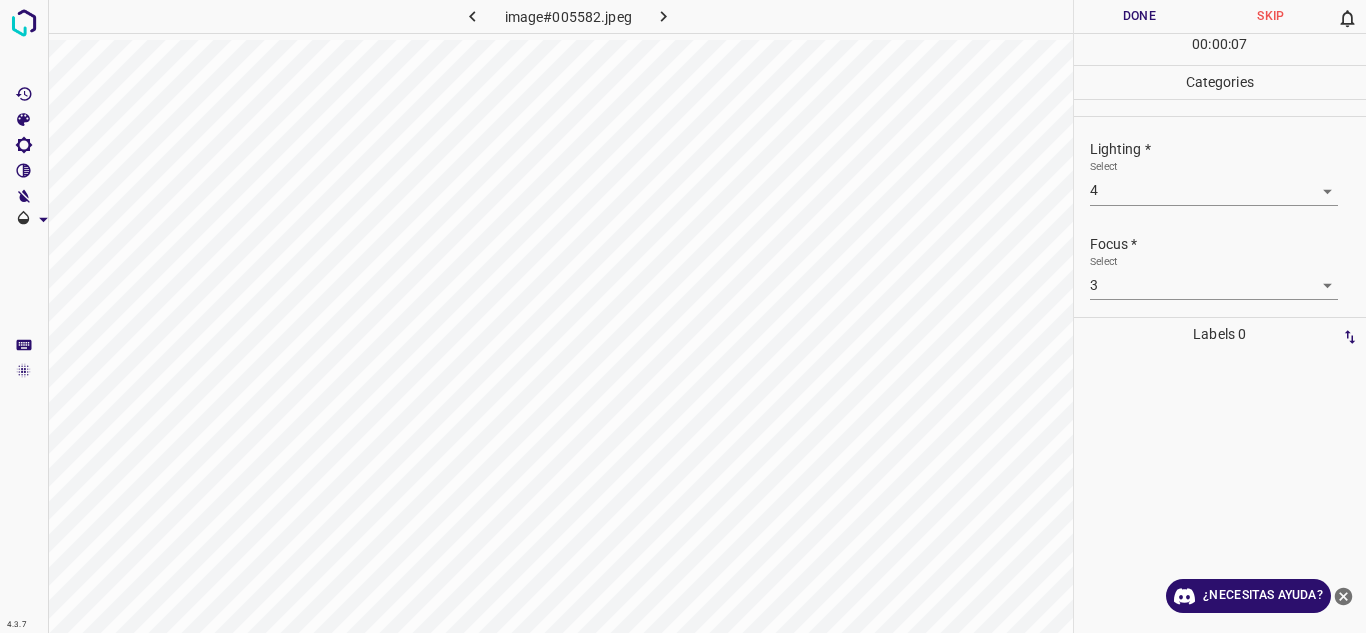 scroll, scrollTop: 98, scrollLeft: 0, axis: vertical 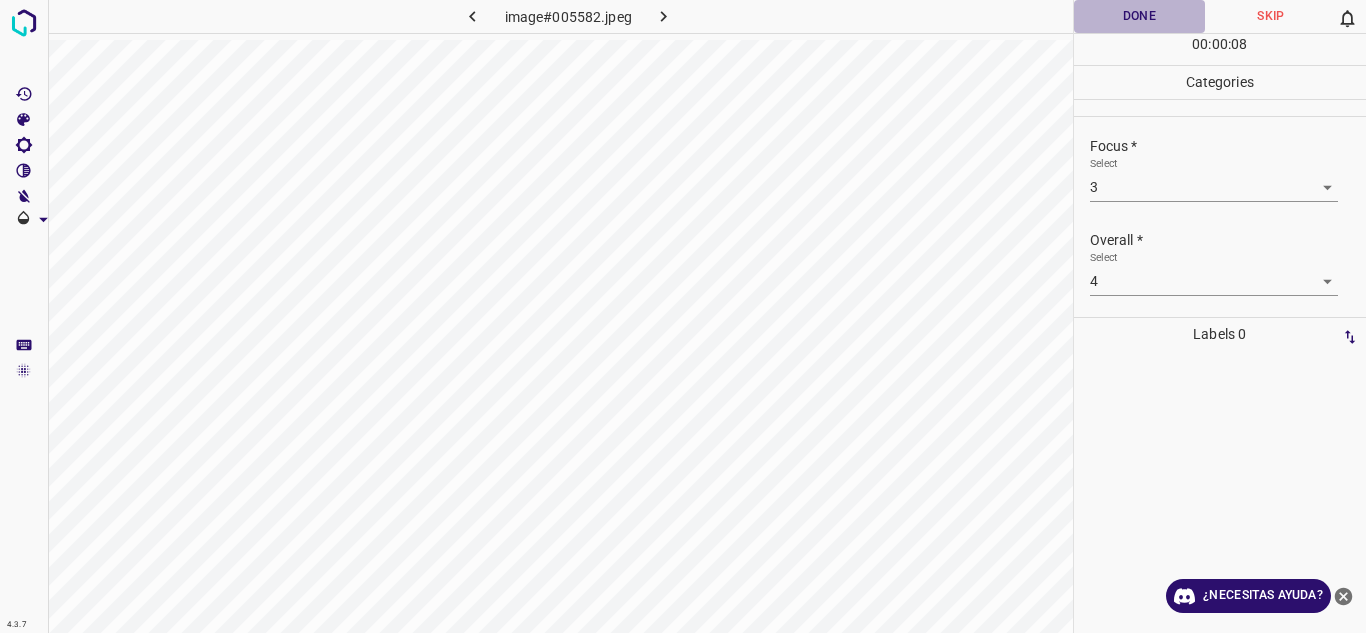 click on "Done" at bounding box center (1140, 16) 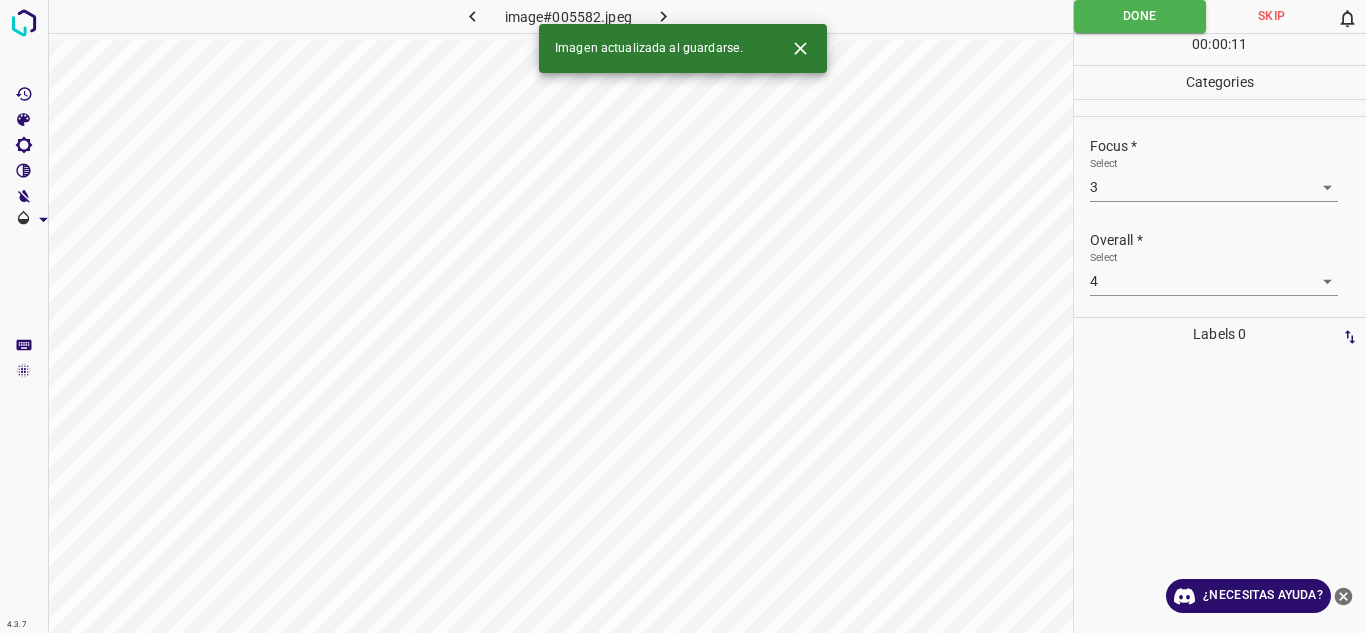 click at bounding box center [664, 16] 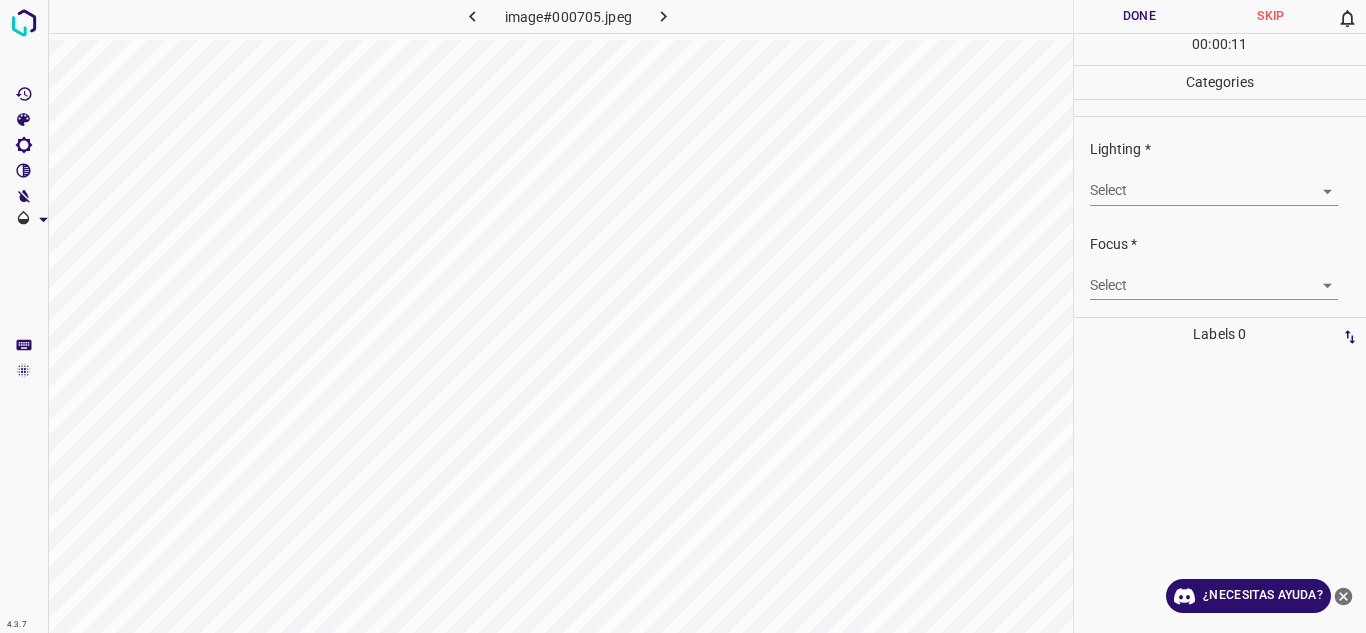 click on "4.3.7 image#000705.jpeg Done Skip 0 00   : 00   : 11   Categories Lighting *  Select ​ Focus *  Select ​ Overall *  Select ​ Labels   0 Categories 1 Lighting 2 Focus 3 Overall Tools Space Change between modes (Draw & Edit) I Auto labeling R Restore zoom M Zoom in N Zoom out Delete Delete selecte label Filters Z Restore filters X Saturation filter C Brightness filter V Contrast filter B Gray scale filter General O Download ¿Necesitas ayuda? Texto original Valora esta traducción Tu opinión servirá para ayudar a mejorar el Traductor de Google - Texto - Esconder - Borrar" at bounding box center [683, 316] 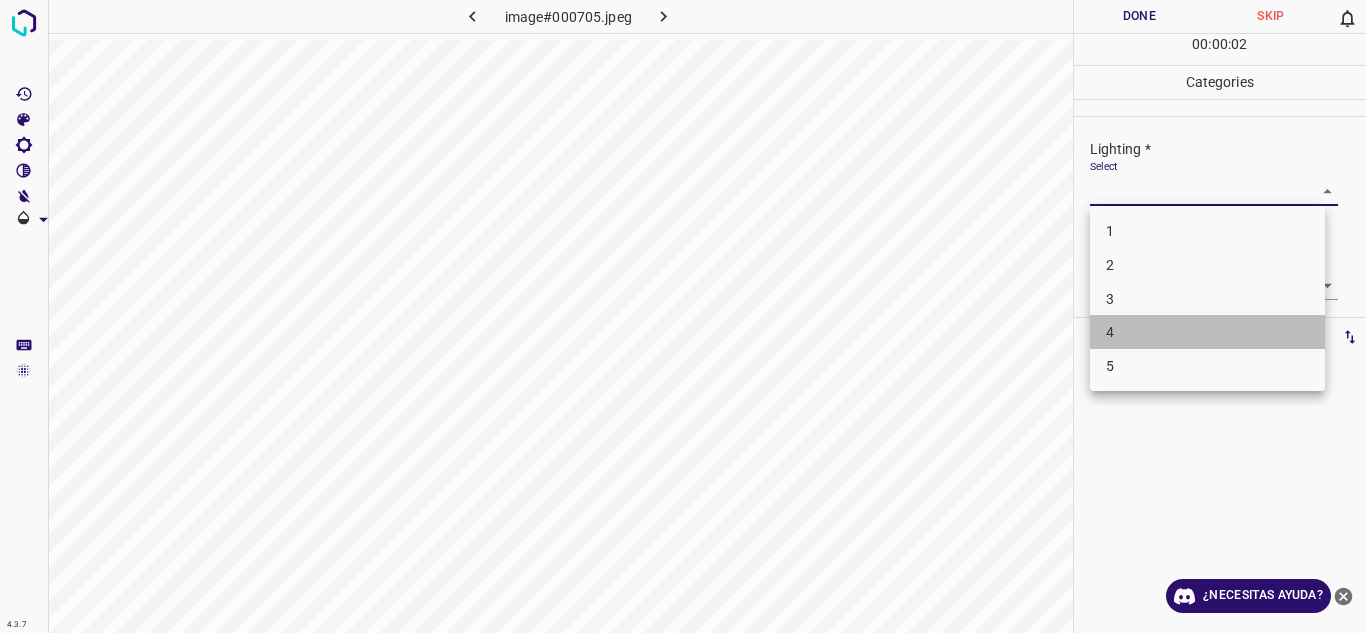 click on "4" at bounding box center [1207, 332] 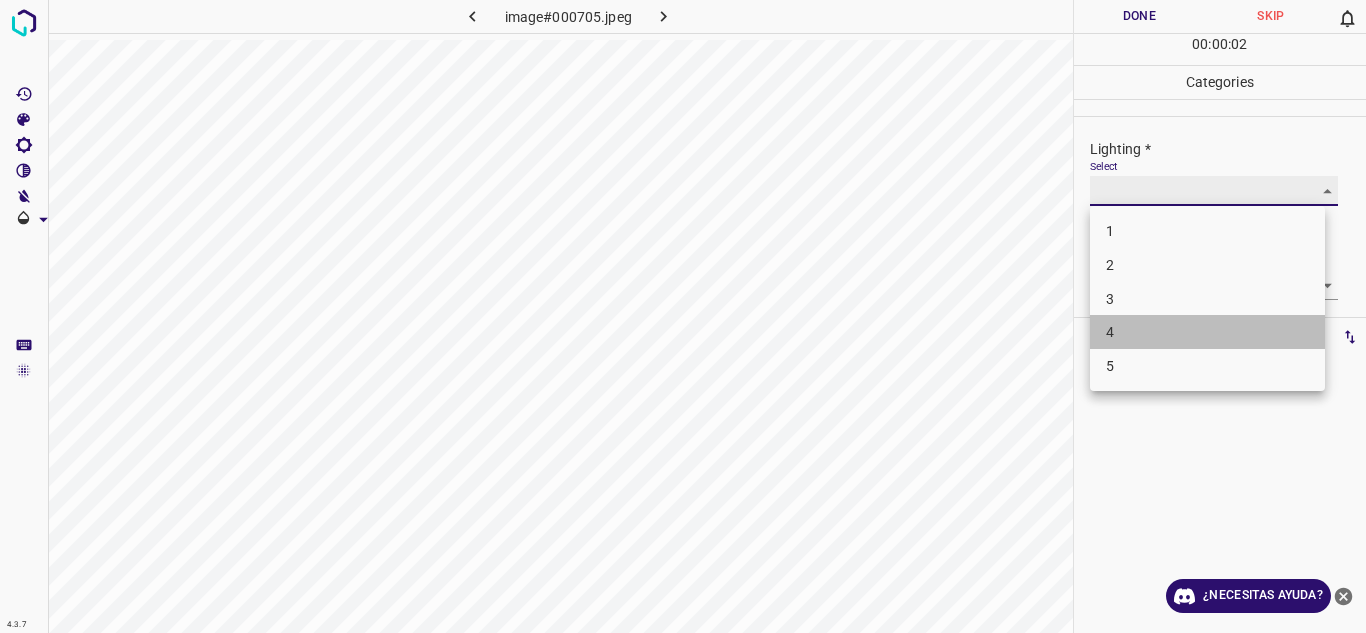 type on "4" 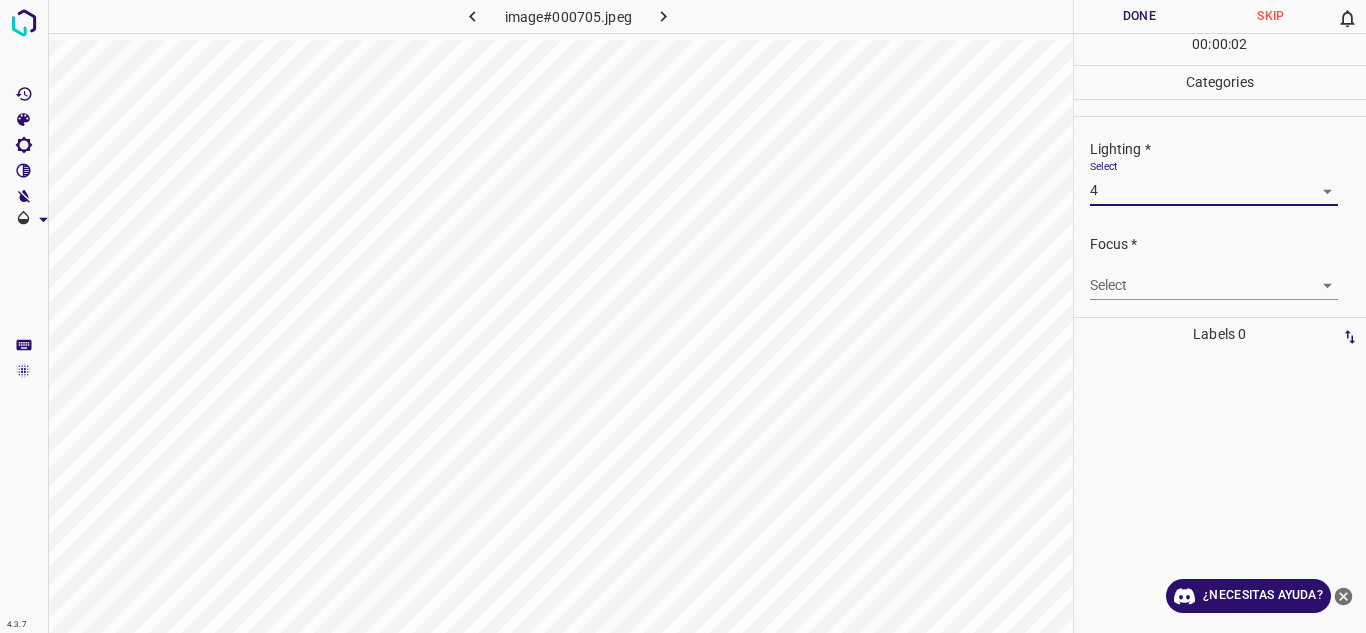 click on "4.3.7 image#000705.jpeg Done Skip 0 00   : 00   : 02   Categories Lighting *  Select 4 4 Focus *  Select ​ Overall *  Select ​ Labels   0 Categories 1 Lighting 2 Focus 3 Overall Tools Space Change between modes (Draw & Edit) I Auto labeling R Restore zoom M Zoom in N Zoom out Delete Delete selecte label Filters Z Restore filters X Saturation filter C Brightness filter V Contrast filter B Gray scale filter General O Download ¿Necesitas ayuda? Texto original Valora esta traducción Tu opinión servirá para ayudar a mejorar el Traductor de Google - Texto - Esconder - Borrar" at bounding box center (683, 316) 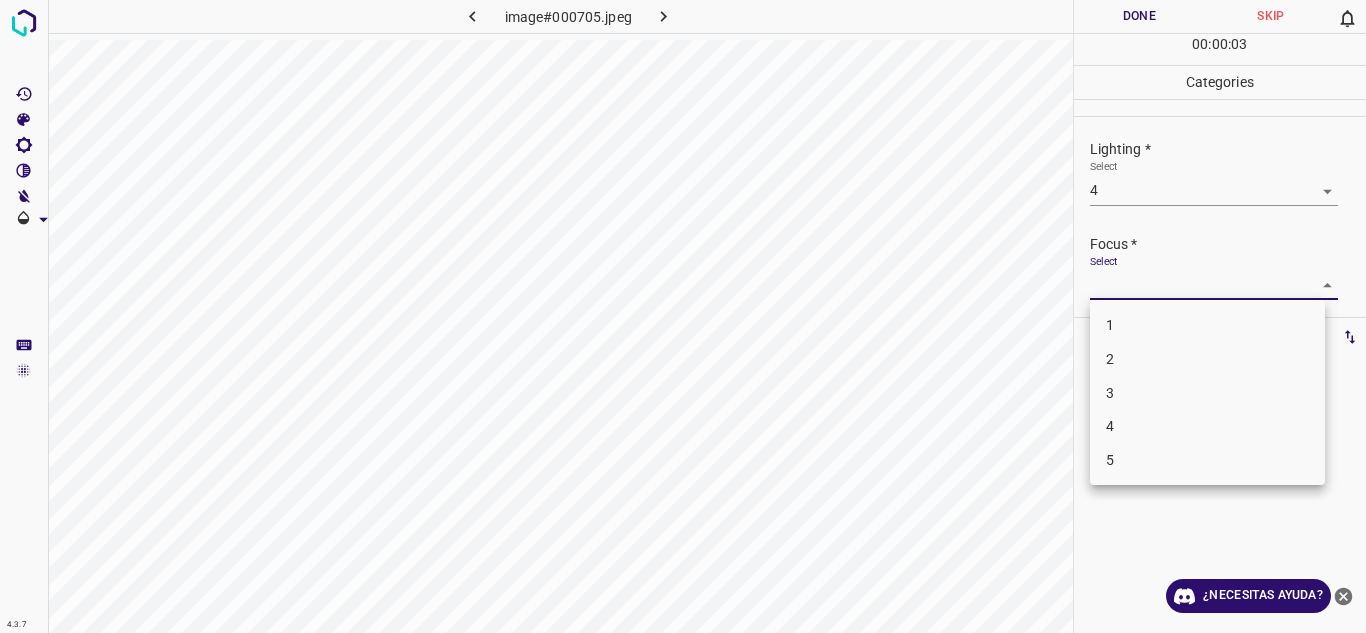 drag, startPoint x: 1200, startPoint y: 388, endPoint x: 1227, endPoint y: 376, distance: 29.546574 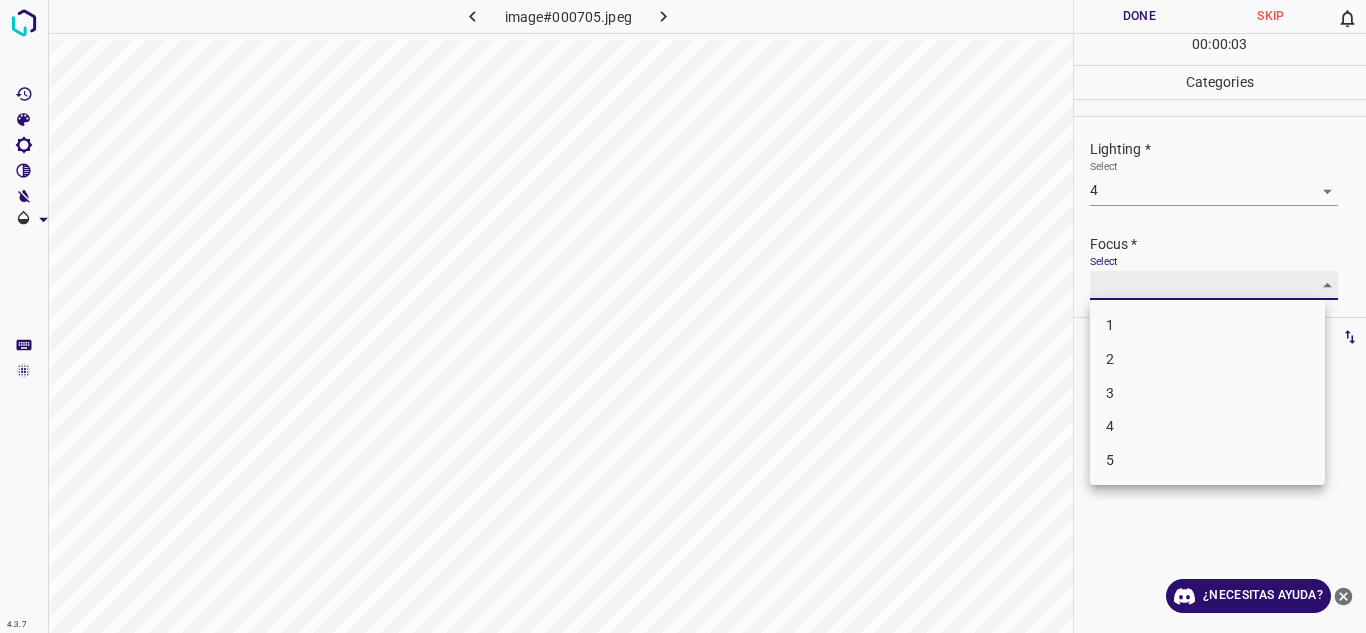 type on "3" 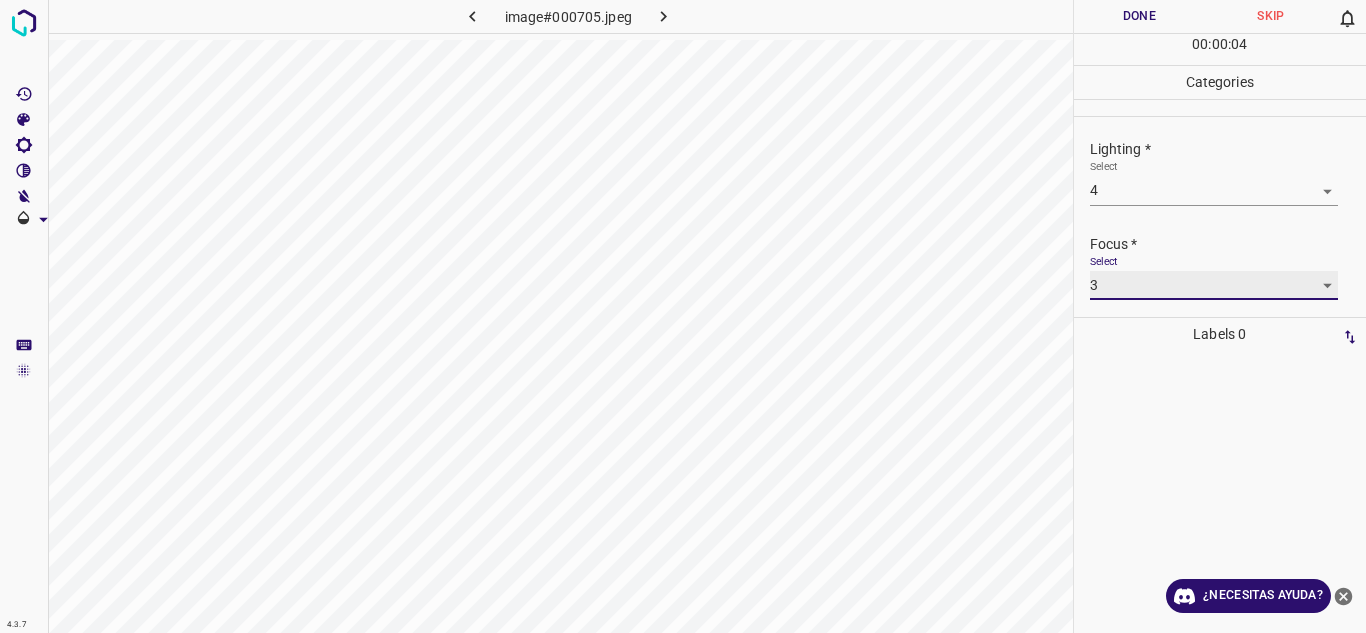 scroll, scrollTop: 98, scrollLeft: 0, axis: vertical 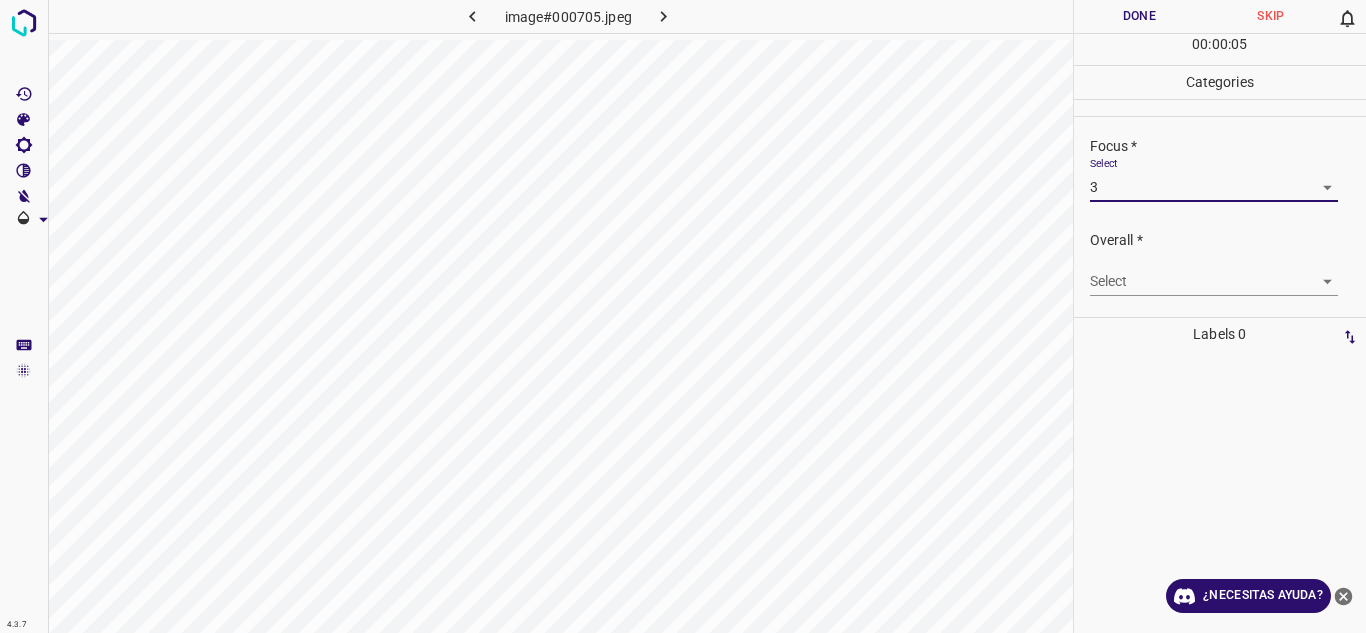 click on "4.3.7 image#000705.jpeg Done Skip 0 00   : 00   : 05   Categories Lighting *  Select 4 4 Focus *  Select 3 3 Overall *  Select ​ Labels   0 Categories 1 Lighting 2 Focus 3 Overall Tools Space Change between modes (Draw & Edit) I Auto labeling R Restore zoom M Zoom in N Zoom out Delete Delete selecte label Filters Z Restore filters X Saturation filter C Brightness filter V Contrast filter B Gray scale filter General O Download ¿Necesitas ayuda? Texto original Valora esta traducción Tu opinión servirá para ayudar a mejorar el Traductor de Google - Texto - Esconder - Borrar" at bounding box center [683, 316] 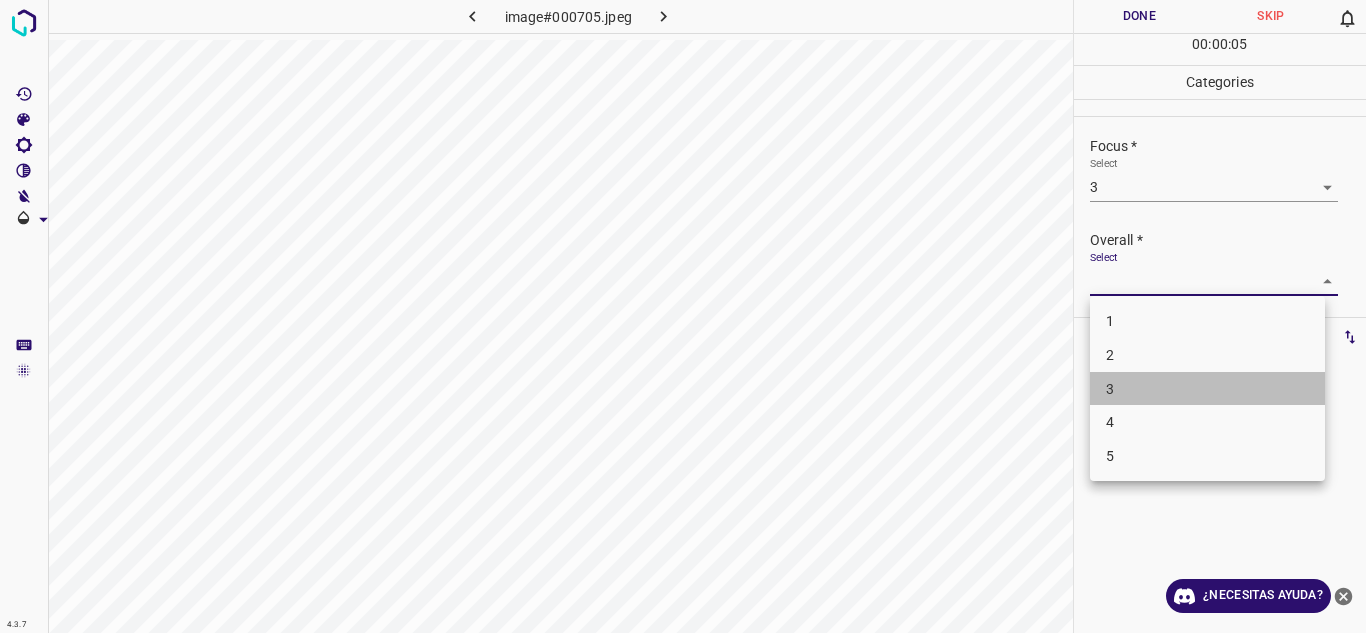 click on "3" at bounding box center (1207, 389) 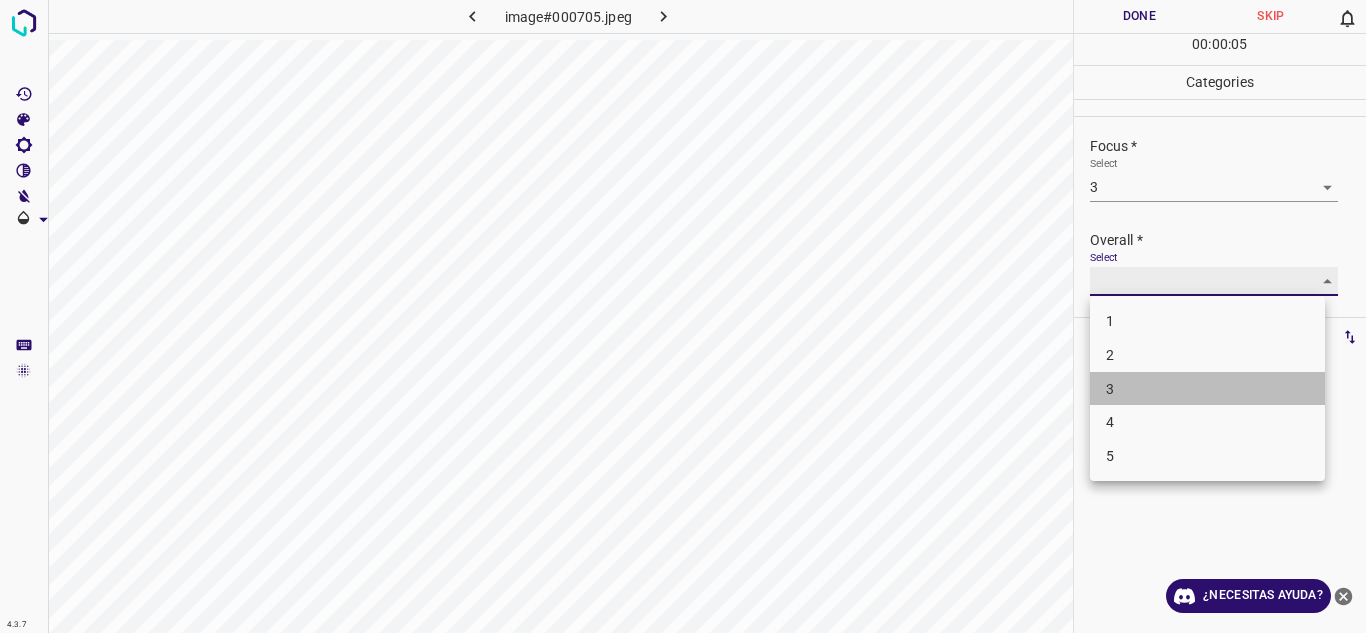 type on "3" 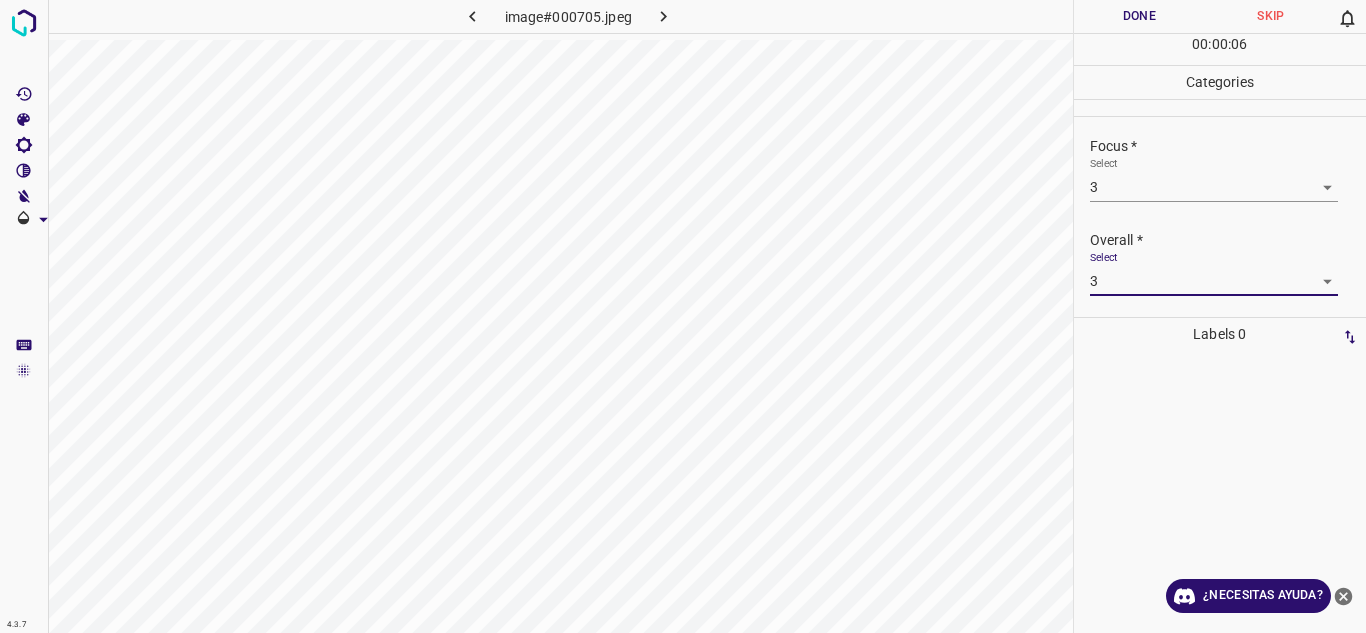 click on "Done" at bounding box center (1140, 16) 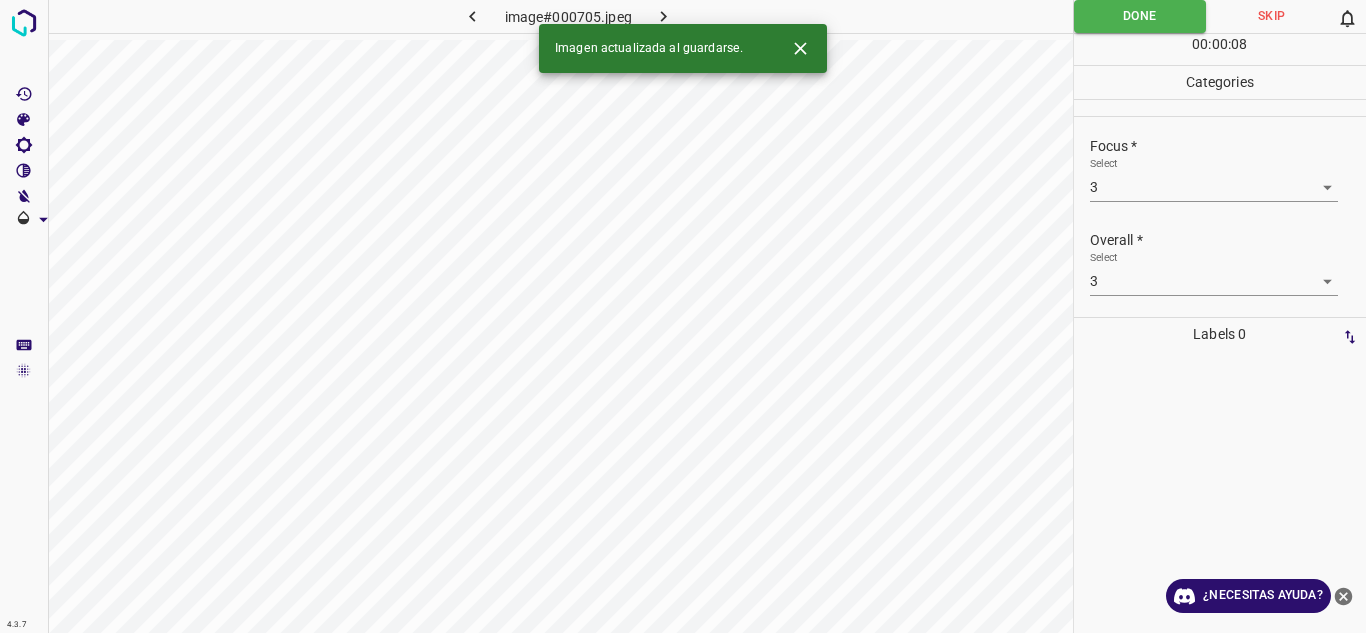 click 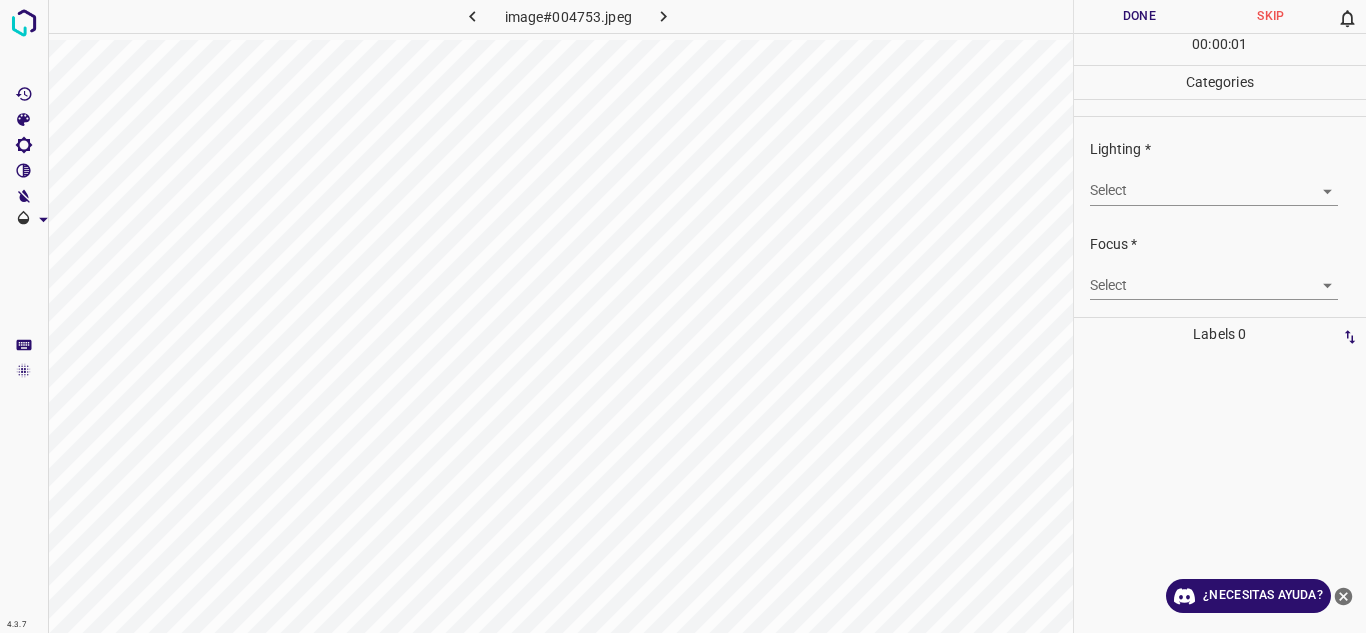 click on "4.3.7 image#004753.jpeg Done Skip 0 00   : 00   : 01   Categories Lighting *  Select ​ Focus *  Select ​ Overall *  Select ​ Labels   0 Categories 1 Lighting 2 Focus 3 Overall Tools Space Change between modes (Draw & Edit) I Auto labeling R Restore zoom M Zoom in N Zoom out Delete Delete selecte label Filters Z Restore filters X Saturation filter C Brightness filter V Contrast filter B Gray scale filter General O Download ¿Necesitas ayuda? Texto original Valora esta traducción Tu opinión servirá para ayudar a mejorar el Traductor de Google - Texto - Esconder - Borrar" at bounding box center [683, 316] 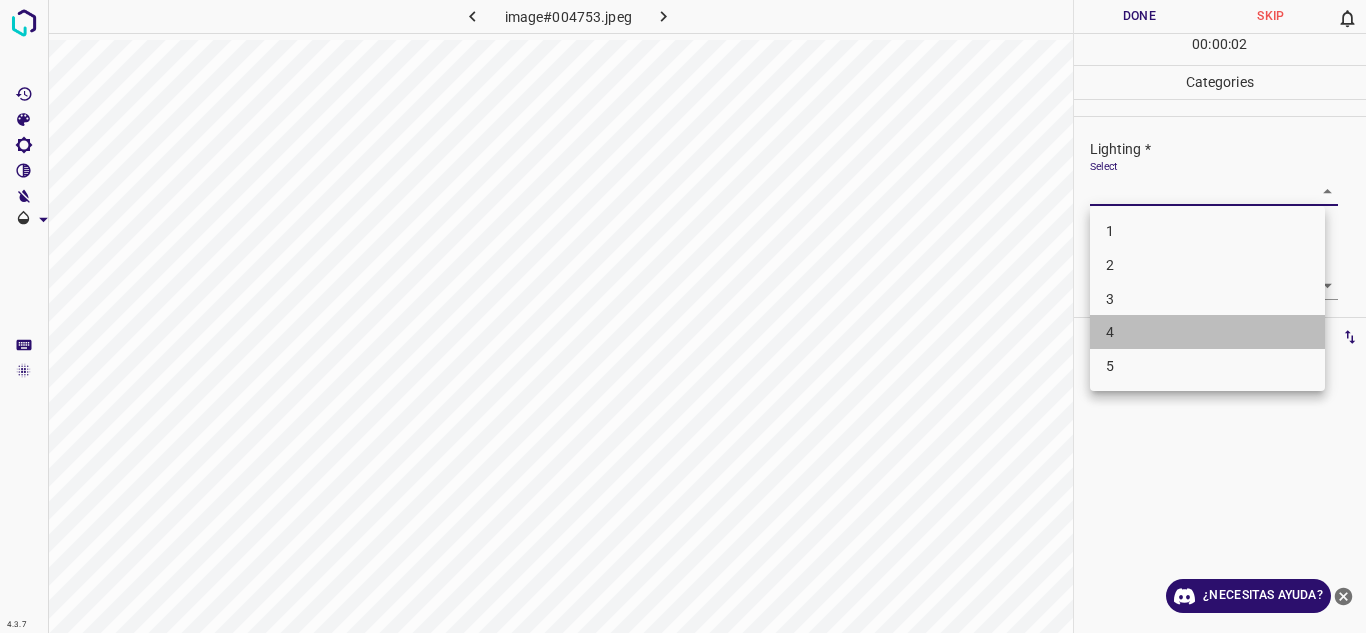 click on "4" at bounding box center [1207, 332] 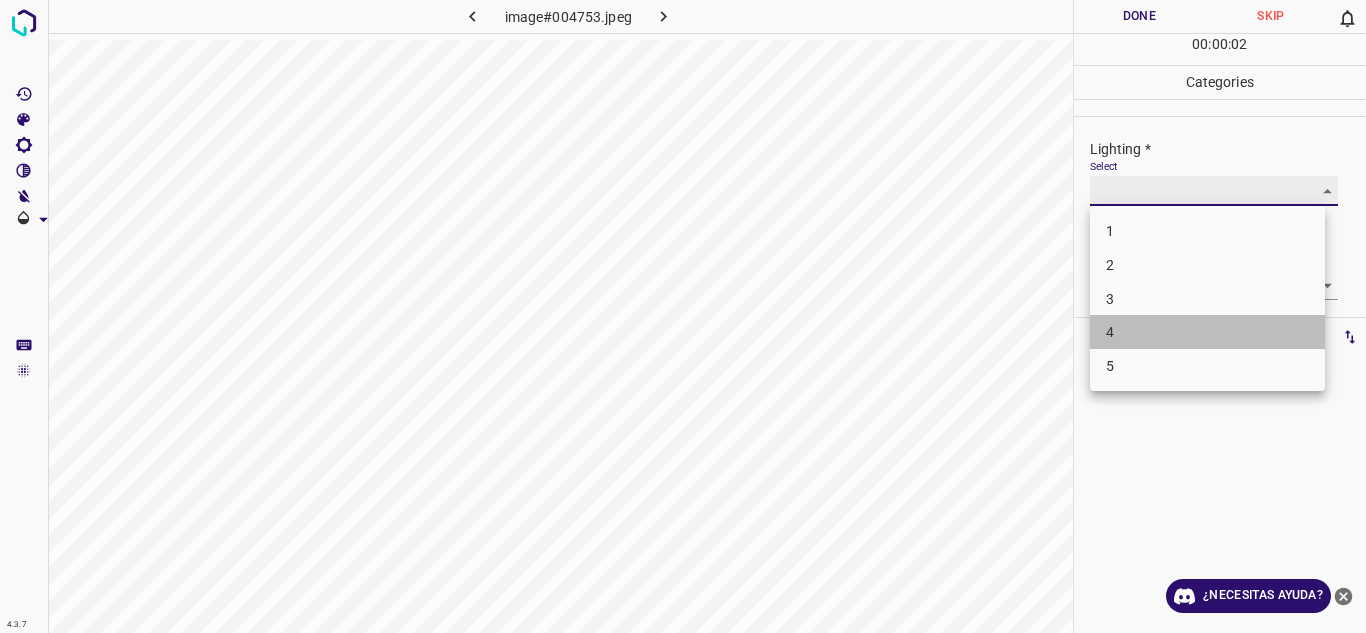 type on "4" 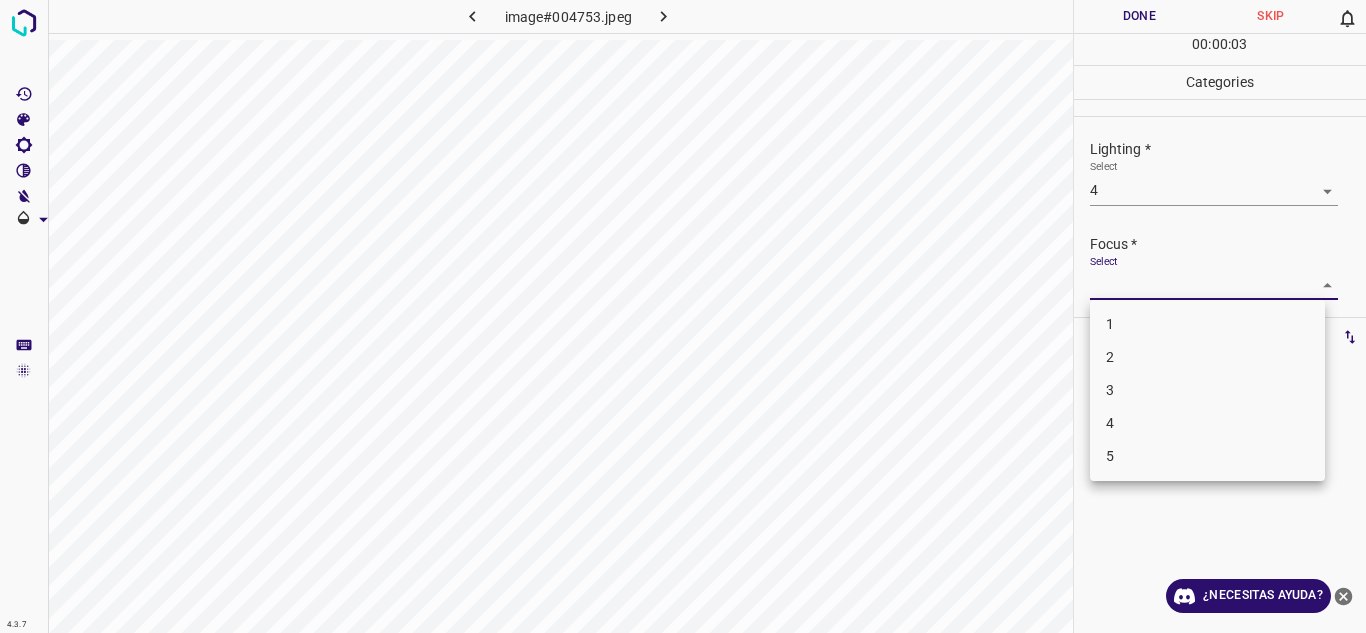 click on "4.3.7 image#004753.jpeg Done Skip 0 00   : 00   : 03   Categories Lighting *  Select 4 4 Focus *  Select ​ Overall *  Select ​ Labels   0 Categories 1 Lighting 2 Focus 3 Overall Tools Space Change between modes (Draw & Edit) I Auto labeling R Restore zoom M Zoom in N Zoom out Delete Delete selecte label Filters Z Restore filters X Saturation filter C Brightness filter V Contrast filter B Gray scale filter General O Download ¿Necesitas ayuda? Texto original Valora esta traducción Tu opinión servirá para ayudar a mejorar el Traductor de Google - Texto - Esconder - Borrar 1 2 3 4 5" at bounding box center [683, 316] 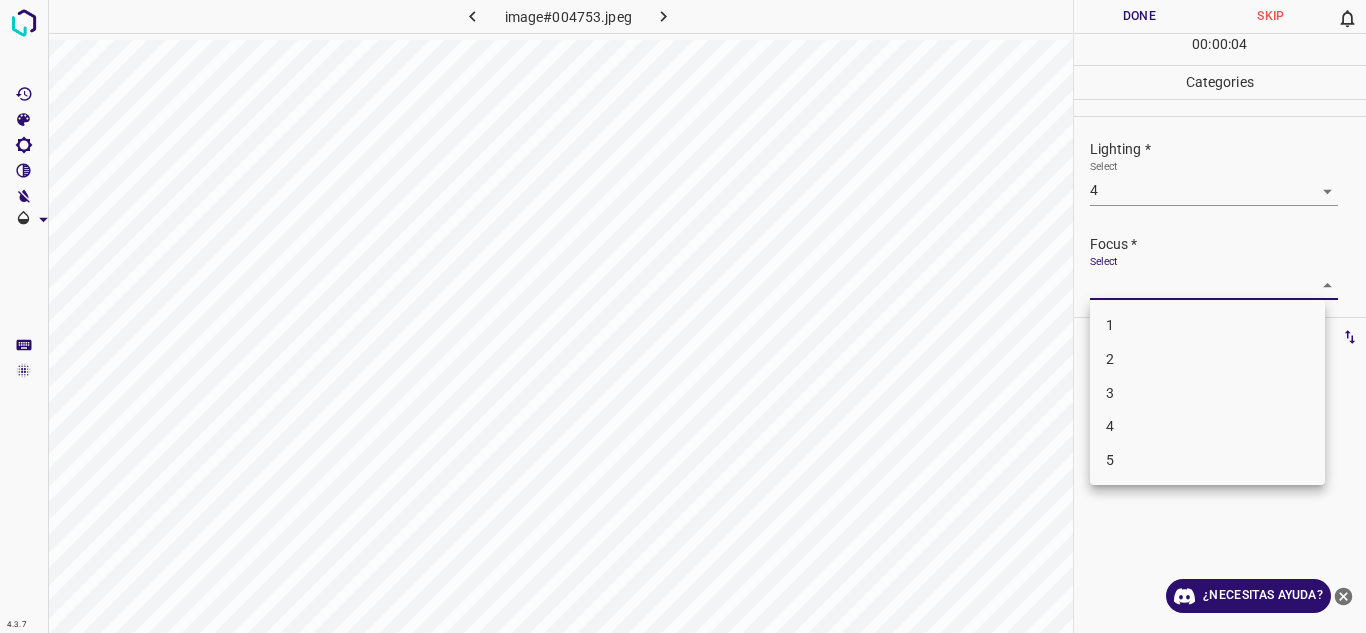 click on "4" at bounding box center (1207, 426) 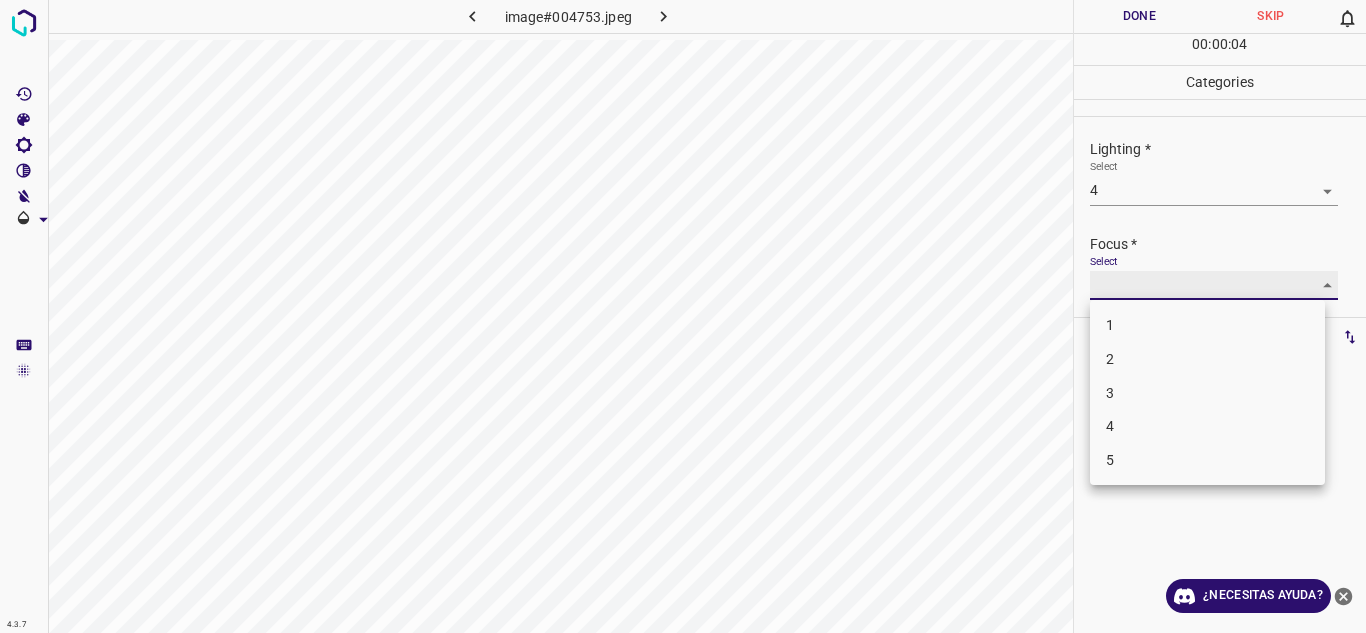 type on "4" 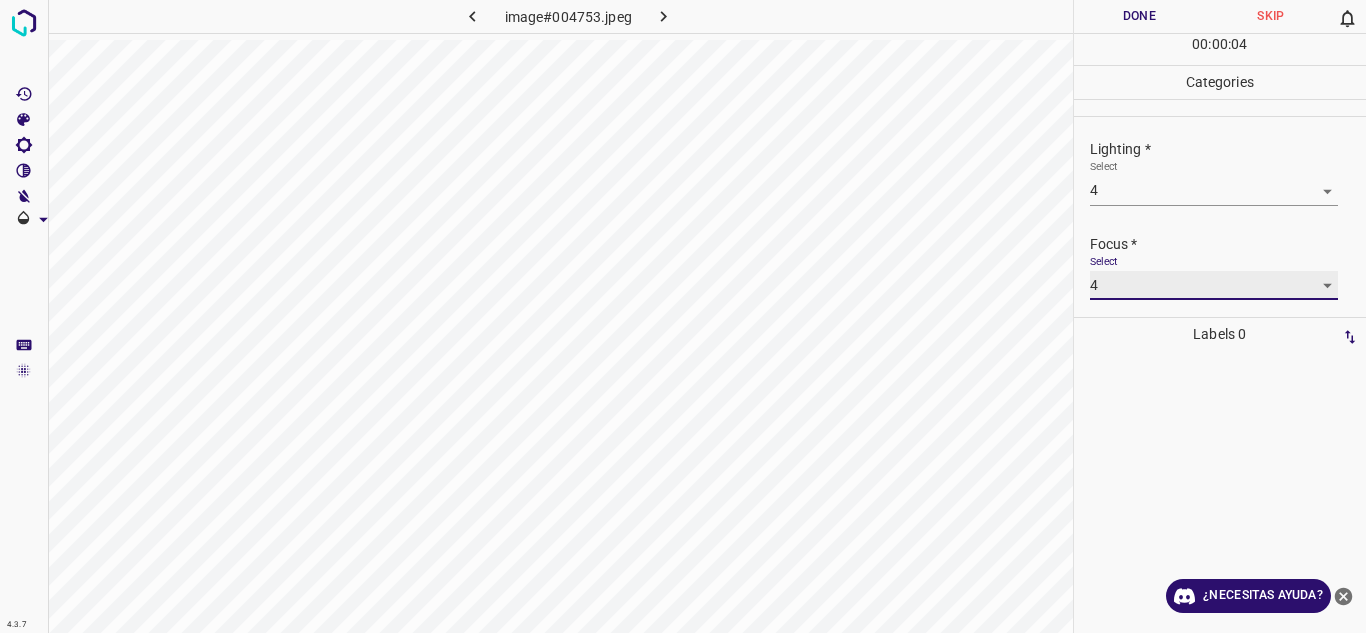 scroll, scrollTop: 98, scrollLeft: 0, axis: vertical 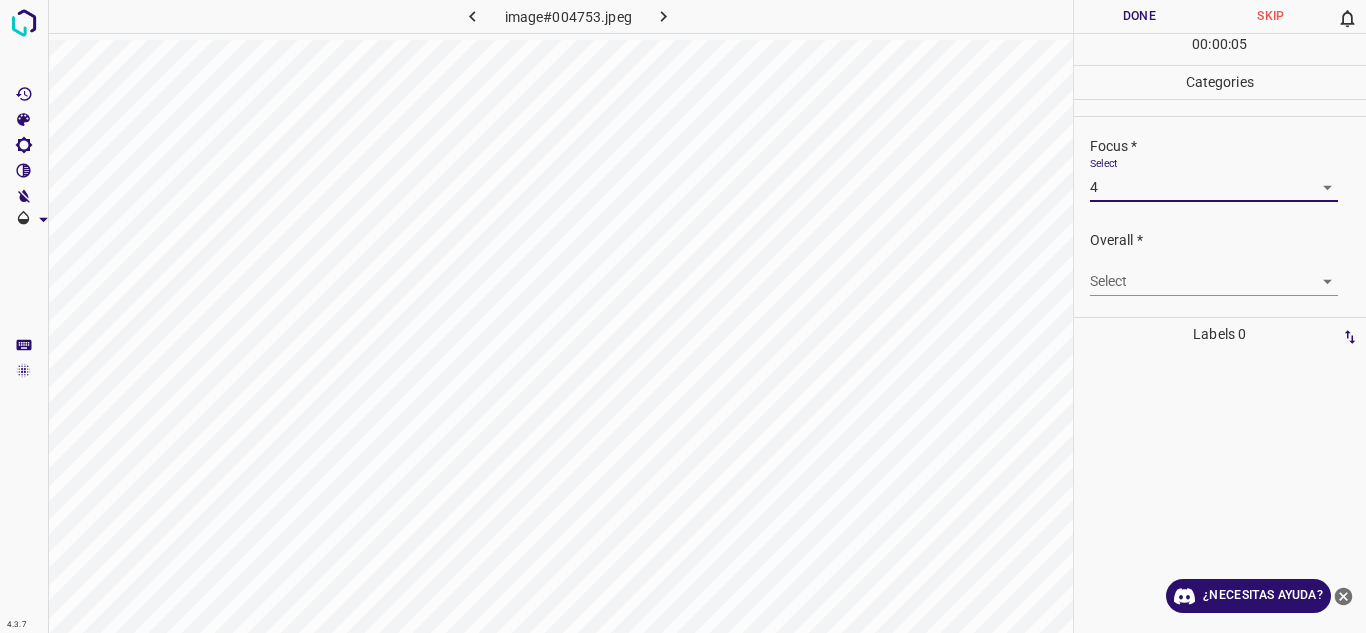 click on "4.3.7 image#004753.jpeg Done Skip 0 00   : 00   : 05   Categories Lighting *  Select 4 4 Focus *  Select 4 4 Overall *  Select ​ Labels   0 Categories 1 Lighting 2 Focus 3 Overall Tools Space Change between modes (Draw & Edit) I Auto labeling R Restore zoom M Zoom in N Zoom out Delete Delete selecte label Filters Z Restore filters X Saturation filter C Brightness filter V Contrast filter B Gray scale filter General O Download ¿Necesitas ayuda? Texto original Valora esta traducción Tu opinión servirá para ayudar a mejorar el Traductor de Google - Texto - Esconder - Borrar" at bounding box center [683, 316] 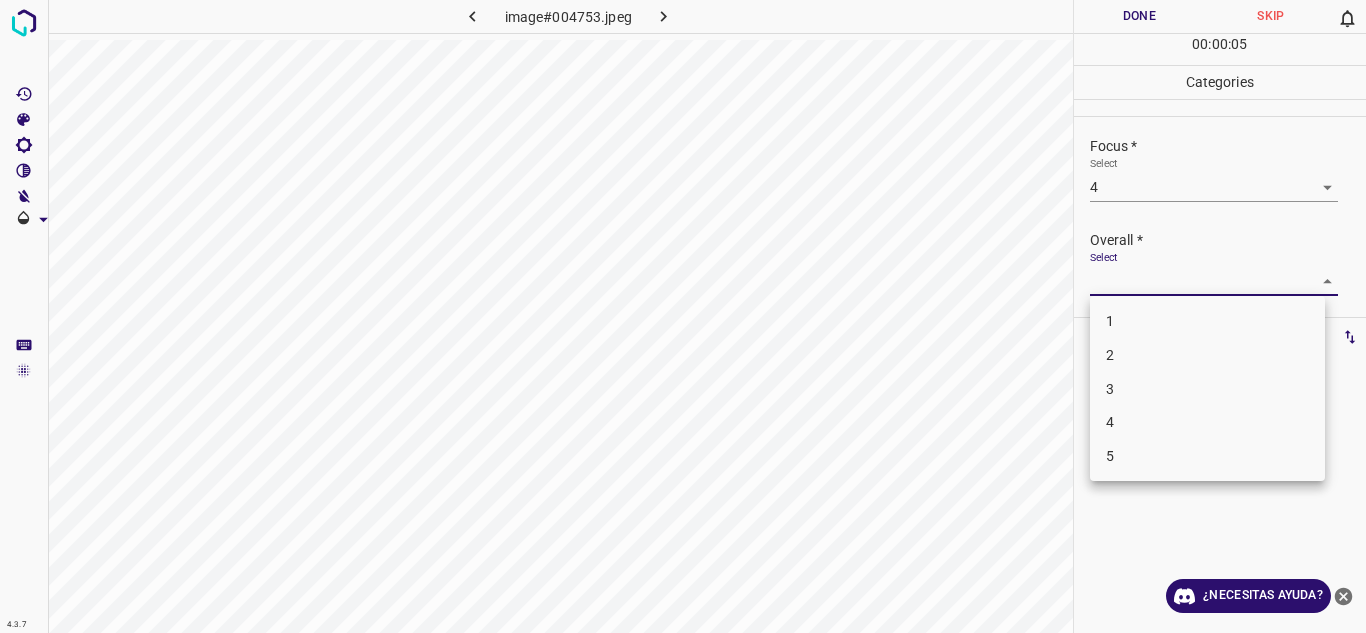 drag, startPoint x: 1093, startPoint y: 425, endPoint x: 1105, endPoint y: 401, distance: 26.832815 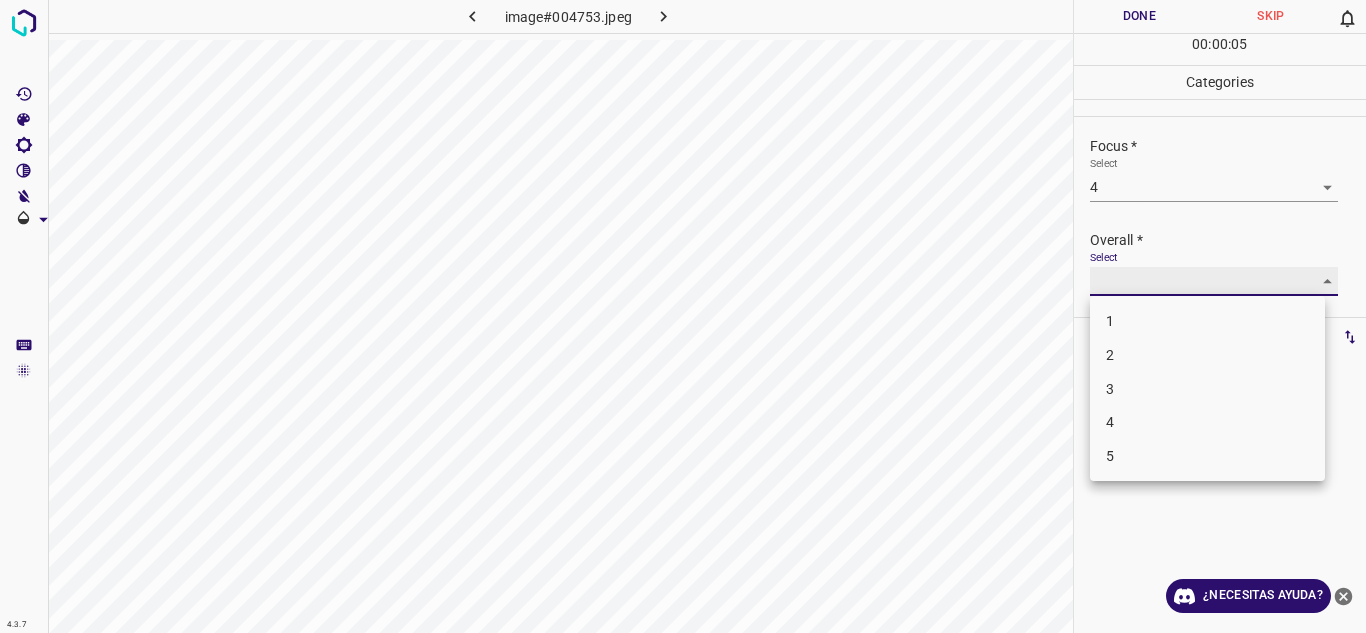 type on "4" 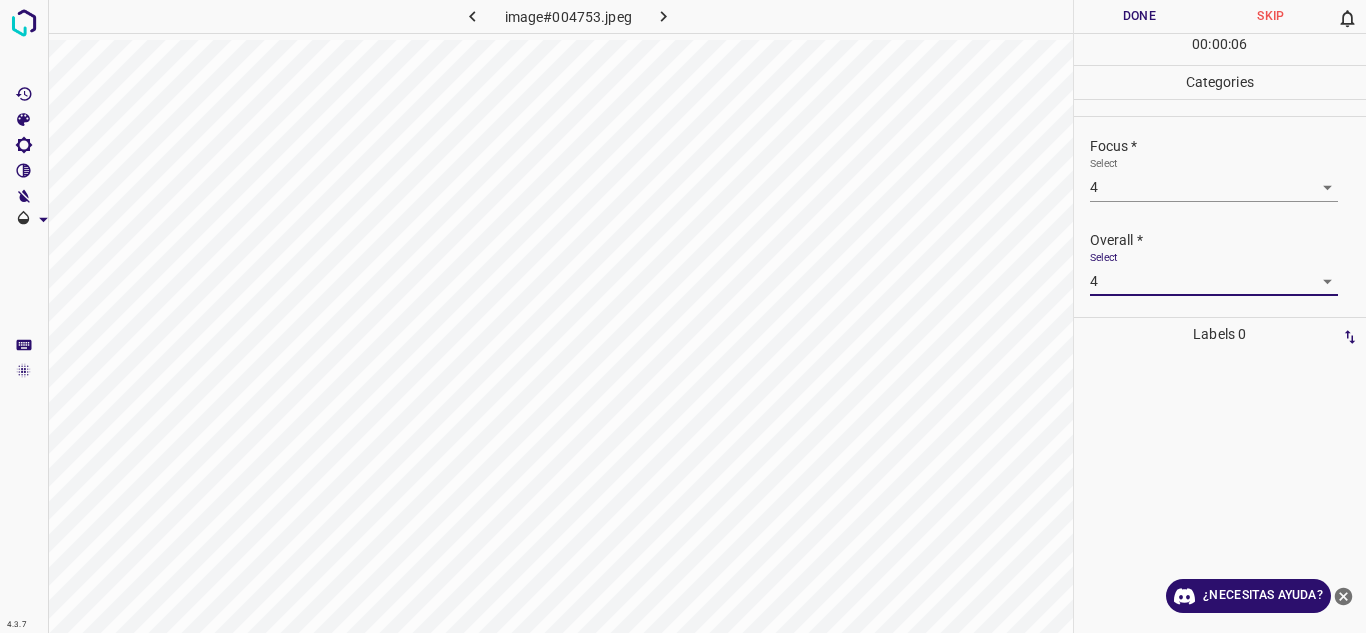 click on "Done" at bounding box center (1140, 16) 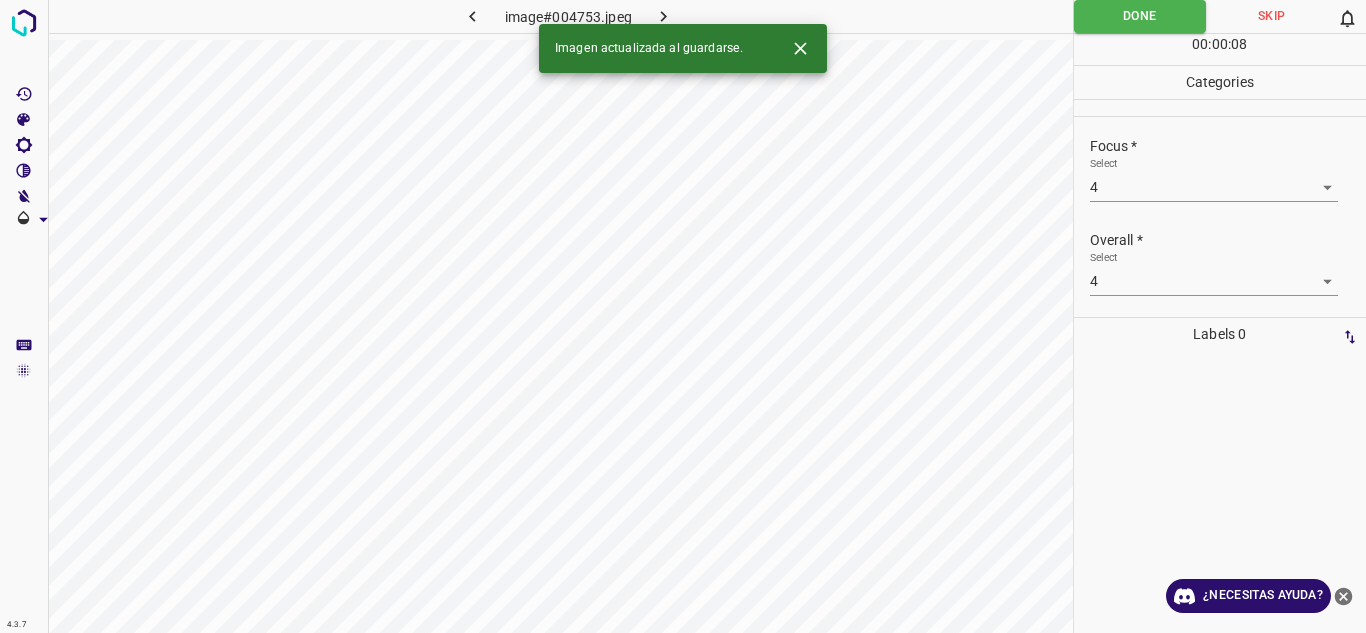 click 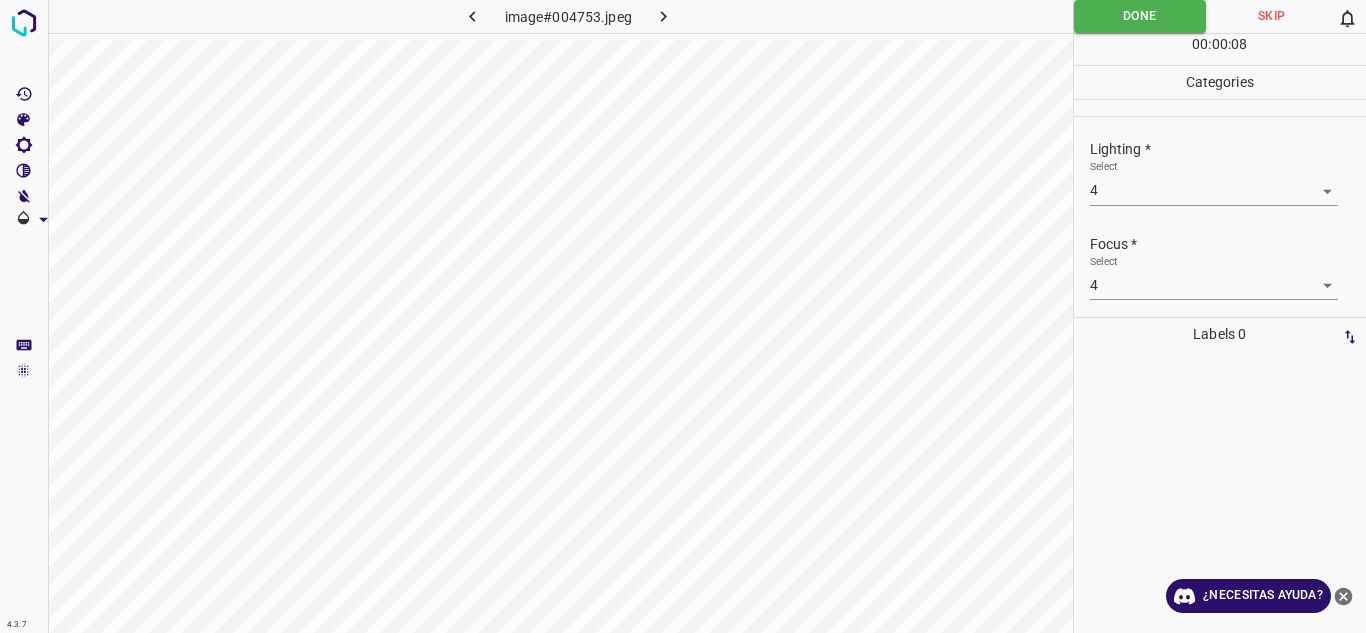 click 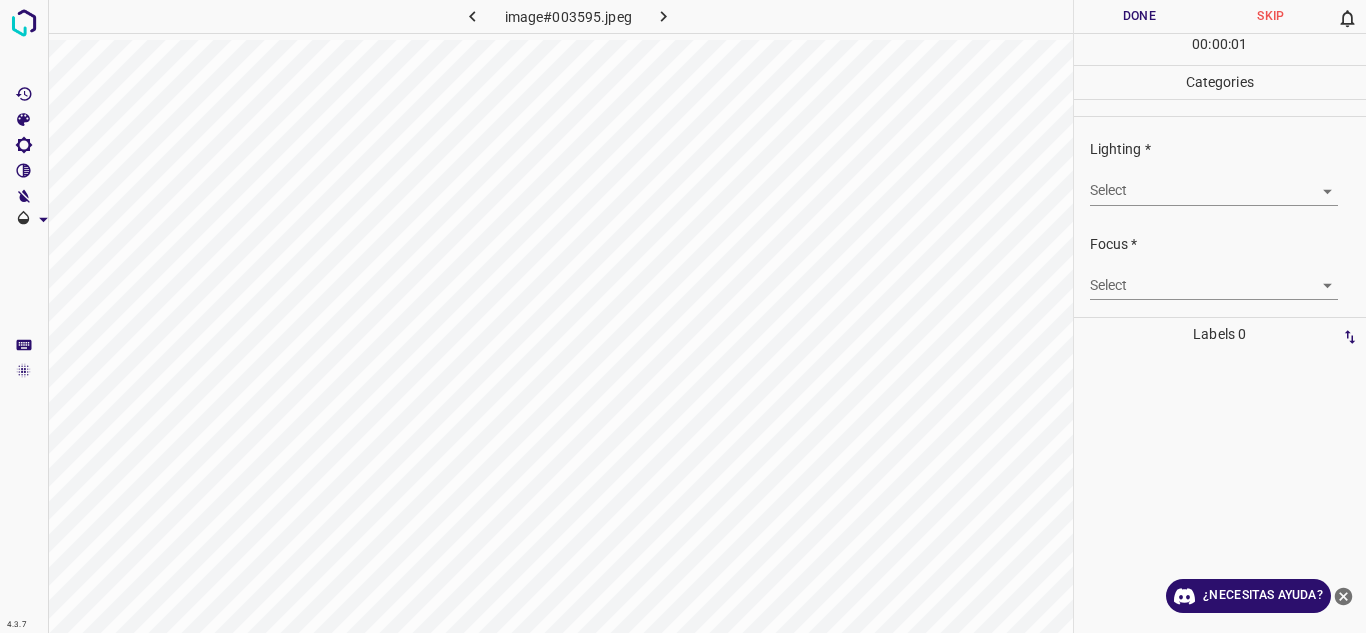 click on "4.3.7 image#003595.jpeg Done Skip 0 00   : 00   : 01   Categories Lighting *  Select ​ Focus *  Select ​ Overall *  Select ​ Labels   0 Categories 1 Lighting 2 Focus 3 Overall Tools Space Change between modes (Draw & Edit) I Auto labeling R Restore zoom M Zoom in N Zoom out Delete Delete selecte label Filters Z Restore filters X Saturation filter C Brightness filter V Contrast filter B Gray scale filter General O Download ¿Necesitas ayuda? Texto original Valora esta traducción Tu opinión servirá para ayudar a mejorar el Traductor de Google - Texto - Esconder - Borrar" at bounding box center [683, 316] 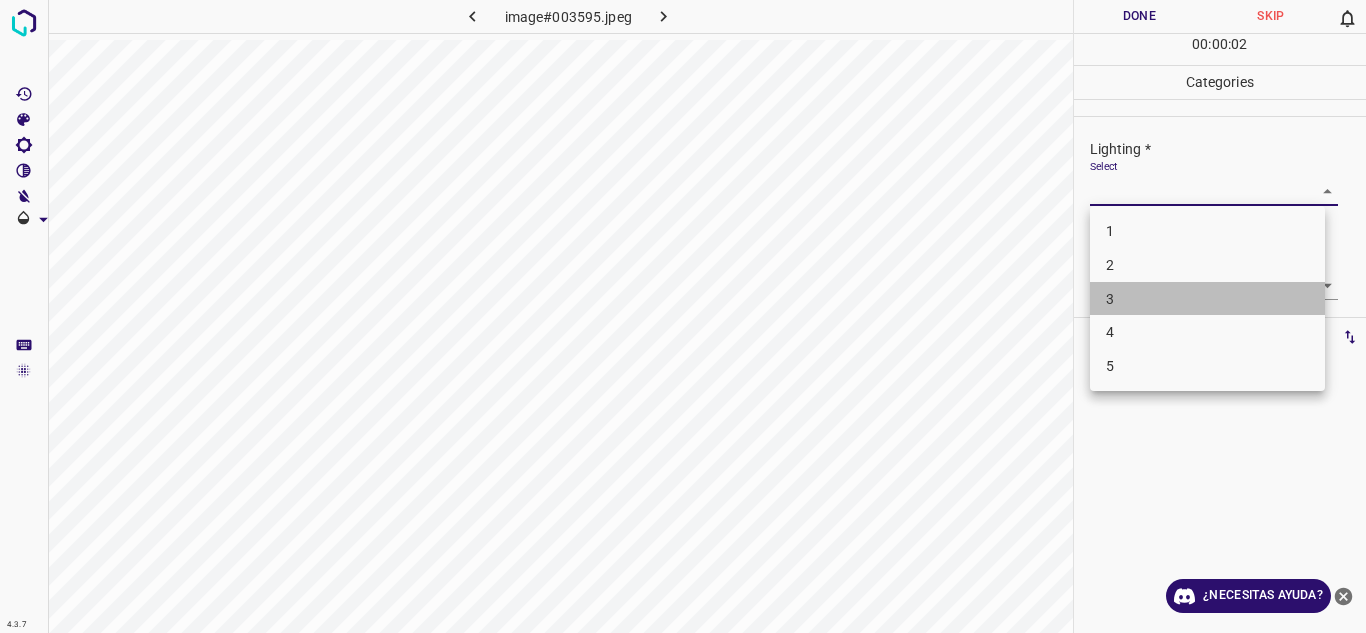click on "3" at bounding box center [1207, 299] 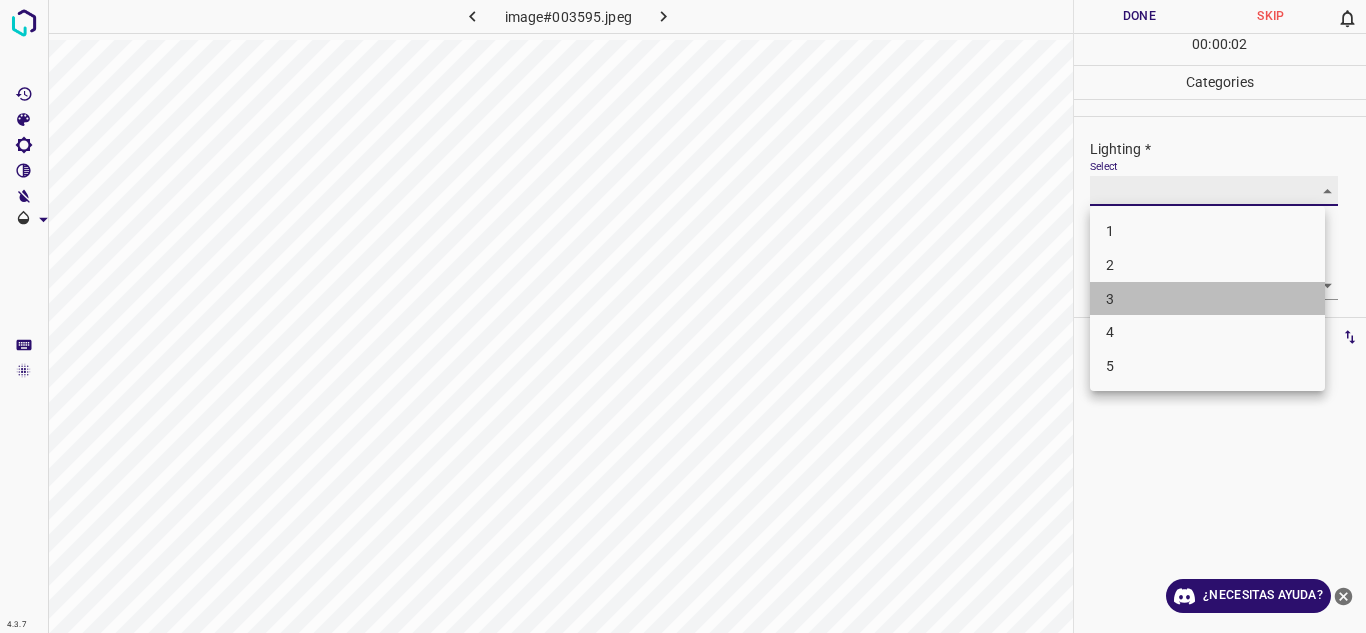 type on "3" 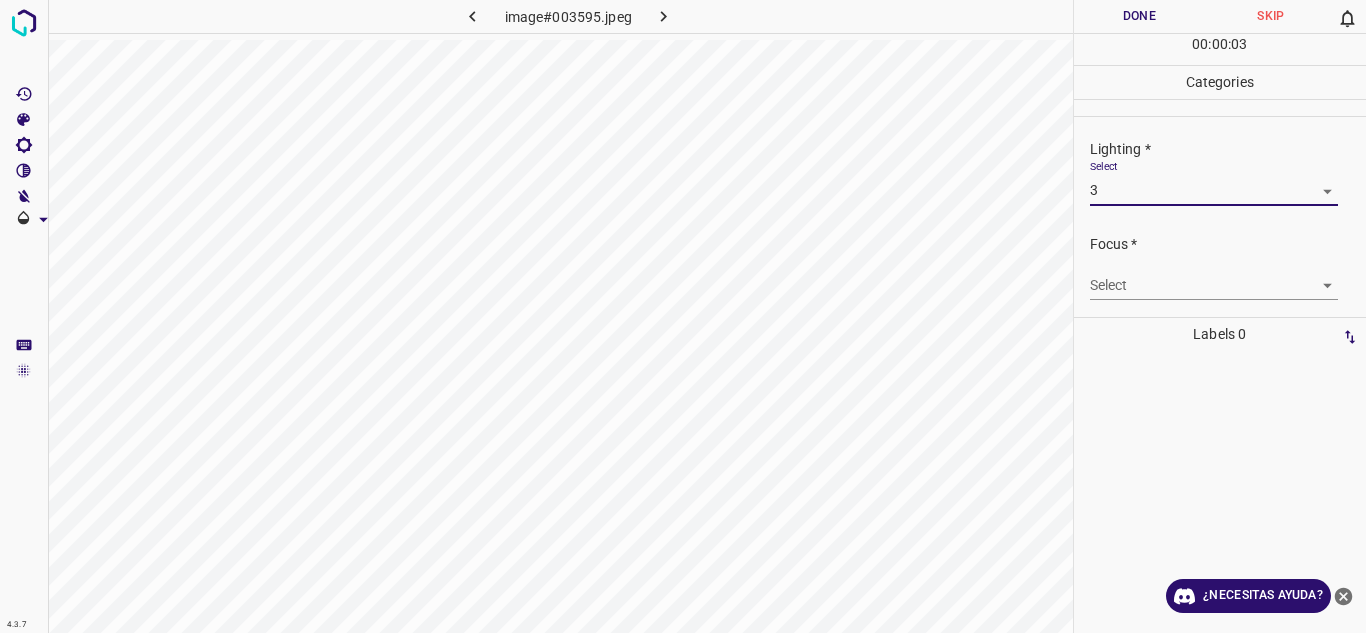 click on "4.3.7 image#003595.jpeg Done Skip 0 00   : 00   : 03   Categories Lighting *  Select 3 3 Focus *  Select ​ Overall *  Select ​ Labels   0 Categories 1 Lighting 2 Focus 3 Overall Tools Space Change between modes (Draw & Edit) I Auto labeling R Restore zoom M Zoom in N Zoom out Delete Delete selecte label Filters Z Restore filters X Saturation filter C Brightness filter V Contrast filter B Gray scale filter General O Download ¿Necesitas ayuda? Texto original Valora esta traducción Tu opinión servirá para ayudar a mejorar el Traductor de Google - Texto - Esconder - Borrar" at bounding box center (683, 316) 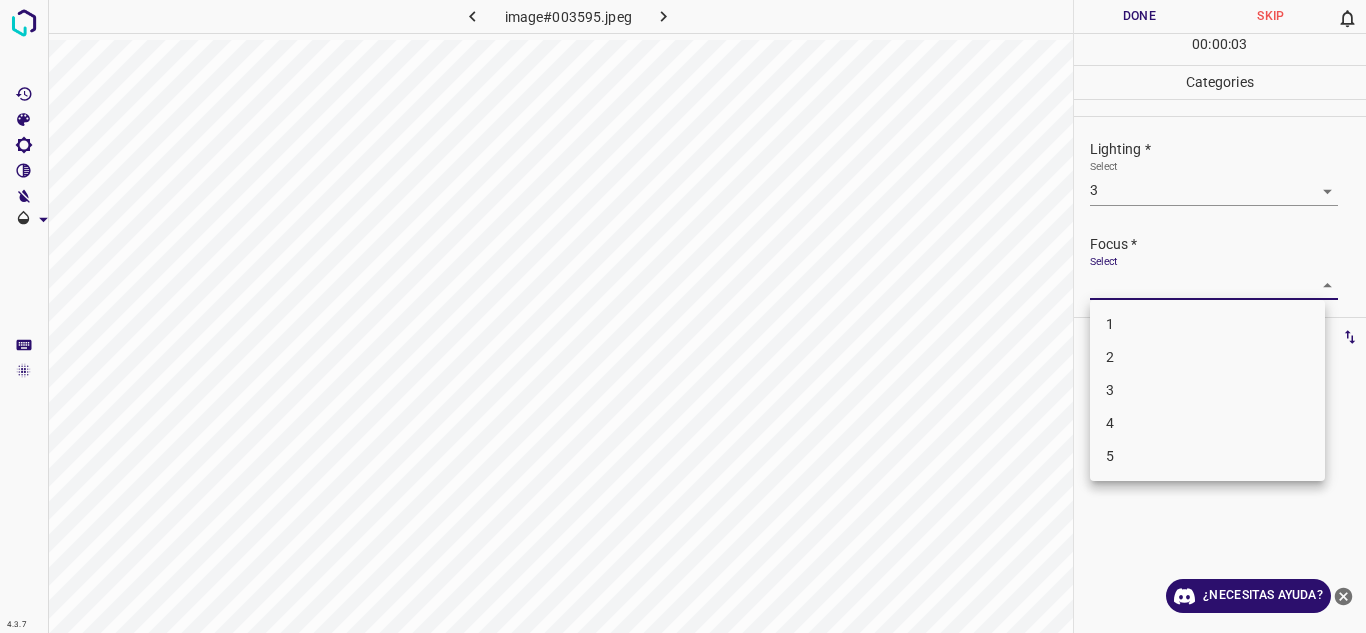 drag, startPoint x: 1196, startPoint y: 382, endPoint x: 1224, endPoint y: 379, distance: 28.160255 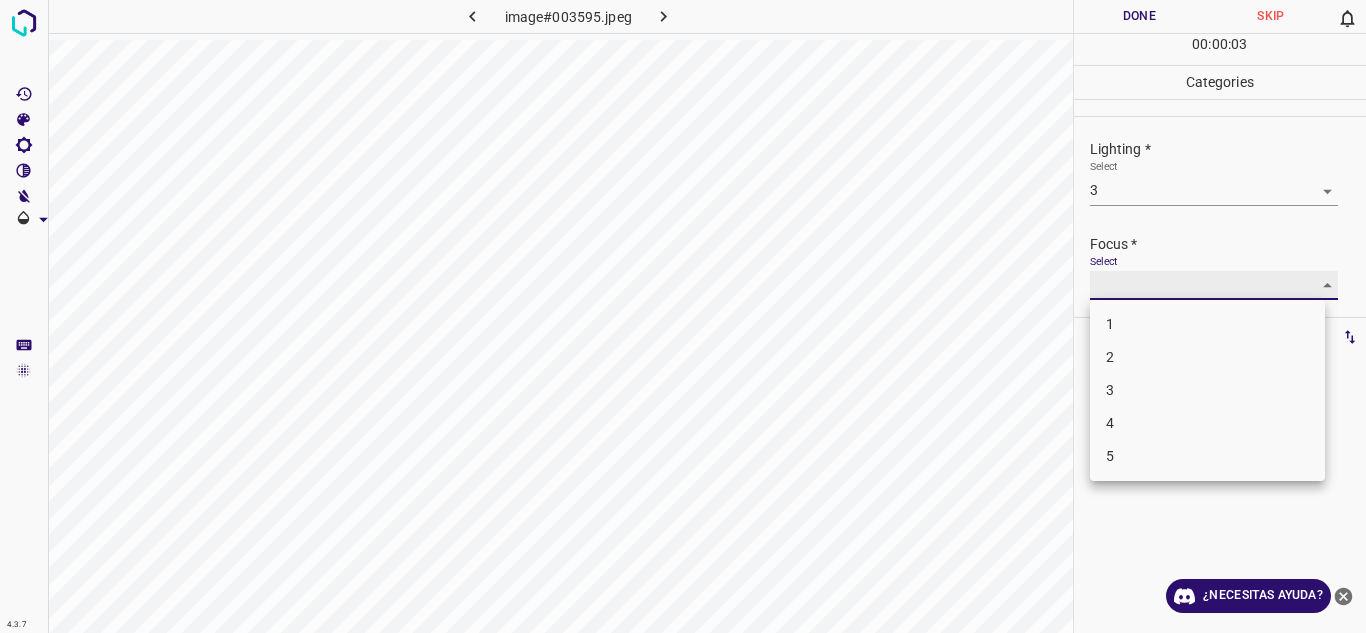 type on "3" 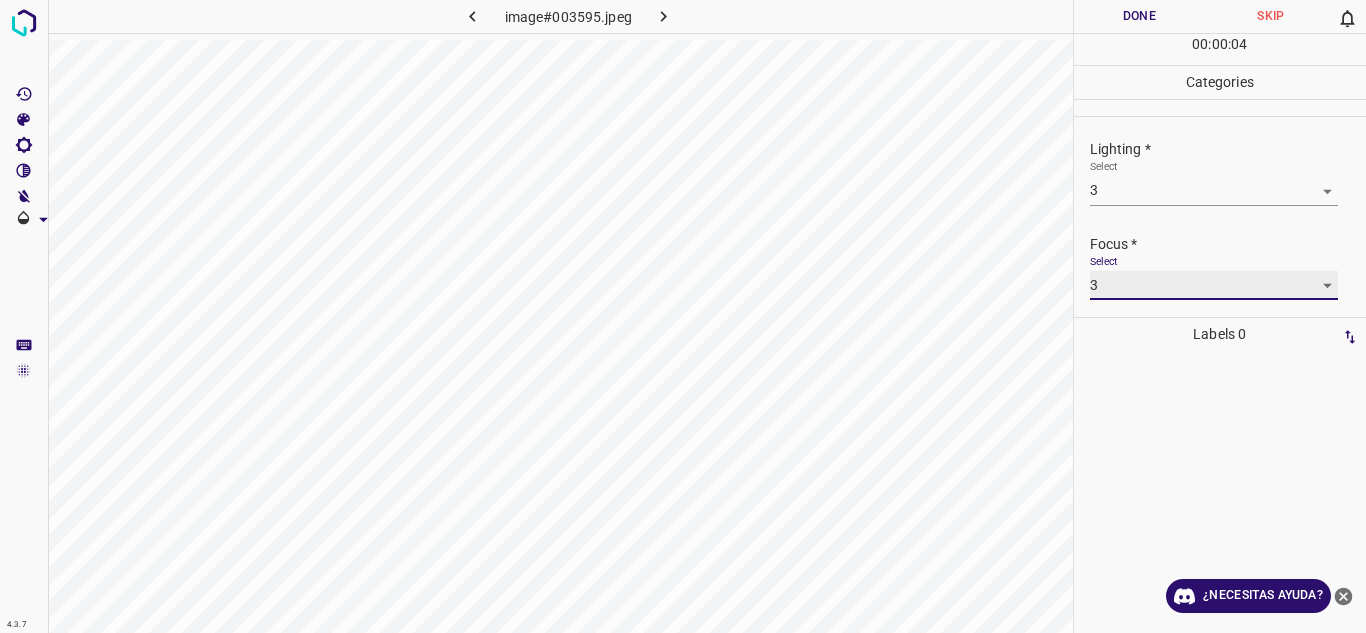 scroll, scrollTop: 98, scrollLeft: 0, axis: vertical 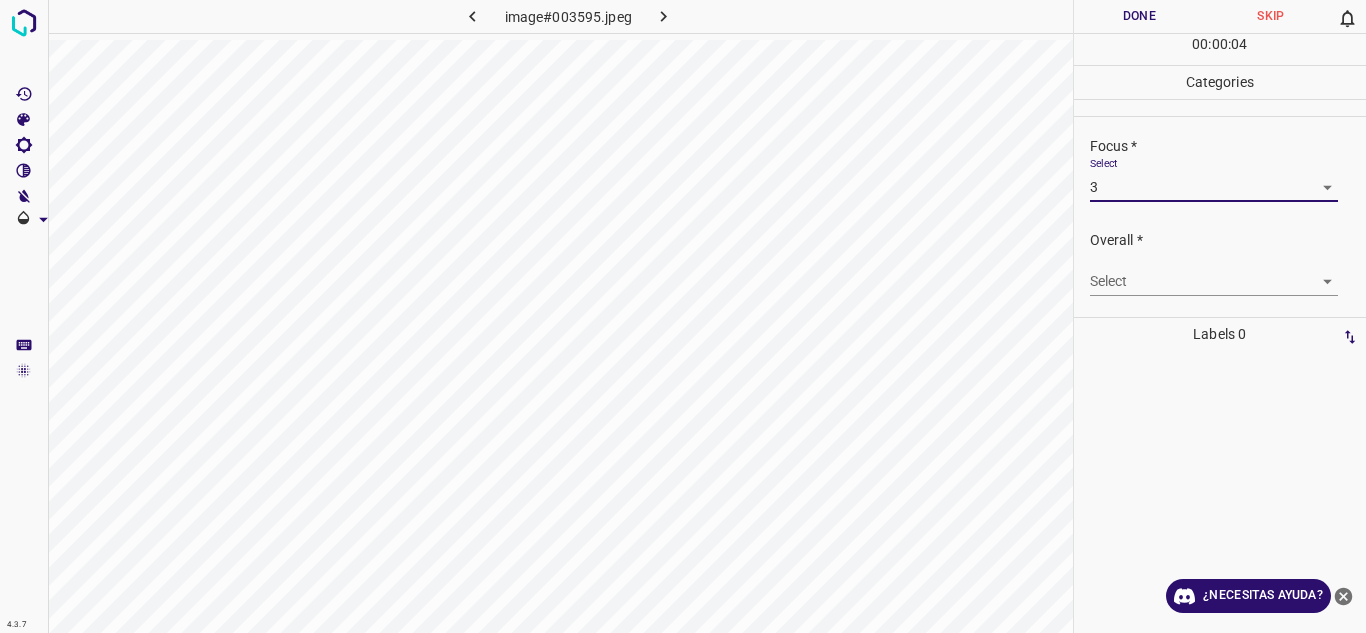 click on "4.3.7 image#003595.jpeg Done Skip 0 00   : 00   : 04   Categories Lighting *  Select 3 3 Focus *  Select 3 3 Overall *  Select ​ Labels   0 Categories 1 Lighting 2 Focus 3 Overall Tools Space Change between modes (Draw & Edit) I Auto labeling R Restore zoom M Zoom in N Zoom out Delete Delete selecte label Filters Z Restore filters X Saturation filter C Brightness filter V Contrast filter B Gray scale filter General O Download ¿Necesitas ayuda? Texto original Valora esta traducción Tu opinión servirá para ayudar a mejorar el Traductor de Google - Texto - Esconder - Borrar" at bounding box center [683, 316] 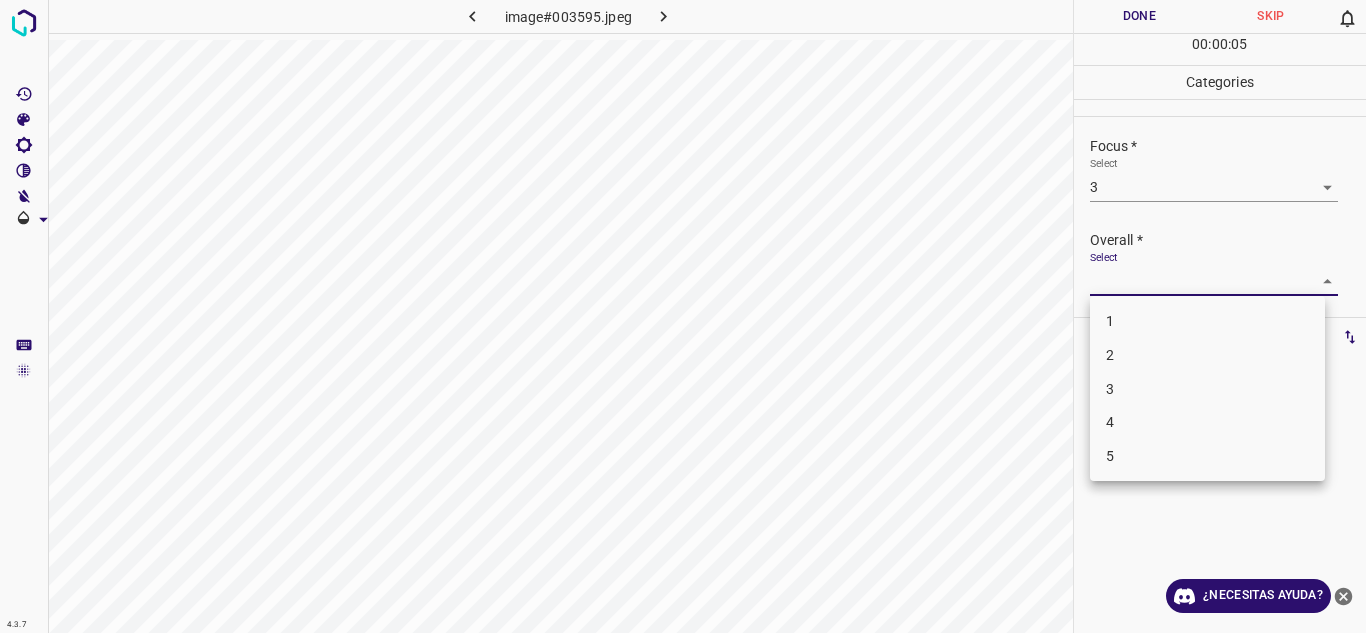 click on "3" at bounding box center [1207, 389] 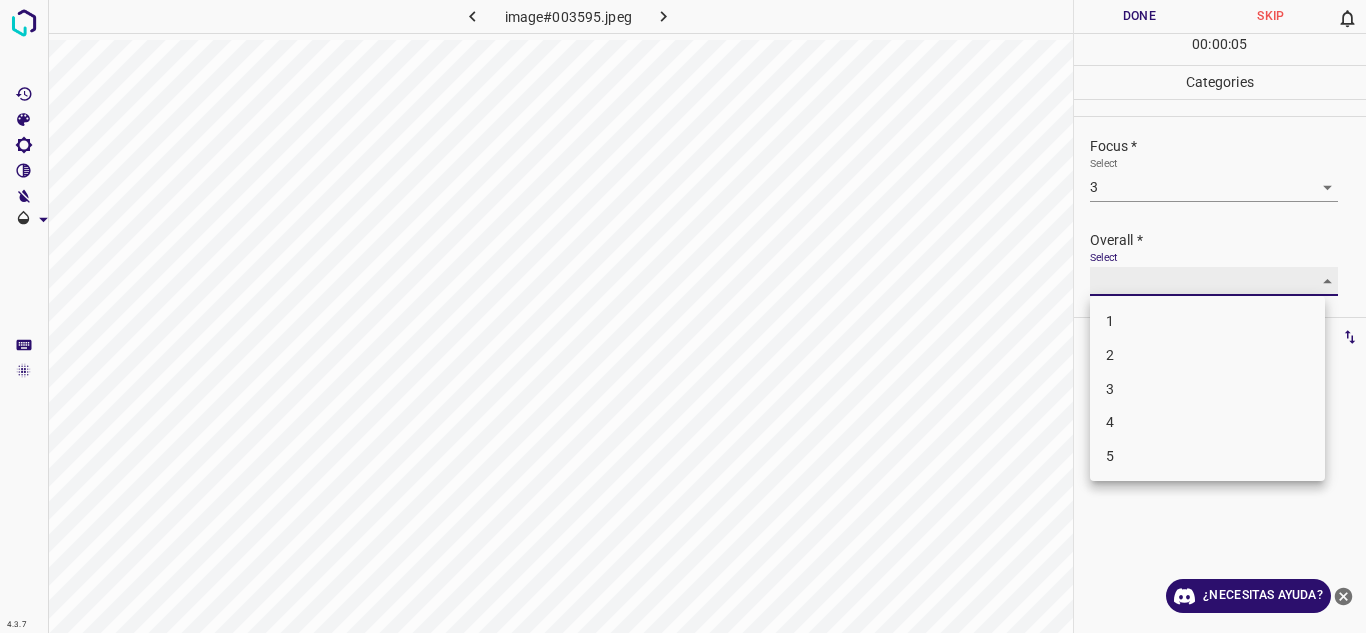 type on "3" 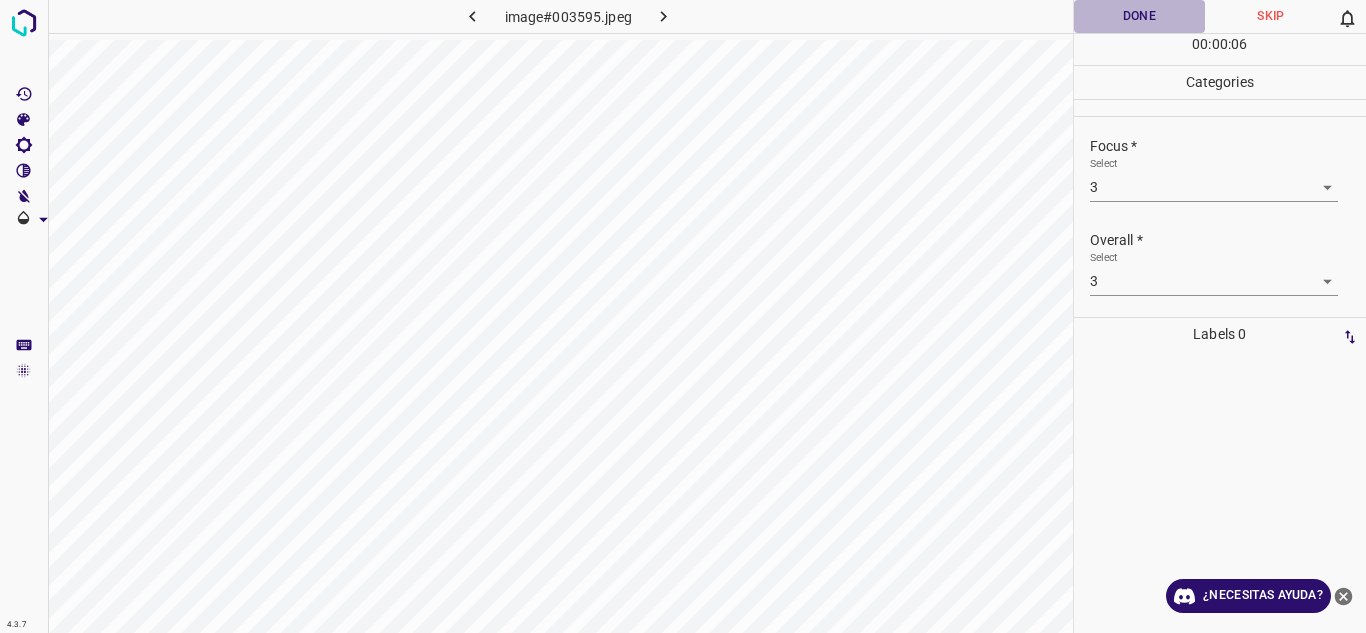 click on "Done" at bounding box center [1140, 16] 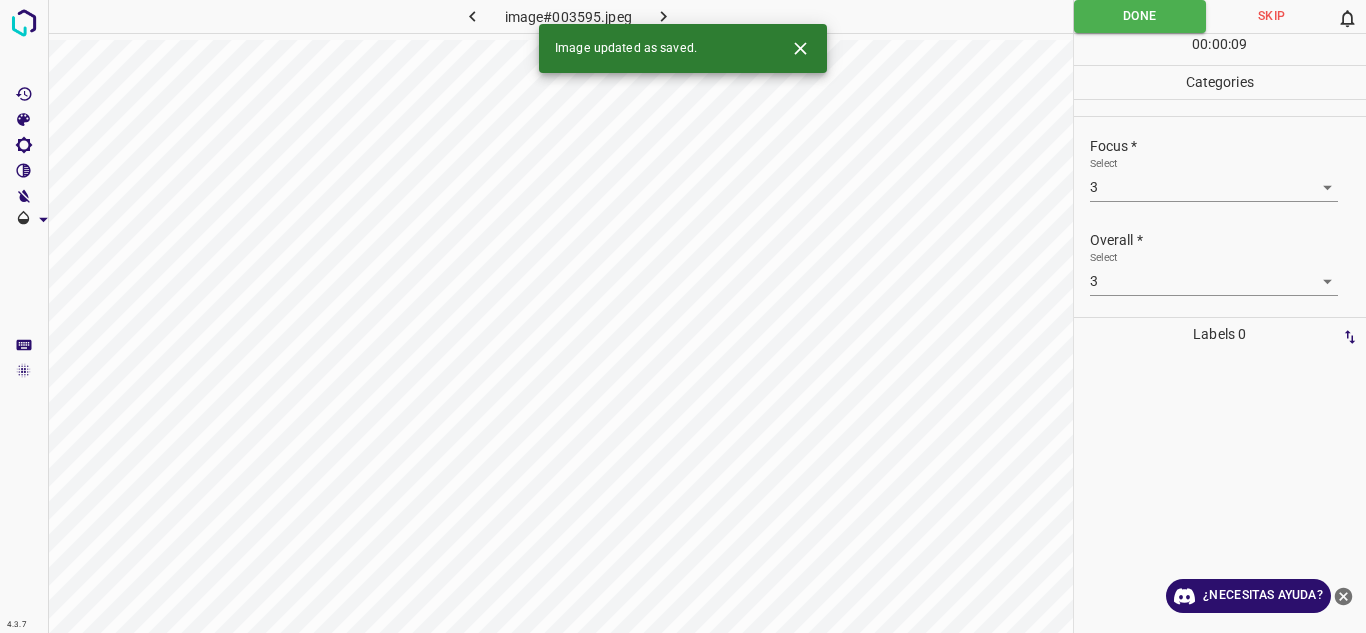 click 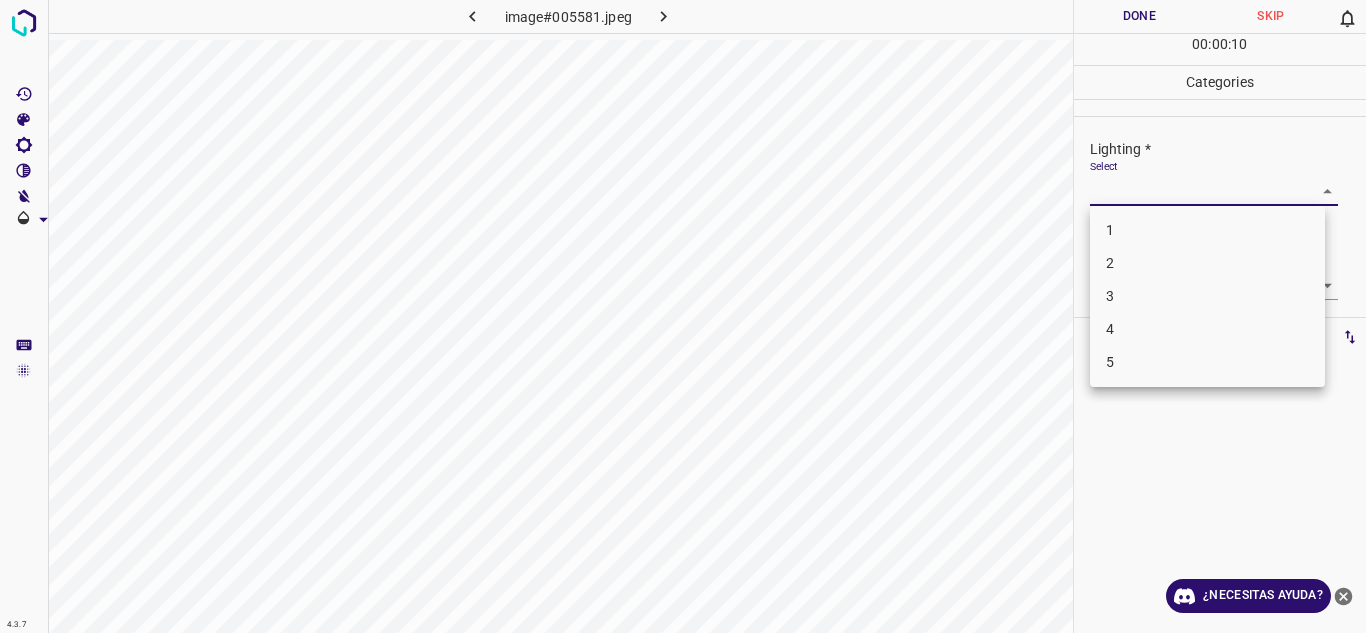 drag, startPoint x: 1290, startPoint y: 189, endPoint x: 1244, endPoint y: 242, distance: 70.178345 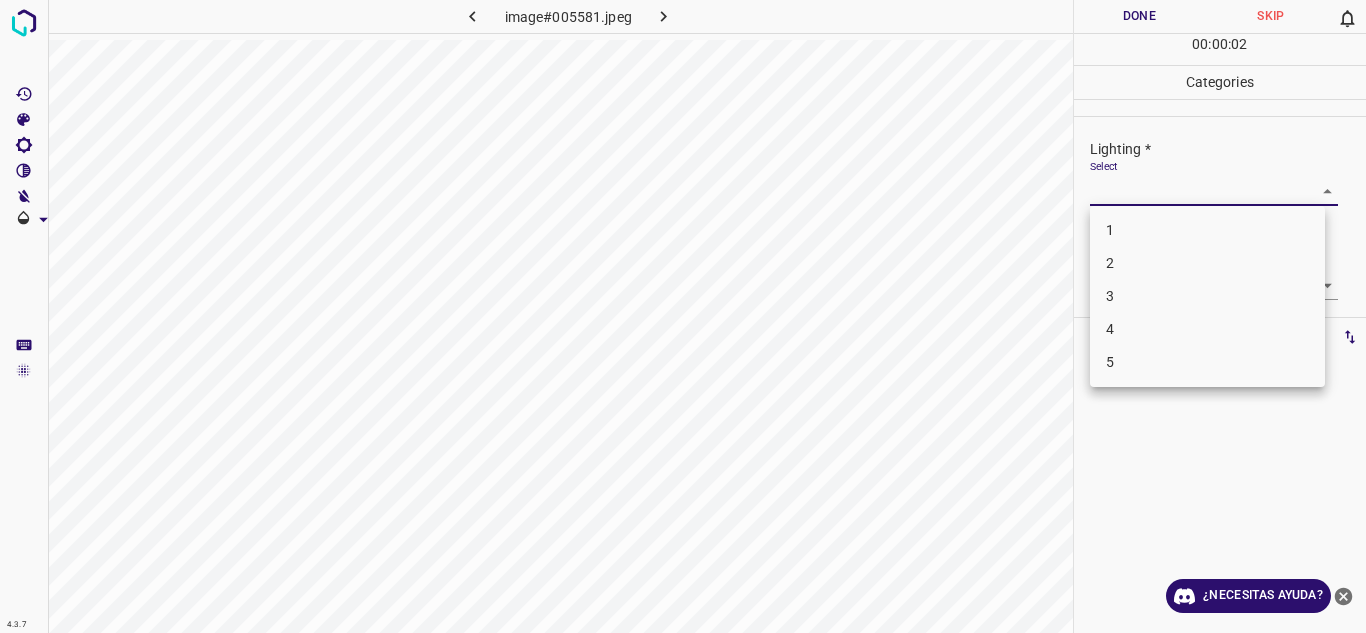 click on "4" at bounding box center (1207, 329) 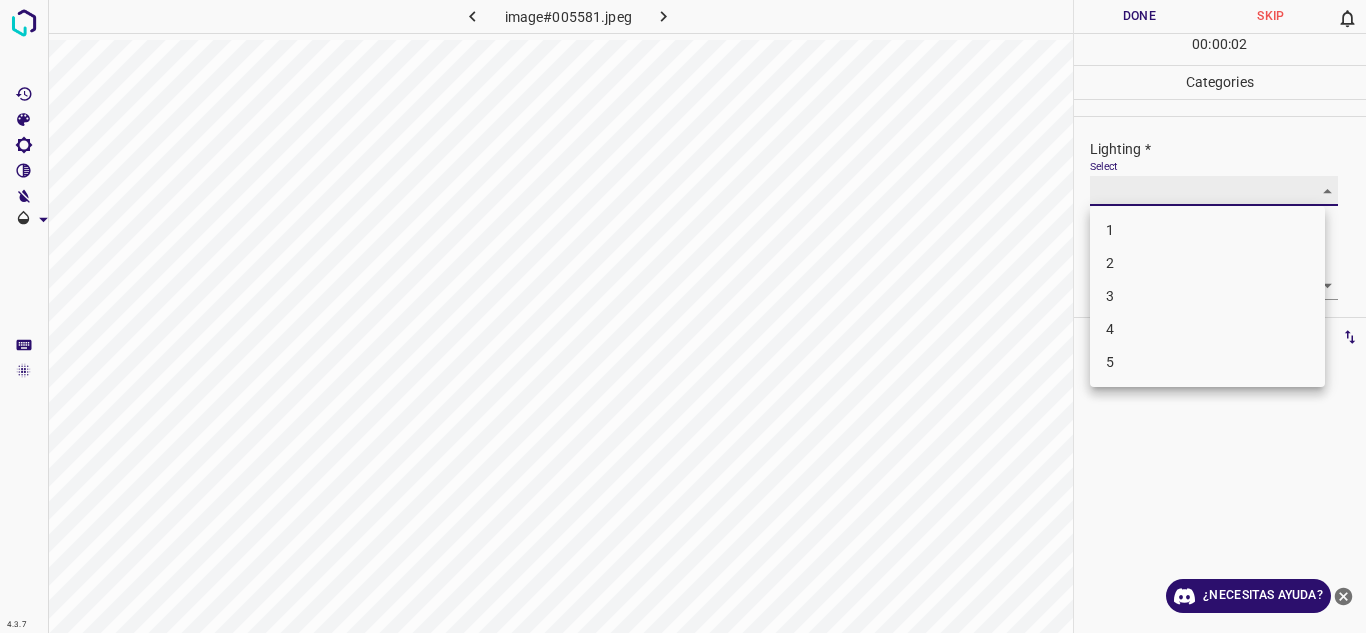 type on "4" 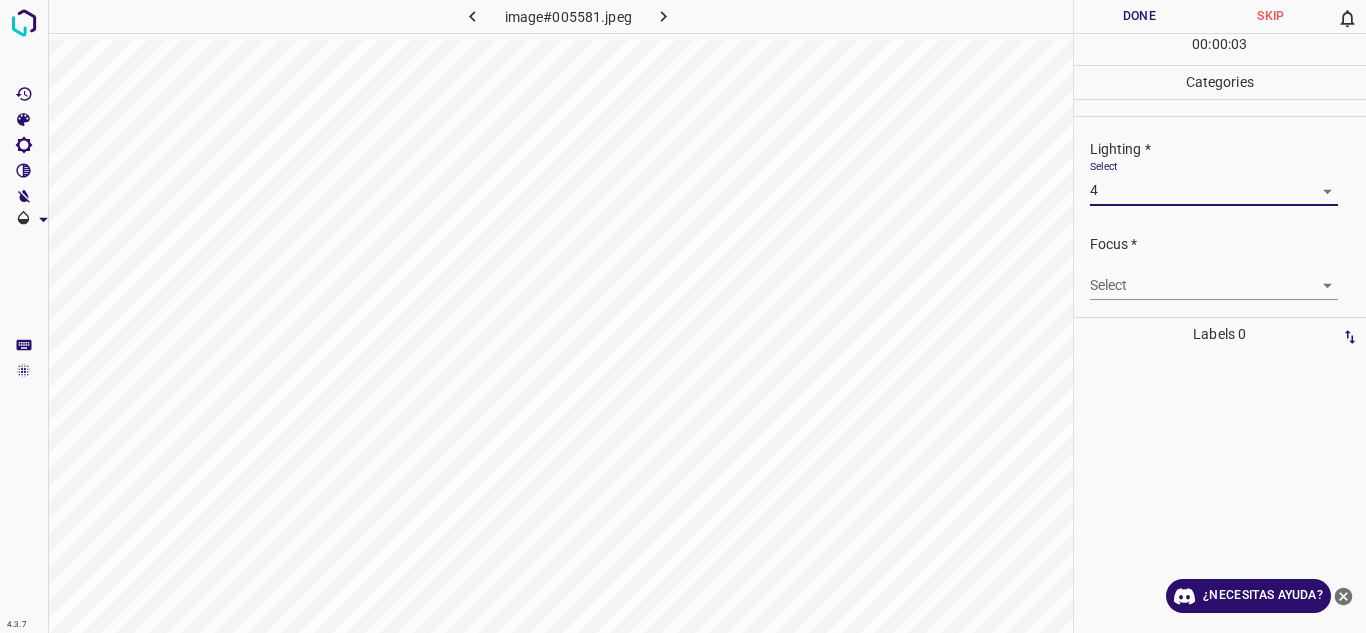 click on "4.3.7 image#005581.jpeg Done Skip 0 00   : 00   : 03   Categories Lighting *  Select 4 4 Focus *  Select ​ Overall *  Select ​ Labels   0 Categories 1 Lighting 2 Focus 3 Overall Tools Space Change between modes (Draw & Edit) I Auto labeling R Restore zoom M Zoom in N Zoom out Delete Delete selecte label Filters Z Restore filters X Saturation filter C Brightness filter V Contrast filter B Gray scale filter General O Download ¿Necesitas ayuda? Texto original Valora esta traducción Tu opinión servirá para ayudar a mejorar el Traductor de Google - Texto - Esconder - Borrar" at bounding box center (683, 316) 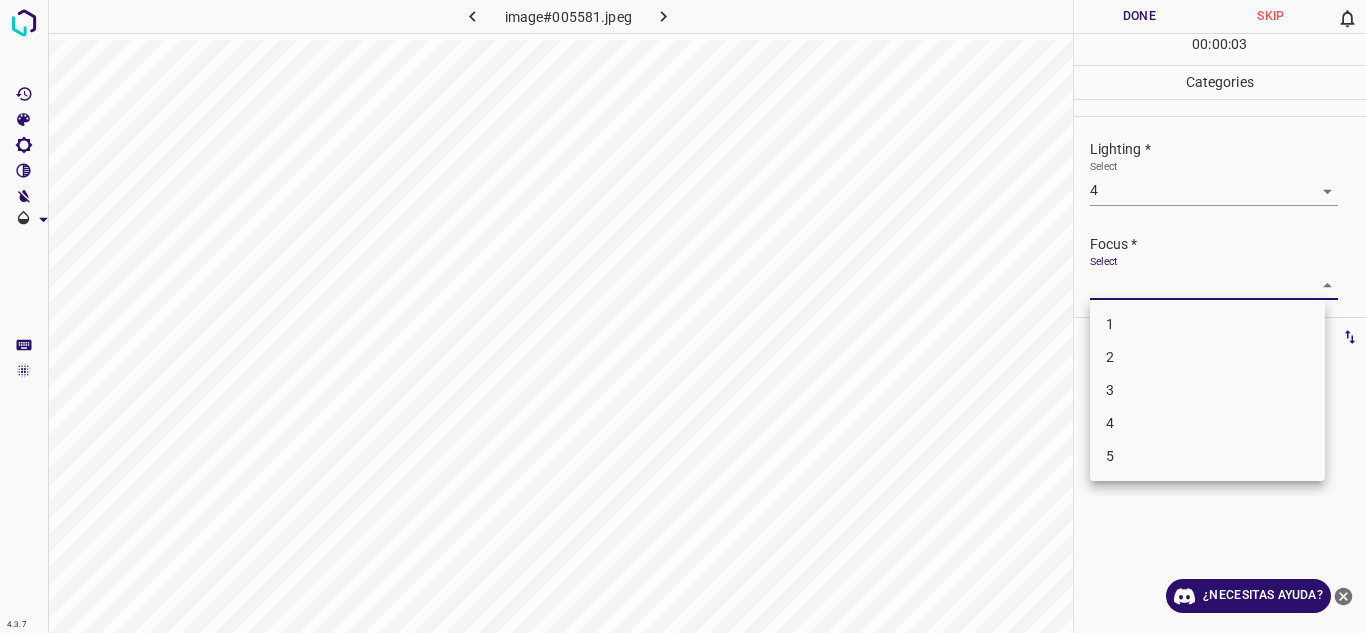 click on "3" at bounding box center (1207, 390) 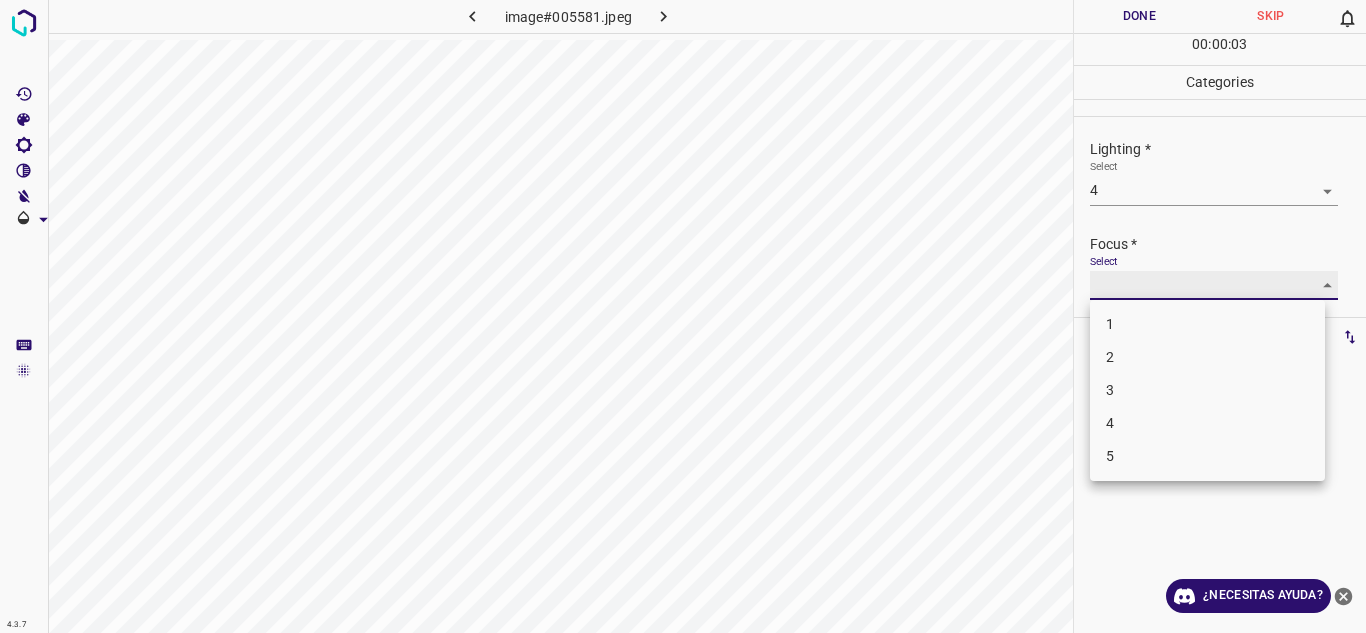 type on "3" 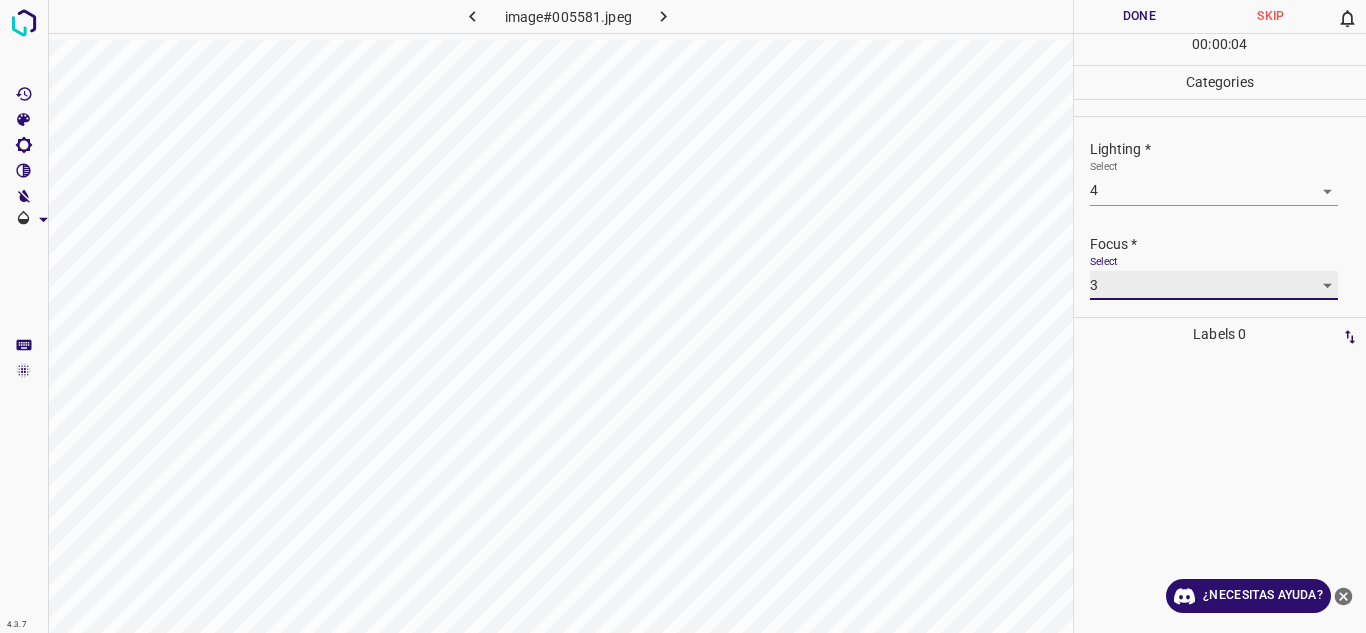 scroll, scrollTop: 98, scrollLeft: 0, axis: vertical 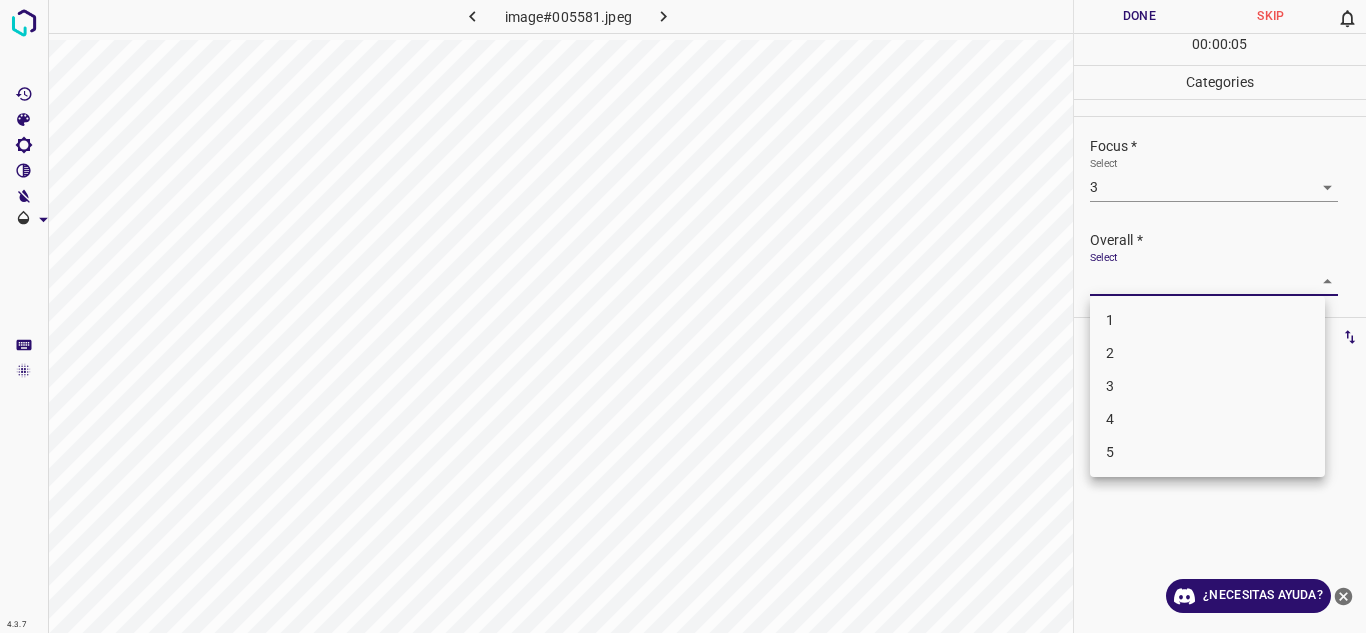 click on "4.3.7 image#005581.jpeg Done Skip 0 00   : 00   : 05   Categories Lighting *  Select 4 4 Focus *  Select 3 3 Overall *  Select ​ Labels   0 Categories 1 Lighting 2 Focus 3 Overall Tools Space Change between modes (Draw & Edit) I Auto labeling R Restore zoom M Zoom in N Zoom out Delete Delete selecte label Filters Z Restore filters X Saturation filter C Brightness filter V Contrast filter B Gray scale filter General O Download ¿Necesitas ayuda? Texto original Valora esta traducción Tu opinión servirá para ayudar a mejorar el Traductor de Google - Texto - Esconder - Borrar 1 2 3 4 5" at bounding box center (683, 316) 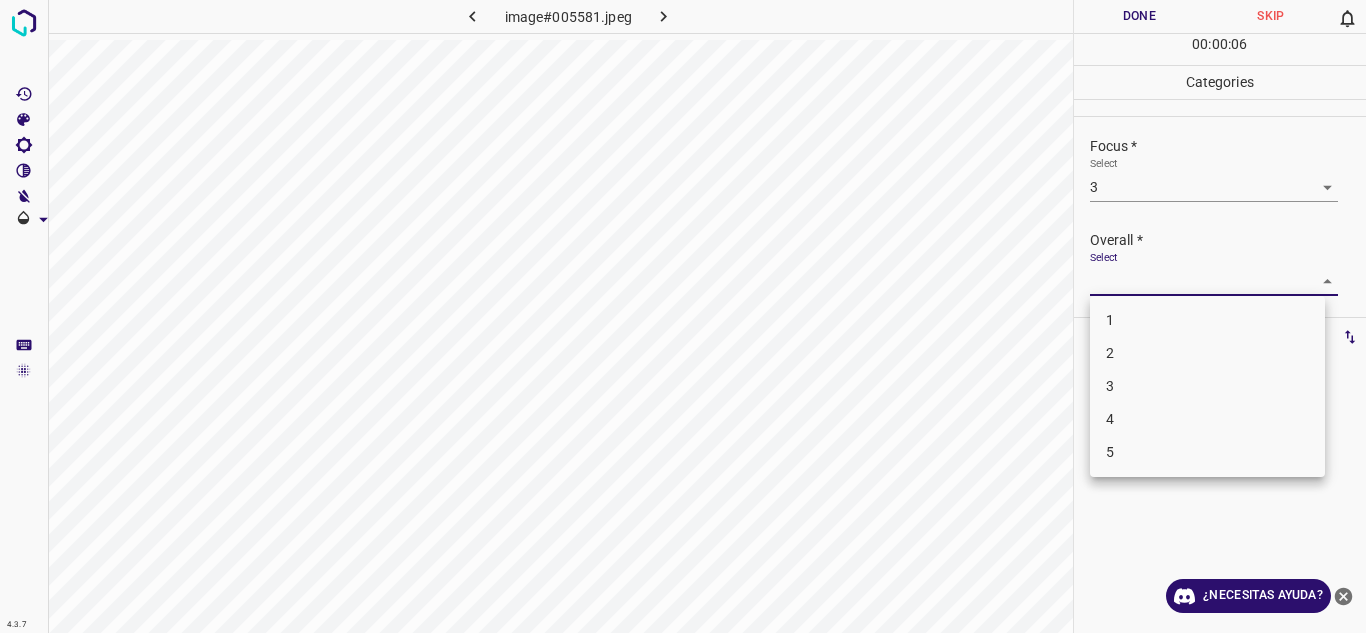 click on "3" at bounding box center [1207, 386] 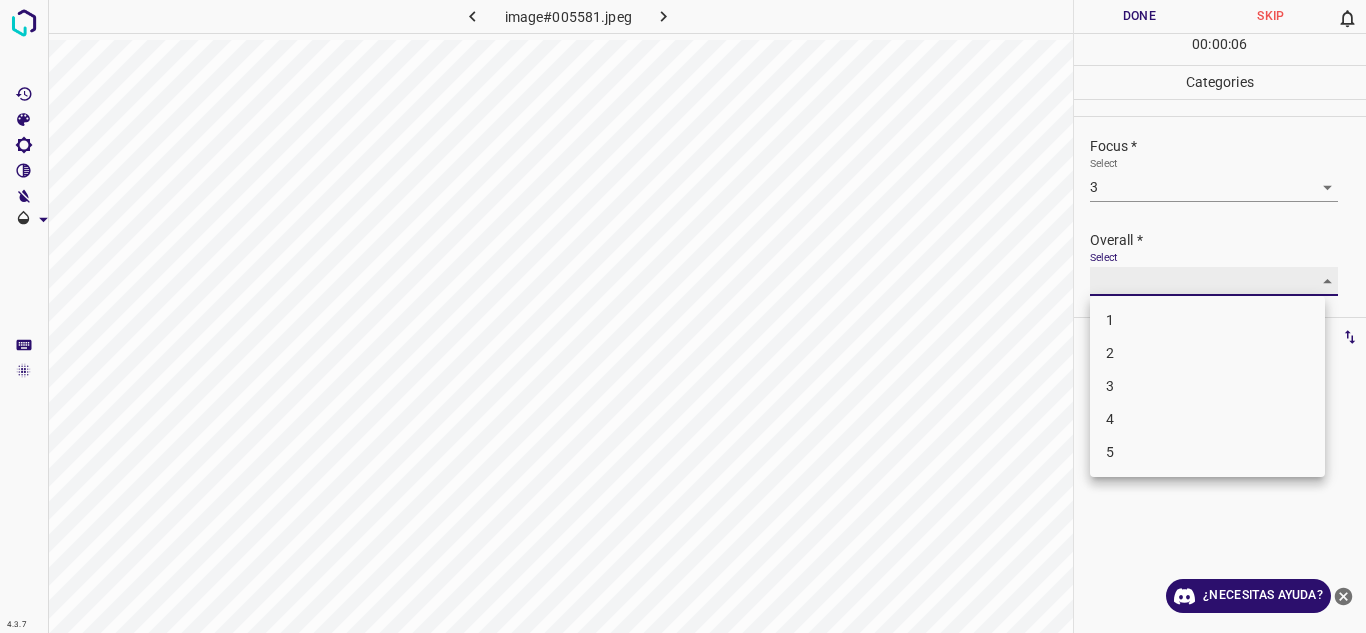 type on "3" 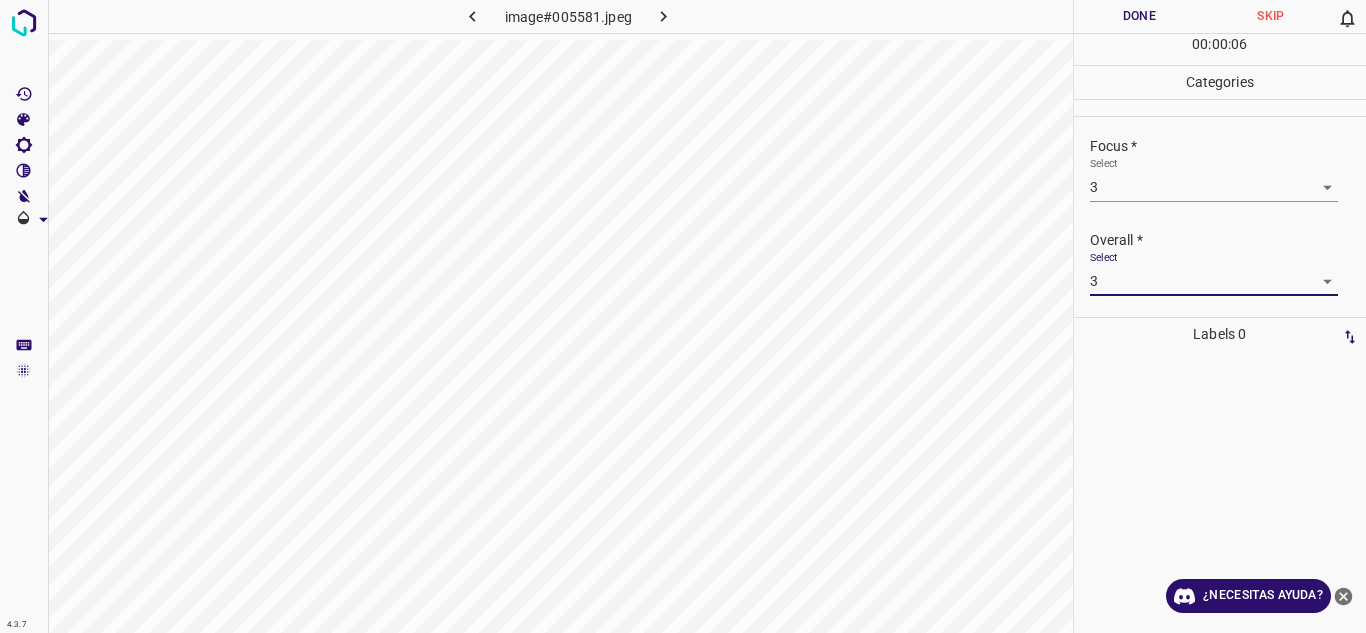 click on "Done" at bounding box center (1140, 16) 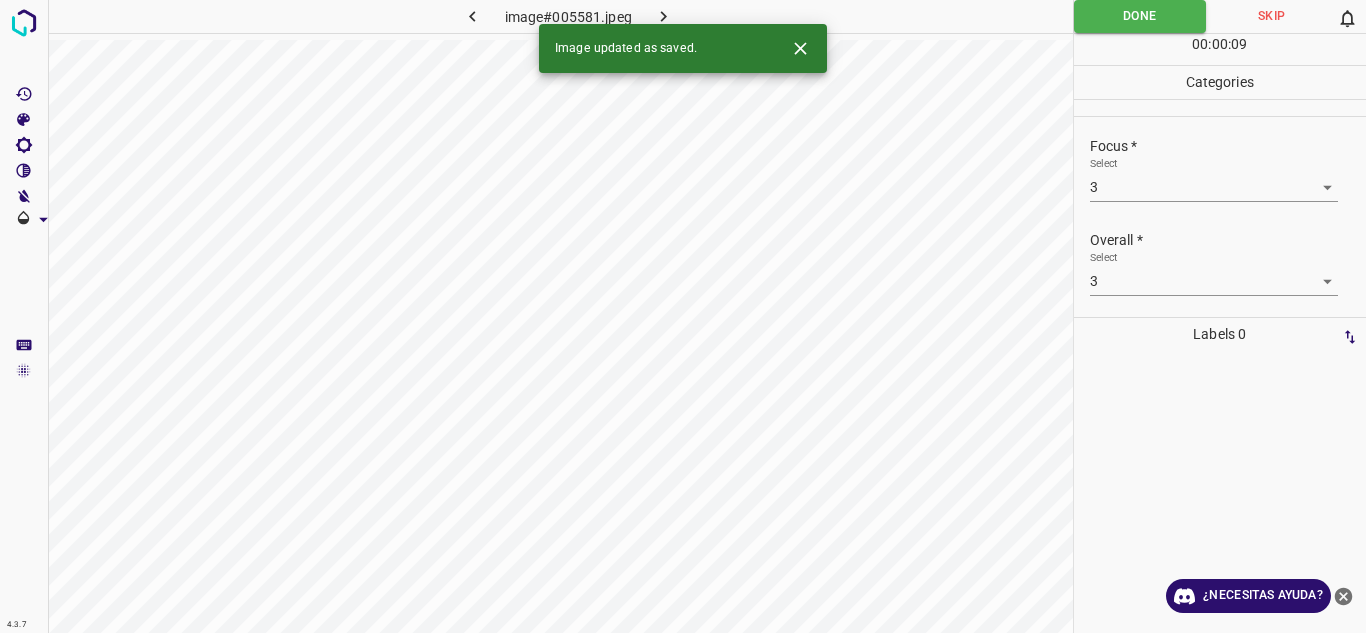 click 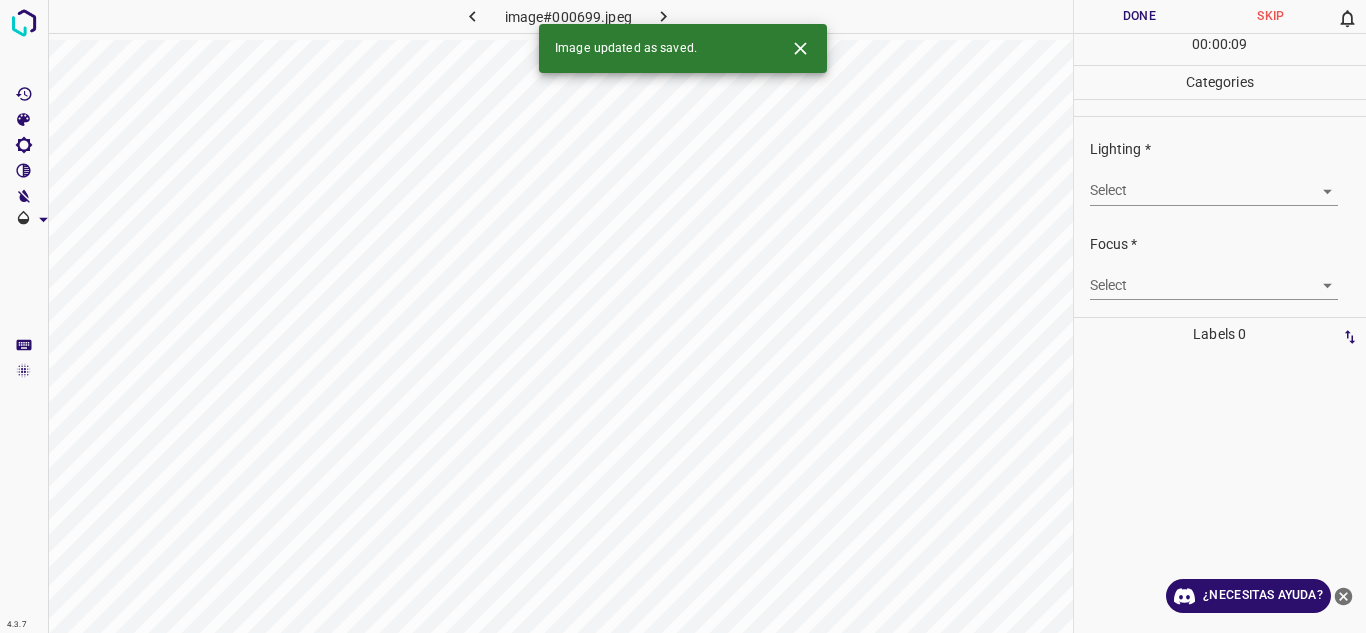 click on "4.3.7 image#000699.jpeg Done Skip 0 00   : 00   : 09   Categories Lighting *  Select ​ Focus *  Select ​ Overall *  Select ​ Labels   0 Categories 1 Lighting 2 Focus 3 Overall Tools Space Change between modes (Draw & Edit) I Auto labeling R Restore zoom M Zoom in N Zoom out Delete Delete selecte label Filters Z Restore filters X Saturation filter C Brightness filter V Contrast filter B Gray scale filter General O Download Image updated as saved. ¿Necesitas ayuda? Texto original Valora esta traducción Tu opinión servirá para ayudar a mejorar el Traductor de Google - Texto - Esconder - Borrar" at bounding box center [683, 316] 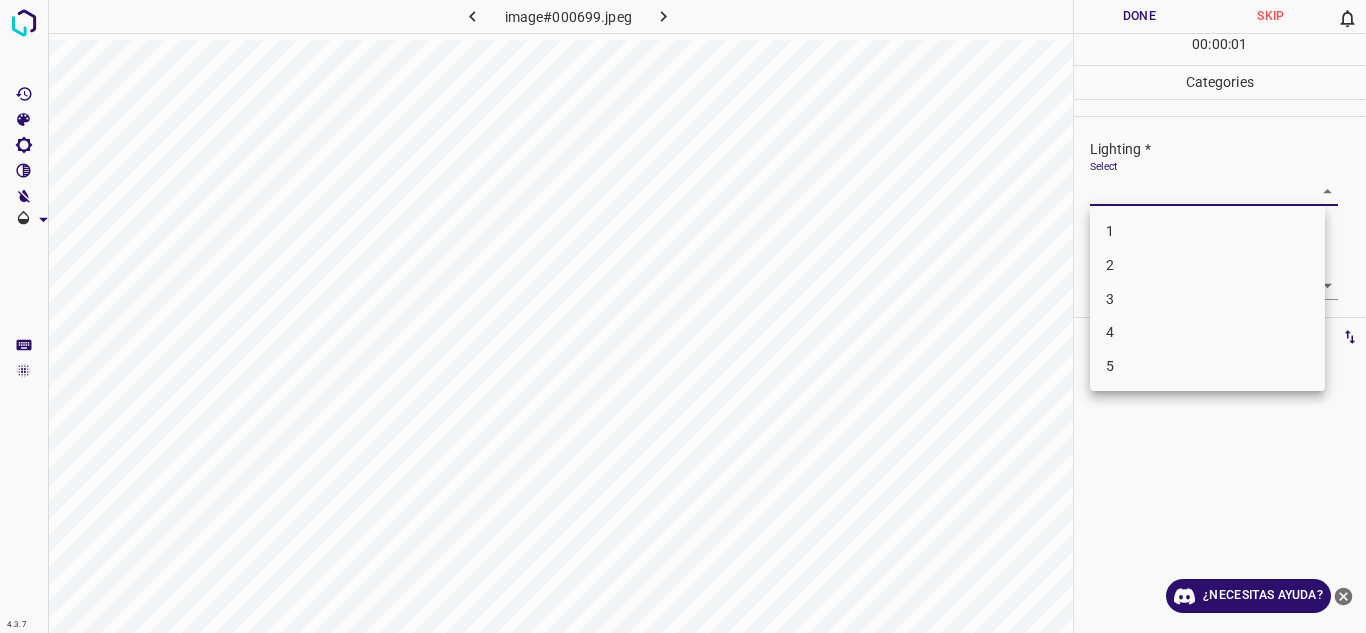 click on "4" at bounding box center (1207, 332) 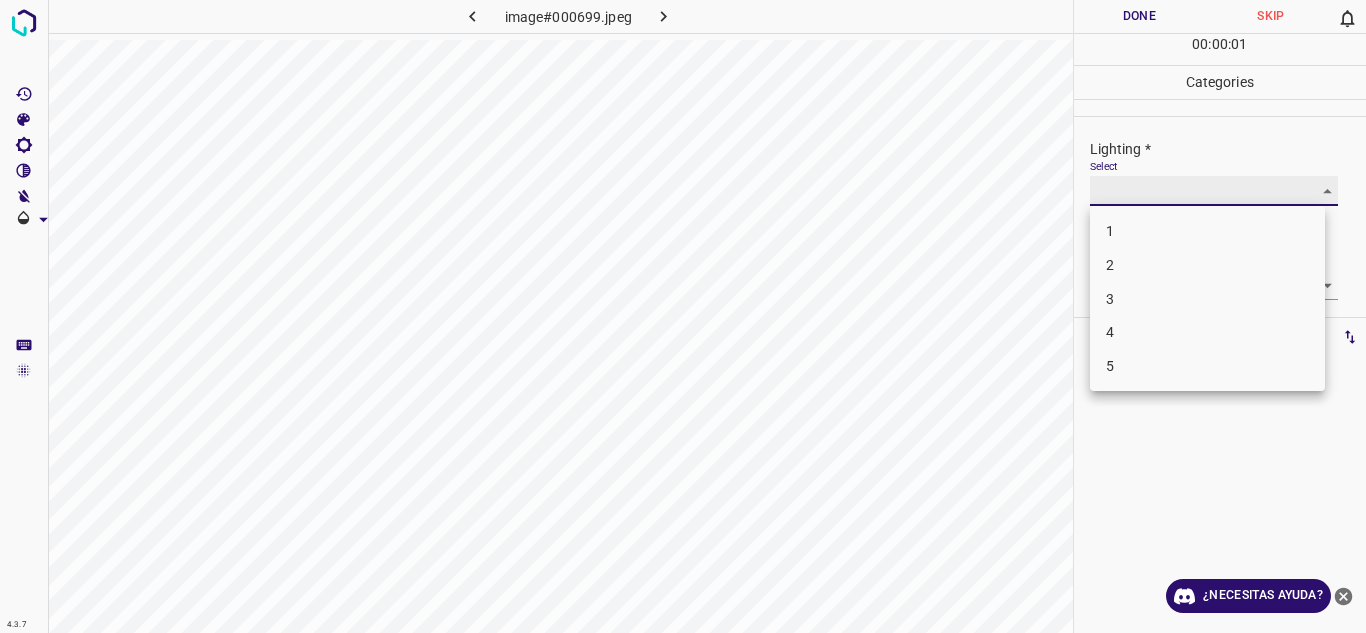 type on "4" 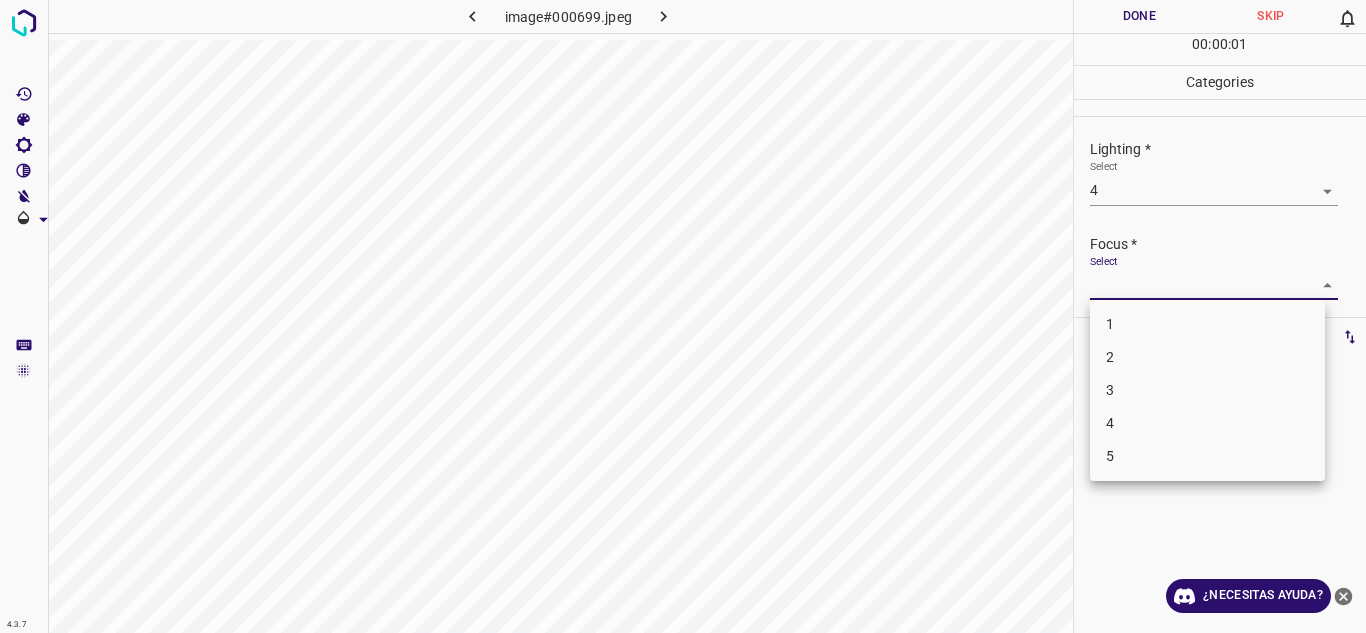 click on "4.3.7 image#000699.jpeg Done Skip 0 00   : 00   : 01   Categories Lighting *  Select 4 4 Focus *  Select ​ Overall *  Select ​ Labels   0 Categories 1 Lighting 2 Focus 3 Overall Tools Space Change between modes (Draw & Edit) I Auto labeling R Restore zoom M Zoom in N Zoom out Delete Delete selecte label Filters Z Restore filters X Saturation filter C Brightness filter V Contrast filter B Gray scale filter General O Download ¿Necesitas ayuda? Texto original Valora esta traducción Tu opinión servirá para ayudar a mejorar el Traductor de Google - Texto - Esconder - Borrar 1 2 3 4 5" at bounding box center [683, 316] 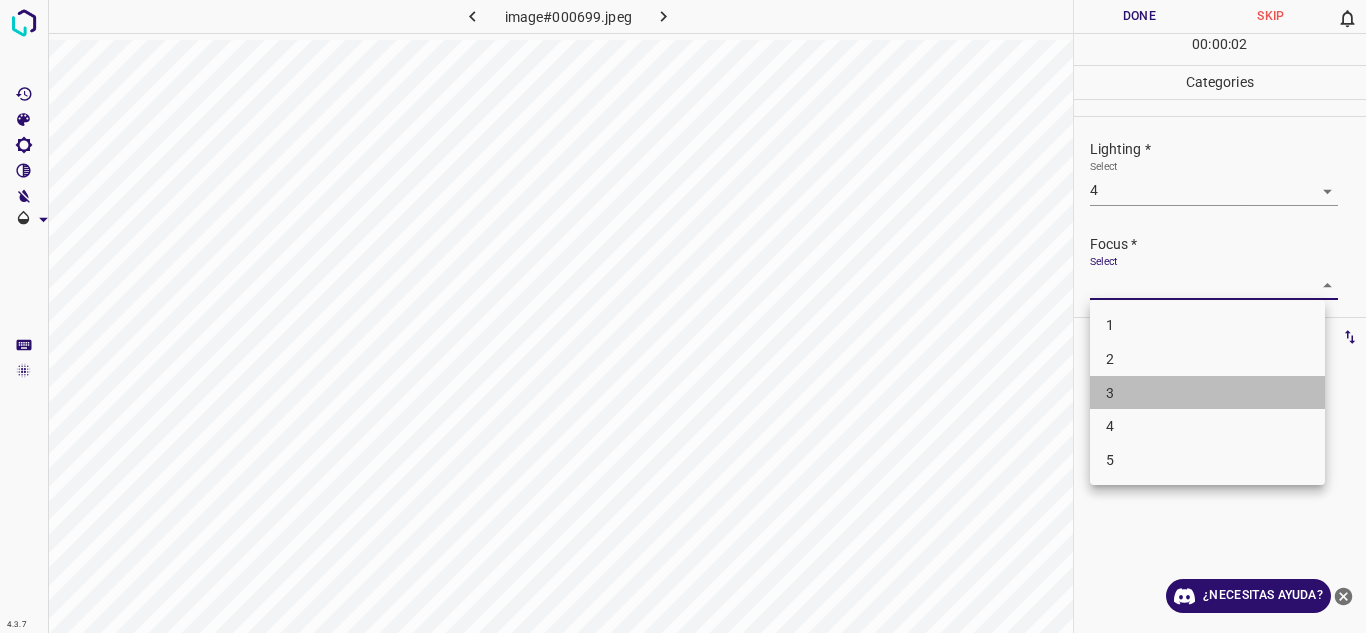 click on "3" at bounding box center [1207, 393] 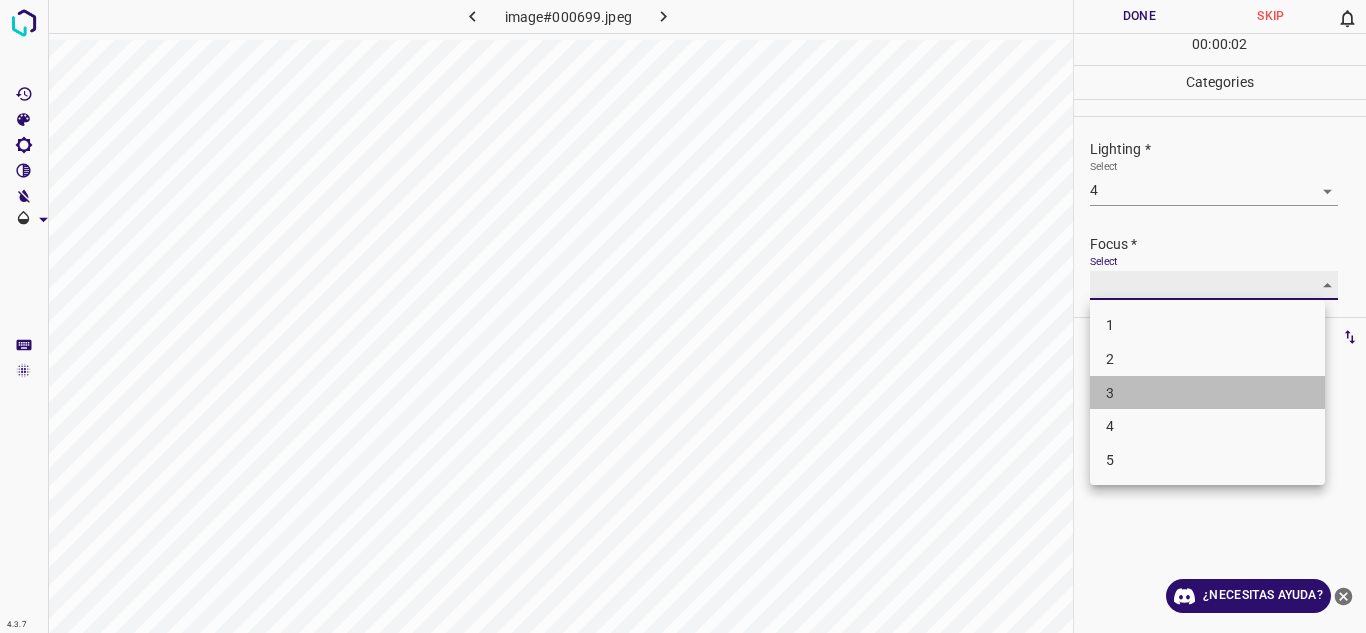 type on "3" 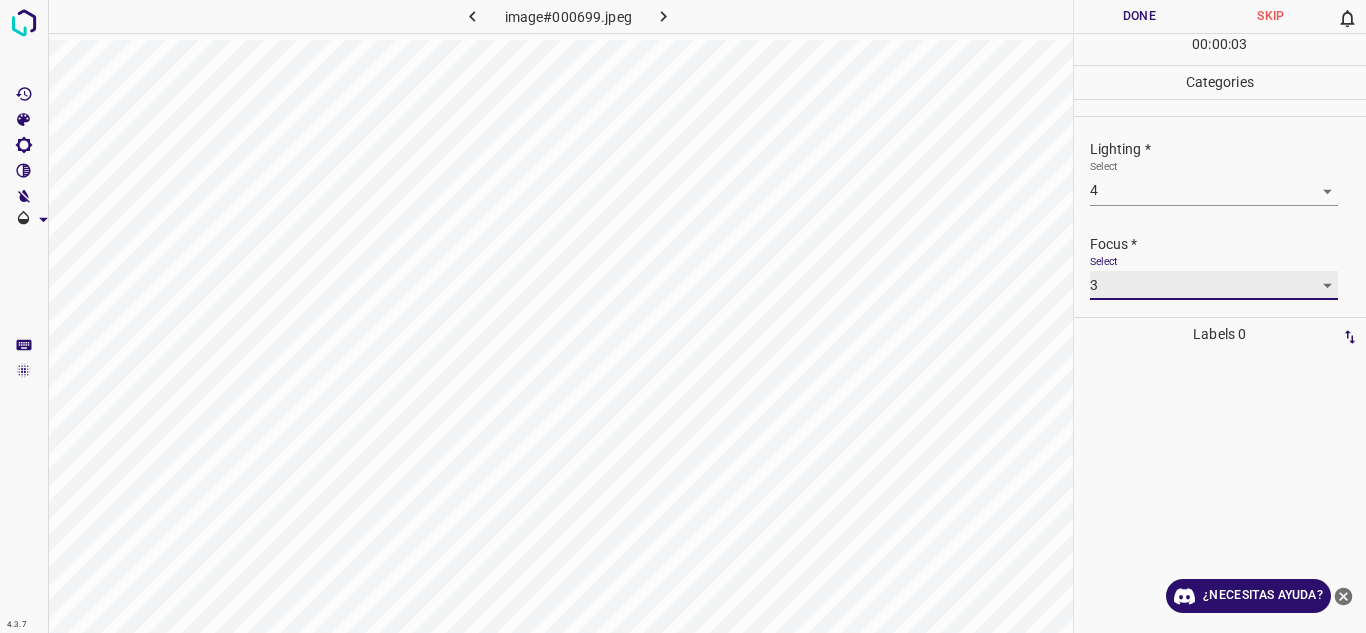 scroll, scrollTop: 98, scrollLeft: 0, axis: vertical 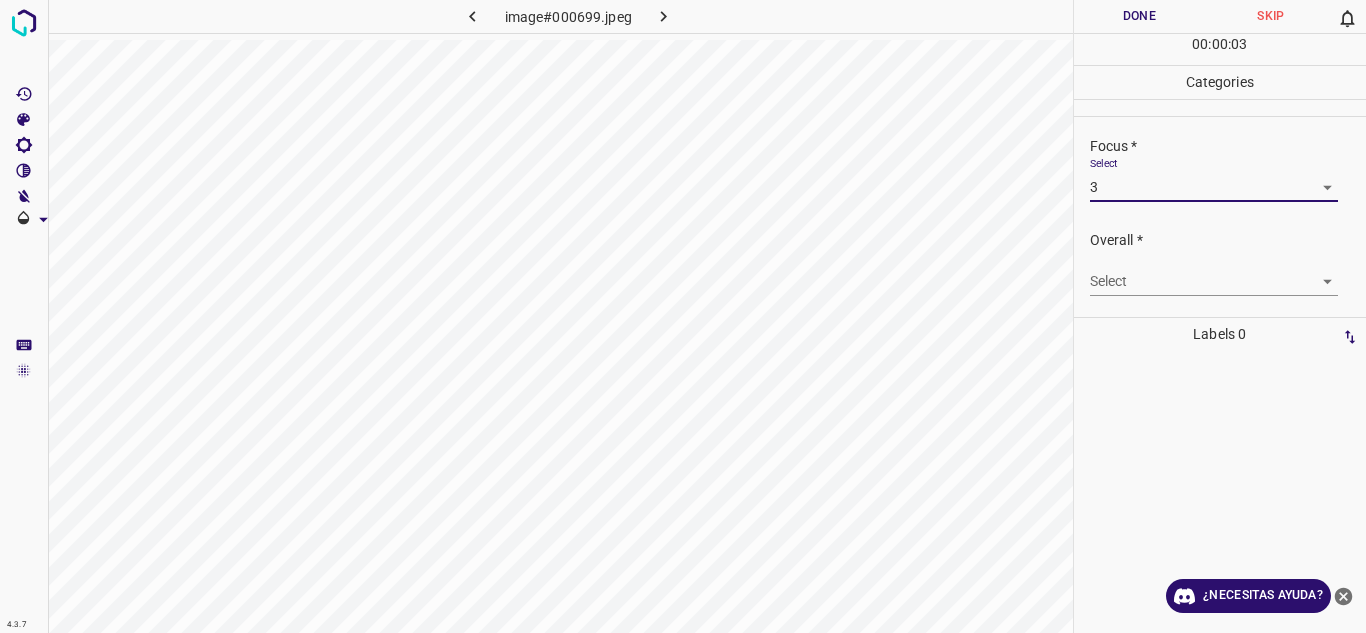click on "4.3.7 image#000699.jpeg Done Skip 0 00   : 00   : 03   Categories Lighting *  Select 4 4 Focus *  Select 3 3 Overall *  Select ​ Labels   0 Categories 1 Lighting 2 Focus 3 Overall Tools Space Change between modes (Draw & Edit) I Auto labeling R Restore zoom M Zoom in N Zoom out Delete Delete selecte label Filters Z Restore filters X Saturation filter C Brightness filter V Contrast filter B Gray scale filter General O Download ¿Necesitas ayuda? Texto original Valora esta traducción Tu opinión servirá para ayudar a mejorar el Traductor de Google - Texto - Esconder - Borrar" at bounding box center [683, 316] 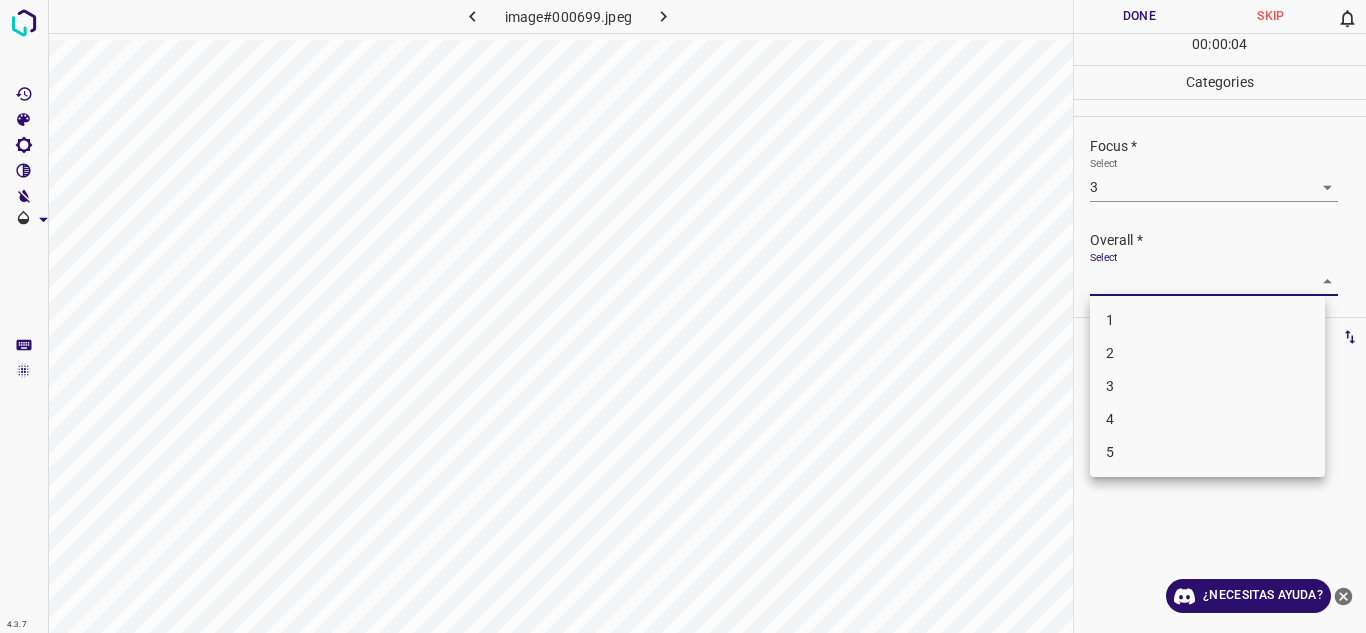 click on "4" at bounding box center (1207, 419) 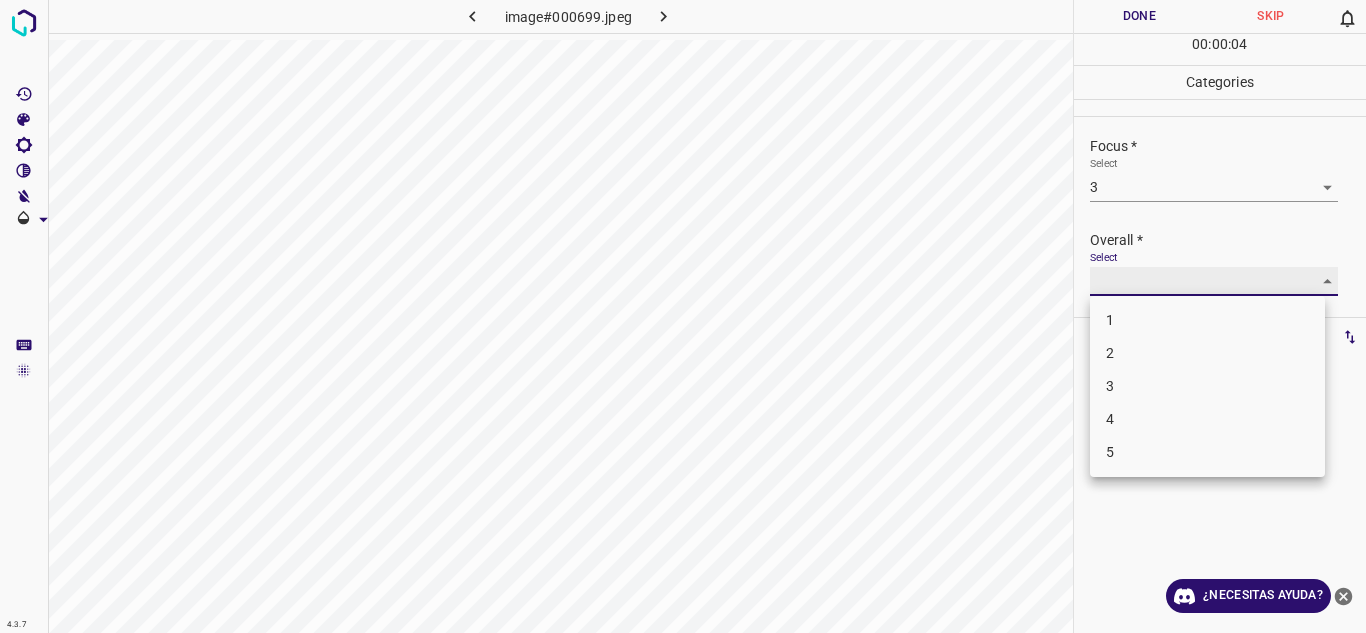 type on "4" 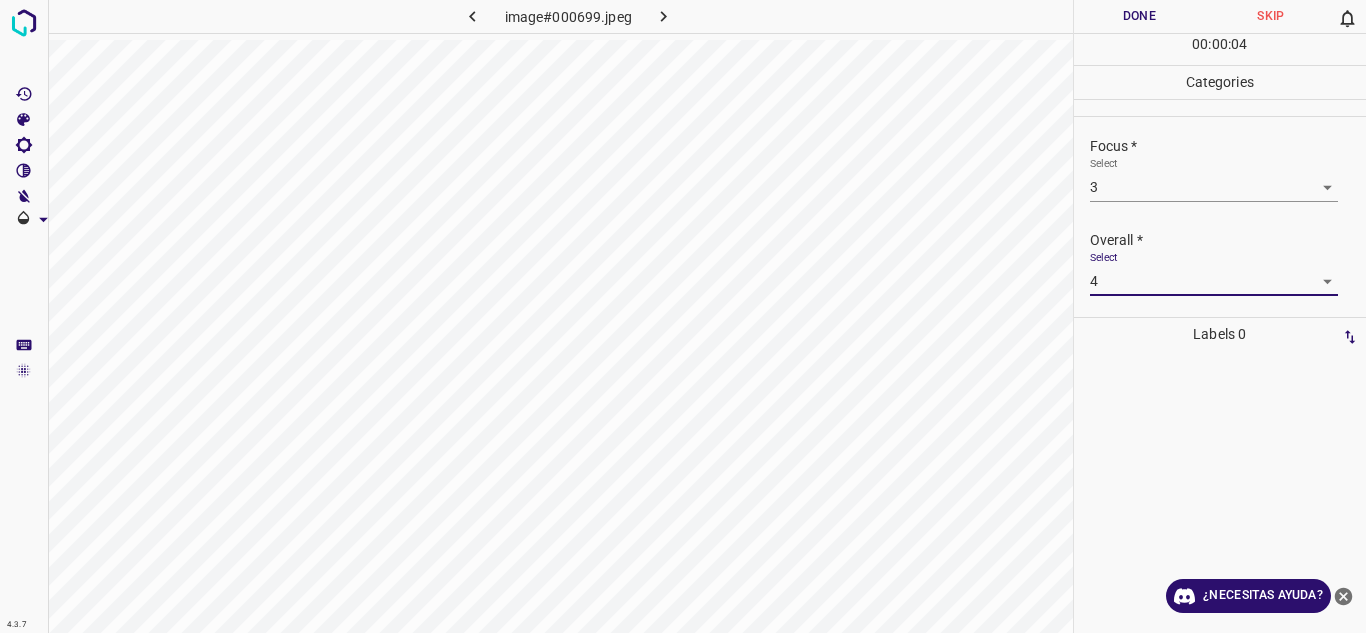 click on "Done" at bounding box center [1140, 16] 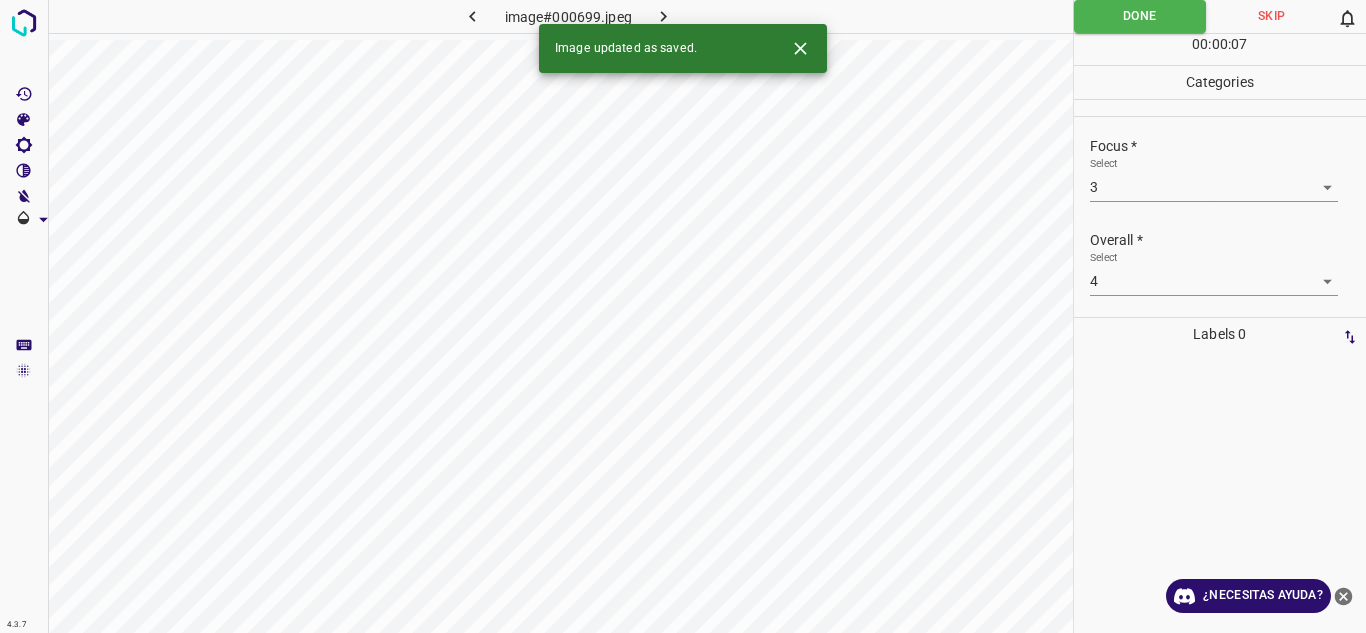 click 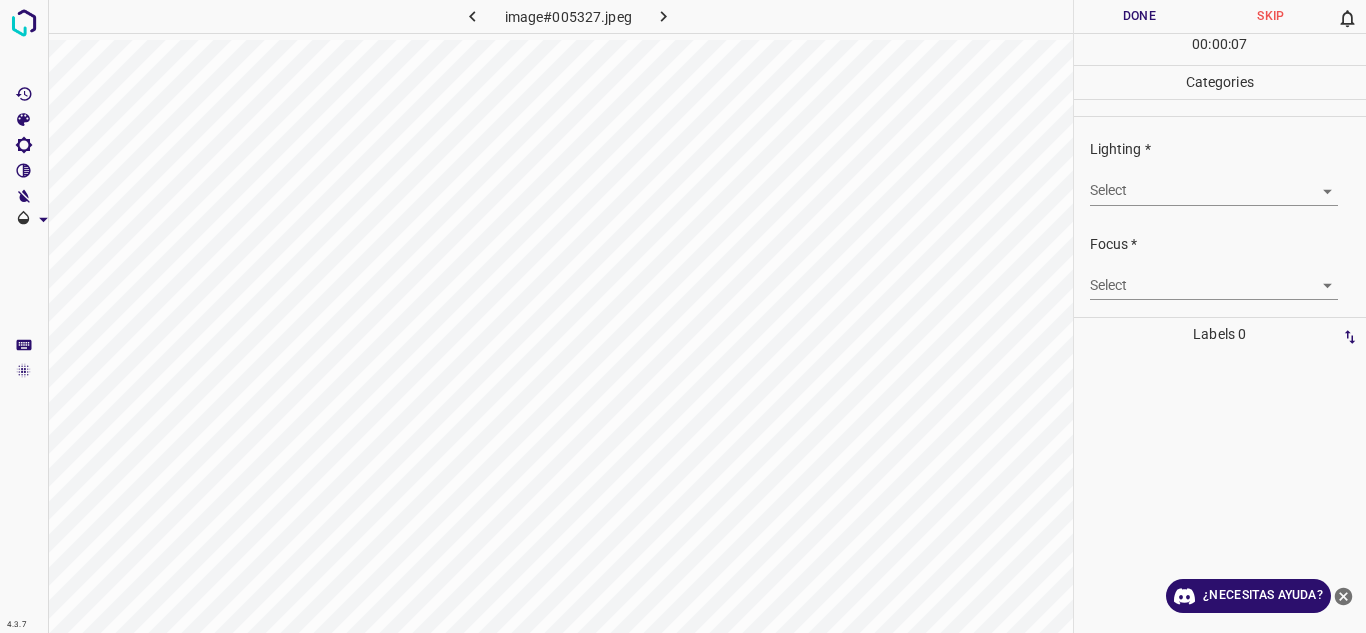 click on "4.3.7 image#005327.jpeg Done Skip 0 00   : 00   : 07   Categories Lighting *  Select ​ Focus *  Select ​ Overall *  Select ​ Labels   0 Categories 1 Lighting 2 Focus 3 Overall Tools Space Change between modes (Draw & Edit) I Auto labeling R Restore zoom M Zoom in N Zoom out Delete Delete selecte label Filters Z Restore filters X Saturation filter C Brightness filter V Contrast filter B Gray scale filter General O Download ¿Necesitas ayuda? Texto original Valora esta traducción Tu opinión servirá para ayudar a mejorar el Traductor de Google - Texto - Esconder - Borrar" at bounding box center (683, 316) 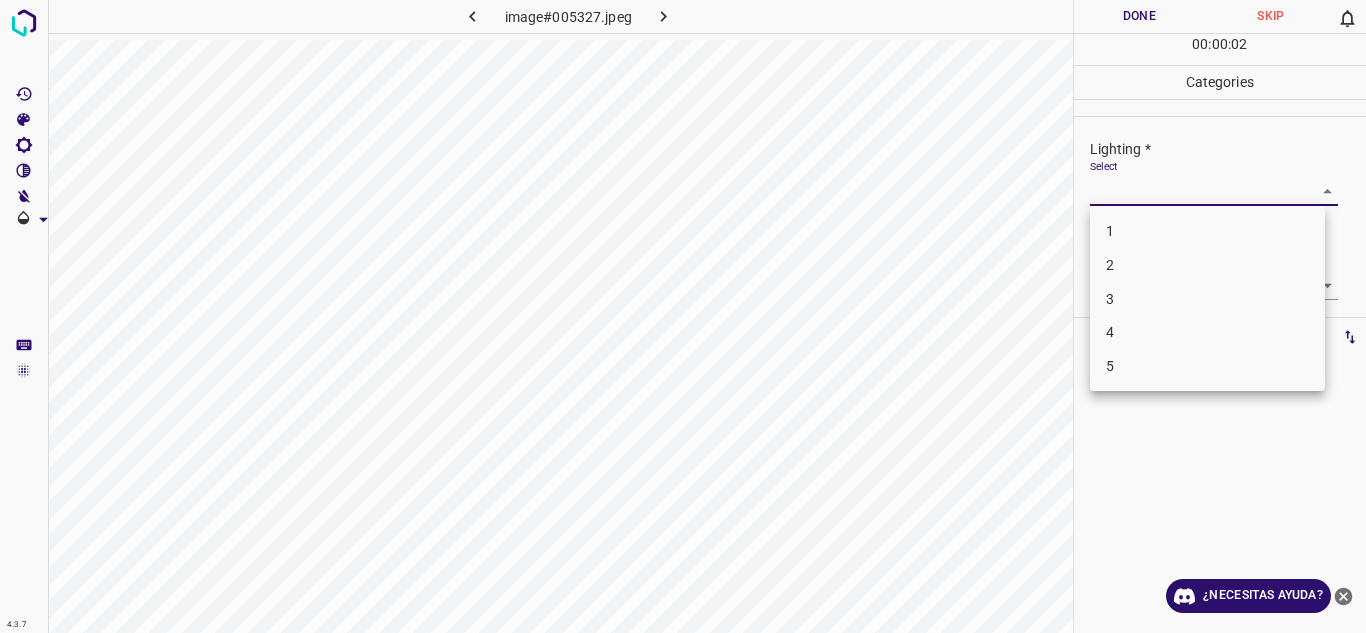 click on "3" at bounding box center (1207, 299) 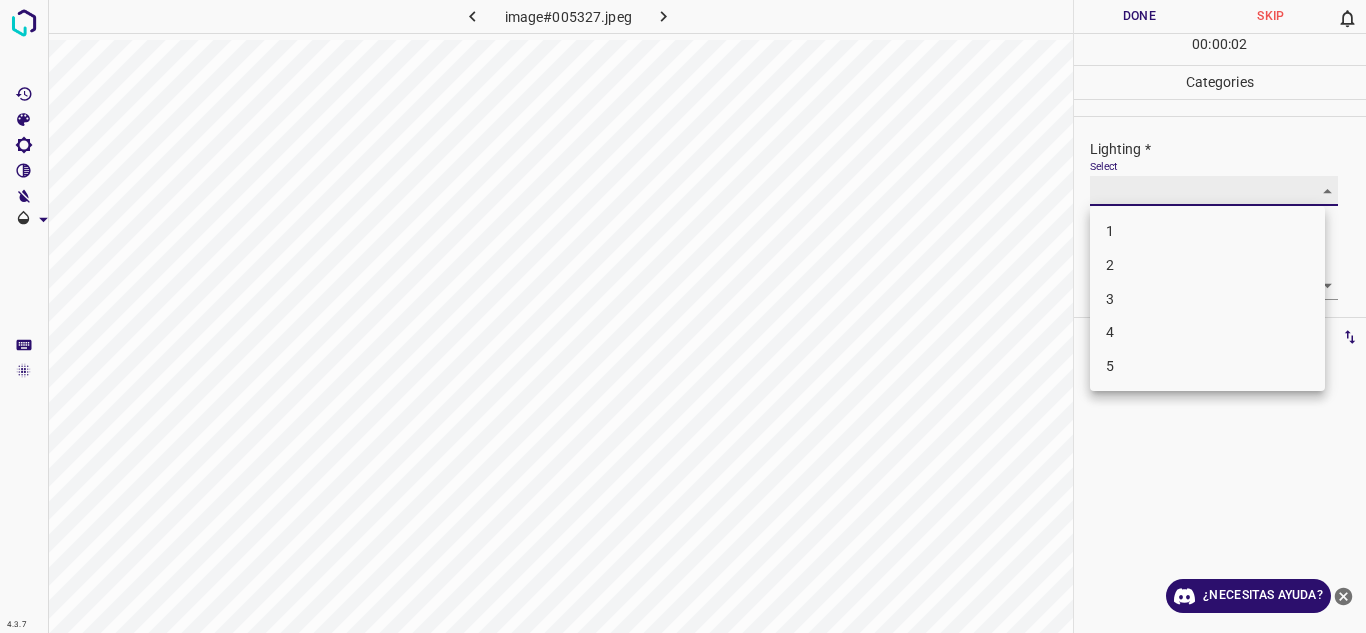 type on "3" 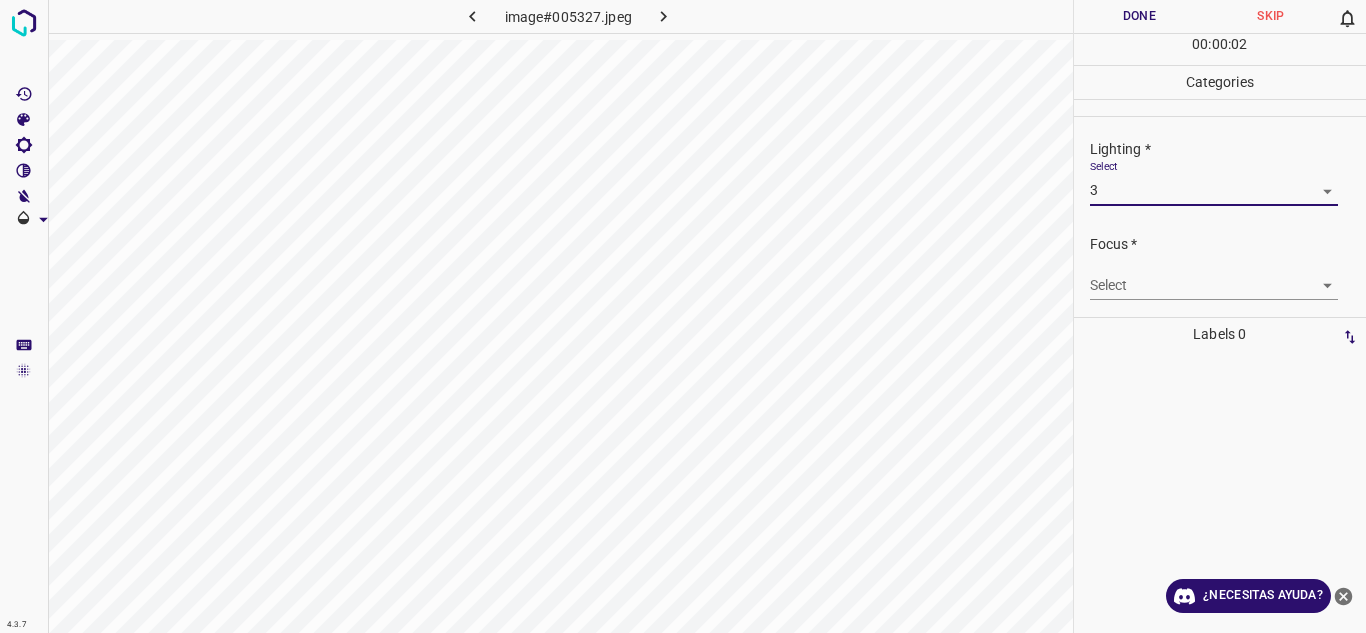 click on "4.3.7 image#005327.jpeg Done Skip 0 00   : 00   : 02   Categories Lighting *  Select 3 3 Focus *  Select ​ Overall *  Select ​ Labels   0 Categories 1 Lighting 2 Focus 3 Overall Tools Space Change between modes (Draw & Edit) I Auto labeling R Restore zoom M Zoom in N Zoom out Delete Delete selecte label Filters Z Restore filters X Saturation filter C Brightness filter V Contrast filter B Gray scale filter General O Download ¿Necesitas ayuda? Texto original Valora esta traducción Tu opinión servirá para ayudar a mejorar el Traductor de Google - Texto - Esconder - Borrar" at bounding box center [683, 316] 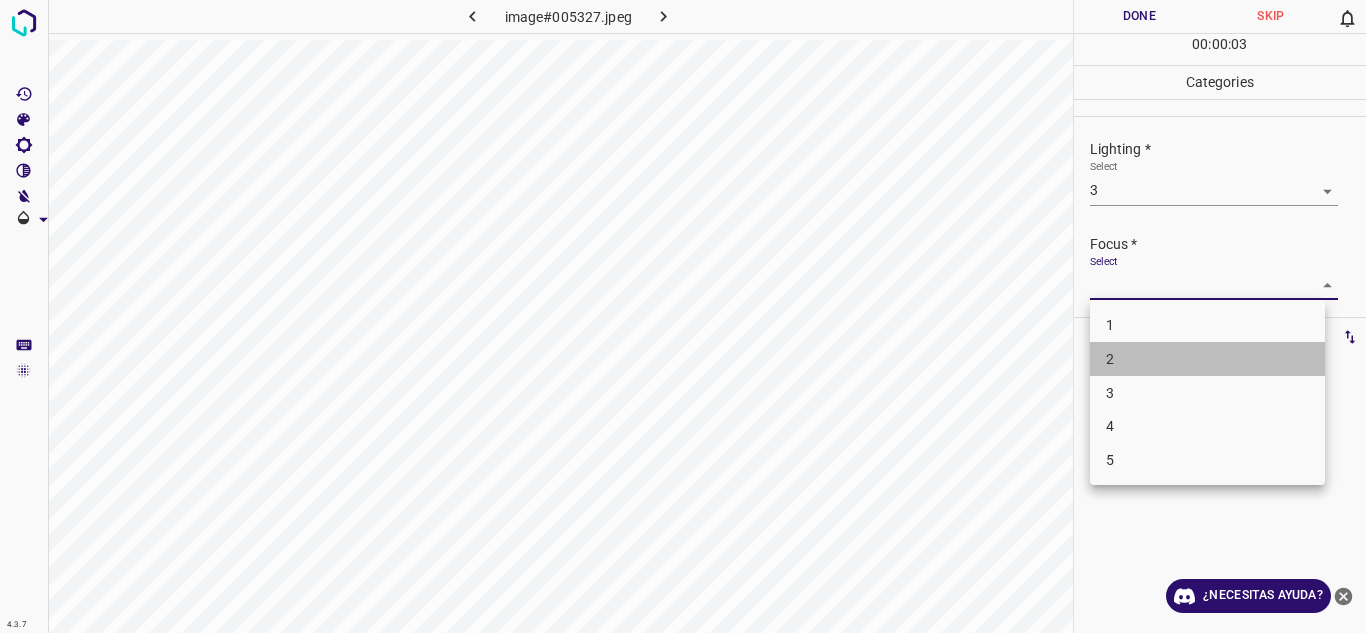 click on "2" at bounding box center [1207, 359] 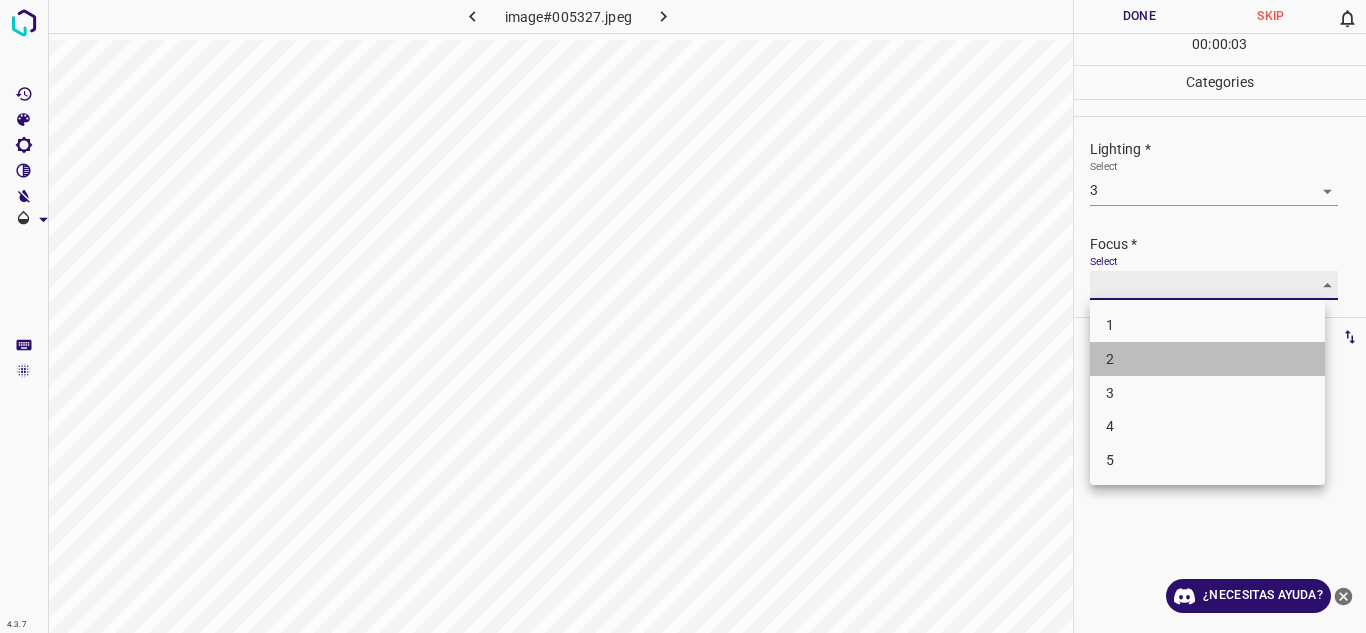 type on "2" 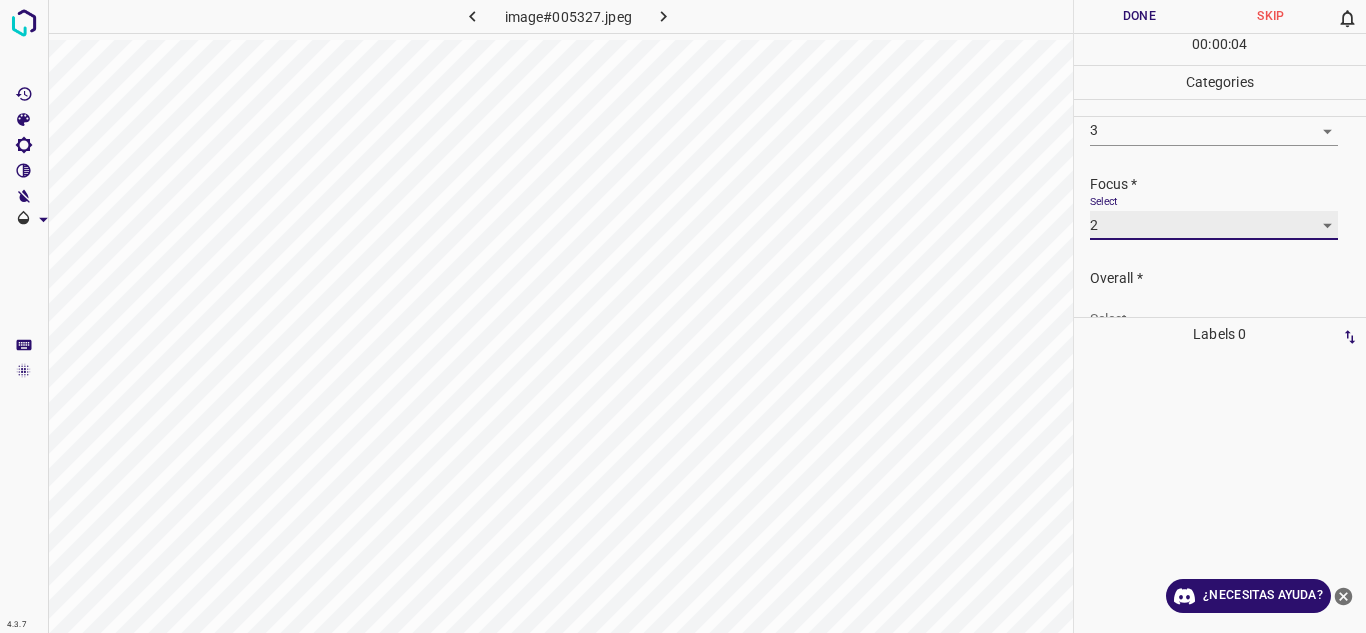 scroll, scrollTop: 98, scrollLeft: 0, axis: vertical 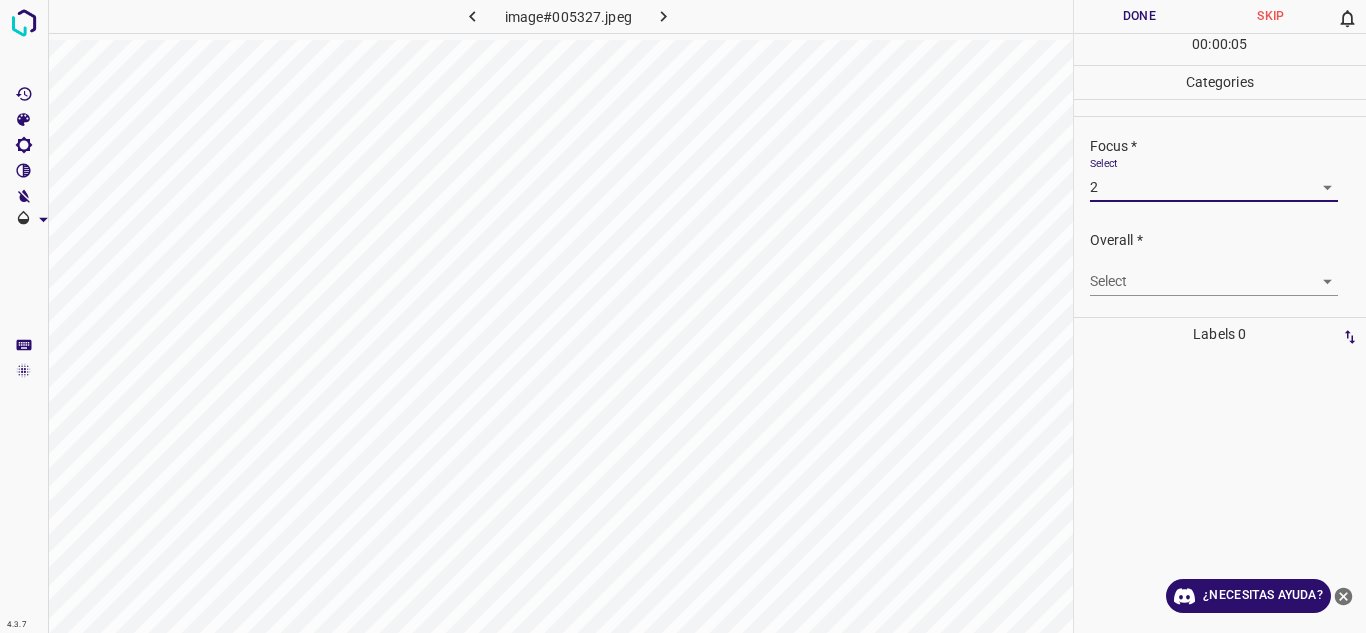 click on "4.3.7 image#005327.jpeg Done Skip 0 00   : 00   : 05   Categories Lighting *  Select 3 3 Focus *  Select 2 2 Overall *  Select ​ Labels   0 Categories 1 Lighting 2 Focus 3 Overall Tools Space Change between modes (Draw & Edit) I Auto labeling R Restore zoom M Zoom in N Zoom out Delete Delete selecte label Filters Z Restore filters X Saturation filter C Brightness filter V Contrast filter B Gray scale filter General O Download ¿Necesitas ayuda? Texto original Valora esta traducción Tu opinión servirá para ayudar a mejorar el Traductor de Google - Texto - Esconder - Borrar" at bounding box center (683, 316) 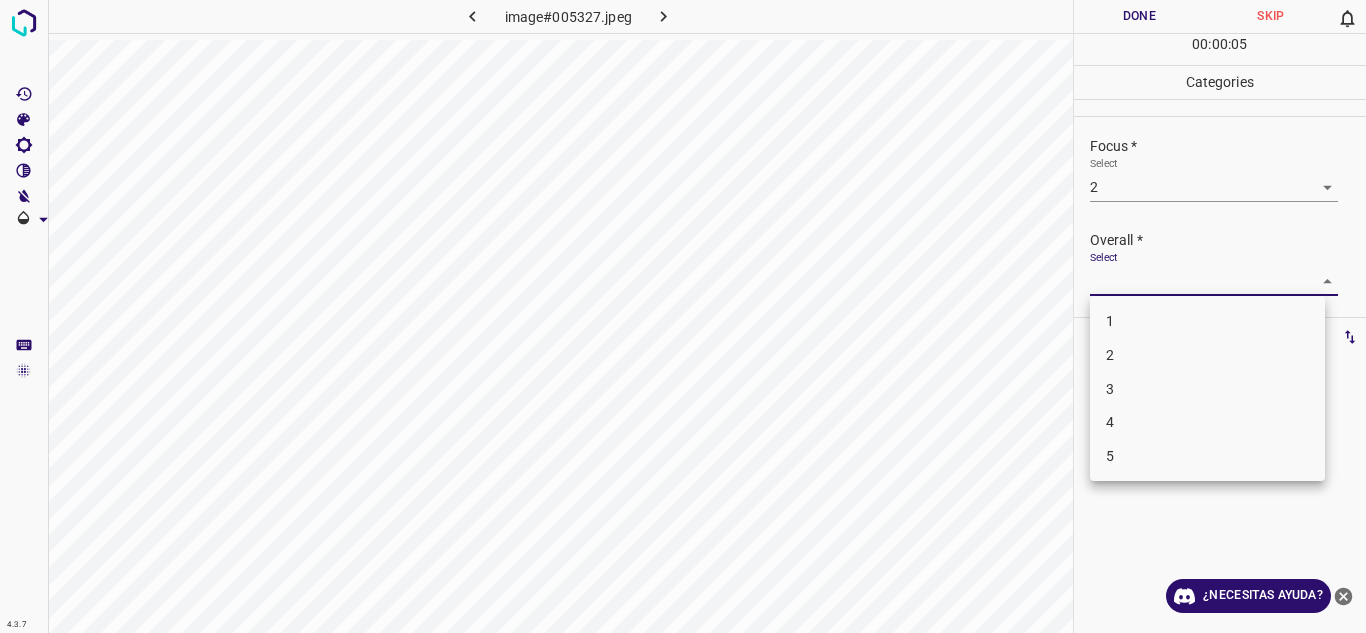 click on "3" at bounding box center (1207, 389) 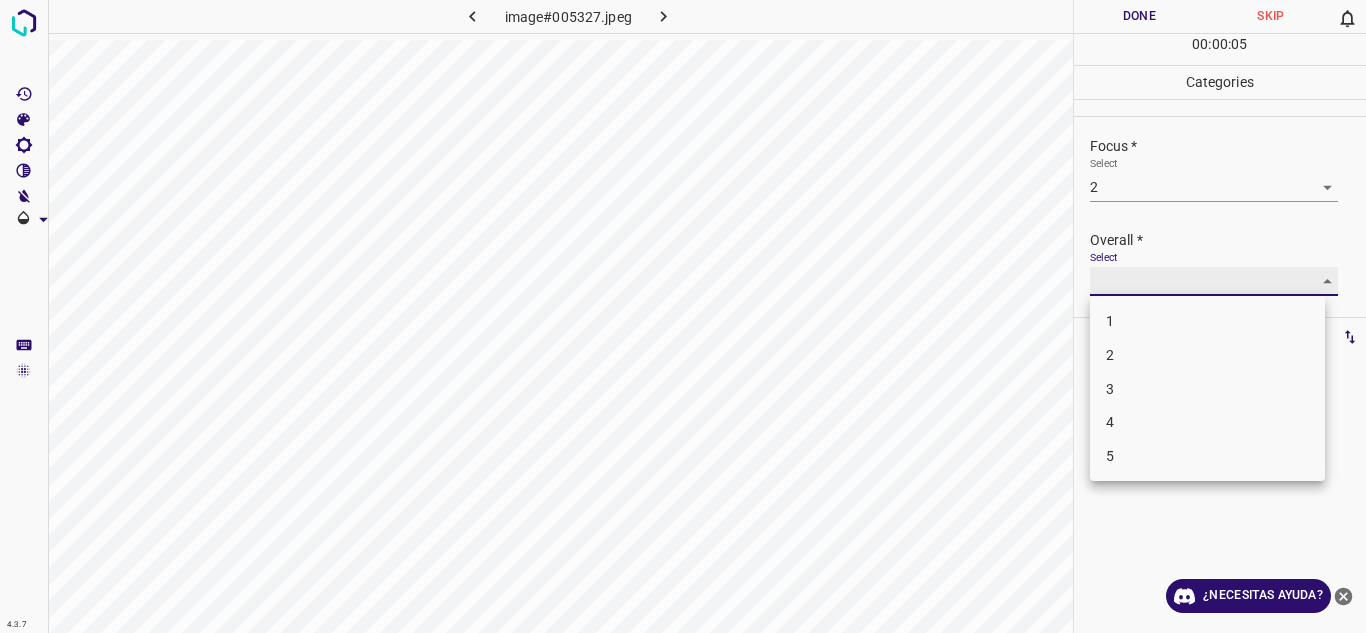 type on "3" 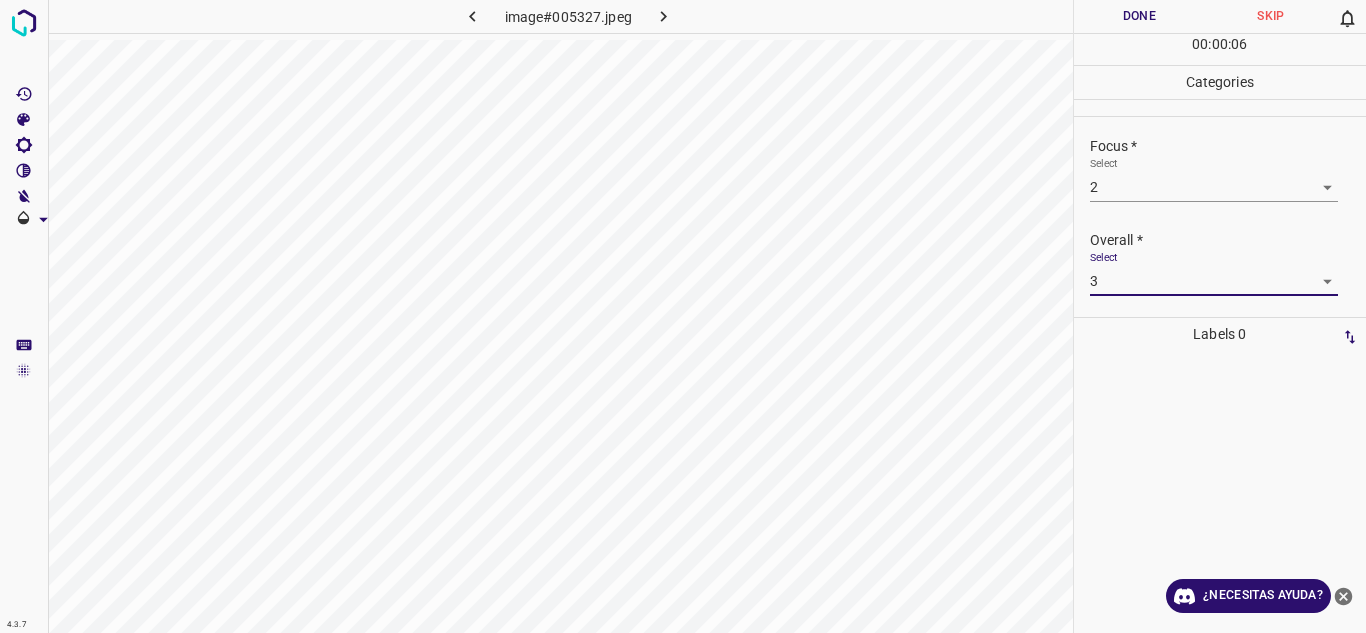 click on "Done" at bounding box center (1140, 16) 